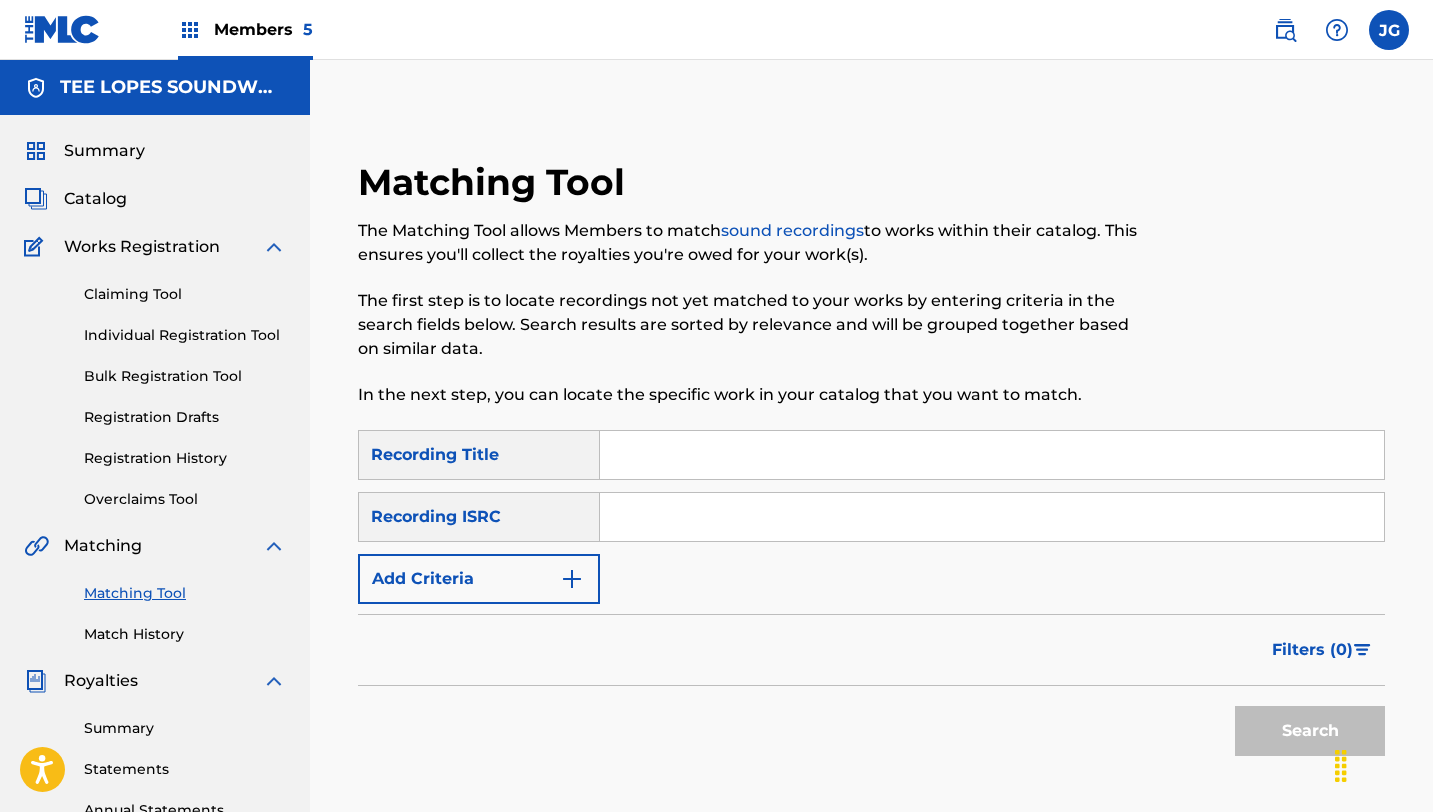 scroll, scrollTop: 131, scrollLeft: 0, axis: vertical 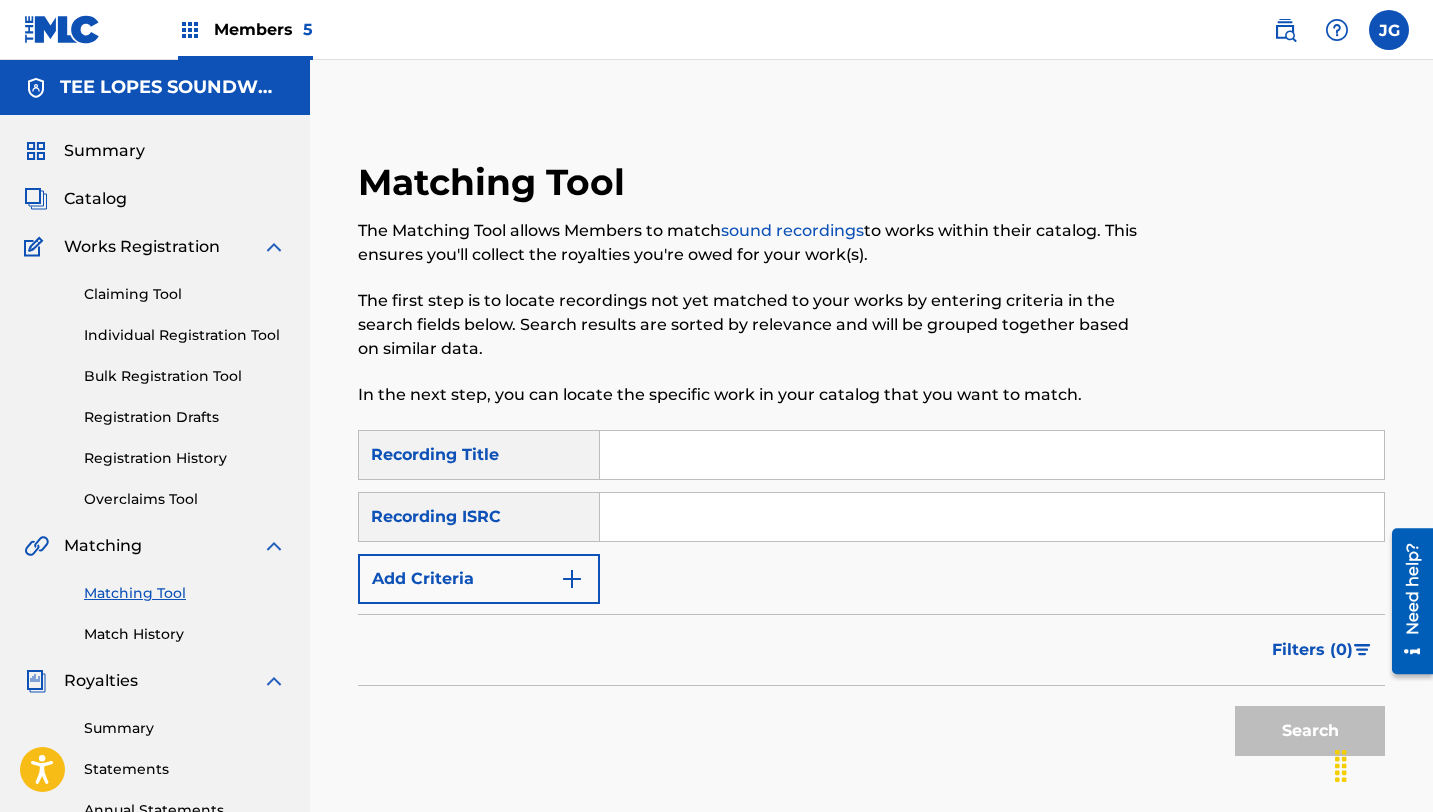 click at bounding box center (992, 455) 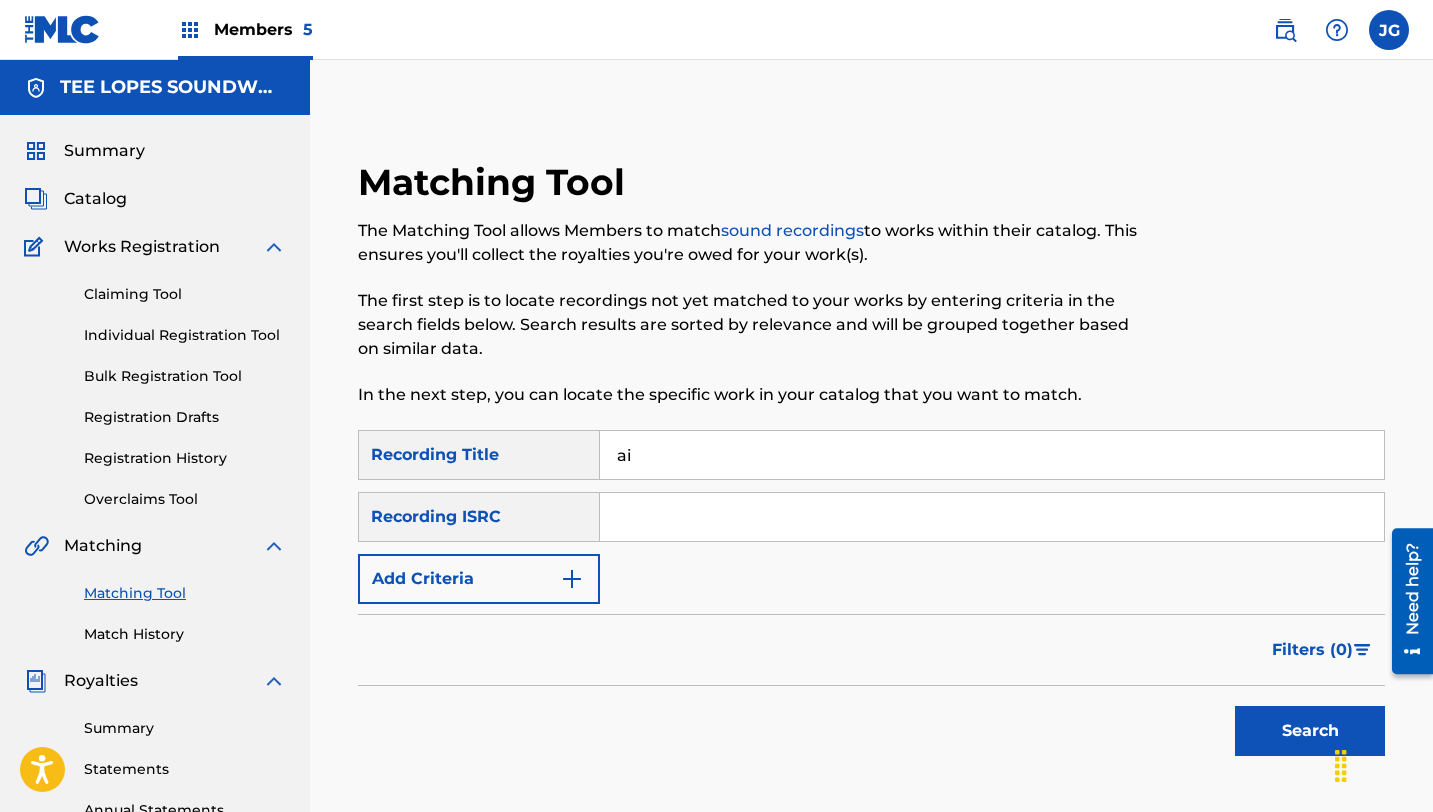 type on "AI O MANO" 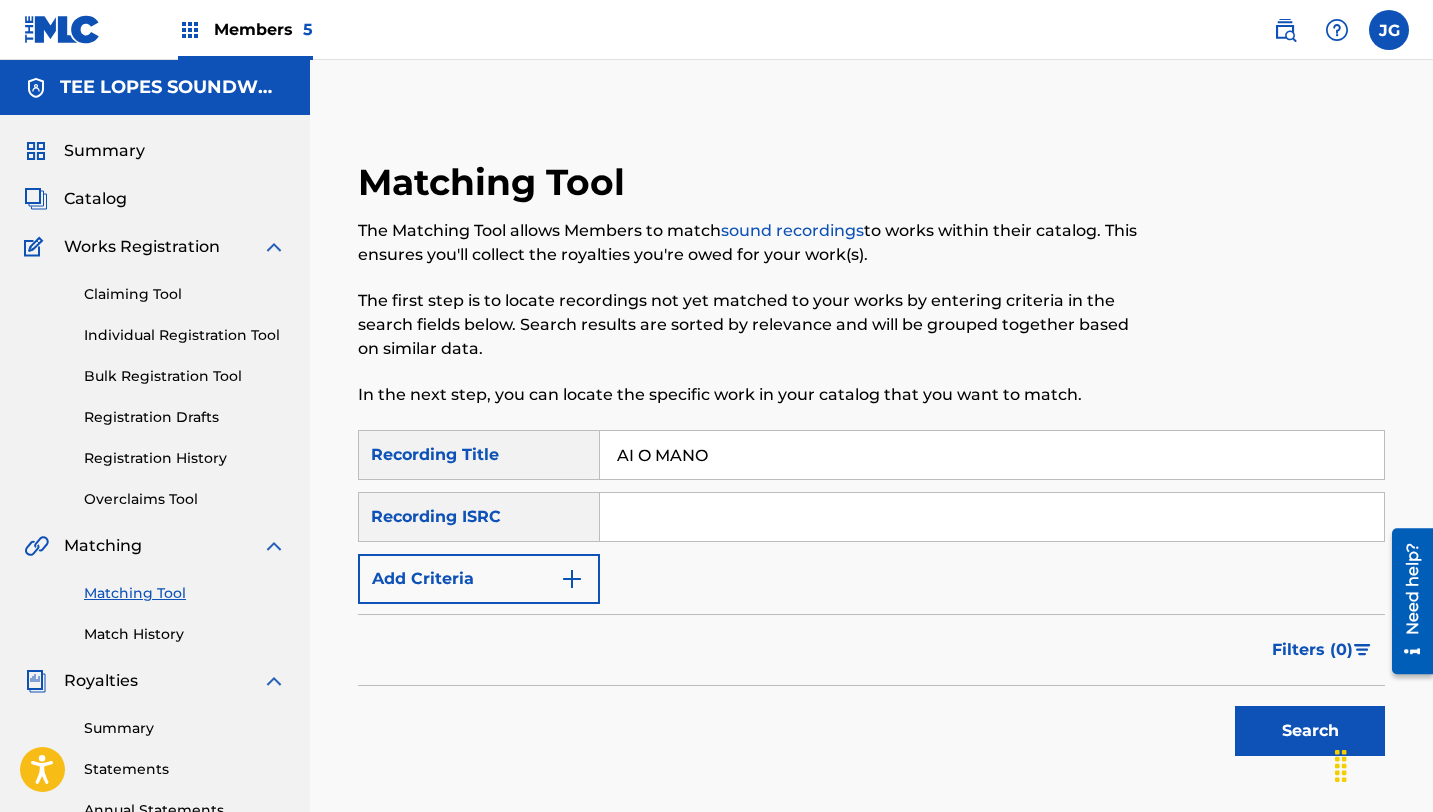 click on "Add Criteria" at bounding box center (479, 579) 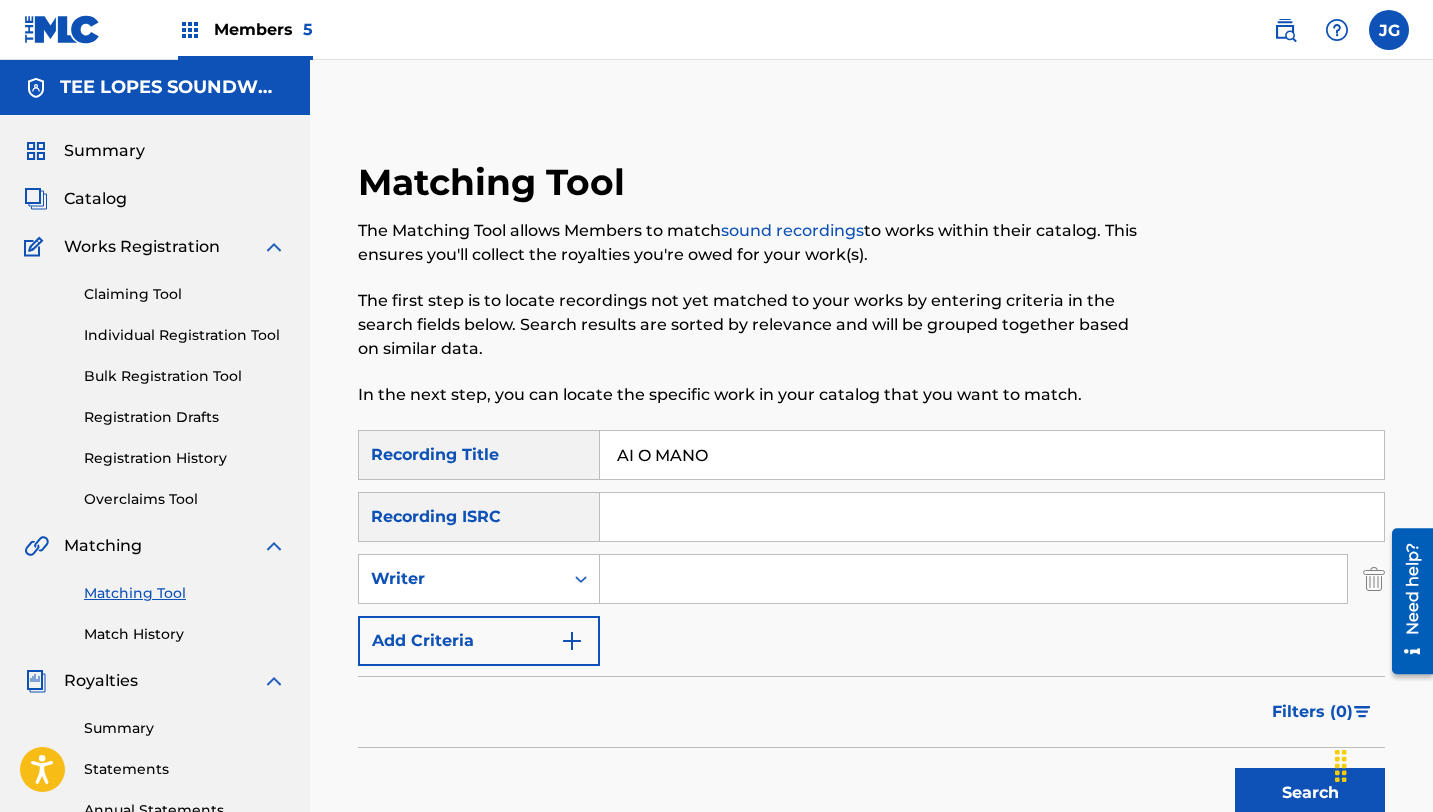 click at bounding box center (973, 579) 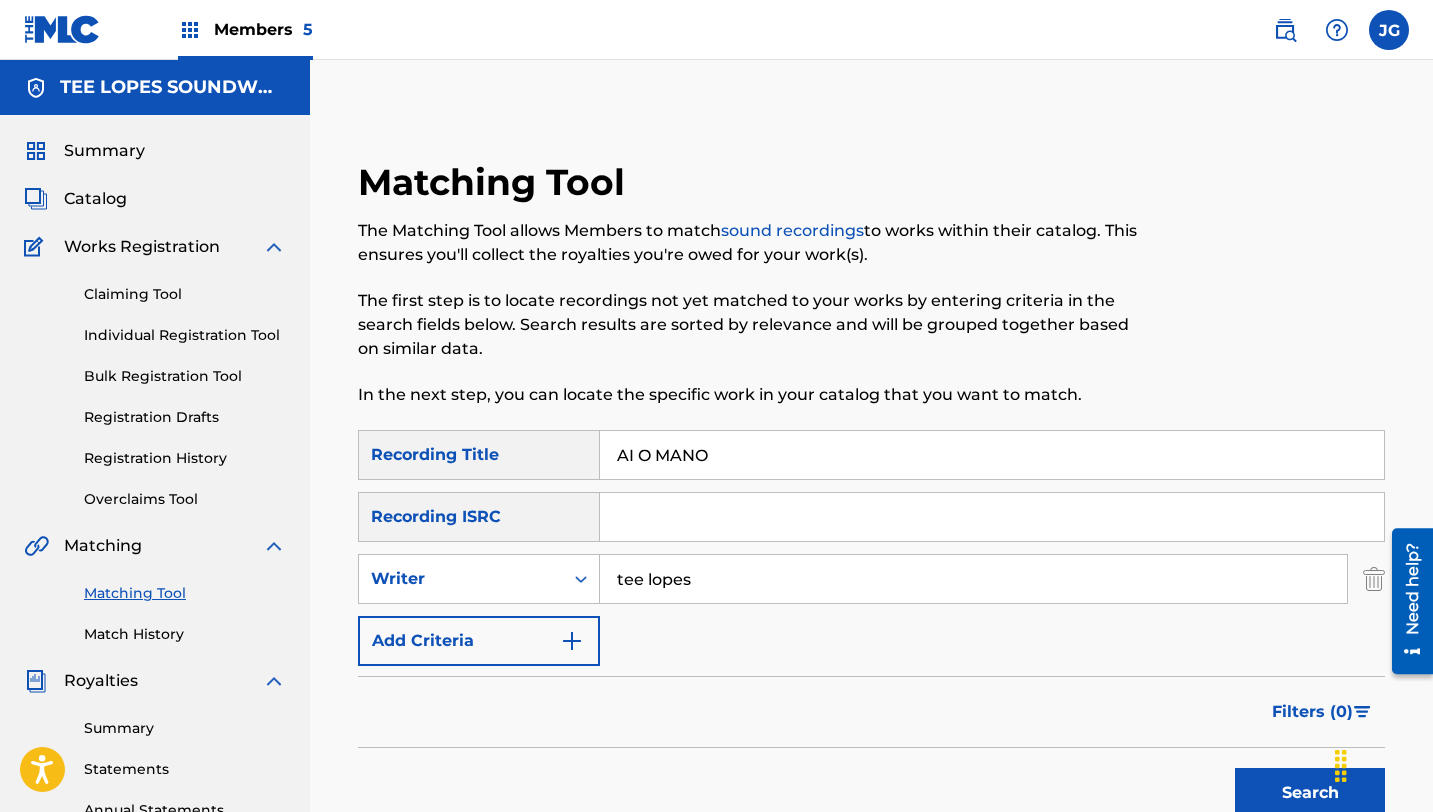 click on "Add Criteria" at bounding box center (479, 641) 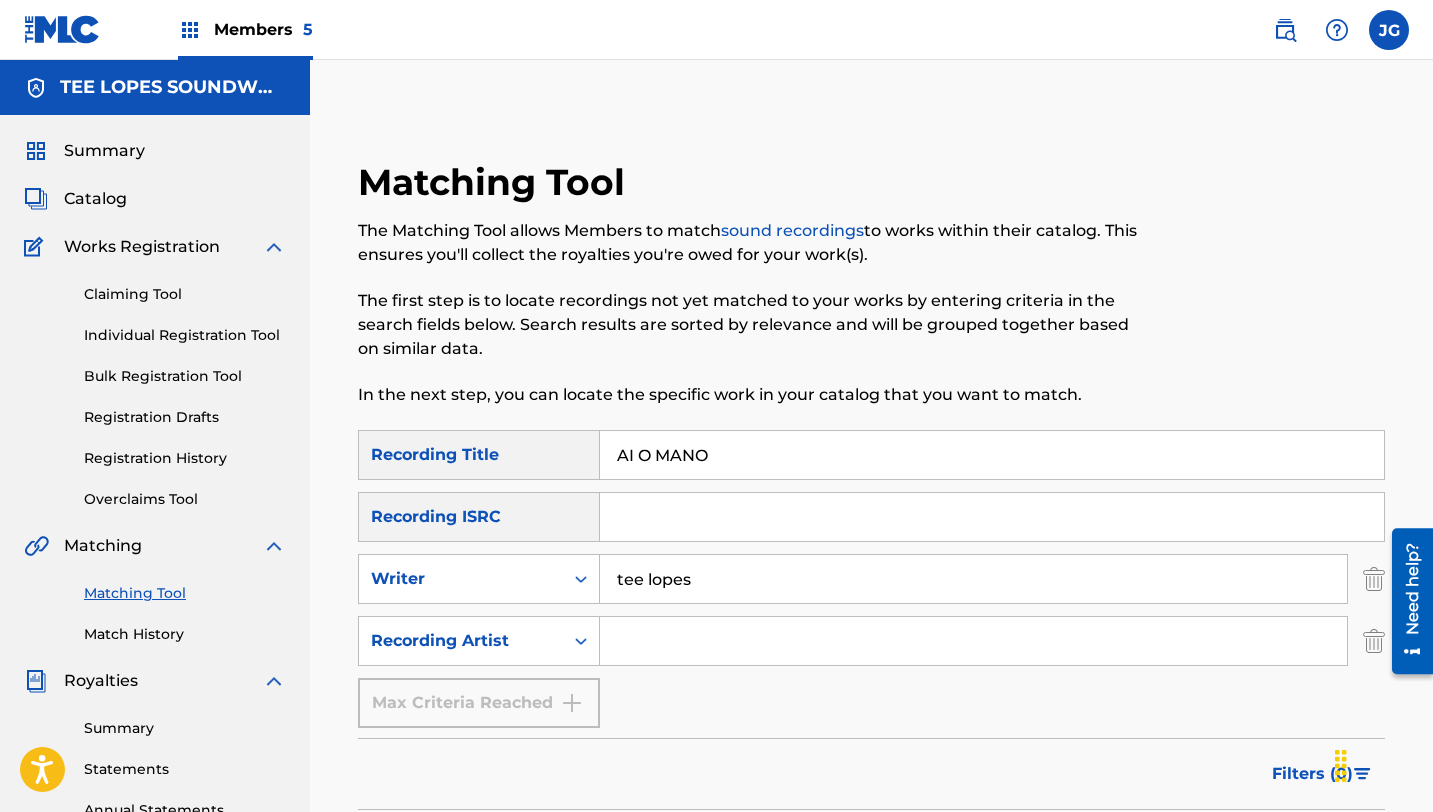 click at bounding box center [973, 641] 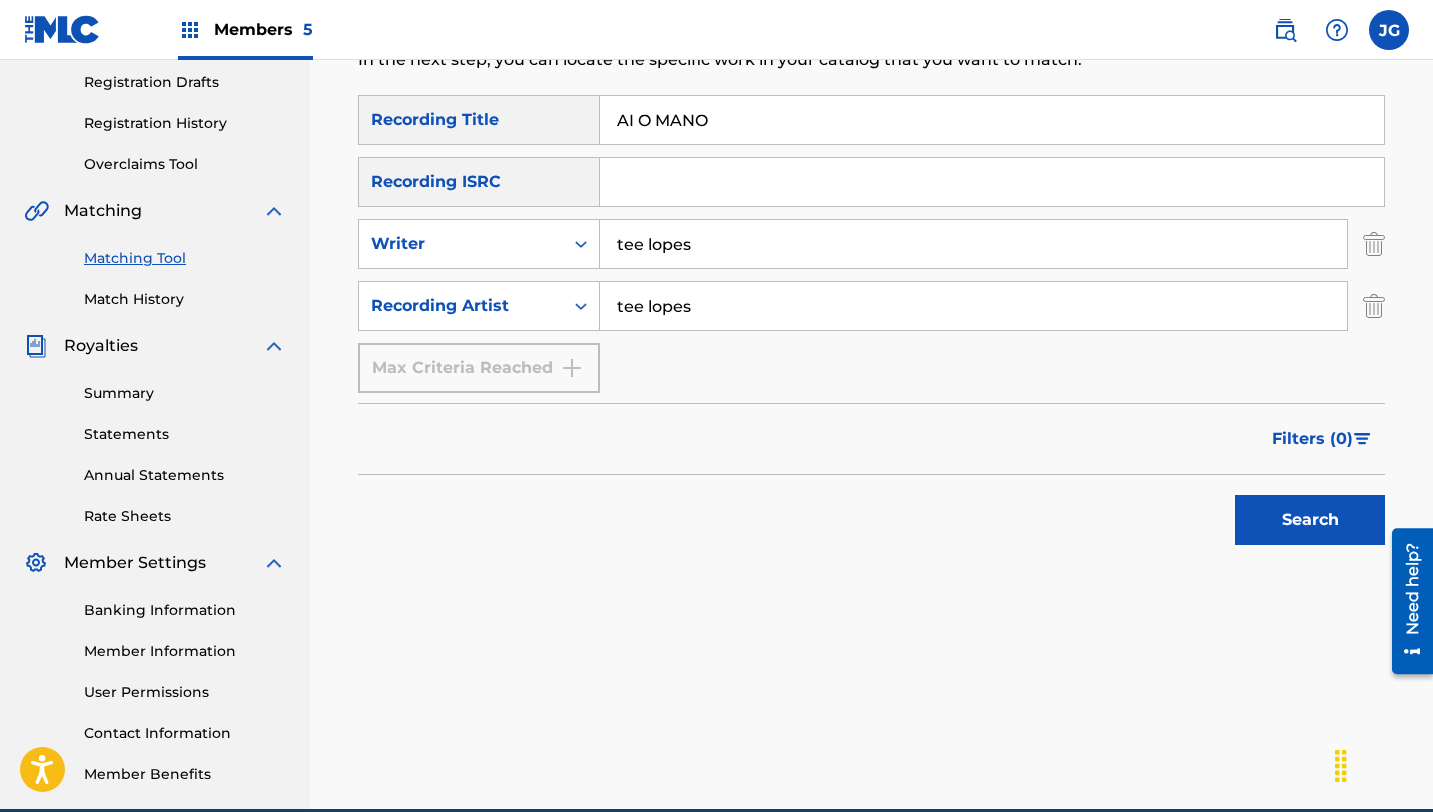 scroll, scrollTop: 356, scrollLeft: 0, axis: vertical 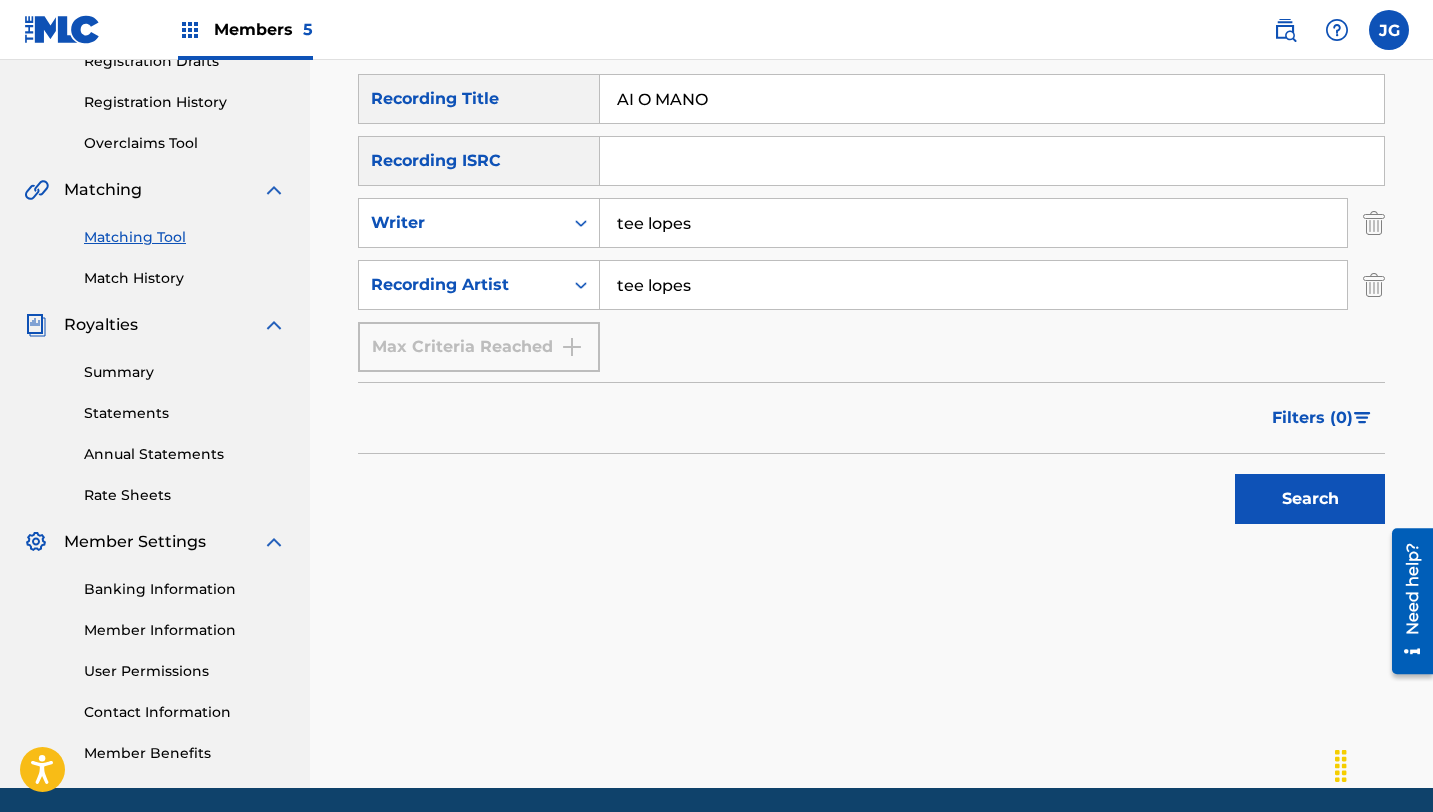 click on "Search" at bounding box center [1310, 499] 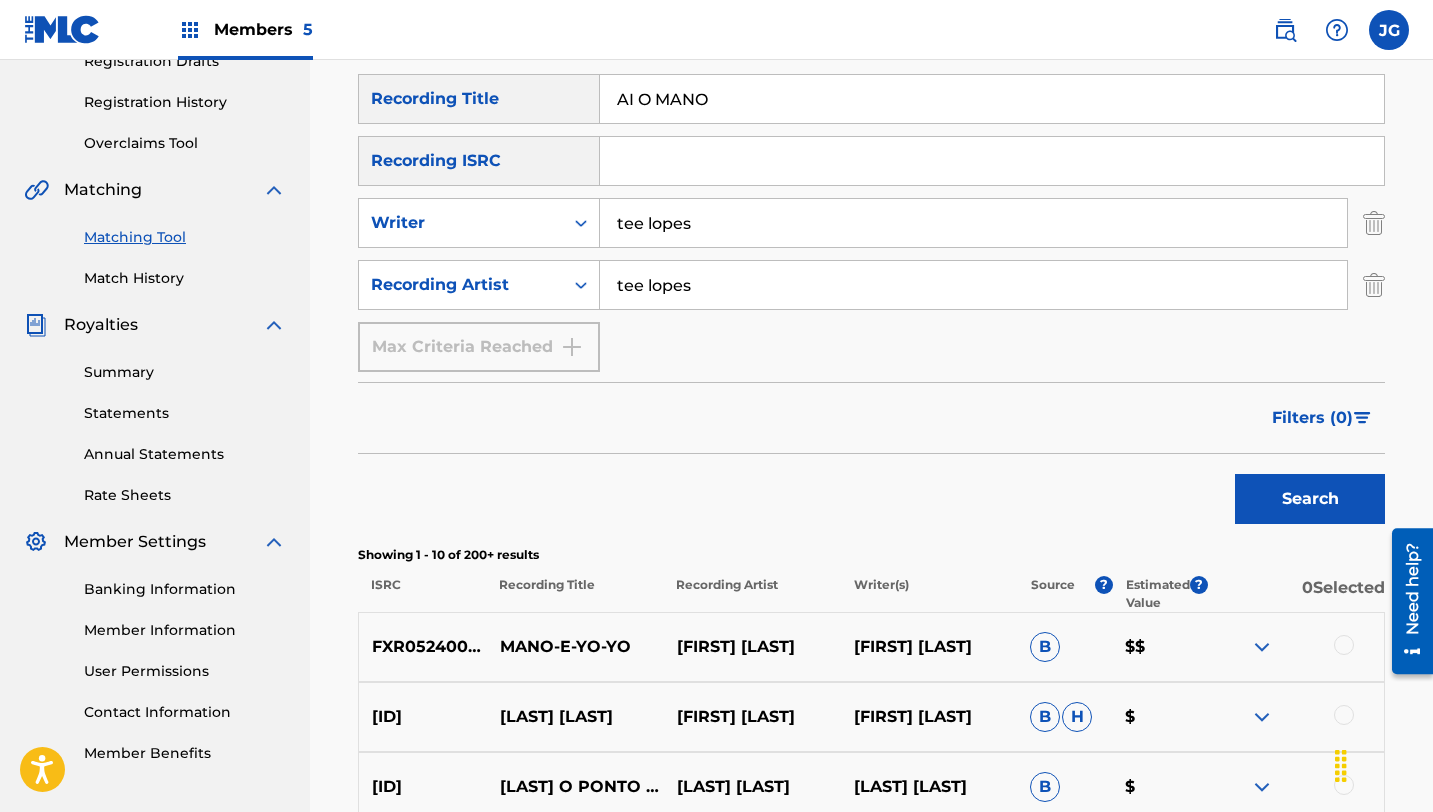 click on "[ID] [NAME] [FIRST] [LAST] [FIRST] [LAST] B $$" at bounding box center (871, 647) 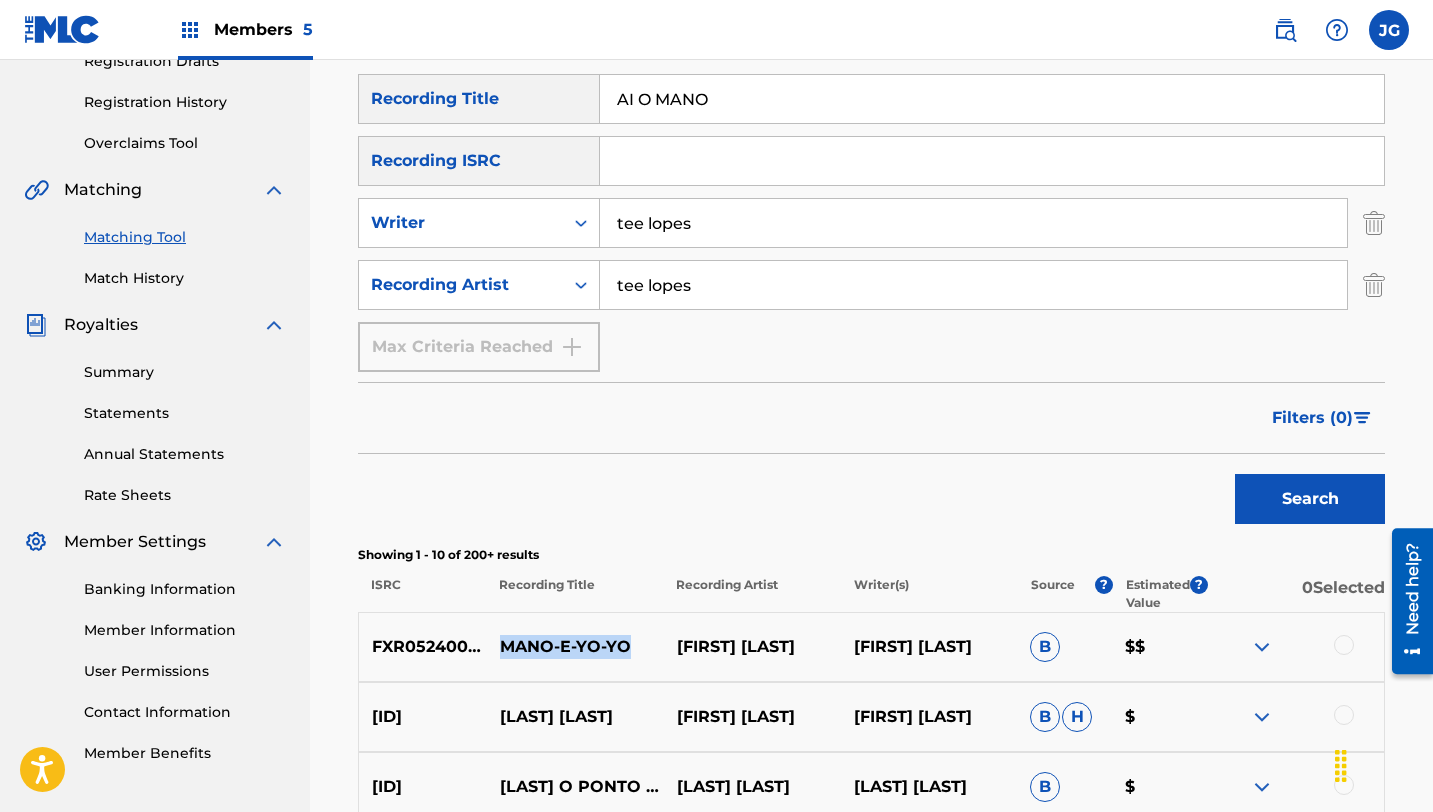 drag, startPoint x: 615, startPoint y: 647, endPoint x: 503, endPoint y: 641, distance: 112.1606 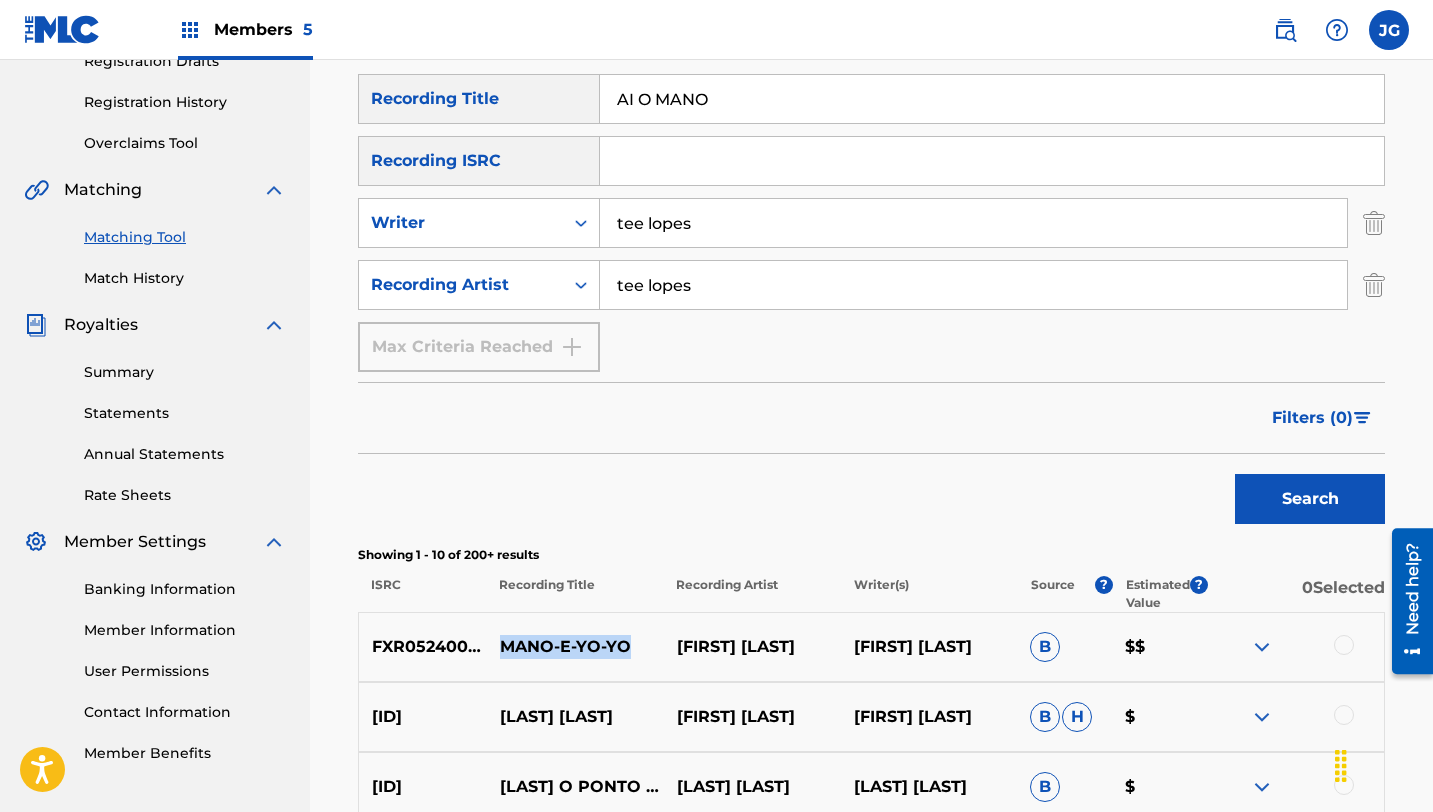 copy on "MANO-E-YO-YO" 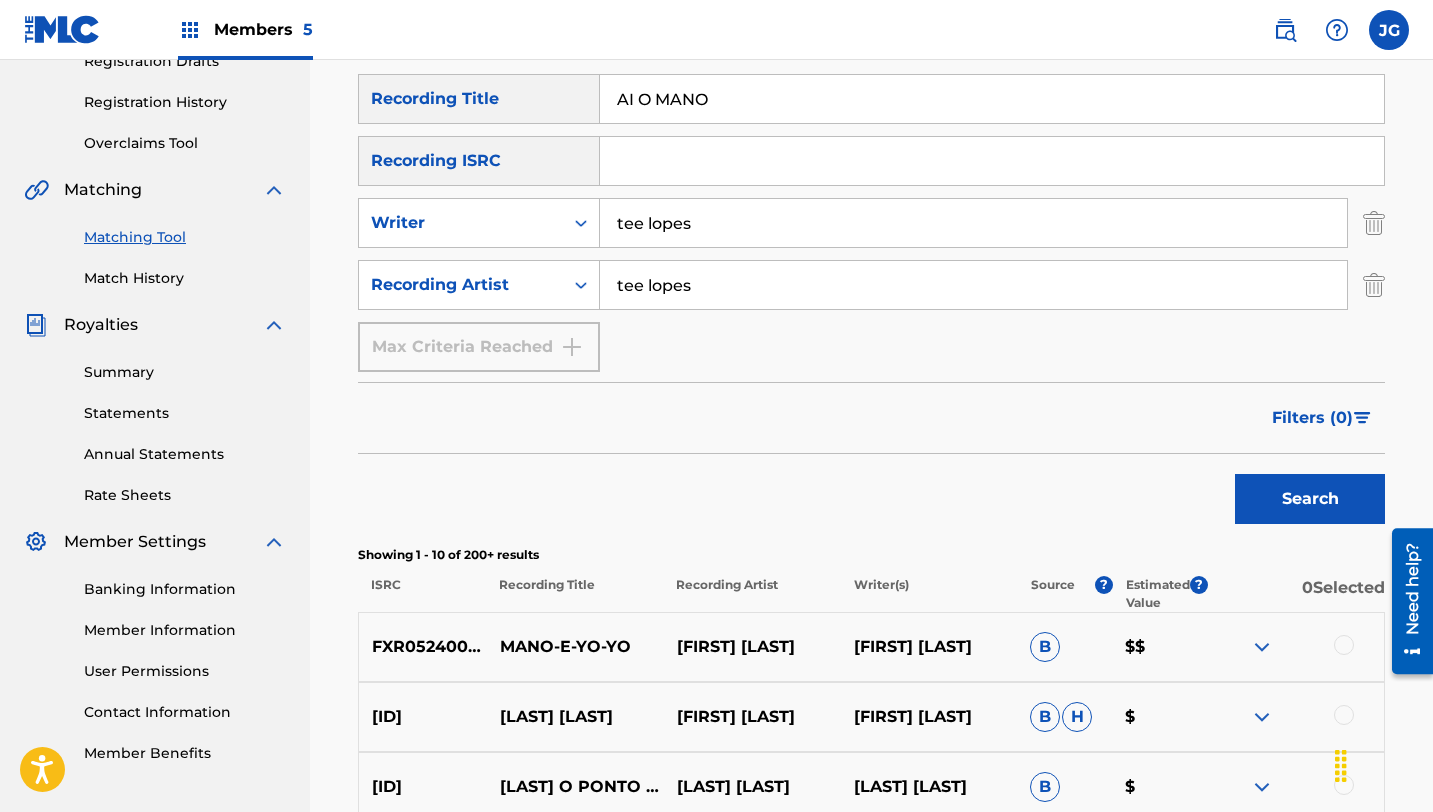 drag, startPoint x: 740, startPoint y: 90, endPoint x: 603, endPoint y: 87, distance: 137.03284 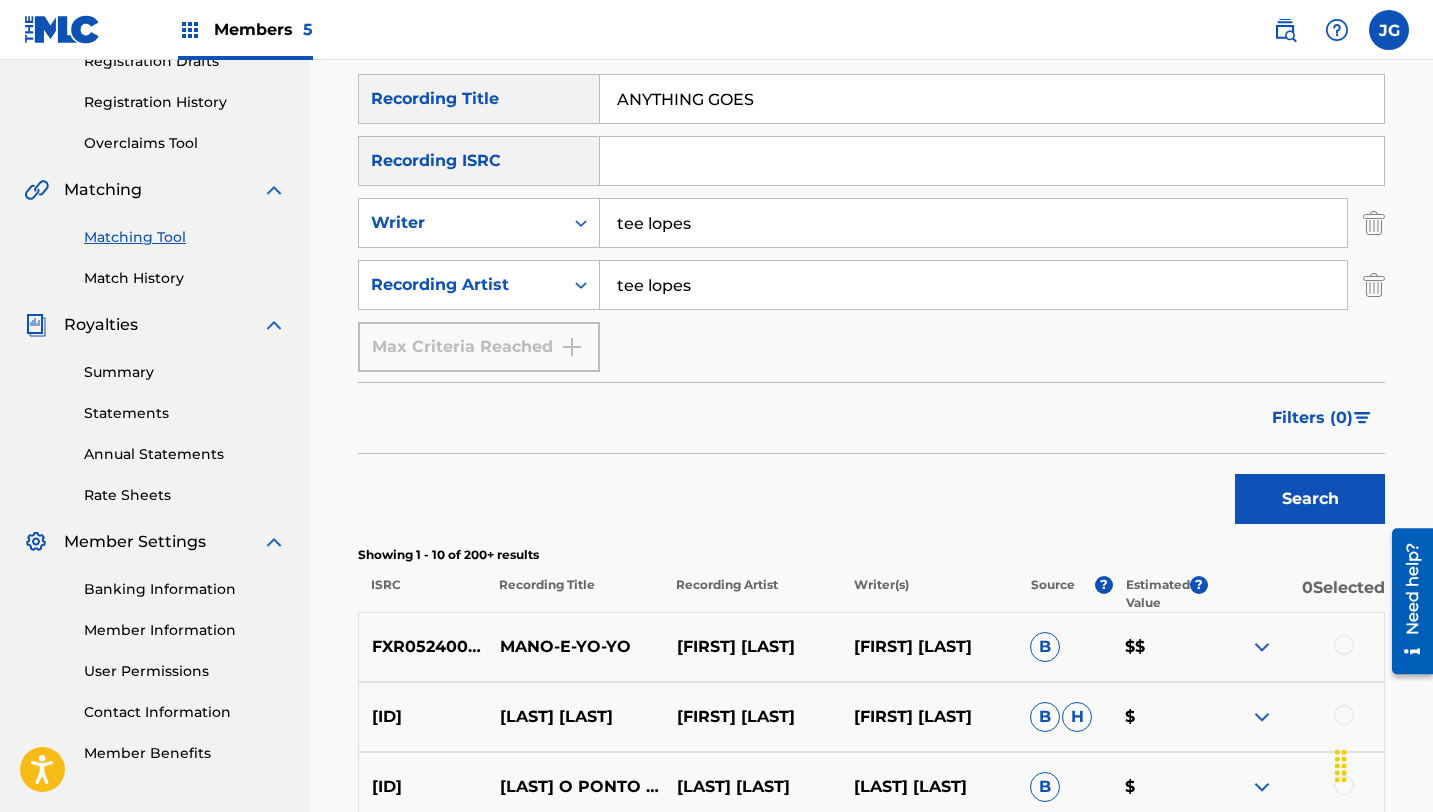 click on "Search" at bounding box center [1310, 499] 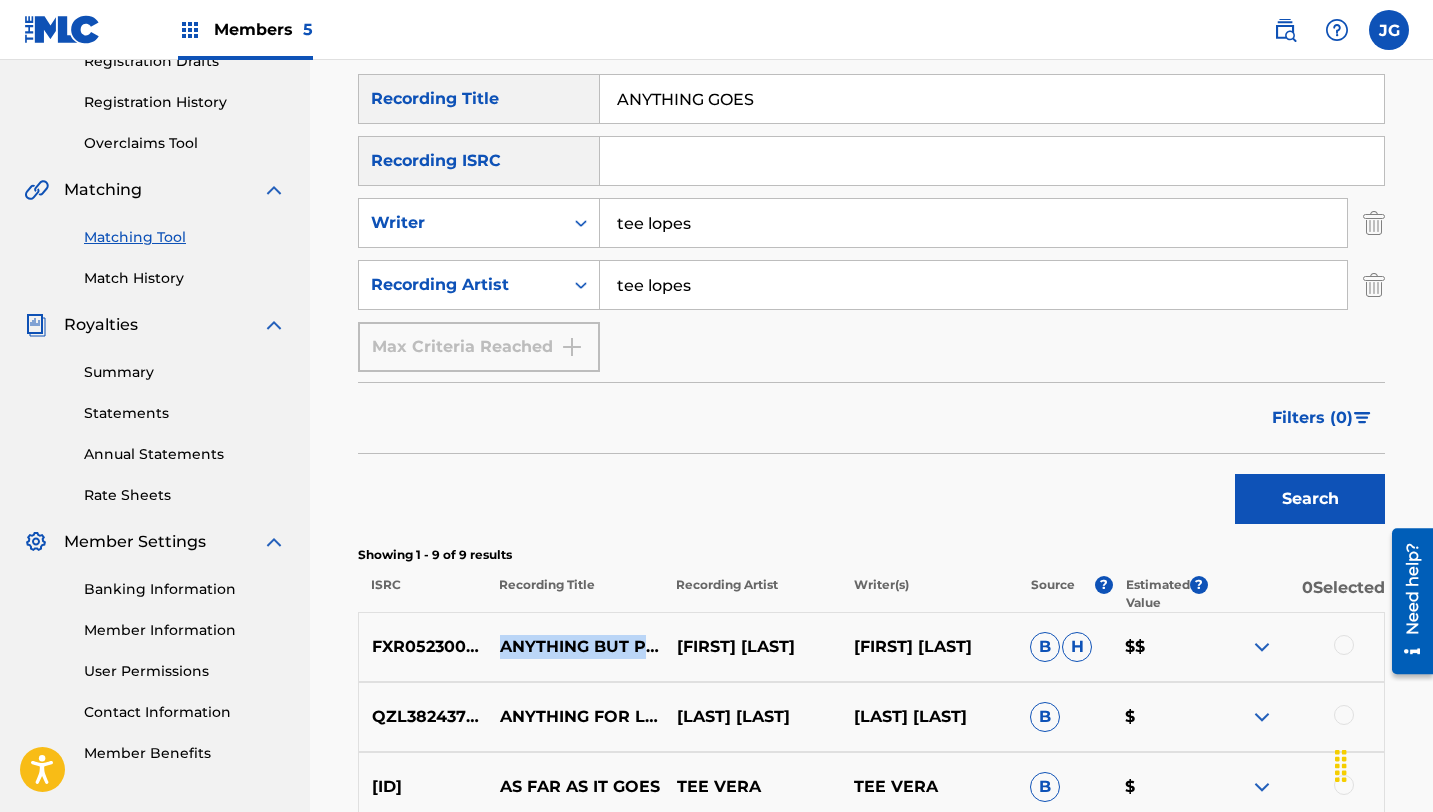 drag, startPoint x: 598, startPoint y: 669, endPoint x: 500, endPoint y: 631, distance: 105.10947 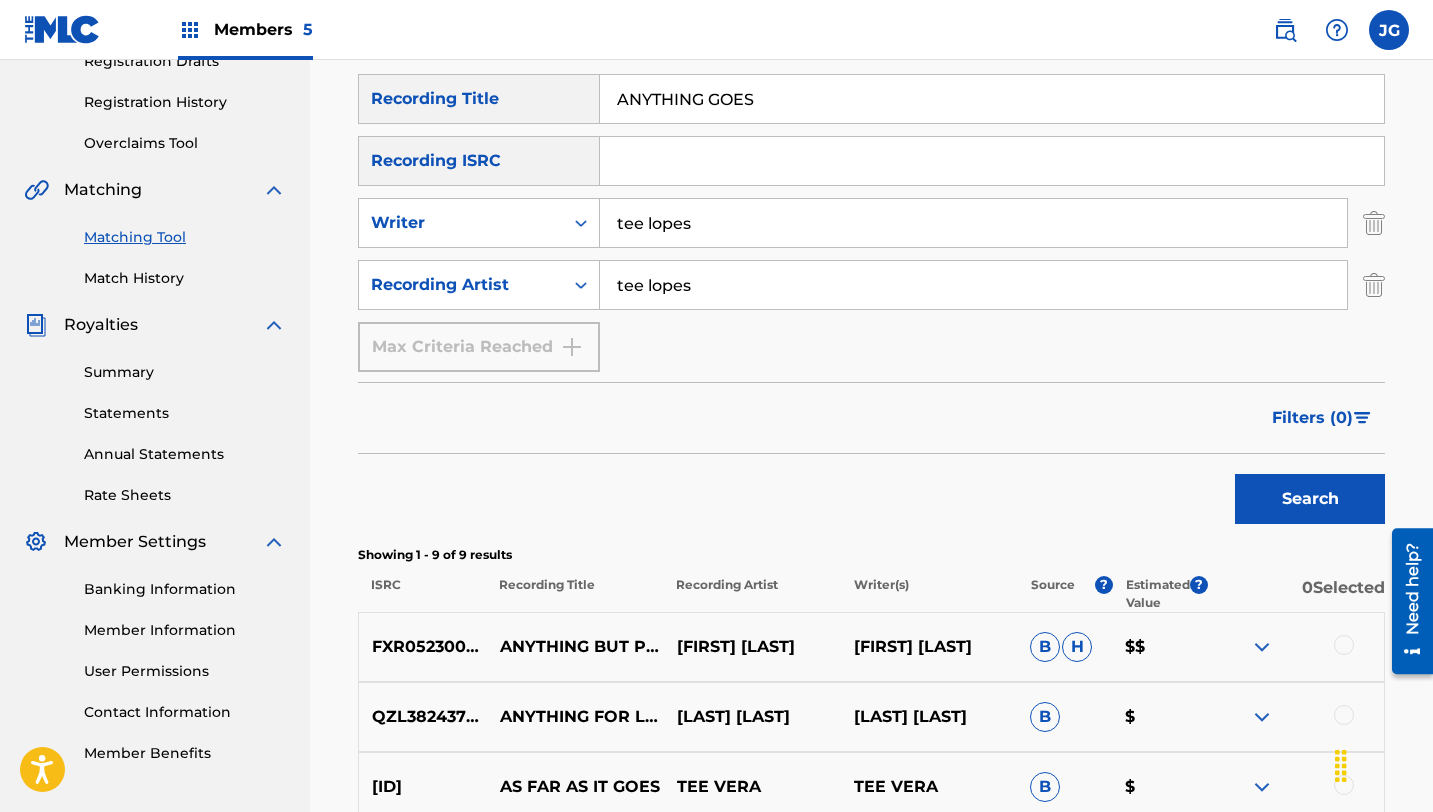 drag, startPoint x: 795, startPoint y: 99, endPoint x: 582, endPoint y: 95, distance: 213.03755 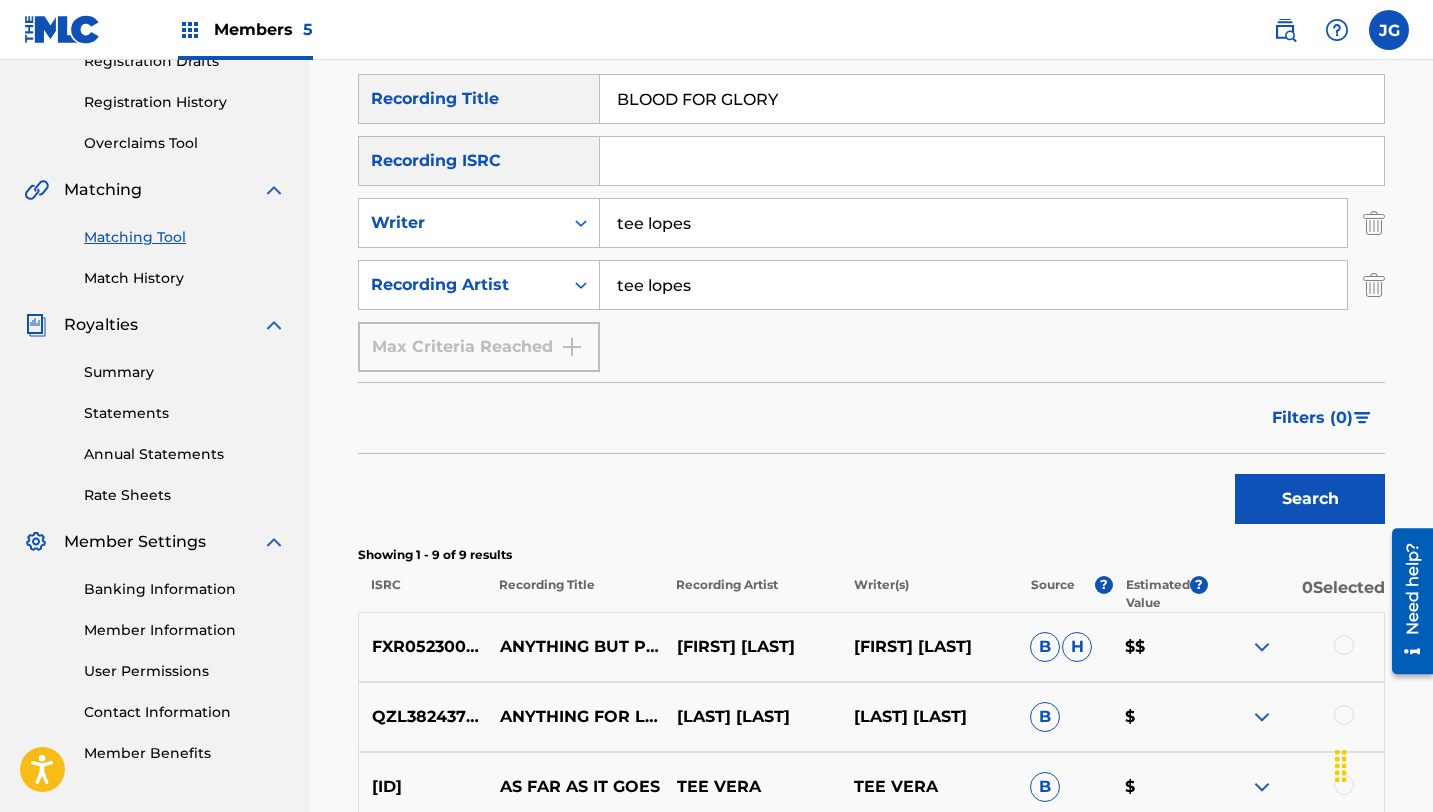 click on "Search" at bounding box center [1310, 499] 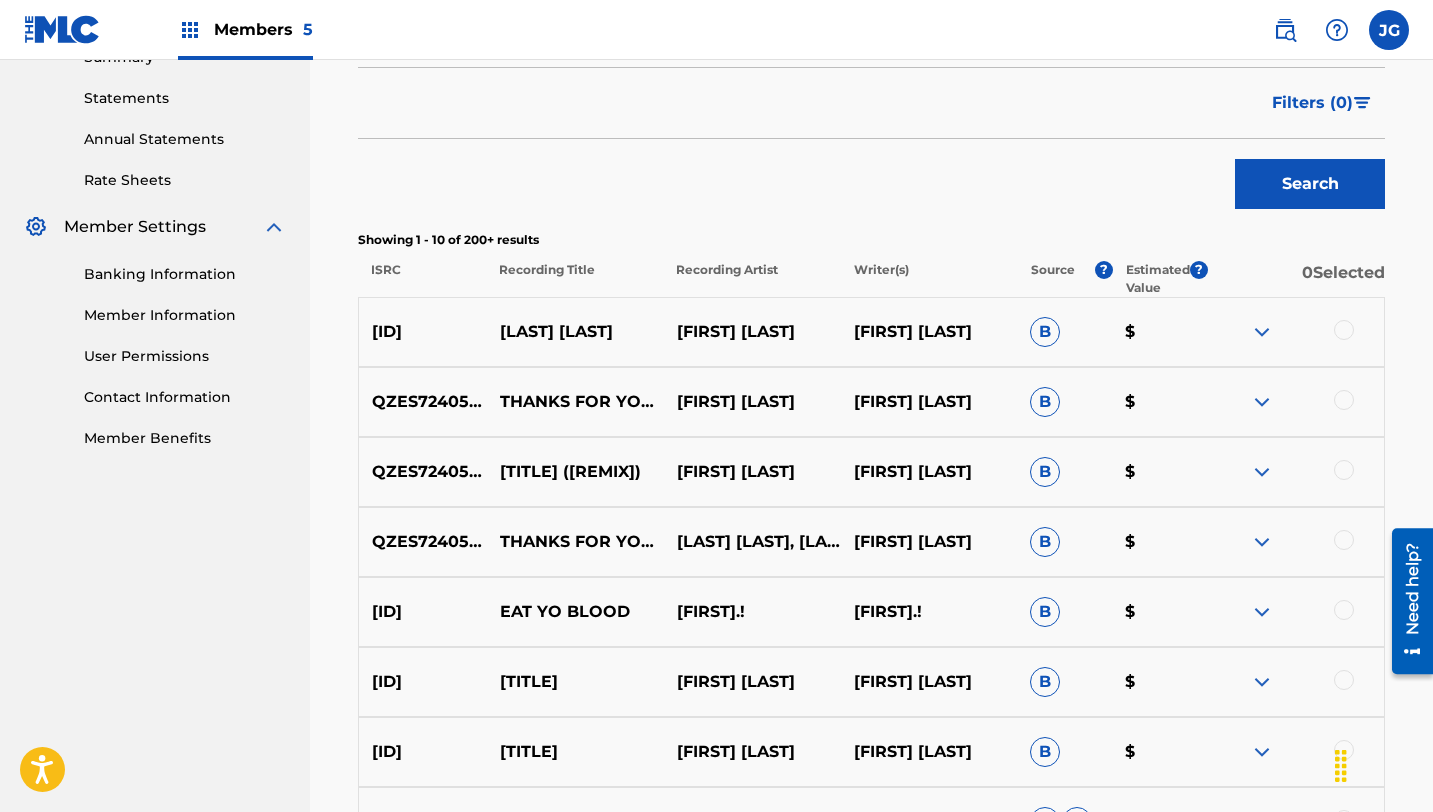 scroll, scrollTop: 740, scrollLeft: 0, axis: vertical 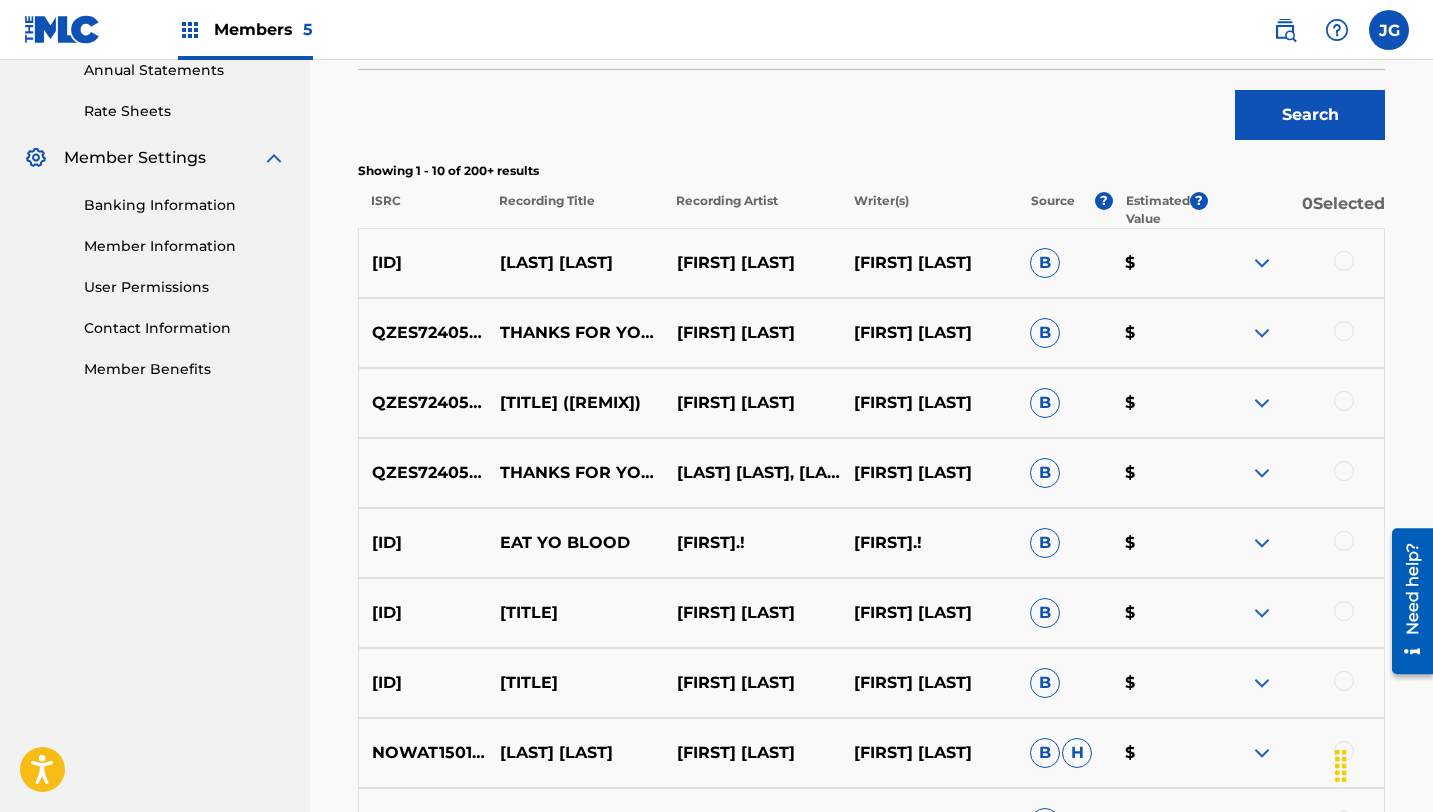 drag, startPoint x: 505, startPoint y: 254, endPoint x: 564, endPoint y: 281, distance: 64.884514 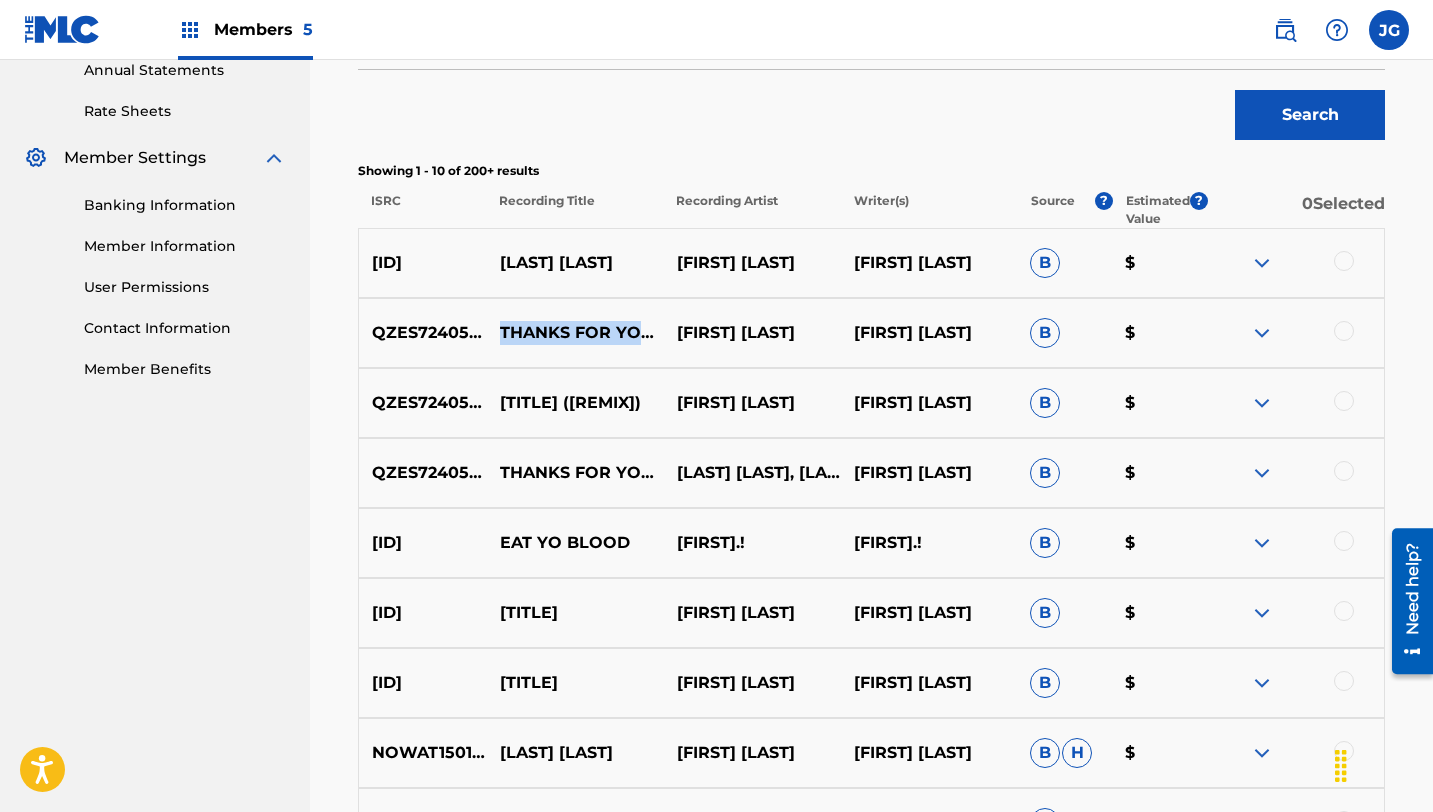 drag, startPoint x: 606, startPoint y: 352, endPoint x: 507, endPoint y: 302, distance: 110.909874 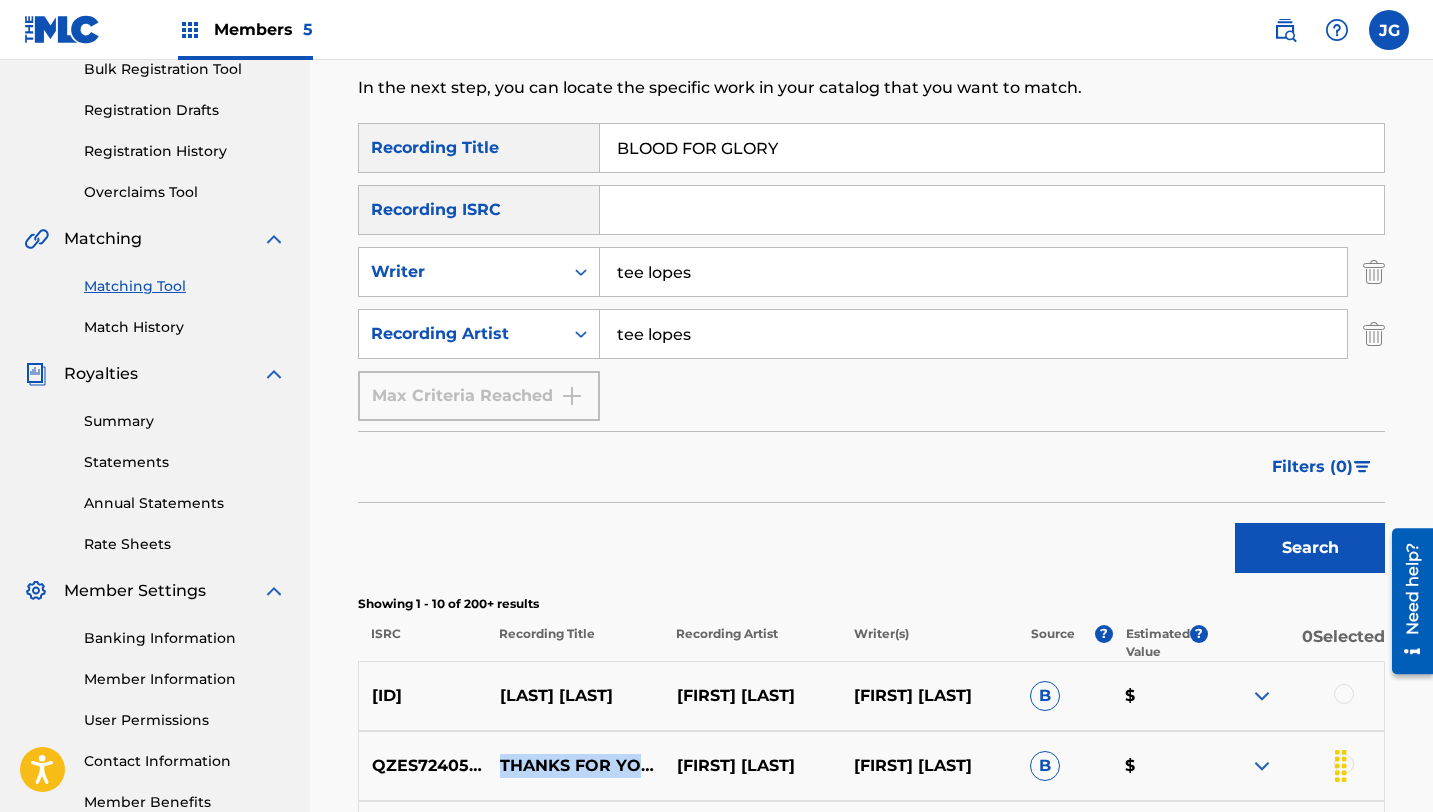 scroll, scrollTop: 300, scrollLeft: 0, axis: vertical 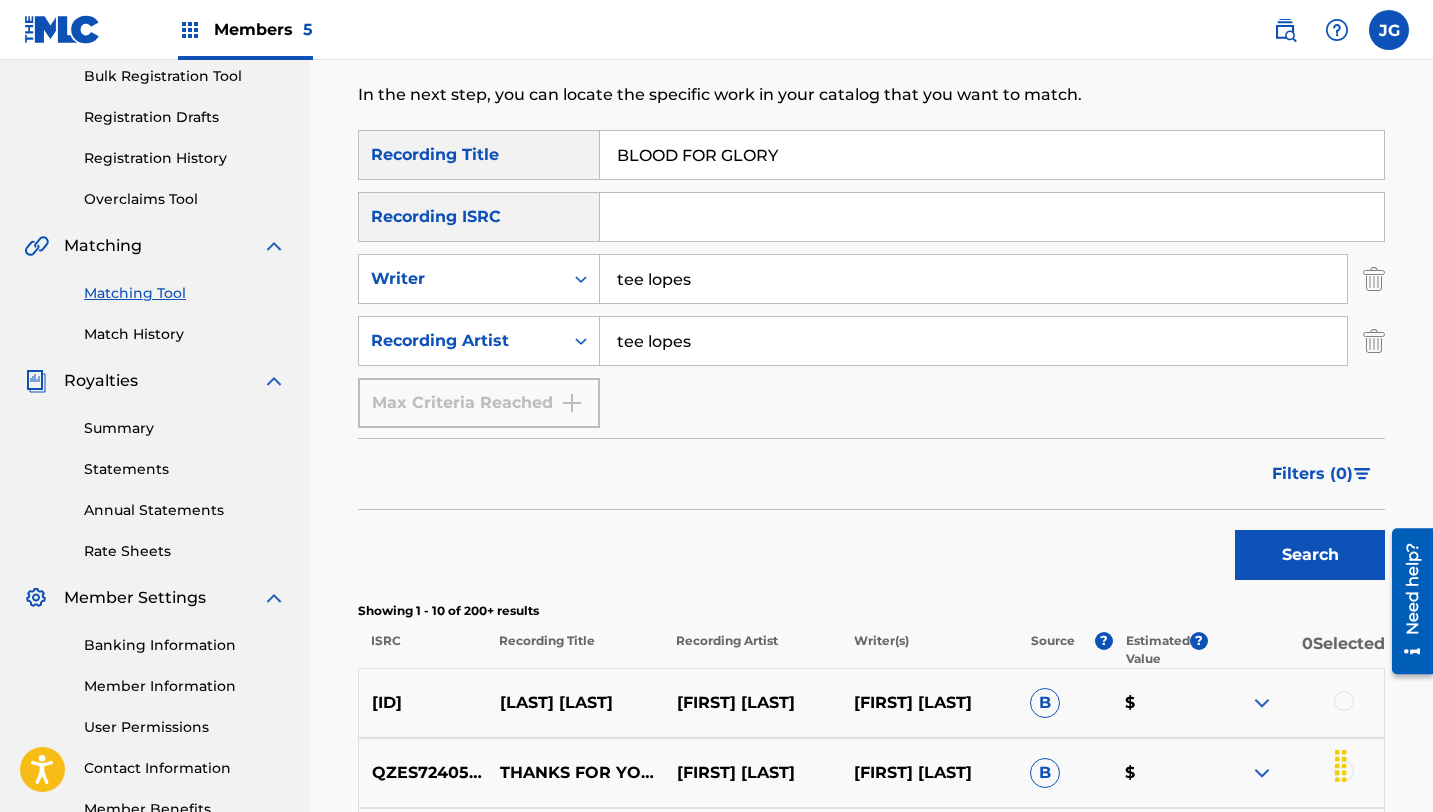 drag, startPoint x: 790, startPoint y: 161, endPoint x: 601, endPoint y: 147, distance: 189.5178 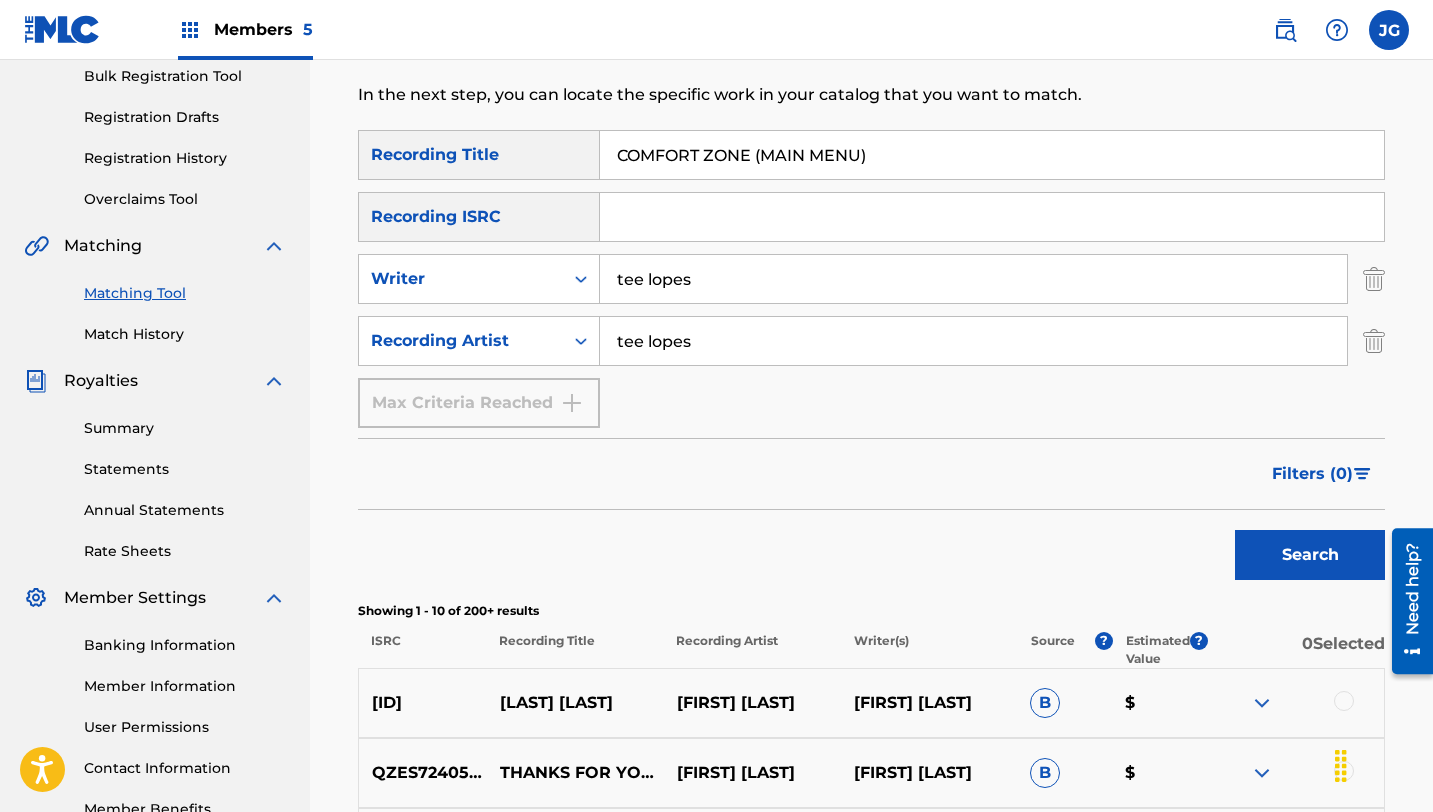 click on "Search" at bounding box center (1310, 555) 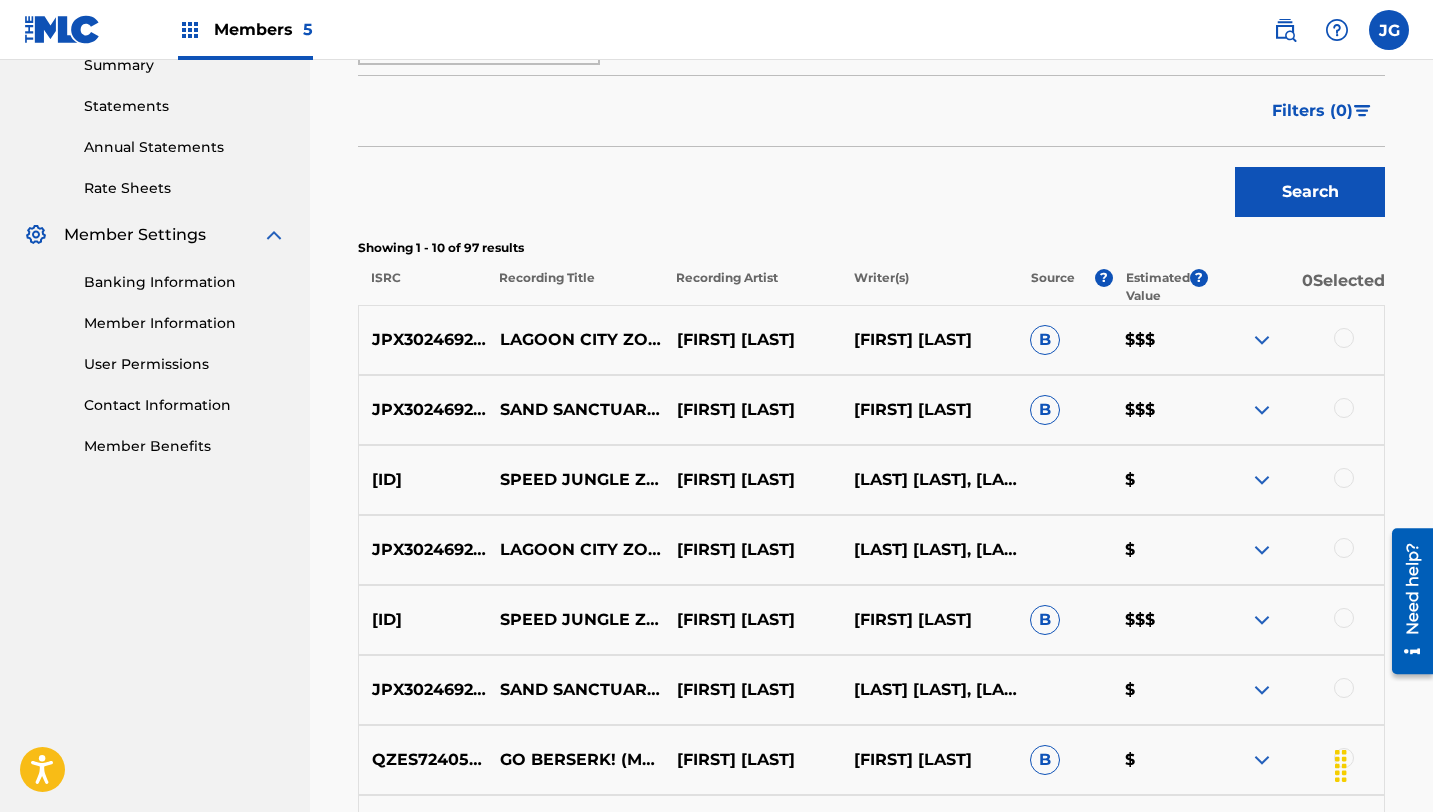 scroll, scrollTop: 664, scrollLeft: 0, axis: vertical 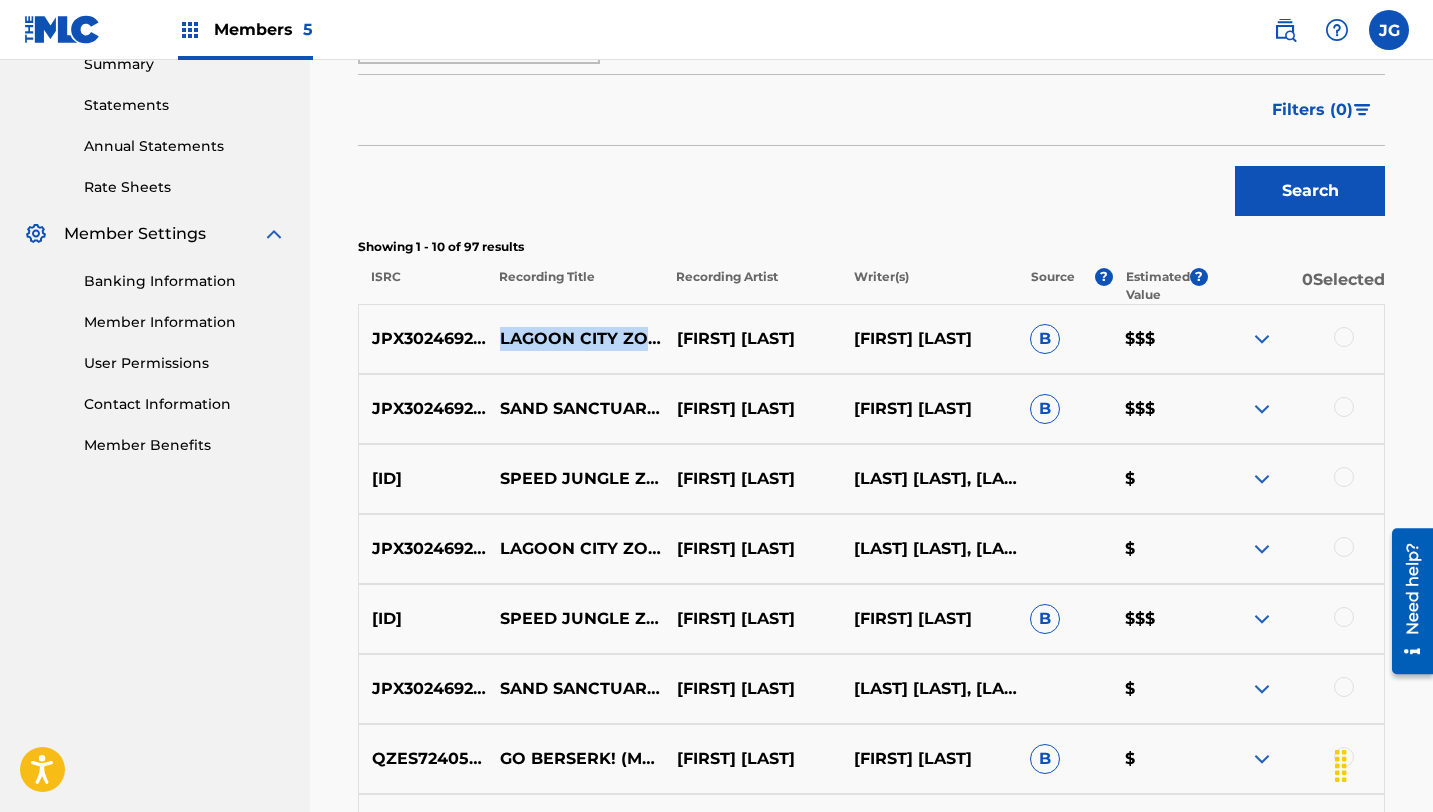drag, startPoint x: 597, startPoint y: 356, endPoint x: 493, endPoint y: 330, distance: 107.200745 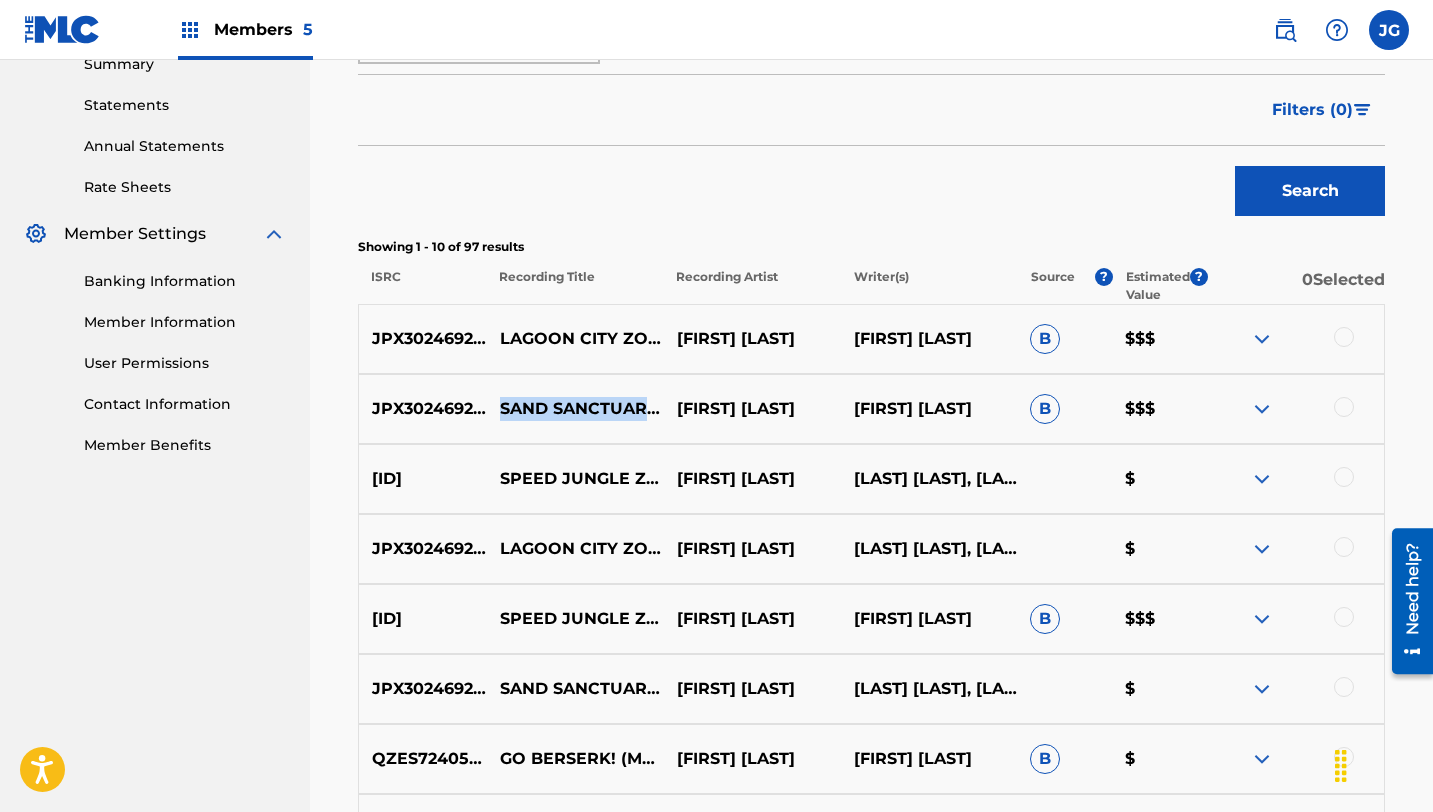 drag, startPoint x: 597, startPoint y: 418, endPoint x: 501, endPoint y: 387, distance: 100.88112 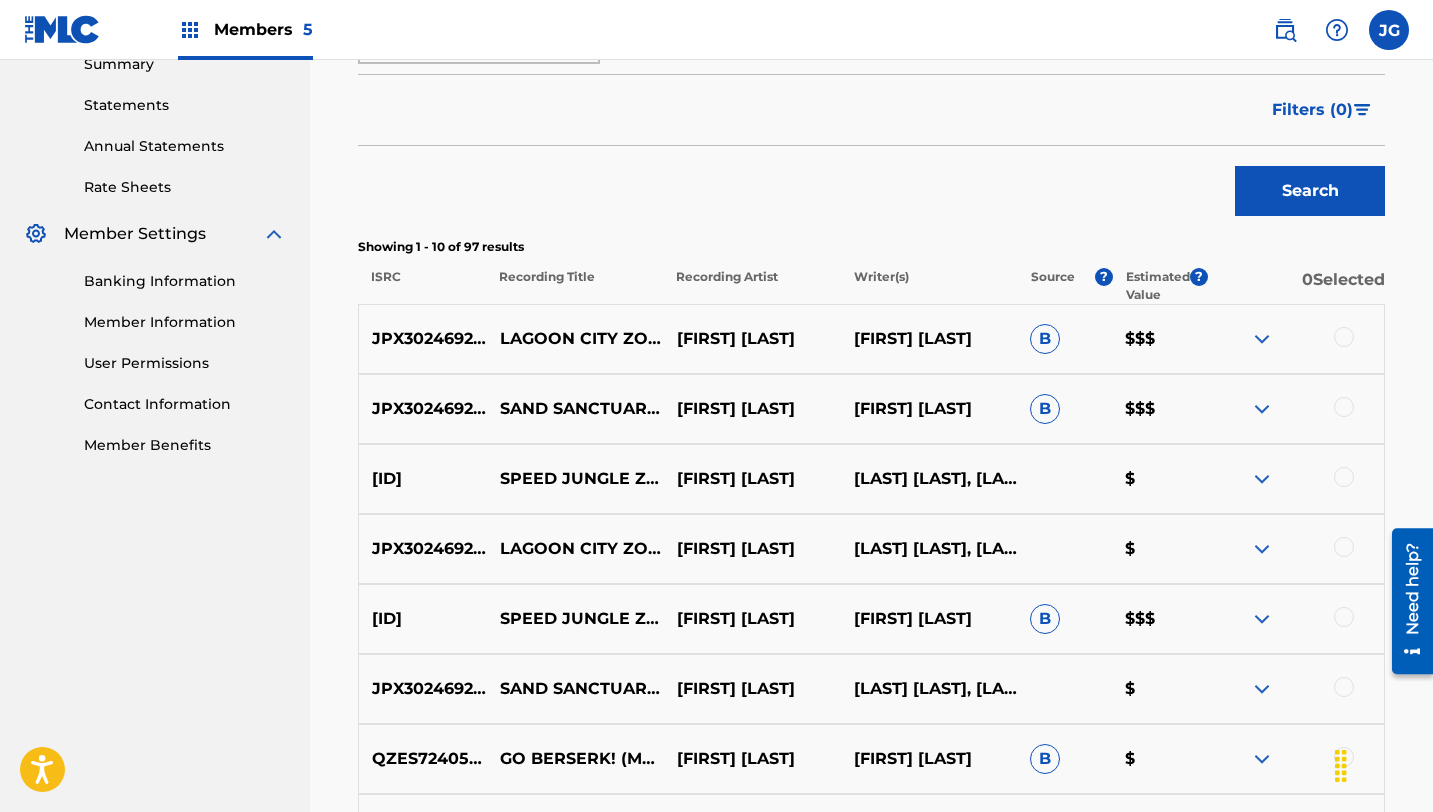 drag, startPoint x: 596, startPoint y: 574, endPoint x: 601, endPoint y: 546, distance: 28.442924 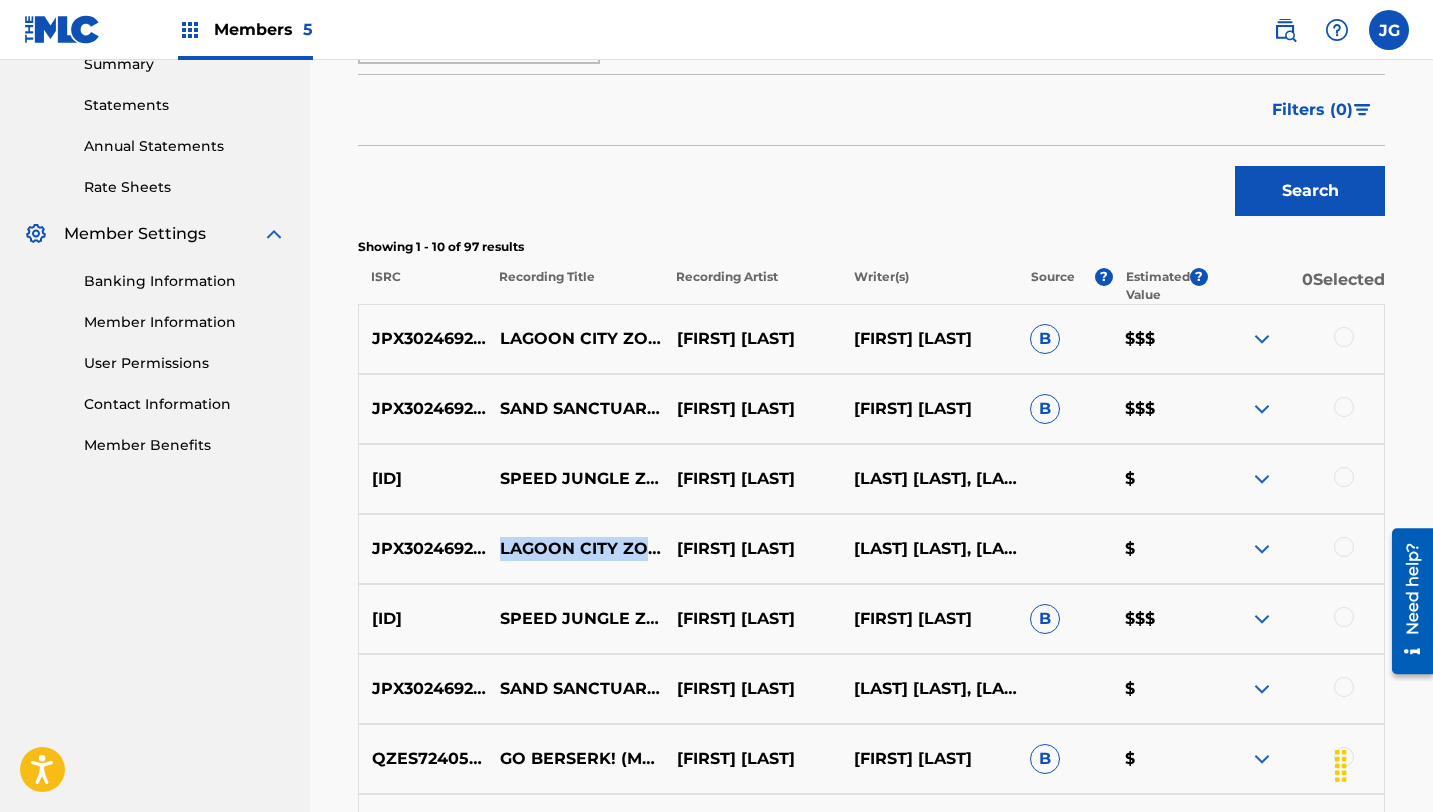 drag, startPoint x: 599, startPoint y: 551, endPoint x: 486, endPoint y: 528, distance: 115.316956 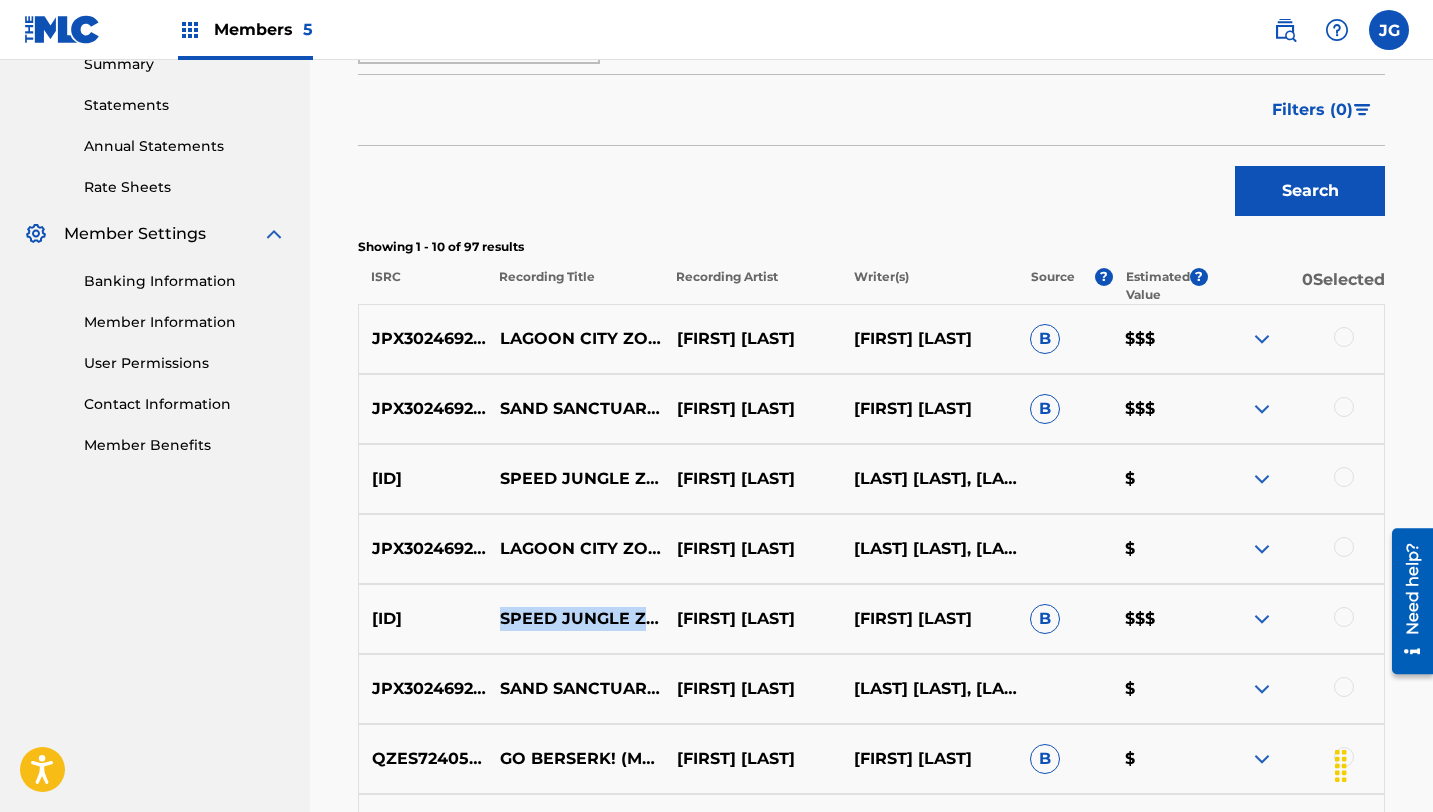 drag, startPoint x: 497, startPoint y: 602, endPoint x: 606, endPoint y: 639, distance: 115.10864 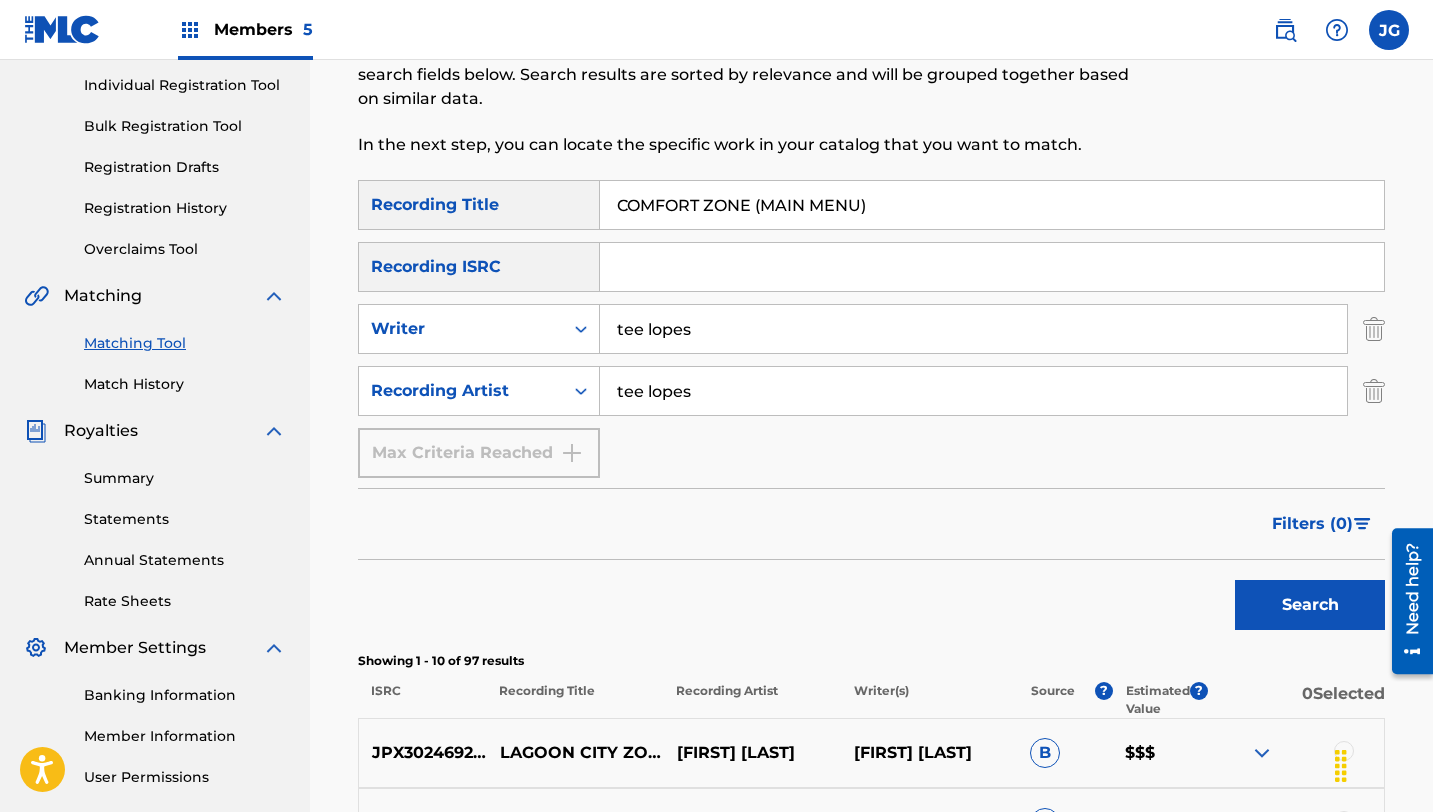 scroll, scrollTop: 247, scrollLeft: 0, axis: vertical 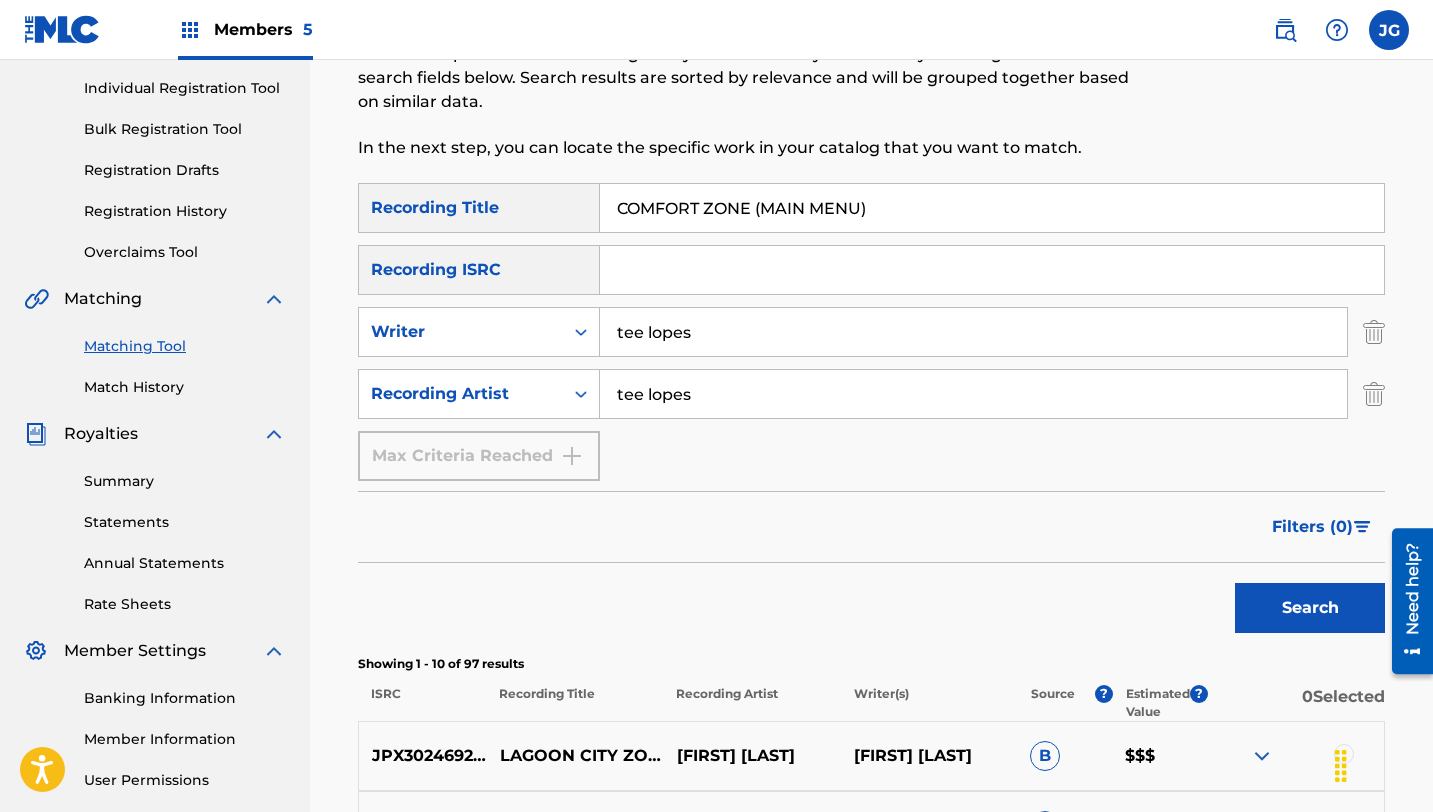 drag, startPoint x: 876, startPoint y: 208, endPoint x: 599, endPoint y: 196, distance: 277.2598 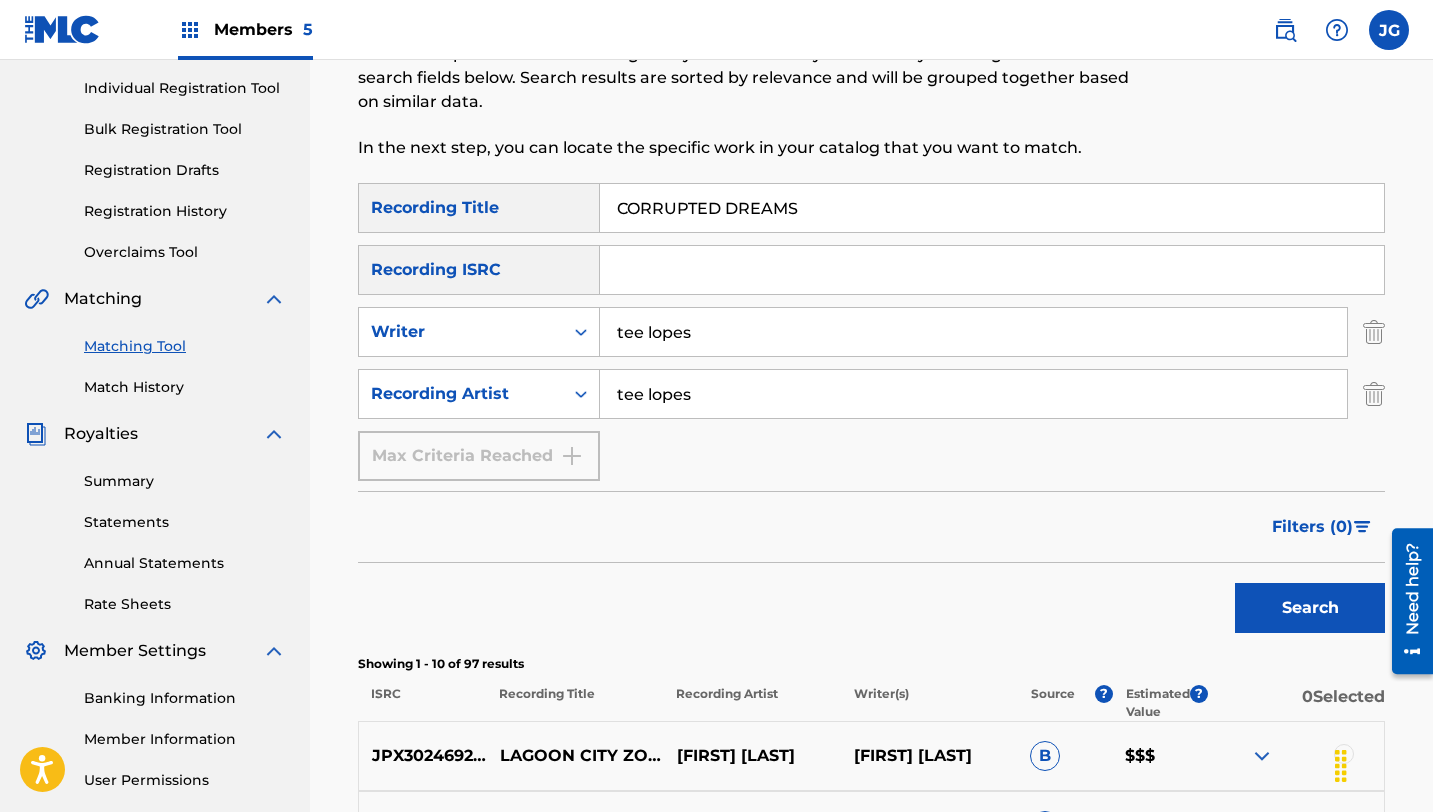 click on "Search" at bounding box center [1310, 608] 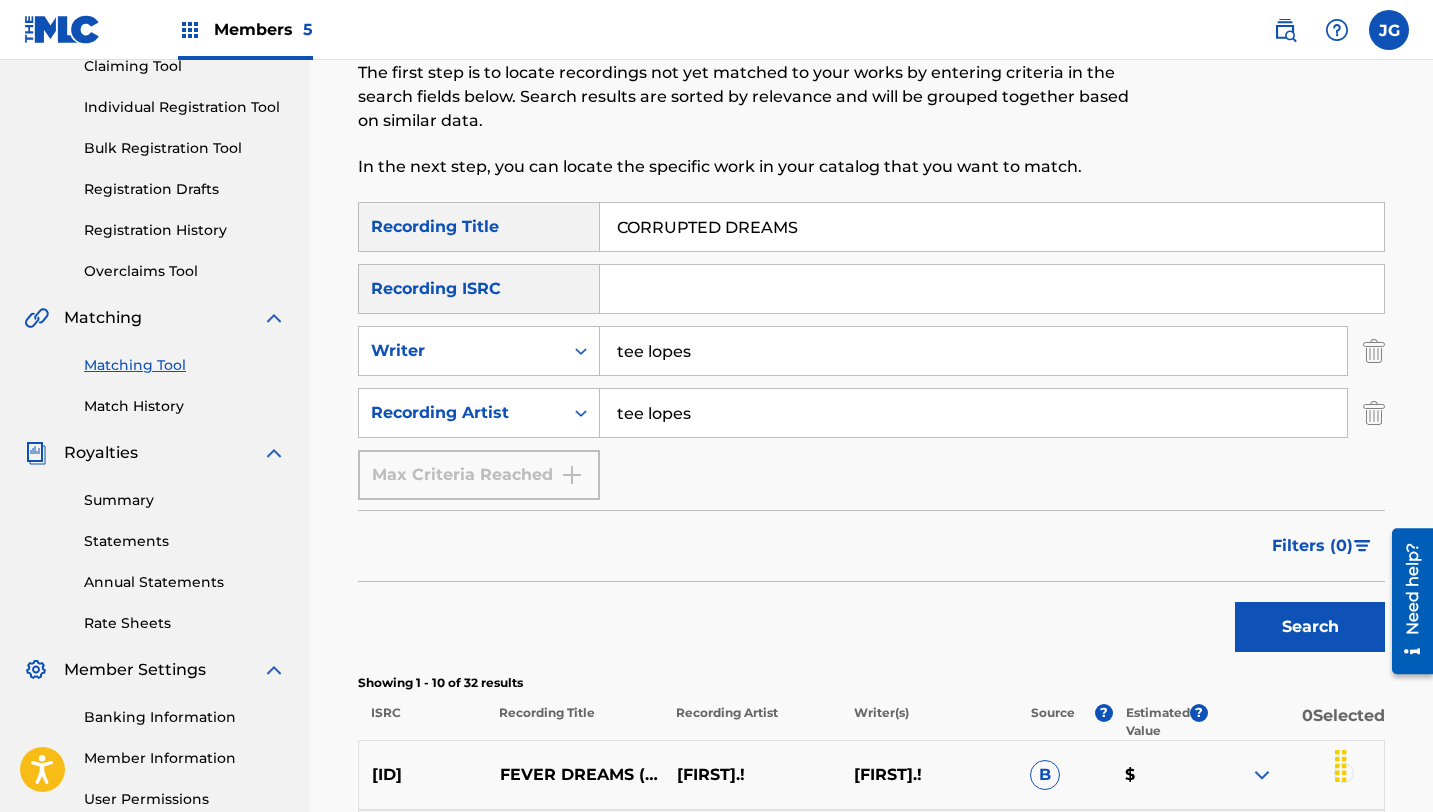 scroll, scrollTop: 248, scrollLeft: 0, axis: vertical 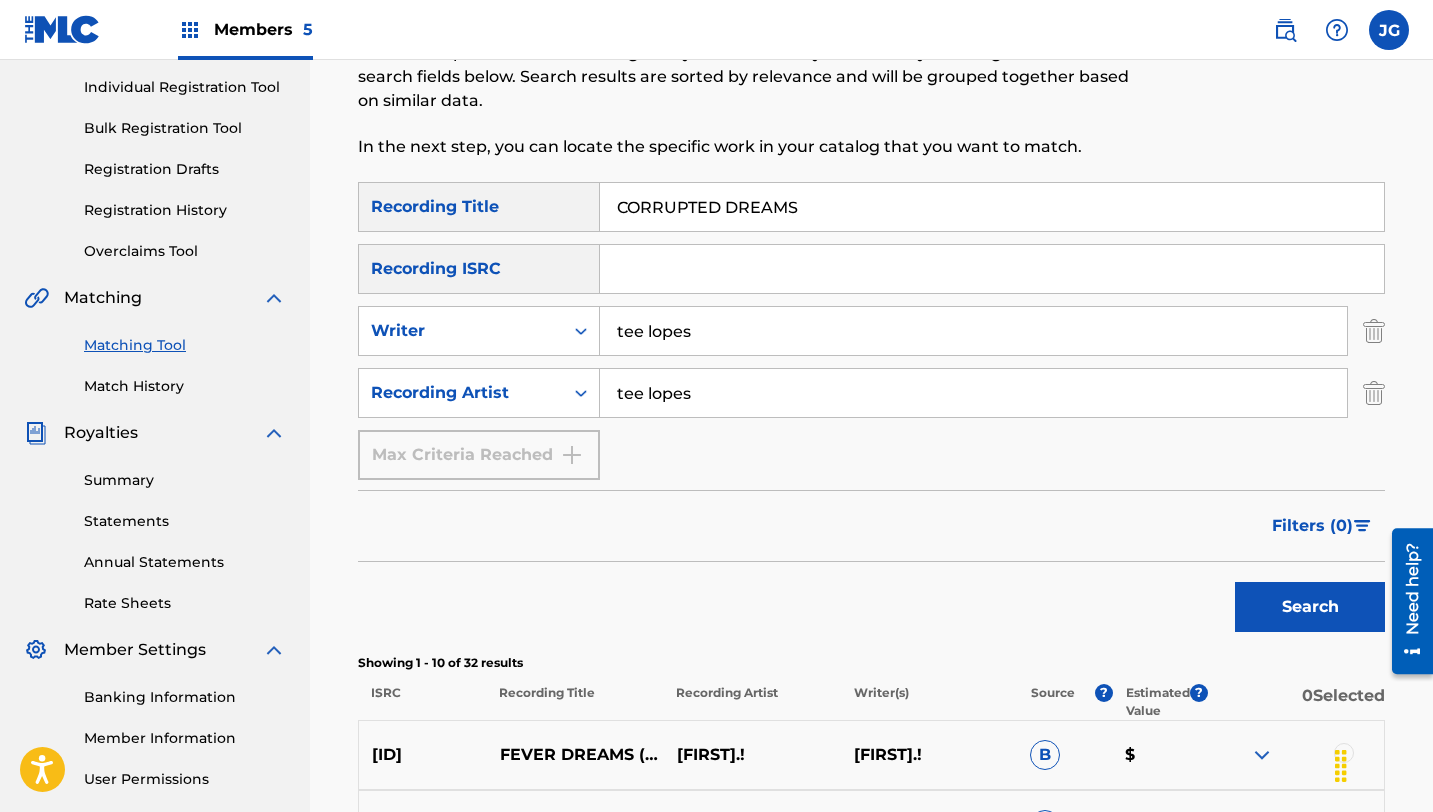 drag, startPoint x: 801, startPoint y: 210, endPoint x: 630, endPoint y: 208, distance: 171.01169 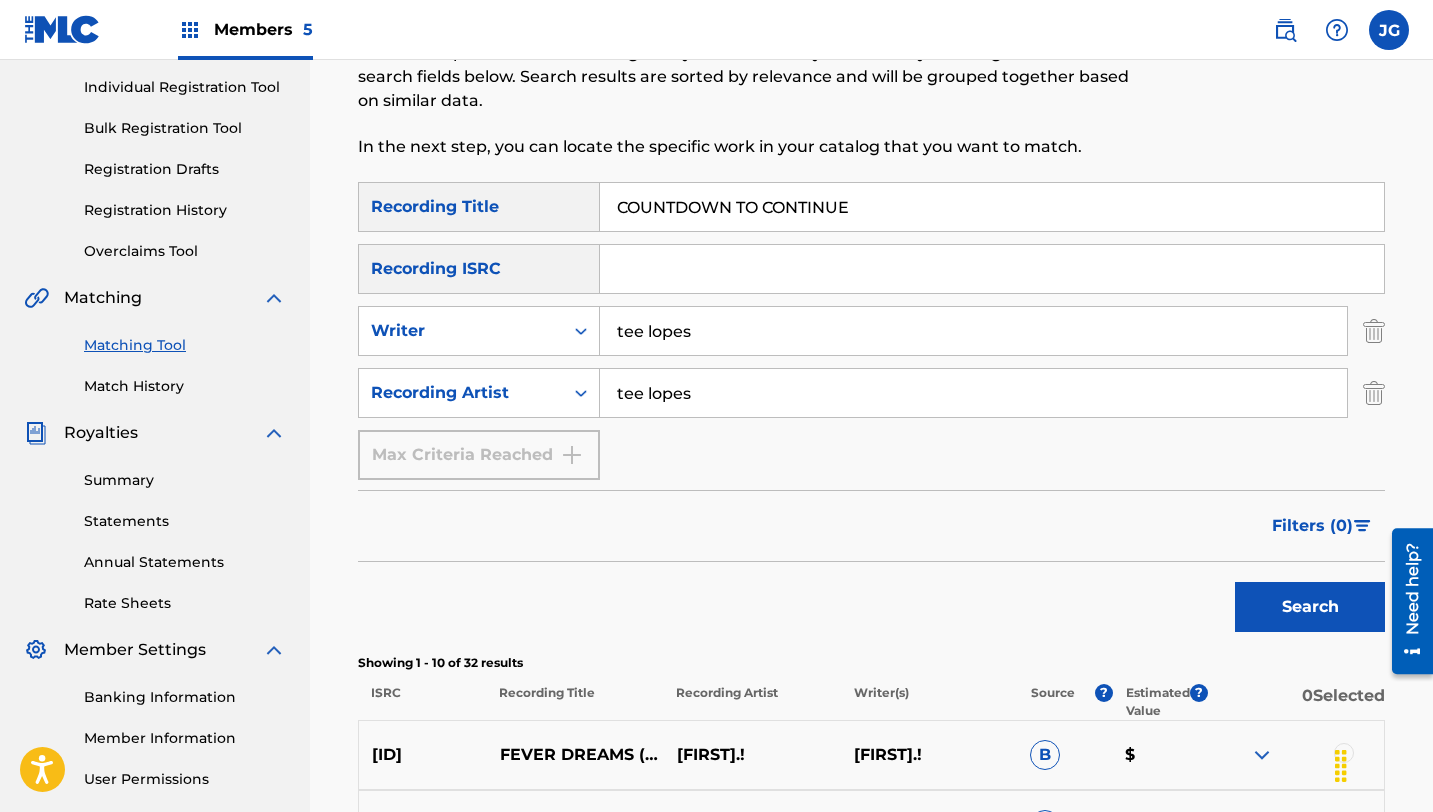 click on "Search" at bounding box center [1310, 607] 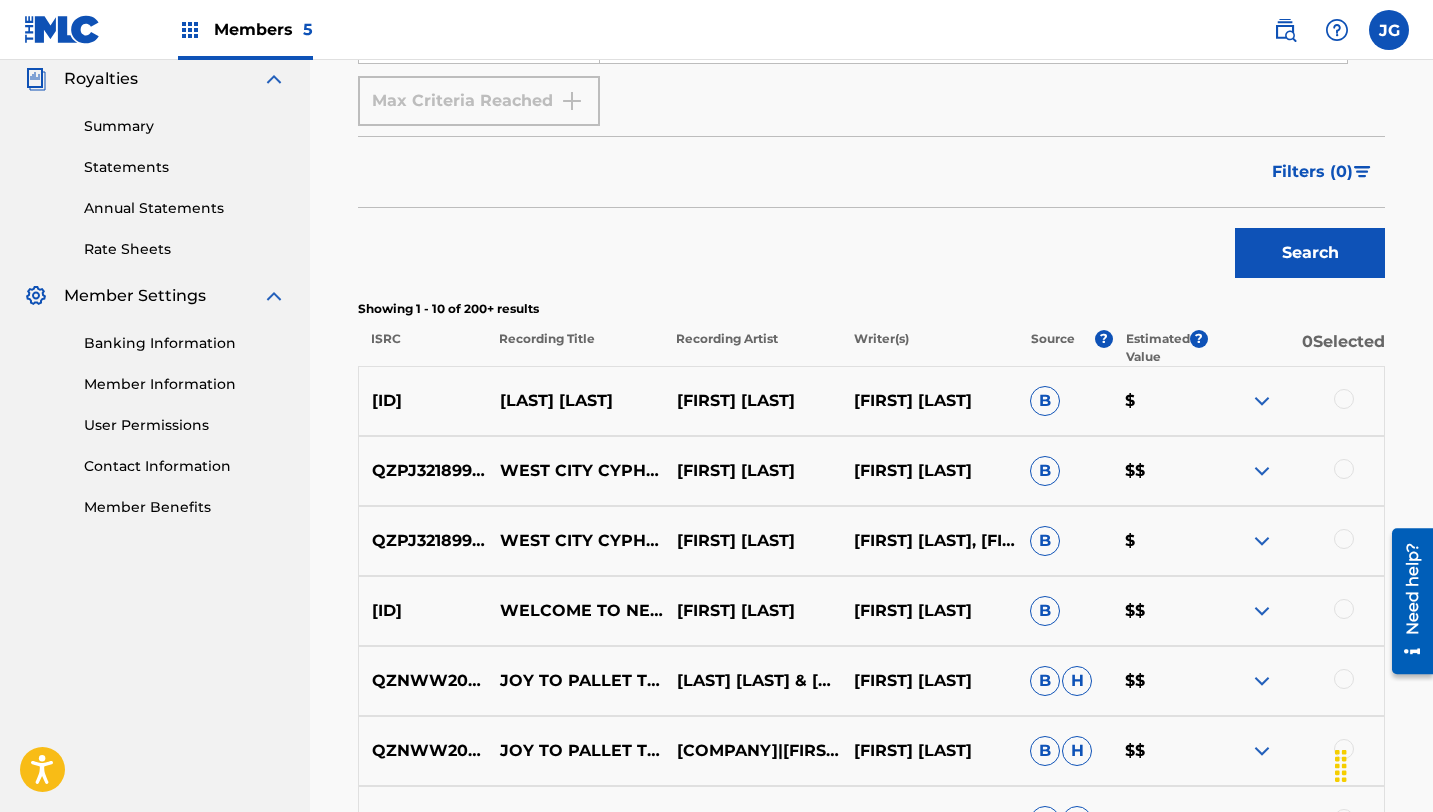 scroll, scrollTop: 610, scrollLeft: 0, axis: vertical 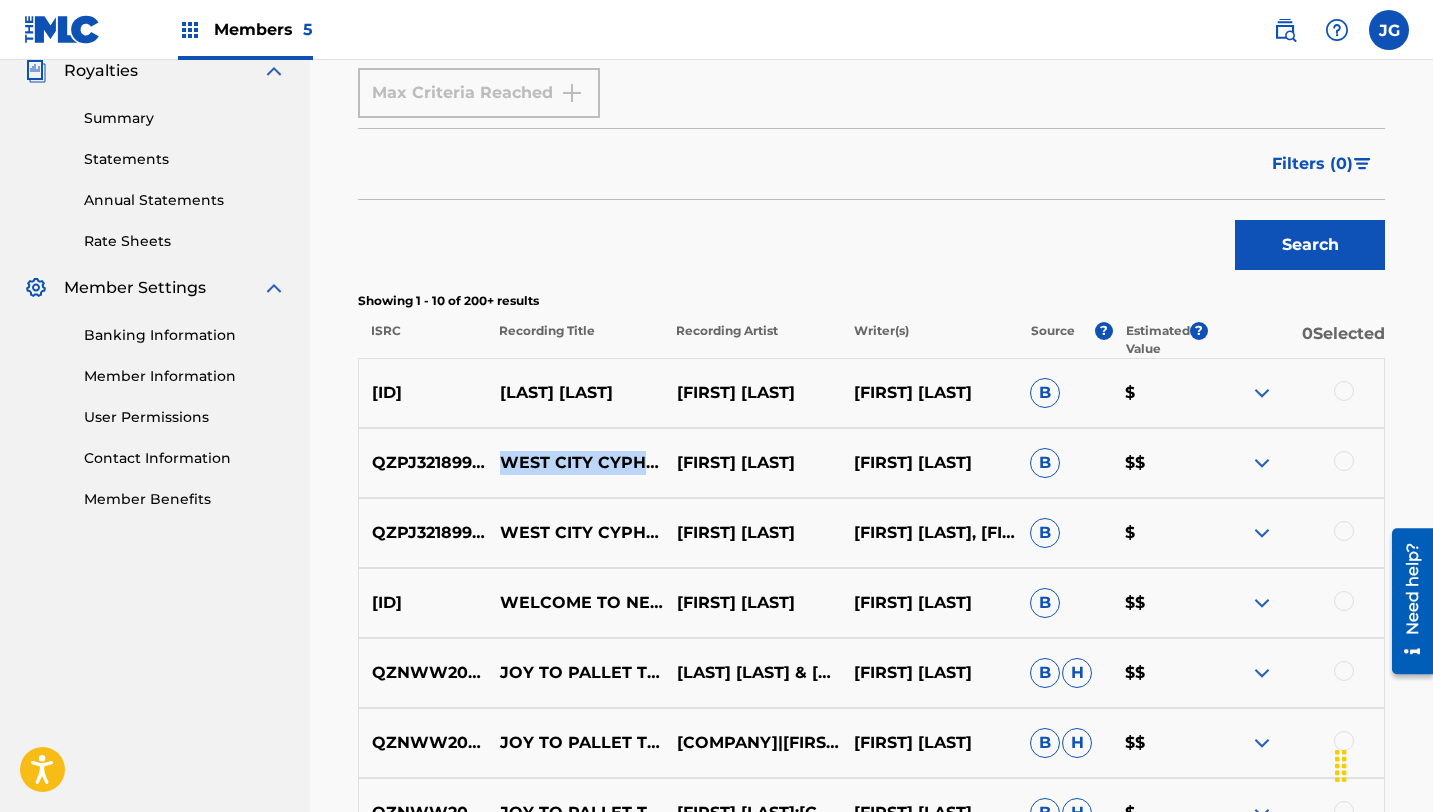 drag, startPoint x: 506, startPoint y: 430, endPoint x: 628, endPoint y: 495, distance: 138.2353 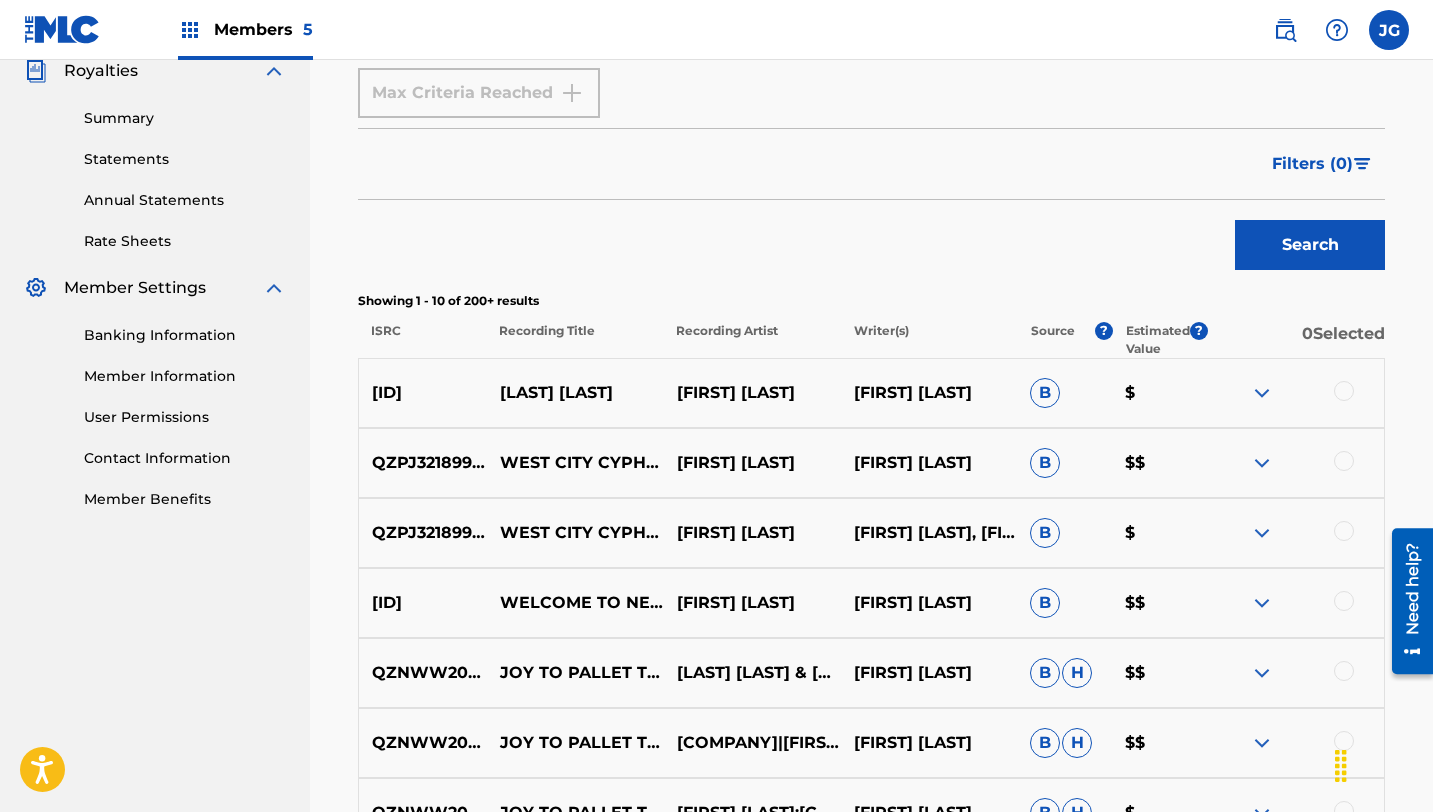 click on "WELCOME TO NEW HOPE CITY! (NEW HOPE CITY ZONE 1)" at bounding box center (575, 603) 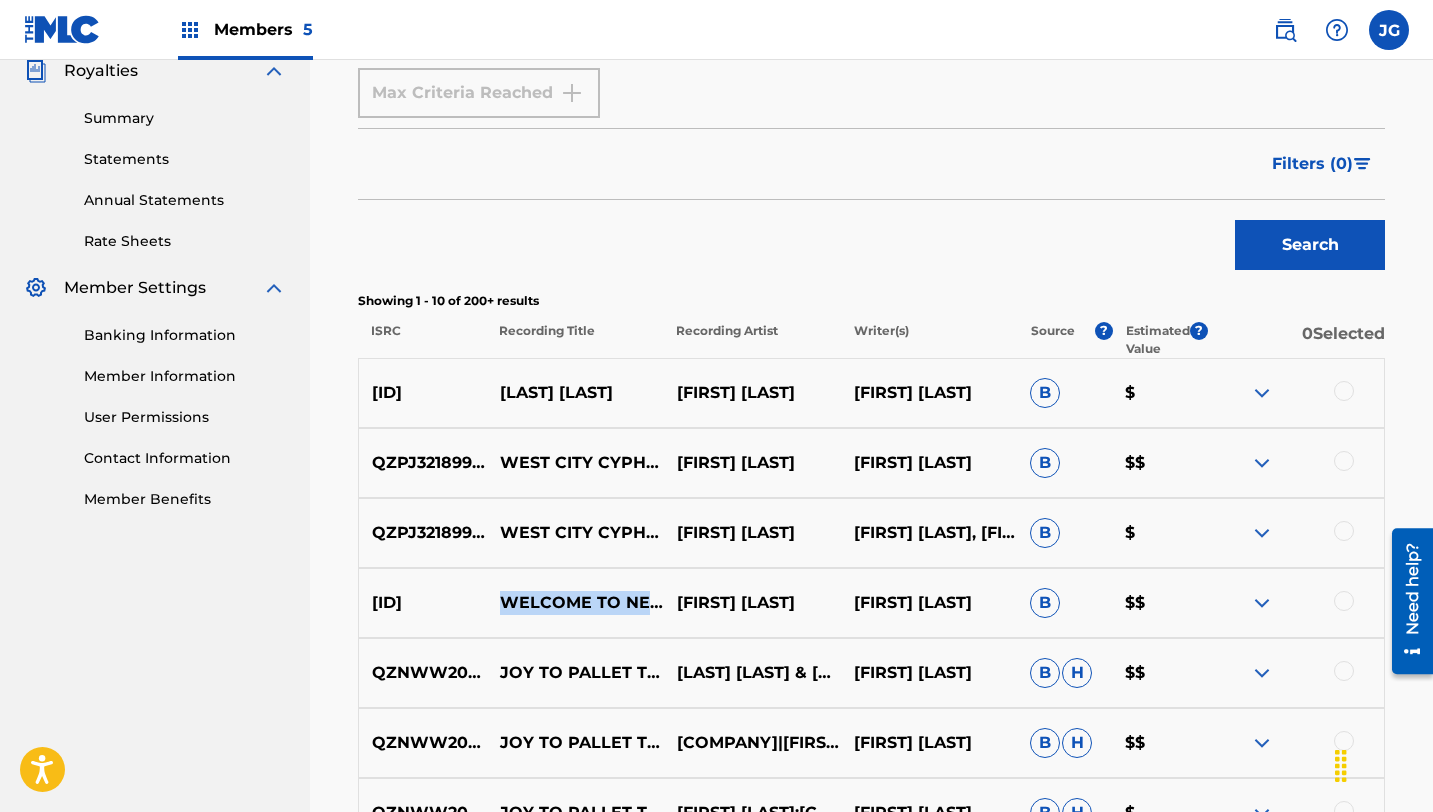 drag, startPoint x: 505, startPoint y: 568, endPoint x: 631, endPoint y: 629, distance: 139.98929 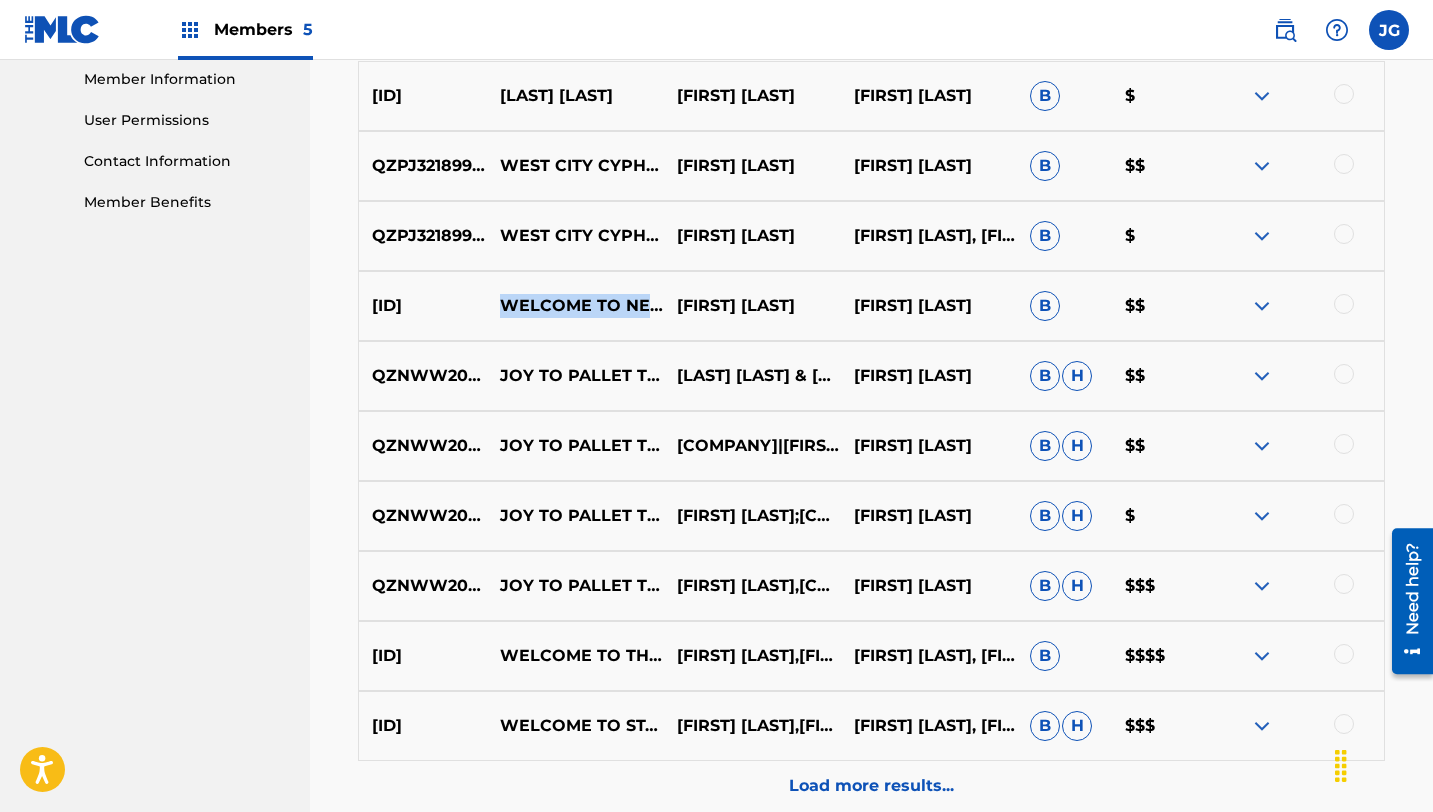 scroll, scrollTop: 922, scrollLeft: 0, axis: vertical 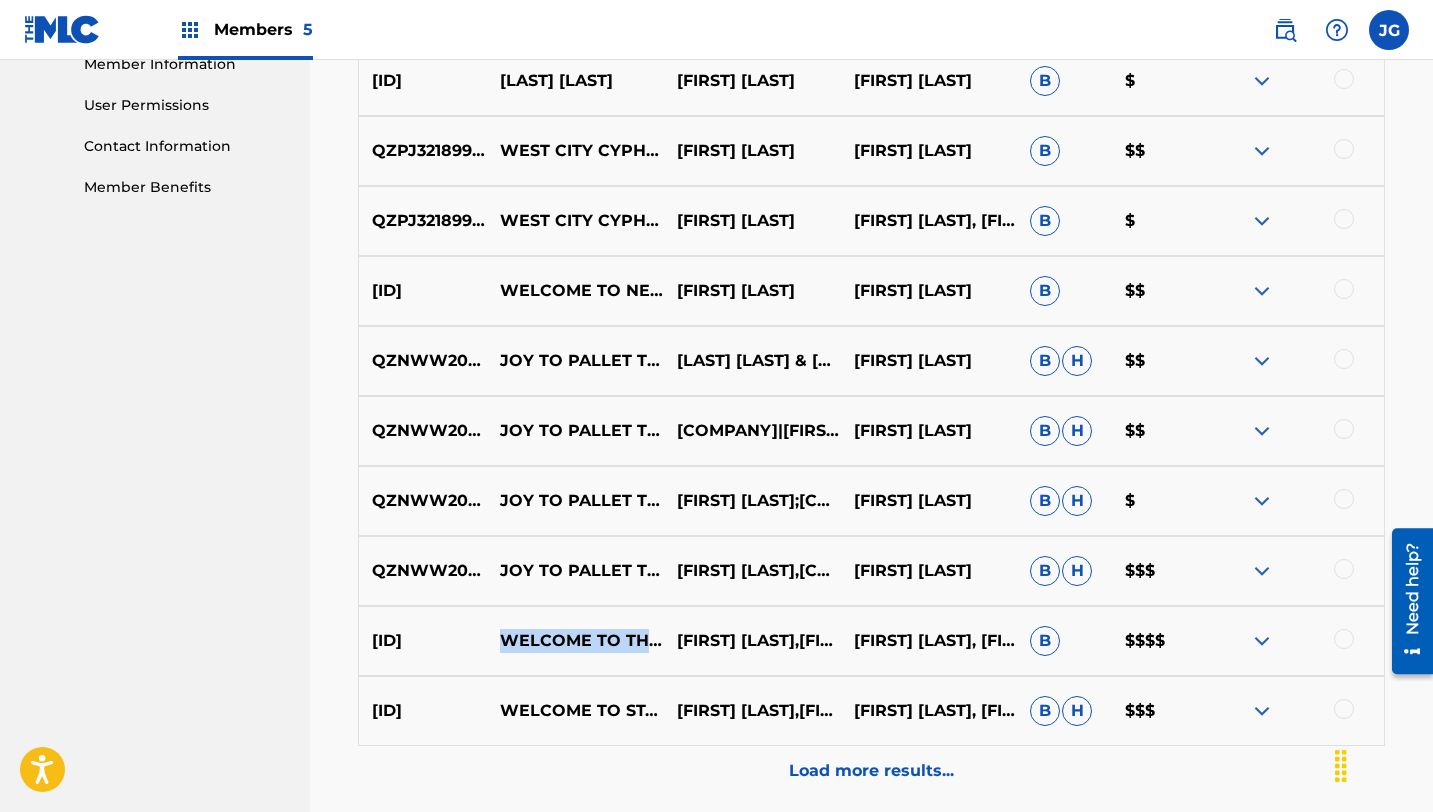 drag, startPoint x: 544, startPoint y: 664, endPoint x: 506, endPoint y: 616, distance: 61.220913 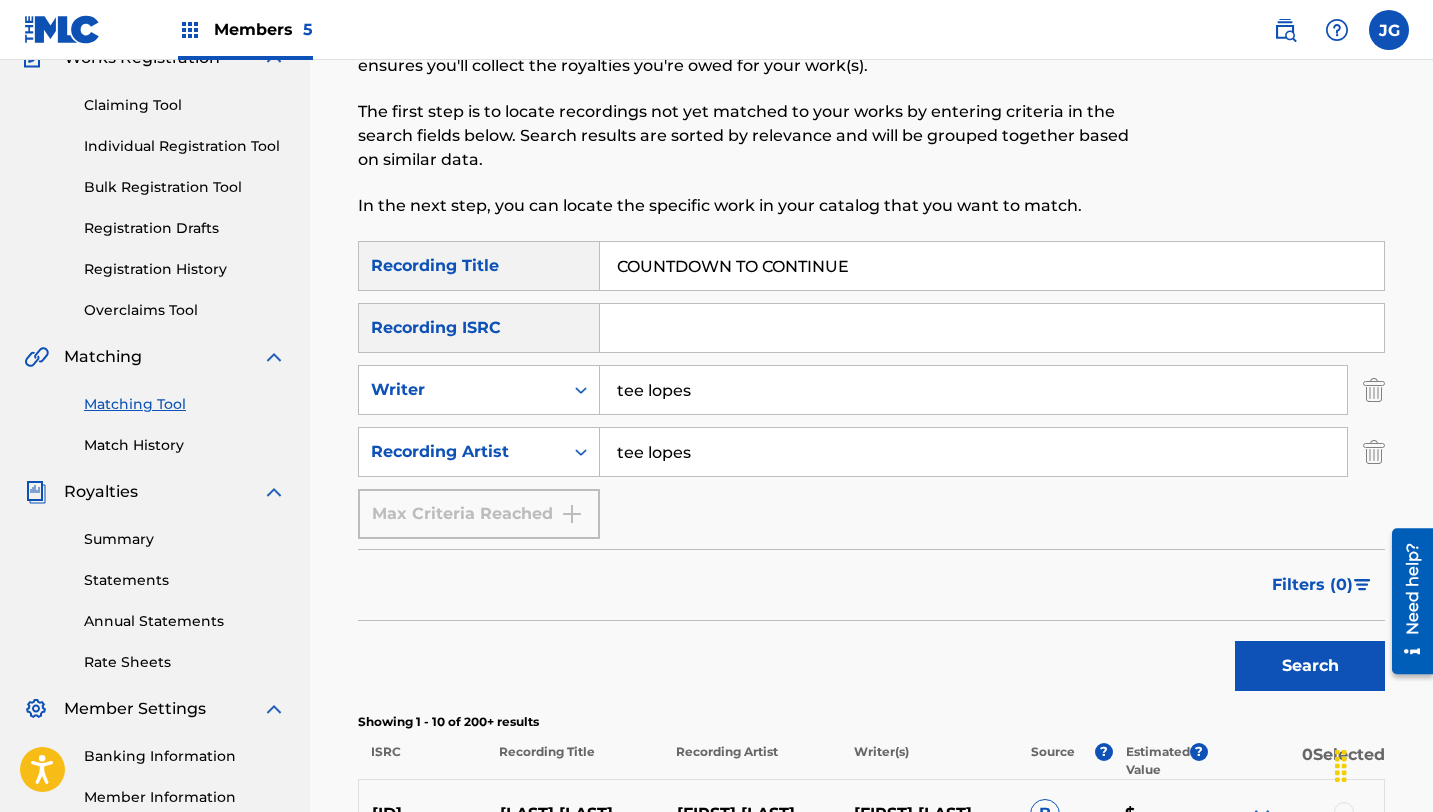scroll, scrollTop: 186, scrollLeft: 0, axis: vertical 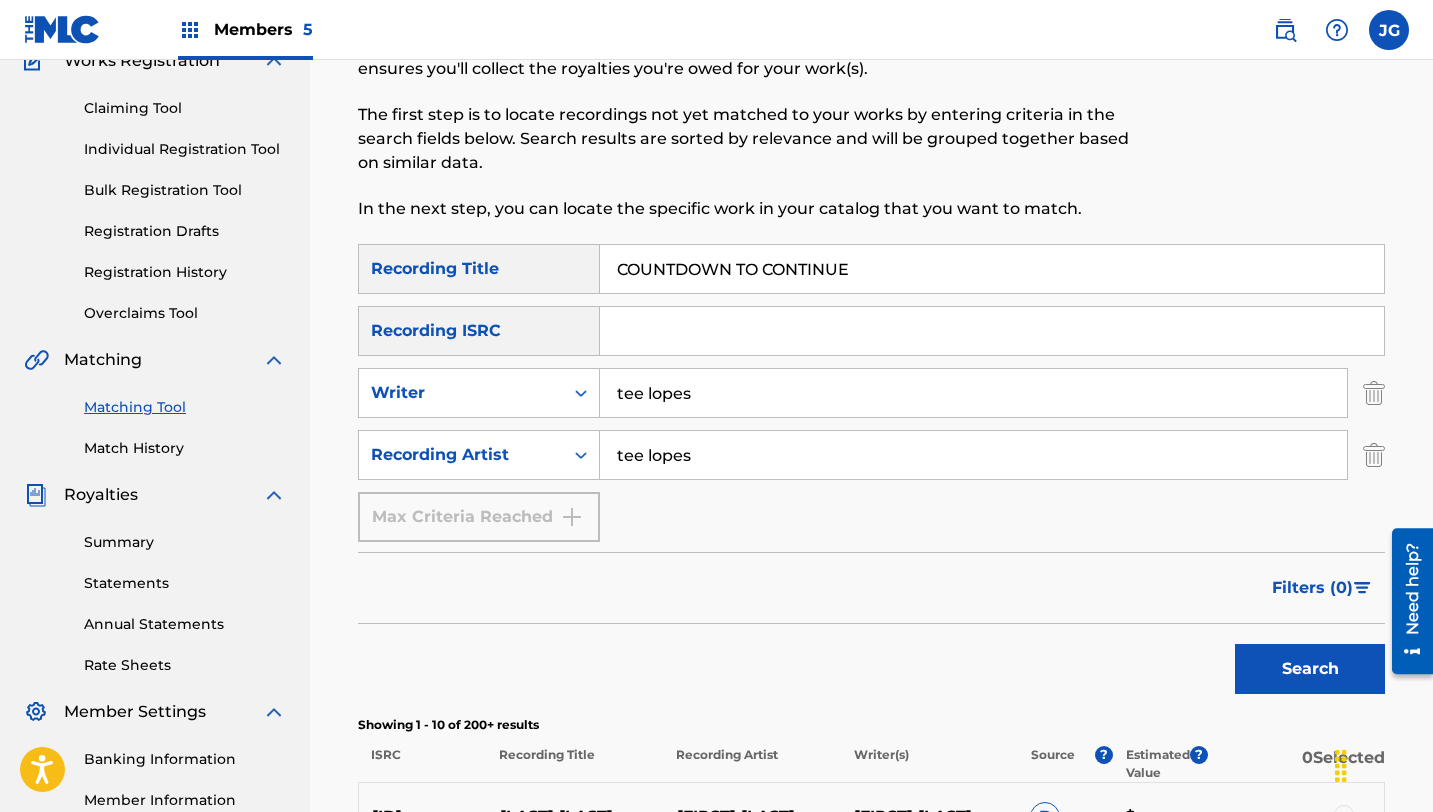 drag, startPoint x: 882, startPoint y: 273, endPoint x: 657, endPoint y: 252, distance: 225.97787 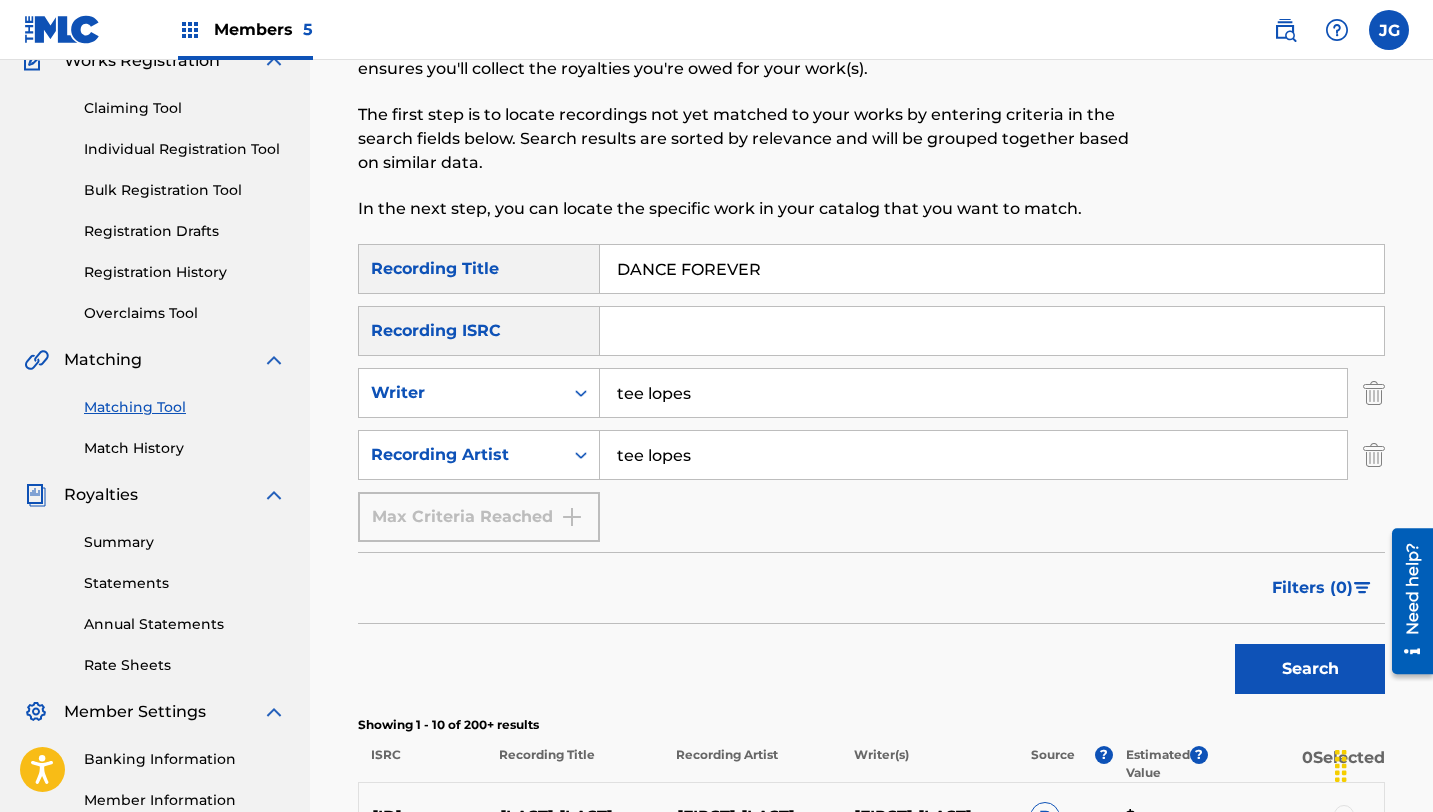 click on "Search" at bounding box center (1310, 669) 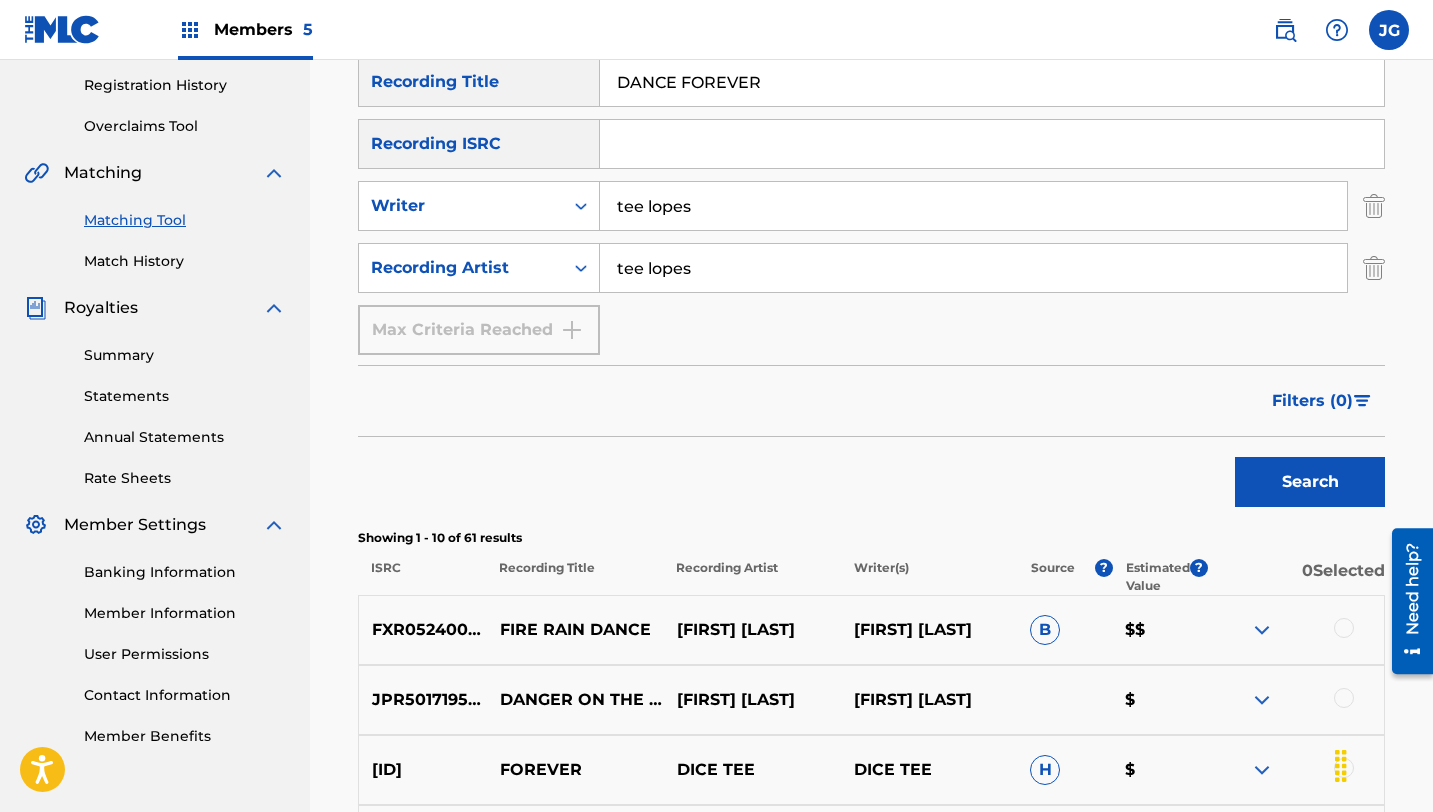 scroll, scrollTop: 374, scrollLeft: 0, axis: vertical 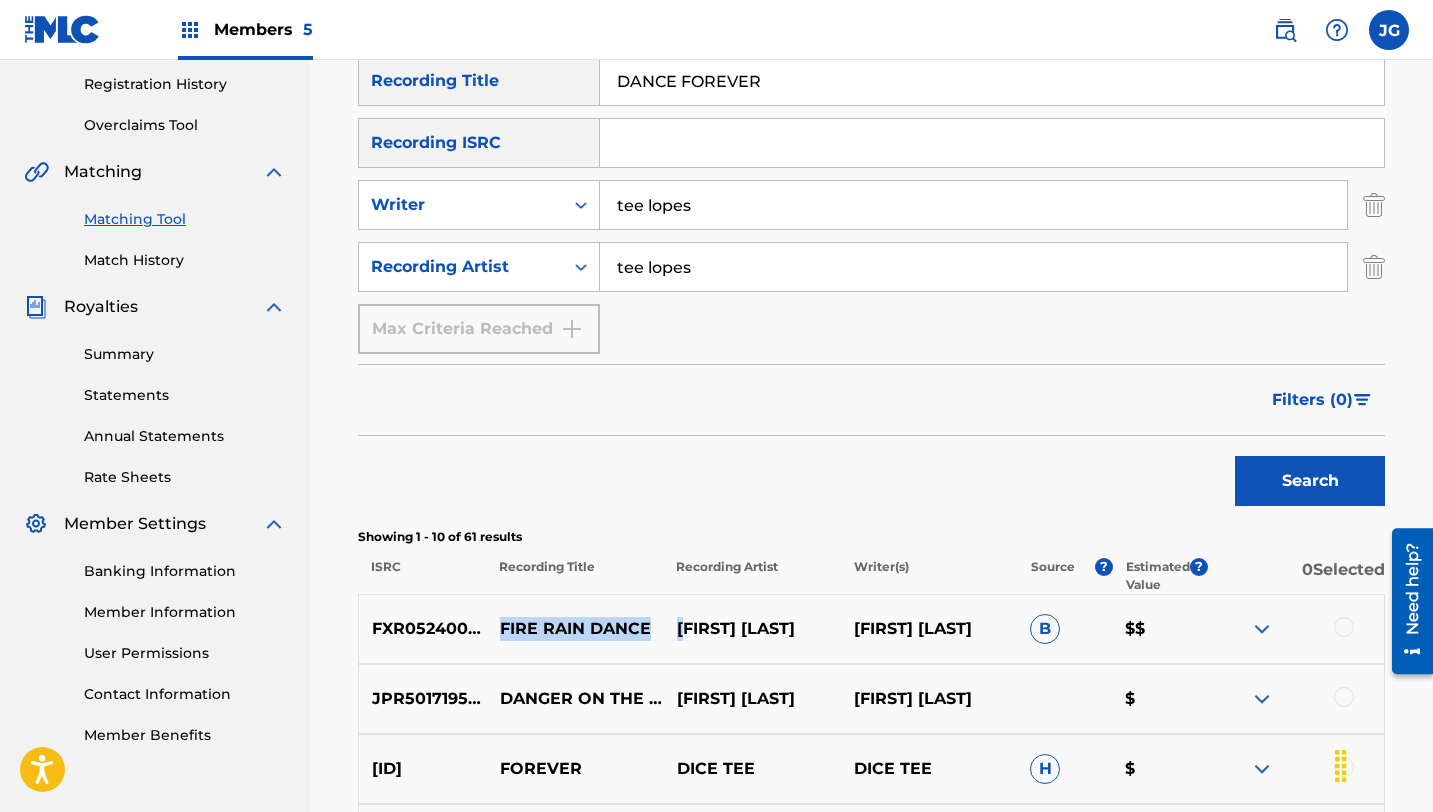 drag, startPoint x: 498, startPoint y: 628, endPoint x: 684, endPoint y: 627, distance: 186.00269 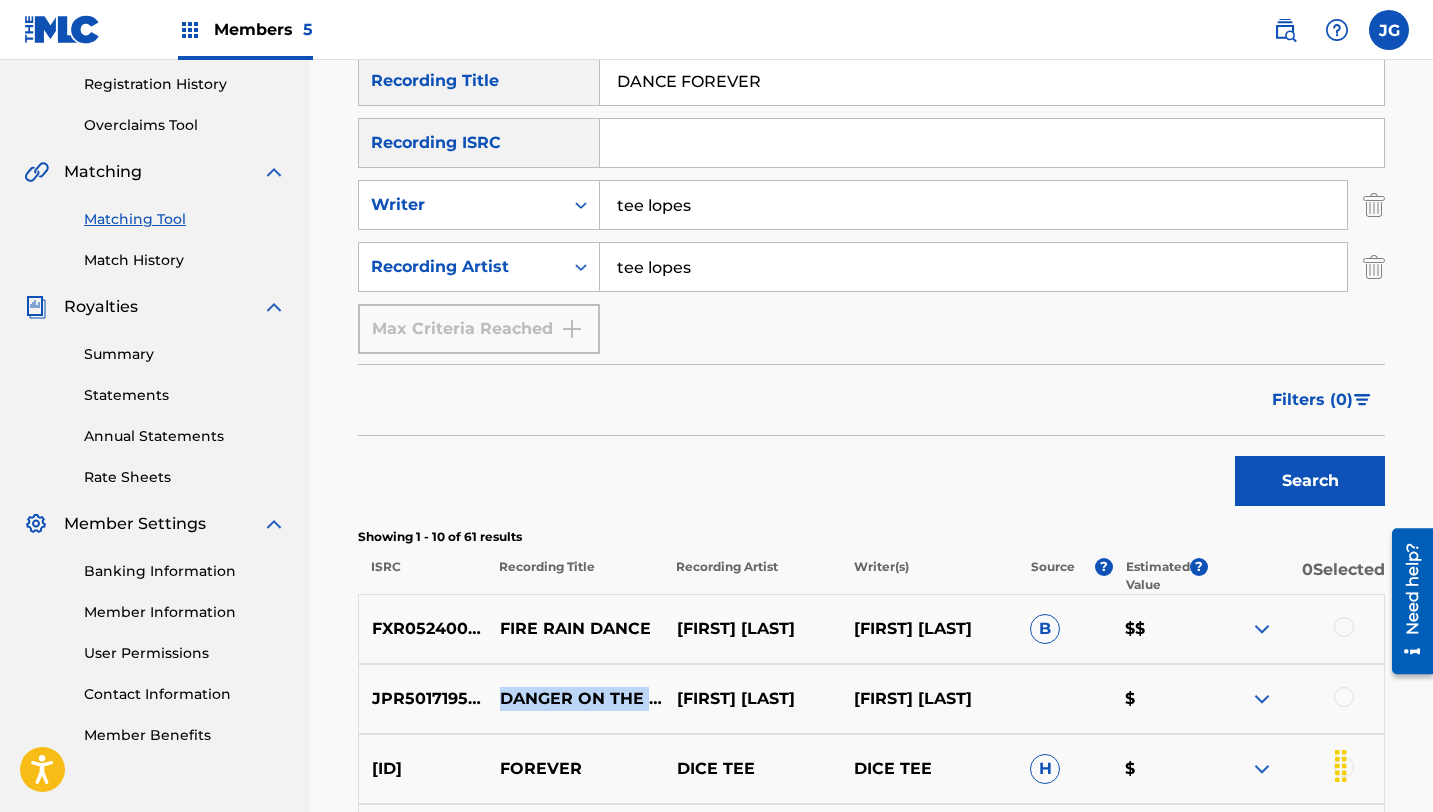 drag, startPoint x: 501, startPoint y: 675, endPoint x: 590, endPoint y: 718, distance: 98.84331 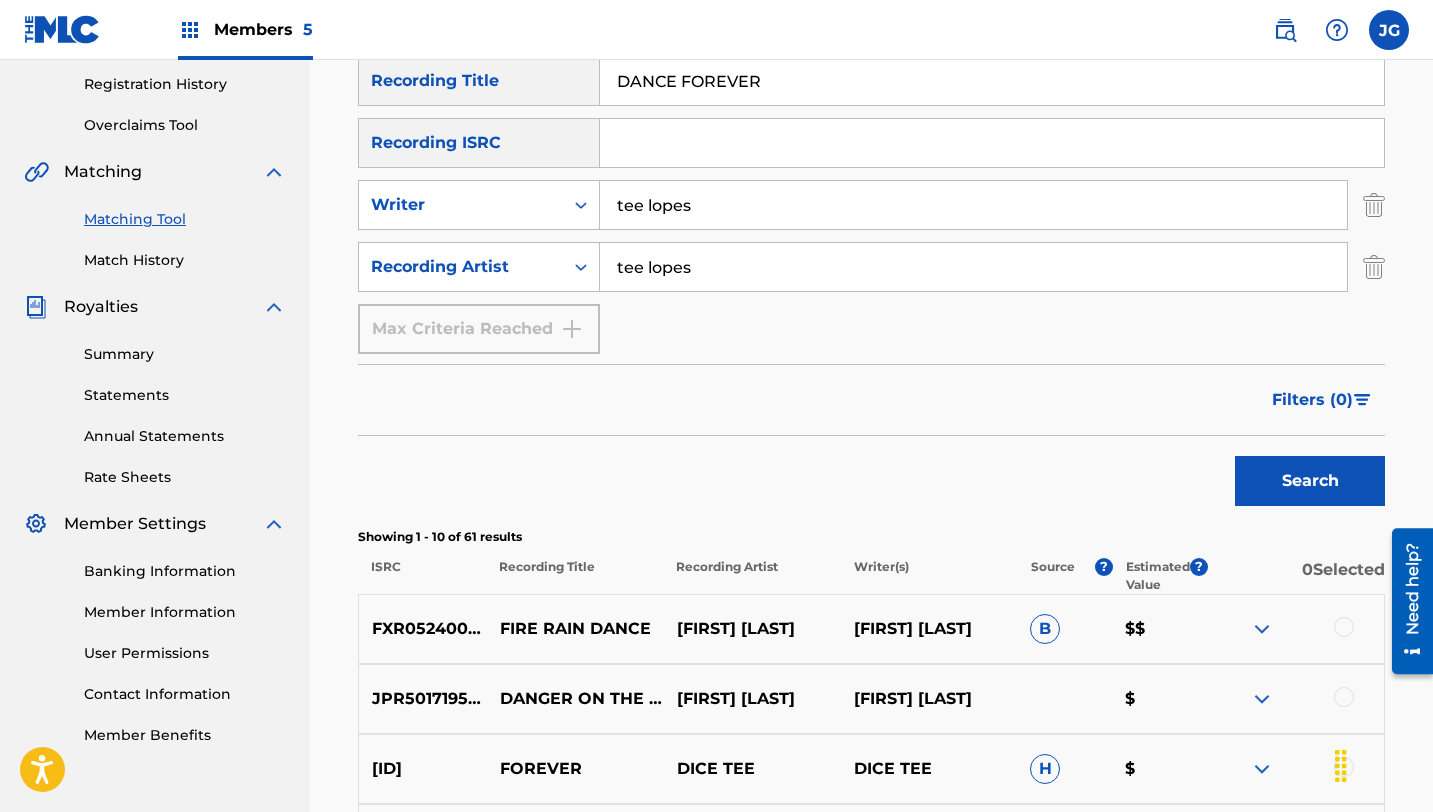 drag, startPoint x: 771, startPoint y: 83, endPoint x: 597, endPoint y: 77, distance: 174.10342 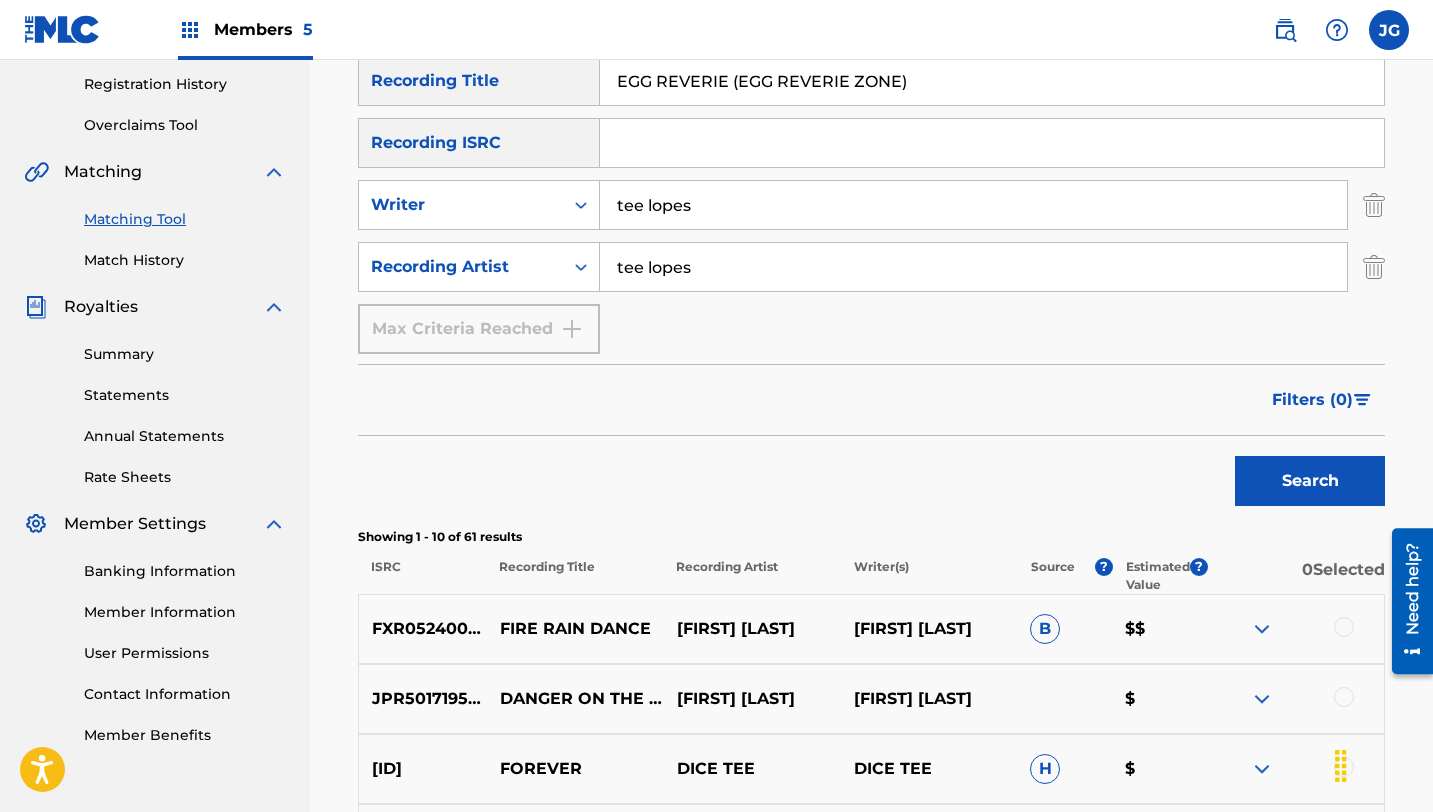 click on "Search" at bounding box center [1310, 481] 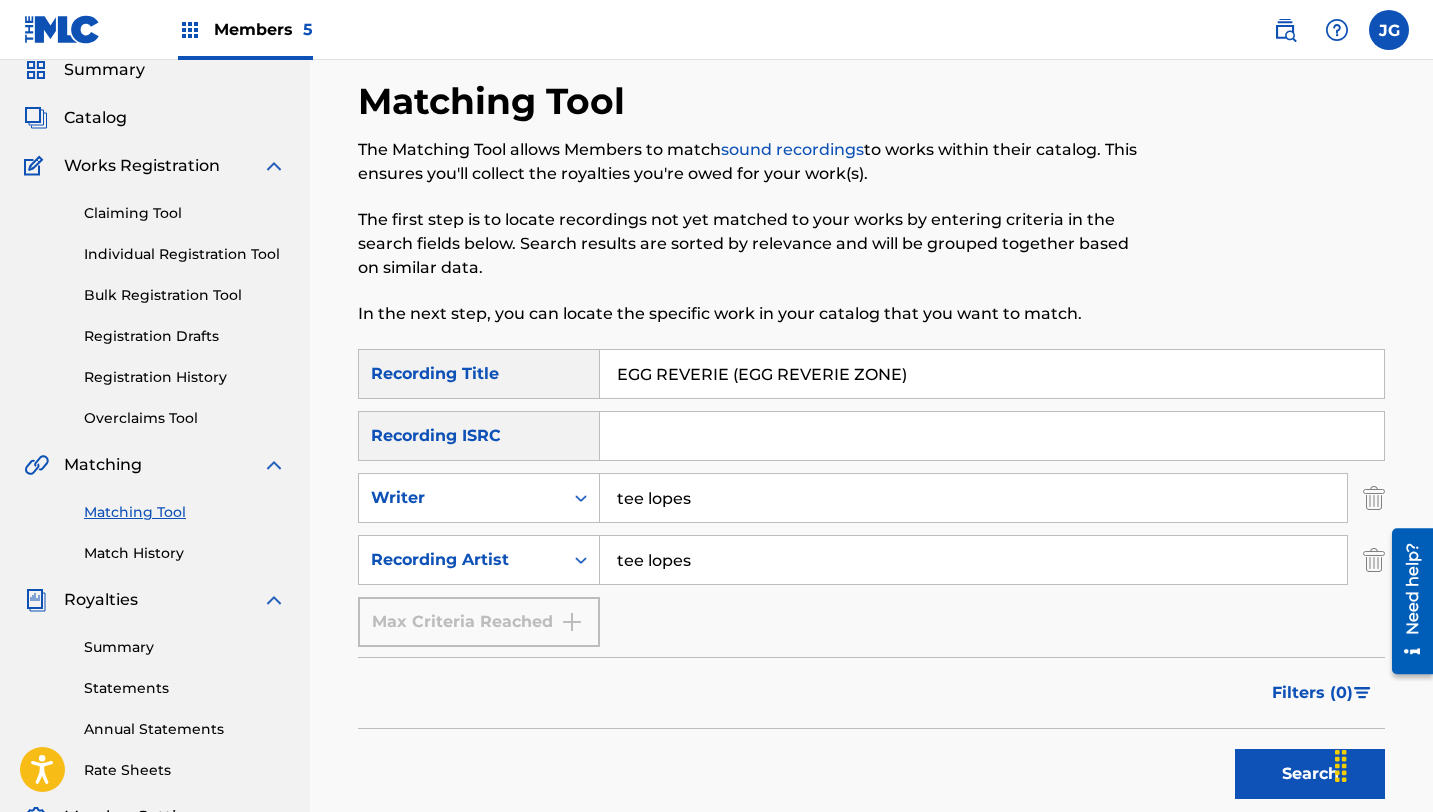 scroll, scrollTop: 0, scrollLeft: 0, axis: both 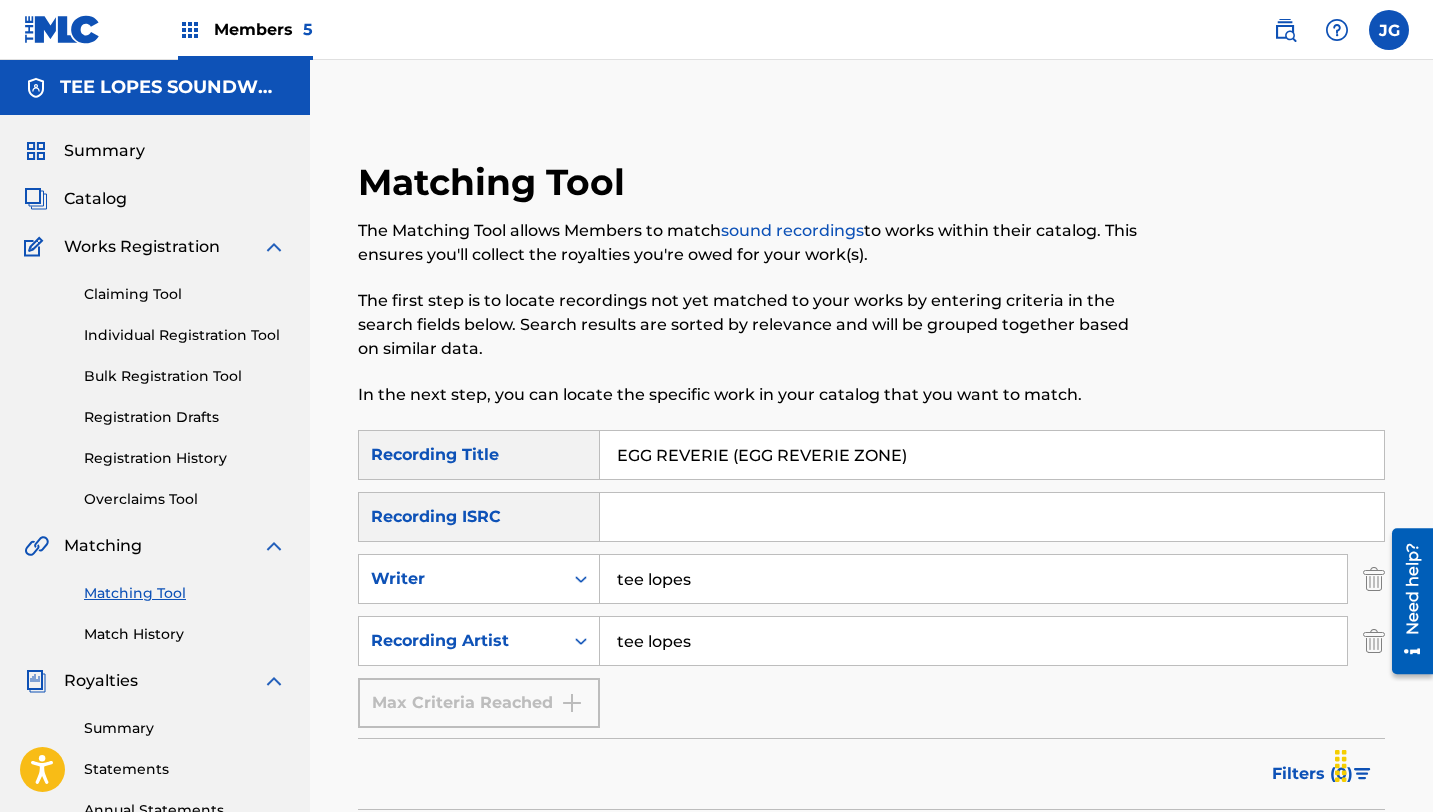 drag, startPoint x: 912, startPoint y: 459, endPoint x: 573, endPoint y: 457, distance: 339.0059 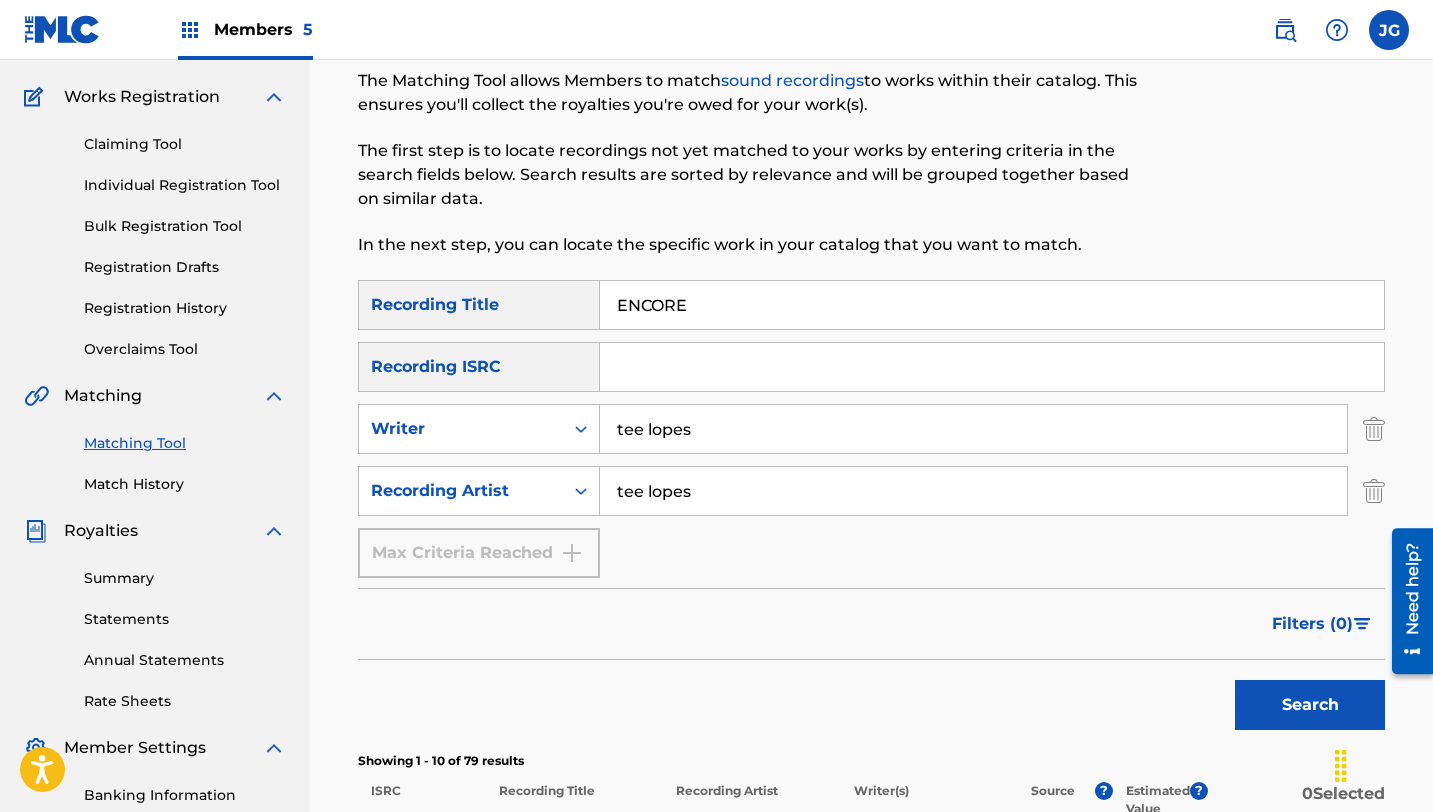 scroll, scrollTop: 173, scrollLeft: 0, axis: vertical 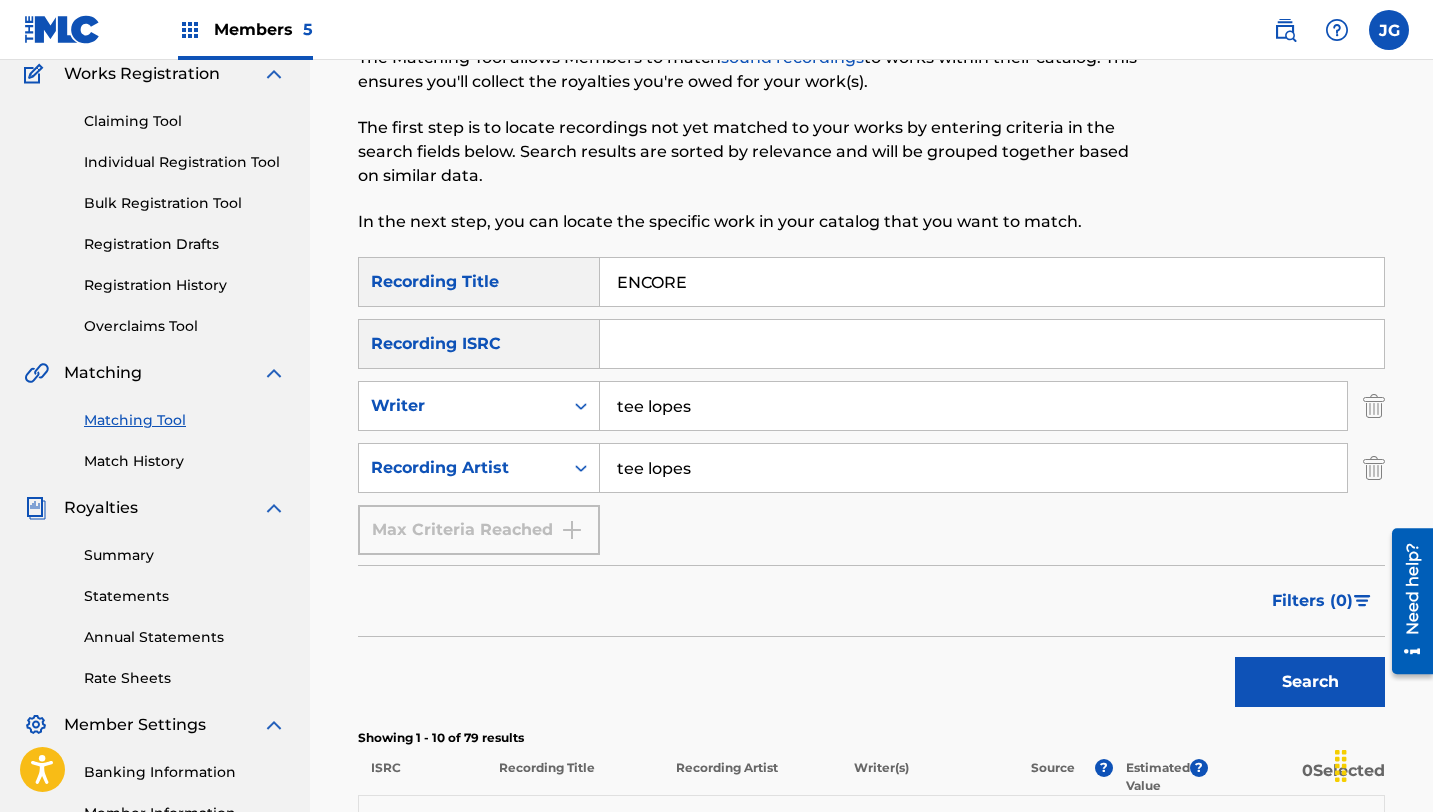 click on "Search" at bounding box center (1310, 682) 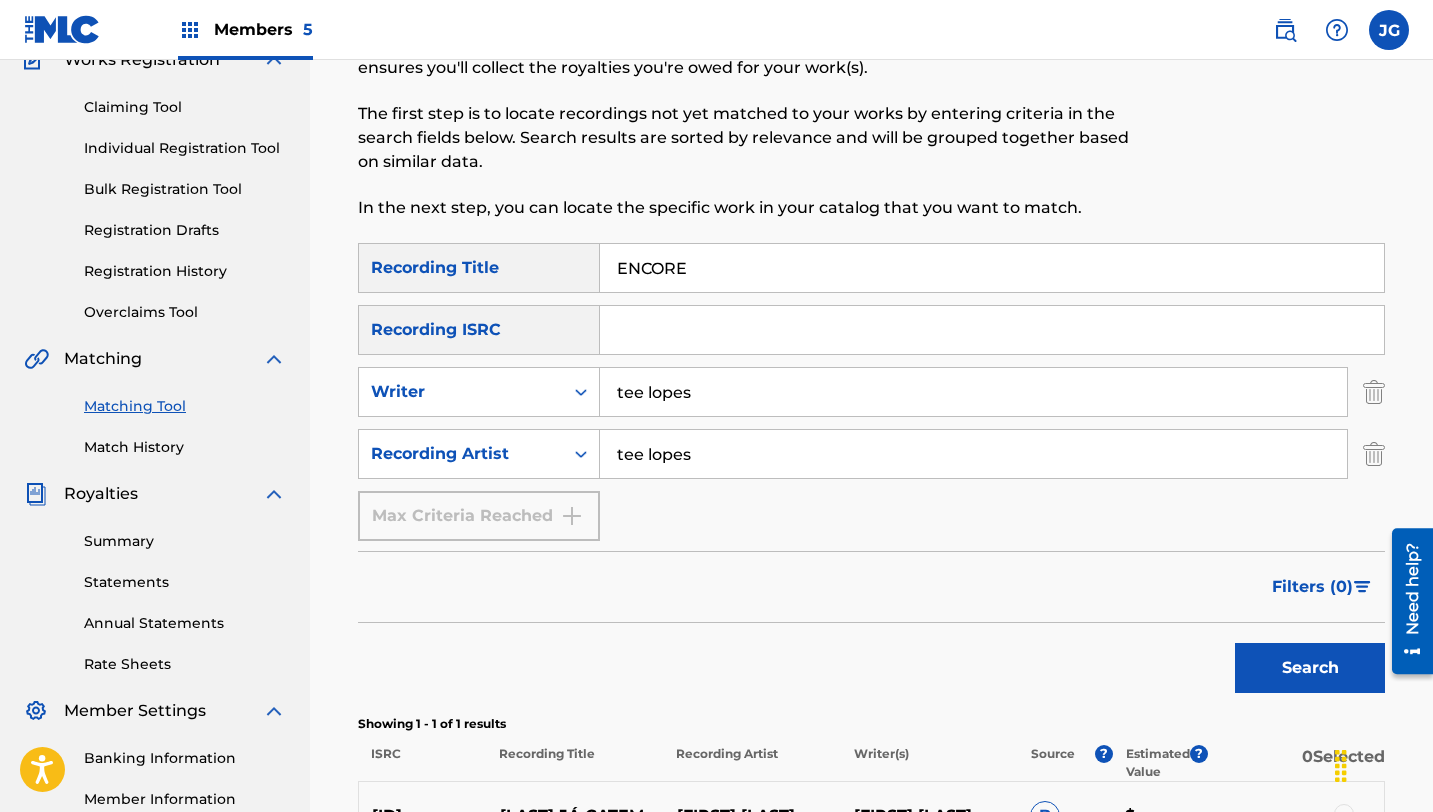 scroll, scrollTop: 79, scrollLeft: 0, axis: vertical 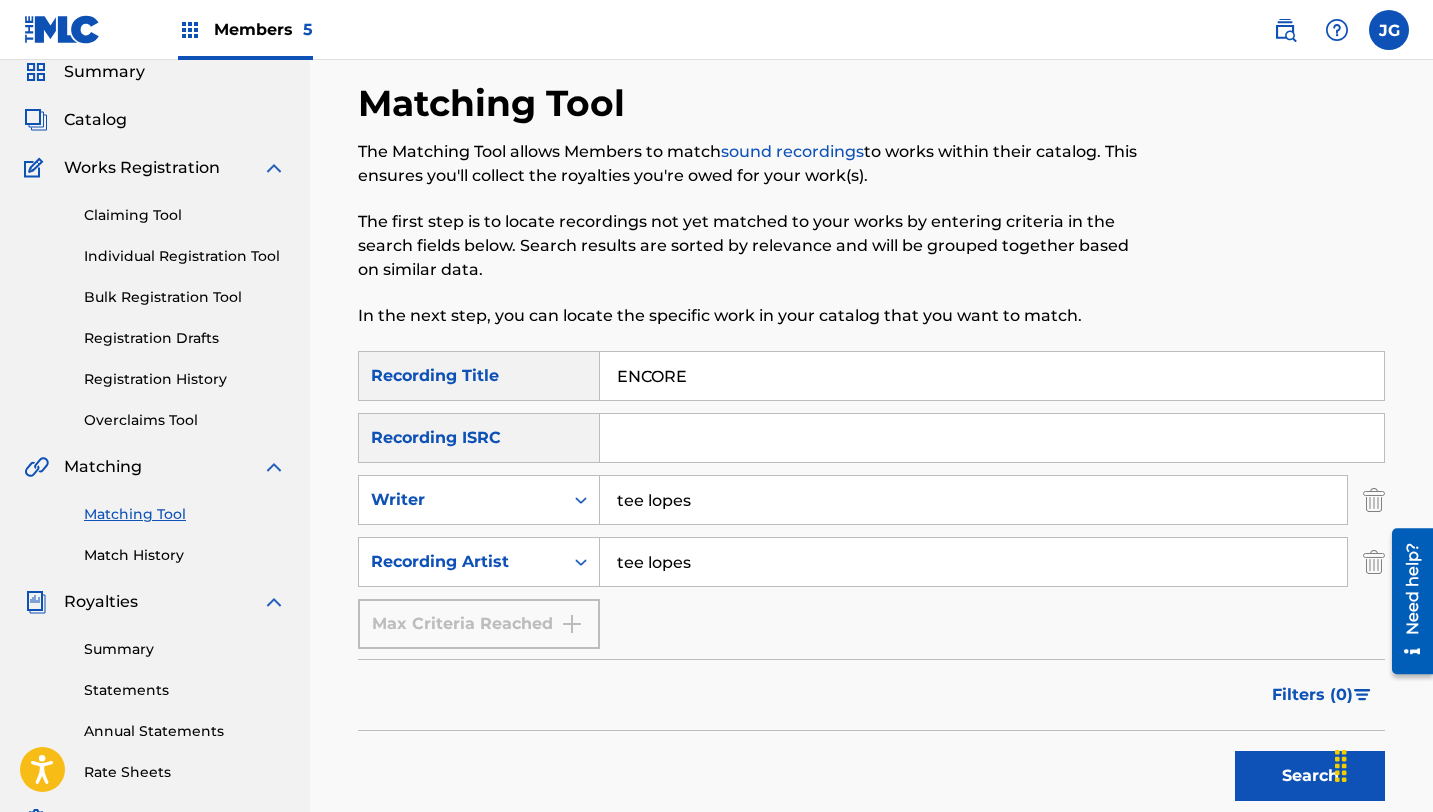 drag, startPoint x: 692, startPoint y: 373, endPoint x: 572, endPoint y: 372, distance: 120.004166 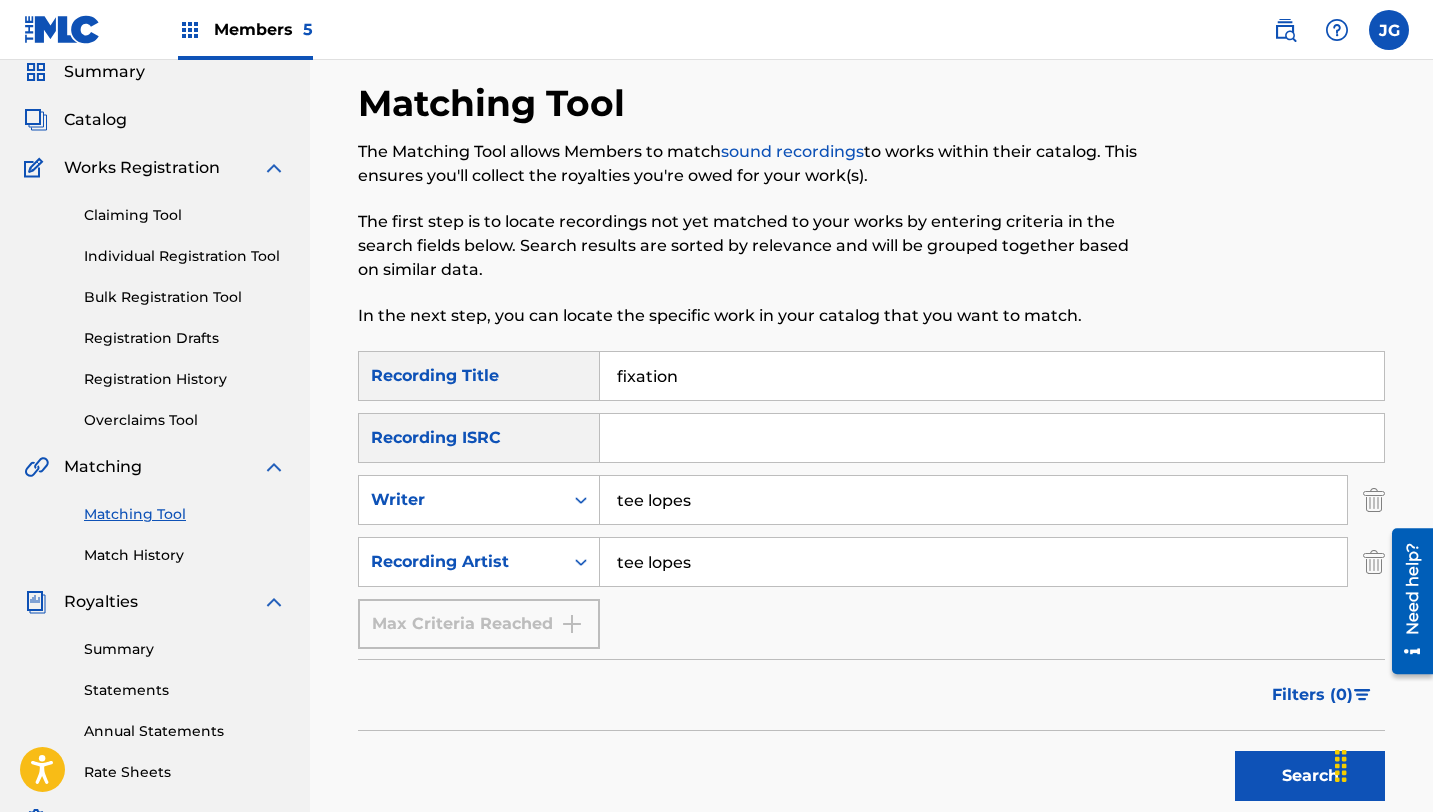 click on "Search" at bounding box center [1310, 776] 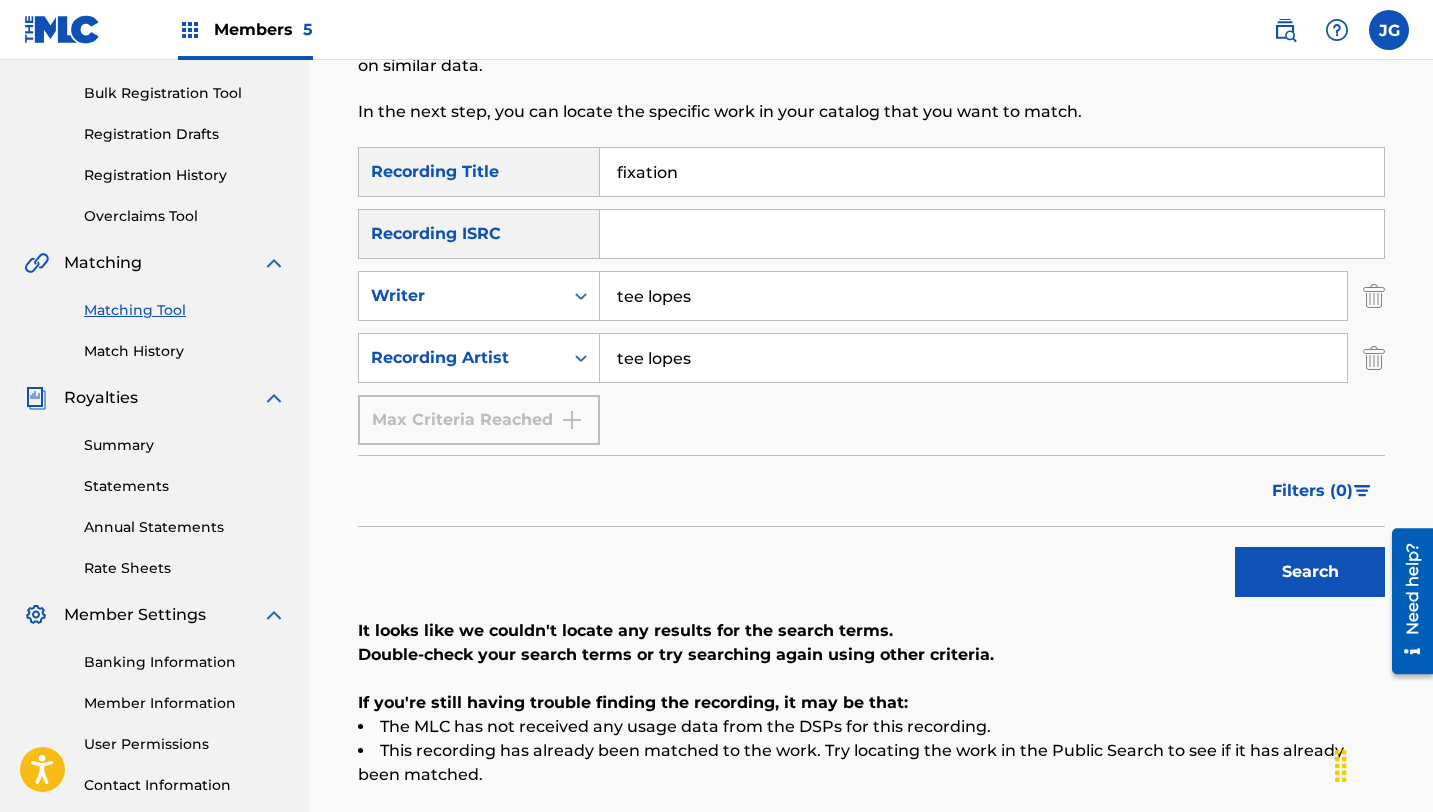 scroll, scrollTop: 282, scrollLeft: 0, axis: vertical 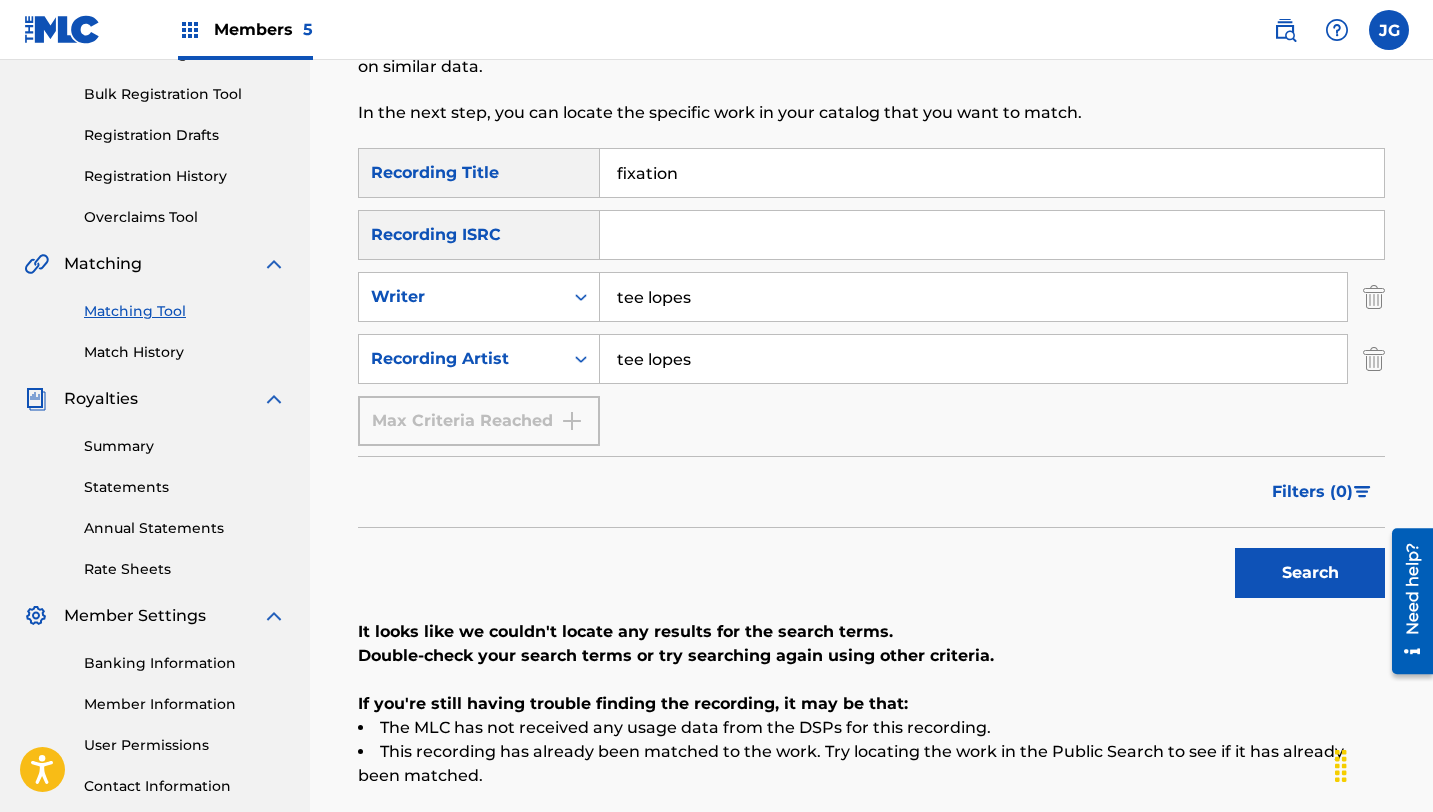 drag, startPoint x: 686, startPoint y: 165, endPoint x: 529, endPoint y: 162, distance: 157.02866 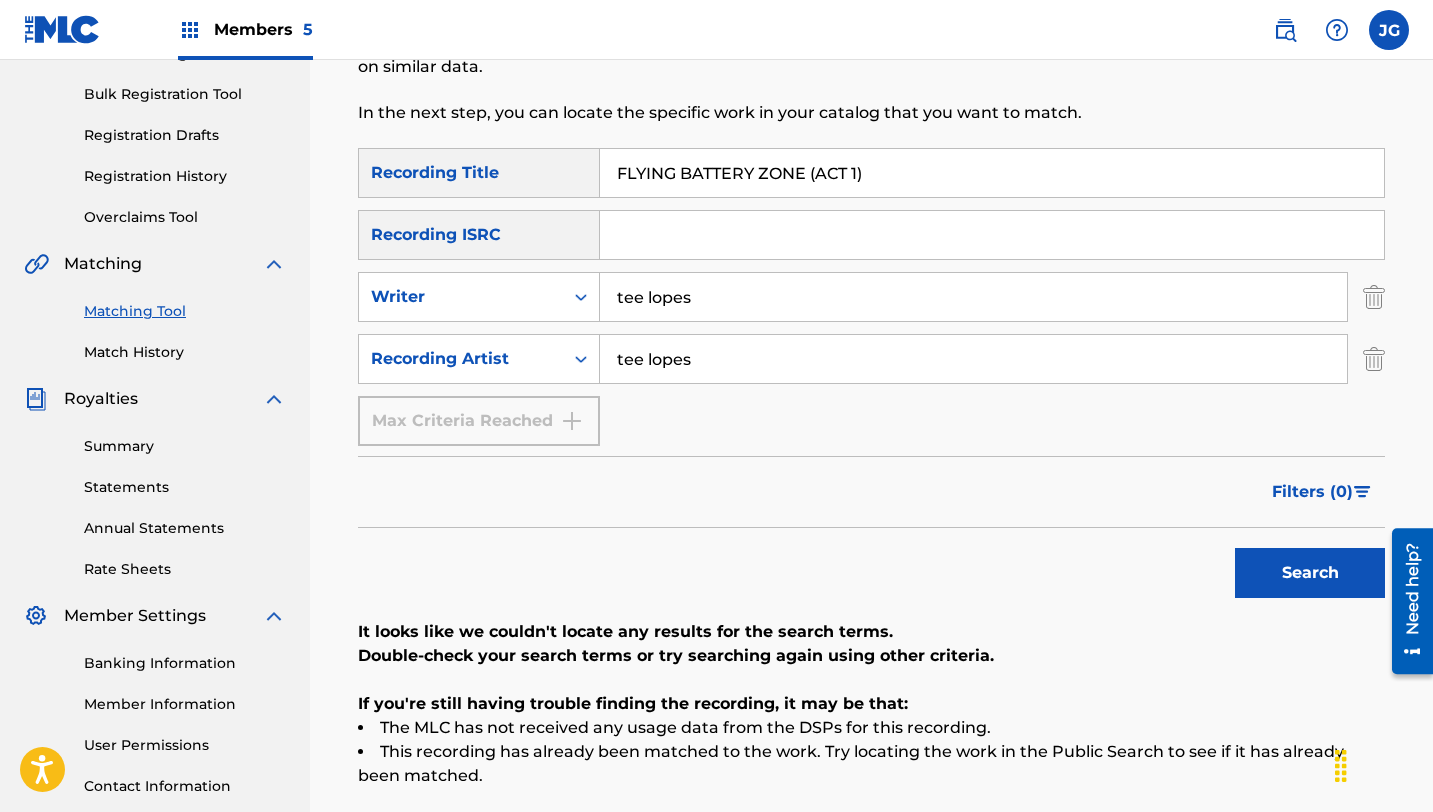 click on "Search" at bounding box center (1310, 573) 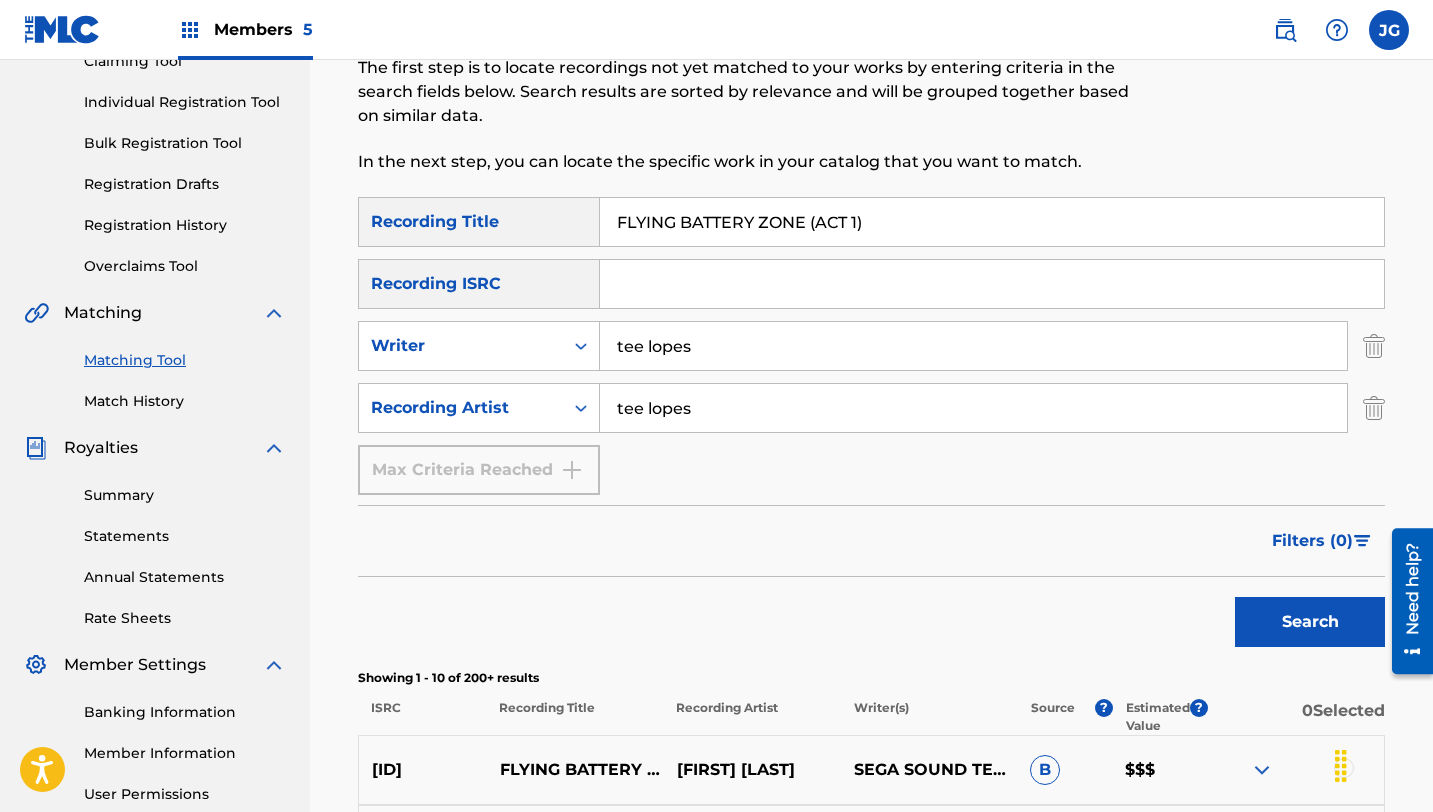 scroll, scrollTop: 83, scrollLeft: 0, axis: vertical 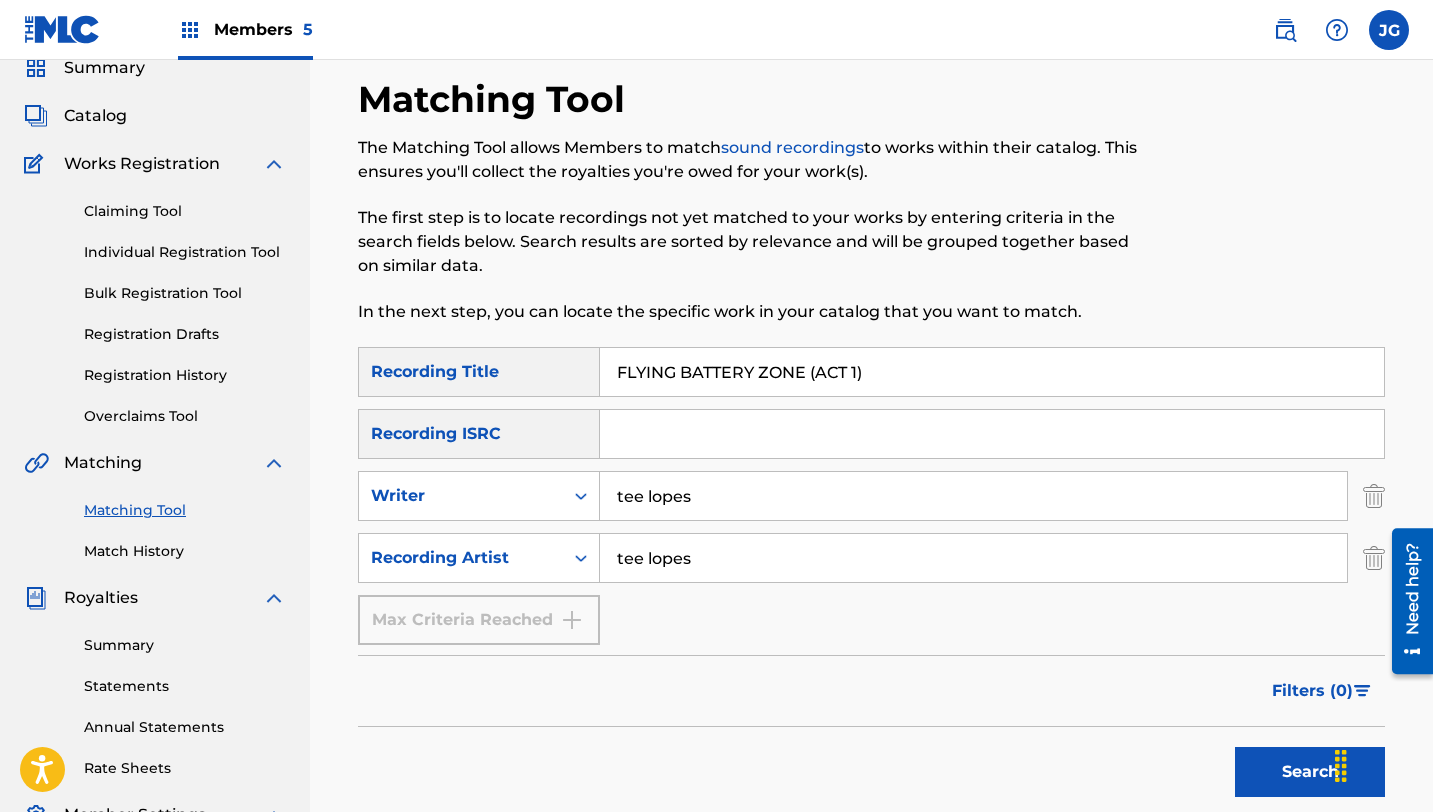drag, startPoint x: 879, startPoint y: 376, endPoint x: 578, endPoint y: 370, distance: 301.05978 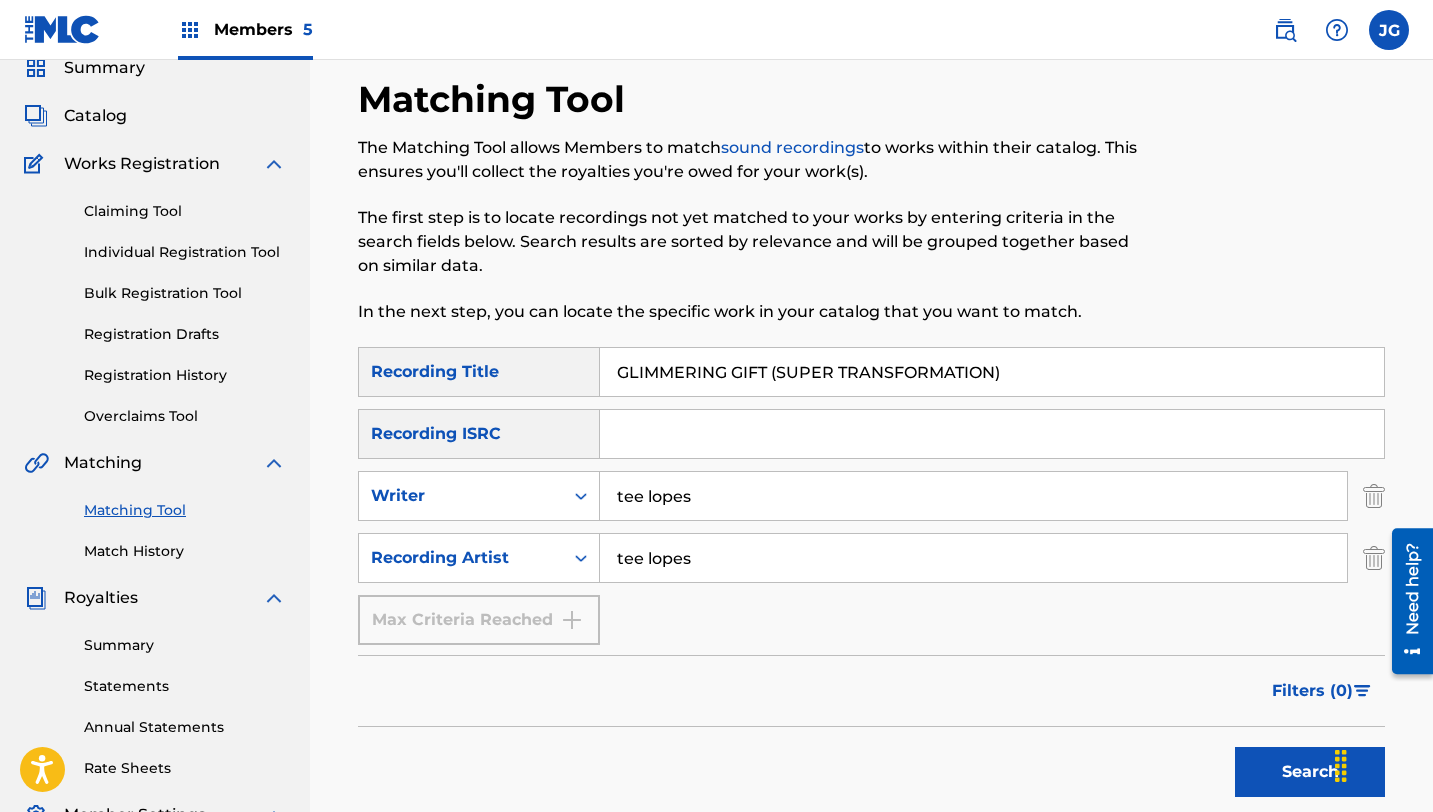 drag, startPoint x: 1042, startPoint y: 371, endPoint x: 589, endPoint y: 366, distance: 453.0276 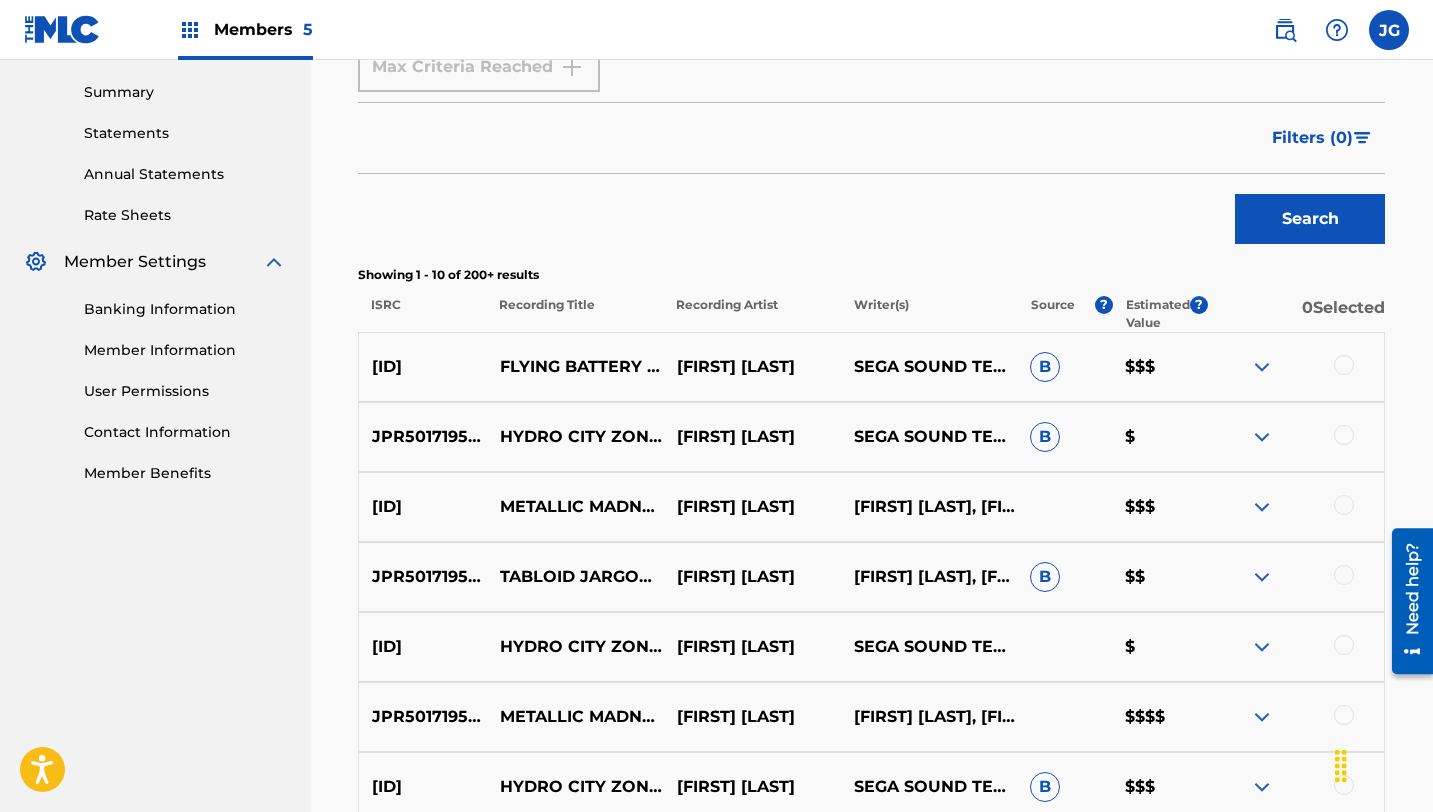 scroll, scrollTop: 658, scrollLeft: 0, axis: vertical 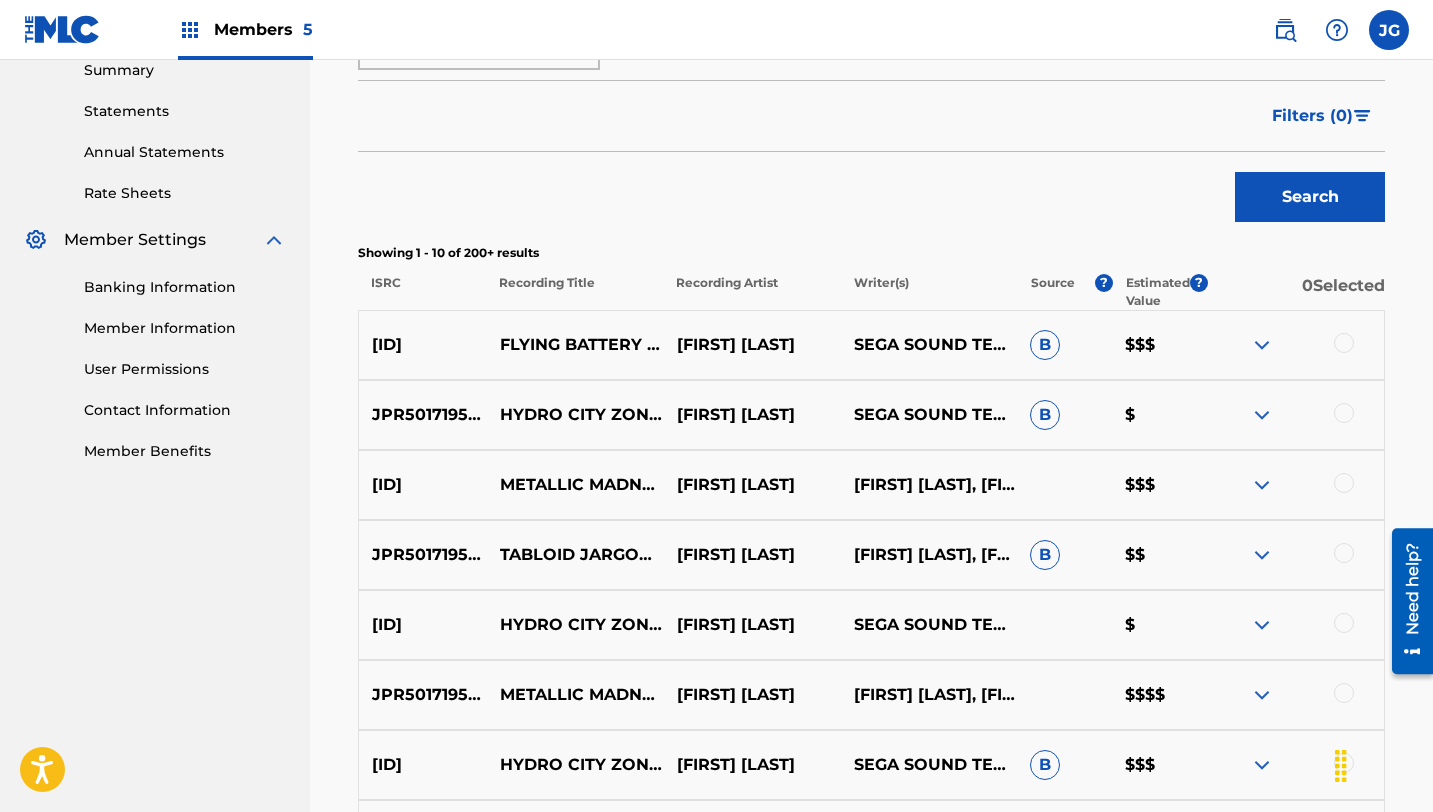 click on "Search" at bounding box center [1310, 197] 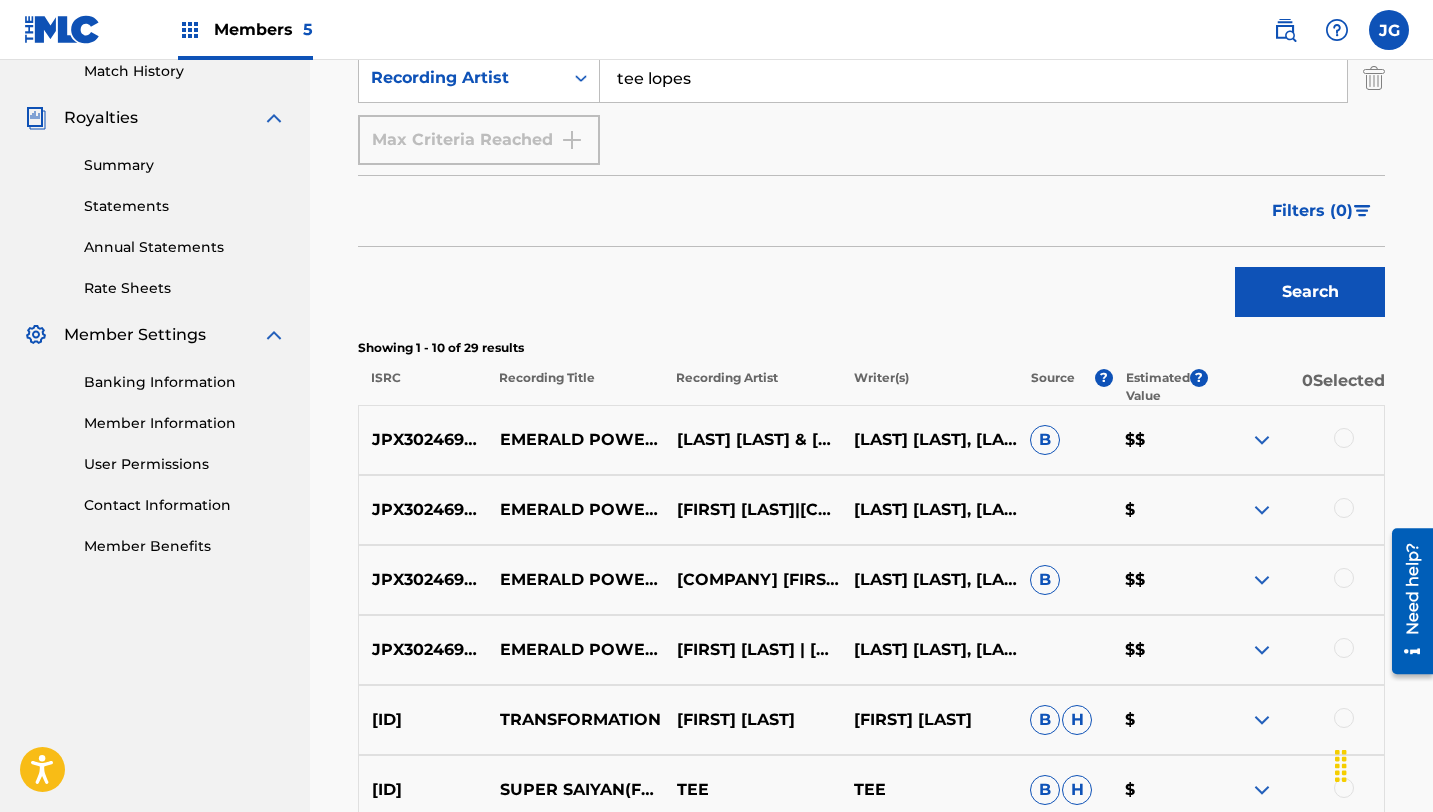 scroll, scrollTop: 565, scrollLeft: 0, axis: vertical 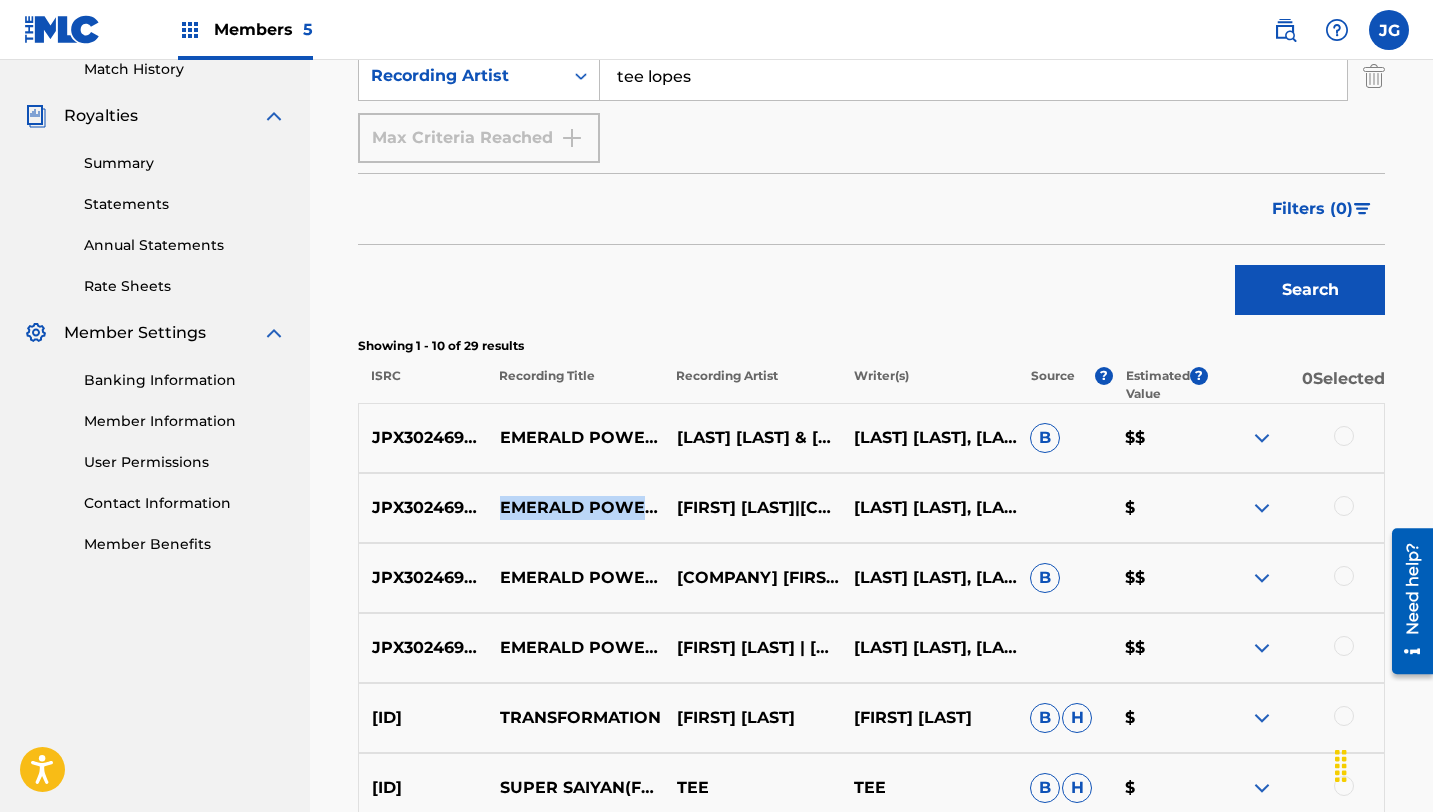 drag, startPoint x: 621, startPoint y: 524, endPoint x: 492, endPoint y: 504, distance: 130.54118 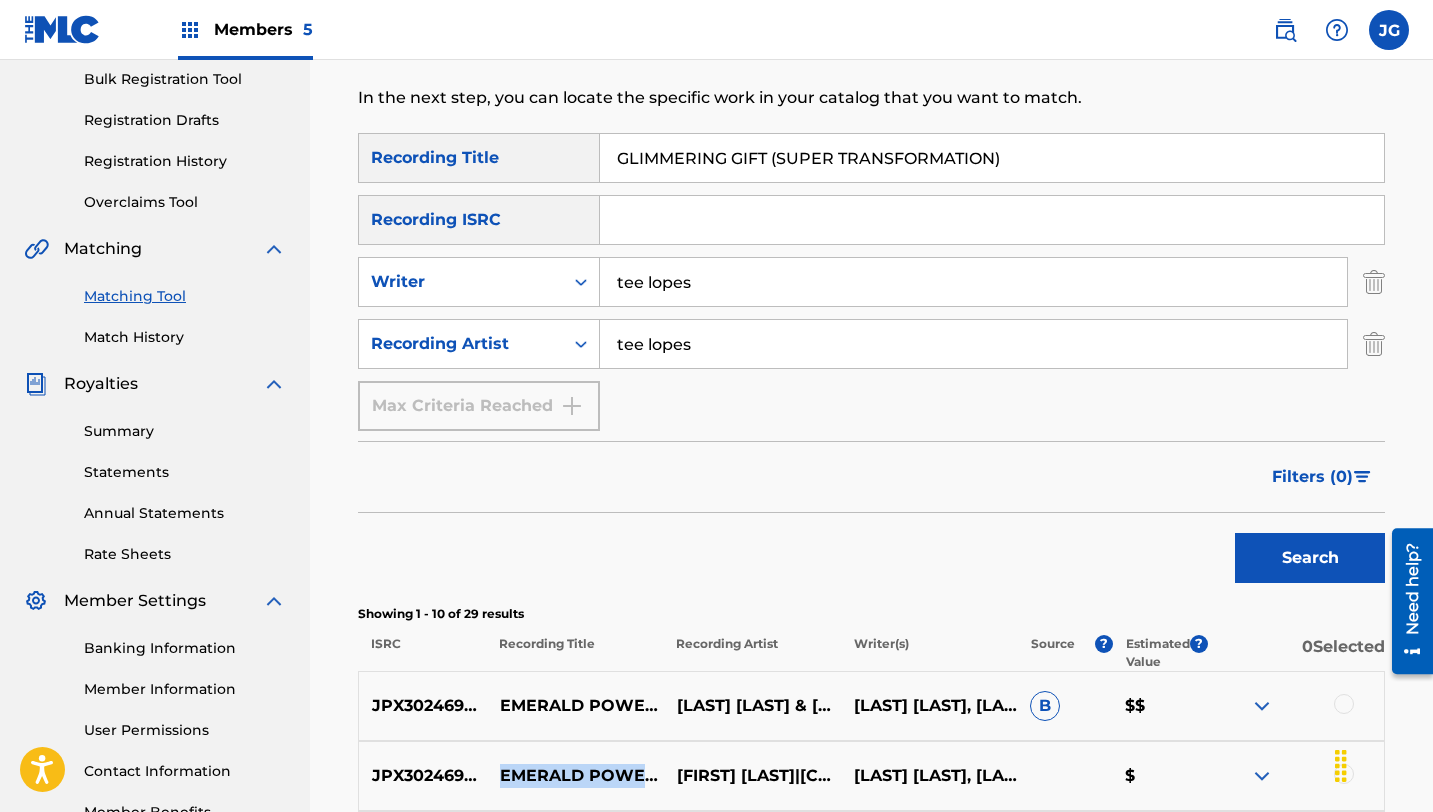scroll, scrollTop: 236, scrollLeft: 0, axis: vertical 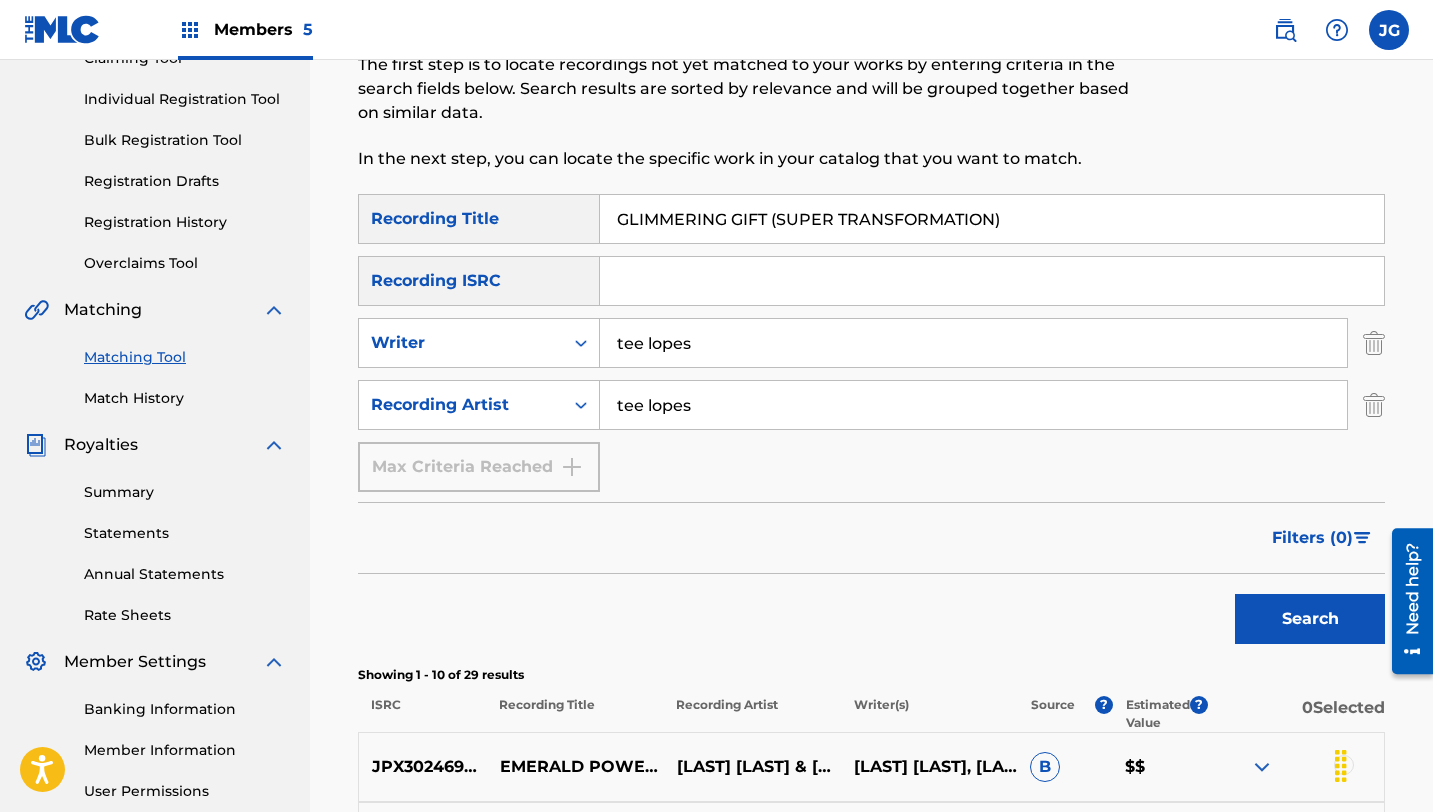 click on "GLIMMERING GIFT (SUPER TRANSFORMATION)" at bounding box center [992, 219] 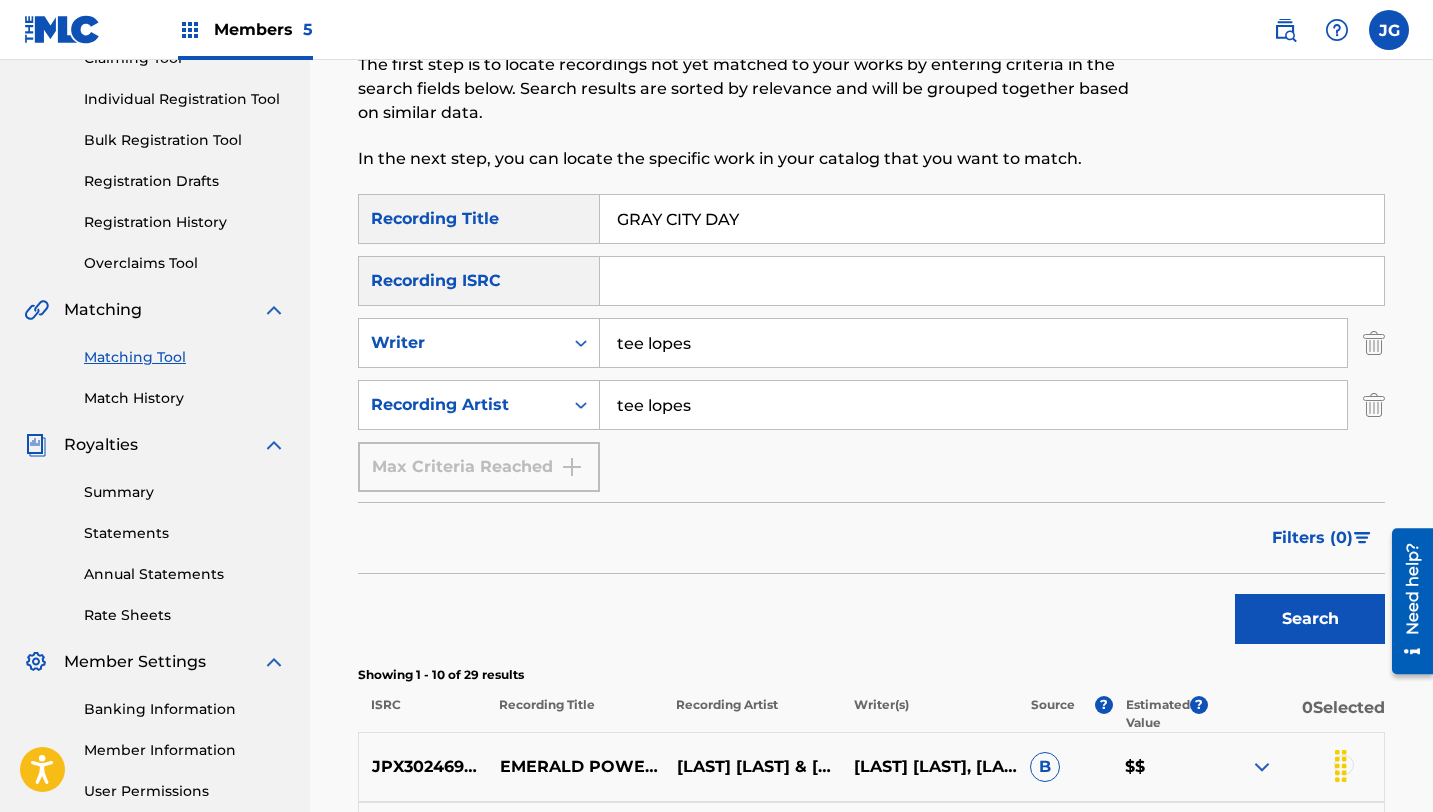 click on "Search" at bounding box center (1310, 619) 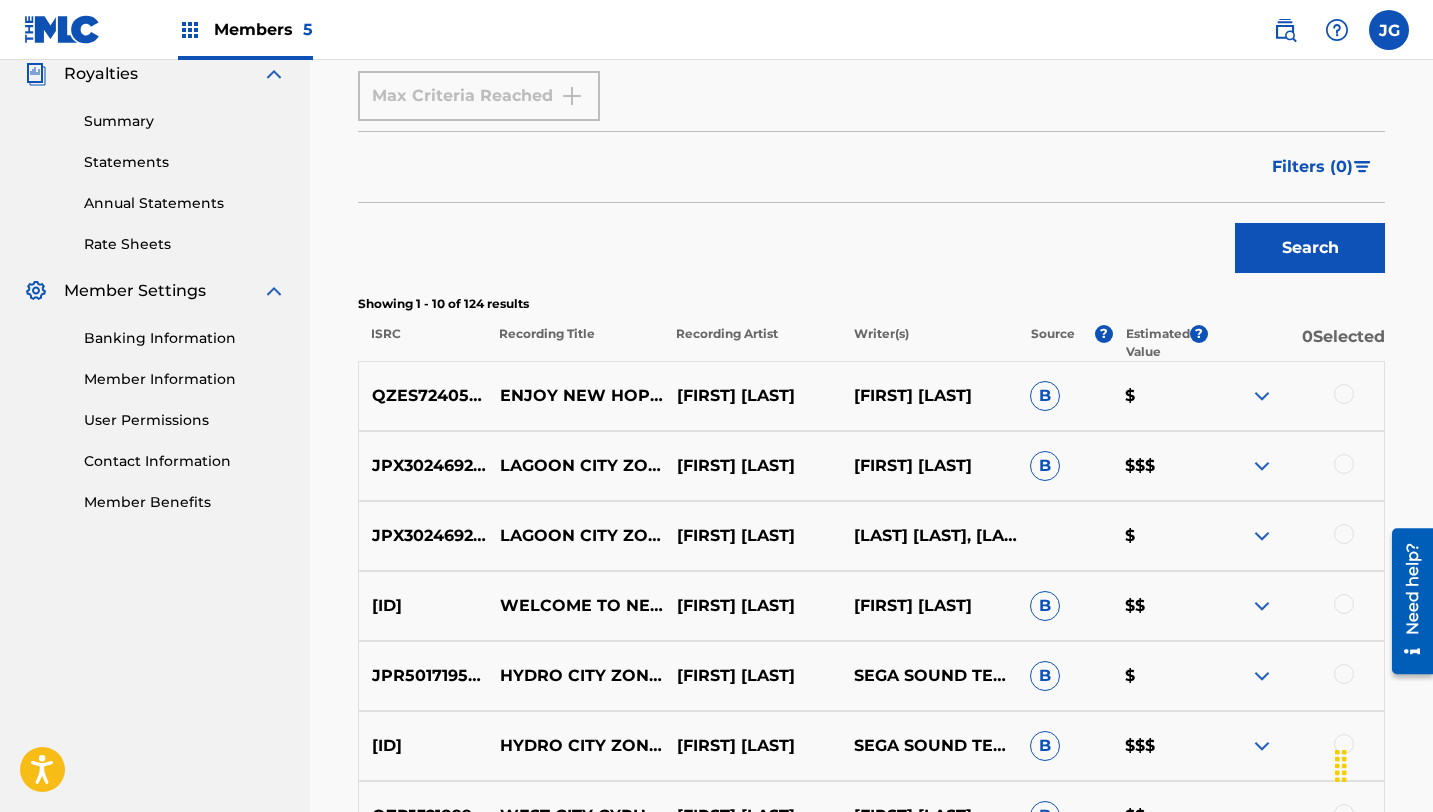 scroll, scrollTop: 615, scrollLeft: 0, axis: vertical 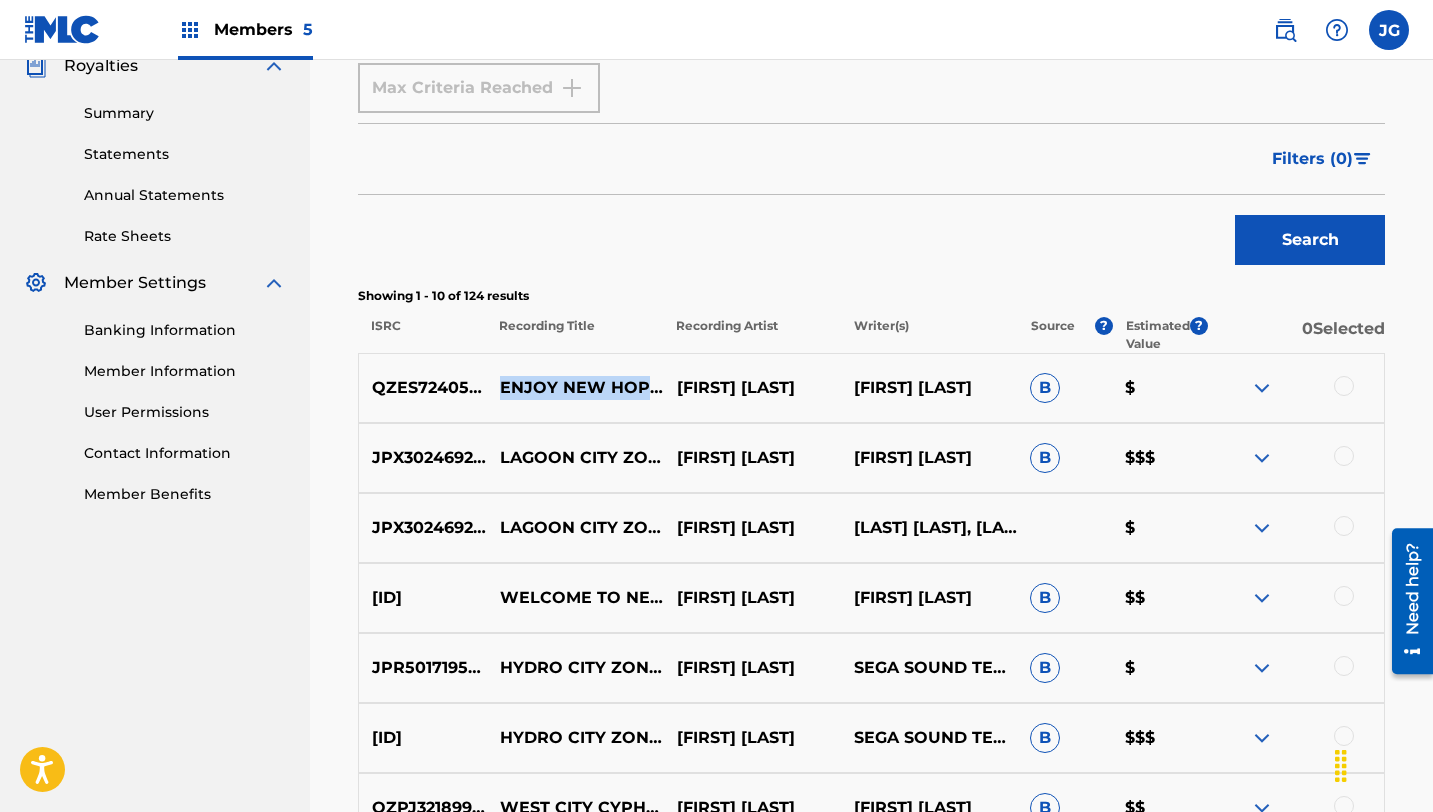 drag, startPoint x: 610, startPoint y: 409, endPoint x: 496, endPoint y: 362, distance: 123.308556 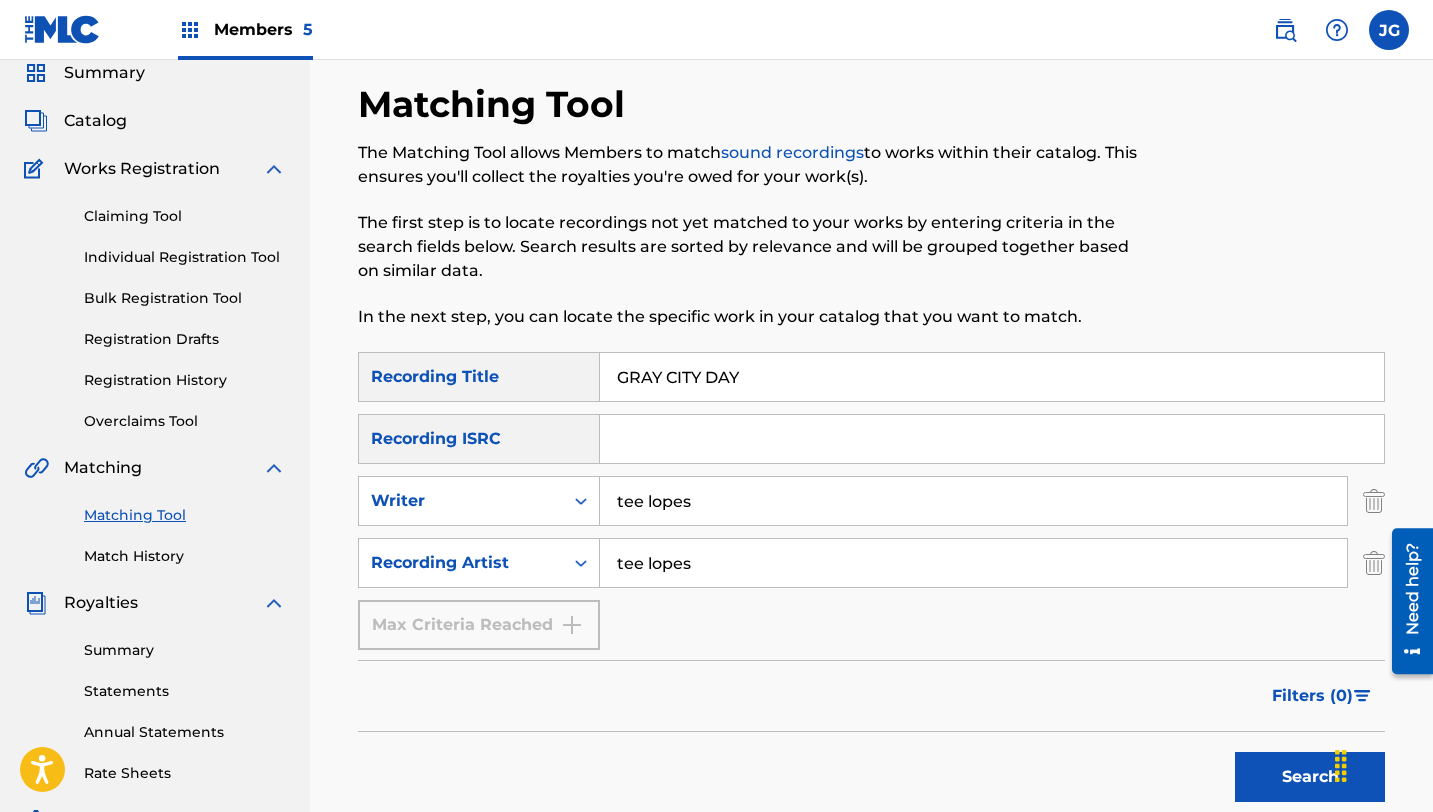 scroll, scrollTop: 73, scrollLeft: 0, axis: vertical 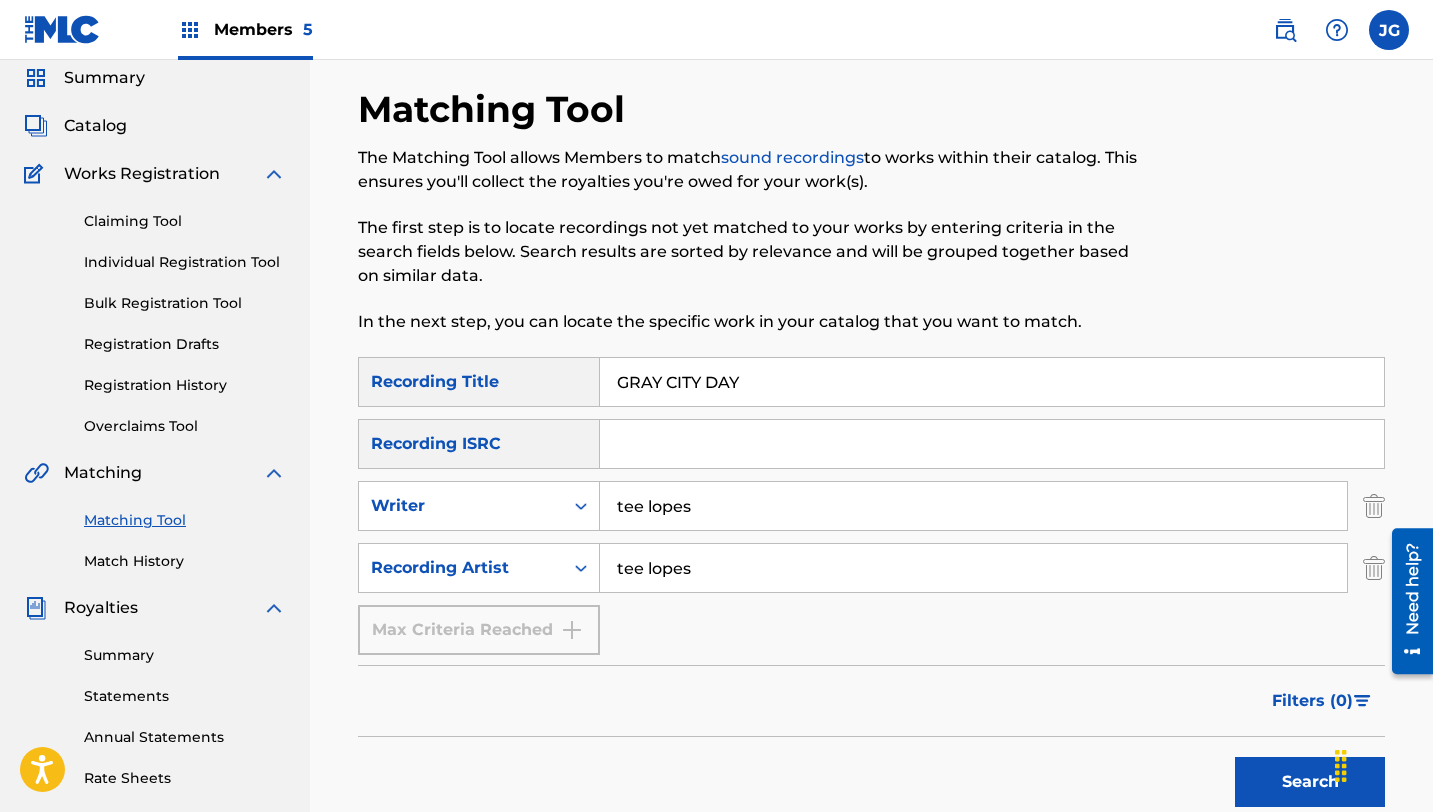 drag, startPoint x: 743, startPoint y: 383, endPoint x: 509, endPoint y: 378, distance: 234.0534 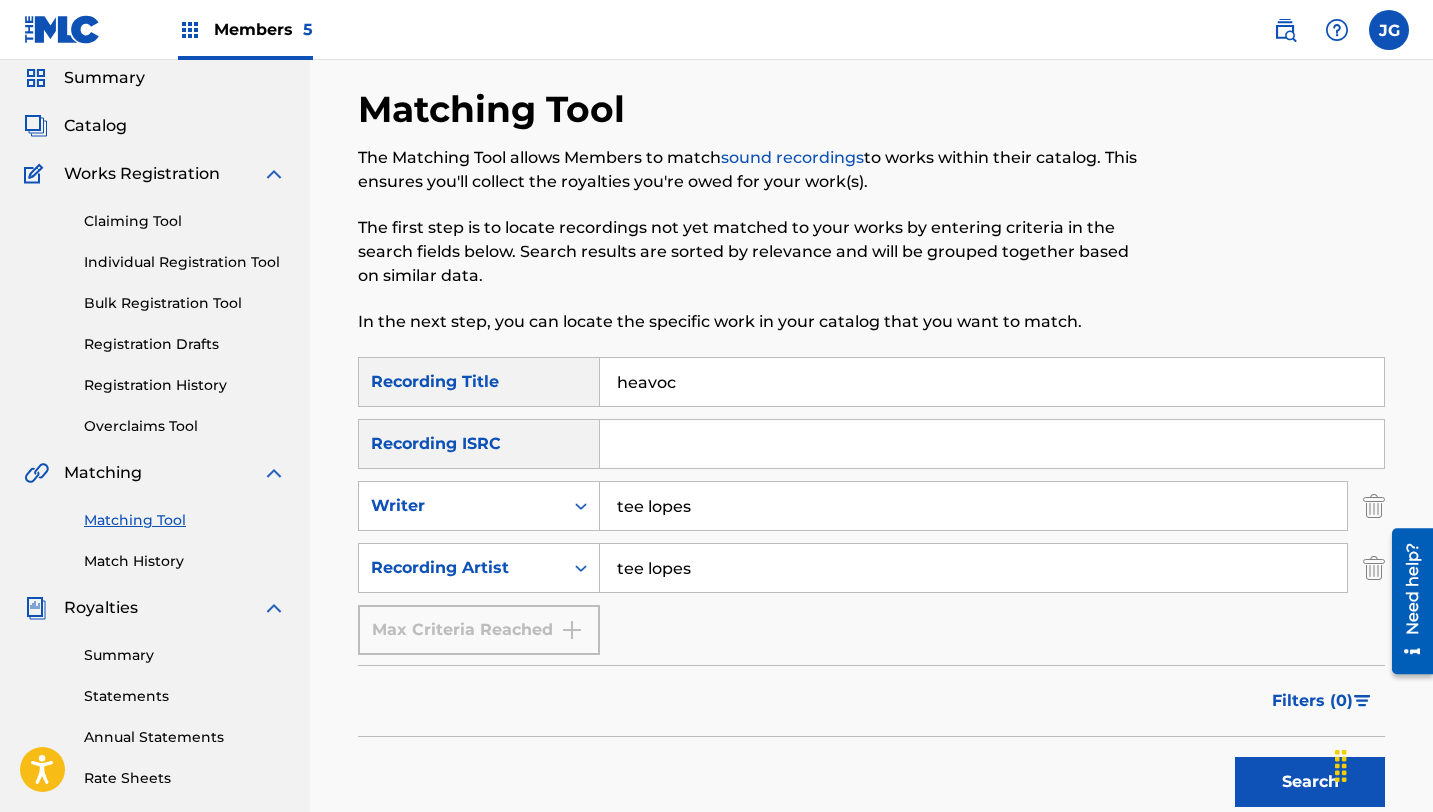 click on "Search" at bounding box center [1310, 782] 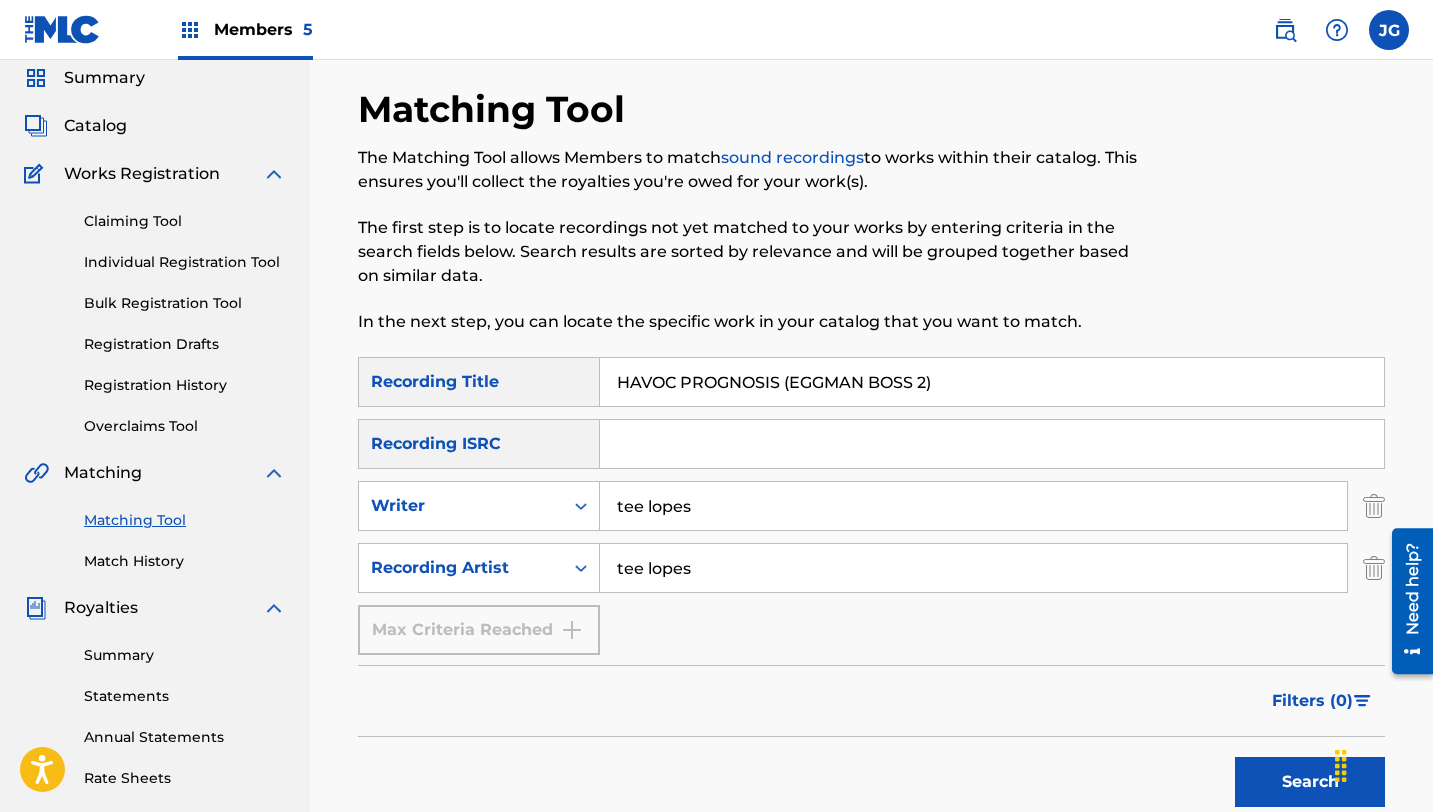 click on "Search" at bounding box center (1310, 782) 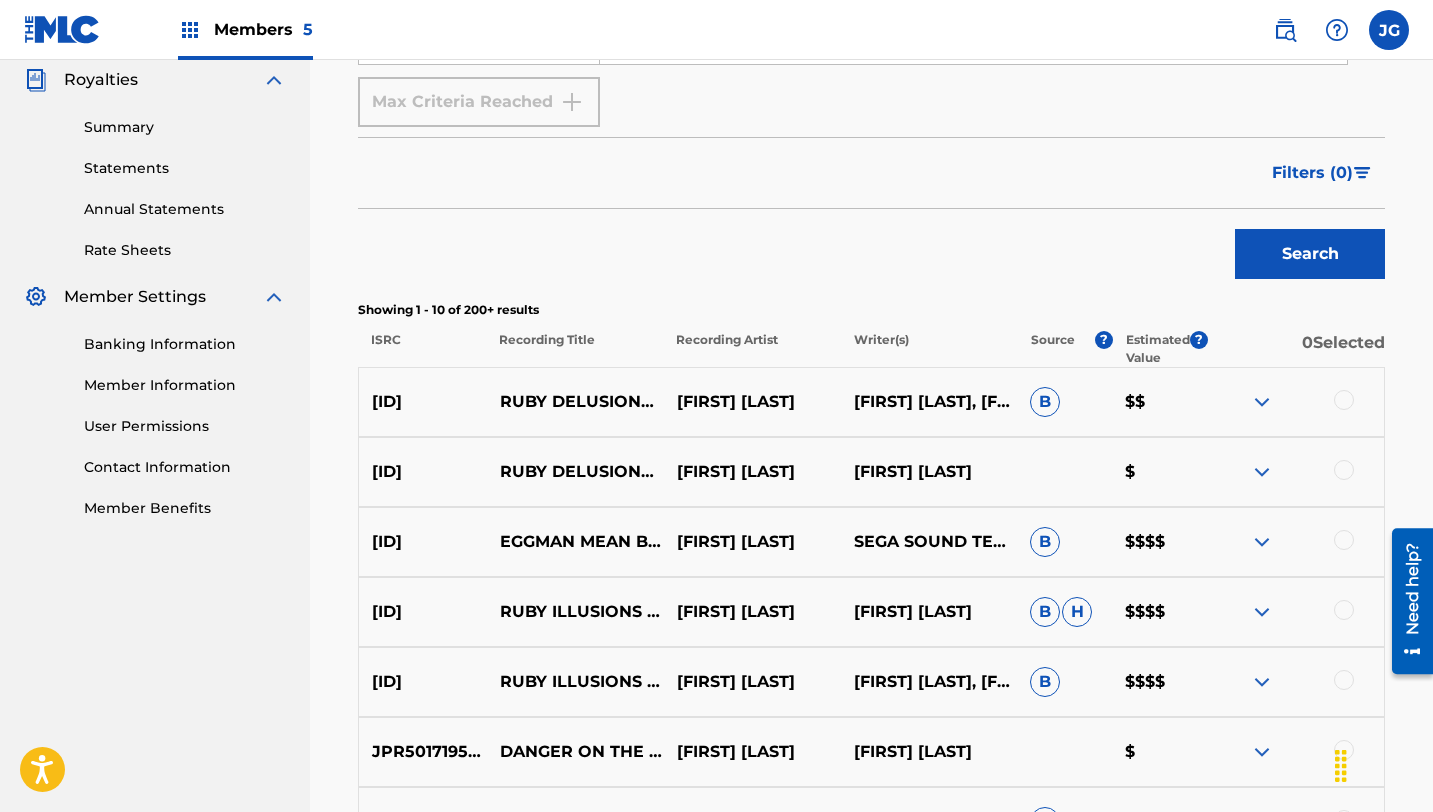 scroll, scrollTop: 608, scrollLeft: 0, axis: vertical 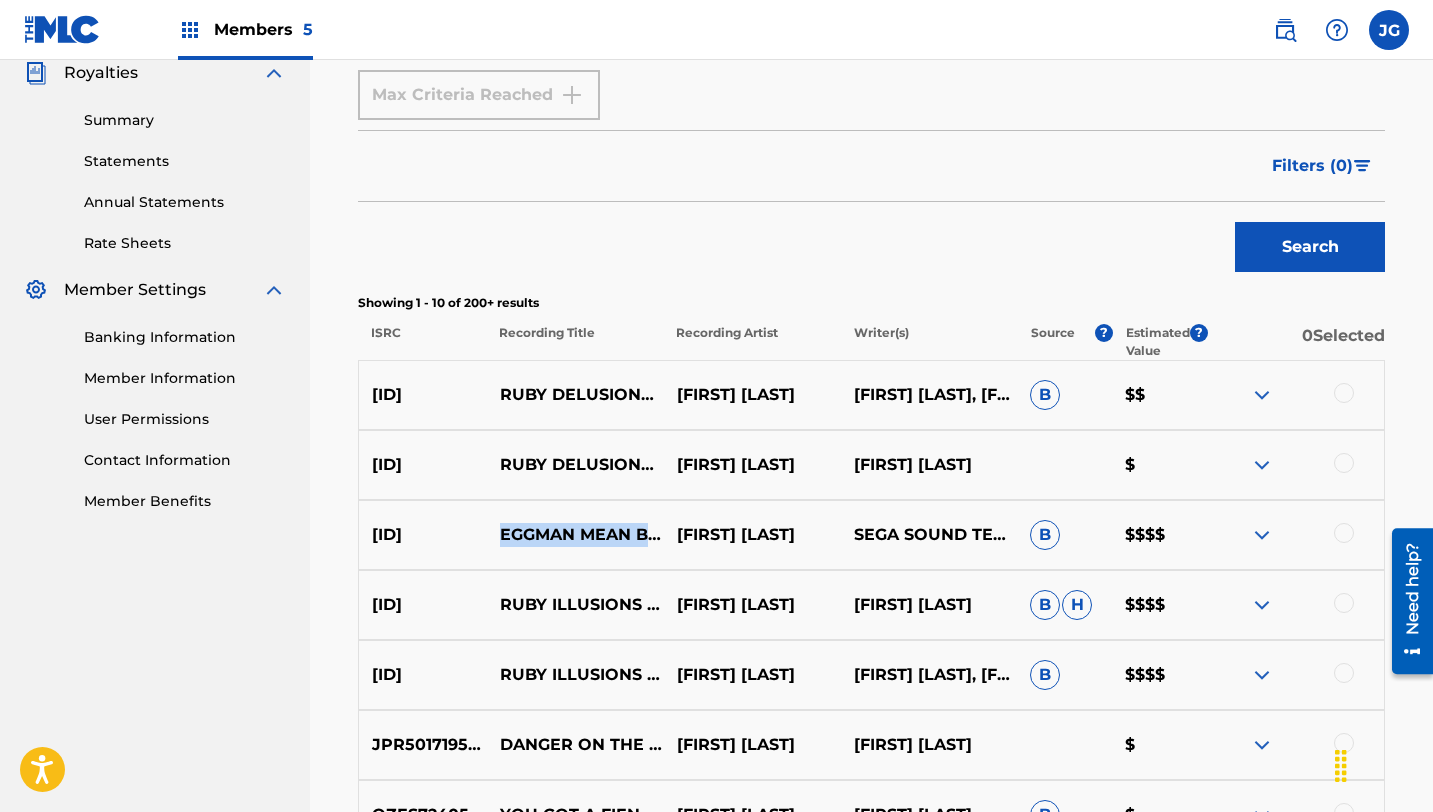 drag, startPoint x: 555, startPoint y: 547, endPoint x: 499, endPoint y: 515, distance: 64.49806 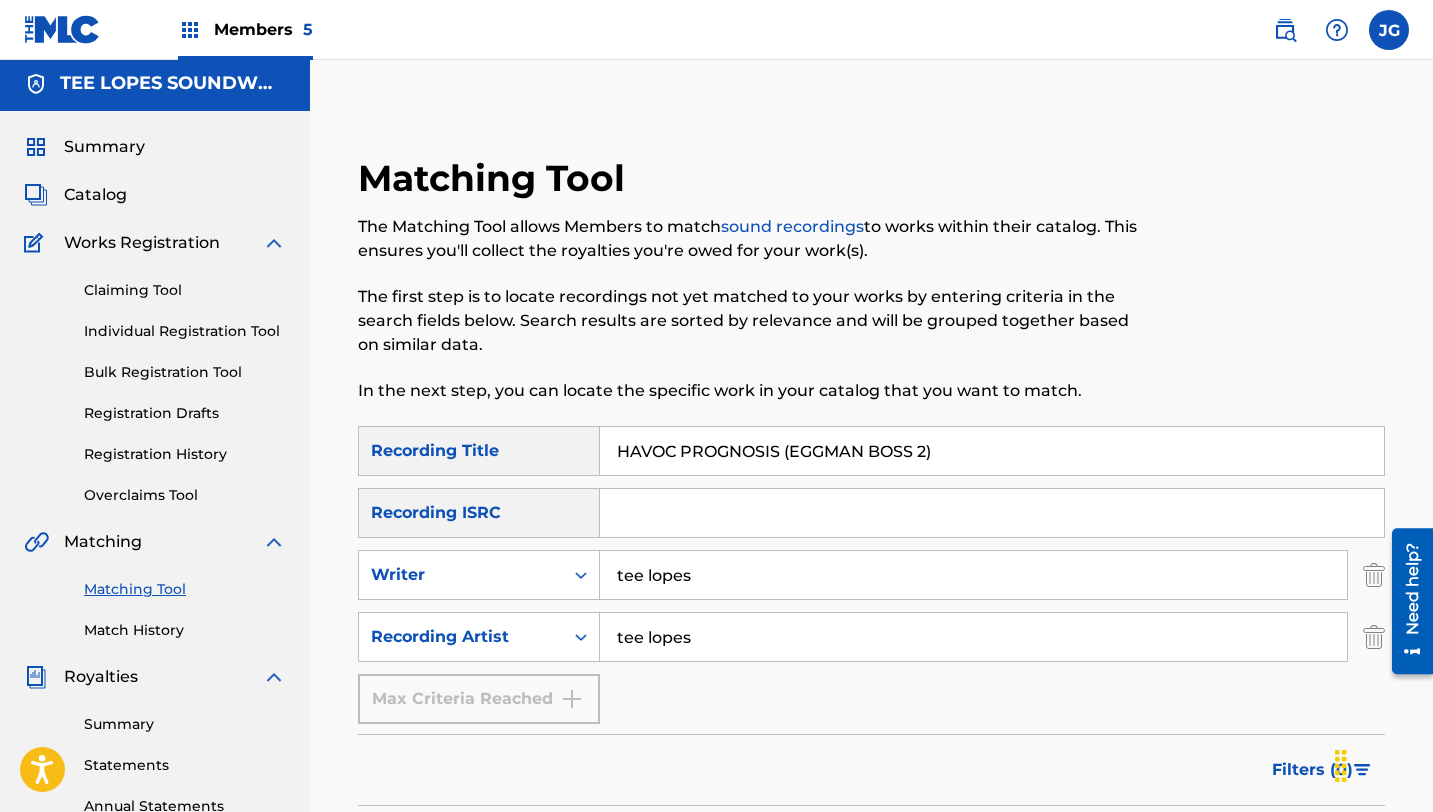 scroll, scrollTop: 0, scrollLeft: 0, axis: both 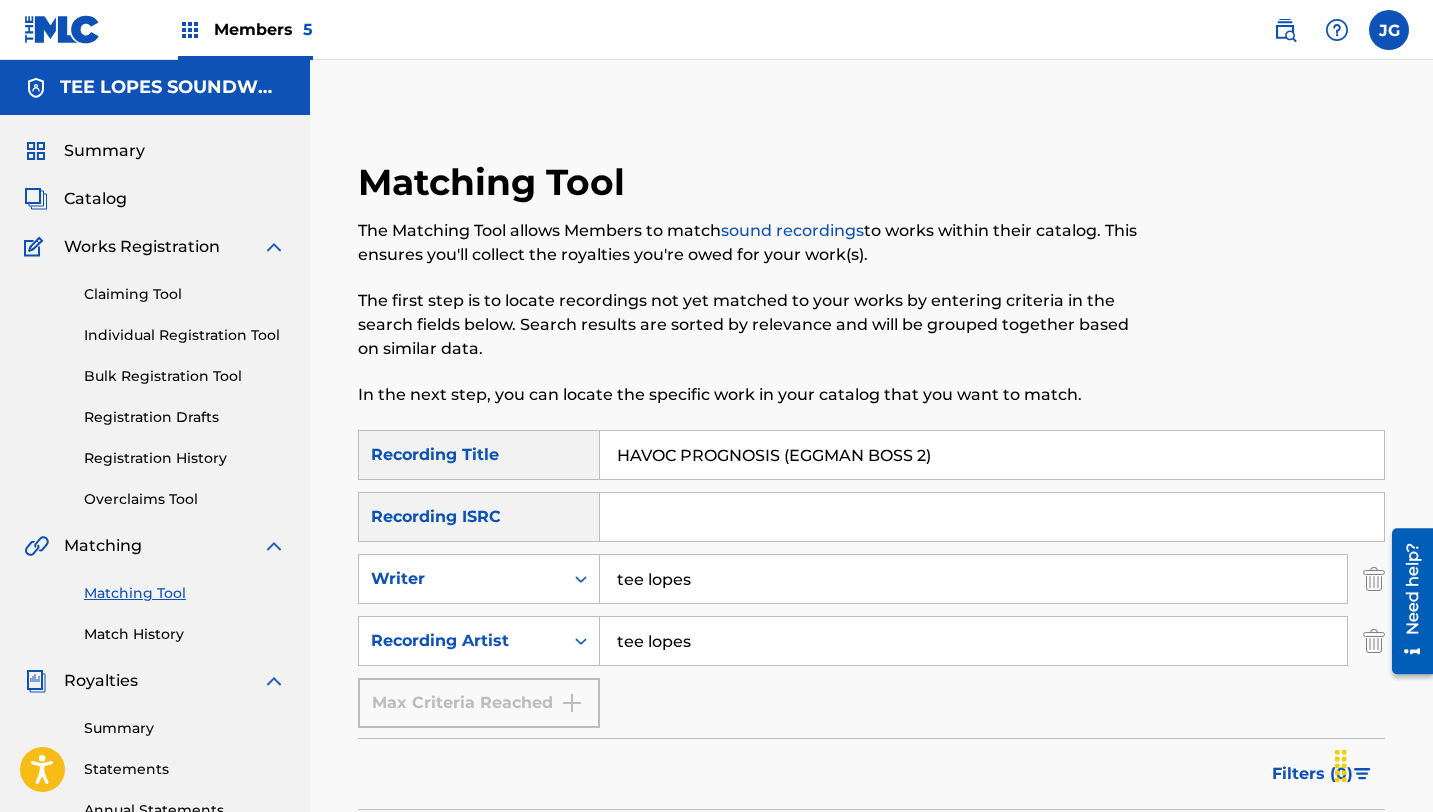 drag, startPoint x: 843, startPoint y: 450, endPoint x: 575, endPoint y: 458, distance: 268.1194 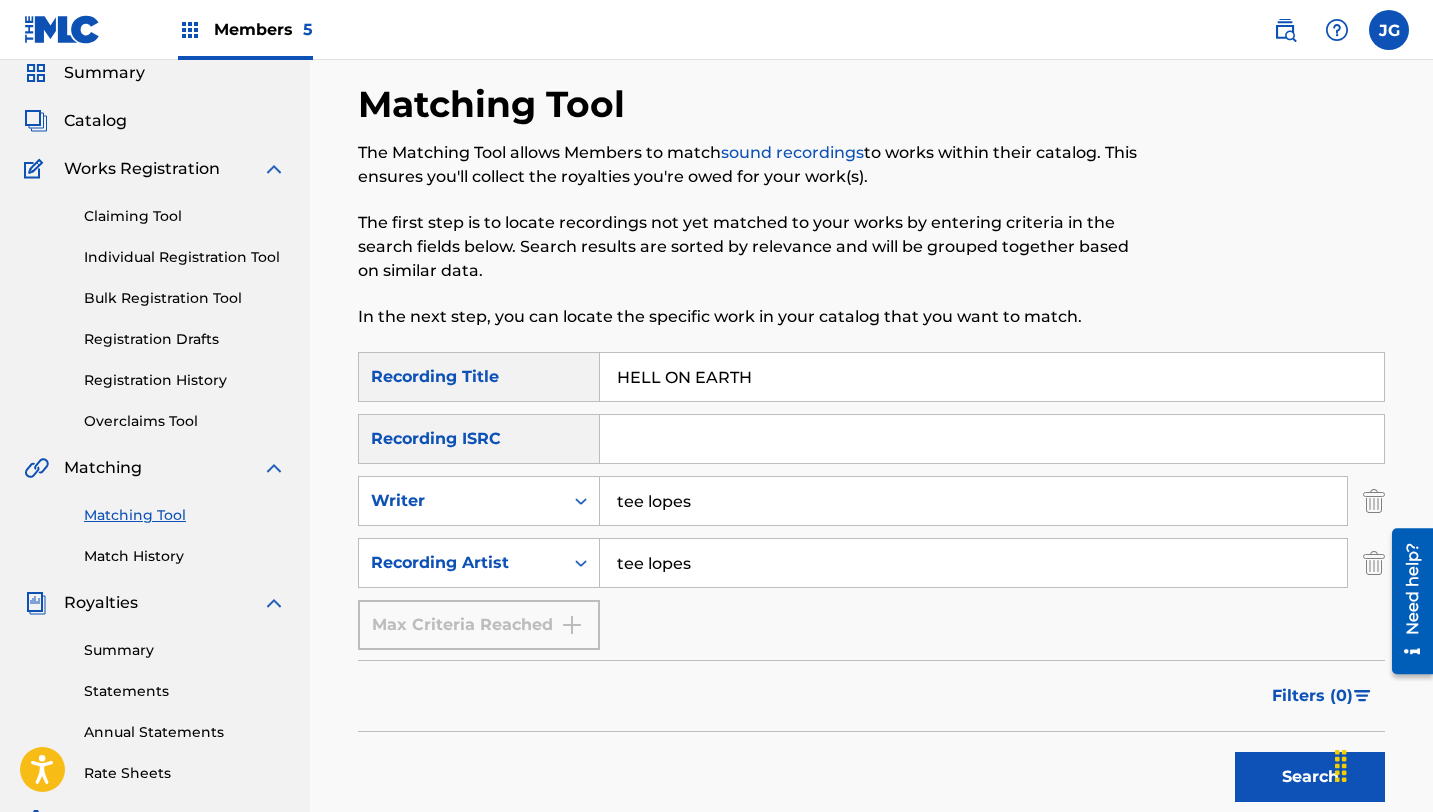 scroll, scrollTop: 217, scrollLeft: 0, axis: vertical 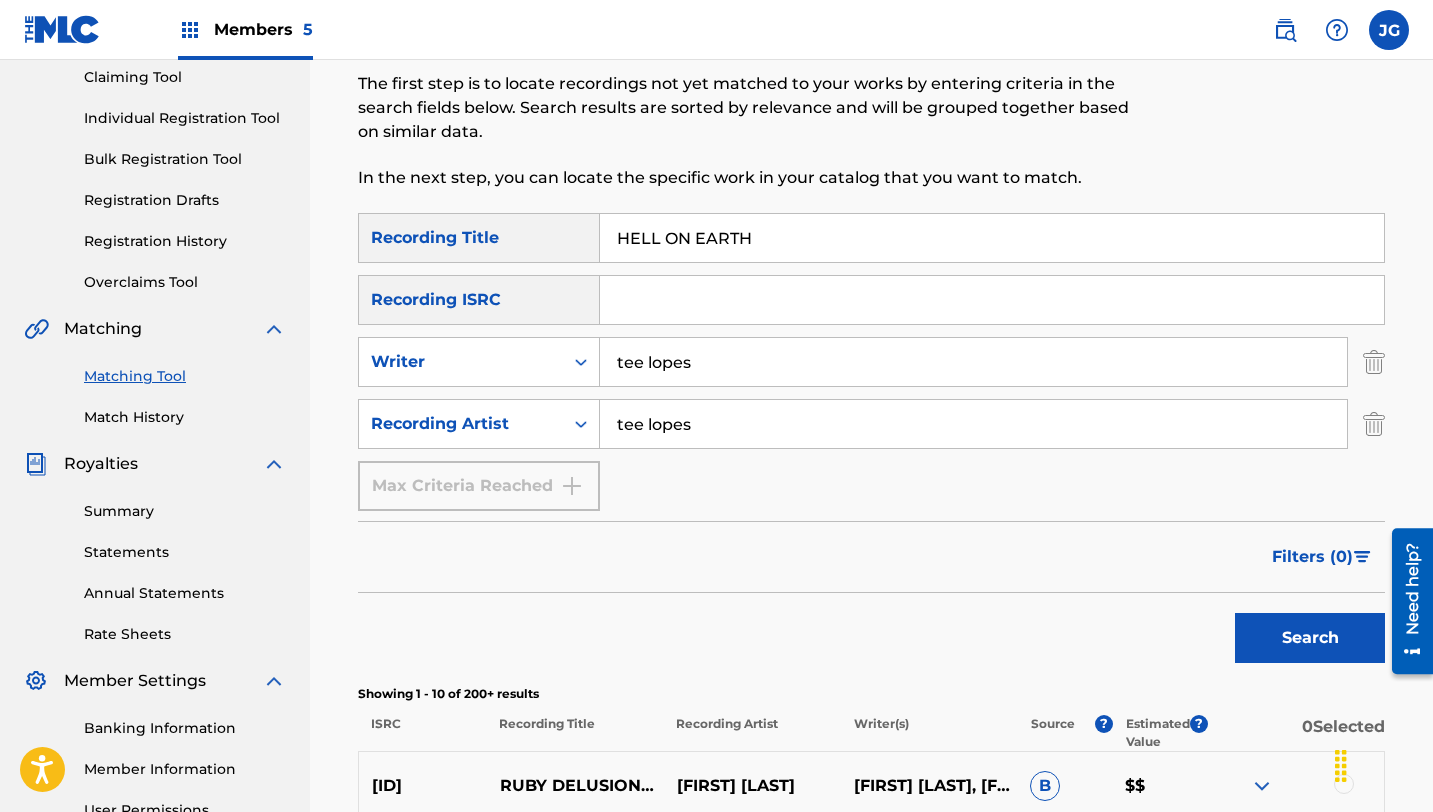 click on "SearchWithCriteriac88aa7d3-7aac-46aa-8b78-9ee49dfc89dc Recording Title HELL ON EARTH SearchWithCriteriaaffe1b03-44d3-40f5-b648-25b95fc714a2 Recording ISRC SearchWithCriteria215a9375-cb1d-4a81-a676-c7f50a1b1511 Writer [FIRST] [LAST] SearchWithCriteria4a8c640e-35d1-42af-b3d7-ae8bfa49e84c Recording Artist [FIRST] [LAST] Max Criteria Reached Filter Estimated Value All $$$$$ $$$$ $$$ $$ $ Source All Blanket License Historical Unmatched Remove Filters Apply Filters Filters ( 0 ) Search Showing 1 - 10 of 200+ results ISRC Recording Title Recording Artist Writer(s) Source ? Estimated Value ? 0  Selected JPR501719579 RUBY DELUSIONS - EGGMAN BOSS 1 [FIRST] [LAST] [FIRST] [LAST], [CHINESE CHARACTERS] B $$ JPR501719579 RUBY DELUSIONS - EGGMAN BOSS 1 [FIRST] [LAST] [FIRST] [LAST] $ JPR501719593 EGGMAN MEAN BEAN [FIRST] [LAST] [COMPANY], [FIRST] [LAST], [CHINESE CHARACTERS], [CHINESE CHARACTERS] B $$$$ JPR501719582 RUBY ILLUSIONS - FINAL BOSS [FIRST] [LAST] [FIRST] [LAST] B H $$$$ JPR501719582 RUBY ILLUSIONS - FINAL BOSS [FIRST] [LAST] [FIRST] [LAST], [CHINESE CHARACTERS] B" at bounding box center (871, 857) 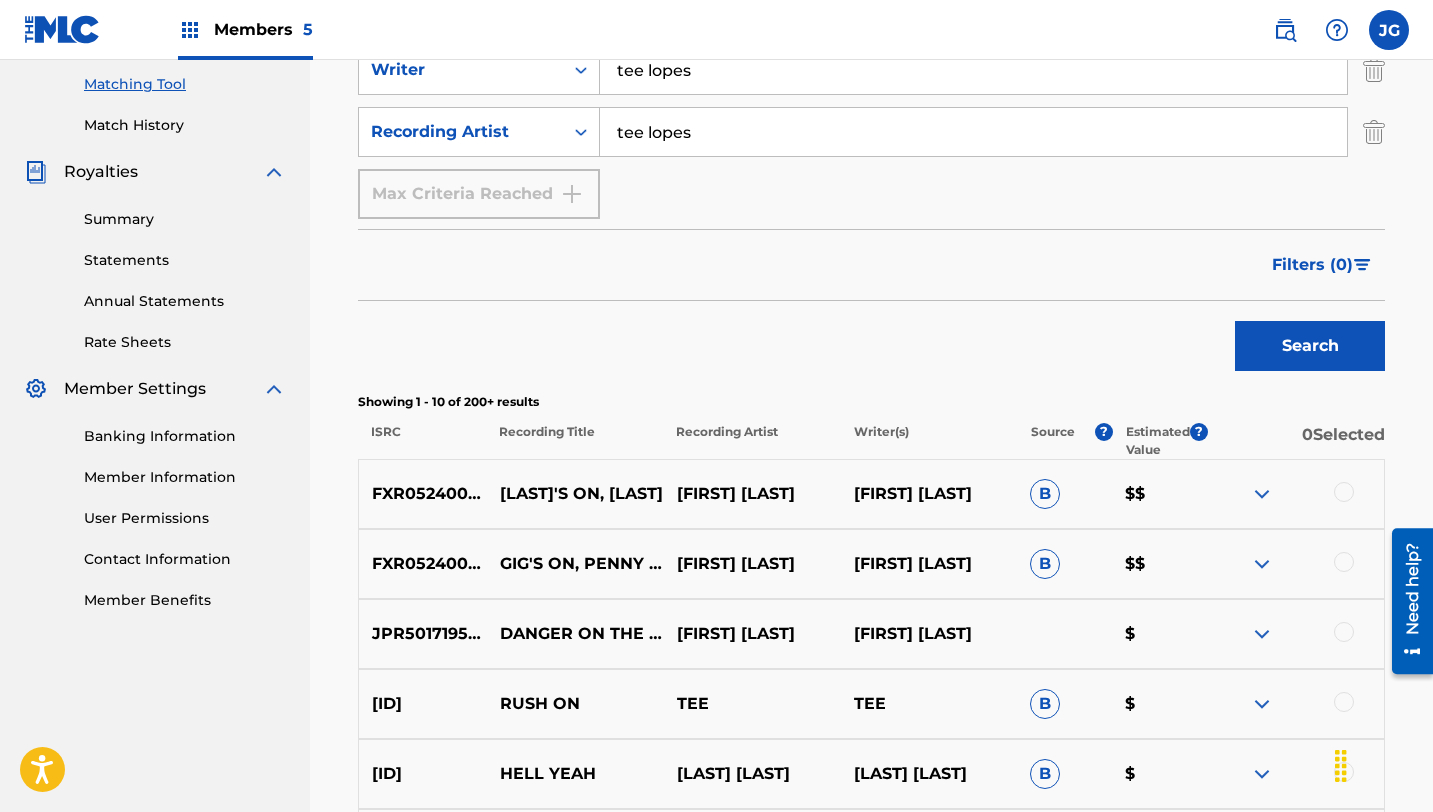 scroll, scrollTop: 324, scrollLeft: 0, axis: vertical 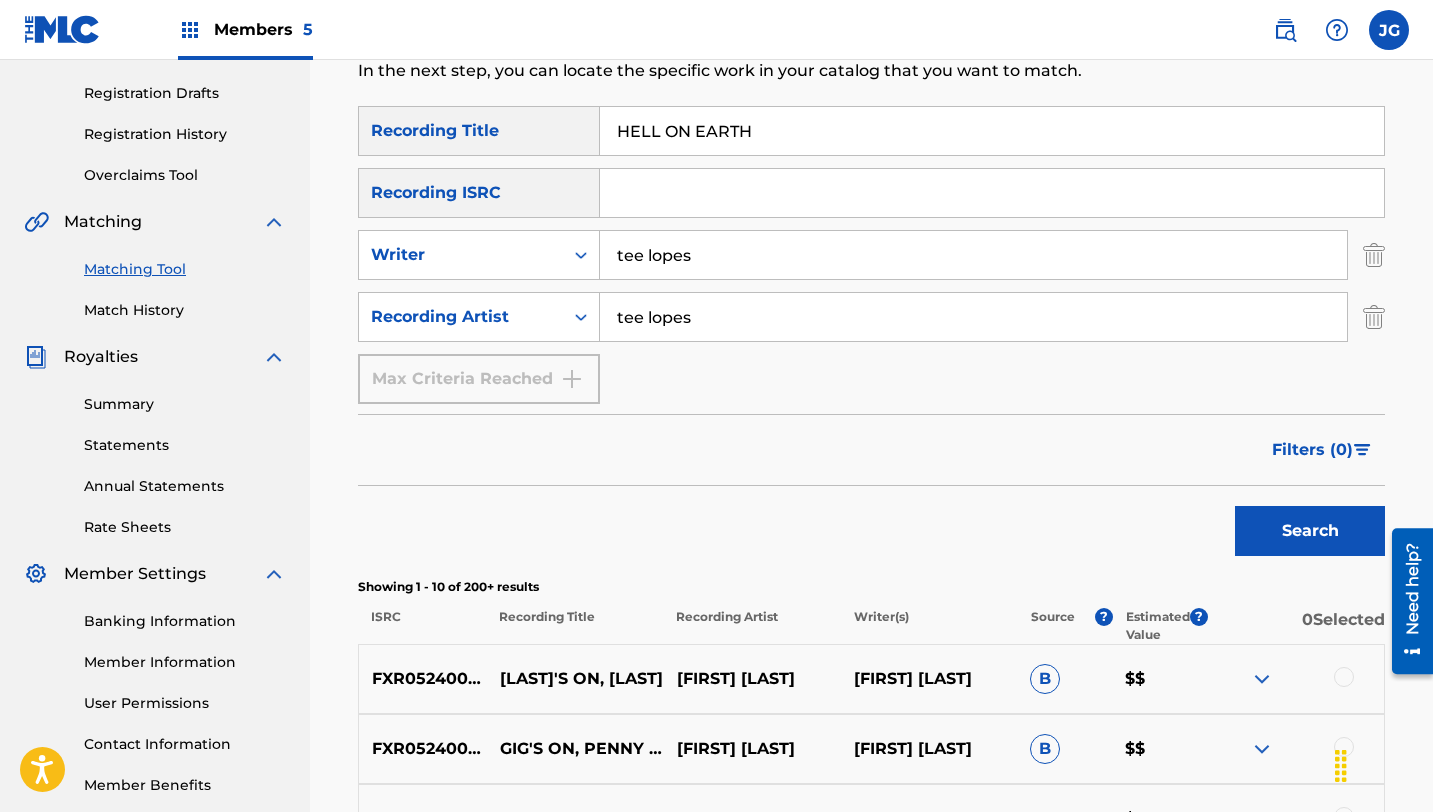 drag, startPoint x: 791, startPoint y: 142, endPoint x: 564, endPoint y: 122, distance: 227.87935 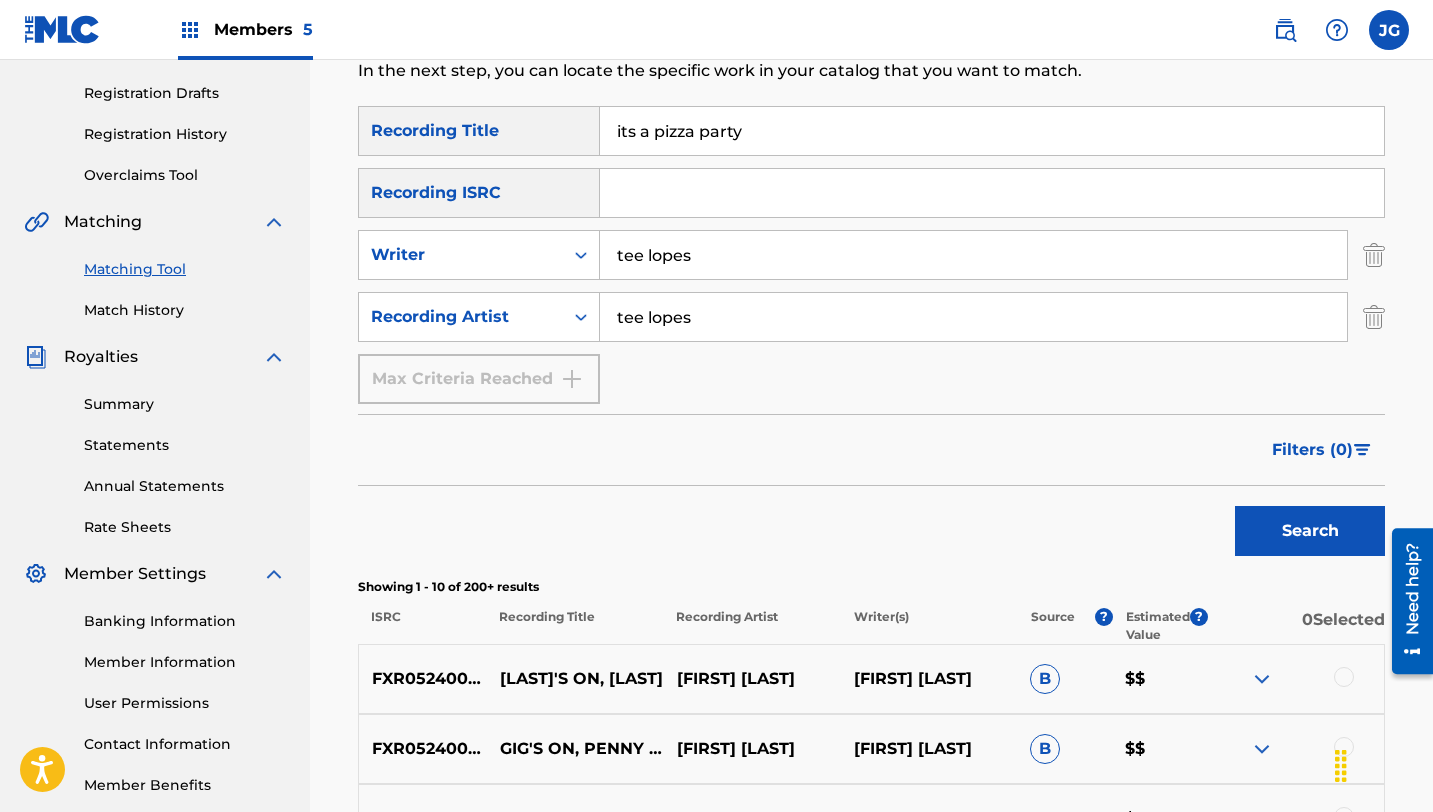 click on "Search" at bounding box center [1310, 531] 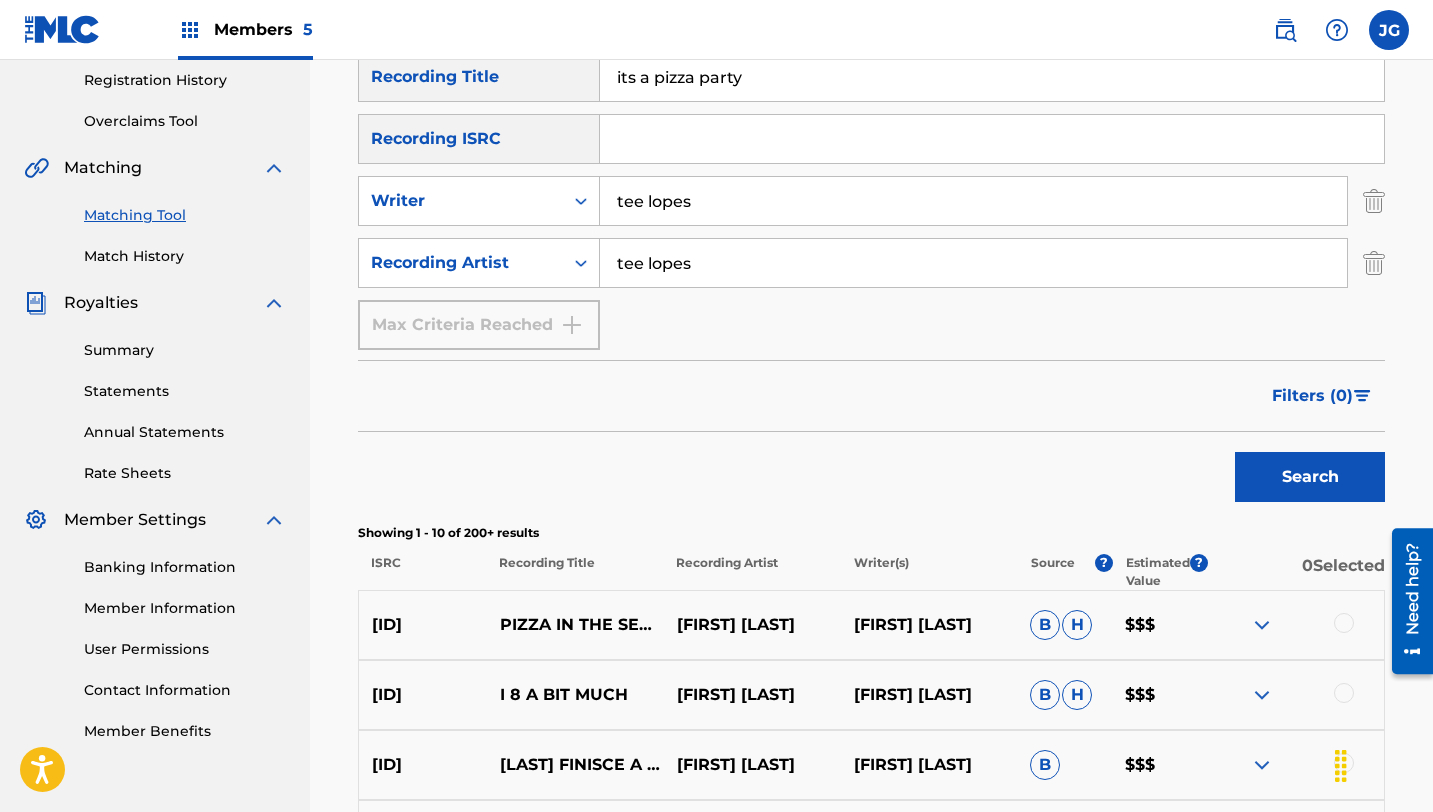 scroll, scrollTop: 374, scrollLeft: 0, axis: vertical 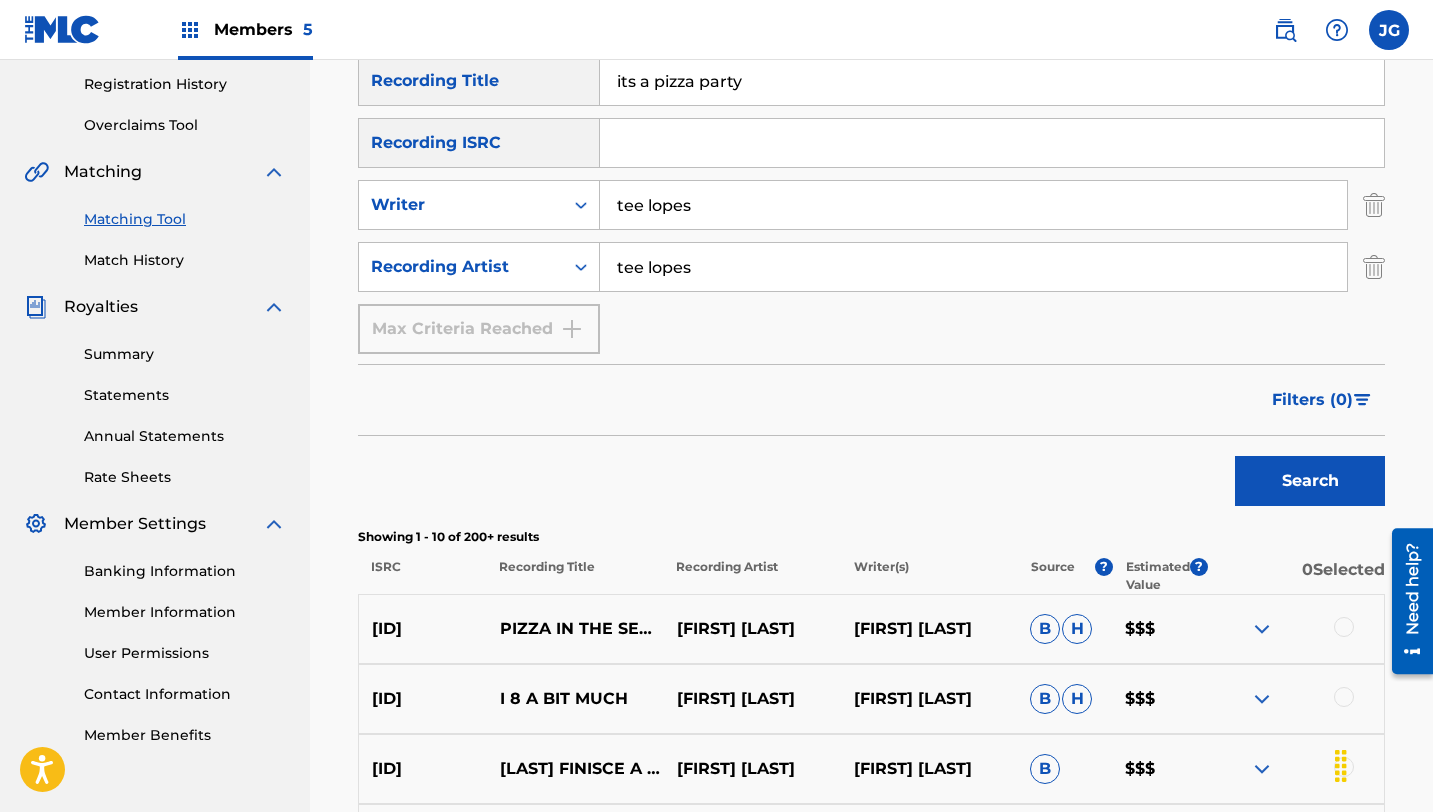 drag, startPoint x: 743, startPoint y: 86, endPoint x: 591, endPoint y: 73, distance: 152.5549 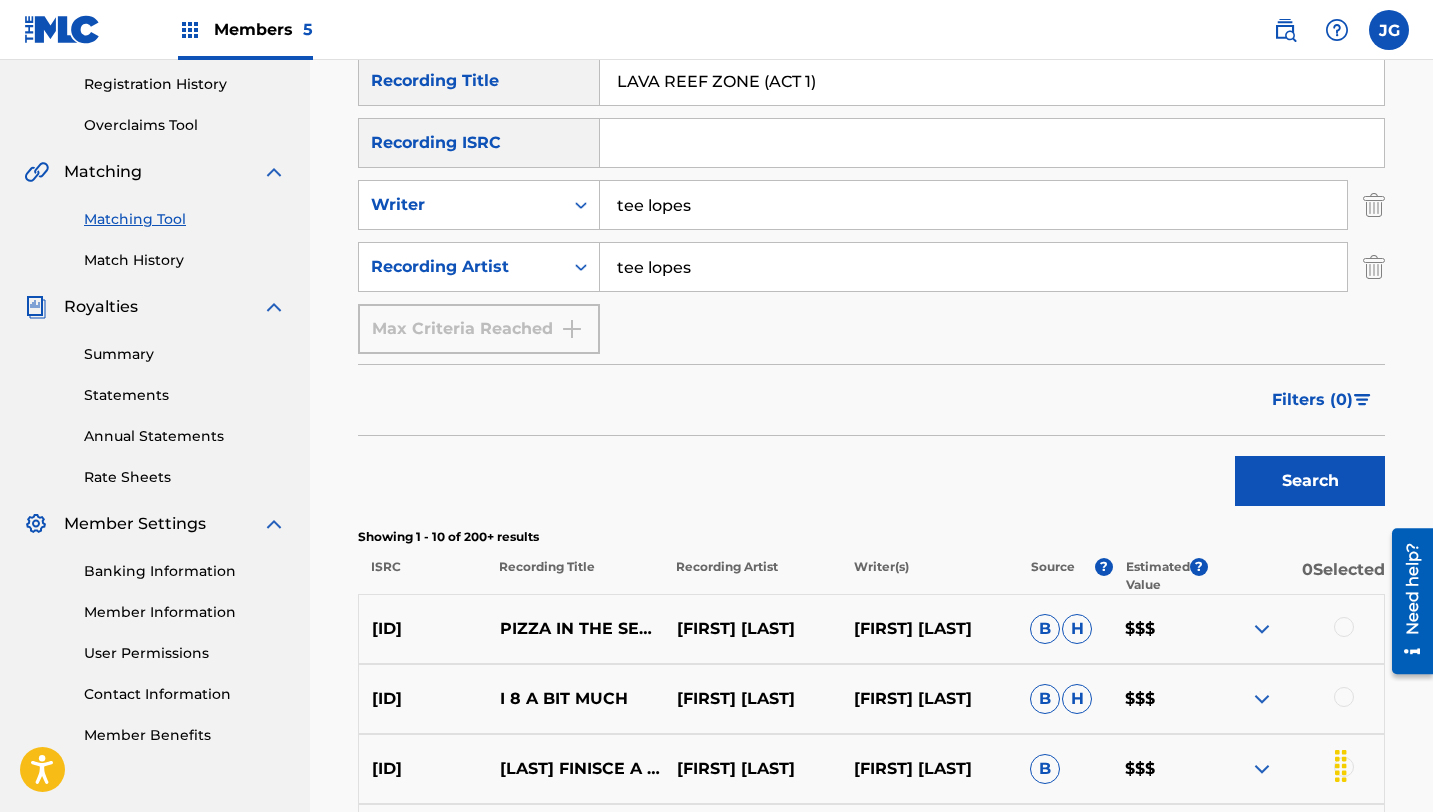 click on "Search" at bounding box center [1310, 481] 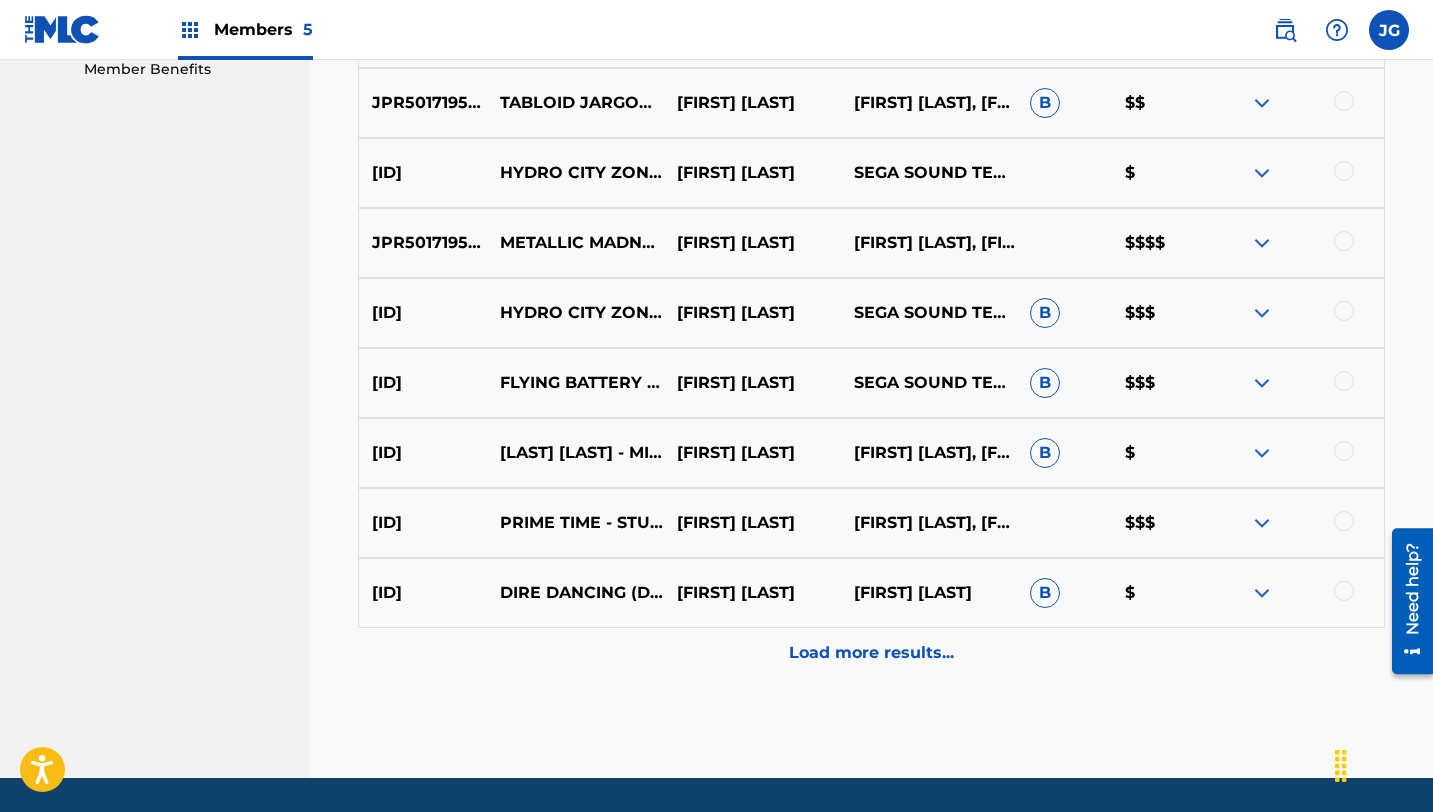 scroll, scrollTop: 1102, scrollLeft: 0, axis: vertical 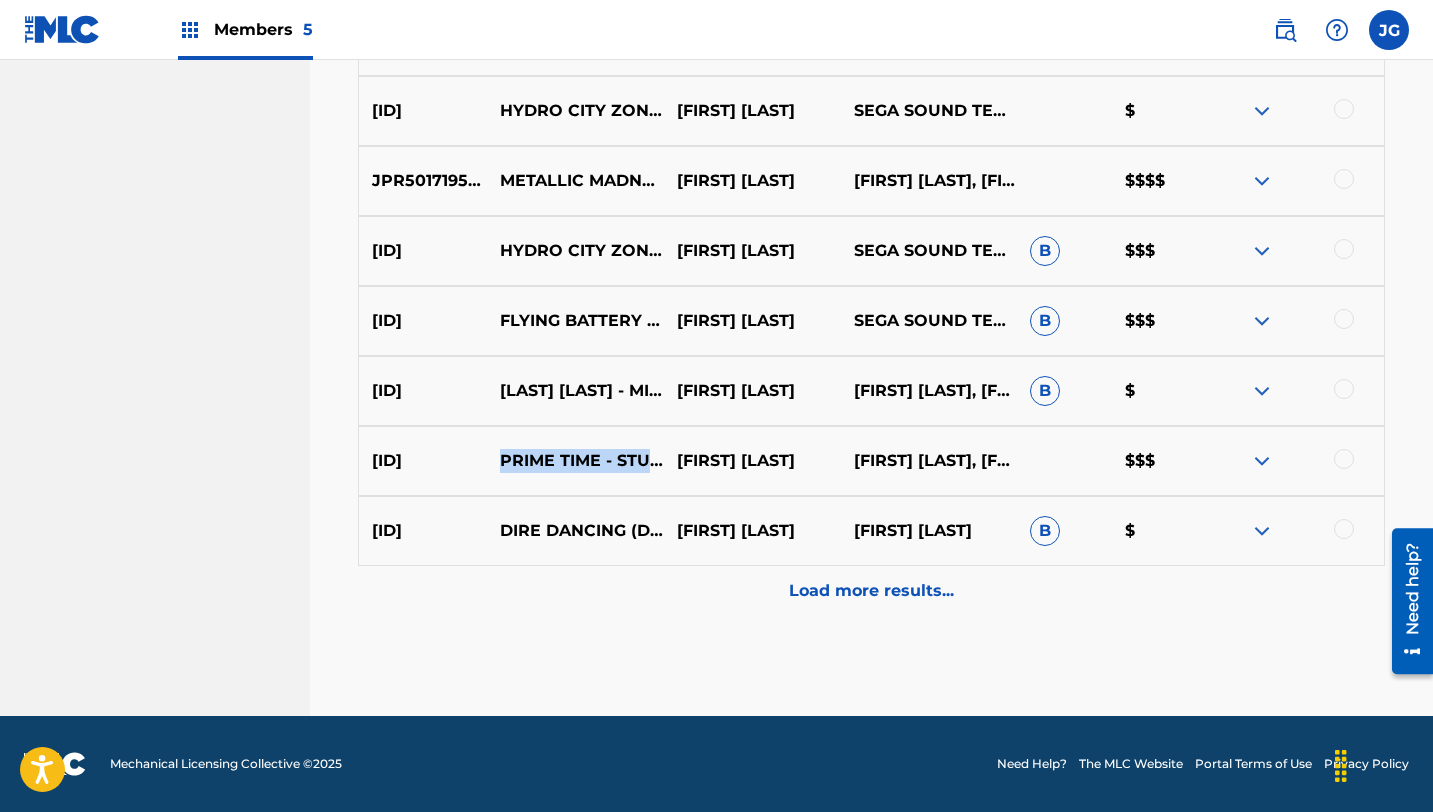 drag, startPoint x: 600, startPoint y: 489, endPoint x: 500, endPoint y: 439, distance: 111.8034 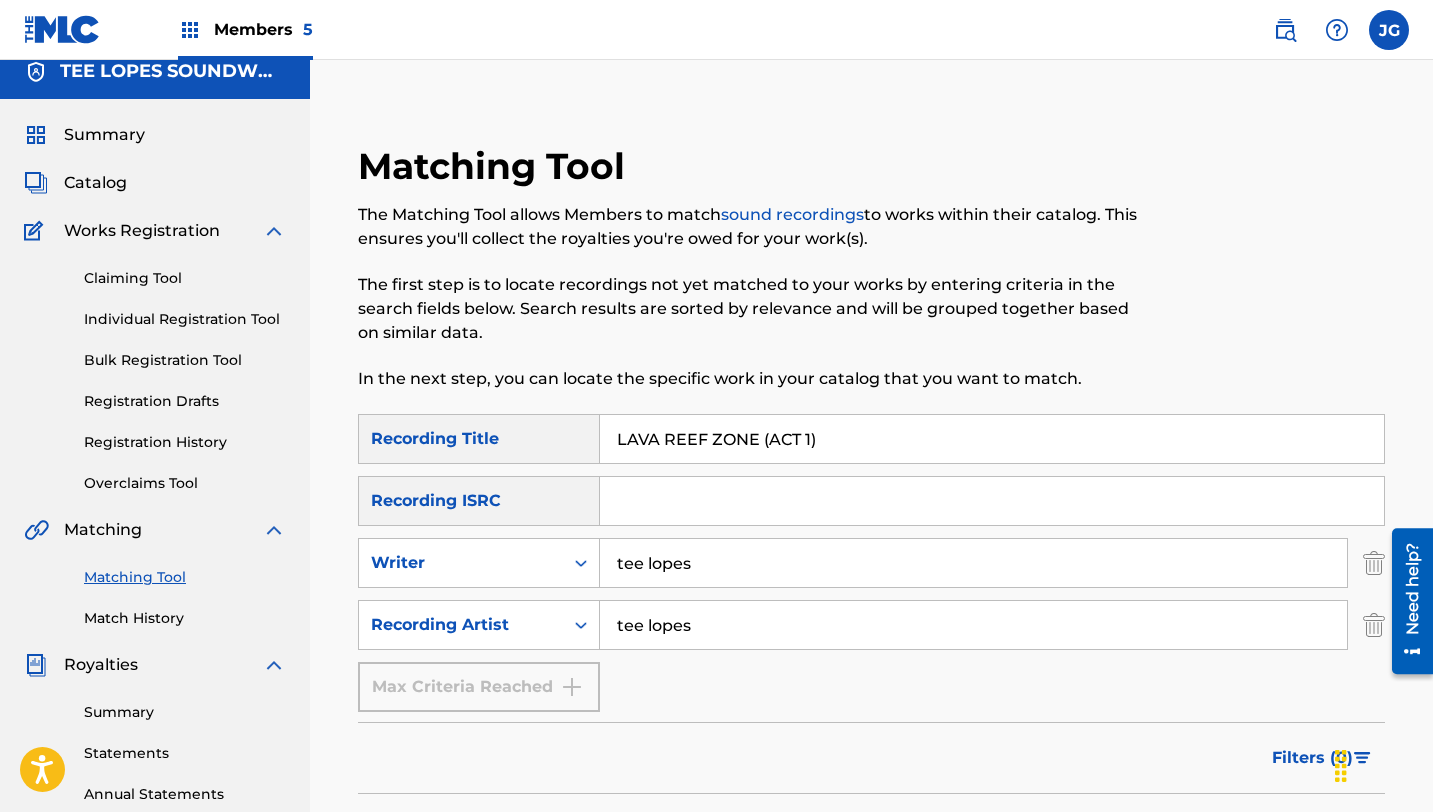 scroll, scrollTop: 2, scrollLeft: 0, axis: vertical 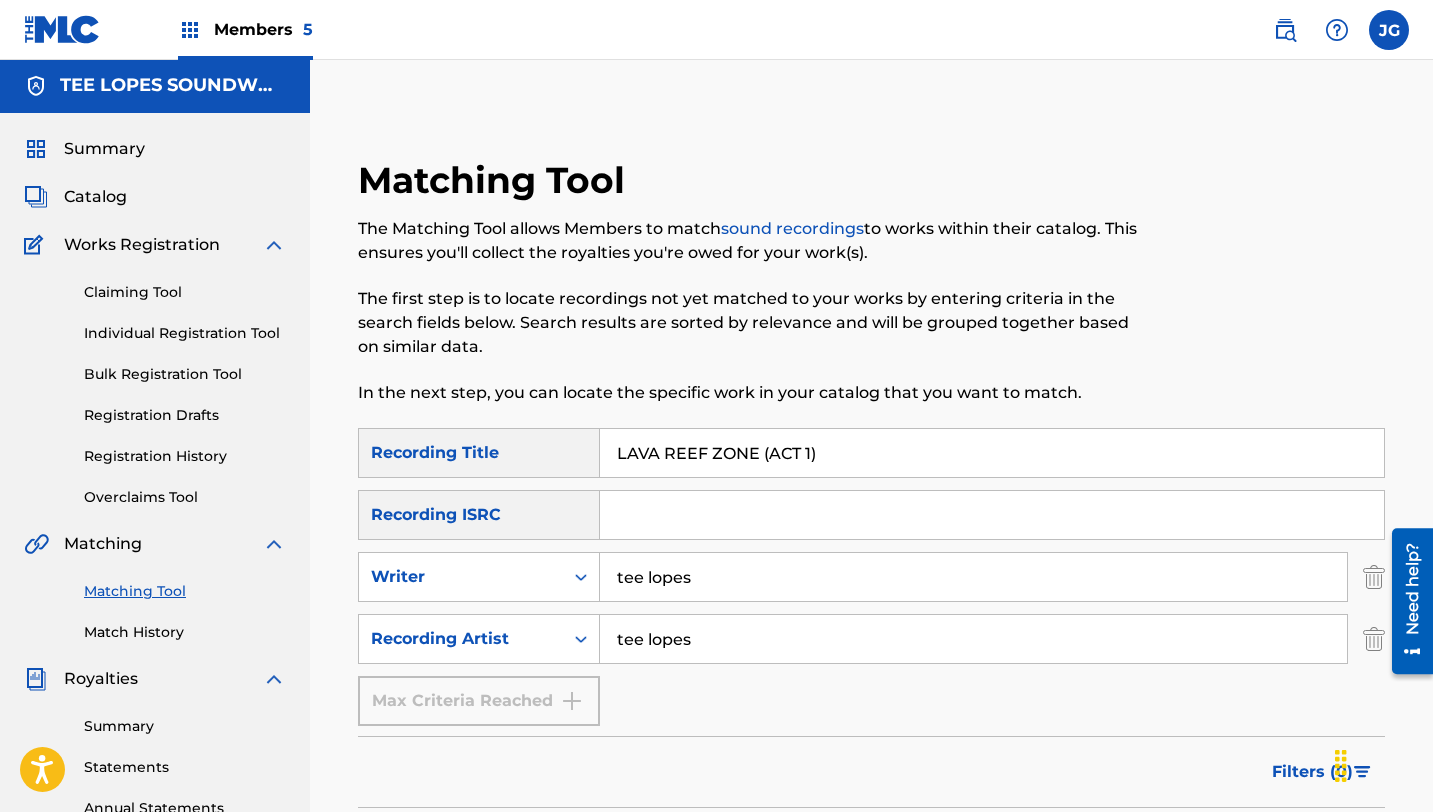drag, startPoint x: 837, startPoint y: 453, endPoint x: 819, endPoint y: 452, distance: 18.027756 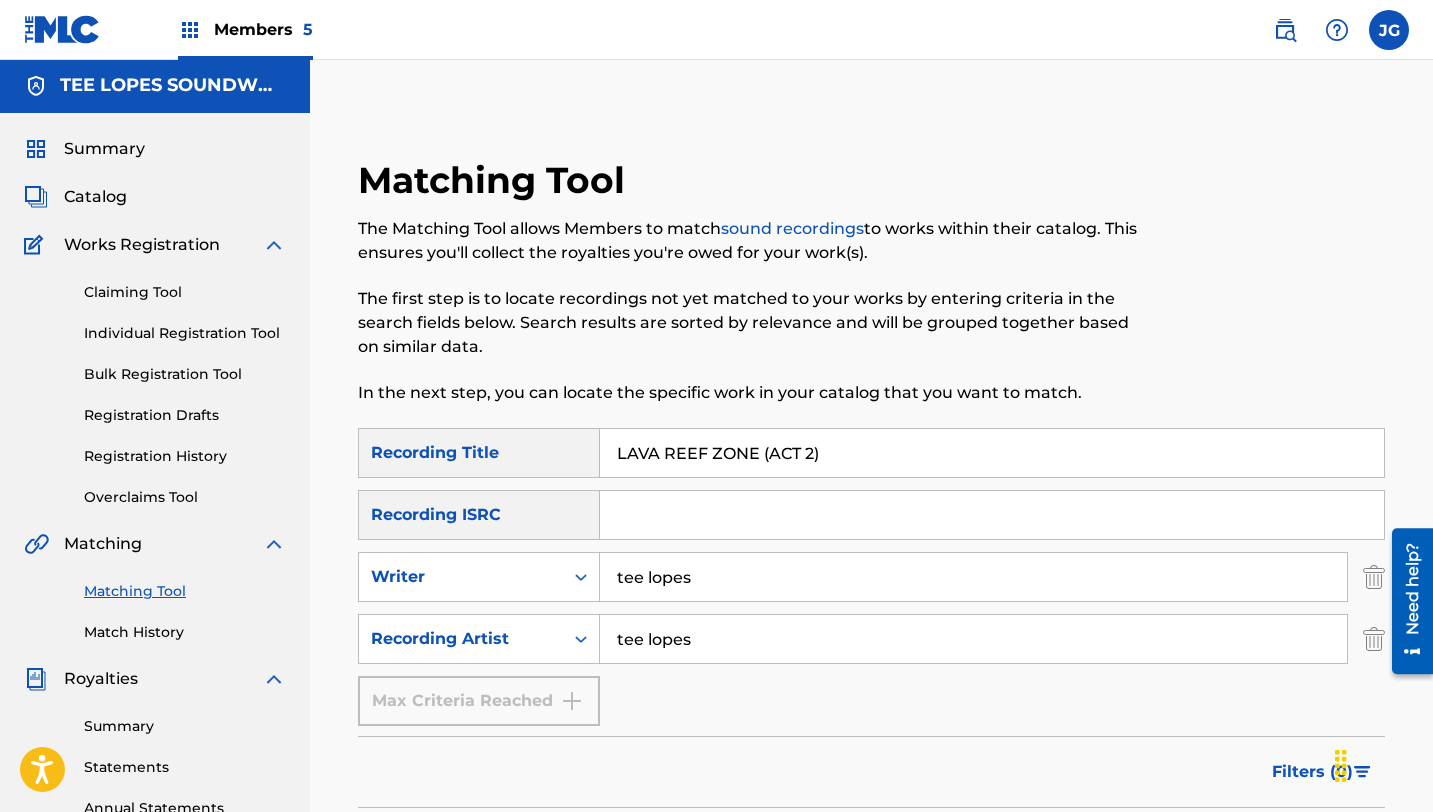 click on "Search" at bounding box center (1310, 853) 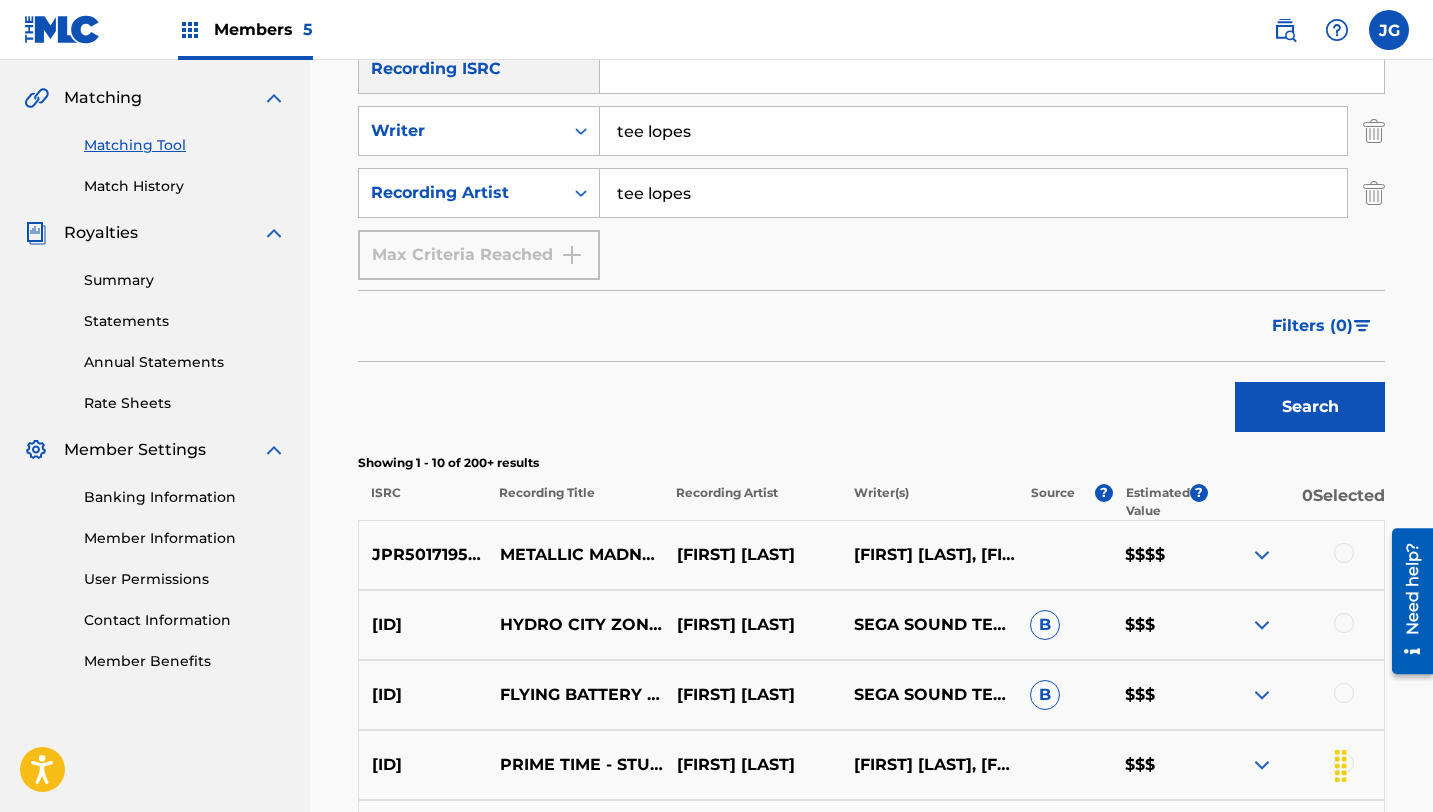 scroll, scrollTop: 453, scrollLeft: 0, axis: vertical 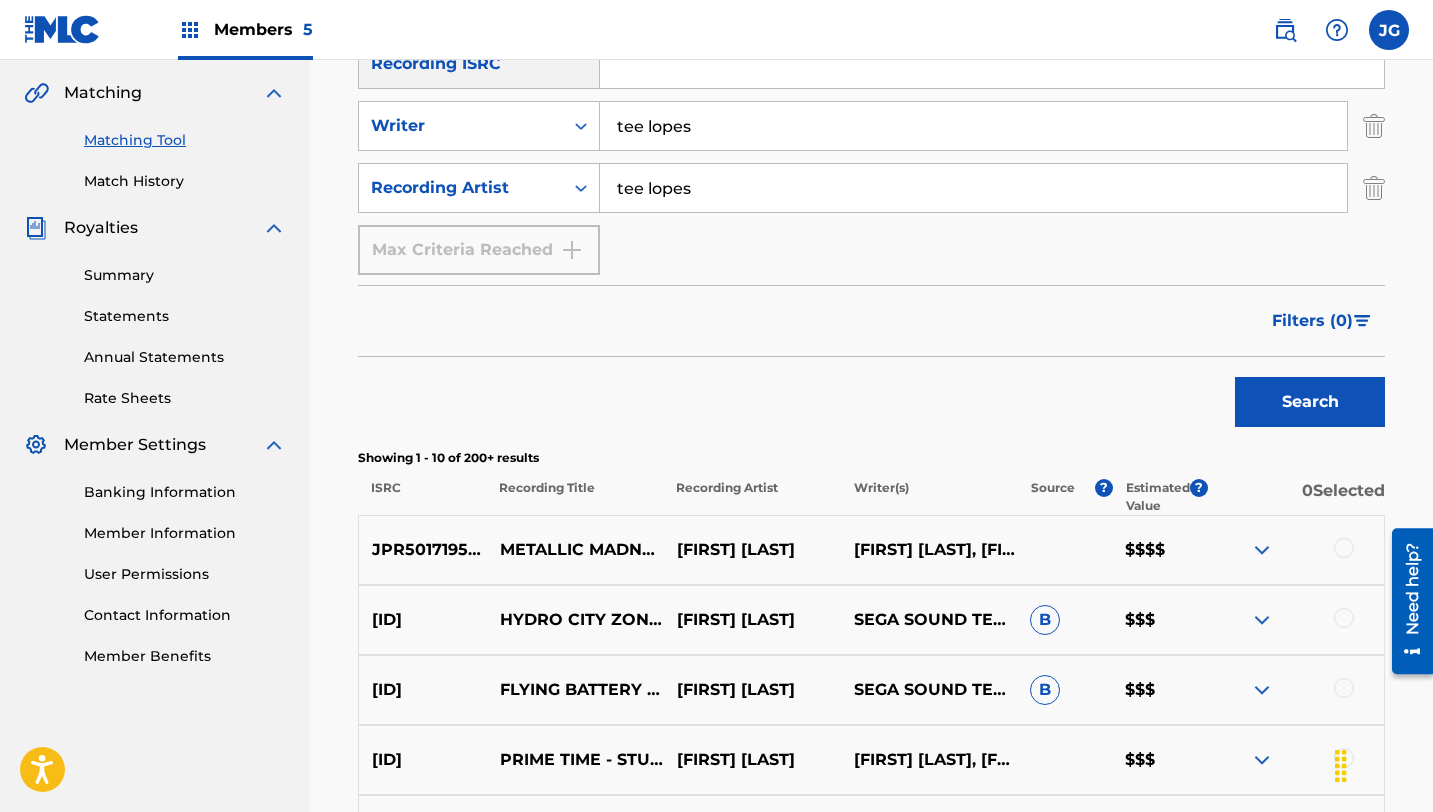 click on "Search" at bounding box center [1310, 402] 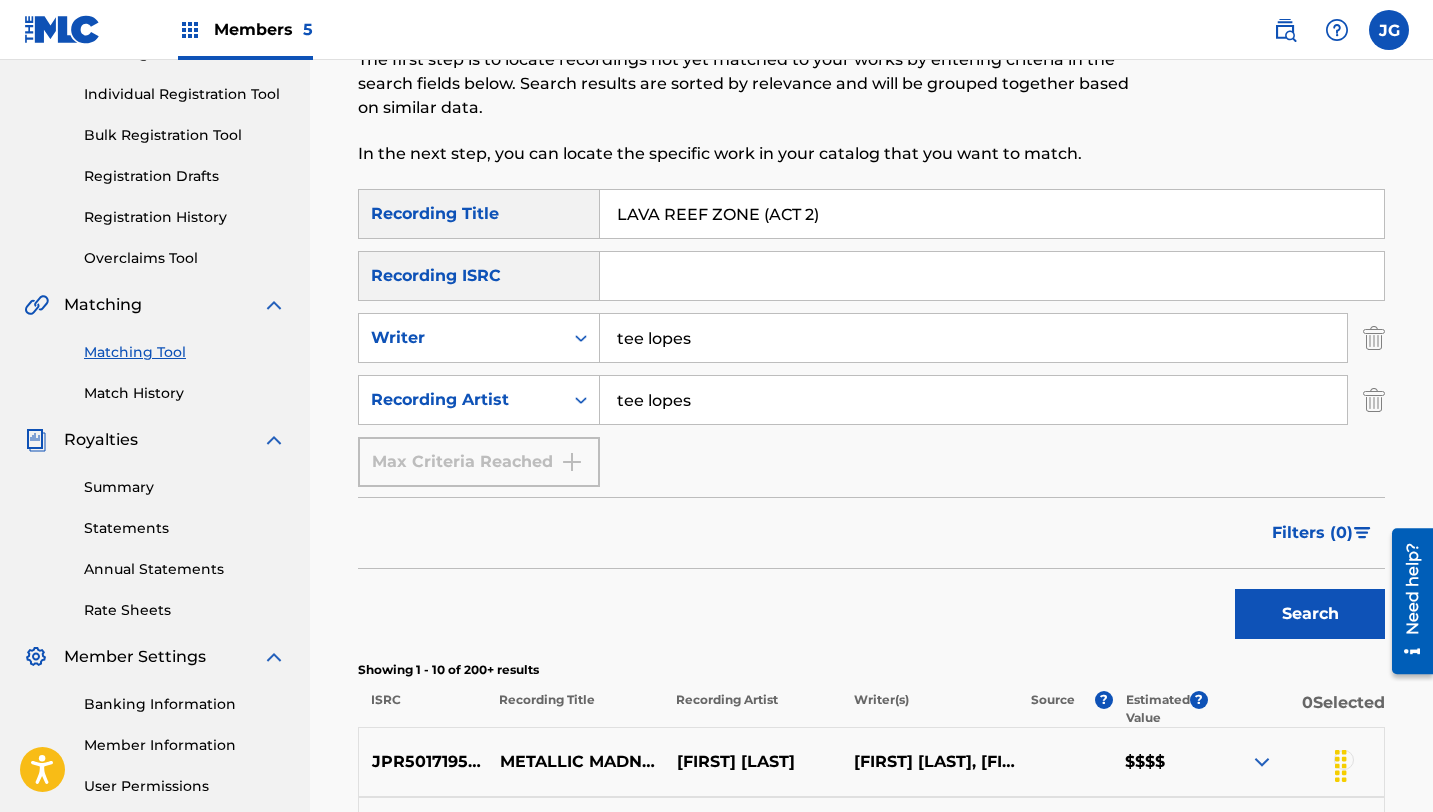 scroll, scrollTop: 175, scrollLeft: 0, axis: vertical 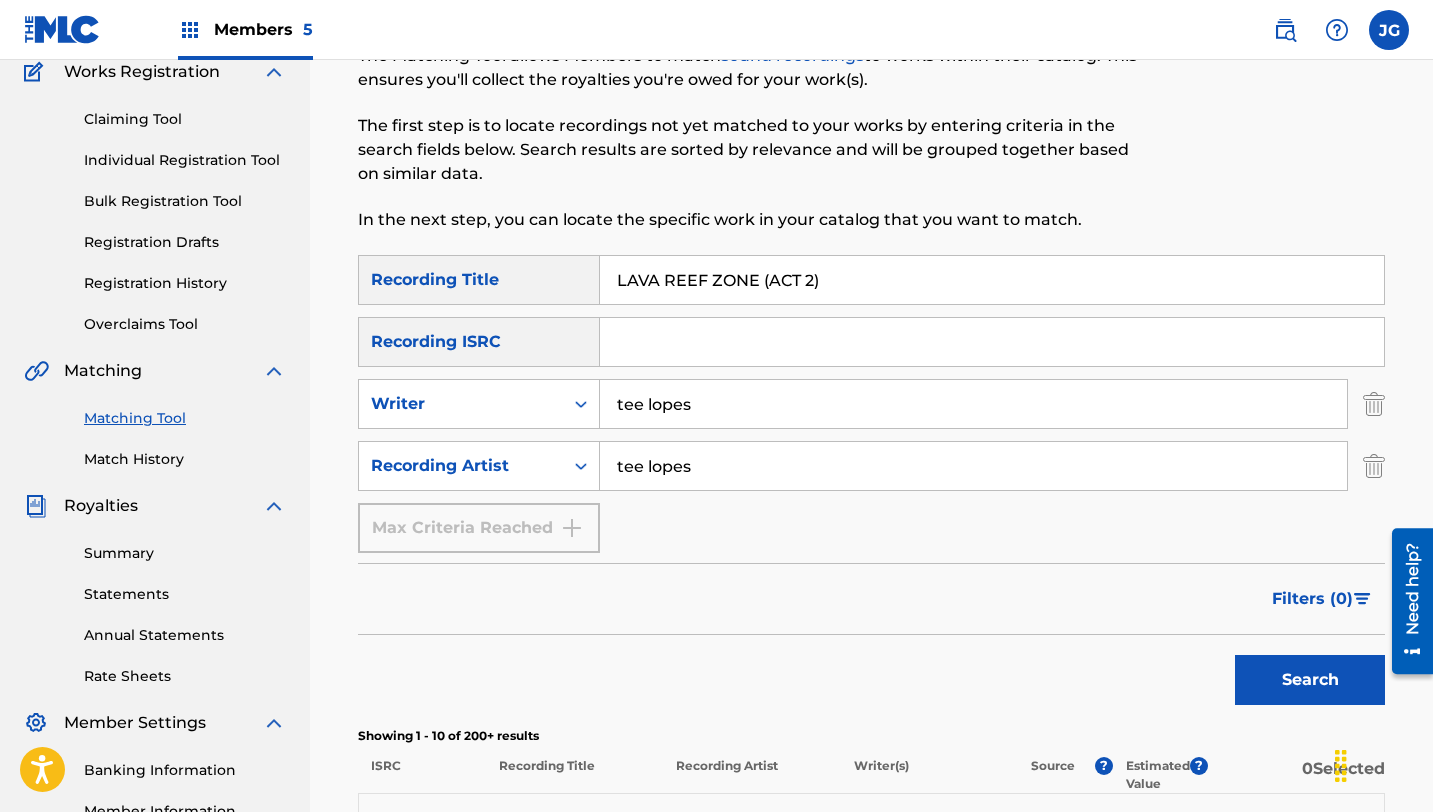 click on "LAVA REEF ZONE (ACT 2)" at bounding box center (992, 280) 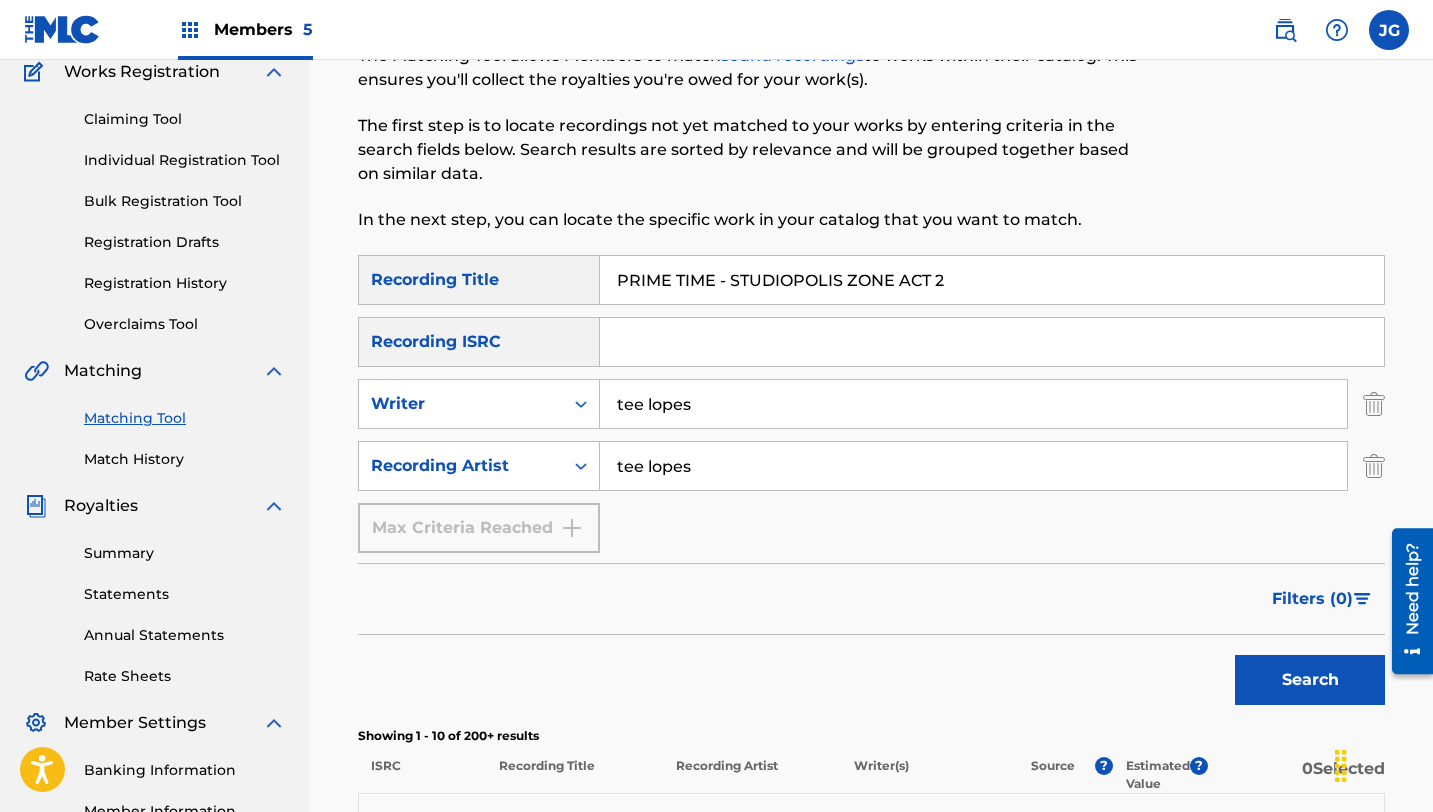 type on "PRIME TIME - STUDIOPOLIS ZONE ACT 2" 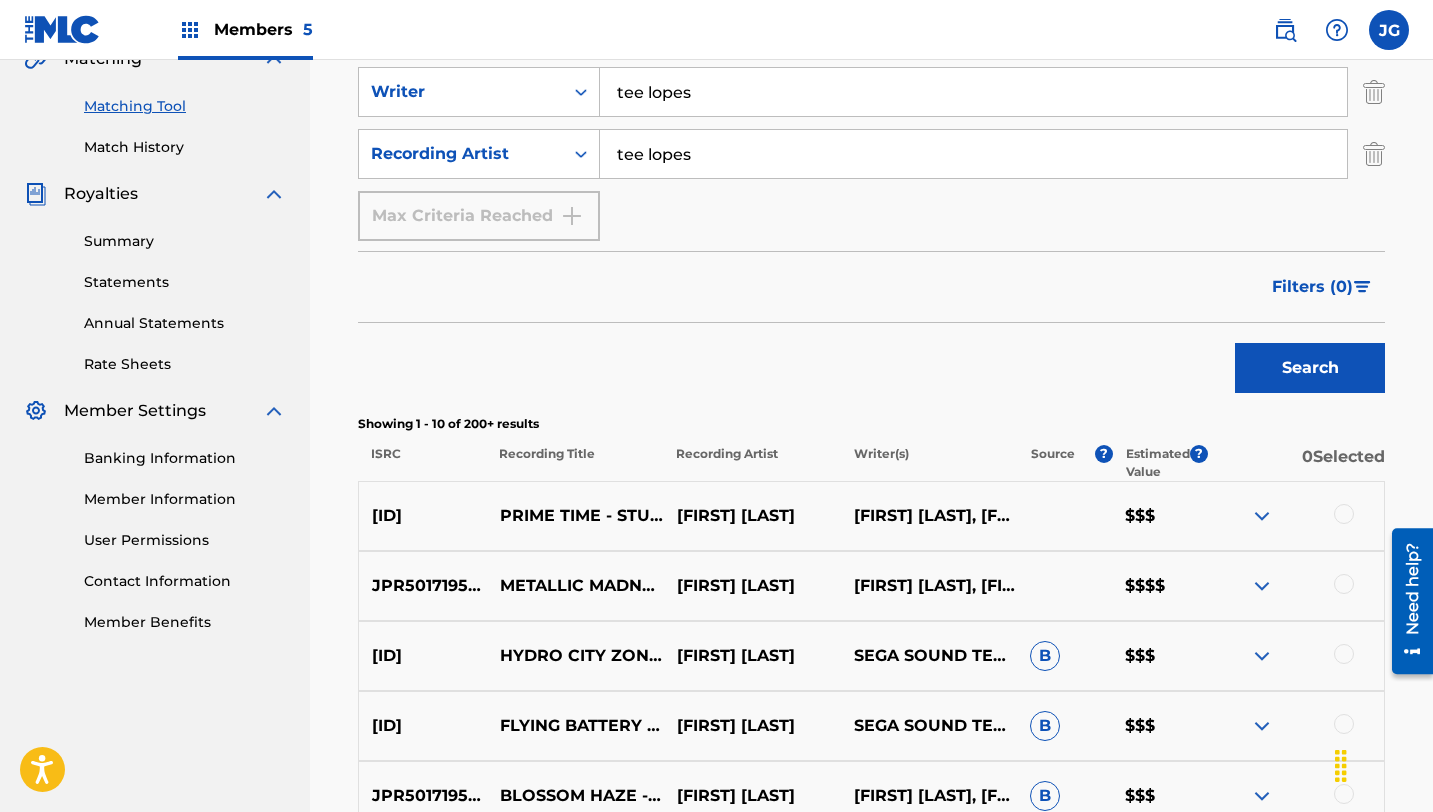 scroll, scrollTop: 516, scrollLeft: 0, axis: vertical 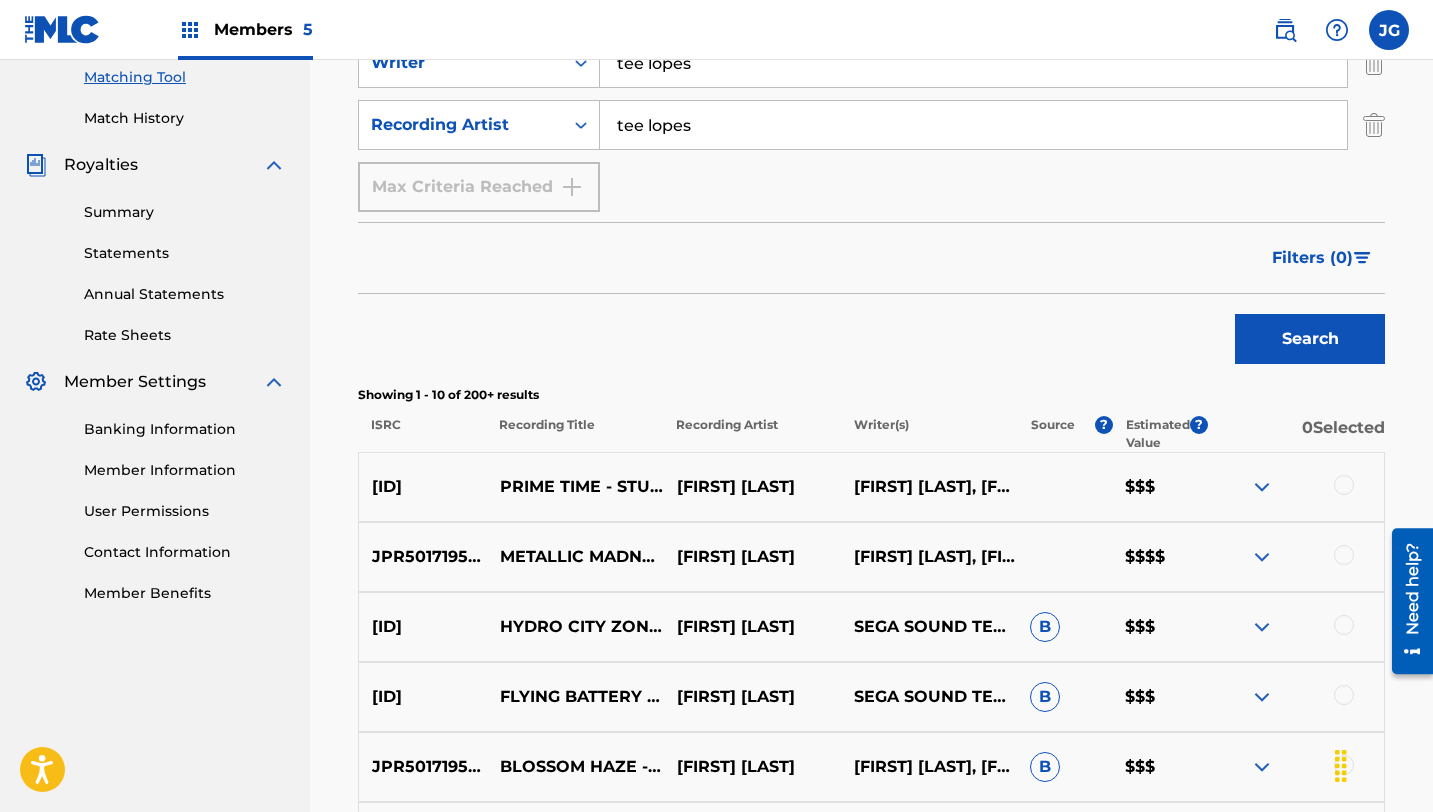 click at bounding box center [1295, 487] 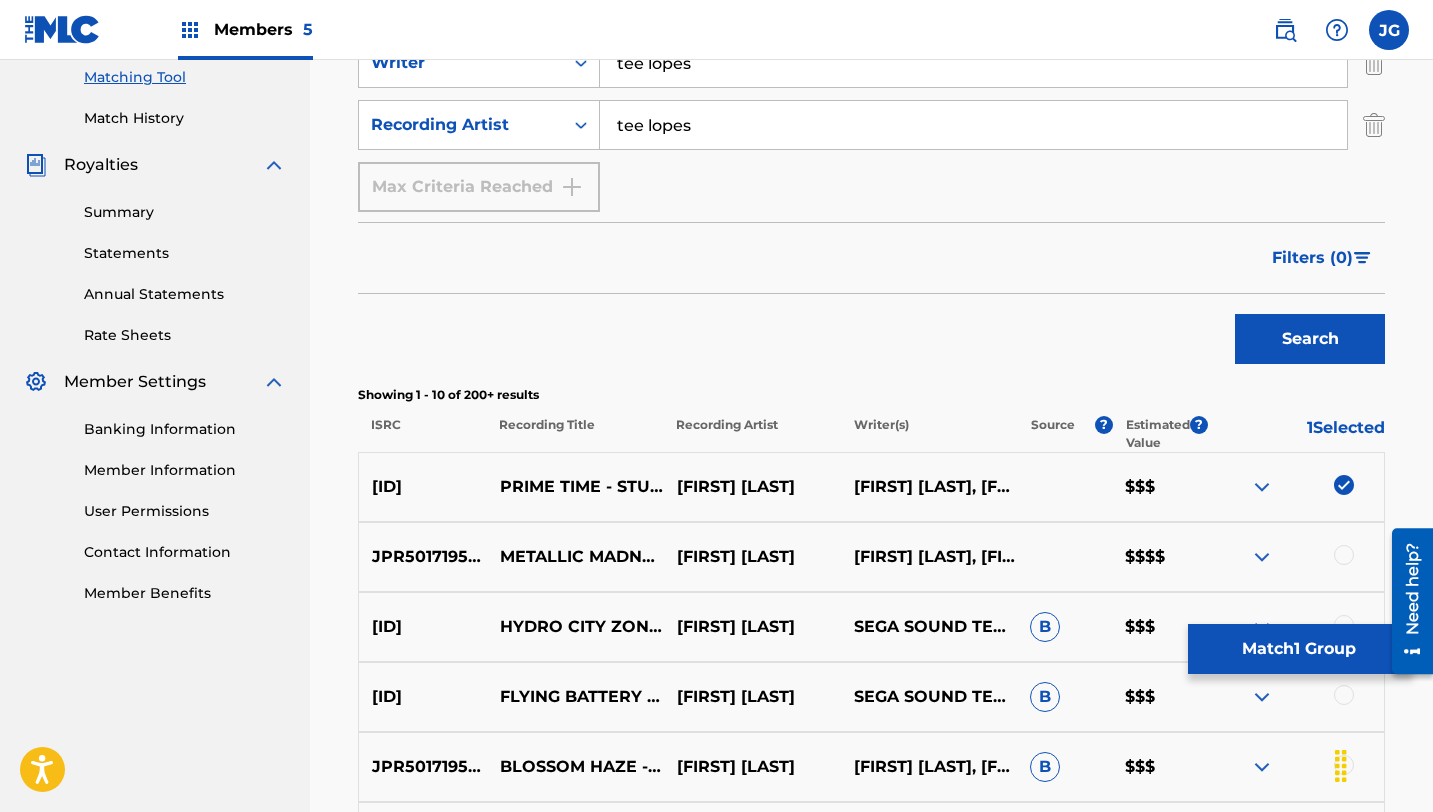 click on "Match  1 Group" at bounding box center [1298, 649] 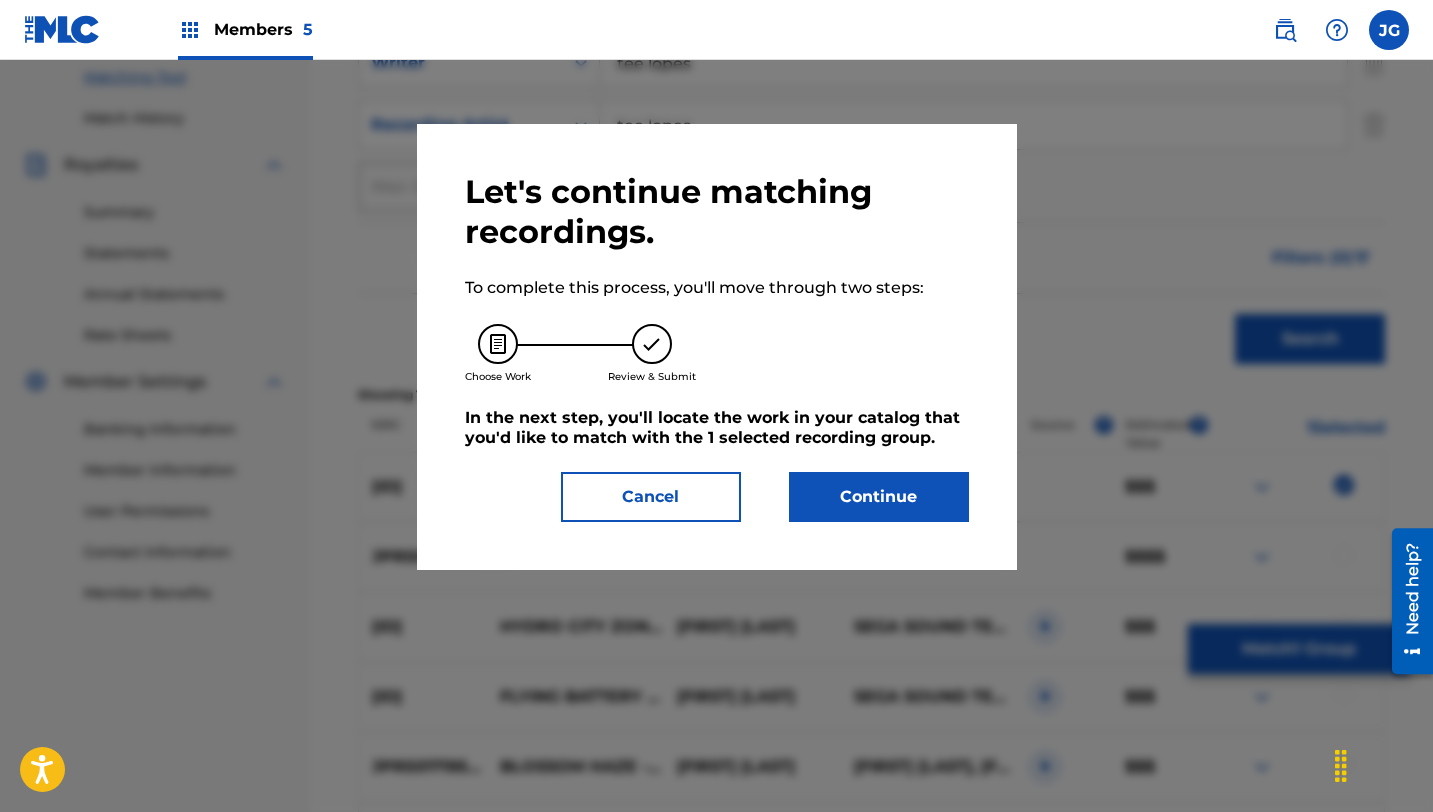 click on "Continue" at bounding box center [879, 497] 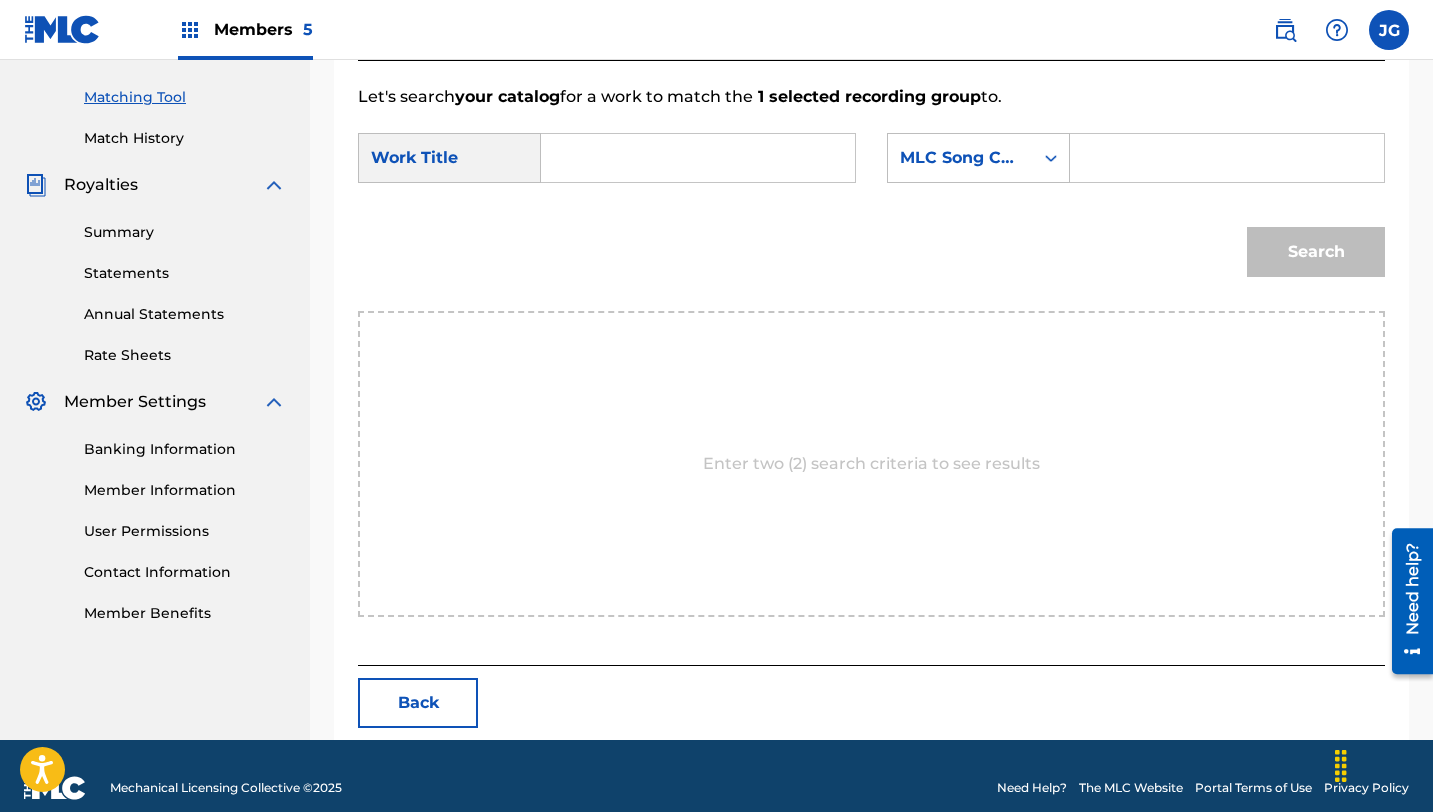 scroll, scrollTop: 516, scrollLeft: 0, axis: vertical 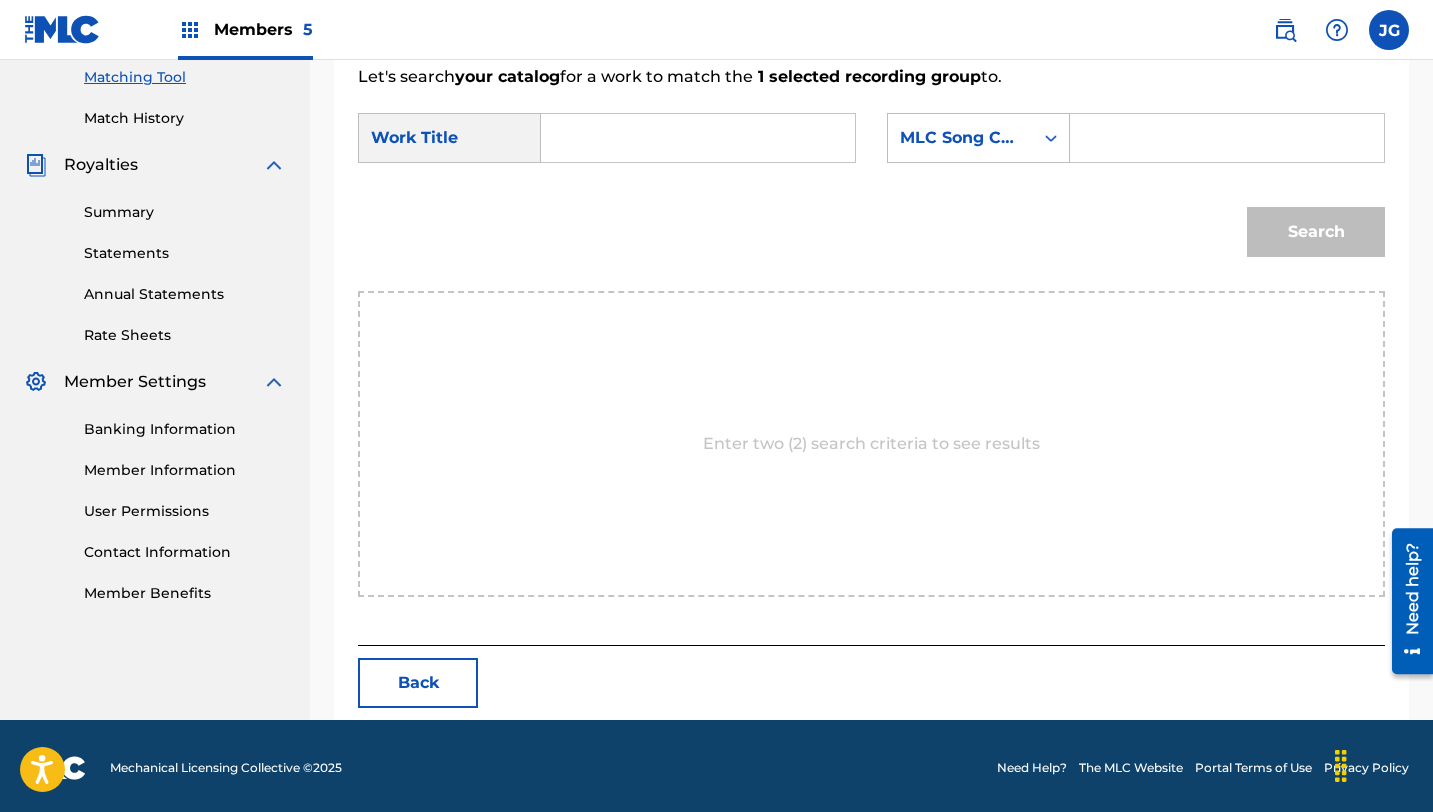 click at bounding box center [698, 138] 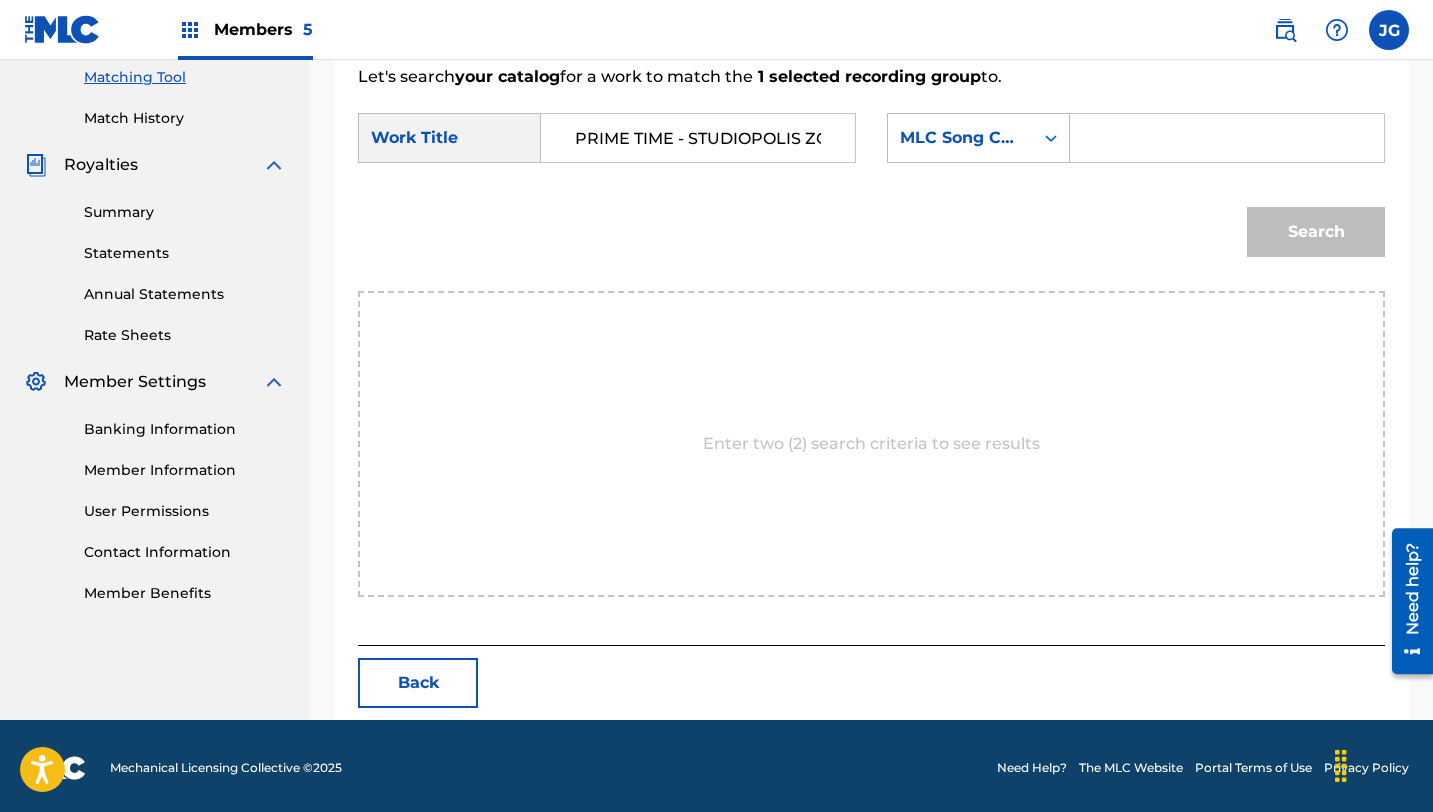 scroll, scrollTop: 0, scrollLeft: 81, axis: horizontal 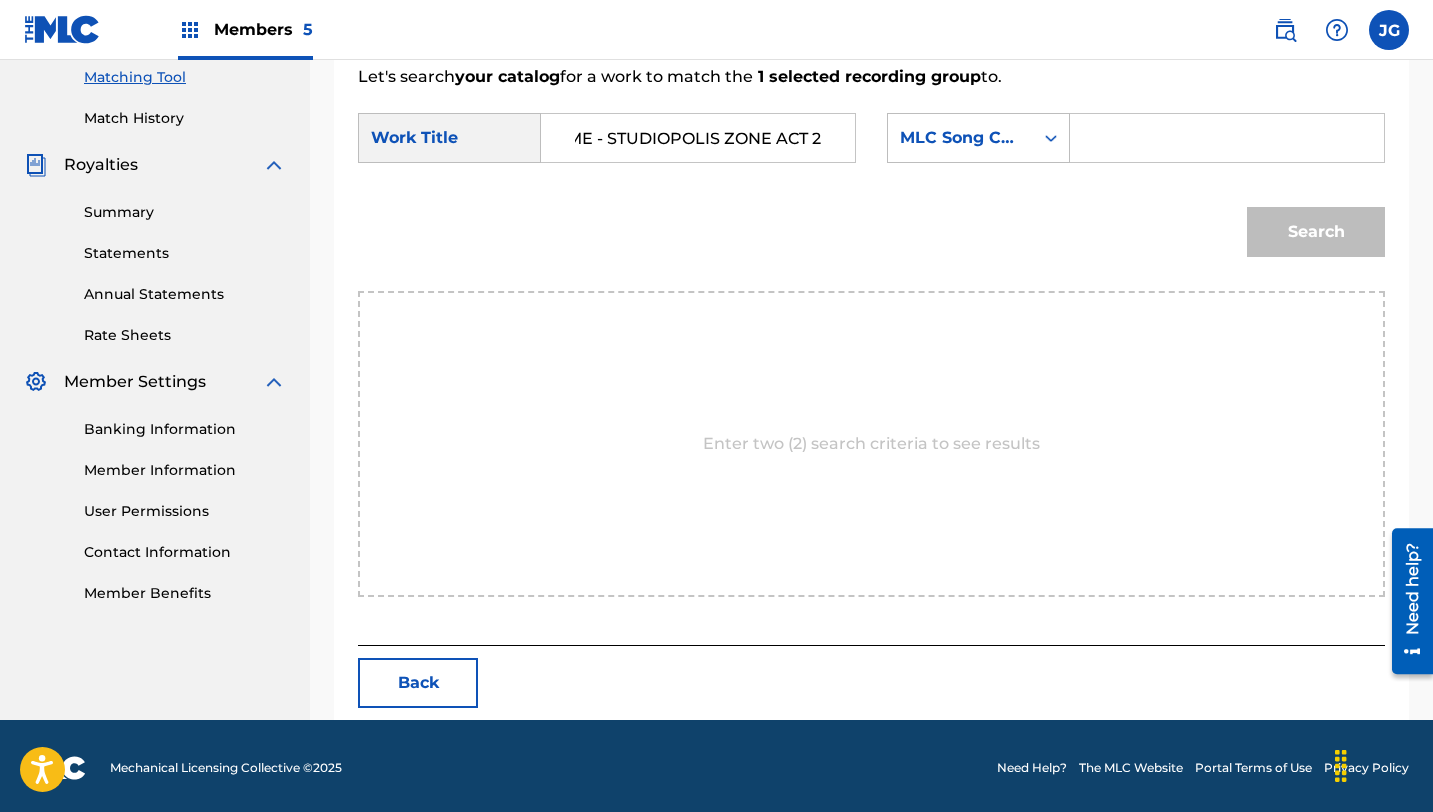 type on "PRIME TIME - STUDIOPOLIS ZONE ACT 2" 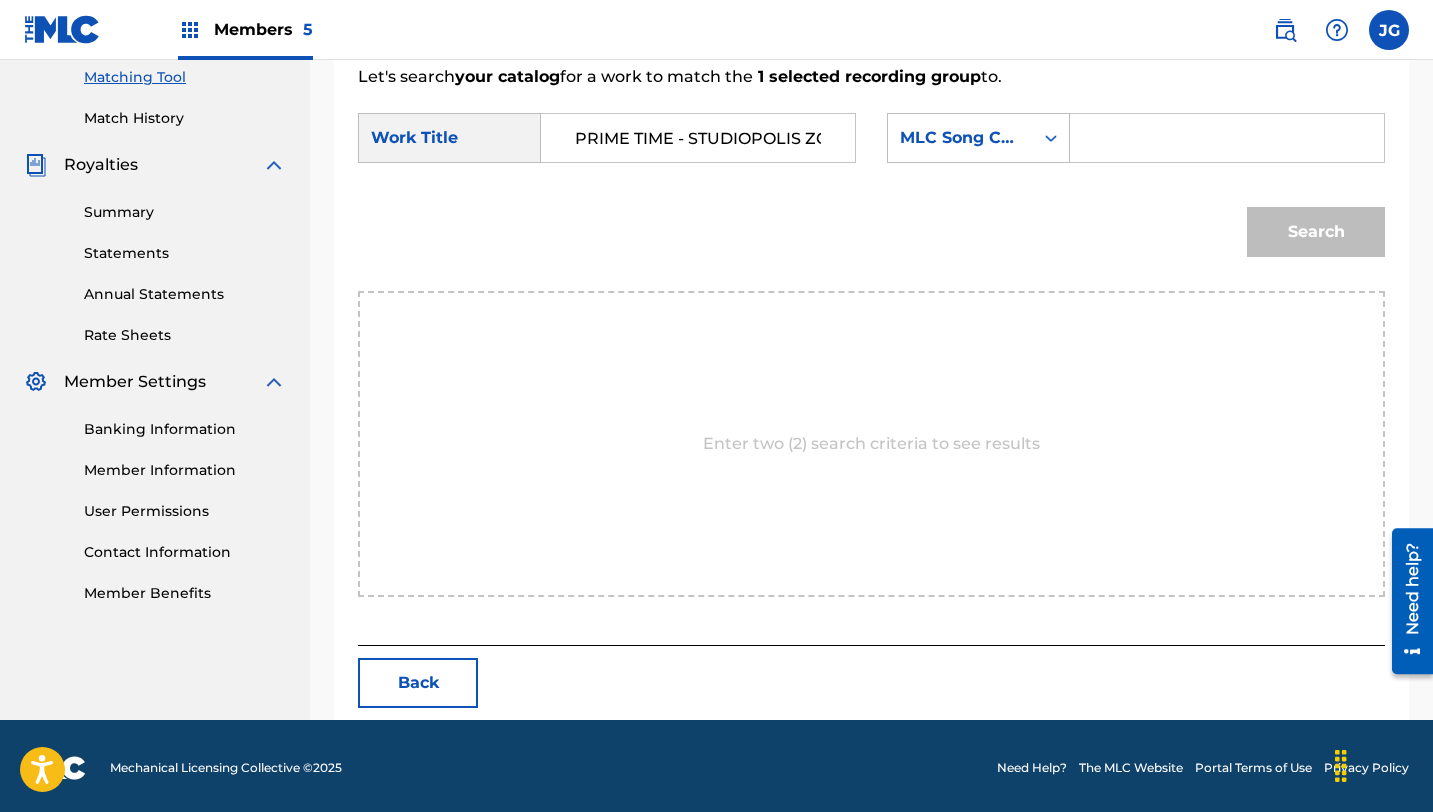 click on "SearchWithCriteria821ecf3a-506f-406b-8f68-7af6251ac985 Work Title PRIME TIME - STUDIOPOLIS ZONE ACT 2 SearchWithCriteriab0408038-6555-4edd-900f-ffb0d912007d MLC Song Code Search" at bounding box center (871, 190) 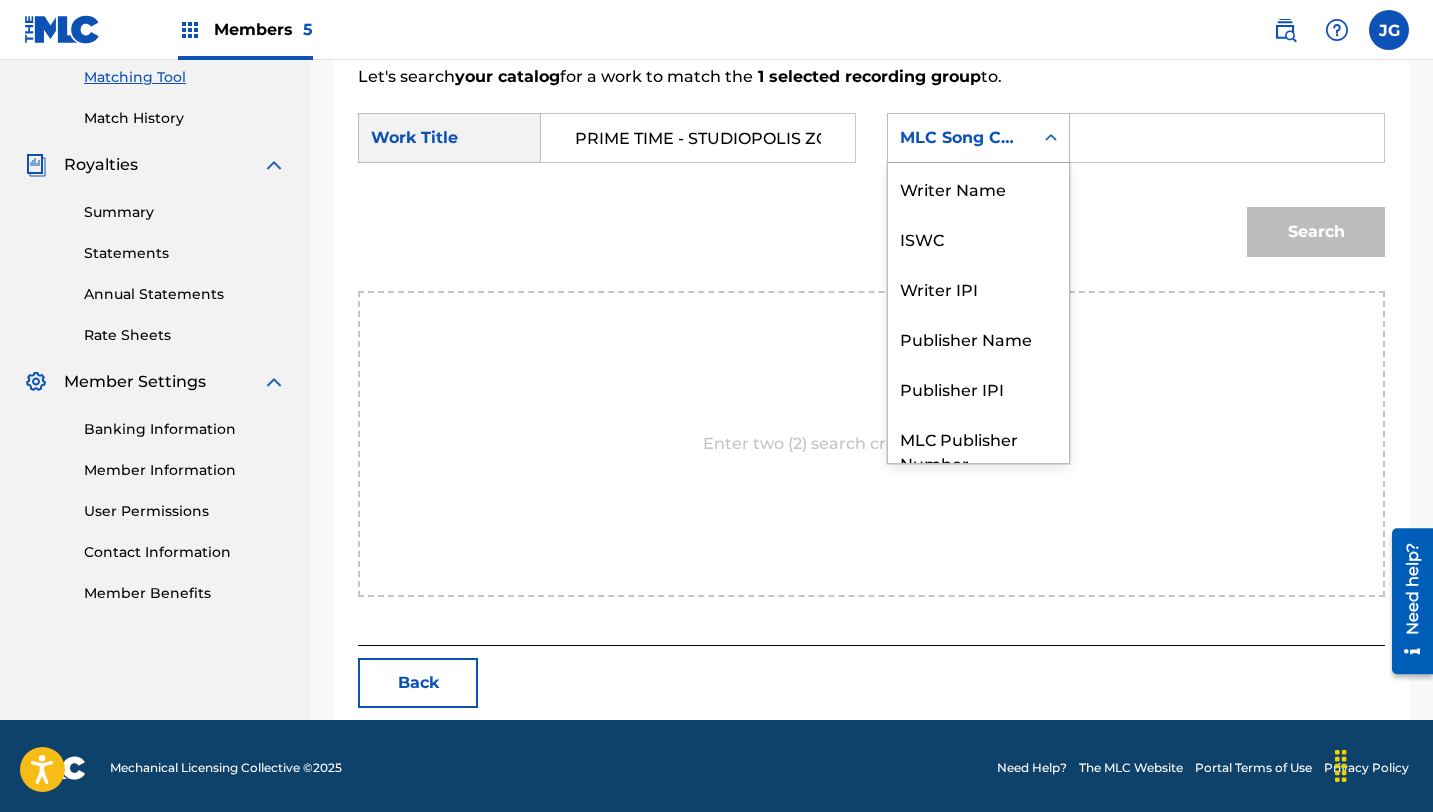 click on "MLC Song Code" at bounding box center [960, 138] 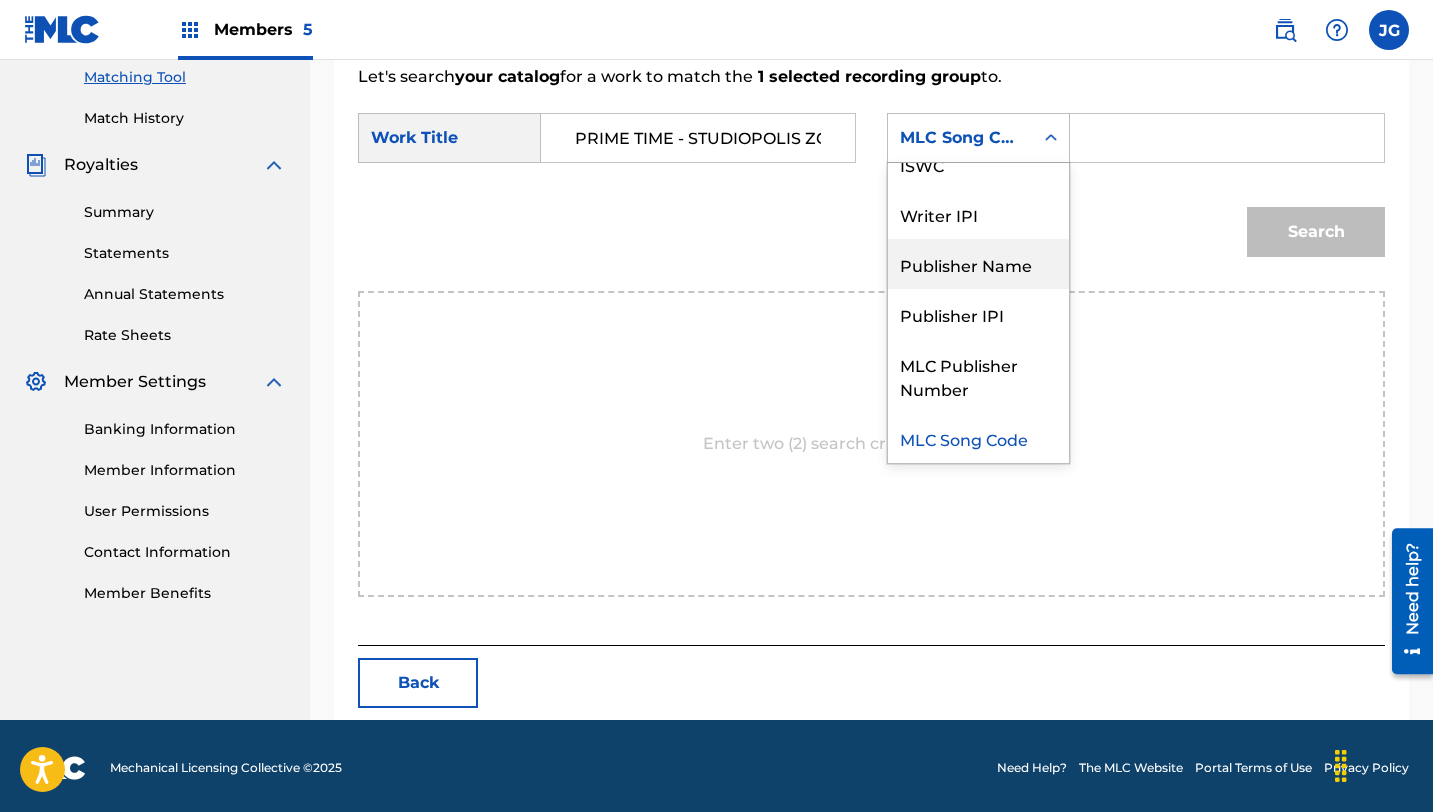 scroll, scrollTop: 0, scrollLeft: 0, axis: both 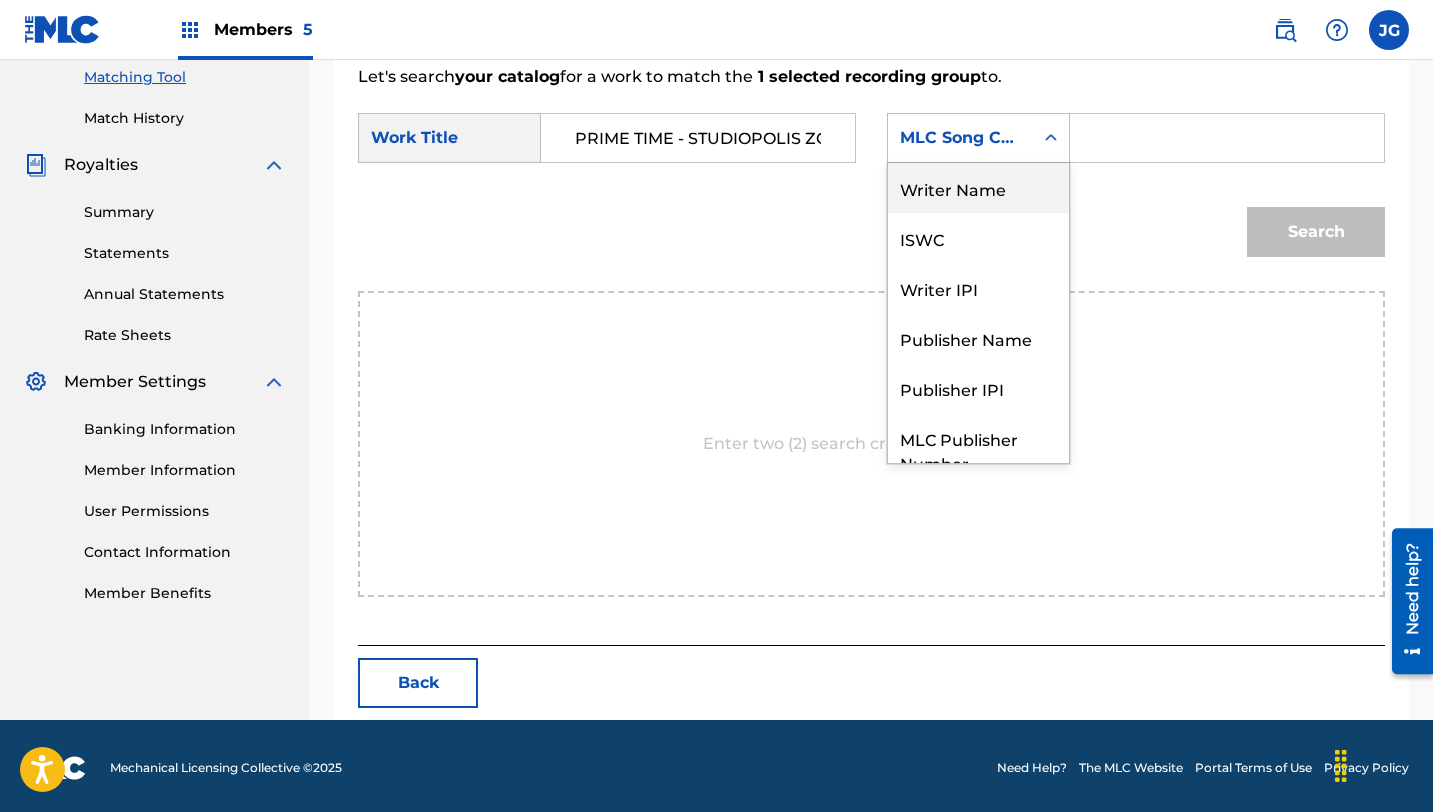 click on "Writer Name" at bounding box center [978, 188] 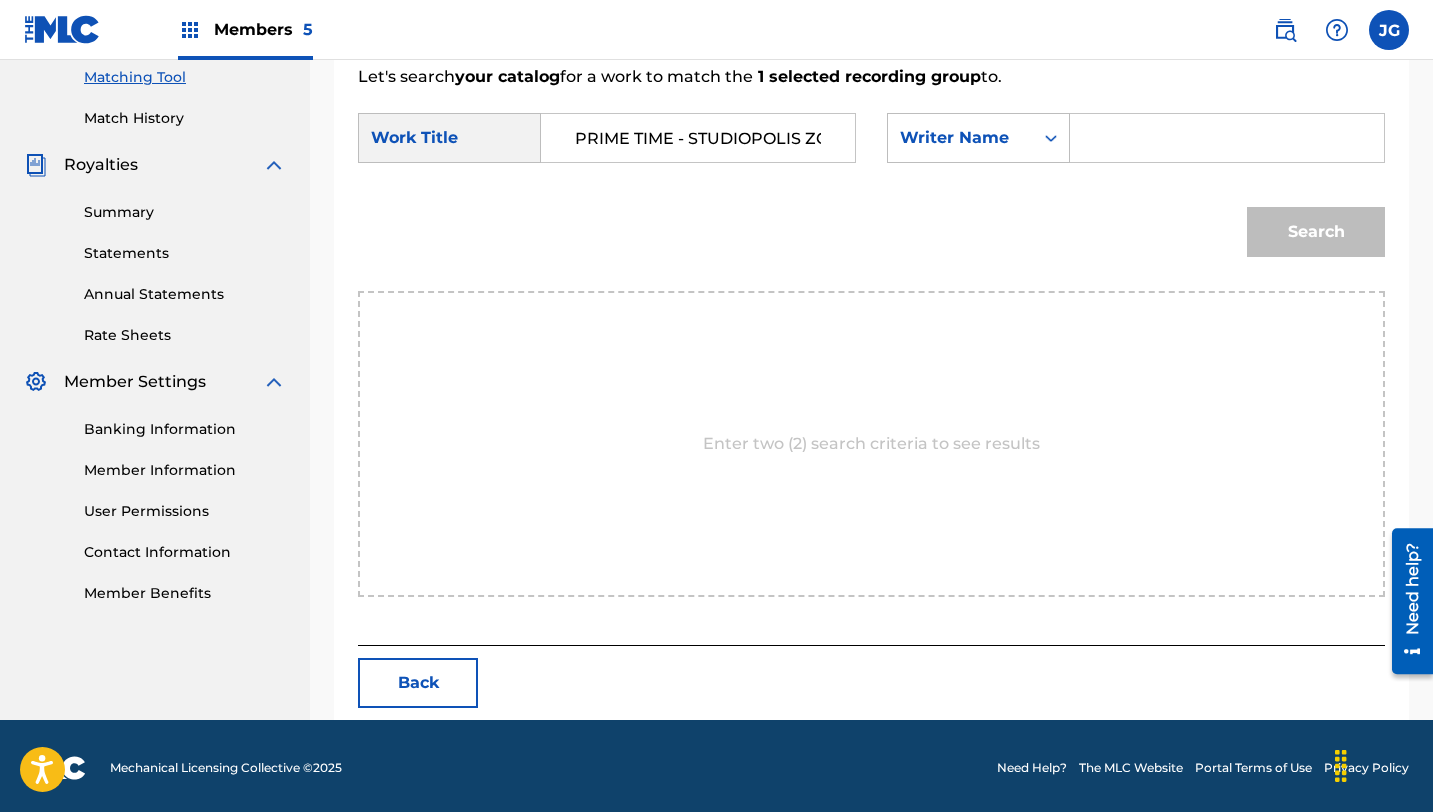 click at bounding box center (1227, 138) 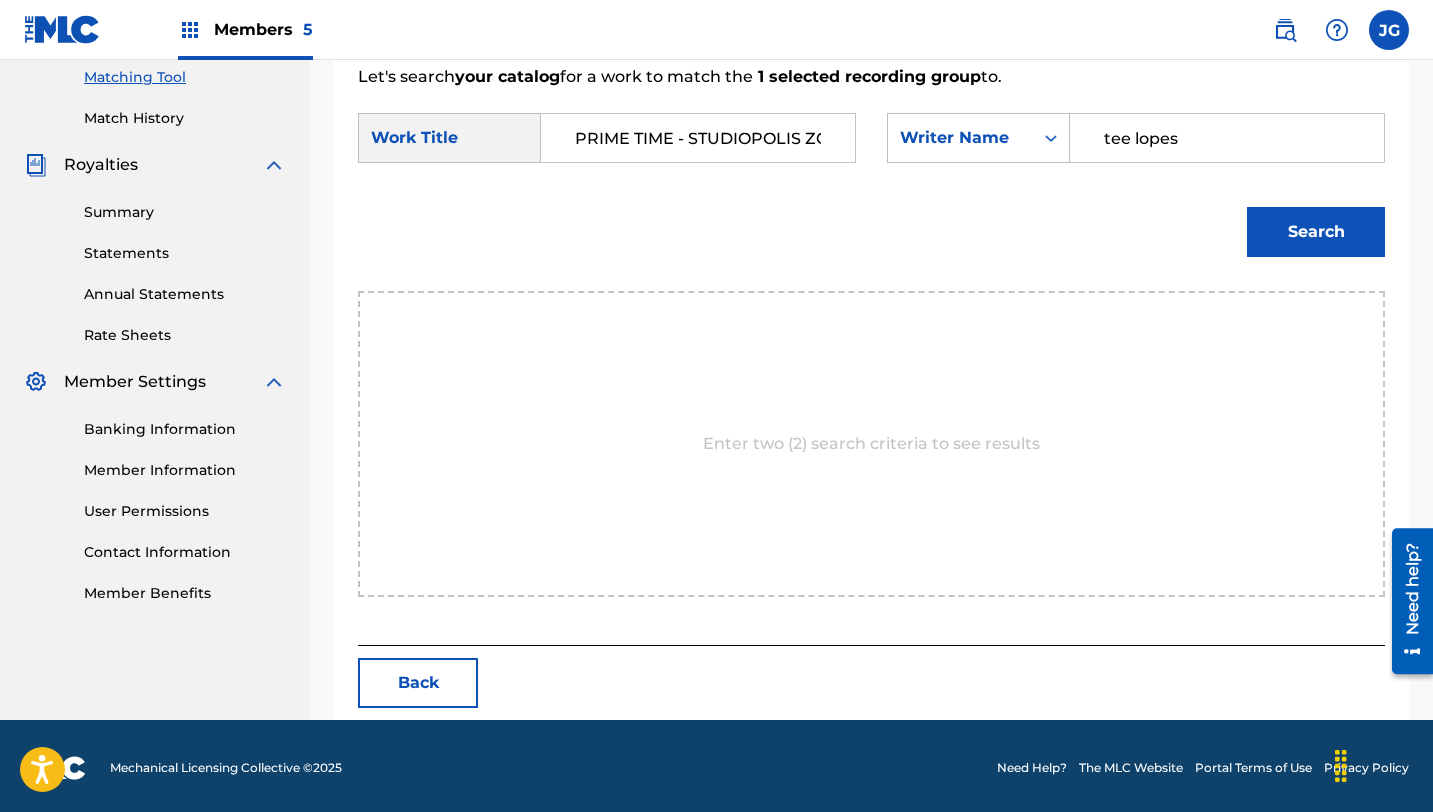 click on "Search" at bounding box center [1316, 232] 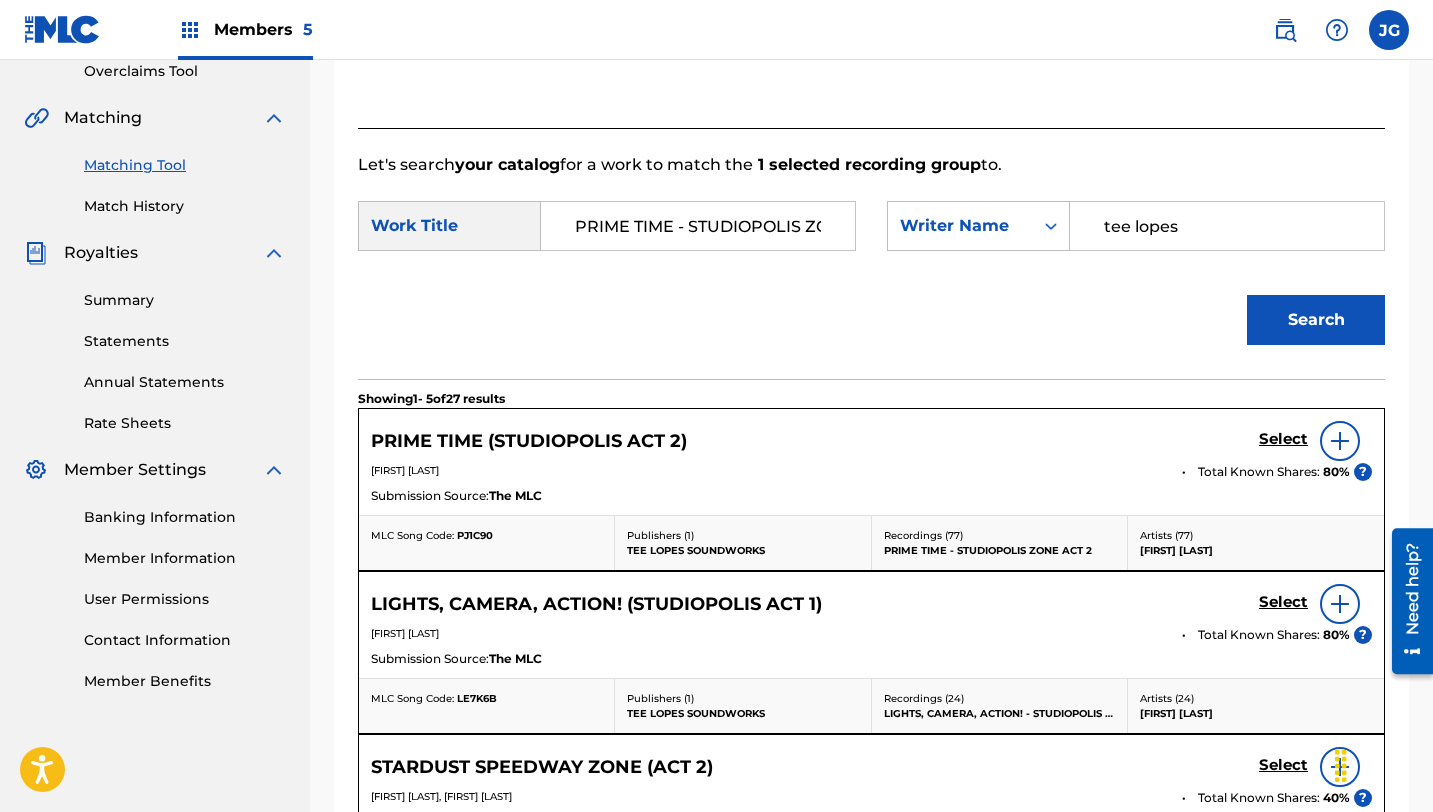 scroll, scrollTop: 516, scrollLeft: 0, axis: vertical 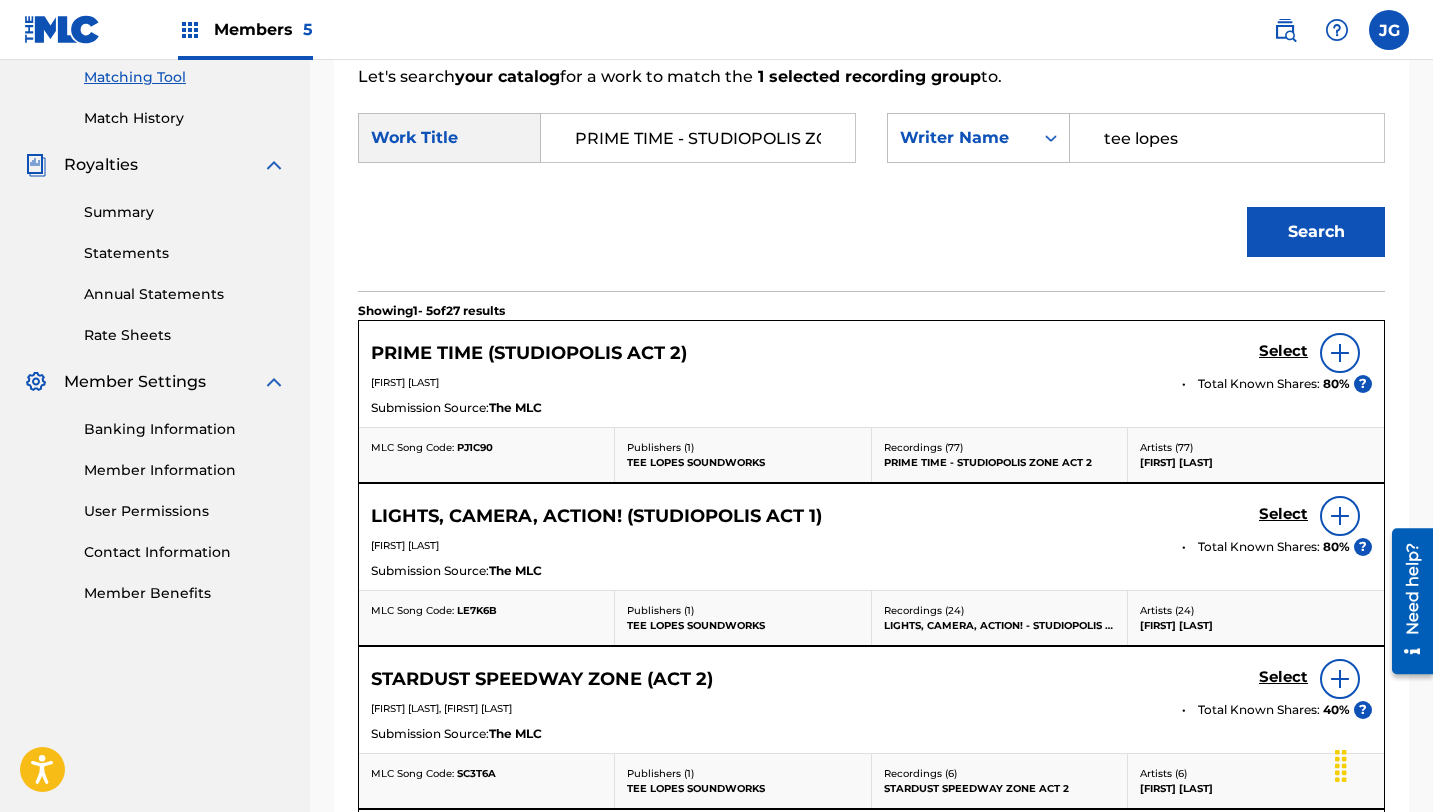 click on "Select" at bounding box center (1283, 351) 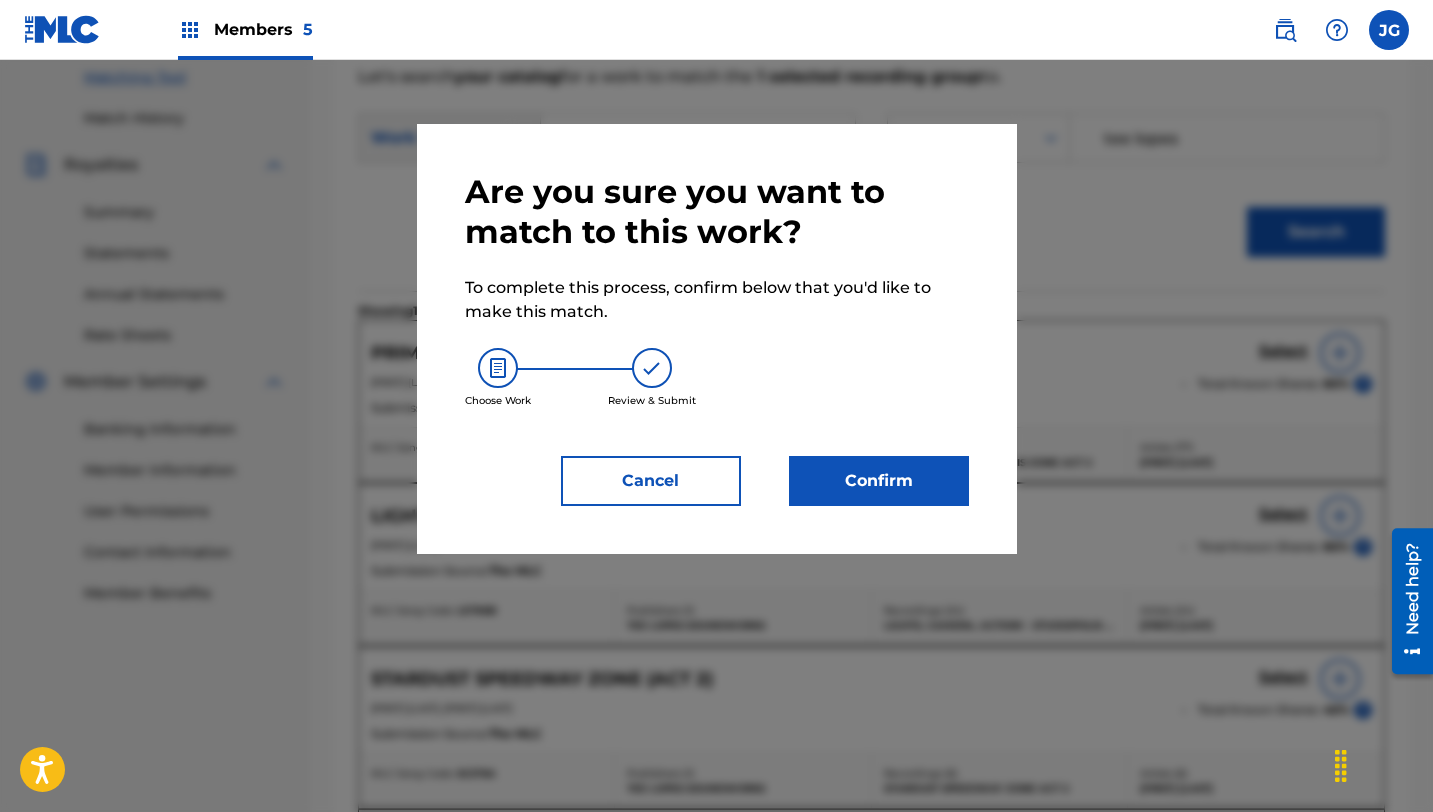 click on "Confirm" at bounding box center [867, 481] 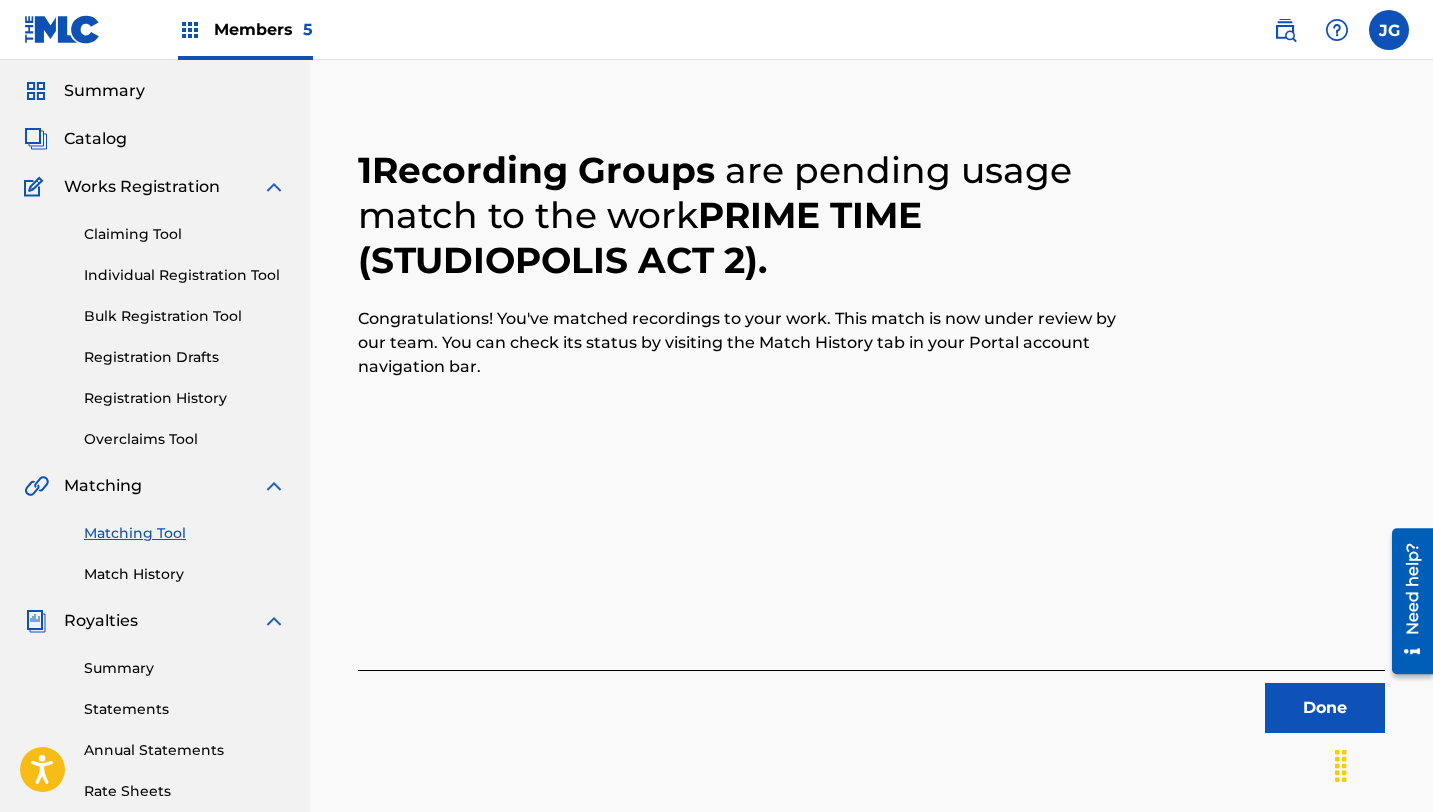 scroll, scrollTop: 15, scrollLeft: 0, axis: vertical 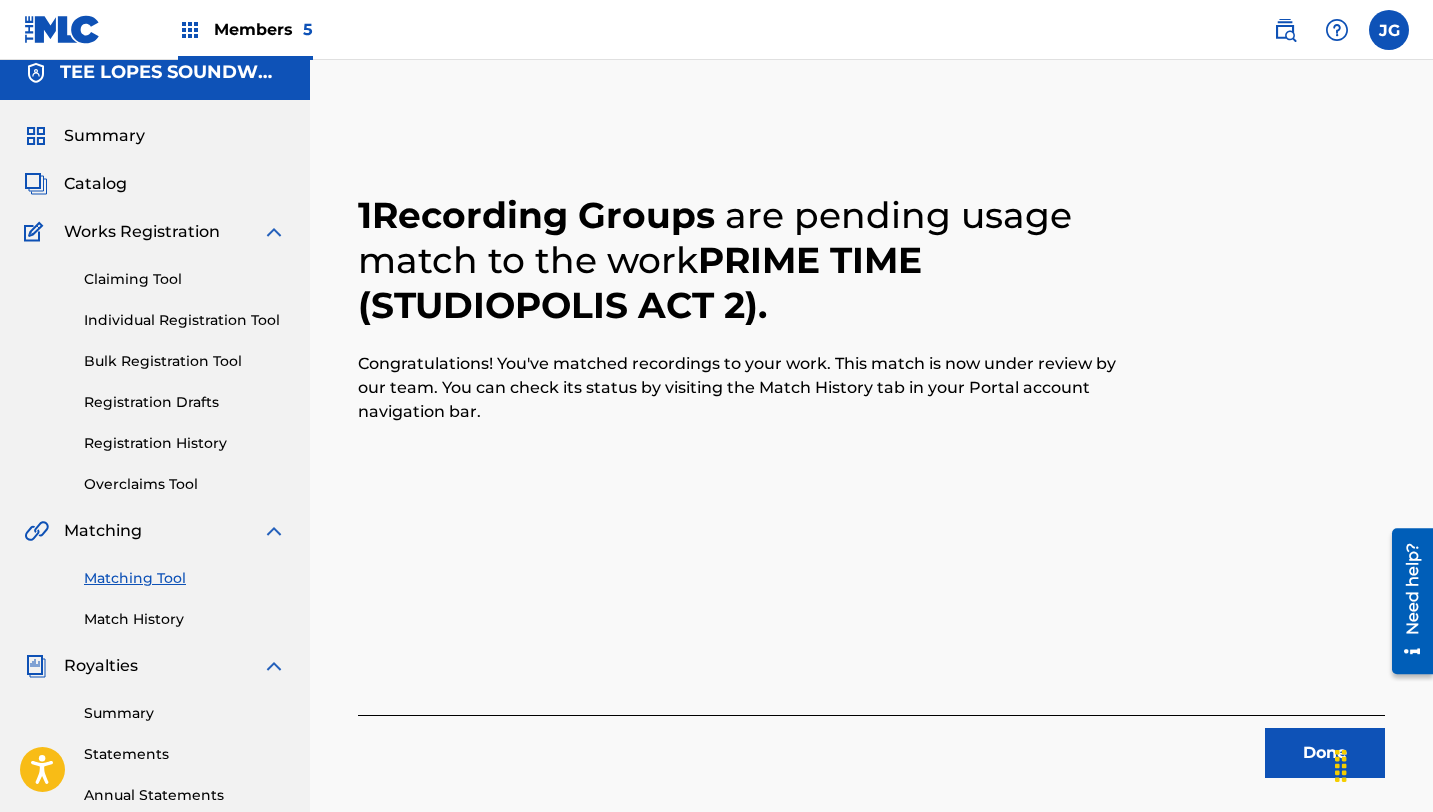 click on "Done" at bounding box center (1325, 753) 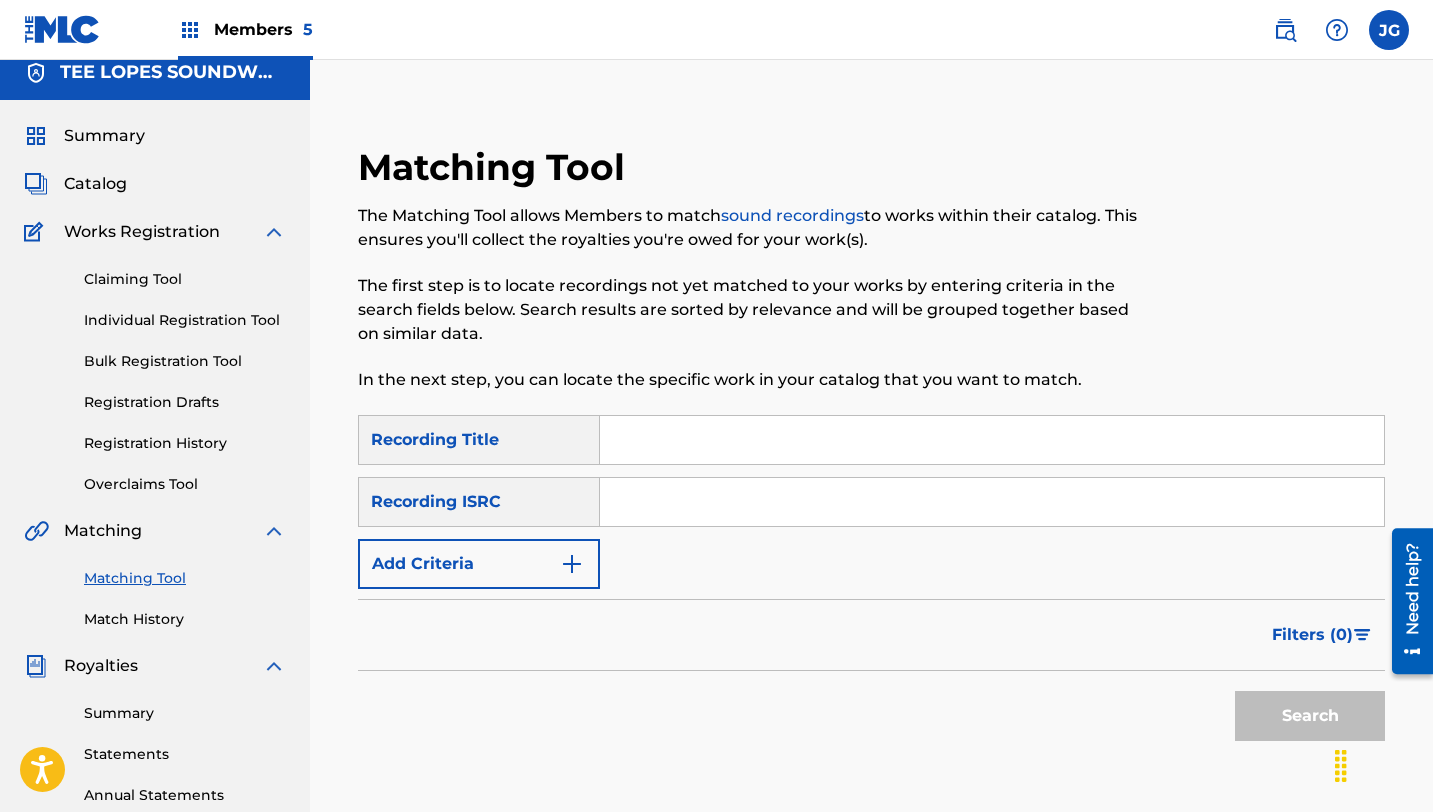 click at bounding box center (992, 440) 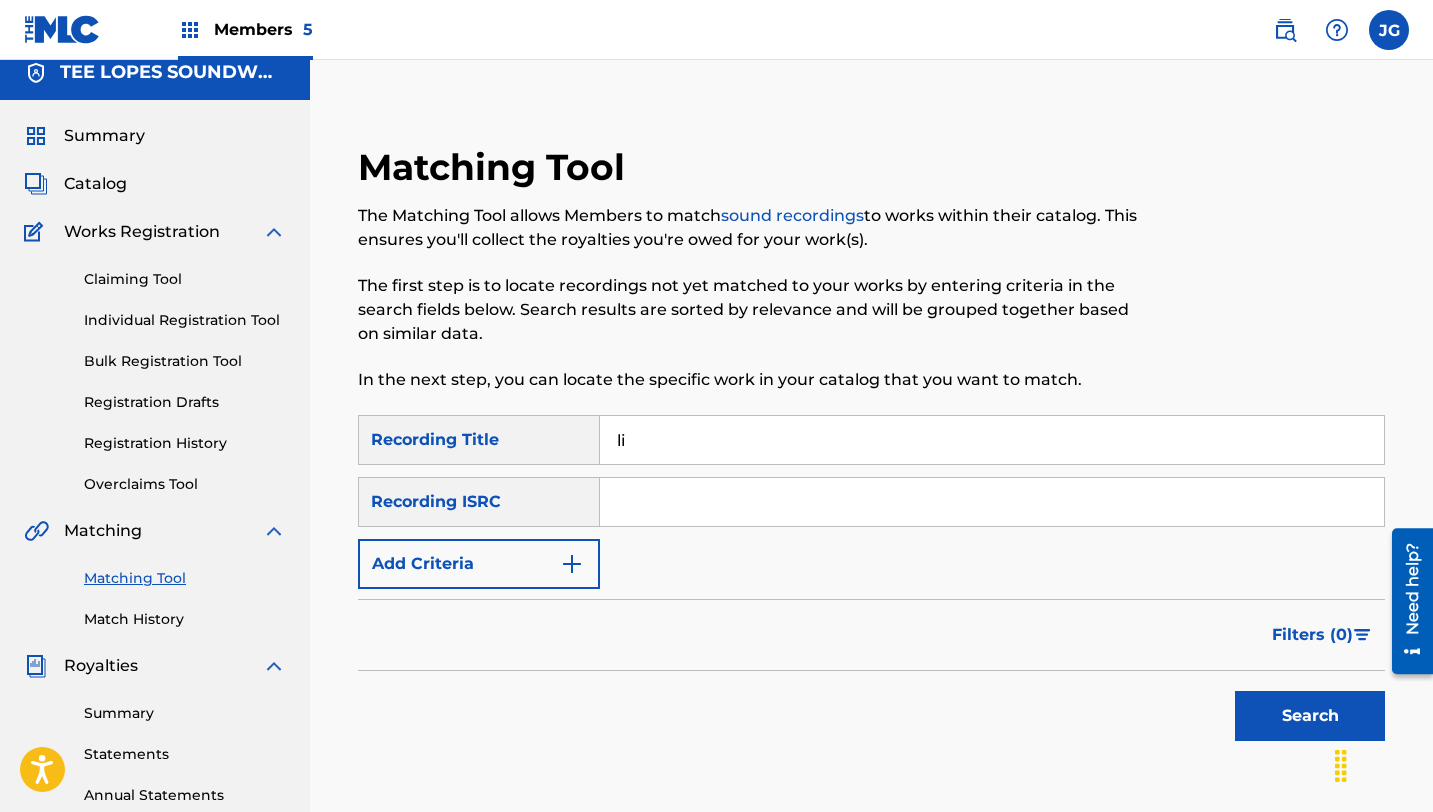 type on "Lights, Camera, Action!" 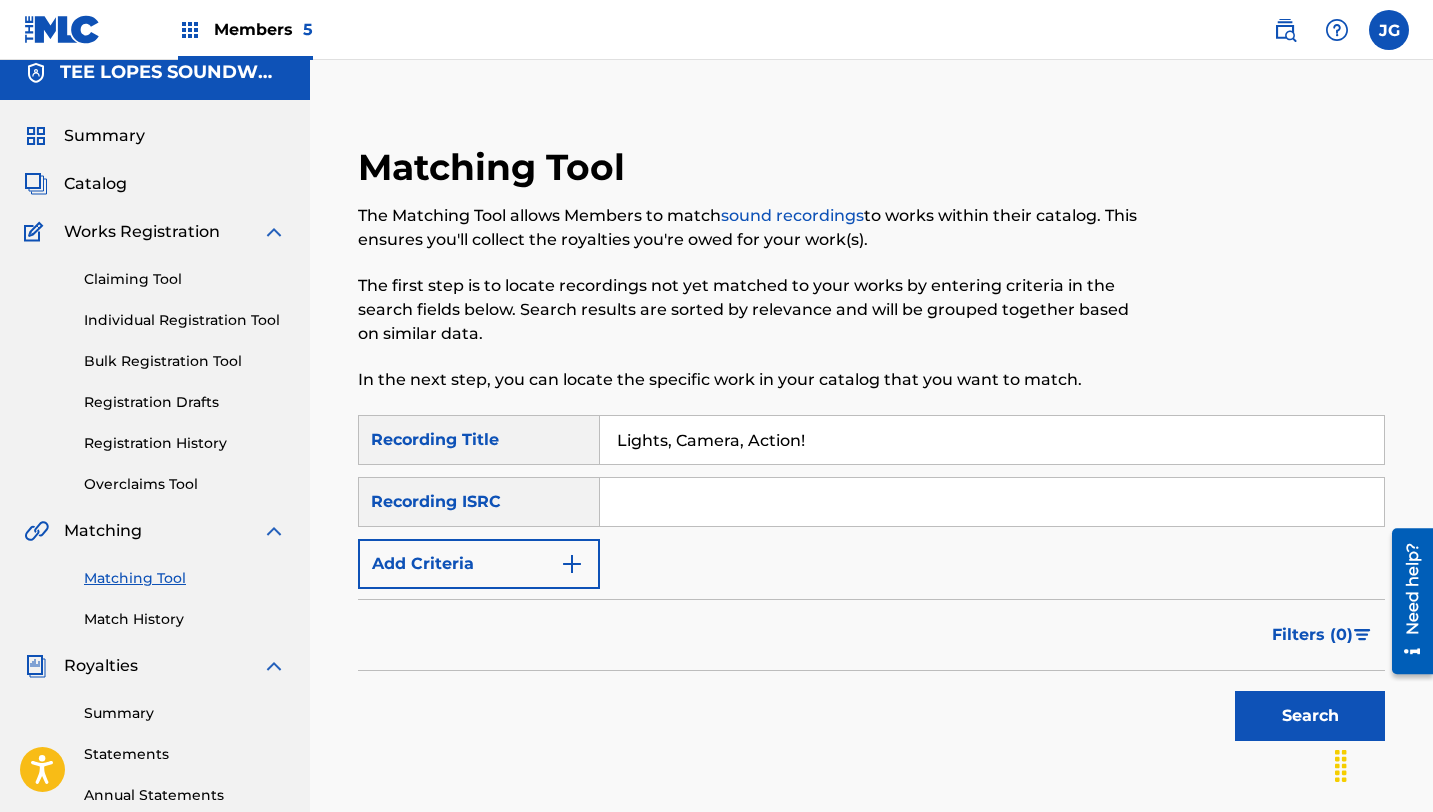 click on "Search" at bounding box center (1310, 716) 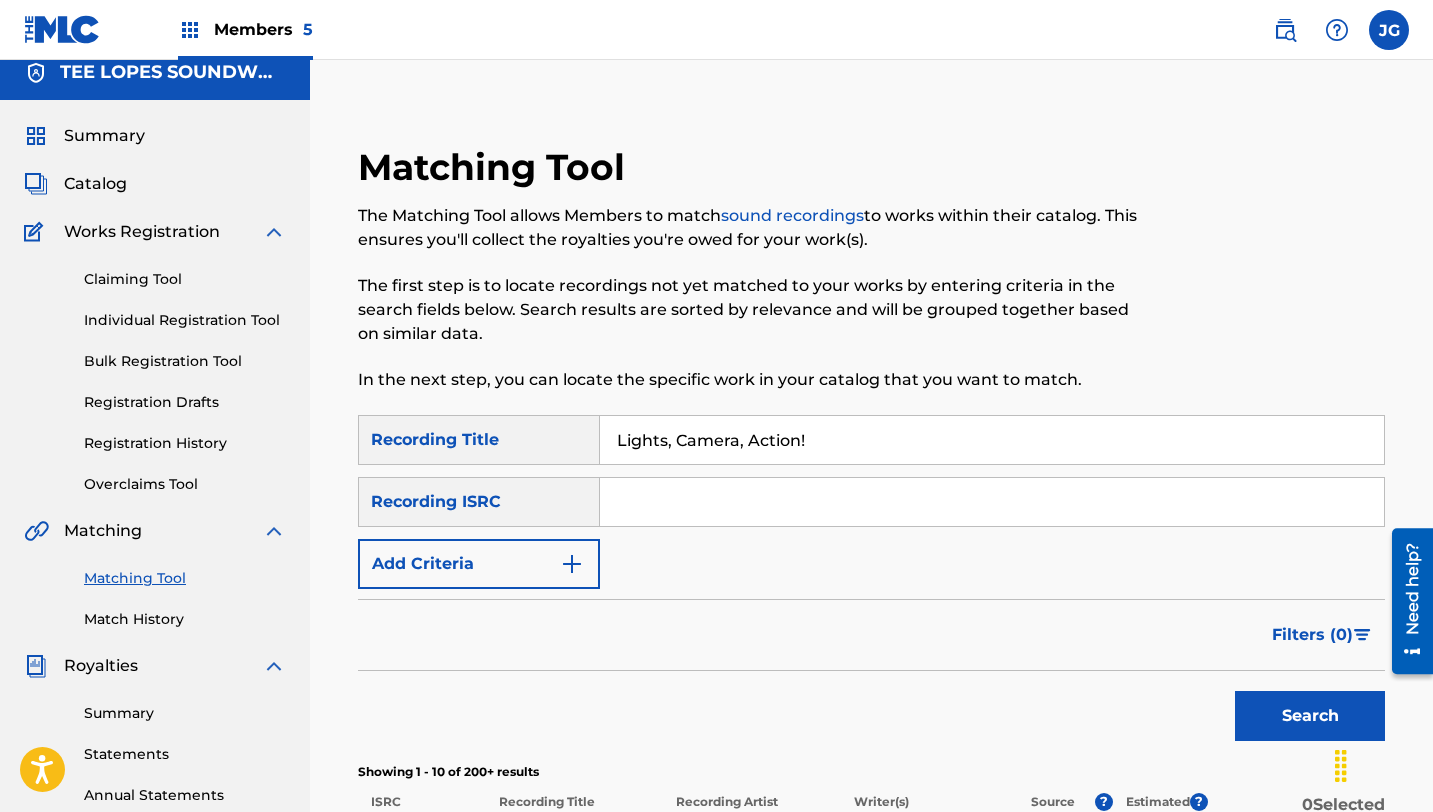 click on "SearchWithCriteriac88aa7d3-7aac-46aa-8b78-9ee49dfc89dc Recording Title Lights, Camera, Action! SearchWithCriteriaaffe1b03-44d3-40f5-b648-25b95fc714a2 Recording ISRC Add Criteria" at bounding box center (871, 502) 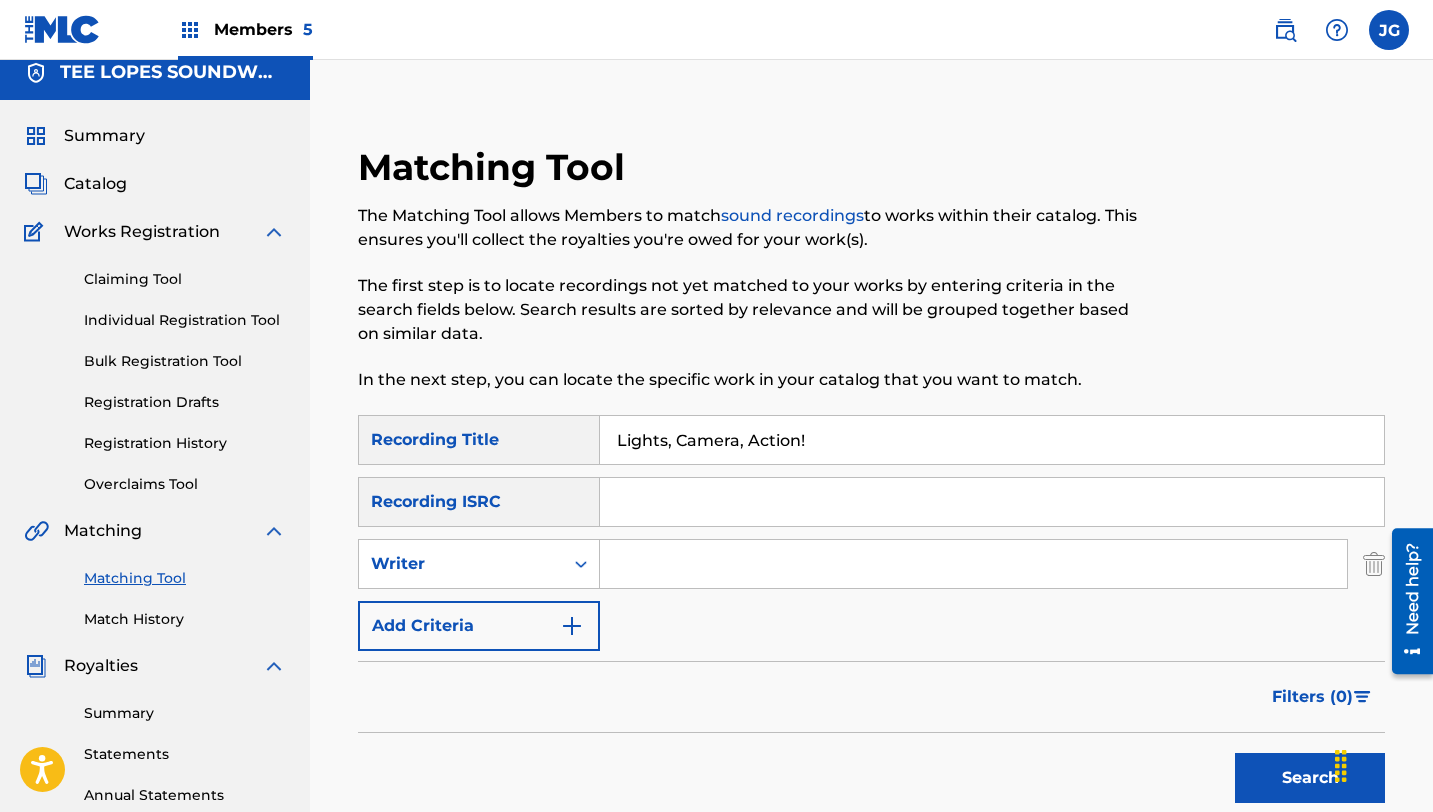 click at bounding box center [973, 564] 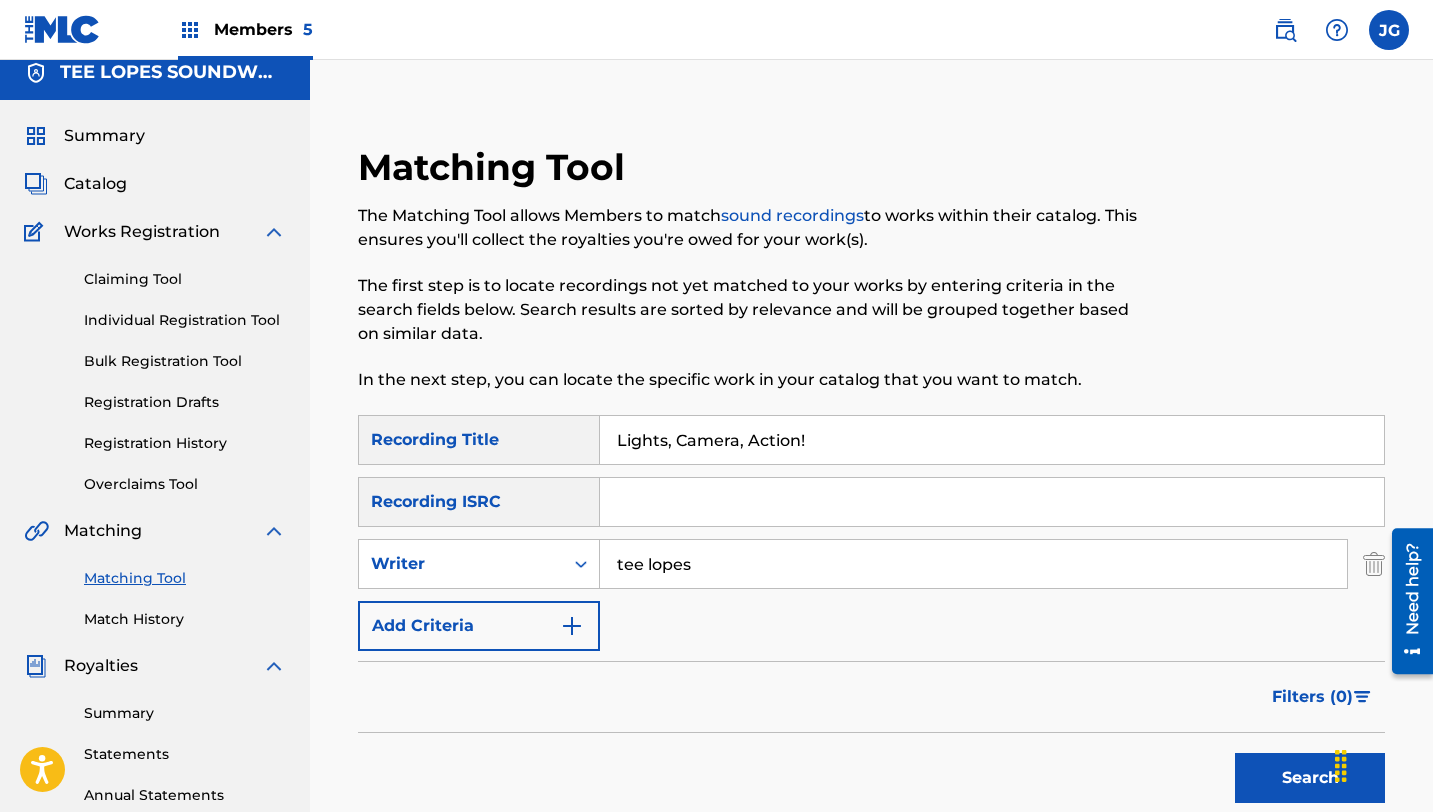 click on "Add Criteria" at bounding box center [479, 626] 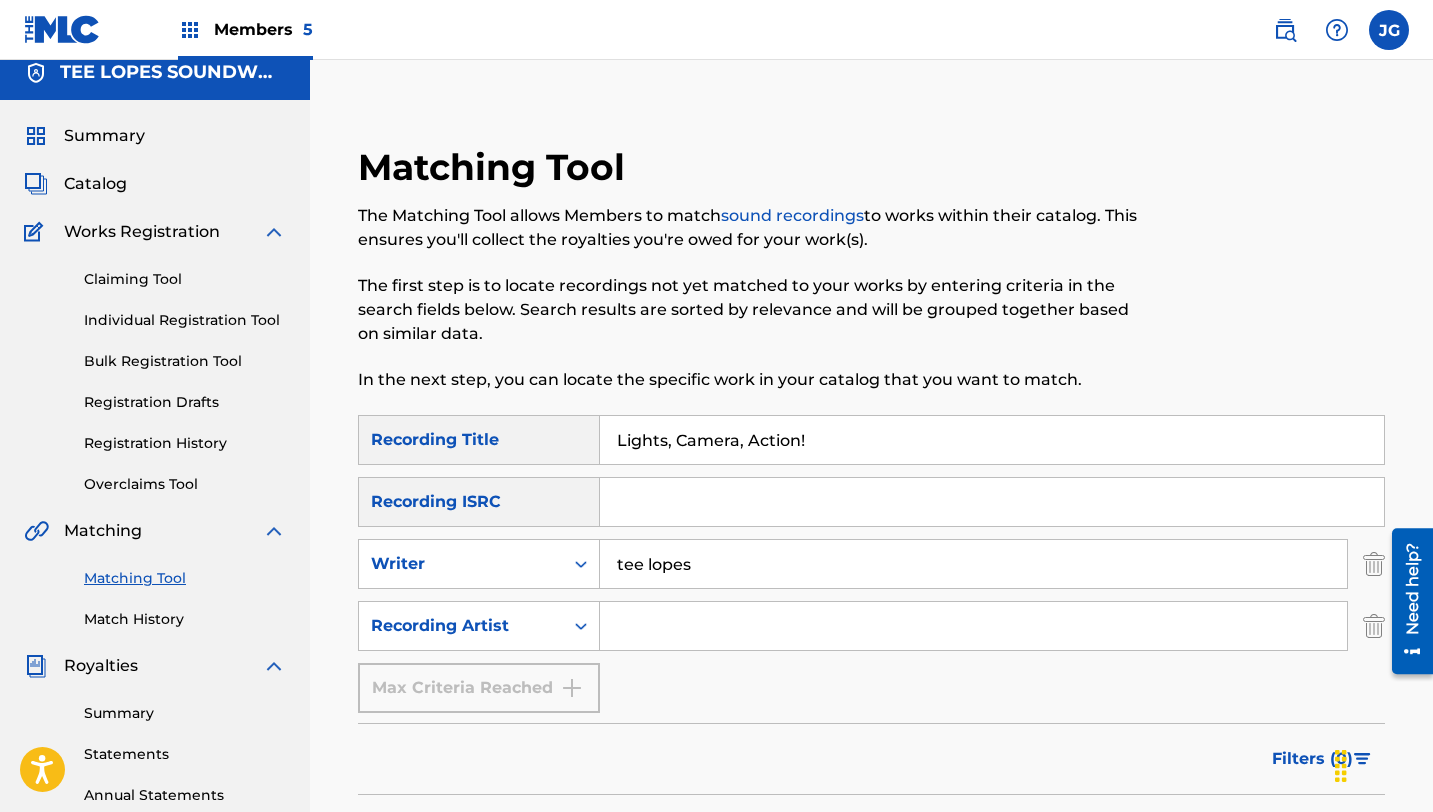 click at bounding box center [973, 626] 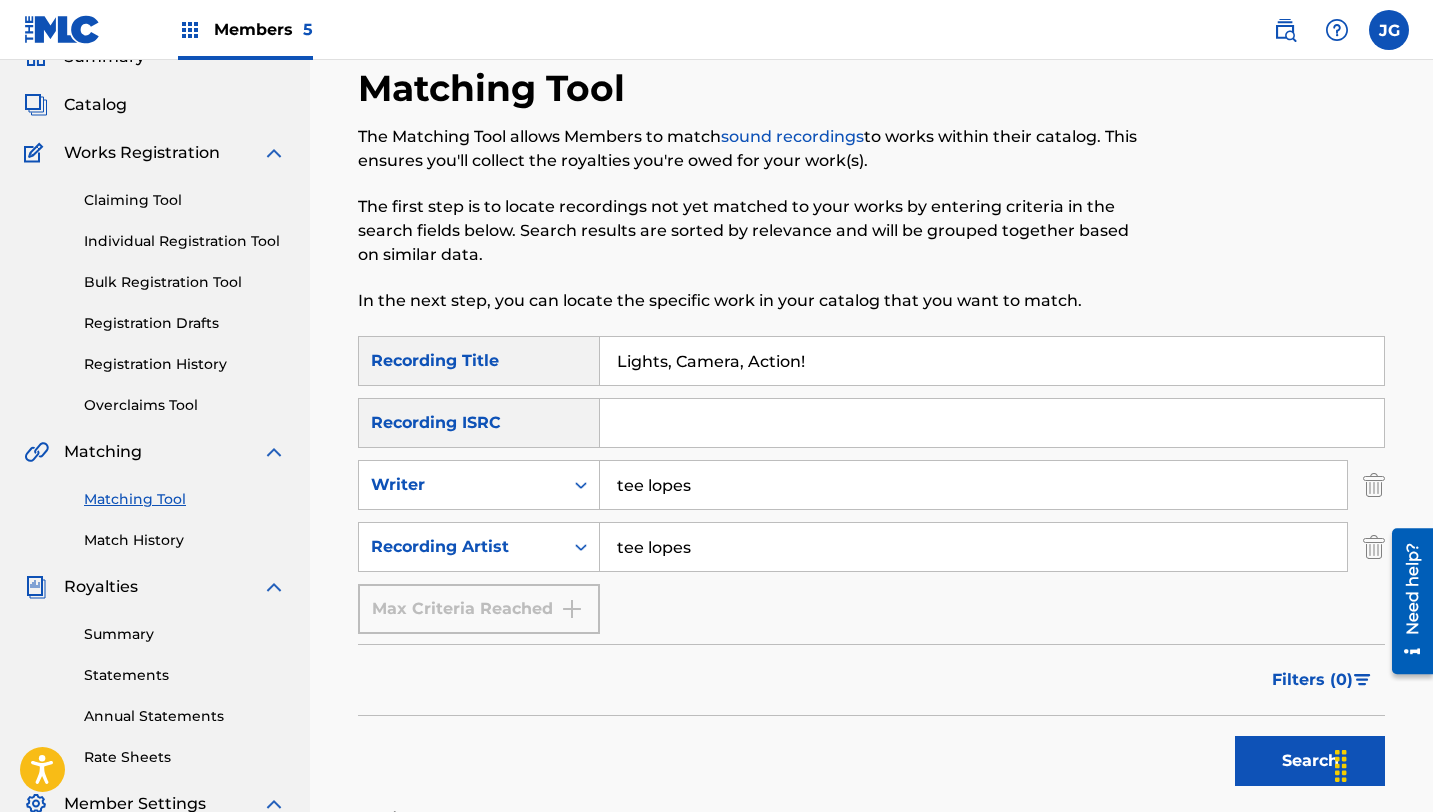 scroll, scrollTop: 101, scrollLeft: 0, axis: vertical 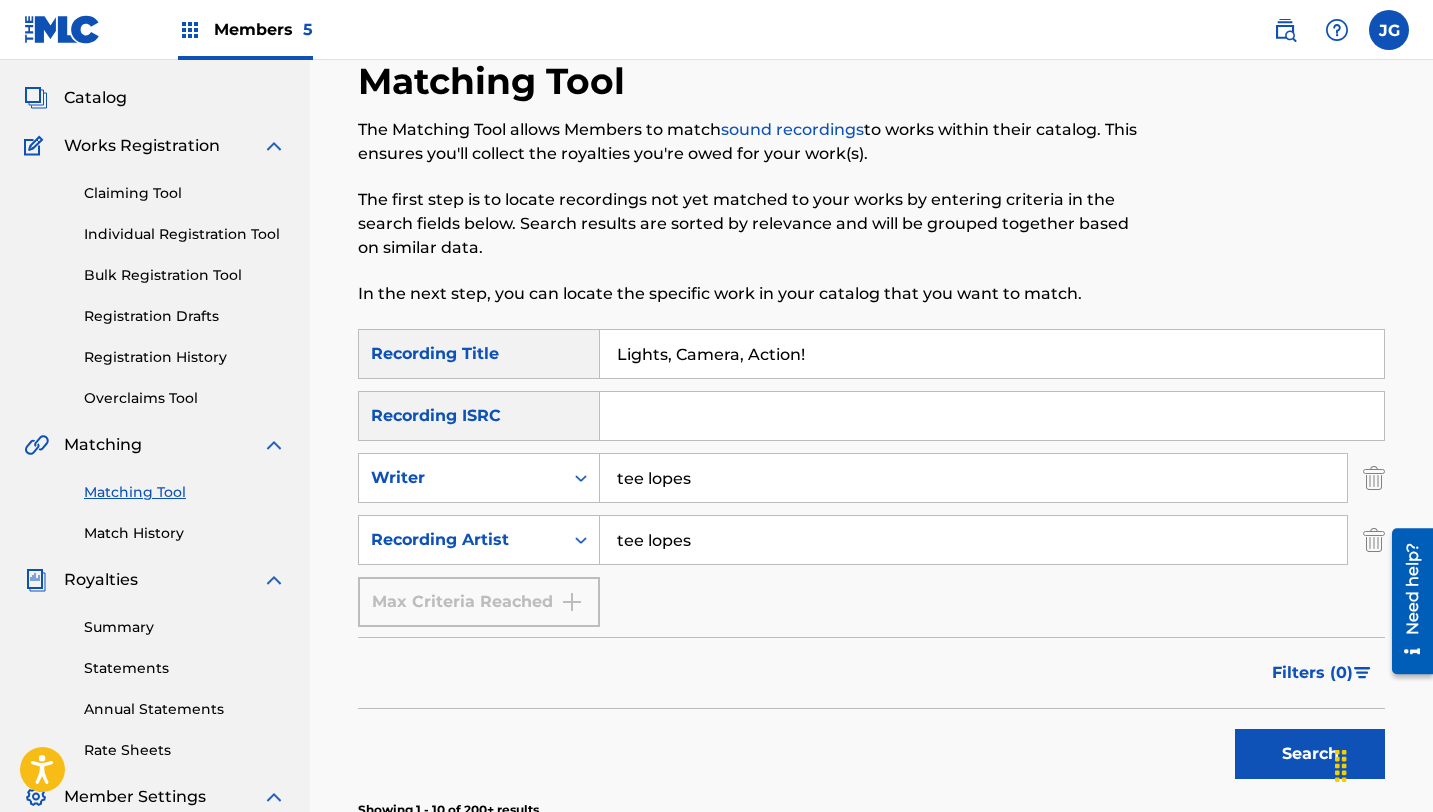 click on "Search" at bounding box center (1310, 754) 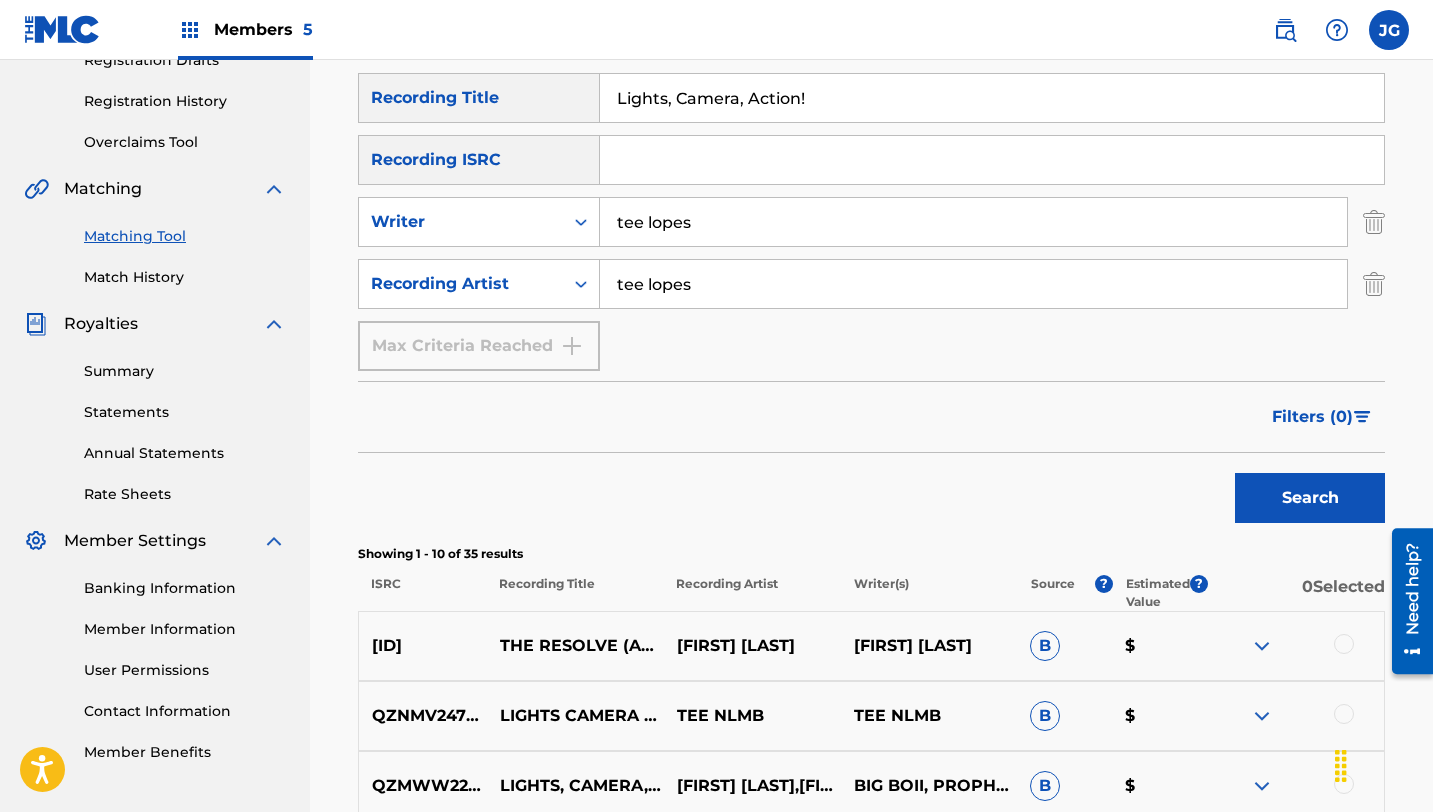 scroll, scrollTop: 354, scrollLeft: 0, axis: vertical 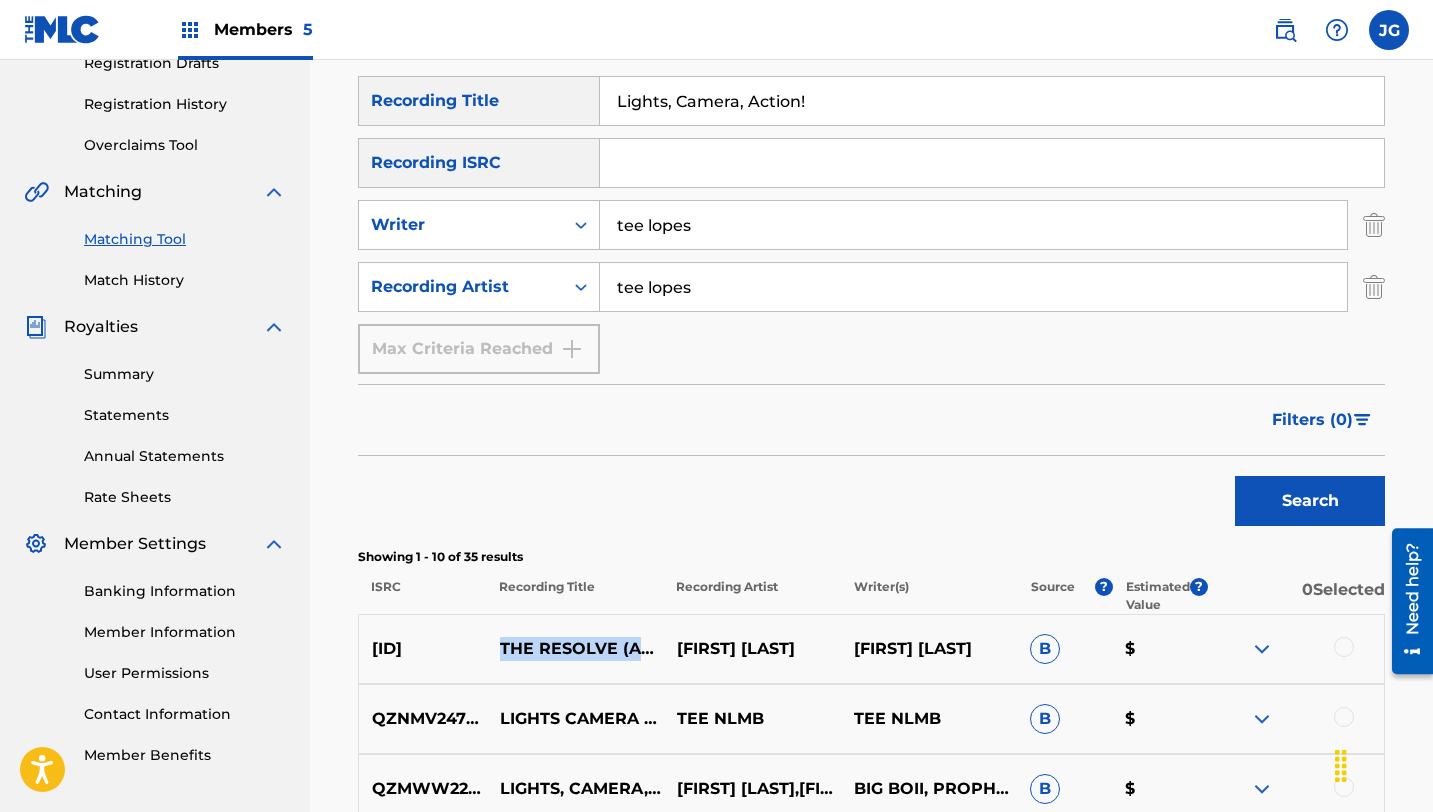 drag, startPoint x: 502, startPoint y: 636, endPoint x: 647, endPoint y: 666, distance: 148.07092 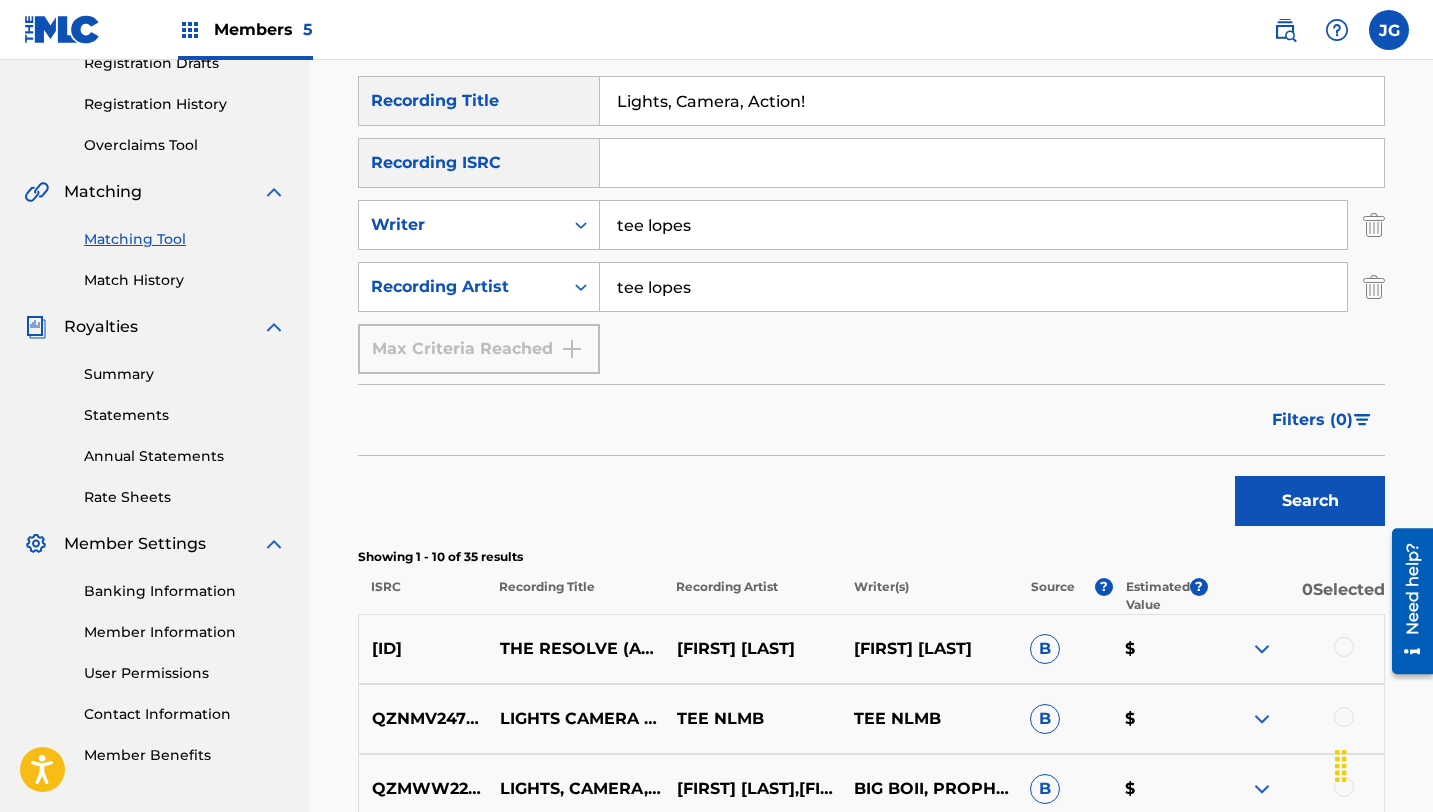 drag, startPoint x: 850, startPoint y: 102, endPoint x: 552, endPoint y: 96, distance: 298.0604 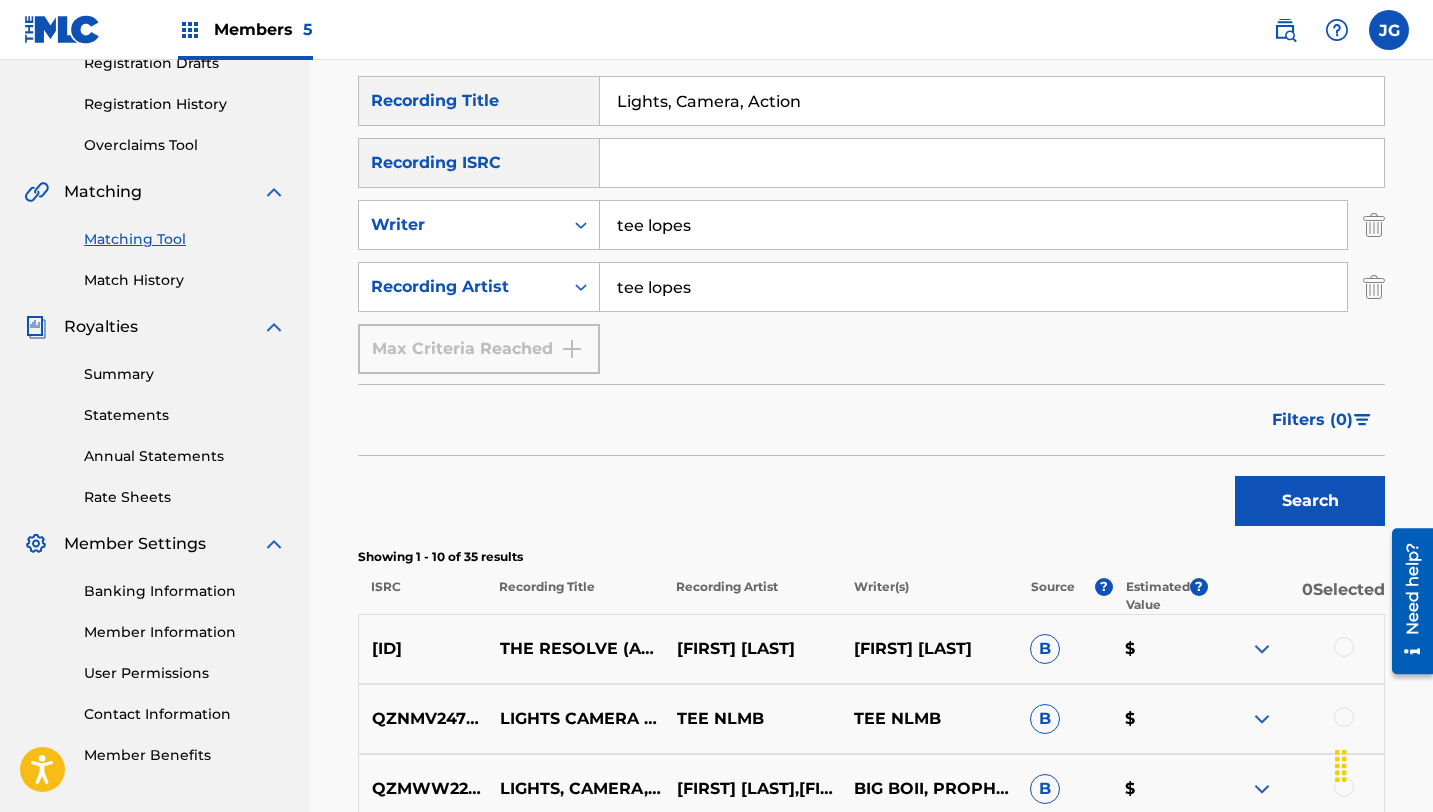click on "Search" at bounding box center [1310, 501] 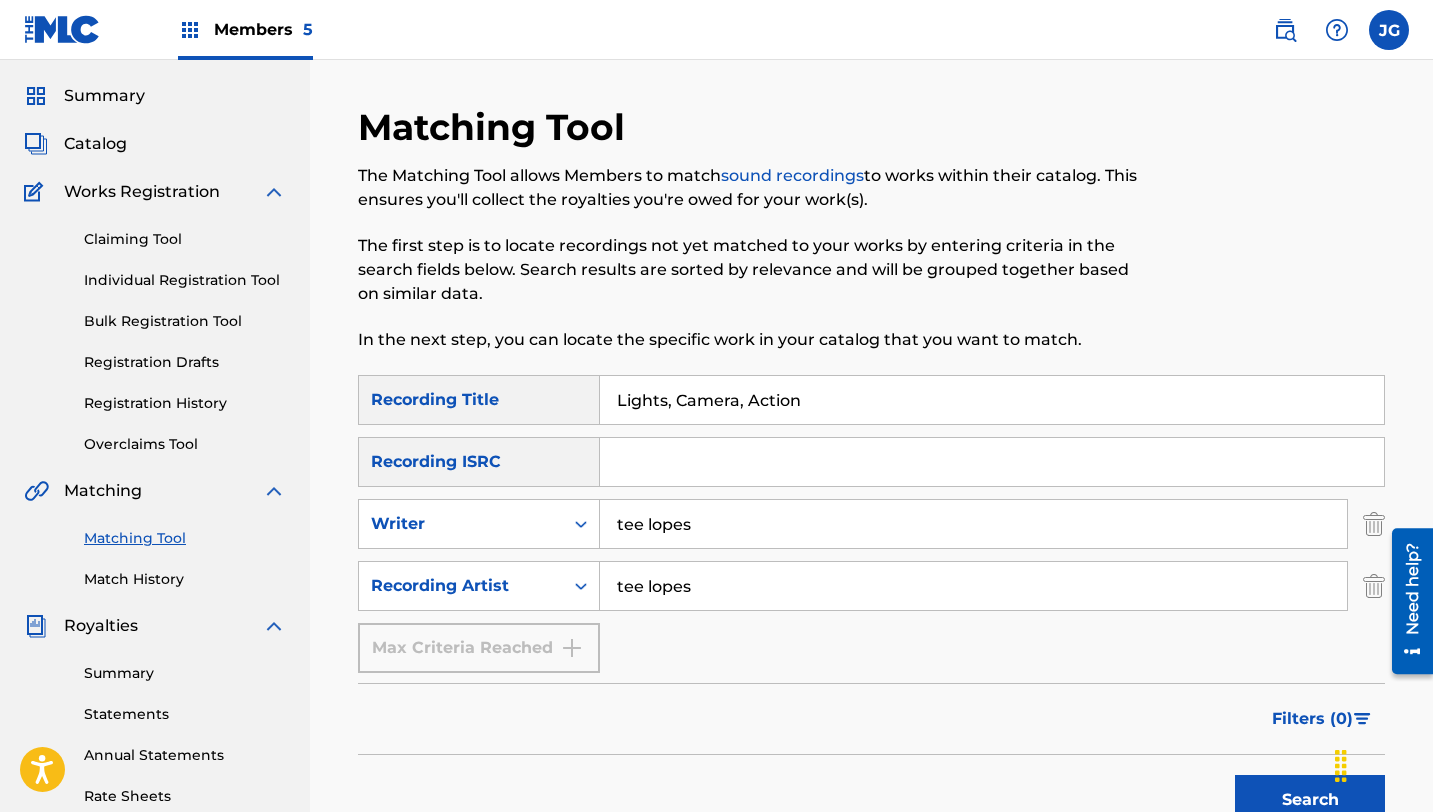 scroll, scrollTop: 0, scrollLeft: 0, axis: both 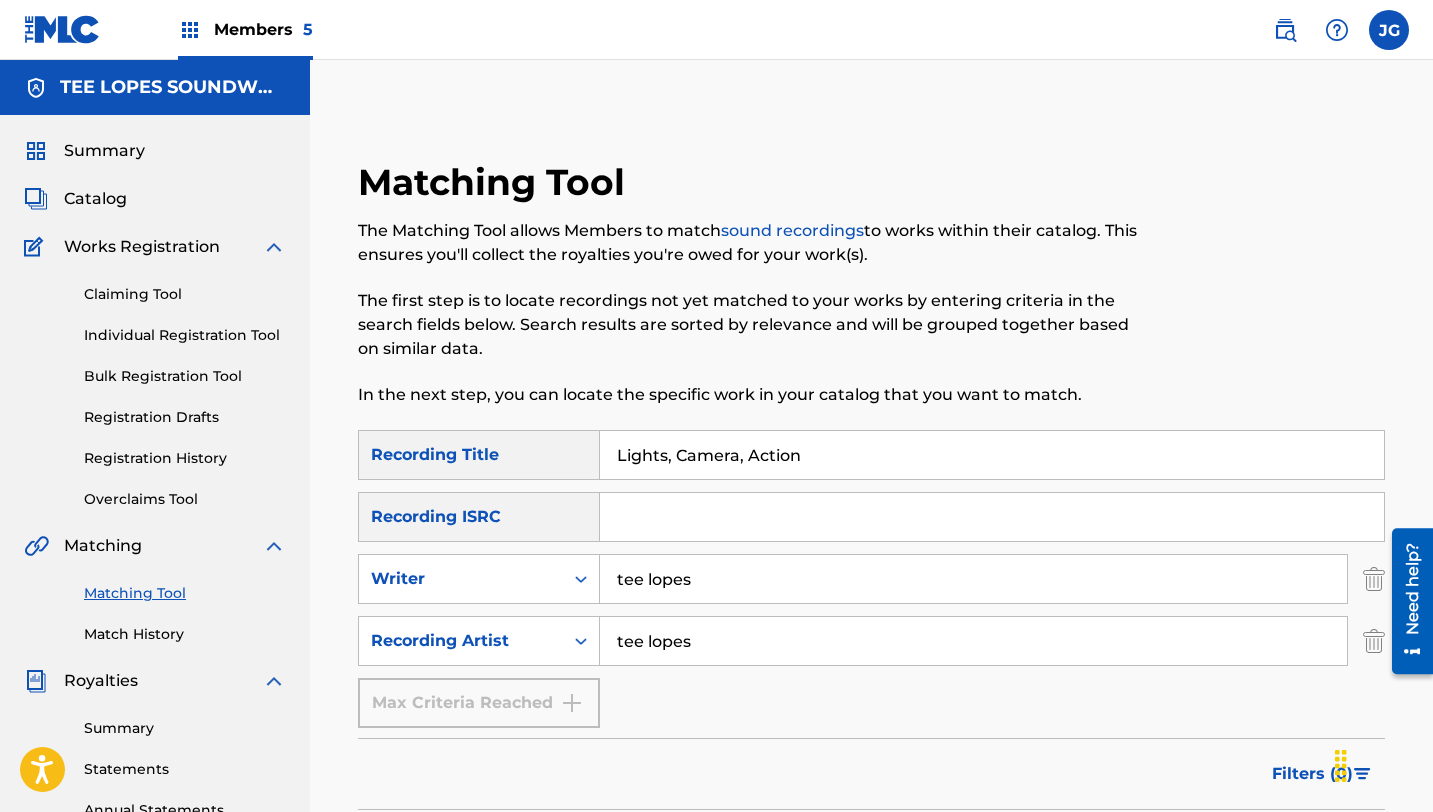 drag, startPoint x: 805, startPoint y: 458, endPoint x: 590, endPoint y: 458, distance: 215 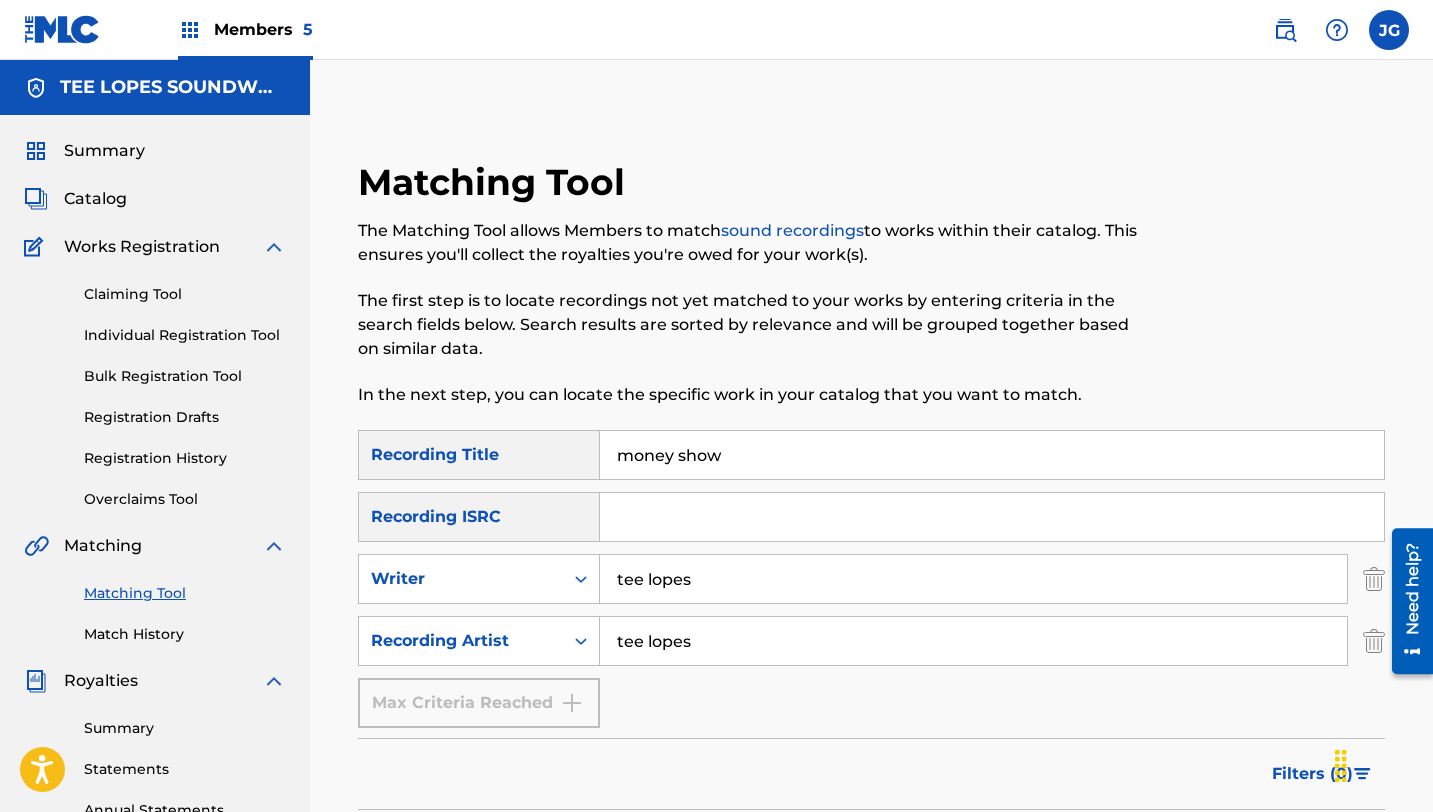 click on "Search" at bounding box center (1310, 855) 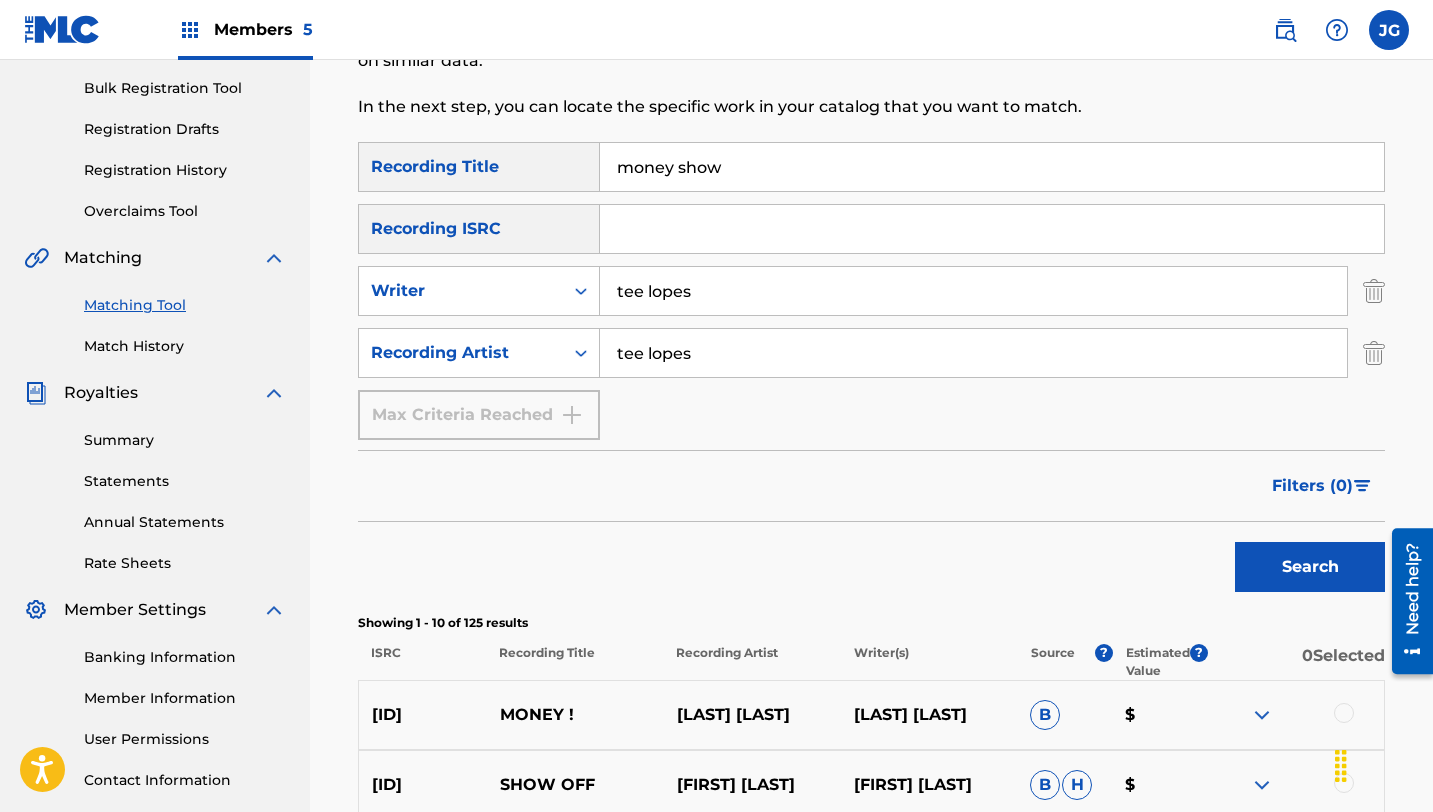 scroll, scrollTop: 290, scrollLeft: 0, axis: vertical 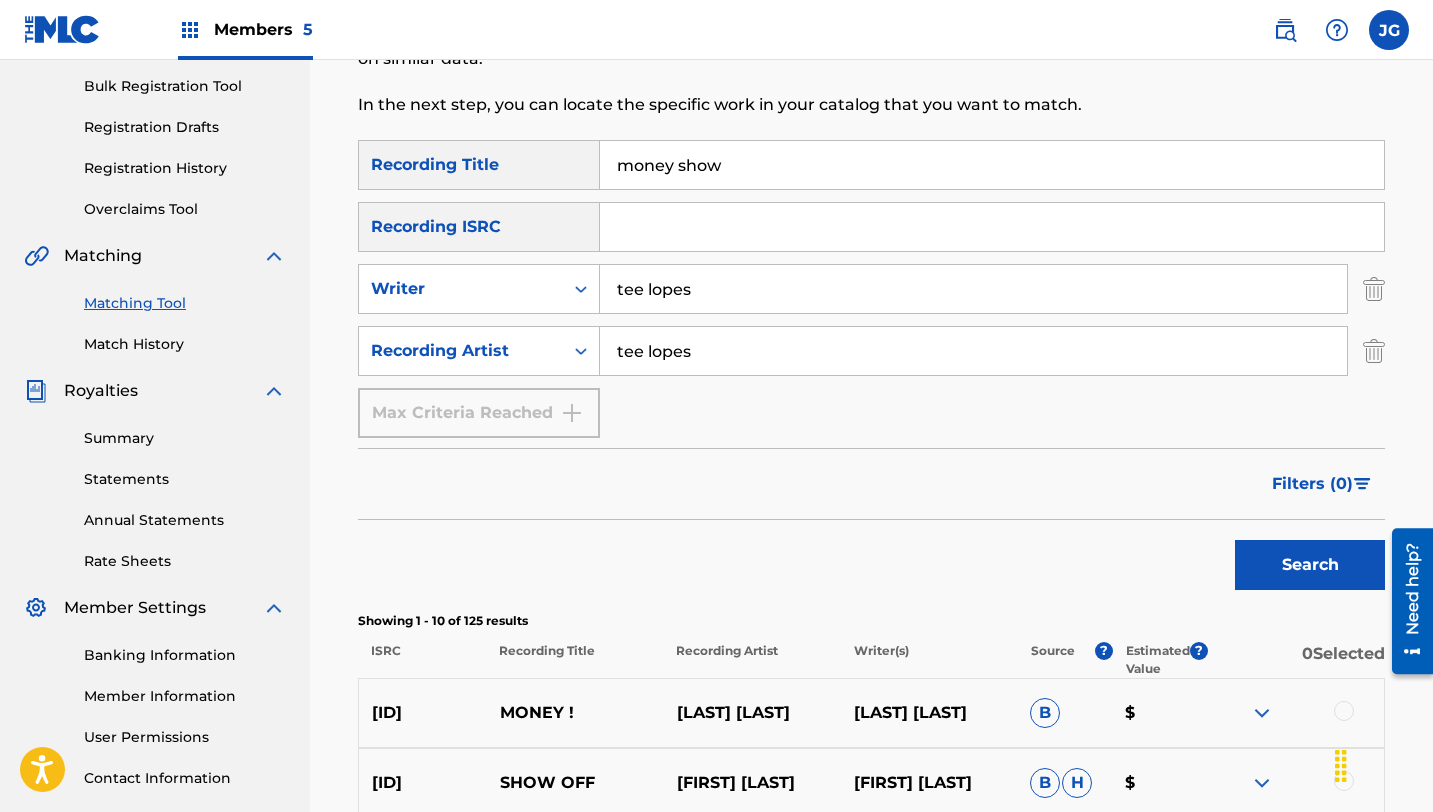 click on "Search" at bounding box center [1310, 565] 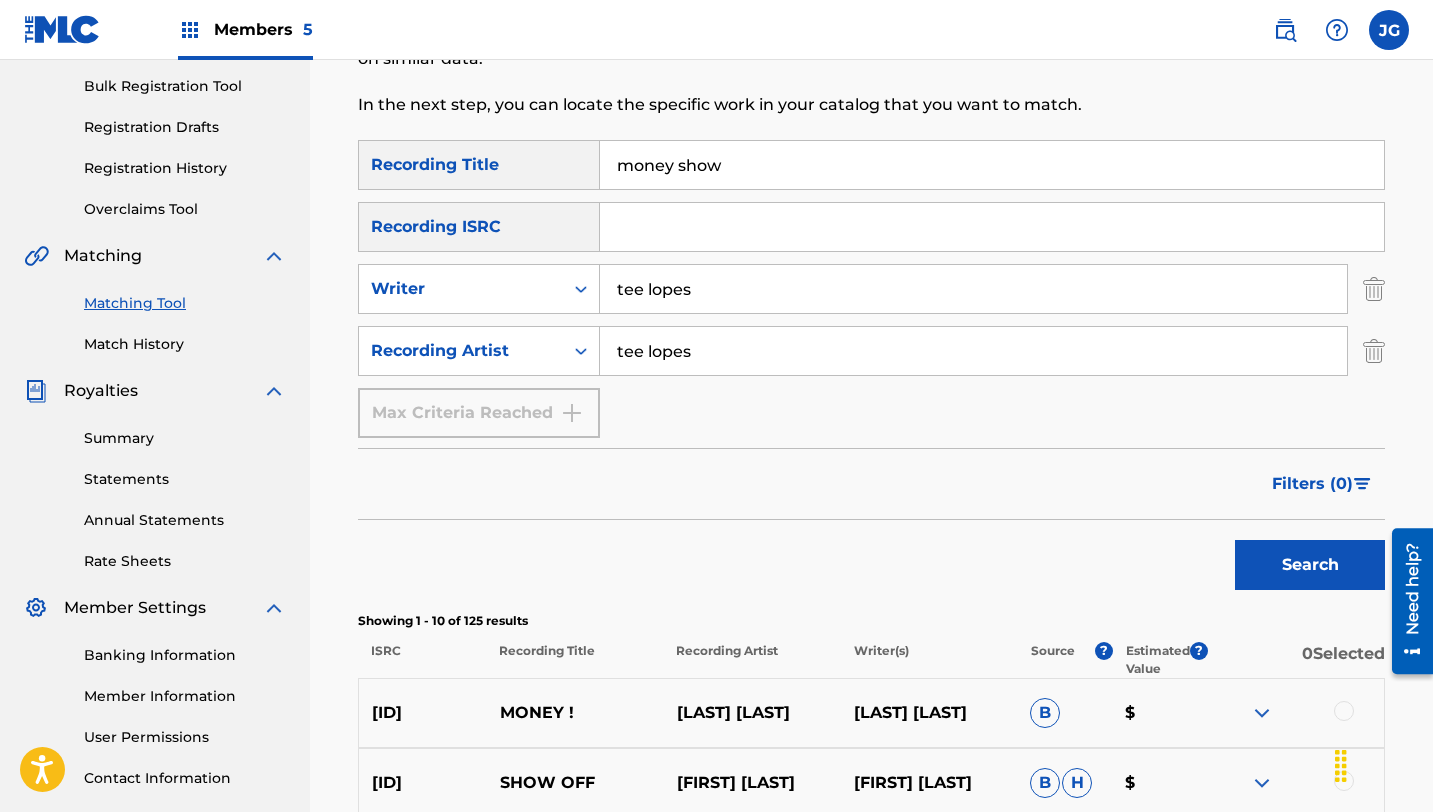 click on "money show" at bounding box center (992, 165) 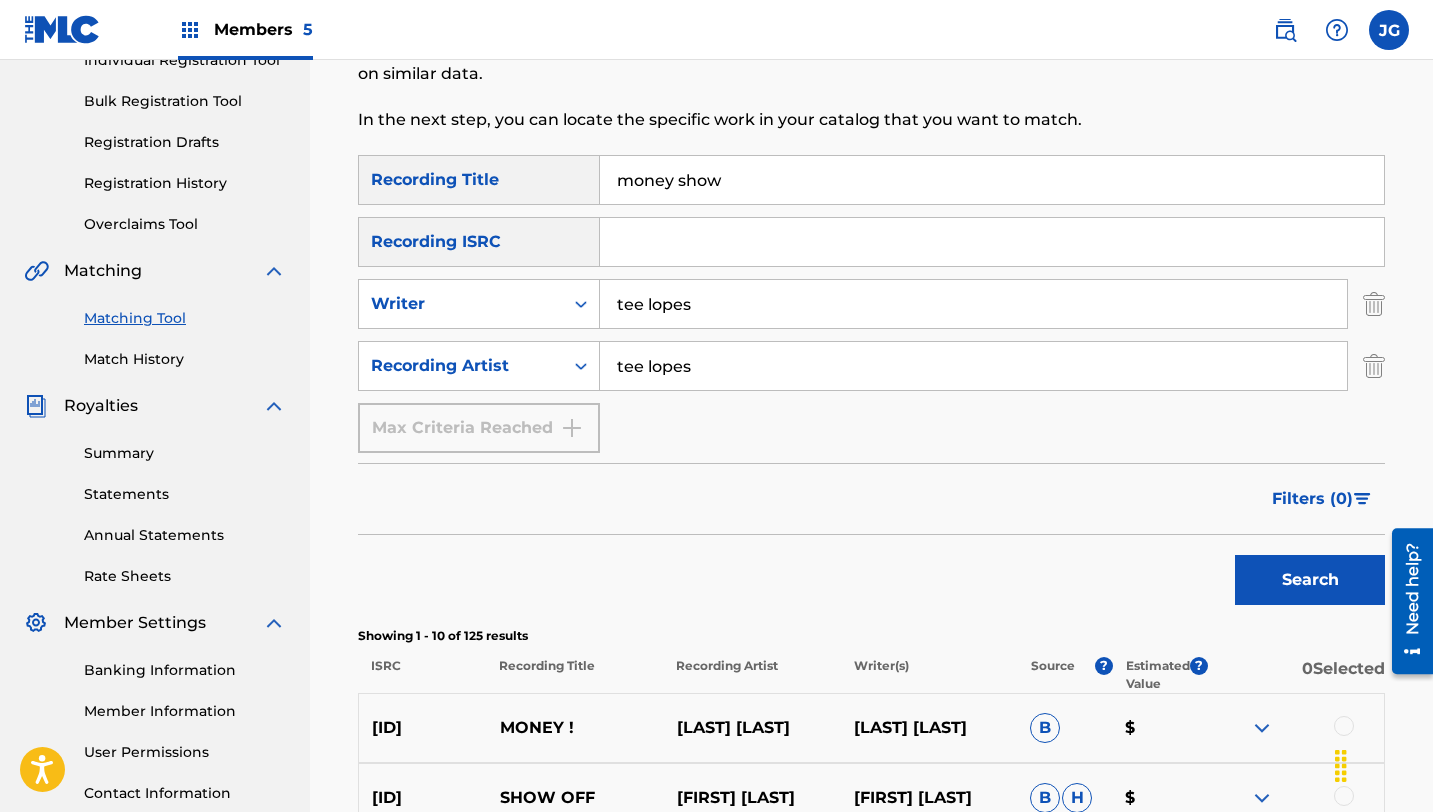 scroll, scrollTop: 270, scrollLeft: 0, axis: vertical 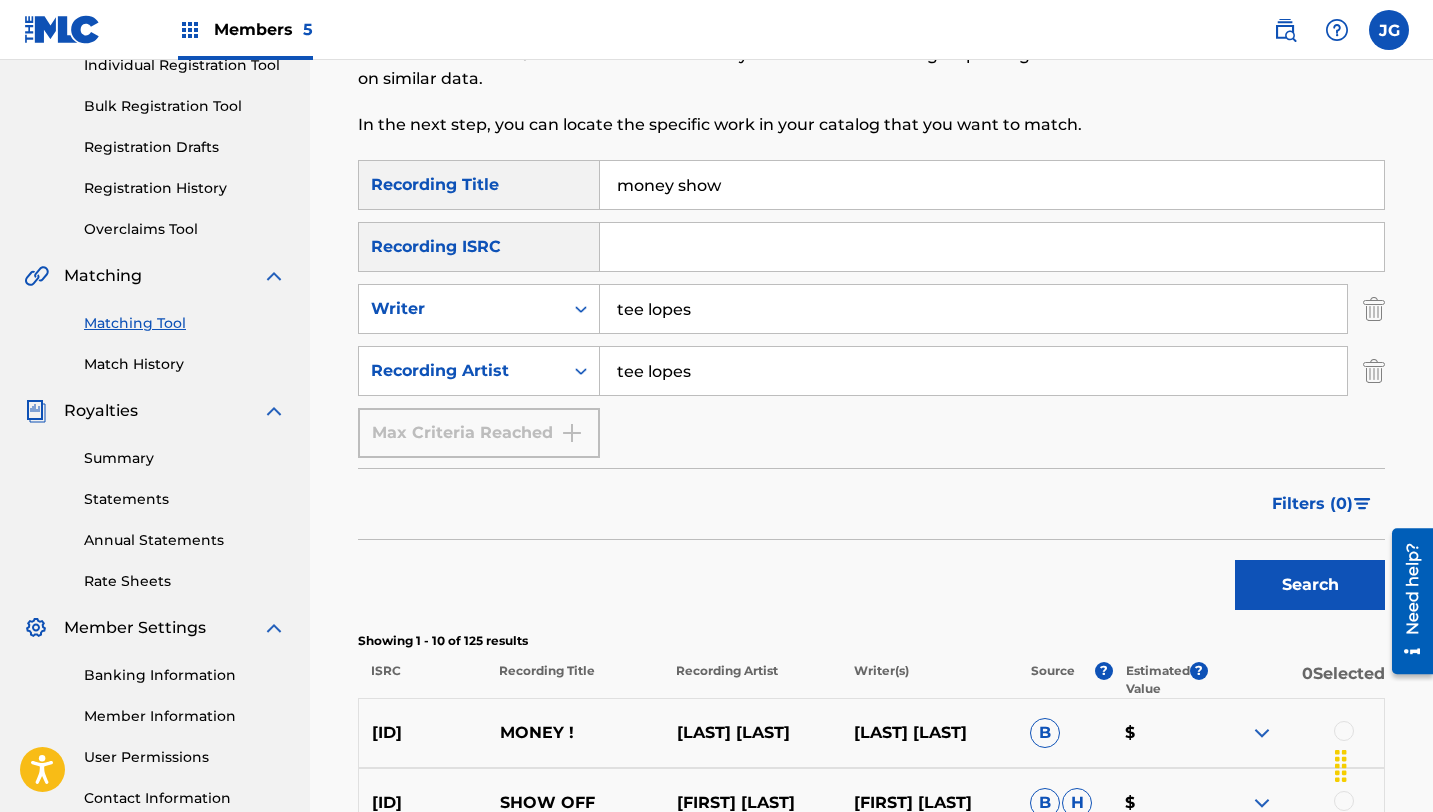 click on "money show" at bounding box center (992, 185) 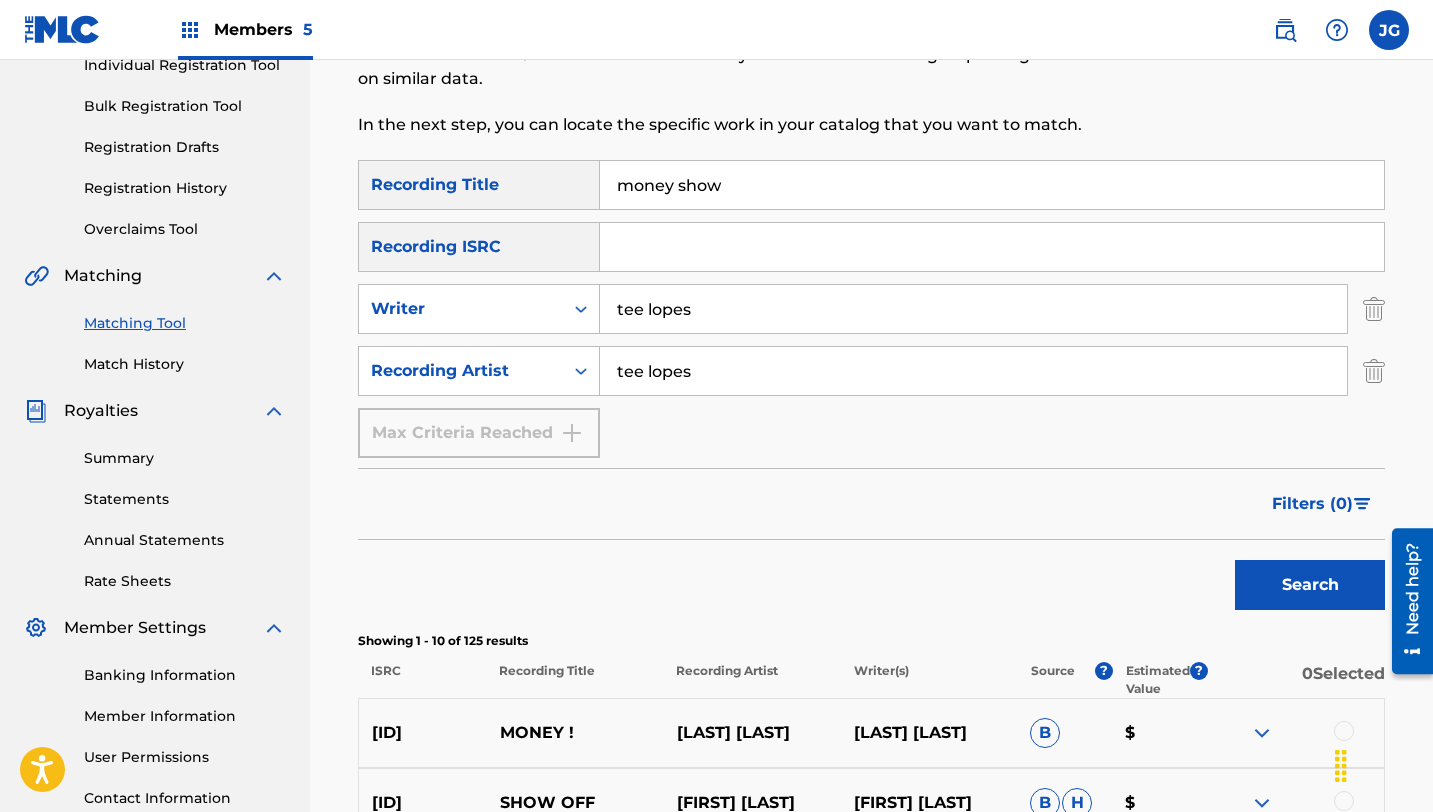 drag, startPoint x: 732, startPoint y: 191, endPoint x: 684, endPoint y: 263, distance: 86.53323 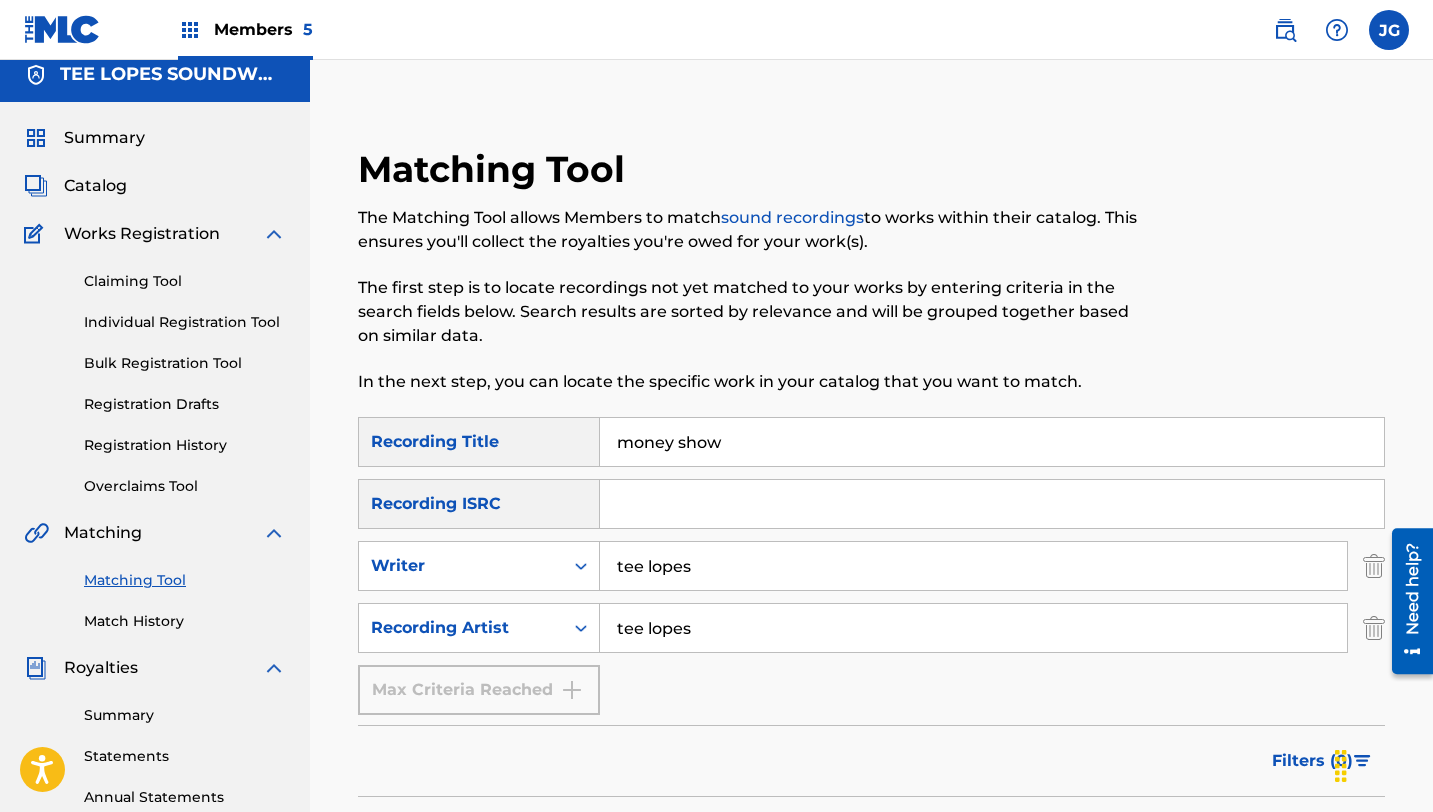 scroll, scrollTop: 0, scrollLeft: 0, axis: both 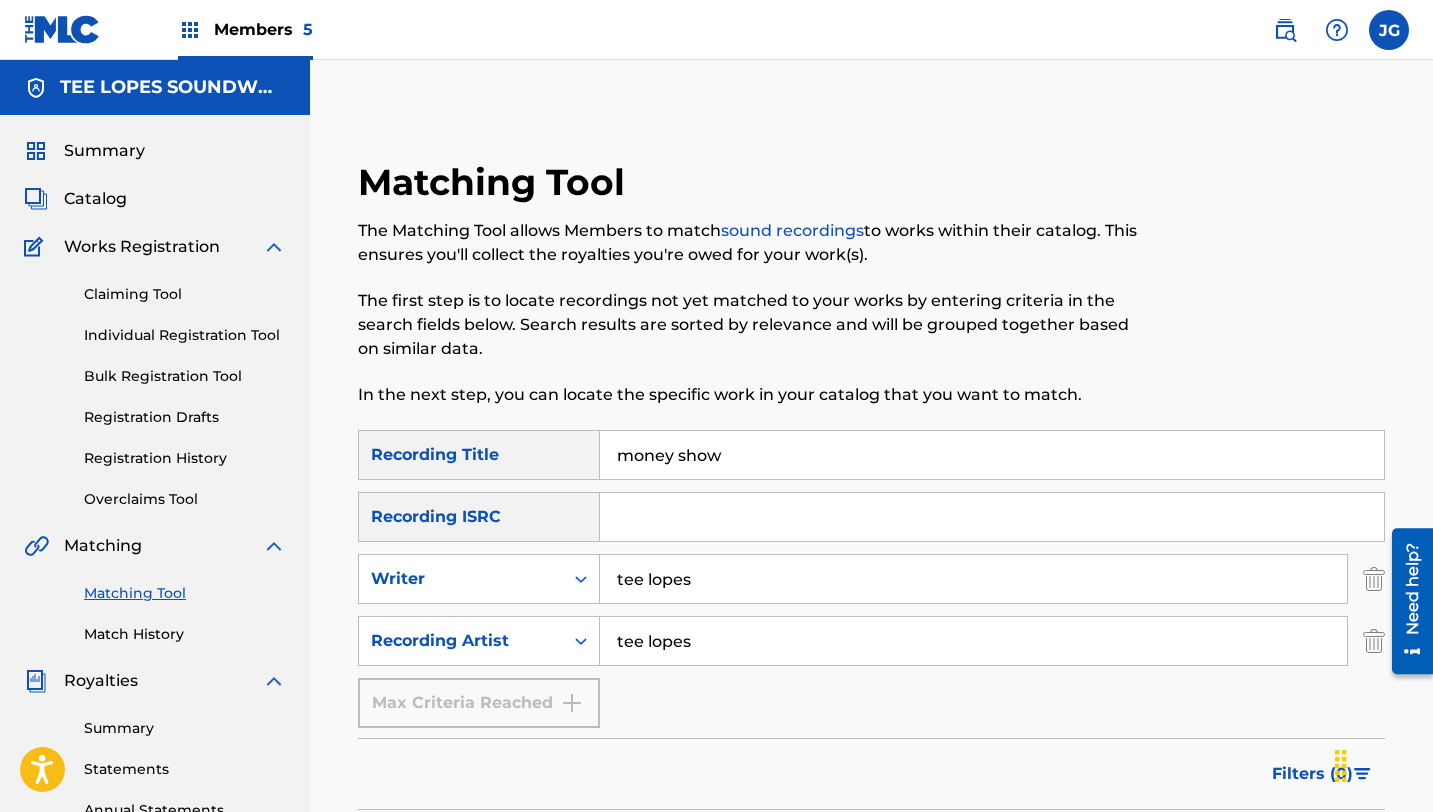 drag, startPoint x: 736, startPoint y: 457, endPoint x: 615, endPoint y: 453, distance: 121.0661 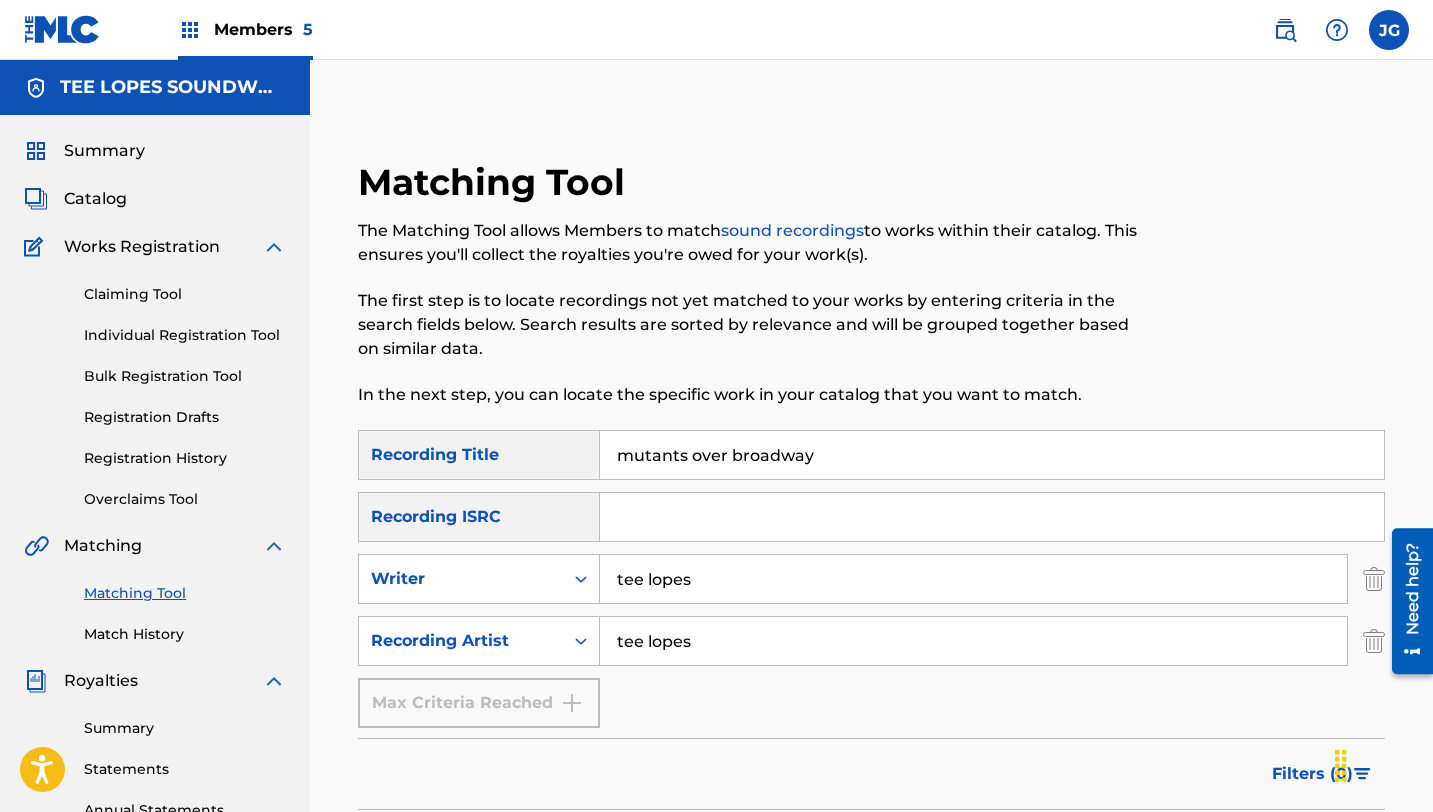 type on "mutants over broadway" 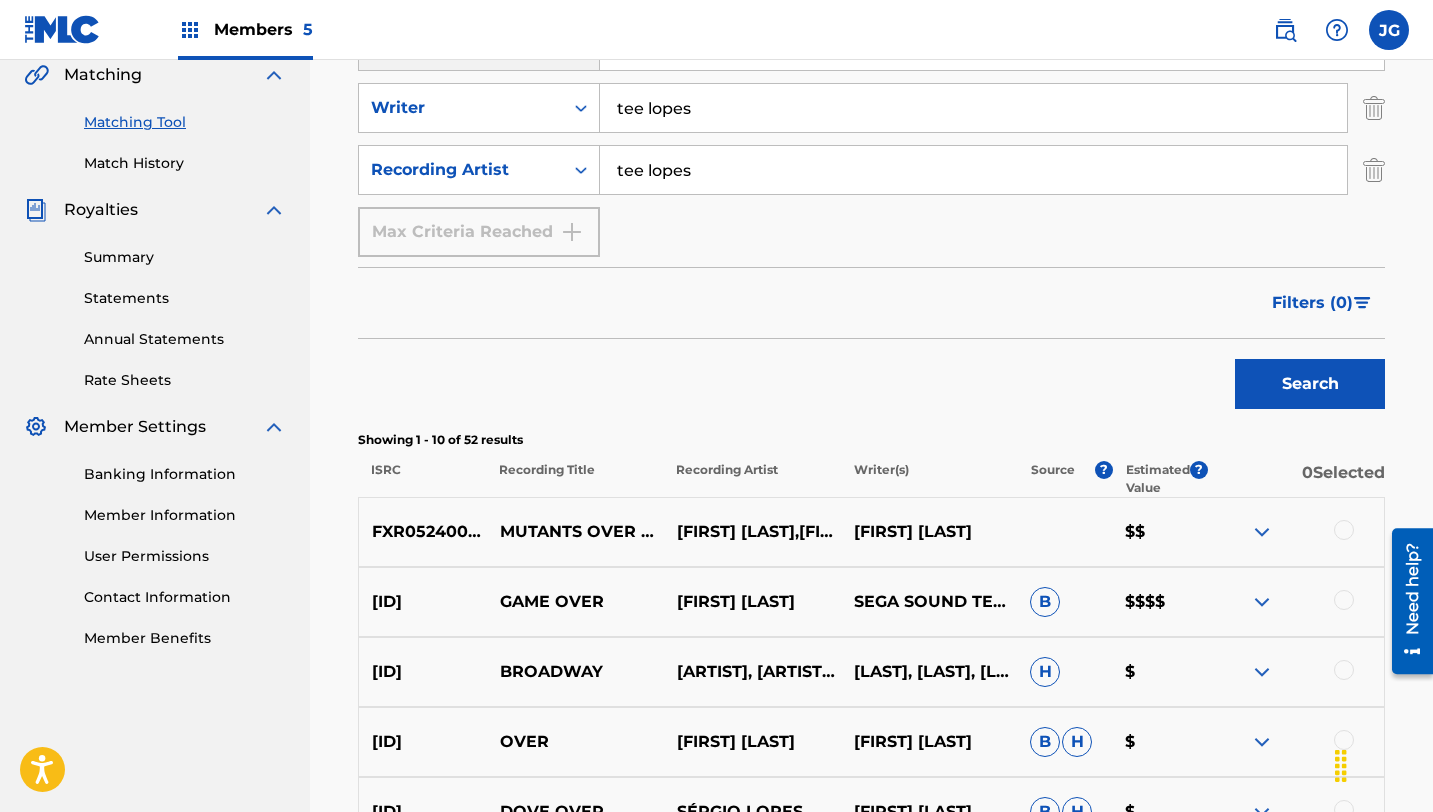 scroll, scrollTop: 487, scrollLeft: 0, axis: vertical 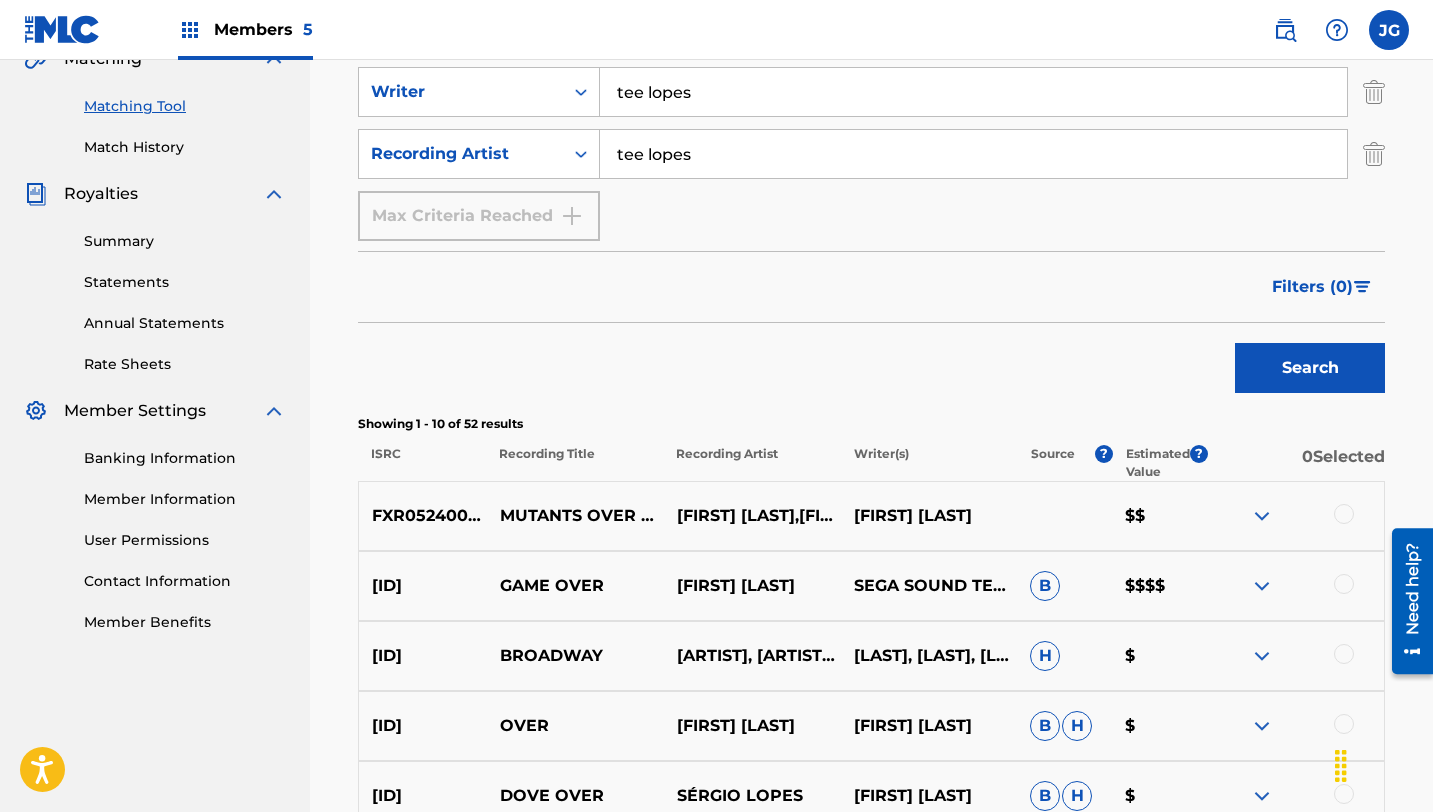 click at bounding box center (1344, 514) 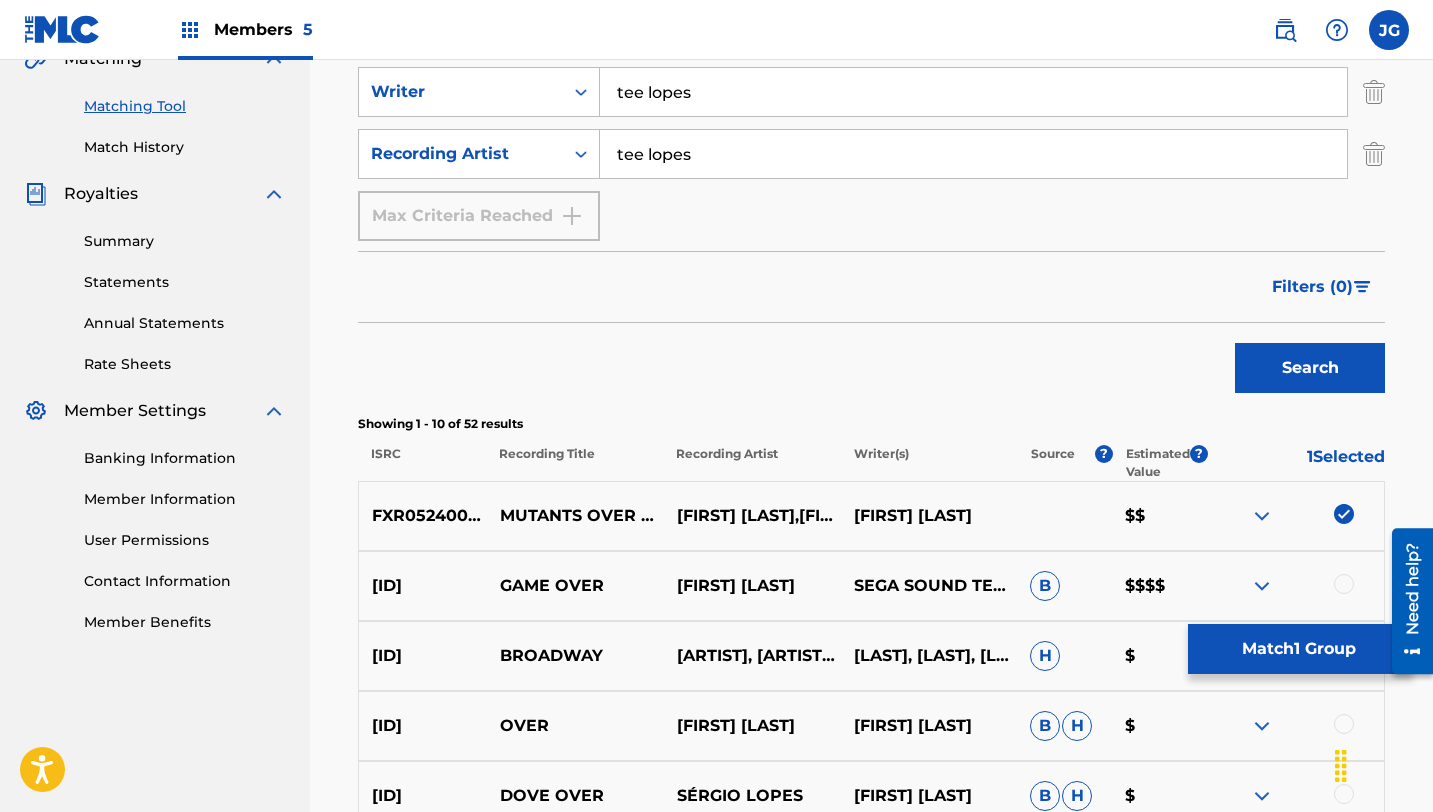 click on "Match  1 Group" at bounding box center [1298, 649] 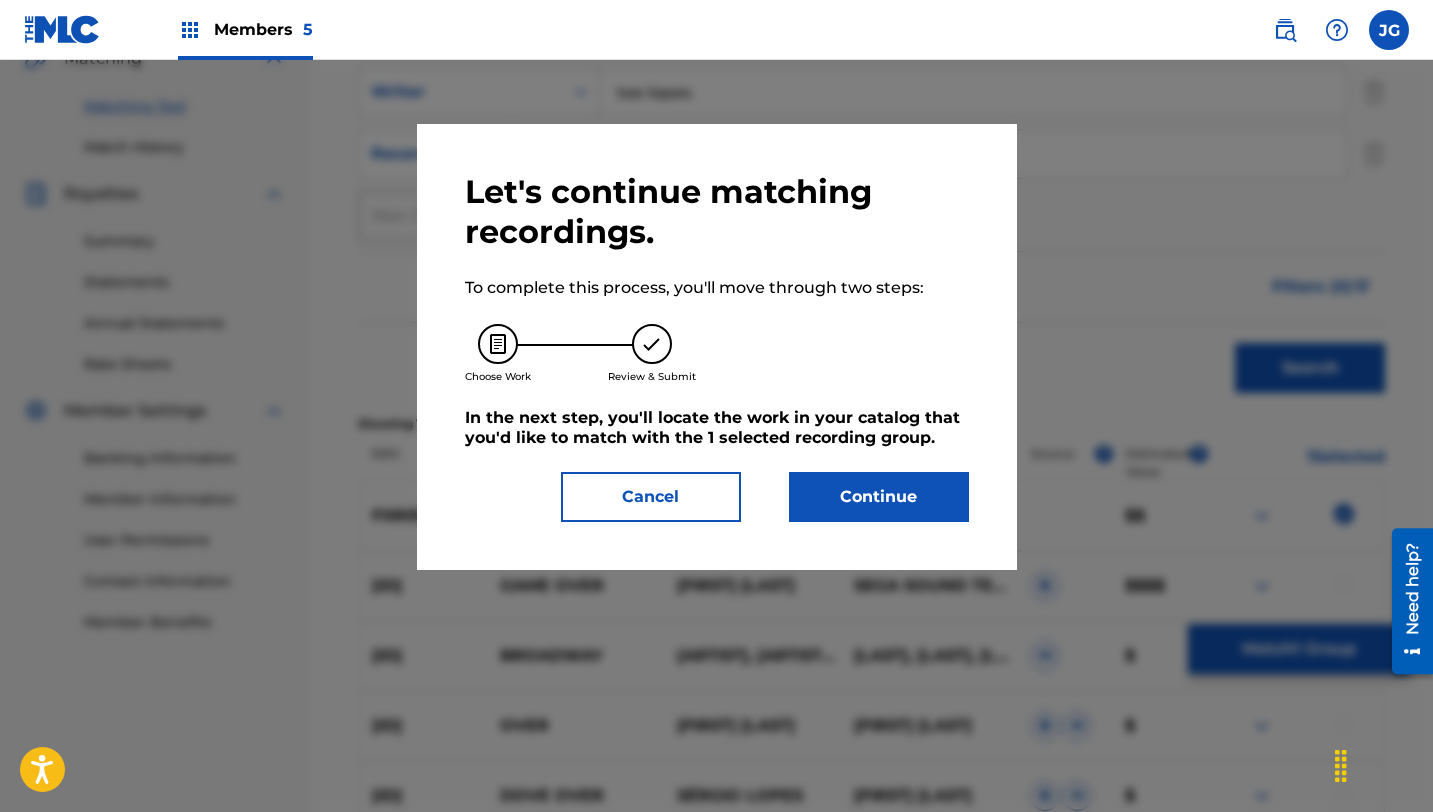 click on "Continue" at bounding box center (879, 497) 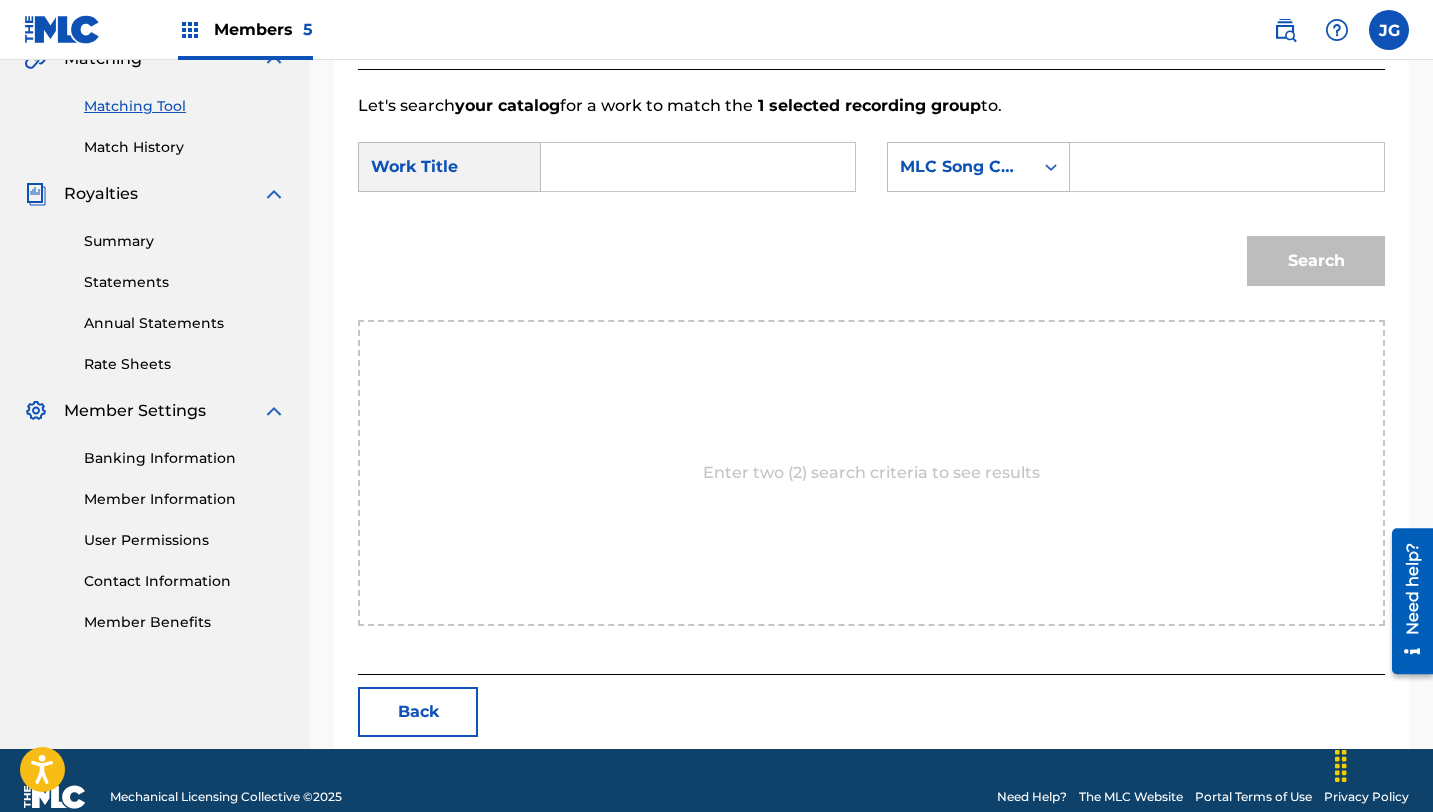 click at bounding box center (698, 167) 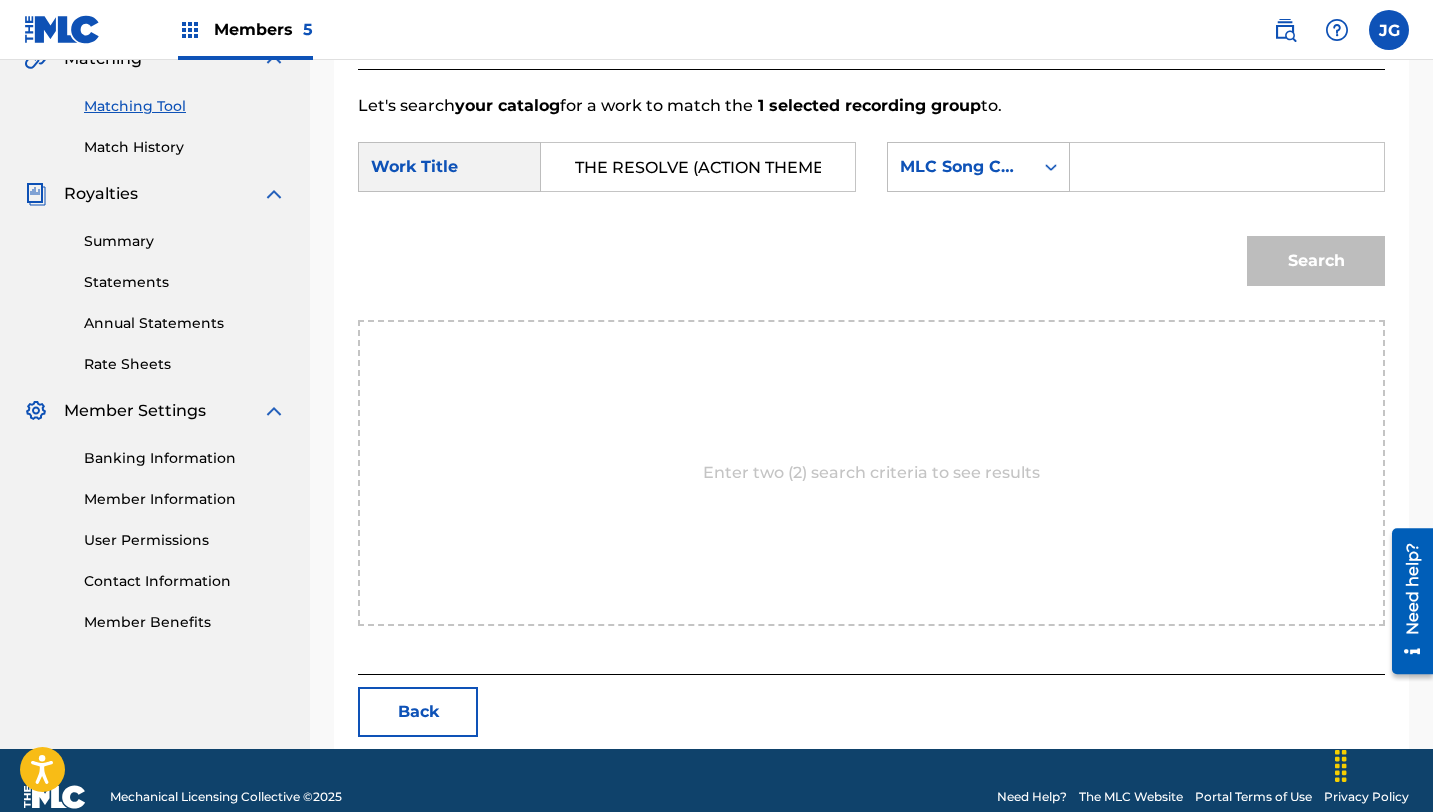 scroll, scrollTop: 0, scrollLeft: 9, axis: horizontal 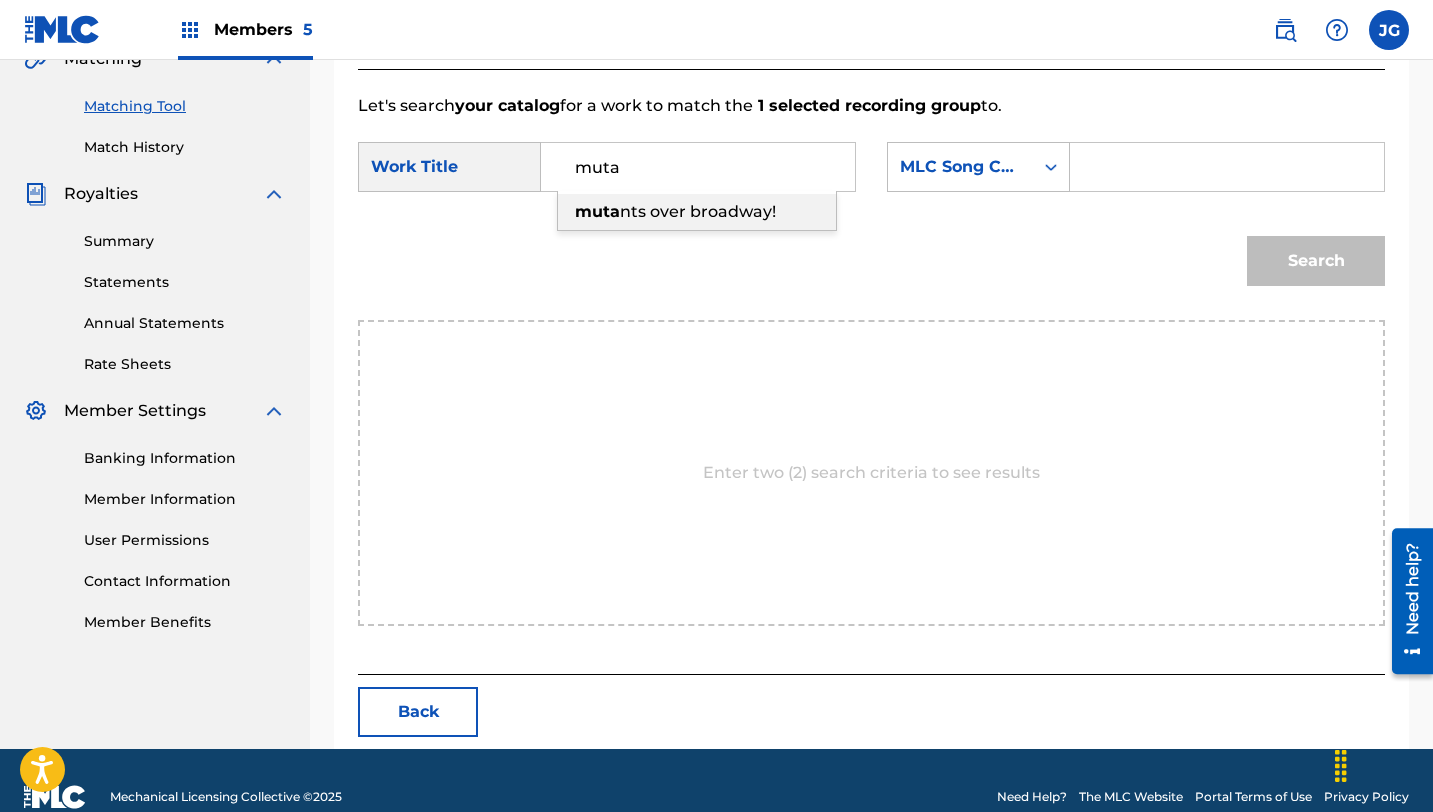 click on "muta" at bounding box center [597, 211] 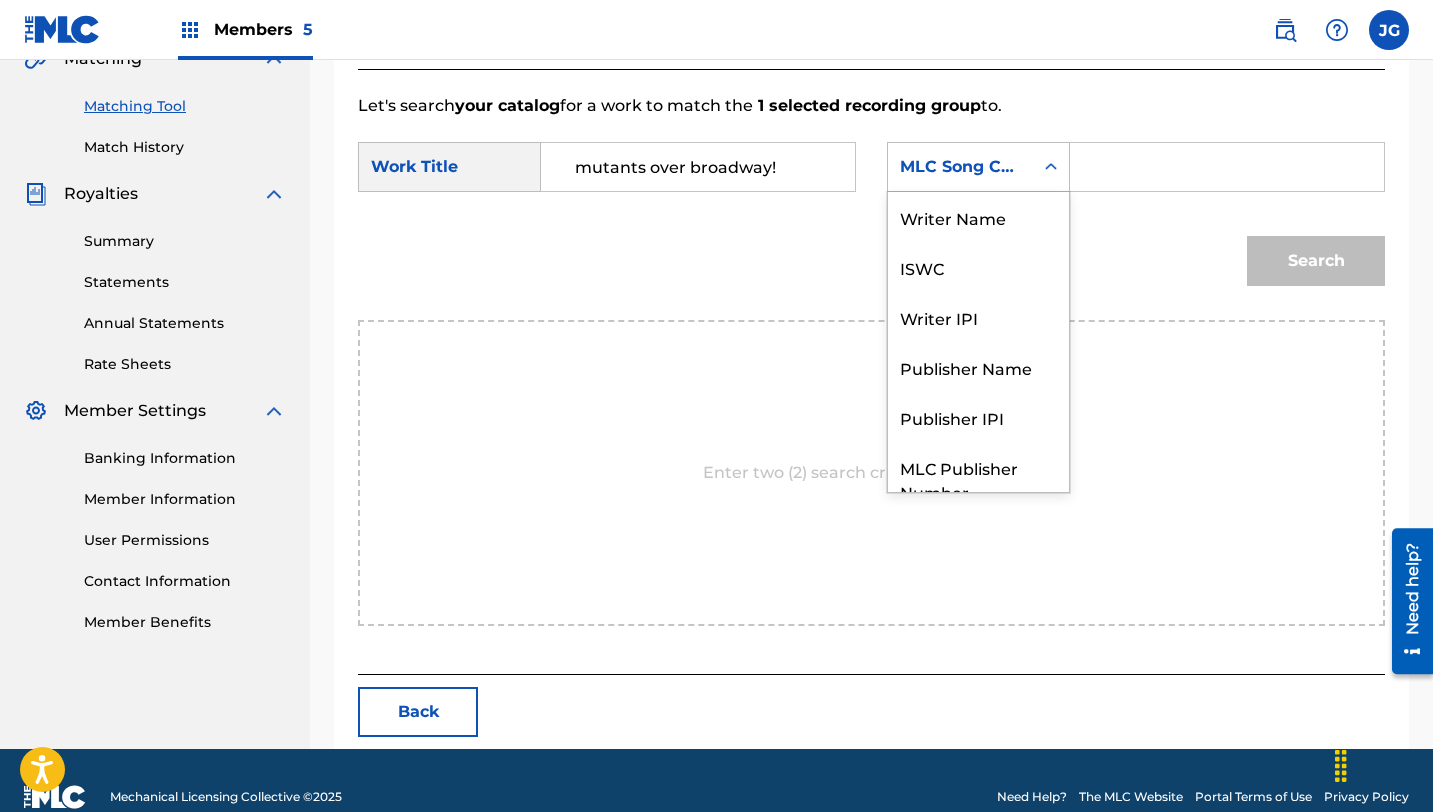 click on "MLC Song Code" at bounding box center [960, 167] 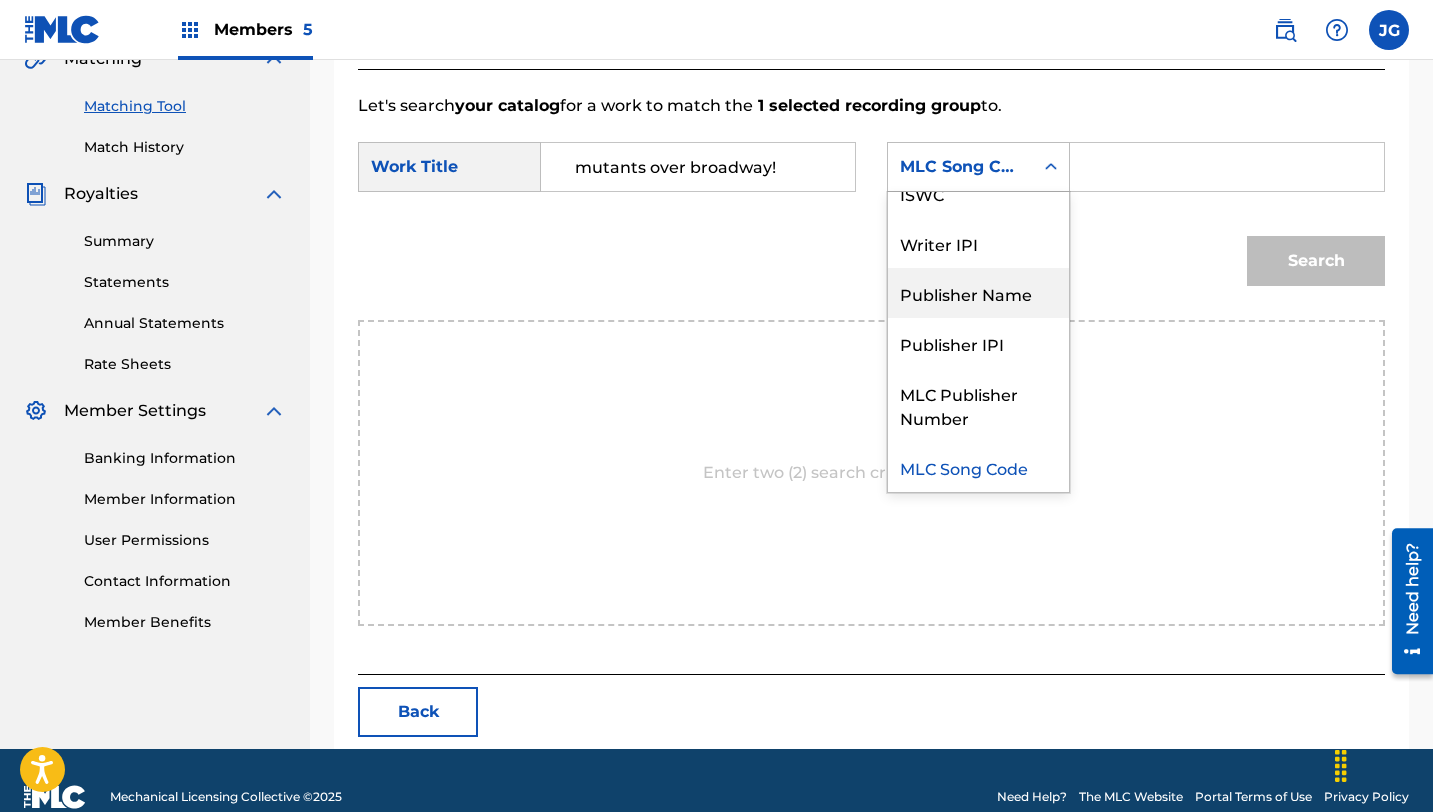 scroll, scrollTop: 0, scrollLeft: 0, axis: both 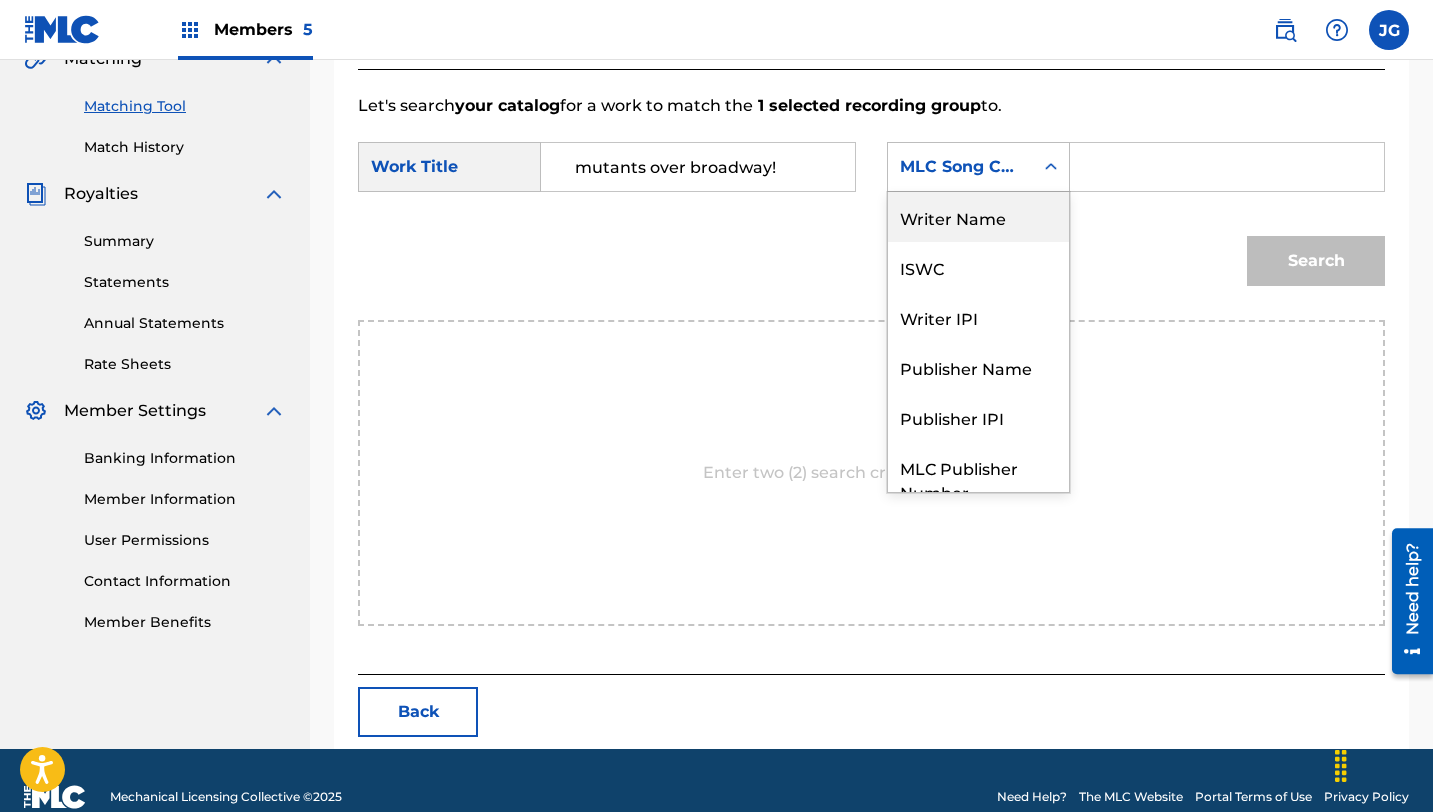 click on "Writer Name" at bounding box center [978, 217] 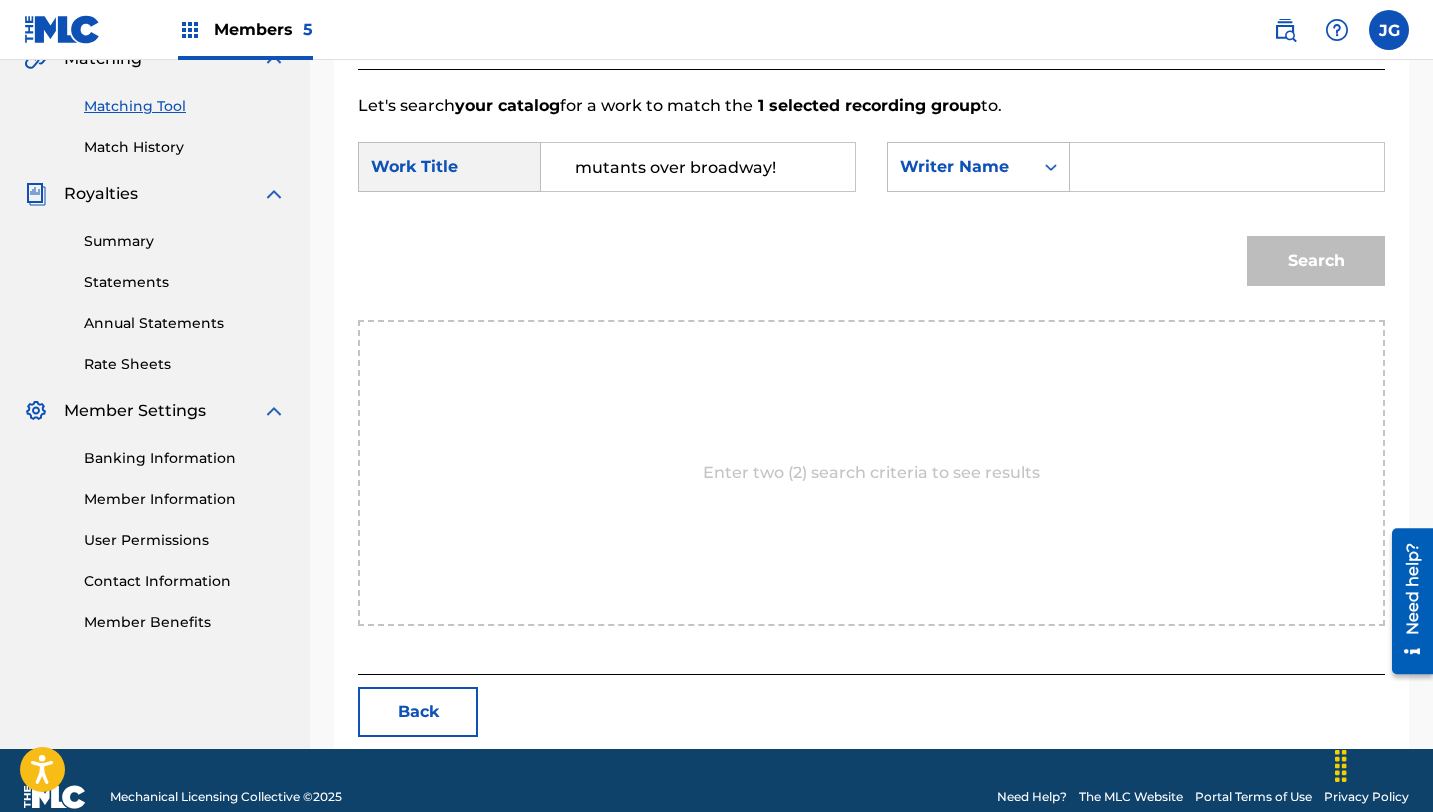 click at bounding box center [1227, 167] 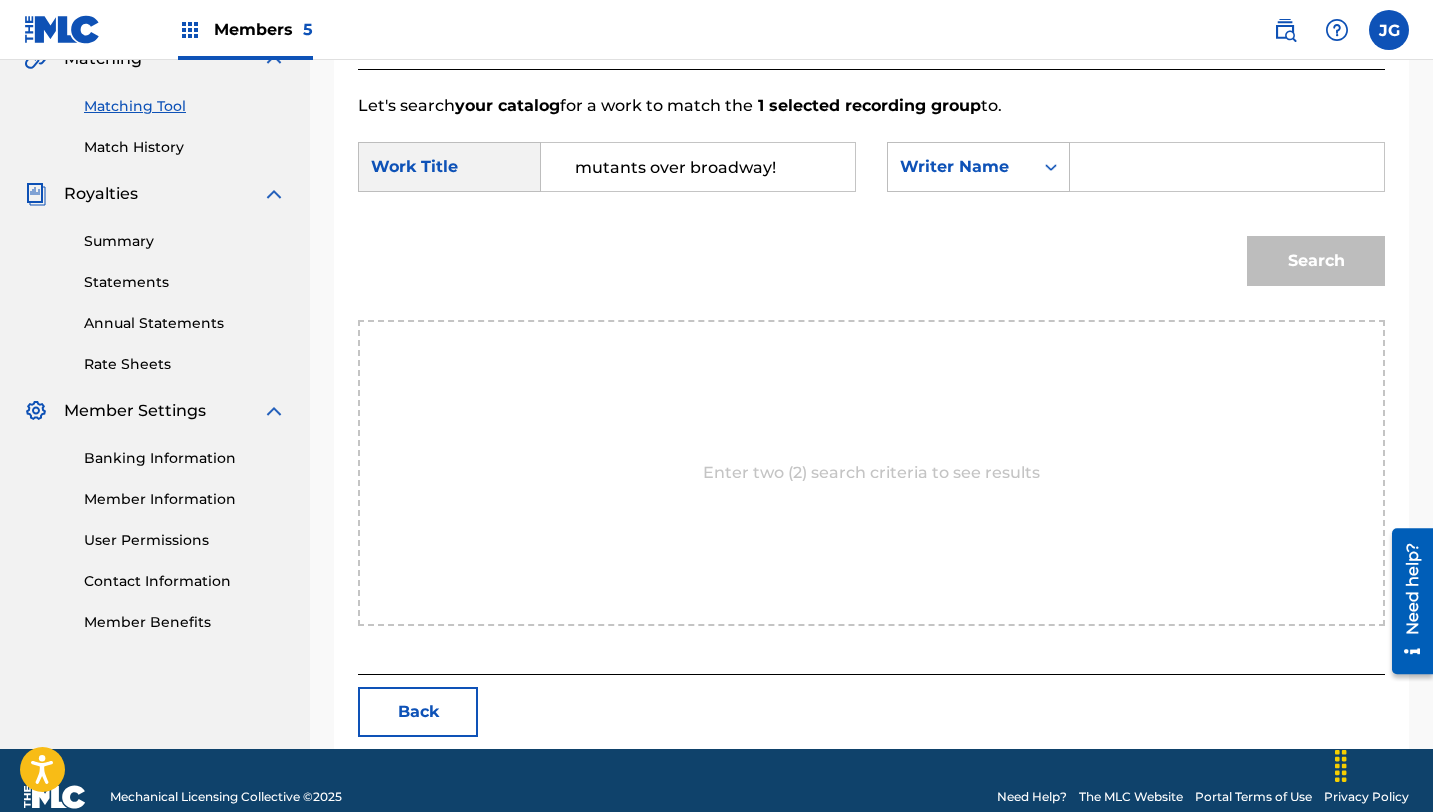 type on "tee lopes" 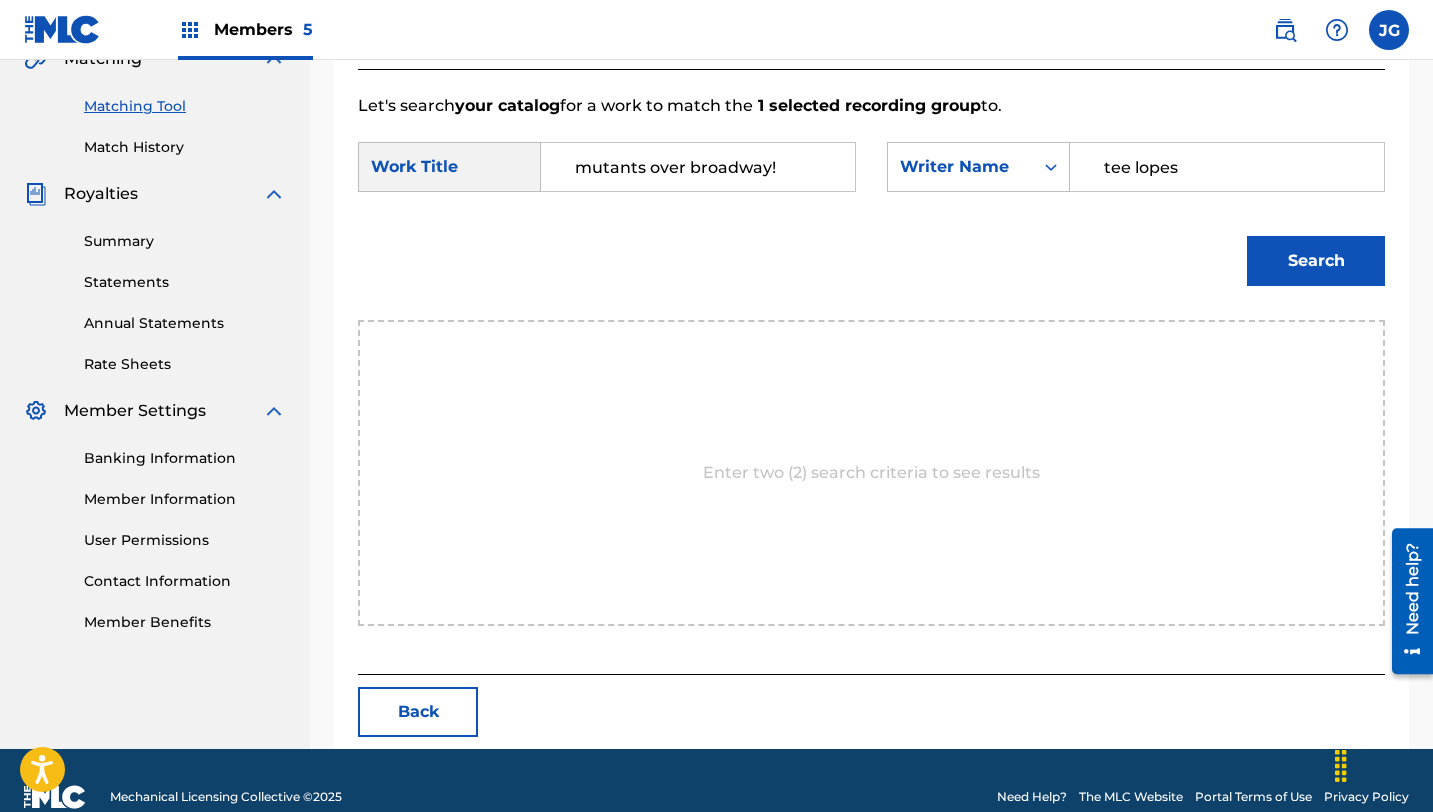 click on "Search" at bounding box center [1316, 261] 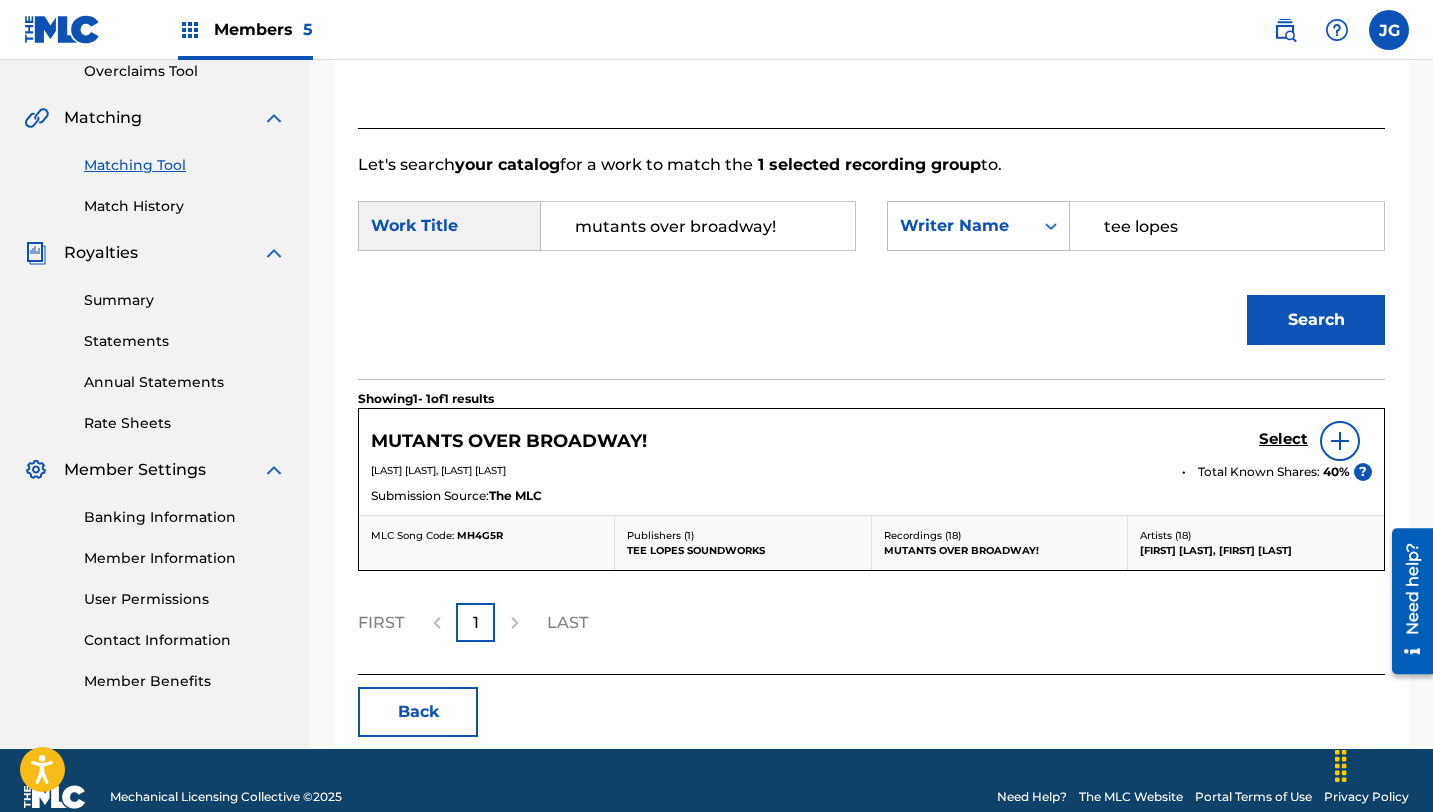 scroll, scrollTop: 461, scrollLeft: 0, axis: vertical 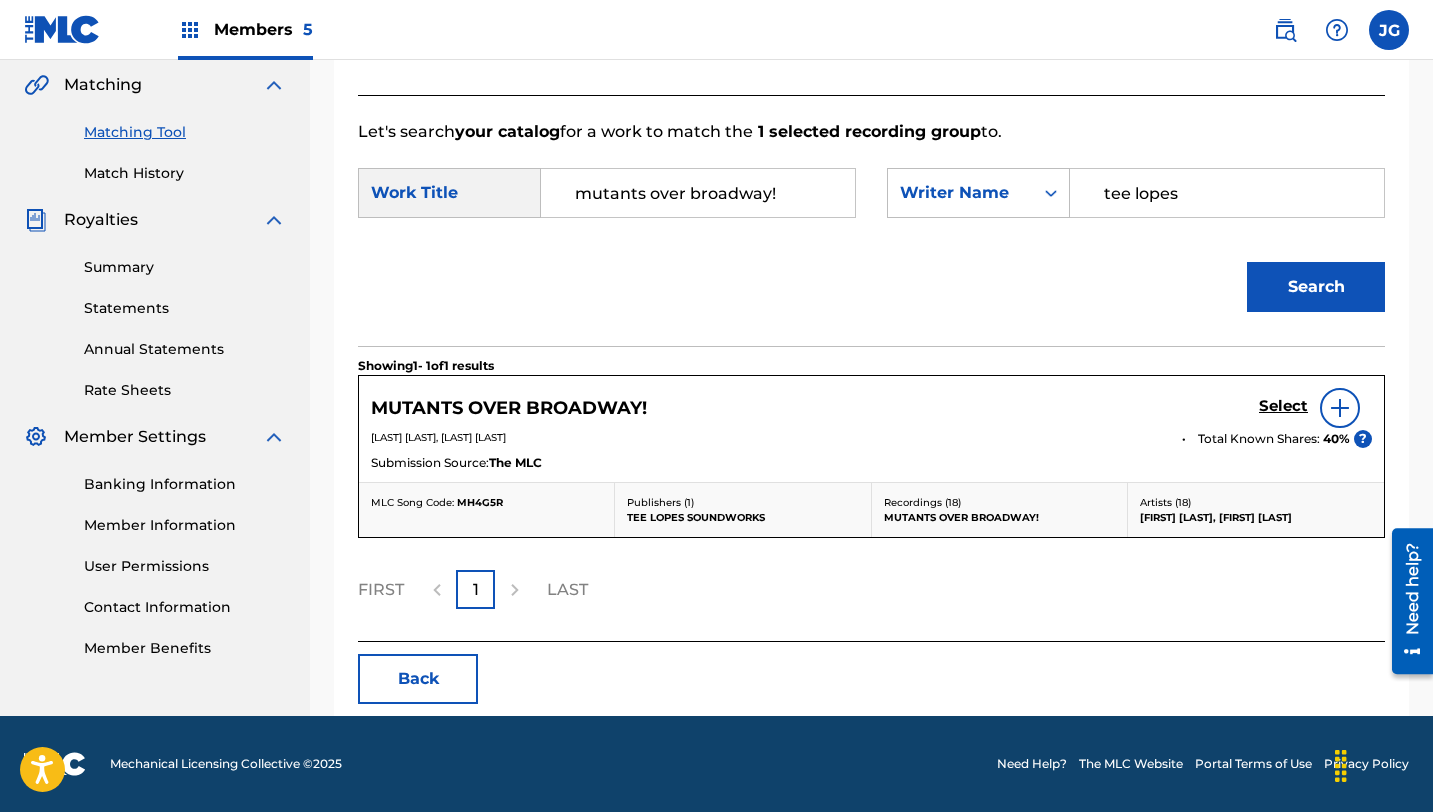 click on "Select" at bounding box center (1283, 406) 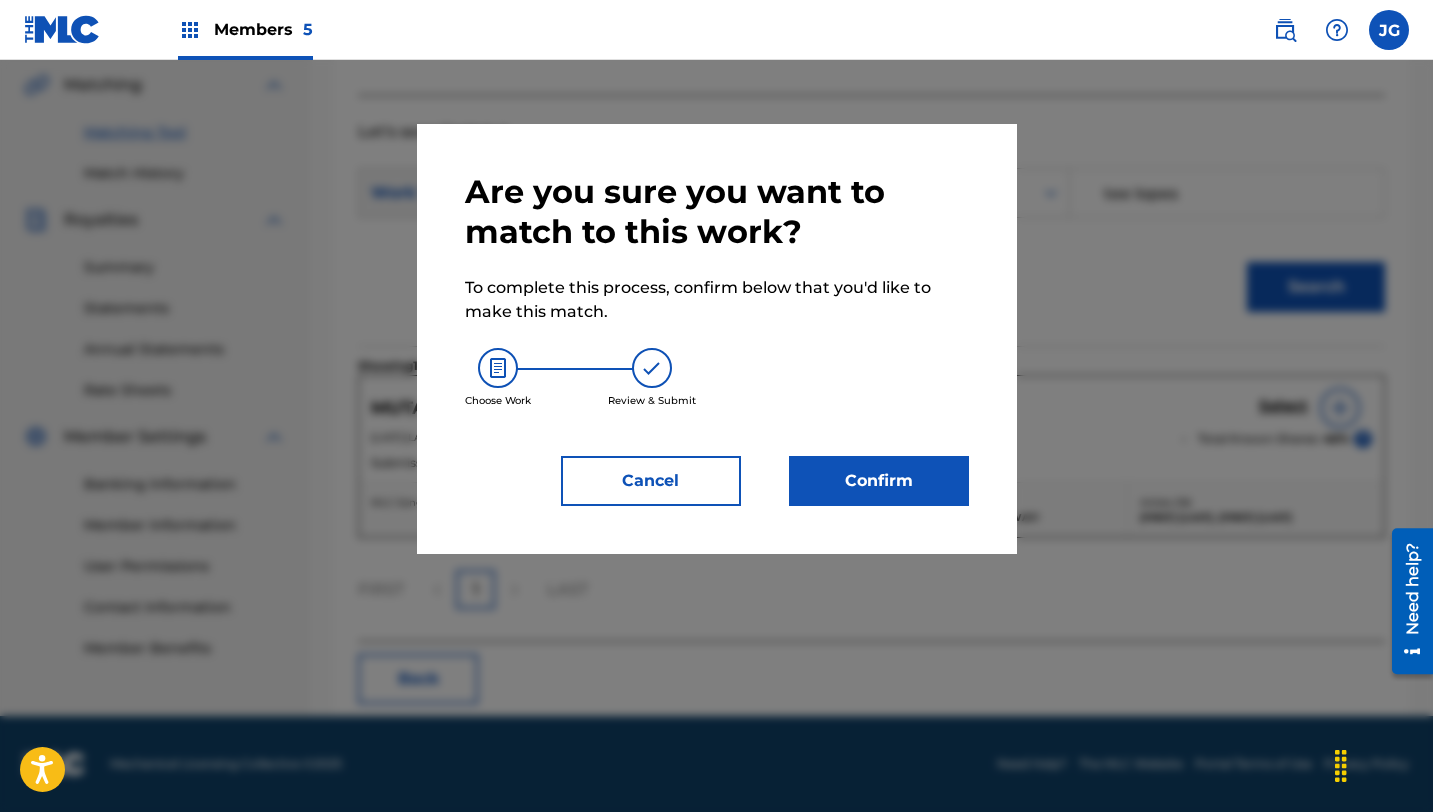 click on "Confirm" at bounding box center [879, 481] 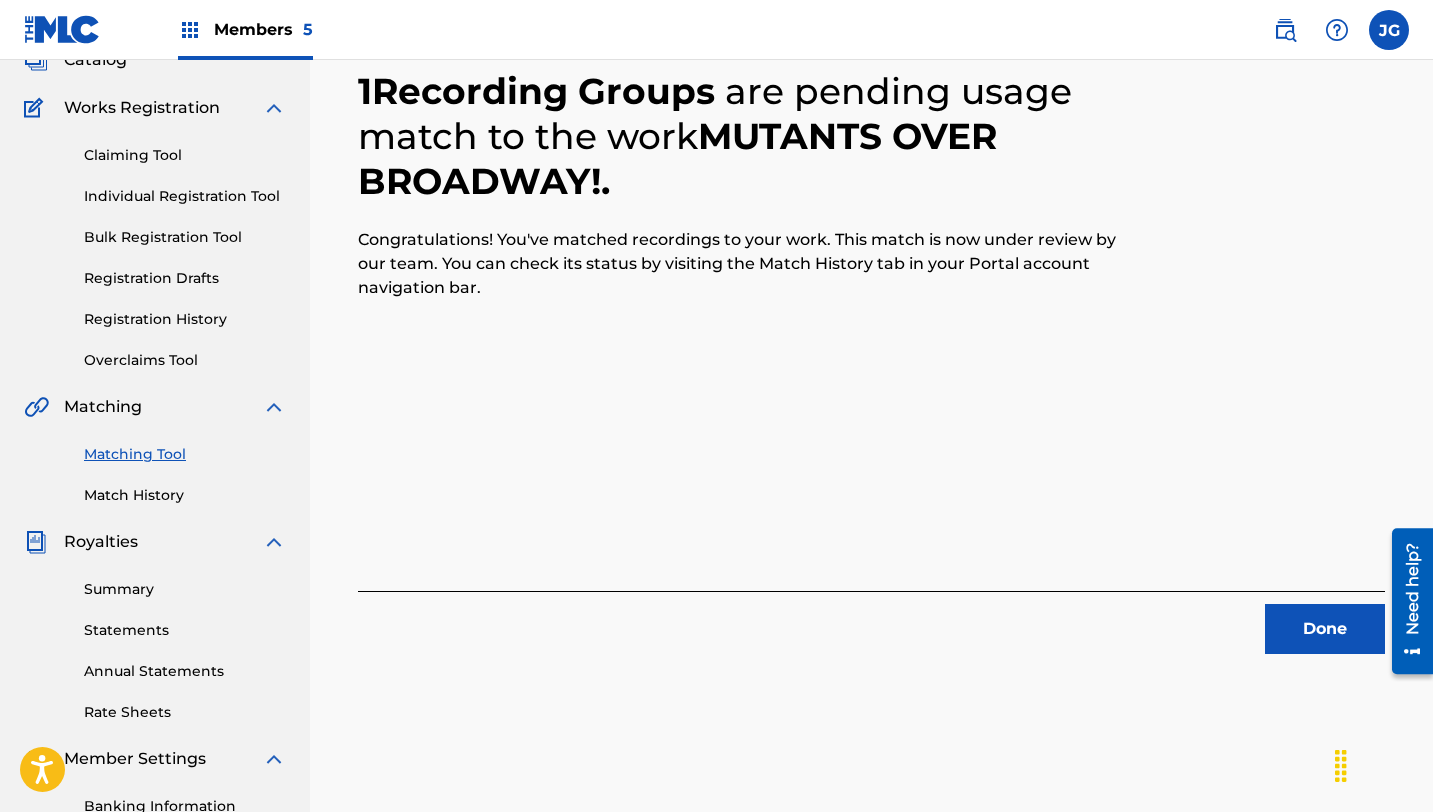 scroll, scrollTop: 121, scrollLeft: 0, axis: vertical 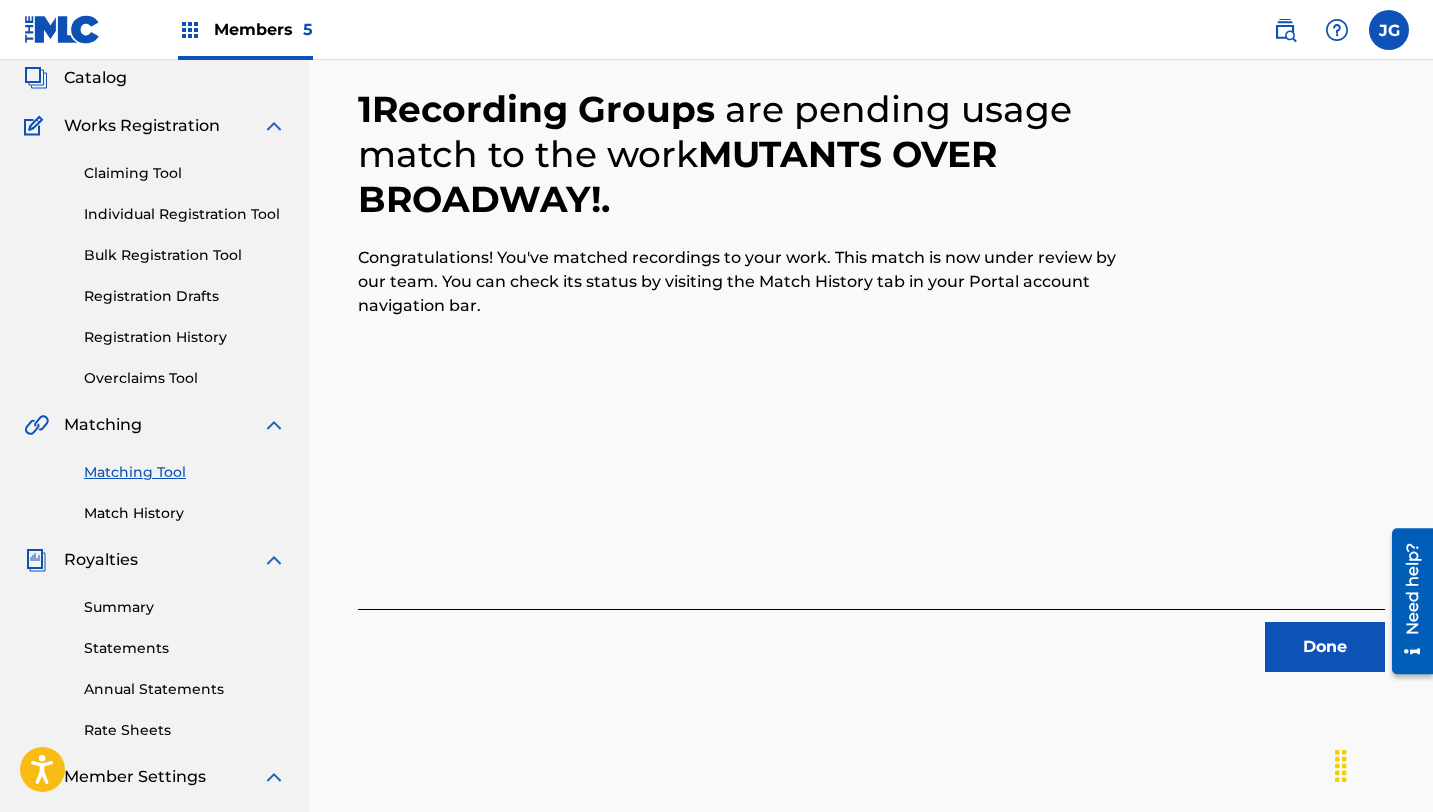click on "Done" at bounding box center (1325, 647) 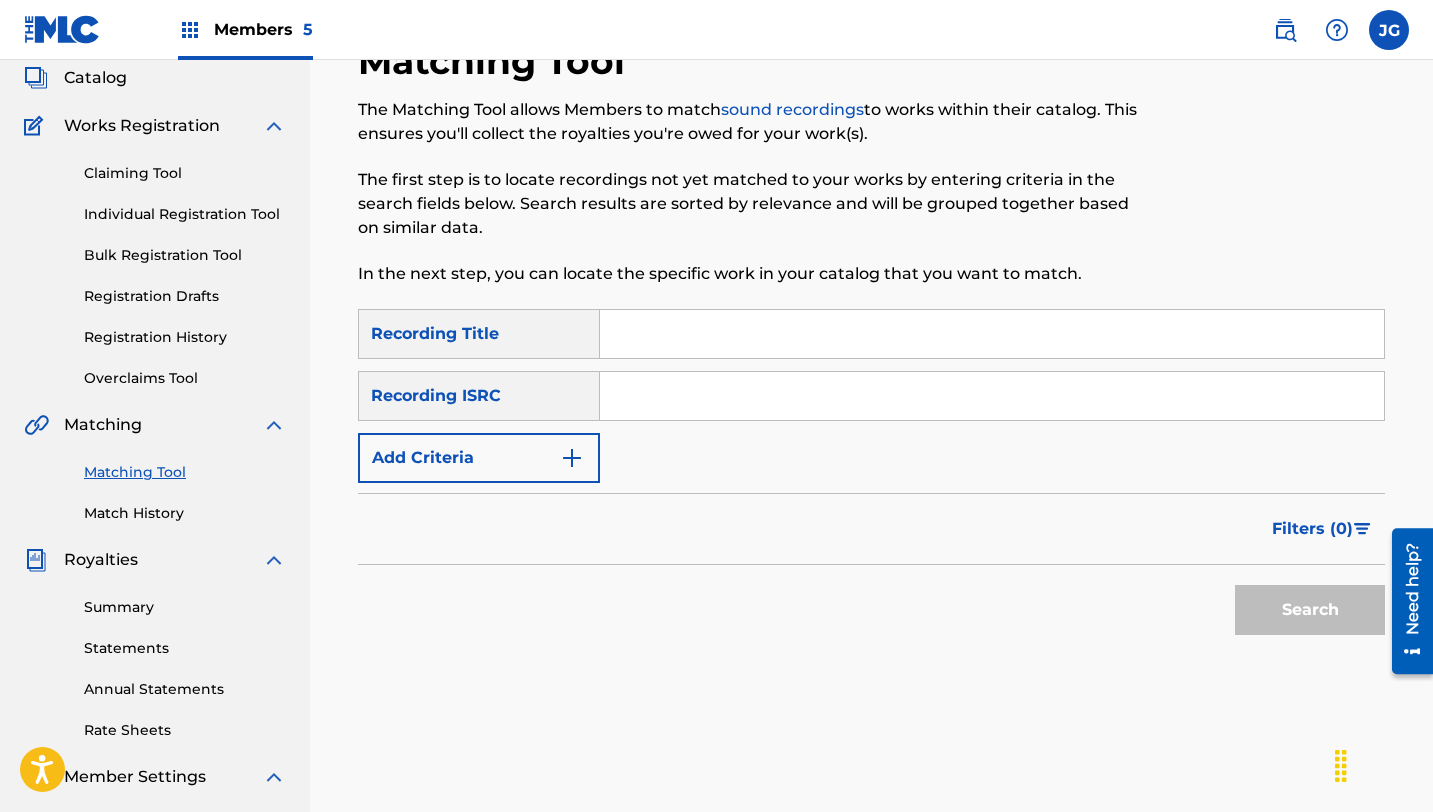 click at bounding box center (992, 334) 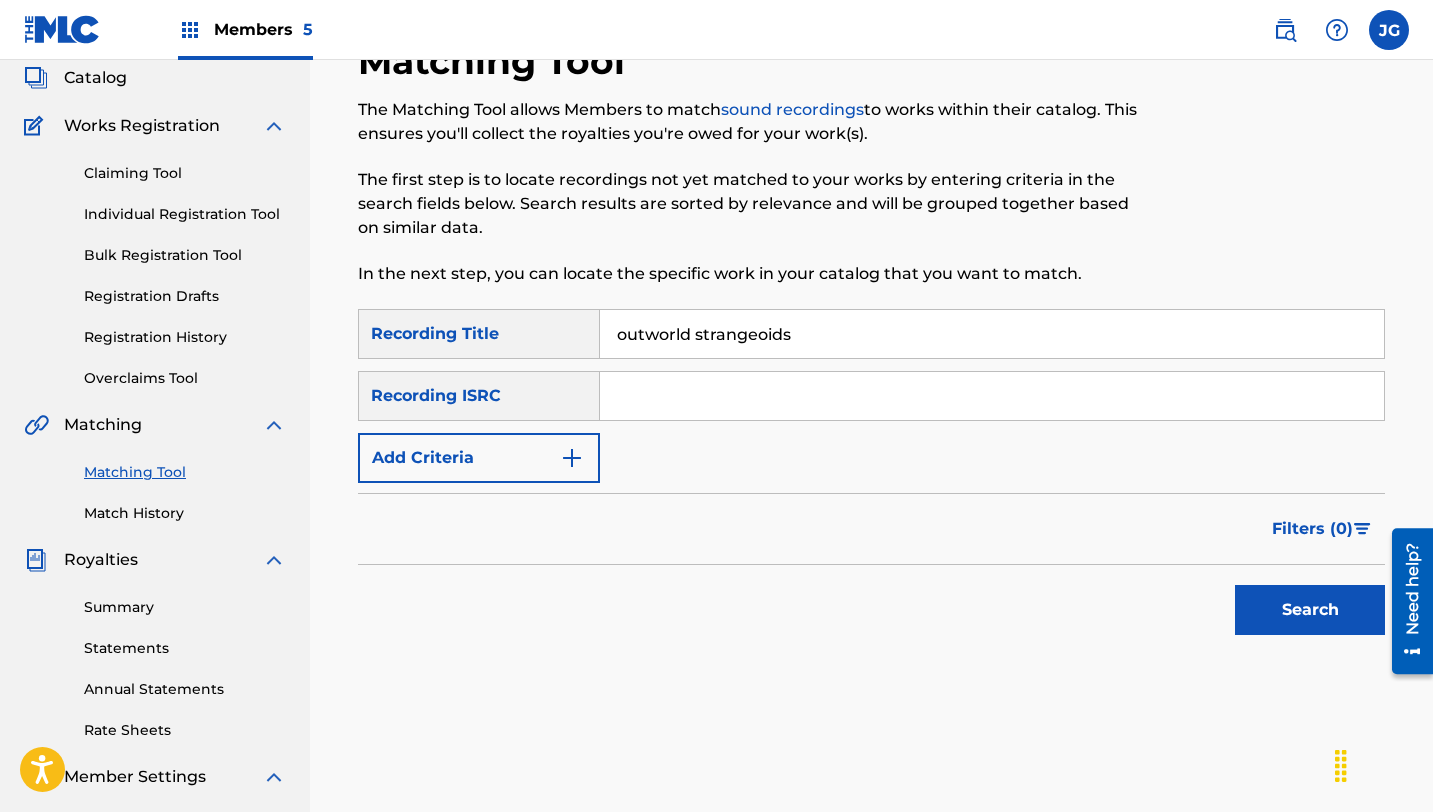 type on "outworld strangeoids" 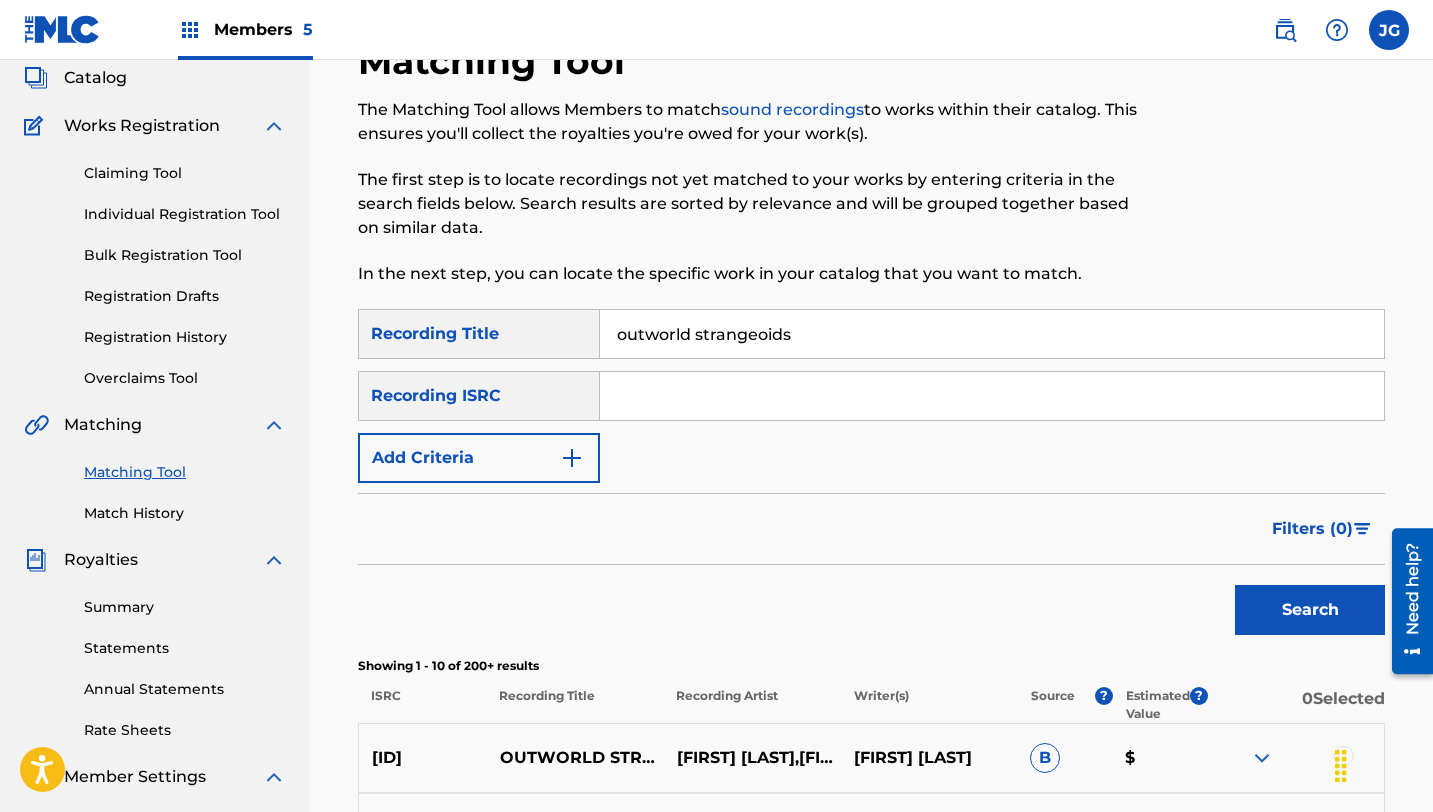 click on "Add Criteria" at bounding box center [479, 458] 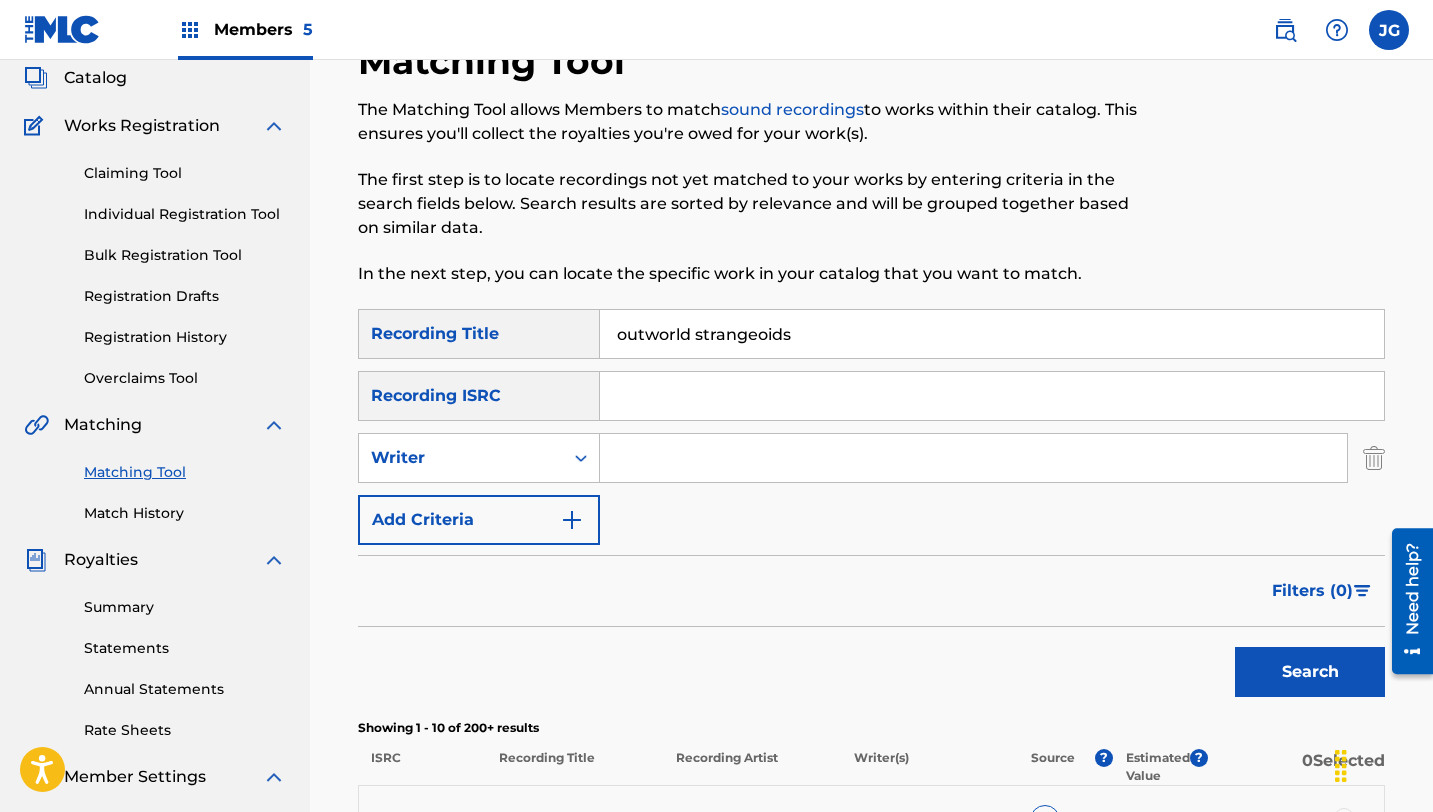 click at bounding box center (973, 458) 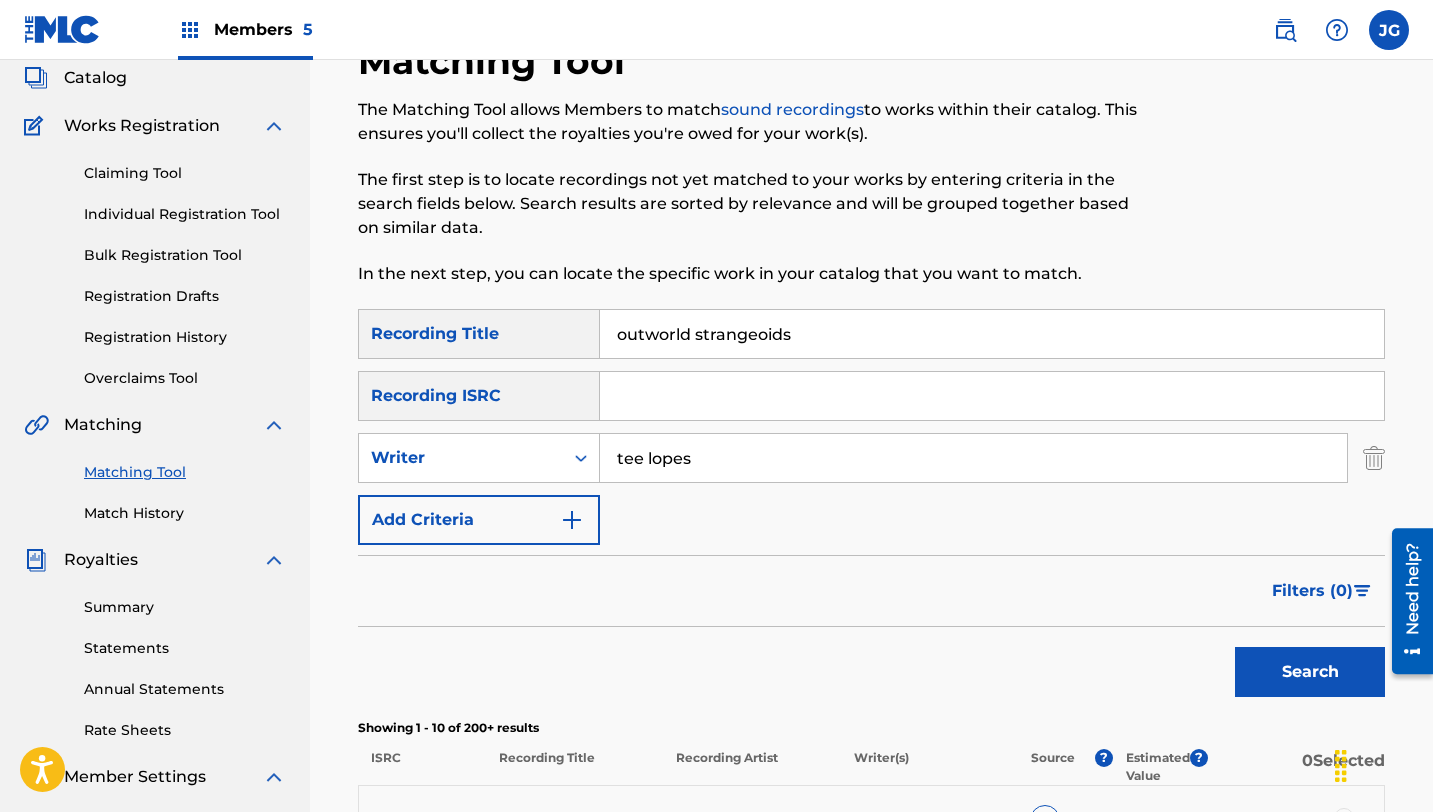 click on "Add Criteria" at bounding box center [479, 520] 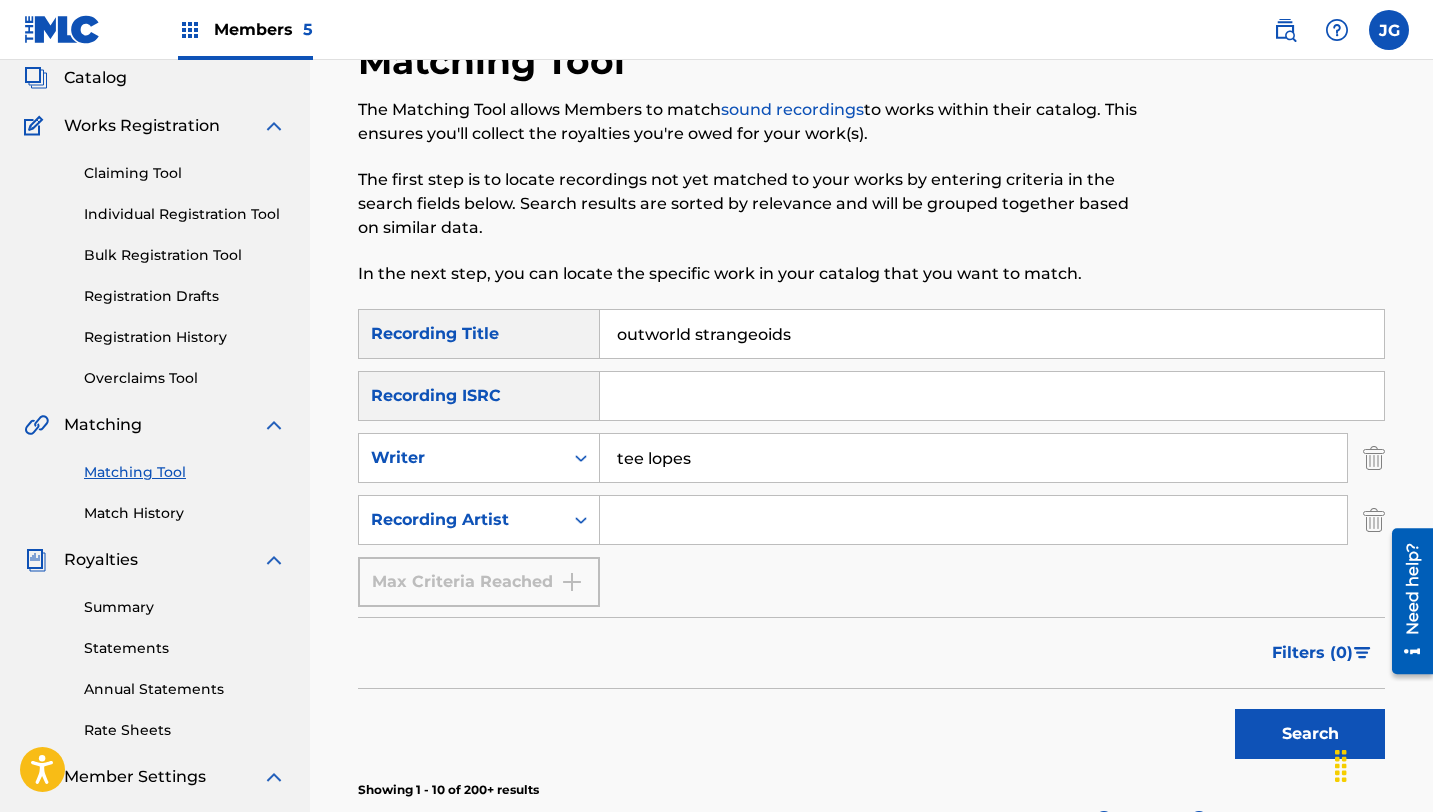 click at bounding box center (973, 520) 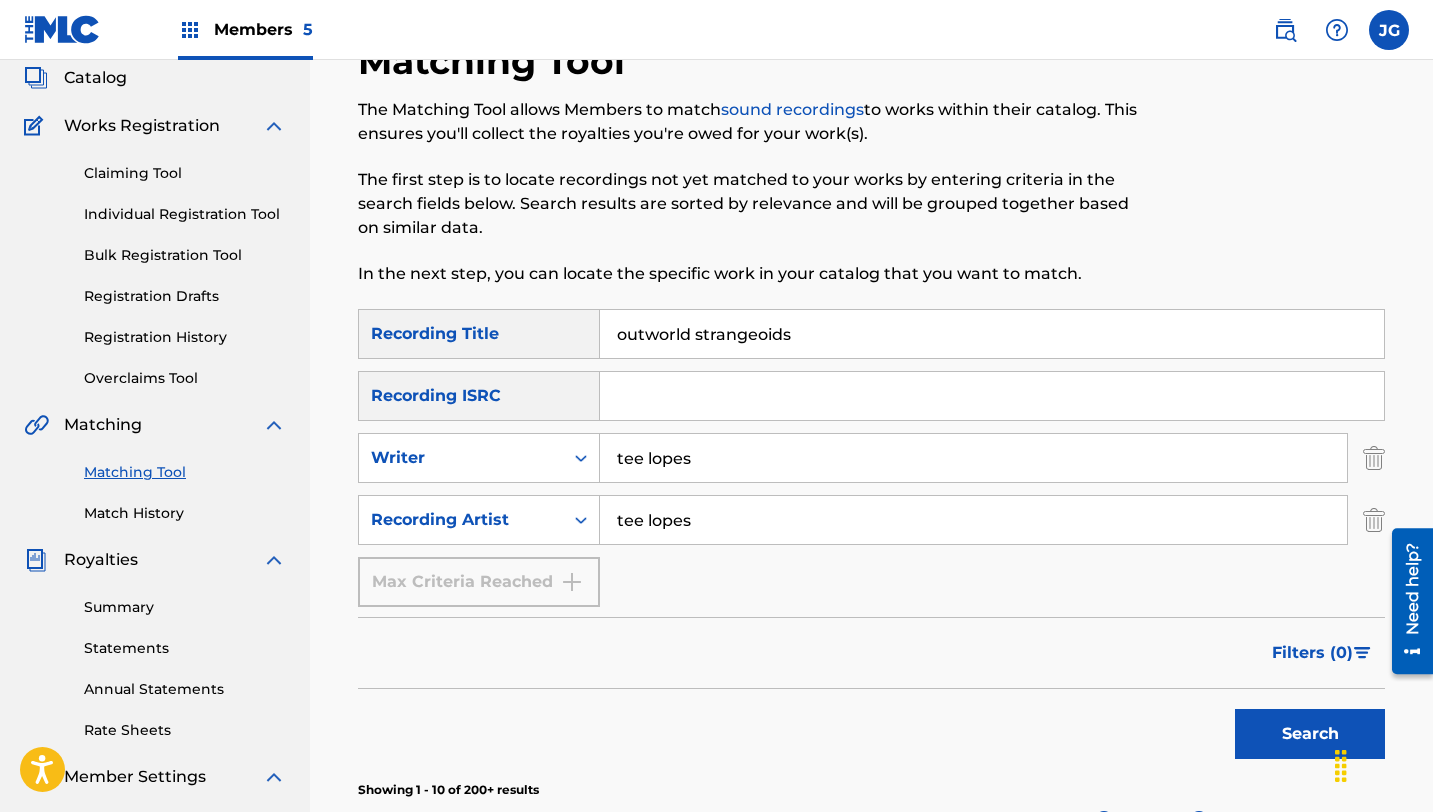 click on "Search" at bounding box center (1310, 734) 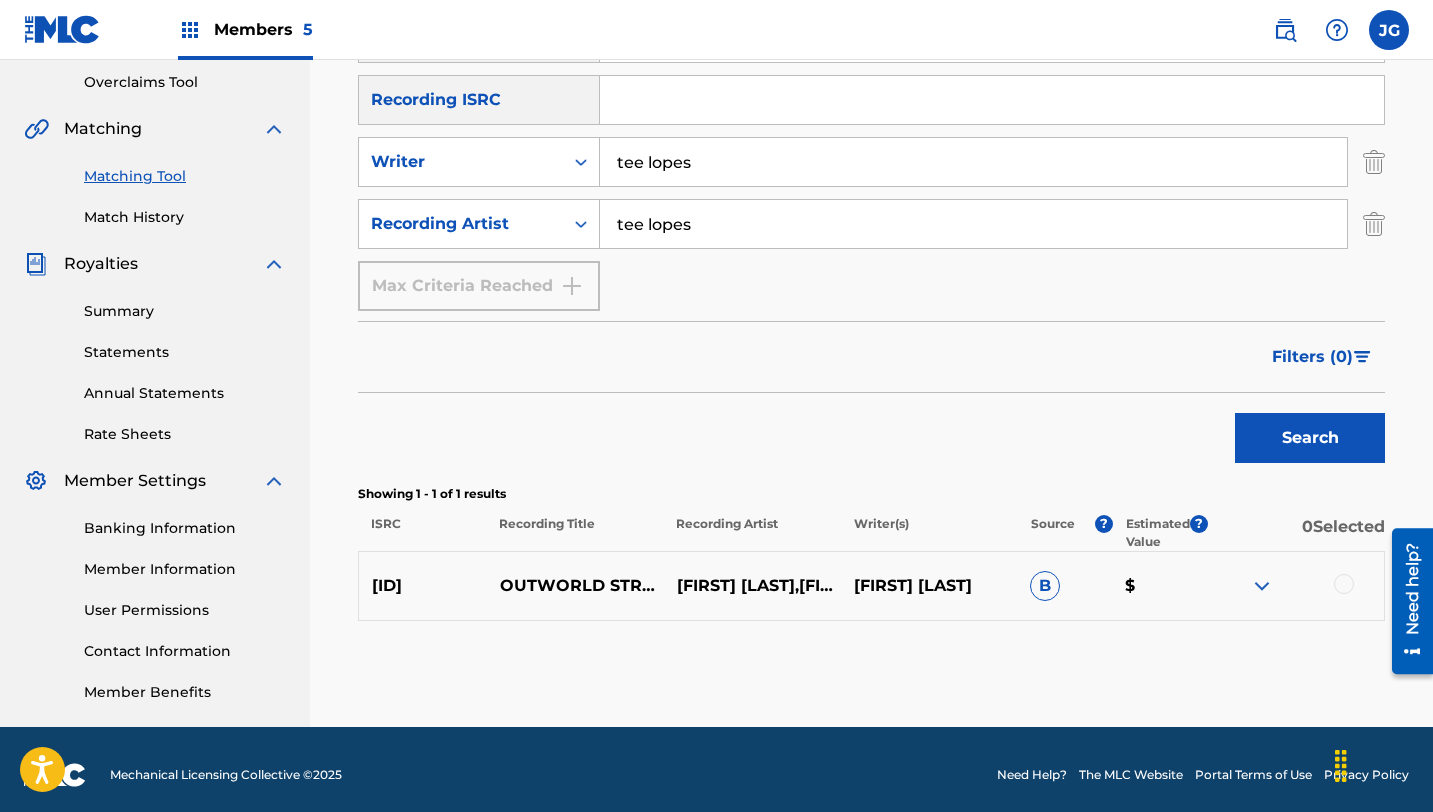 scroll, scrollTop: 421, scrollLeft: 0, axis: vertical 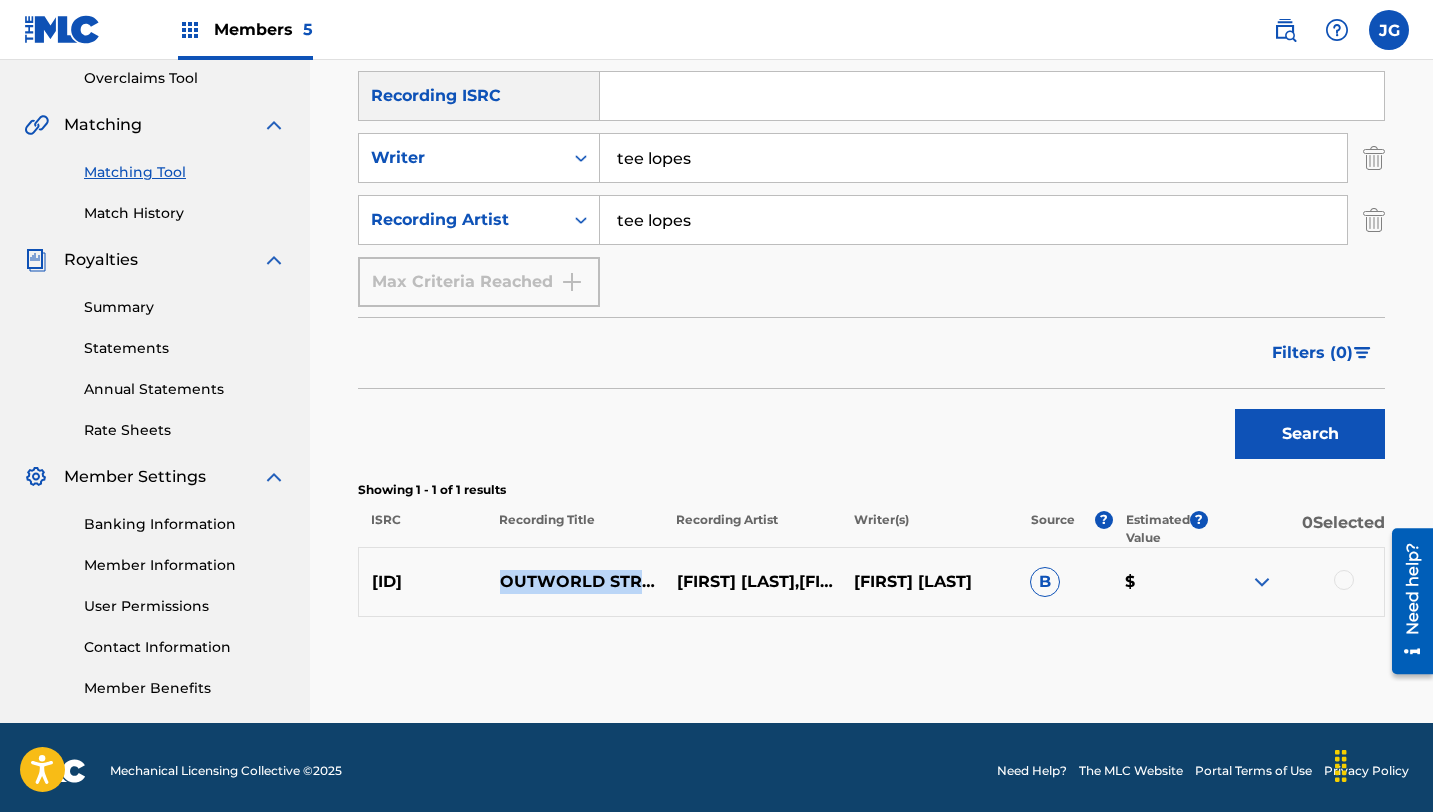 drag, startPoint x: 500, startPoint y: 556, endPoint x: 663, endPoint y: 603, distance: 169.6408 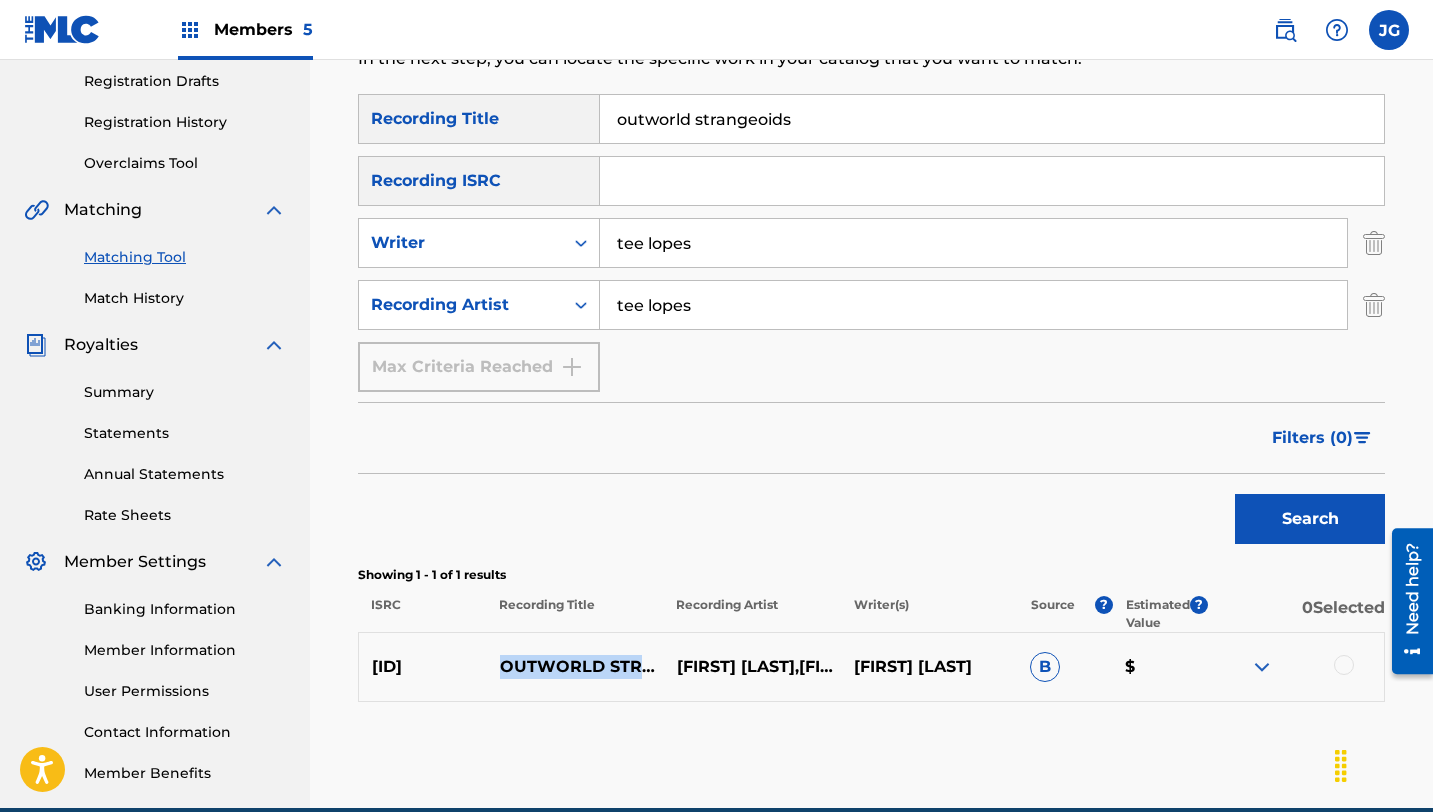 scroll, scrollTop: 289, scrollLeft: 0, axis: vertical 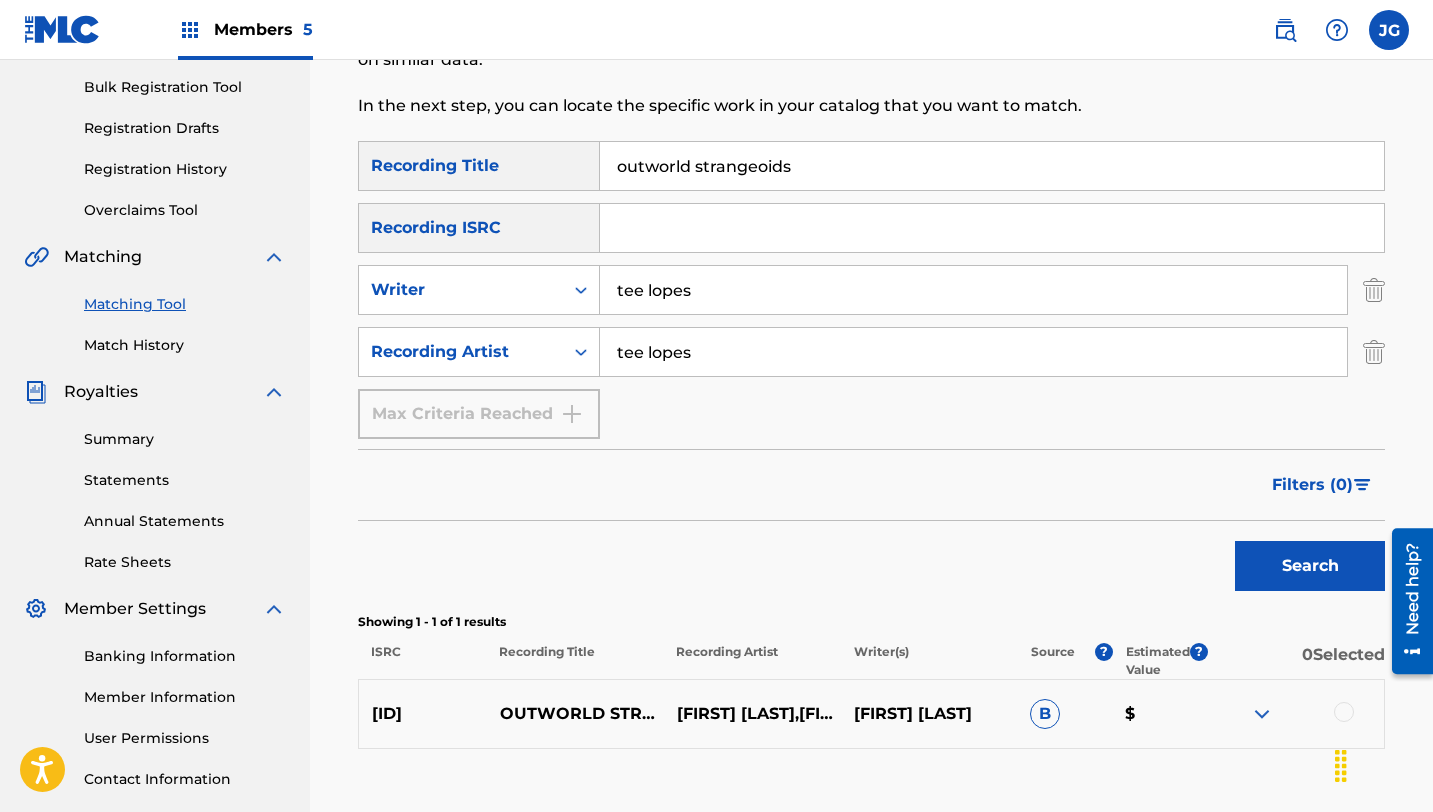 drag, startPoint x: 799, startPoint y: 175, endPoint x: 562, endPoint y: 174, distance: 237.0021 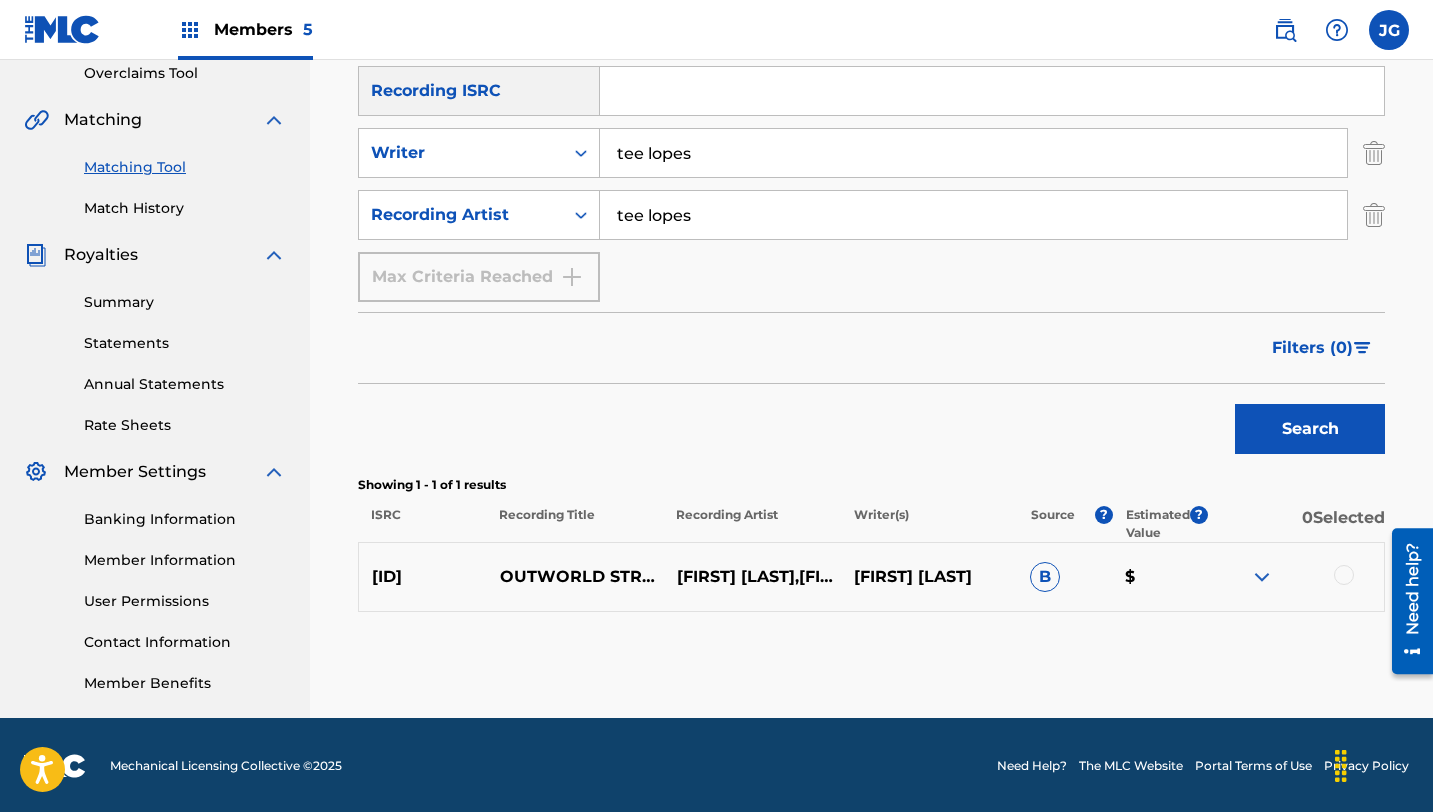 scroll, scrollTop: 428, scrollLeft: 0, axis: vertical 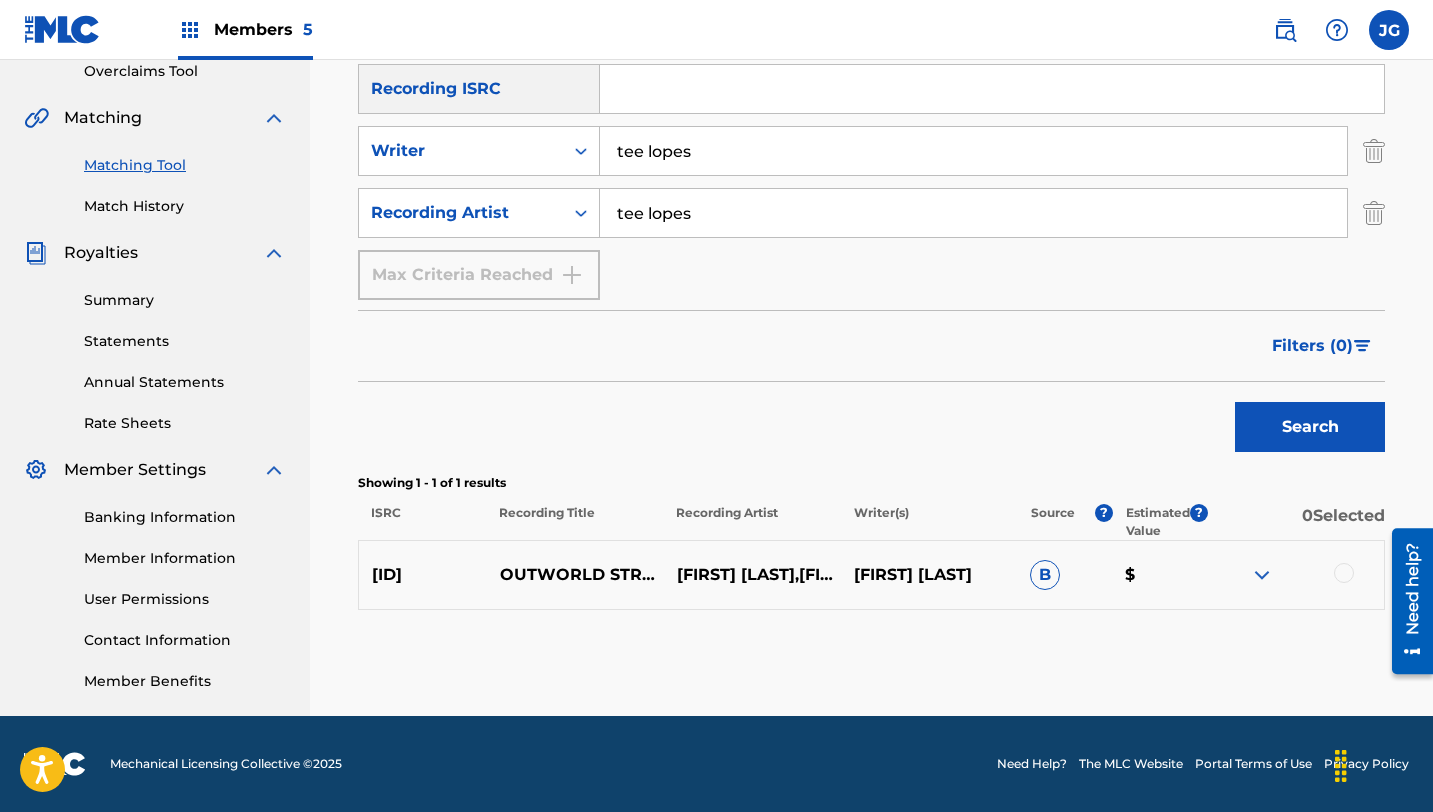 click at bounding box center [1344, 573] 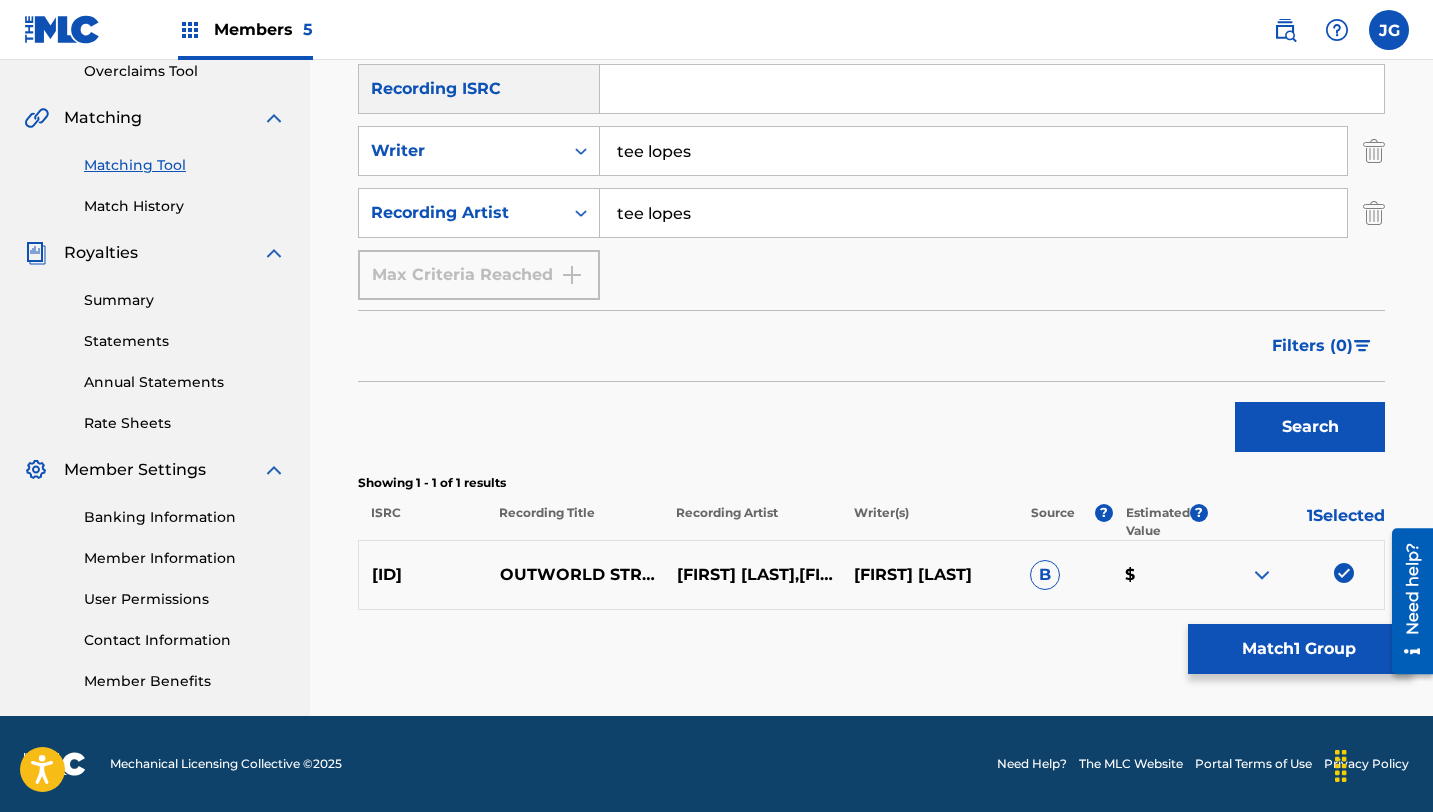 click on "Match  1 Group" at bounding box center (1298, 649) 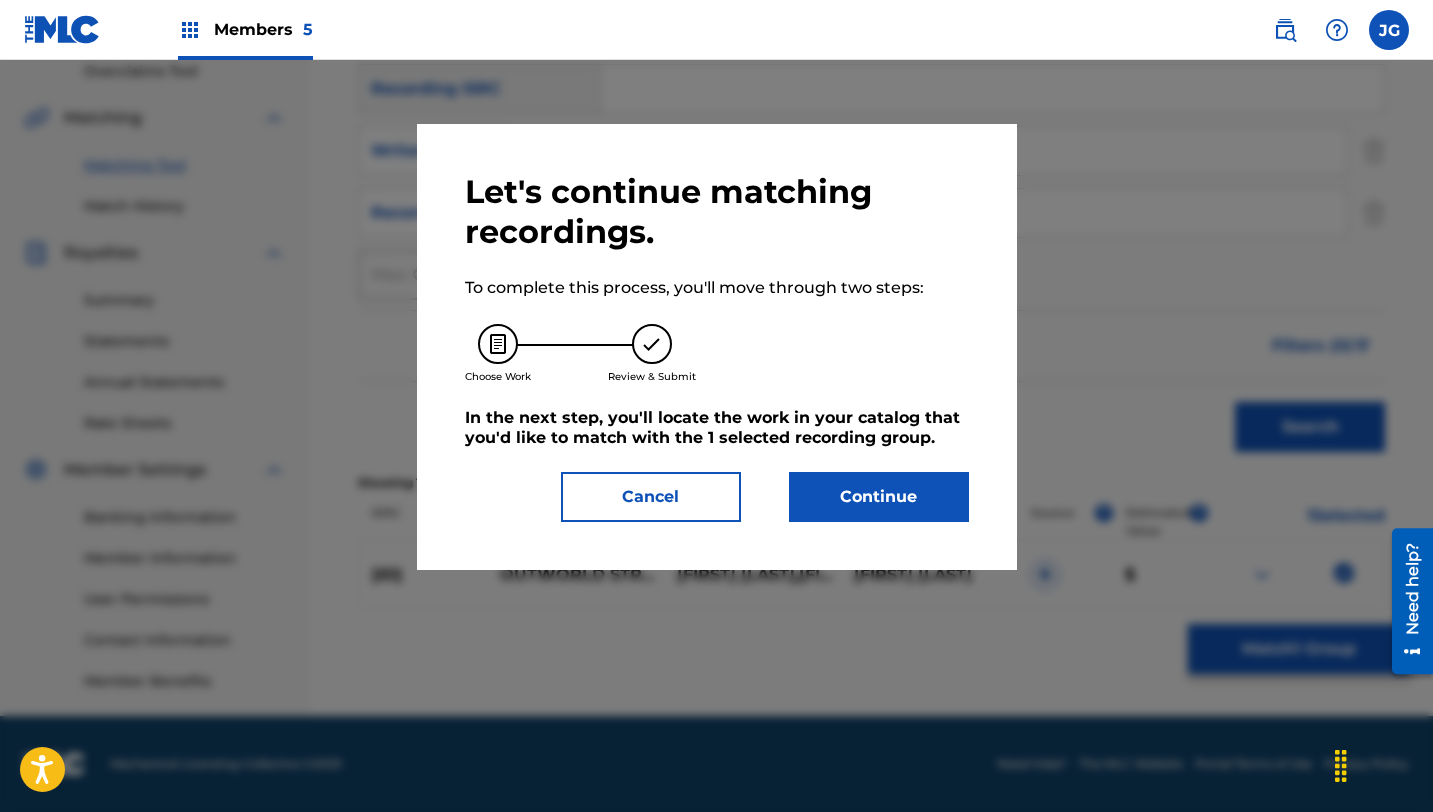 drag, startPoint x: 973, startPoint y: 551, endPoint x: 940, endPoint y: 529, distance: 39.661064 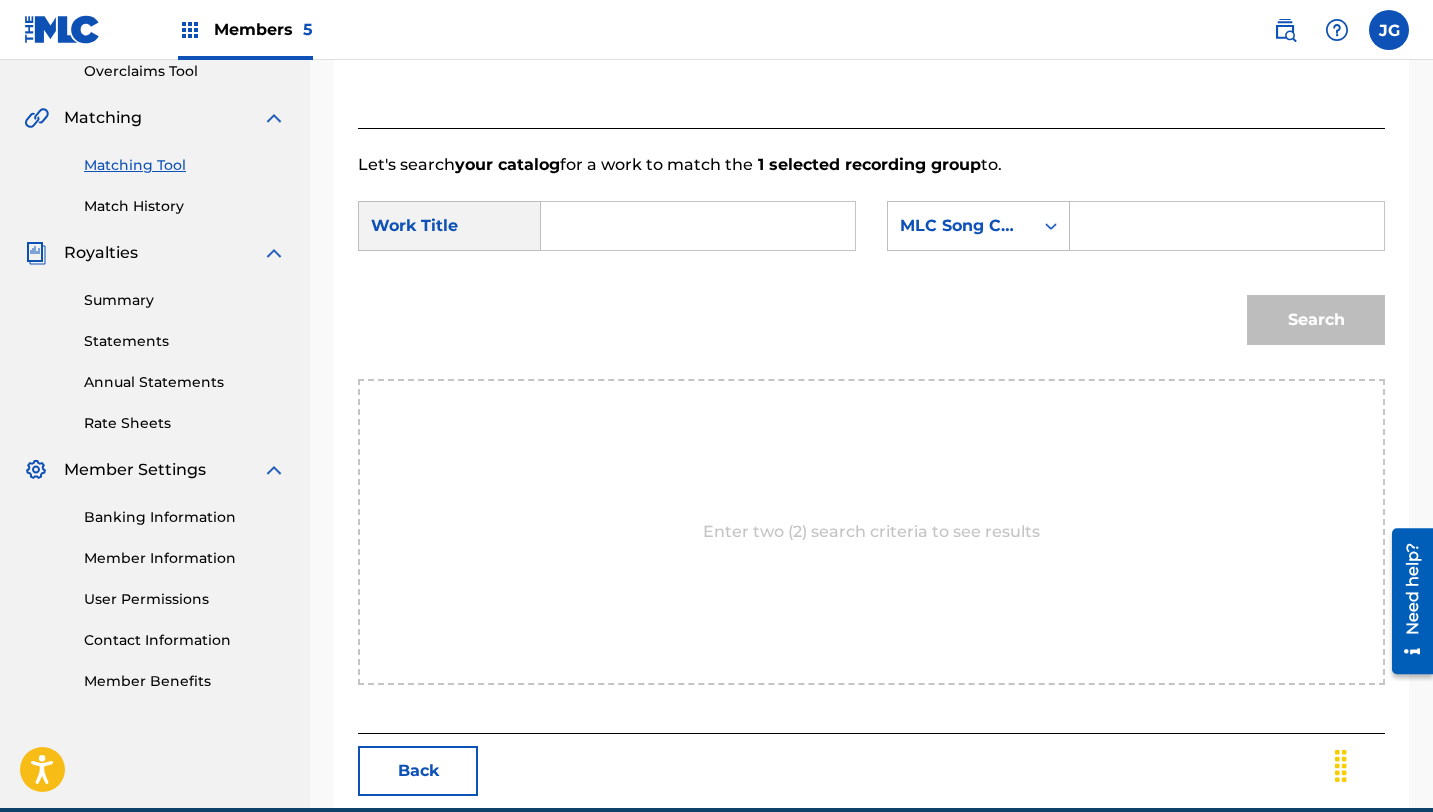 click at bounding box center (698, 226) 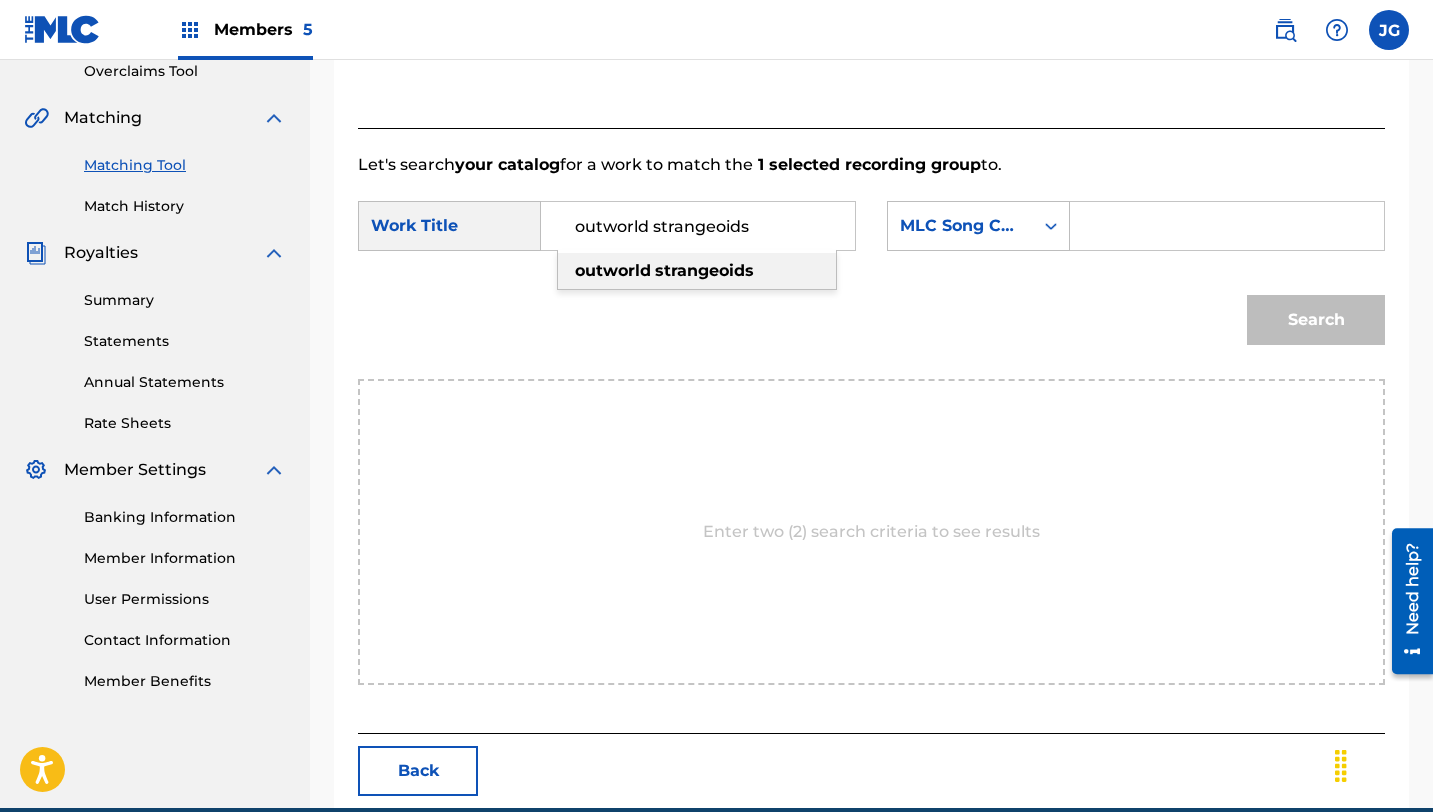 type on "outworld strangeoids" 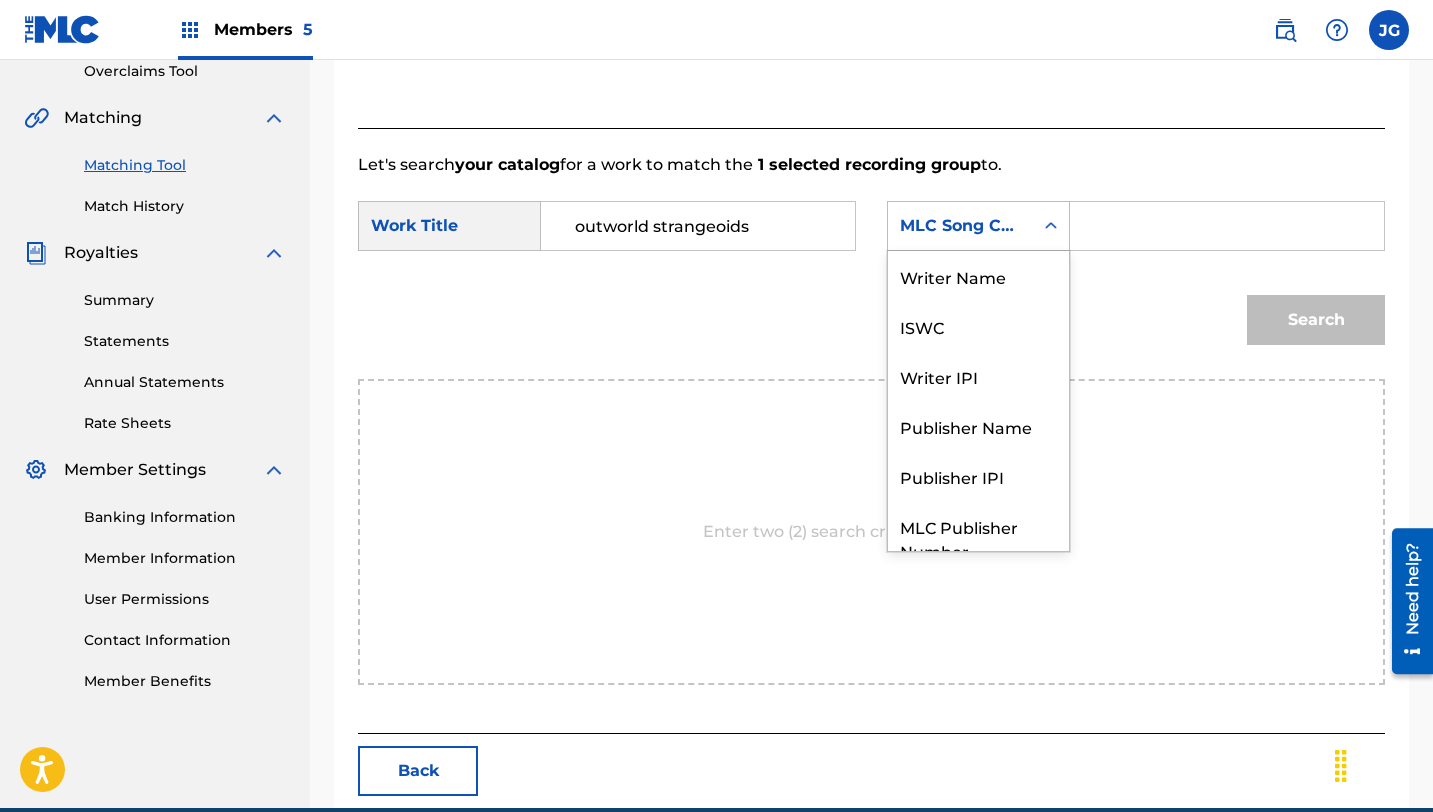 click on "MLC Song Code" at bounding box center [960, 226] 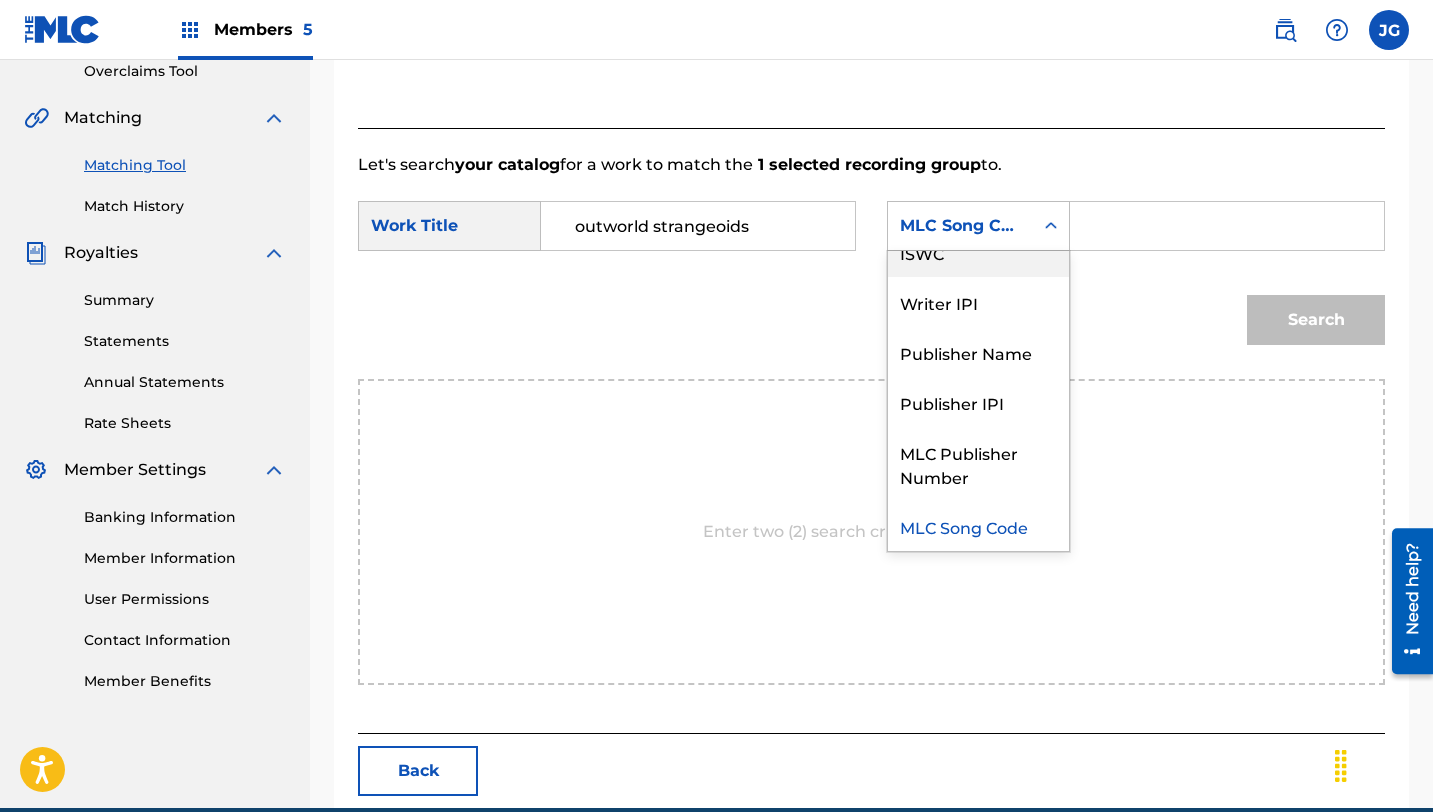 scroll, scrollTop: 0, scrollLeft: 0, axis: both 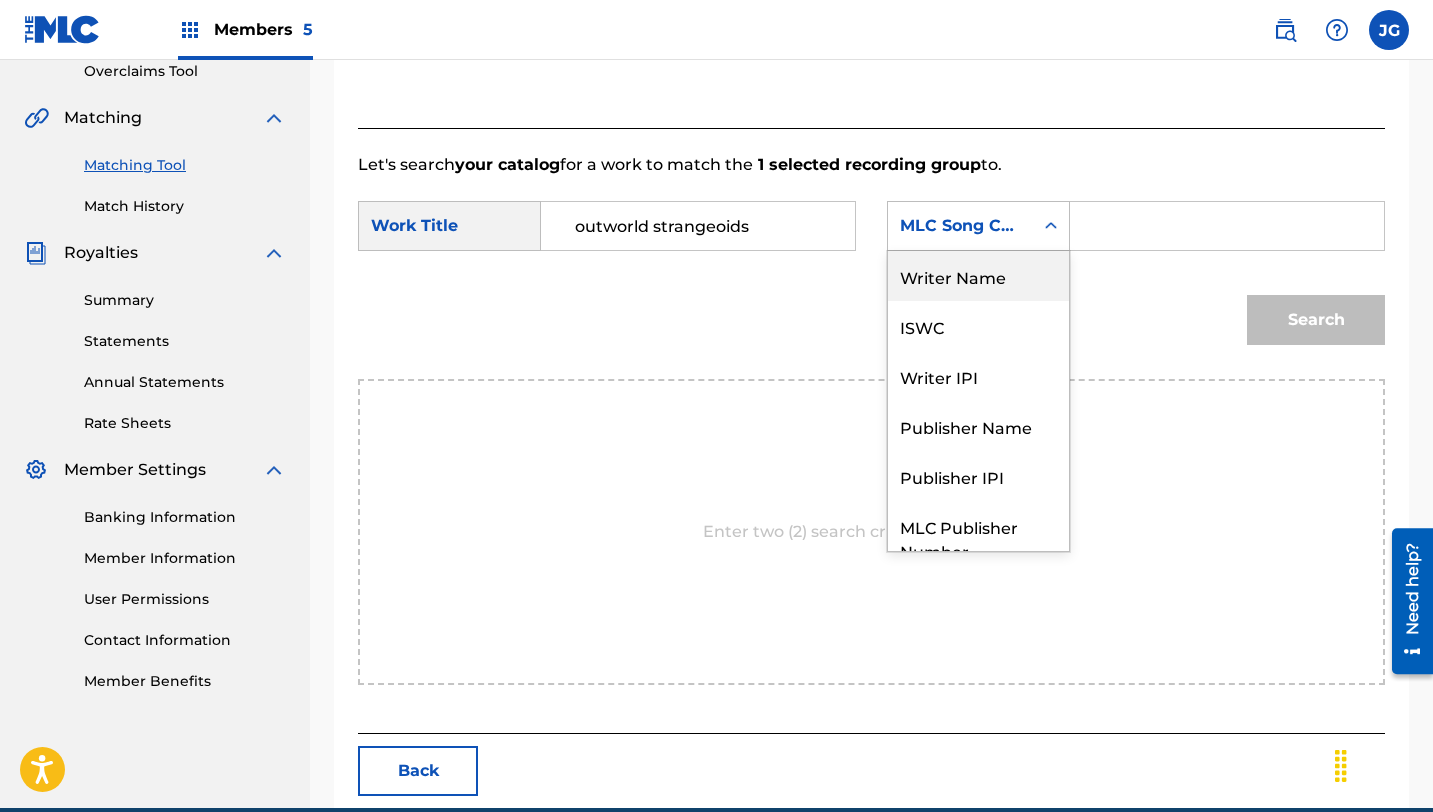 click on "Writer Name" at bounding box center [978, 276] 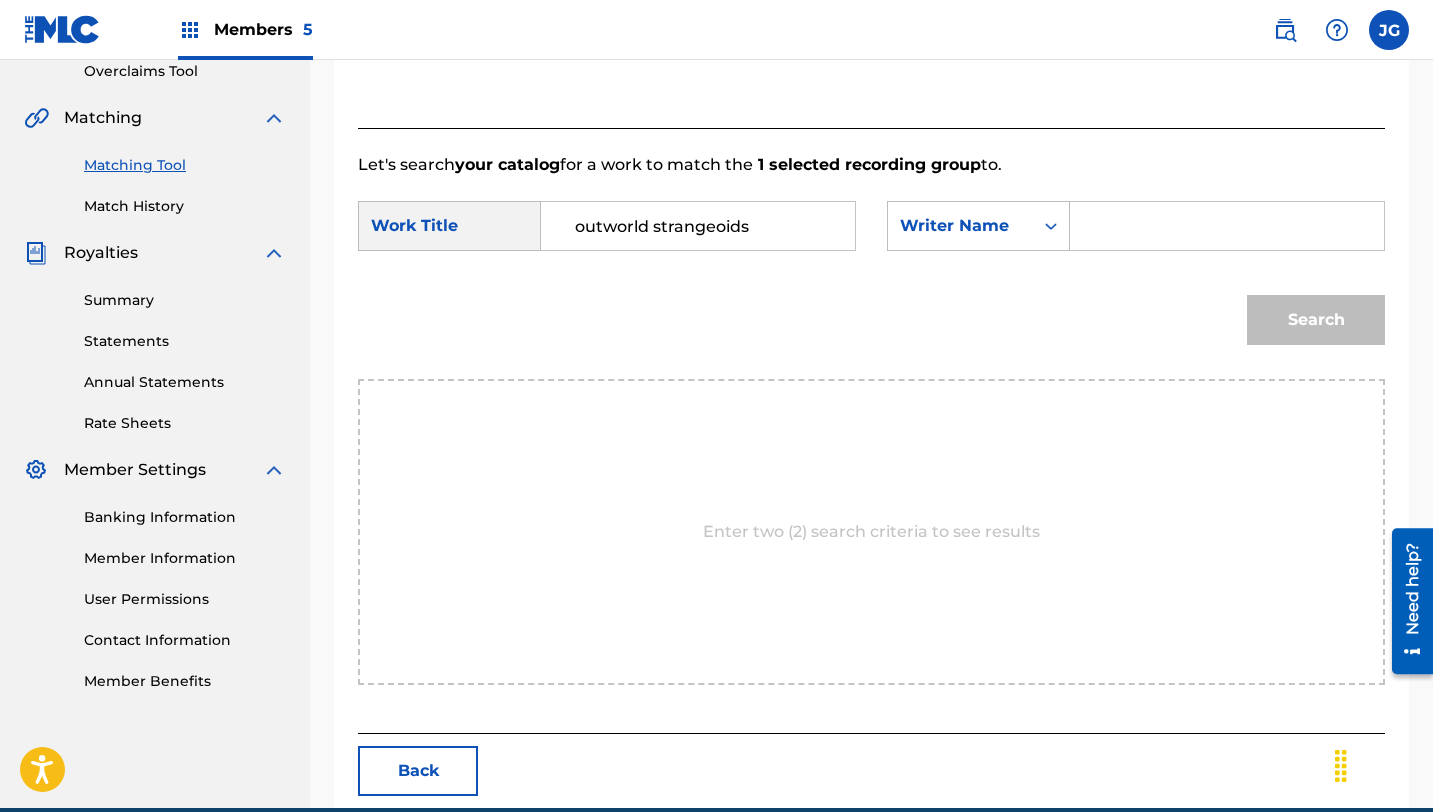click at bounding box center [1227, 226] 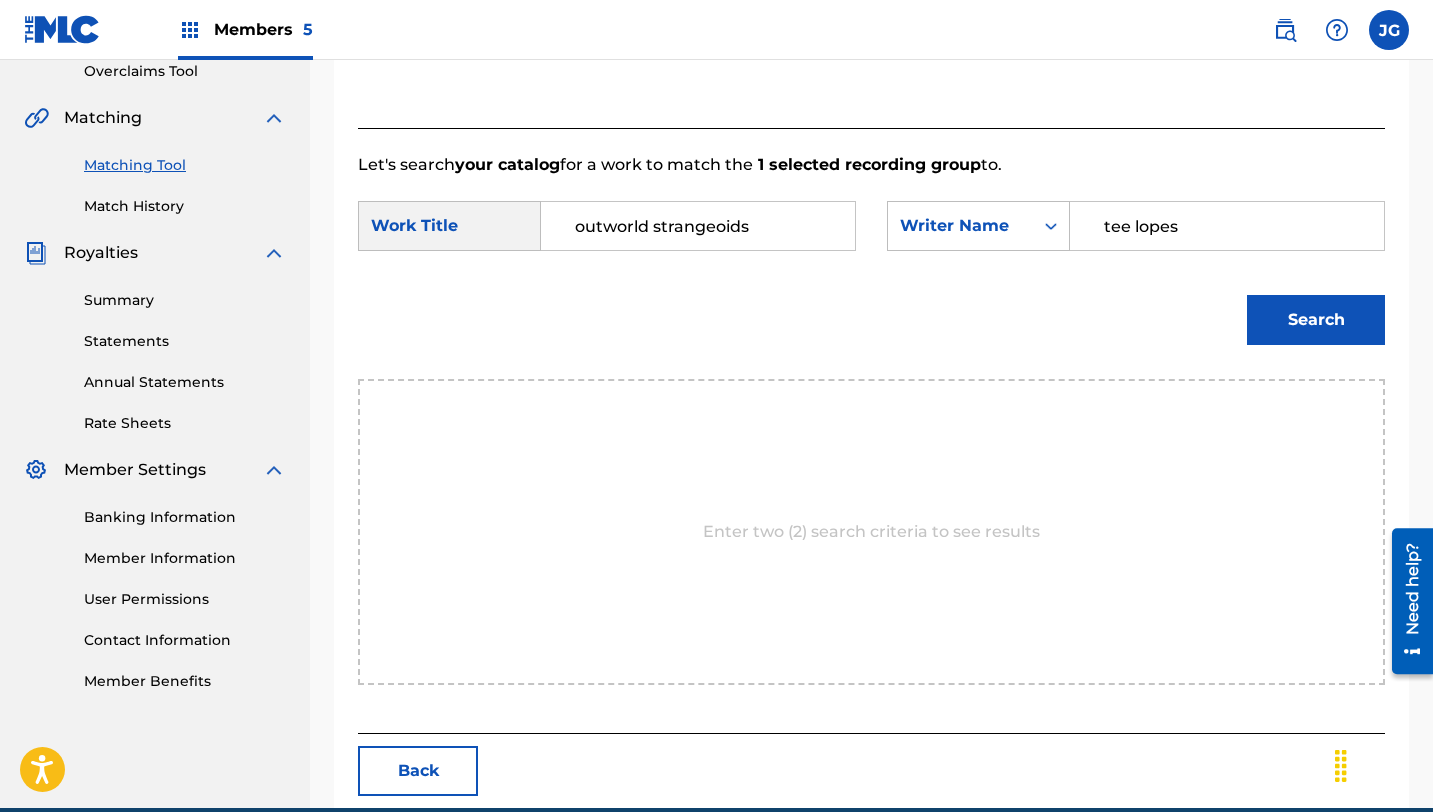click on "Search" at bounding box center (1316, 320) 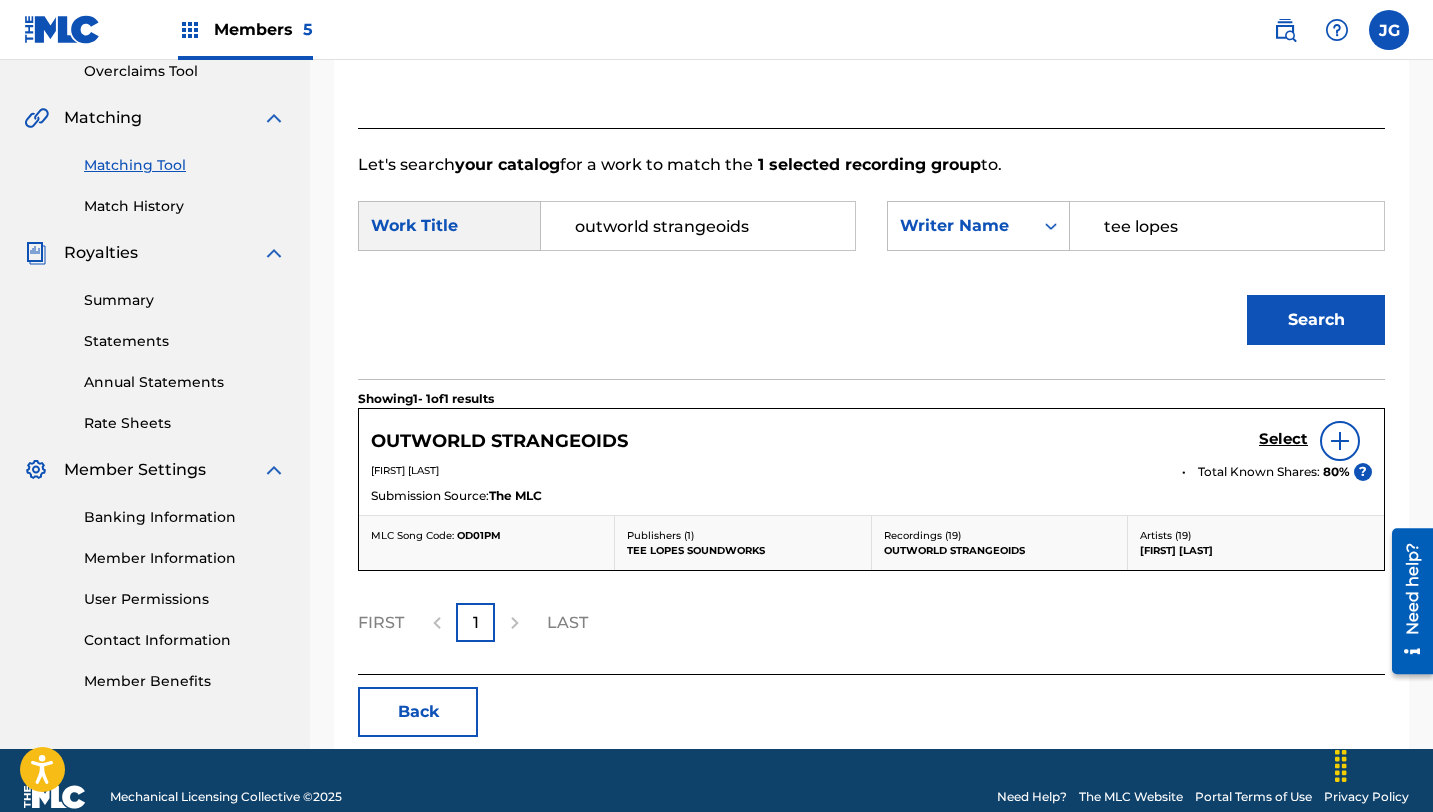 click on "Select" at bounding box center (1283, 439) 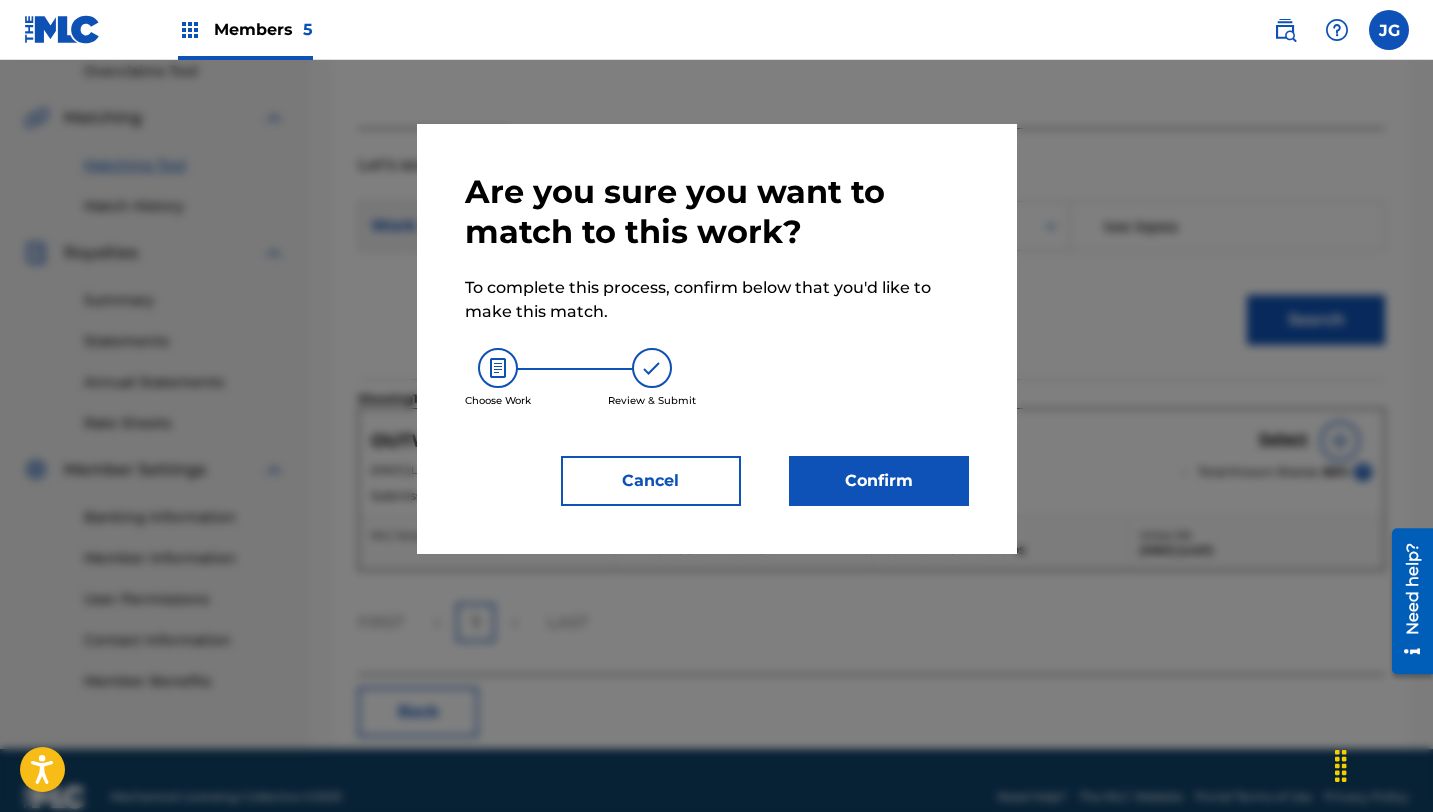 click on "Confirm" at bounding box center (879, 481) 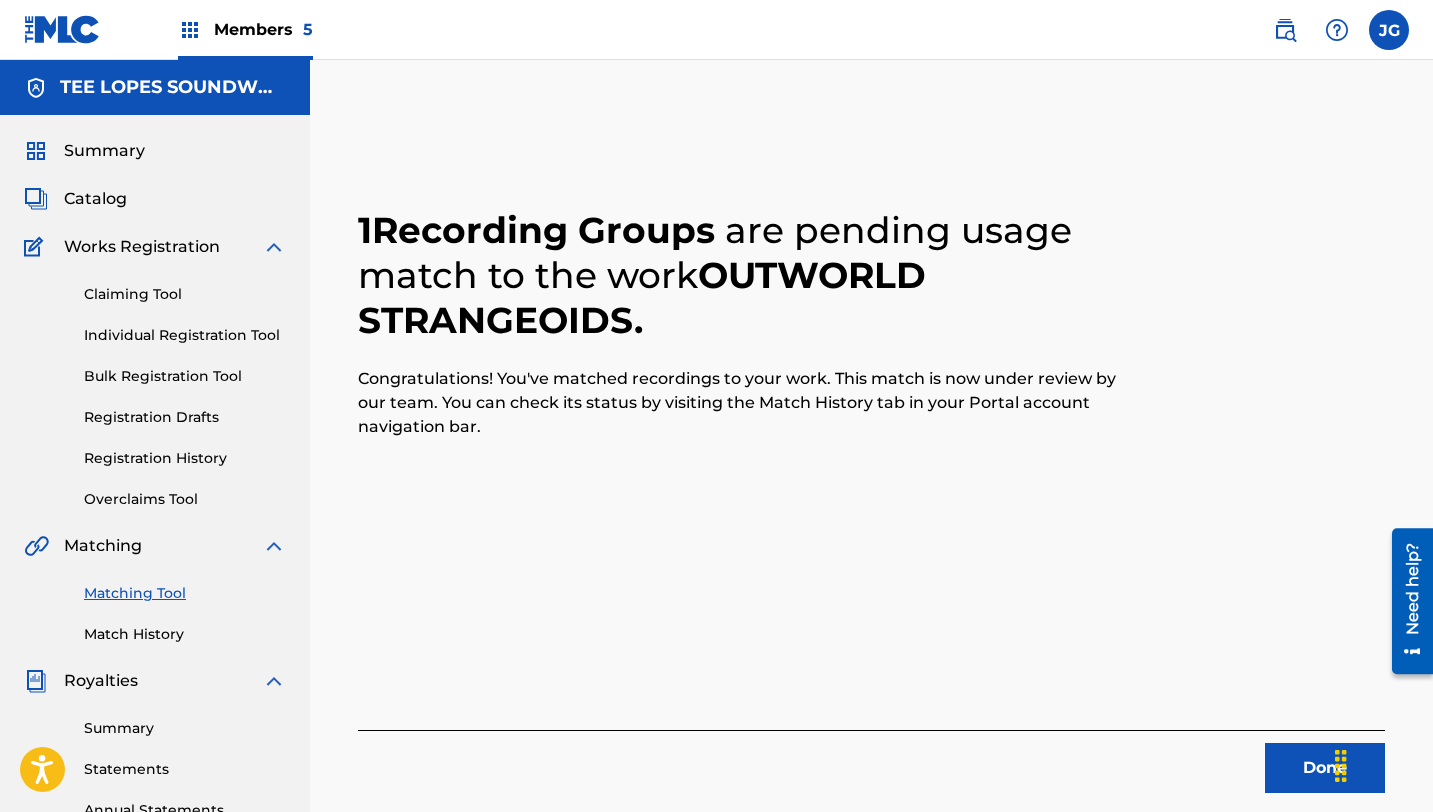scroll, scrollTop: 283, scrollLeft: 0, axis: vertical 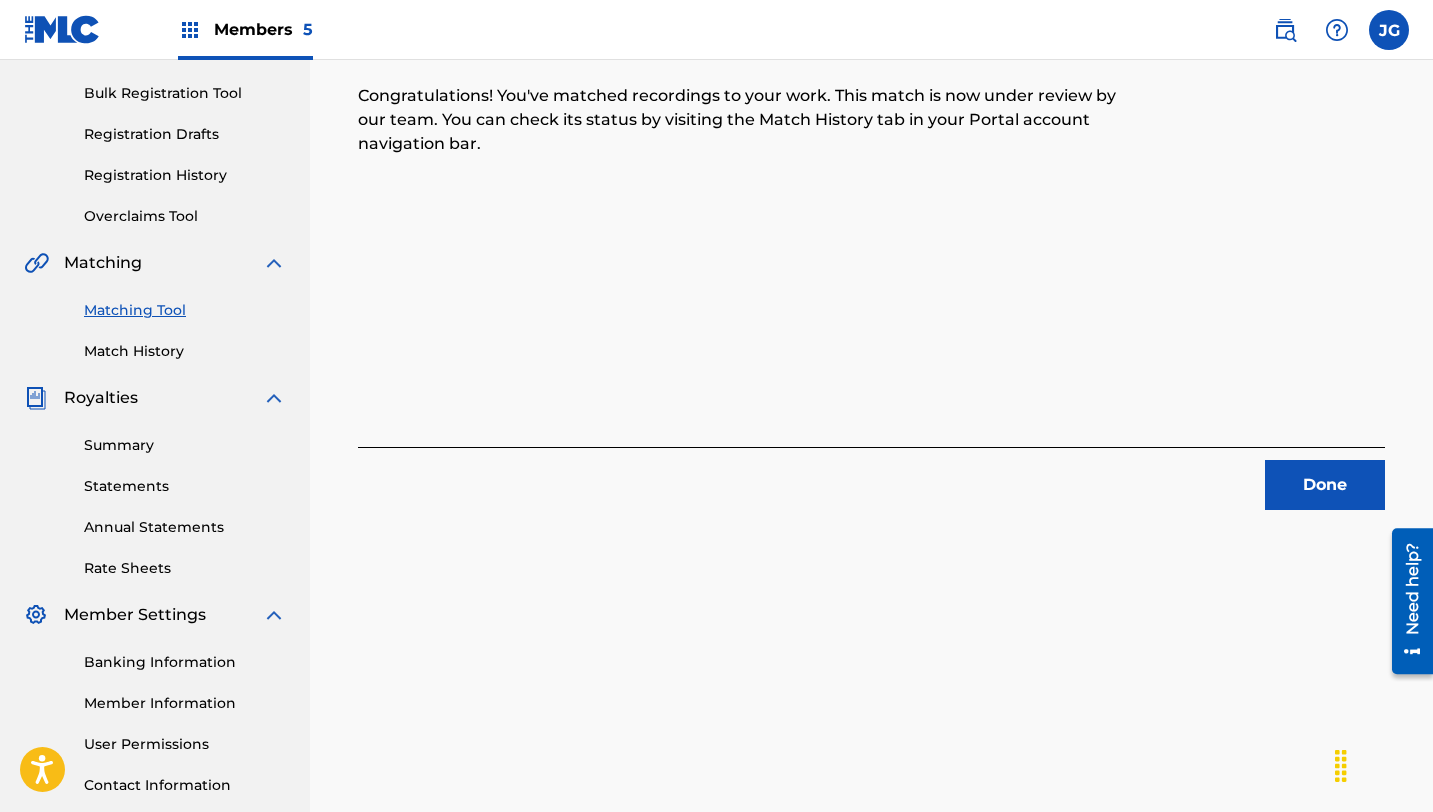 click on "Done" at bounding box center [1325, 485] 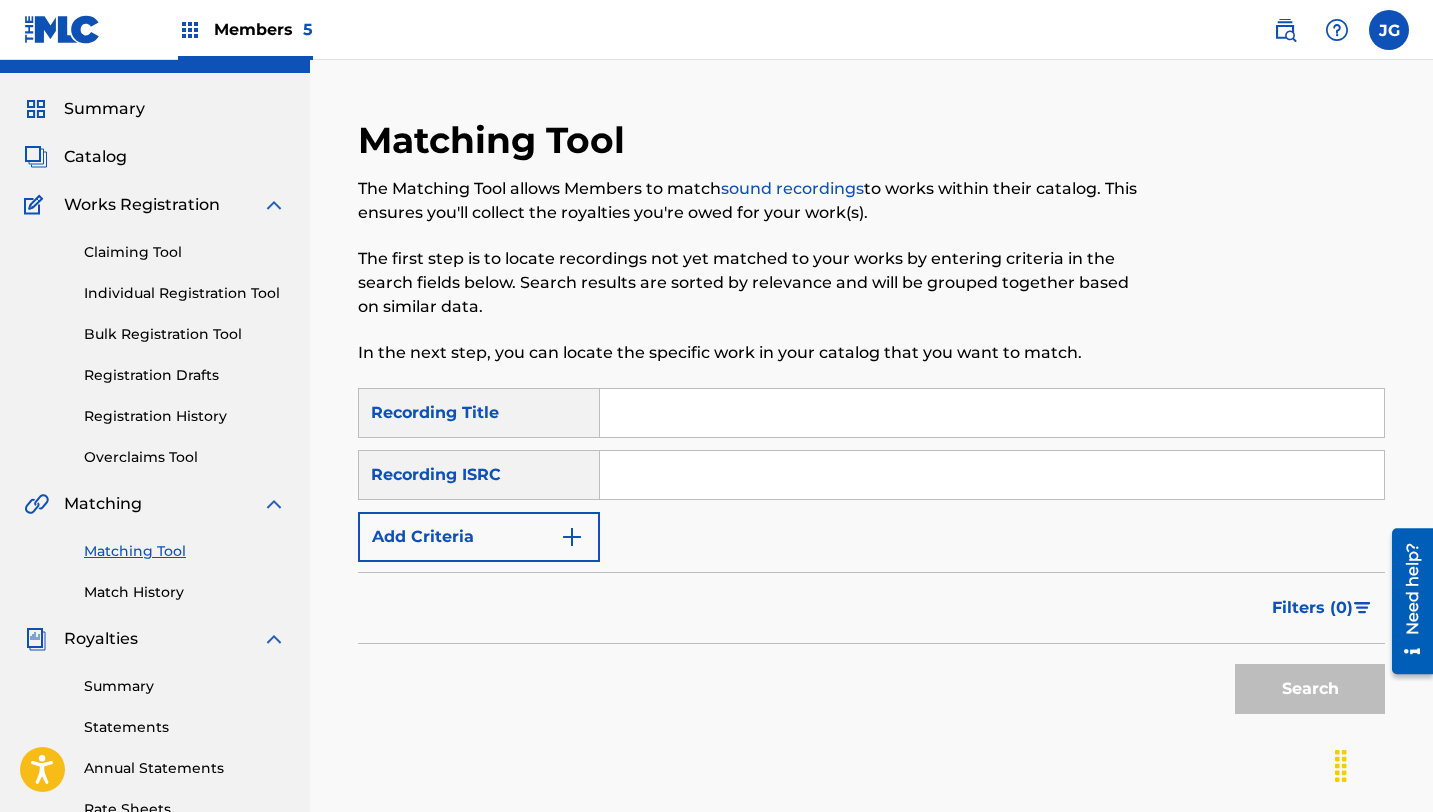 scroll, scrollTop: 0, scrollLeft: 0, axis: both 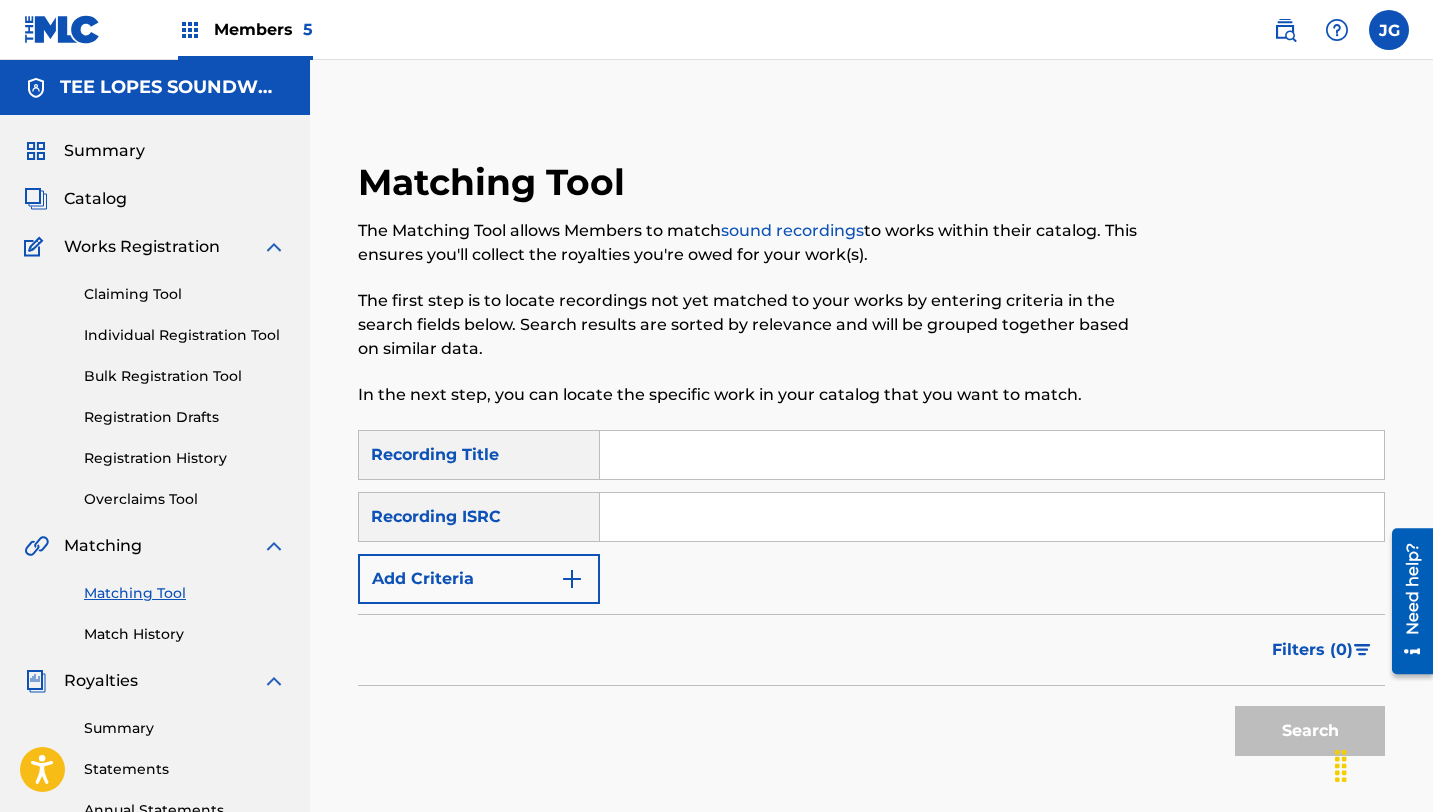 click at bounding box center (992, 455) 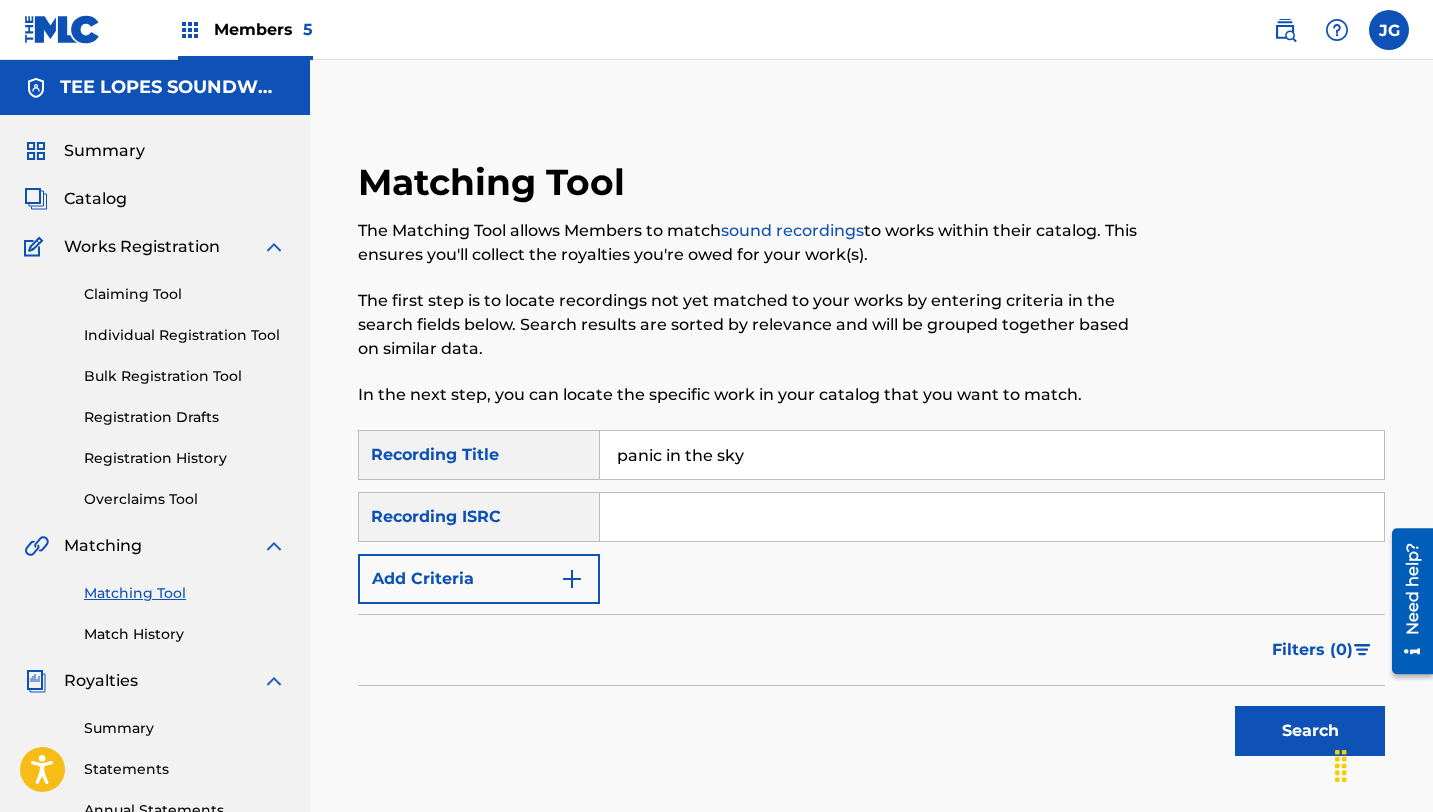 type on "panic in the sky" 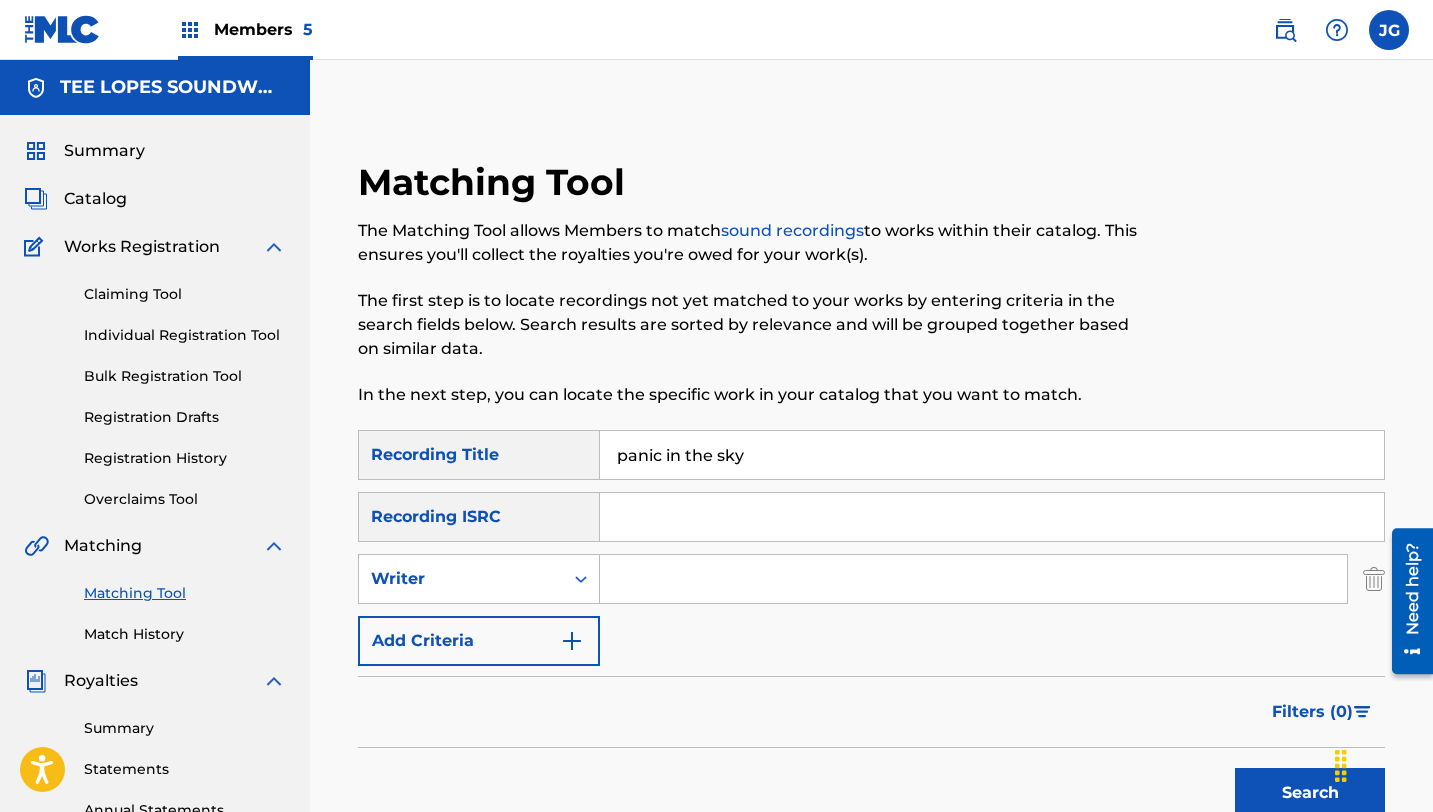 click at bounding box center [973, 579] 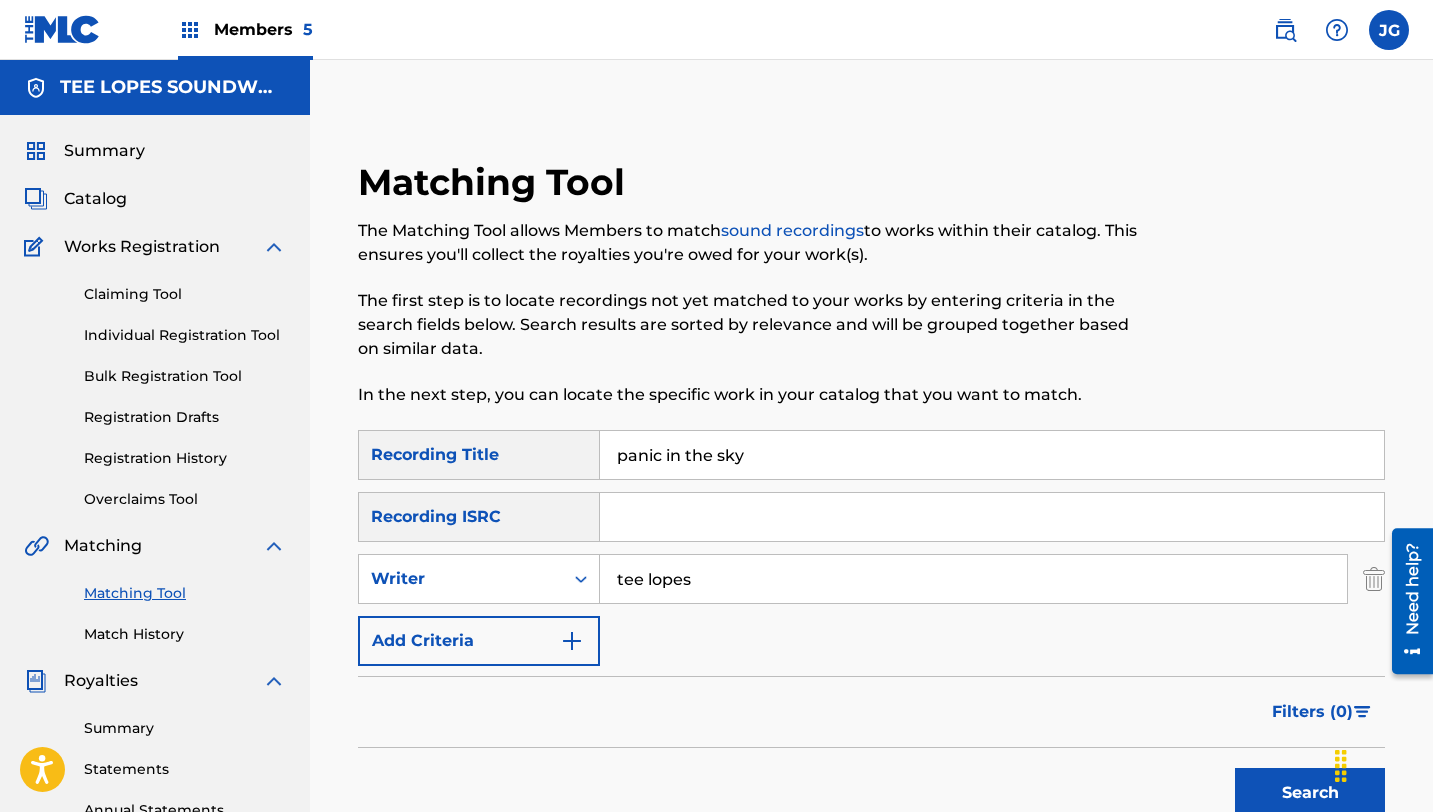 click on "Add Criteria" at bounding box center (479, 641) 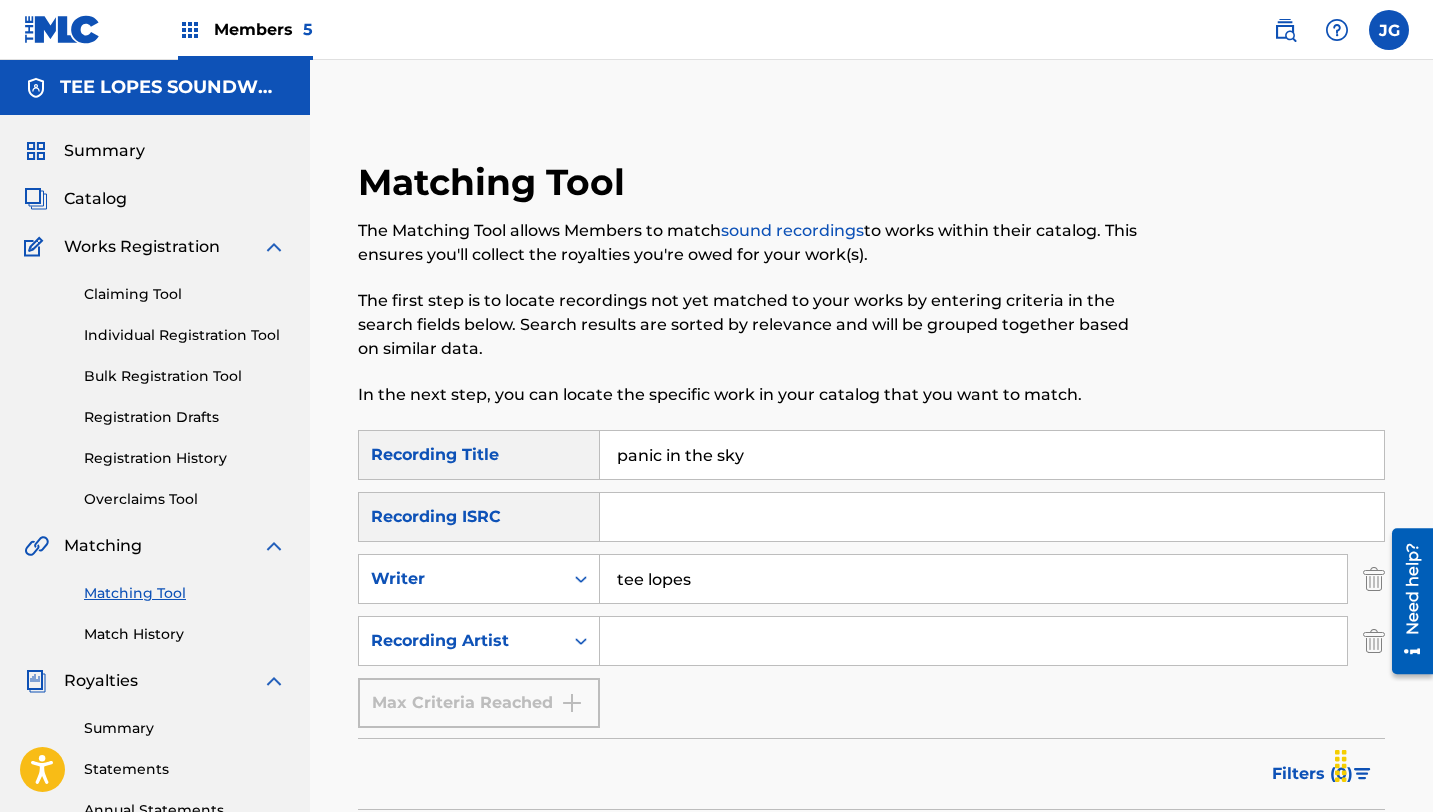click at bounding box center [973, 641] 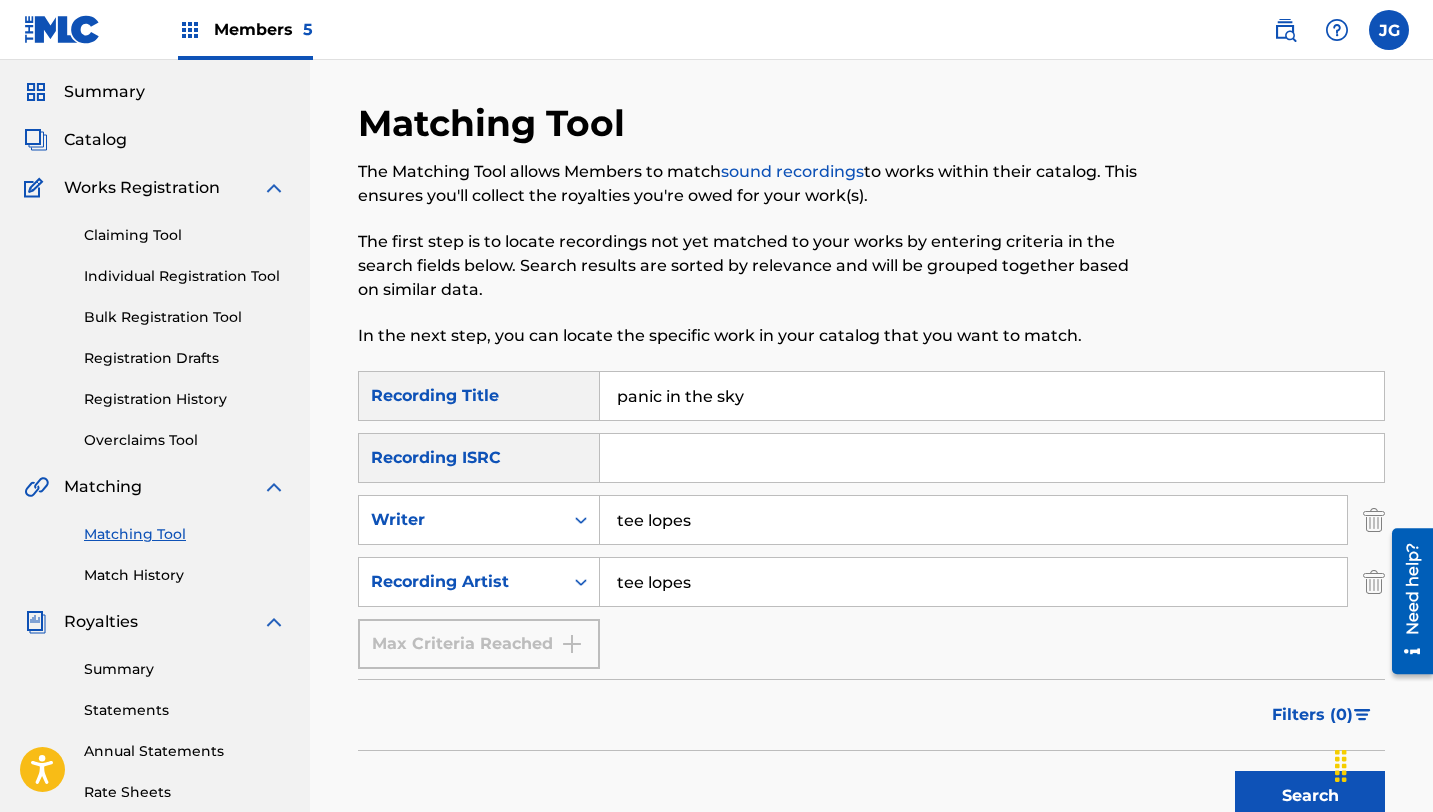 scroll, scrollTop: 76, scrollLeft: 0, axis: vertical 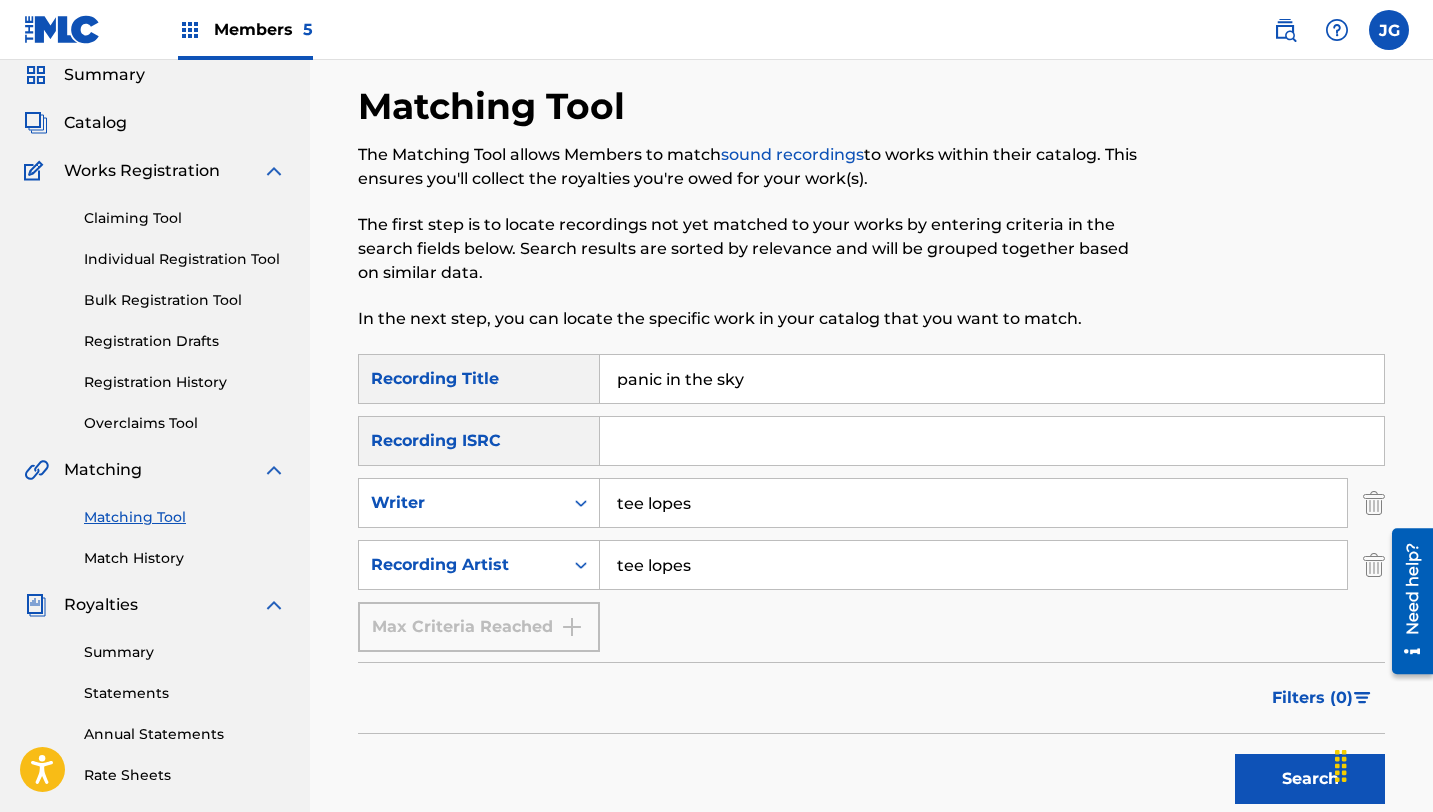click on "Search" at bounding box center (1310, 779) 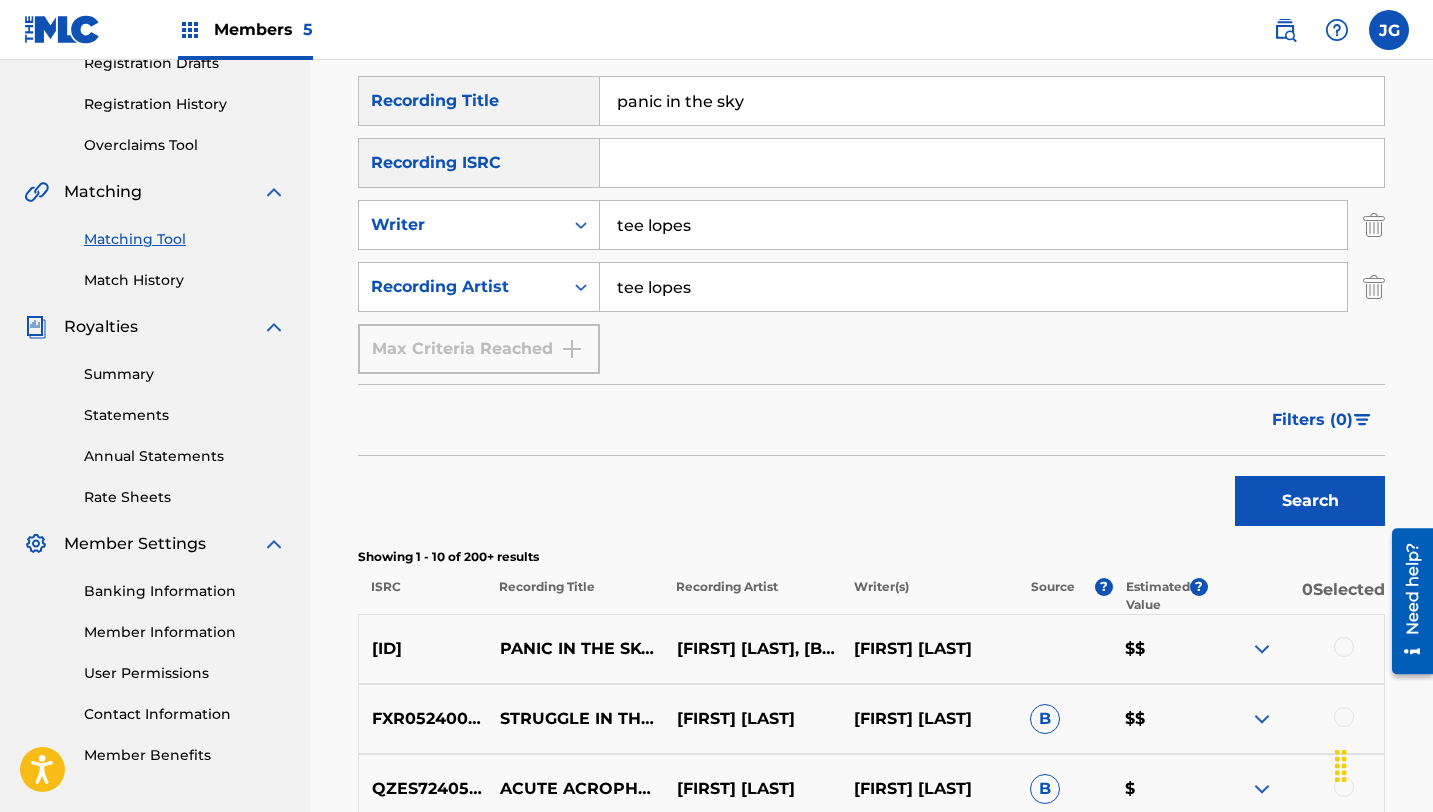 scroll, scrollTop: 405, scrollLeft: 0, axis: vertical 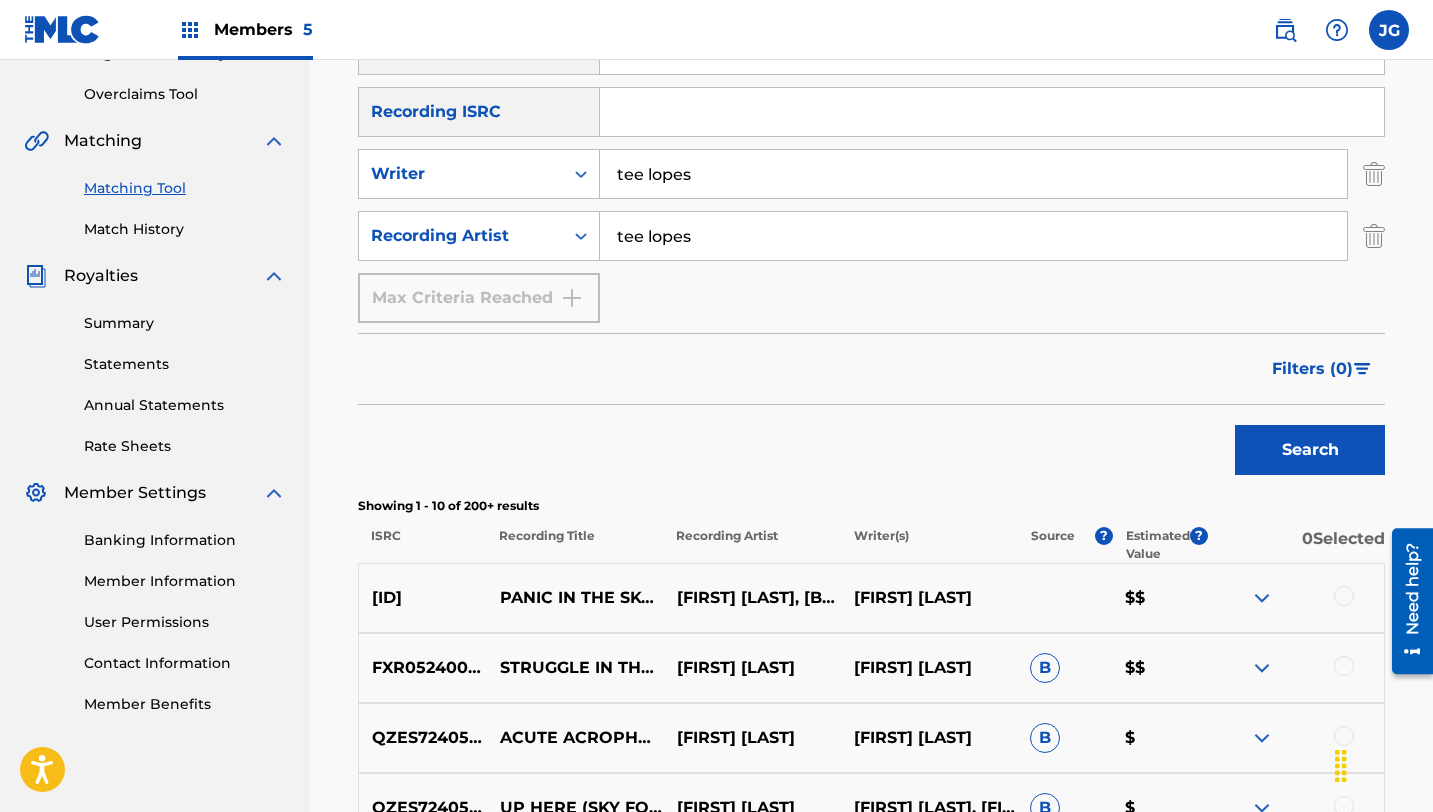 click at bounding box center (1344, 596) 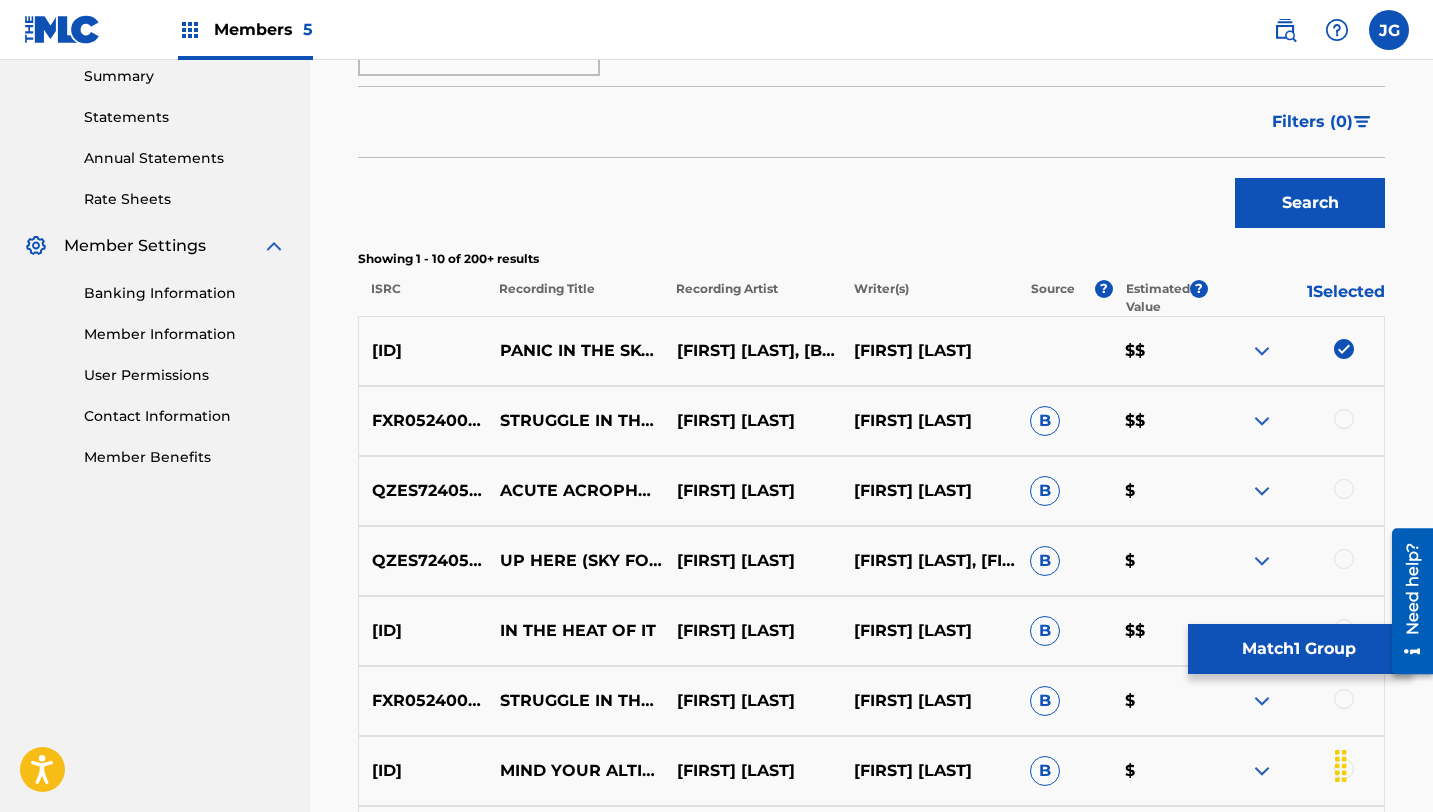 scroll, scrollTop: 619, scrollLeft: 0, axis: vertical 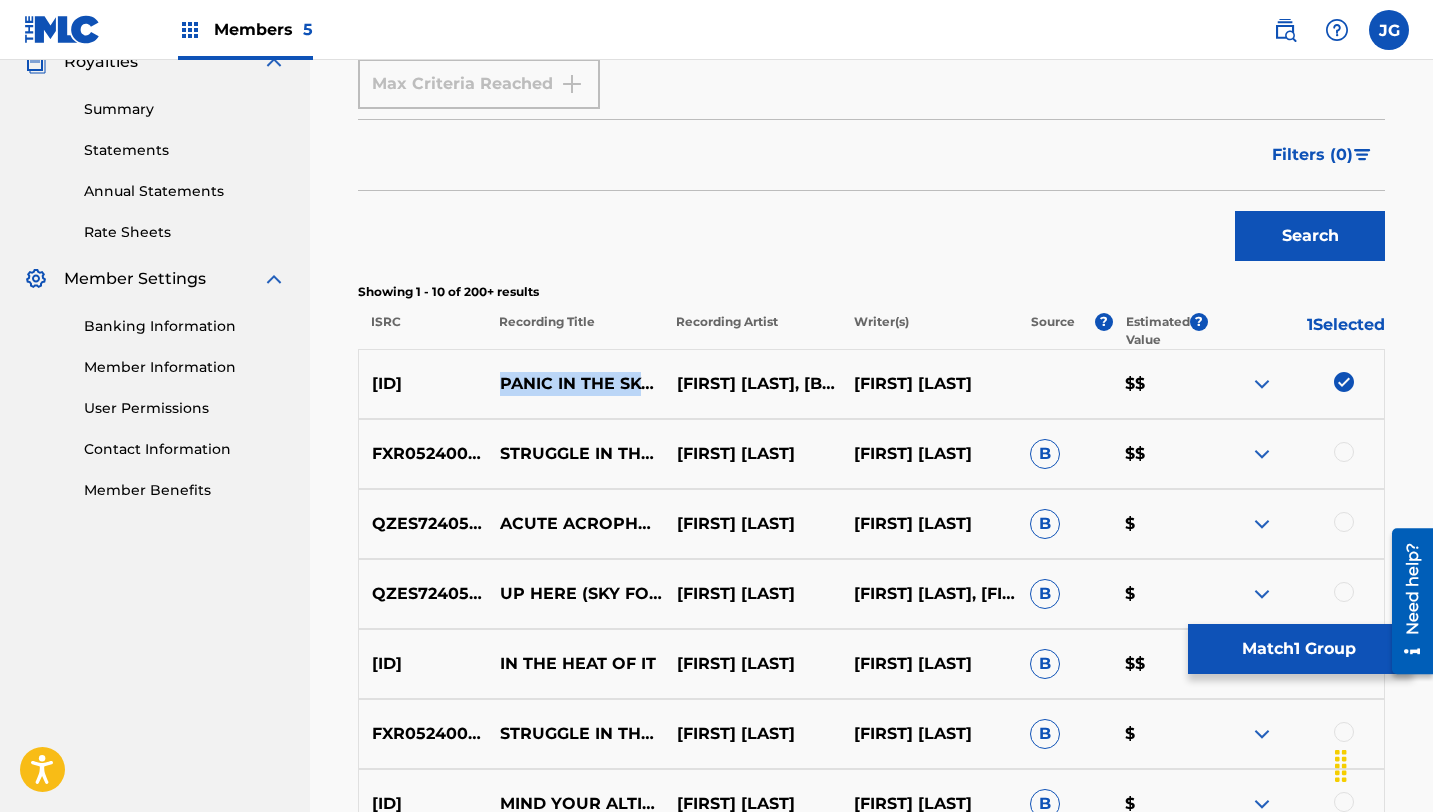 drag, startPoint x: 496, startPoint y: 357, endPoint x: 559, endPoint y: 411, distance: 82.9759 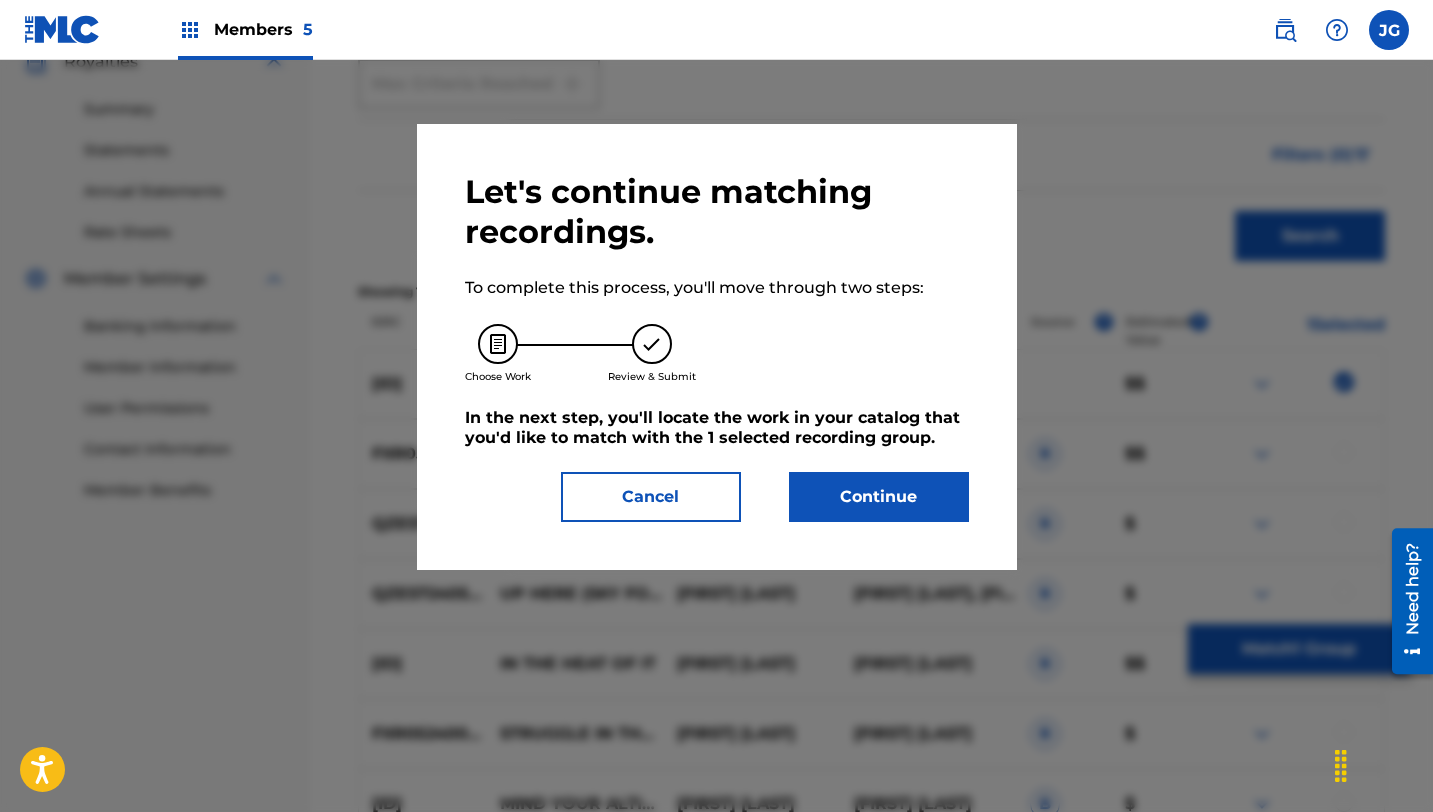 click on "Continue" at bounding box center [879, 497] 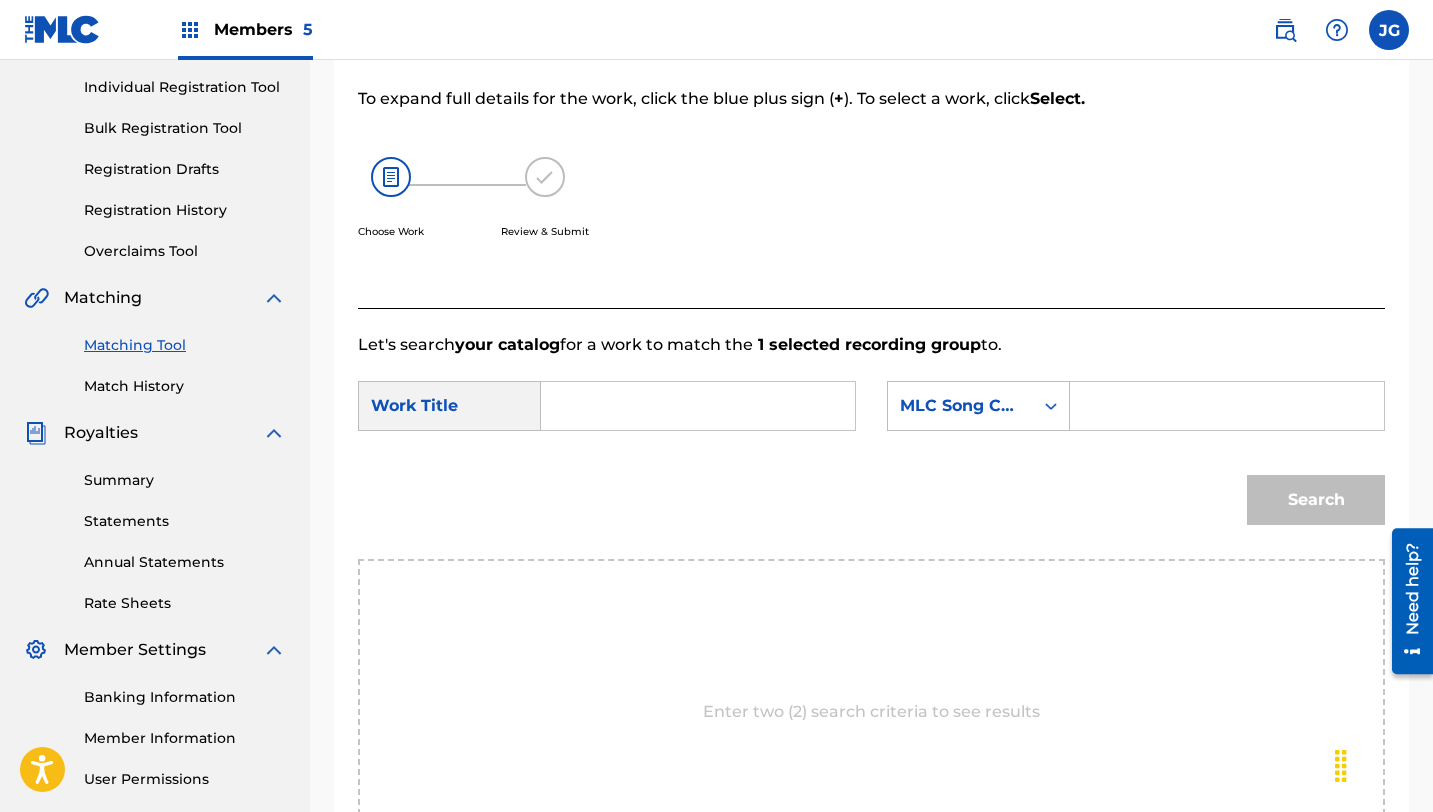 scroll, scrollTop: 127, scrollLeft: 0, axis: vertical 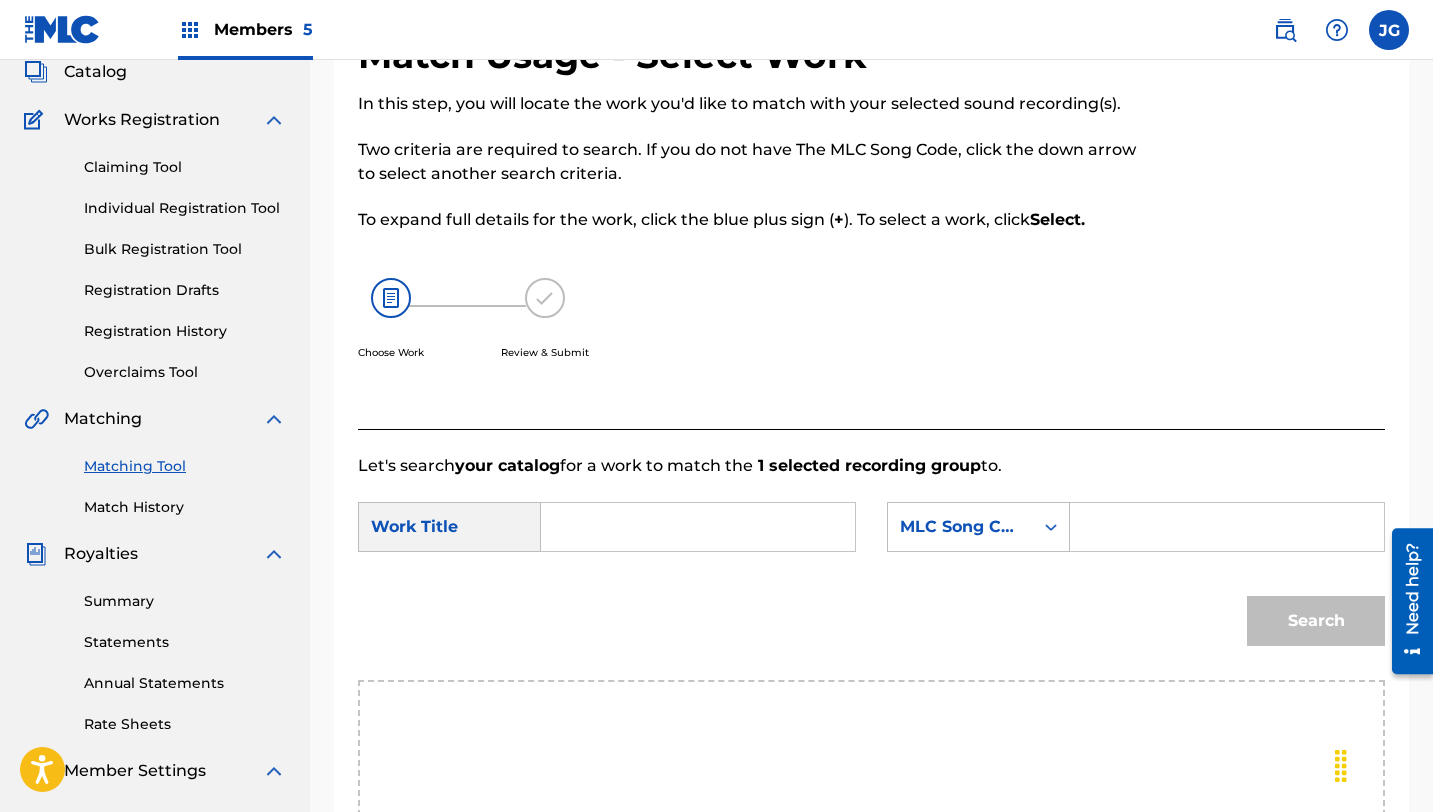 click at bounding box center [698, 527] 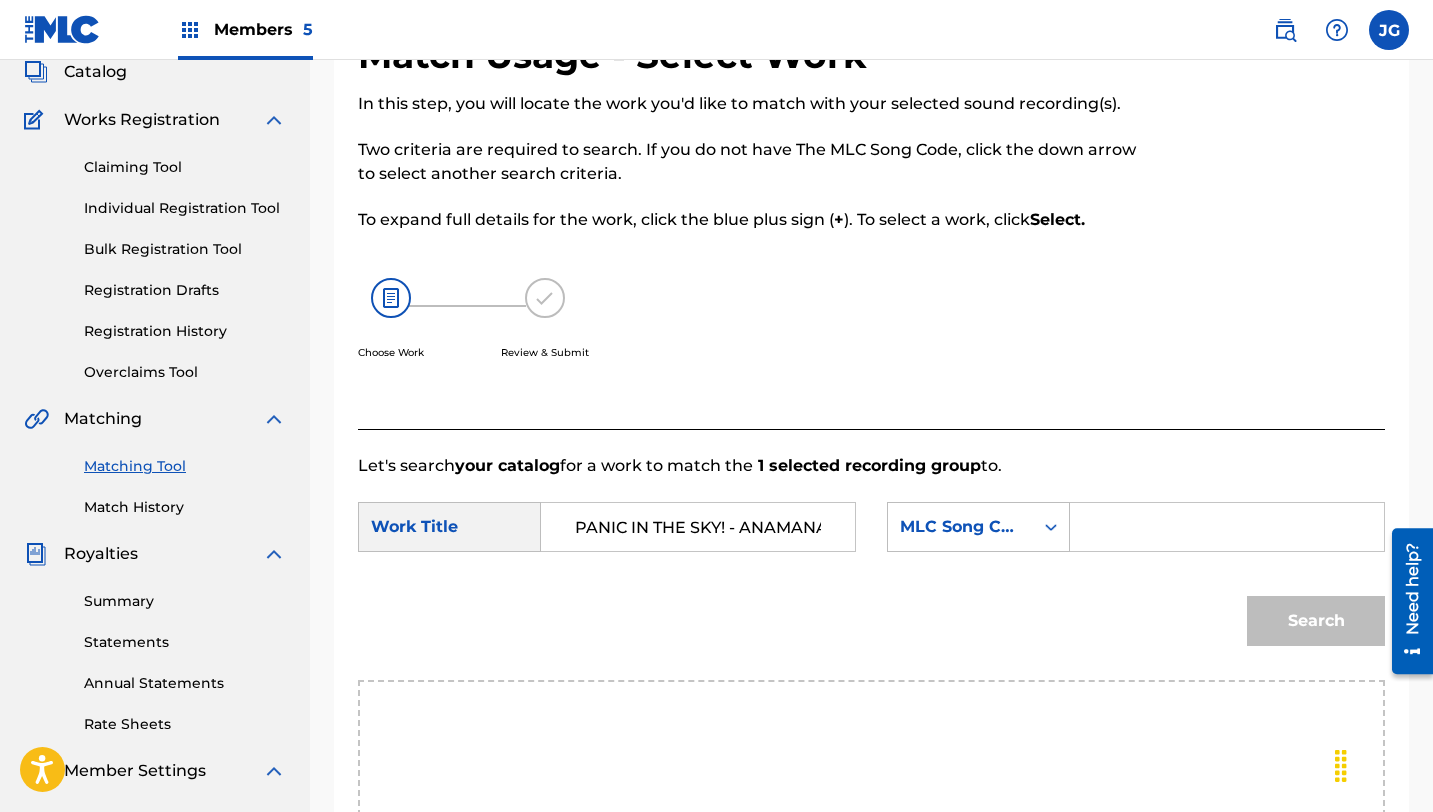 scroll, scrollTop: 0, scrollLeft: 119, axis: horizontal 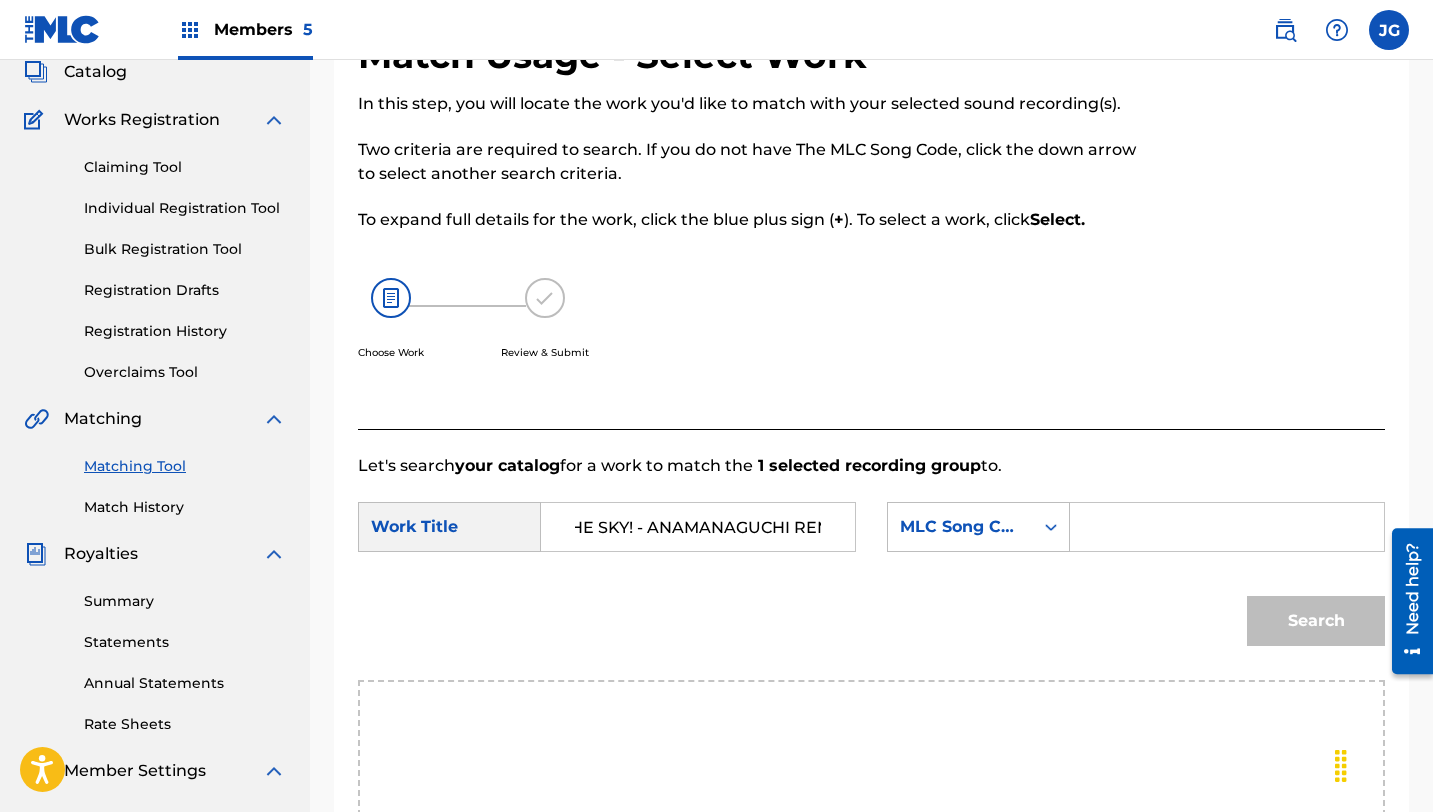 drag, startPoint x: 836, startPoint y: 517, endPoint x: 721, endPoint y: 515, distance: 115.01739 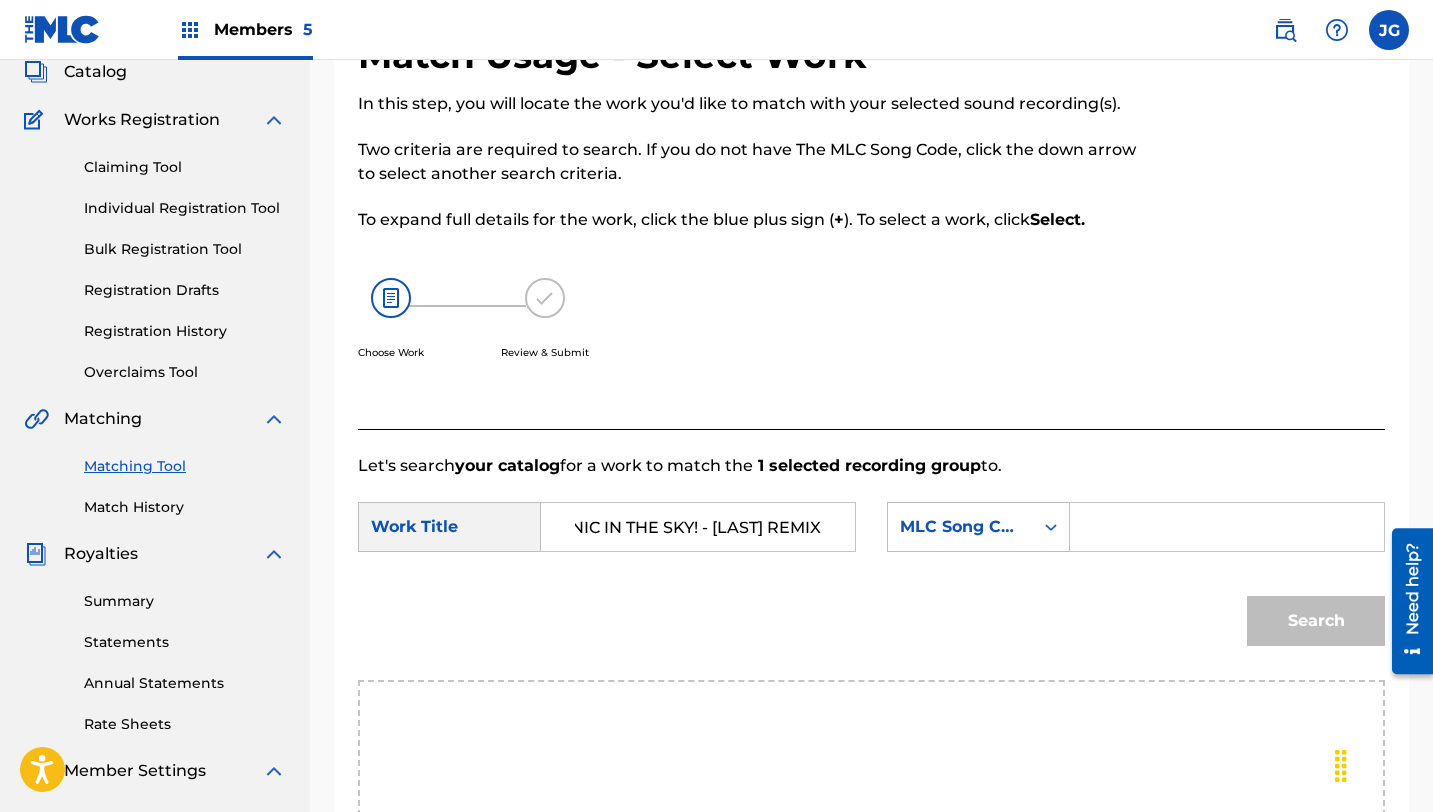 scroll, scrollTop: 0, scrollLeft: 0, axis: both 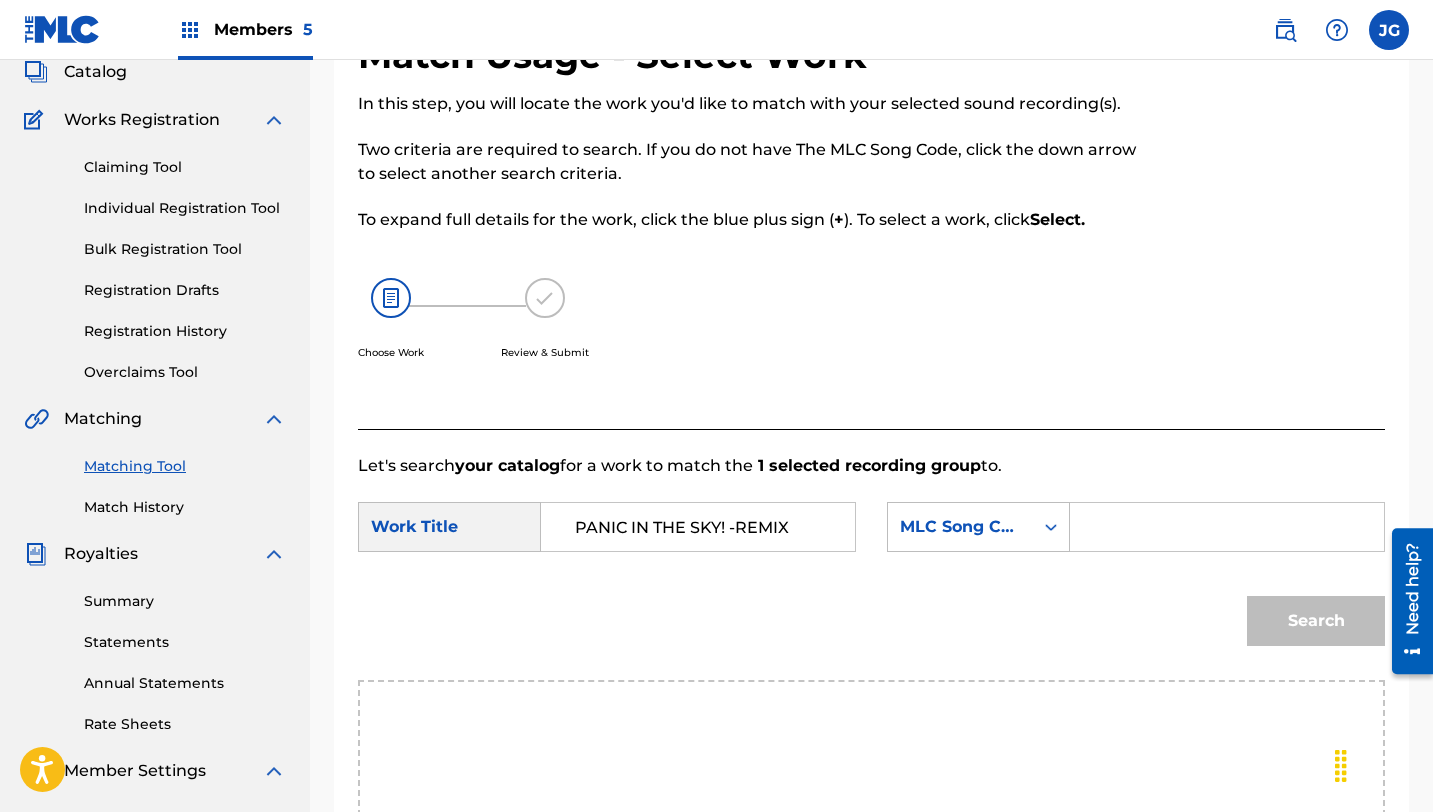 drag, startPoint x: 792, startPoint y: 531, endPoint x: 720, endPoint y: 529, distance: 72.02777 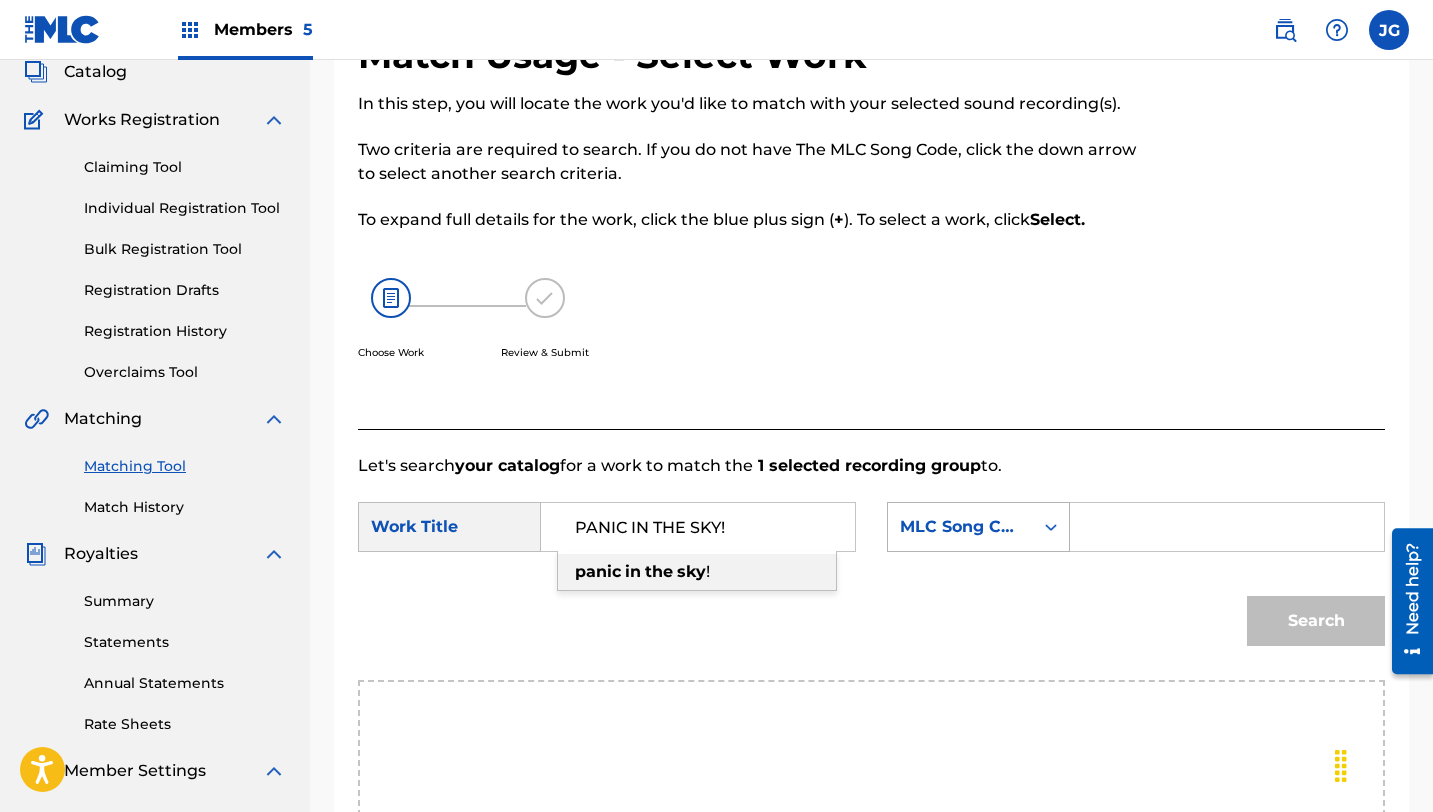 type on "PANIC IN THE SKY!" 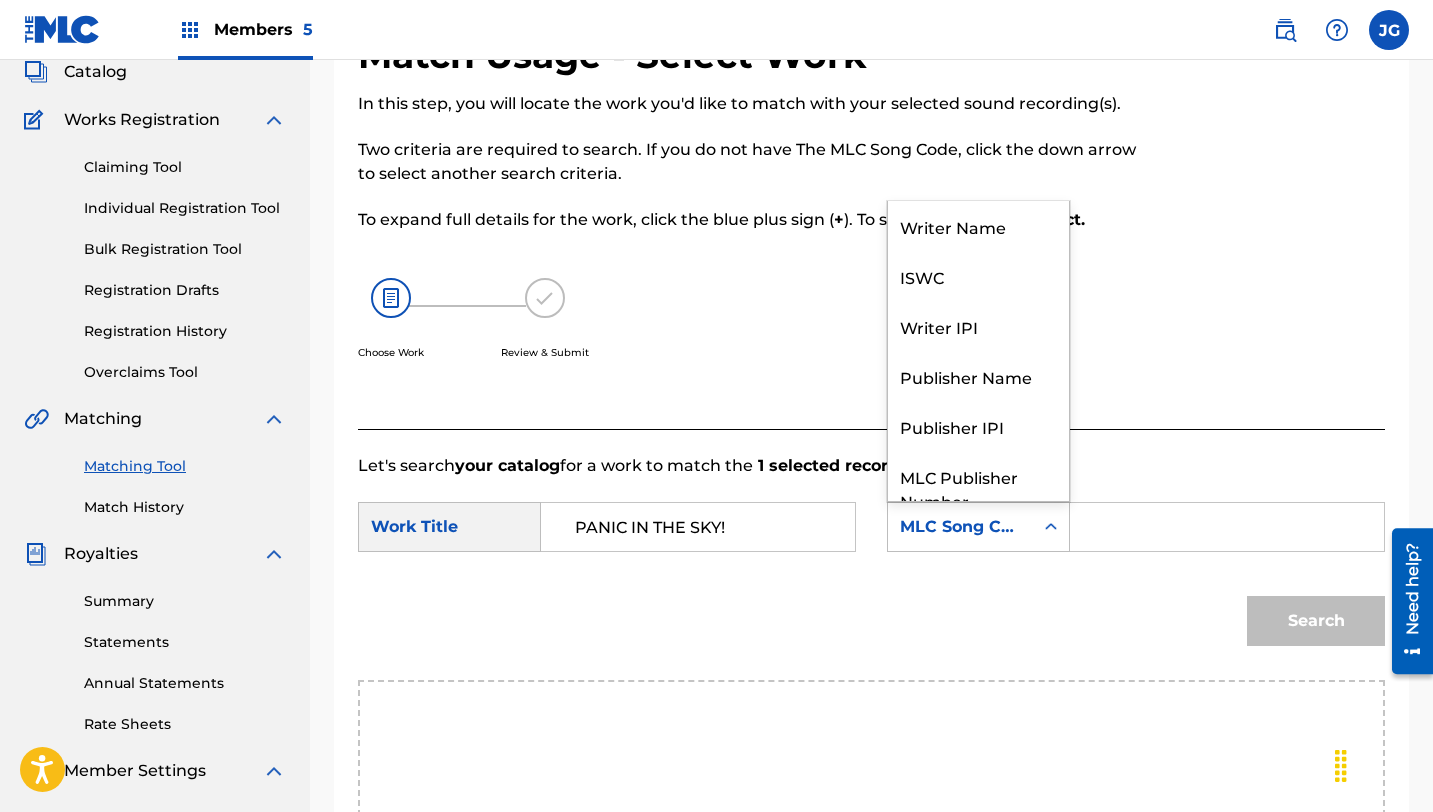 click on "MLC Song Code" at bounding box center (960, 527) 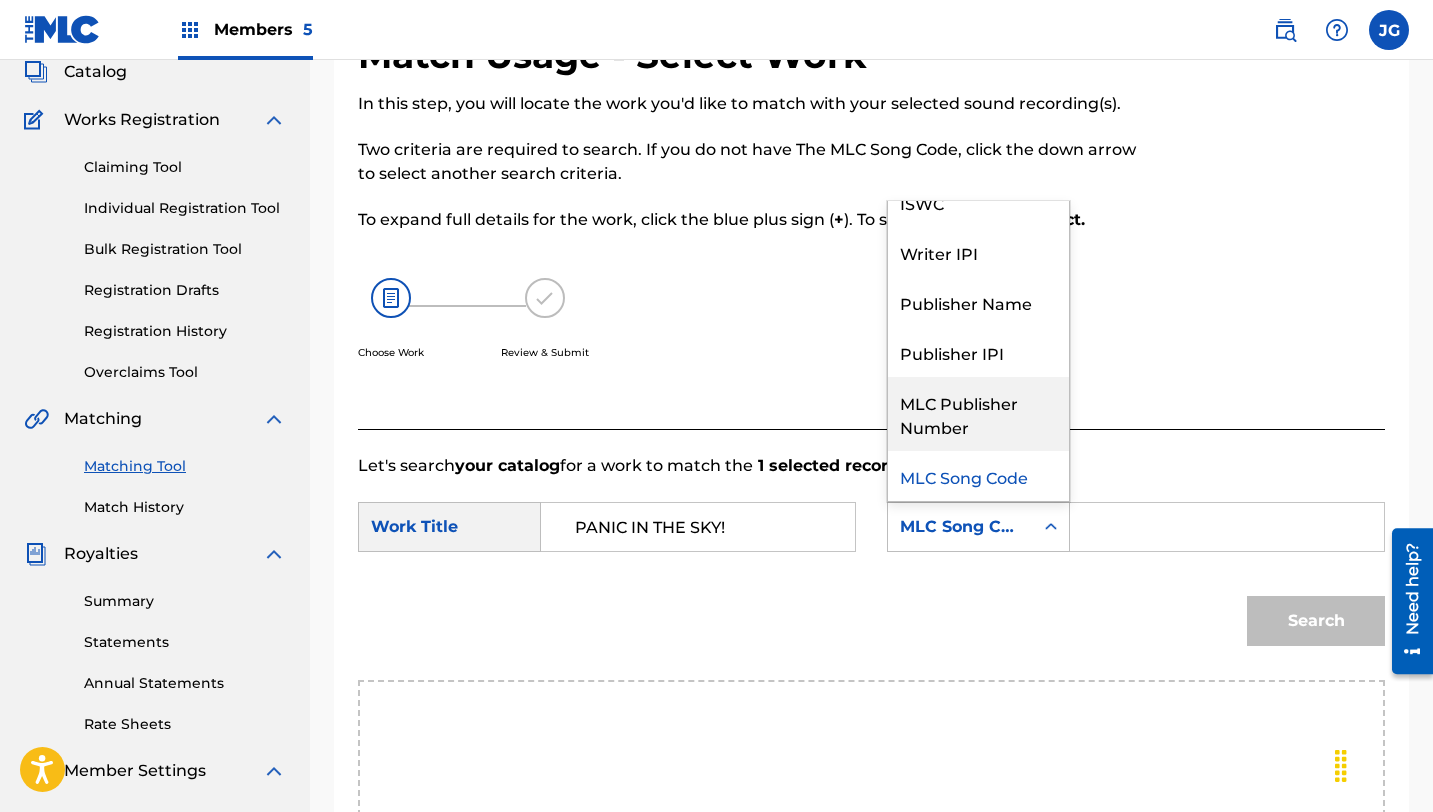 scroll, scrollTop: 0, scrollLeft: 0, axis: both 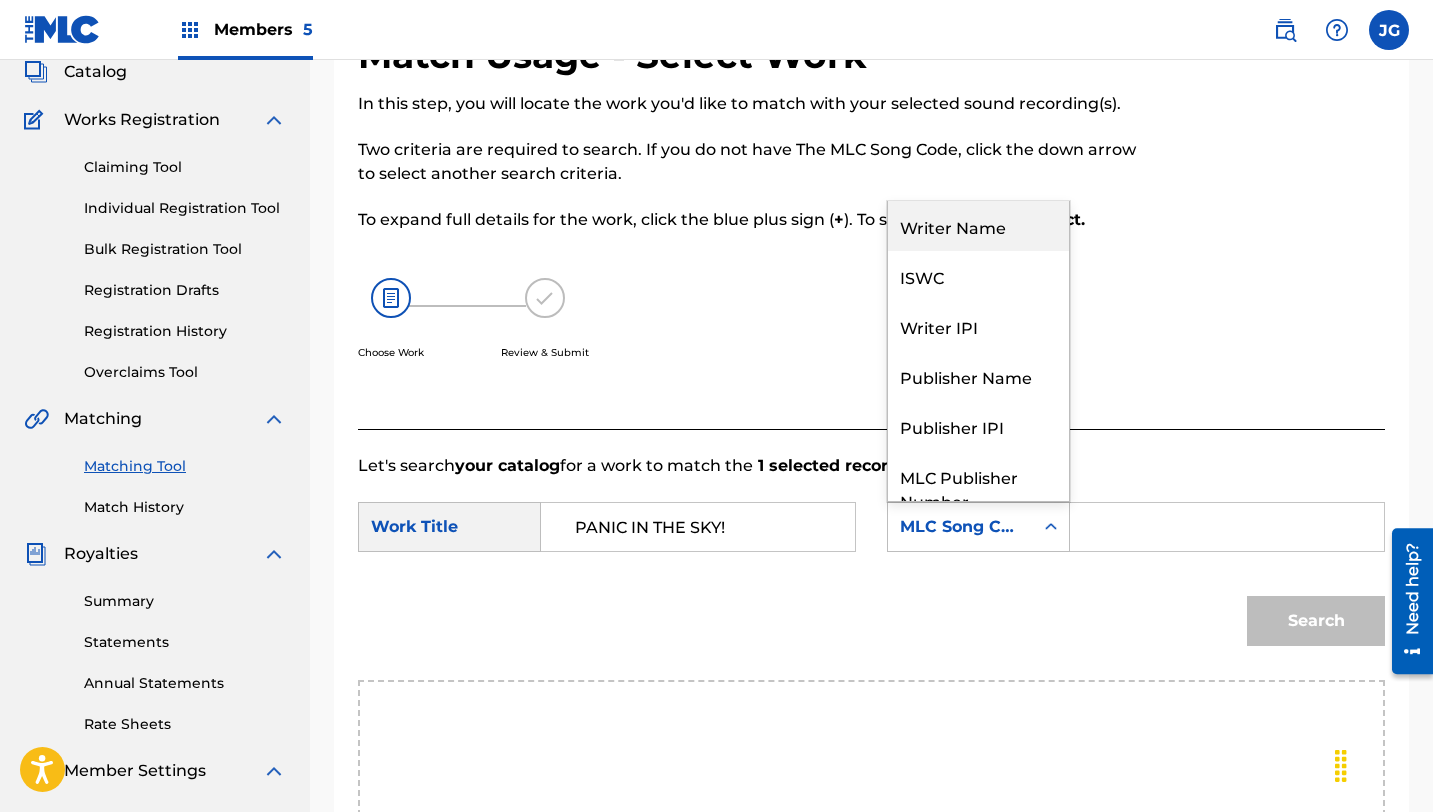 click on "Writer Name" at bounding box center (978, 226) 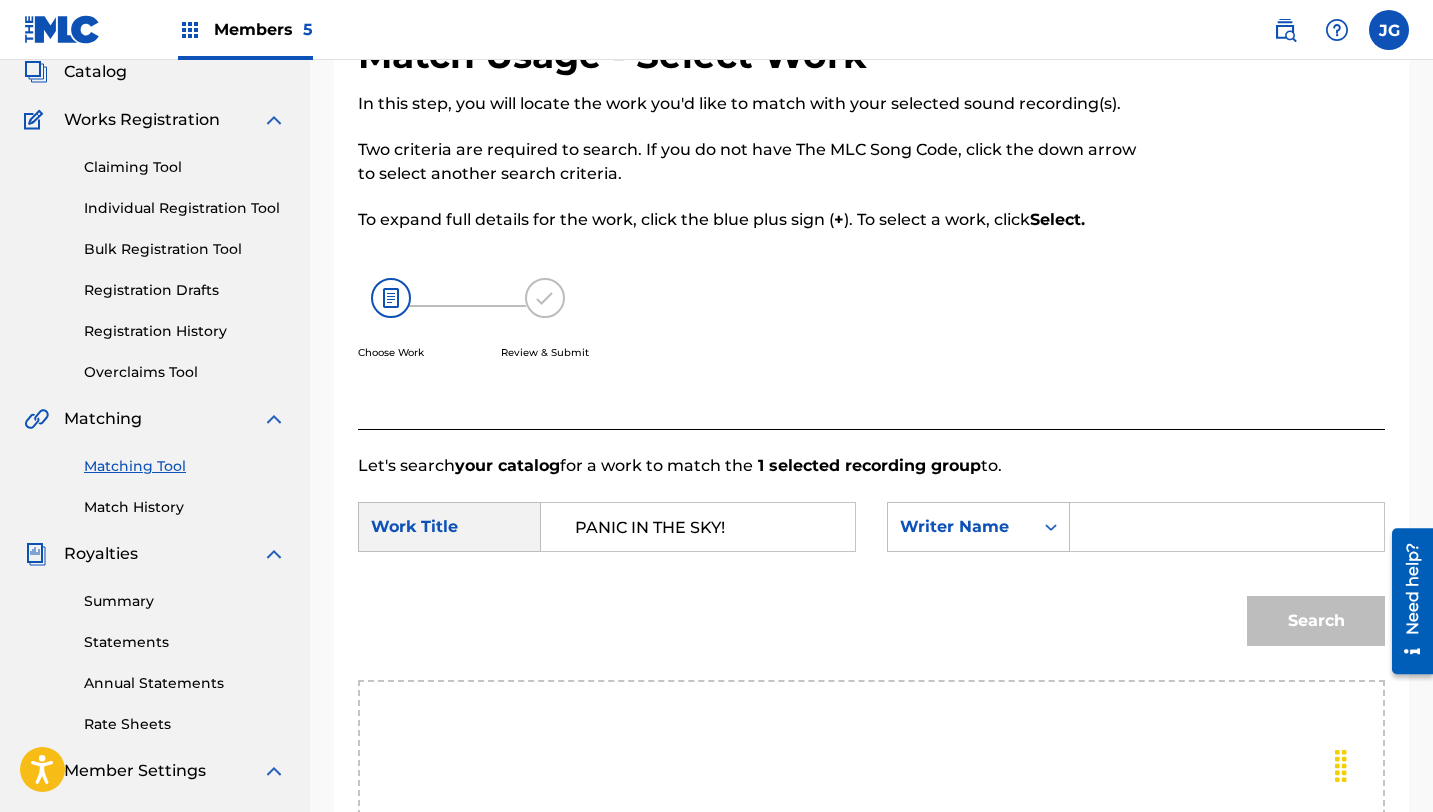 click at bounding box center (1227, 527) 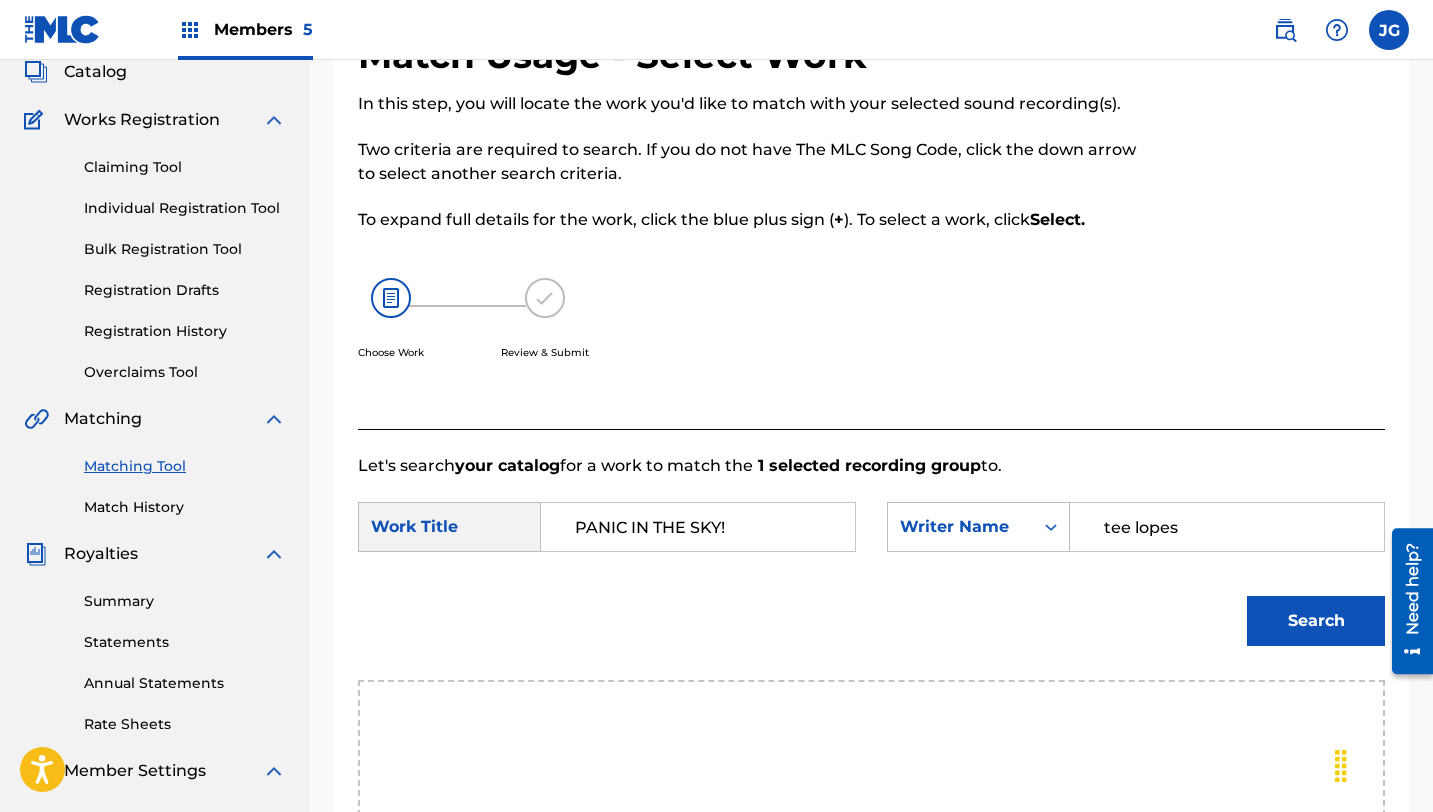 click on "Search" at bounding box center [1316, 621] 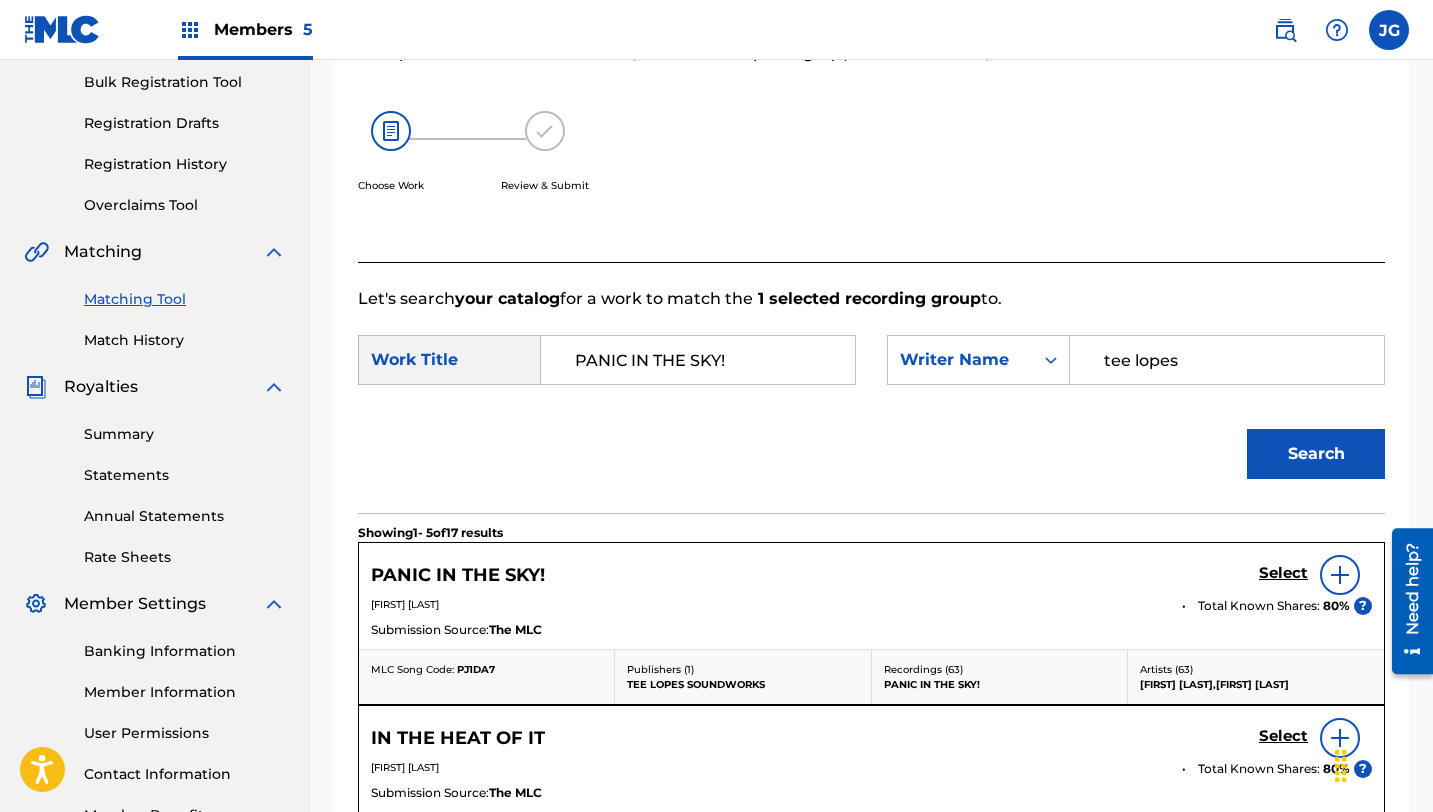 scroll, scrollTop: 402, scrollLeft: 0, axis: vertical 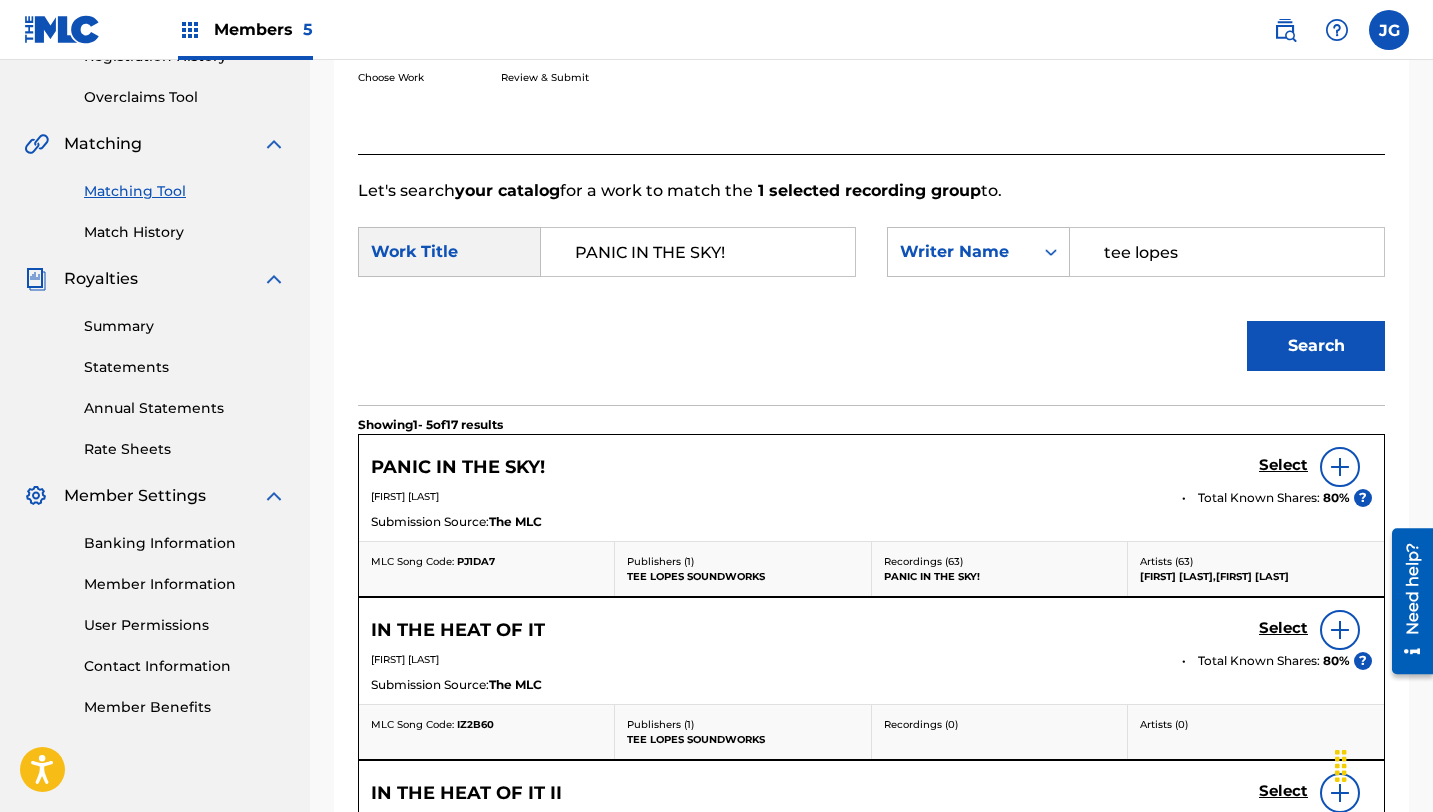 click on "Select" at bounding box center [1283, 465] 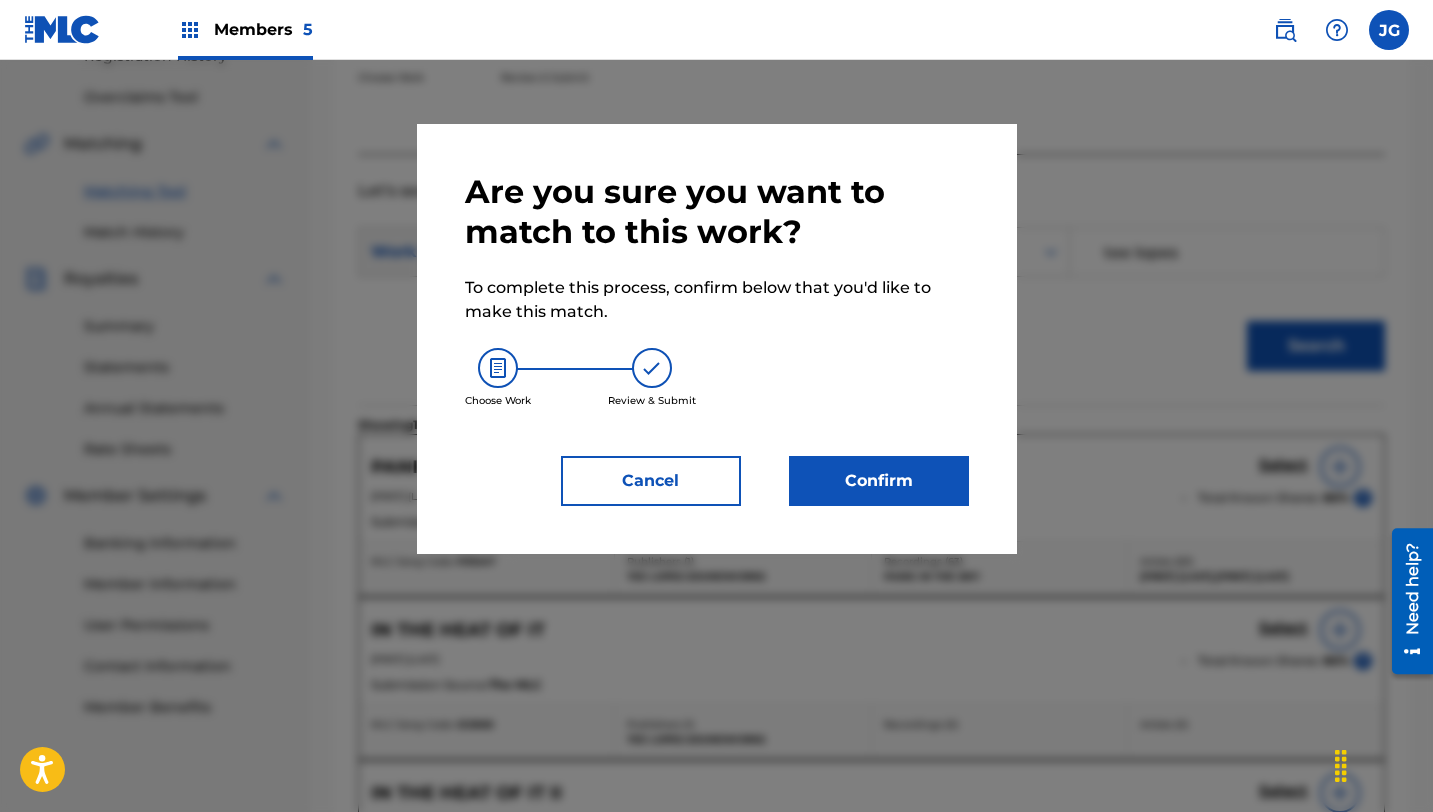 click on "Confirm" at bounding box center (879, 481) 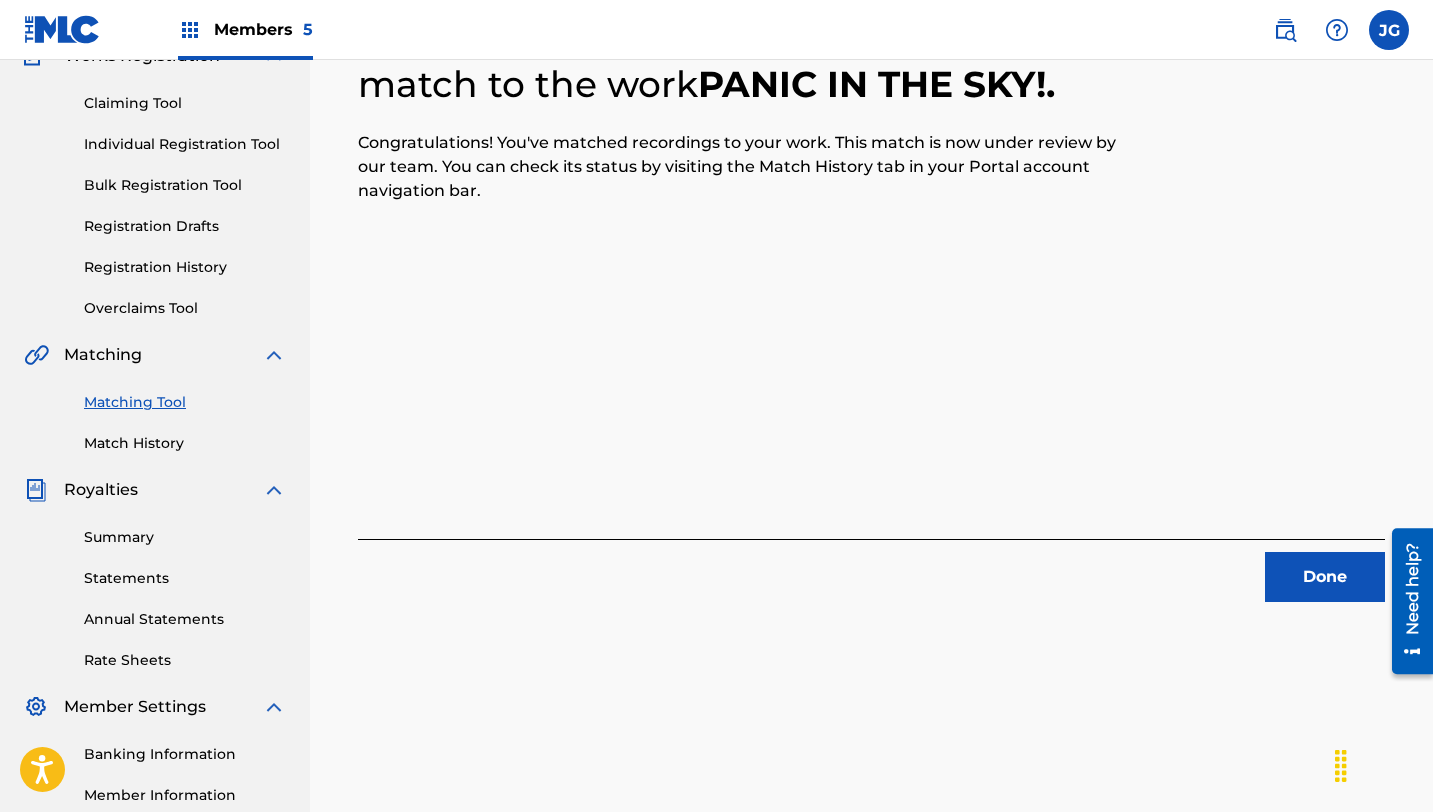 scroll, scrollTop: 97, scrollLeft: 0, axis: vertical 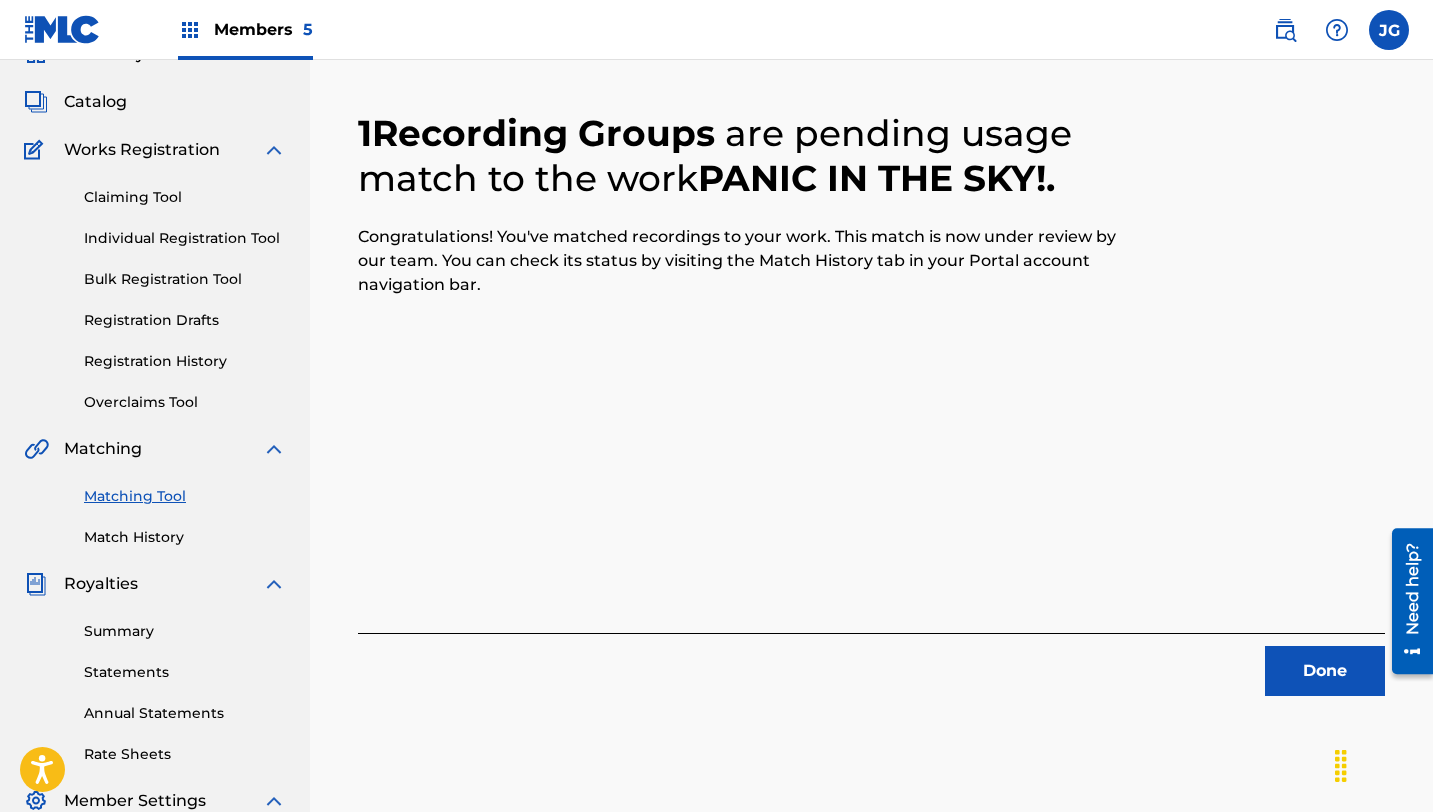 click on "Done" at bounding box center (1325, 671) 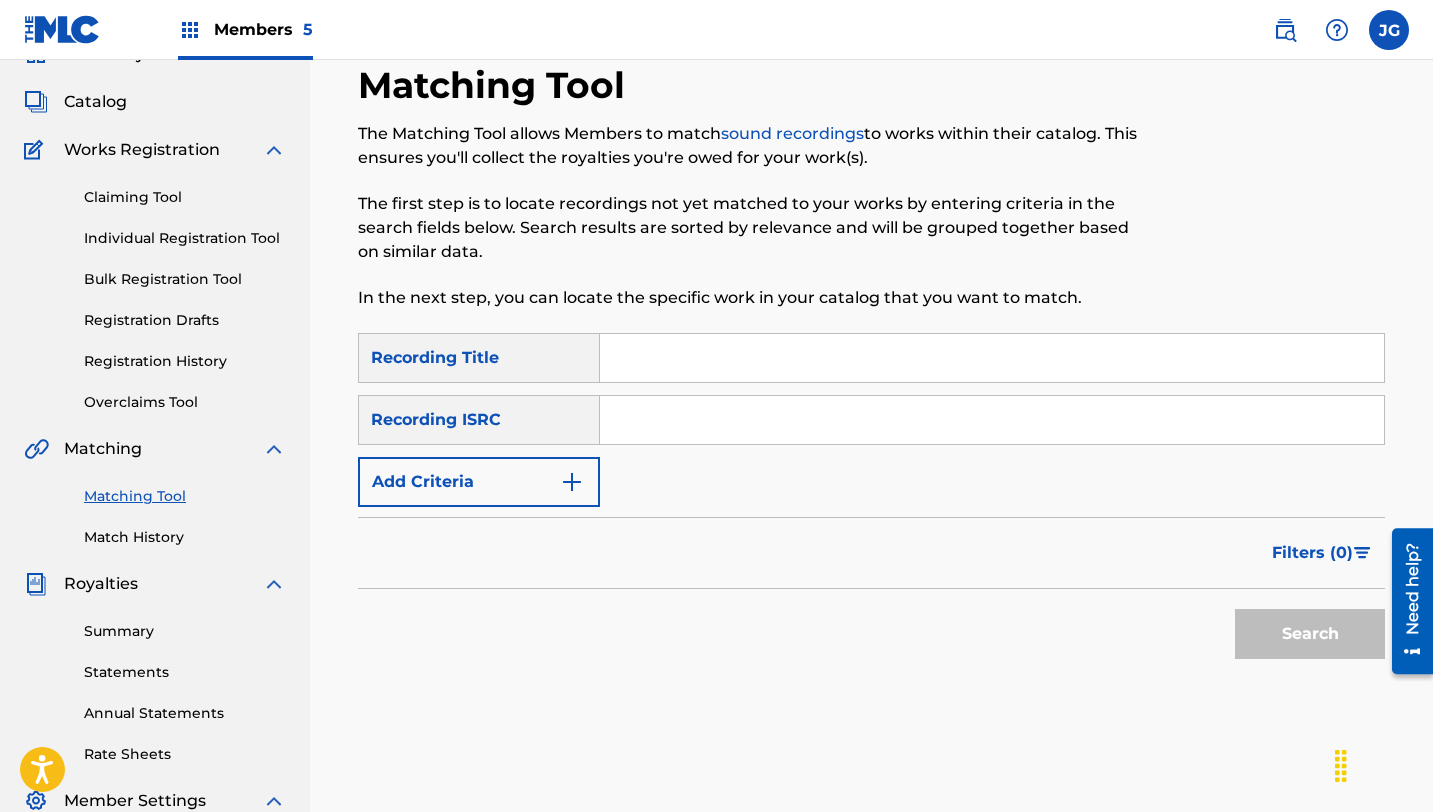scroll, scrollTop: 0, scrollLeft: 0, axis: both 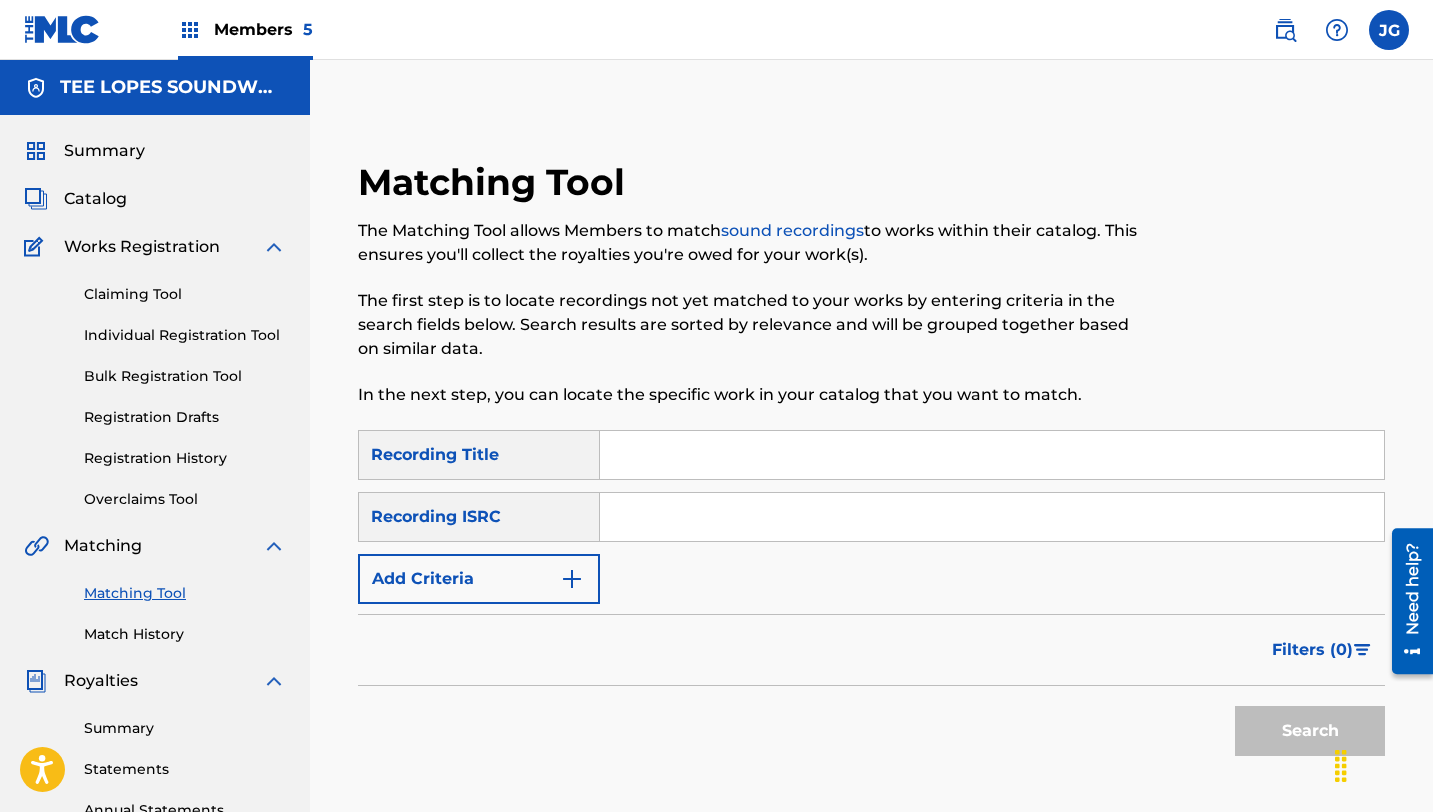 click on "Catalog" at bounding box center [95, 199] 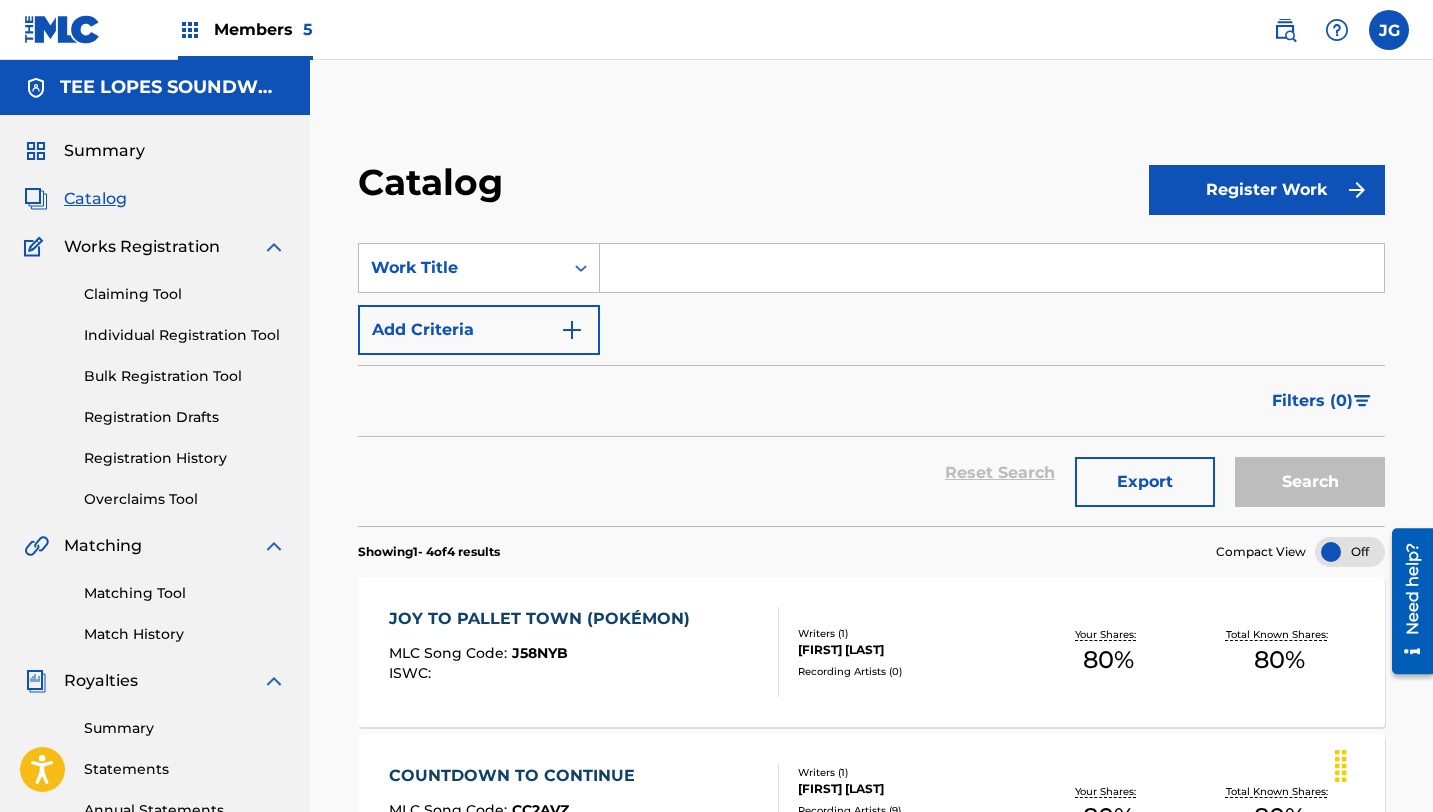click at bounding box center (992, 268) 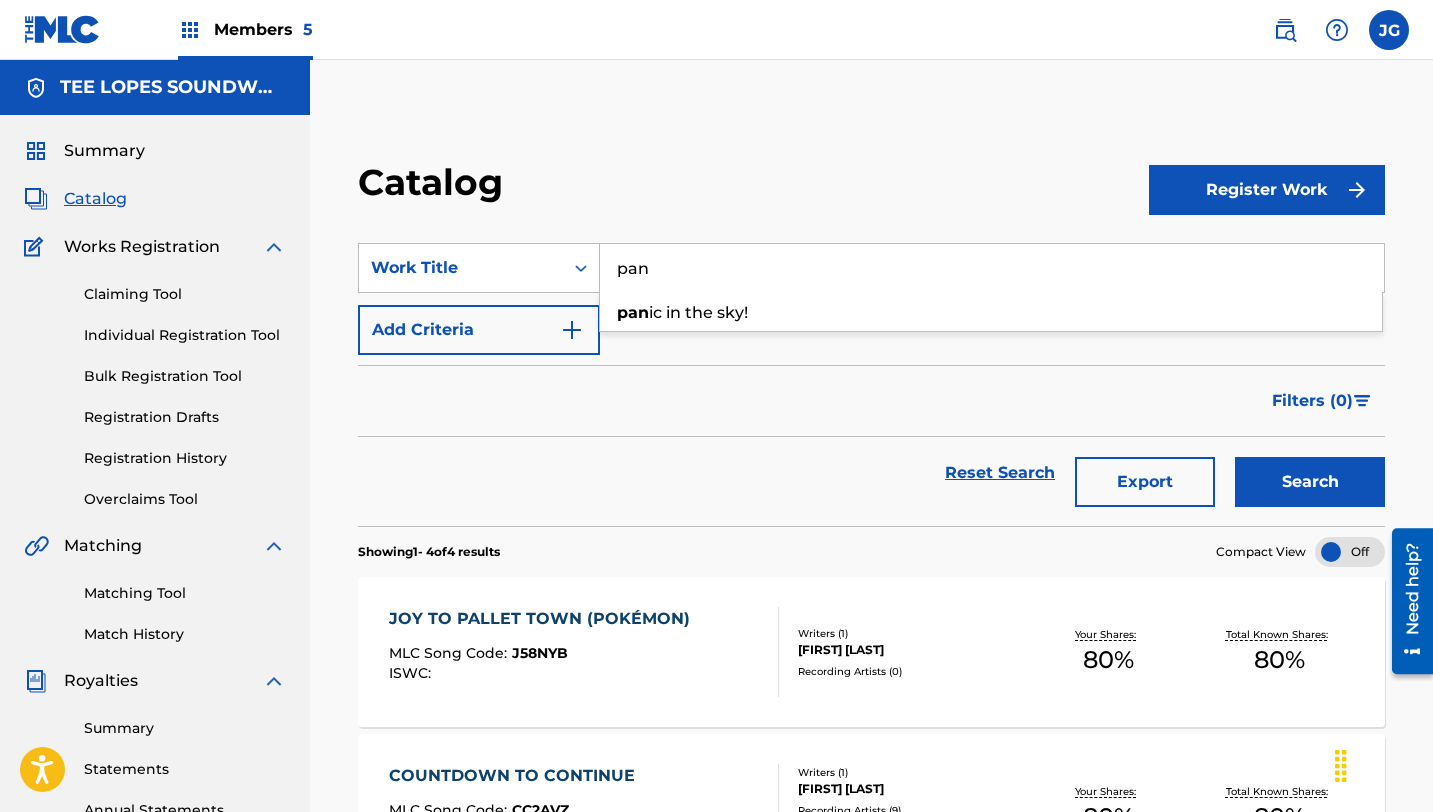 click on "SearchWithCriteriaa2c60ade-6acc-44cf-b65d-76164579b9c1 Work Title pan pan ic in the sky! Add Criteria" at bounding box center [871, 299] 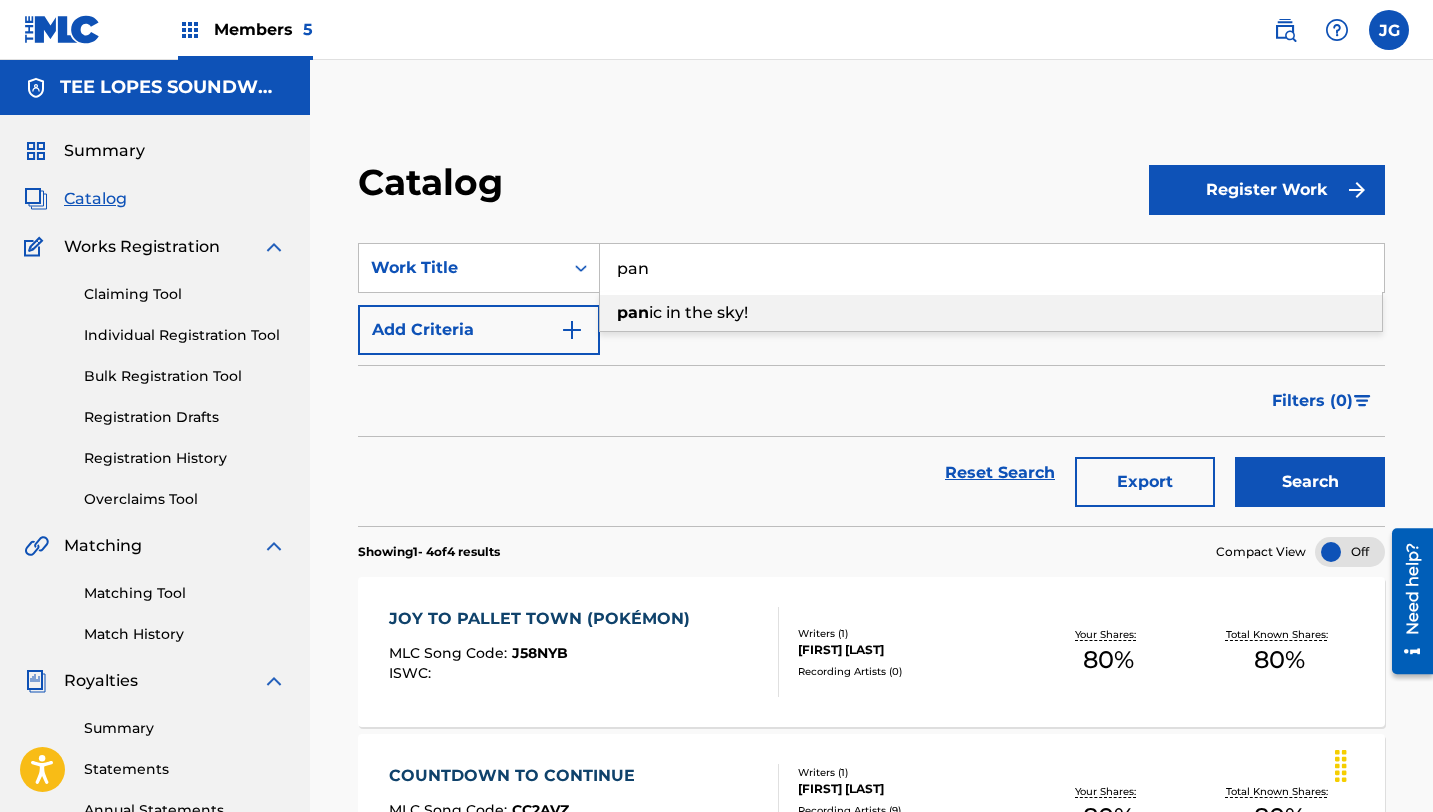 click on "pan ic in the sky!" at bounding box center [991, 313] 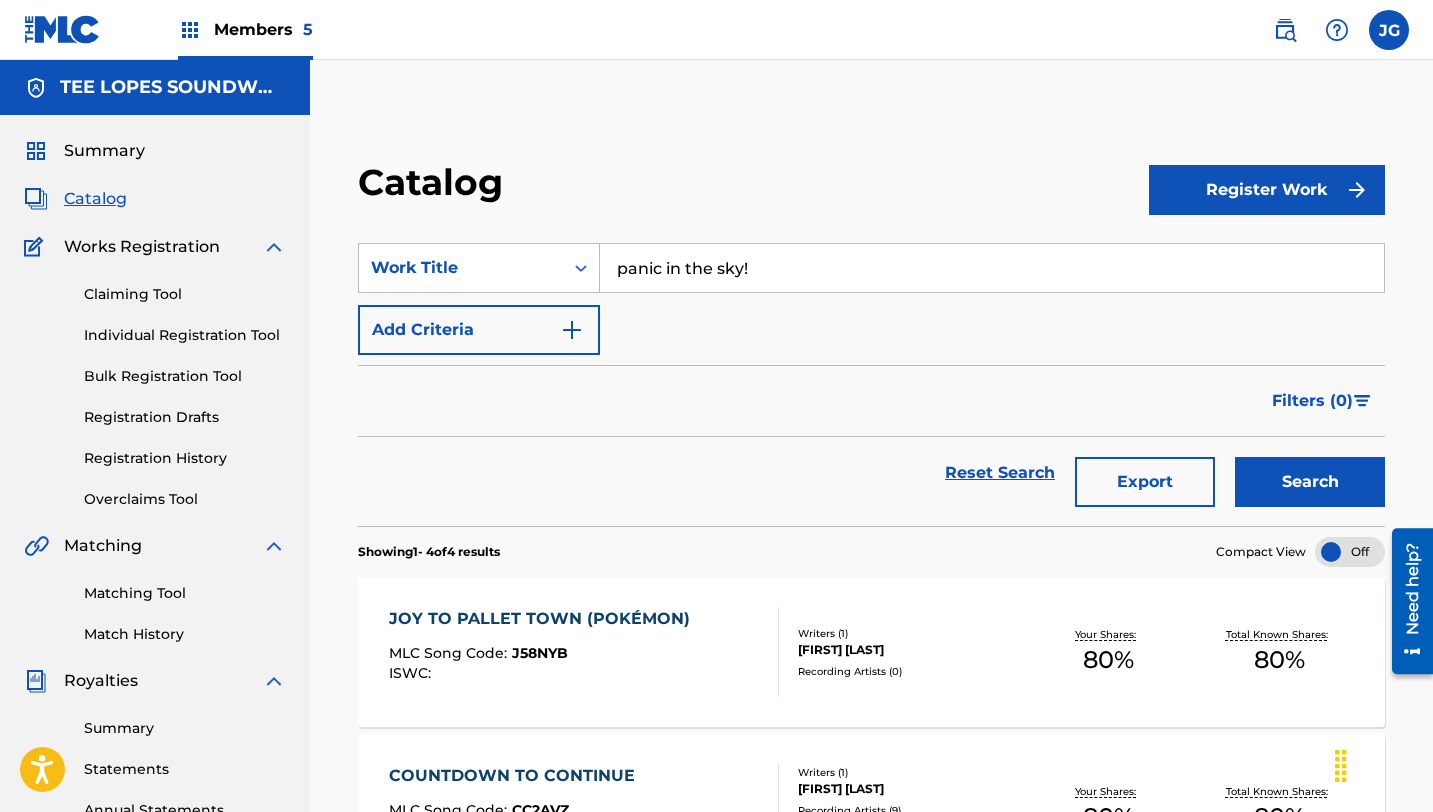 click on "Search" at bounding box center [1310, 482] 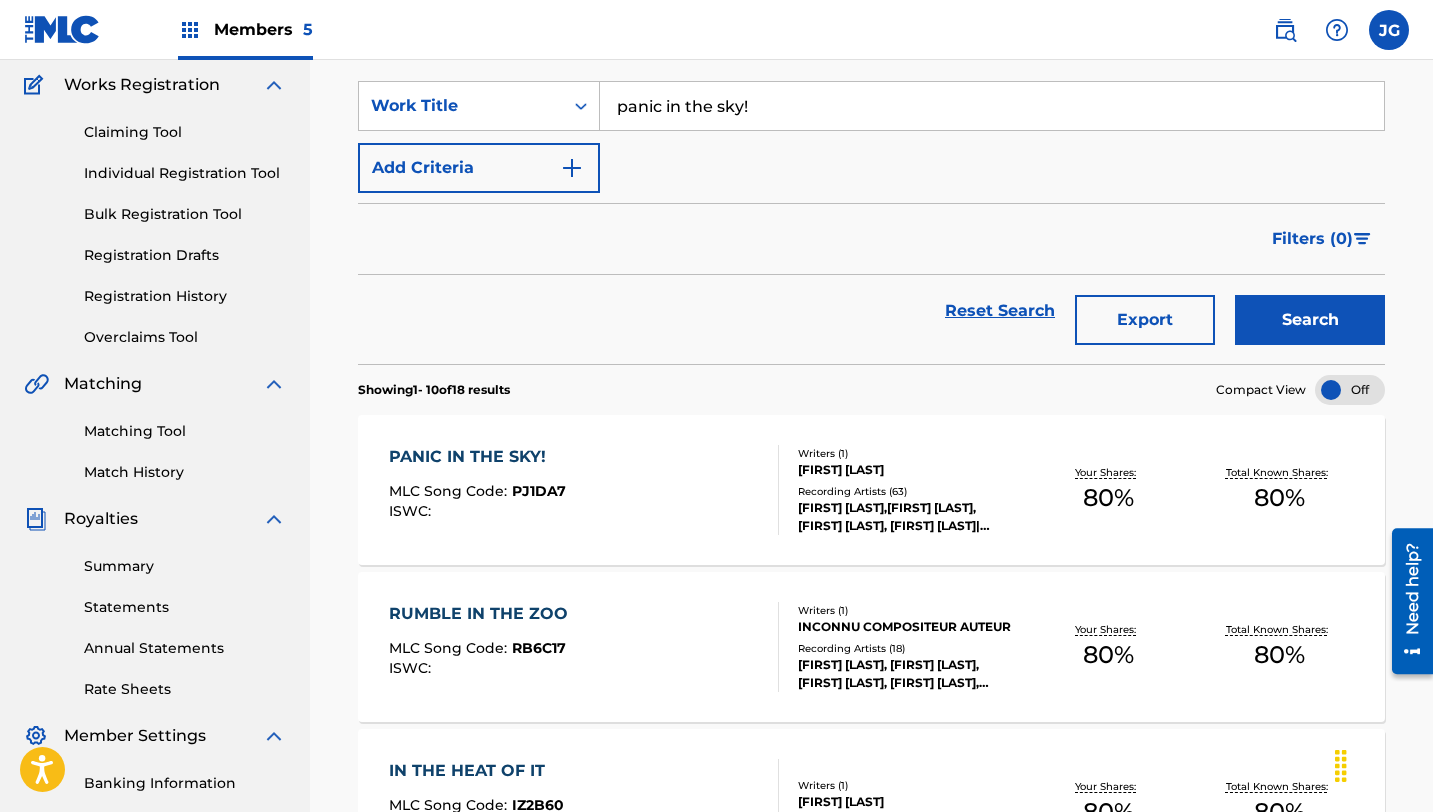 scroll, scrollTop: 222, scrollLeft: 0, axis: vertical 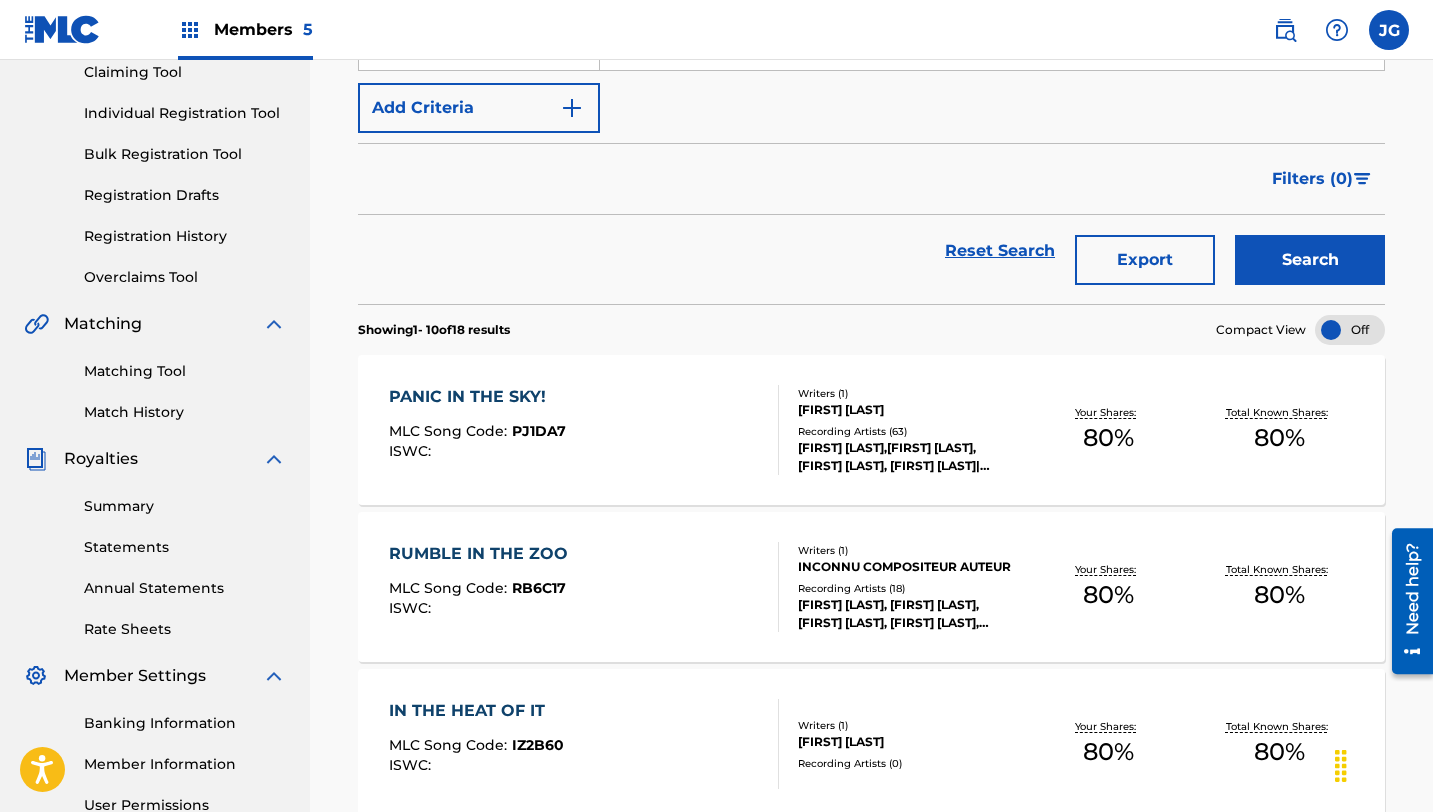 click on "PANIC IN THE SKY!" at bounding box center [477, 397] 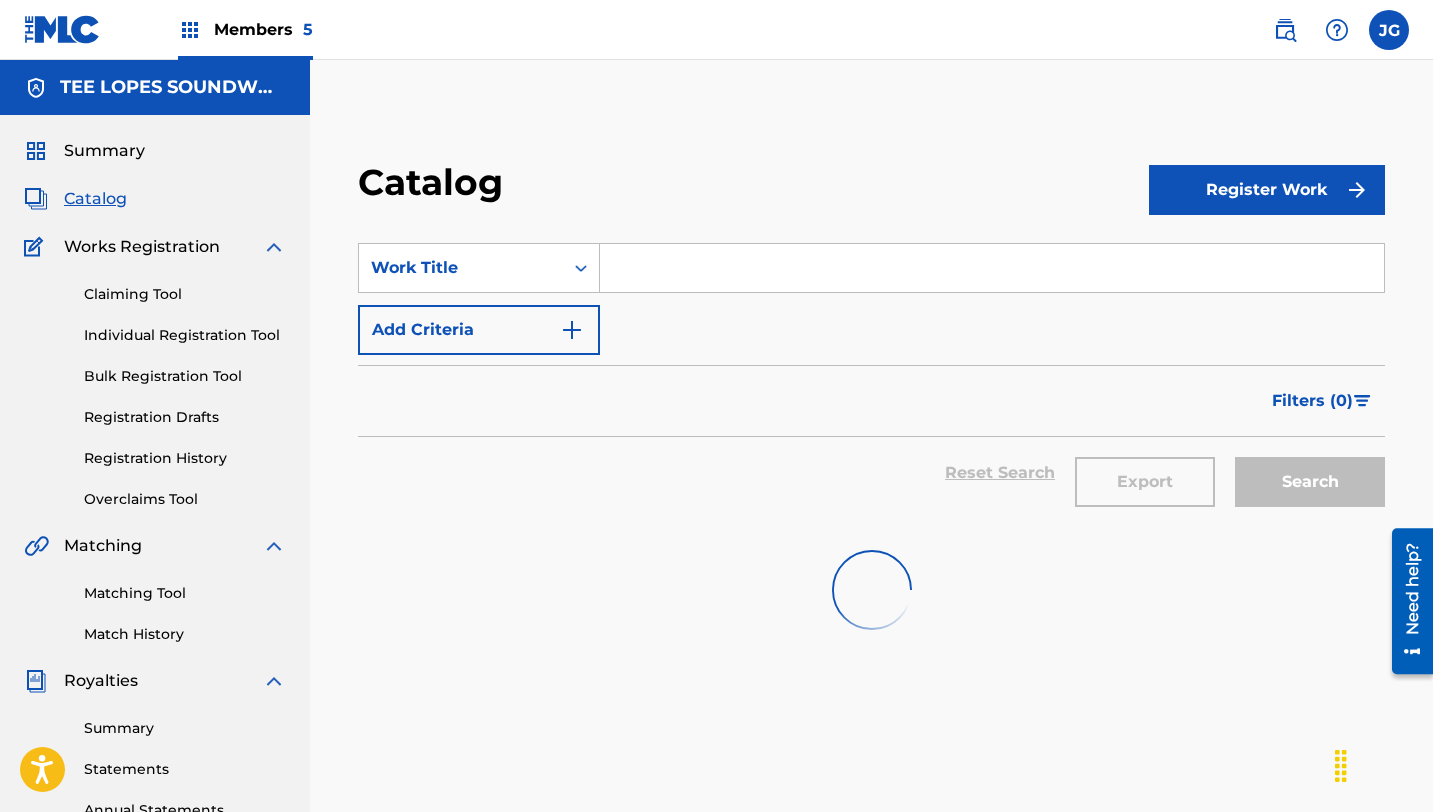 scroll, scrollTop: 222, scrollLeft: 0, axis: vertical 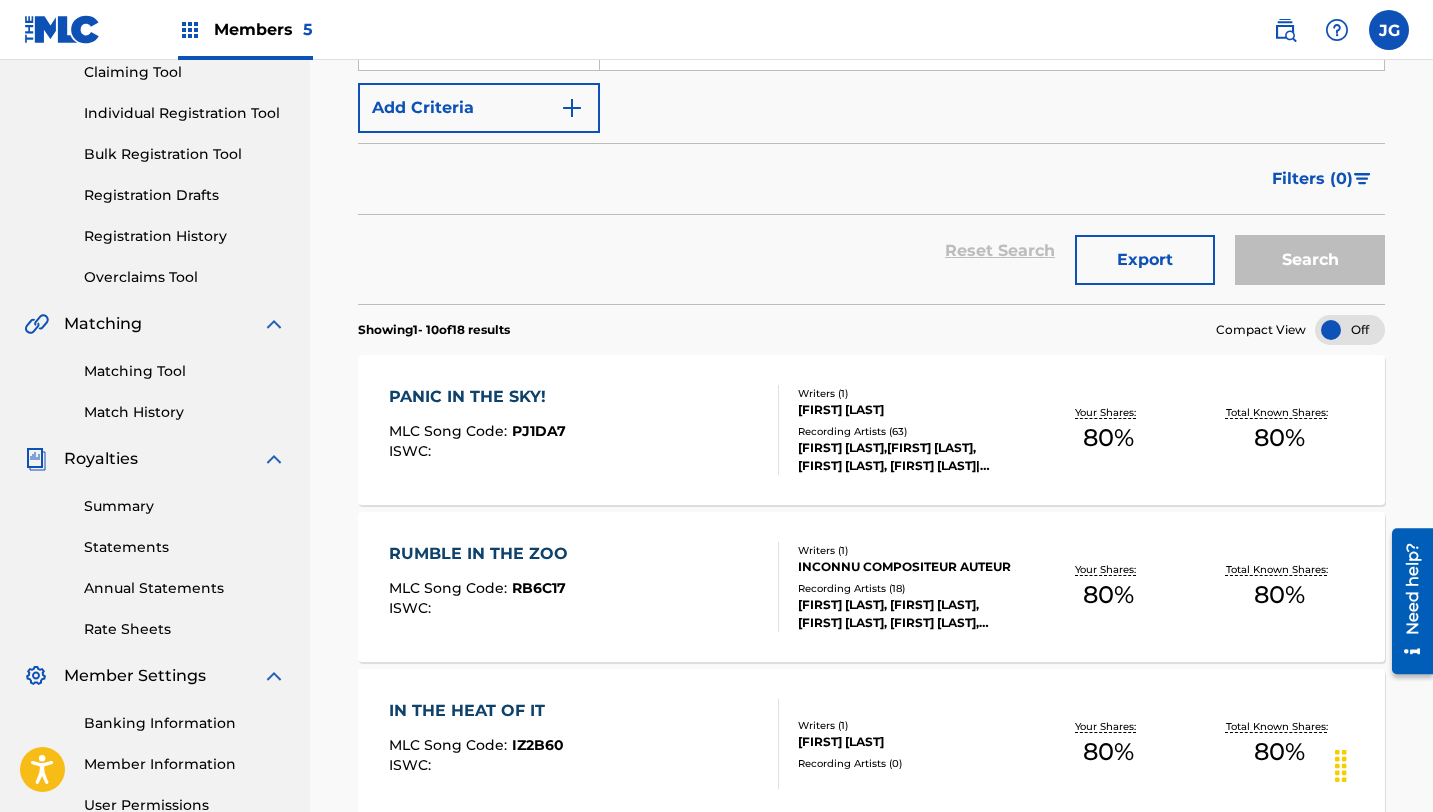 click on "PANIC IN THE SKY!" at bounding box center [477, 397] 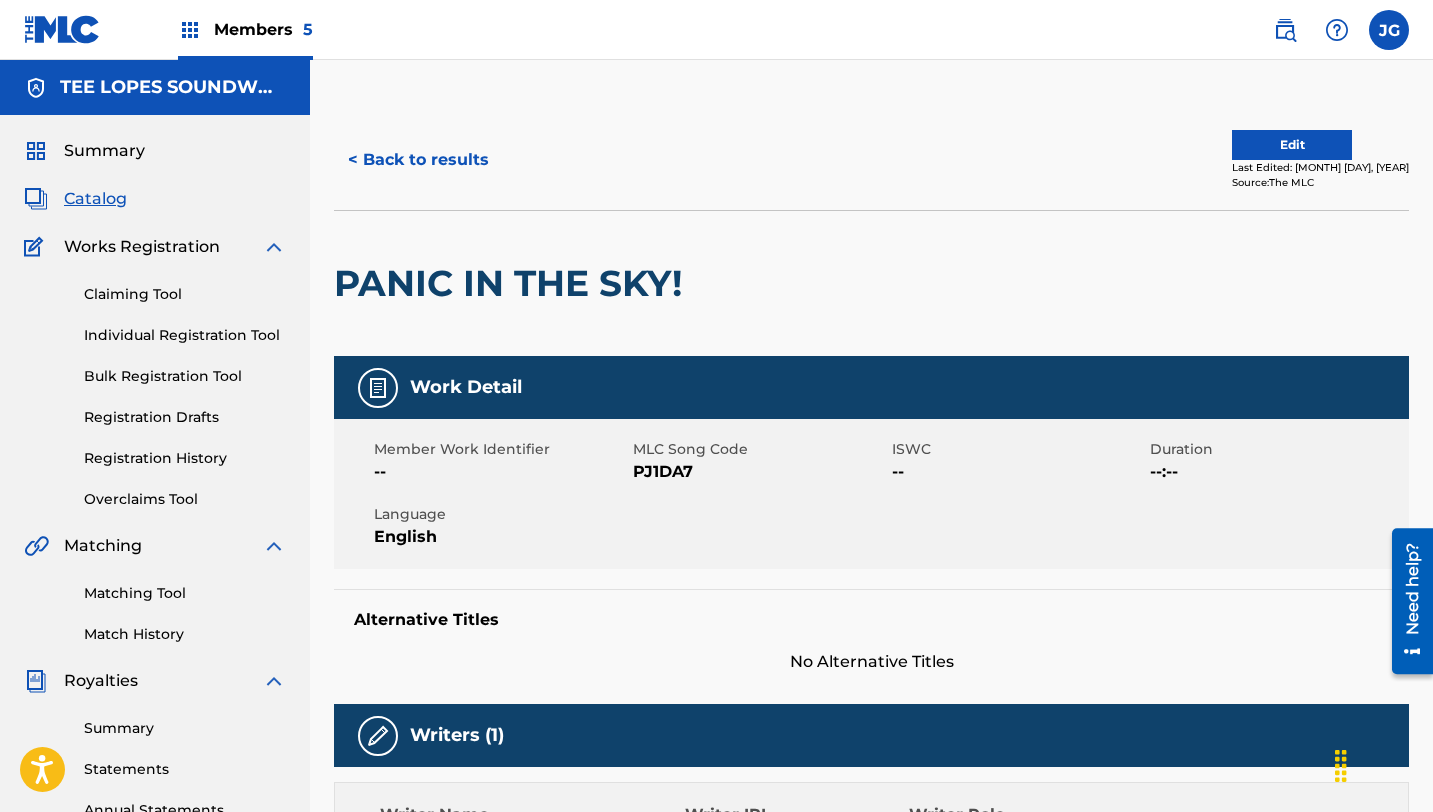 click on "Edit" at bounding box center [1292, 145] 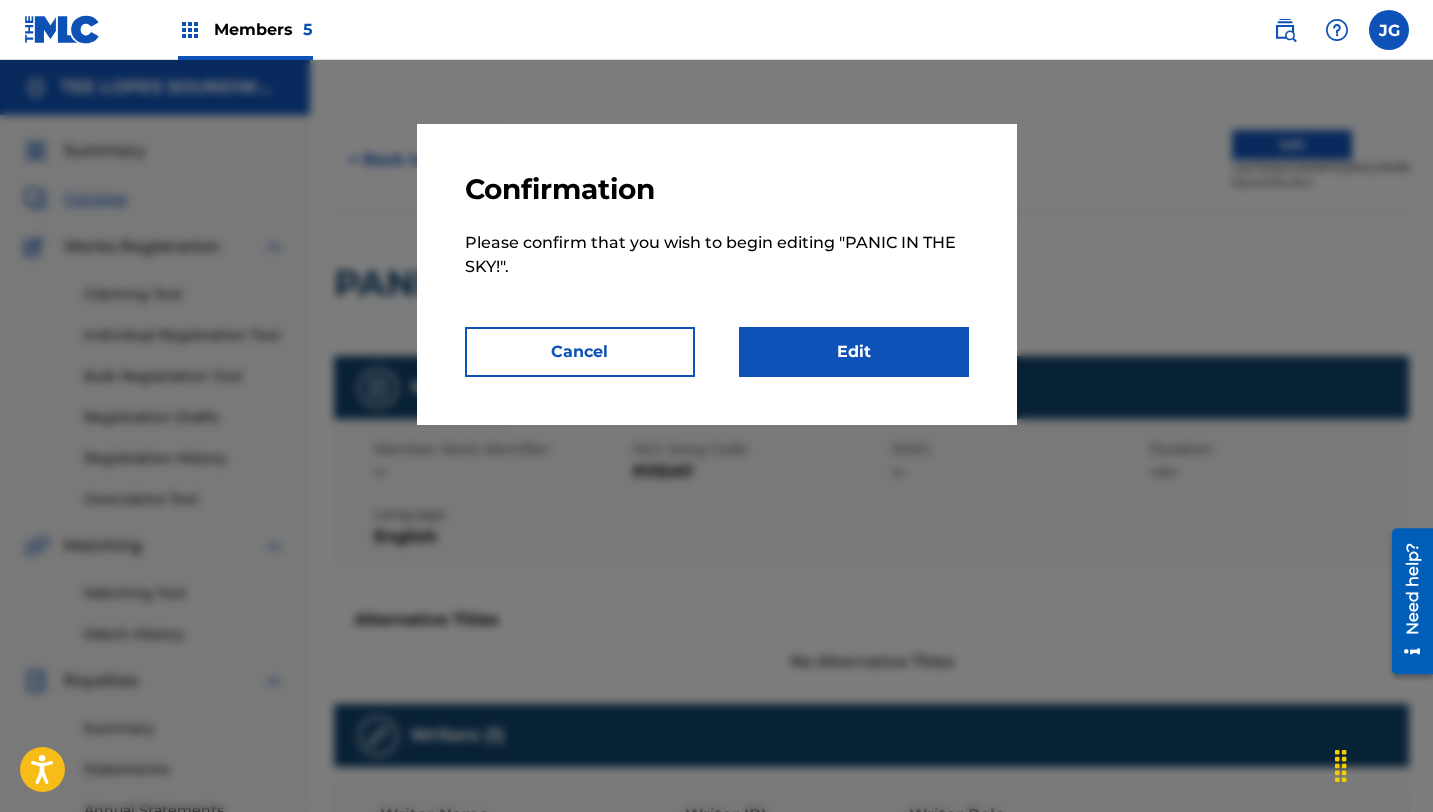 click on "Please confirm that you wish to begin editing " PANIC IN THE SKY! "." at bounding box center [717, 267] 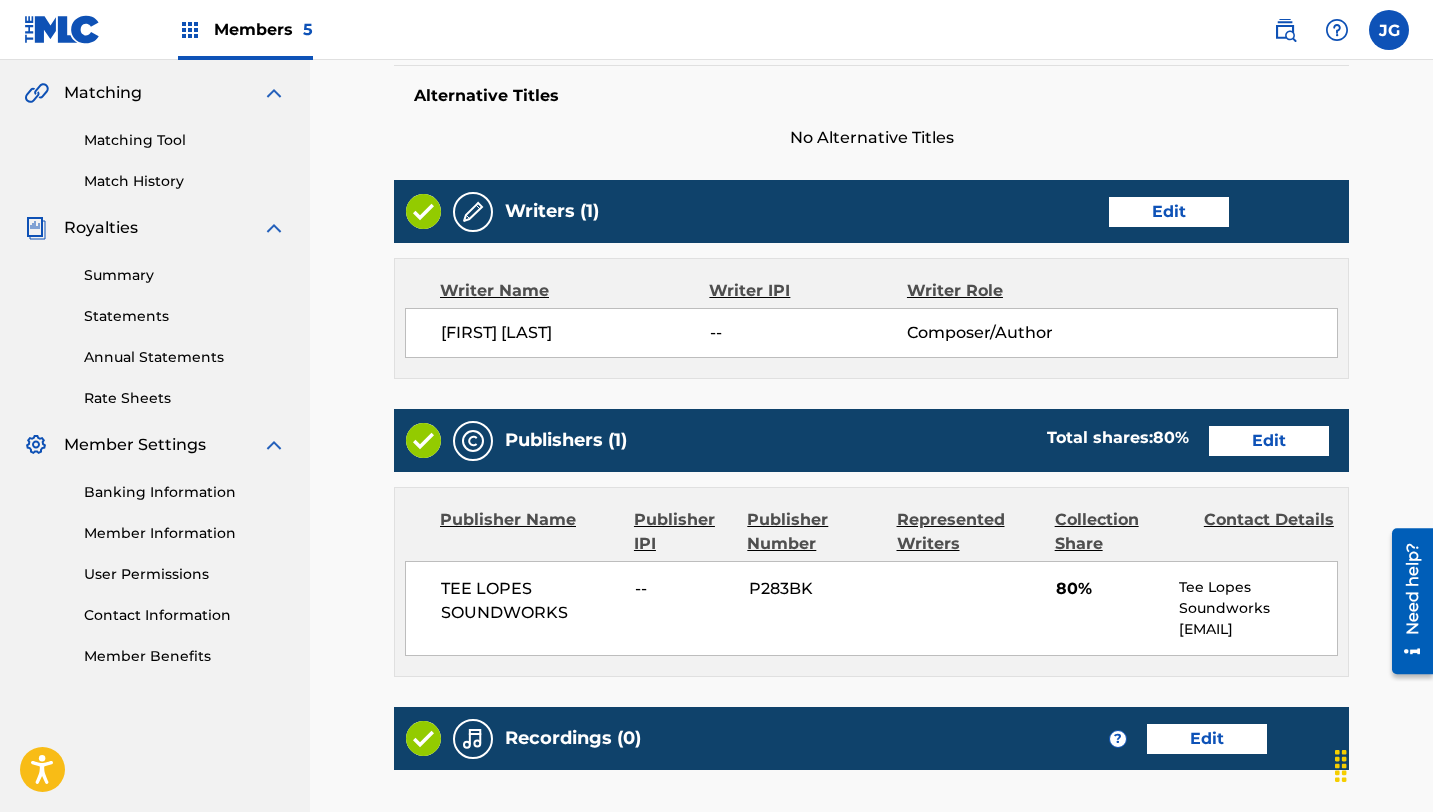 scroll, scrollTop: 544, scrollLeft: 0, axis: vertical 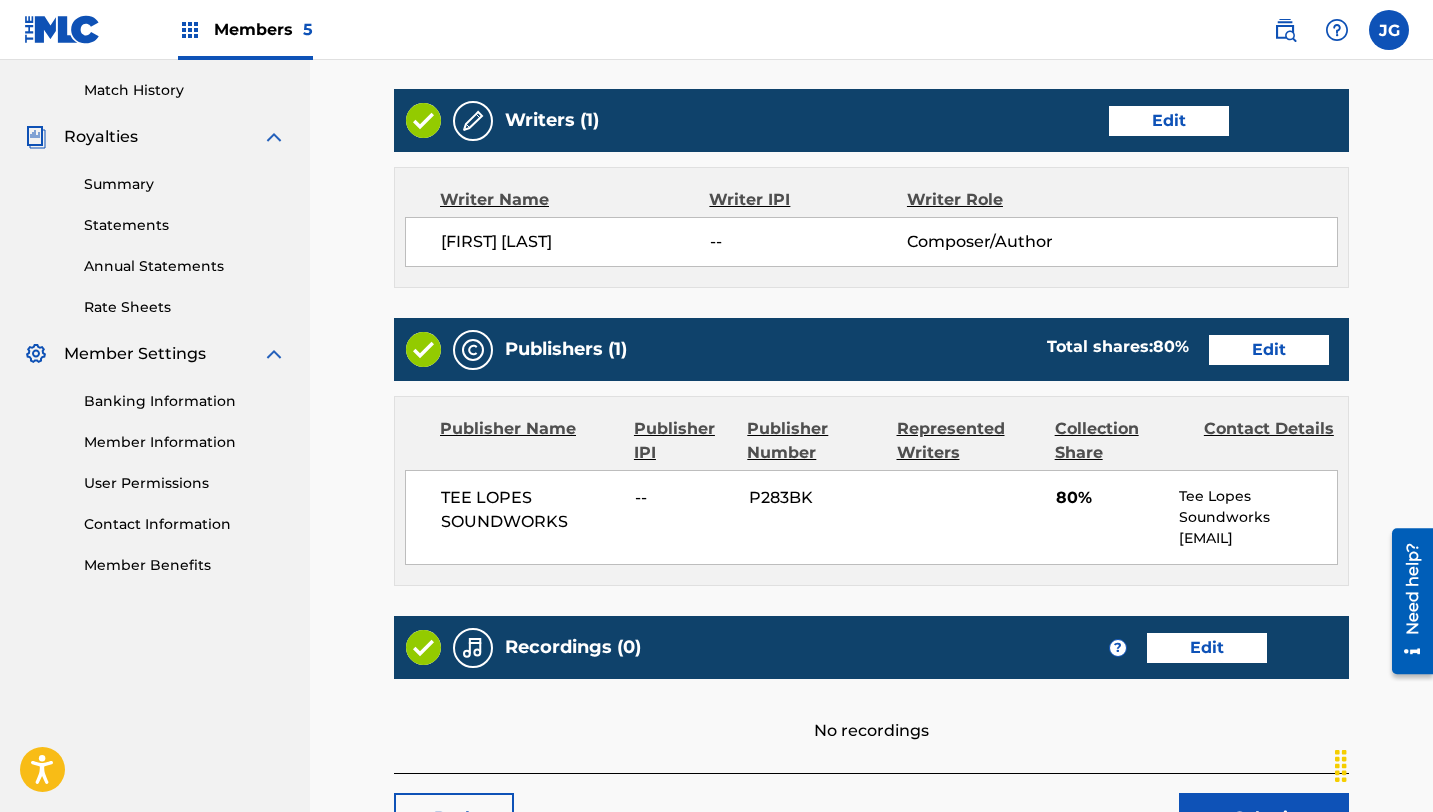 click on "Edit" at bounding box center (1269, 350) 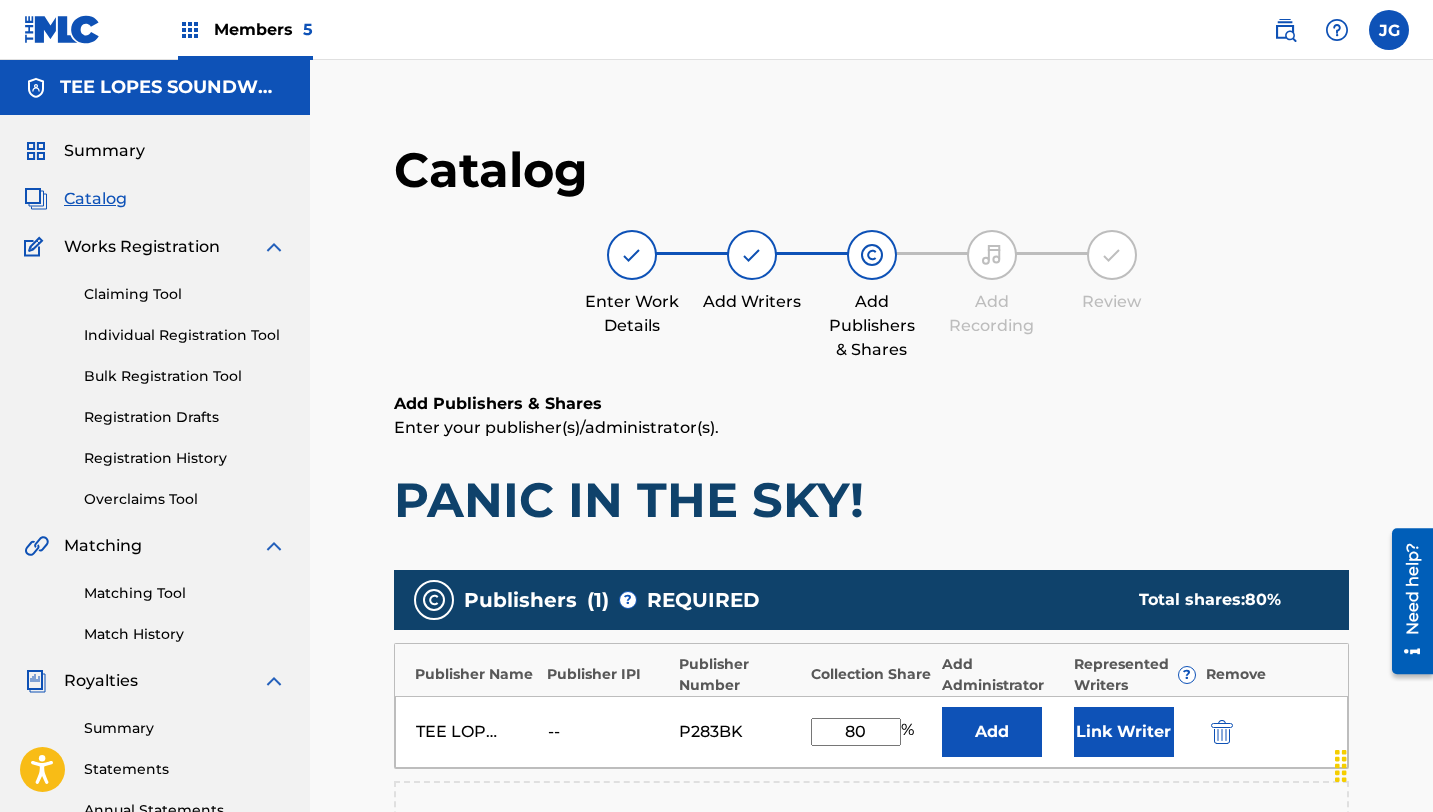 drag, startPoint x: 879, startPoint y: 728, endPoint x: 797, endPoint y: 725, distance: 82.05486 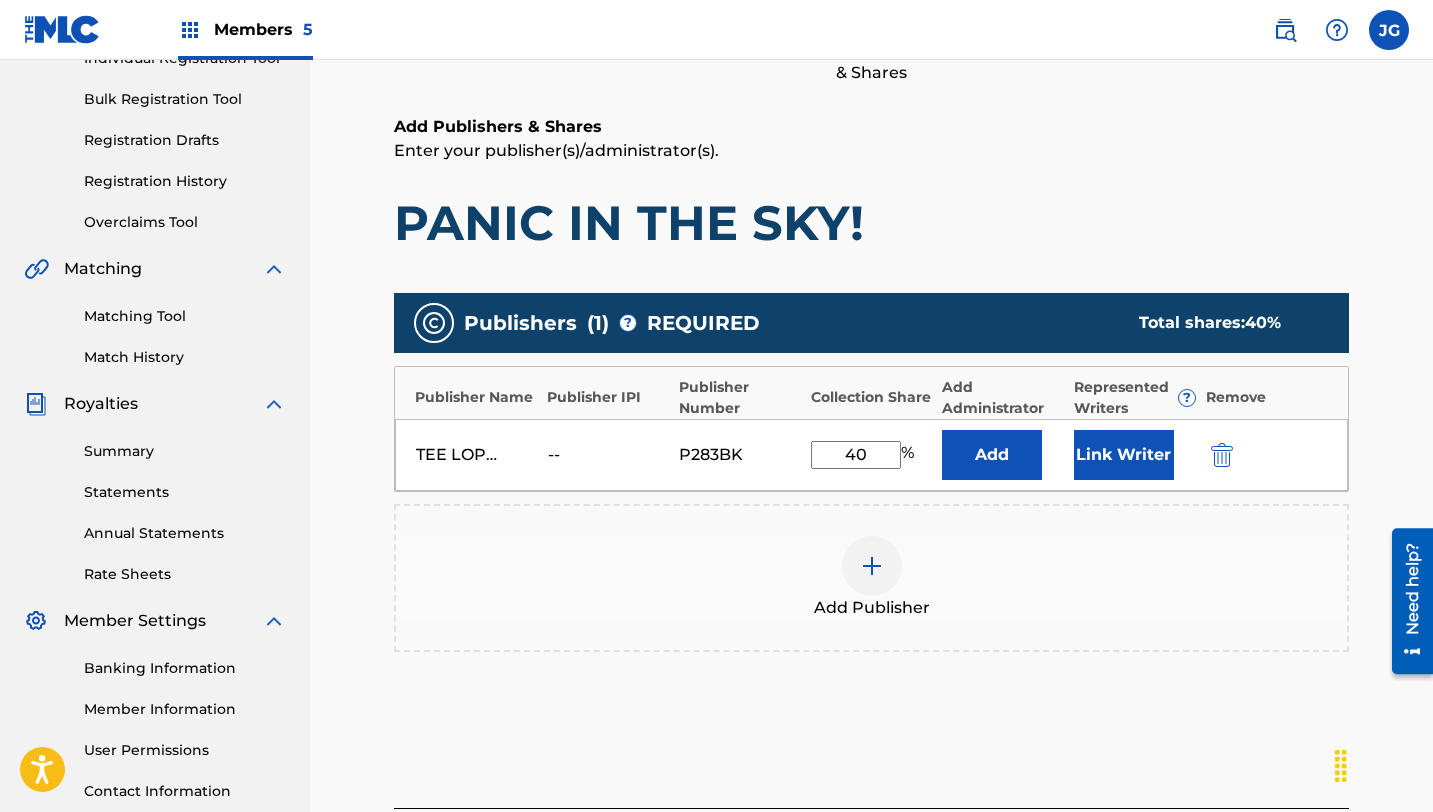 scroll, scrollTop: 410, scrollLeft: 0, axis: vertical 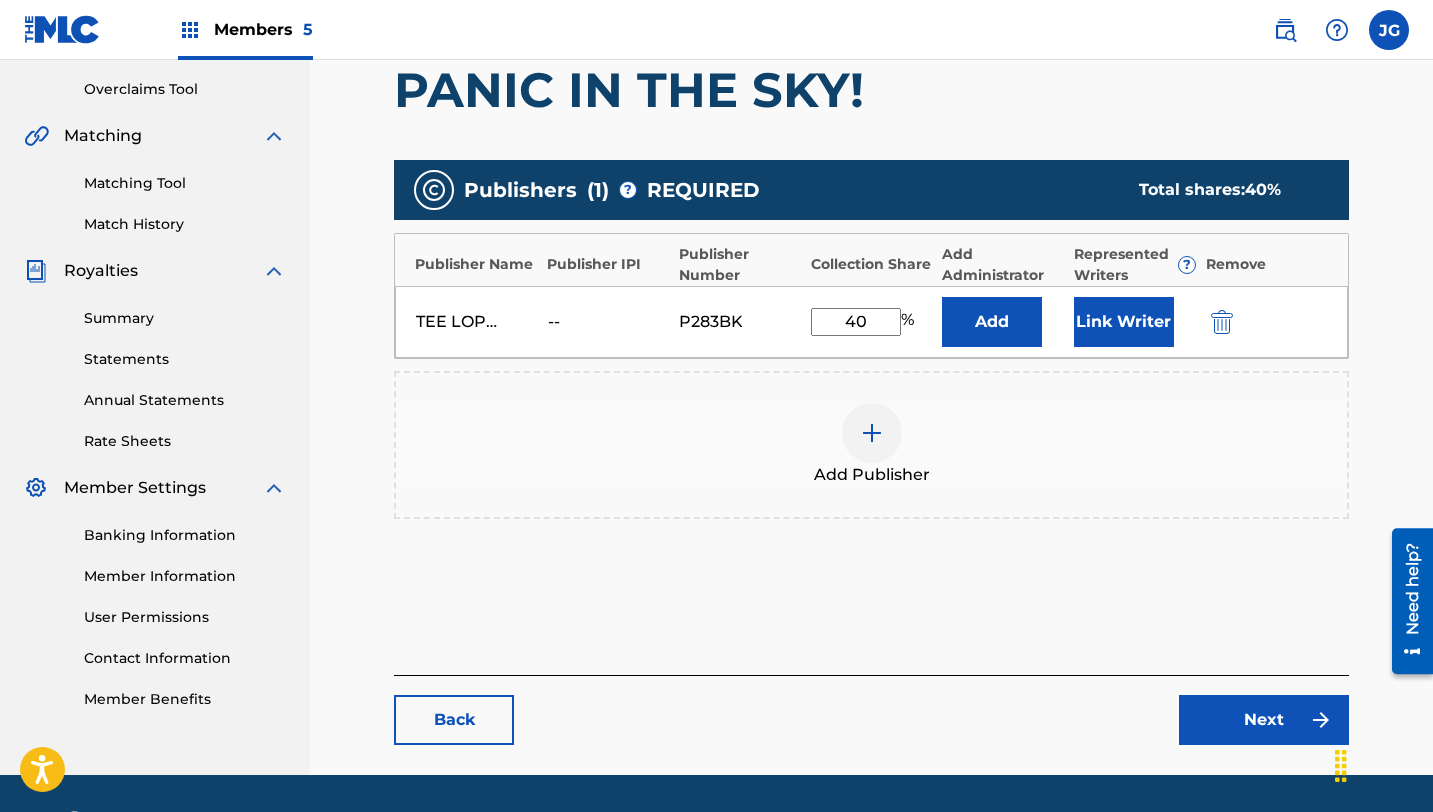 type on "40" 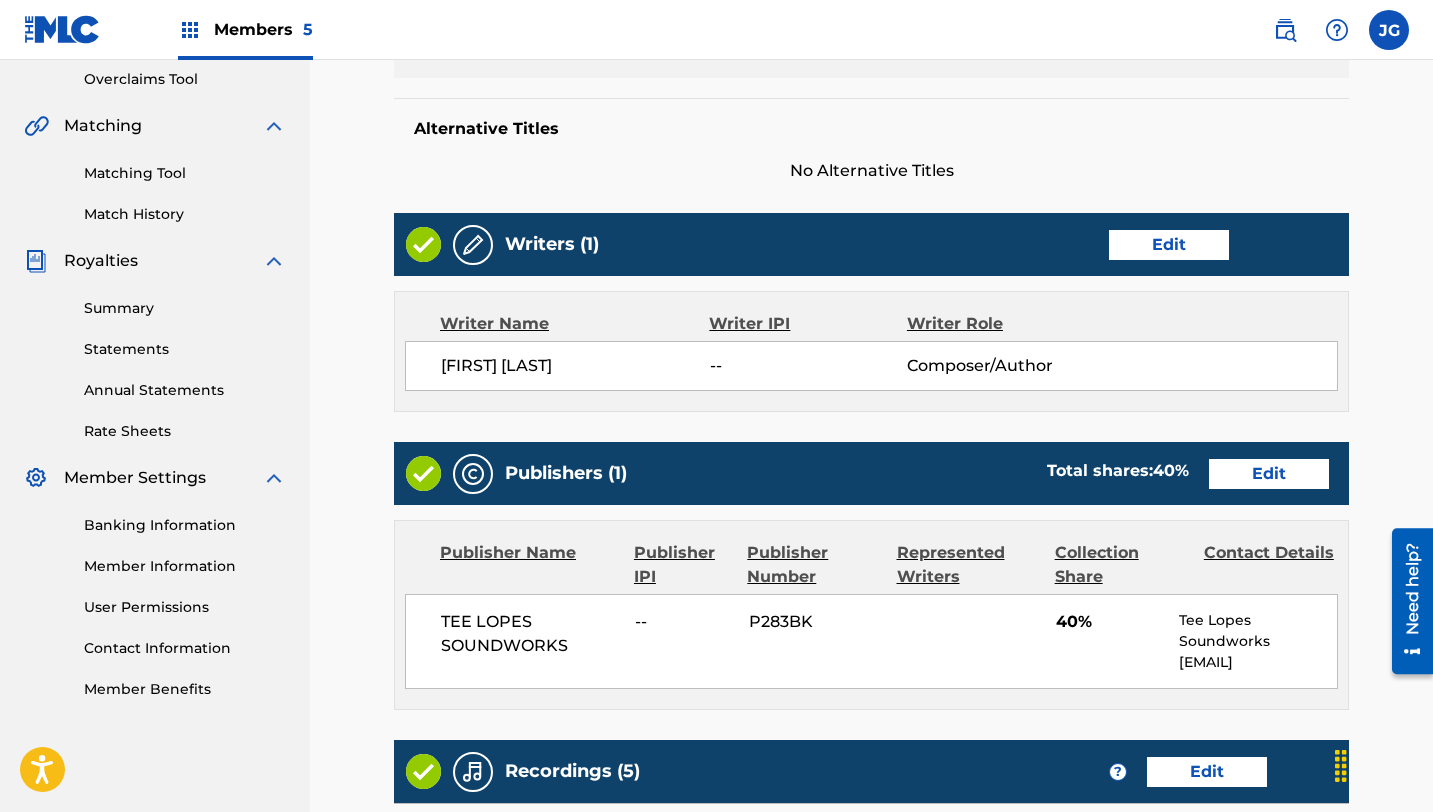 scroll, scrollTop: 986, scrollLeft: 0, axis: vertical 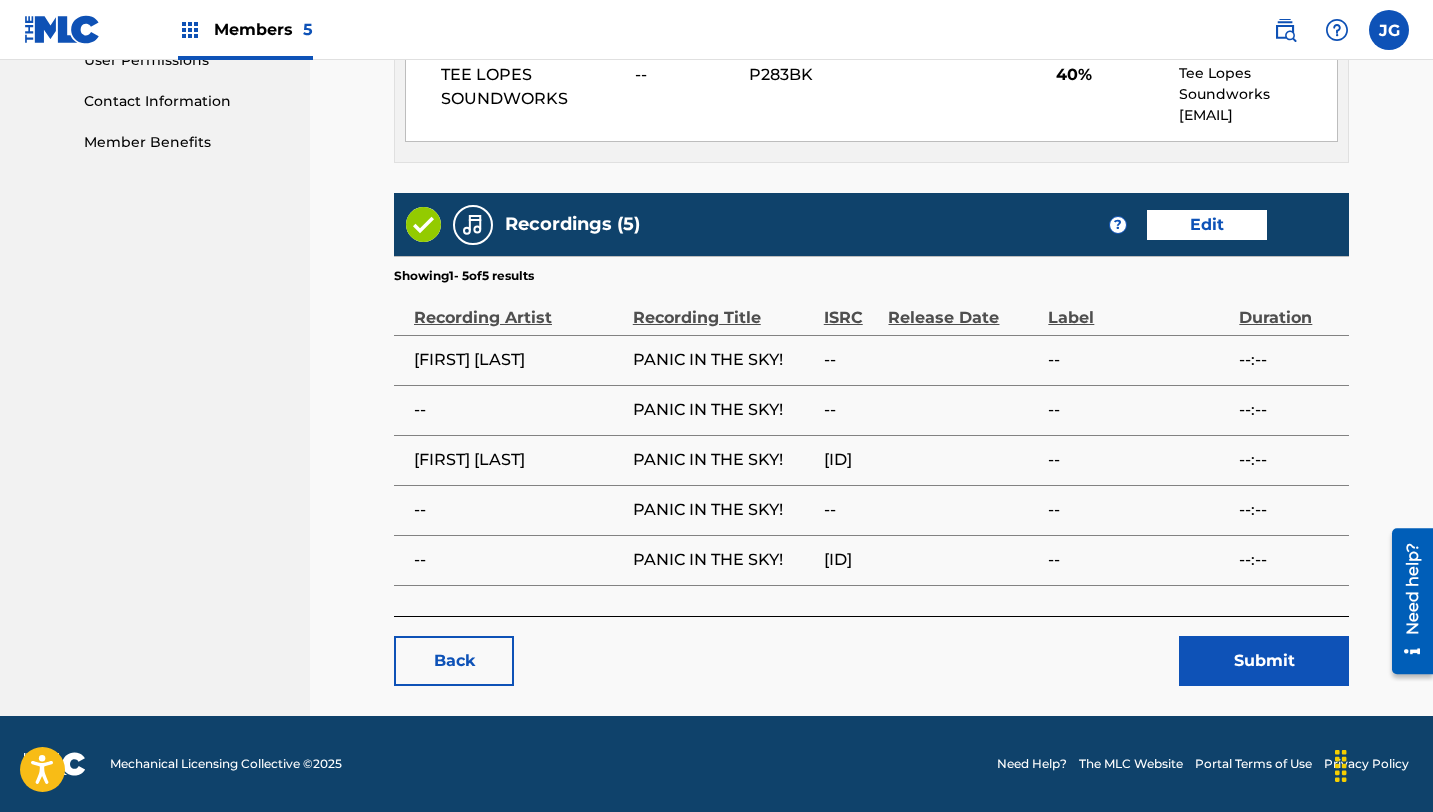 click on "Submit" at bounding box center (1264, 661) 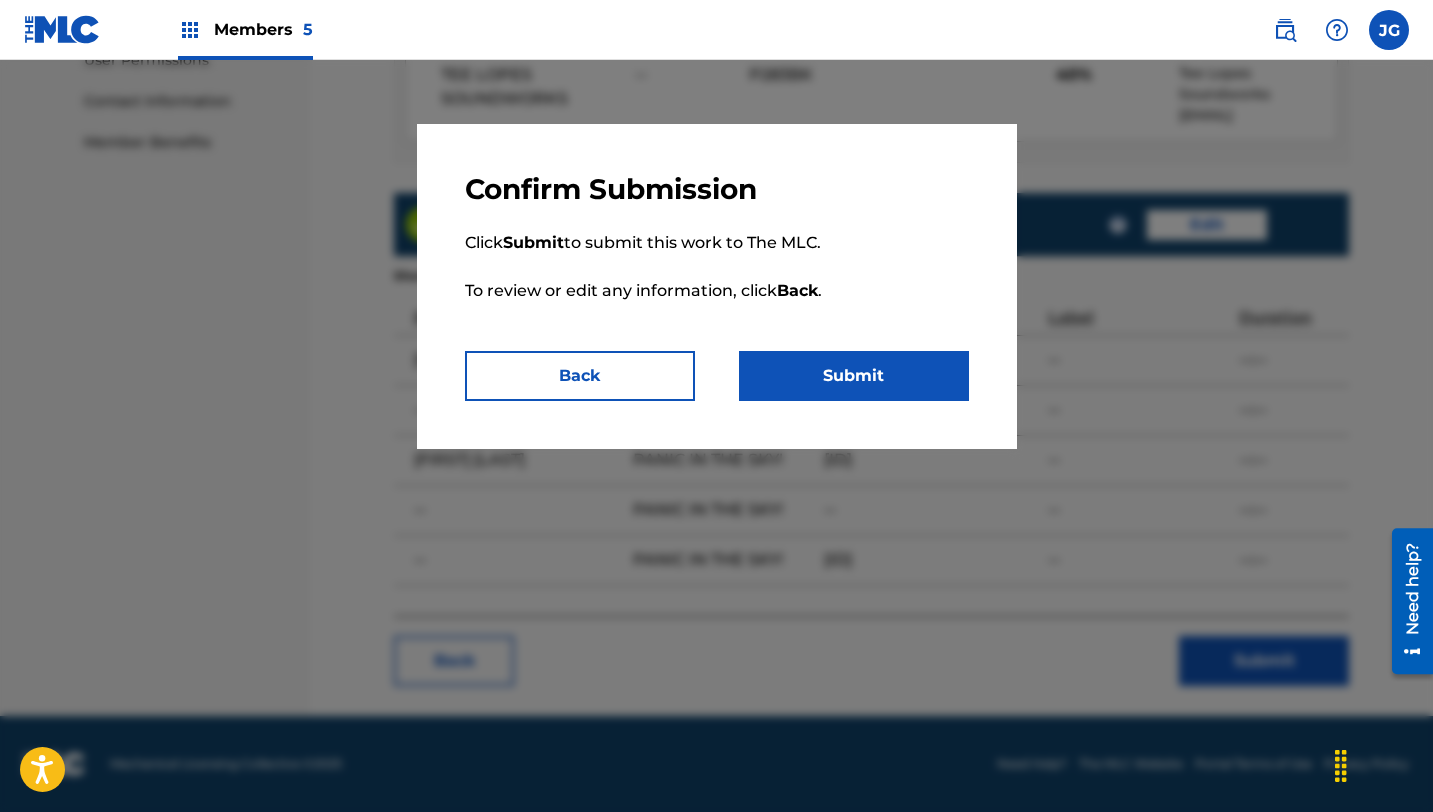 click on "Submit" at bounding box center [854, 376] 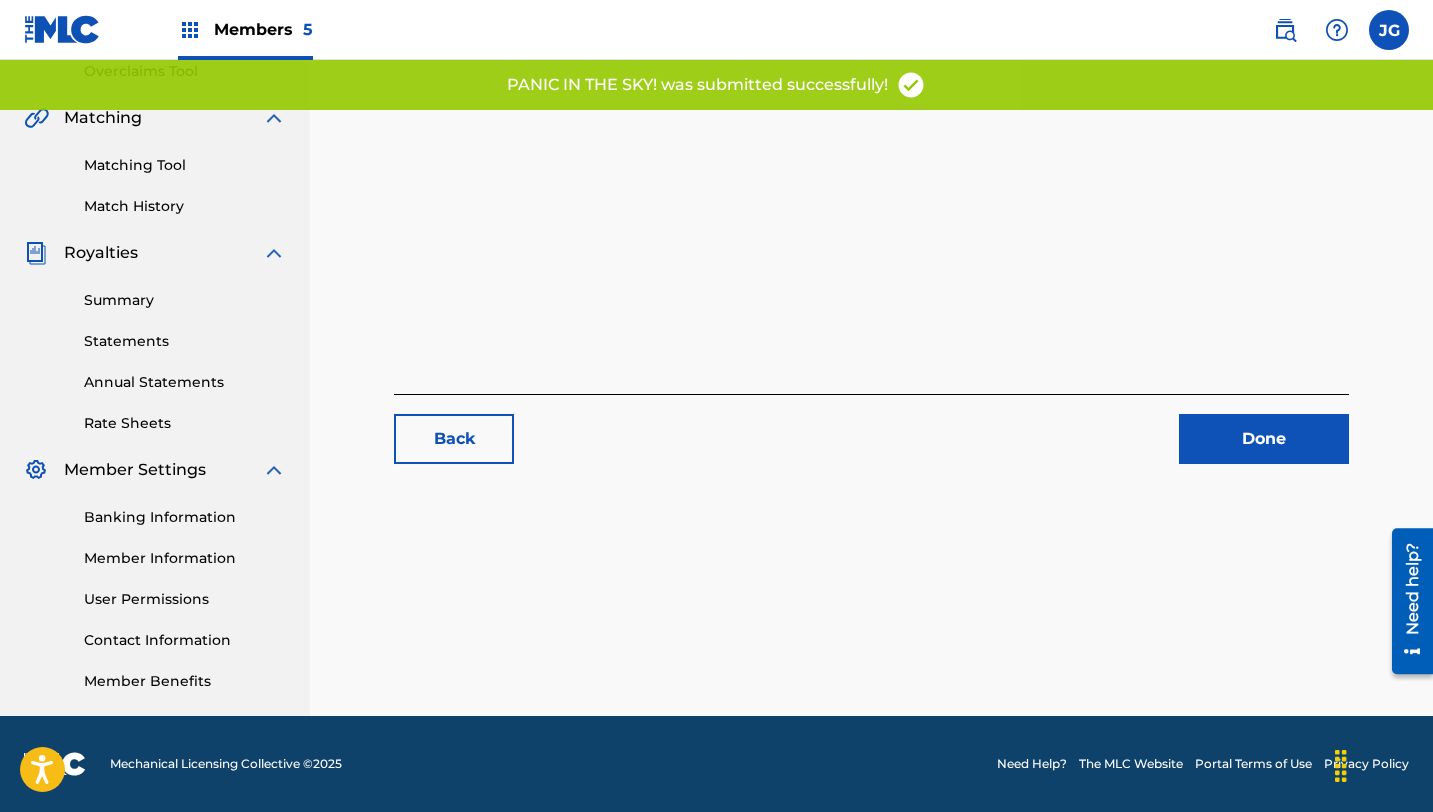 scroll, scrollTop: 0, scrollLeft: 0, axis: both 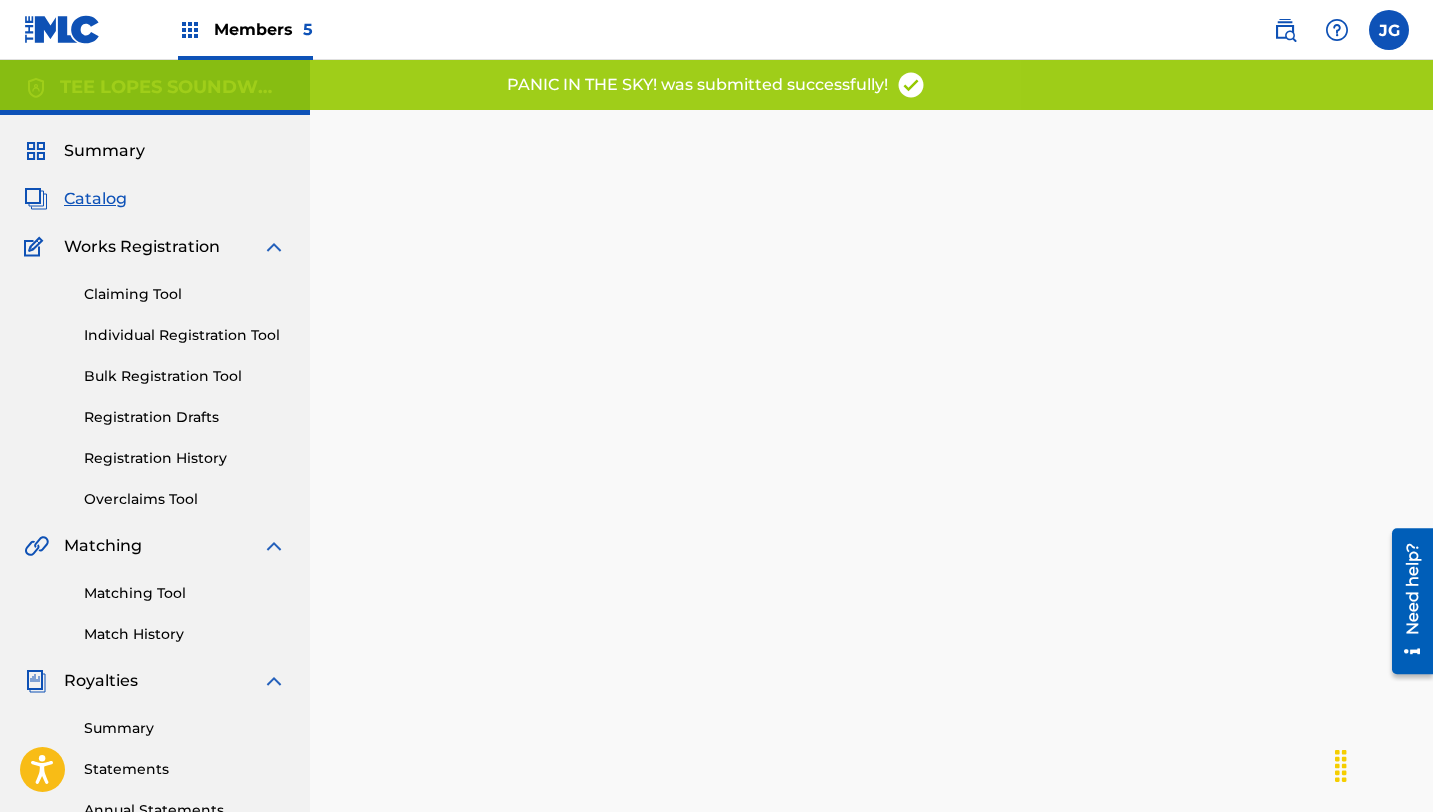 click on "Catalog" at bounding box center (95, 199) 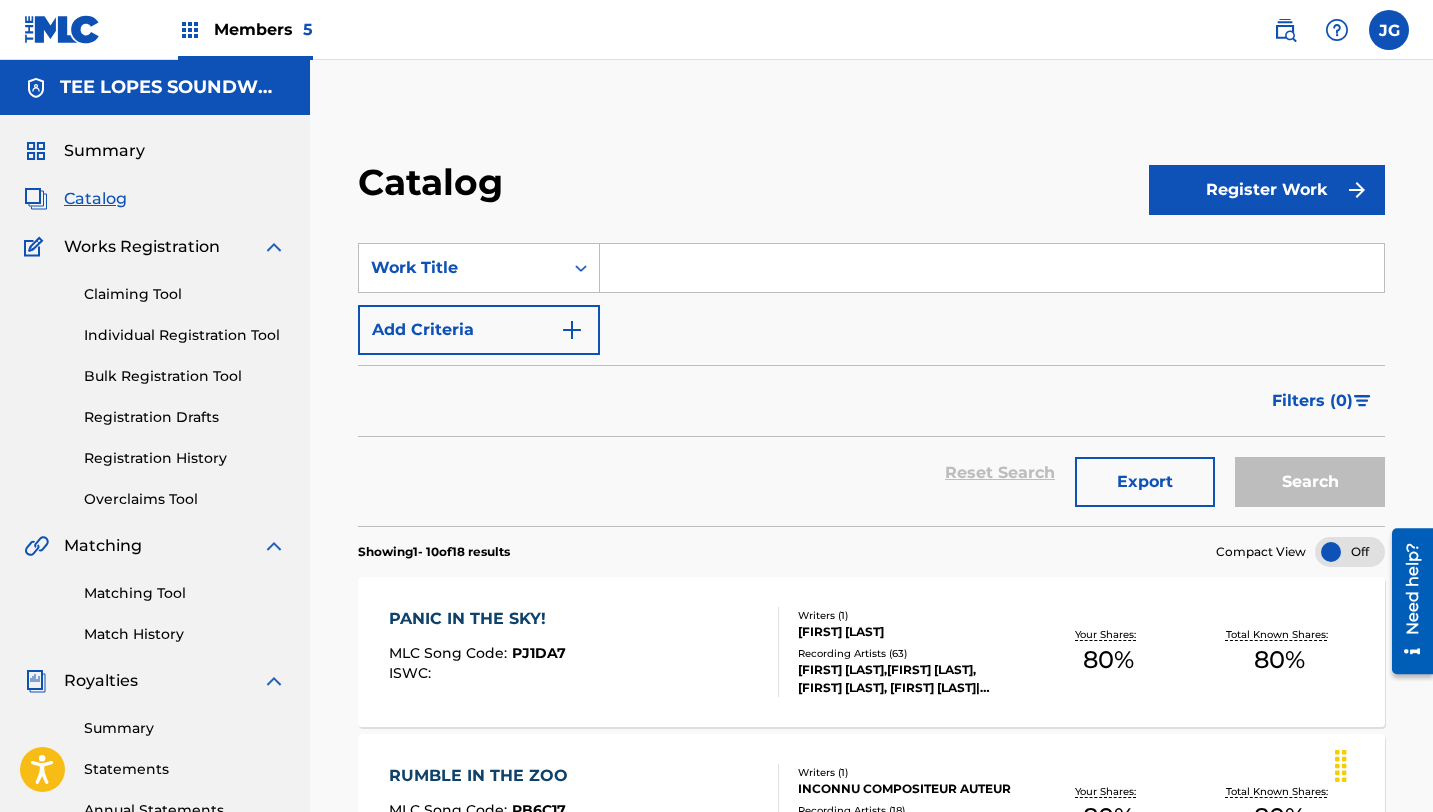 click at bounding box center (992, 268) 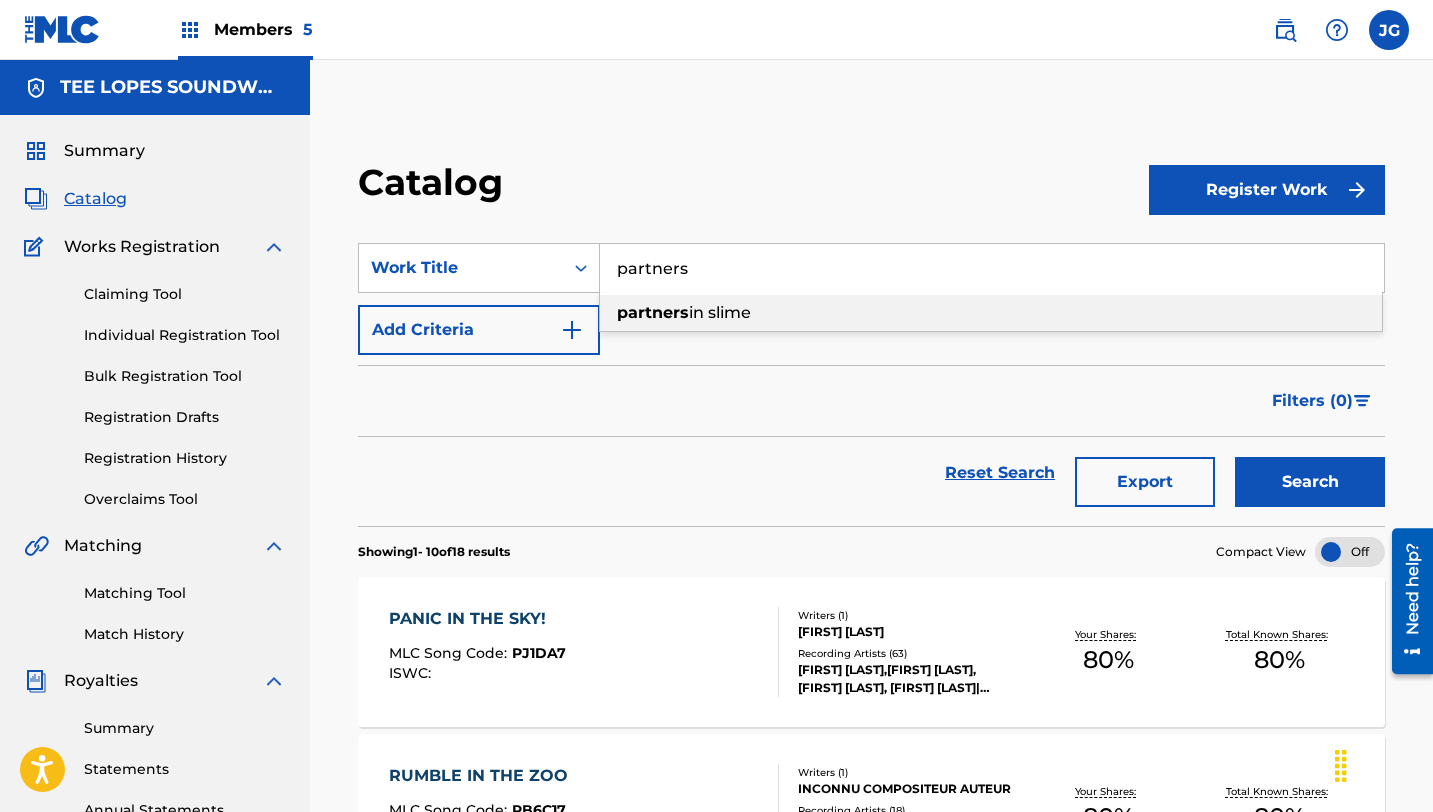 click on "partners" at bounding box center [653, 312] 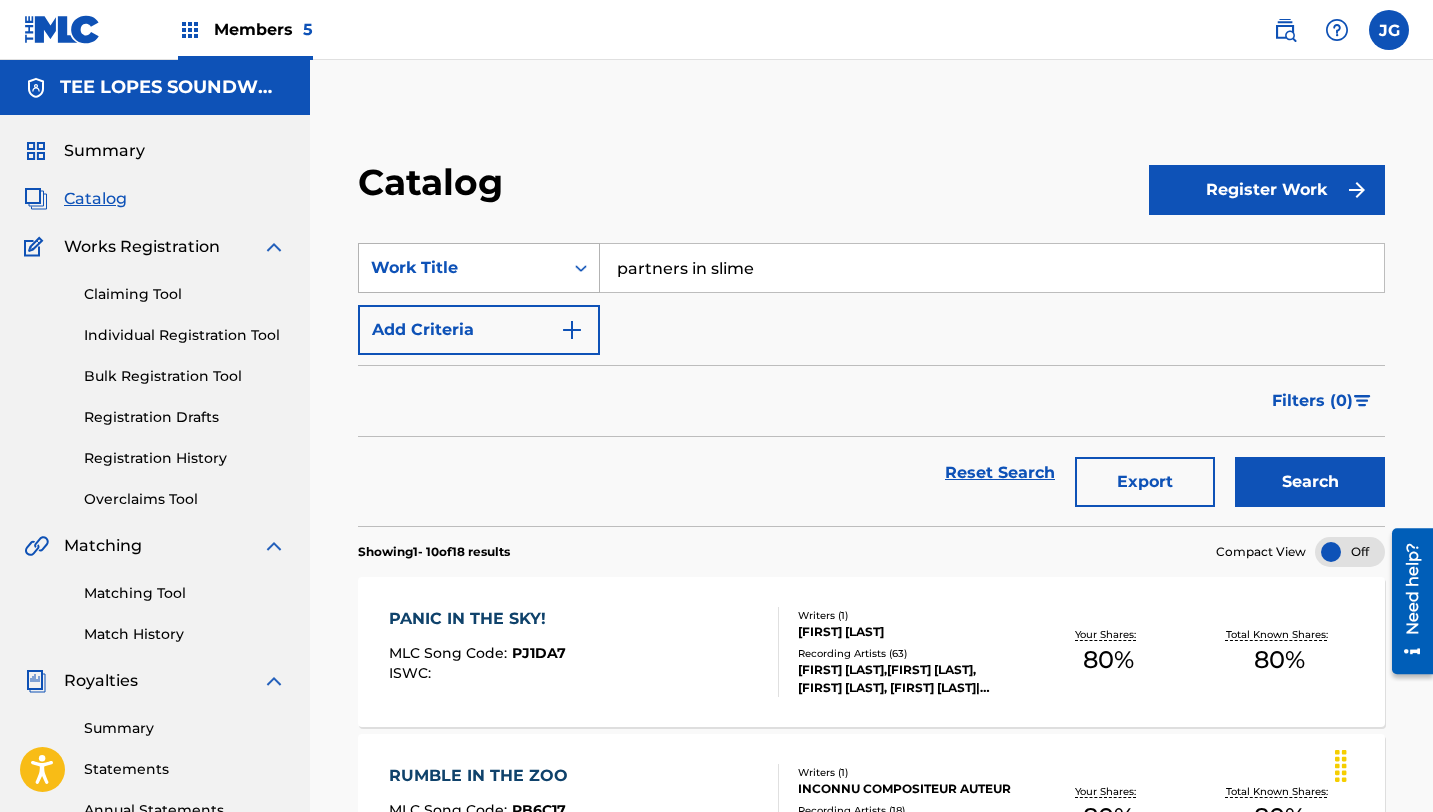 drag, startPoint x: 782, startPoint y: 271, endPoint x: 562, endPoint y: 263, distance: 220.1454 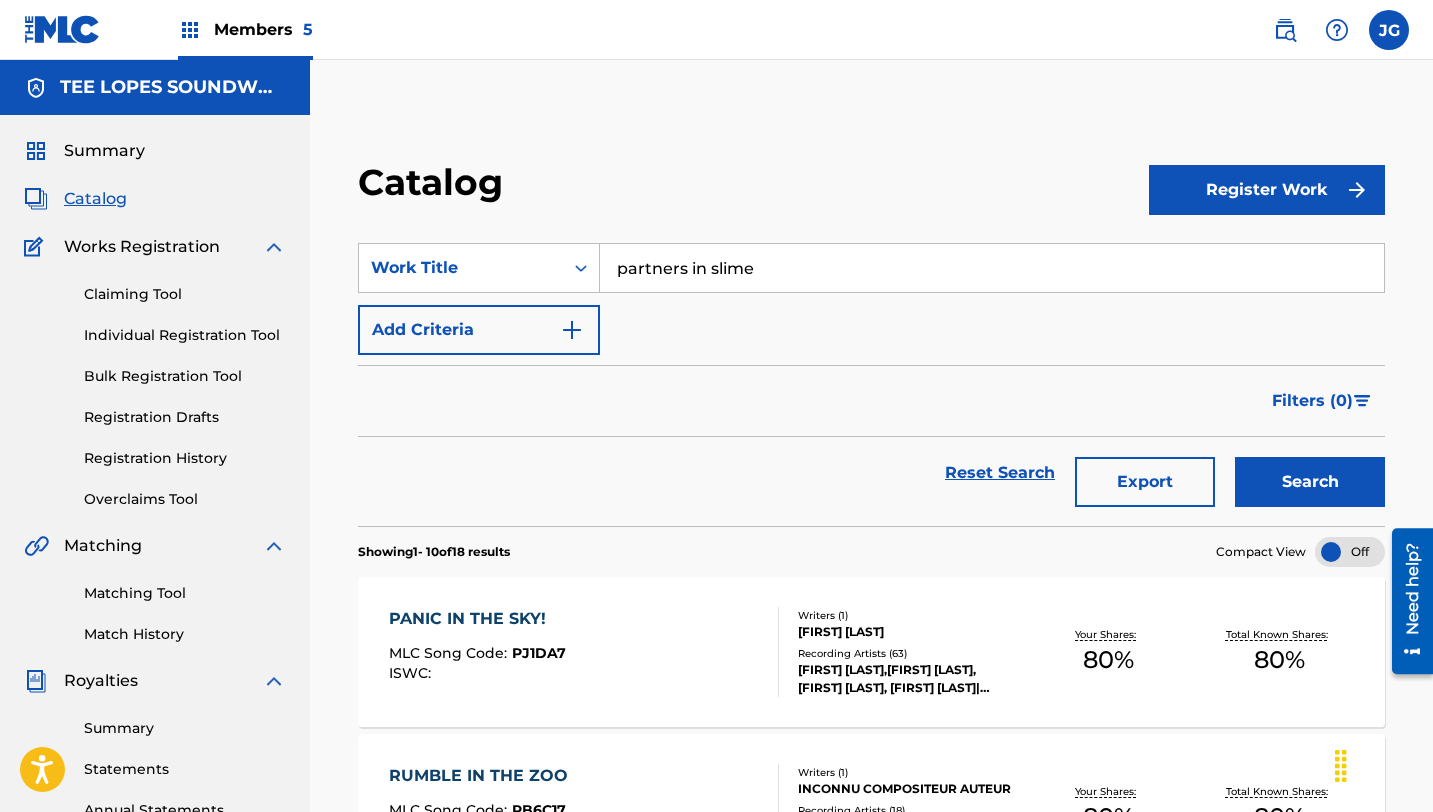 click on "Matching Tool Match History" at bounding box center (155, 601) 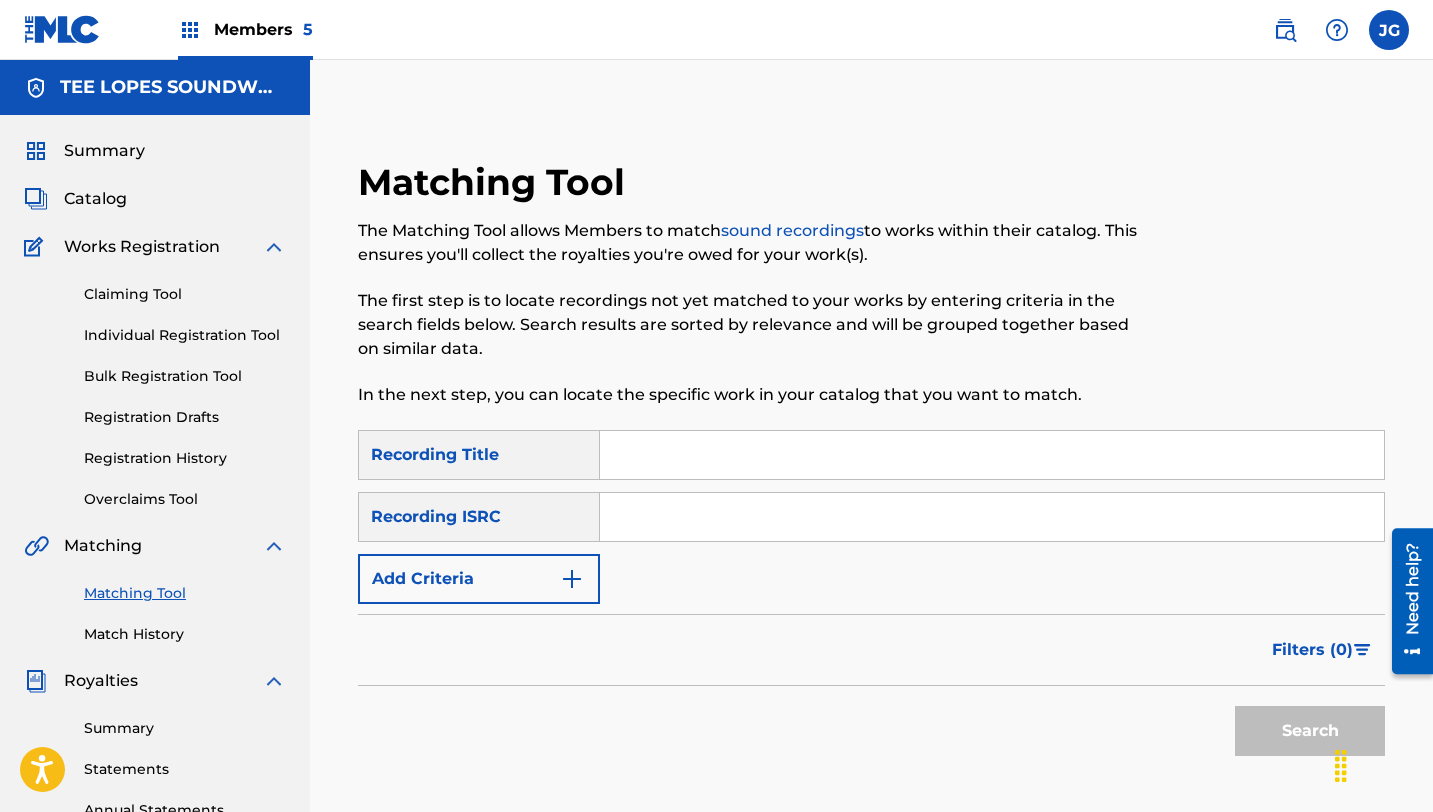 click on "In the next step, you can locate the specific work in your catalog that you want to match." at bounding box center (753, 395) 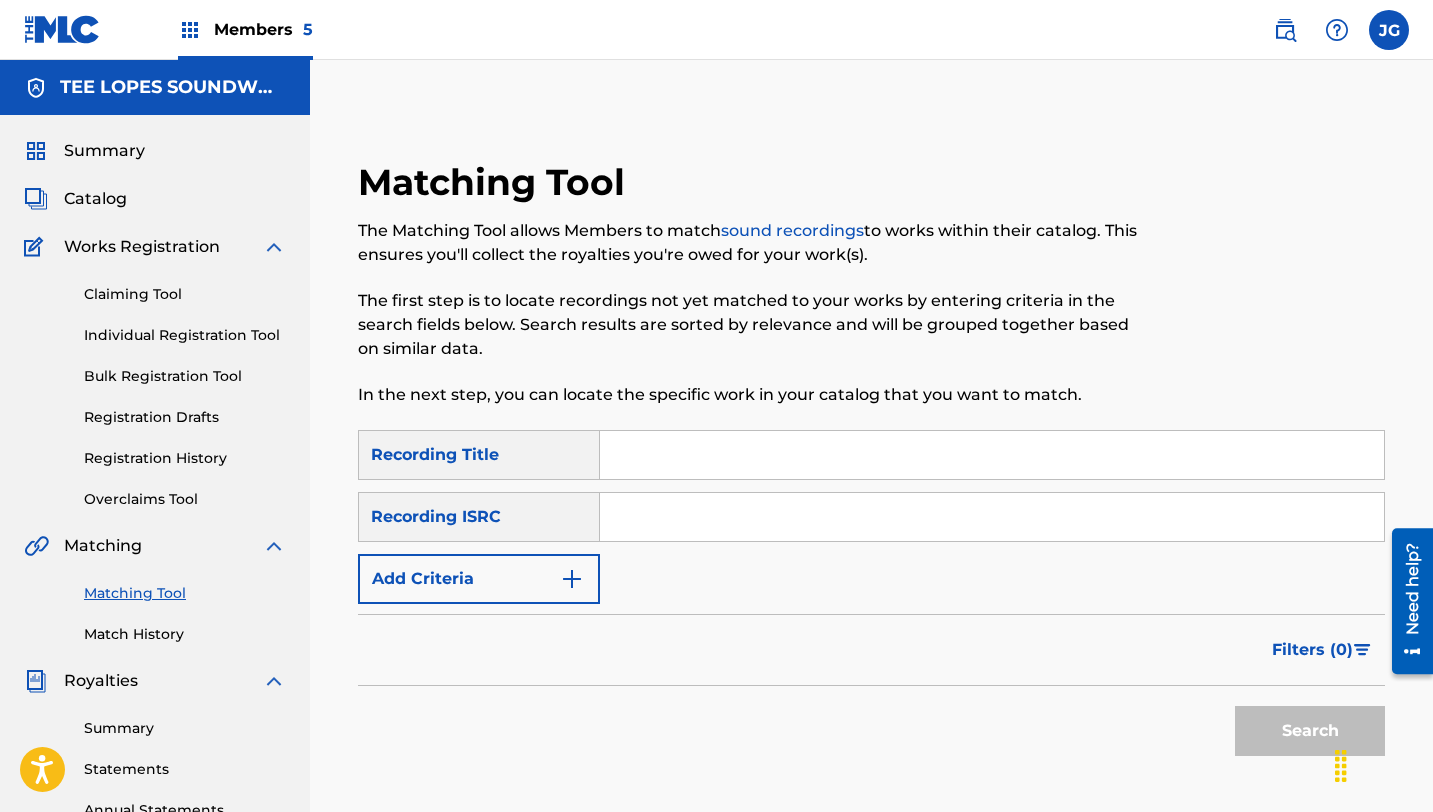 paste on "partners in slime" 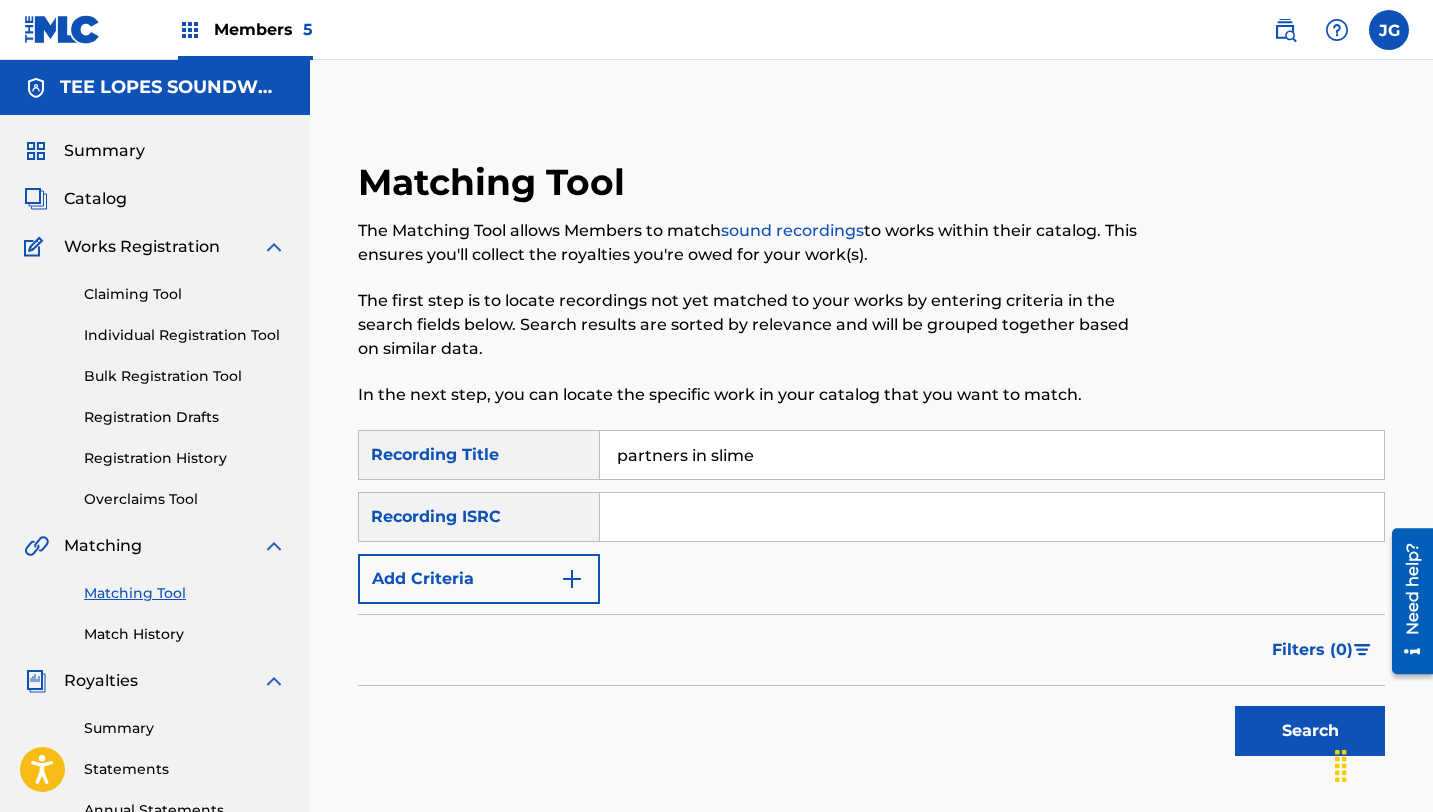 type on "partners in slime" 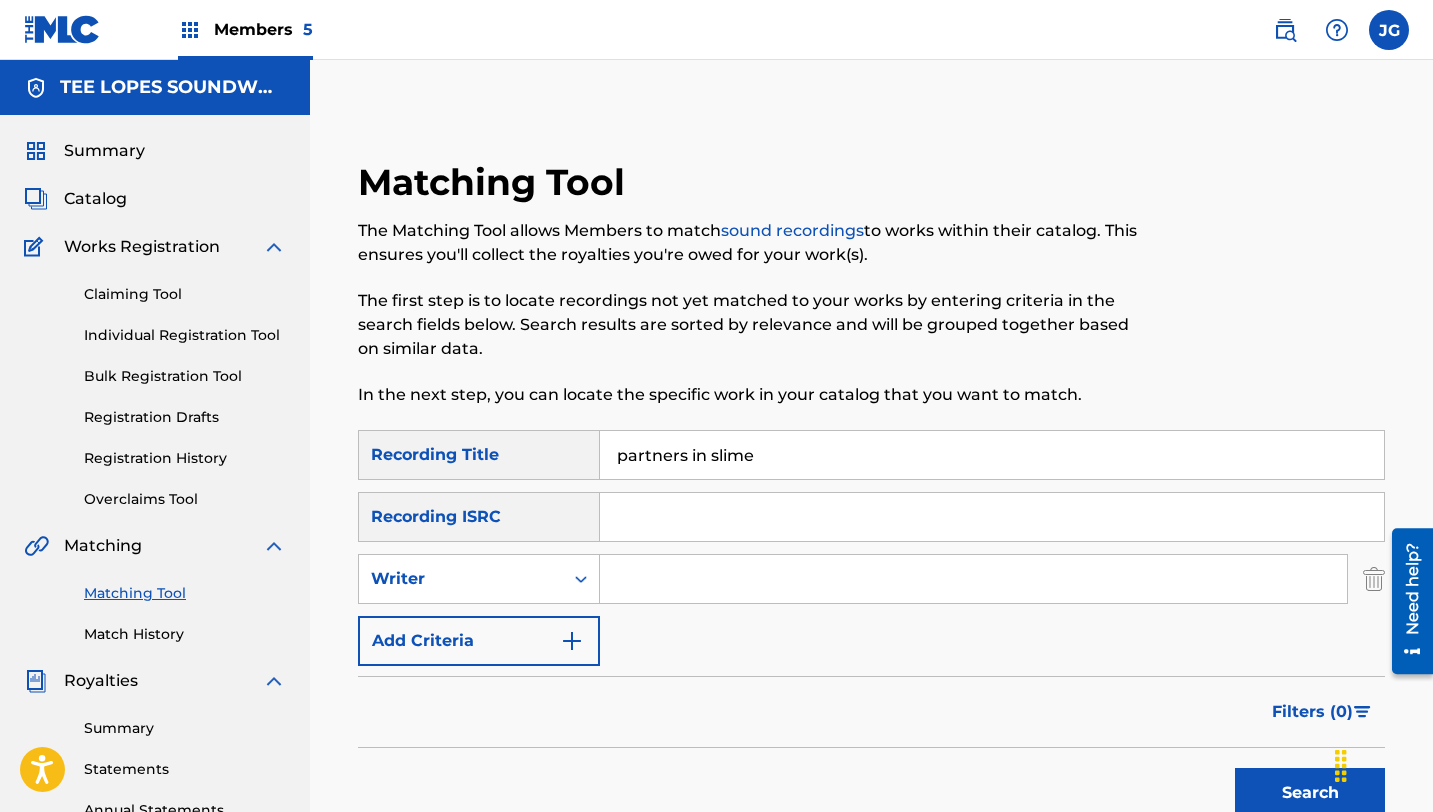 click at bounding box center [973, 579] 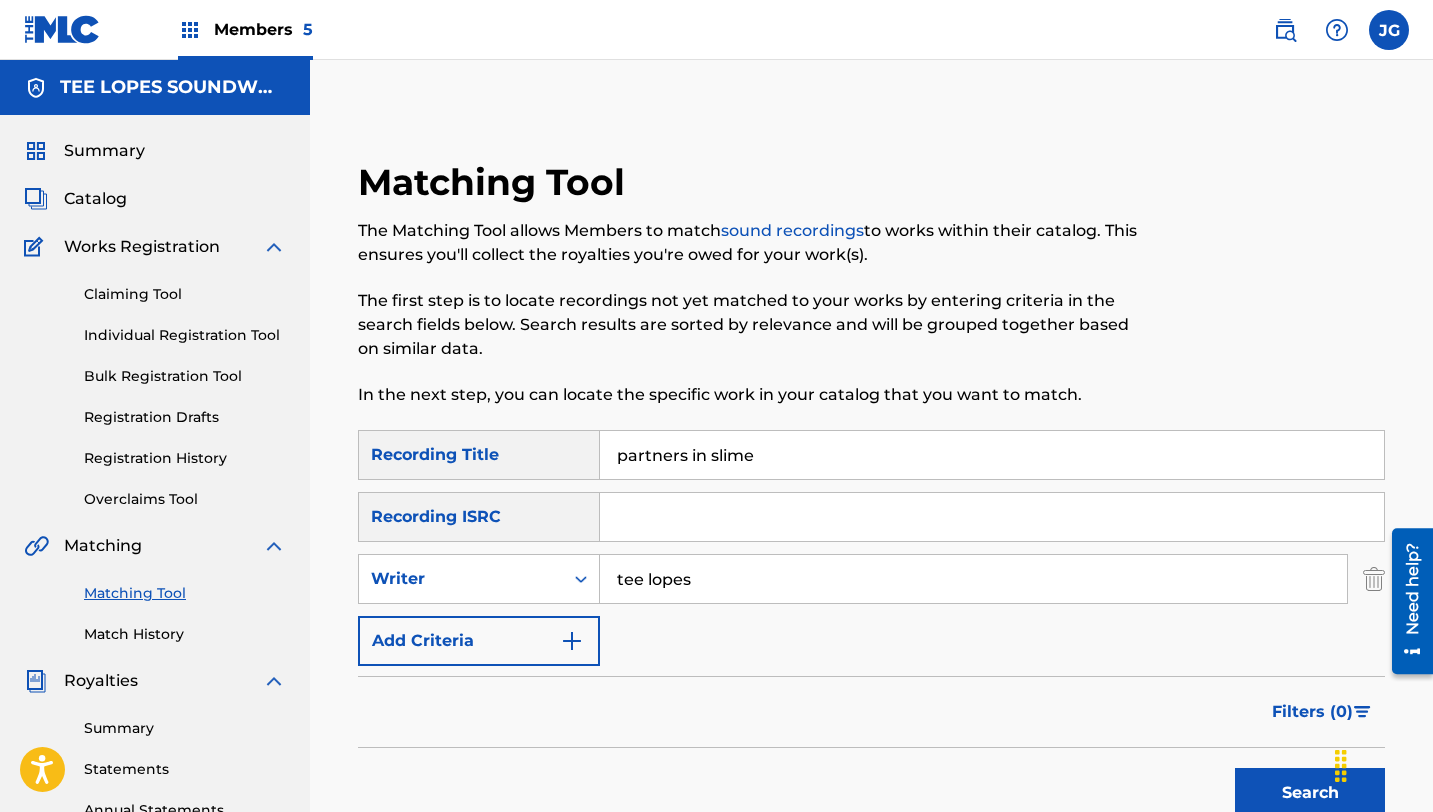 click on "Add Criteria" at bounding box center (479, 641) 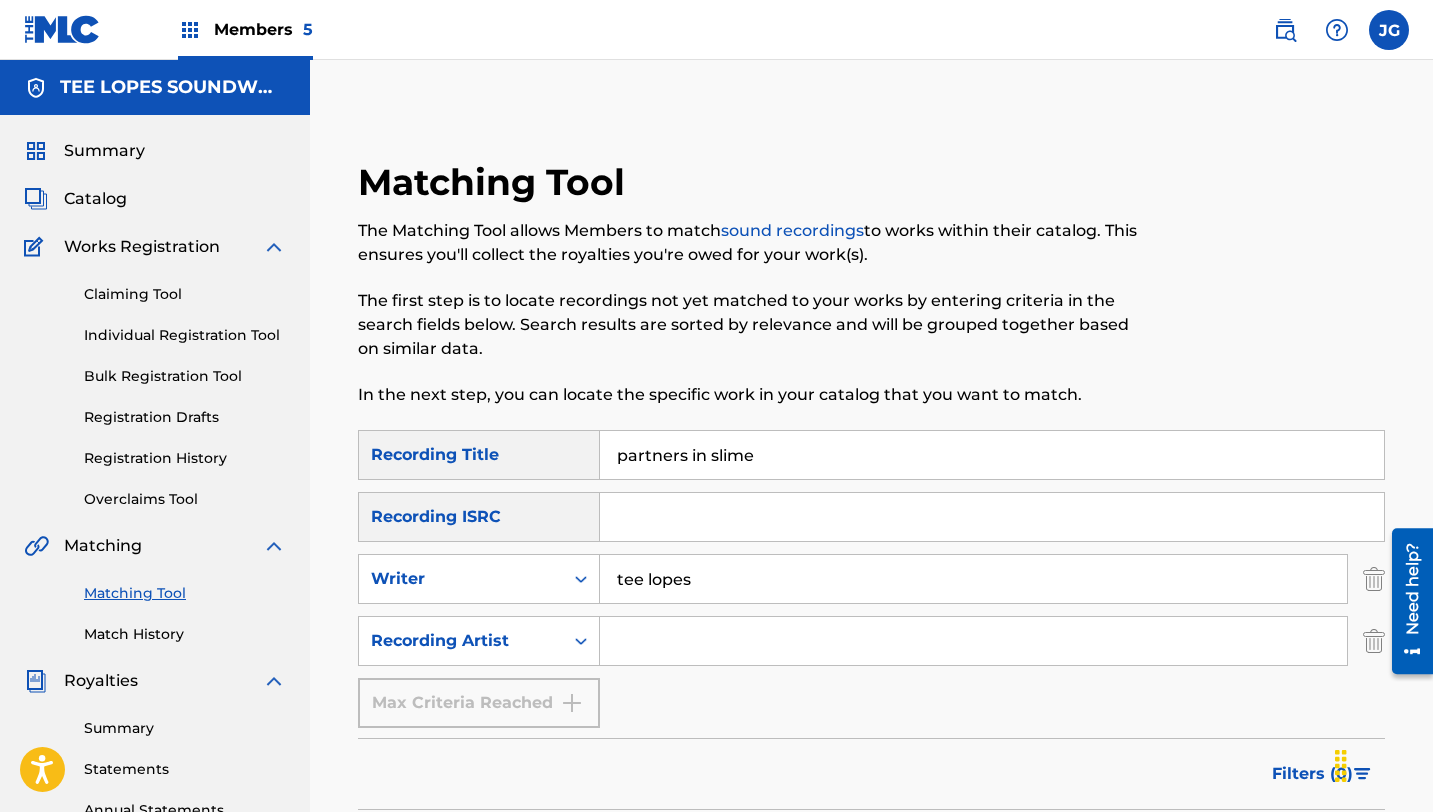 click at bounding box center [973, 641] 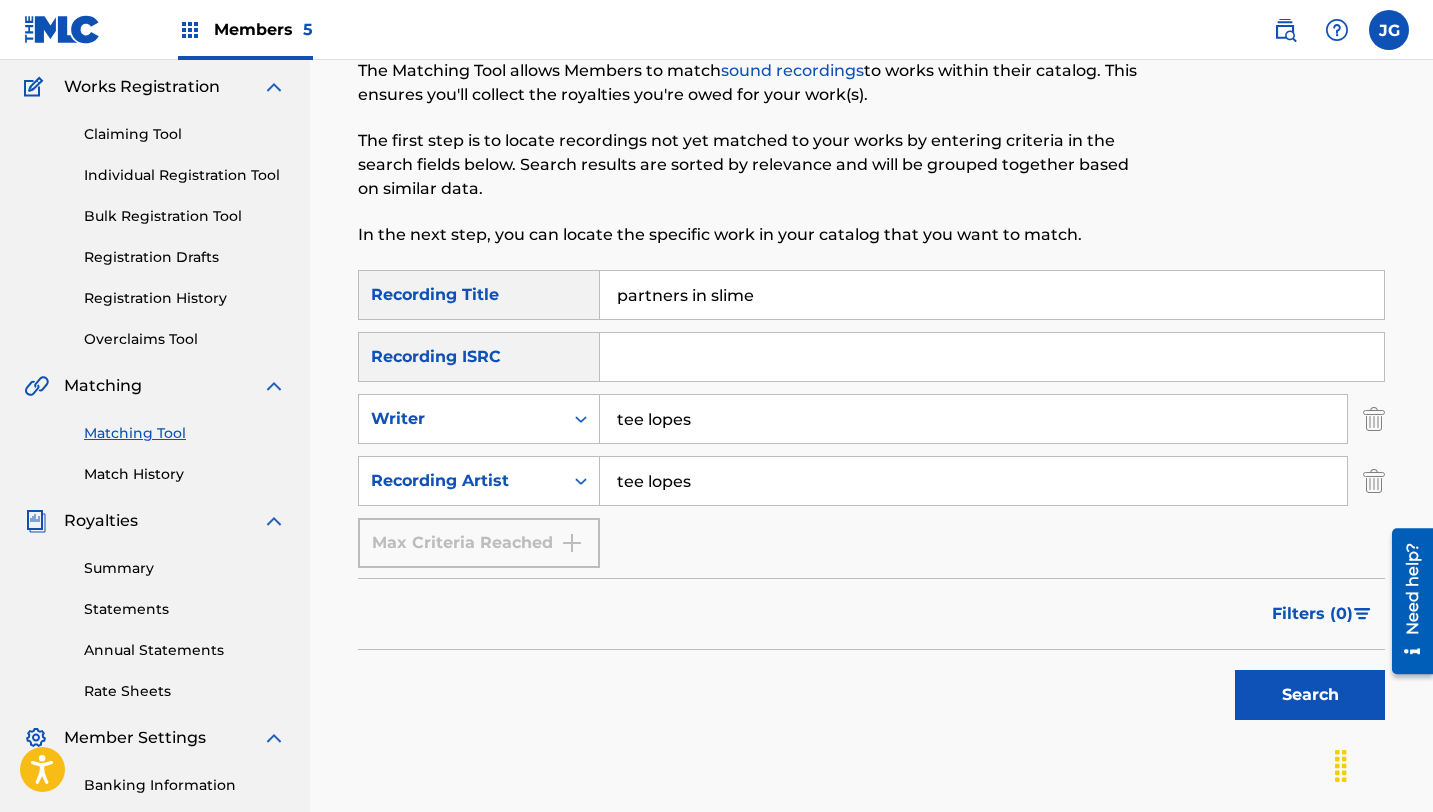 scroll, scrollTop: 196, scrollLeft: 0, axis: vertical 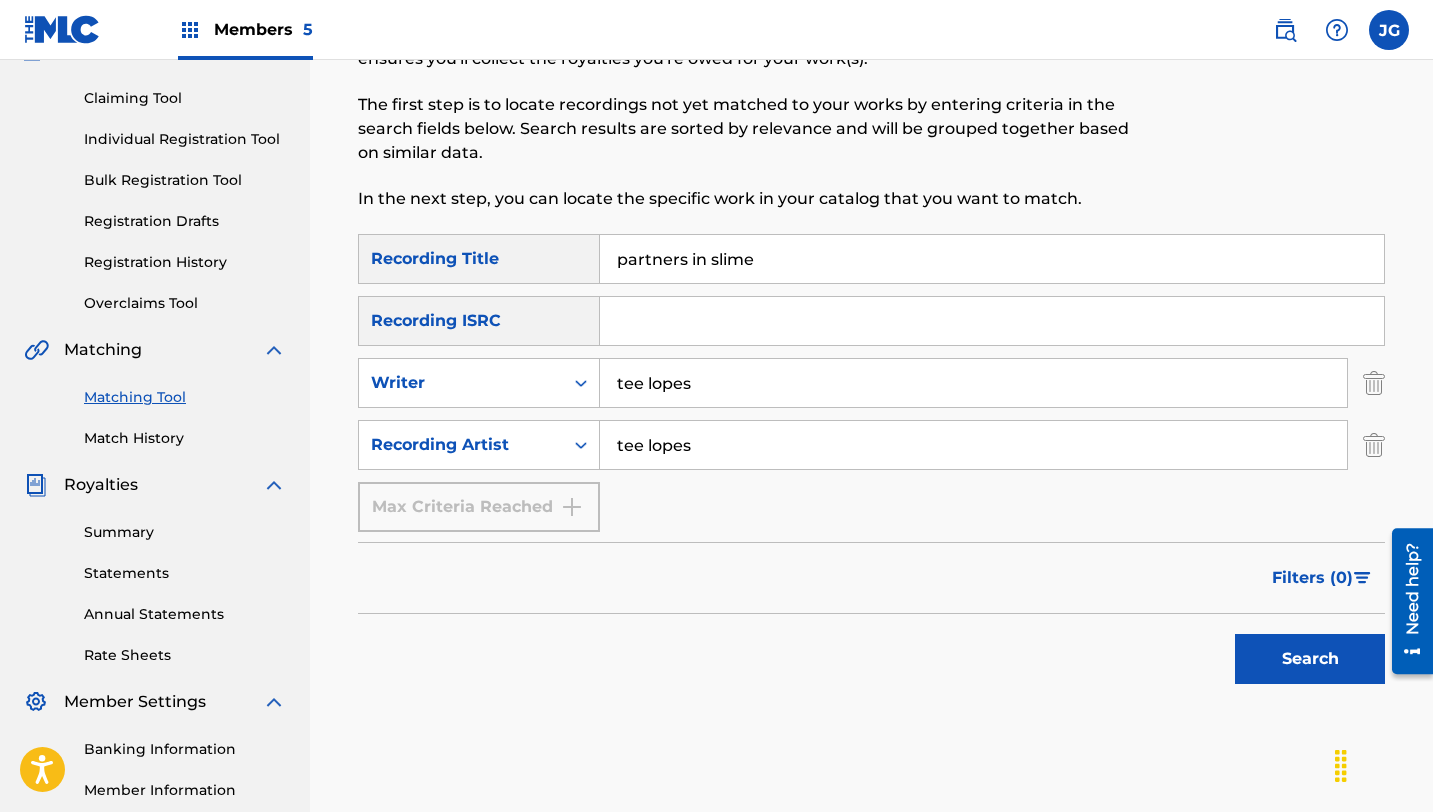 click on "Search" at bounding box center (1310, 659) 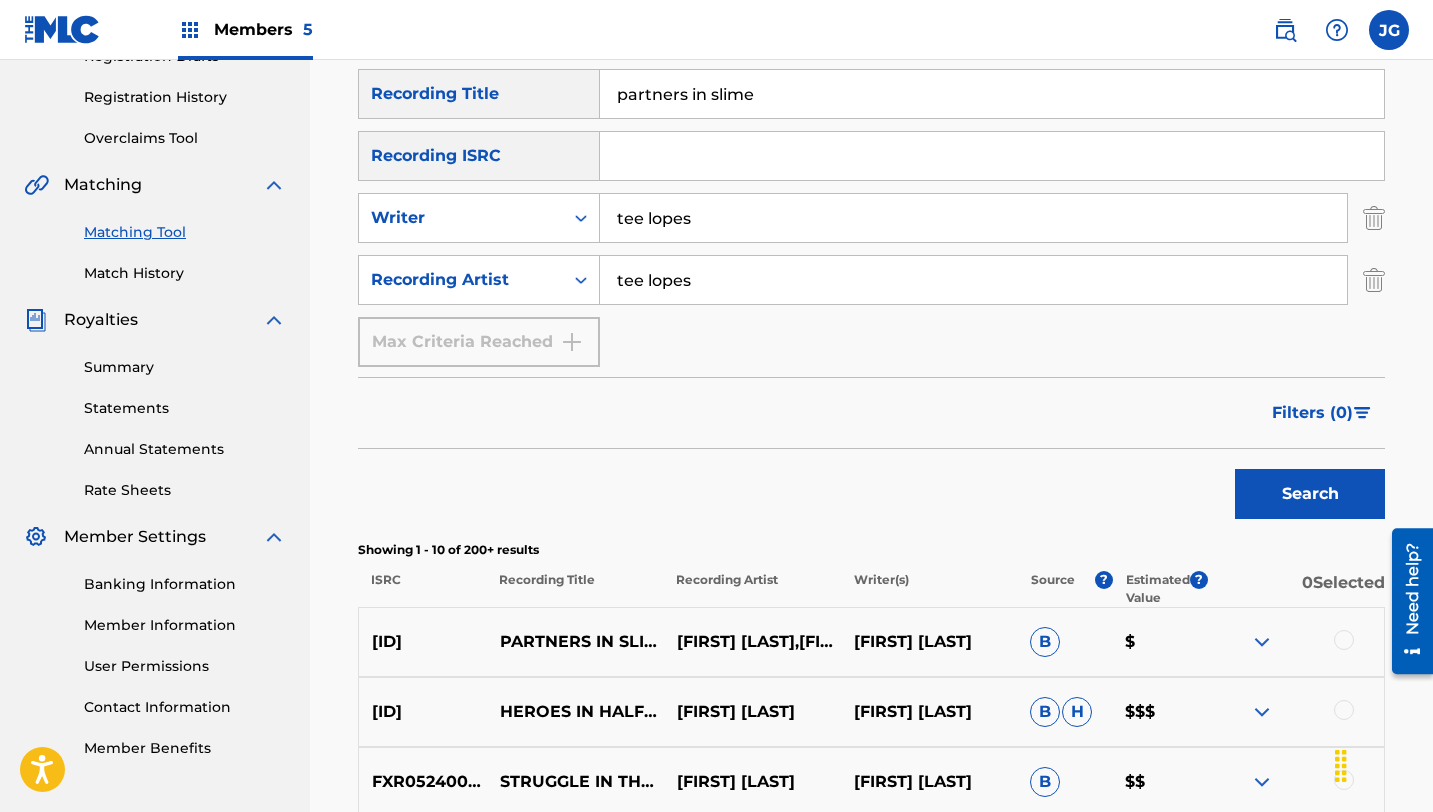 scroll, scrollTop: 324, scrollLeft: 0, axis: vertical 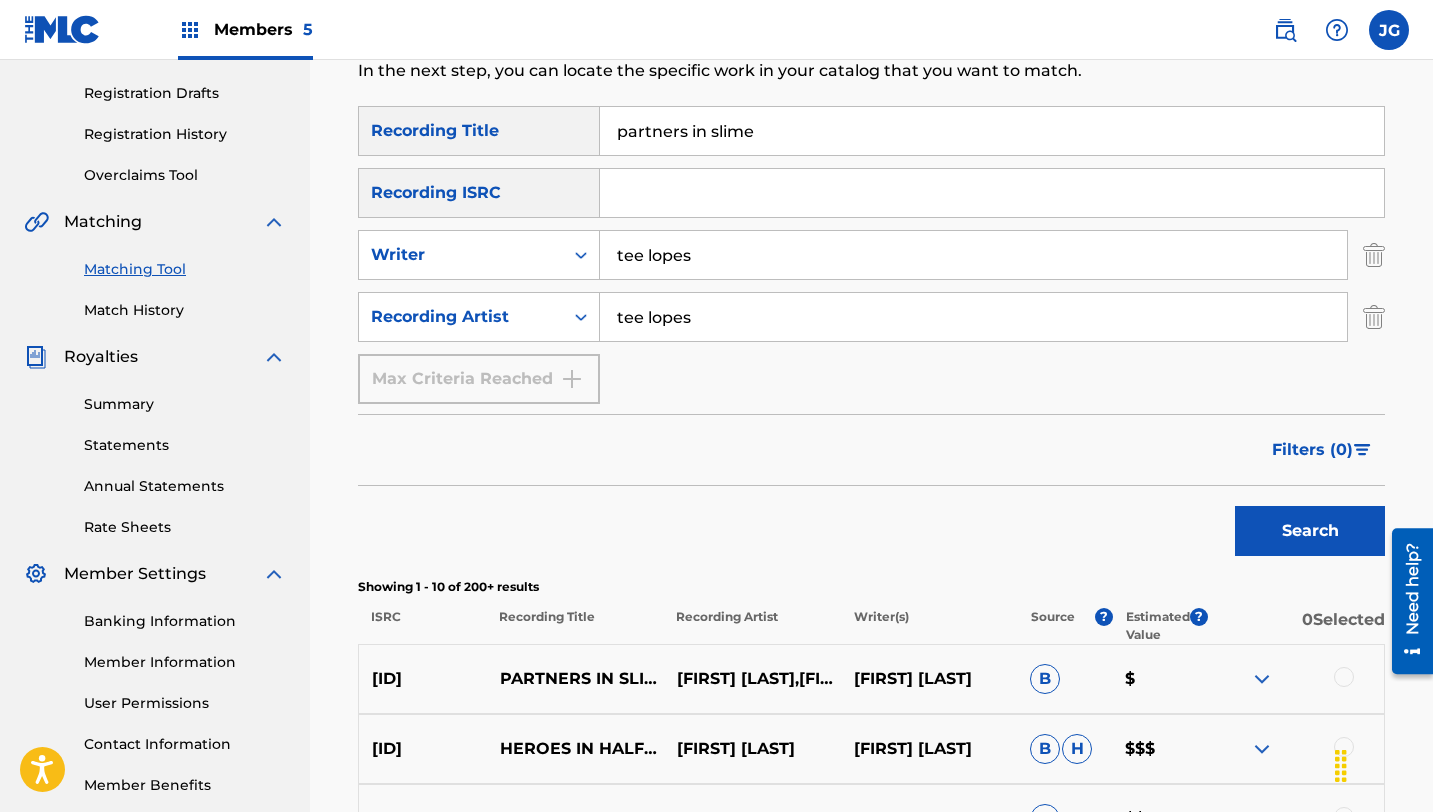 click at bounding box center (1344, 677) 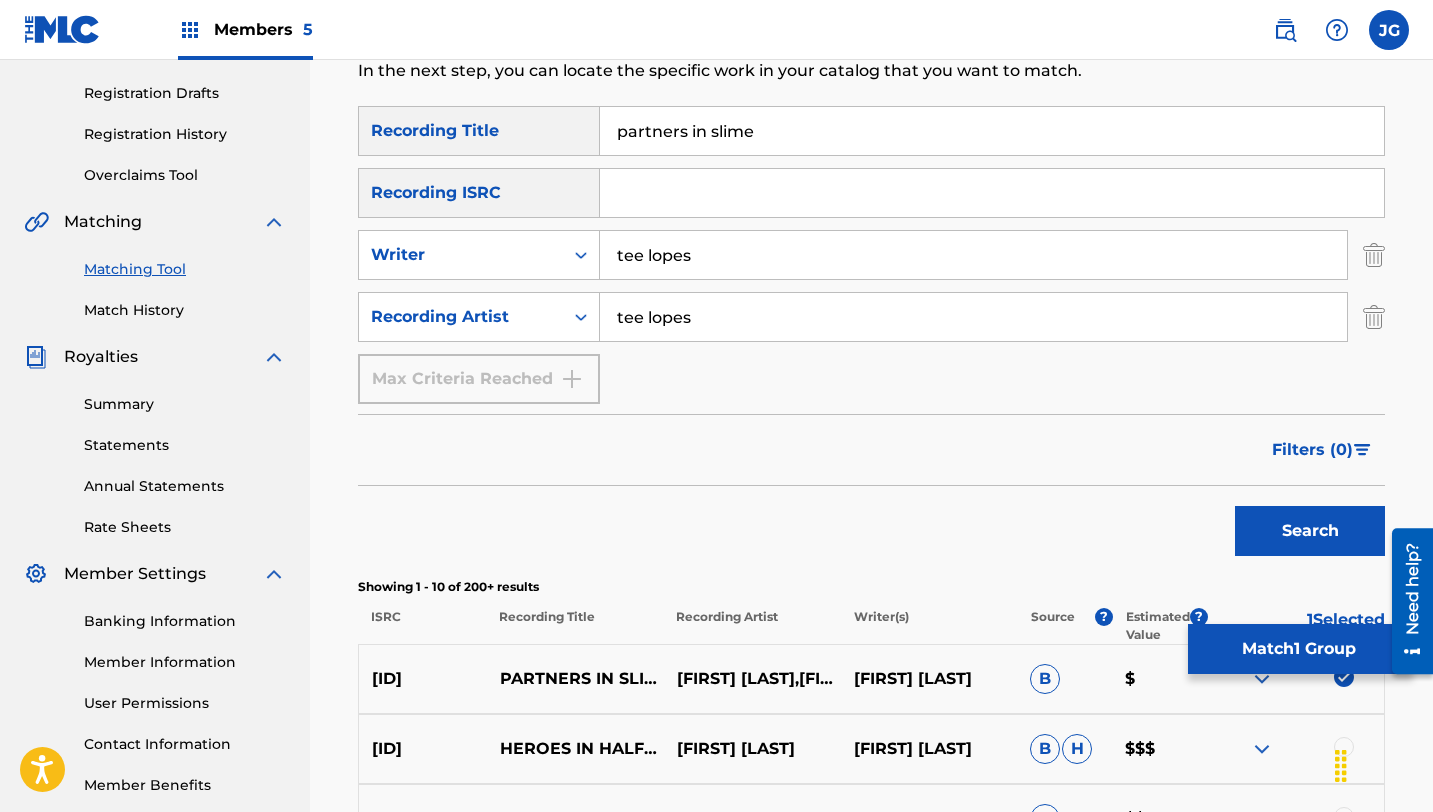 click on "Match  1 Group" at bounding box center [1298, 649] 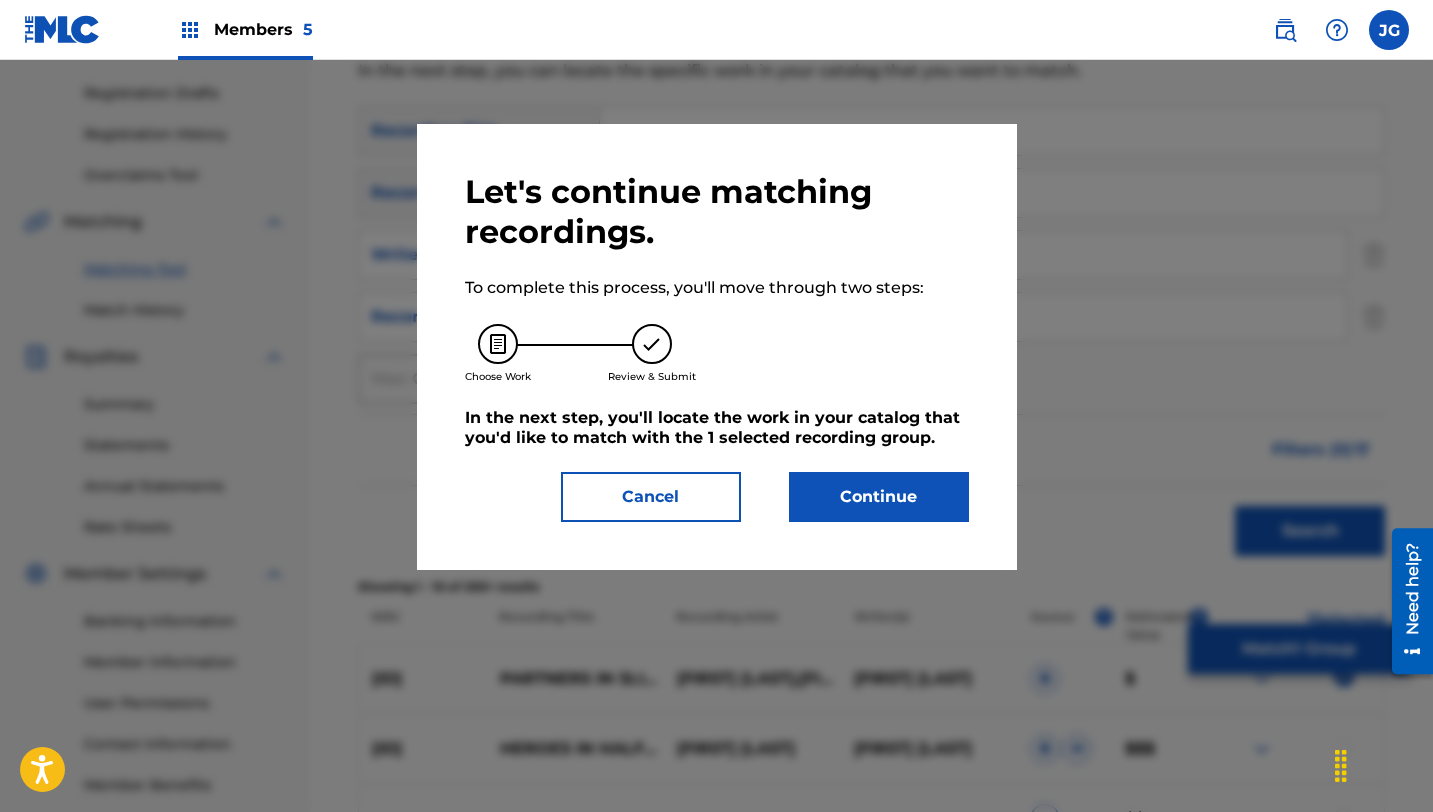 click on "Let's continue matching recordings. To complete this process, you'll move through two steps: Choose Work Review & Submit In the next step, you'll locate the work in your catalog that you'd like to match with the   1 selected recording group . Cancel Continue" at bounding box center (717, 347) 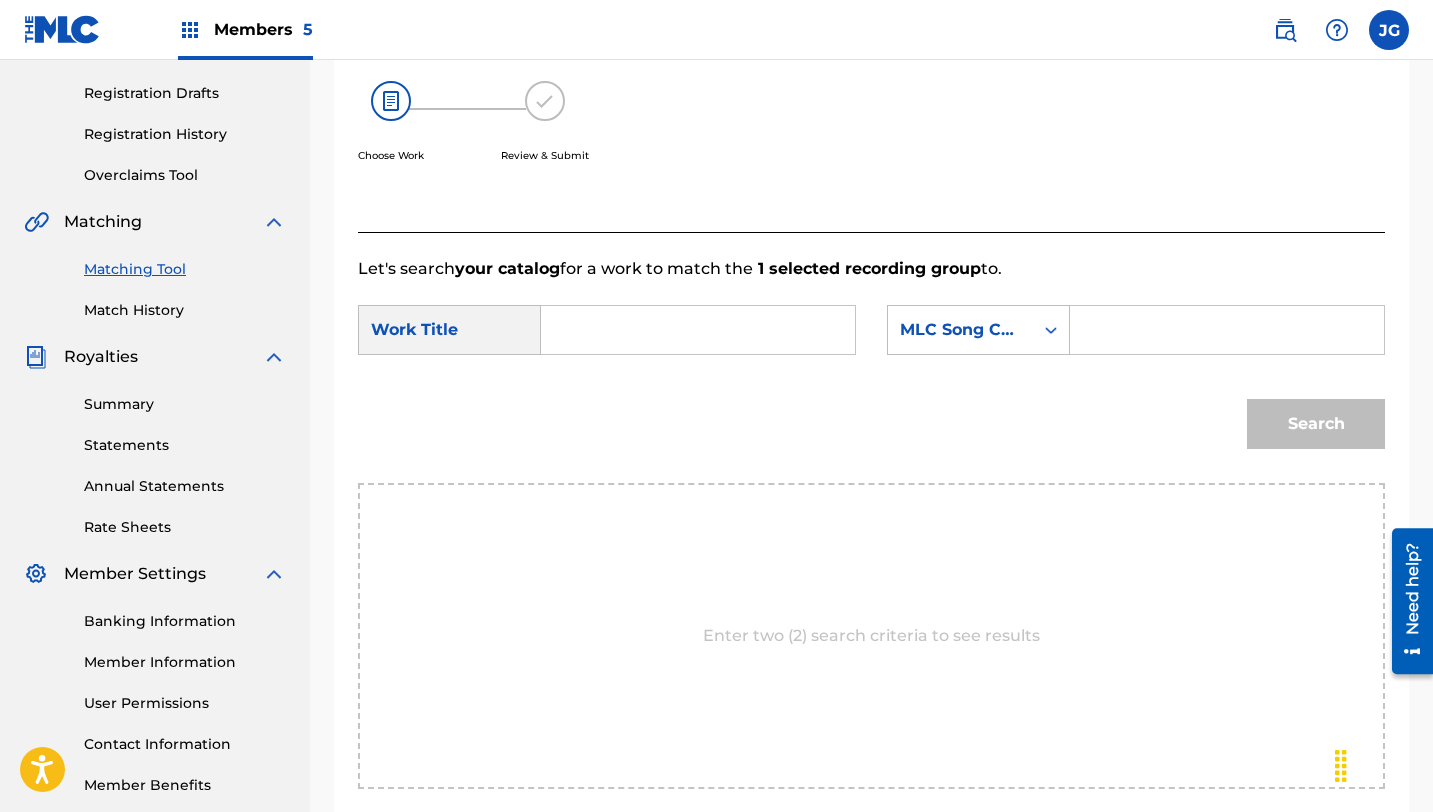 click at bounding box center [698, 330] 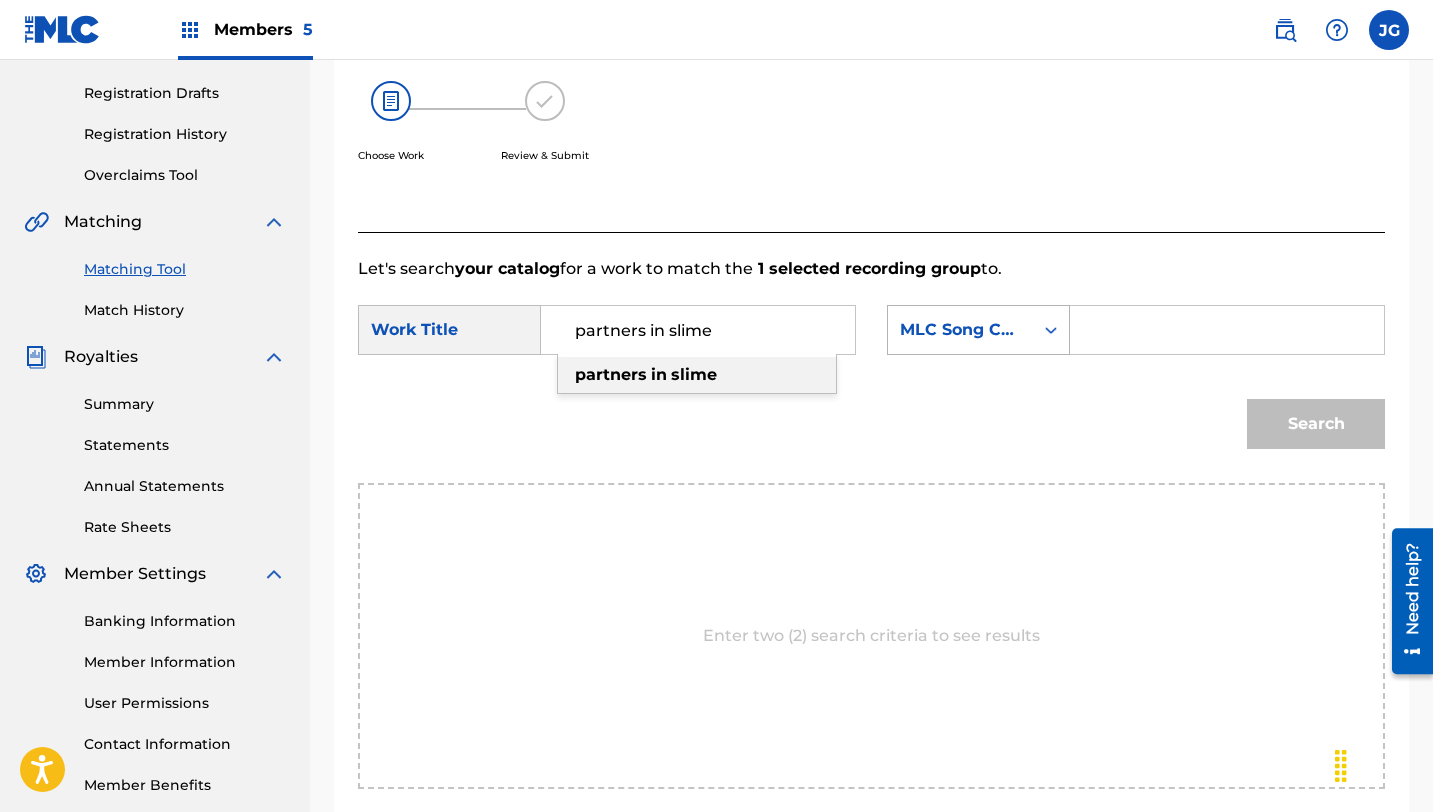 type on "partners in slime" 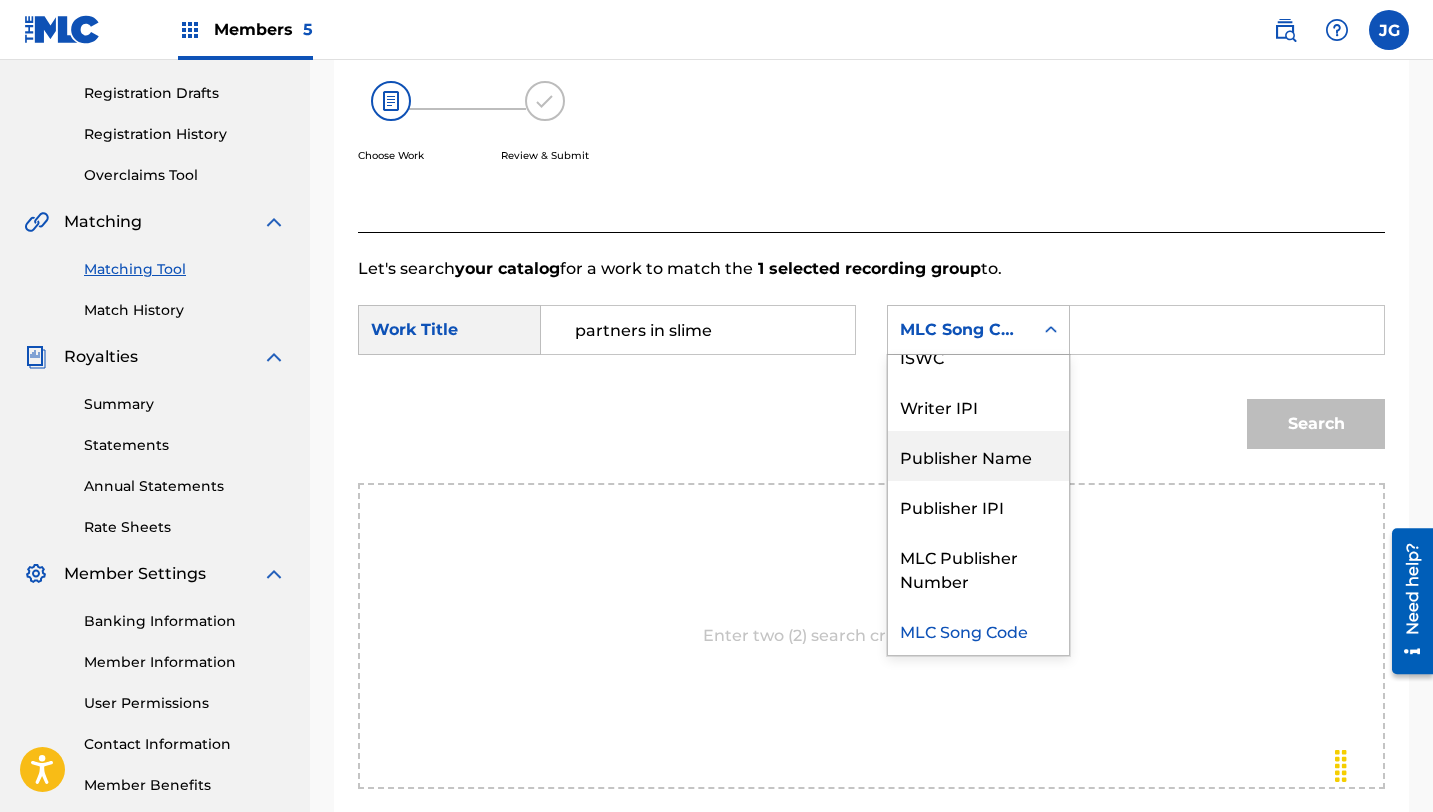 scroll, scrollTop: 0, scrollLeft: 0, axis: both 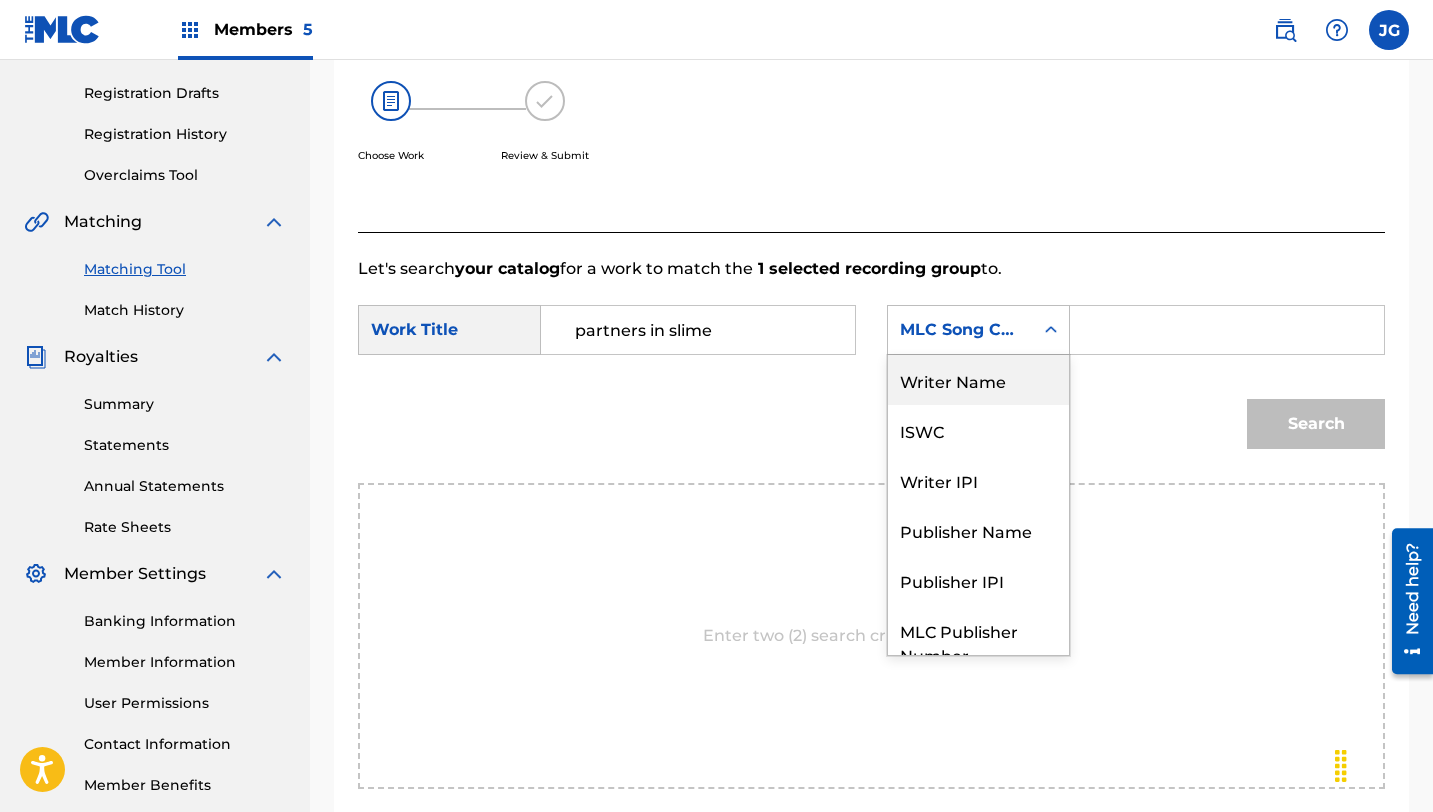 click on "Writer Name" at bounding box center (978, 380) 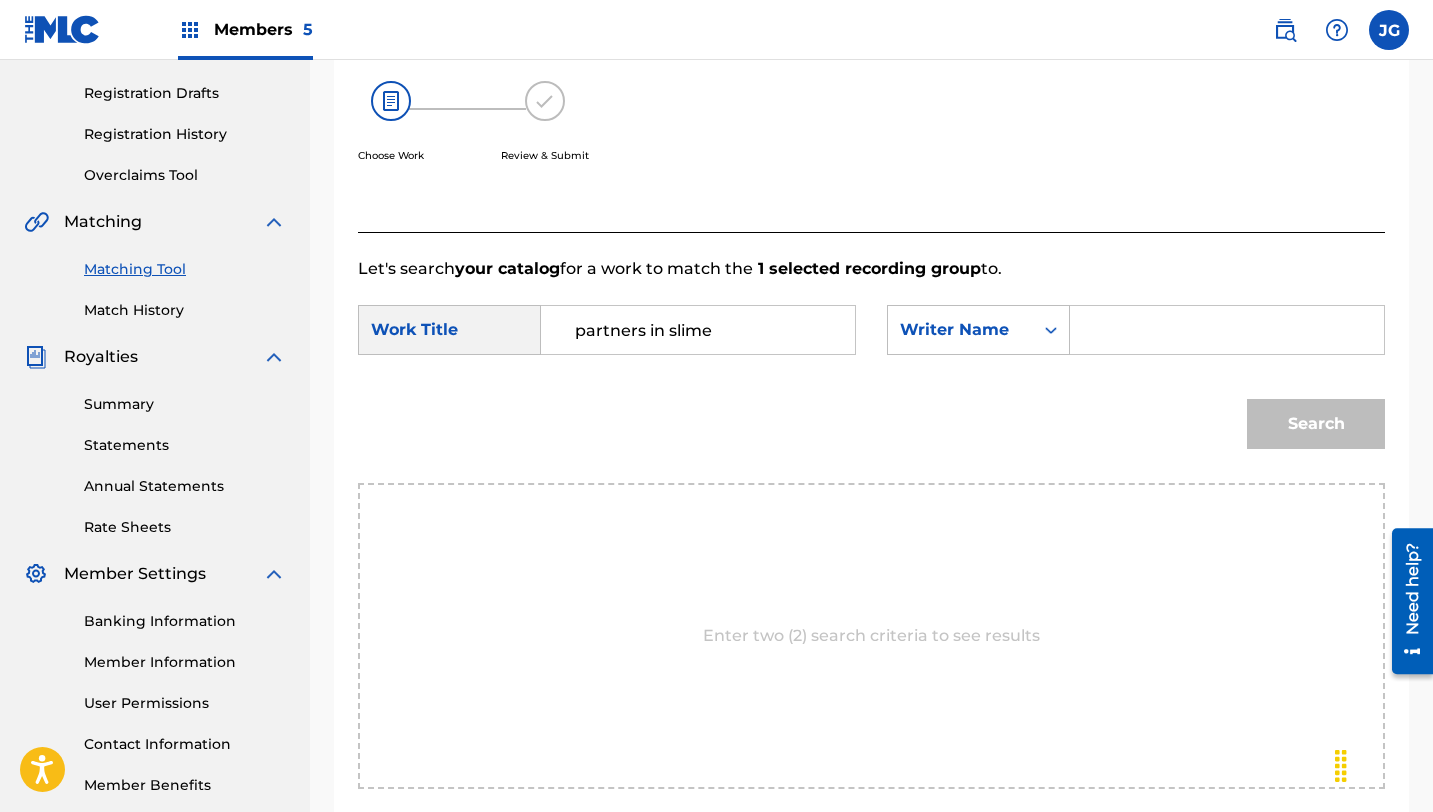 click at bounding box center [1227, 330] 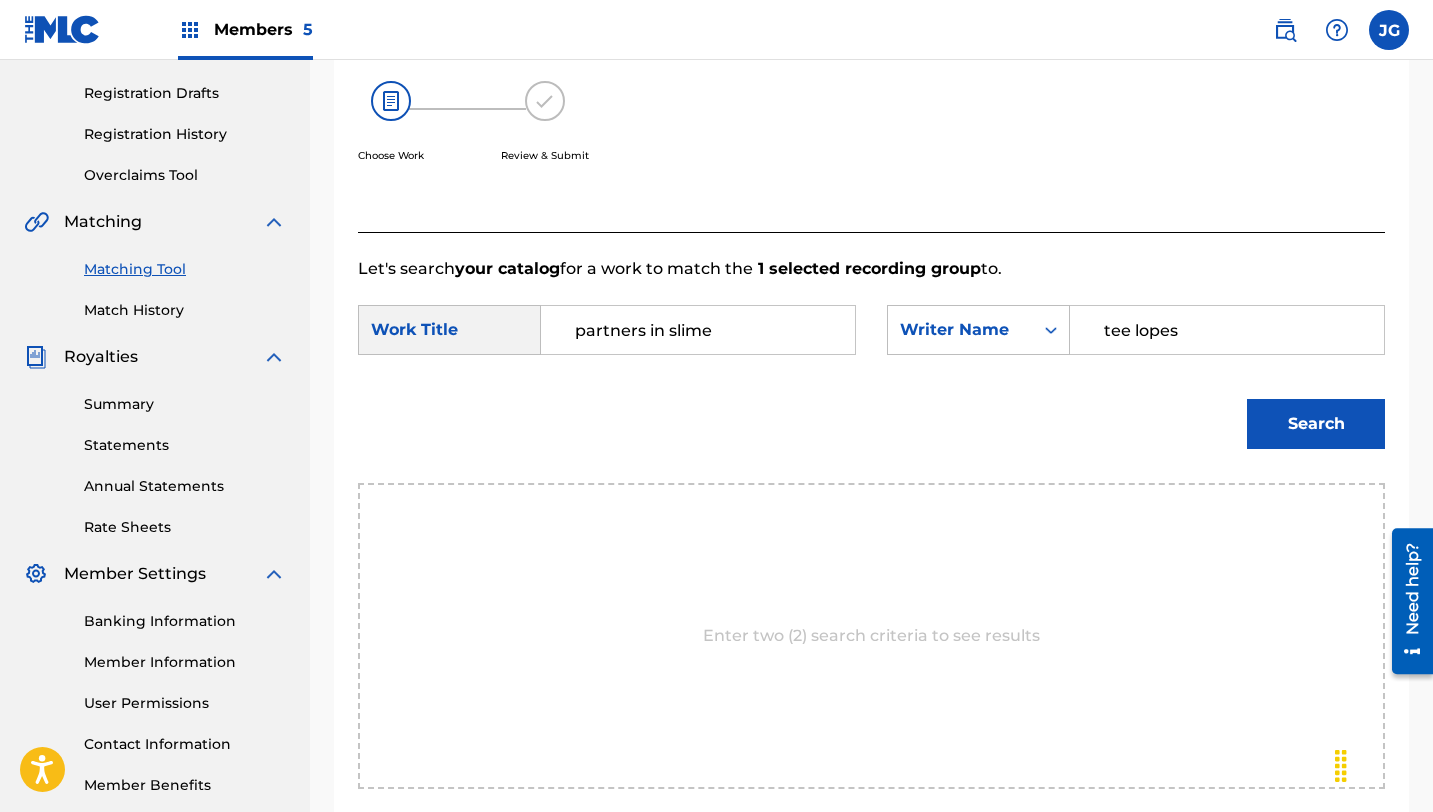 click on "Search" at bounding box center (1316, 424) 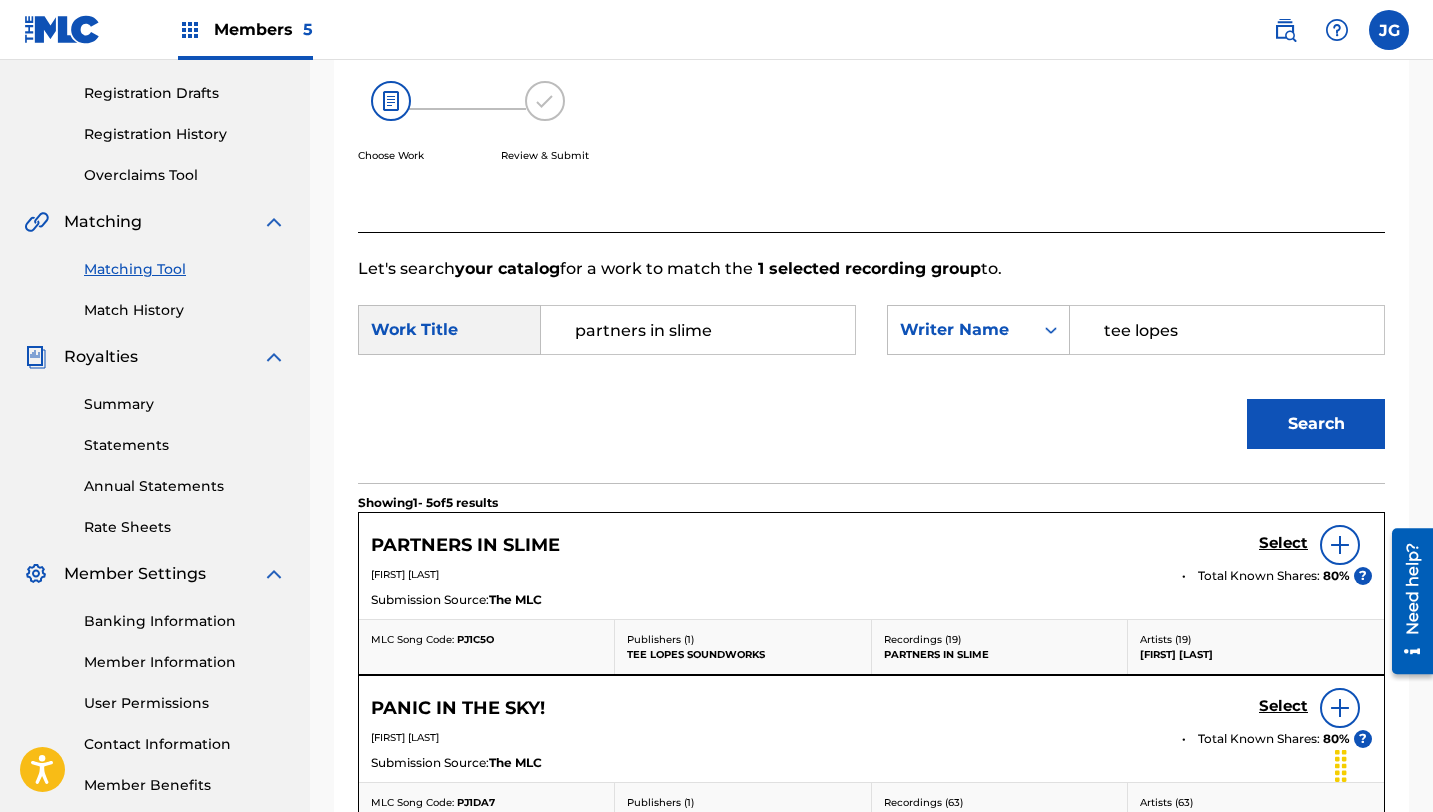 click on "Select" at bounding box center [1283, 543] 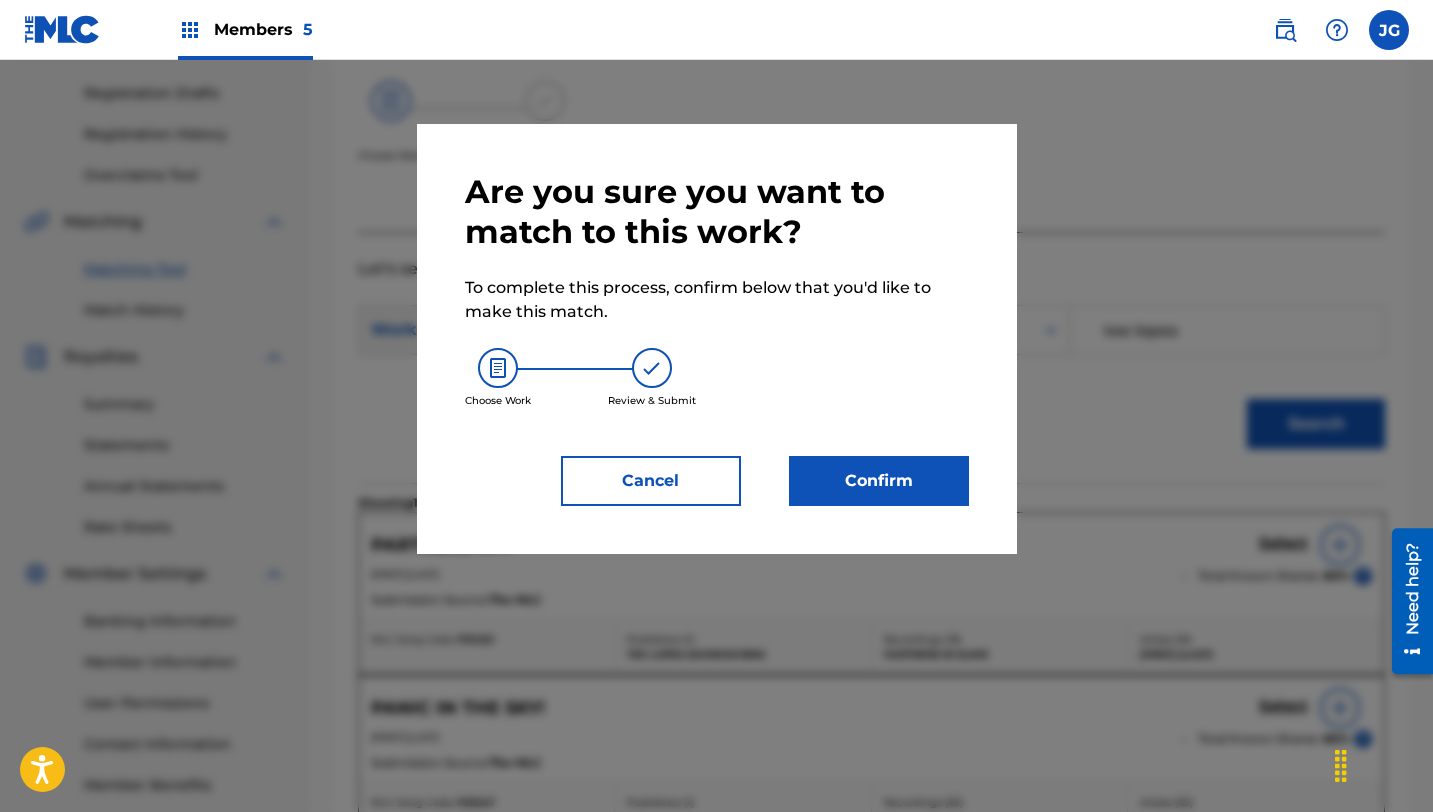 click on "Are you sure you want to match to this work? To complete this process, confirm below that you'd like to make this match. Choose Work Review & Submit Cancel Confirm" at bounding box center (717, 339) 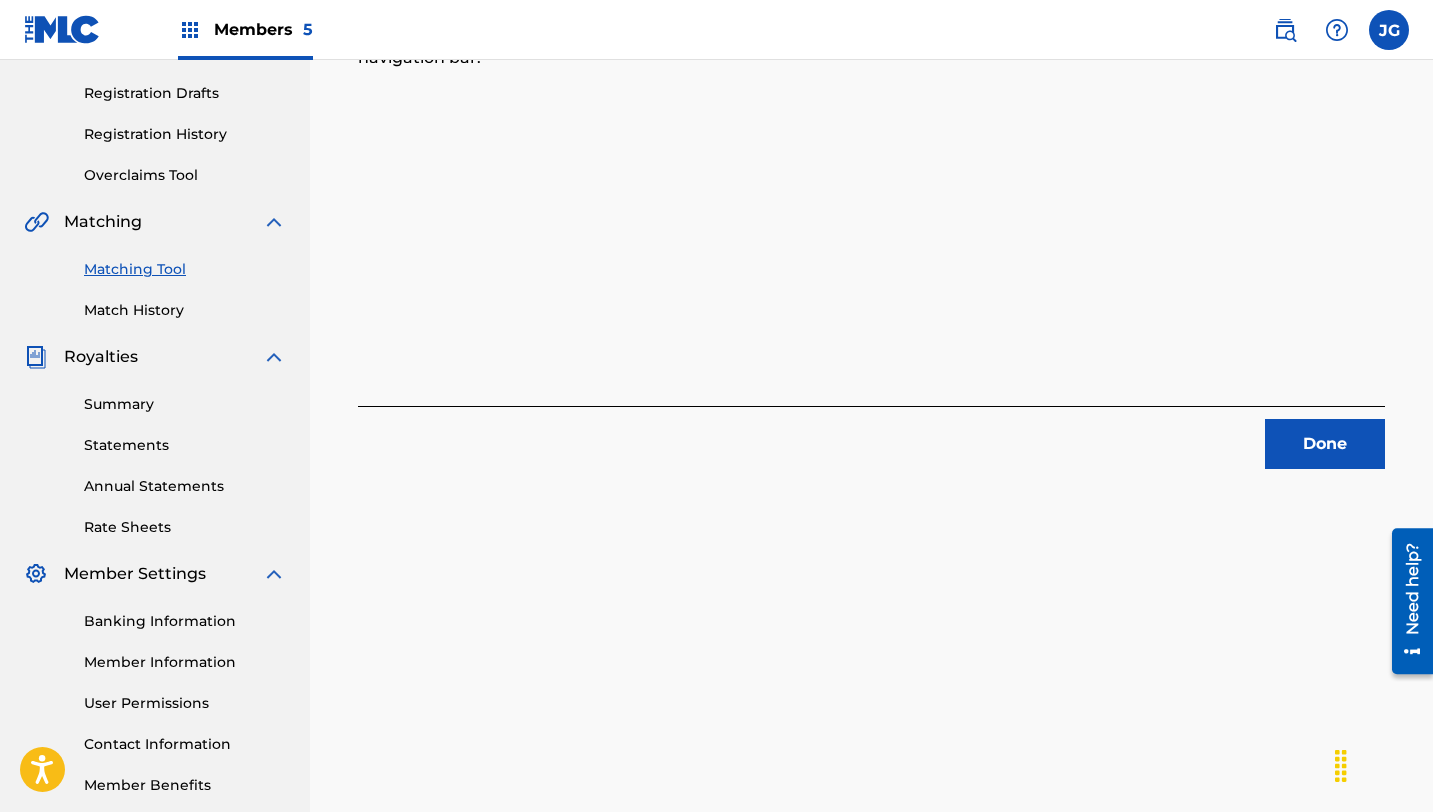 click on "Done" at bounding box center (1325, 444) 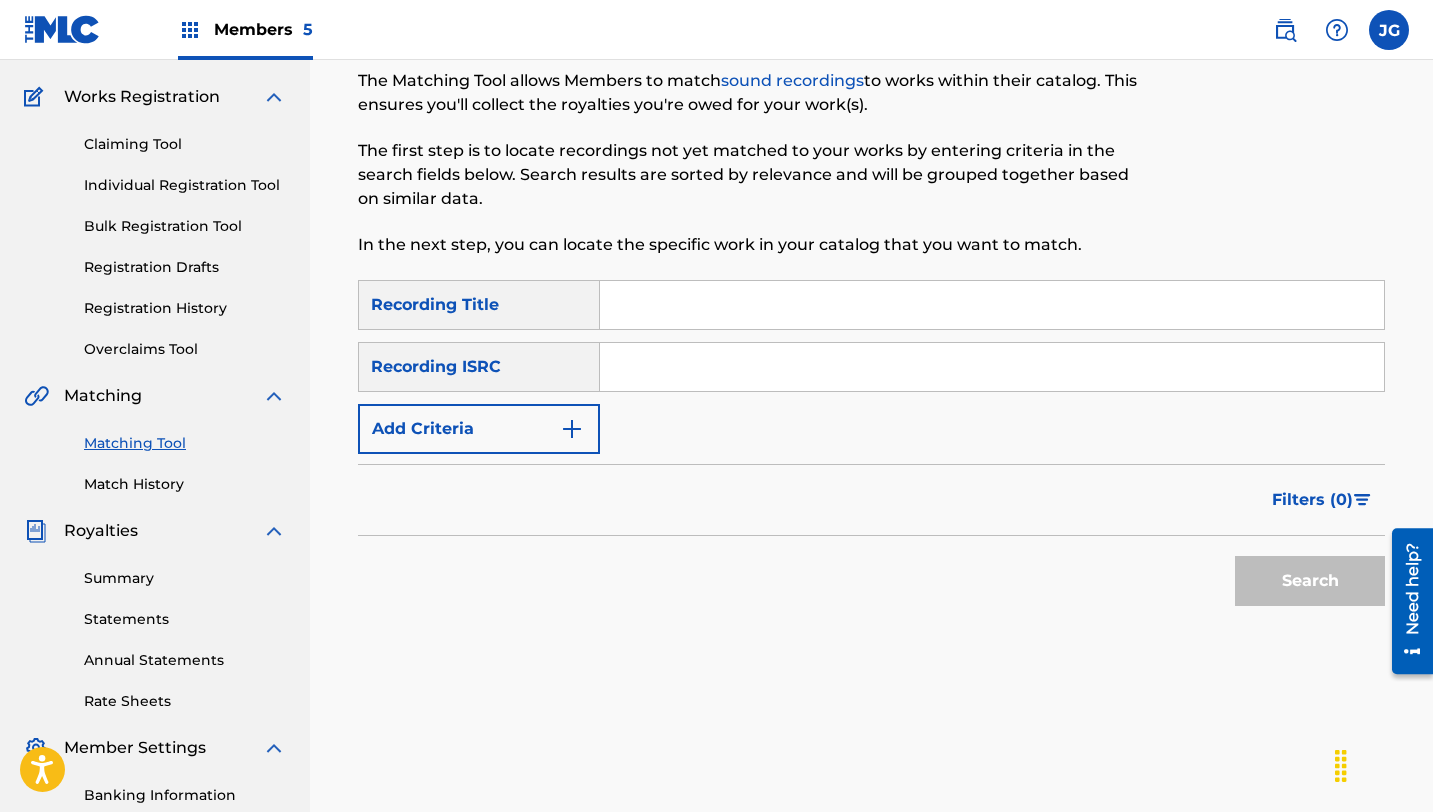 scroll, scrollTop: 85, scrollLeft: 0, axis: vertical 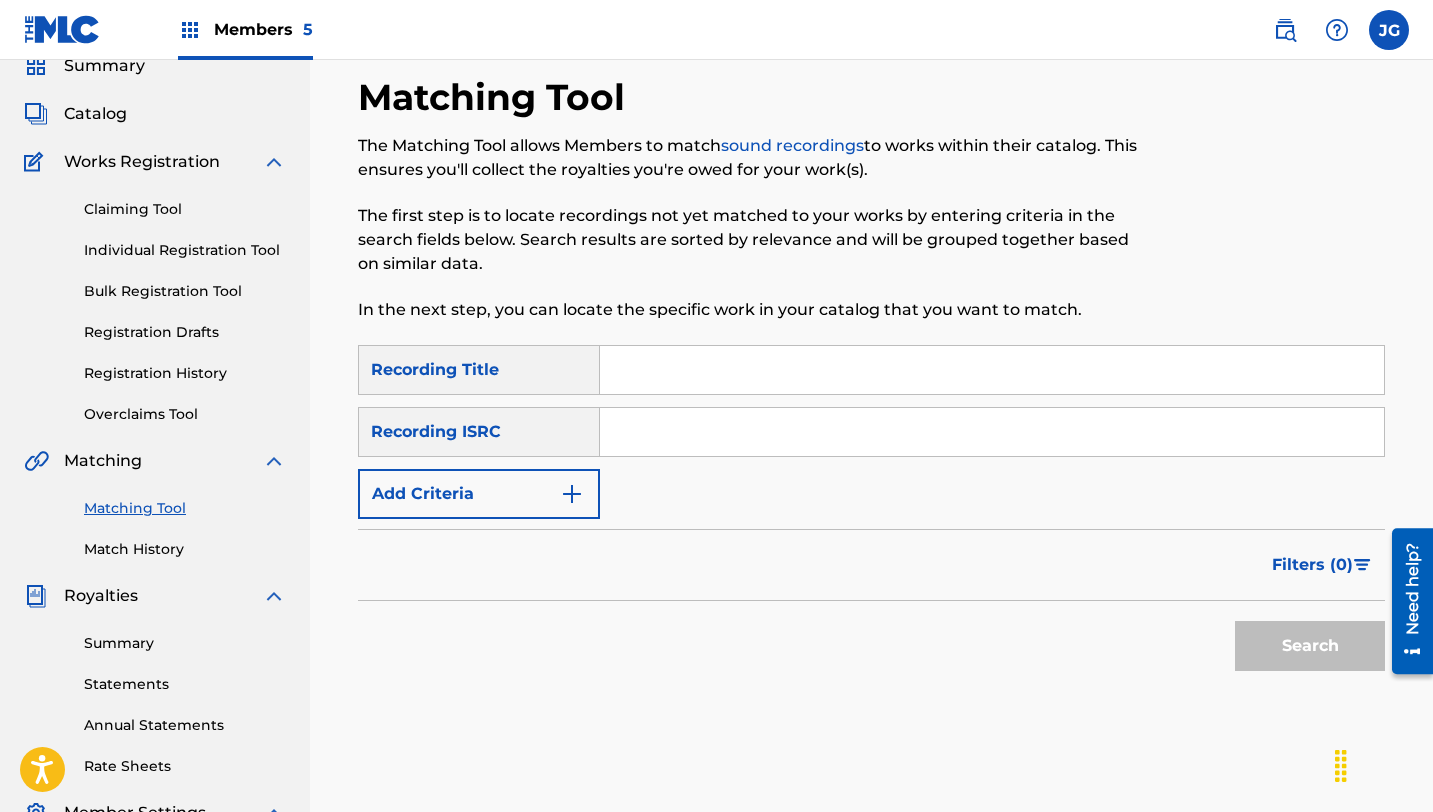 click at bounding box center (992, 370) 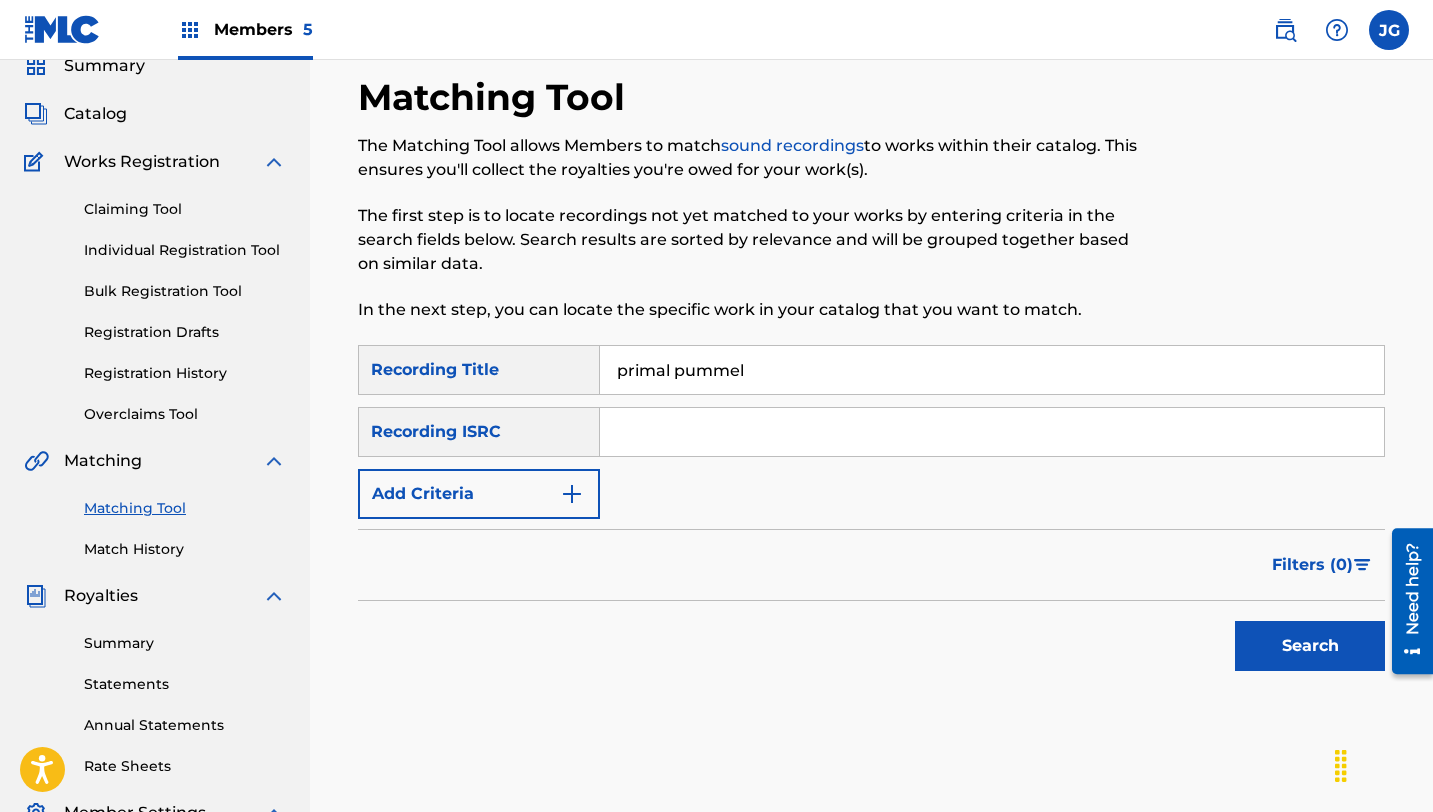 type on "primal pummel" 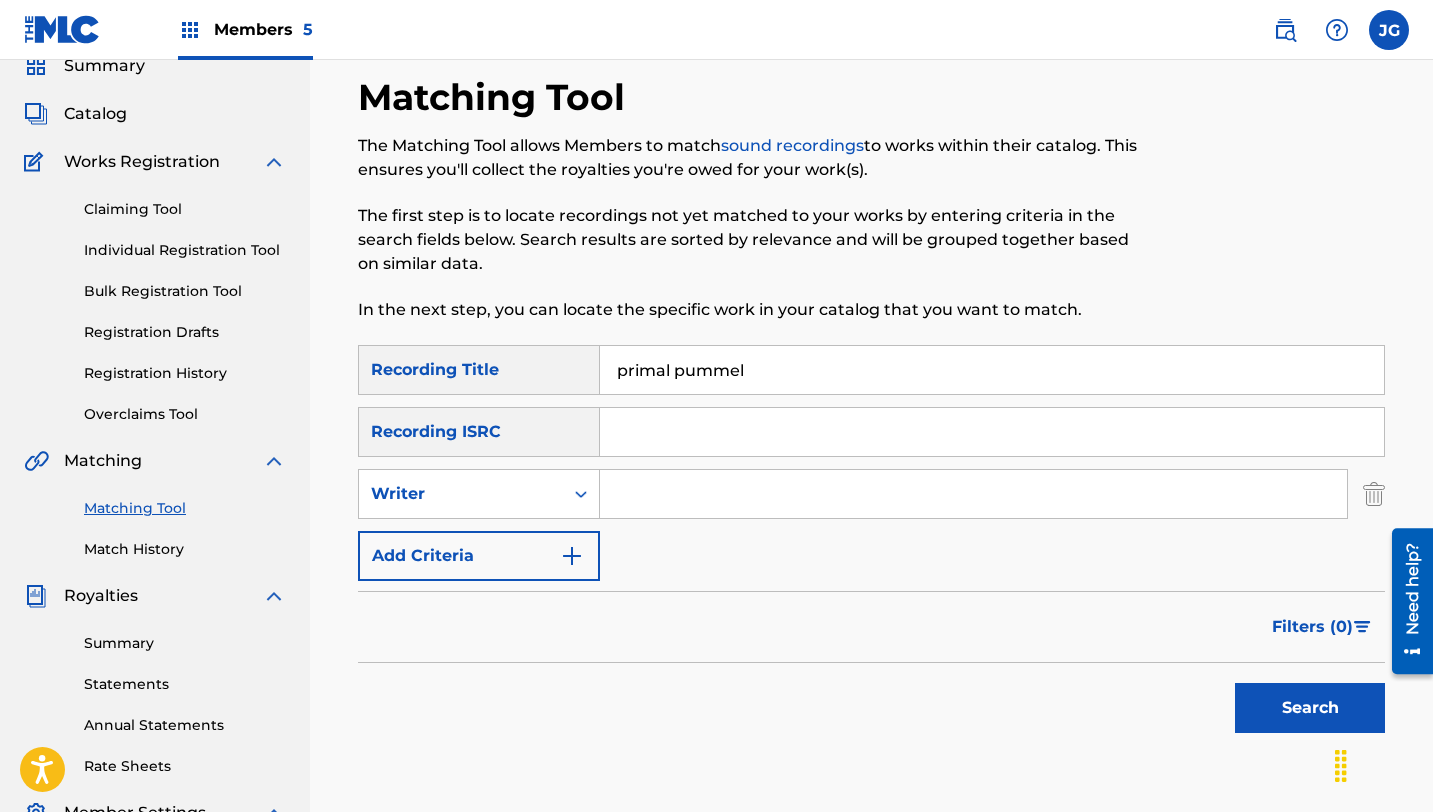 click at bounding box center (973, 494) 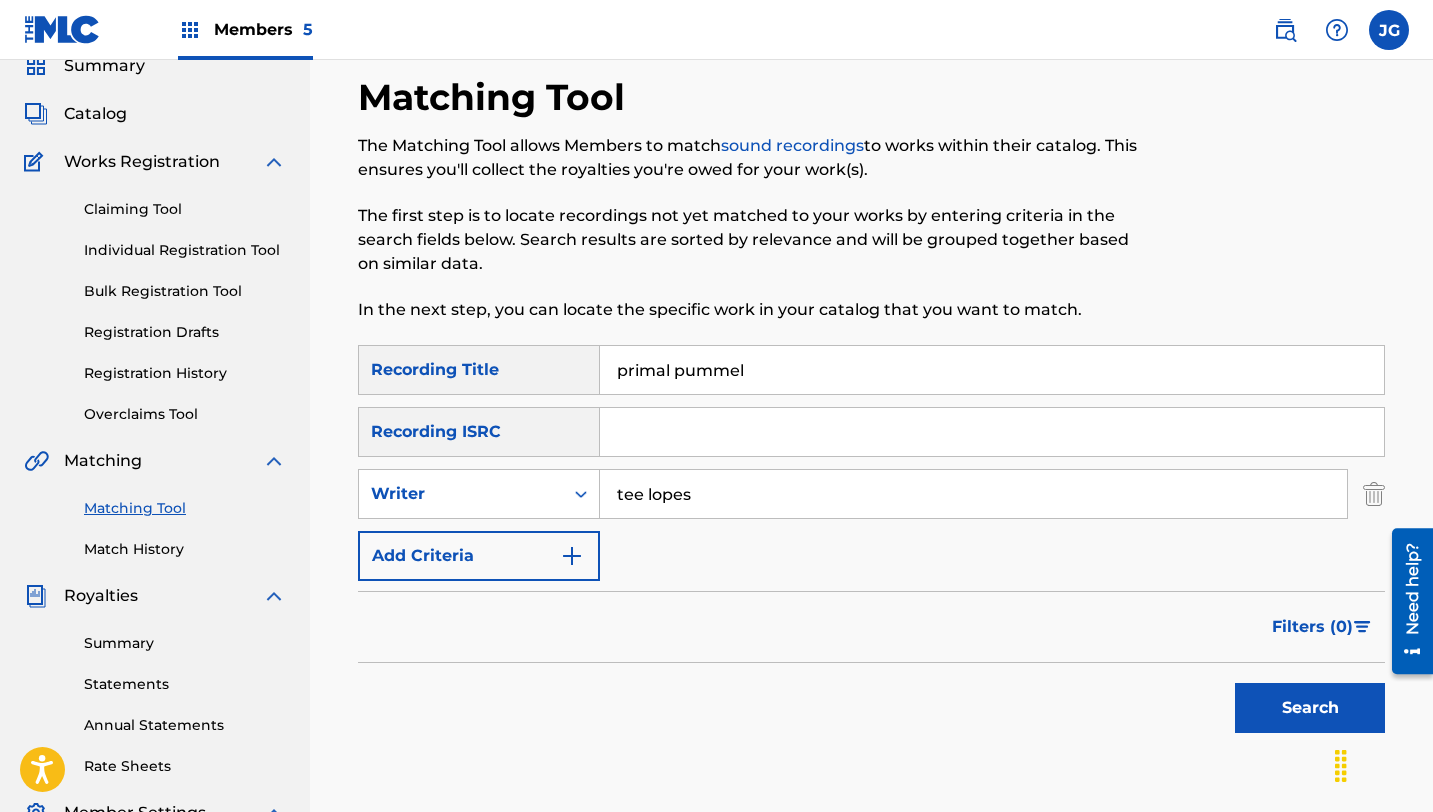 click on "Add Criteria" at bounding box center [479, 556] 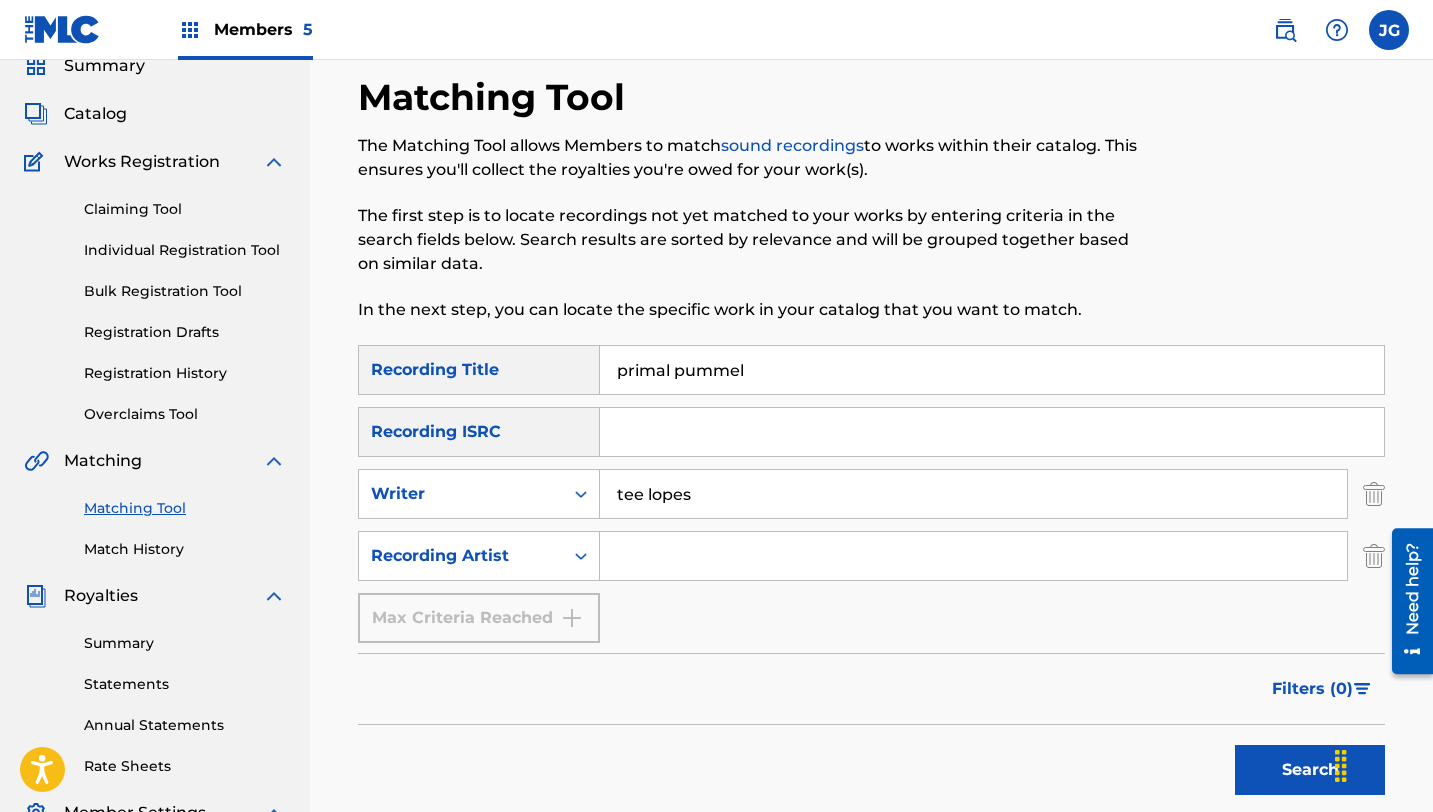 click at bounding box center (973, 556) 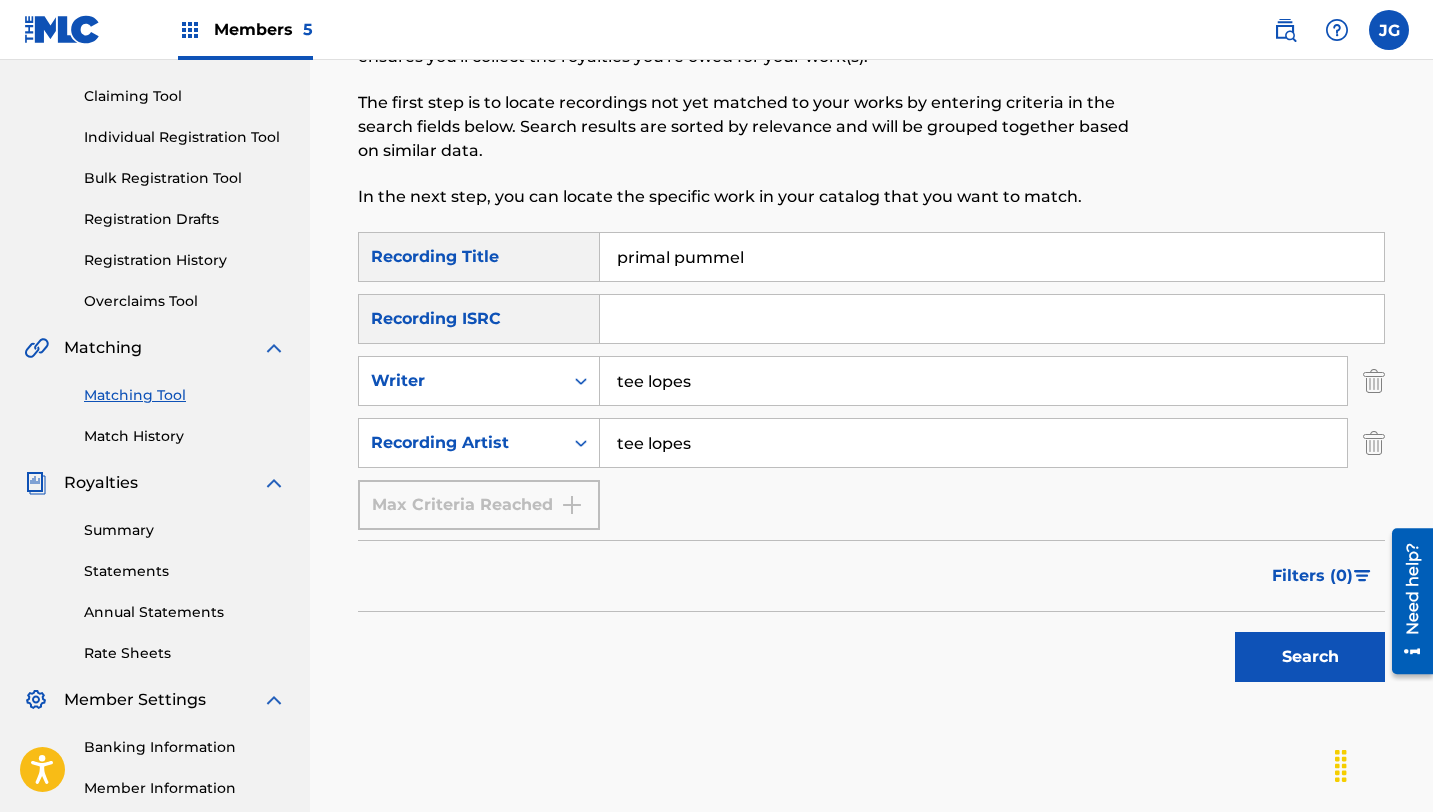 scroll, scrollTop: 209, scrollLeft: 0, axis: vertical 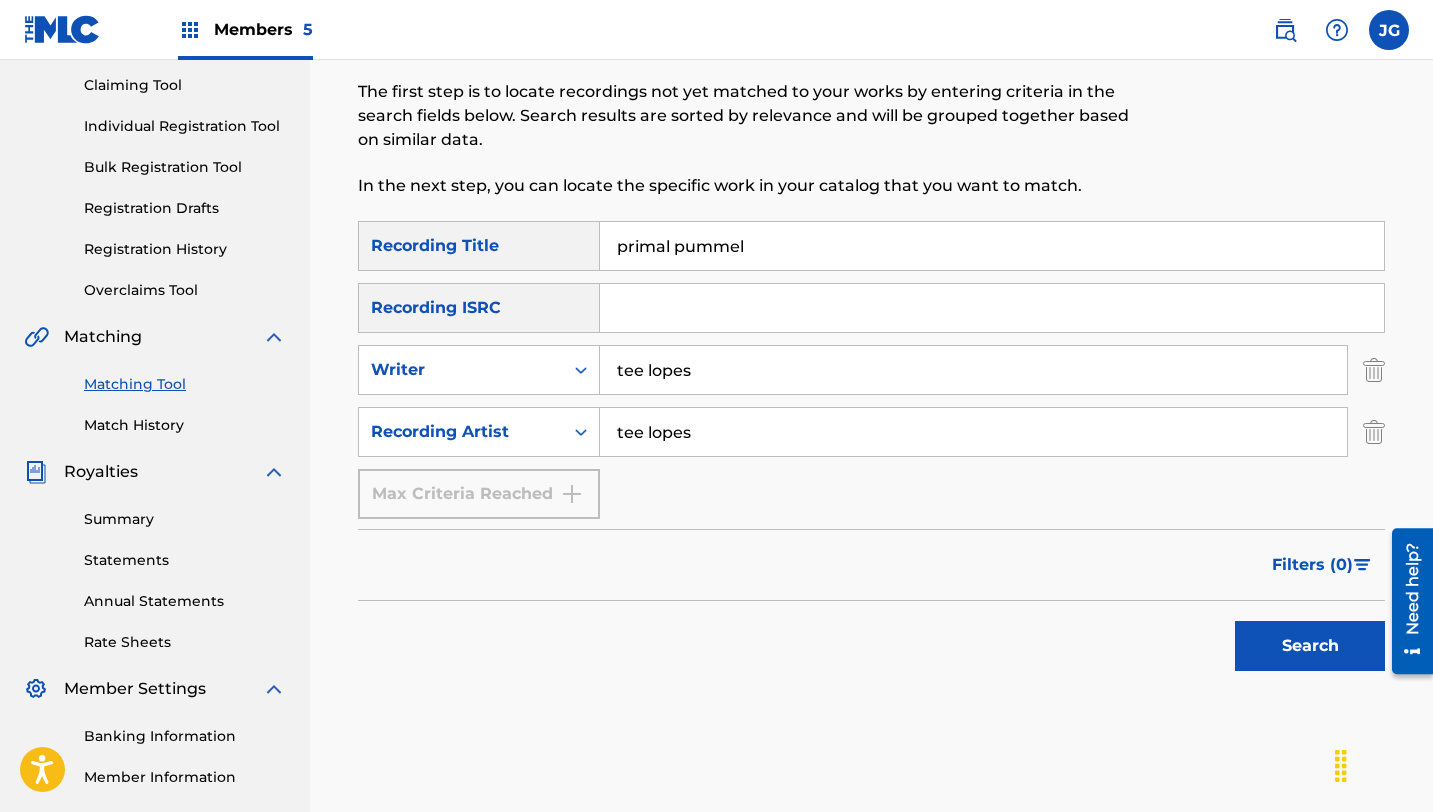 click on "Search" at bounding box center (1310, 646) 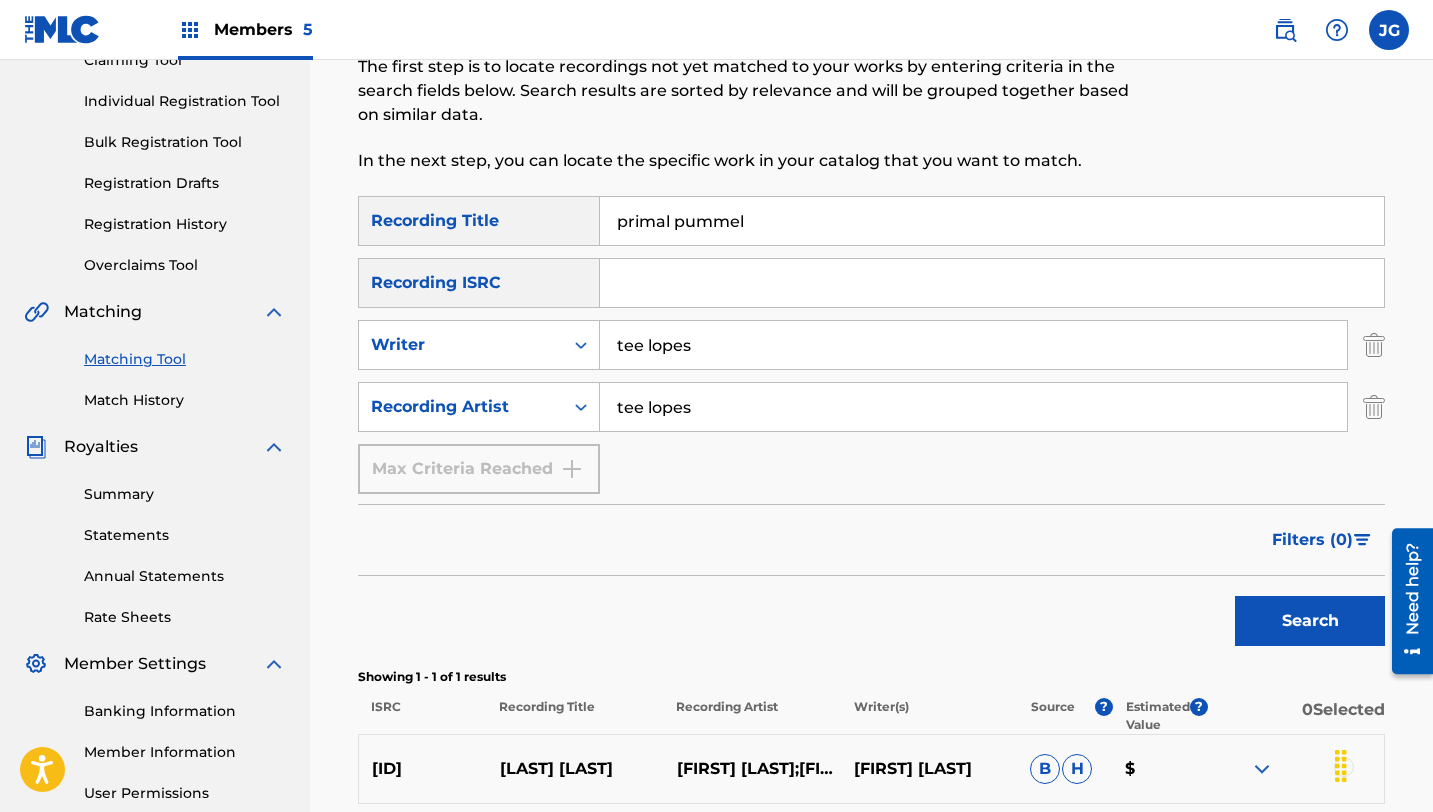 scroll, scrollTop: 240, scrollLeft: 0, axis: vertical 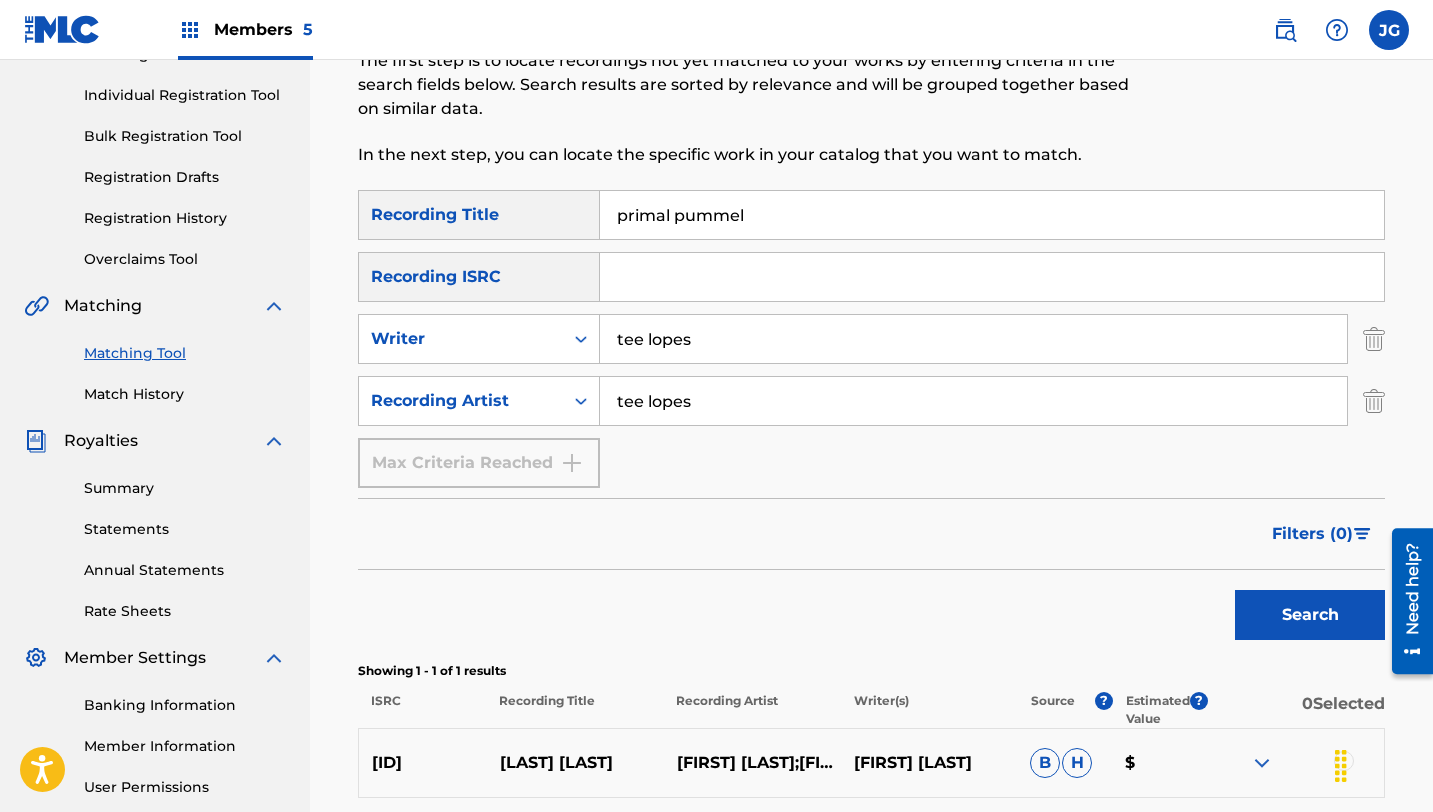 drag, startPoint x: 756, startPoint y: 213, endPoint x: 598, endPoint y: 213, distance: 158 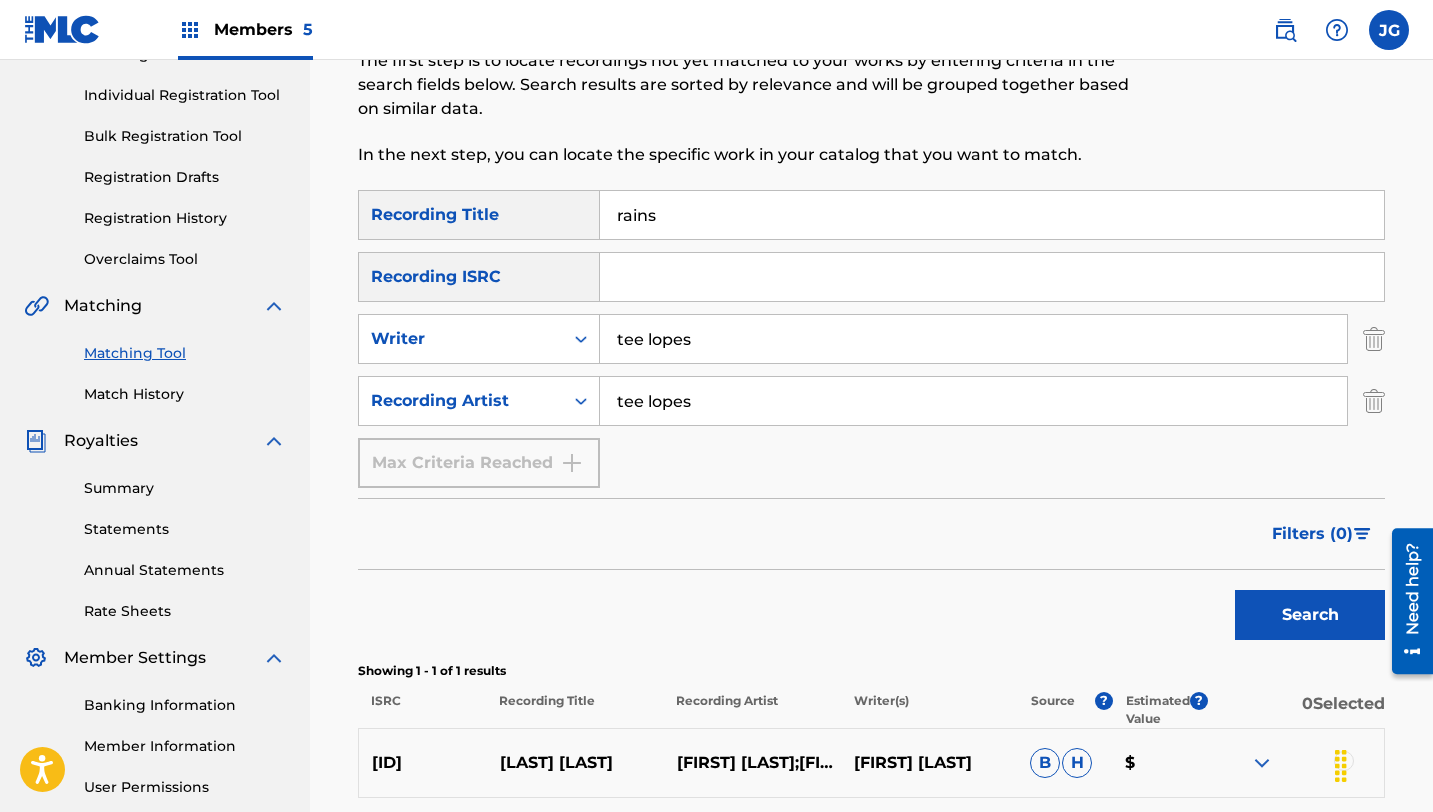 click on "Search" at bounding box center (1310, 615) 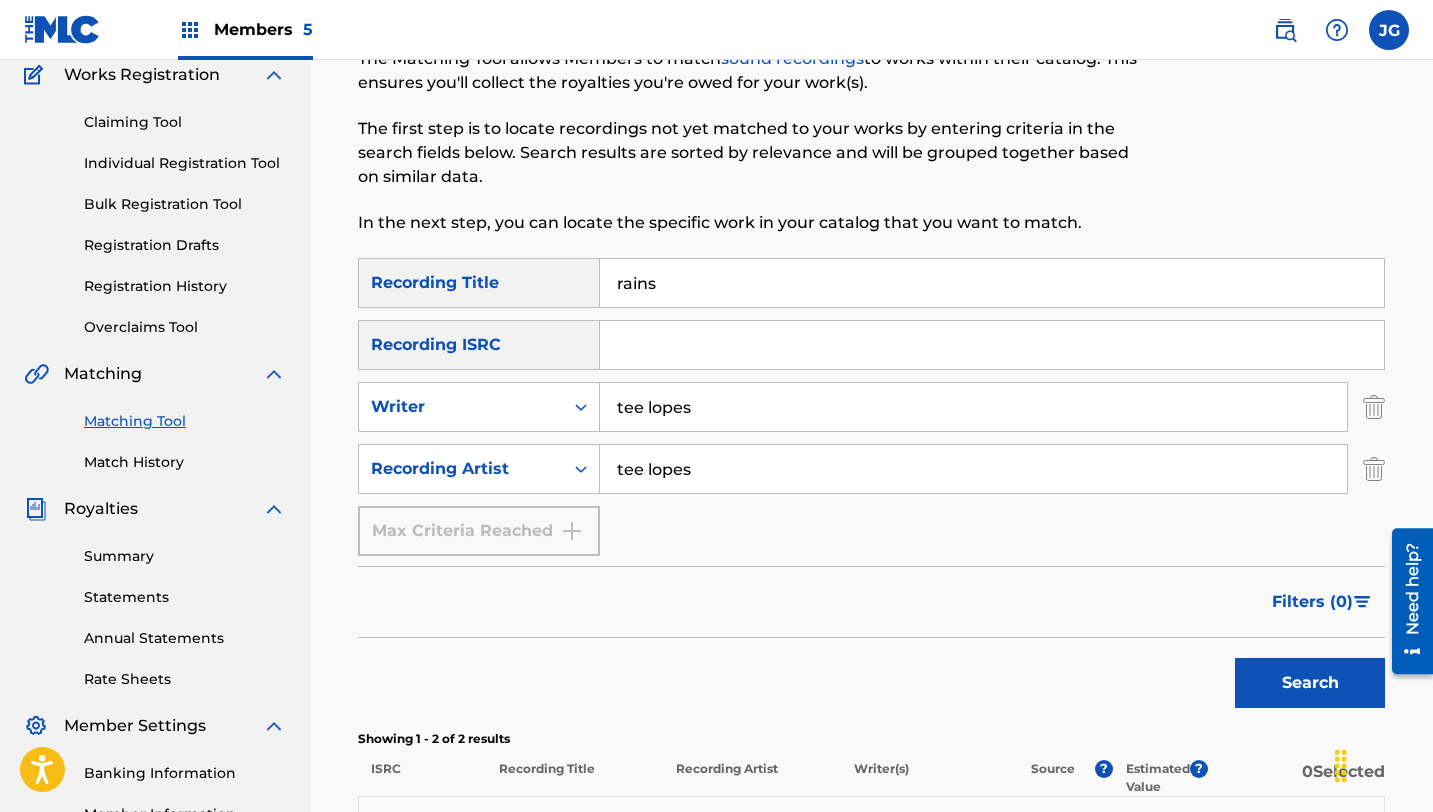 scroll, scrollTop: 167, scrollLeft: 0, axis: vertical 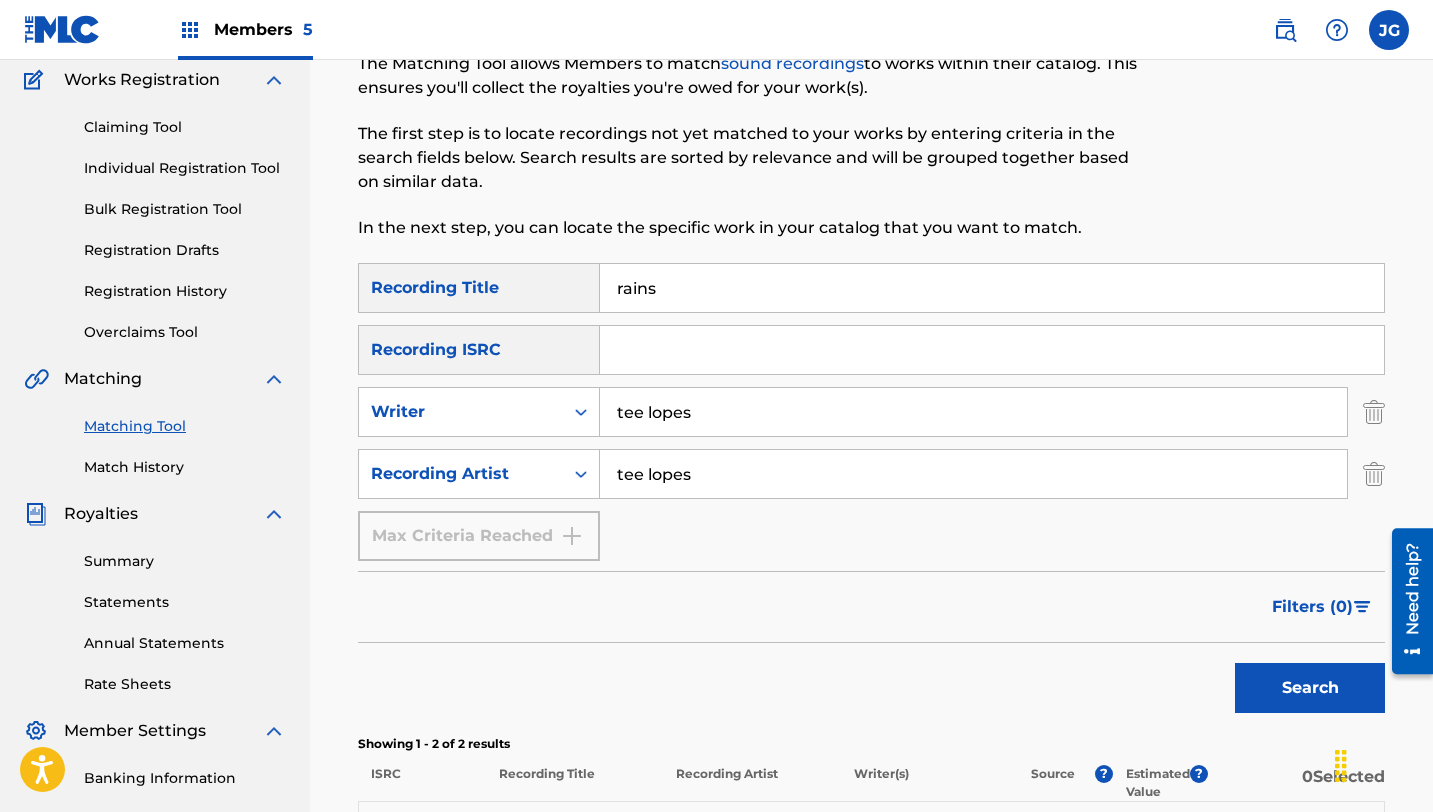 drag, startPoint x: 663, startPoint y: 286, endPoint x: 605, endPoint y: 281, distance: 58.21512 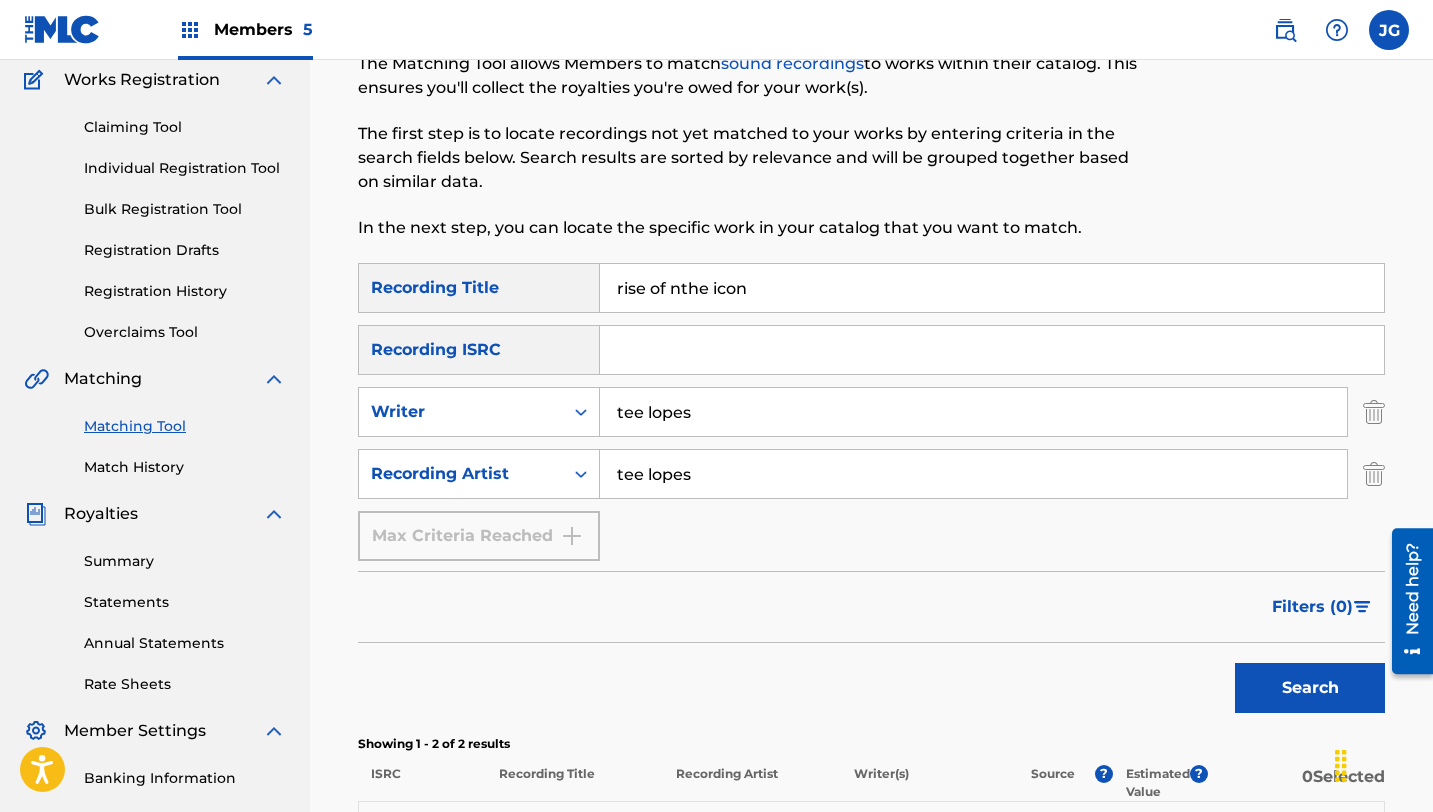 click on "Search" at bounding box center [1310, 688] 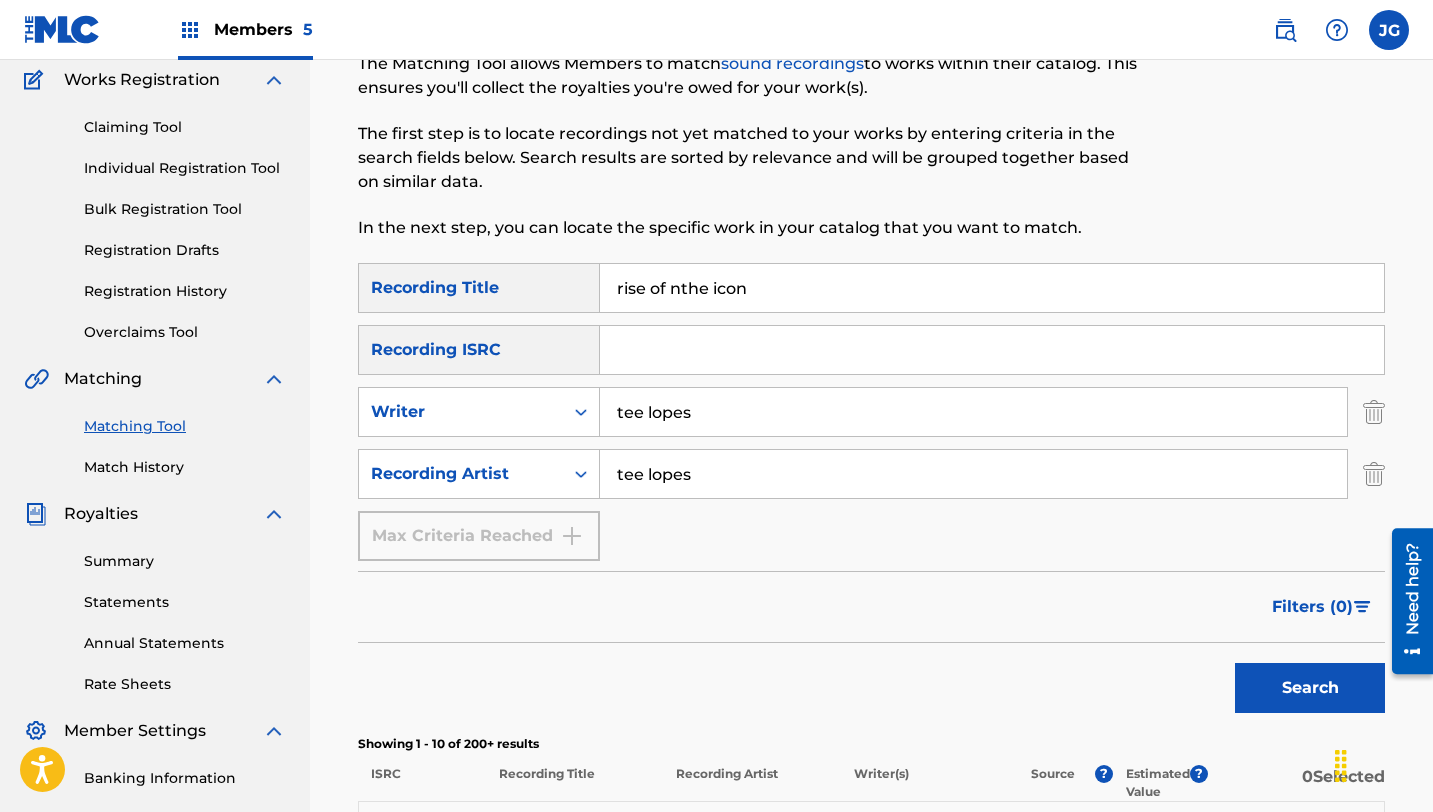 drag, startPoint x: 709, startPoint y: 288, endPoint x: 673, endPoint y: 284, distance: 36.221542 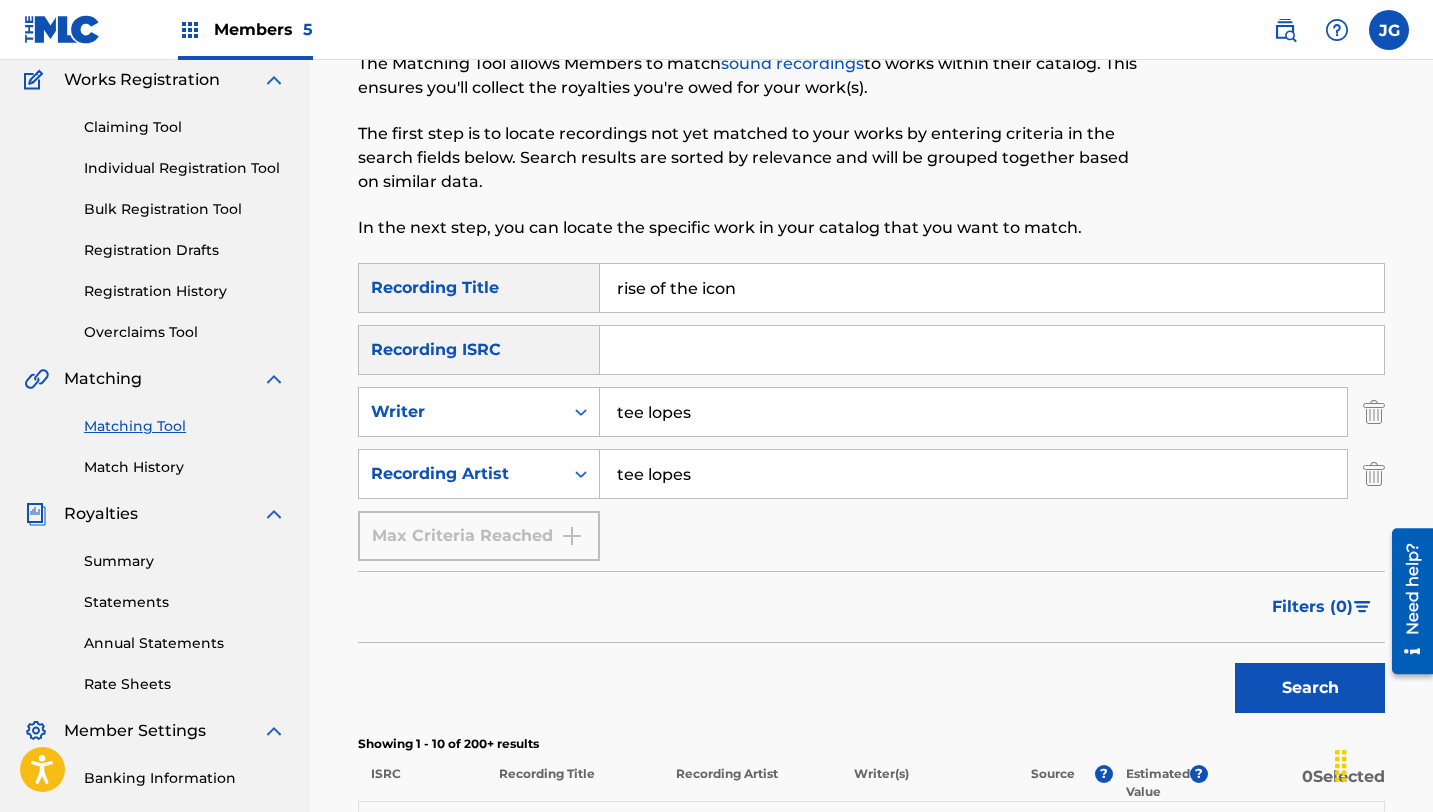 type on "rise of the icon" 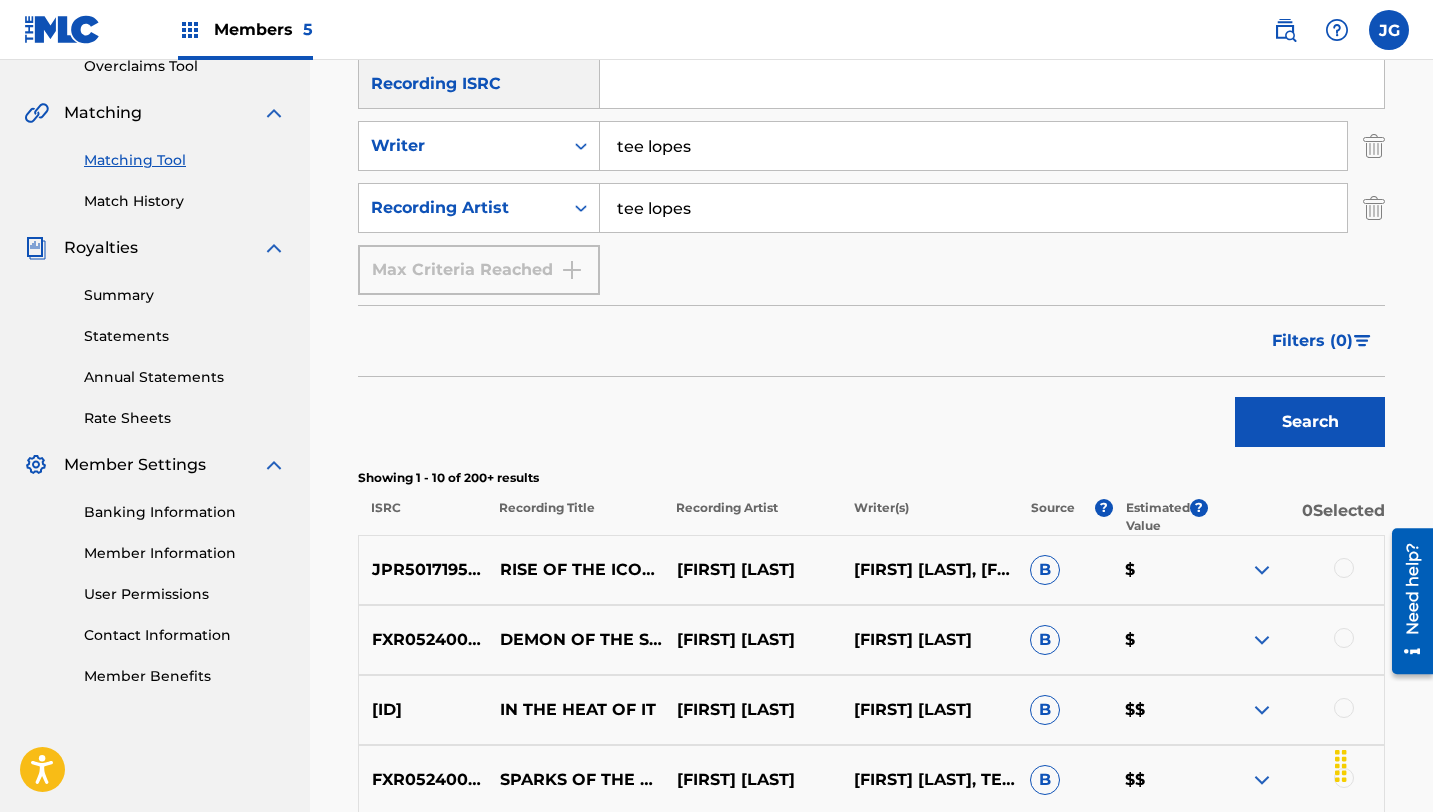 scroll, scrollTop: 439, scrollLeft: 0, axis: vertical 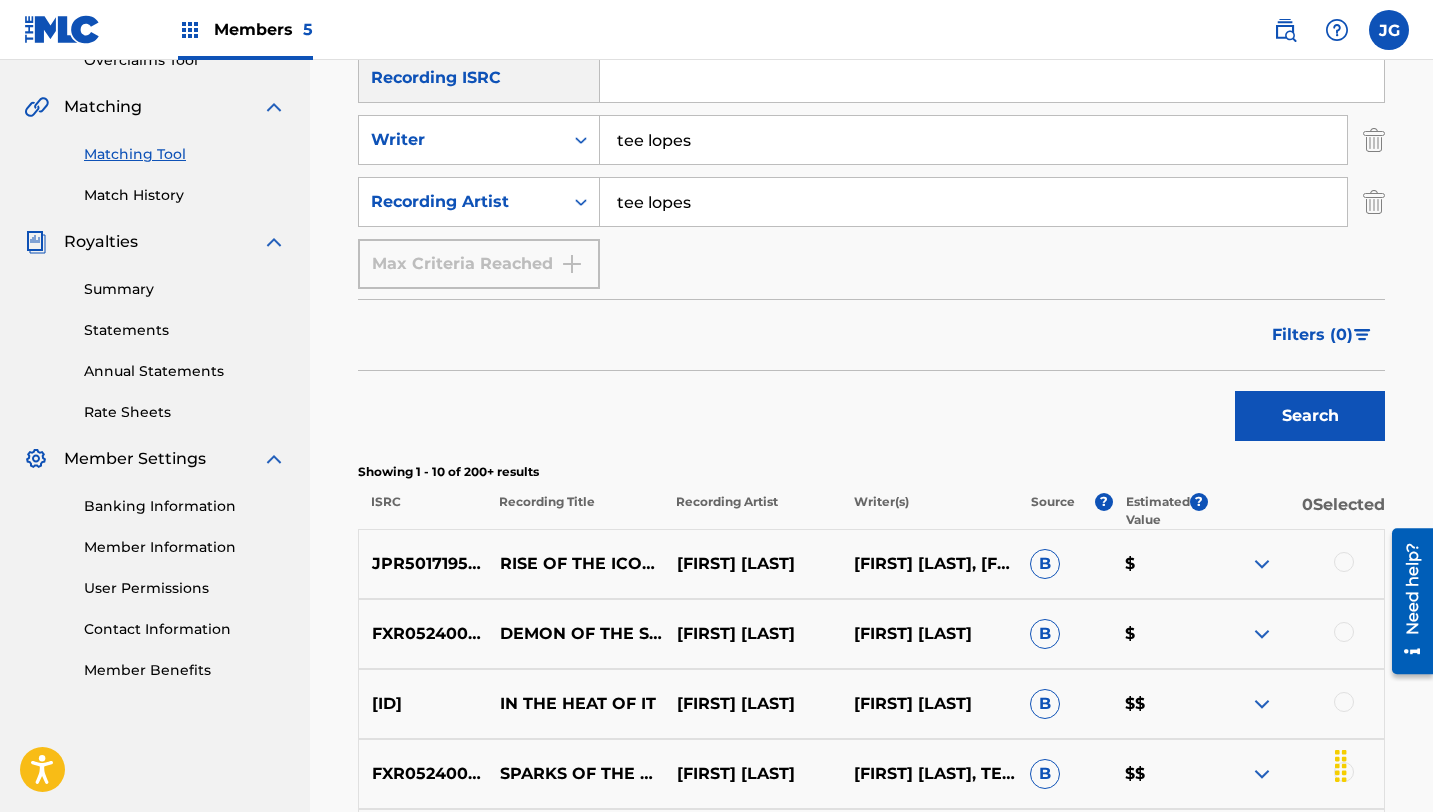 click at bounding box center (1344, 562) 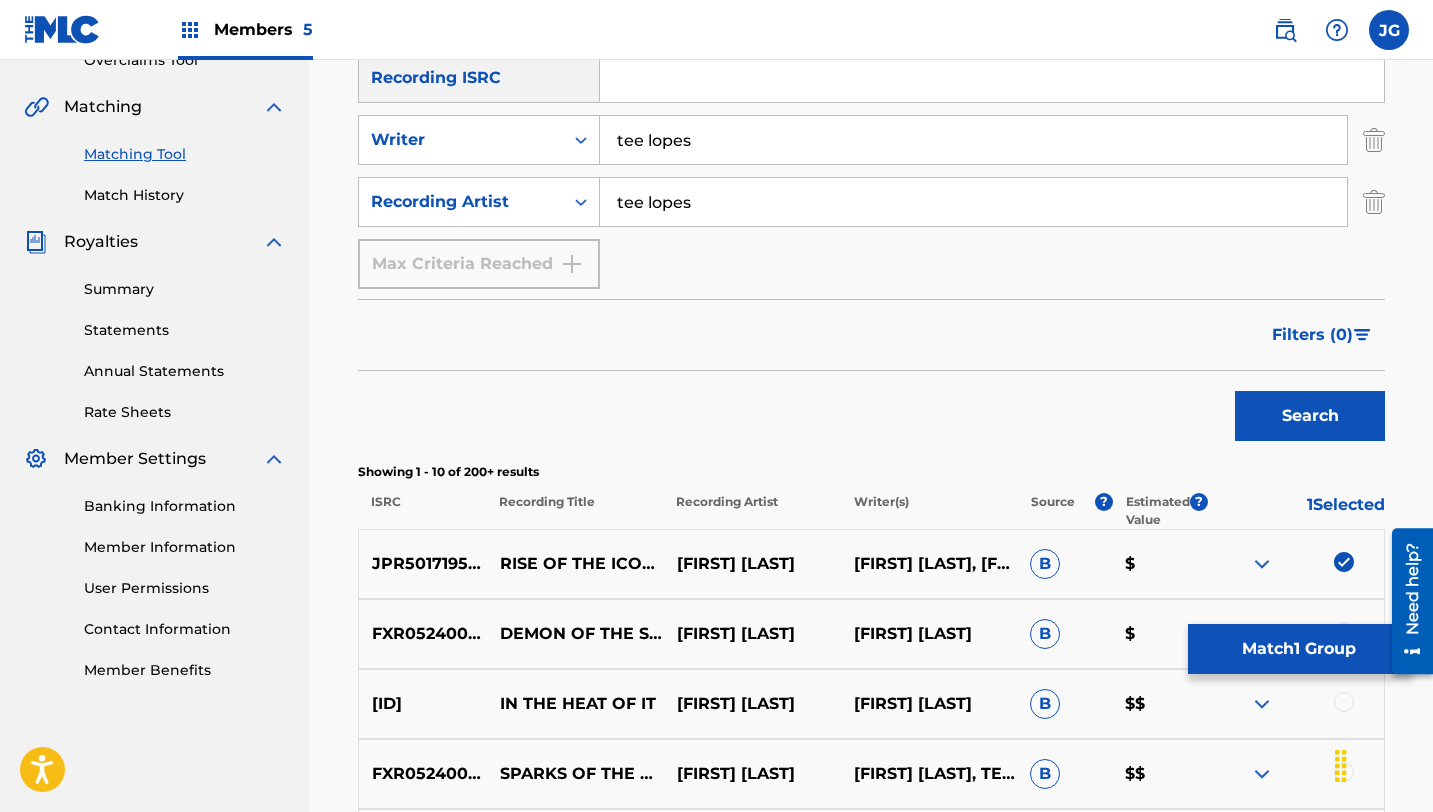 click on "Match  1 Group" at bounding box center (1298, 649) 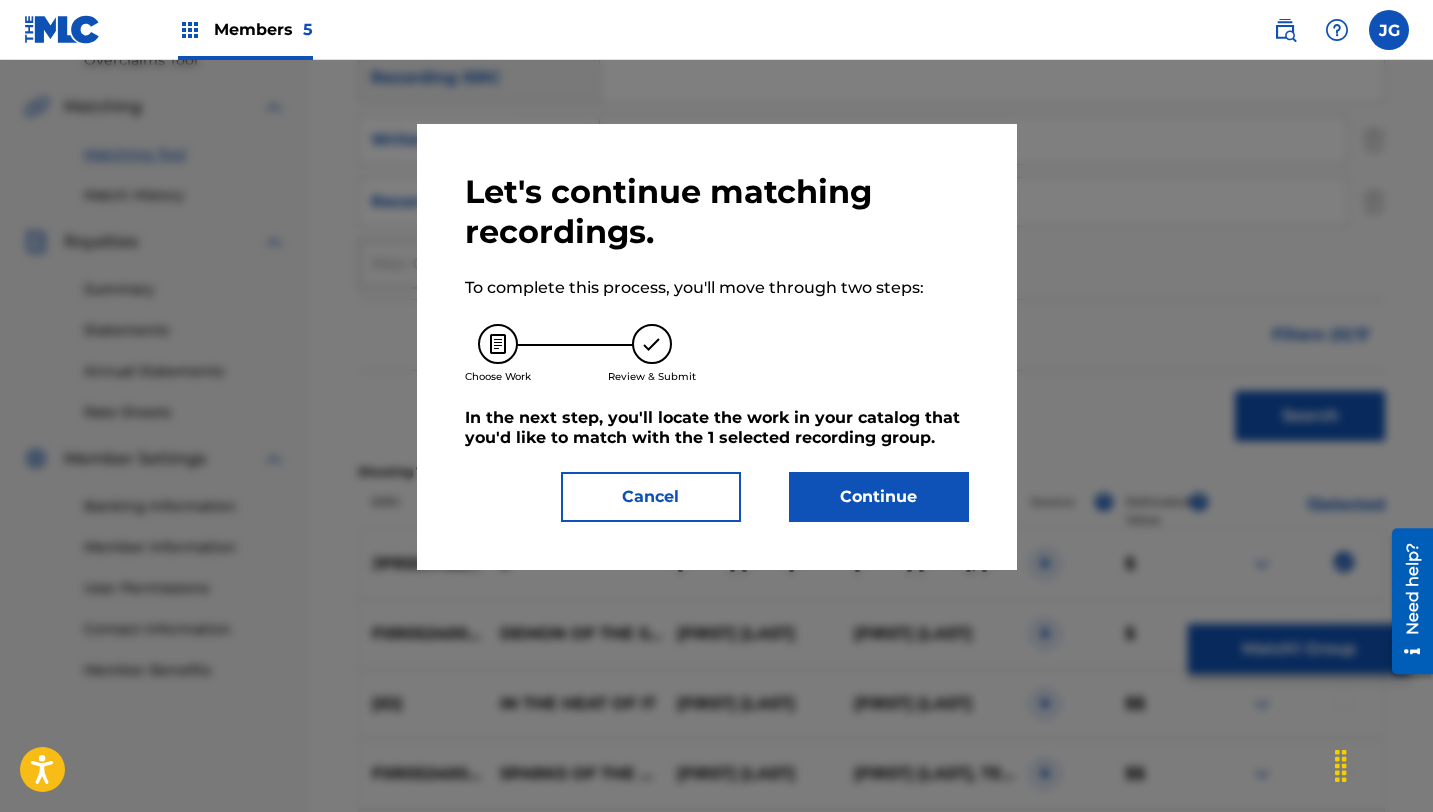 click on "Continue" at bounding box center (879, 497) 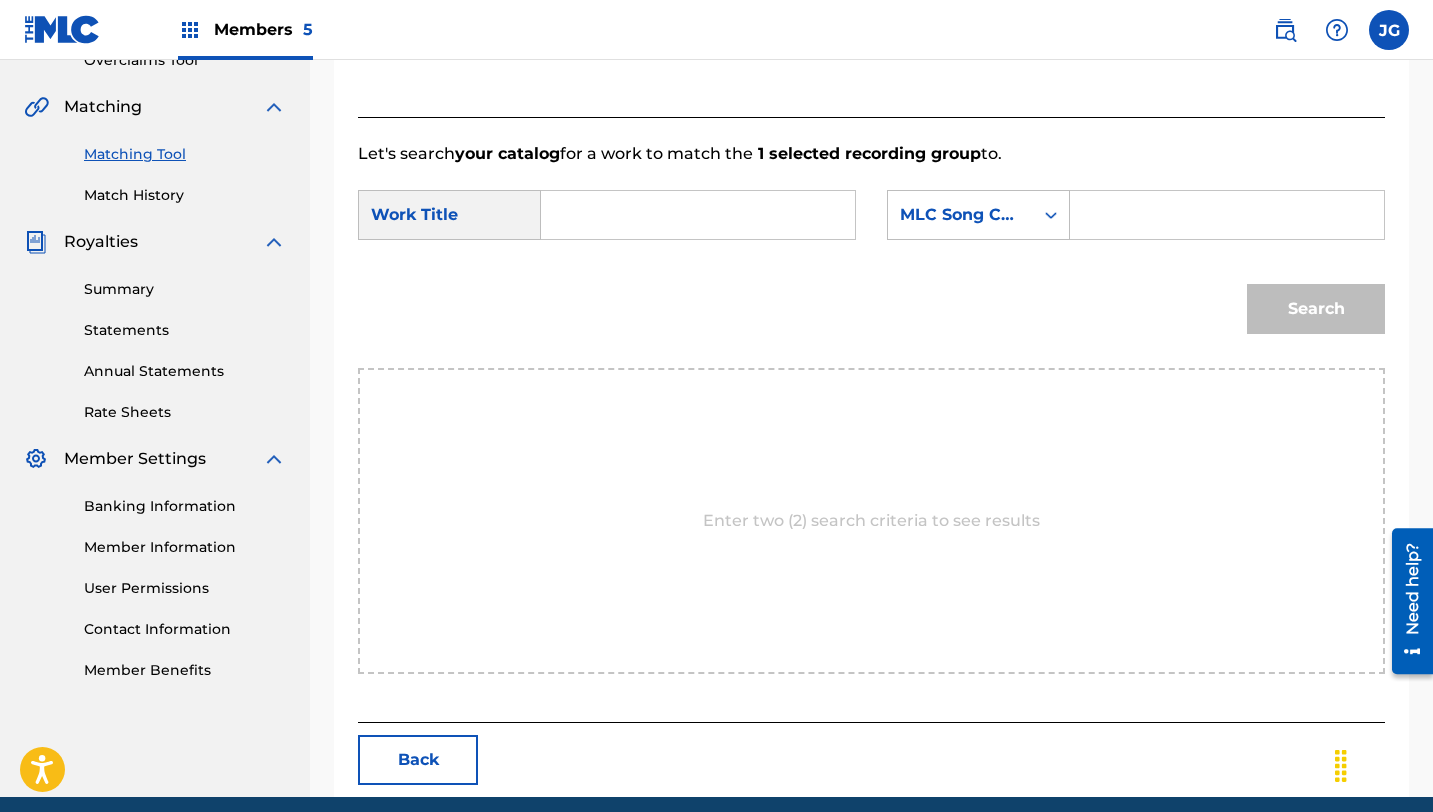 click at bounding box center [698, 215] 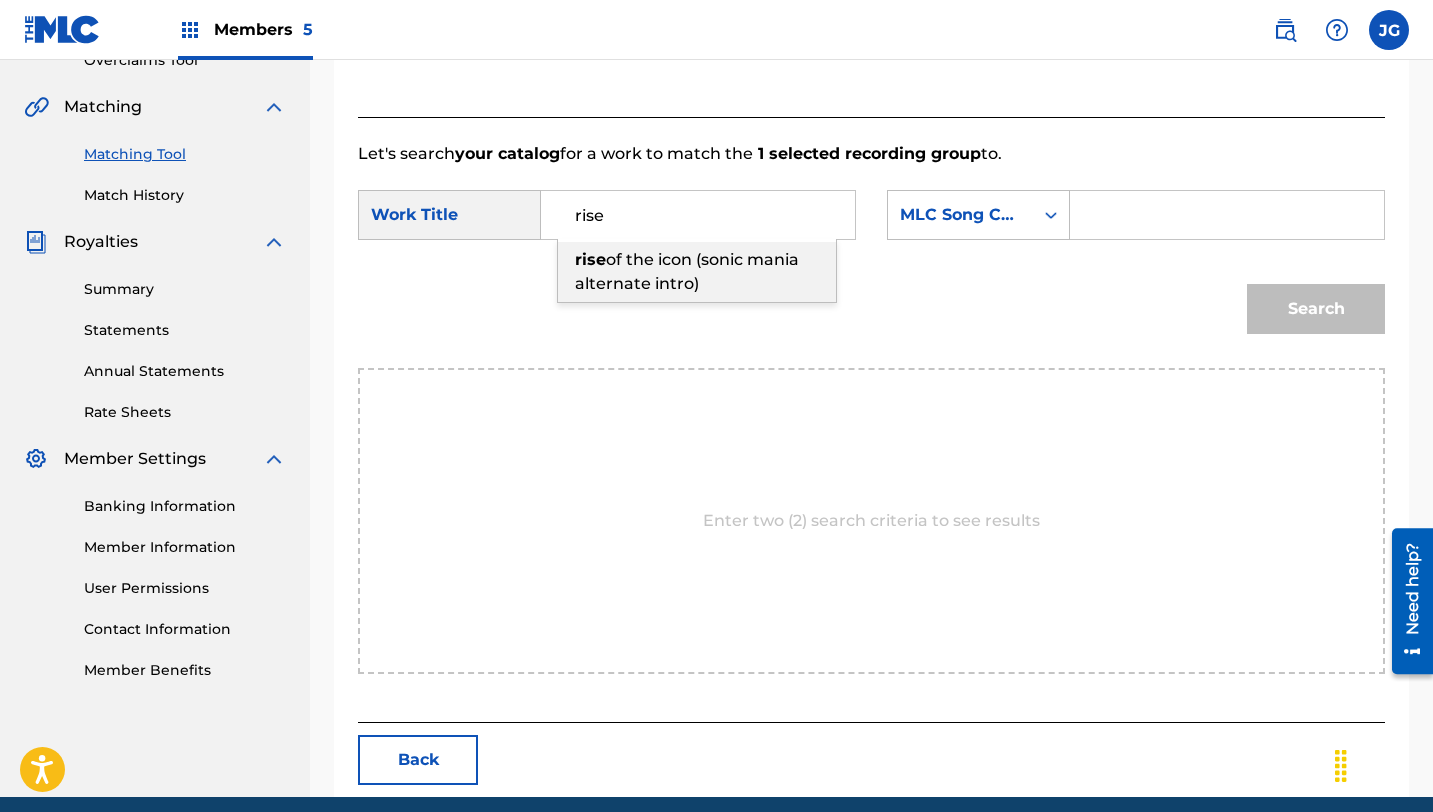 click on "of the icon (sonic mania alternate intro)" at bounding box center [687, 271] 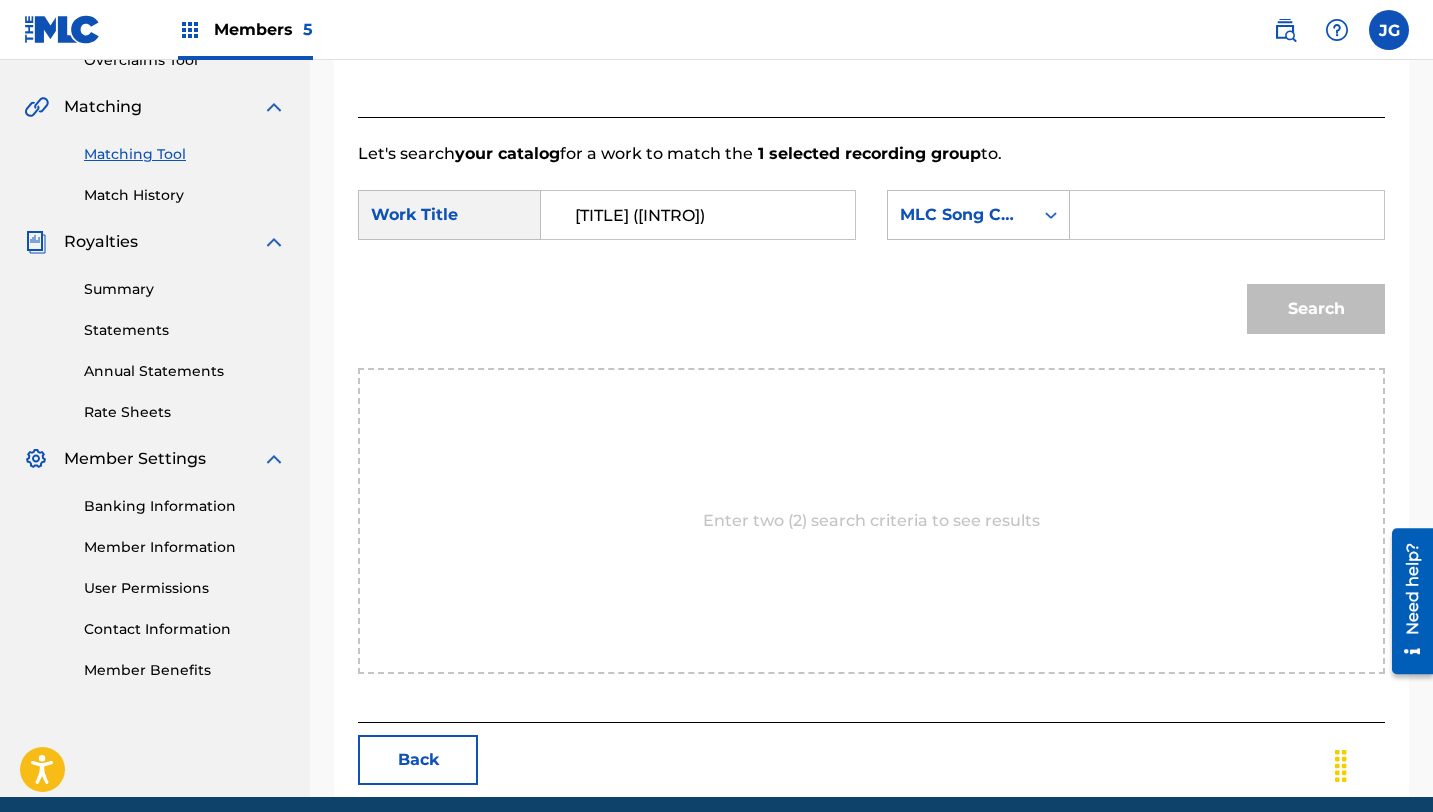 click on "SearchWithCriteria[ID] Work Title [TITLE] SearchWithCriteri[ID] MLC Song Code" at bounding box center (871, 221) 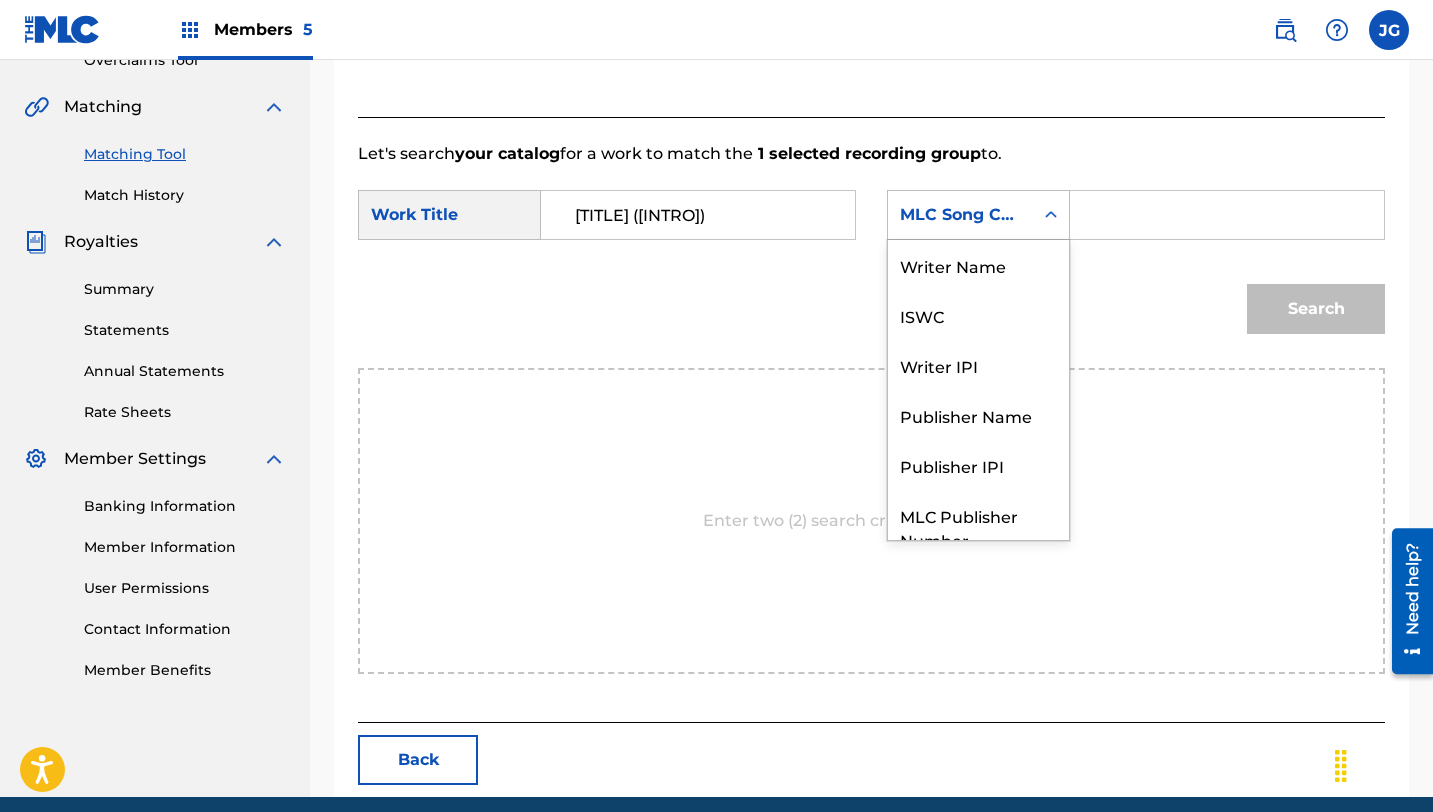 click on "MLC Song Code" at bounding box center [960, 215] 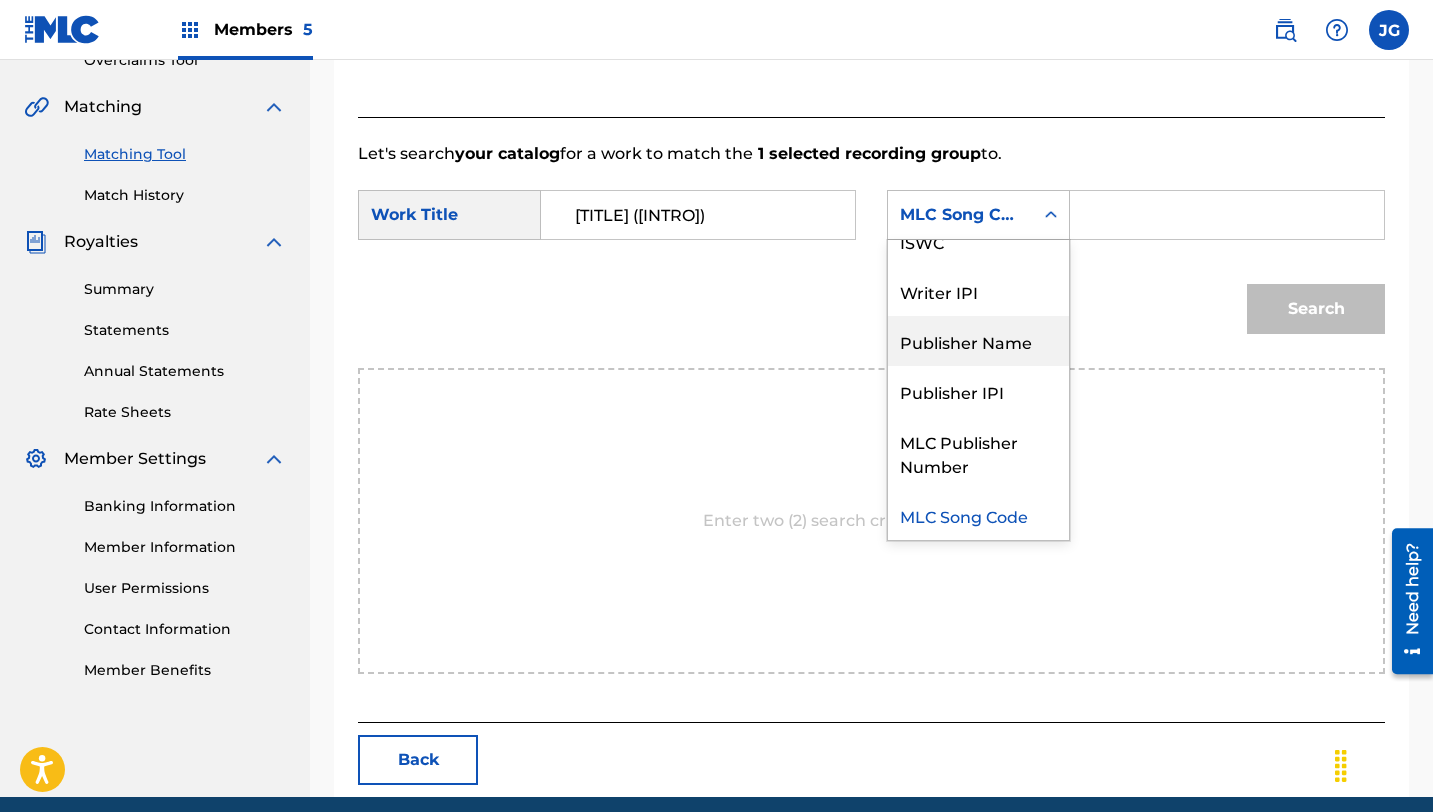 scroll, scrollTop: 0, scrollLeft: 0, axis: both 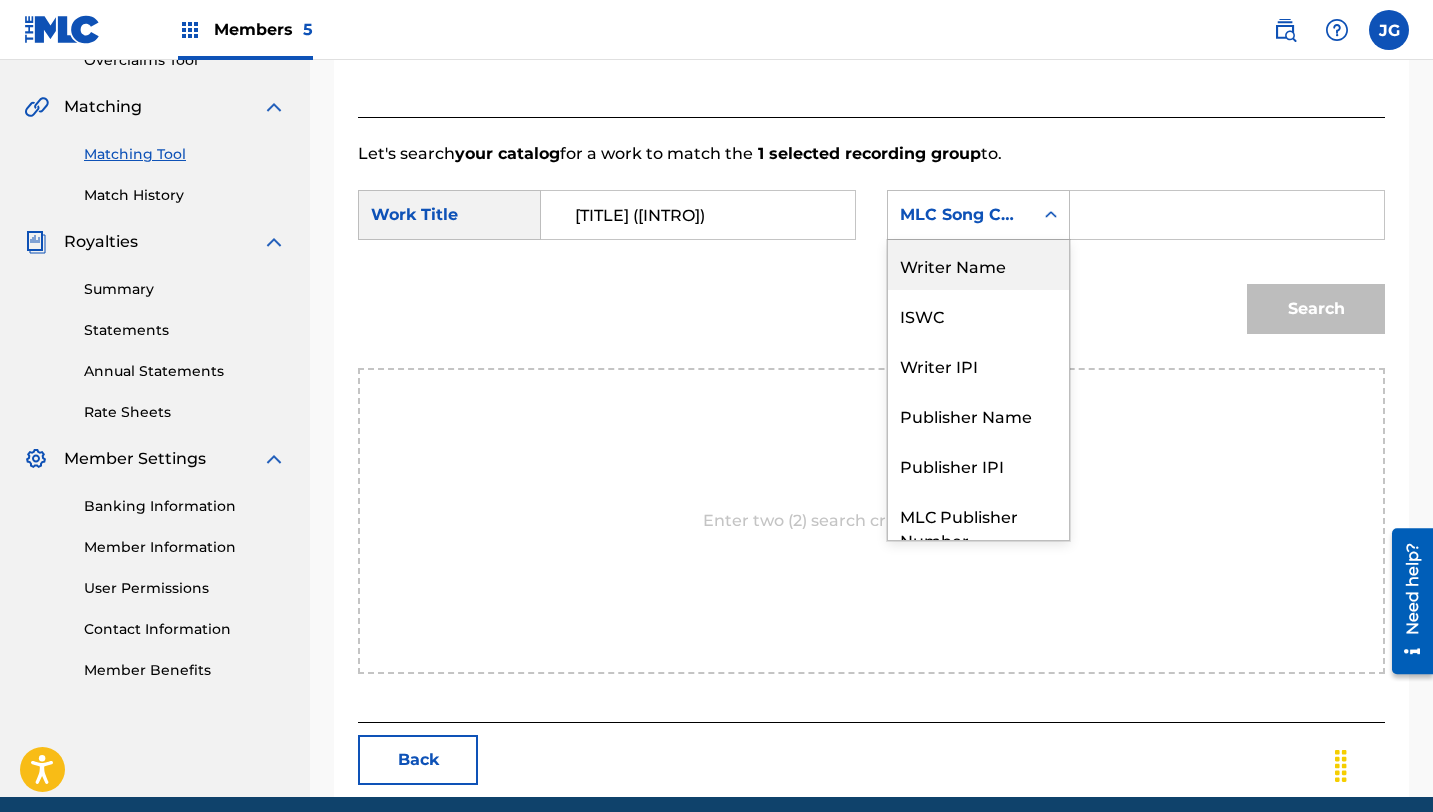 click on "Writer Name" at bounding box center (978, 265) 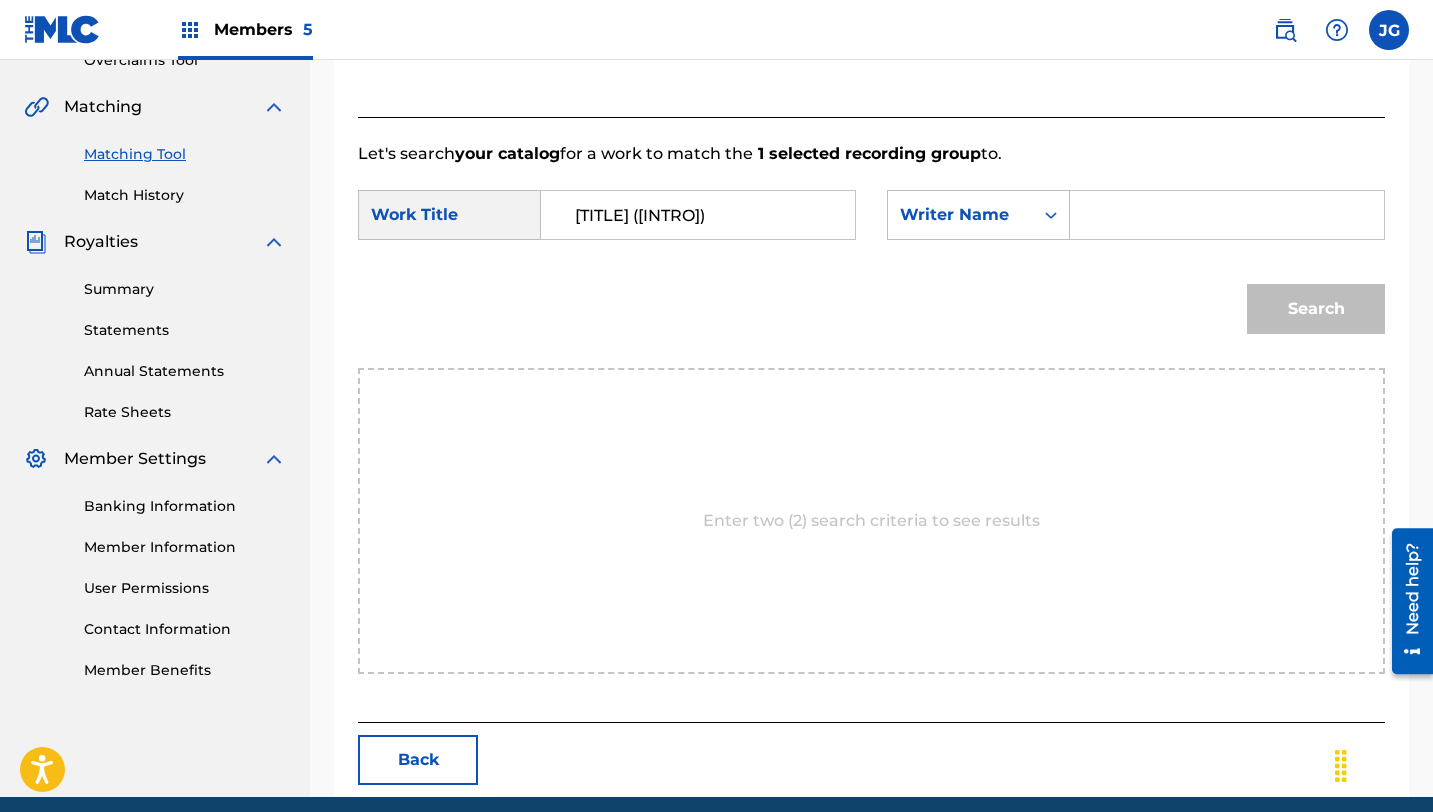 click at bounding box center (1227, 215) 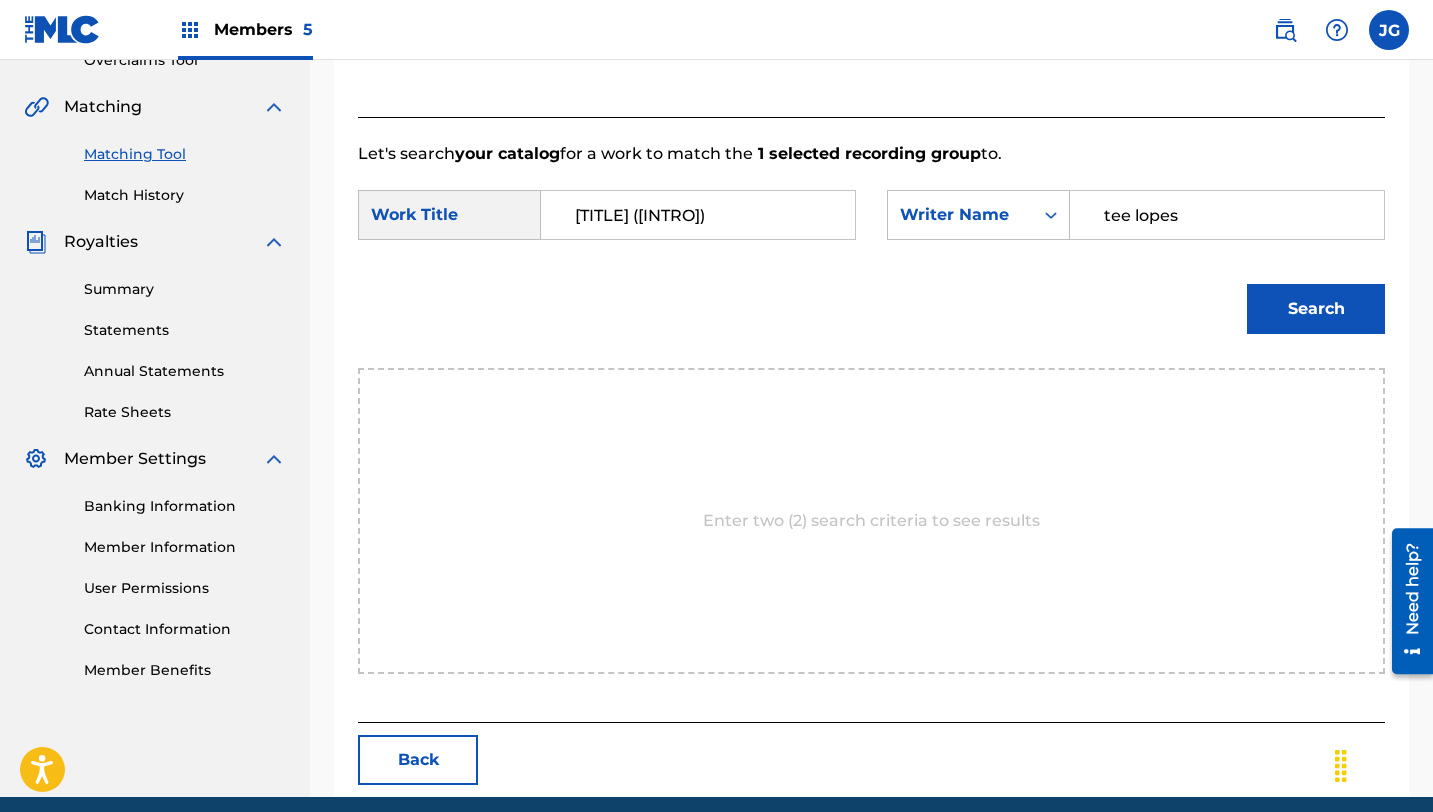 click on "Search" at bounding box center [1316, 309] 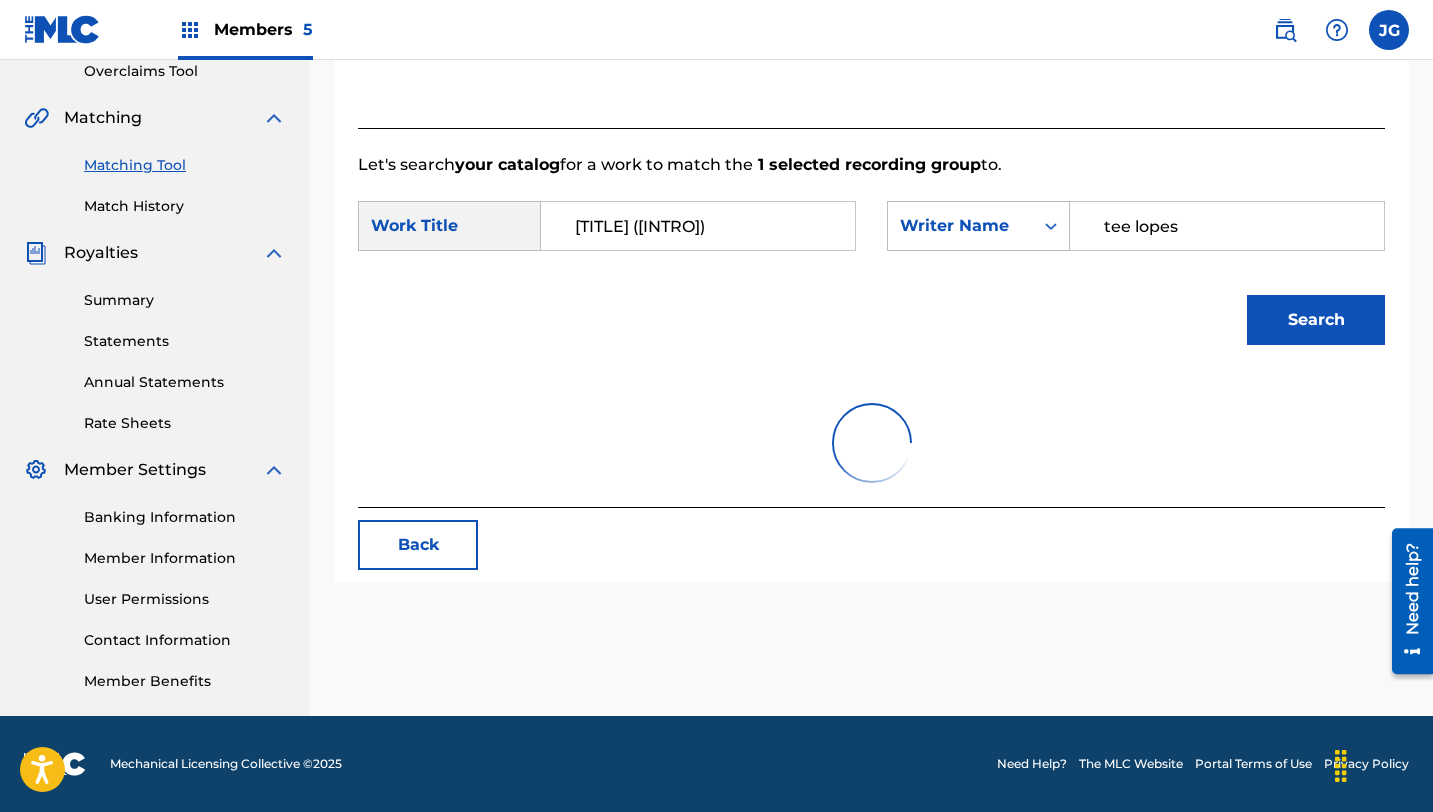 scroll, scrollTop: 439, scrollLeft: 0, axis: vertical 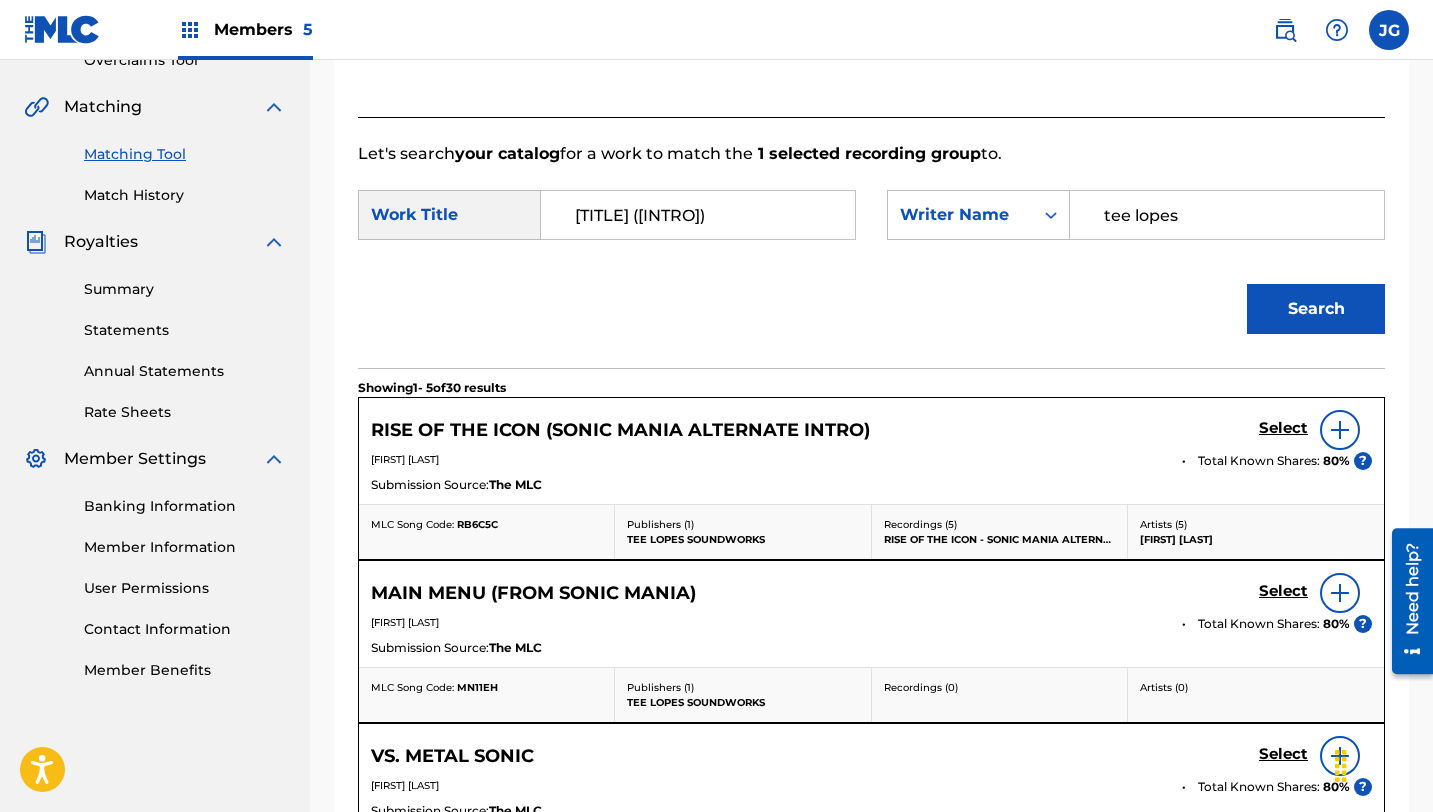 click on "Select" at bounding box center [1283, 428] 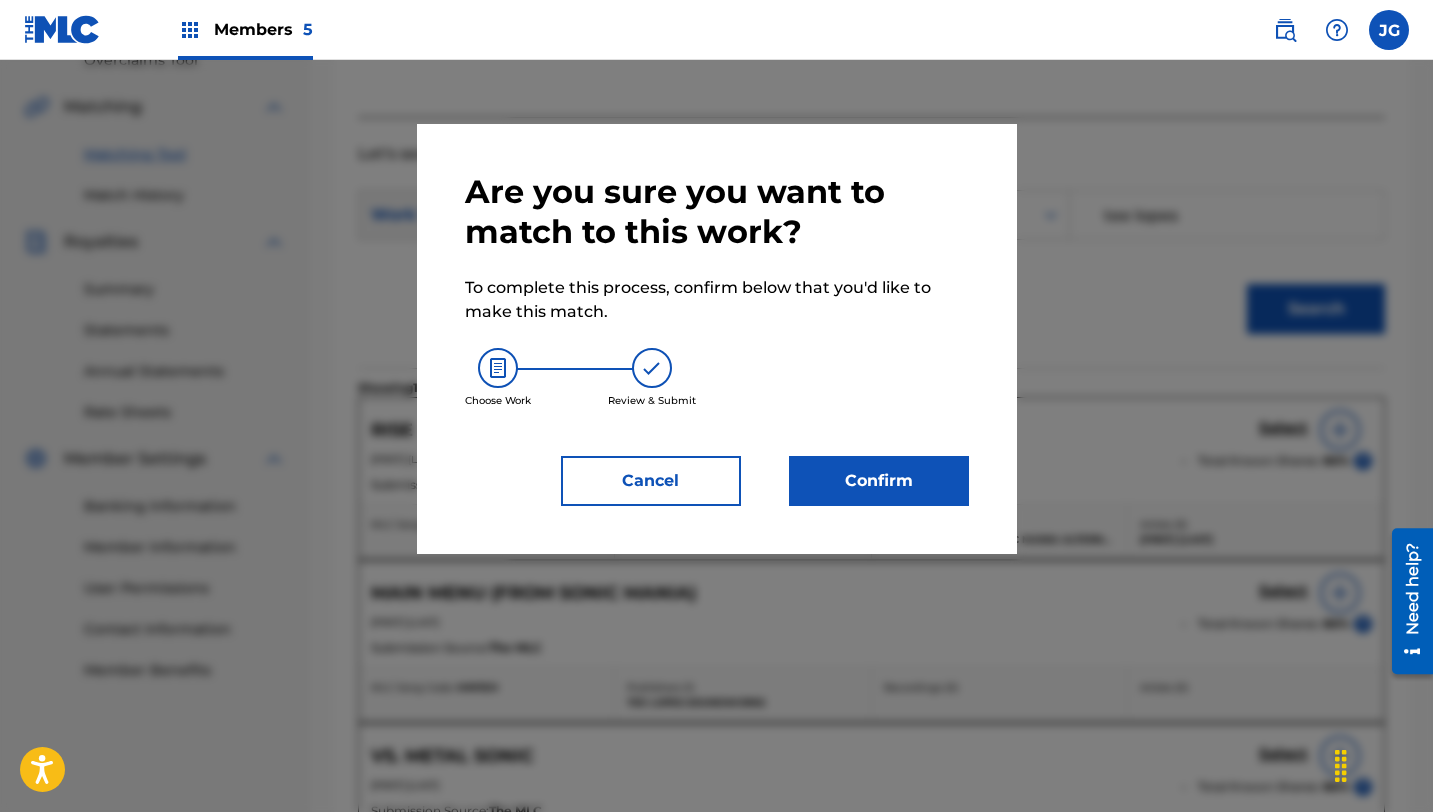 click on "Confirm" at bounding box center [879, 481] 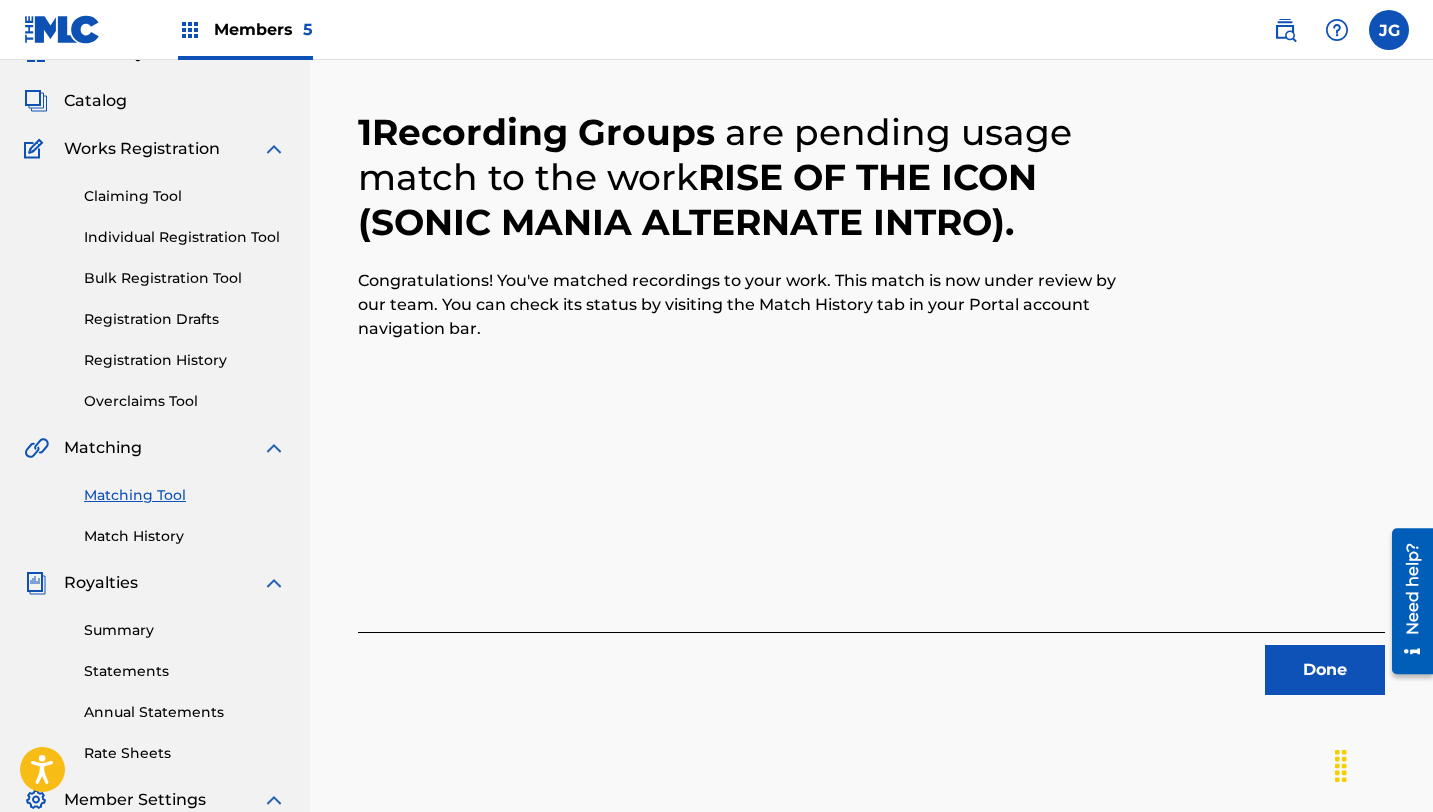 scroll, scrollTop: 0, scrollLeft: 0, axis: both 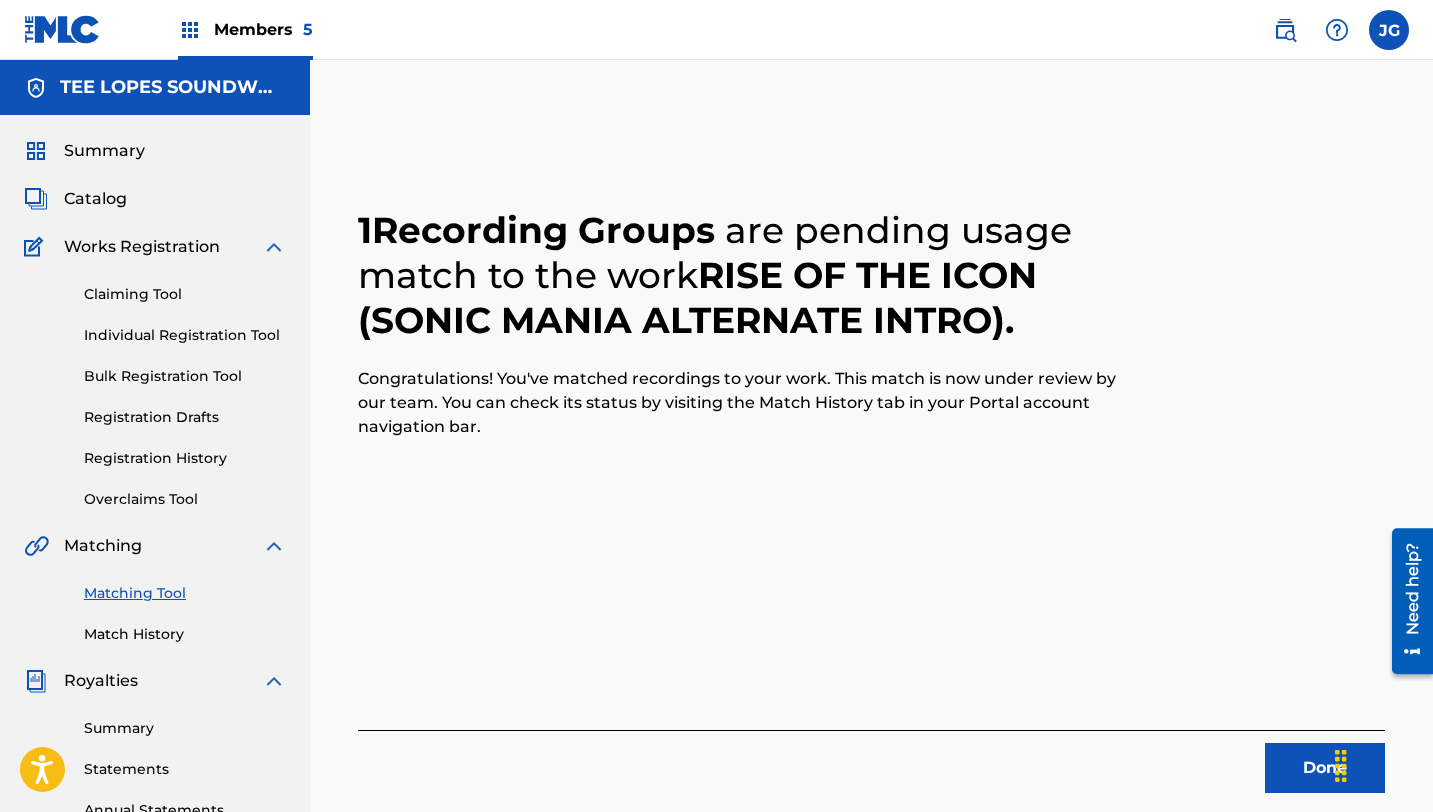 click on "Done" at bounding box center [1325, 768] 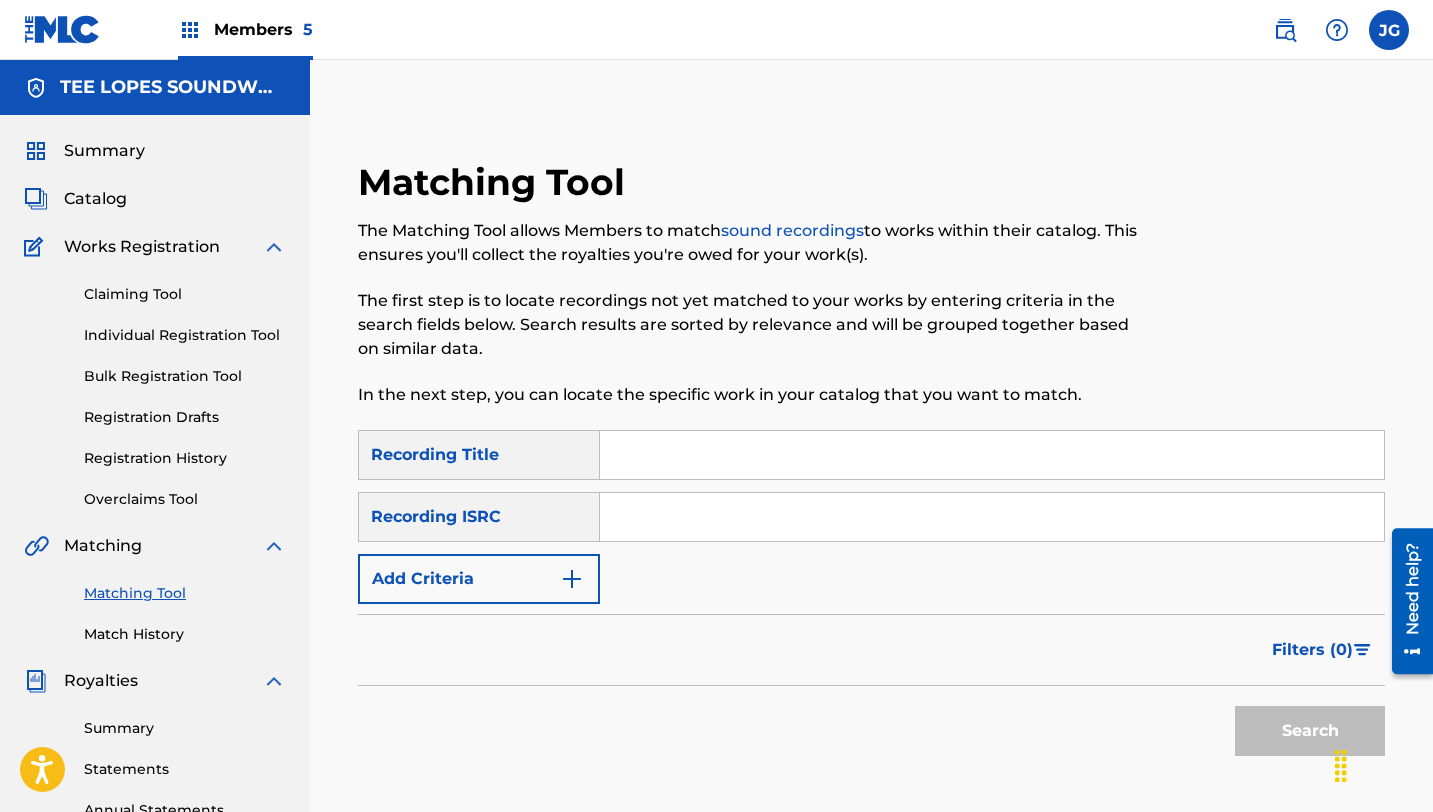 click on "Matching Tool The Matching Tool allows Members to match  sound recordings  to works within their catalog. This ensures you'll collect the royalties you're owed for your work(s). The first step is to locate recordings not yet matched to your works by entering criteria in the search fields below. Search results are sorted by relevance and will be grouped together based on similar data. In the next step, you can locate the specific work in your catalog that you want to match." at bounding box center (753, 295) 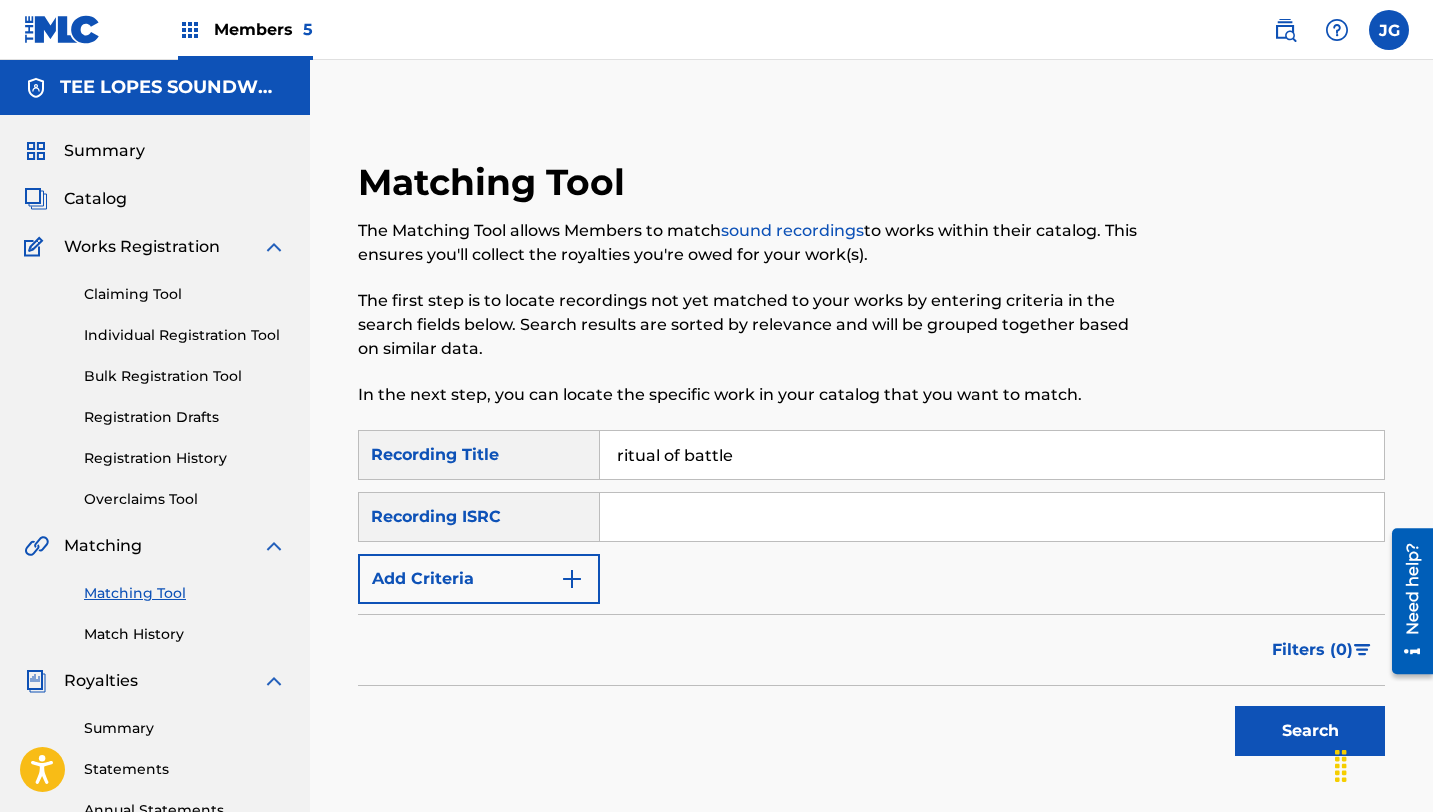 type on "ritual of battle" 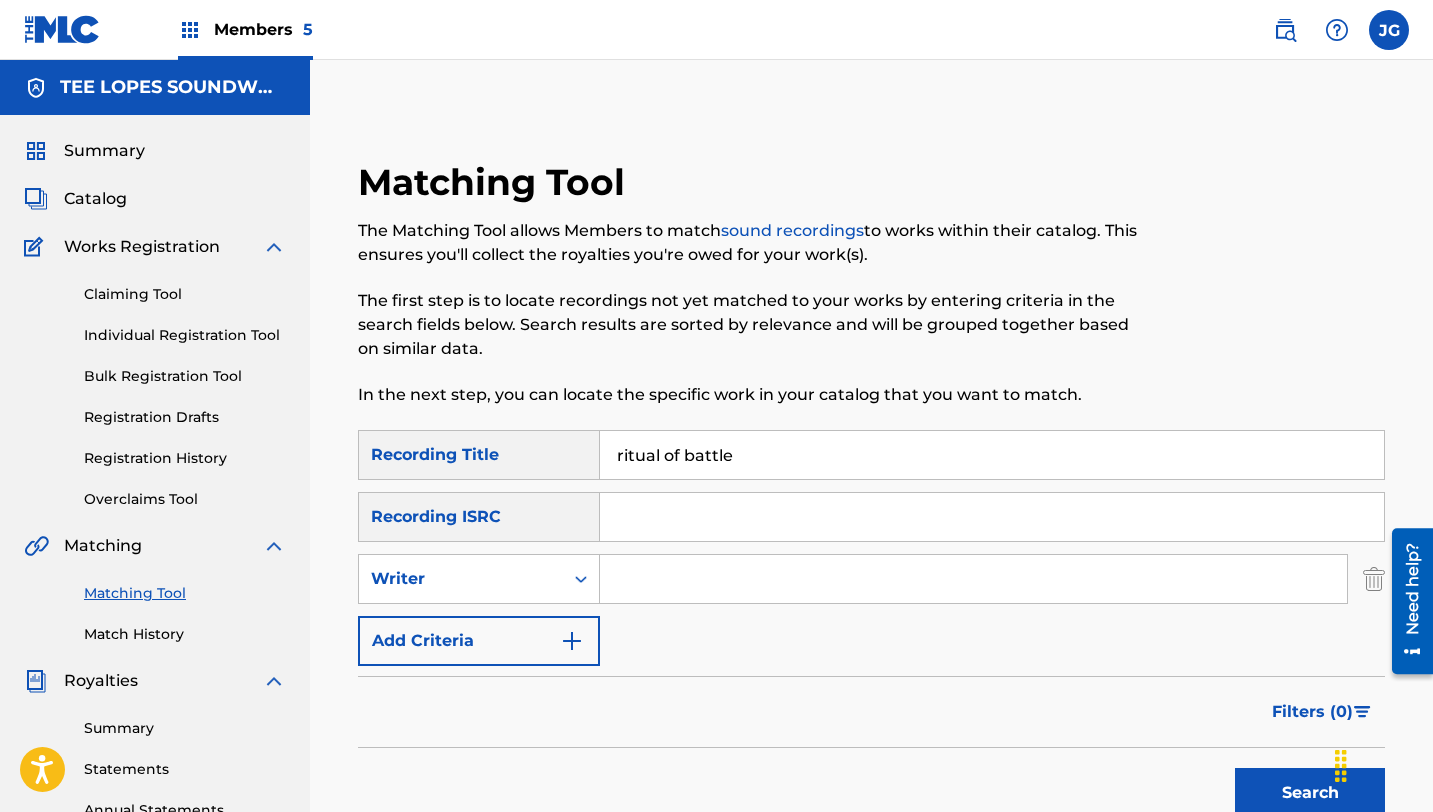 click at bounding box center [973, 579] 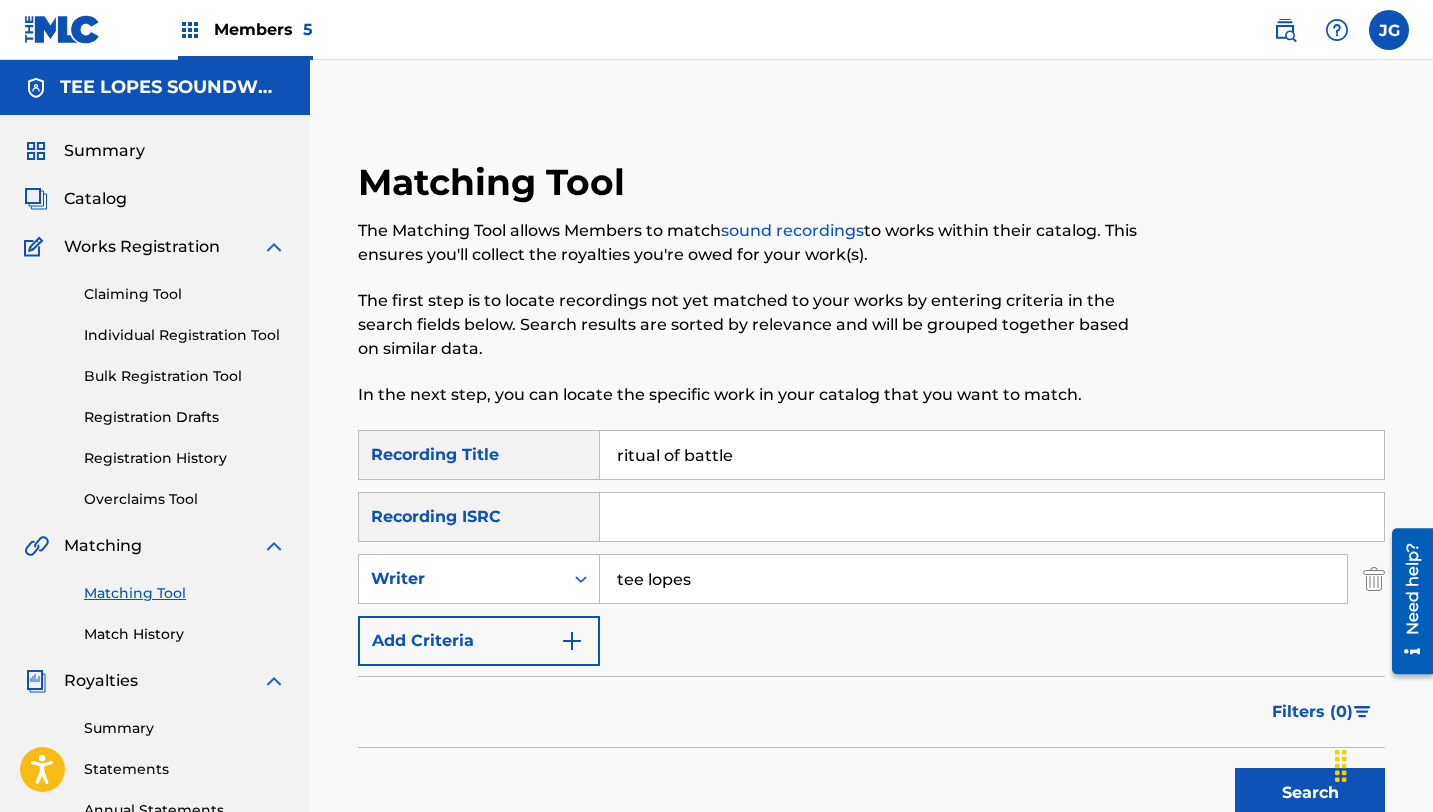 click on "Add Criteria" at bounding box center (479, 641) 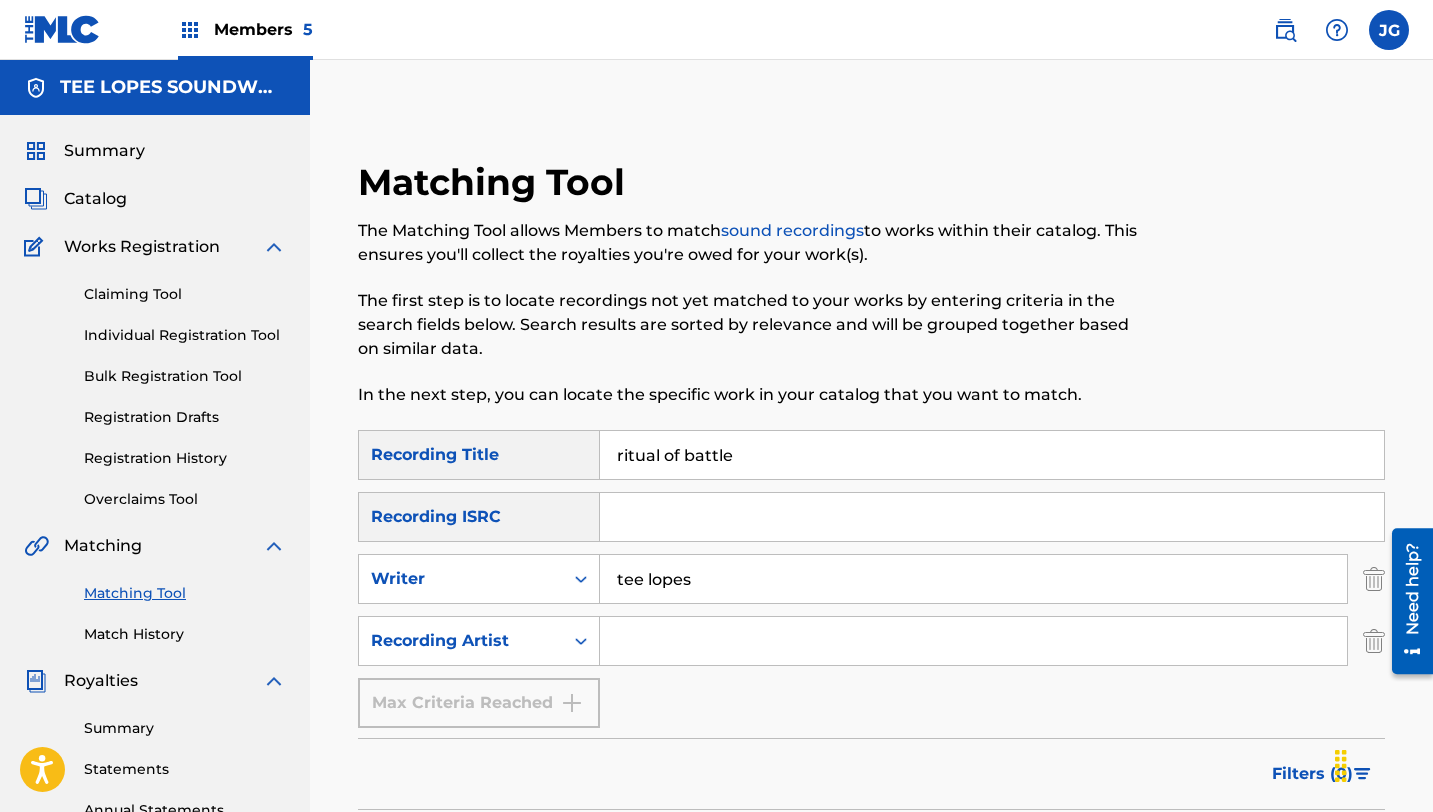 click at bounding box center (973, 641) 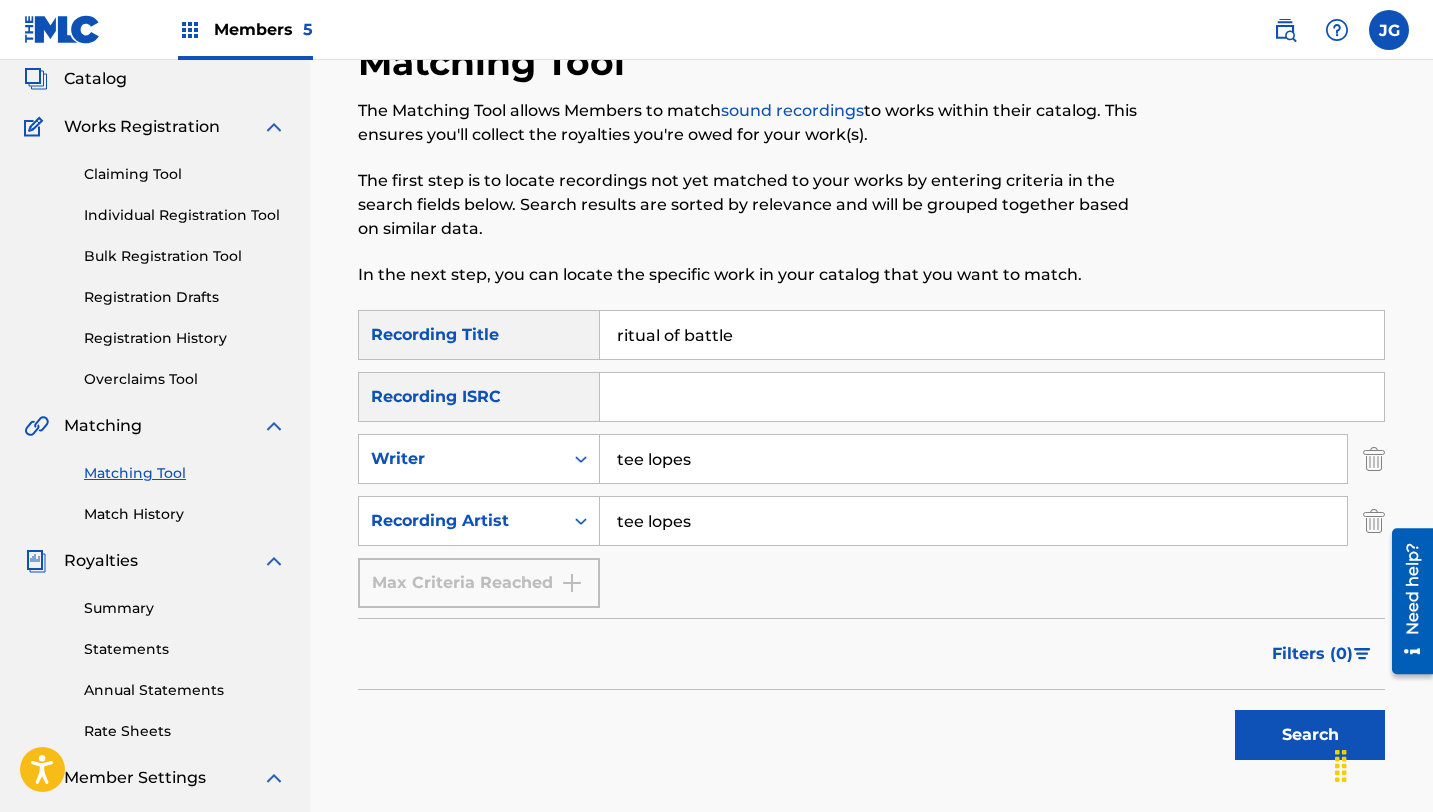 scroll, scrollTop: 165, scrollLeft: 0, axis: vertical 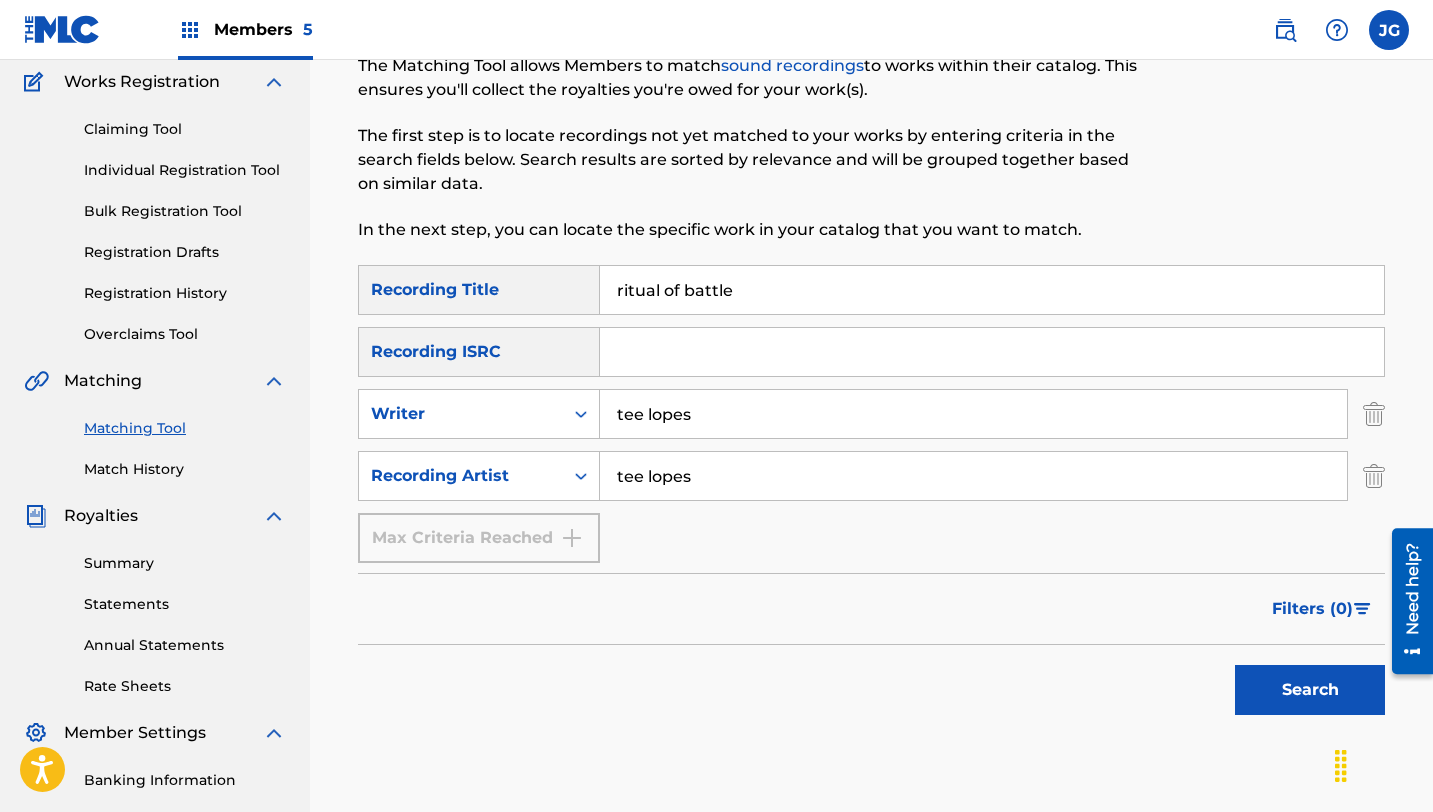 click on "Search" at bounding box center (1310, 690) 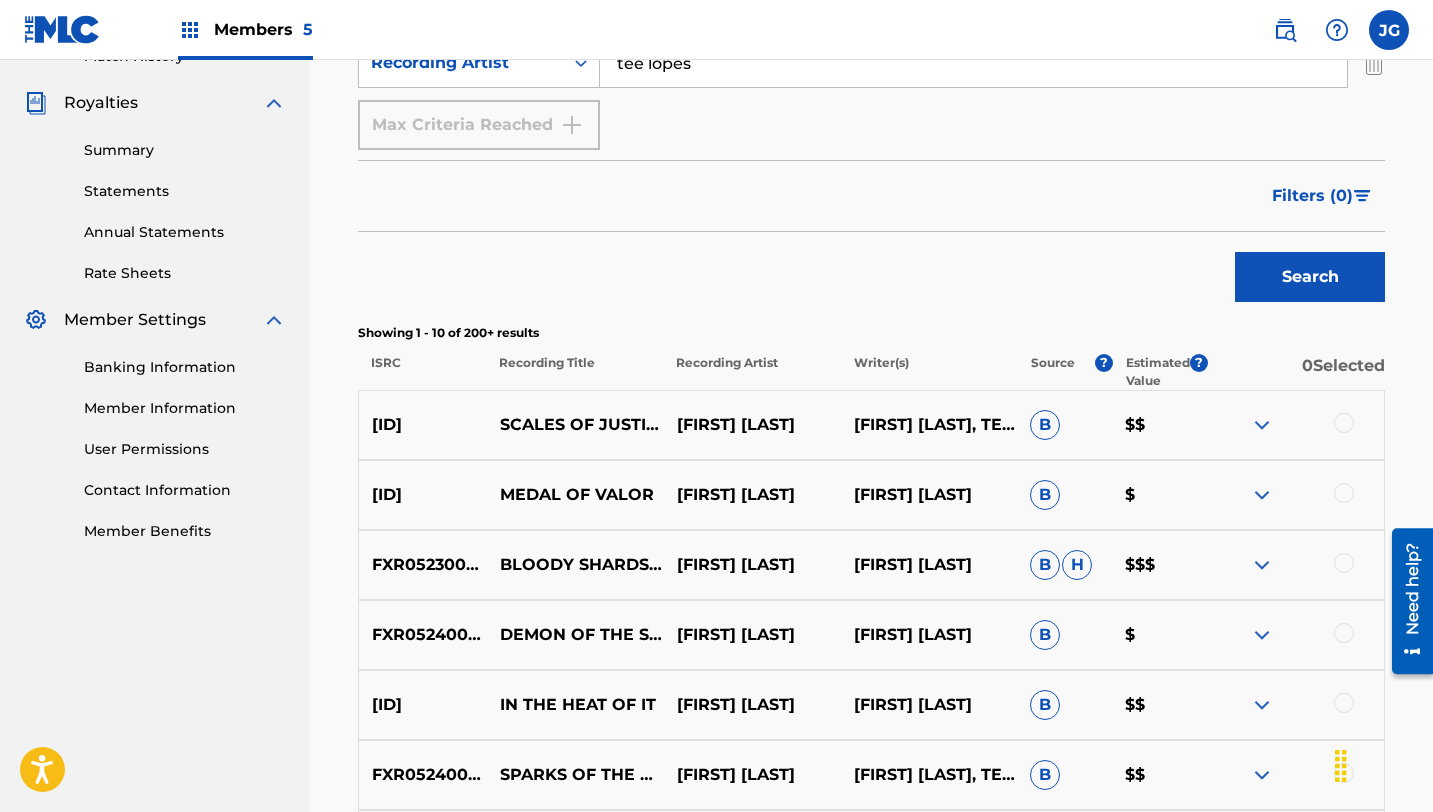 scroll, scrollTop: 616, scrollLeft: 0, axis: vertical 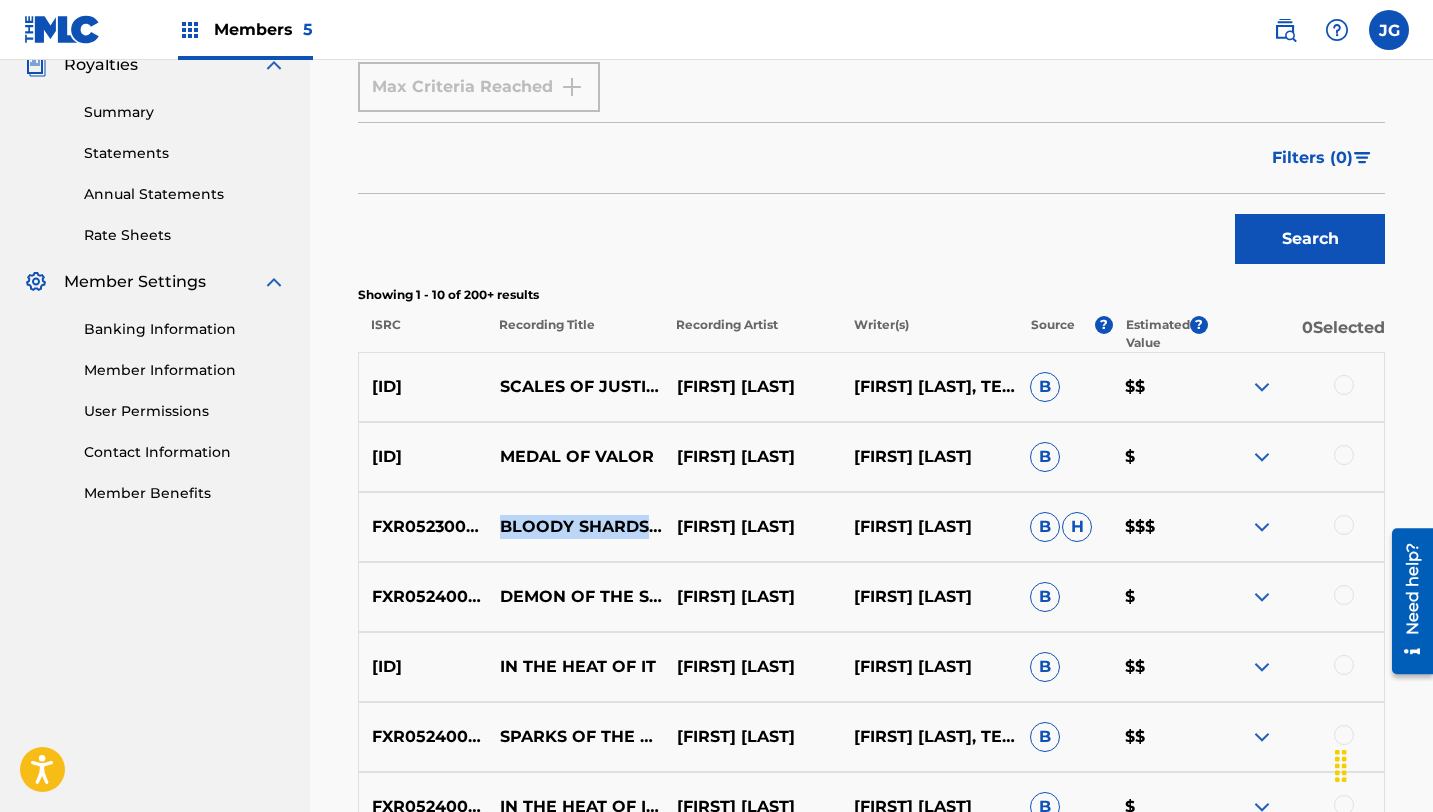 drag, startPoint x: 500, startPoint y: 514, endPoint x: 612, endPoint y: 539, distance: 114.75626 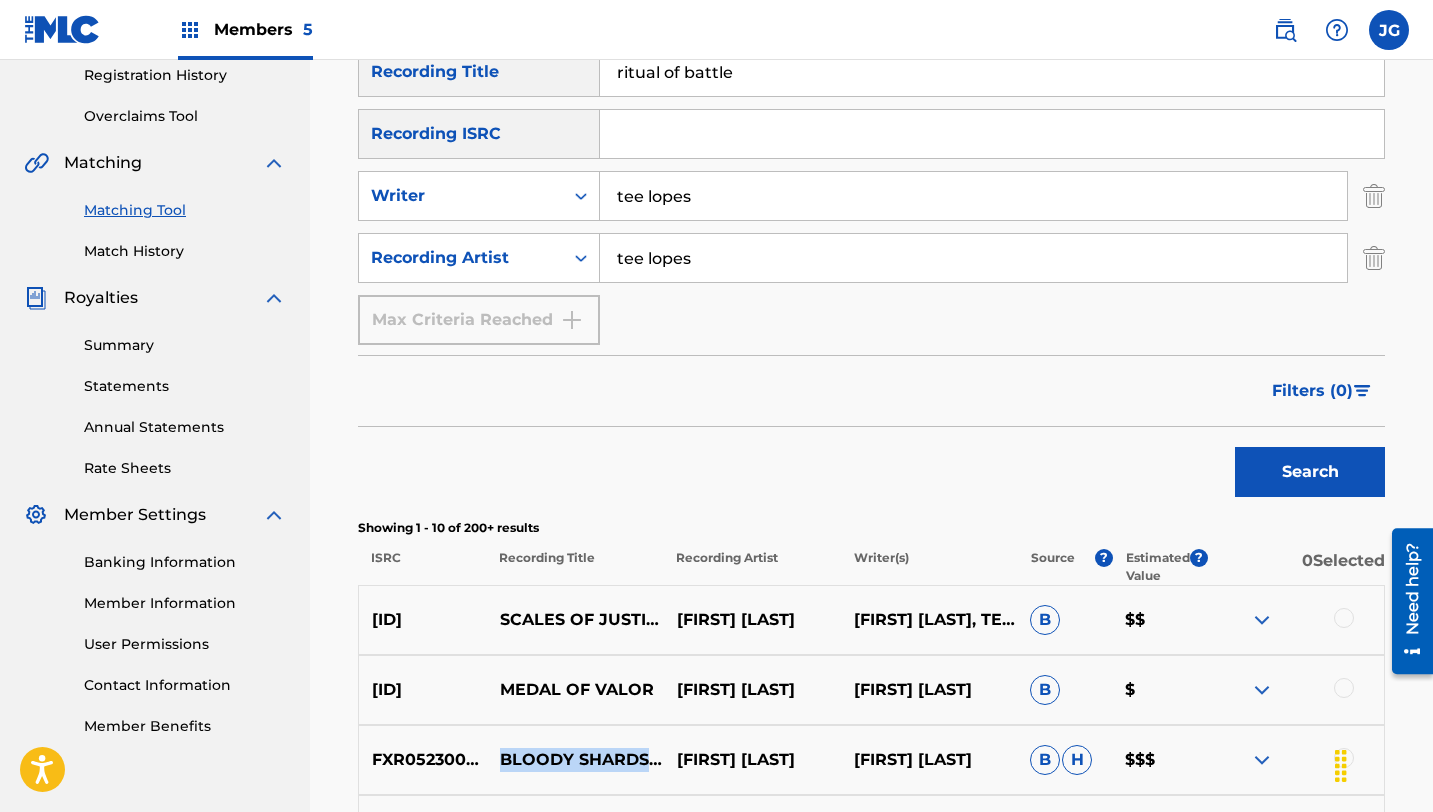 scroll, scrollTop: 262, scrollLeft: 0, axis: vertical 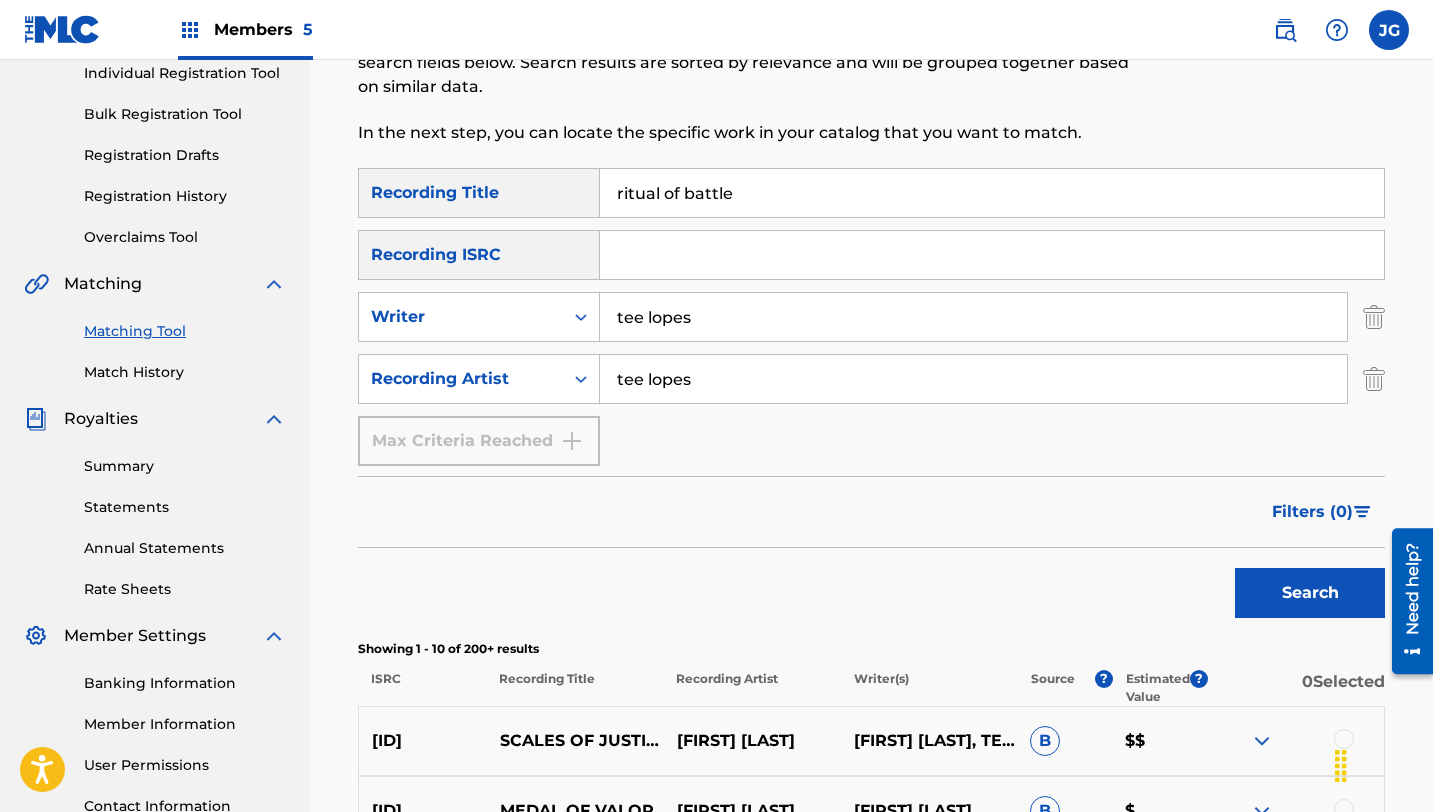 drag, startPoint x: 733, startPoint y: 192, endPoint x: 507, endPoint y: 190, distance: 226.00885 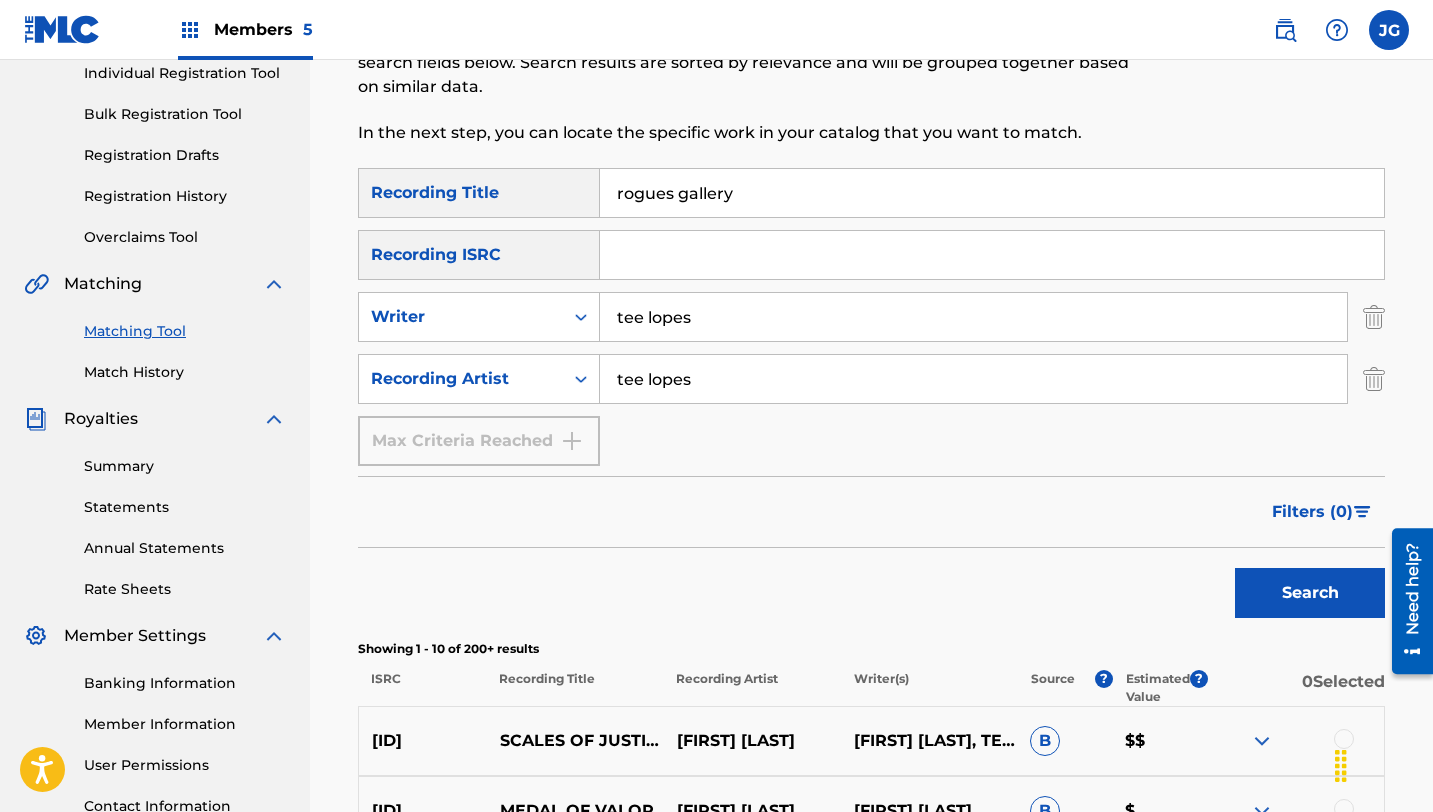 click on "Search" at bounding box center (1310, 593) 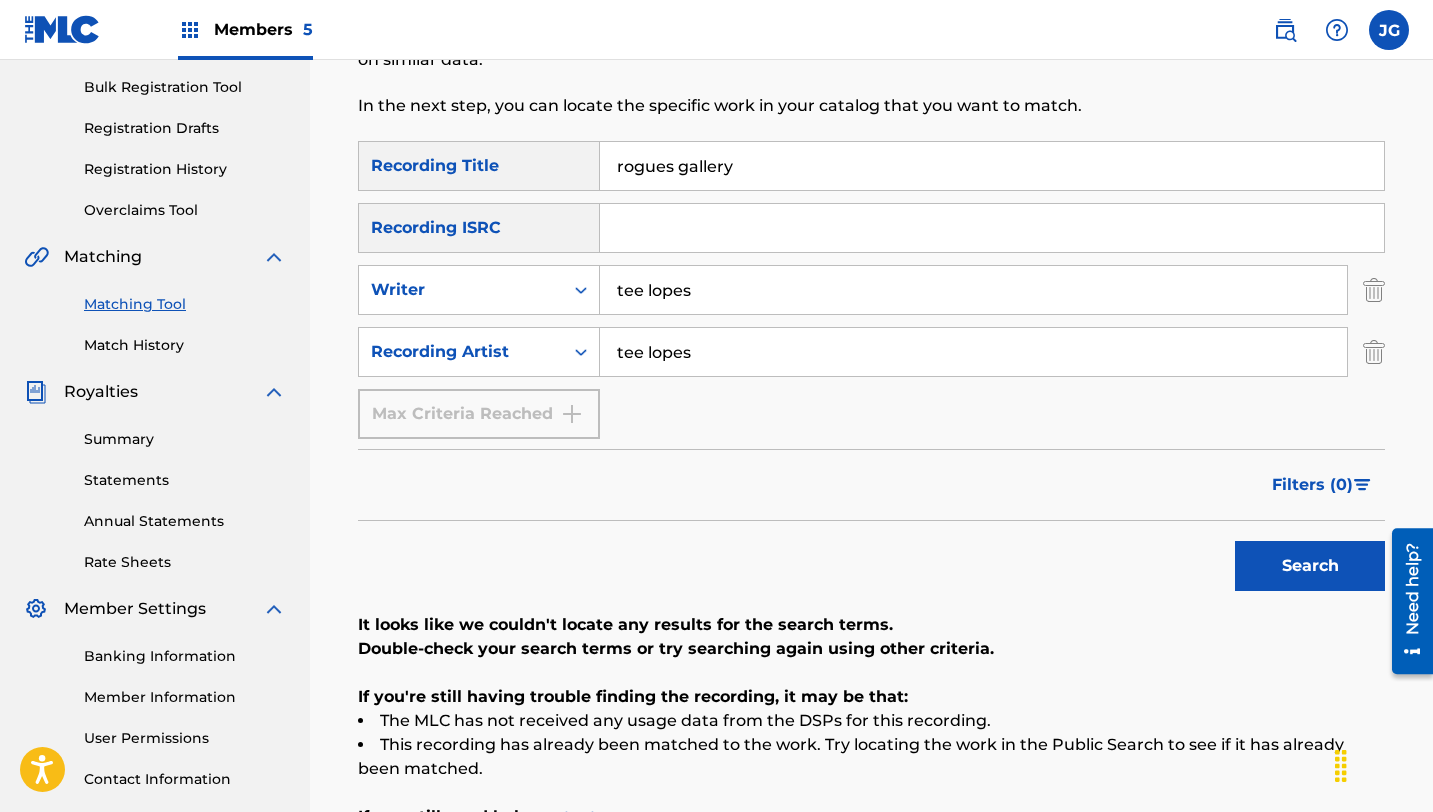 scroll, scrollTop: 288, scrollLeft: 0, axis: vertical 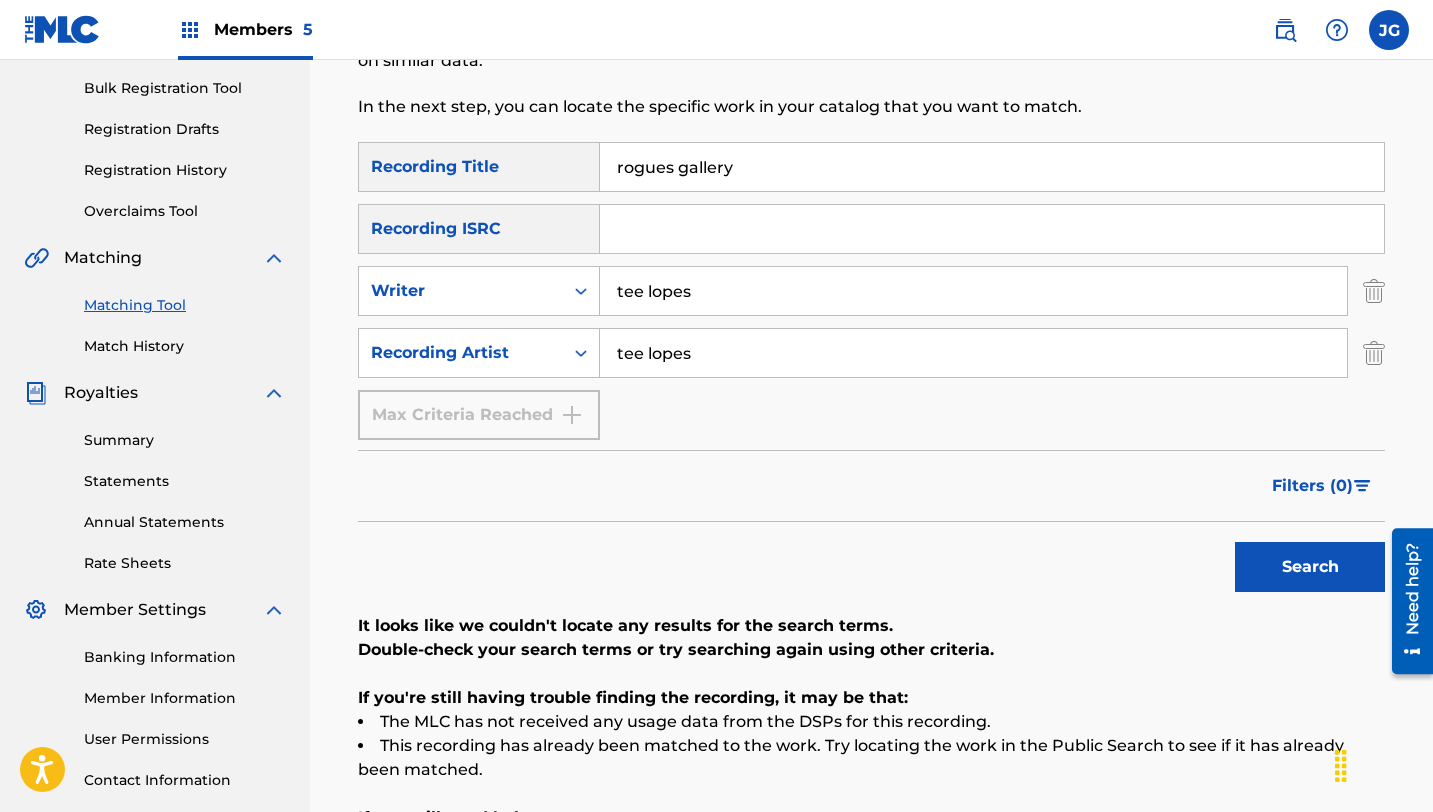 drag, startPoint x: 689, startPoint y: 171, endPoint x: 658, endPoint y: 170, distance: 31.016125 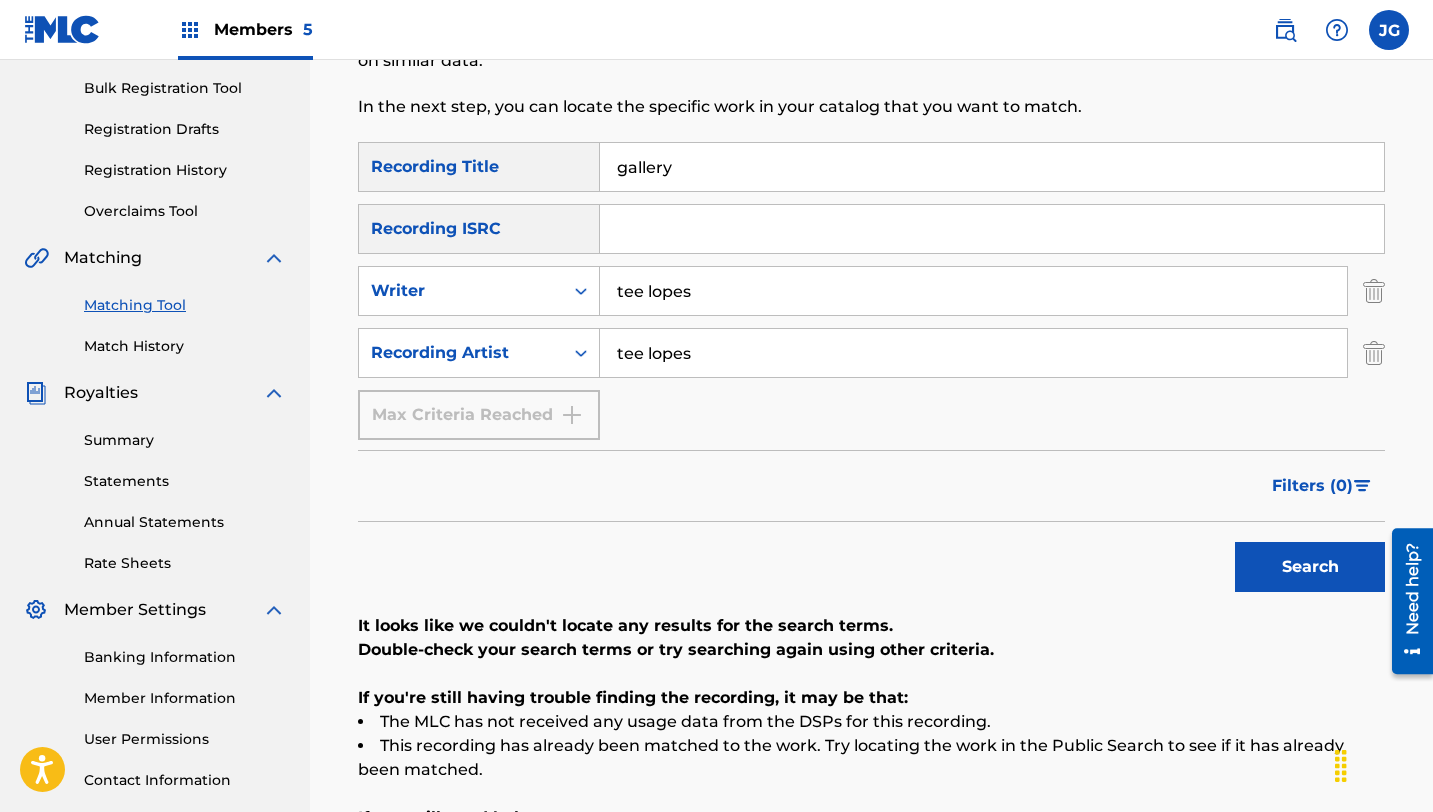 click on "Search" at bounding box center [1310, 567] 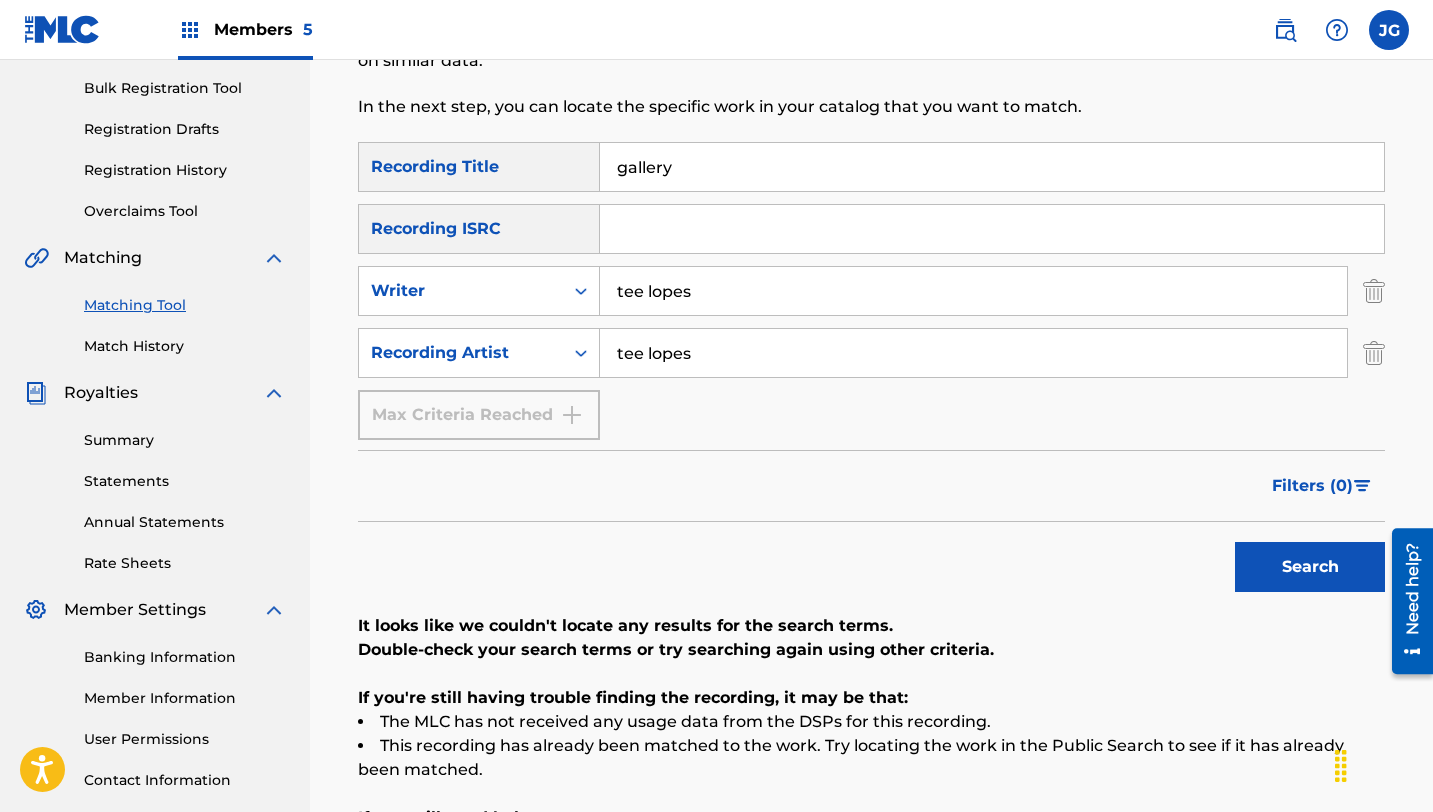 drag, startPoint x: 730, startPoint y: 161, endPoint x: 599, endPoint y: 160, distance: 131.00381 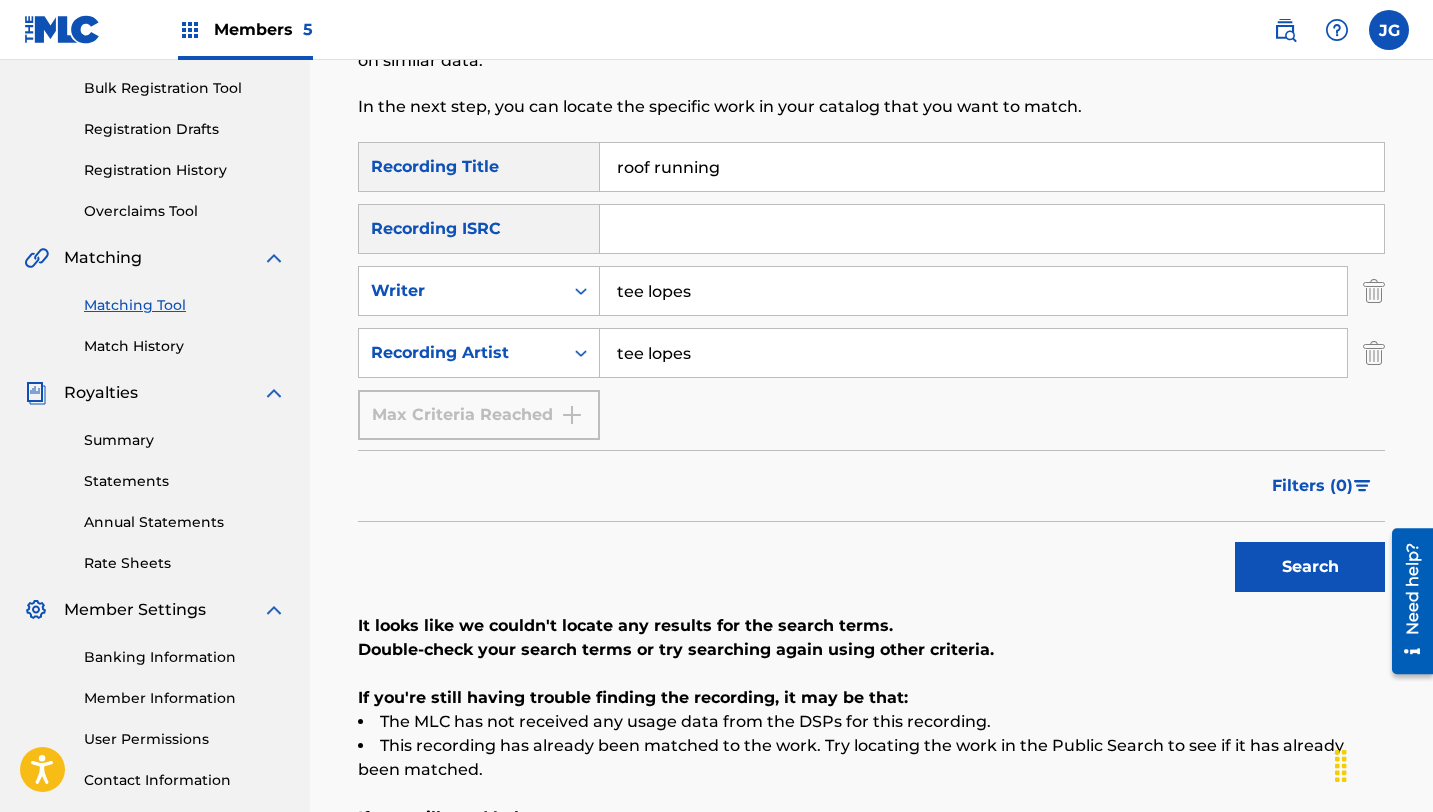 type on "roof running" 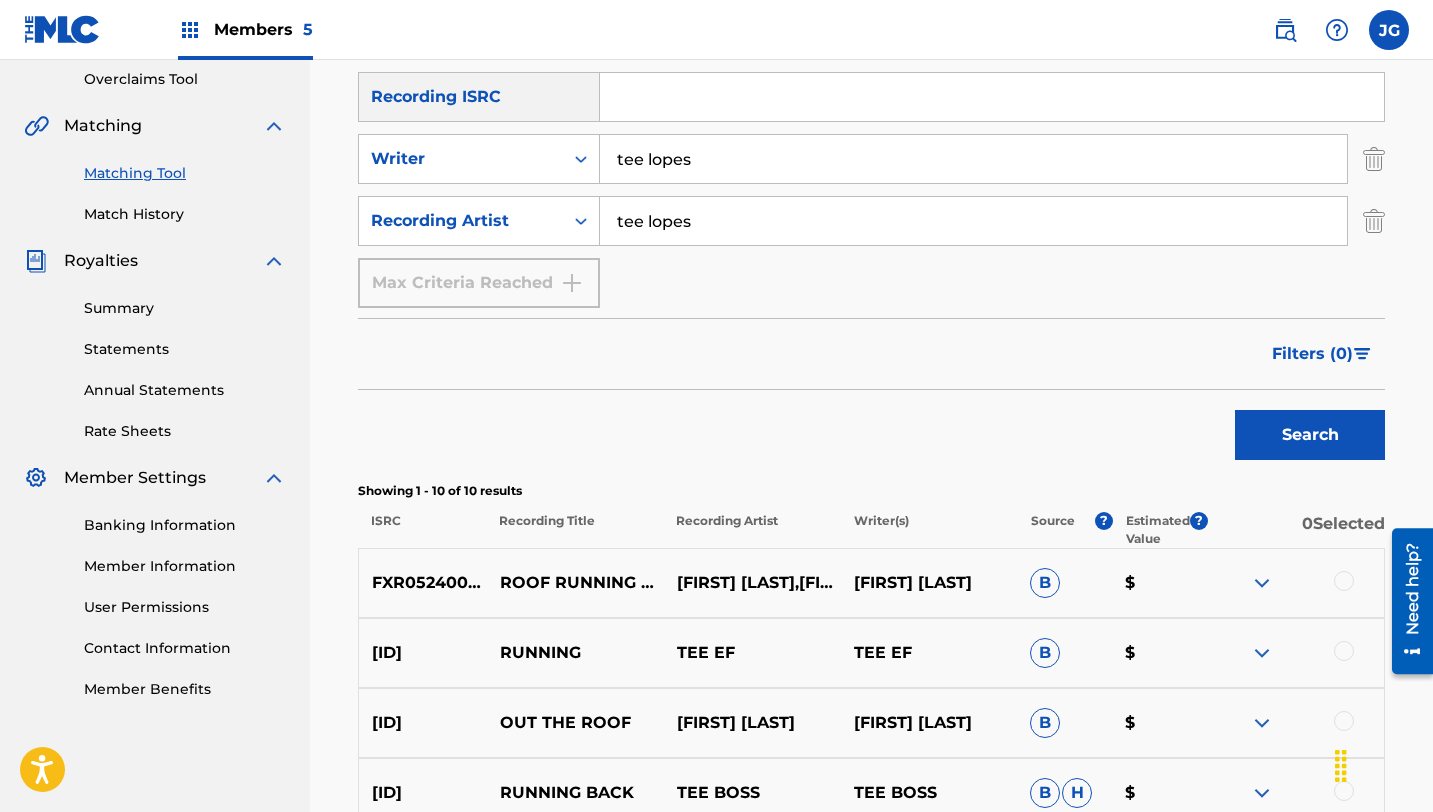 scroll, scrollTop: 423, scrollLeft: 0, axis: vertical 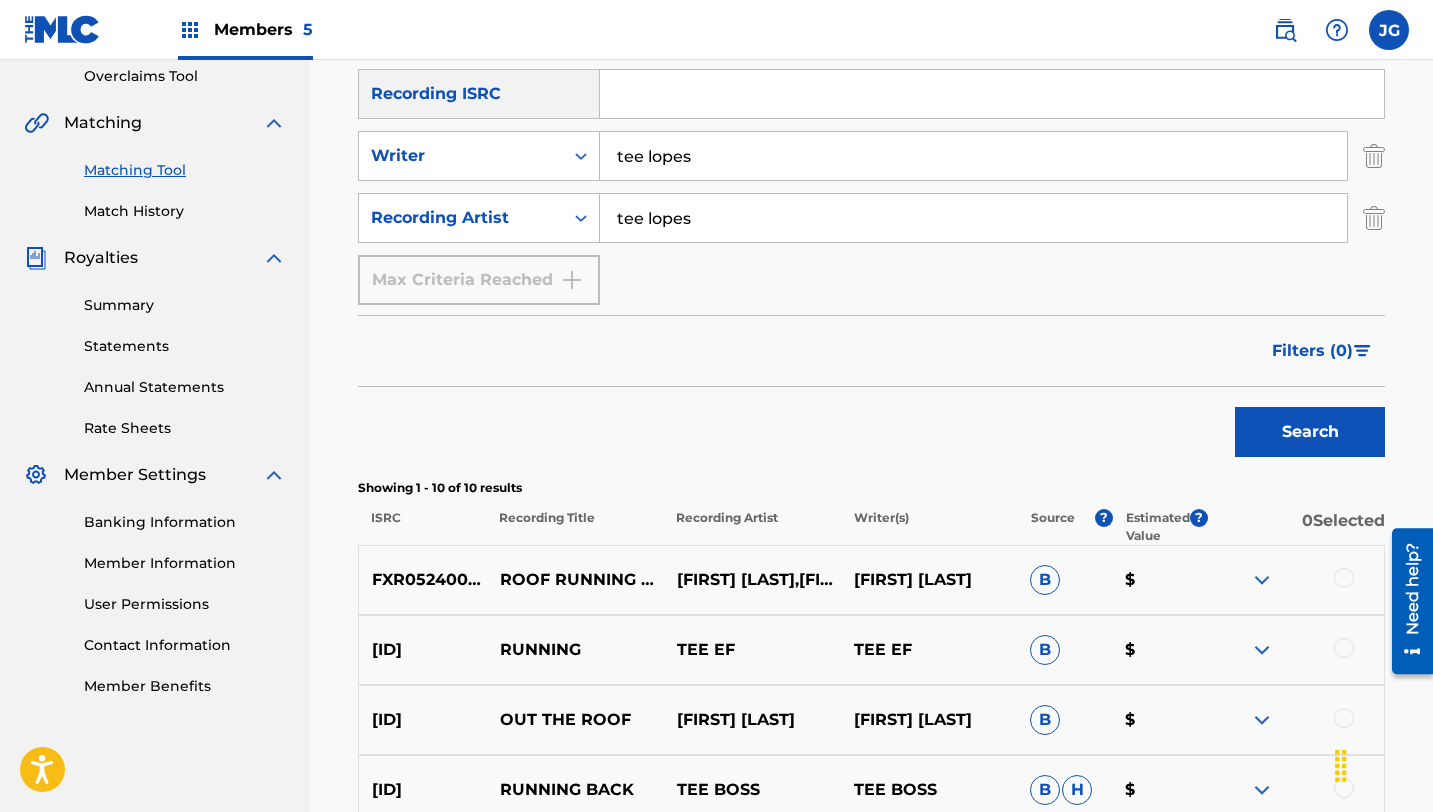 click at bounding box center [1344, 578] 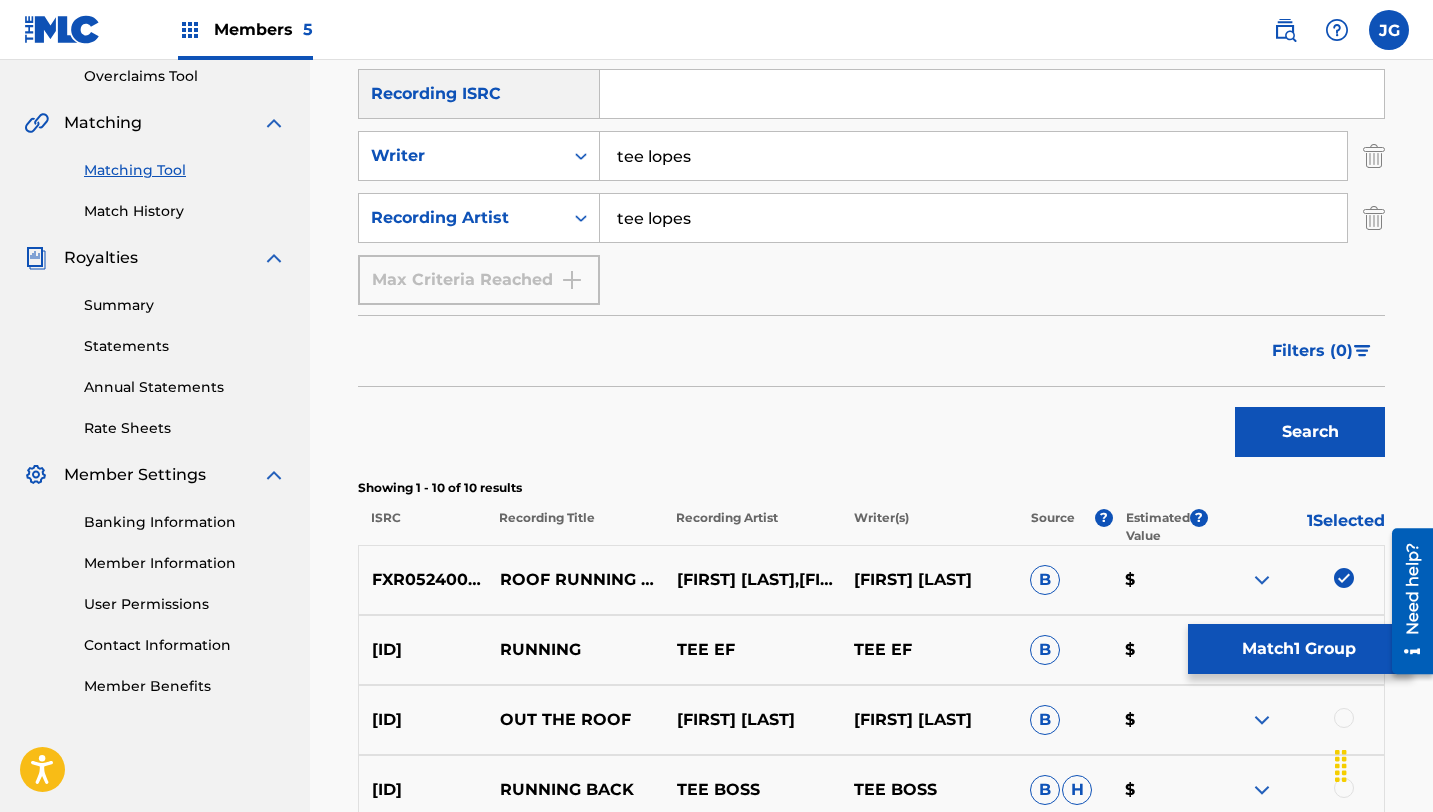 click on "Match  1 Group" at bounding box center [1298, 649] 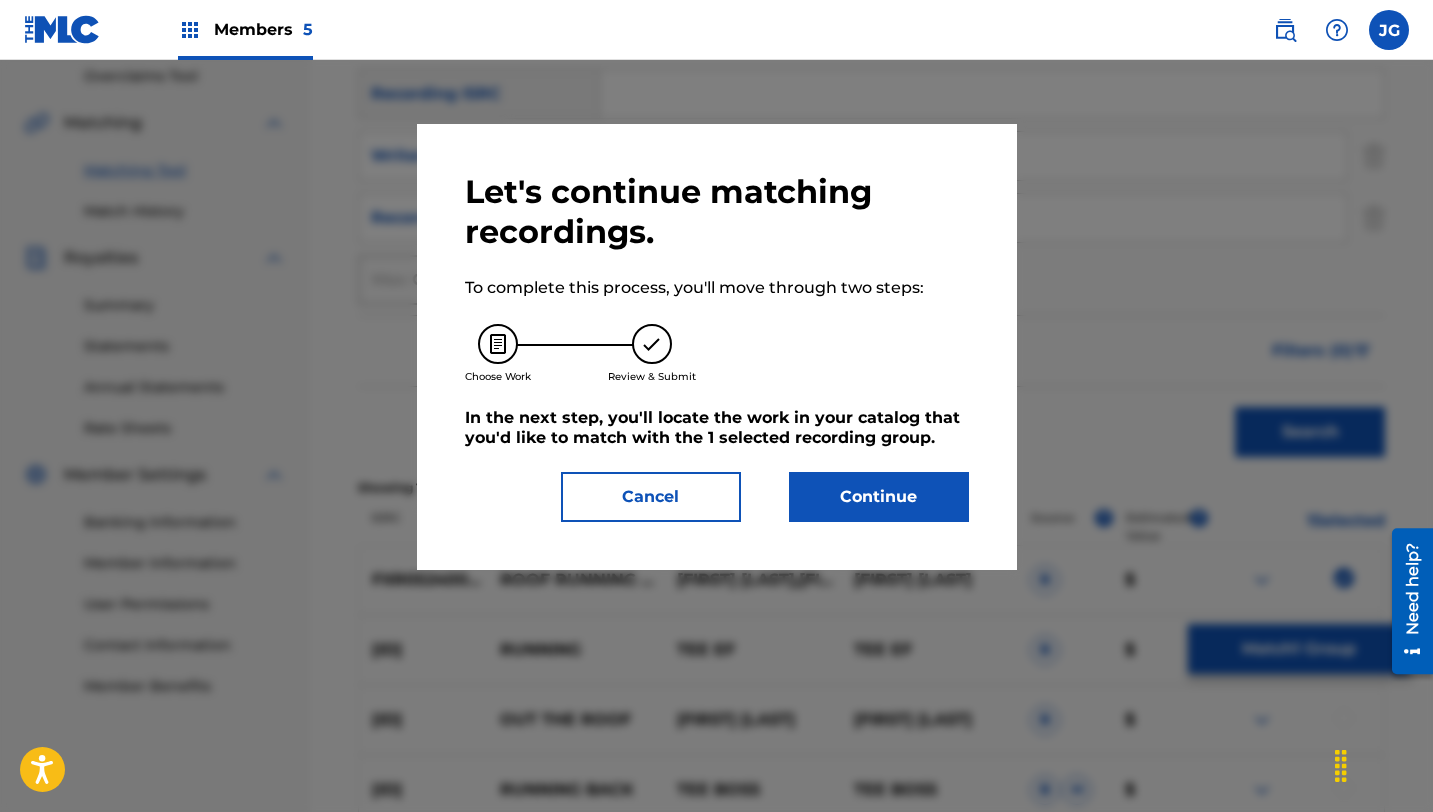 click on "Continue" at bounding box center [879, 497] 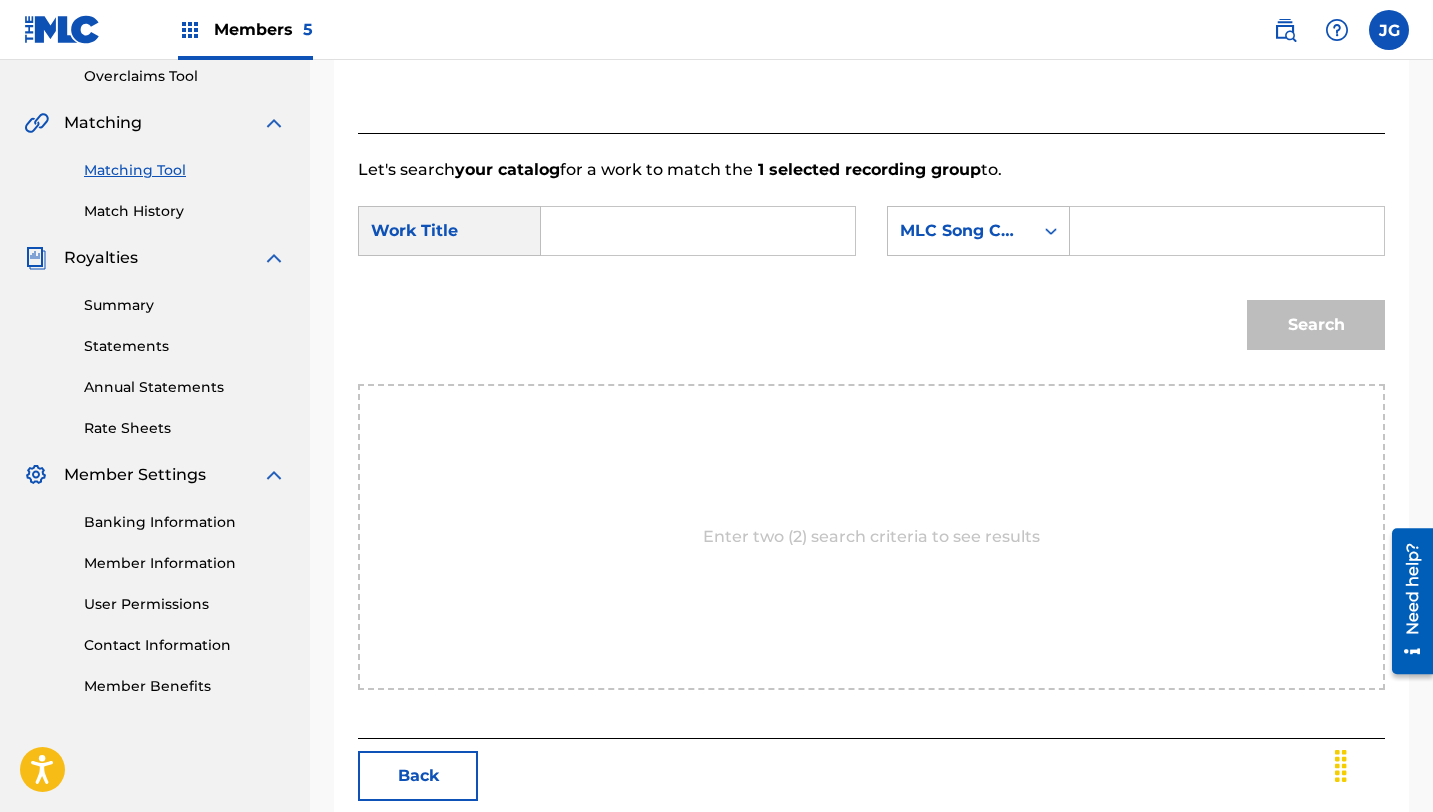 click at bounding box center [698, 231] 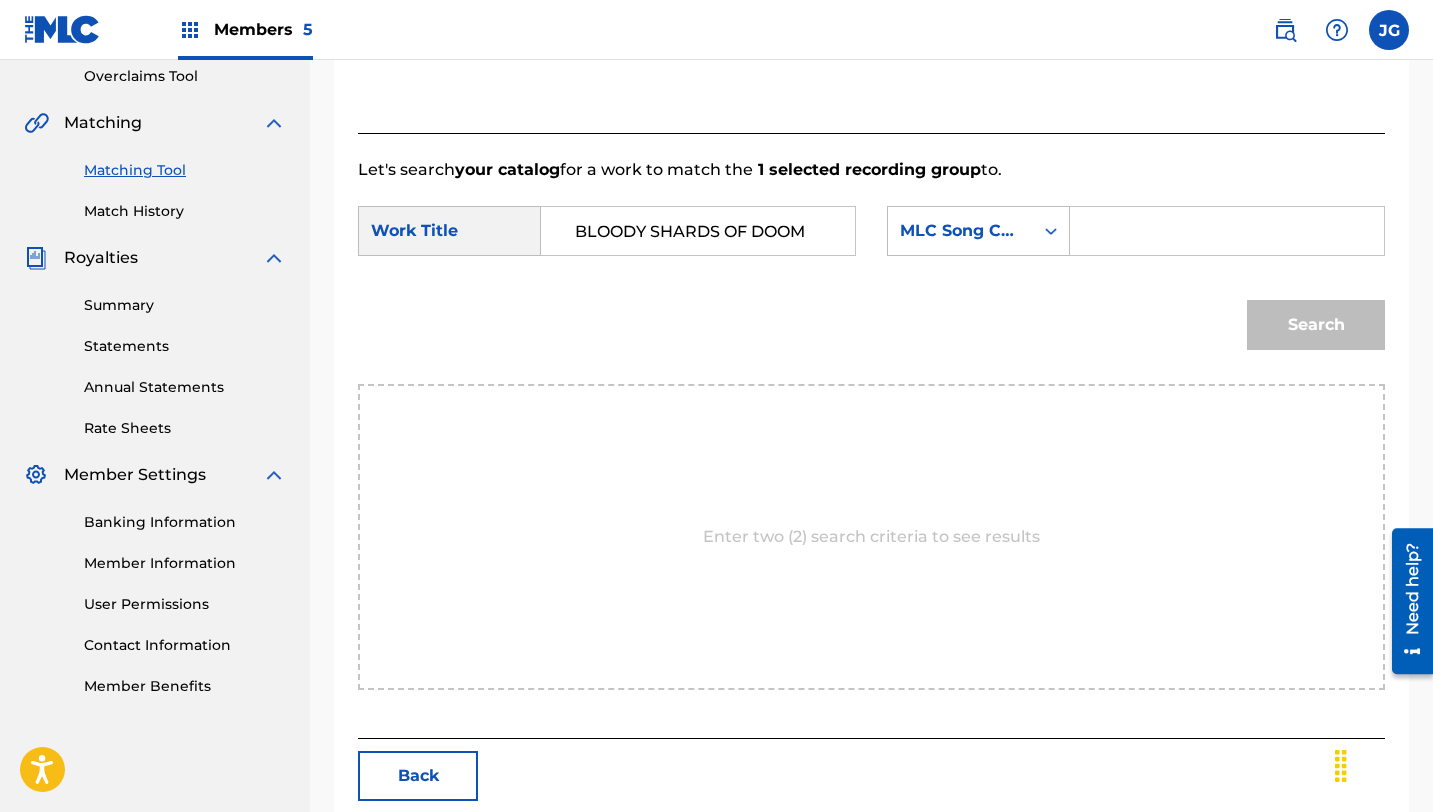 drag, startPoint x: 825, startPoint y: 227, endPoint x: 445, endPoint y: 216, distance: 380.15918 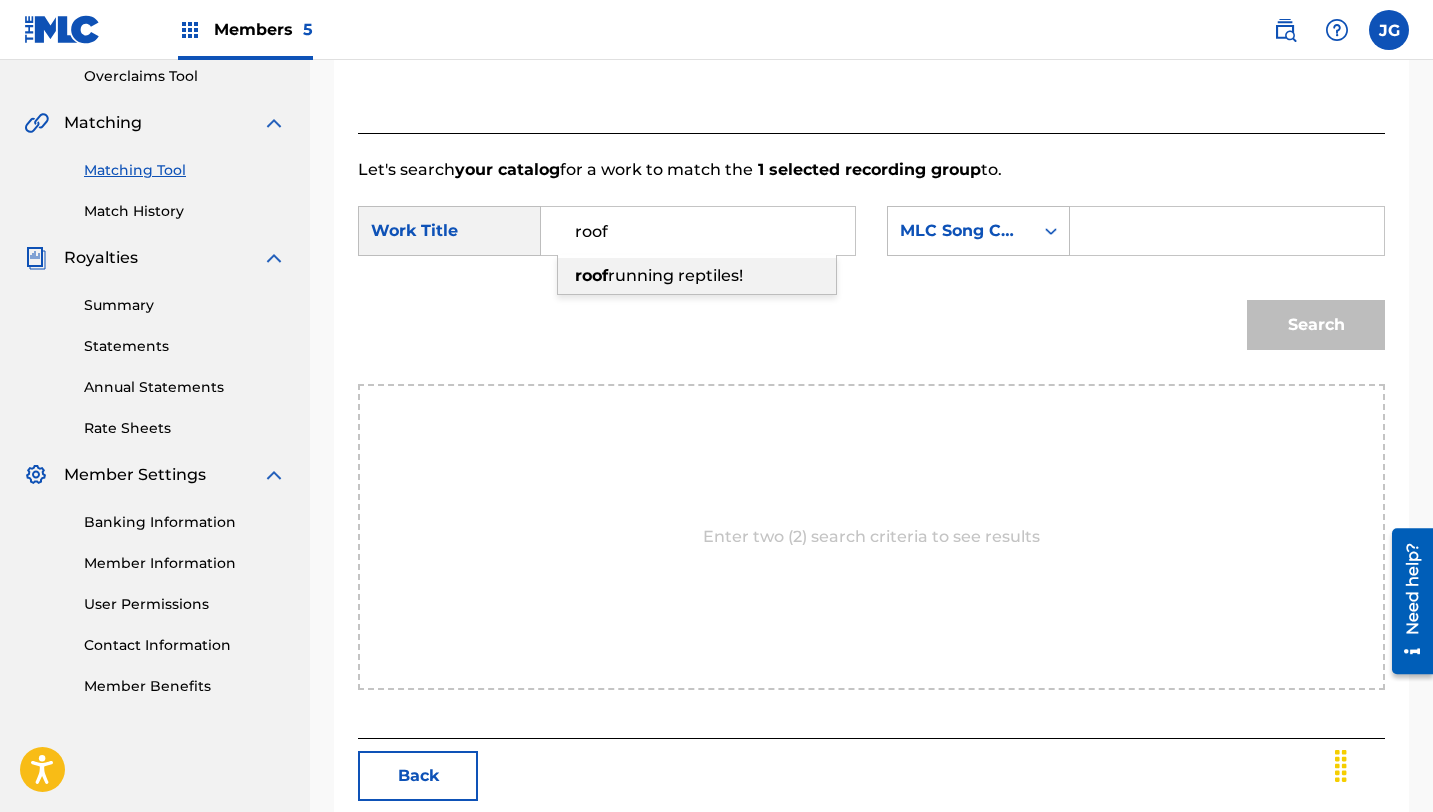 click on "running reptiles!" at bounding box center [675, 275] 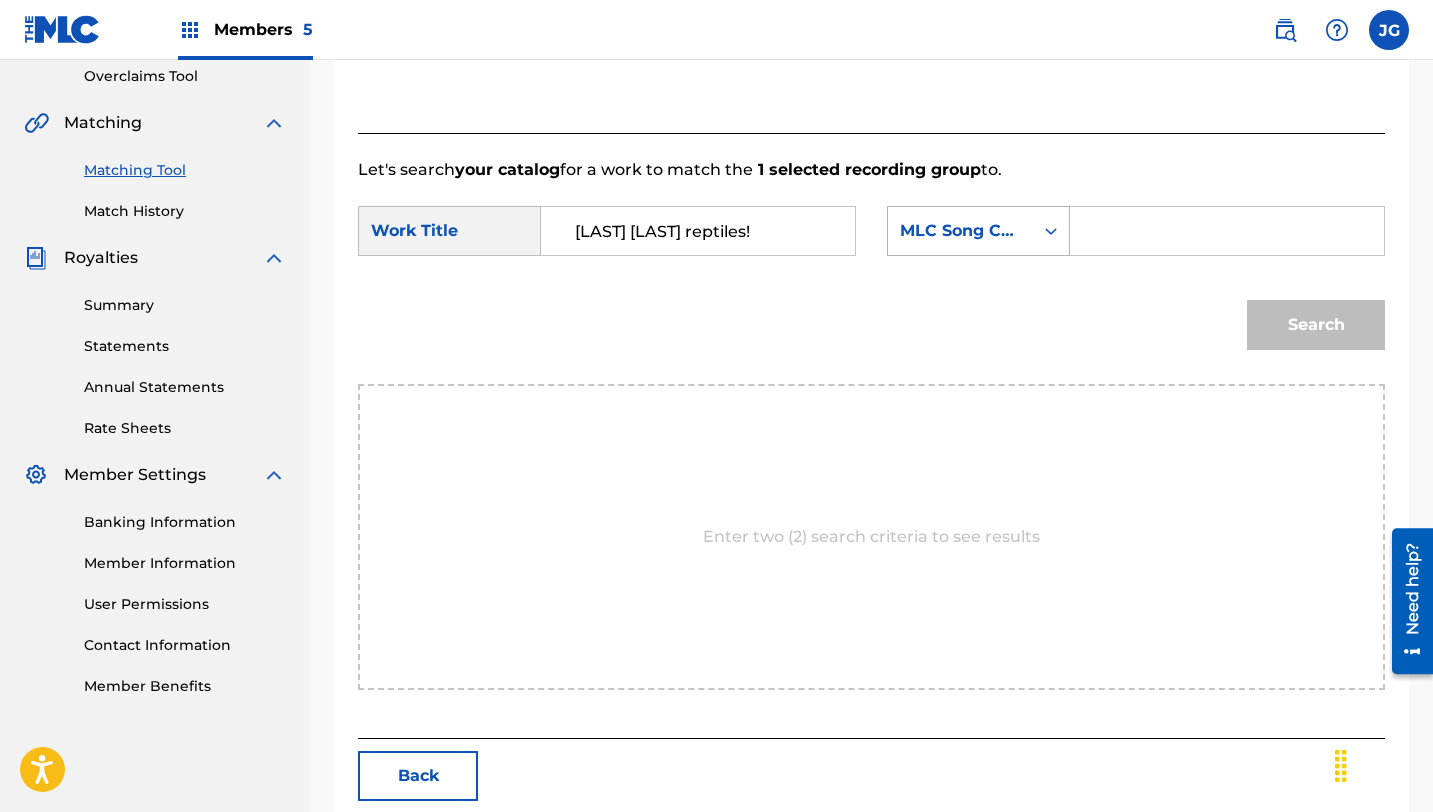 click on "MLC Song Code" at bounding box center [960, 231] 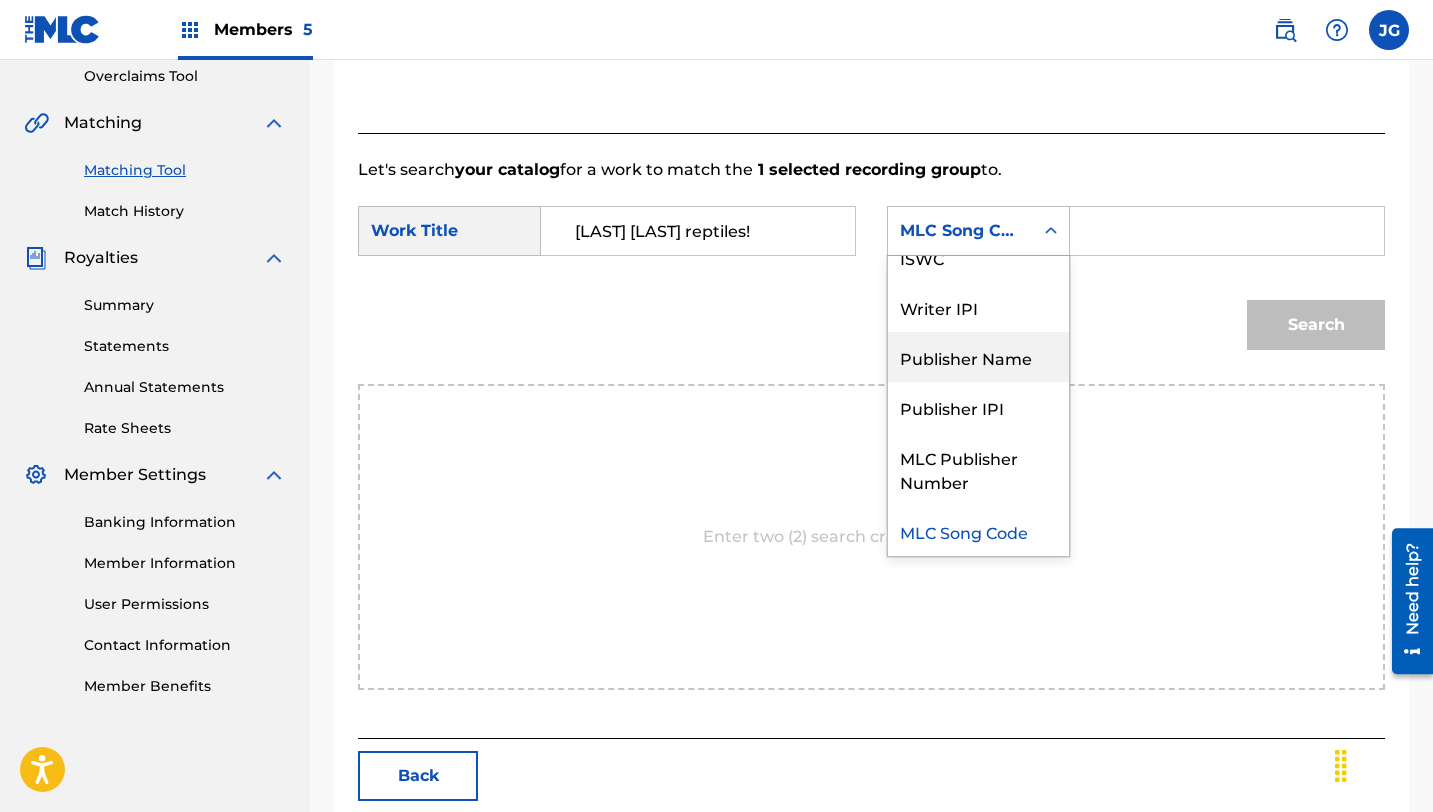 scroll, scrollTop: 0, scrollLeft: 0, axis: both 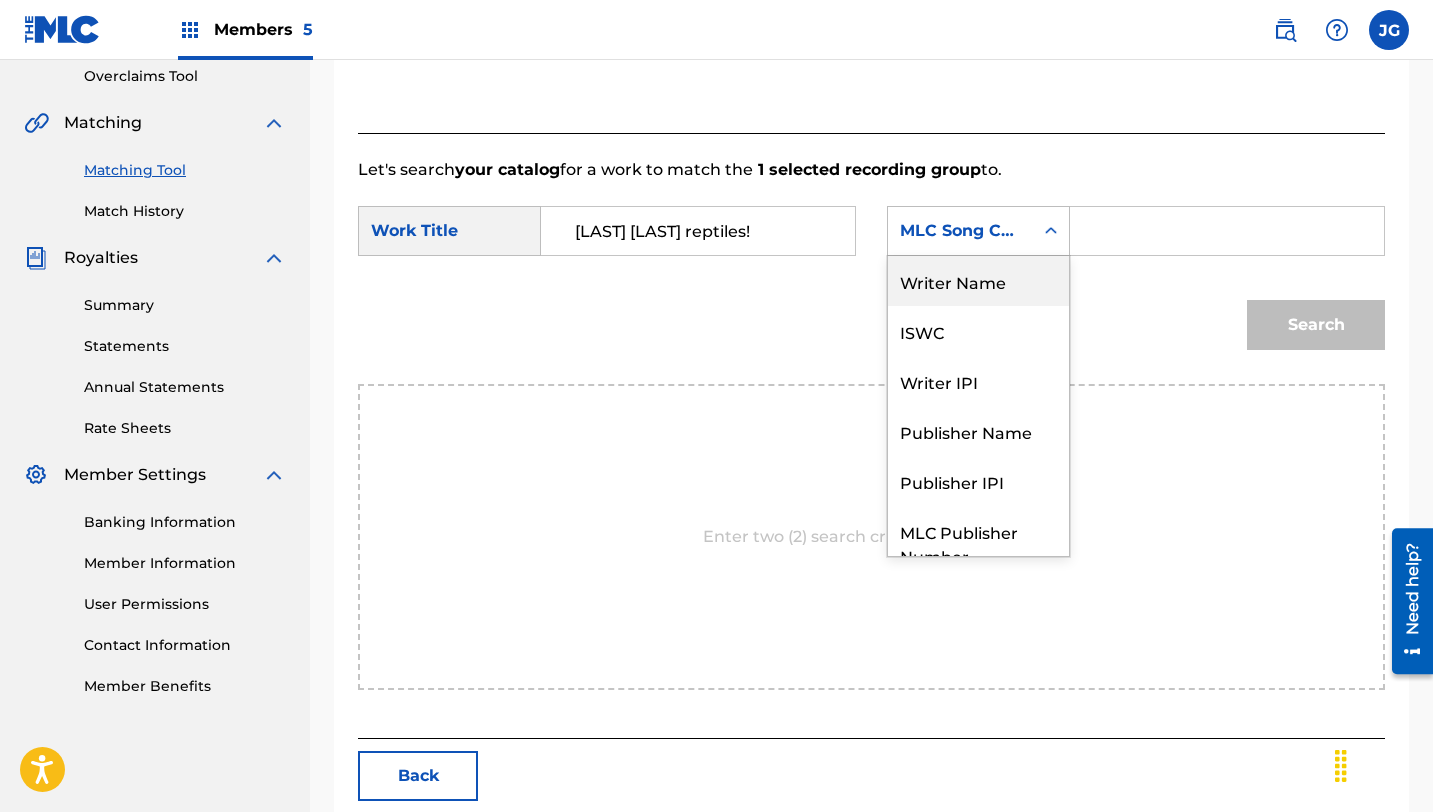 click on "Writer Name" at bounding box center [978, 281] 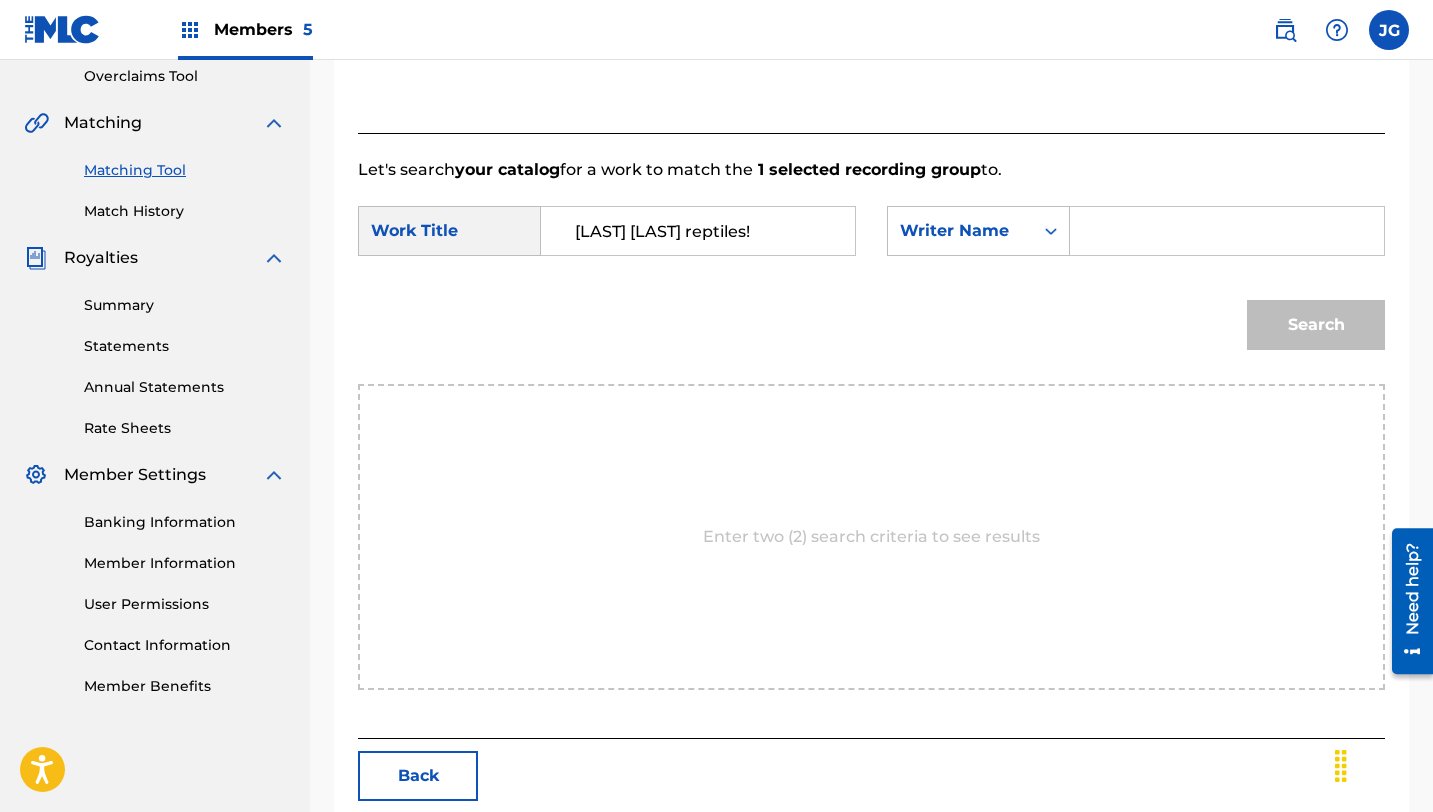 click at bounding box center (1227, 231) 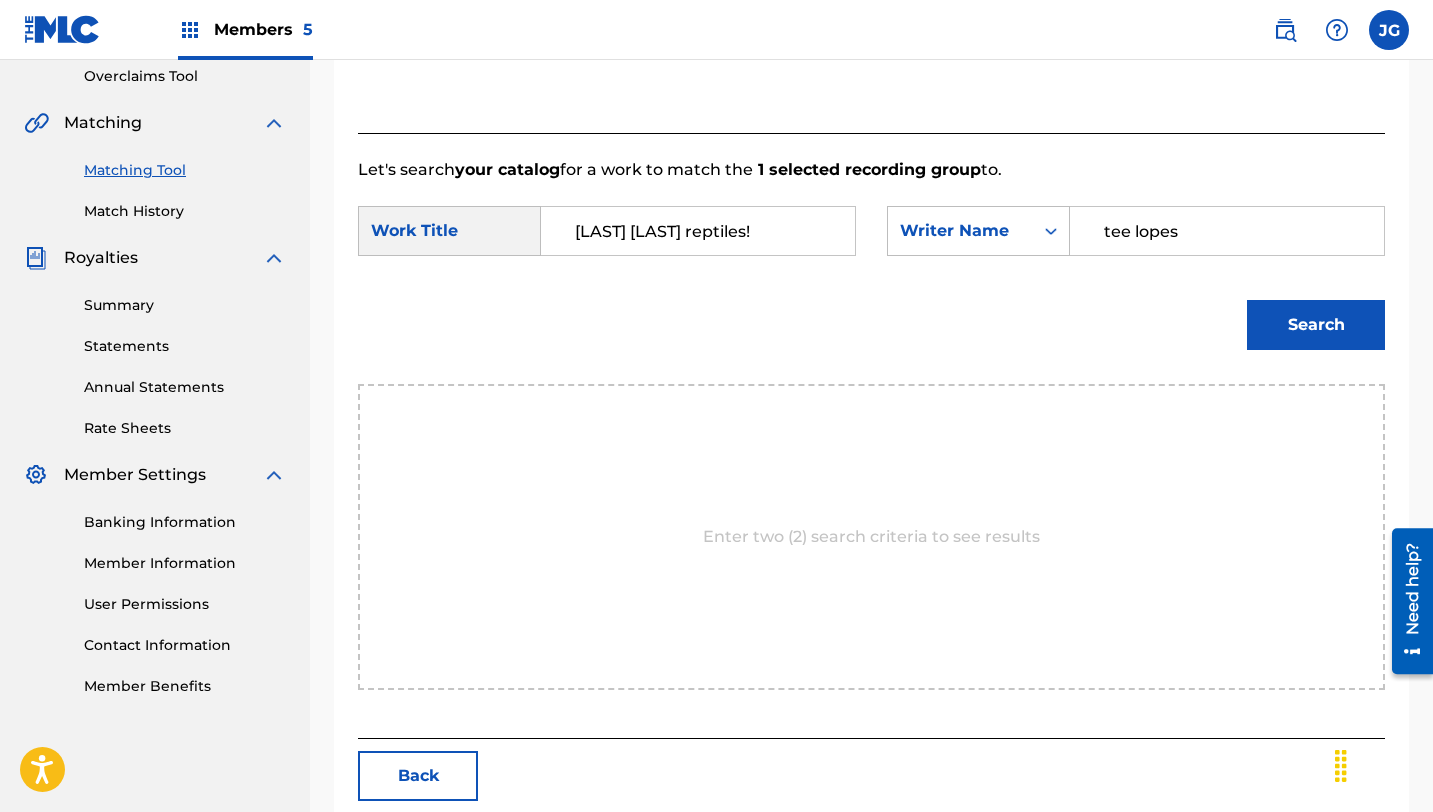 click on "Search" at bounding box center [1316, 325] 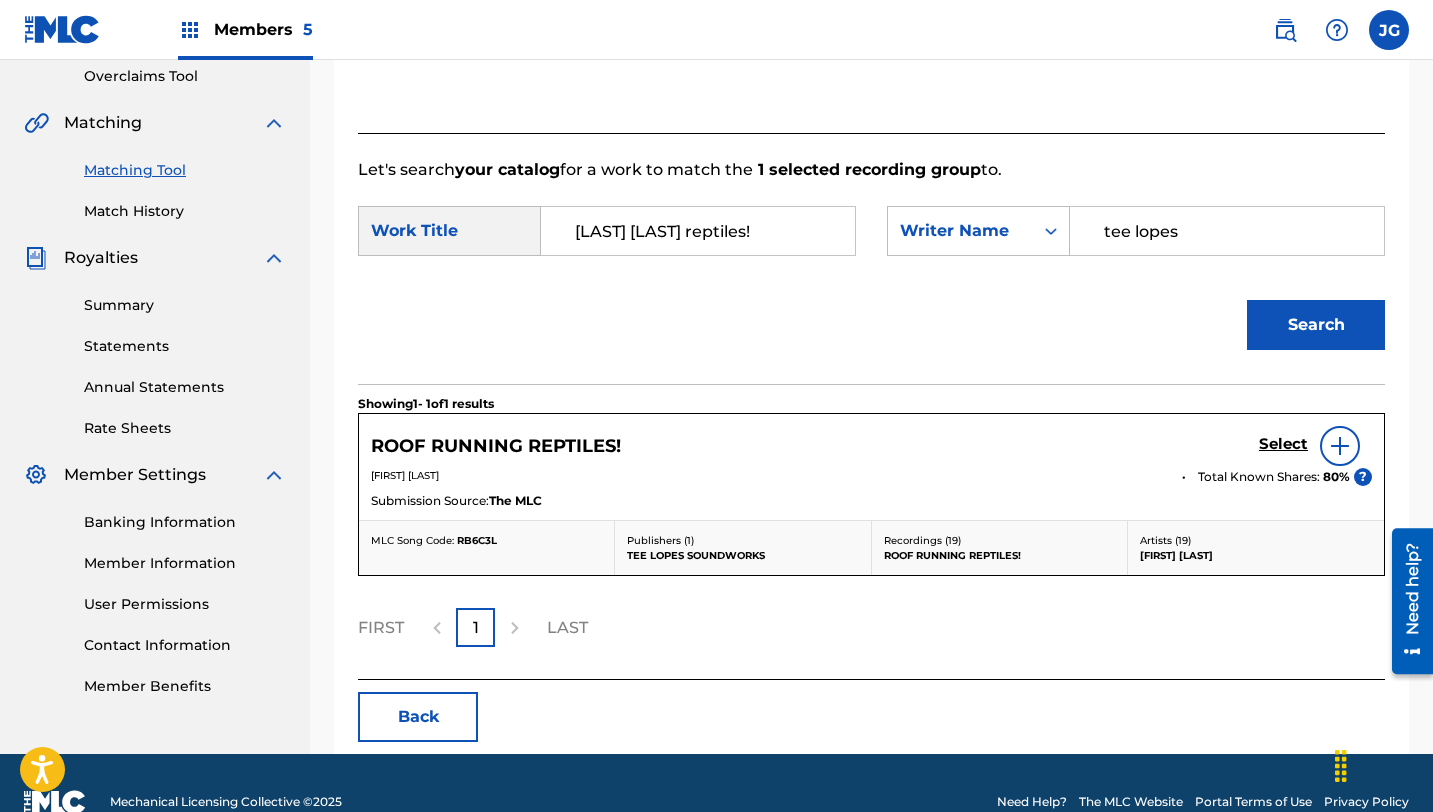 click on "Select" at bounding box center [1283, 444] 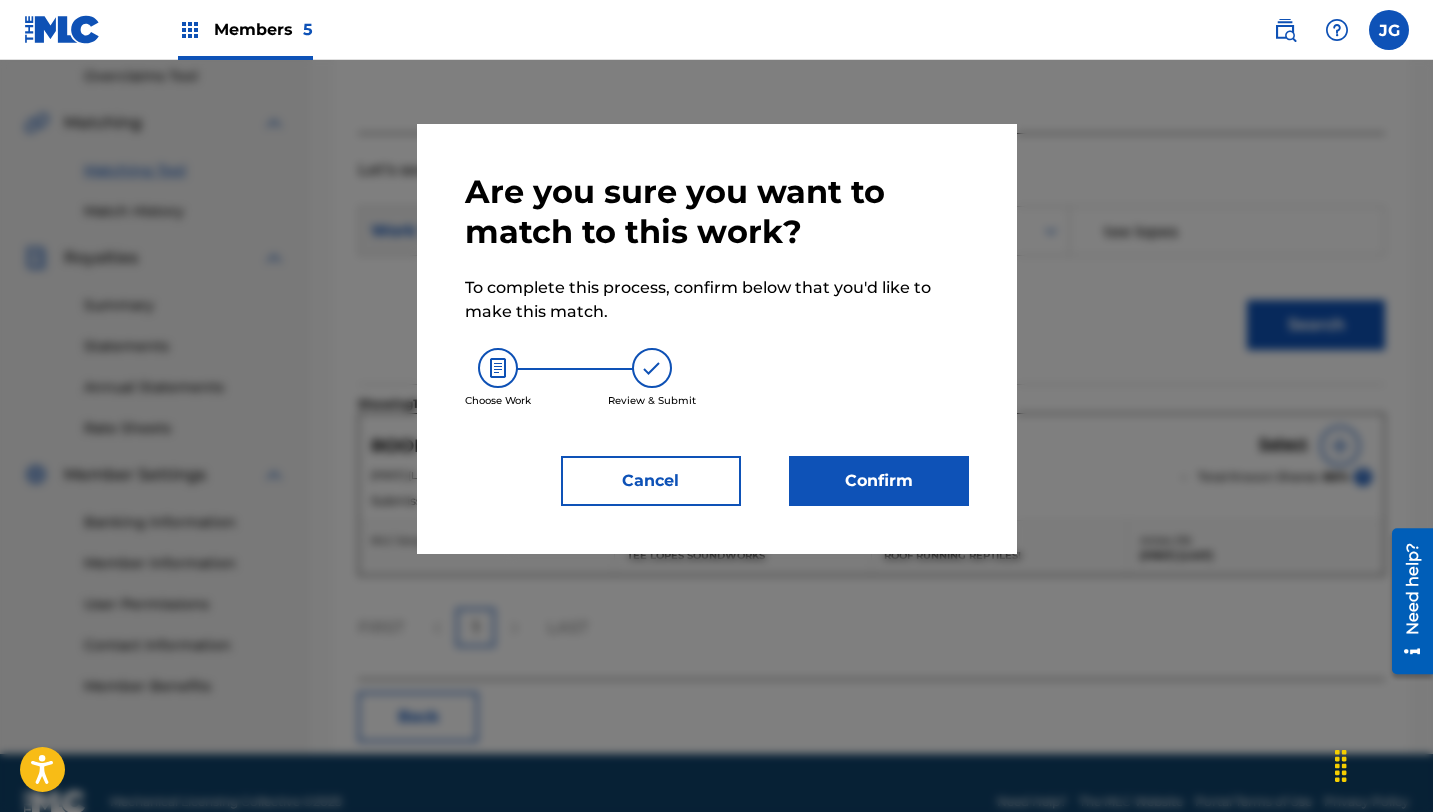 click on "Confirm" at bounding box center (879, 481) 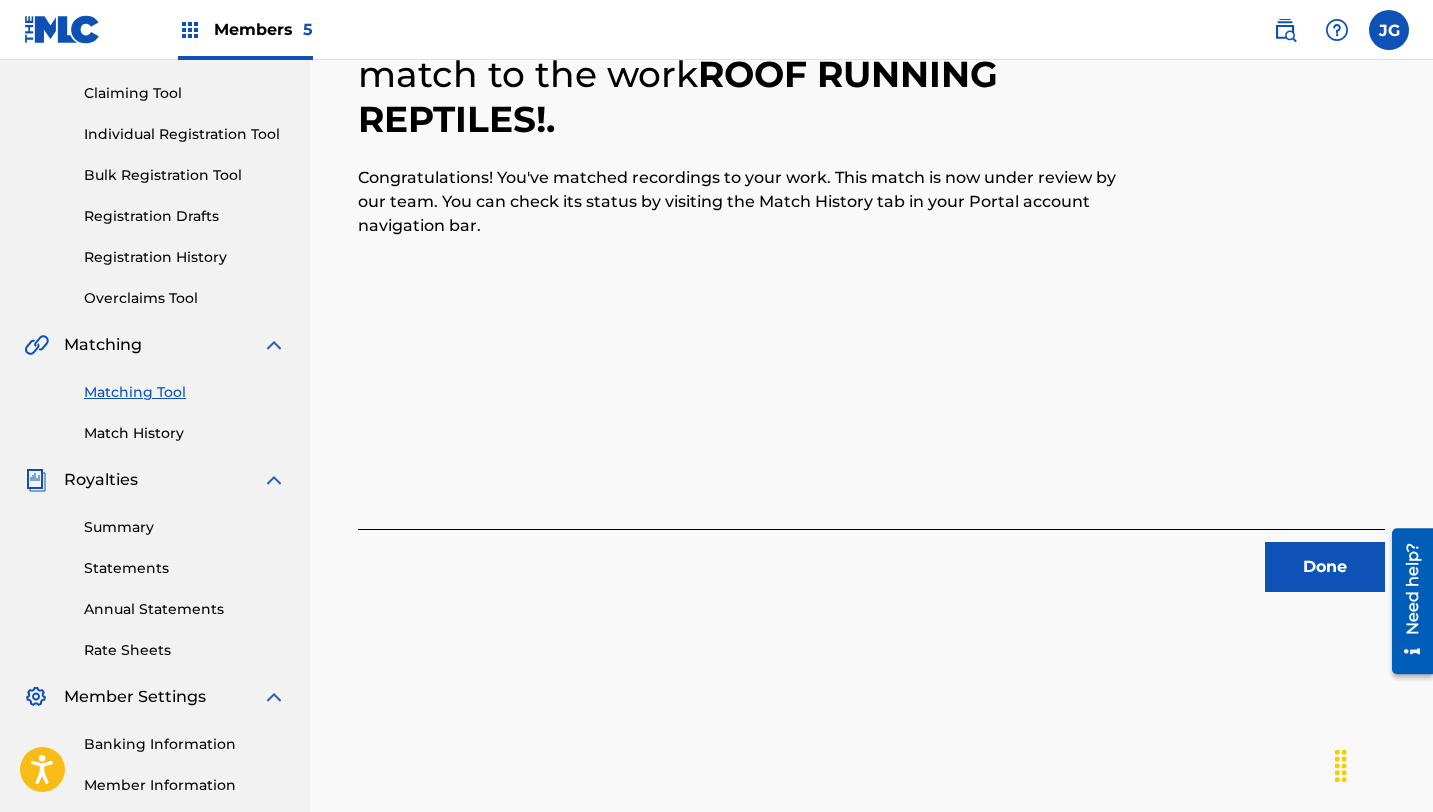 scroll, scrollTop: 195, scrollLeft: 0, axis: vertical 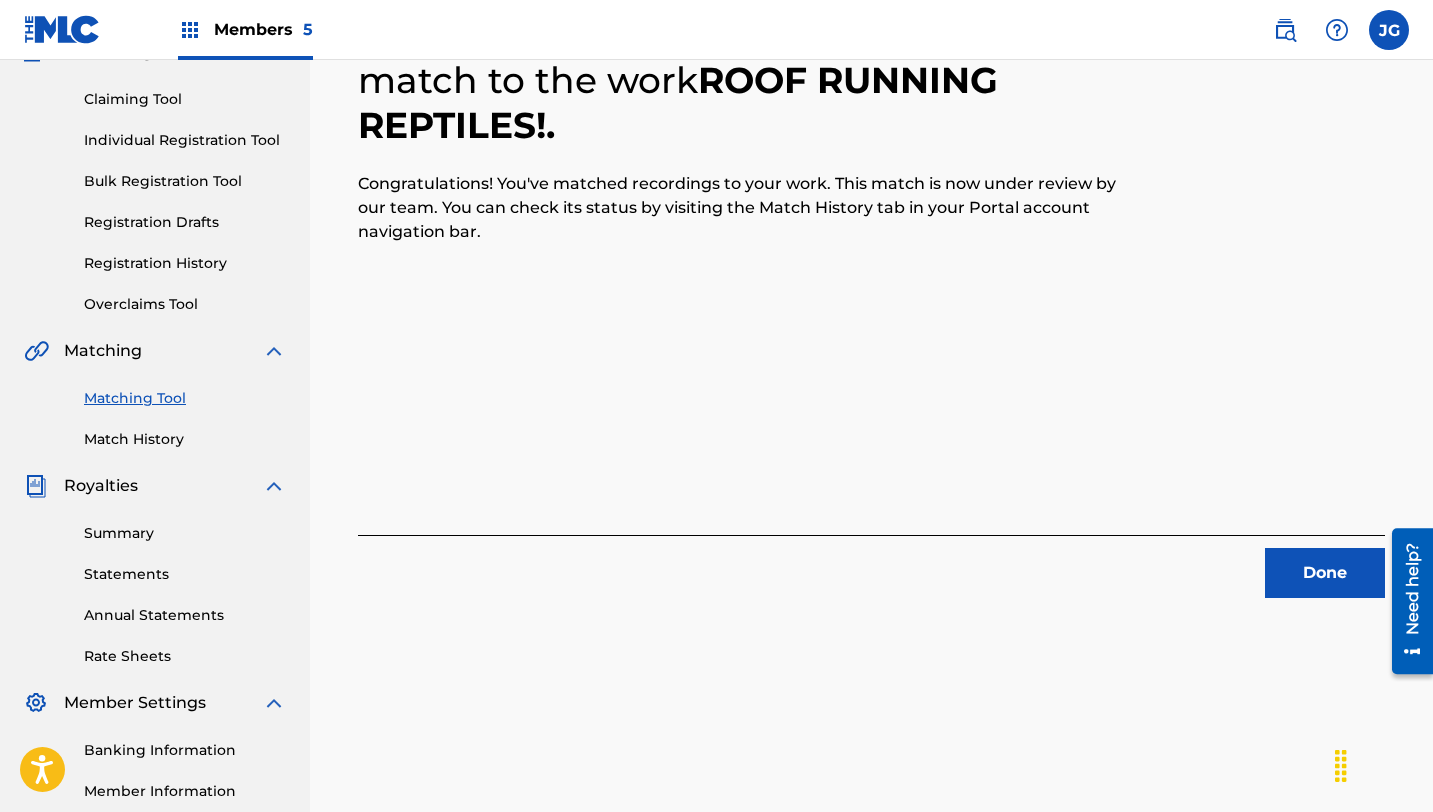 click on "Done" at bounding box center (1325, 573) 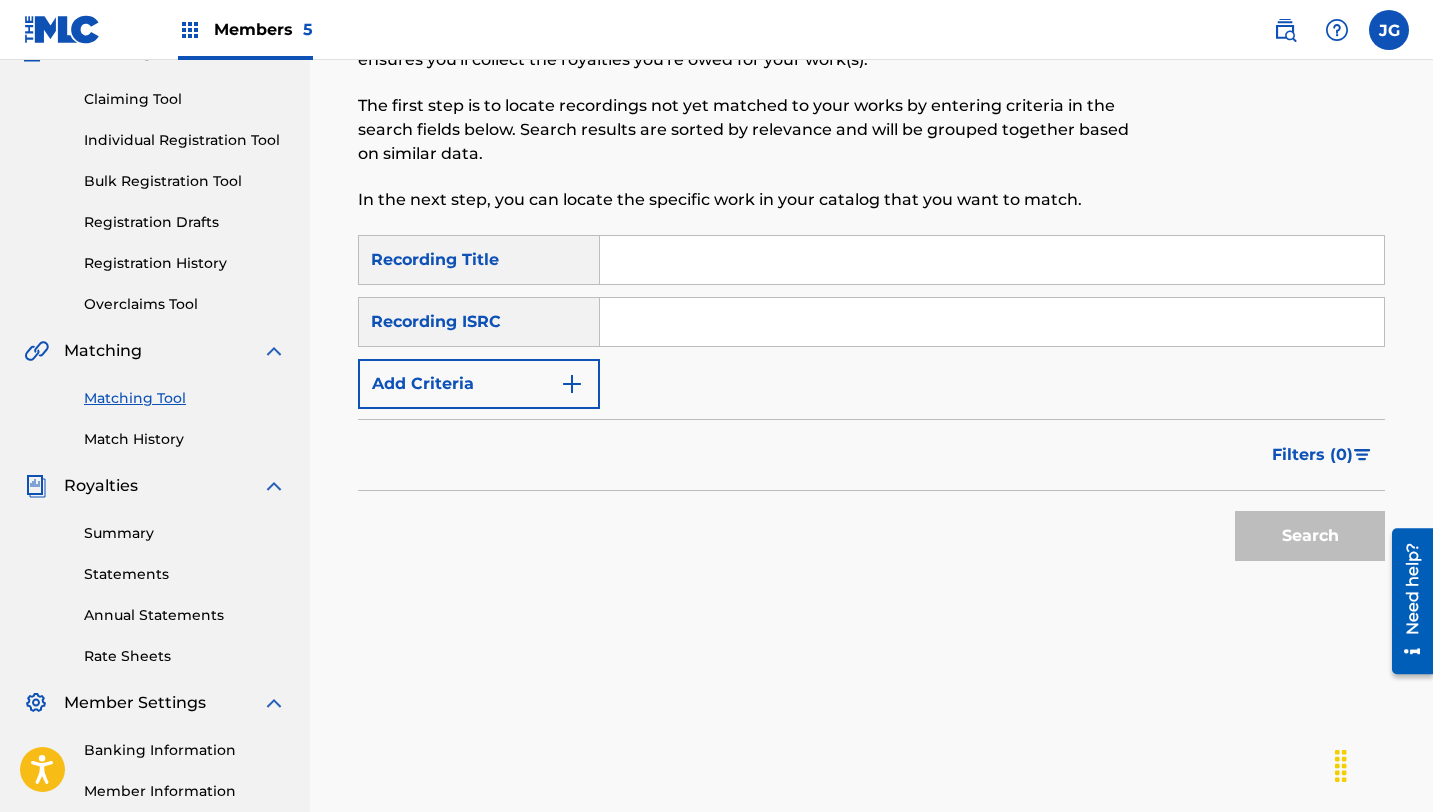 click at bounding box center (992, 260) 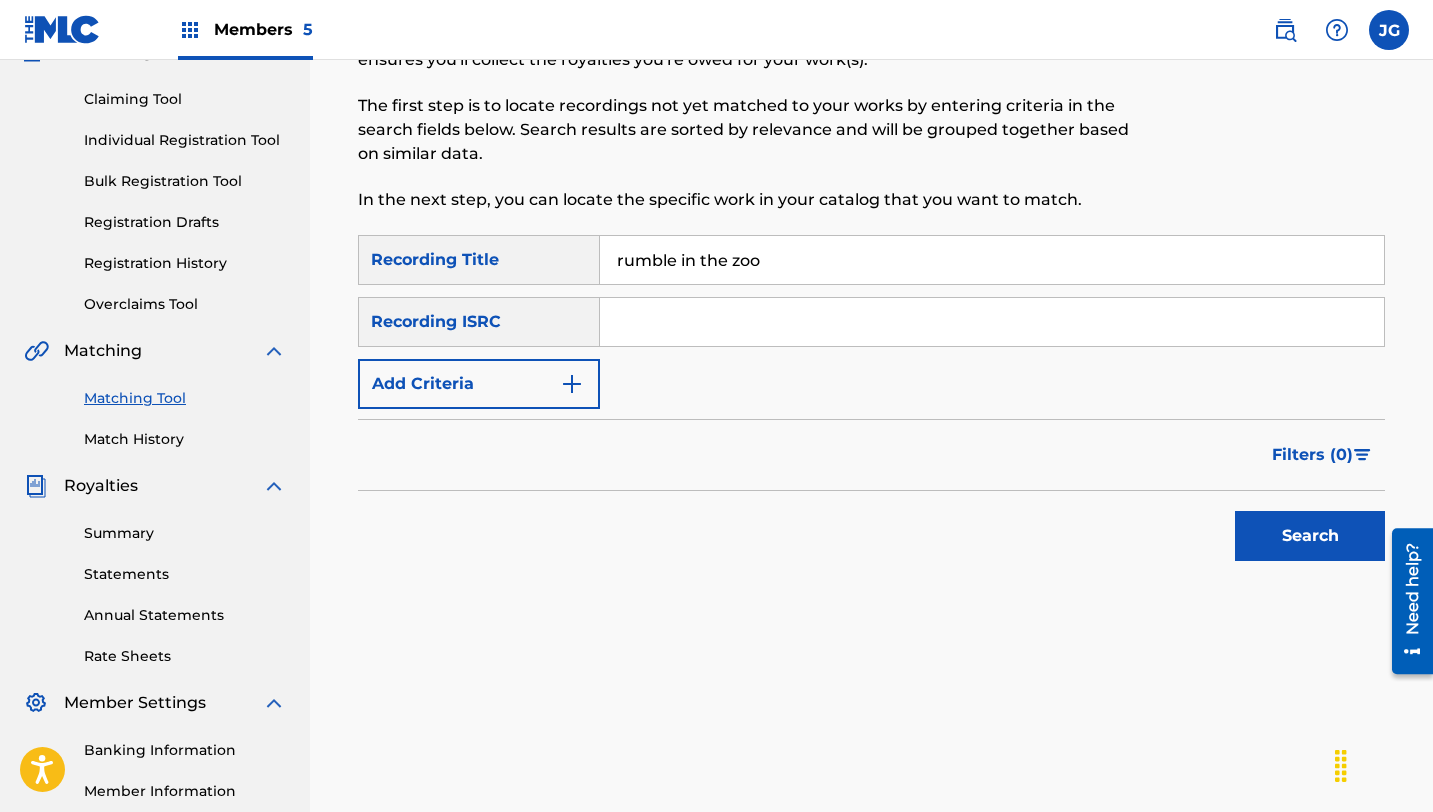 type on "rumble in the zoo" 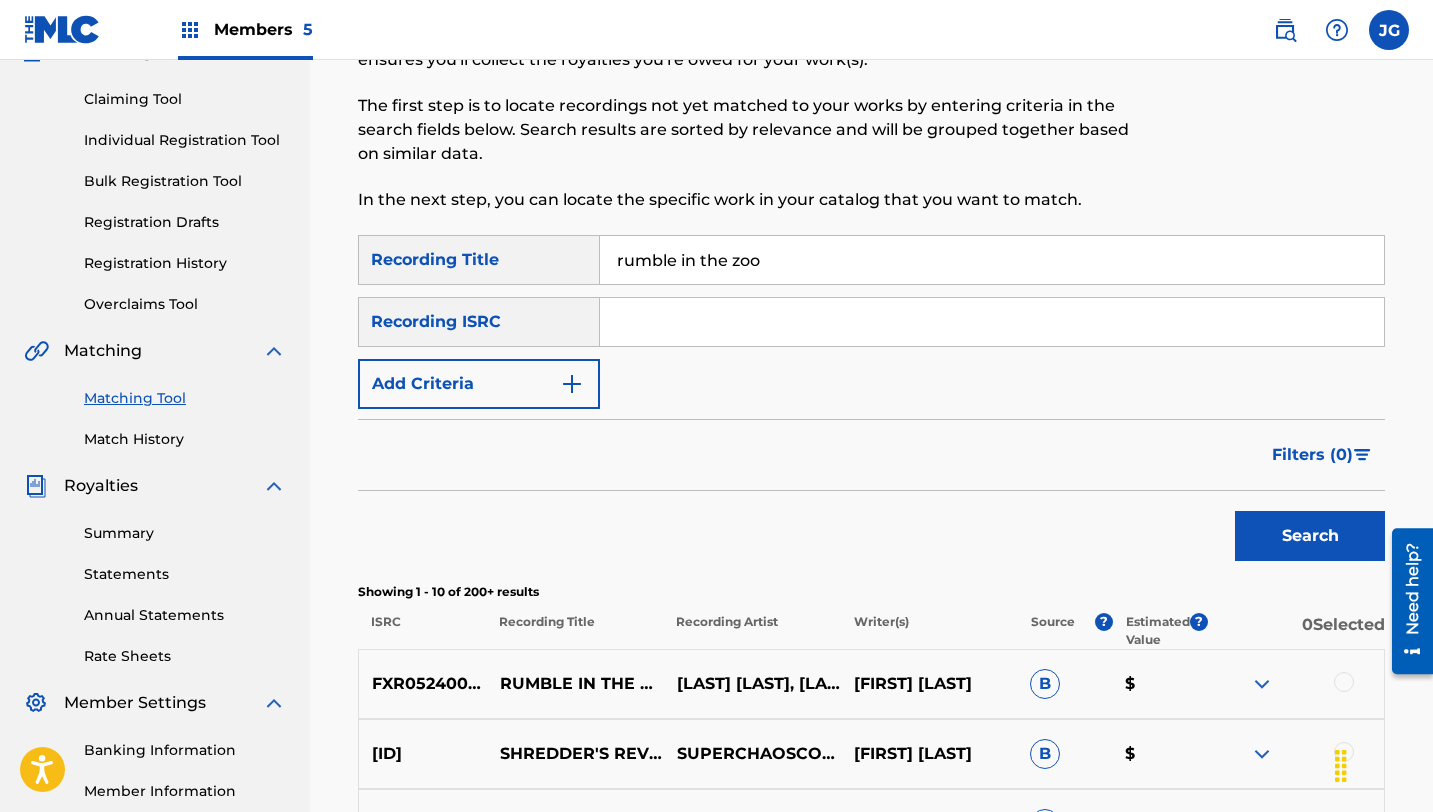 click on "Add Criteria" at bounding box center [479, 384] 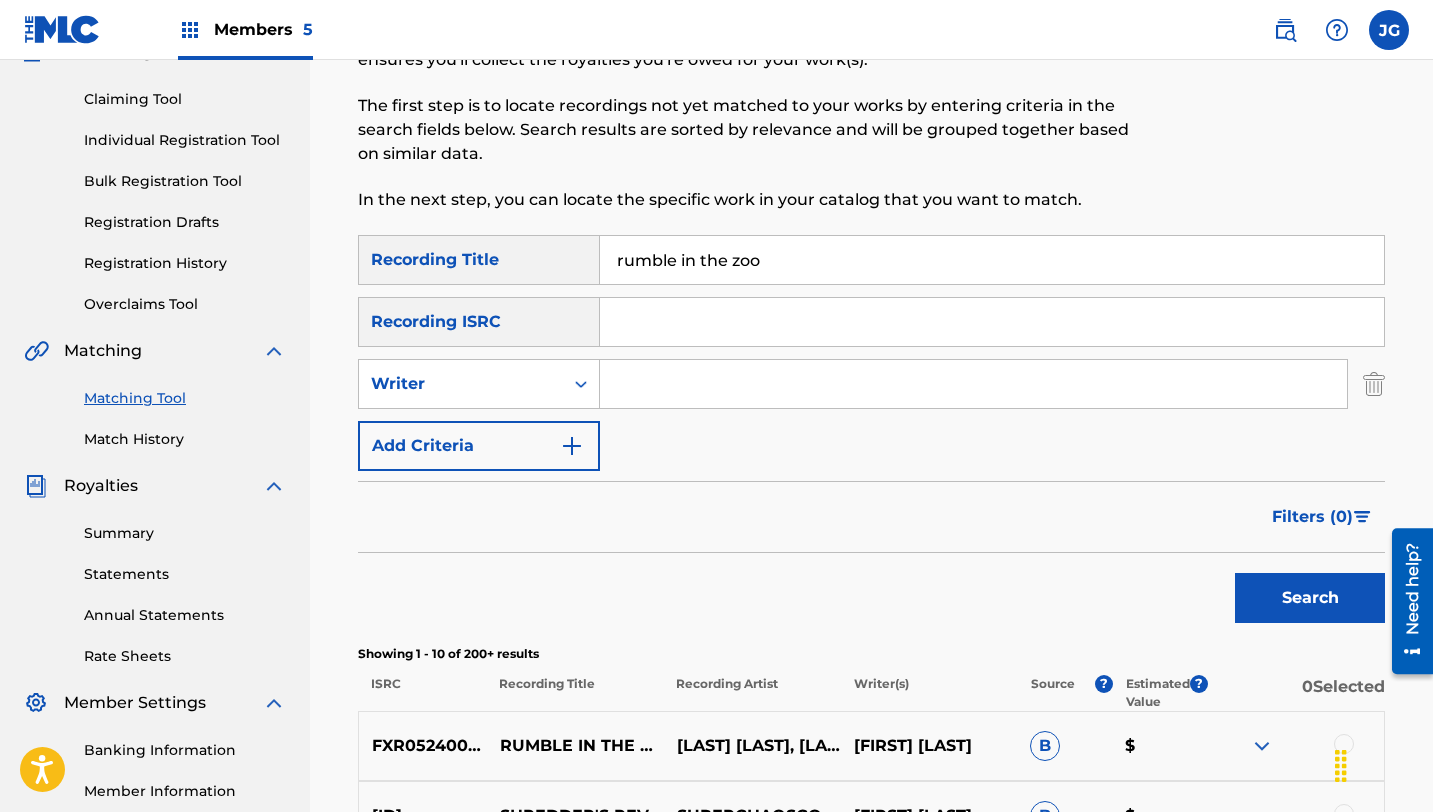 click at bounding box center [973, 384] 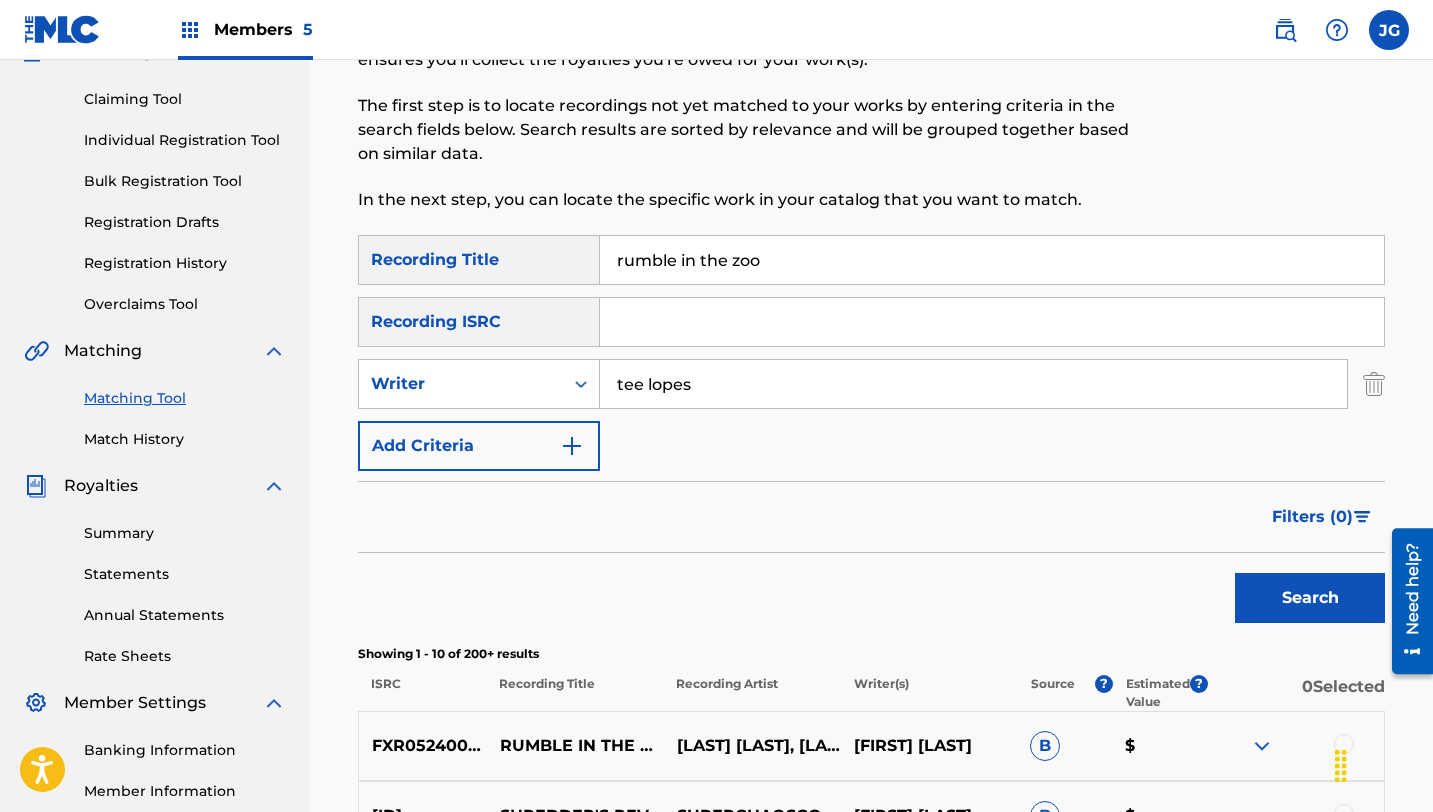 click on "Add Criteria" at bounding box center (479, 446) 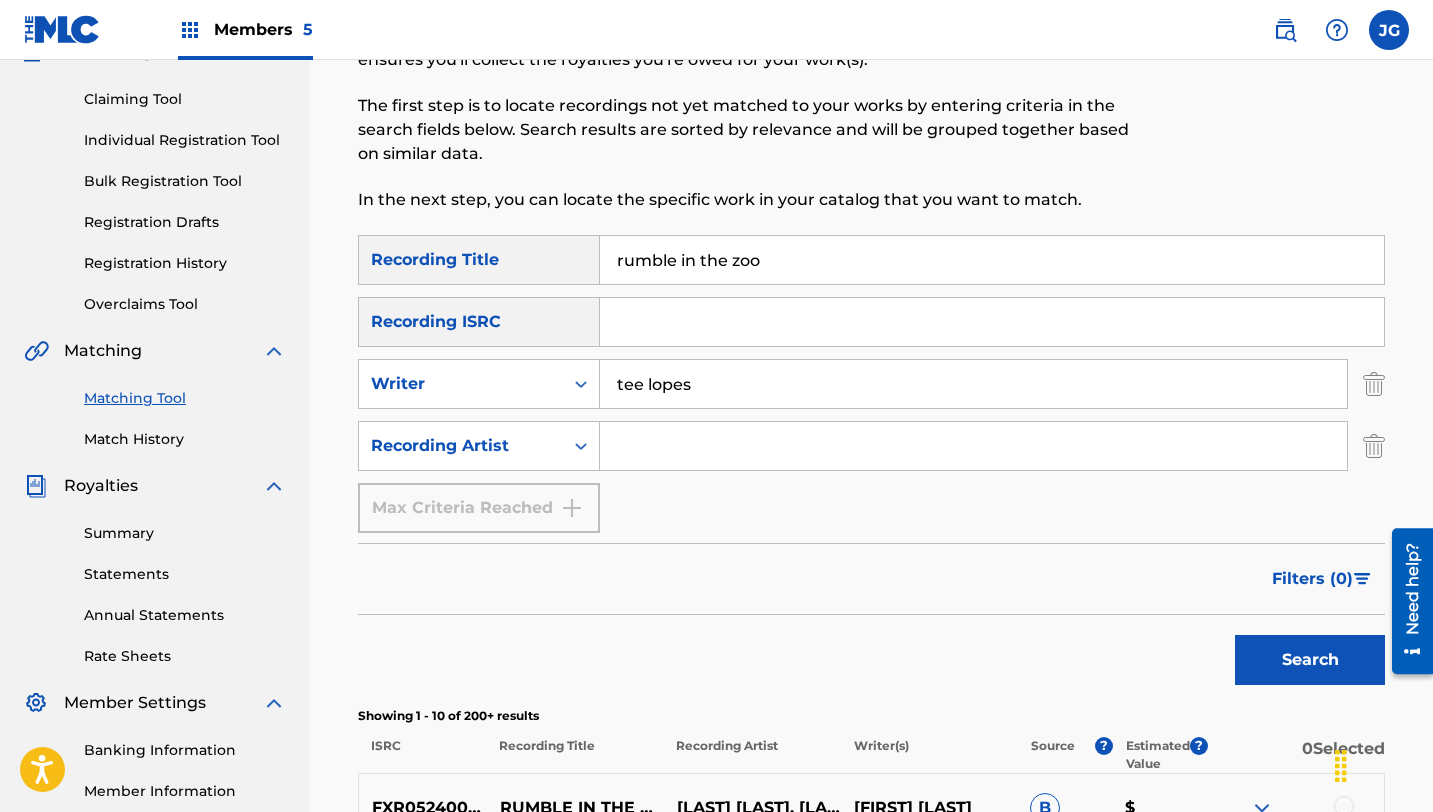 click at bounding box center [973, 446] 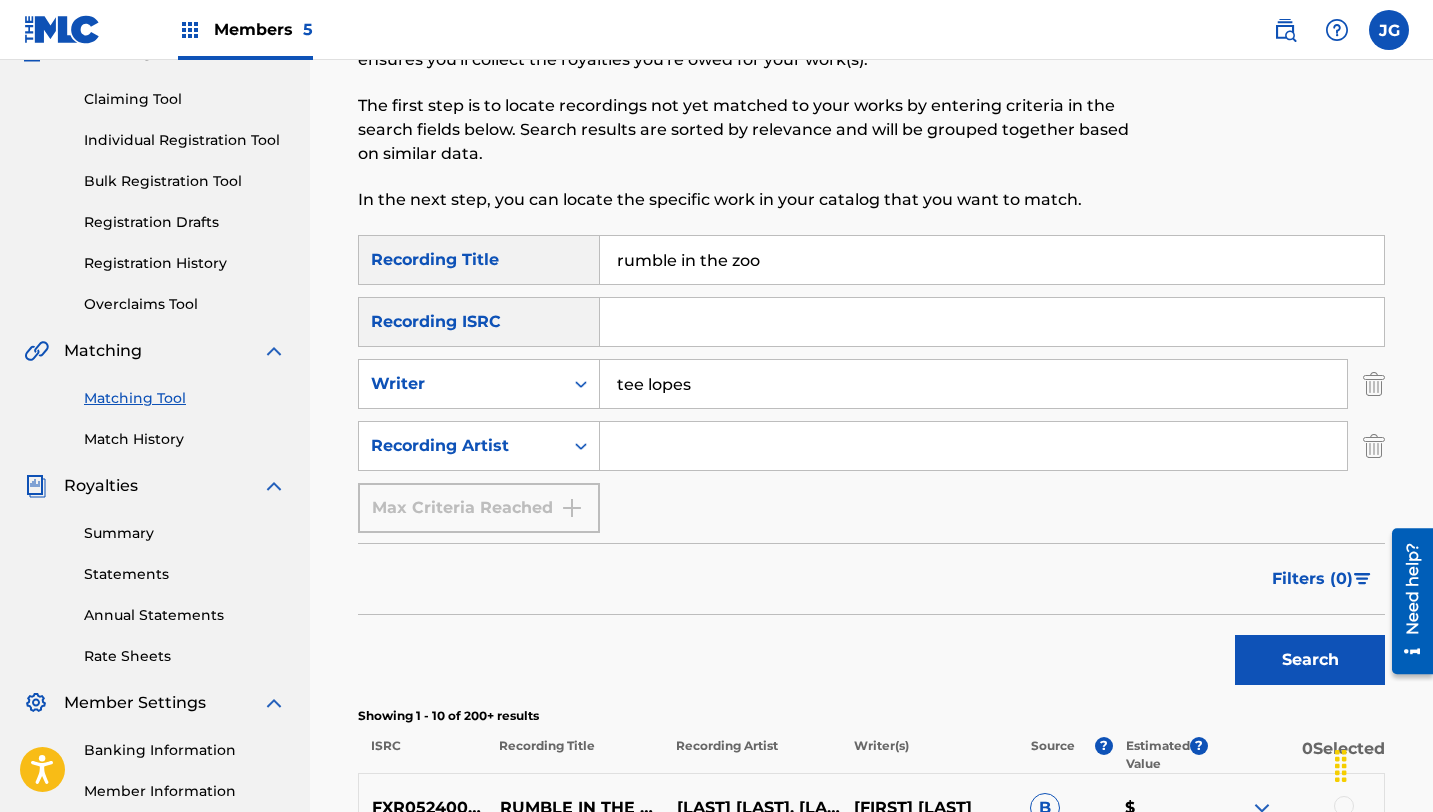 type on "tee lopes" 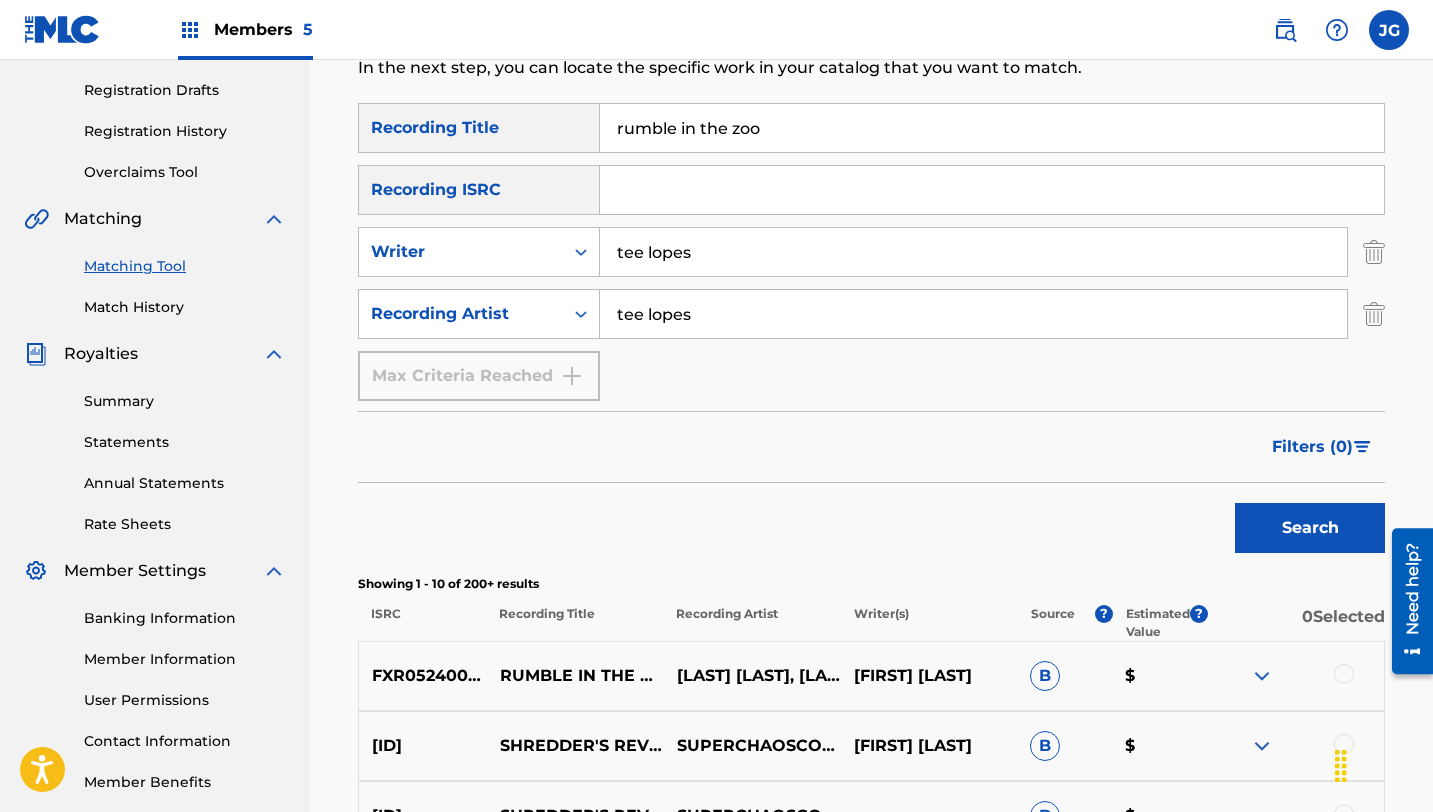 scroll, scrollTop: 374, scrollLeft: 0, axis: vertical 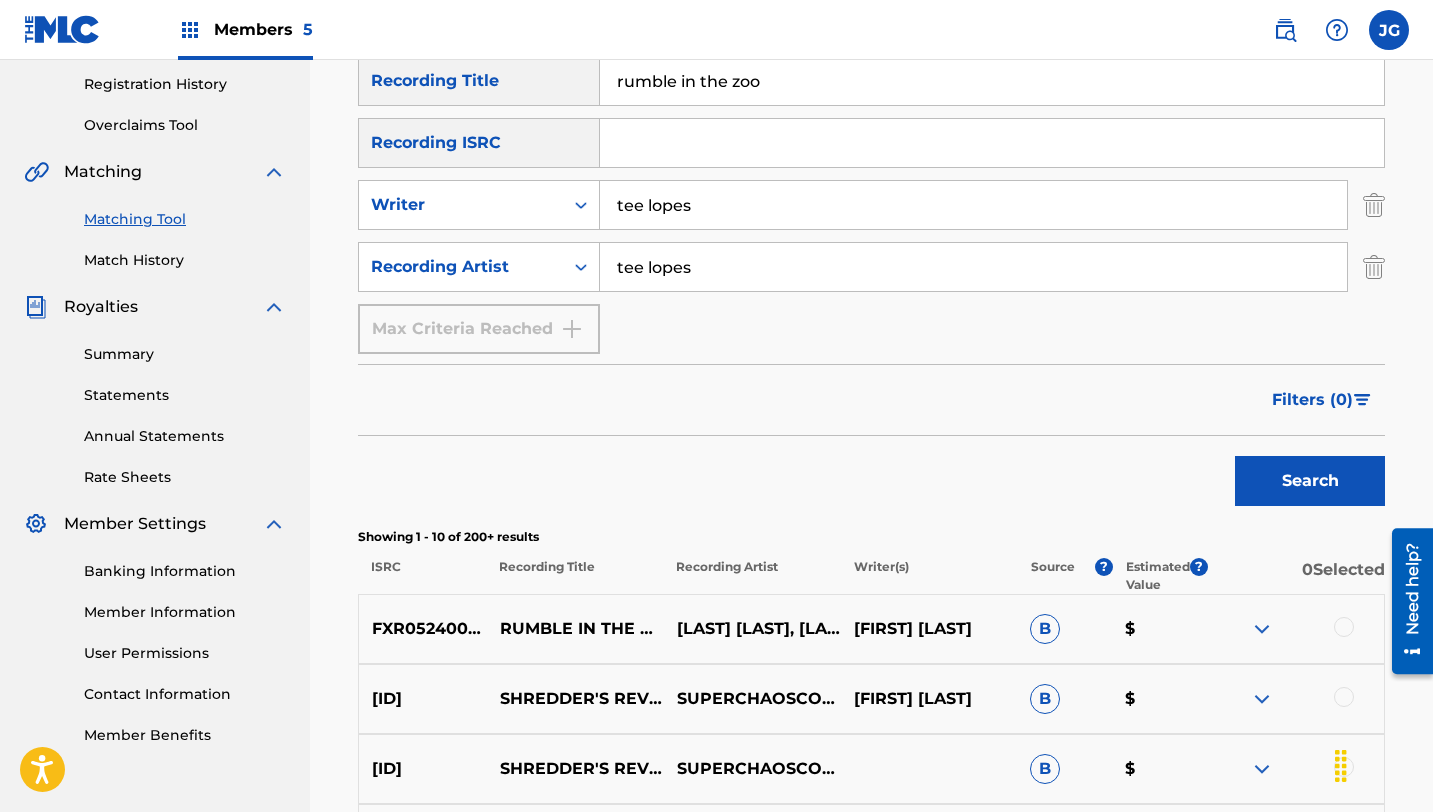 click on "Search" at bounding box center (1310, 481) 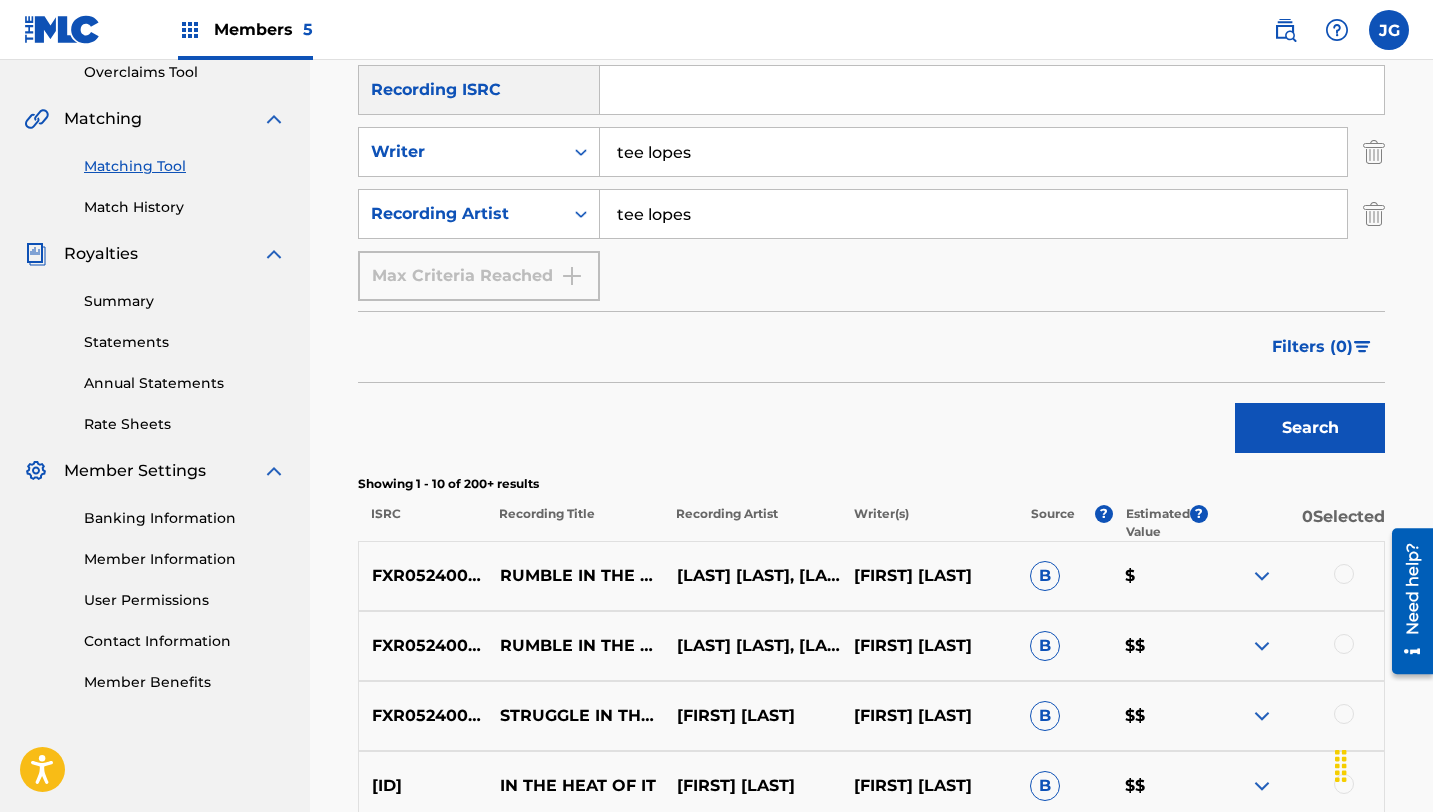 scroll, scrollTop: 433, scrollLeft: 0, axis: vertical 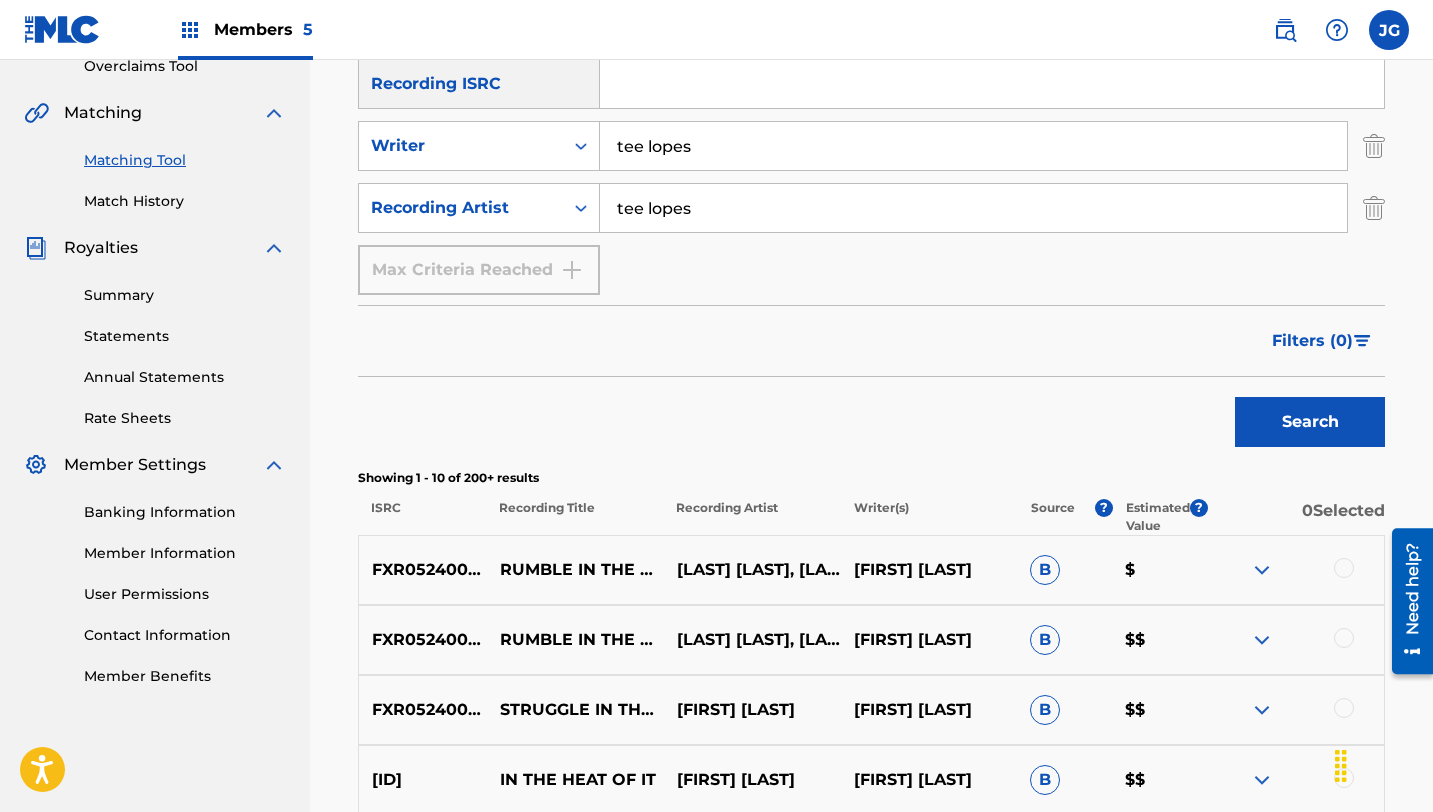 click at bounding box center (1295, 570) 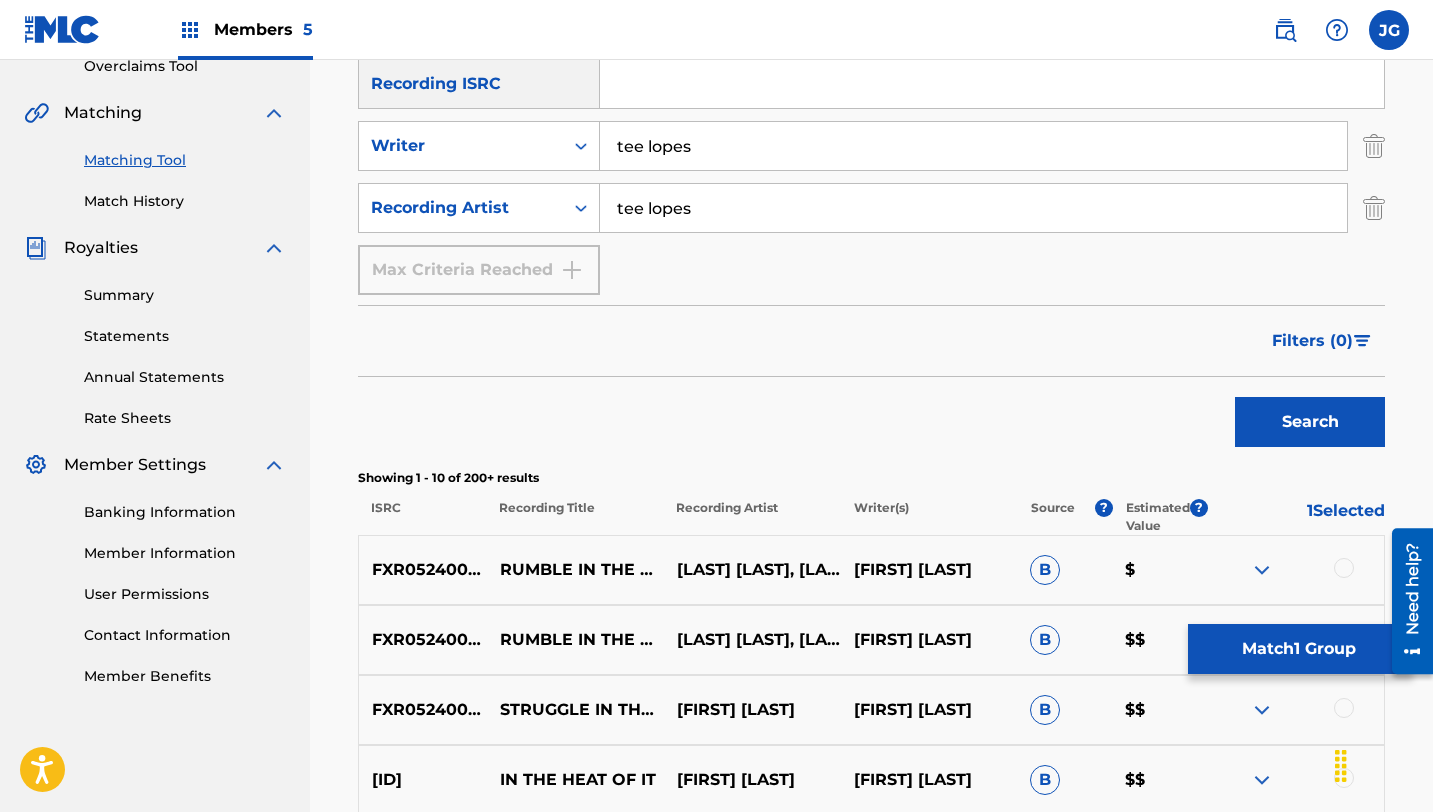 click at bounding box center [1344, 568] 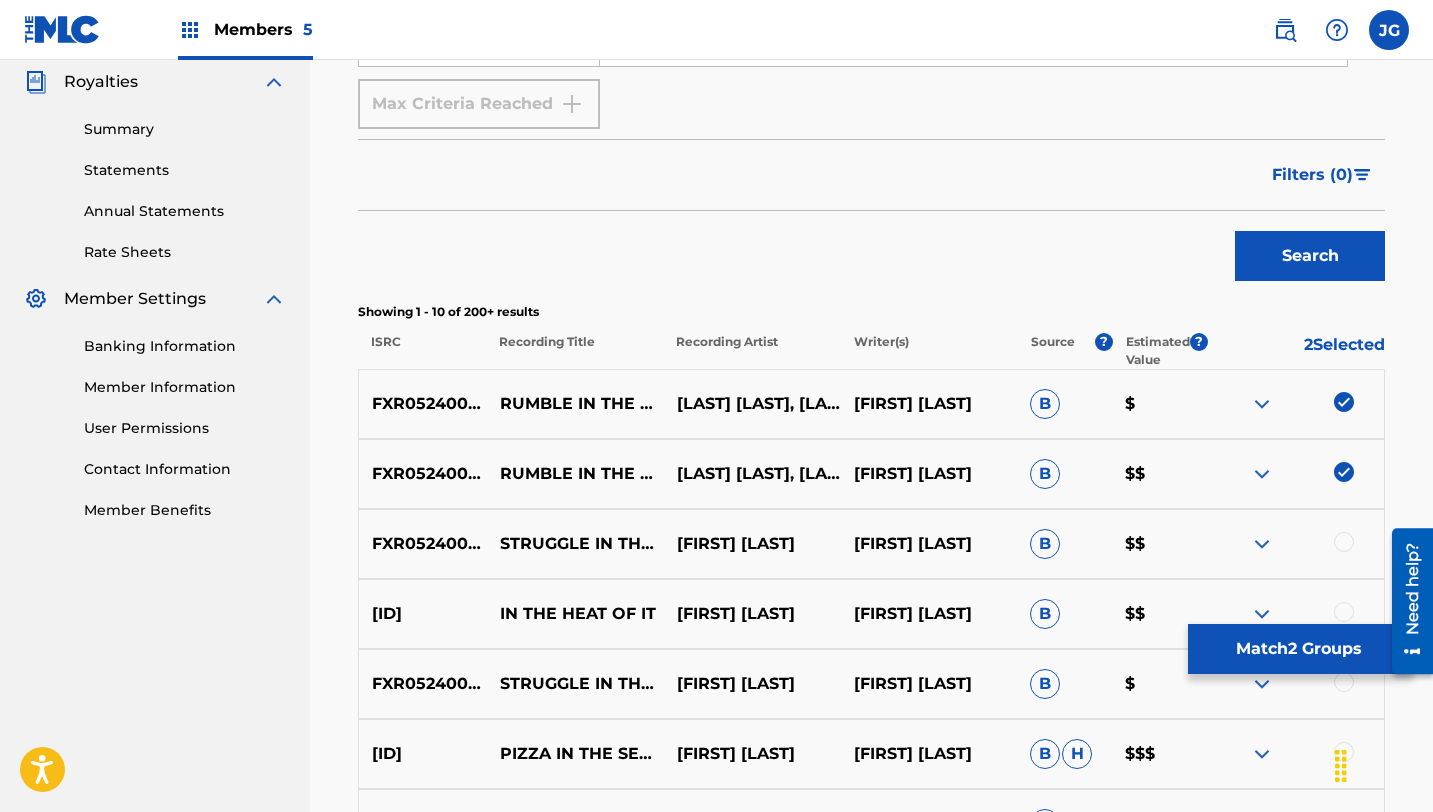 scroll, scrollTop: 610, scrollLeft: 0, axis: vertical 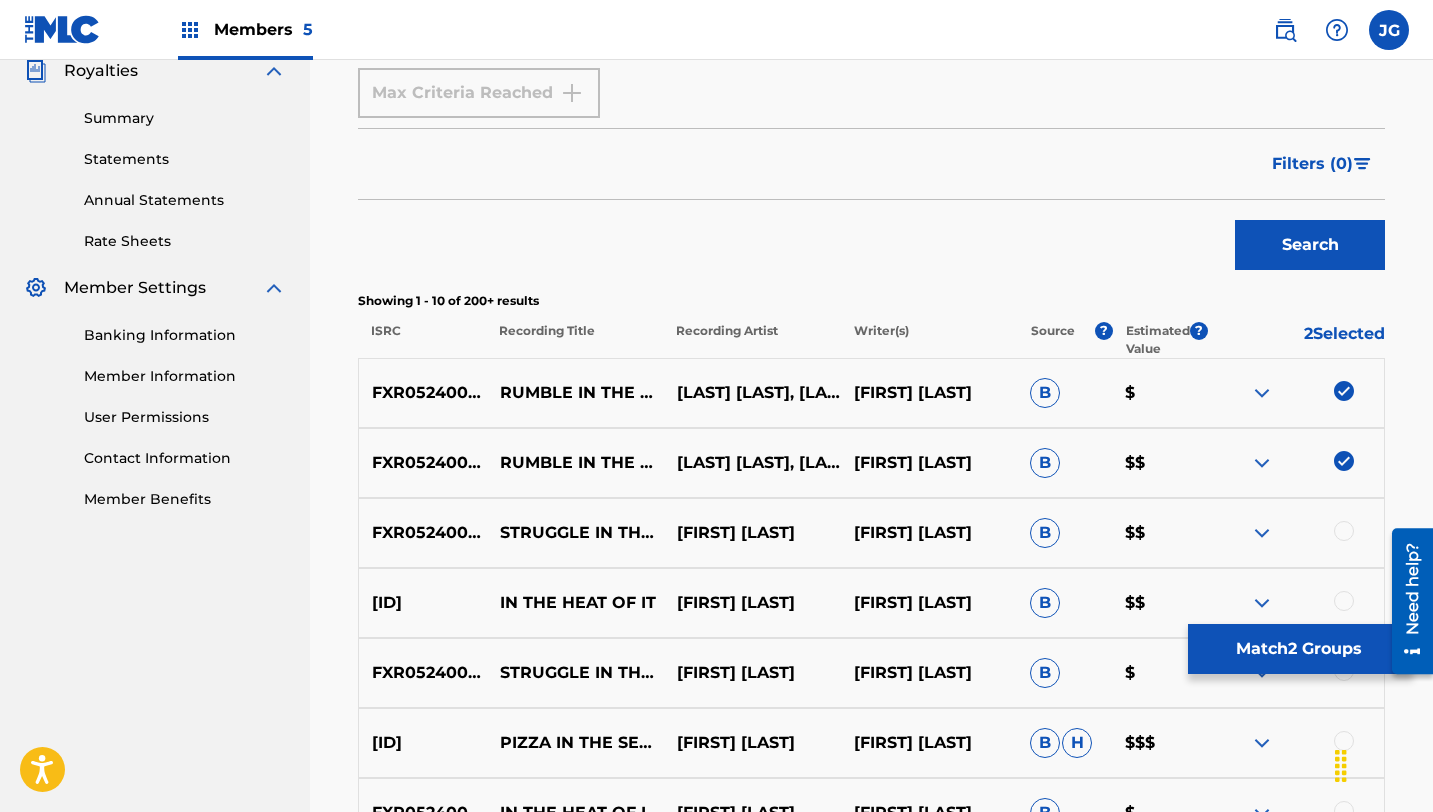 click on "Match  2 Groups" at bounding box center [1298, 649] 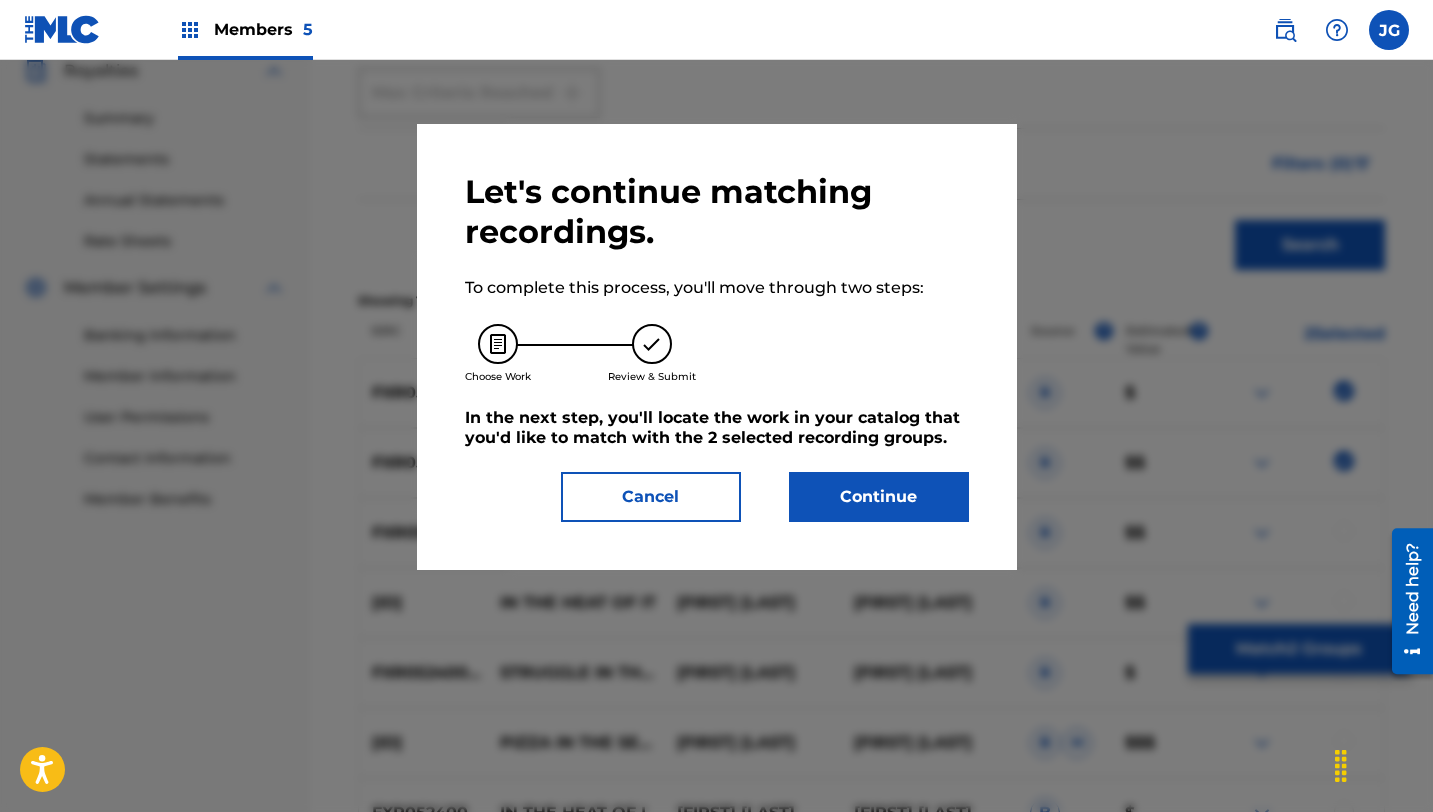 click on "Continue" at bounding box center [879, 497] 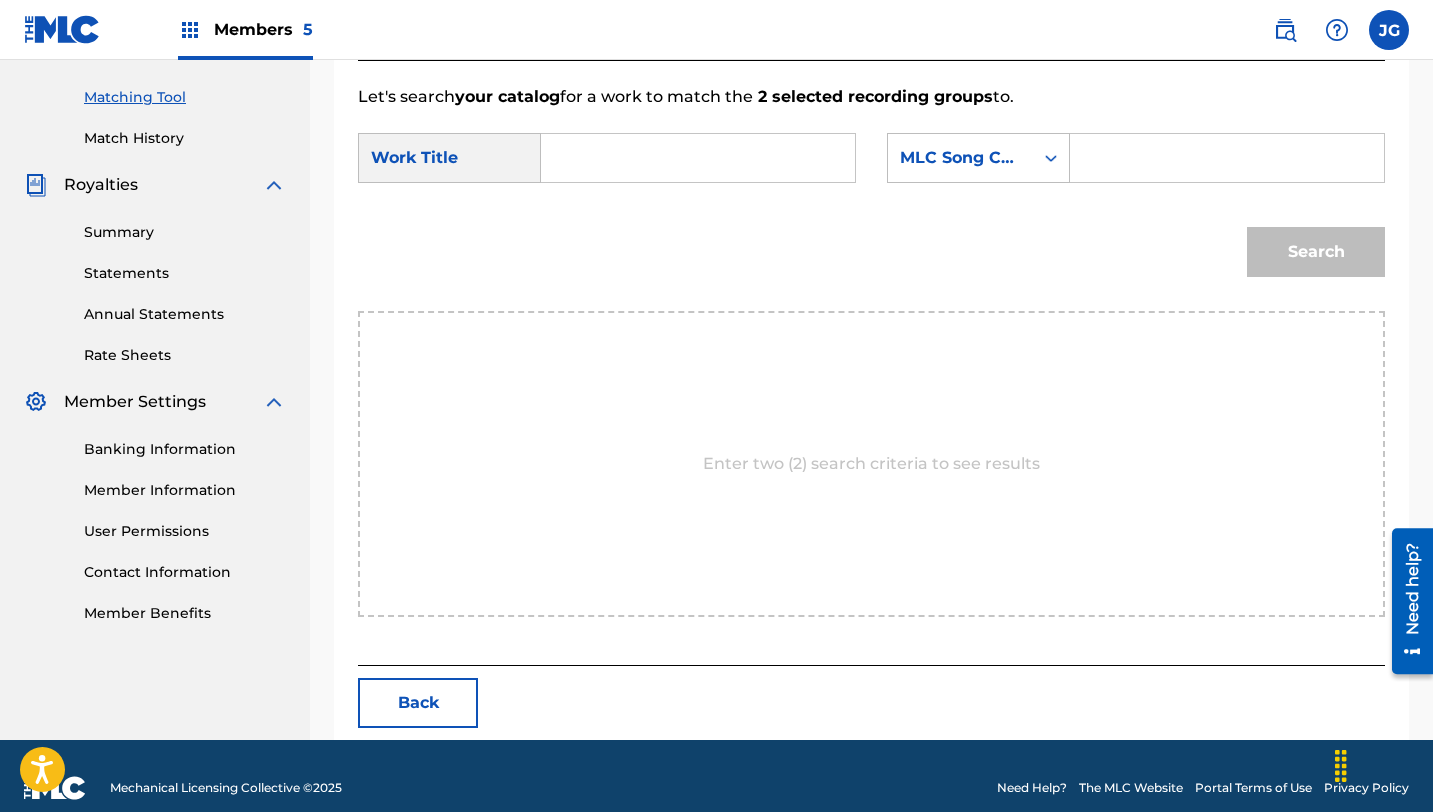 scroll, scrollTop: 520, scrollLeft: 0, axis: vertical 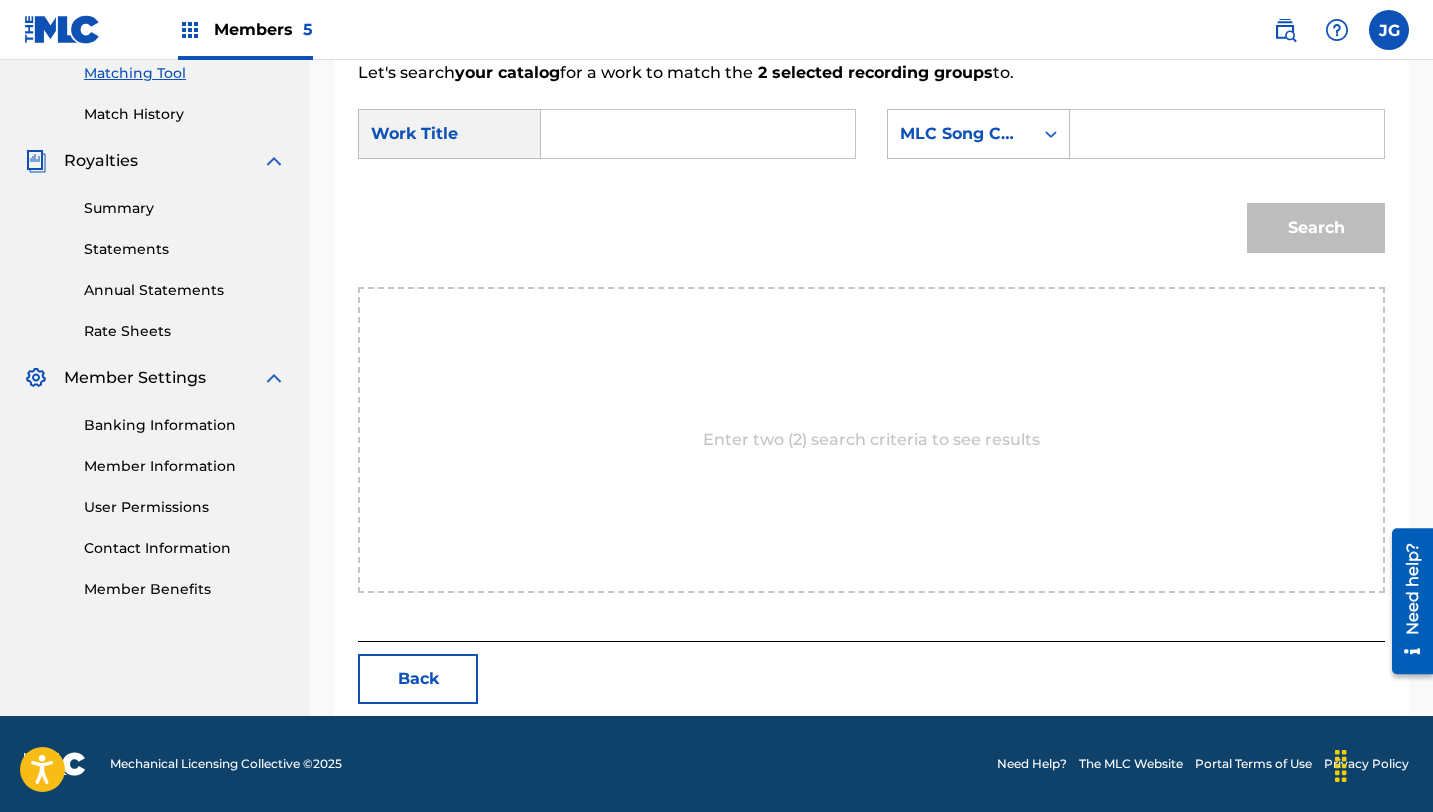 click at bounding box center (698, 134) 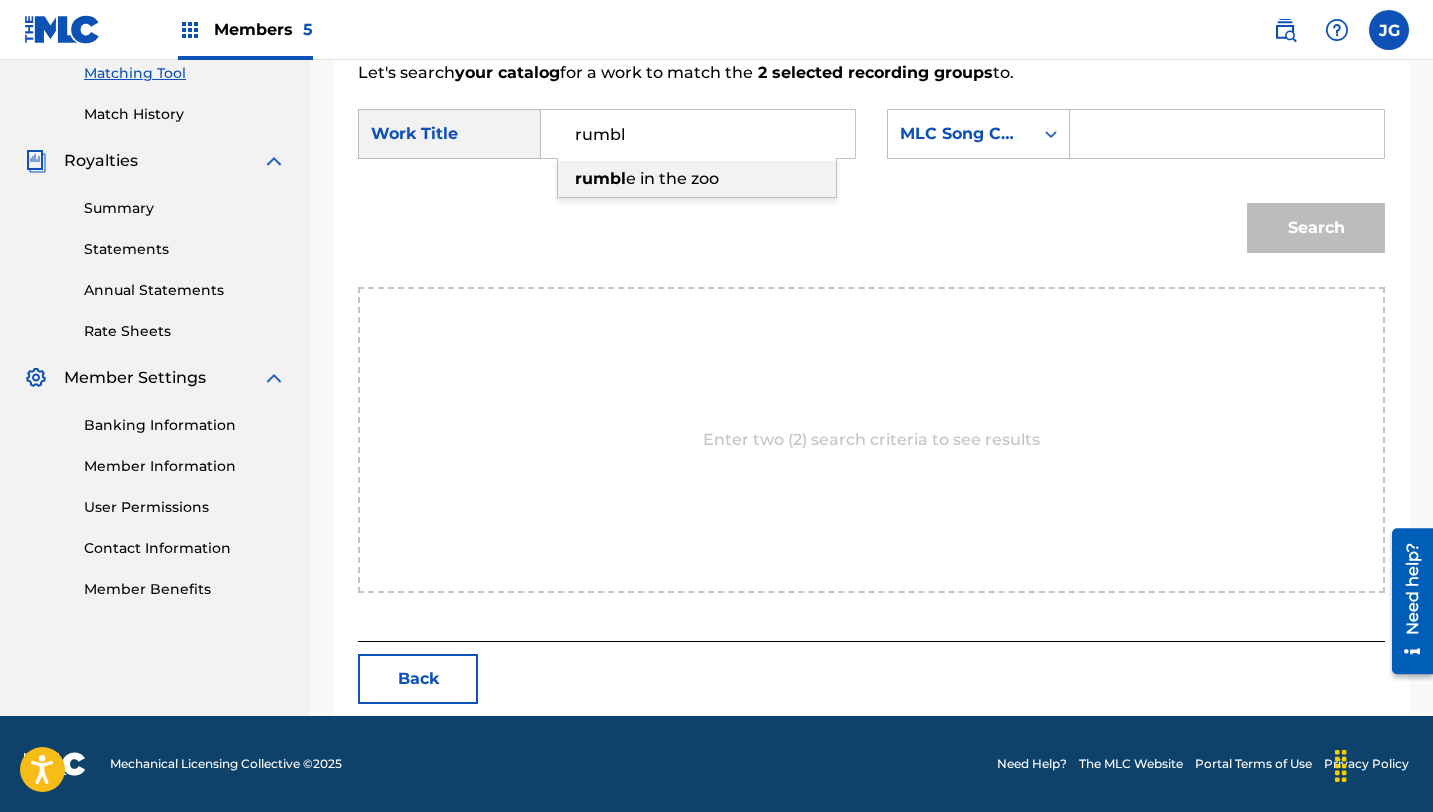 click on "e in the zoo" at bounding box center [672, 178] 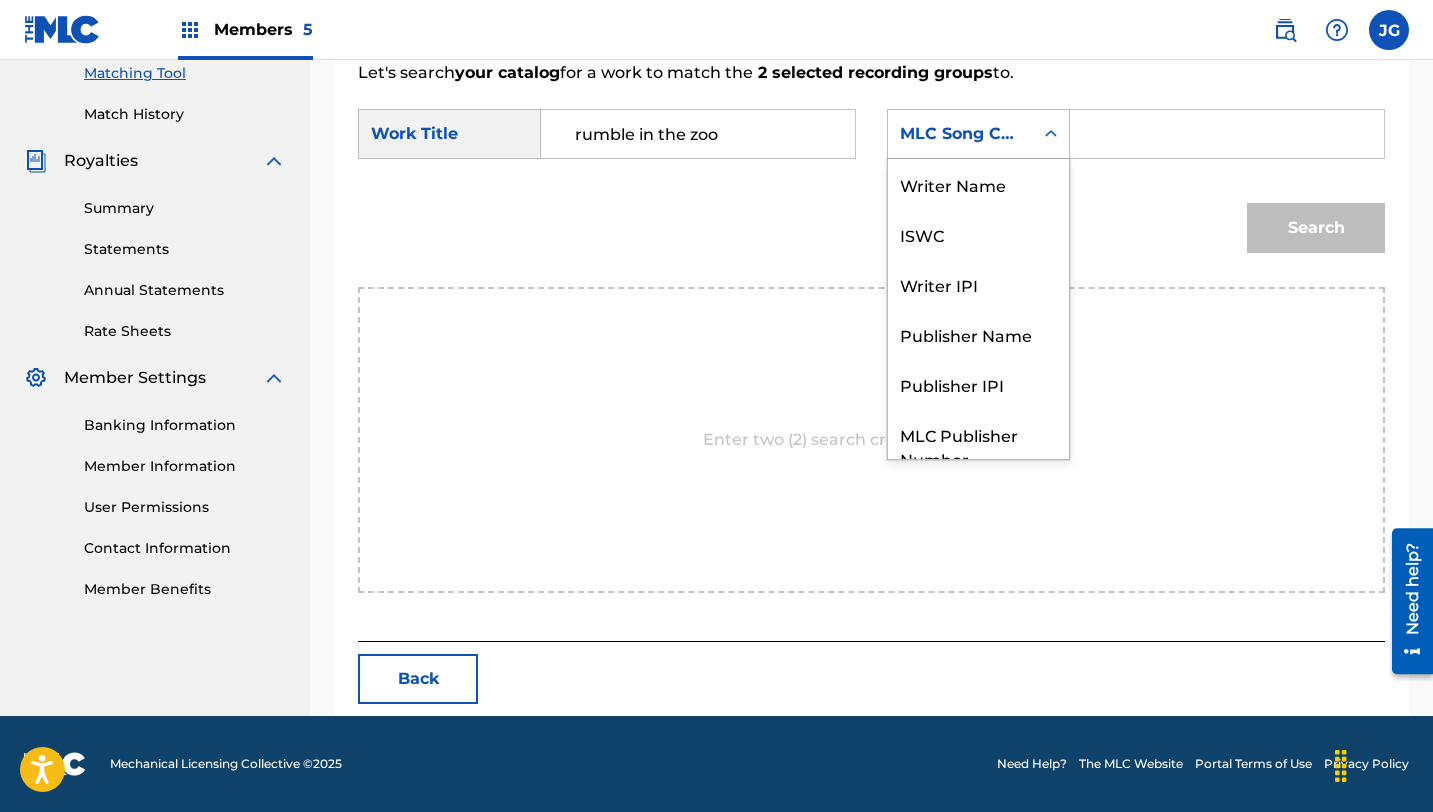 click on "MLC Song Code" at bounding box center [960, 134] 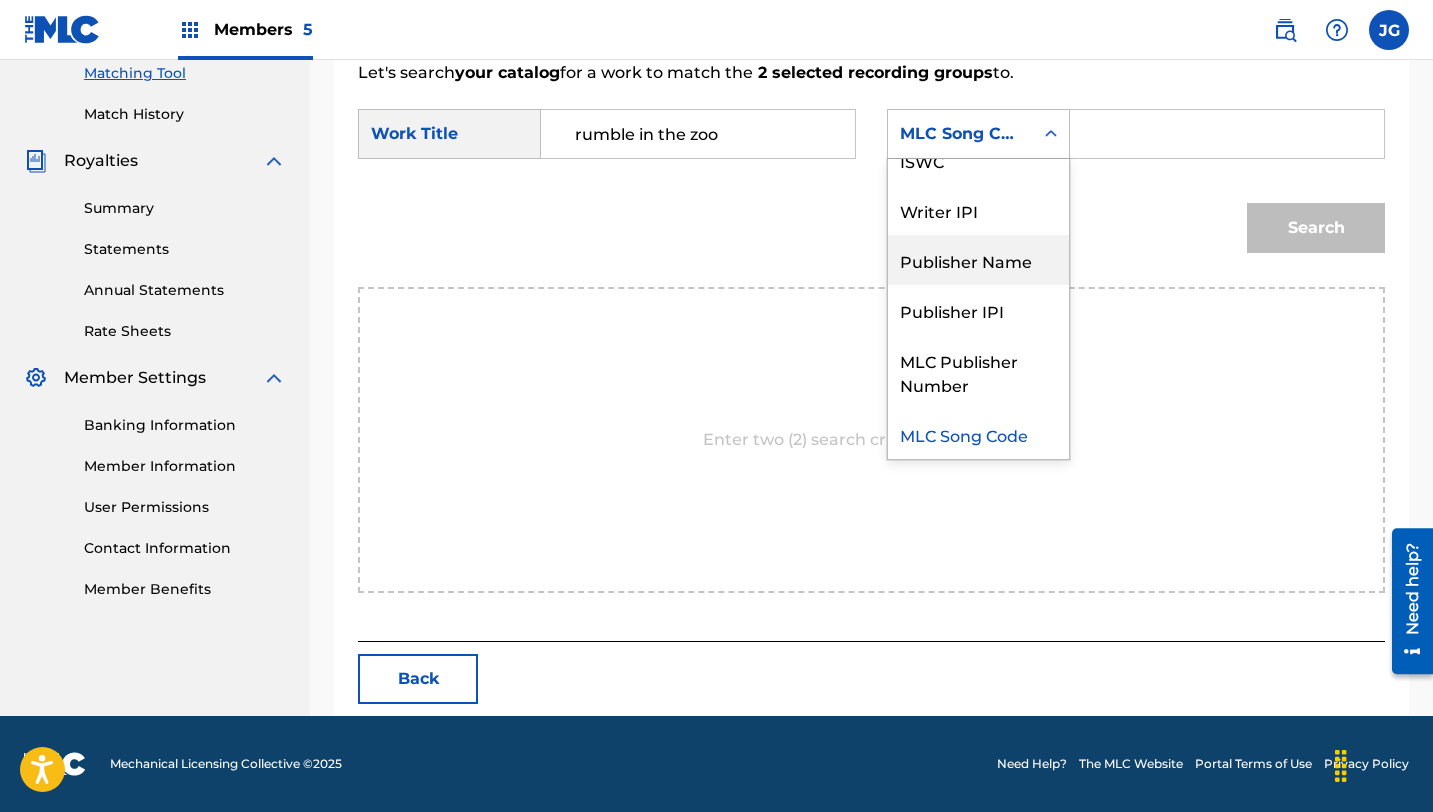scroll, scrollTop: 0, scrollLeft: 0, axis: both 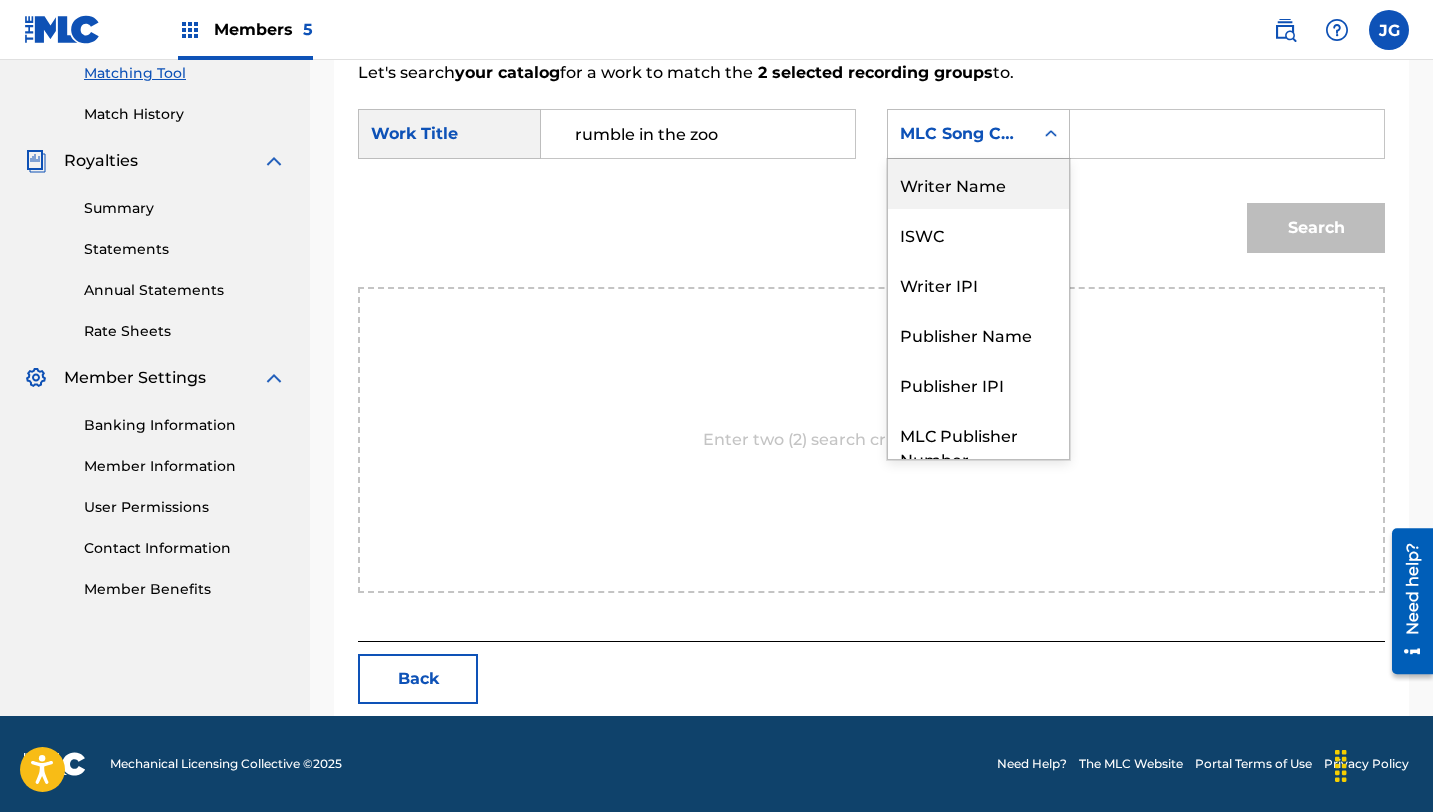 click on "Writer Name" at bounding box center [978, 184] 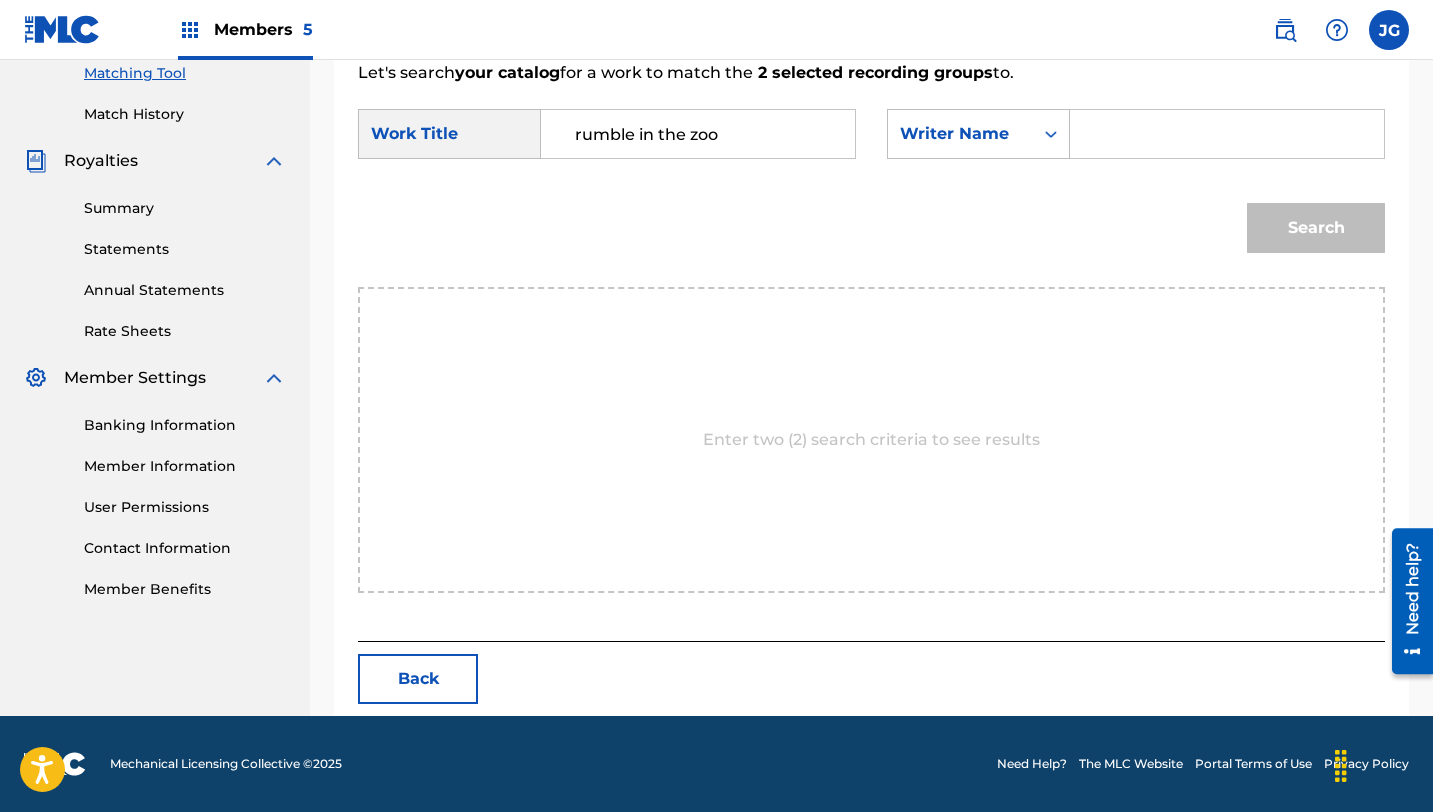 click on "SearchWithCriteria821ecf3a-506f-406b-8f68-7af6251ac985 Work Title rumble in the zoo SearchWithCriteriaa6ced9d6-3270-49d6-961c-9598db24cfad Writer Name" at bounding box center [871, 140] 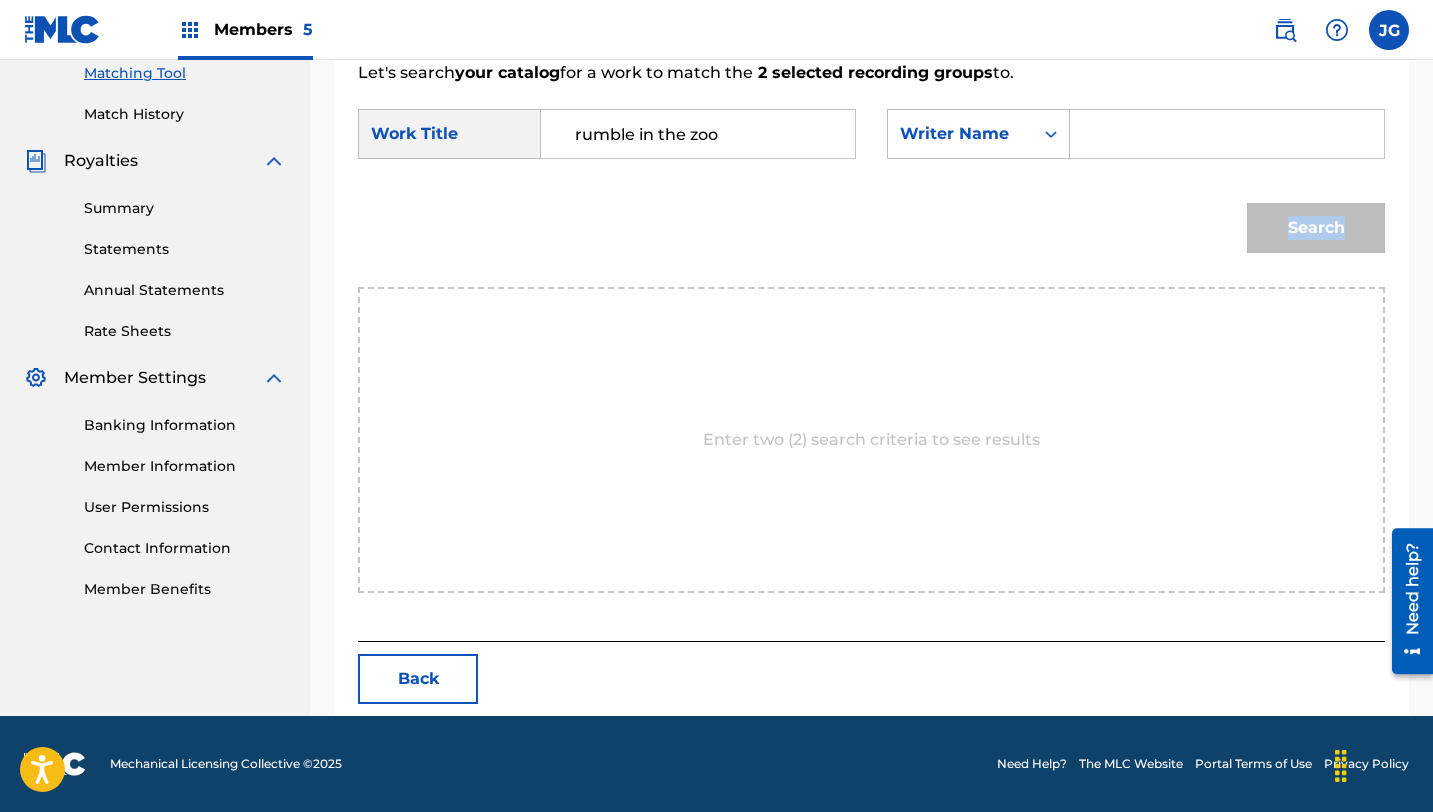 click on "SearchWithCriteria821ecf3a-506f-406b-8f68-7af6251ac985 Work Title rumble in the zoo SearchWithCriteriaa6ced9d6-3270-49d6-961c-9598db24cfad Writer Name" at bounding box center (871, 140) 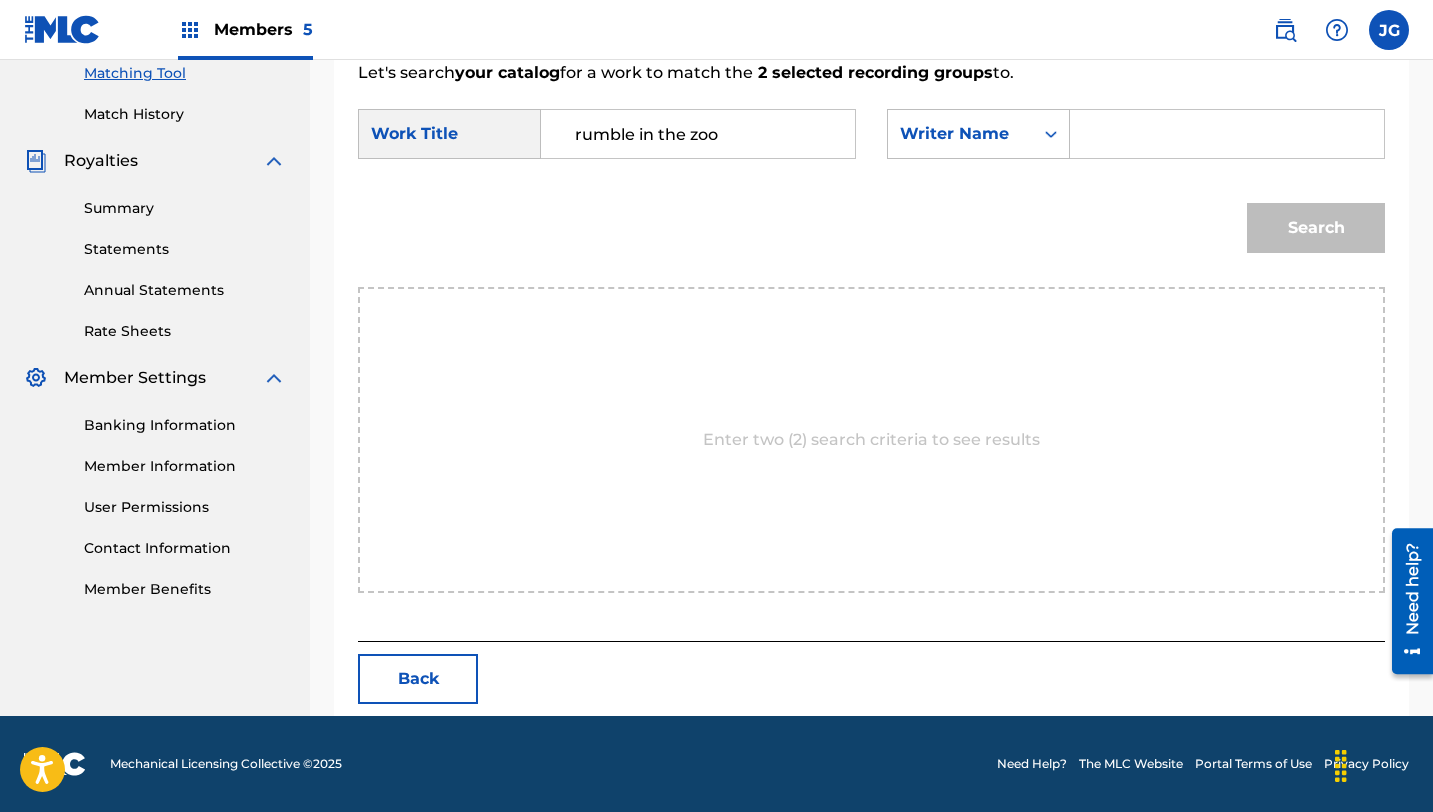 click at bounding box center (1227, 134) 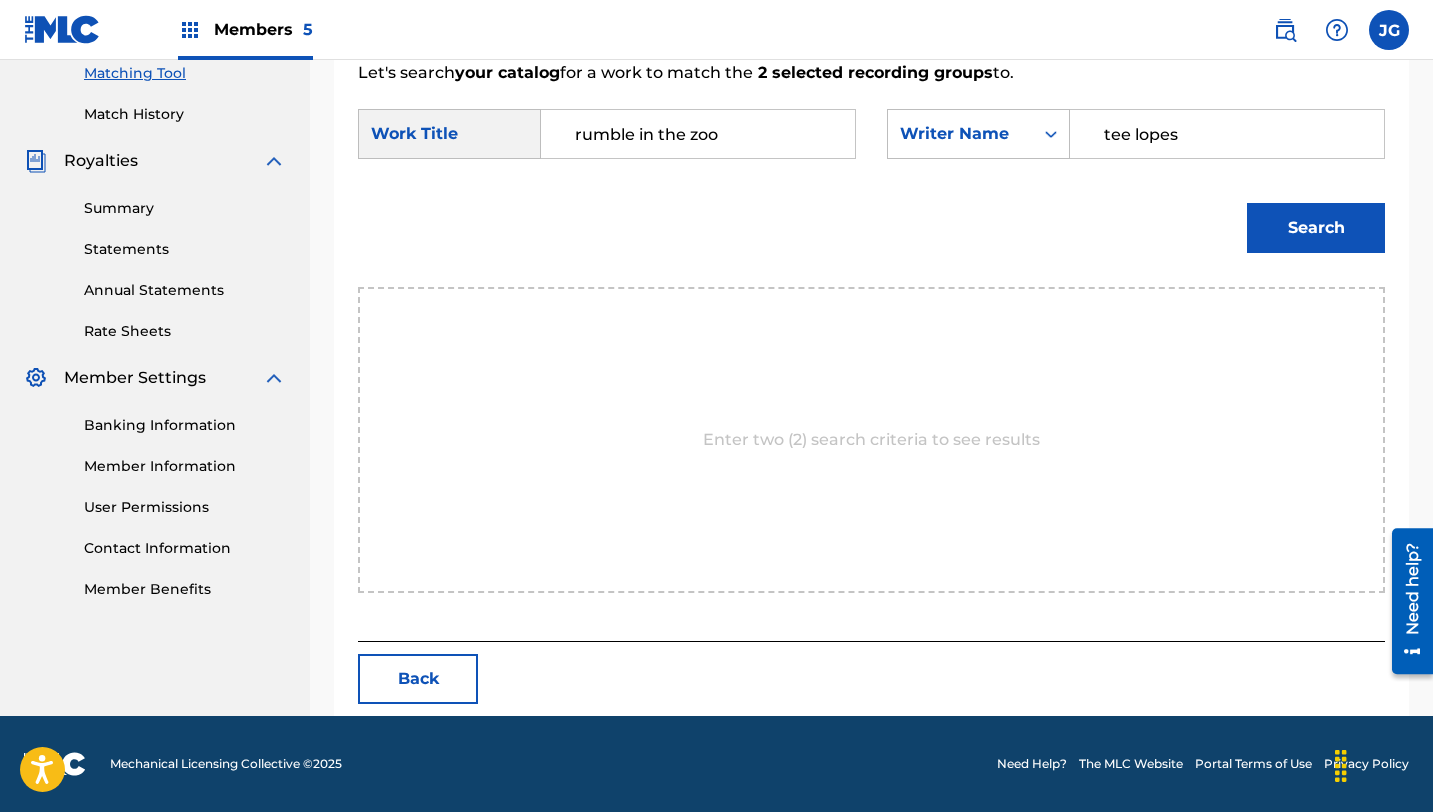 click on "Search" at bounding box center [1316, 228] 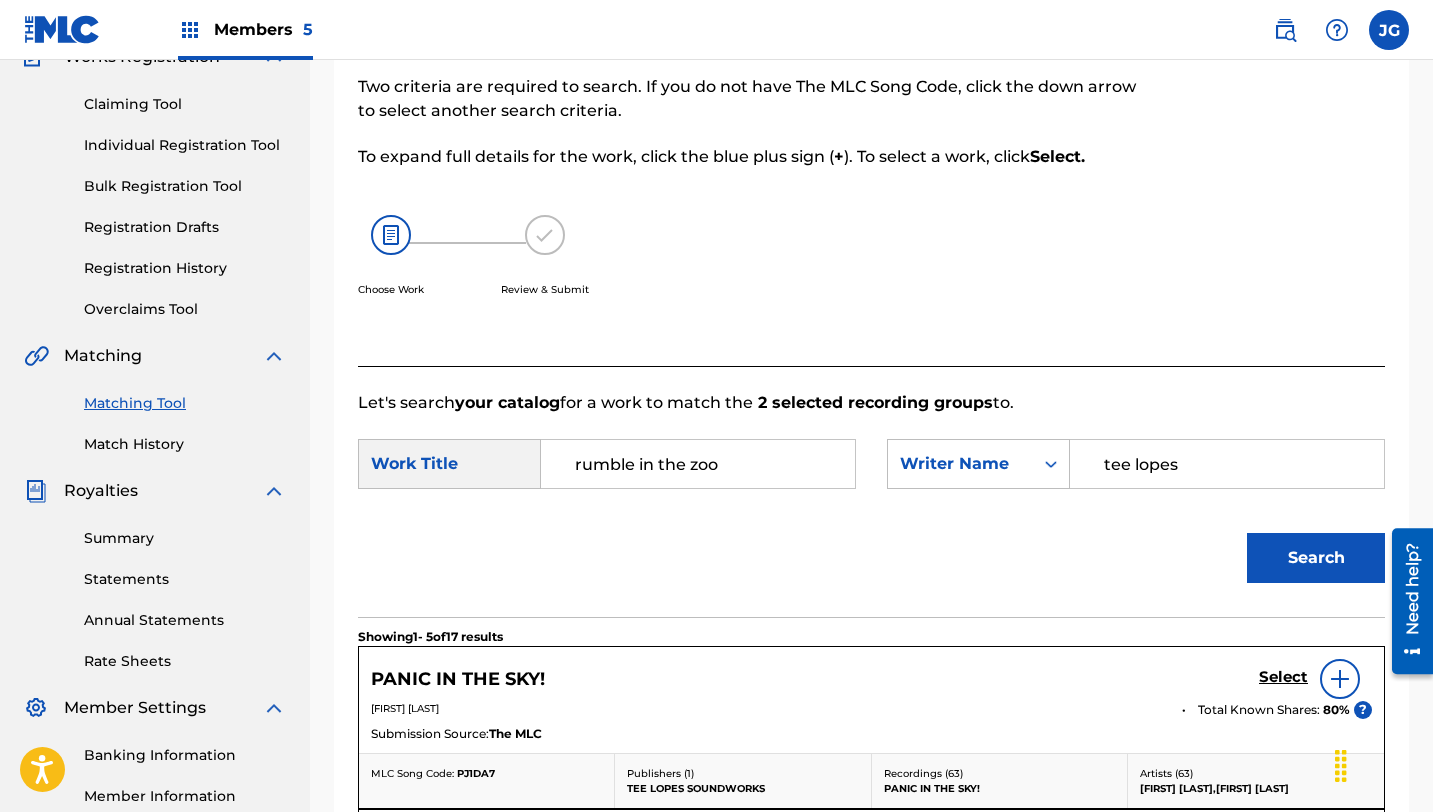 scroll, scrollTop: 0, scrollLeft: 0, axis: both 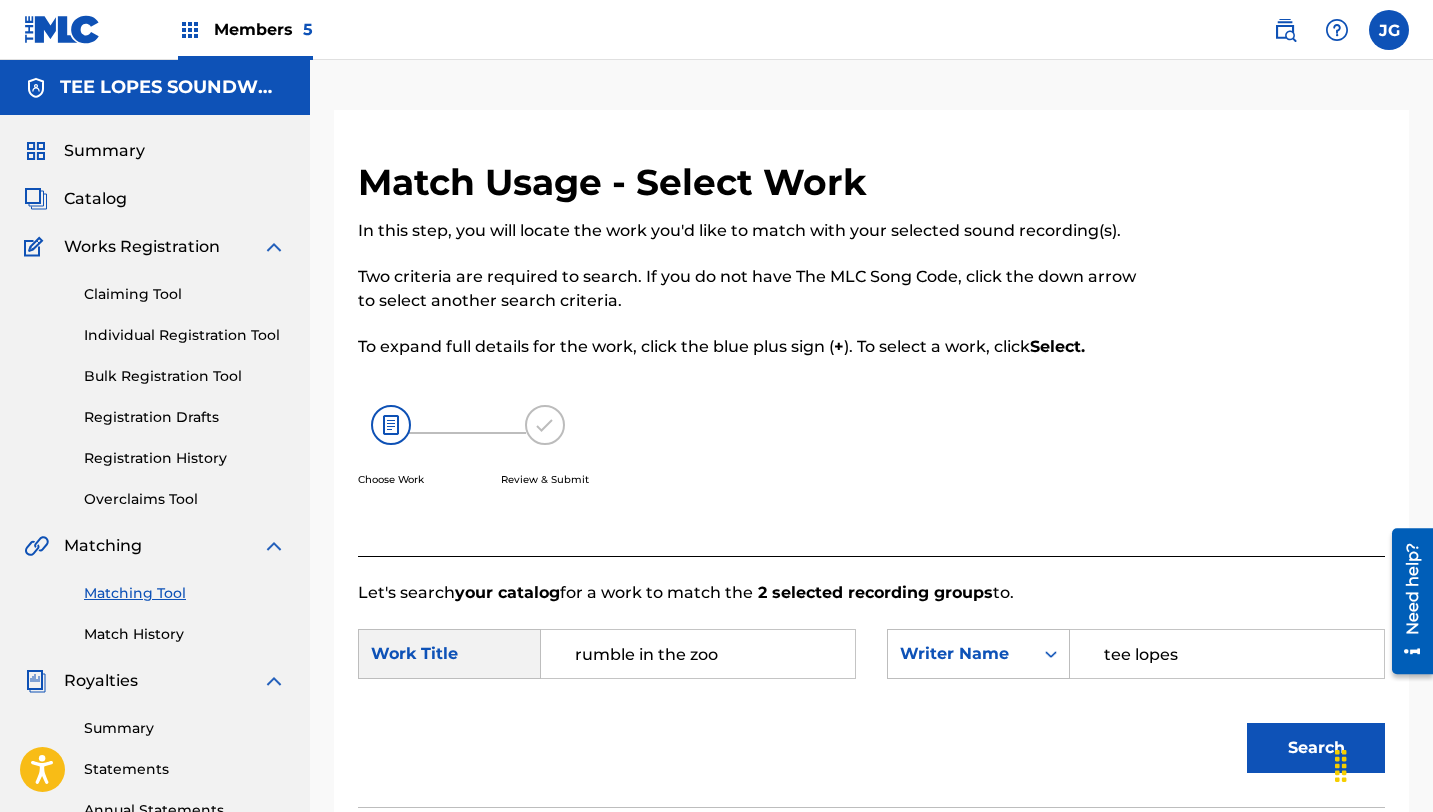 click on "Summary Catalog Works Registration Claiming Tool Individual Registration Tool Bulk Registration Tool Registration Drafts Registration History Overclaims Tool Matching Matching Tool Match History Royalties Summary Statements Annual Statements Rate Sheets Member Settings Banking Information Member Information User Permissions Contact Information Member Benefits" at bounding box center (155, 629) 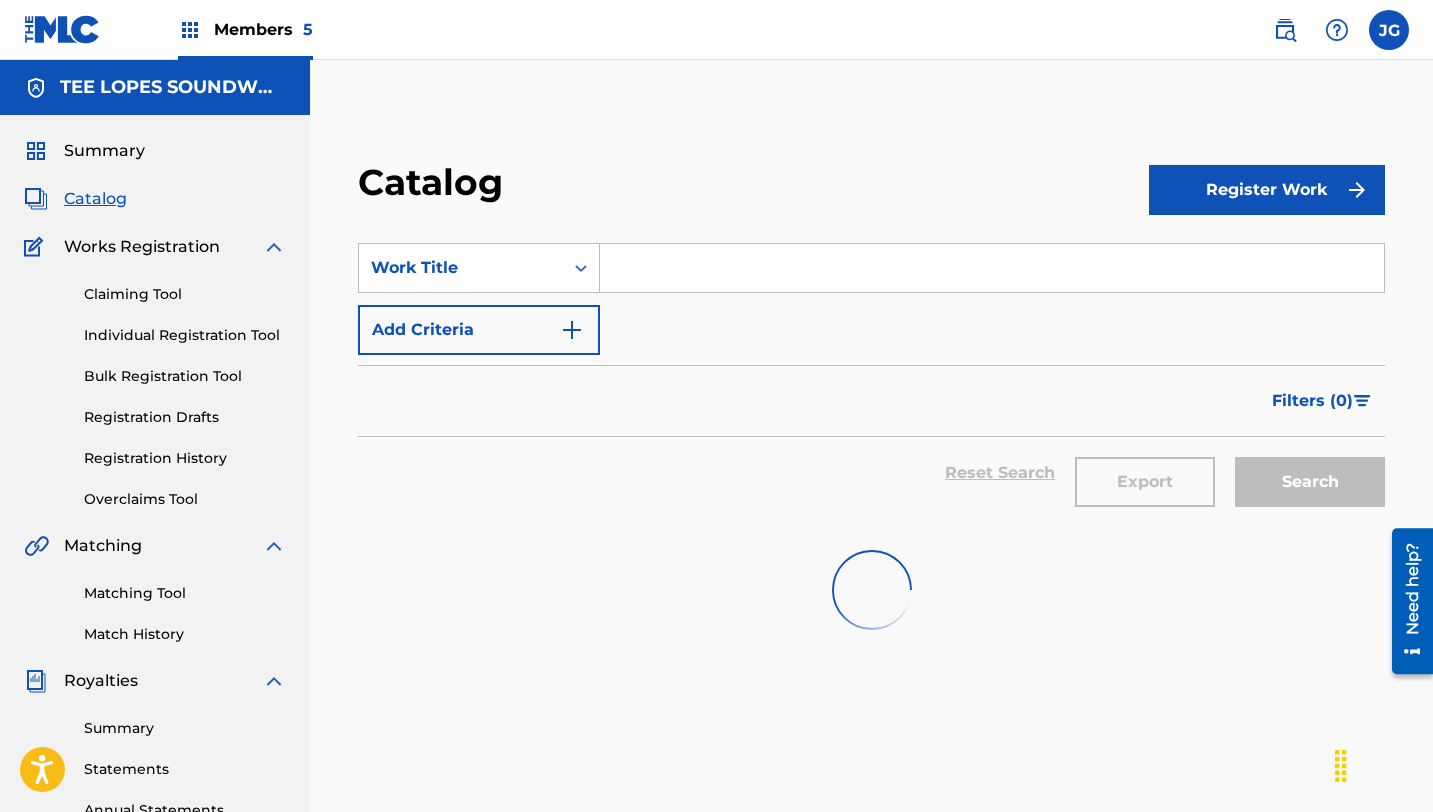 click at bounding box center [992, 268] 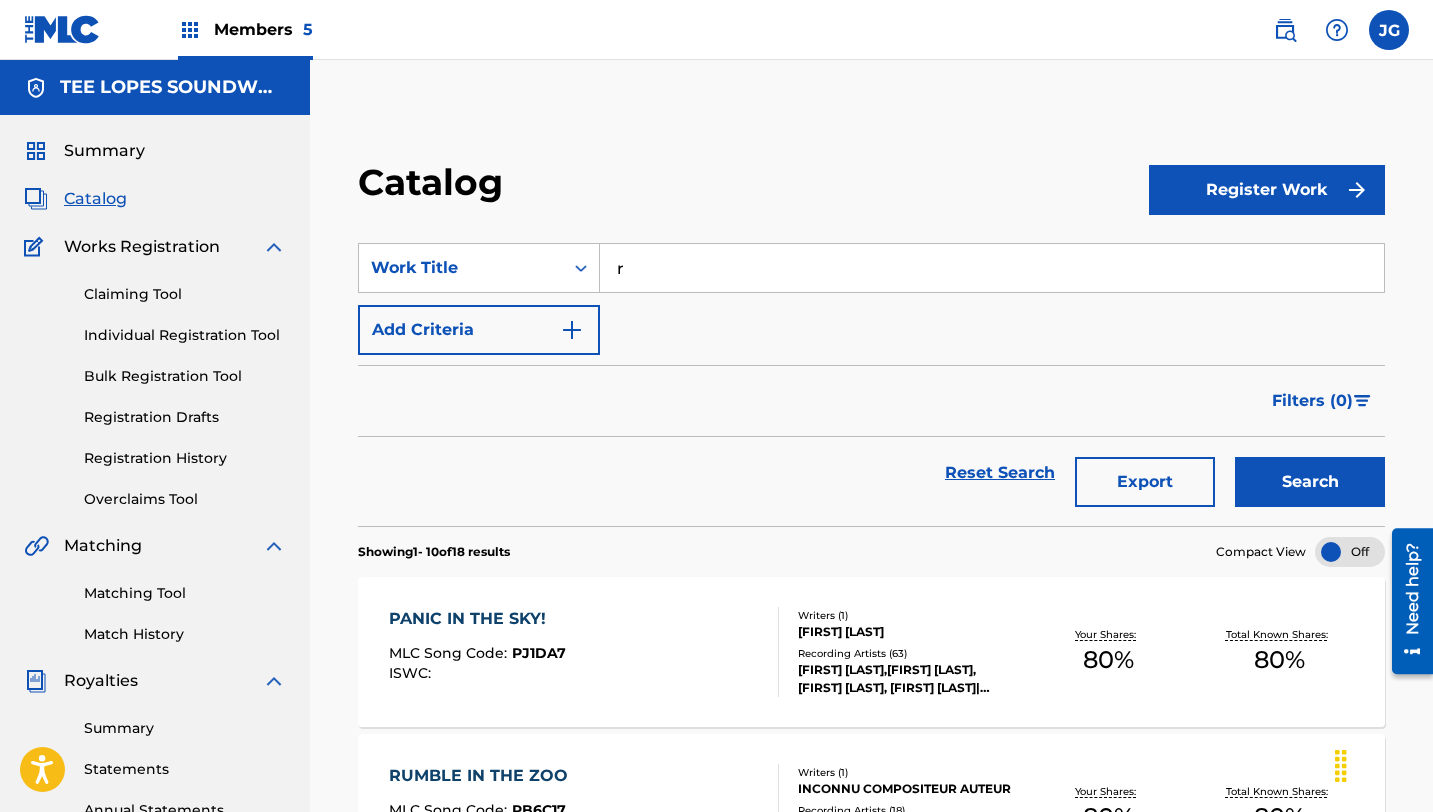 click on "Filters ( 0 )" at bounding box center [1312, 401] 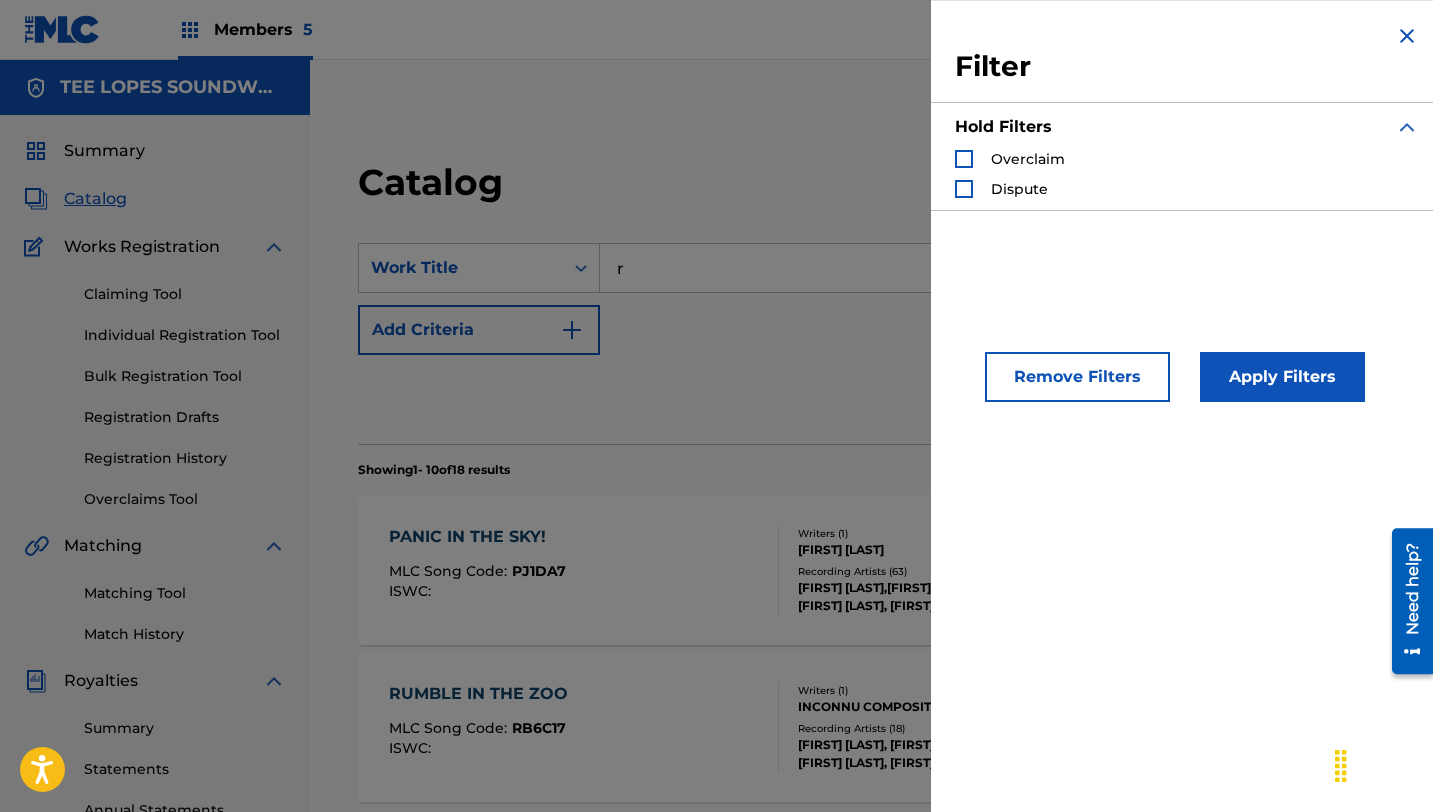 click on "Remove Filters" at bounding box center (1077, 377) 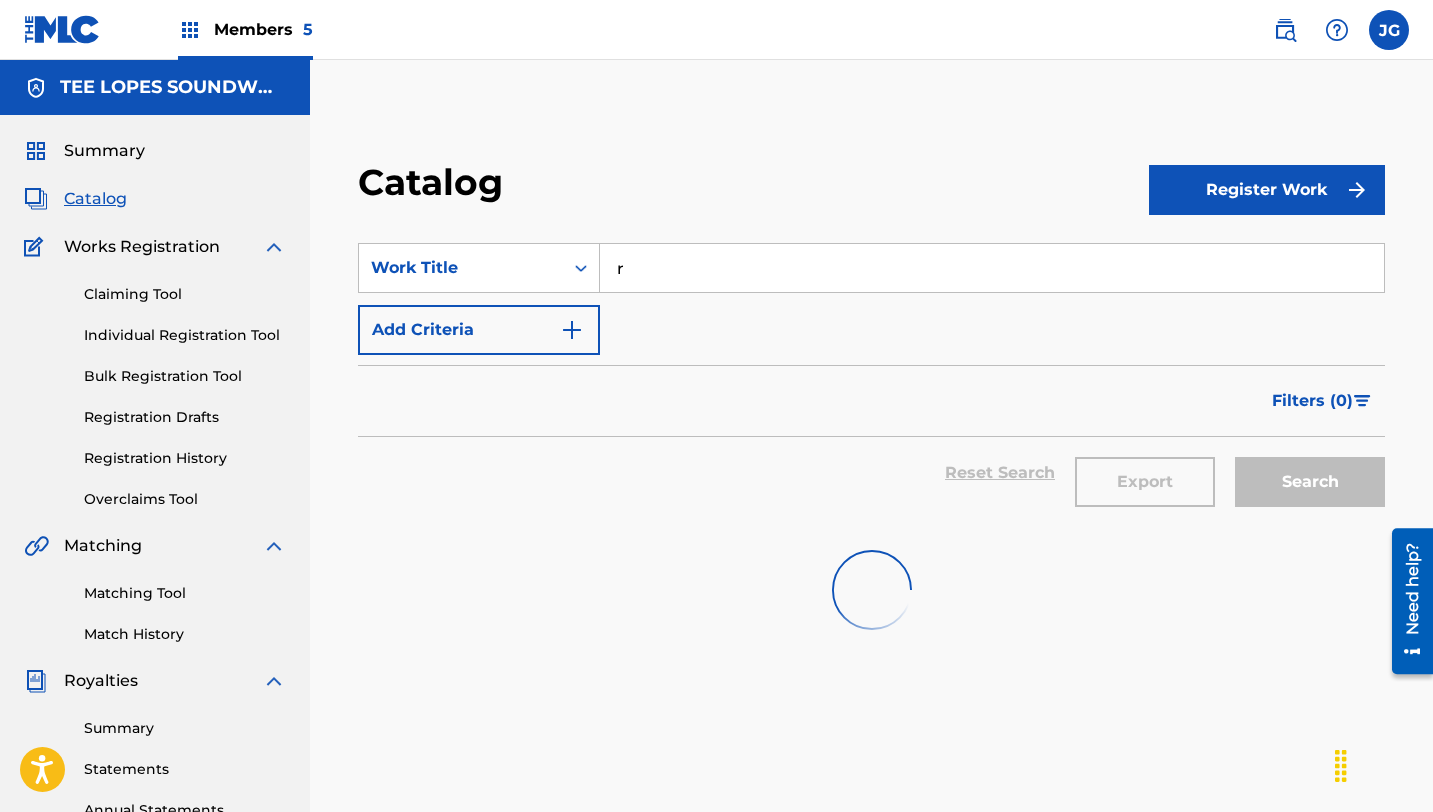 click on "r" at bounding box center [992, 268] 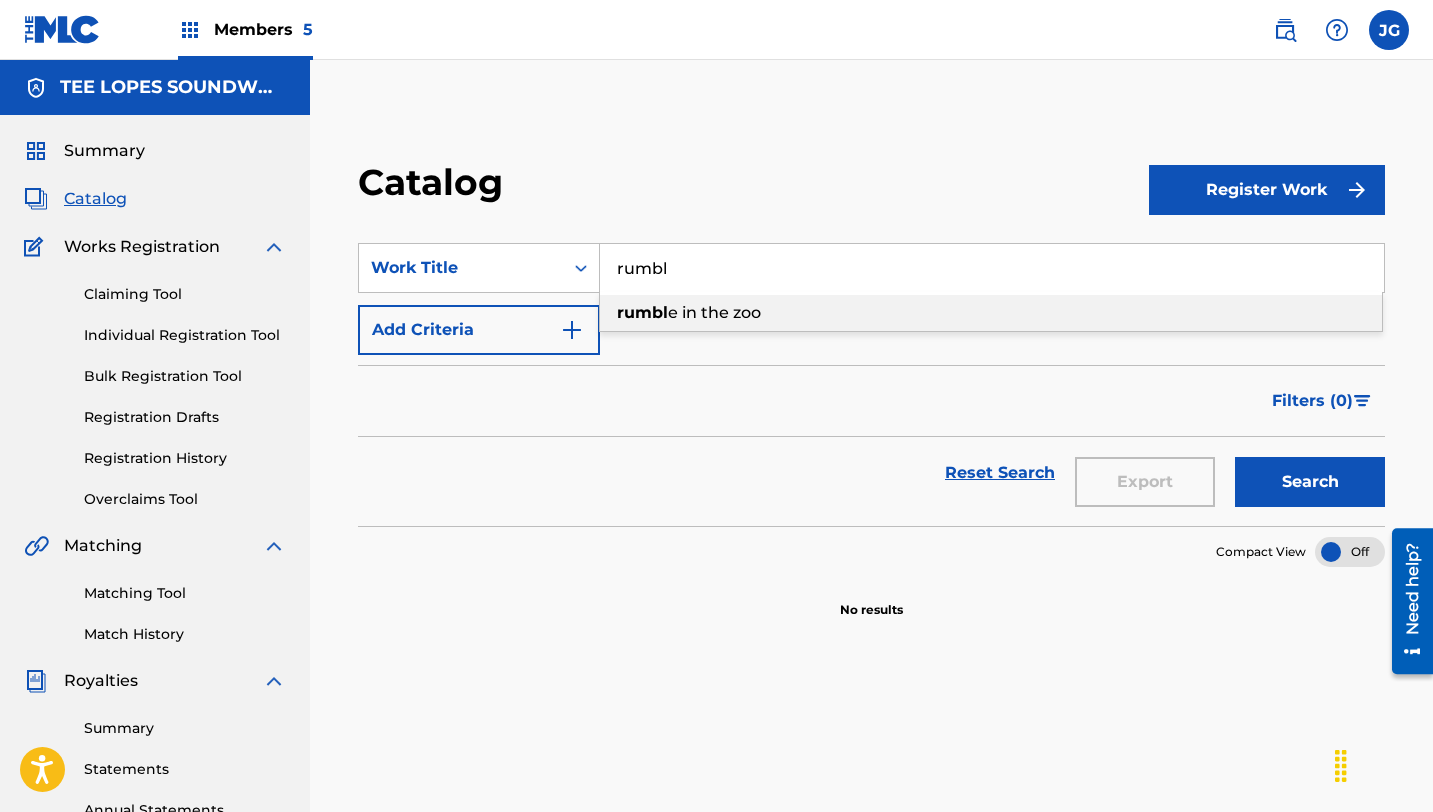 click on "rumbl e in the zoo" at bounding box center (991, 313) 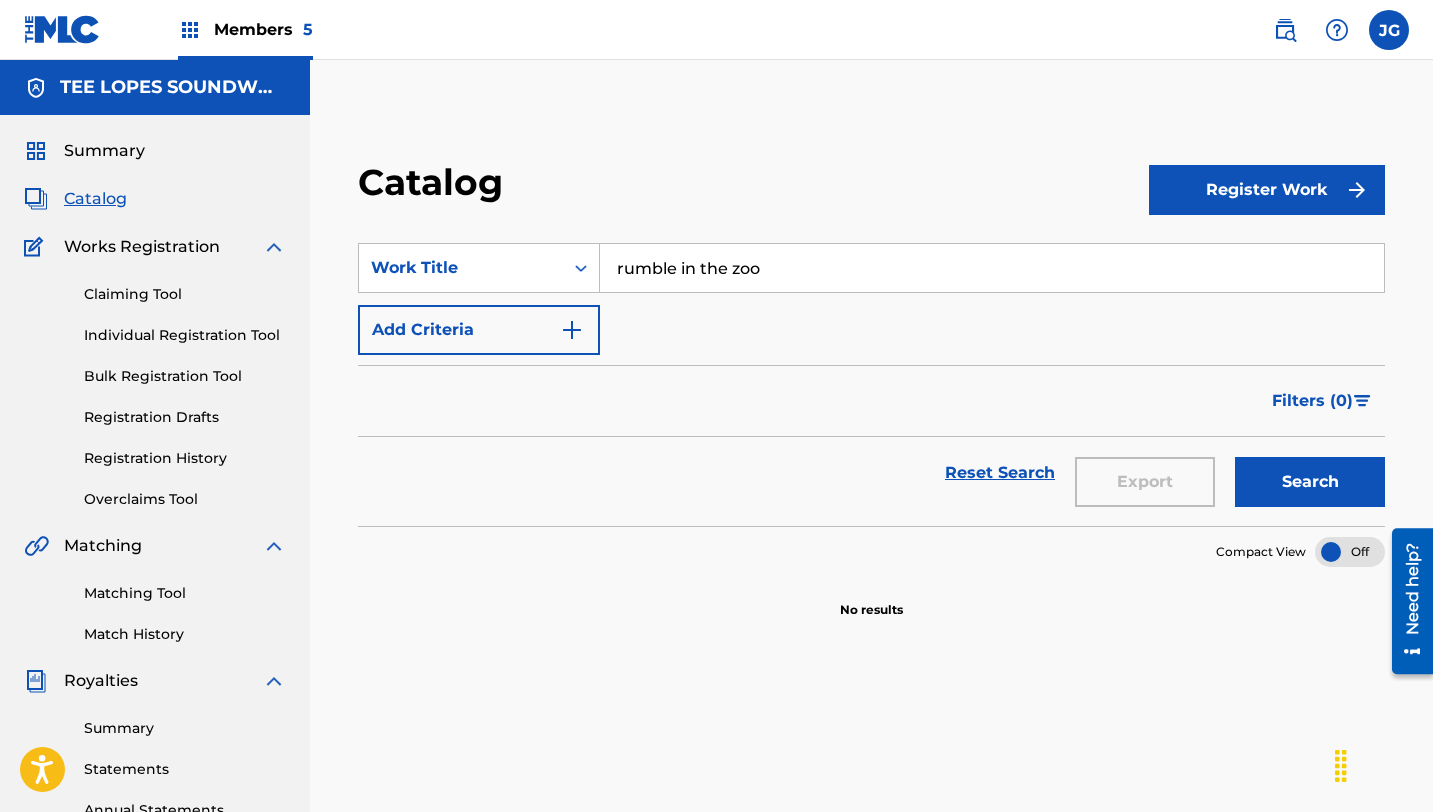 click on "Search" at bounding box center [1310, 482] 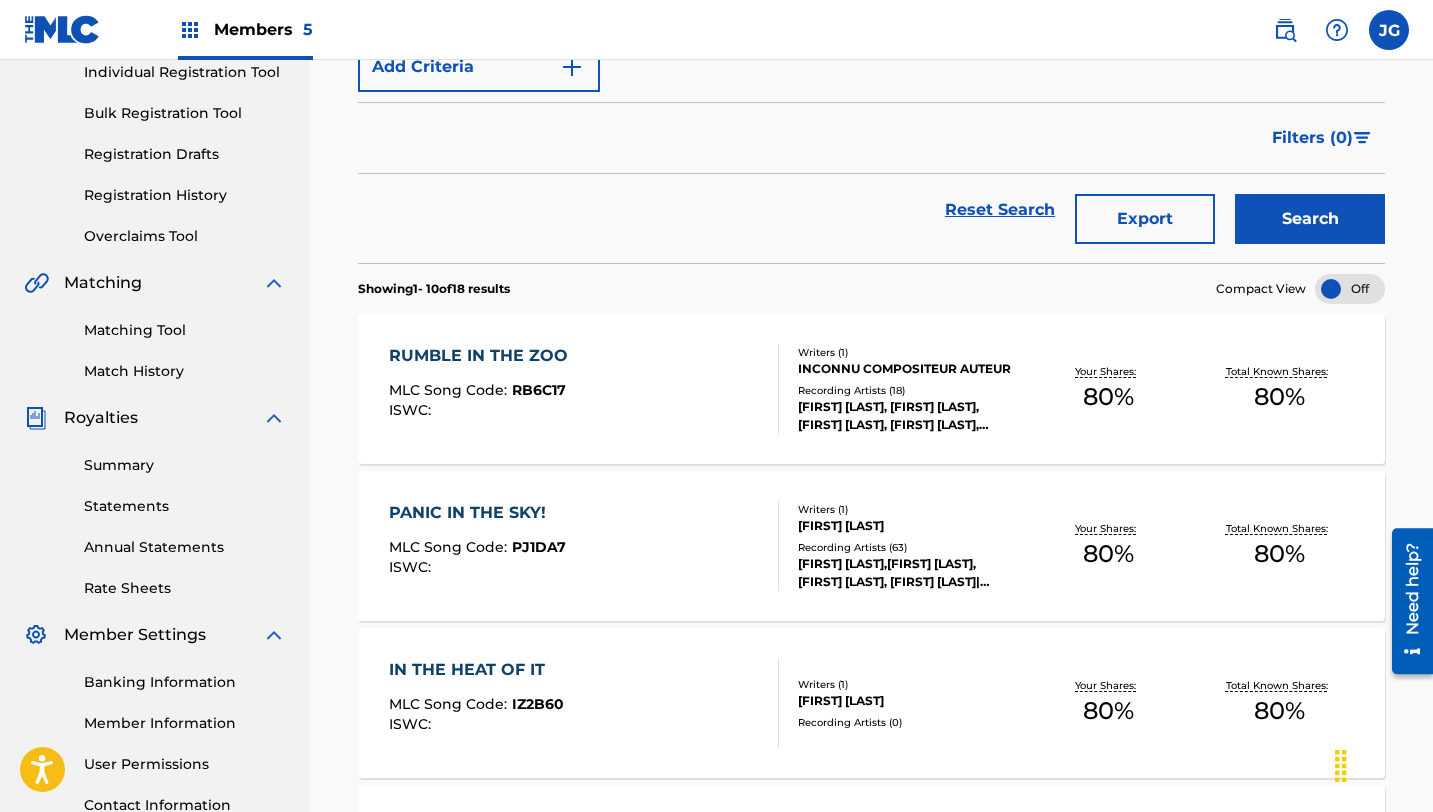 scroll, scrollTop: 266, scrollLeft: 0, axis: vertical 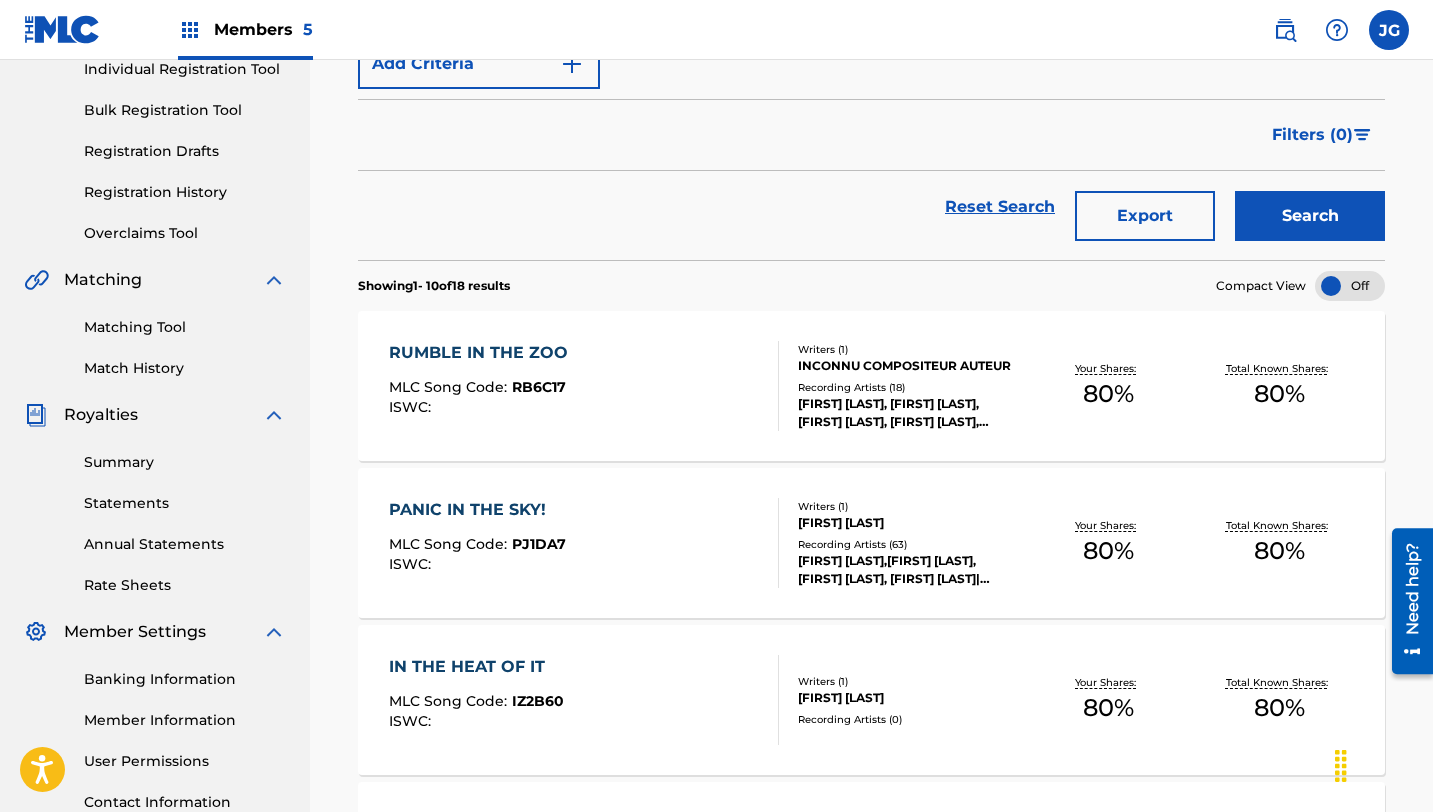 click on "MLC Song Code :" at bounding box center [450, 387] 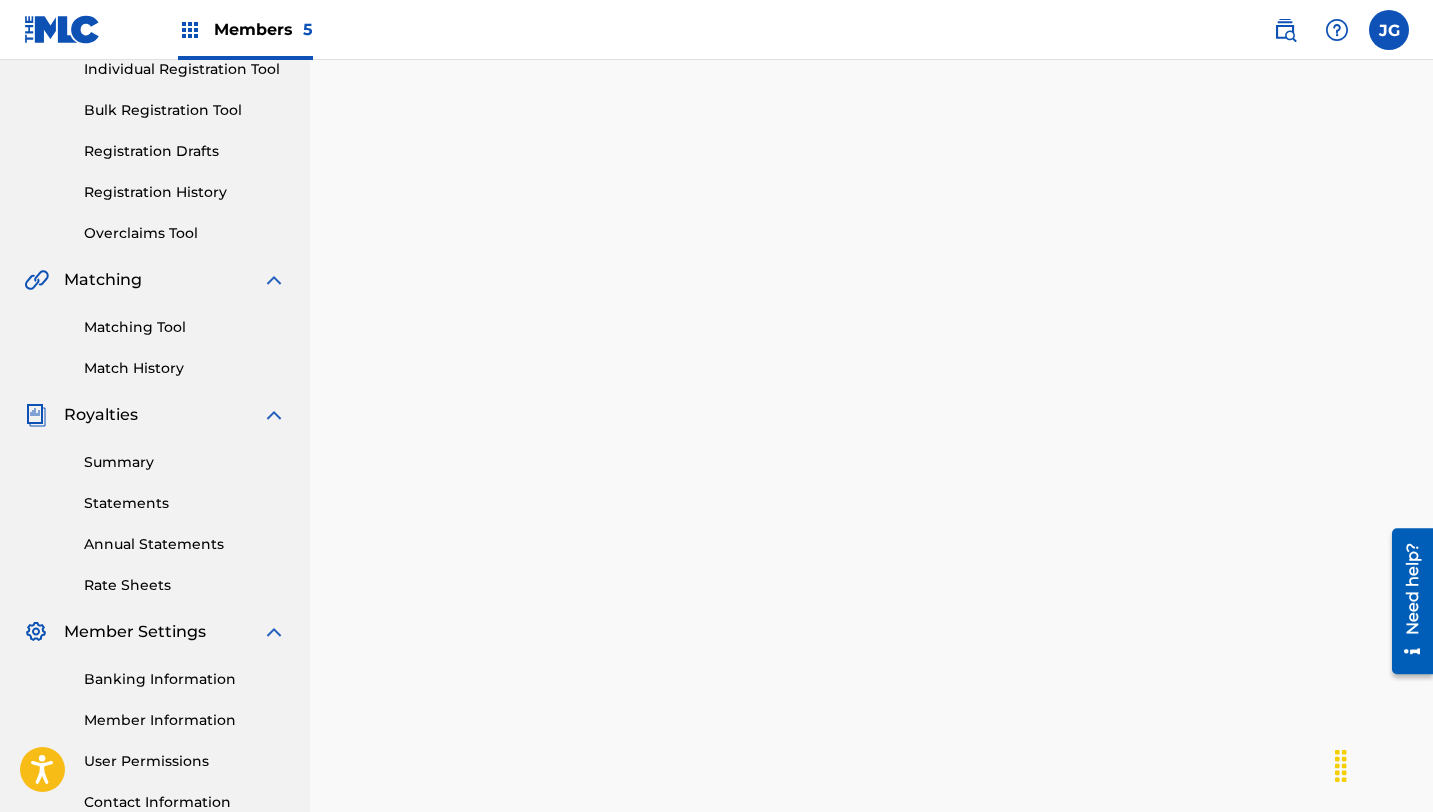 scroll, scrollTop: 0, scrollLeft: 0, axis: both 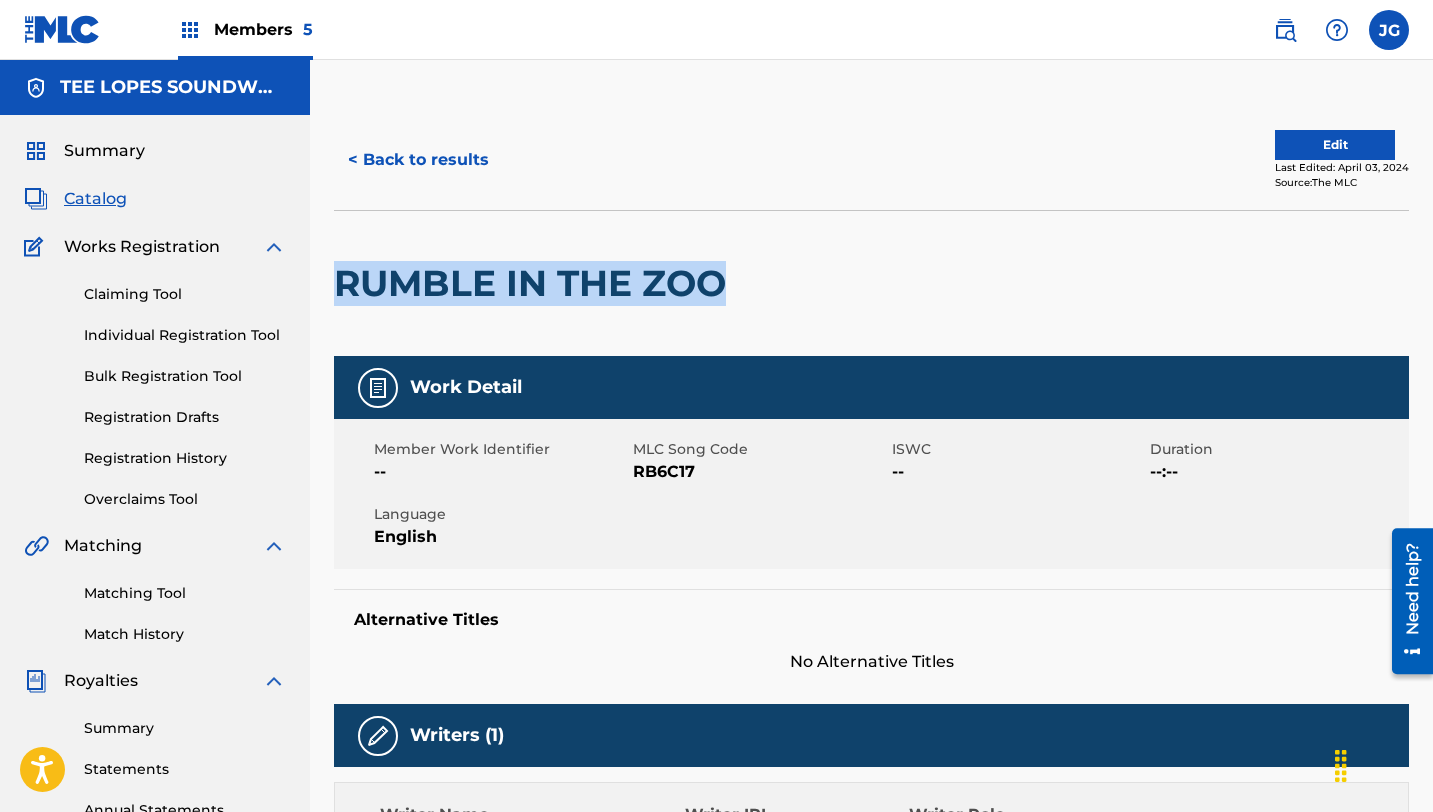 drag, startPoint x: 731, startPoint y: 286, endPoint x: 337, endPoint y: 290, distance: 394.0203 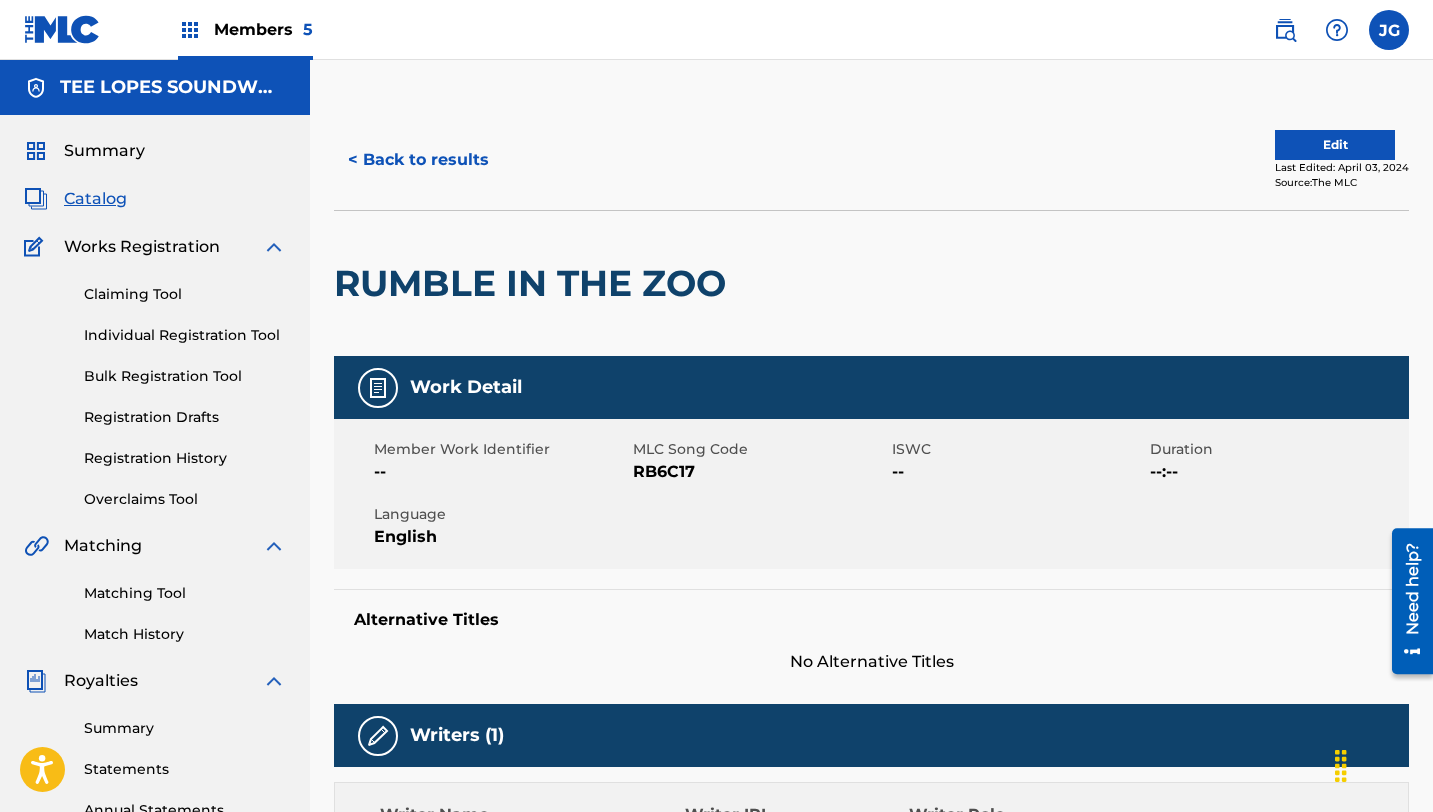 click on "Matching Tool Match History" at bounding box center [155, 601] 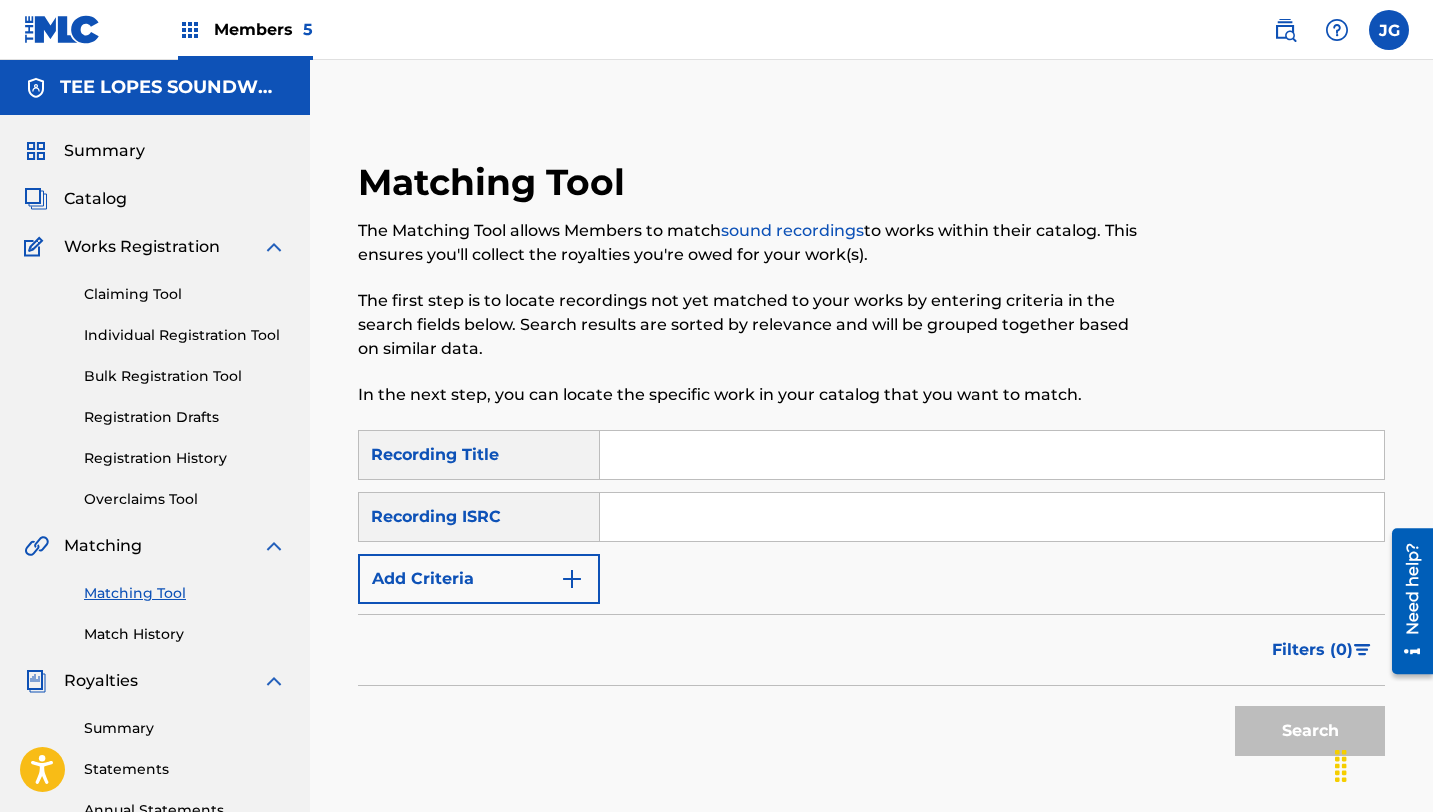 click at bounding box center (992, 455) 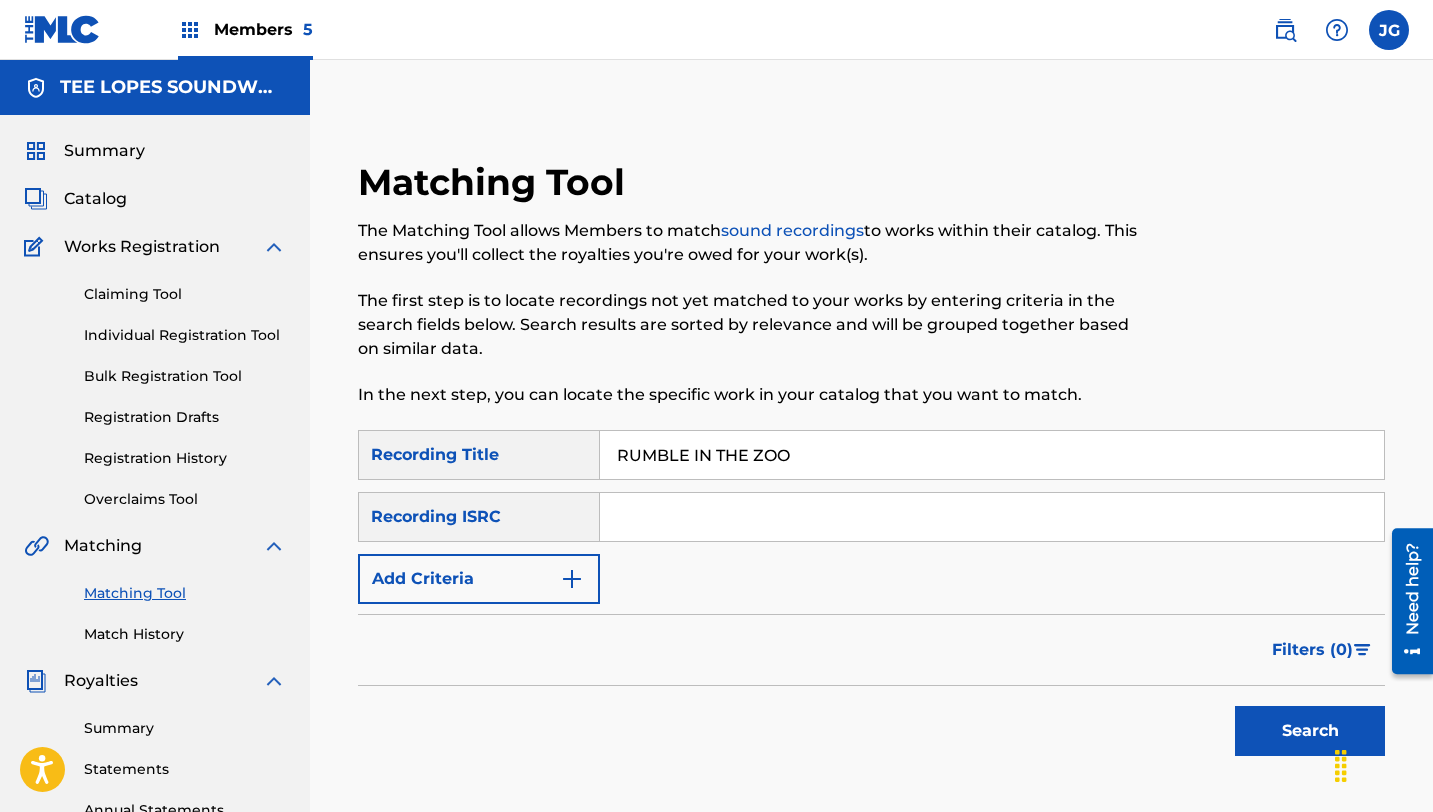 type on "RUMBLE IN THE ZOO" 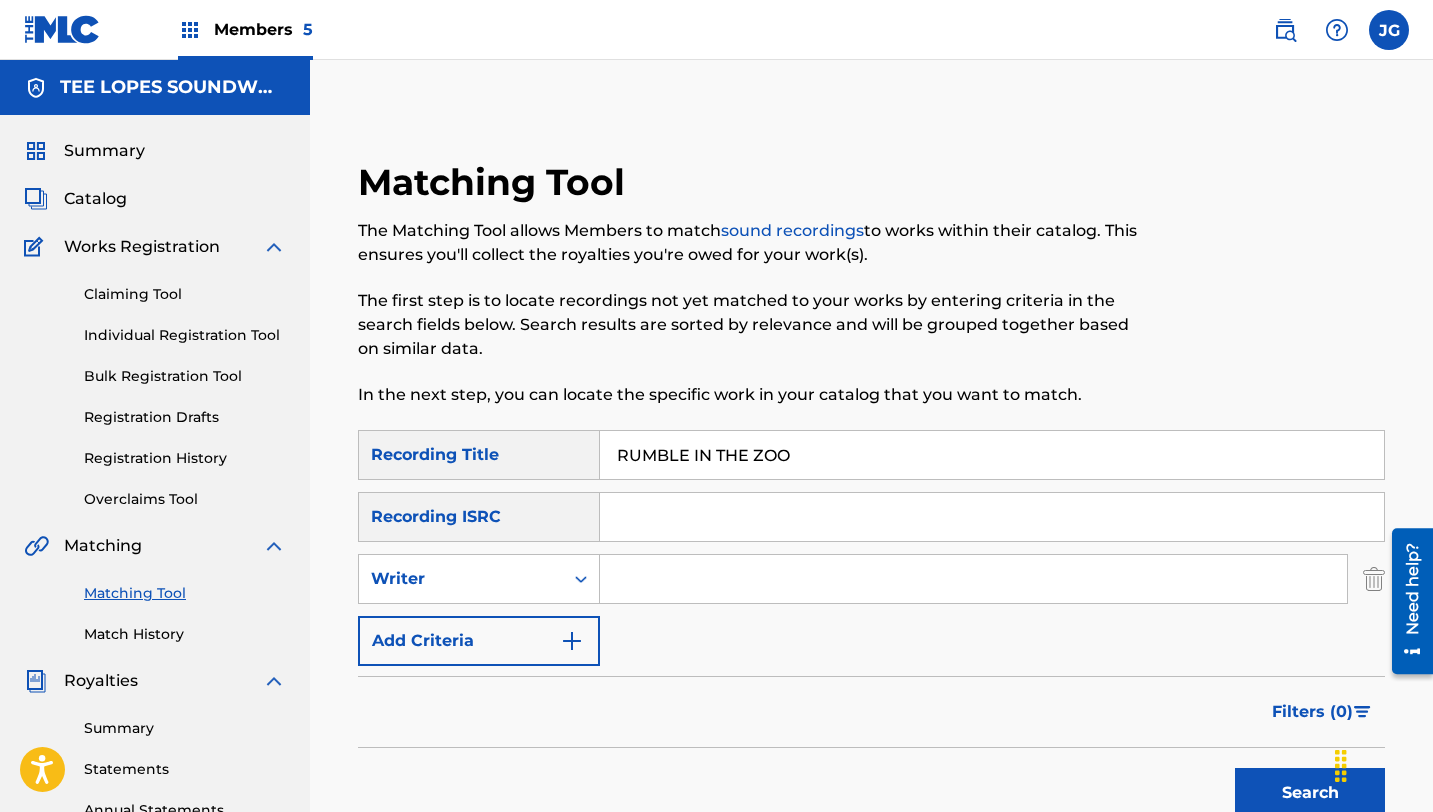 click at bounding box center [973, 579] 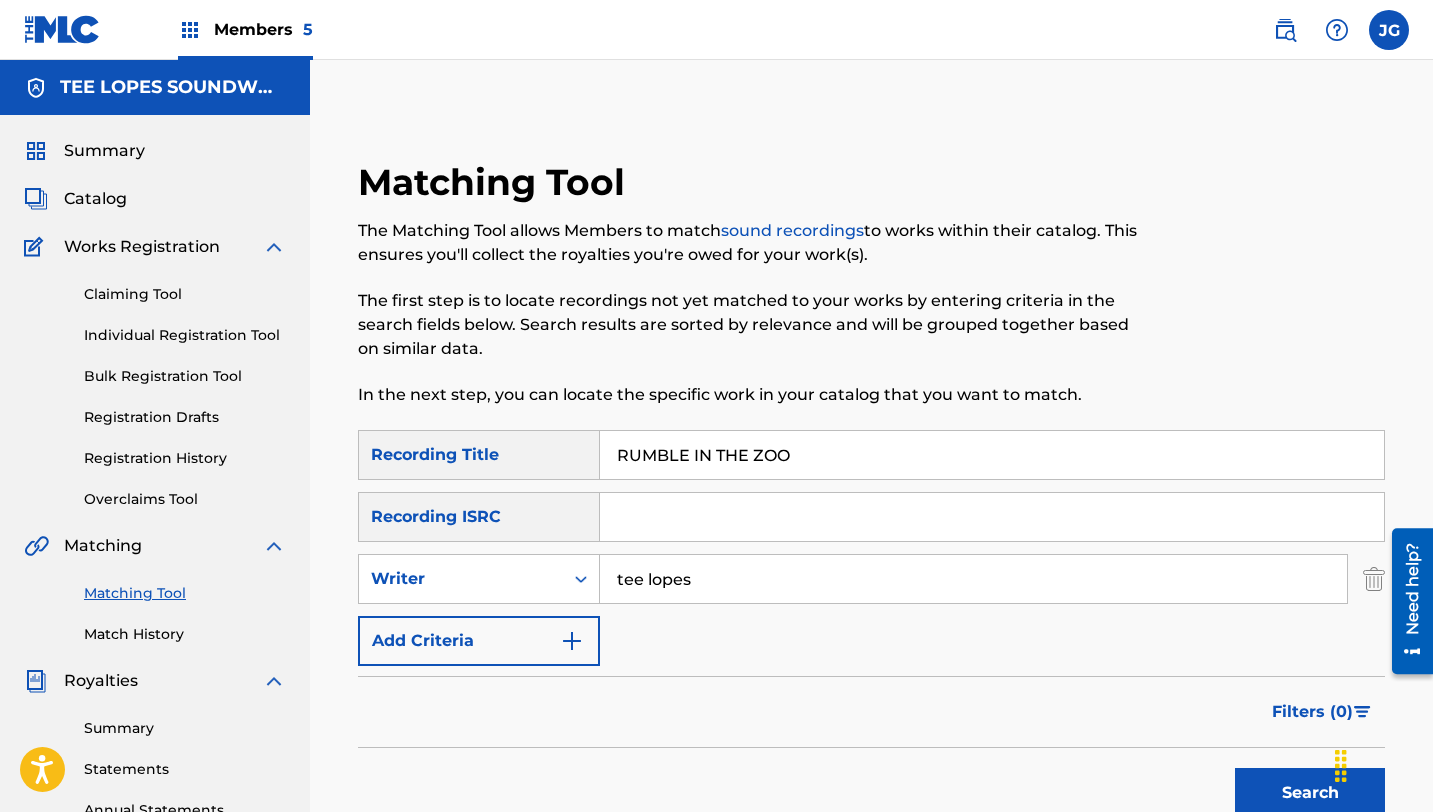 click on "Add Criteria" at bounding box center [479, 641] 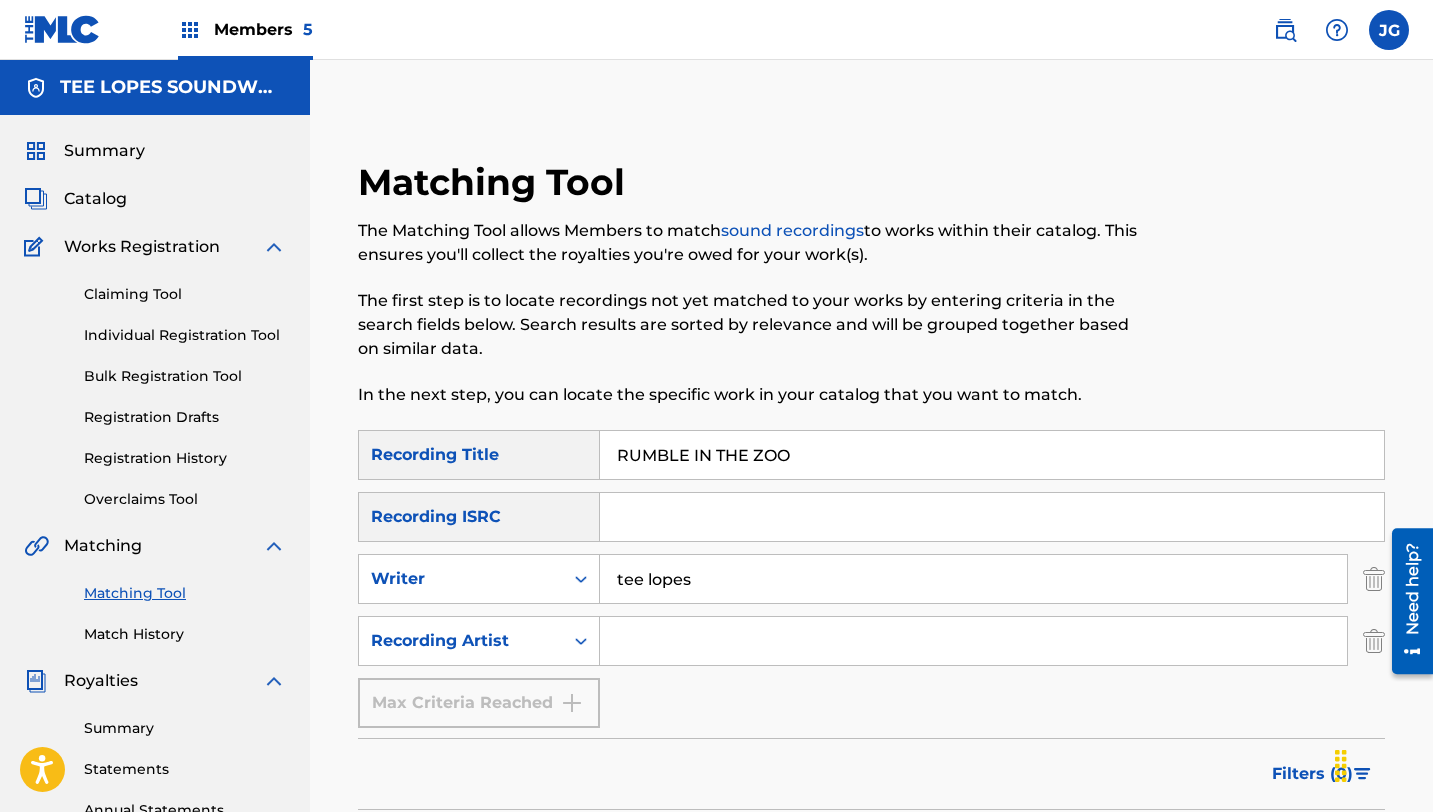 click at bounding box center [973, 641] 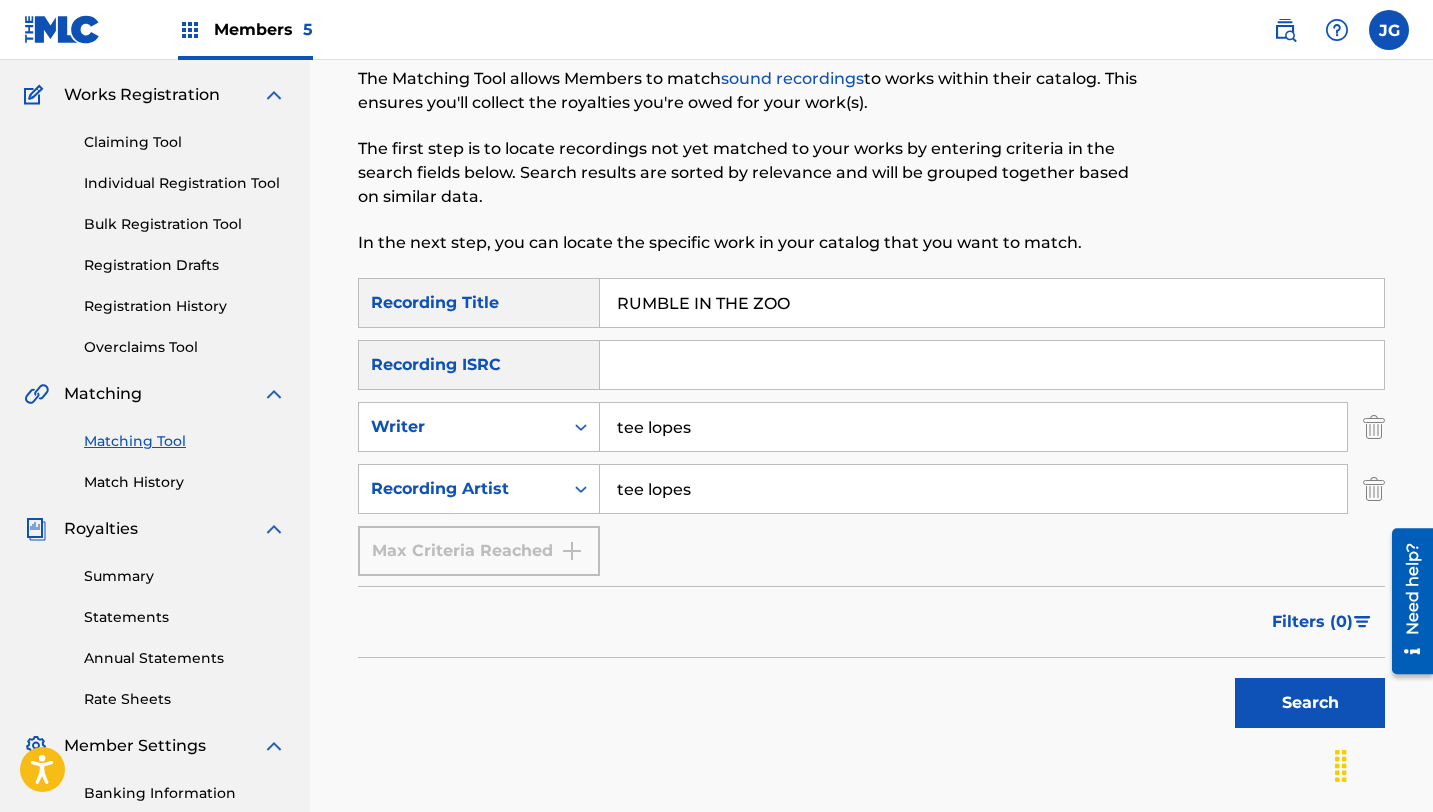 scroll, scrollTop: 182, scrollLeft: 0, axis: vertical 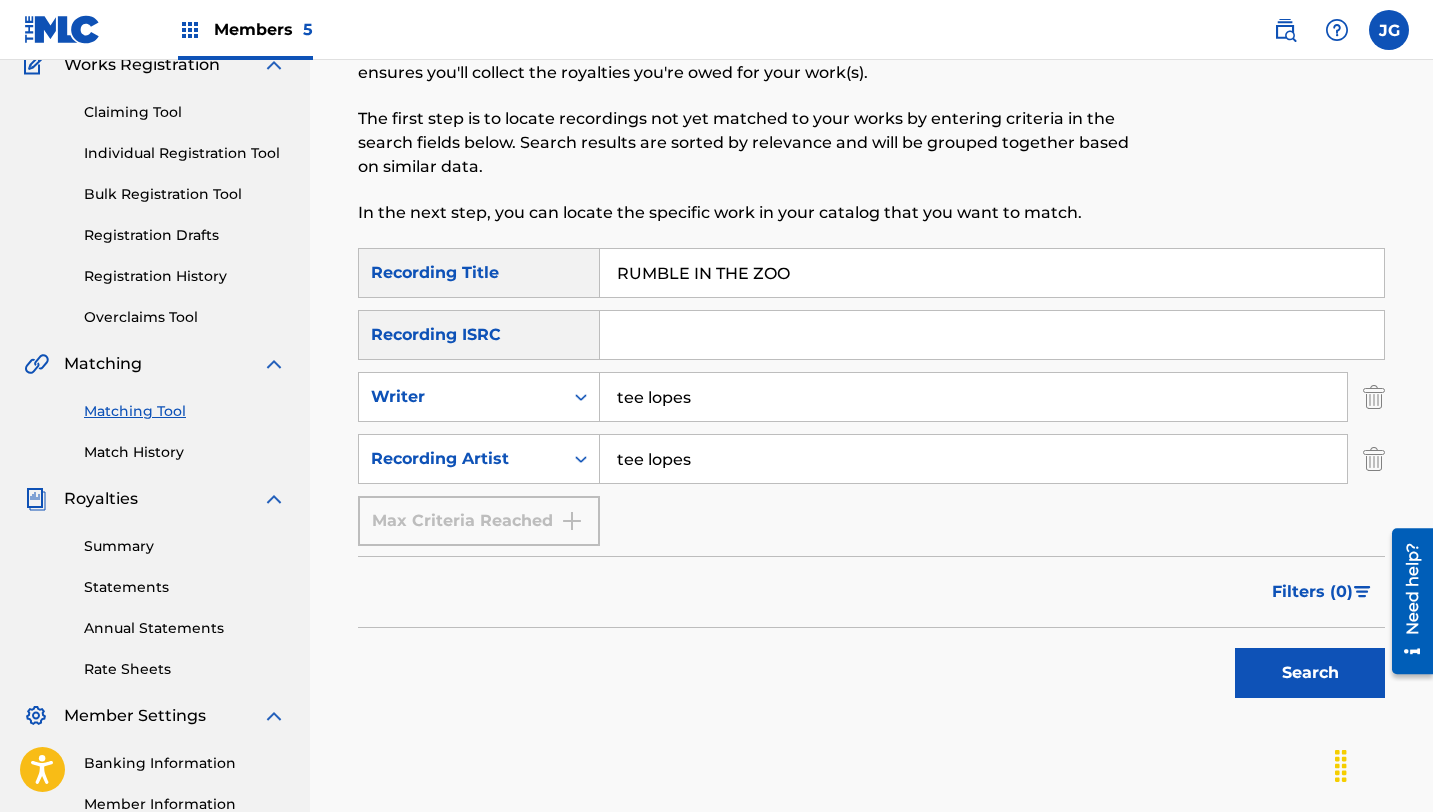 click on "Search" at bounding box center (1310, 673) 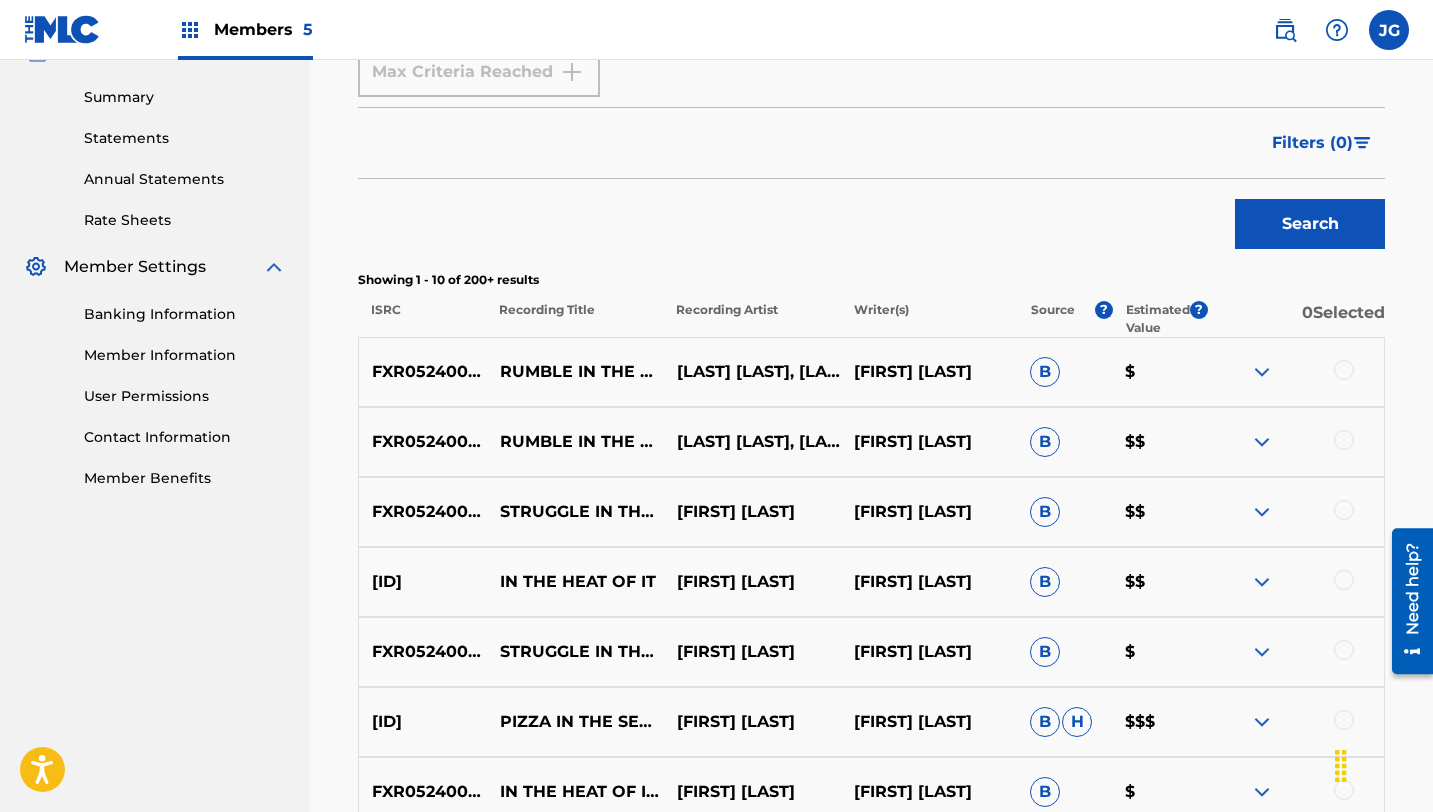 scroll, scrollTop: 642, scrollLeft: 0, axis: vertical 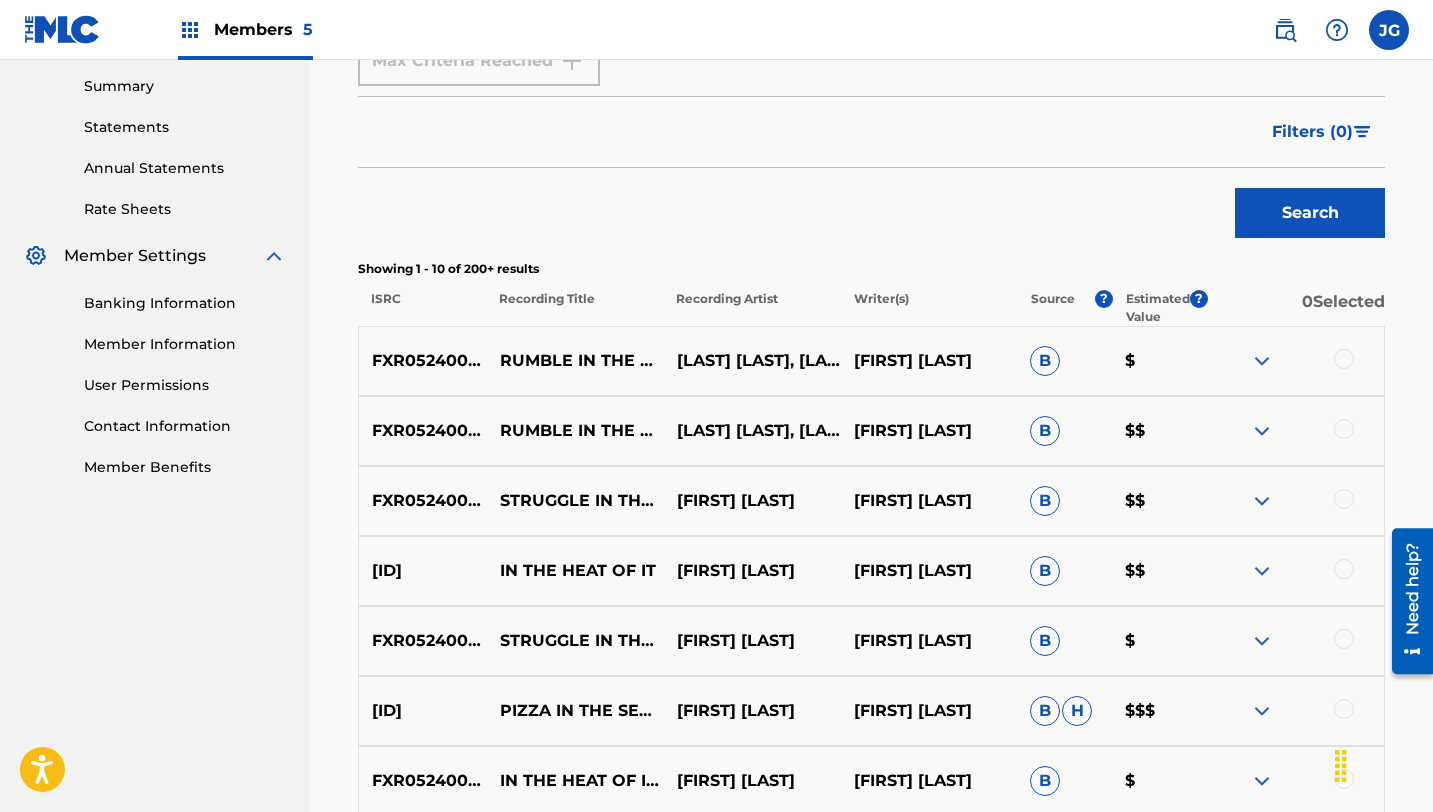 click at bounding box center [1344, 359] 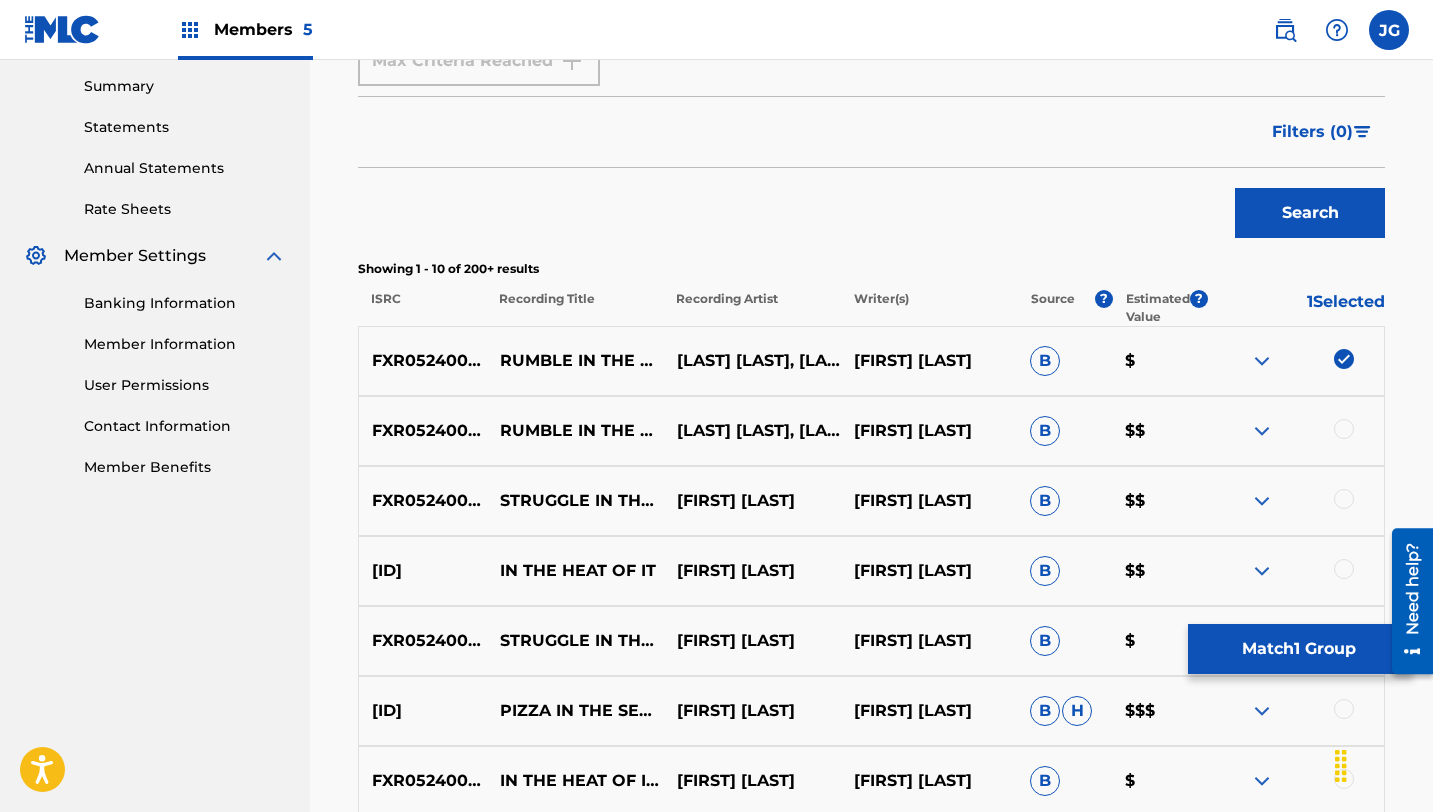 click at bounding box center [1344, 429] 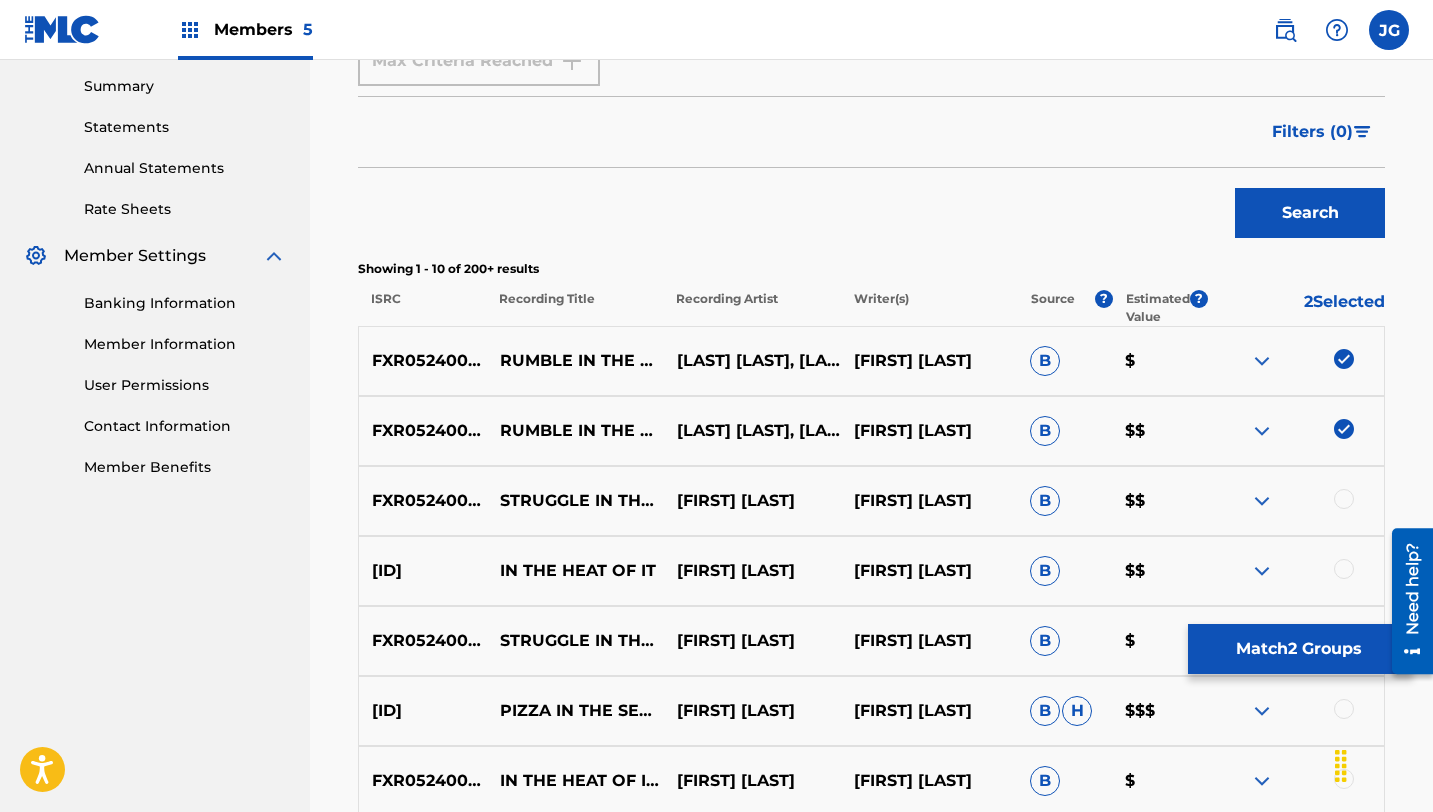 click on "Match  2 Groups" at bounding box center (1298, 649) 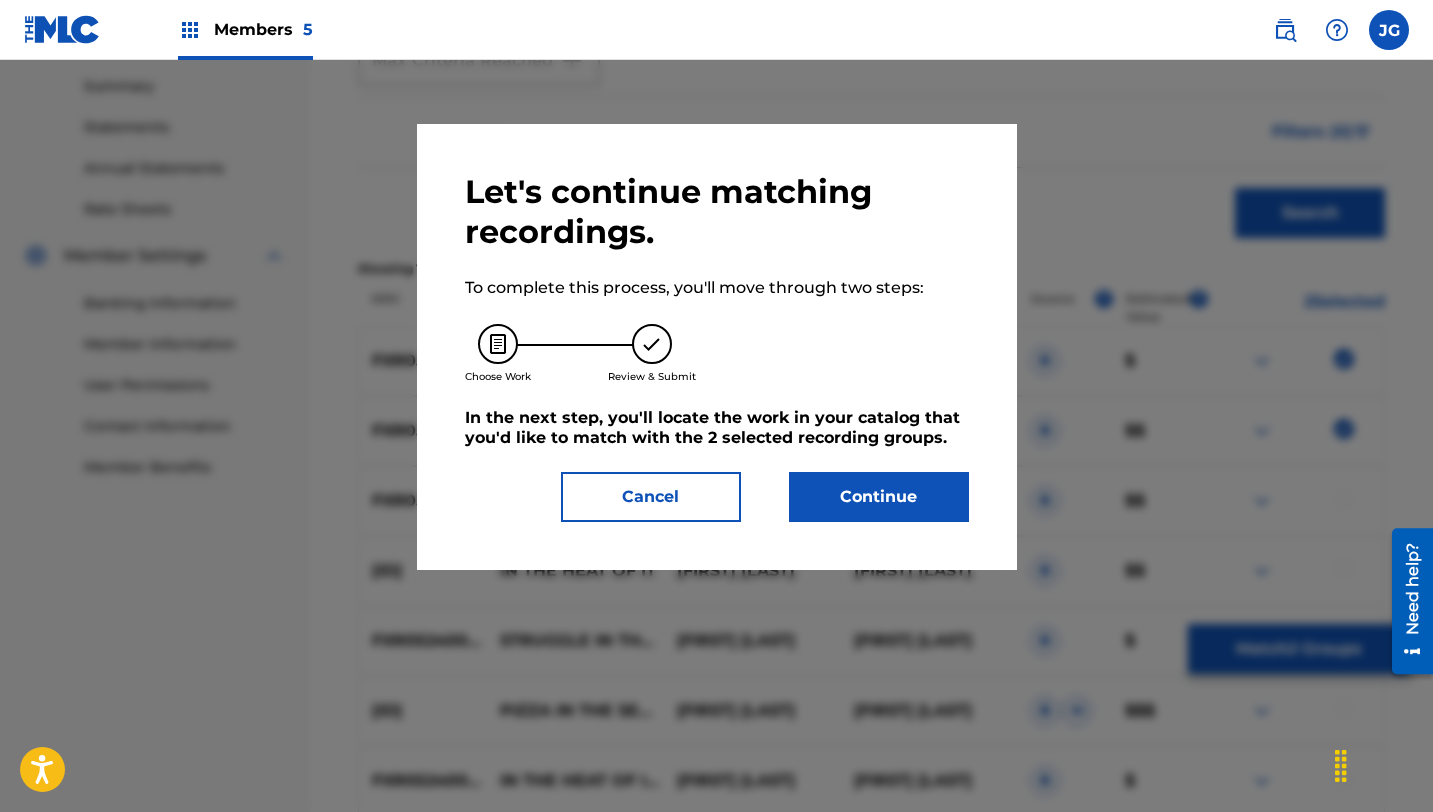 click on "Continue" at bounding box center (879, 497) 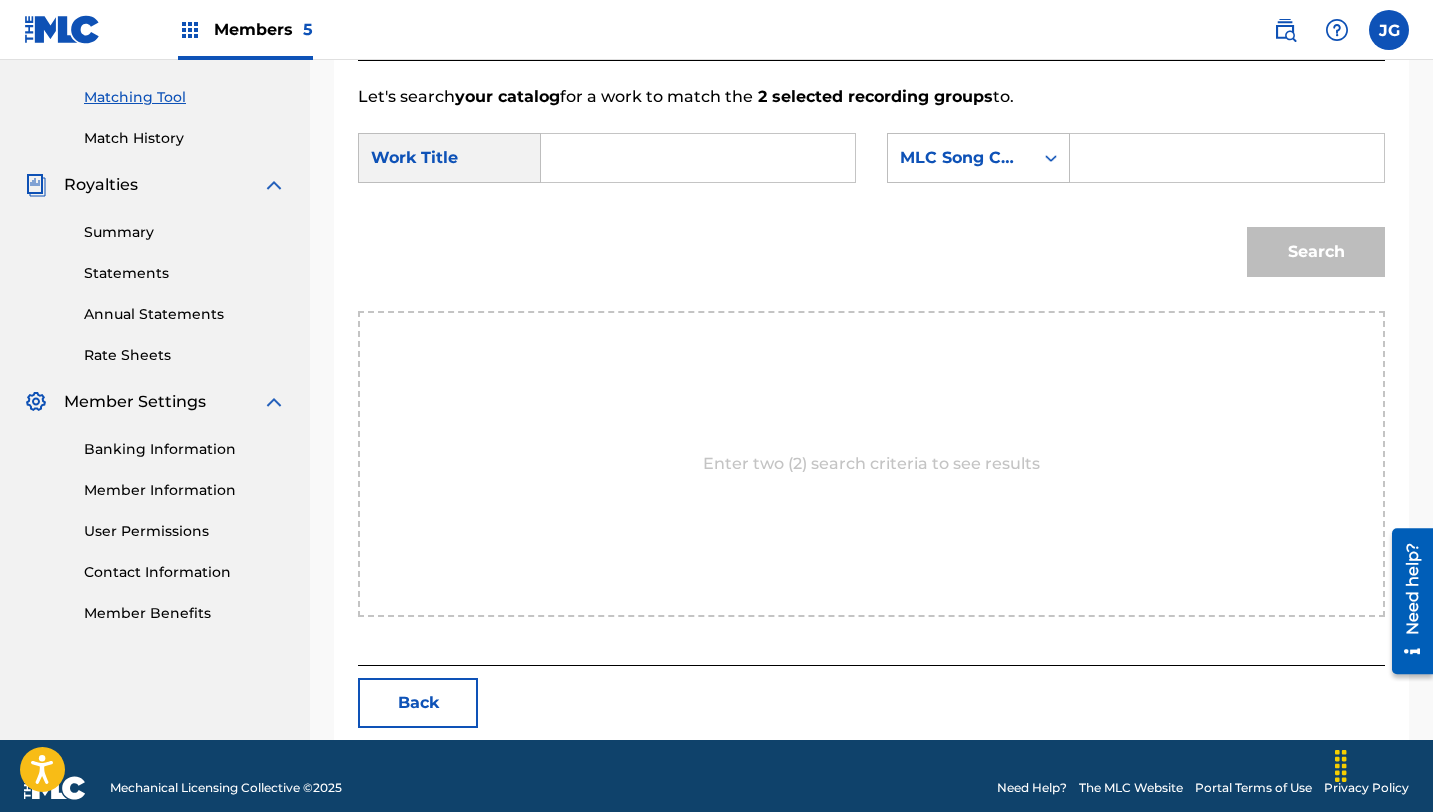 scroll, scrollTop: 520, scrollLeft: 0, axis: vertical 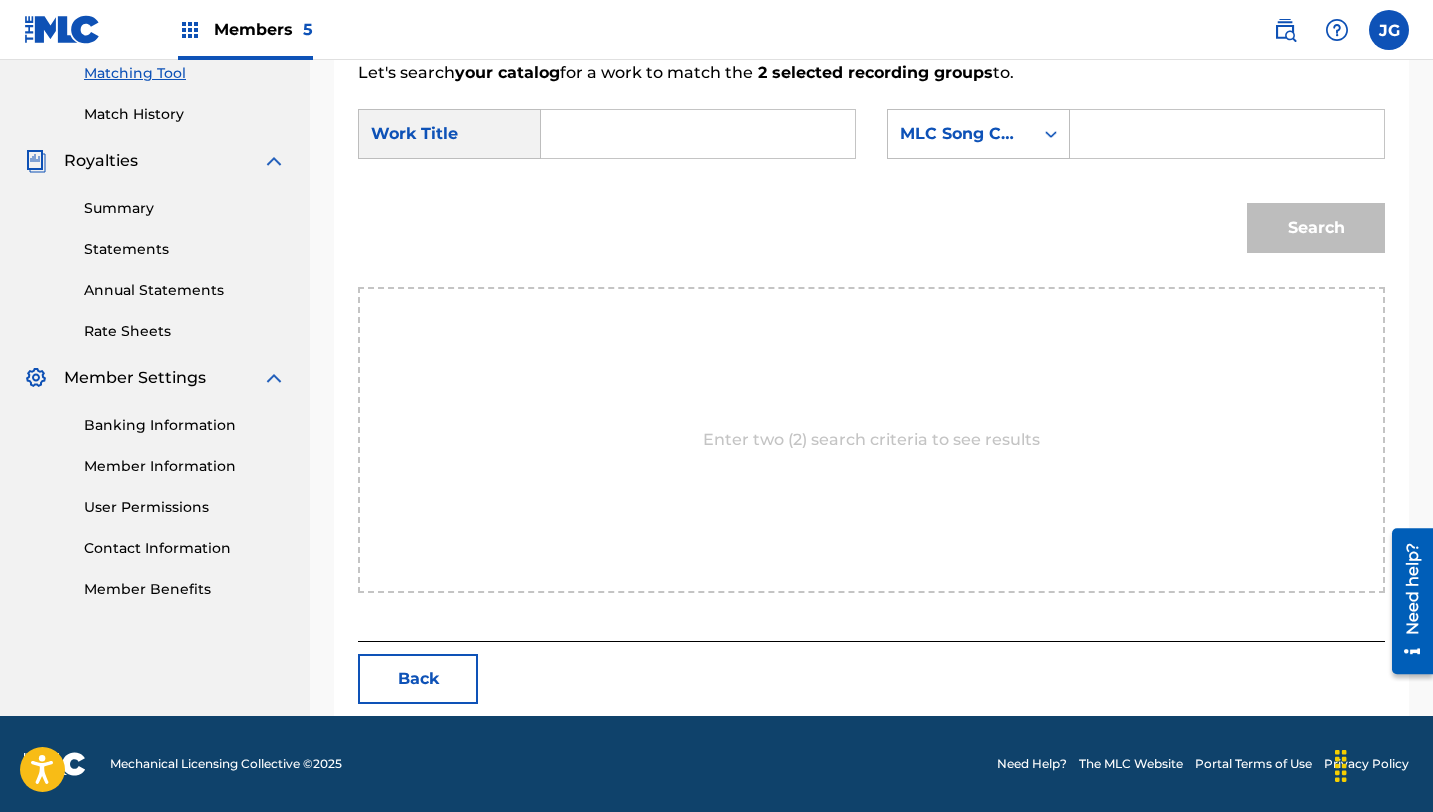 click at bounding box center (698, 134) 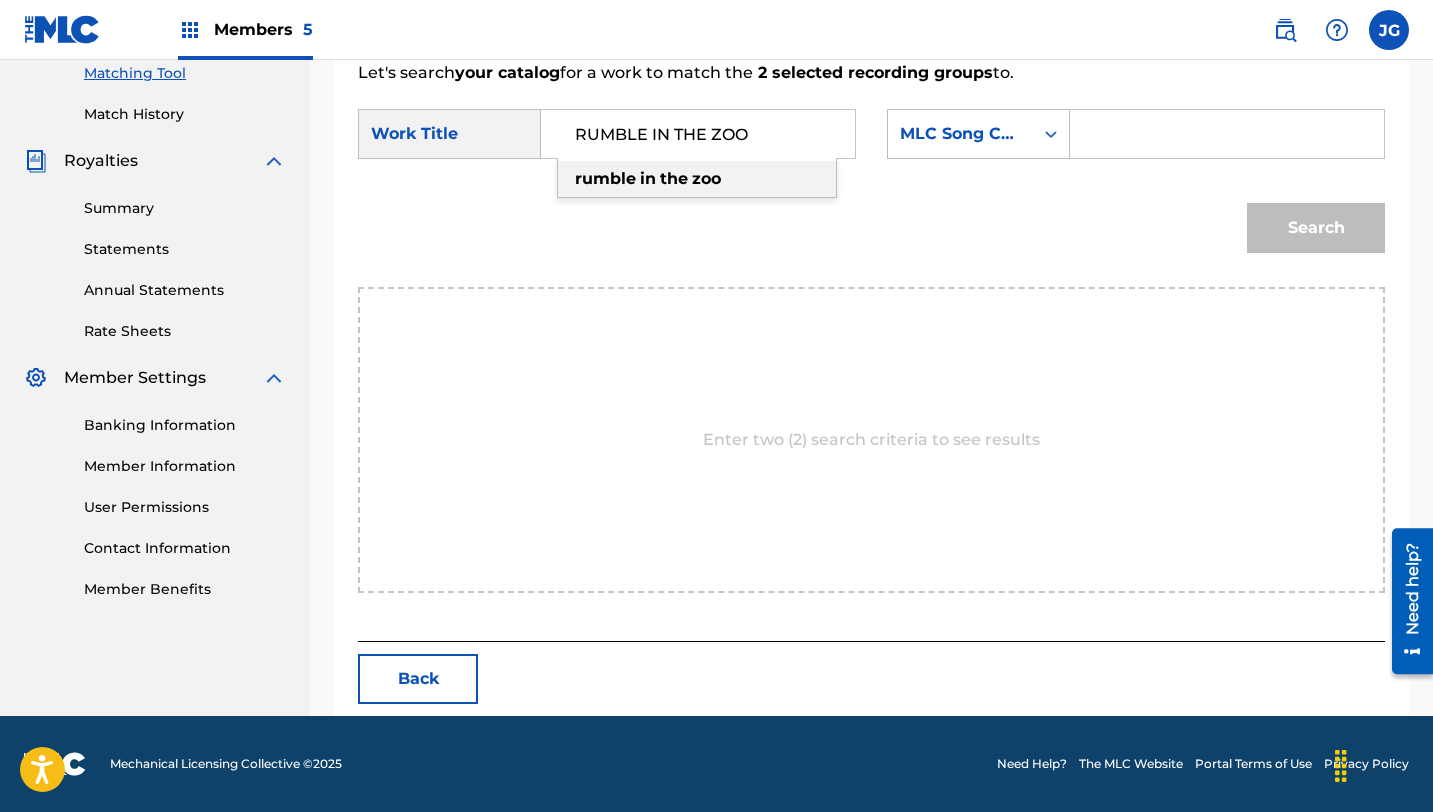click on "zoo" at bounding box center (706, 178) 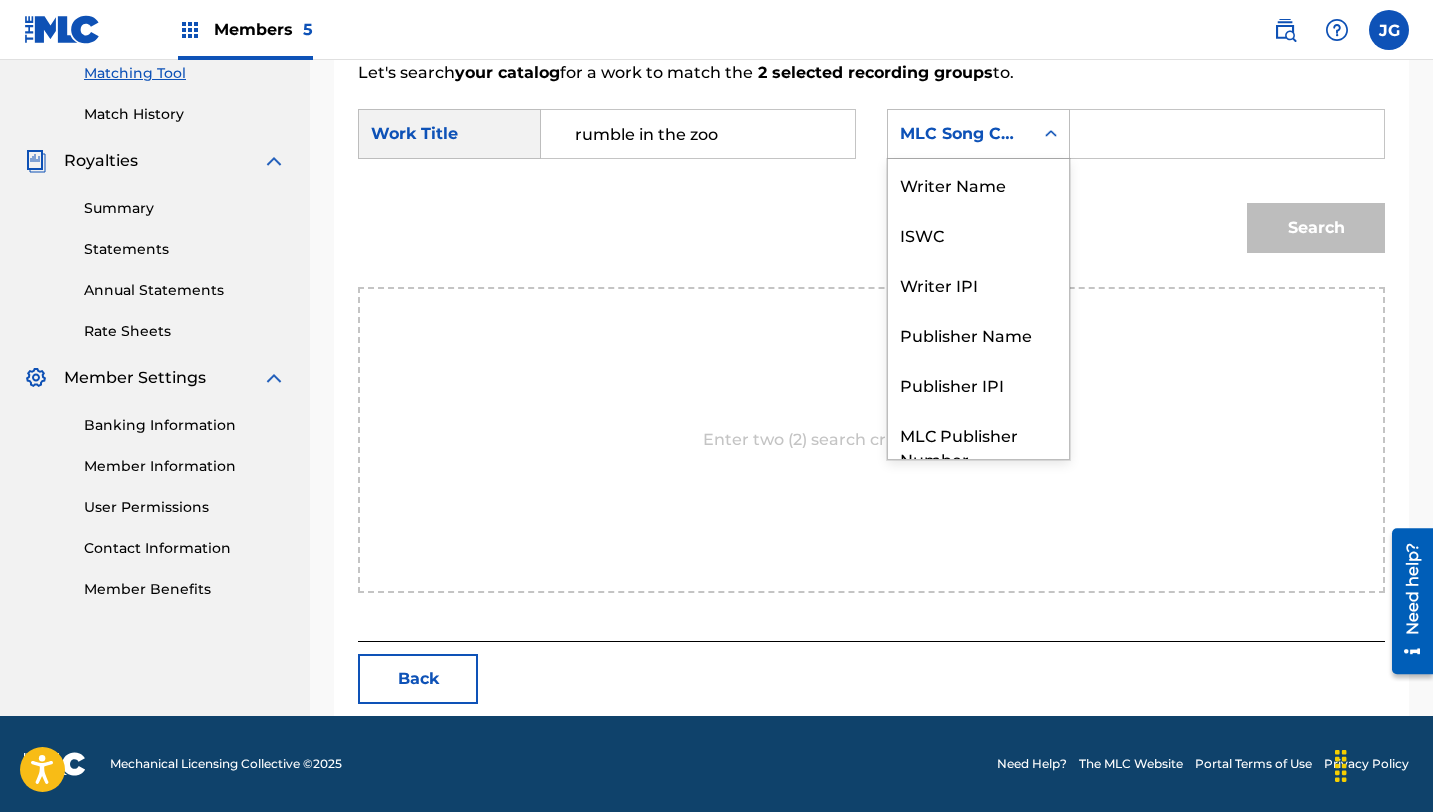 click on "MLC Song Code" at bounding box center (978, 134) 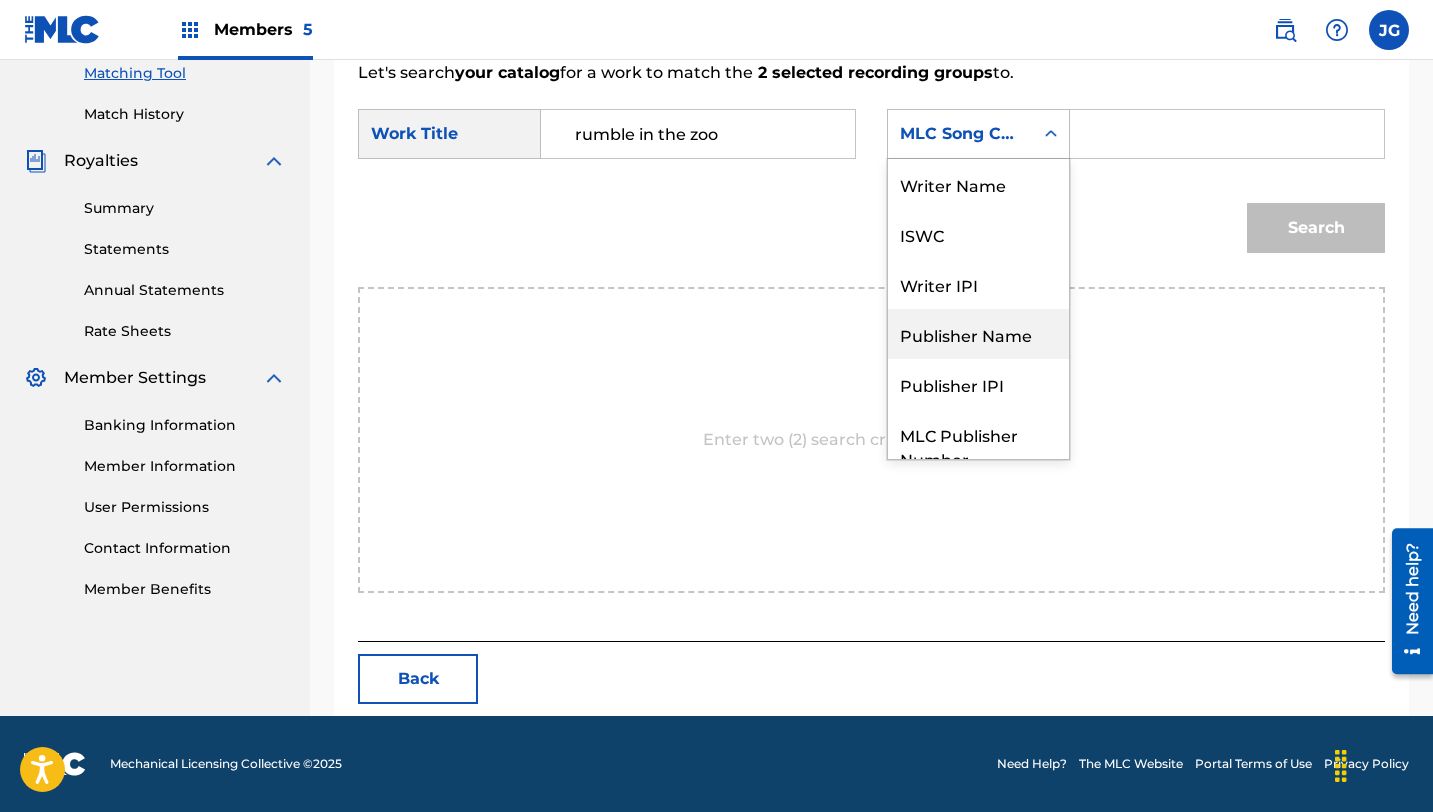 scroll, scrollTop: 74, scrollLeft: 0, axis: vertical 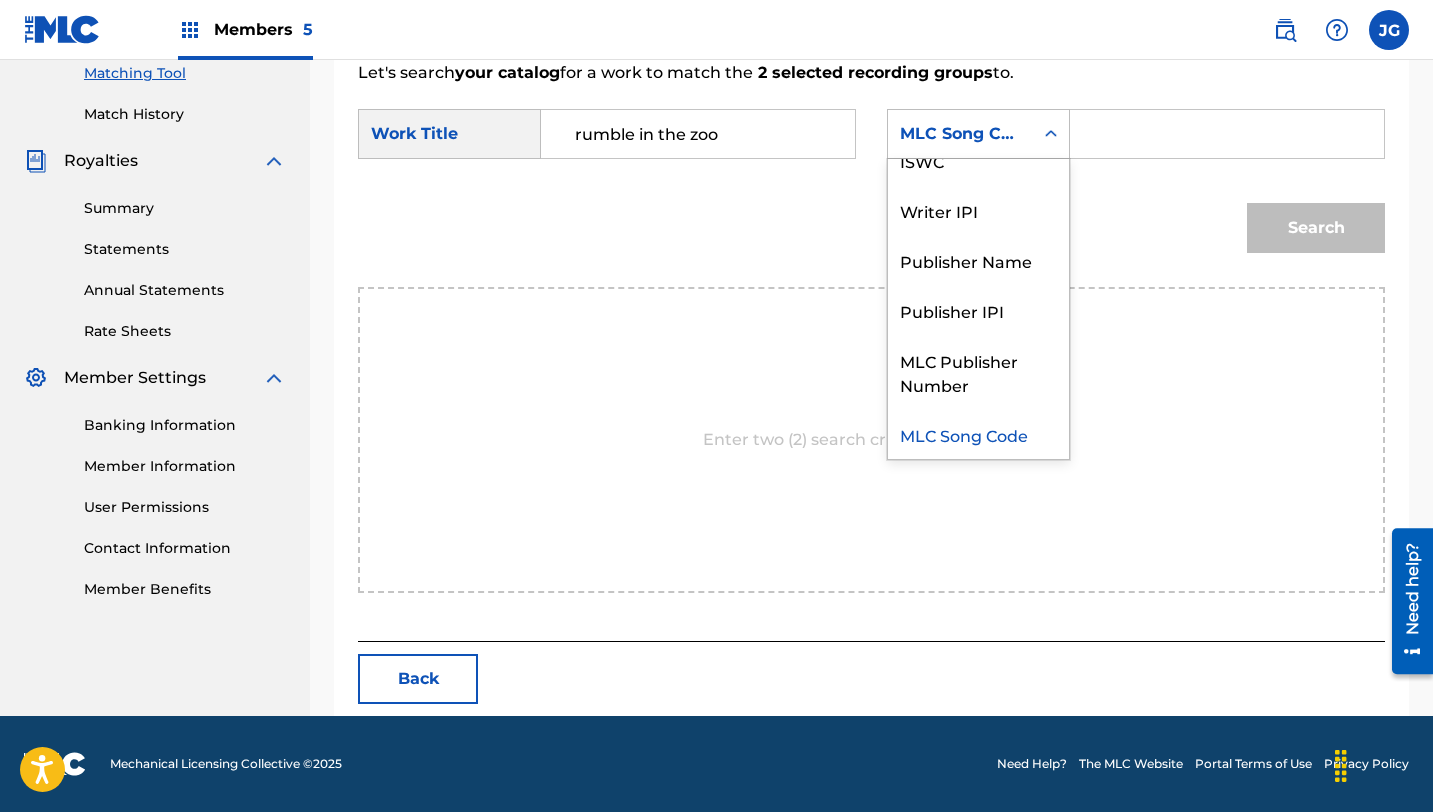 click on "MLC Song Code" at bounding box center (978, 434) 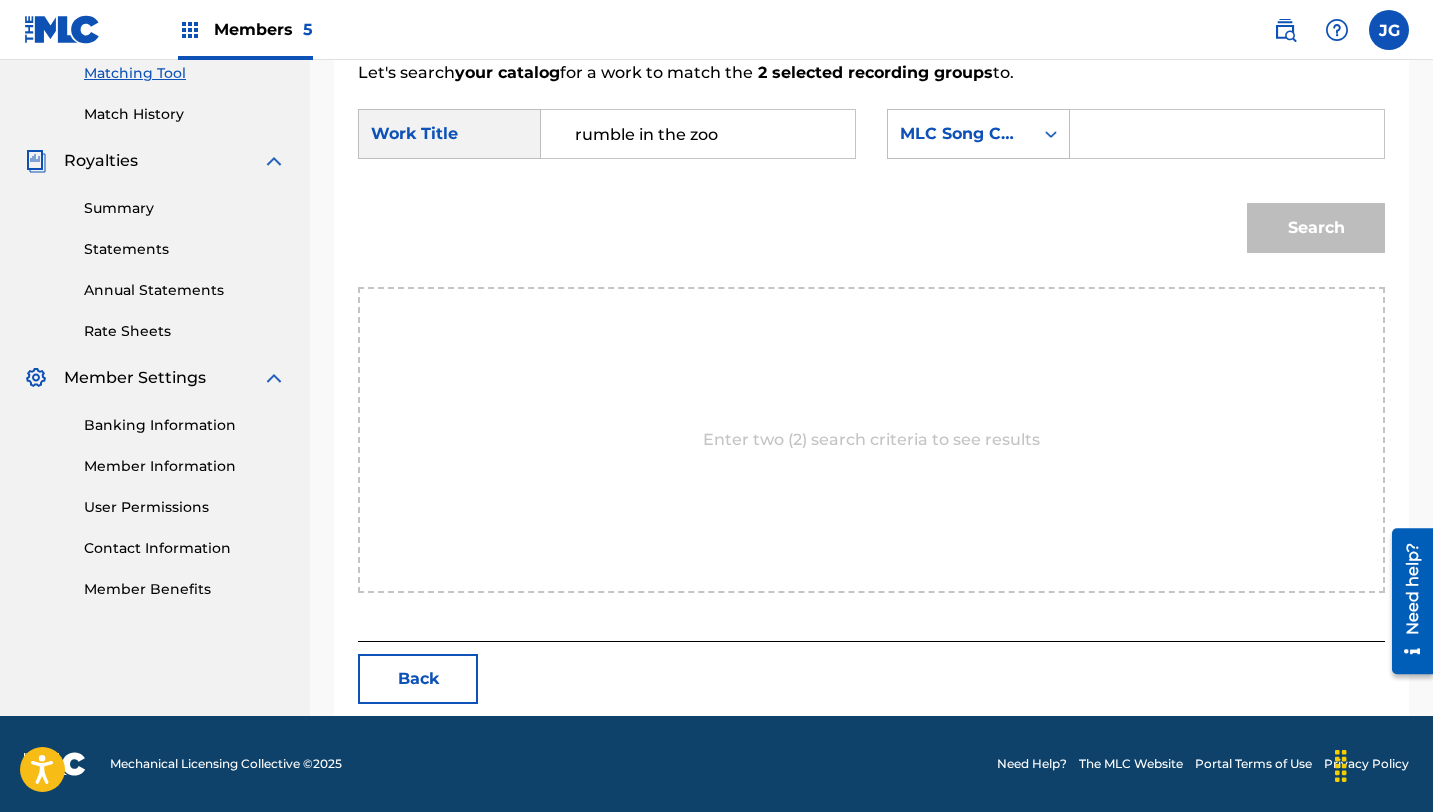 click at bounding box center [1227, 134] 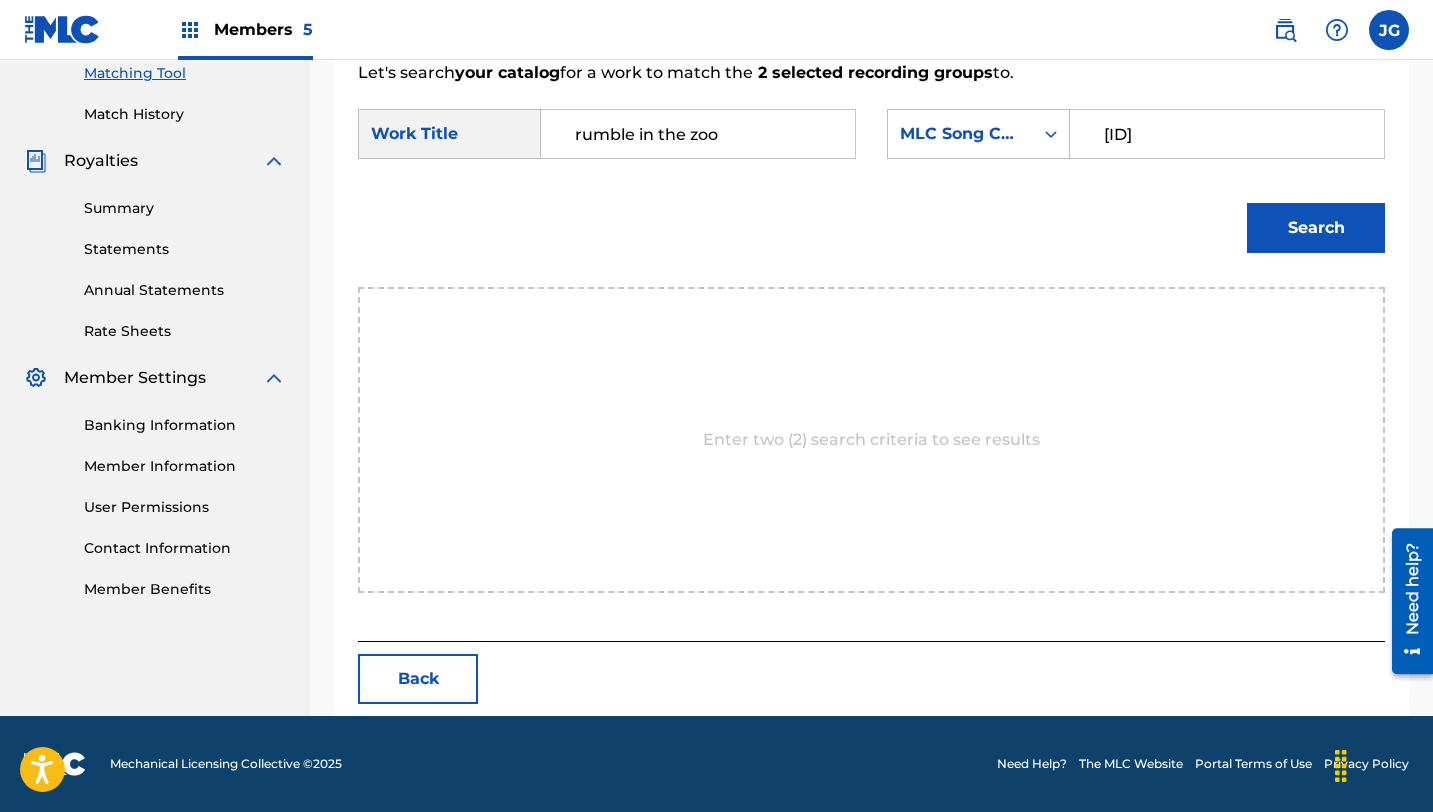 type on "[ID]" 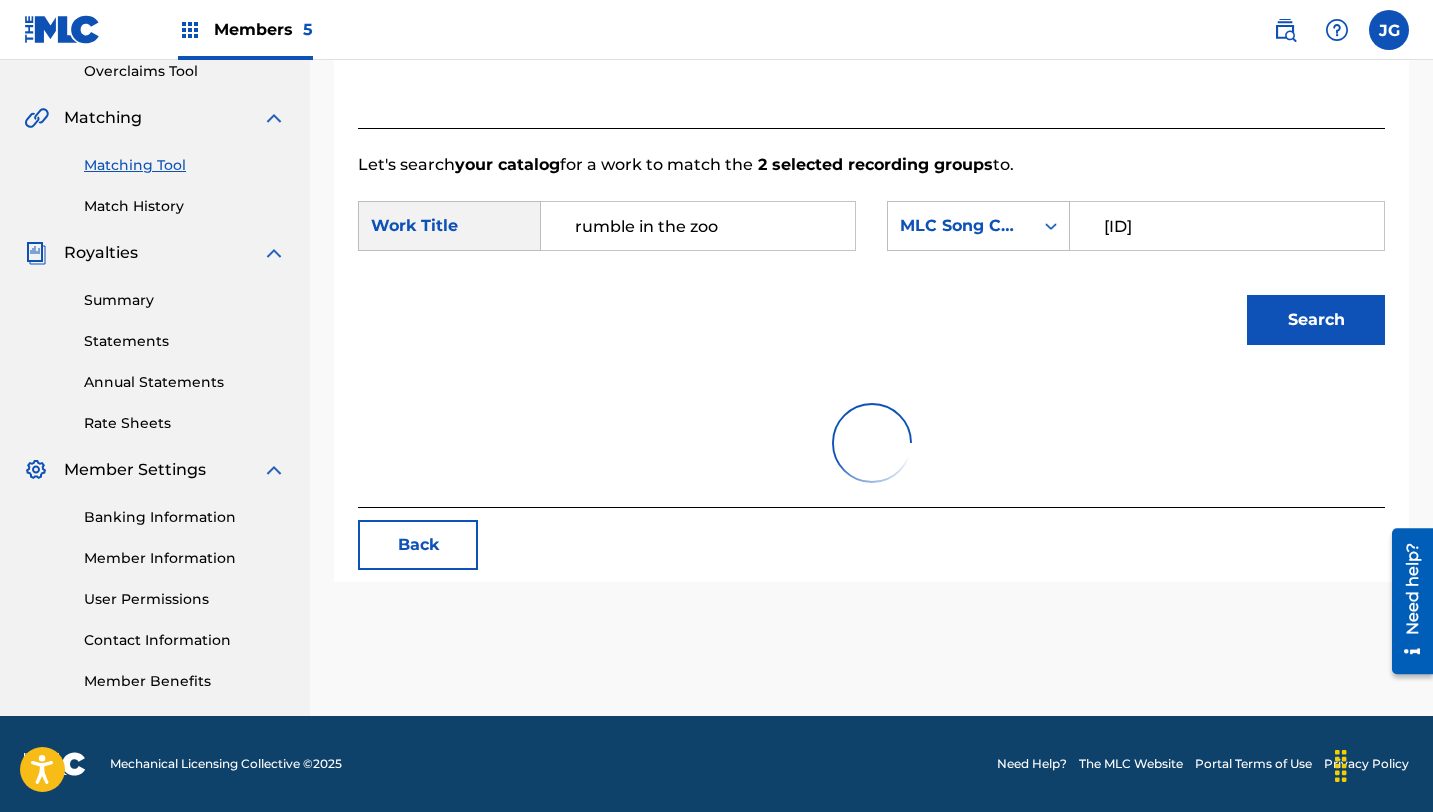 scroll, scrollTop: 461, scrollLeft: 0, axis: vertical 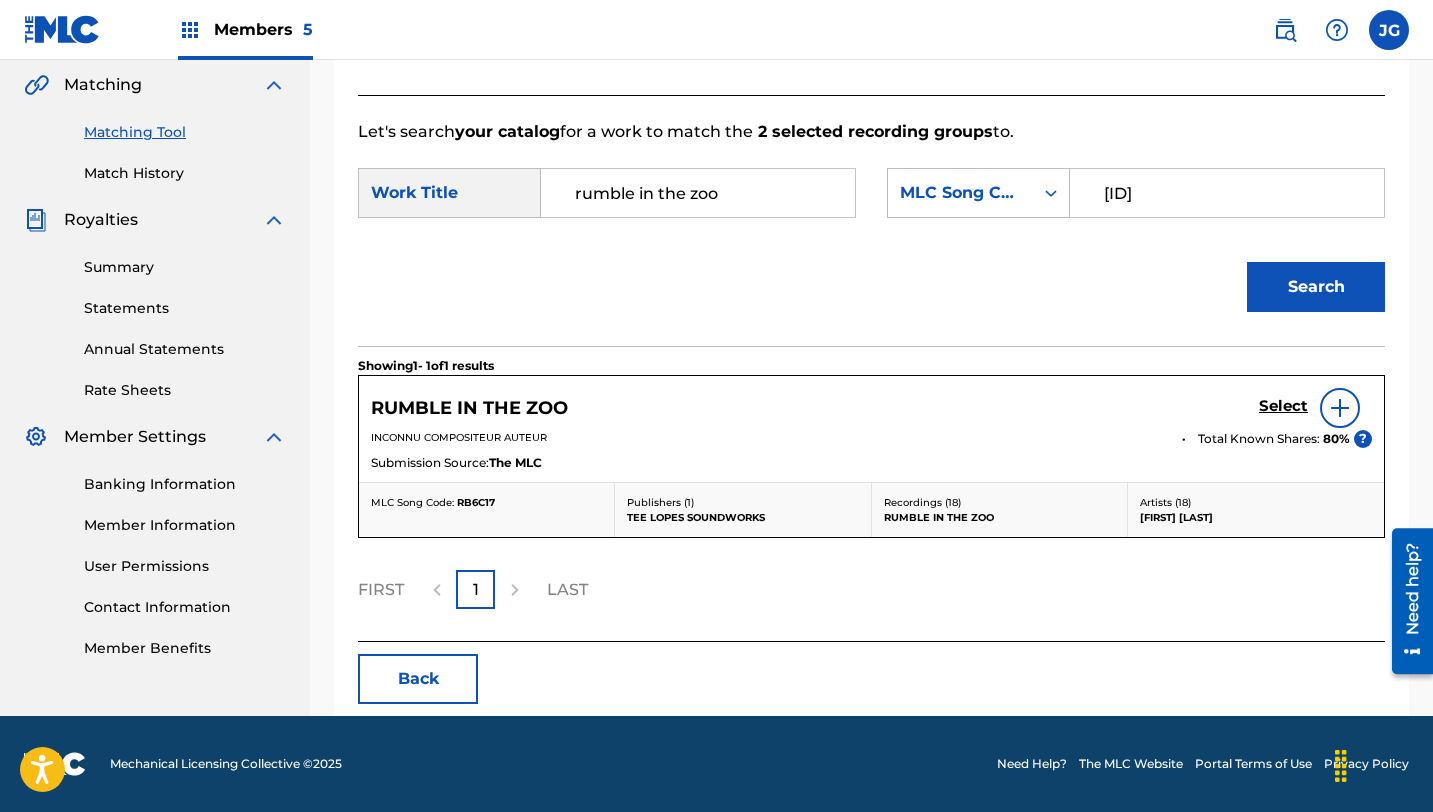 click on "Select" at bounding box center [1283, 406] 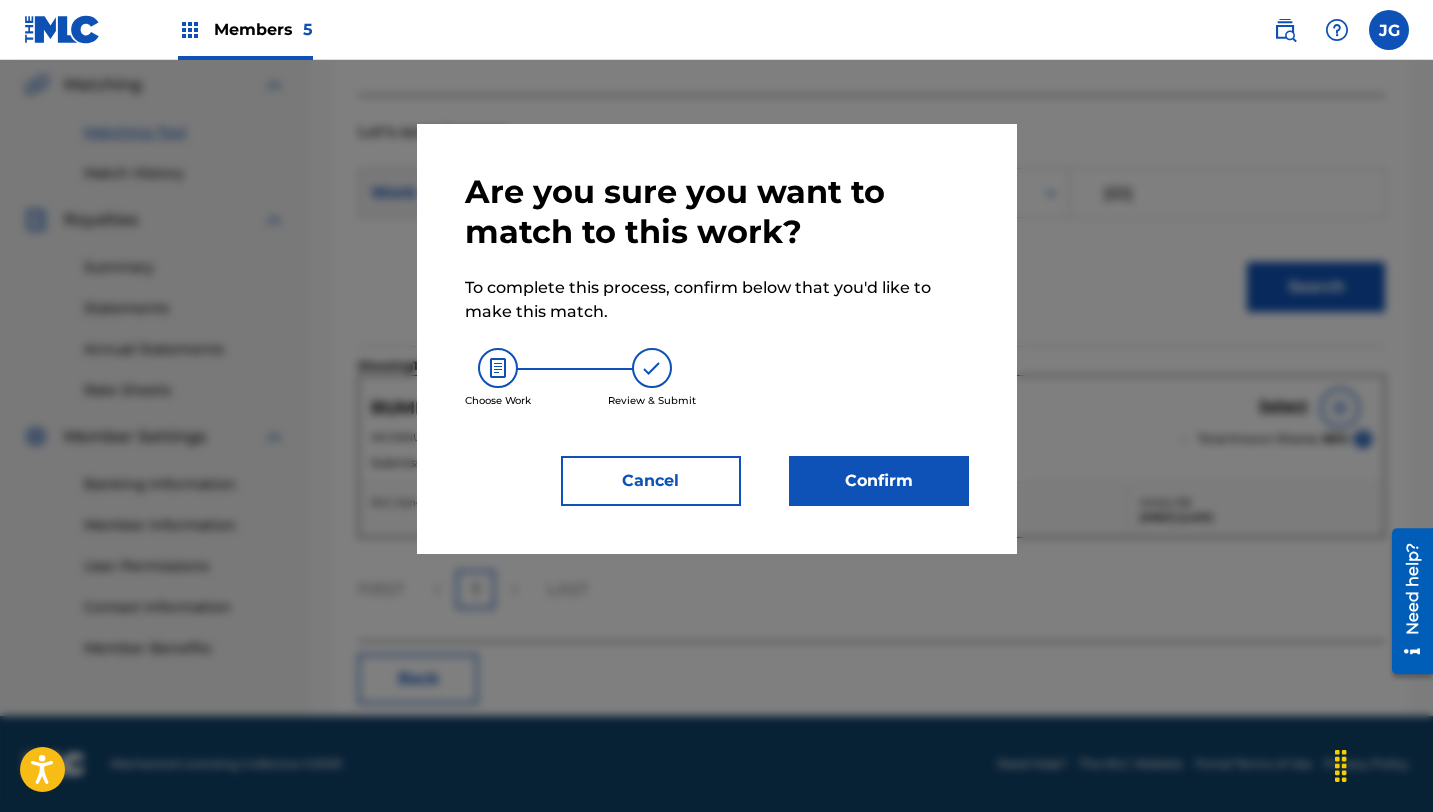 click on "Confirm" at bounding box center [879, 481] 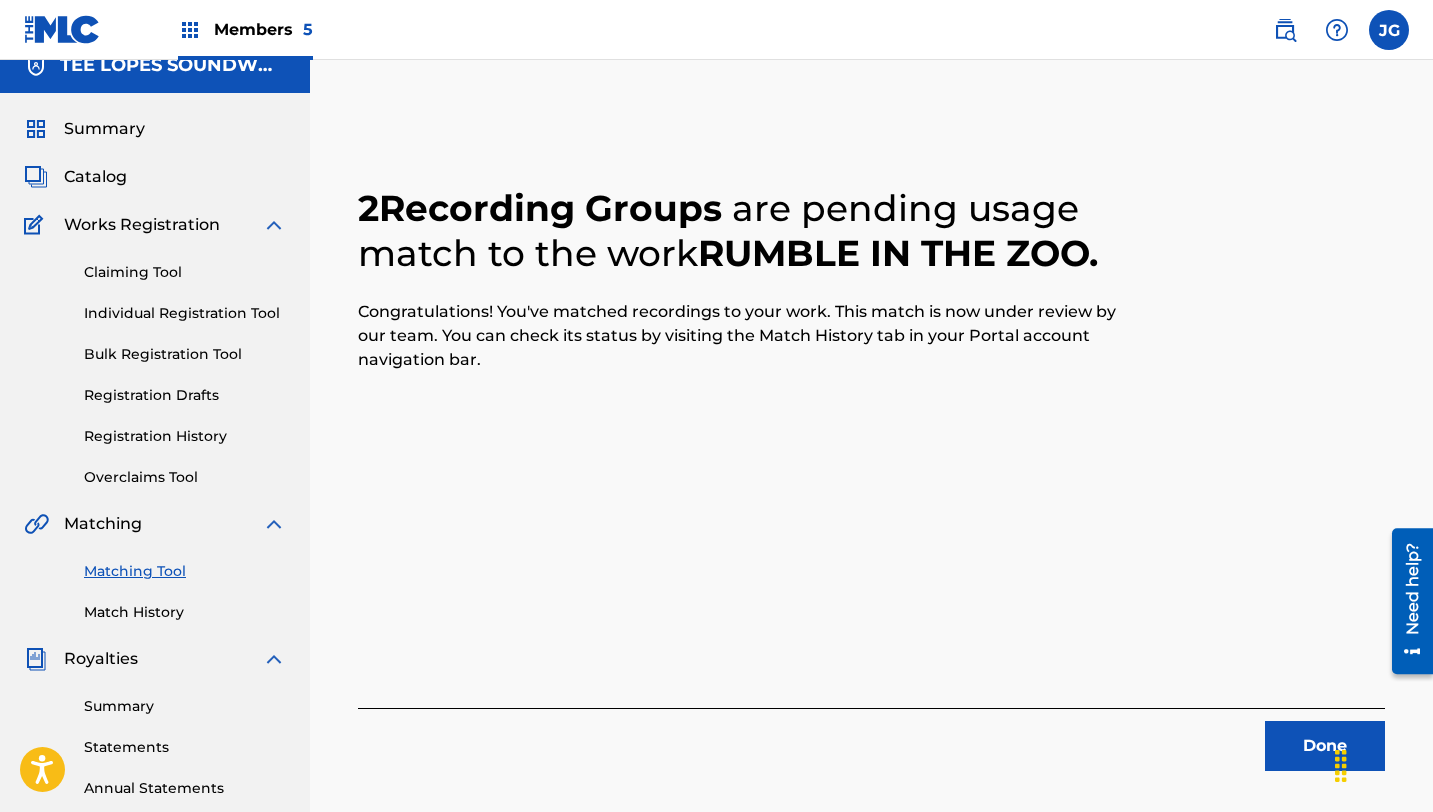 scroll, scrollTop: 0, scrollLeft: 0, axis: both 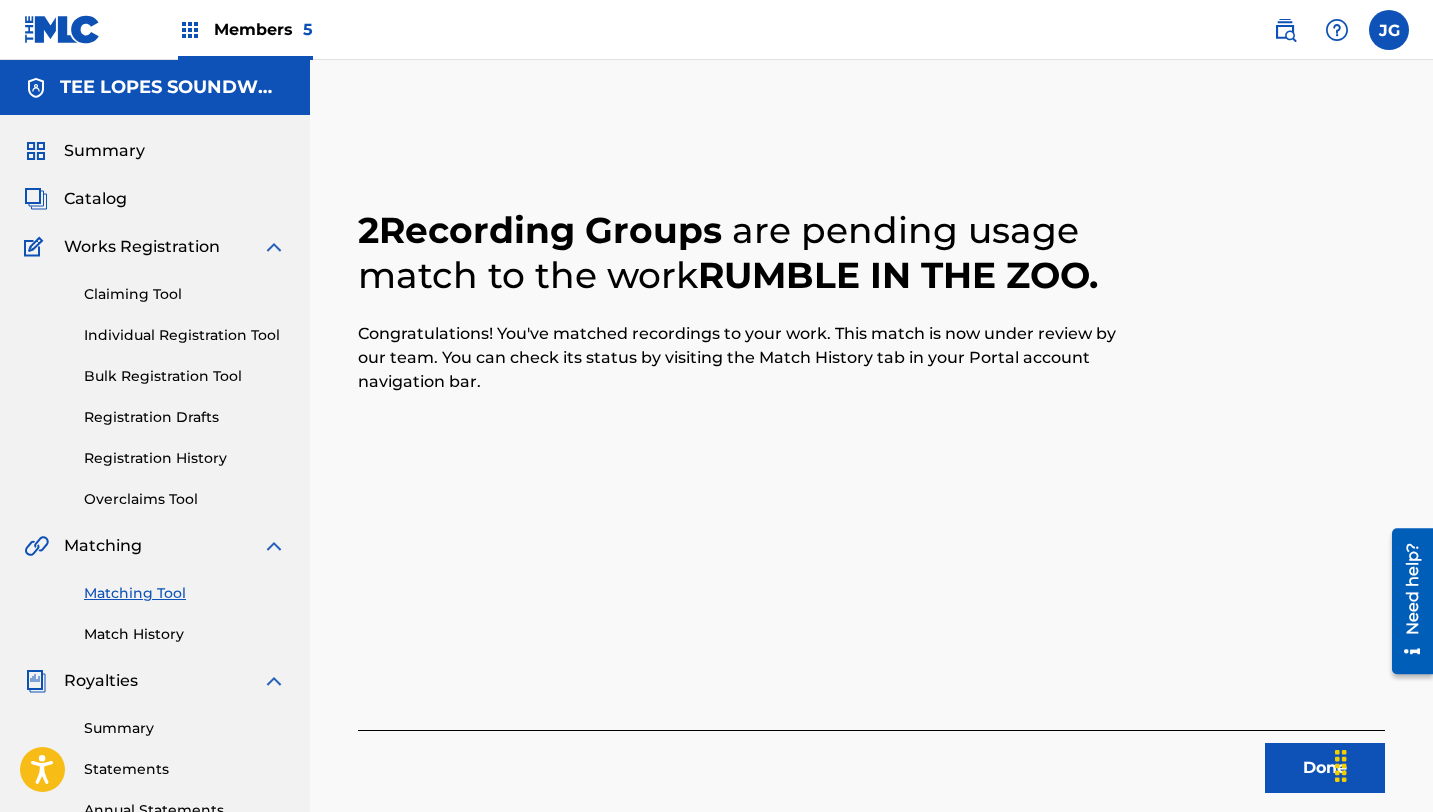 click on "Done" at bounding box center [1325, 768] 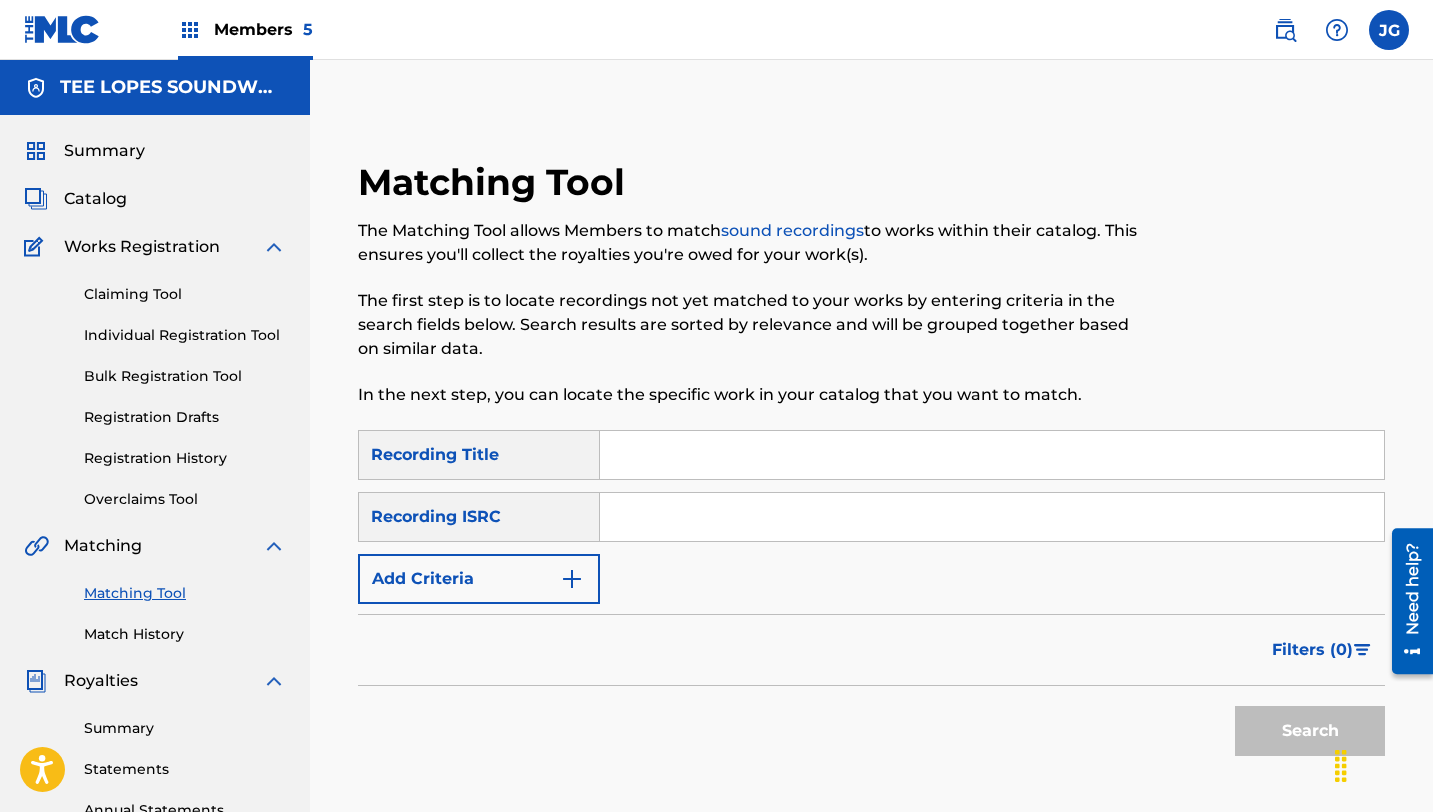 click at bounding box center (992, 455) 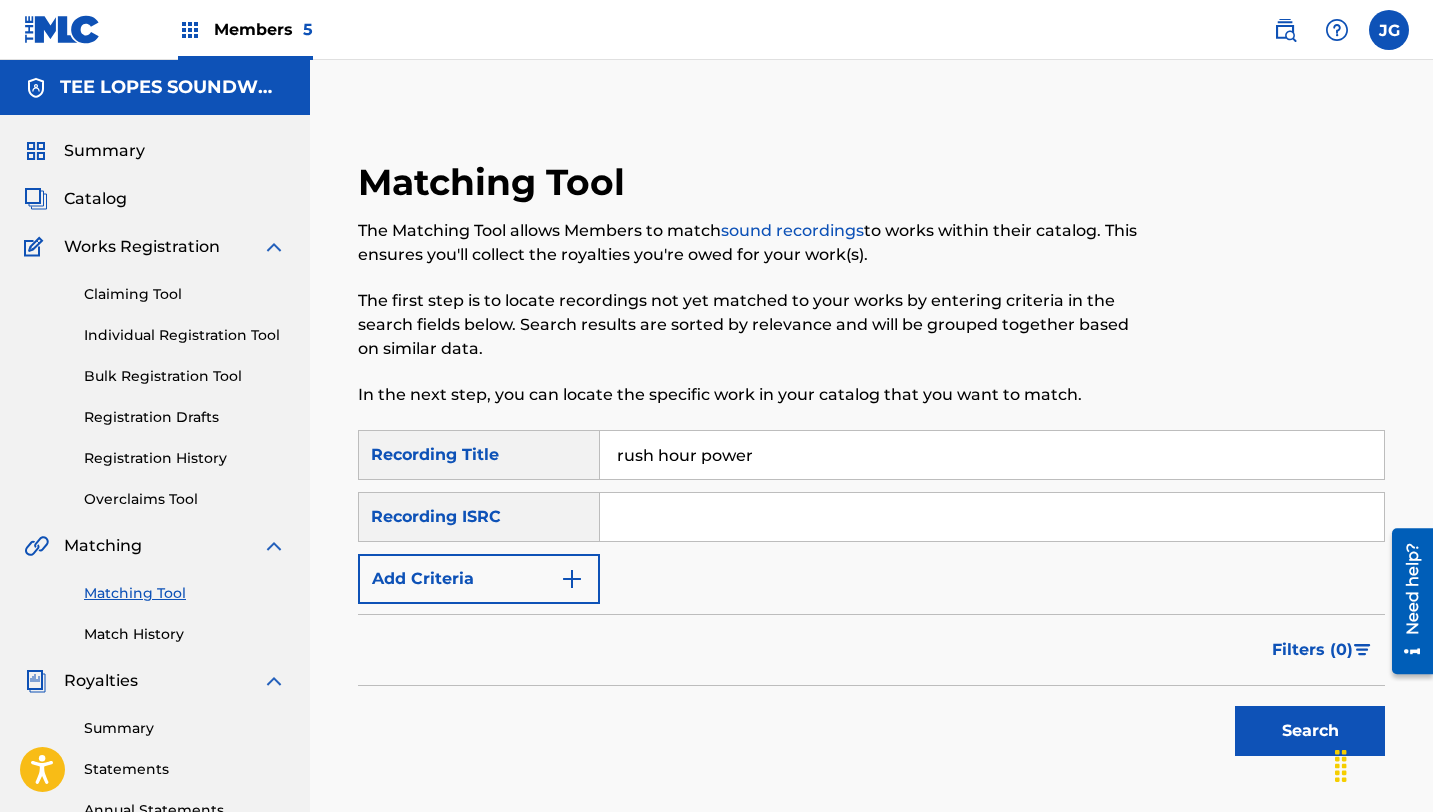 type on "rush hour power" 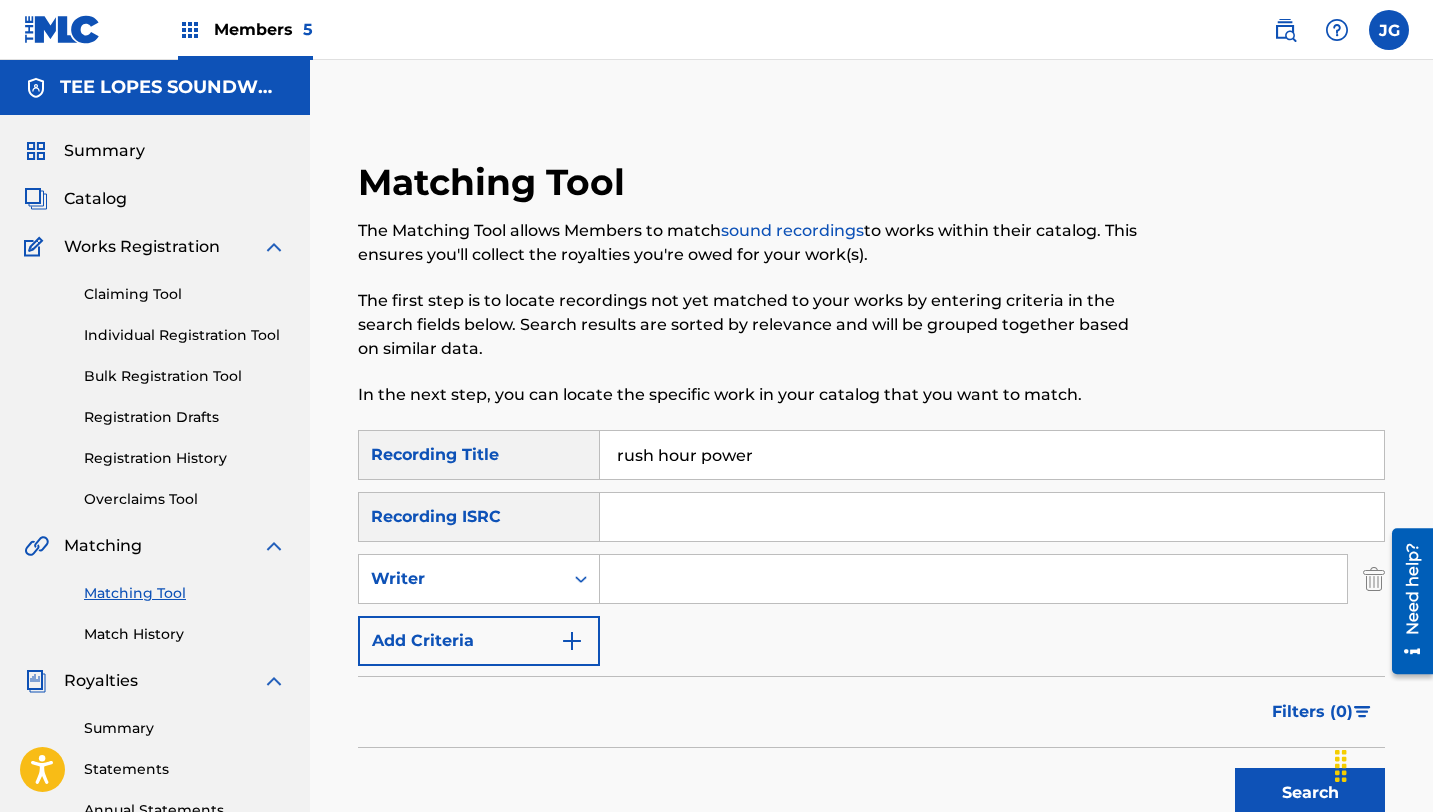 click at bounding box center (973, 579) 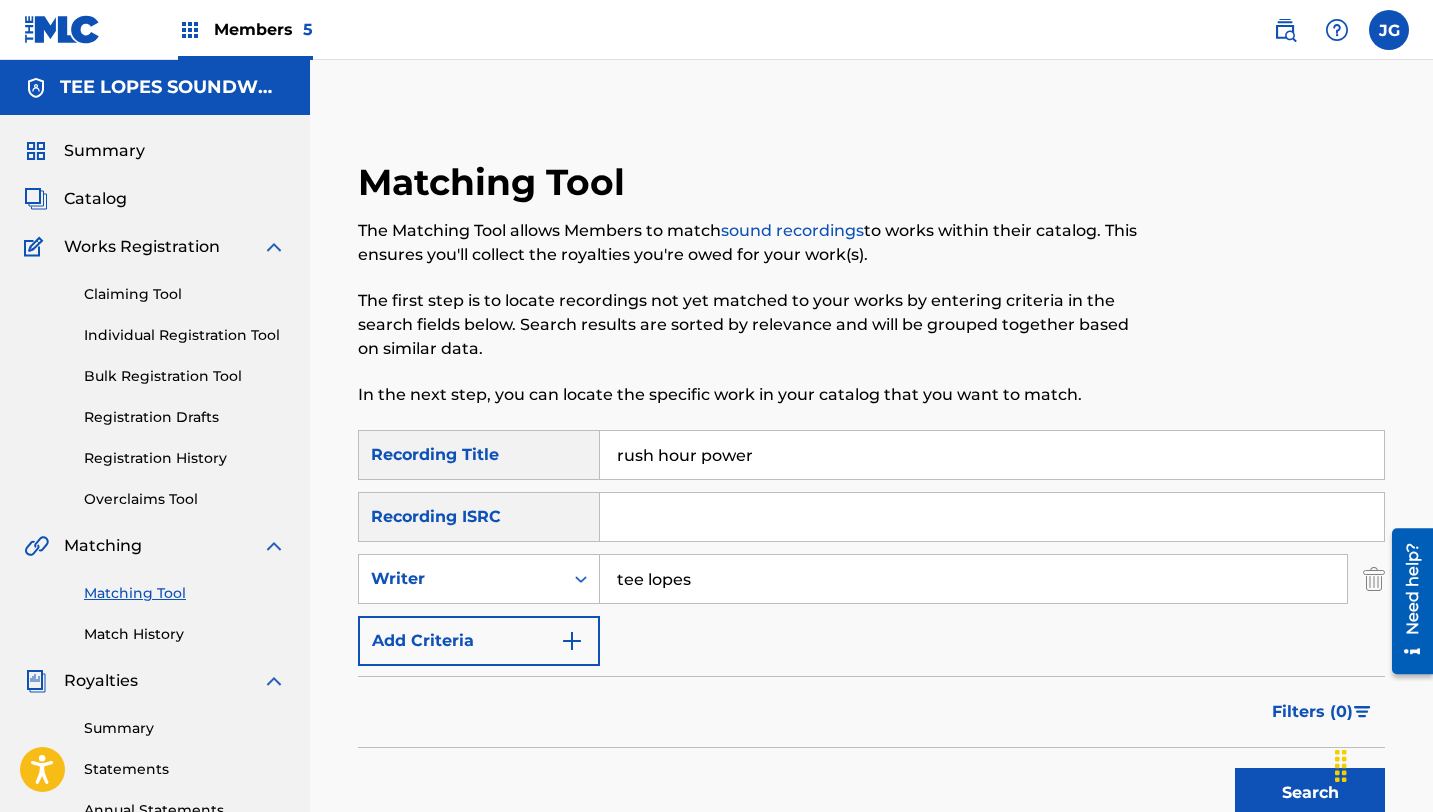 click on "Add Criteria" at bounding box center (479, 641) 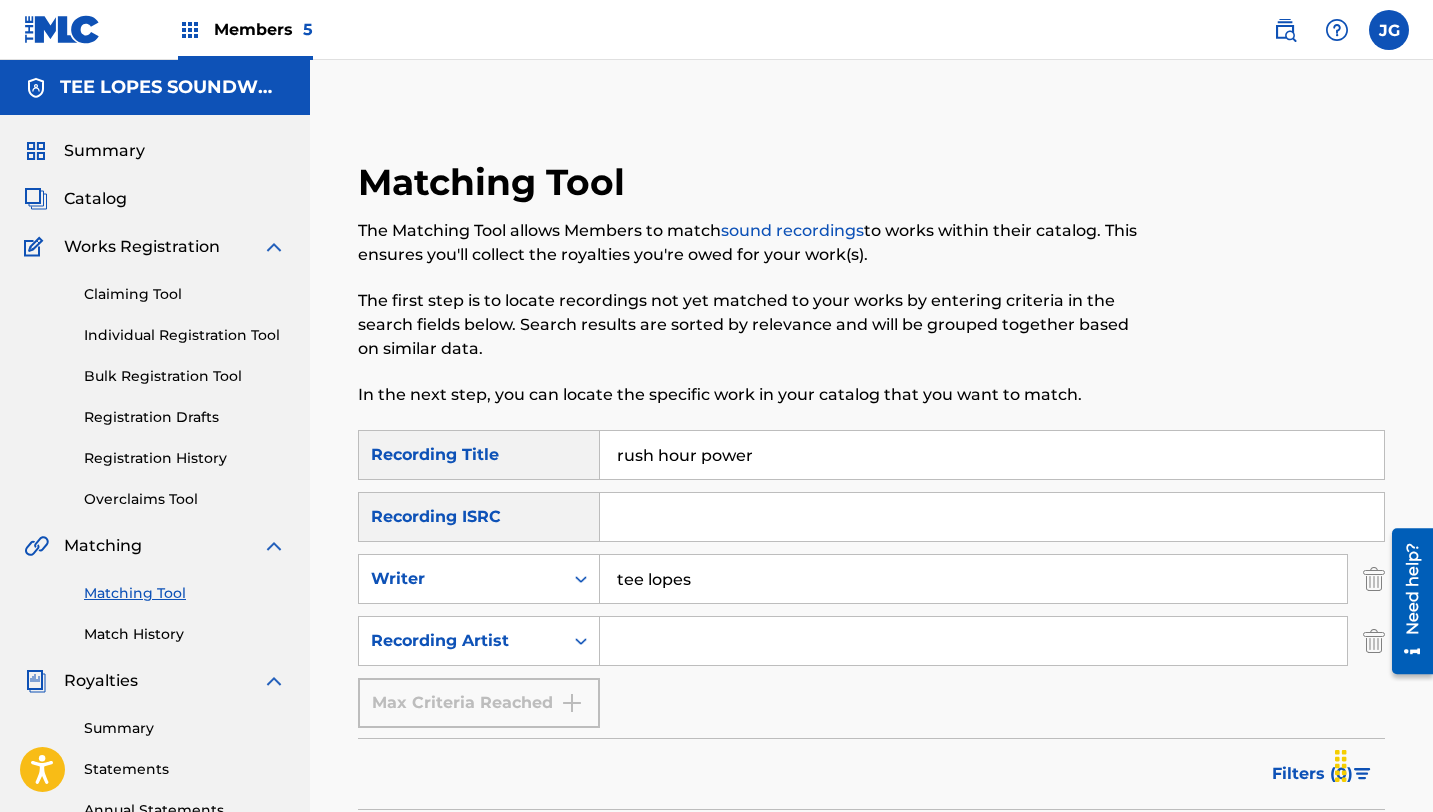 click at bounding box center (973, 641) 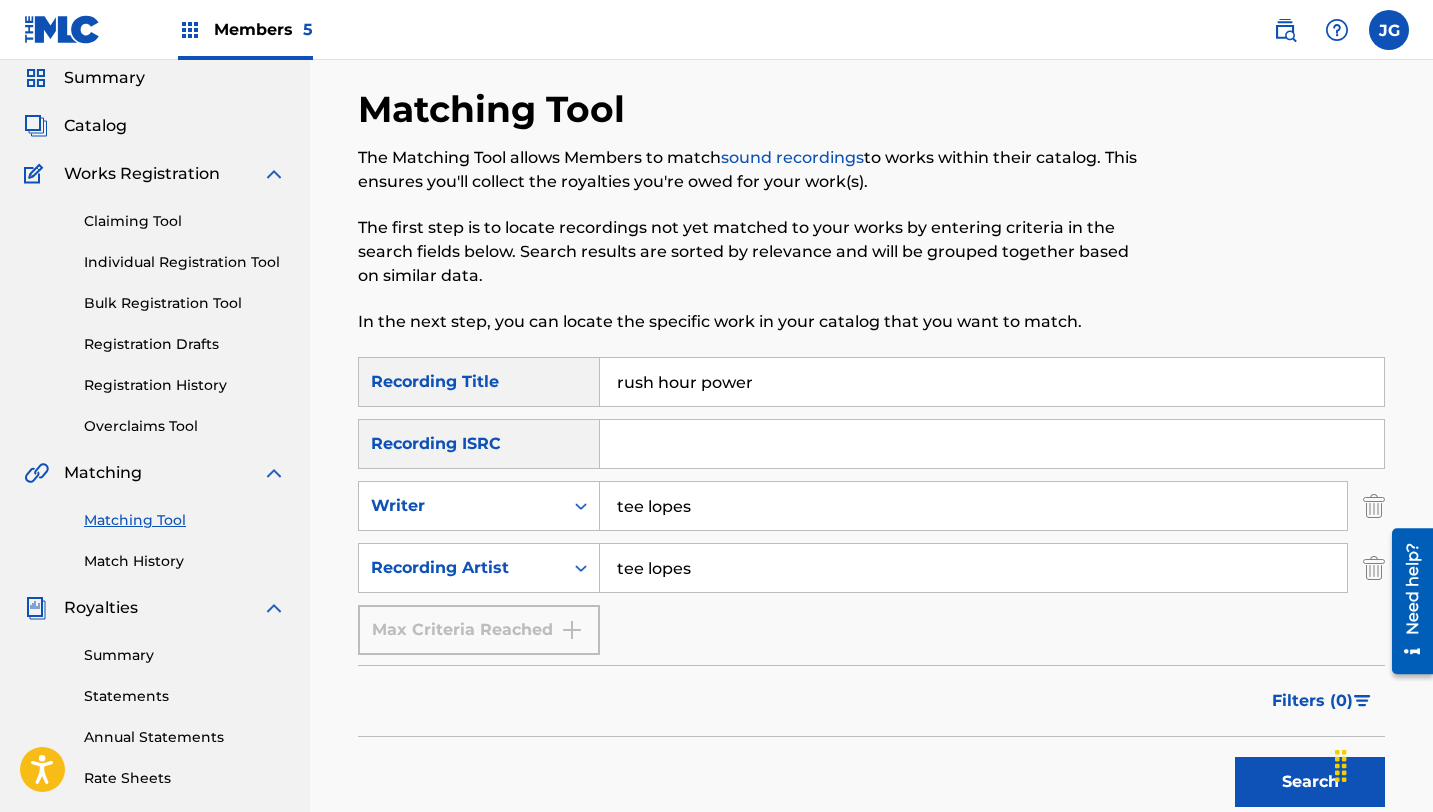 scroll, scrollTop: 99, scrollLeft: 0, axis: vertical 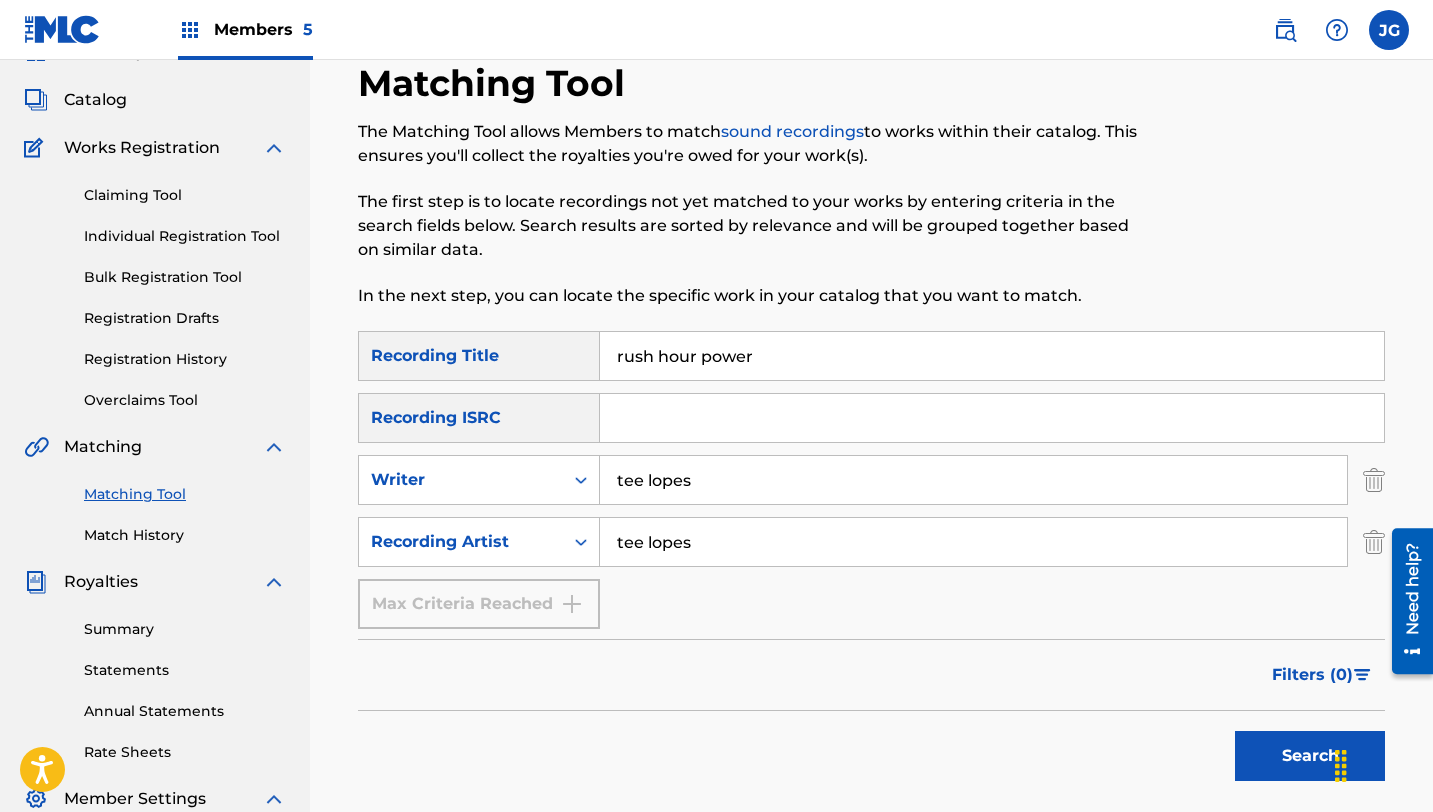 click on "Search" at bounding box center [1310, 756] 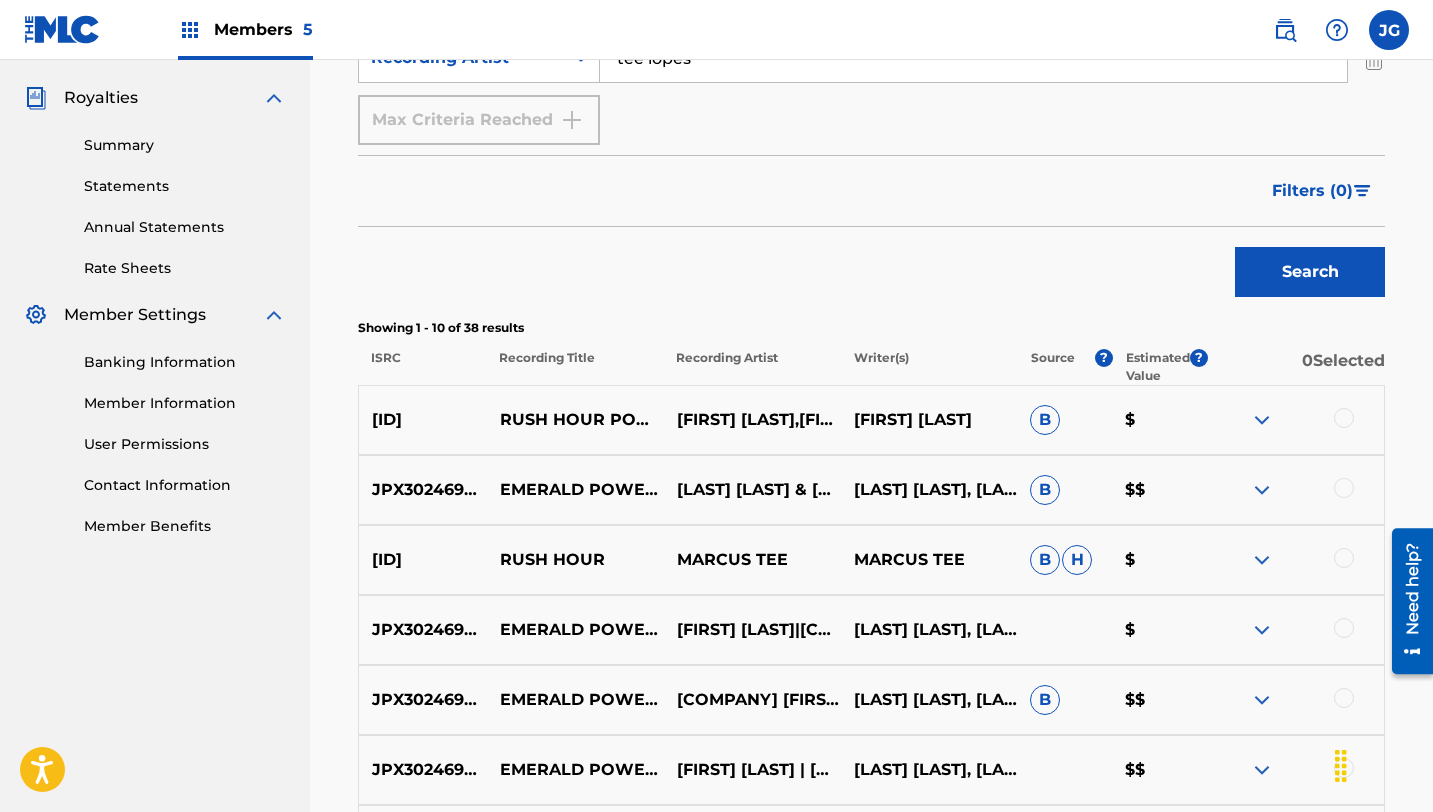 scroll, scrollTop: 586, scrollLeft: 0, axis: vertical 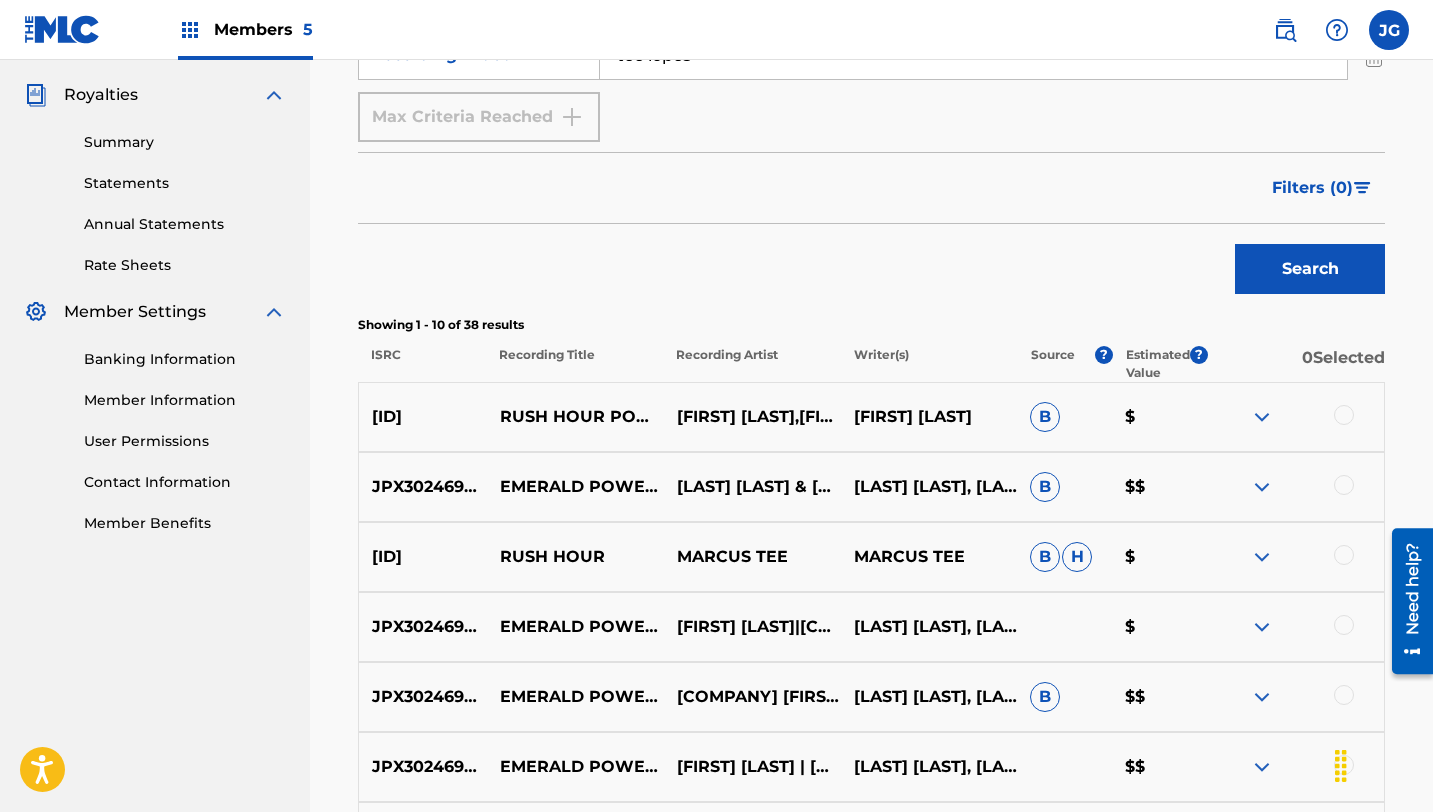 click at bounding box center [1344, 415] 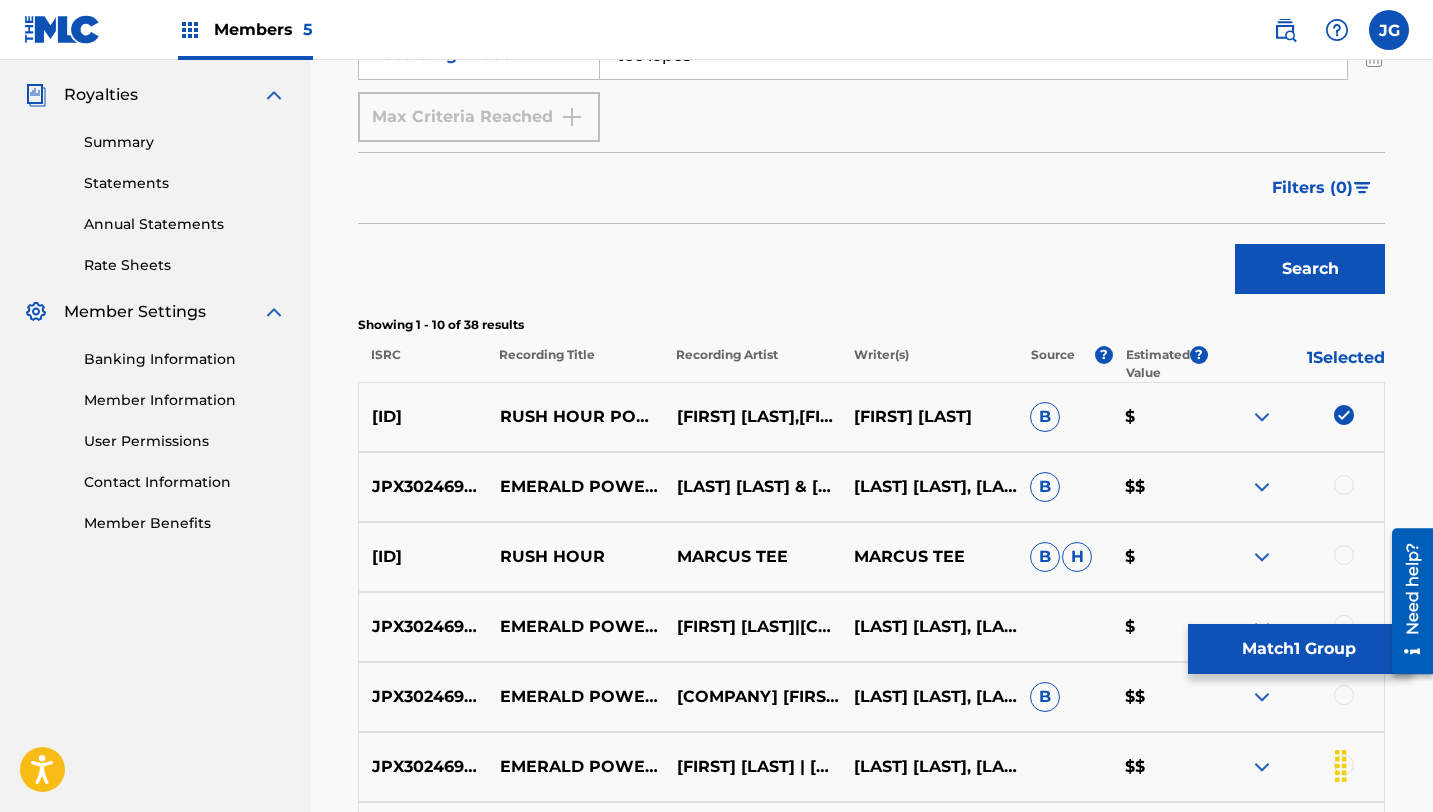 click on "Match  1 Group" at bounding box center [1298, 649] 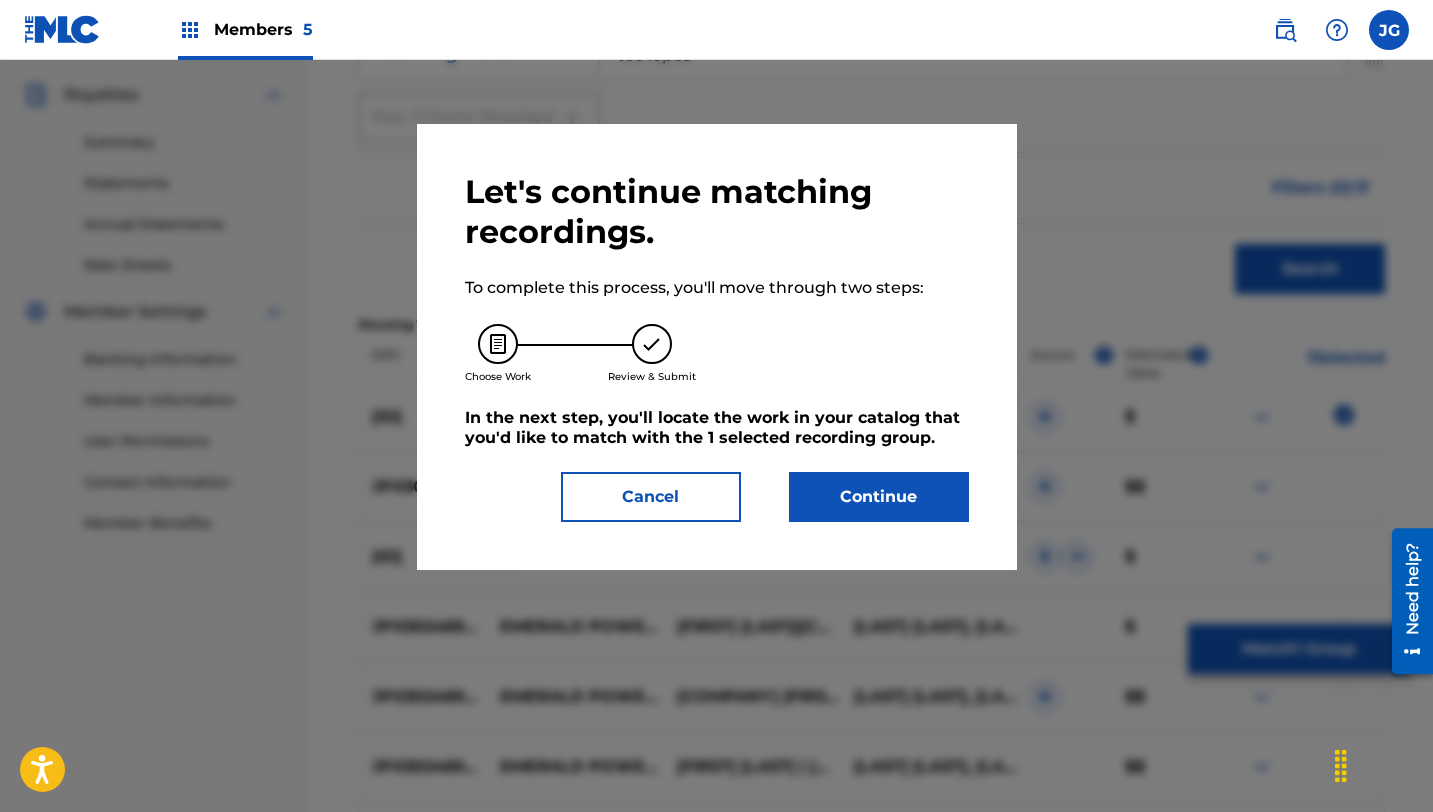 click on "Continue" at bounding box center (879, 497) 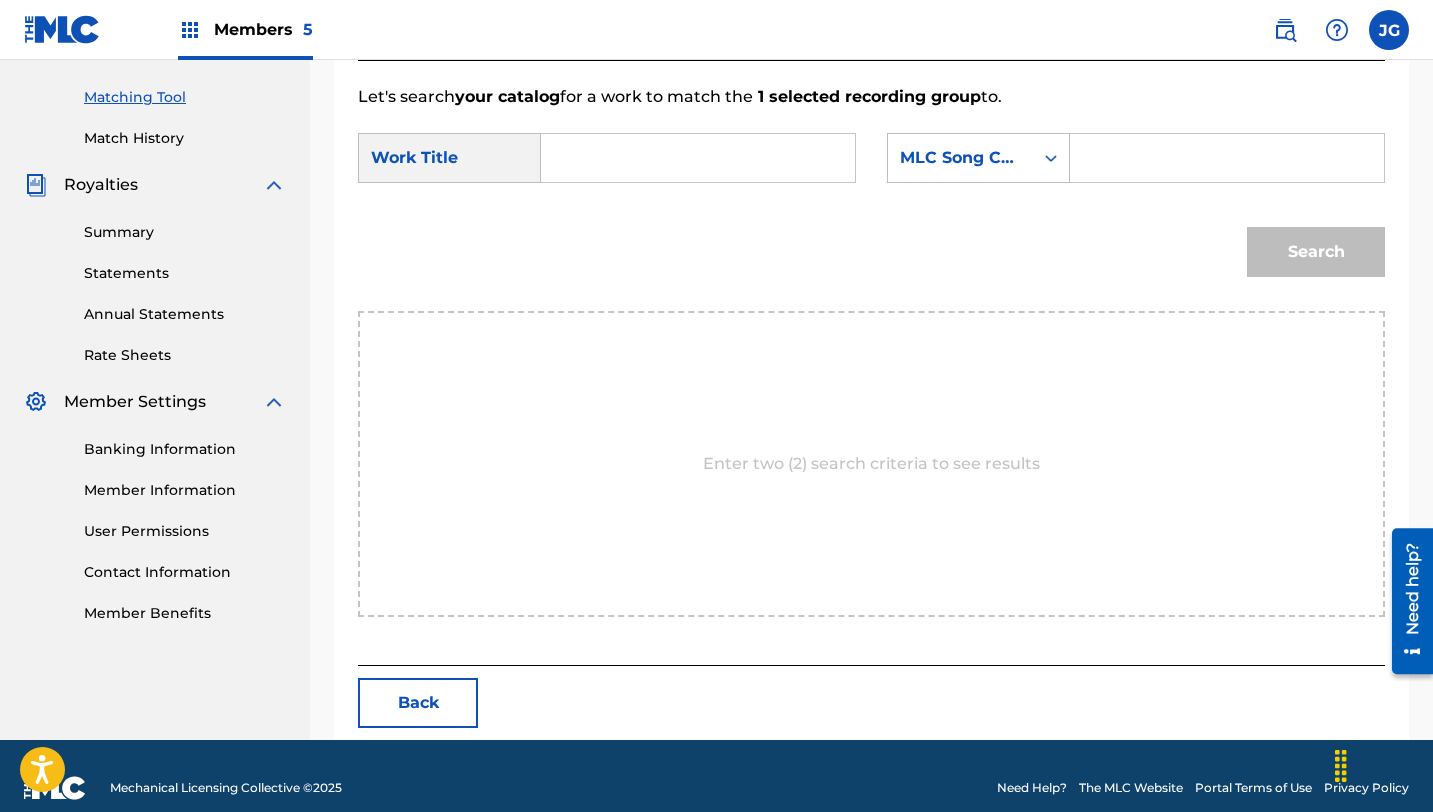 scroll, scrollTop: 520, scrollLeft: 0, axis: vertical 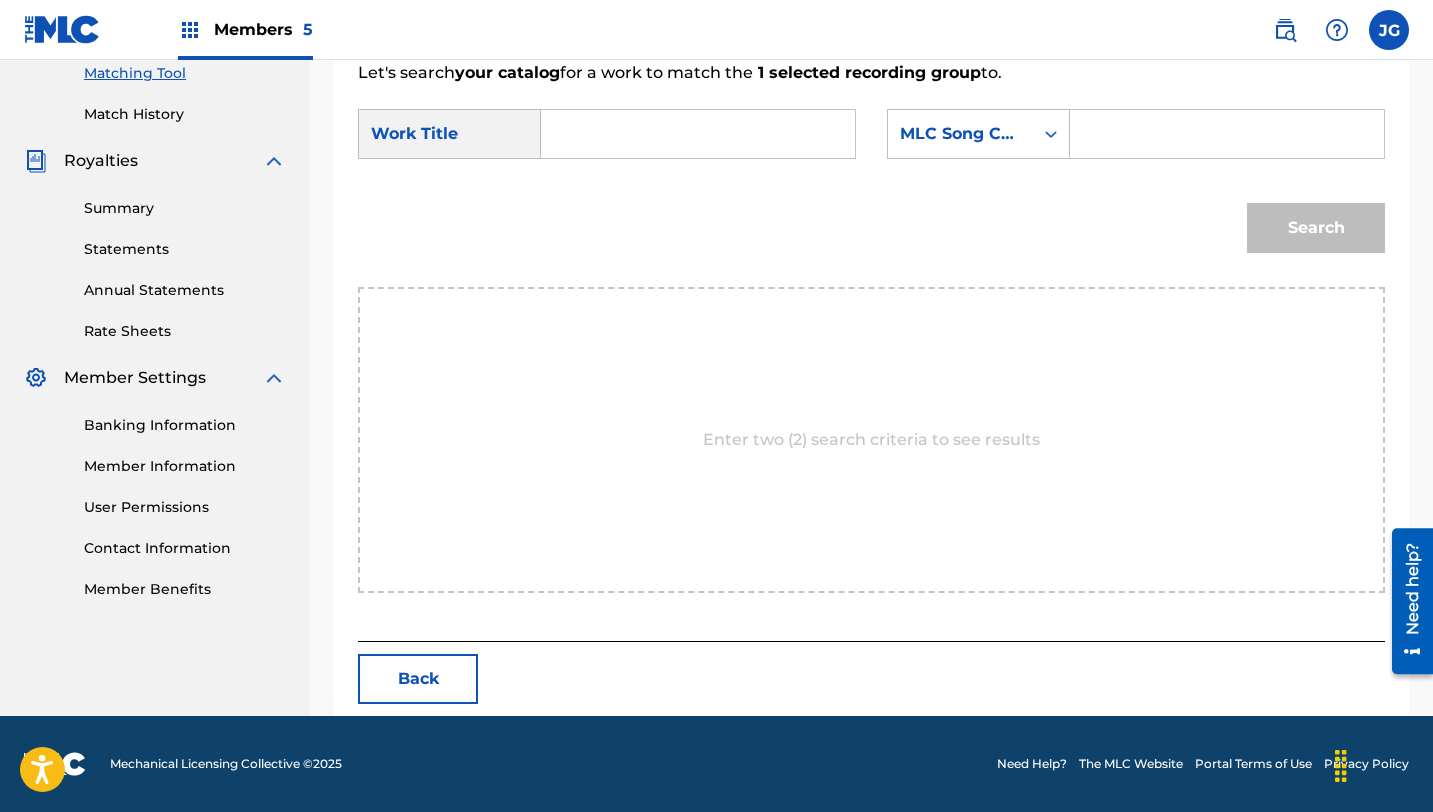 click at bounding box center [698, 134] 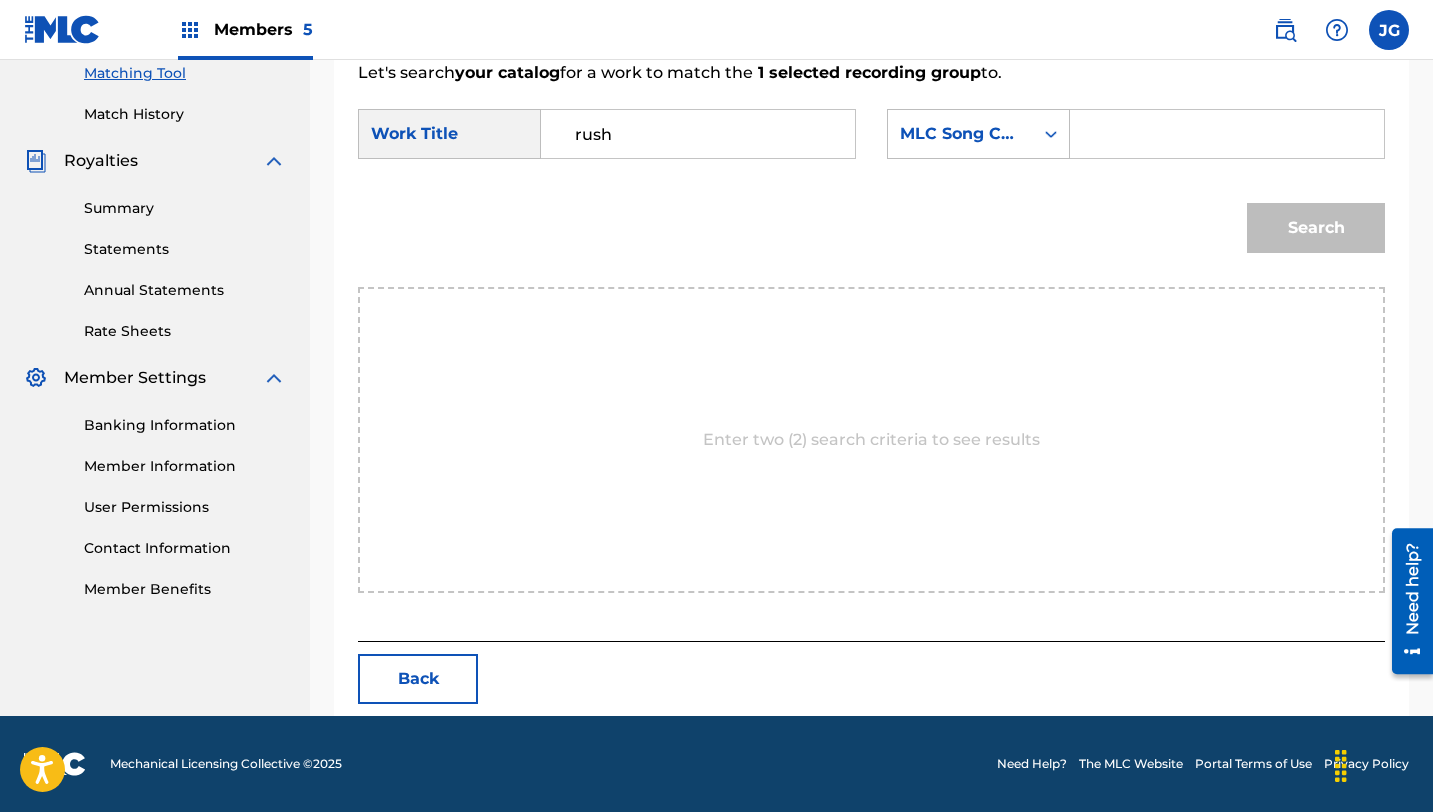 click on "Search" at bounding box center [871, 235] 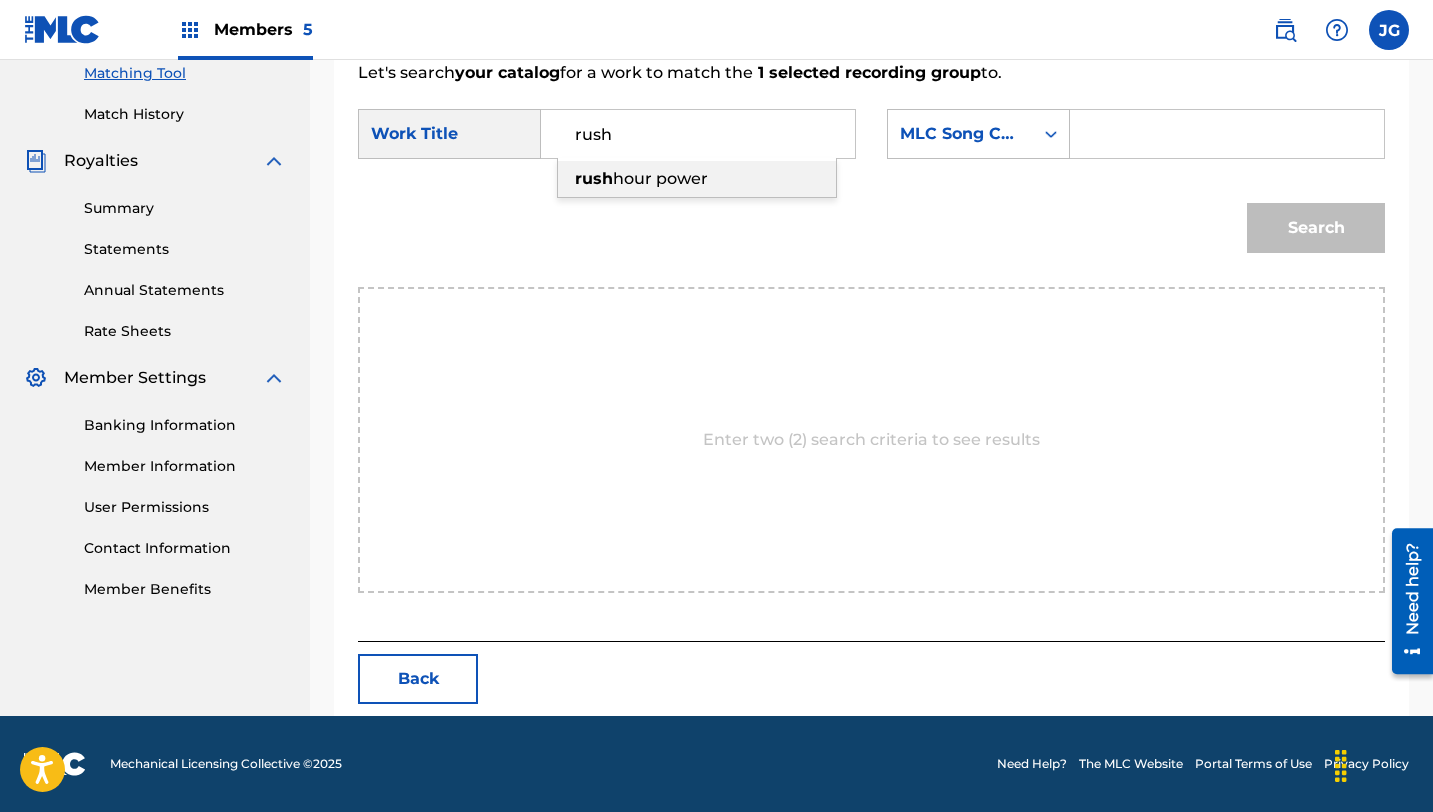 click on "rush  hour power" at bounding box center (697, 179) 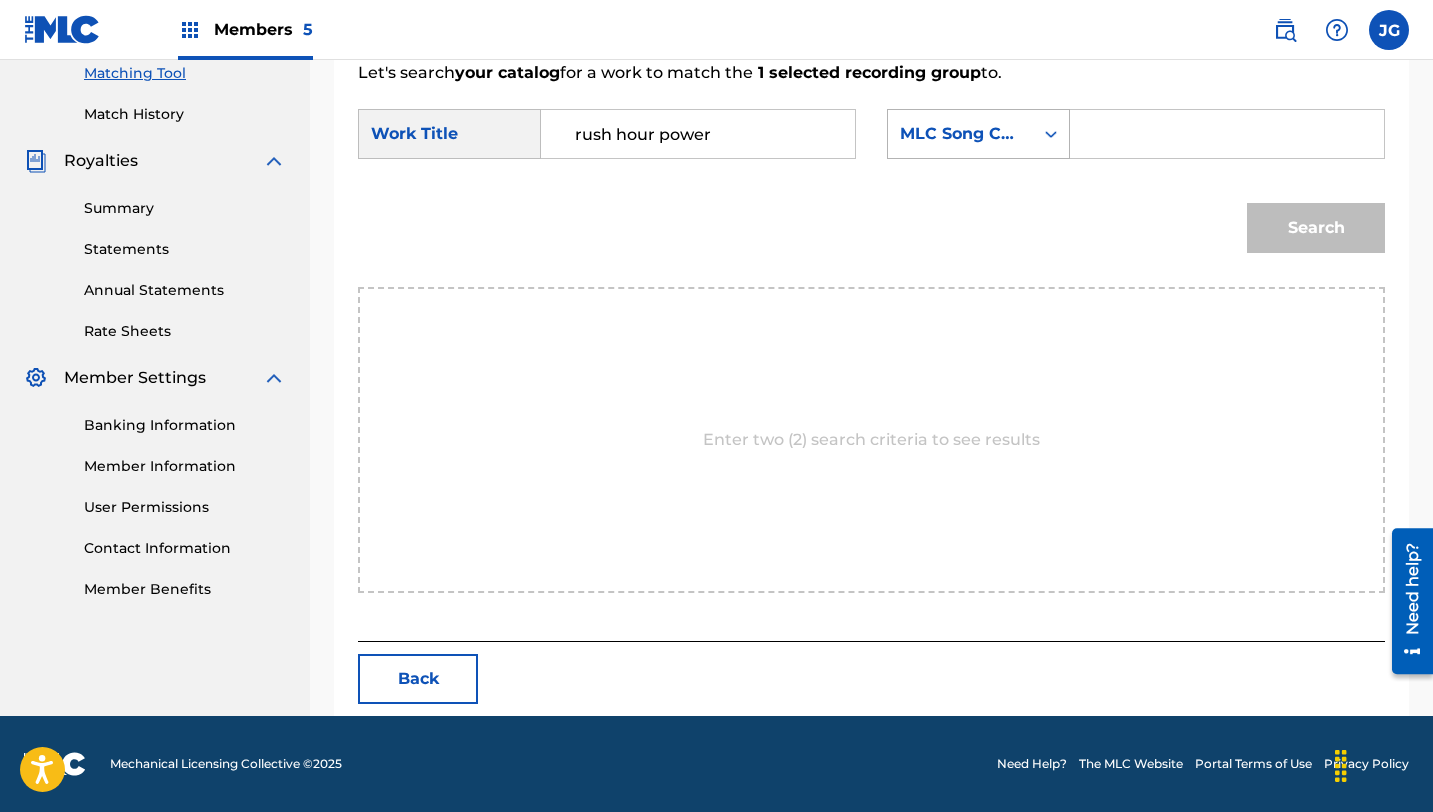 click on "MLC Song Code" at bounding box center (960, 134) 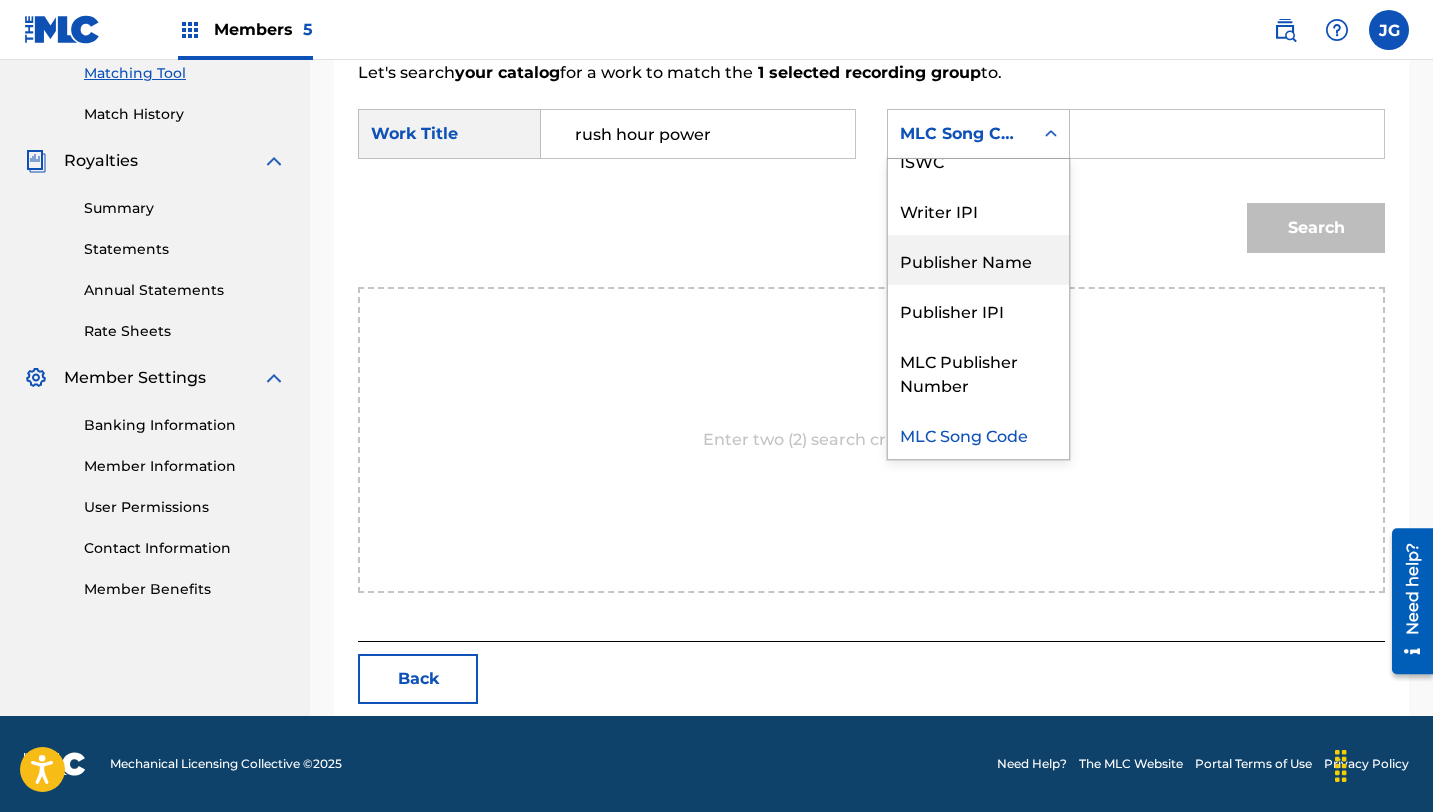 scroll, scrollTop: 0, scrollLeft: 0, axis: both 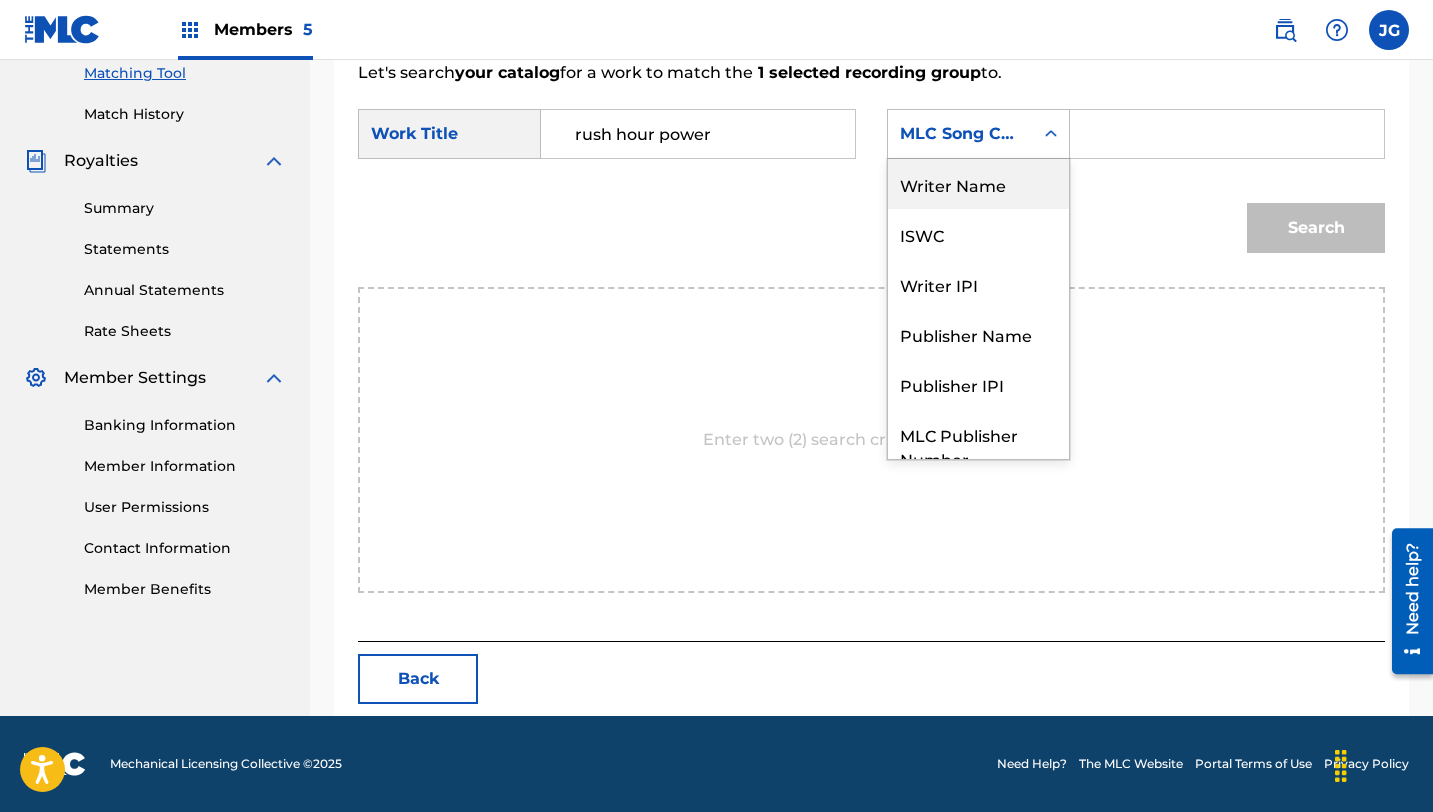 click on "Writer Name" at bounding box center [978, 184] 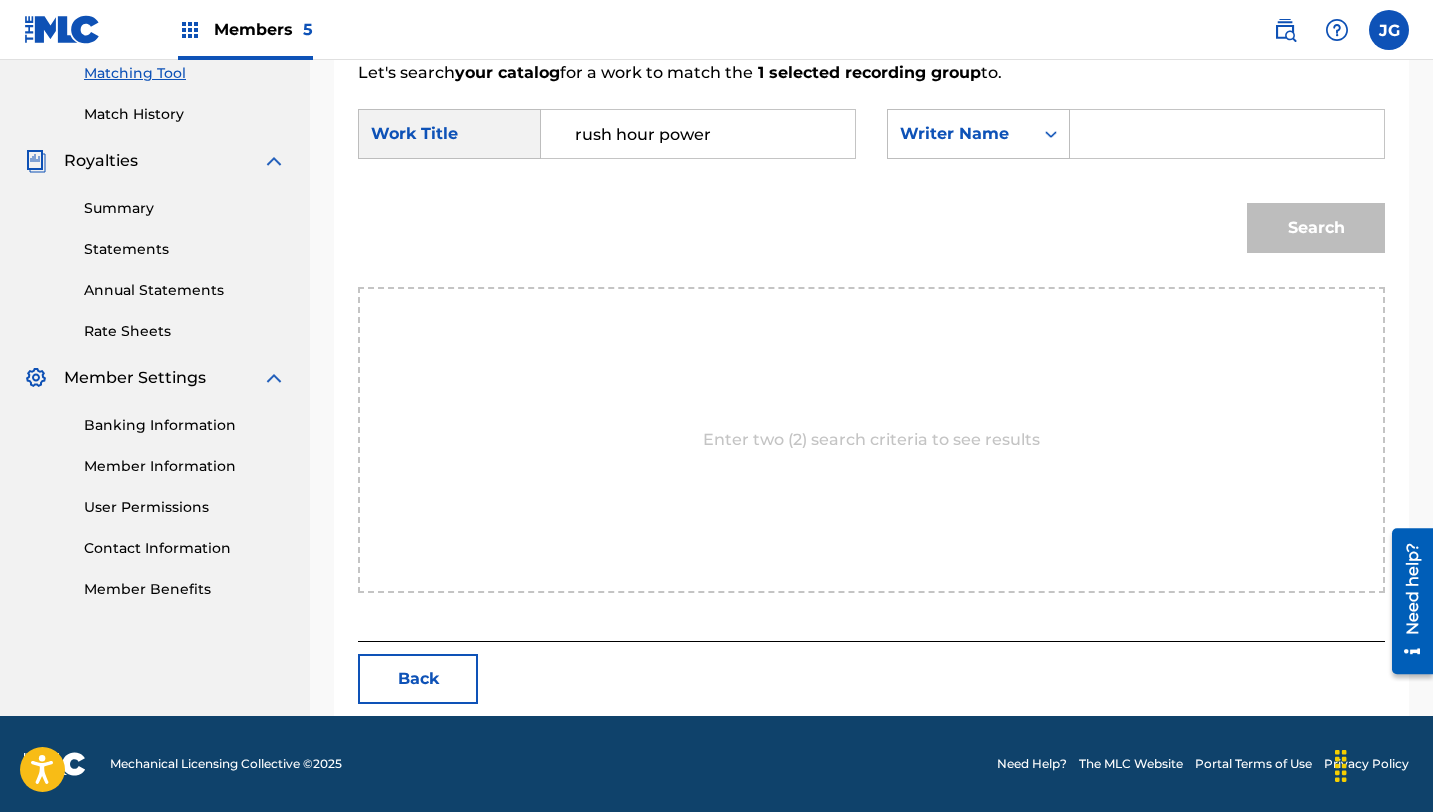 click at bounding box center [1227, 134] 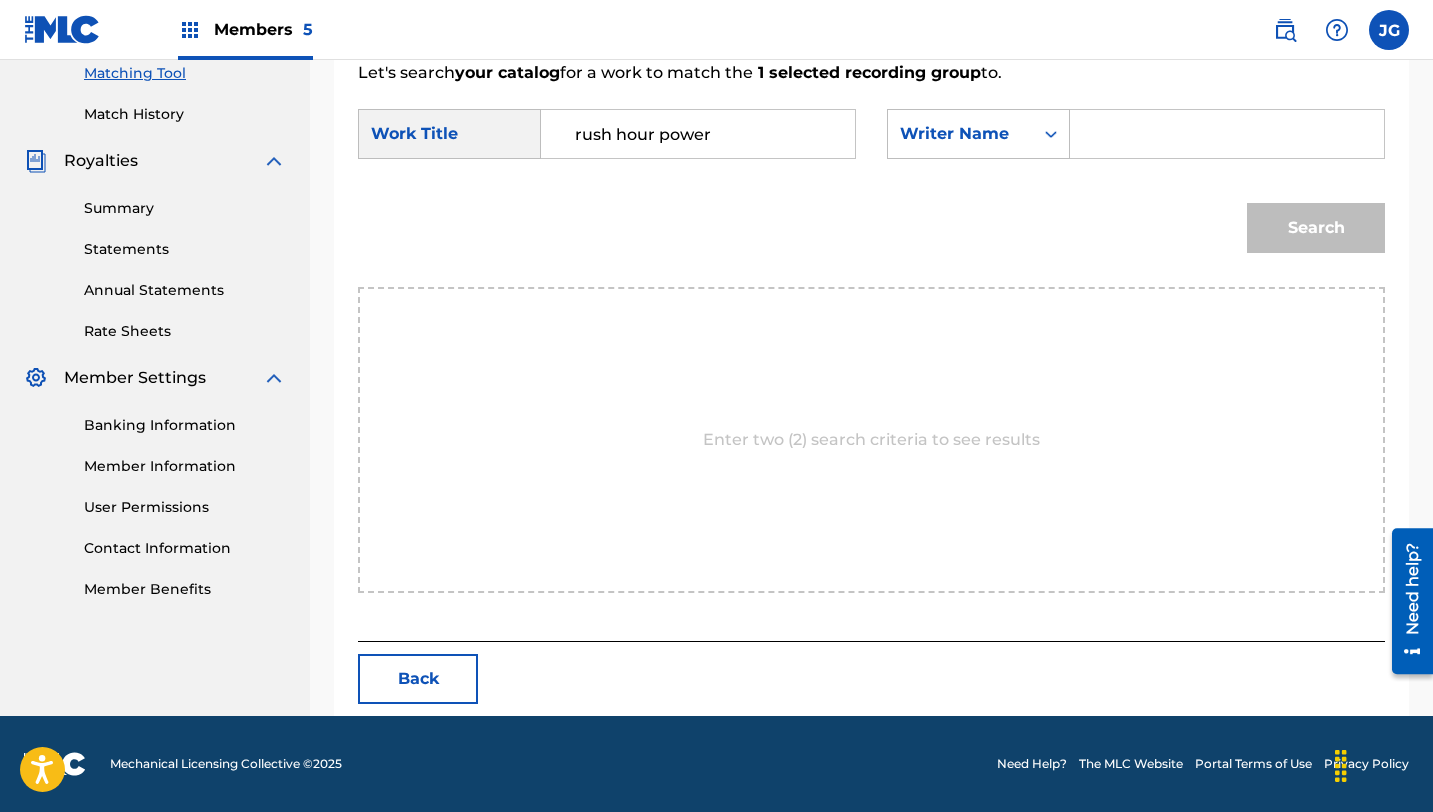 type on "tee lopes" 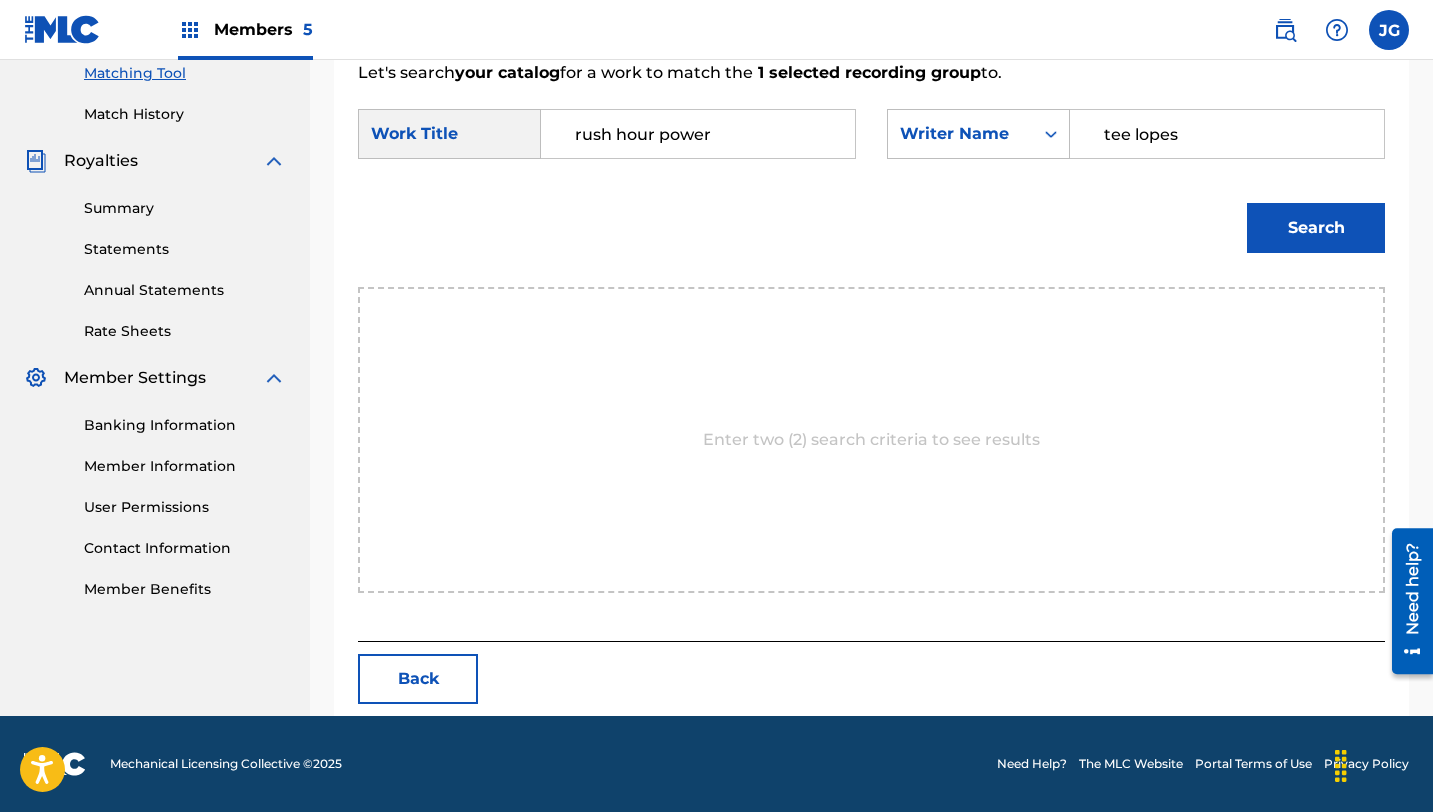 click on "Search" at bounding box center (1316, 228) 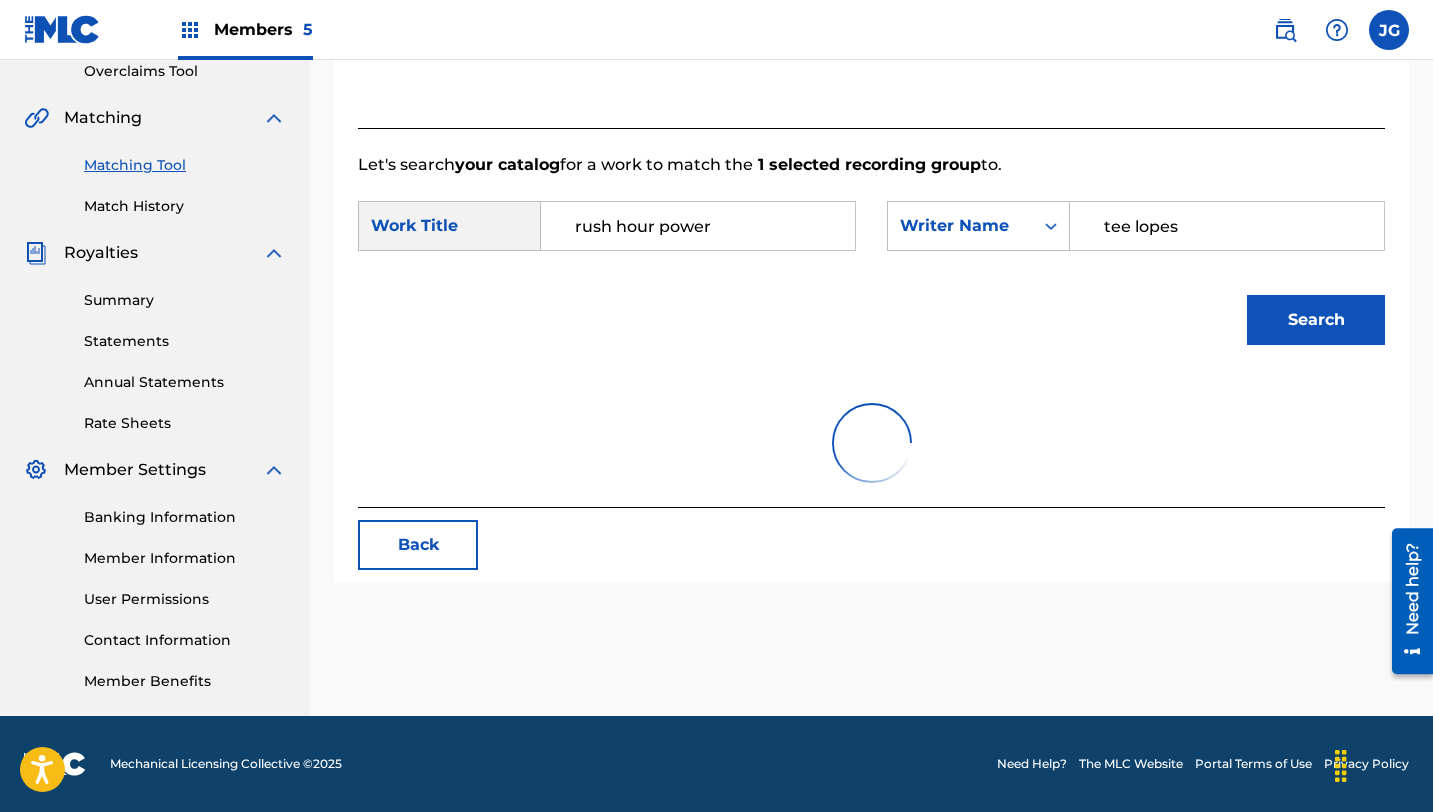 scroll, scrollTop: 461, scrollLeft: 0, axis: vertical 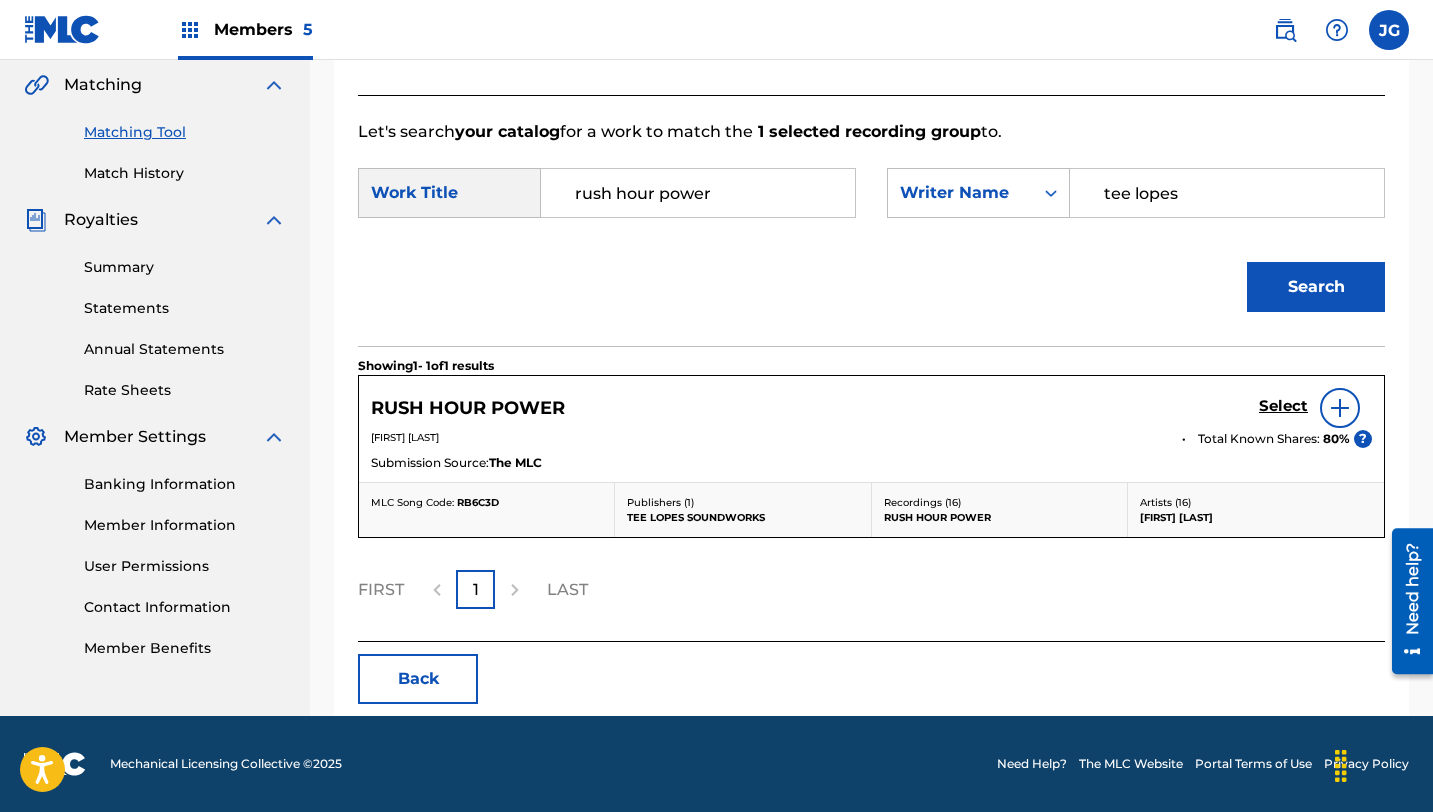 click on "Select" at bounding box center (1283, 406) 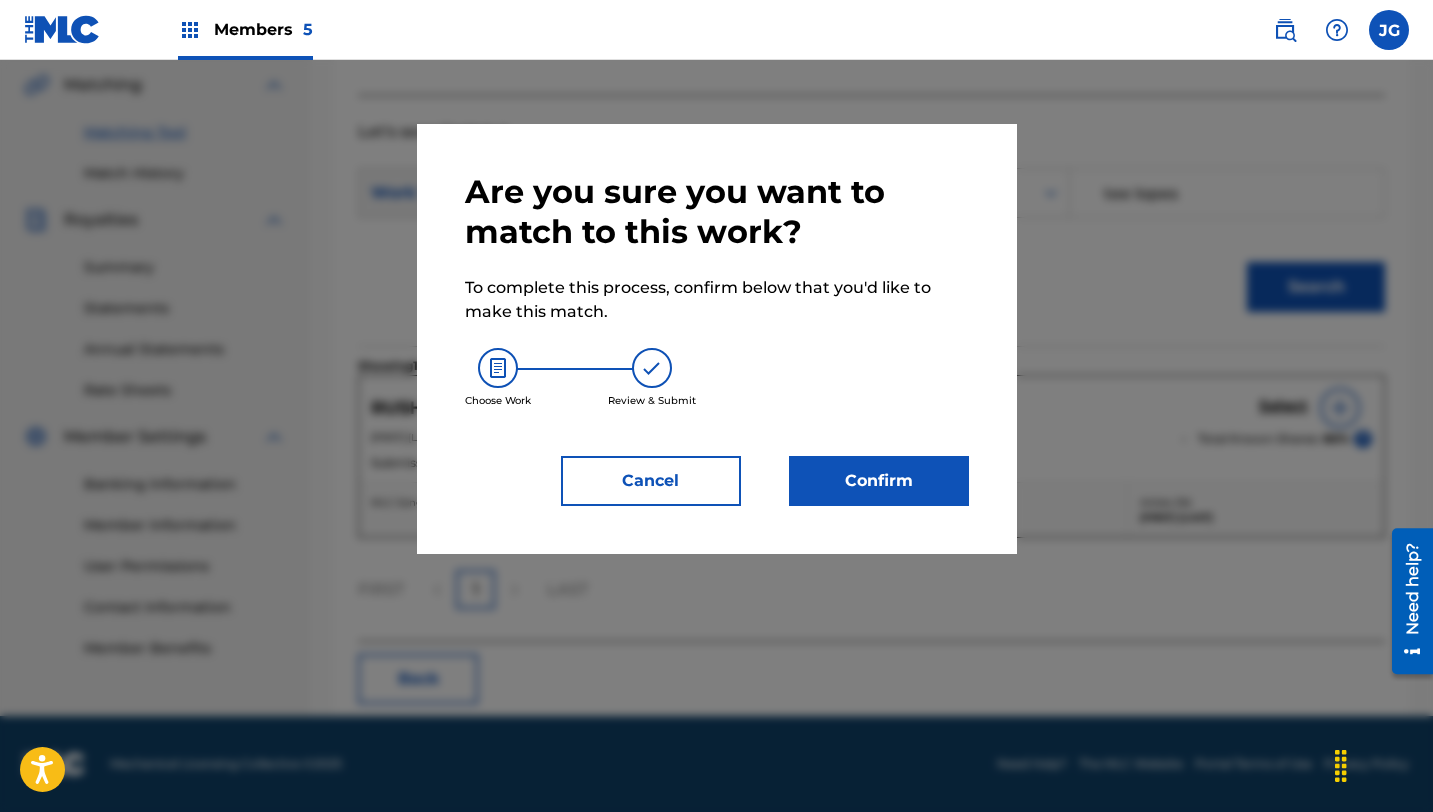 click on "Confirm" at bounding box center (879, 481) 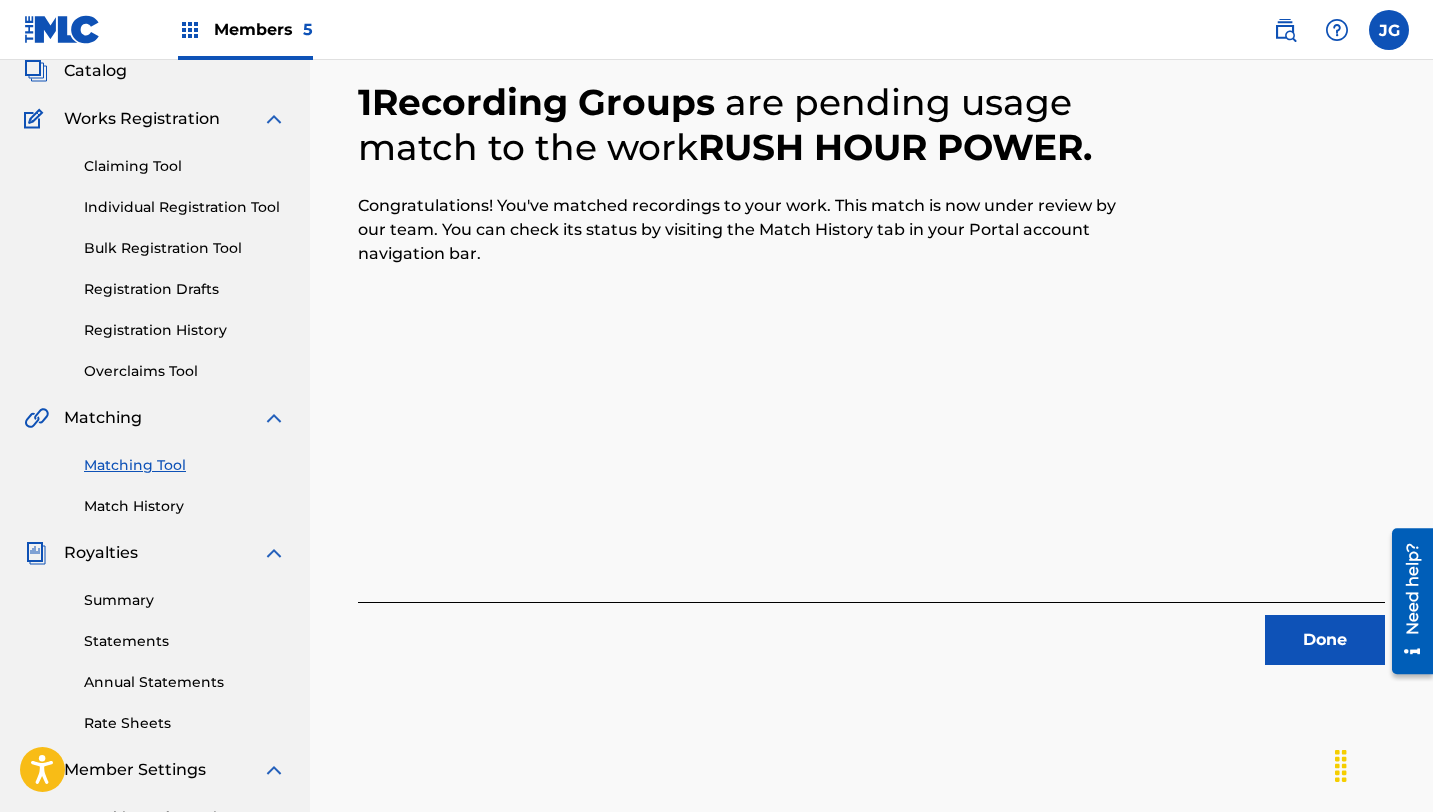 scroll, scrollTop: 0, scrollLeft: 0, axis: both 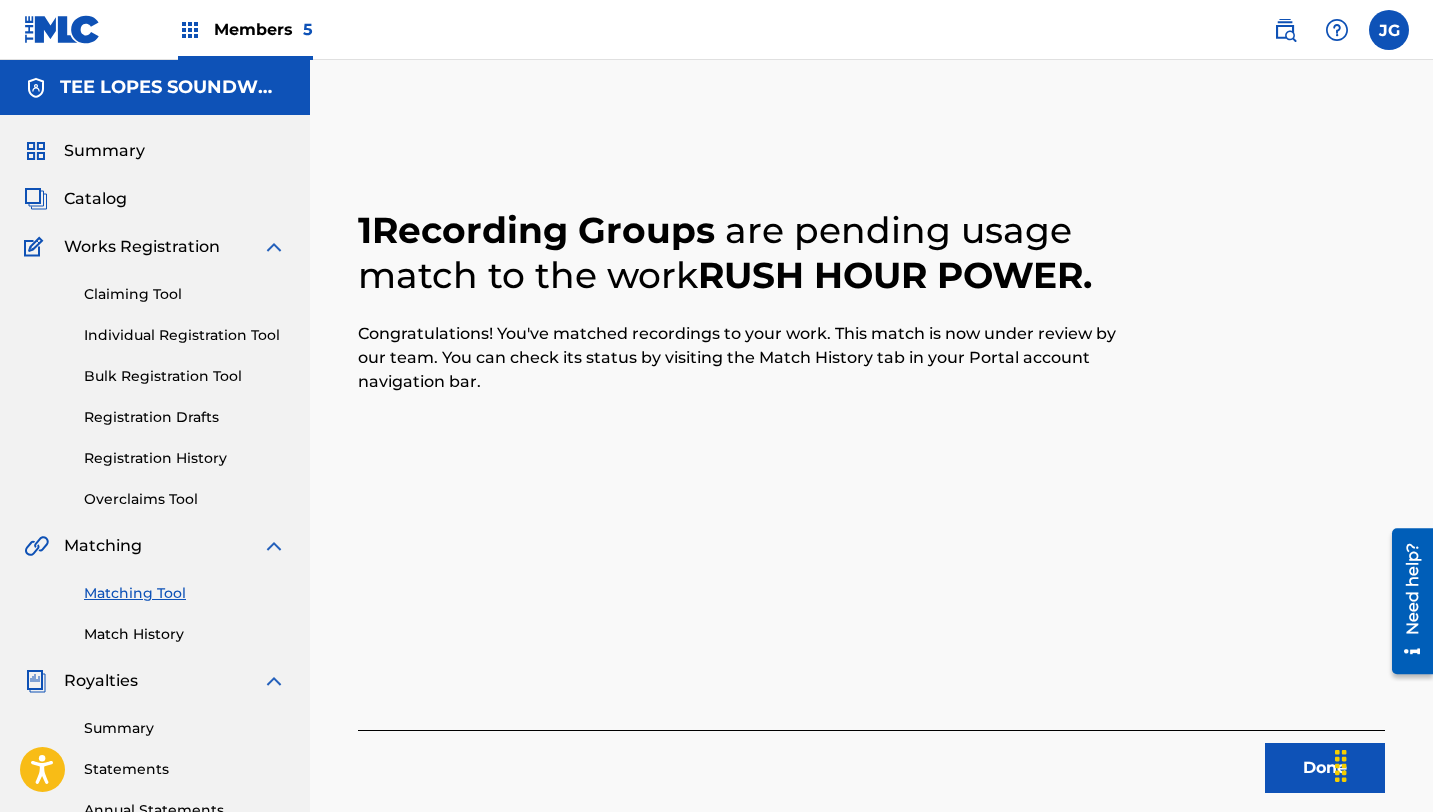 click on "Done" at bounding box center (1325, 768) 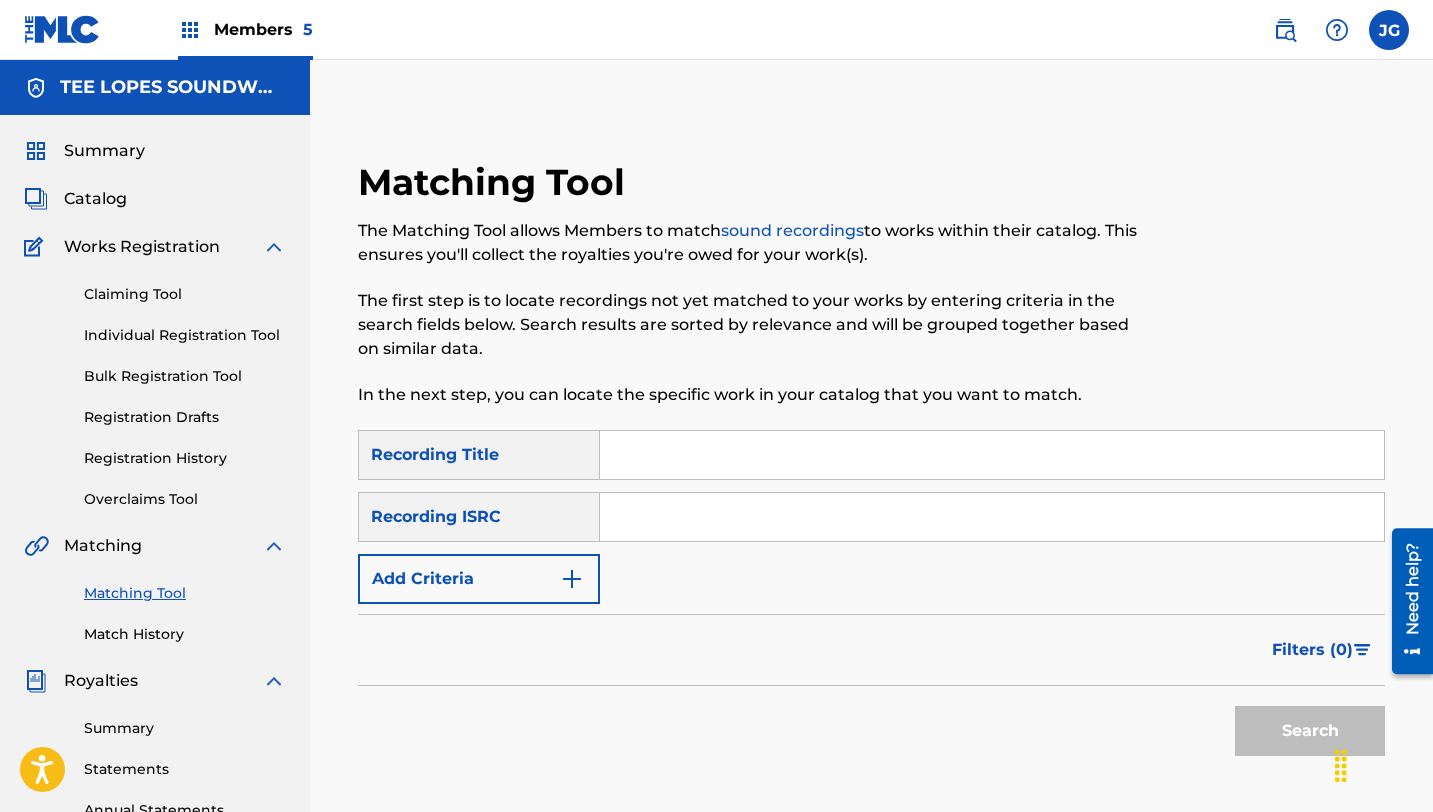 drag, startPoint x: 971, startPoint y: 625, endPoint x: 946, endPoint y: 594, distance: 39.824615 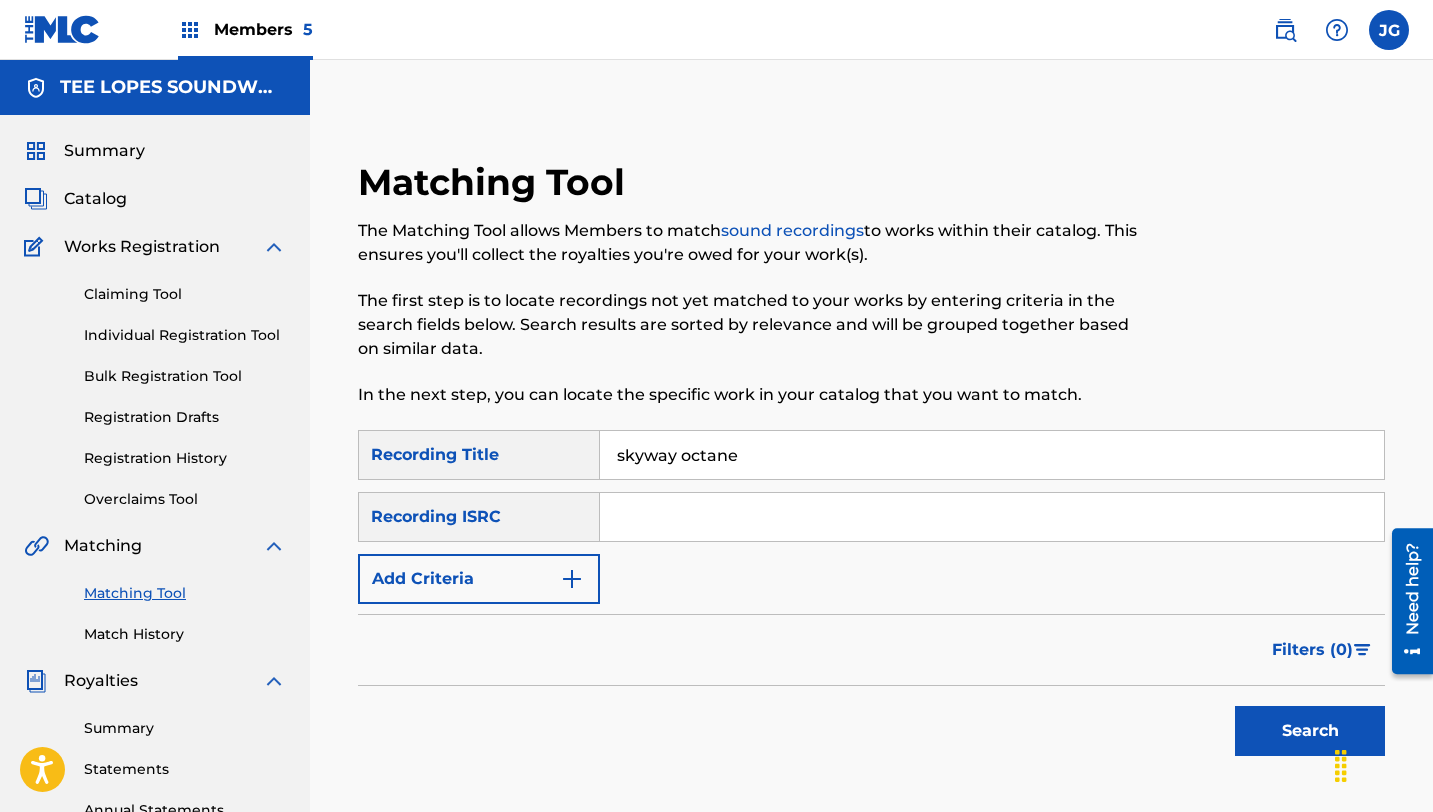 type on "skyway octane" 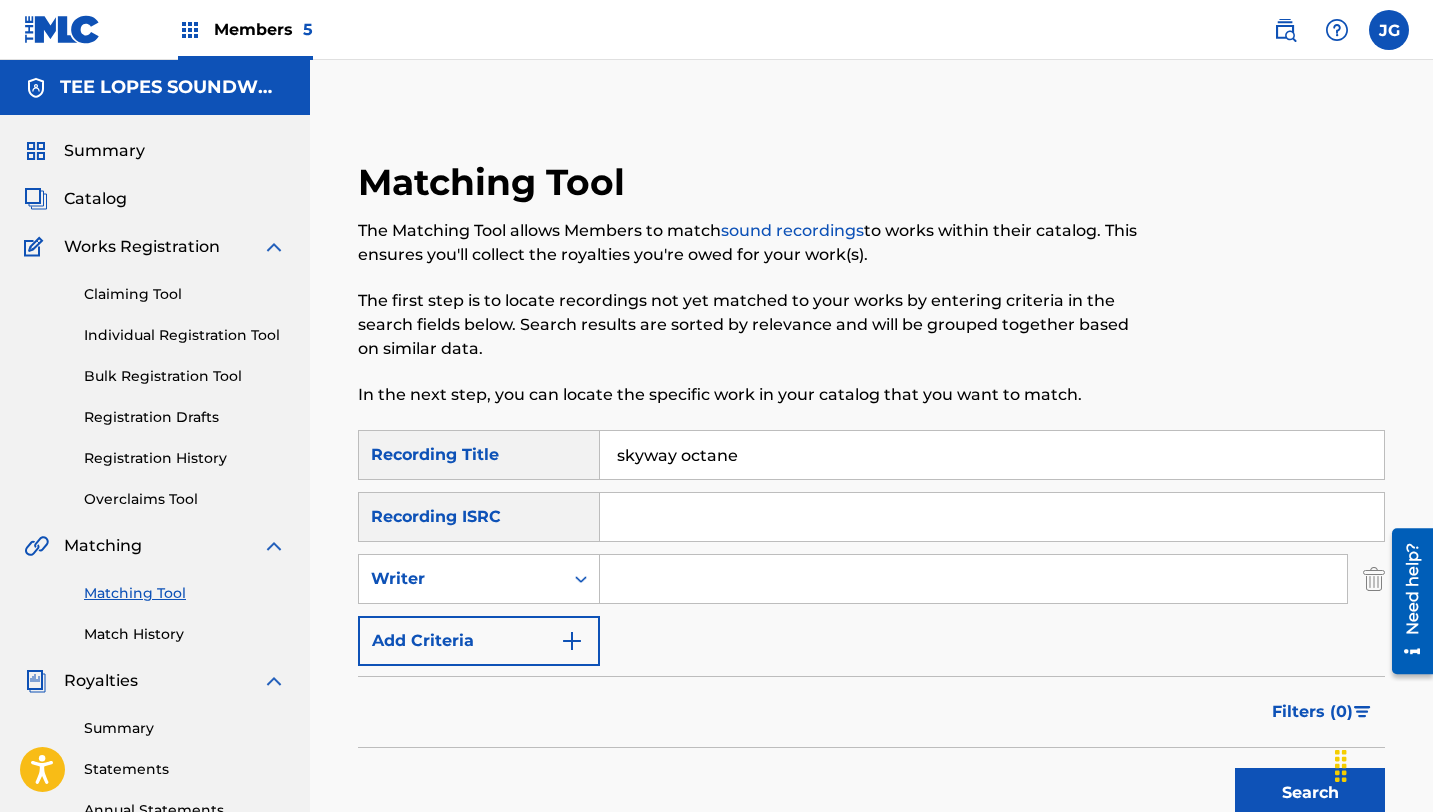 click at bounding box center [973, 579] 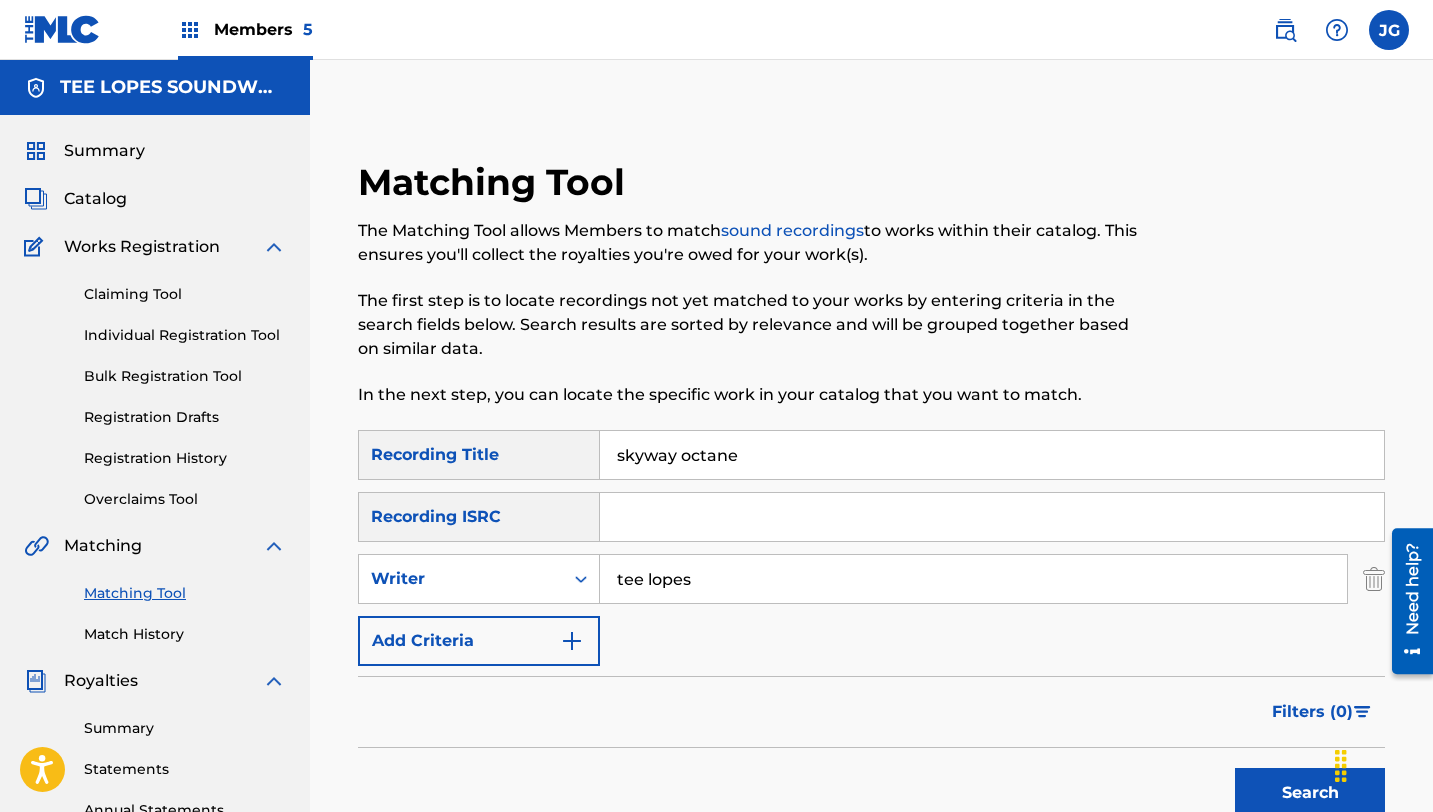 click on "Add Criteria" at bounding box center [479, 641] 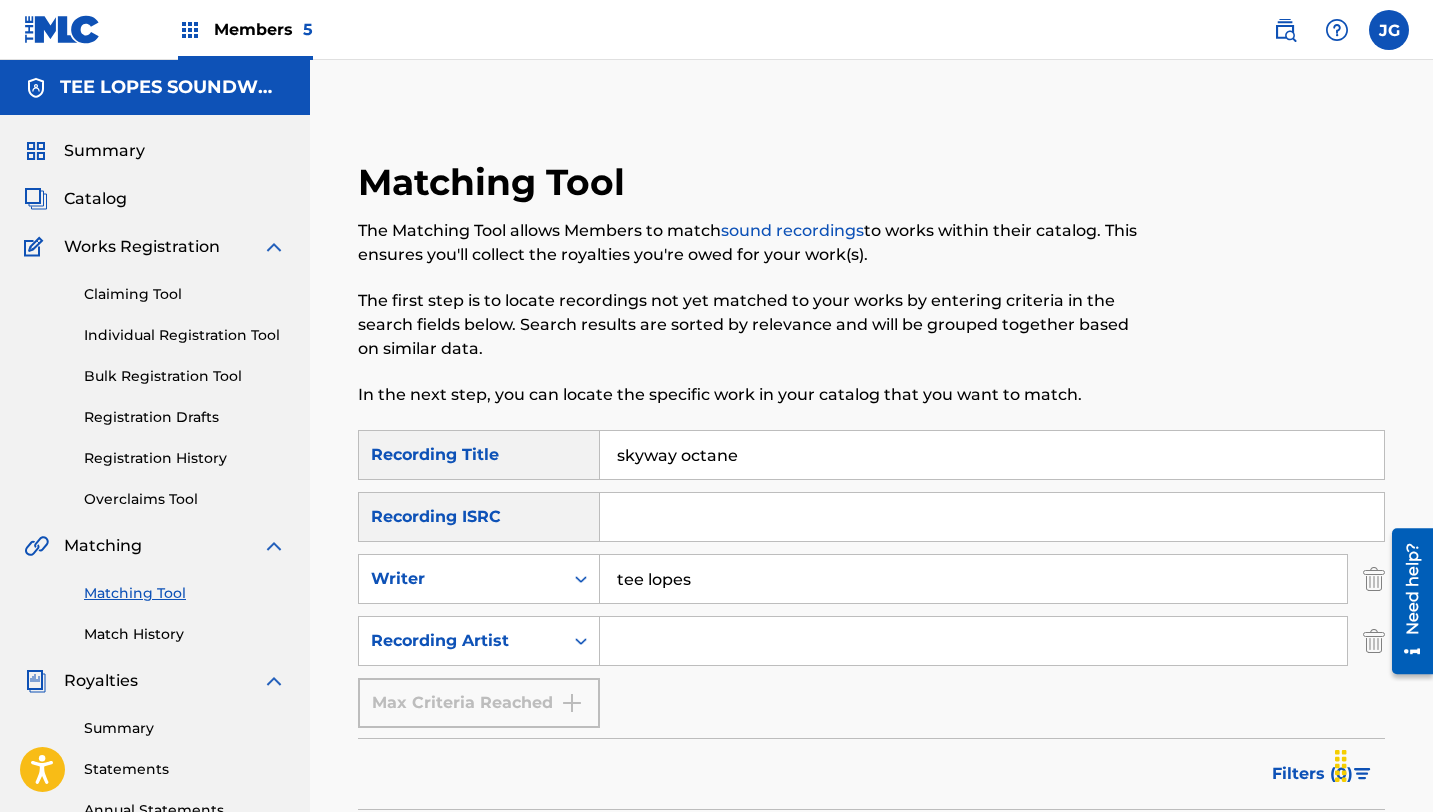 click at bounding box center [973, 641] 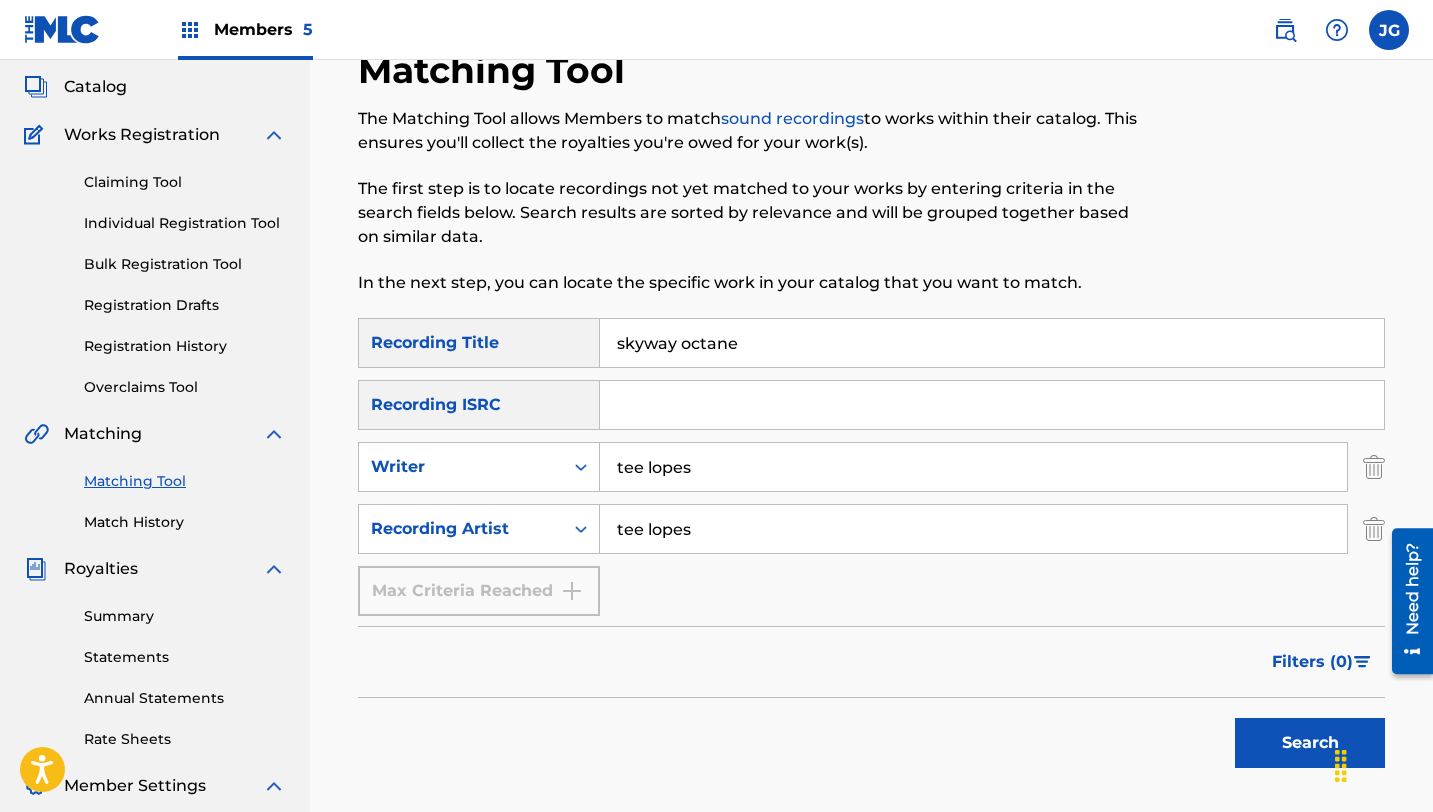 scroll, scrollTop: 166, scrollLeft: 0, axis: vertical 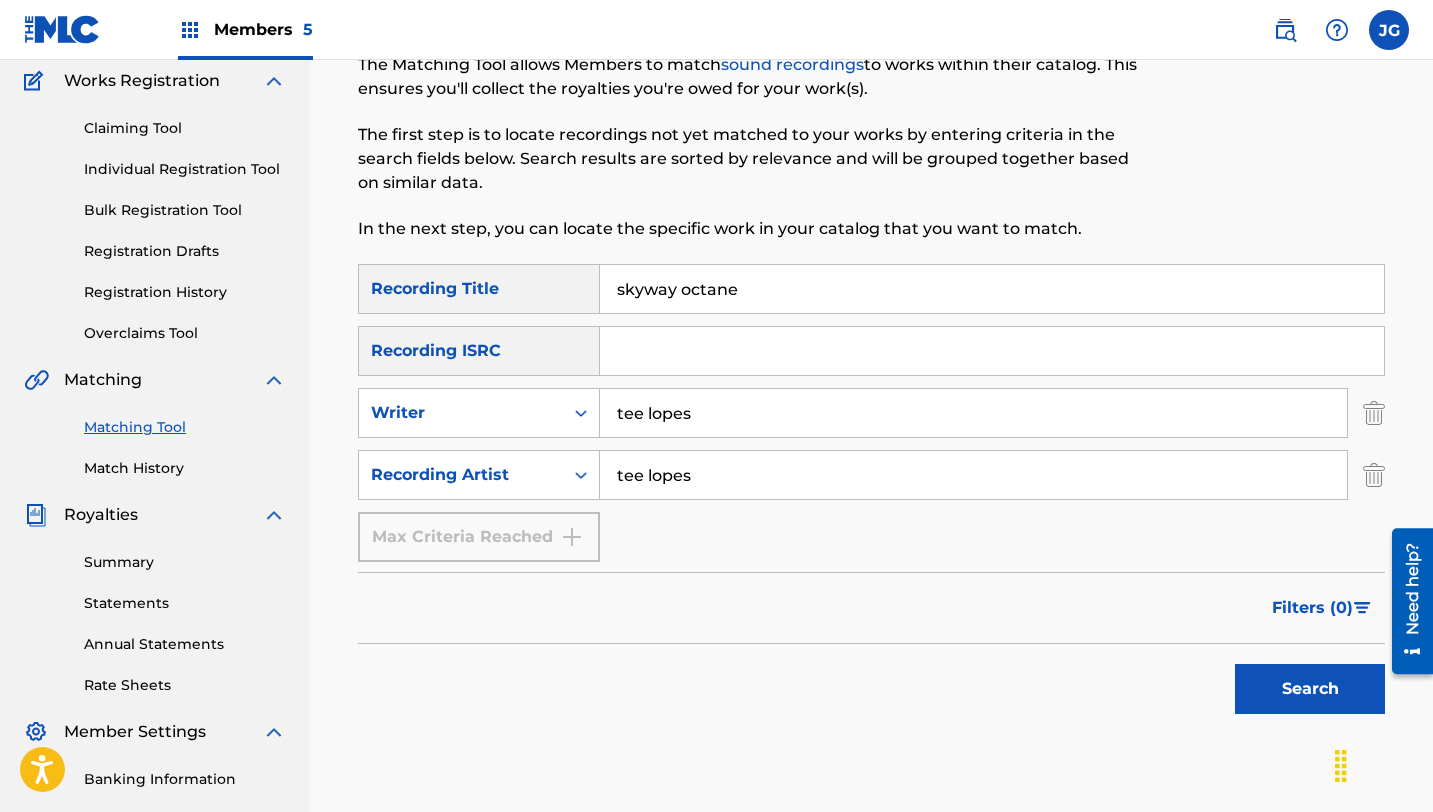 click on "Search" at bounding box center [871, 684] 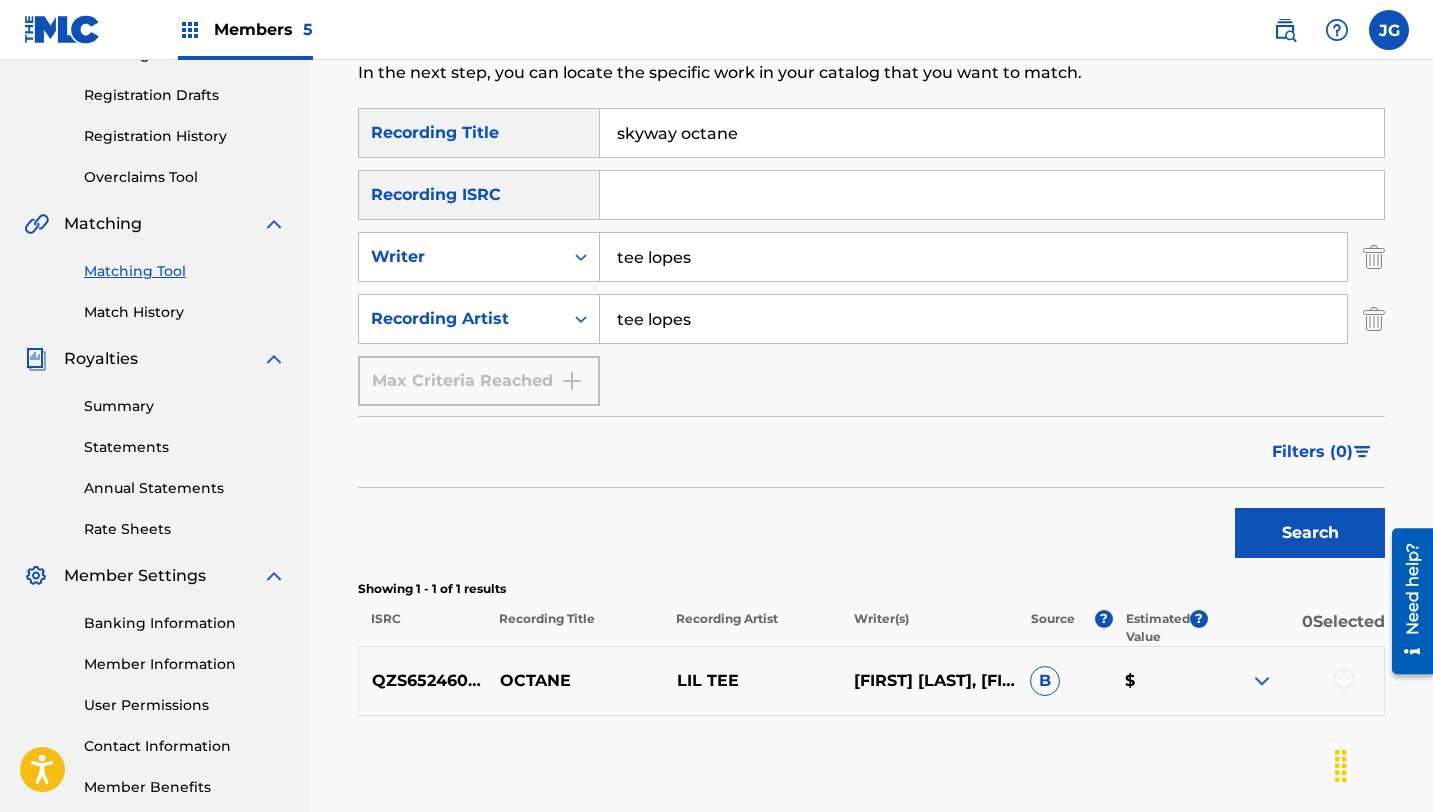 scroll, scrollTop: 228, scrollLeft: 0, axis: vertical 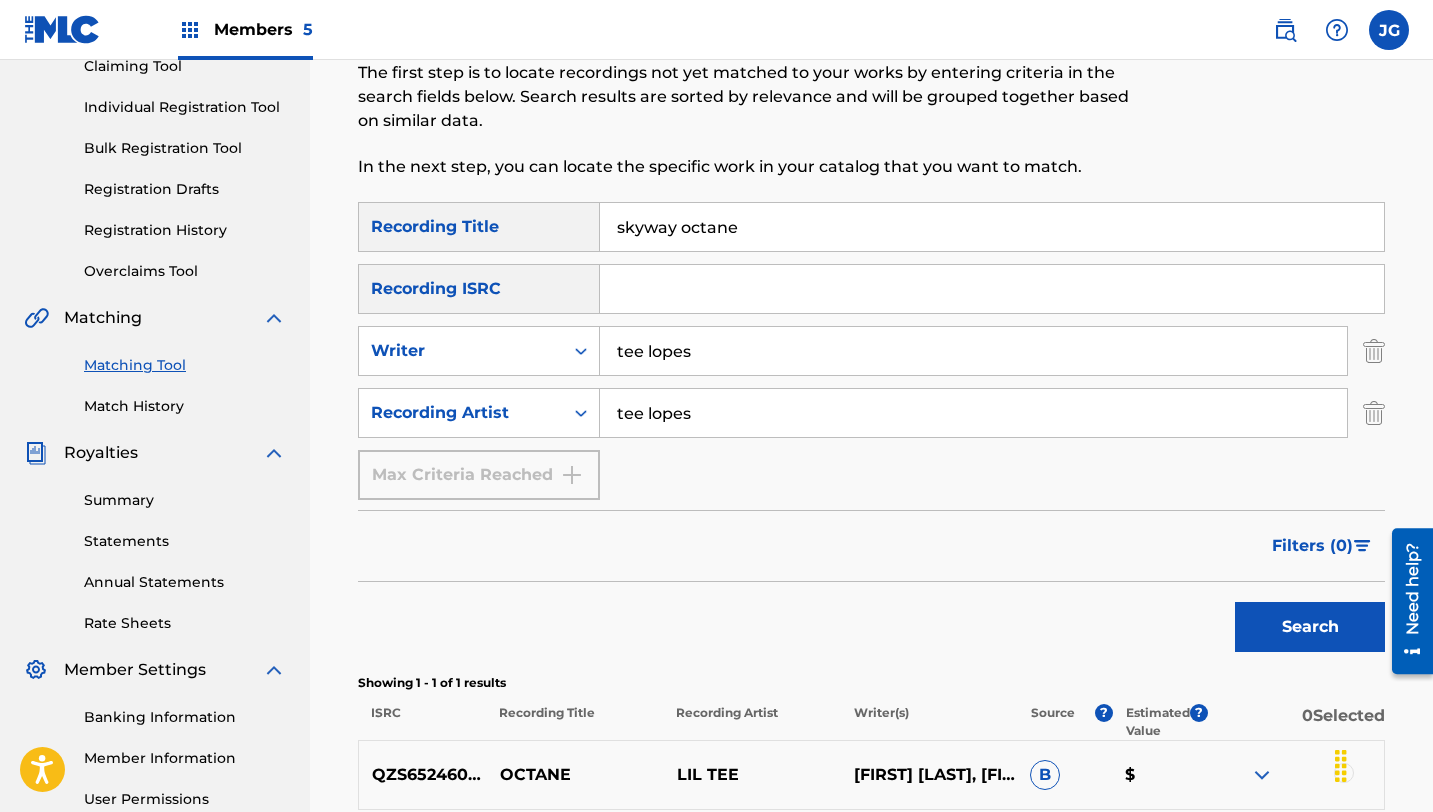 click on "skyway octane" at bounding box center [992, 227] 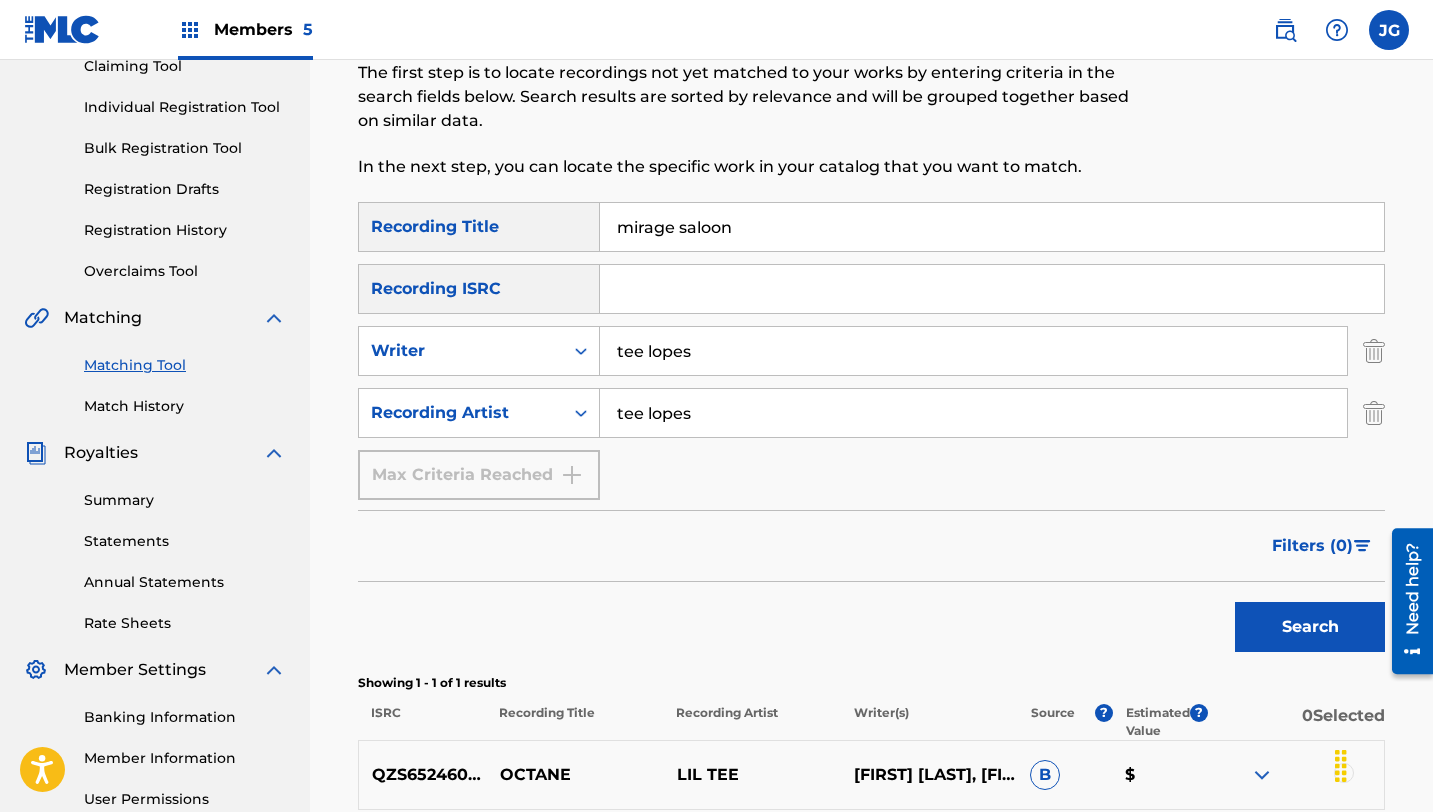 click on "Search" at bounding box center [1310, 627] 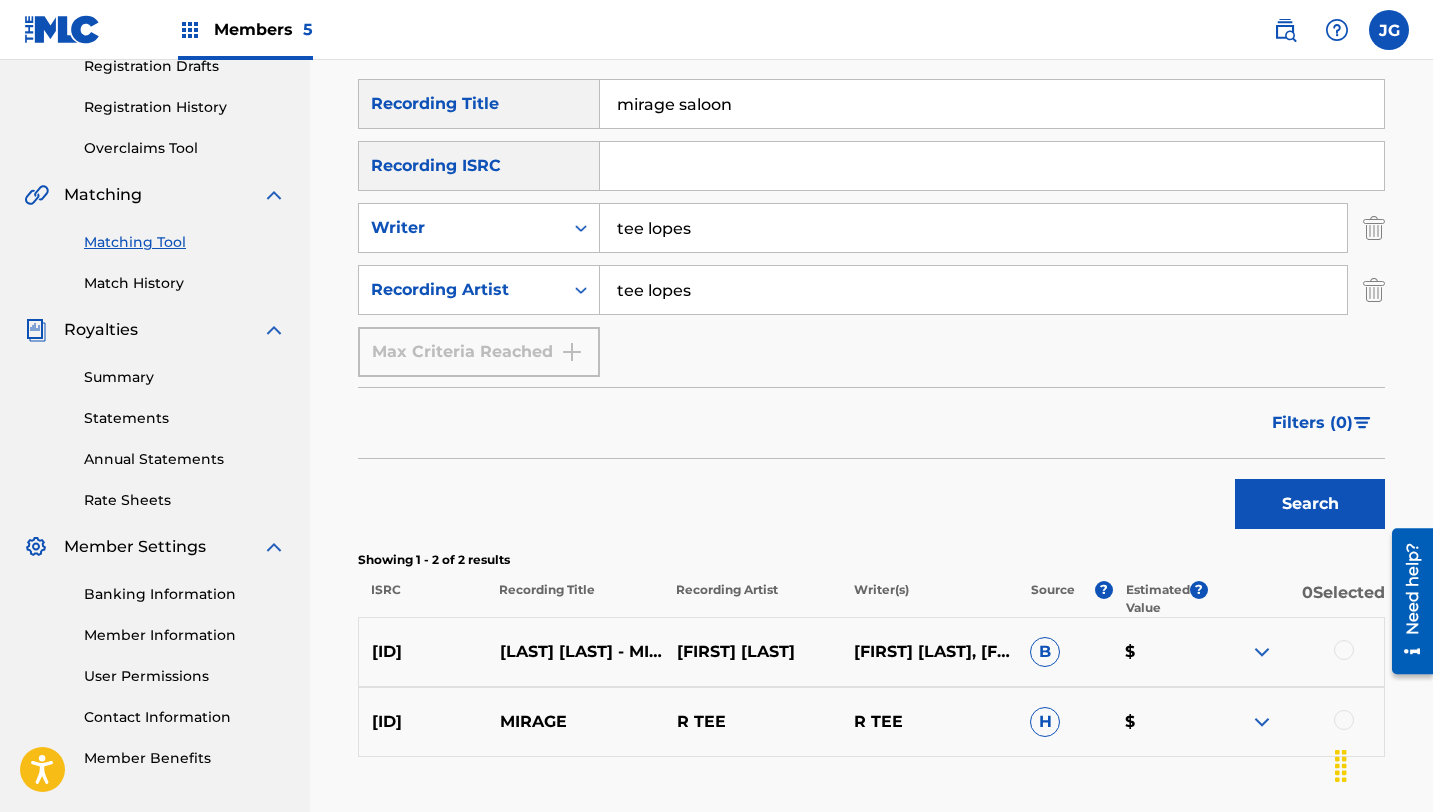 scroll, scrollTop: 363, scrollLeft: 0, axis: vertical 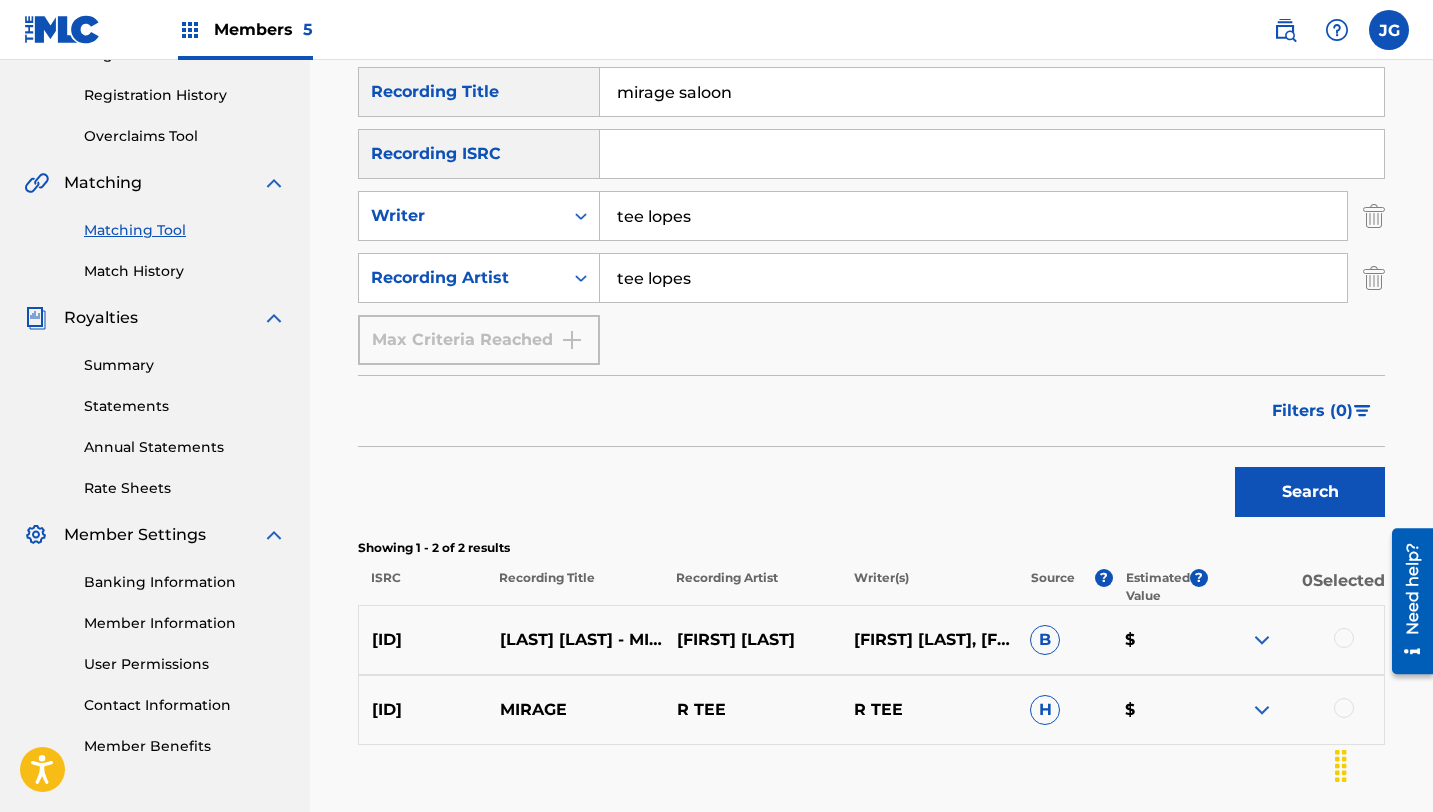 drag, startPoint x: 743, startPoint y: 88, endPoint x: 589, endPoint y: 84, distance: 154.05194 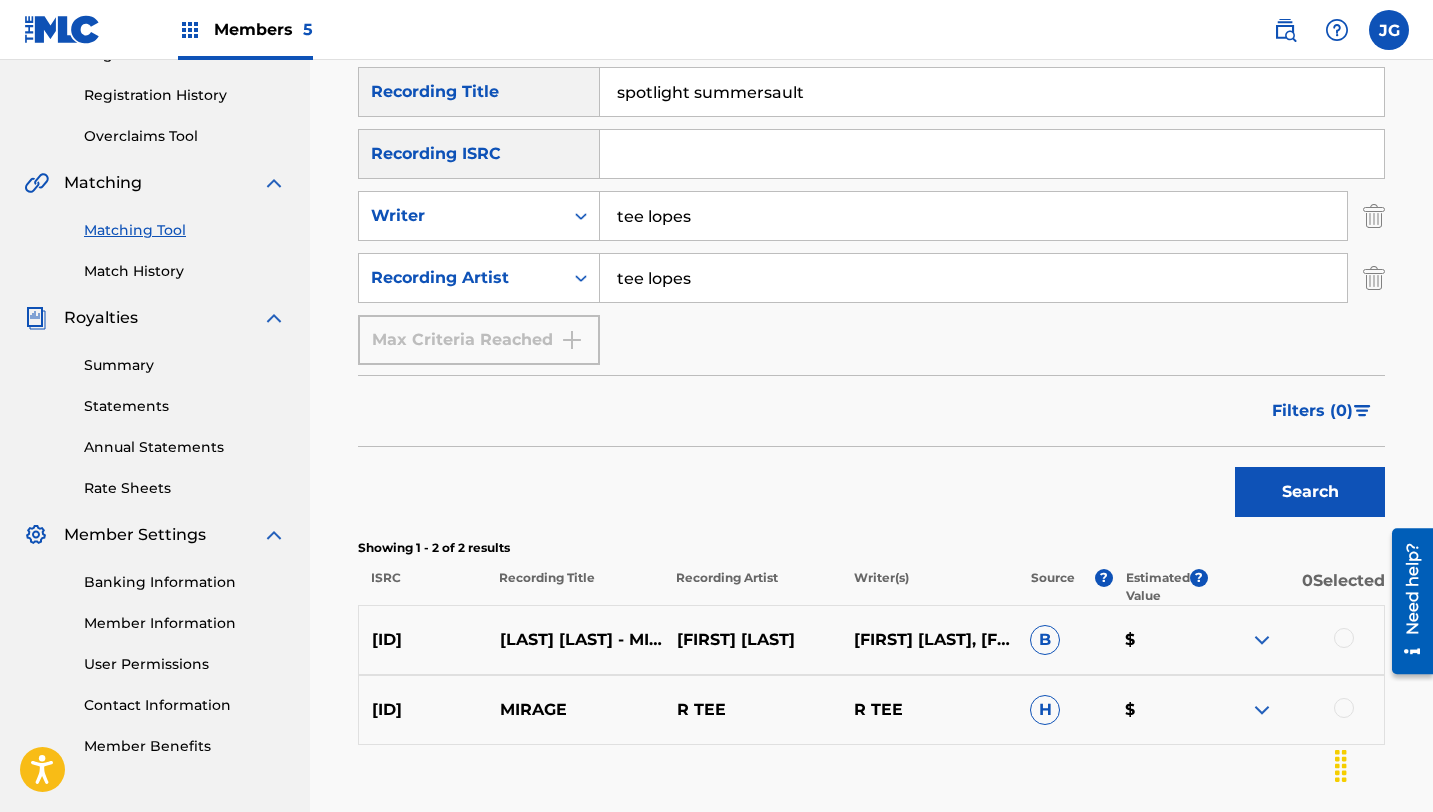 click on "Search" at bounding box center [1310, 492] 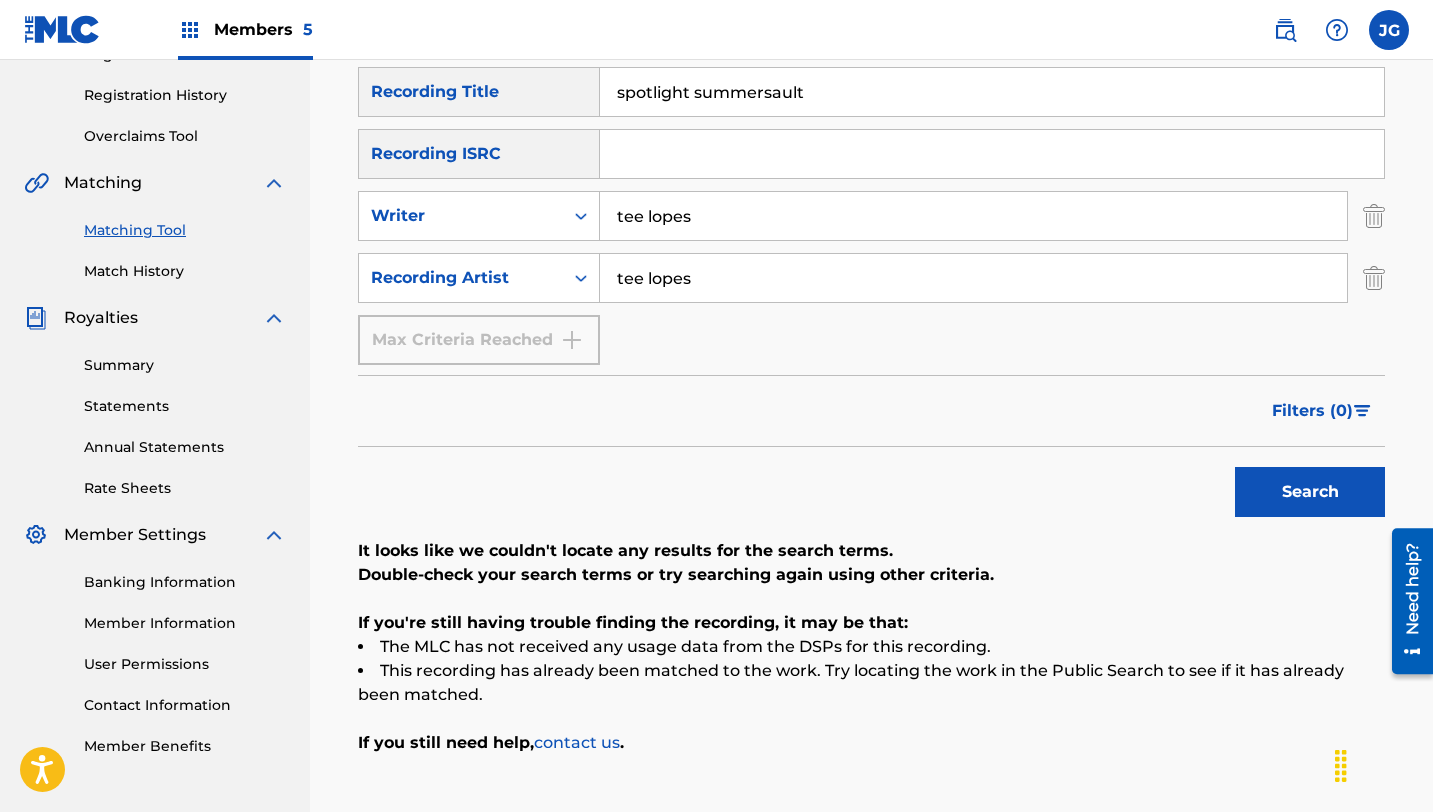 drag, startPoint x: 801, startPoint y: 91, endPoint x: 694, endPoint y: 91, distance: 107 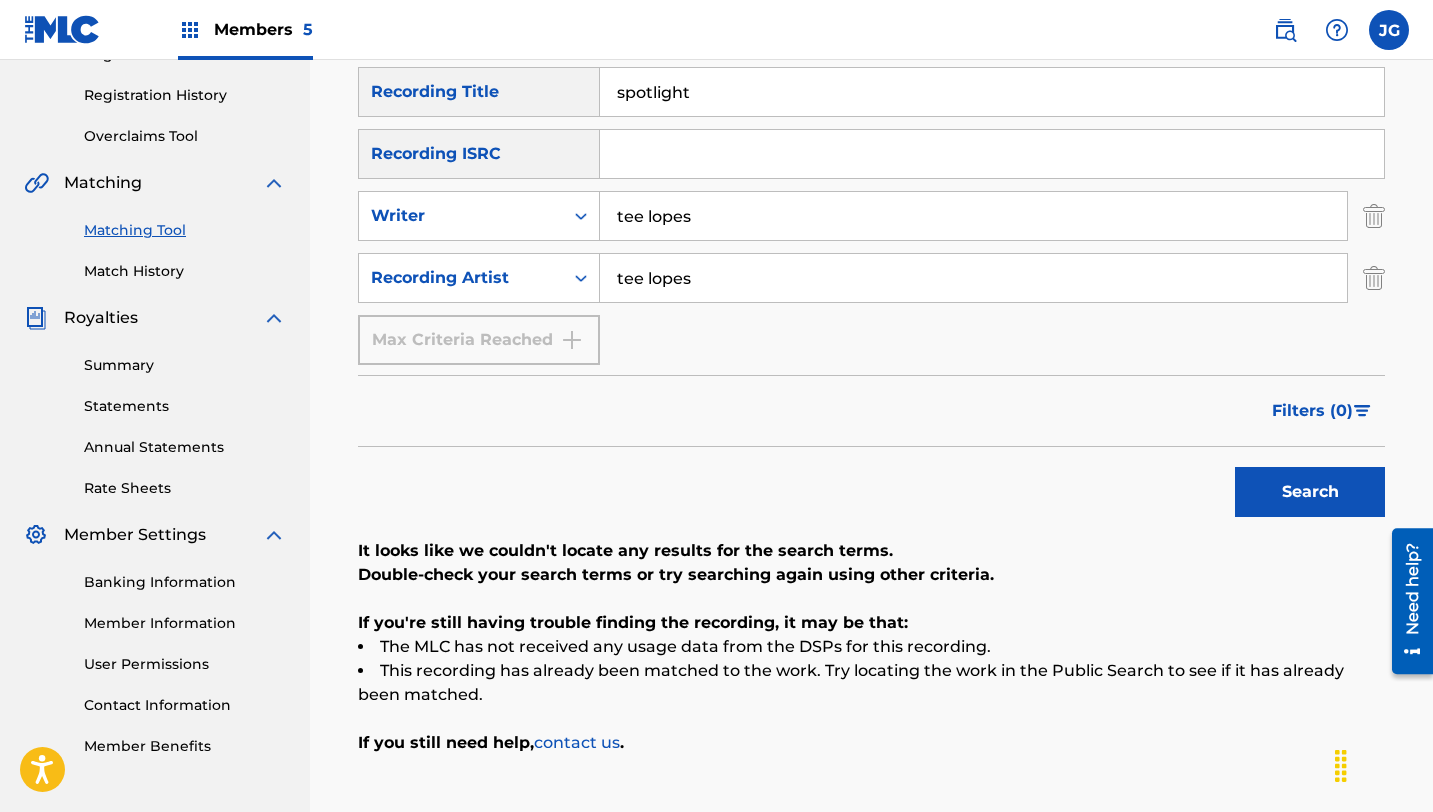 click on "Search" at bounding box center (1310, 492) 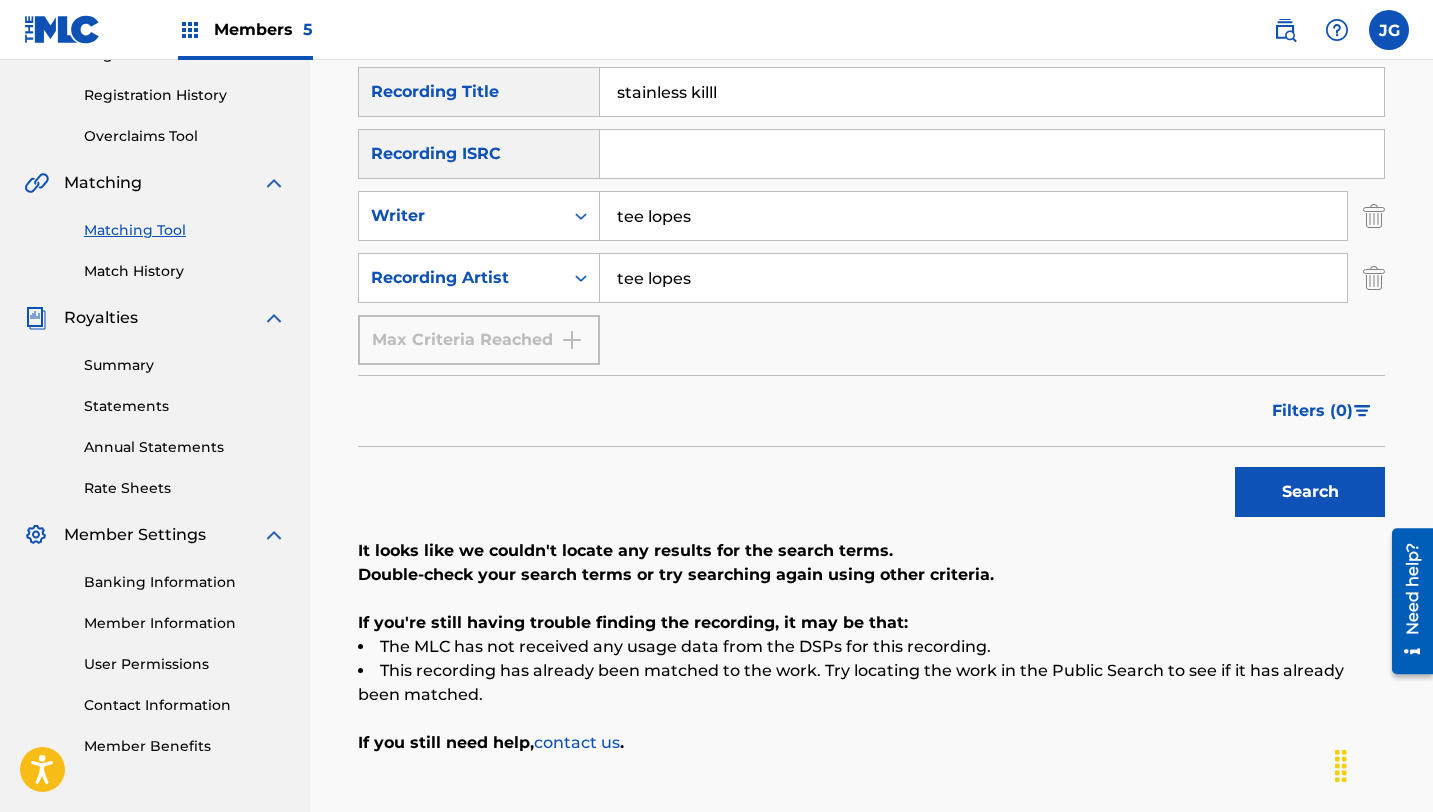 click on "Search" at bounding box center [1310, 492] 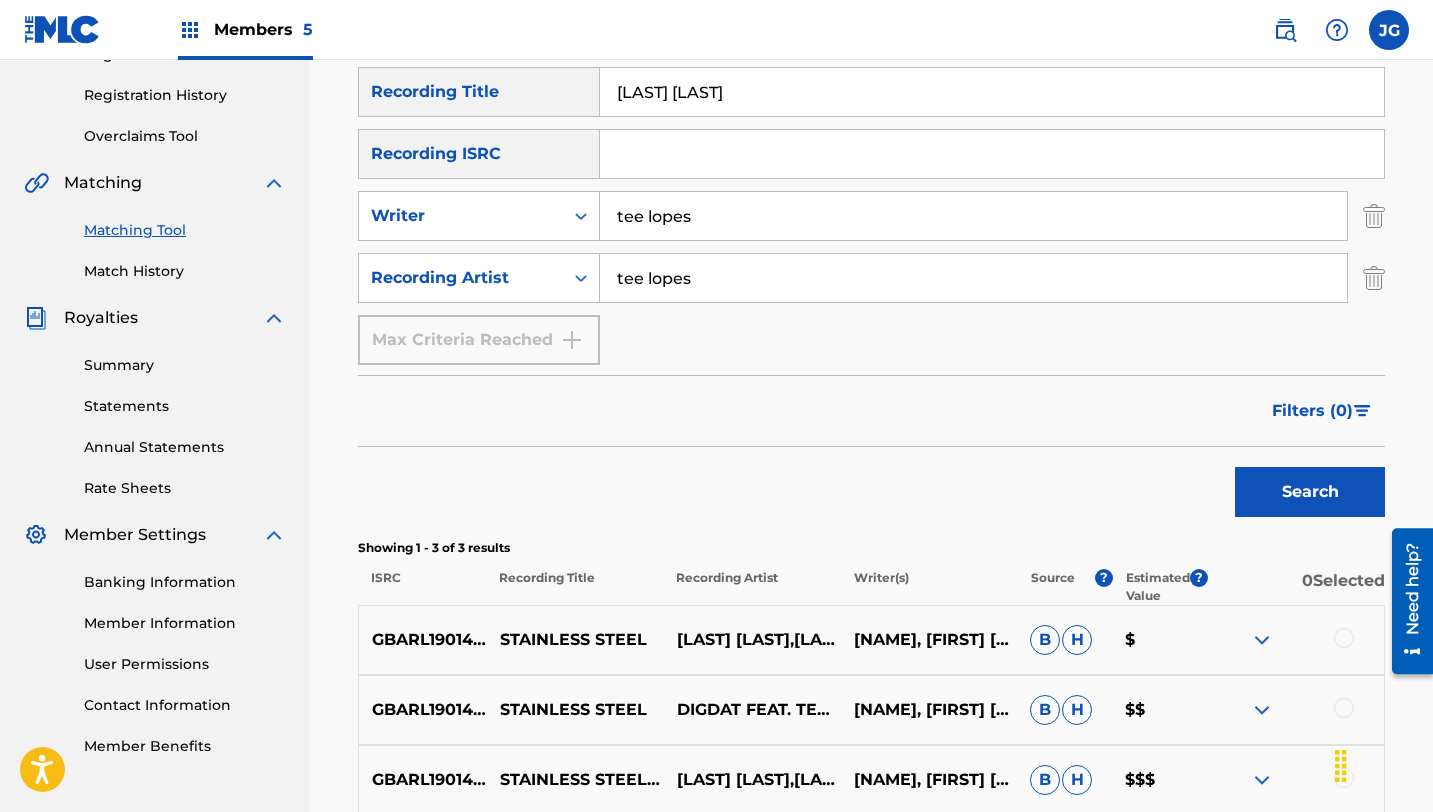 click on "Search" at bounding box center (1310, 492) 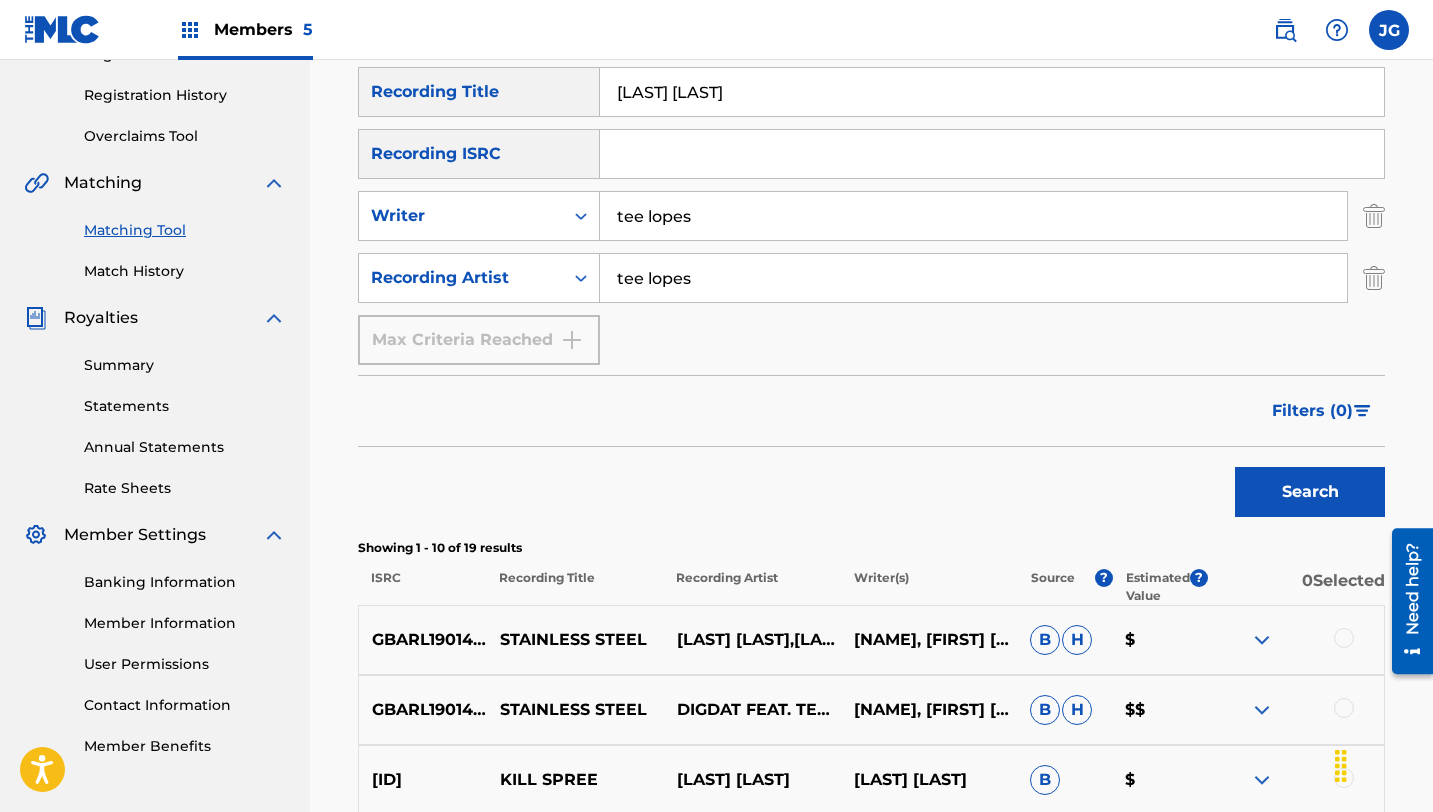 drag, startPoint x: 724, startPoint y: 104, endPoint x: 587, endPoint y: 94, distance: 137.36447 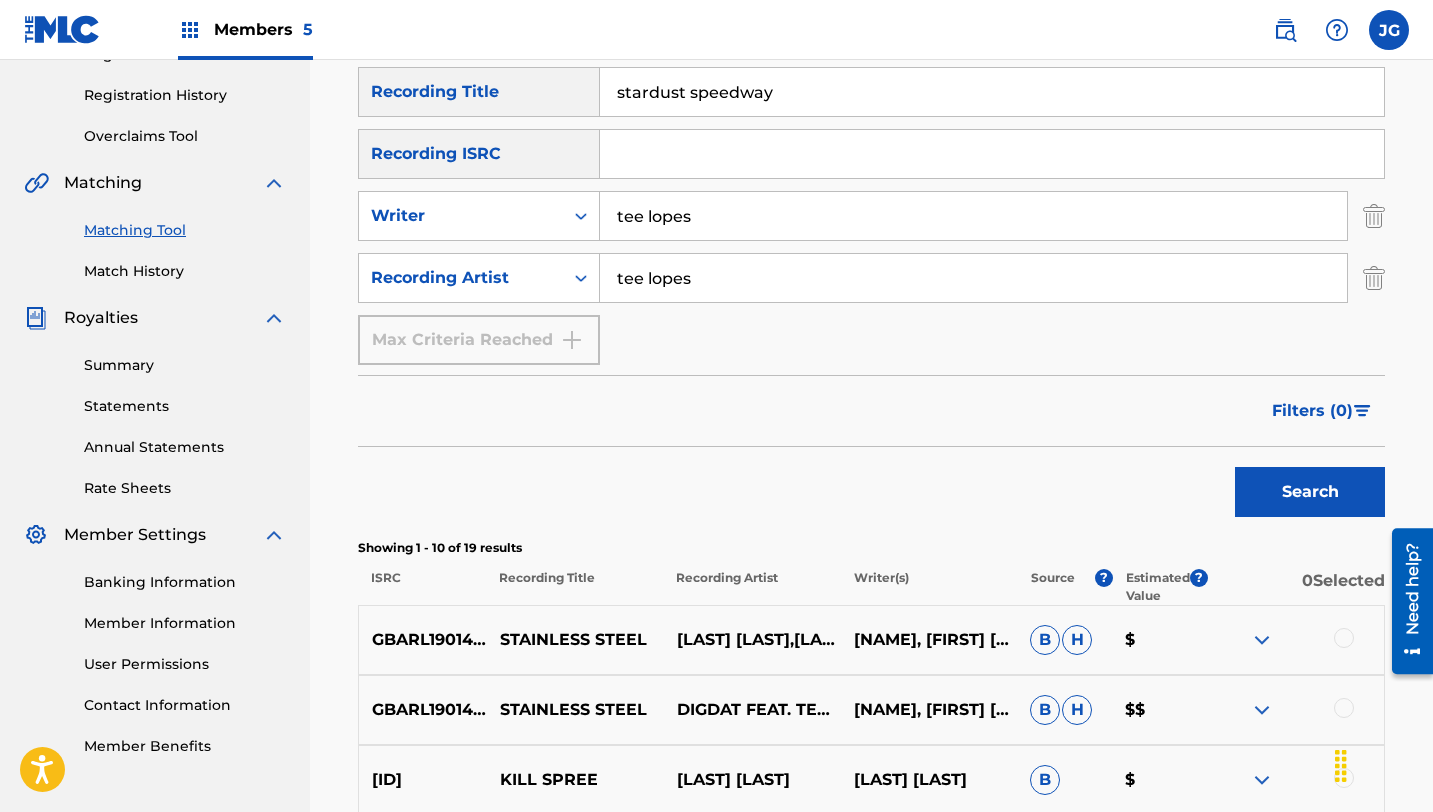type on "stardust speedway" 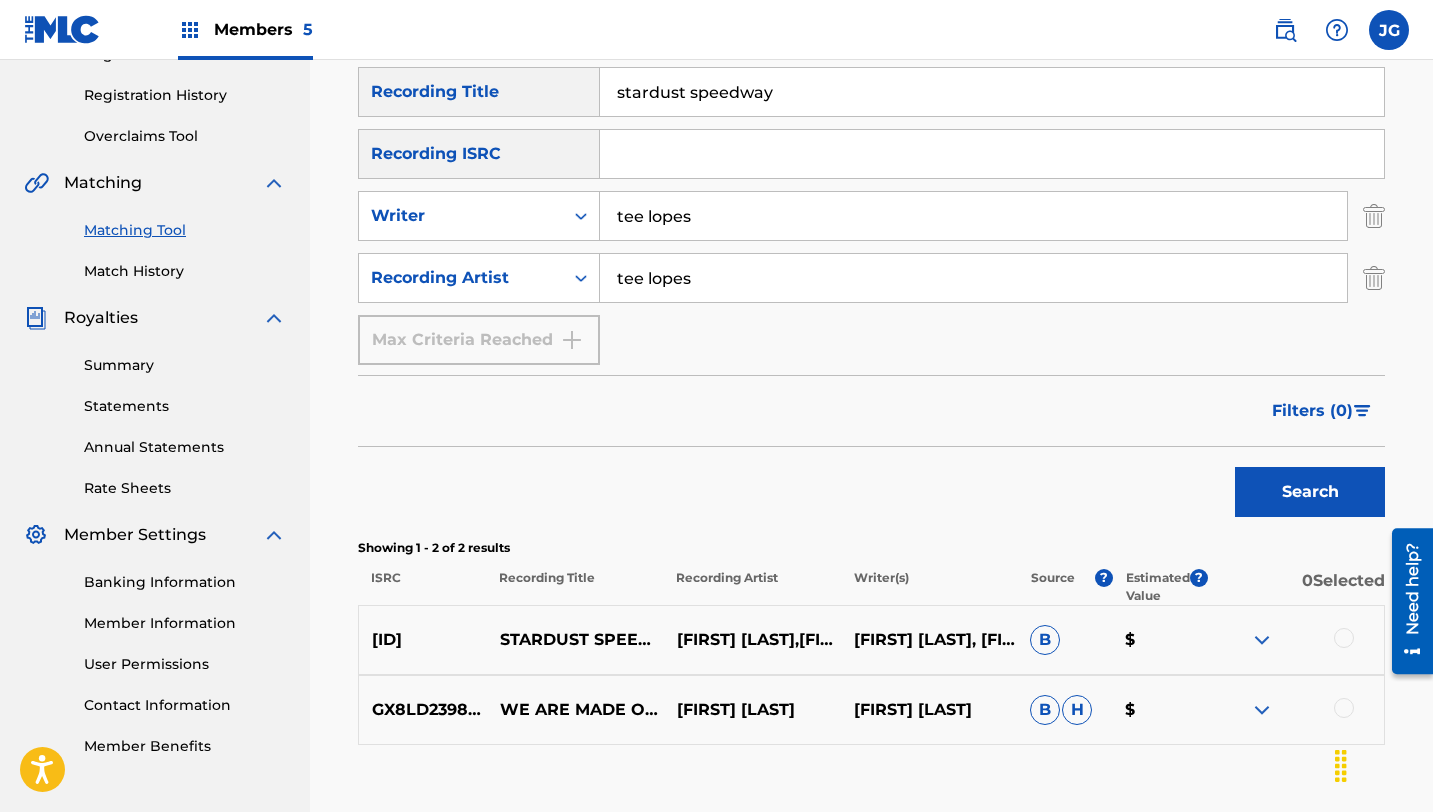 click at bounding box center [1344, 638] 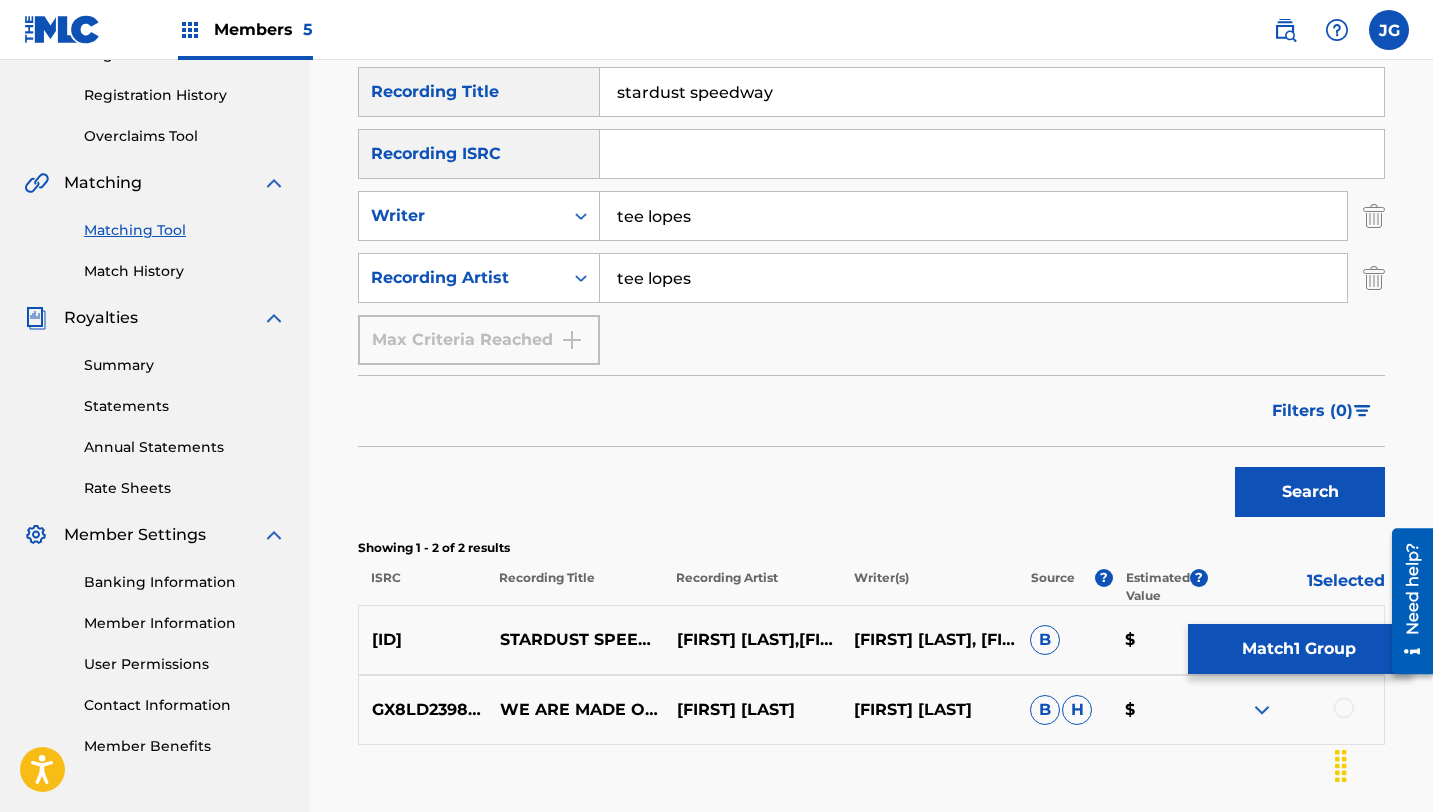 click on "Match  1 Group" at bounding box center (1298, 649) 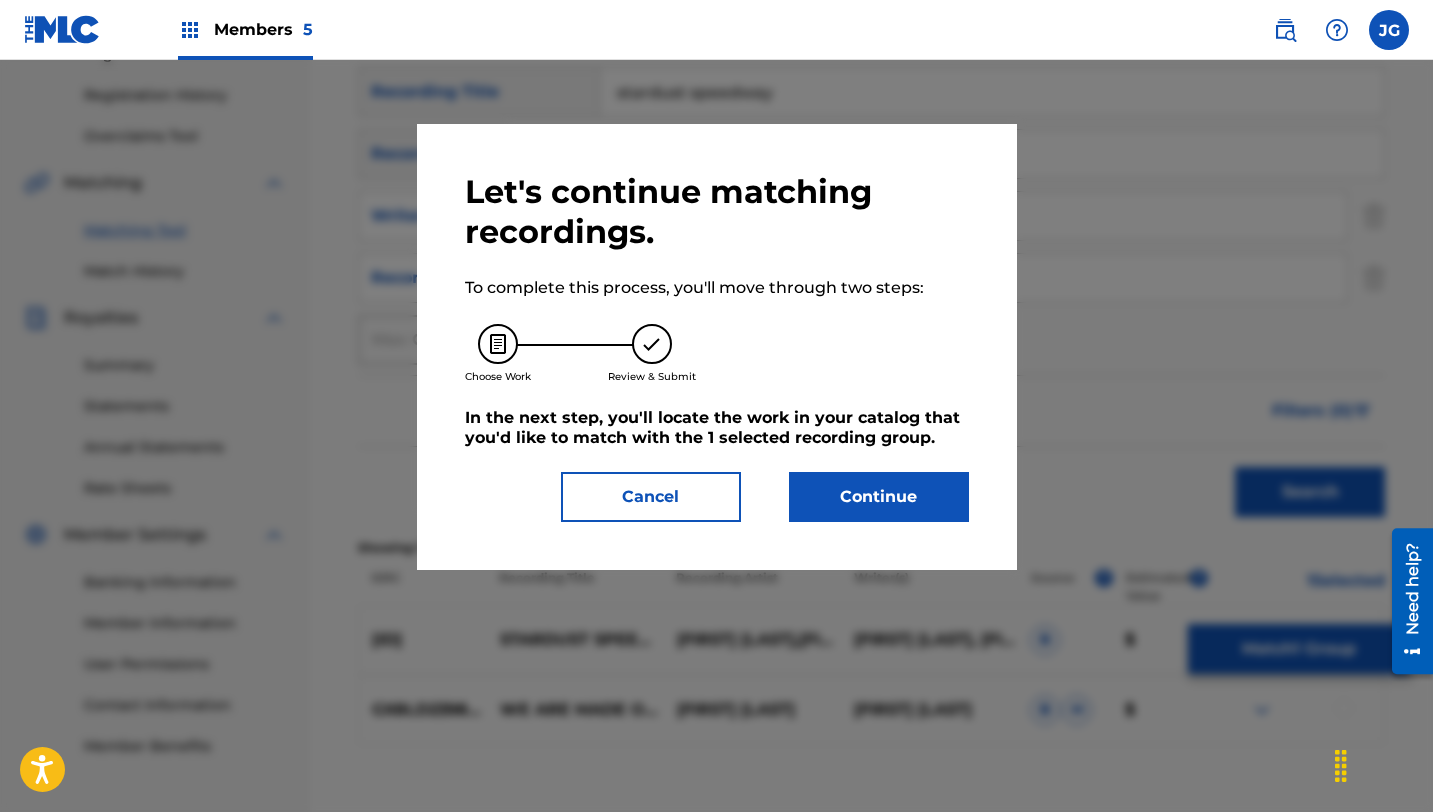 click on "Continue" at bounding box center (879, 497) 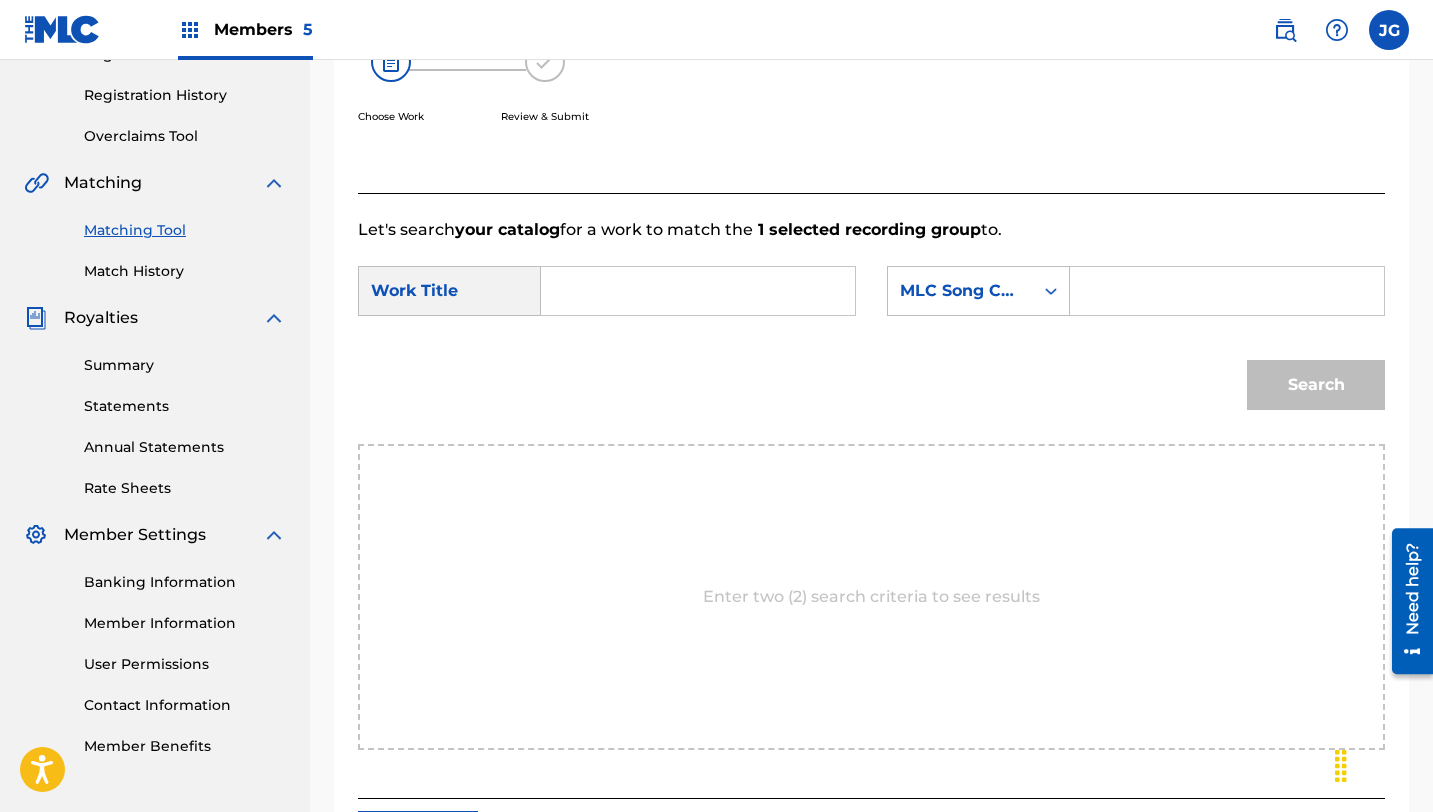 click at bounding box center (698, 291) 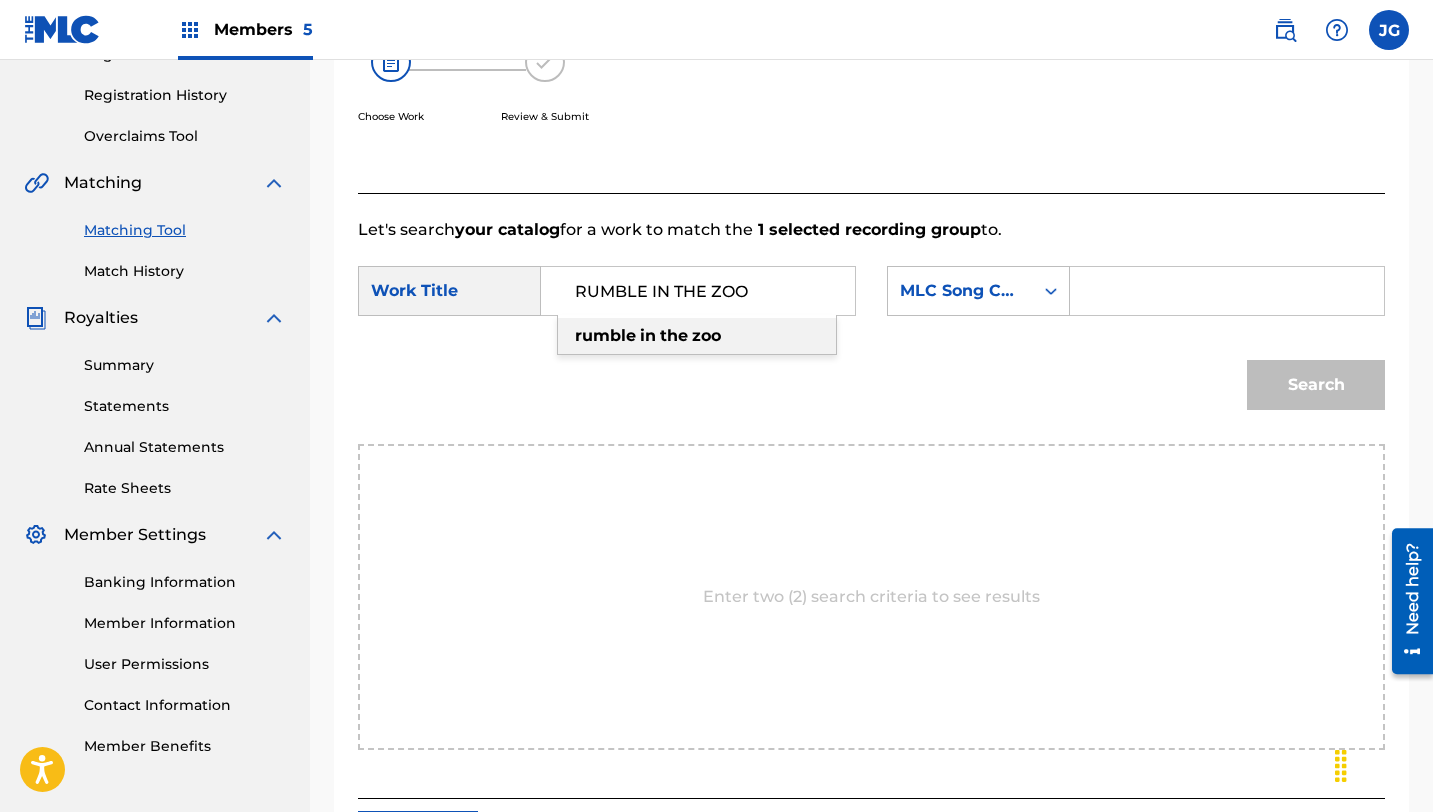 drag, startPoint x: 772, startPoint y: 288, endPoint x: 438, endPoint y: 288, distance: 334 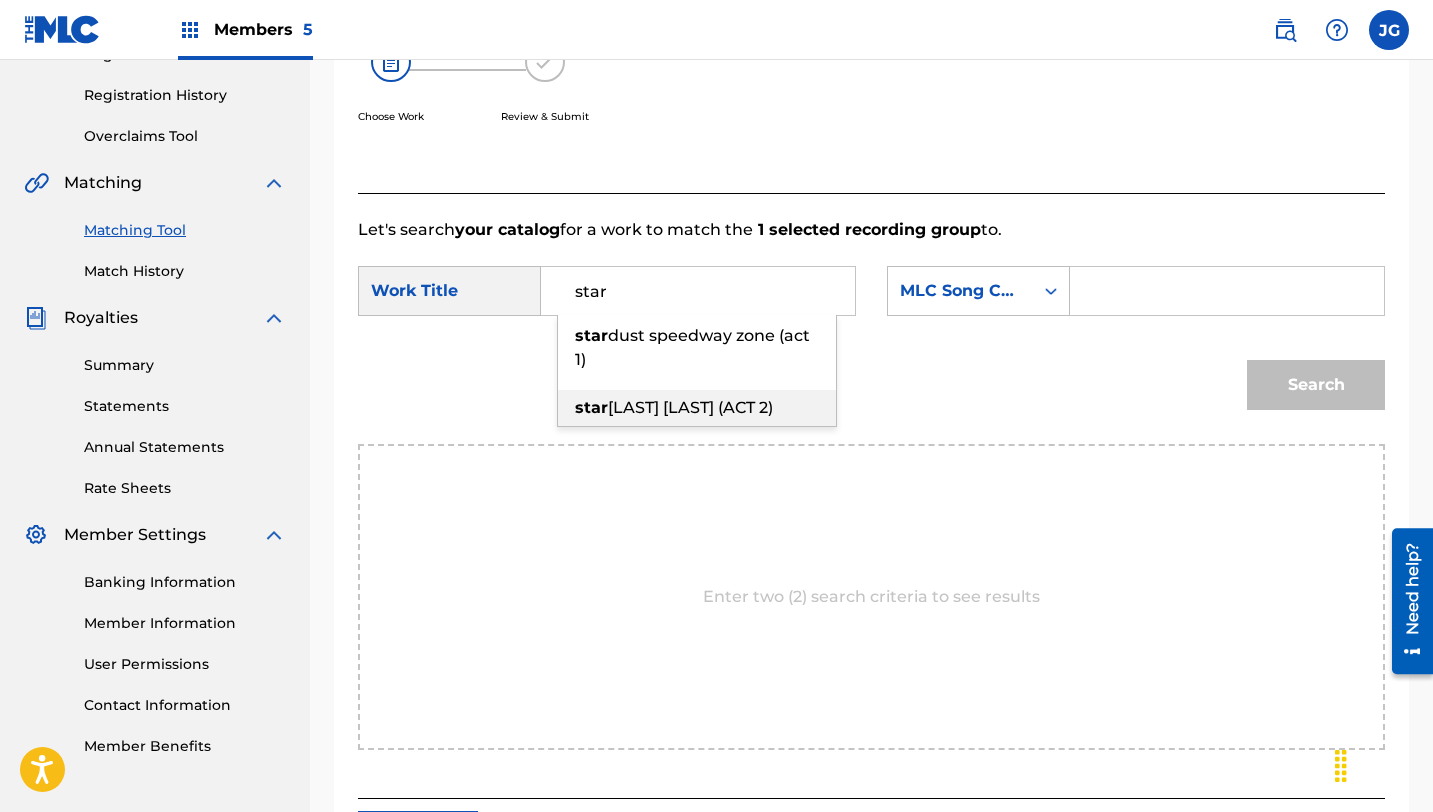 click on "star" at bounding box center (591, 407) 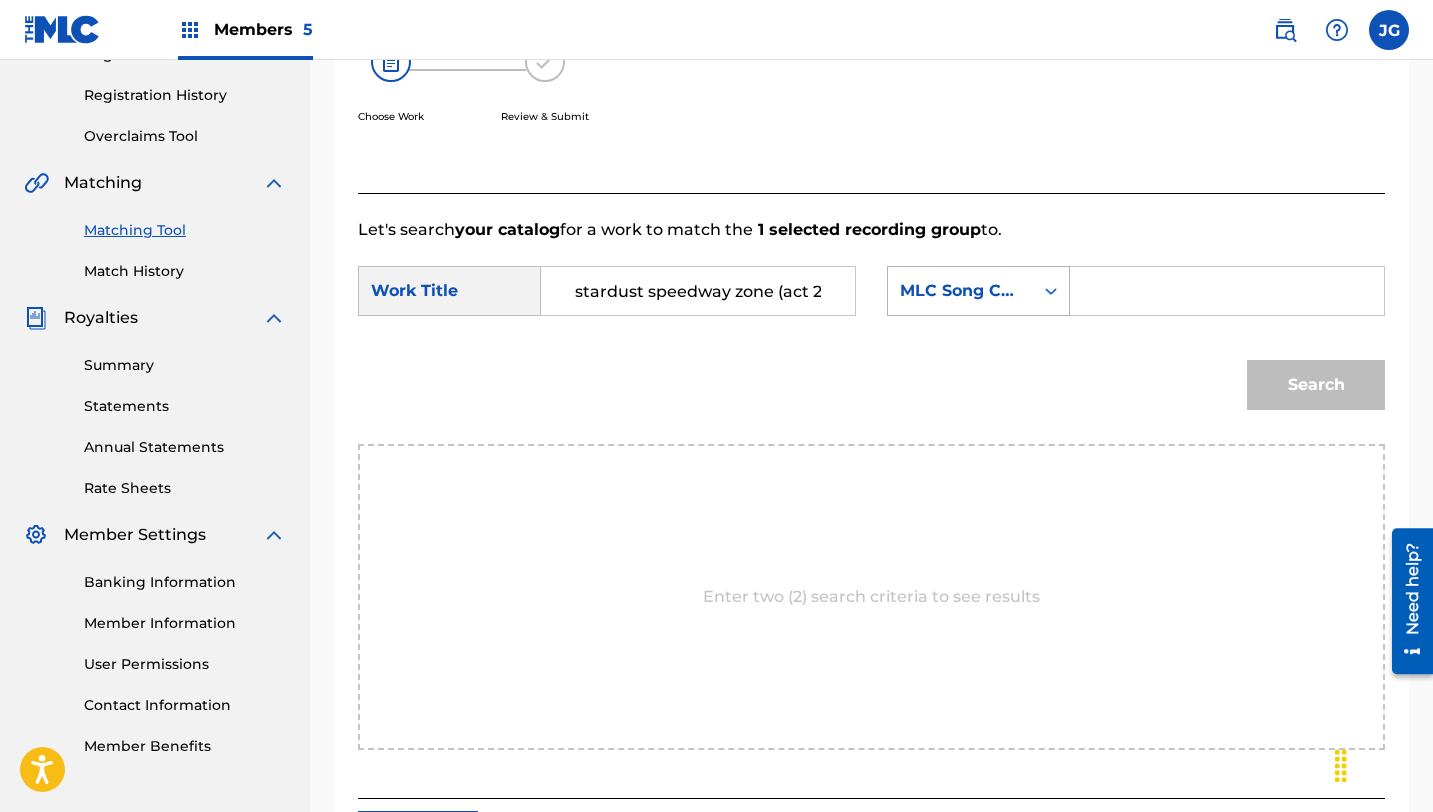 click on "MLC Song Code" at bounding box center (960, 291) 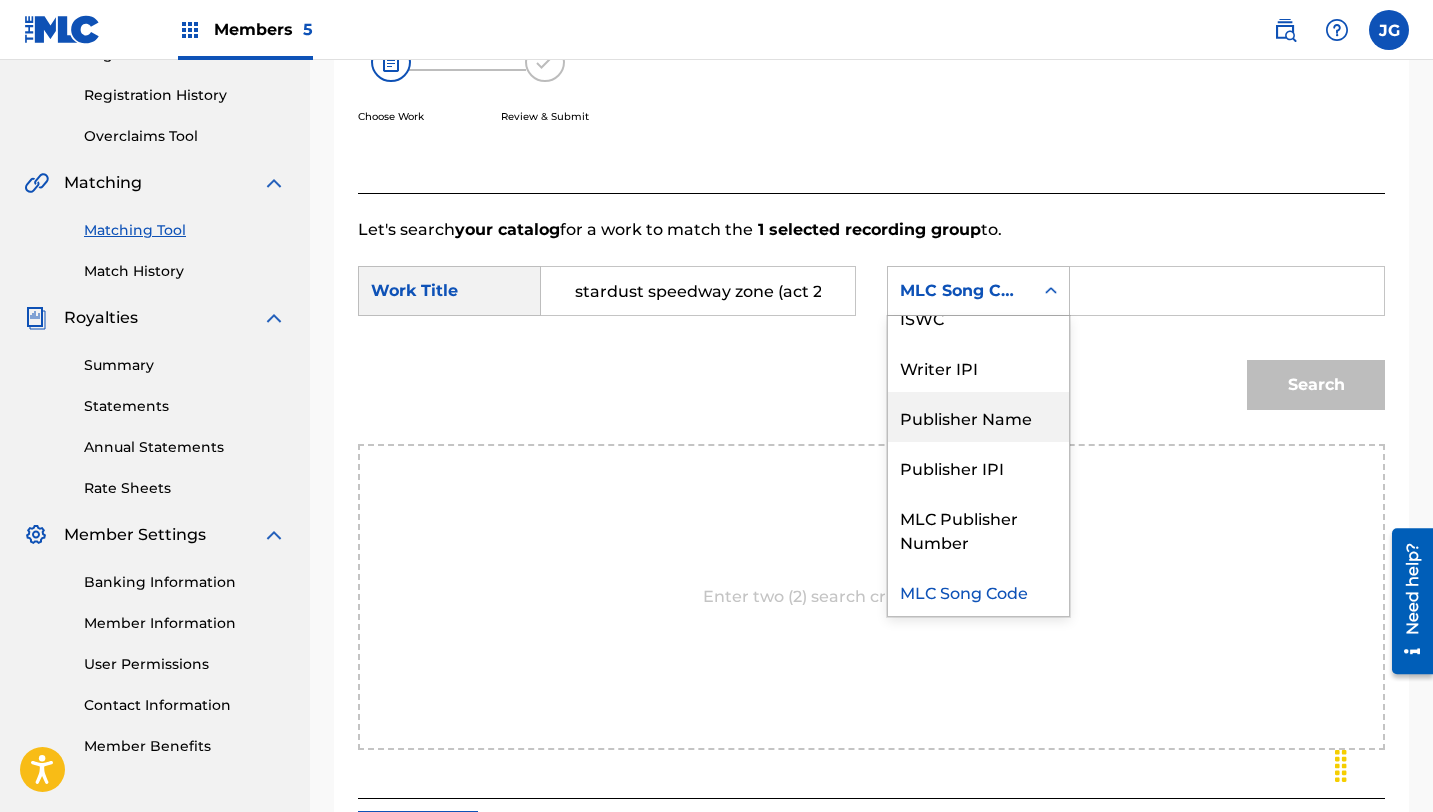 scroll, scrollTop: 0, scrollLeft: 0, axis: both 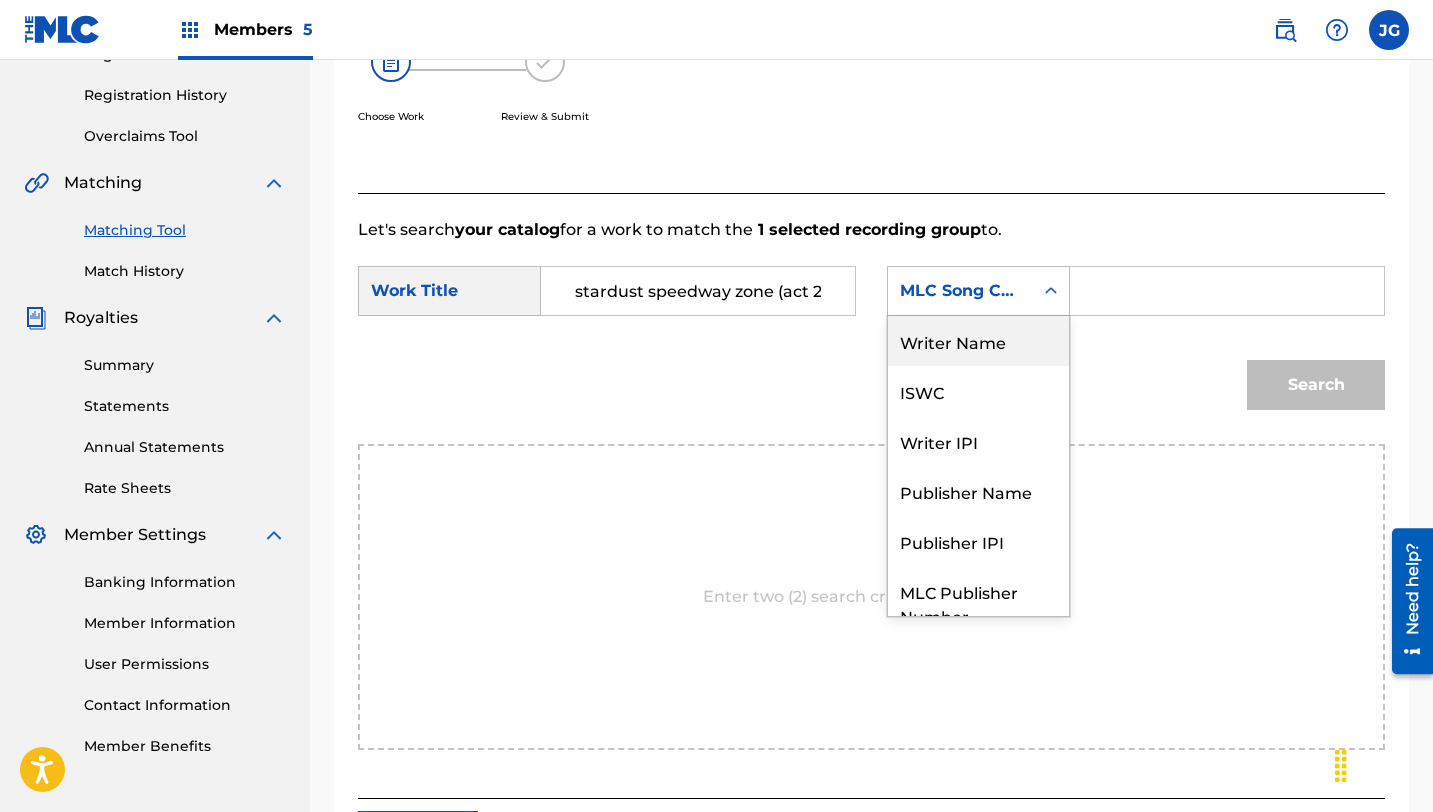 click on "Writer Name" at bounding box center (978, 341) 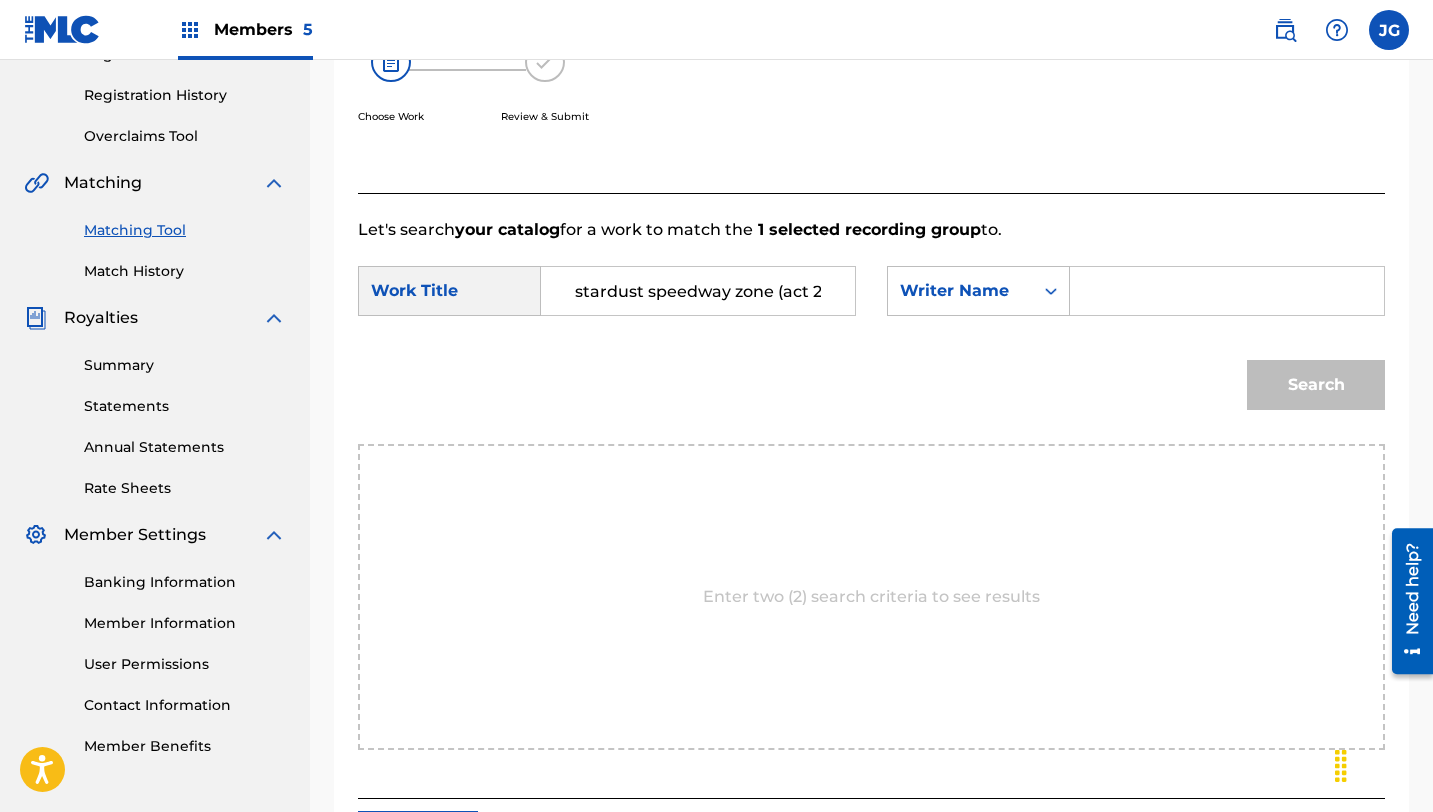 click at bounding box center [1227, 291] 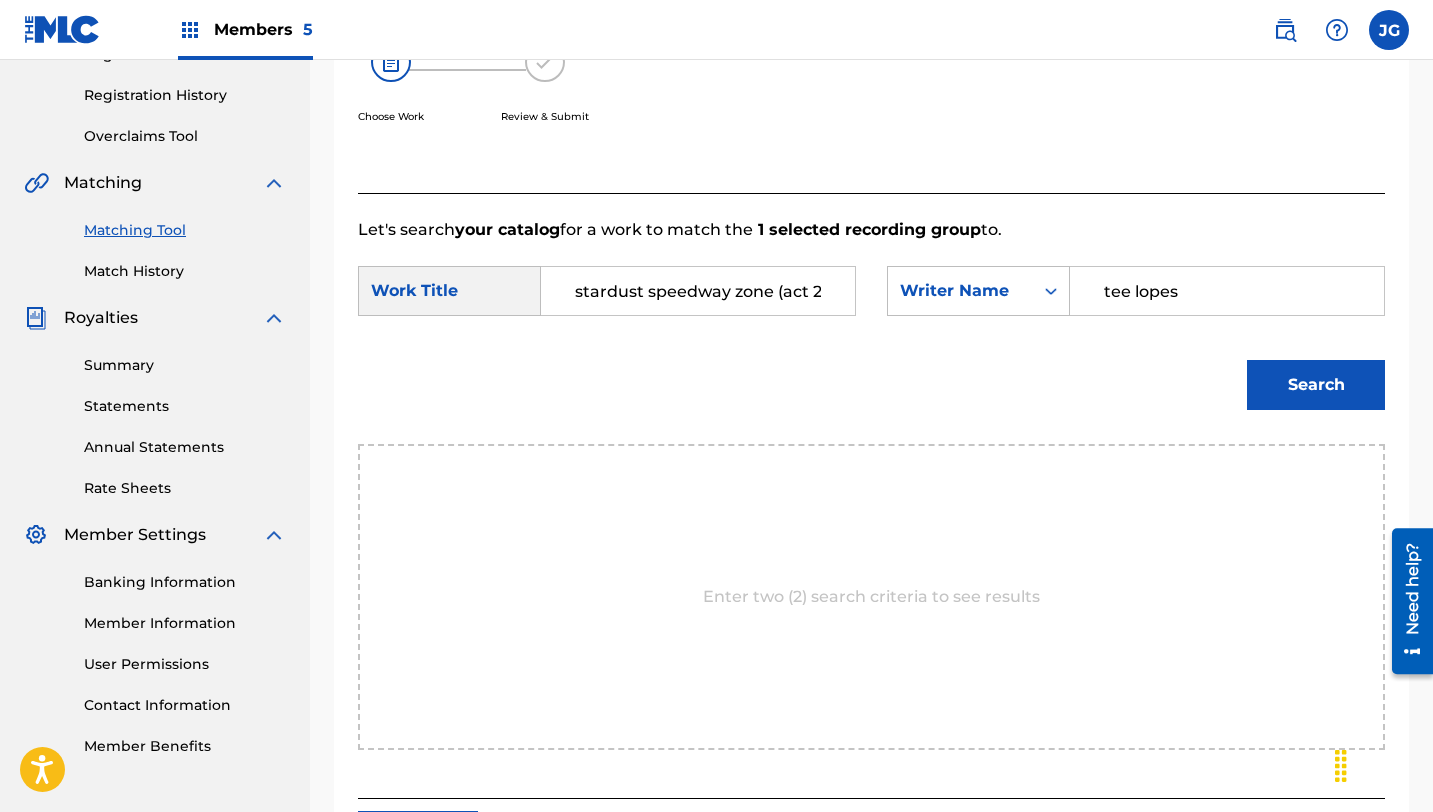 click on "Search" at bounding box center [1316, 385] 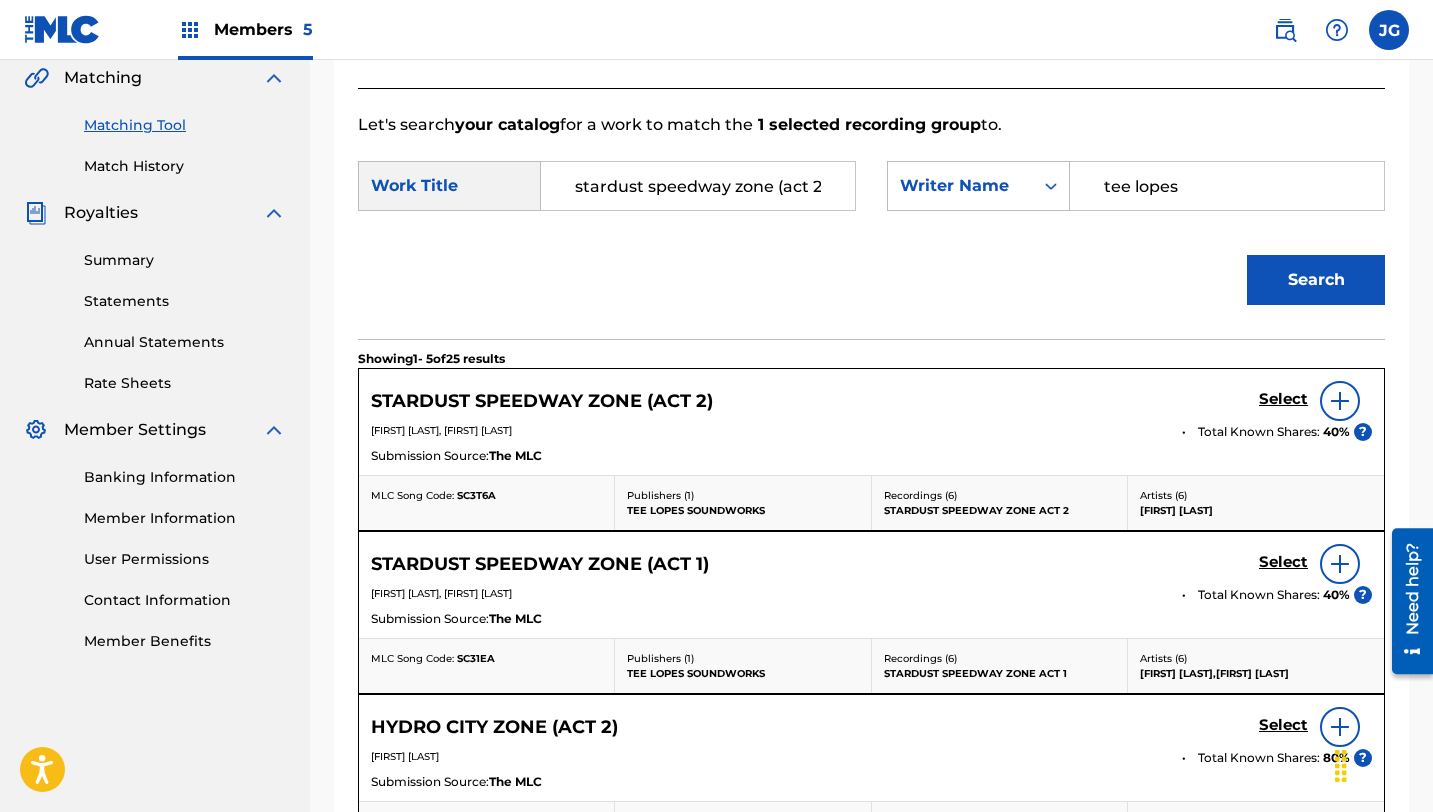 scroll, scrollTop: 471, scrollLeft: 0, axis: vertical 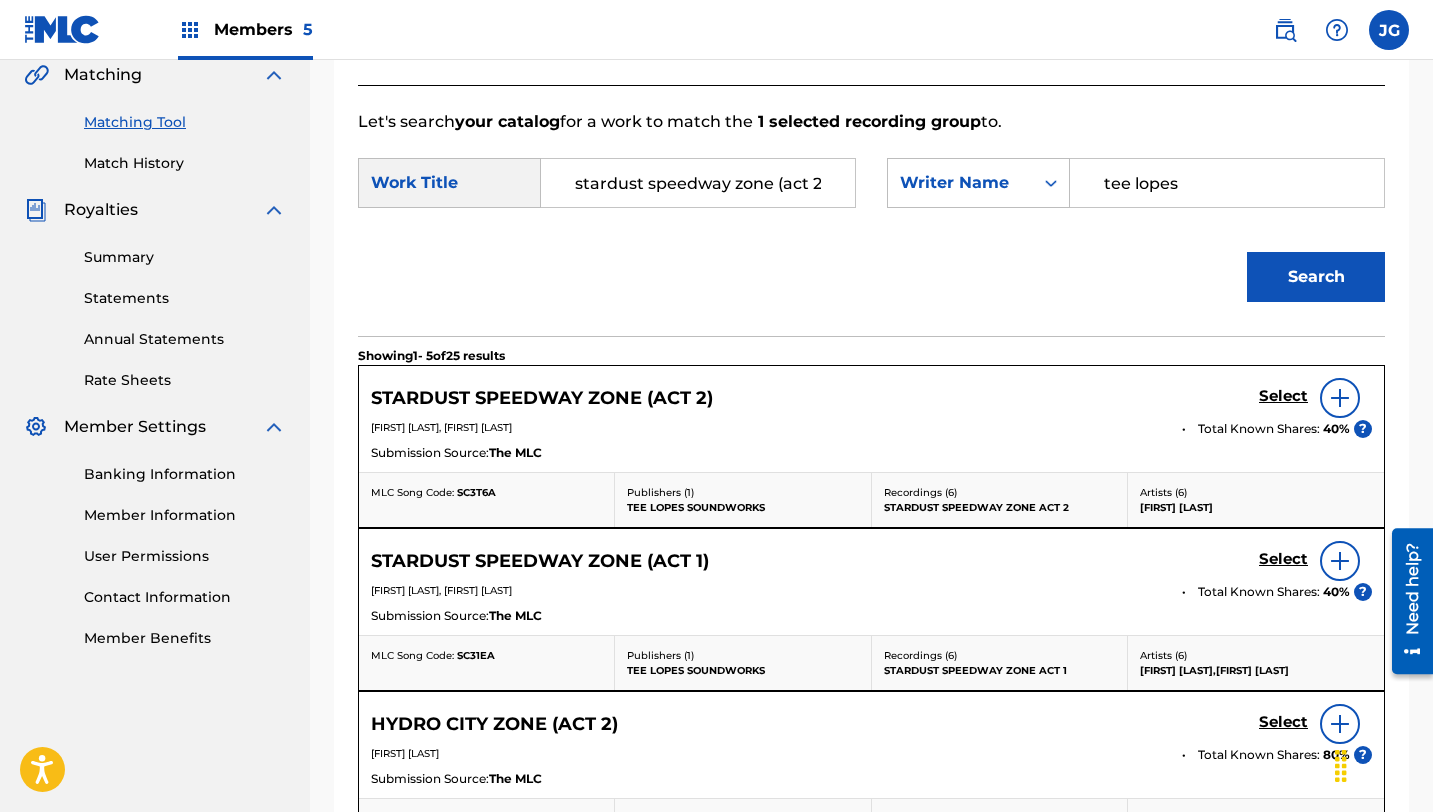 click on "Select" at bounding box center (1283, 396) 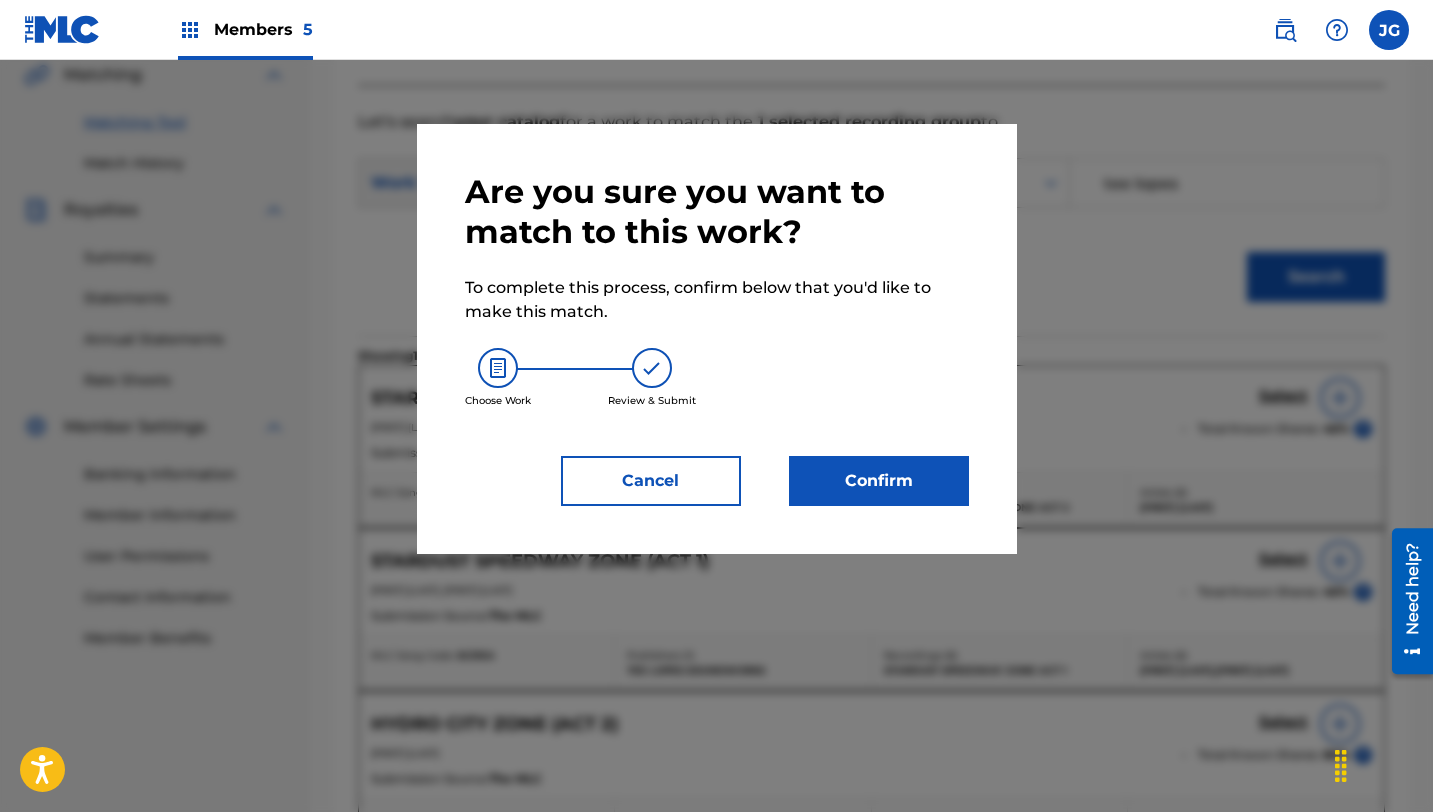 click on "Confirm" at bounding box center (879, 481) 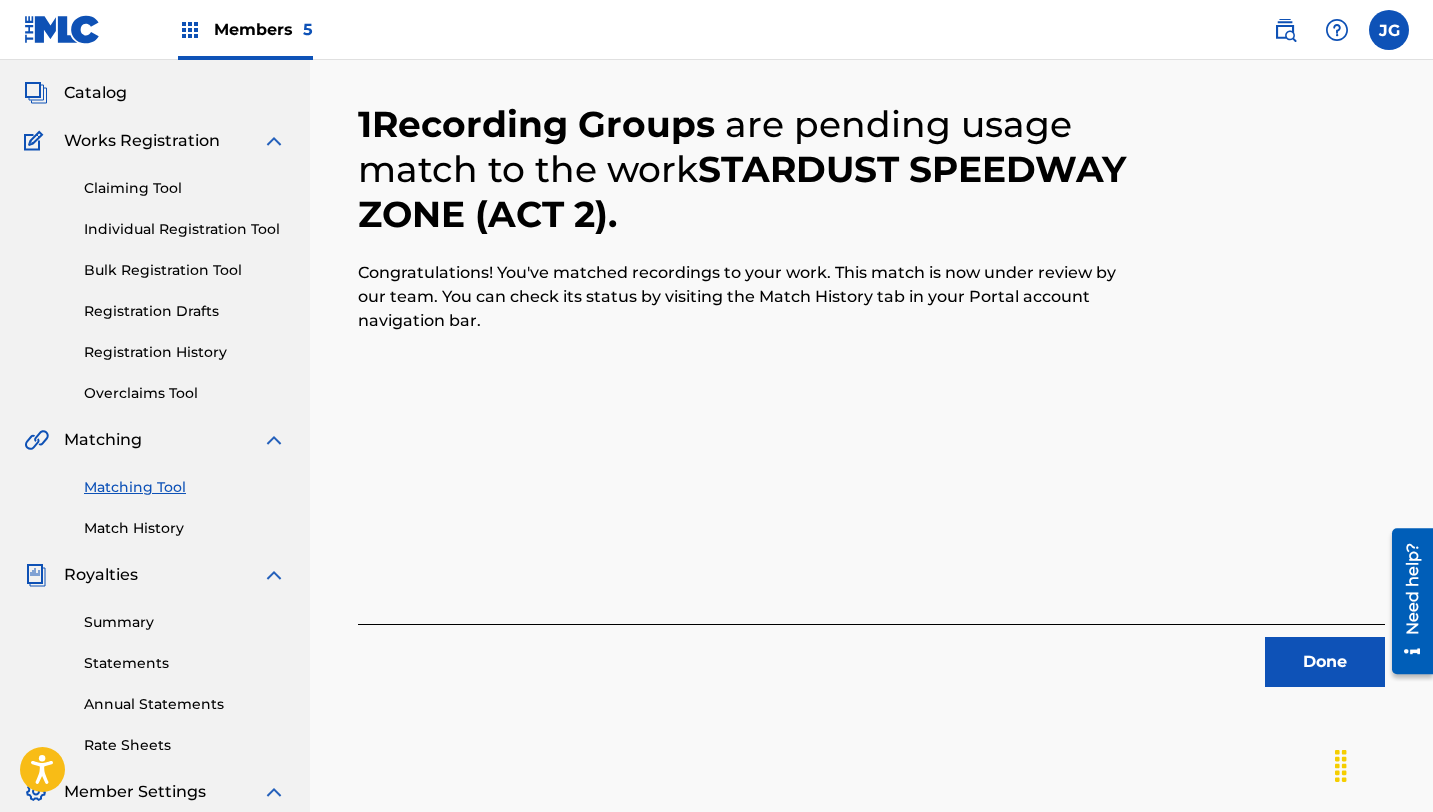 scroll, scrollTop: 0, scrollLeft: 0, axis: both 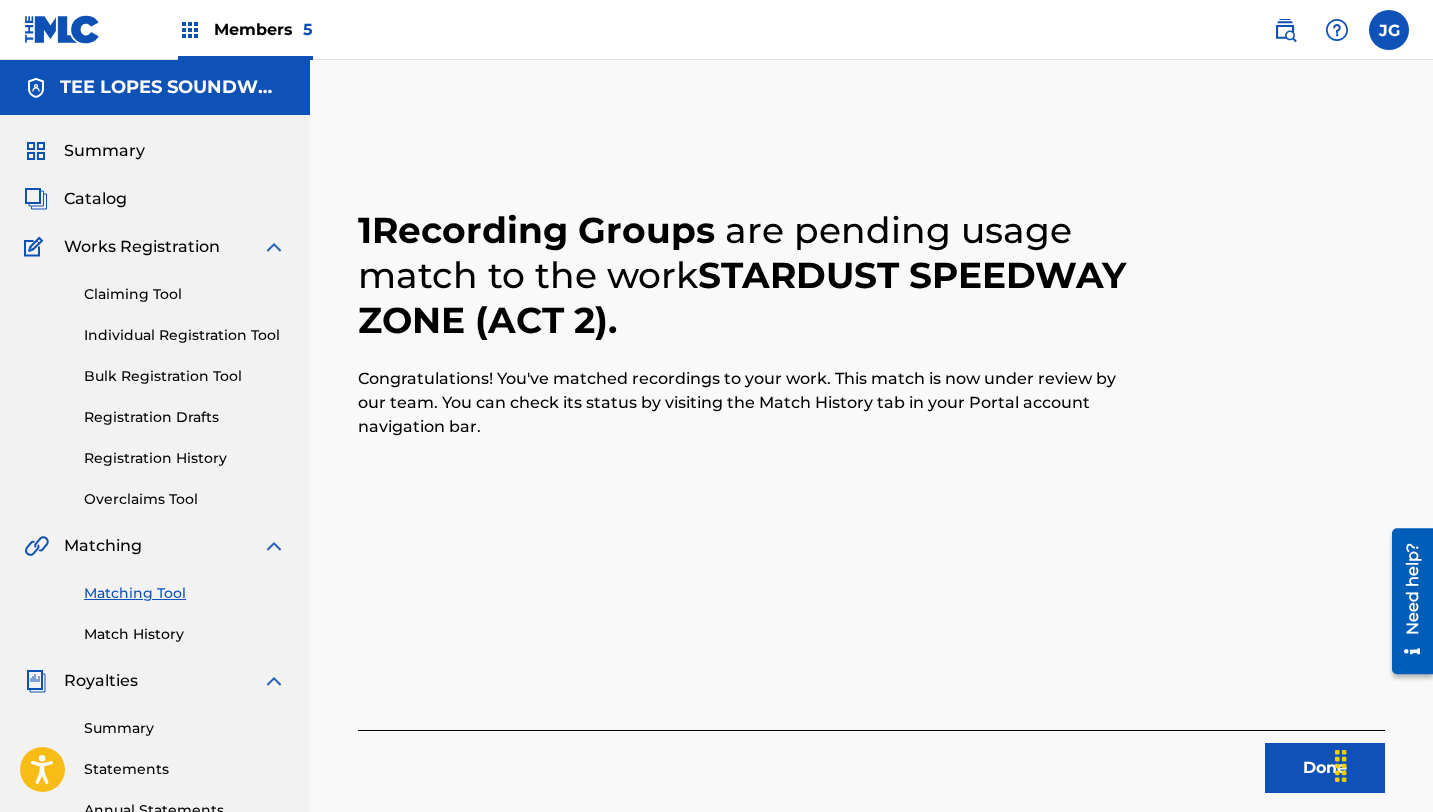 click on "Done" at bounding box center (1325, 768) 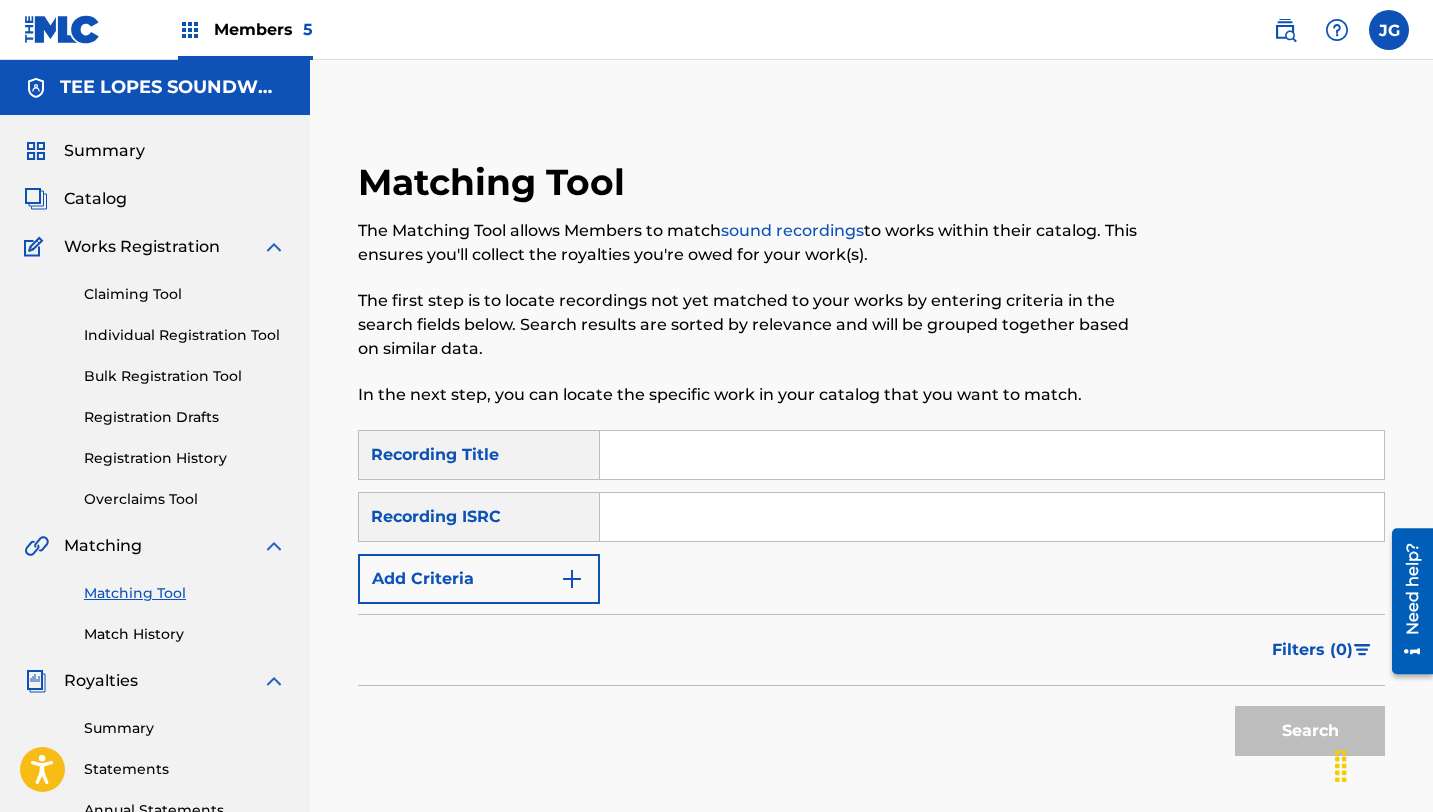 click on "Add Criteria" at bounding box center (479, 579) 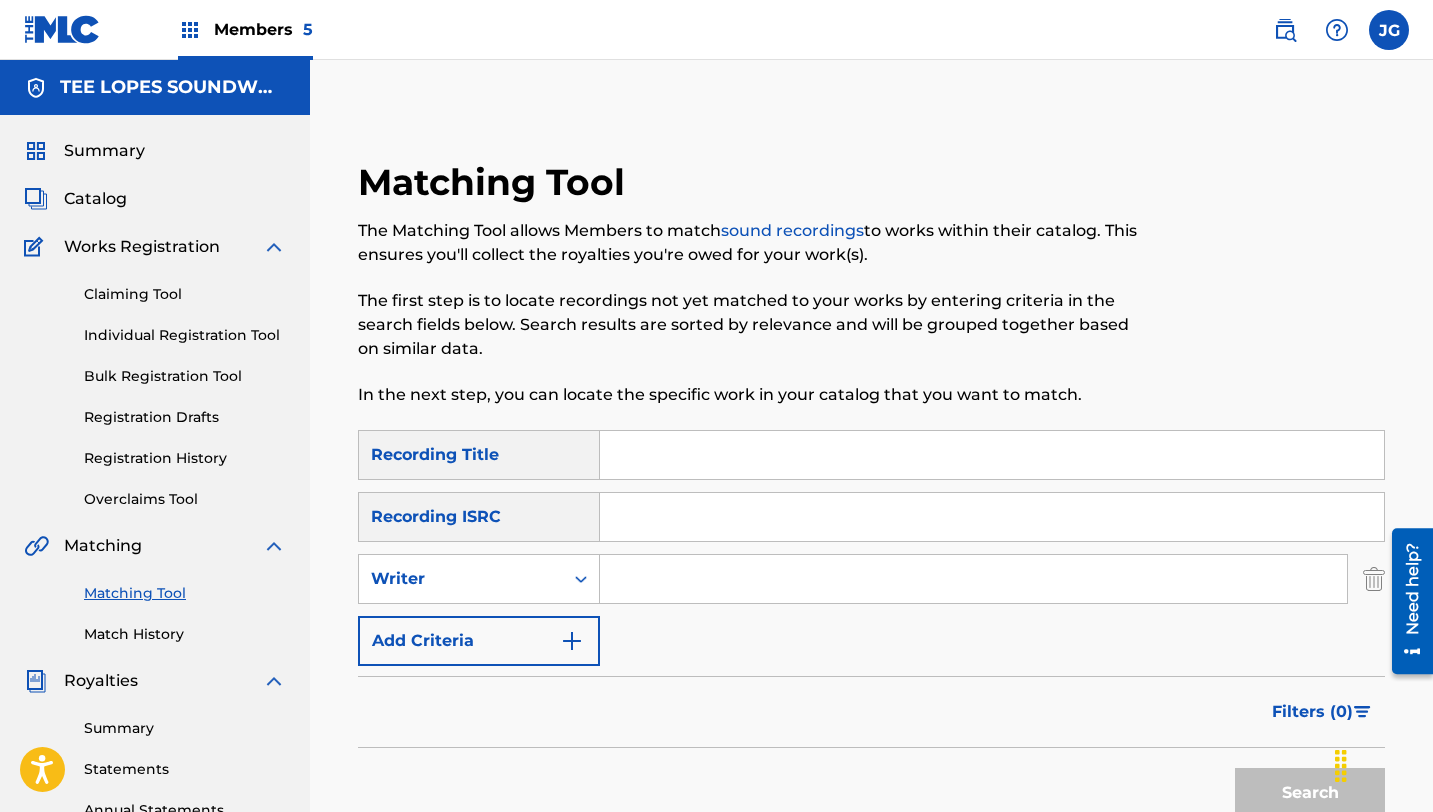click at bounding box center (973, 579) 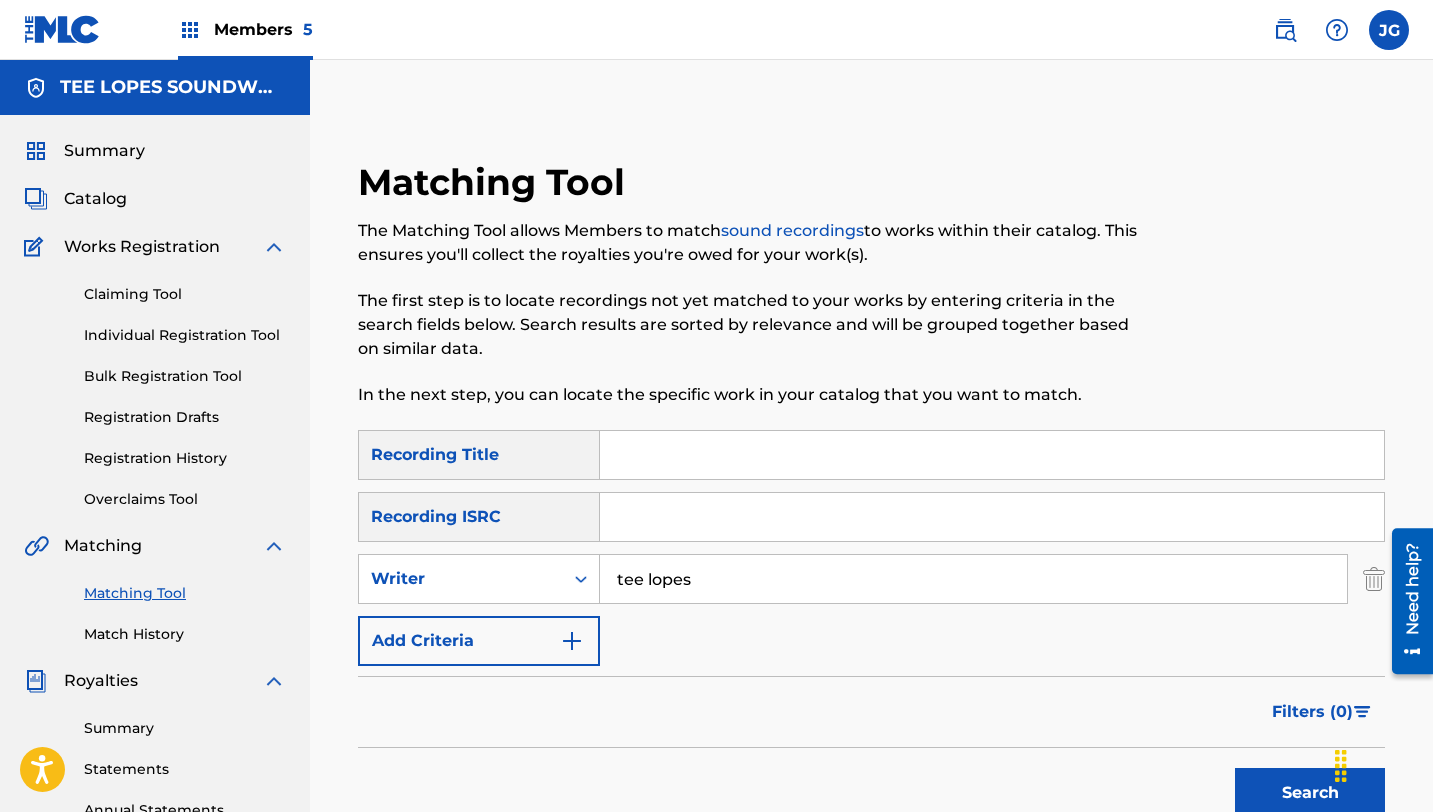 click on "Add Criteria" at bounding box center (479, 641) 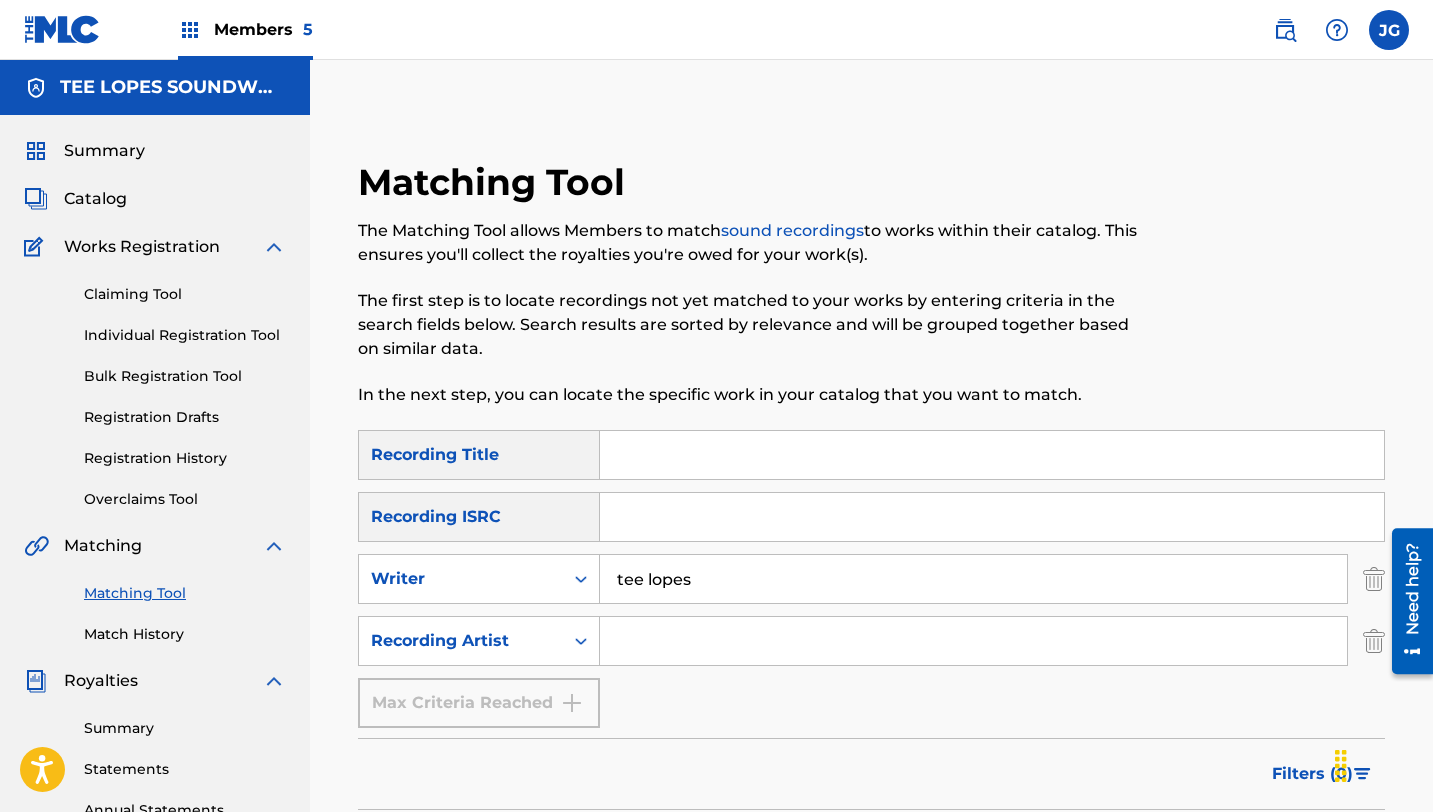 click at bounding box center (973, 641) 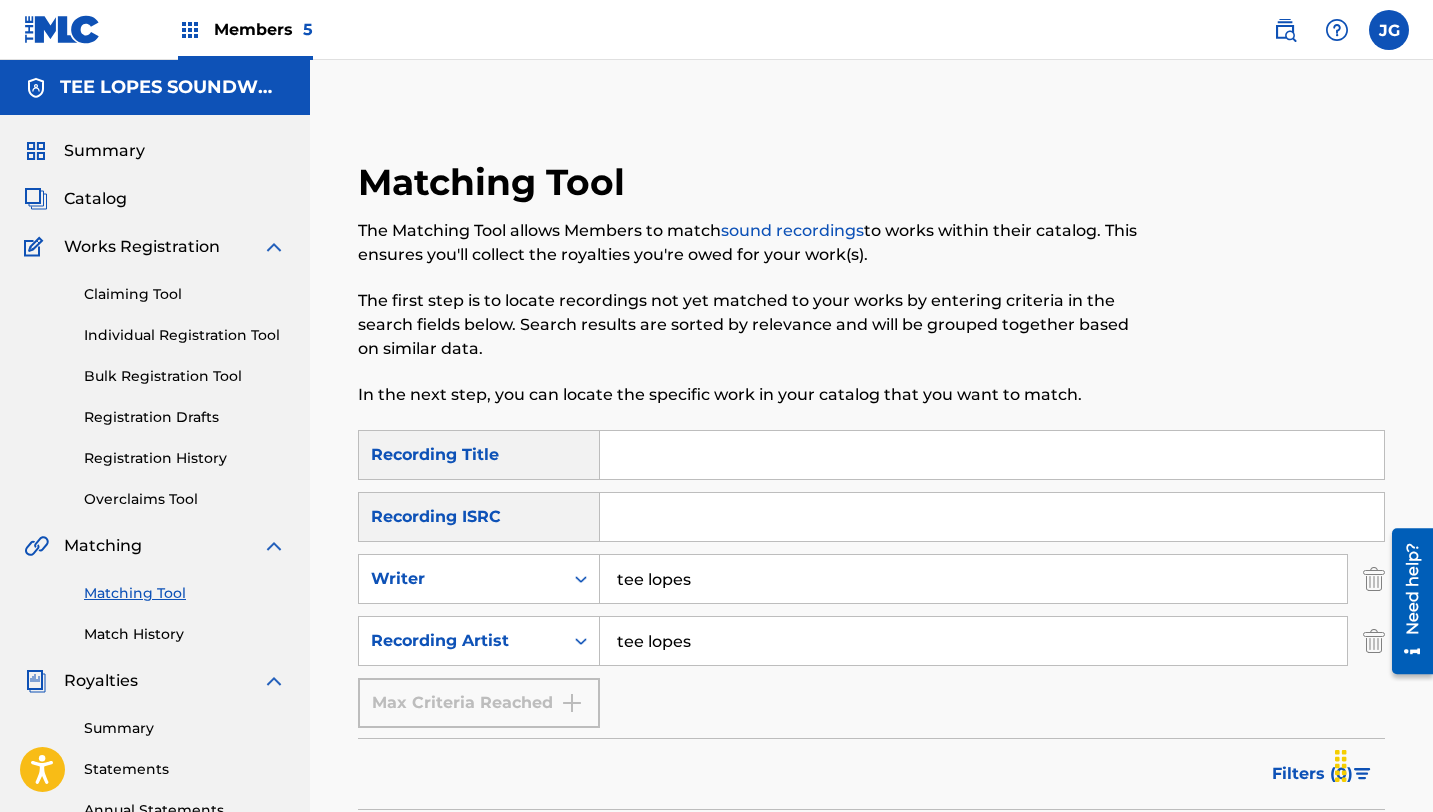 click at bounding box center [992, 455] 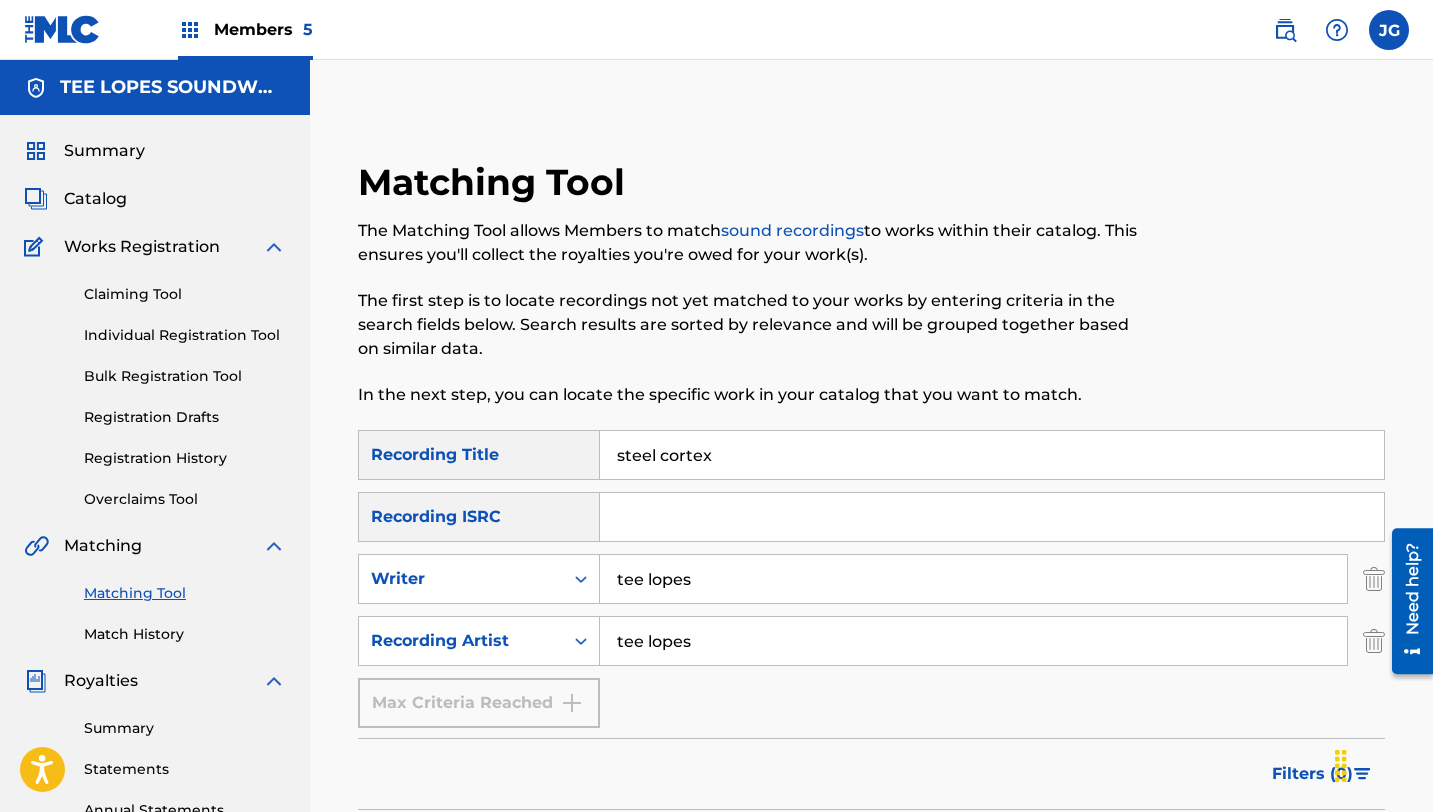 type on "steel cortex" 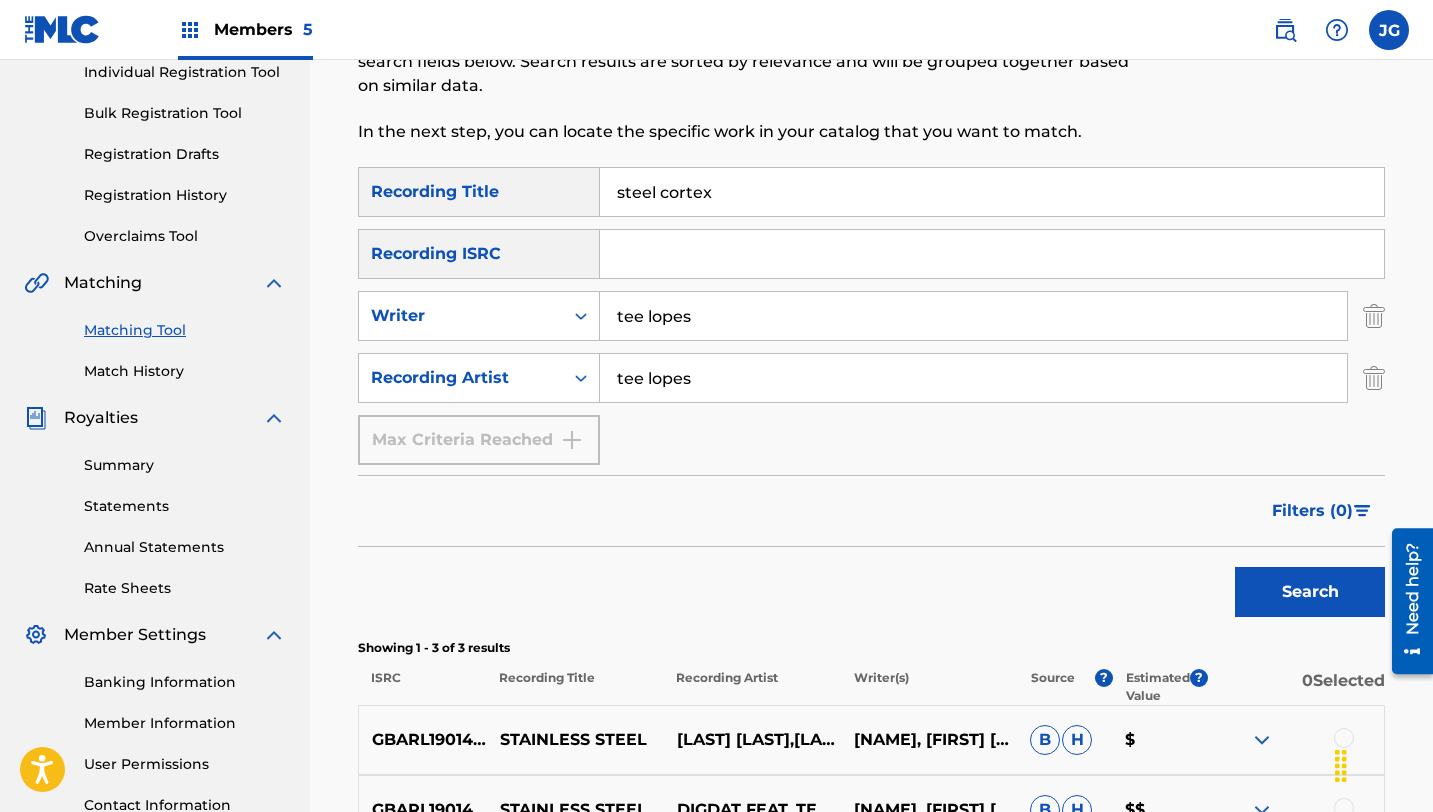 scroll, scrollTop: 315, scrollLeft: 0, axis: vertical 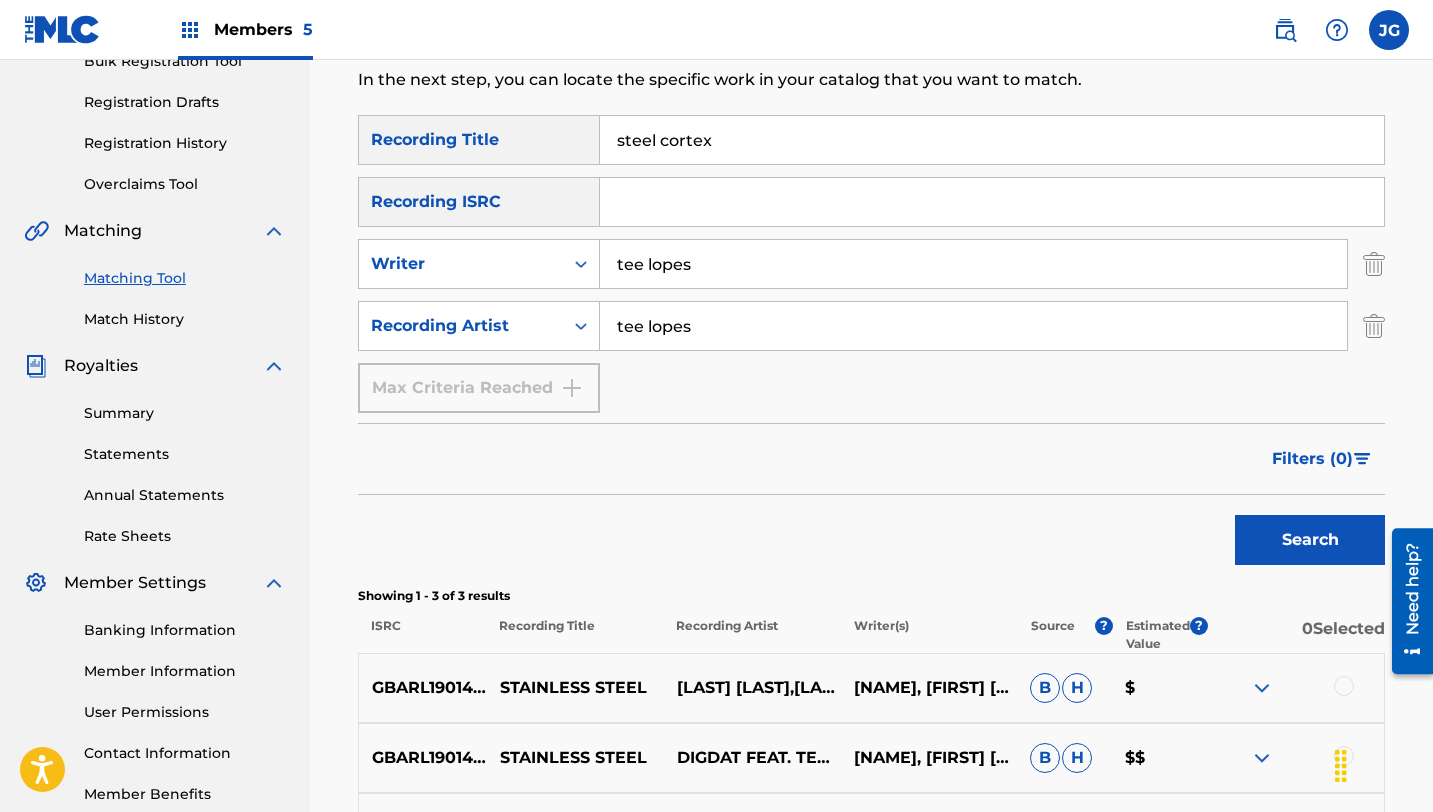 drag, startPoint x: 719, startPoint y: 139, endPoint x: 602, endPoint y: 137, distance: 117.01709 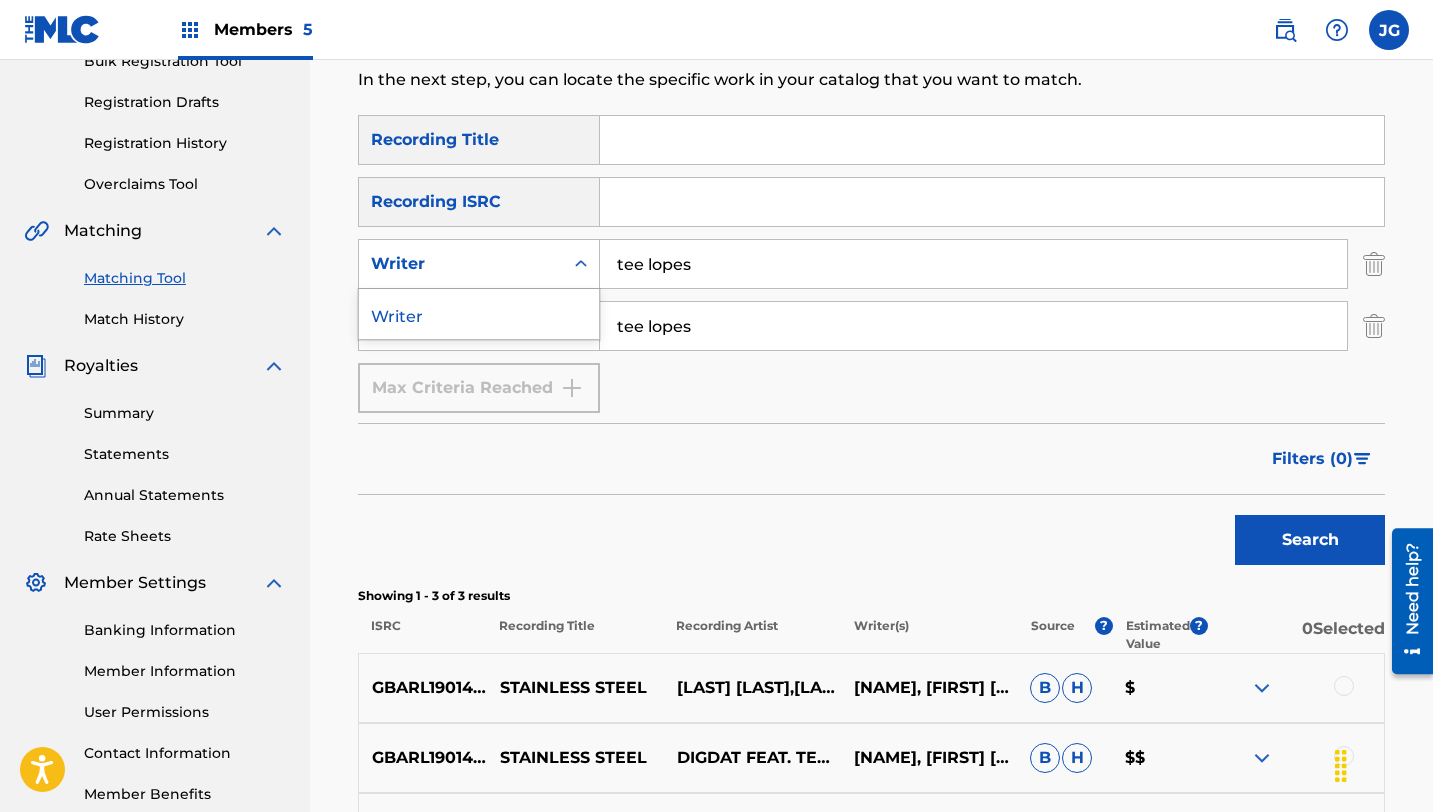 click on "Writer" at bounding box center [461, 264] 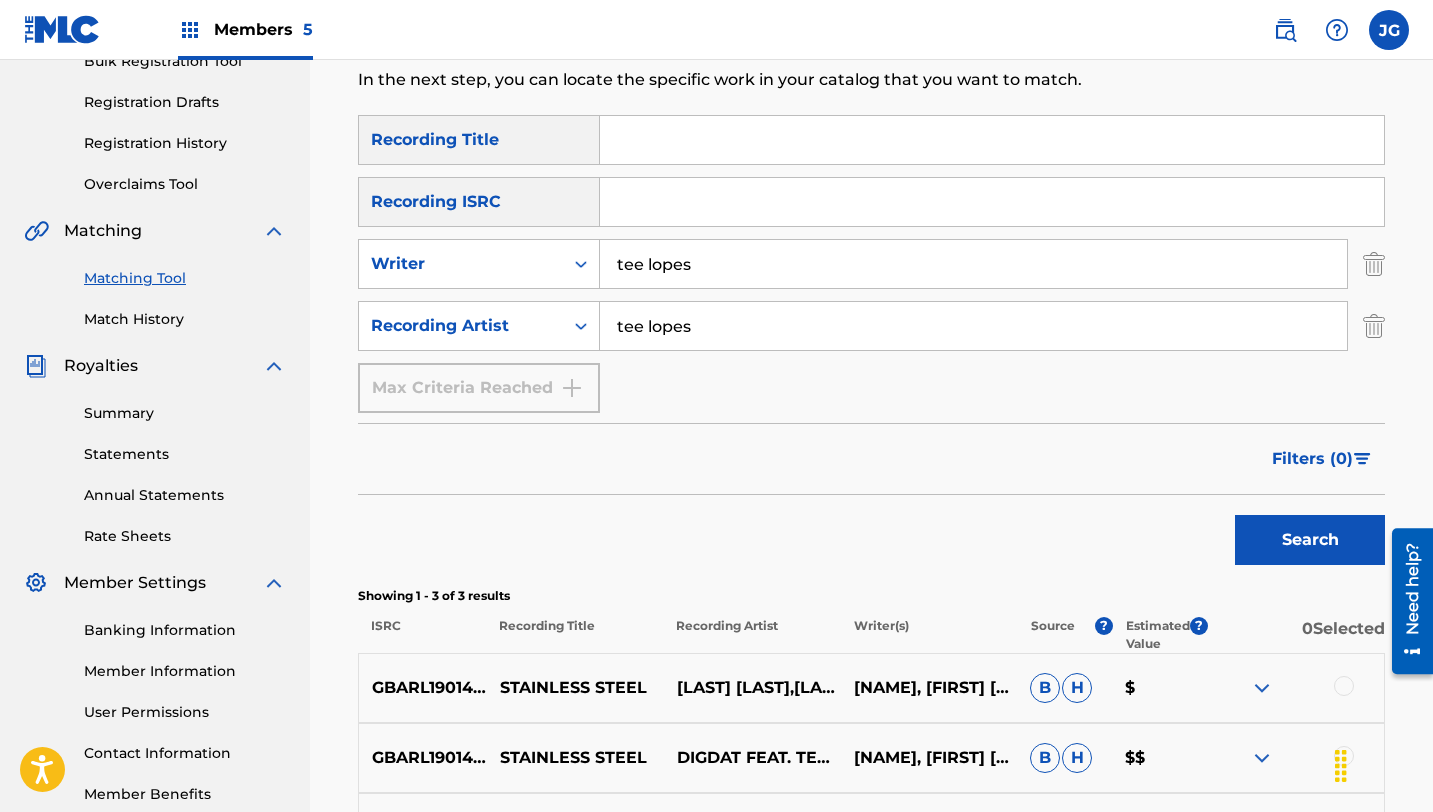 click on "Max Criteria Reached" at bounding box center (479, 388) 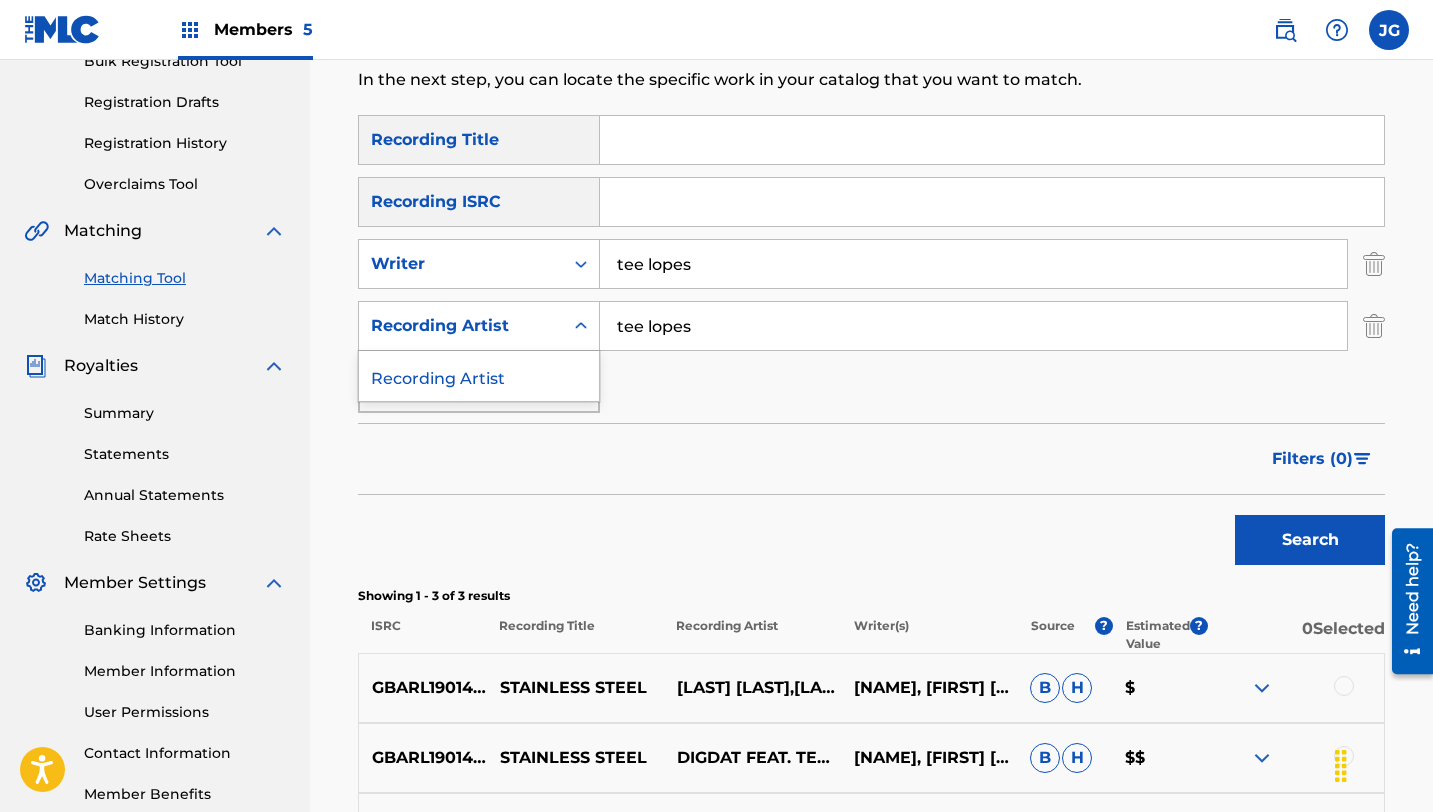 click 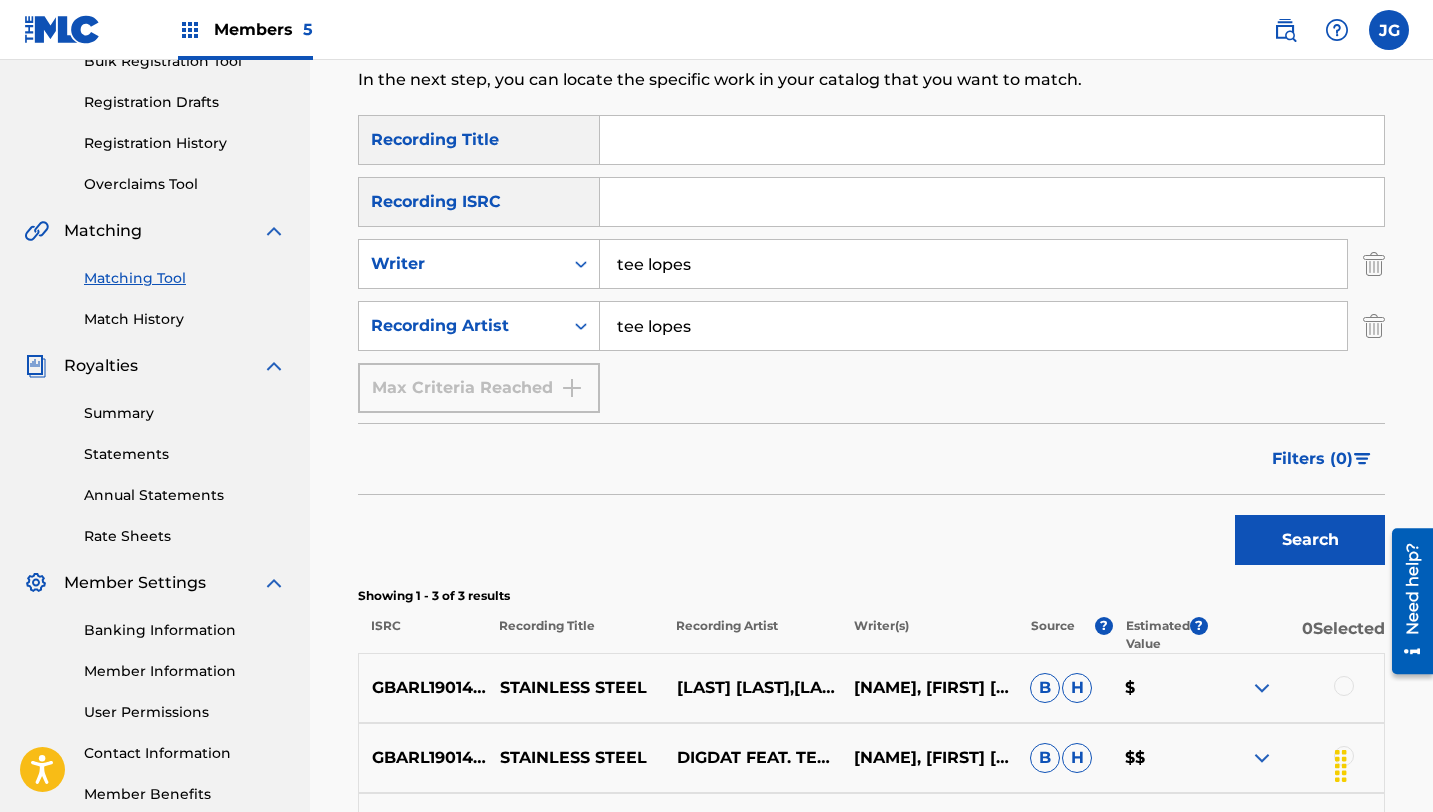 click on "Recording ISRC" at bounding box center (479, 202) 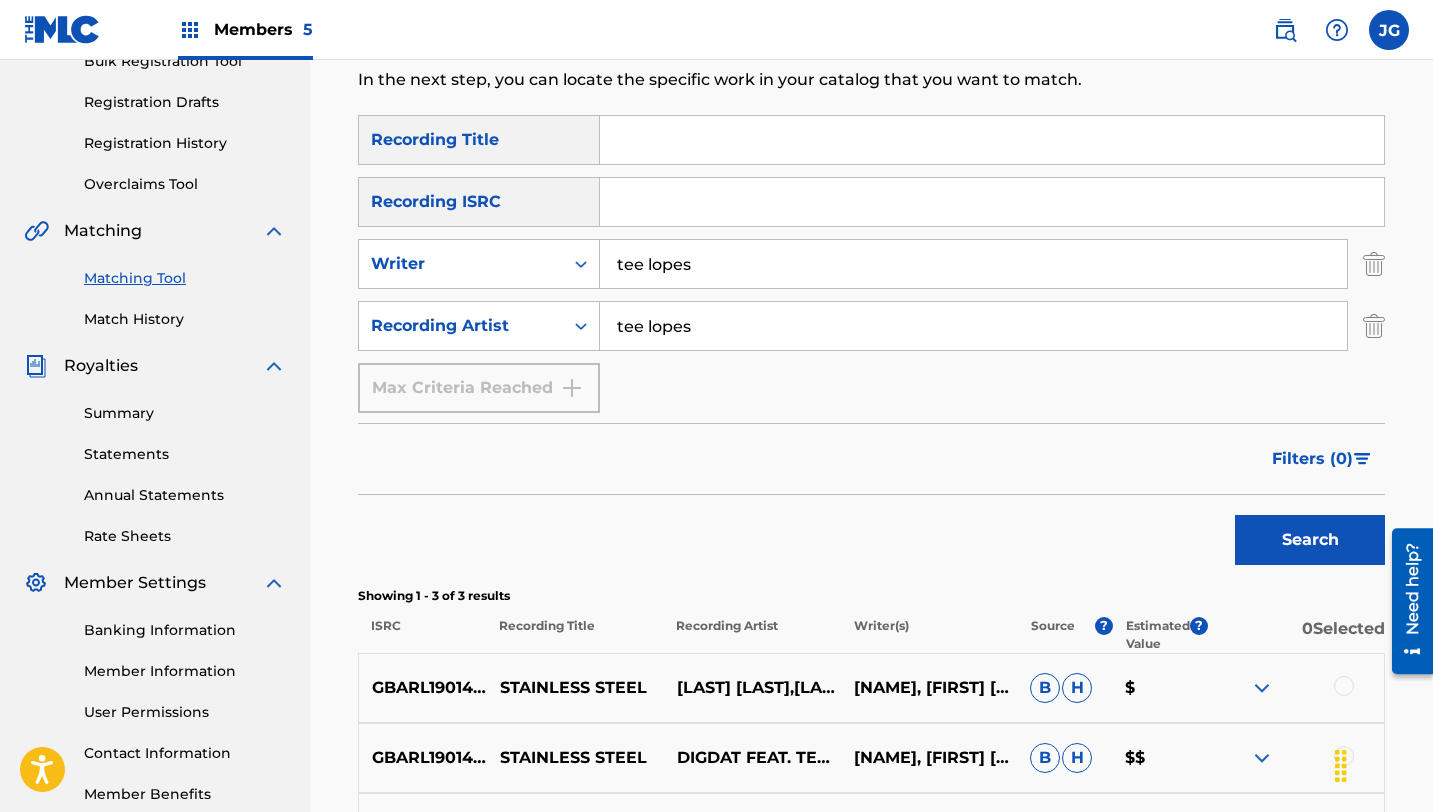 click on "Recording Title" at bounding box center (479, 140) 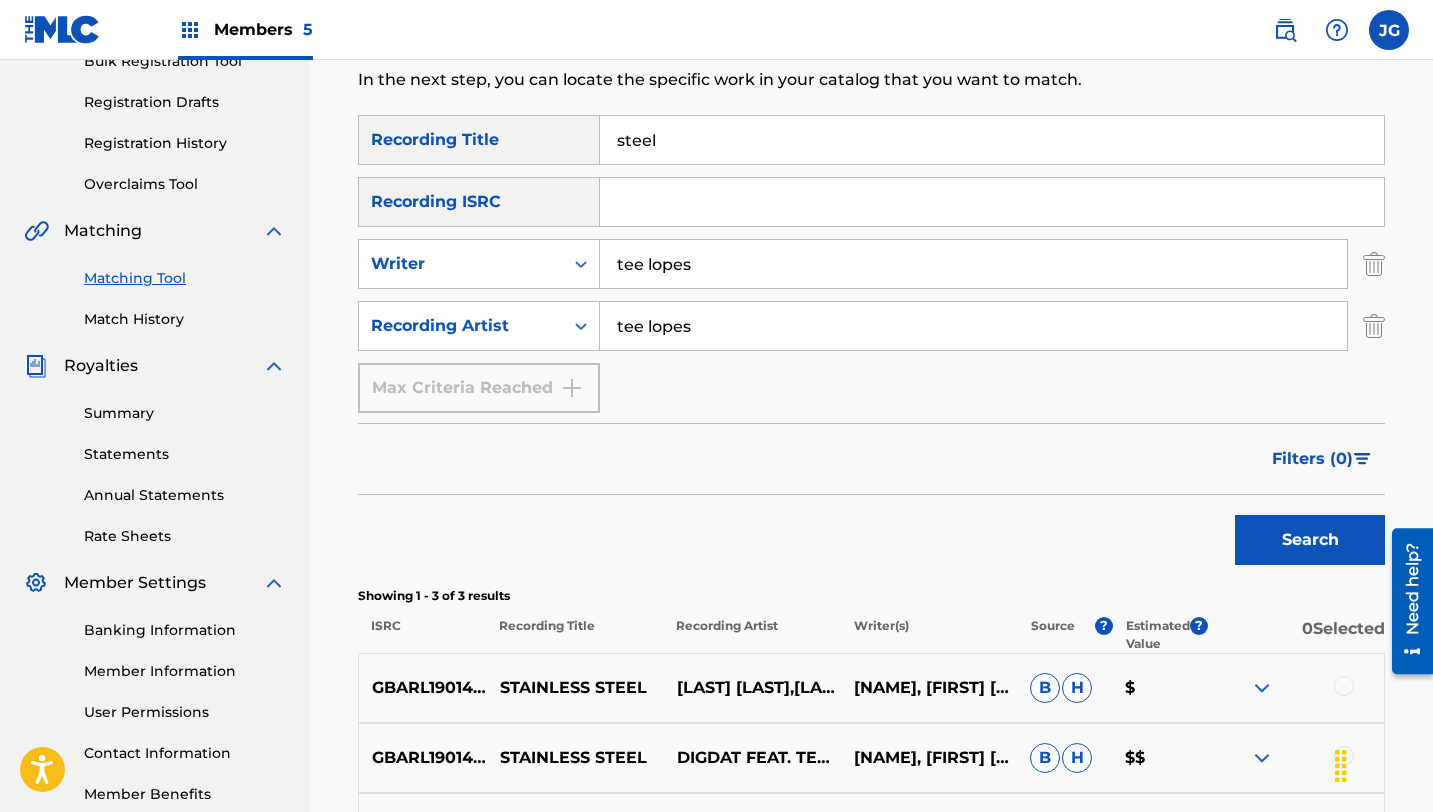 click on "Search" at bounding box center (1310, 540) 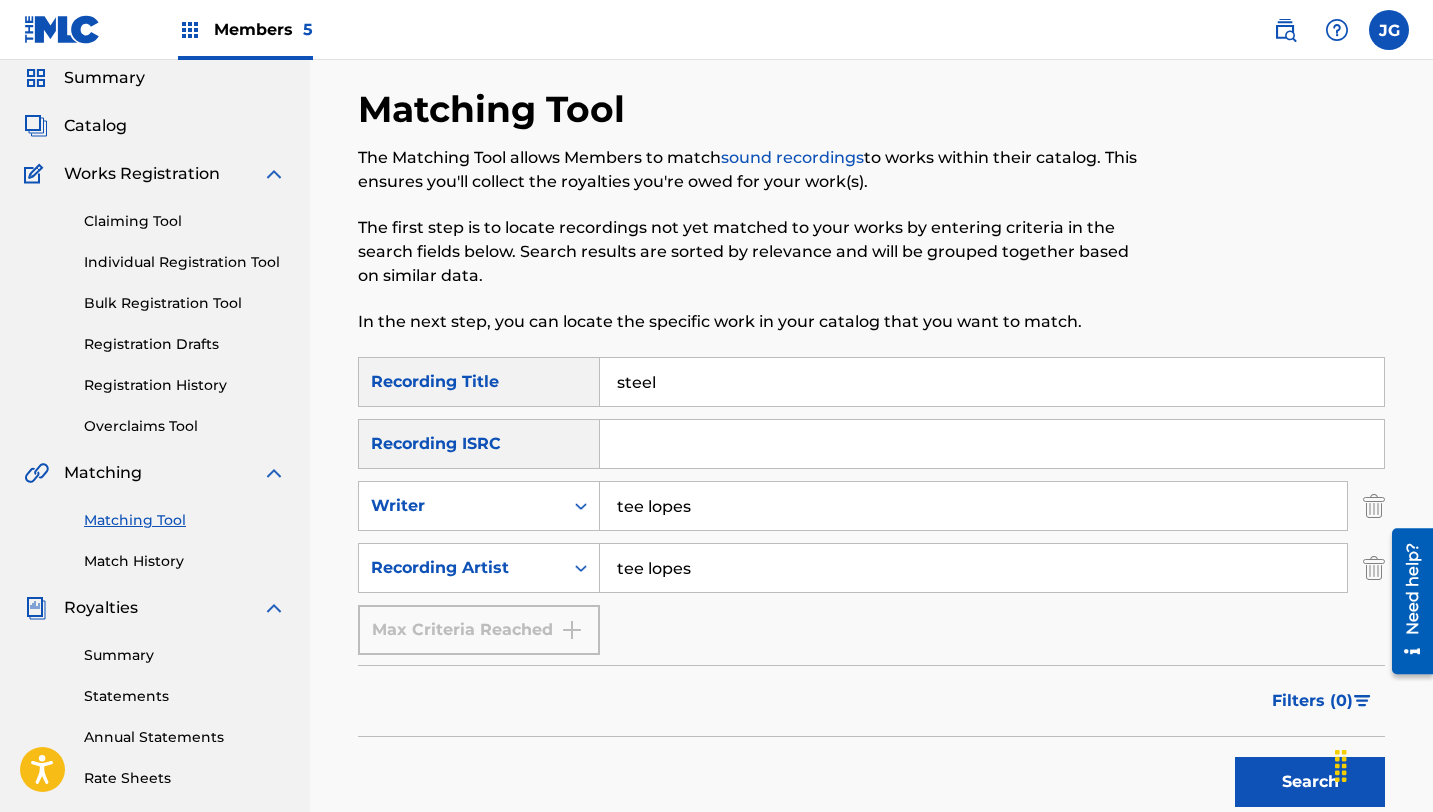 scroll, scrollTop: 40, scrollLeft: 0, axis: vertical 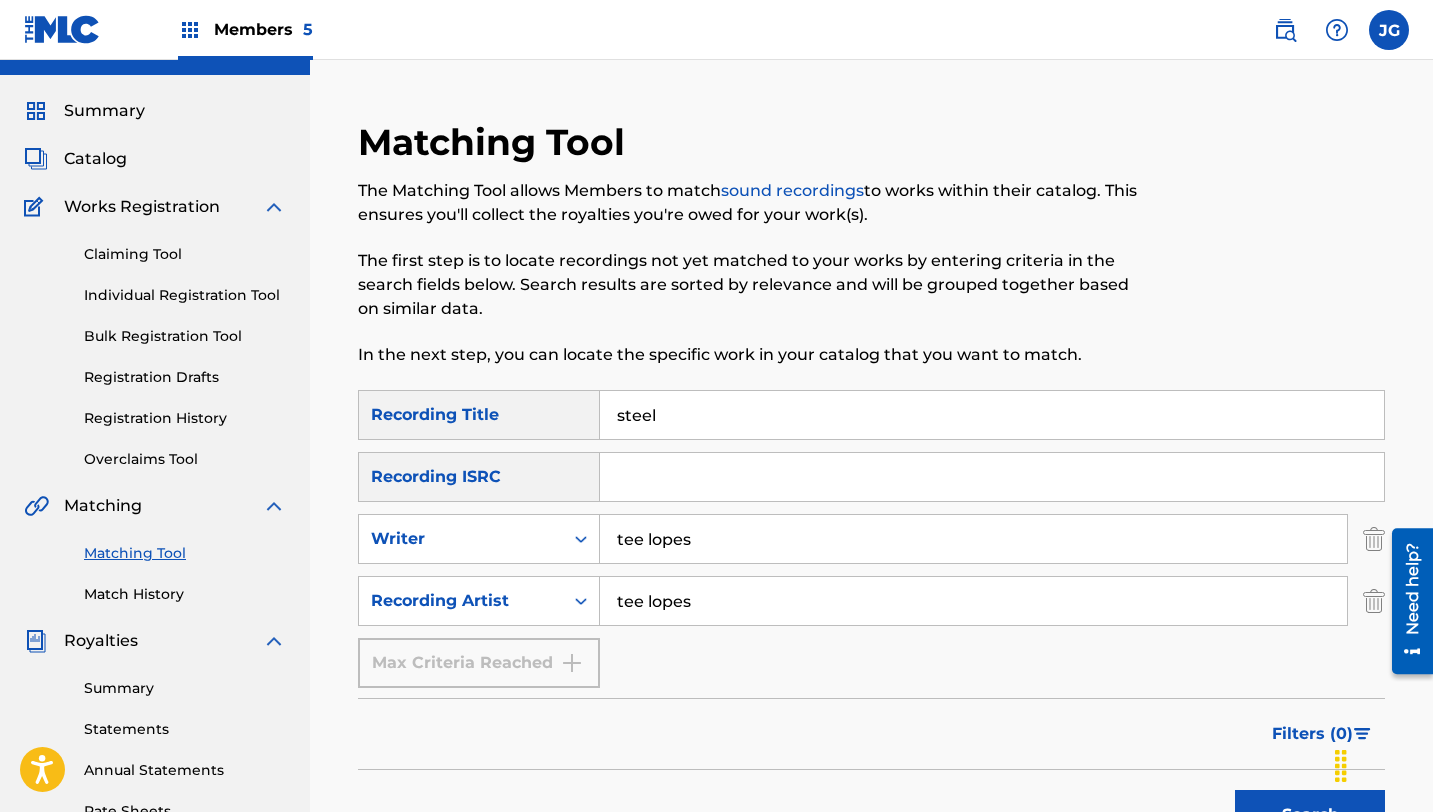 drag, startPoint x: 663, startPoint y: 426, endPoint x: 589, endPoint y: 409, distance: 75.9276 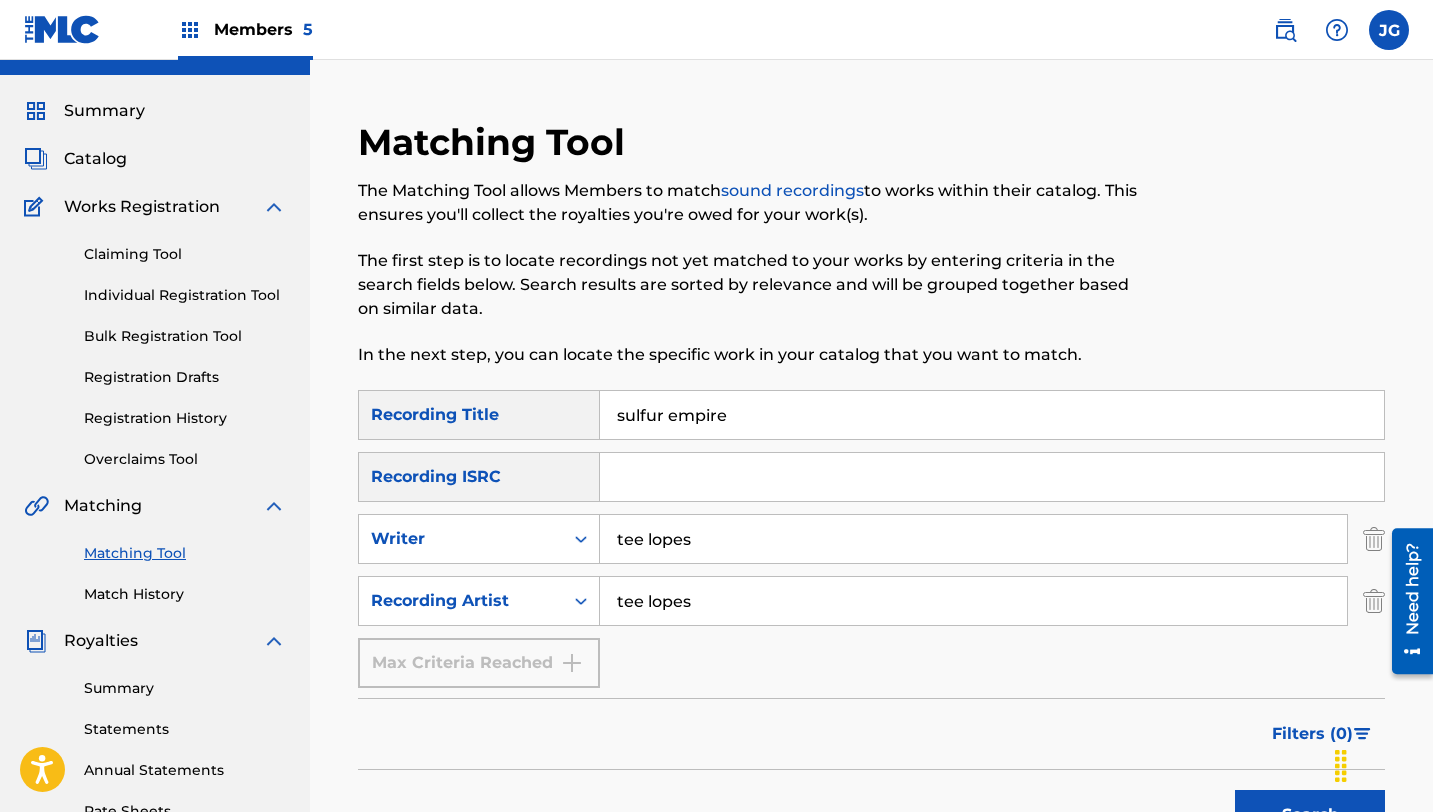click on "Search" at bounding box center (1310, 815) 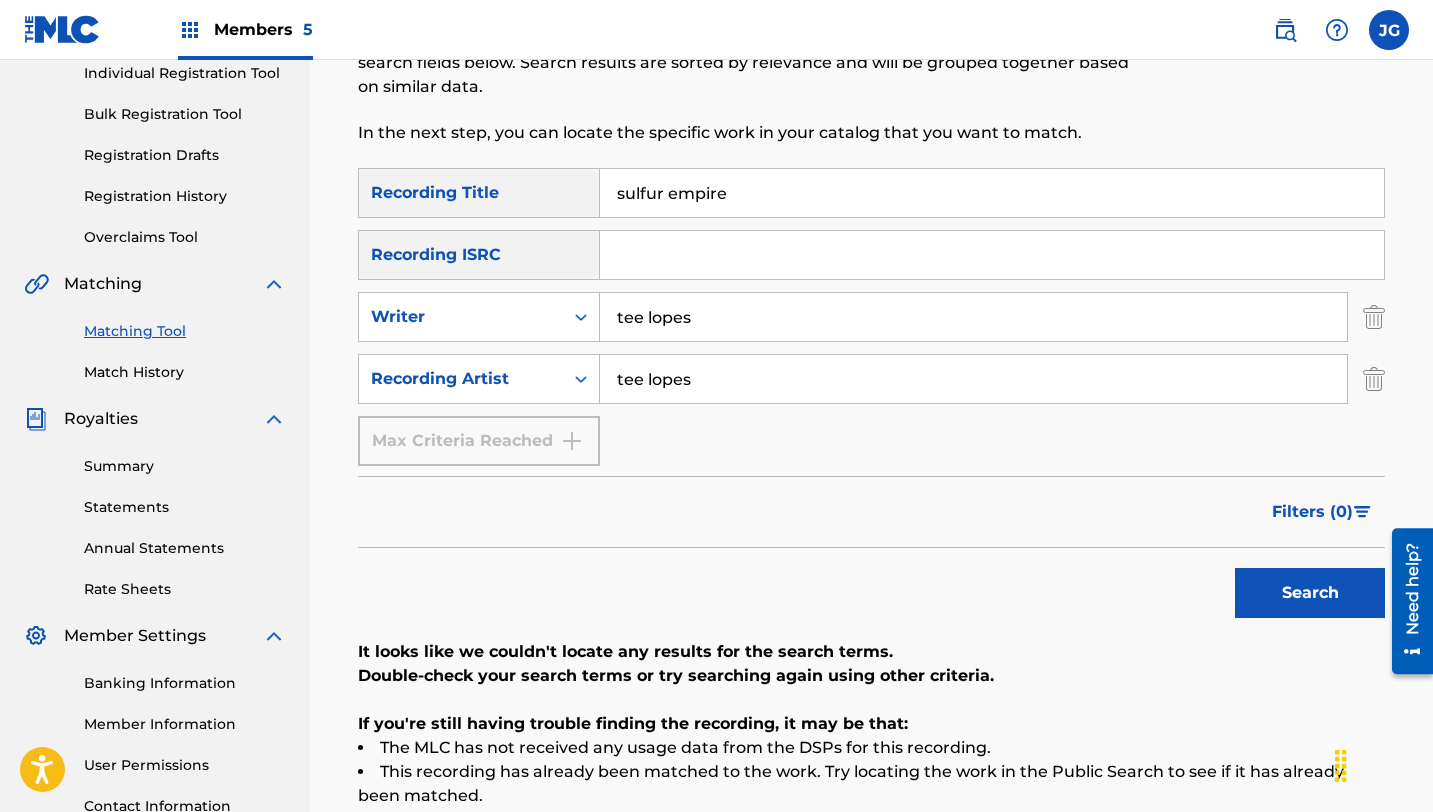 scroll, scrollTop: 204, scrollLeft: 0, axis: vertical 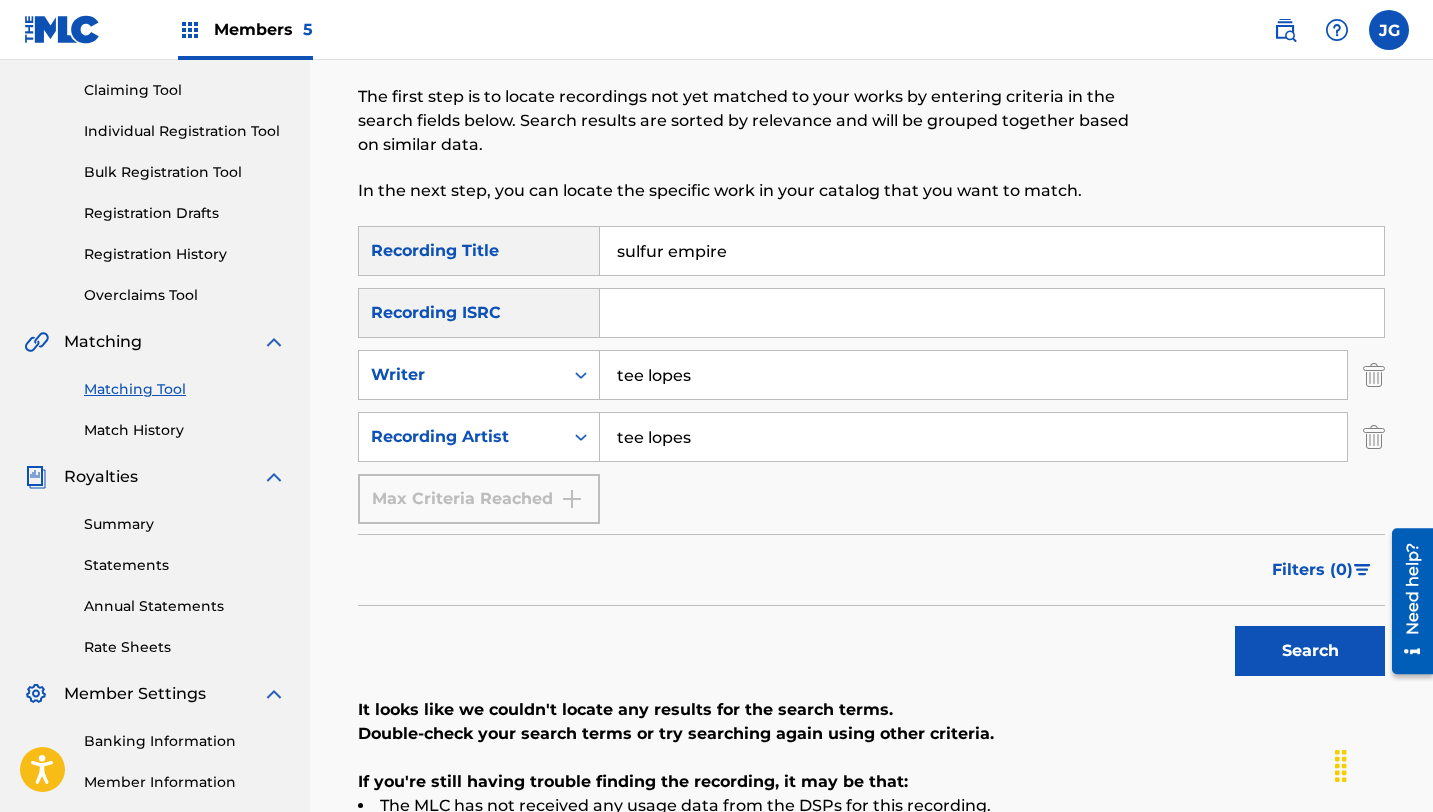 drag, startPoint x: 735, startPoint y: 245, endPoint x: 596, endPoint y: 237, distance: 139.23003 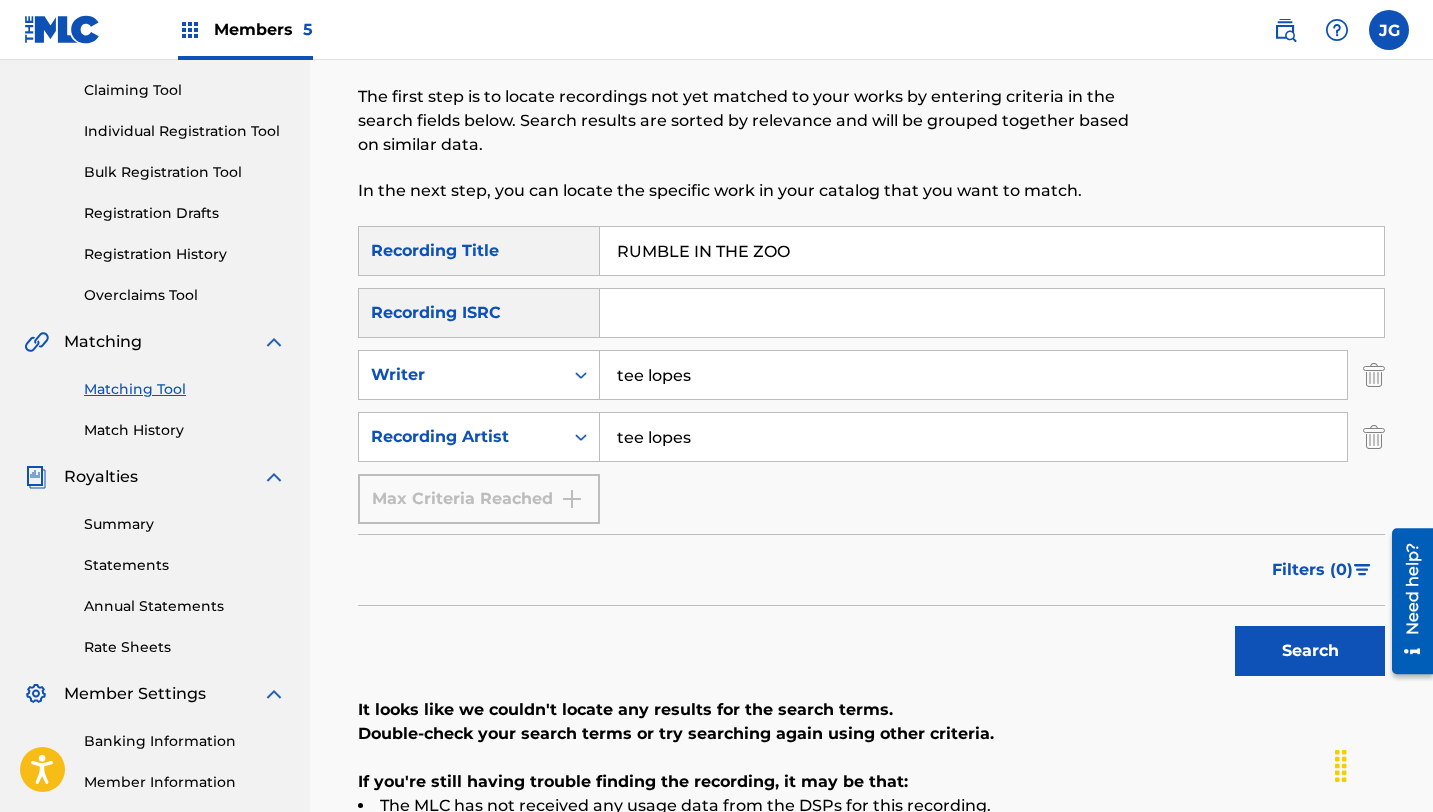 drag, startPoint x: 829, startPoint y: 253, endPoint x: 573, endPoint y: 252, distance: 256.00195 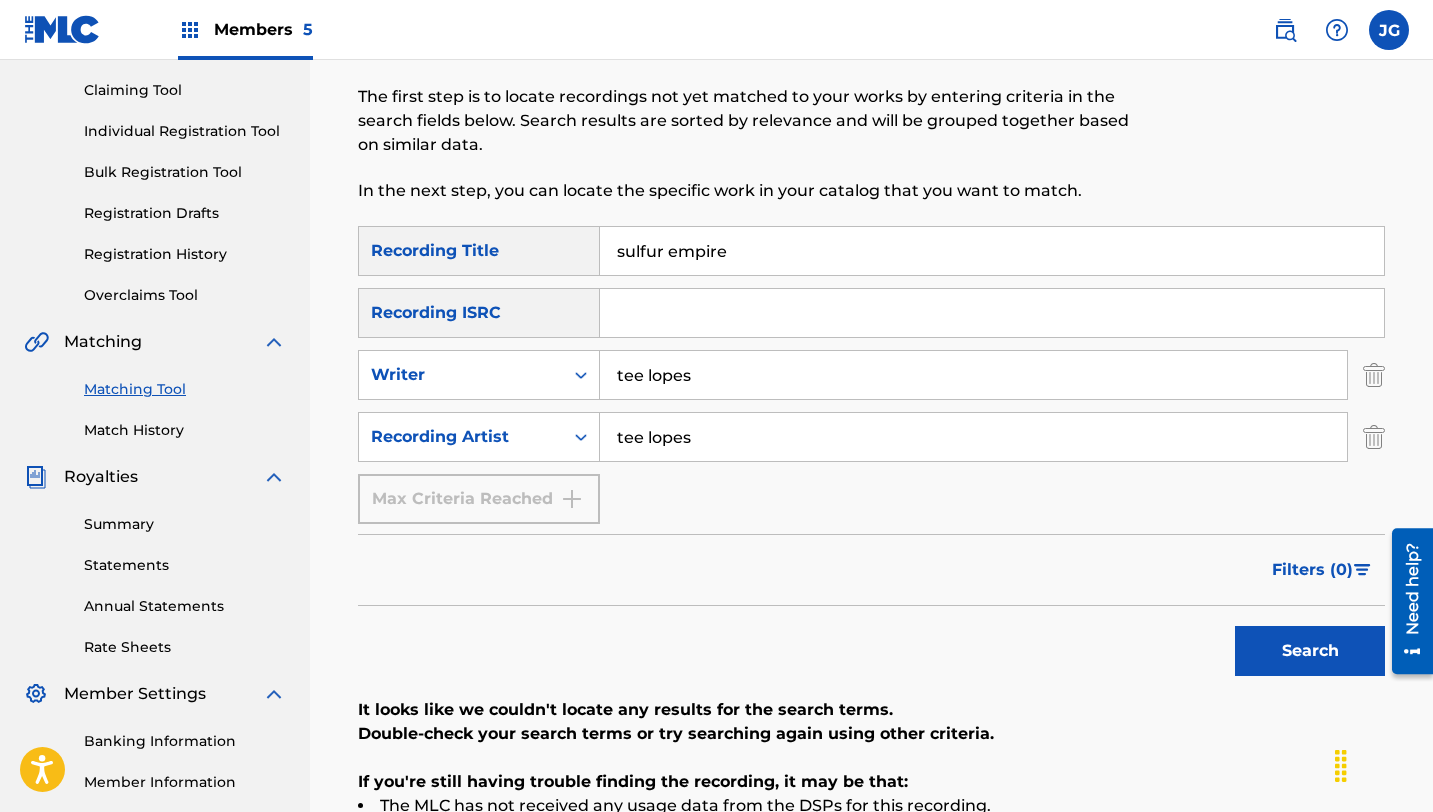 click on "Search" at bounding box center (1310, 651) 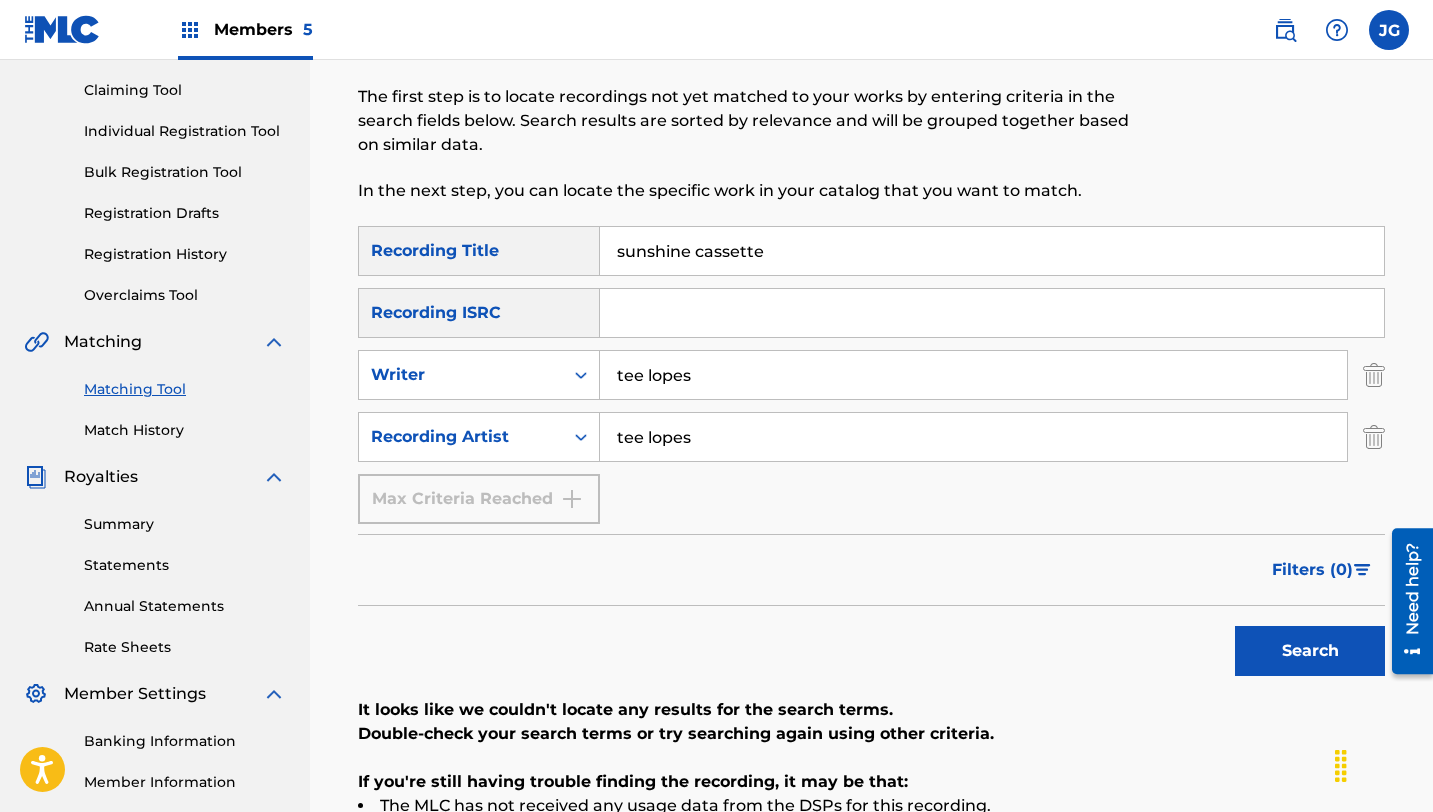 click on "Search" at bounding box center [1310, 651] 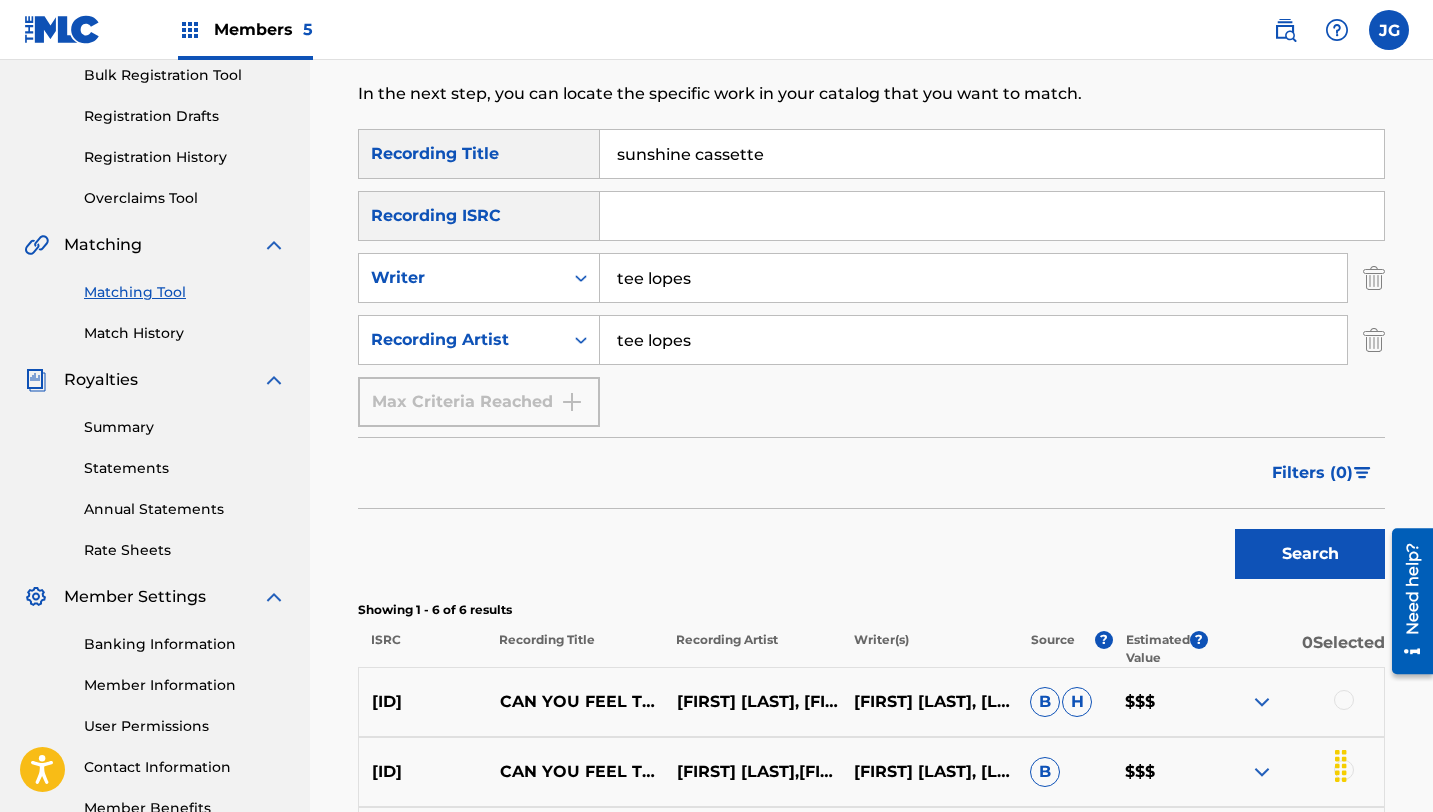 scroll, scrollTop: 300, scrollLeft: 0, axis: vertical 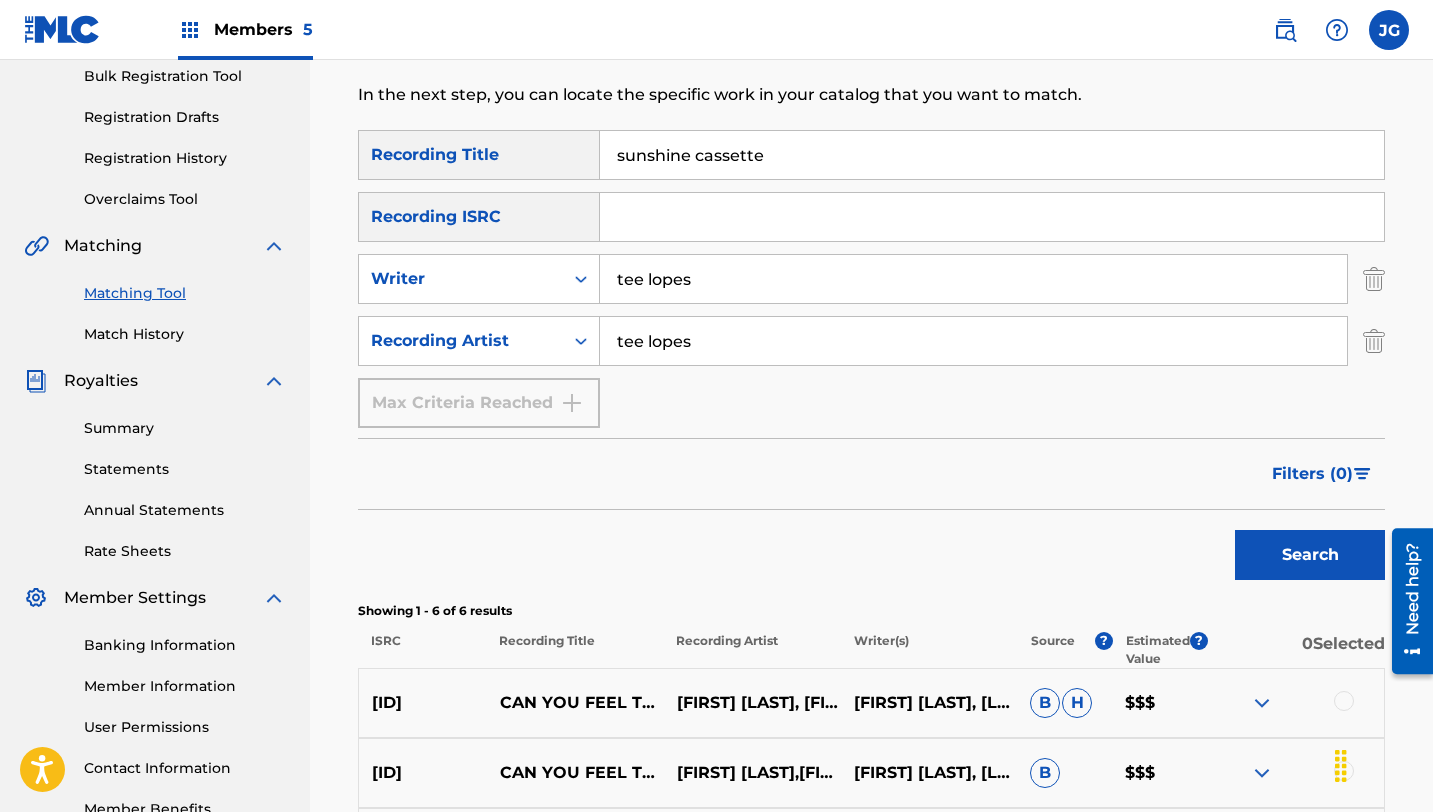 click on "Matching Tool The Matching Tool allows Members to match  sound recordings  to works within their catalog. This ensures you'll collect the royalties you're owed for your work(s). The first step is to locate recordings not yet matched to your works by entering criteria in the search fields below. Search results are sorted by relevance and will be grouped together based on similar data. In the next step, you can locate the specific work in your catalog that you want to match." at bounding box center (753, -5) 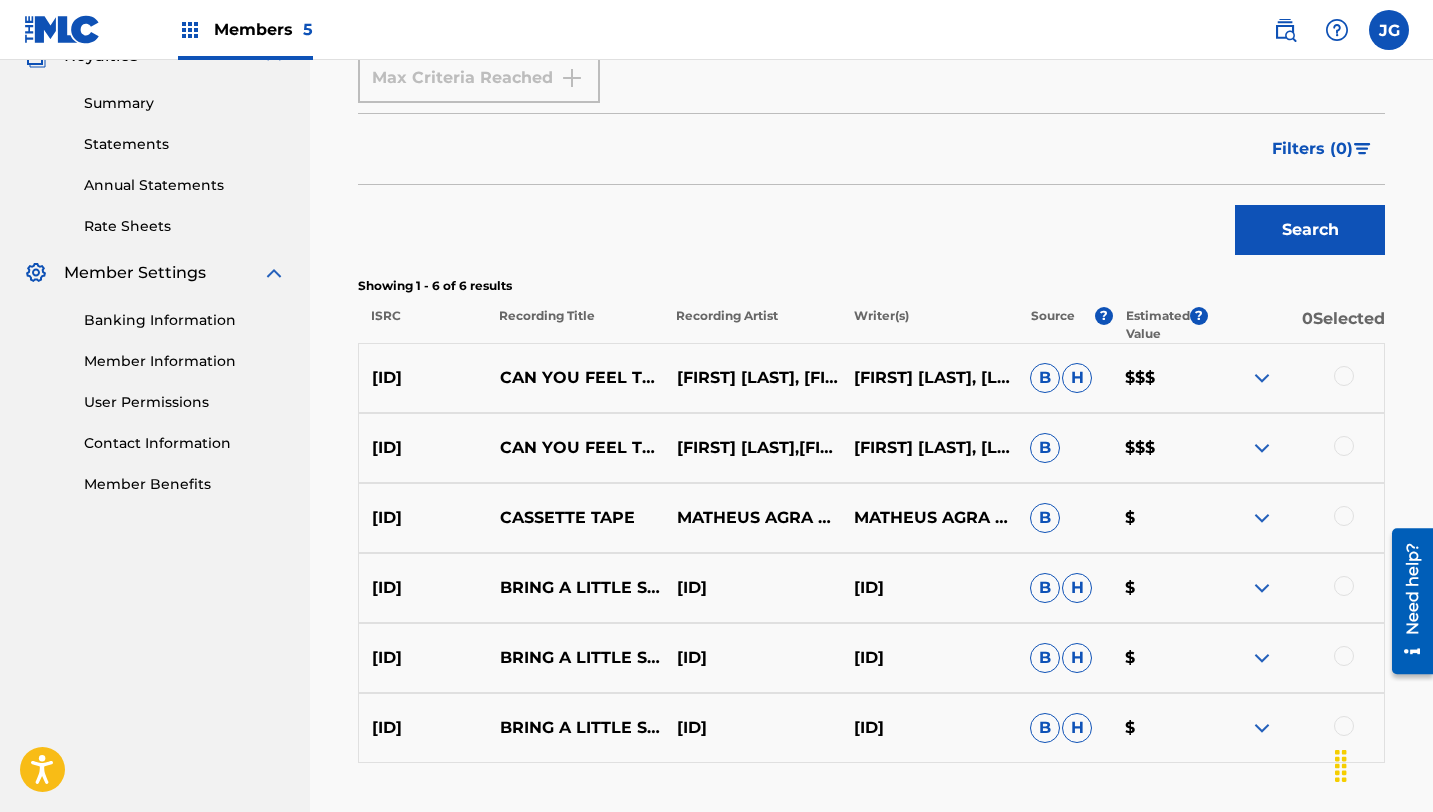 scroll, scrollTop: 691, scrollLeft: 0, axis: vertical 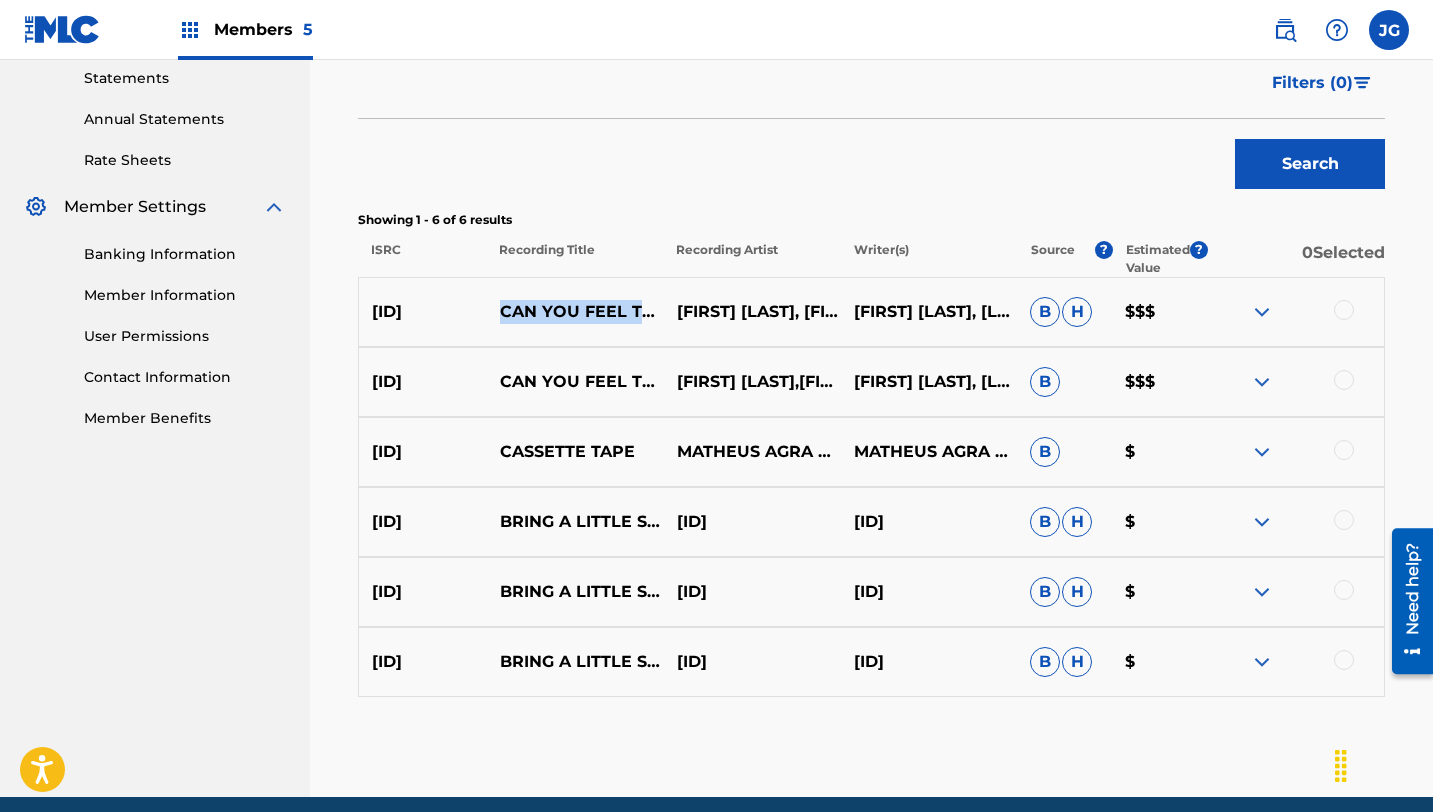 drag, startPoint x: 503, startPoint y: 277, endPoint x: 598, endPoint y: 299, distance: 97.5141 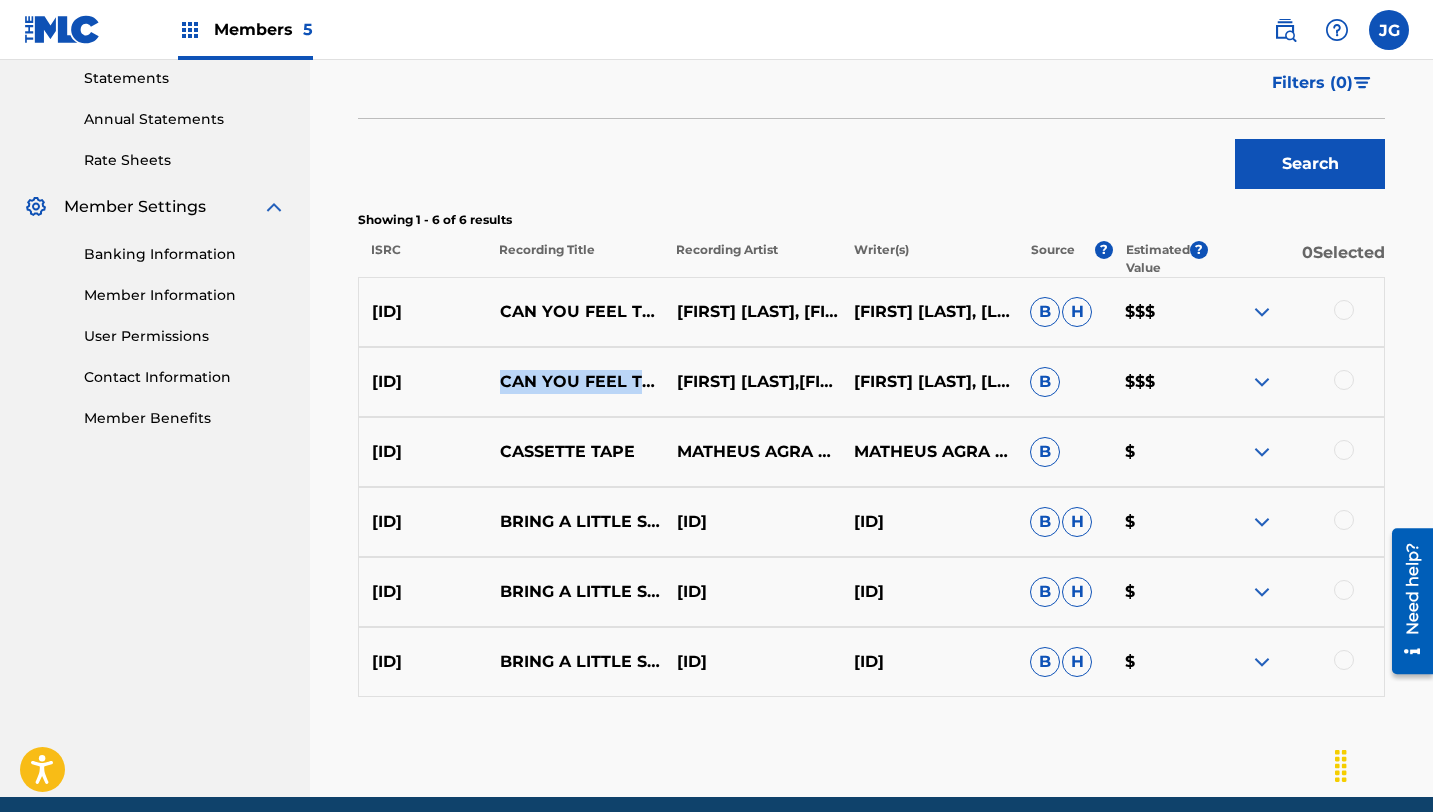 drag, startPoint x: 594, startPoint y: 405, endPoint x: 498, endPoint y: 359, distance: 106.451866 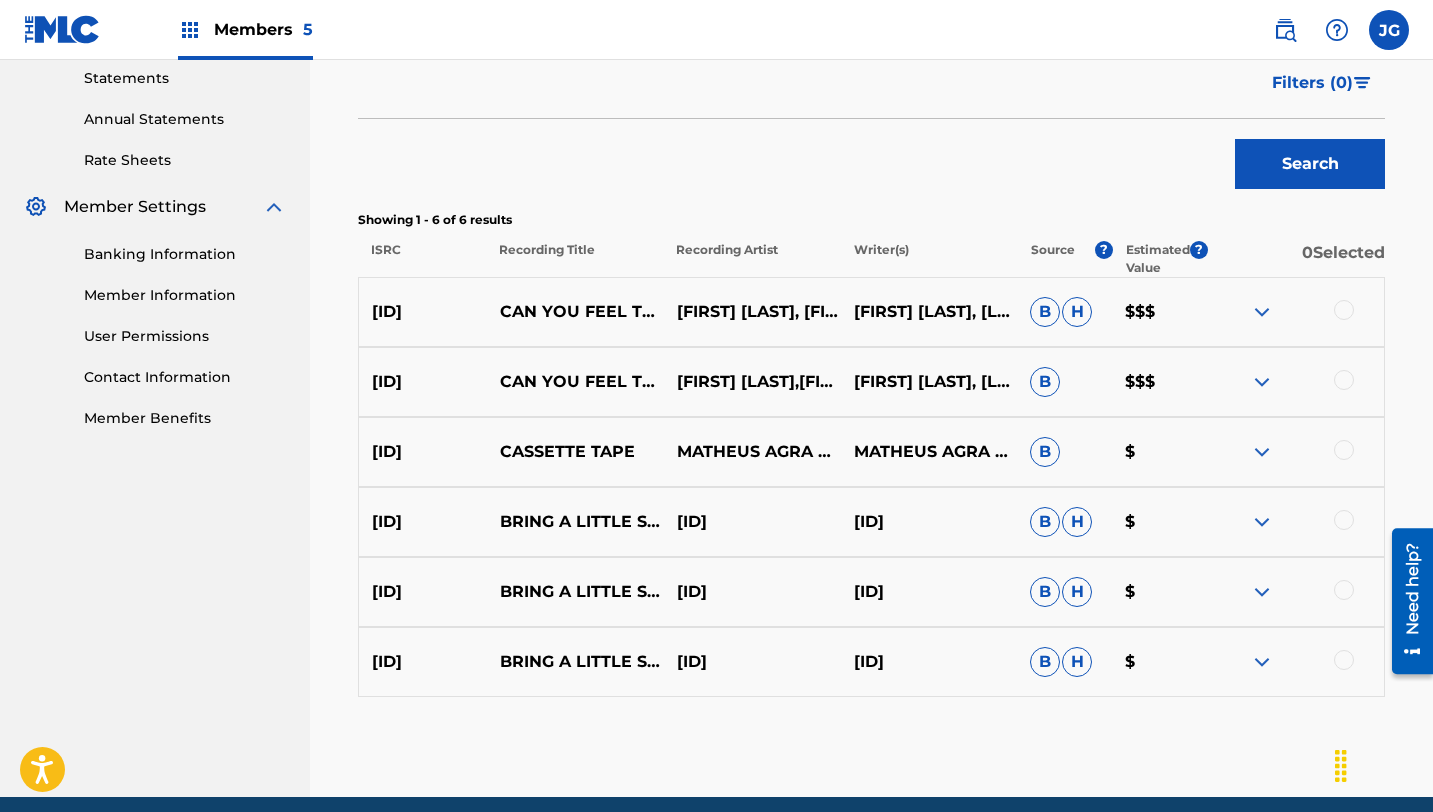 click on "[ID] CAN YOU FEEL THE SUNSHINE? RE-IMAGINED [LAST] [LAST],[LAST] [LAST], [LAST] [LAST], [LAST] [LAST] B $$$" at bounding box center (871, 382) 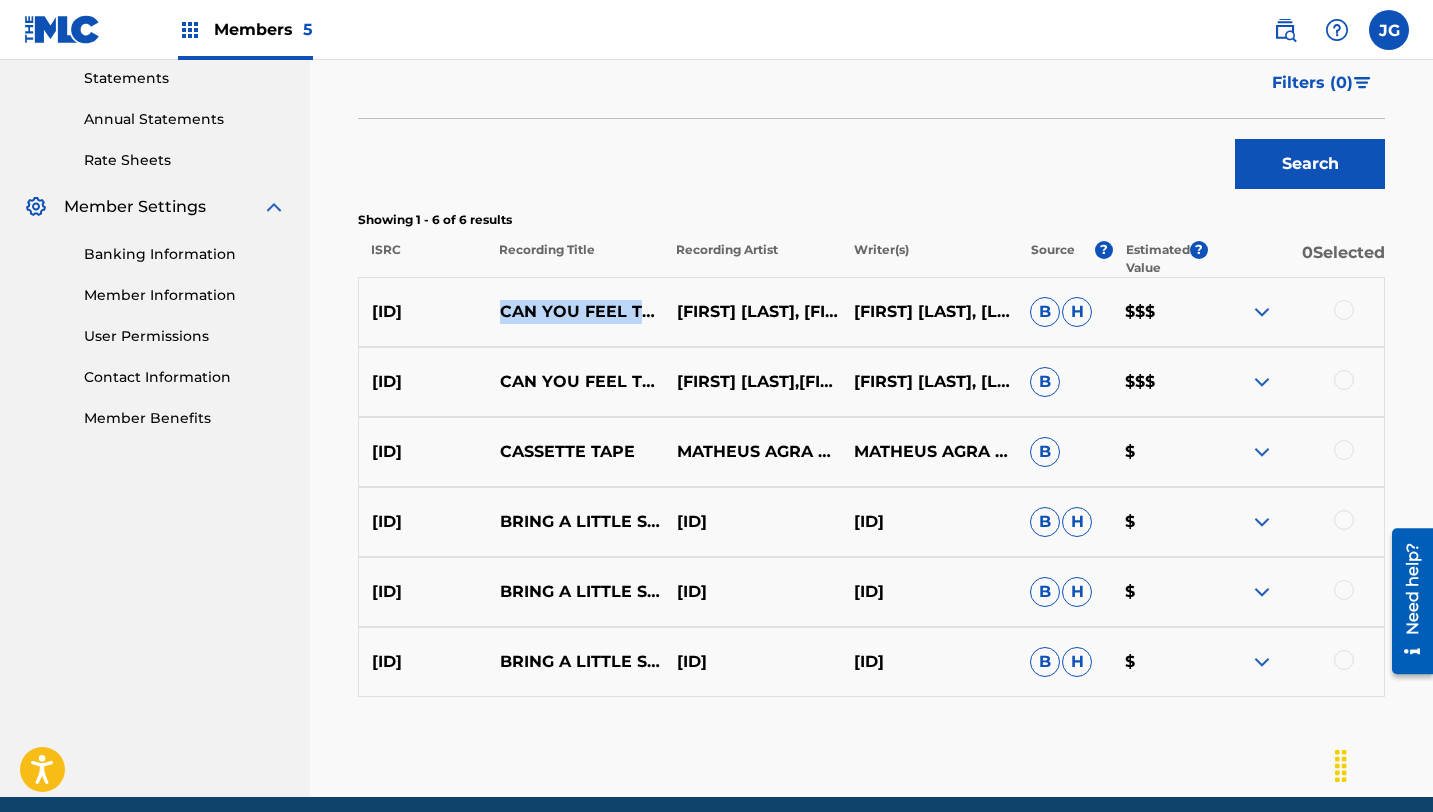 drag, startPoint x: 503, startPoint y: 279, endPoint x: 610, endPoint y: 341, distance: 123.66487 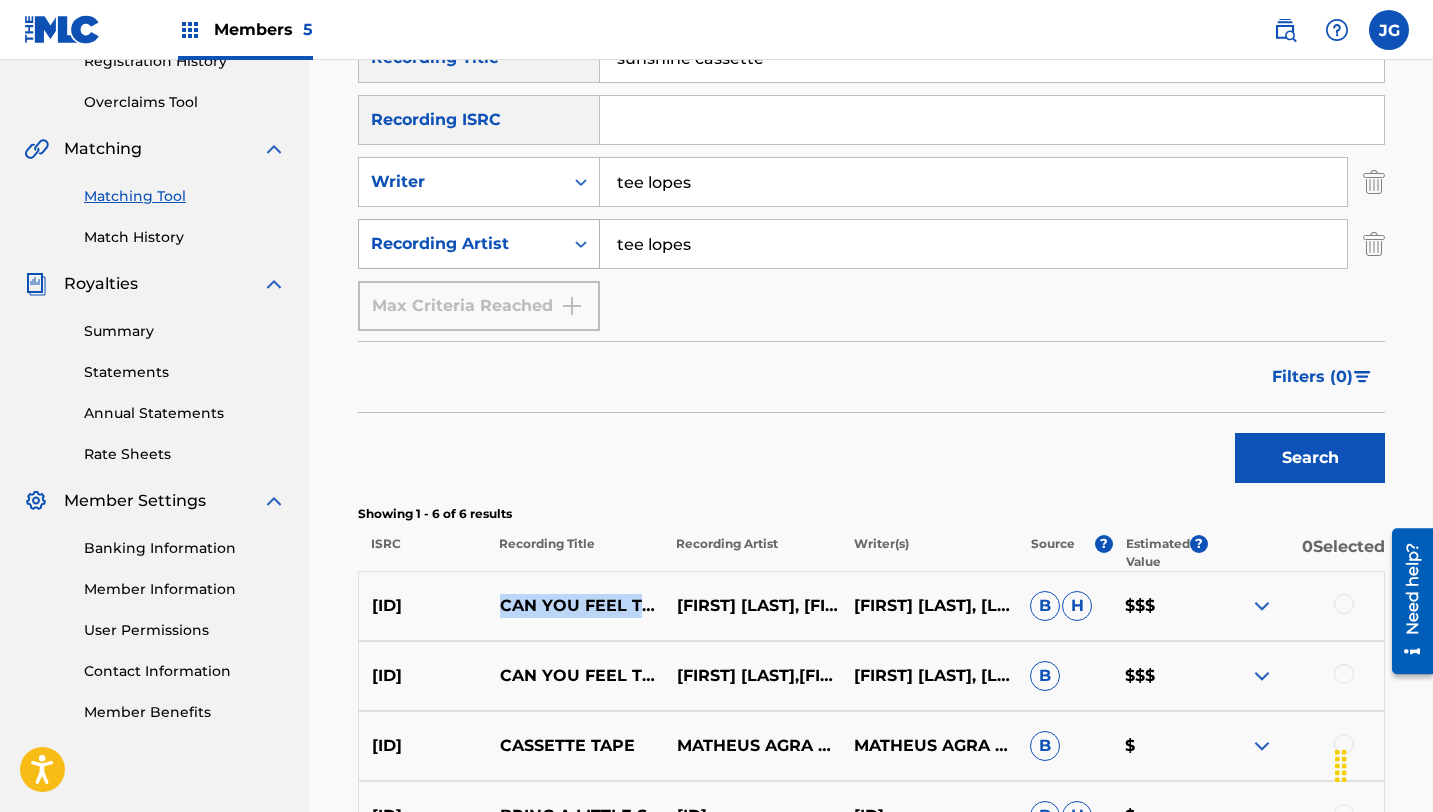 scroll, scrollTop: 311, scrollLeft: 0, axis: vertical 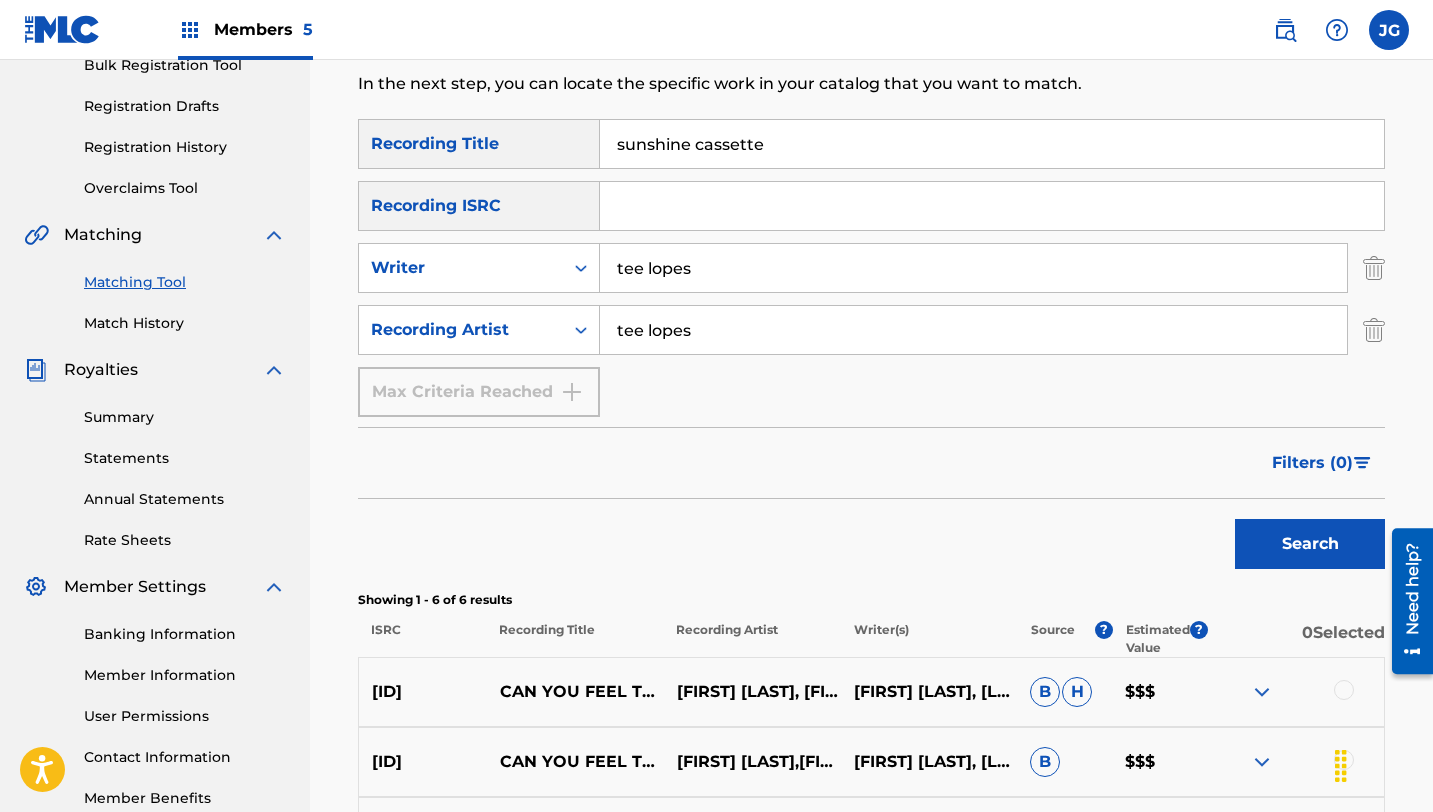 drag, startPoint x: 764, startPoint y: 148, endPoint x: 561, endPoint y: 144, distance: 203.0394 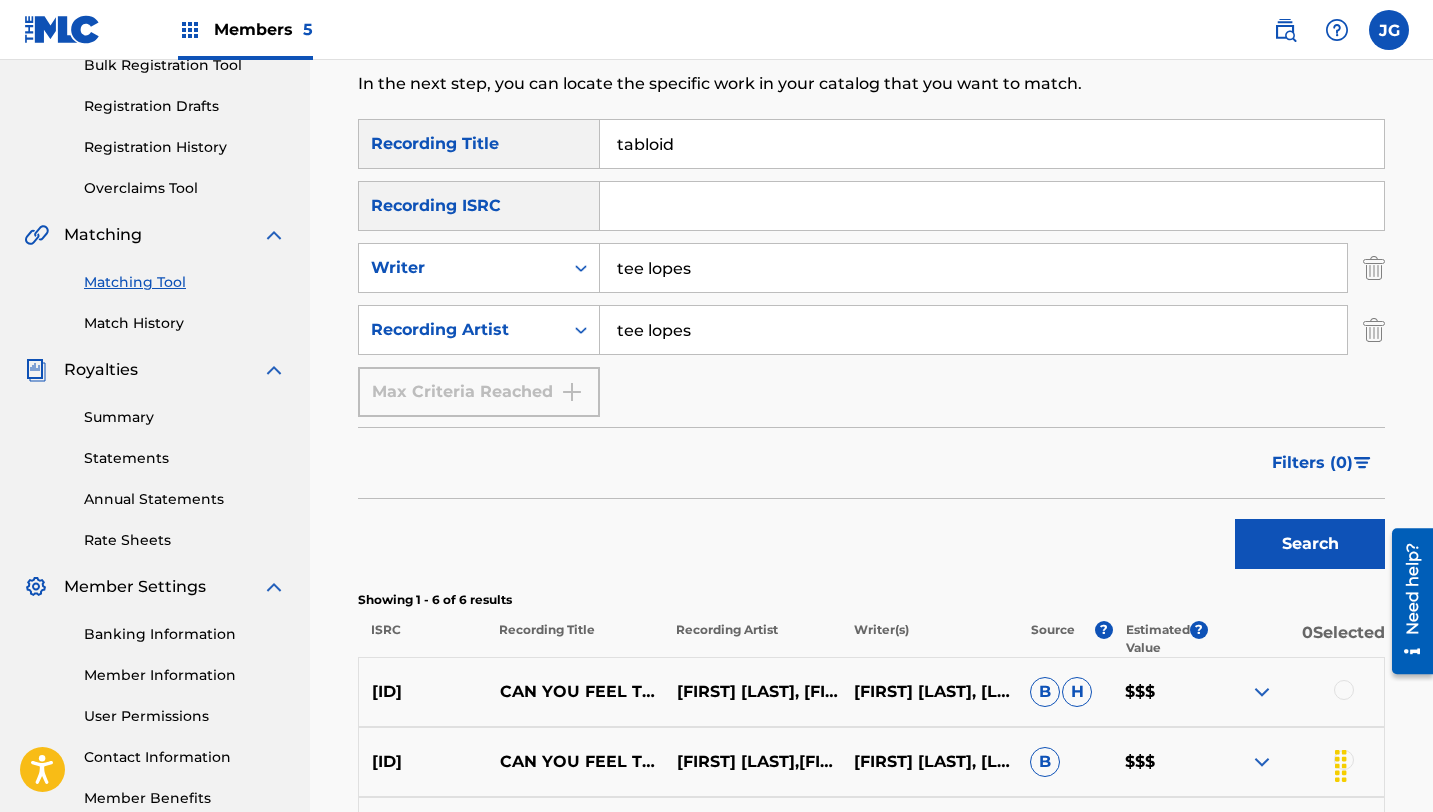 type on "TABLOID JARGON (PRESS GARDEN ACT 1)" 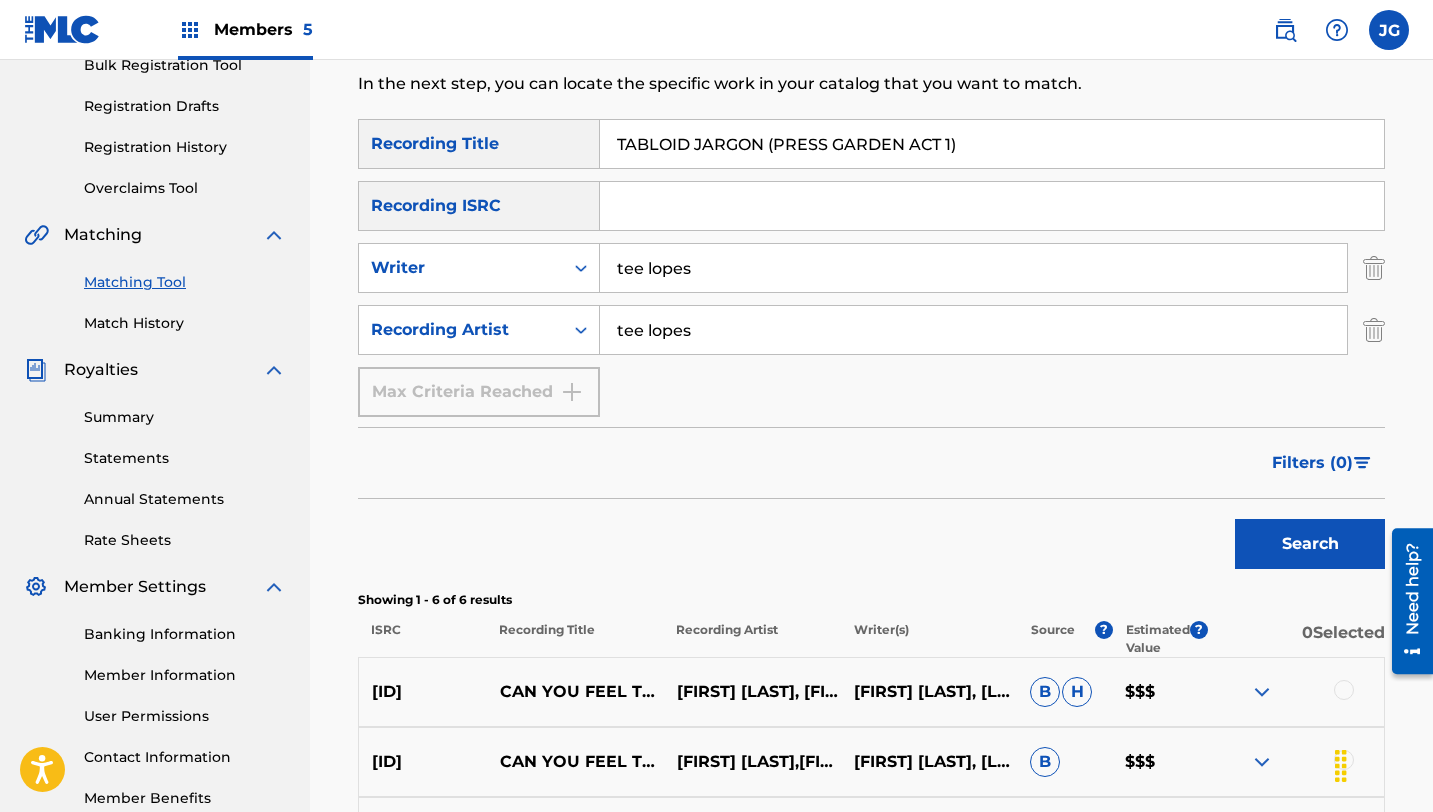 click on "Search" at bounding box center (1310, 544) 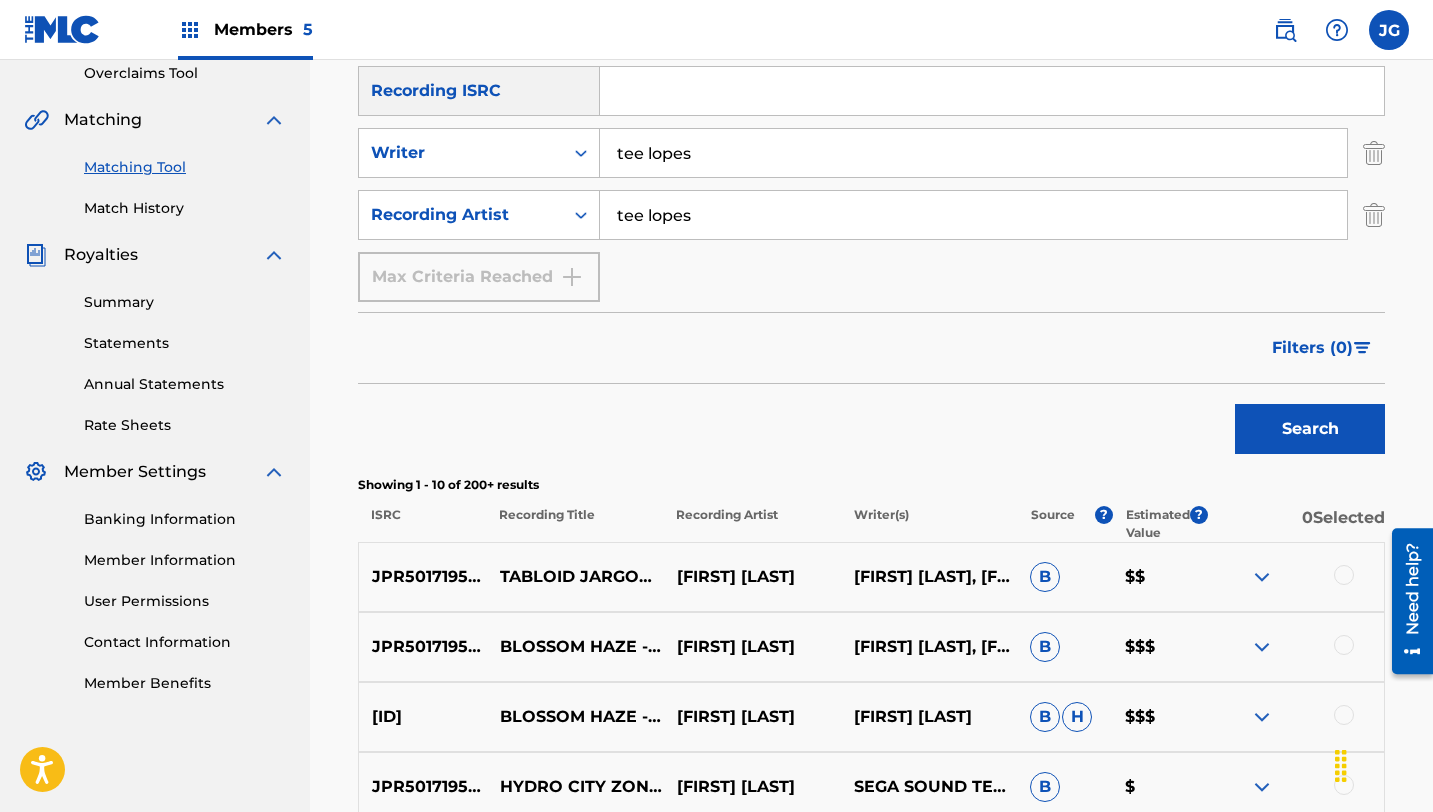 scroll, scrollTop: 466, scrollLeft: 0, axis: vertical 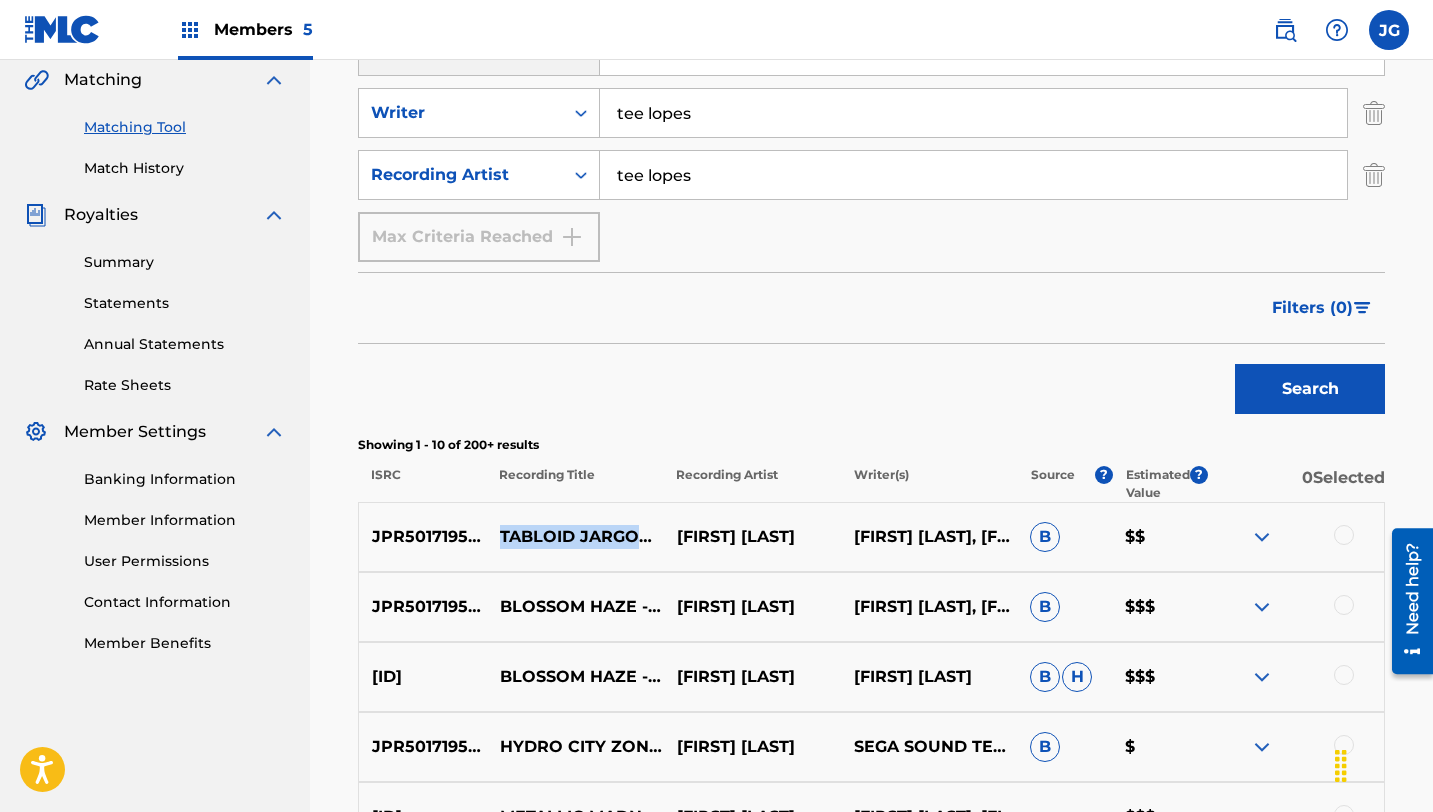 drag, startPoint x: 599, startPoint y: 560, endPoint x: 498, endPoint y: 510, distance: 112.698715 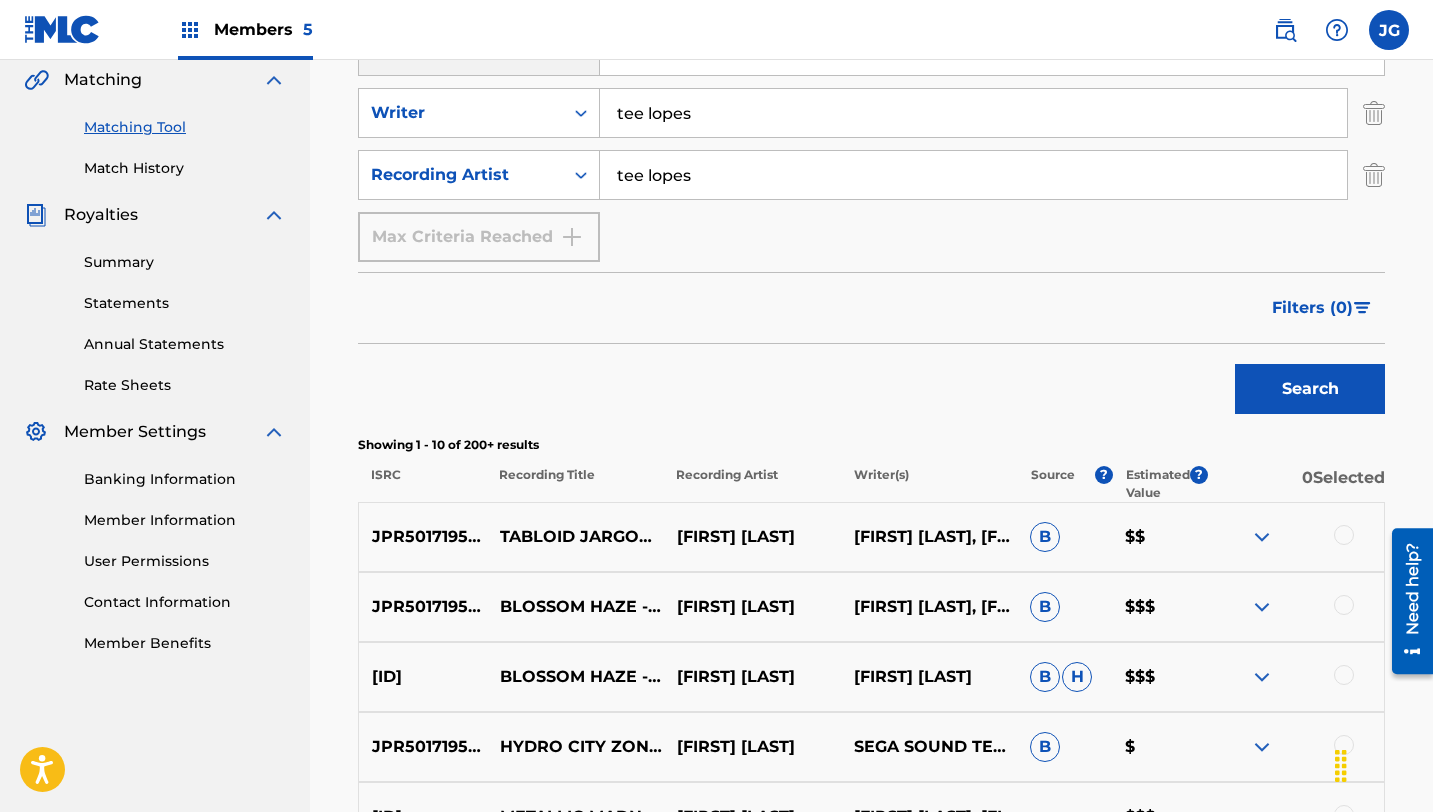 click at bounding box center [1344, 535] 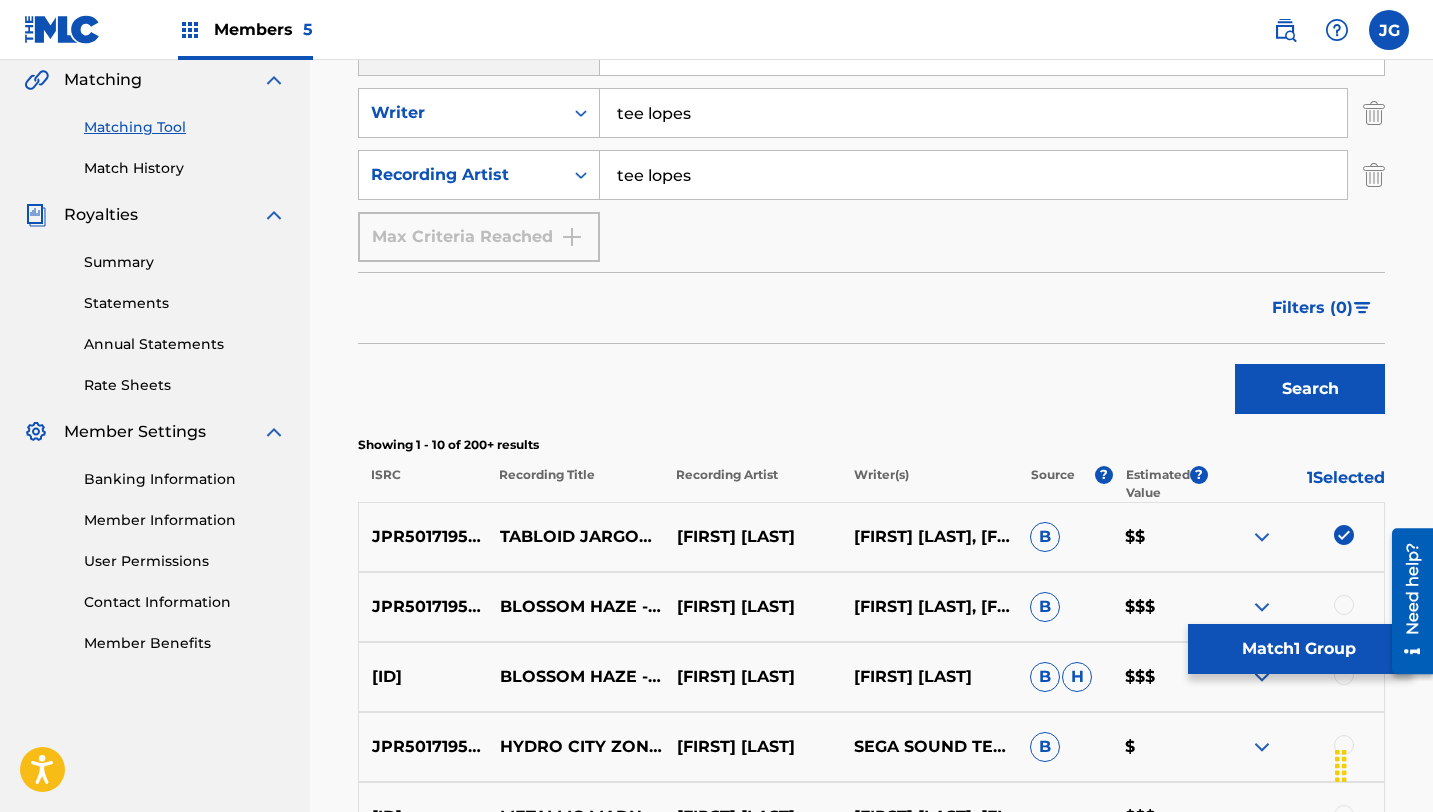 click on "Match  1 Group" at bounding box center (1298, 649) 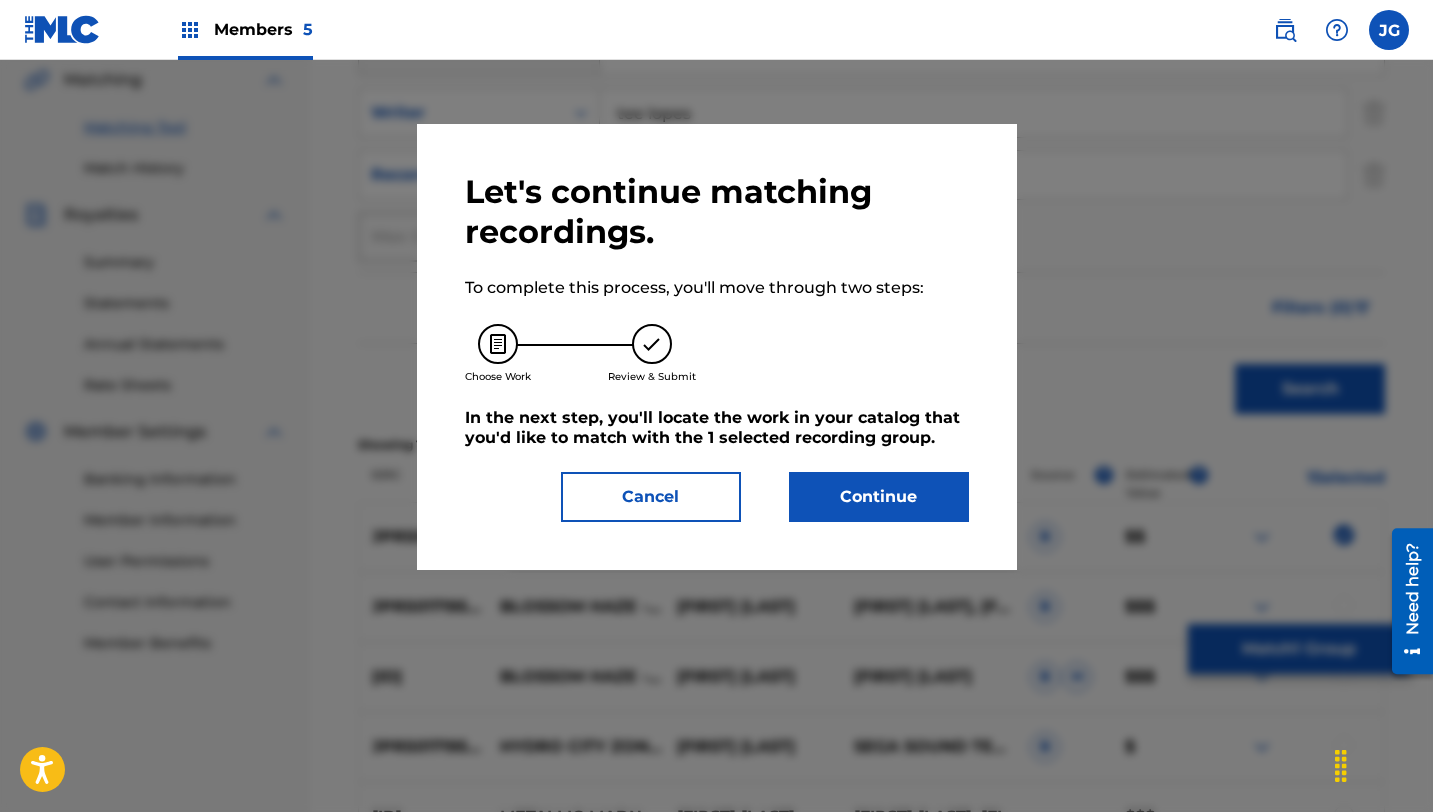 click on "Continue" at bounding box center [879, 497] 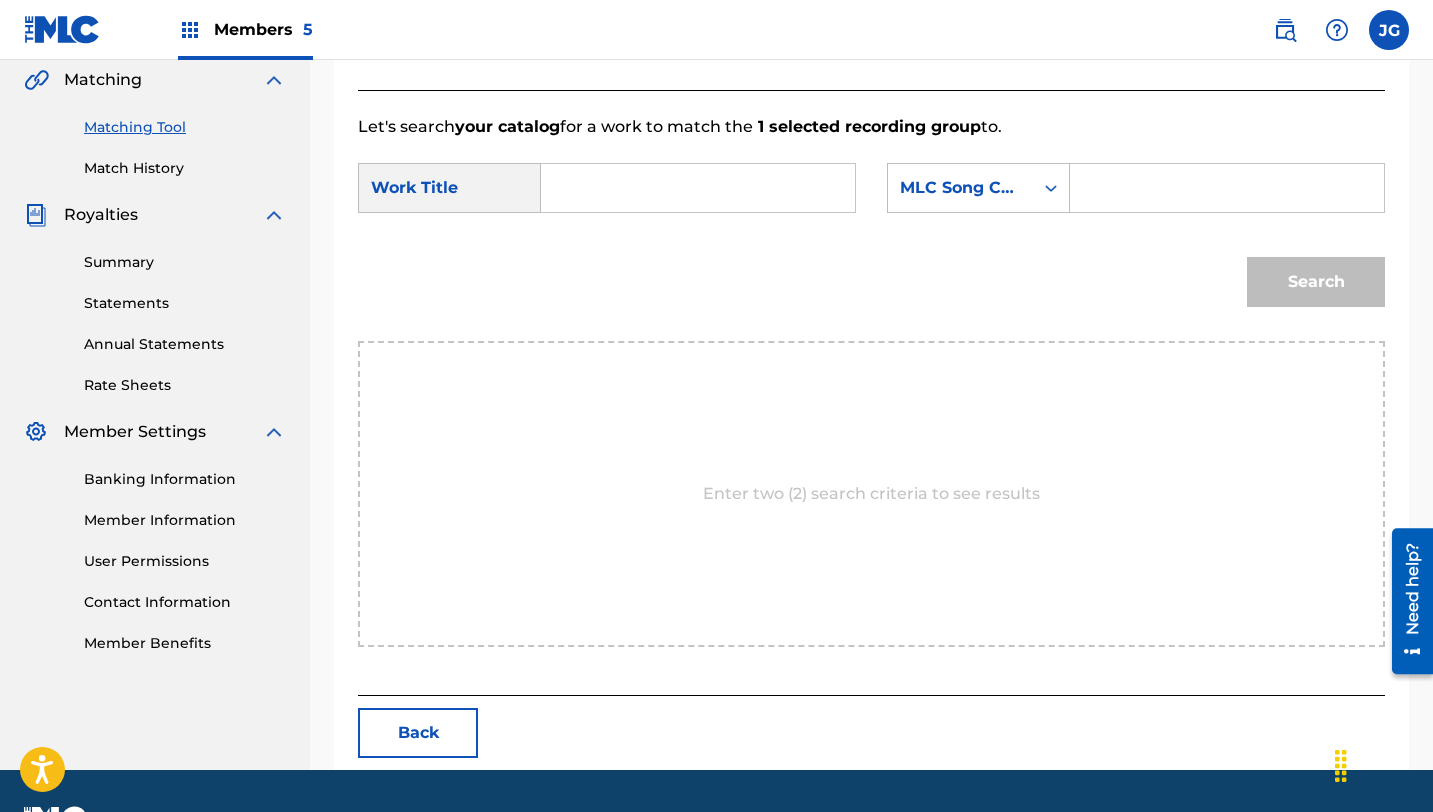 click at bounding box center (698, 188) 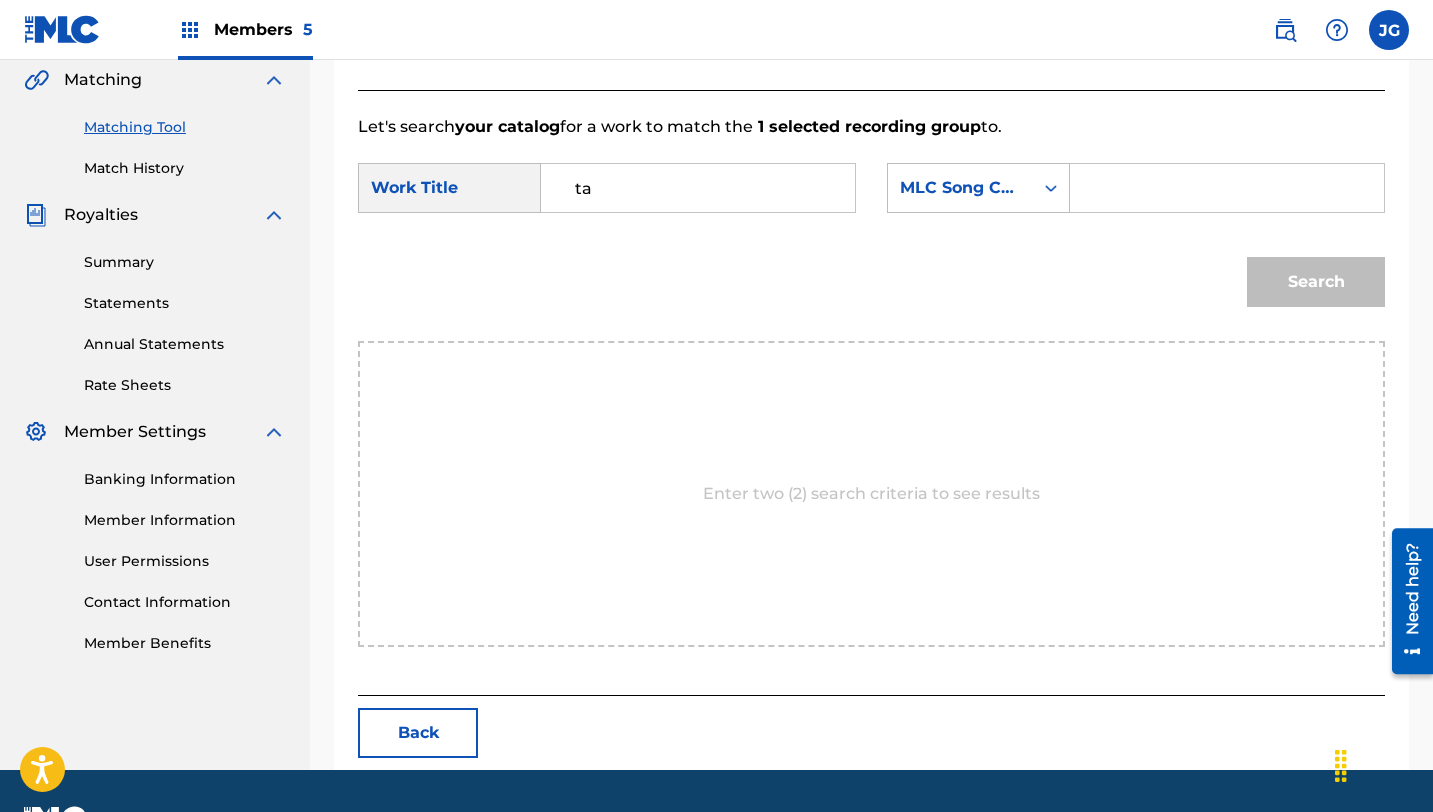 type on "t" 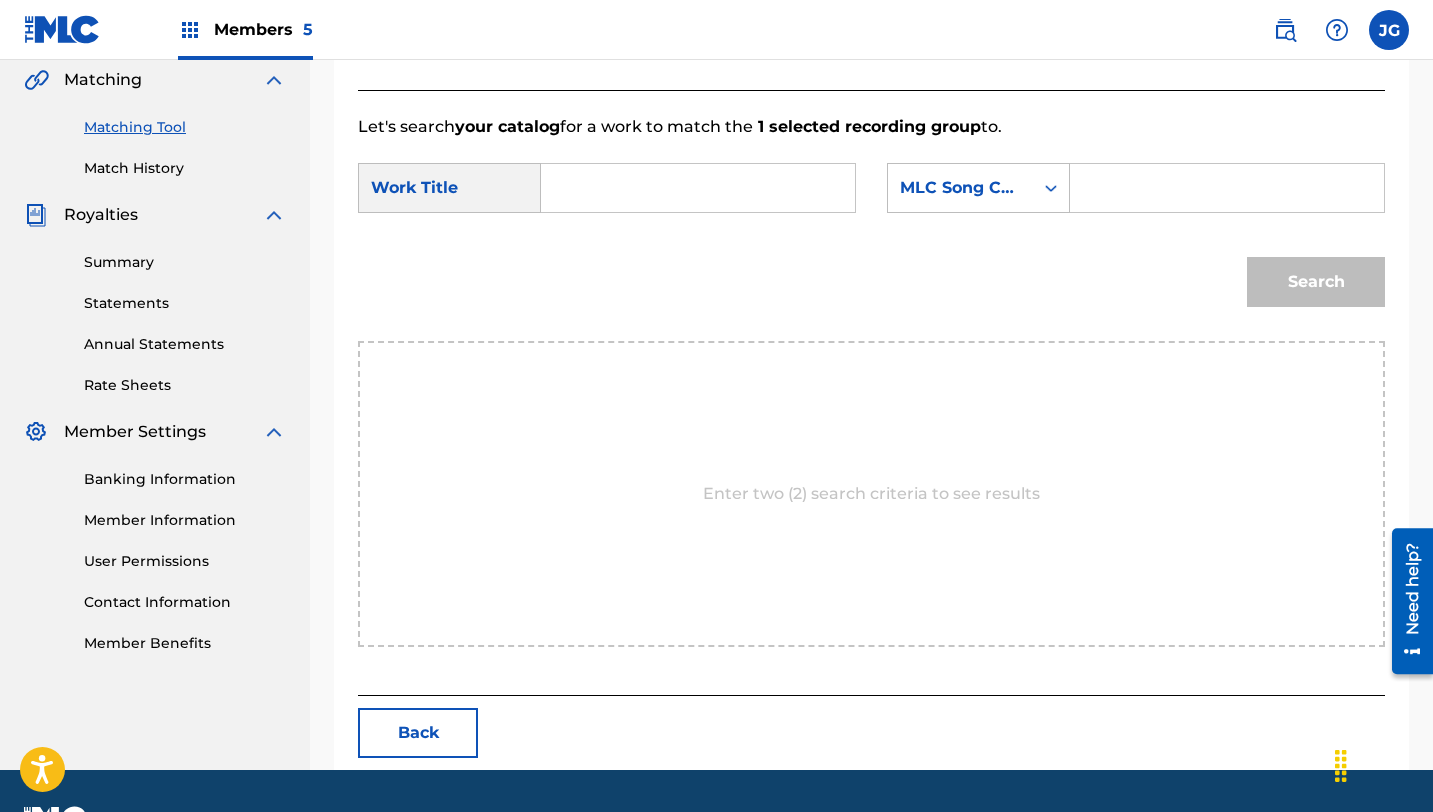paste on "TABLOID JARGON - PRESS GARDEN ZONE ACT 1" 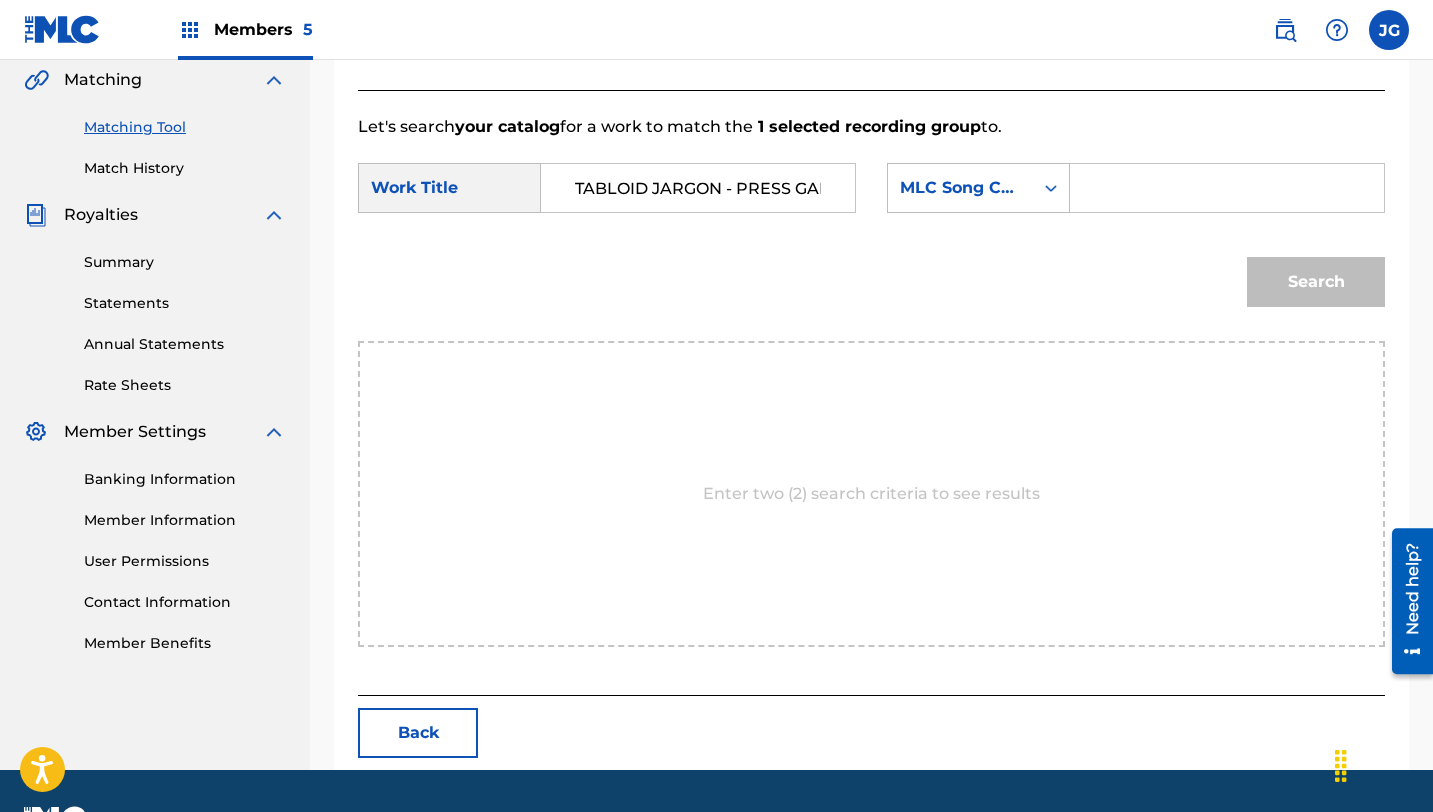 scroll, scrollTop: 0, scrollLeft: 145, axis: horizontal 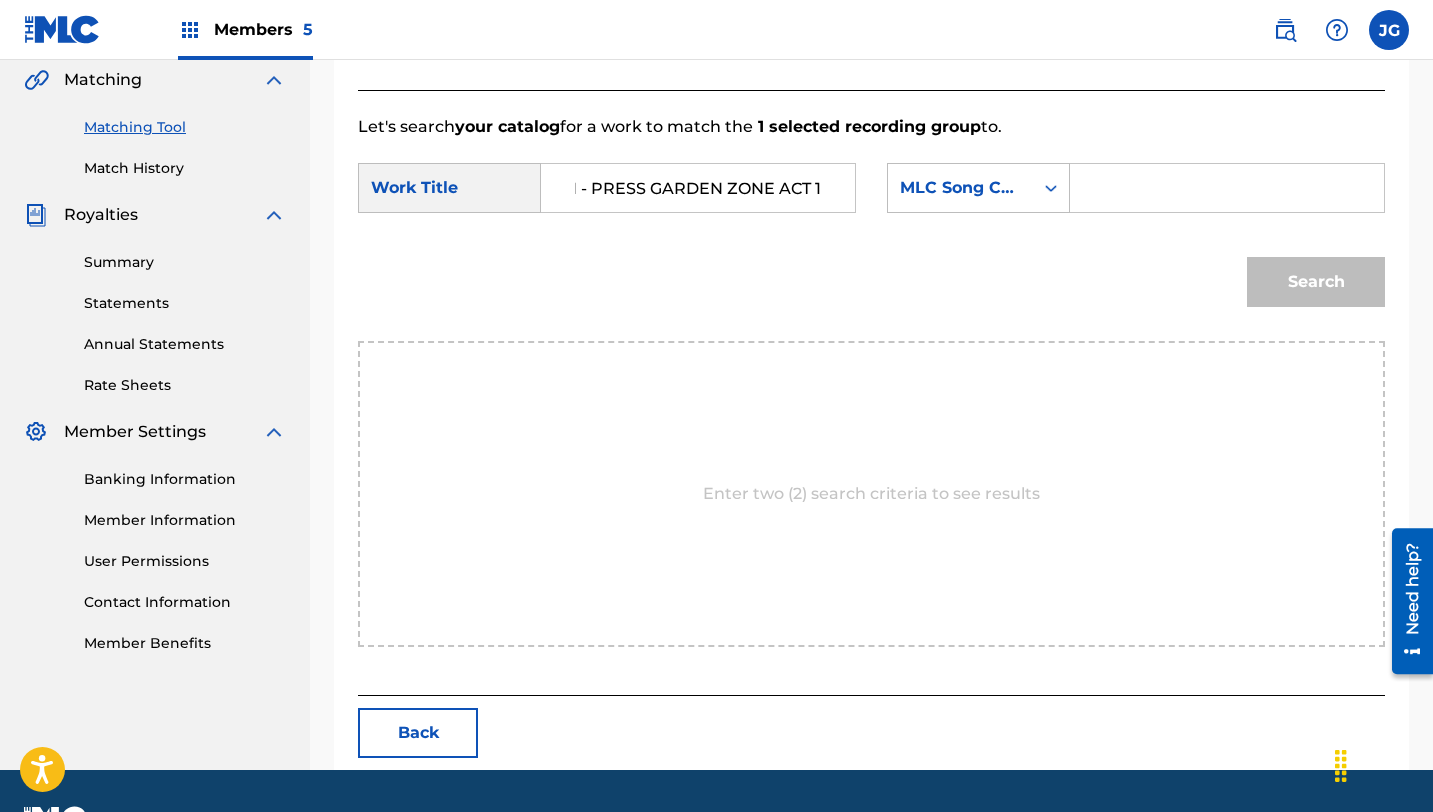 type on "TABLOID JARGON - PRESS GARDEN ZONE ACT 1" 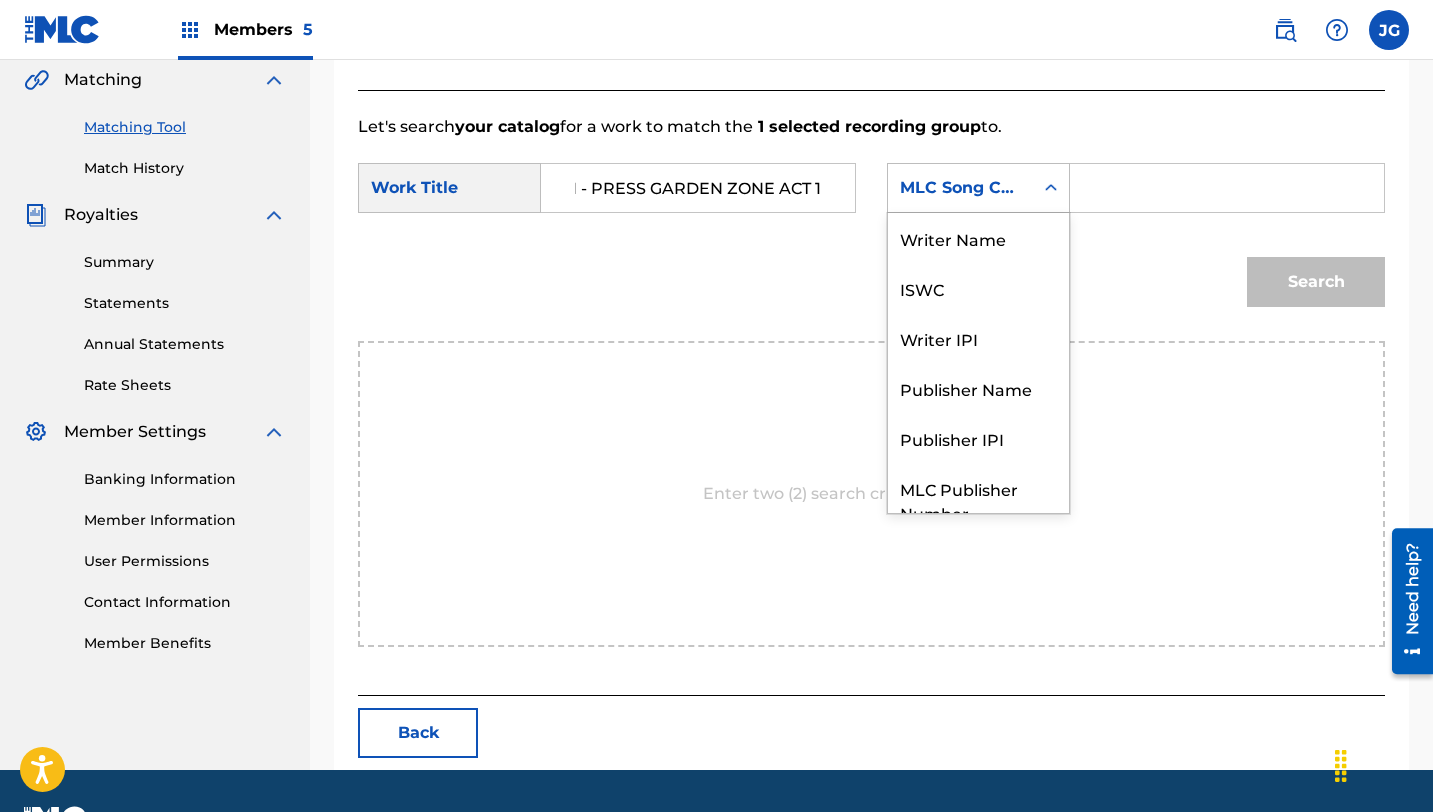 click on "MLC Song Code" at bounding box center (960, 188) 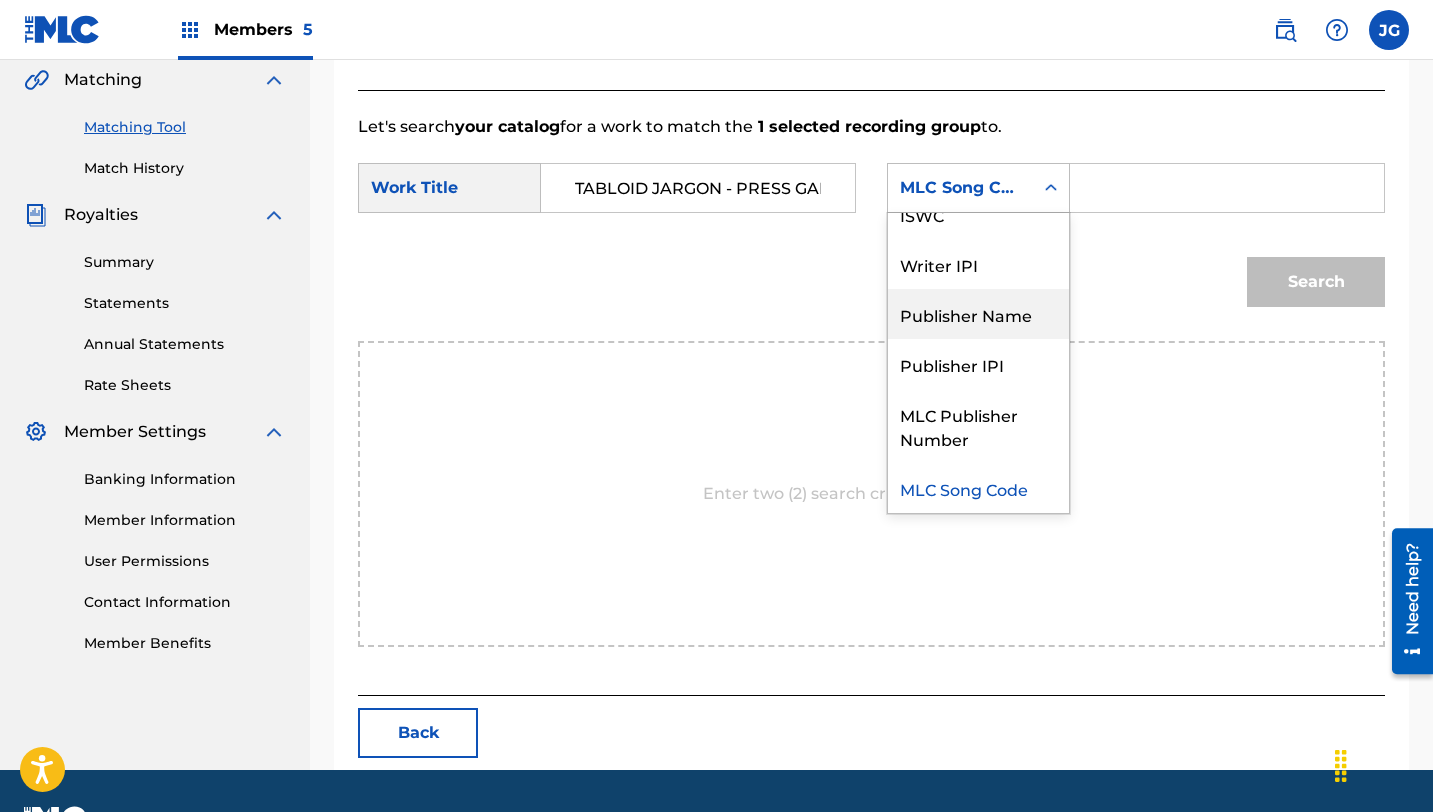 scroll, scrollTop: 0, scrollLeft: 0, axis: both 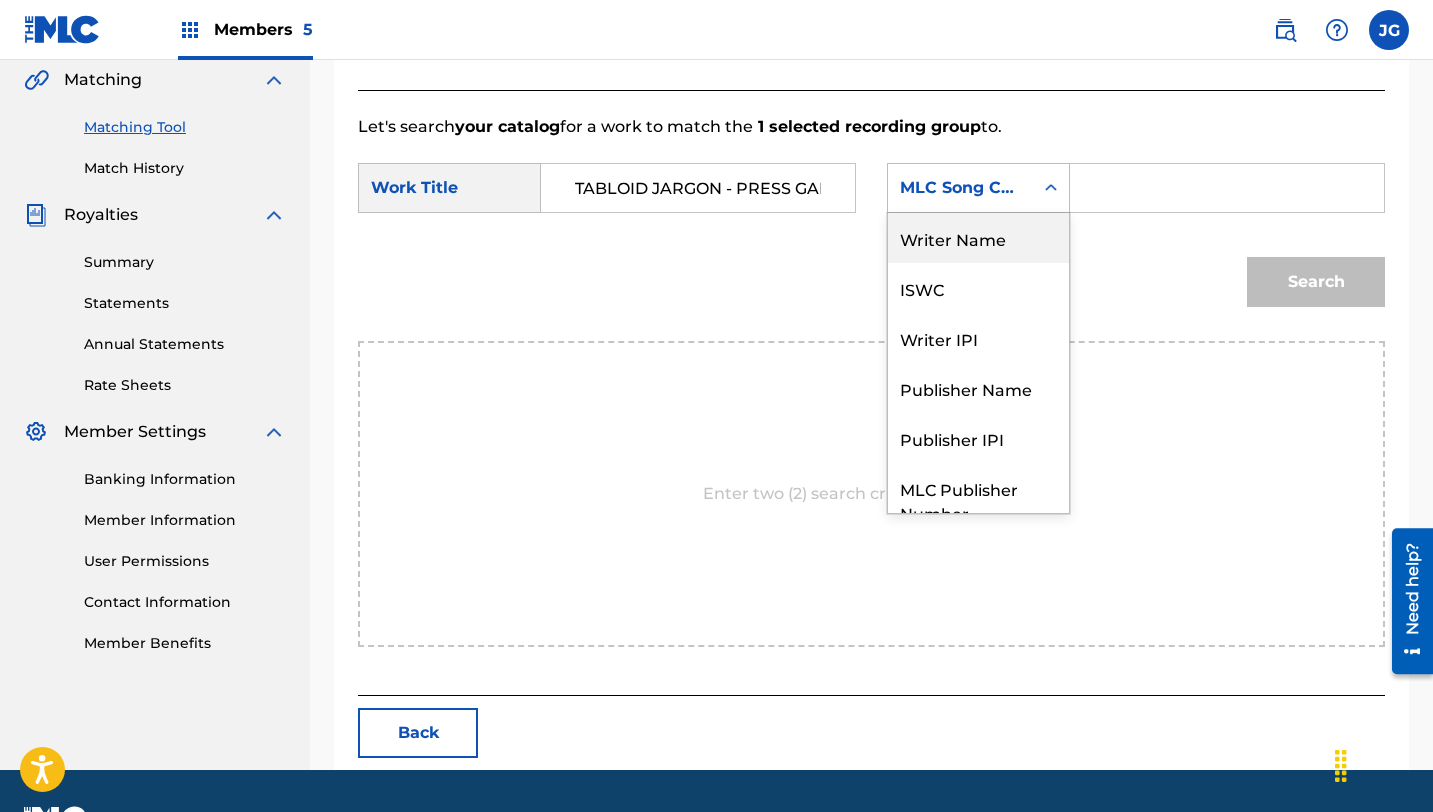 click on "Writer Name" at bounding box center [978, 238] 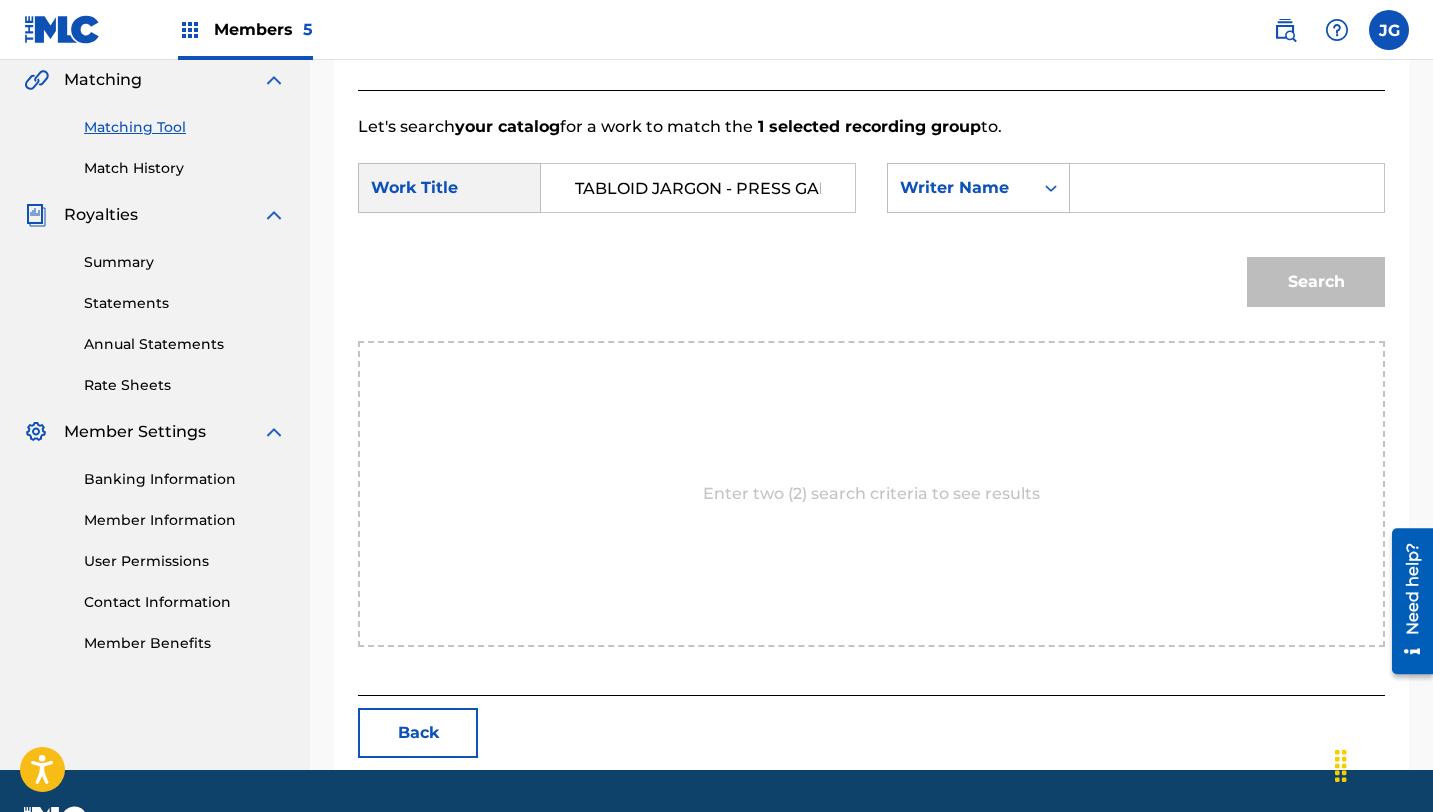 click at bounding box center [1227, 188] 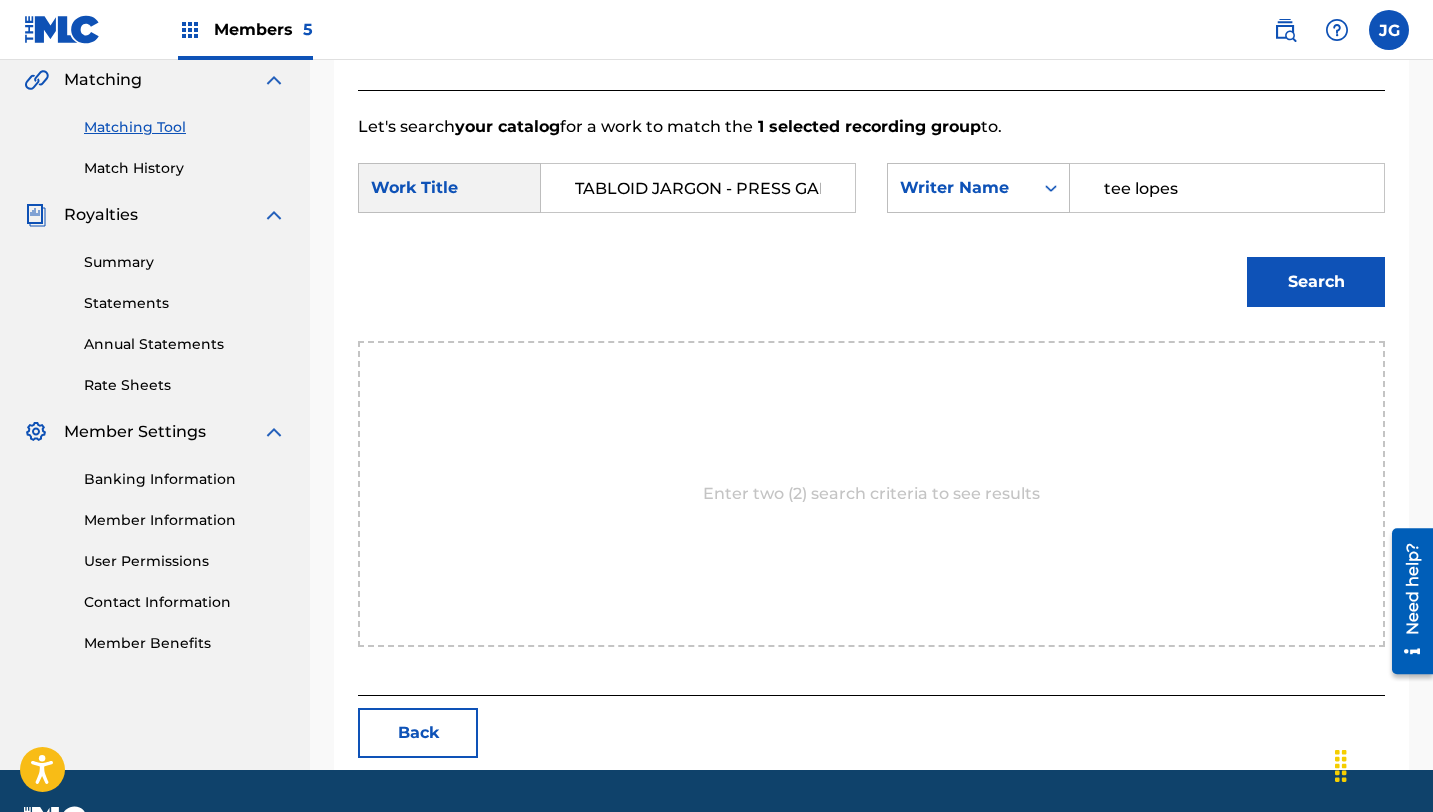 click on "Search" at bounding box center [1316, 282] 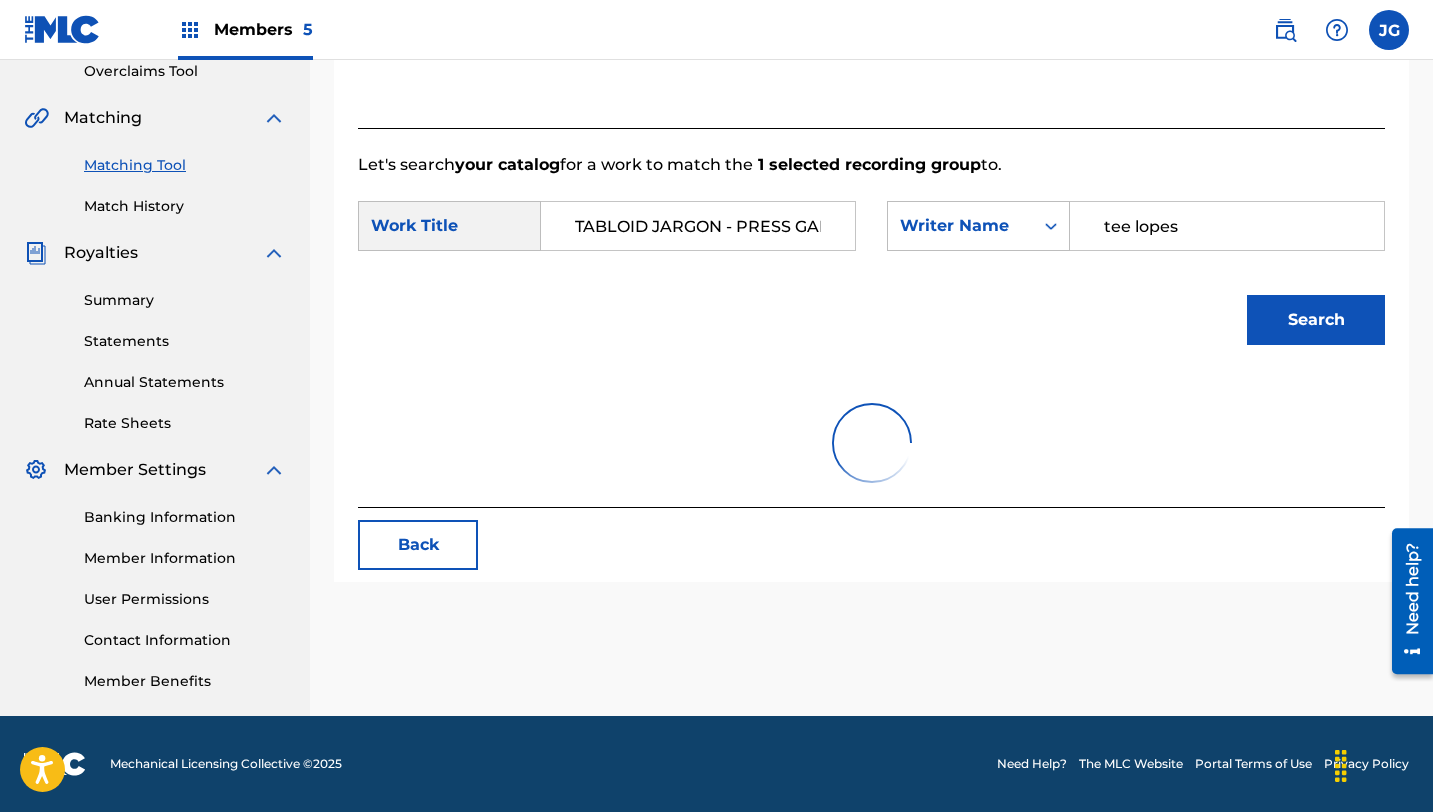 scroll, scrollTop: 466, scrollLeft: 0, axis: vertical 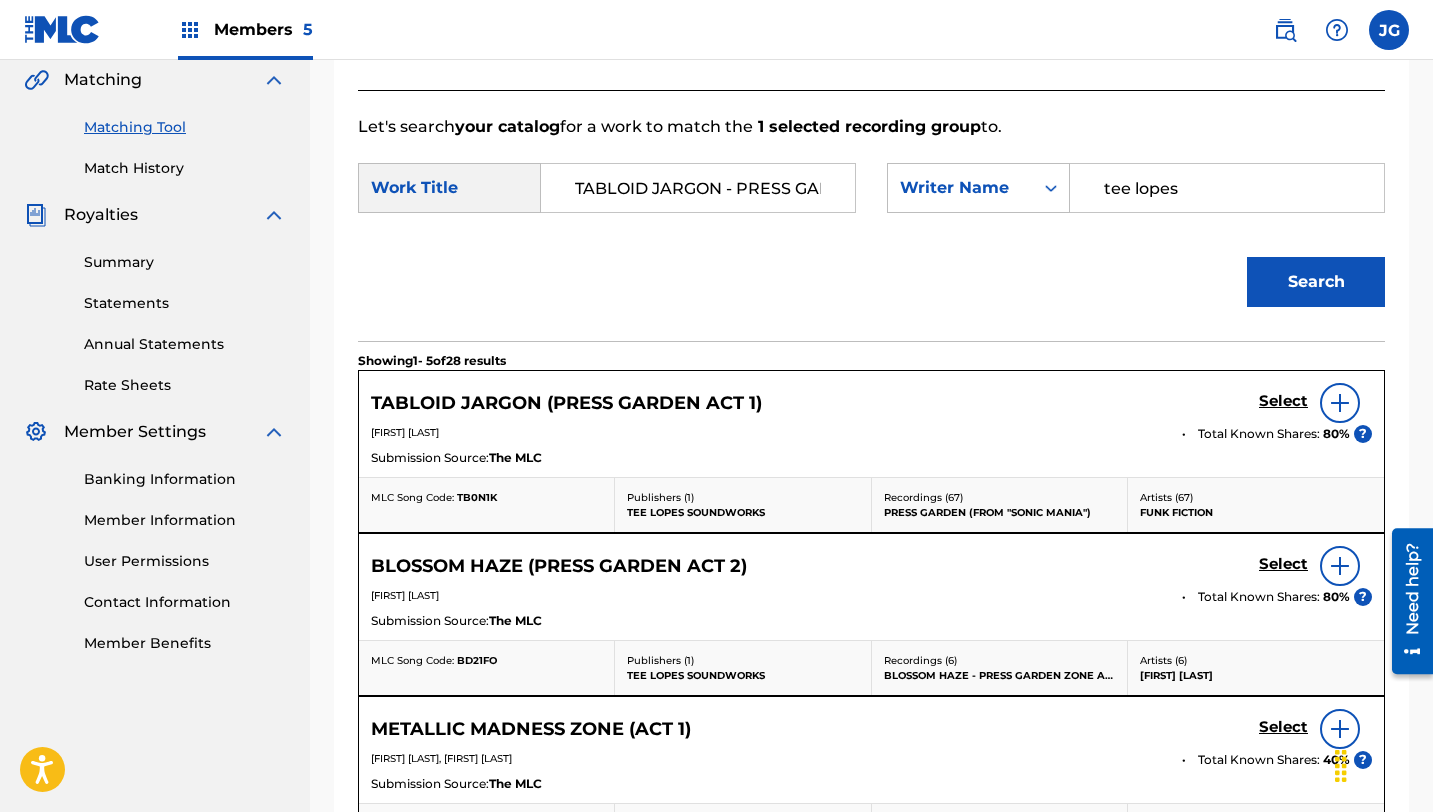 click on "Select" at bounding box center (1283, 401) 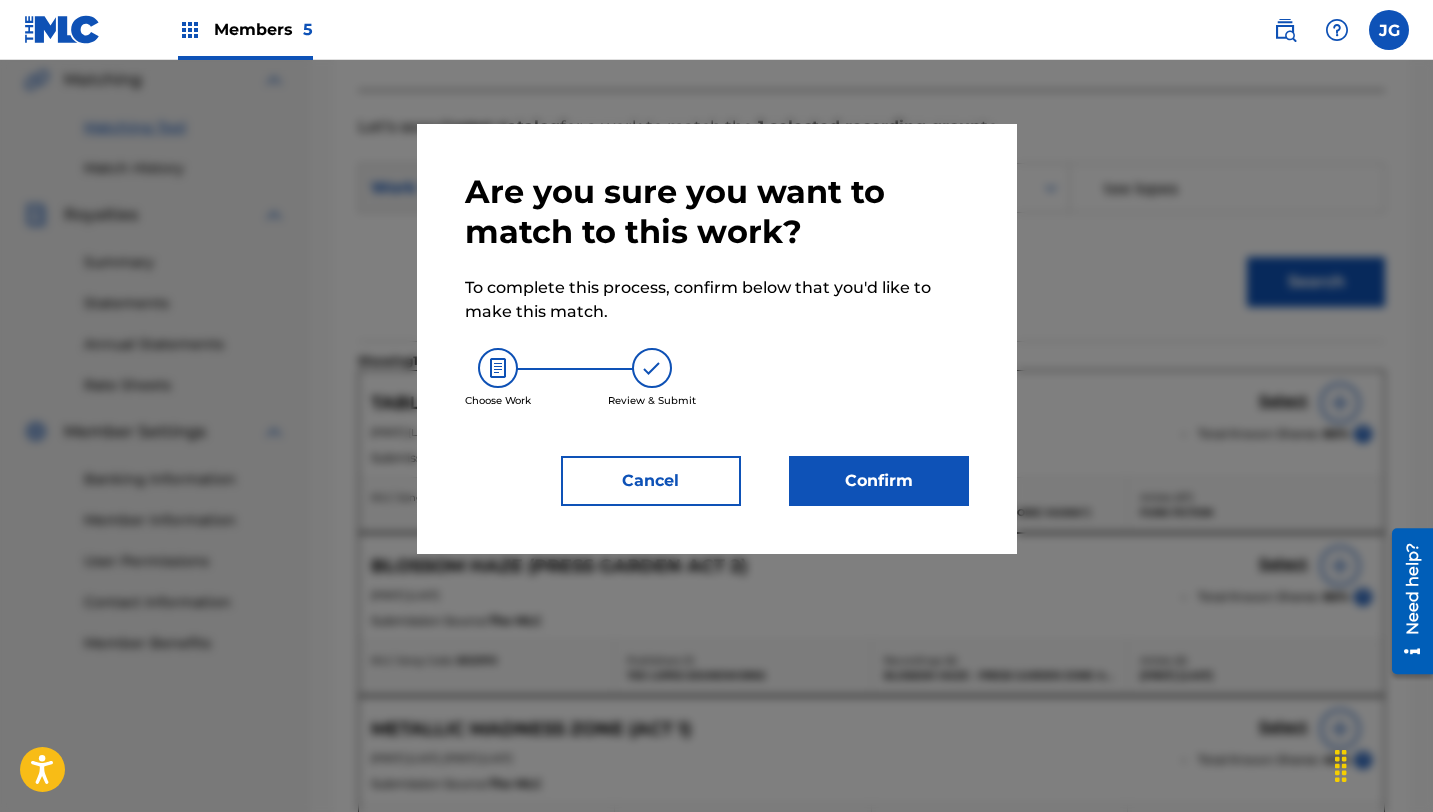 click on "Are you sure you want to match to this work? To complete this process, confirm below that you'd like to make this match. Choose Work Review & Submit Cancel Confirm" at bounding box center (717, 339) 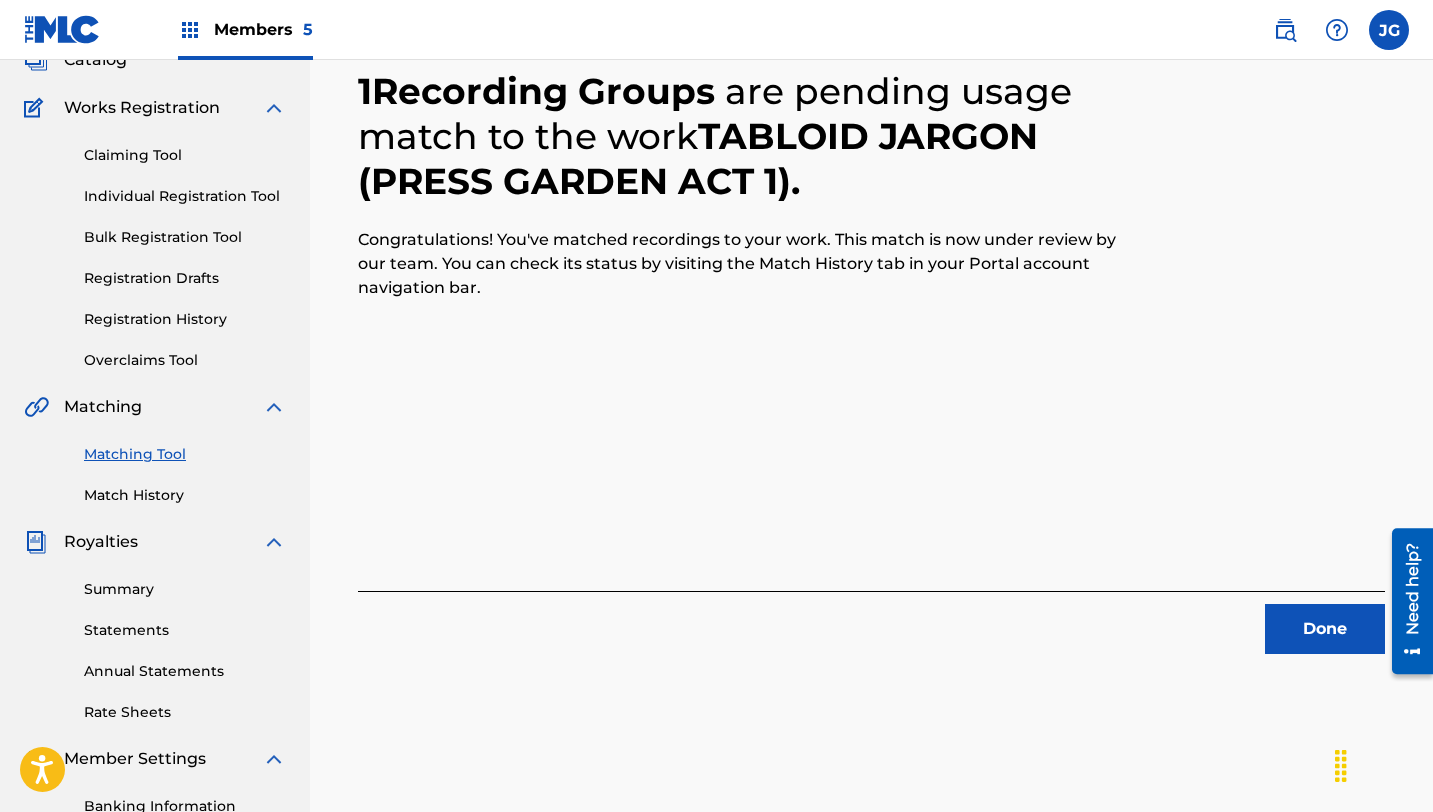 scroll, scrollTop: 107, scrollLeft: 0, axis: vertical 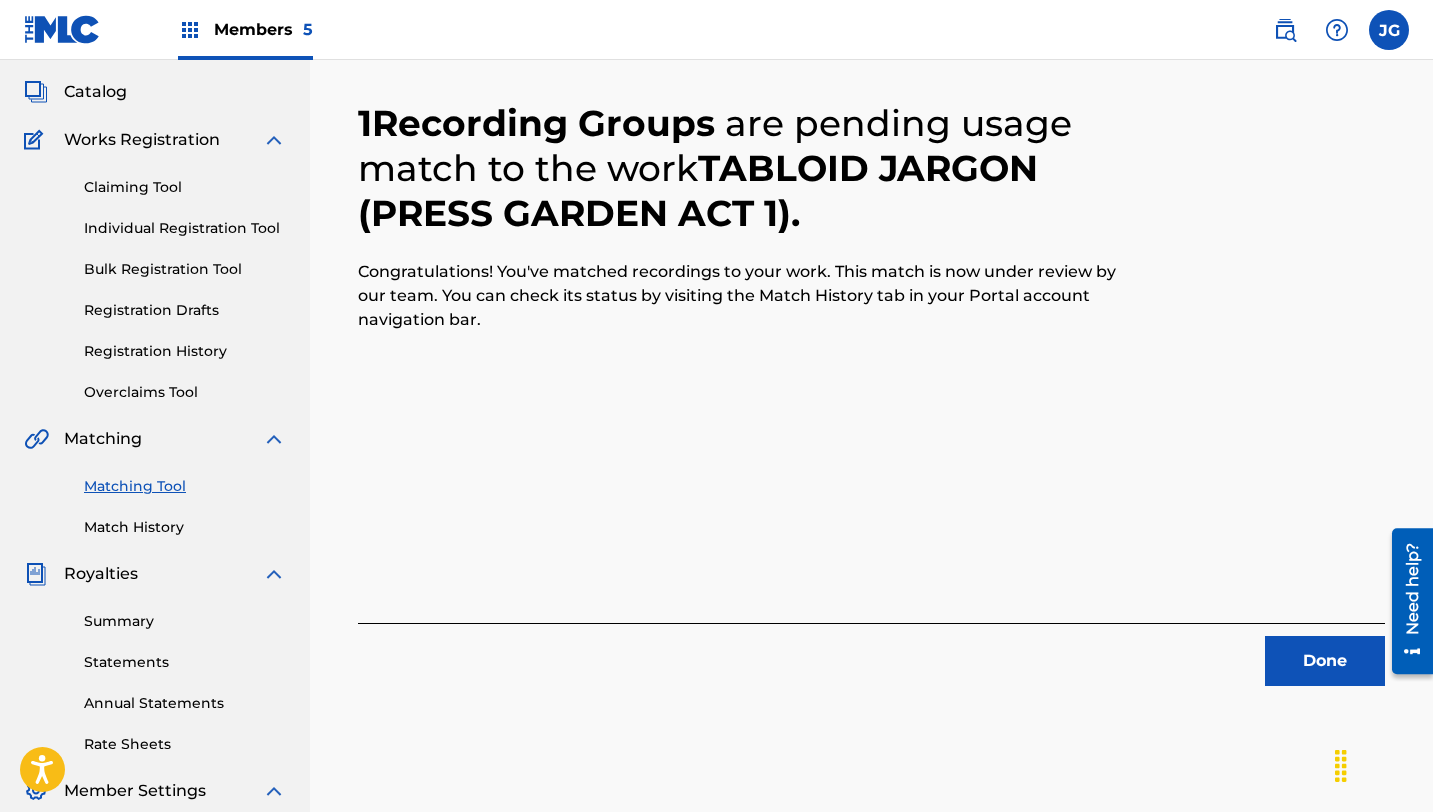 click on "Done" at bounding box center (1325, 661) 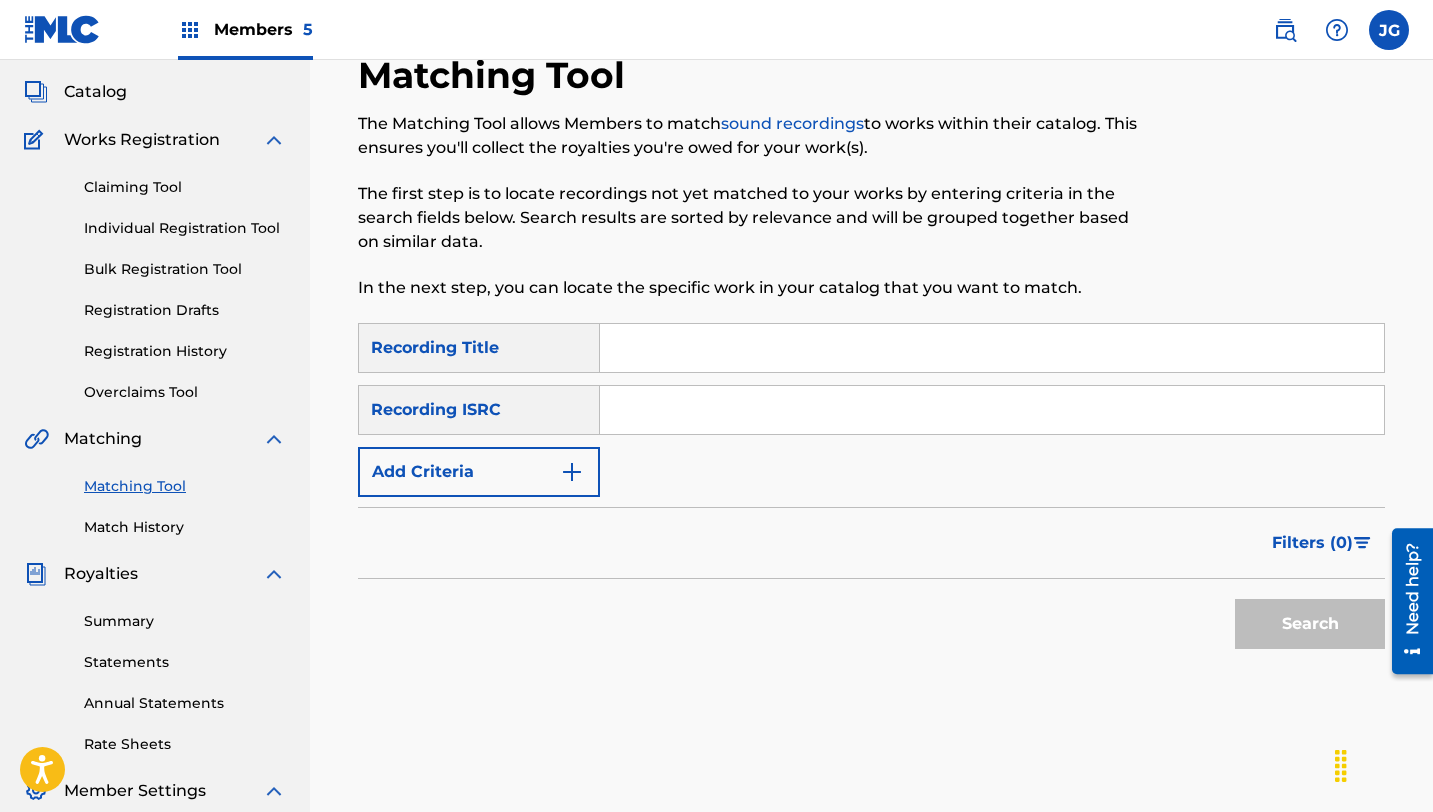 click at bounding box center (992, 348) 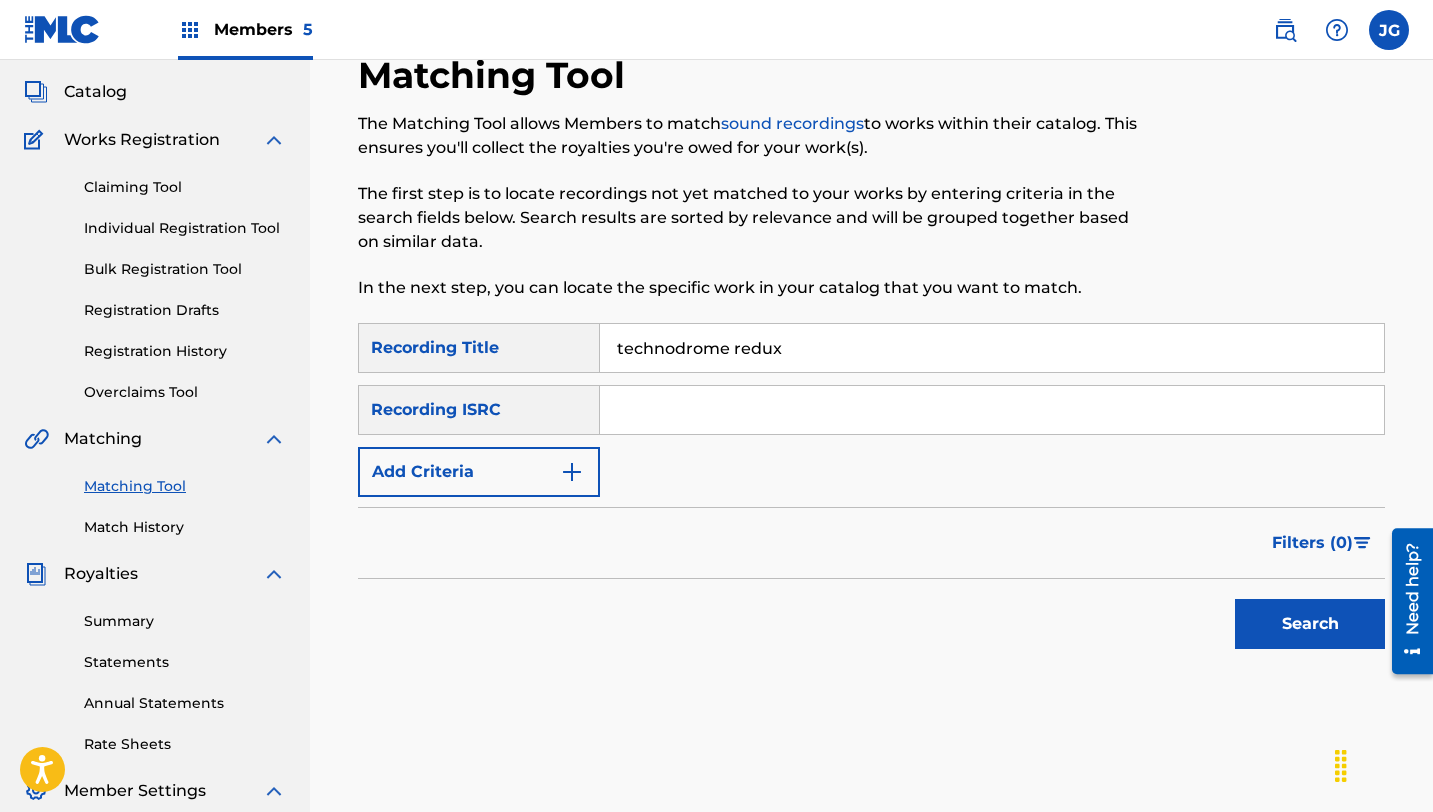type on "technodrome redux" 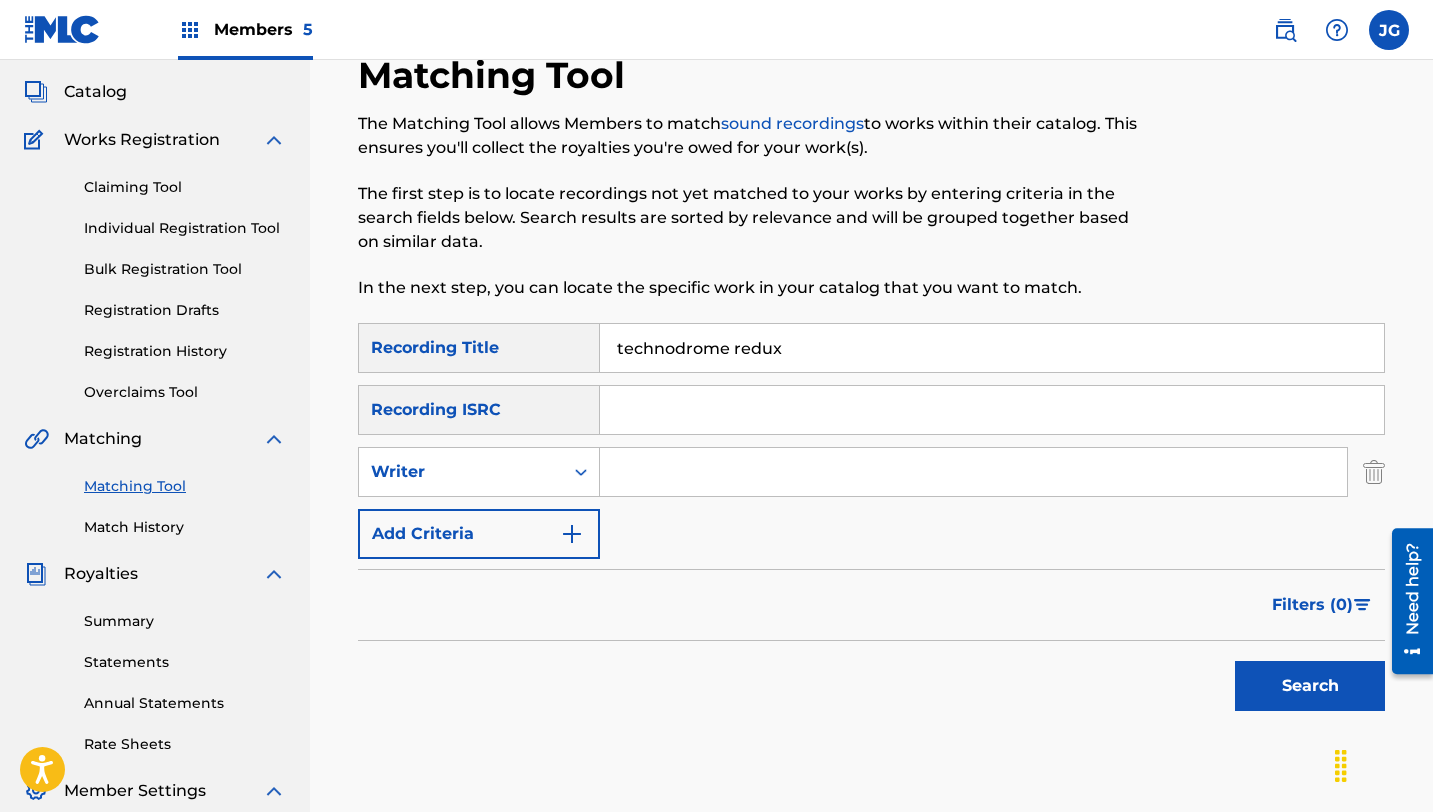 click at bounding box center [973, 472] 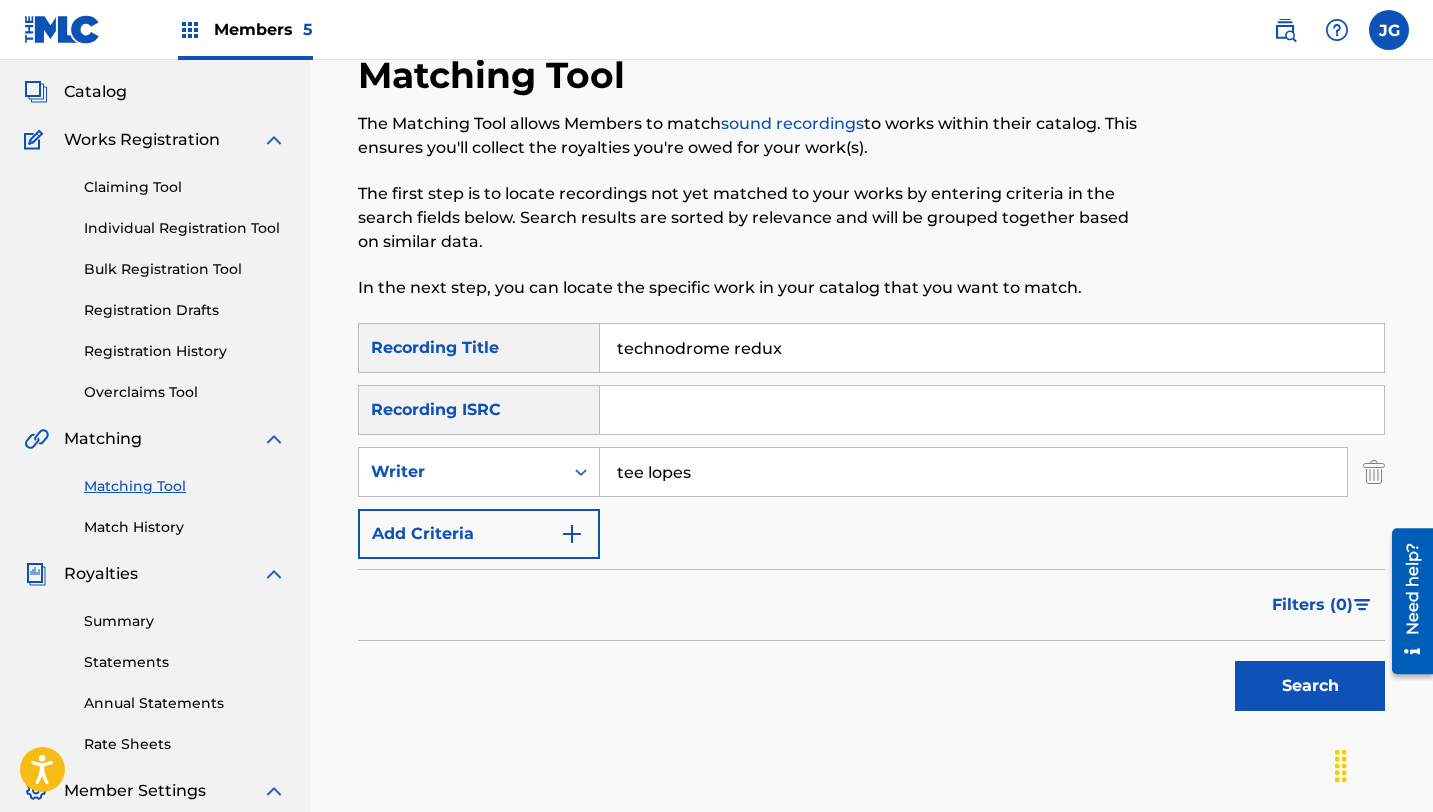 click on "Add Criteria" at bounding box center (479, 534) 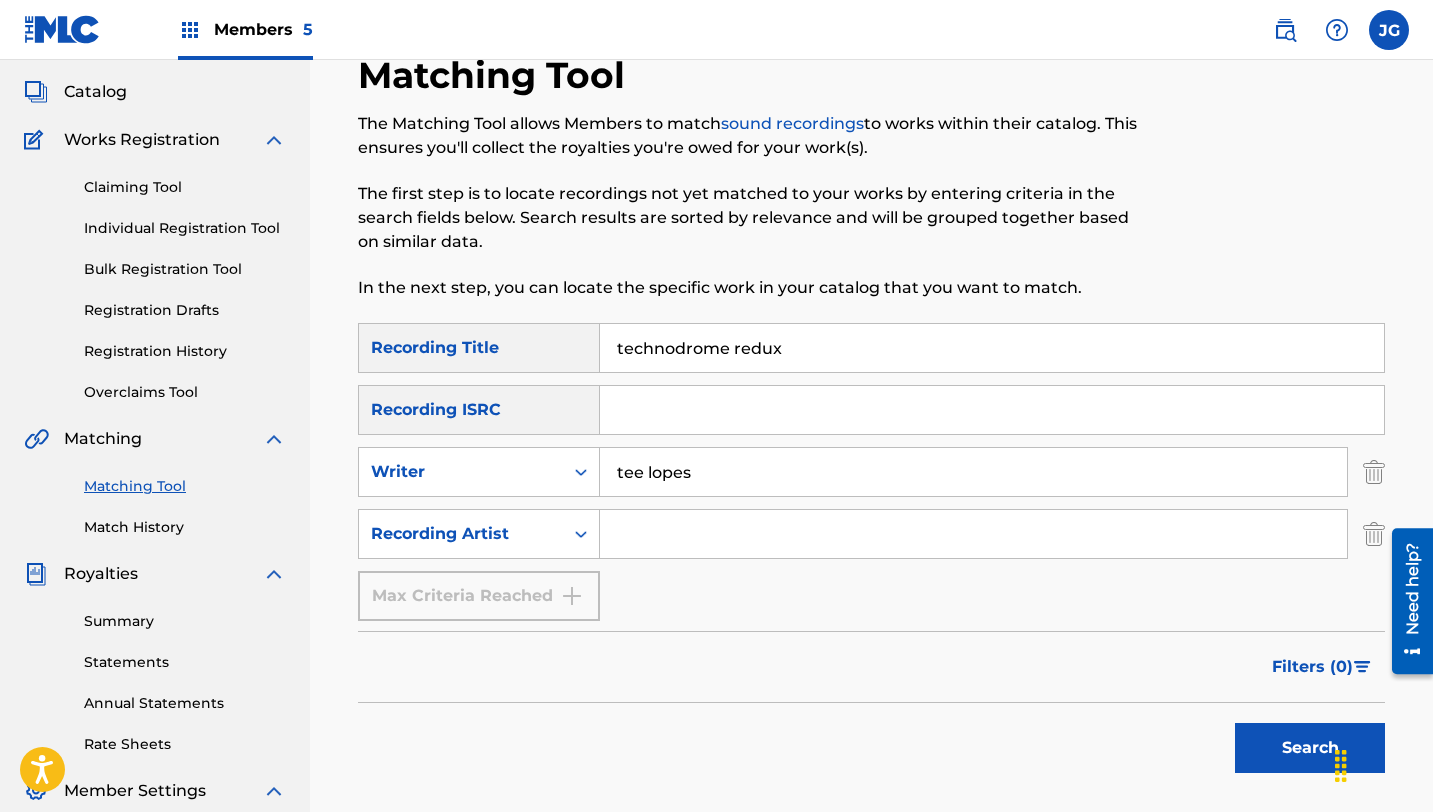 click at bounding box center [973, 534] 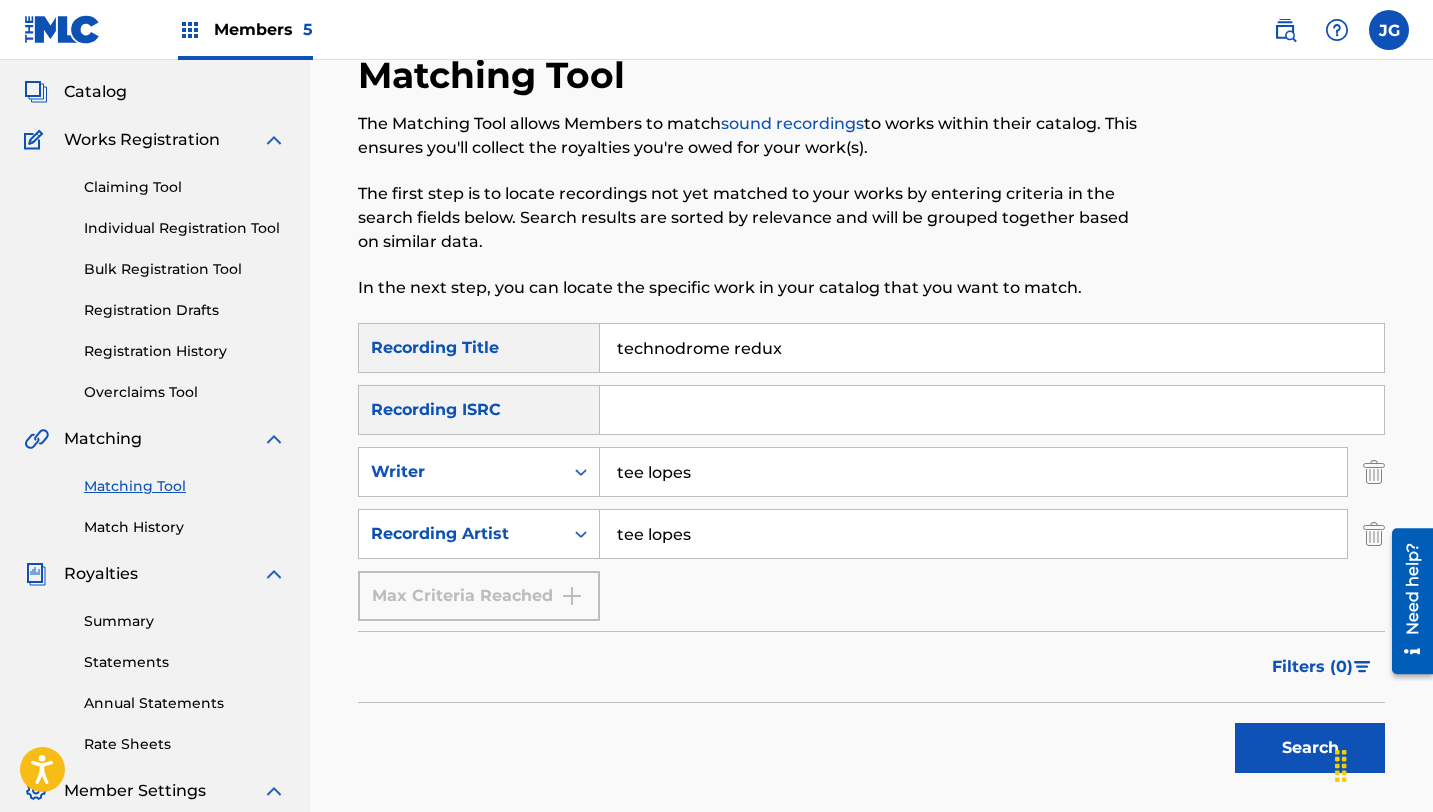drag, startPoint x: 793, startPoint y: 355, endPoint x: 551, endPoint y: 348, distance: 242.10121 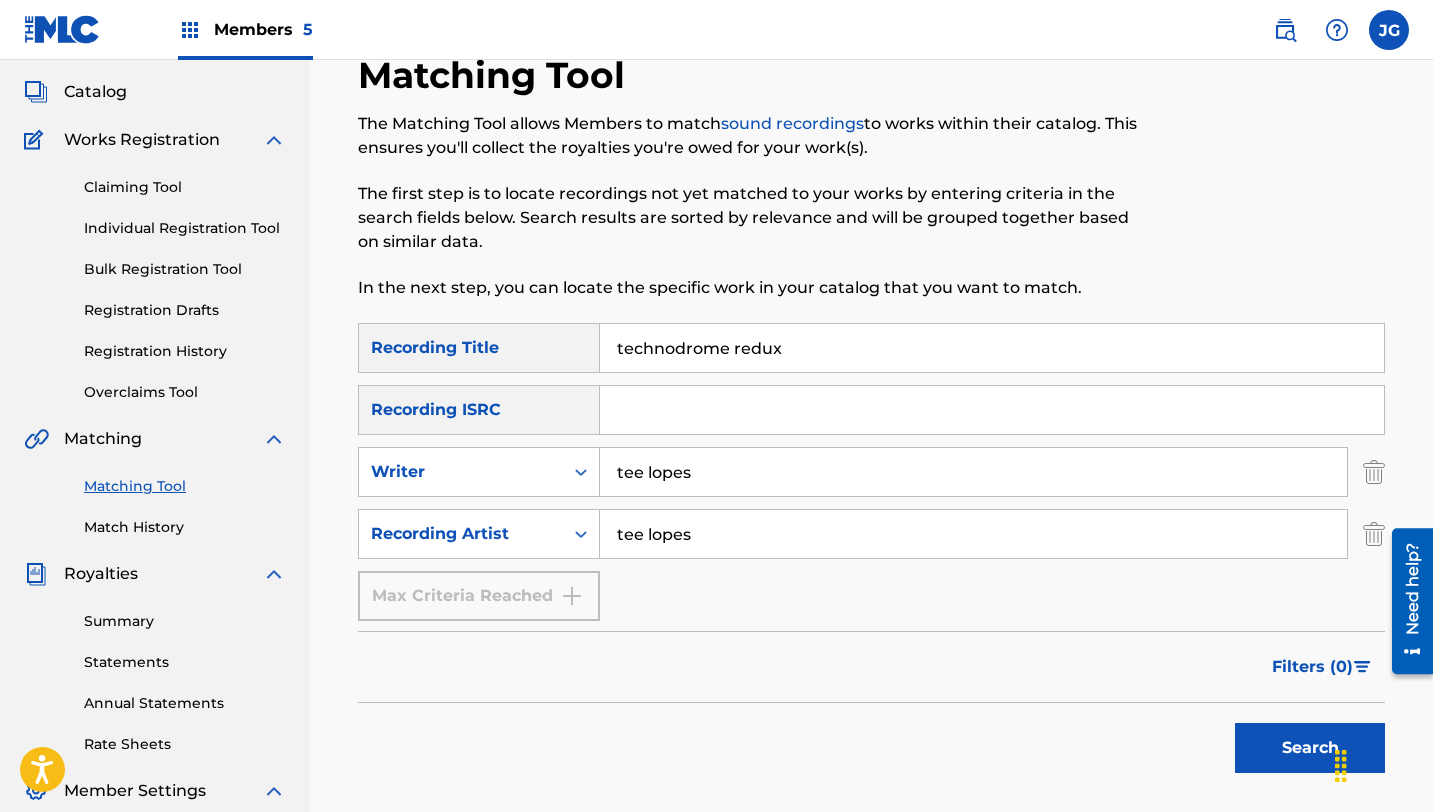 click on "Search" at bounding box center [1310, 748] 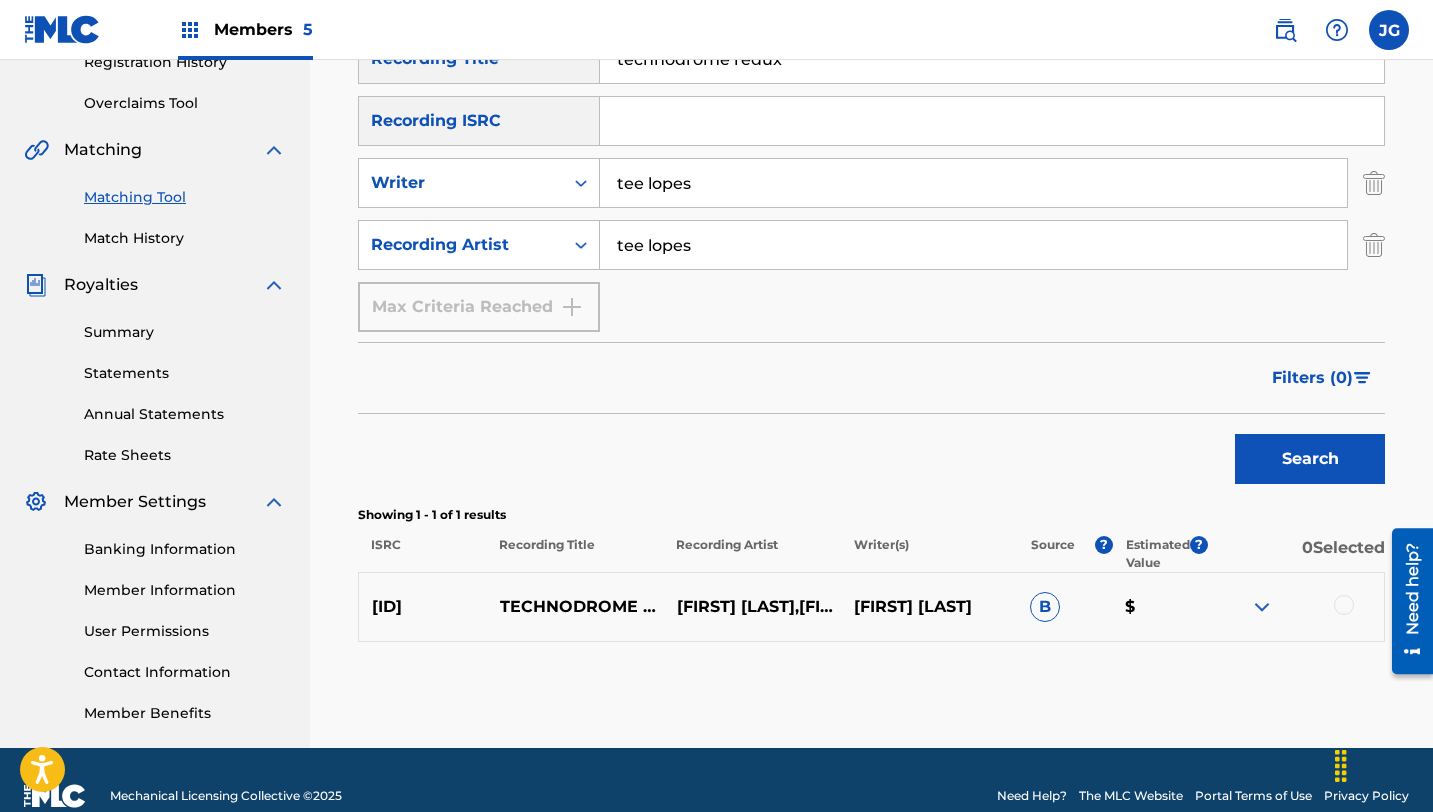 scroll, scrollTop: 392, scrollLeft: 0, axis: vertical 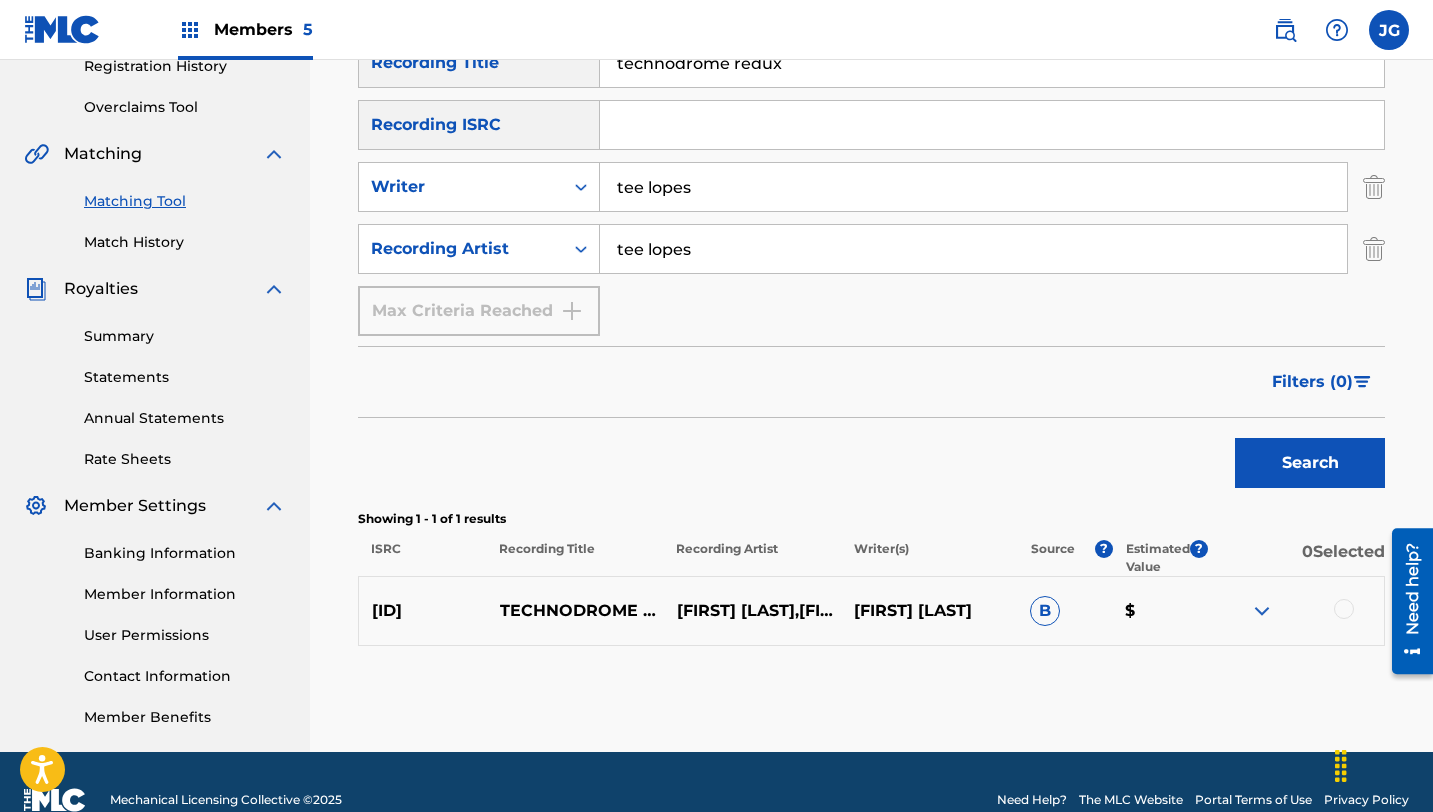 click at bounding box center [1344, 609] 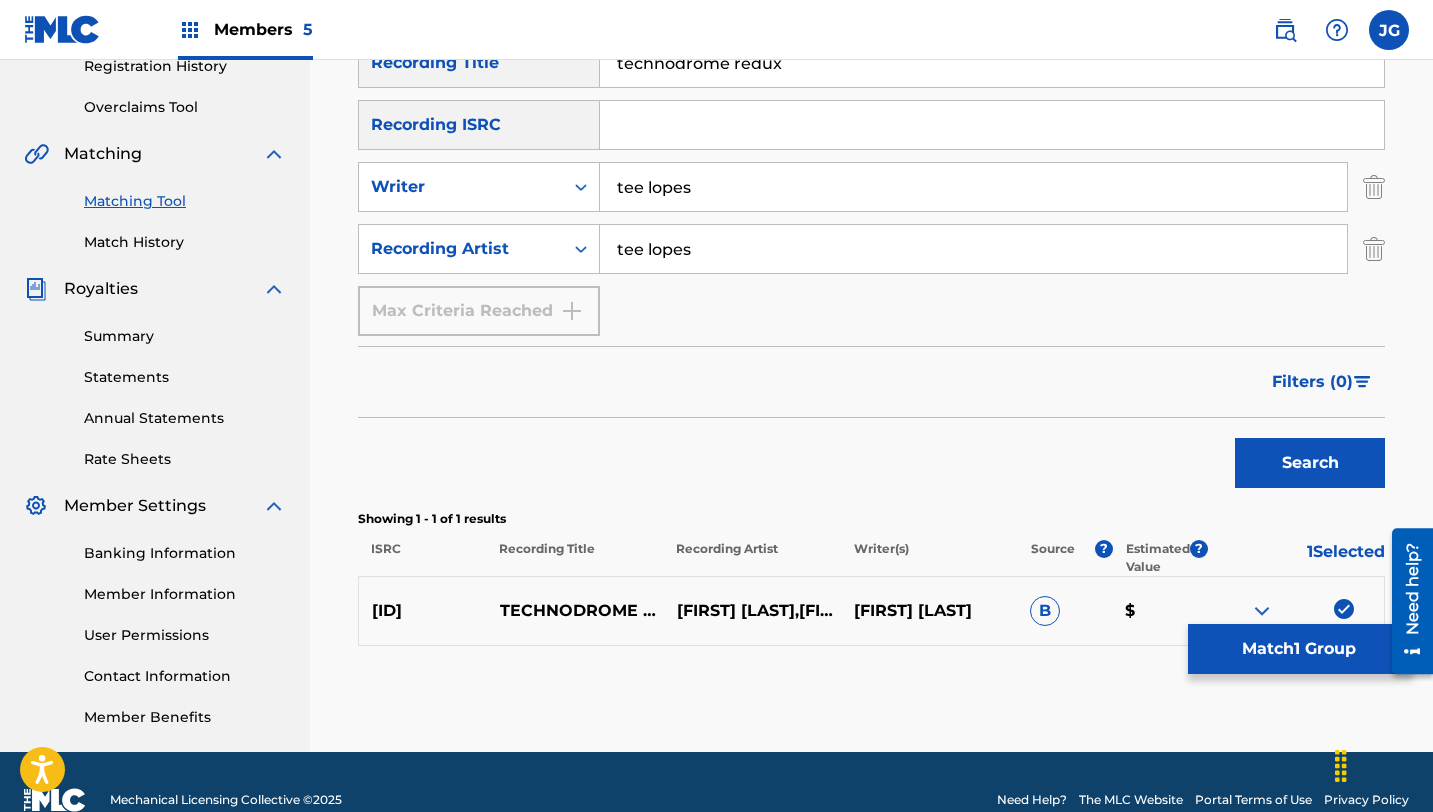 click on "Match  1 Group" at bounding box center [1298, 649] 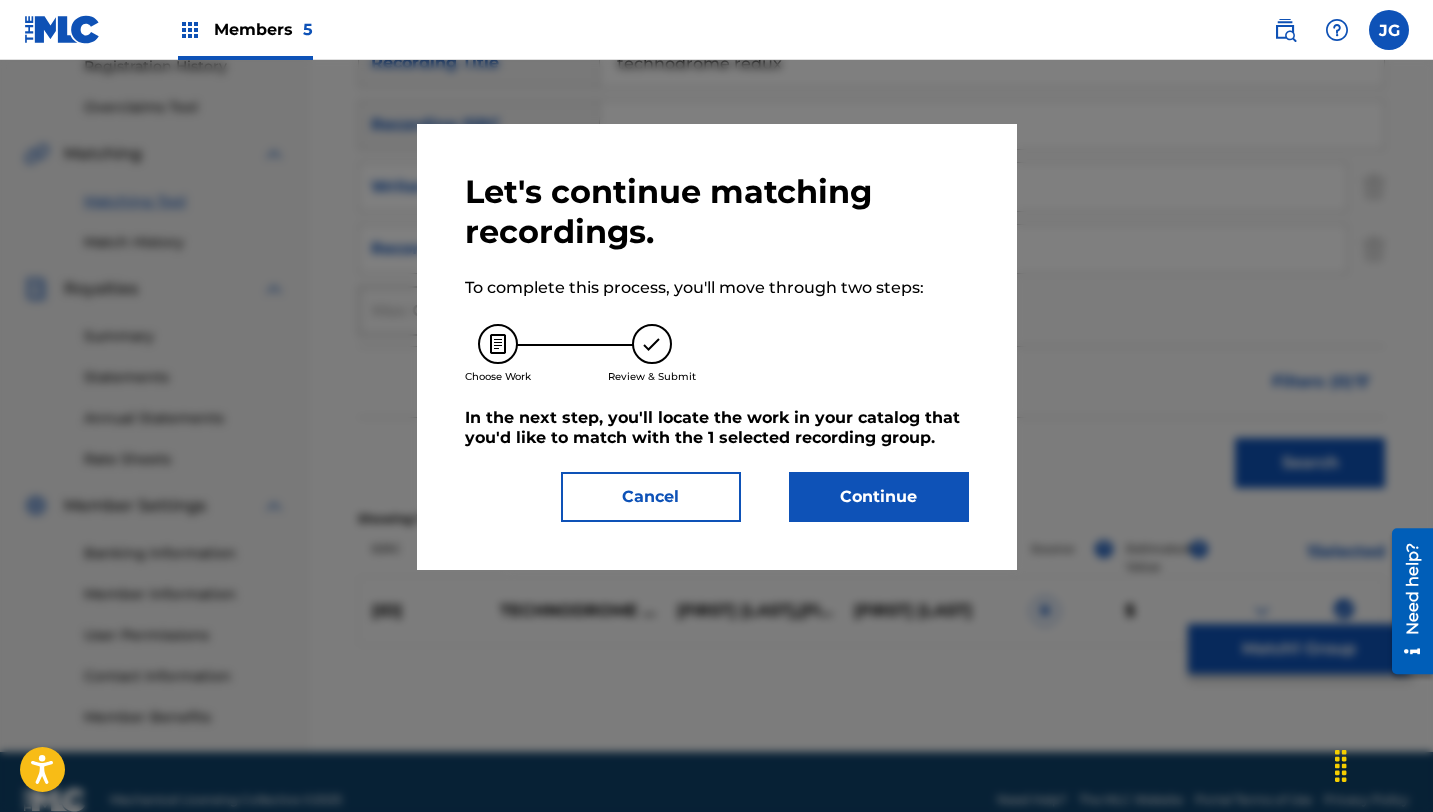 click on "Continue" at bounding box center [879, 497] 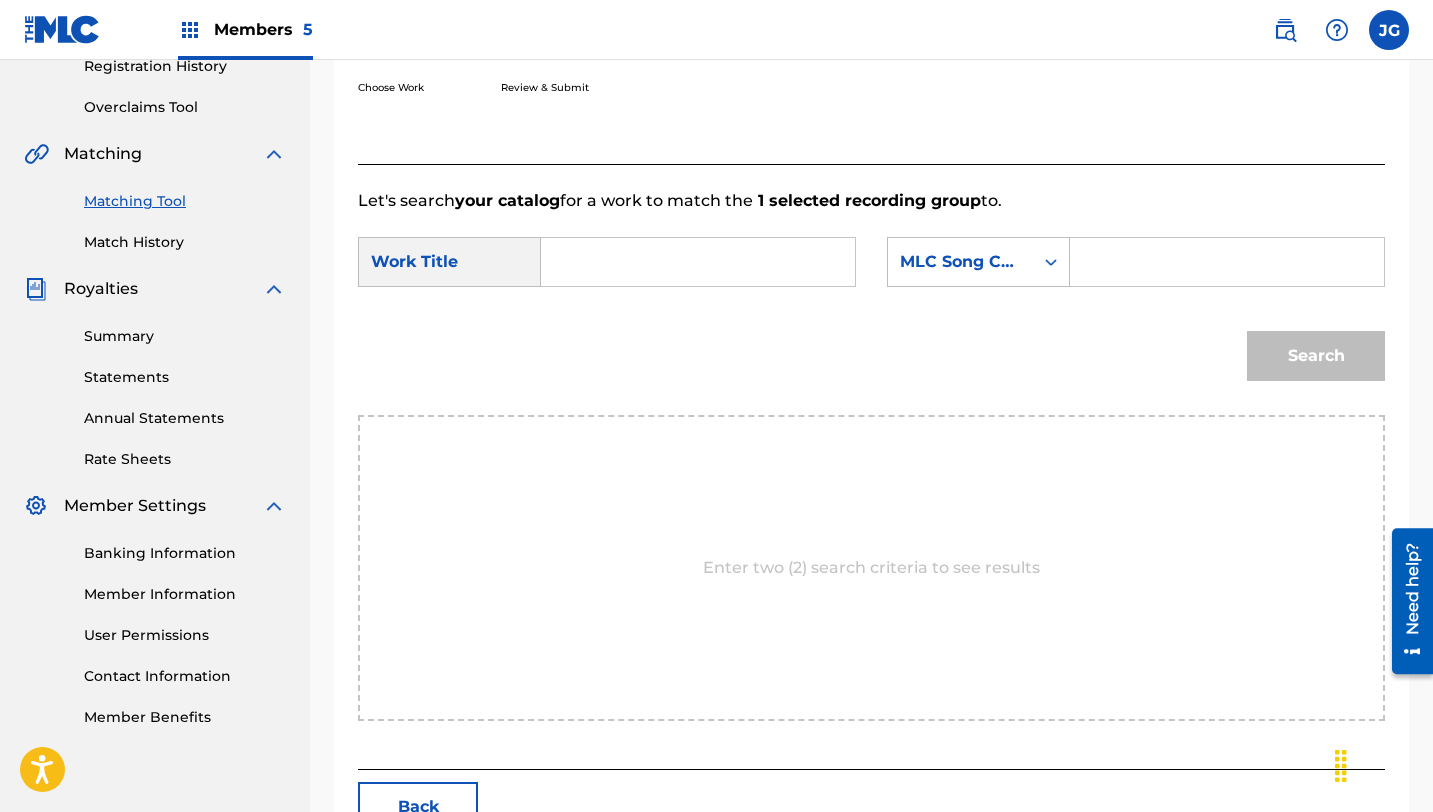 click at bounding box center (698, 262) 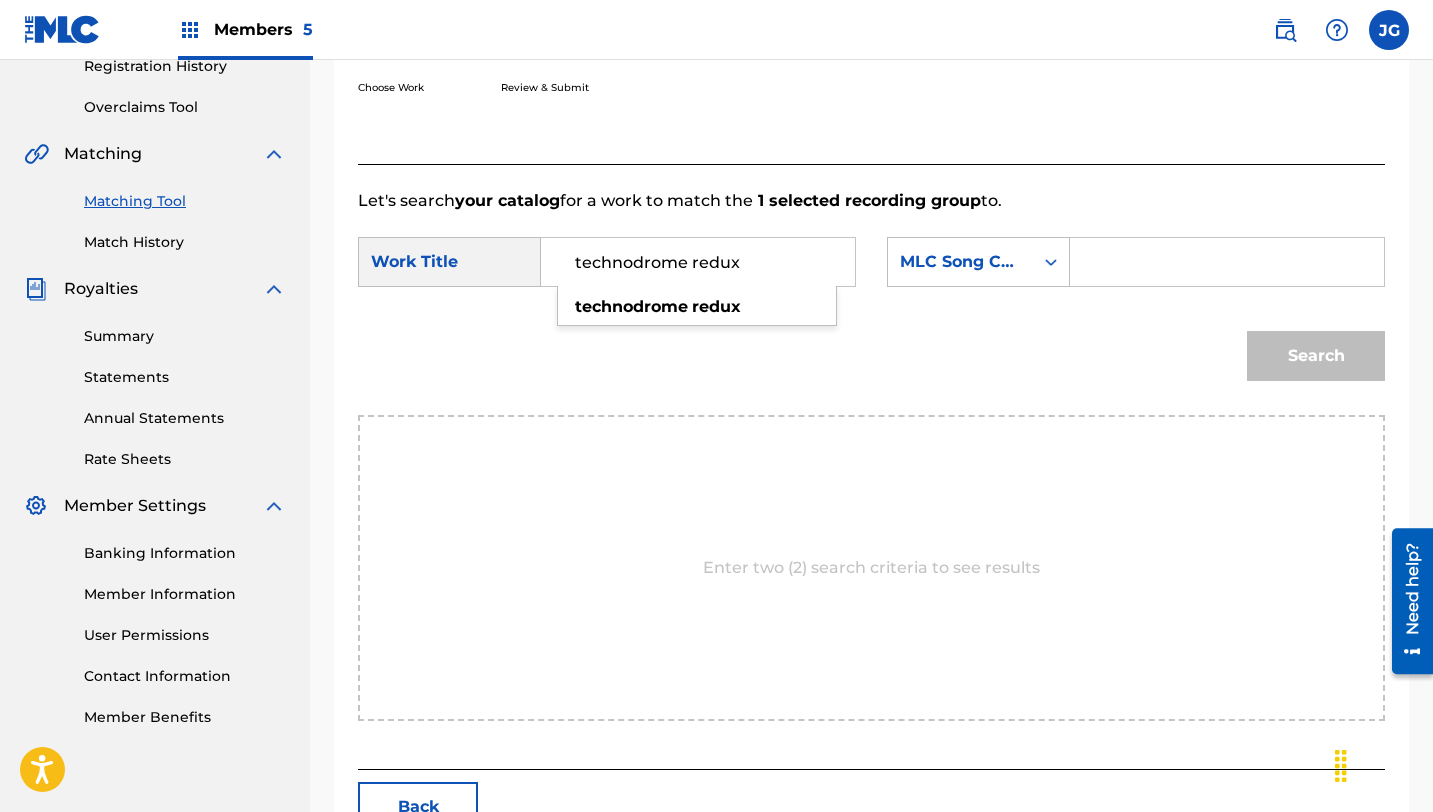 type on "technodrome redux" 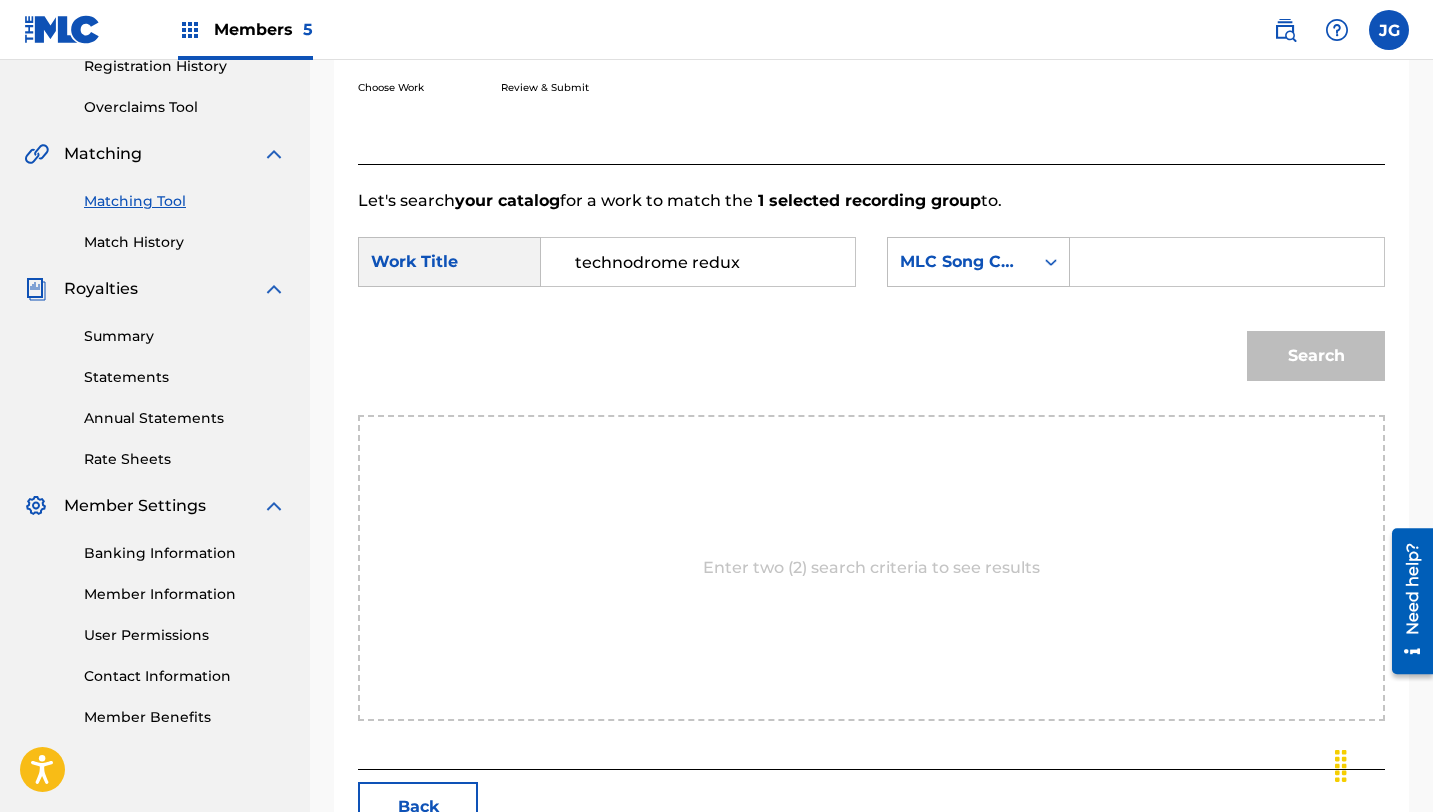 click on "technodrome redux" at bounding box center (698, 262) 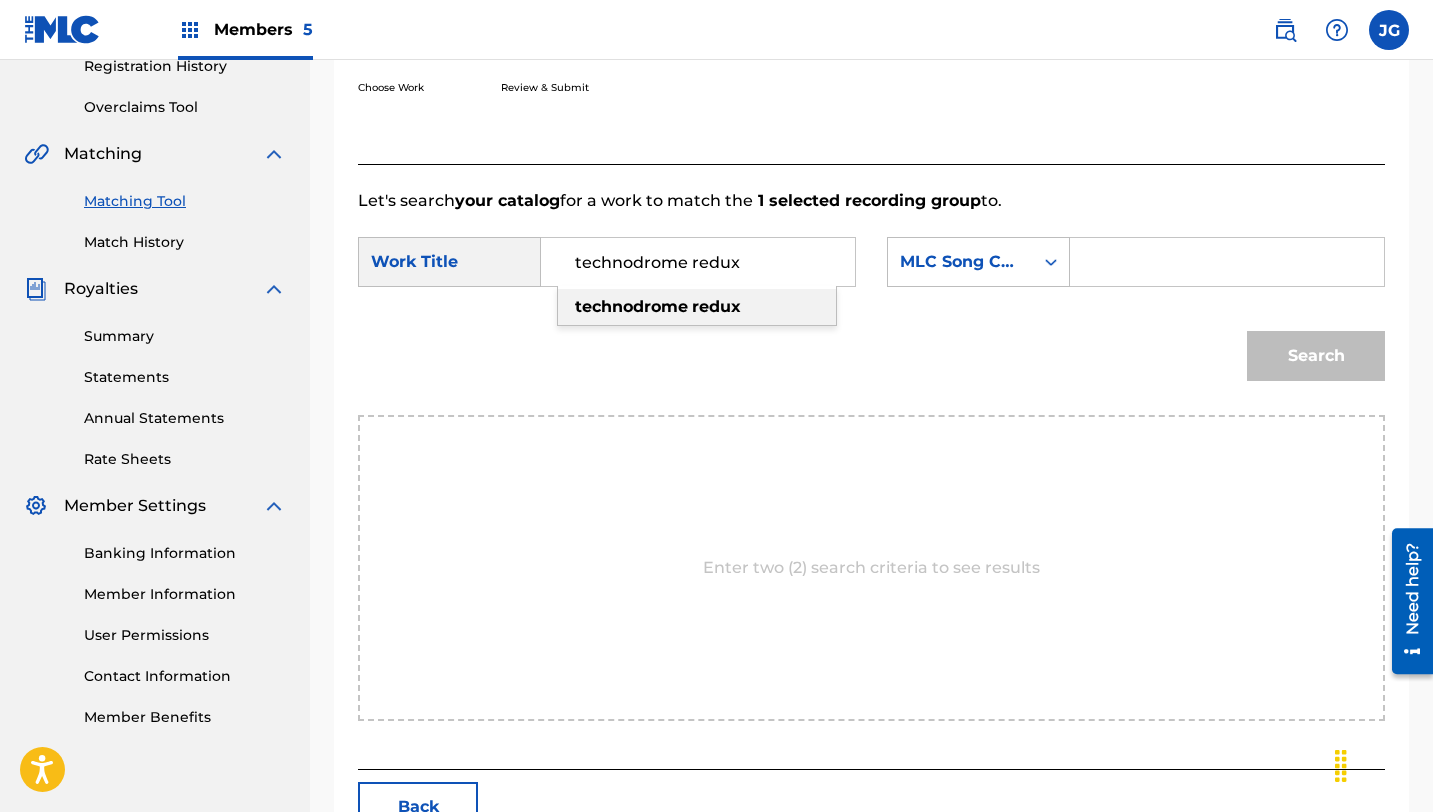 click on "technodrome   redux" at bounding box center (697, 307) 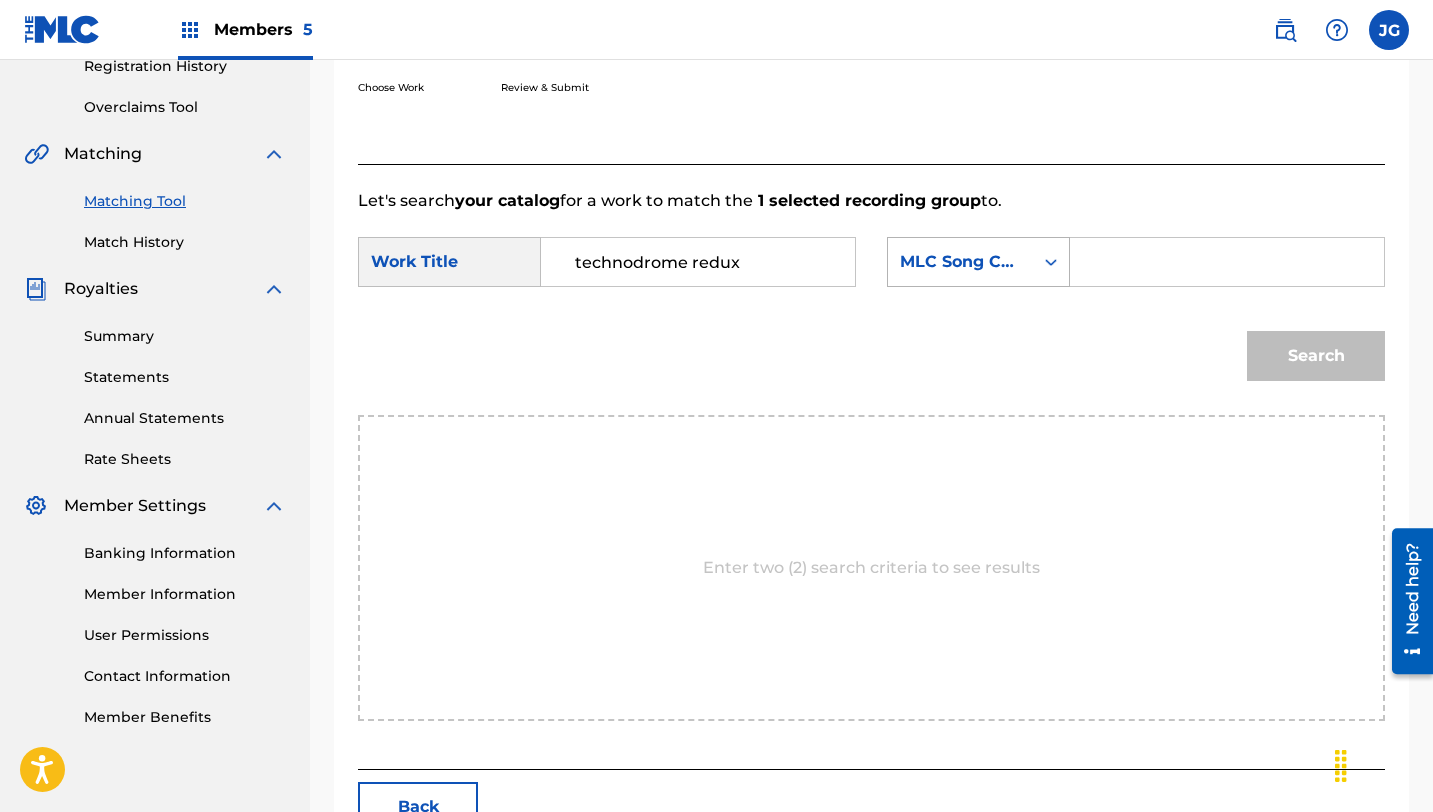 click on "MLC Song Code" at bounding box center (960, 262) 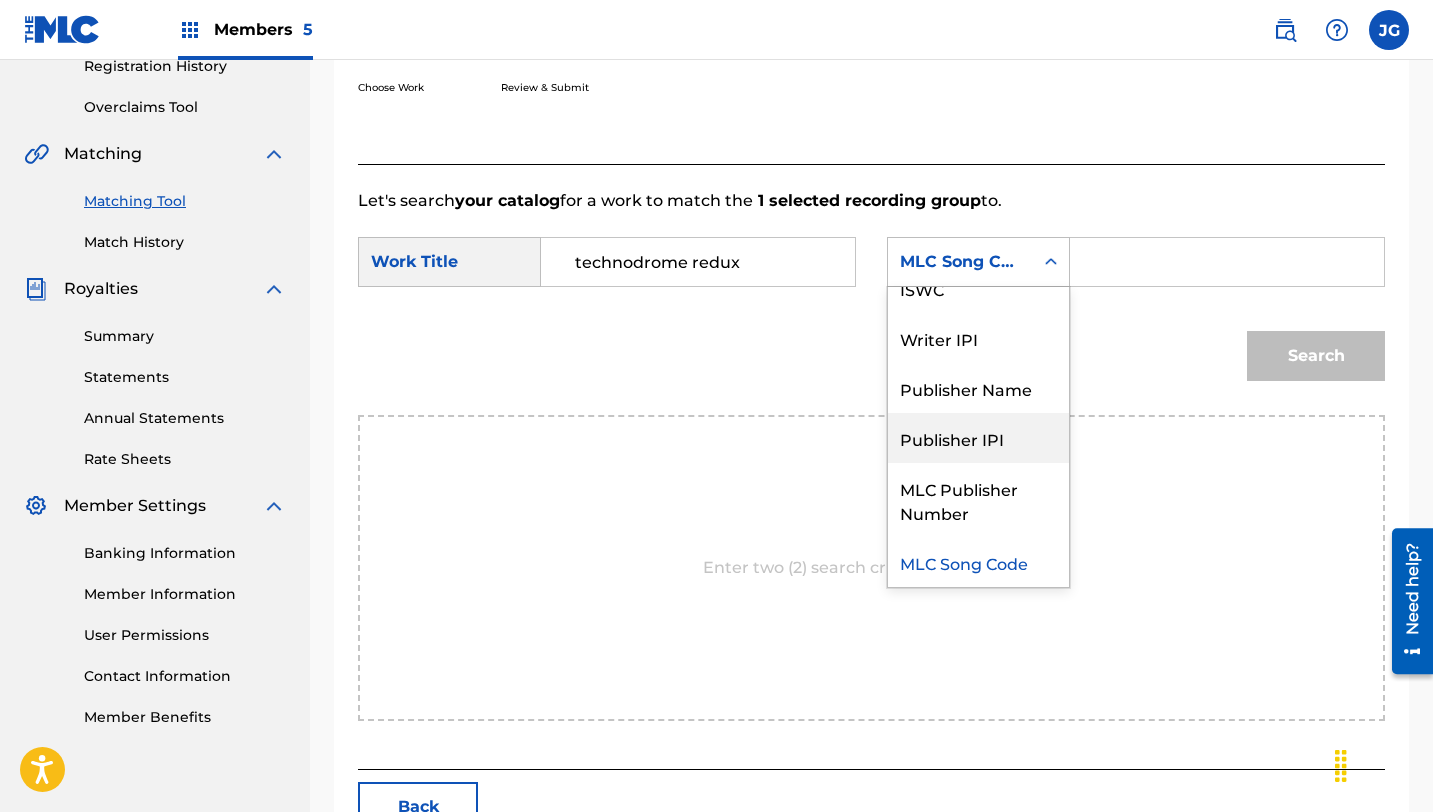 scroll, scrollTop: 0, scrollLeft: 0, axis: both 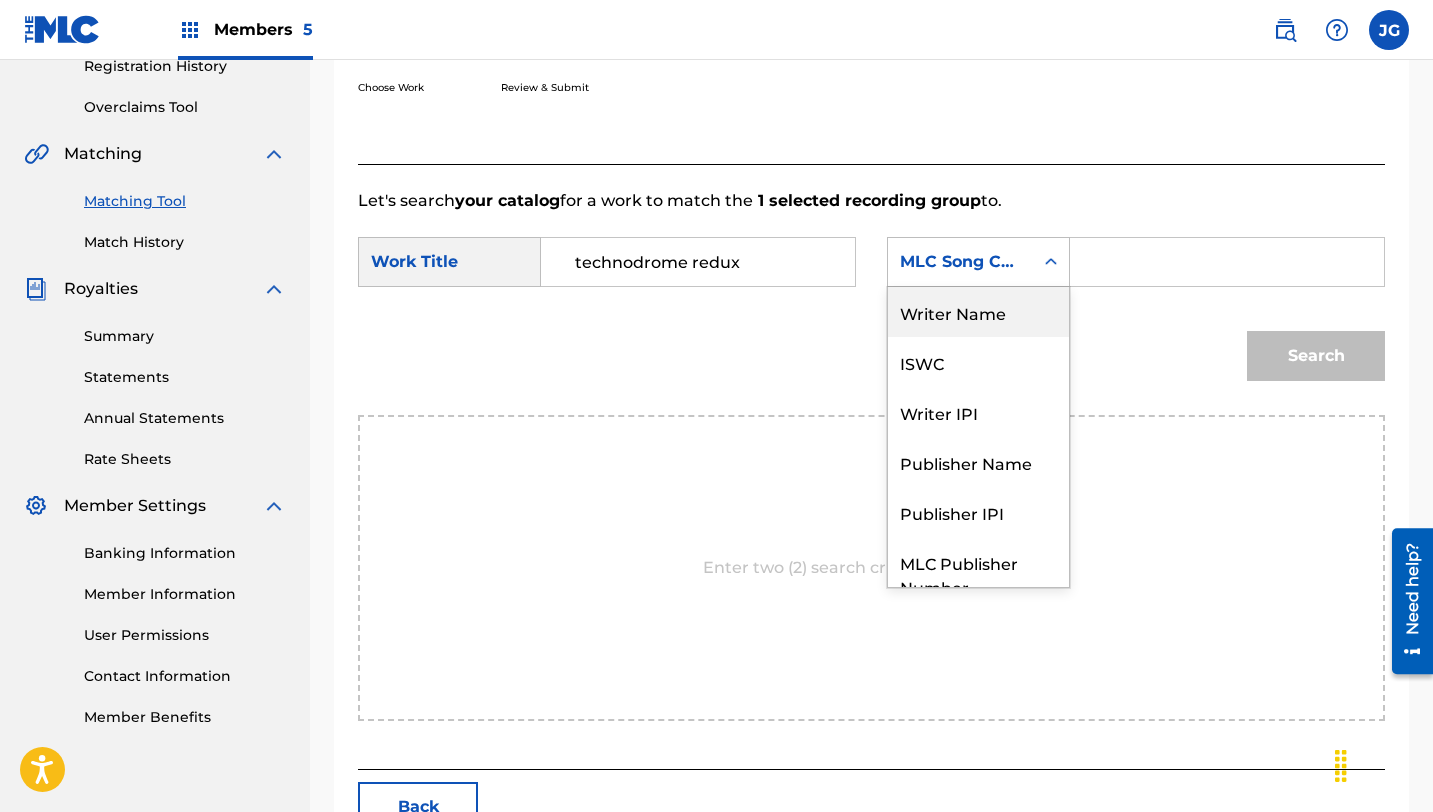 drag, startPoint x: 974, startPoint y: 338, endPoint x: 976, endPoint y: 301, distance: 37.054016 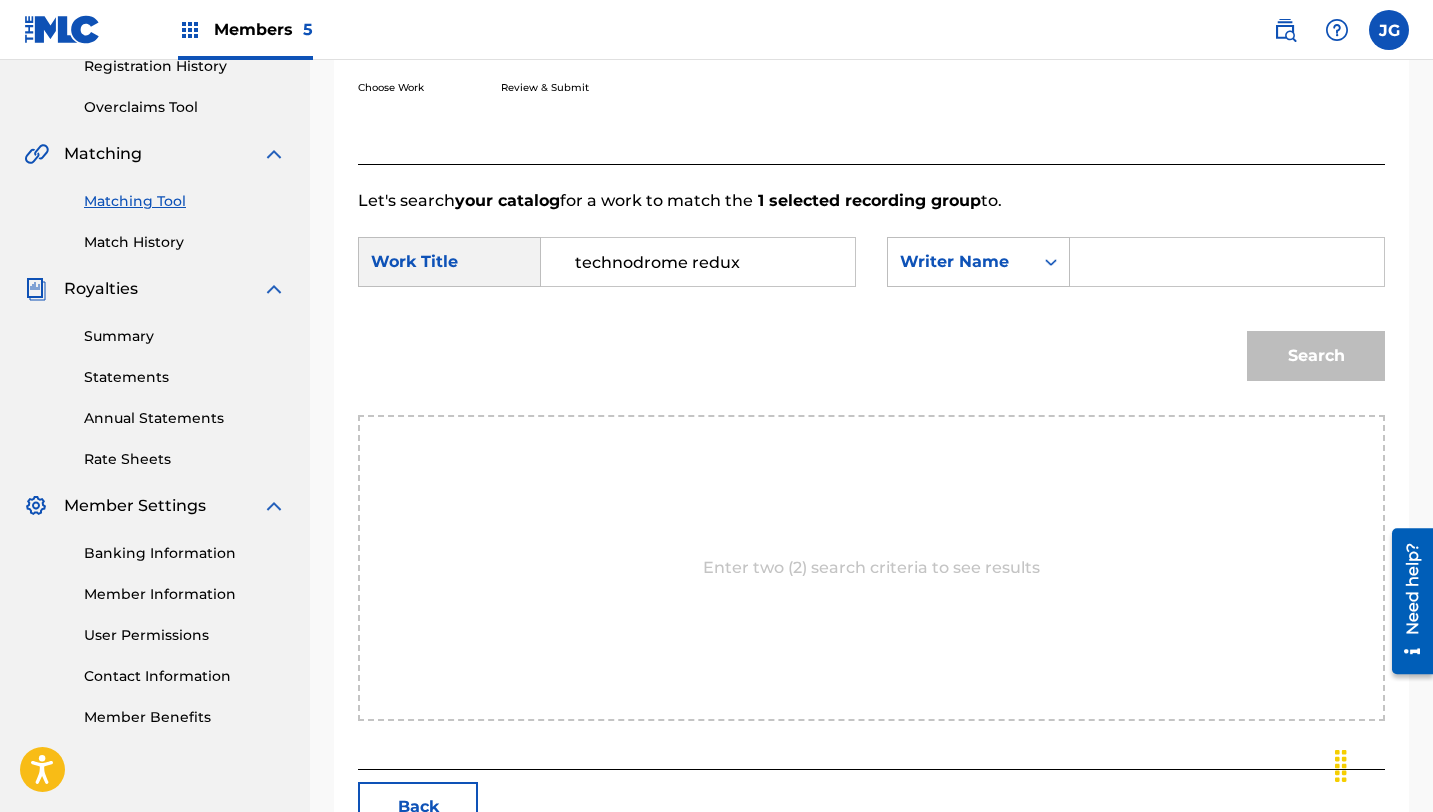 click at bounding box center [1227, 262] 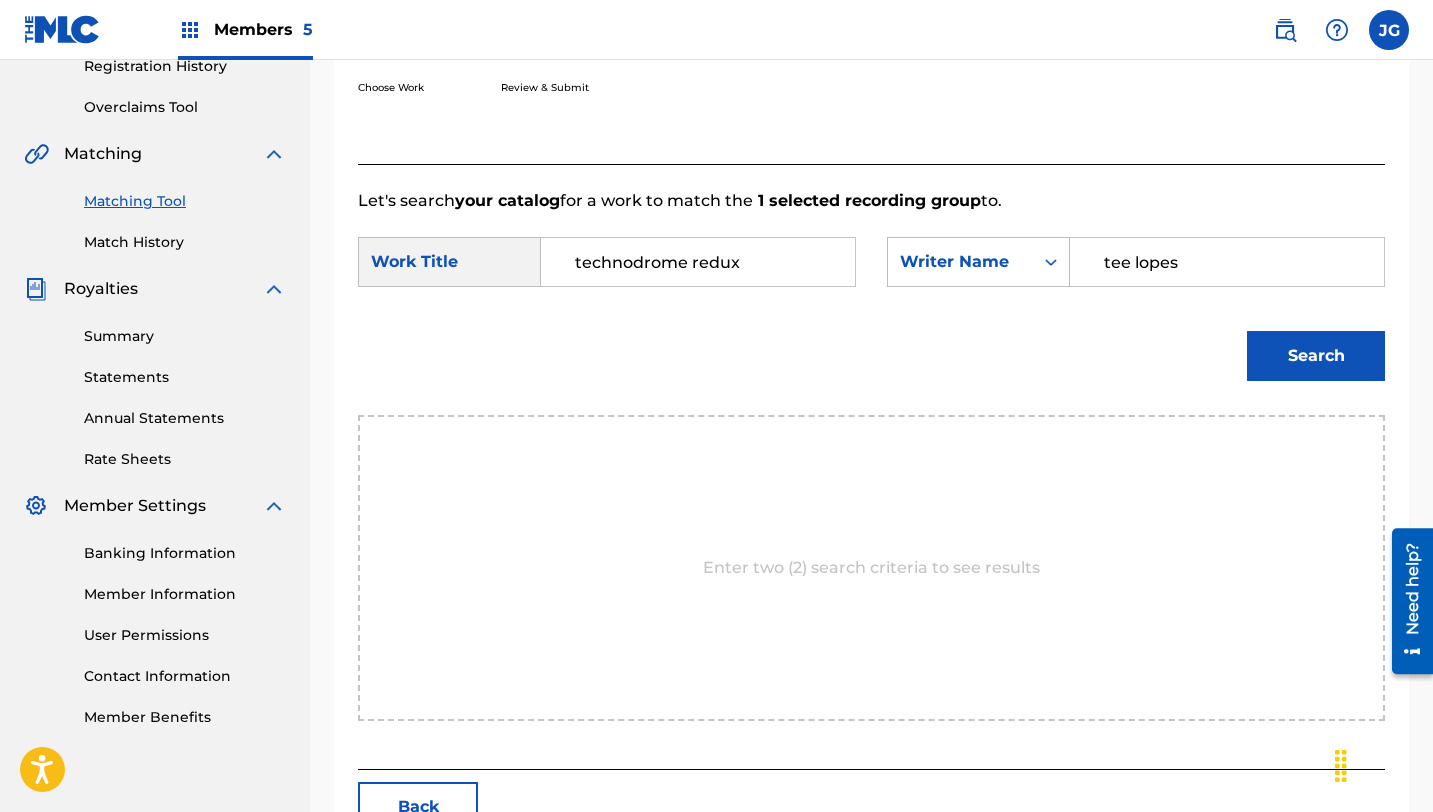 click on "Search" at bounding box center [1316, 356] 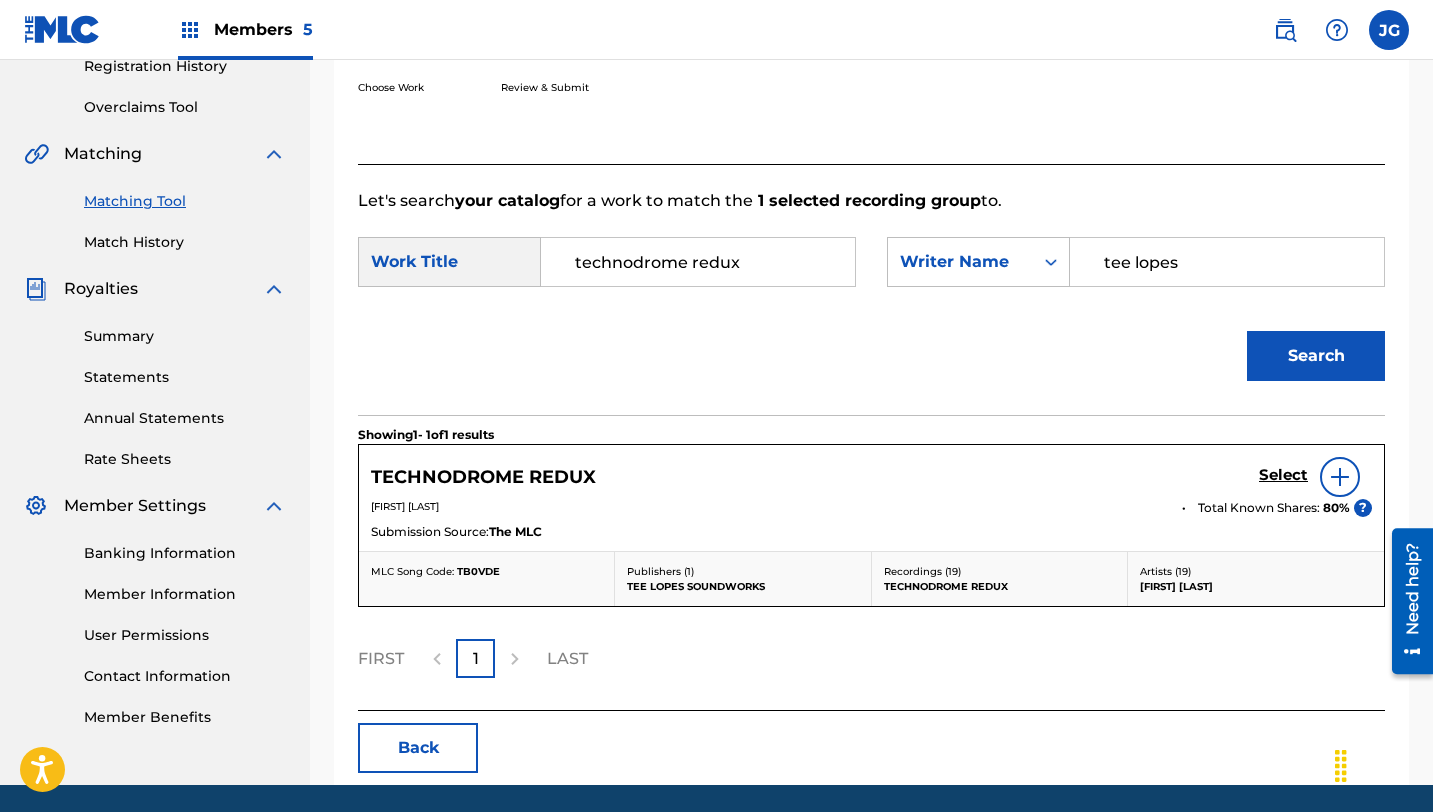 click on "Select" at bounding box center [1283, 475] 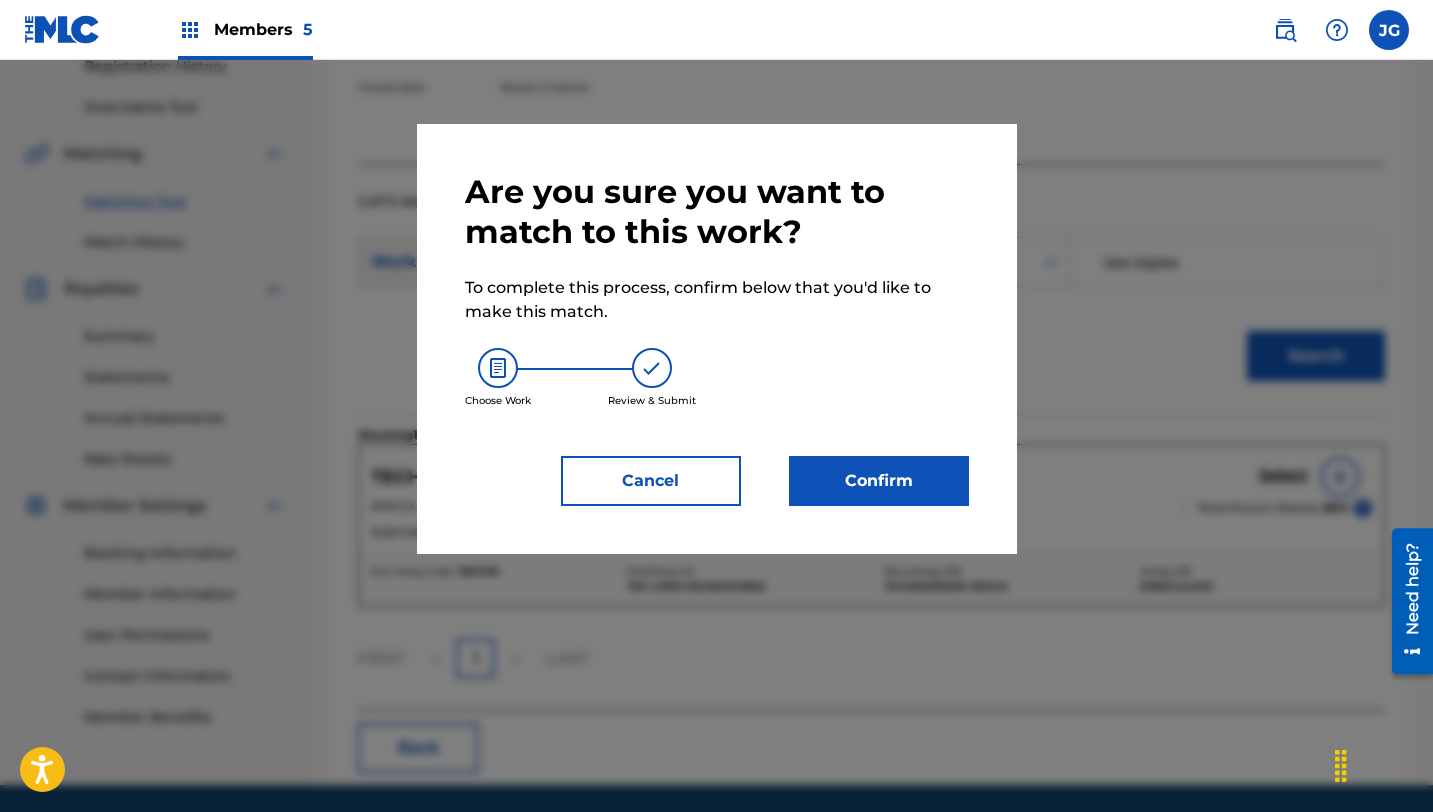 click on "Confirm" at bounding box center (879, 481) 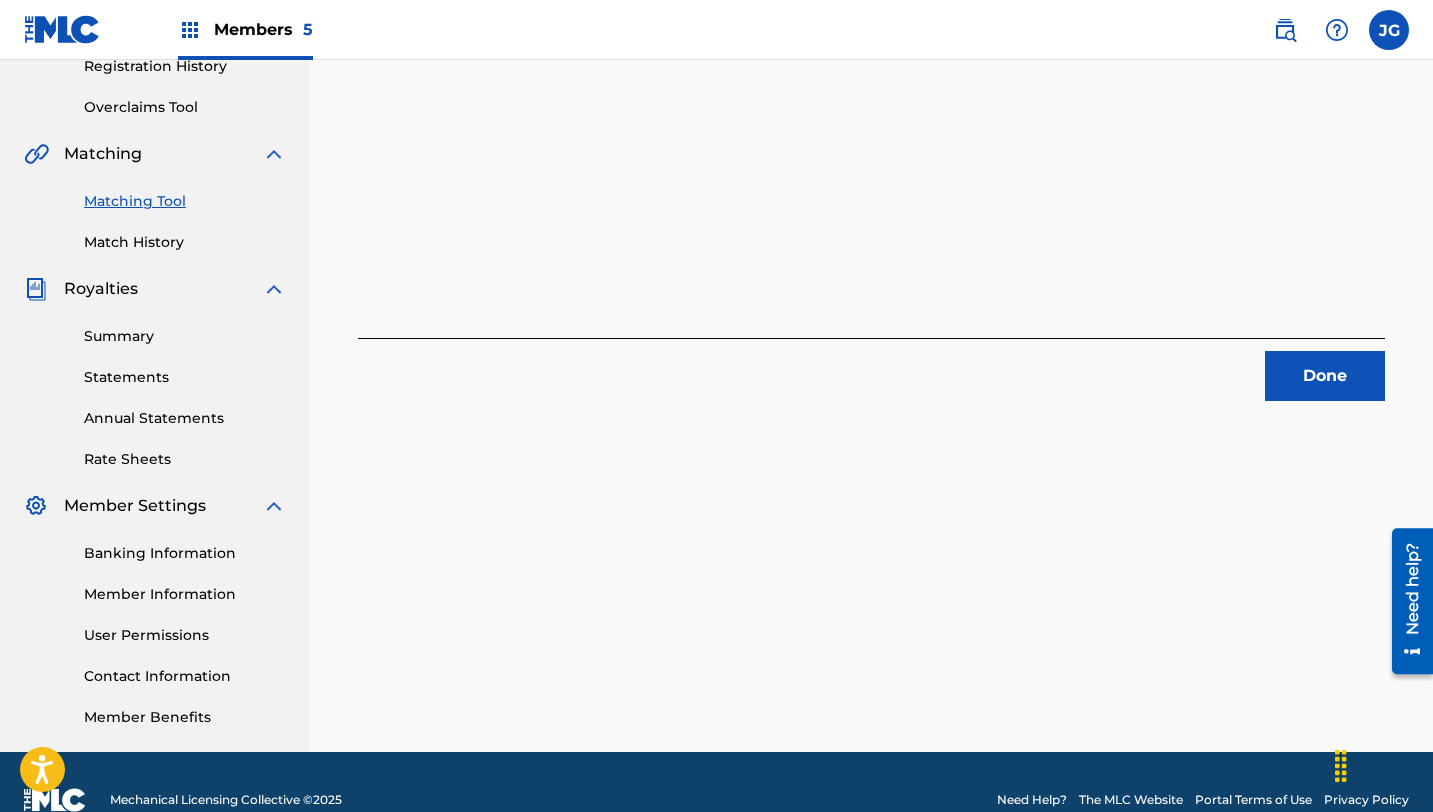 scroll, scrollTop: 0, scrollLeft: 0, axis: both 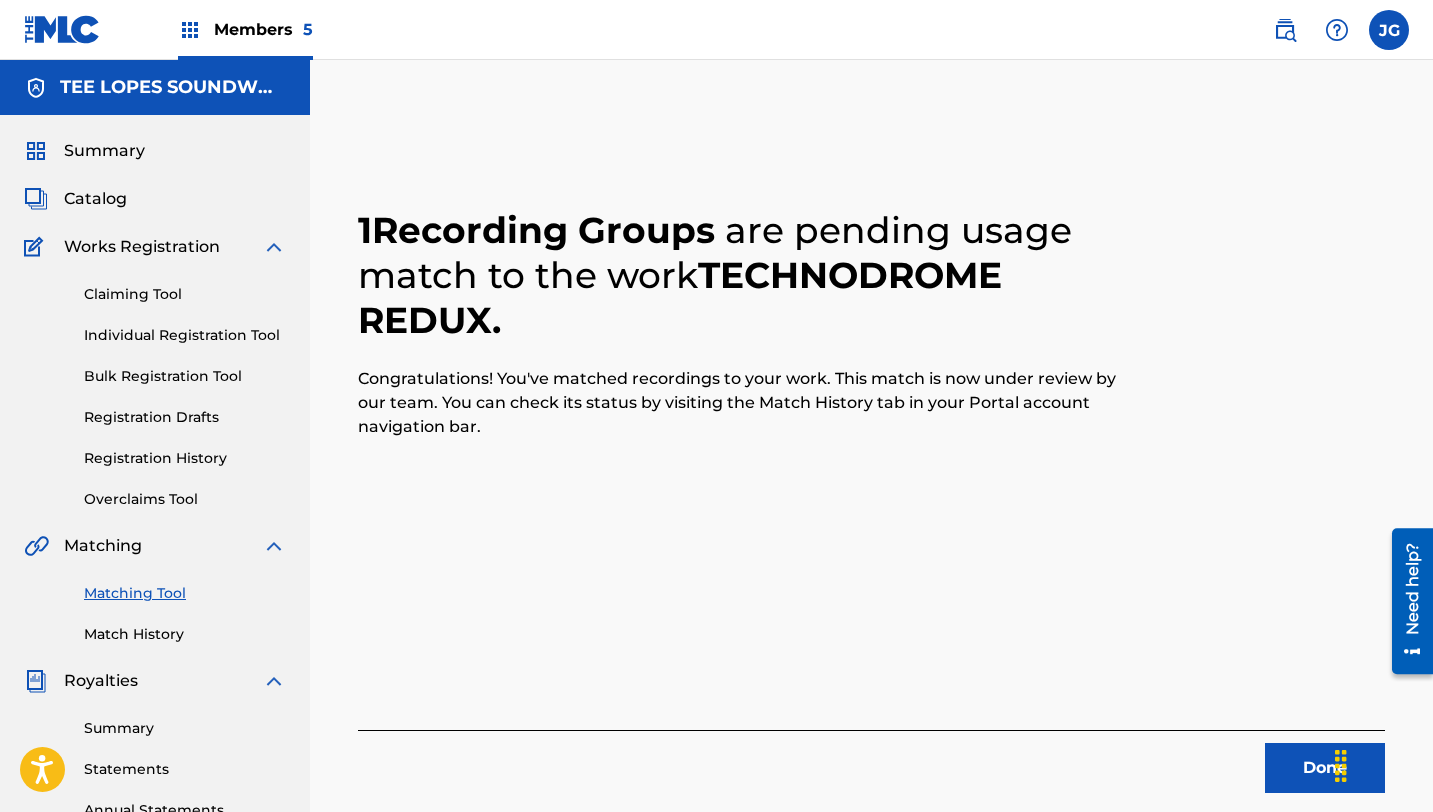 click on "Done" at bounding box center [1325, 768] 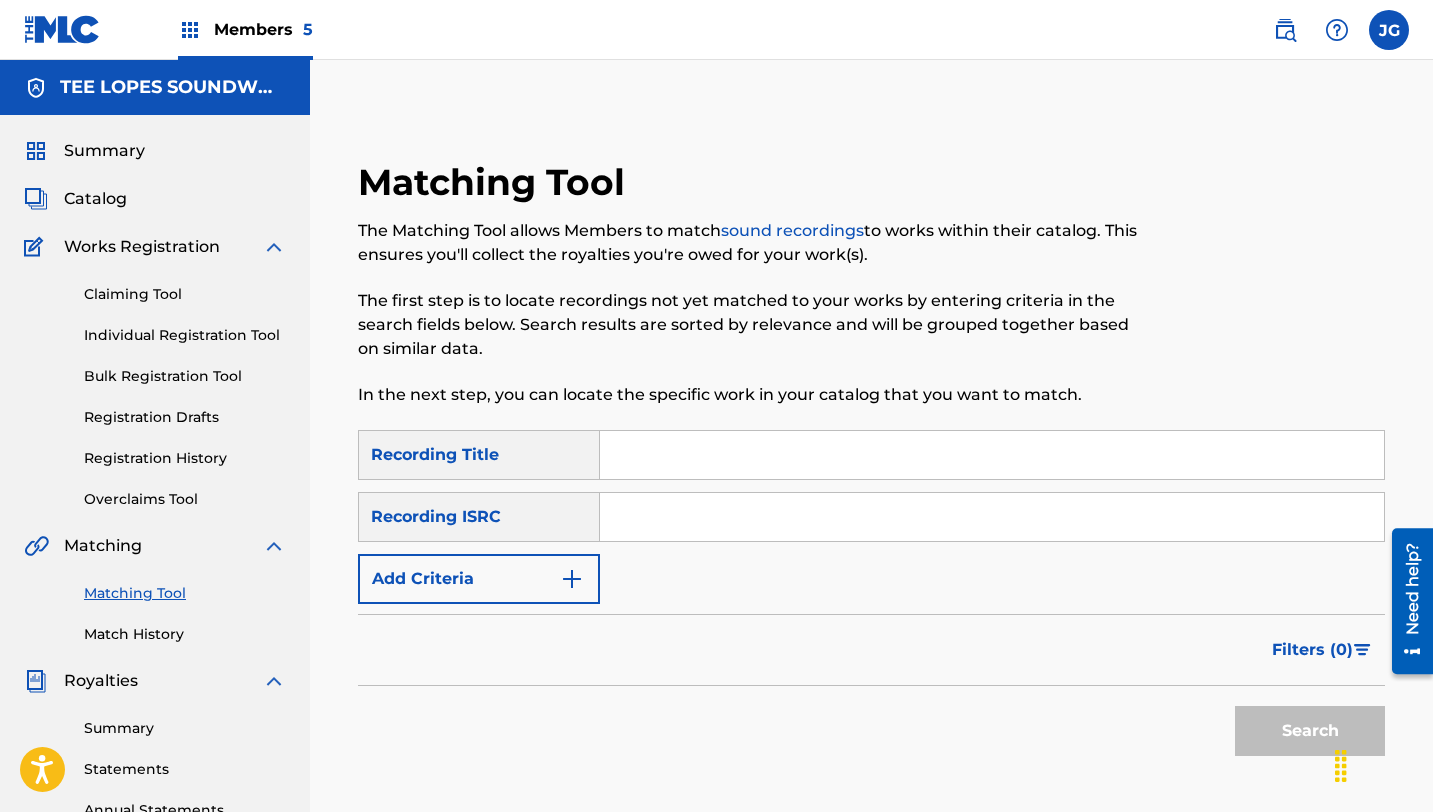 click at bounding box center (992, 455) 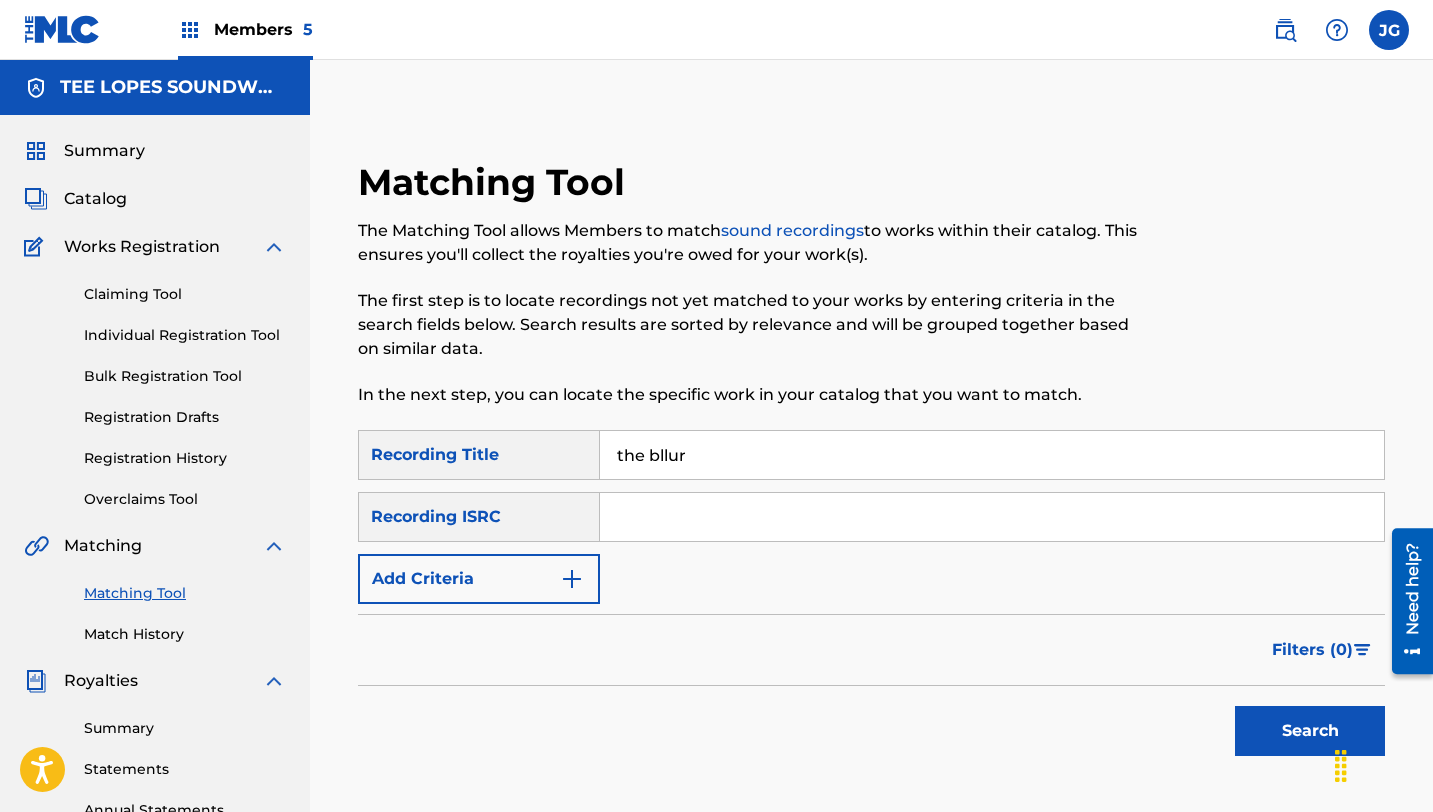 type on "the bllur" 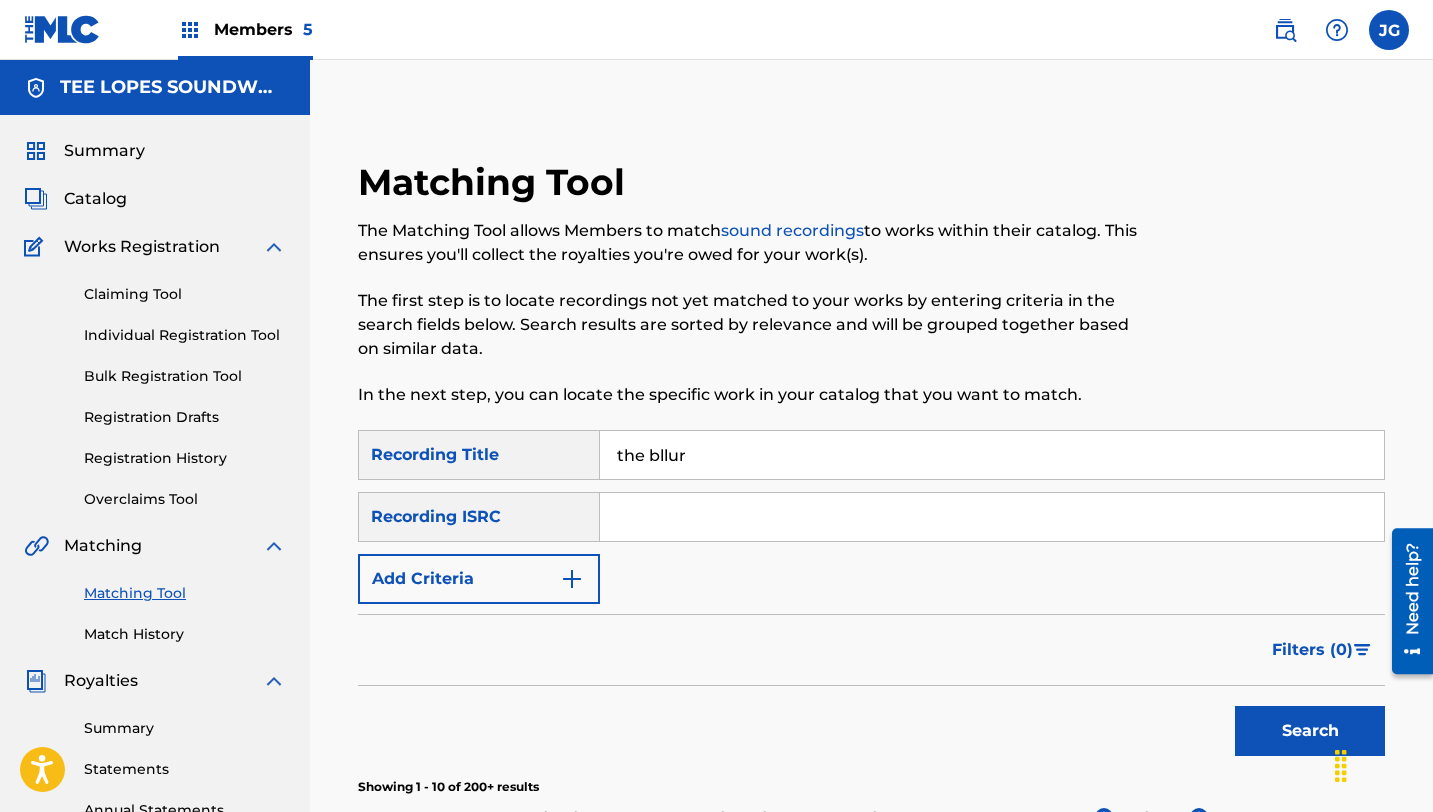 click on "Add Criteria" at bounding box center [479, 579] 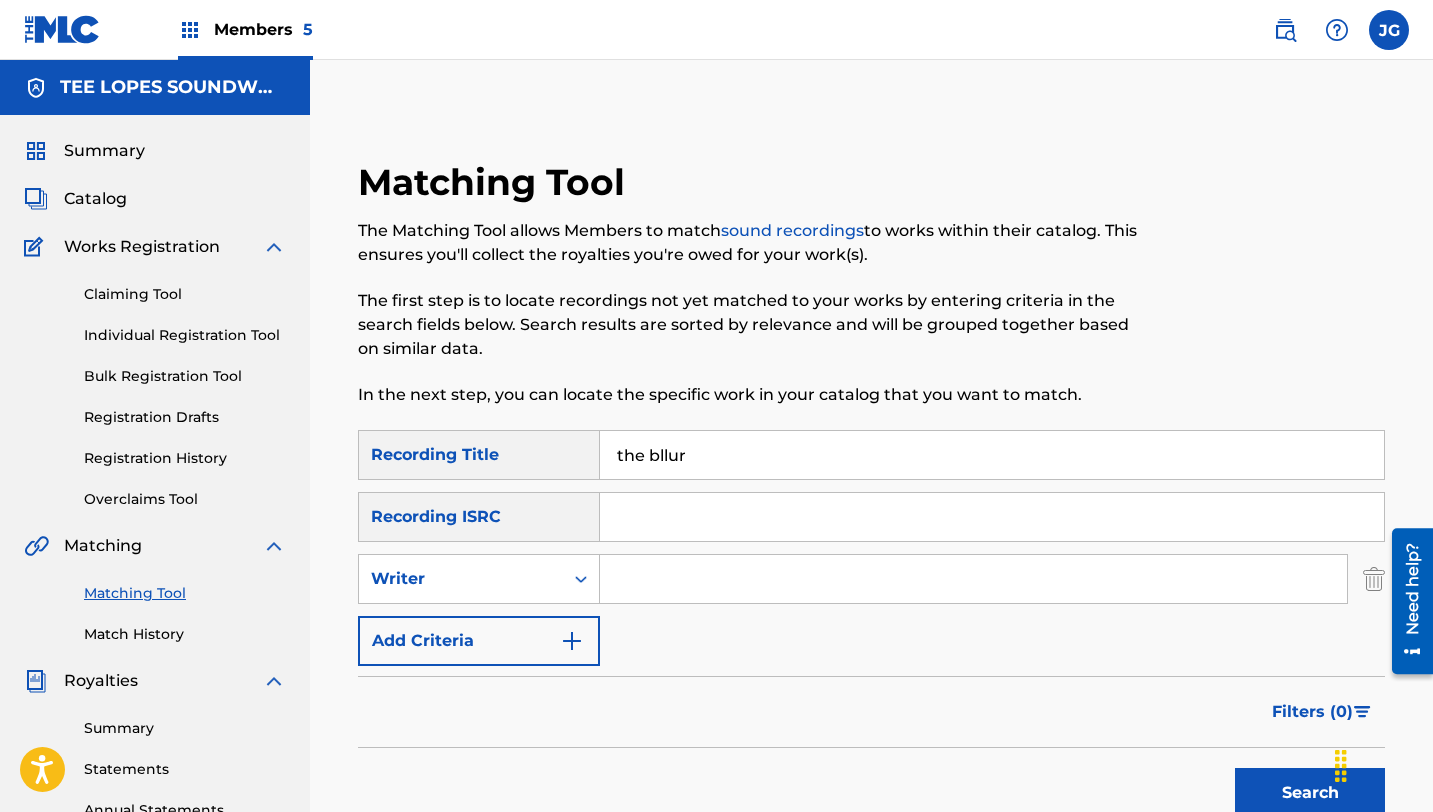 click at bounding box center (973, 579) 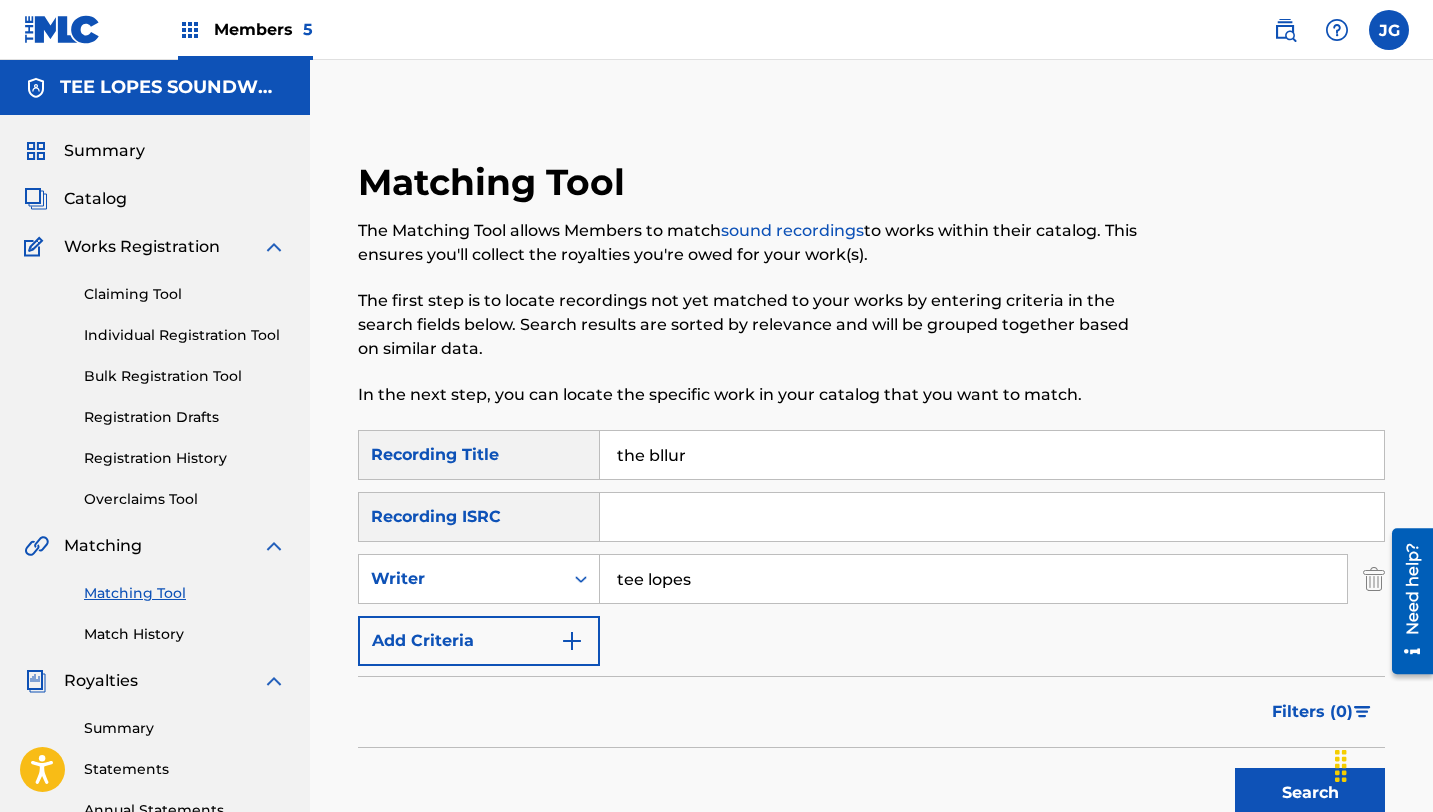 click on "Add Criteria" at bounding box center (479, 641) 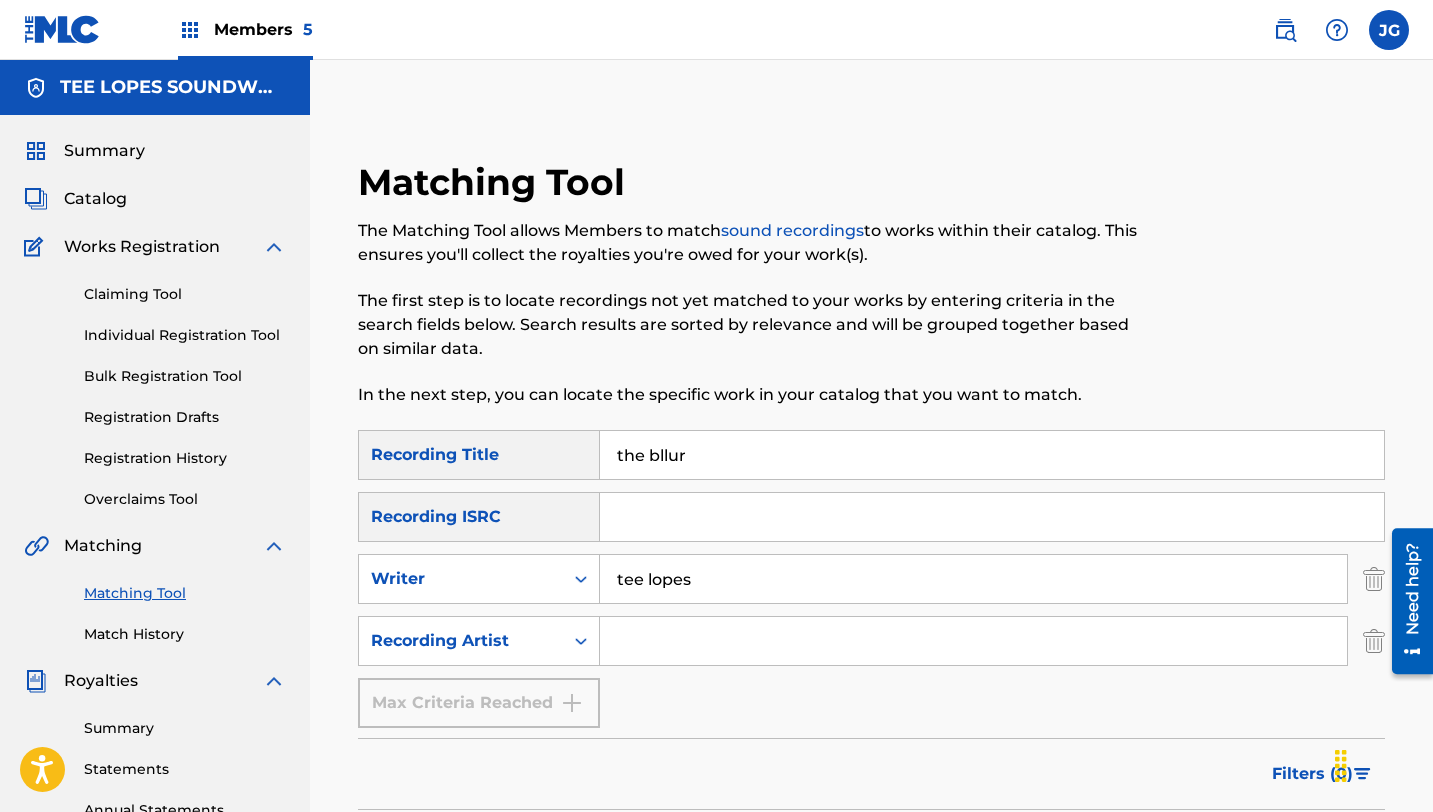 click at bounding box center [973, 641] 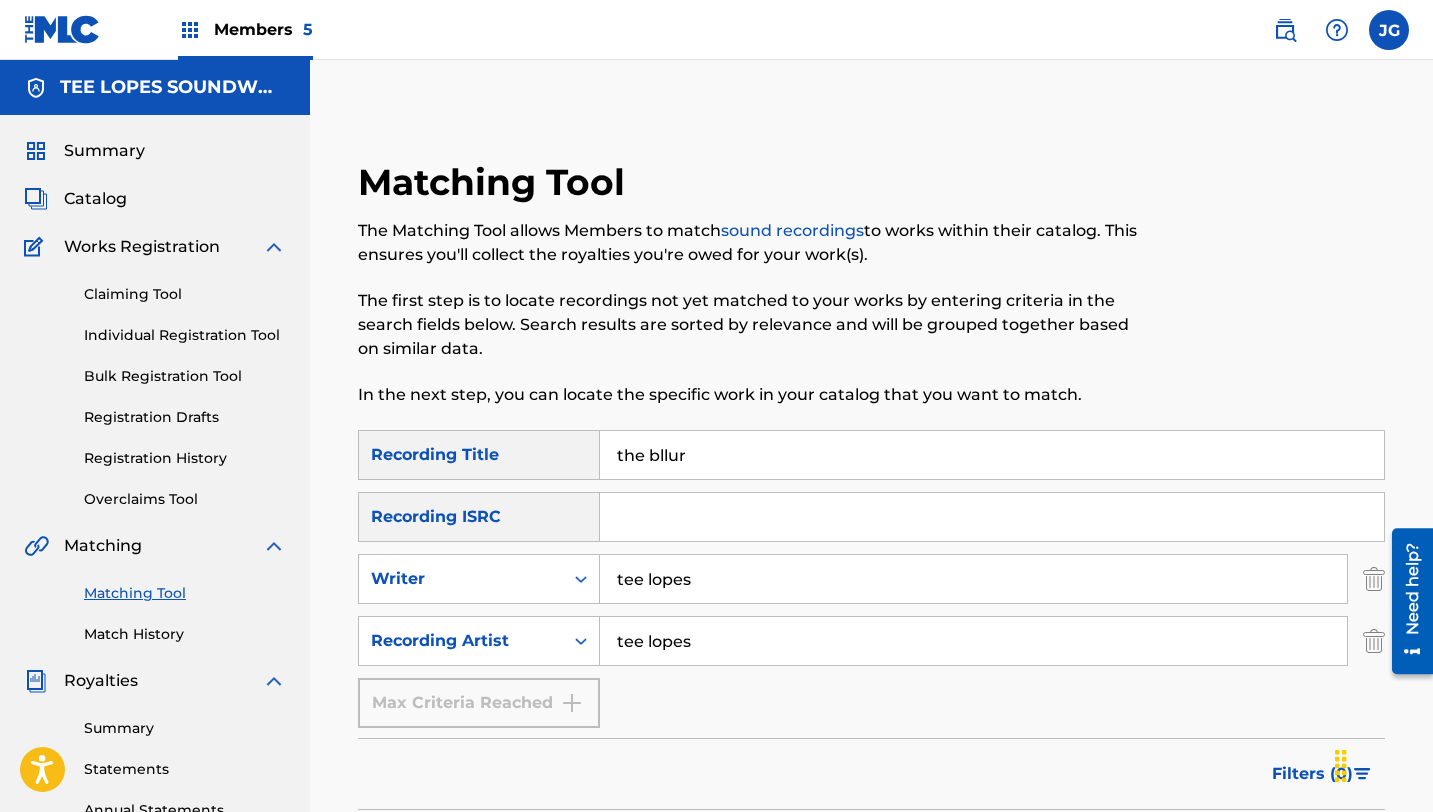 click on "the bllur" at bounding box center (992, 455) 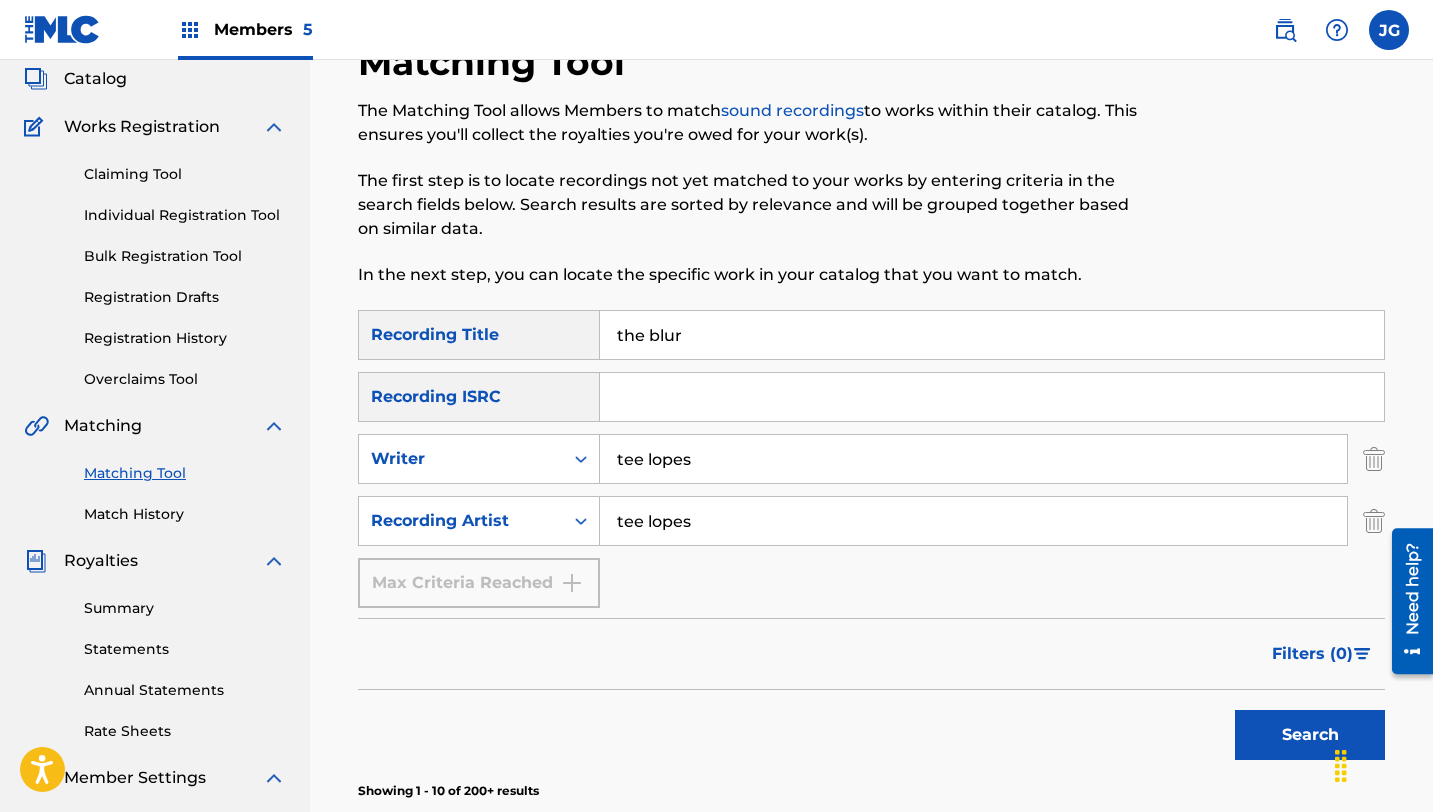 scroll, scrollTop: 116, scrollLeft: 0, axis: vertical 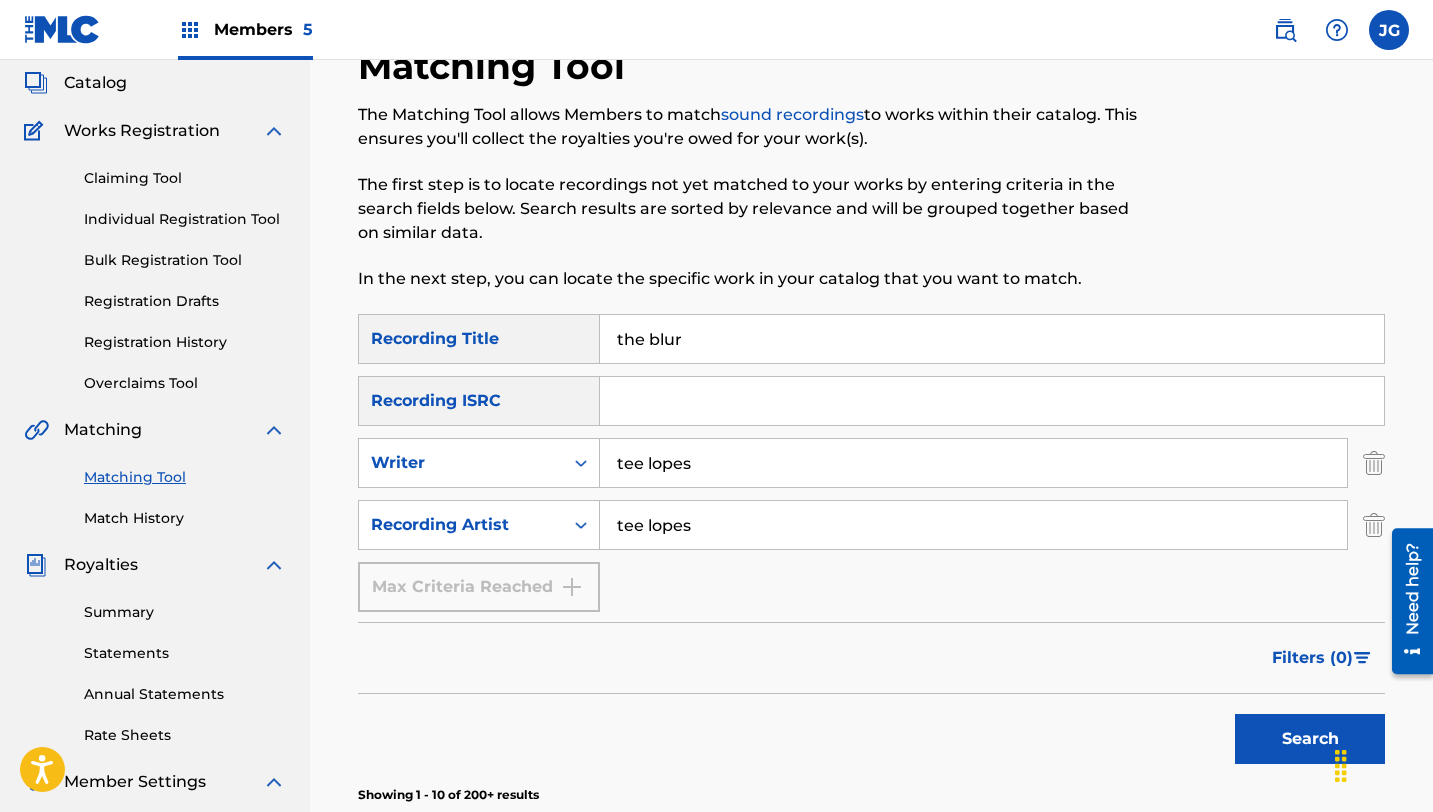 drag, startPoint x: 686, startPoint y: 338, endPoint x: 586, endPoint y: 336, distance: 100.02 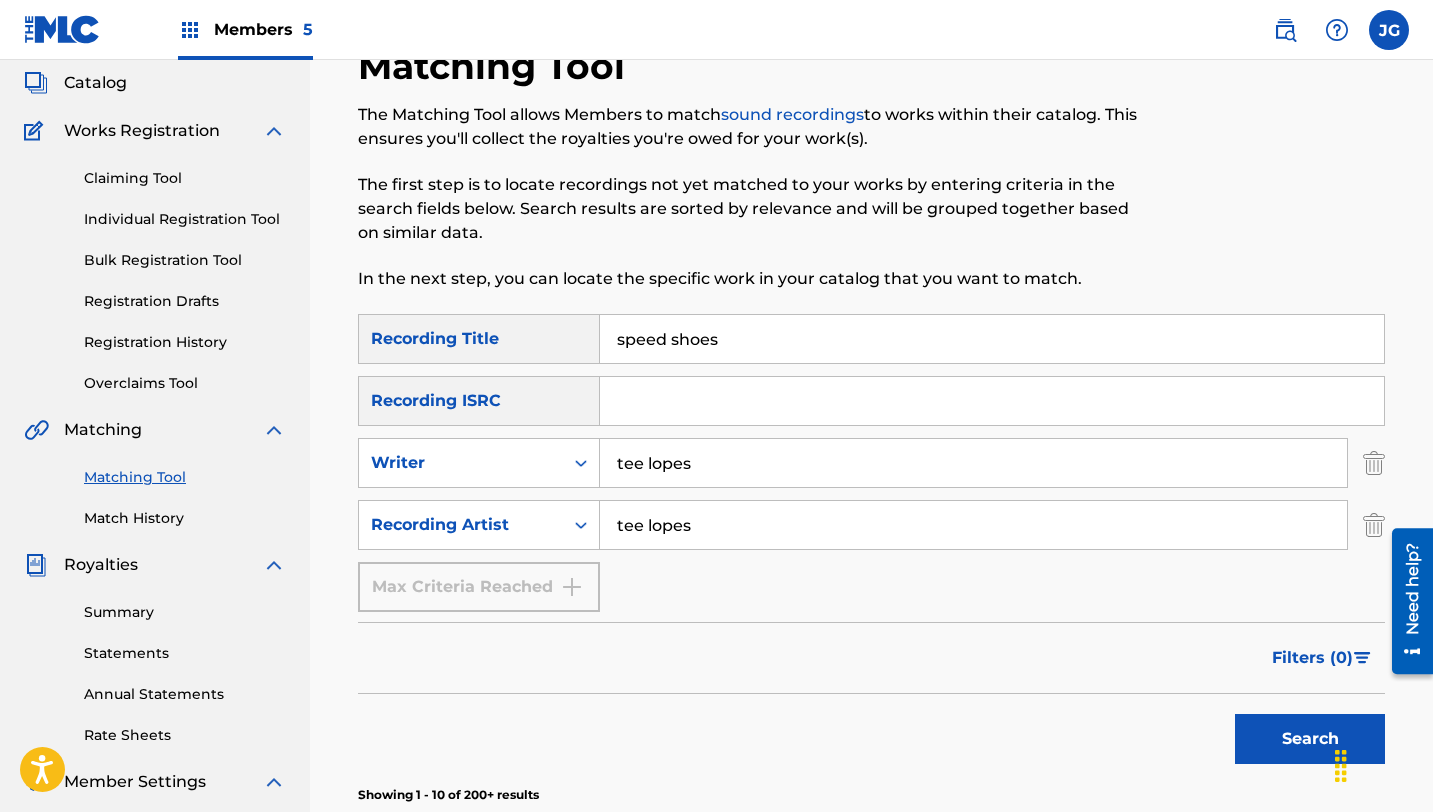 type on "speed shoes" 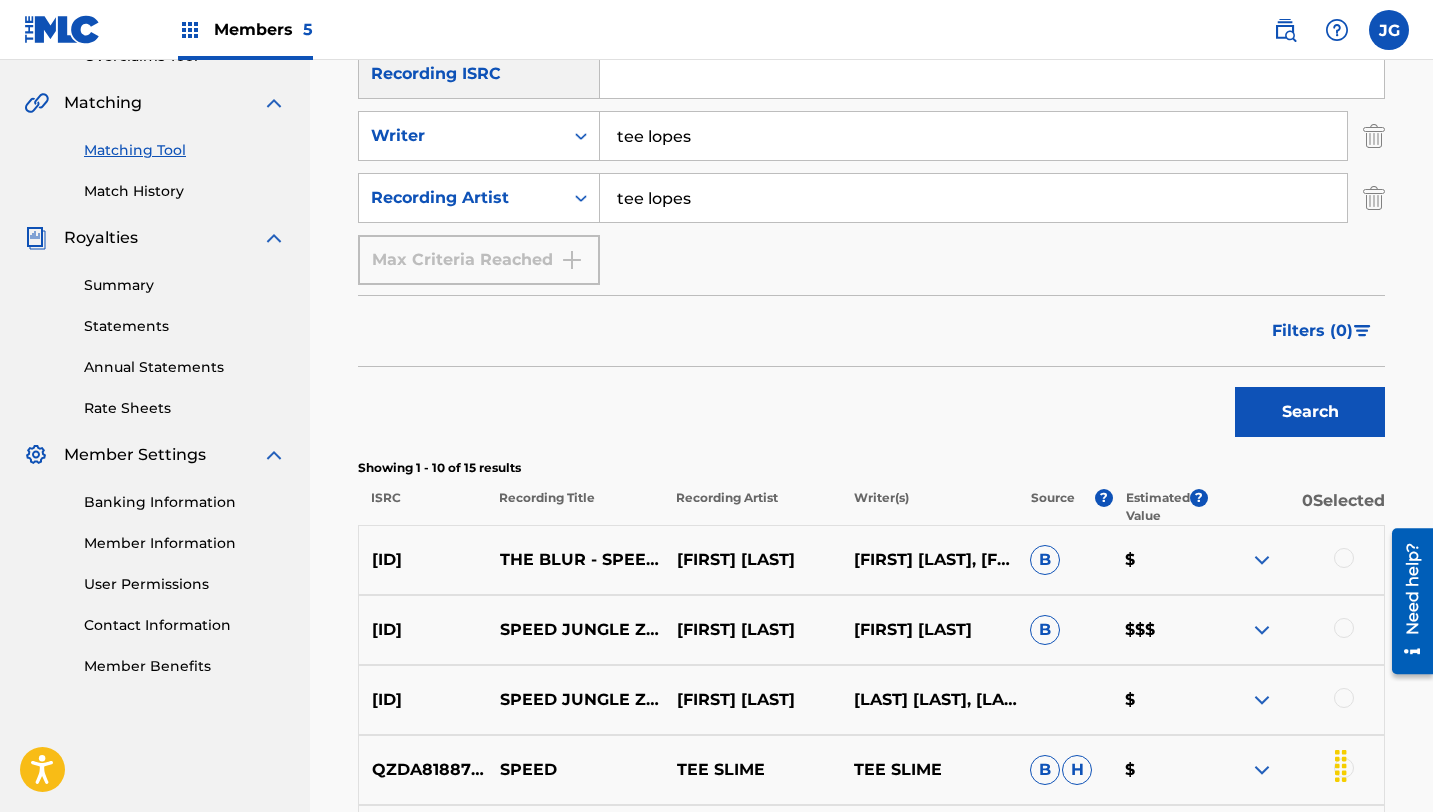 scroll, scrollTop: 446, scrollLeft: 0, axis: vertical 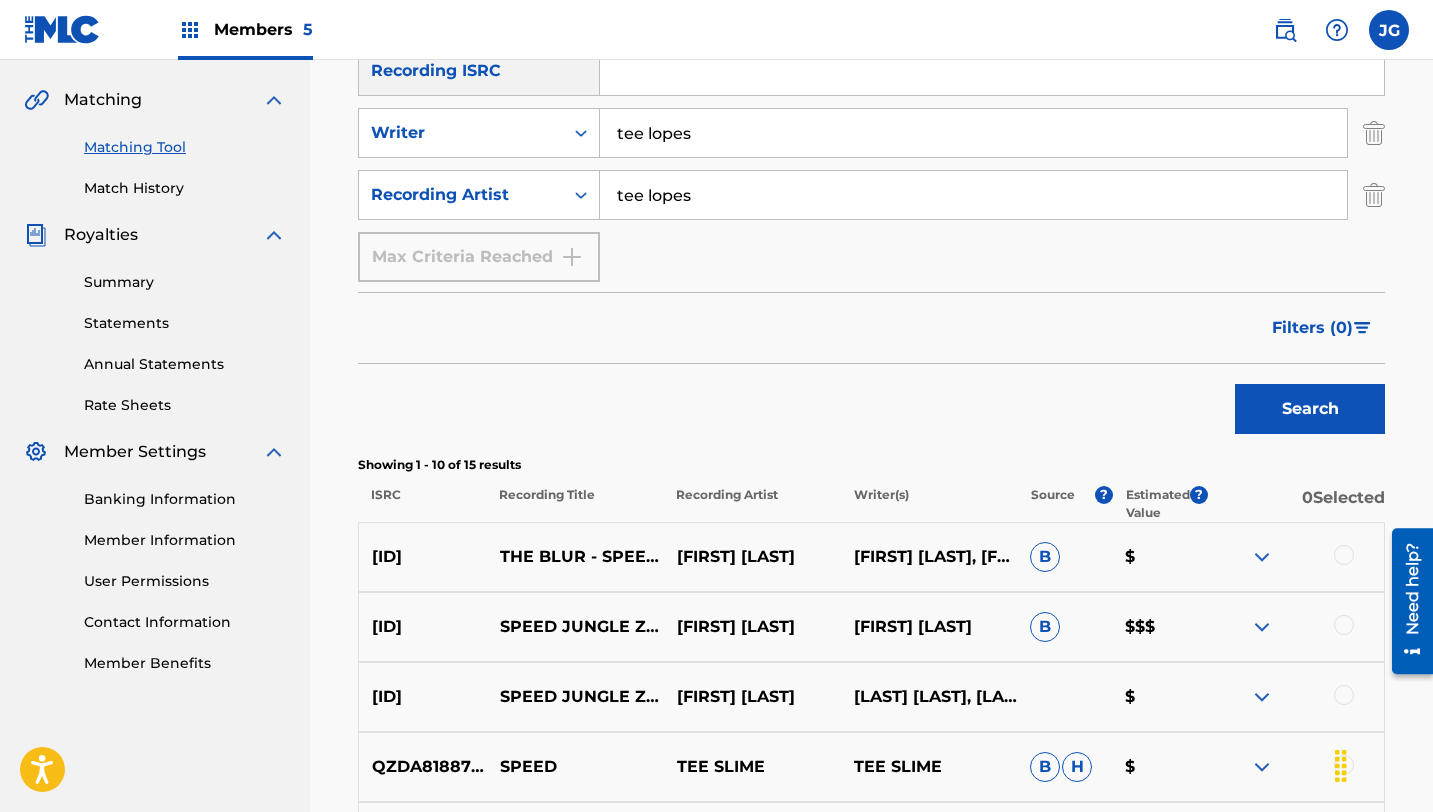 click at bounding box center (1344, 555) 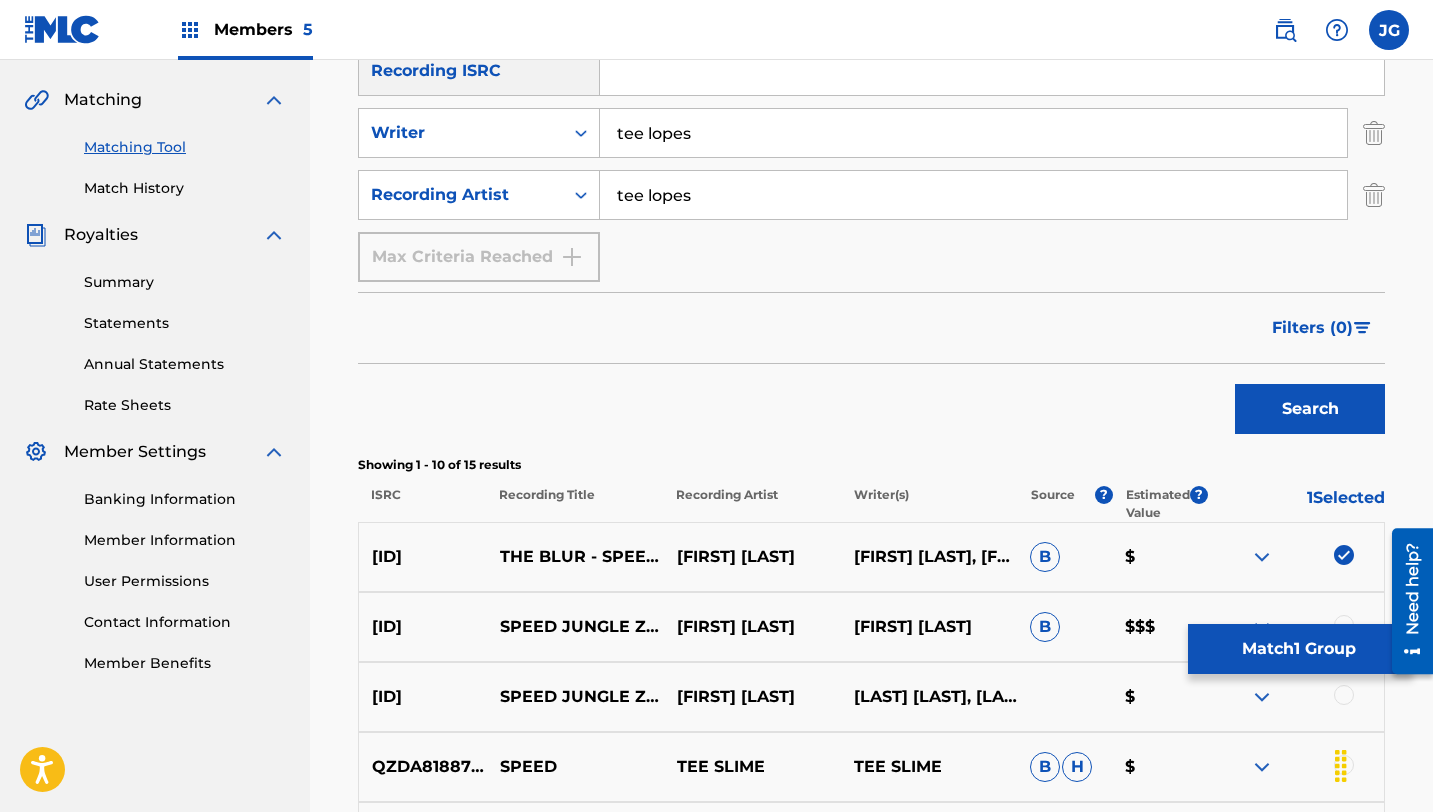 click on "Match  1 Group" at bounding box center (1298, 649) 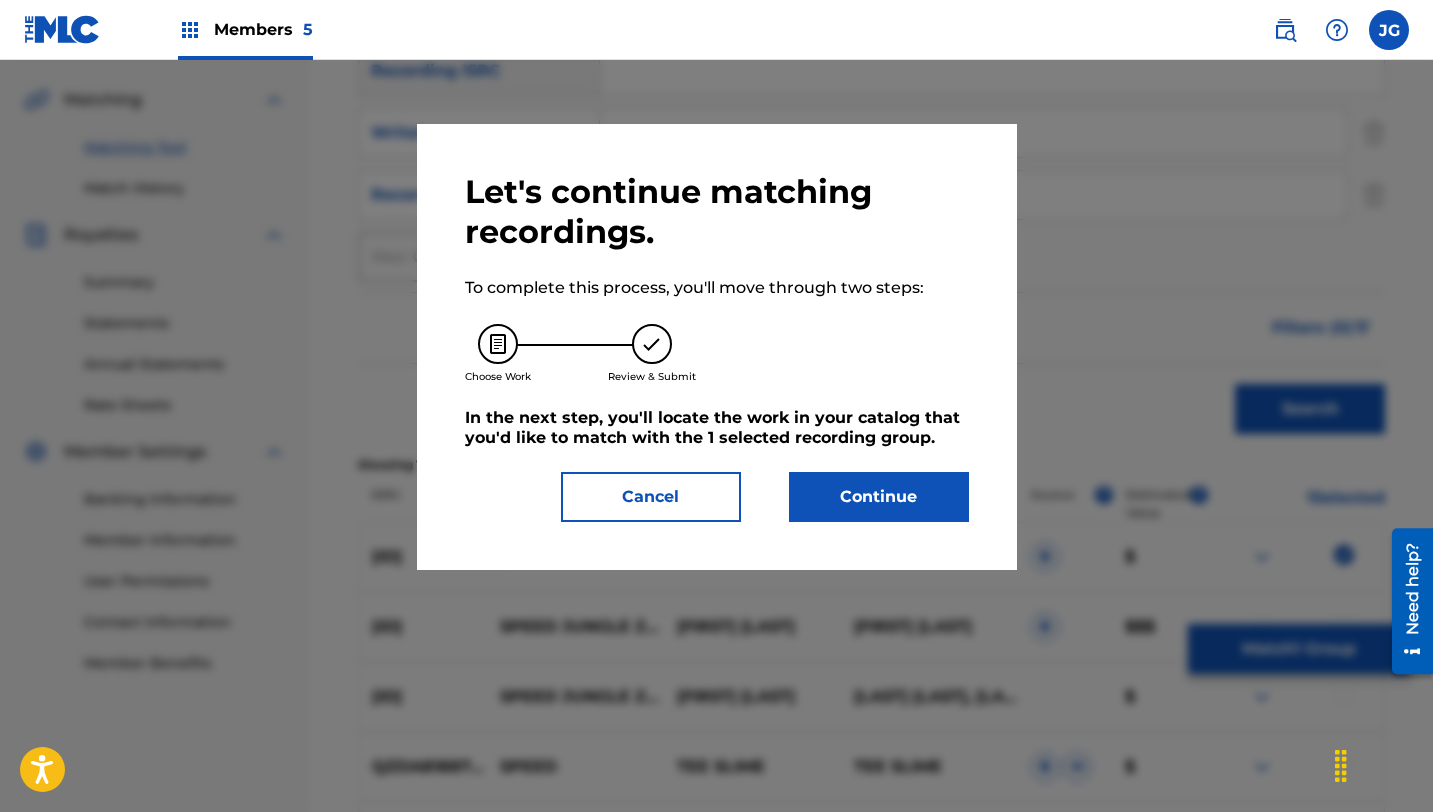click on "Continue" at bounding box center (879, 497) 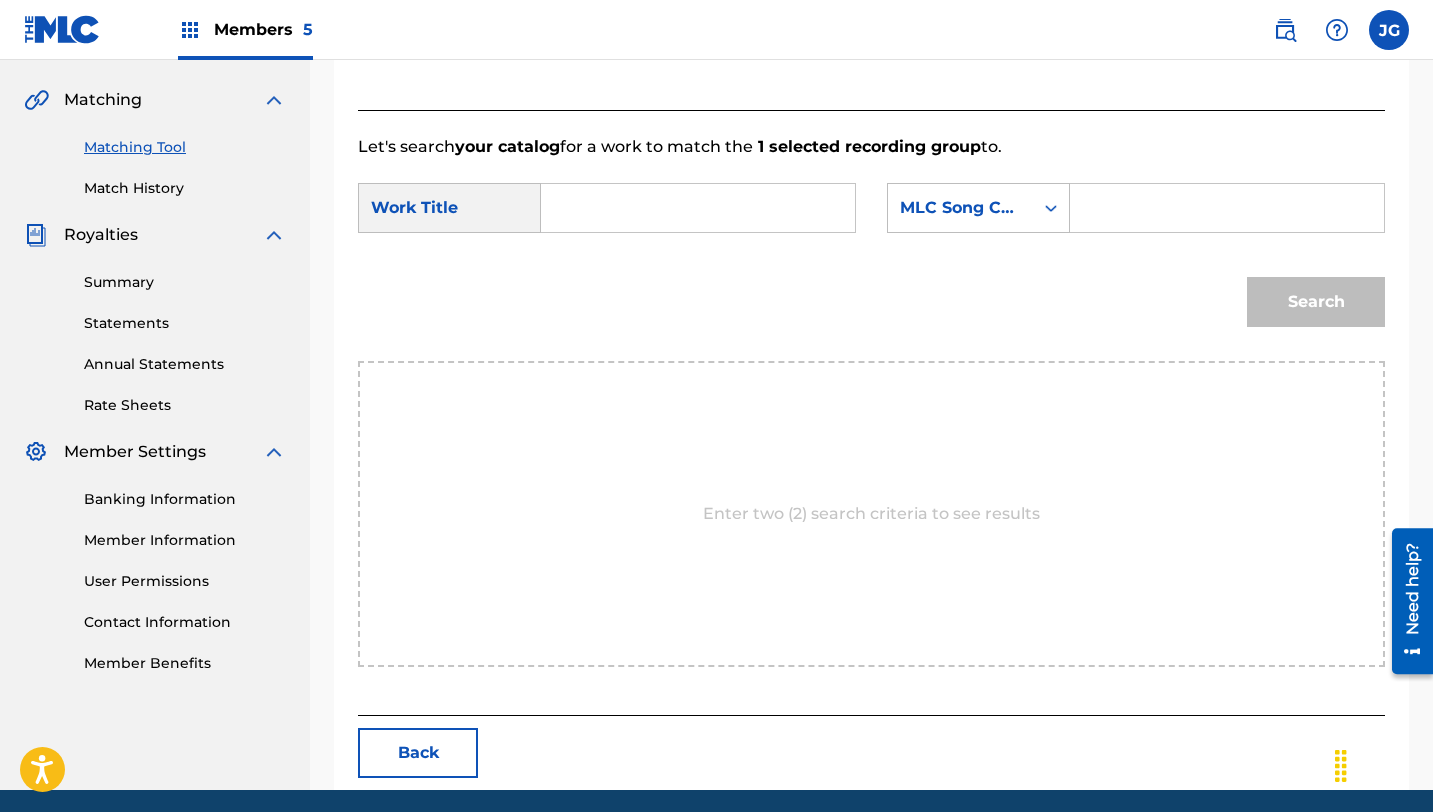 drag, startPoint x: 815, startPoint y: 248, endPoint x: 802, endPoint y: 232, distance: 20.615528 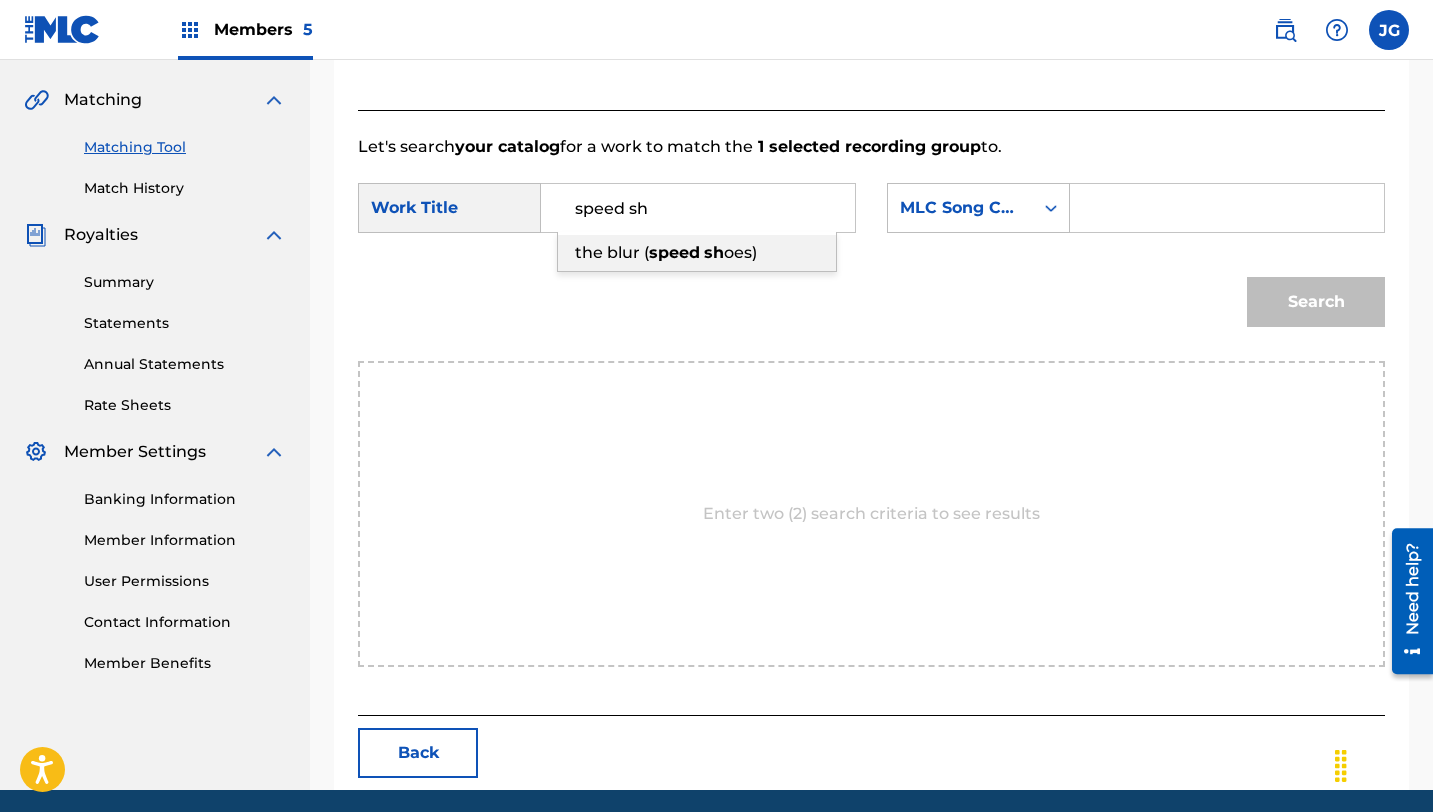 click on "the blur ( speed   shoes)" at bounding box center (697, 253) 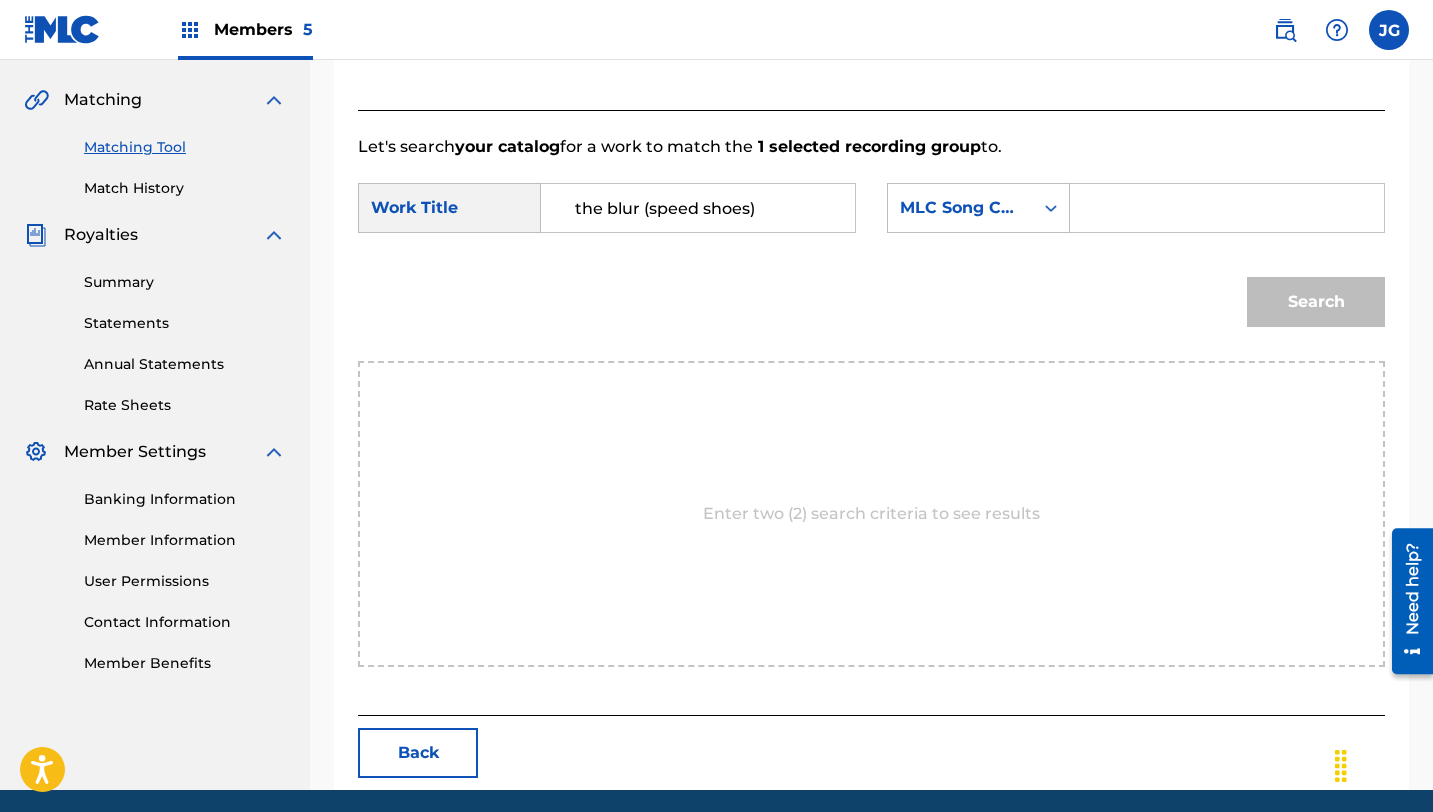 click at bounding box center (1227, 208) 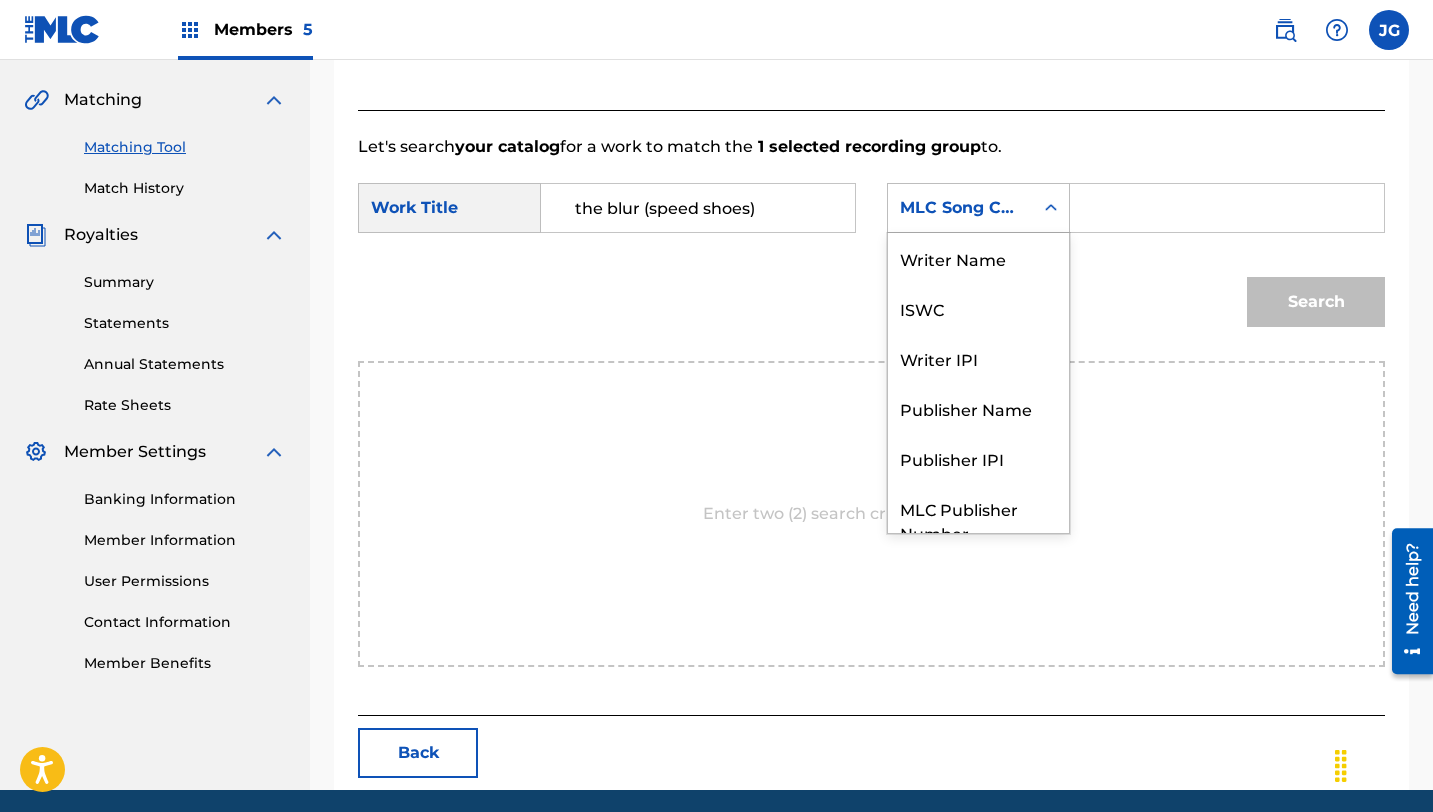 click at bounding box center [1051, 208] 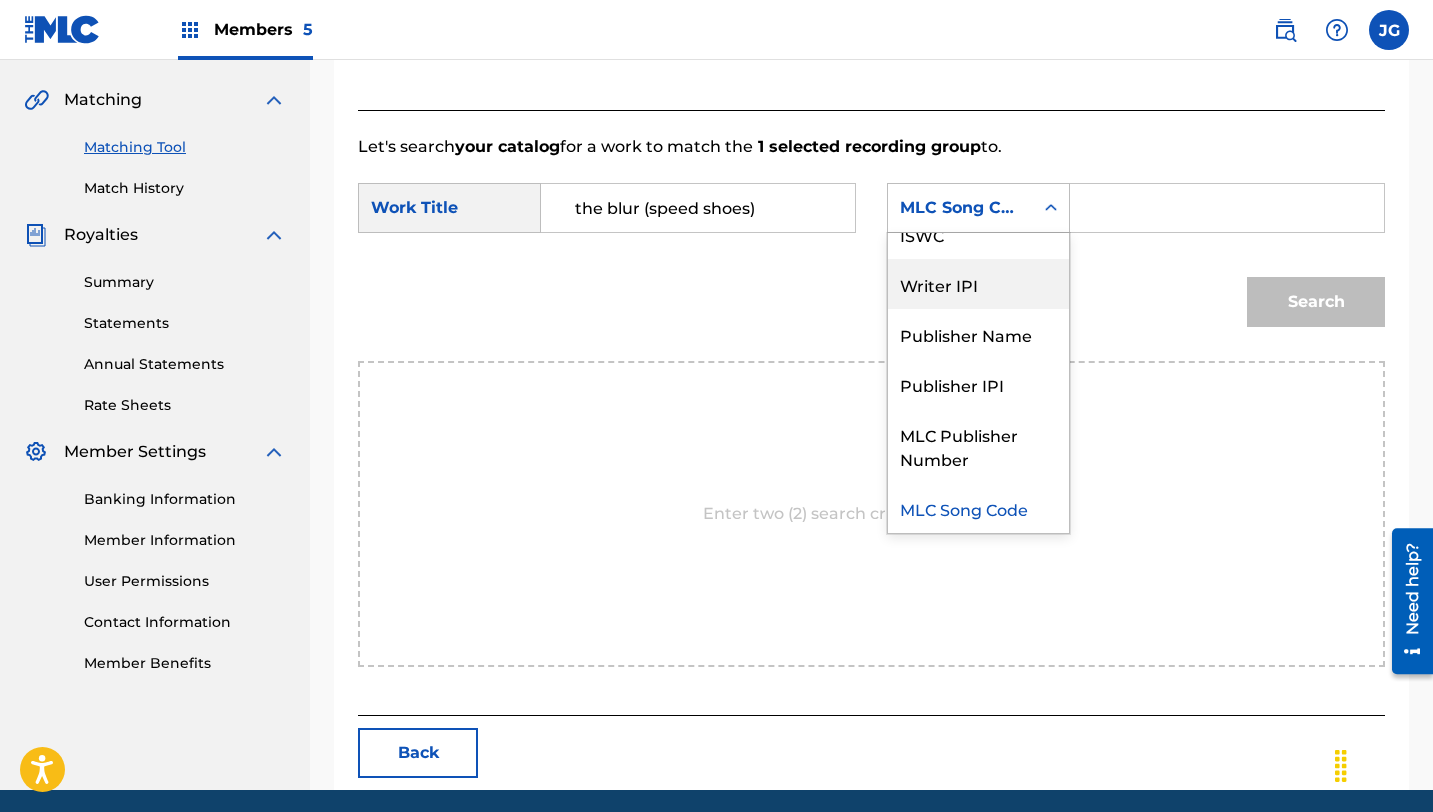 scroll, scrollTop: 0, scrollLeft: 0, axis: both 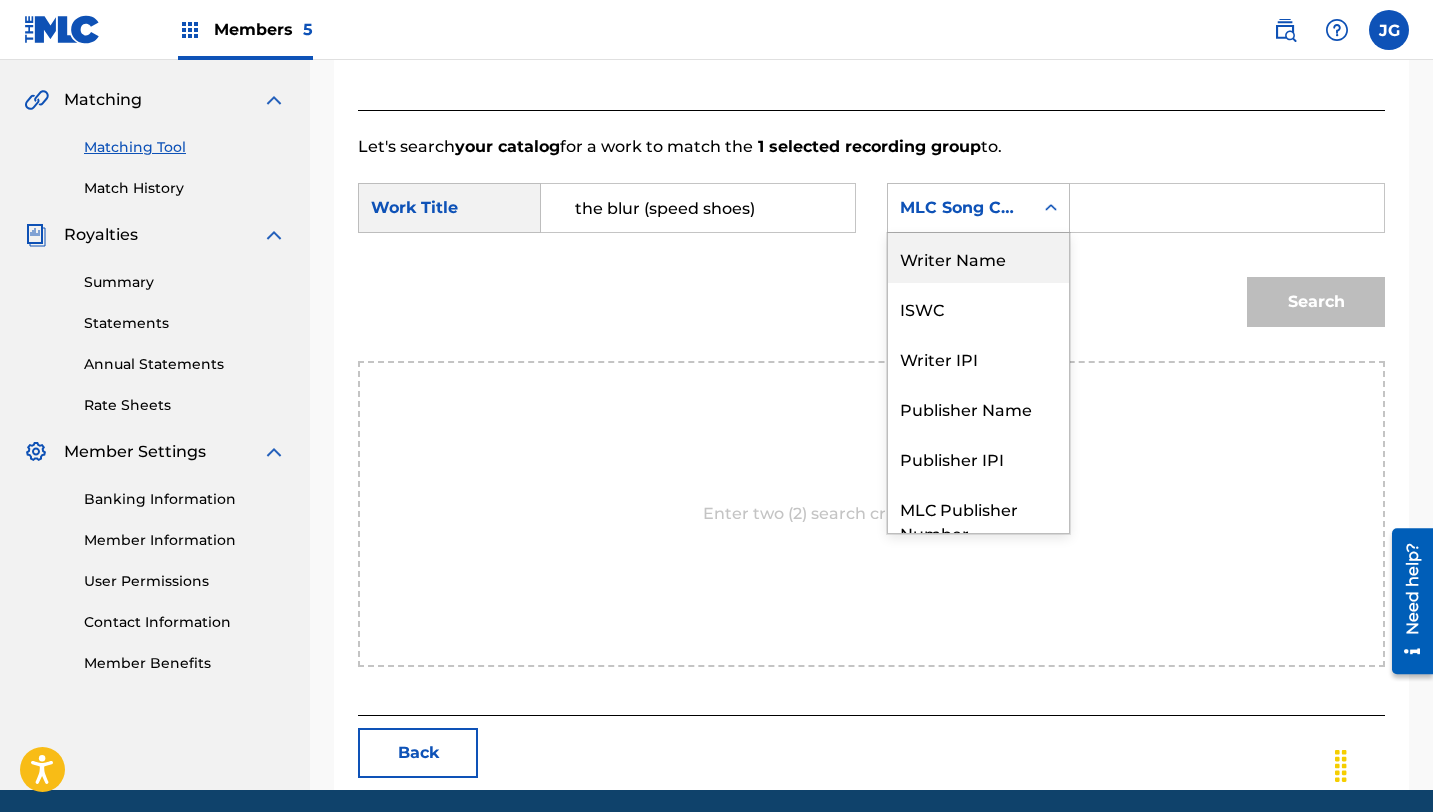 click on "Writer Name" at bounding box center [978, 258] 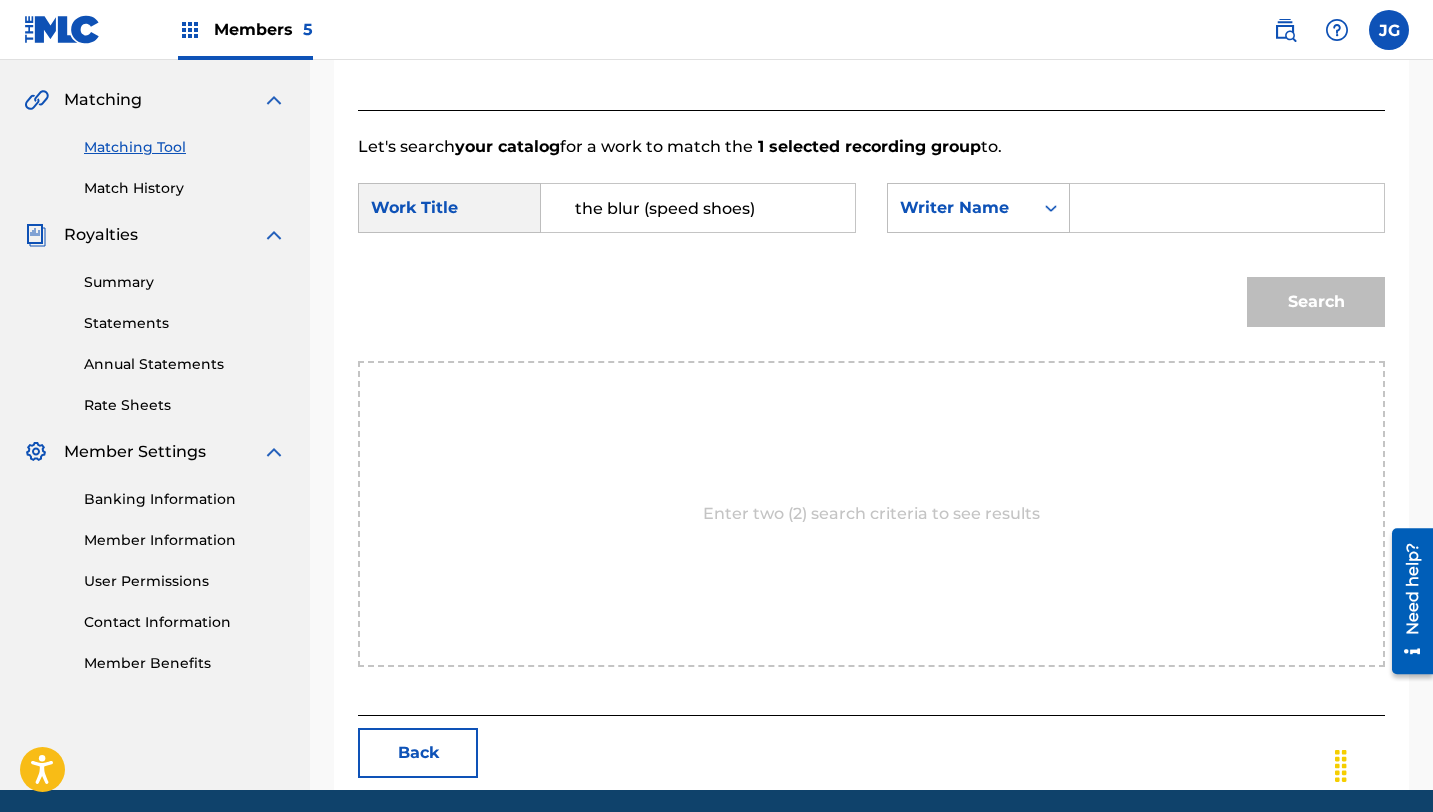 click at bounding box center (1227, 208) 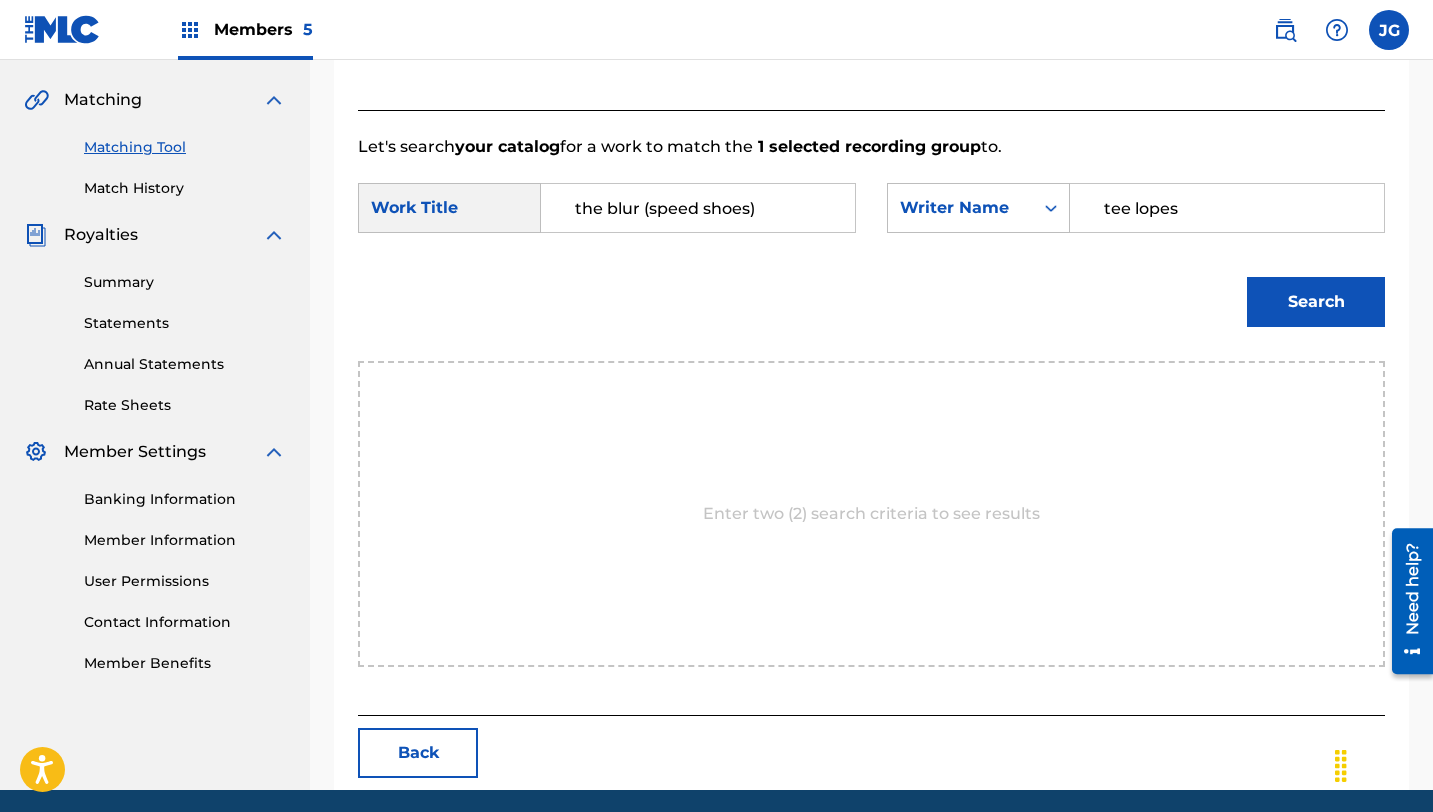 click on "Search" at bounding box center (1316, 302) 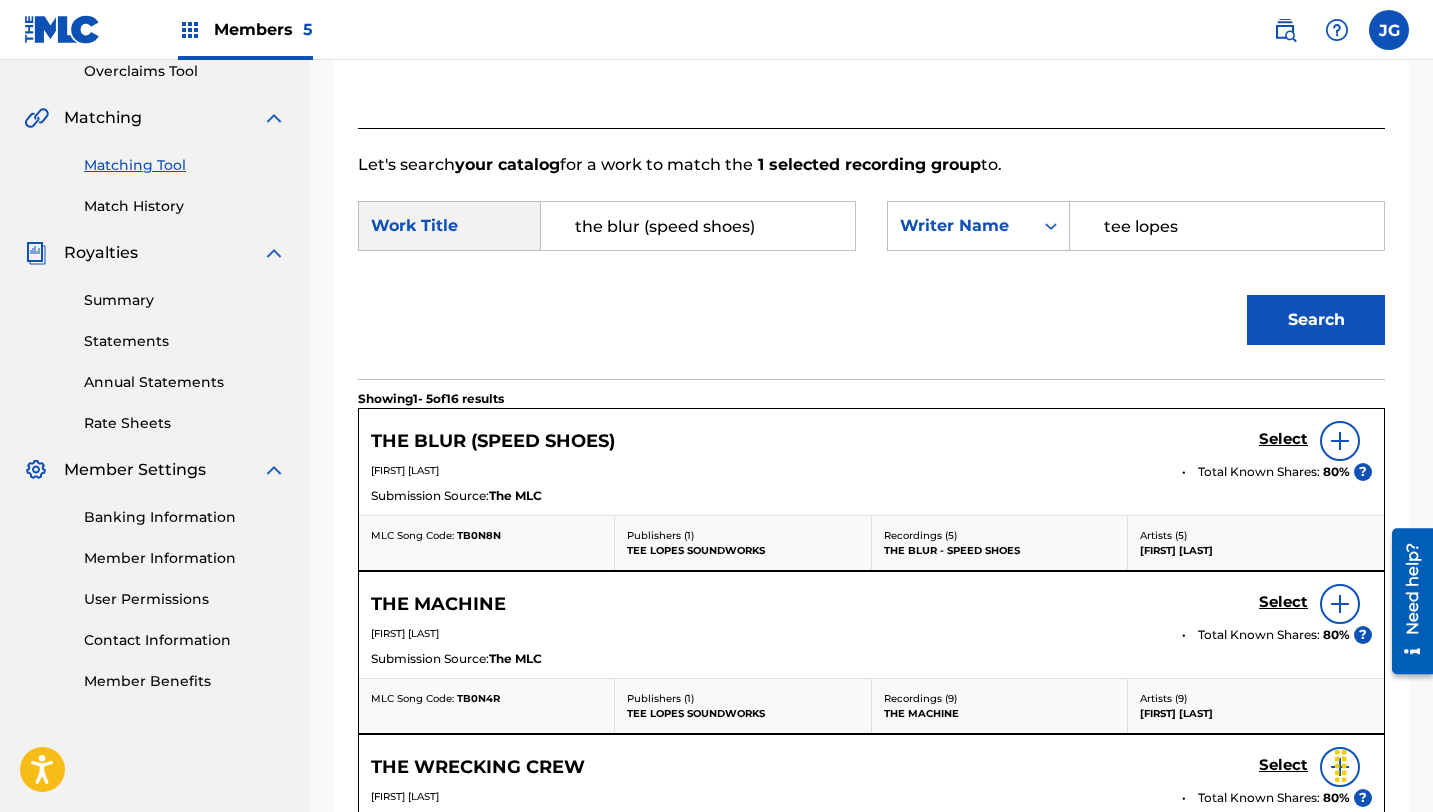 scroll, scrollTop: 446, scrollLeft: 0, axis: vertical 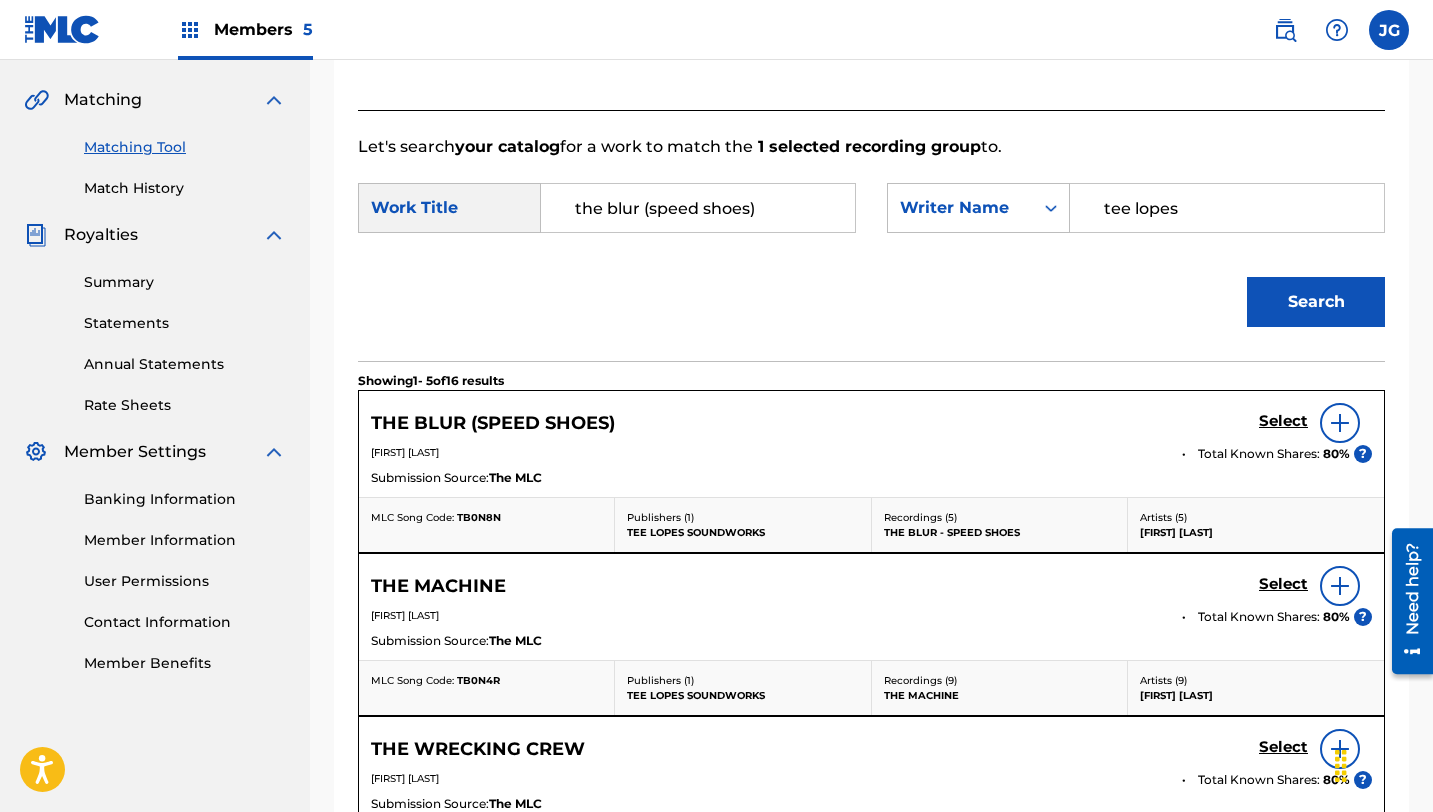 click on "Select" at bounding box center [1283, 421] 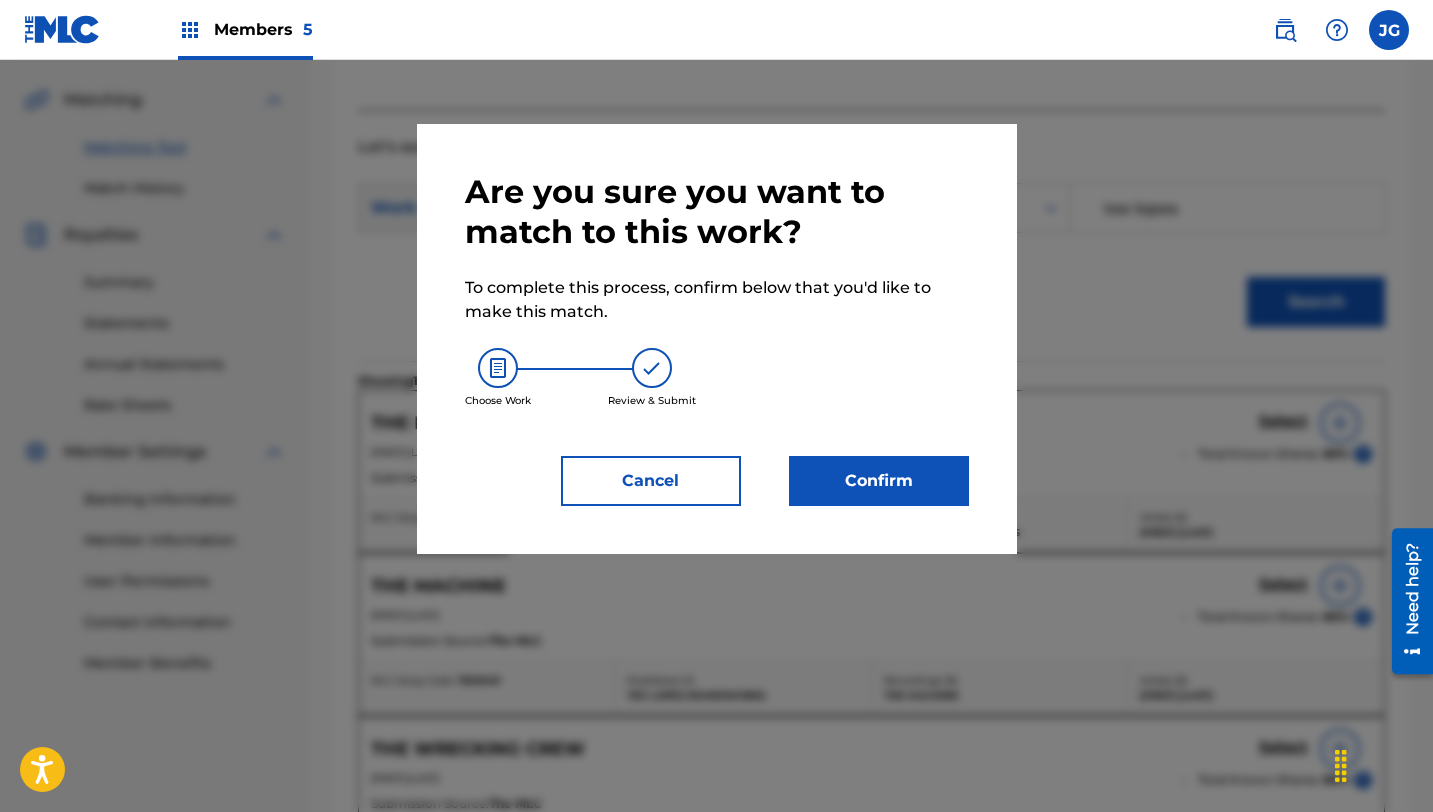 click on "Confirm" at bounding box center [879, 481] 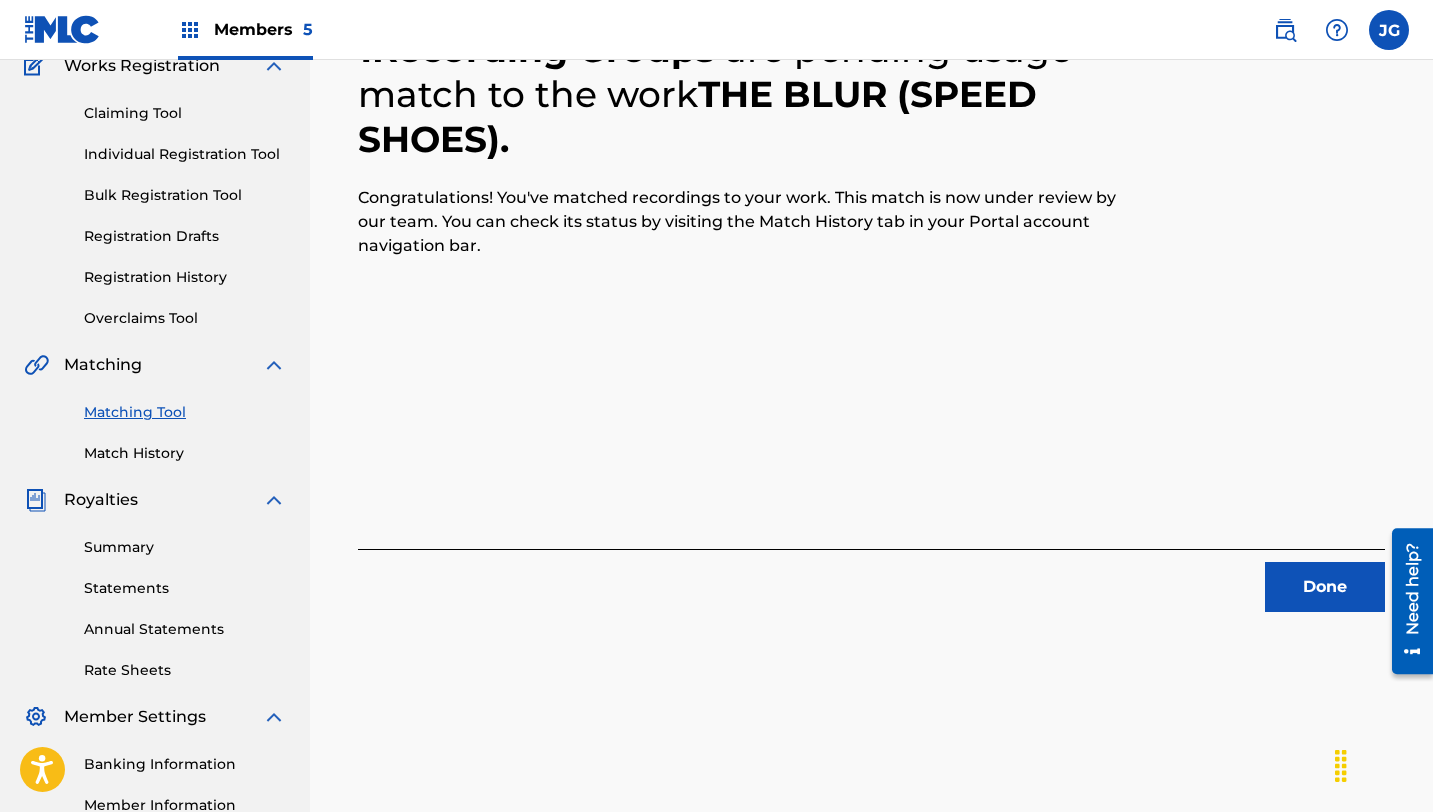 scroll, scrollTop: 187, scrollLeft: 0, axis: vertical 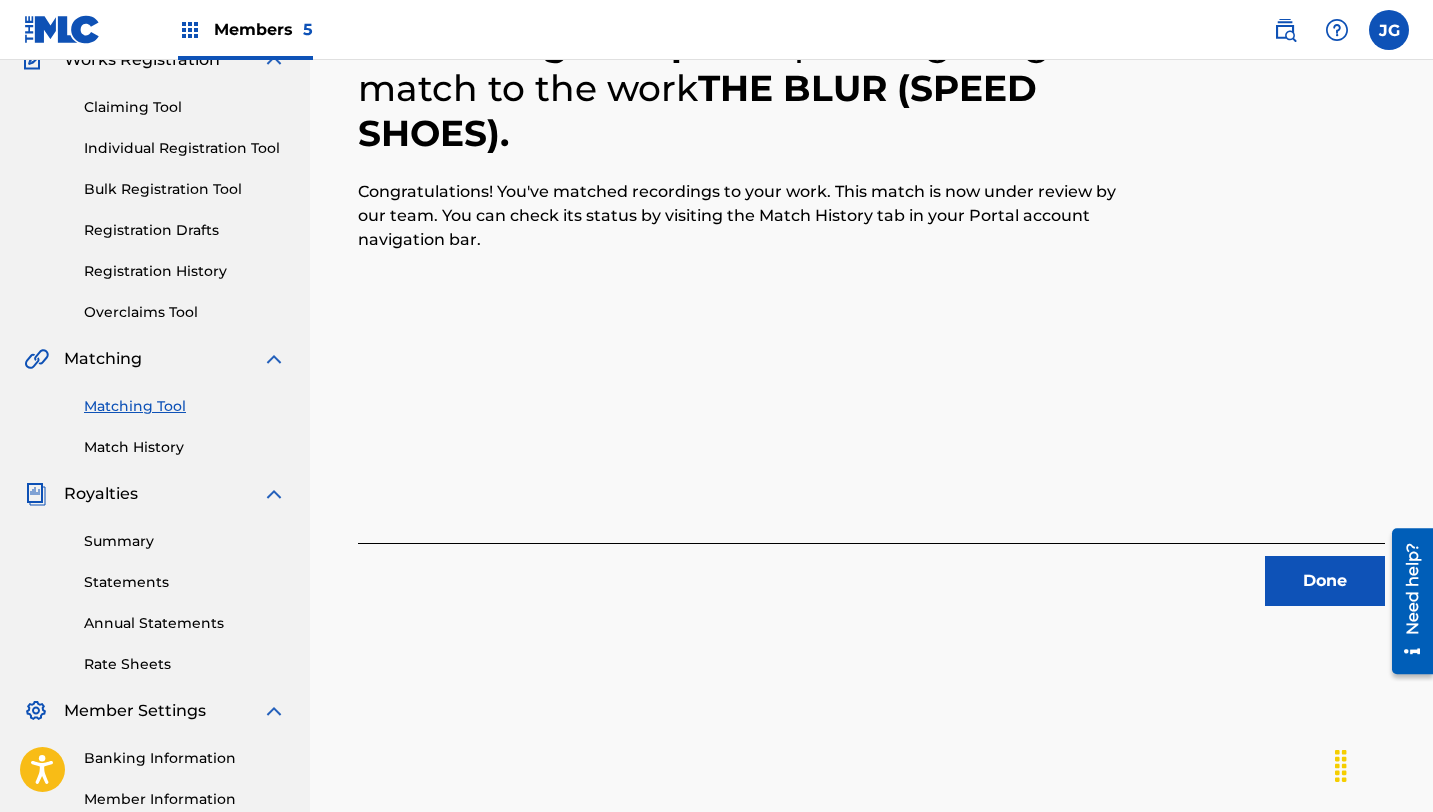 click on "Done" at bounding box center [1325, 581] 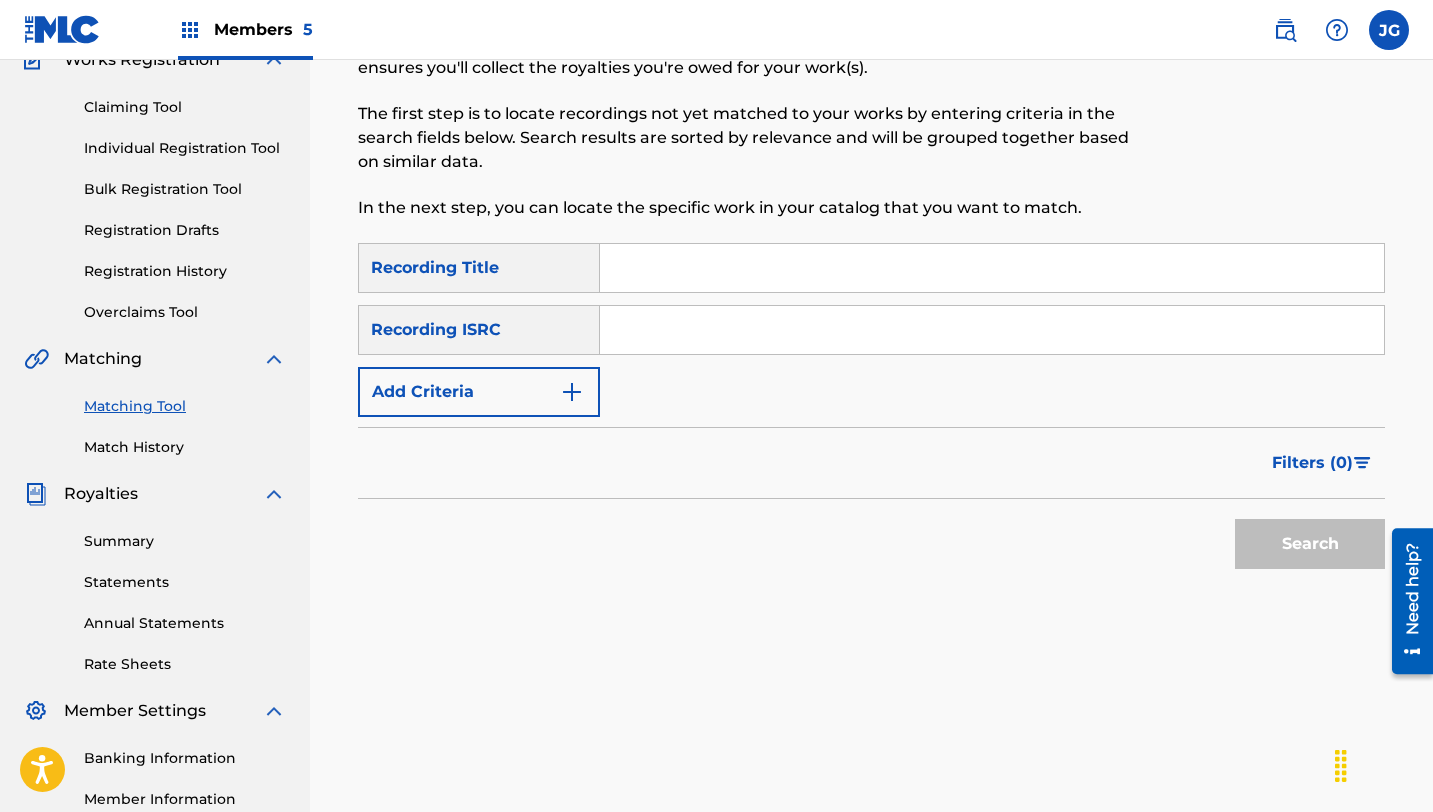 click at bounding box center [992, 268] 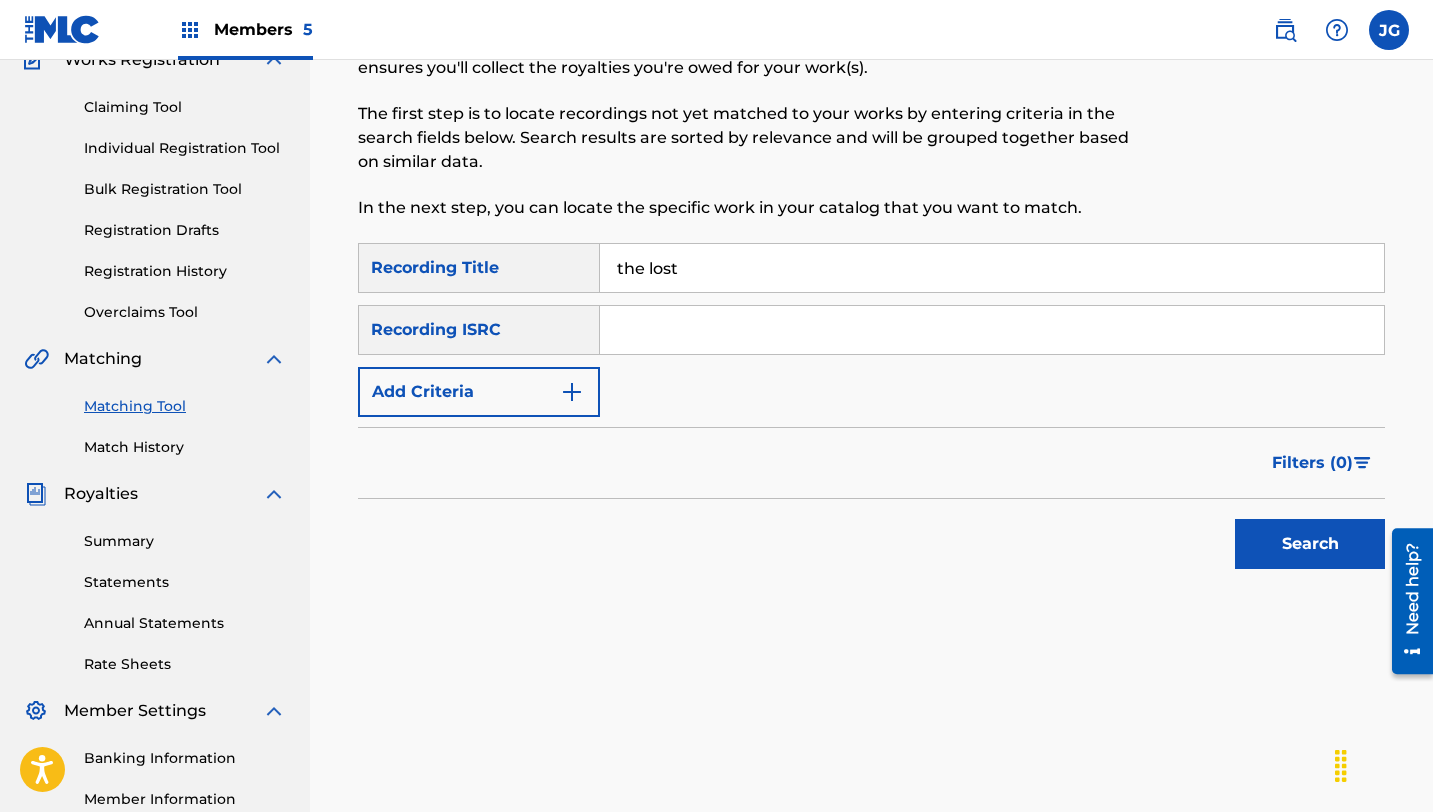 type on "the lost" 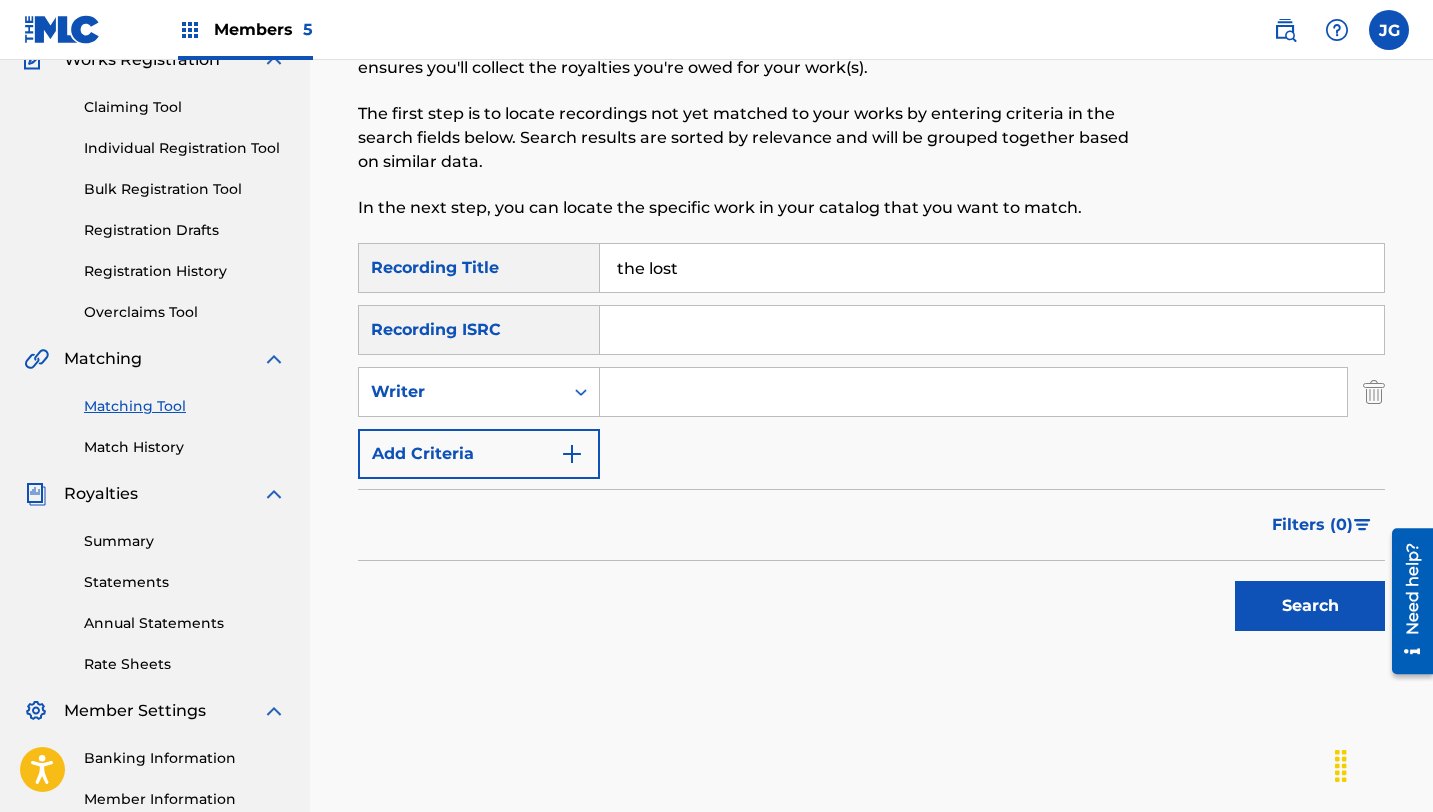 click at bounding box center [973, 392] 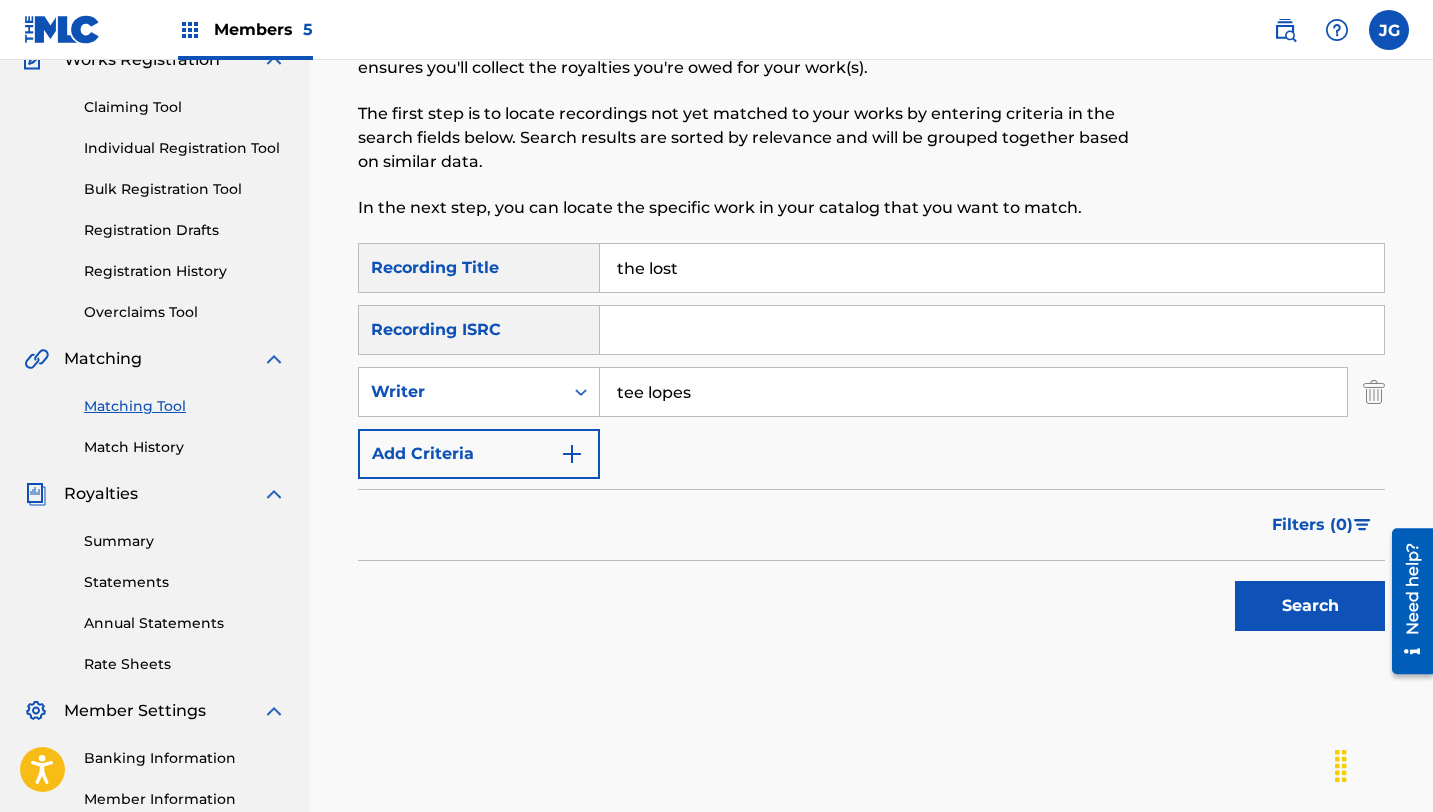 click on "Add Criteria" at bounding box center [479, 454] 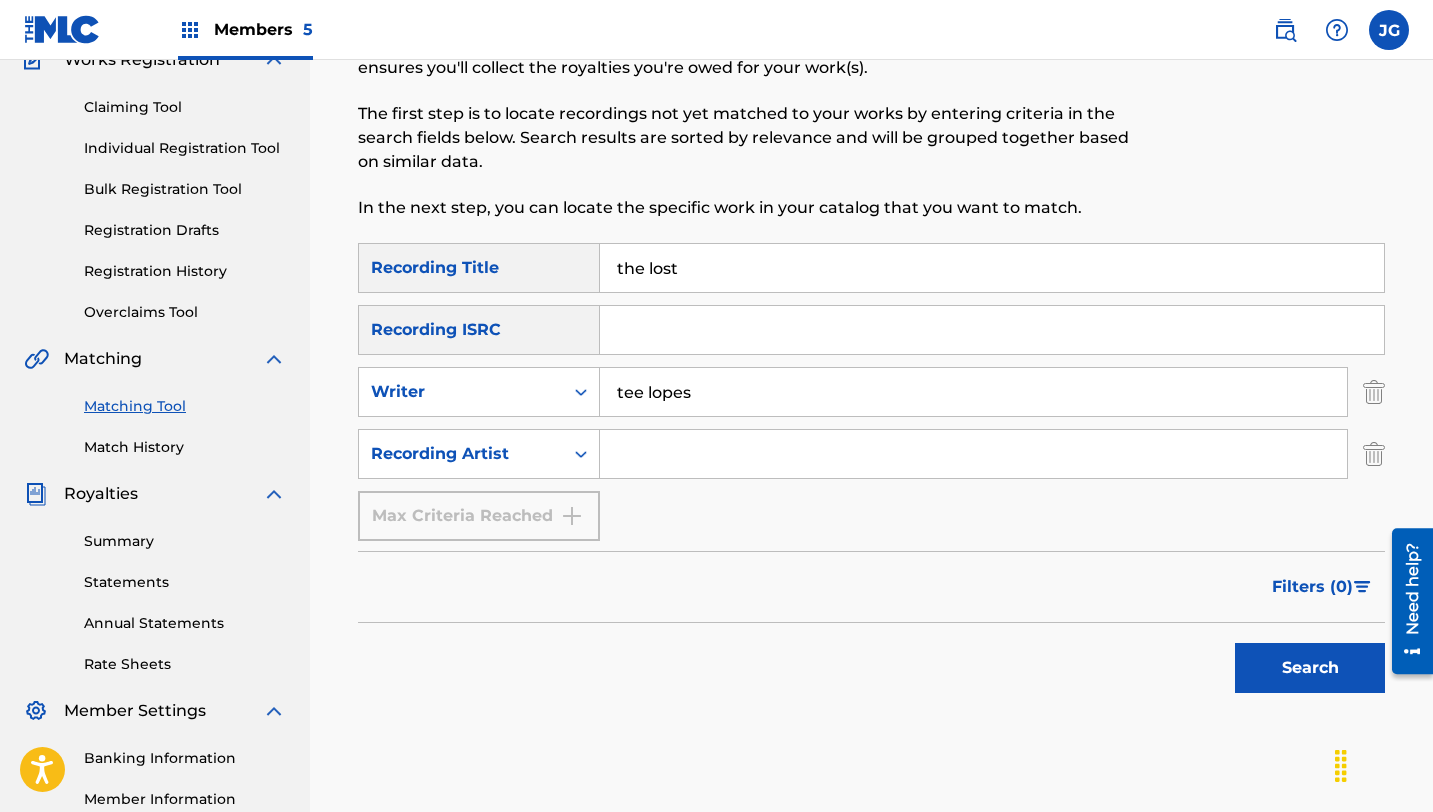 click at bounding box center [973, 454] 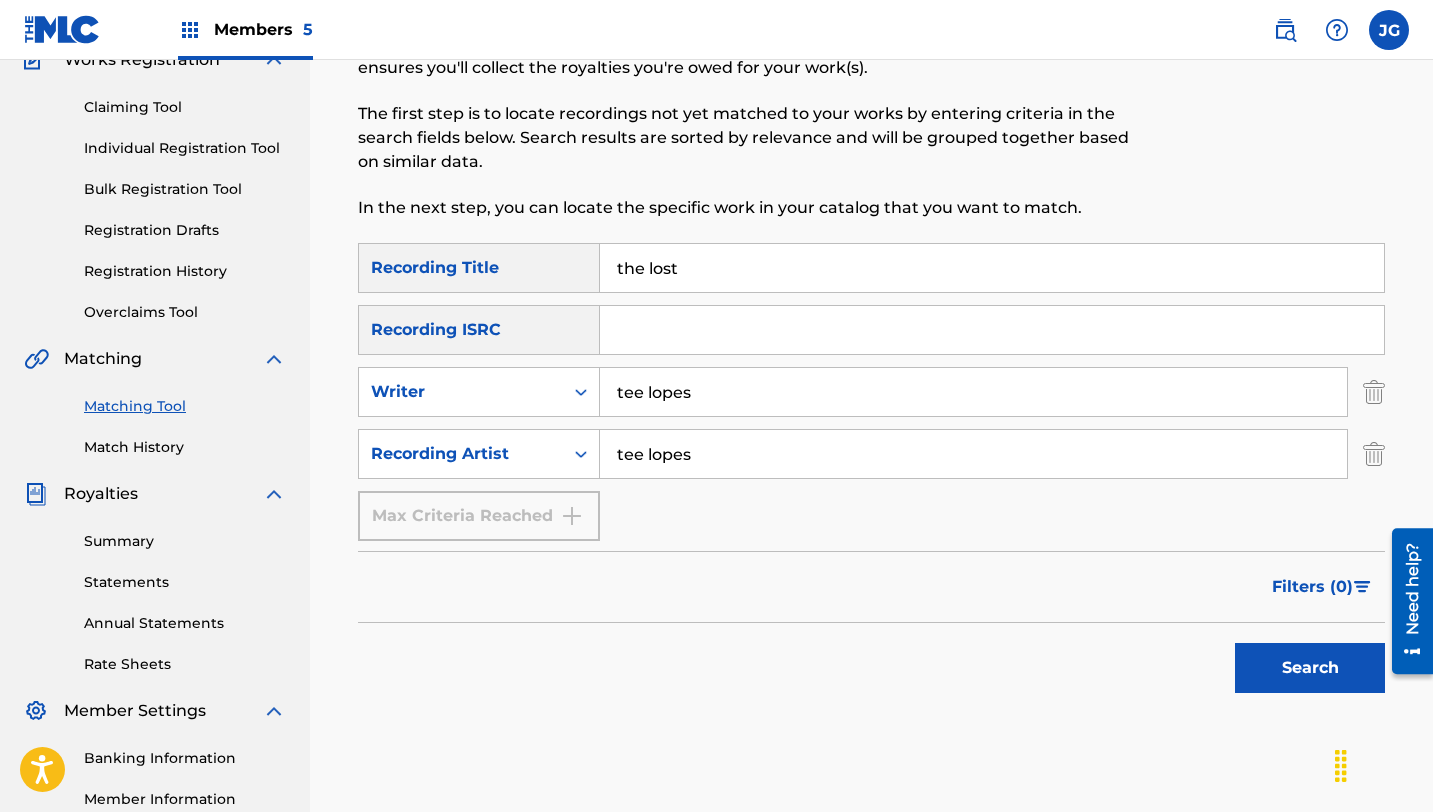 click on "Search" at bounding box center (1310, 668) 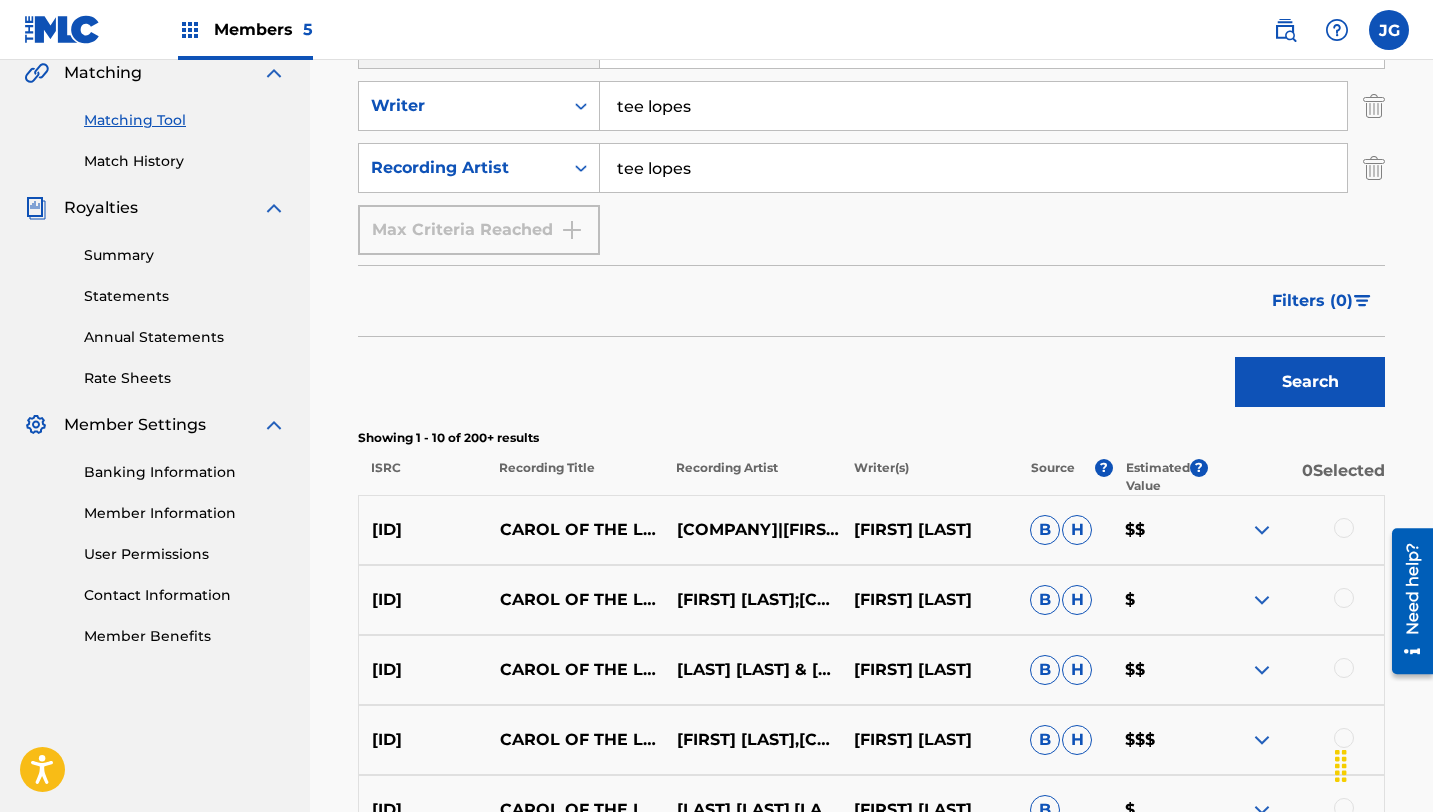 scroll, scrollTop: 481, scrollLeft: 0, axis: vertical 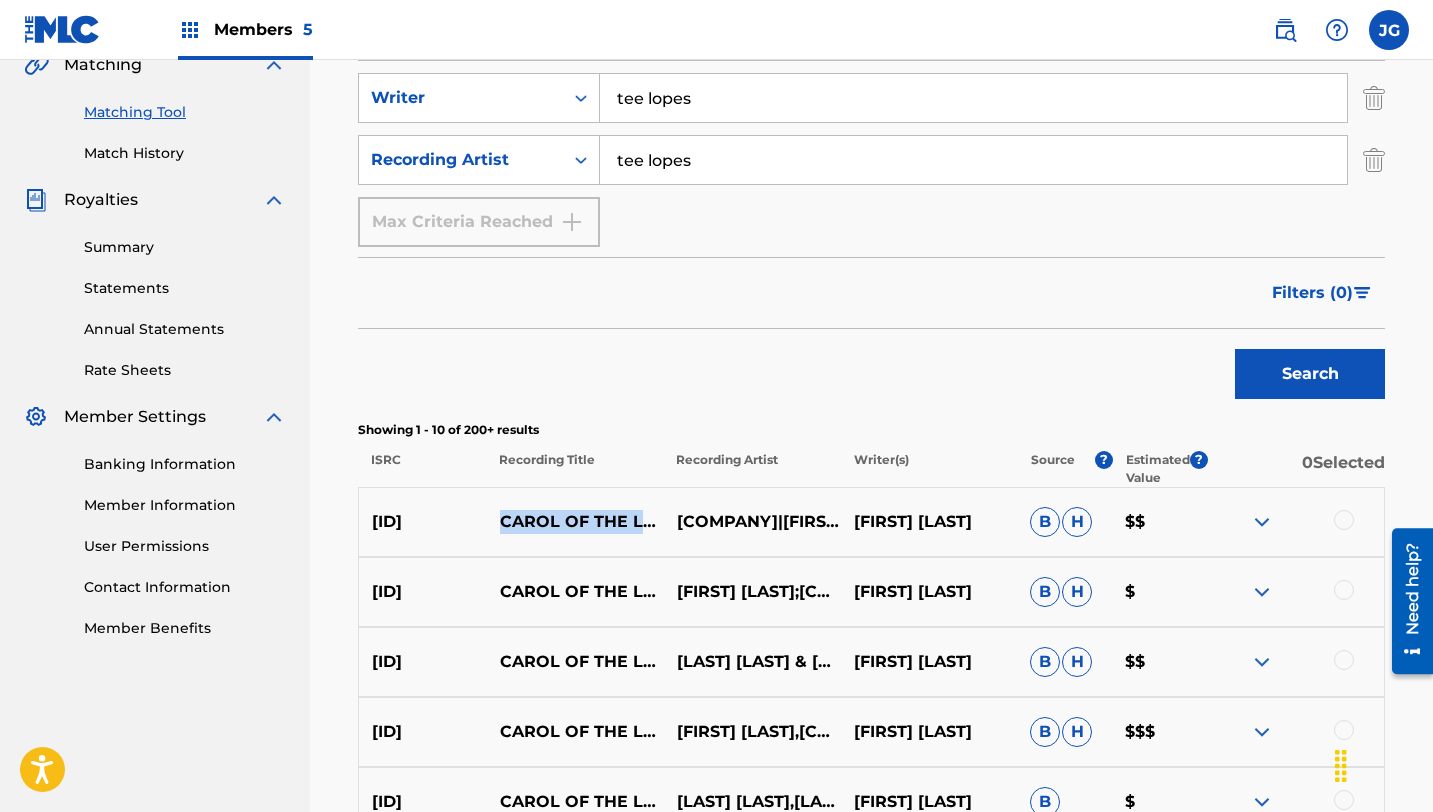 drag, startPoint x: 500, startPoint y: 491, endPoint x: 580, endPoint y: 542, distance: 94.873604 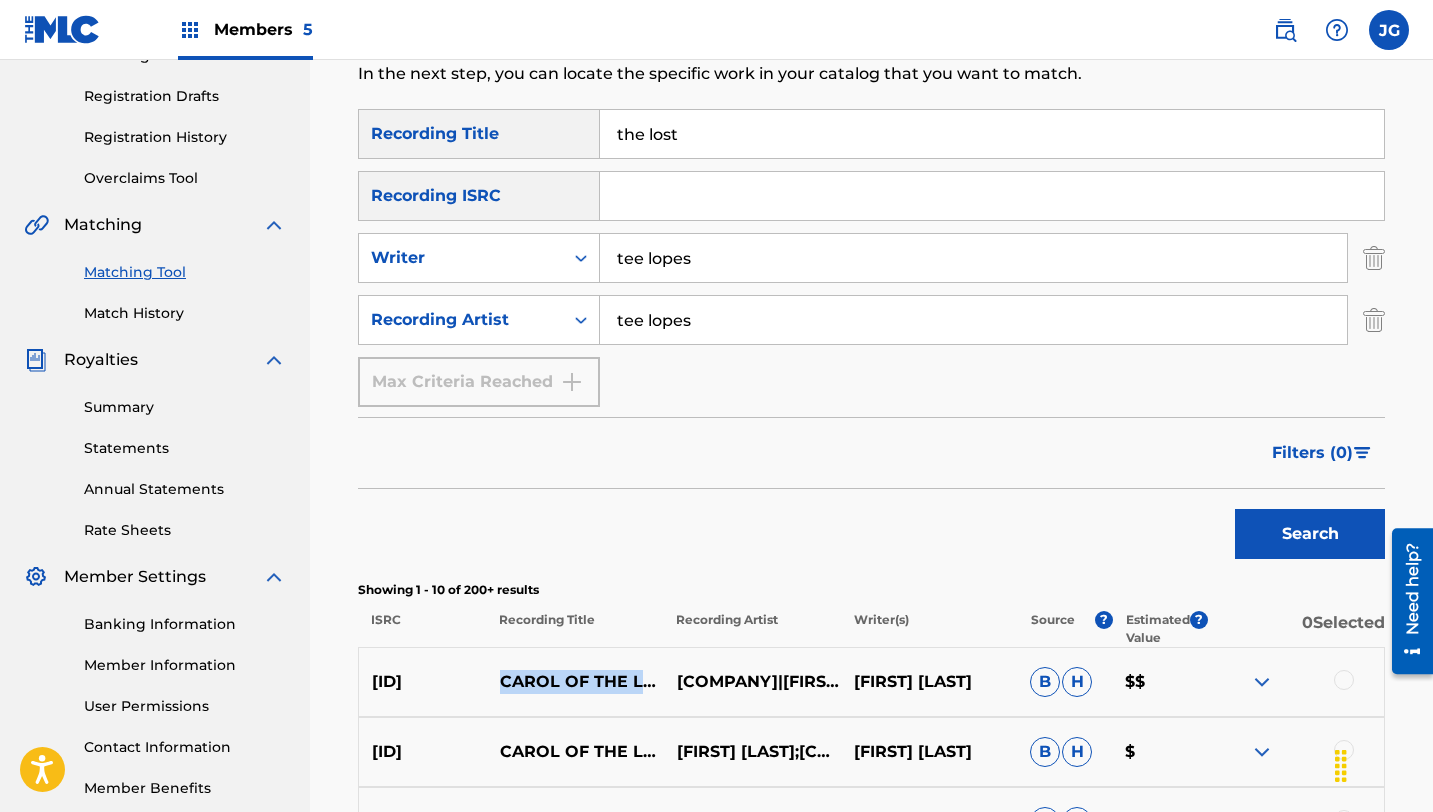 scroll, scrollTop: 220, scrollLeft: 0, axis: vertical 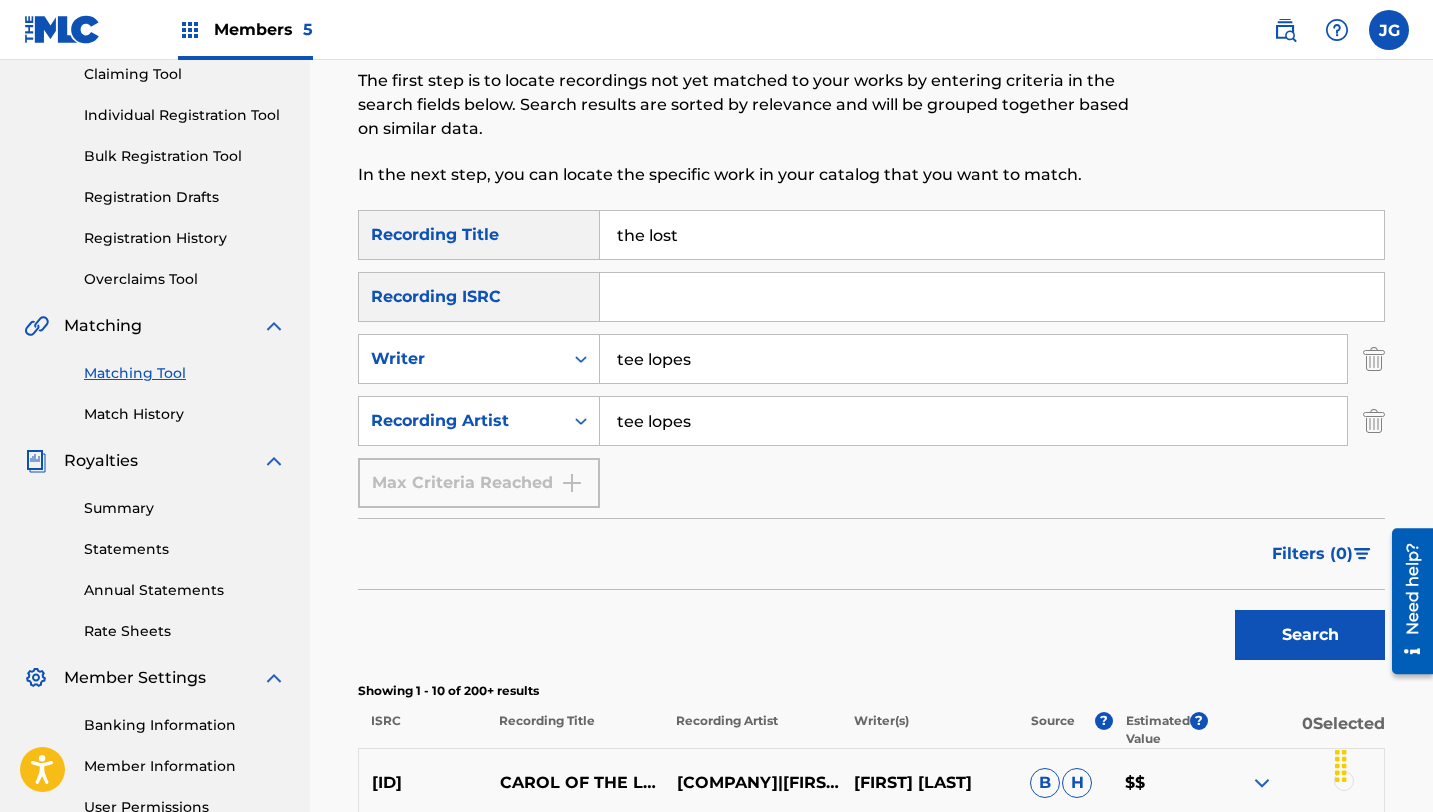 click on "the lost" at bounding box center (992, 235) 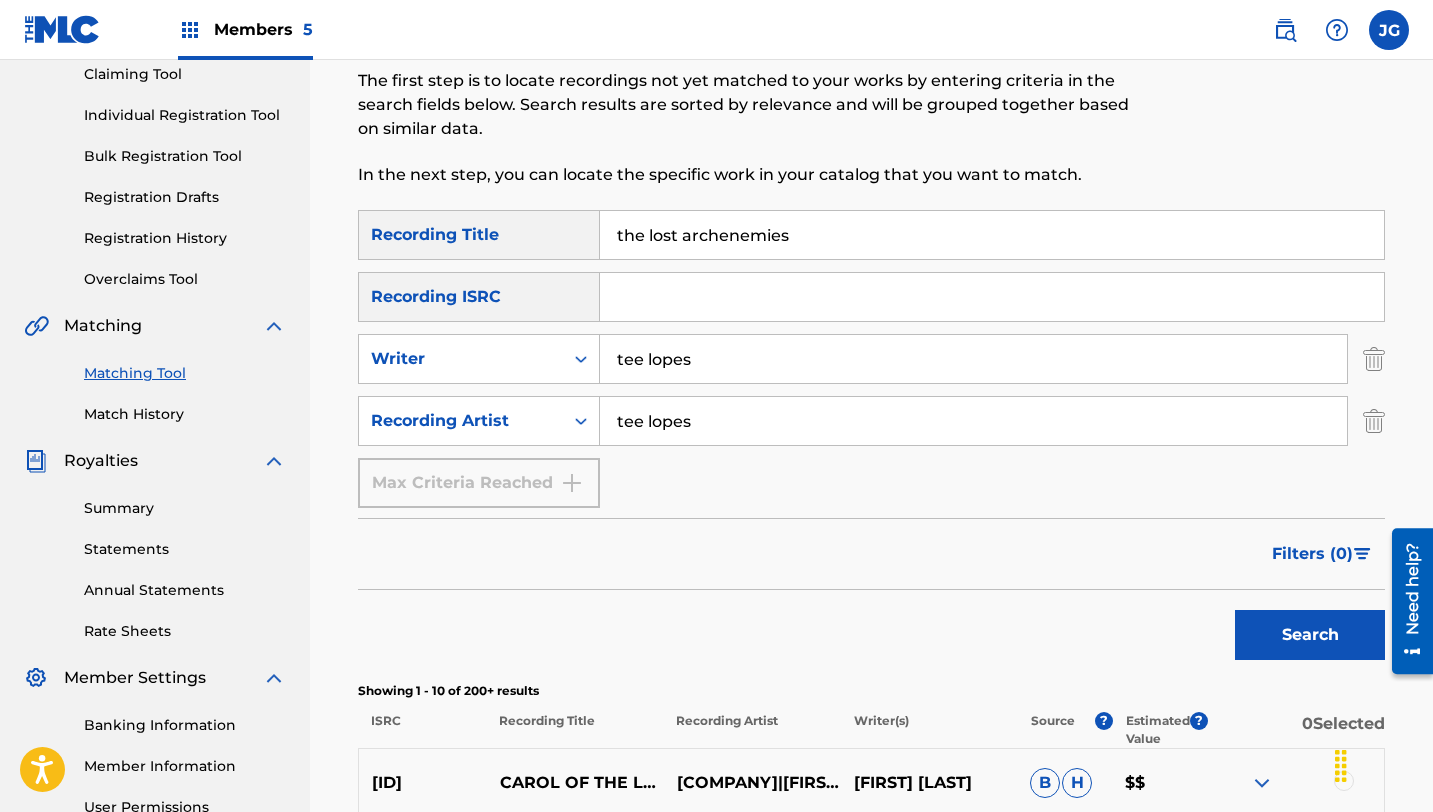 type on "the lost archenemies" 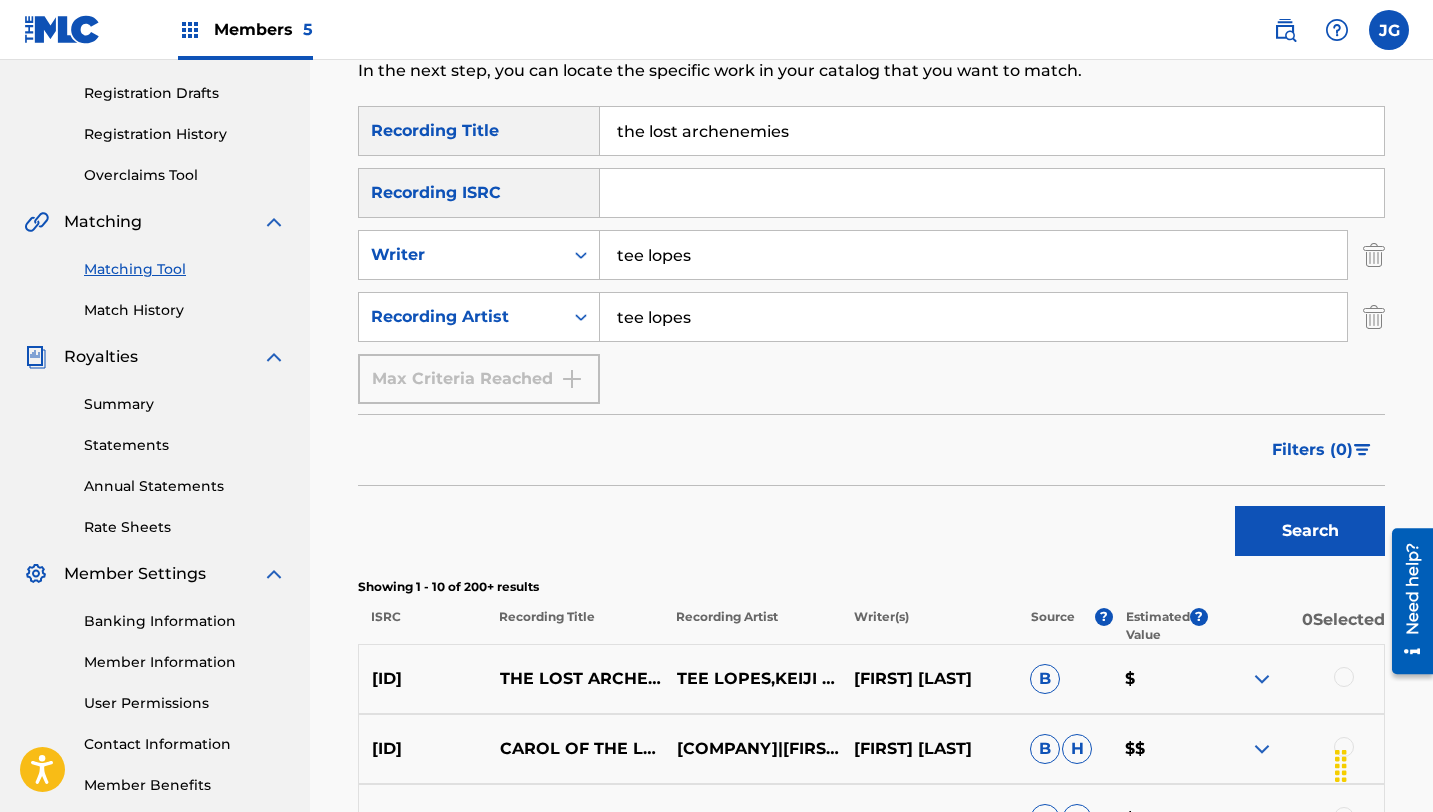scroll, scrollTop: 327, scrollLeft: 0, axis: vertical 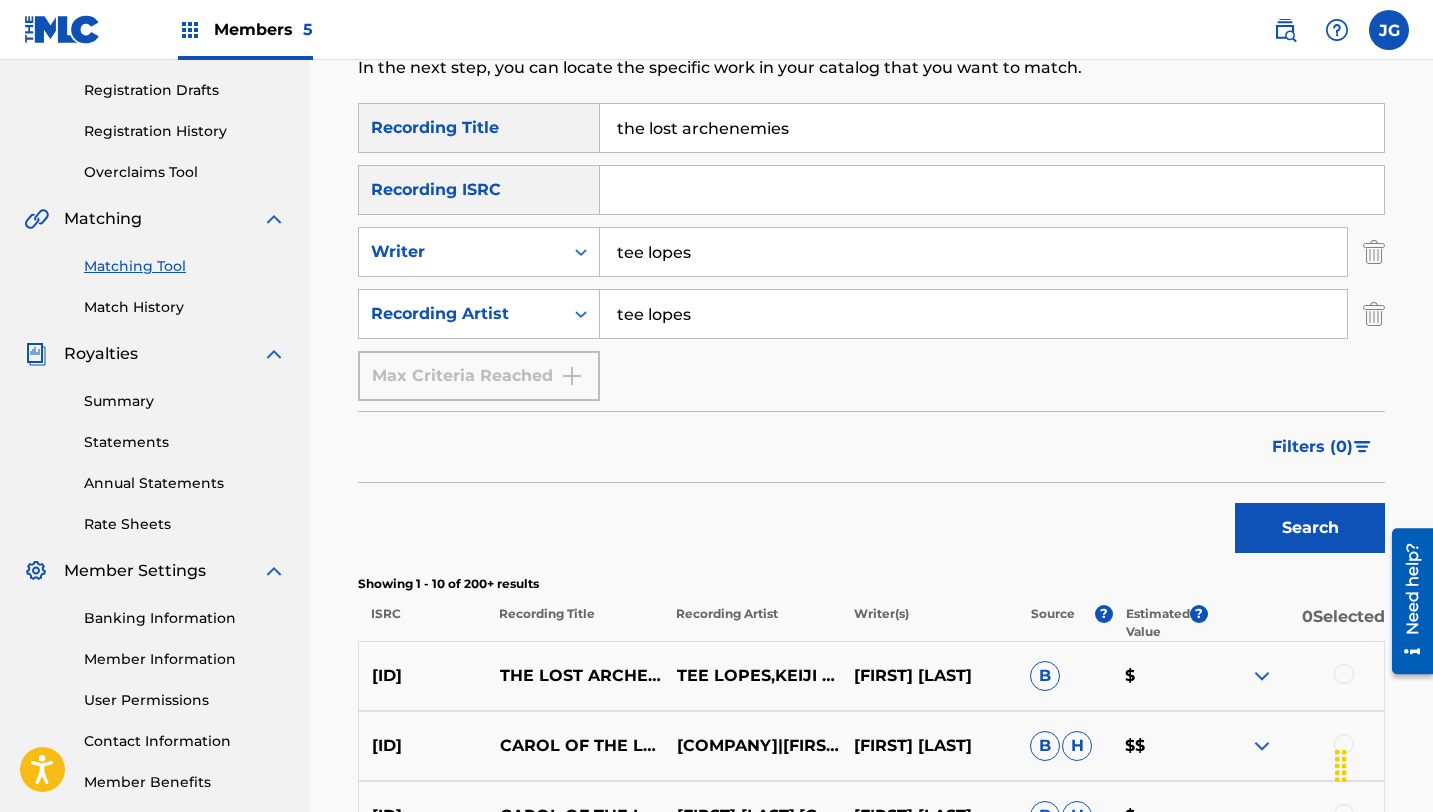 drag, startPoint x: 794, startPoint y: 127, endPoint x: 610, endPoint y: 125, distance: 184.01086 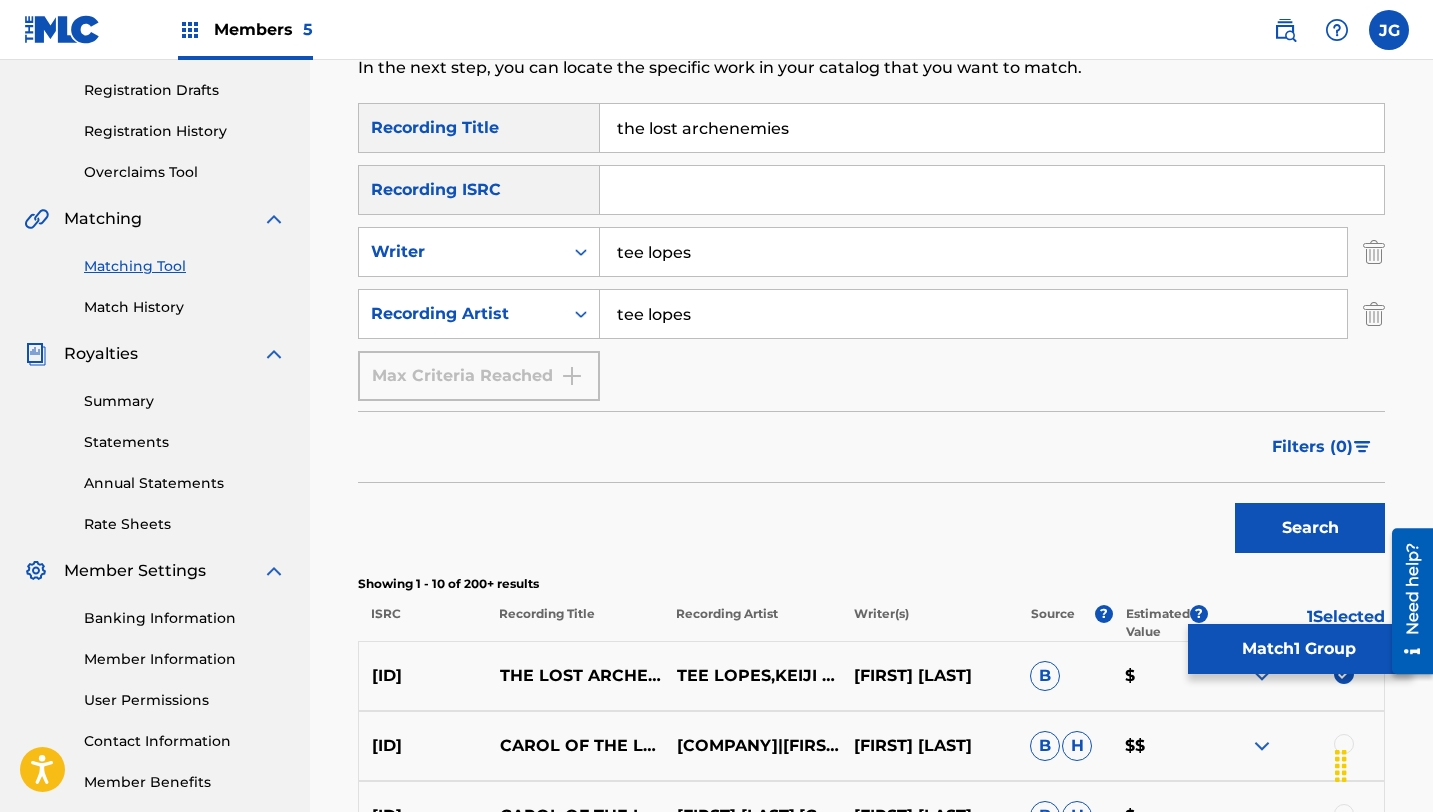 click on "Match  1 Group" at bounding box center (1298, 649) 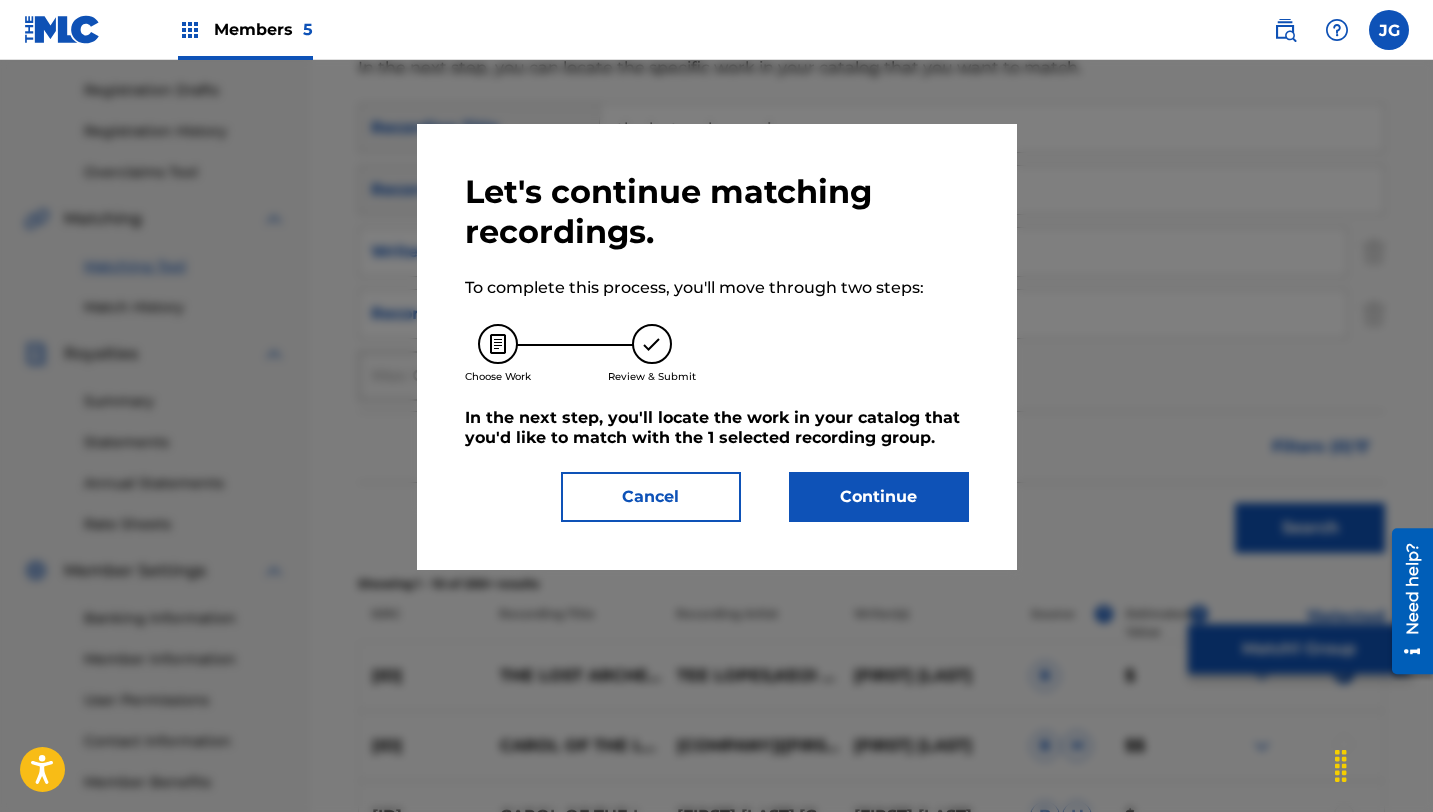 click on "Continue" at bounding box center [879, 497] 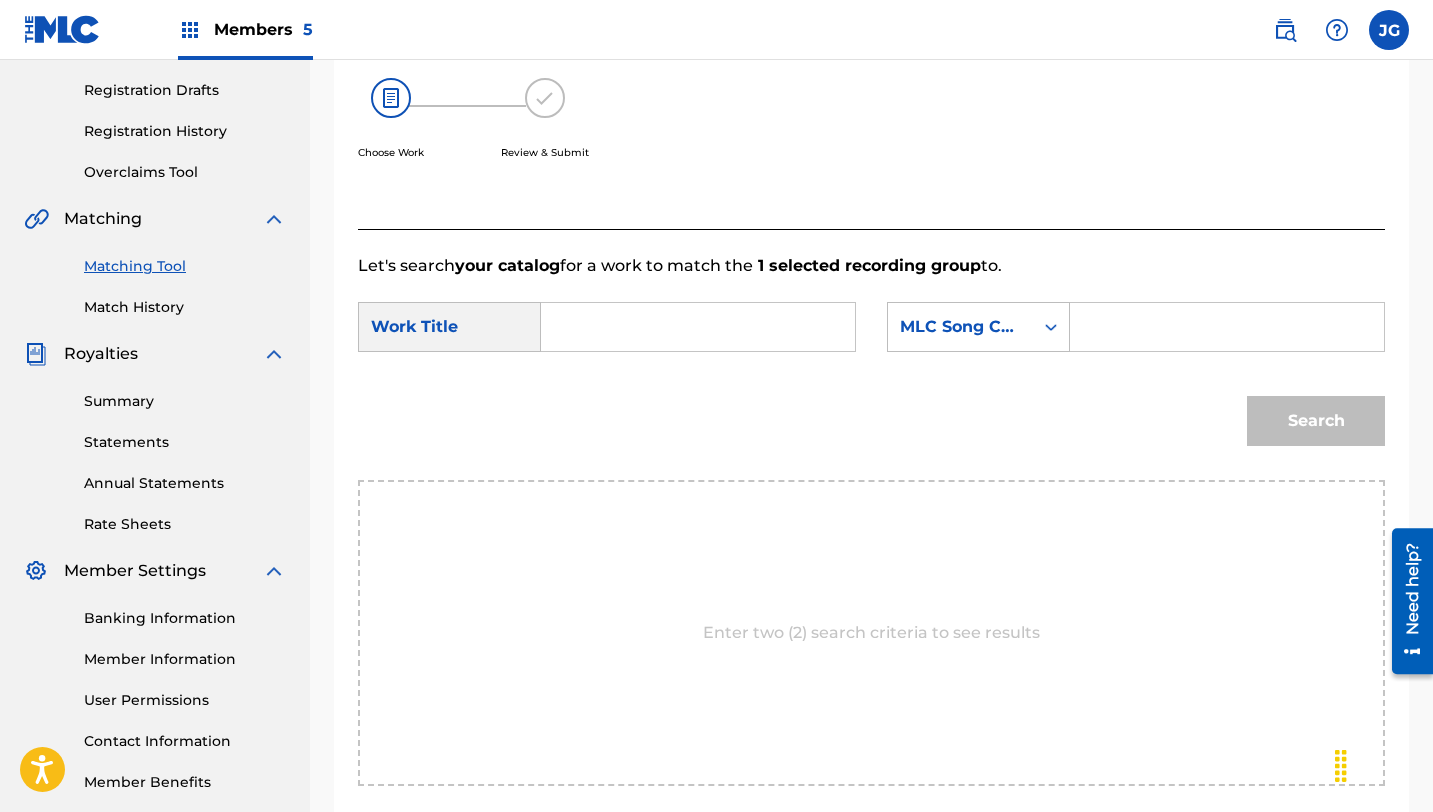 click at bounding box center [698, 327] 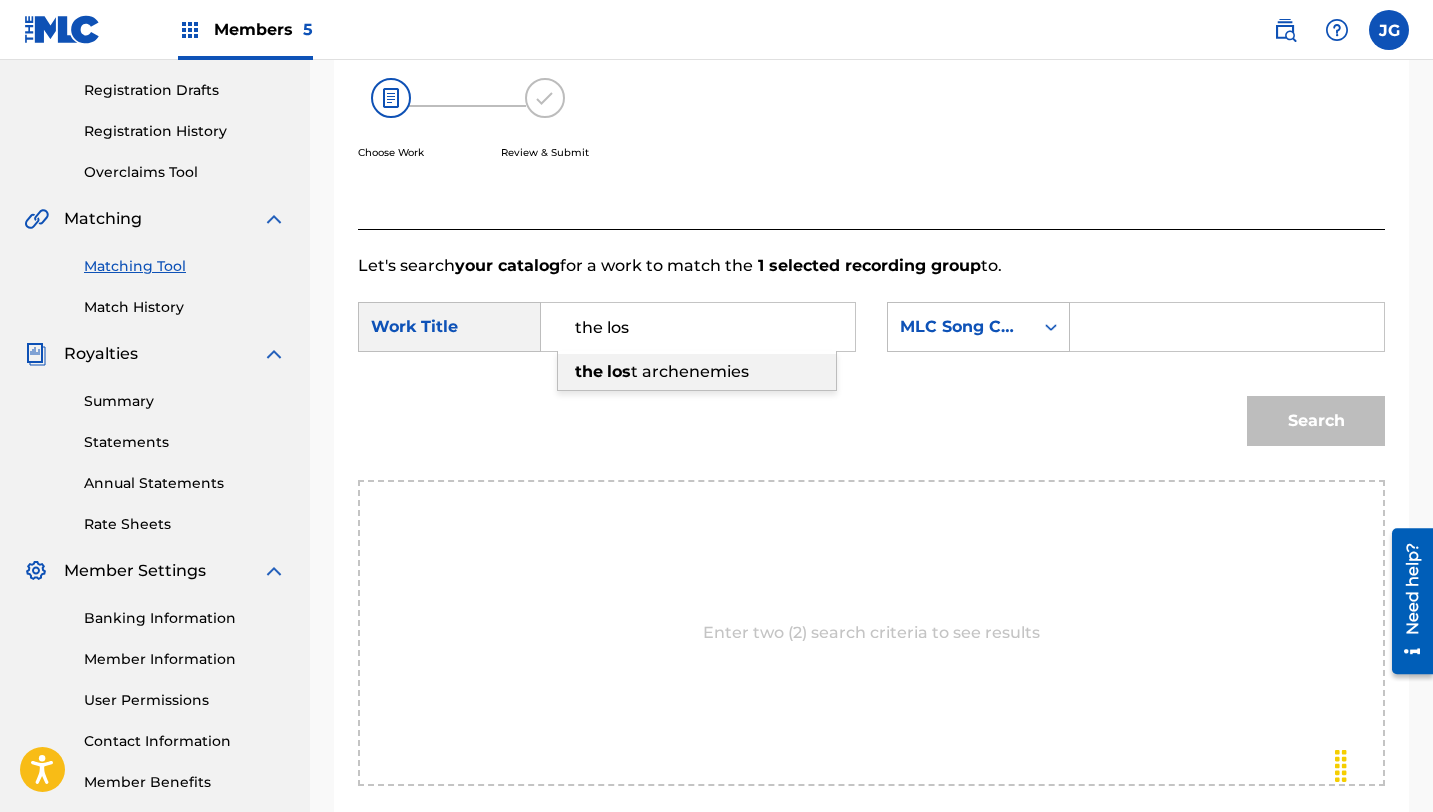 click on "los" at bounding box center [619, 371] 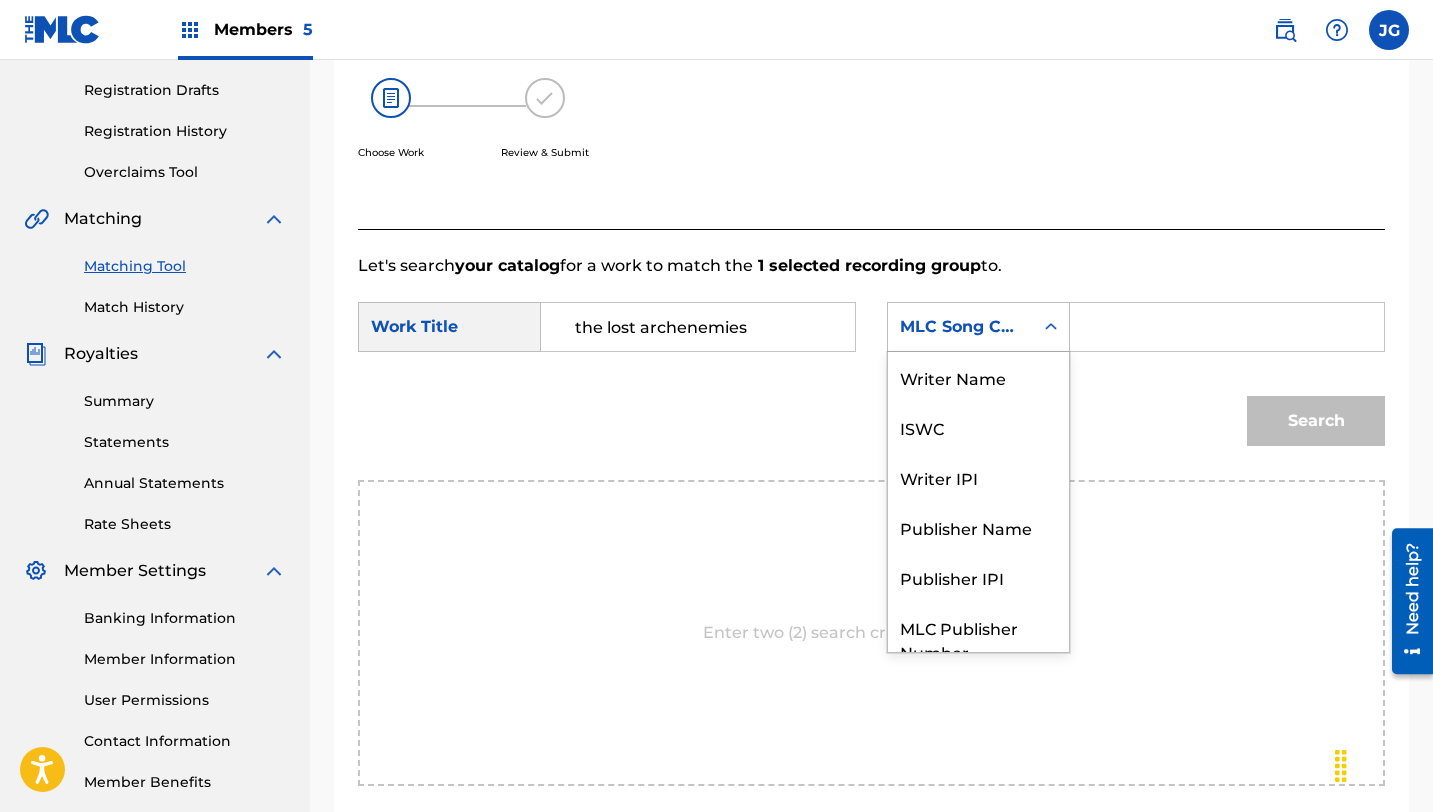 click on "MLC Song Code" at bounding box center [960, 327] 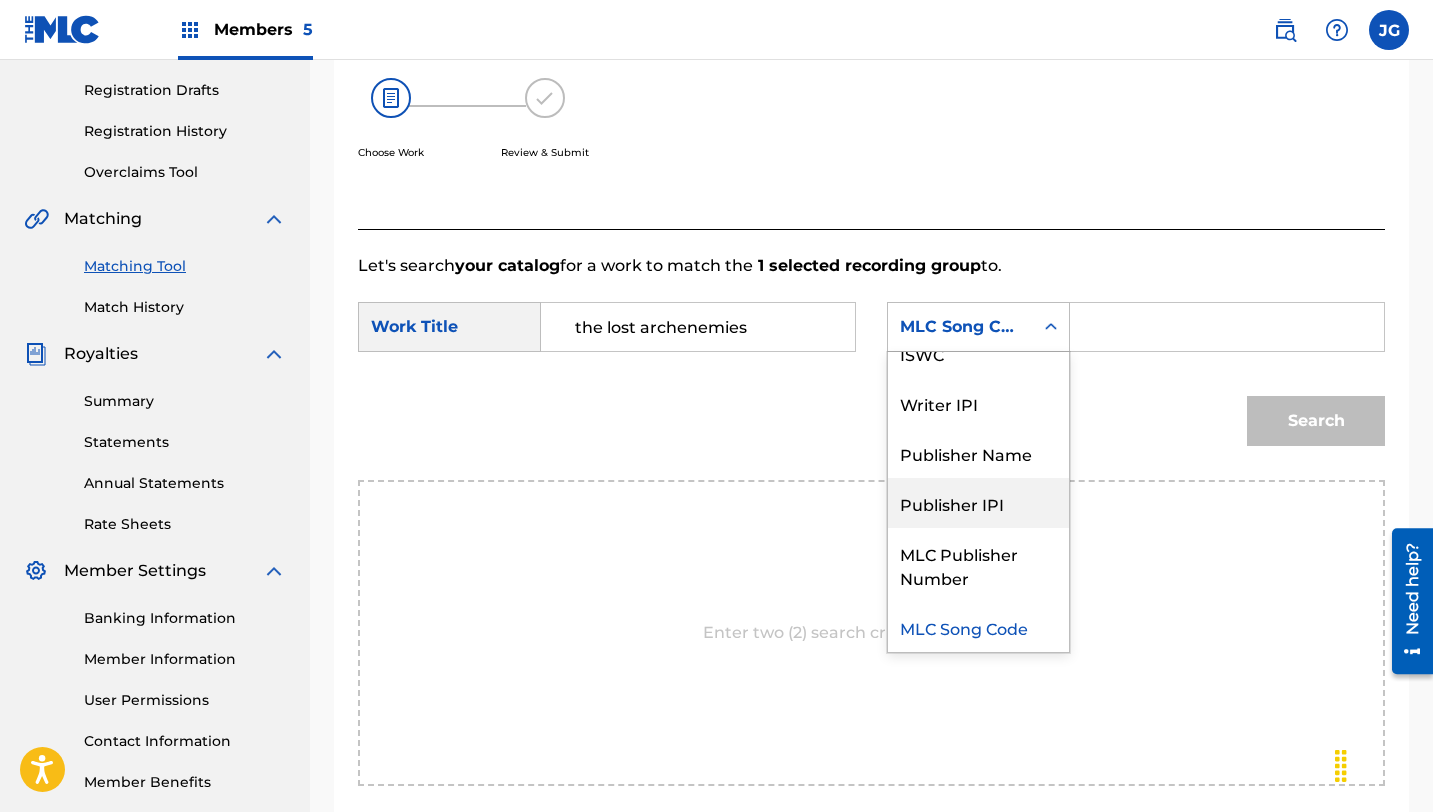 scroll, scrollTop: 0, scrollLeft: 0, axis: both 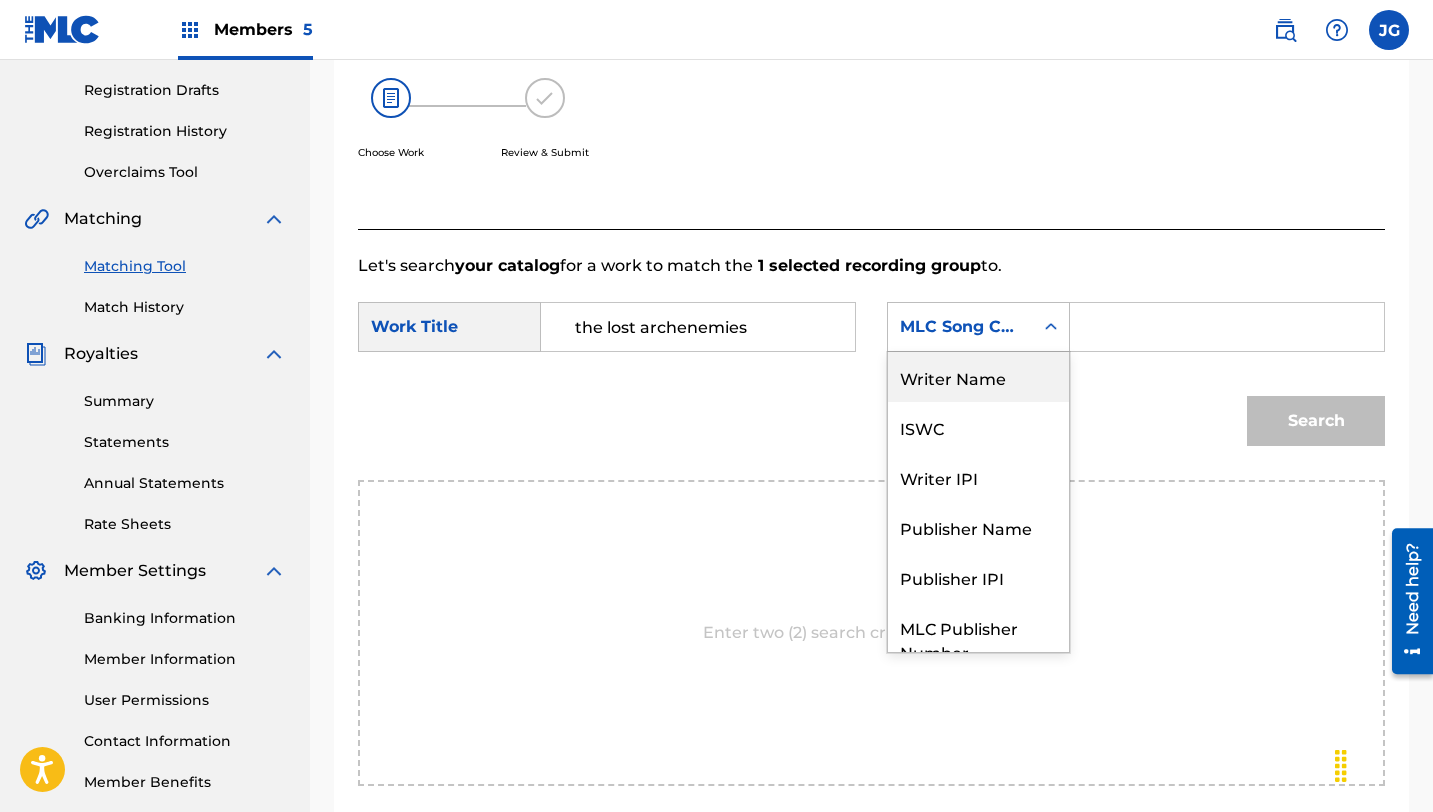 click on "Writer Name" at bounding box center [978, 377] 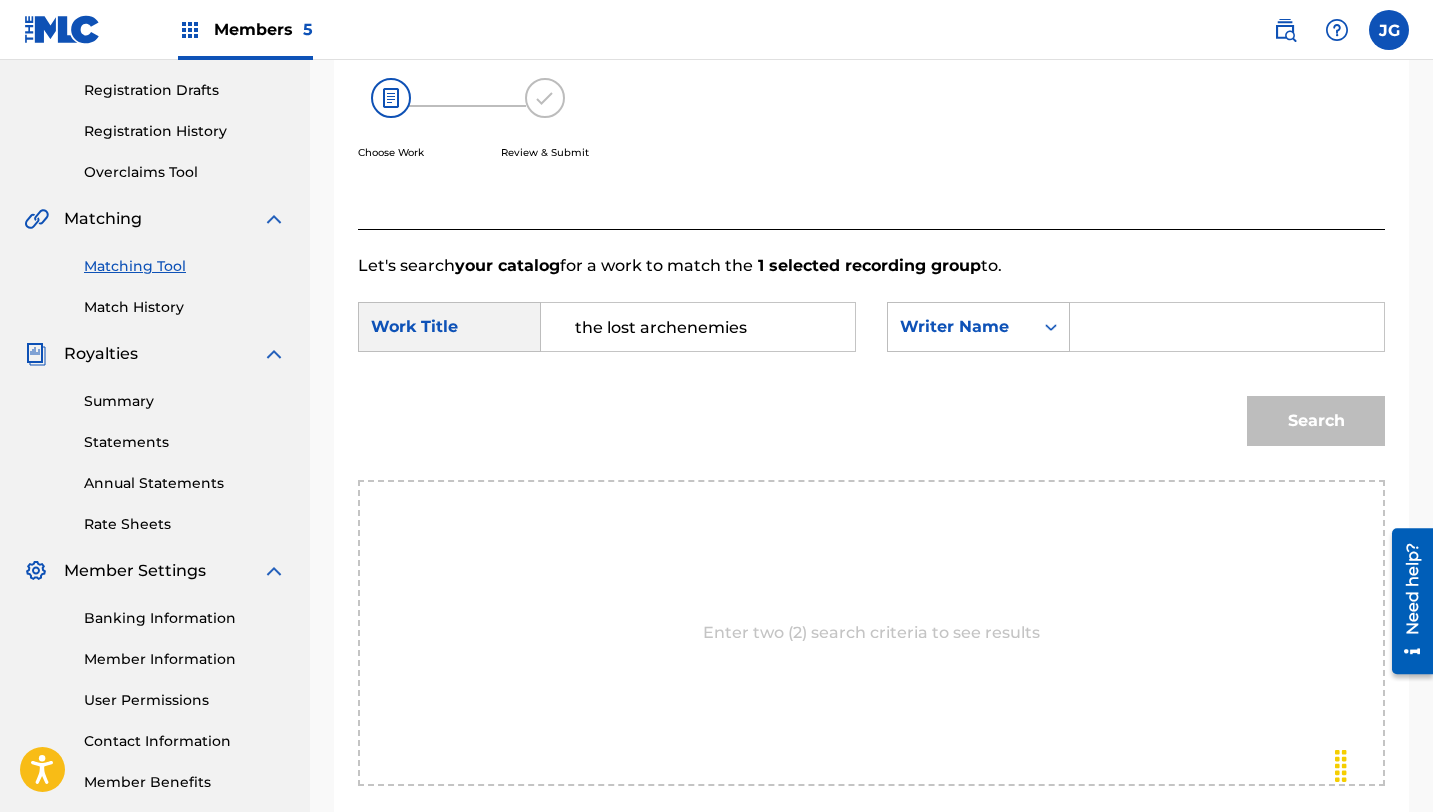 click at bounding box center [1227, 327] 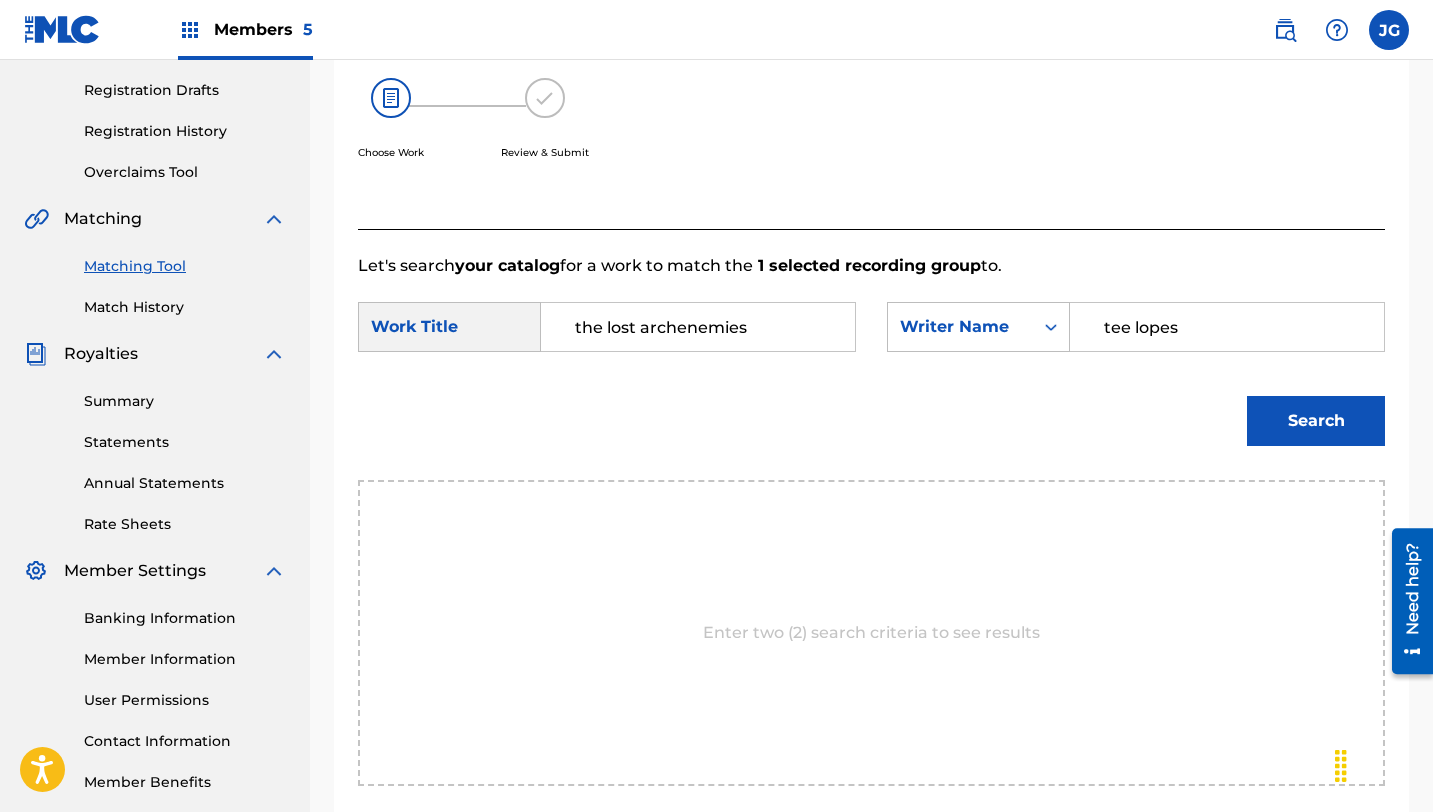click on "Search" at bounding box center [1316, 421] 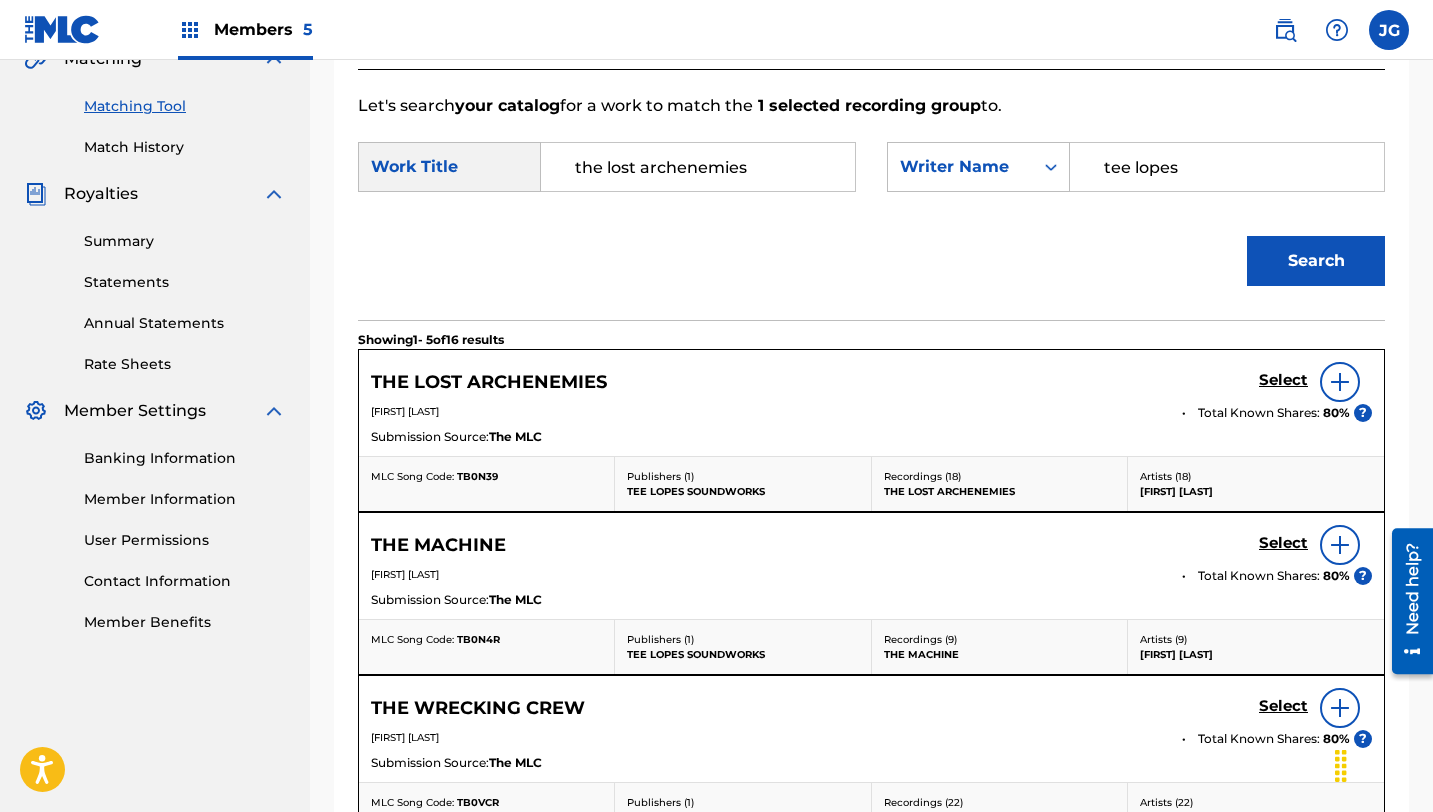 scroll, scrollTop: 507, scrollLeft: 0, axis: vertical 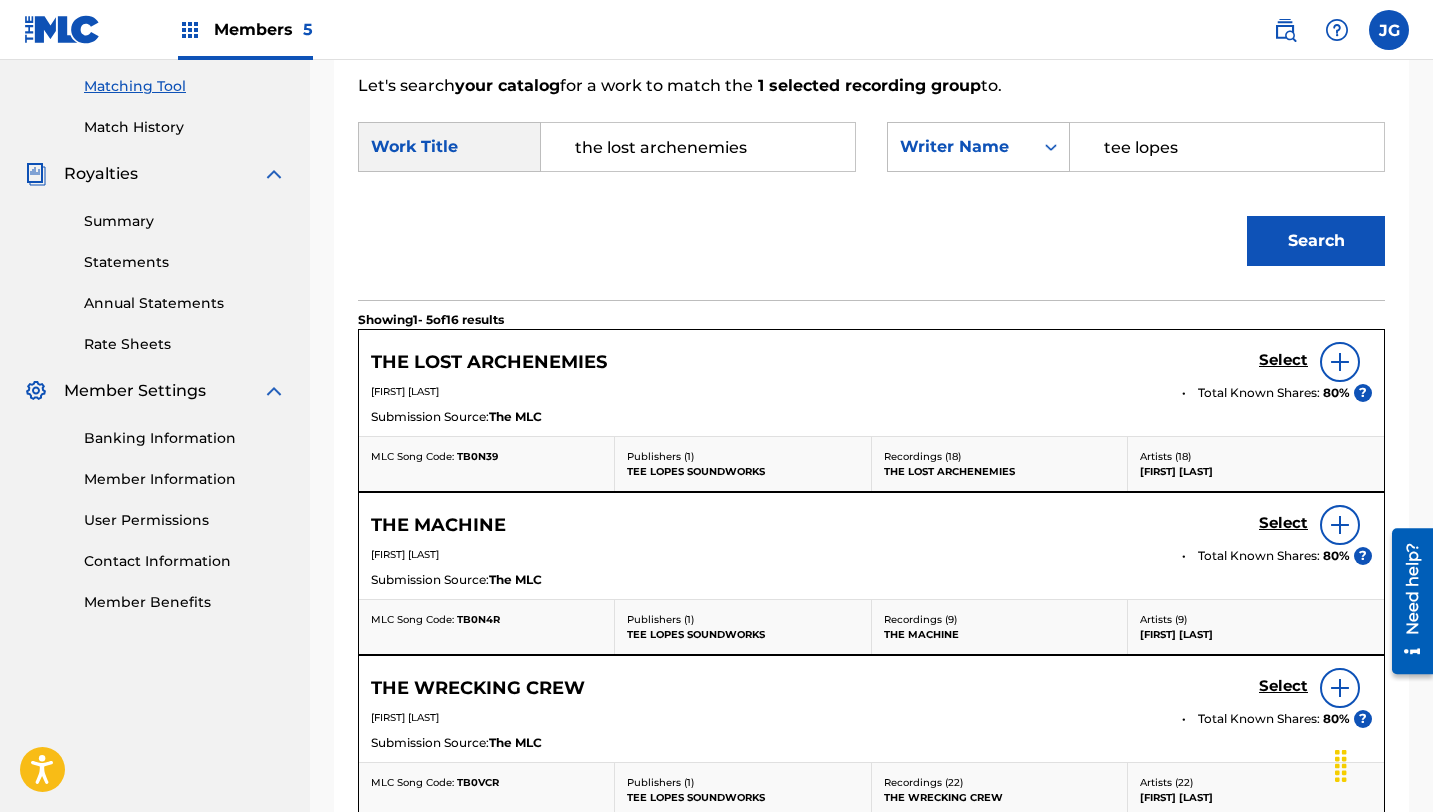 click on "Select" at bounding box center [1283, 360] 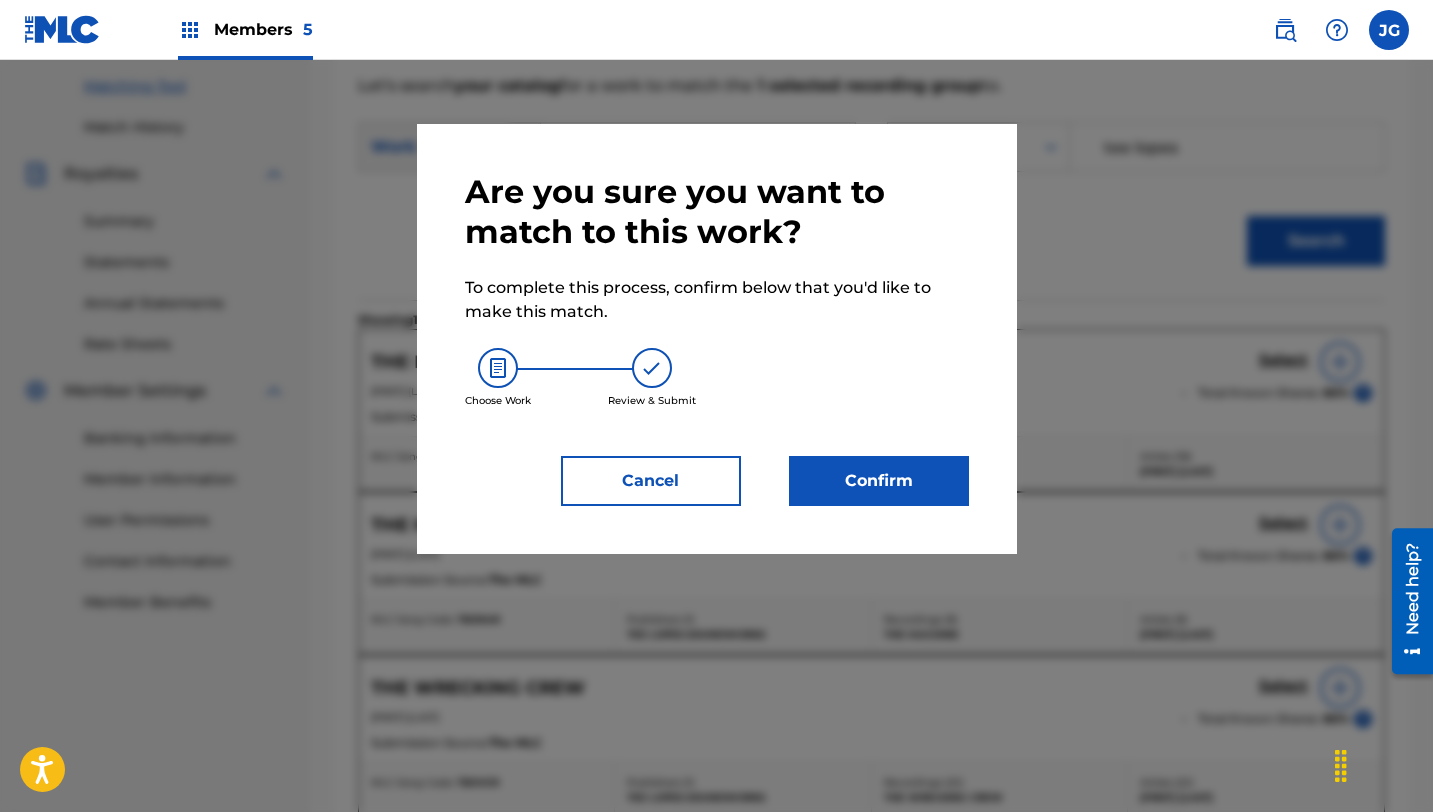 click on "Confirm" at bounding box center (879, 481) 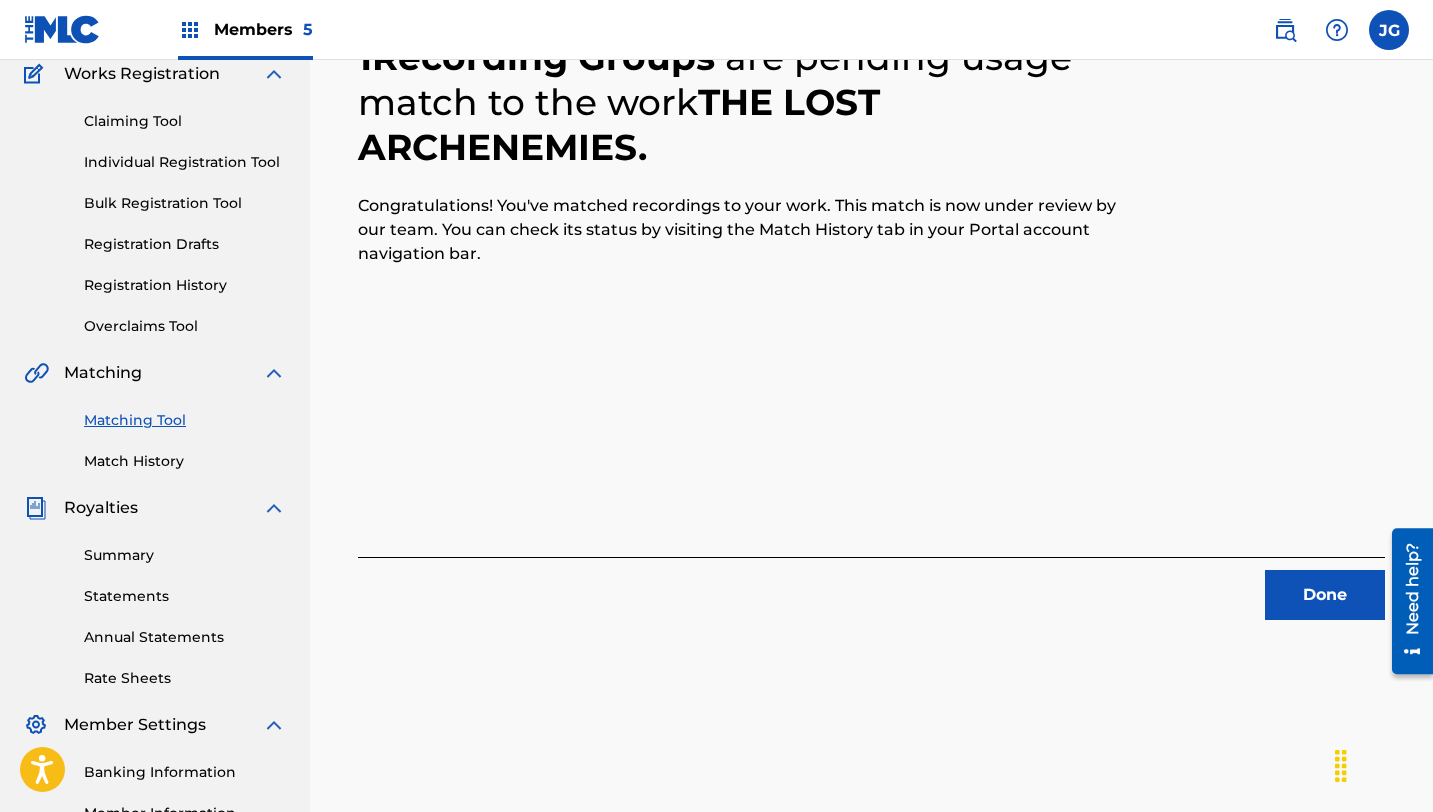 scroll, scrollTop: 0, scrollLeft: 0, axis: both 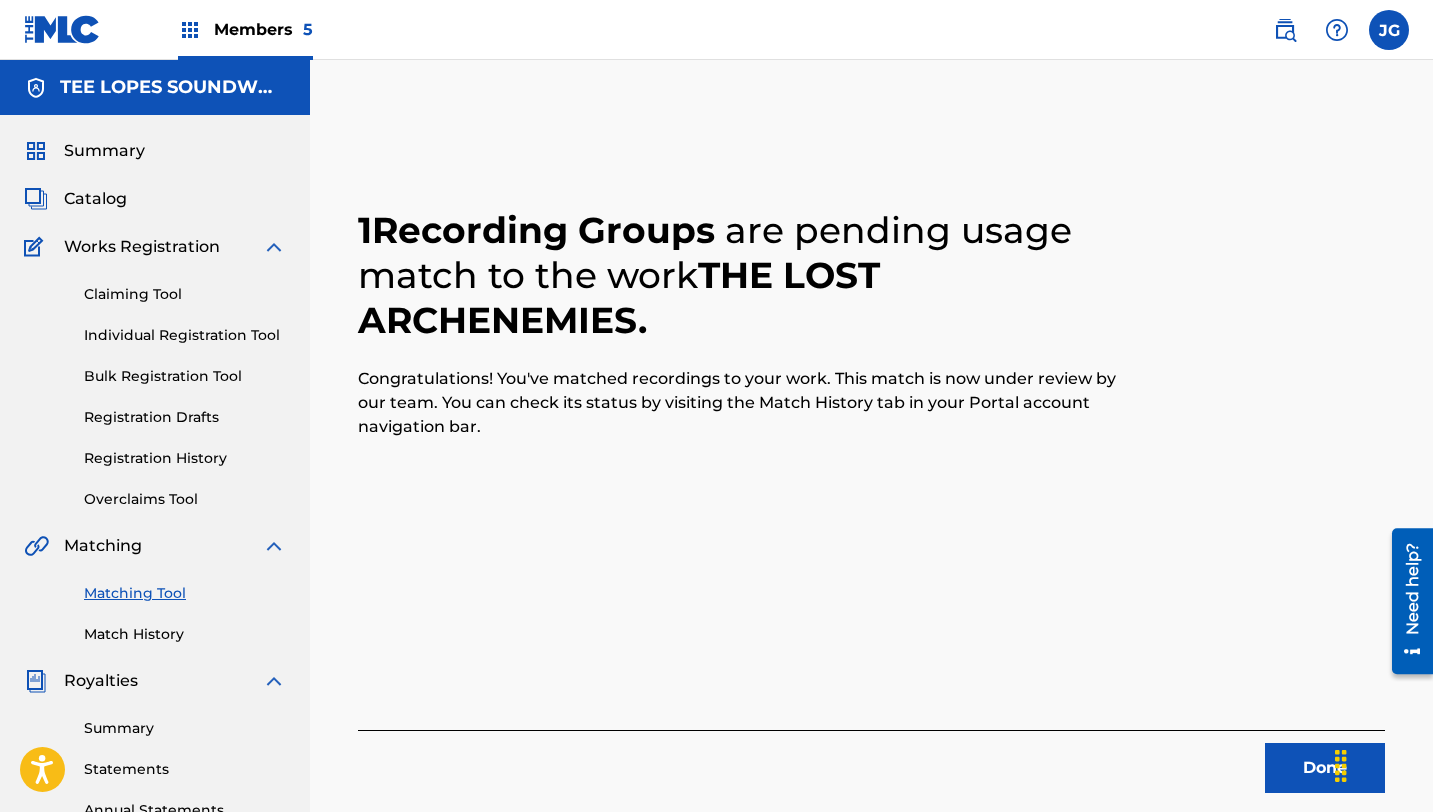 click on "Done" at bounding box center (1325, 768) 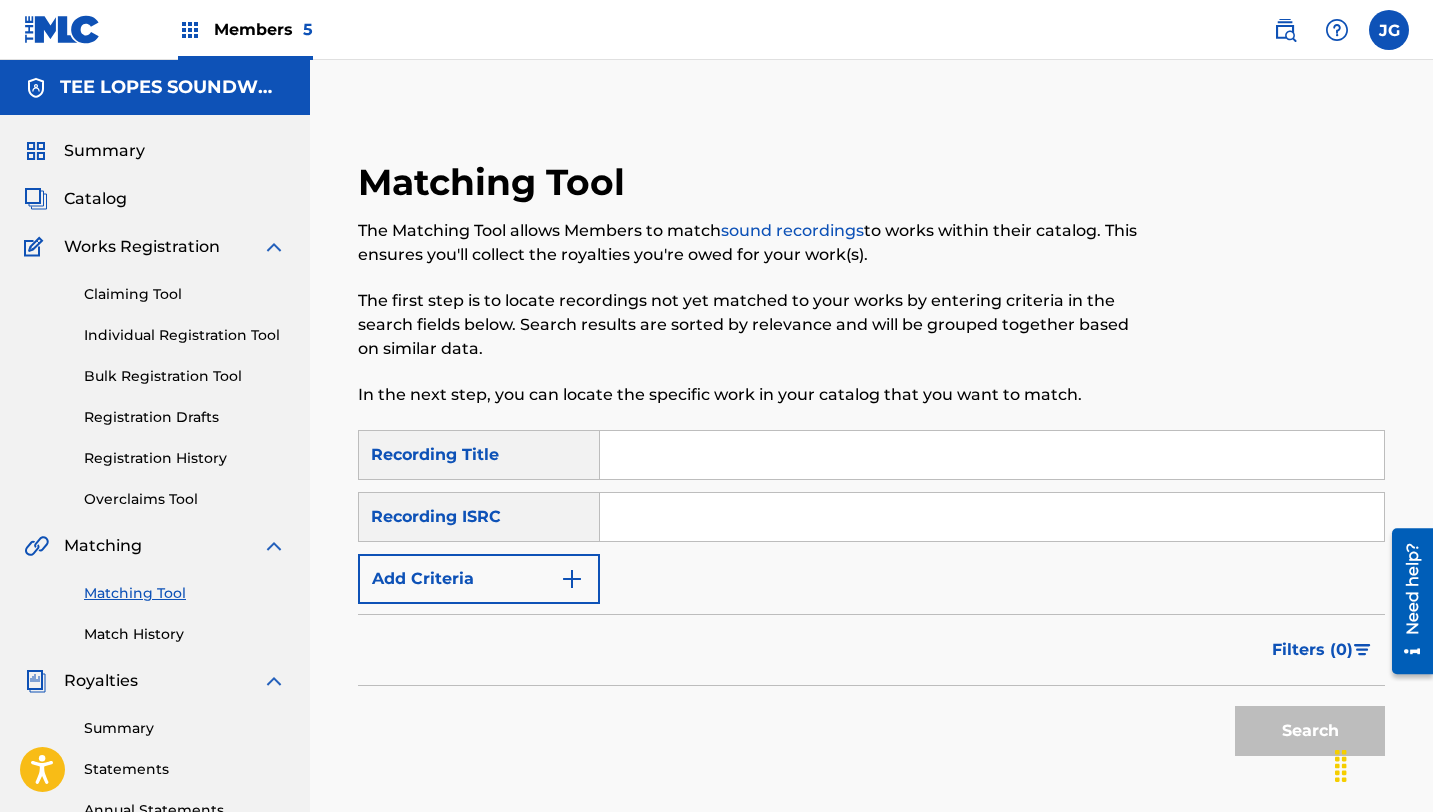 click at bounding box center [992, 455] 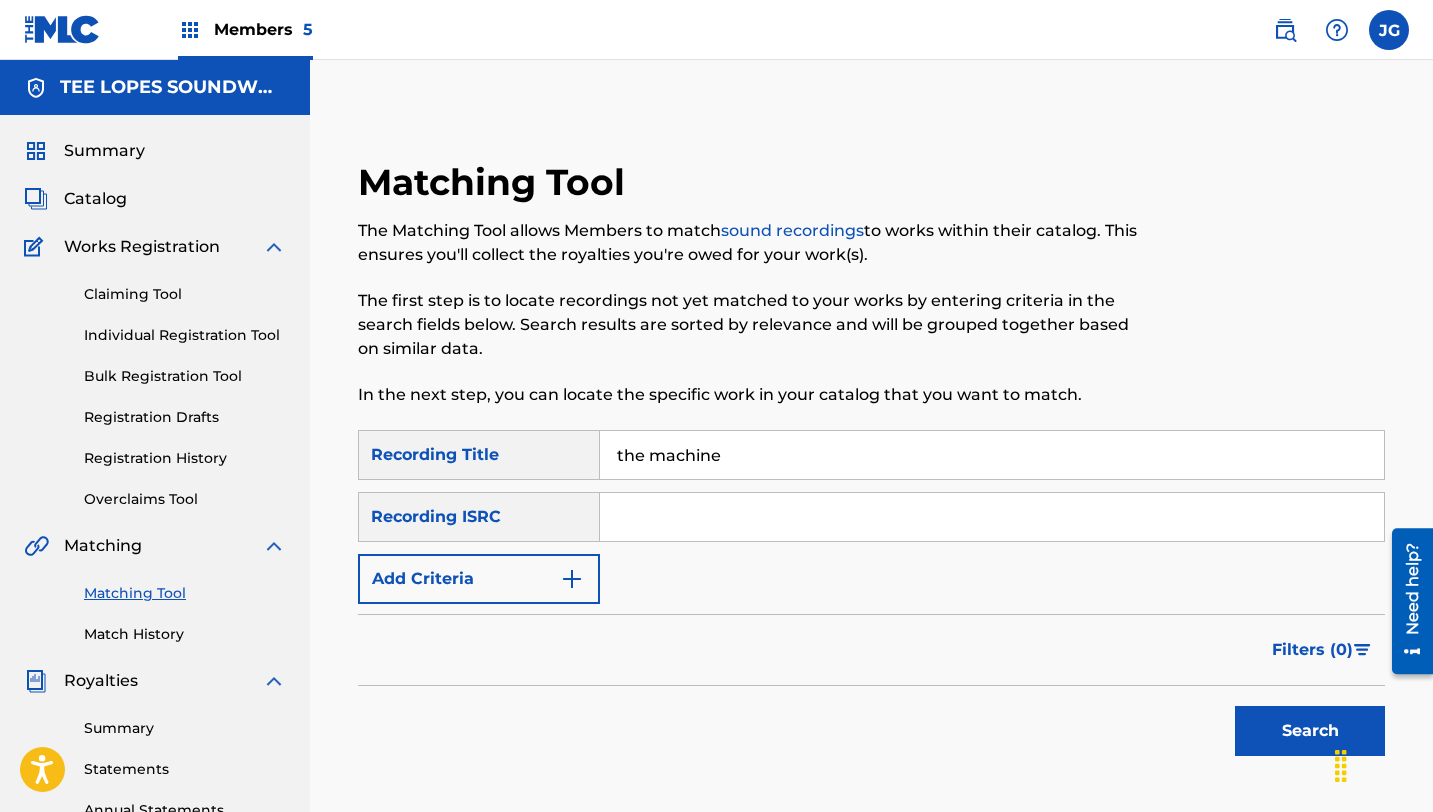 type on "the machine" 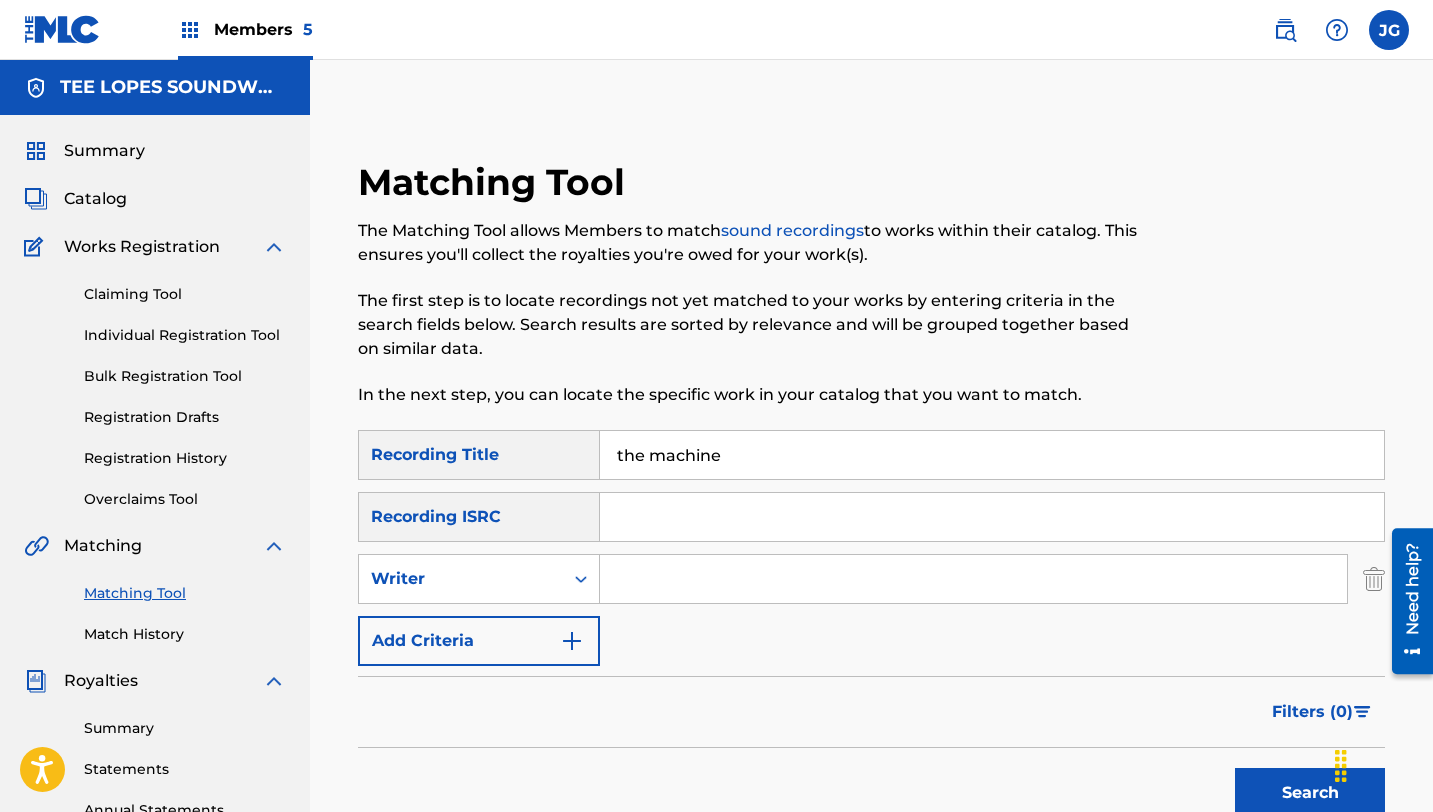 click at bounding box center (973, 579) 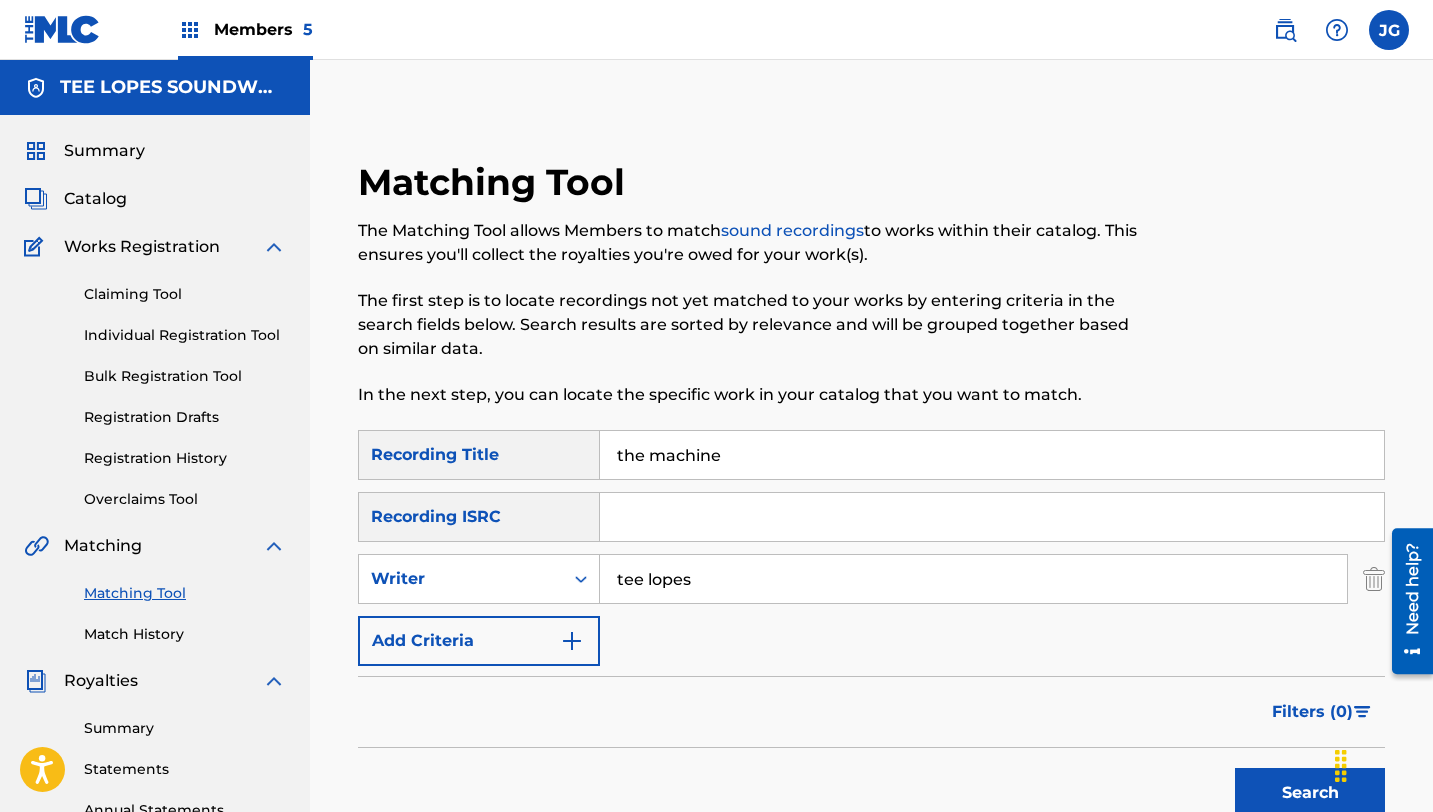 click on "Add Criteria" at bounding box center (479, 641) 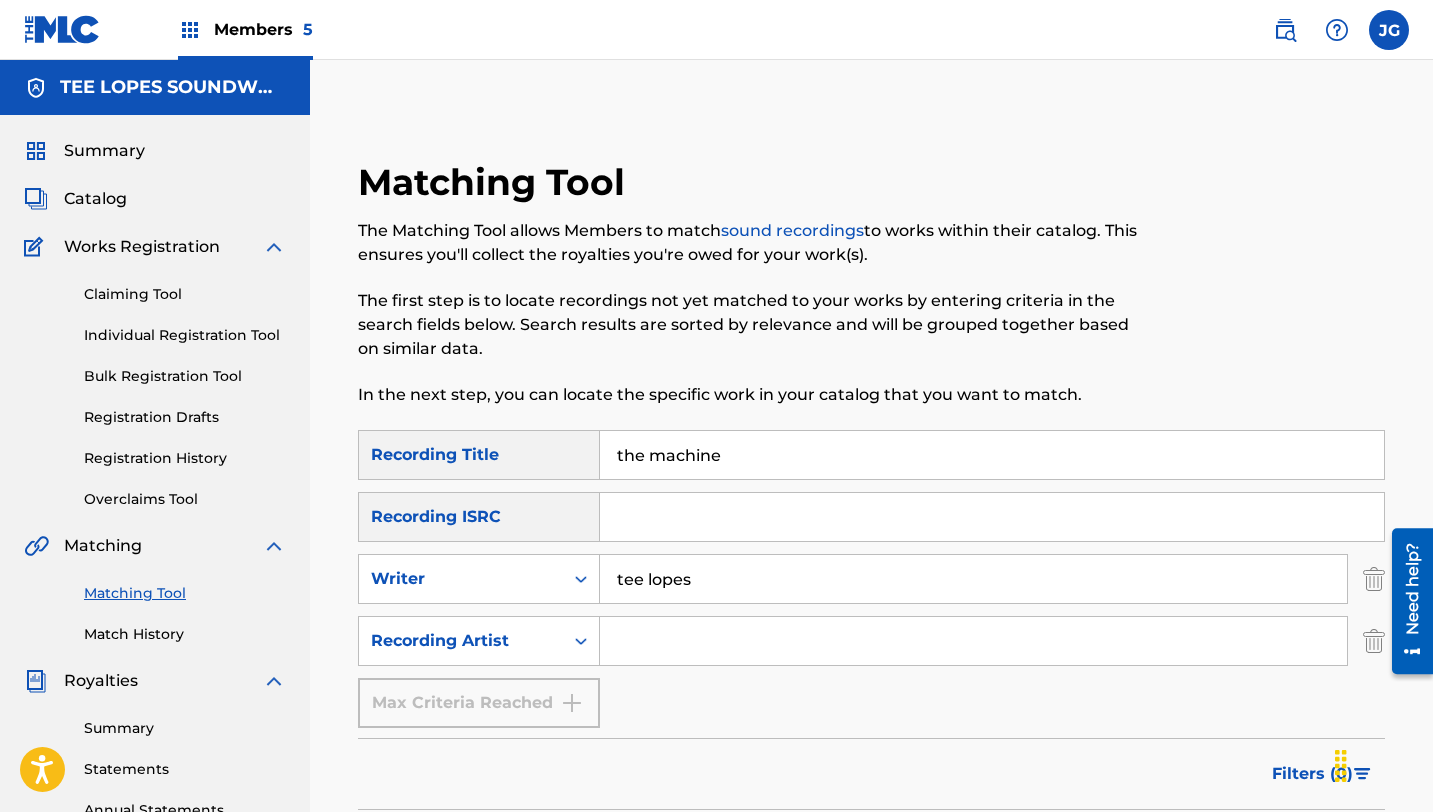 click at bounding box center (973, 641) 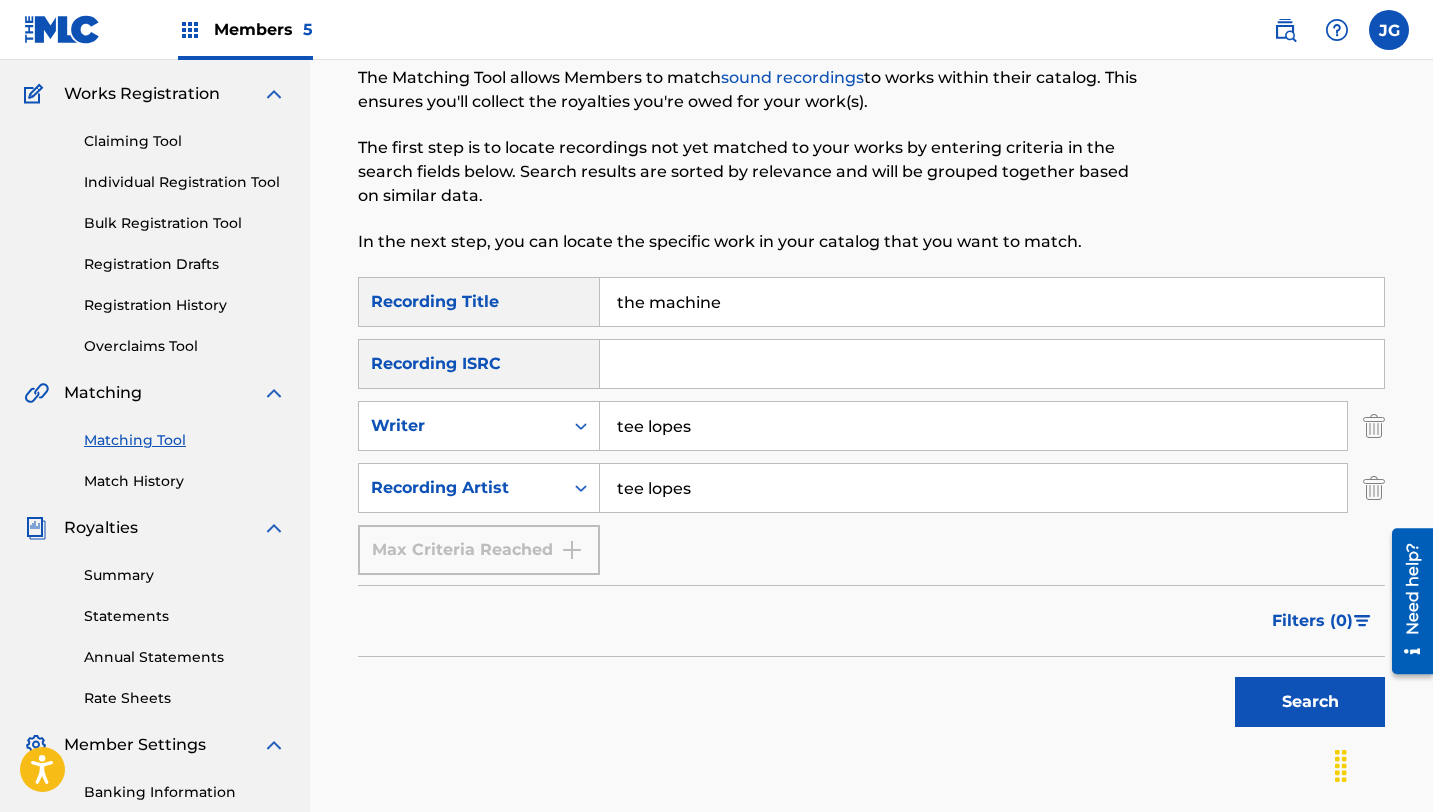 scroll, scrollTop: 174, scrollLeft: 0, axis: vertical 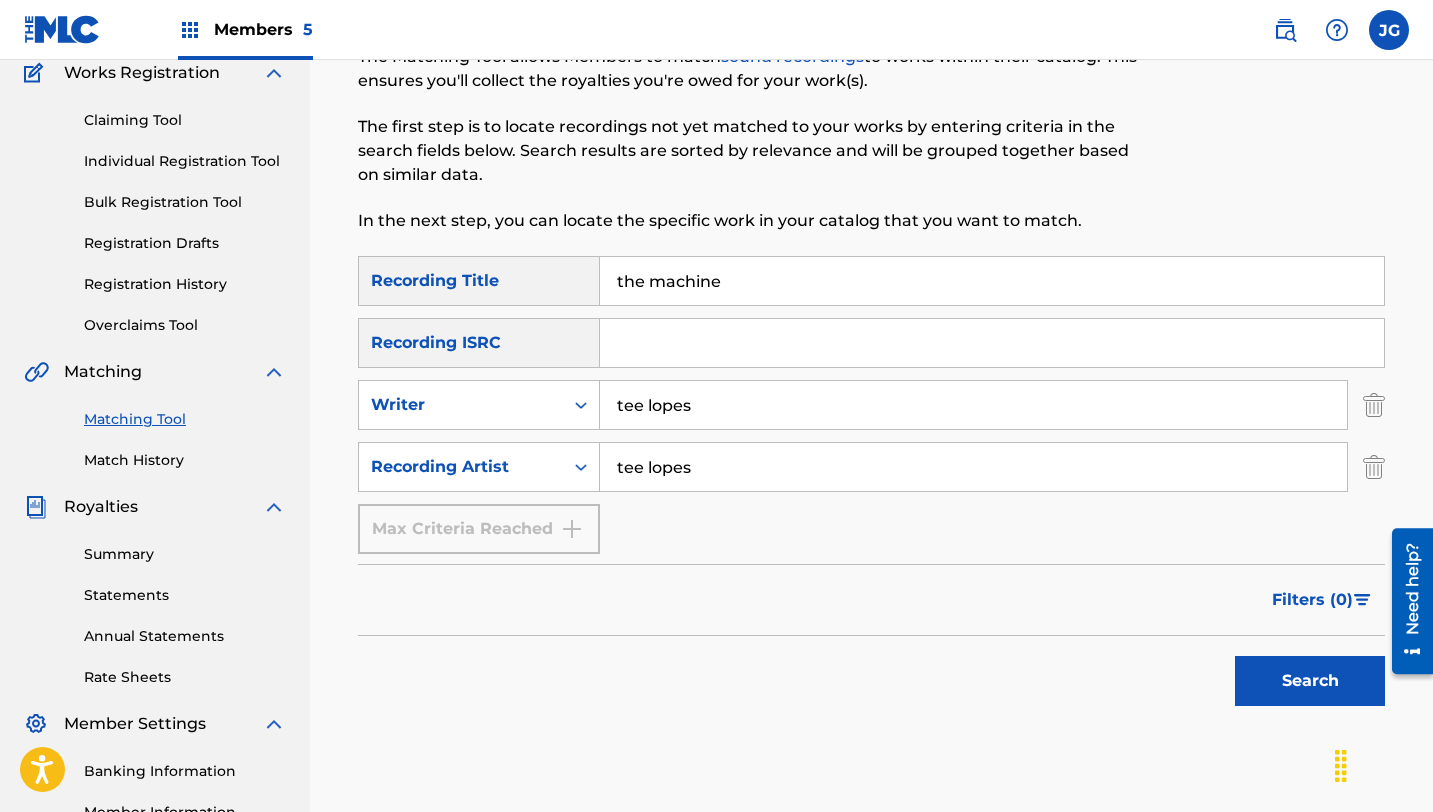 click on "Search" at bounding box center (1305, 676) 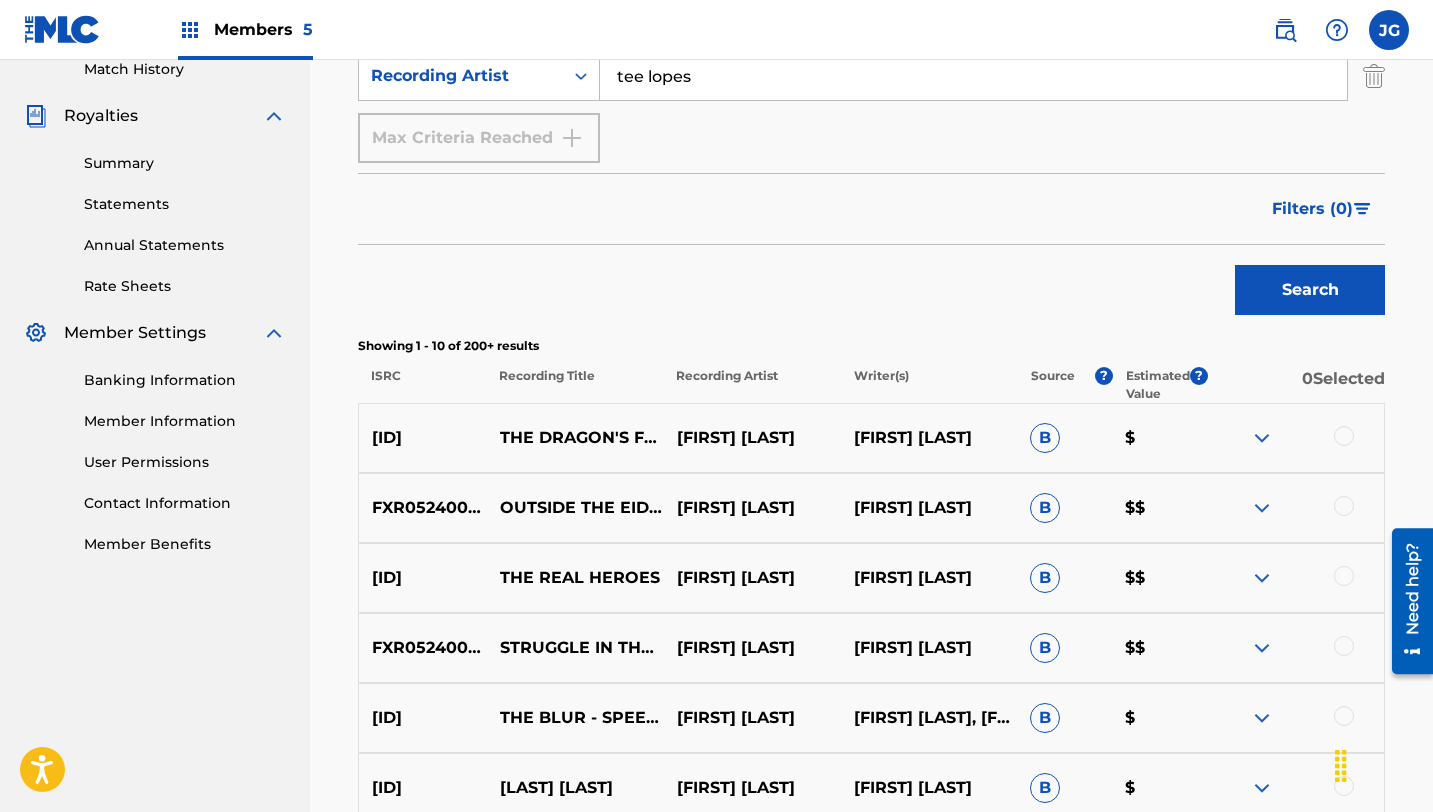 scroll, scrollTop: 605, scrollLeft: 0, axis: vertical 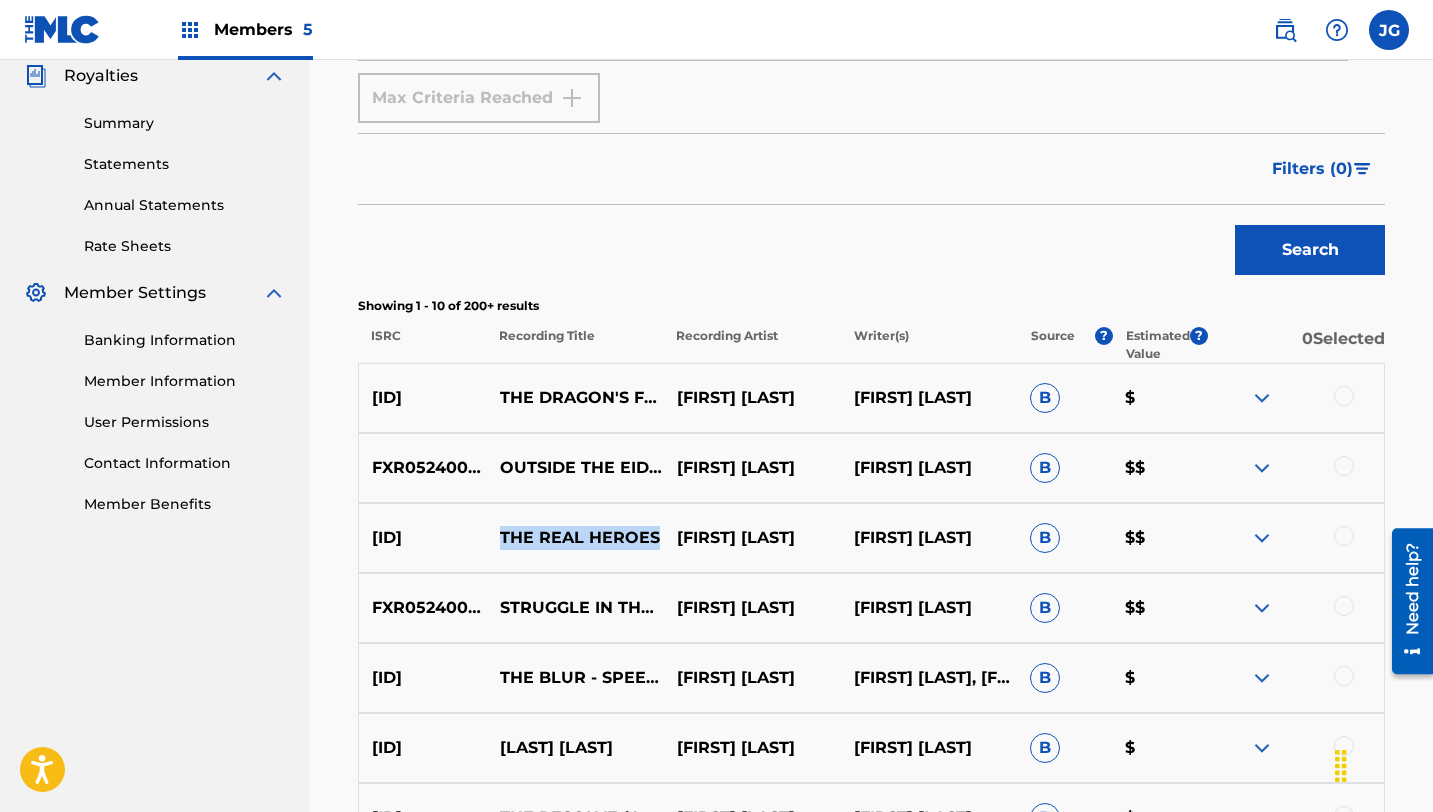 drag, startPoint x: 499, startPoint y: 538, endPoint x: 656, endPoint y: 544, distance: 157.11461 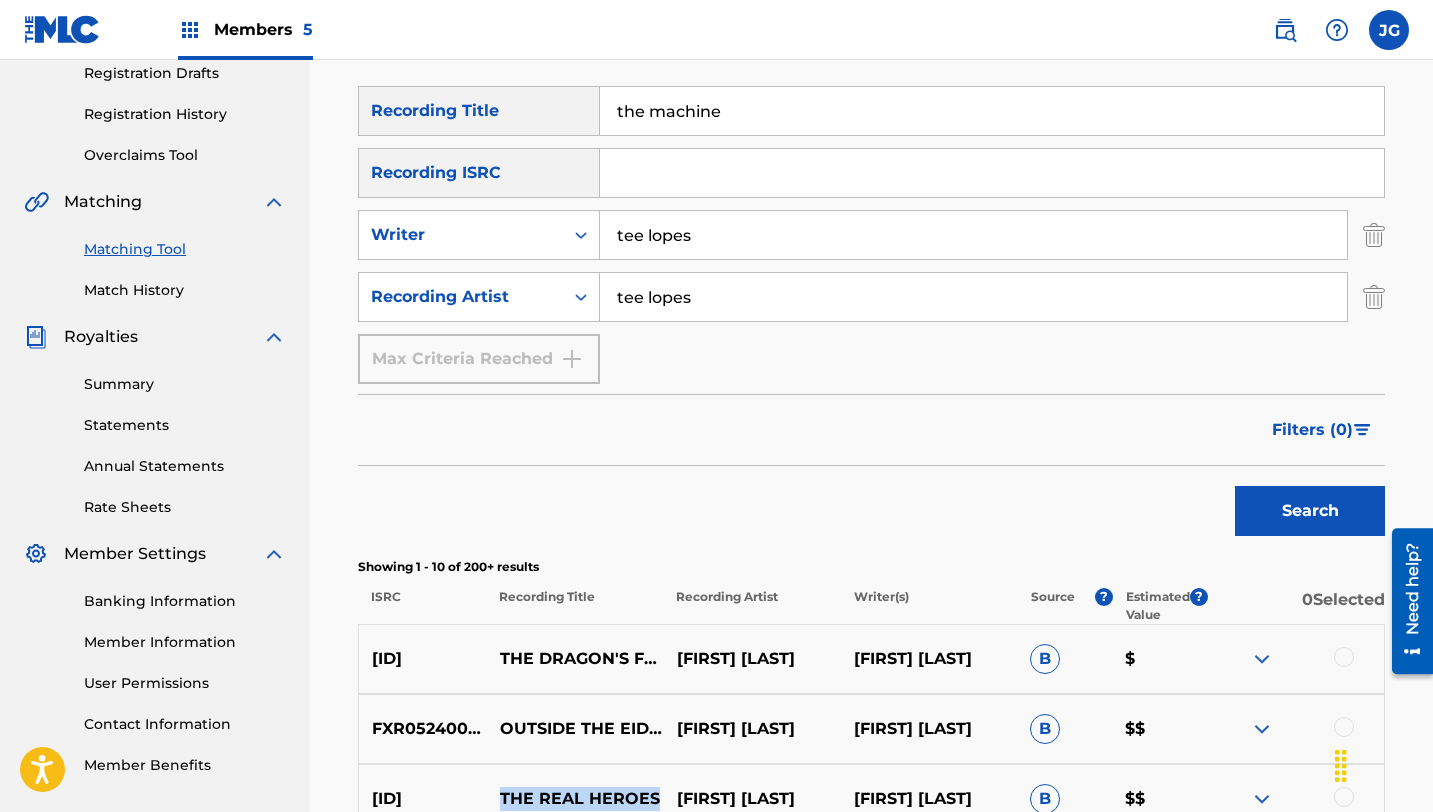 scroll, scrollTop: 272, scrollLeft: 0, axis: vertical 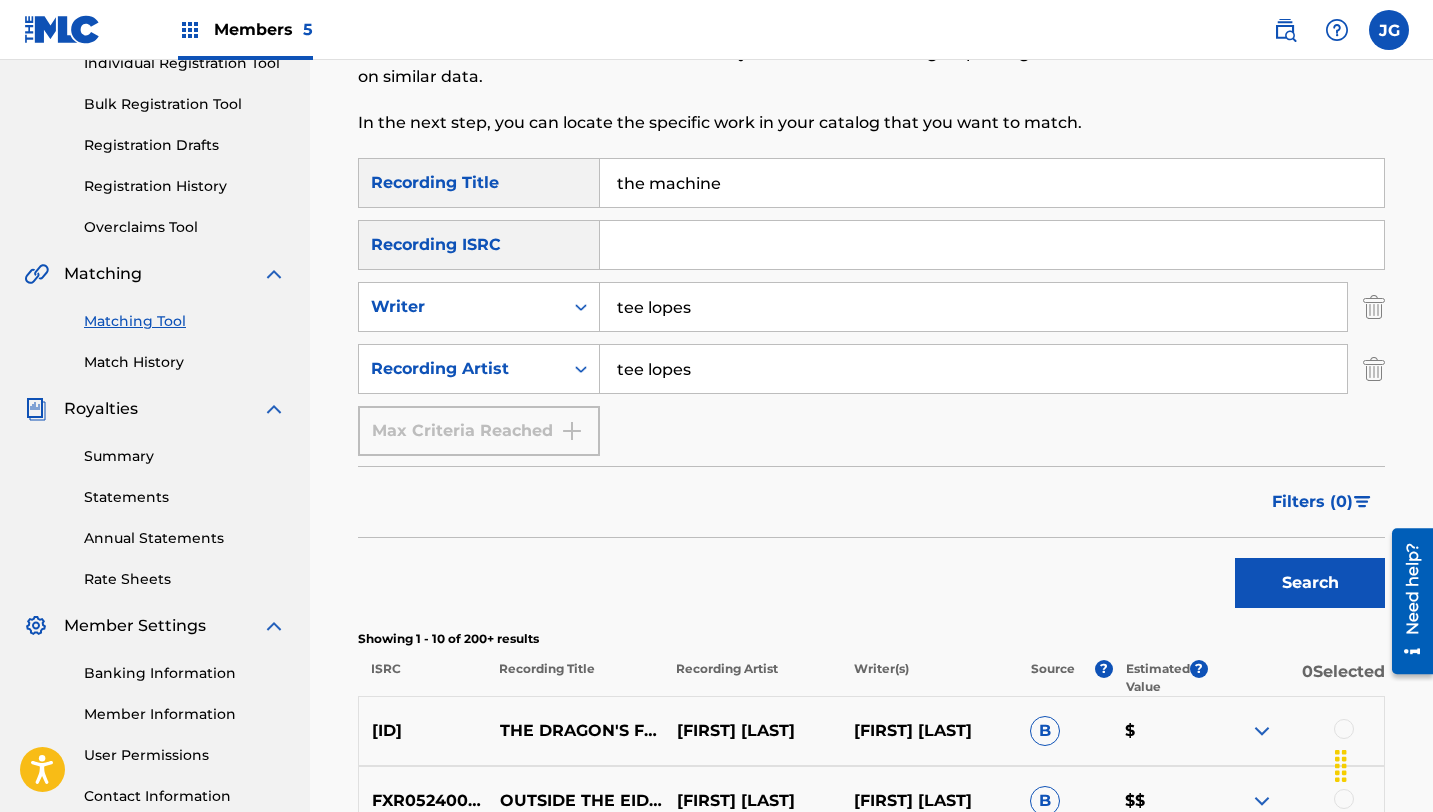 drag, startPoint x: 724, startPoint y: 184, endPoint x: 574, endPoint y: 184, distance: 150 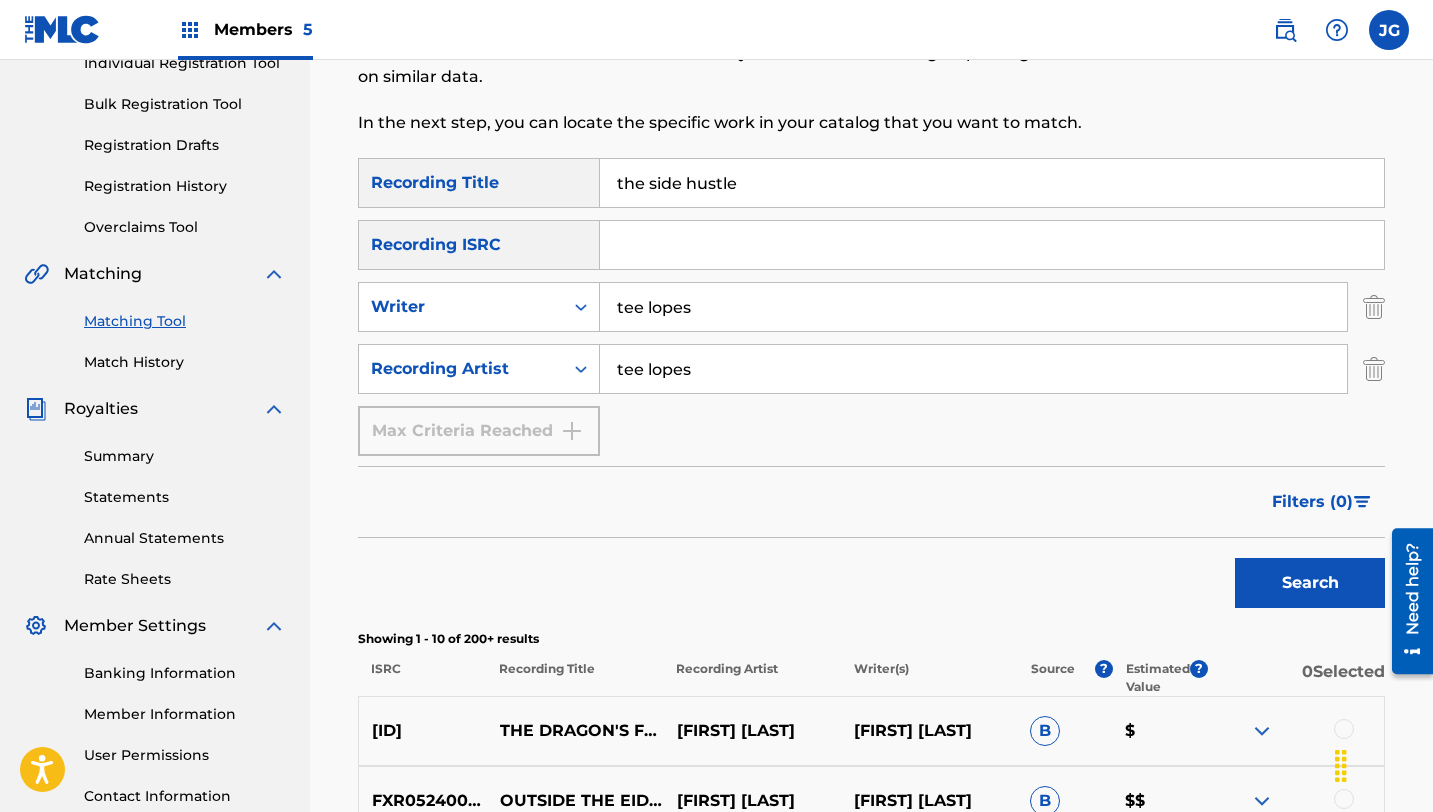 type on "the side hustle" 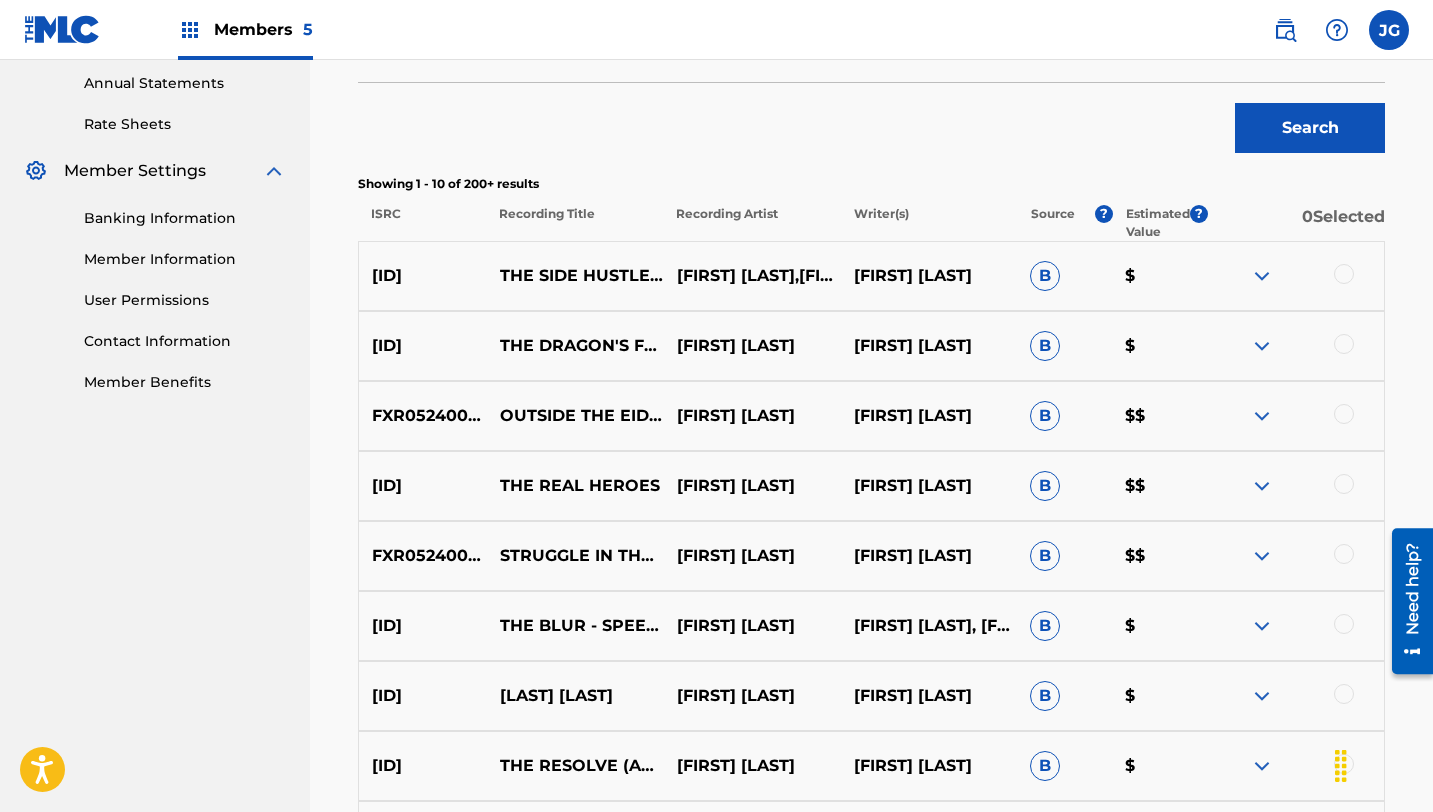 scroll, scrollTop: 741, scrollLeft: 0, axis: vertical 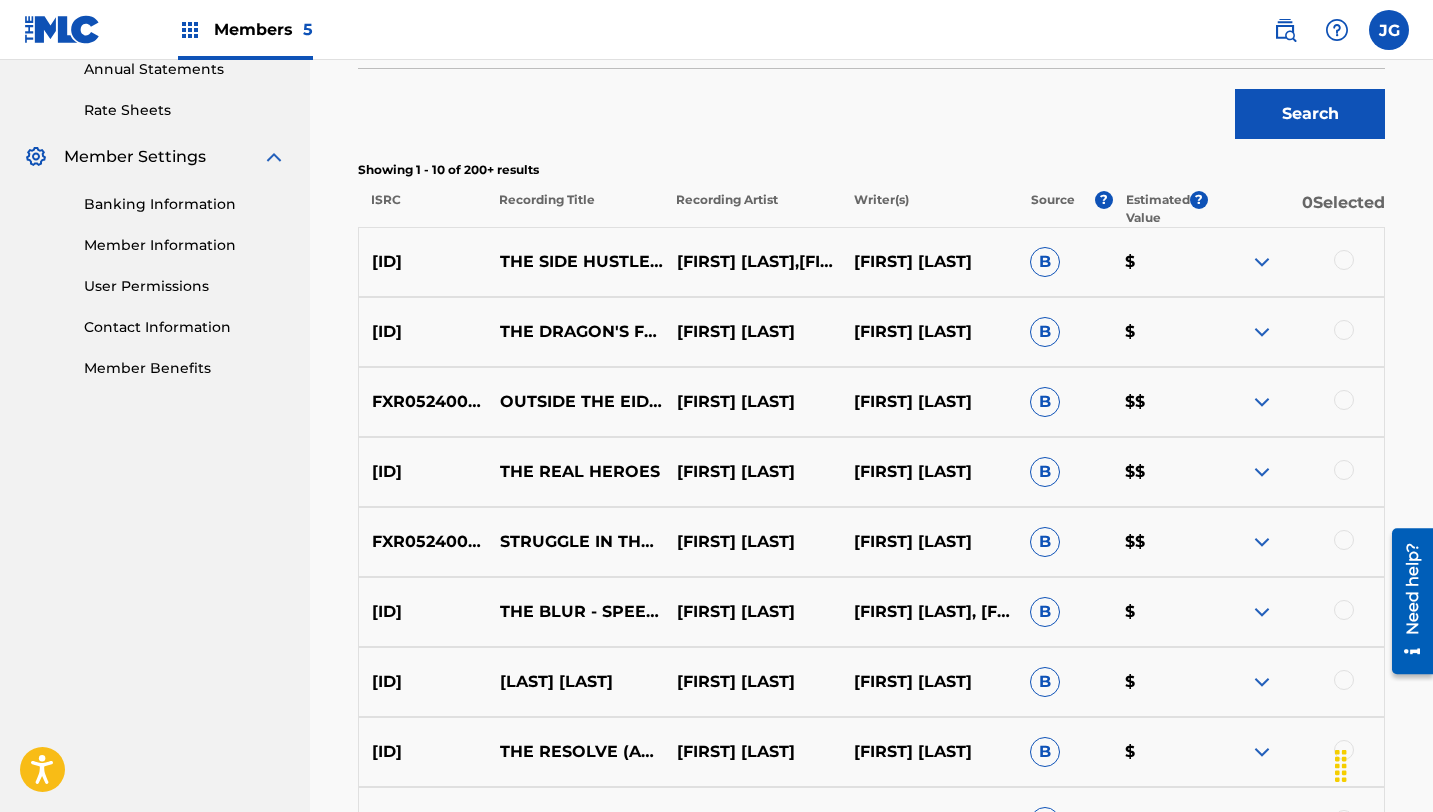click at bounding box center [1344, 260] 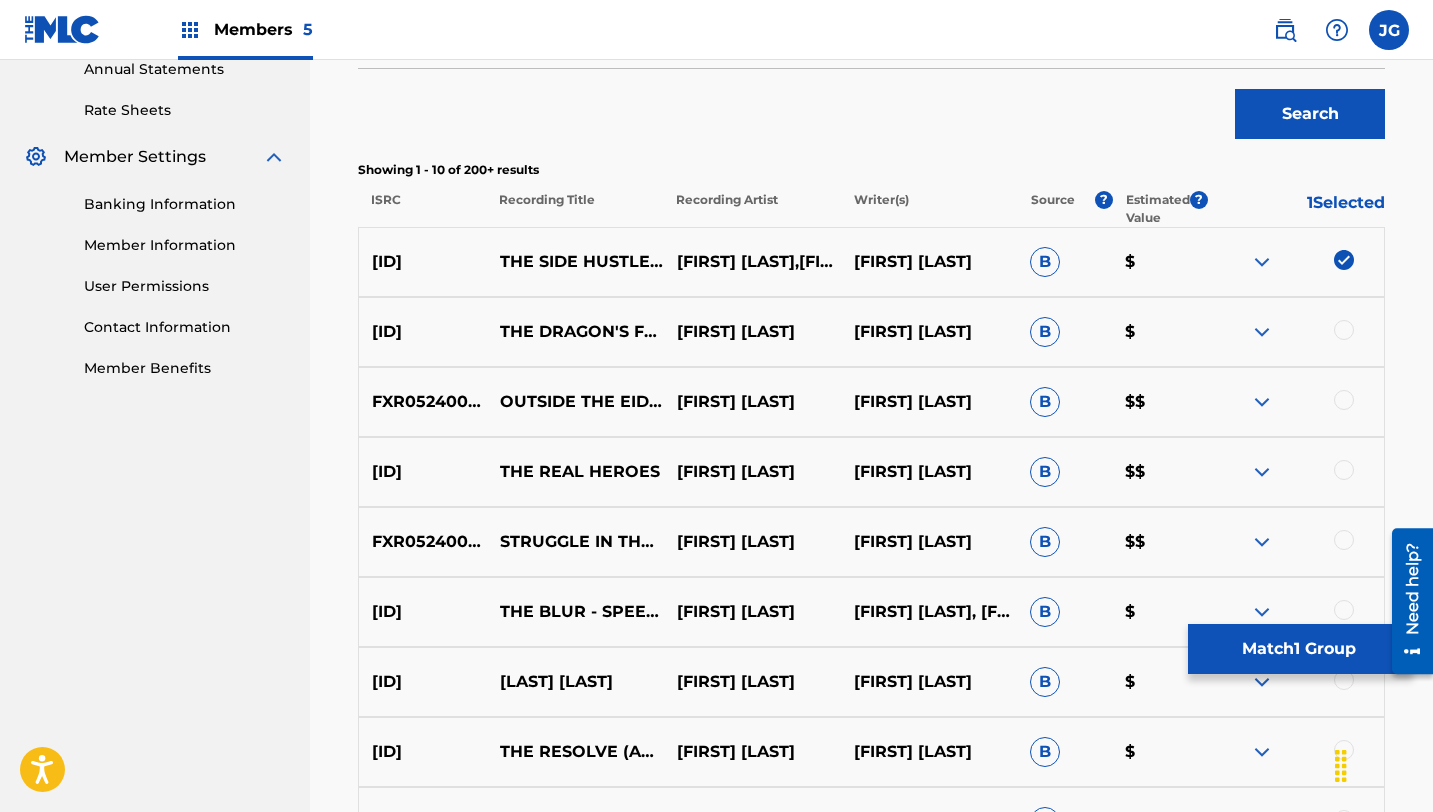 click on "Match  1 Group" at bounding box center (1298, 649) 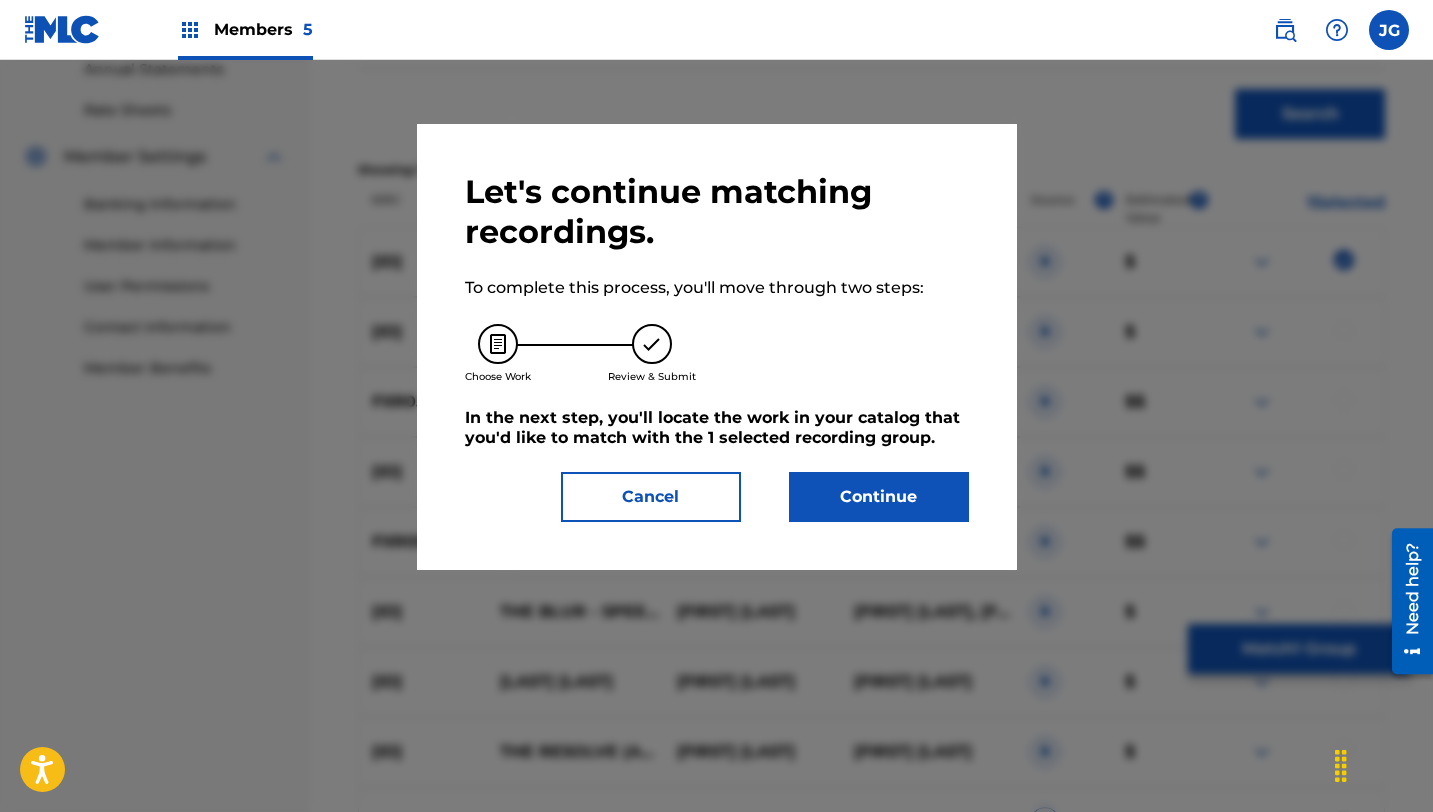 click on "Continue" at bounding box center [879, 497] 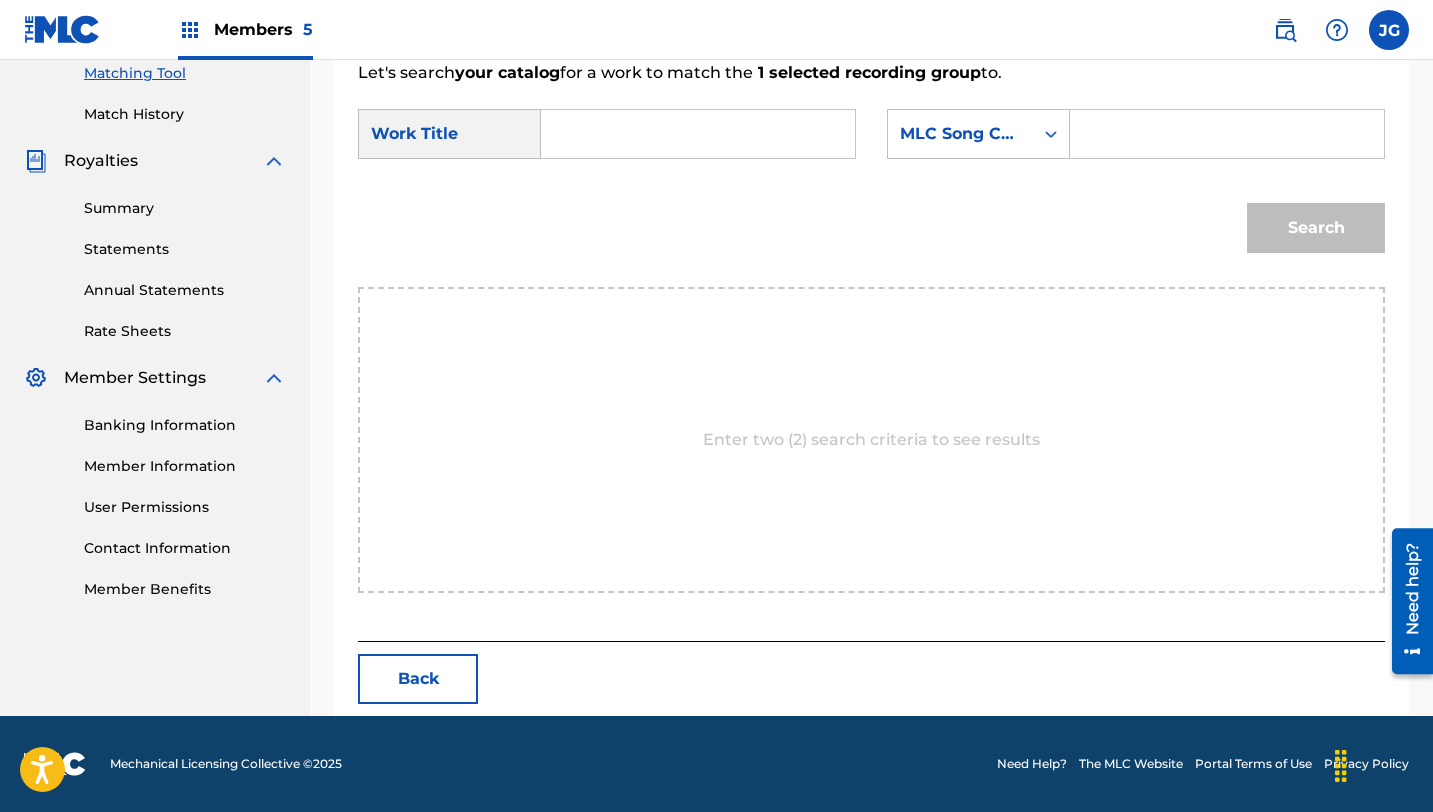 scroll, scrollTop: 520, scrollLeft: 0, axis: vertical 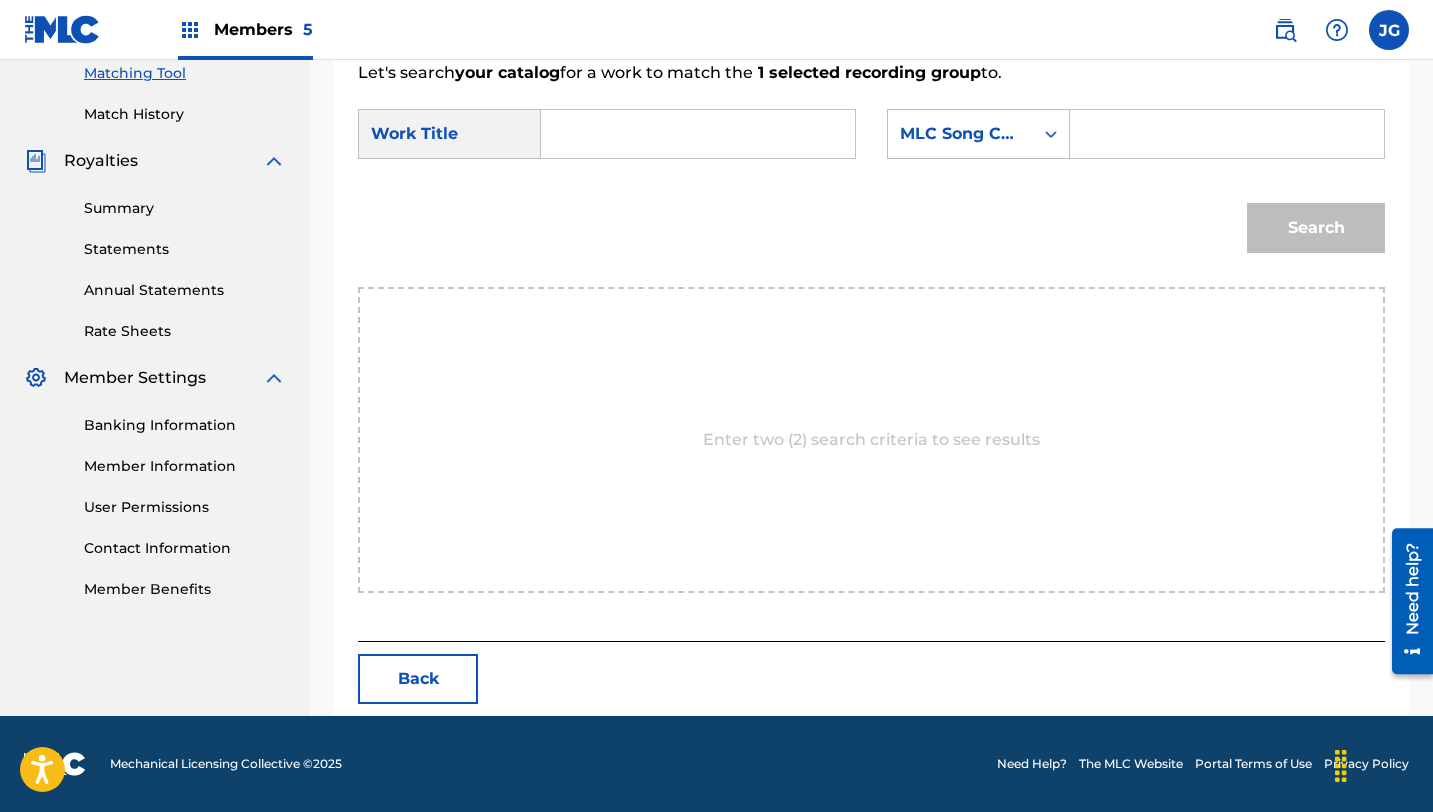 click at bounding box center (698, 134) 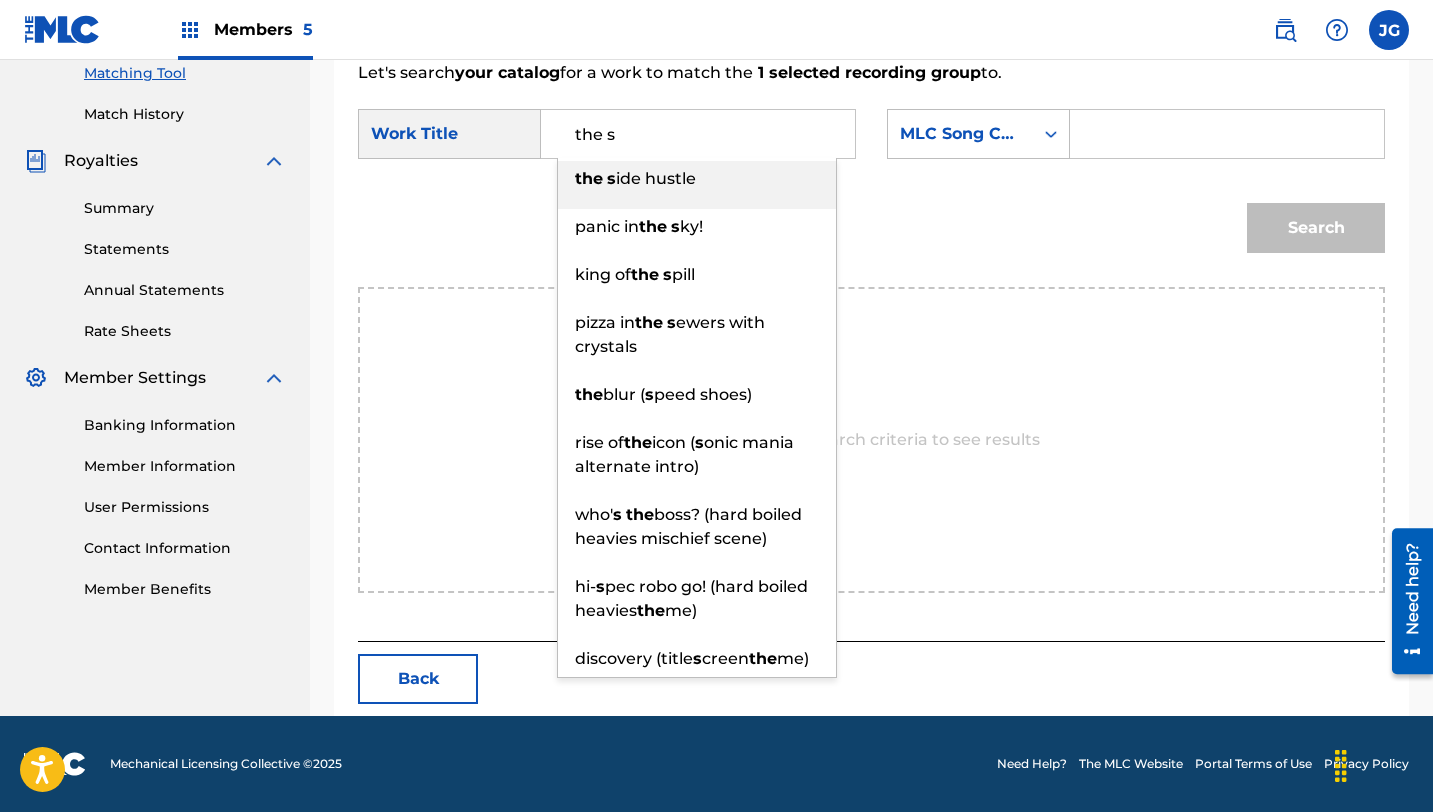 click on "ide hustle" at bounding box center (656, 178) 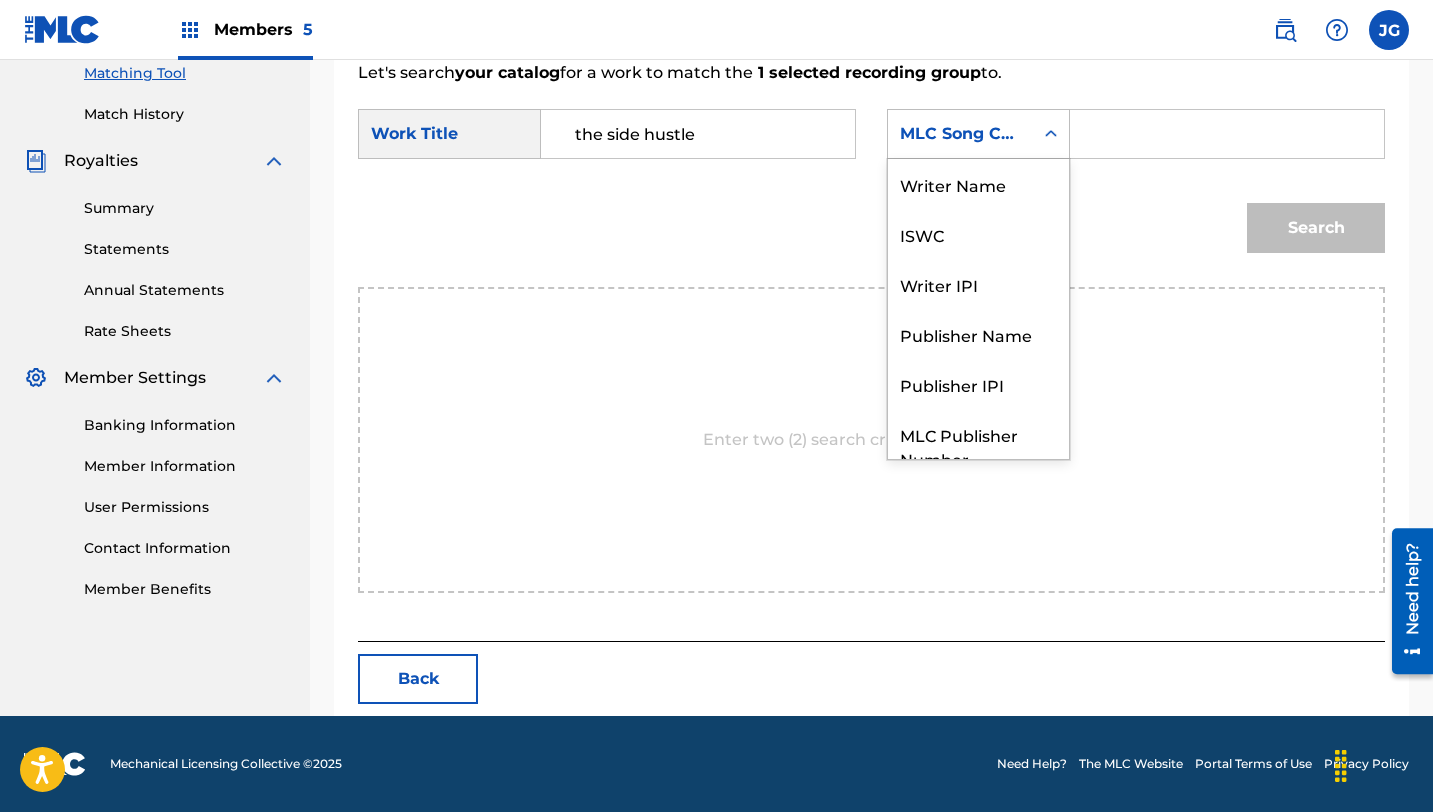 click on "MLC Song Code" at bounding box center (960, 134) 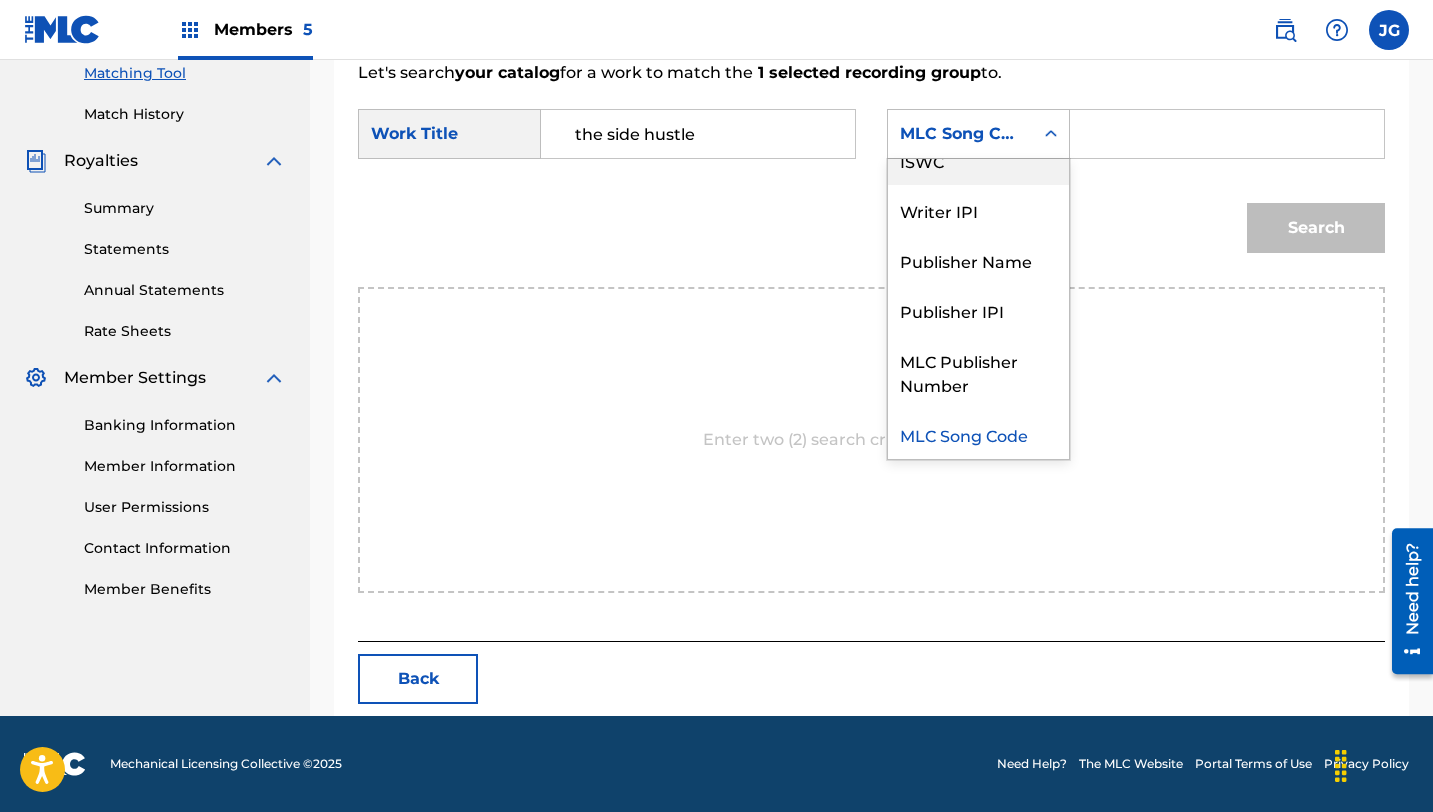 scroll, scrollTop: 0, scrollLeft: 0, axis: both 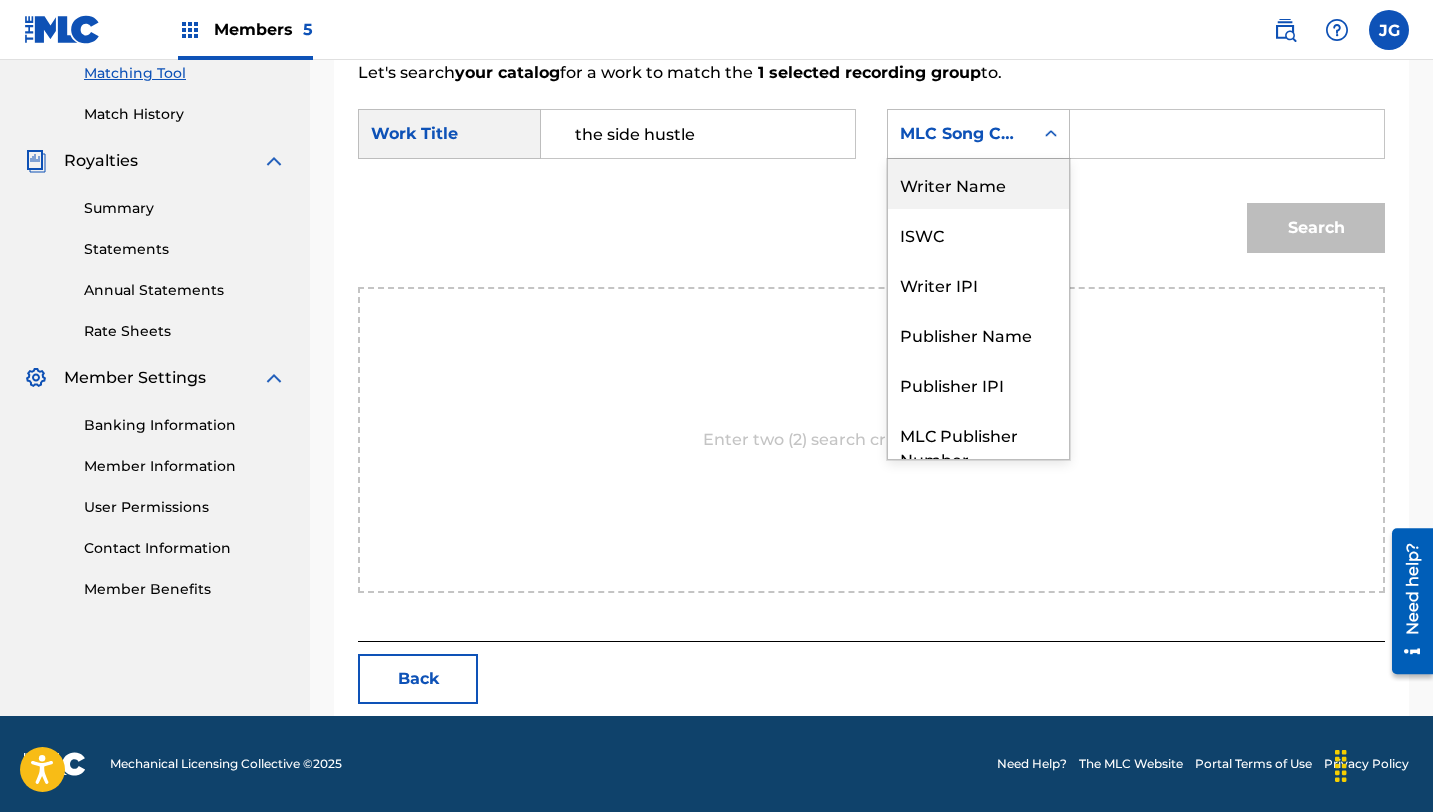 click on "Writer Name" at bounding box center [978, 184] 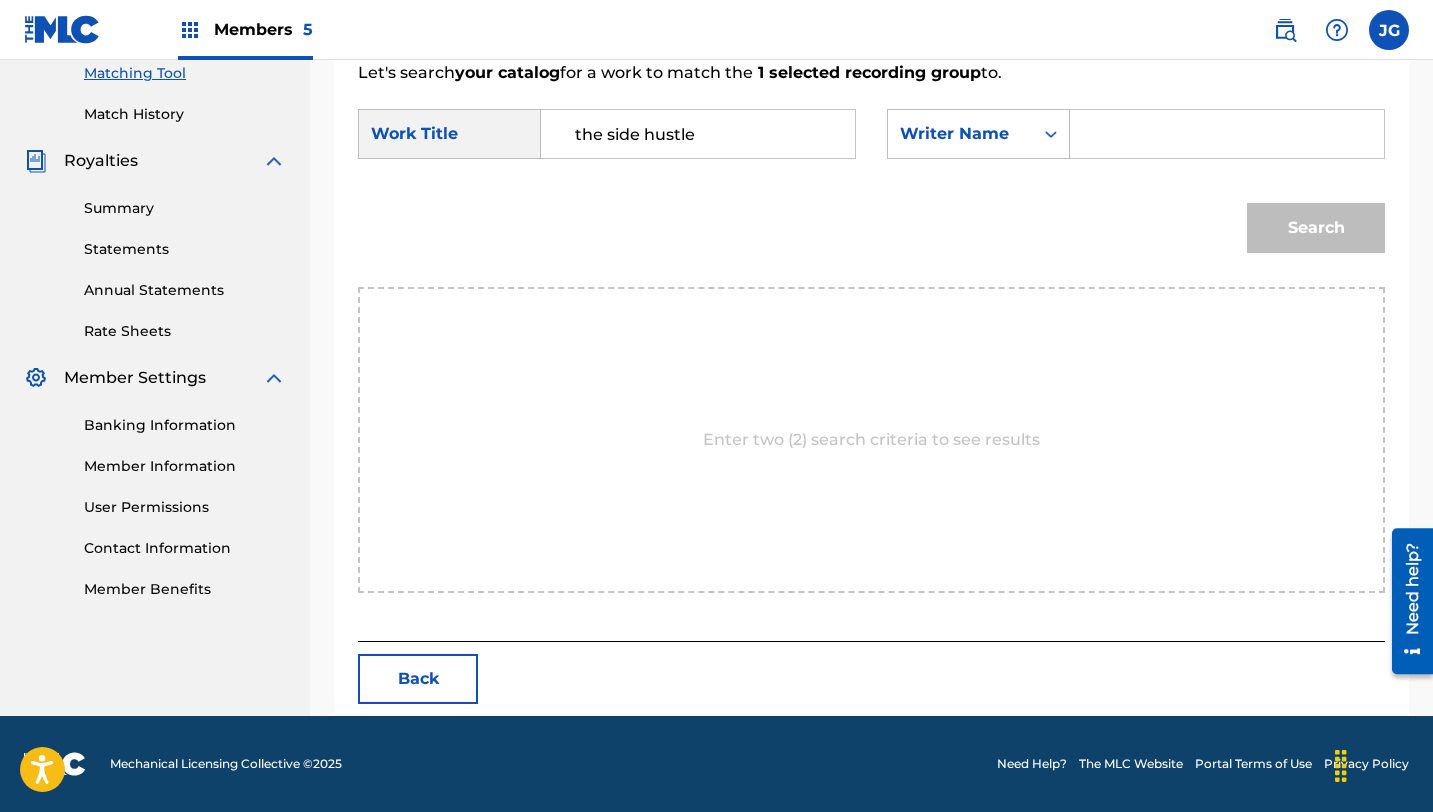 click at bounding box center [1227, 134] 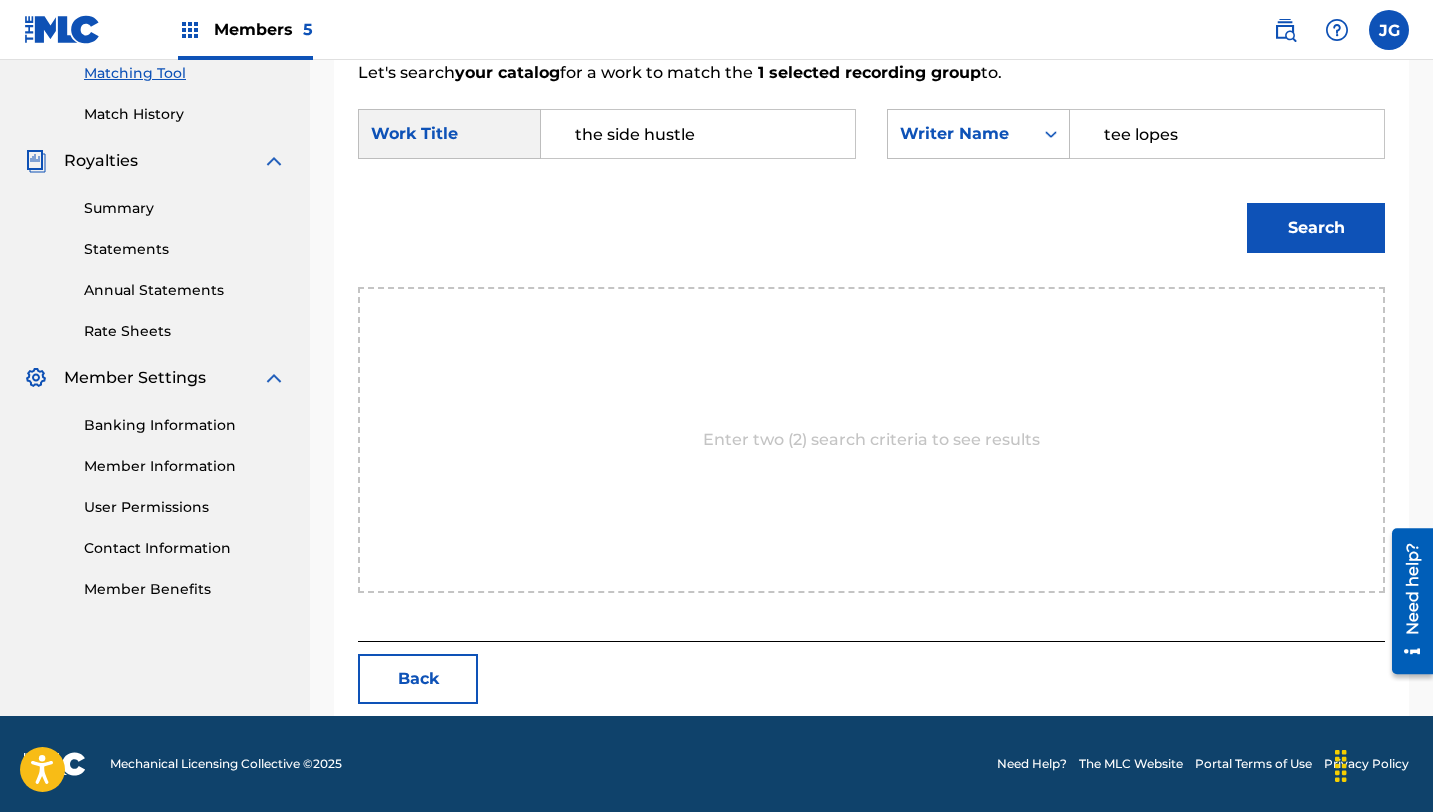 click on "Search" at bounding box center (1316, 228) 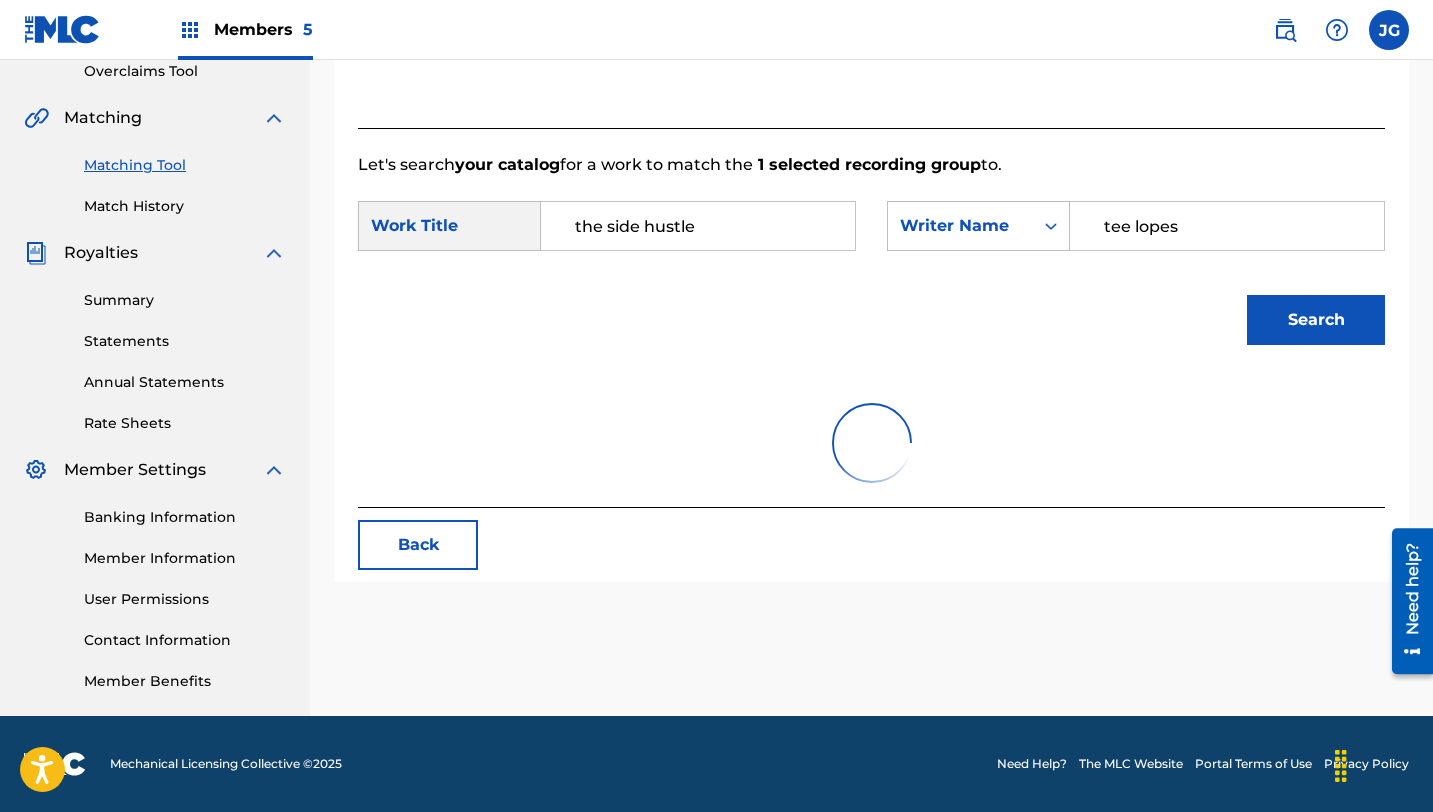 scroll, scrollTop: 520, scrollLeft: 0, axis: vertical 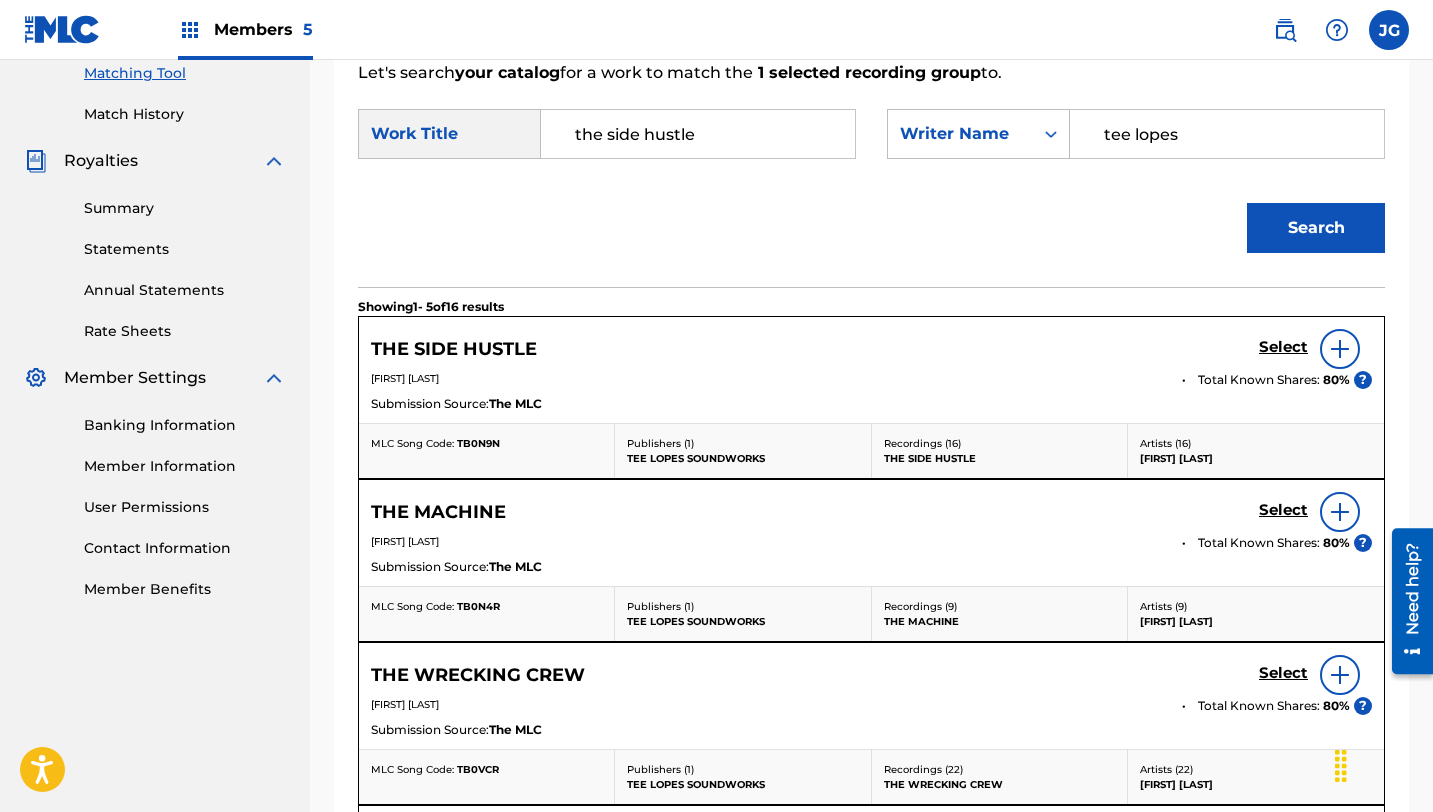 drag, startPoint x: 711, startPoint y: 121, endPoint x: 535, endPoint y: 113, distance: 176.18172 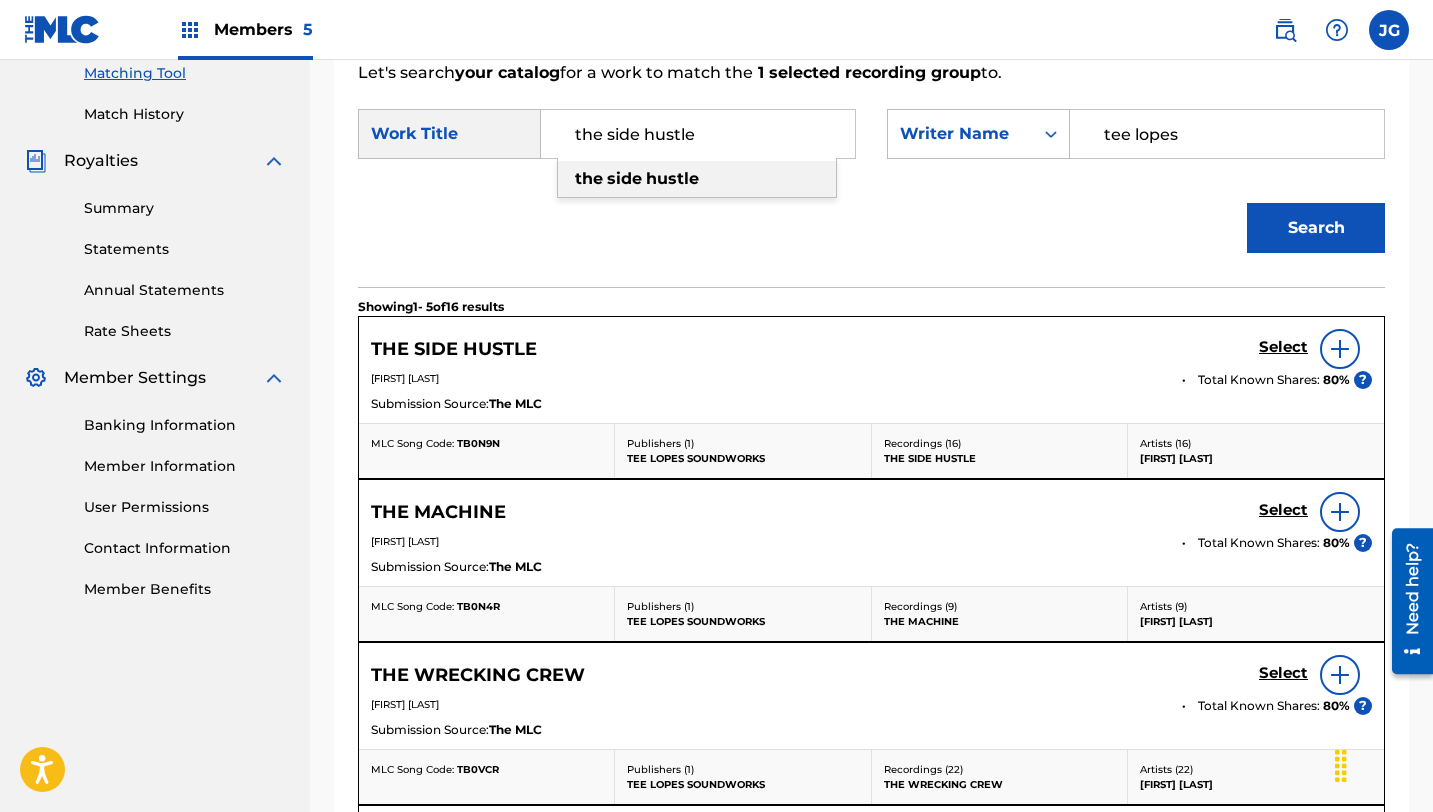 drag, startPoint x: 698, startPoint y: 149, endPoint x: 567, endPoint y: 133, distance: 131.97348 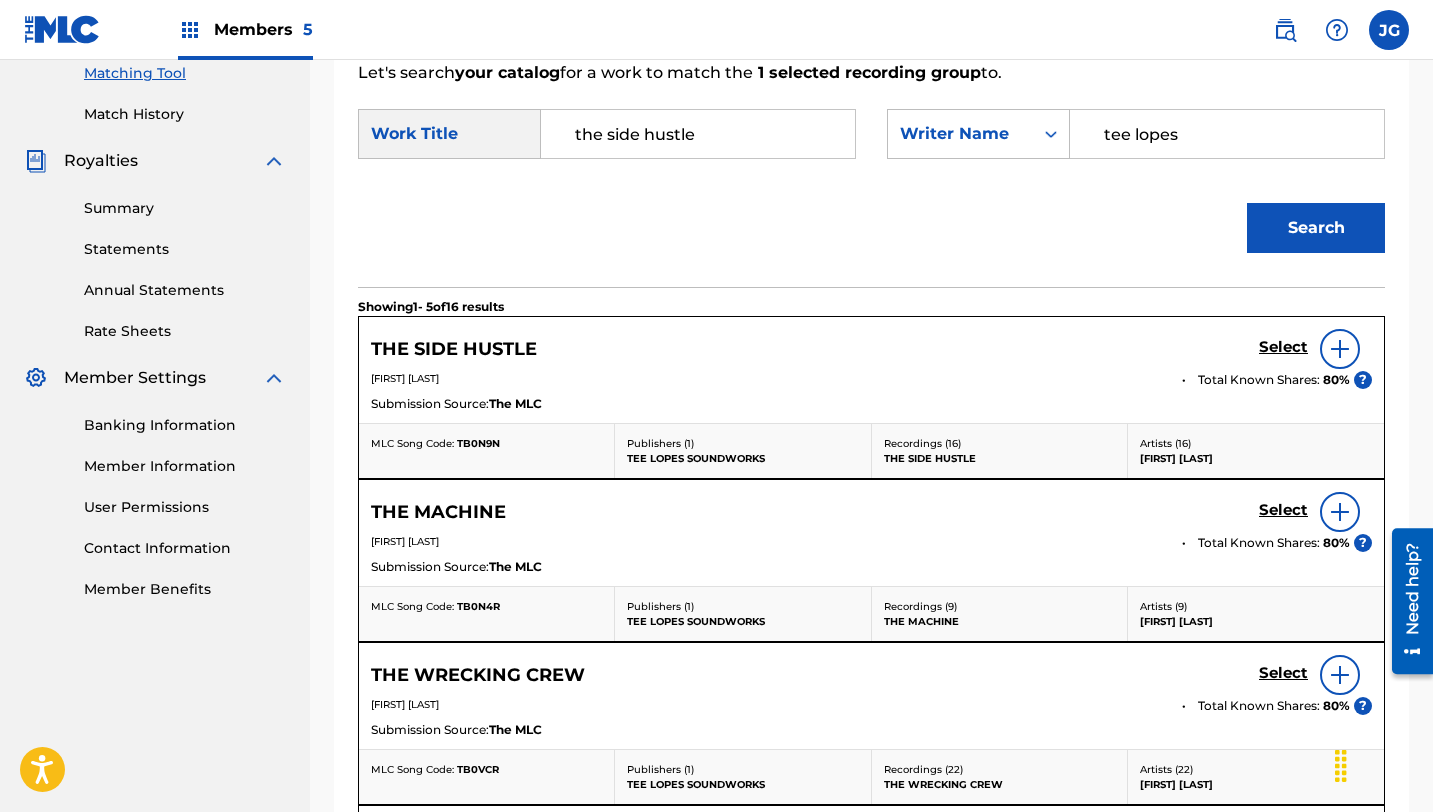 click on "Select" at bounding box center [1283, 347] 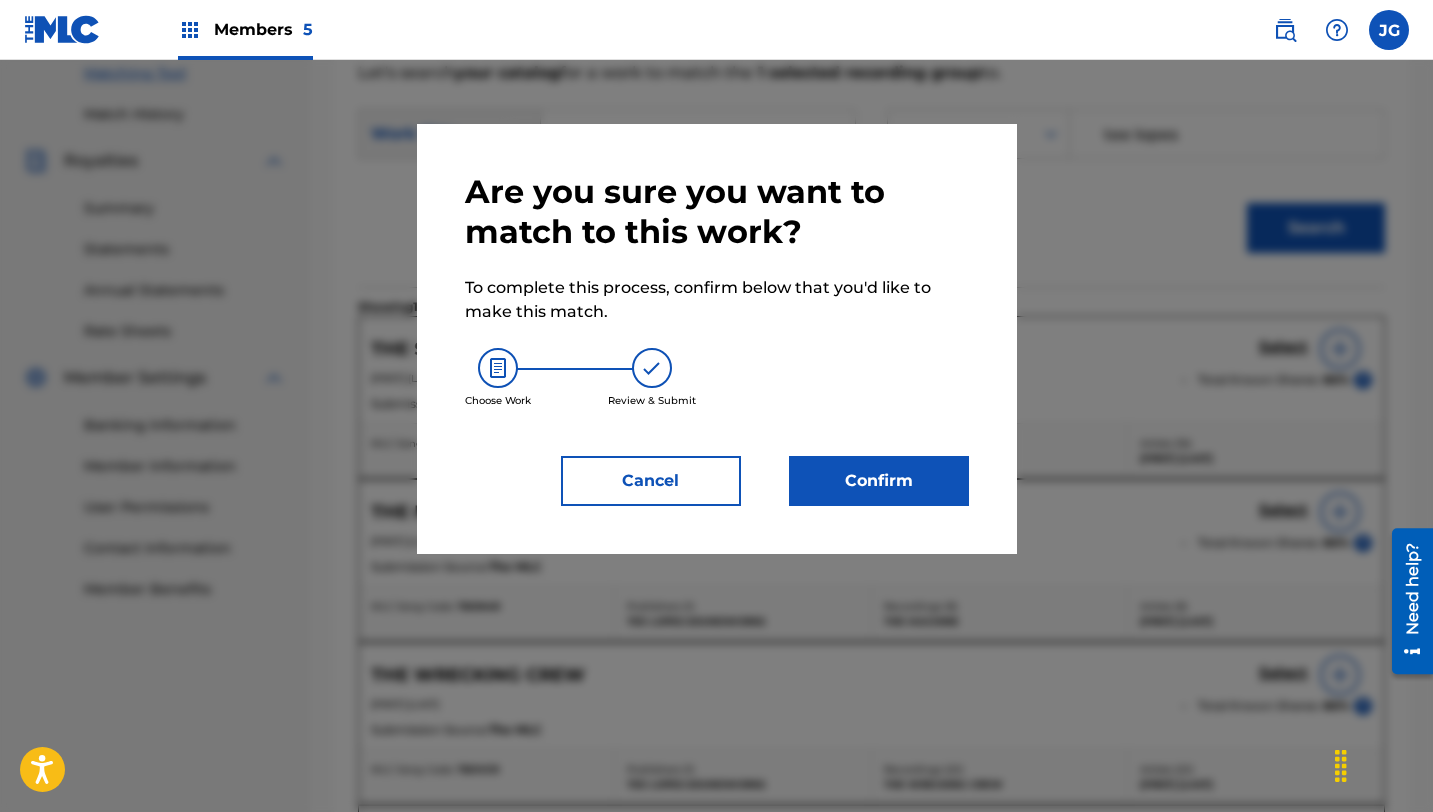 click on "Confirm" at bounding box center [879, 481] 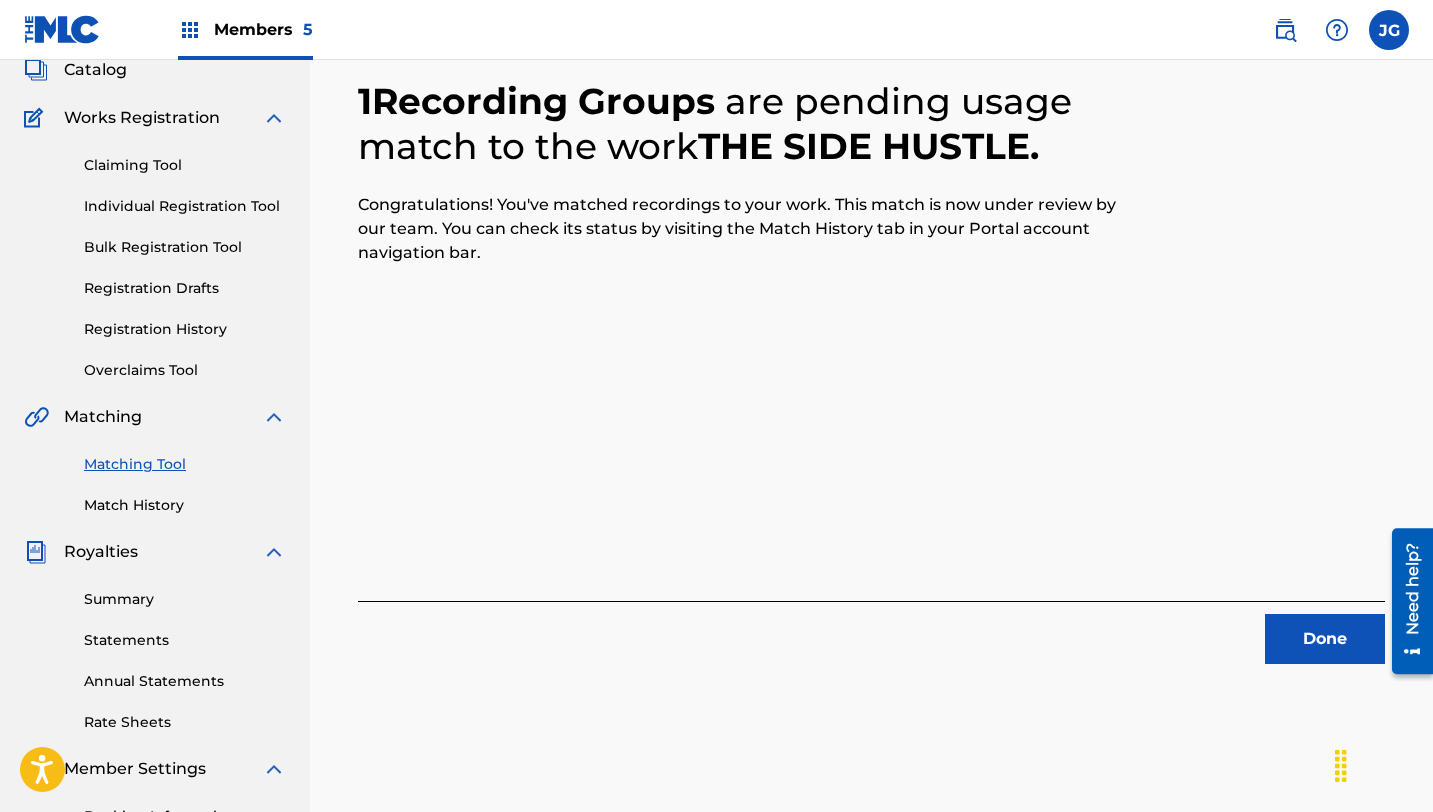 scroll, scrollTop: 0, scrollLeft: 0, axis: both 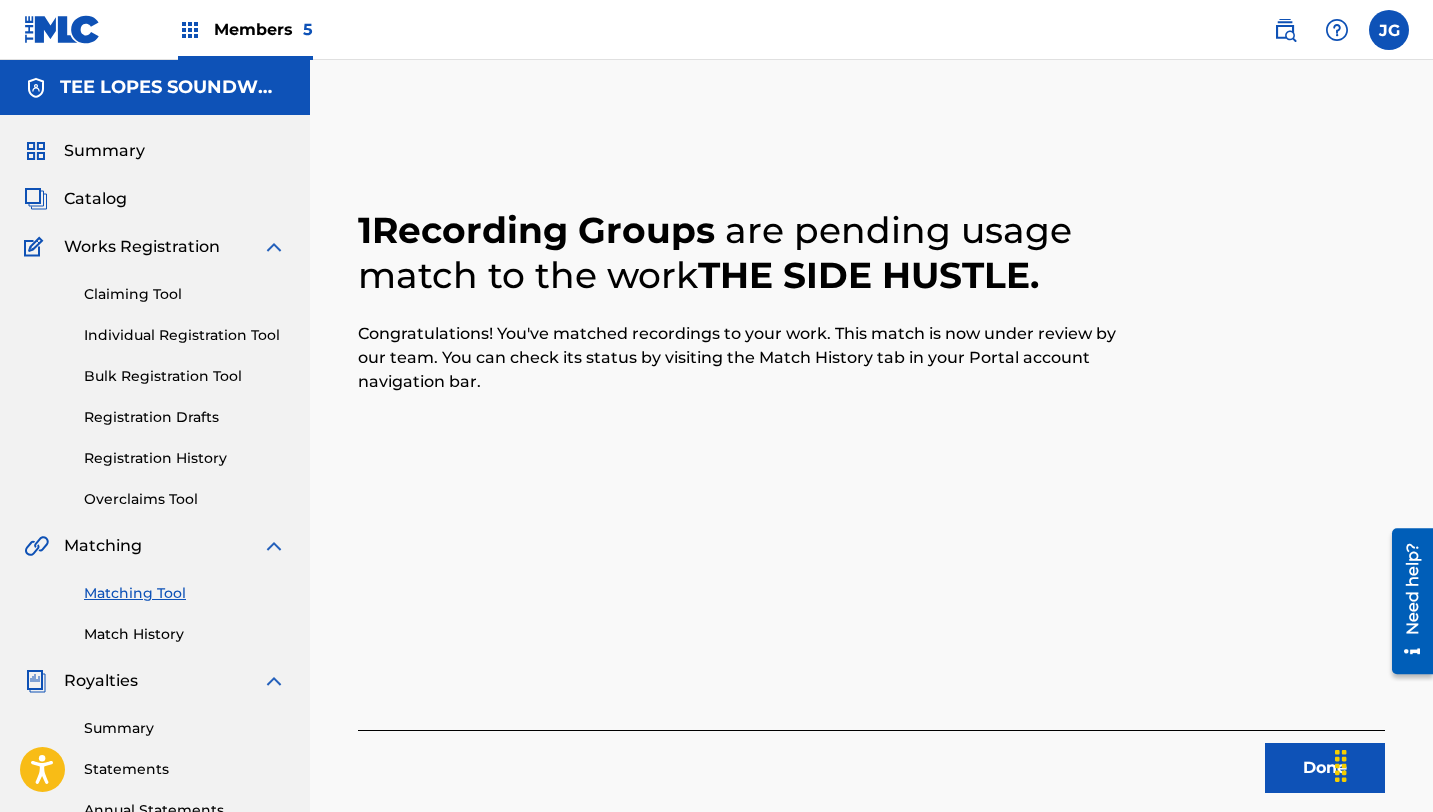 click on "Done" at bounding box center (1325, 768) 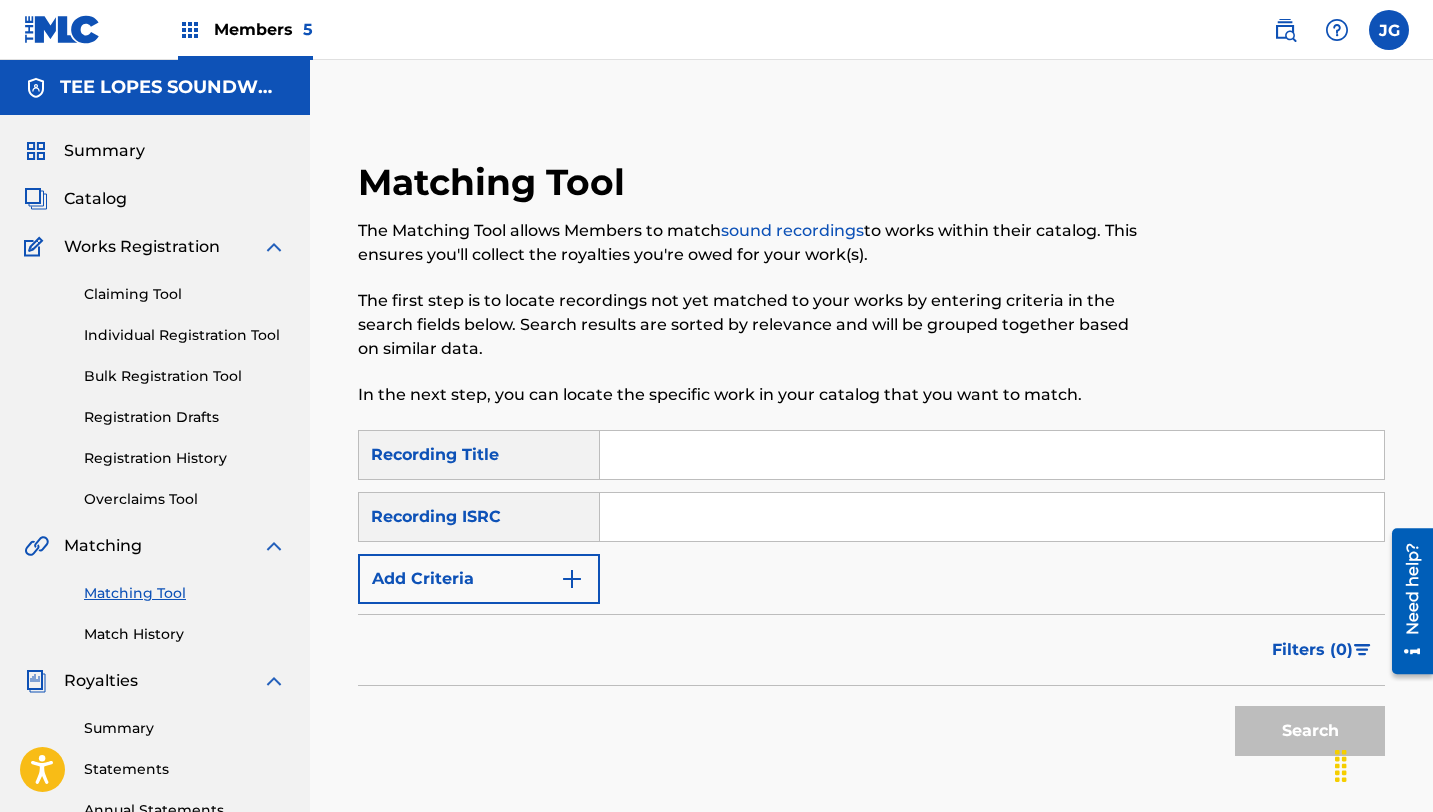 click at bounding box center [992, 455] 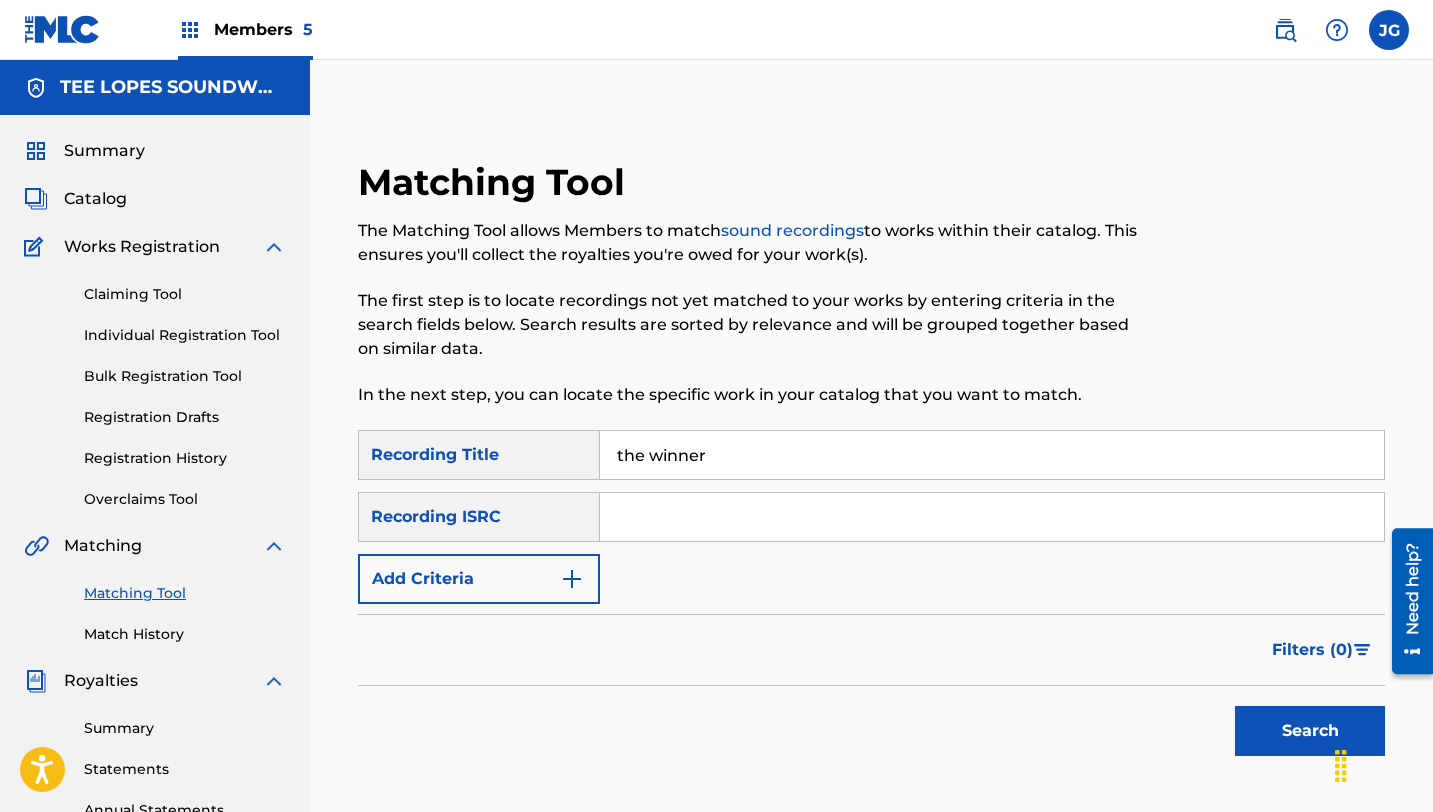 type on "the winner" 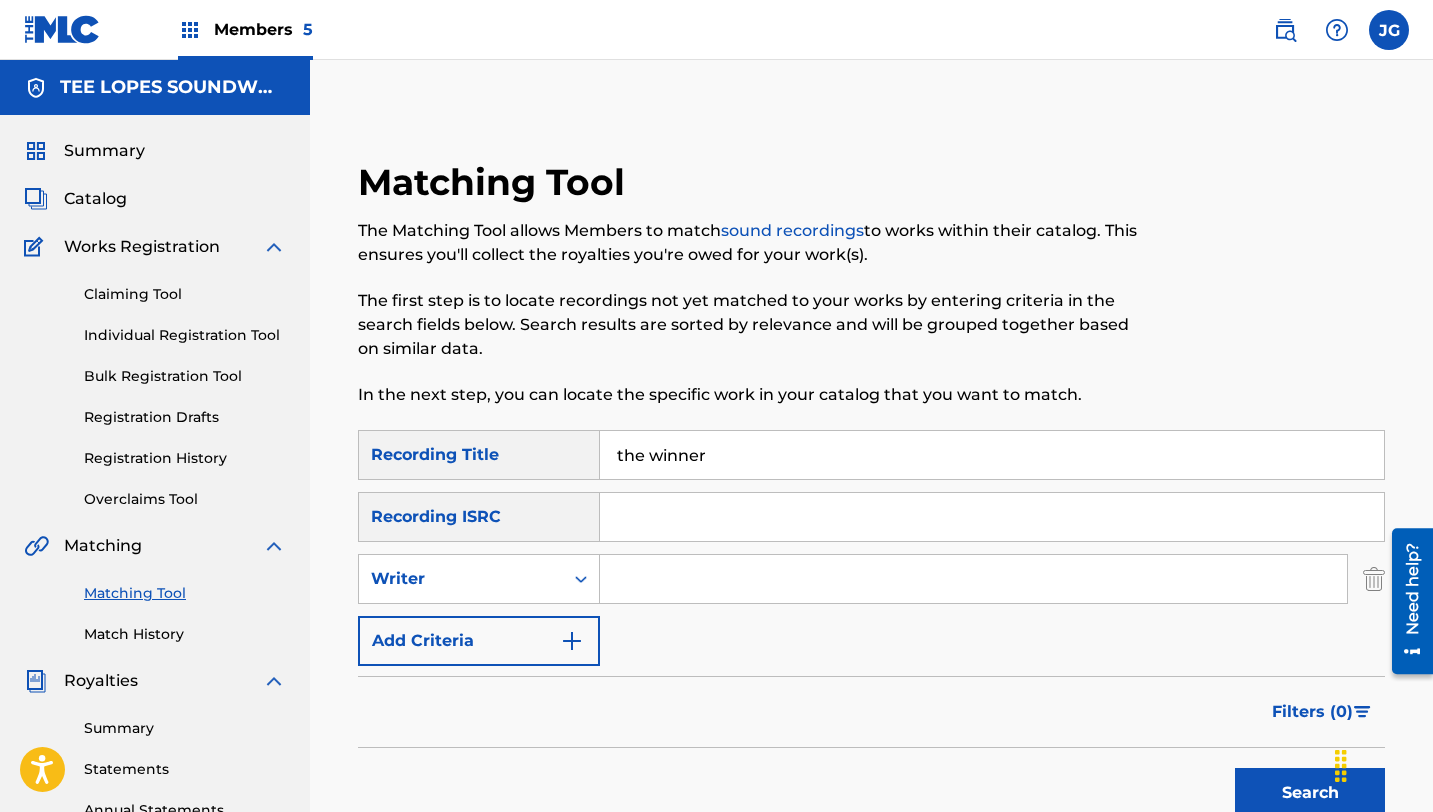 click at bounding box center [973, 579] 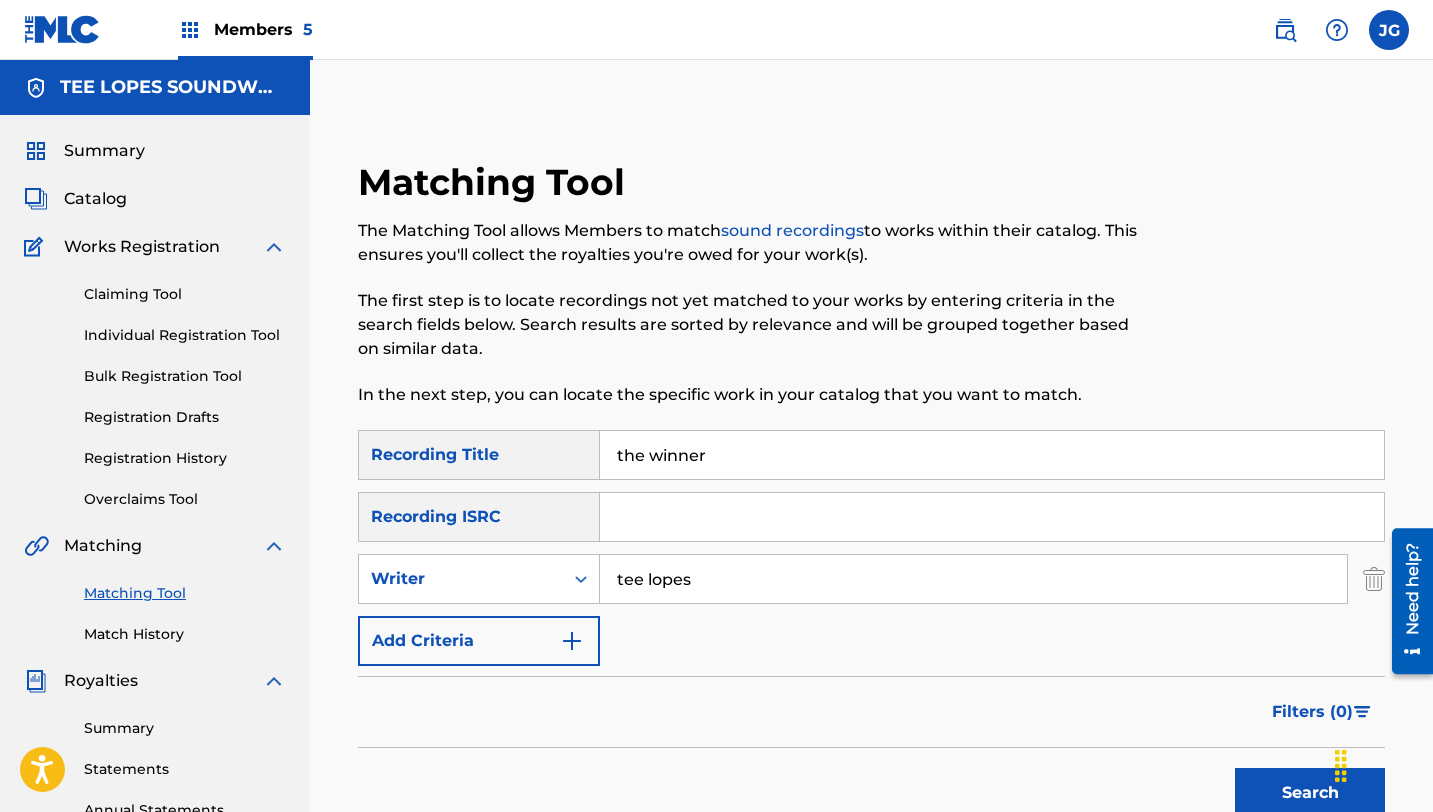 click on "SearchWithCriteriac88aa7d3-7aac-46aa-8b78-9ee49dfc89dc Recording Title the winner SearchWithCriteriaaffe1b03-44d3-40f5-b648-25b95fc714a2 Recording ISRC SearchWithCriteria215a9375-cb1d-4a81-a676-c7f50a1b1511 Writer [FIRST] [LAST] Add Criteria" at bounding box center (871, 548) 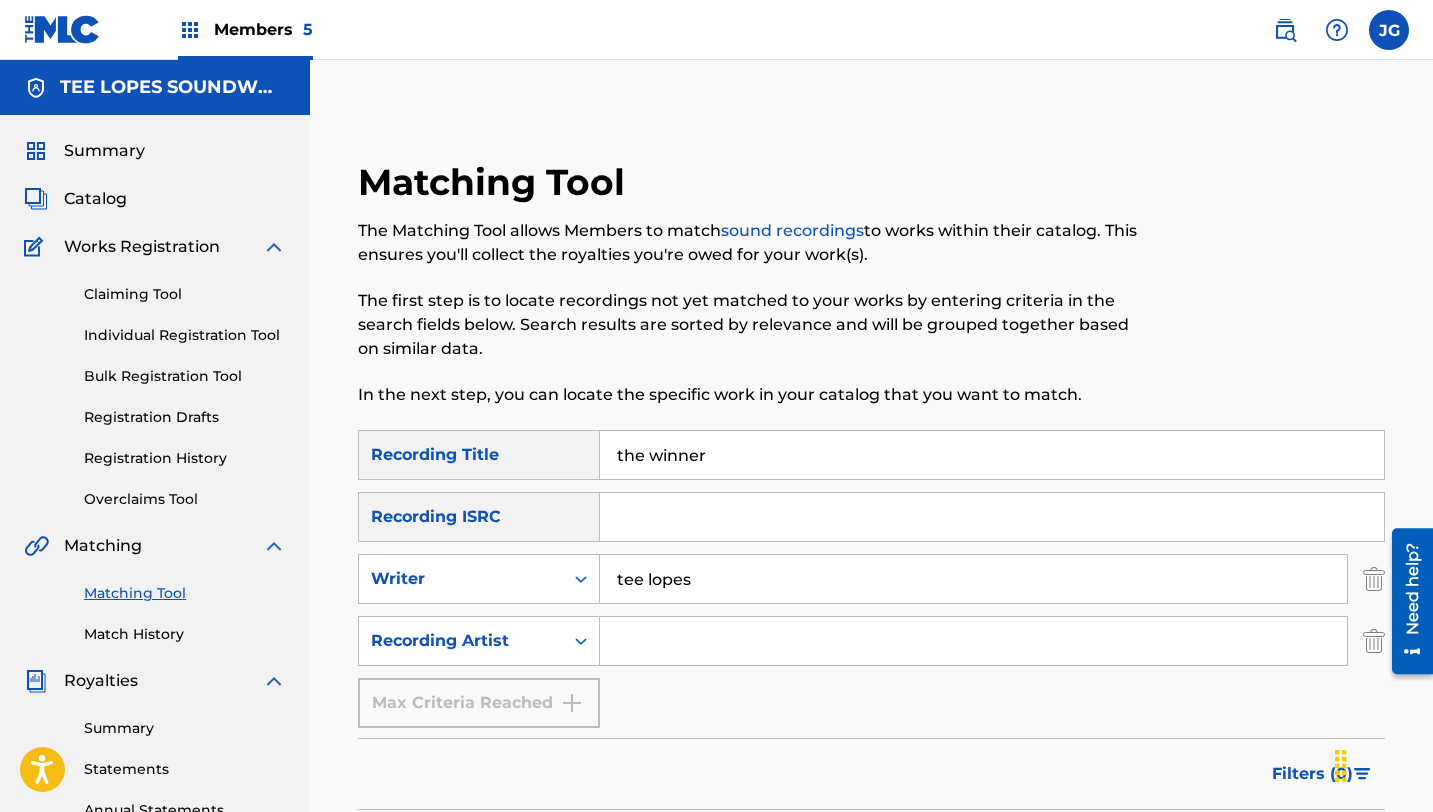 click at bounding box center [973, 641] 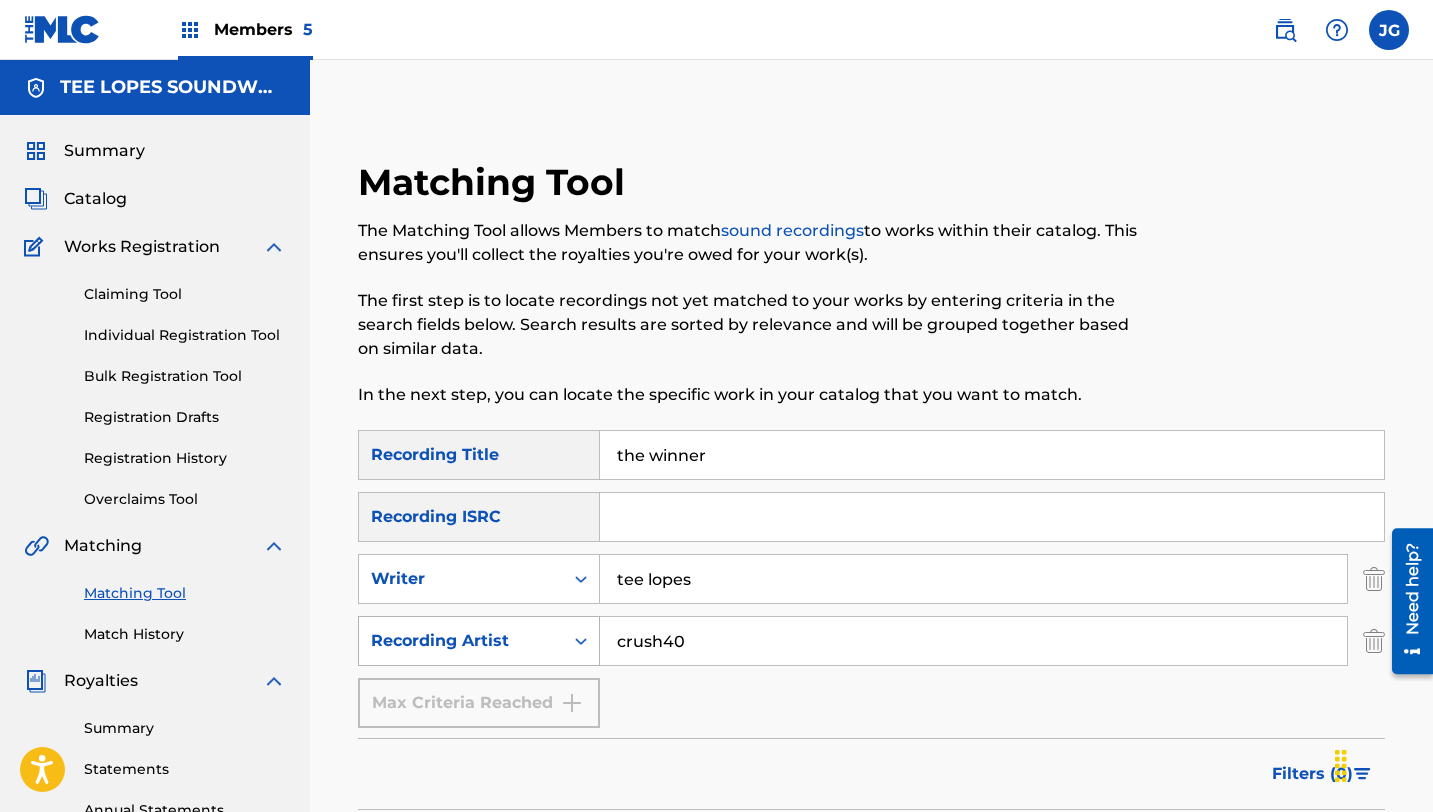 drag, startPoint x: 692, startPoint y: 635, endPoint x: 578, endPoint y: 637, distance: 114.01754 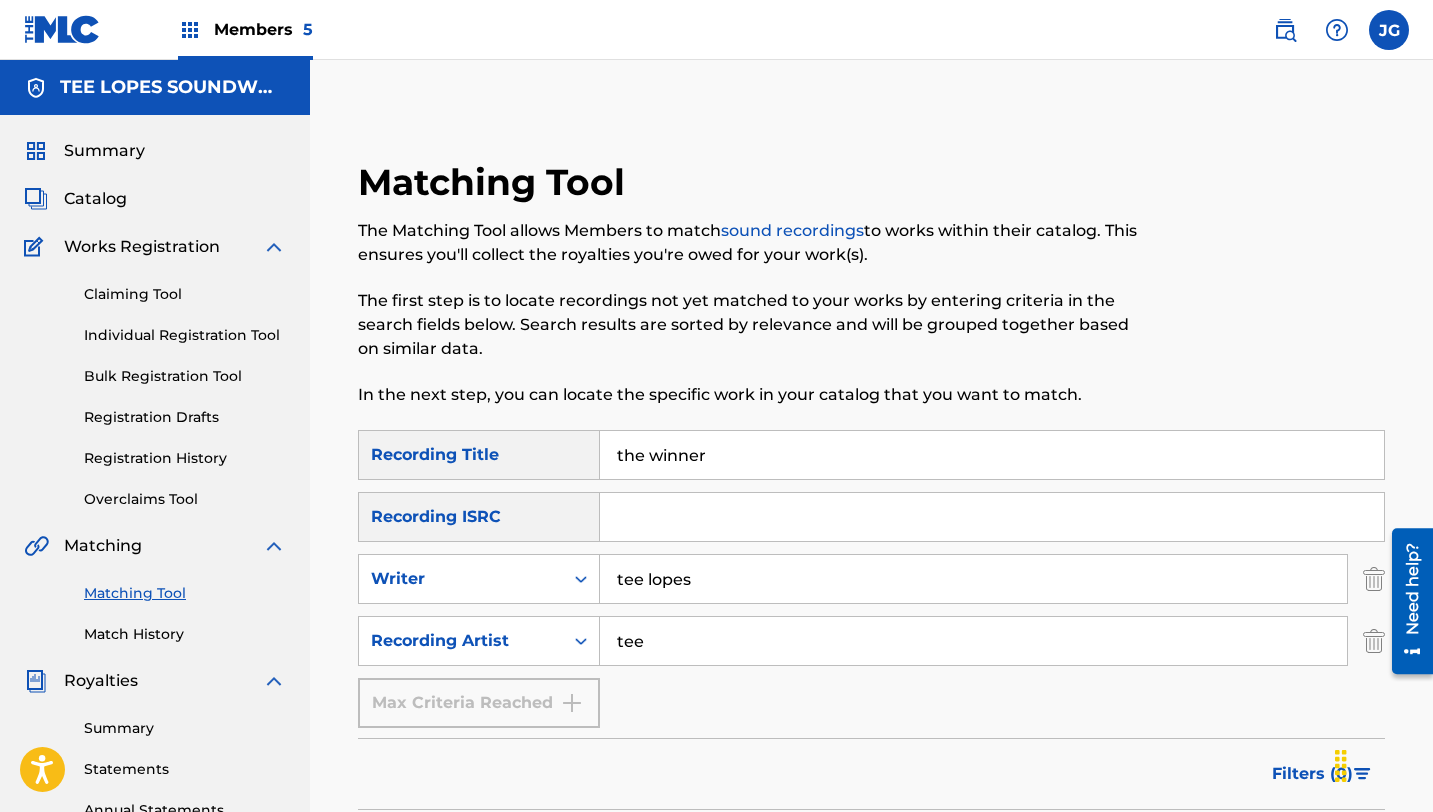 click on "SearchWithCriteriac88aa7d3-7aac-46aa-8b78-9ee49dfc89dc Recording Title the winner SearchWithCriteriaaffe1b03-44d3-40f5-b648-25b95fc714a2 Recording ISRC SearchWithCriteria215a9375-cb1d-4a81-a676-c7f50a1b1511 Writer [LAST] [LAST] SearchWithCriteria4a8c640e-35d1-42af-b3d7-ae8bfa49e84c Recording Artist [LAST] [LAST] Criteria Reached" at bounding box center [871, 579] 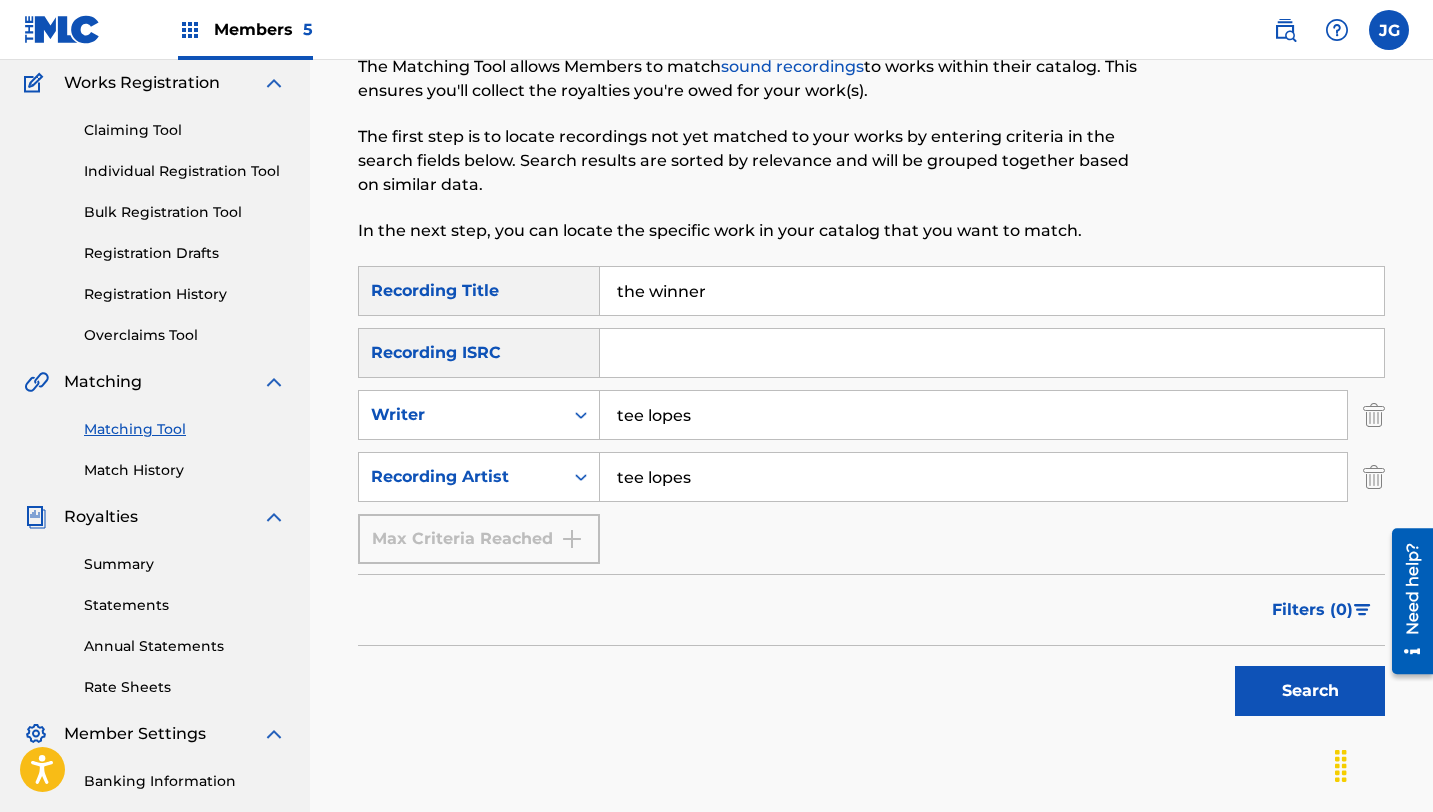 scroll, scrollTop: 169, scrollLeft: 0, axis: vertical 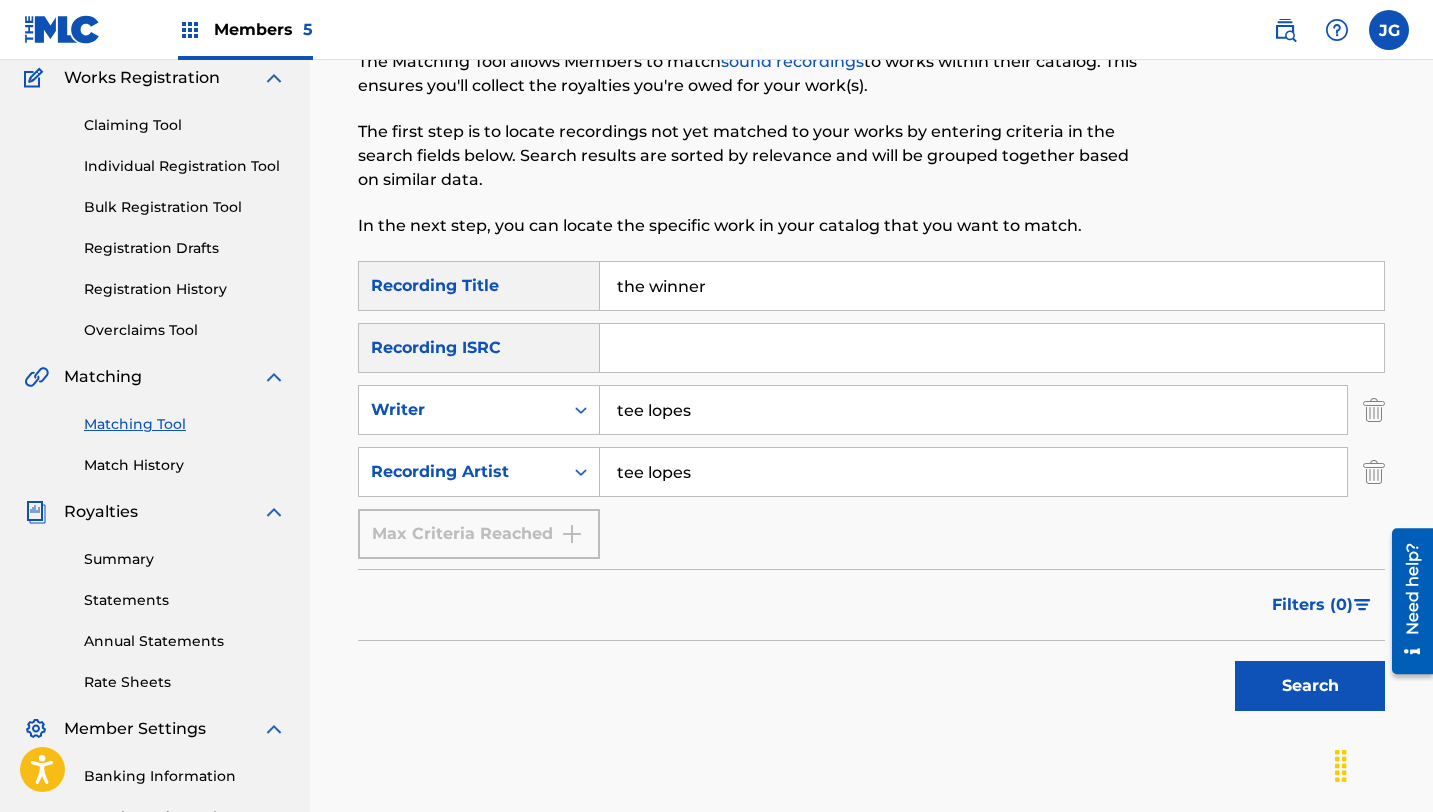 click on "Search" at bounding box center [1310, 686] 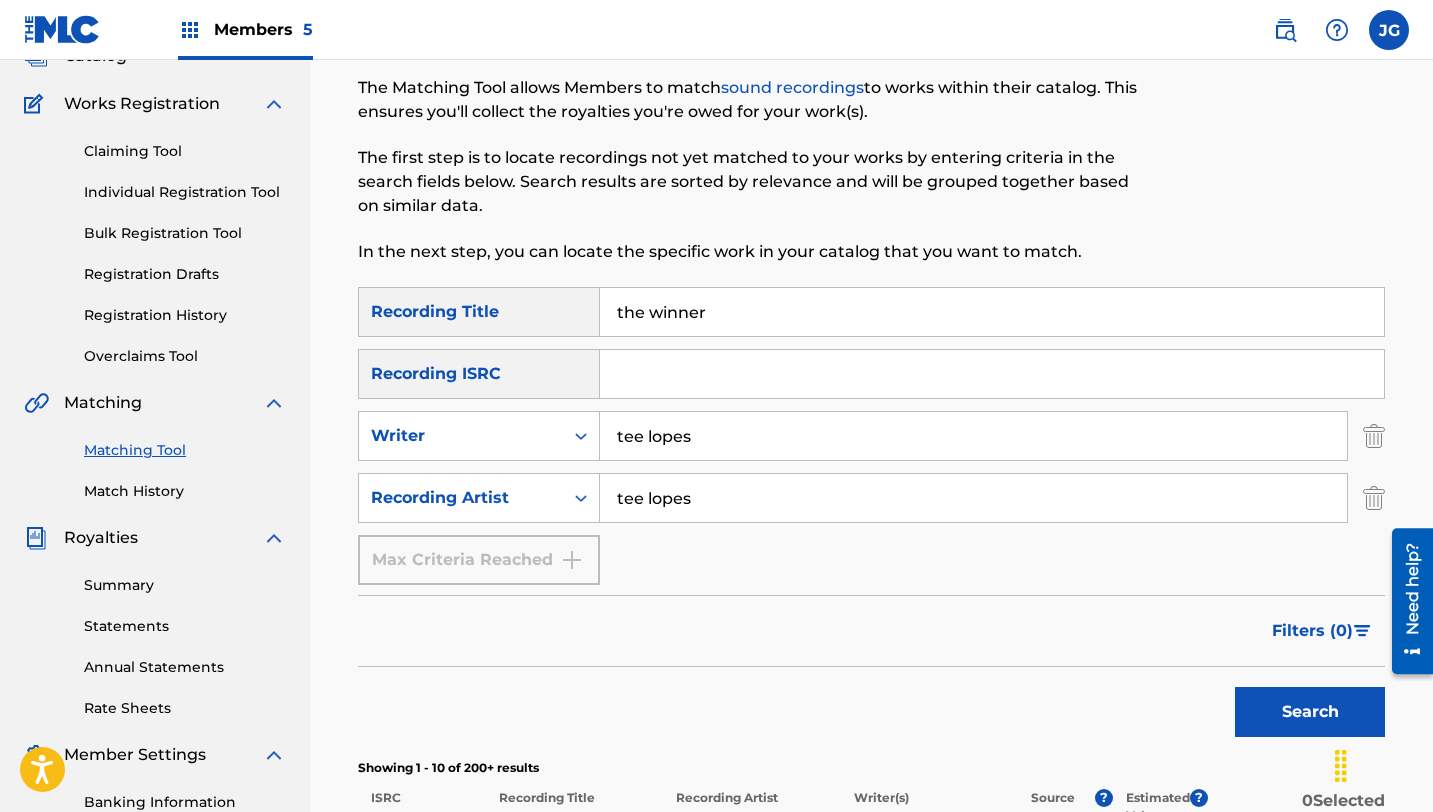 scroll, scrollTop: 50, scrollLeft: 0, axis: vertical 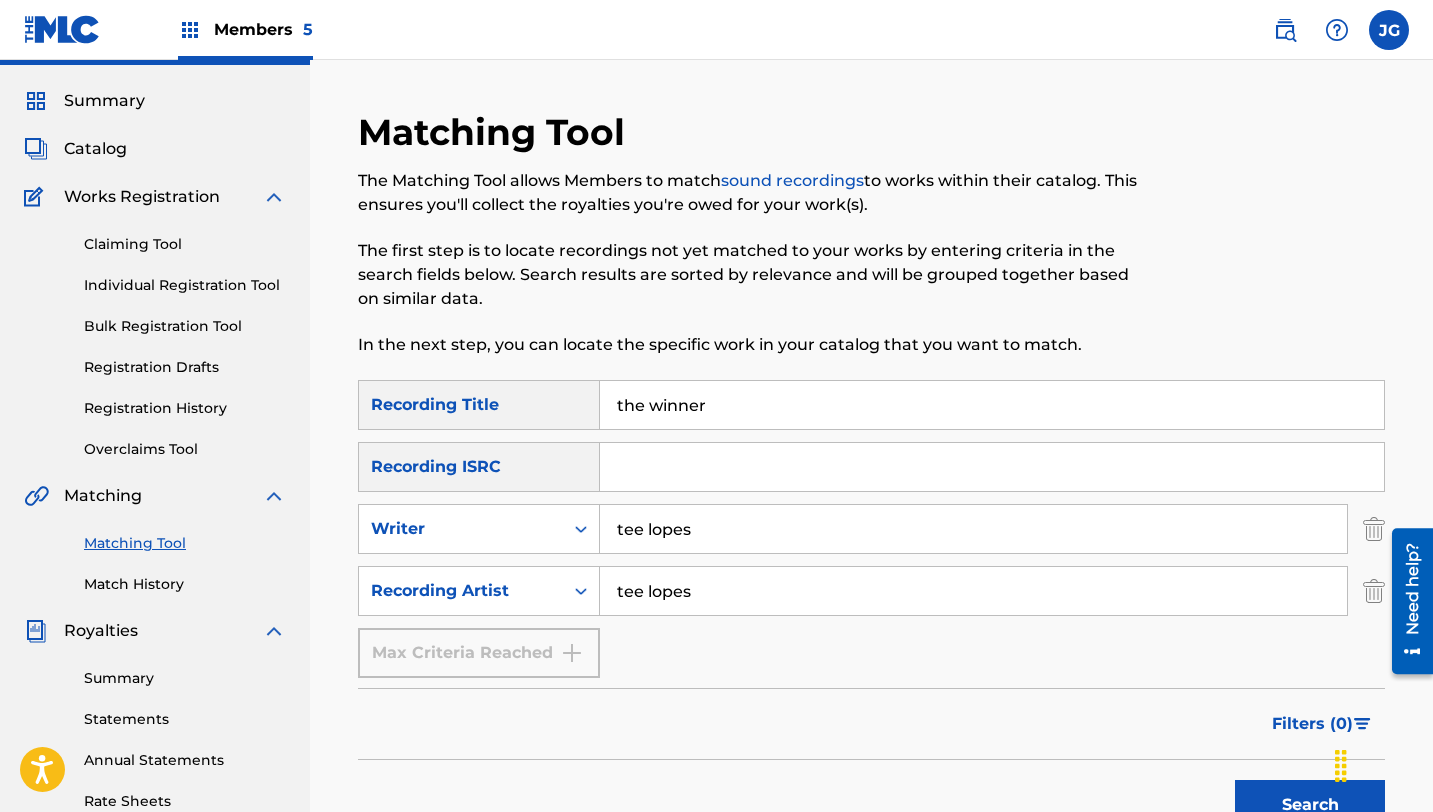 click on "the winner" at bounding box center [992, 405] 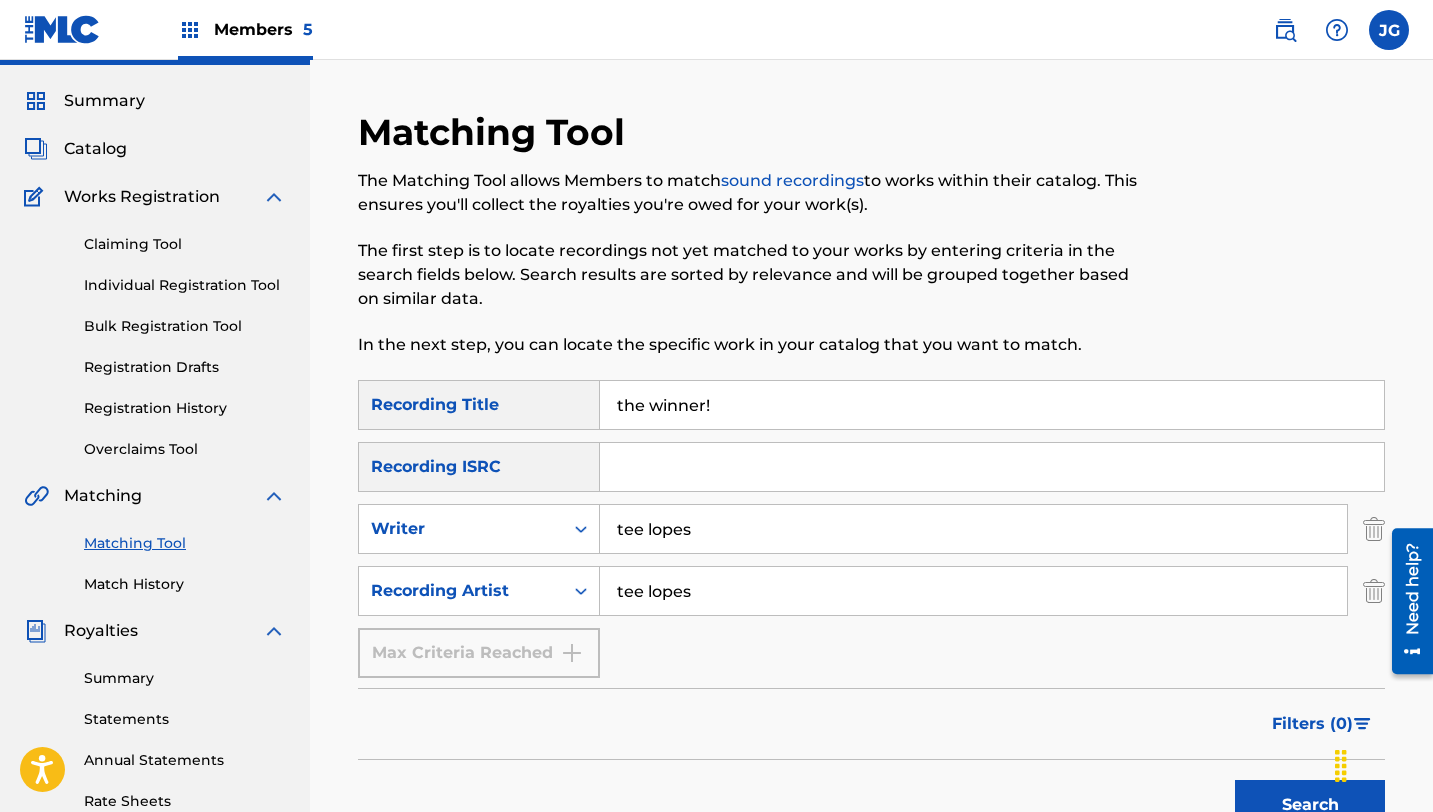 click on "Search" at bounding box center (1310, 805) 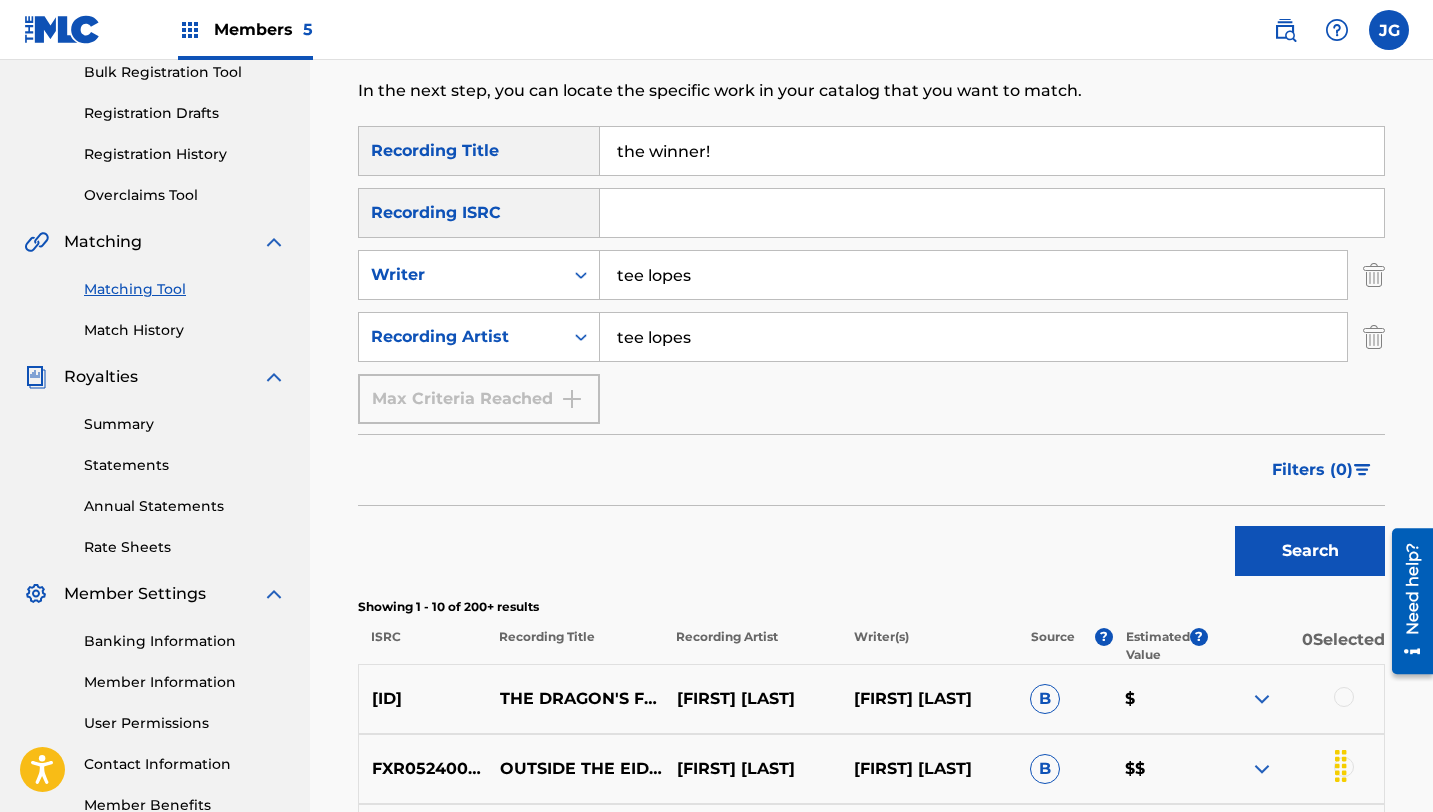 scroll, scrollTop: 289, scrollLeft: 0, axis: vertical 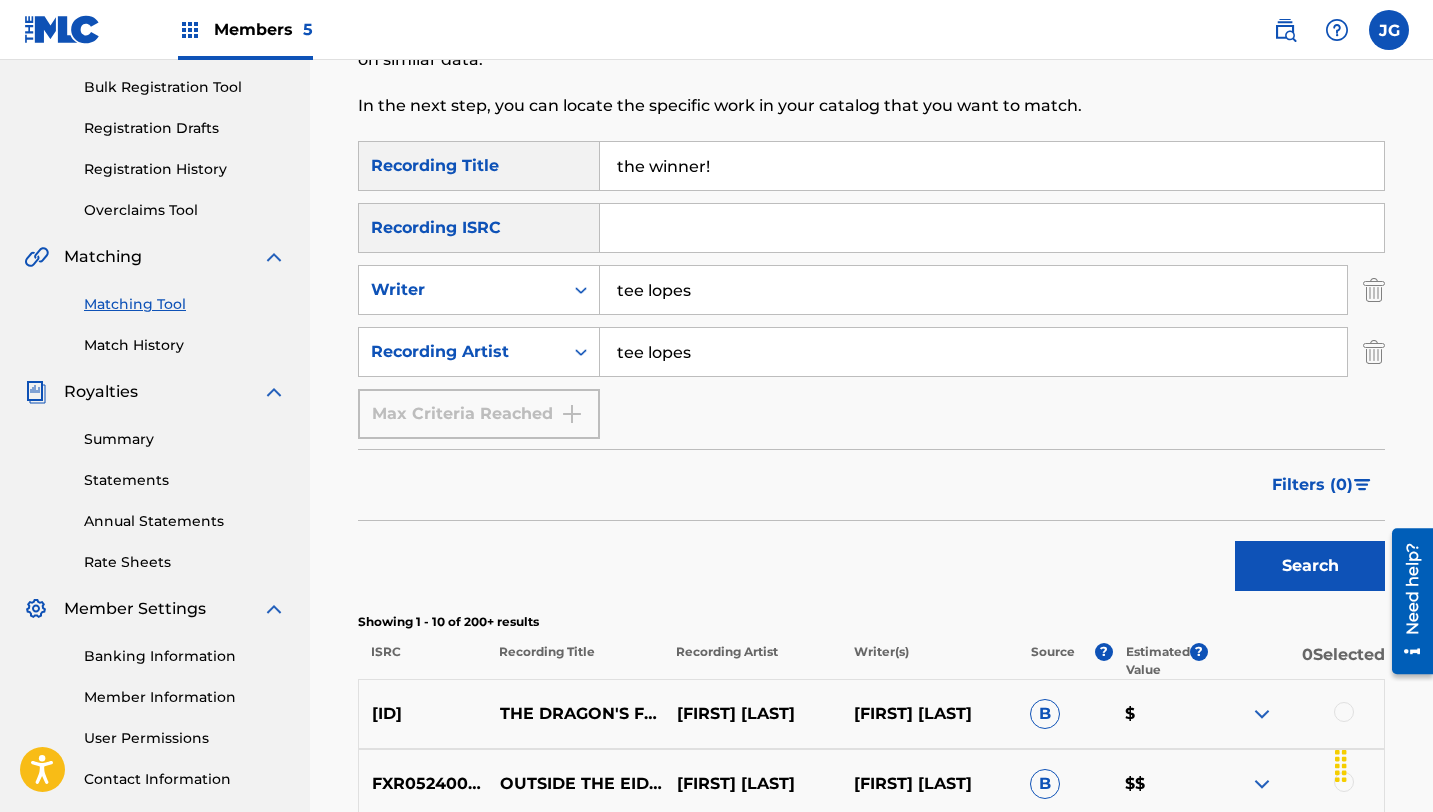 click on "the winner!" at bounding box center [992, 166] 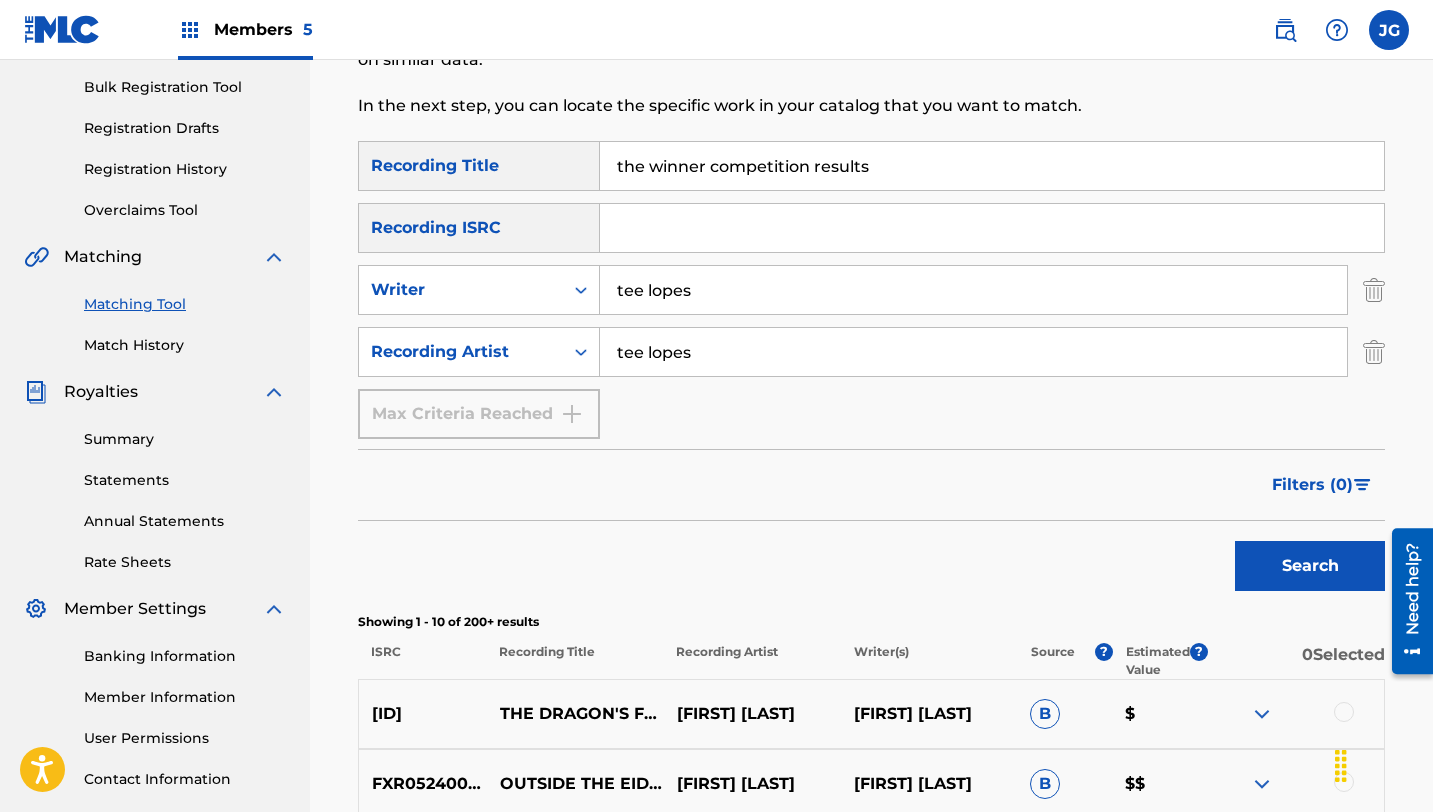 click on "Search" at bounding box center (1310, 566) 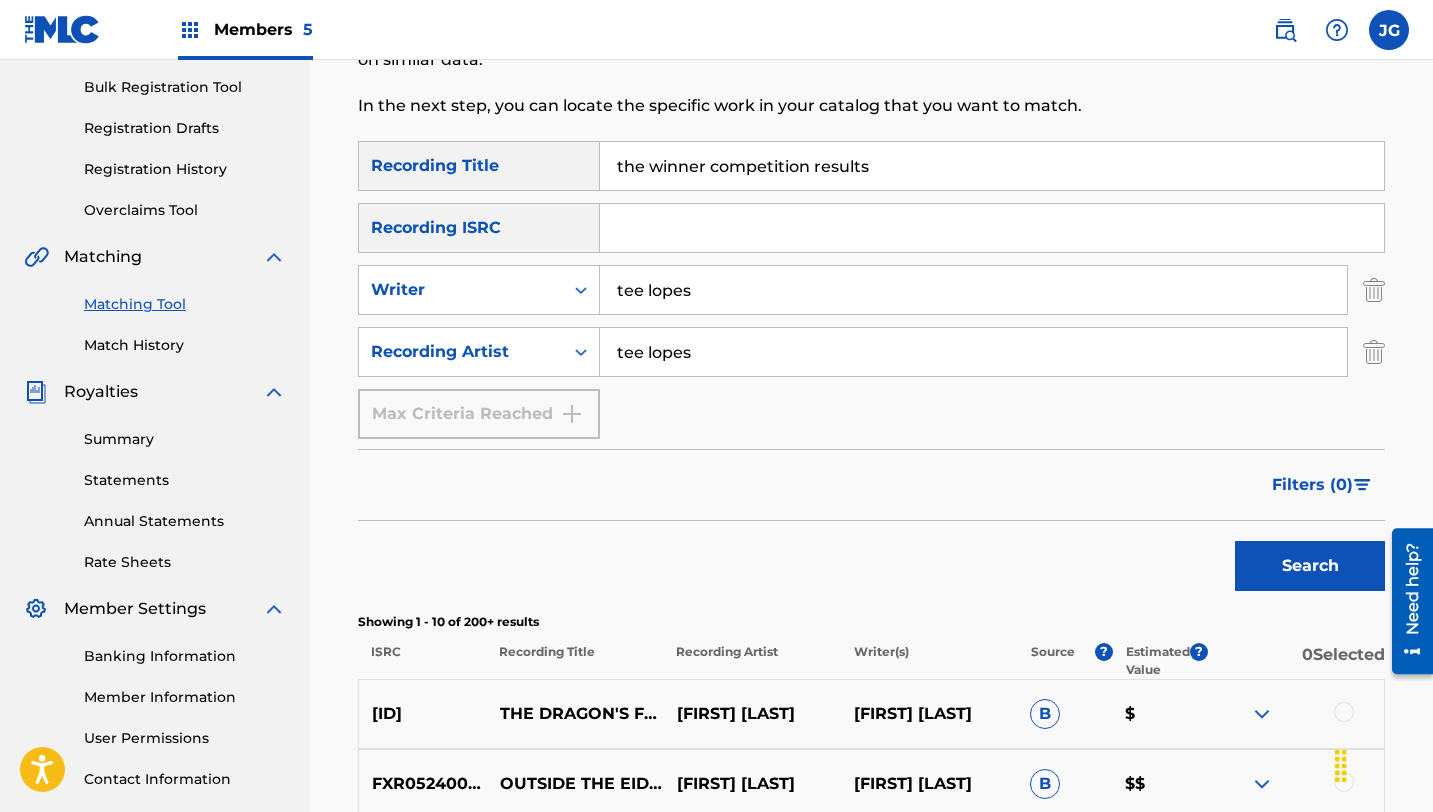 drag, startPoint x: 882, startPoint y: 159, endPoint x: 610, endPoint y: 167, distance: 272.1176 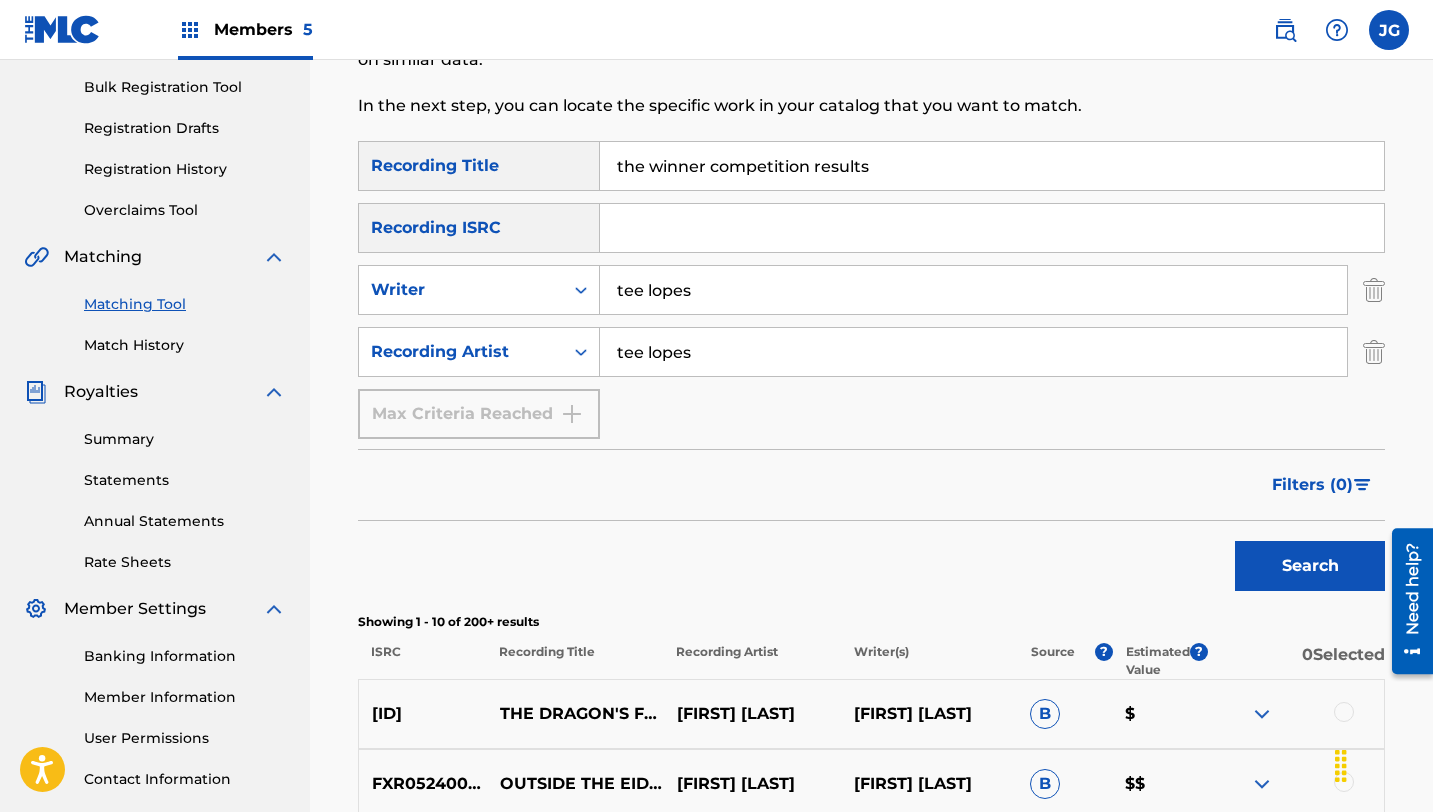 click on "the winner competition results" at bounding box center [992, 166] 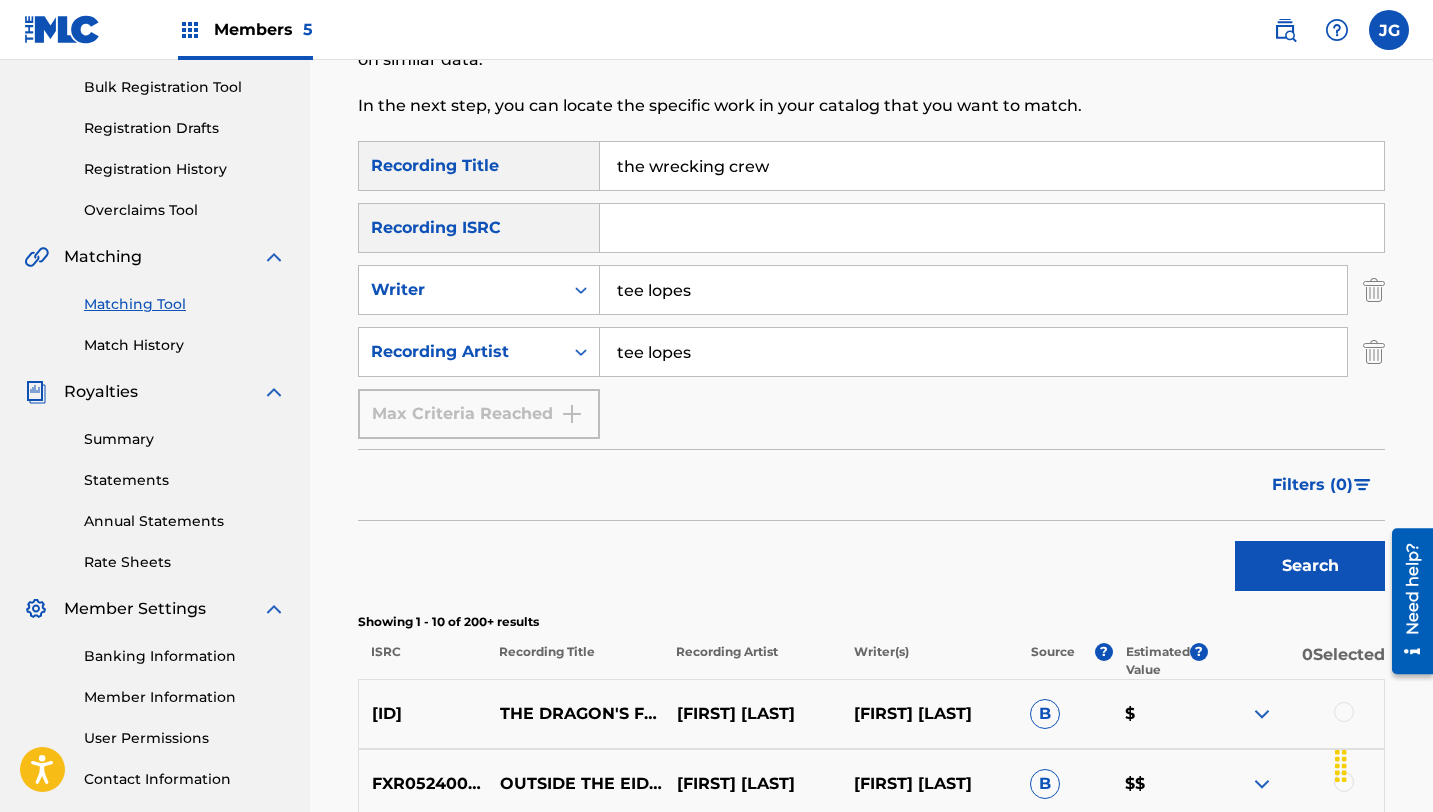type on "the wrecking crew" 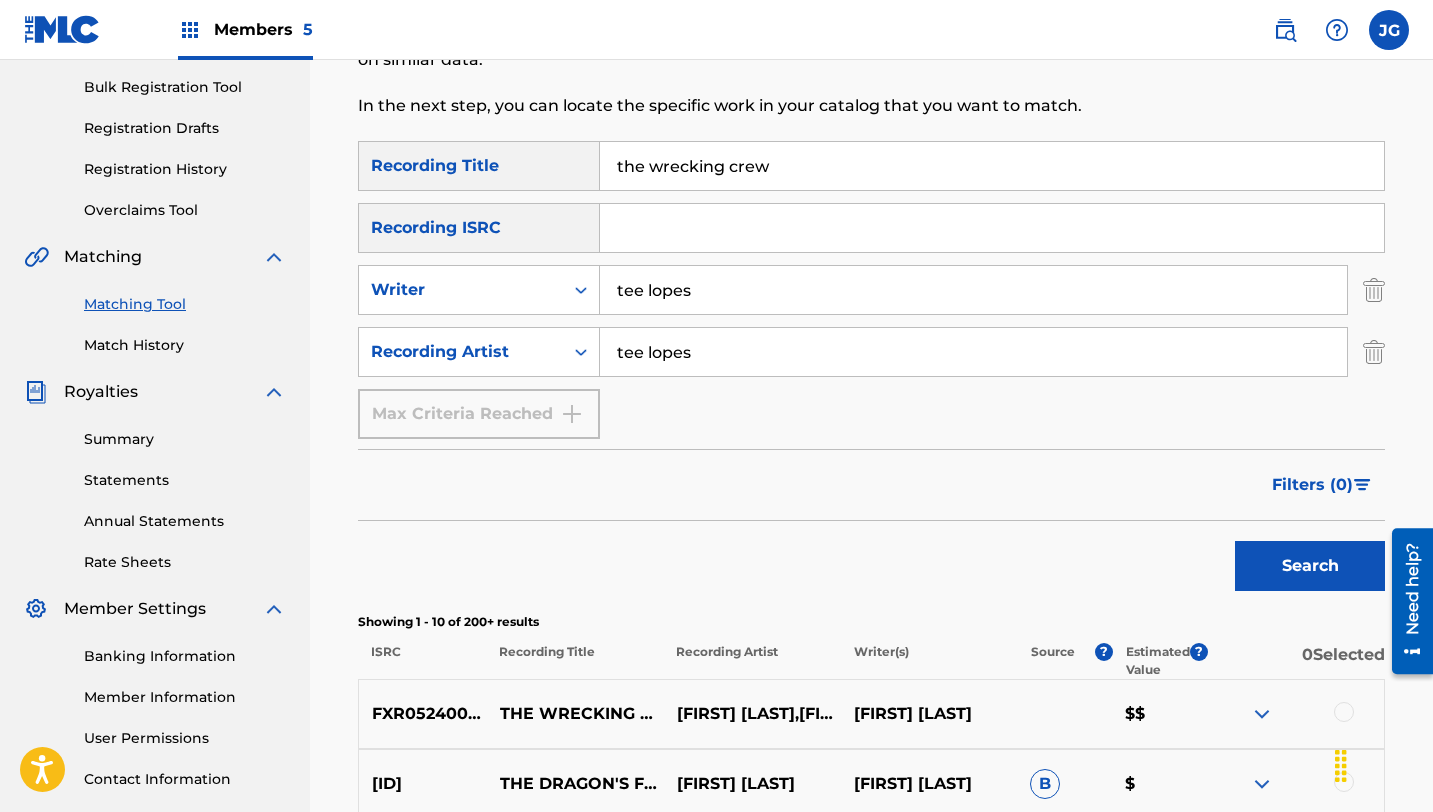 click at bounding box center [1344, 712] 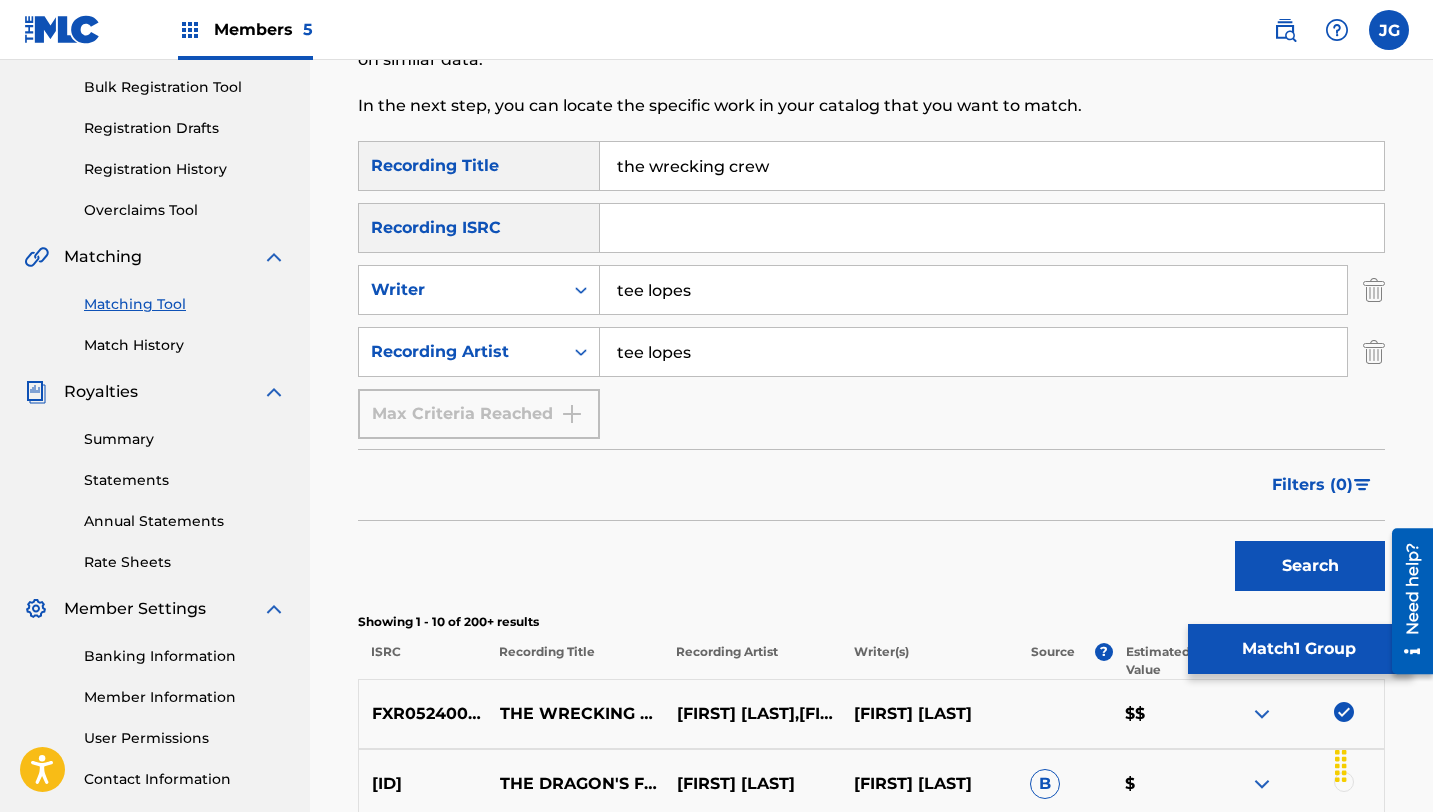 click on "Match  1 Group" at bounding box center (1298, 649) 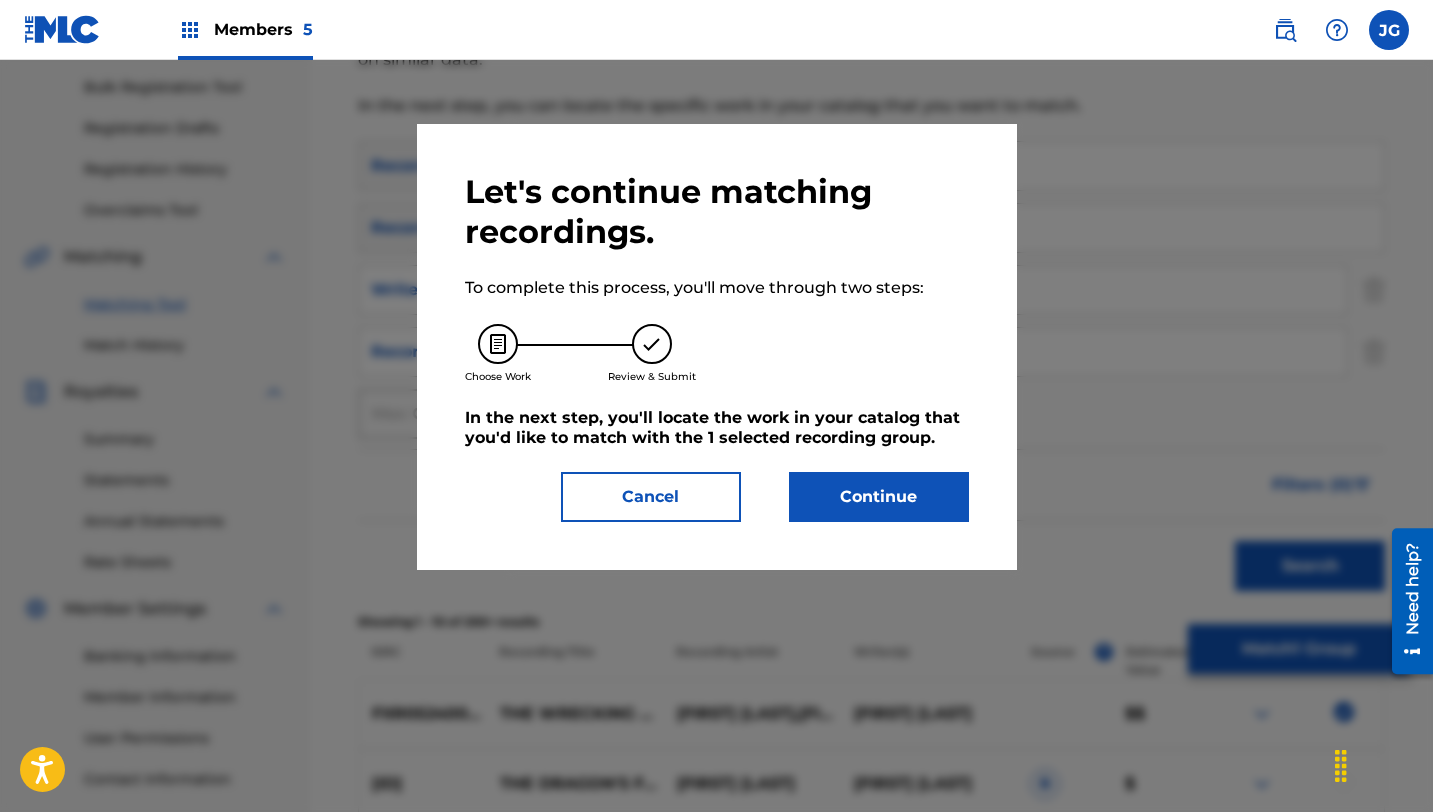 click on "Continue" at bounding box center [879, 497] 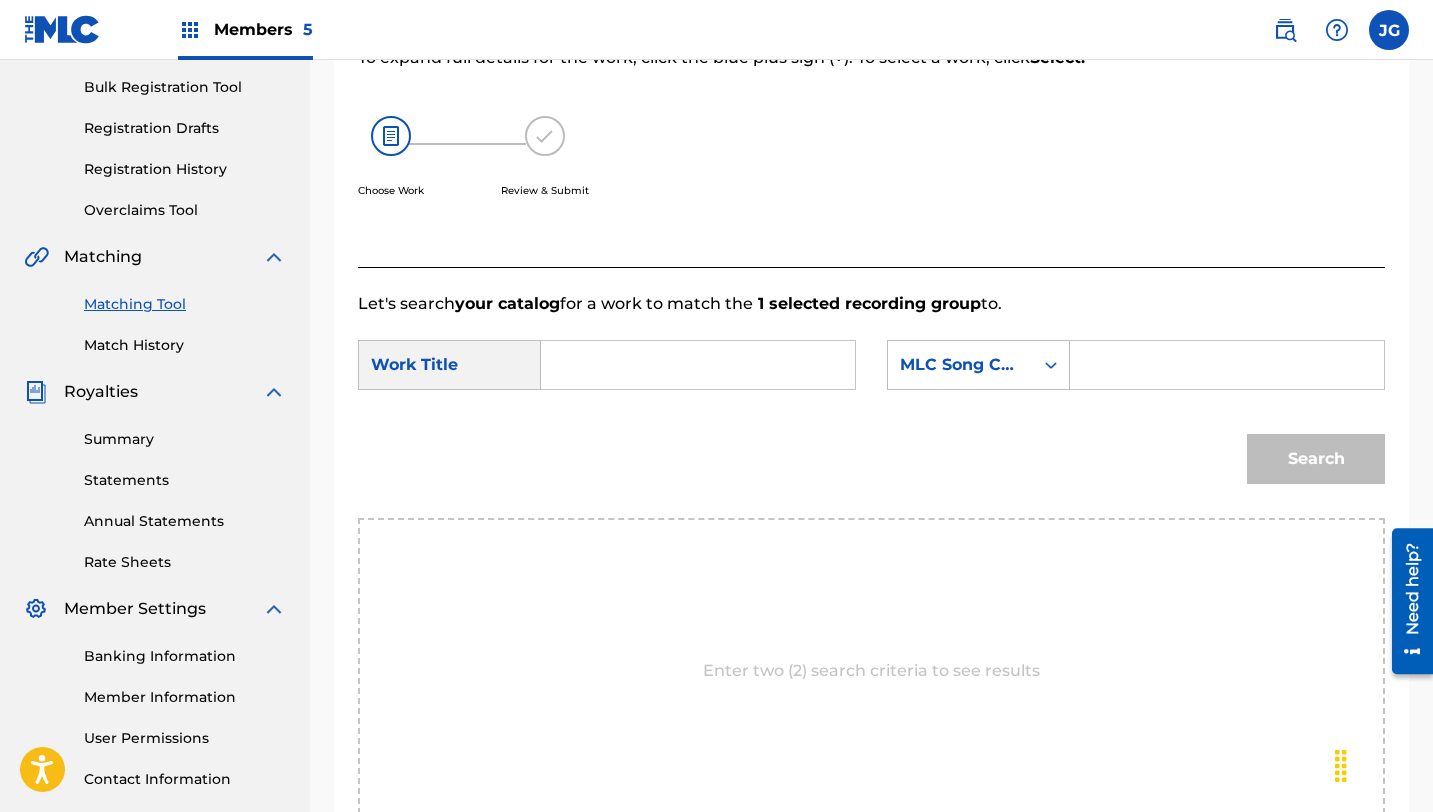 click on "SearchWithCriteria[ID] Work Title [TITLE] SearchWithCriteri[ID] MLC Song Code" at bounding box center (871, 371) 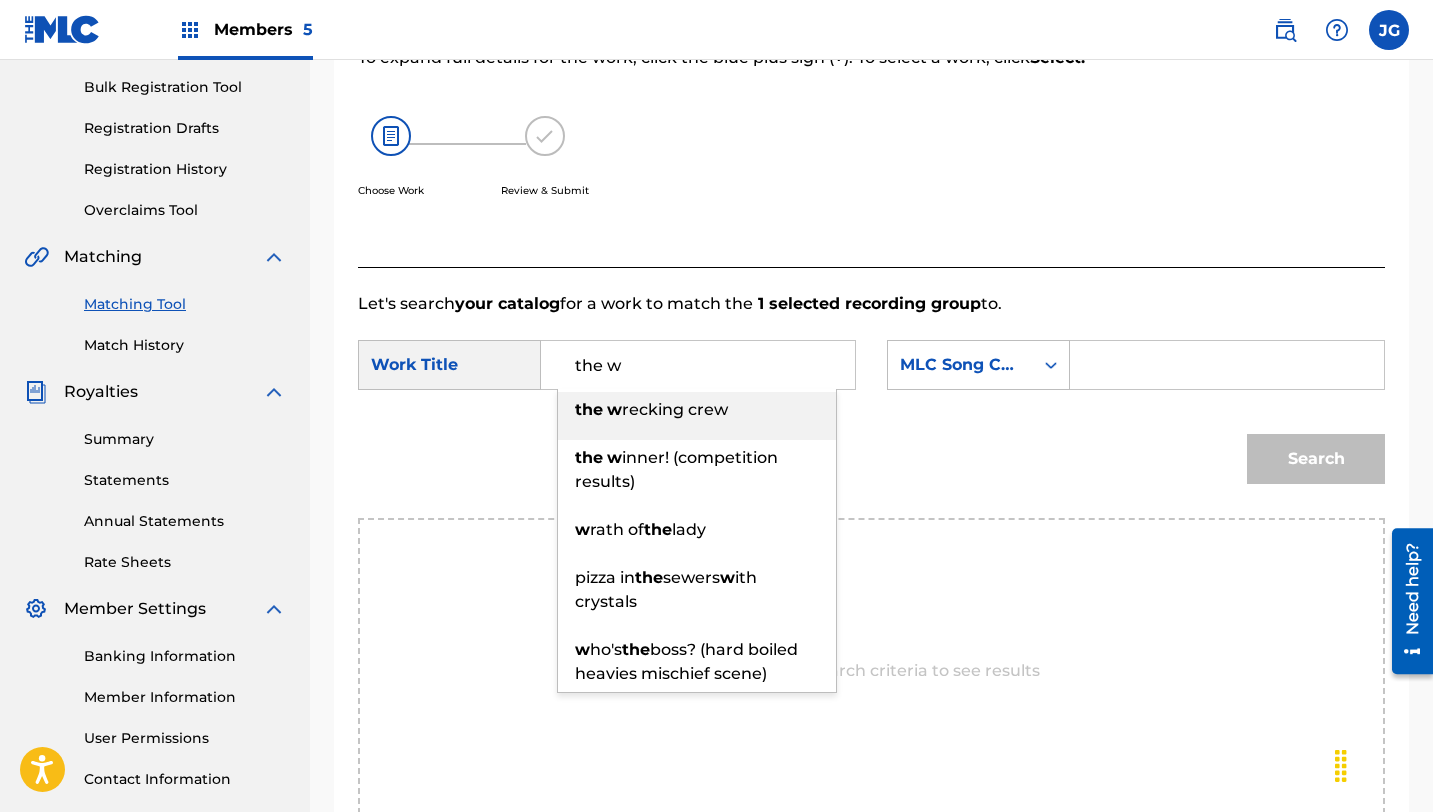 click on "the   w recking crew" at bounding box center [697, 410] 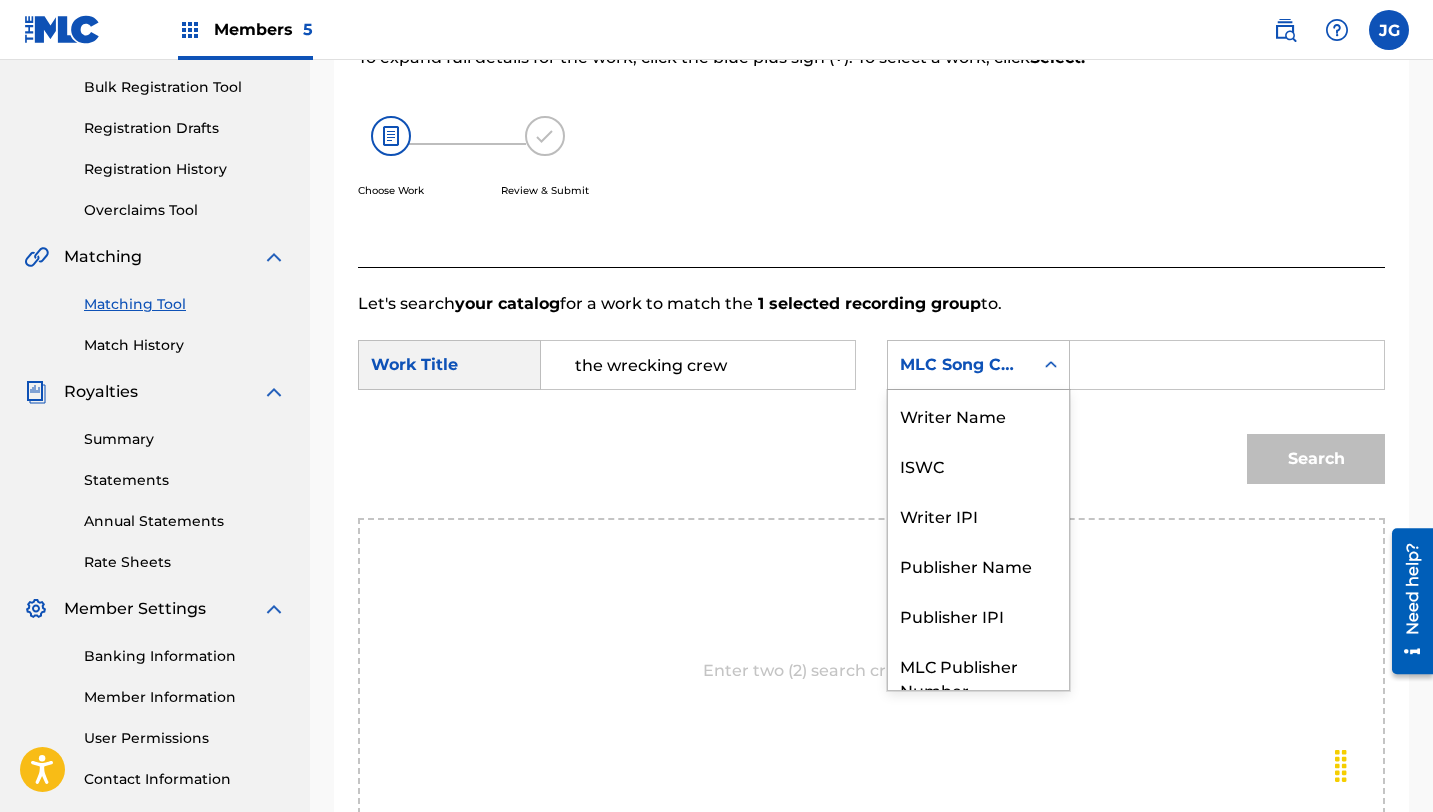 click on "MLC Song Code" at bounding box center (960, 365) 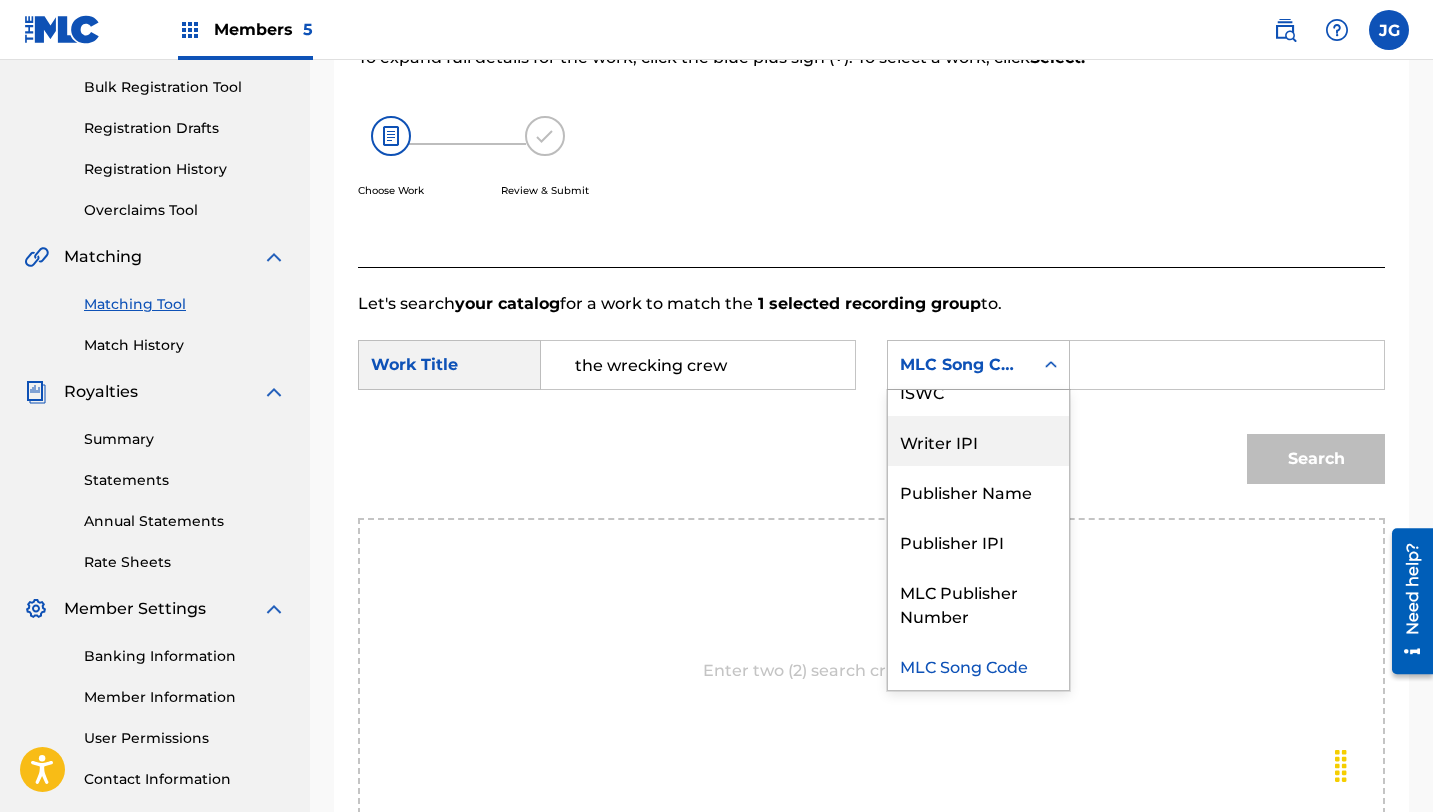 scroll, scrollTop: 0, scrollLeft: 0, axis: both 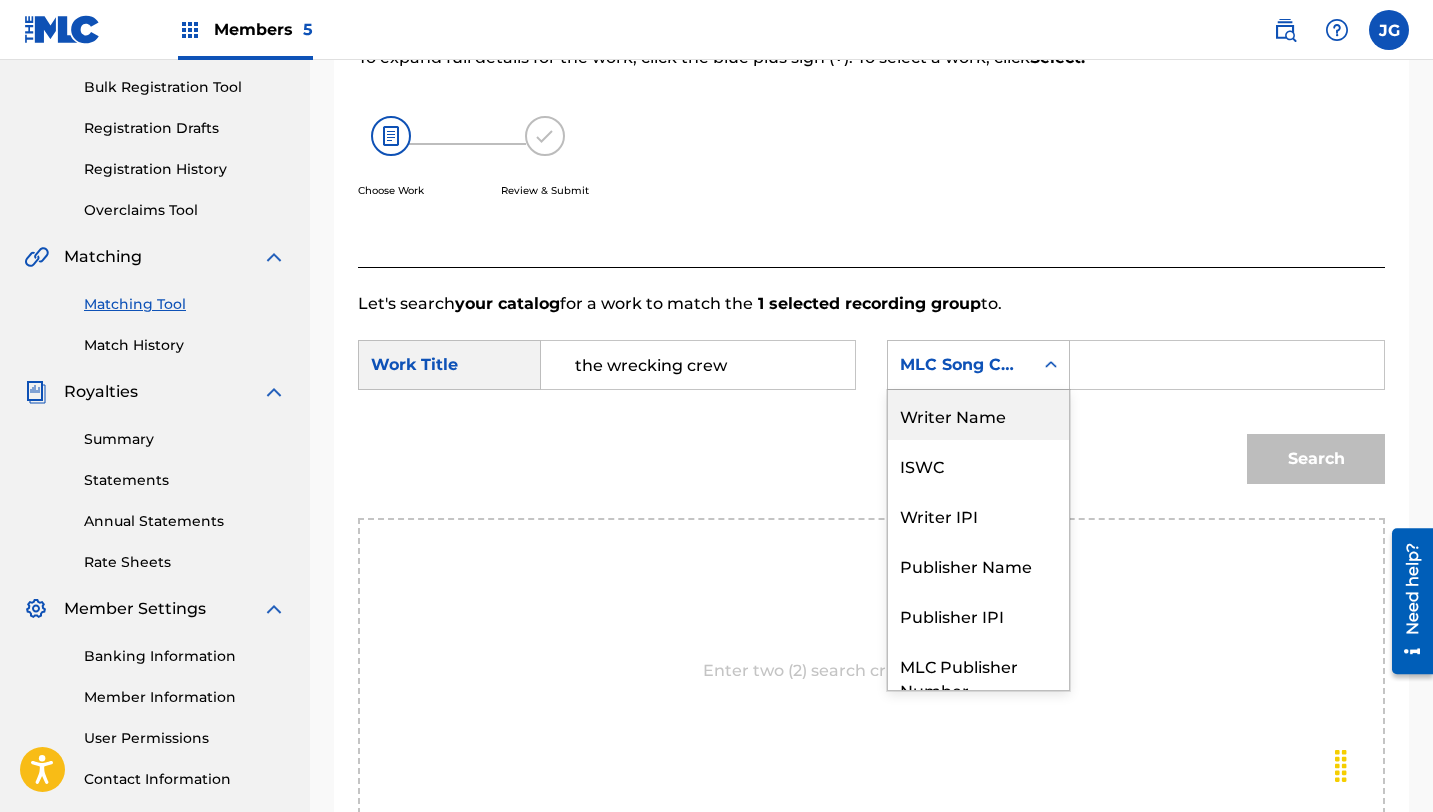 click on "Writer Name" at bounding box center (978, 415) 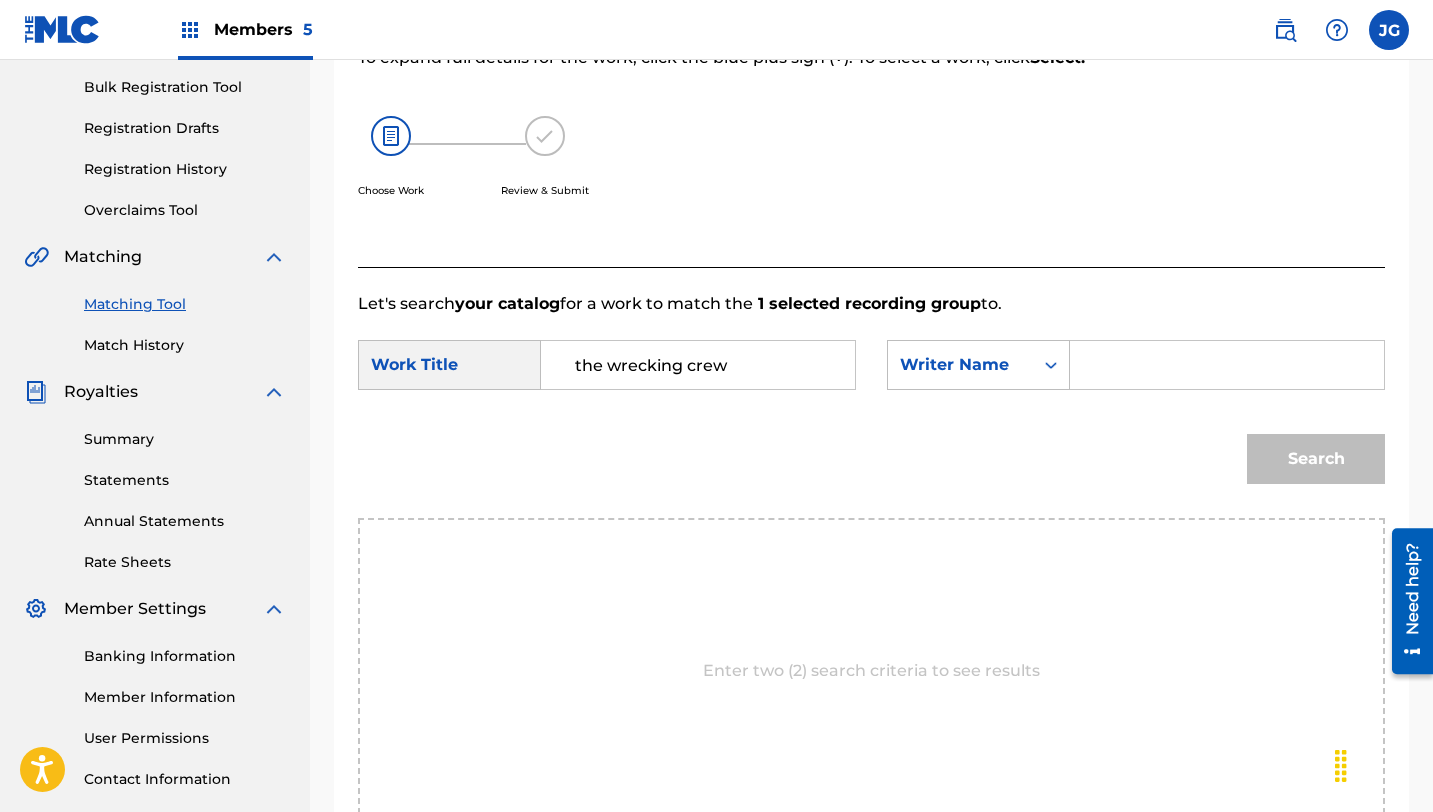 click at bounding box center [1227, 365] 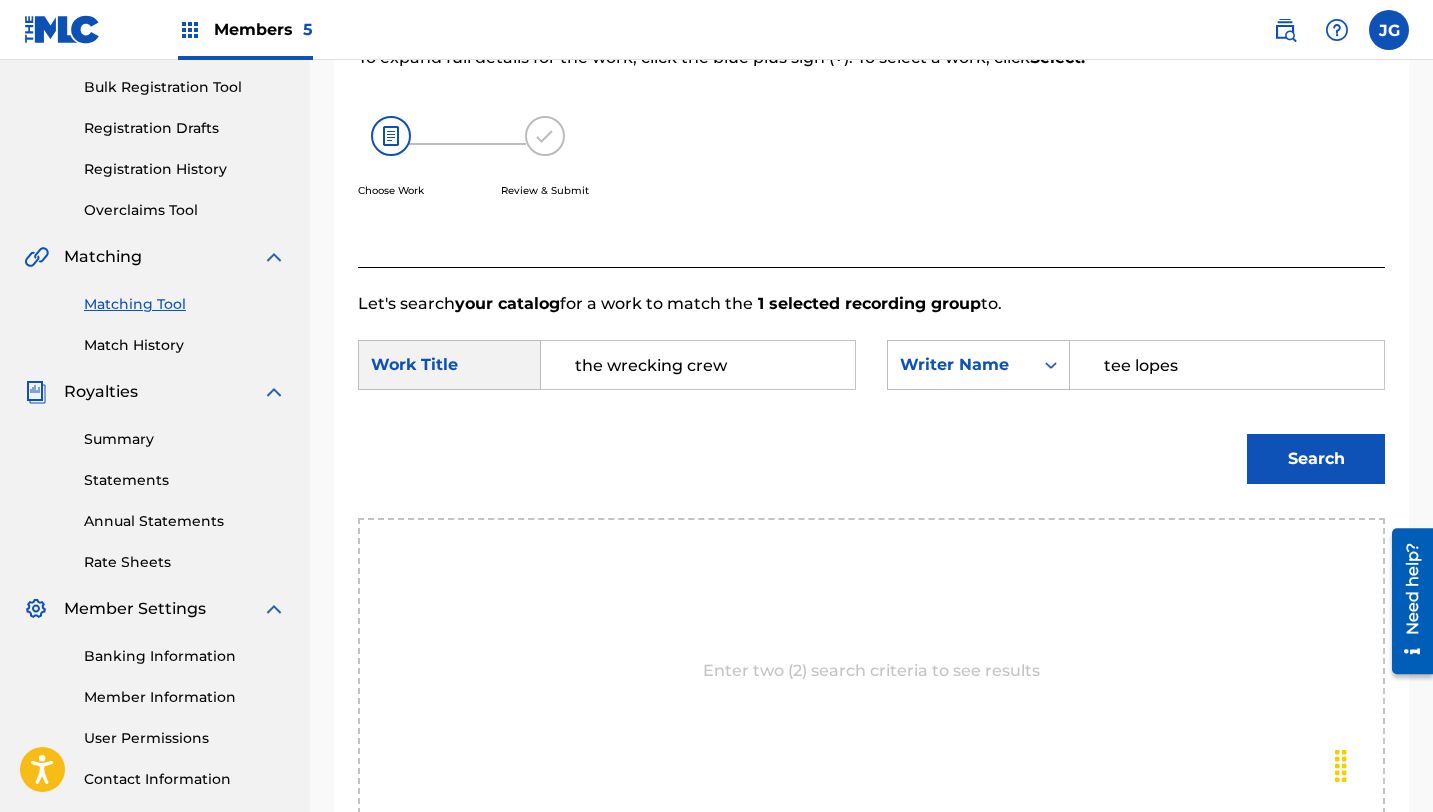 click on "Search" at bounding box center [1316, 459] 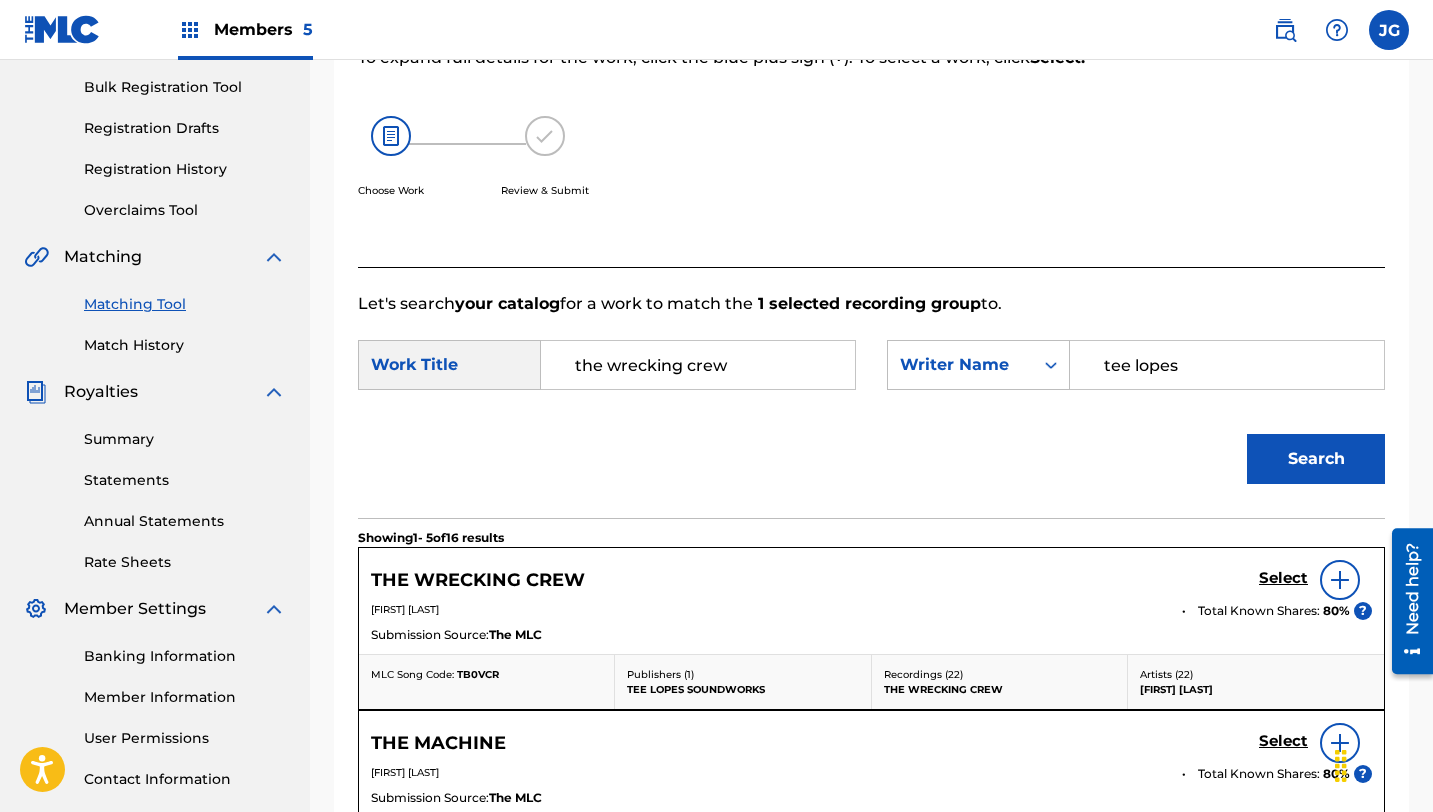 click on "Select" at bounding box center (1283, 578) 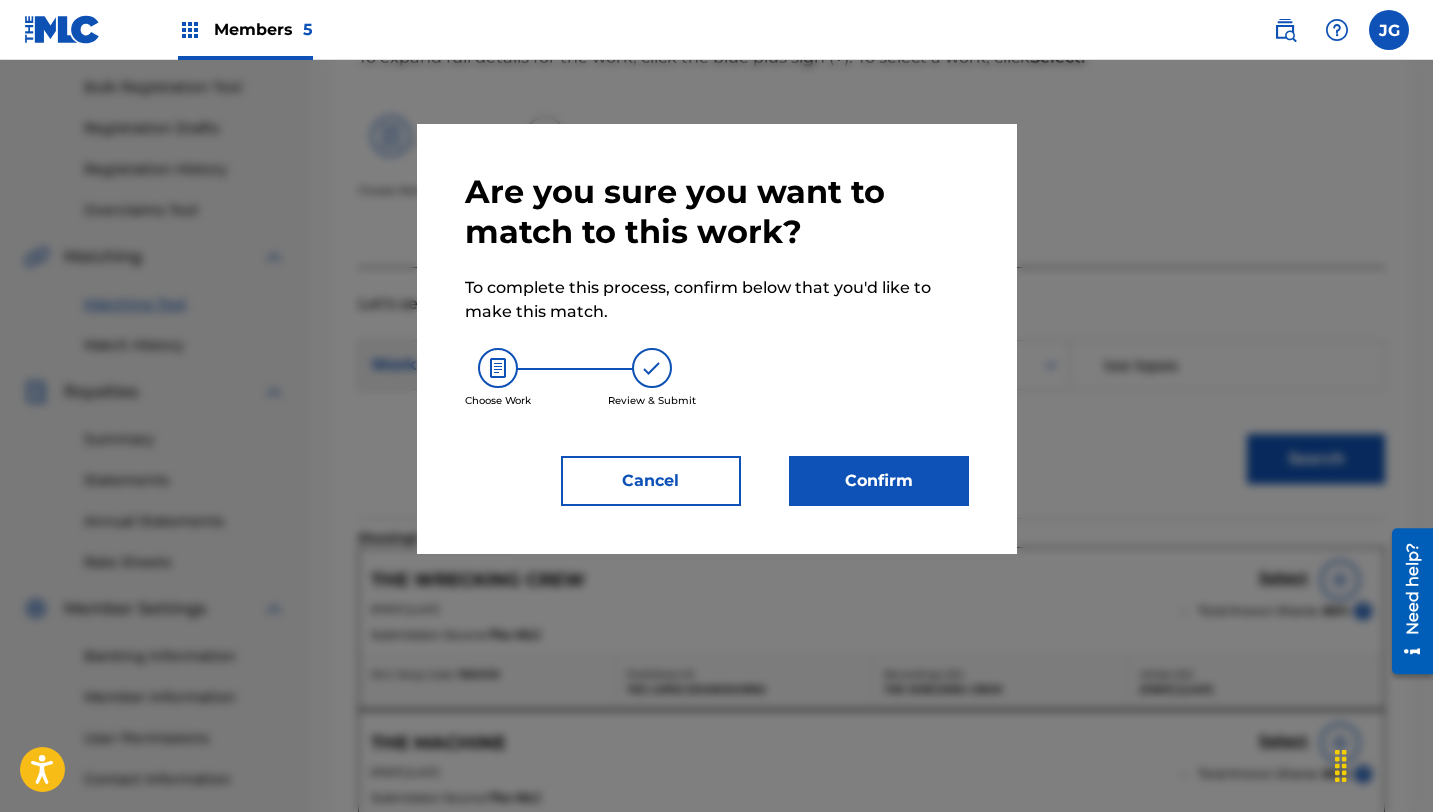 click on "Confirm" at bounding box center [879, 481] 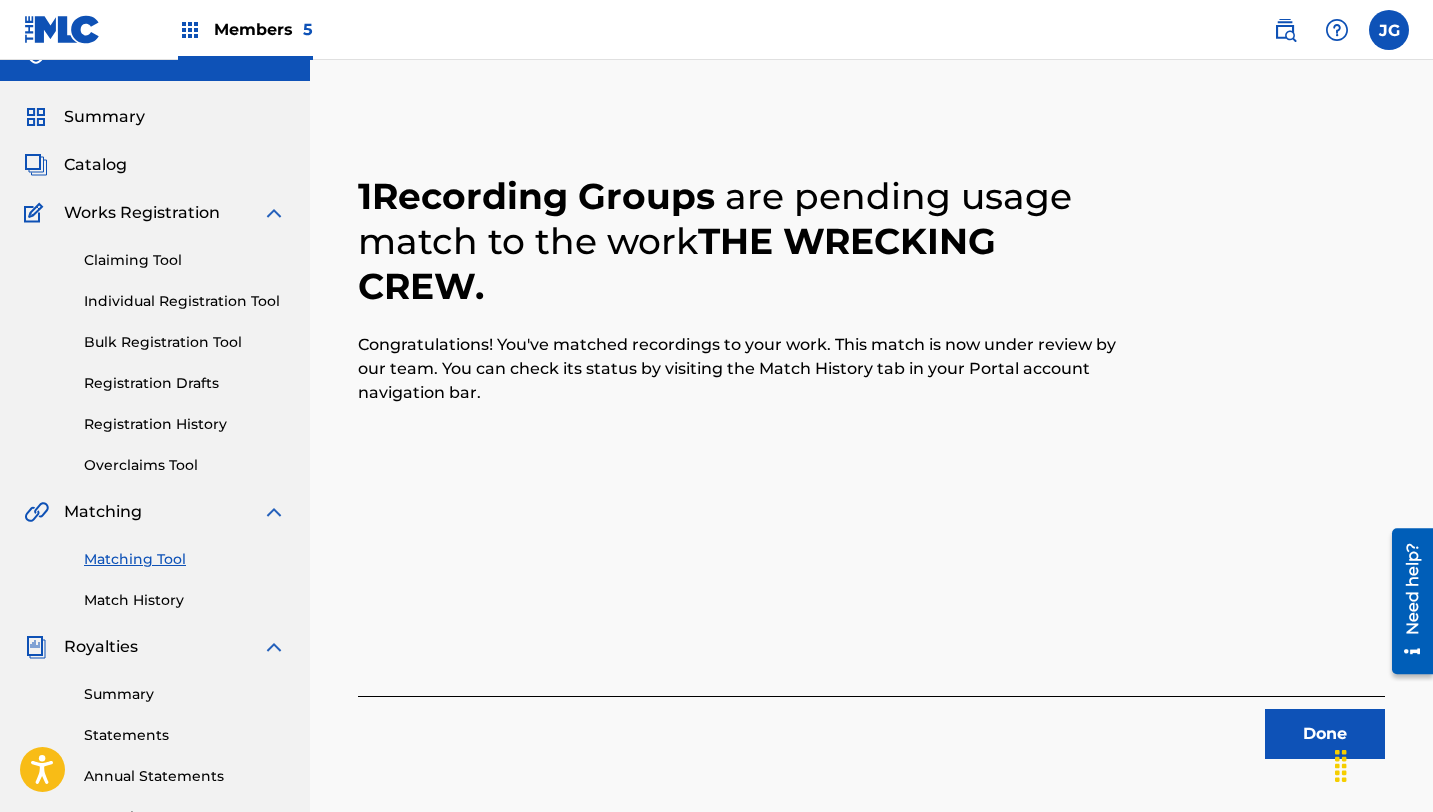 scroll, scrollTop: 0, scrollLeft: 0, axis: both 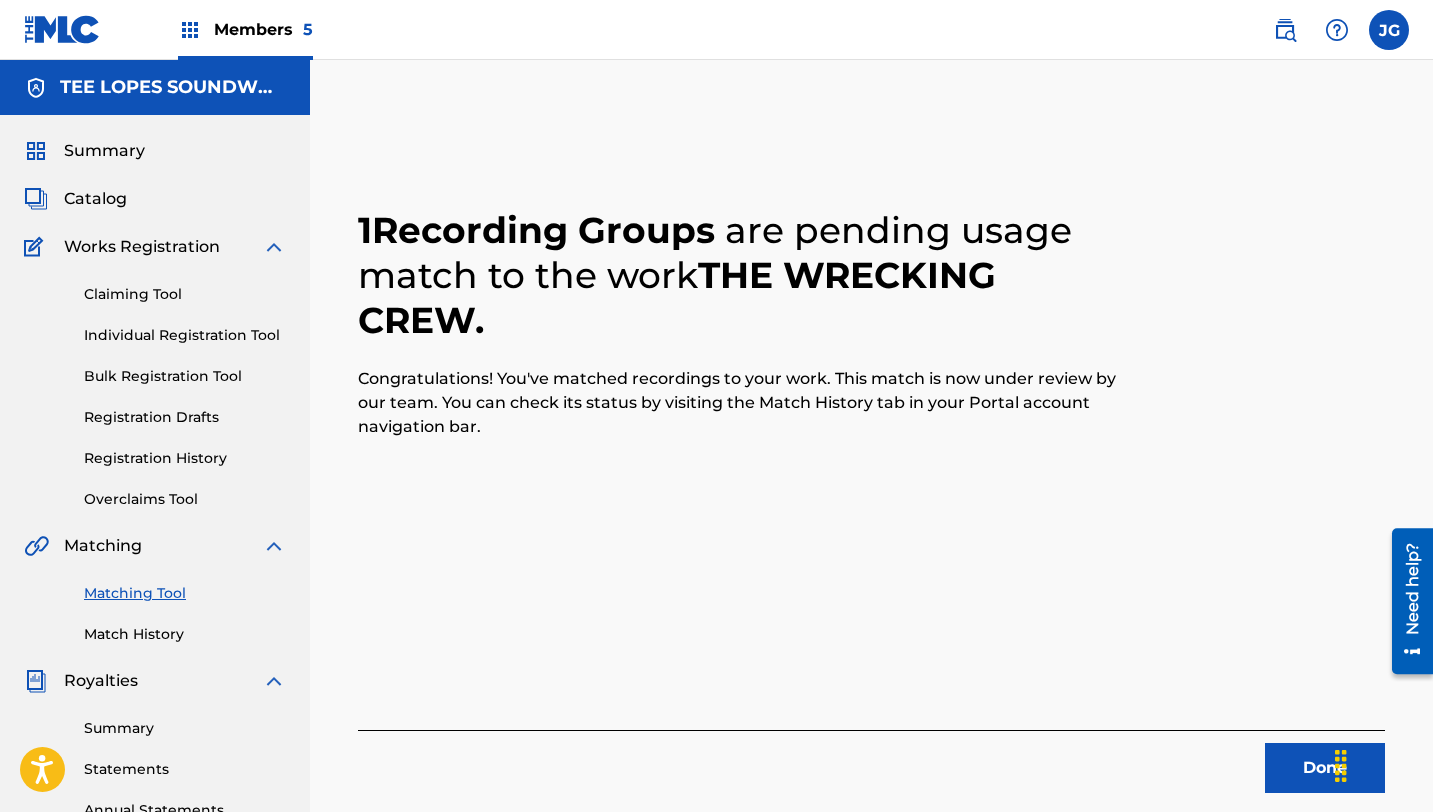 click on "Done" at bounding box center (1325, 768) 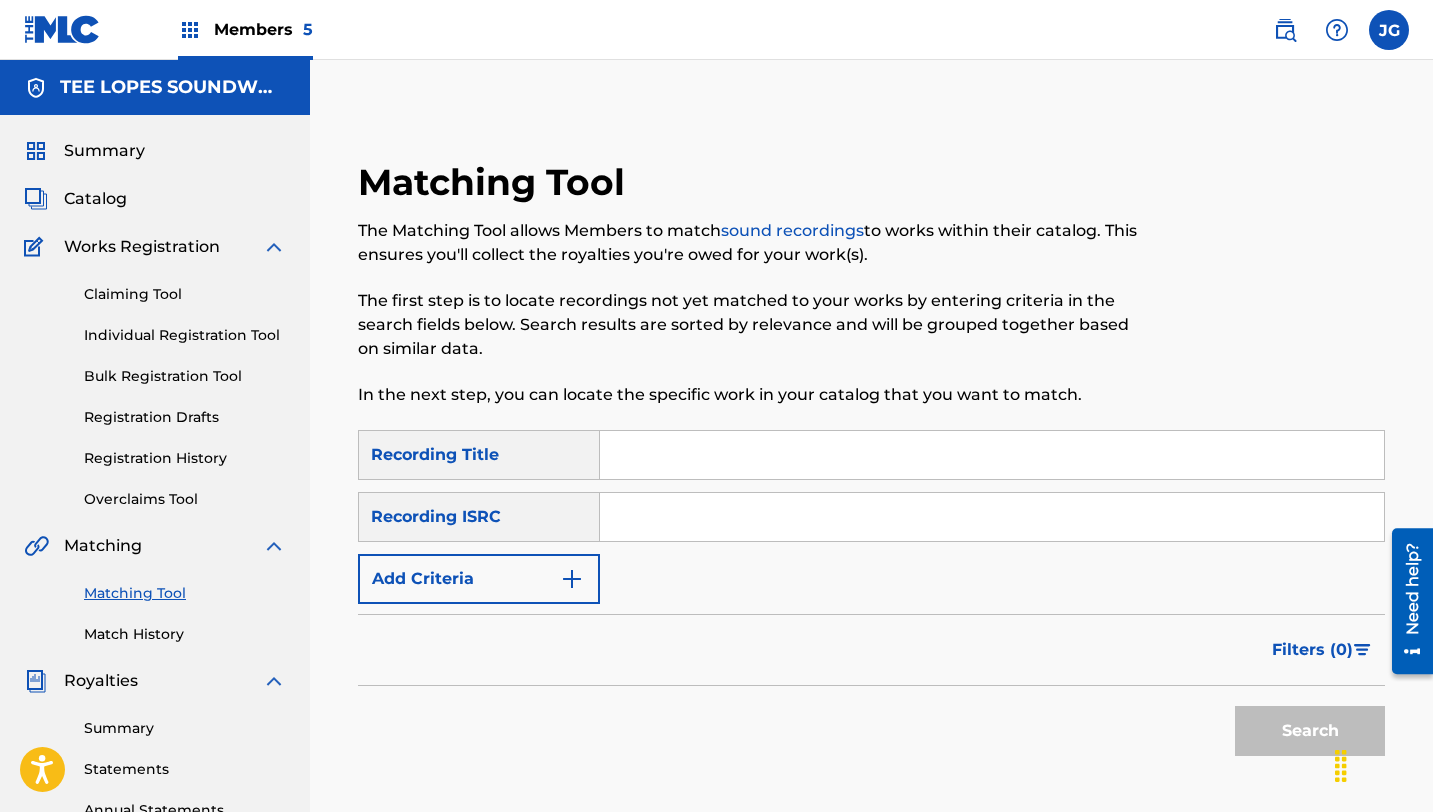 click at bounding box center [992, 455] 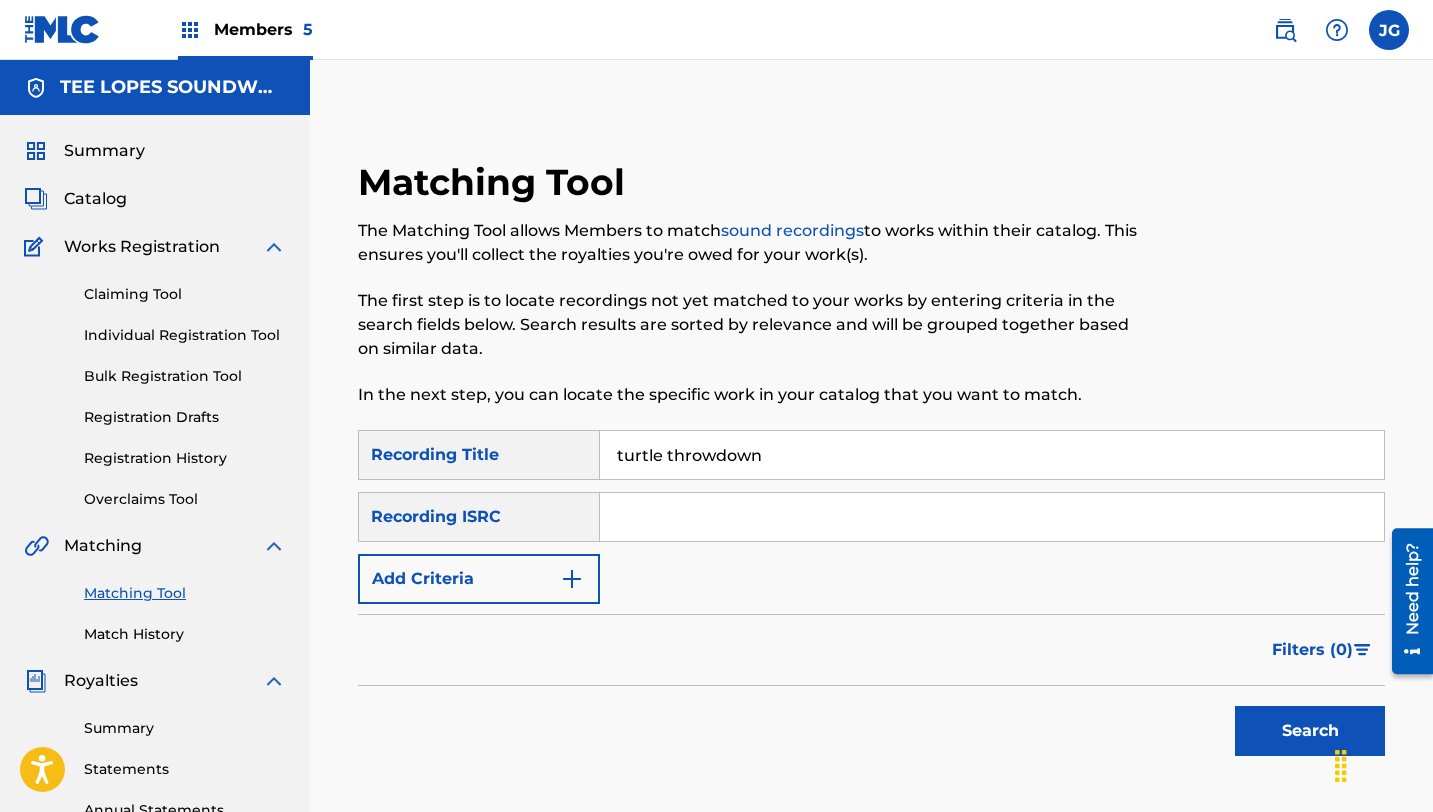type on "turtle throwdown" 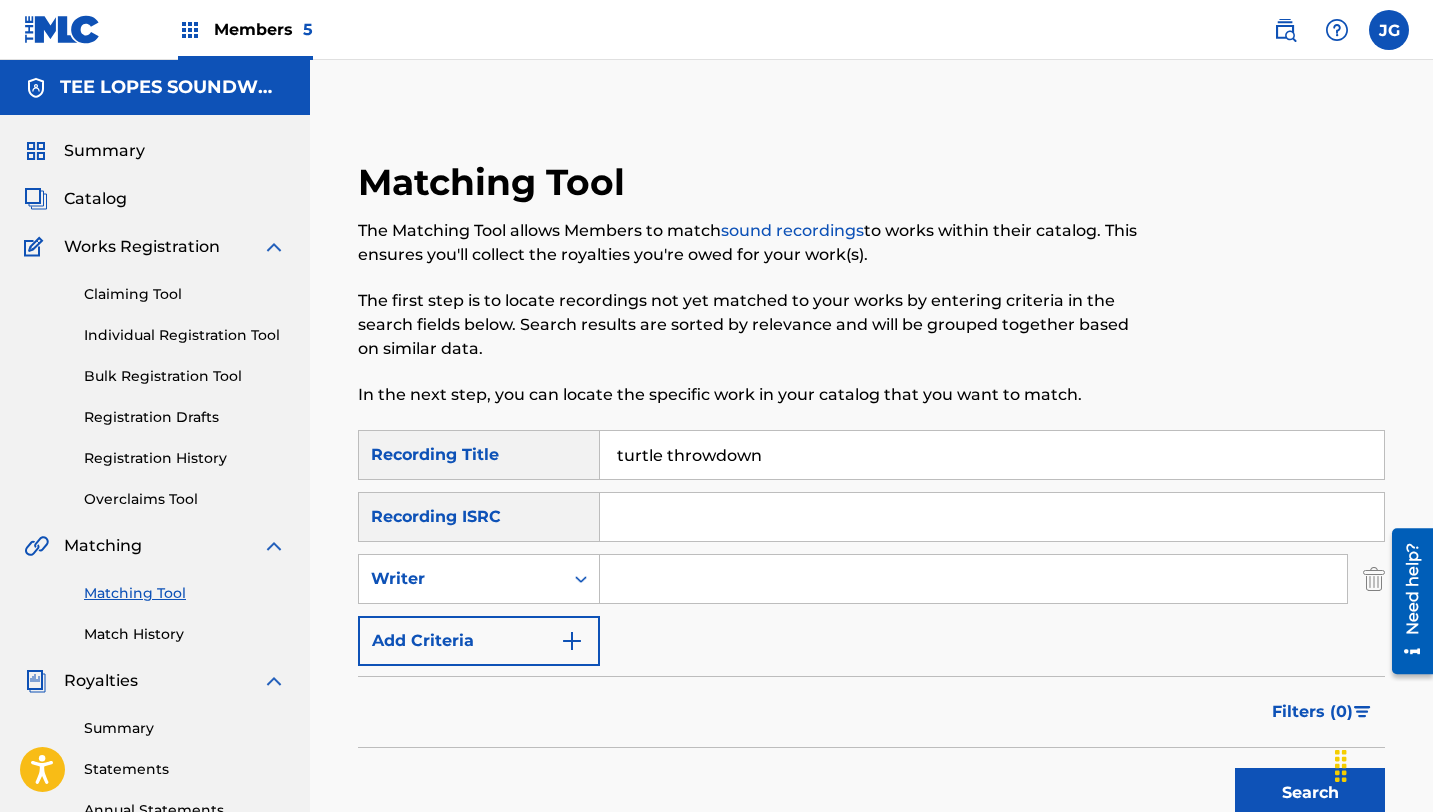 click at bounding box center [973, 579] 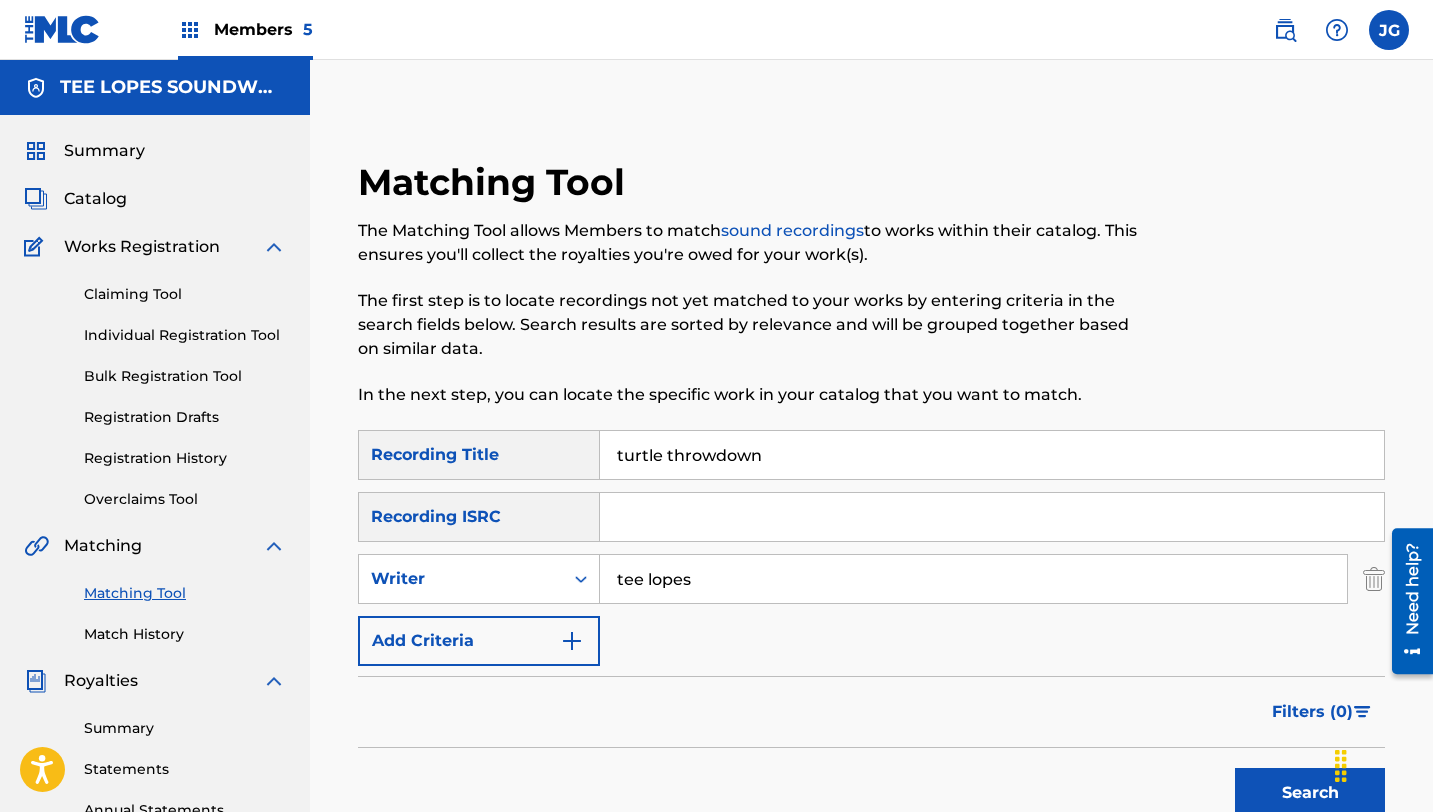 click on "Add Criteria" at bounding box center (479, 641) 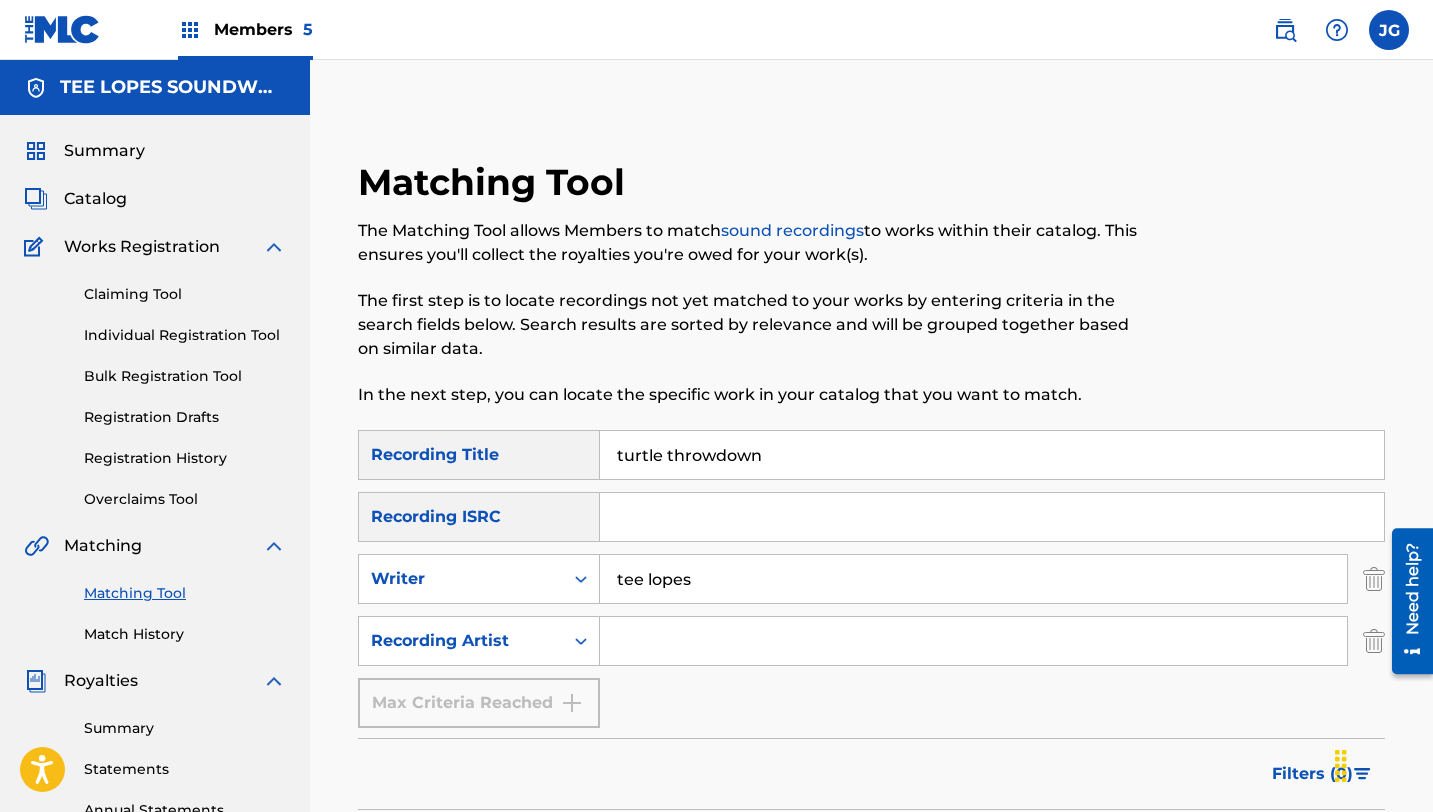 click at bounding box center (973, 641) 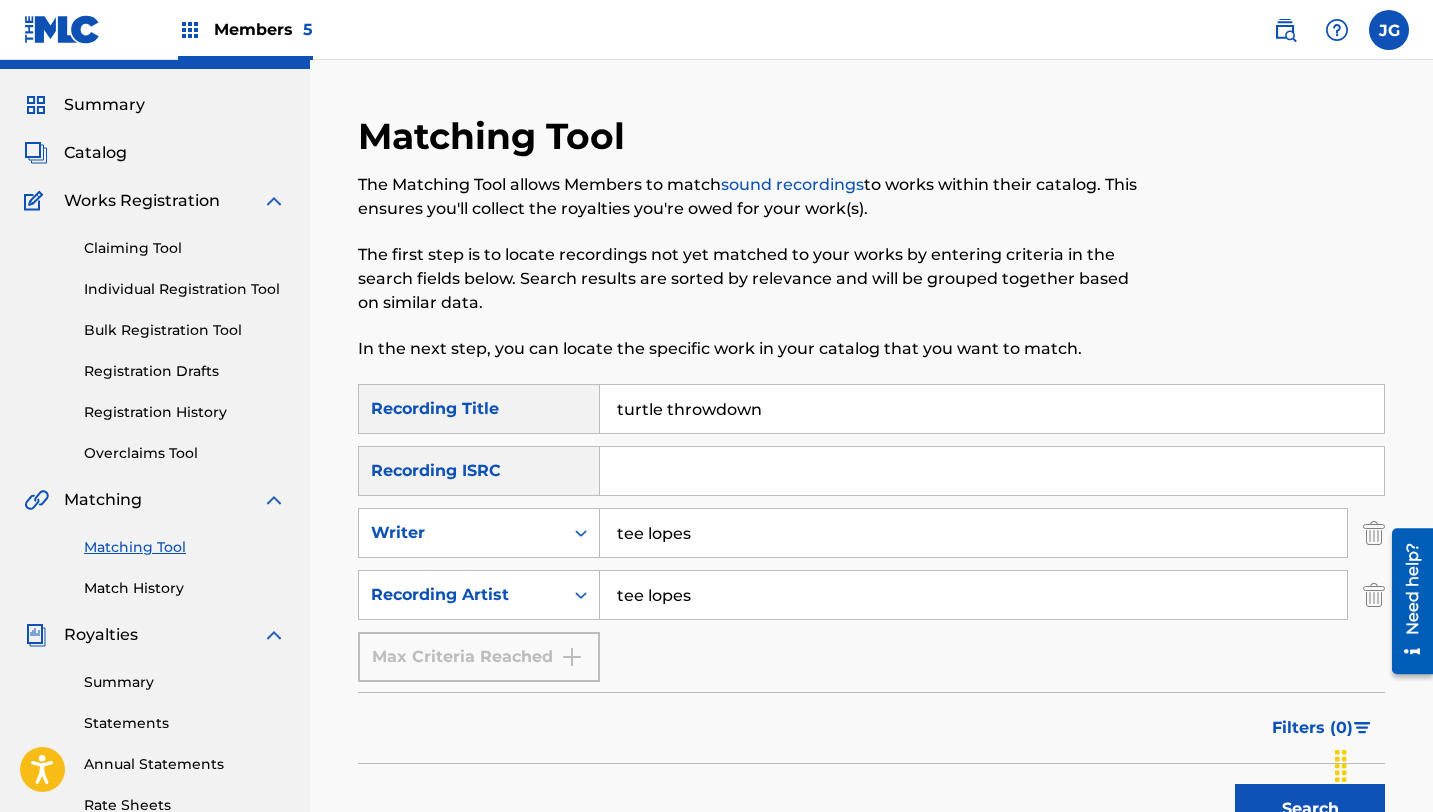 scroll, scrollTop: 56, scrollLeft: 0, axis: vertical 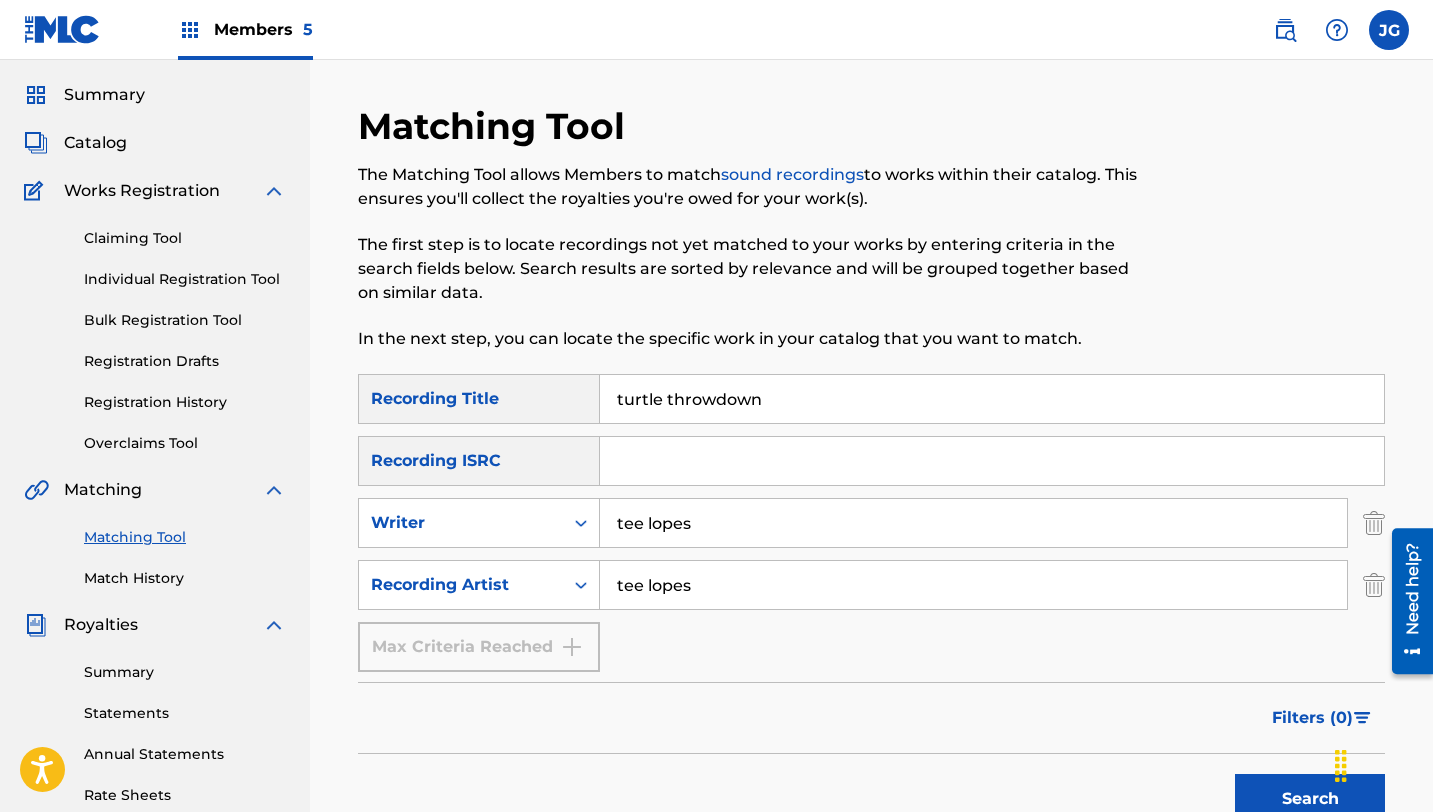 click on "Search" at bounding box center [1310, 799] 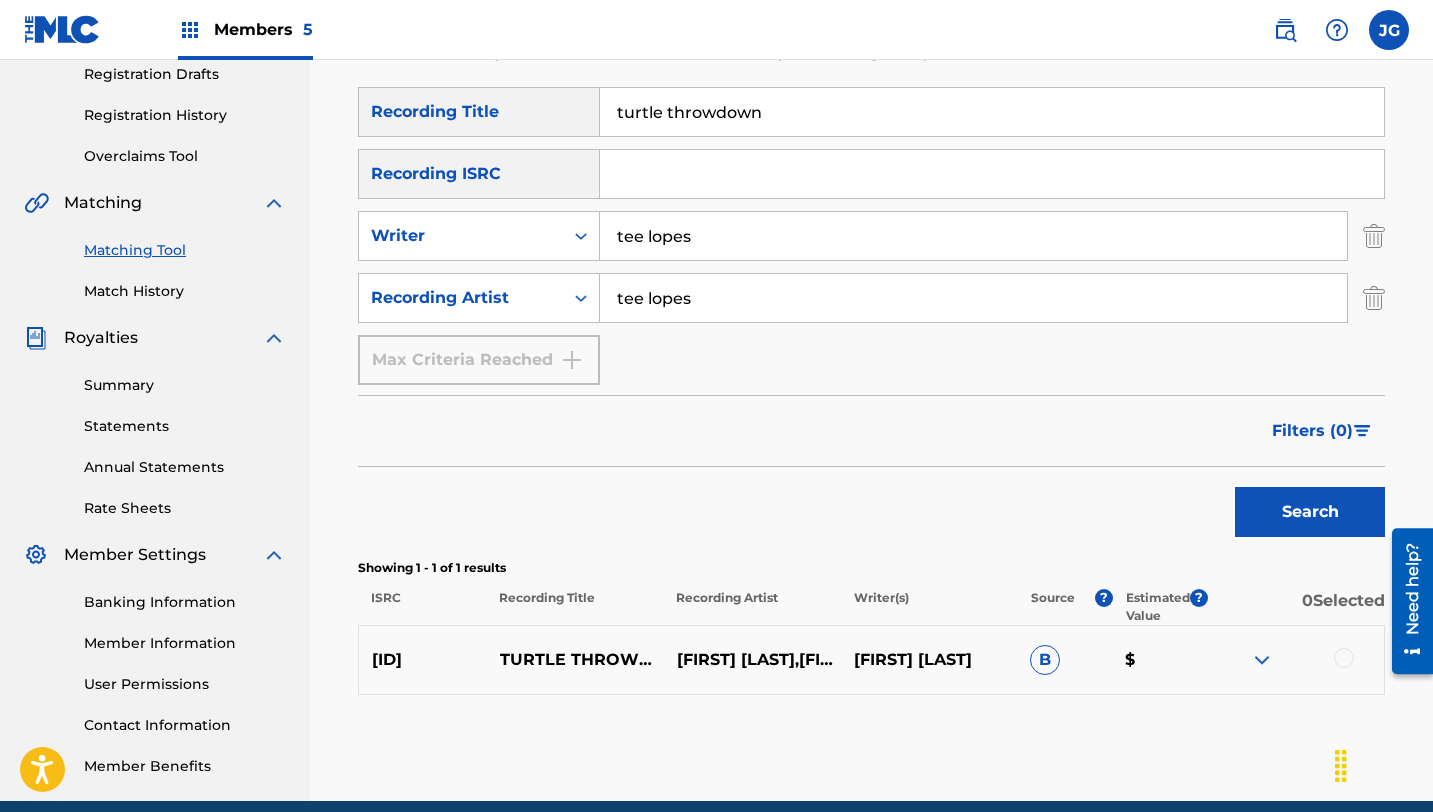 scroll, scrollTop: 348, scrollLeft: 0, axis: vertical 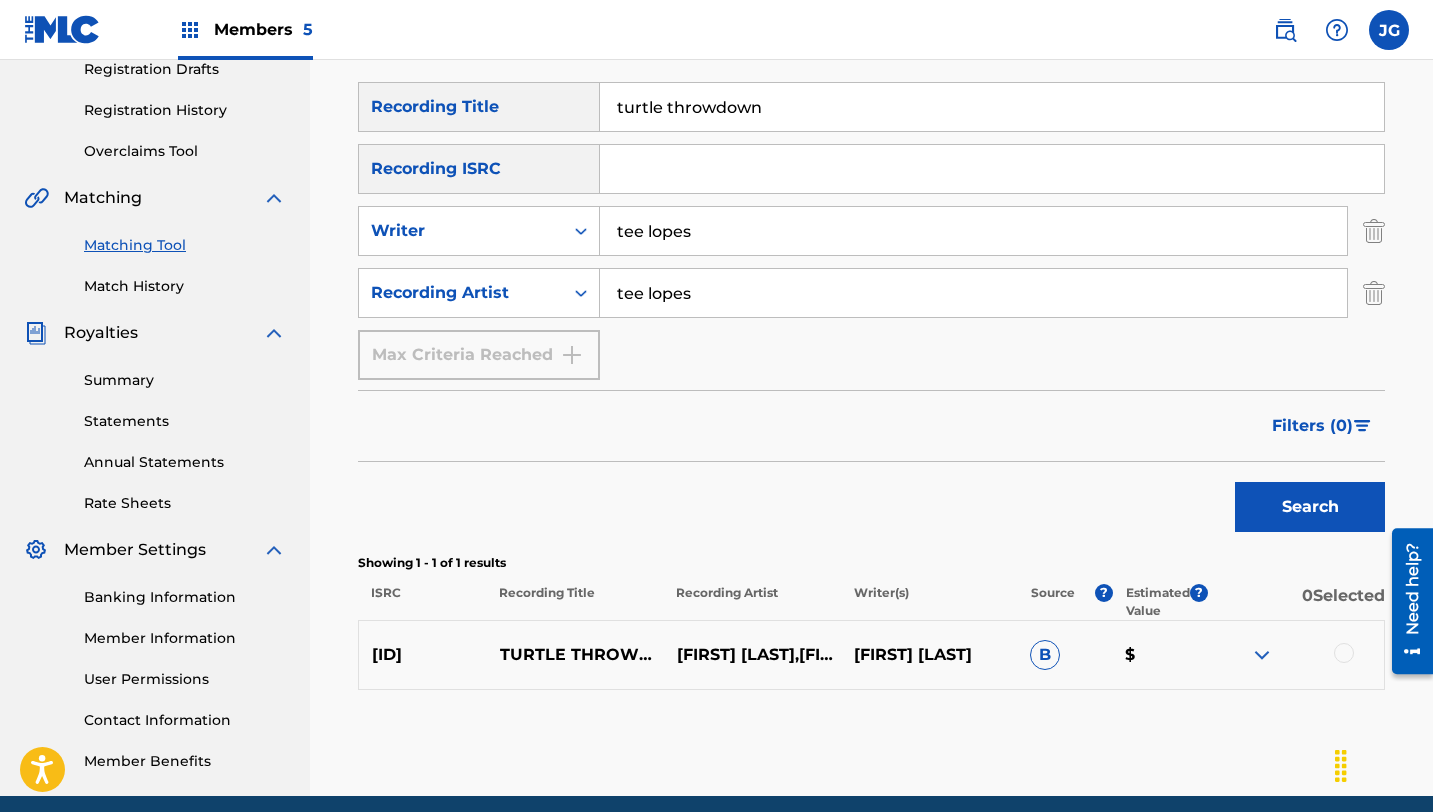 click at bounding box center [1295, 655] 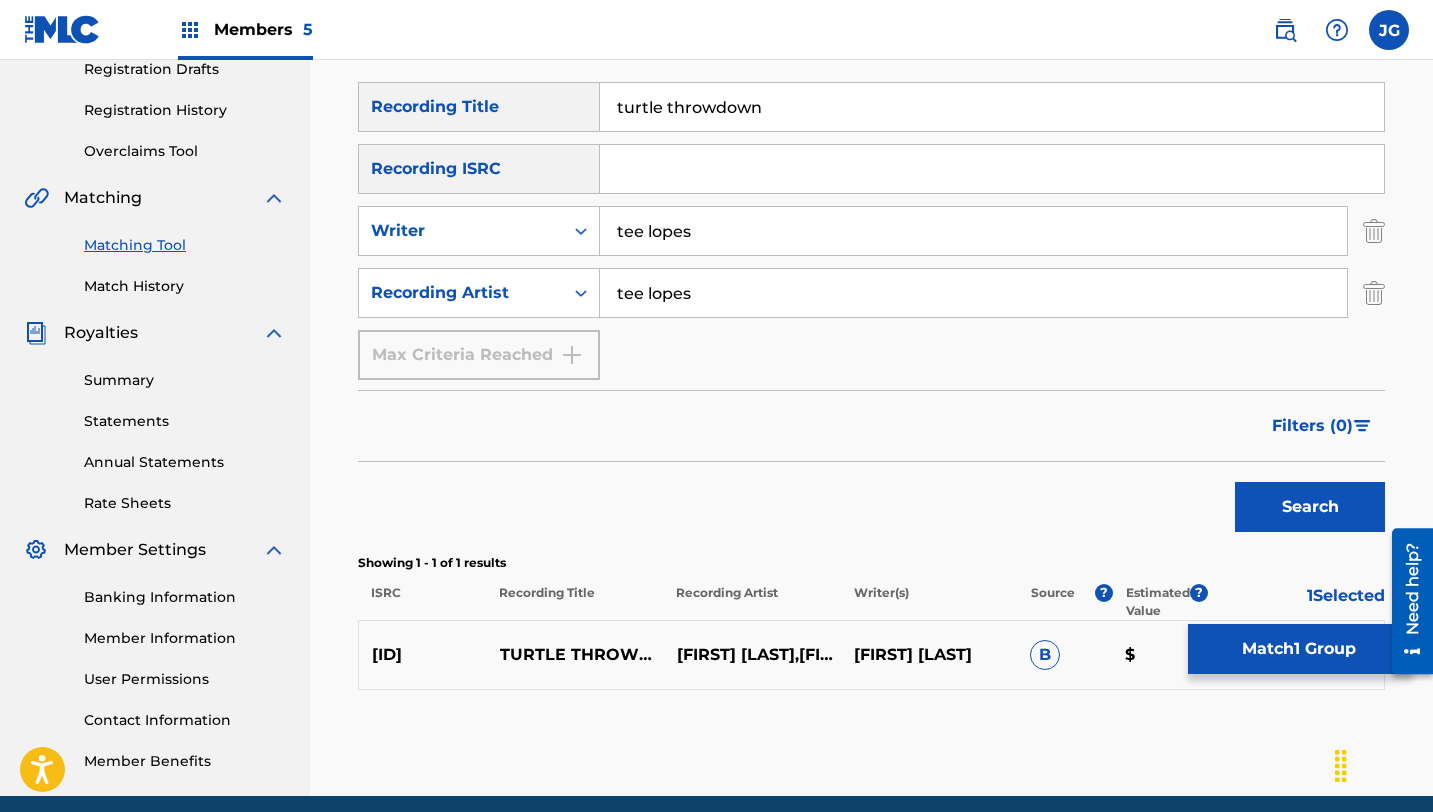 click on "Match  1 Group" at bounding box center (1298, 649) 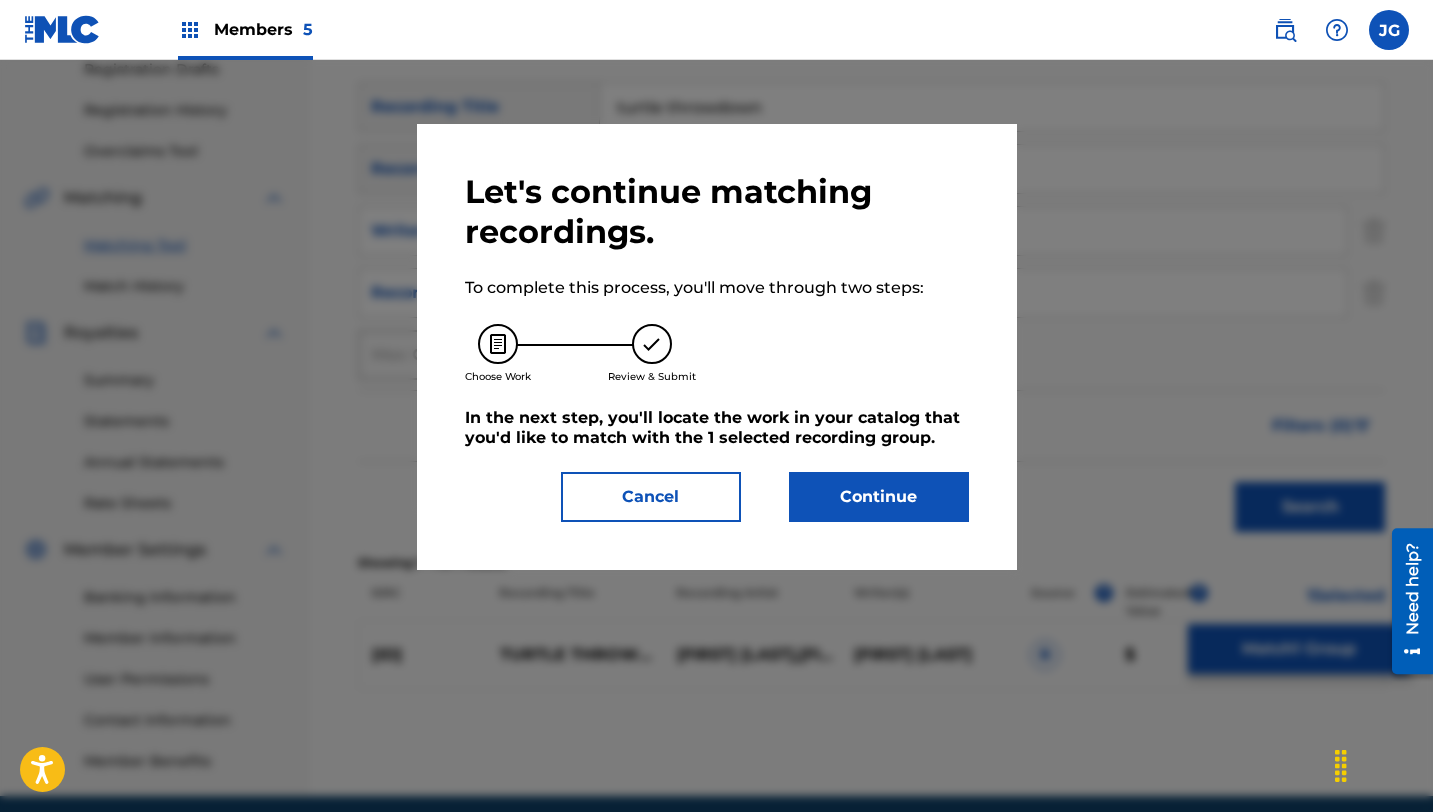 click on "Continue" at bounding box center [879, 497] 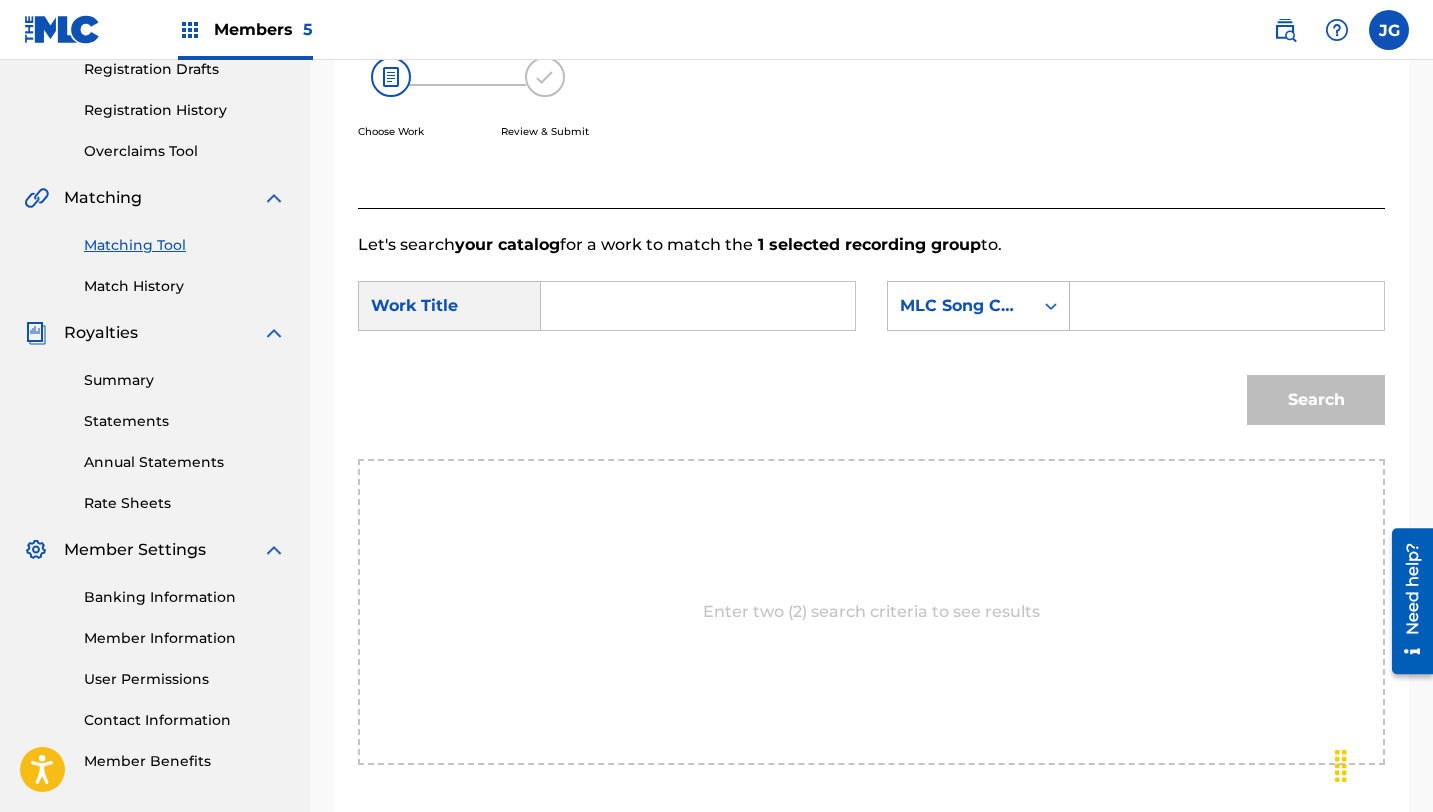 click at bounding box center (698, 306) 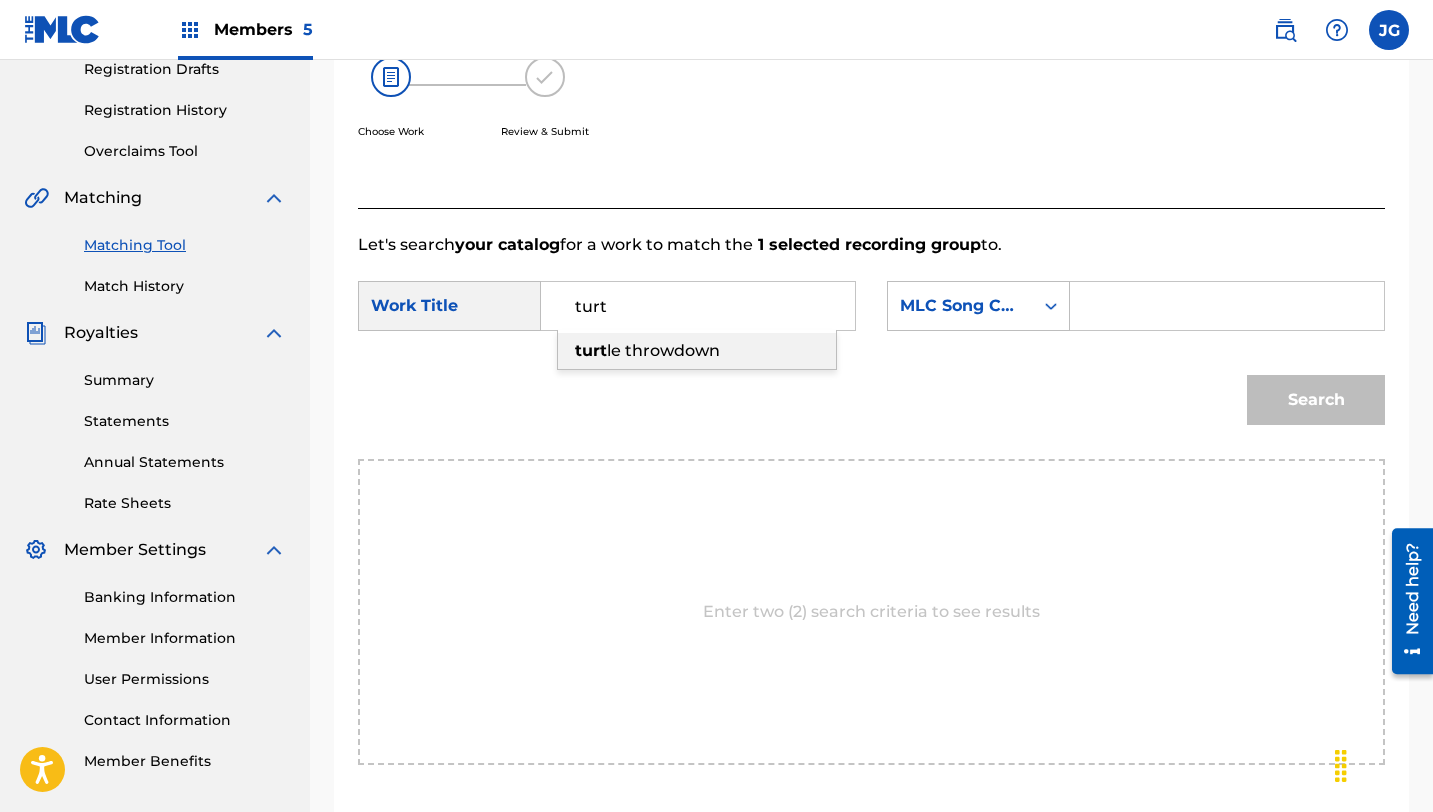 click on "turt le throwdown" at bounding box center (697, 351) 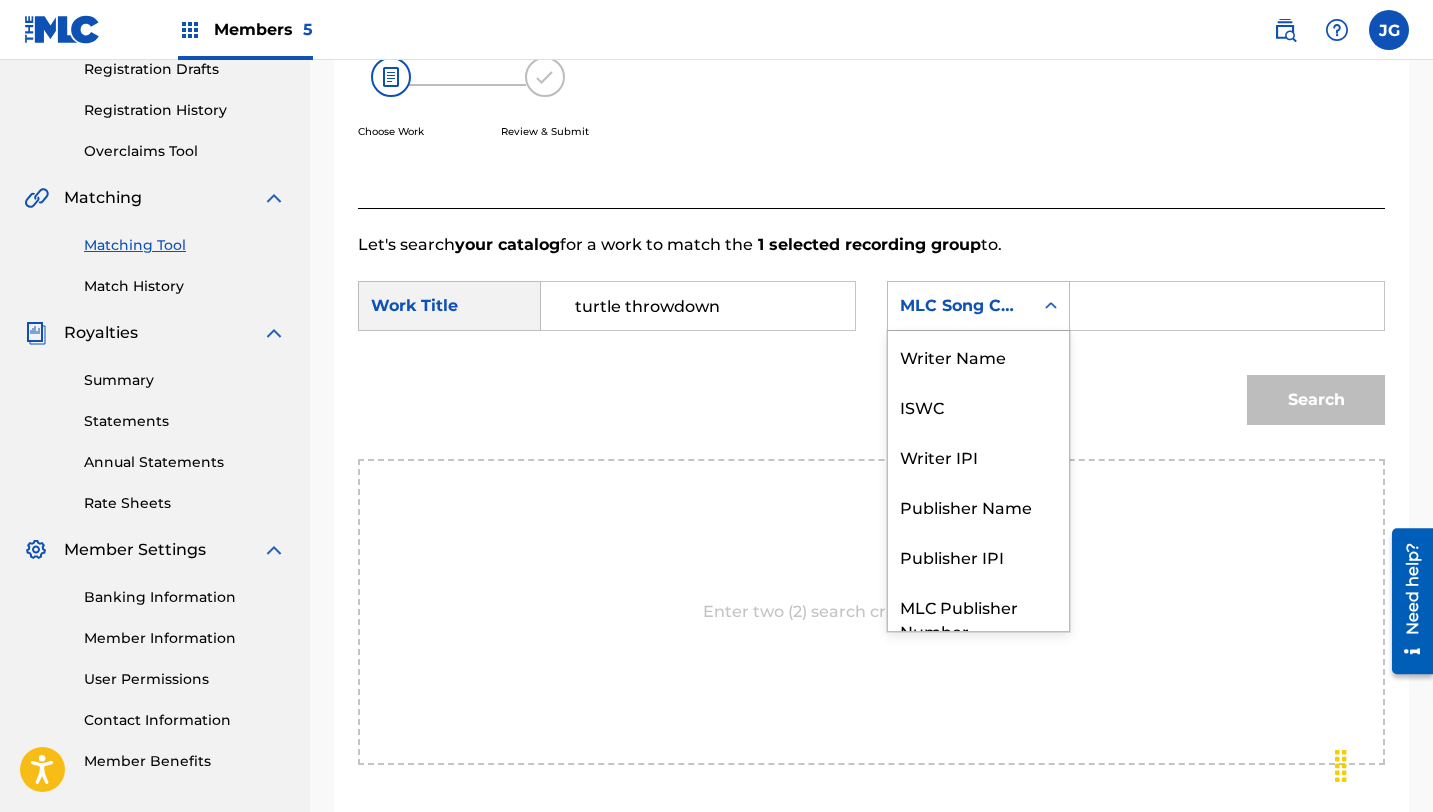 click on "MLC Song Code" at bounding box center [960, 306] 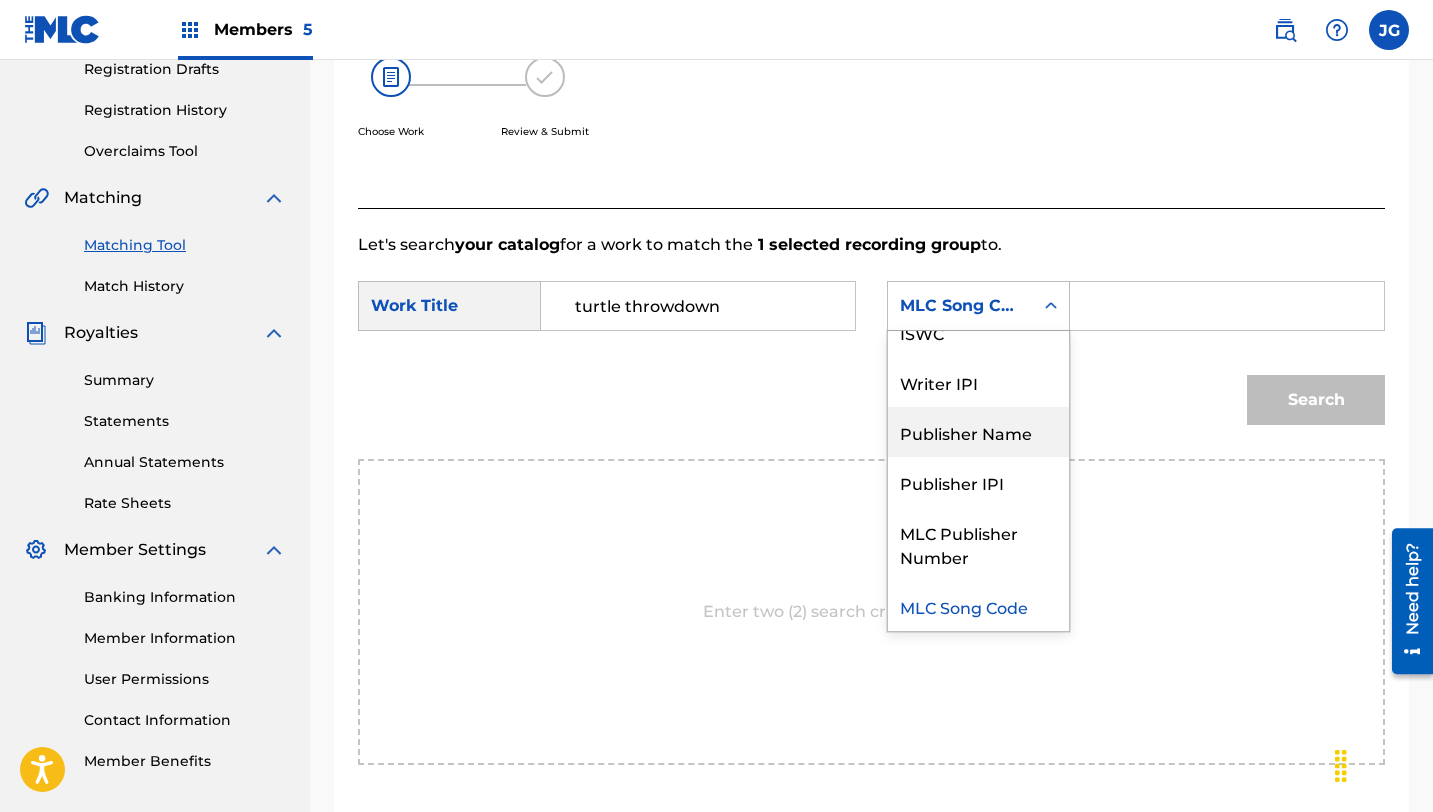 scroll, scrollTop: 0, scrollLeft: 0, axis: both 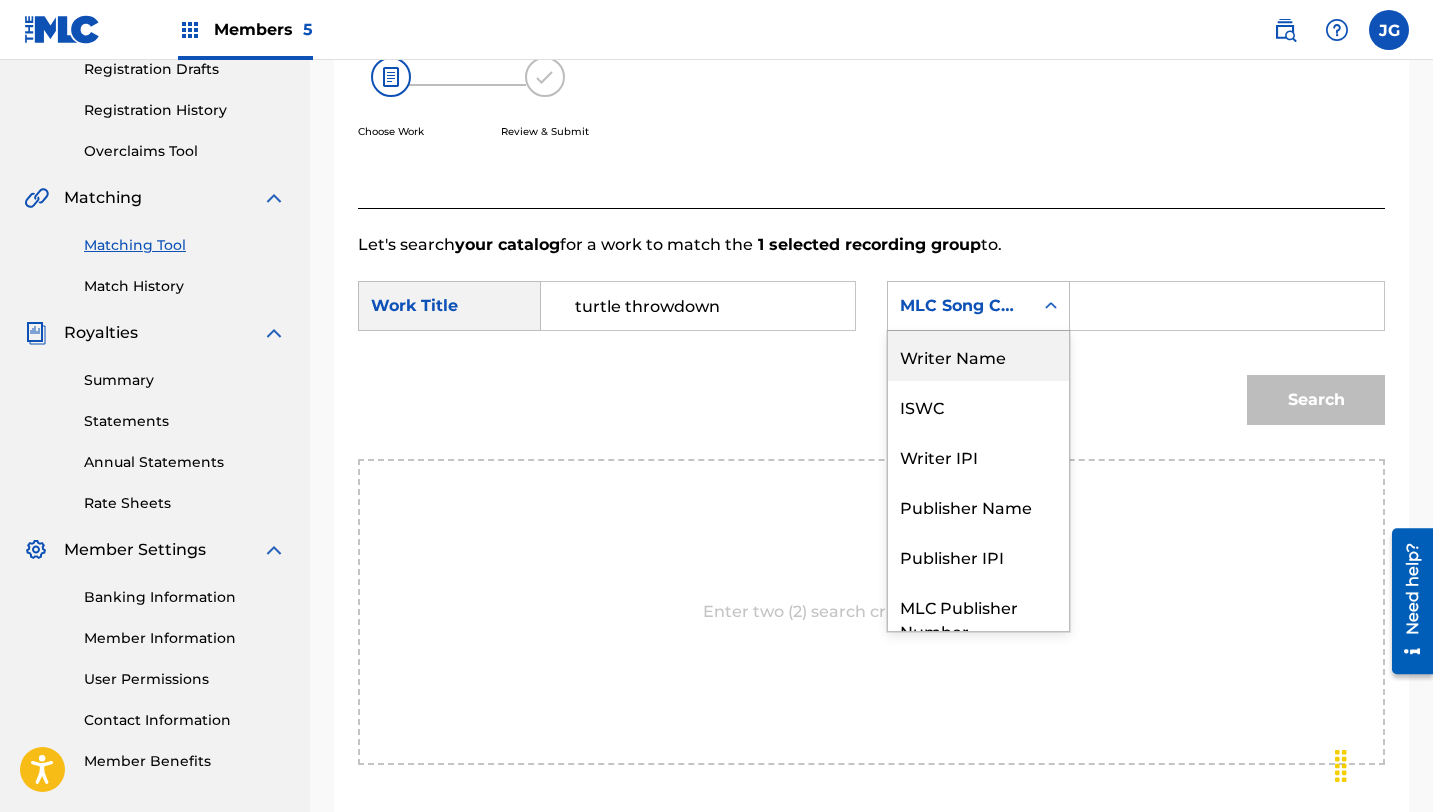 click on "Writer Name" at bounding box center (978, 356) 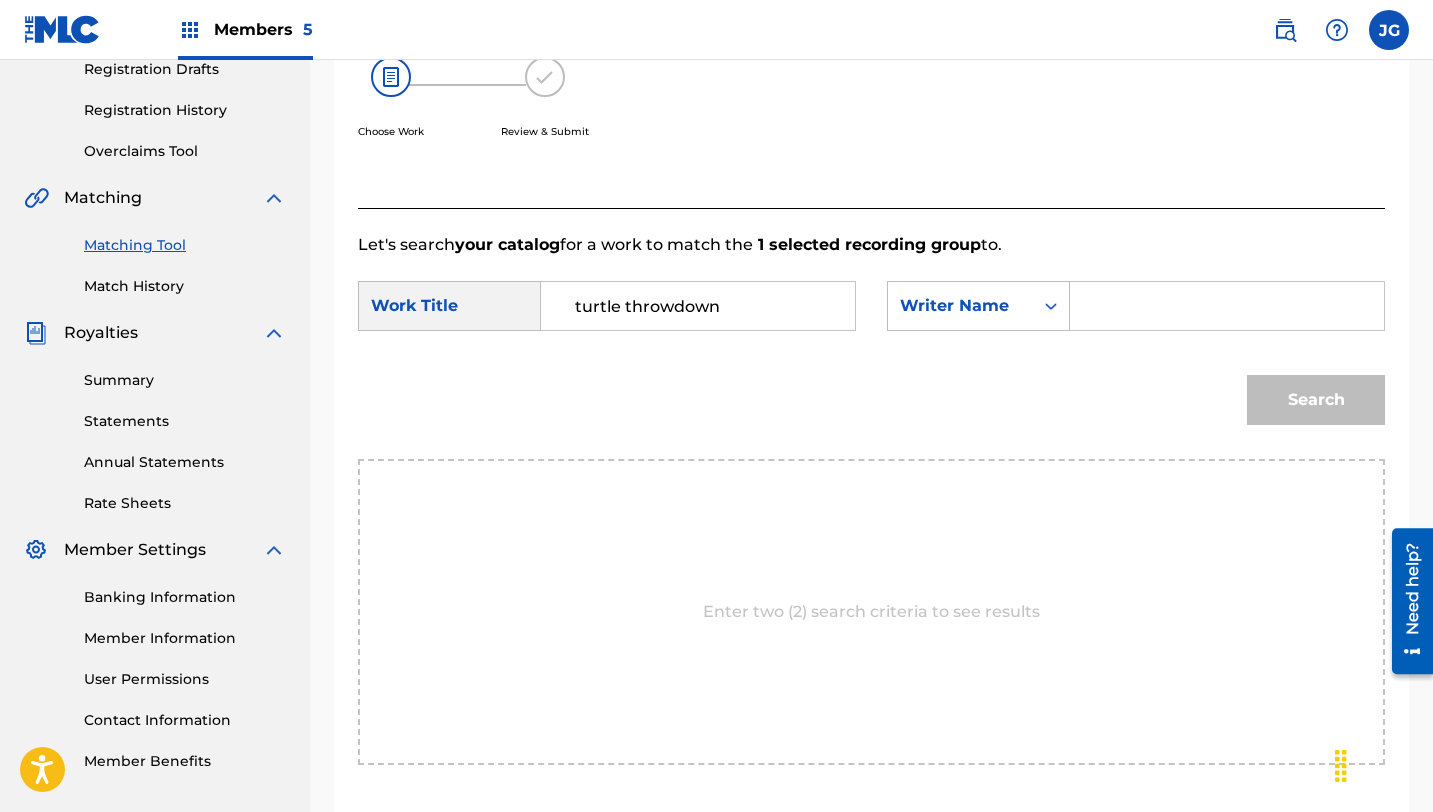 click at bounding box center [1227, 306] 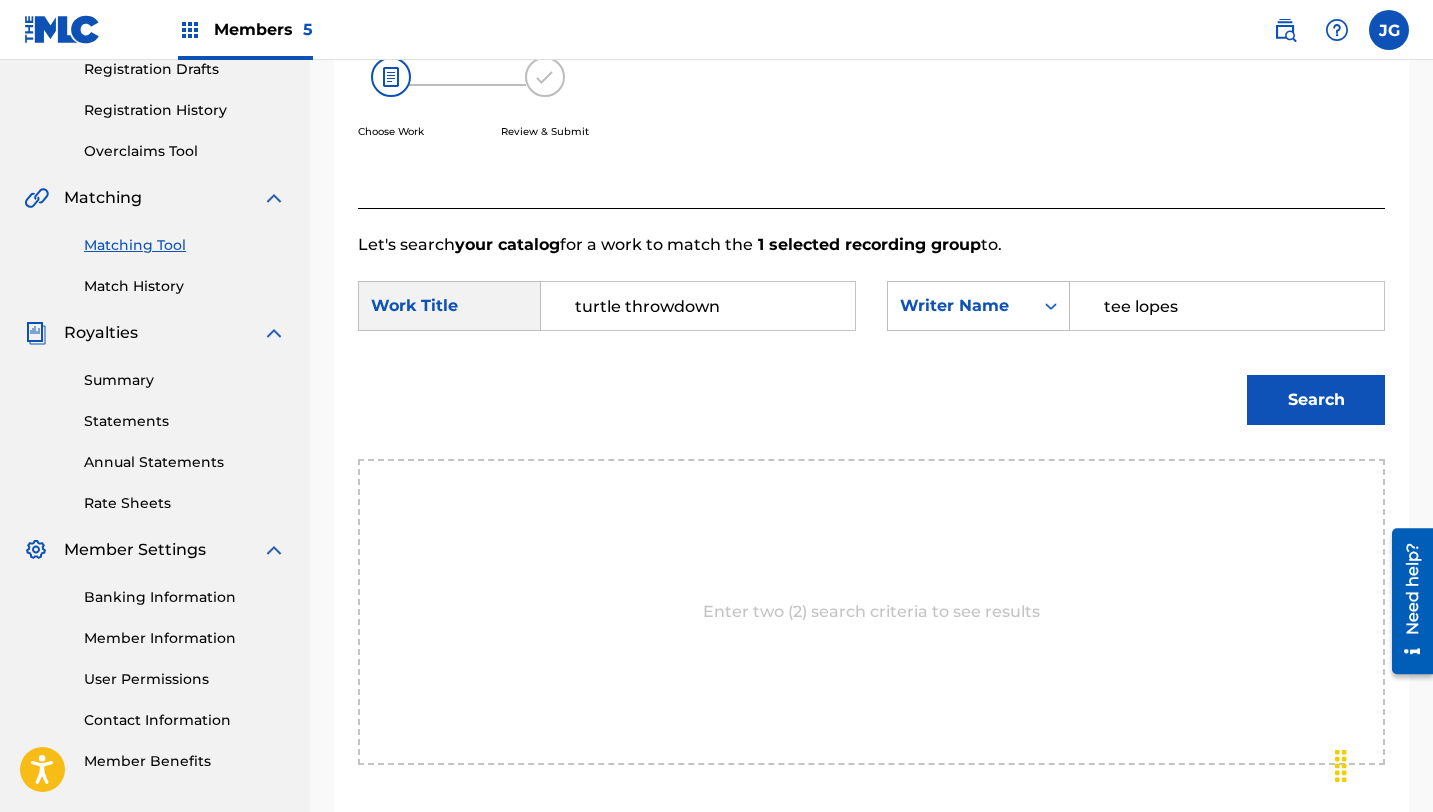 click on "Search" at bounding box center (1316, 400) 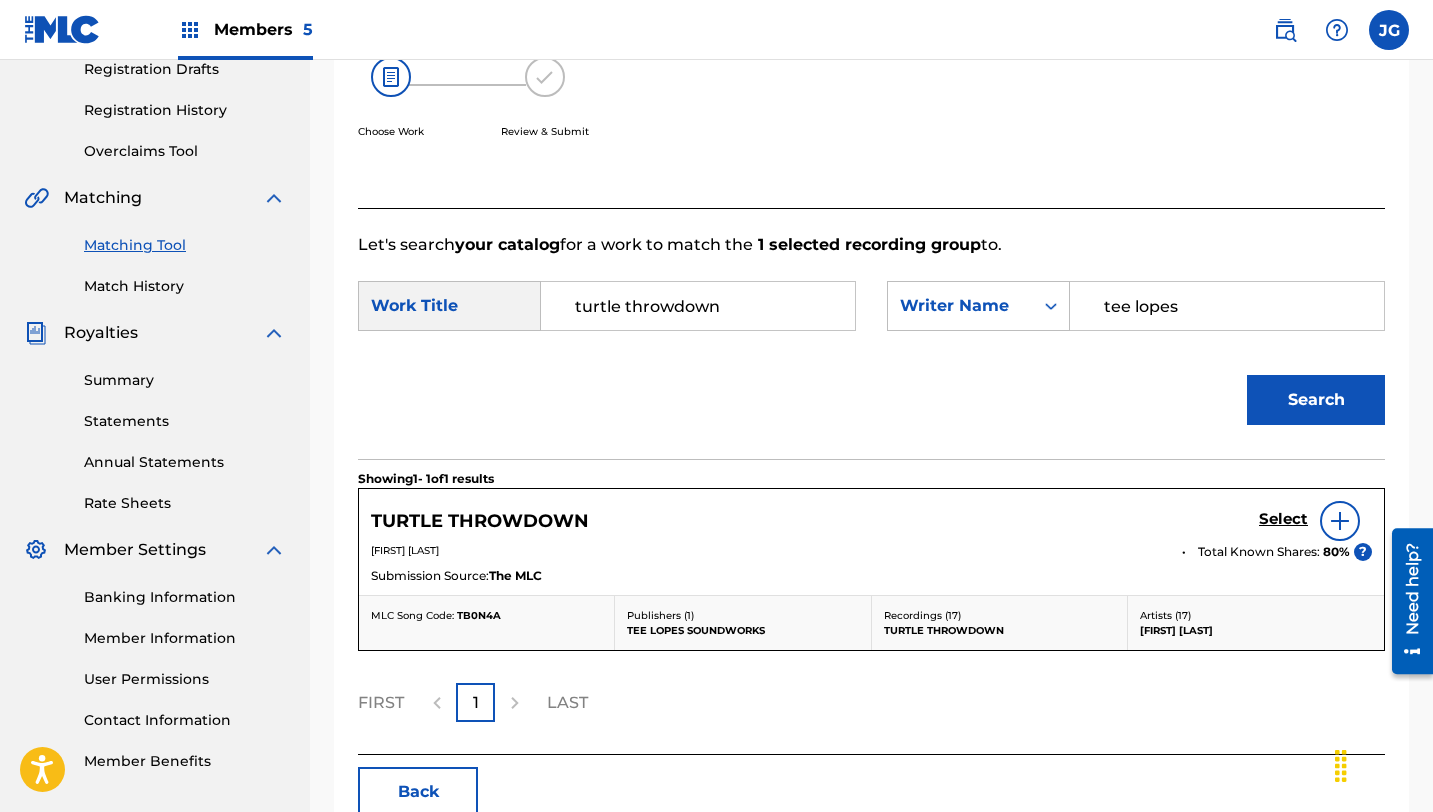 click on "Select" at bounding box center (1283, 519) 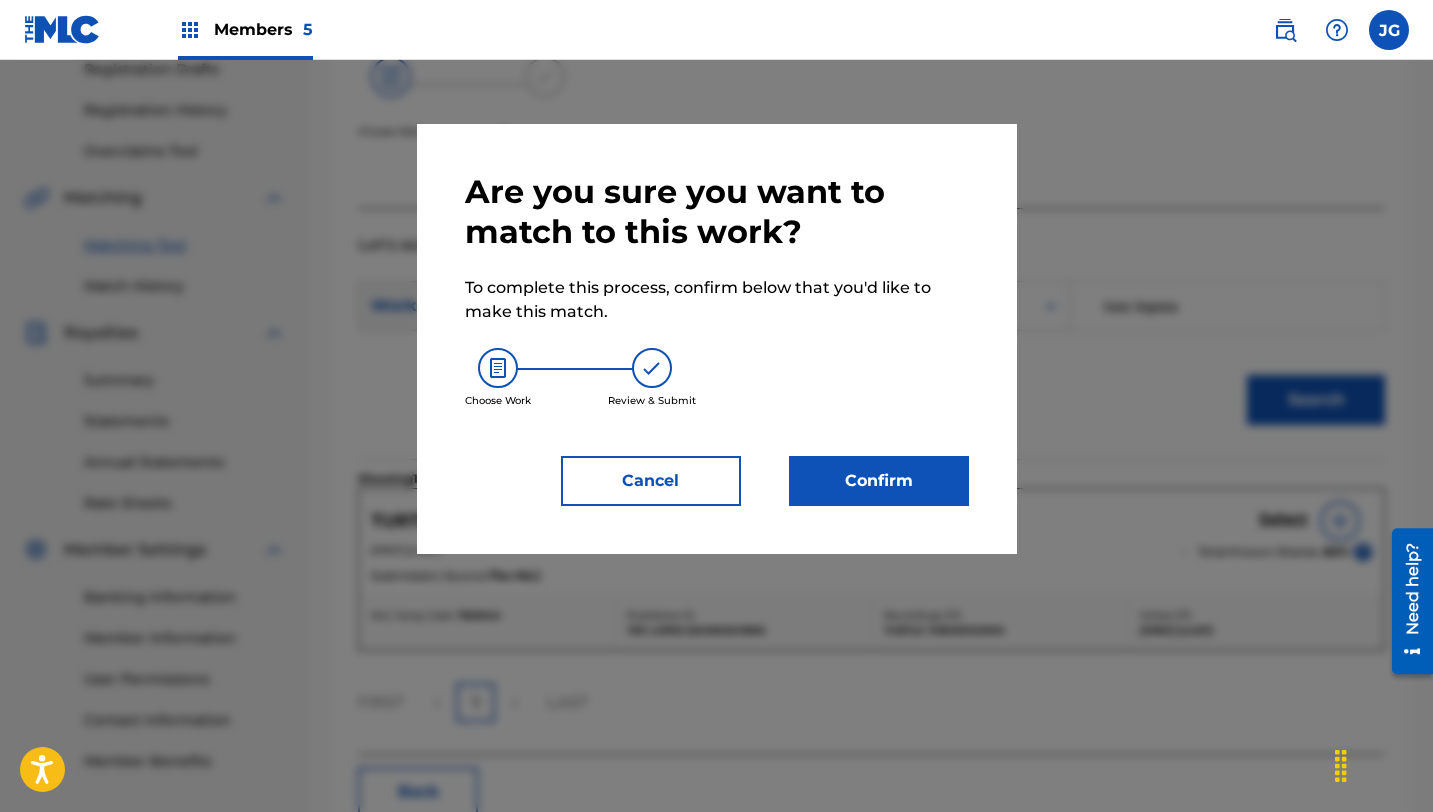 click on "Confirm" at bounding box center (879, 481) 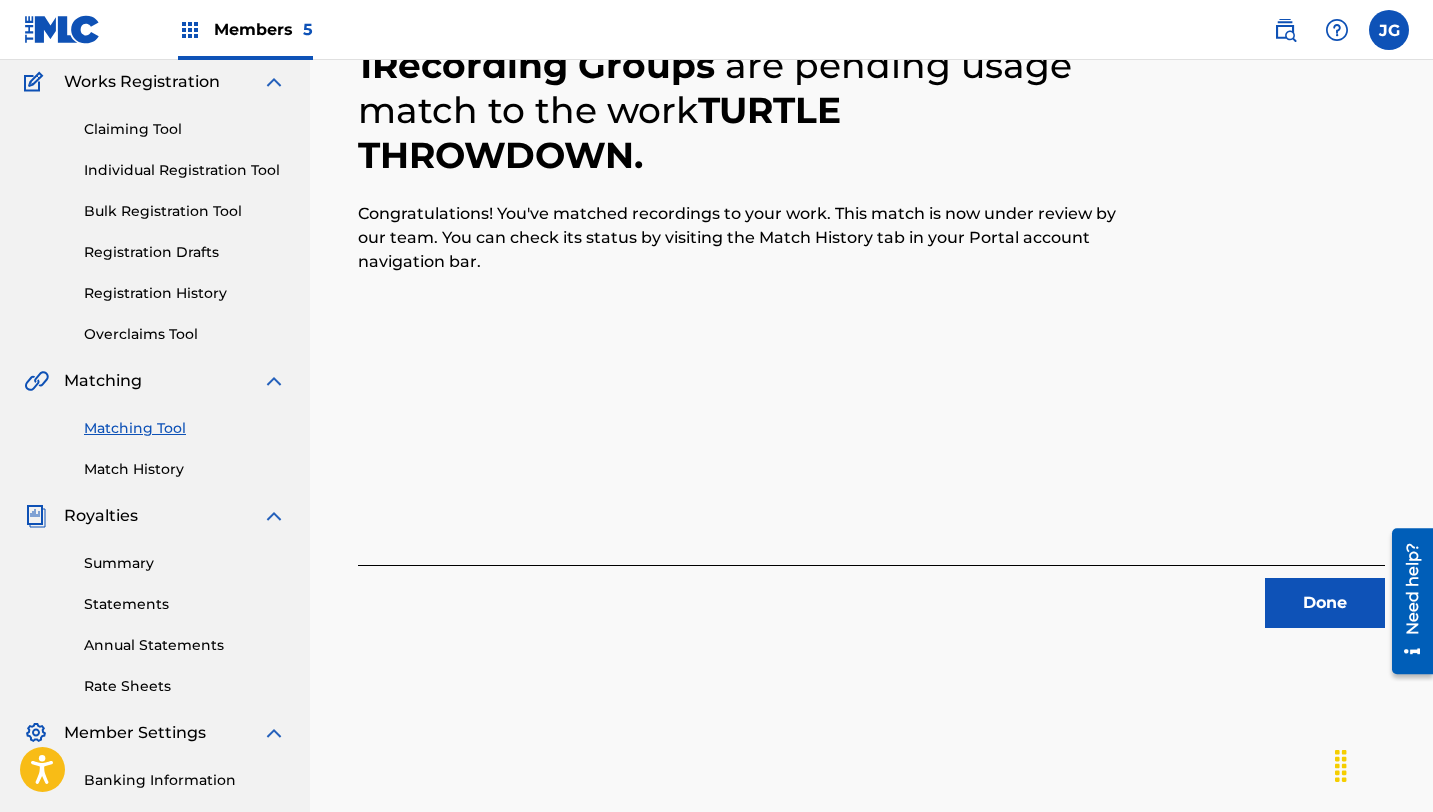 scroll, scrollTop: 149, scrollLeft: 0, axis: vertical 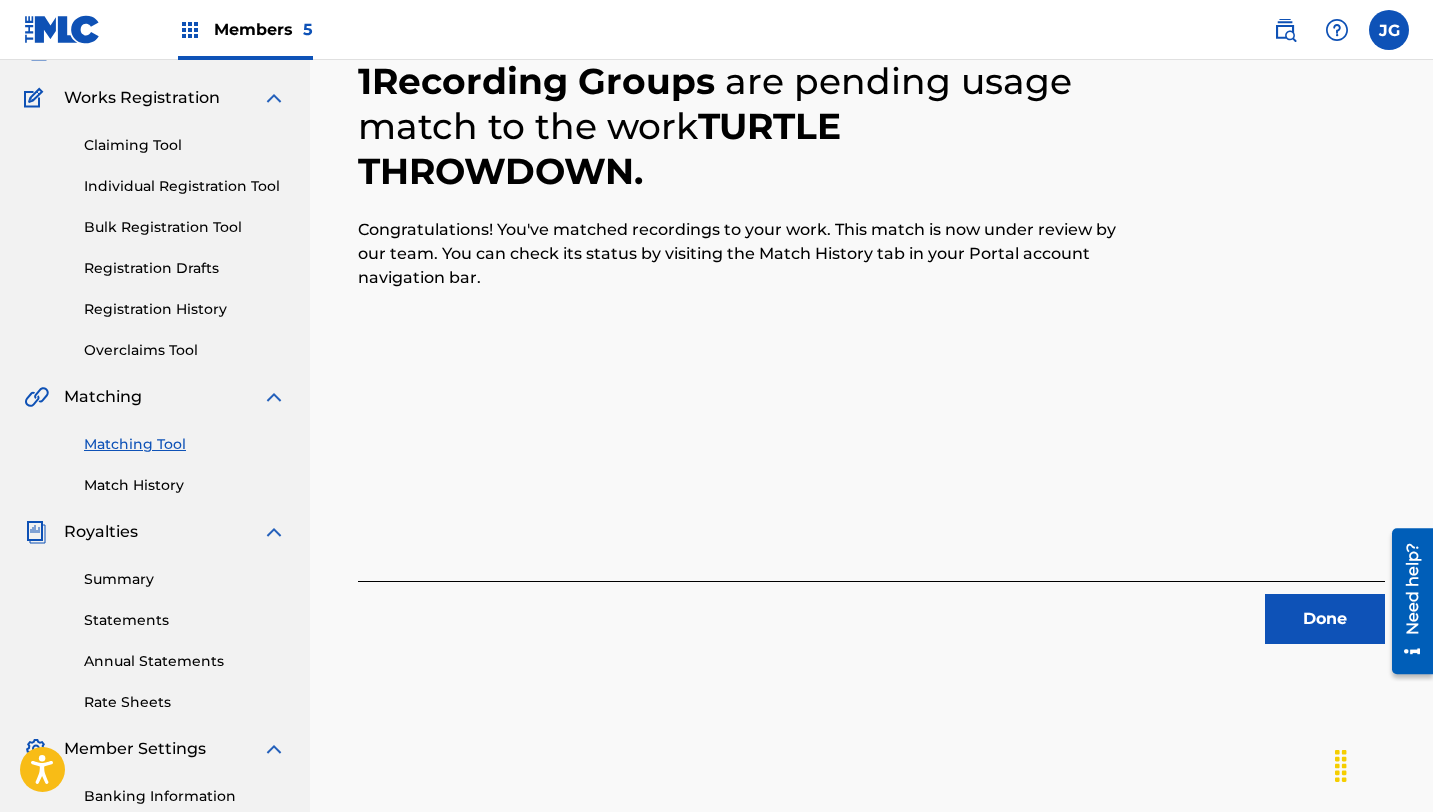 click on "Done" at bounding box center (1325, 619) 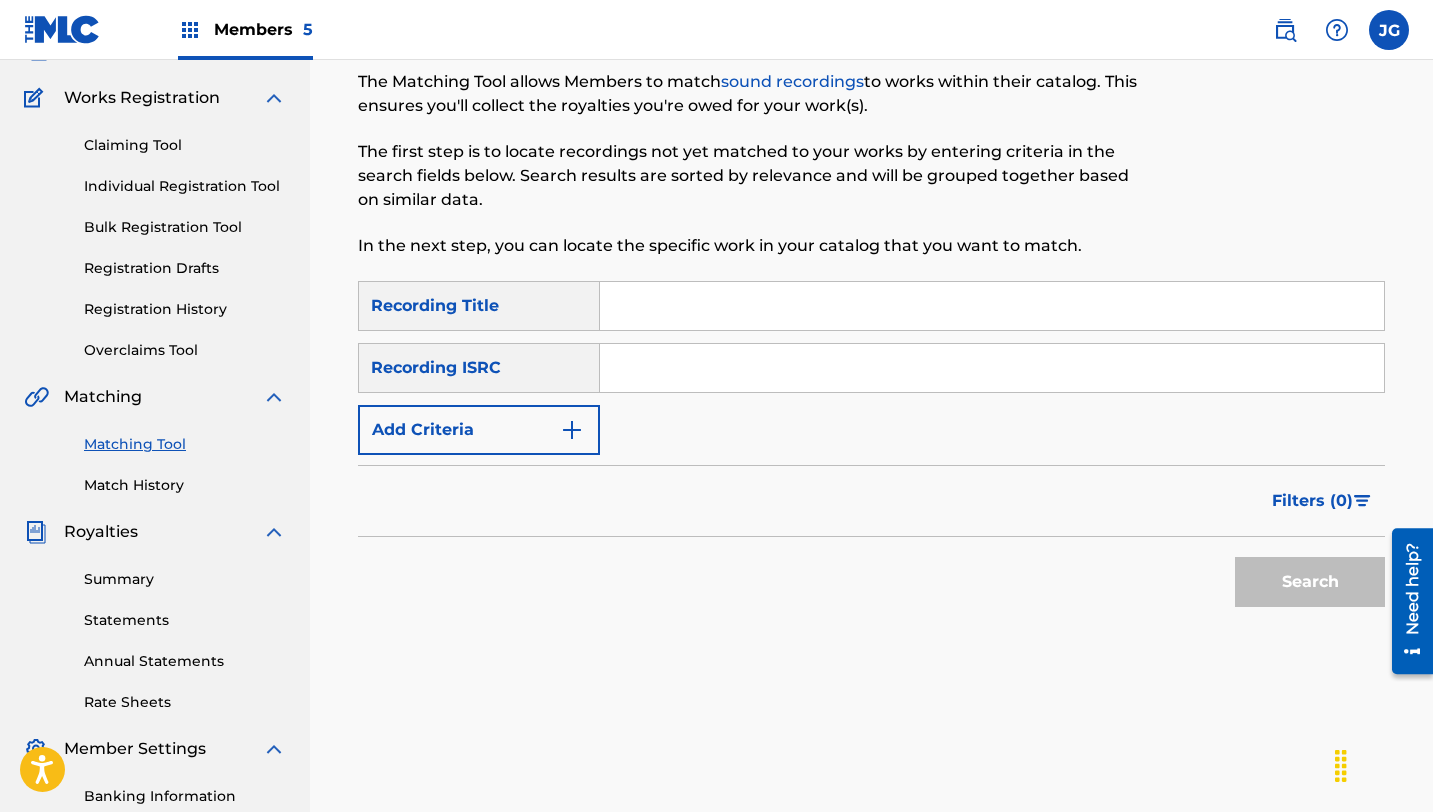 click at bounding box center [992, 306] 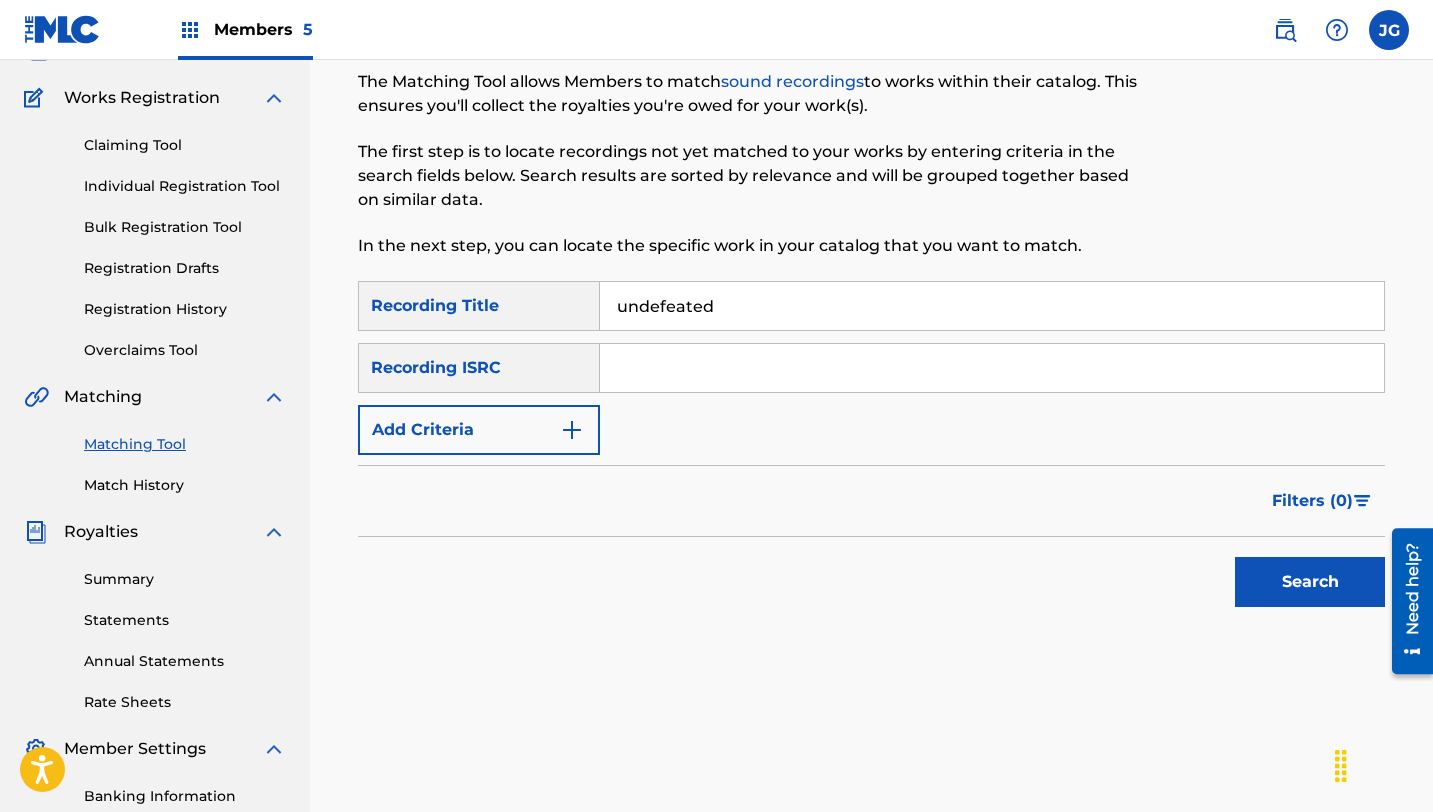type on "undefeated" 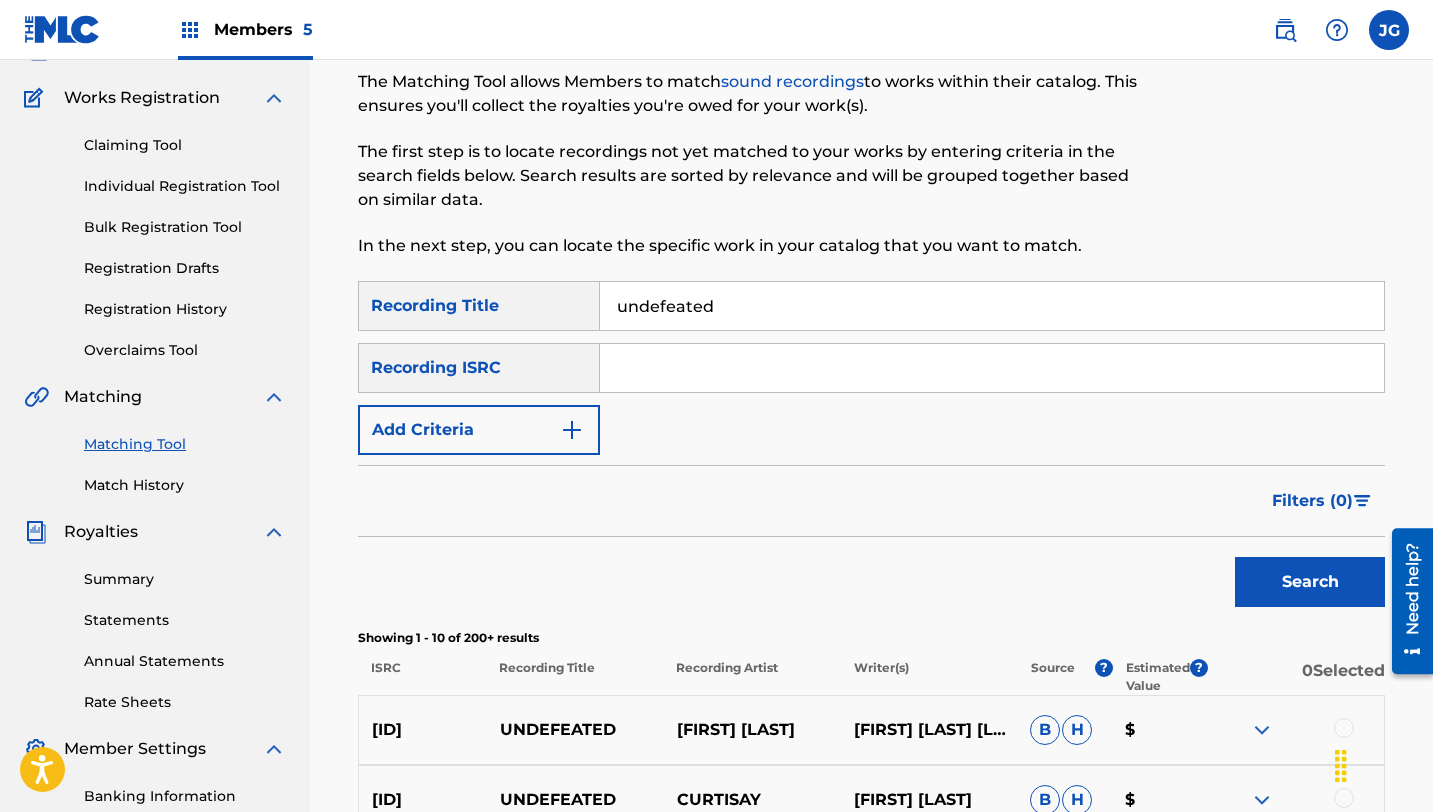 click on "Add Criteria" at bounding box center (479, 430) 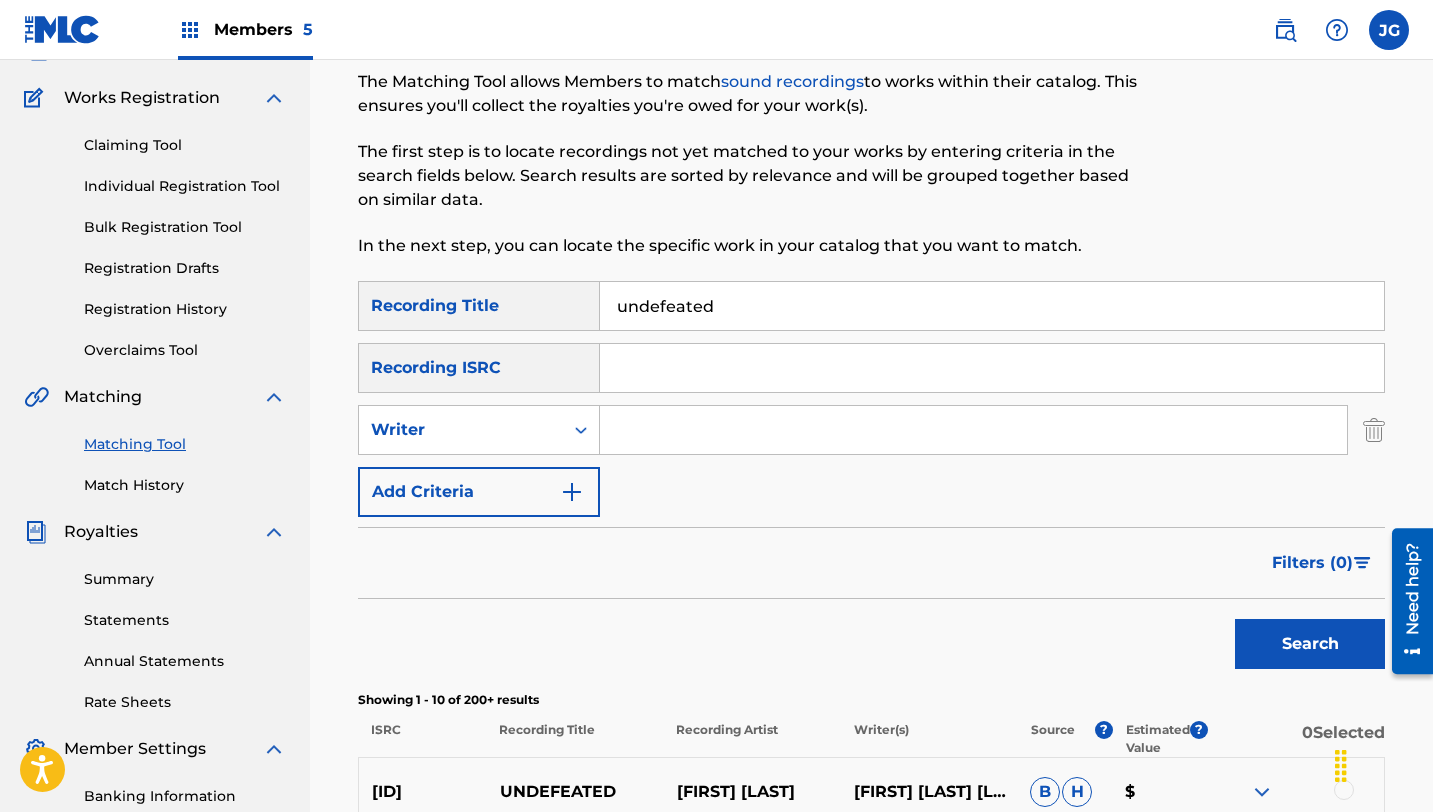 click at bounding box center [973, 430] 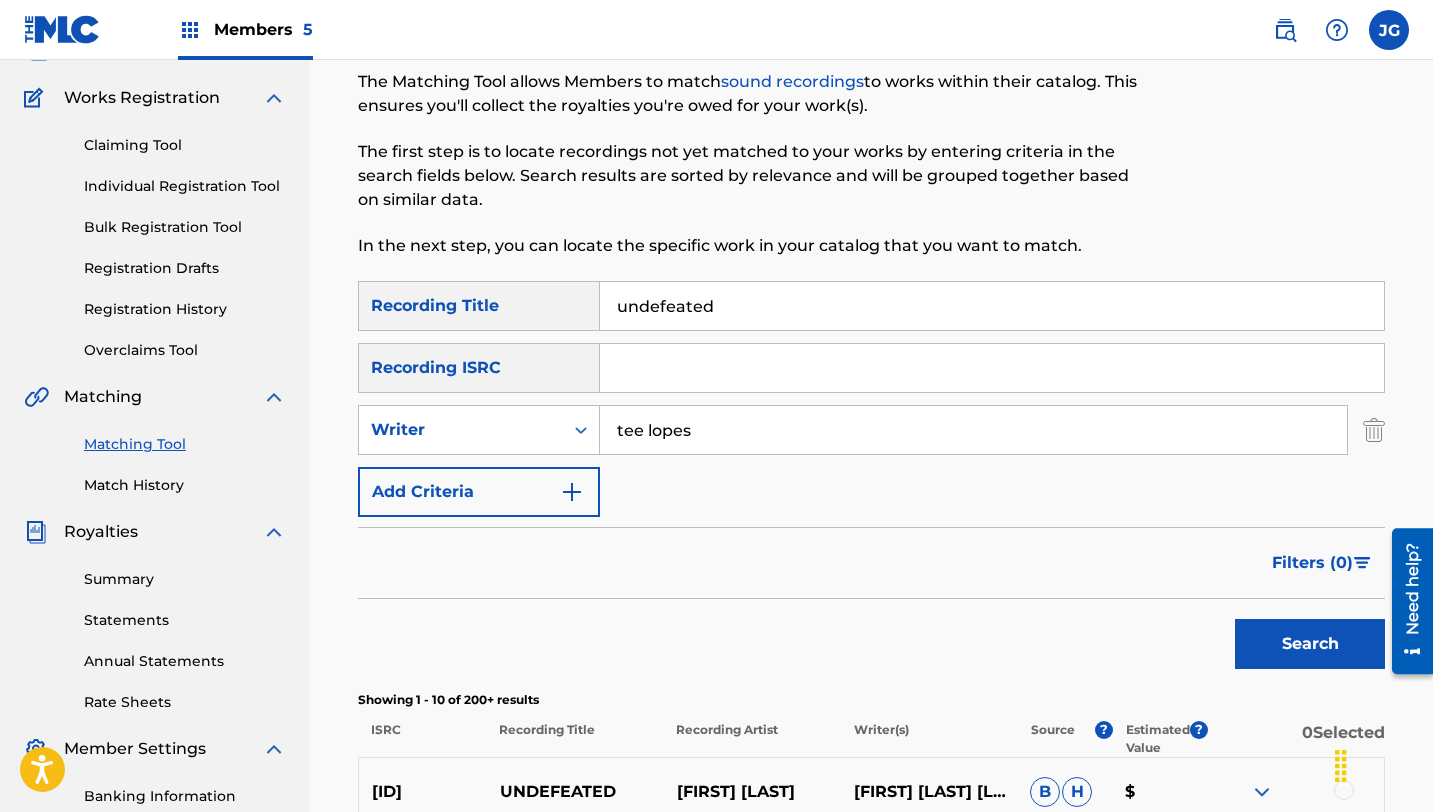 click on "Add Criteria" at bounding box center (479, 492) 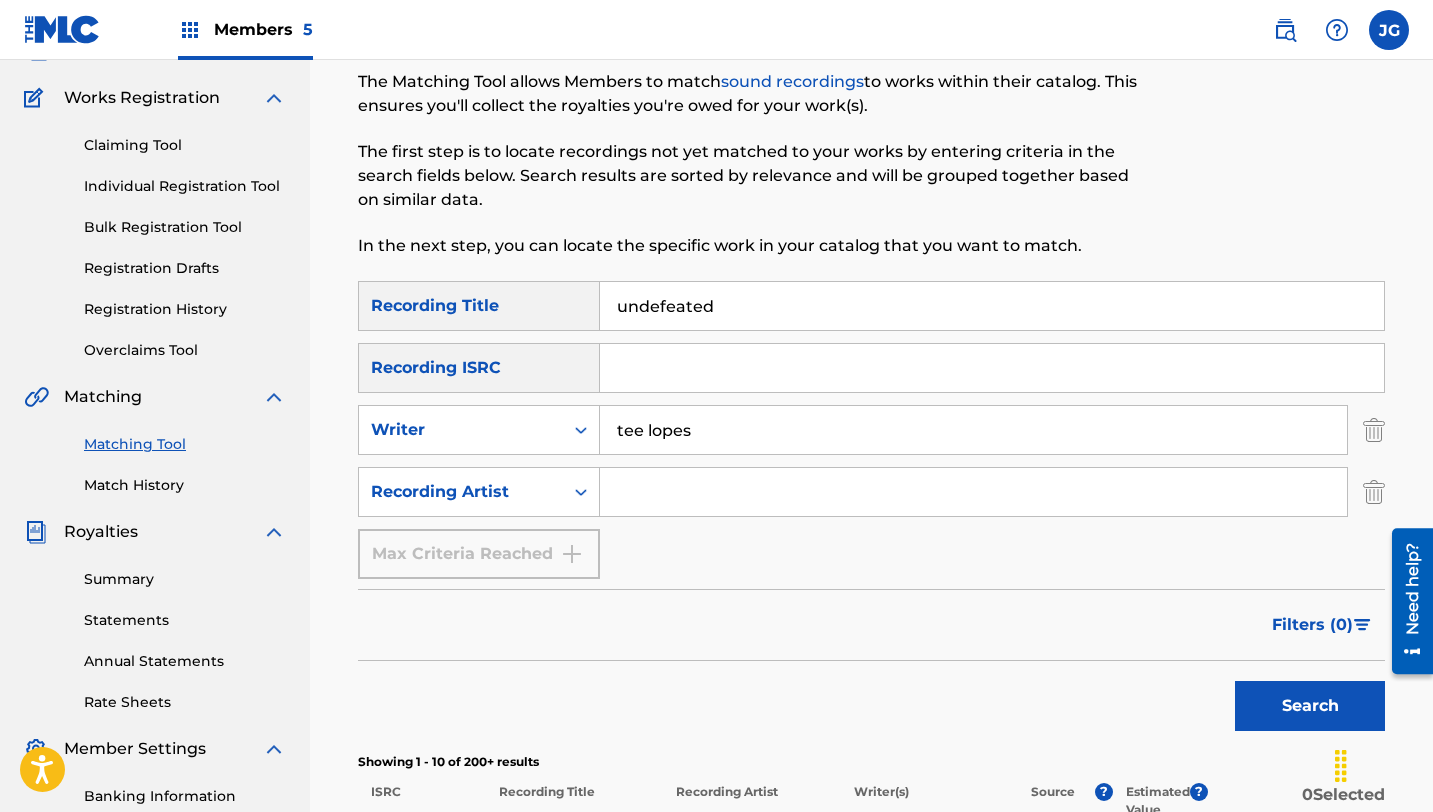 click at bounding box center [973, 492] 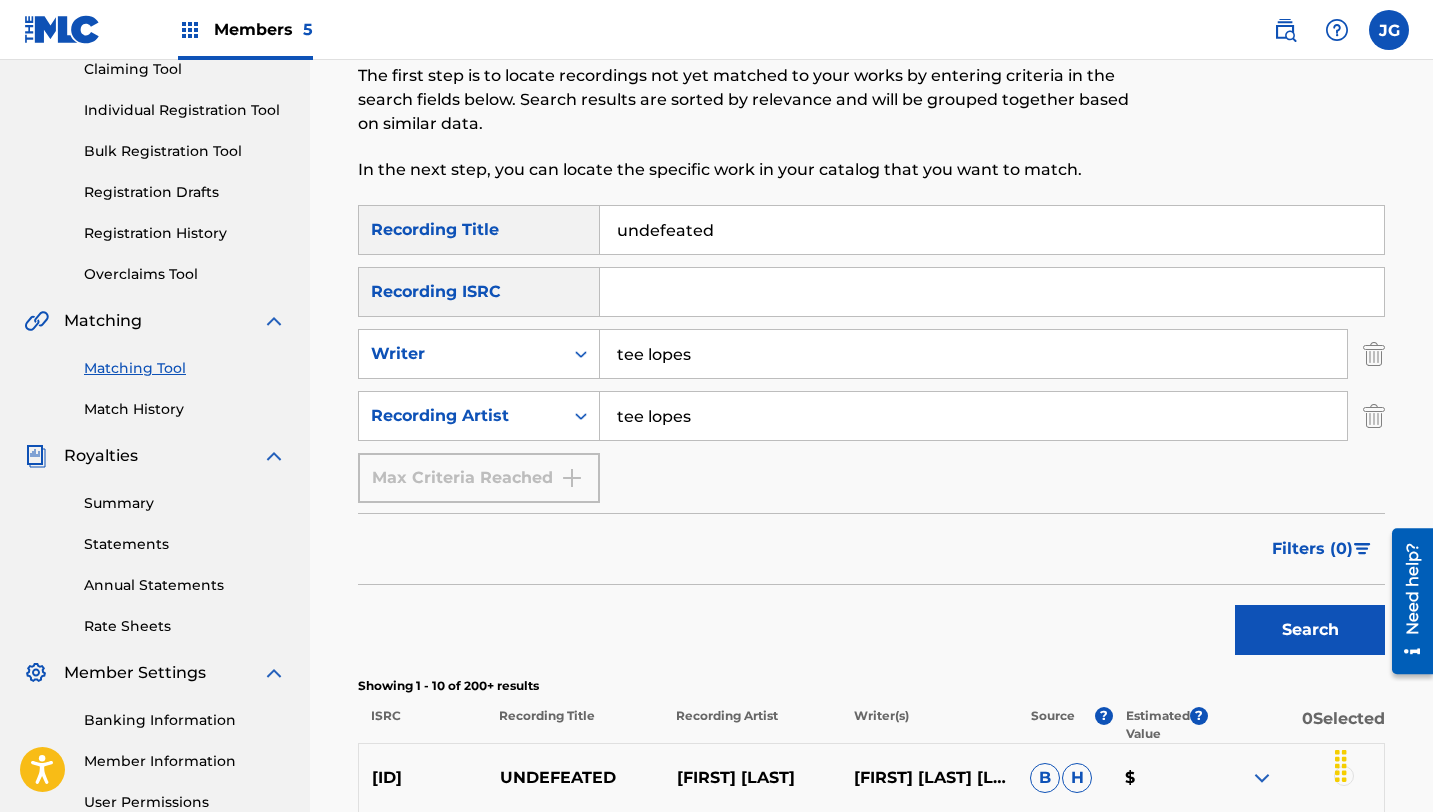 scroll, scrollTop: 230, scrollLeft: 0, axis: vertical 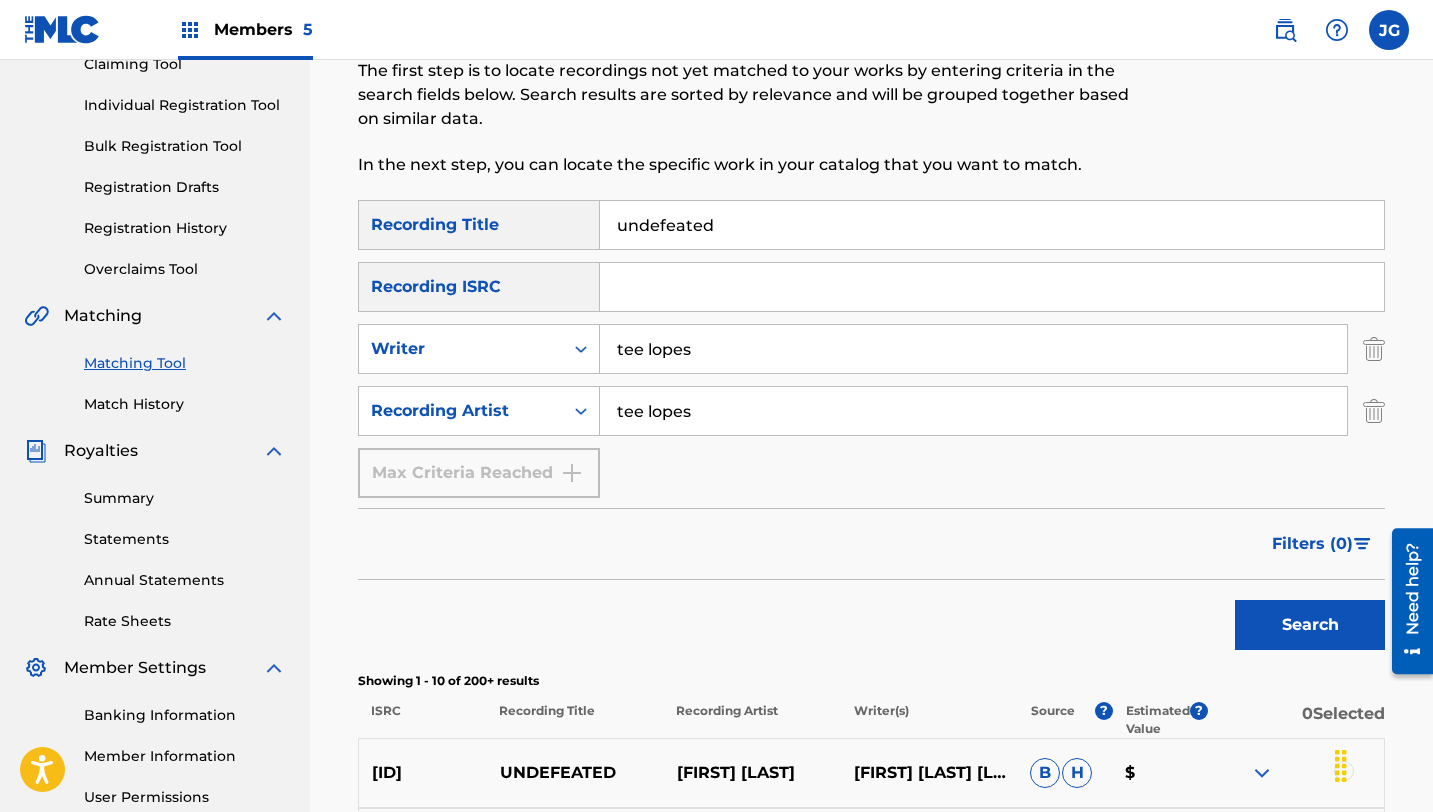 click on "Search" at bounding box center [1310, 625] 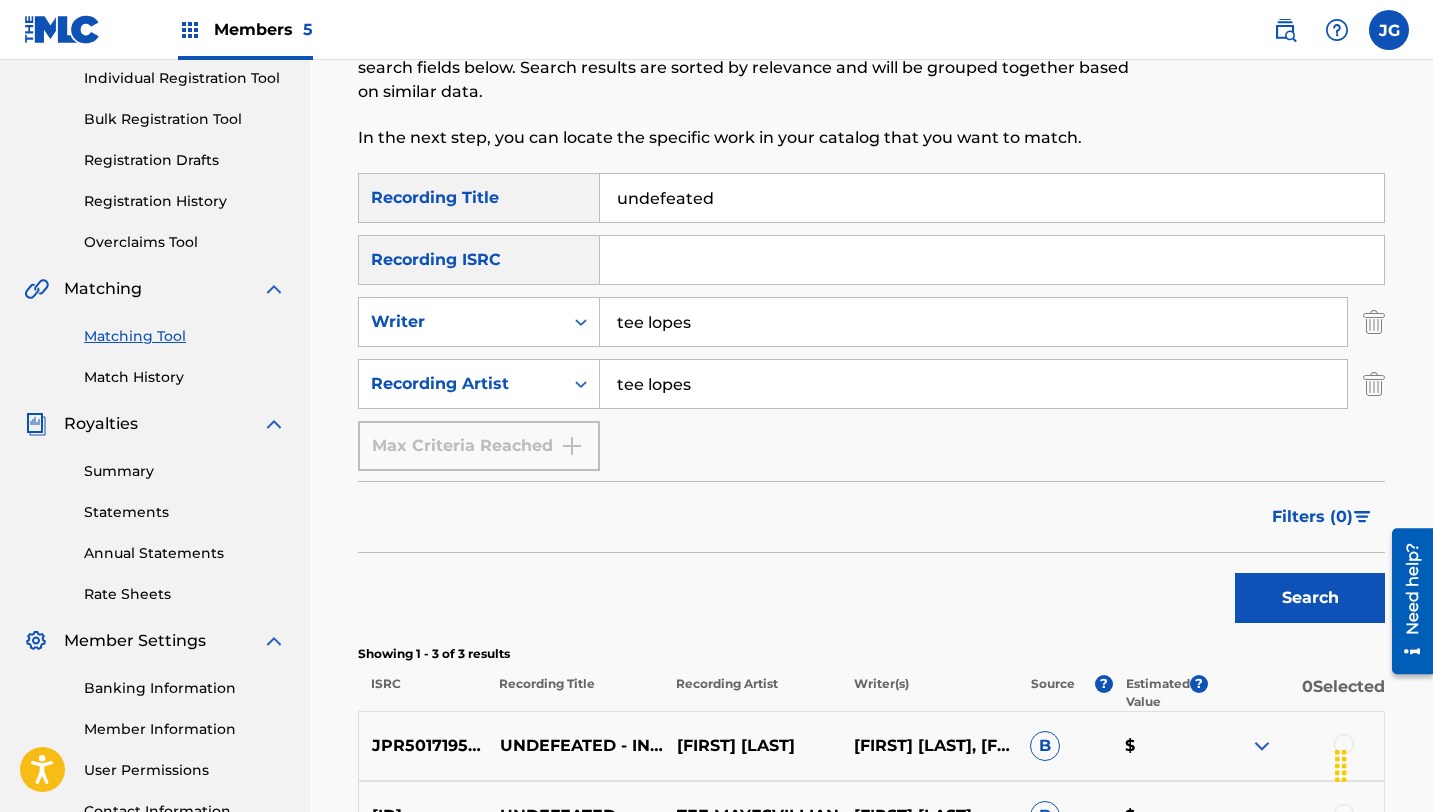scroll, scrollTop: 261, scrollLeft: 0, axis: vertical 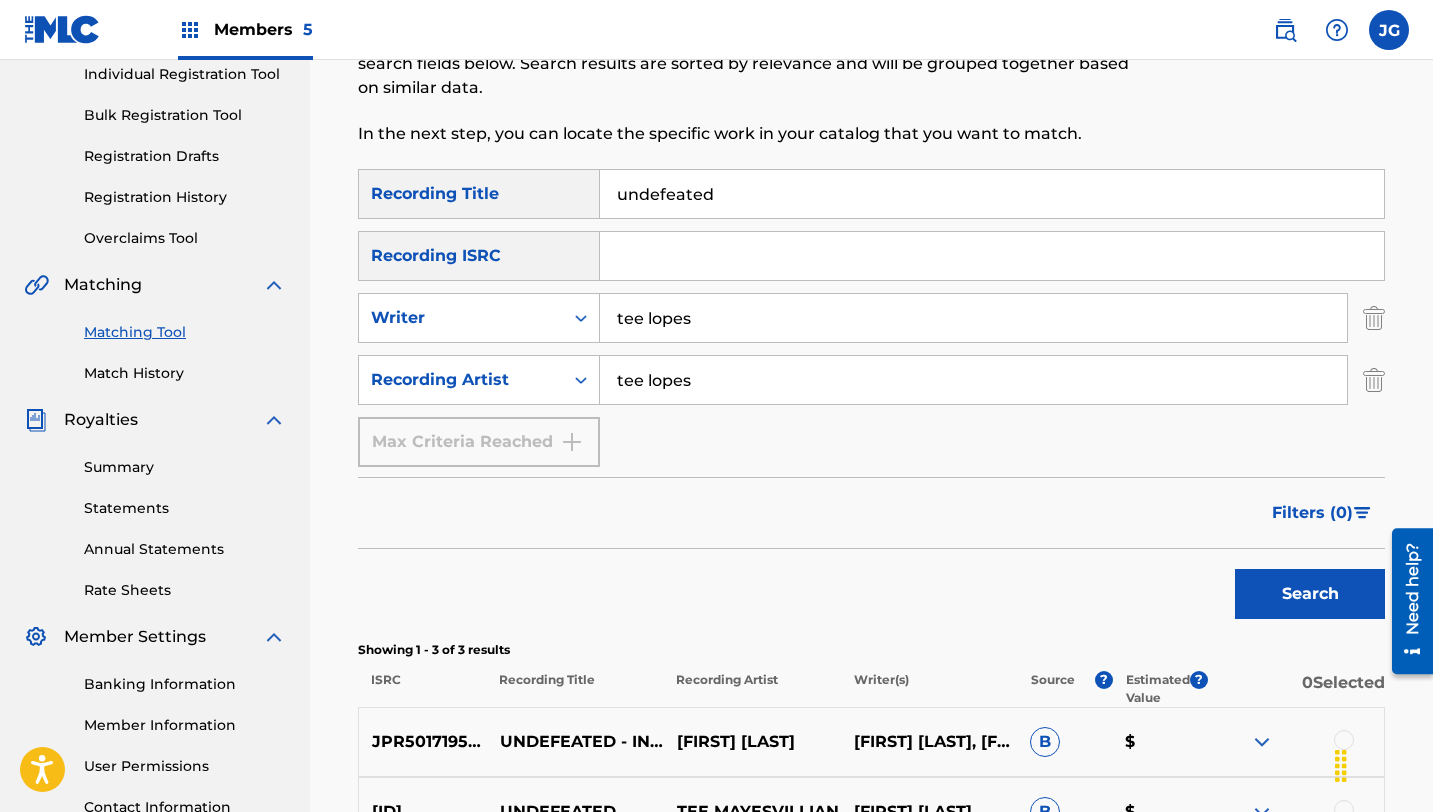 click on "undefeated" at bounding box center (992, 194) 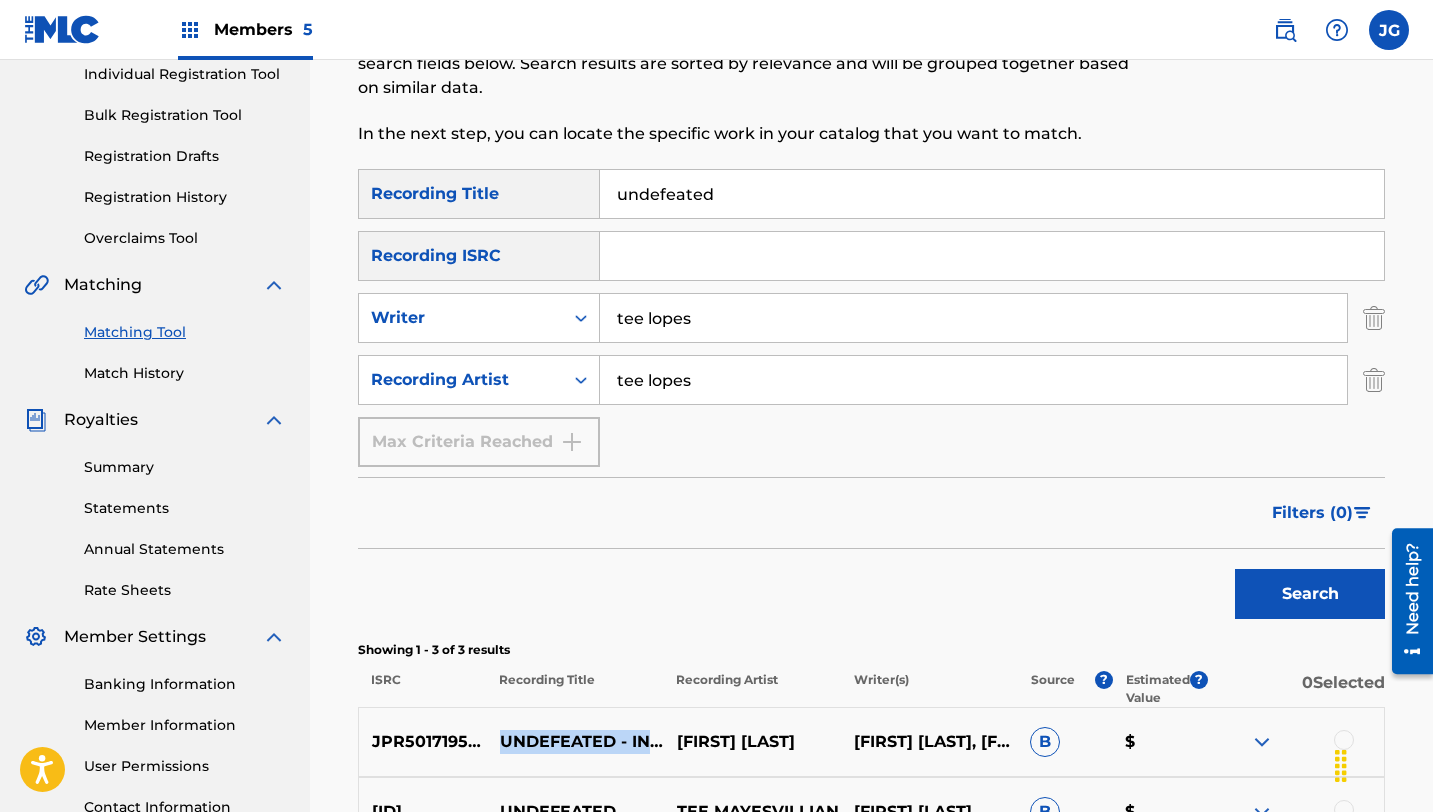 drag, startPoint x: 613, startPoint y: 764, endPoint x: 492, endPoint y: 727, distance: 126.53063 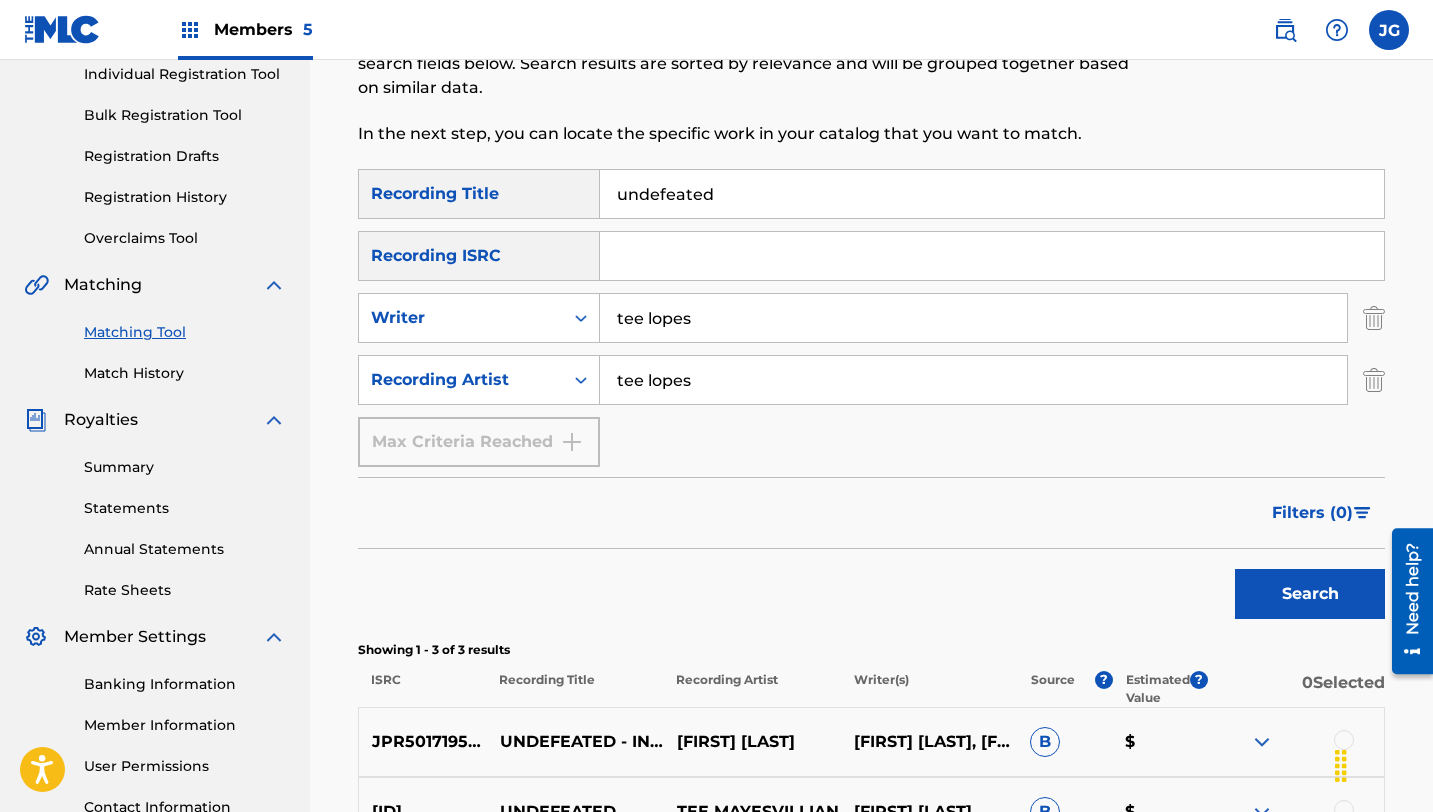 drag, startPoint x: 719, startPoint y: 191, endPoint x: 594, endPoint y: 192, distance: 125.004 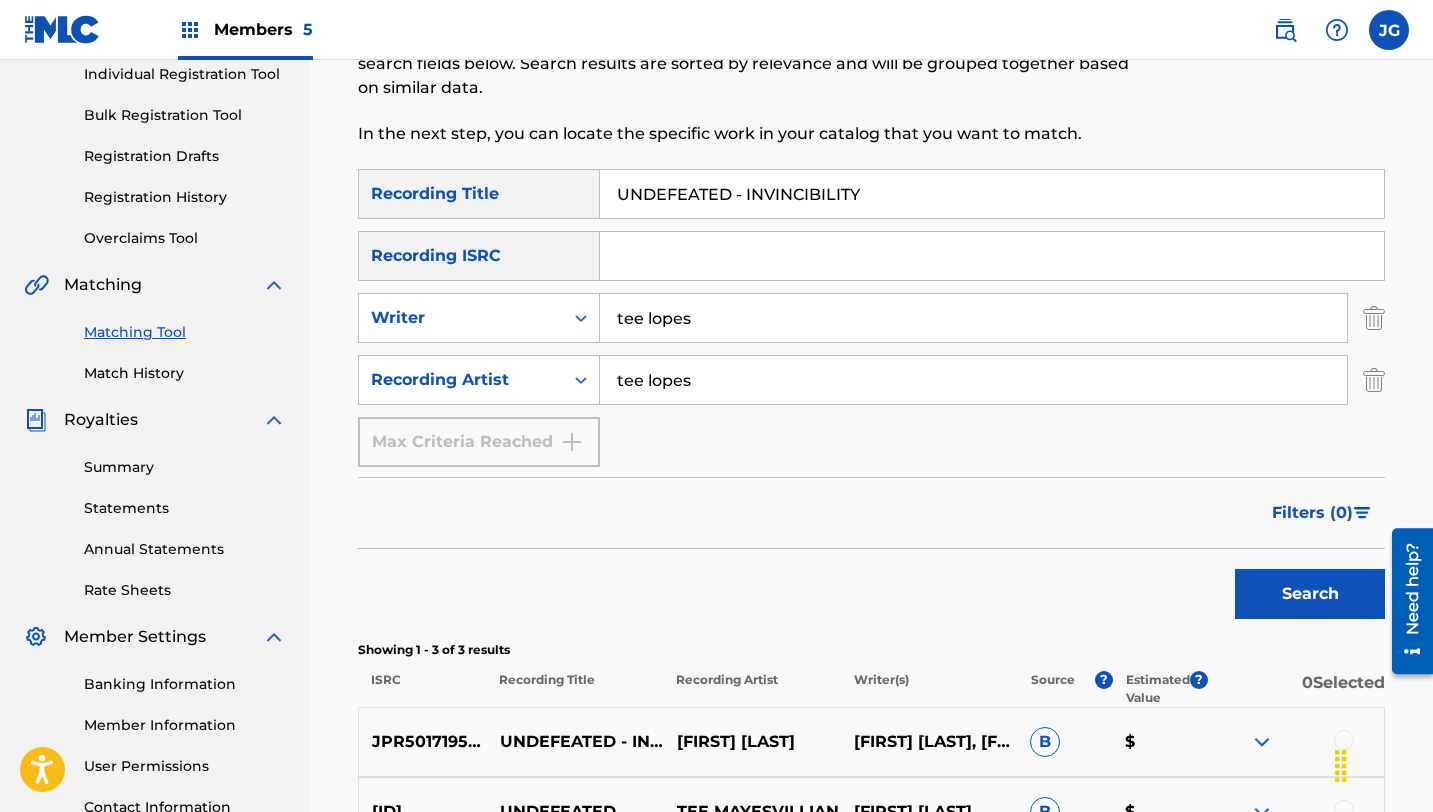 click on "UNDEFEATED - INVINCIBILITY" at bounding box center (992, 194) 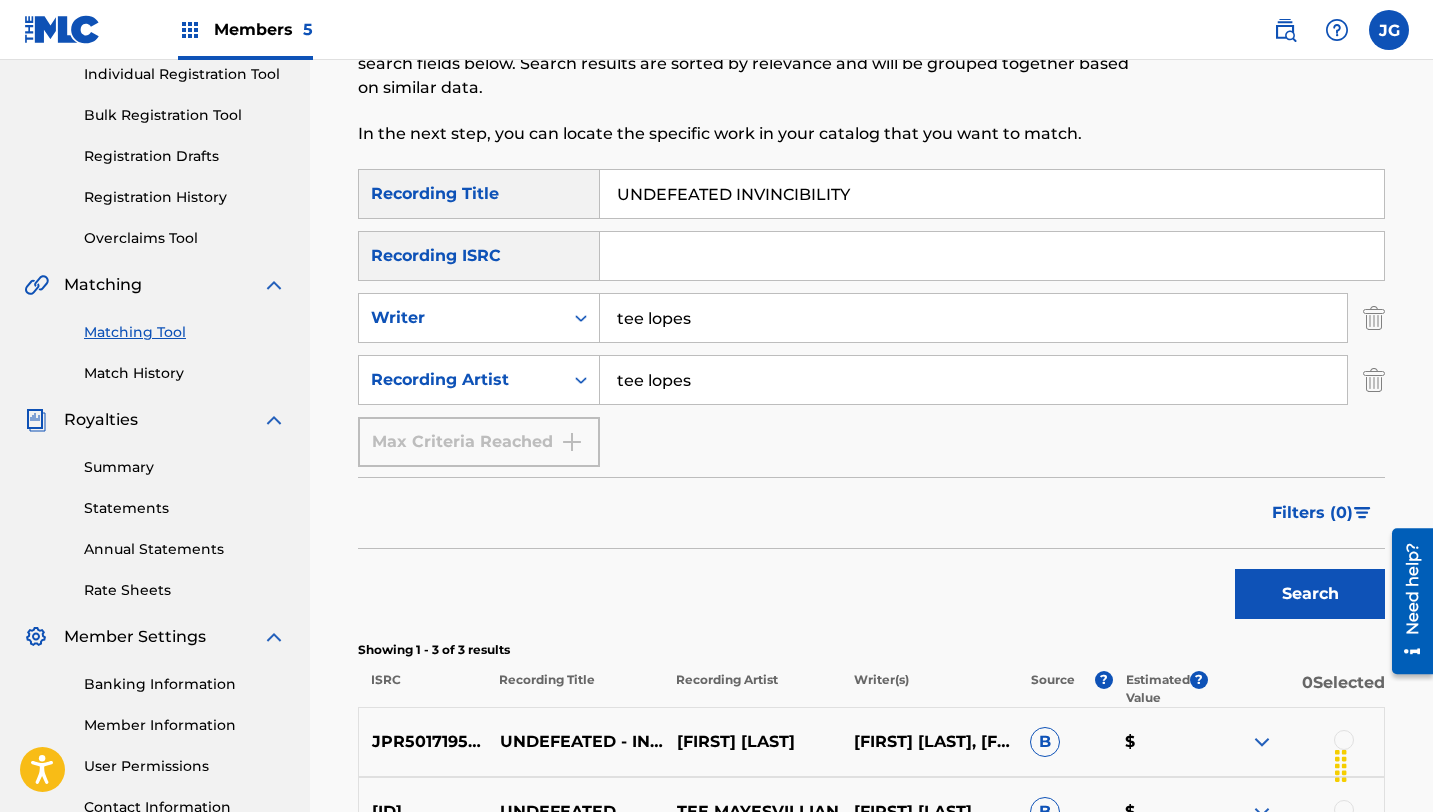 type on "UNDEFEATED INVINCIBILITY" 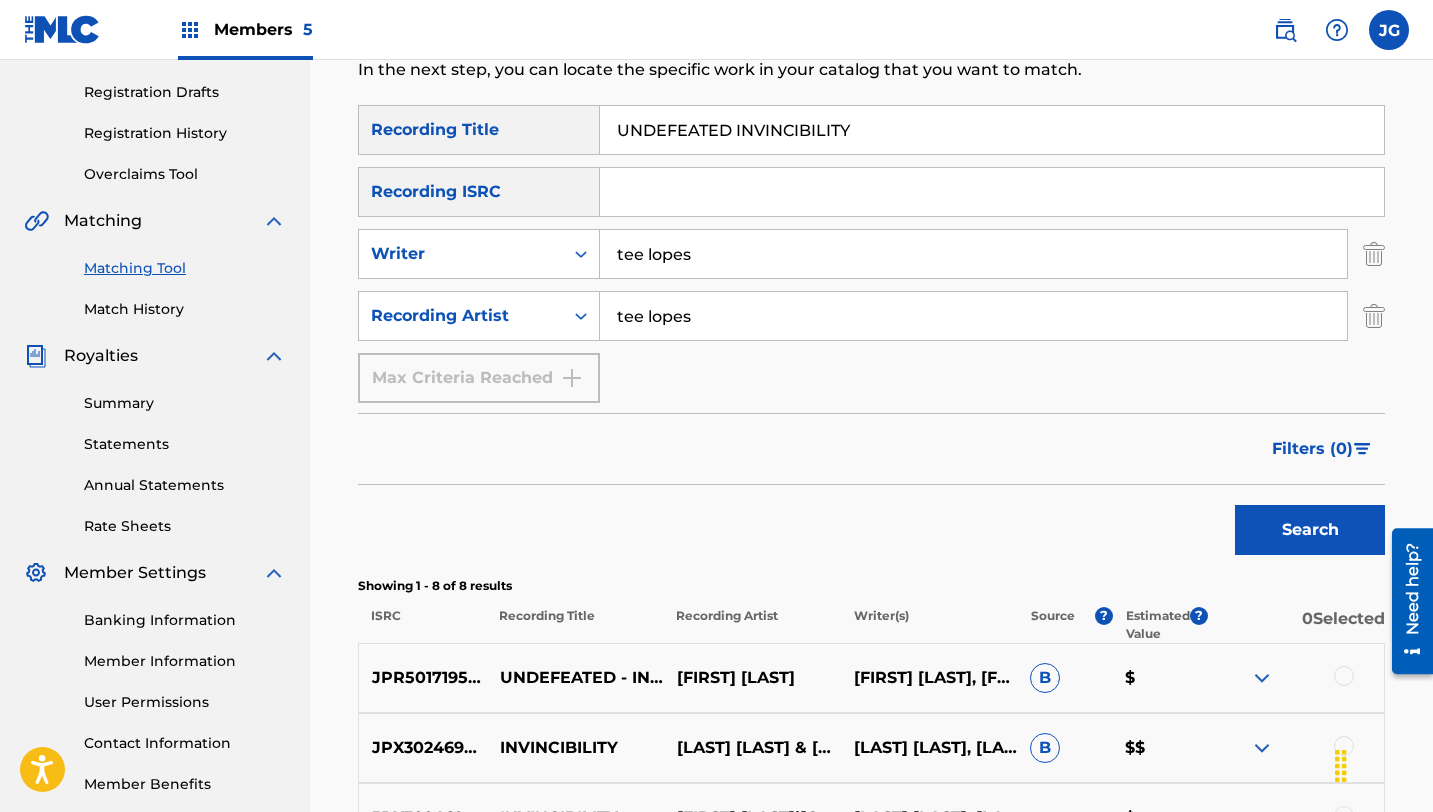 scroll, scrollTop: 326, scrollLeft: 0, axis: vertical 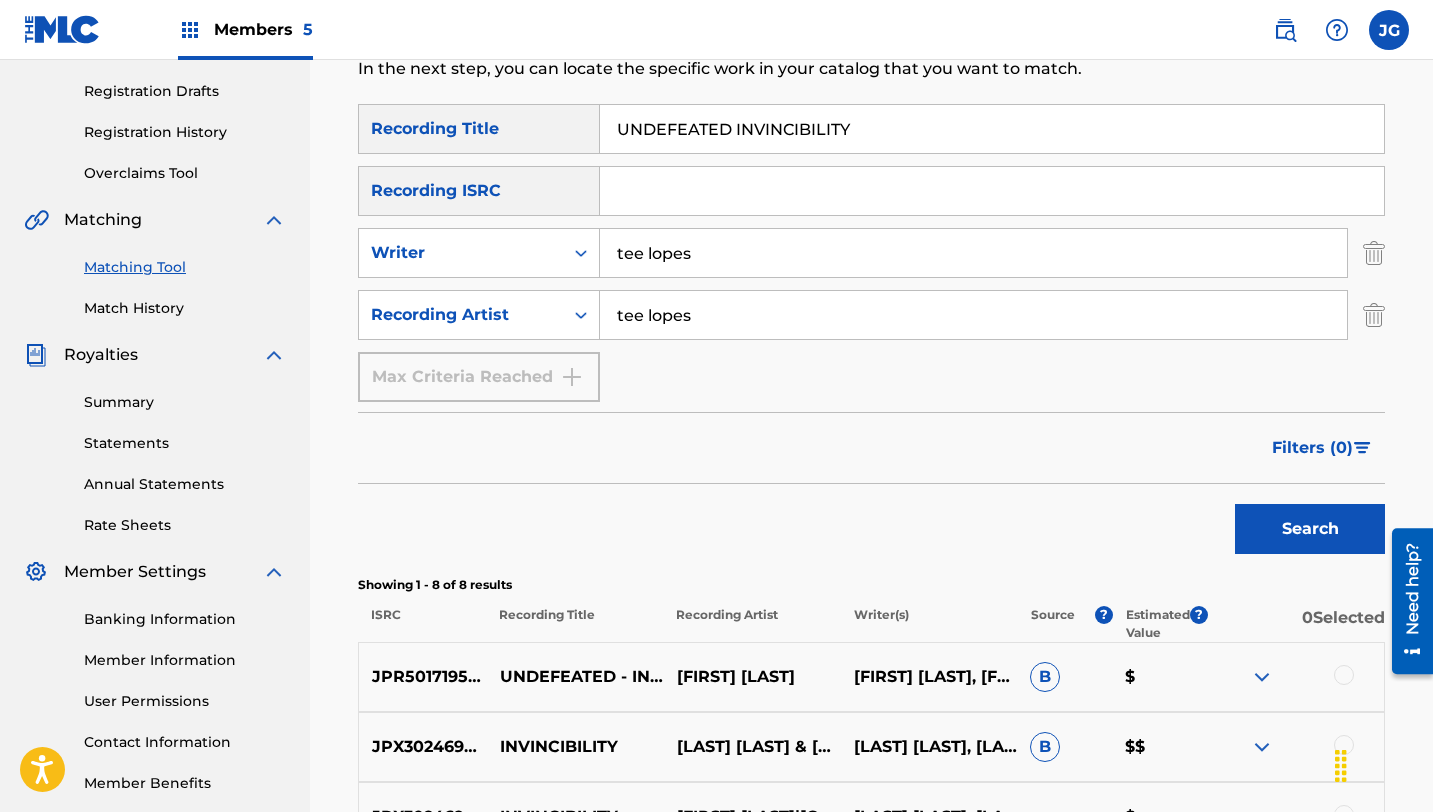 click at bounding box center [1344, 675] 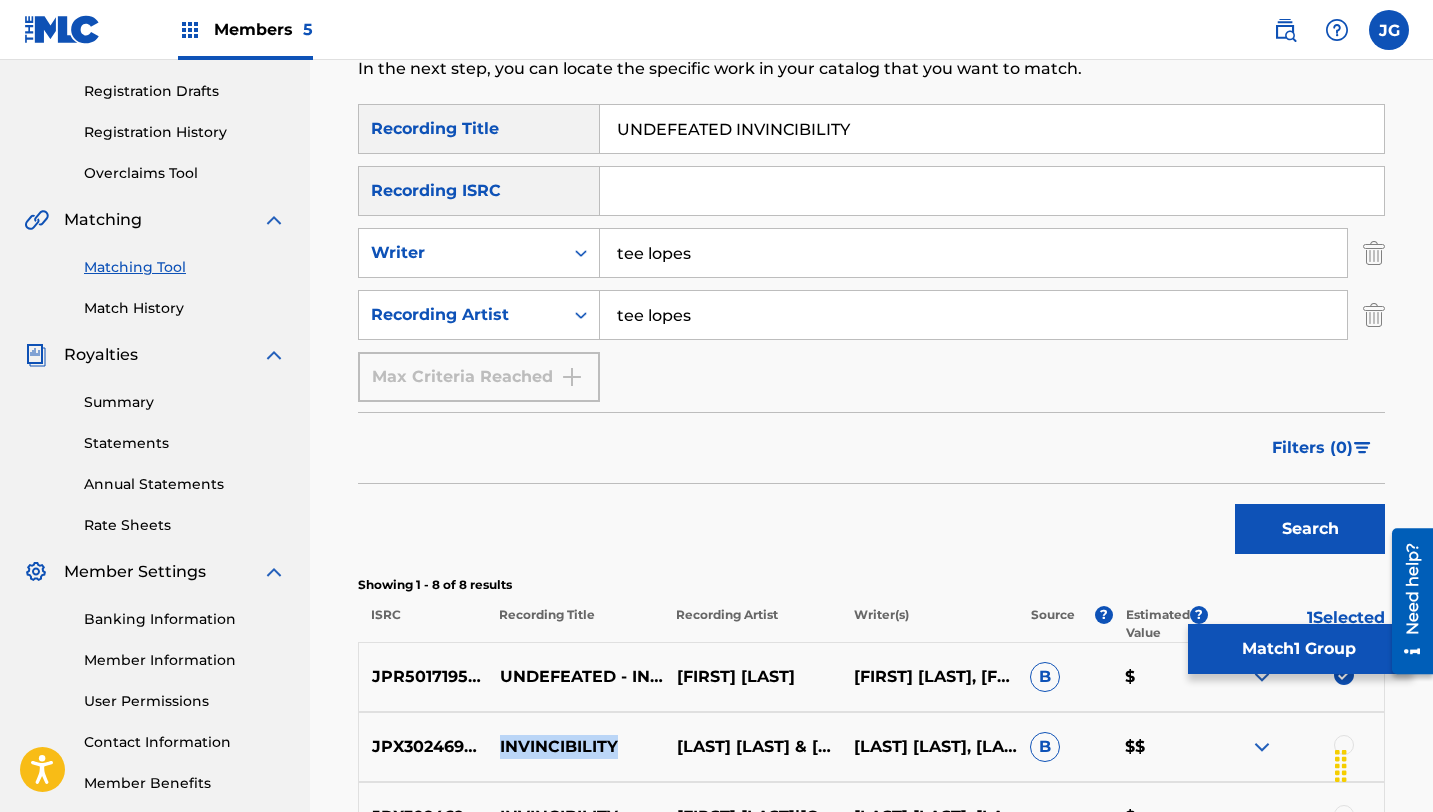 drag, startPoint x: 622, startPoint y: 744, endPoint x: 498, endPoint y: 749, distance: 124.10077 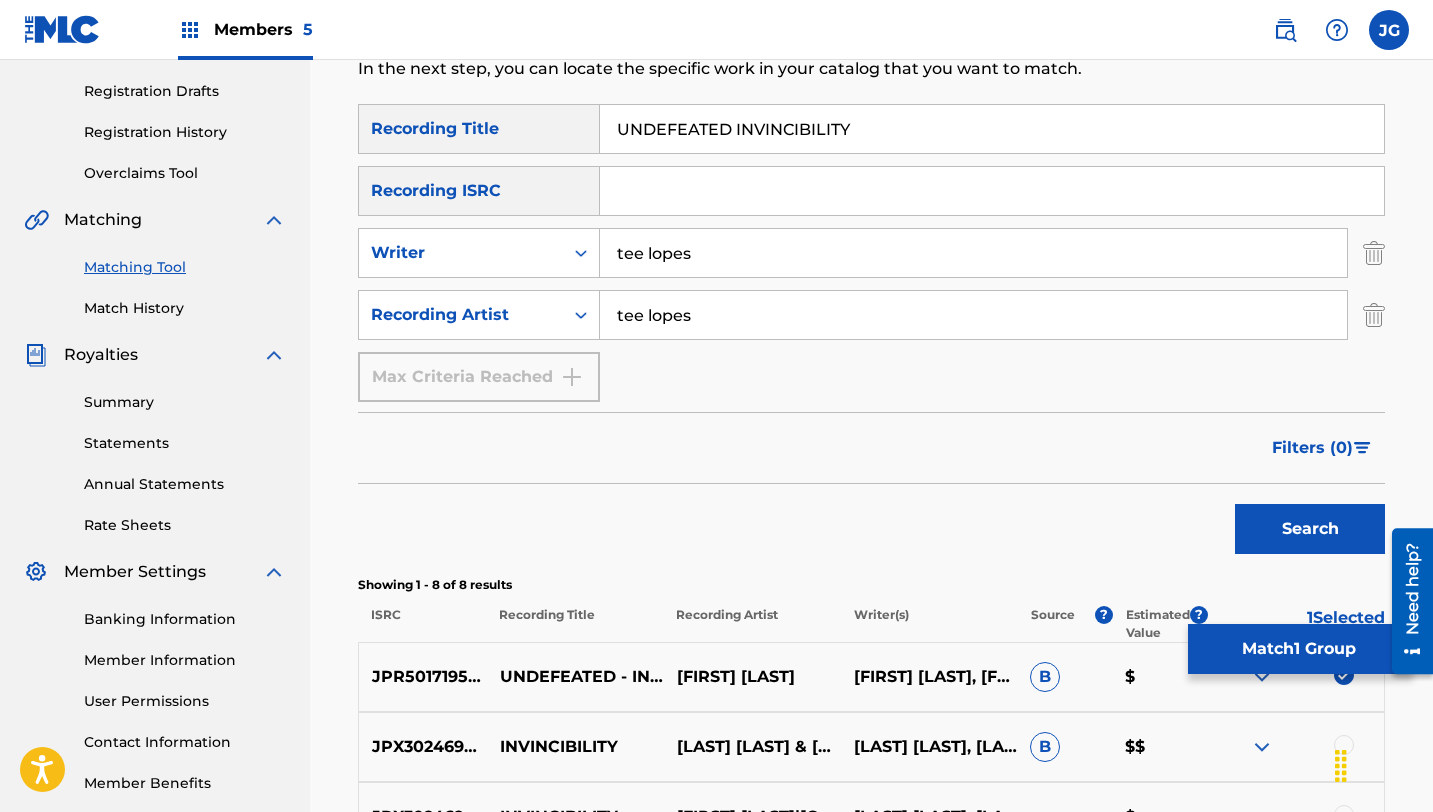 drag, startPoint x: 868, startPoint y: 133, endPoint x: 561, endPoint y: 131, distance: 307.0065 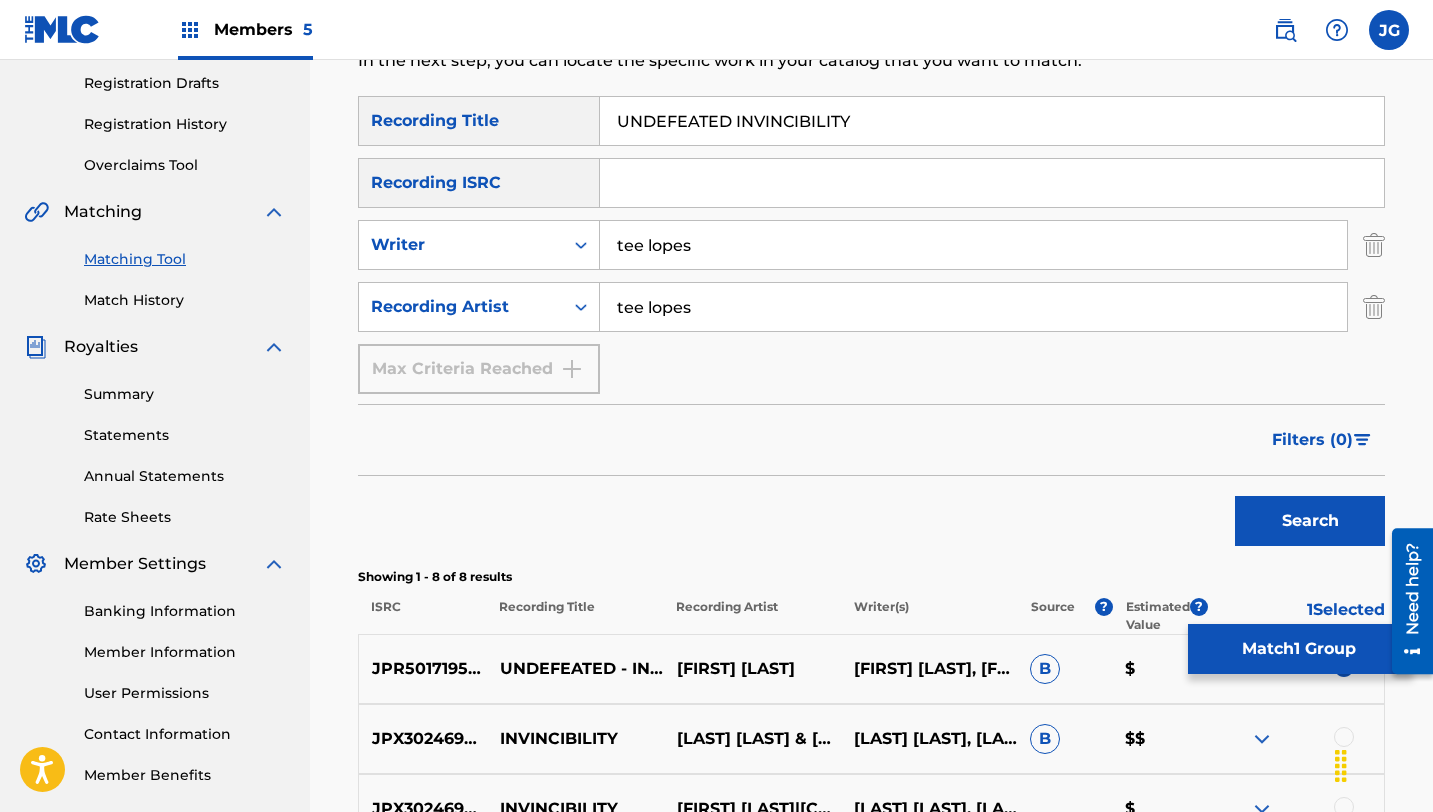 scroll, scrollTop: 328, scrollLeft: 0, axis: vertical 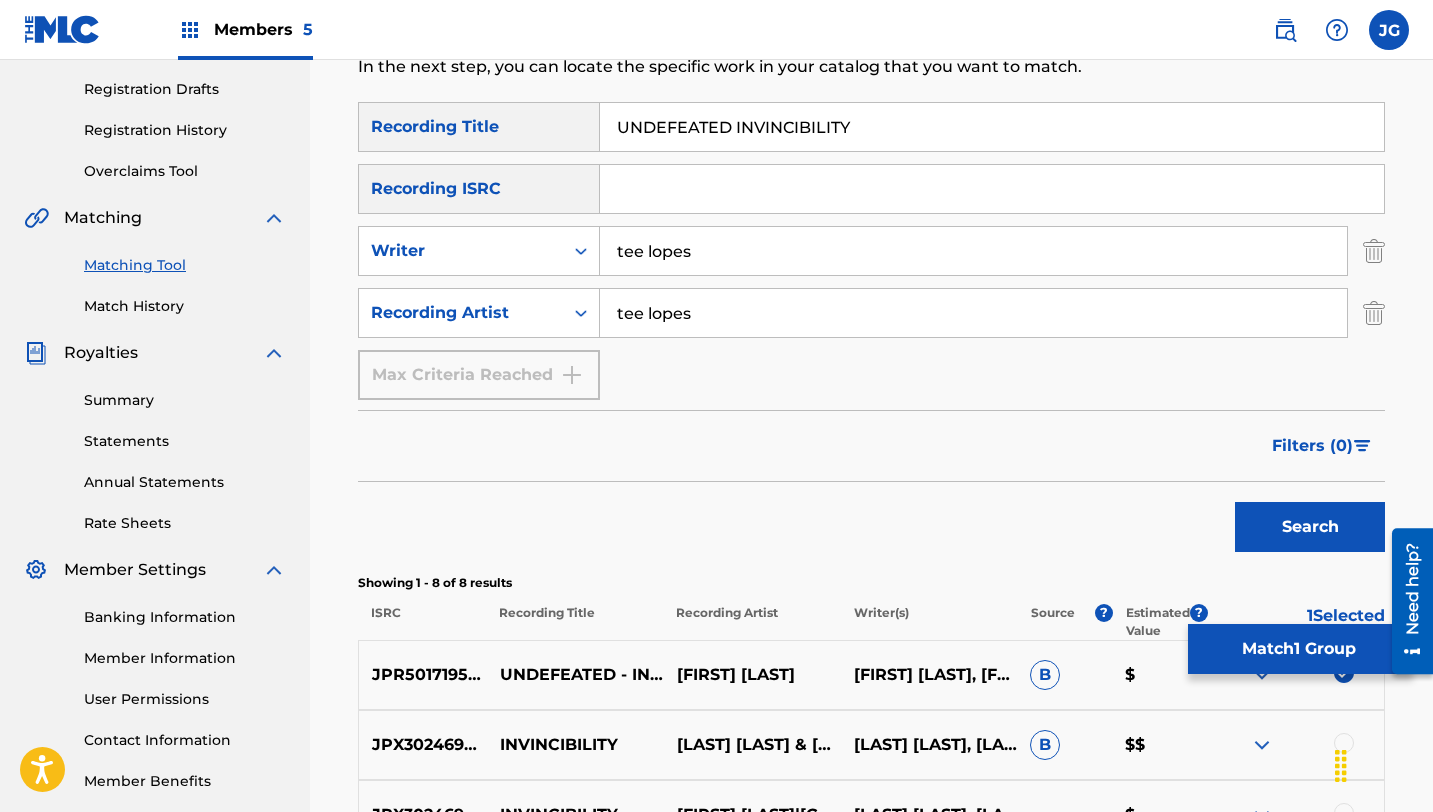 click on "Match  1 Group" at bounding box center (1298, 649) 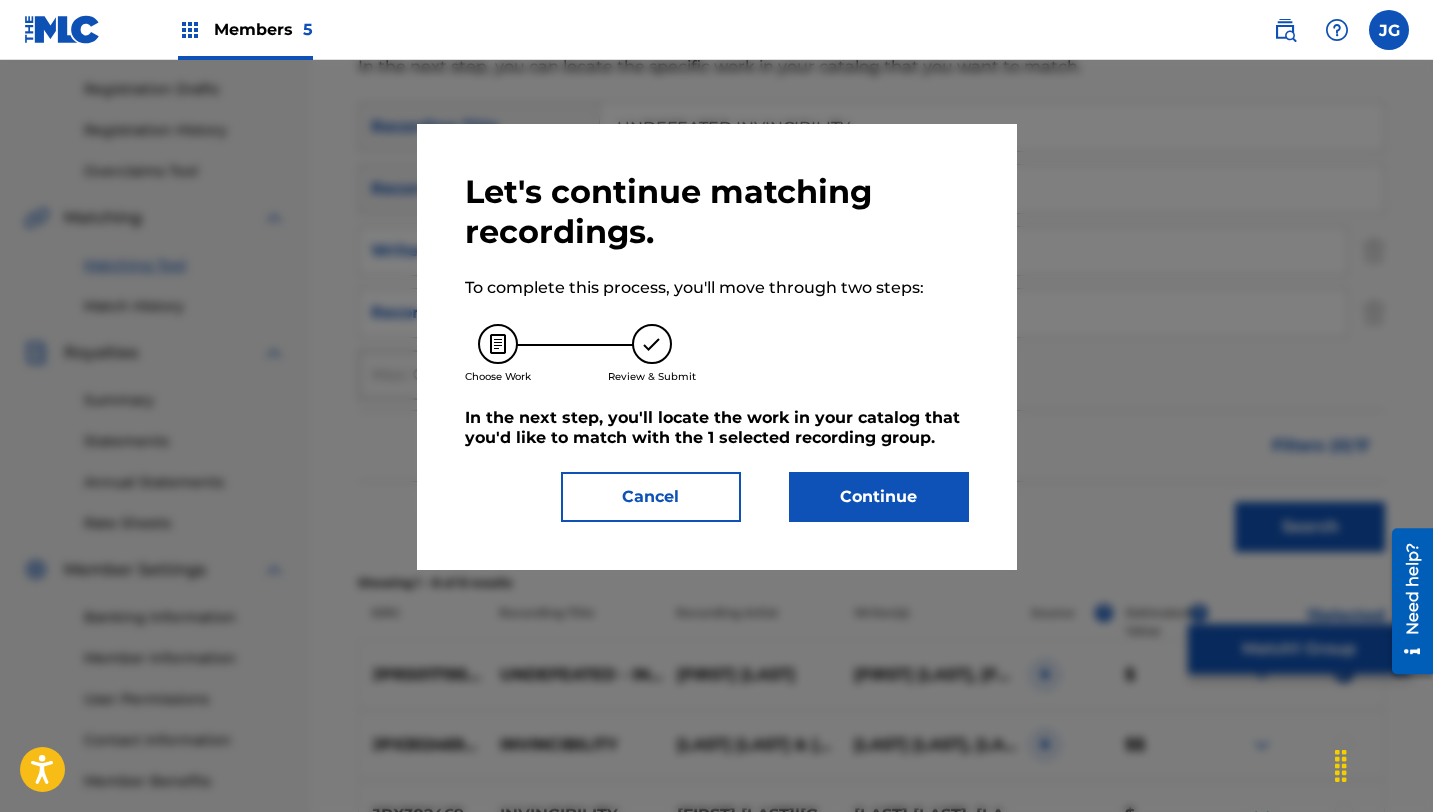 click on "Continue" at bounding box center (879, 497) 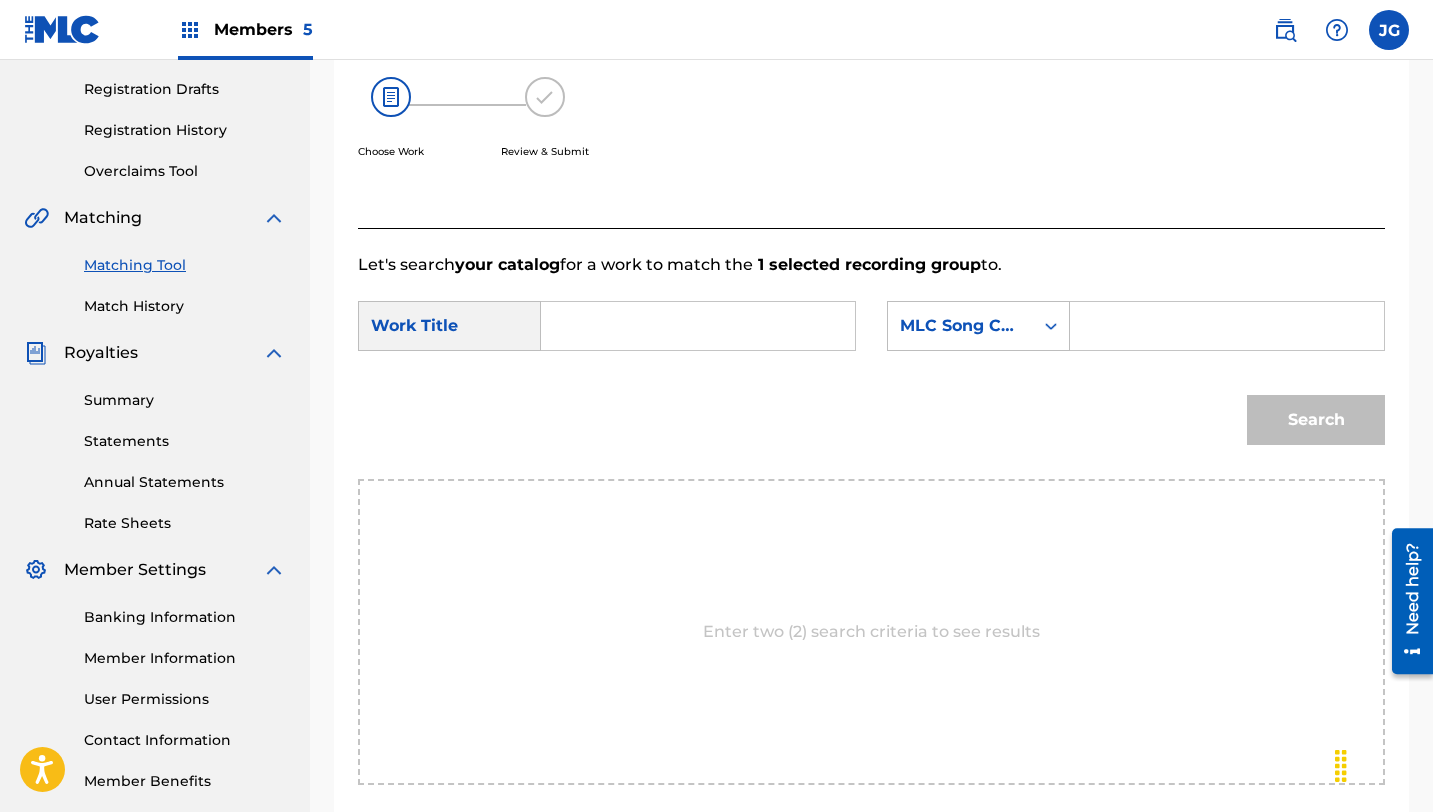 click at bounding box center [698, 326] 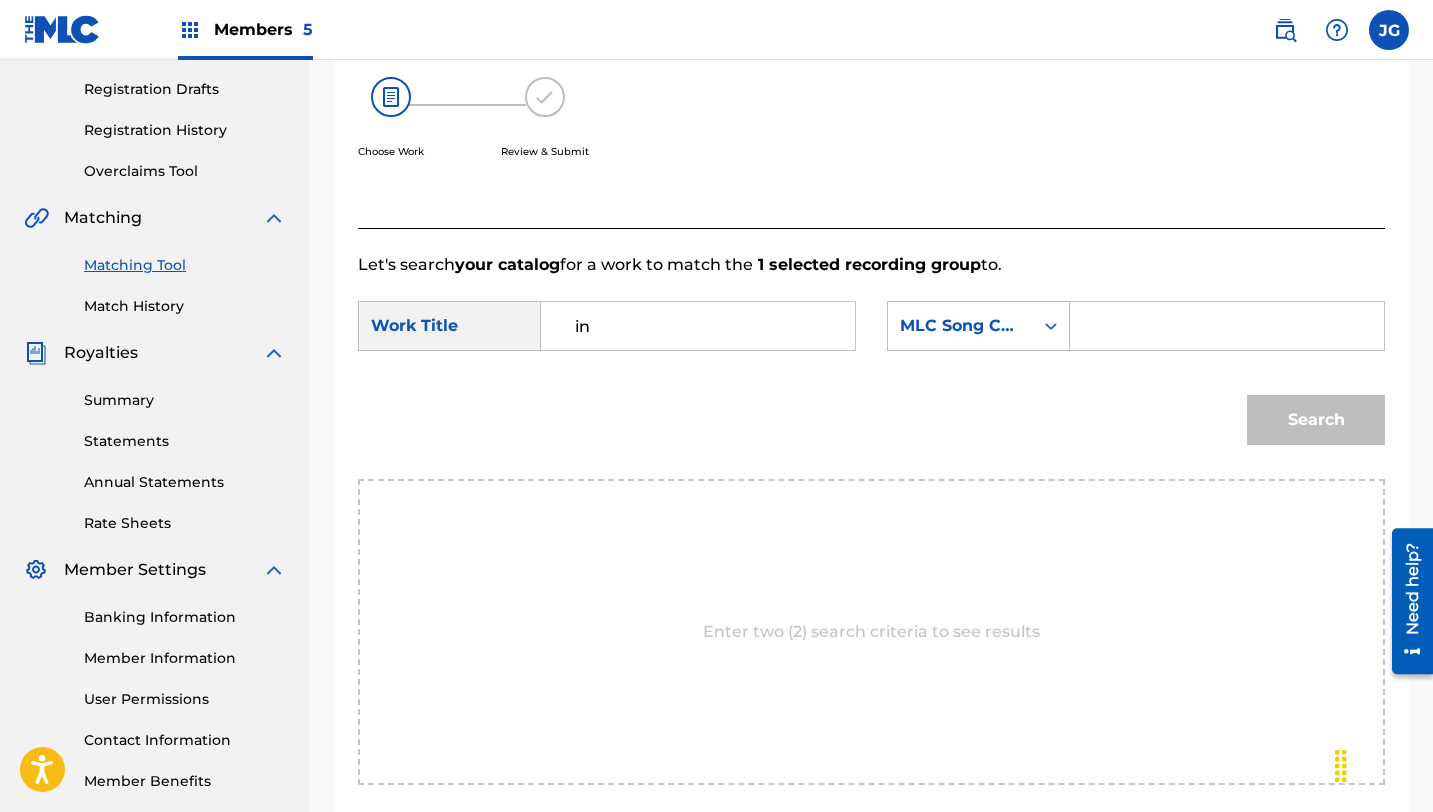 type on "i" 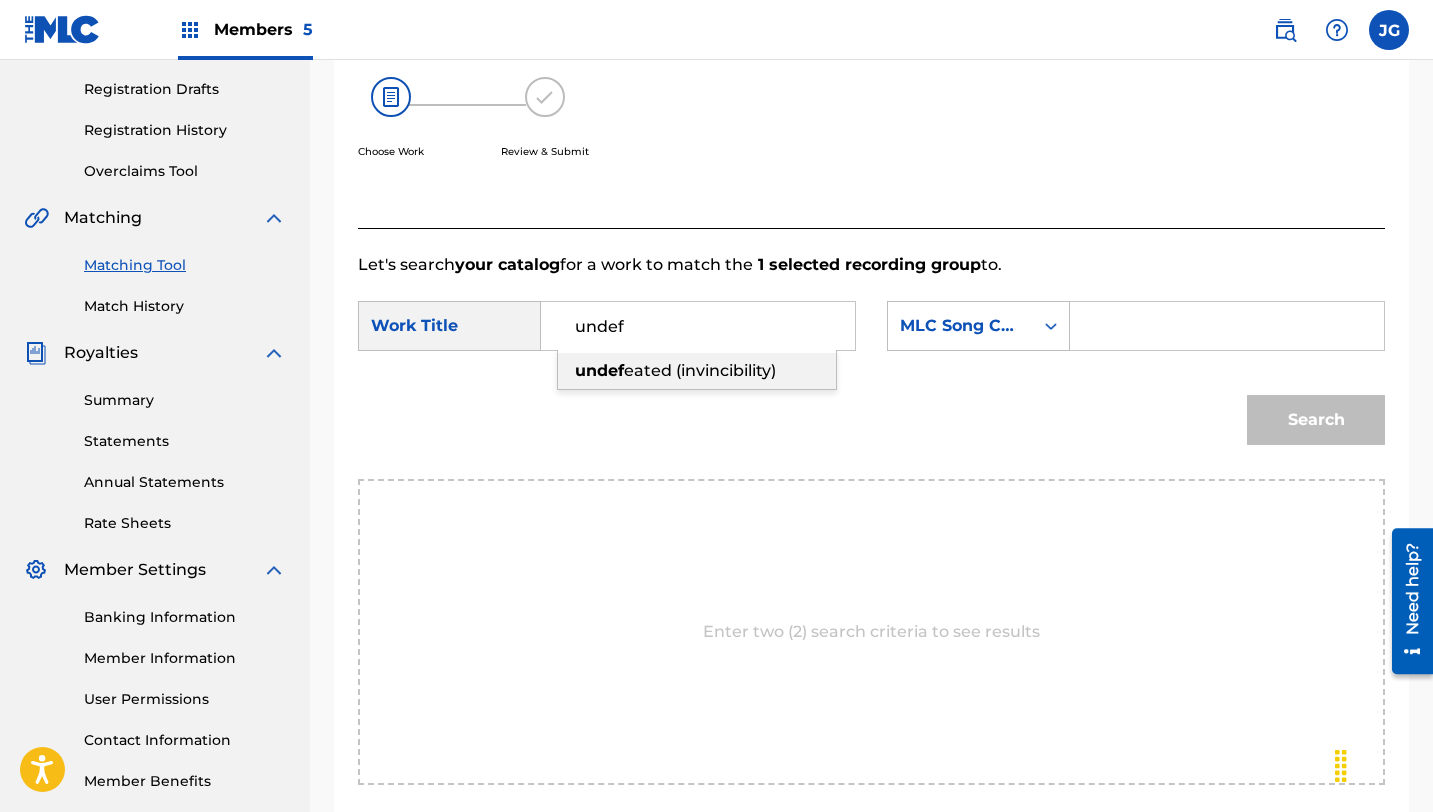 click on "Search" at bounding box center (871, 427) 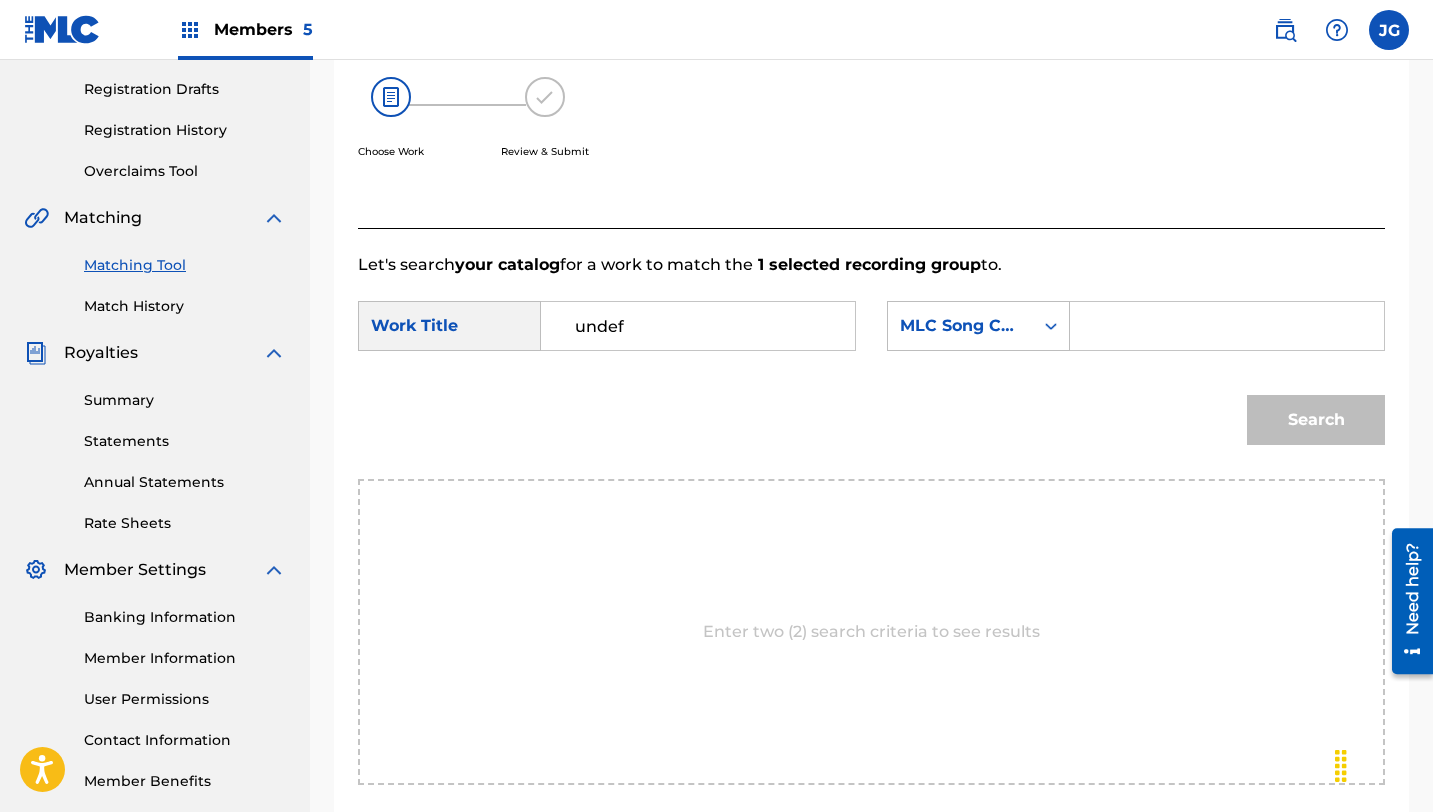 click on "undef" at bounding box center (698, 326) 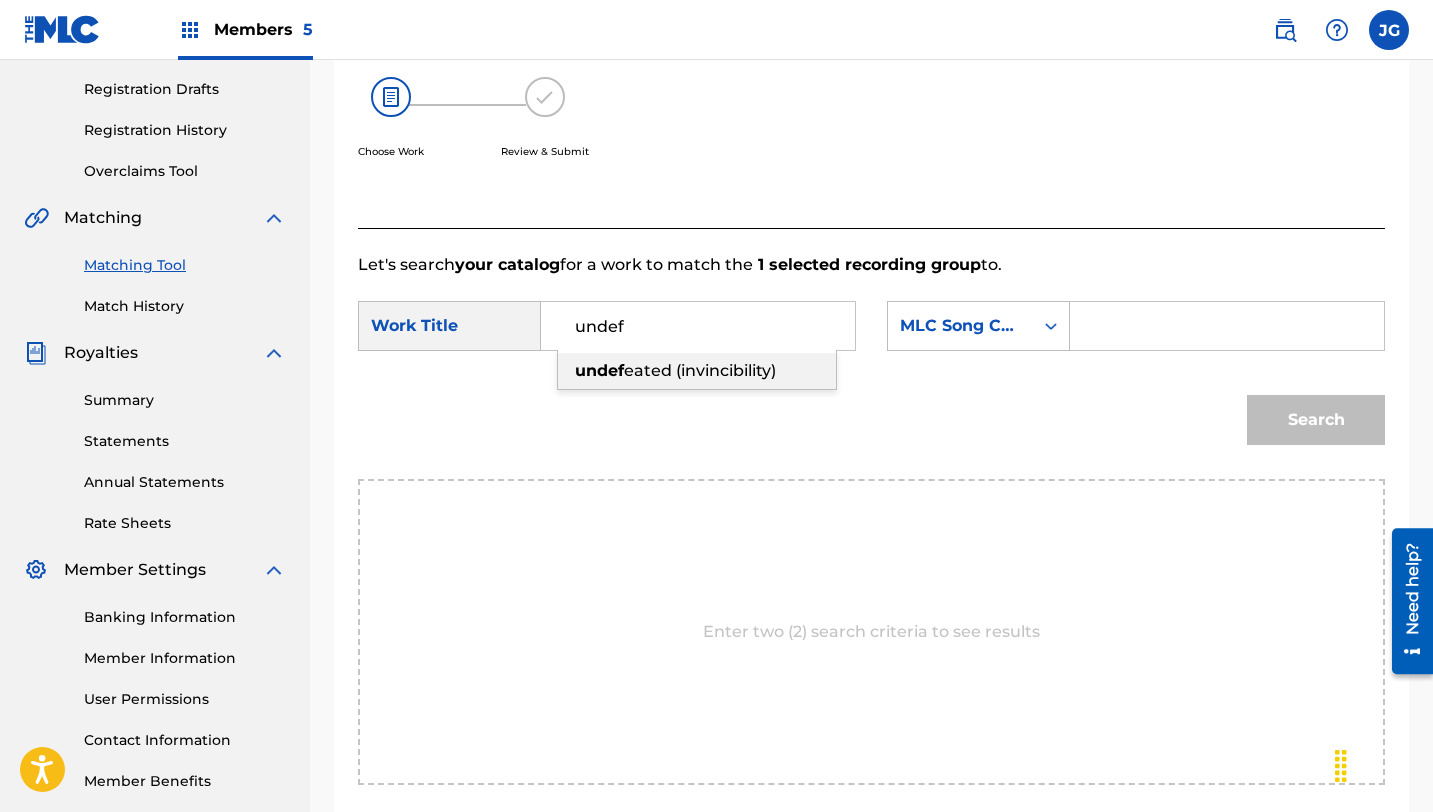 click on "undef eated (invincibility)" at bounding box center (697, 371) 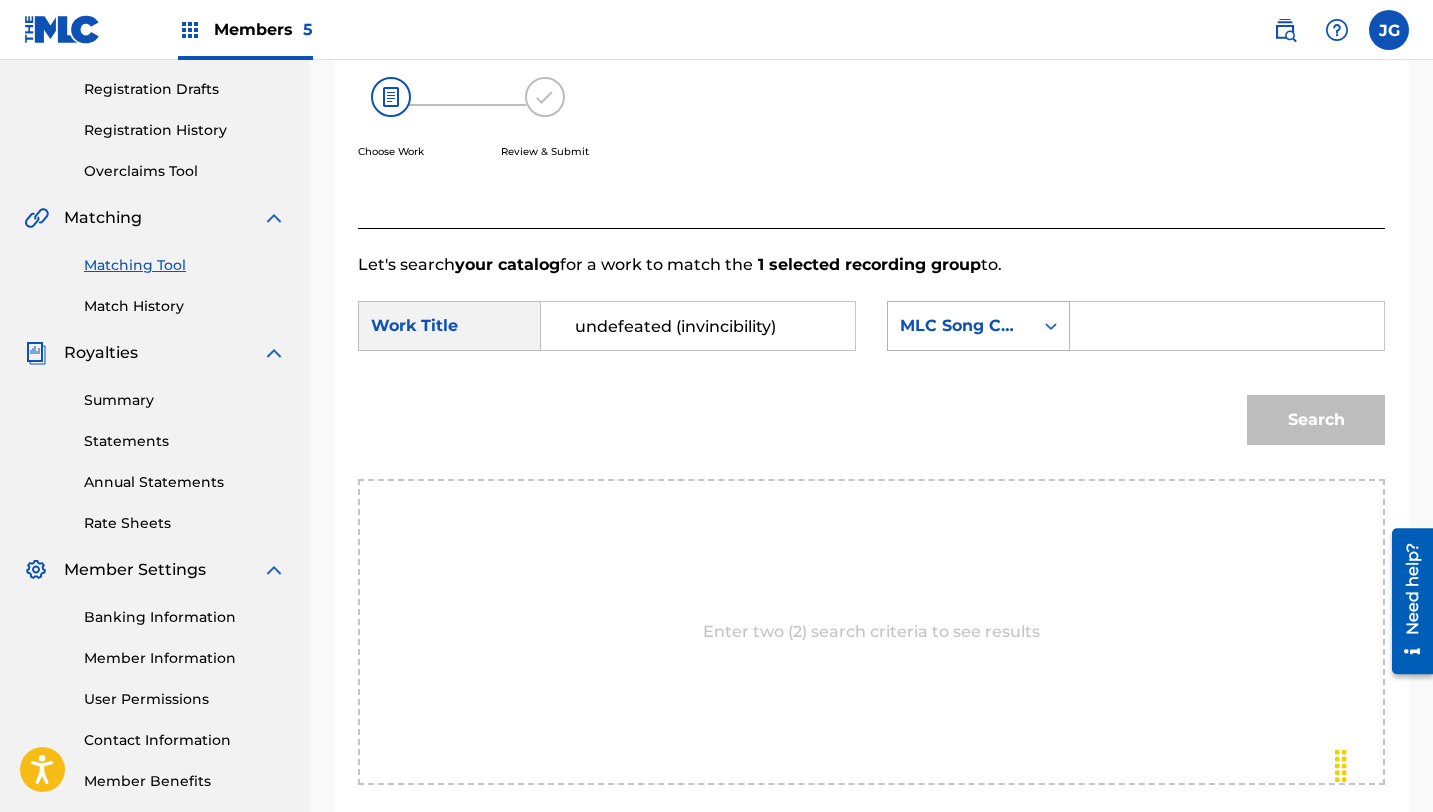 click on "MLC Song Code" at bounding box center (960, 326) 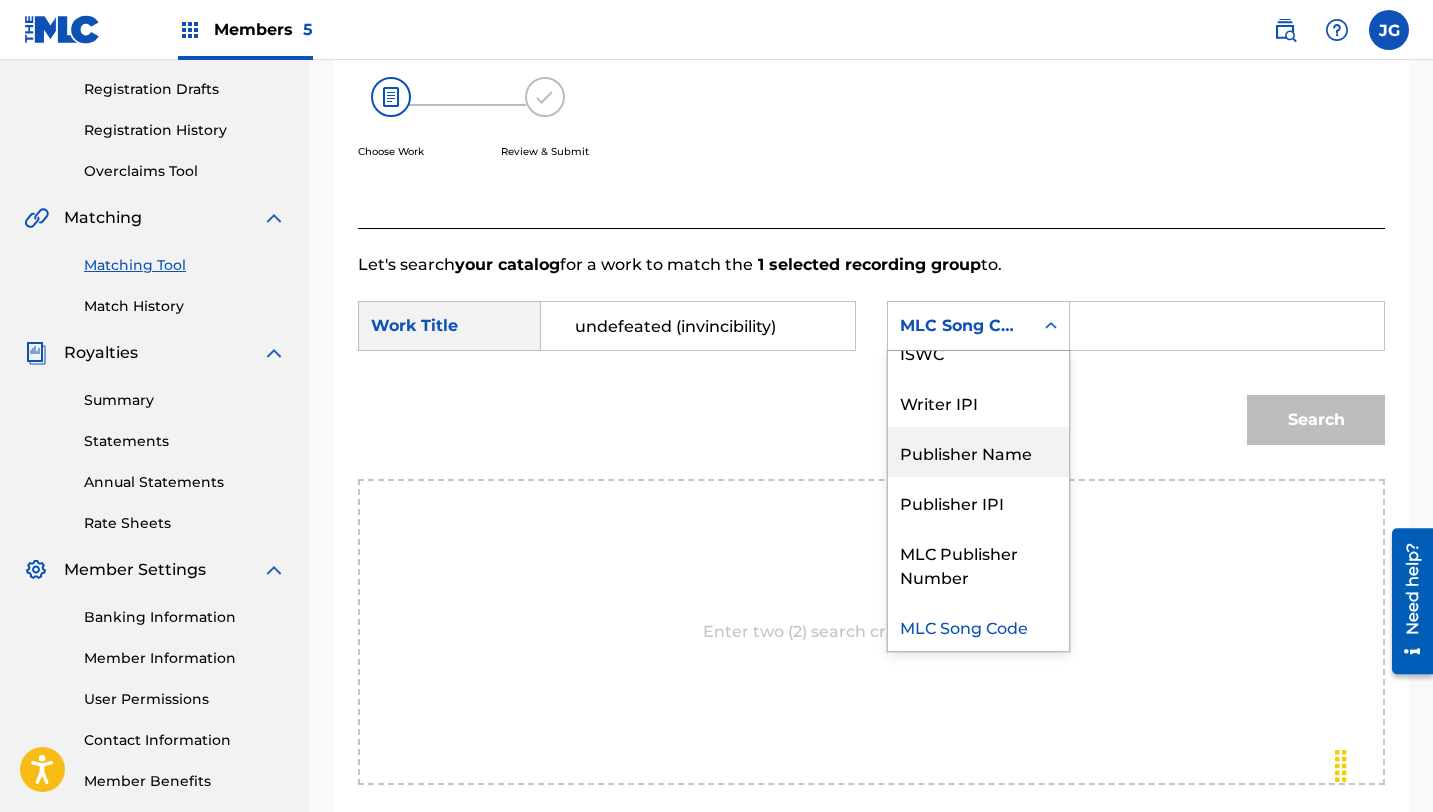 scroll, scrollTop: 0, scrollLeft: 0, axis: both 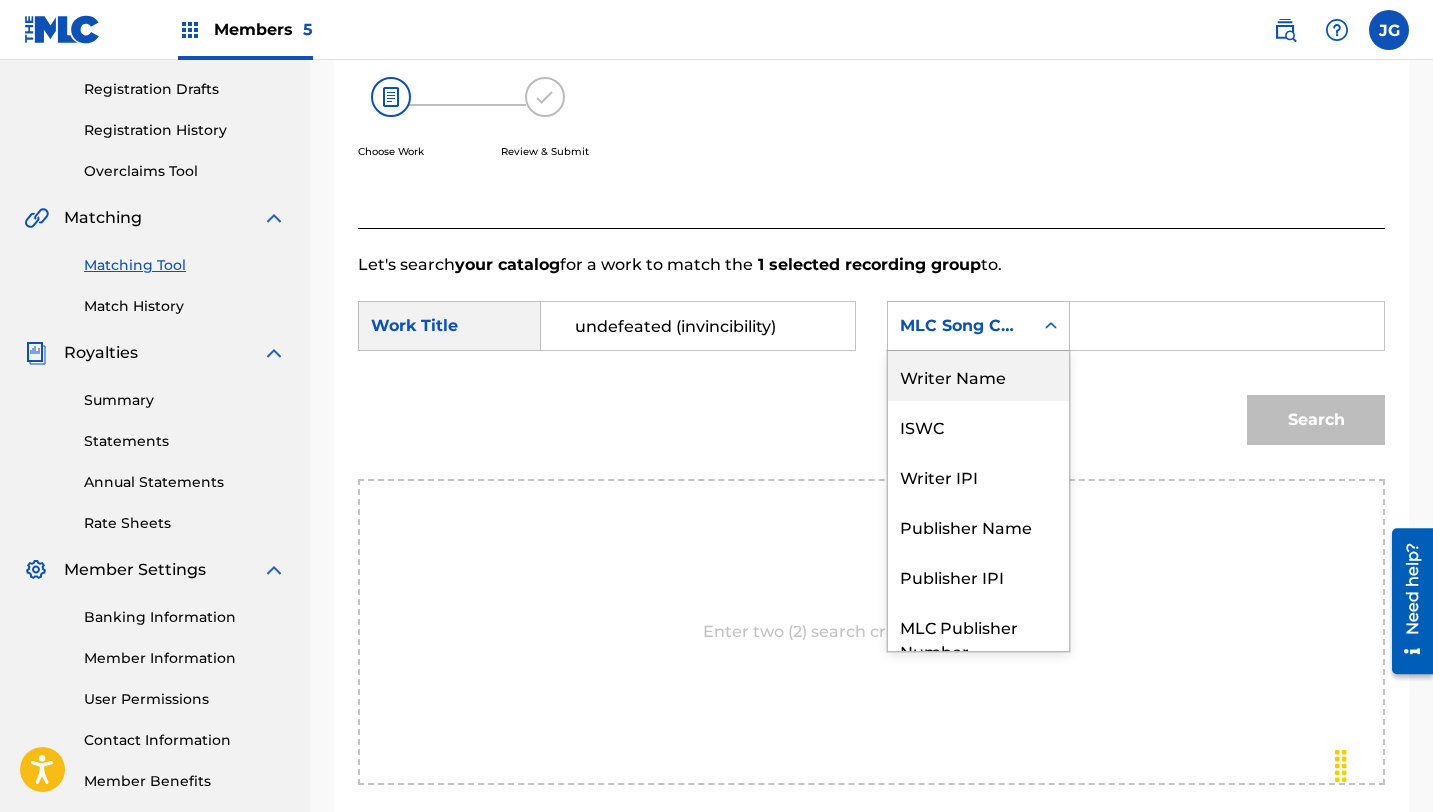 click on "Writer Name" at bounding box center (978, 376) 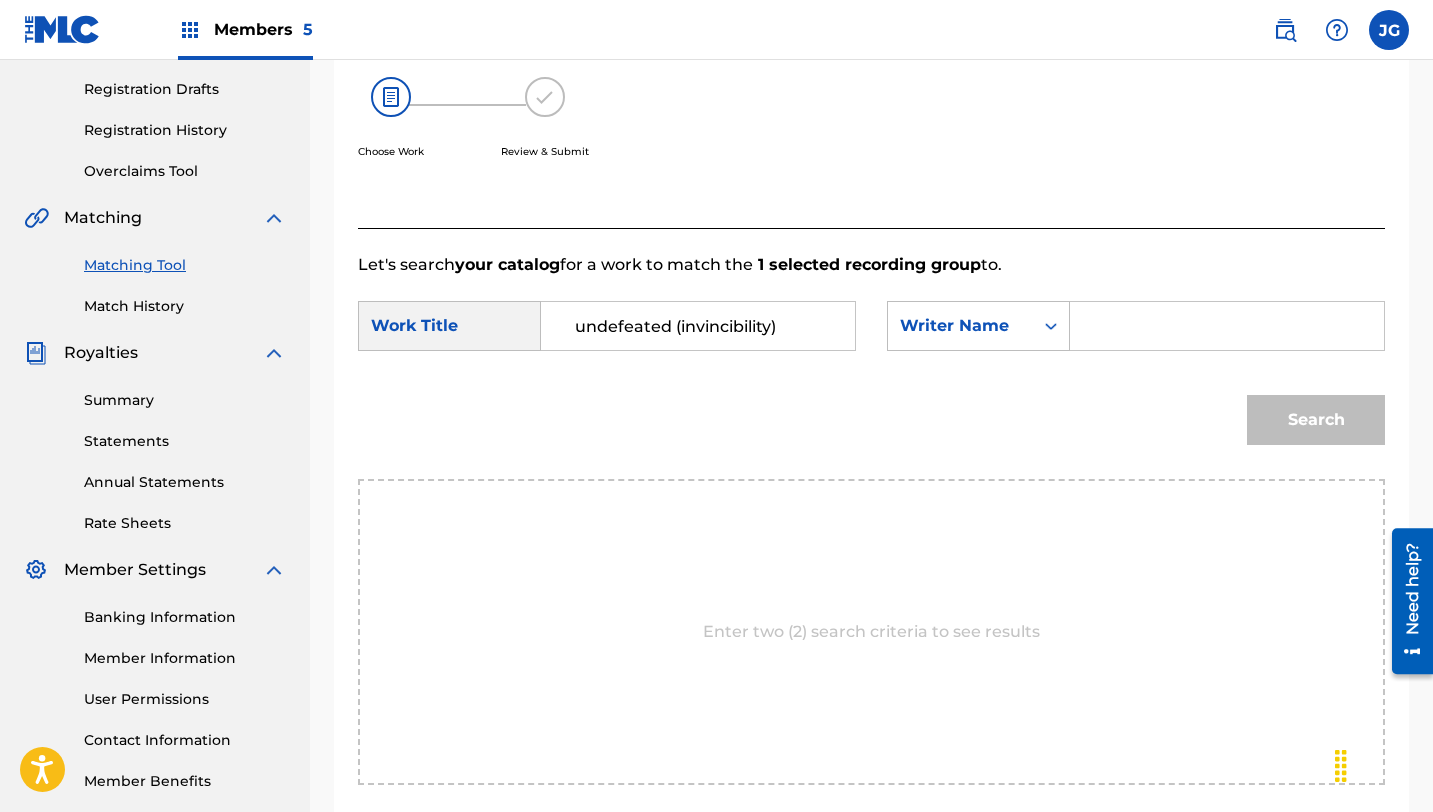 click at bounding box center (1227, 326) 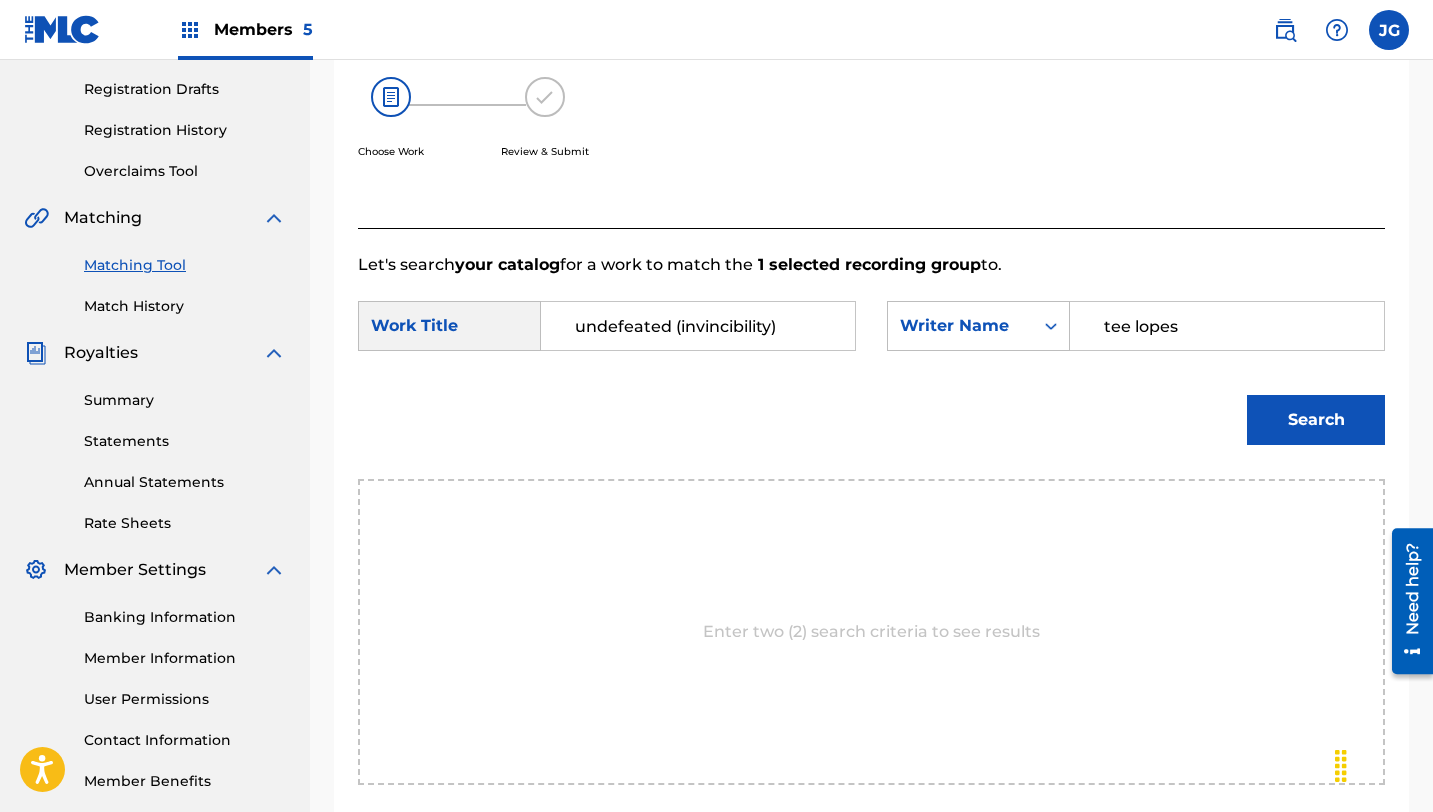 click on "Search" at bounding box center [1316, 420] 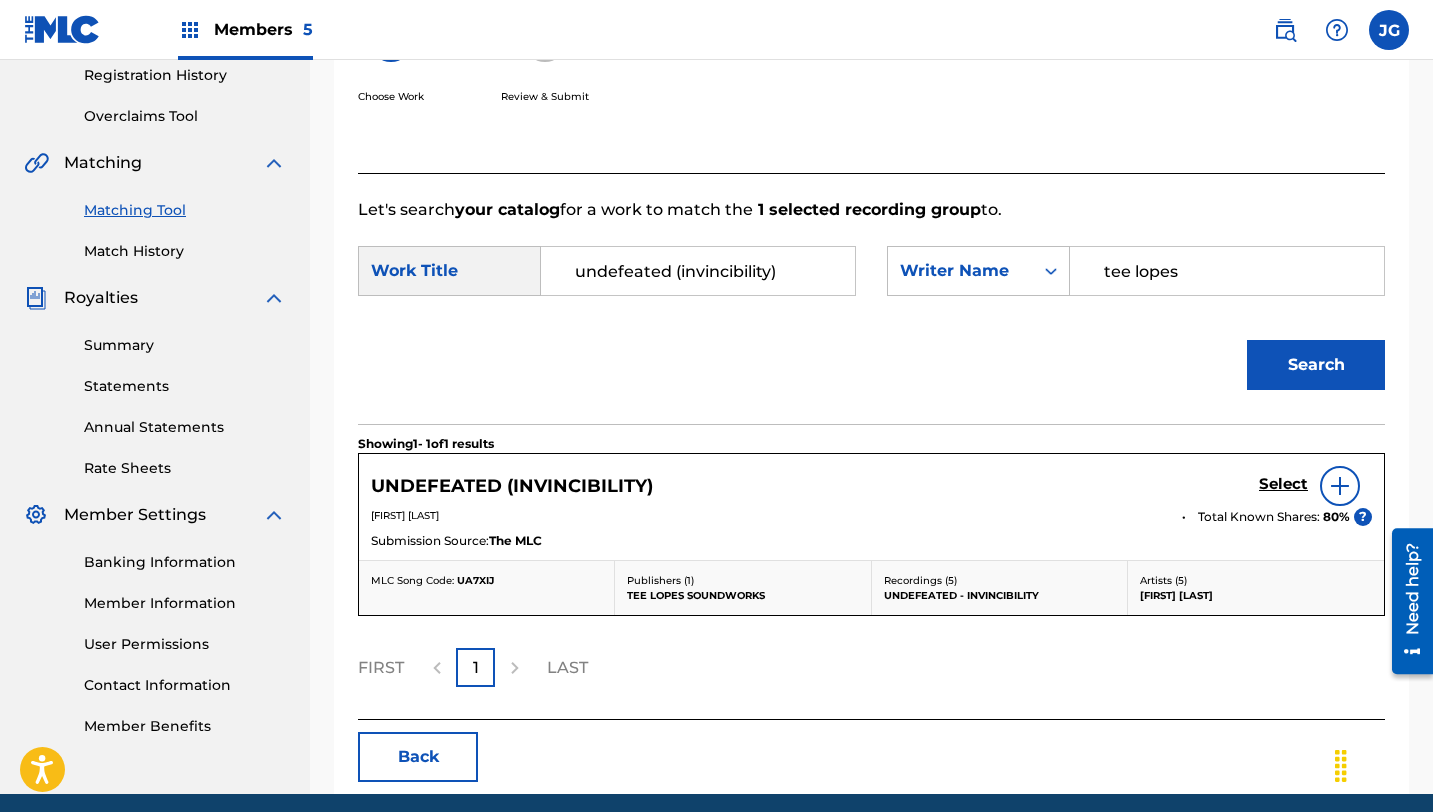 scroll, scrollTop: 393, scrollLeft: 0, axis: vertical 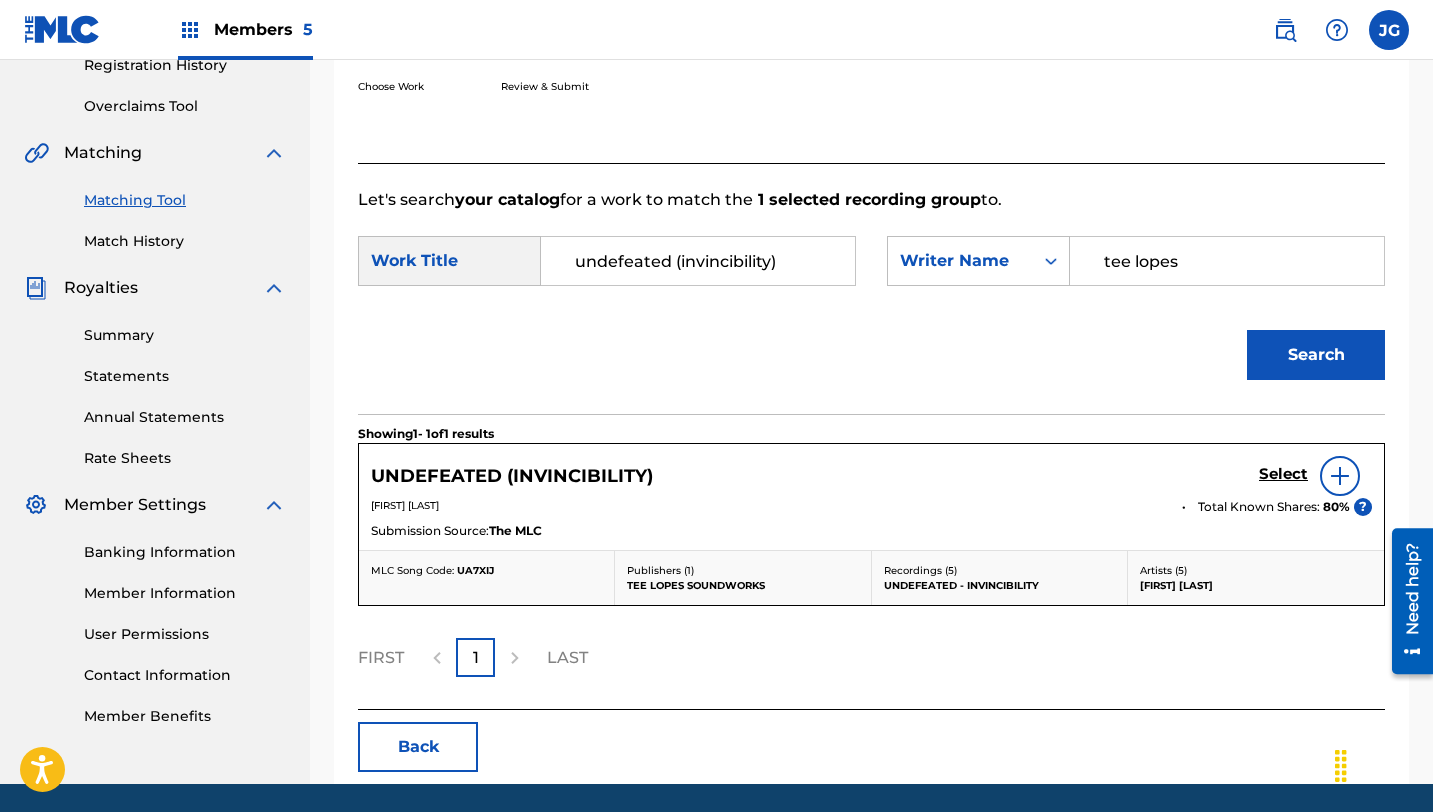 click on "Select" at bounding box center [1283, 474] 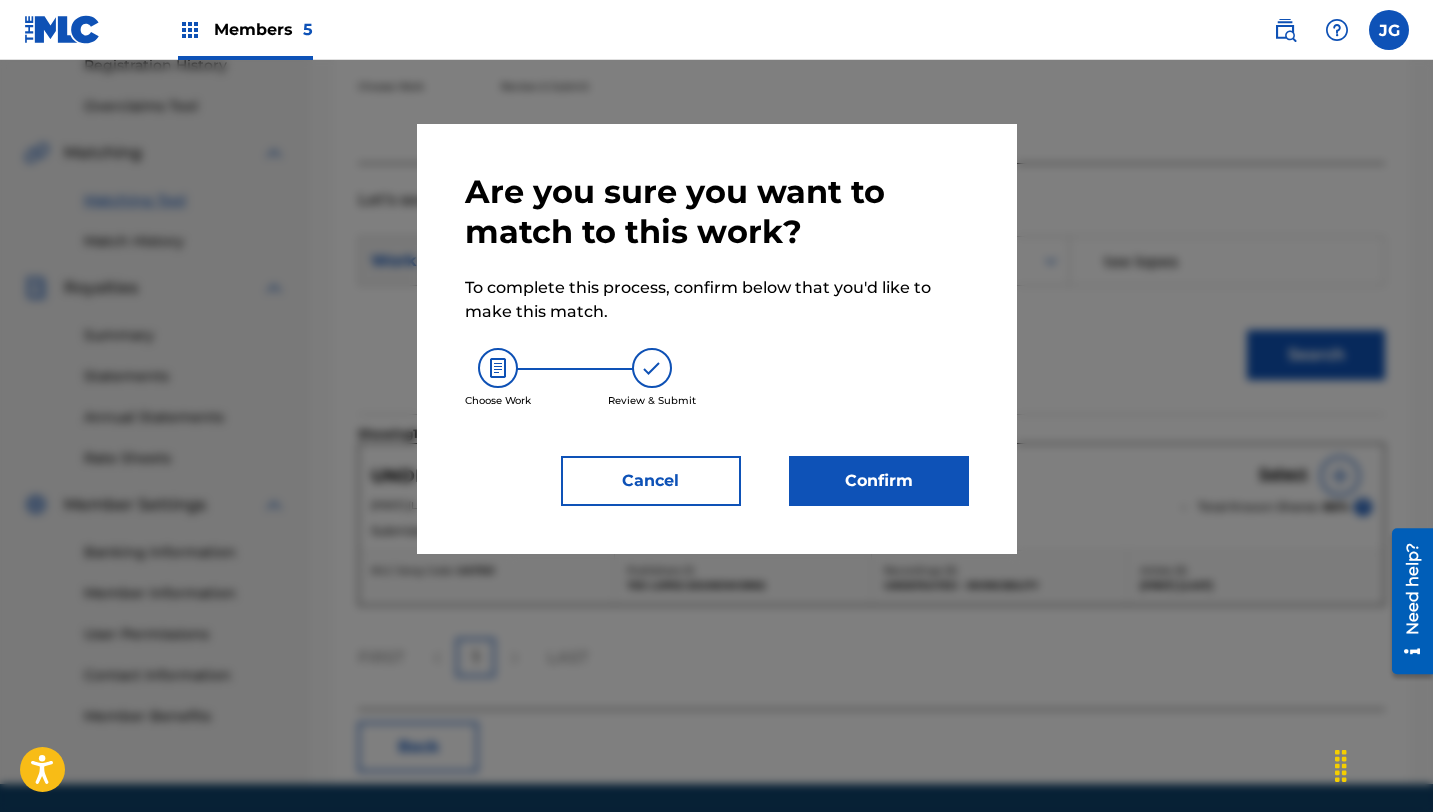 click on "Confirm" at bounding box center [879, 481] 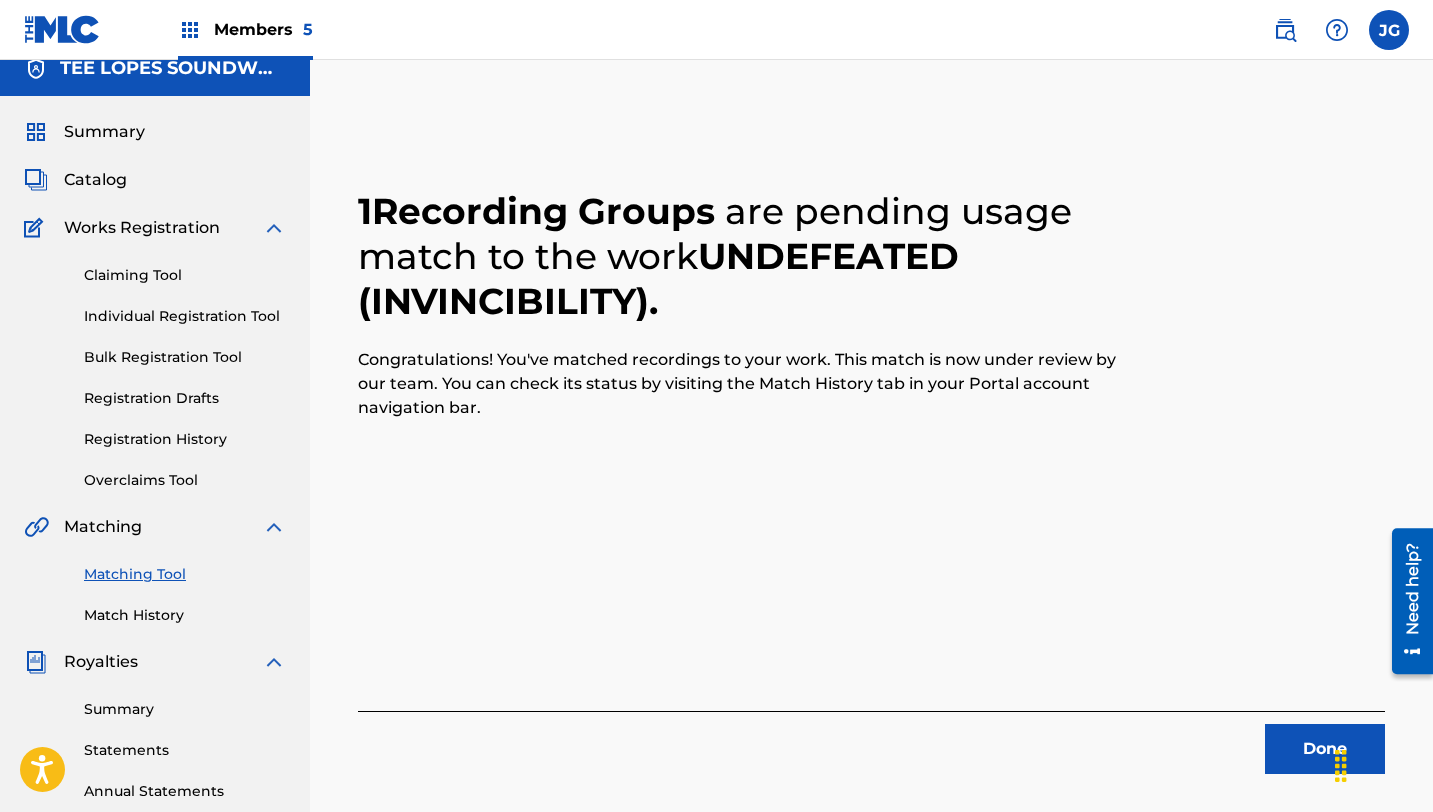 scroll, scrollTop: 0, scrollLeft: 0, axis: both 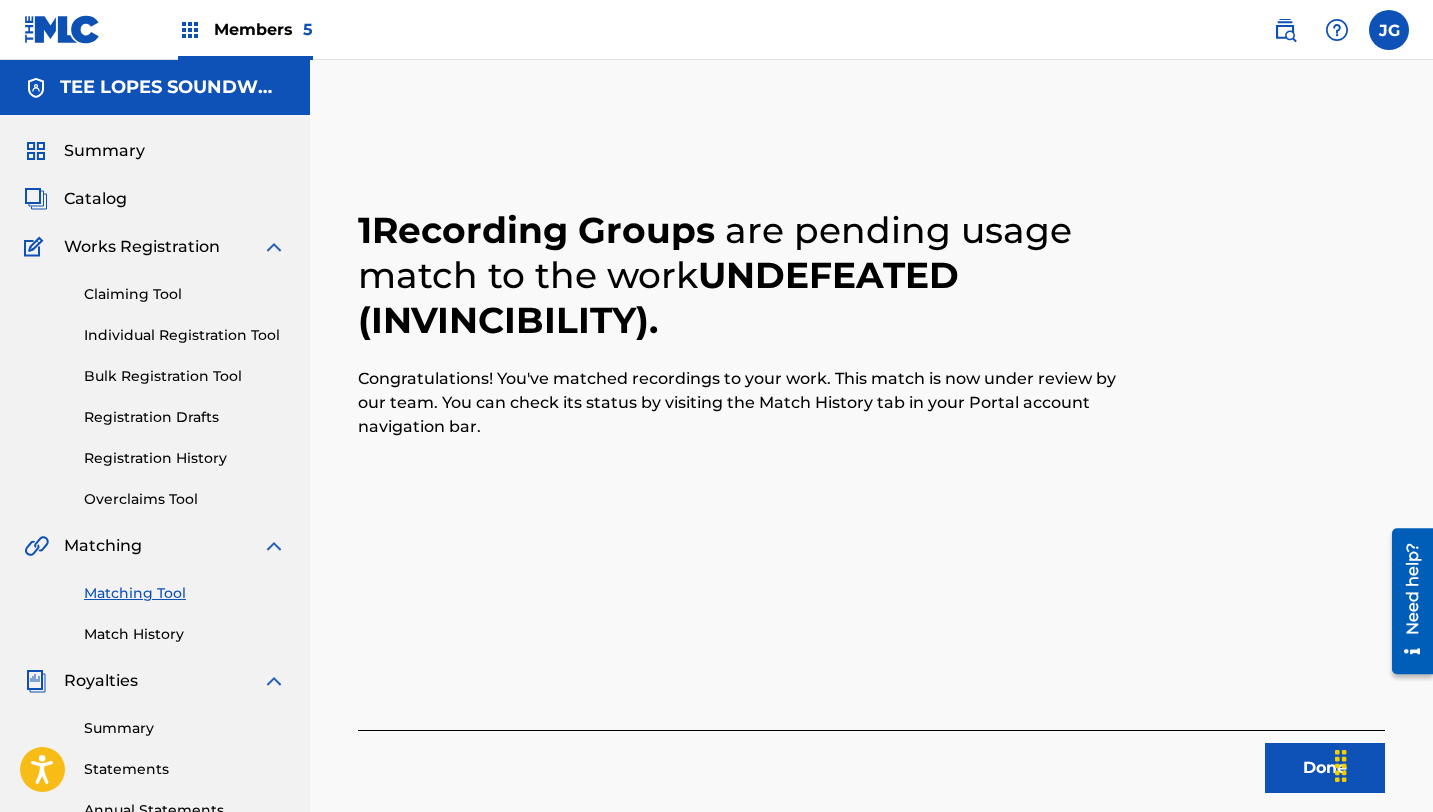 click on "Done" at bounding box center [1325, 768] 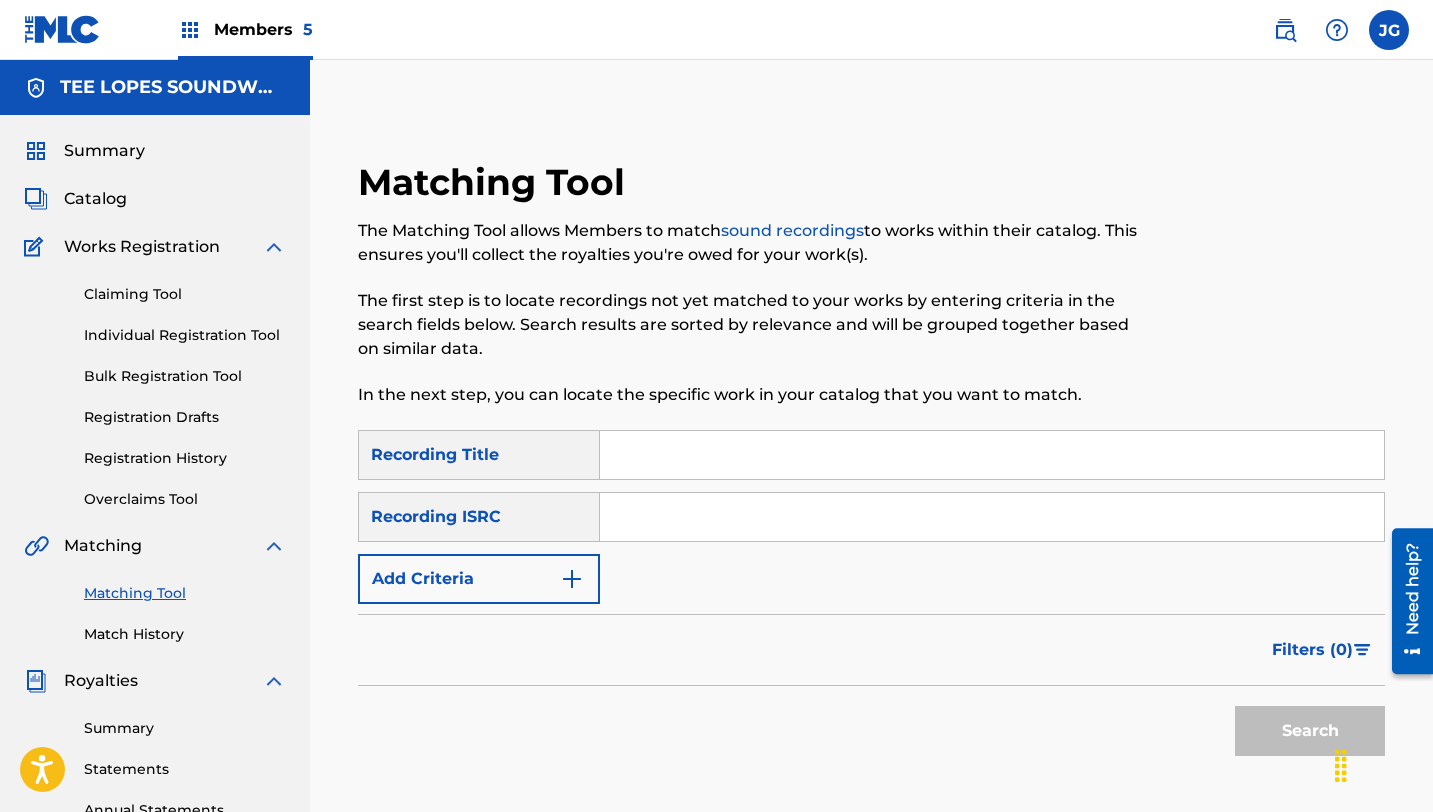 click at bounding box center [992, 455] 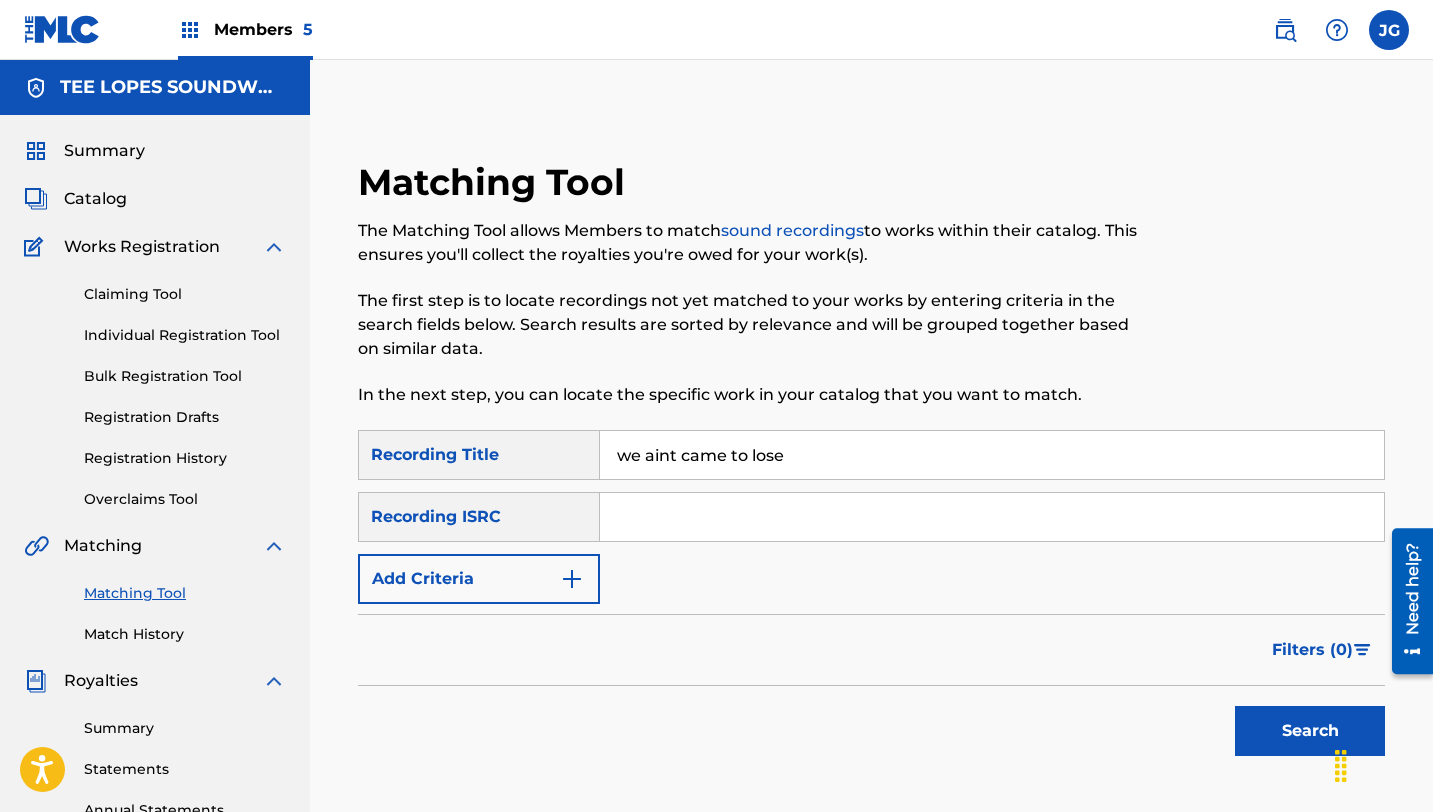 type on "we aint came to lose" 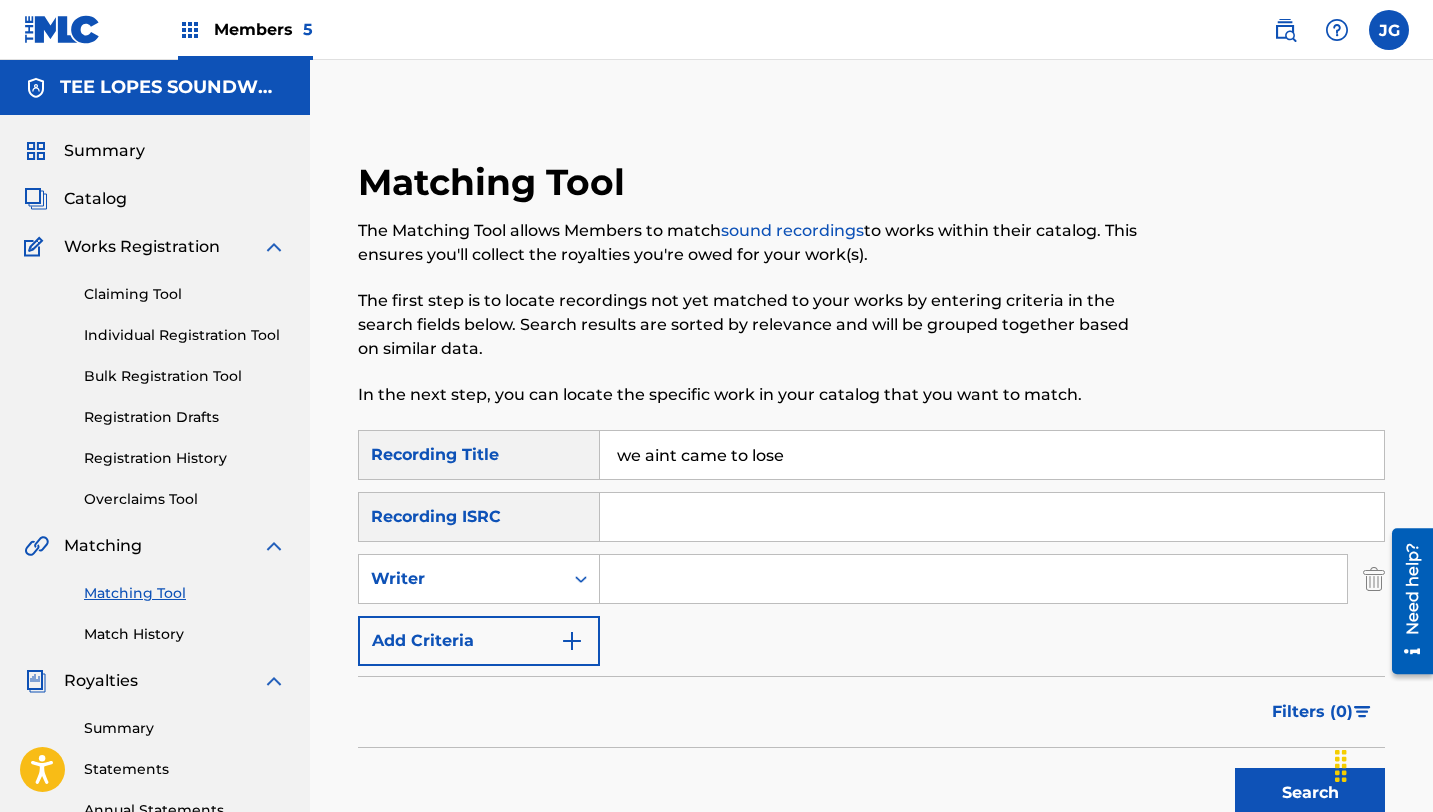click at bounding box center [973, 579] 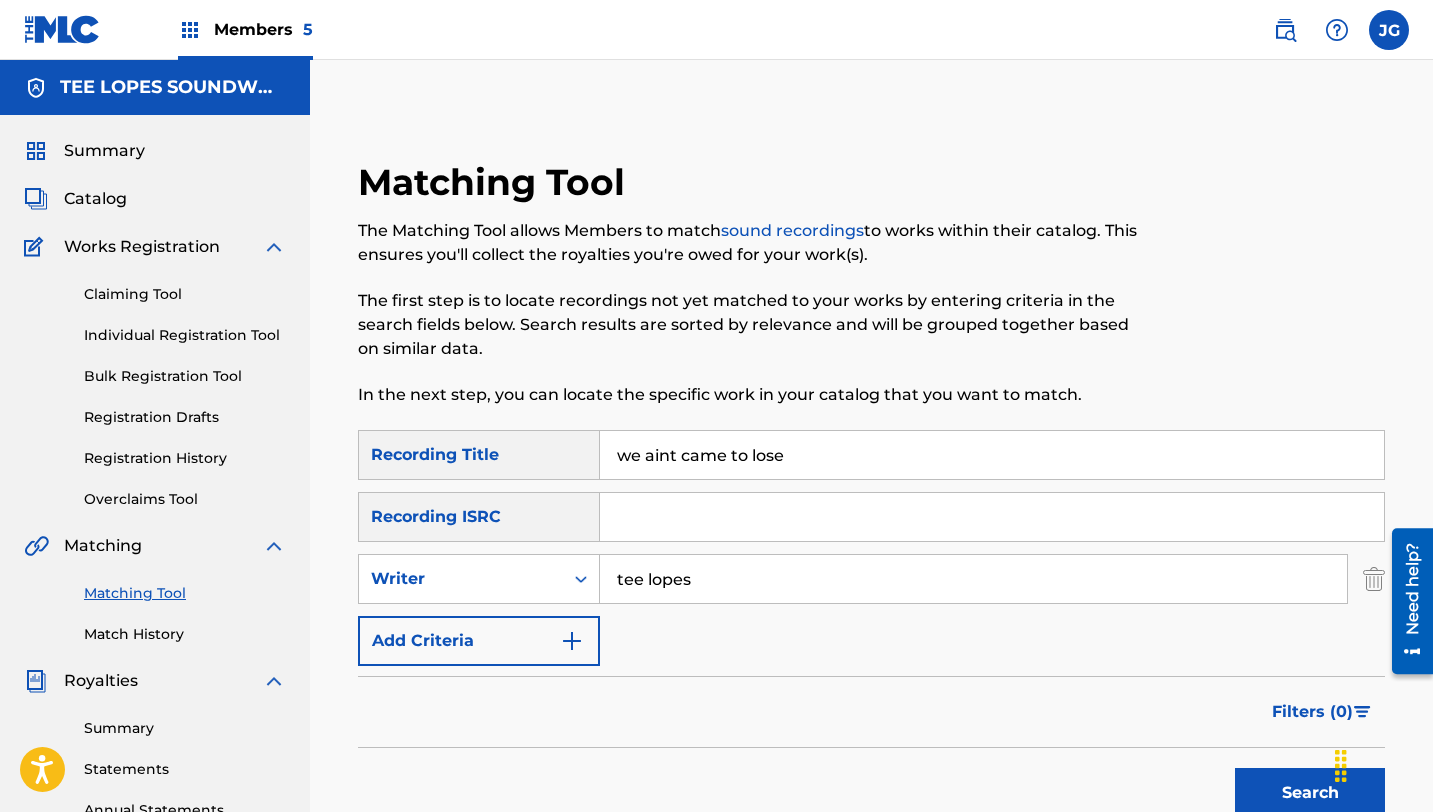 click on "Add Criteria" at bounding box center (479, 641) 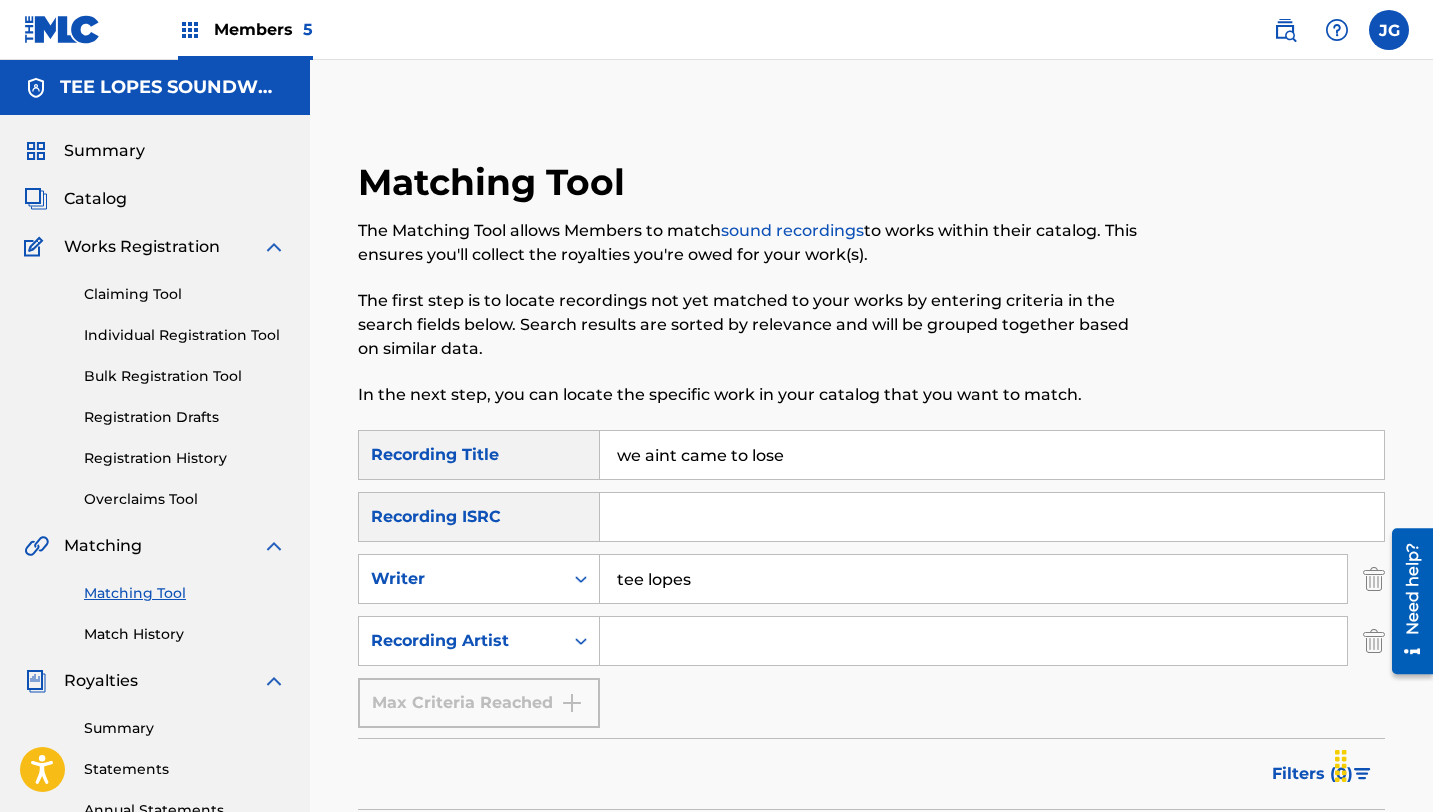 click at bounding box center [973, 641] 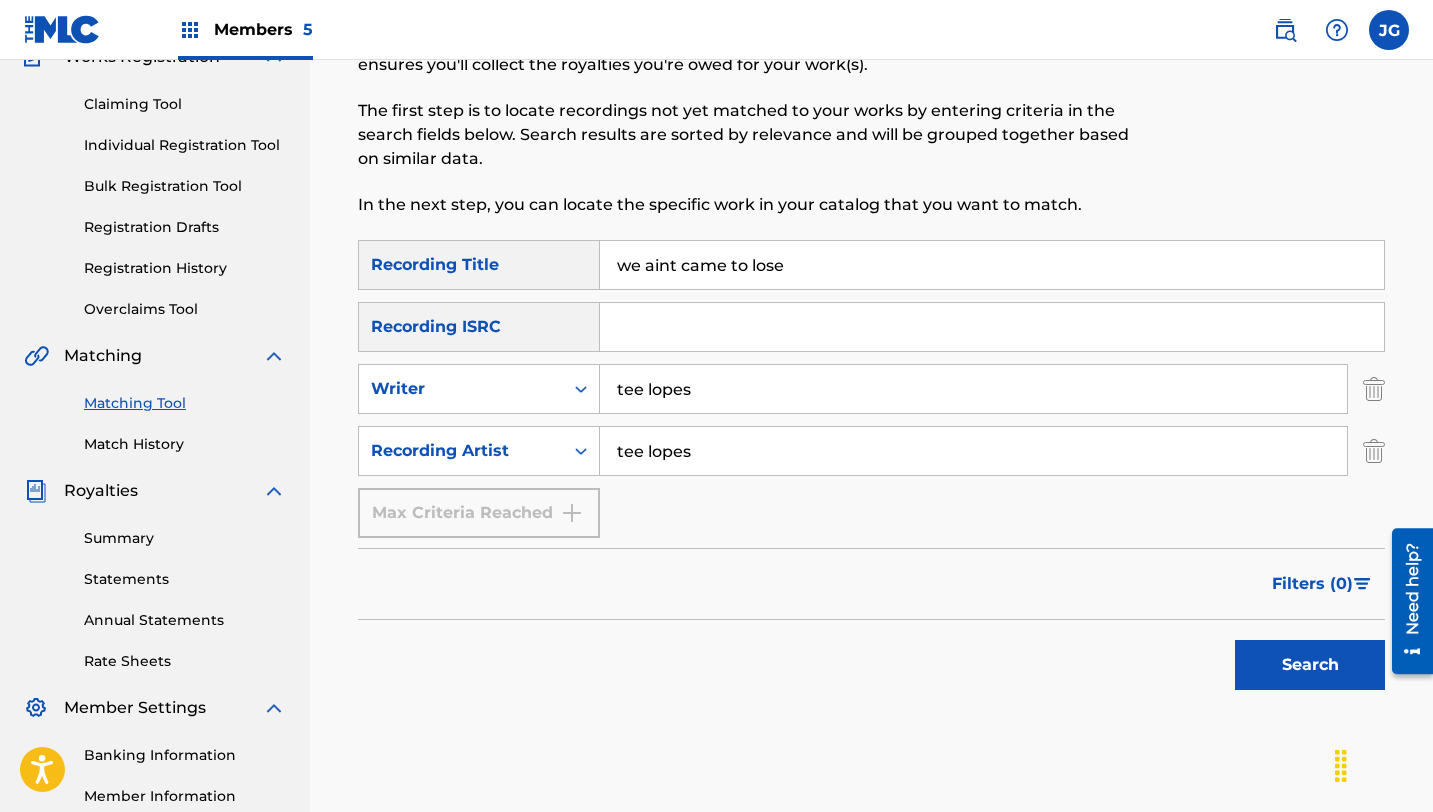 scroll, scrollTop: 259, scrollLeft: 0, axis: vertical 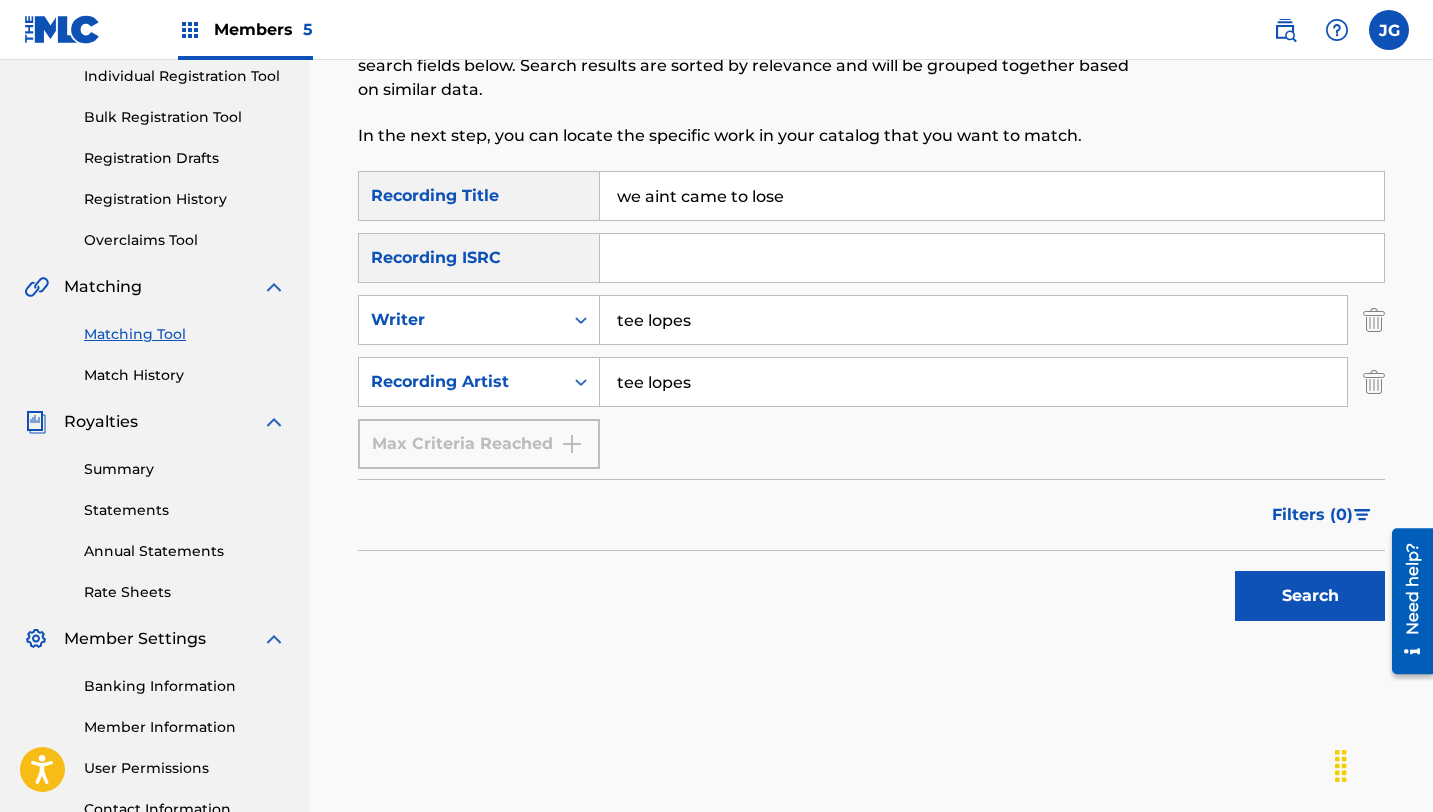 click on "Search" at bounding box center (1310, 596) 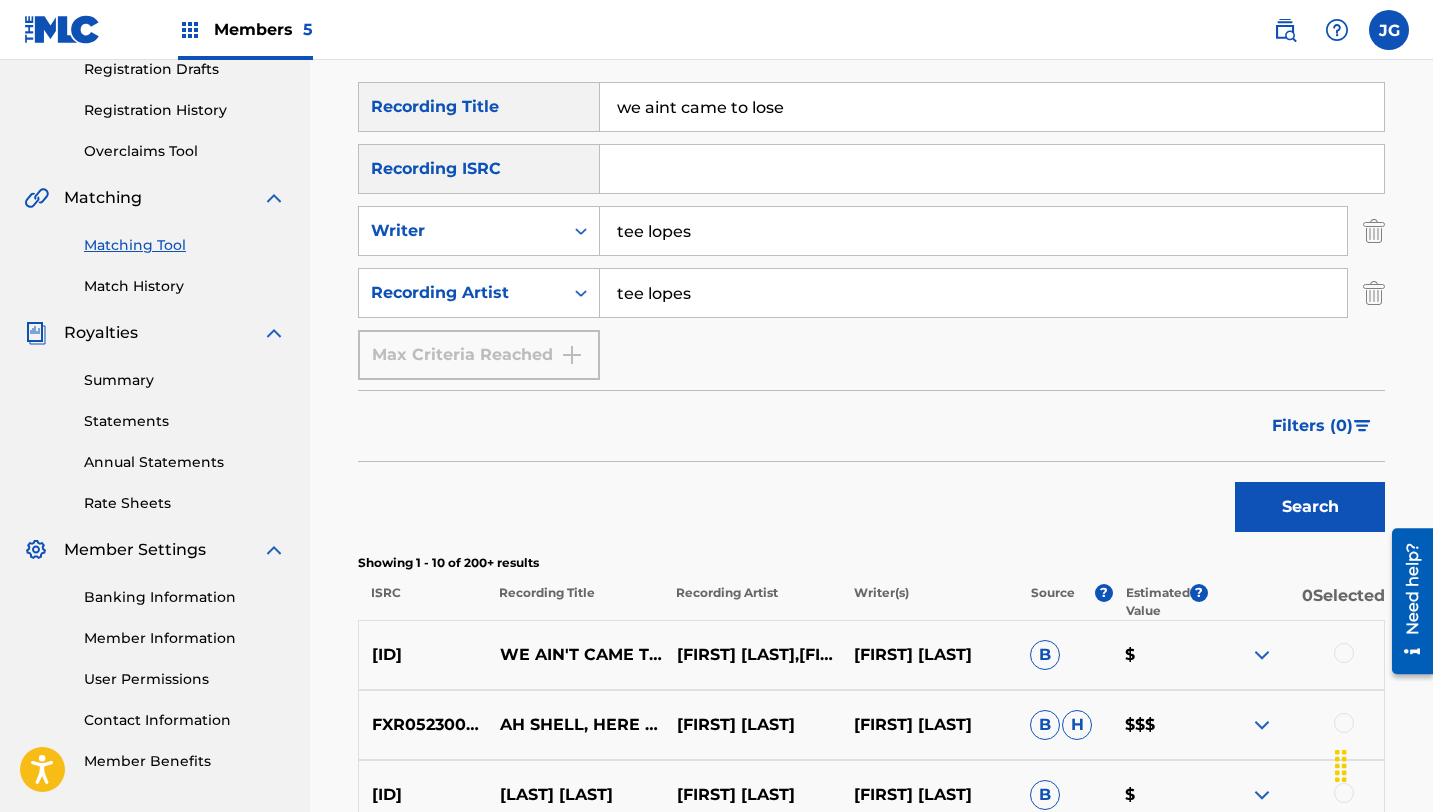 scroll, scrollTop: 352, scrollLeft: 0, axis: vertical 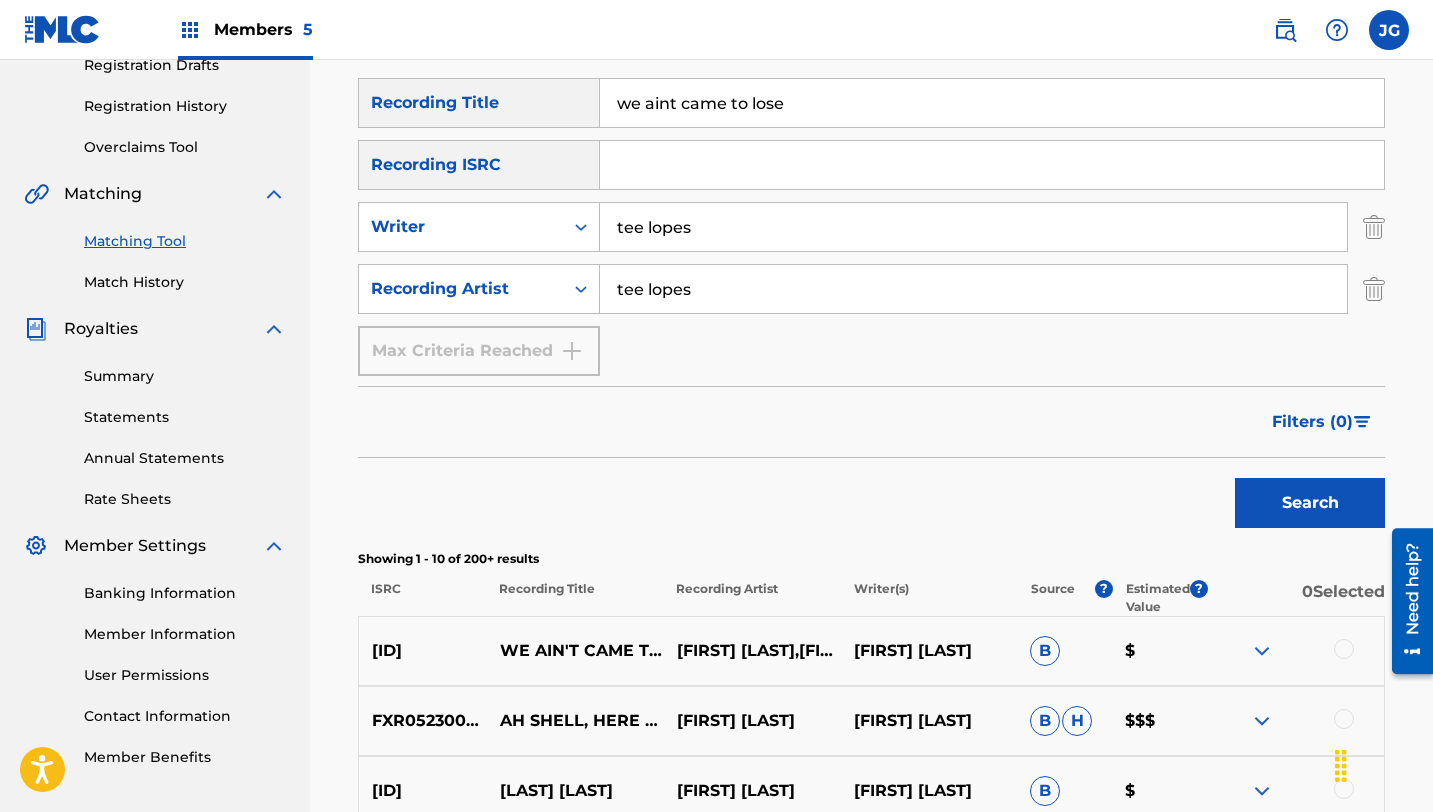 click at bounding box center [1344, 649] 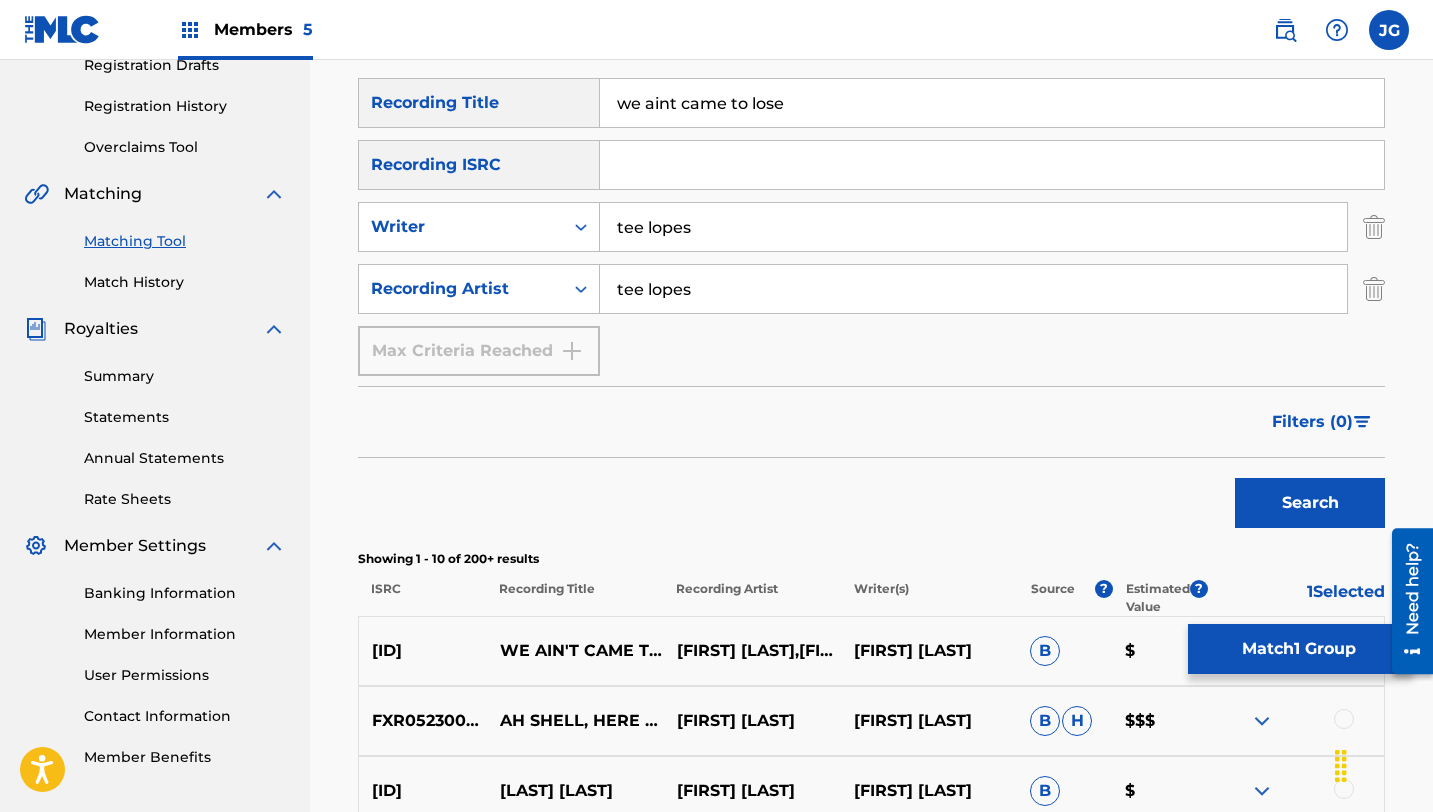 click on "Match  1 Group" at bounding box center [1298, 649] 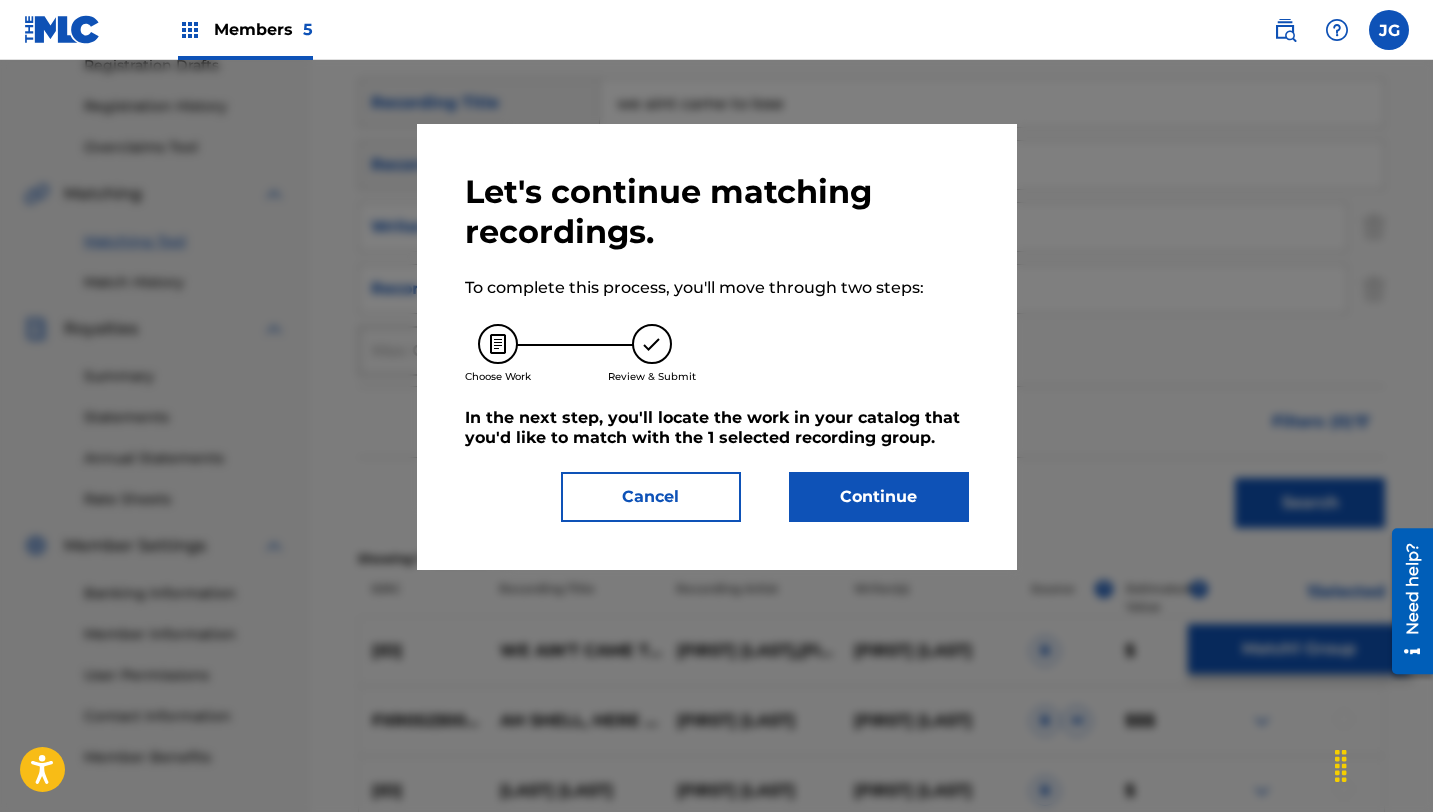 click on "Continue" at bounding box center (879, 497) 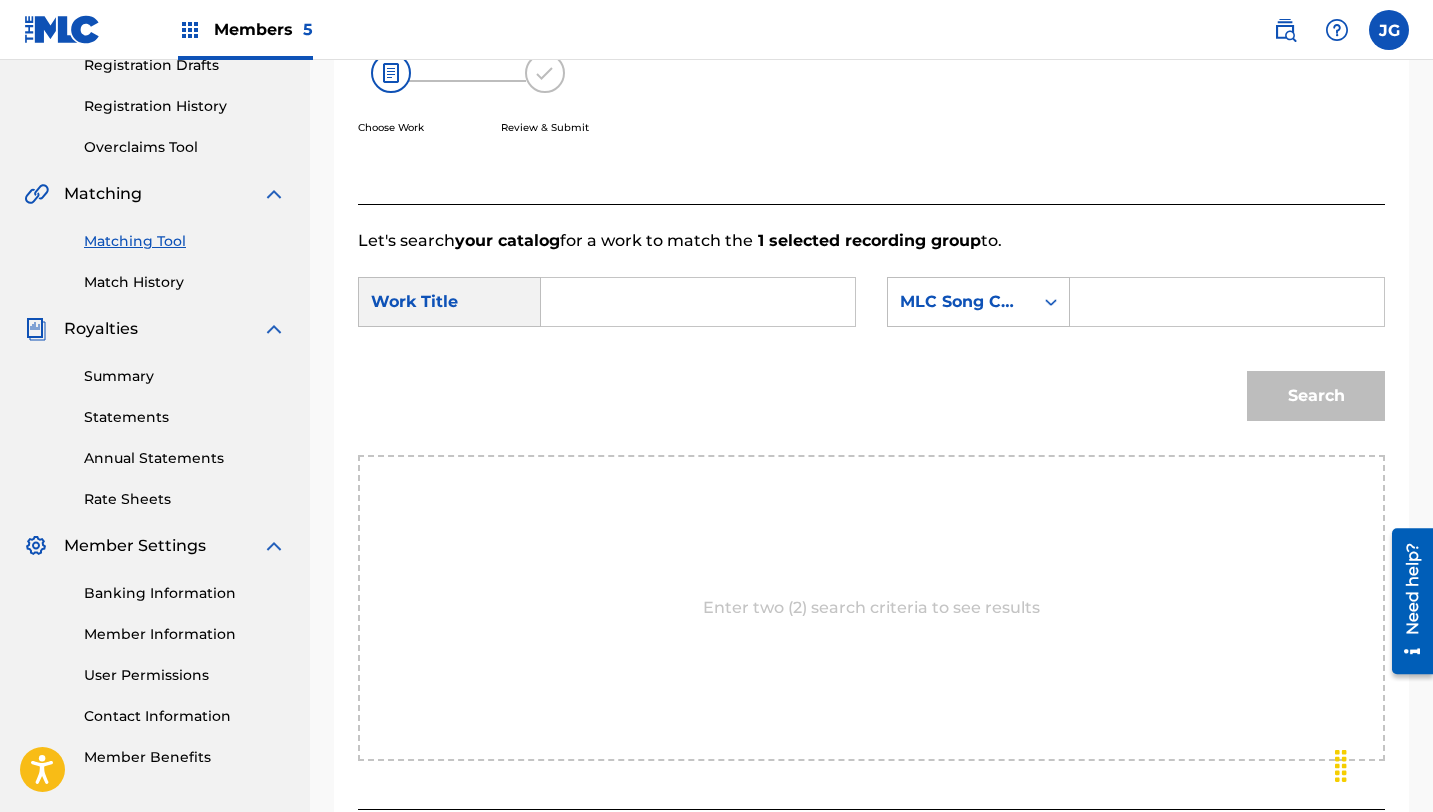 click at bounding box center [698, 302] 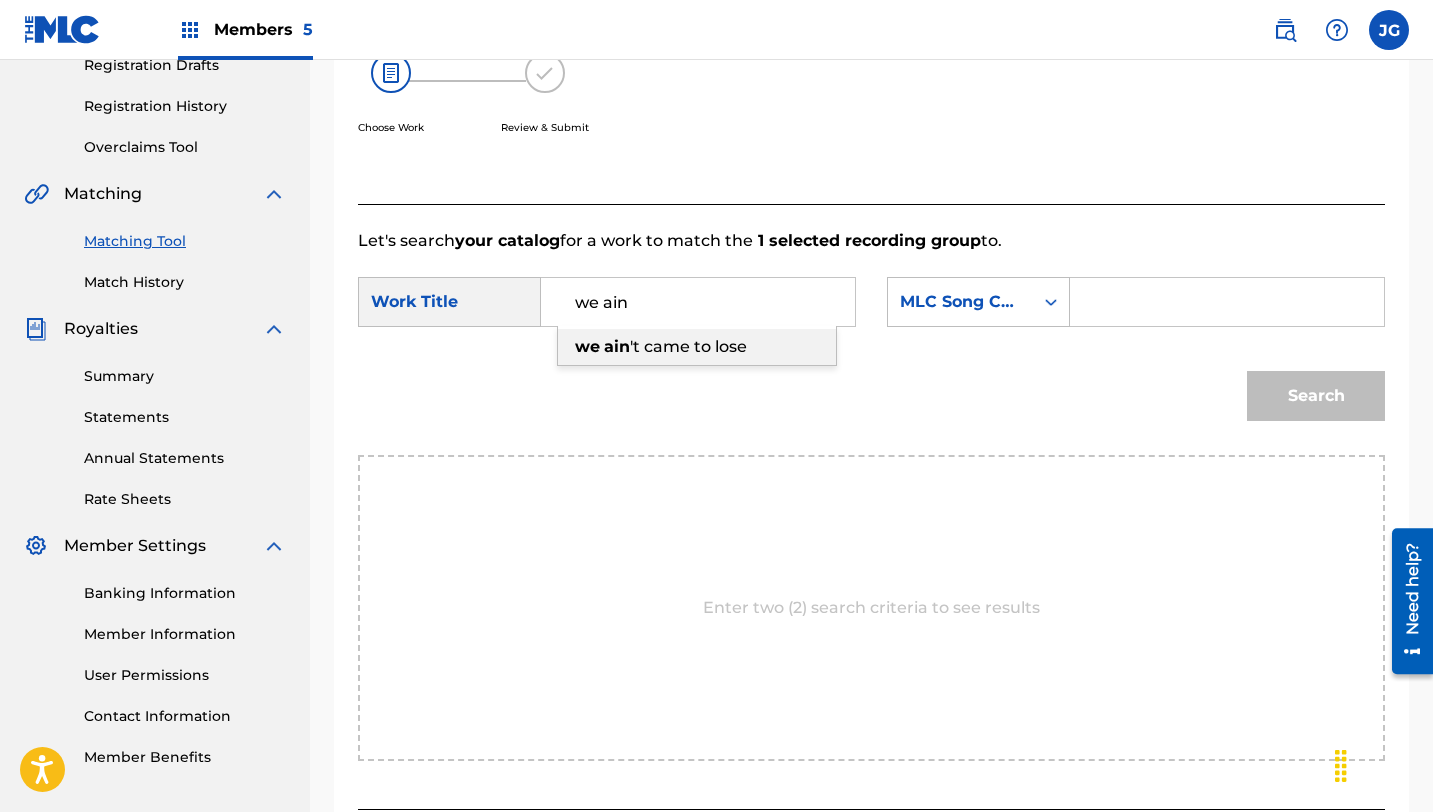click on "we   ain 't came to lose" at bounding box center [697, 347] 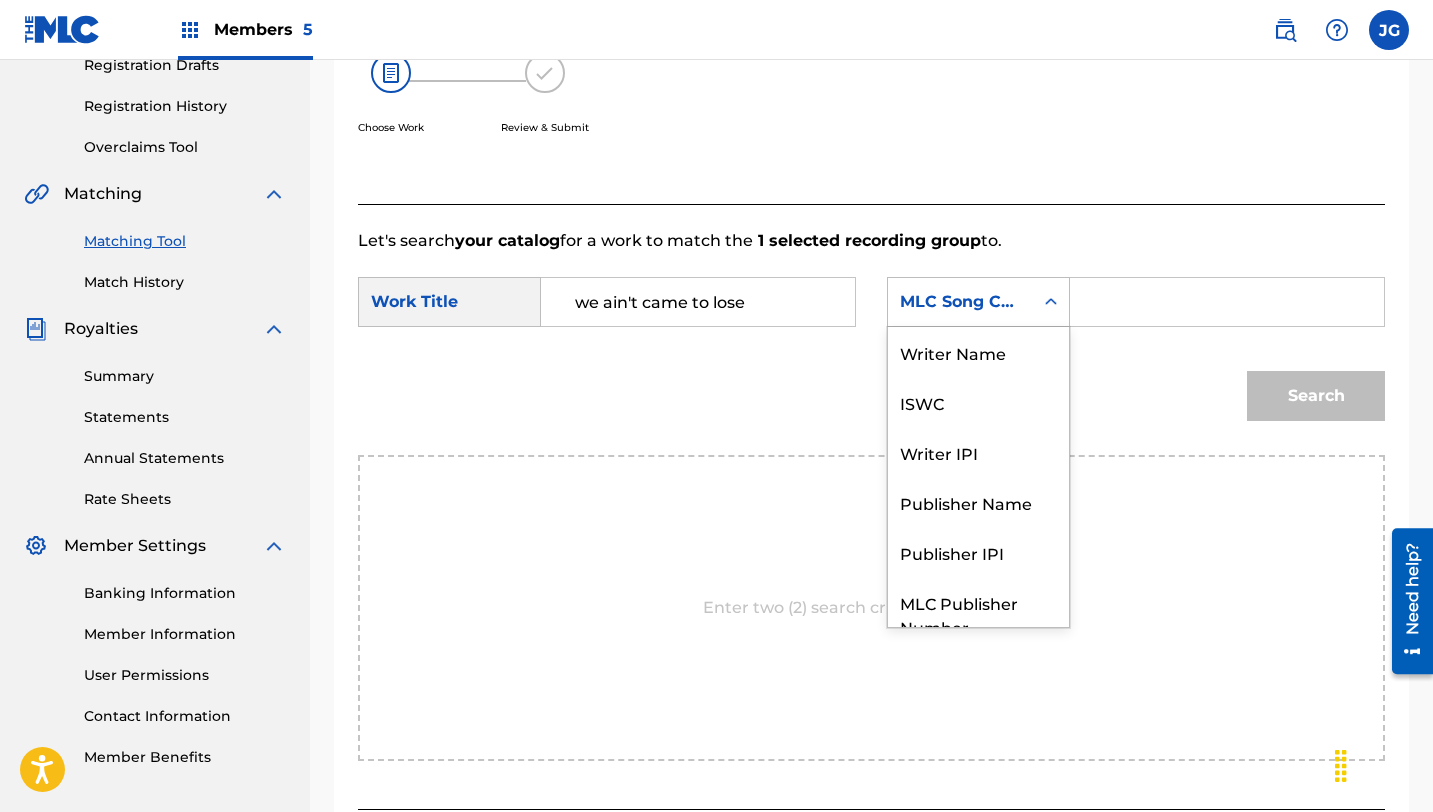 click on "MLC Song Code" at bounding box center [960, 302] 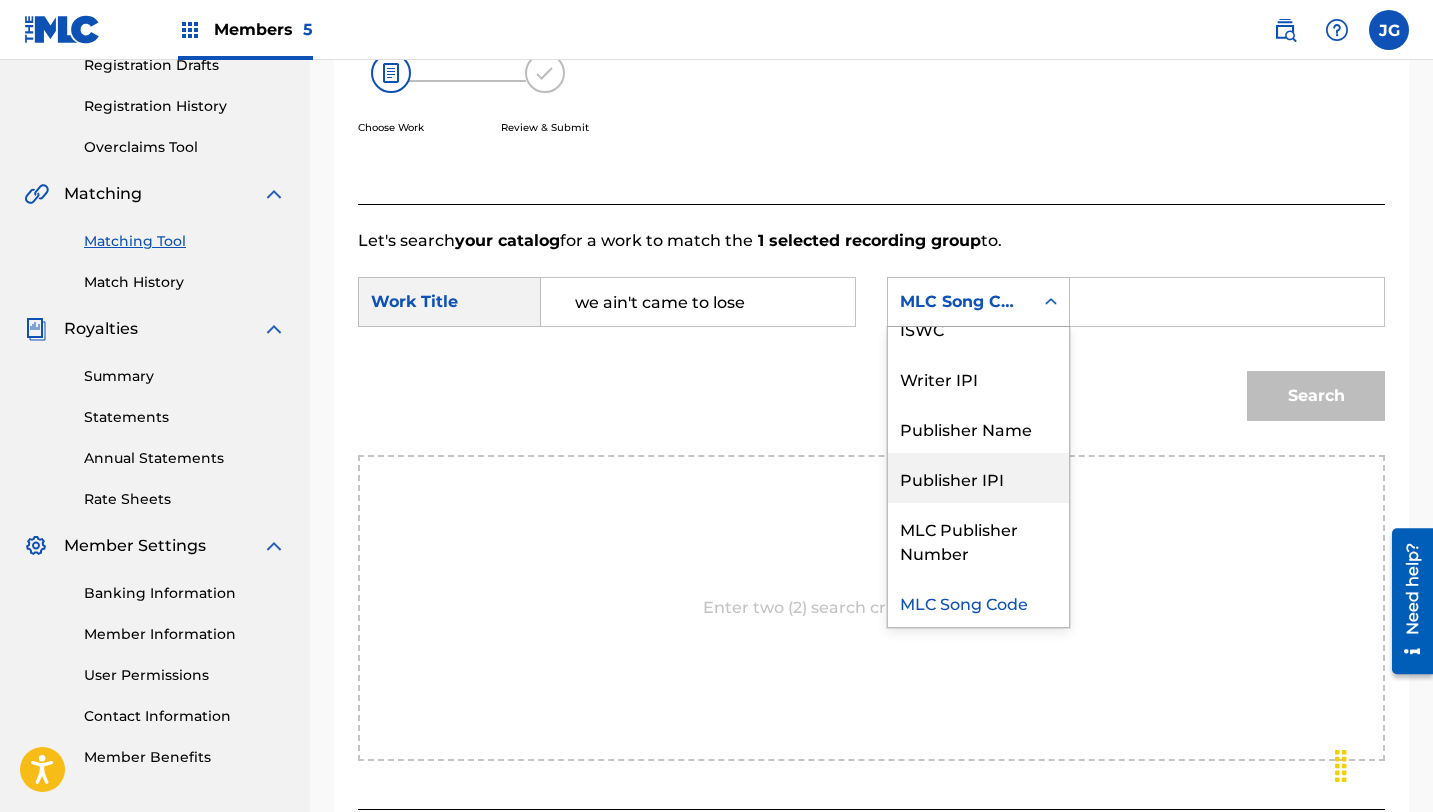 scroll, scrollTop: 0, scrollLeft: 0, axis: both 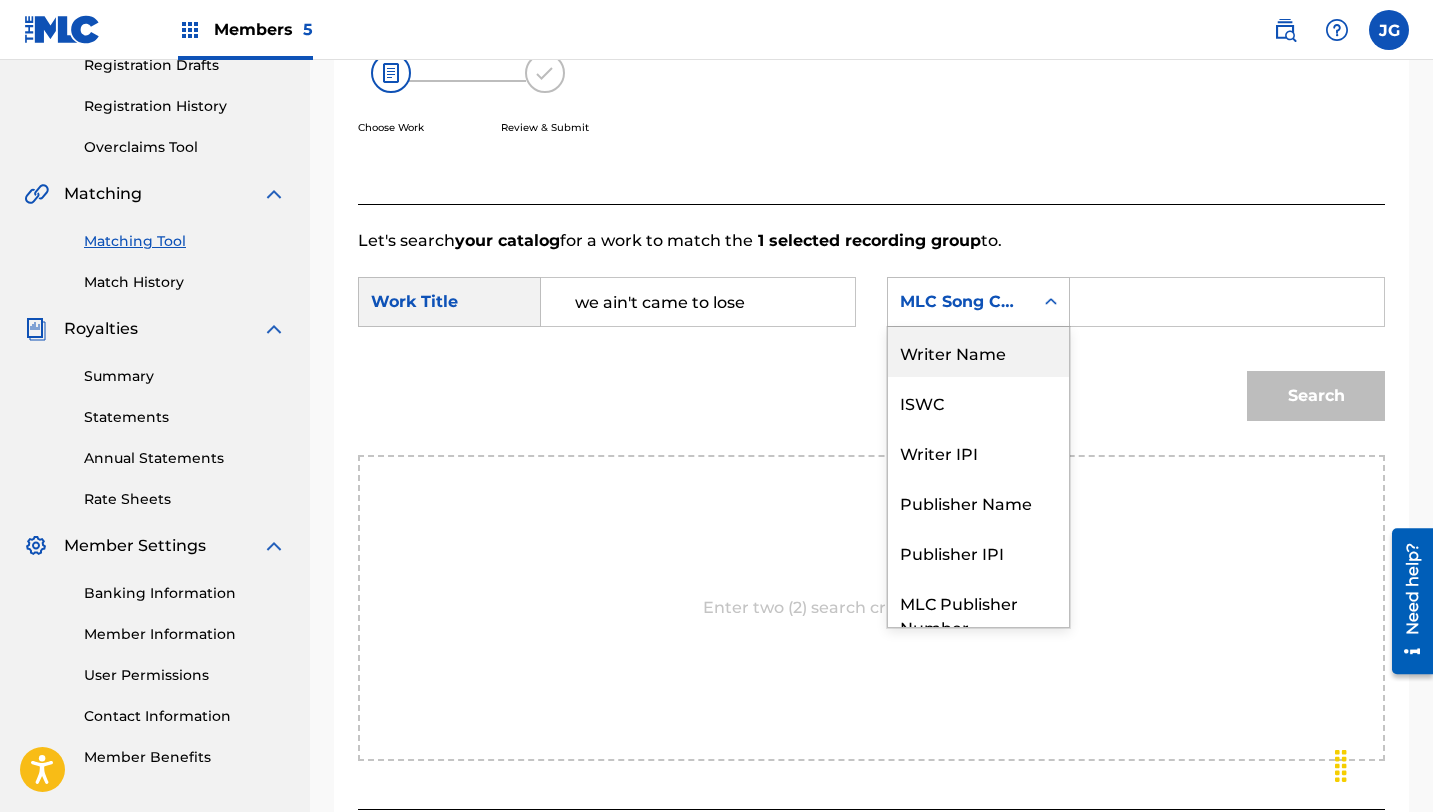 click on "Writer Name" at bounding box center [978, 352] 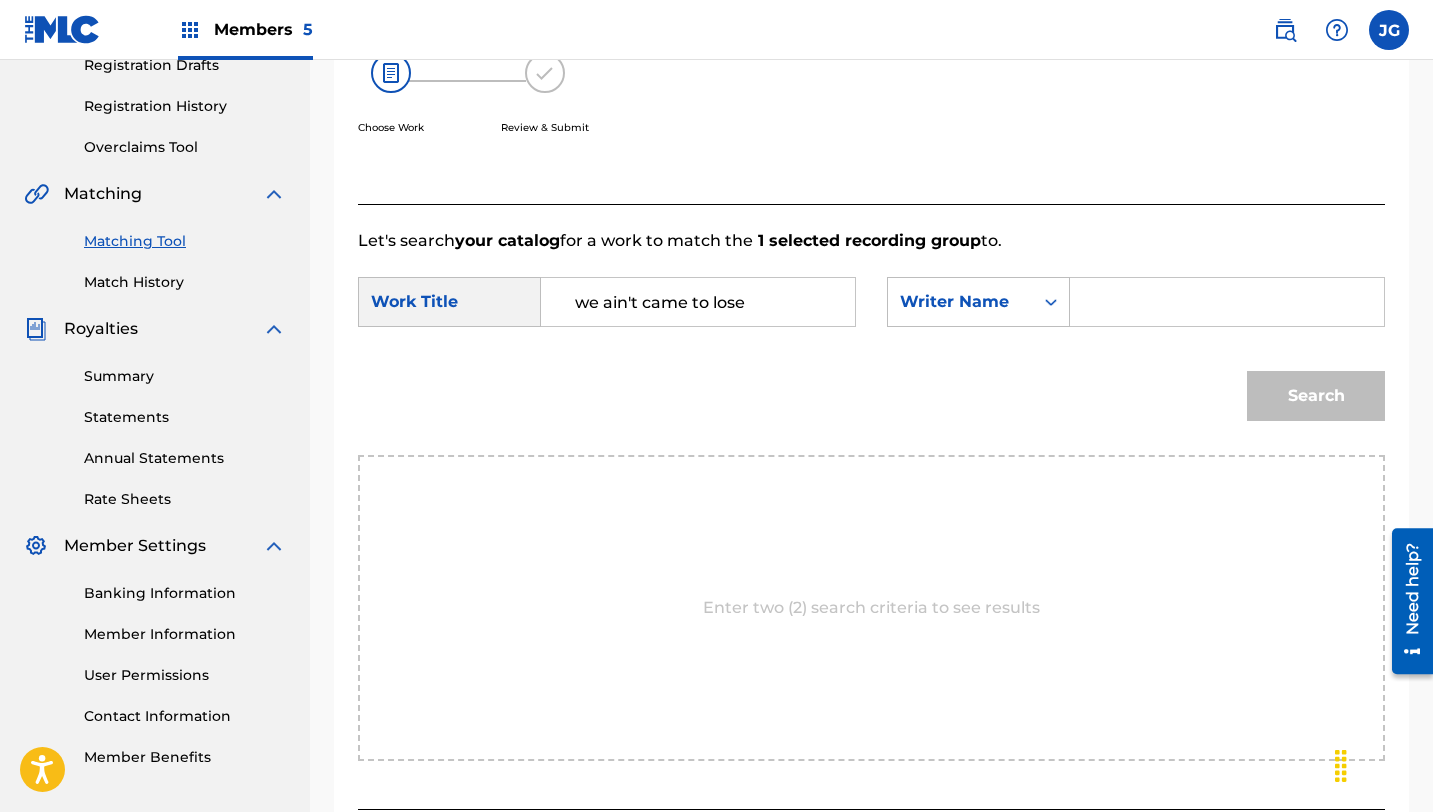 click at bounding box center (1227, 302) 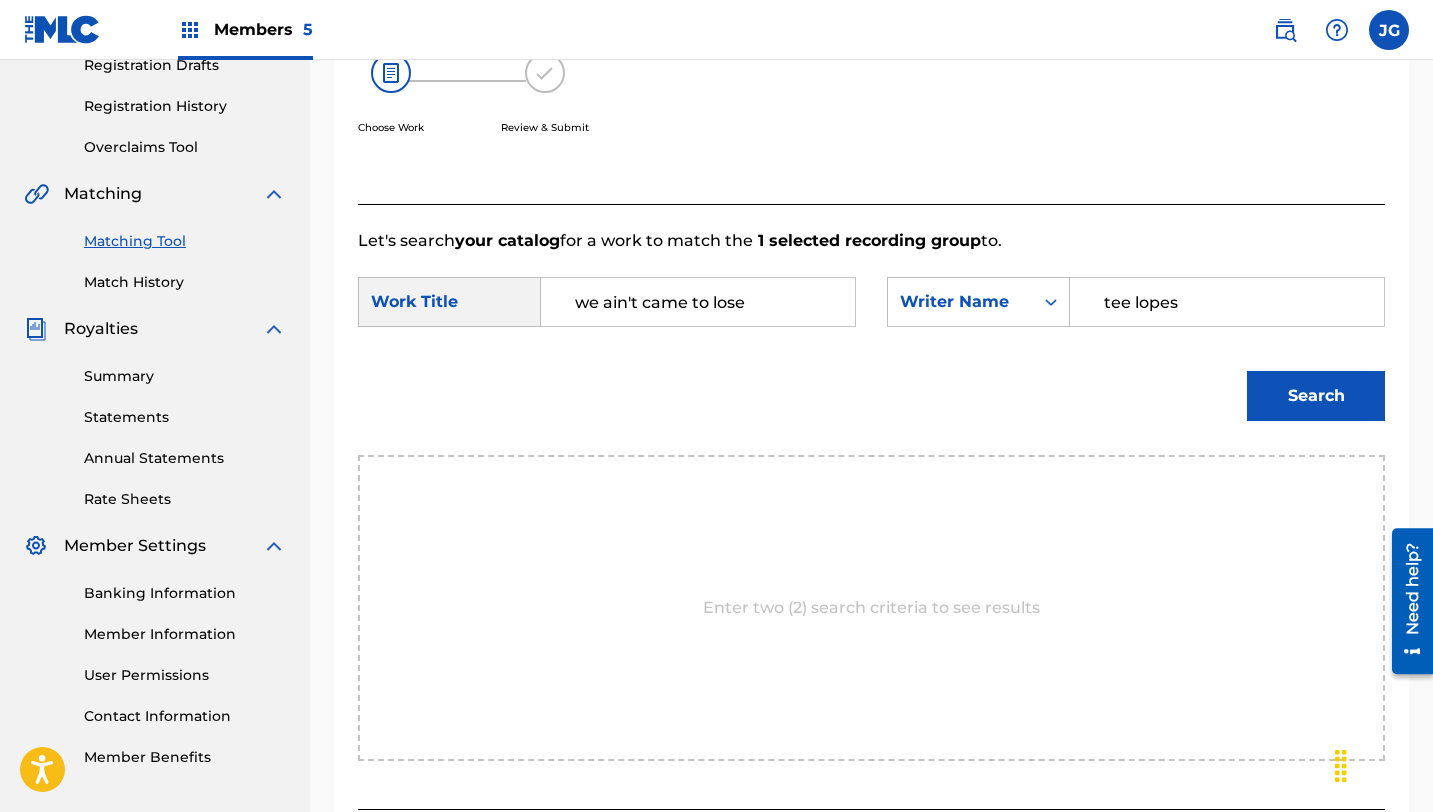 click on "Search" at bounding box center (1316, 396) 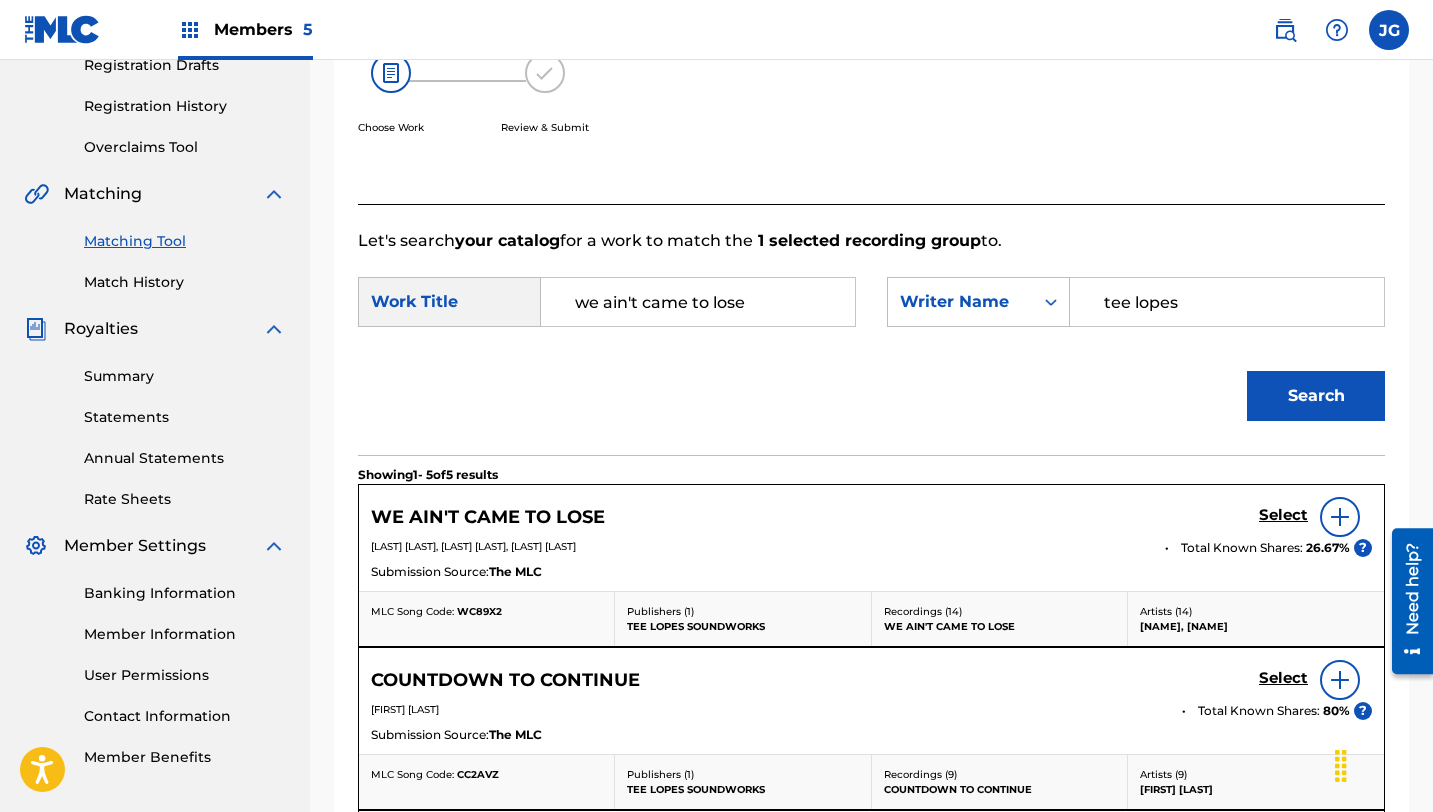 click on "Select" at bounding box center (1283, 515) 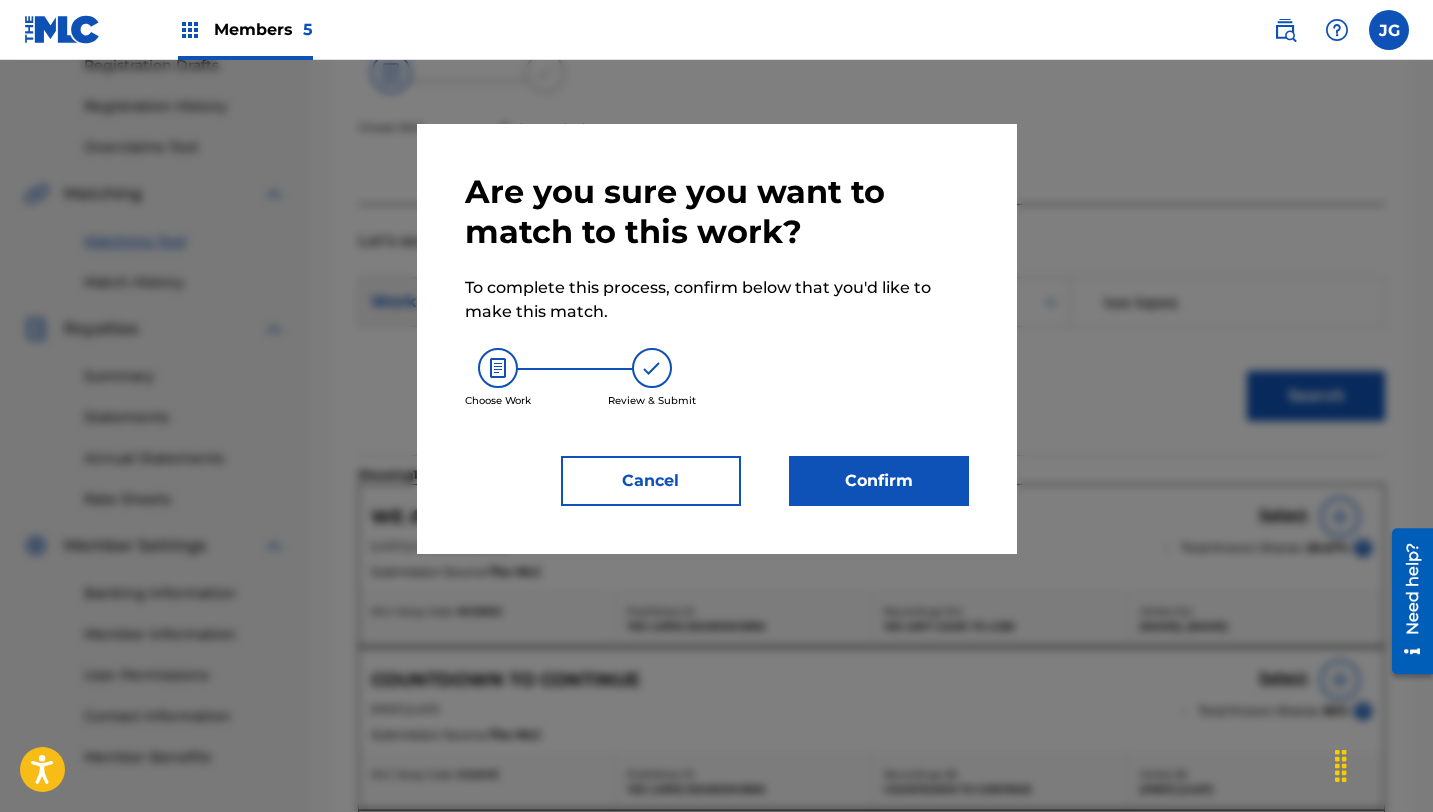 click on "Confirm" at bounding box center (879, 481) 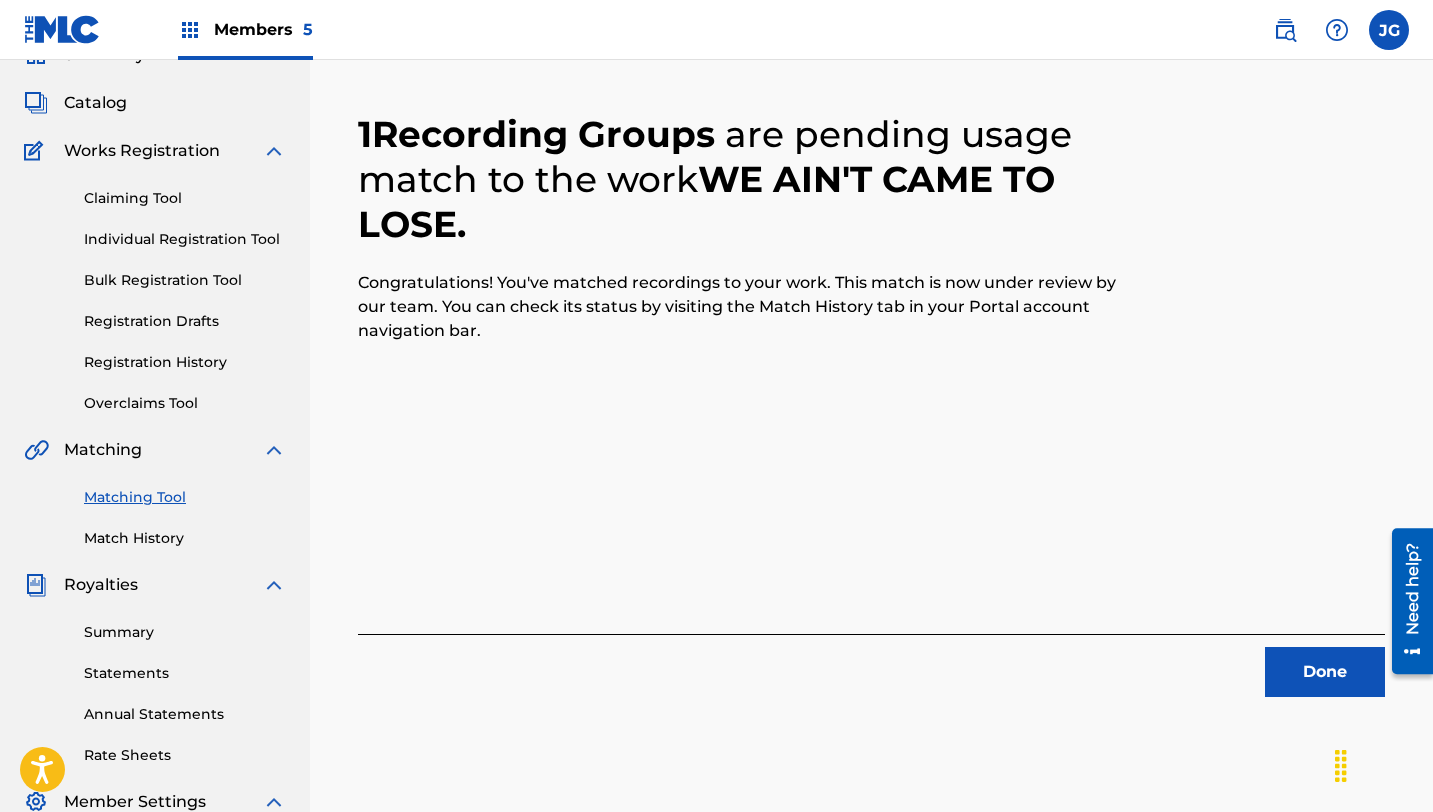 scroll, scrollTop: 106, scrollLeft: 0, axis: vertical 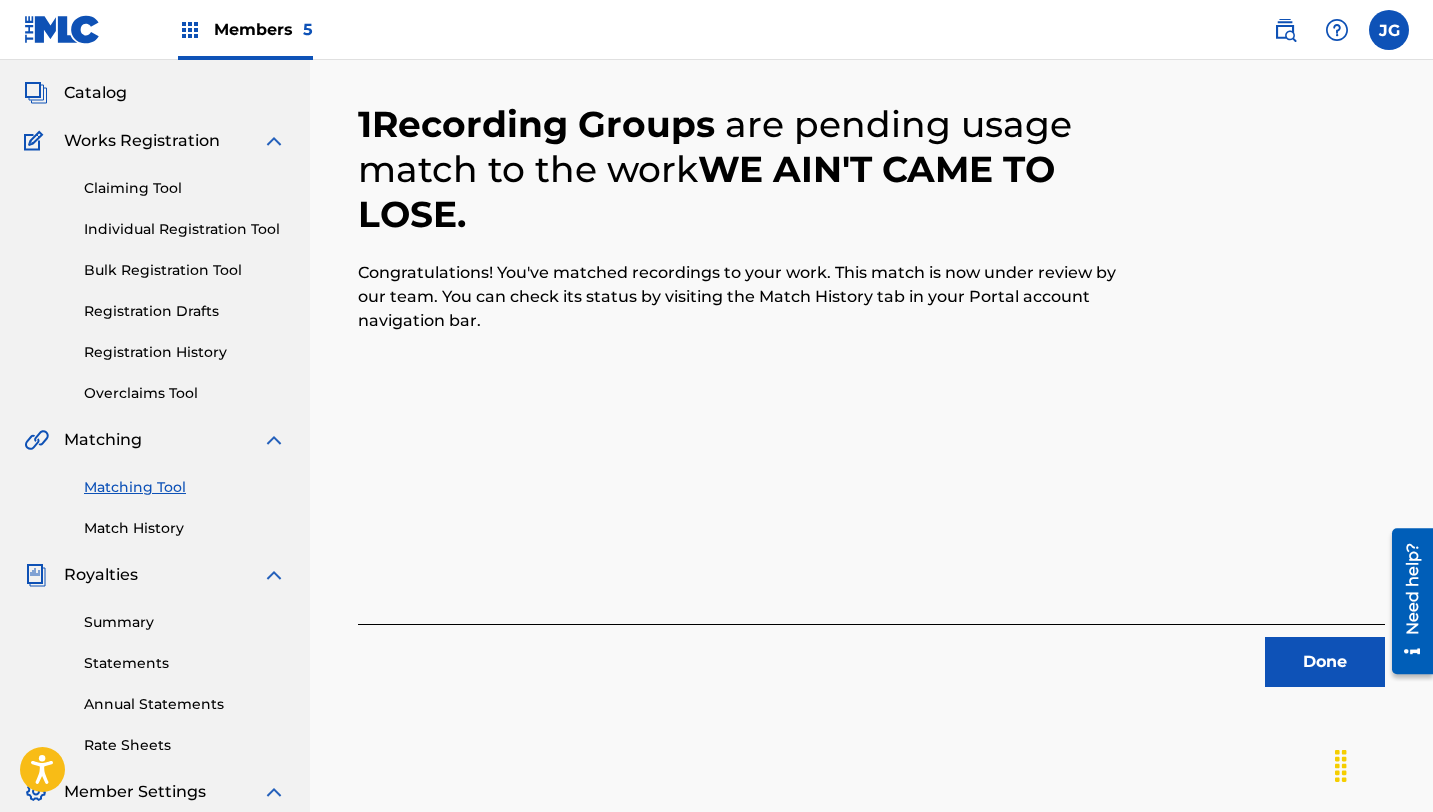 click on "Done" at bounding box center (1325, 662) 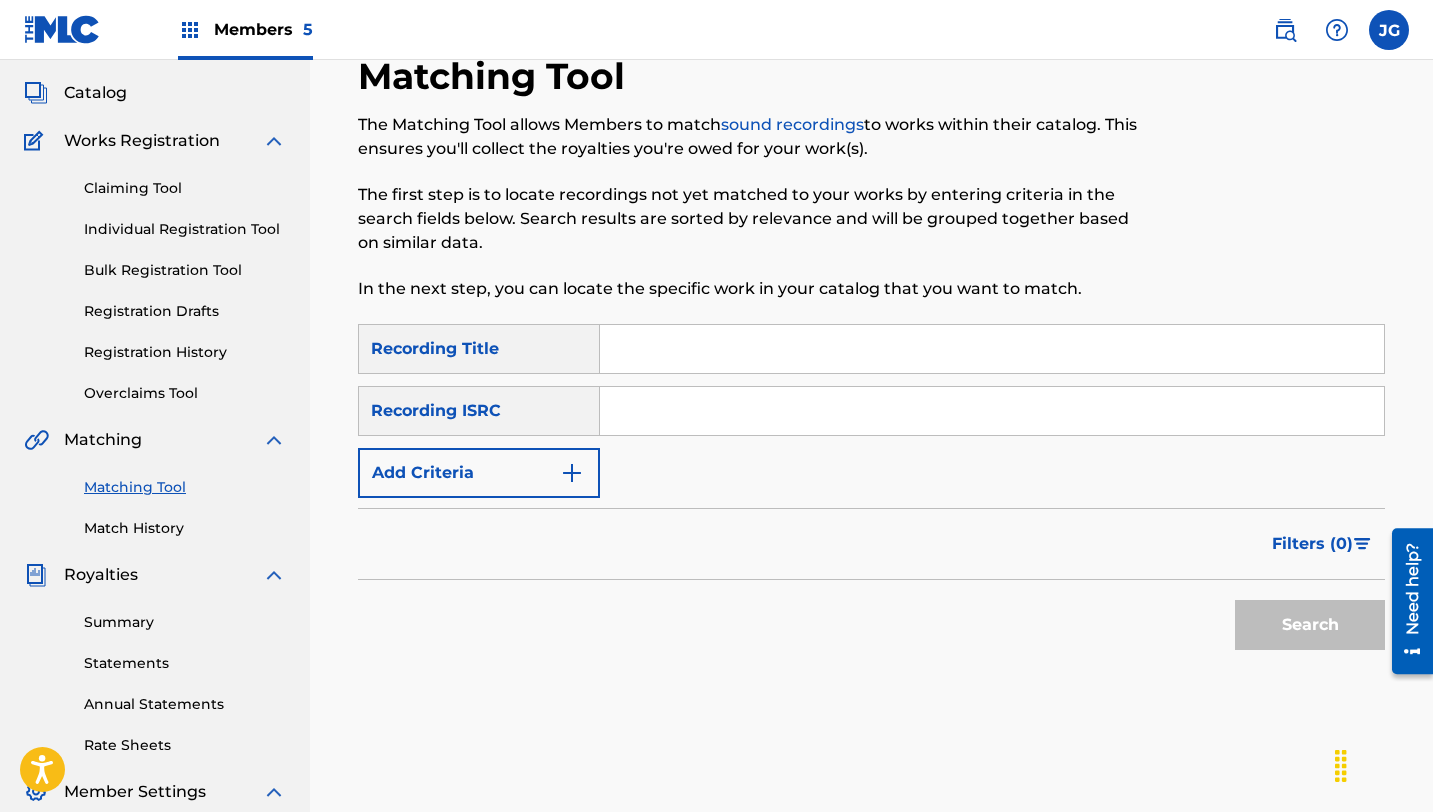 click at bounding box center (992, 349) 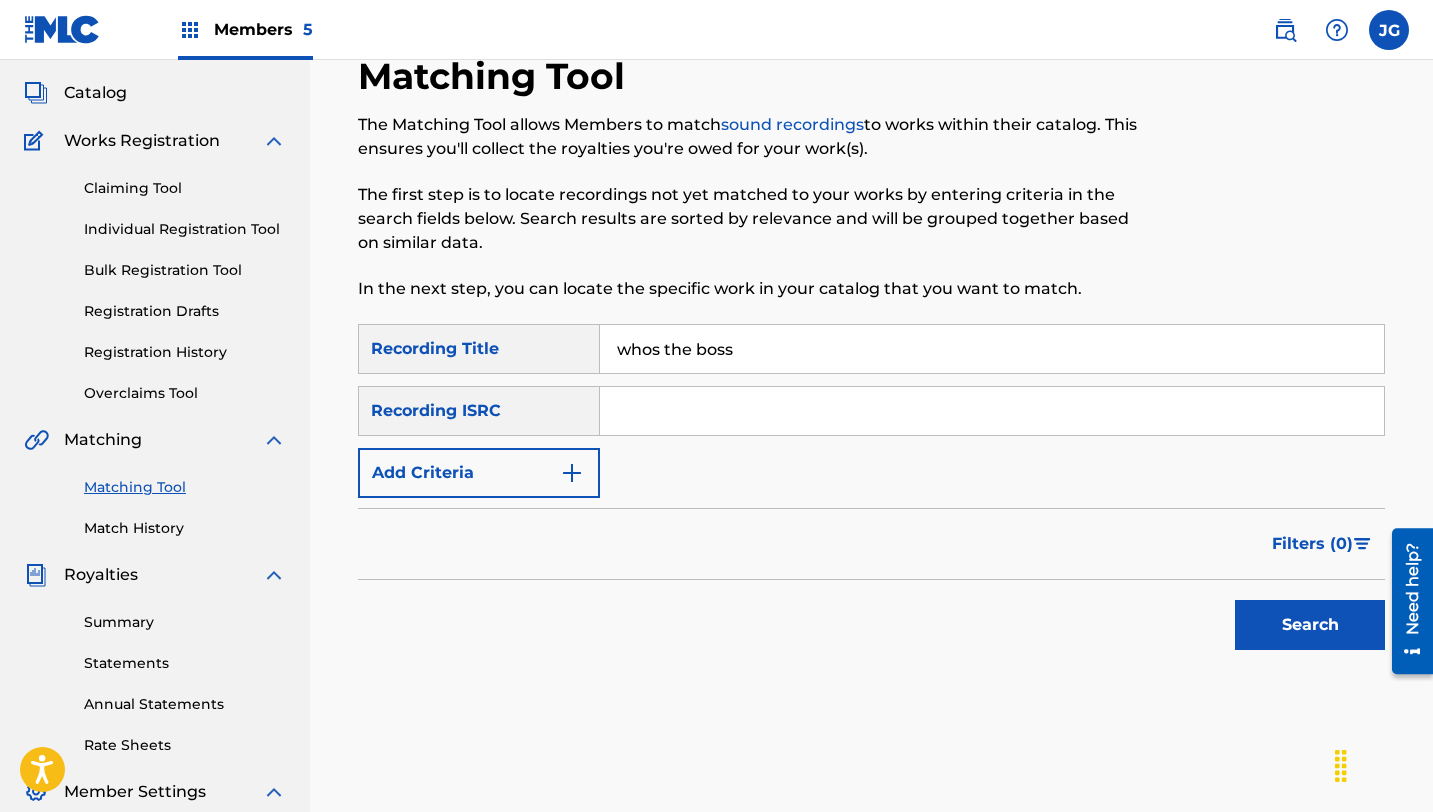 type on "whos the boss" 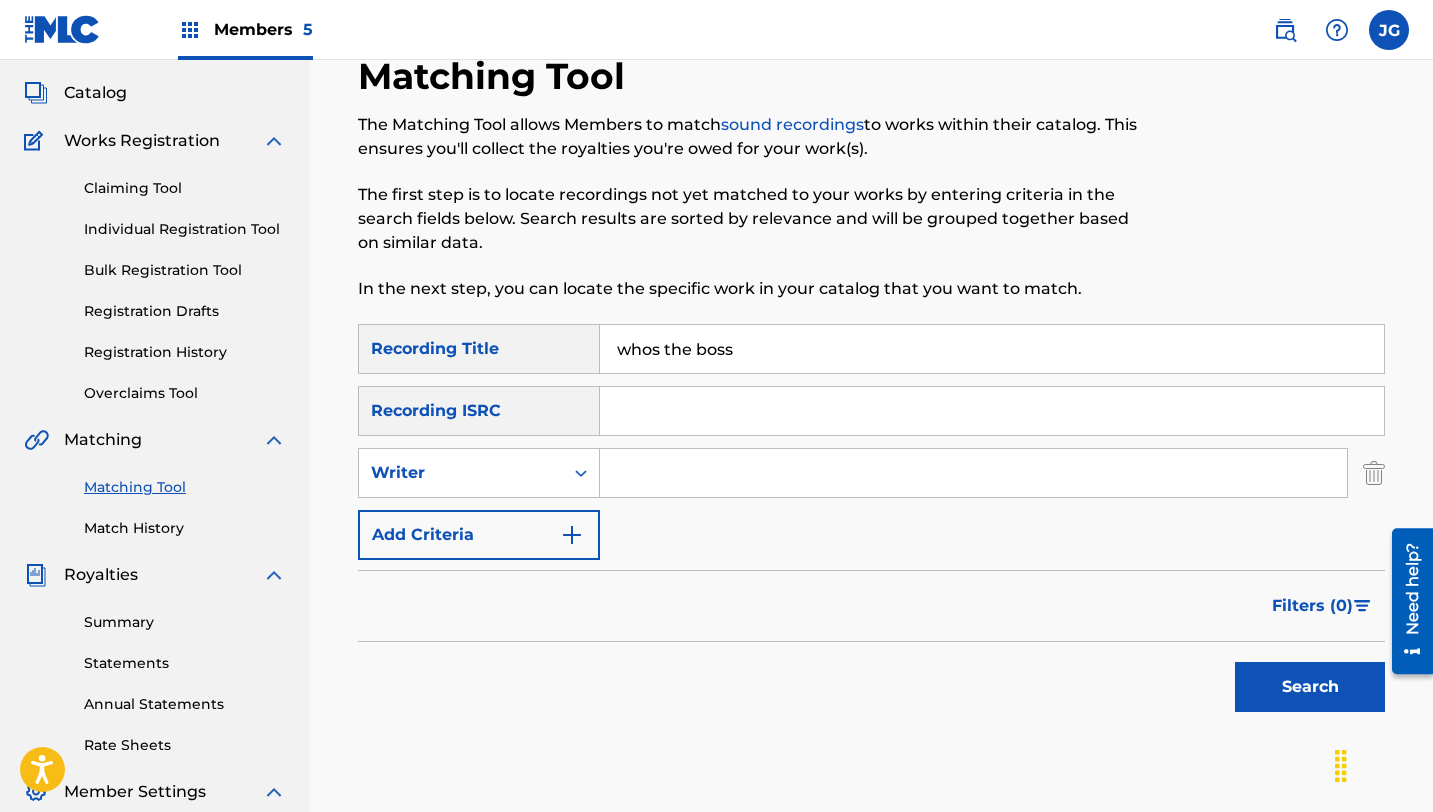click at bounding box center [973, 473] 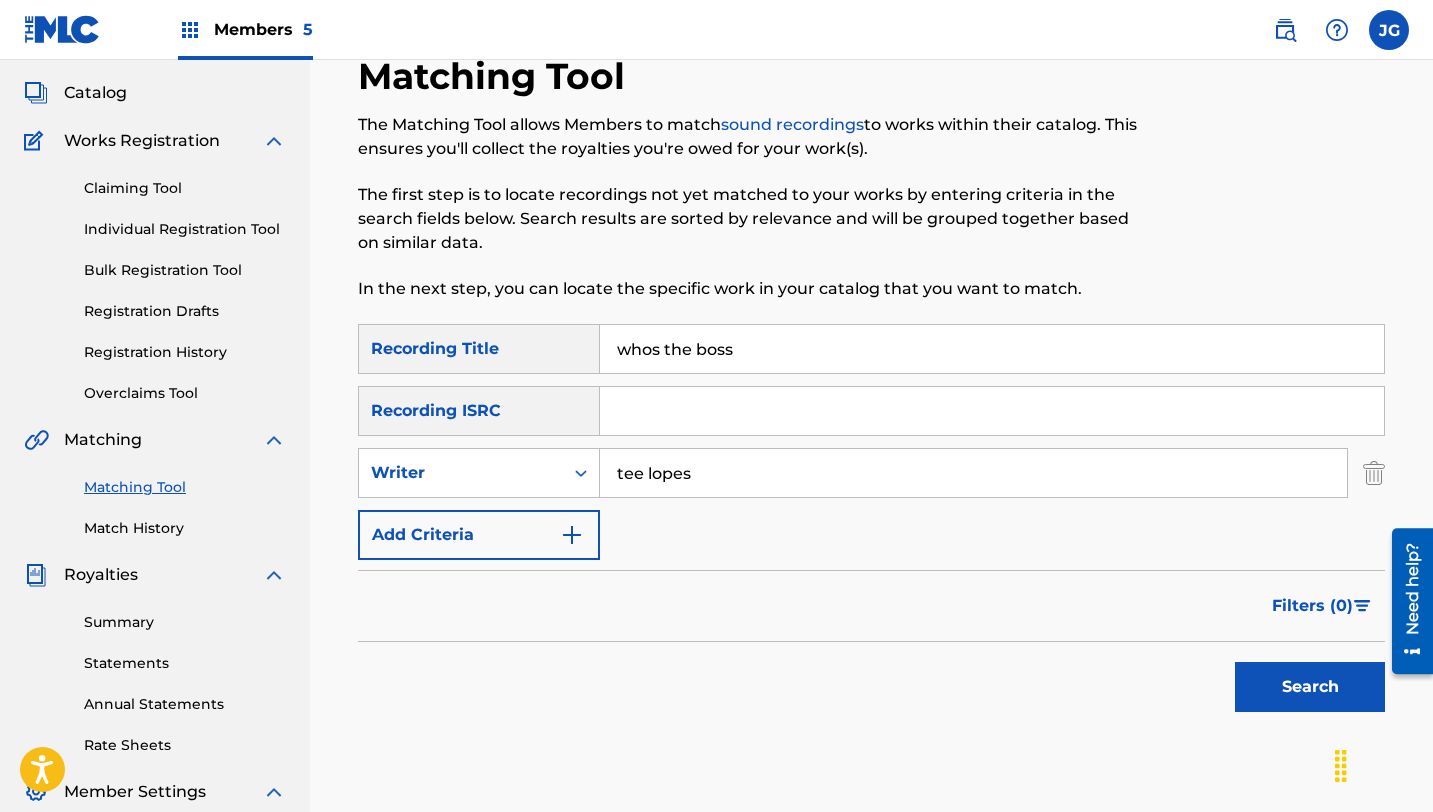 click on "Add Criteria" at bounding box center (479, 535) 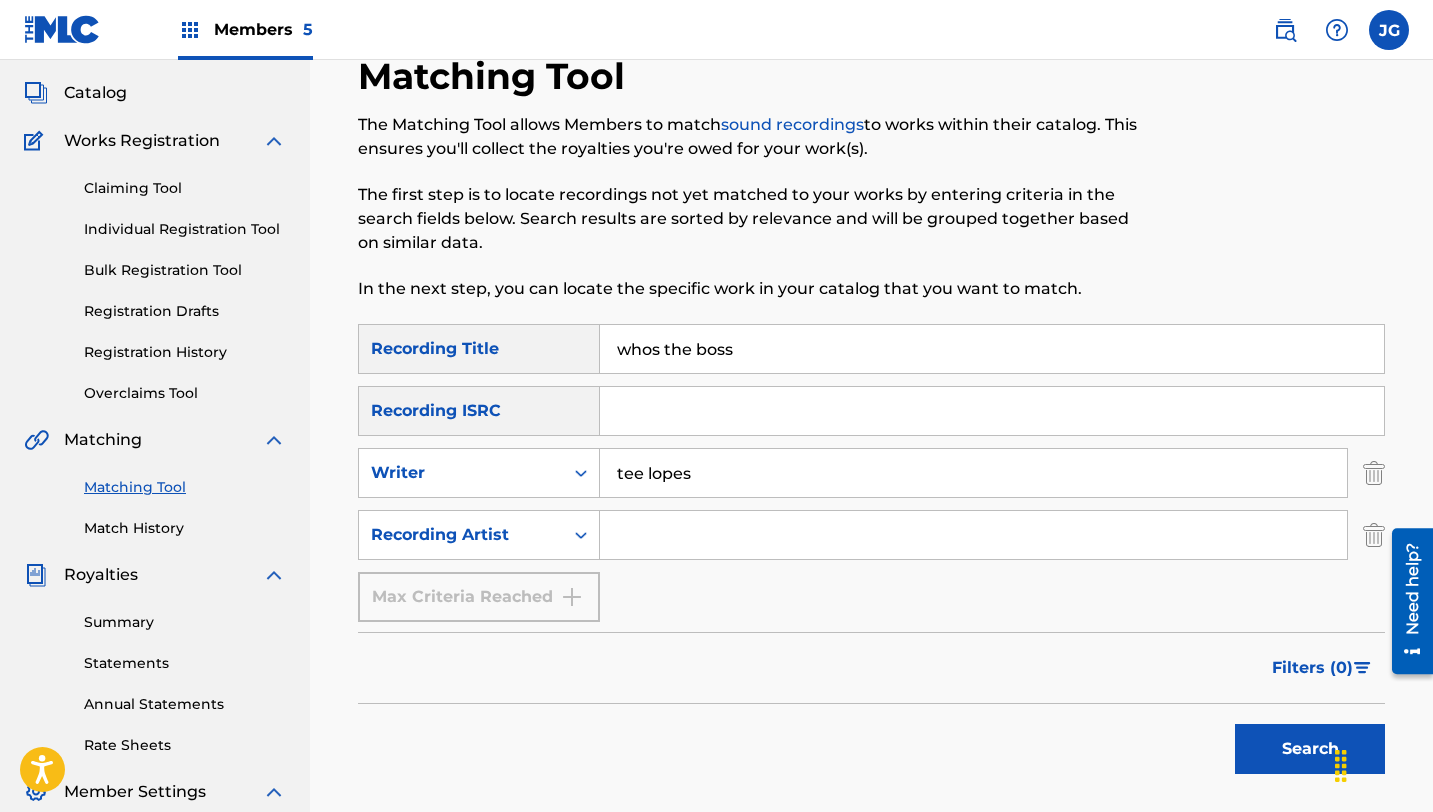 click at bounding box center (973, 535) 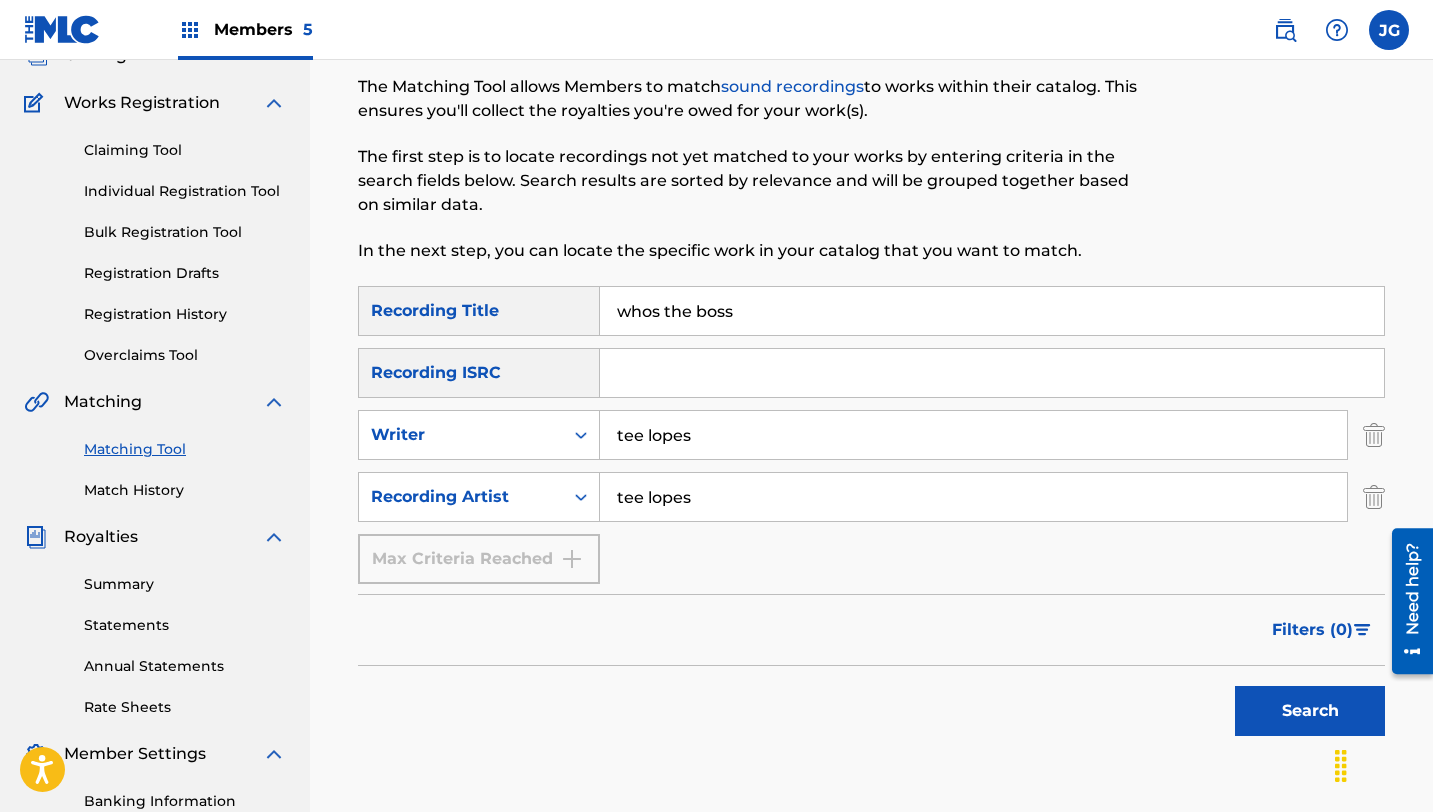scroll, scrollTop: 179, scrollLeft: 0, axis: vertical 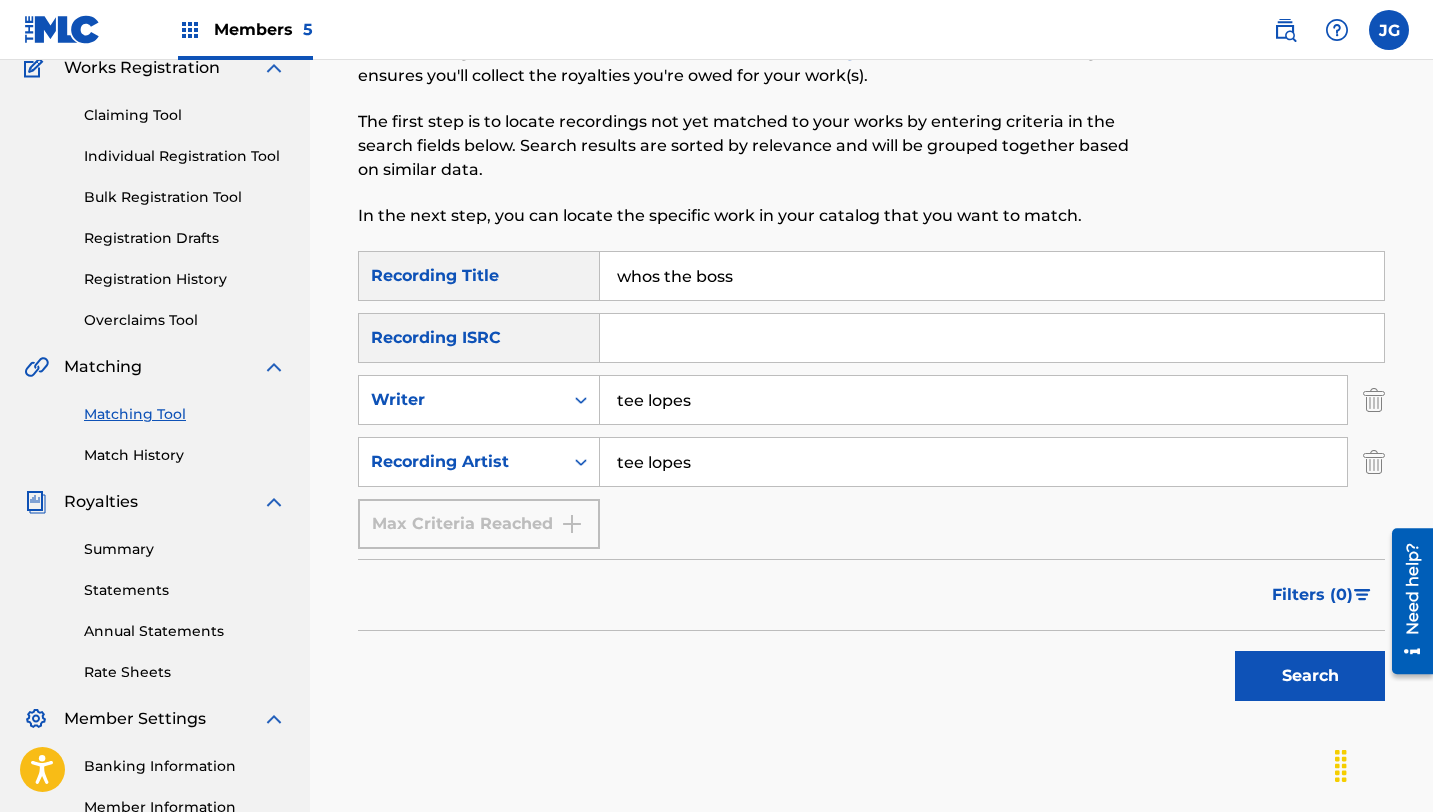 click on "Search" at bounding box center [1305, 671] 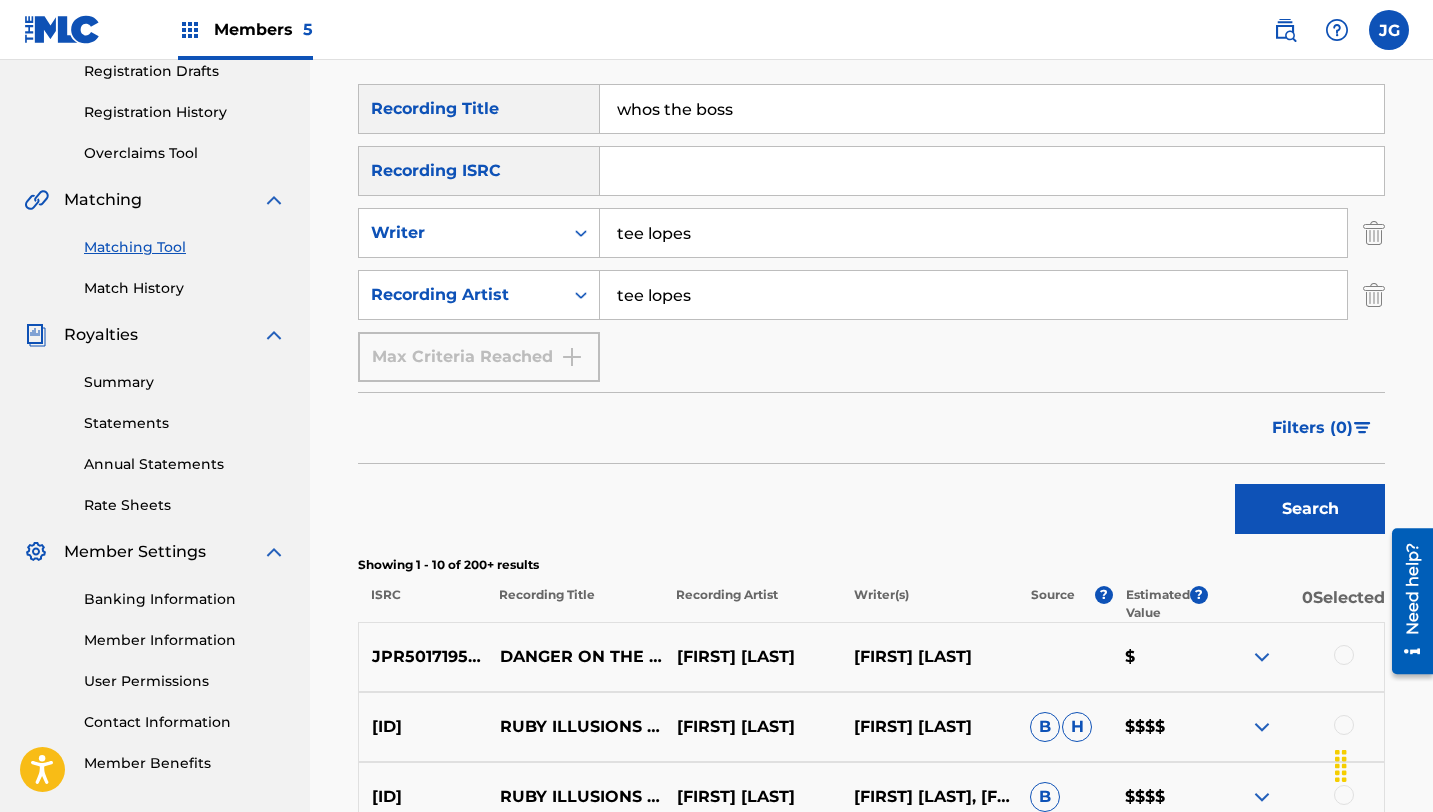 scroll, scrollTop: 347, scrollLeft: 0, axis: vertical 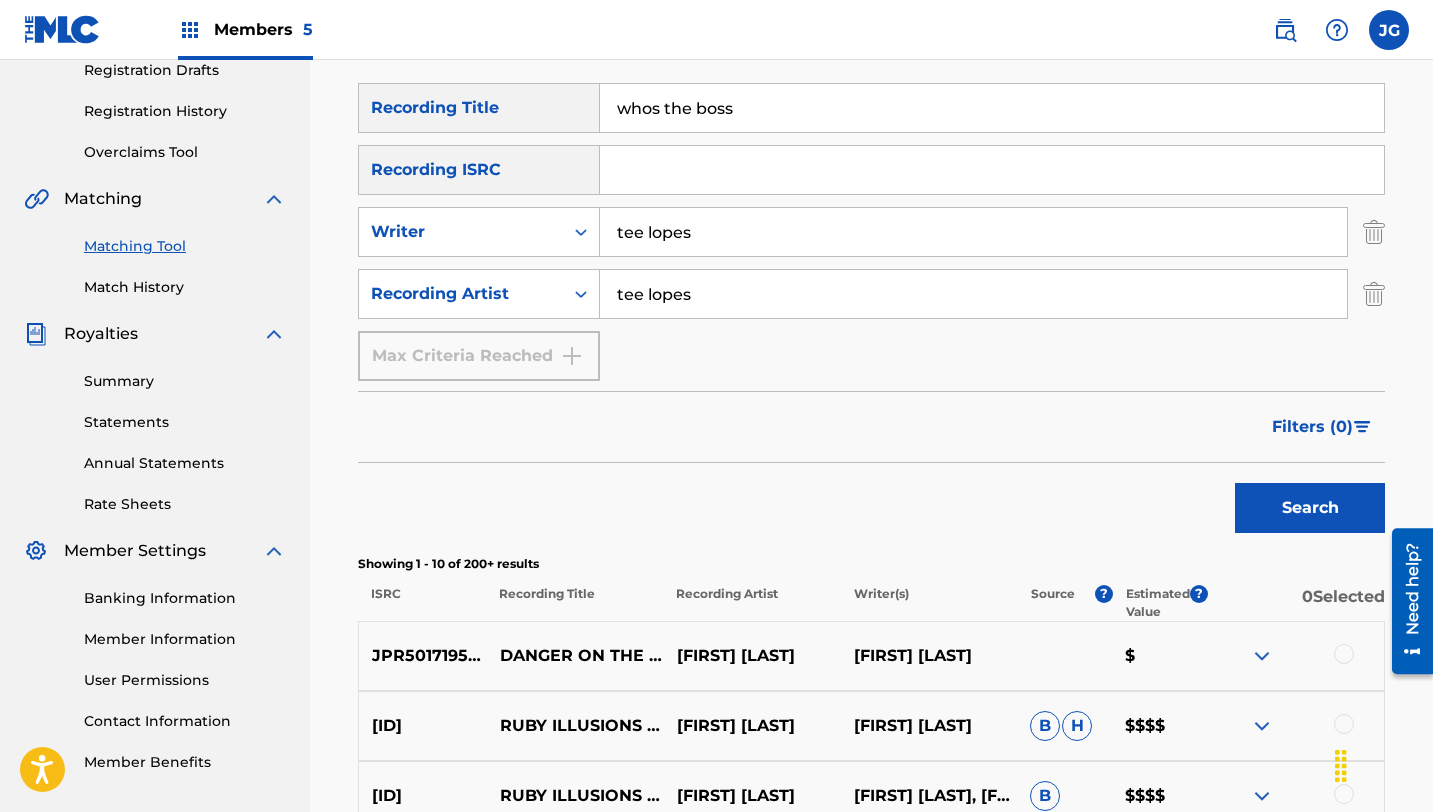 click on "whos the boss" at bounding box center (992, 108) 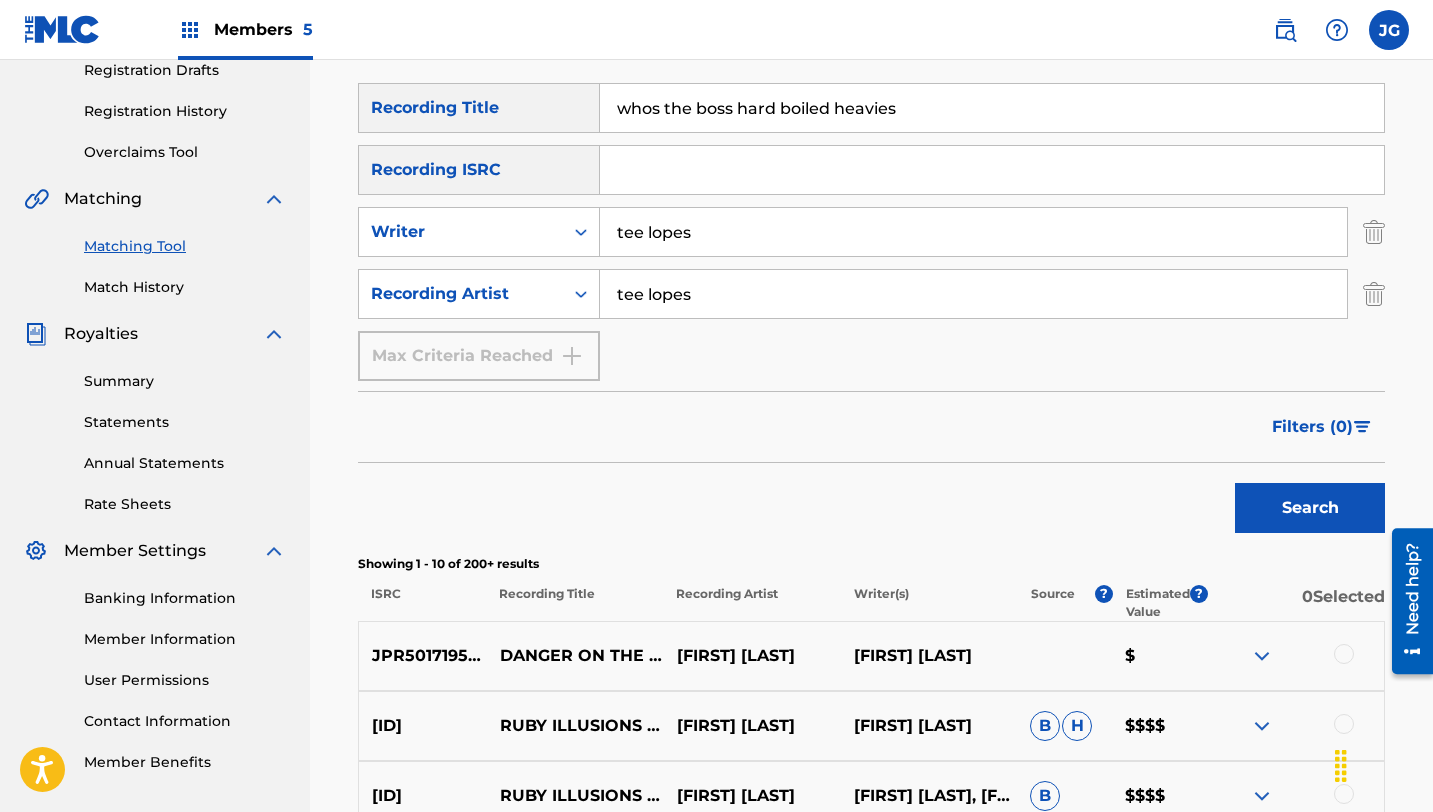 click on "Search" at bounding box center (1310, 508) 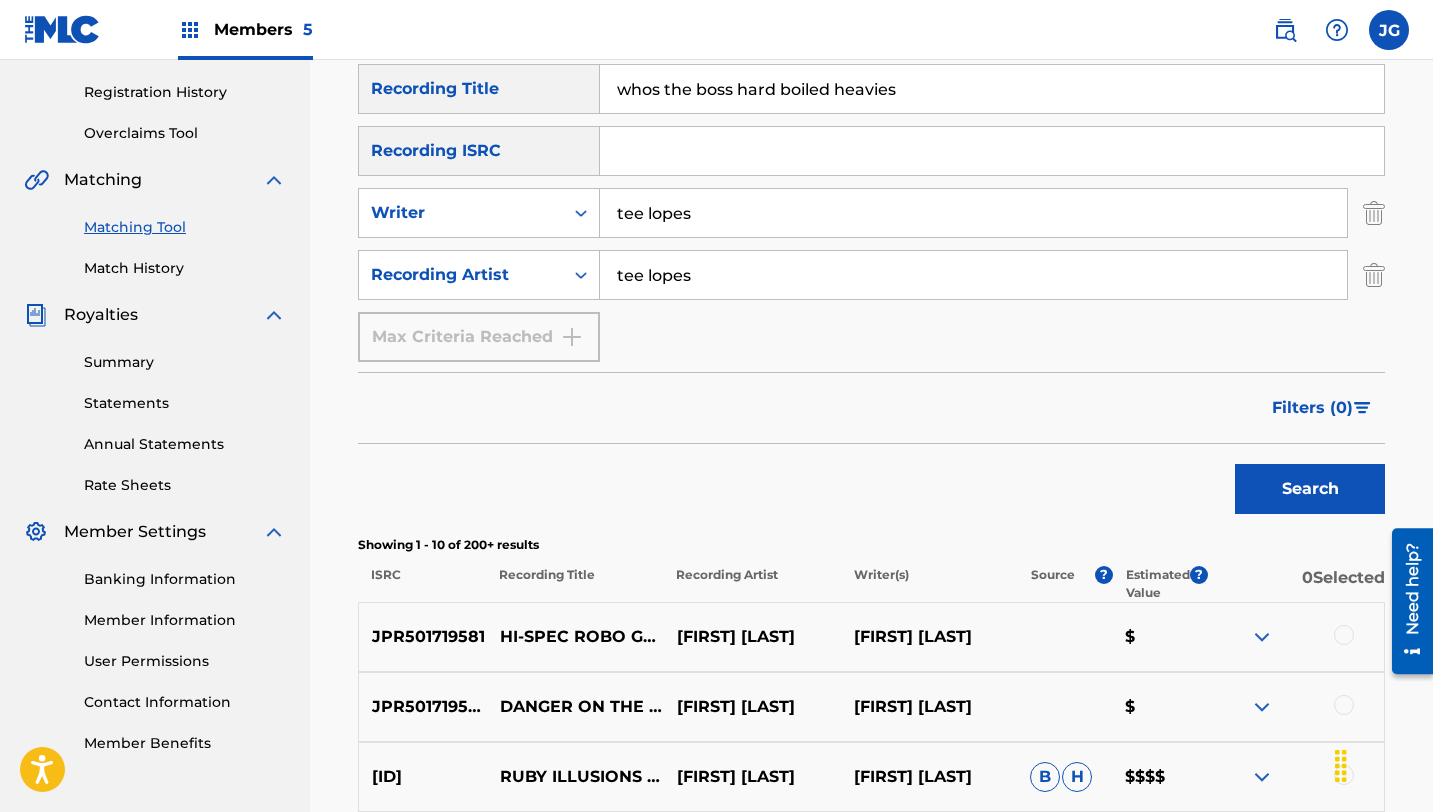 scroll, scrollTop: 370, scrollLeft: 0, axis: vertical 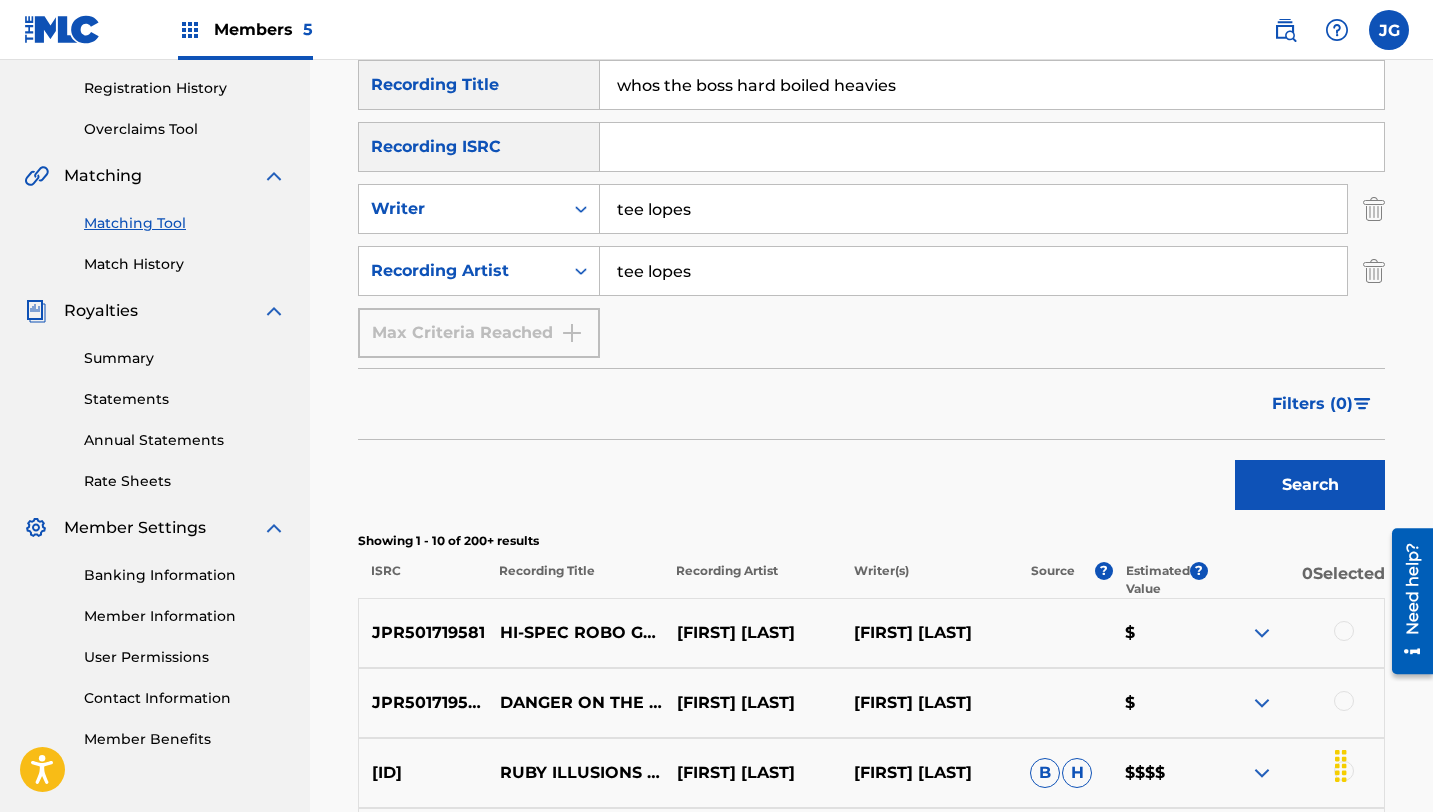 drag, startPoint x: 667, startPoint y: 100, endPoint x: 617, endPoint y: 94, distance: 50.358715 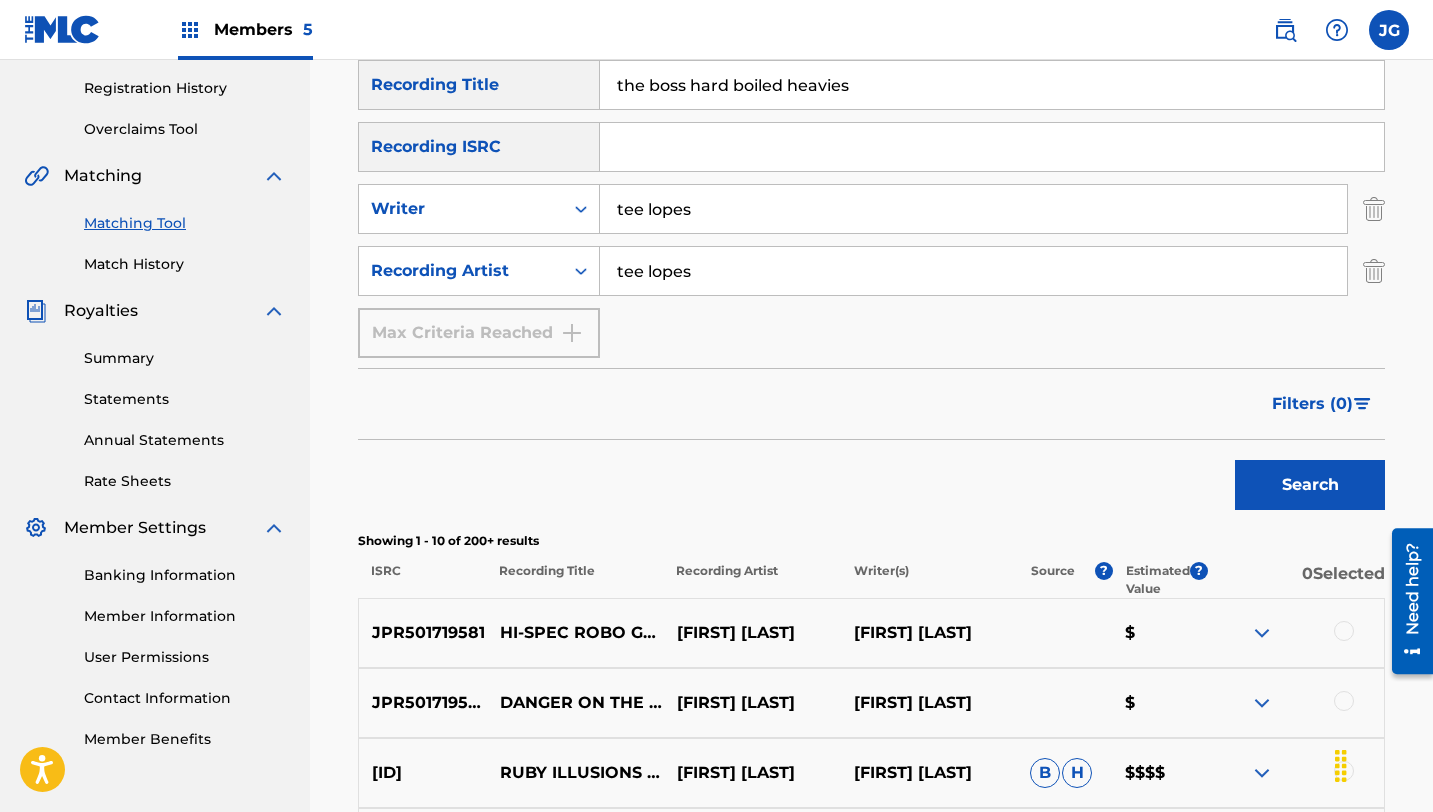 click on "Search" at bounding box center (1310, 485) 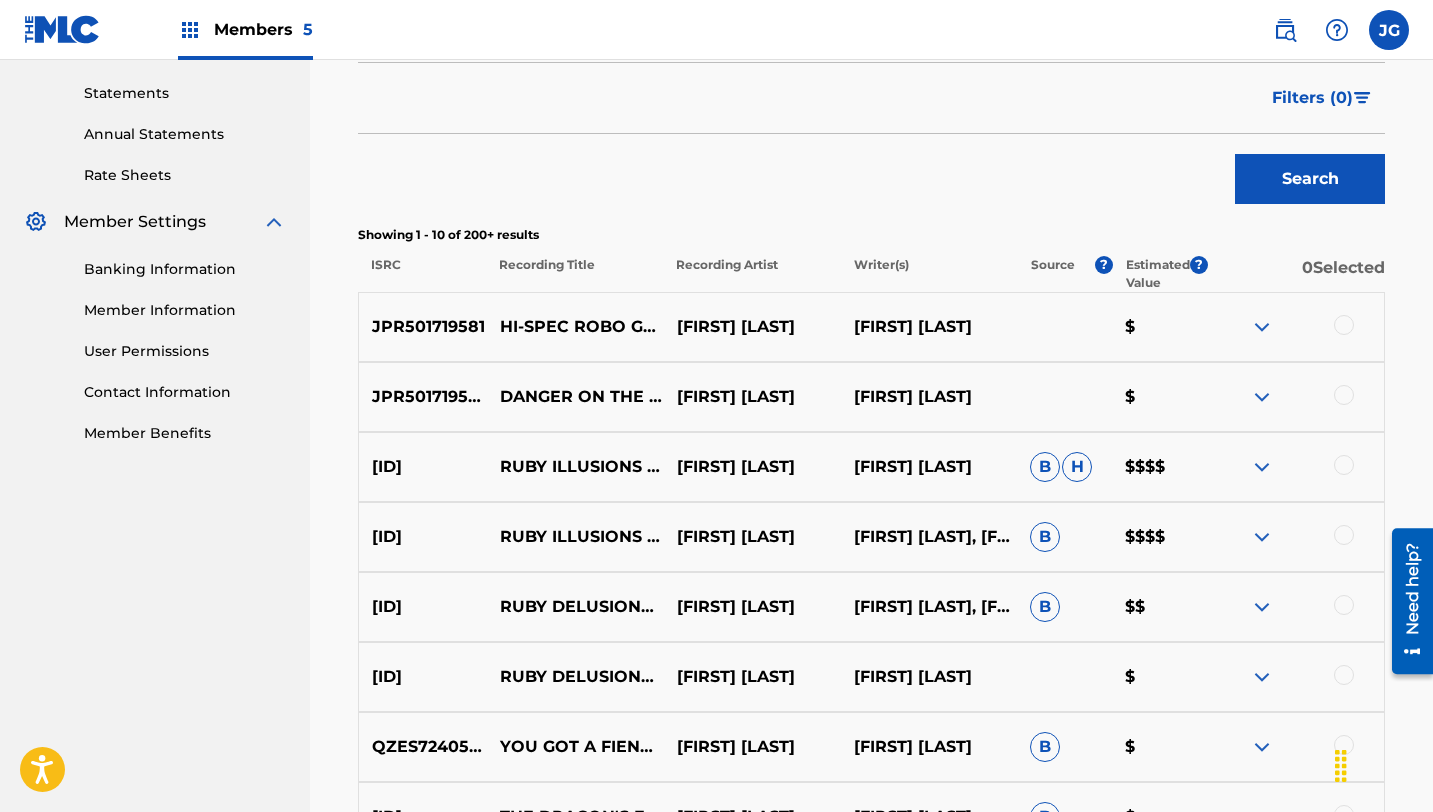 scroll, scrollTop: 258, scrollLeft: 0, axis: vertical 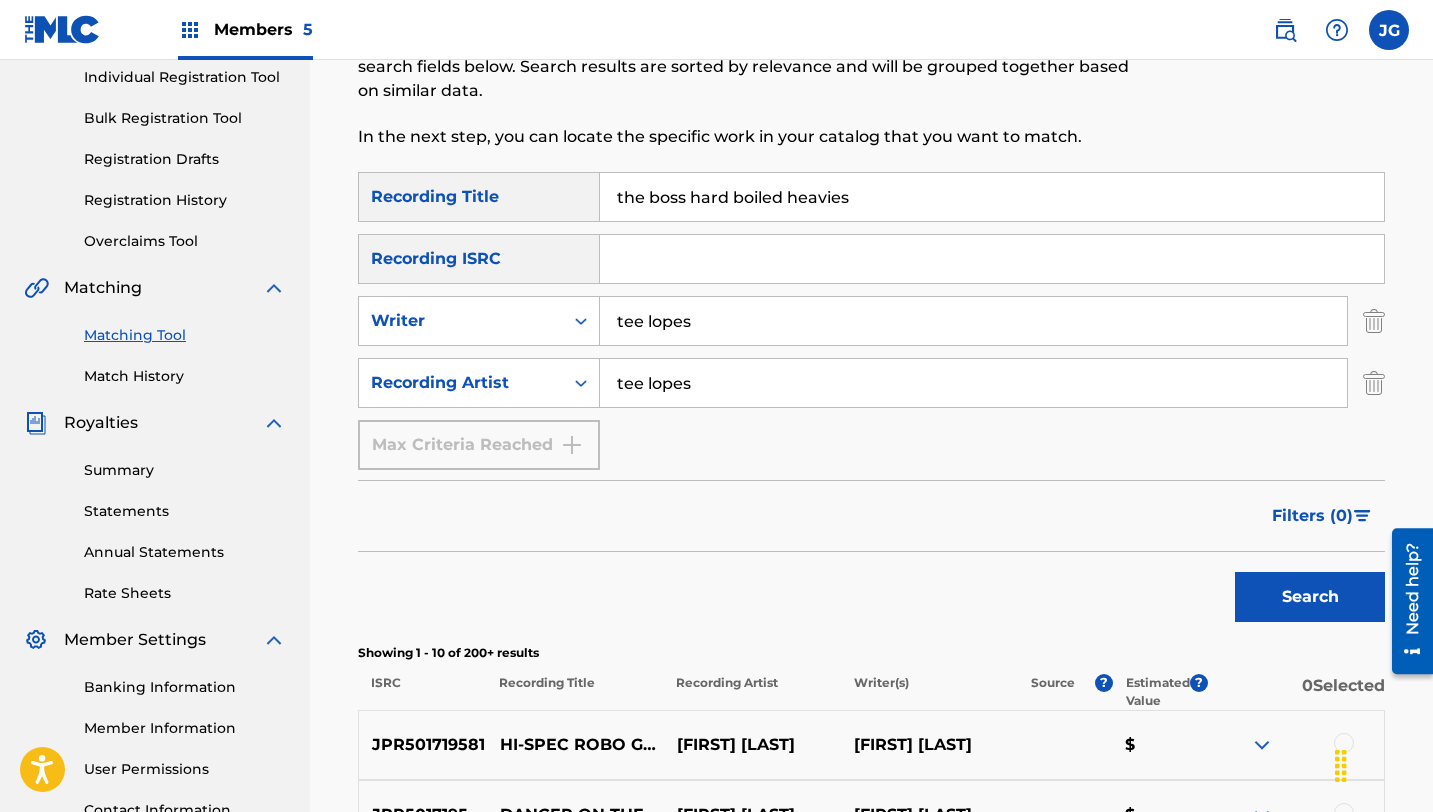 drag, startPoint x: 864, startPoint y: 202, endPoint x: 591, endPoint y: 200, distance: 273.00732 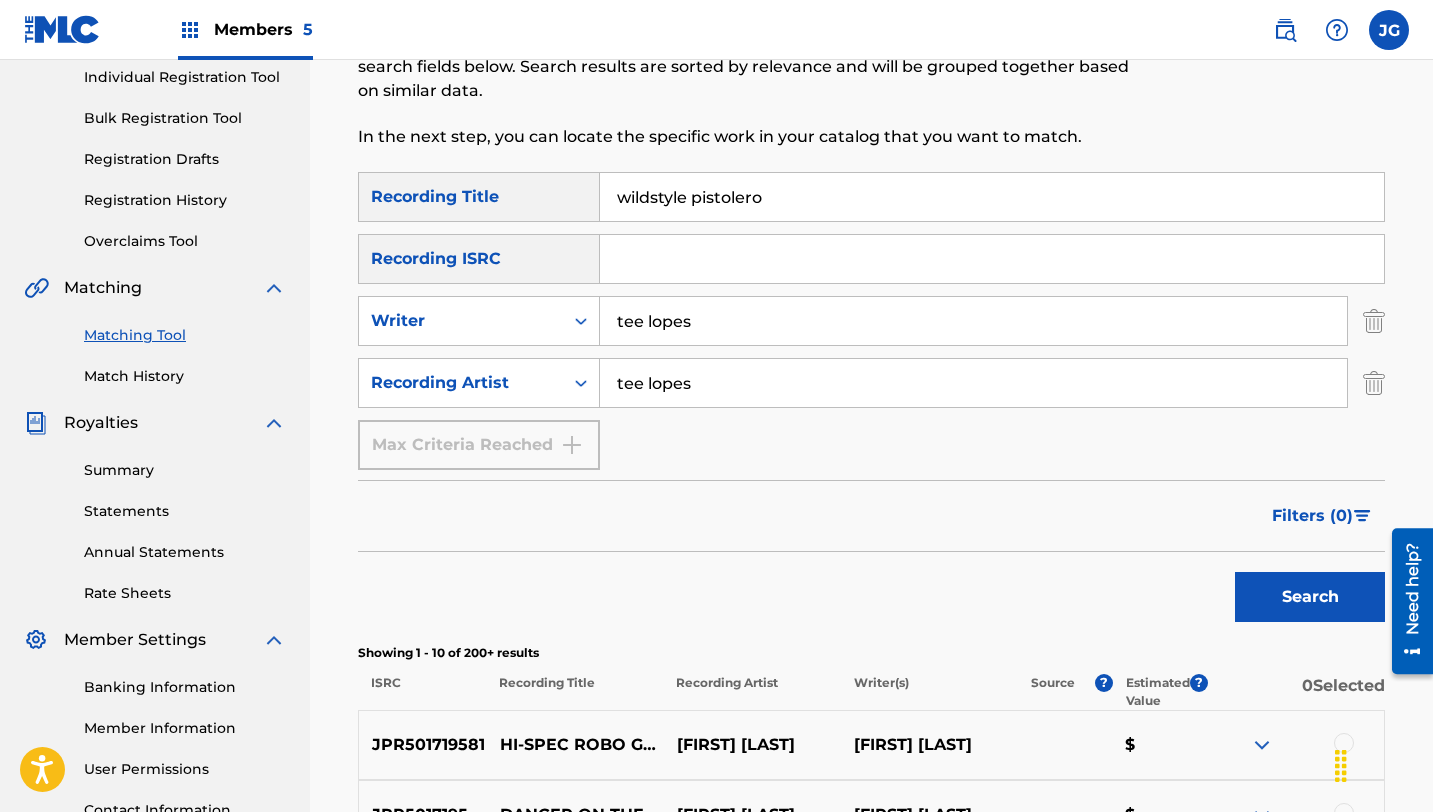 type on "wildstyle pistolero" 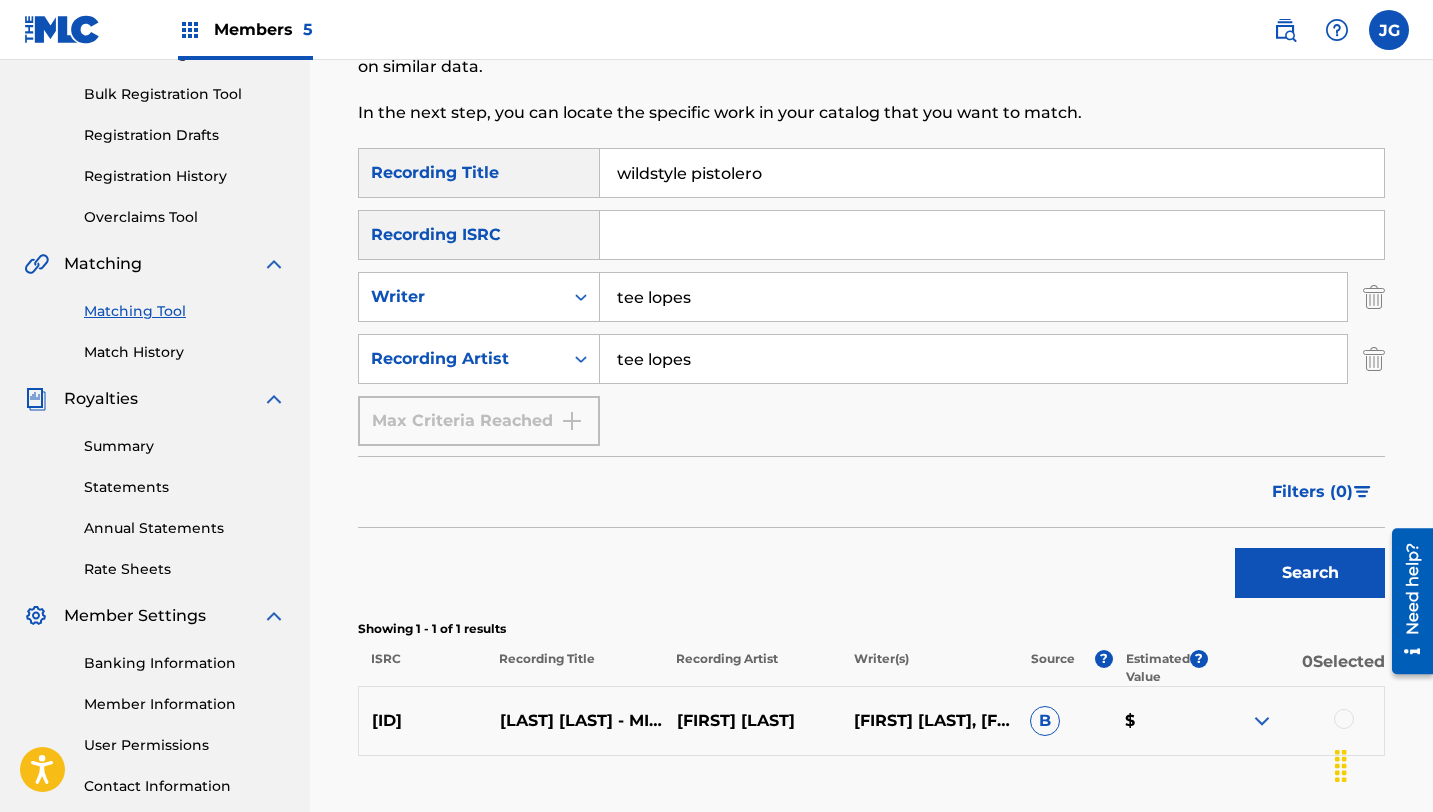 scroll, scrollTop: 301, scrollLeft: 0, axis: vertical 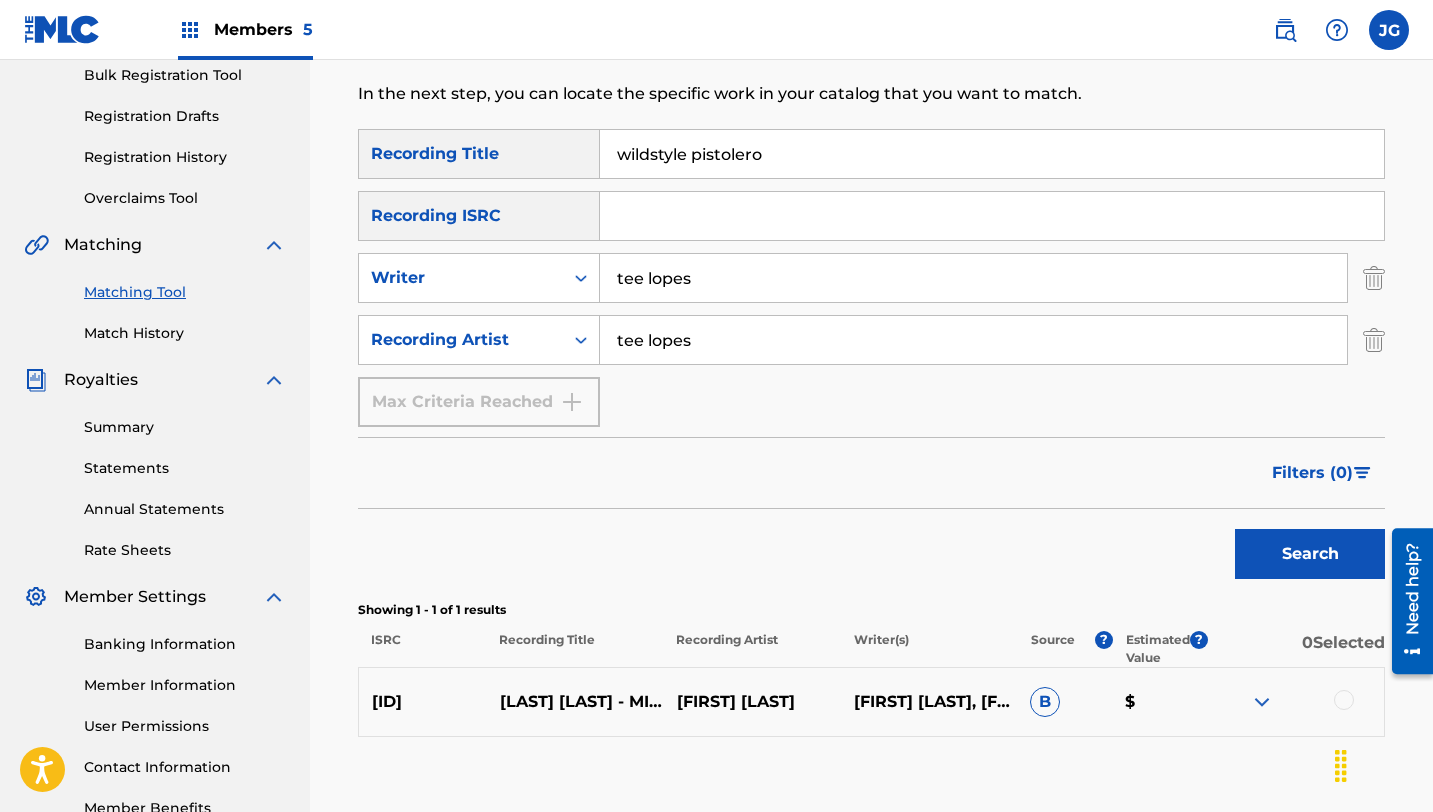 click at bounding box center [1344, 700] 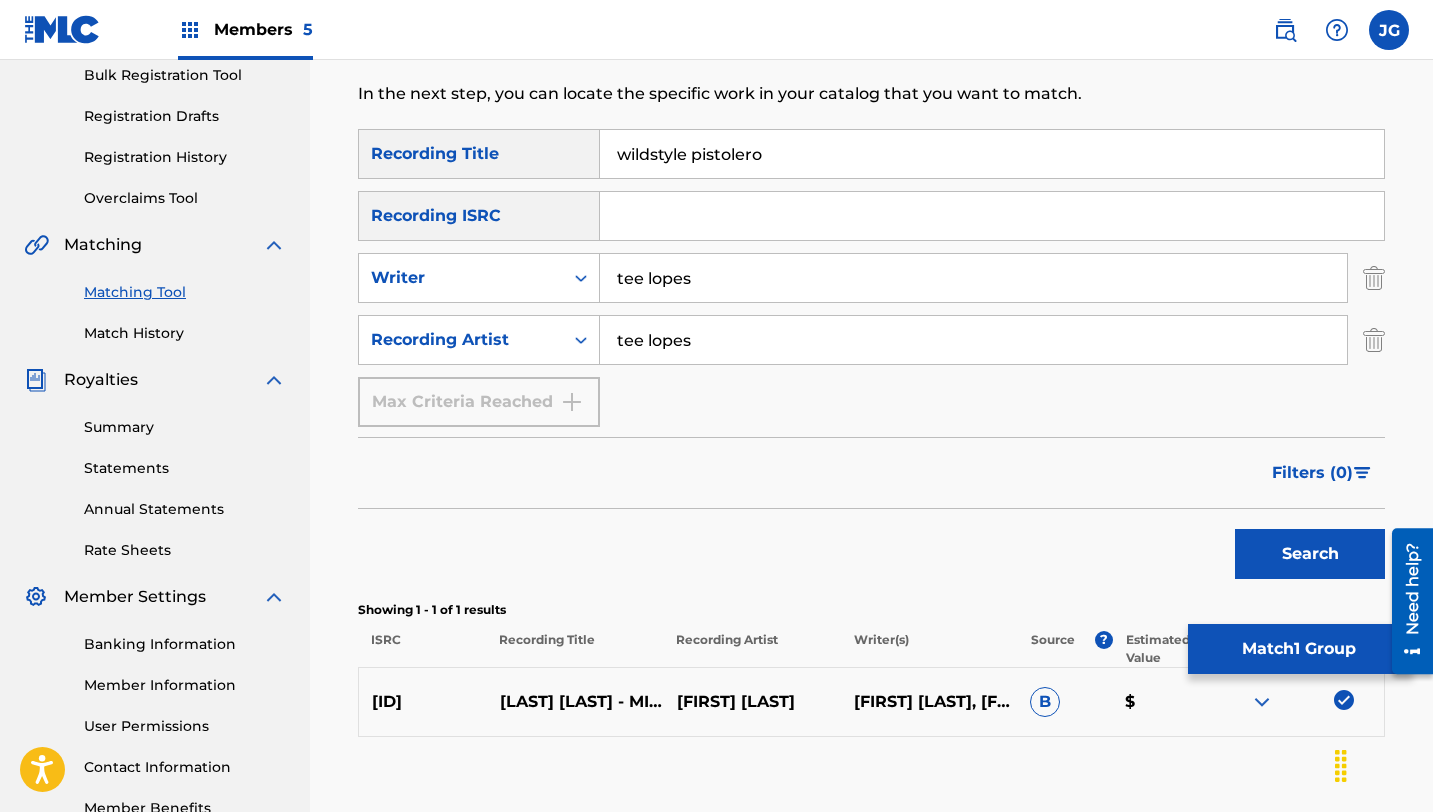 click on "Match  1 Group" at bounding box center (1298, 649) 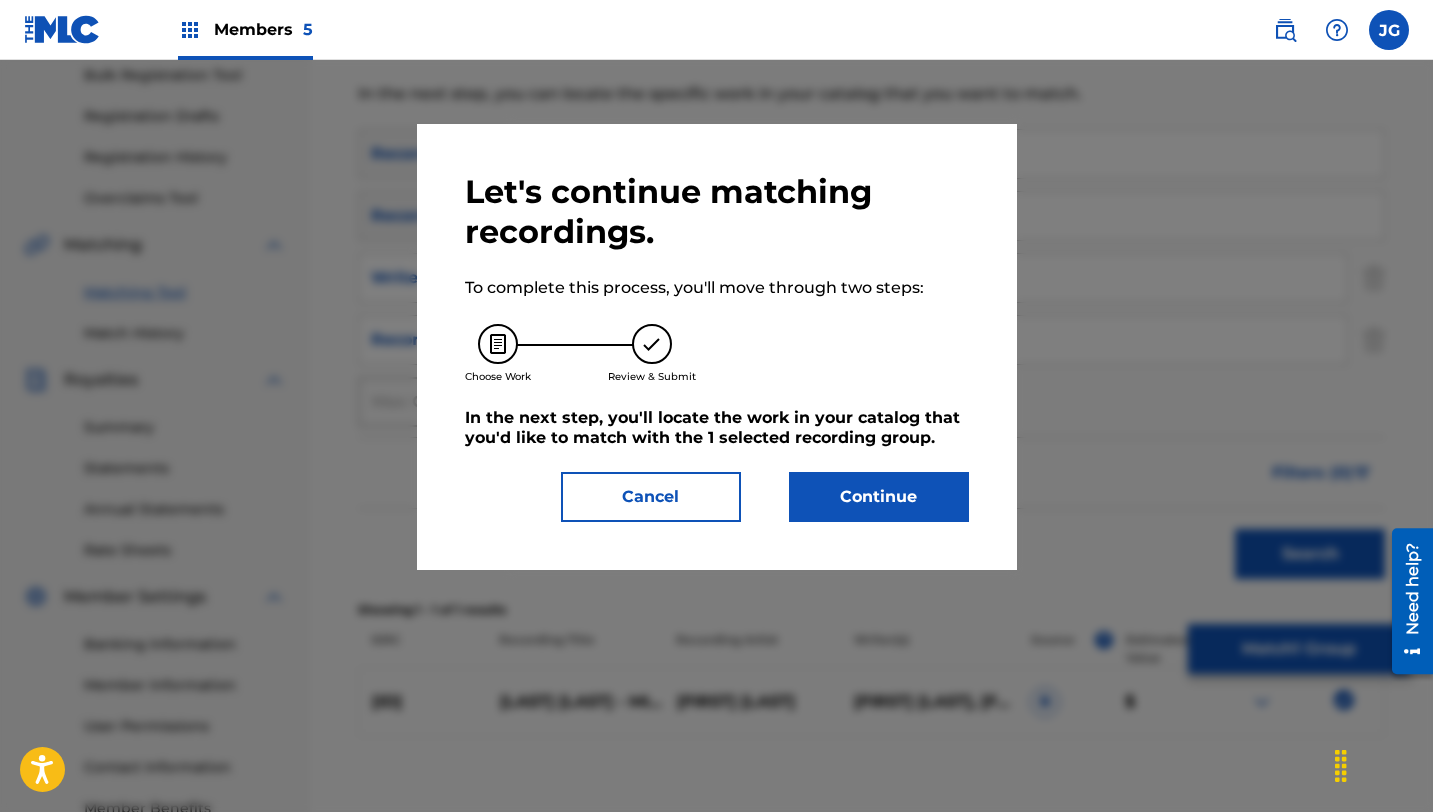 click on "Continue" at bounding box center (879, 497) 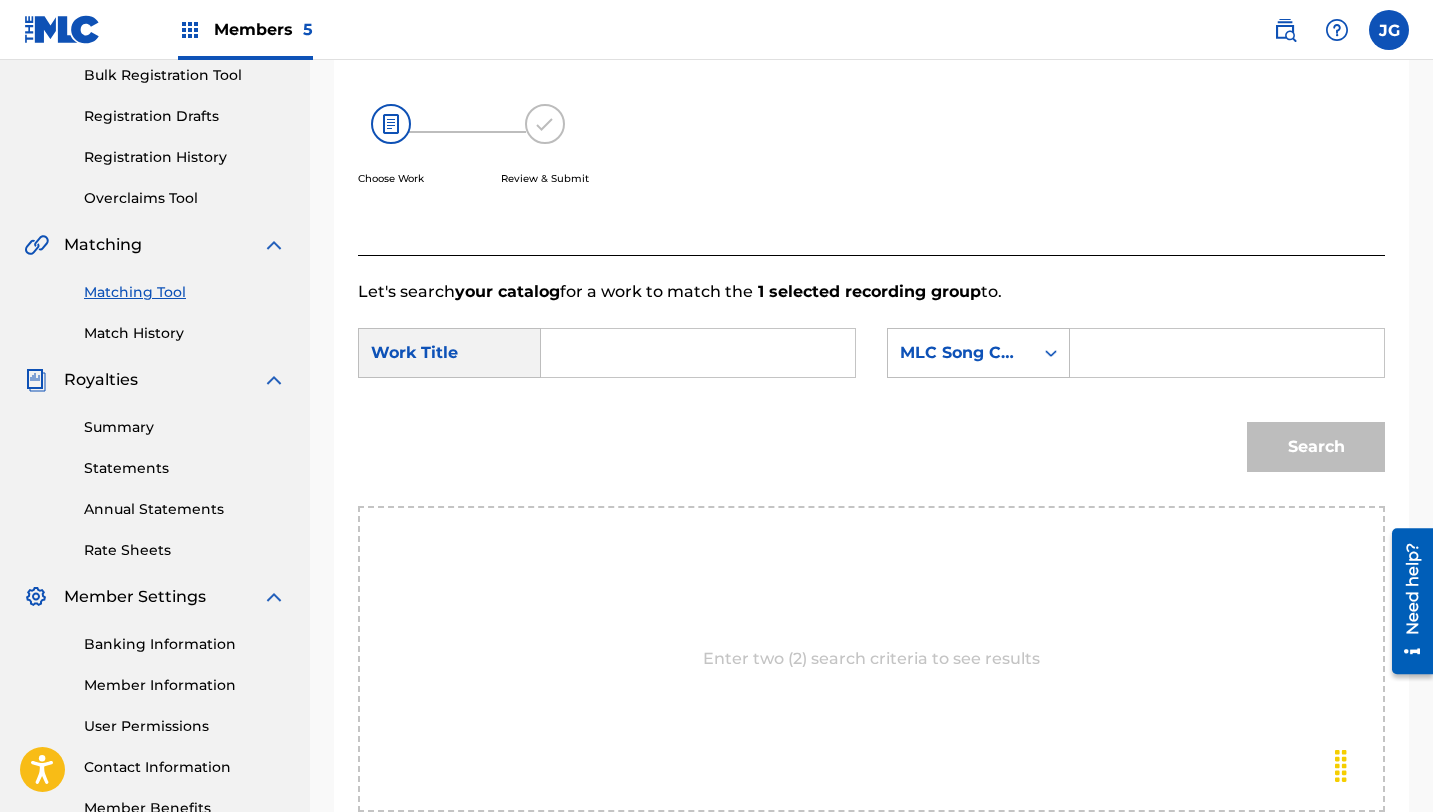click at bounding box center (698, 353) 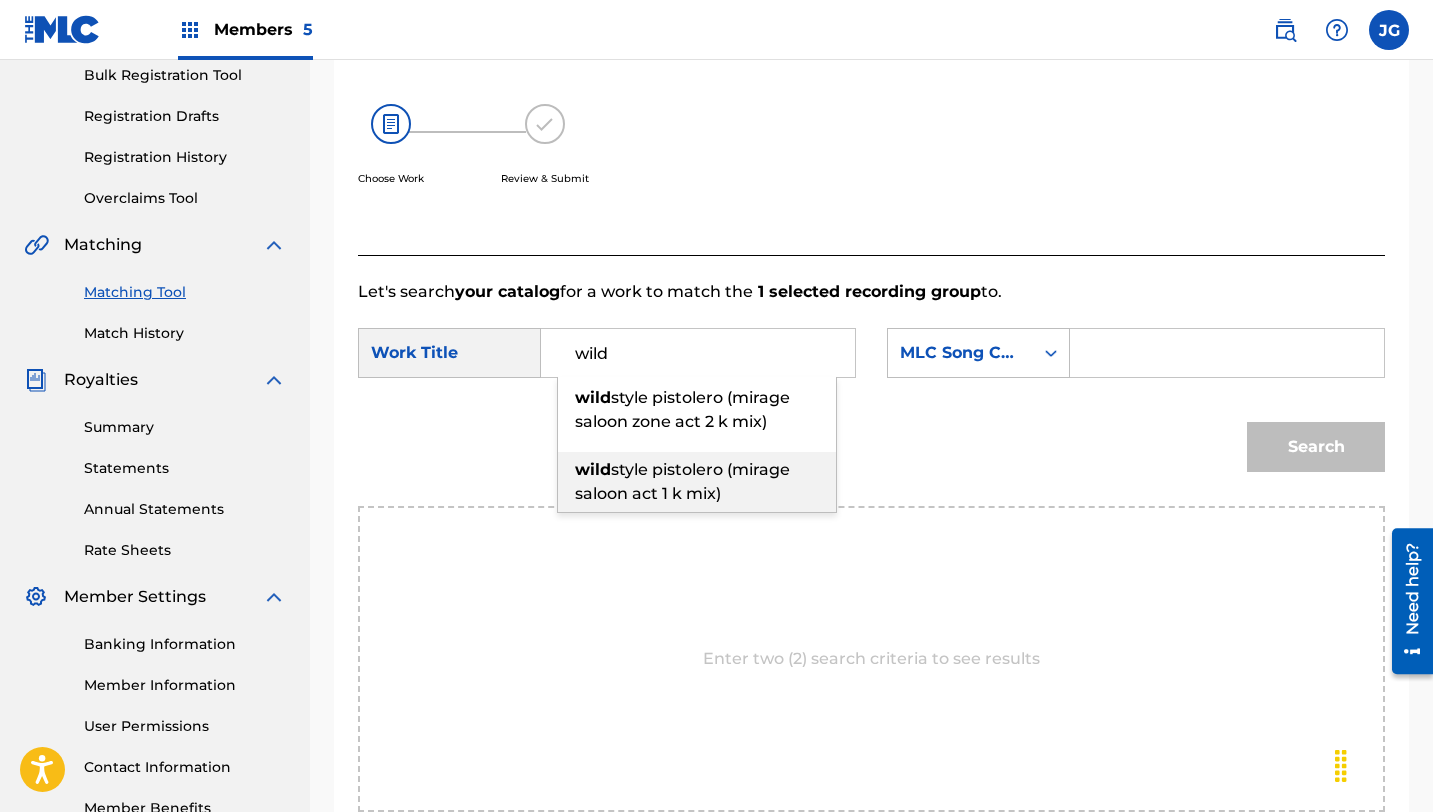 click on "style pistolero (mirage saloon act 1 k mix)" at bounding box center [682, 481] 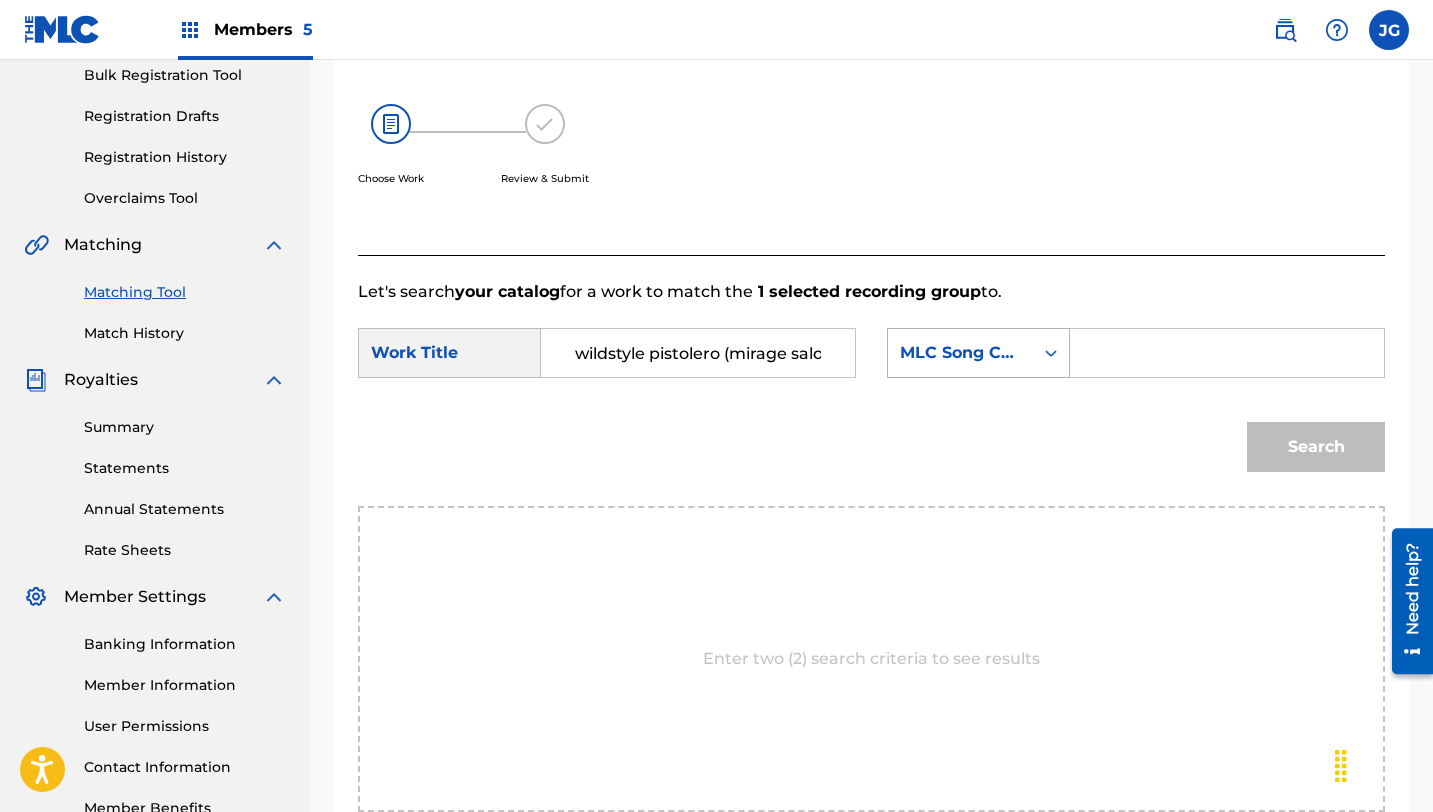 click 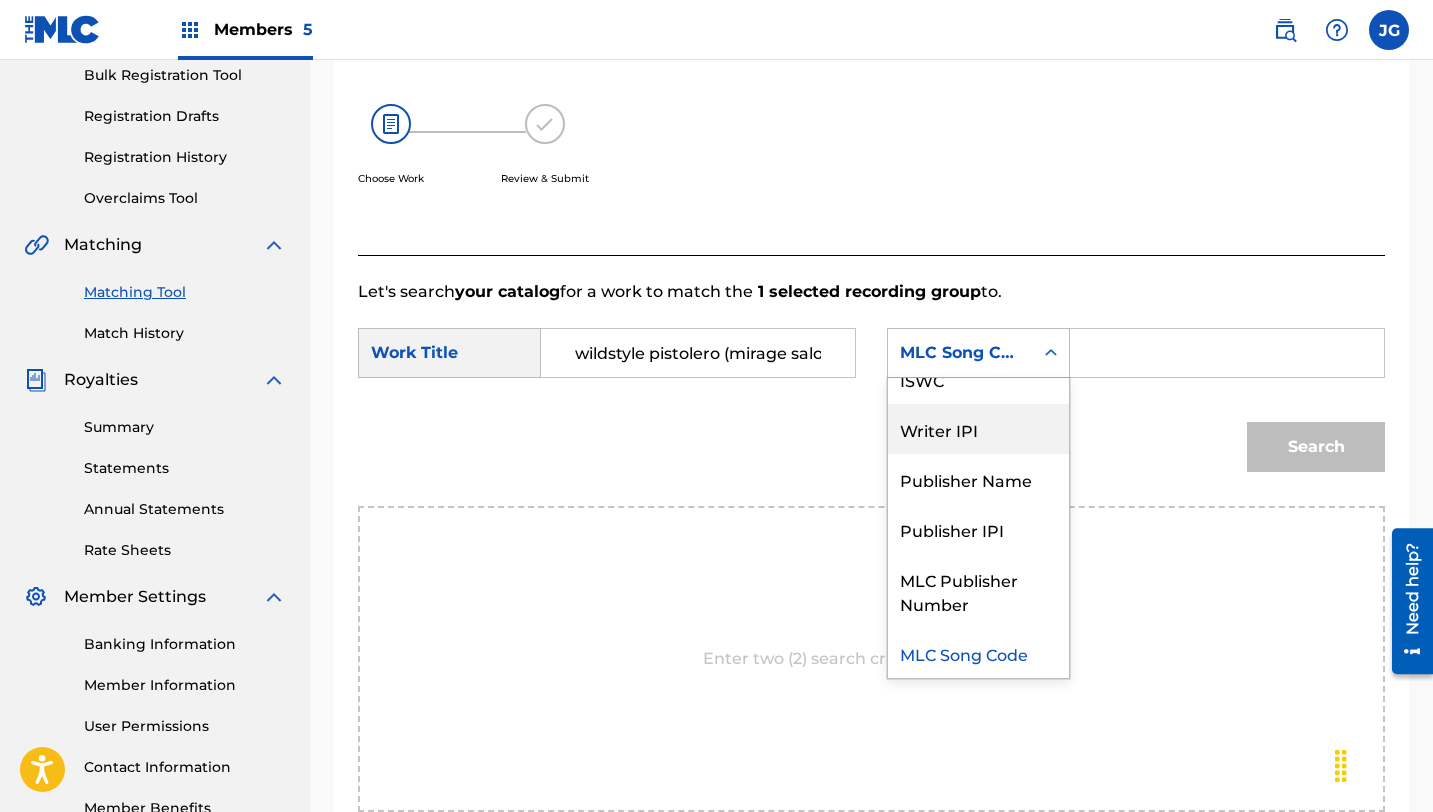 scroll, scrollTop: 0, scrollLeft: 0, axis: both 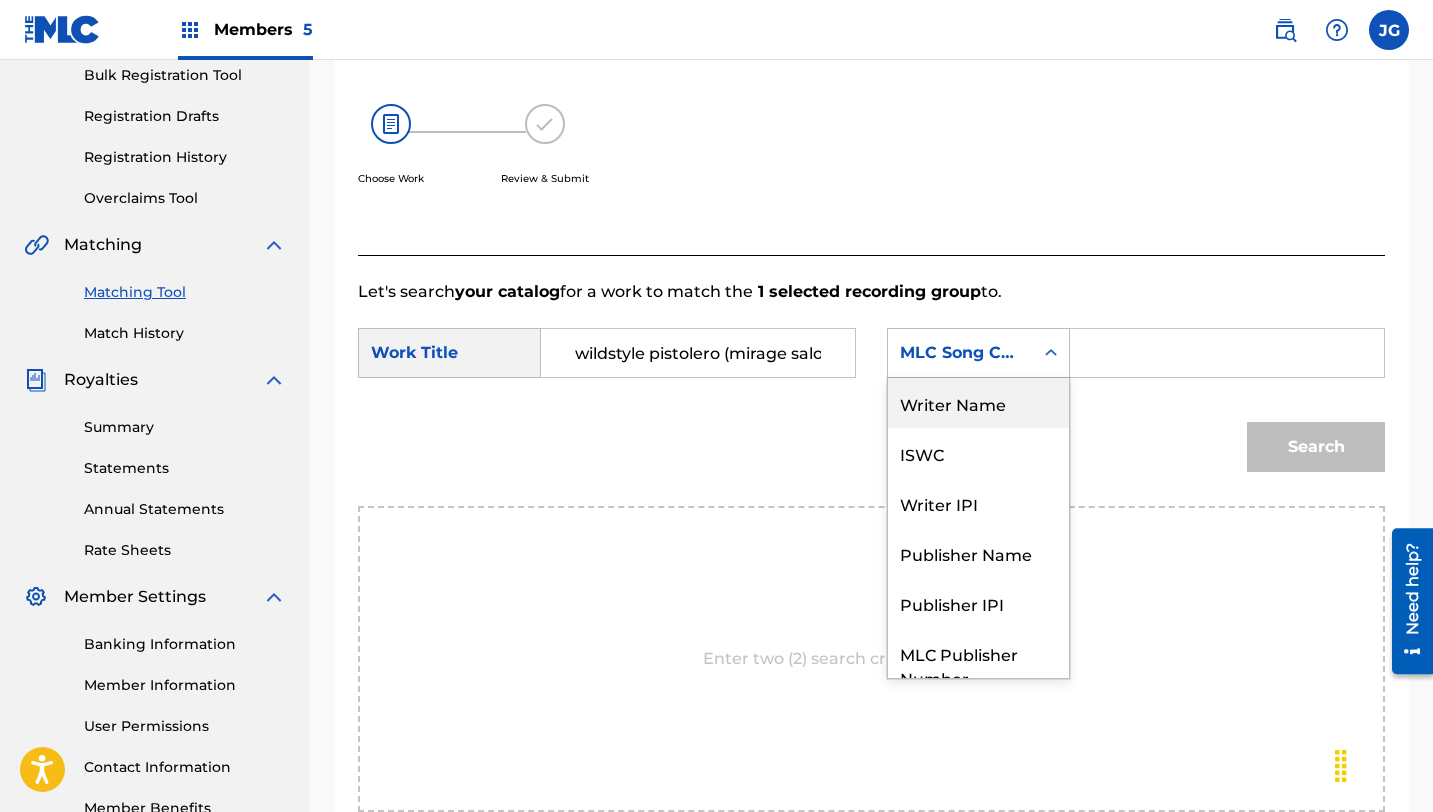 click on "Writer Name" at bounding box center (978, 403) 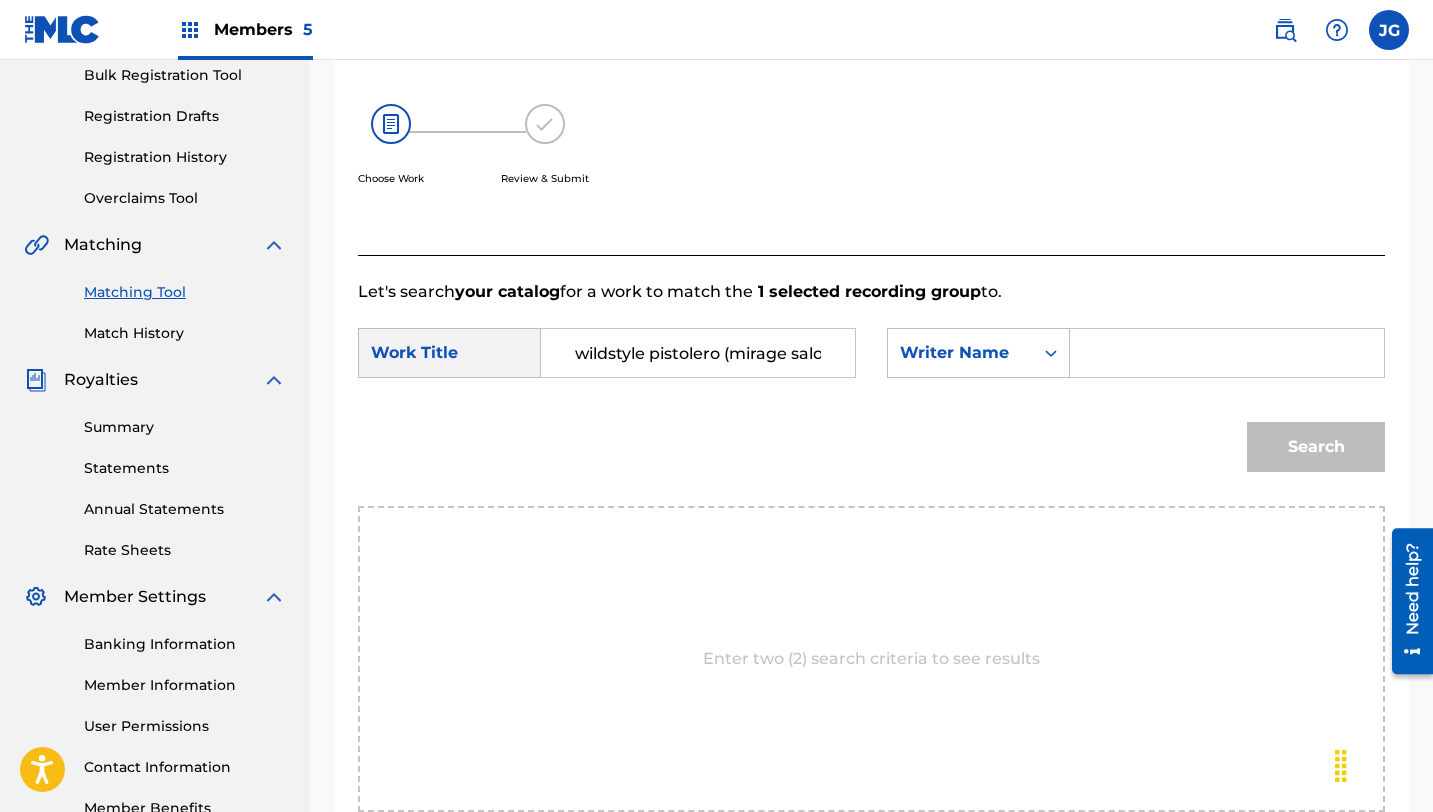 click at bounding box center [1227, 353] 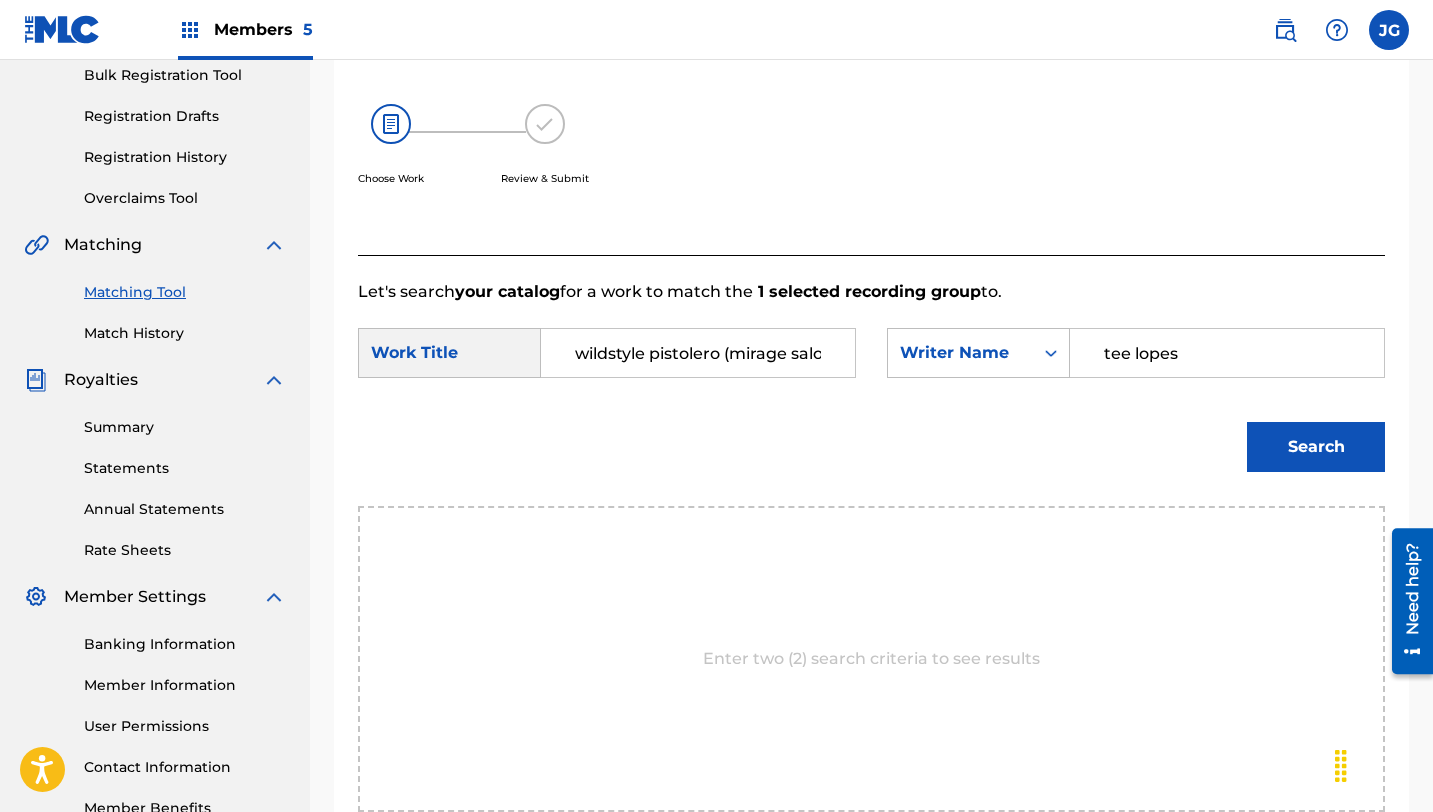click on "Search" at bounding box center [1316, 447] 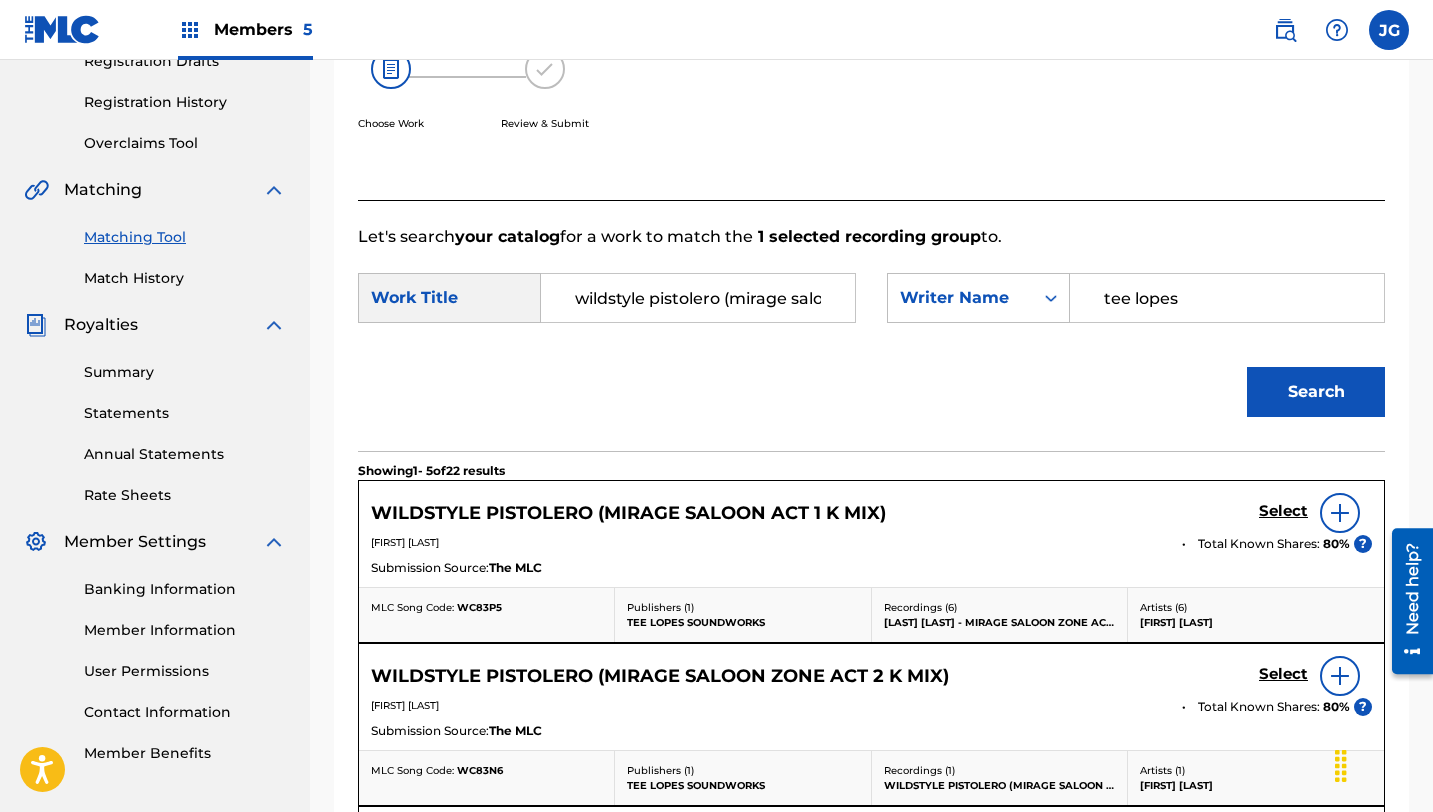 scroll, scrollTop: 364, scrollLeft: 0, axis: vertical 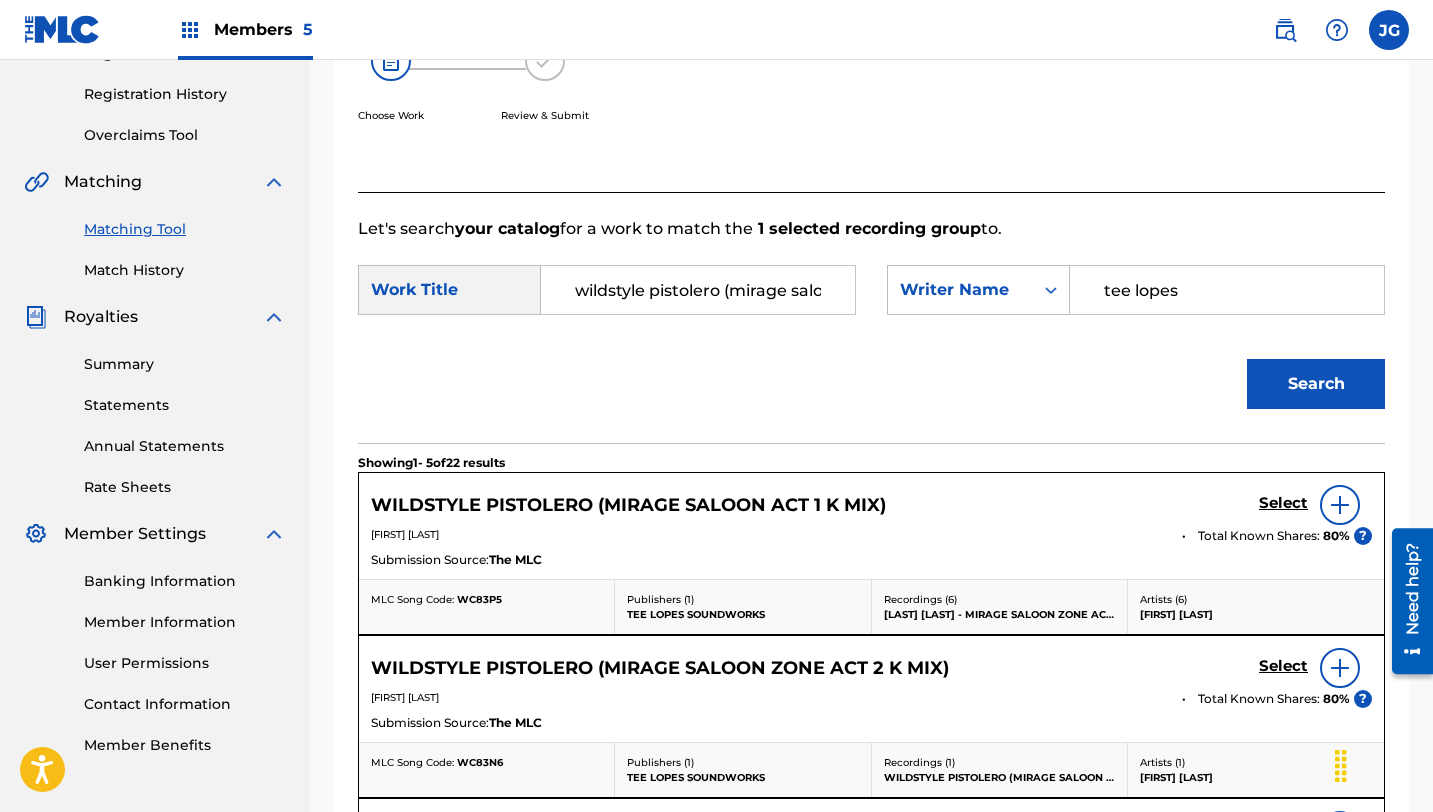 click on "wildstyle pistolero (mirage saloon act 1 k mix)" at bounding box center (698, 290) 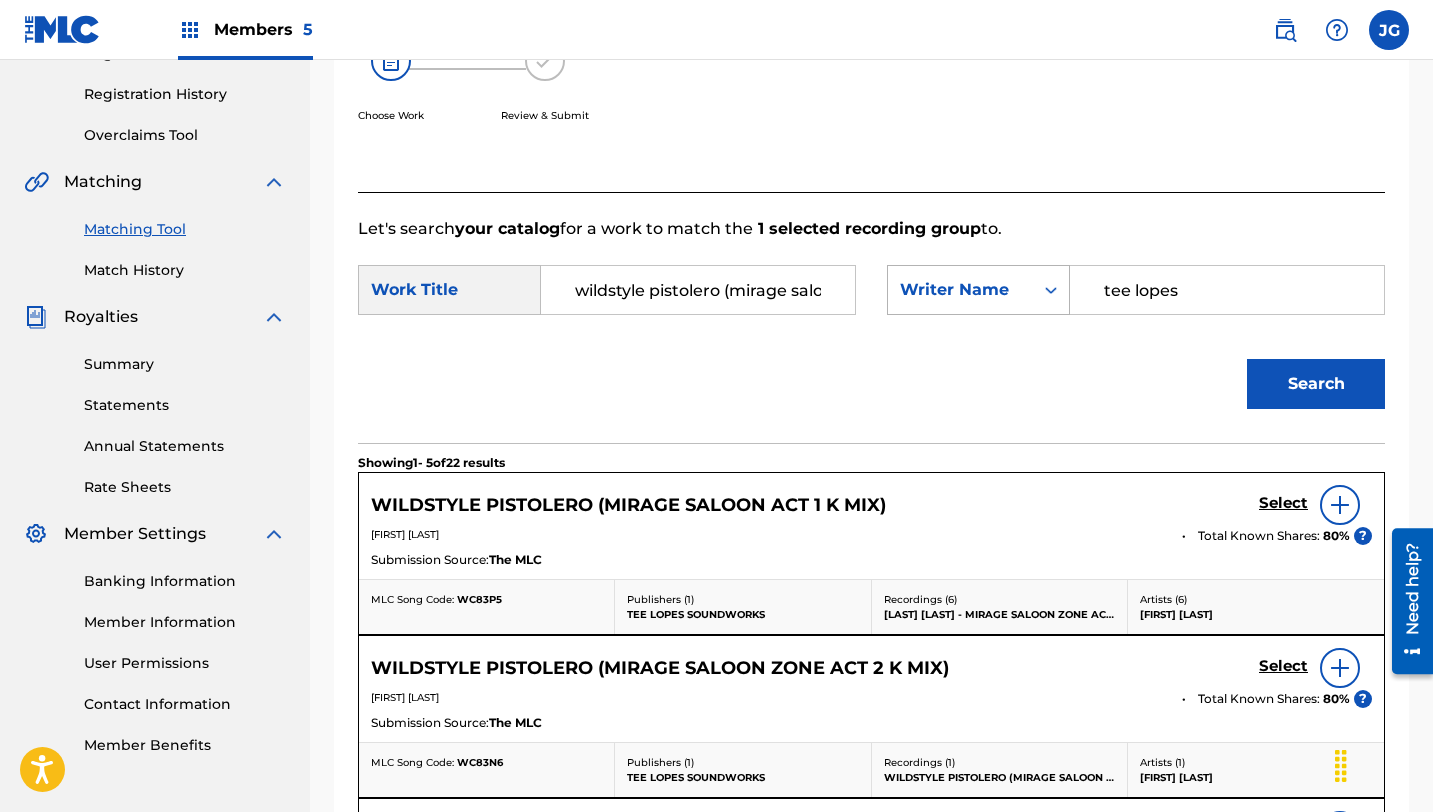scroll, scrollTop: 0, scrollLeft: 119, axis: horizontal 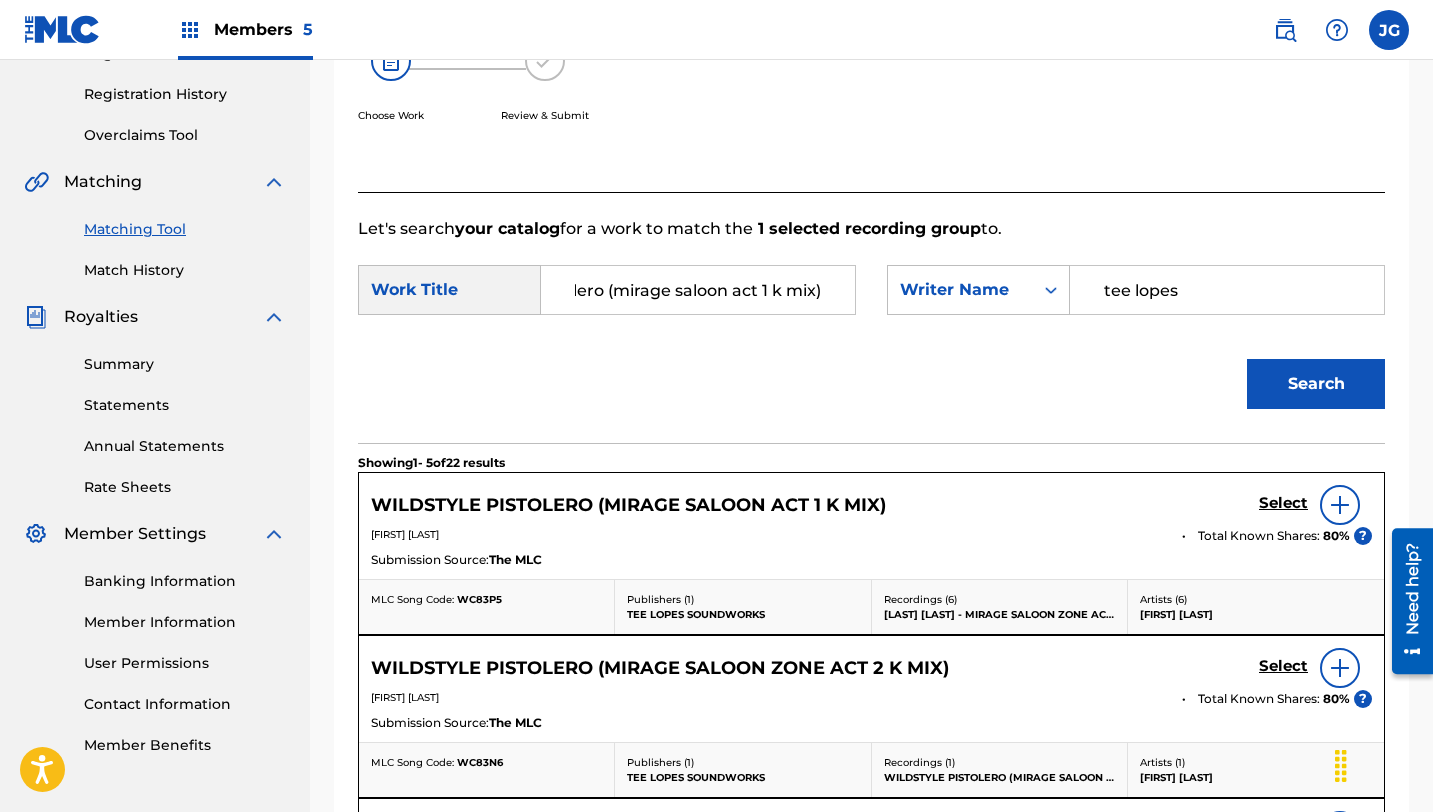 drag, startPoint x: 578, startPoint y: 290, endPoint x: 948, endPoint y: 318, distance: 371.05795 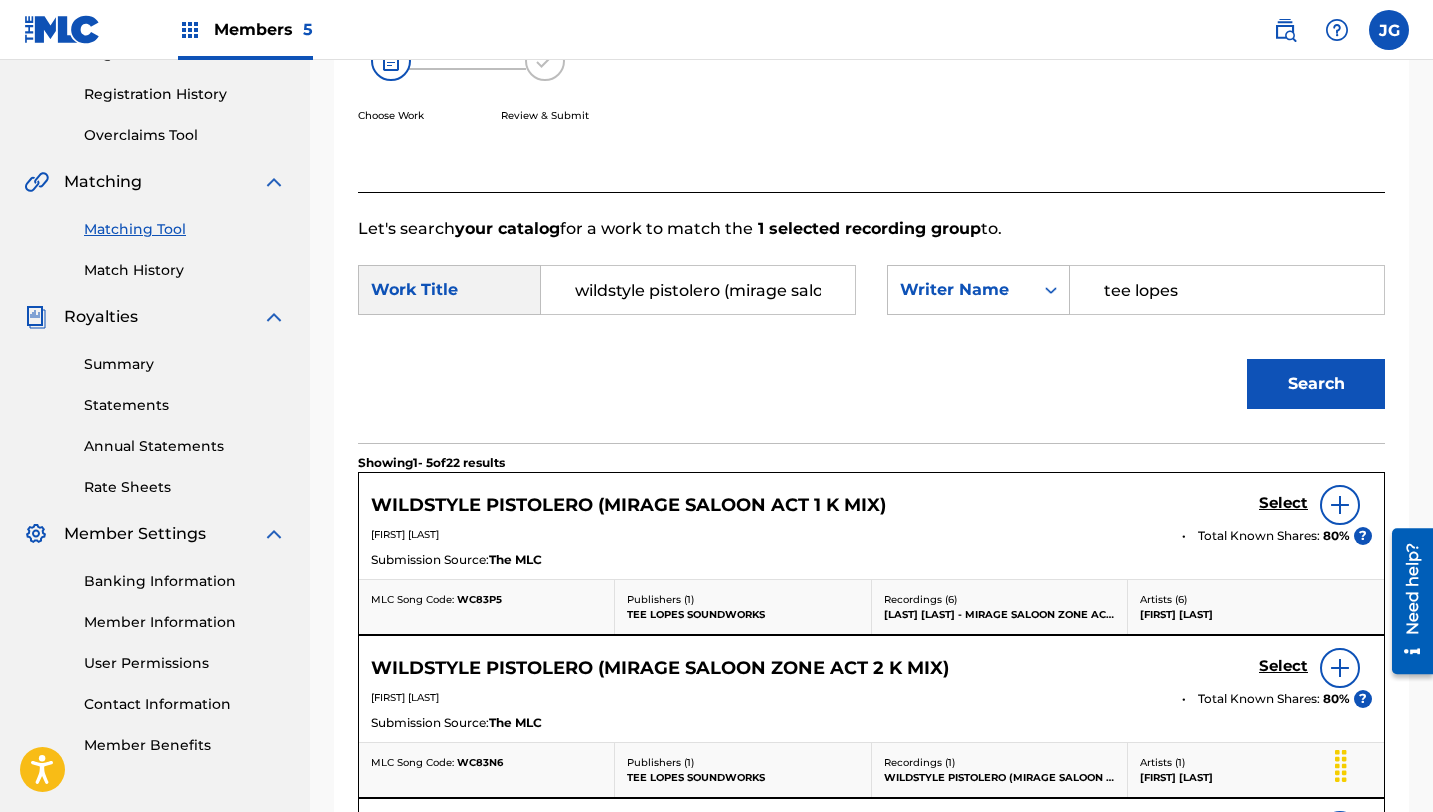 click on "Matching Tool Match History" at bounding box center (155, 237) 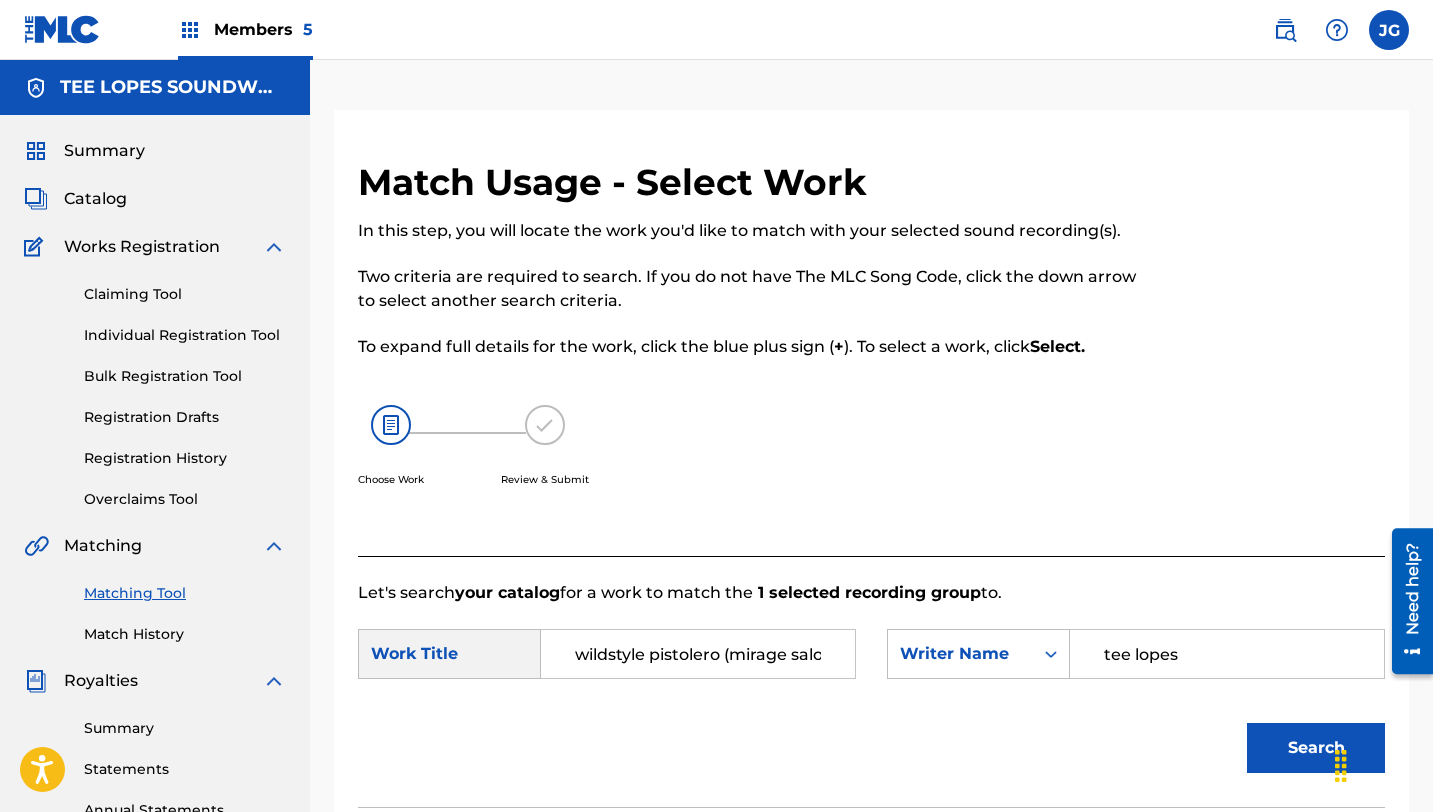 click on "Matching Tool Match History" at bounding box center [155, 601] 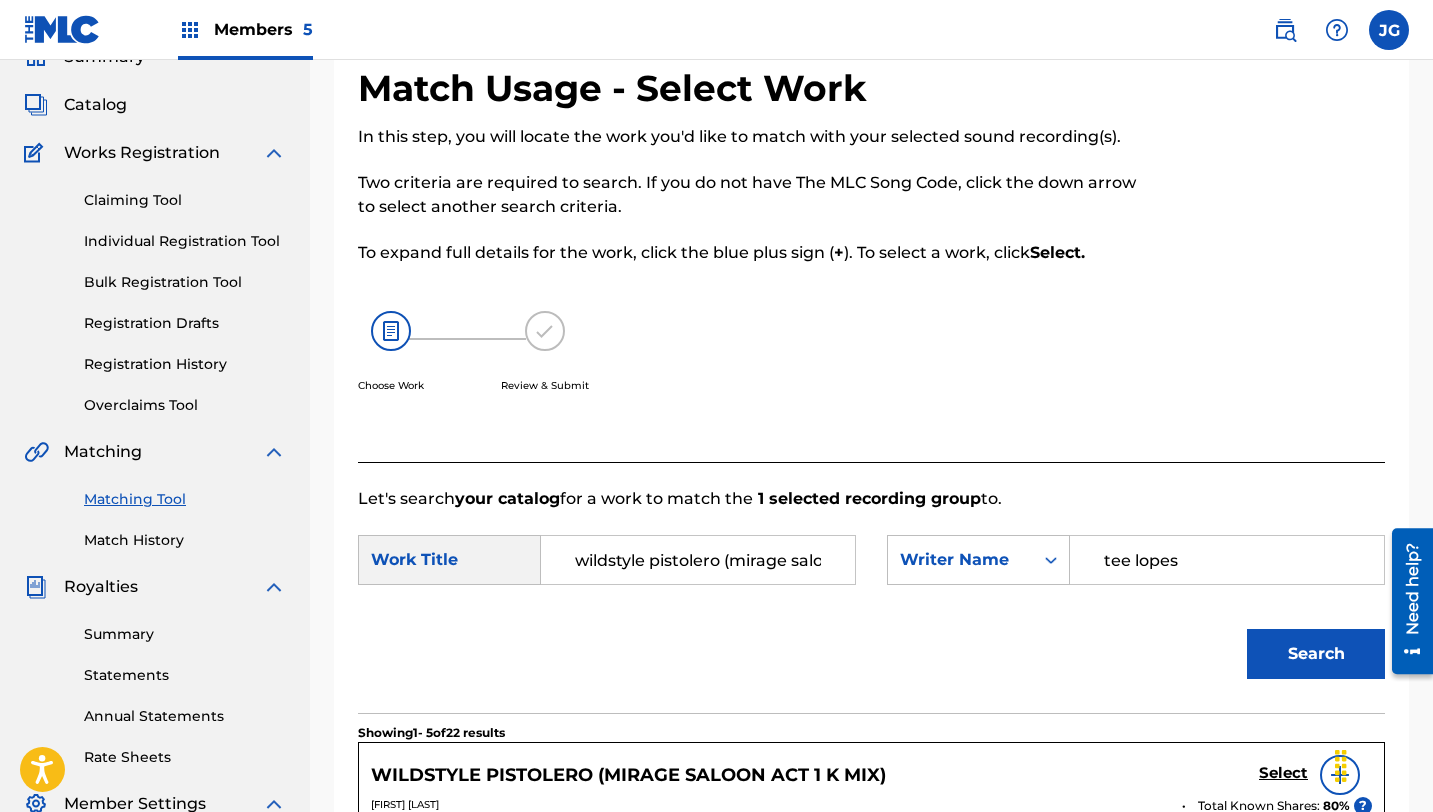 scroll, scrollTop: 0, scrollLeft: 0, axis: both 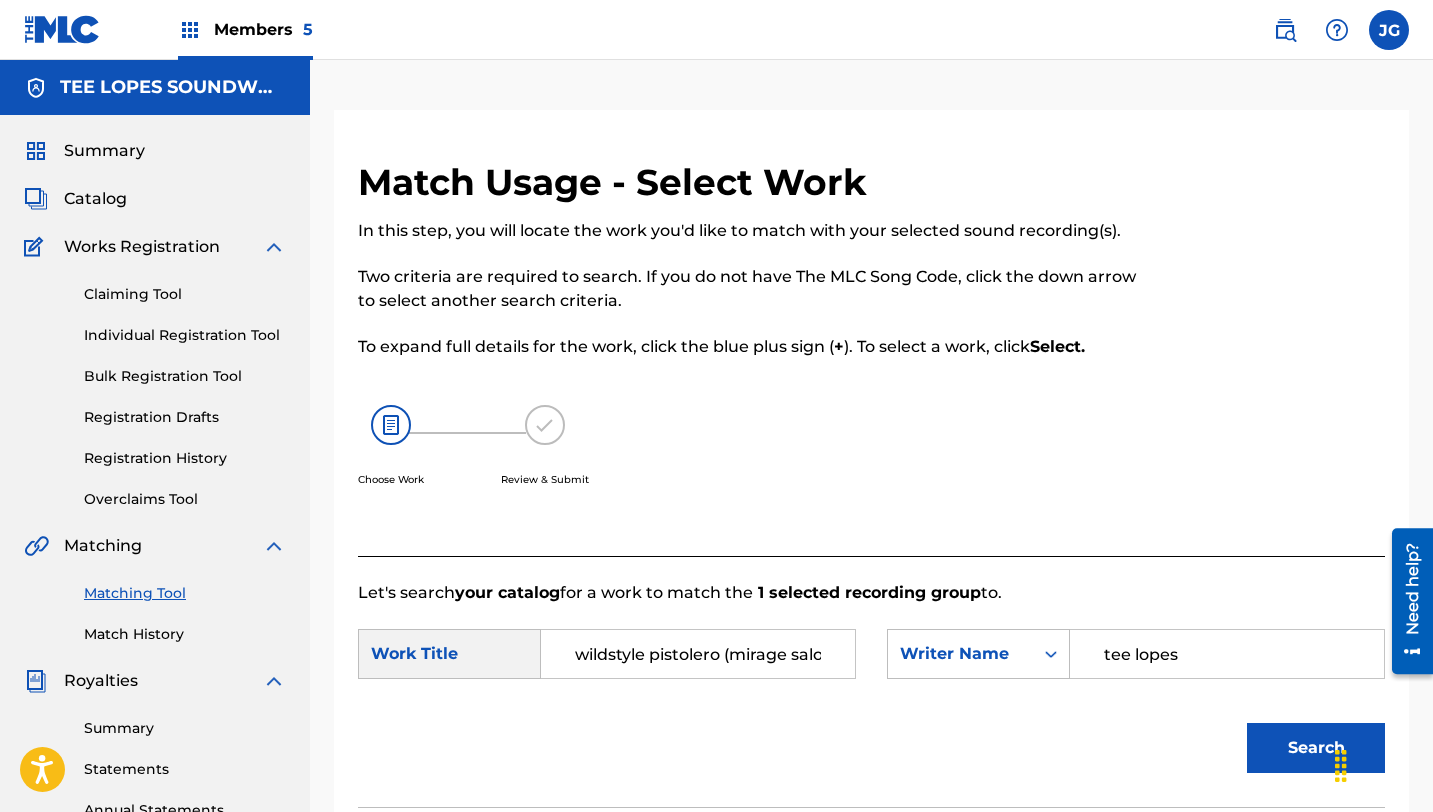 click on "Catalog" at bounding box center [75, 199] 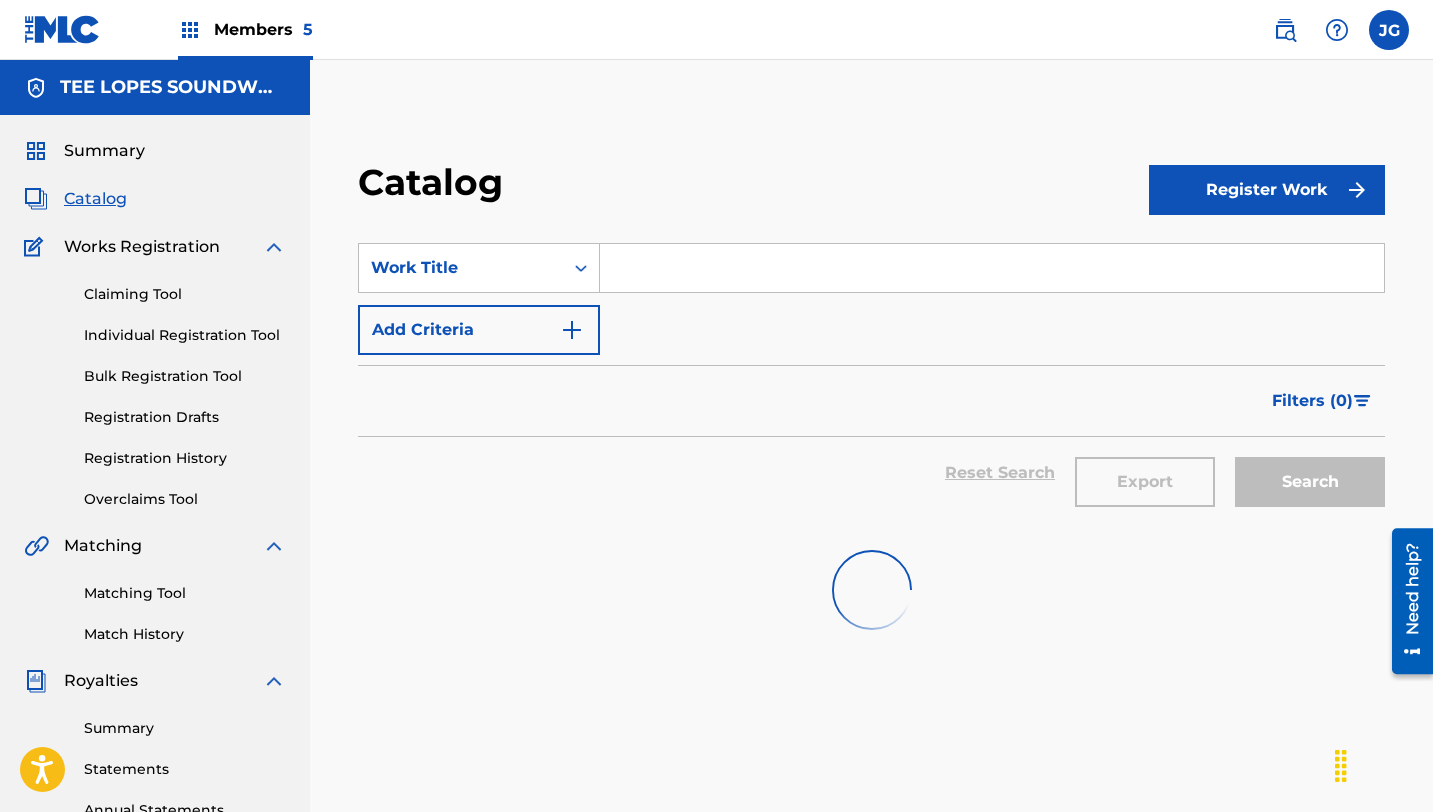 click at bounding box center [992, 268] 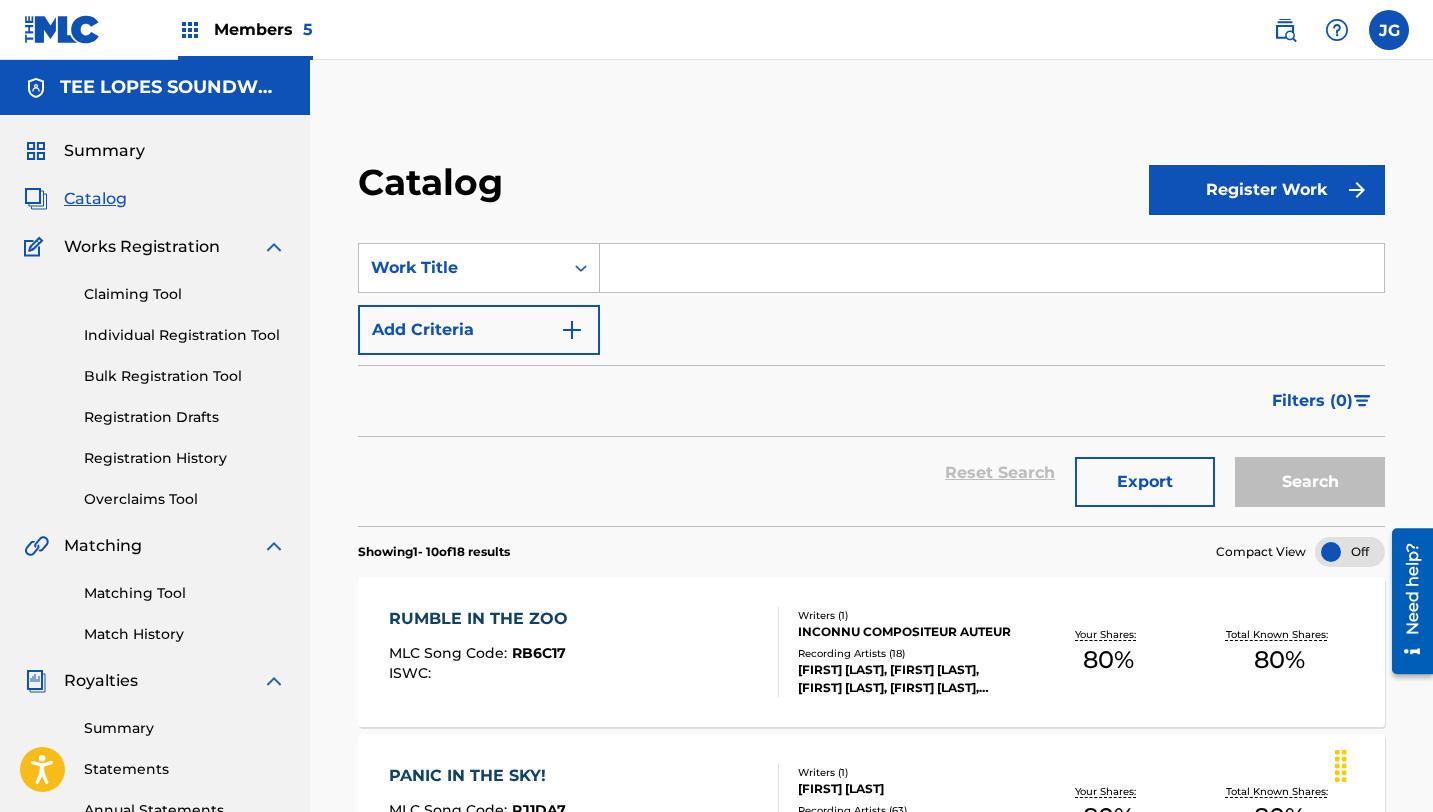 click on "Matching Tool Match History" at bounding box center [155, 601] 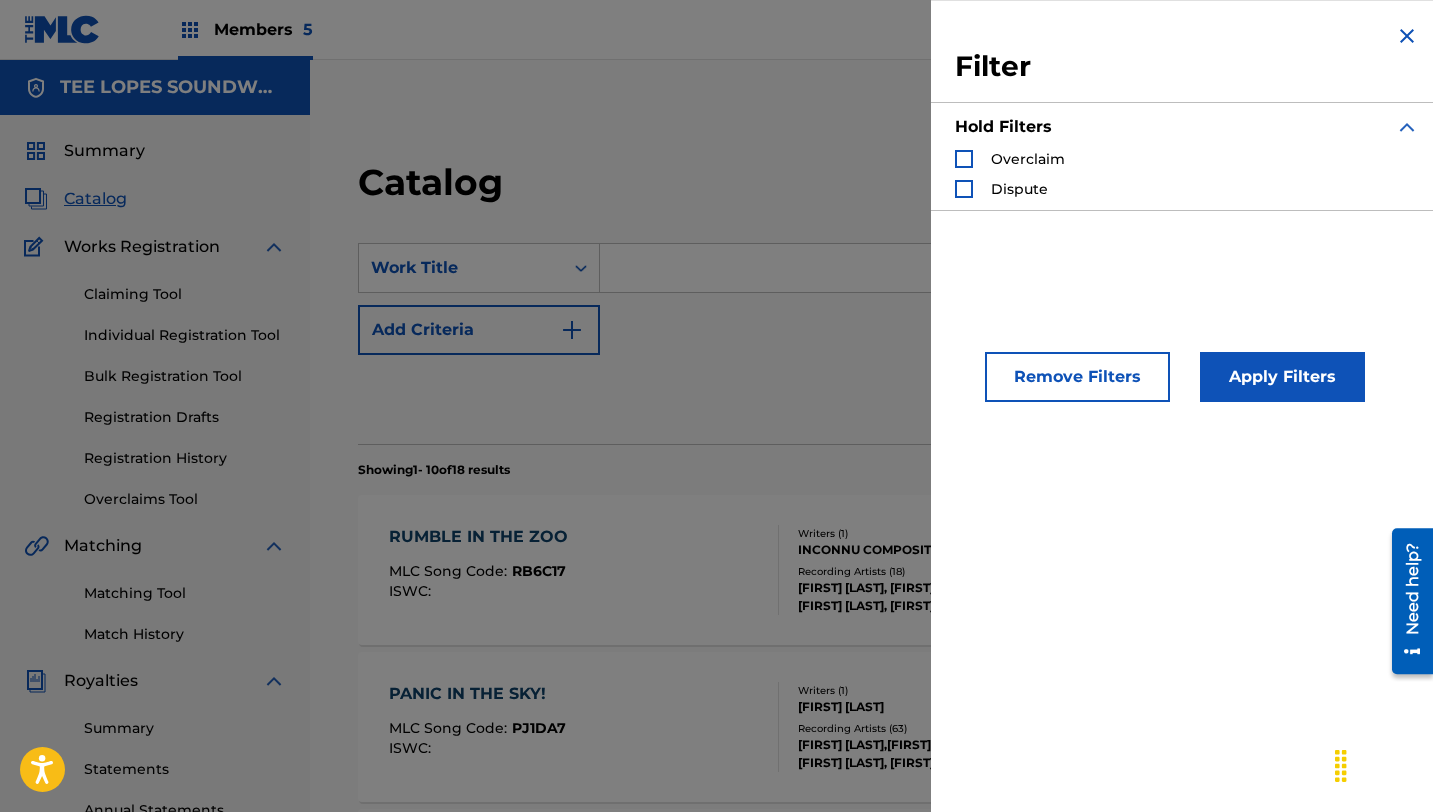 click on "Remove Filters" at bounding box center [1077, 377] 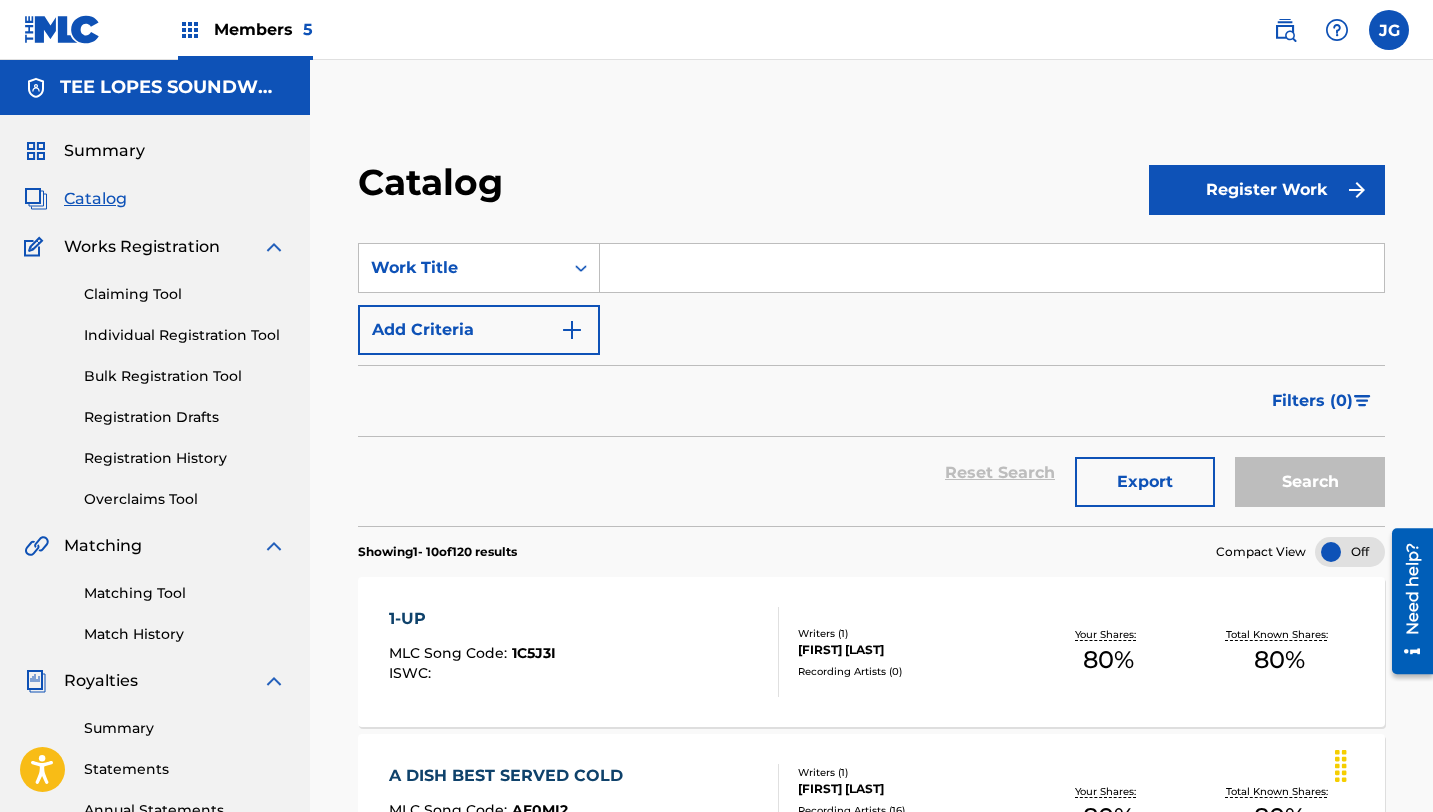 click on "Matching Tool" at bounding box center (185, 593) 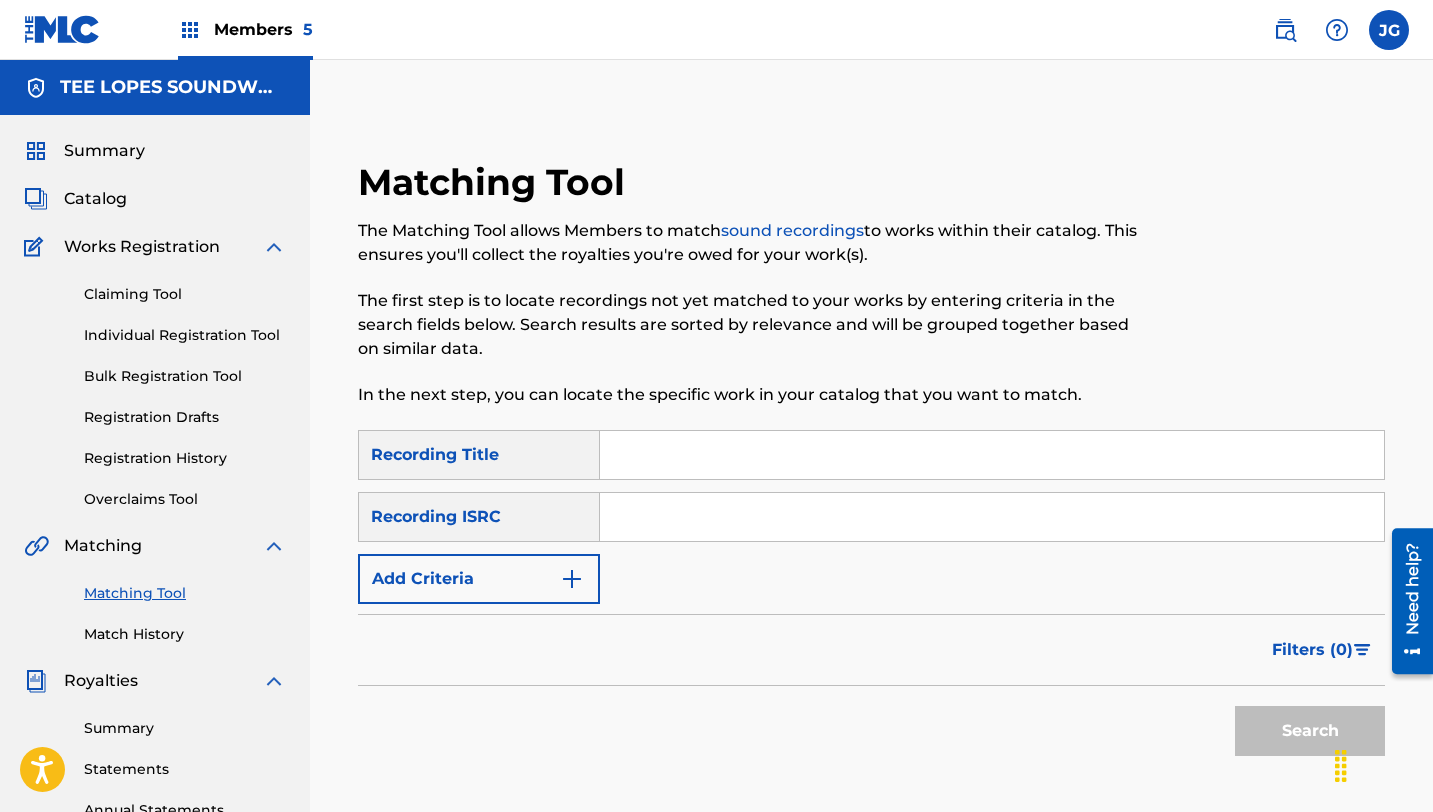click at bounding box center [992, 455] 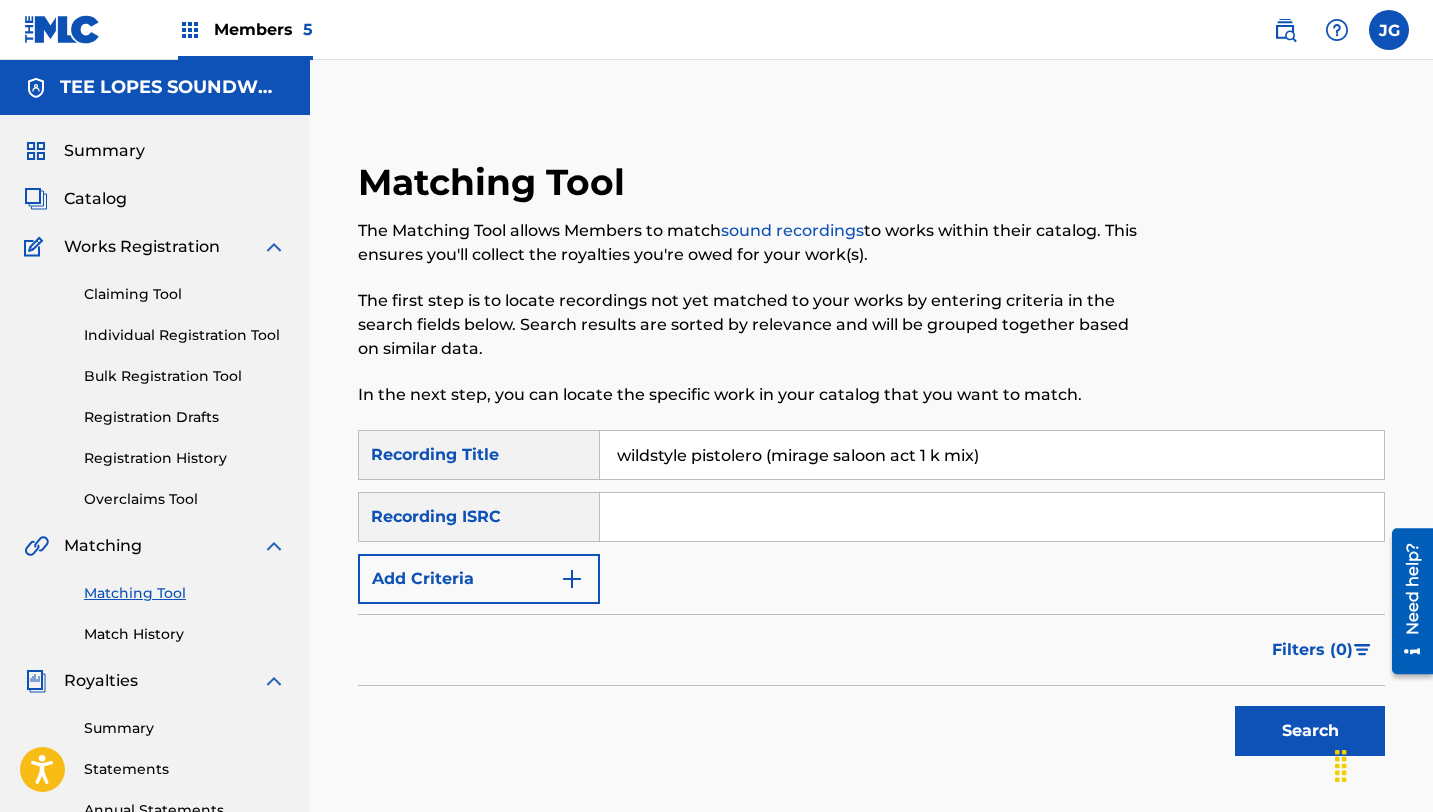 type on "wildstyle pistolero (mirage saloon act 1 k mix)" 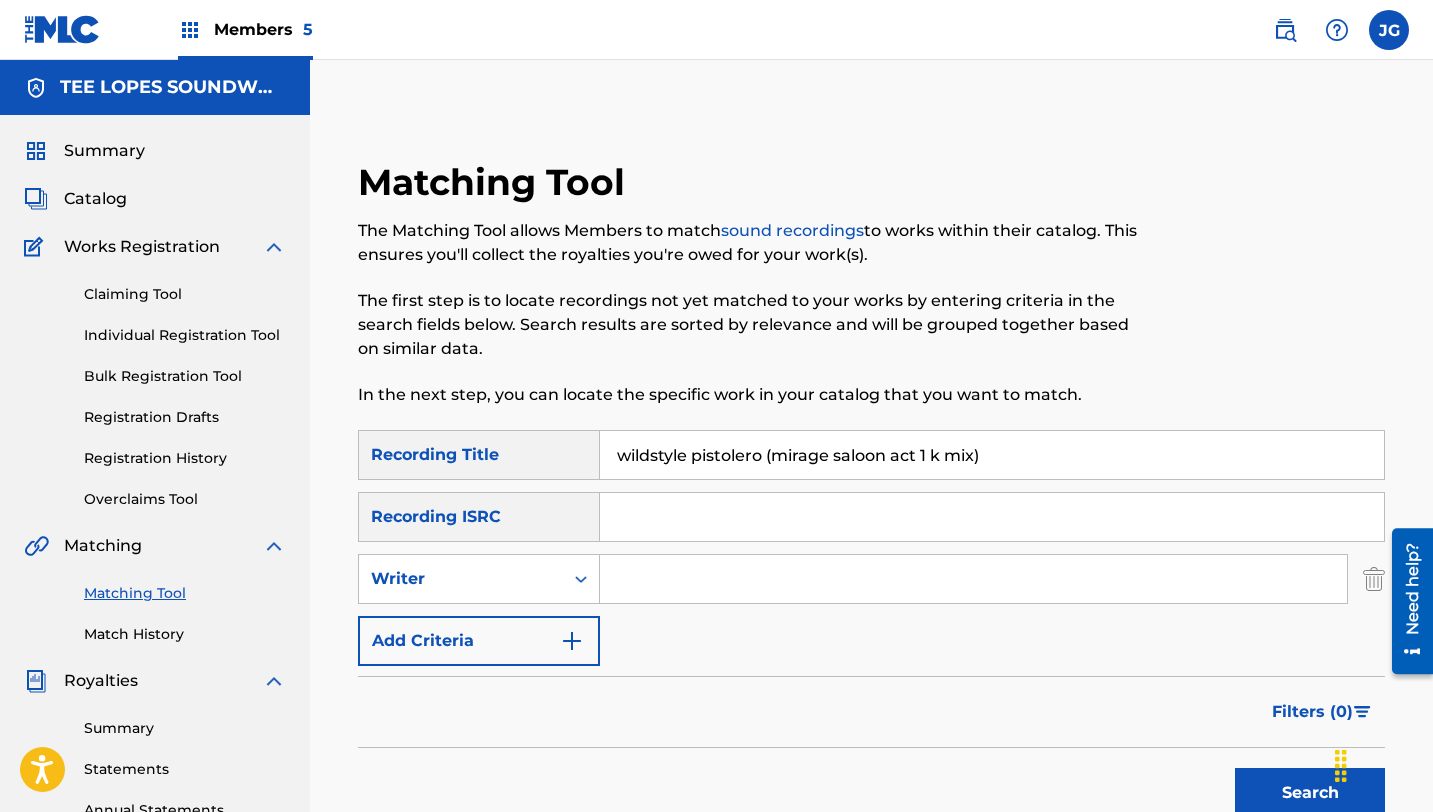 click at bounding box center [973, 579] 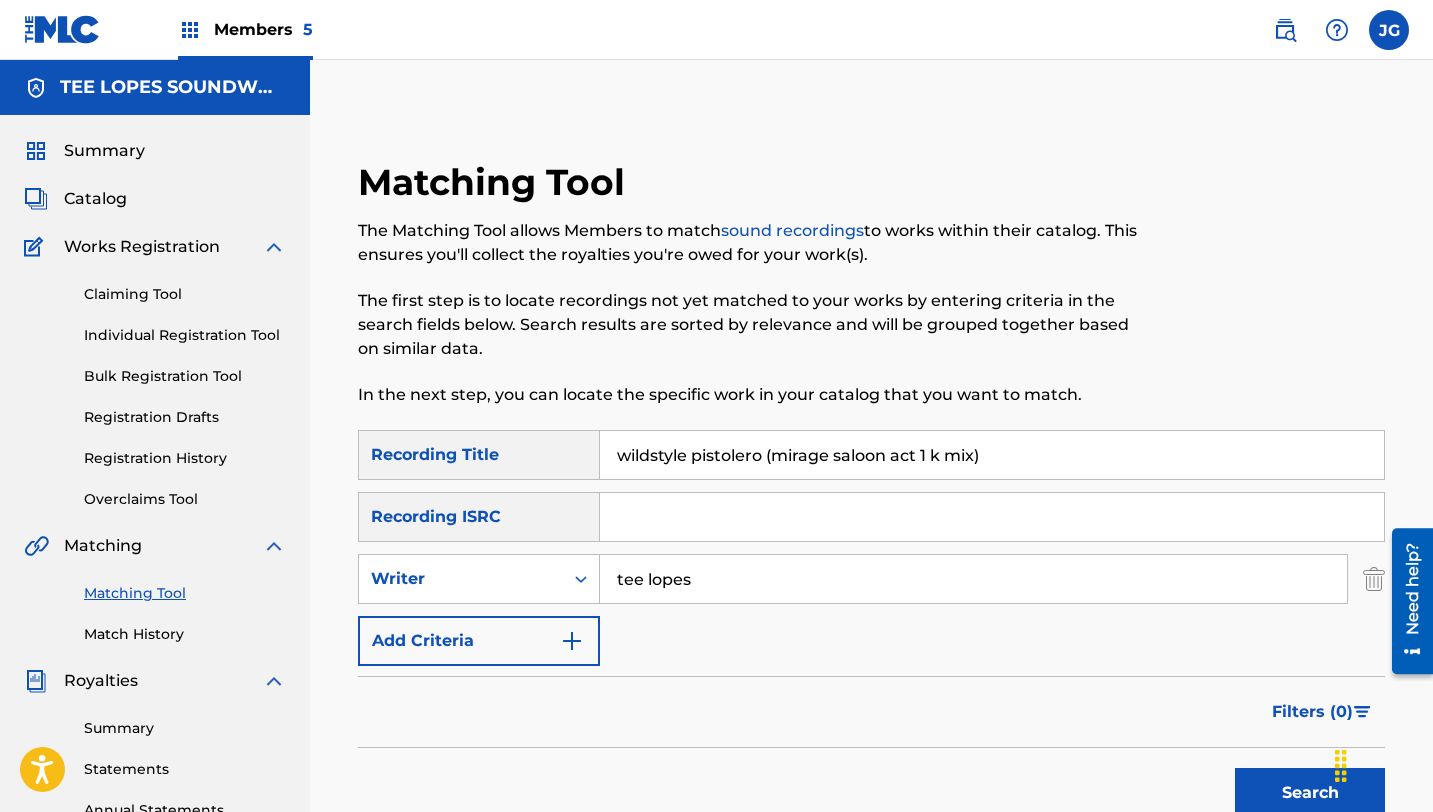 click on "Add Criteria" at bounding box center (479, 641) 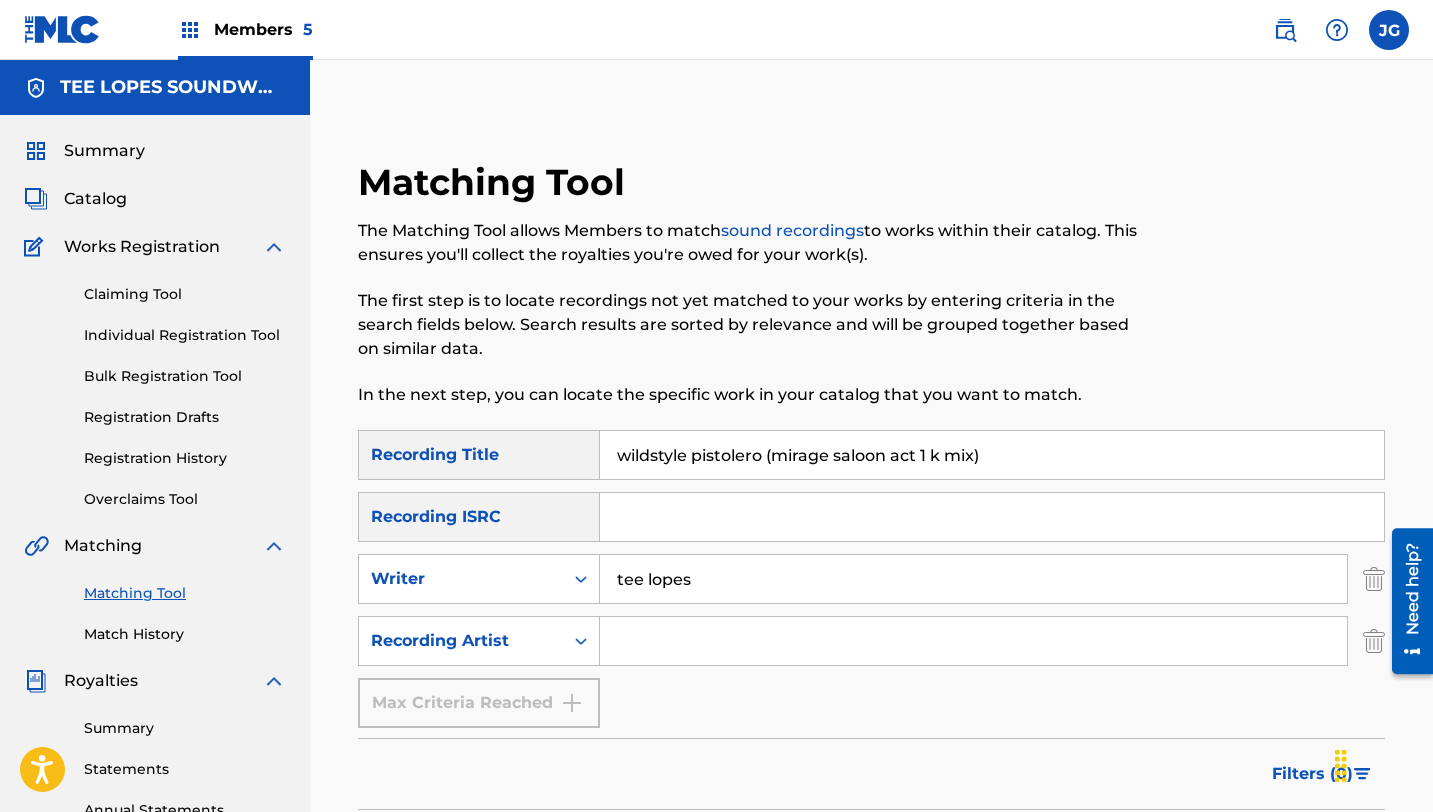 click at bounding box center (973, 641) 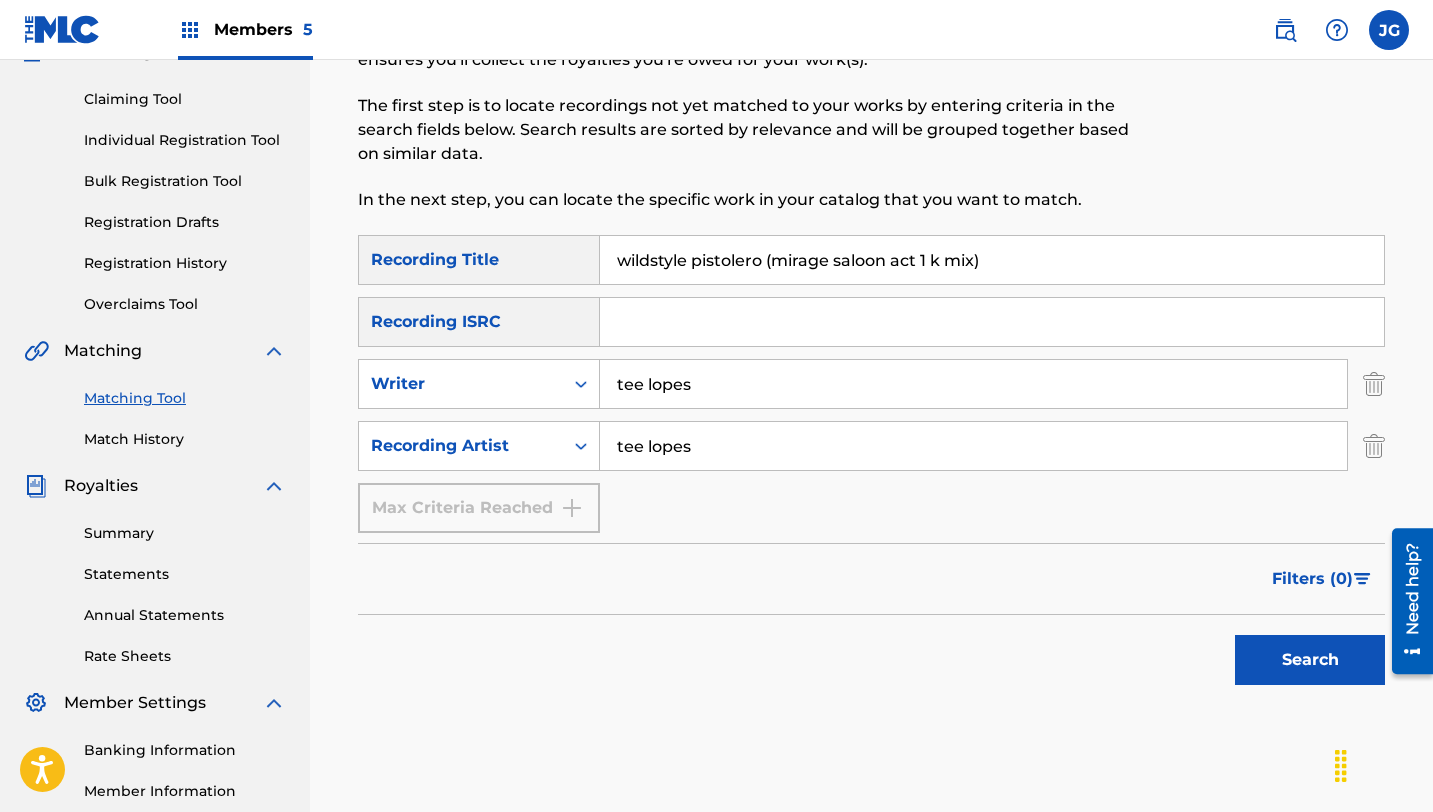 scroll, scrollTop: 241, scrollLeft: 0, axis: vertical 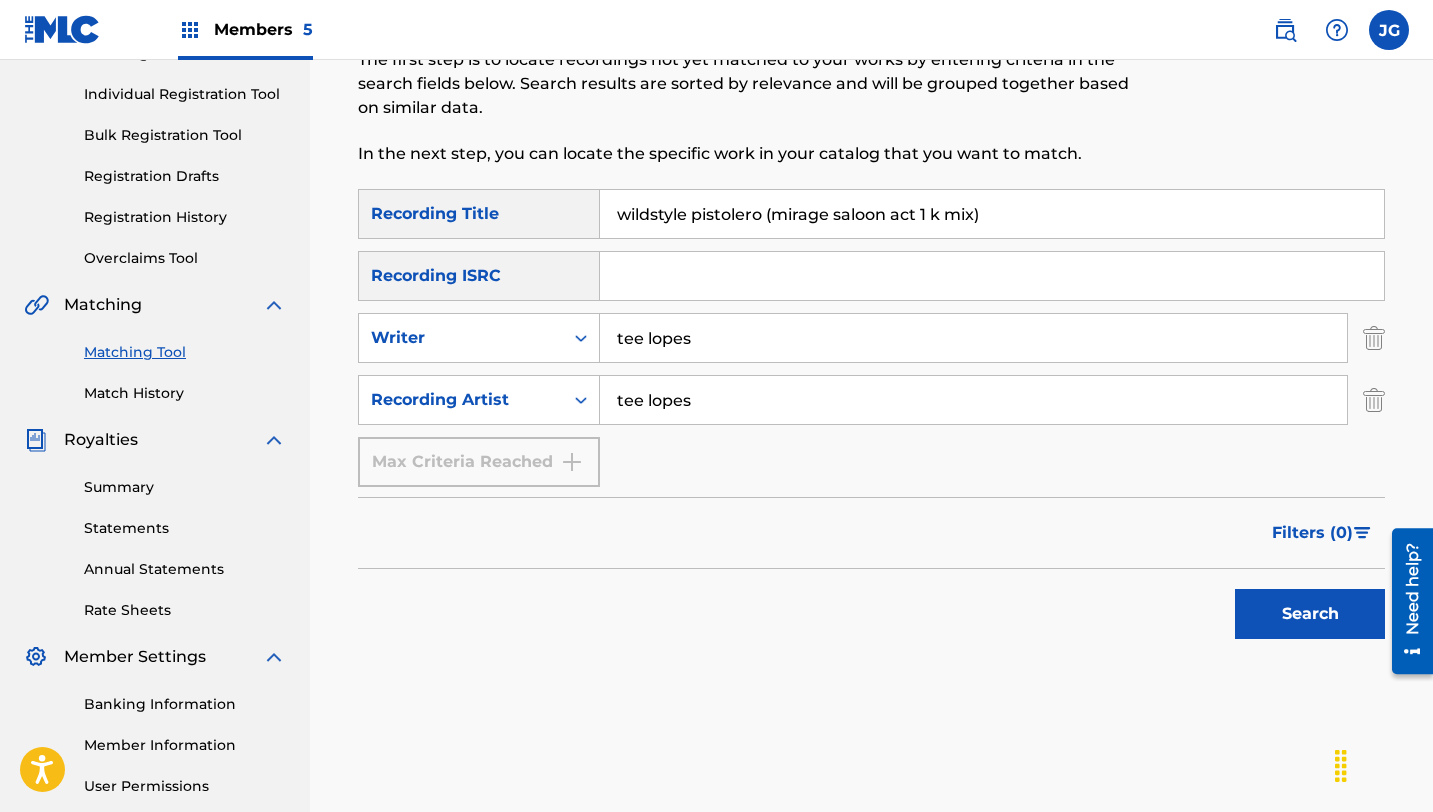 click on "Search" at bounding box center (1310, 614) 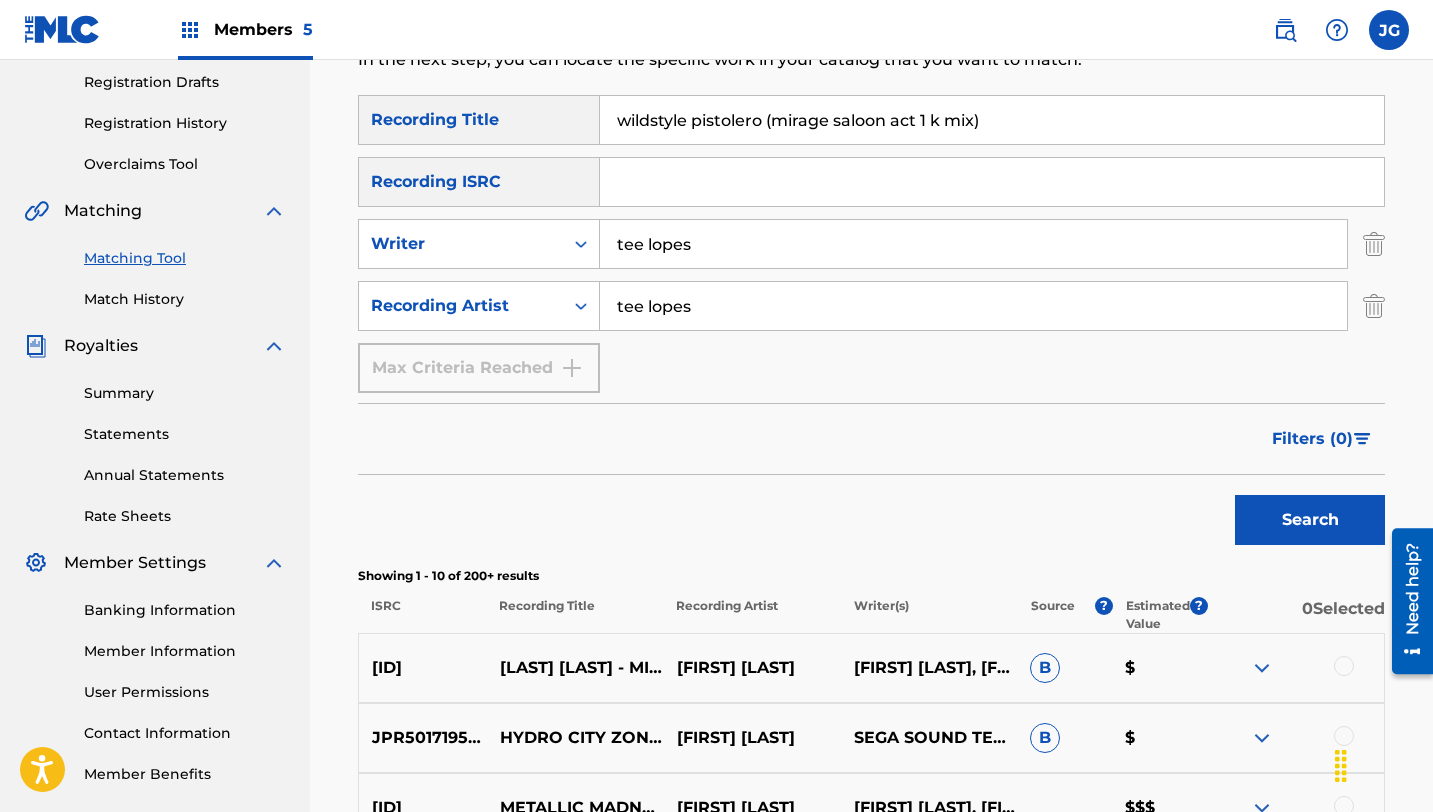 scroll, scrollTop: 338, scrollLeft: 0, axis: vertical 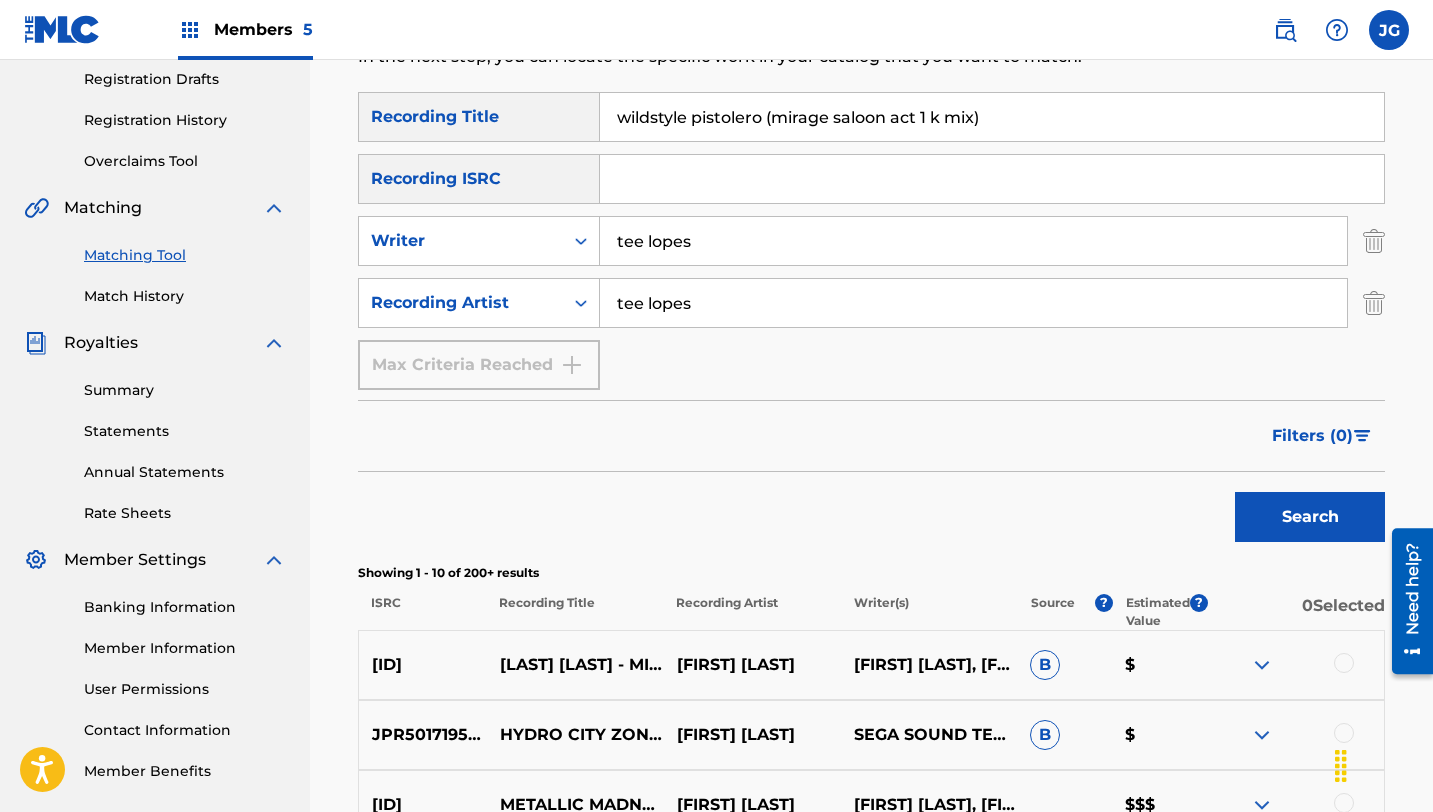 click at bounding box center (1344, 663) 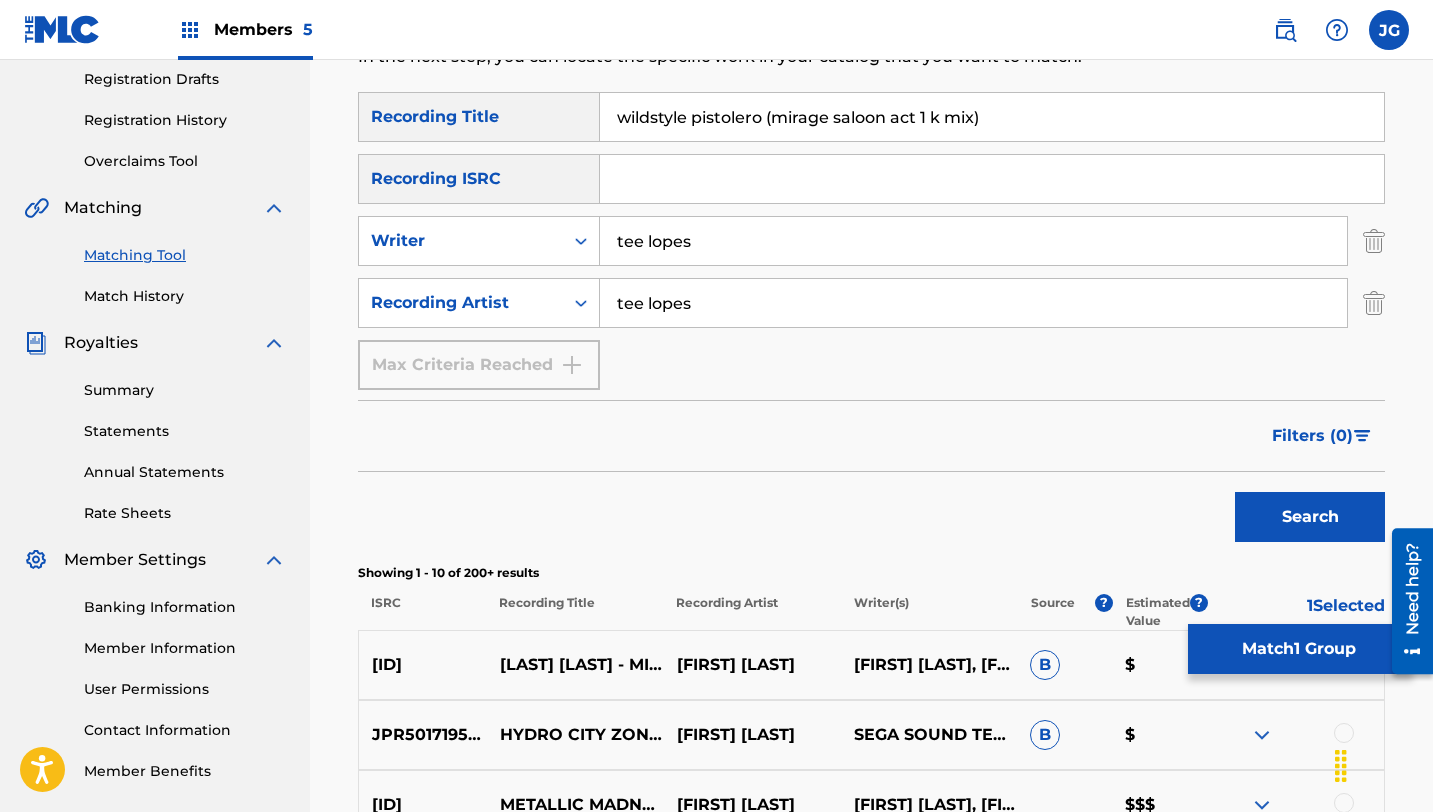 click on "Match  1 Group" at bounding box center [1298, 649] 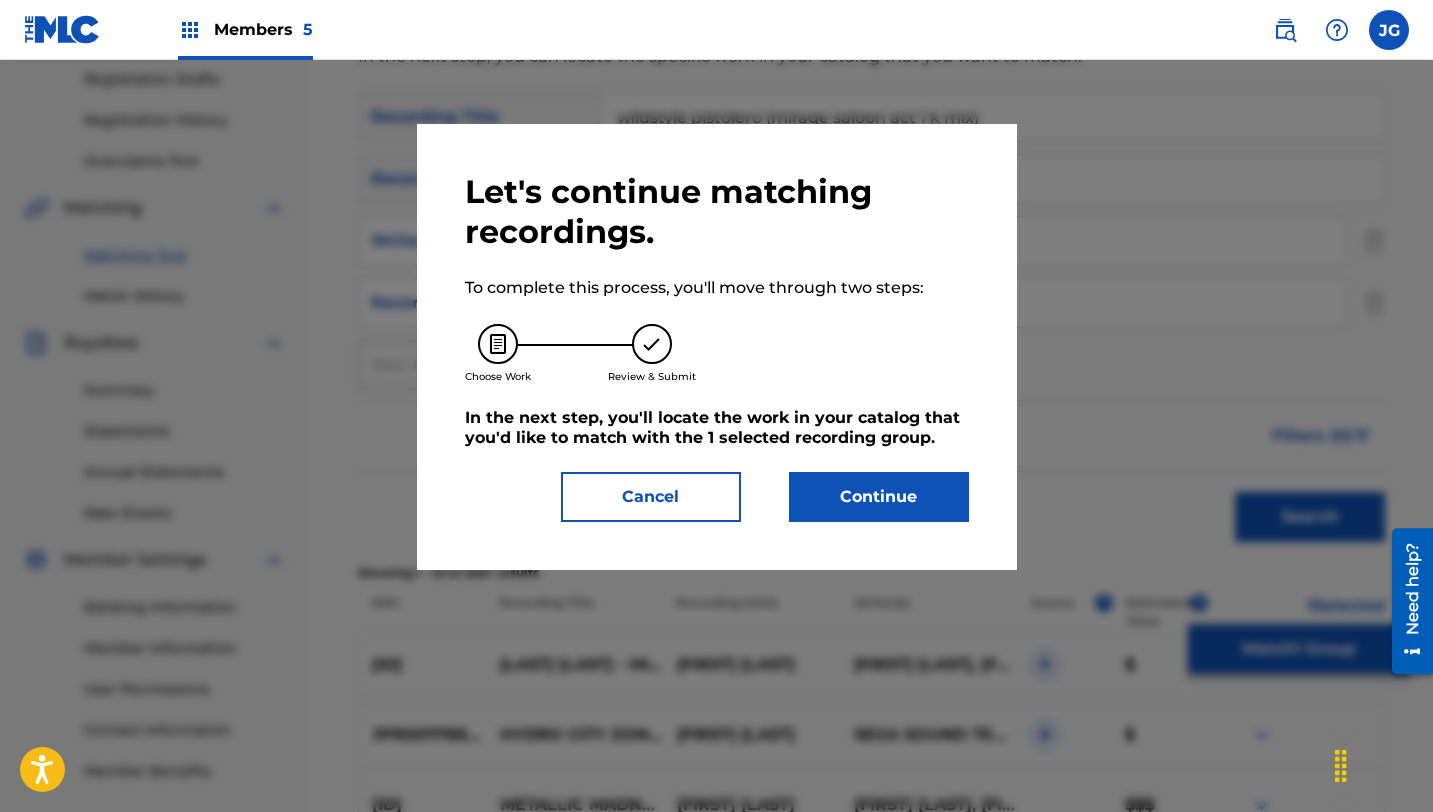 click on "Continue" at bounding box center [879, 497] 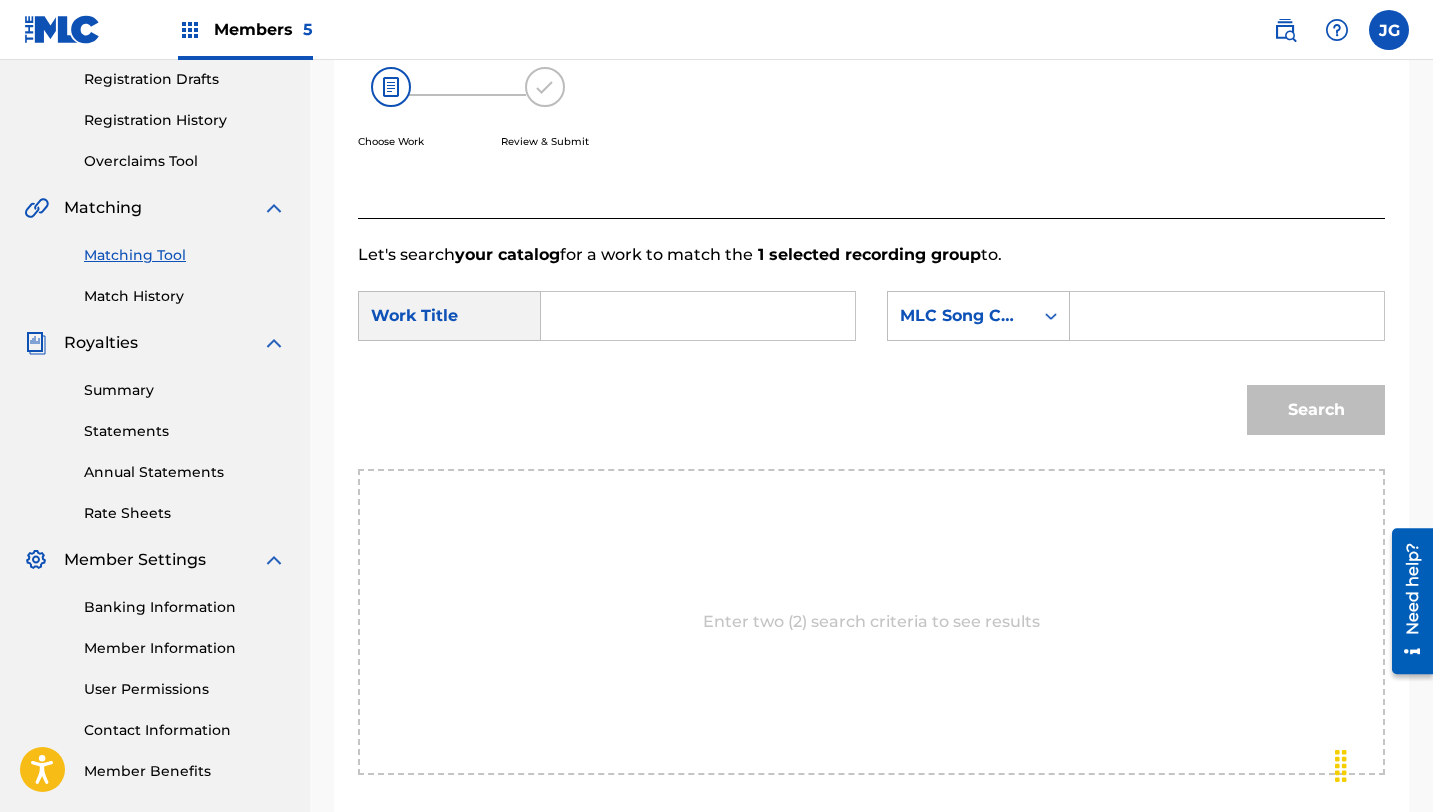 click at bounding box center (698, 316) 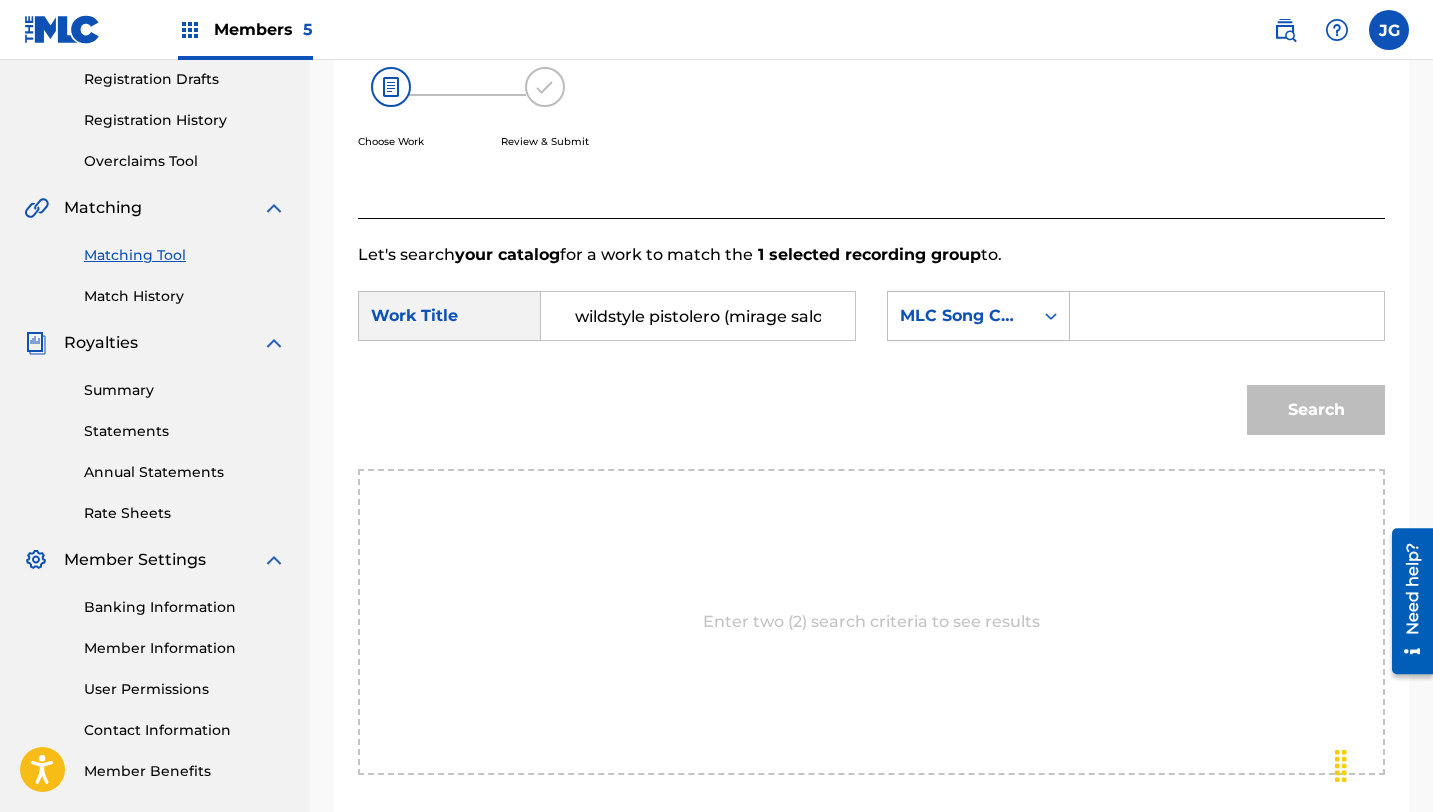 scroll, scrollTop: 0, scrollLeft: 119, axis: horizontal 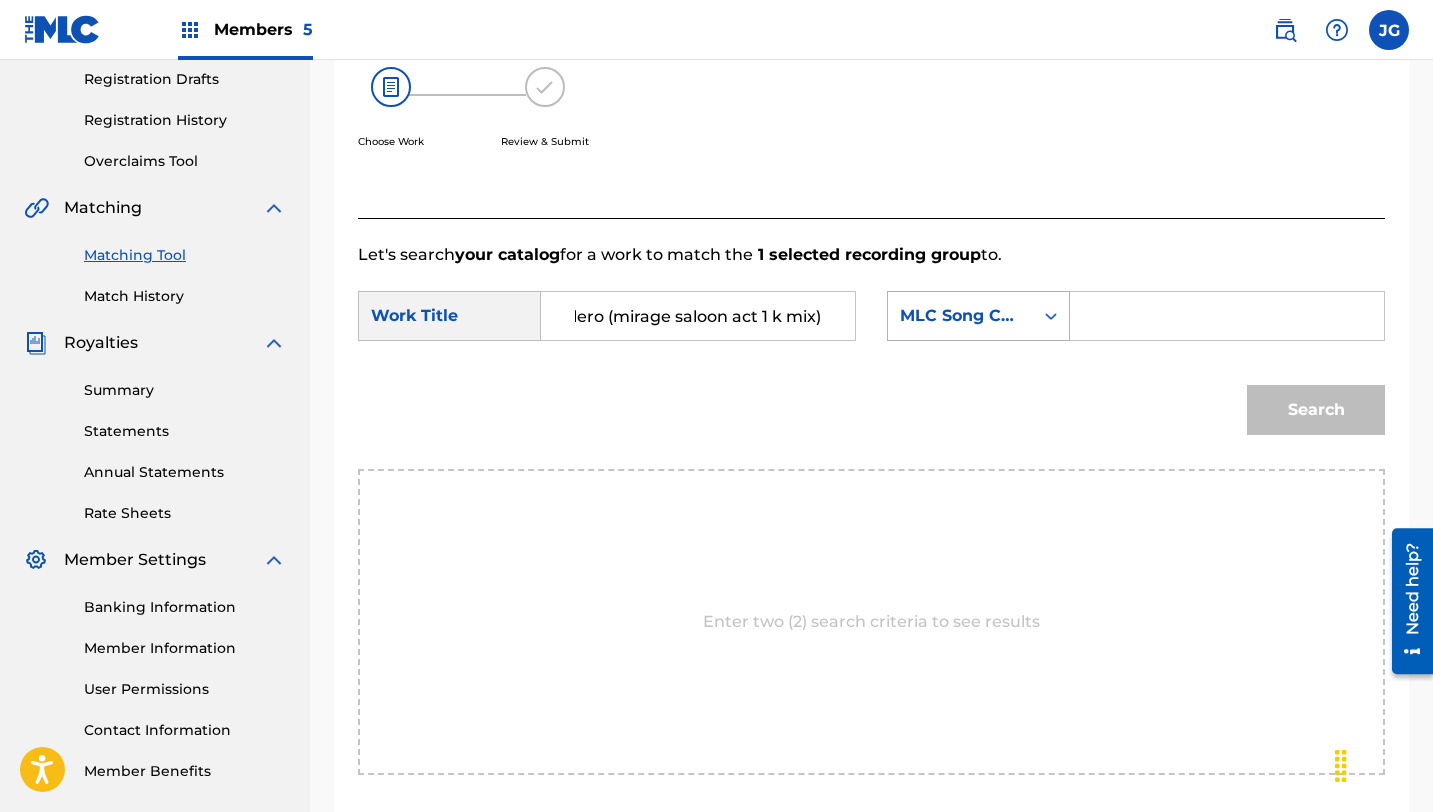type on "wildstyle pistolero (mirage saloon act 1 k mix)" 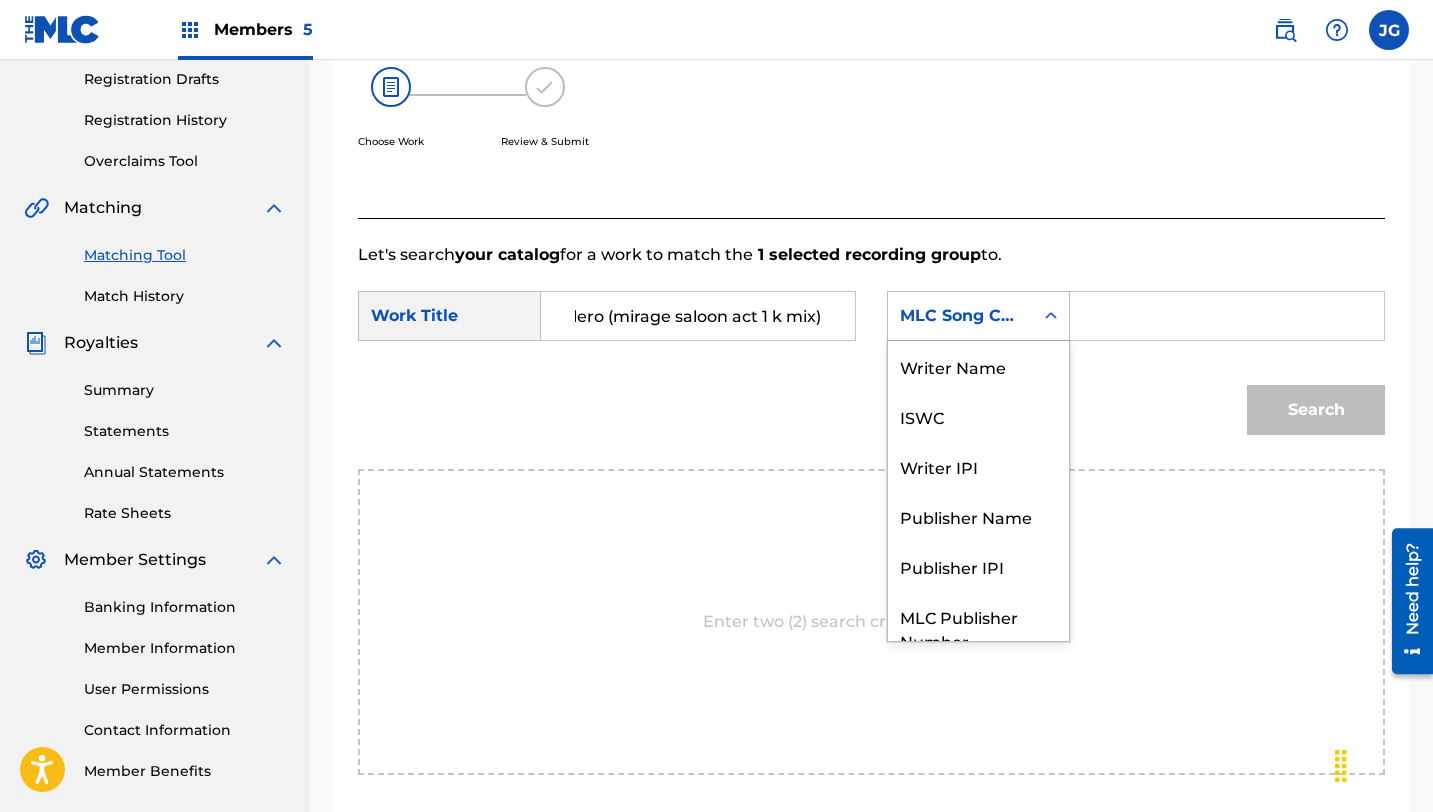 scroll, scrollTop: 0, scrollLeft: 0, axis: both 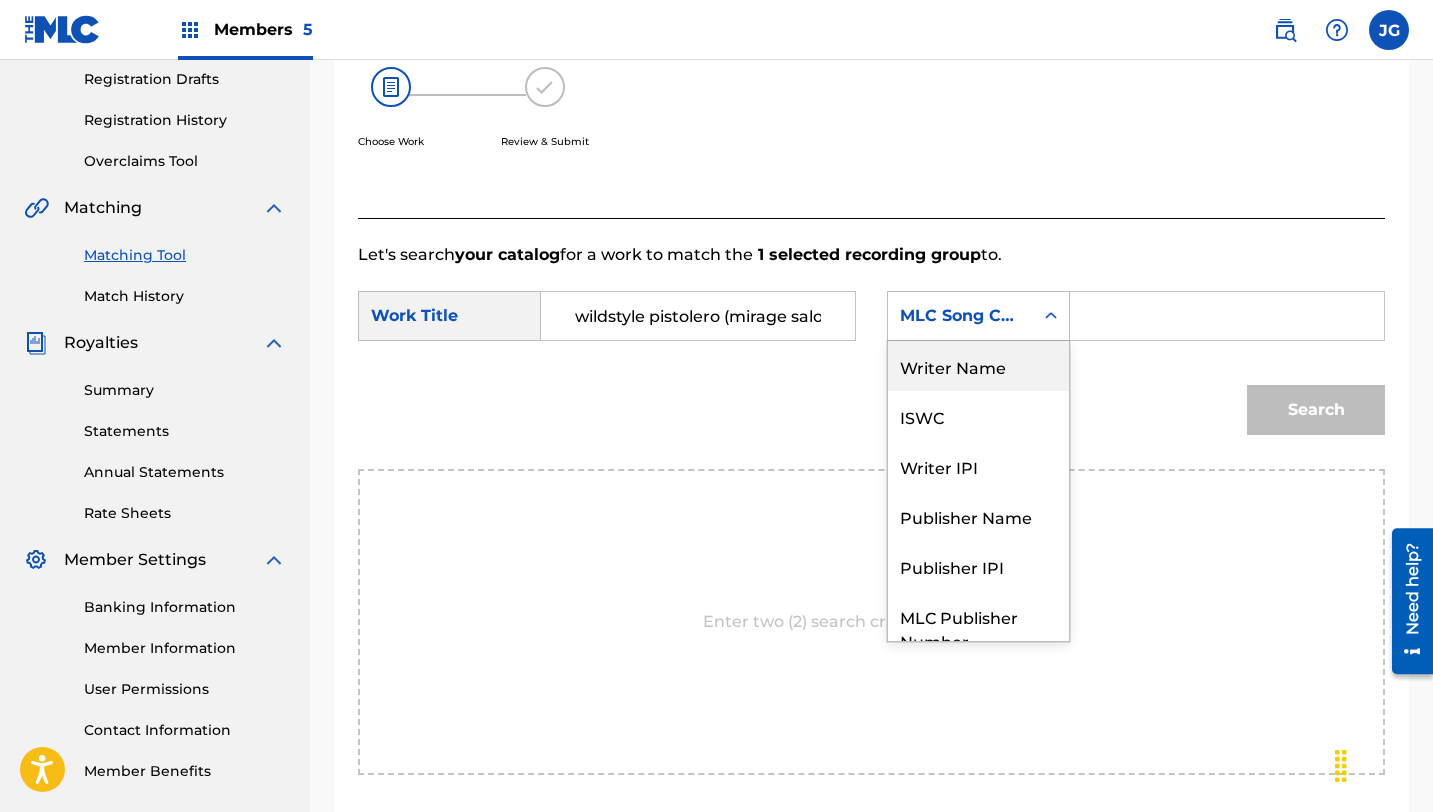 click on "Writer Name" at bounding box center [978, 366] 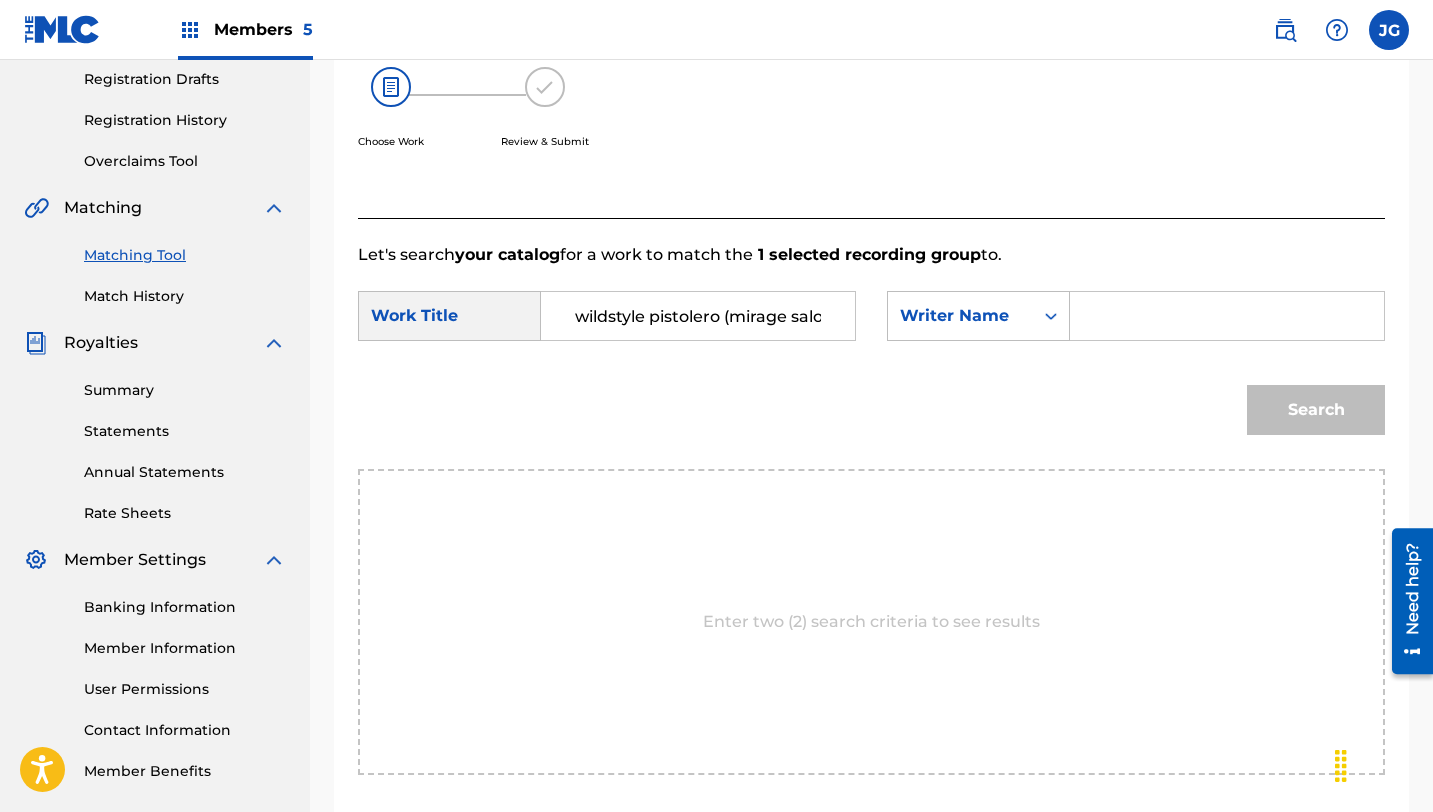 click at bounding box center [1227, 316] 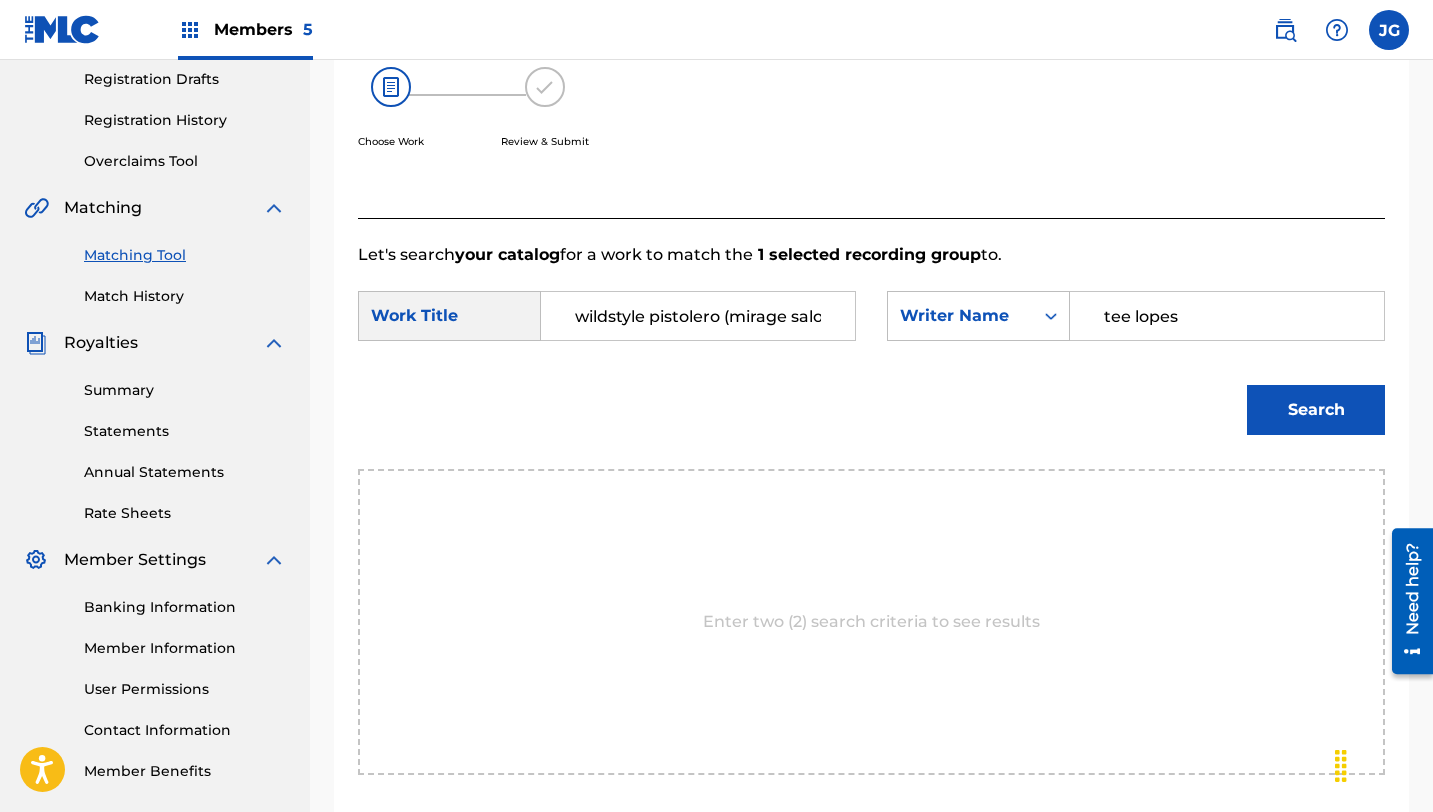click on "Search" at bounding box center [1316, 410] 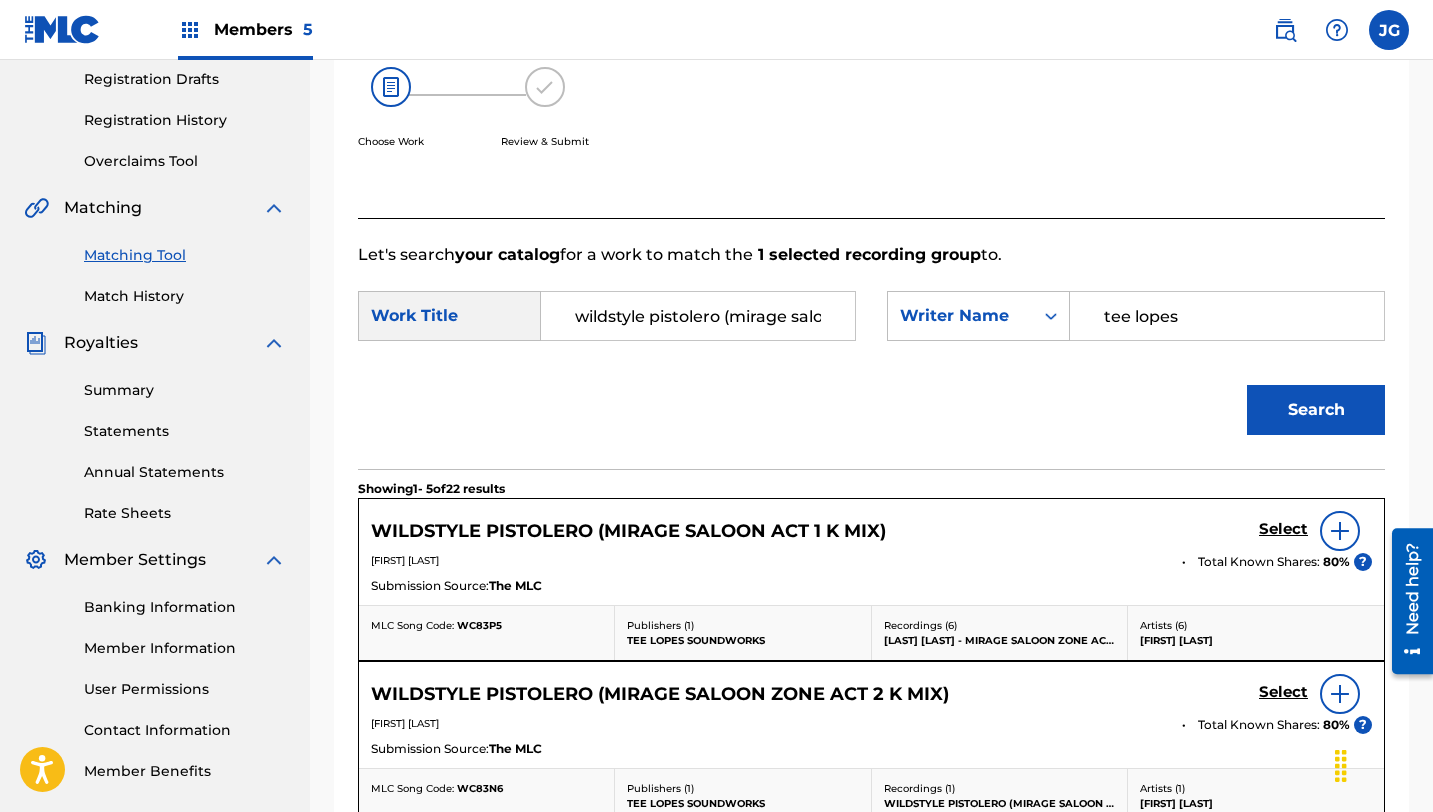click on "Select" at bounding box center [1283, 529] 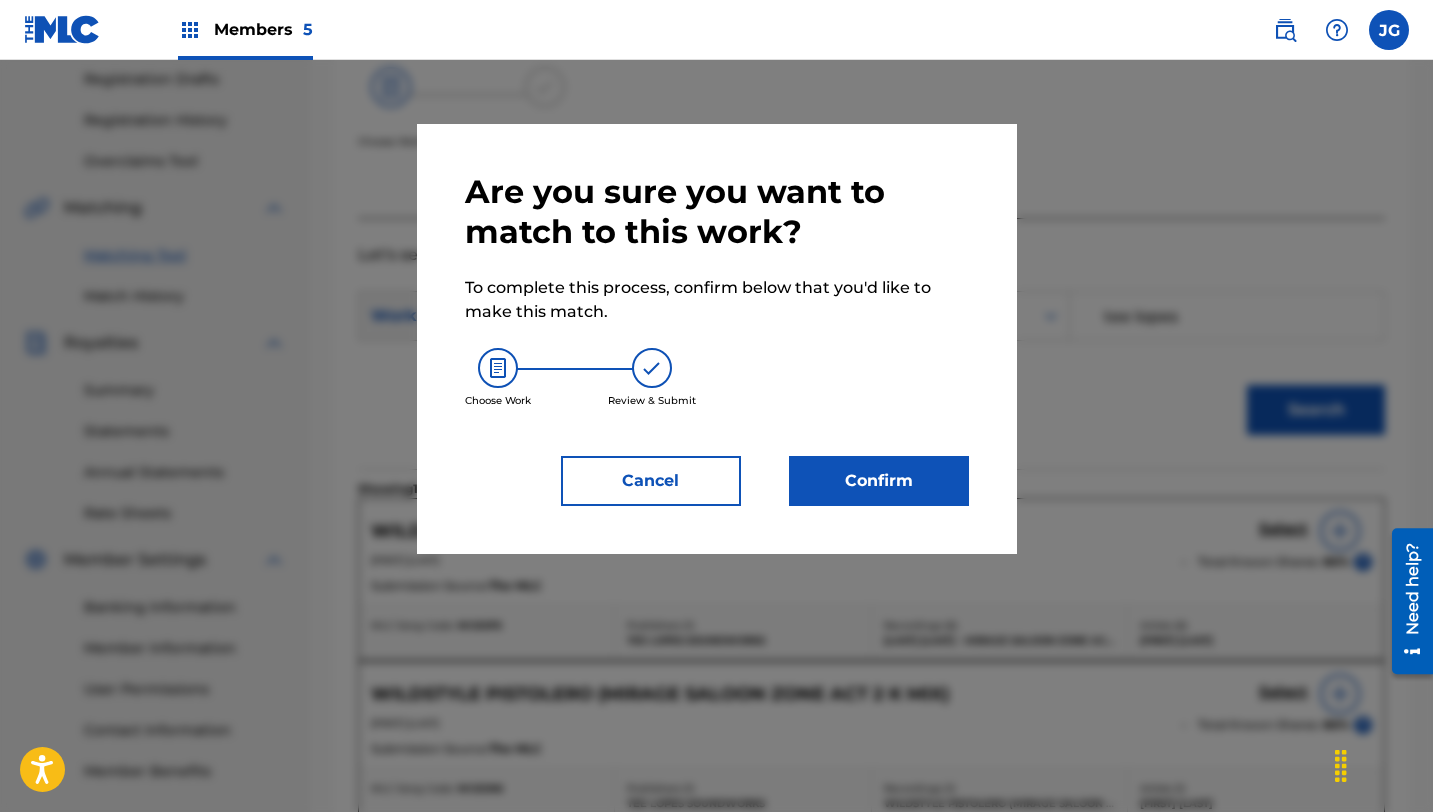 click on "Confirm" at bounding box center (879, 481) 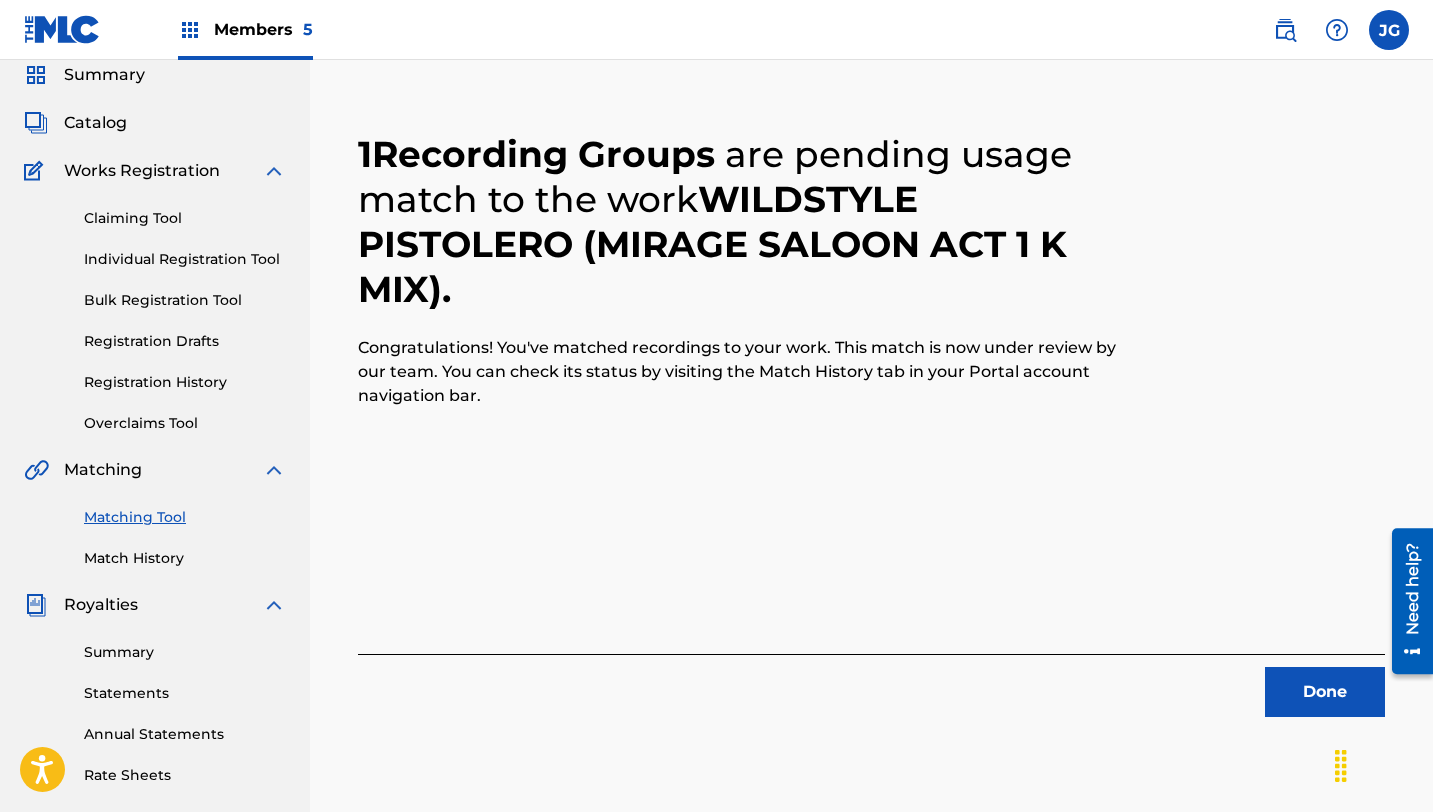 scroll, scrollTop: 42, scrollLeft: 0, axis: vertical 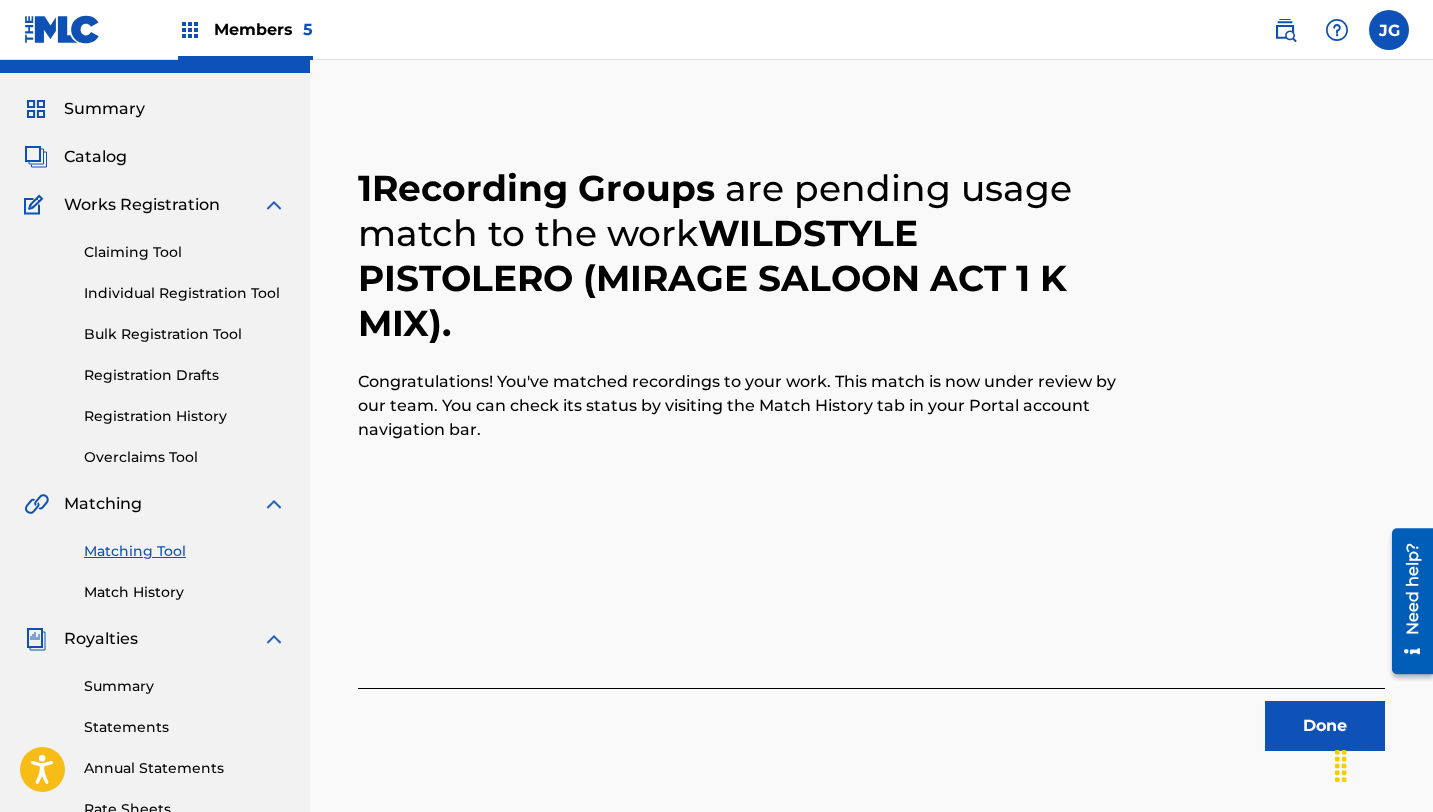 click on "Done" at bounding box center [1325, 726] 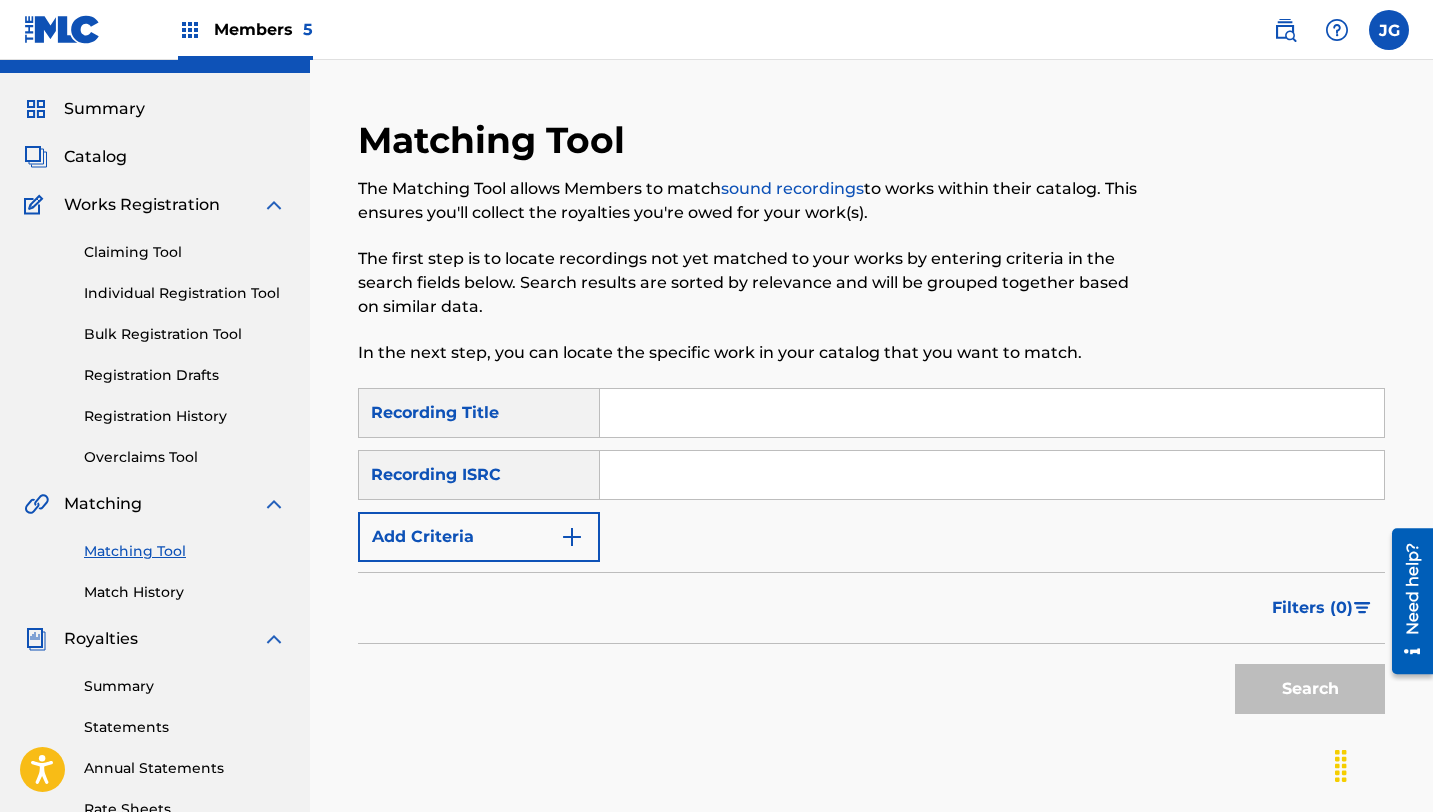 click on "Matching Tool" at bounding box center (185, 551) 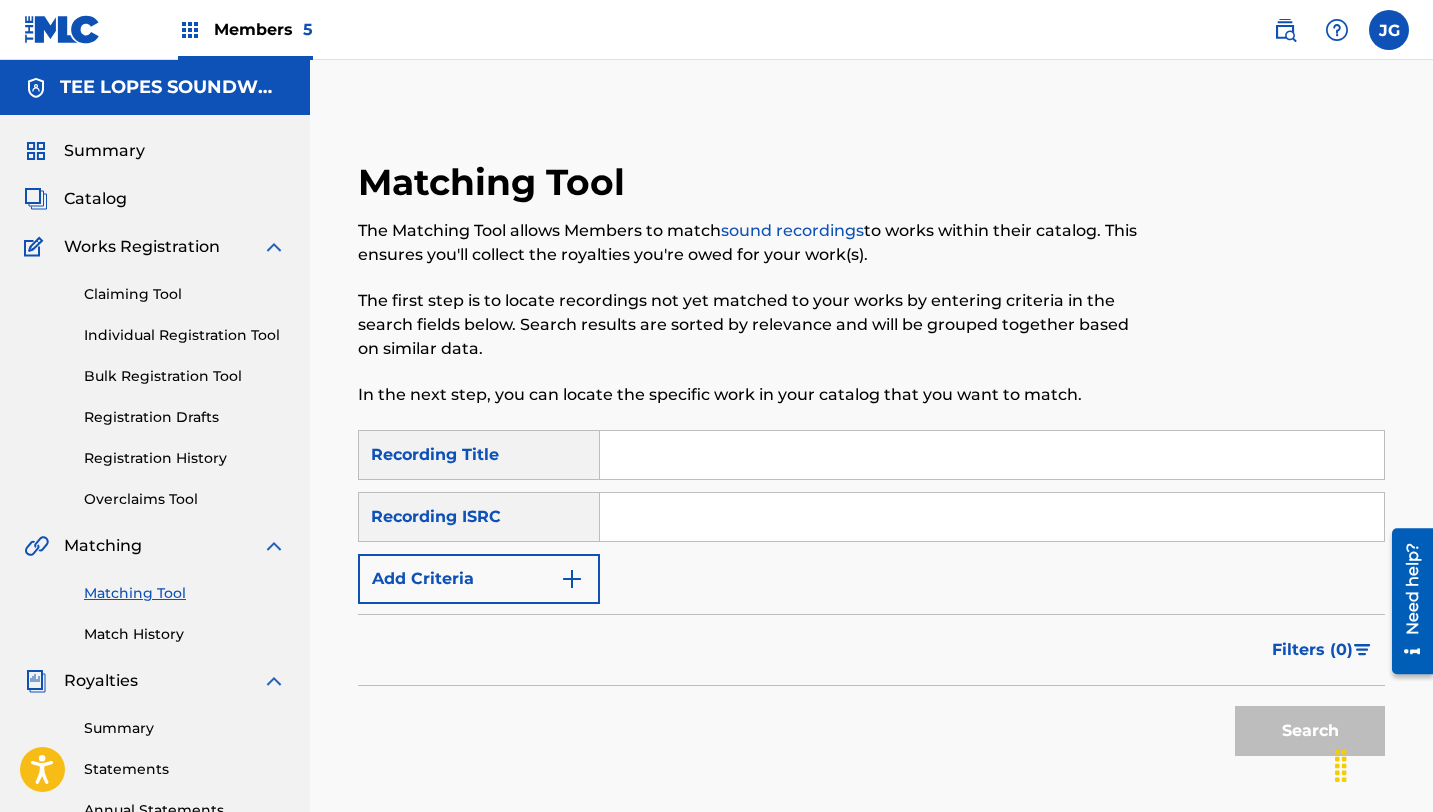 click on "SearchWithCriteriac88aa7d3-7aac-46aa-8b78-9ee49dfc89dc Recording Title SearchWithCriteriaaffe1b03-44d3-40f5-b648-25b95fc714a2 Recording ISRC Add Criteria" at bounding box center [871, 517] 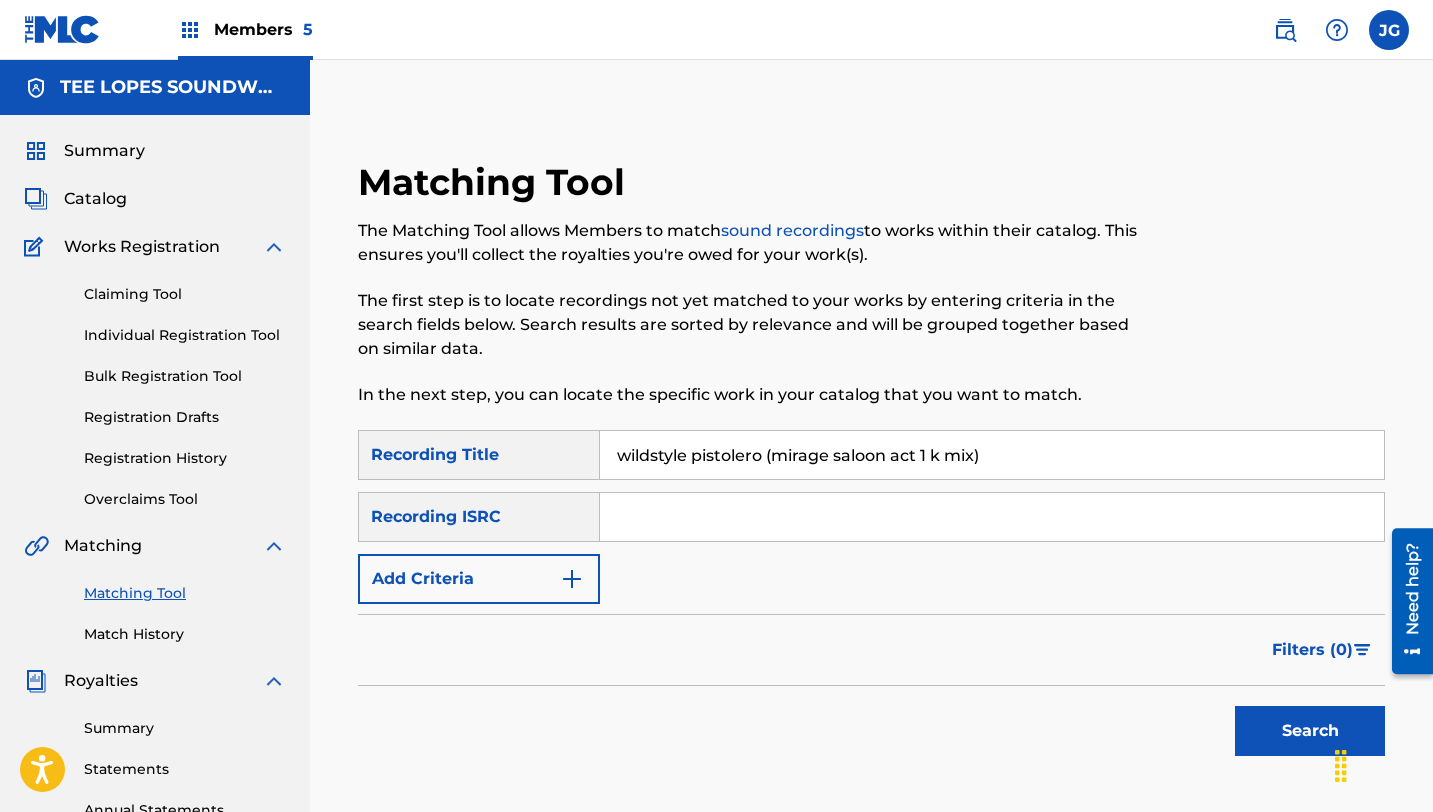 click on "wildstyle pistolero (mirage saloon act 1 k mix)" at bounding box center (992, 455) 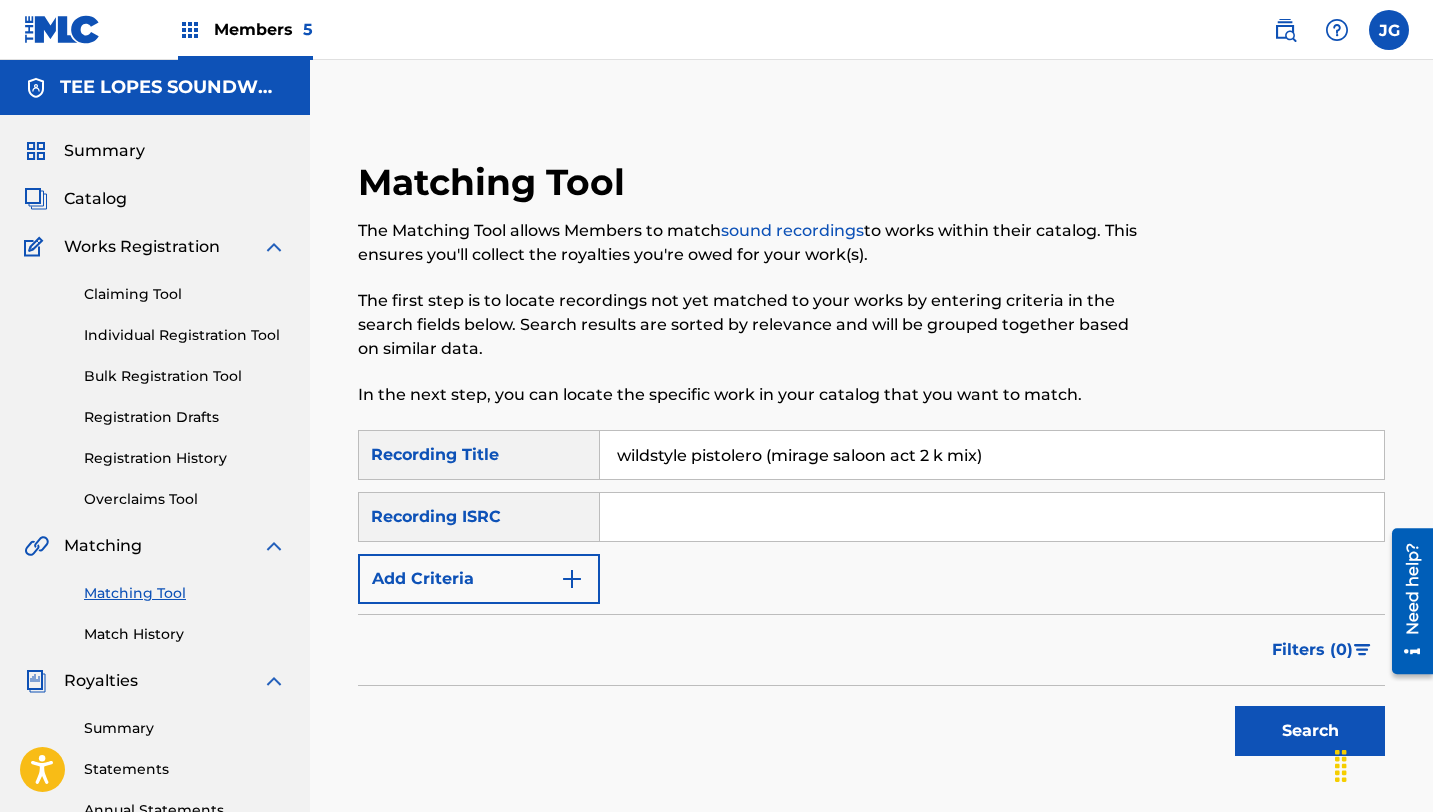 click on "wildstyle pistolero (mirage saloon act 2 k mix)" at bounding box center (992, 455) 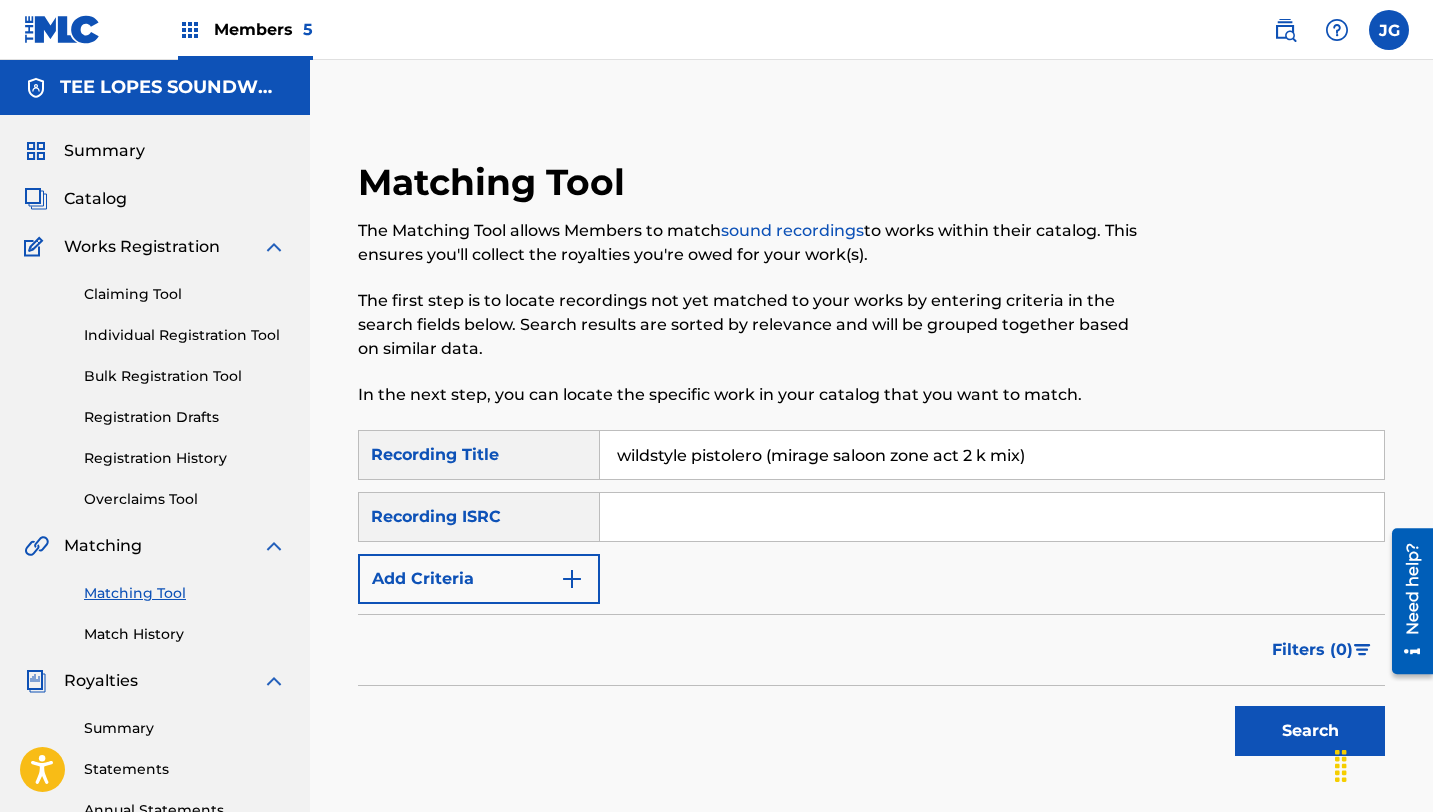 type on "wildstyle pistolero (mirage saloon zone act 2 k mix)" 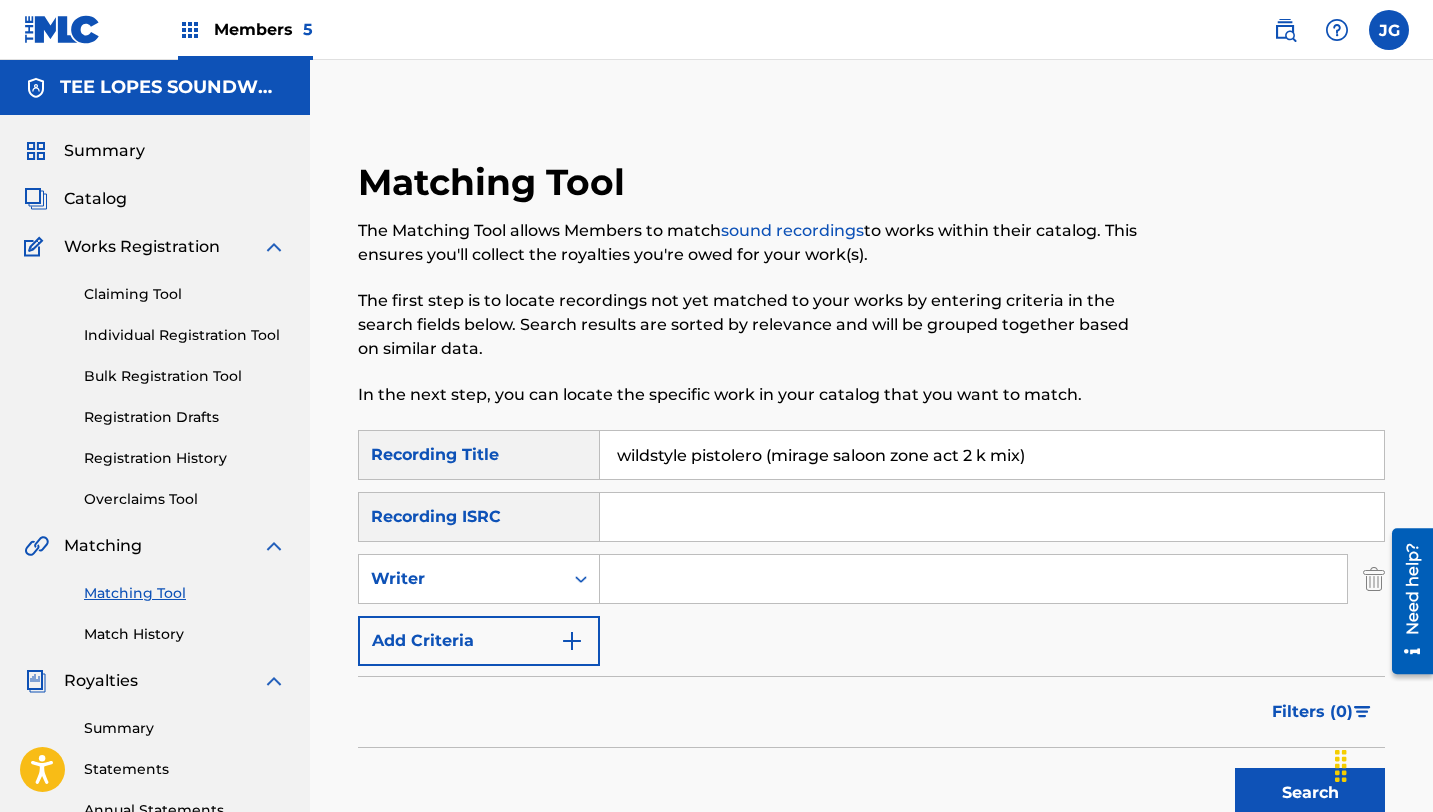 click at bounding box center [973, 579] 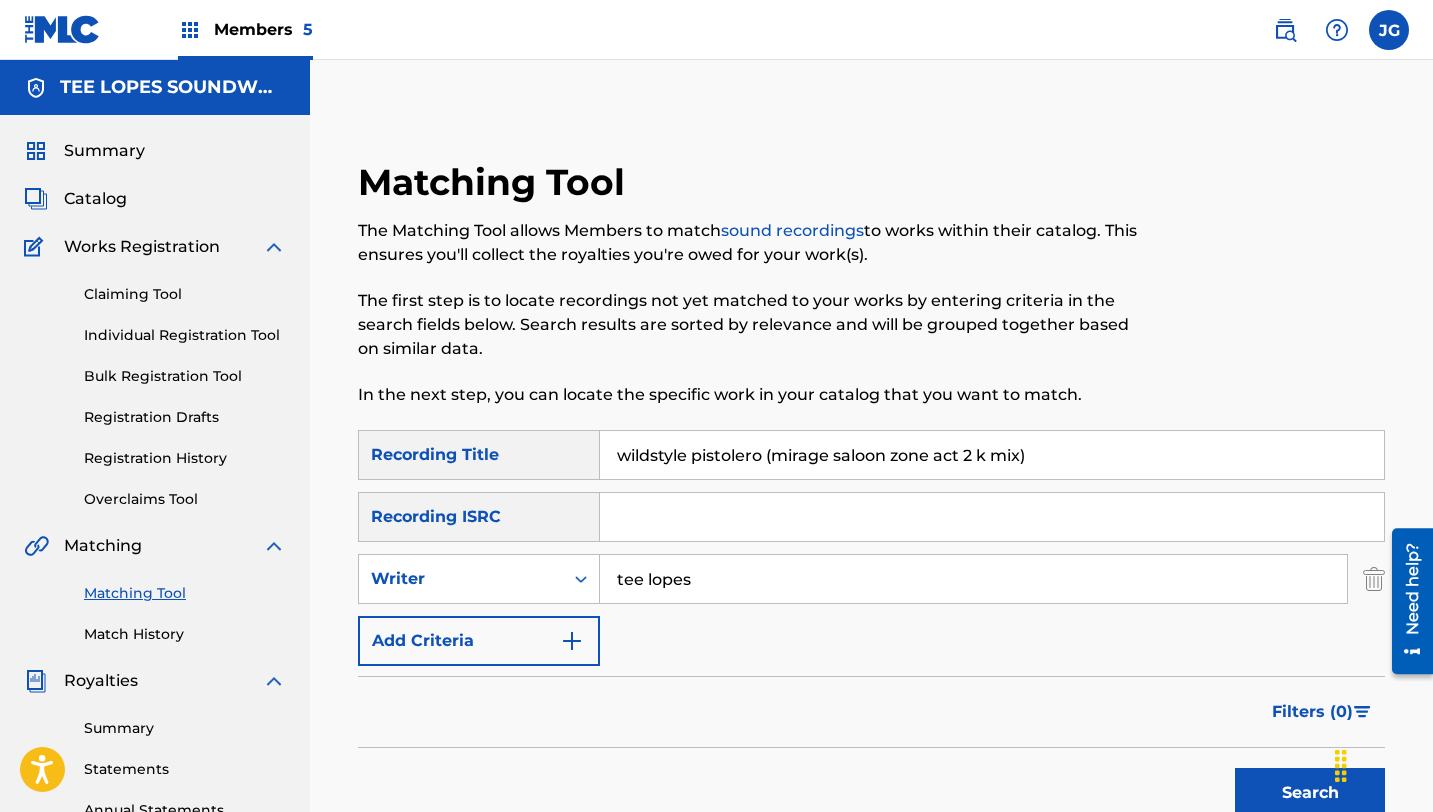 click on "Add Criteria" at bounding box center [479, 641] 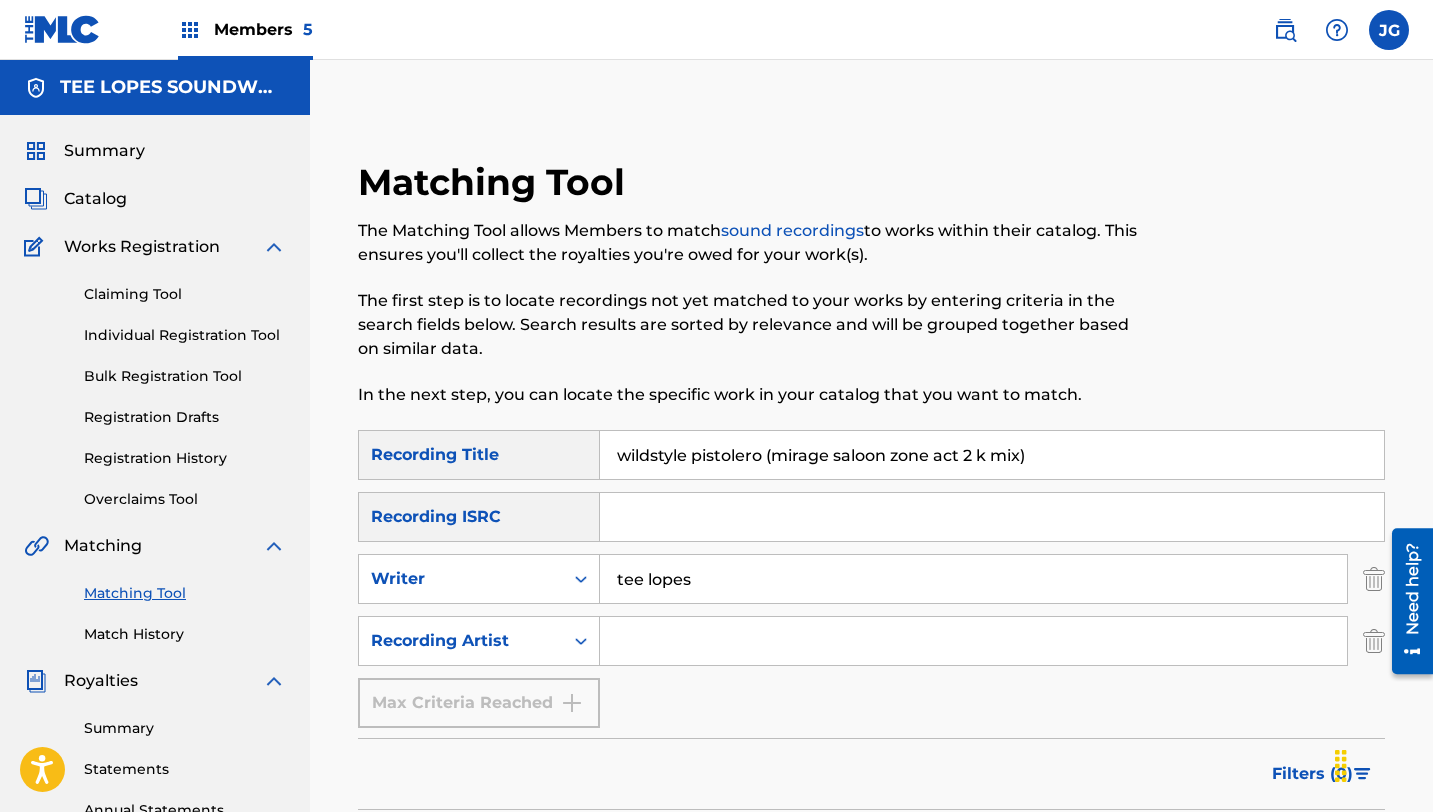 click at bounding box center (973, 641) 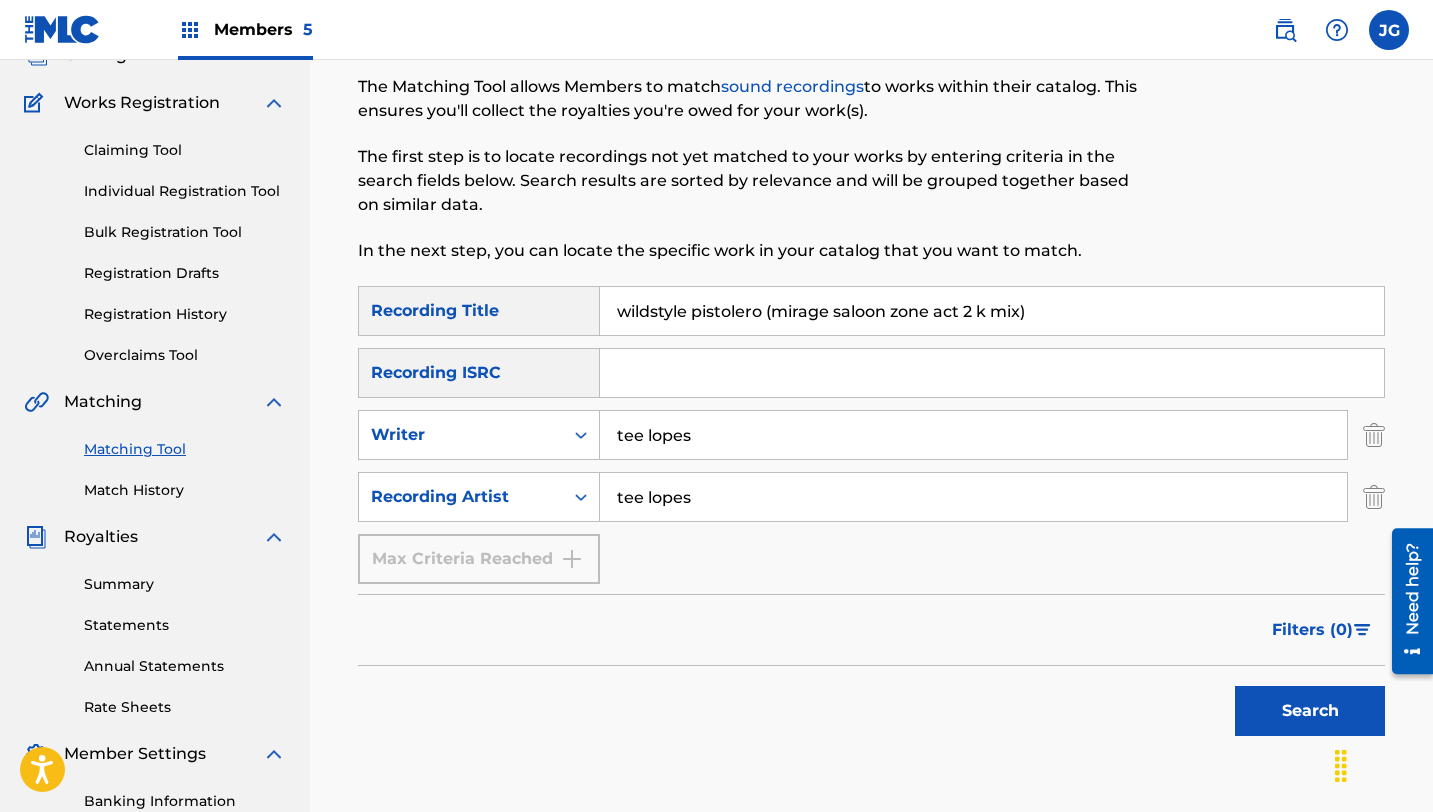 scroll, scrollTop: 253, scrollLeft: 0, axis: vertical 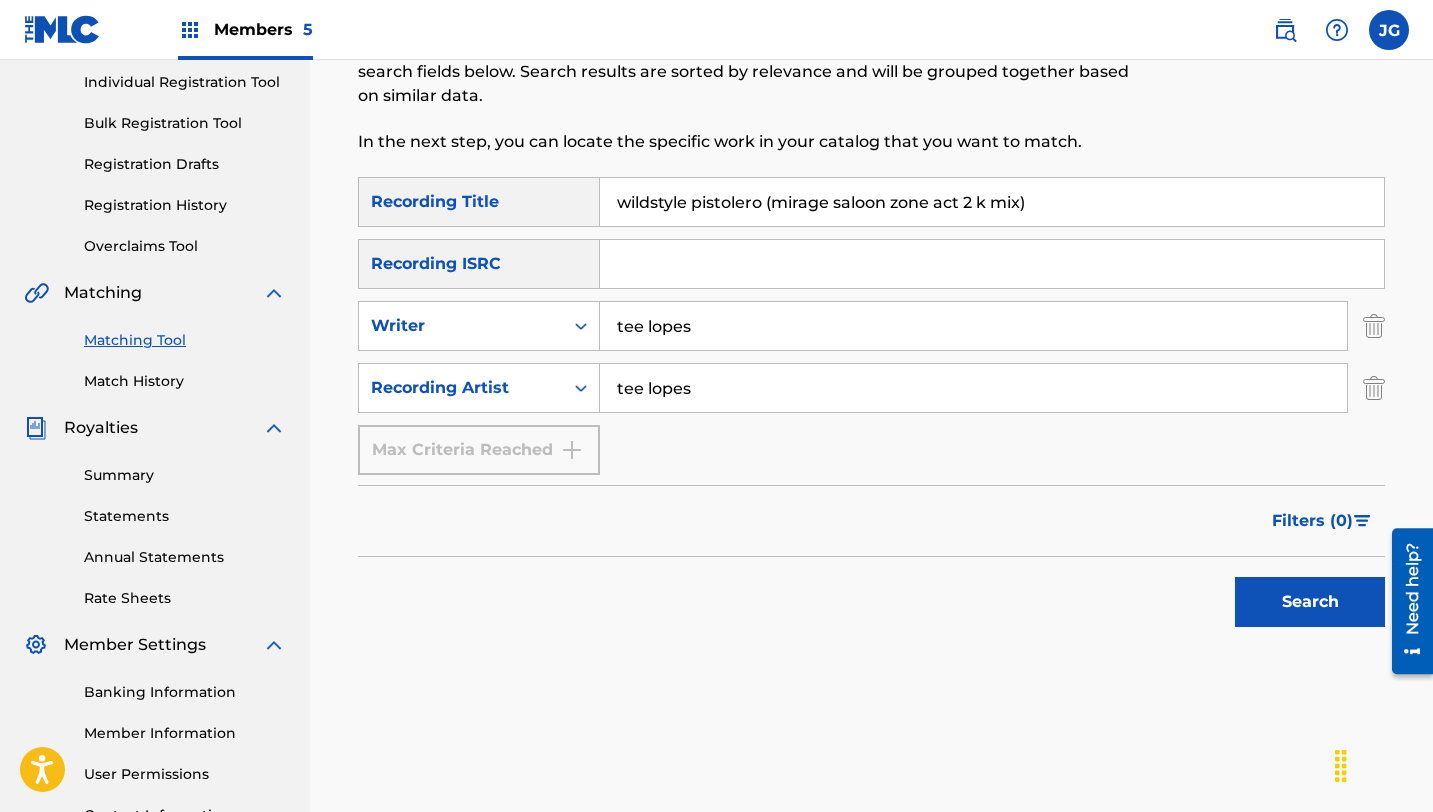 click on "Search" at bounding box center (1310, 602) 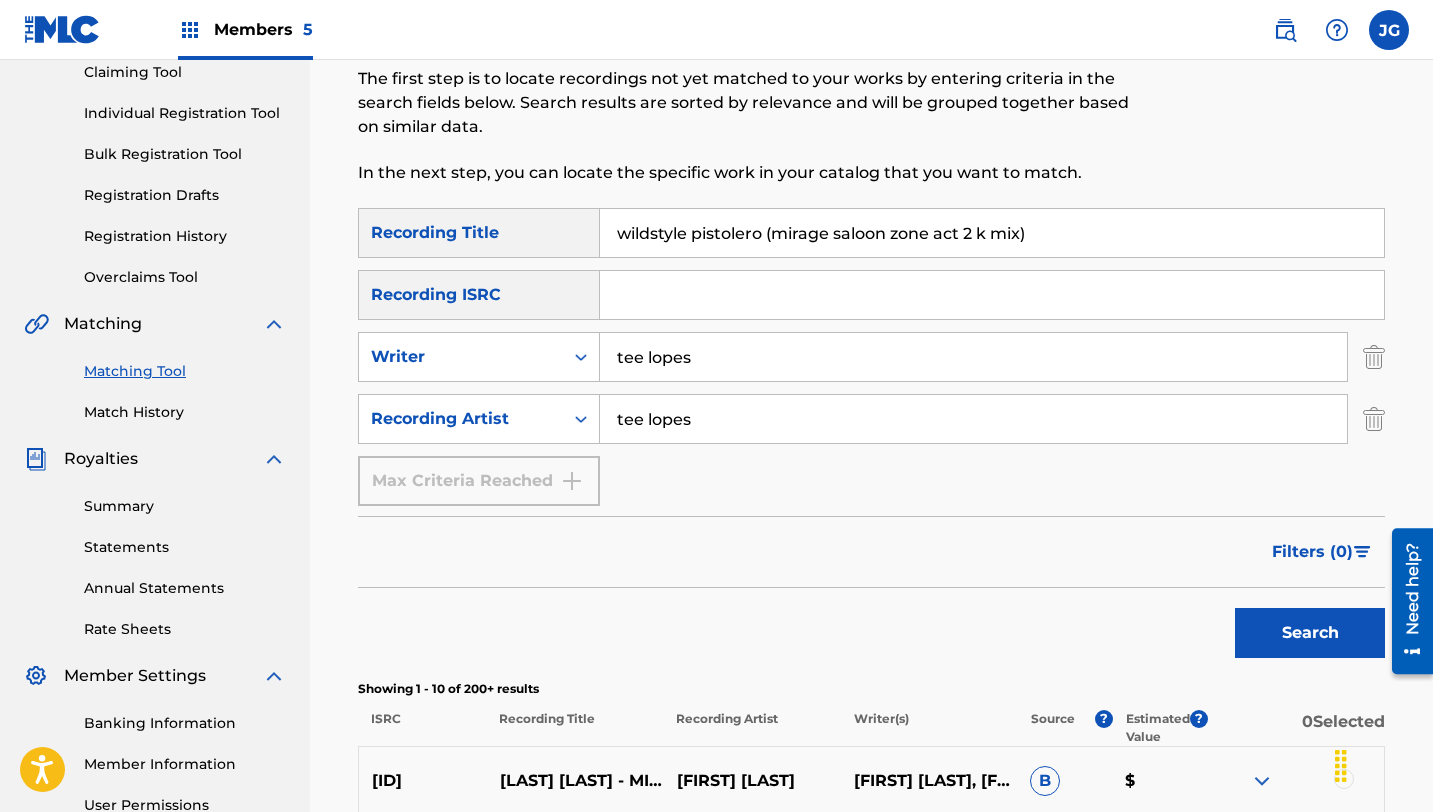 scroll, scrollTop: 194, scrollLeft: 0, axis: vertical 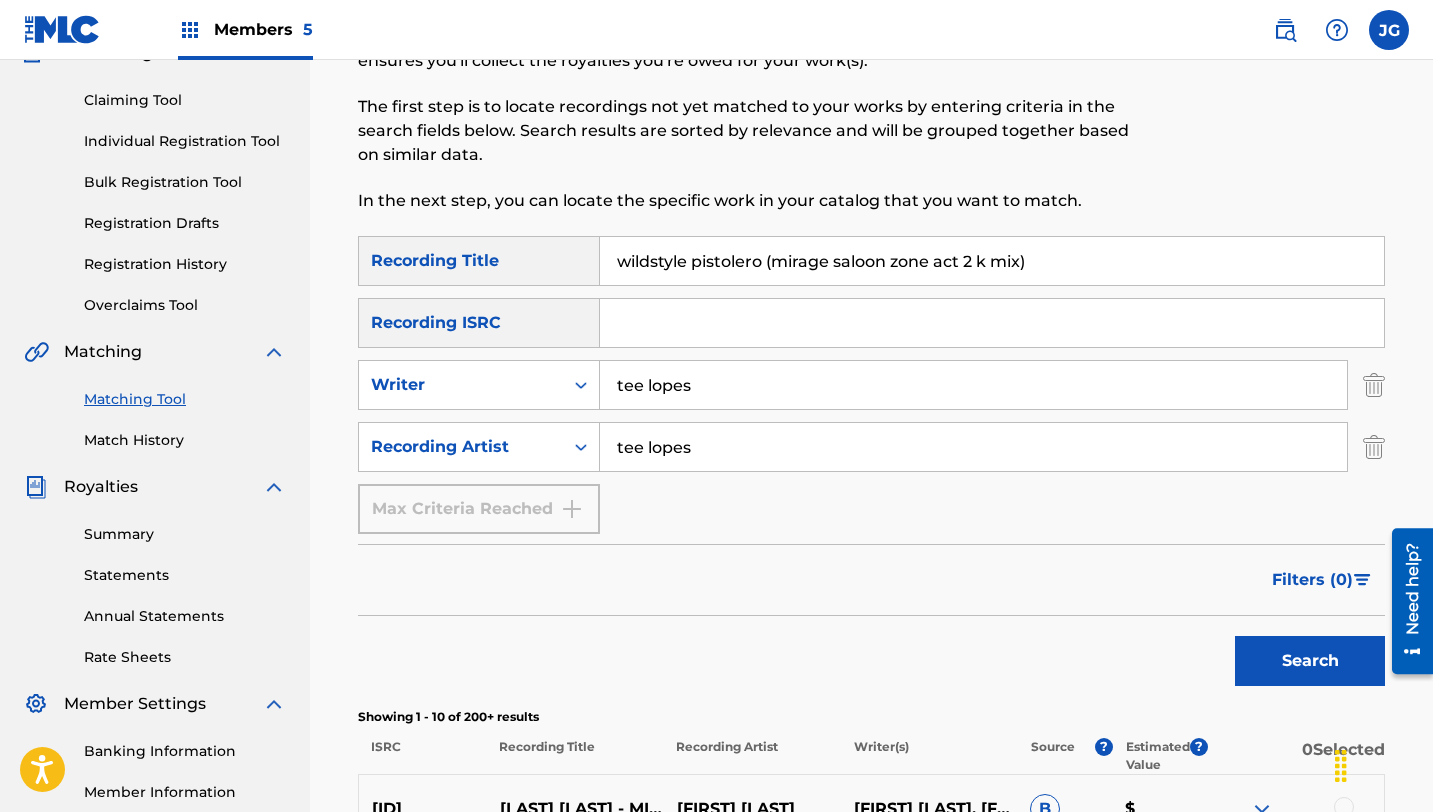 drag, startPoint x: 1041, startPoint y: 267, endPoint x: 594, endPoint y: 258, distance: 447.0906 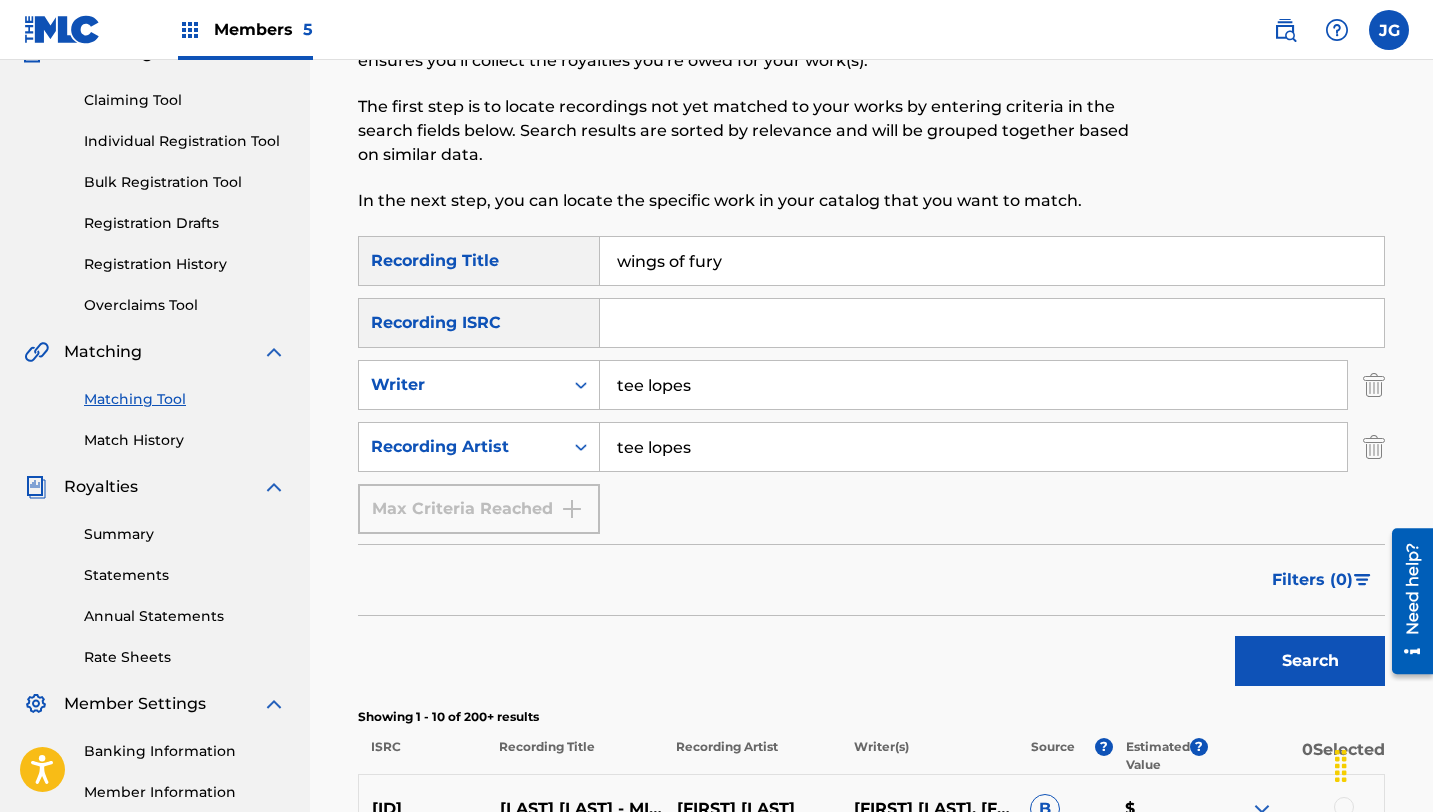 click on "Search" at bounding box center [1310, 661] 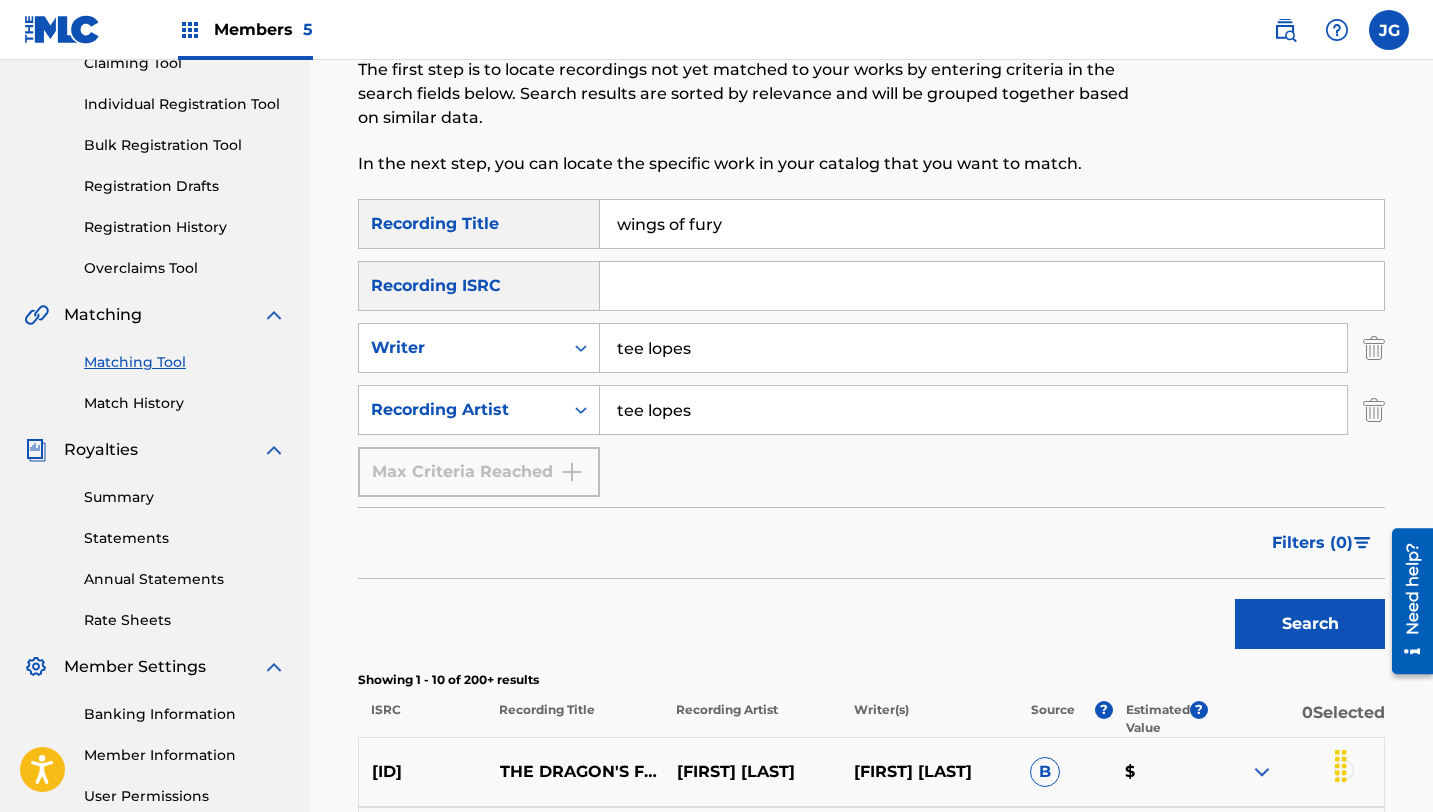 scroll, scrollTop: 192, scrollLeft: 0, axis: vertical 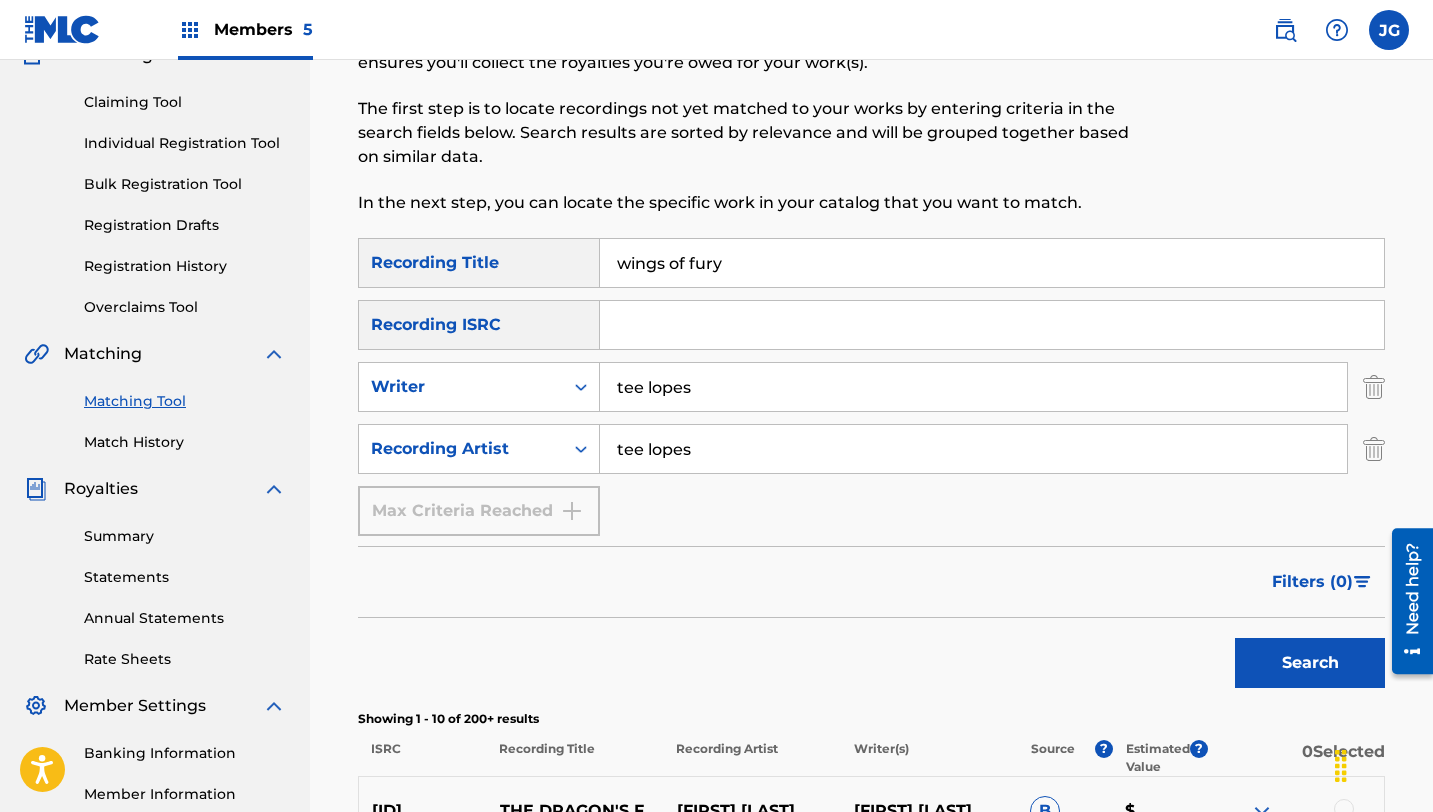 drag, startPoint x: 740, startPoint y: 263, endPoint x: 565, endPoint y: 255, distance: 175.18275 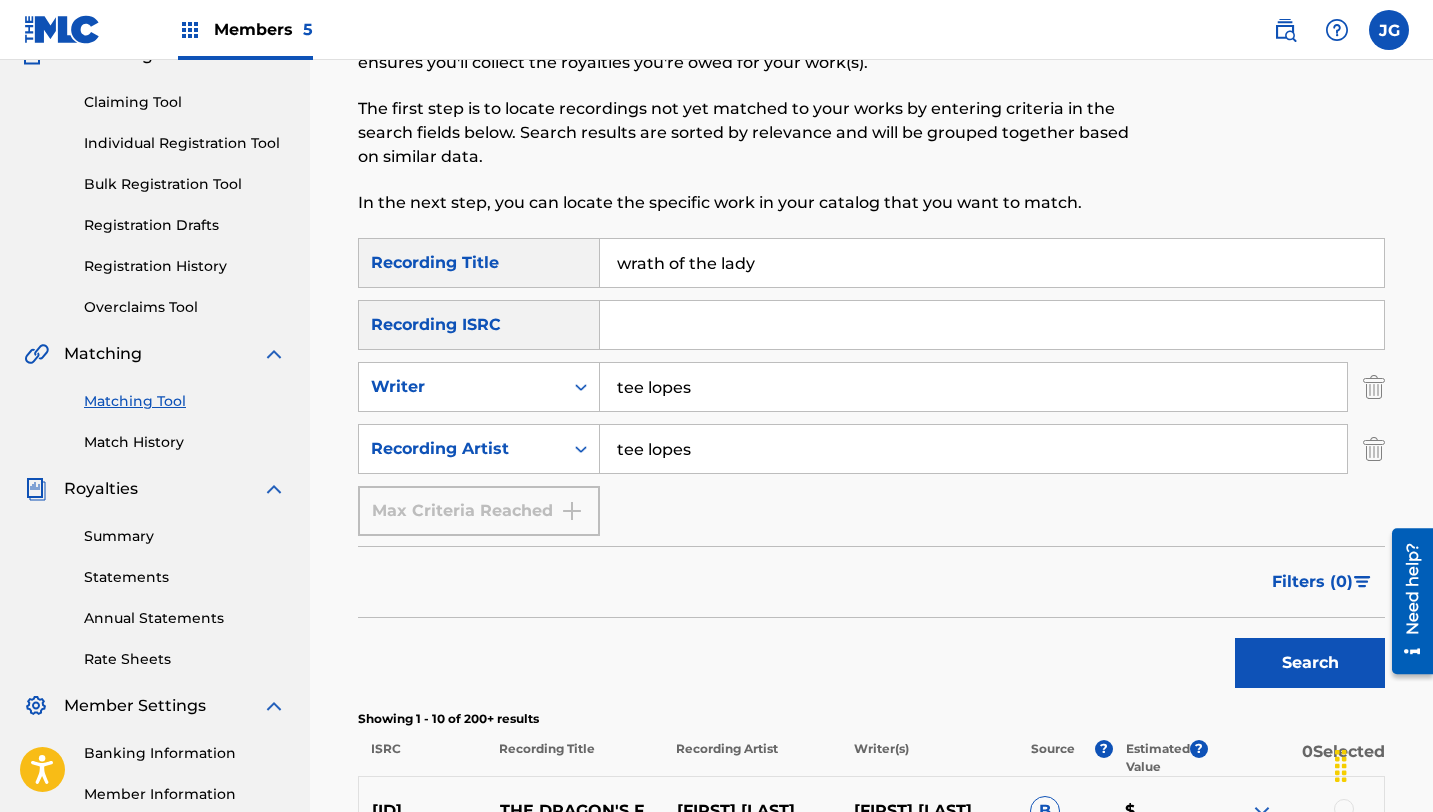 type on "wrath of the lady" 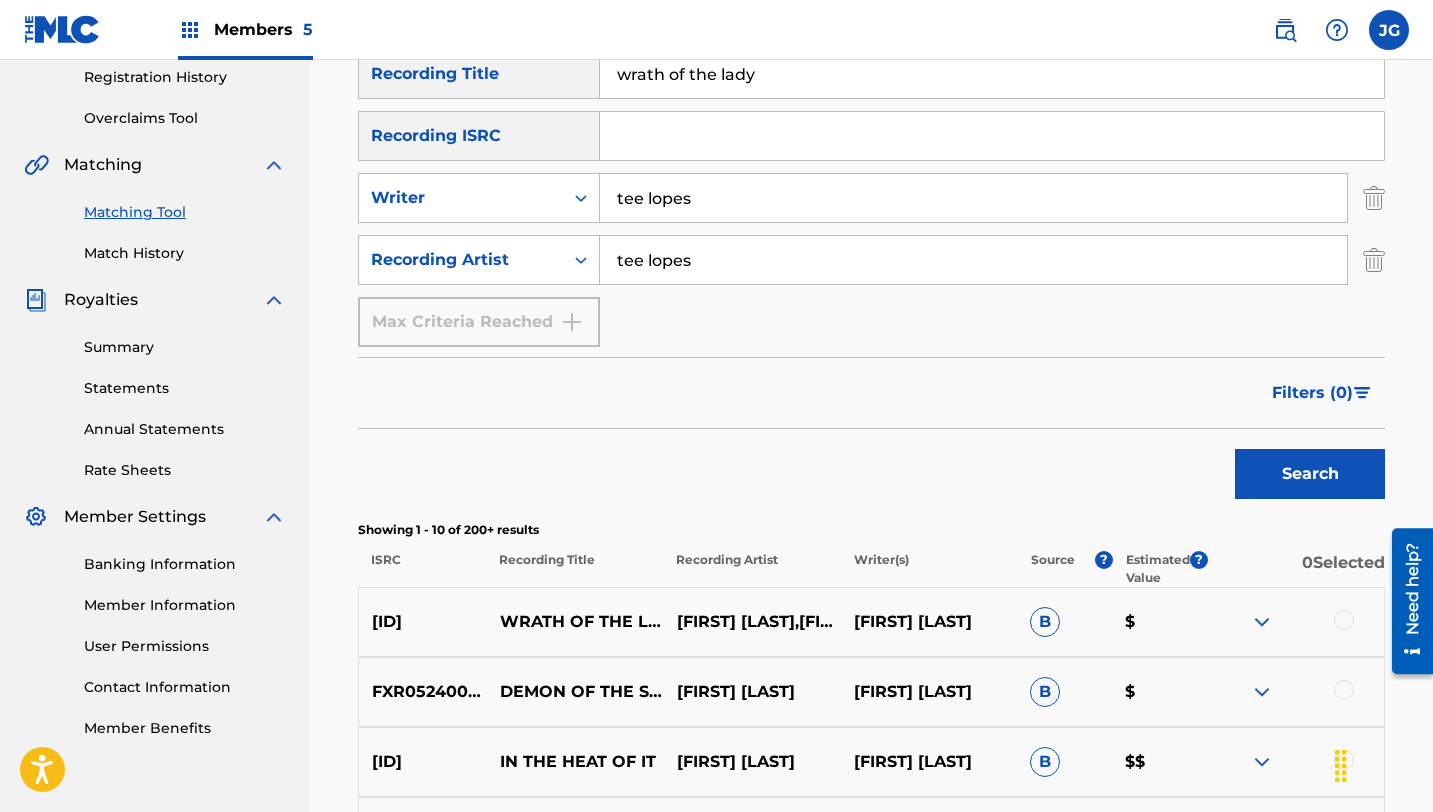 scroll, scrollTop: 382, scrollLeft: 0, axis: vertical 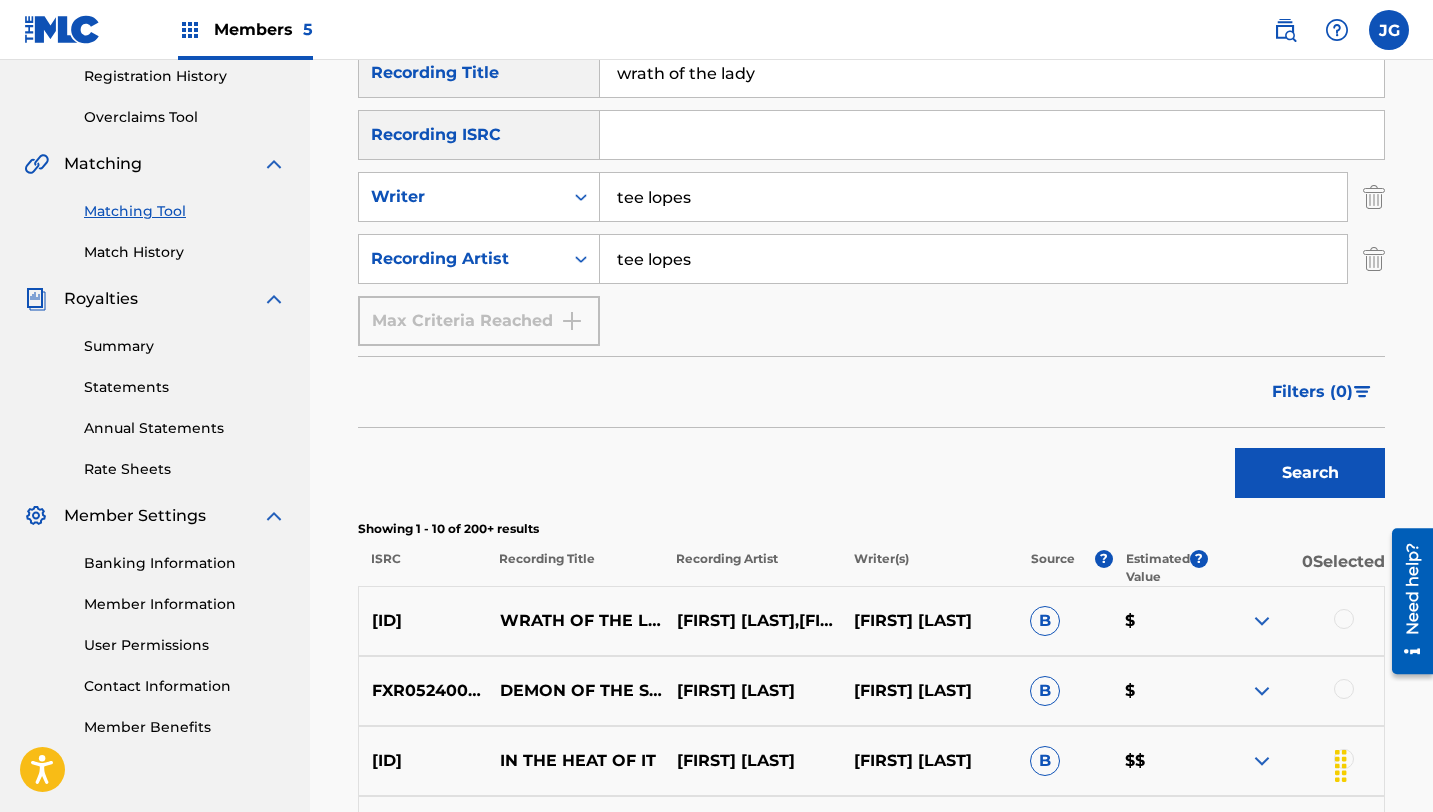 click at bounding box center (1344, 619) 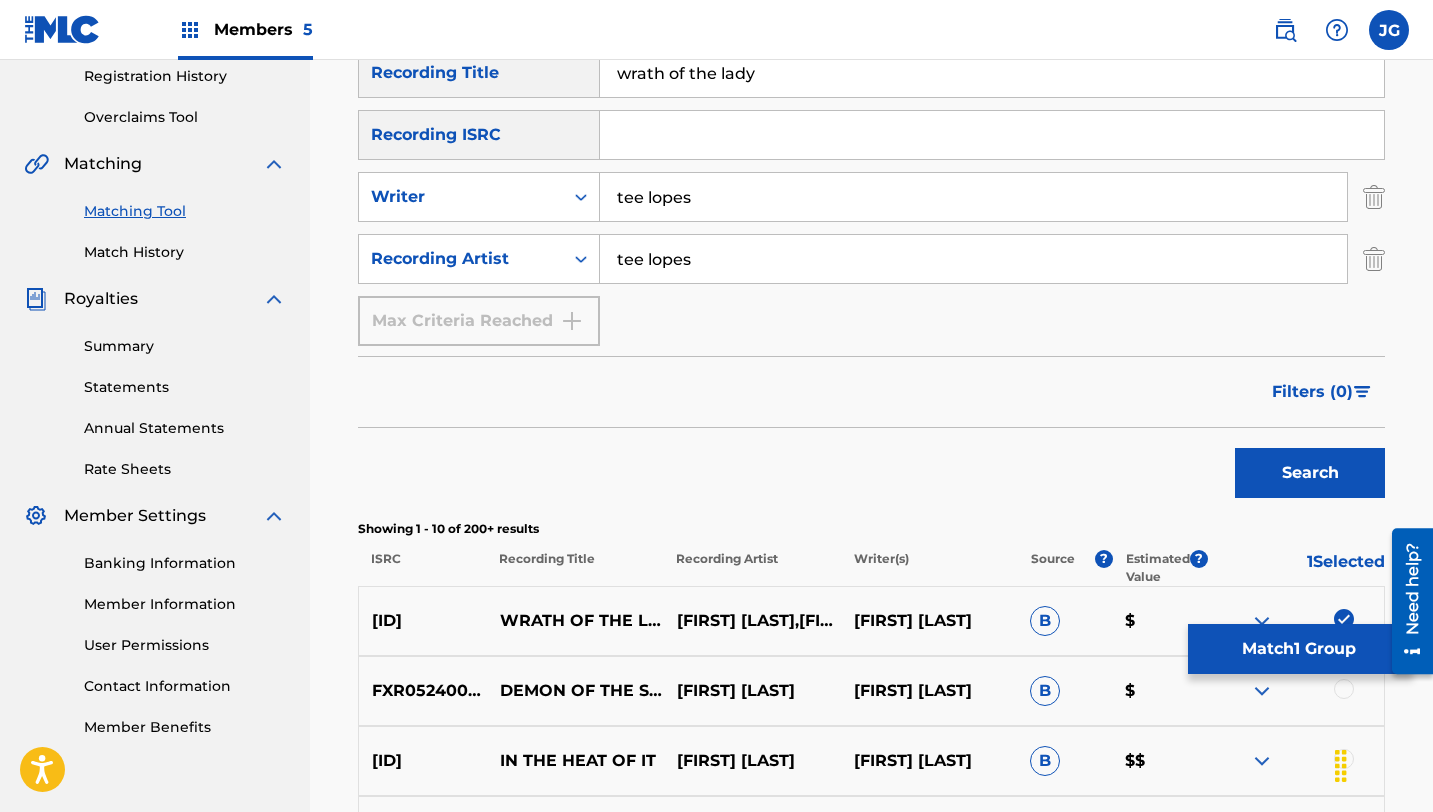 click on "Match  1 Group" at bounding box center (1298, 649) 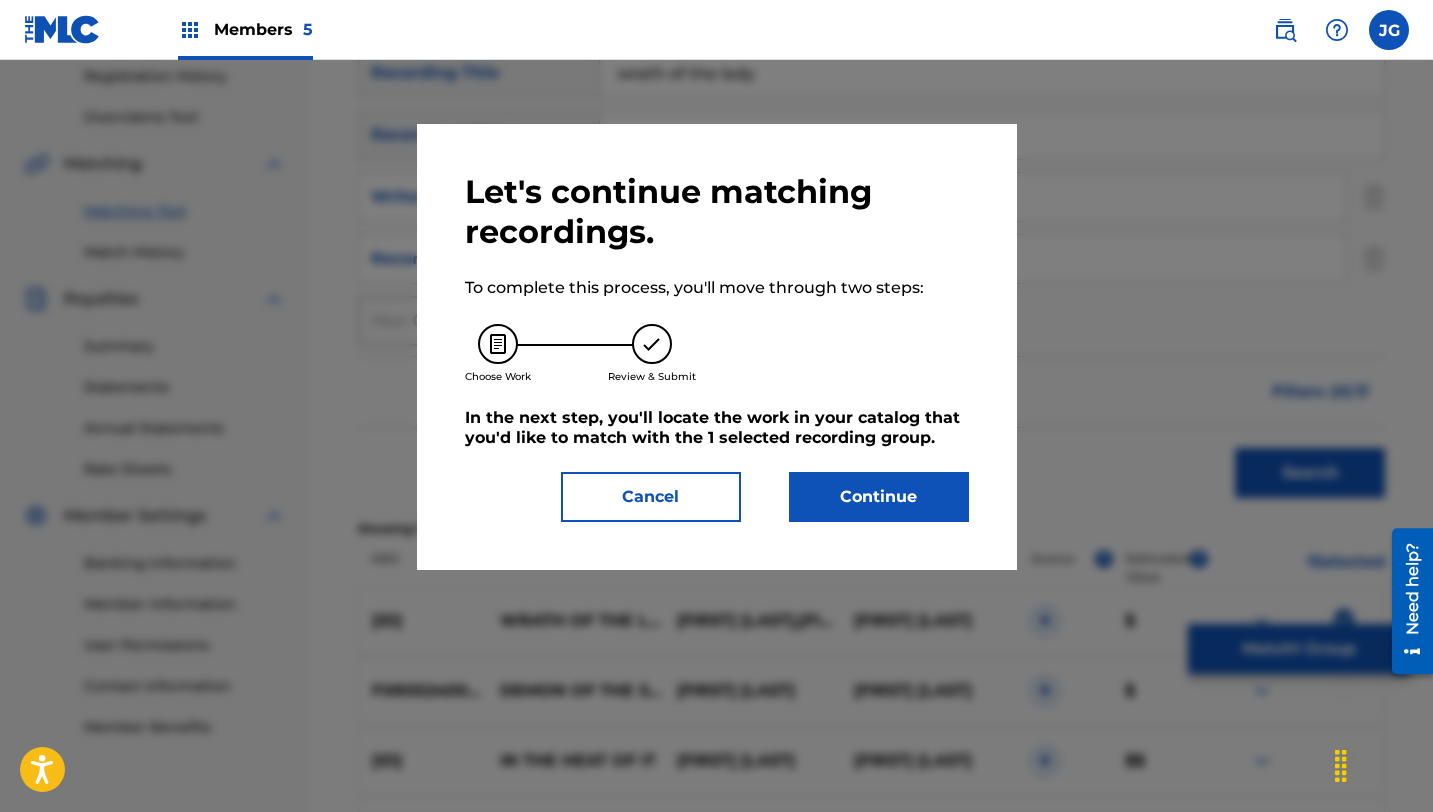 click on "Continue" at bounding box center (879, 497) 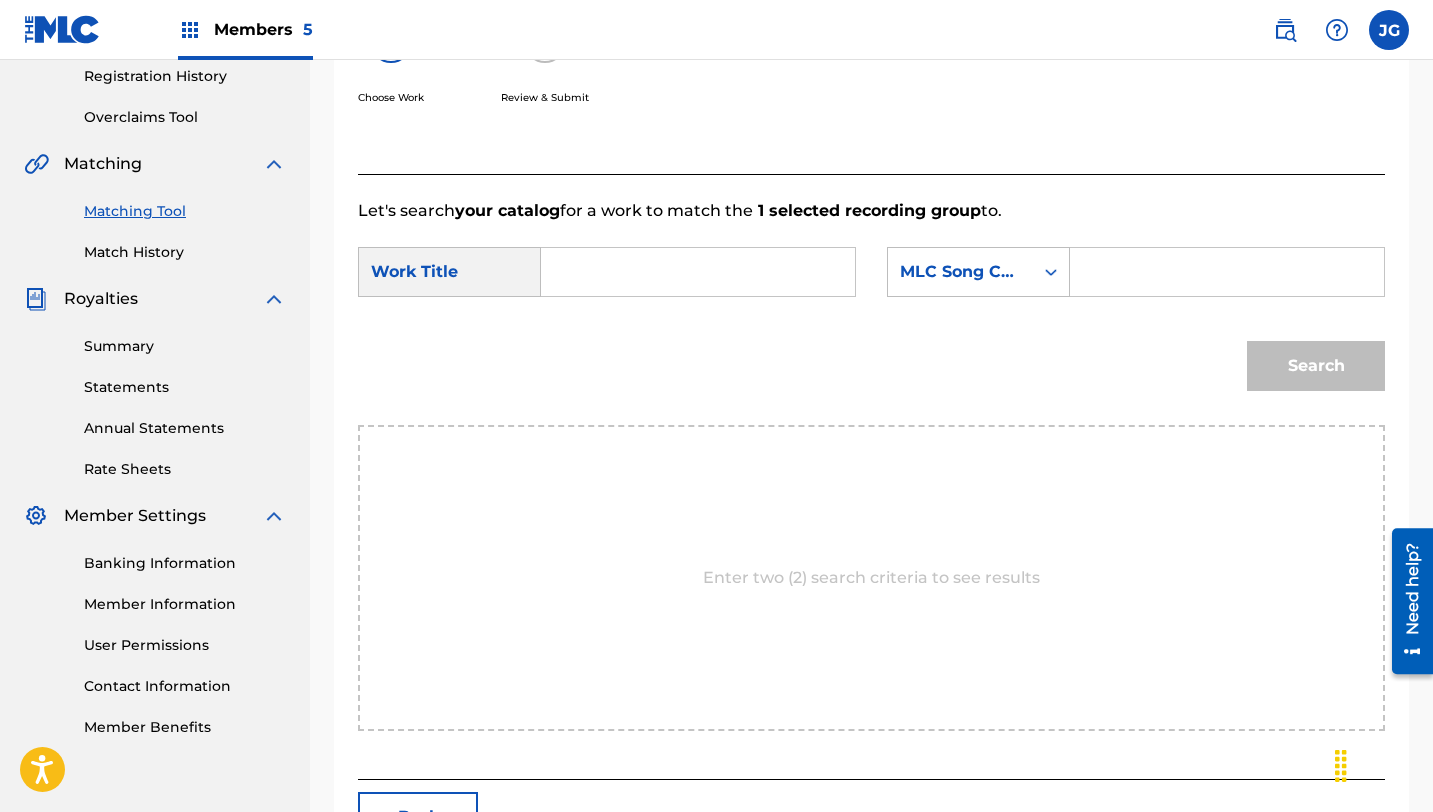 click at bounding box center (698, 272) 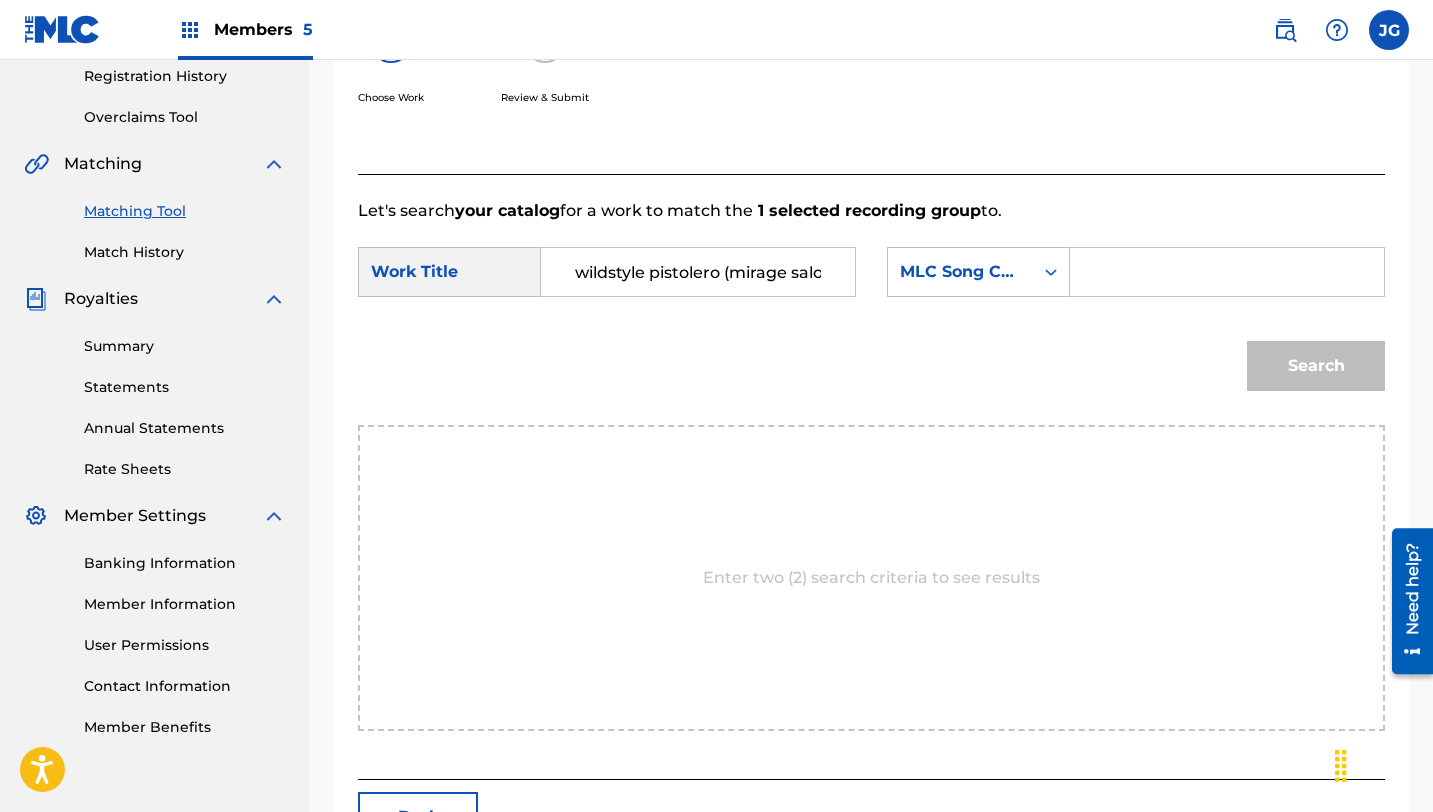 scroll, scrollTop: 0, scrollLeft: 119, axis: horizontal 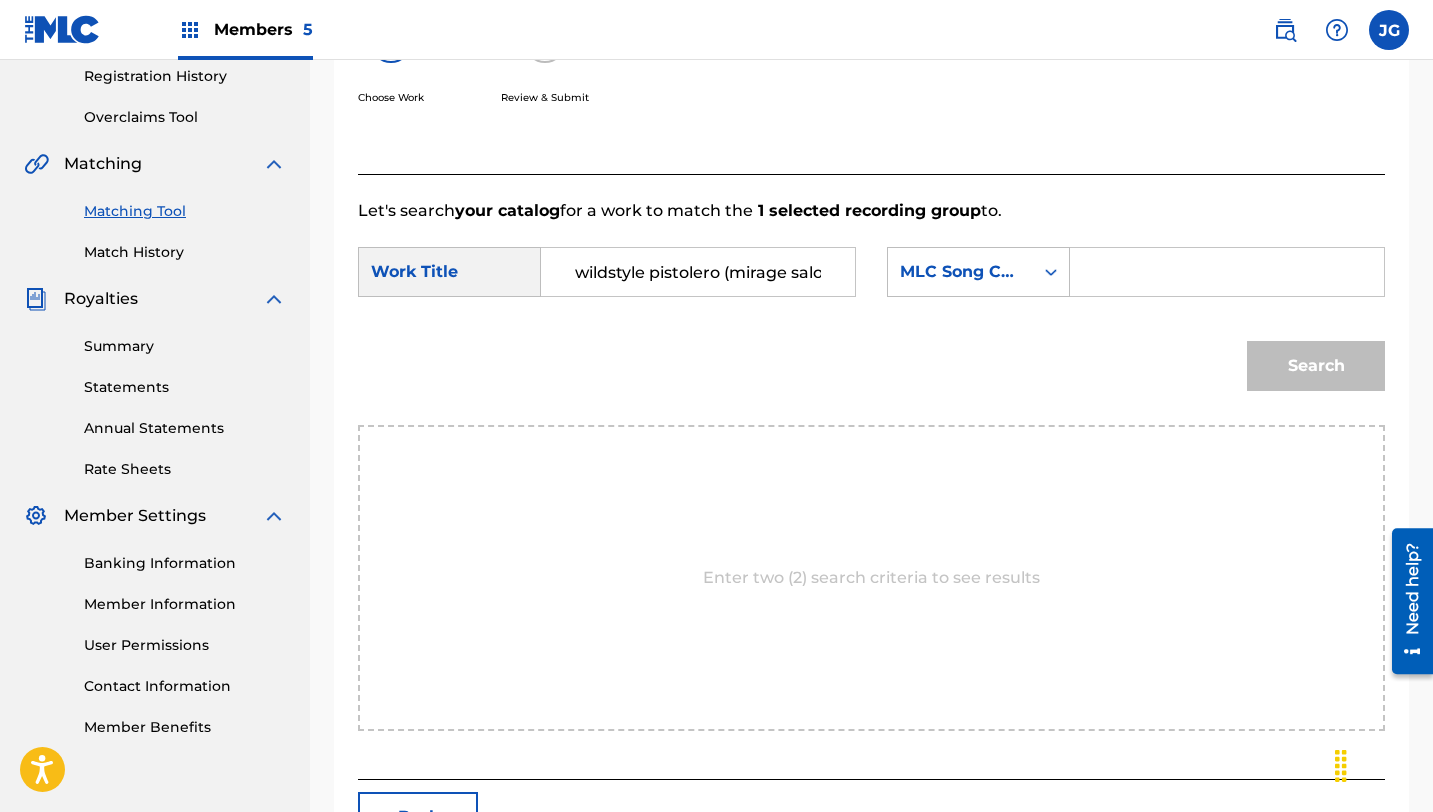 drag, startPoint x: 840, startPoint y: 278, endPoint x: 459, endPoint y: 283, distance: 381.0328 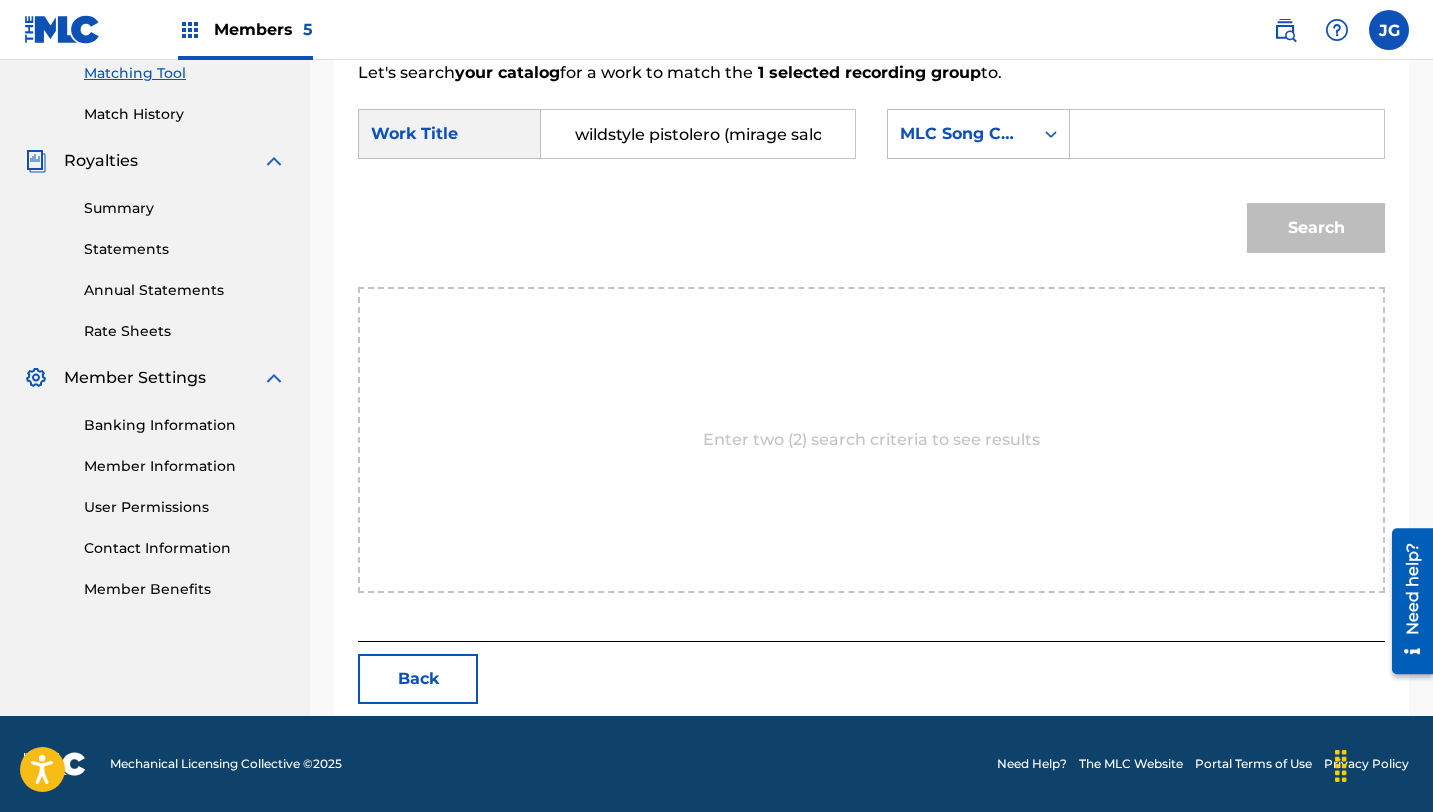 click on "wildstyle pistolero (mirage saloon act 1 k mix)" at bounding box center (698, 134) 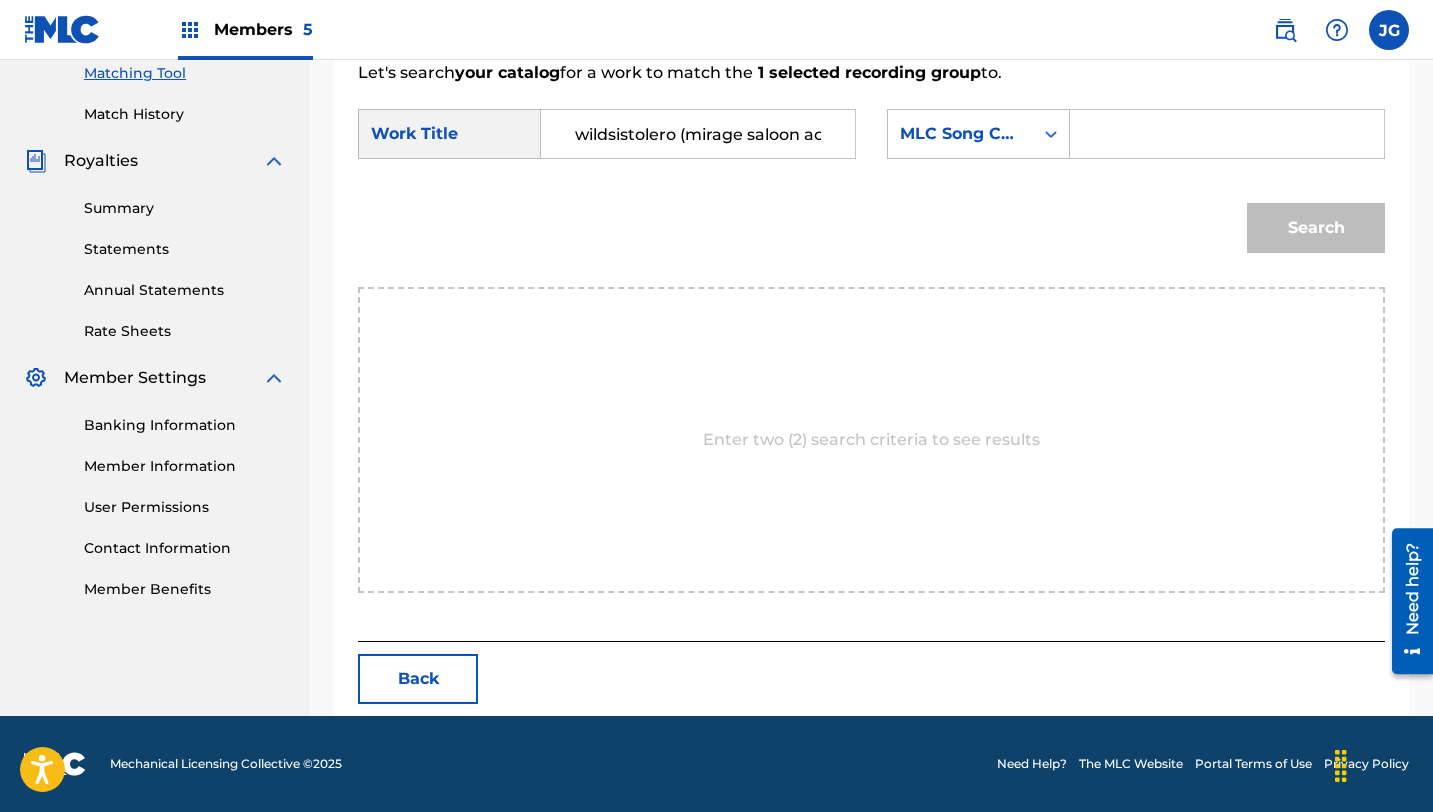 drag, startPoint x: 789, startPoint y: 141, endPoint x: 486, endPoint y: 126, distance: 303.37106 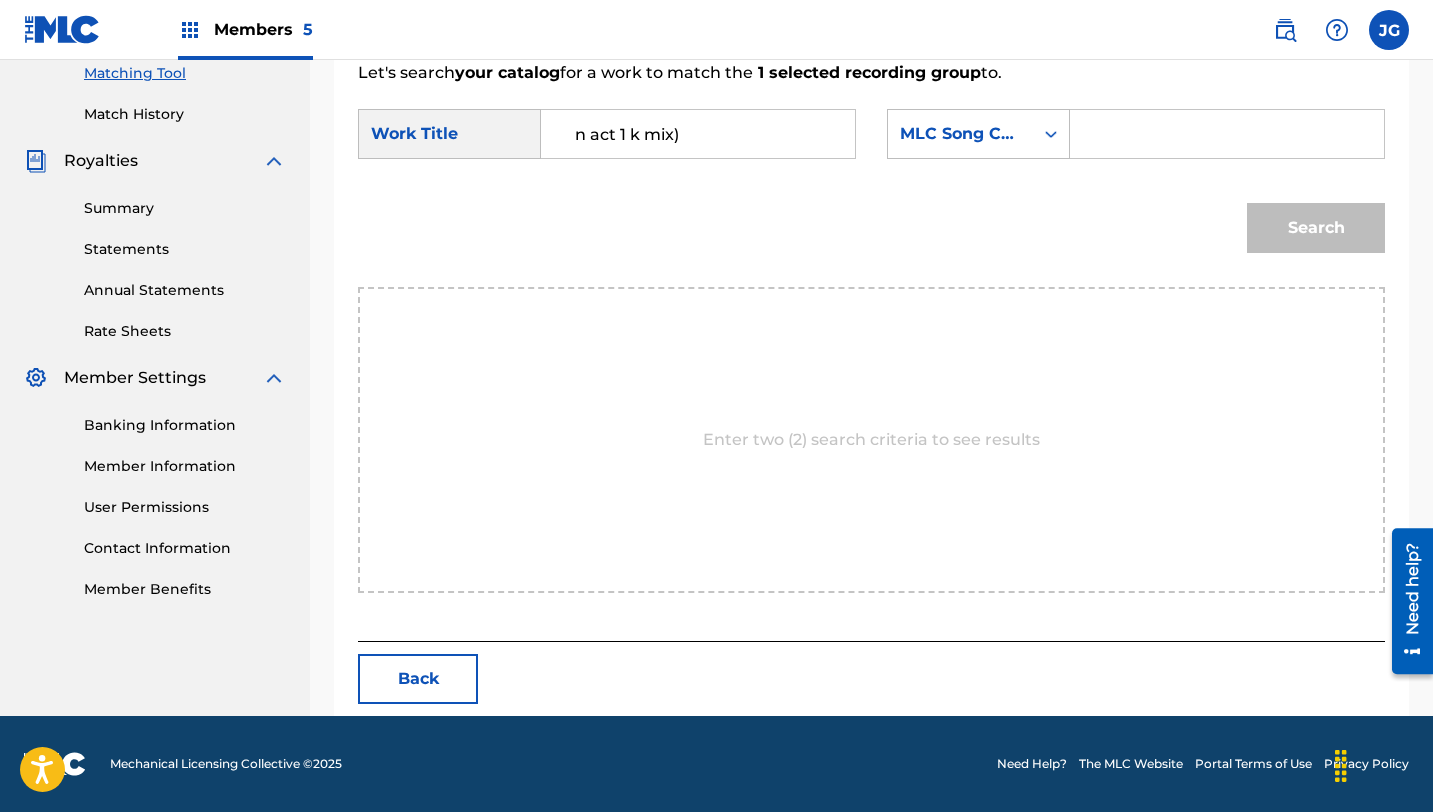 drag, startPoint x: 694, startPoint y: 131, endPoint x: 514, endPoint y: 125, distance: 180.09998 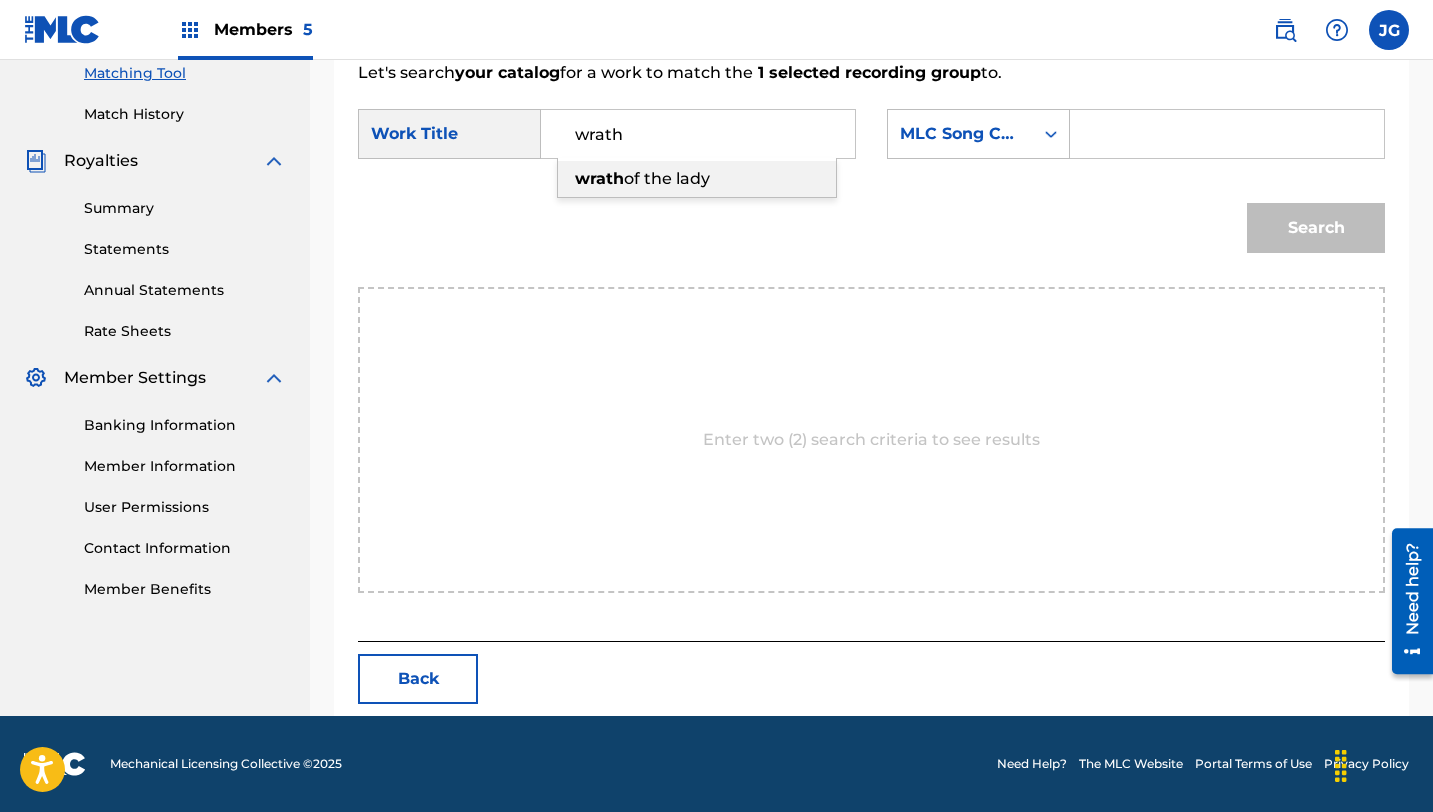click on "wrath  of the lady" at bounding box center [697, 179] 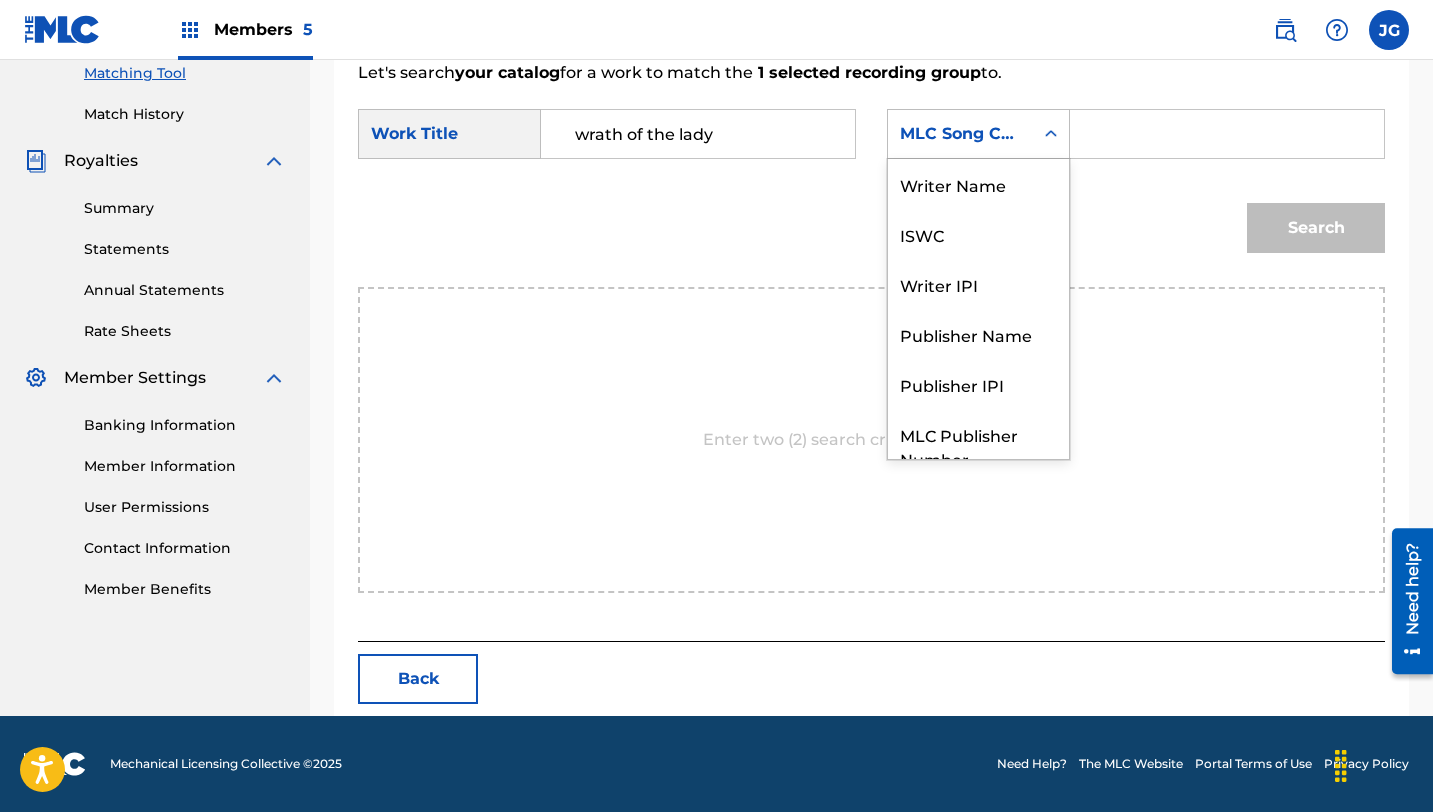 click on "MLC Song Code" at bounding box center (960, 134) 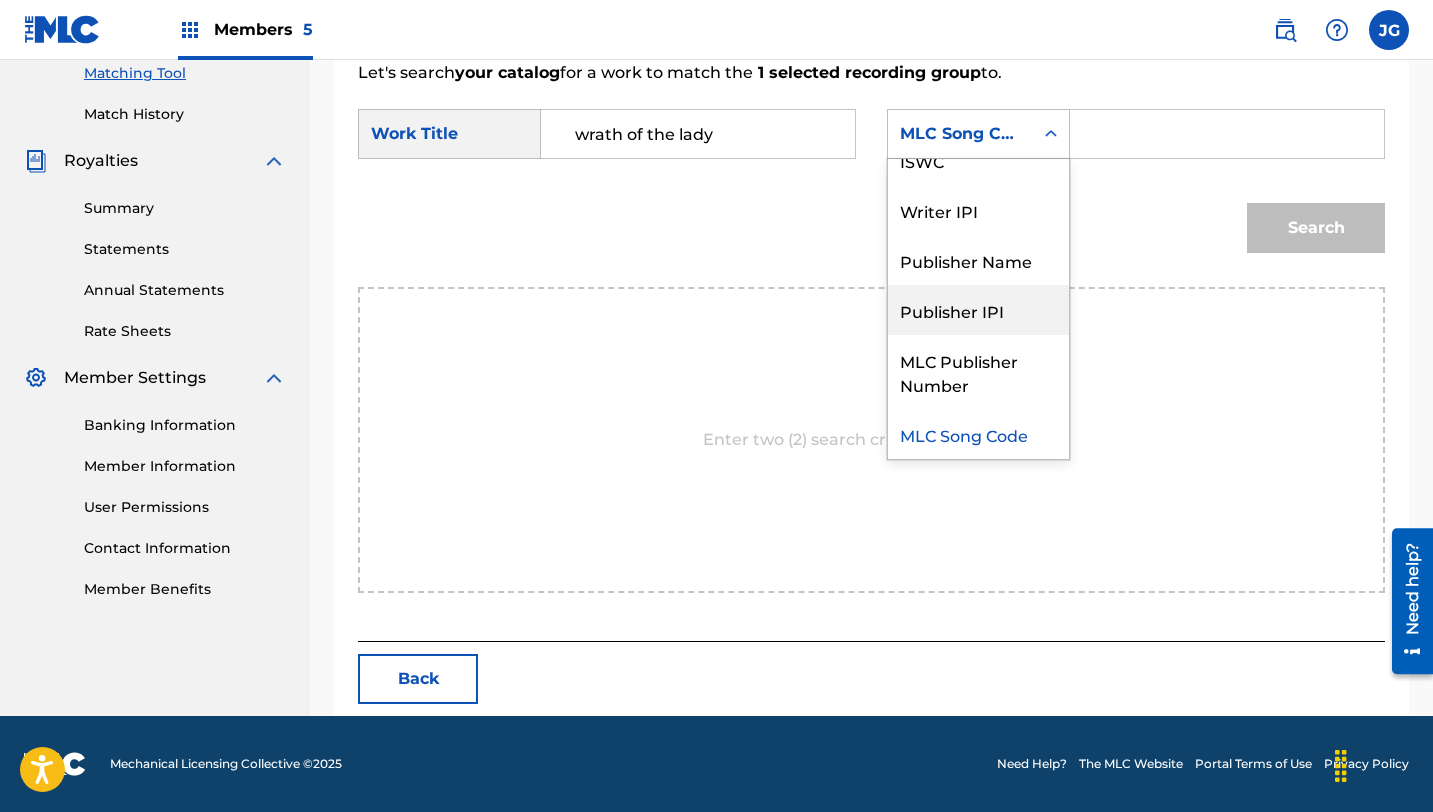 scroll, scrollTop: 0, scrollLeft: 0, axis: both 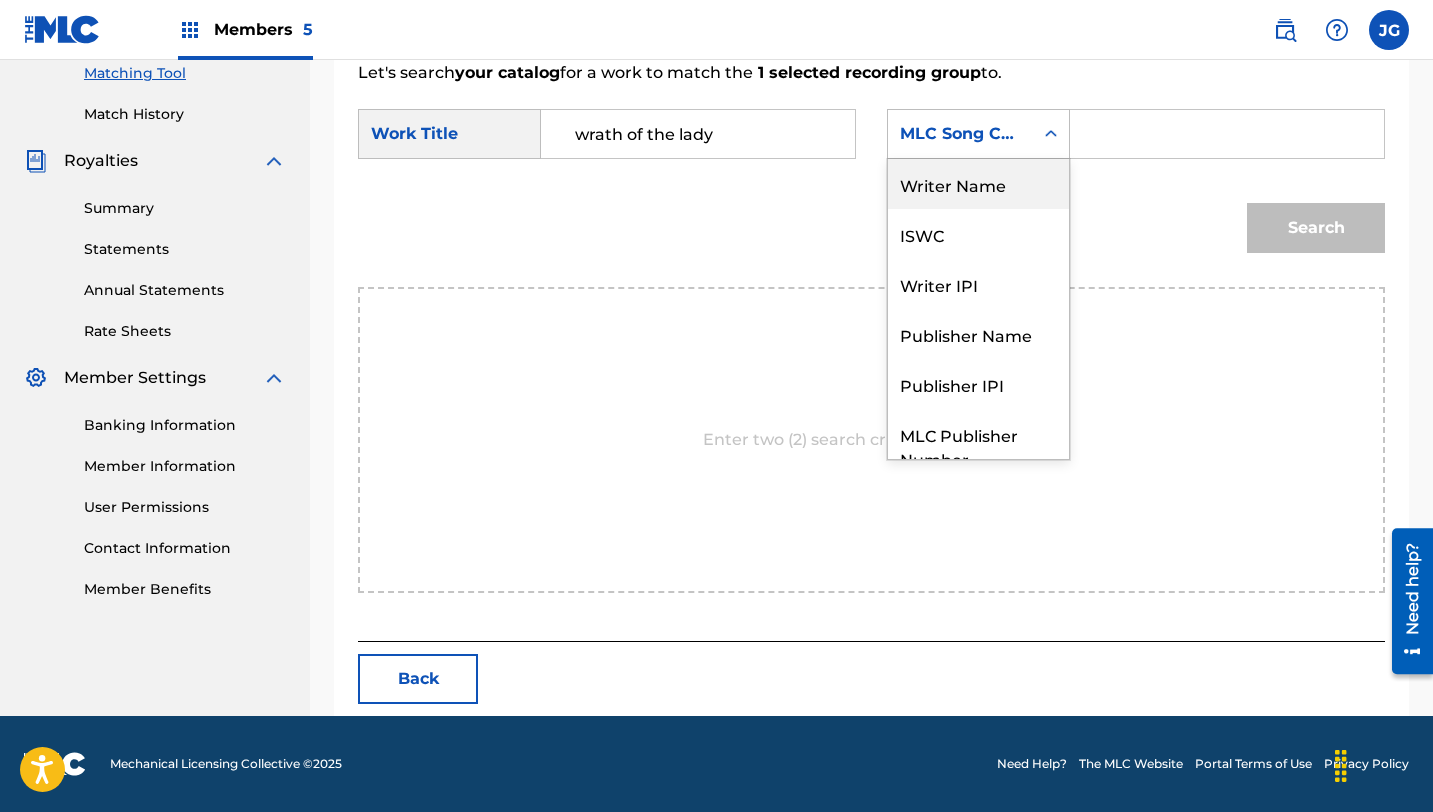 click on "Writer Name" at bounding box center [978, 184] 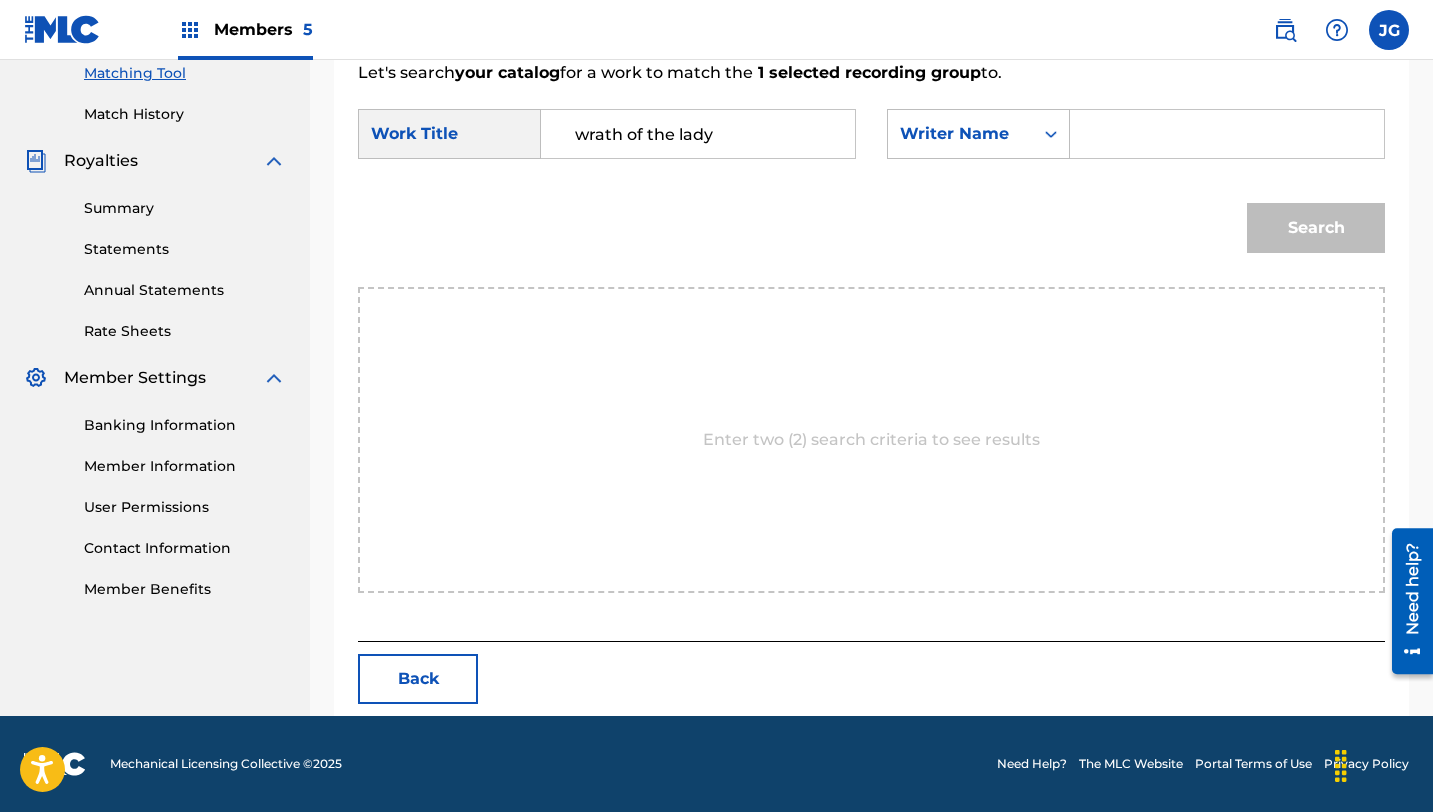 click at bounding box center (1227, 134) 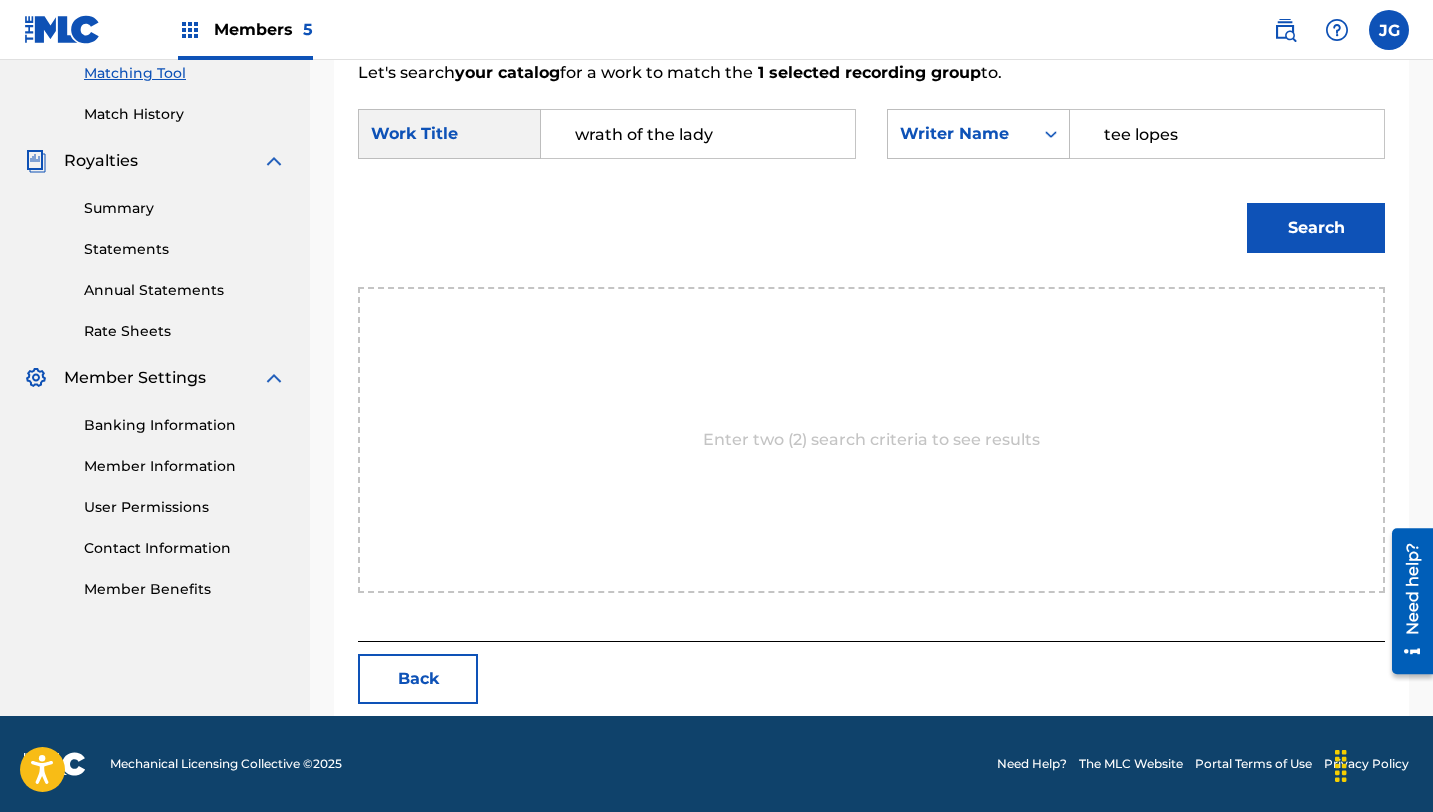 click on "Search" at bounding box center (1316, 228) 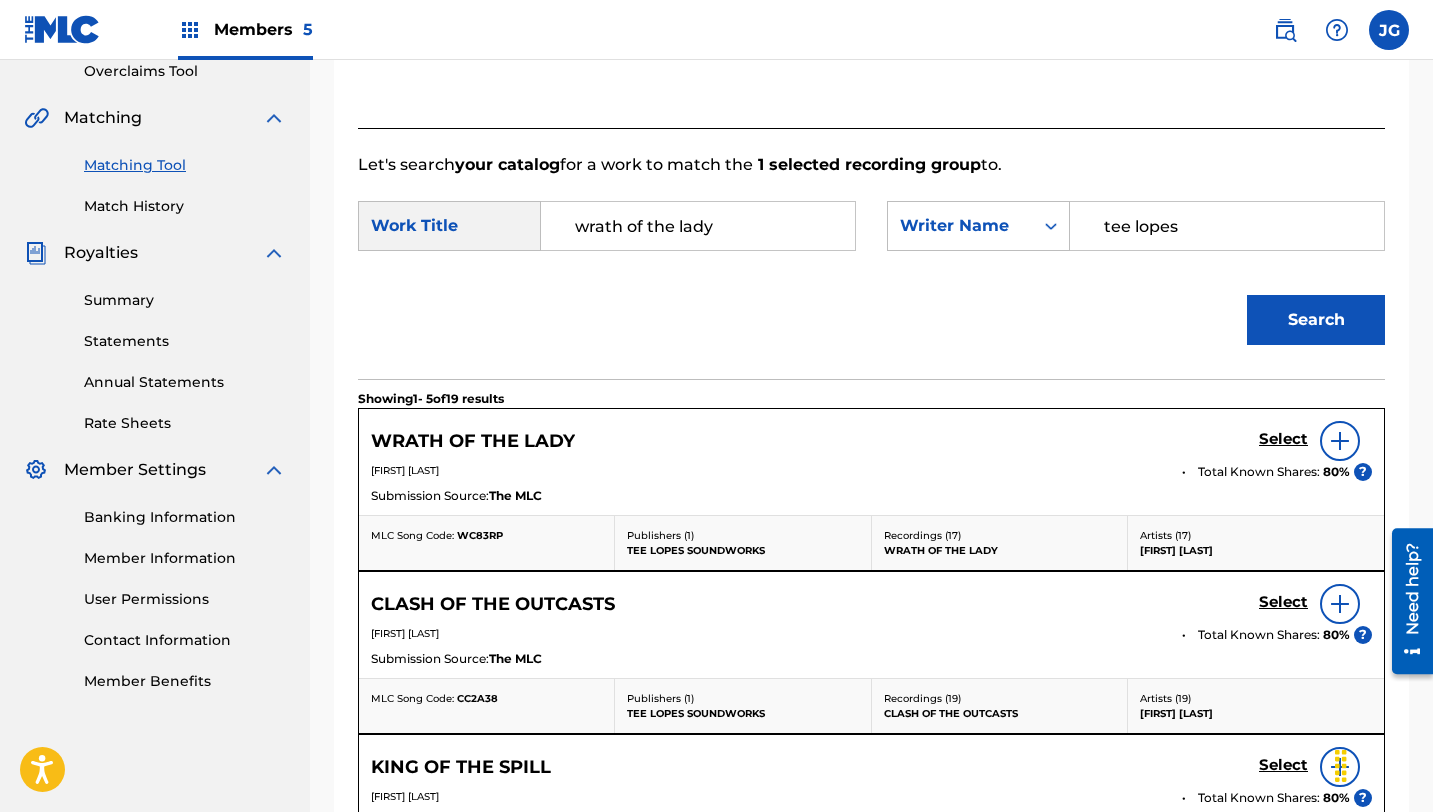 scroll, scrollTop: 520, scrollLeft: 0, axis: vertical 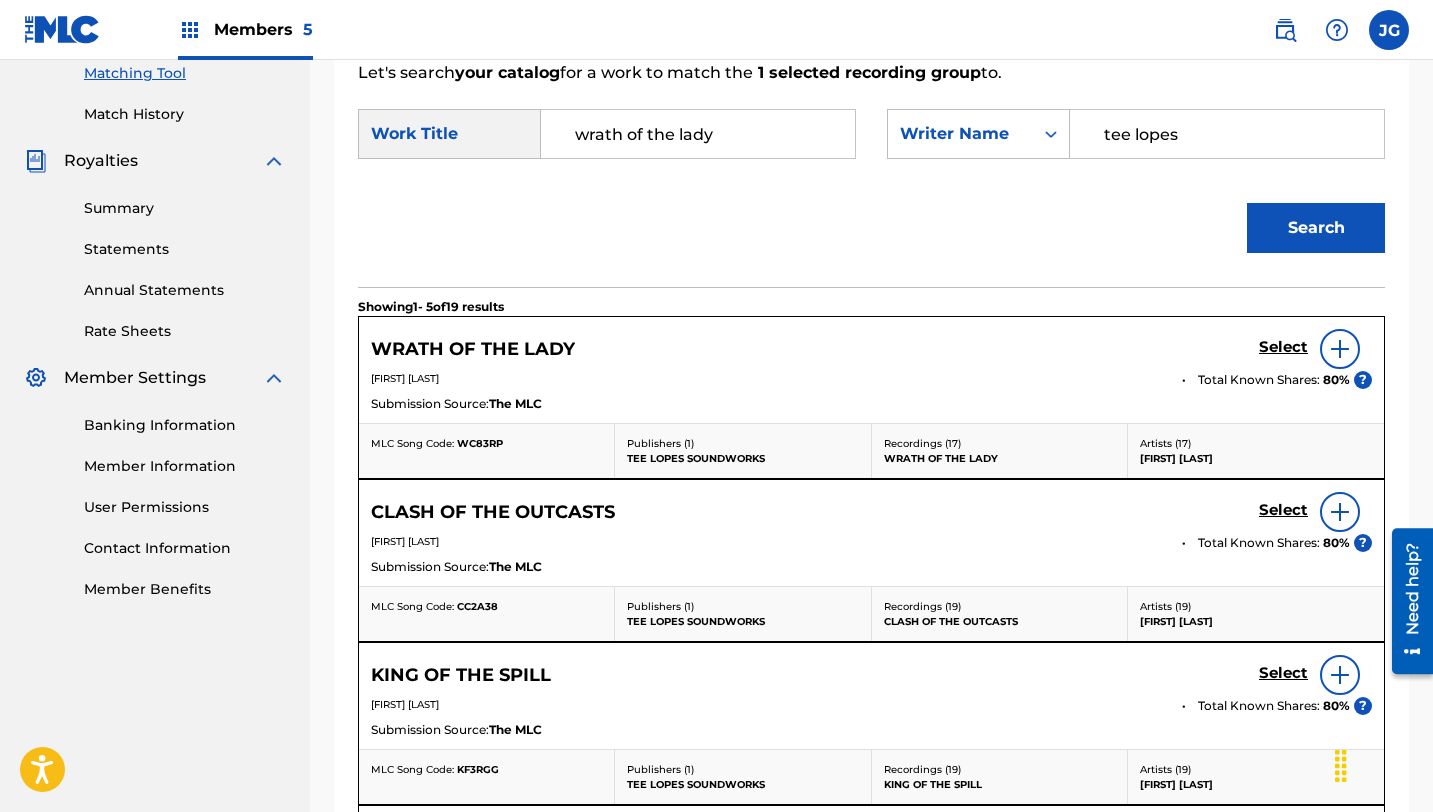 click on "Select" at bounding box center [1283, 347] 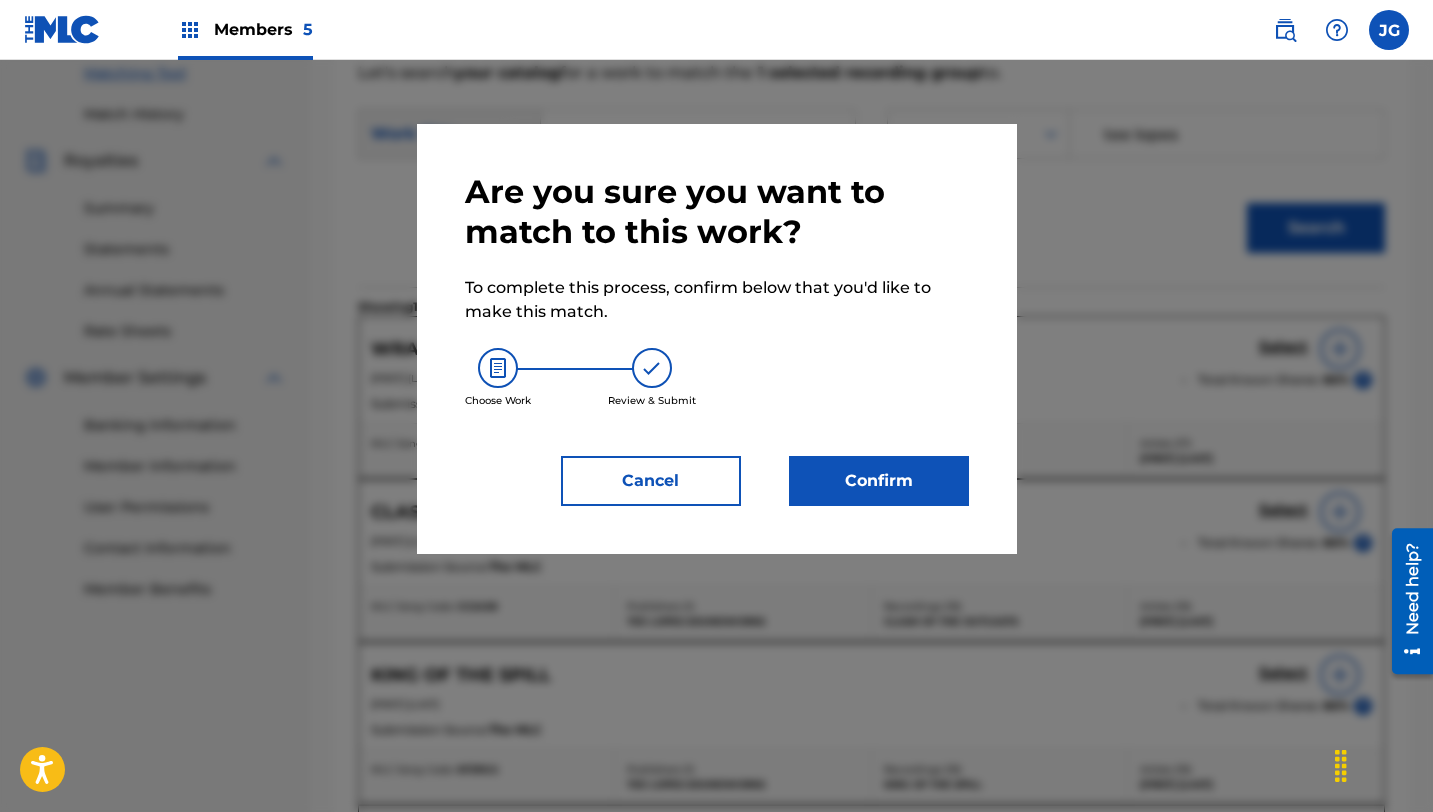 click on "Confirm" at bounding box center [879, 481] 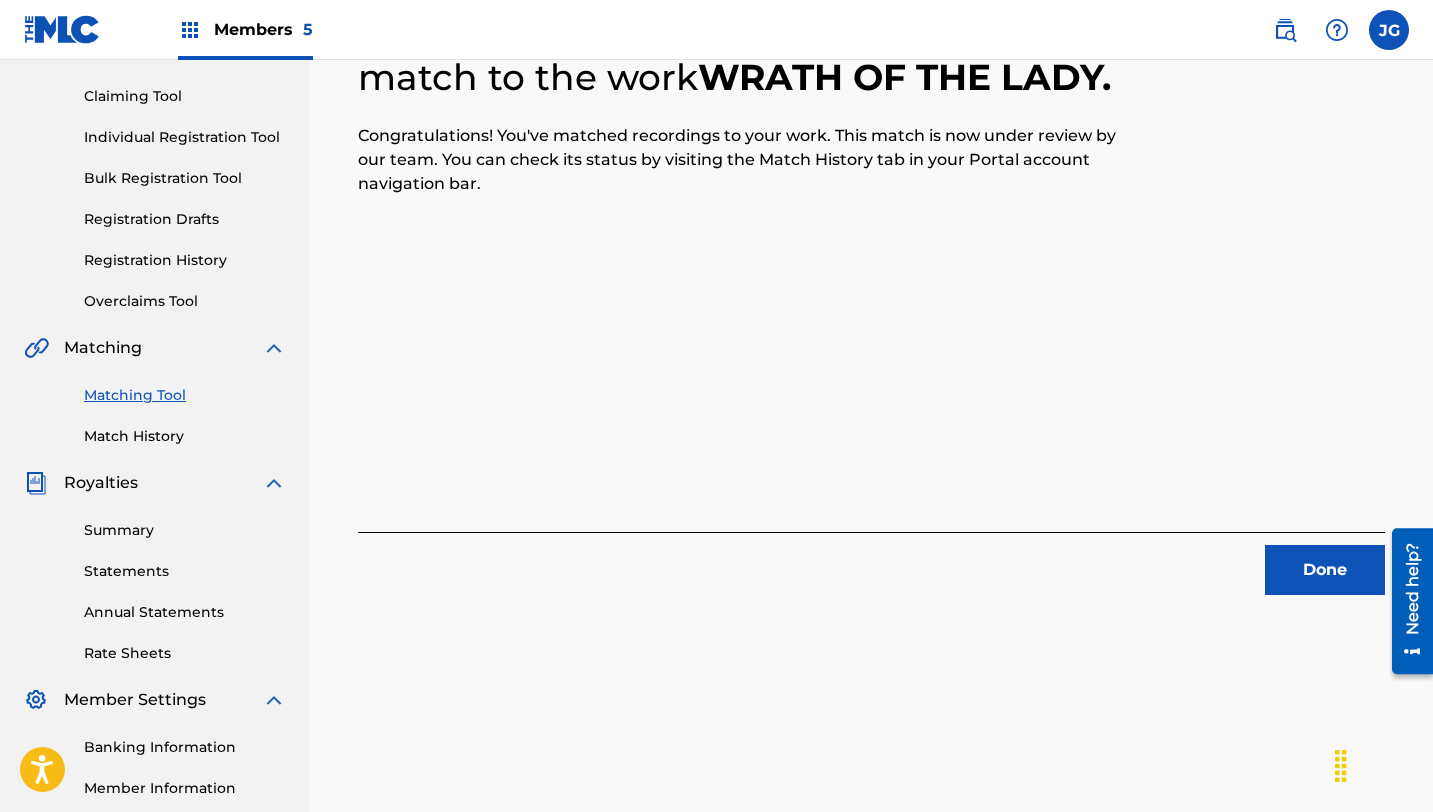 scroll, scrollTop: 253, scrollLeft: 0, axis: vertical 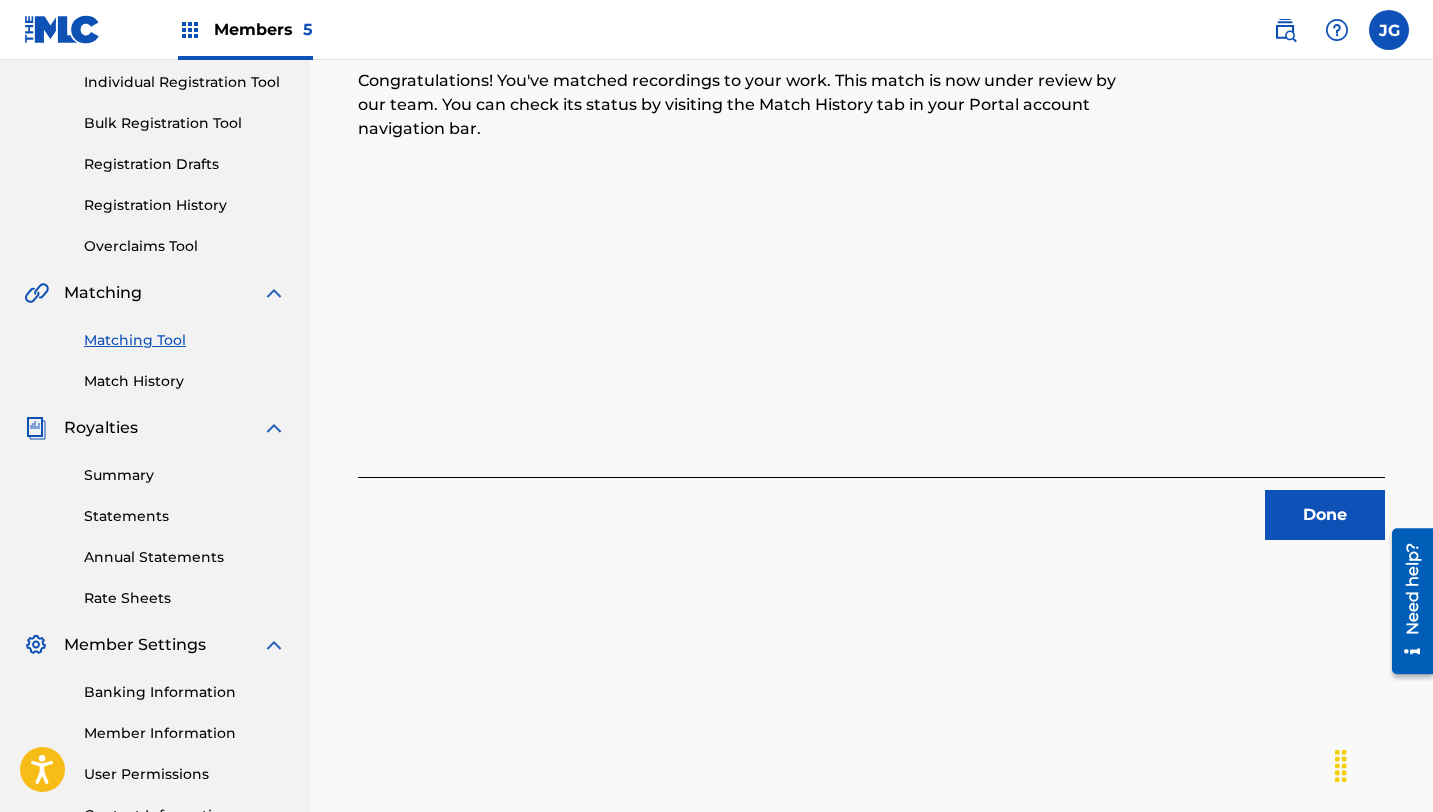 click on "Done" at bounding box center (1325, 515) 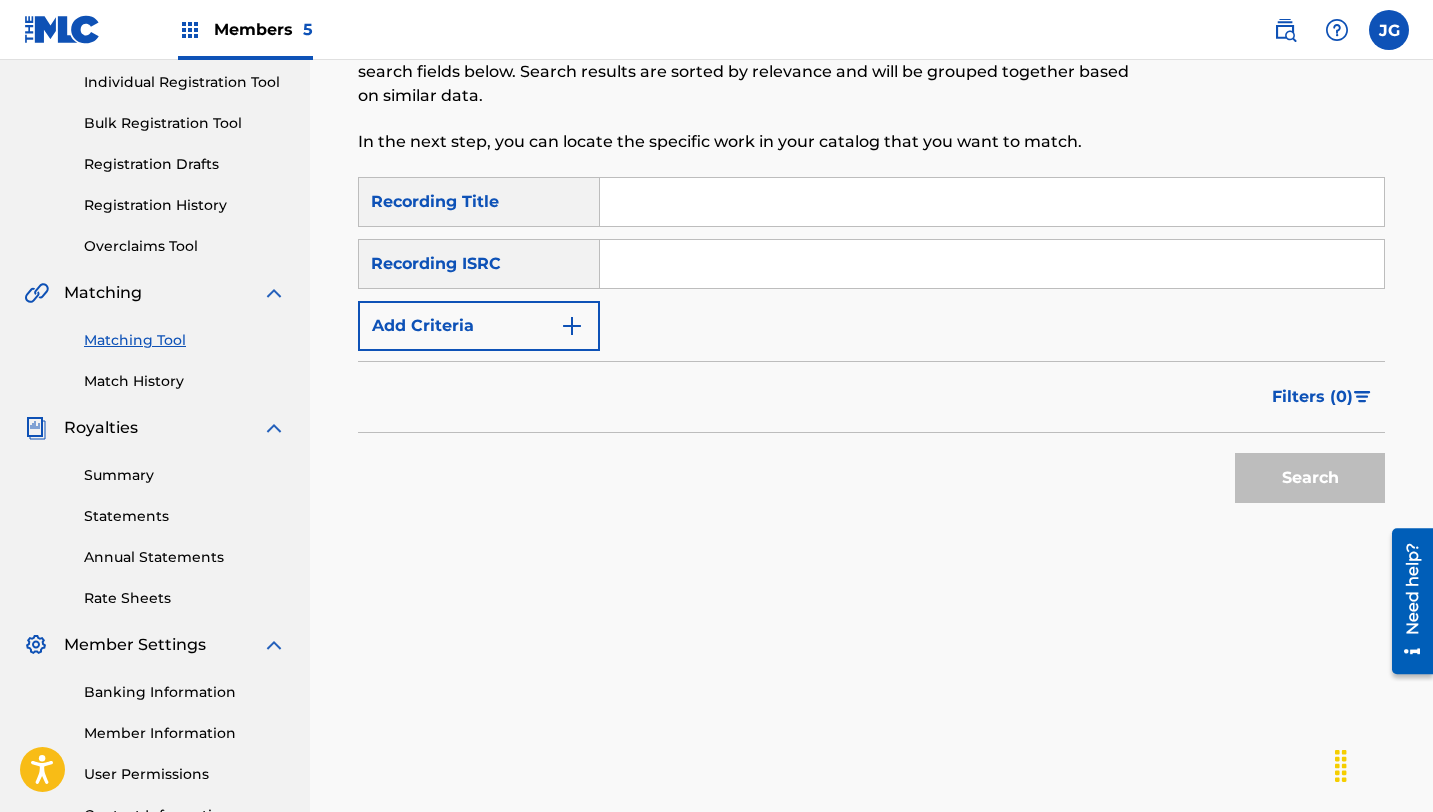 click on "Matching Tool The Matching Tool allows Members to match  sound recordings  to works within their catalog. This ensures you'll collect the royalties you're owed for your work(s). The first step is to locate recordings not yet matched to your works by entering criteria in the search fields below. Search results are sorted by relevance and will be grouped together based on similar data. In the next step, you can locate the specific work in your catalog that you want to match." at bounding box center [753, 42] 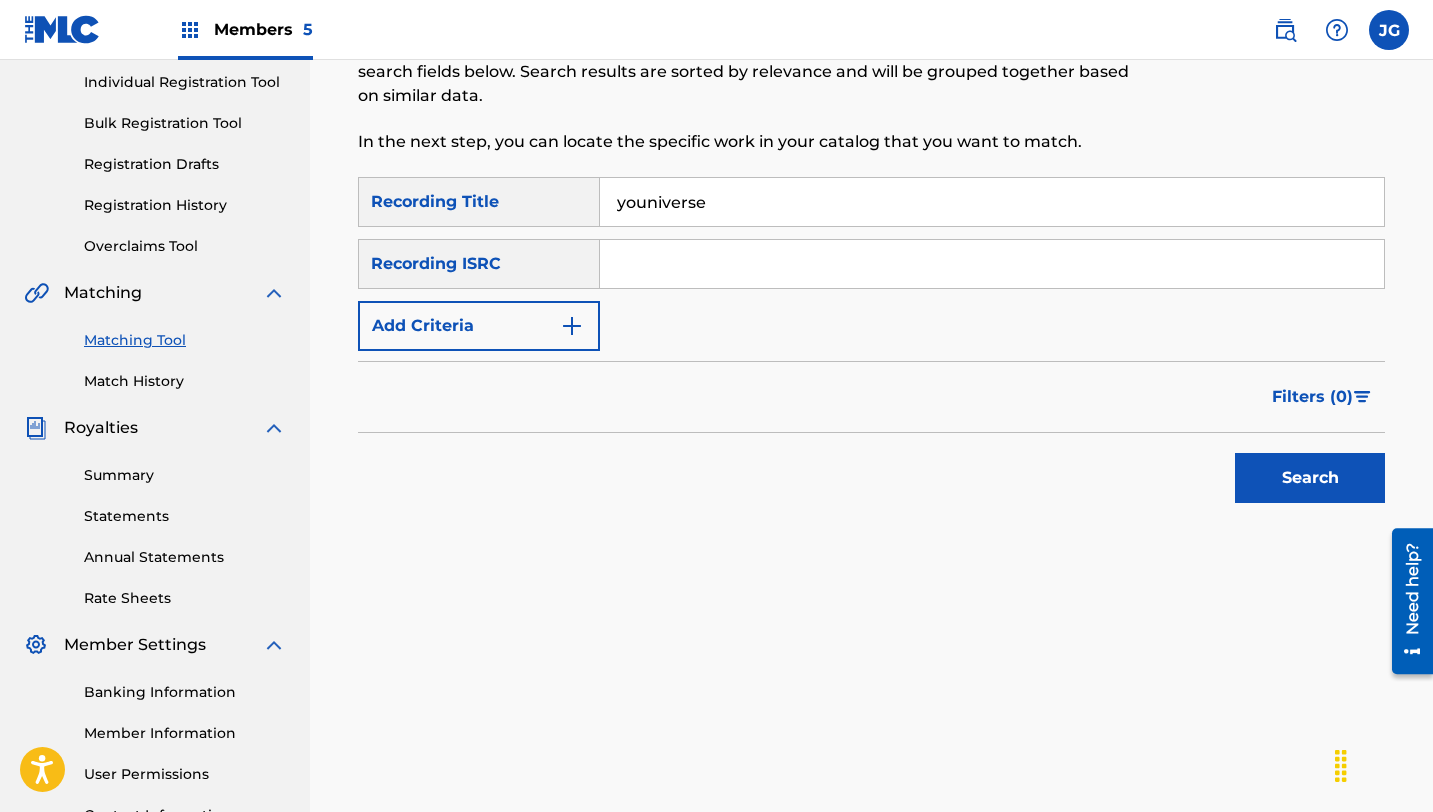 type on "youniverse" 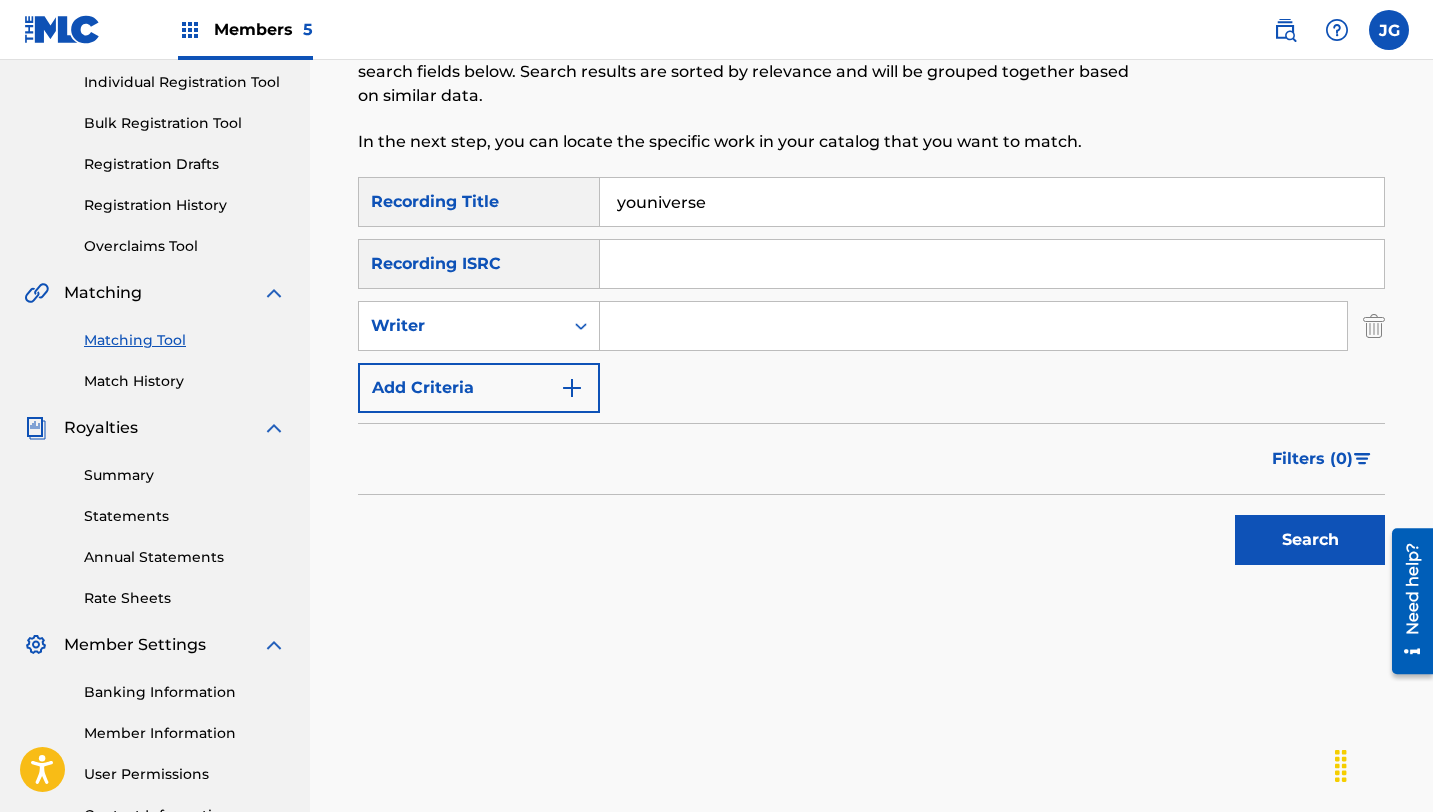 click at bounding box center [973, 326] 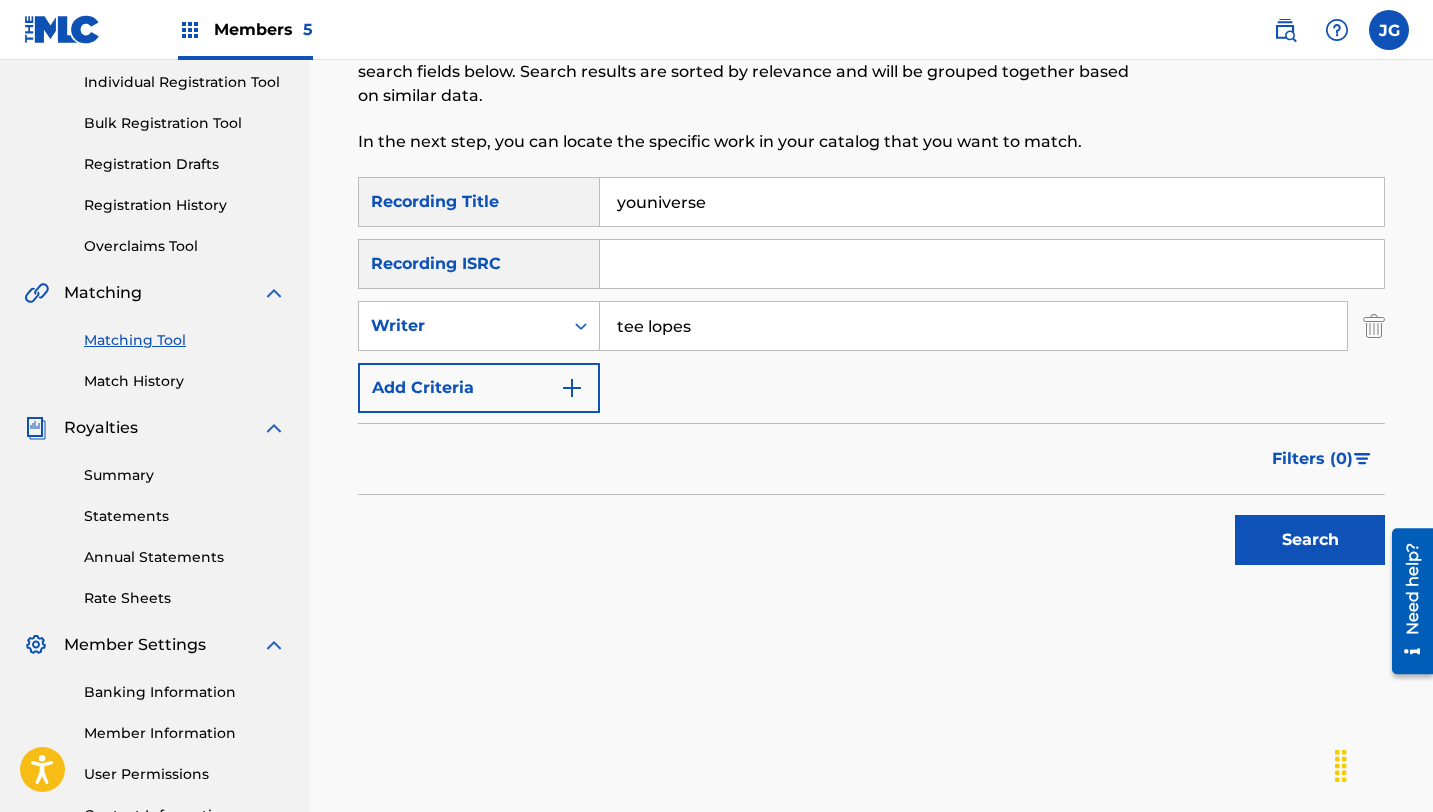 click on "Add Criteria" at bounding box center [479, 388] 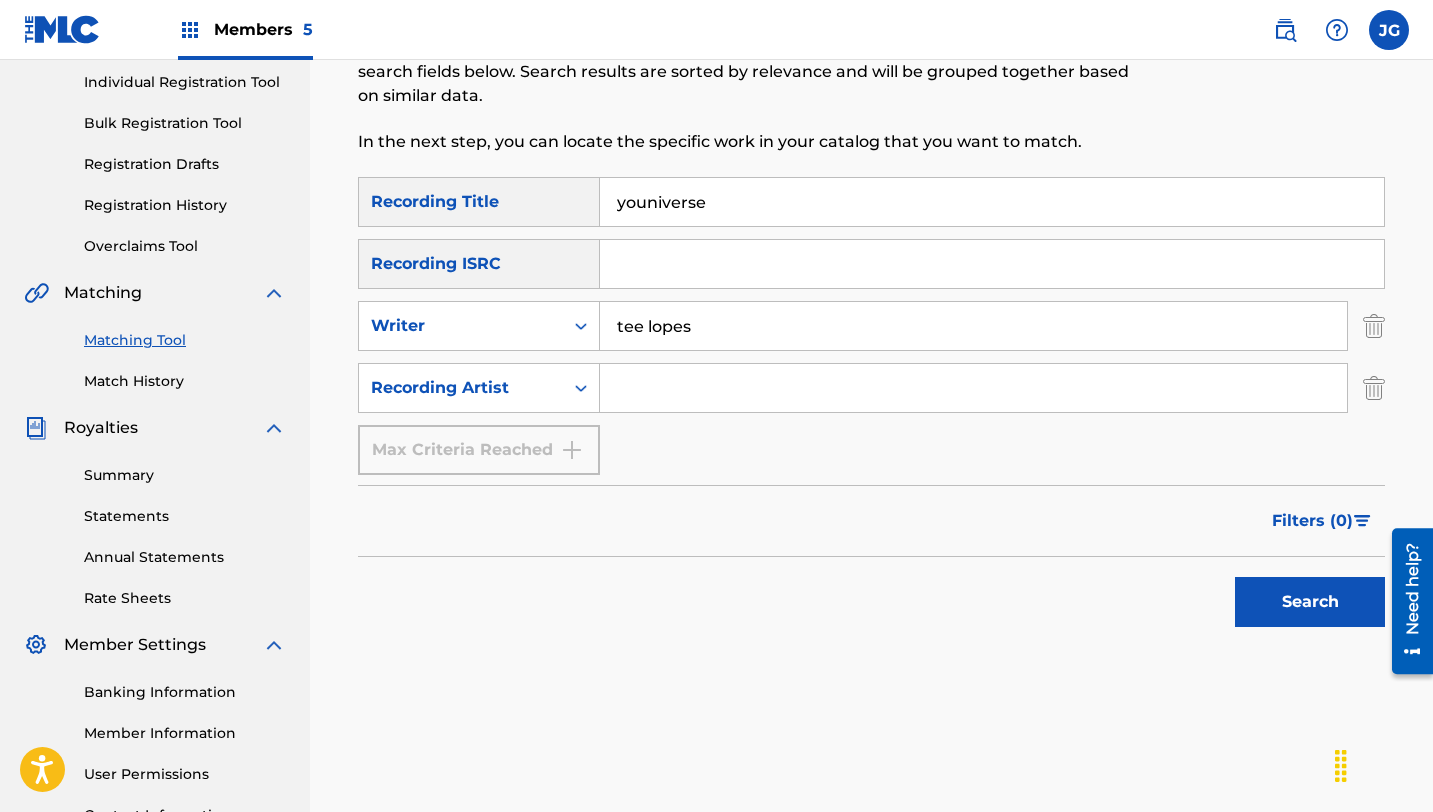 click at bounding box center [973, 388] 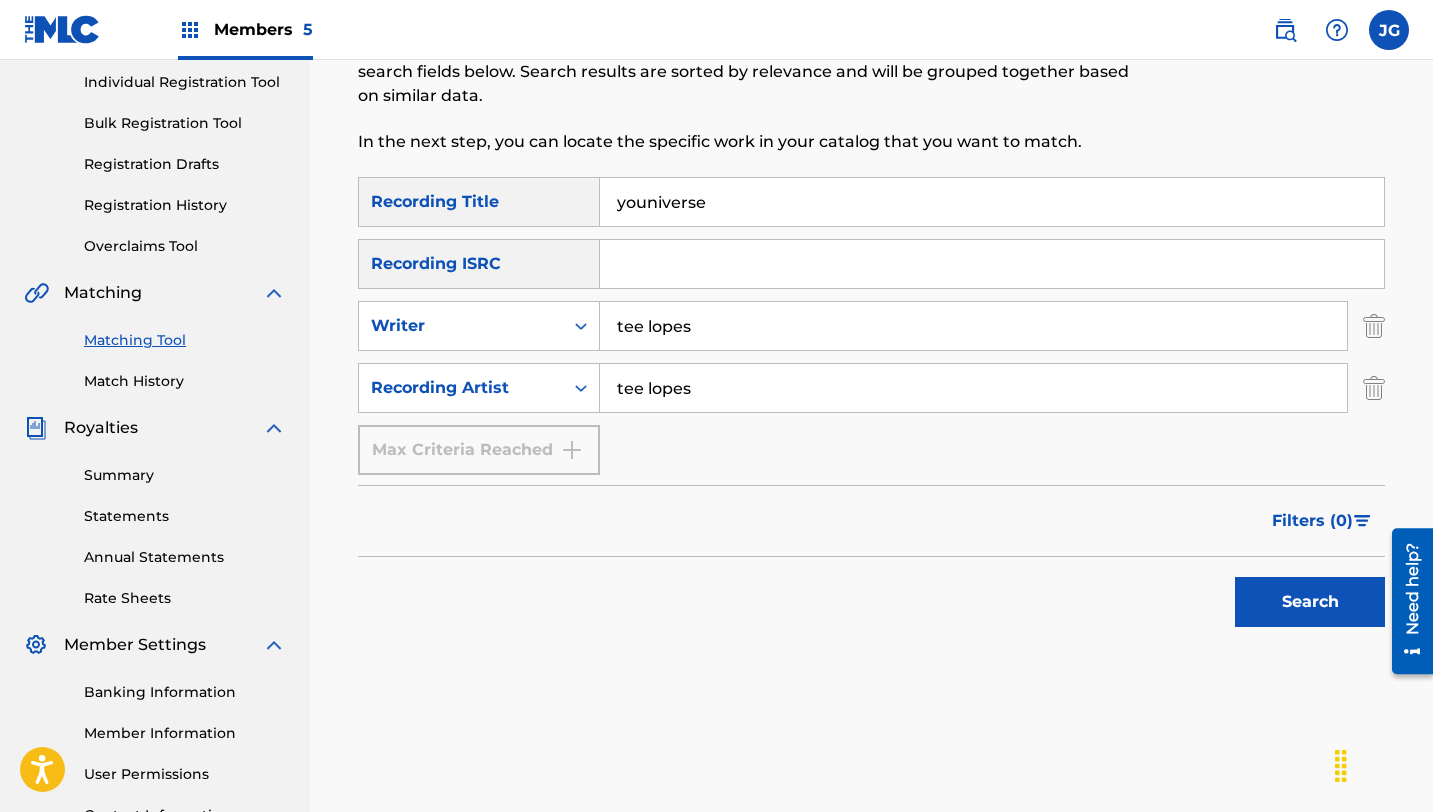 click on "Search" at bounding box center [1310, 602] 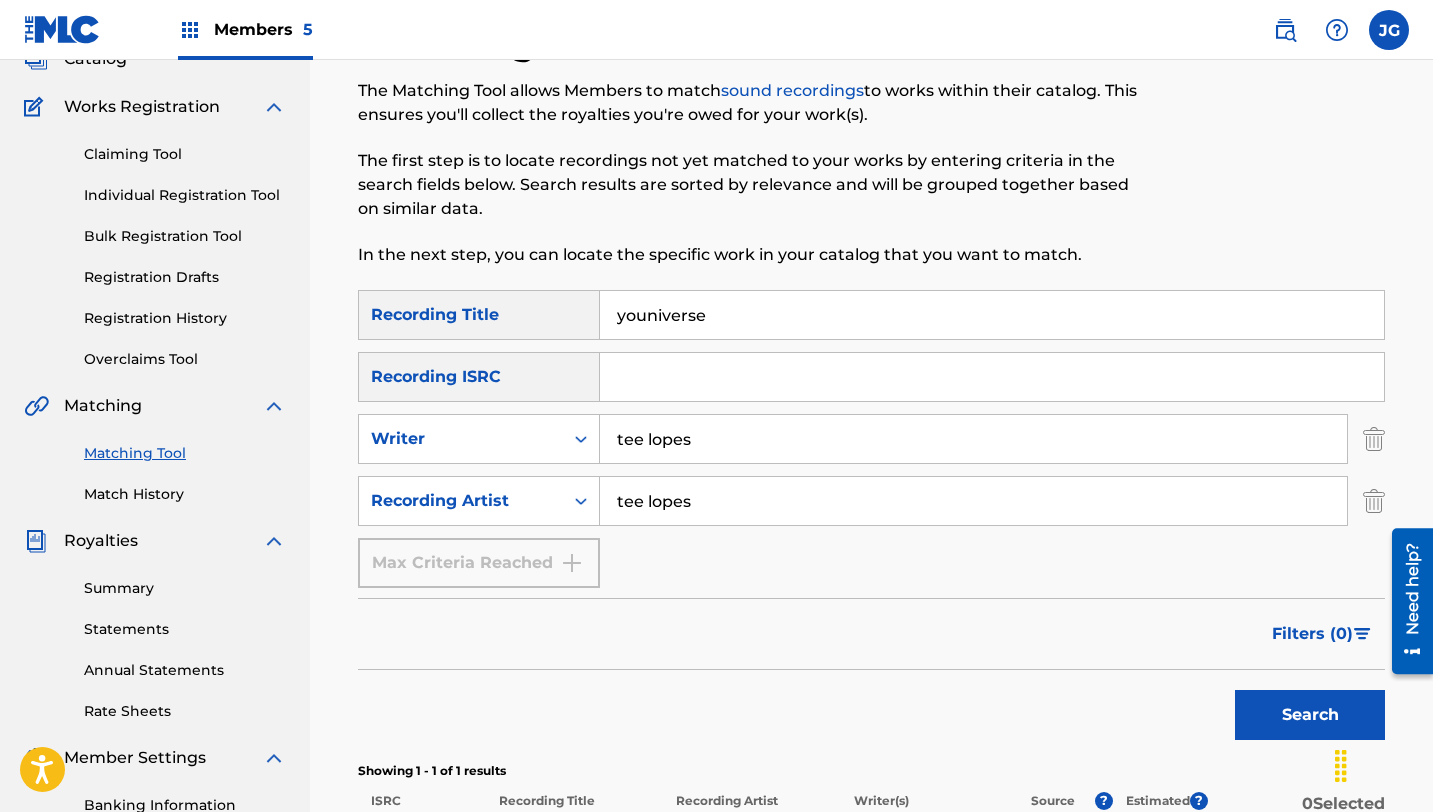 scroll, scrollTop: 107, scrollLeft: 0, axis: vertical 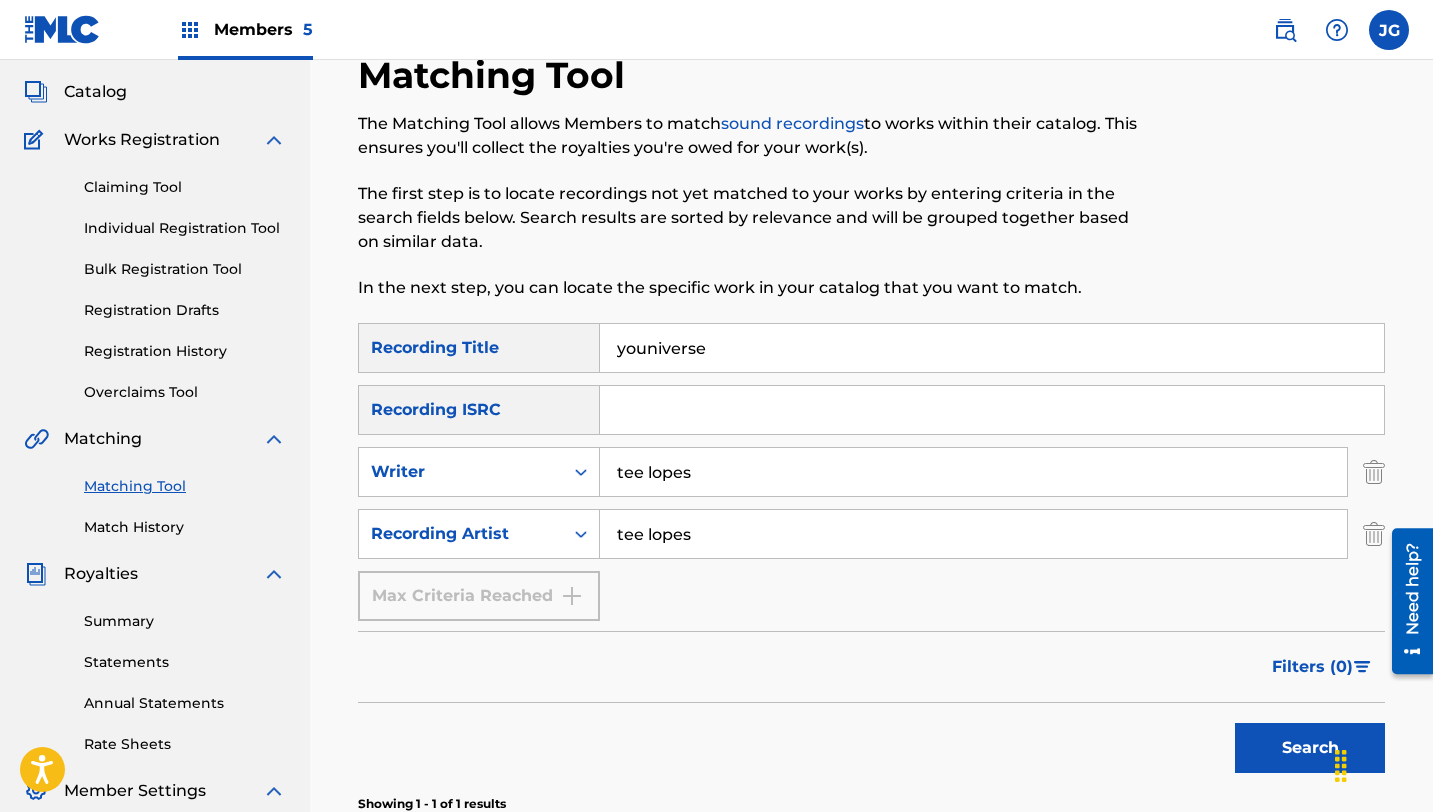 drag, startPoint x: 721, startPoint y: 348, endPoint x: 561, endPoint y: 346, distance: 160.0125 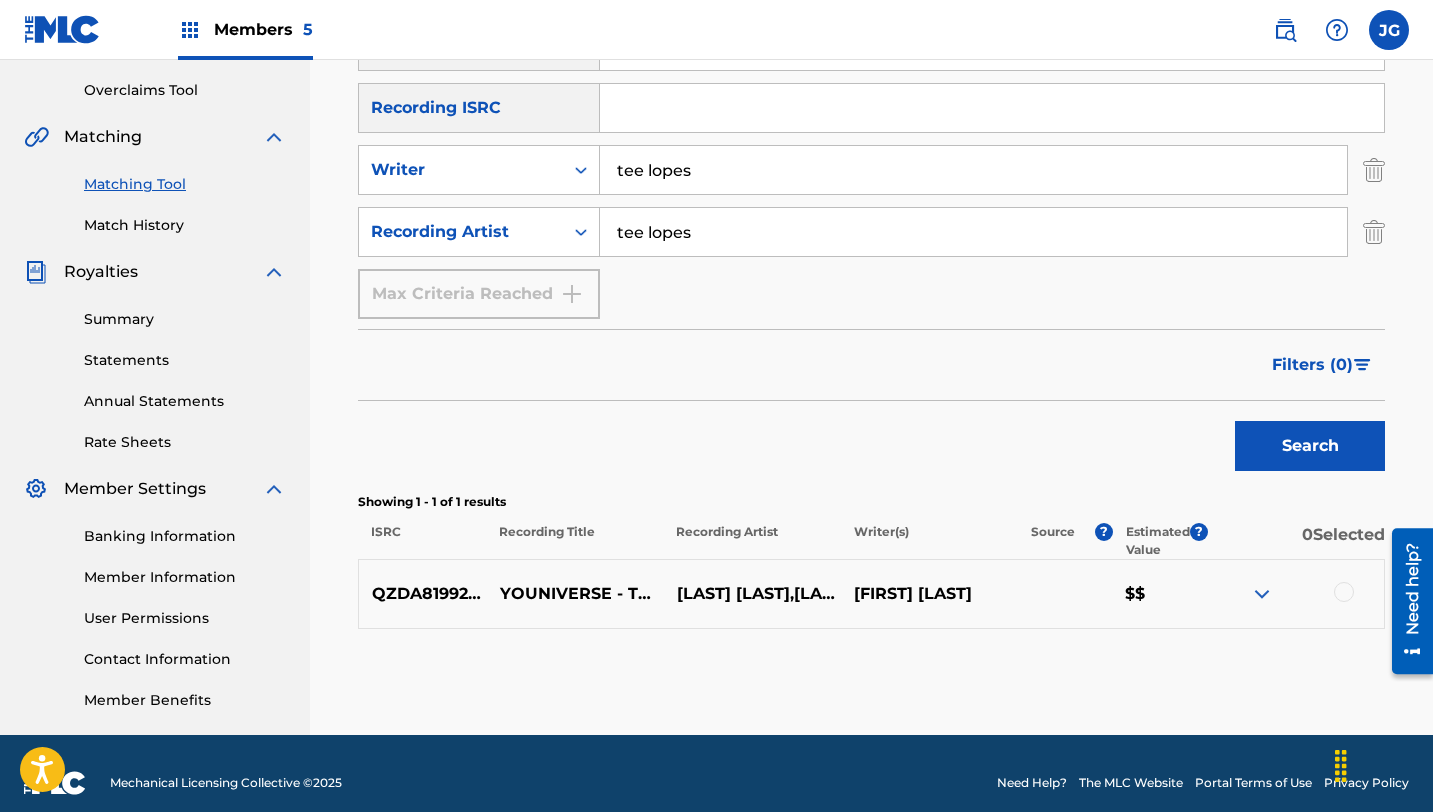 scroll, scrollTop: 428, scrollLeft: 0, axis: vertical 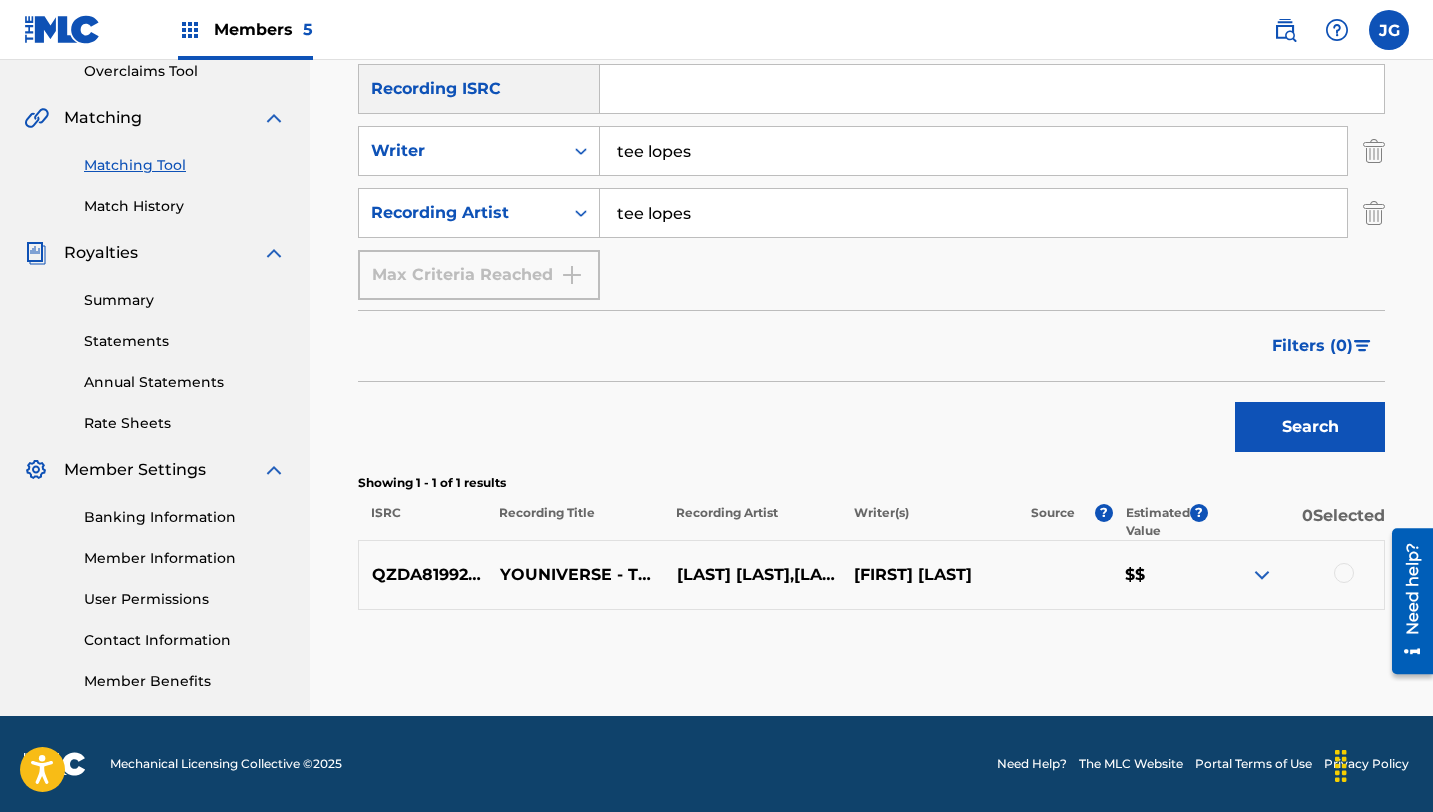 click at bounding box center [1344, 573] 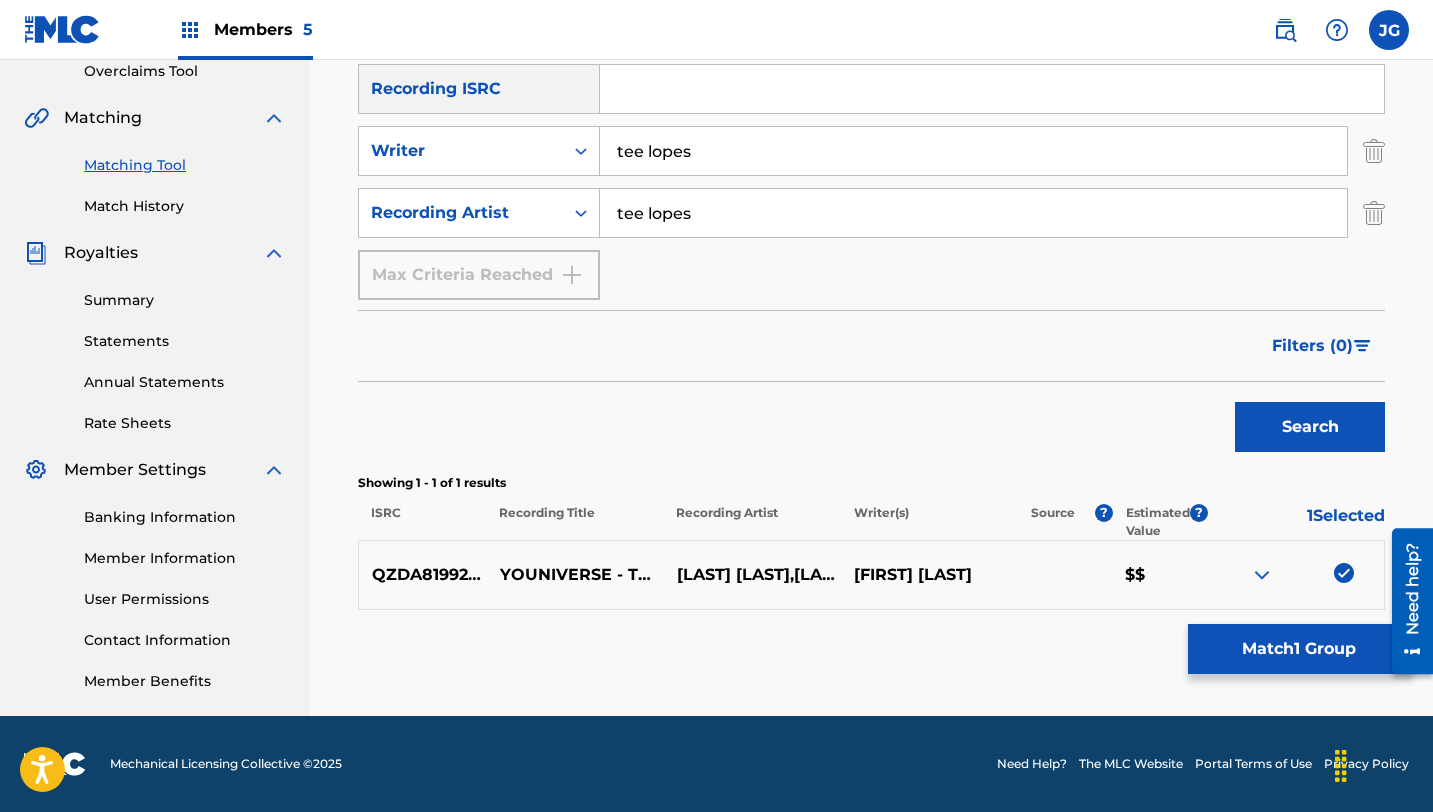 click on "Match  1 Group" at bounding box center [1298, 649] 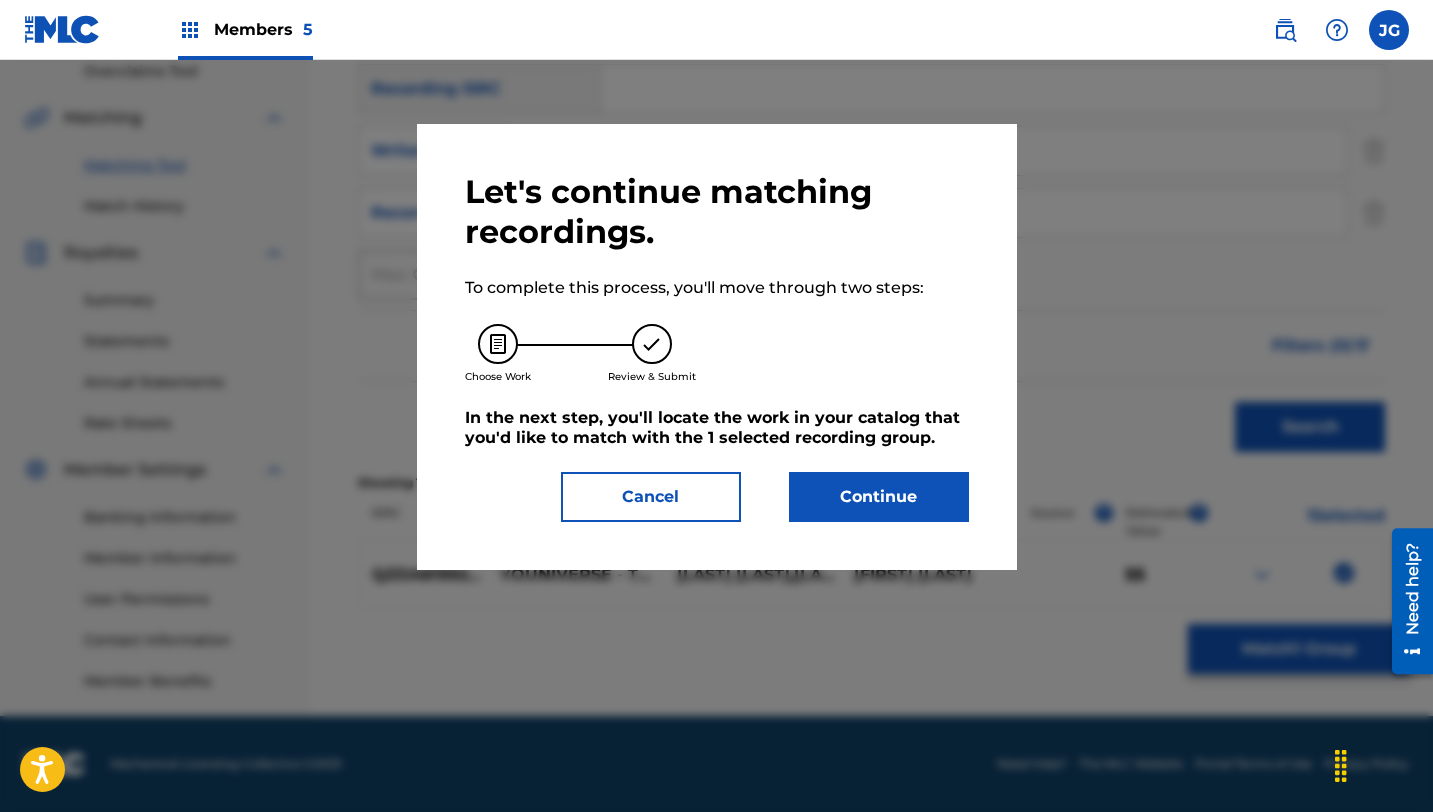 click on "Continue" at bounding box center [879, 497] 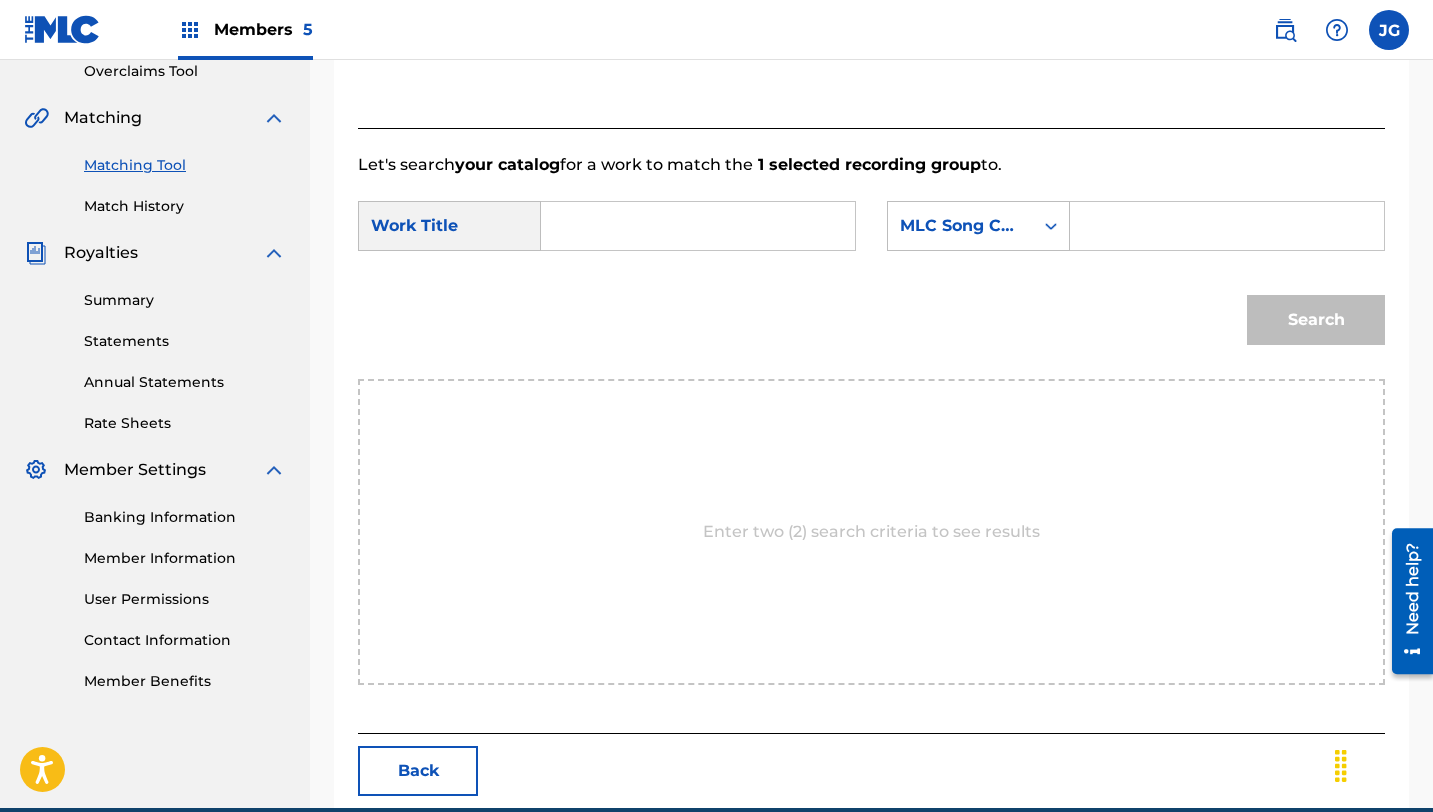 click at bounding box center (698, 226) 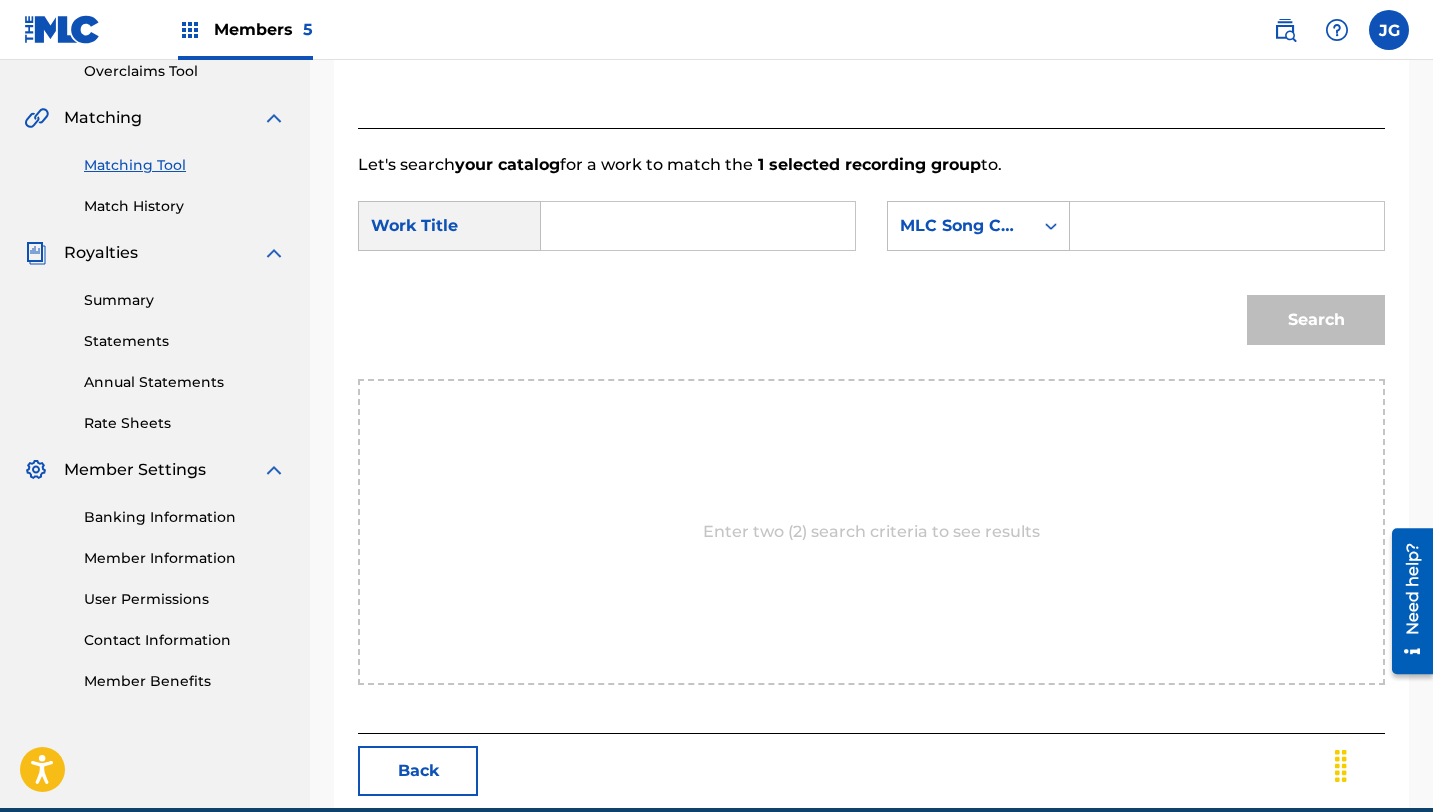 paste on "youniverse" 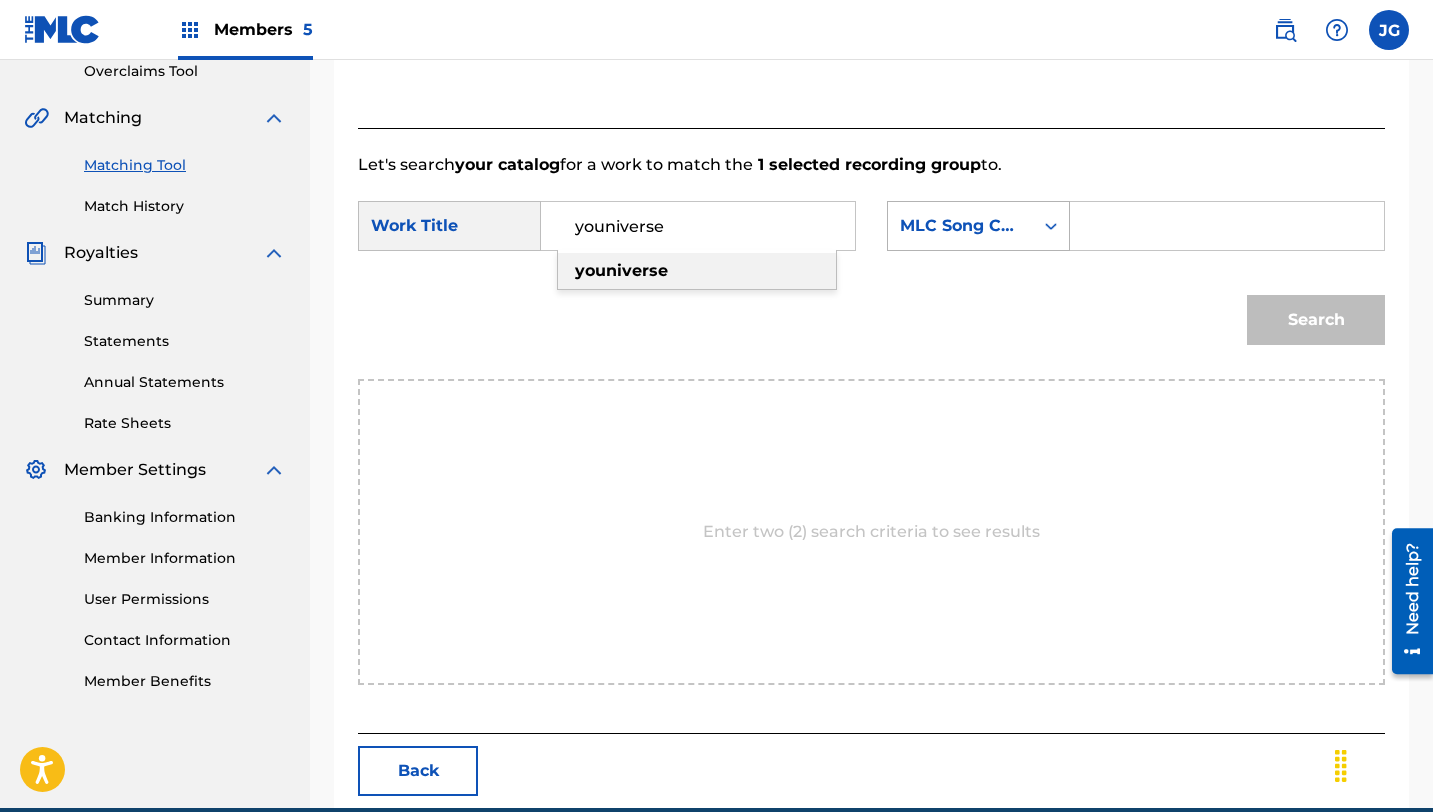 type on "youniverse" 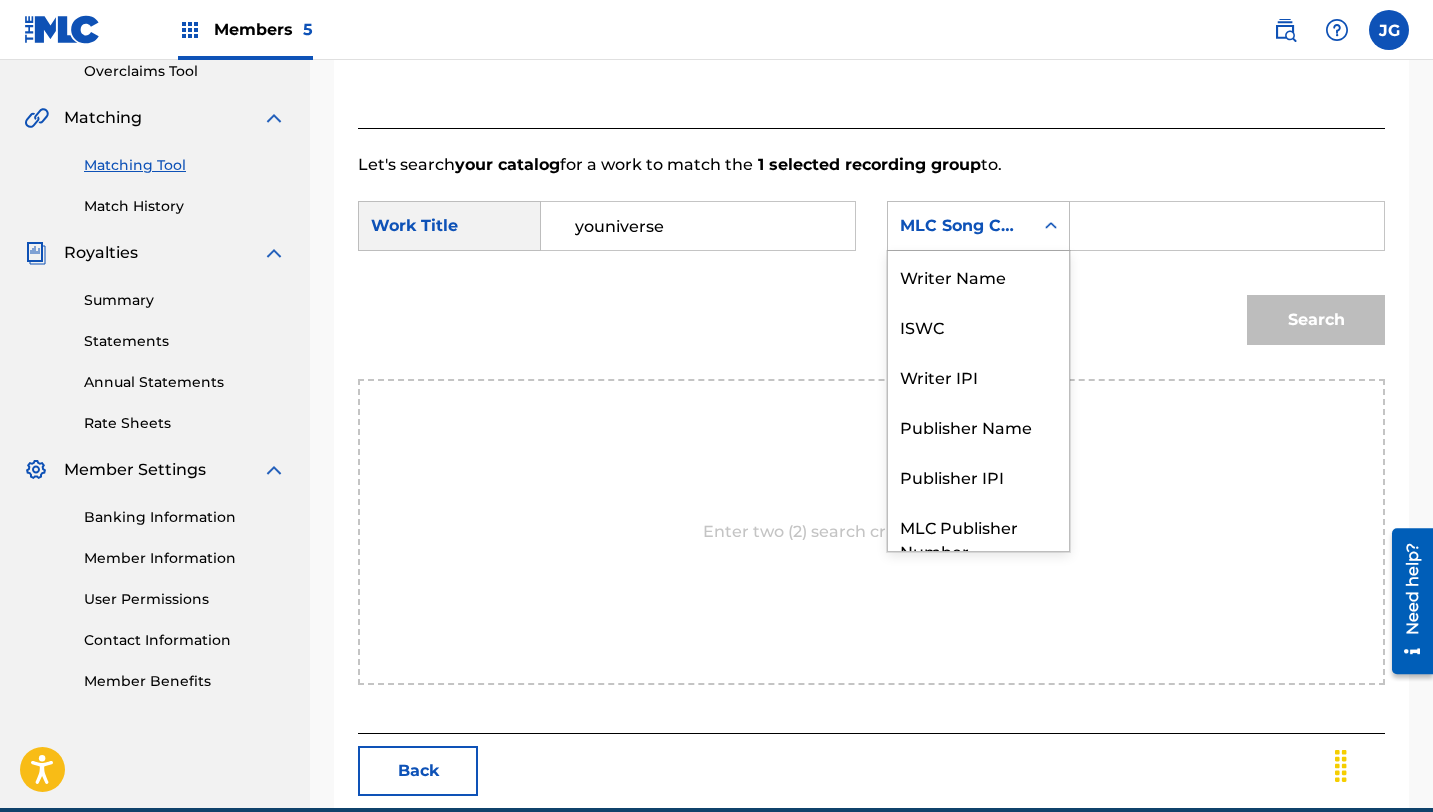 click on "MLC Song Code" at bounding box center [960, 226] 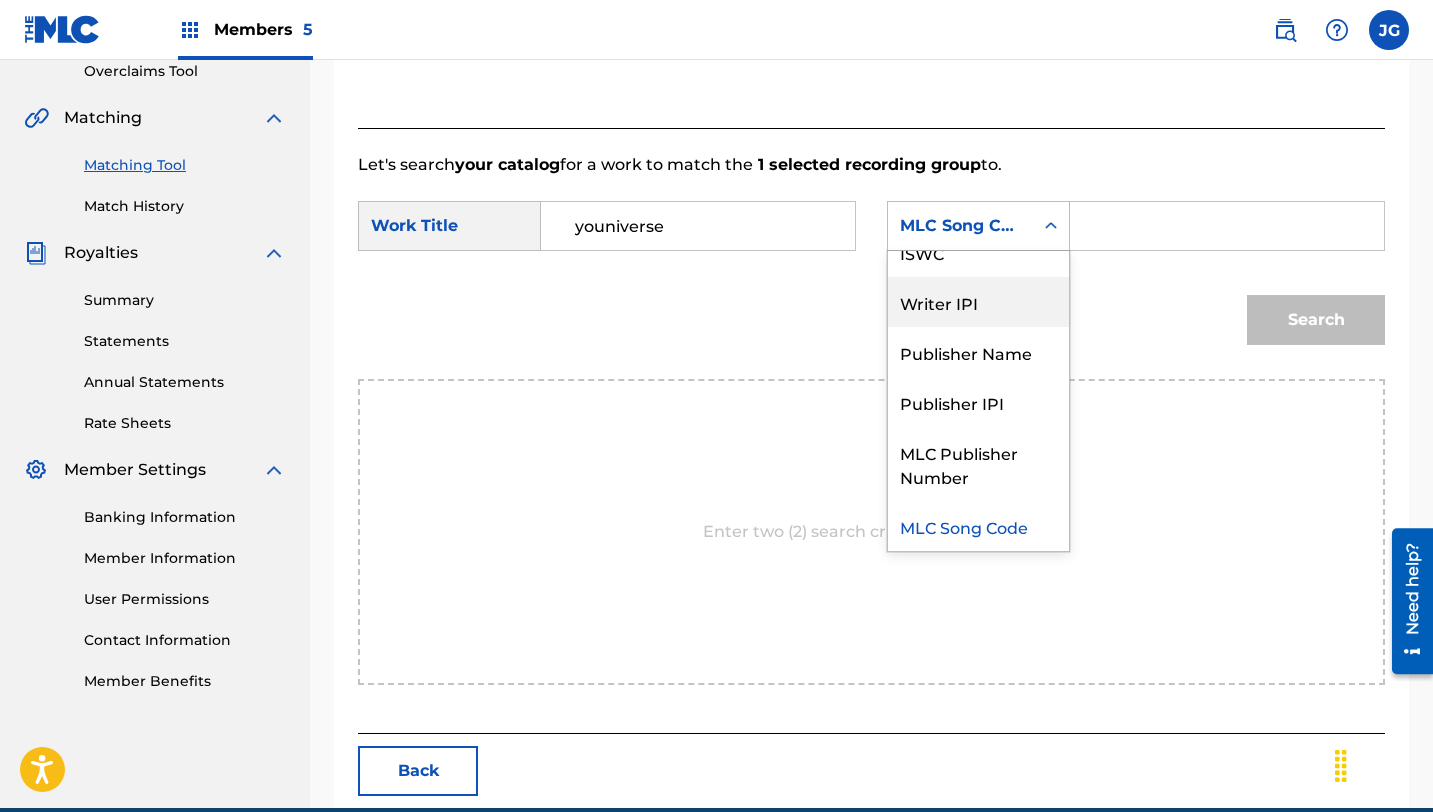 scroll, scrollTop: 0, scrollLeft: 0, axis: both 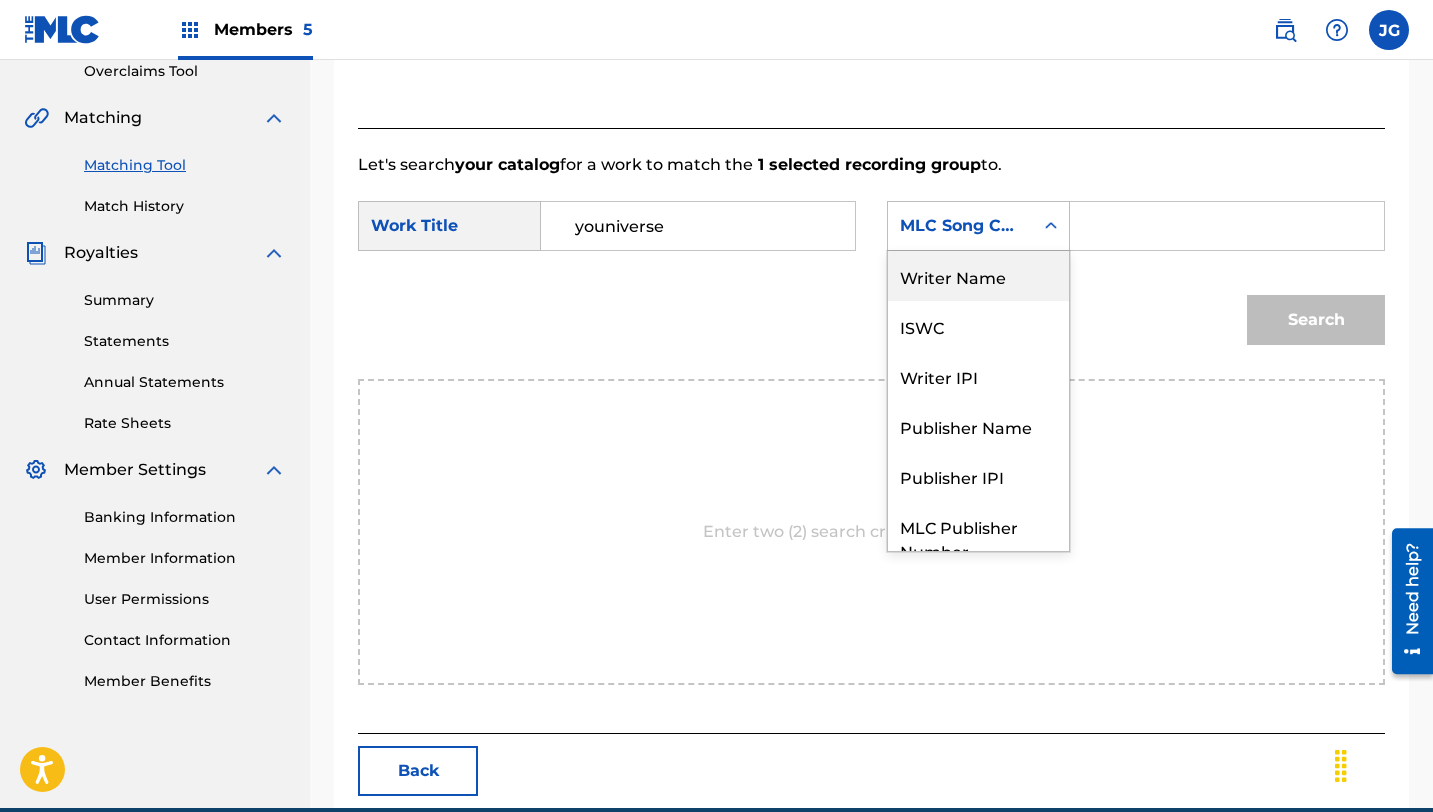 click on "Writer Name" at bounding box center [978, 276] 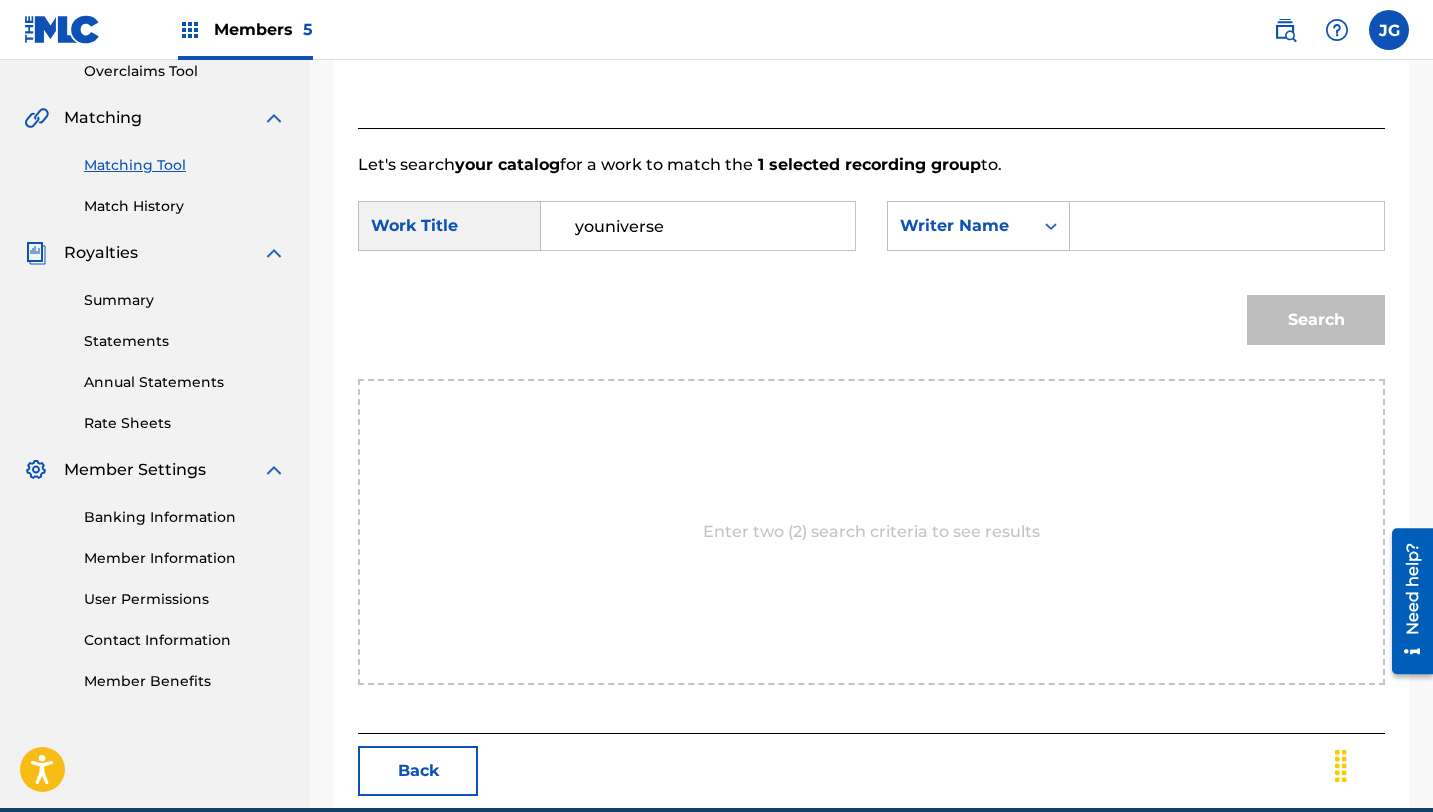 click at bounding box center [1227, 226] 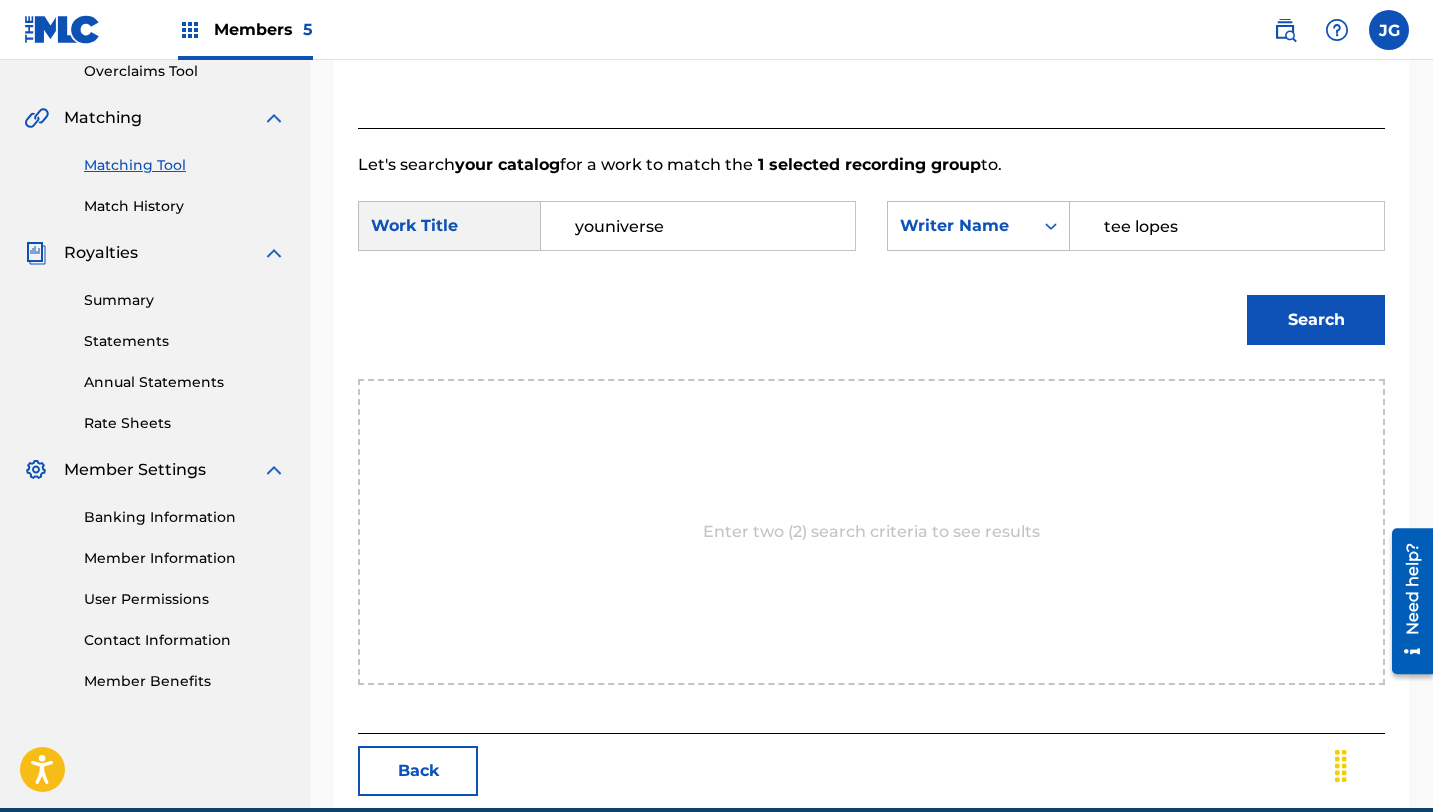 click on "Search" at bounding box center [1316, 320] 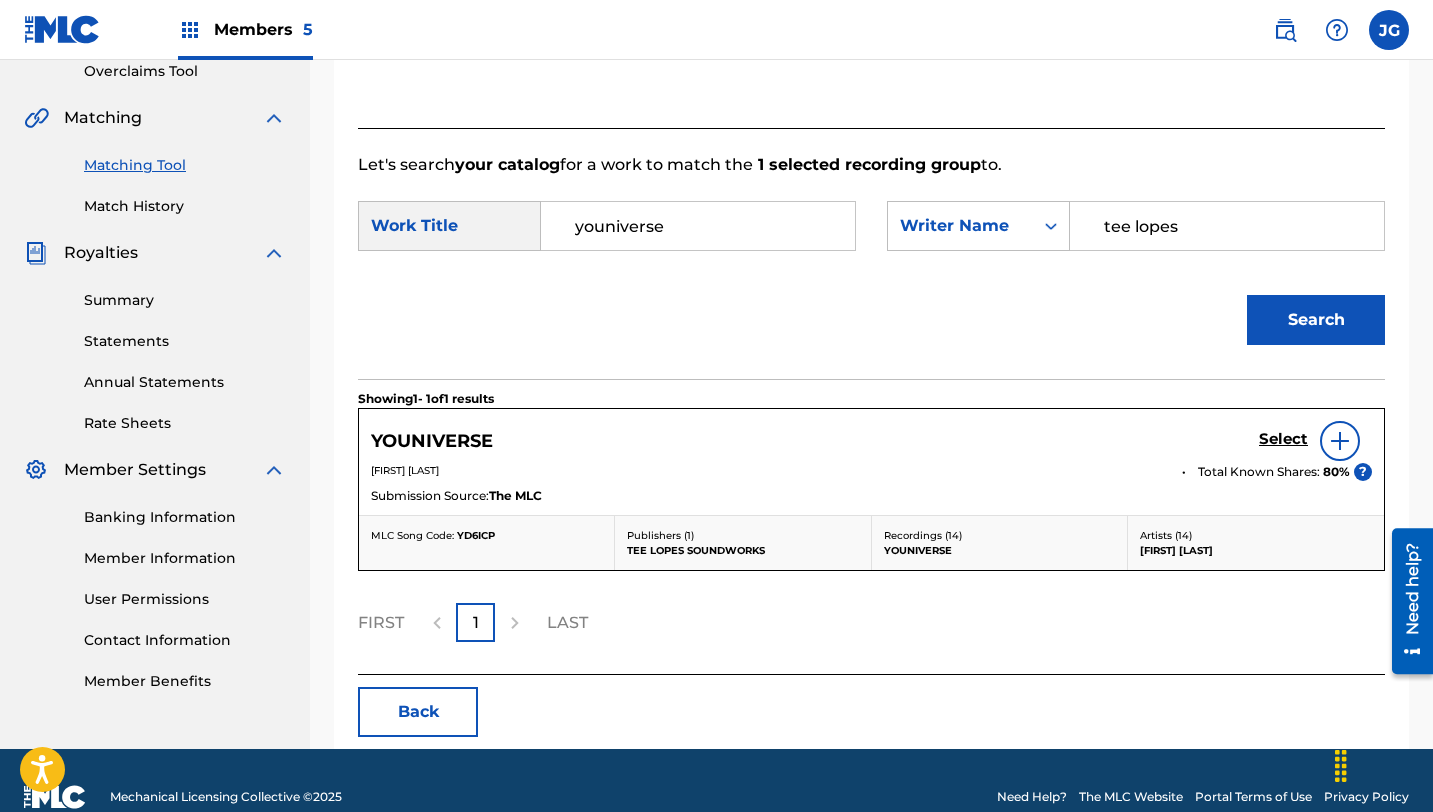 scroll, scrollTop: 461, scrollLeft: 0, axis: vertical 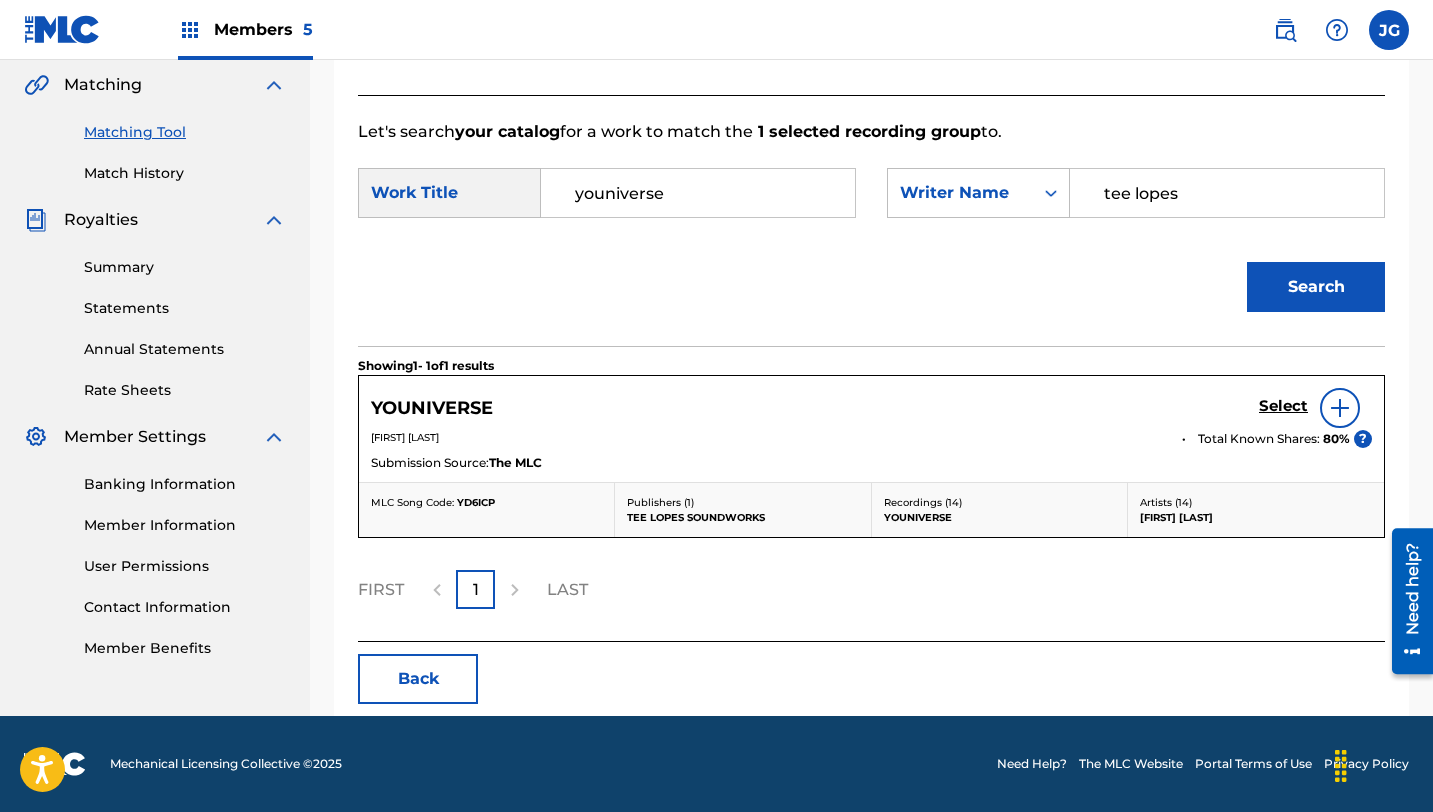 click on "Select" at bounding box center [1283, 406] 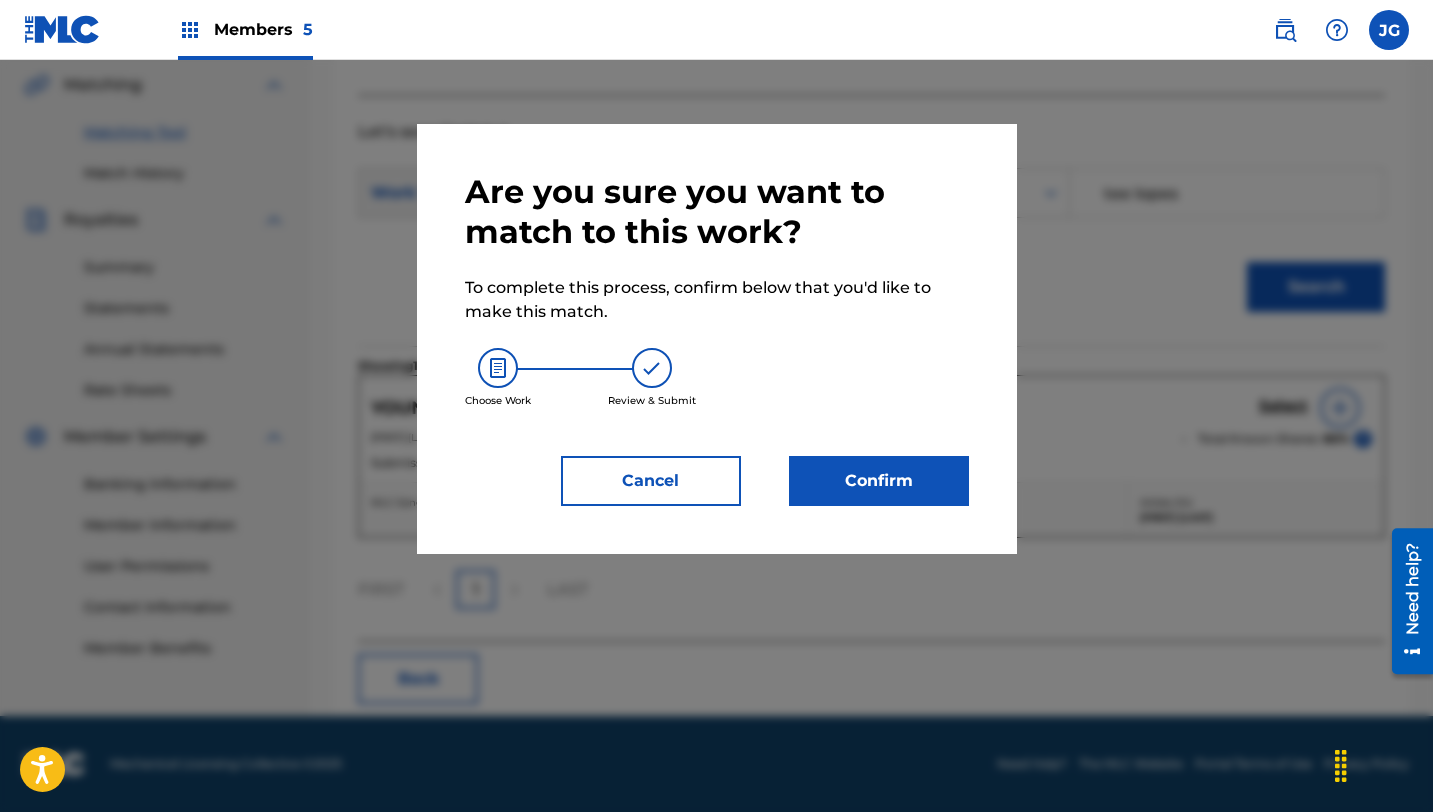 drag, startPoint x: 874, startPoint y: 518, endPoint x: 874, endPoint y: 496, distance: 22 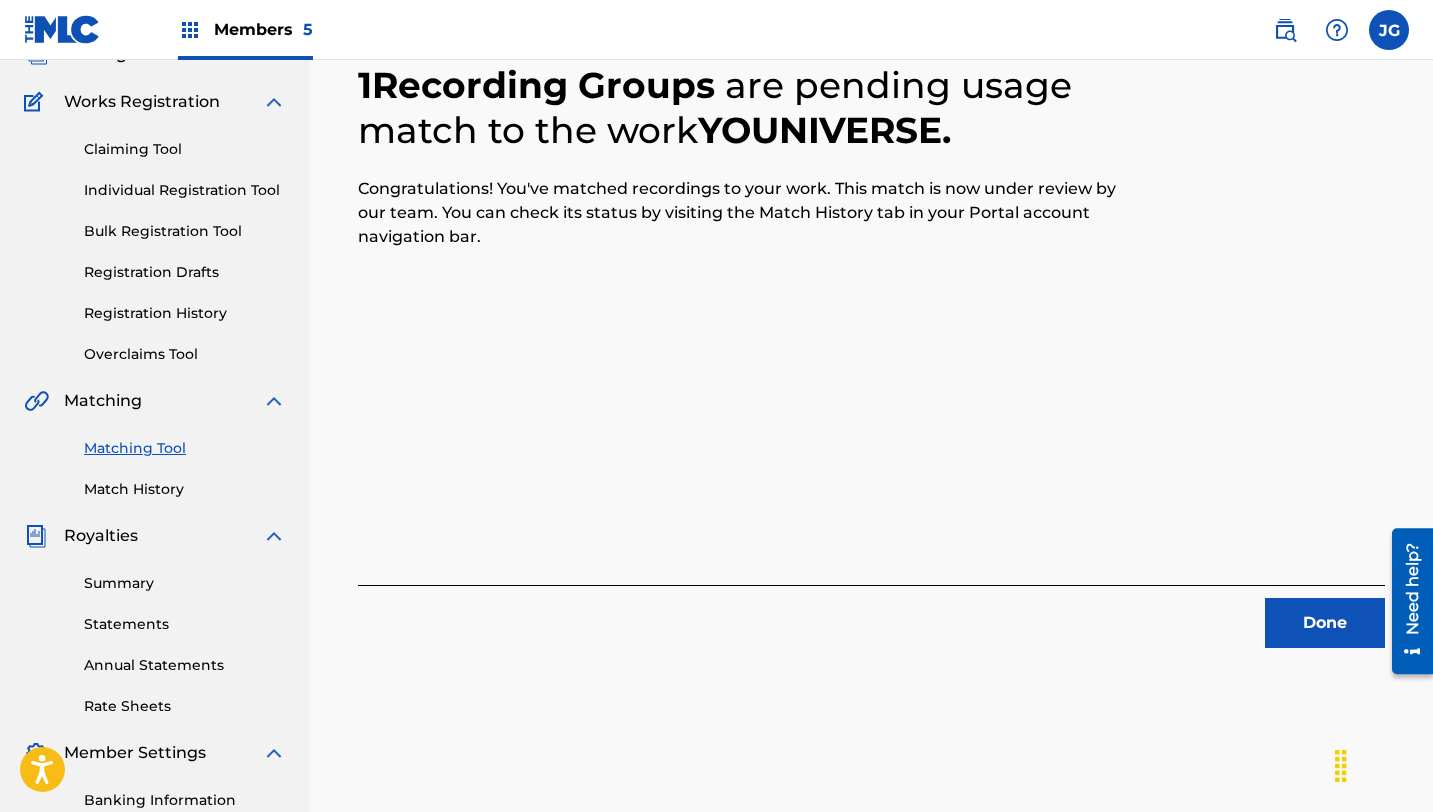 scroll, scrollTop: 172, scrollLeft: 0, axis: vertical 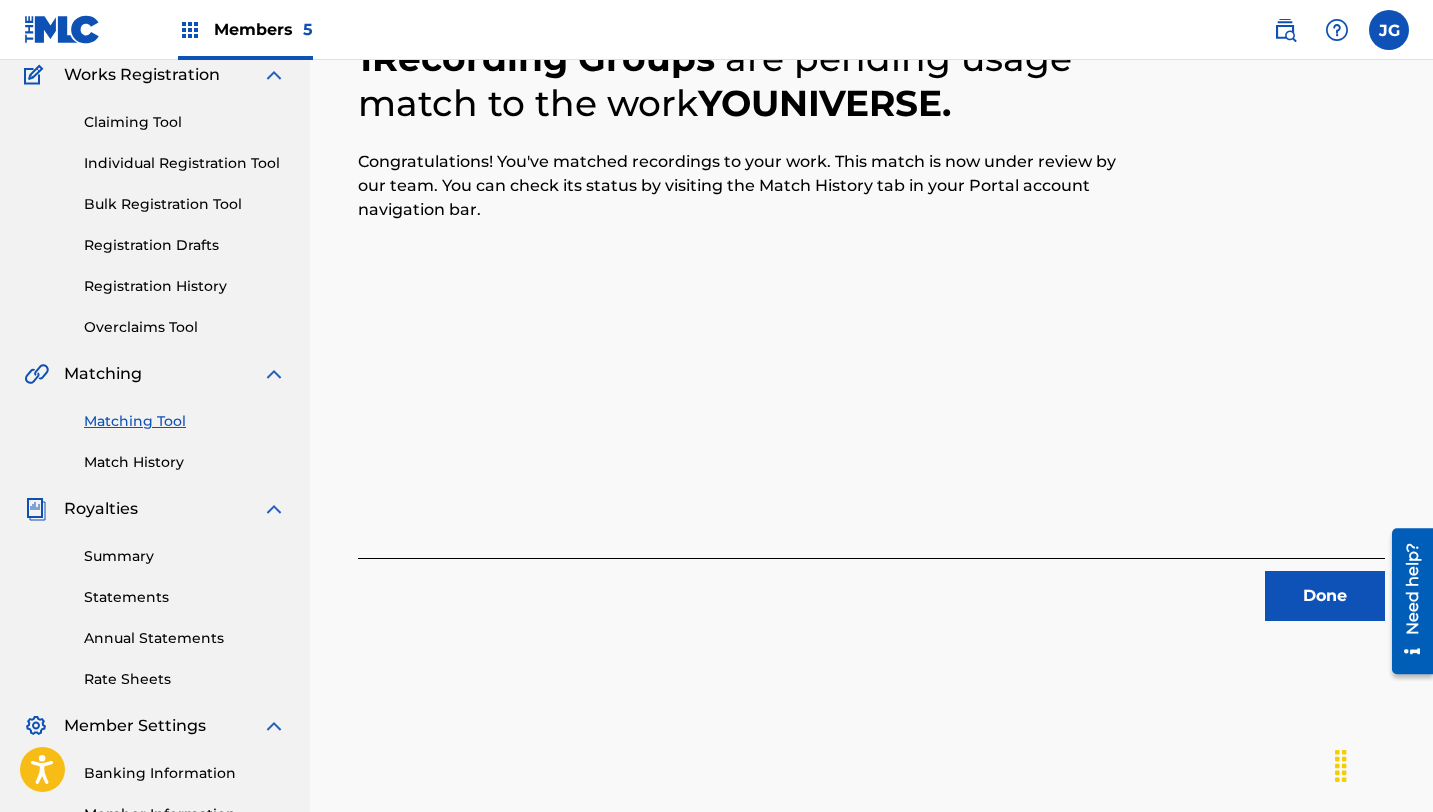 click on "Done" at bounding box center [1325, 596] 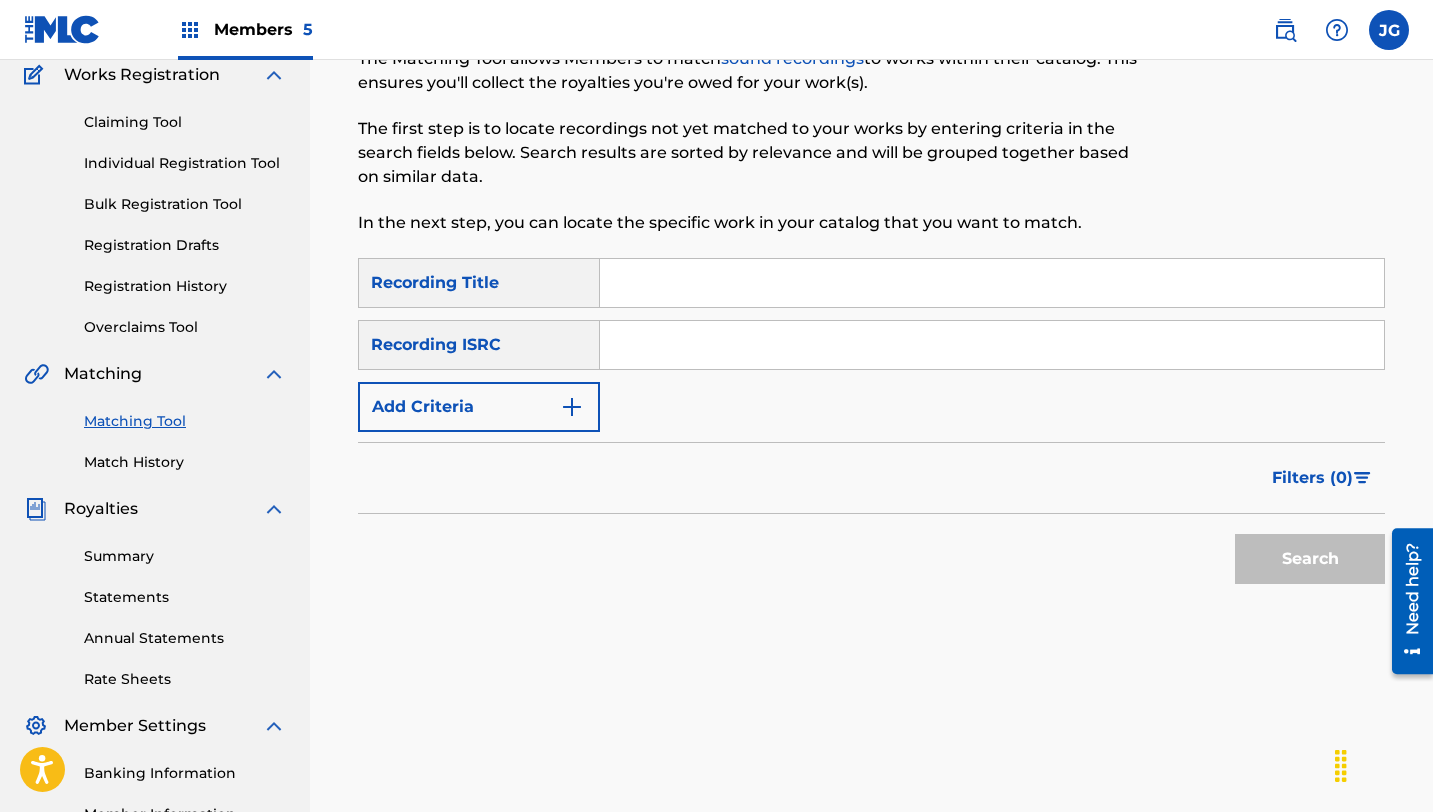 click at bounding box center [992, 283] 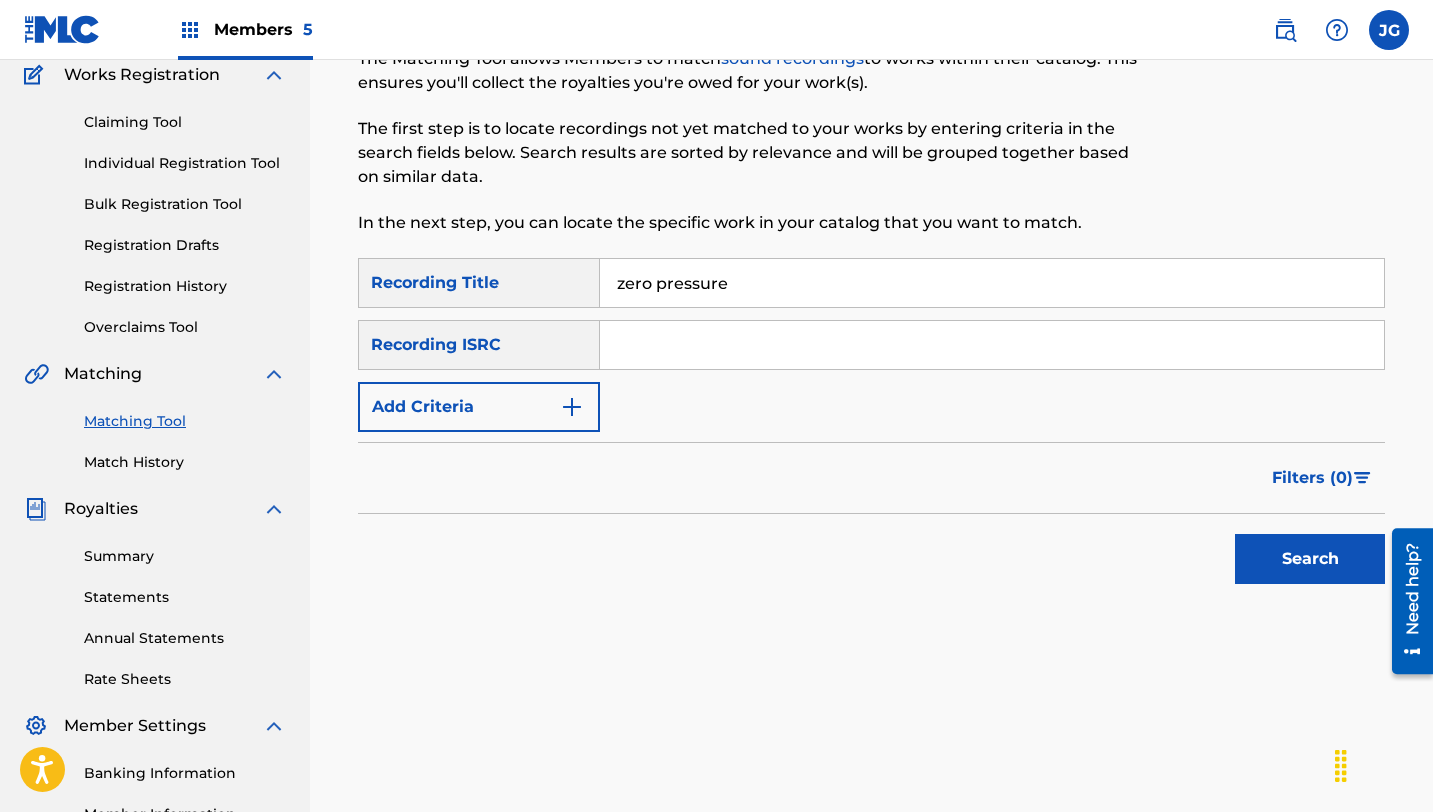 type on "zero pressure" 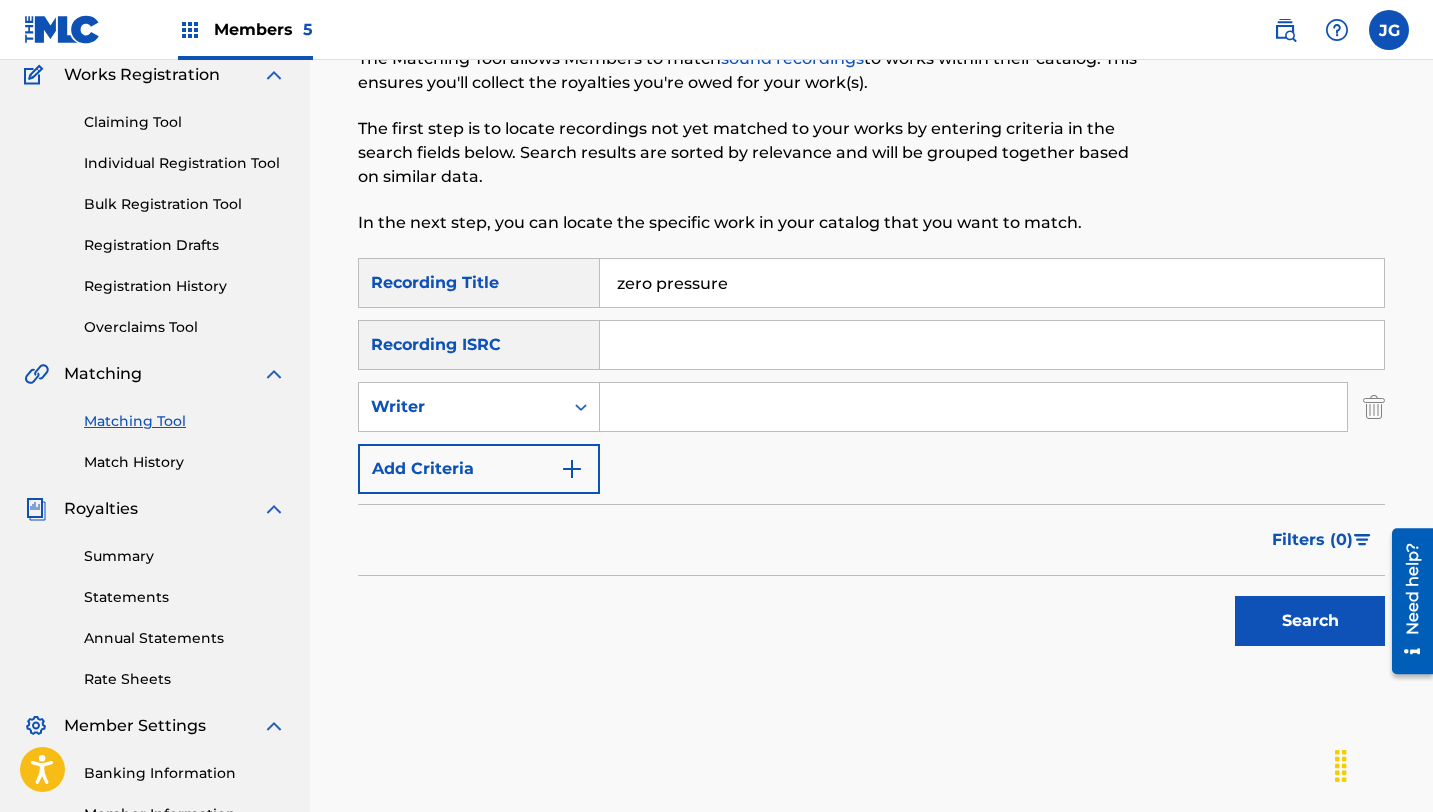 click at bounding box center [973, 407] 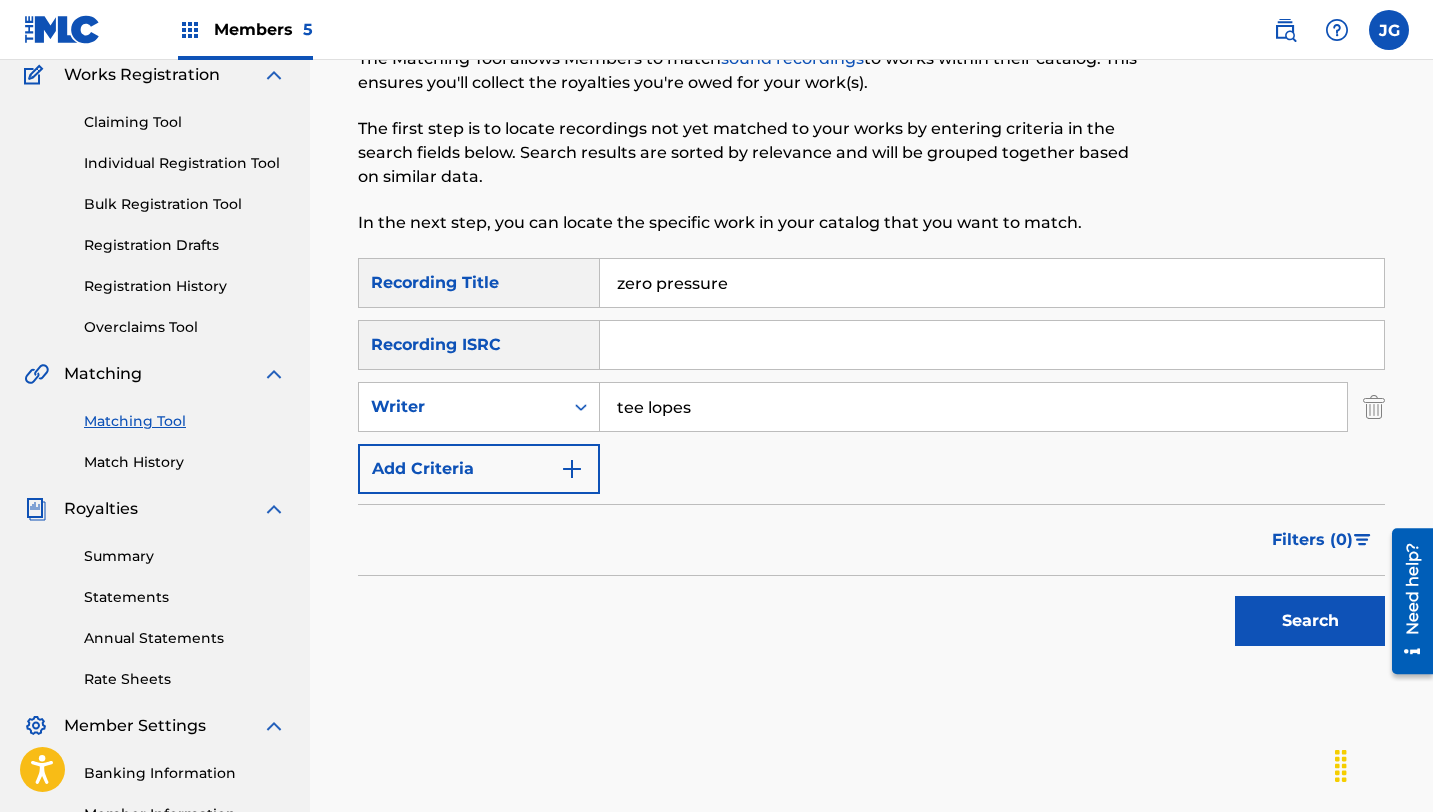 click on "Add Criteria" at bounding box center (479, 469) 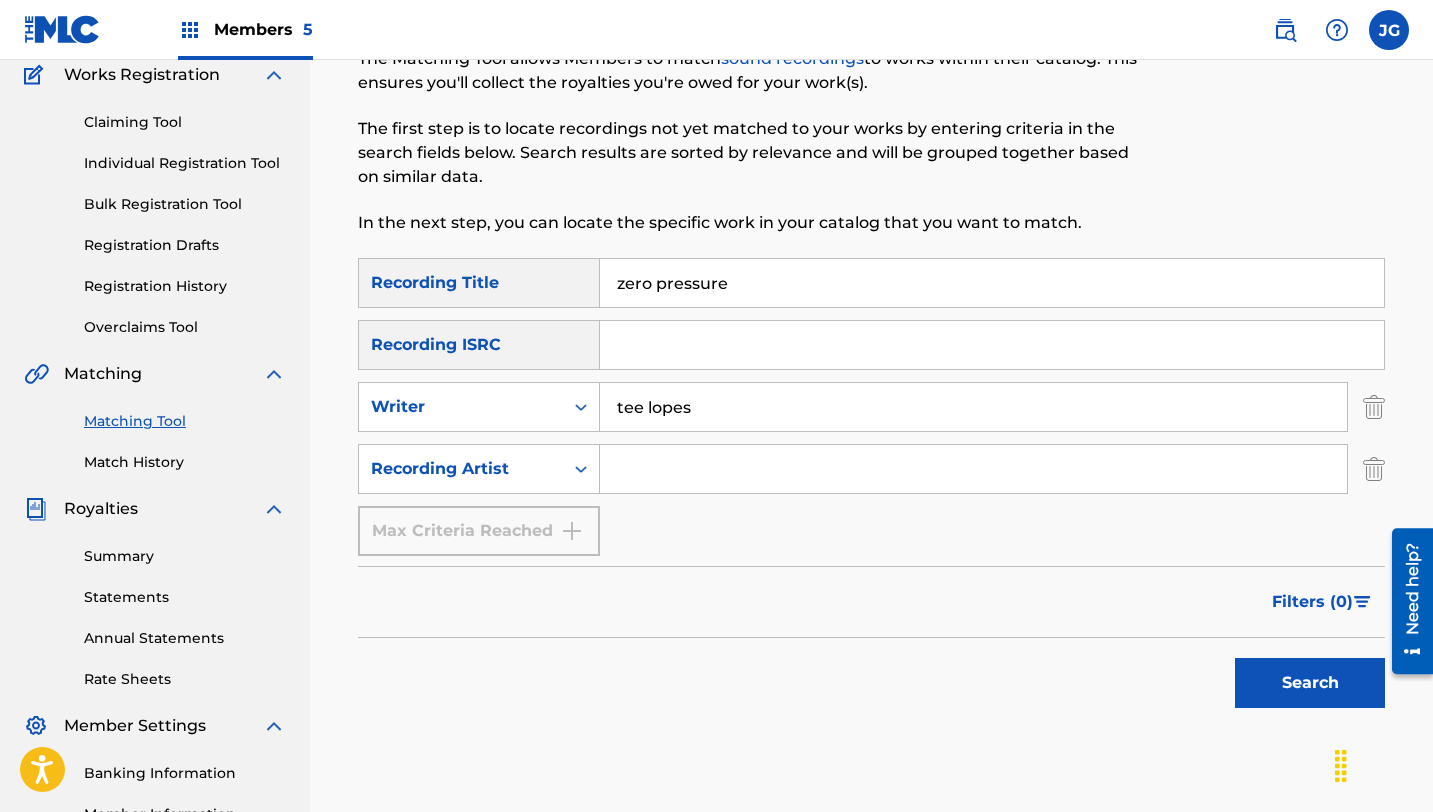 click at bounding box center [973, 469] 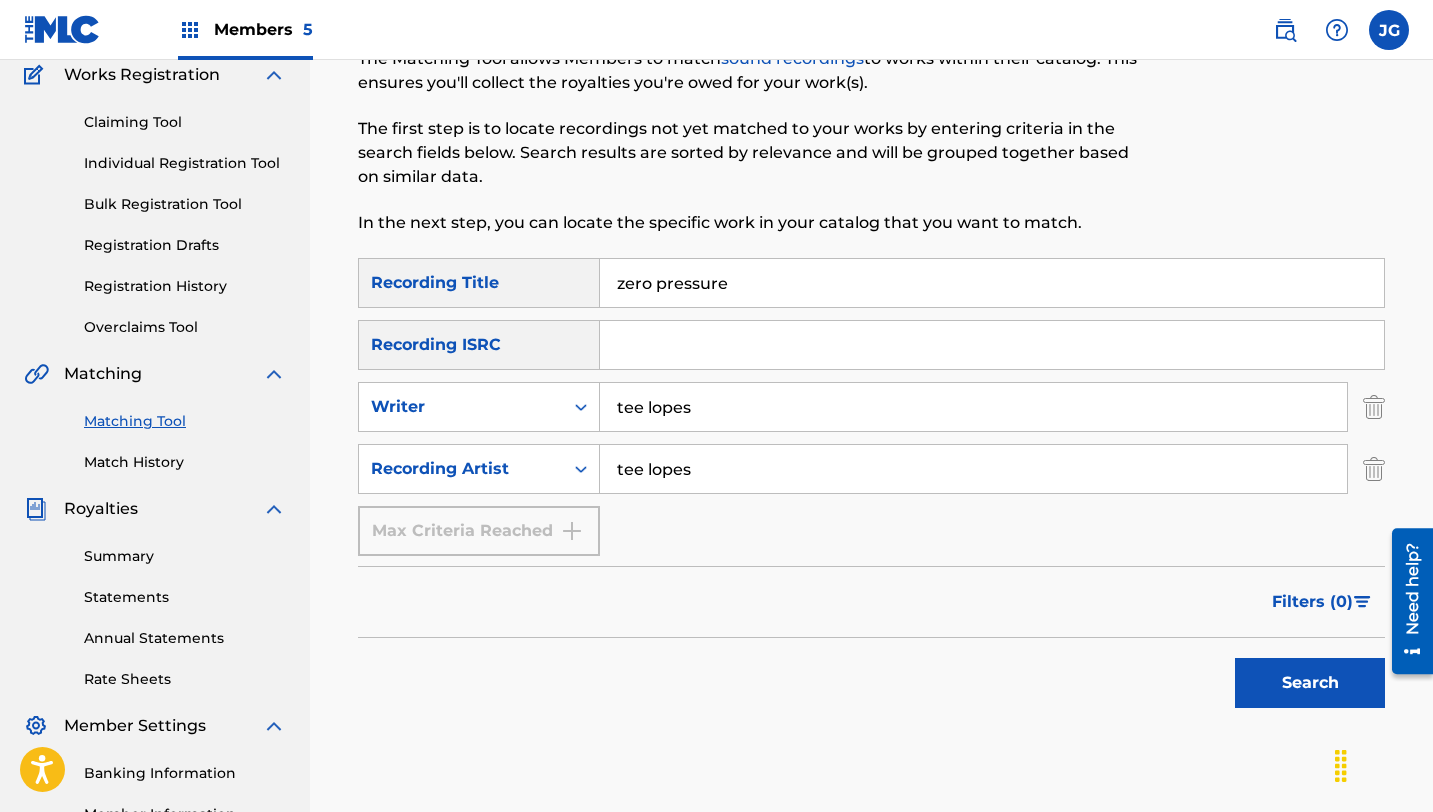 click on "Search" at bounding box center [1305, 678] 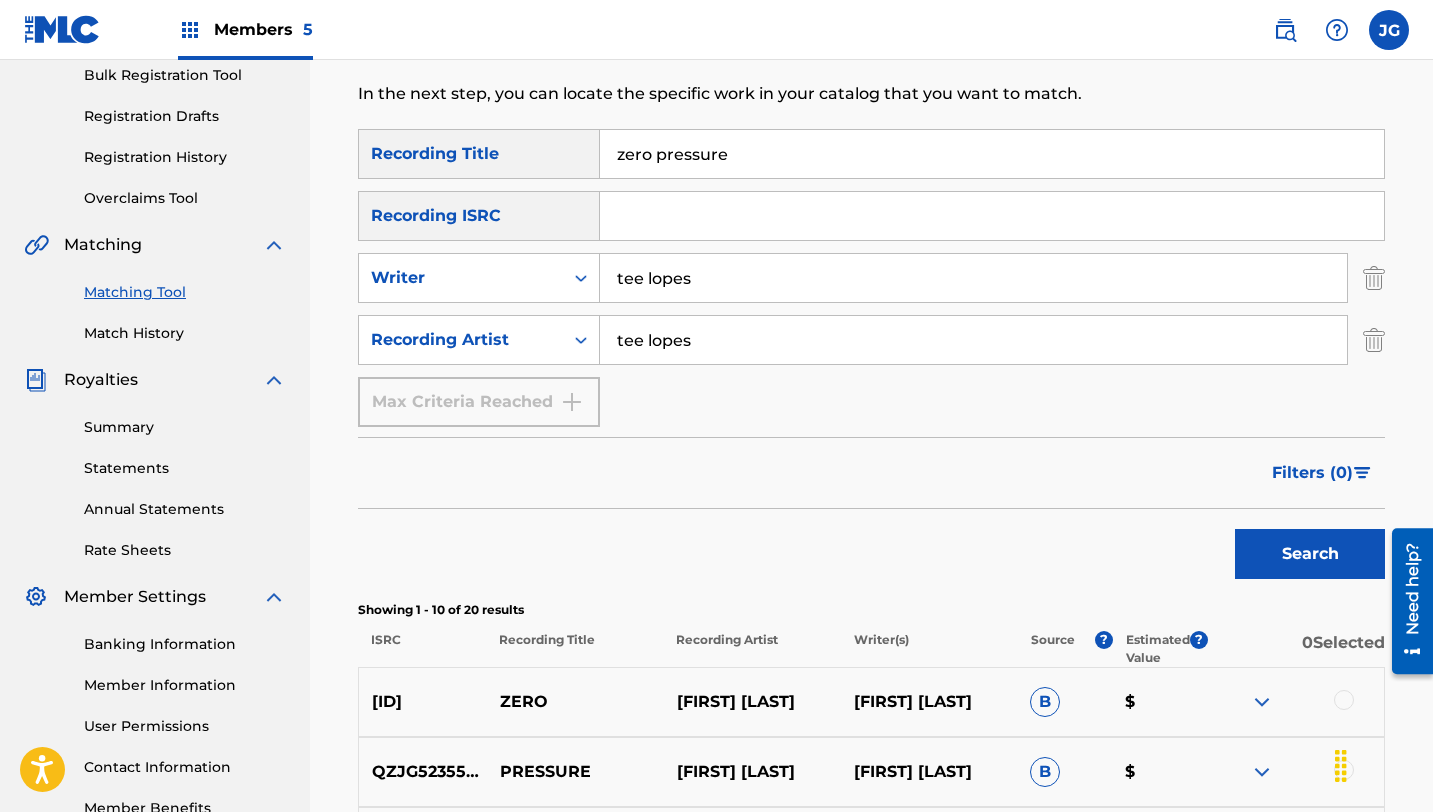 scroll, scrollTop: 300, scrollLeft: 0, axis: vertical 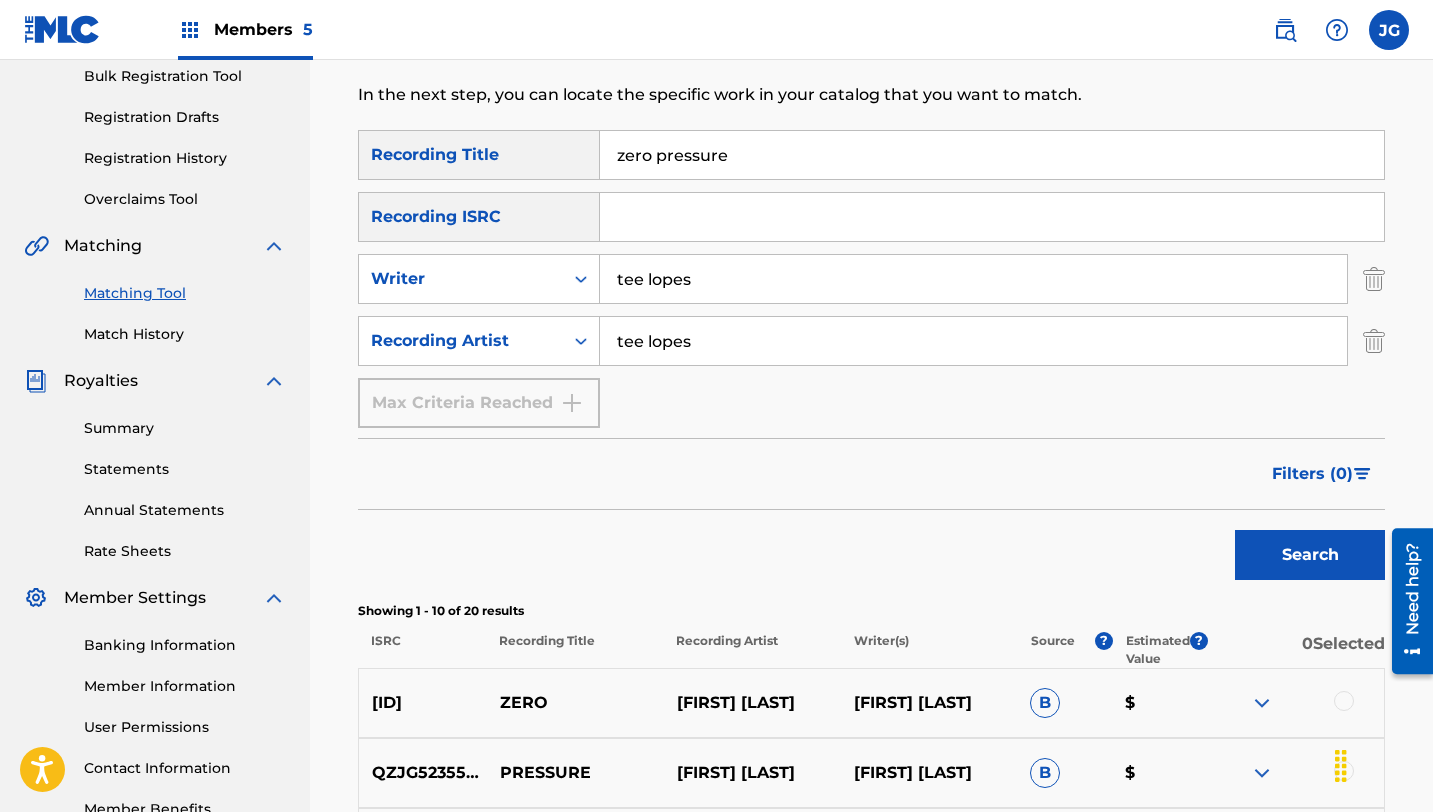 drag, startPoint x: 745, startPoint y: 158, endPoint x: 586, endPoint y: 154, distance: 159.05031 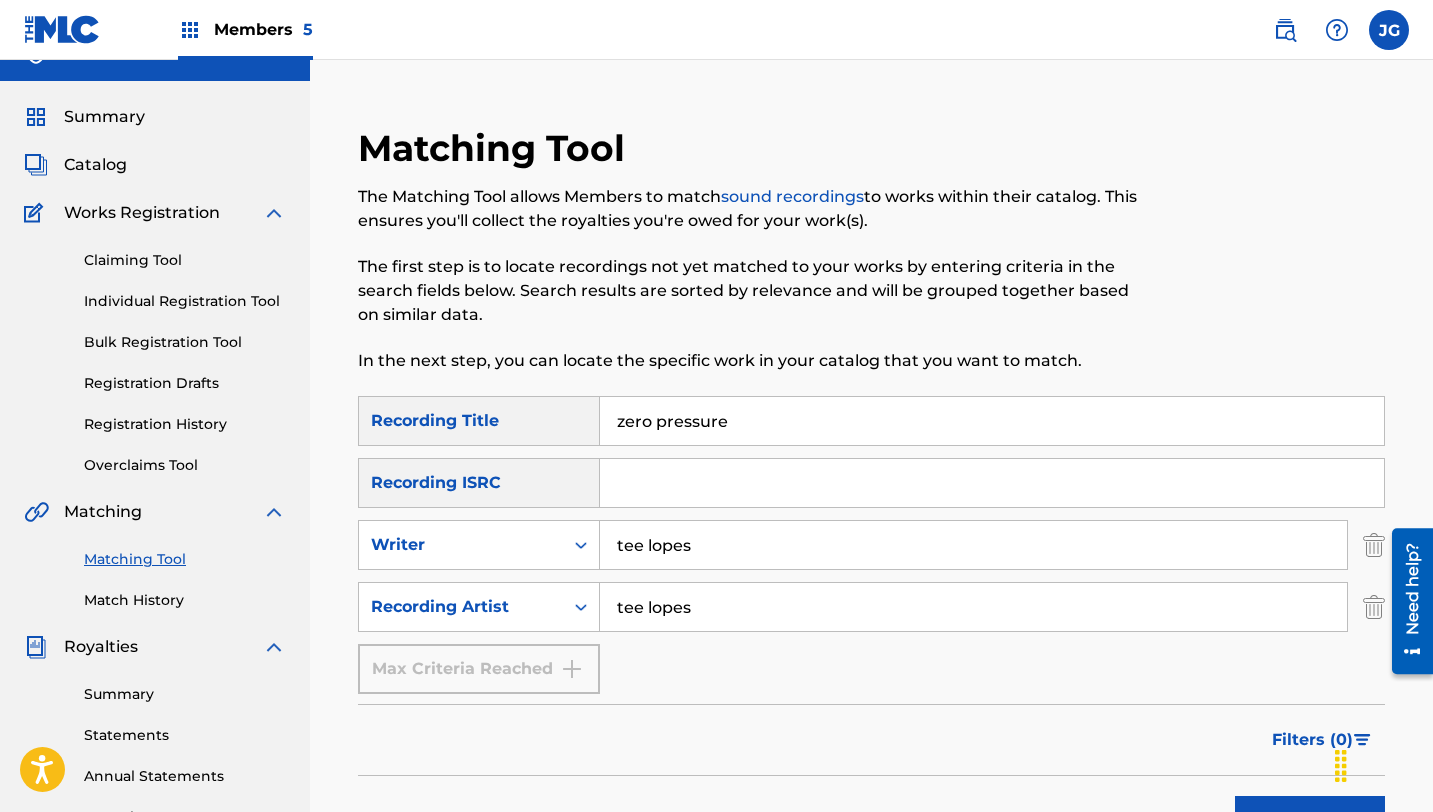 scroll, scrollTop: 0, scrollLeft: 0, axis: both 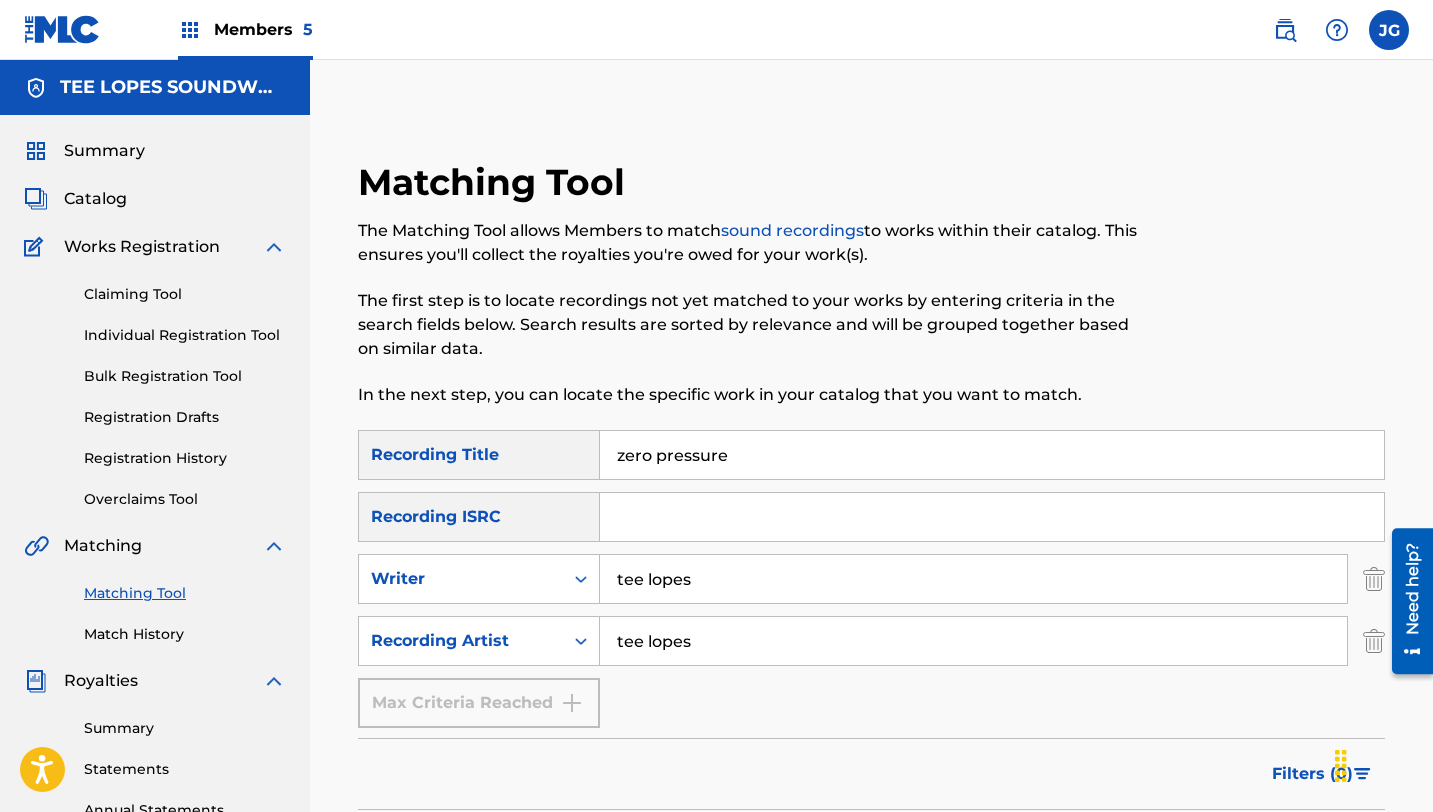 click on "Individual Registration Tool" at bounding box center [185, 335] 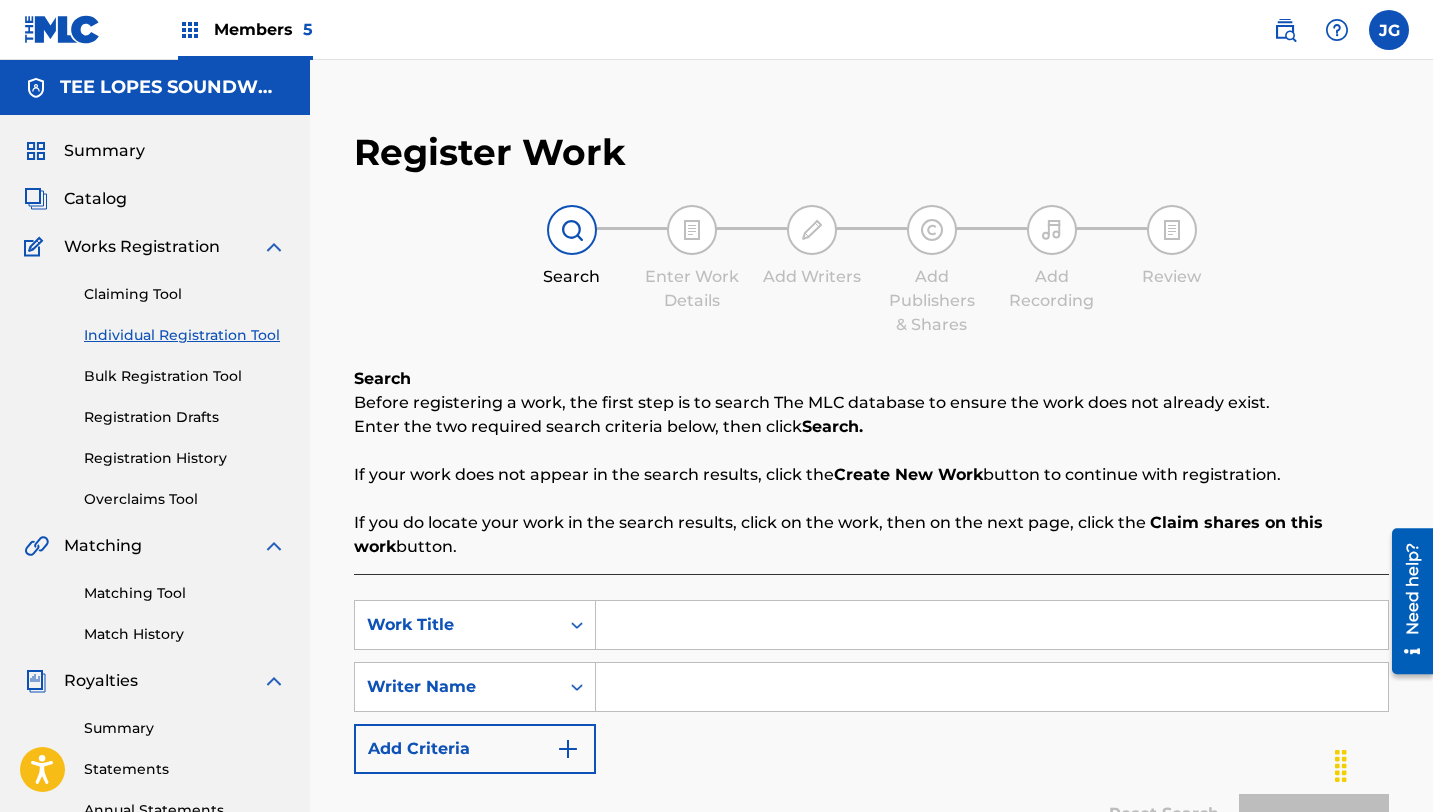 click on "Claiming Tool Individual Registration Tool Bulk Registration Tool Registration Drafts Registration History Overclaims Tool" at bounding box center (155, 384) 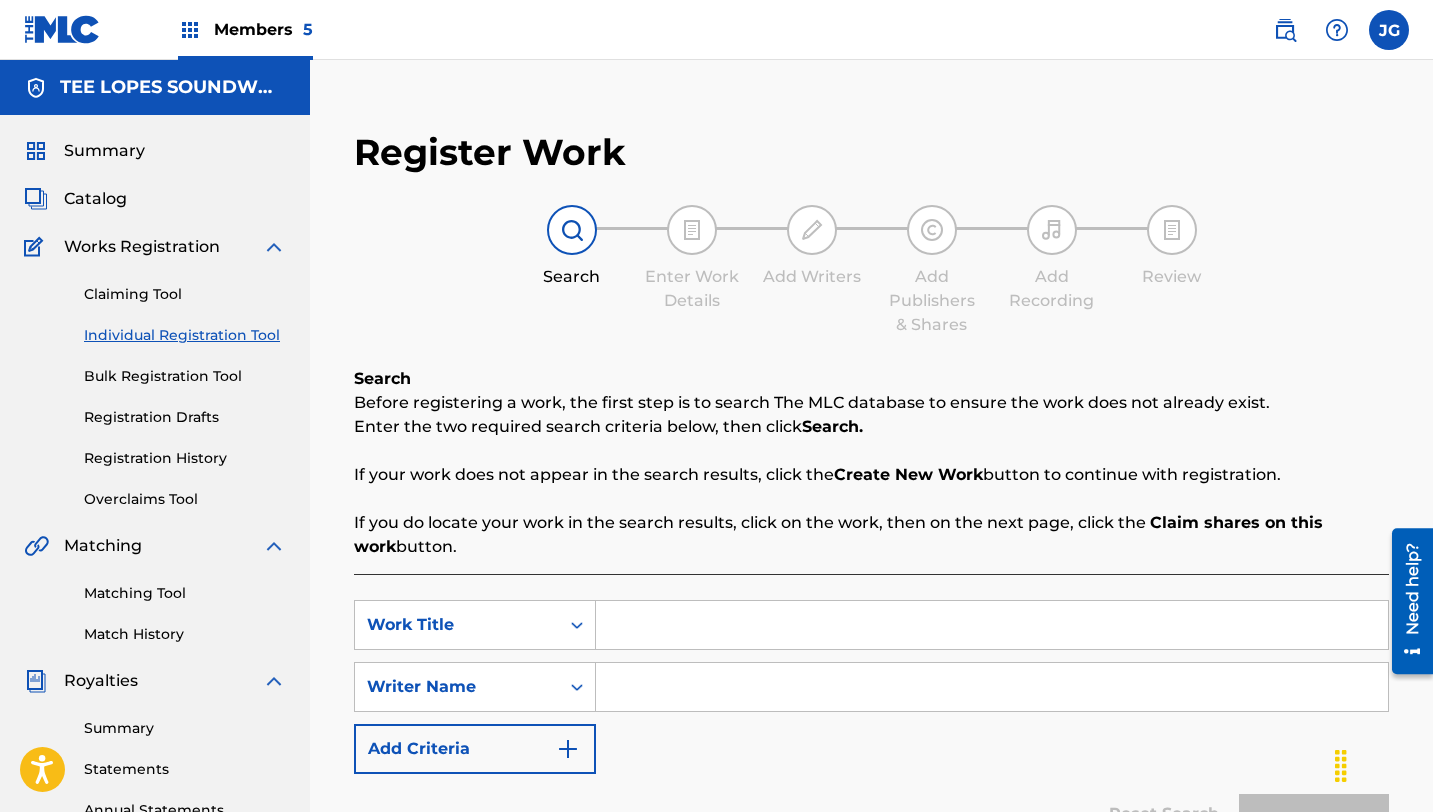 click at bounding box center (992, 625) 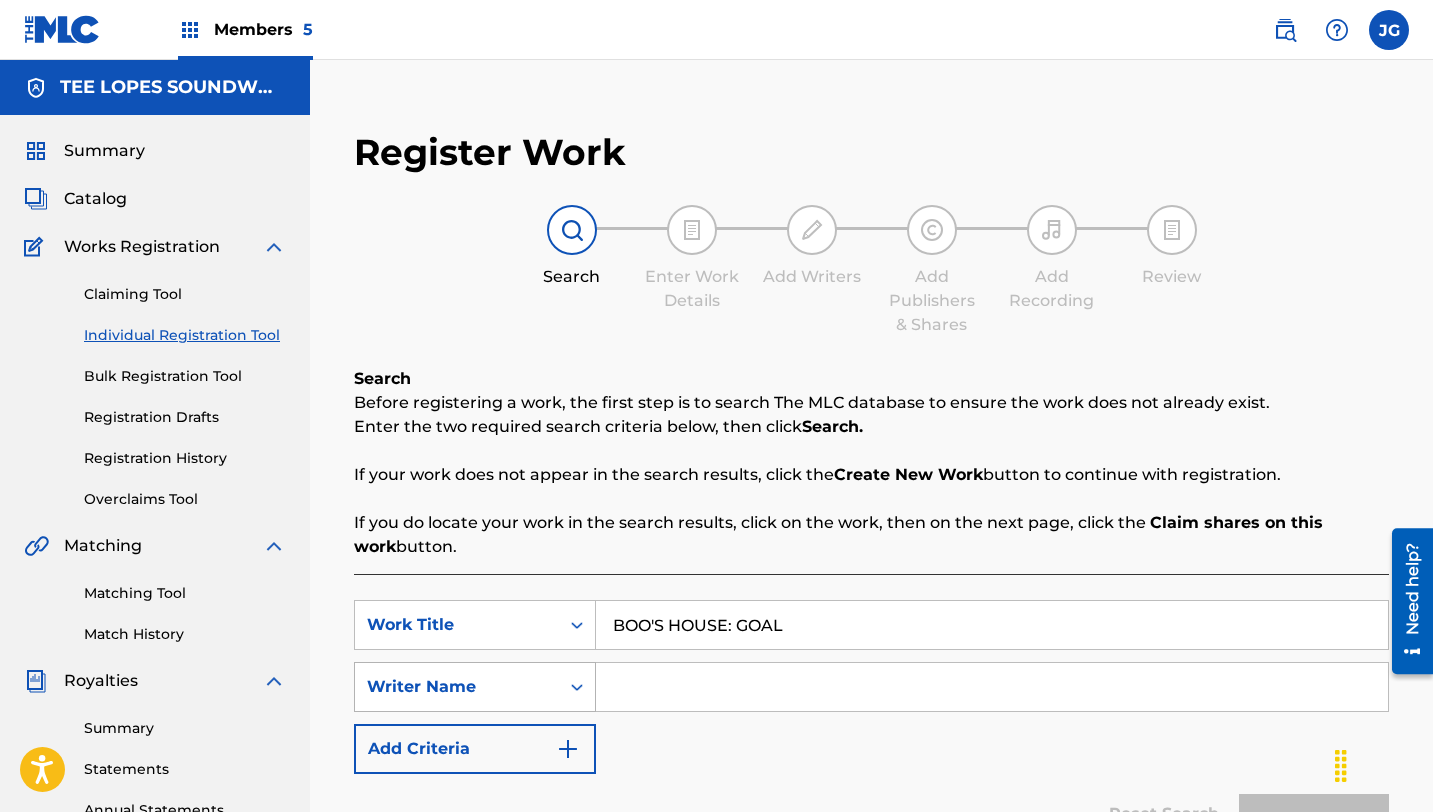 type on "BOO'S HOUSE: GOAL" 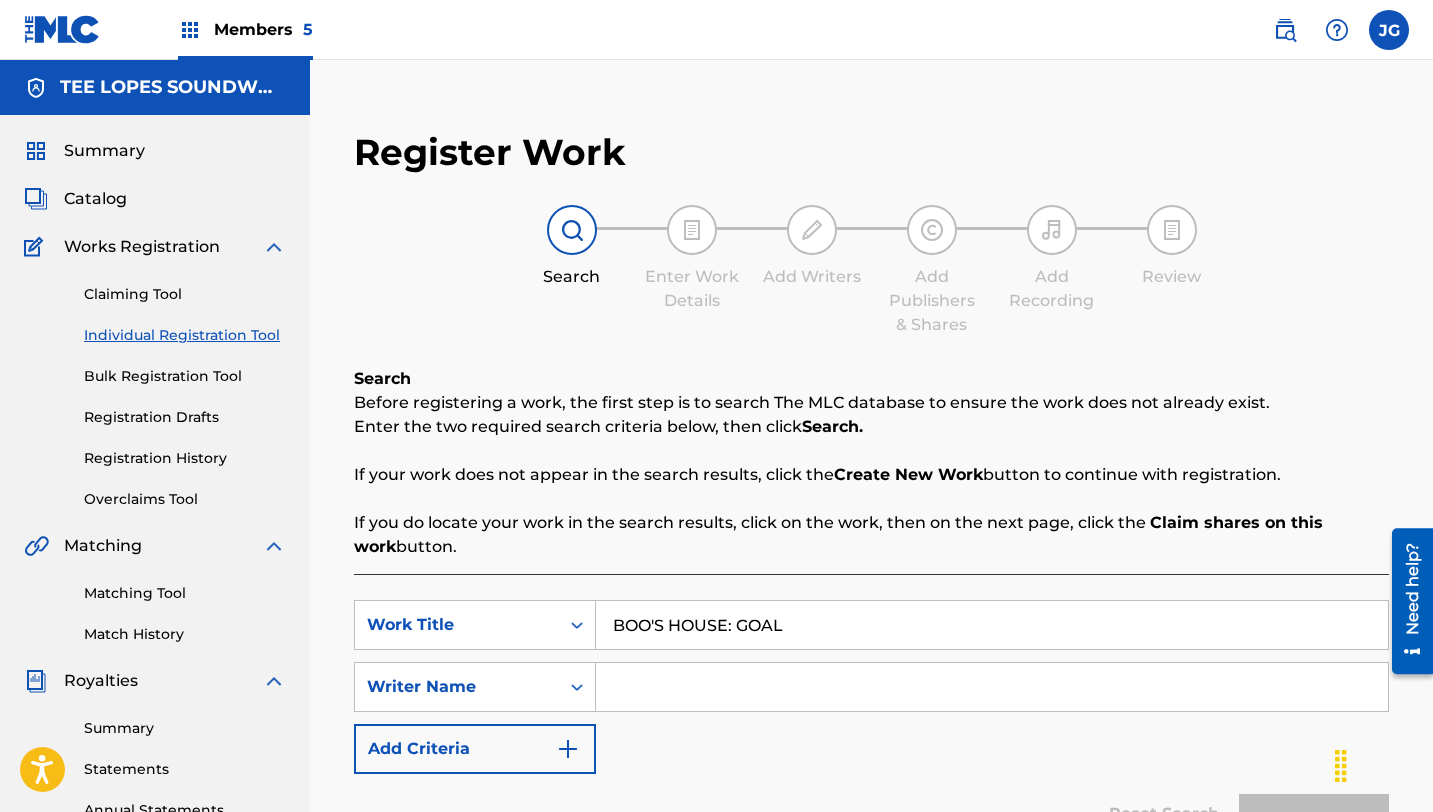 click at bounding box center [992, 687] 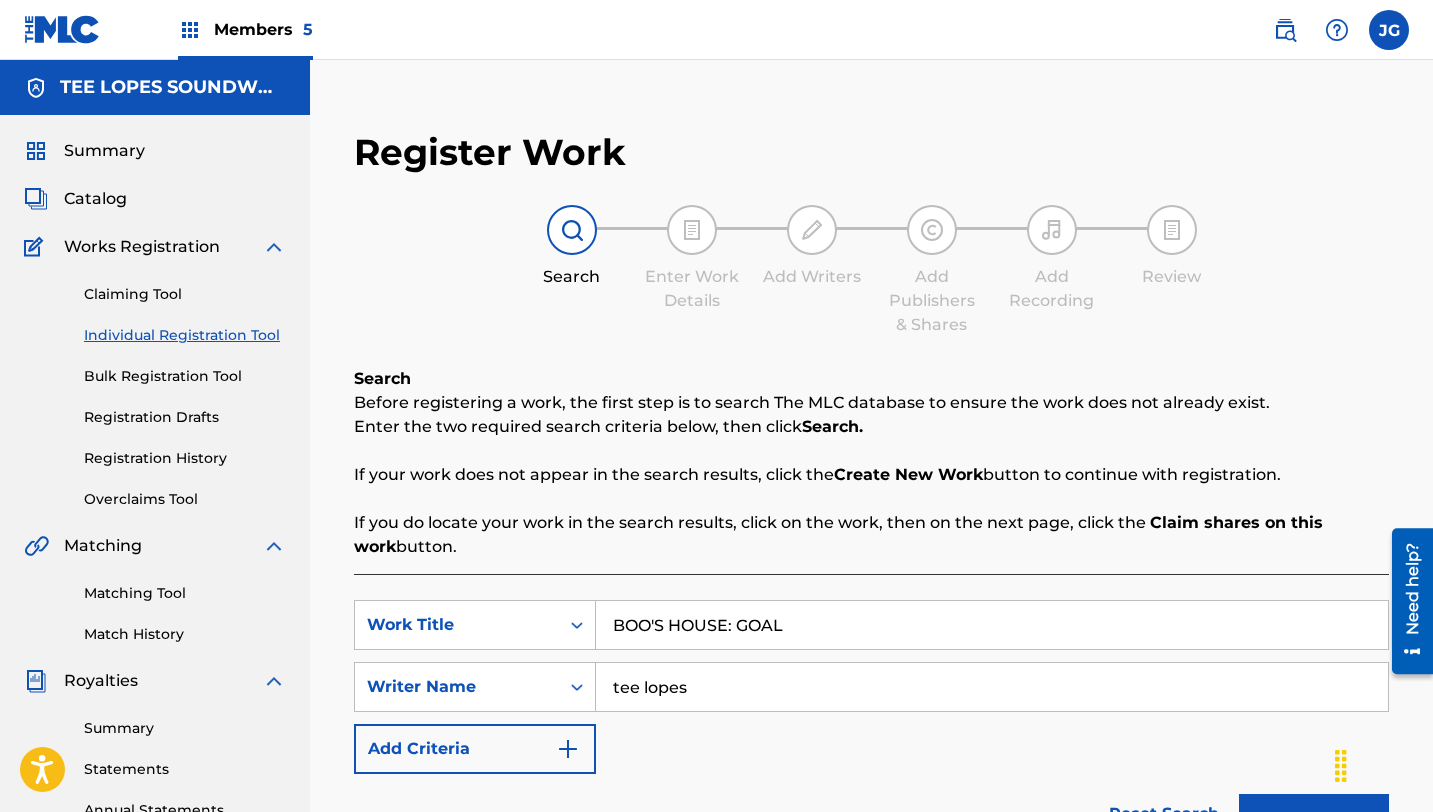 click on "Add Criteria" at bounding box center (475, 749) 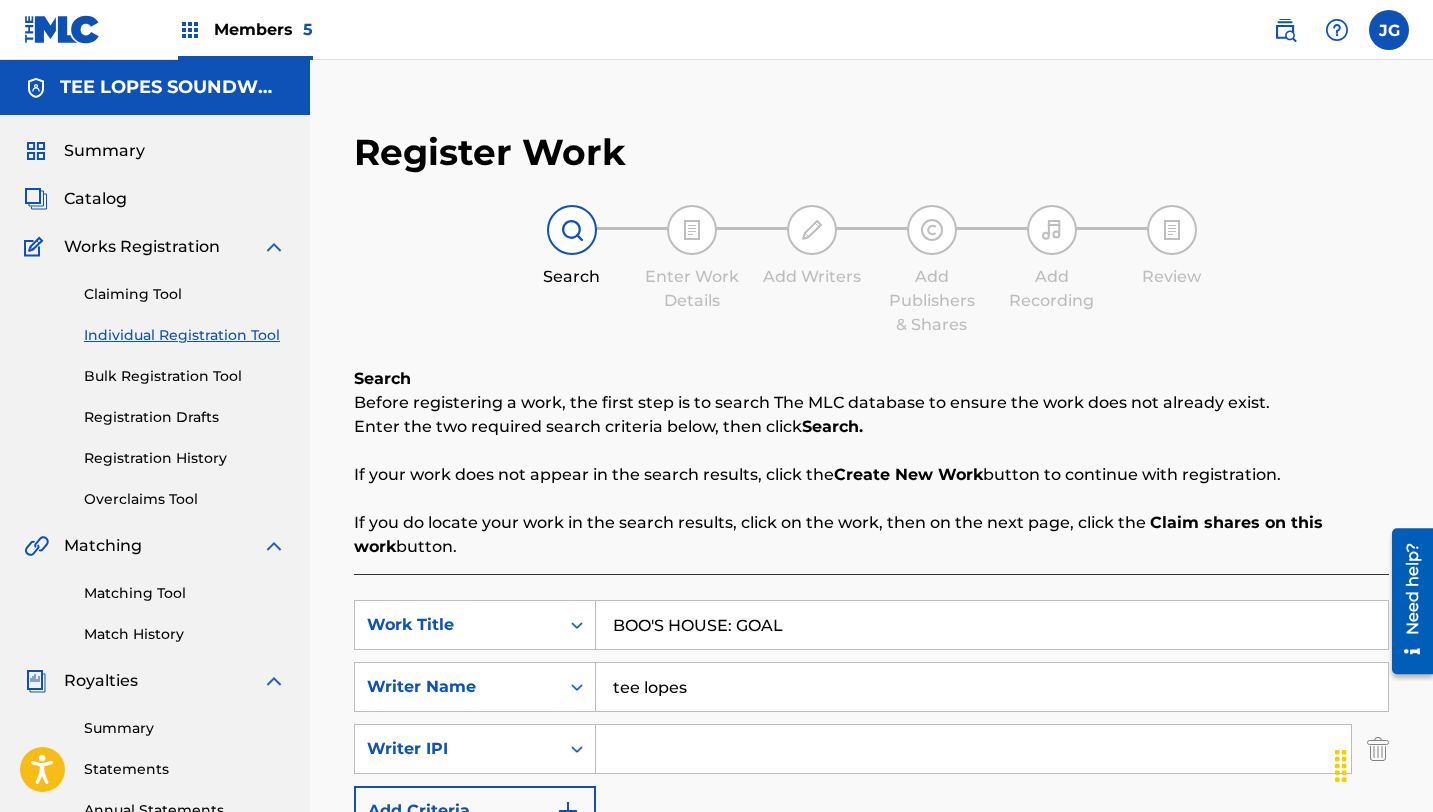 click at bounding box center [973, 749] 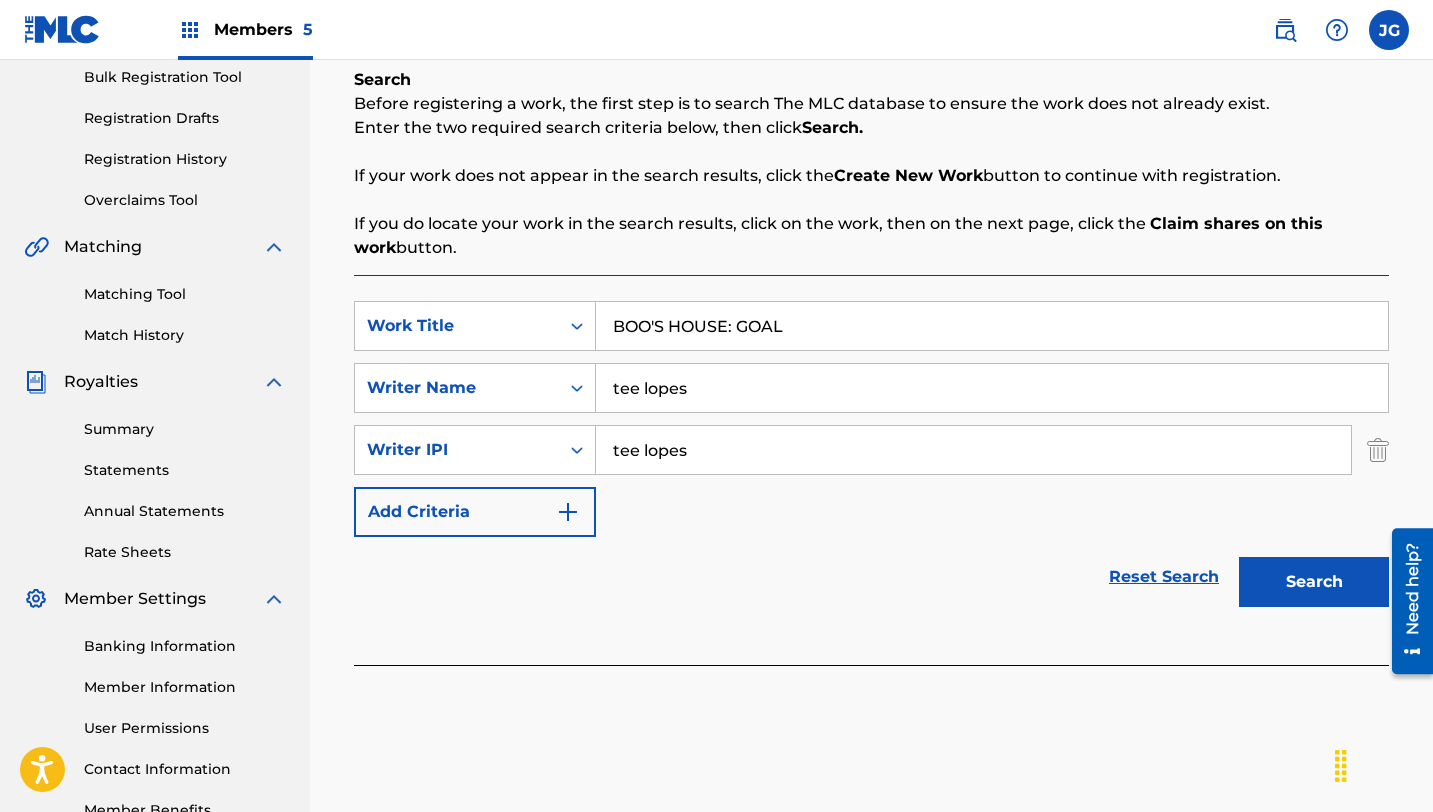 scroll, scrollTop: 335, scrollLeft: 0, axis: vertical 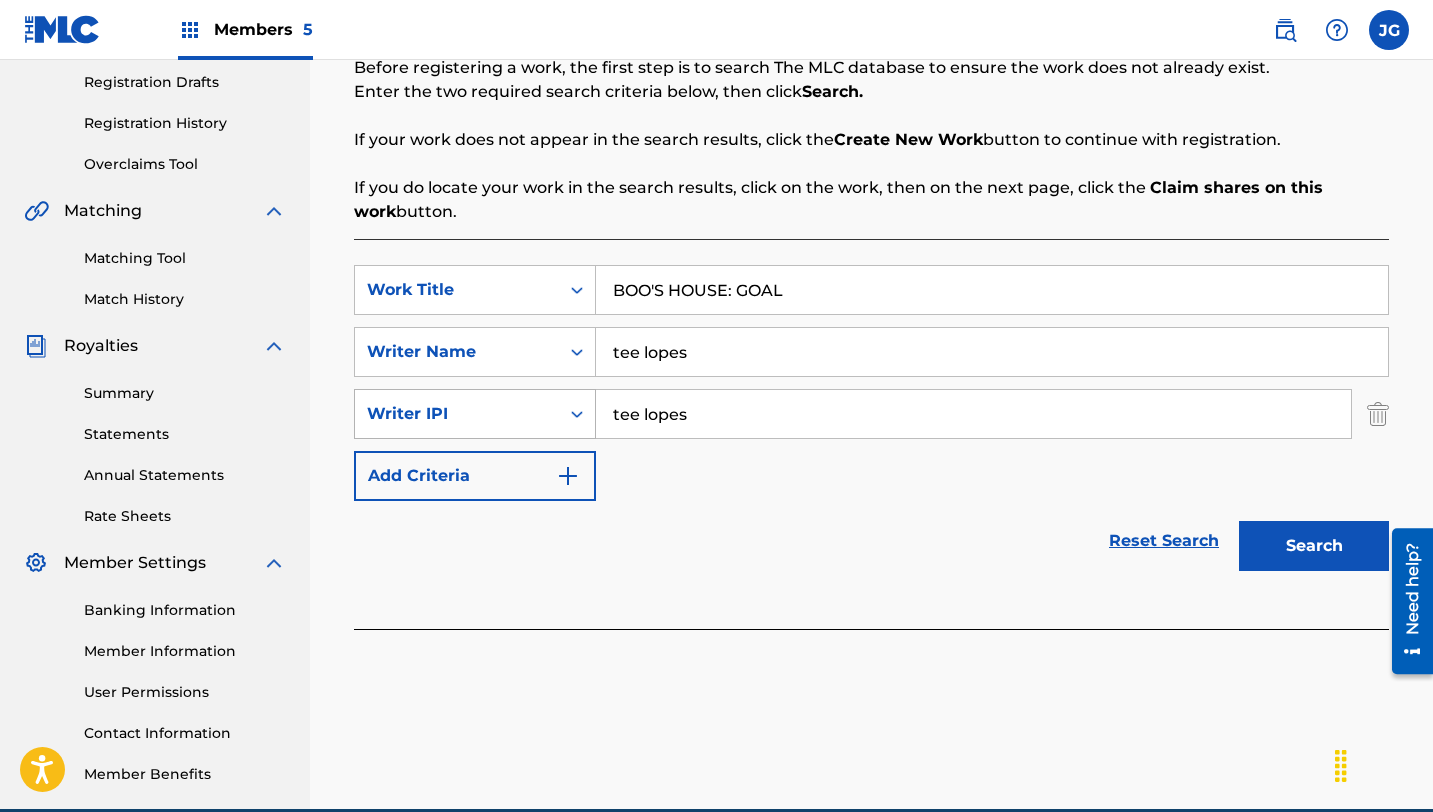 drag, startPoint x: 685, startPoint y: 420, endPoint x: 557, endPoint y: 417, distance: 128.03516 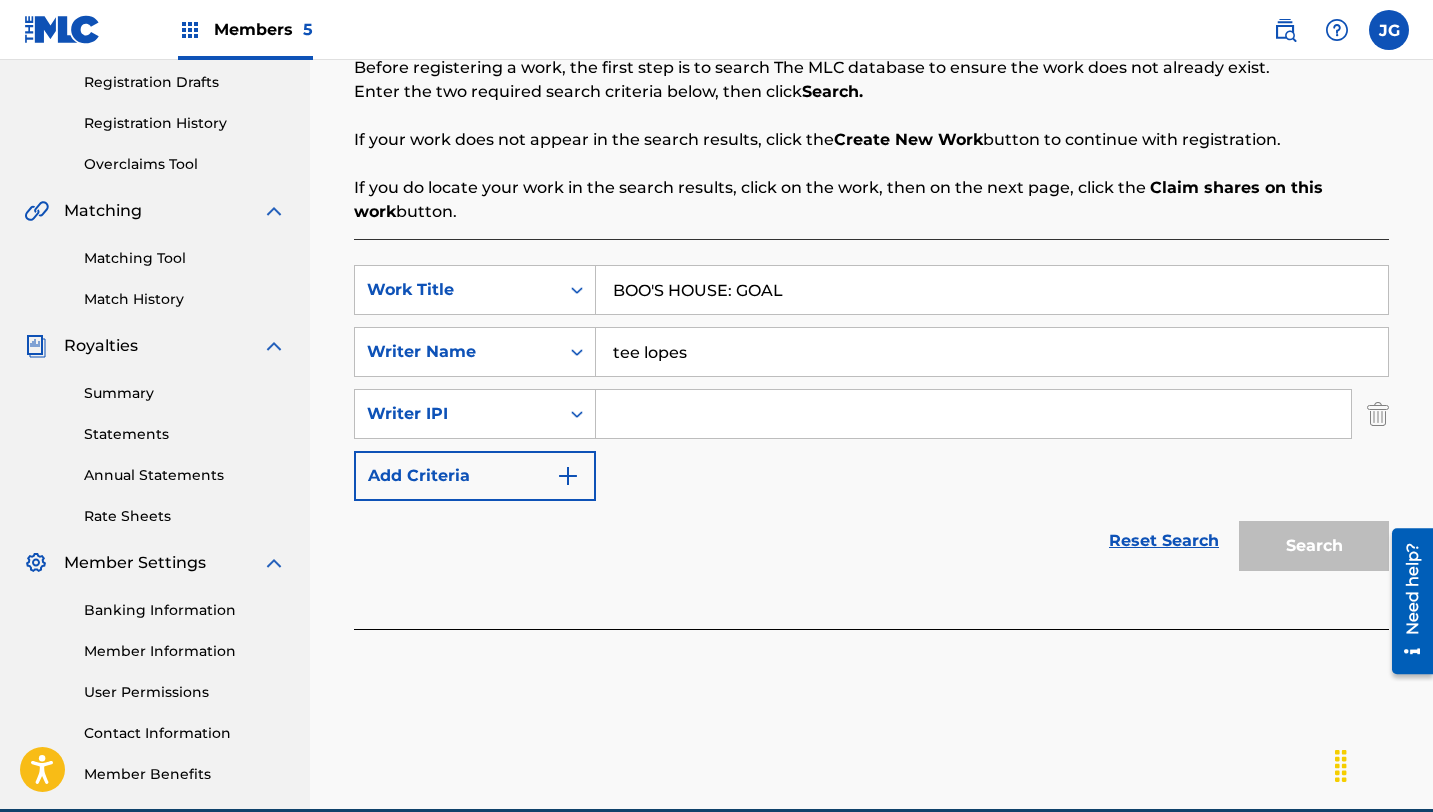 type 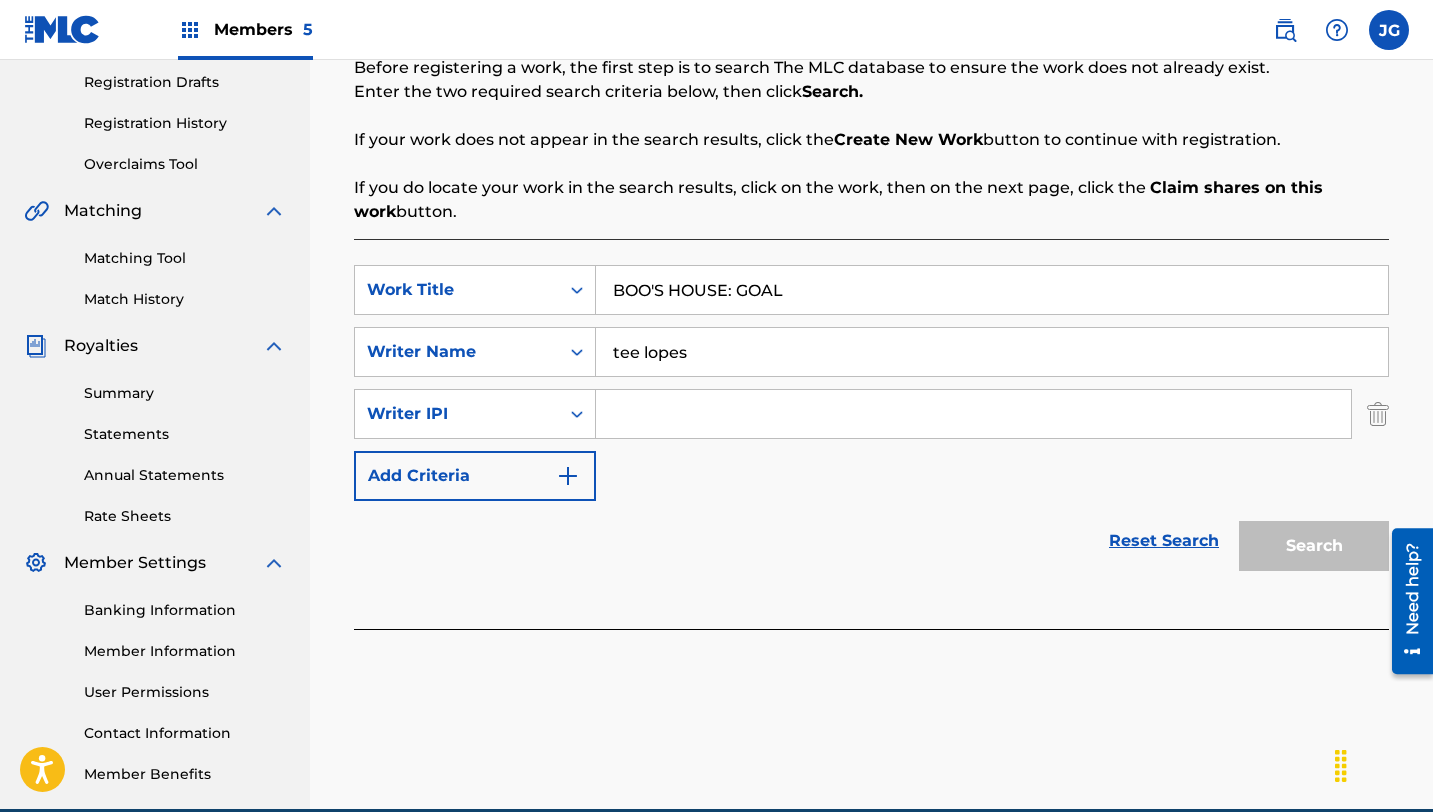 click at bounding box center (1378, 414) 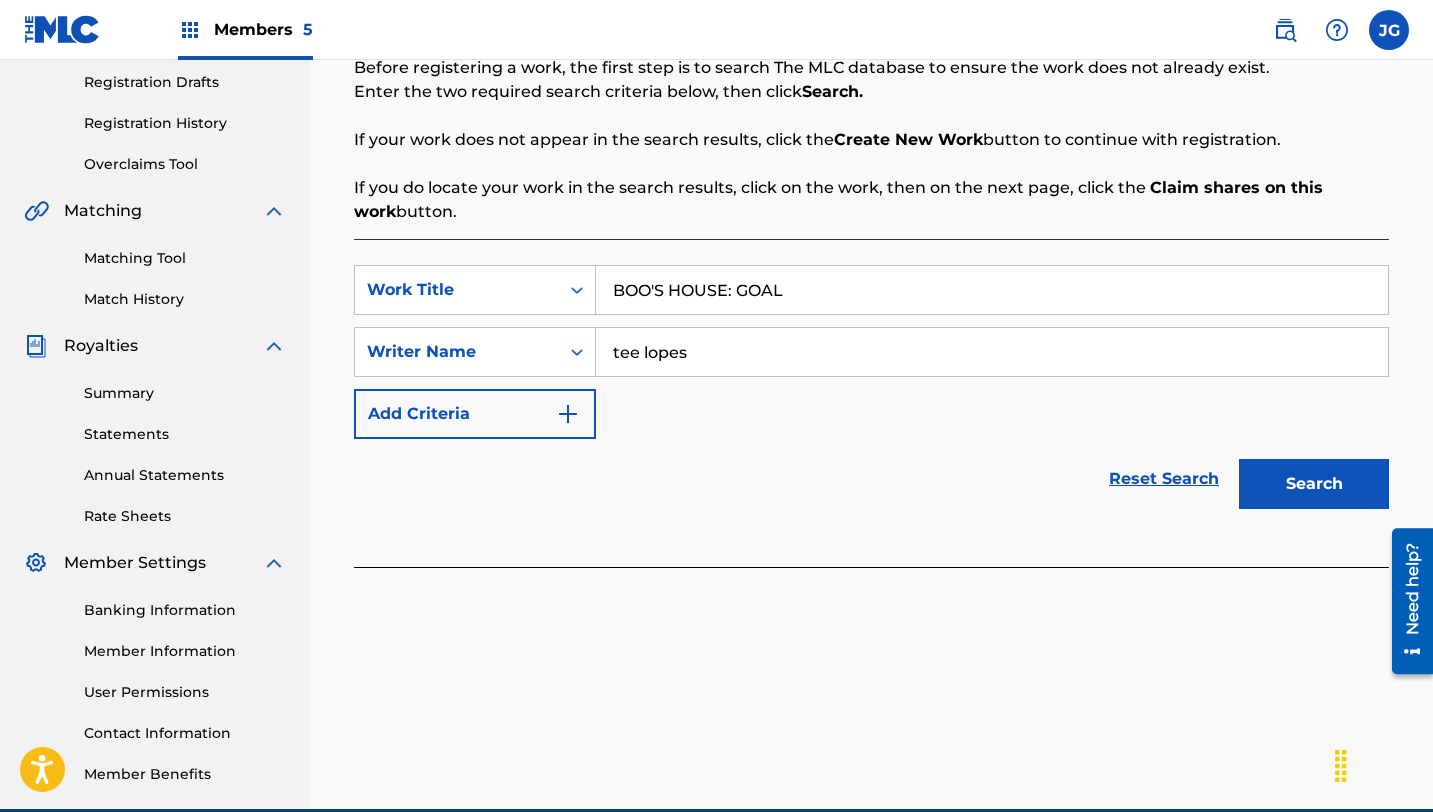click on "Search" at bounding box center (1314, 484) 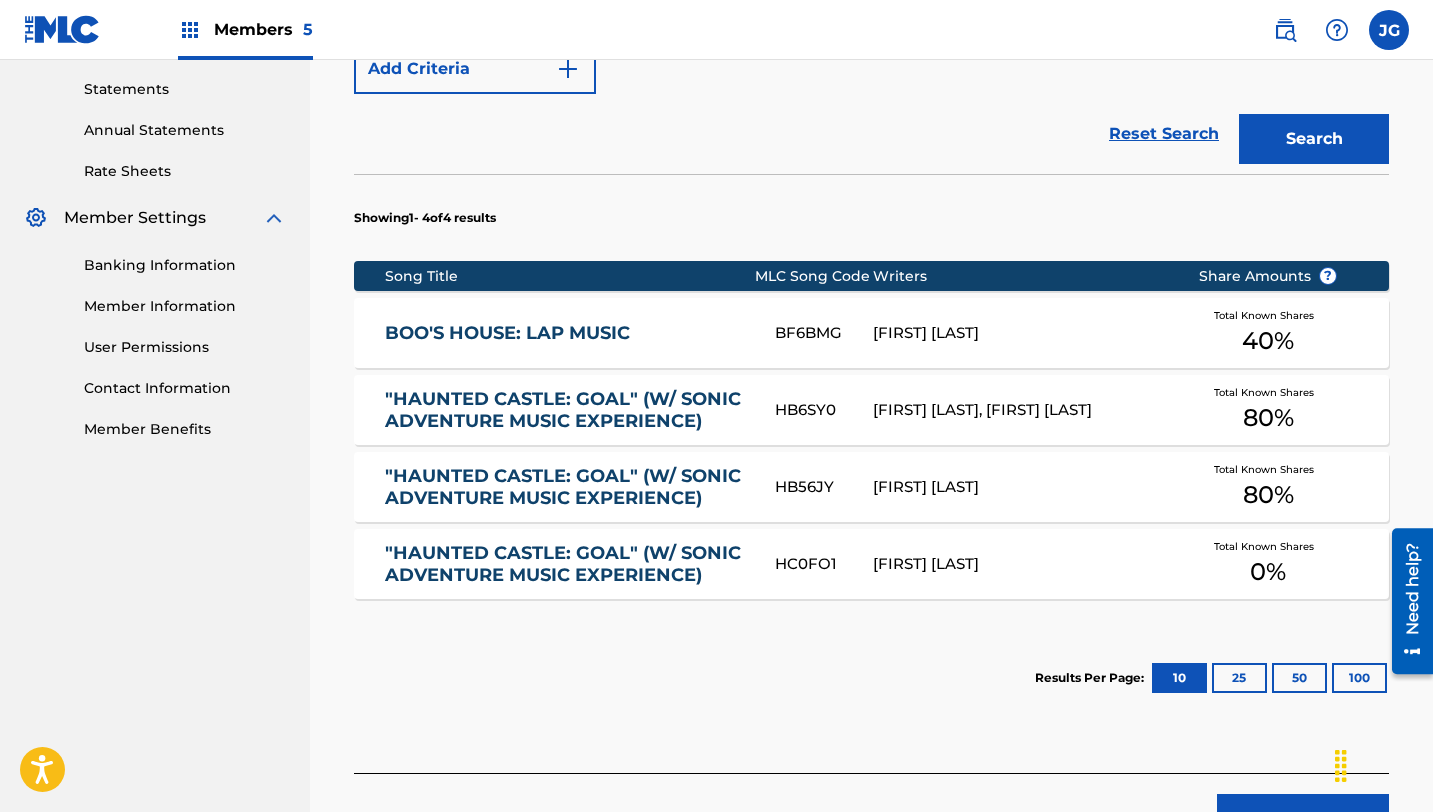 scroll, scrollTop: 828, scrollLeft: 0, axis: vertical 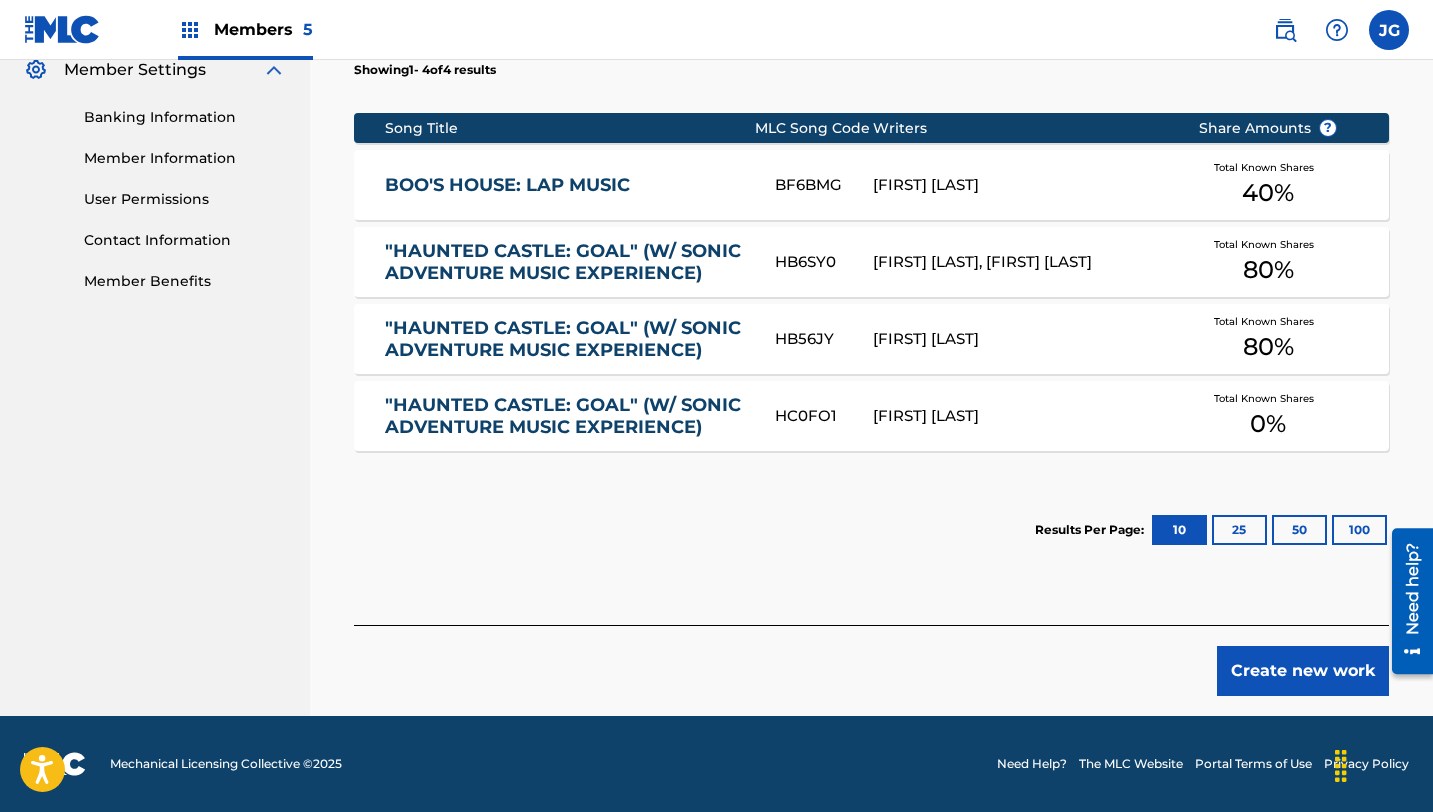 click on "Create new work" at bounding box center [1303, 671] 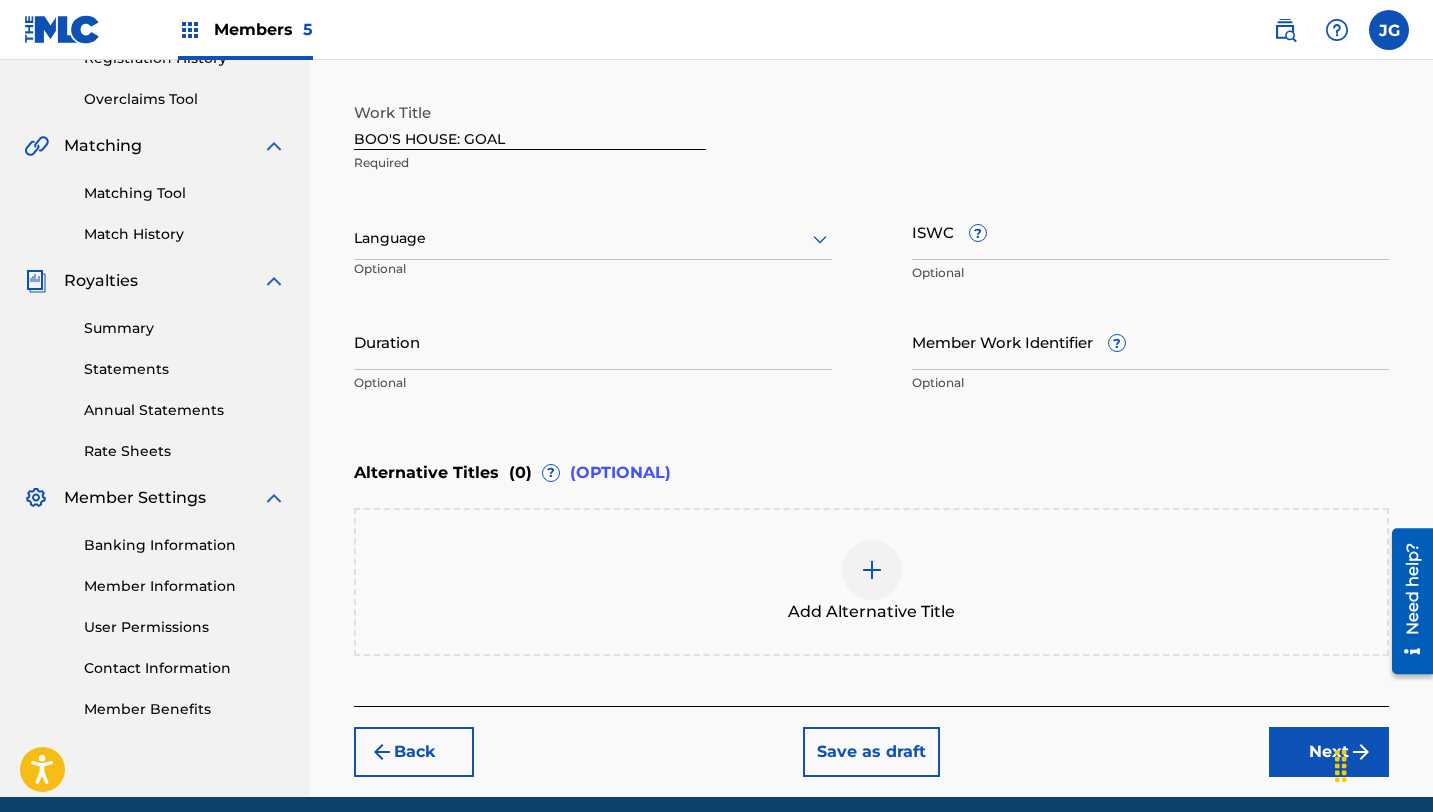 scroll, scrollTop: 480, scrollLeft: 0, axis: vertical 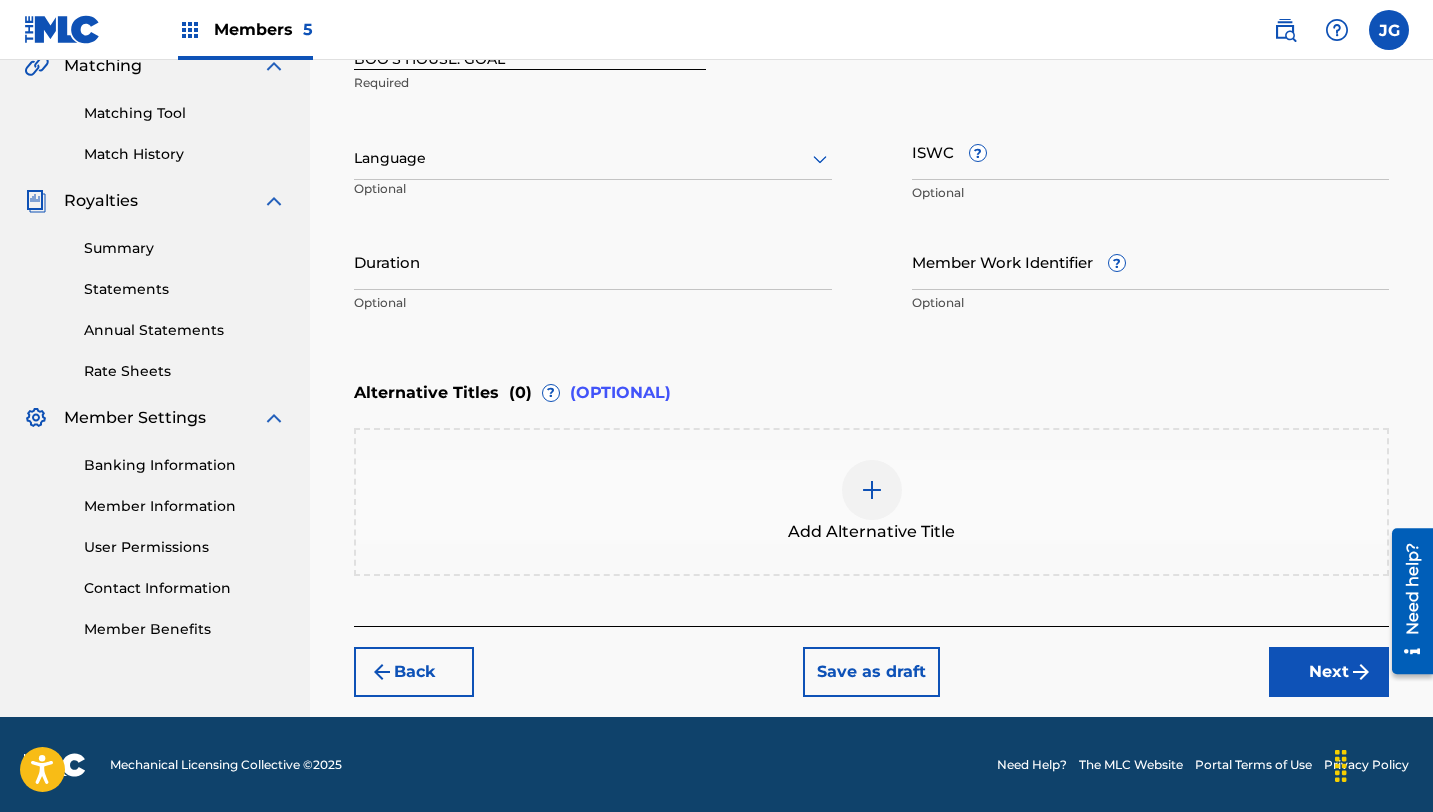 click on "Next" at bounding box center (1329, 672) 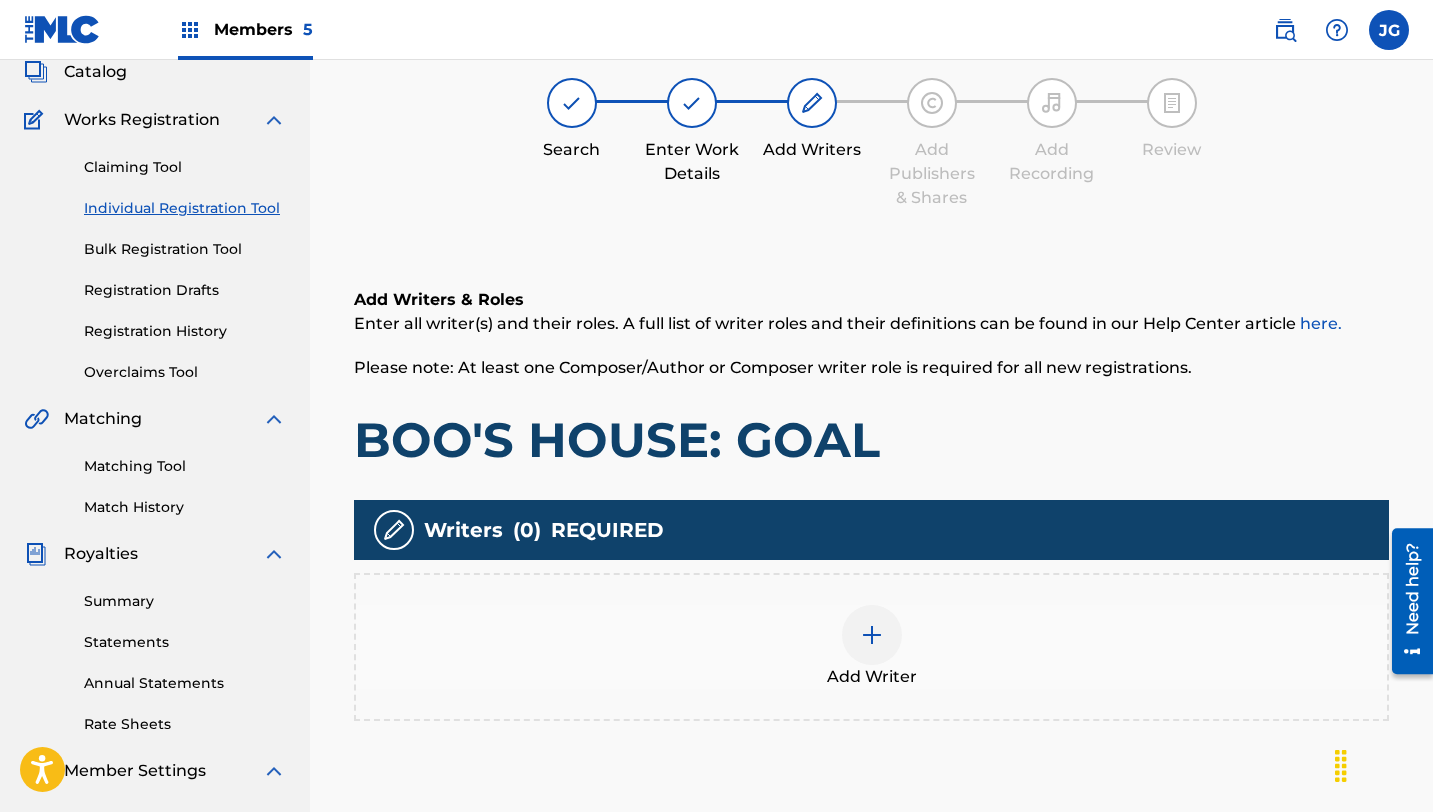 scroll, scrollTop: 90, scrollLeft: 0, axis: vertical 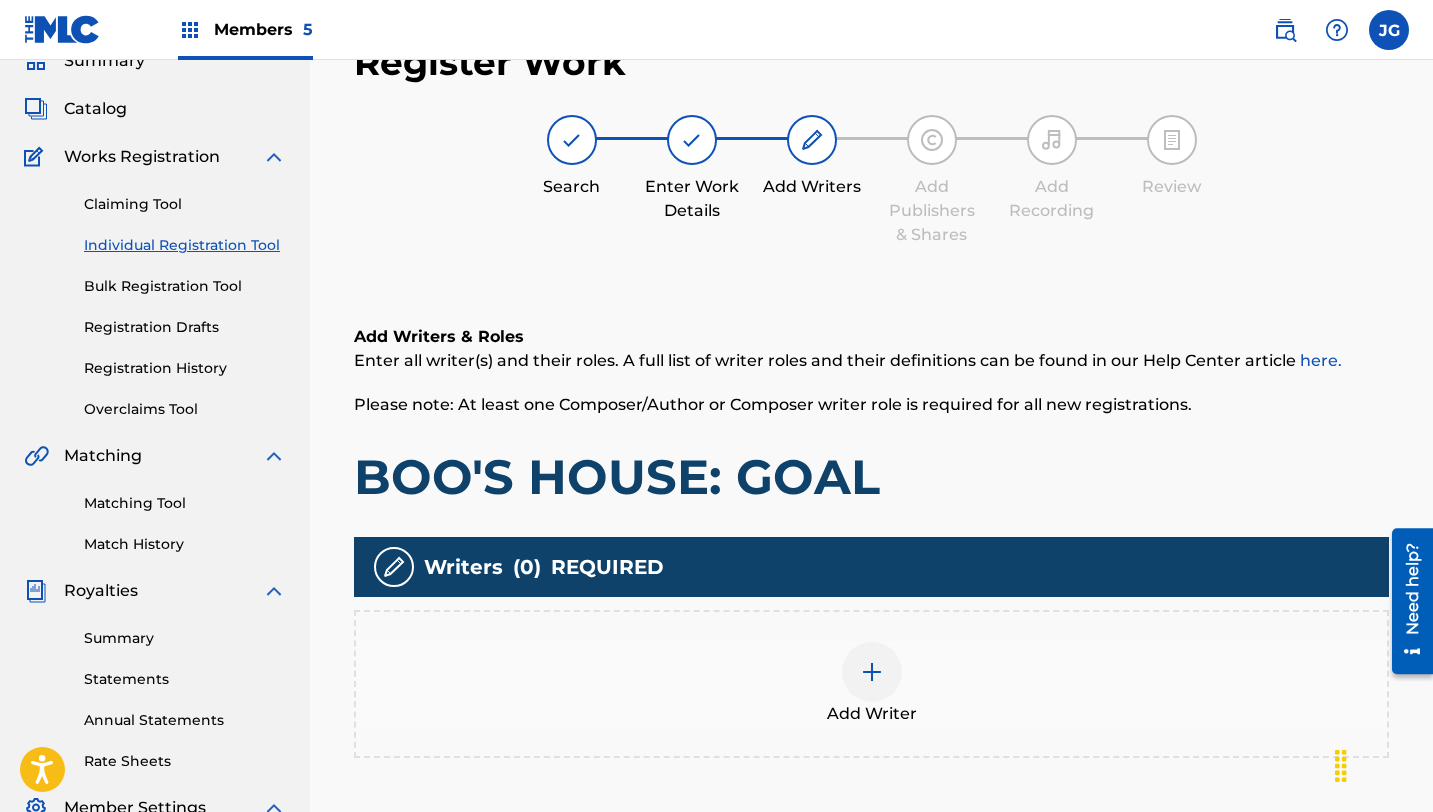 click at bounding box center (872, 672) 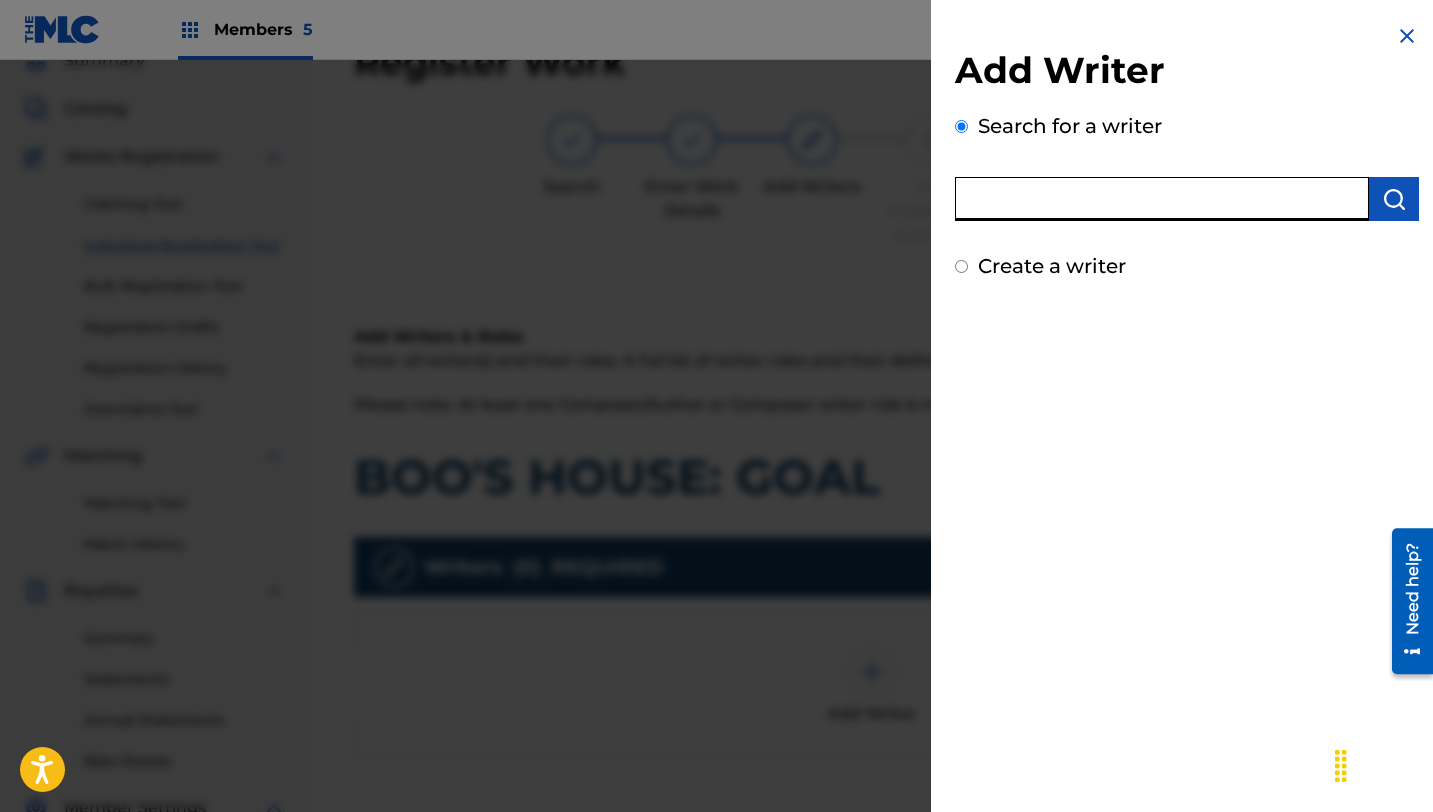 click at bounding box center [1162, 199] 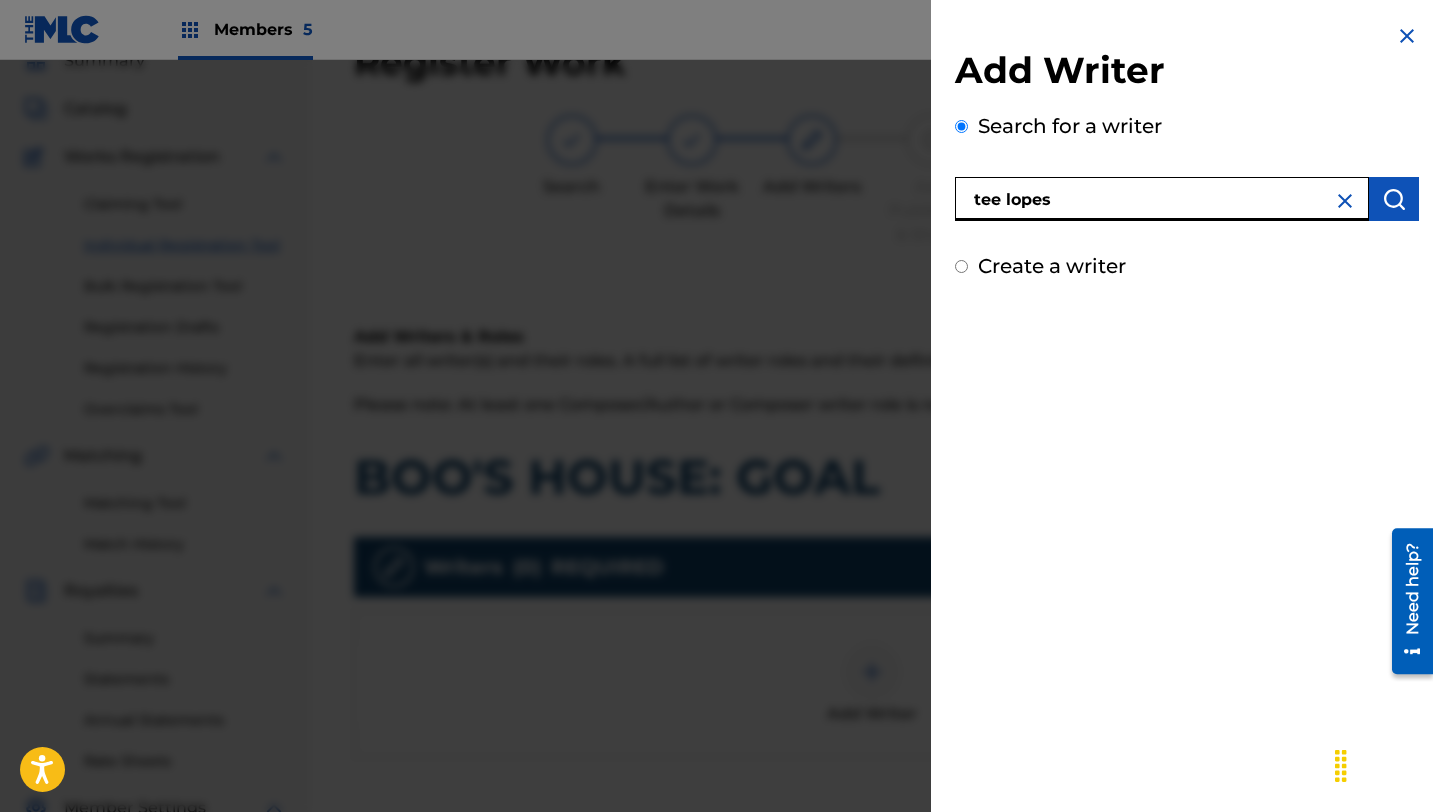 type on "tee lopes" 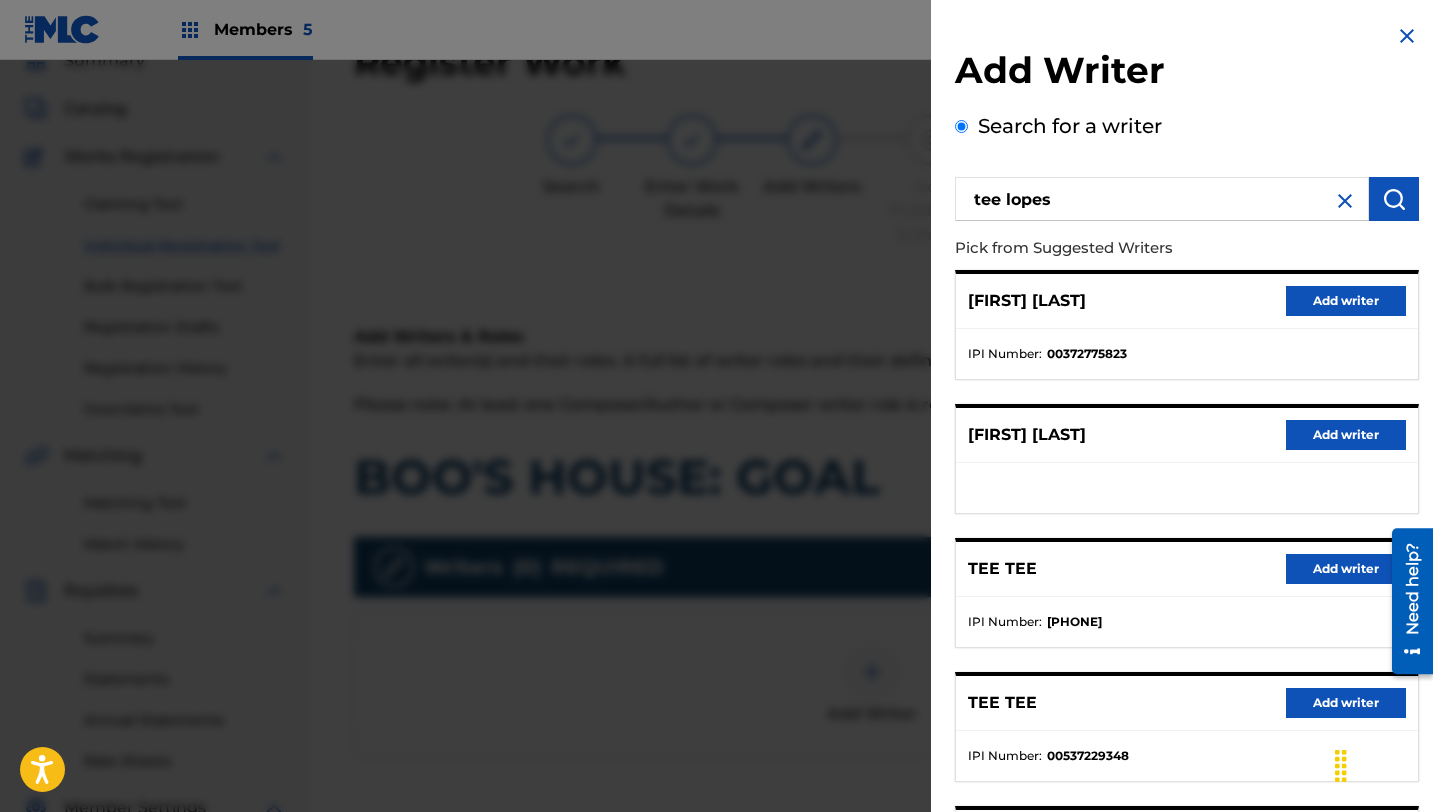 click on "Add writer" at bounding box center (1346, 301) 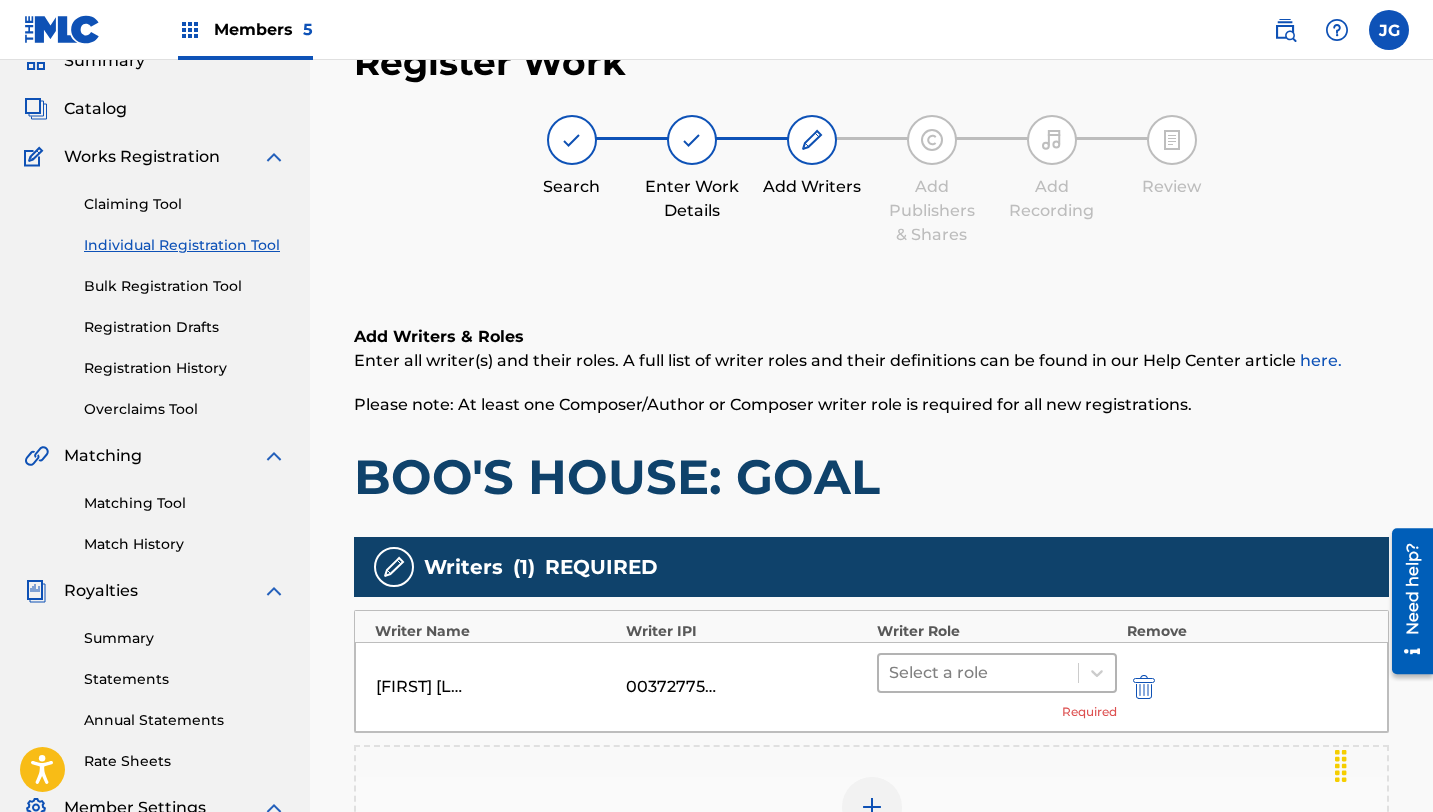click at bounding box center (978, 673) 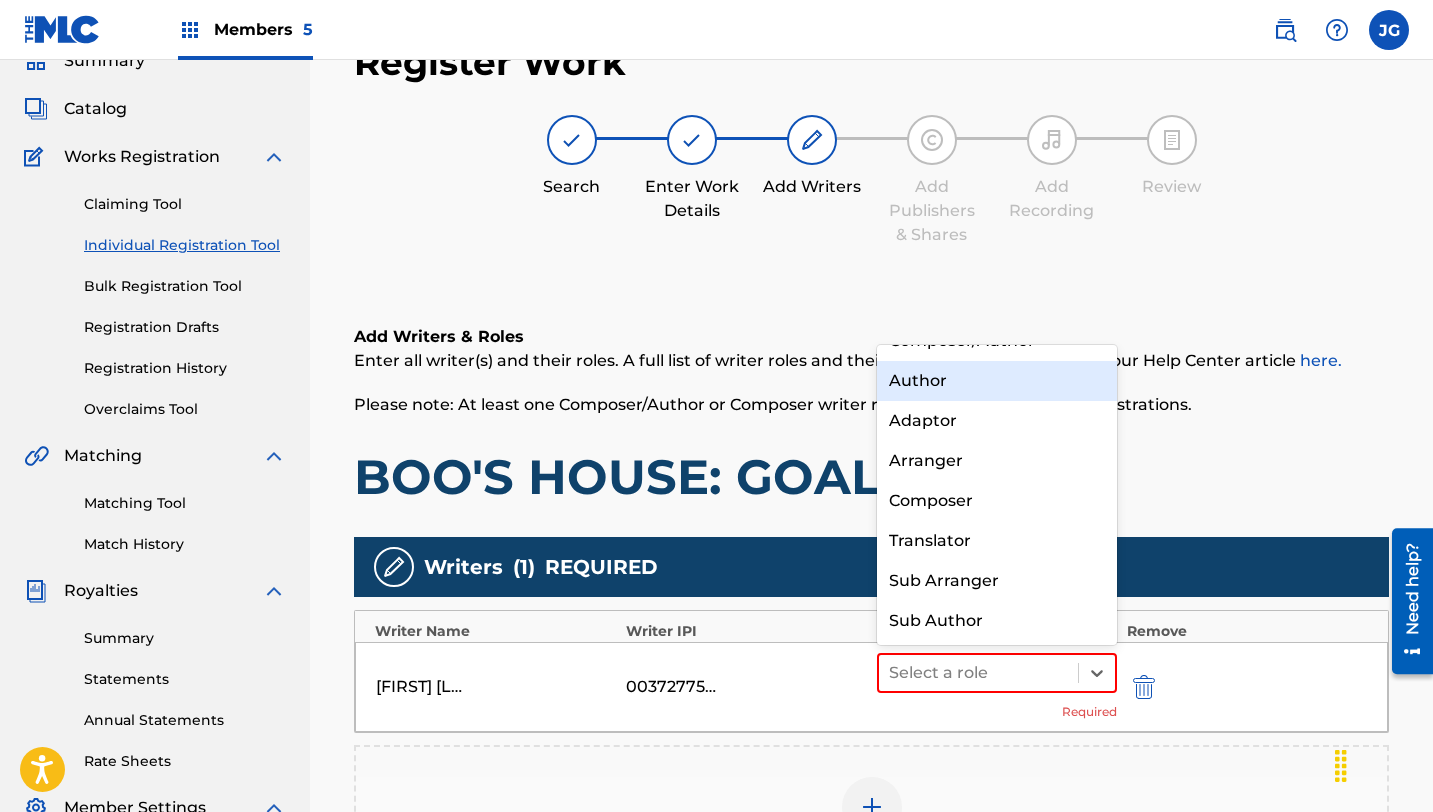 scroll, scrollTop: 0, scrollLeft: 0, axis: both 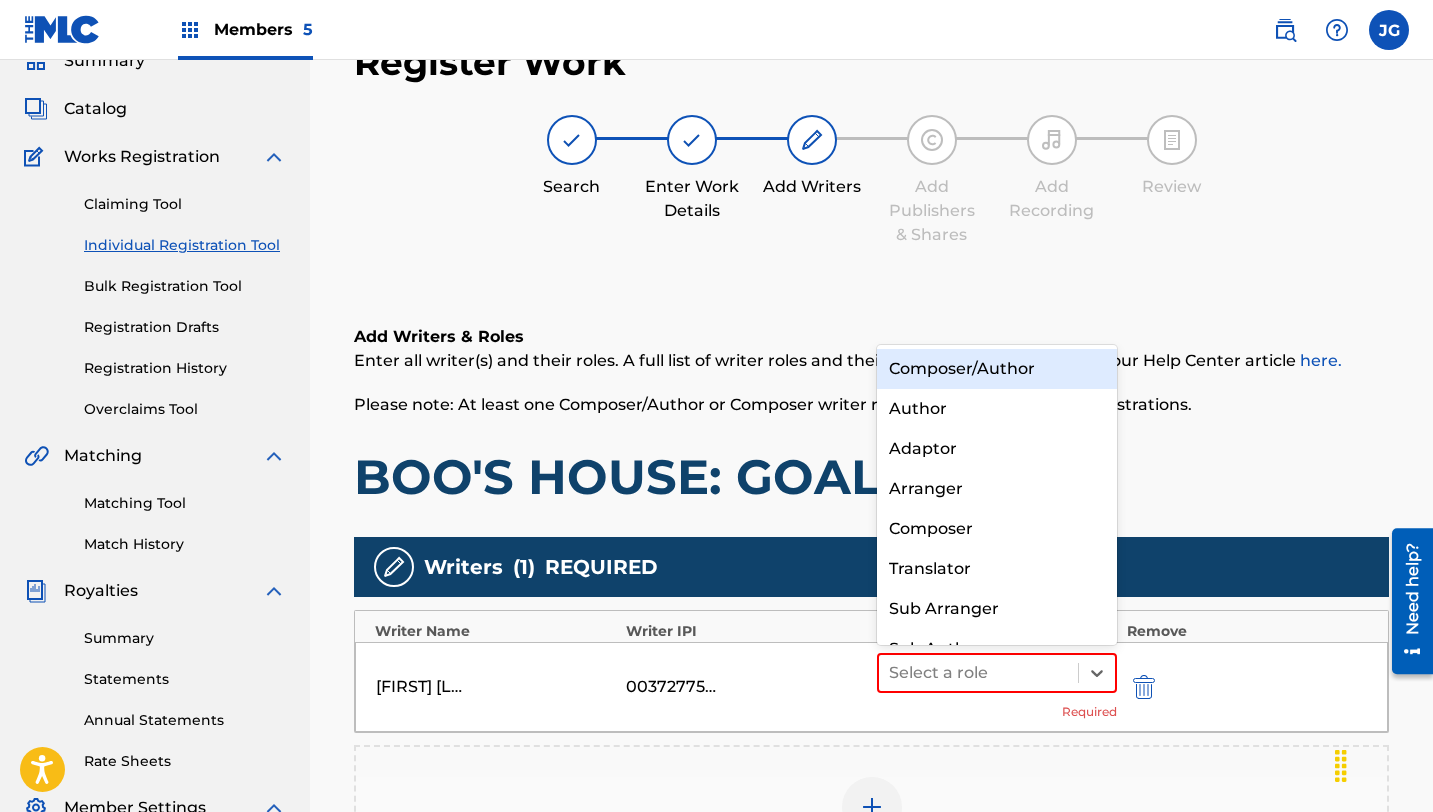 click on "Composer/Author" at bounding box center (997, 369) 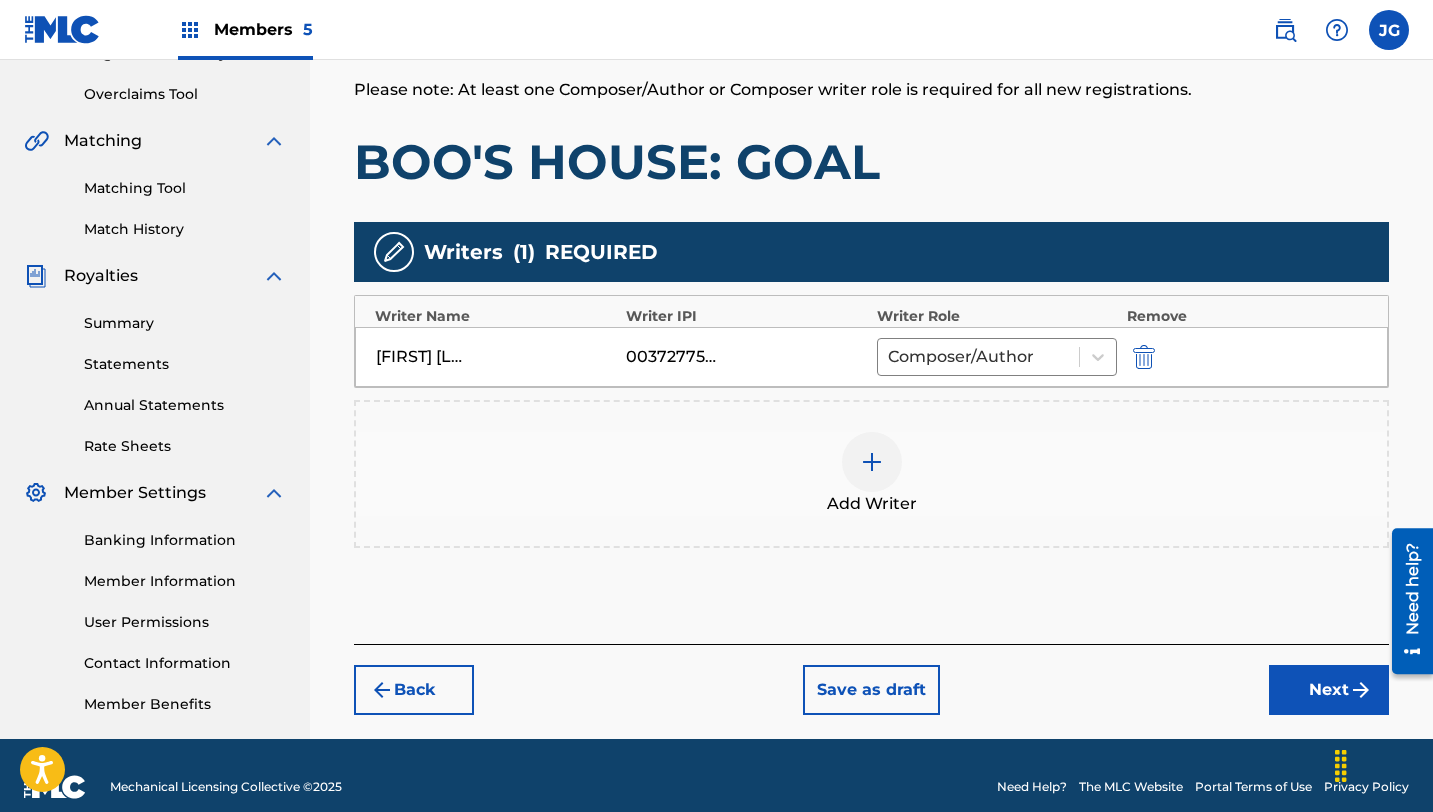 click on "Next" at bounding box center [1329, 690] 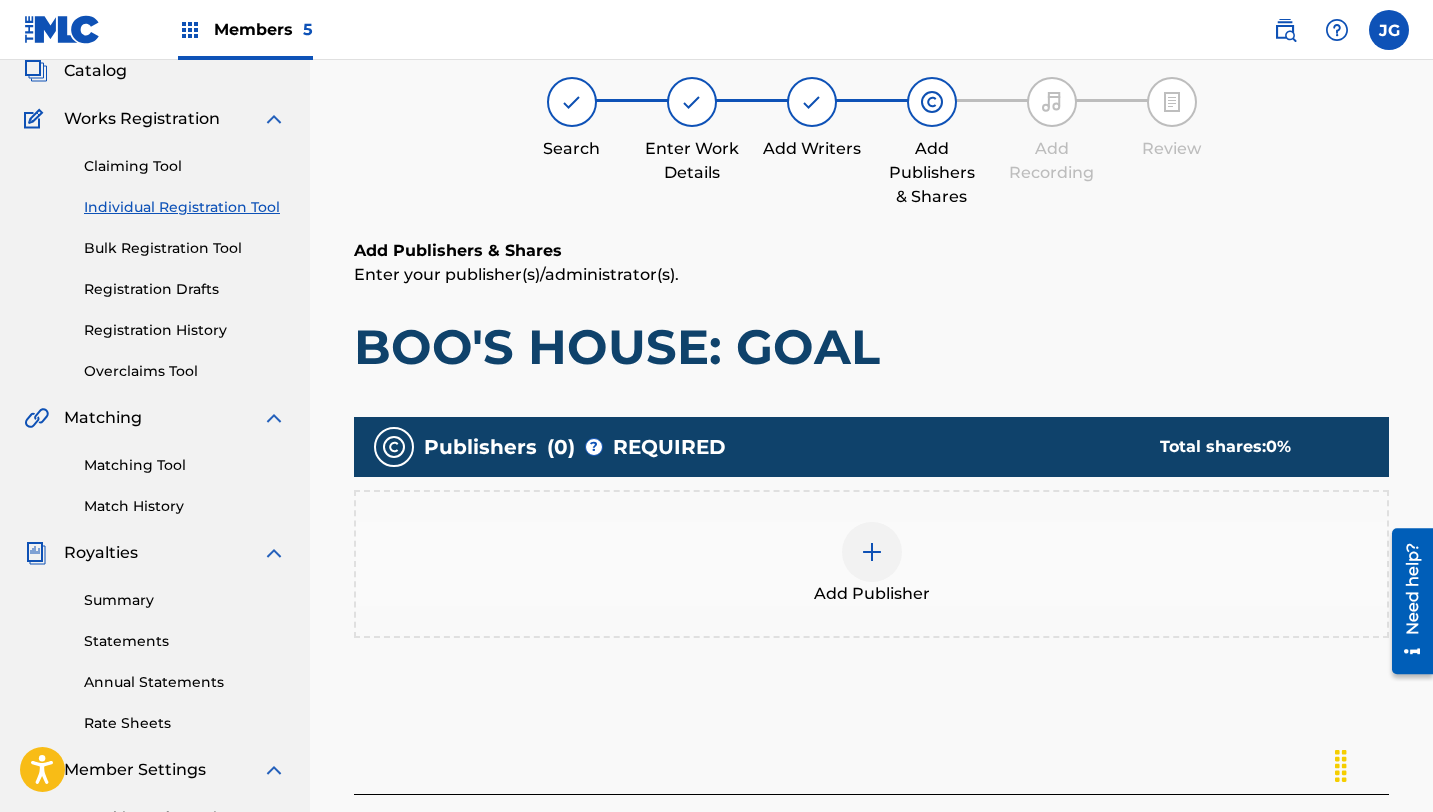 scroll, scrollTop: 90, scrollLeft: 0, axis: vertical 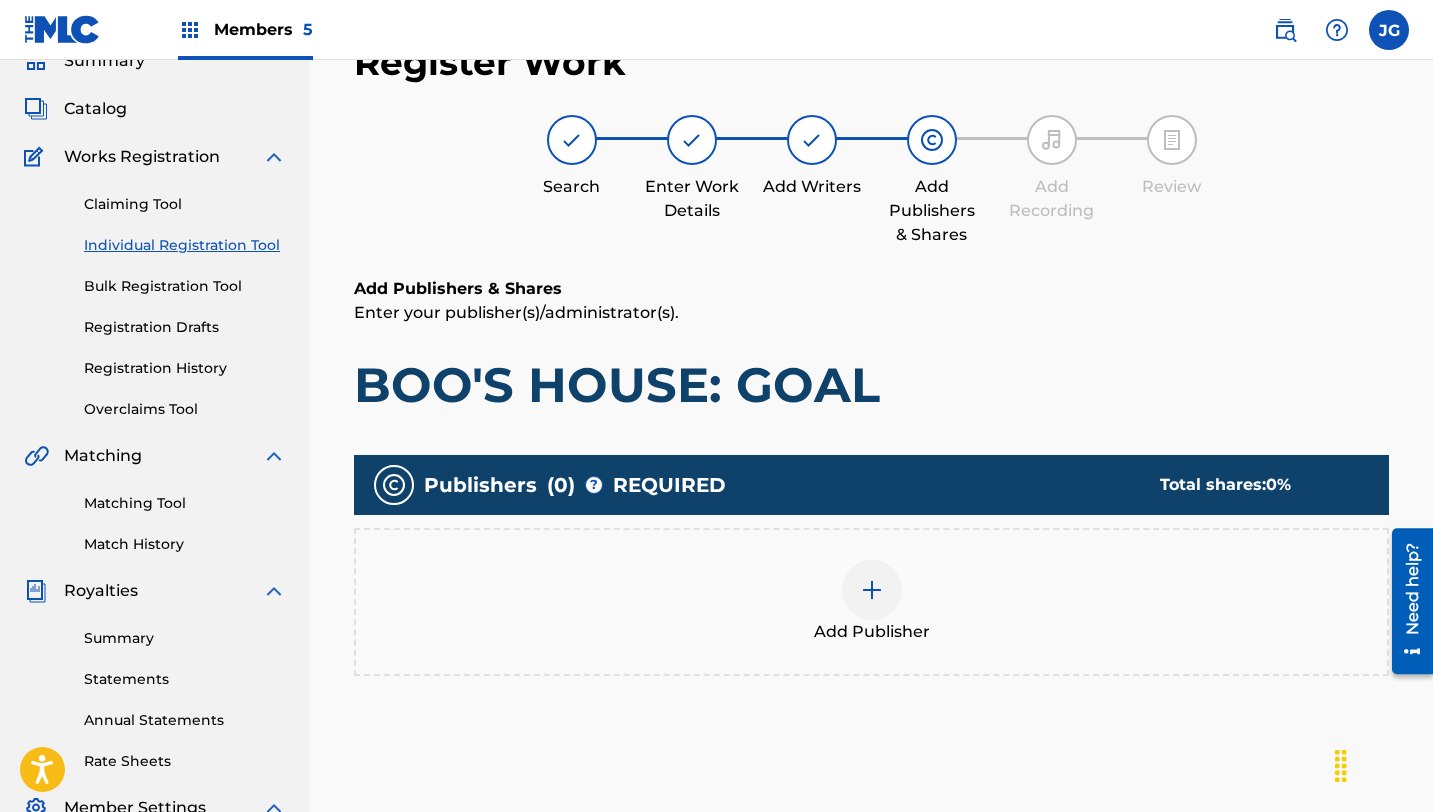 click at bounding box center (872, 590) 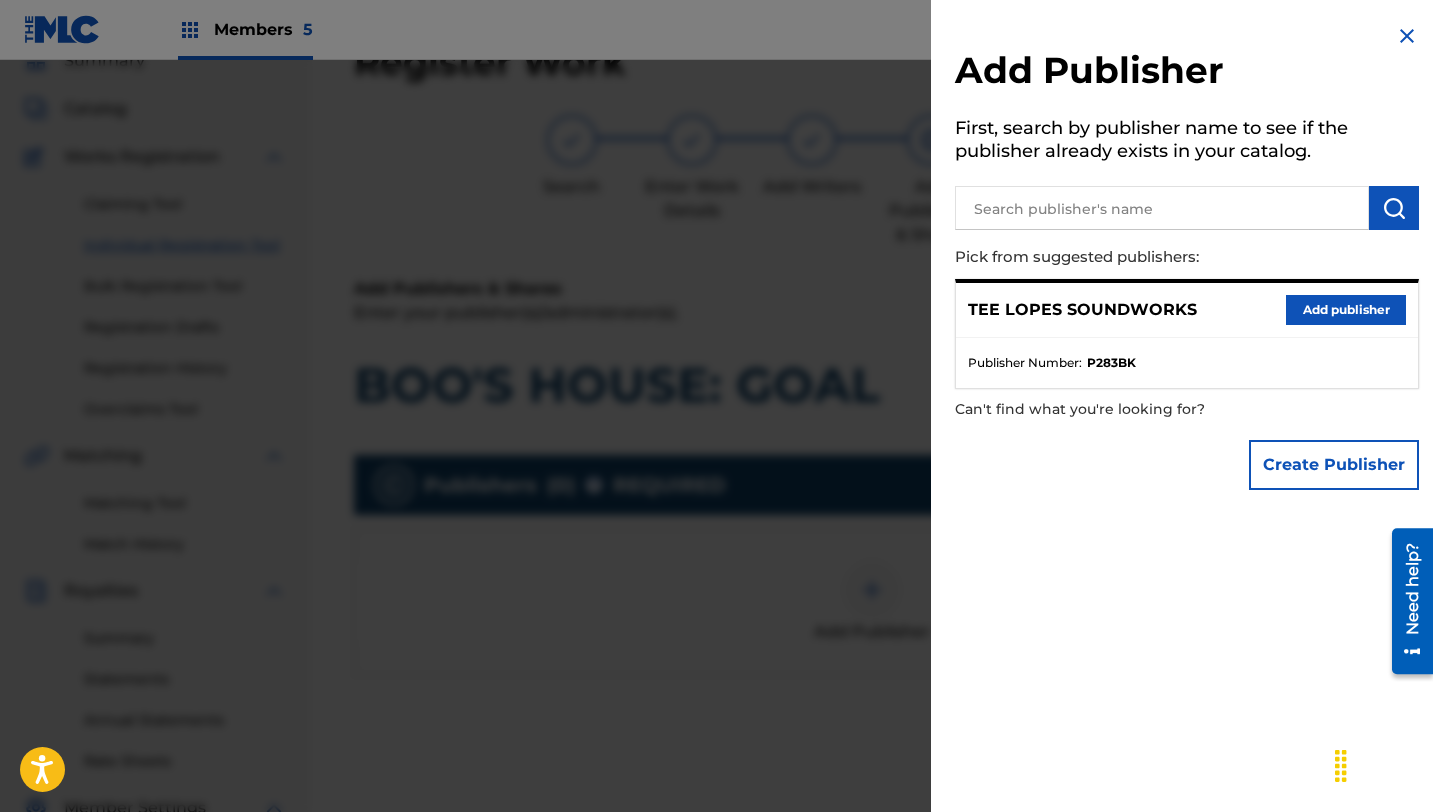 click on "Add publisher" at bounding box center [1346, 310] 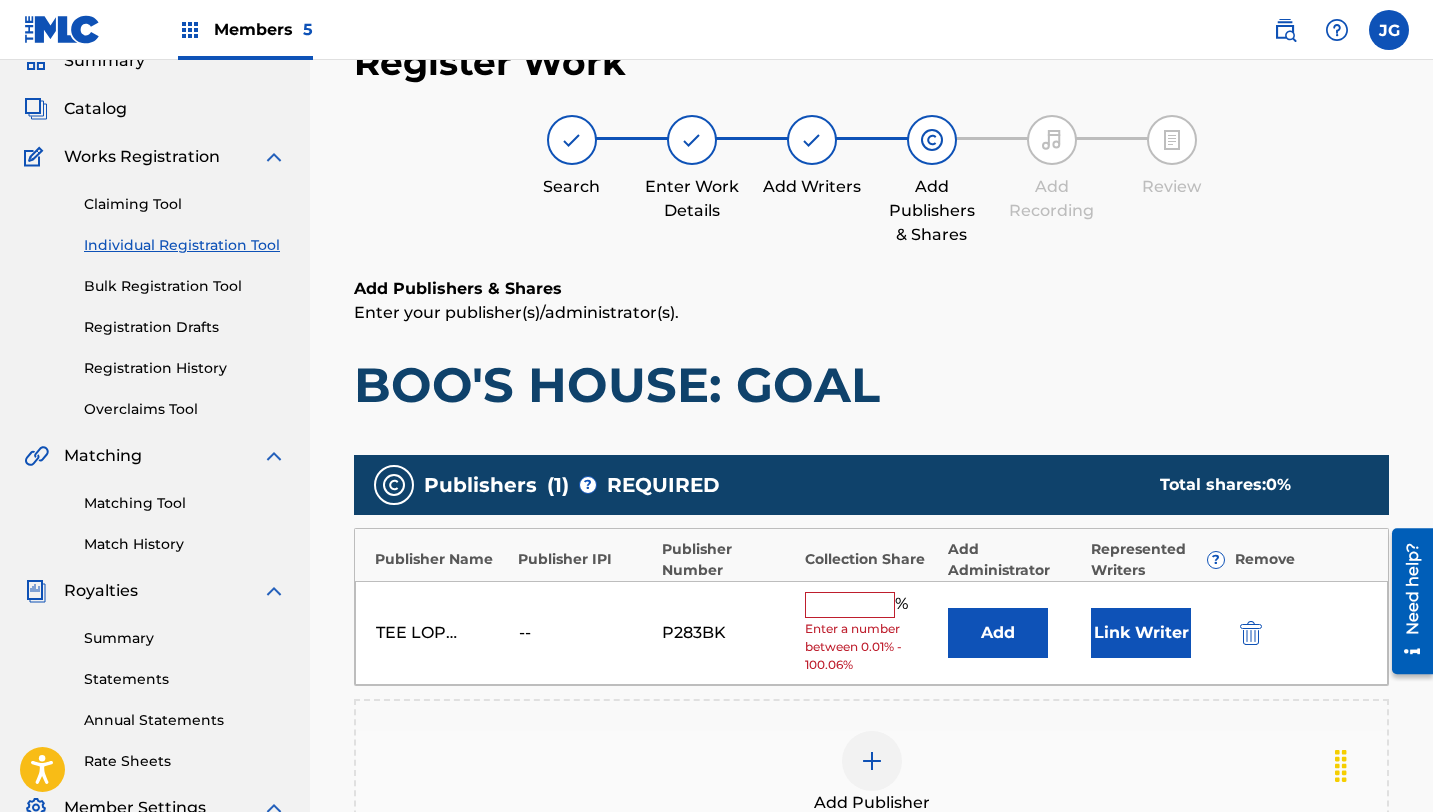 click at bounding box center [850, 605] 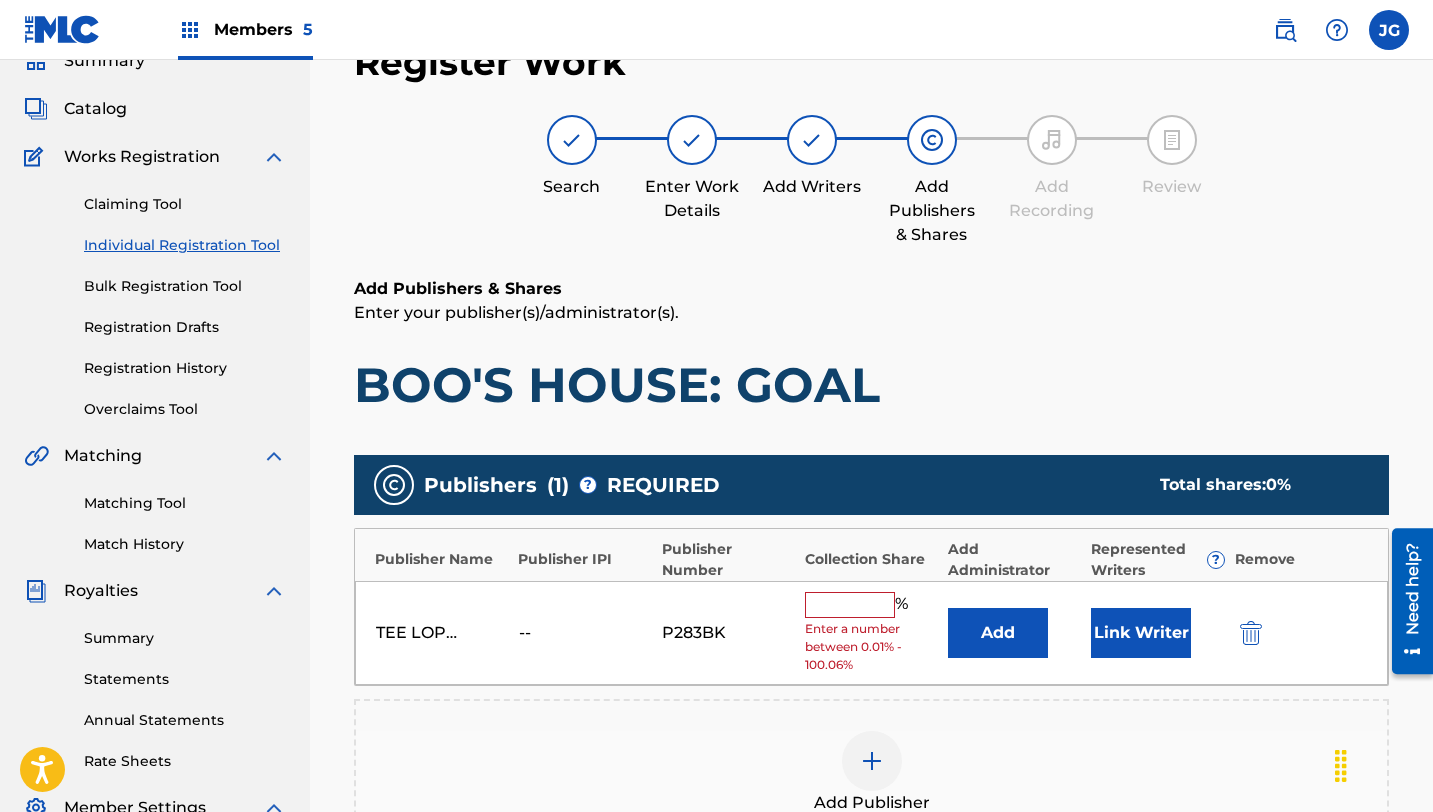 type on "40" 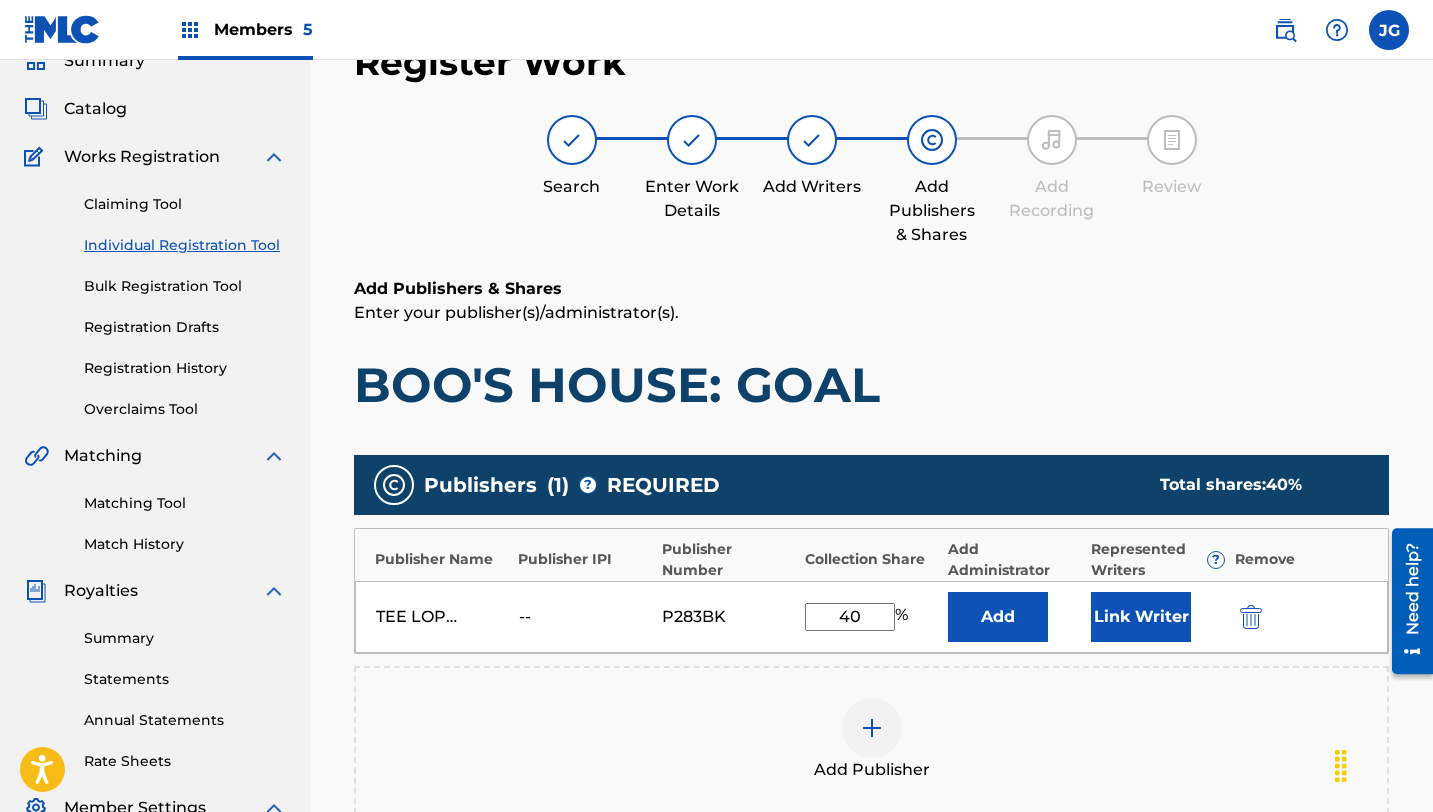 click on "Link Writer" at bounding box center [1141, 617] 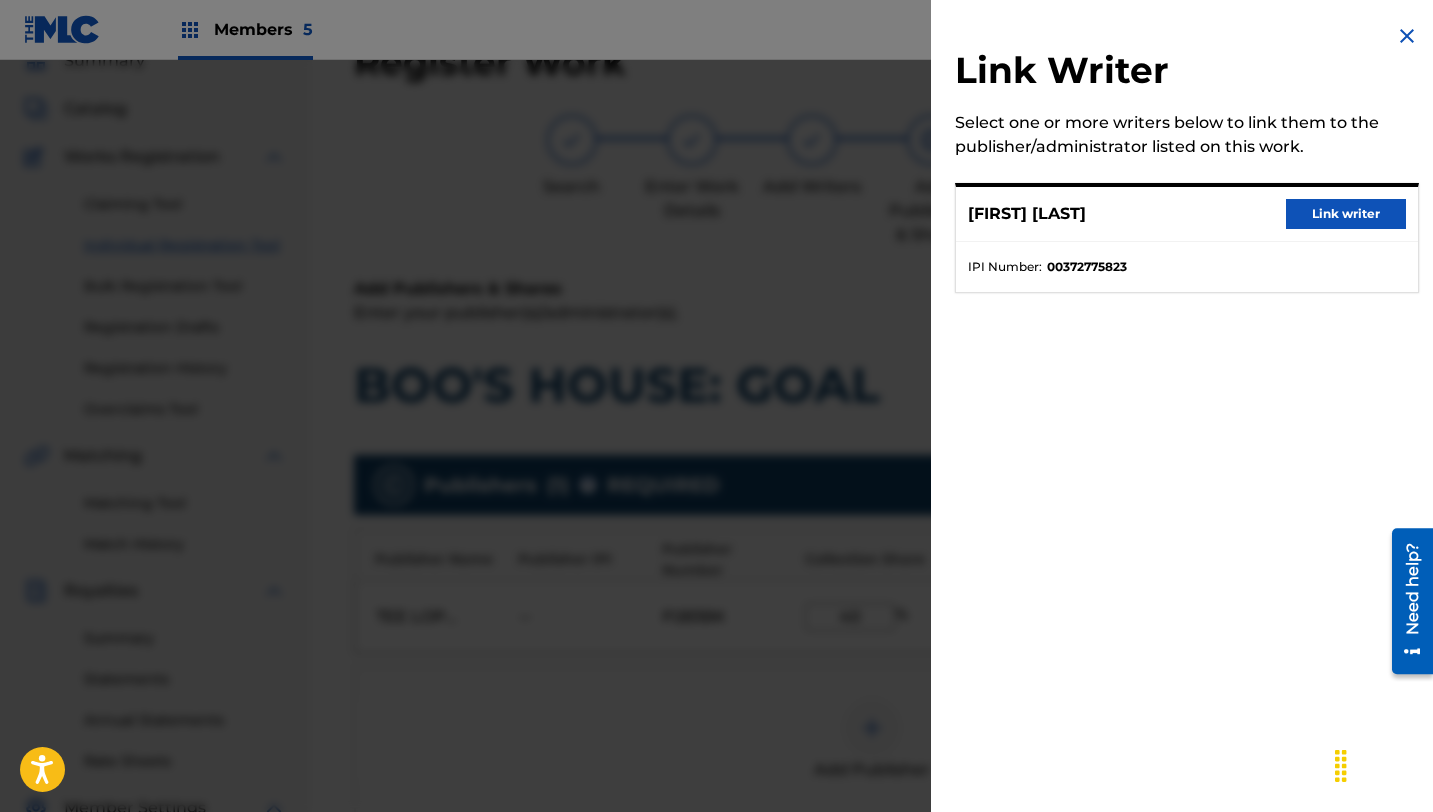 click on "Link writer" at bounding box center [1346, 214] 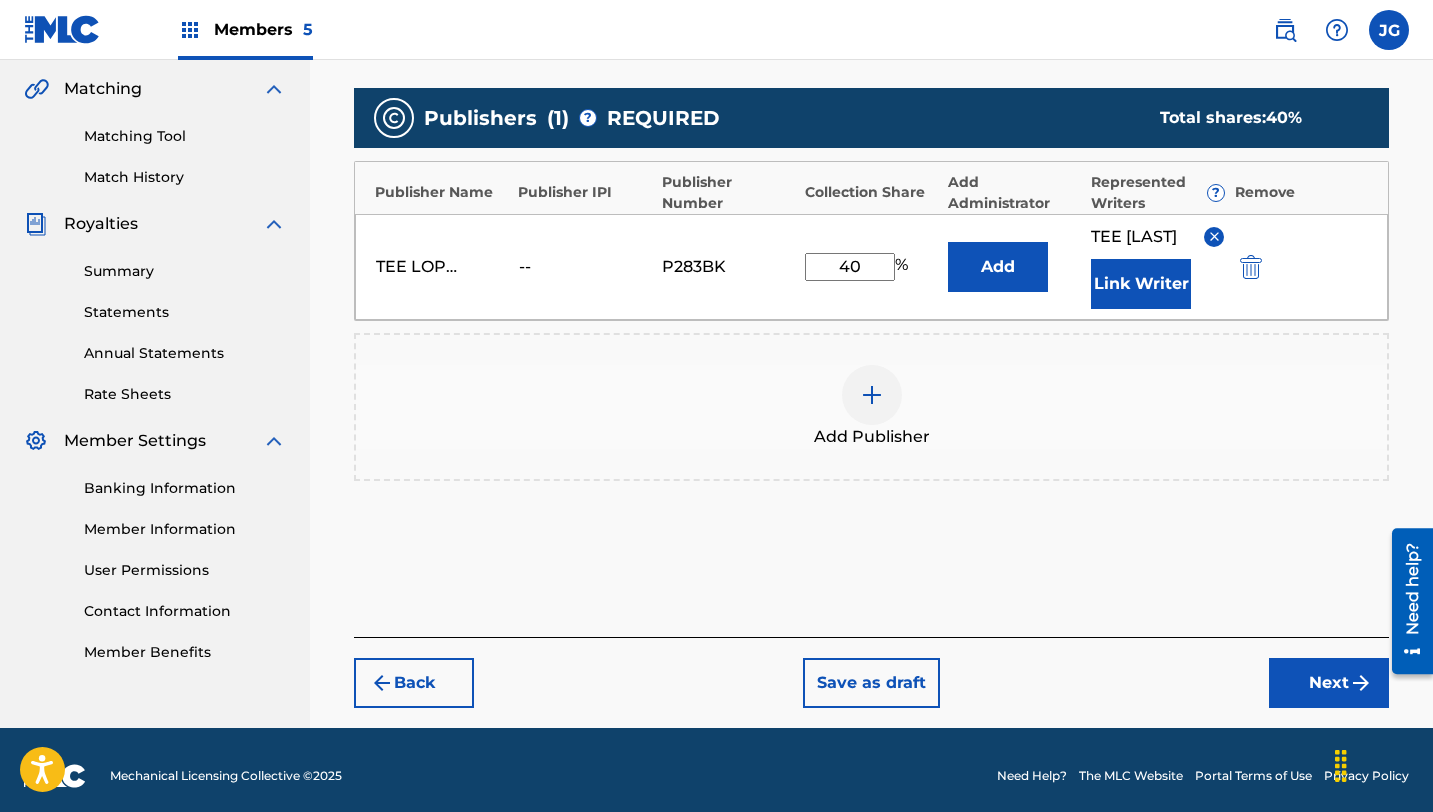 scroll, scrollTop: 469, scrollLeft: 0, axis: vertical 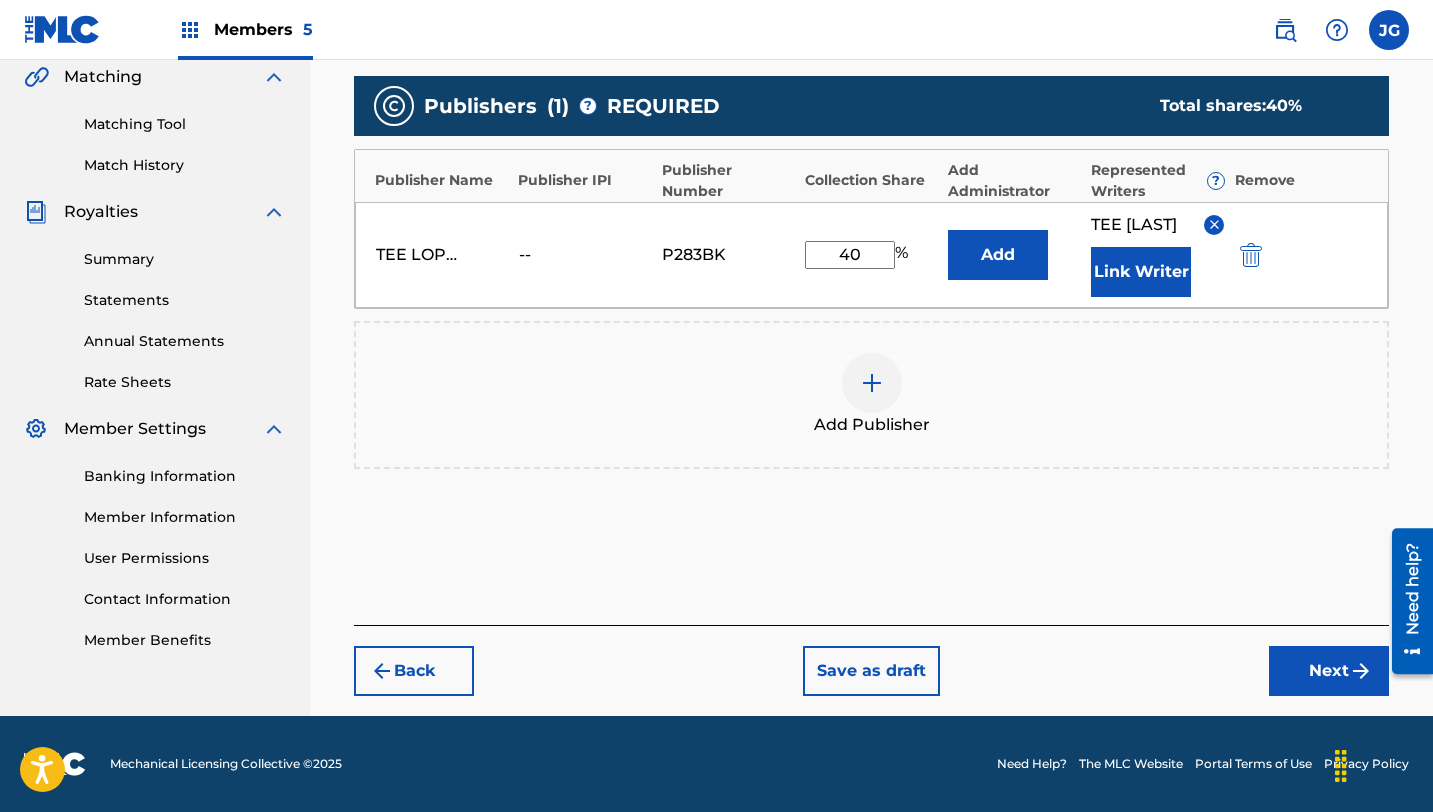 click on "Next" at bounding box center (1329, 671) 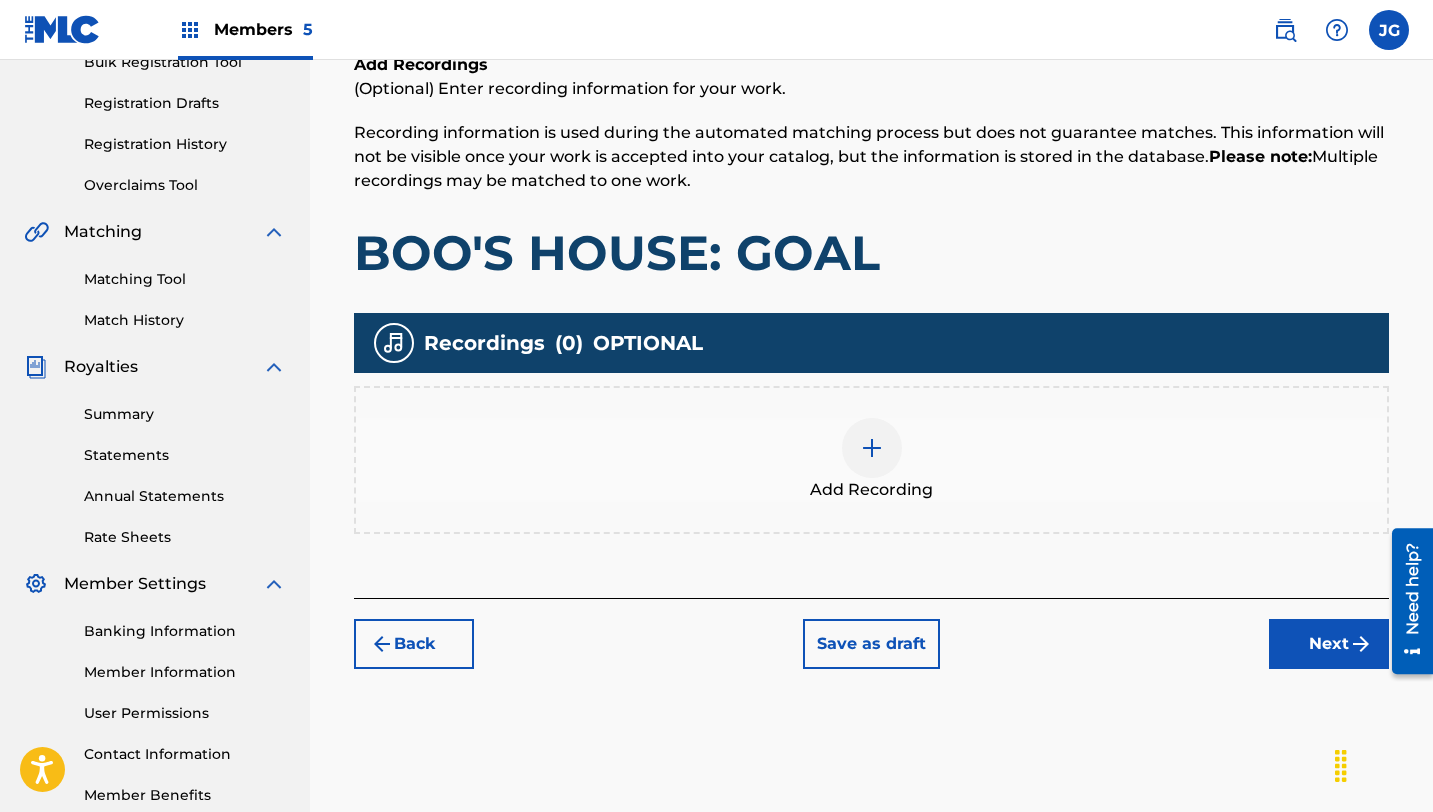 scroll, scrollTop: 428, scrollLeft: 0, axis: vertical 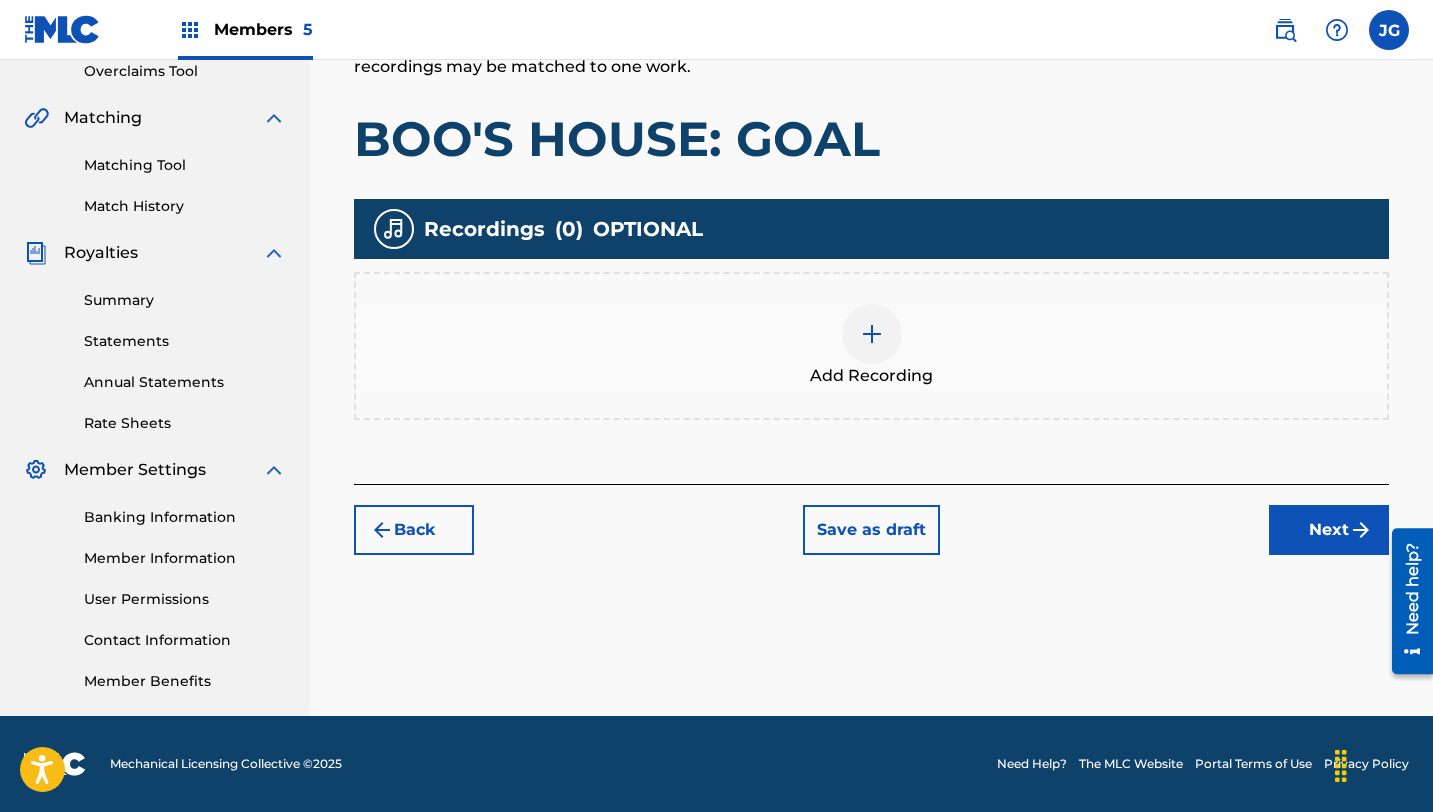 click on "Next" at bounding box center (1329, 530) 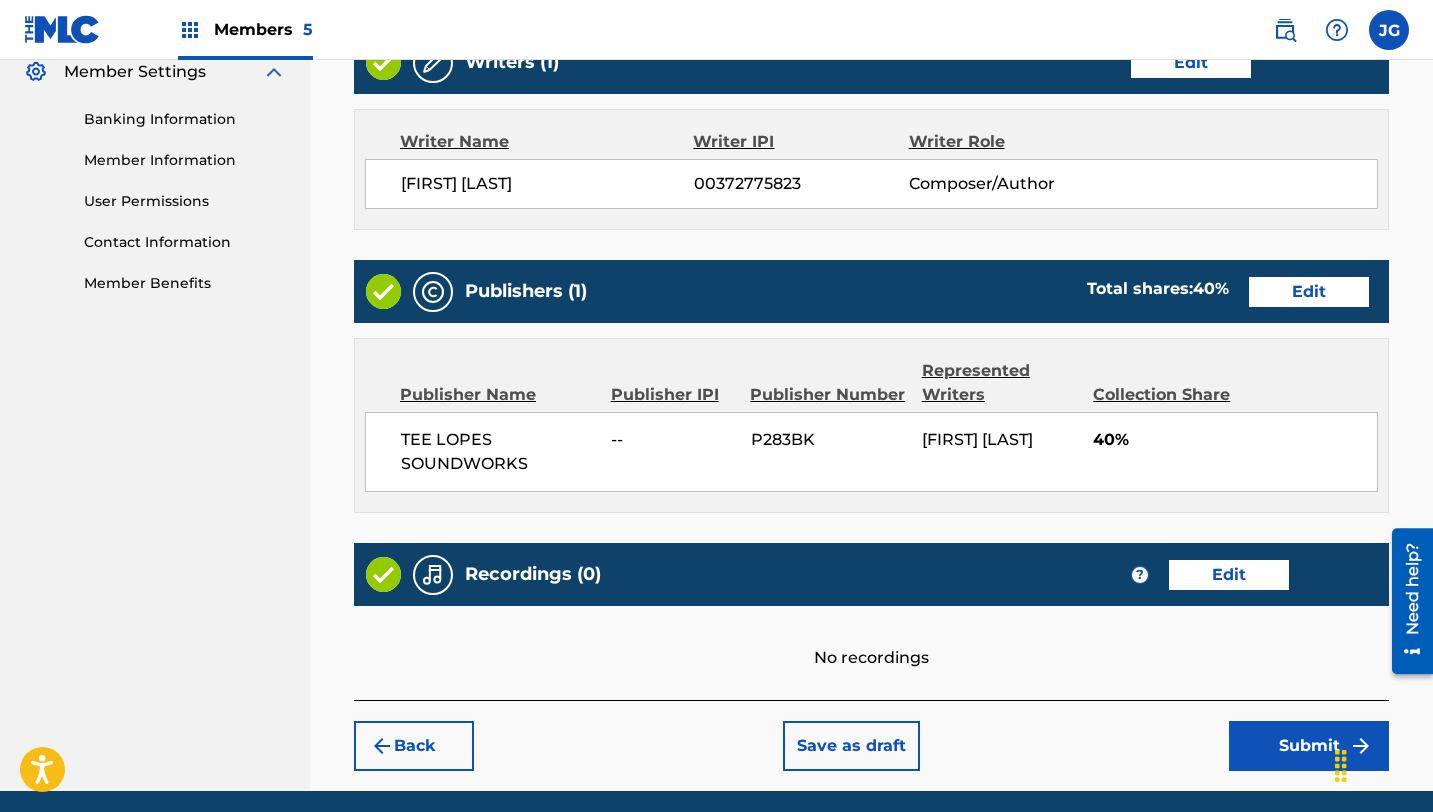 scroll, scrollTop: 900, scrollLeft: 0, axis: vertical 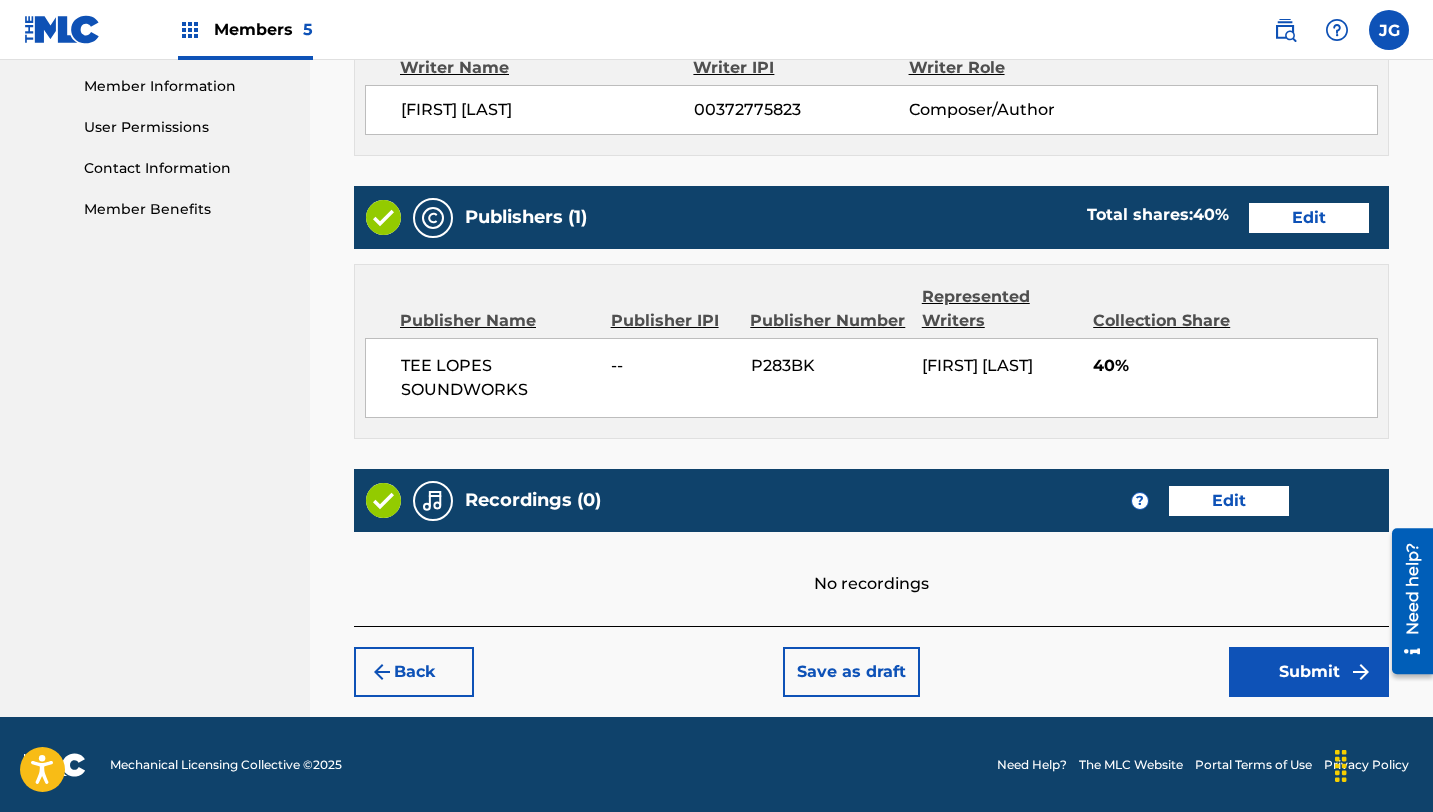 click on "Submit" at bounding box center [1309, 672] 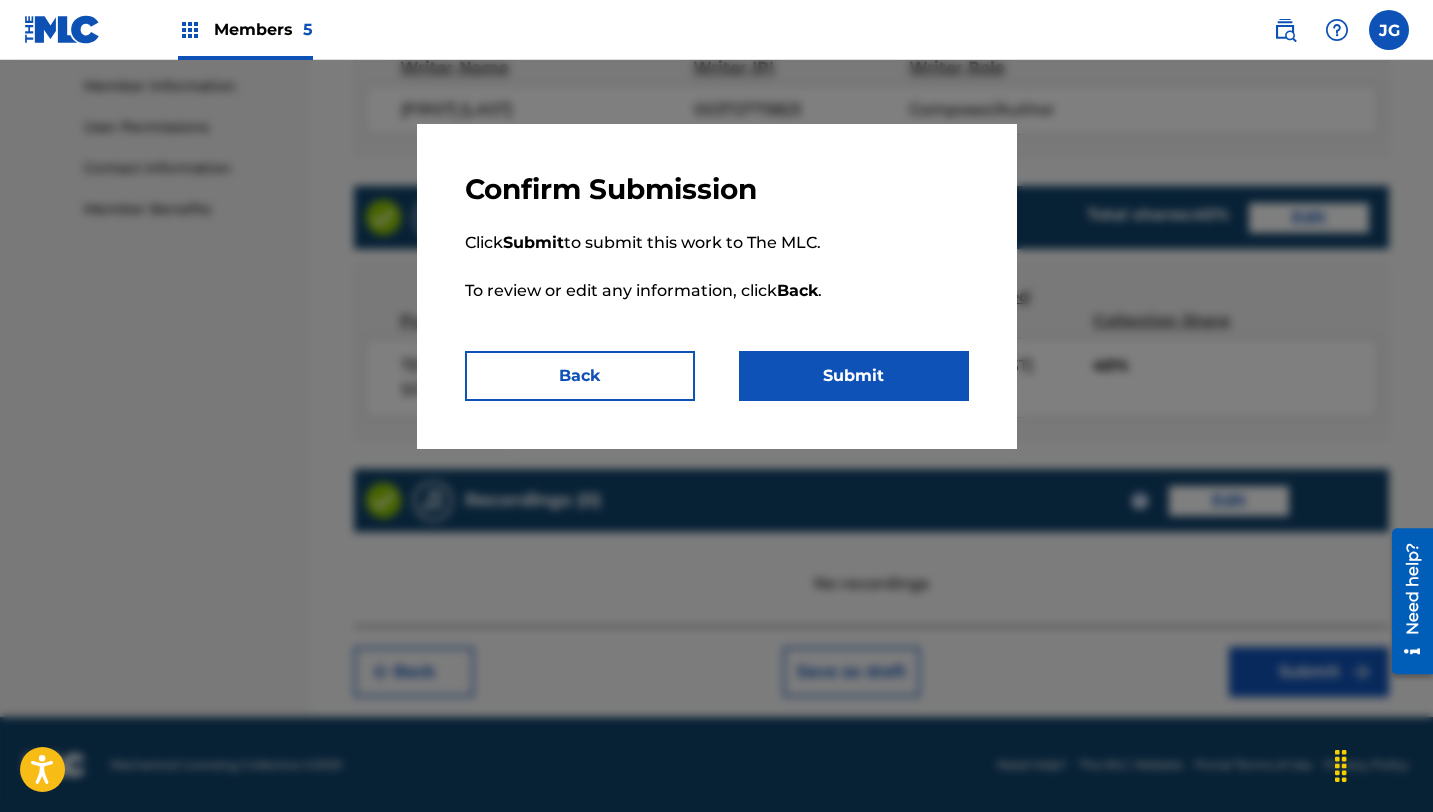 click on "Submit" at bounding box center (854, 376) 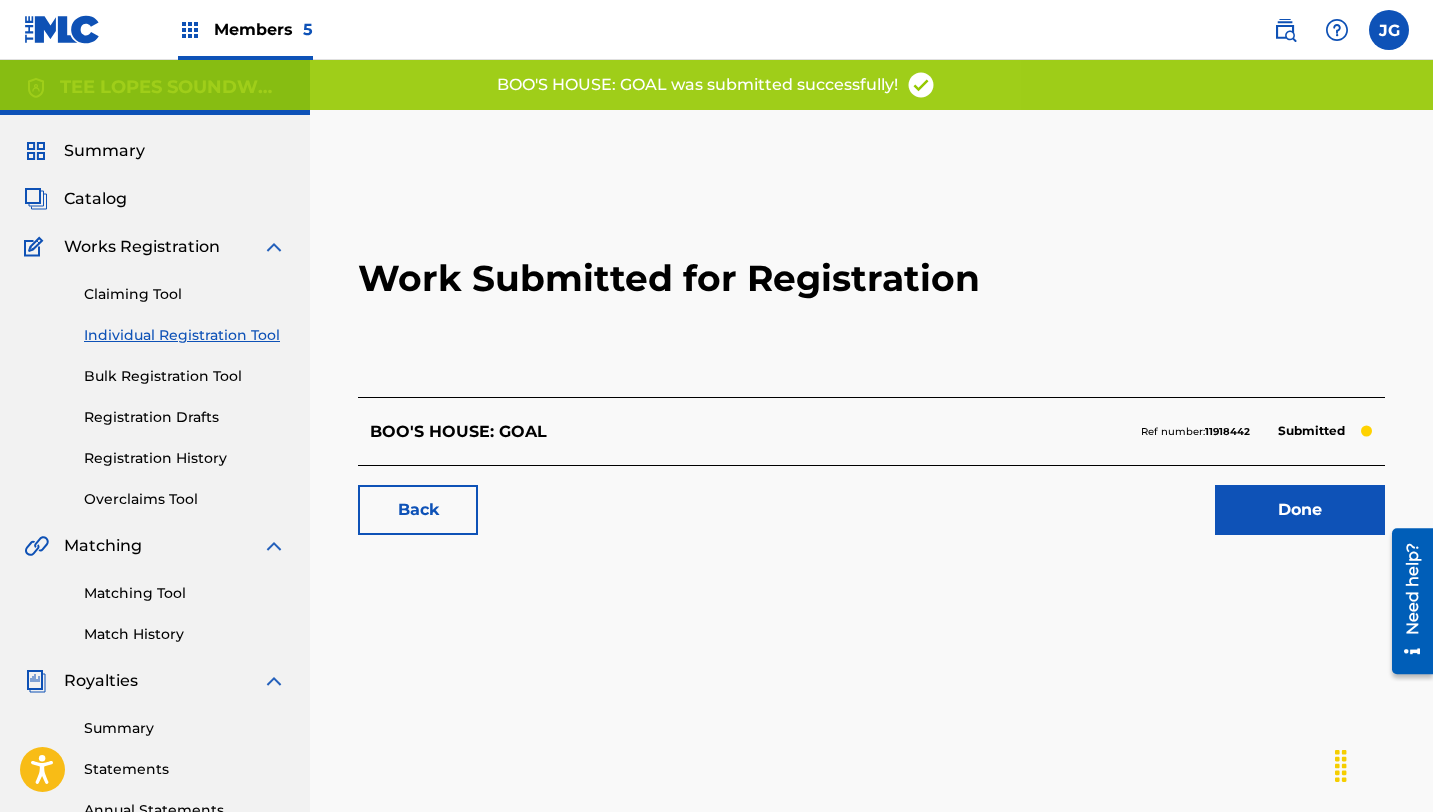 click on "Done" at bounding box center [1300, 510] 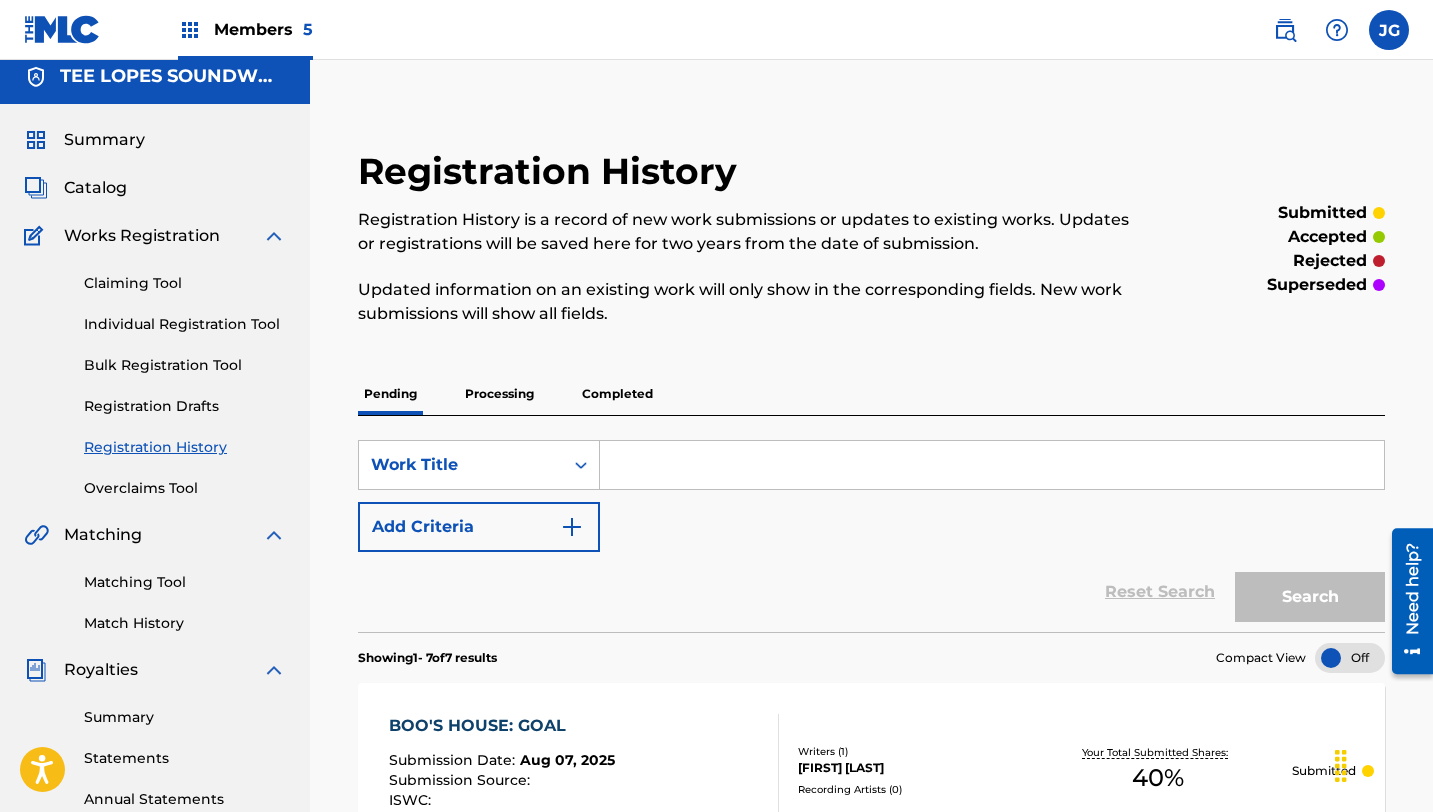 scroll, scrollTop: 0, scrollLeft: 0, axis: both 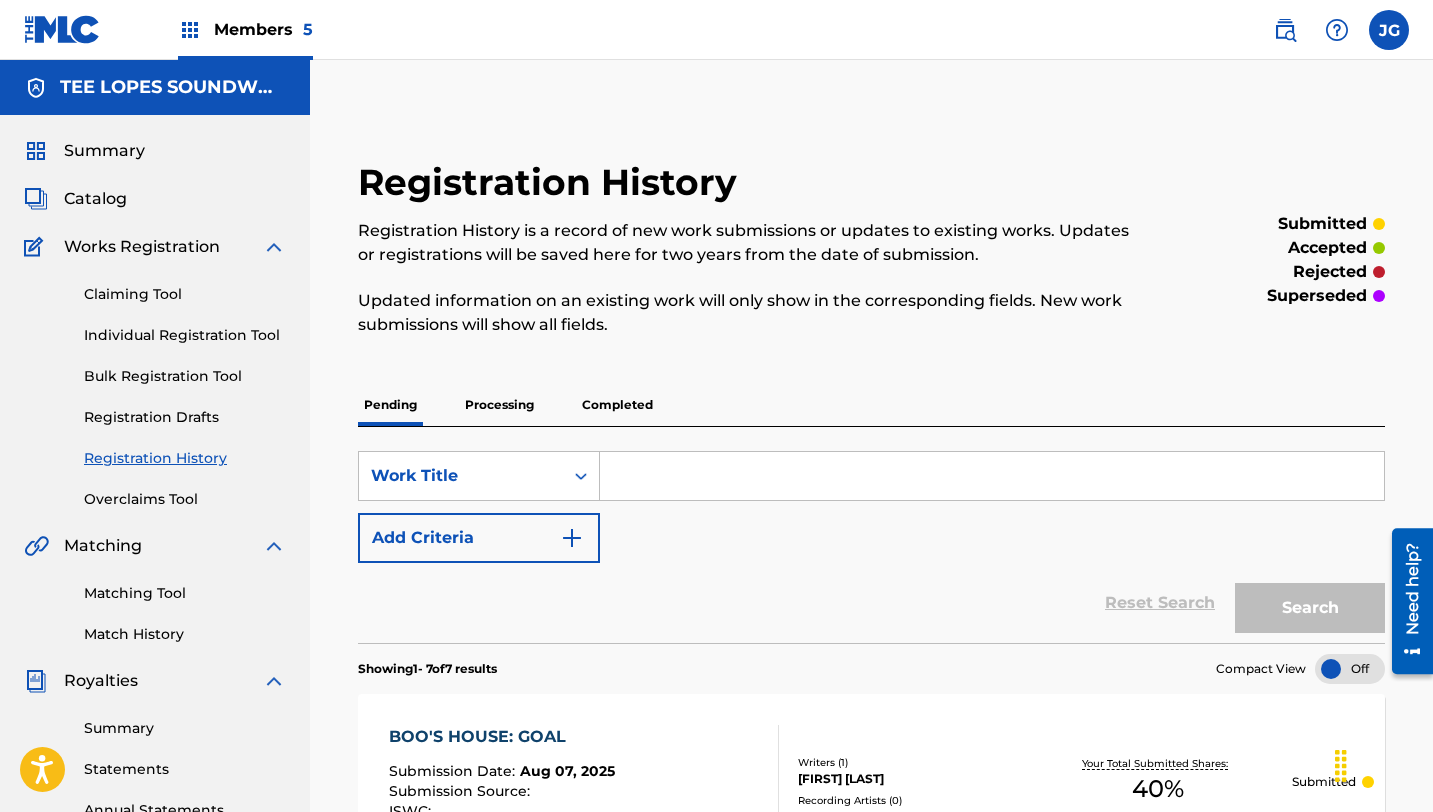 click at bounding box center [992, 476] 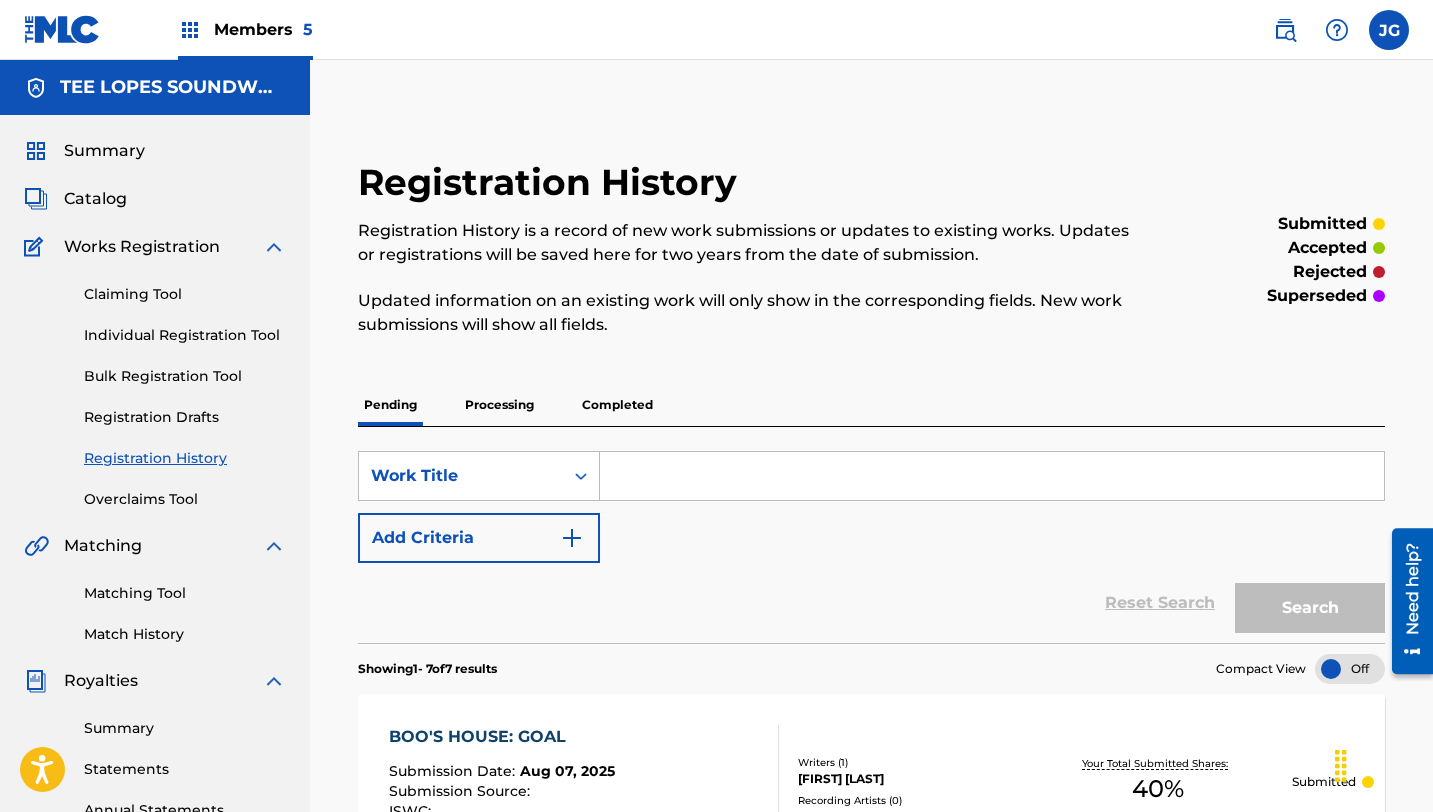 click on "Claiming Tool Individual Registration Tool Bulk Registration Tool Registration Drafts Registration History Overclaims Tool" at bounding box center (155, 384) 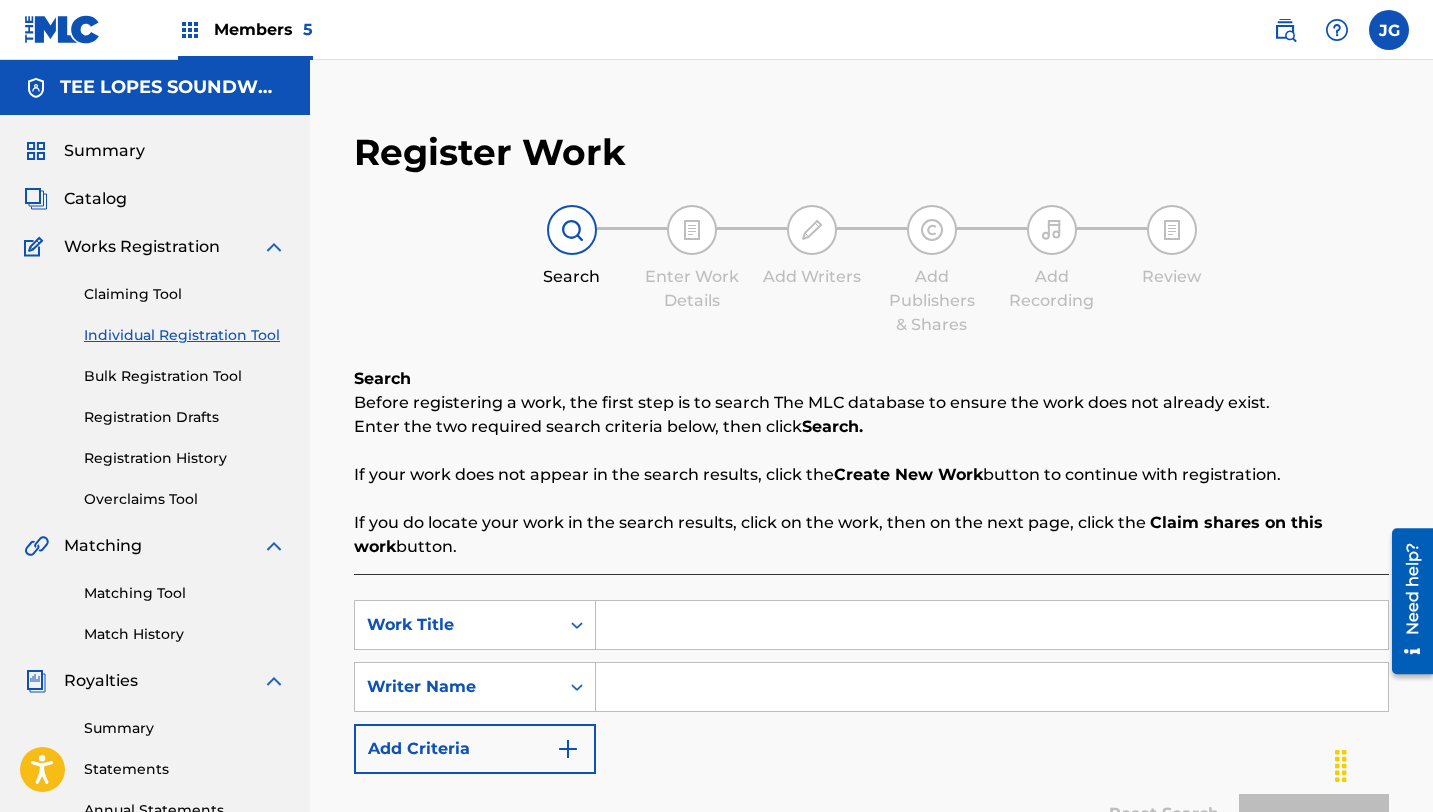 click at bounding box center [992, 625] 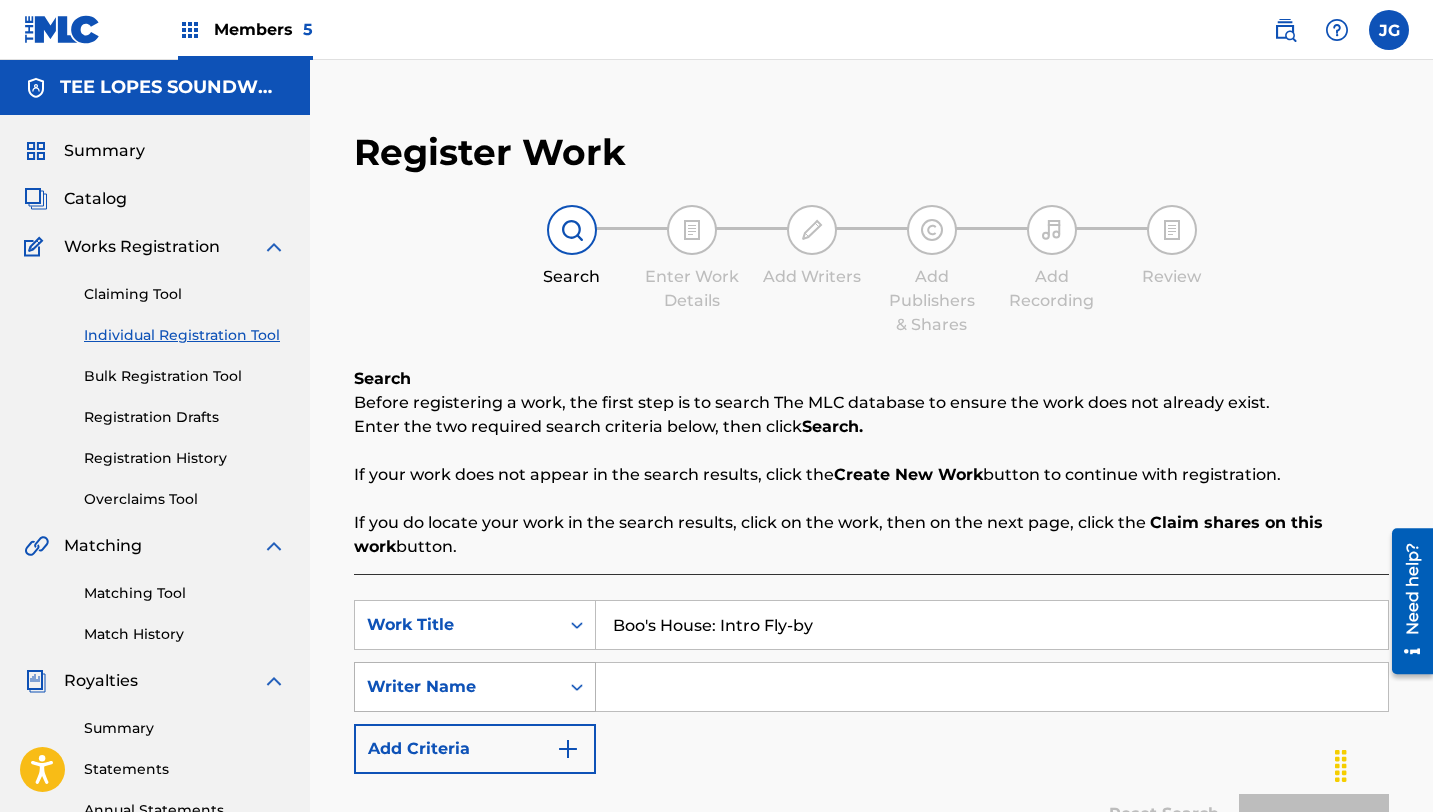 type on "Boo's House: Intro Fly-by" 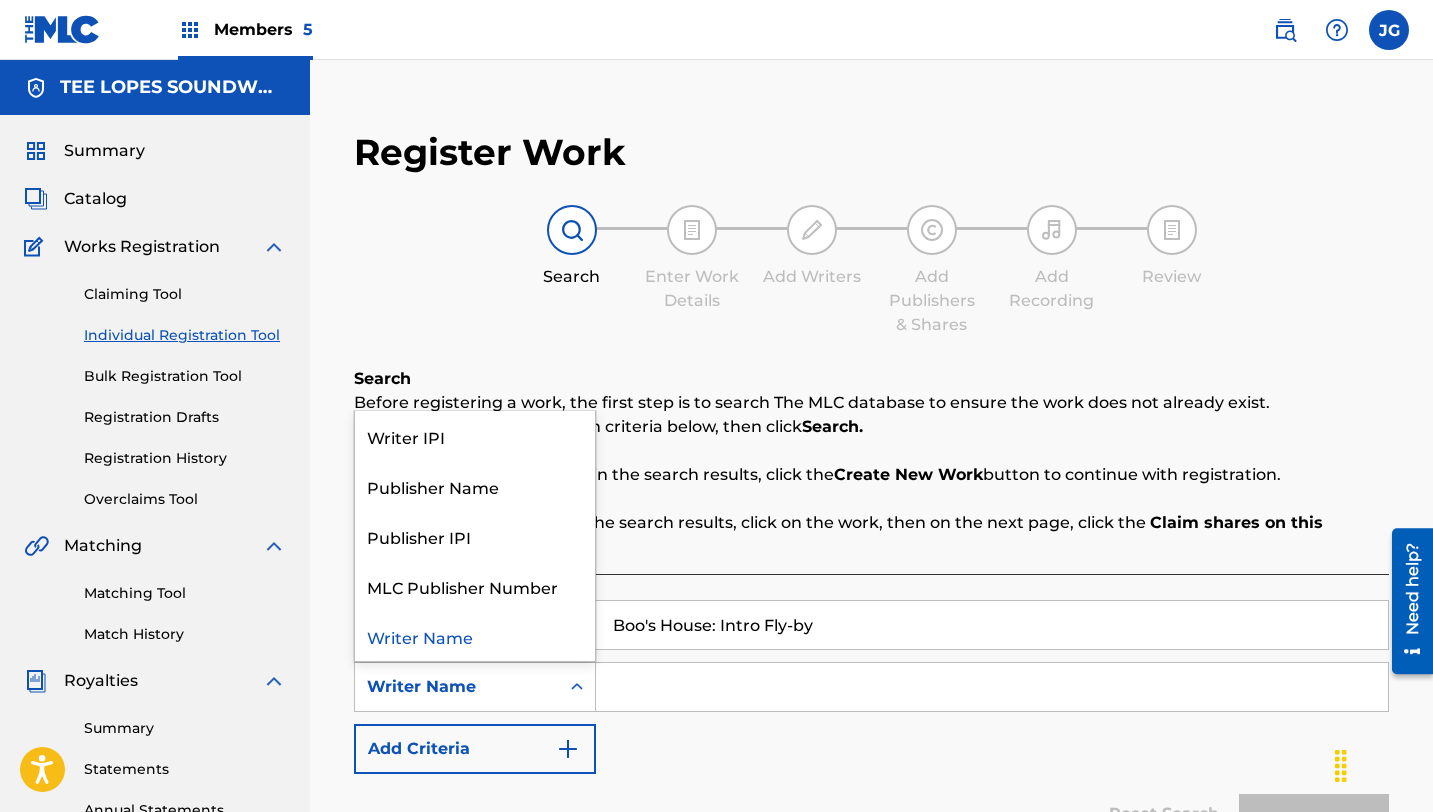 click on "Writer Name" at bounding box center (457, 687) 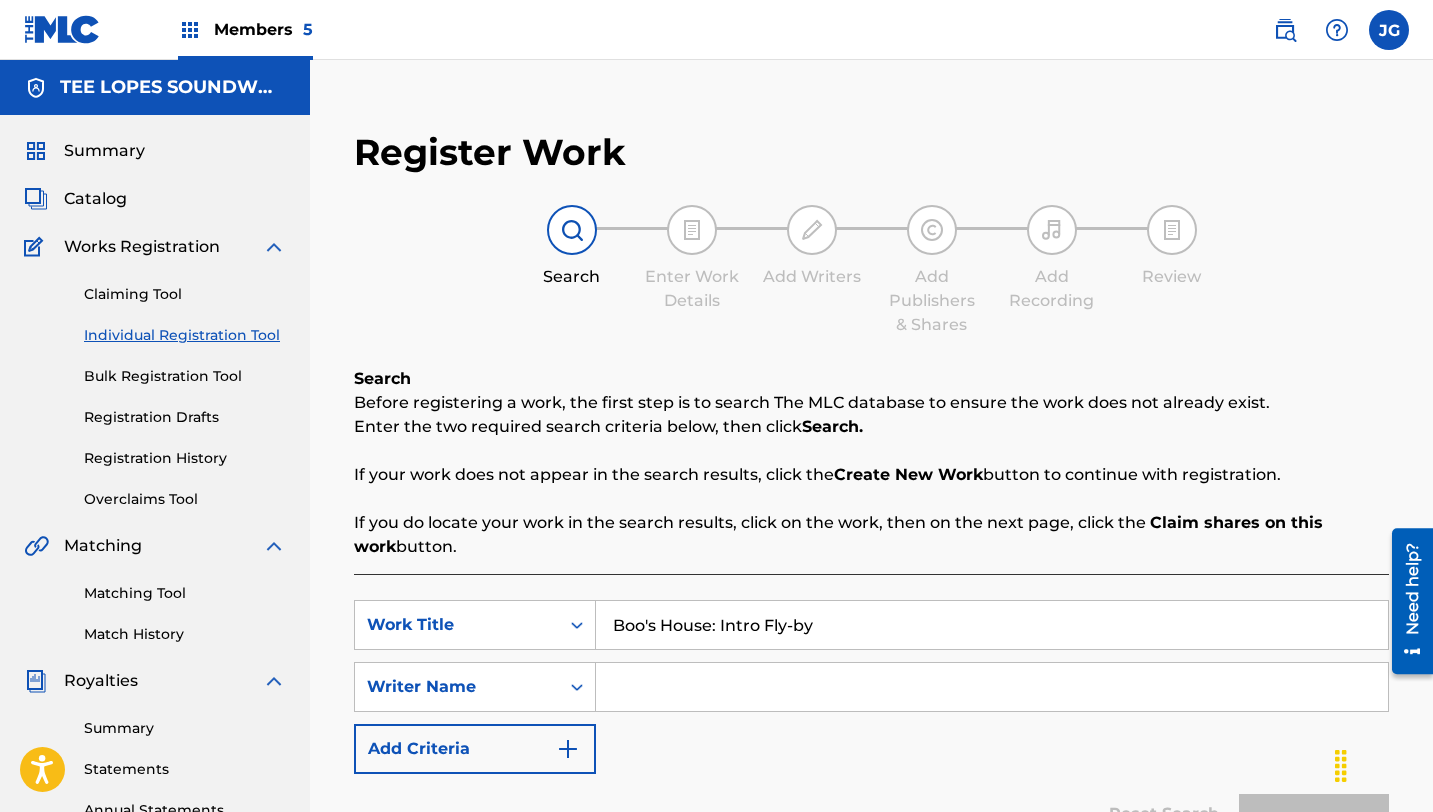 click at bounding box center (992, 687) 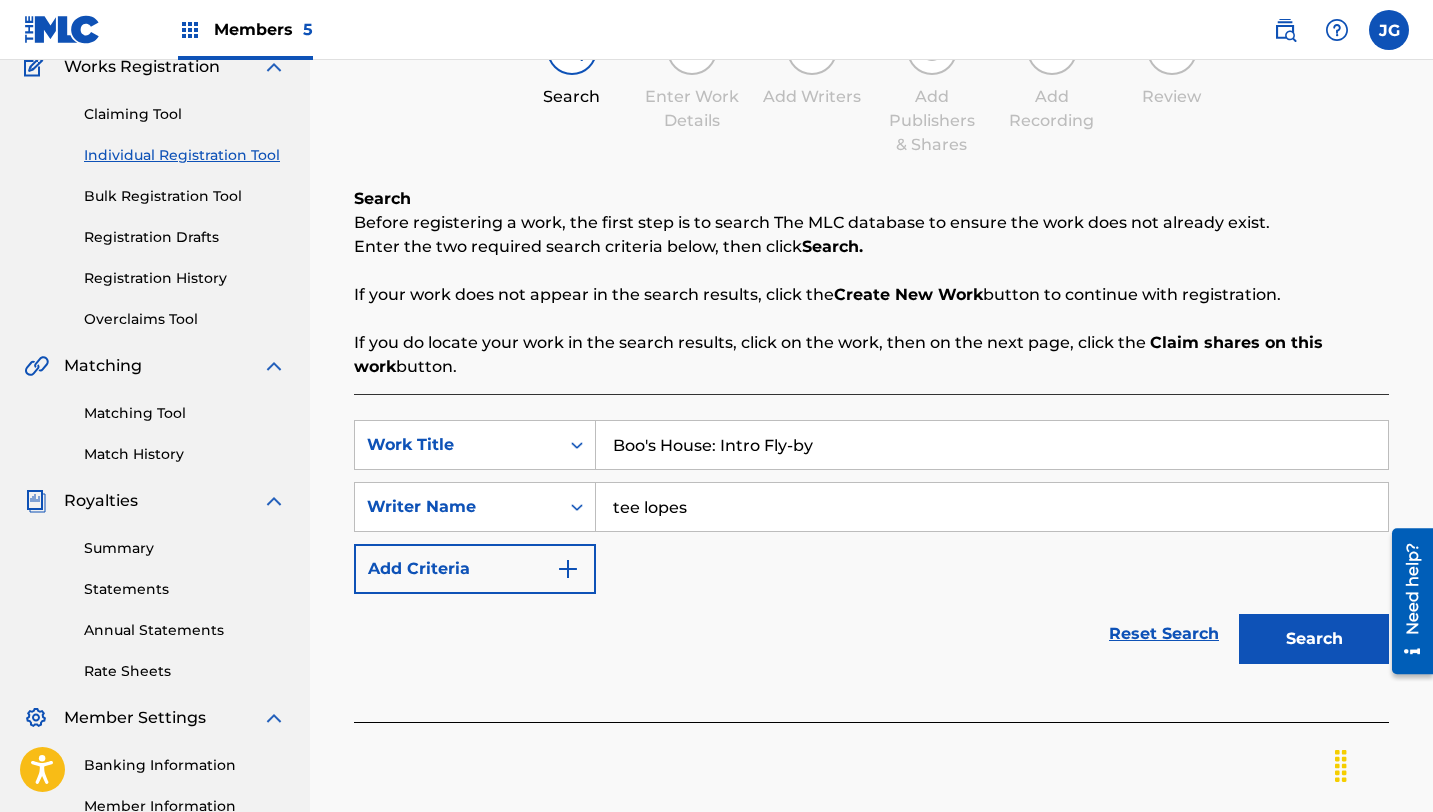 scroll, scrollTop: 226, scrollLeft: 0, axis: vertical 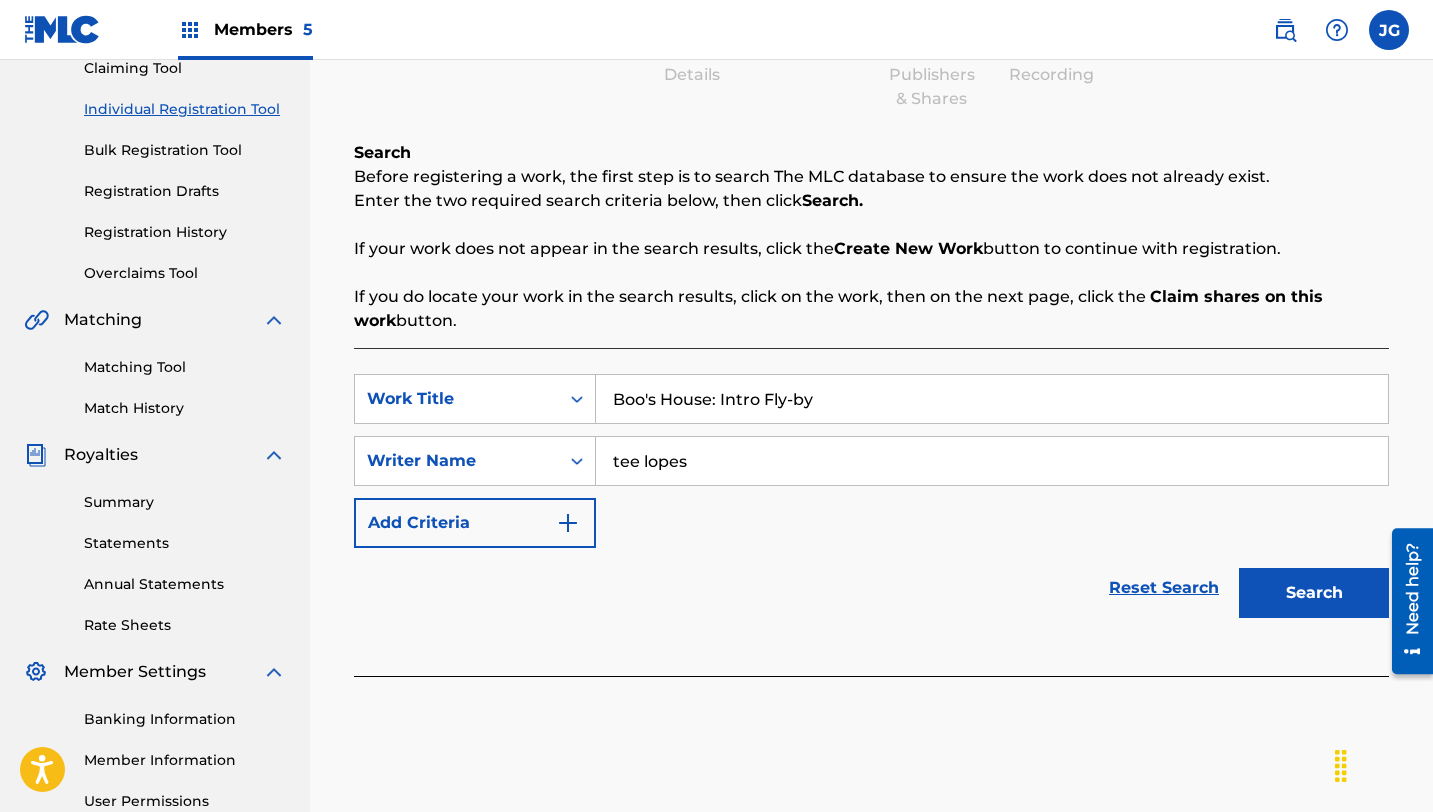 click on "Search" at bounding box center [1314, 593] 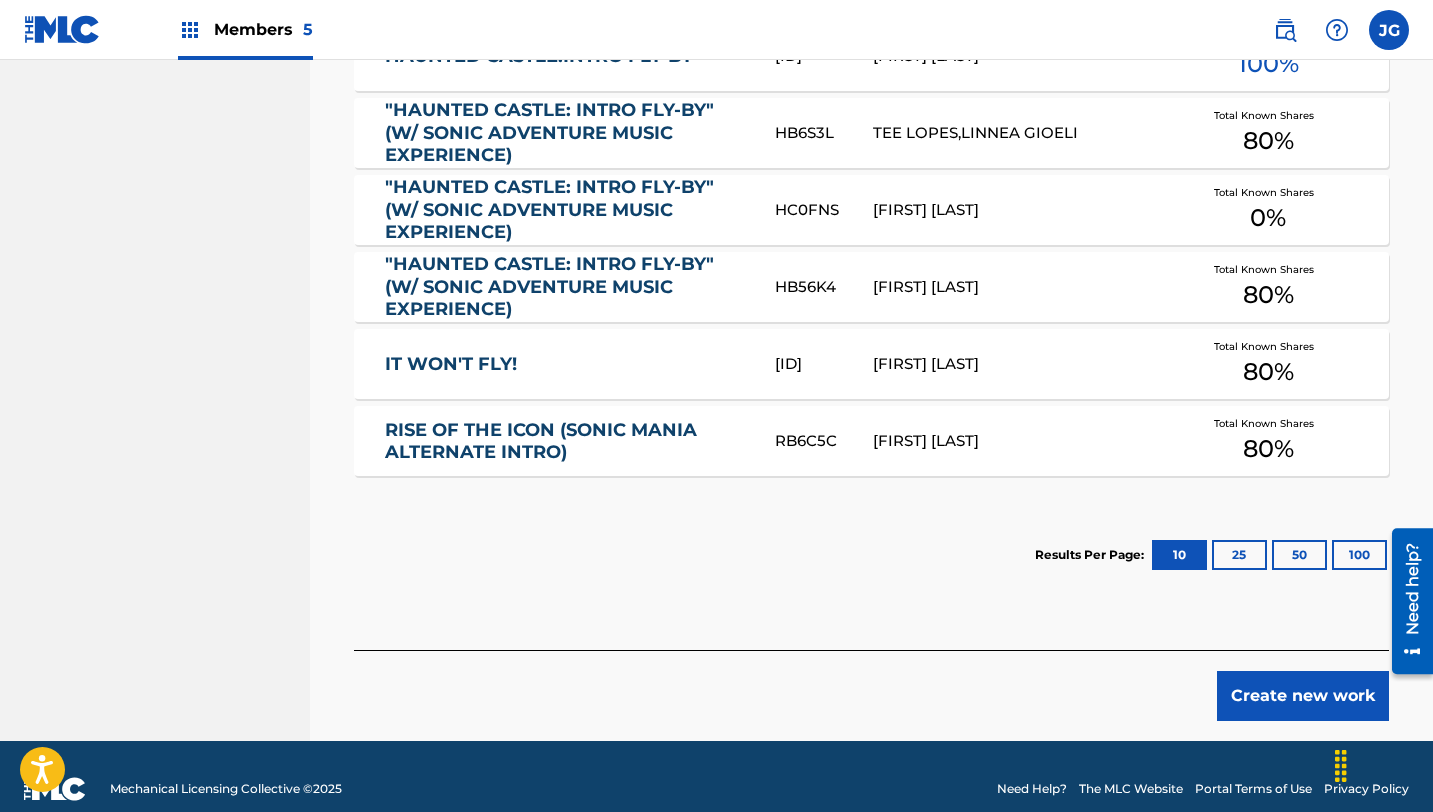 scroll, scrollTop: 1136, scrollLeft: 0, axis: vertical 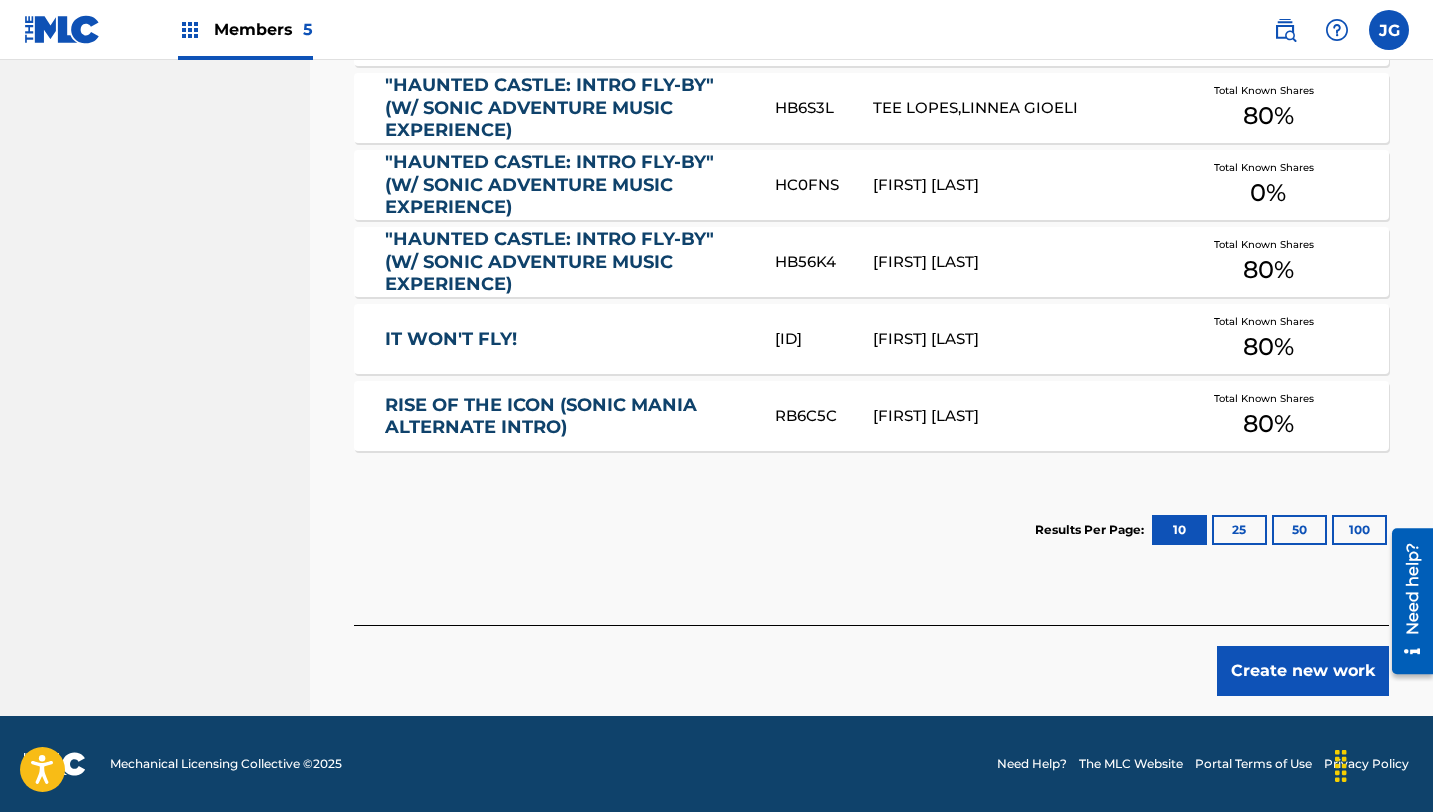 click on "Create new work" at bounding box center (1303, 671) 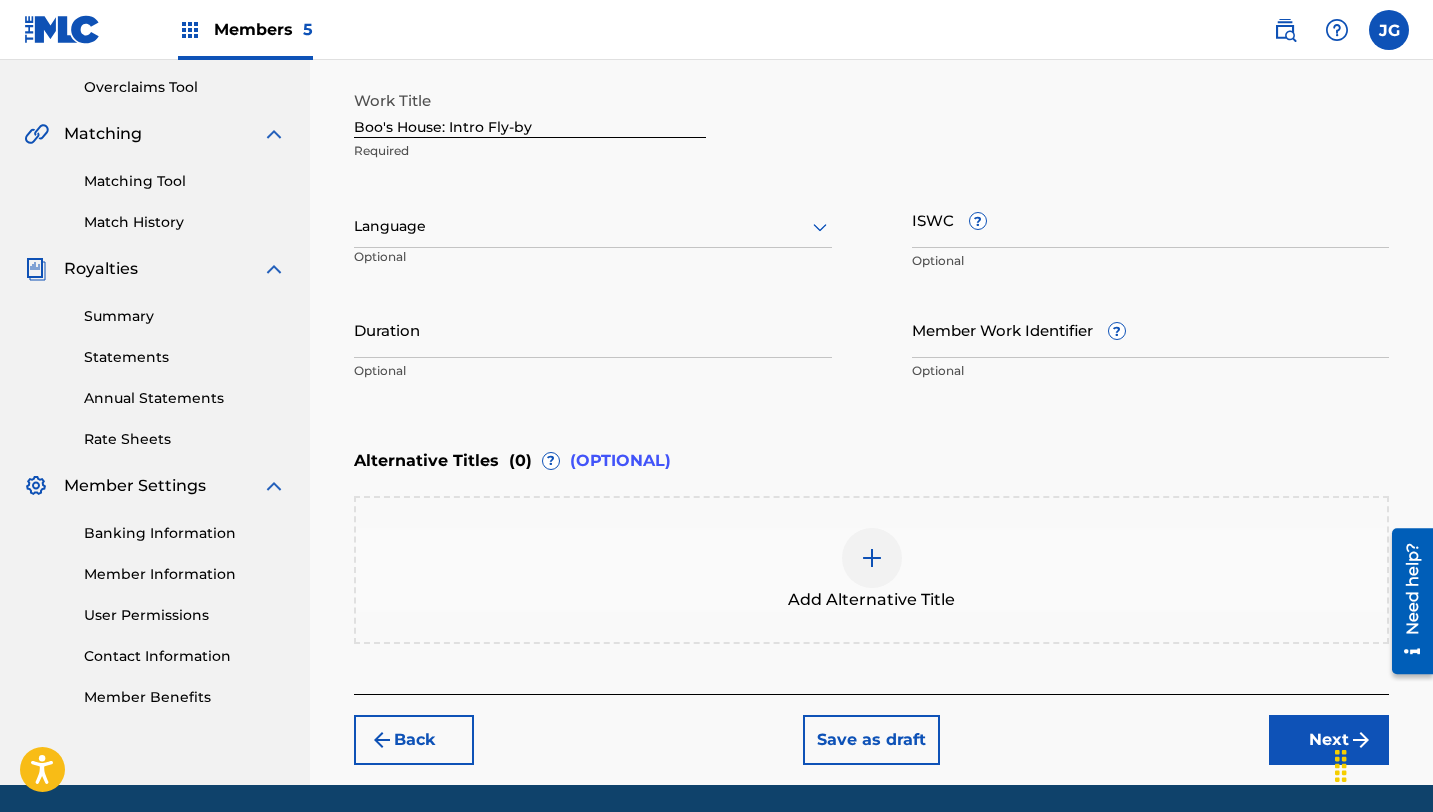 scroll, scrollTop: 480, scrollLeft: 0, axis: vertical 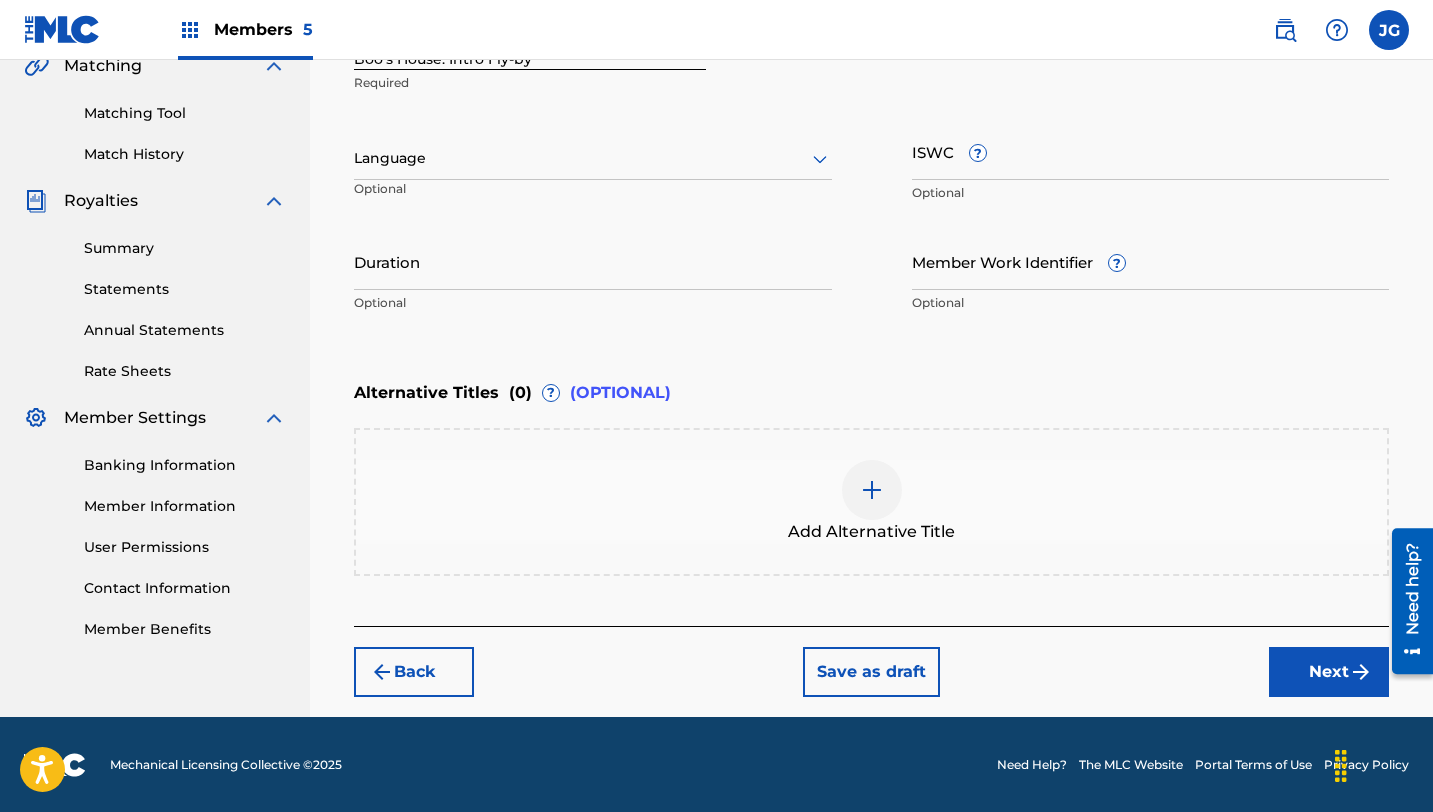 click on "Next" at bounding box center (1329, 672) 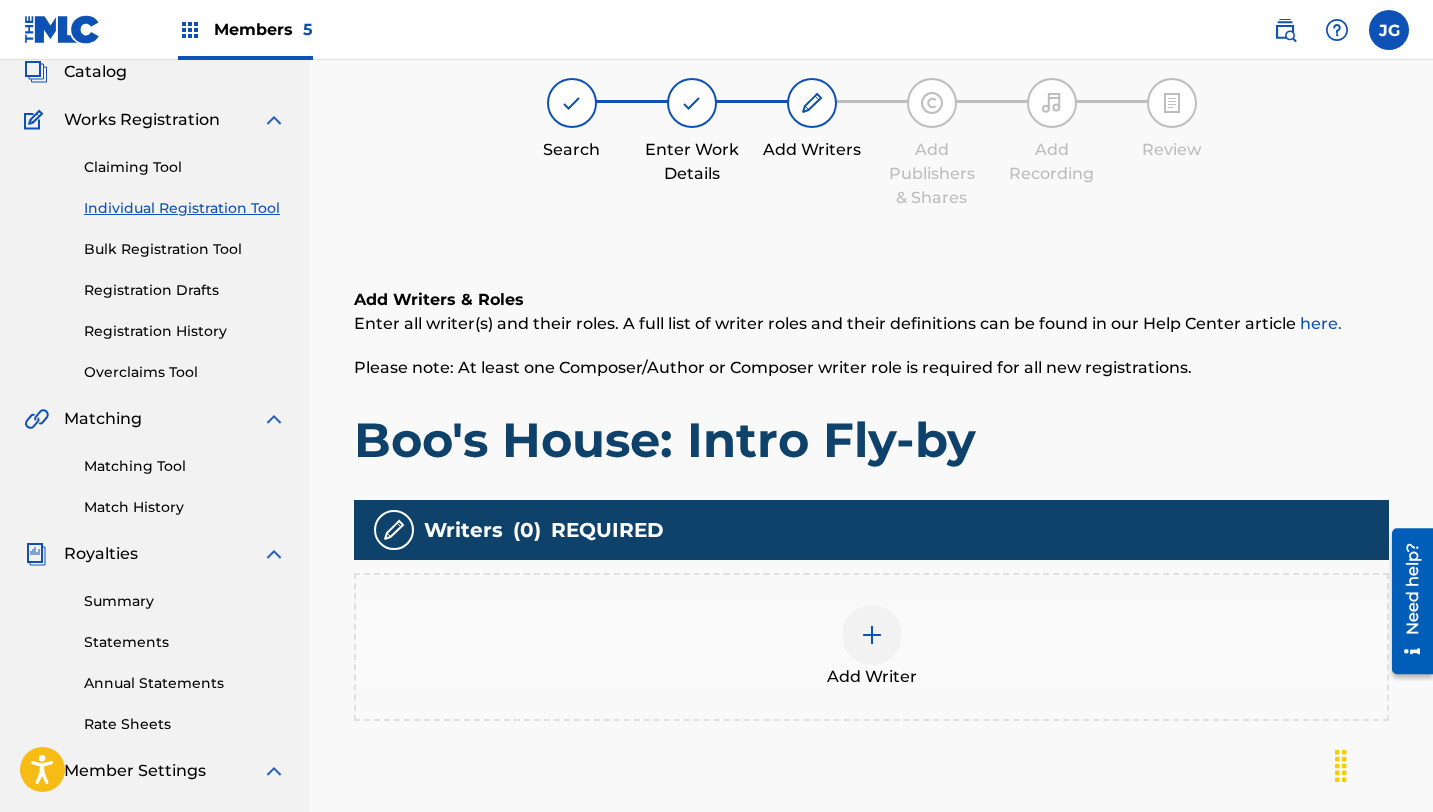 scroll, scrollTop: 90, scrollLeft: 0, axis: vertical 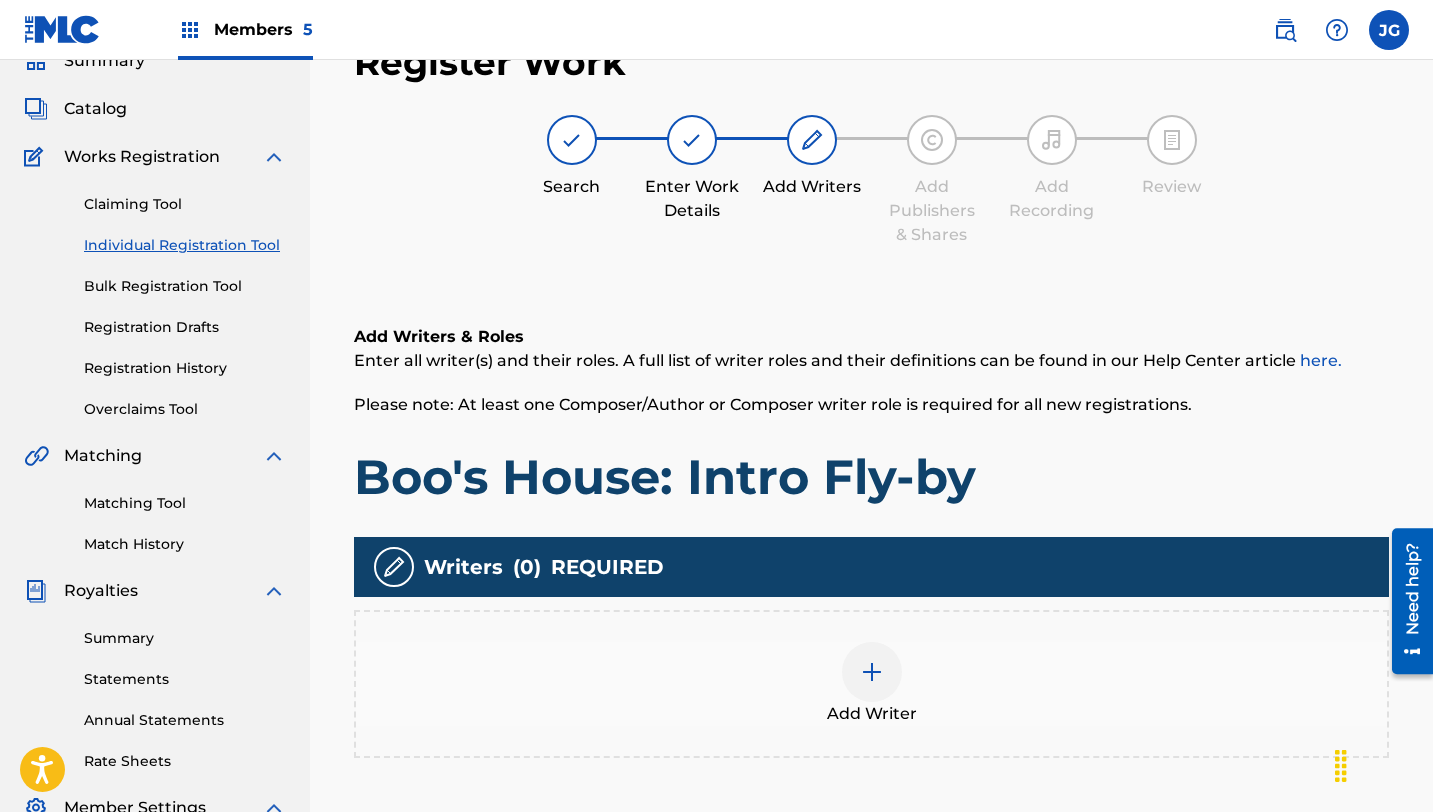 click at bounding box center (872, 672) 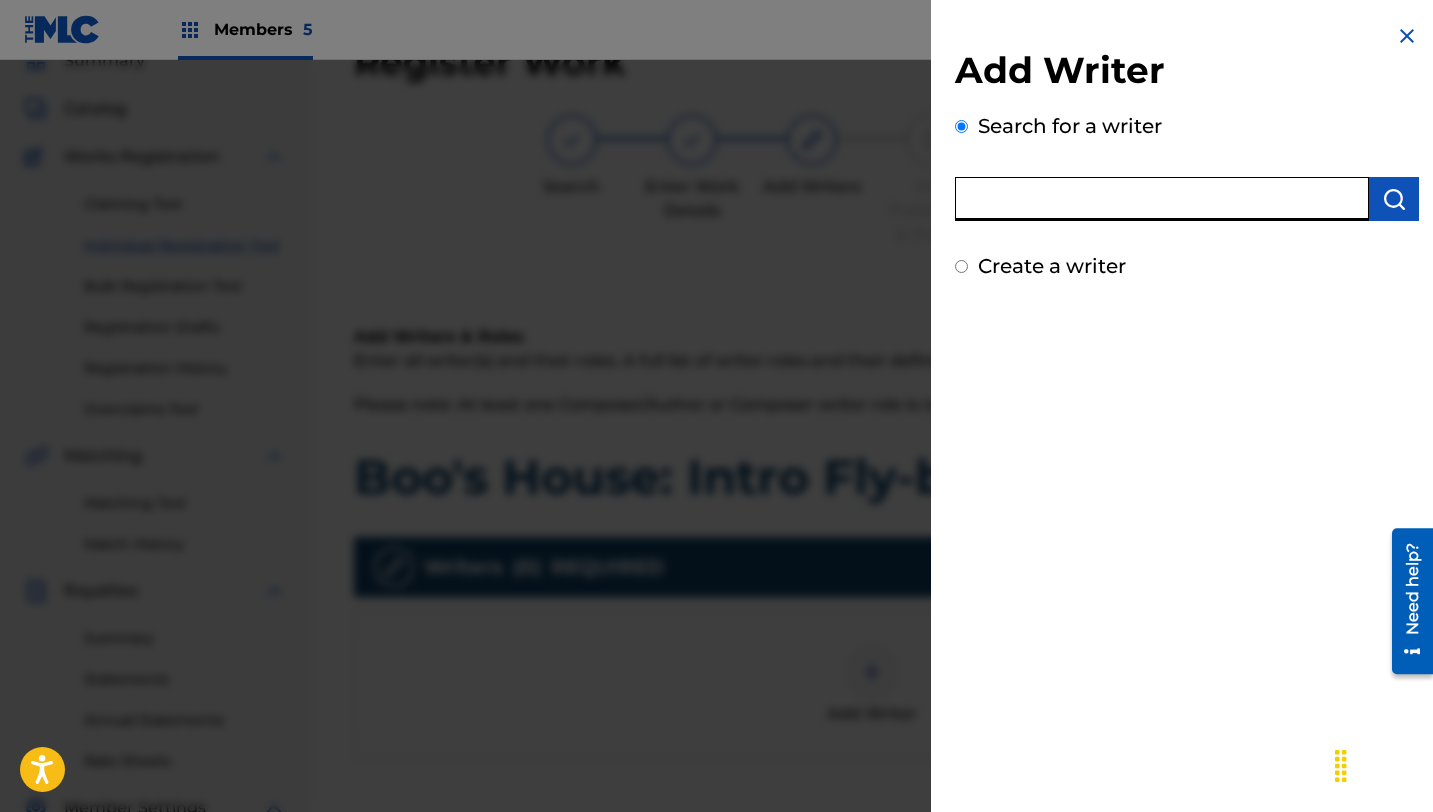 click at bounding box center (1162, 199) 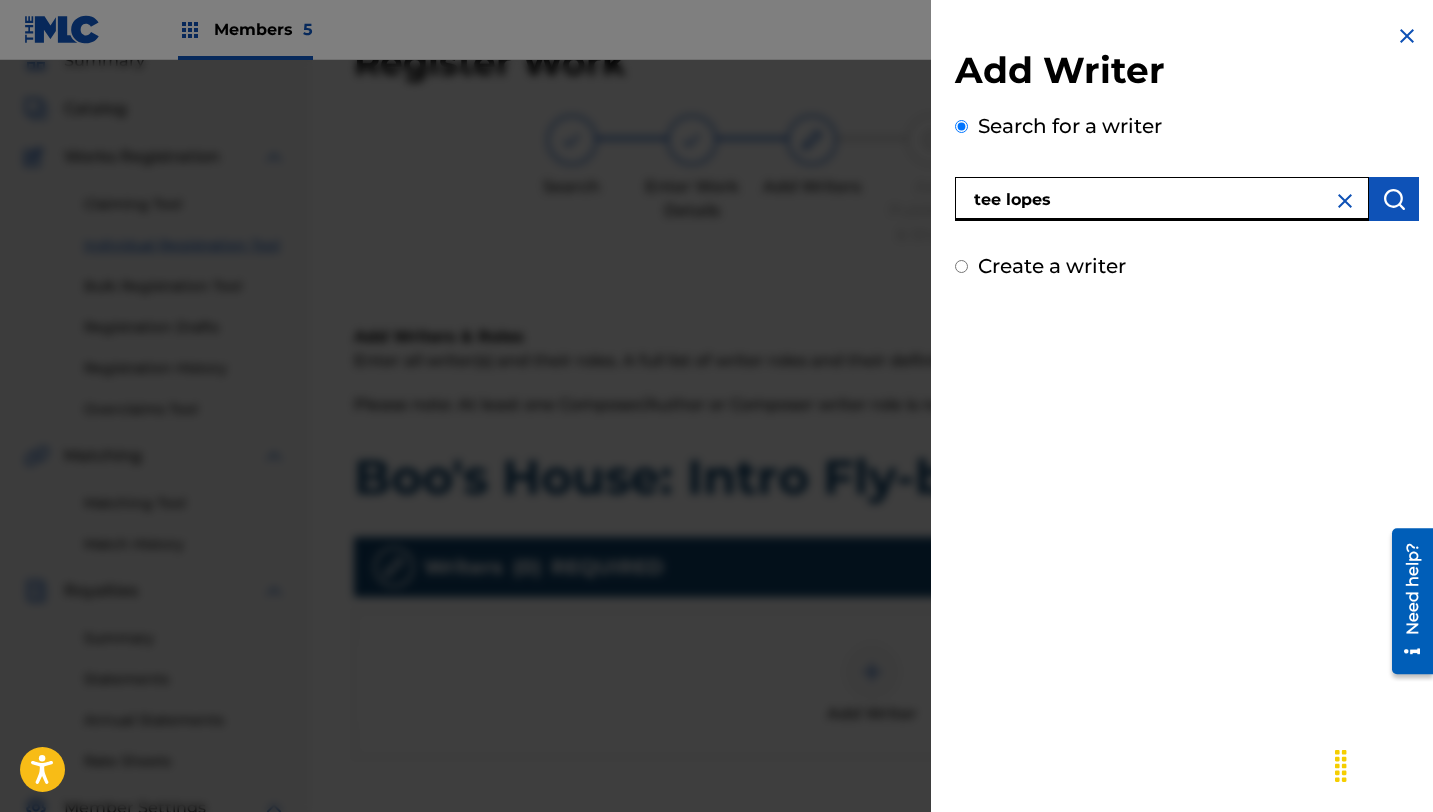 type on "tee lopes" 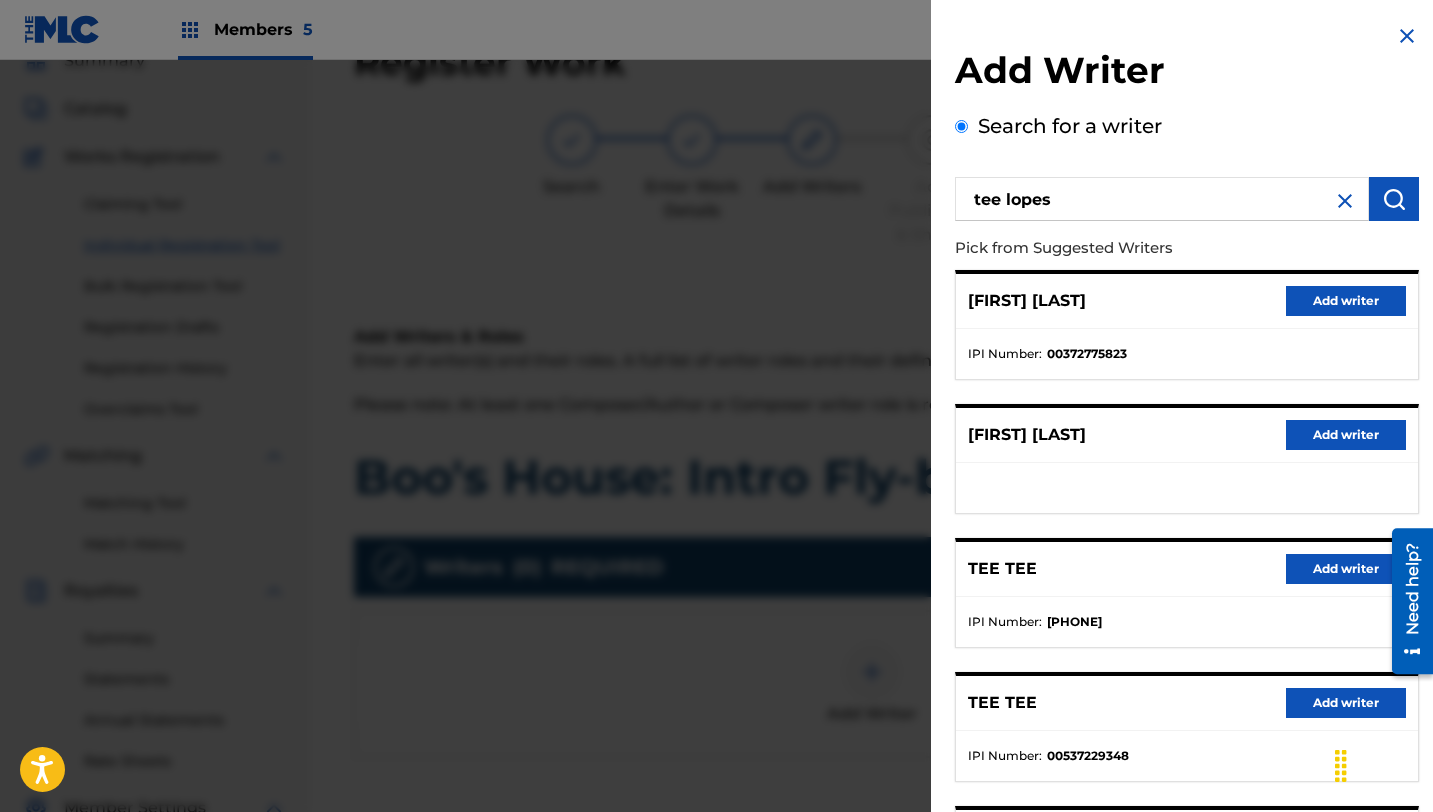 click on "[LAST] [LAST] Add writer" at bounding box center (1187, 301) 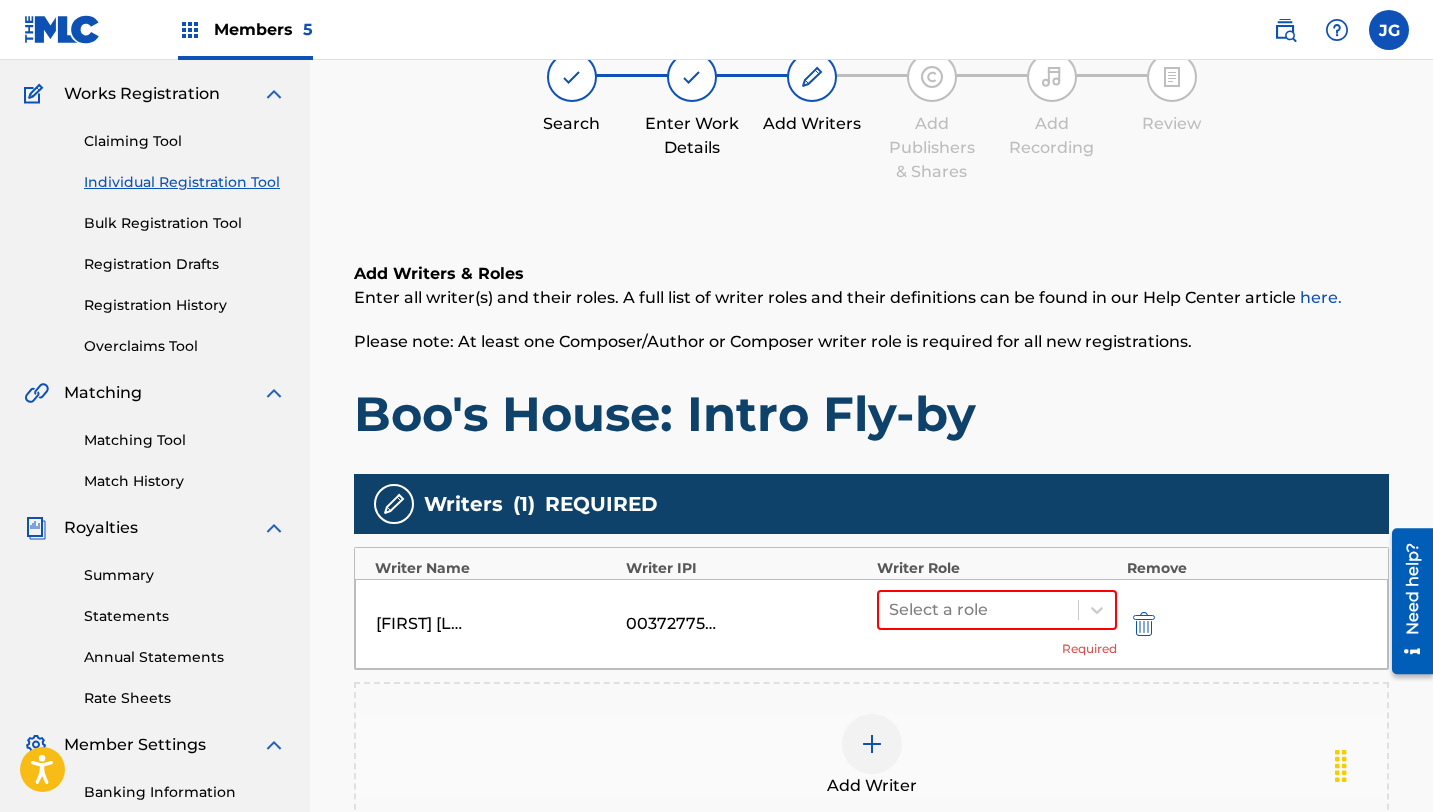 scroll, scrollTop: 200, scrollLeft: 0, axis: vertical 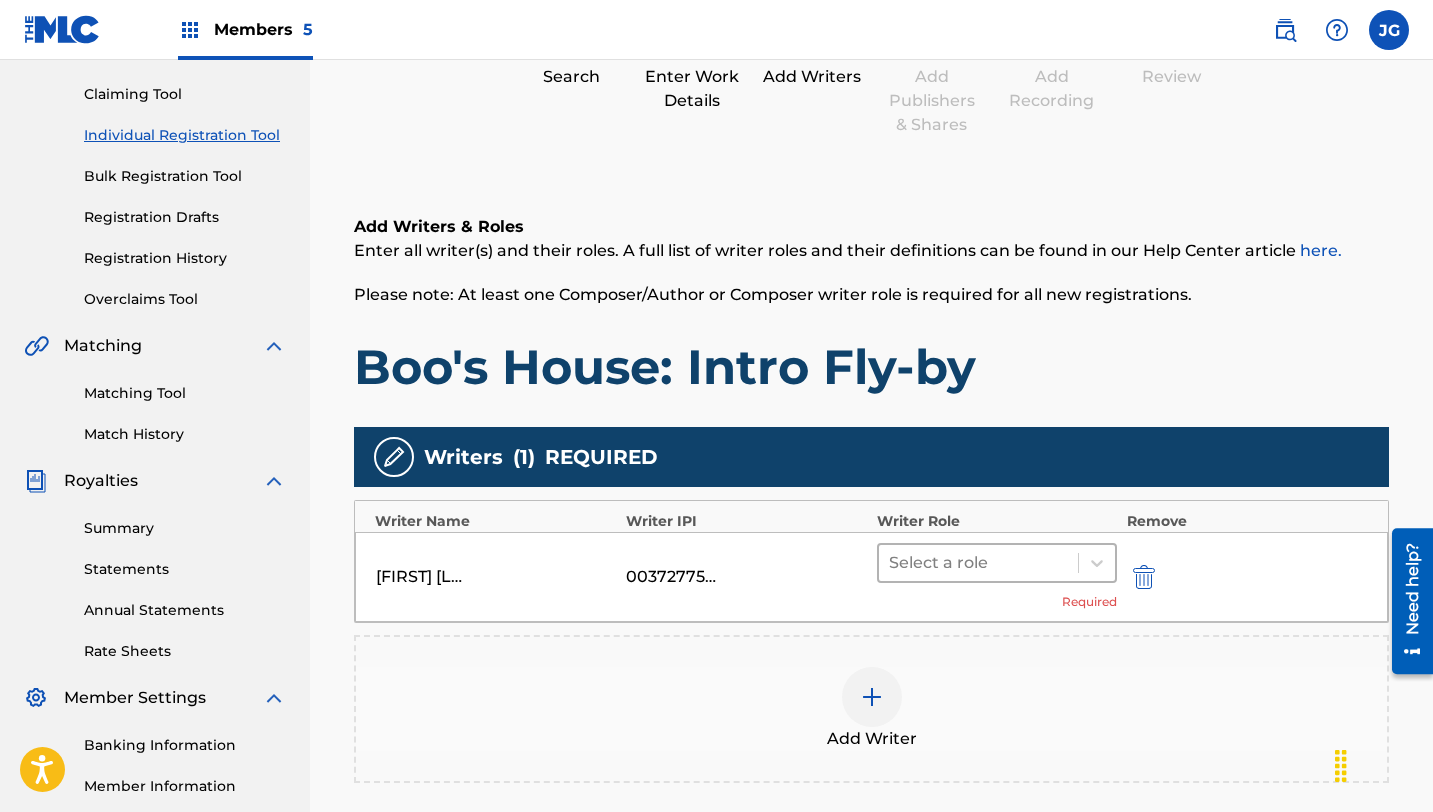 click at bounding box center (978, 563) 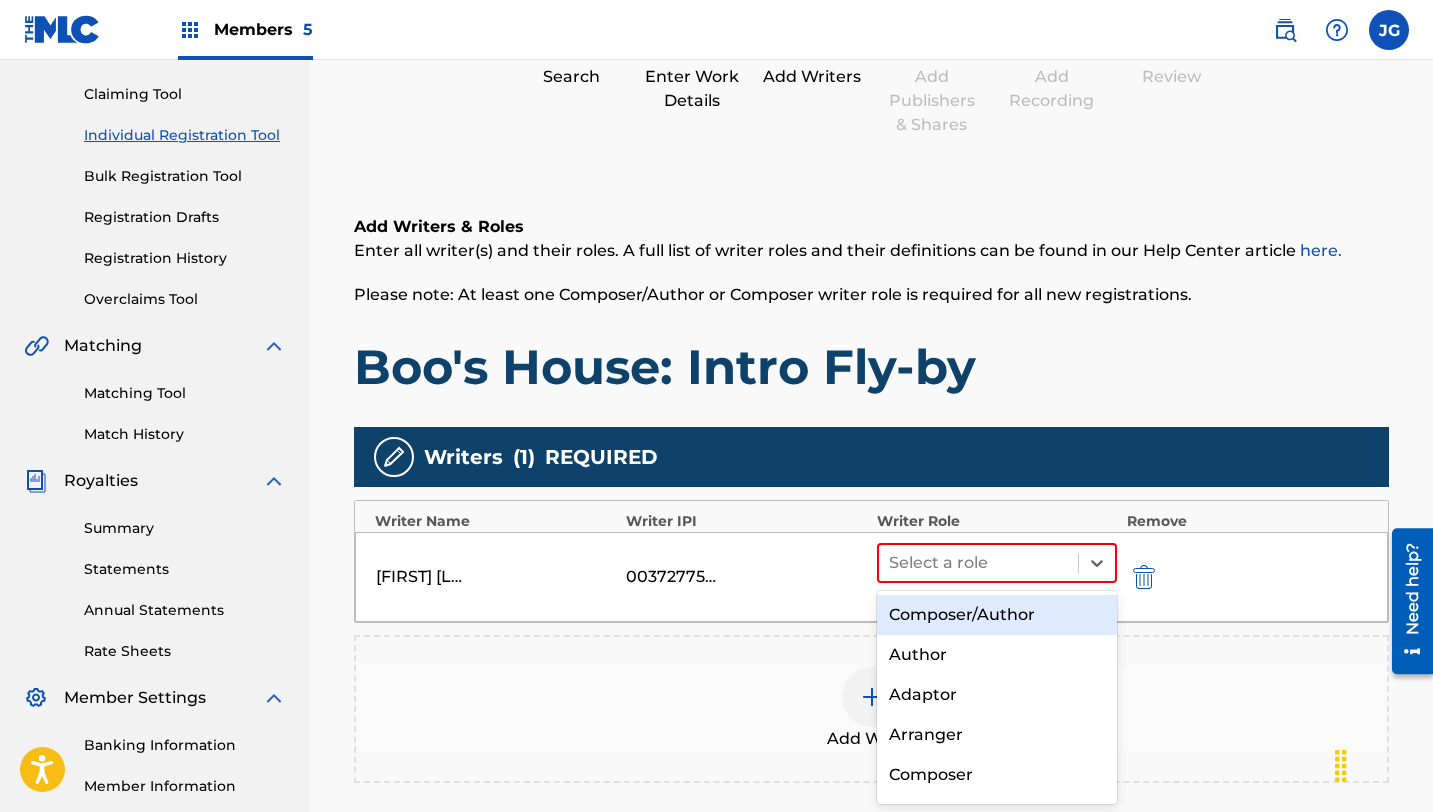 click on "Composer/Author" at bounding box center [997, 615] 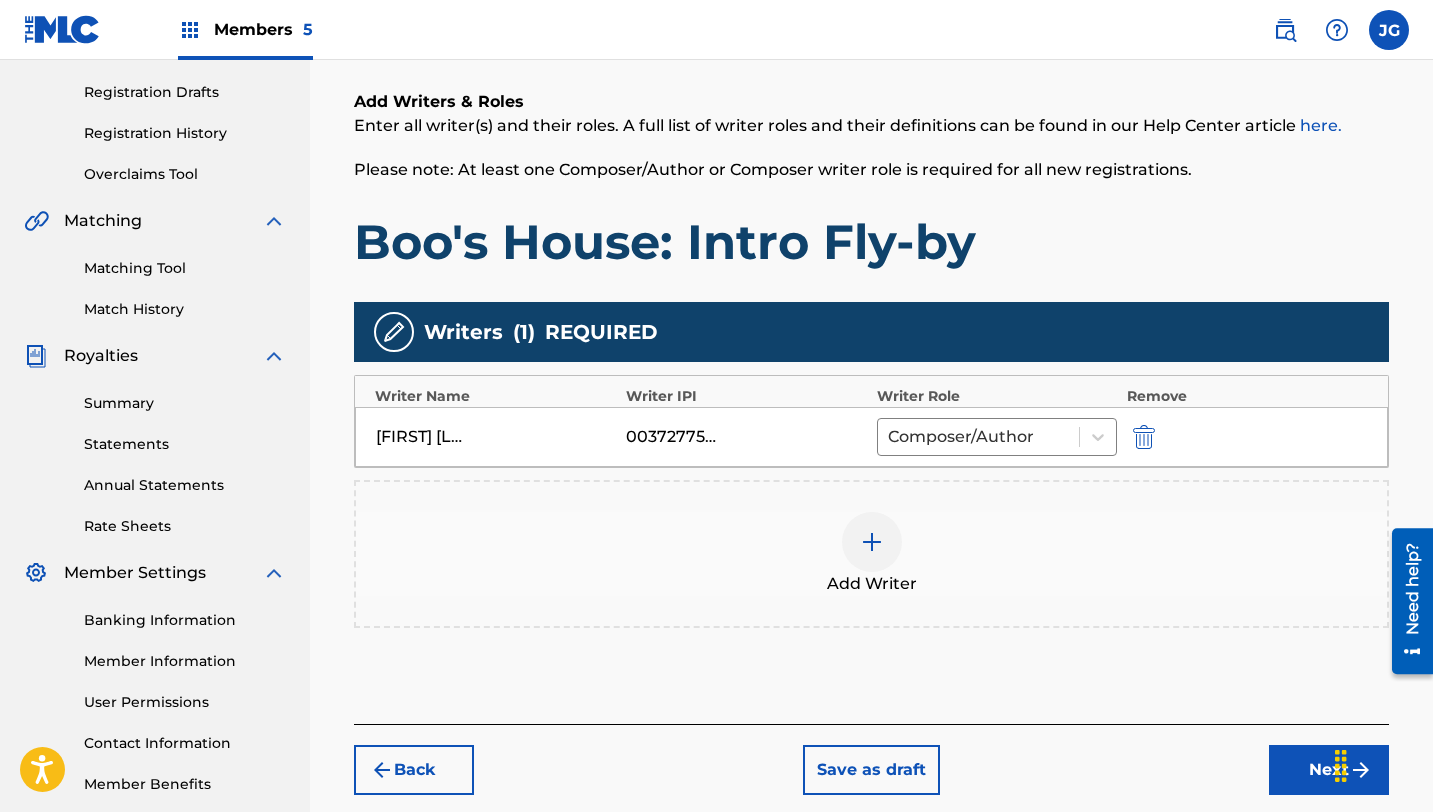 scroll, scrollTop: 328, scrollLeft: 0, axis: vertical 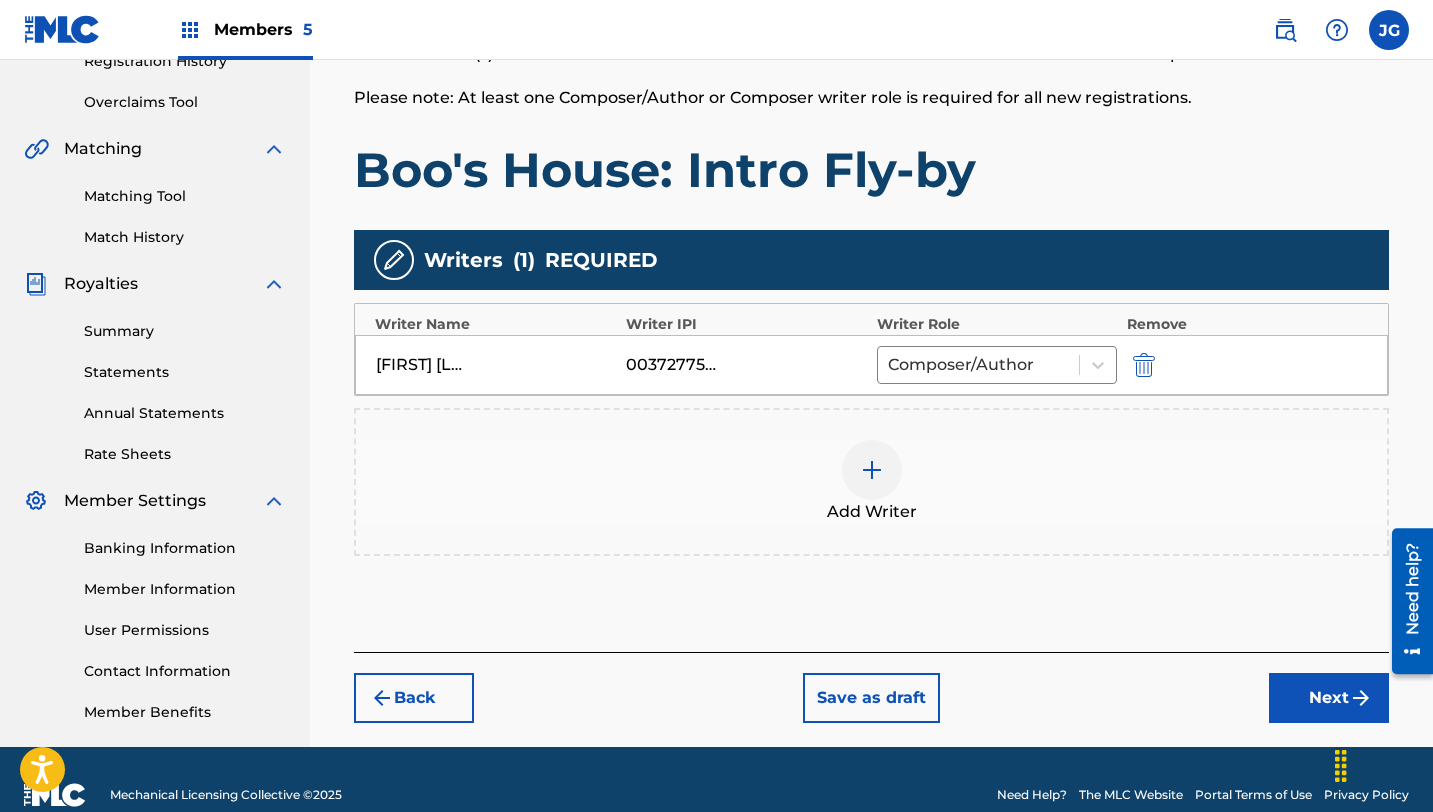 click on "Next" at bounding box center (1329, 698) 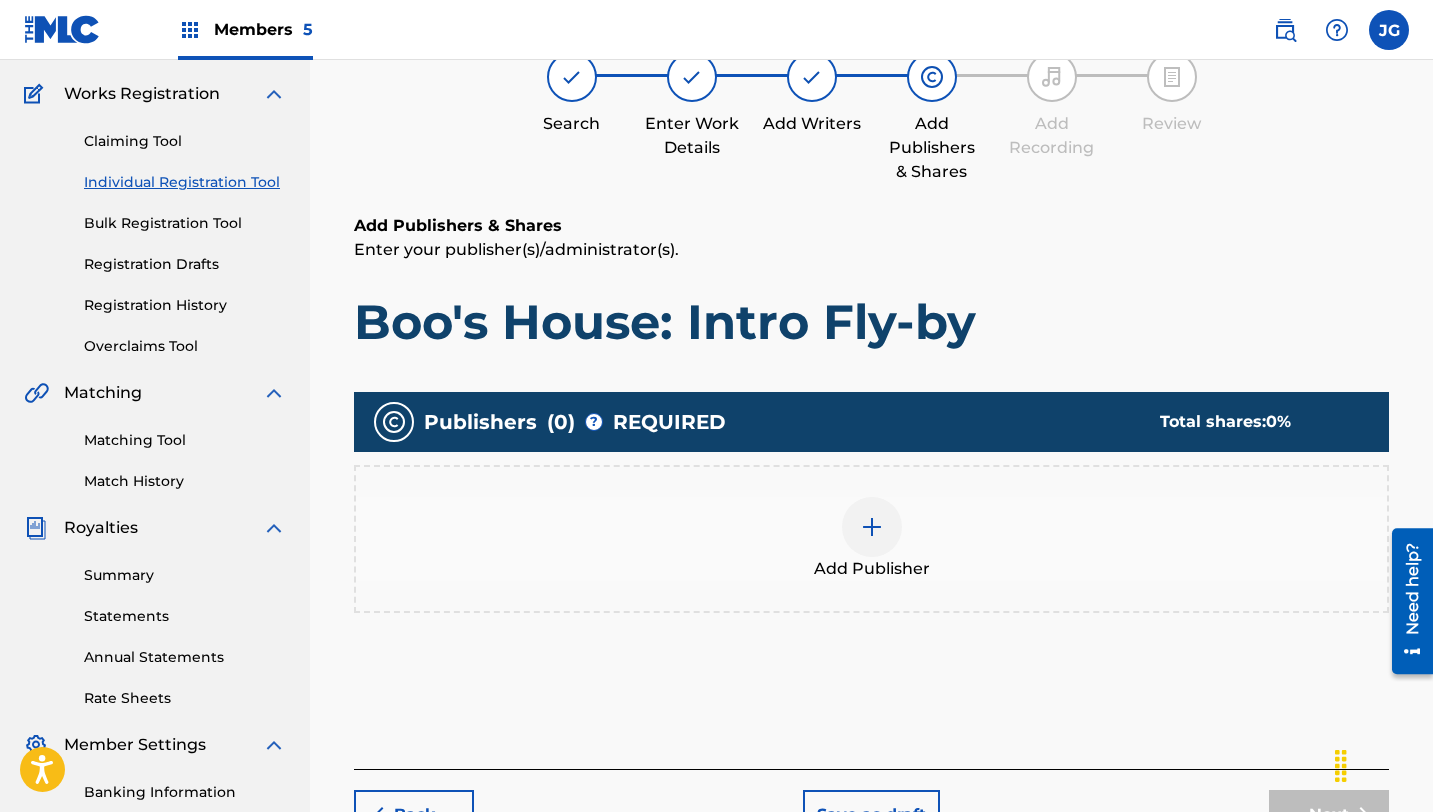 scroll, scrollTop: 90, scrollLeft: 0, axis: vertical 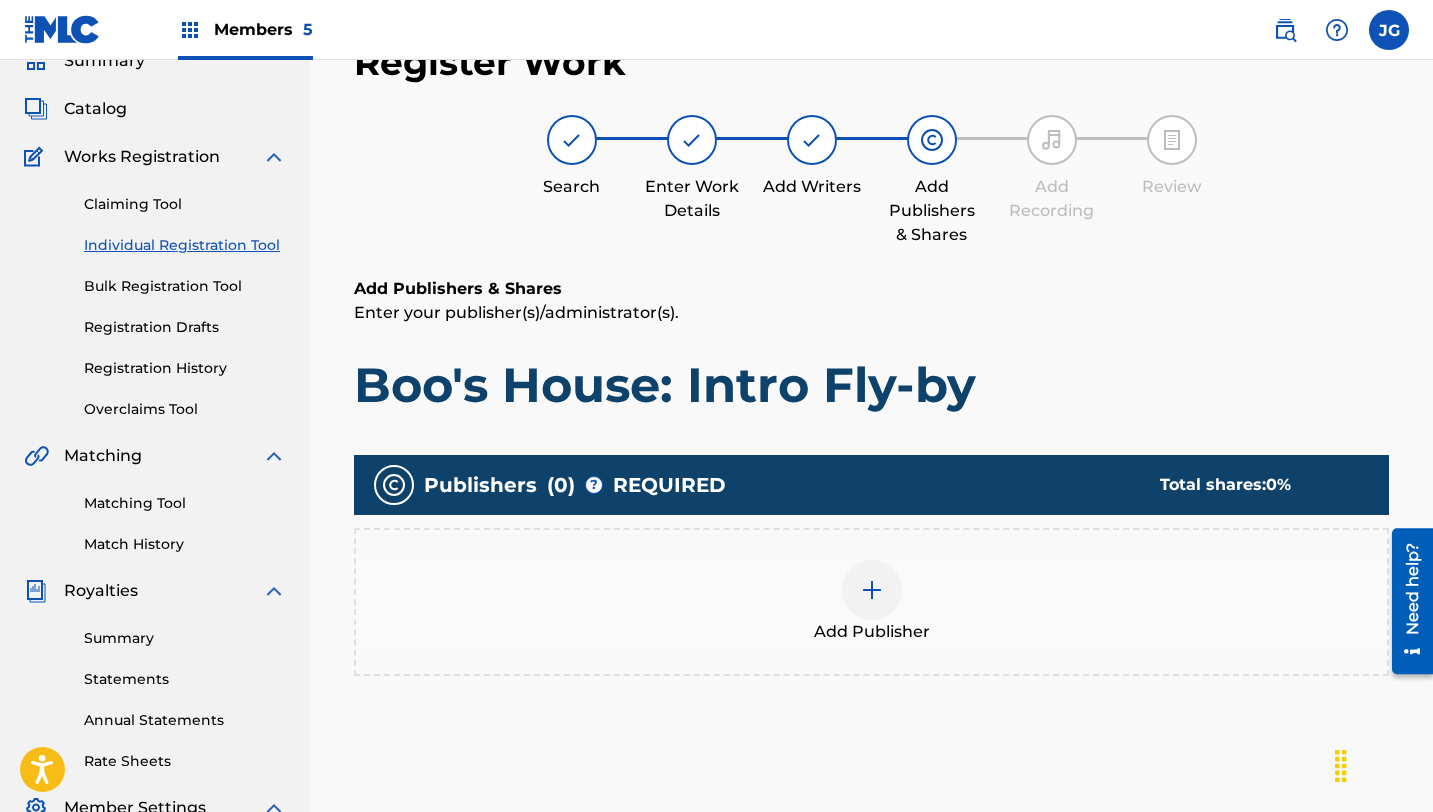 click at bounding box center (872, 590) 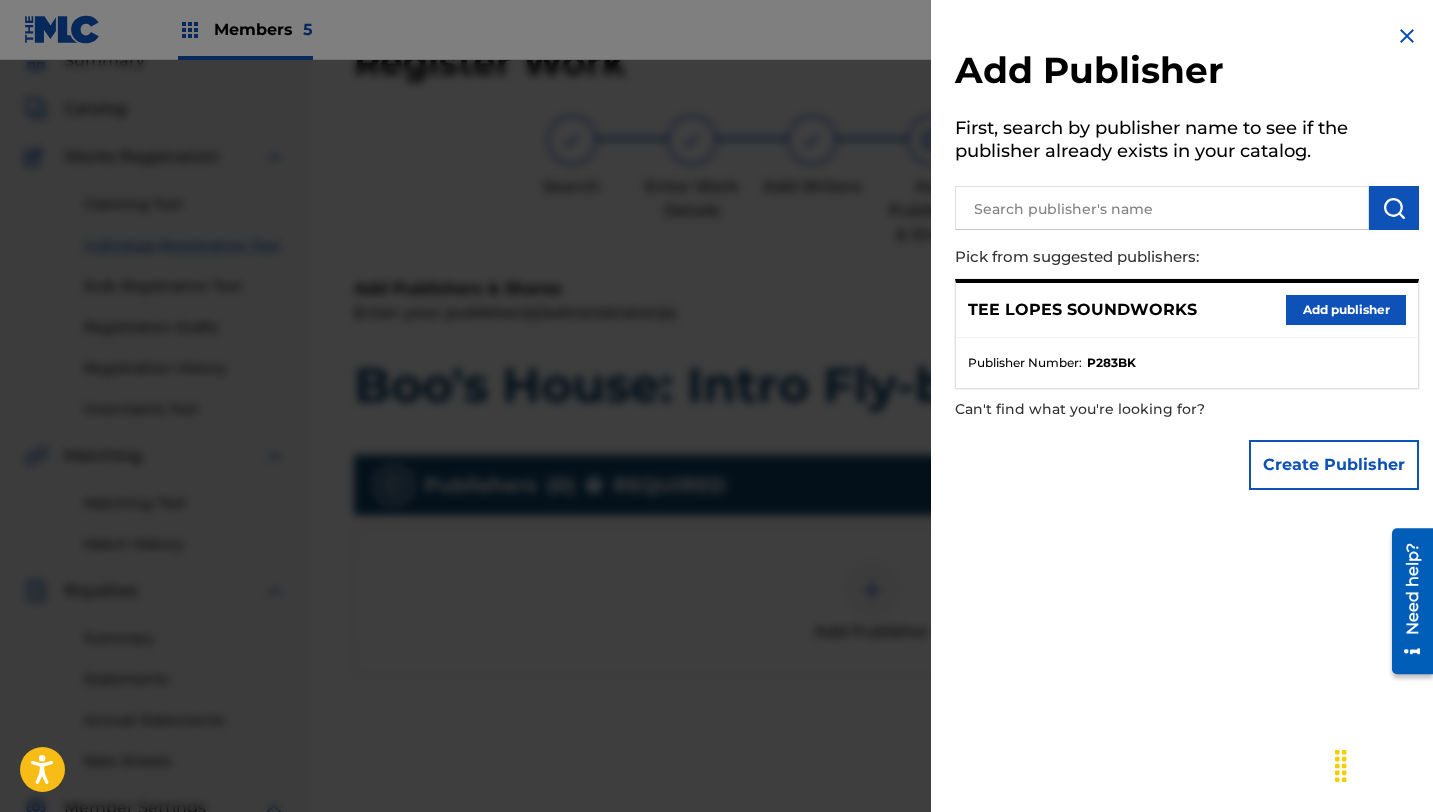 click on "Add publisher" at bounding box center (1346, 310) 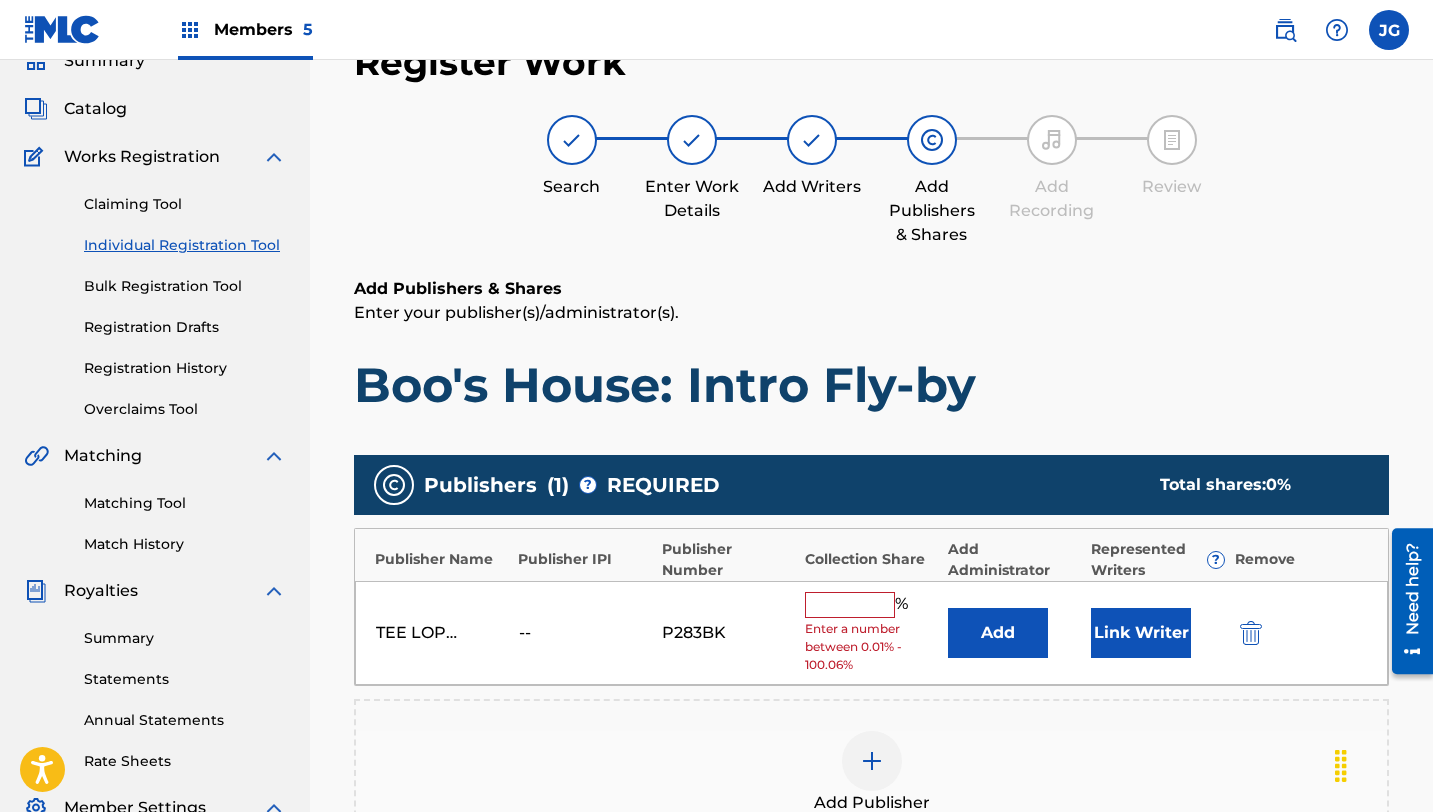 click at bounding box center (850, 605) 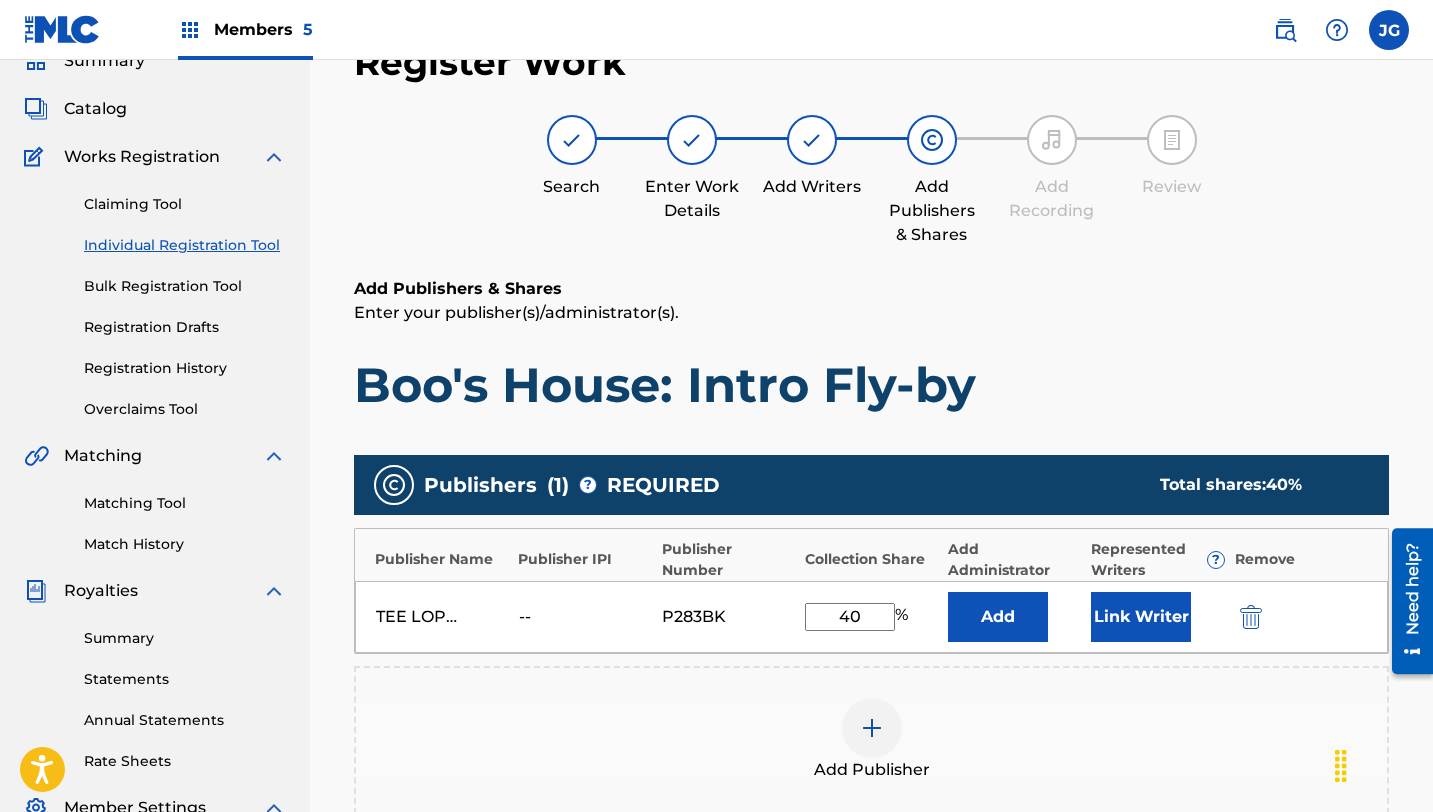click on "Link Writer" at bounding box center (1141, 617) 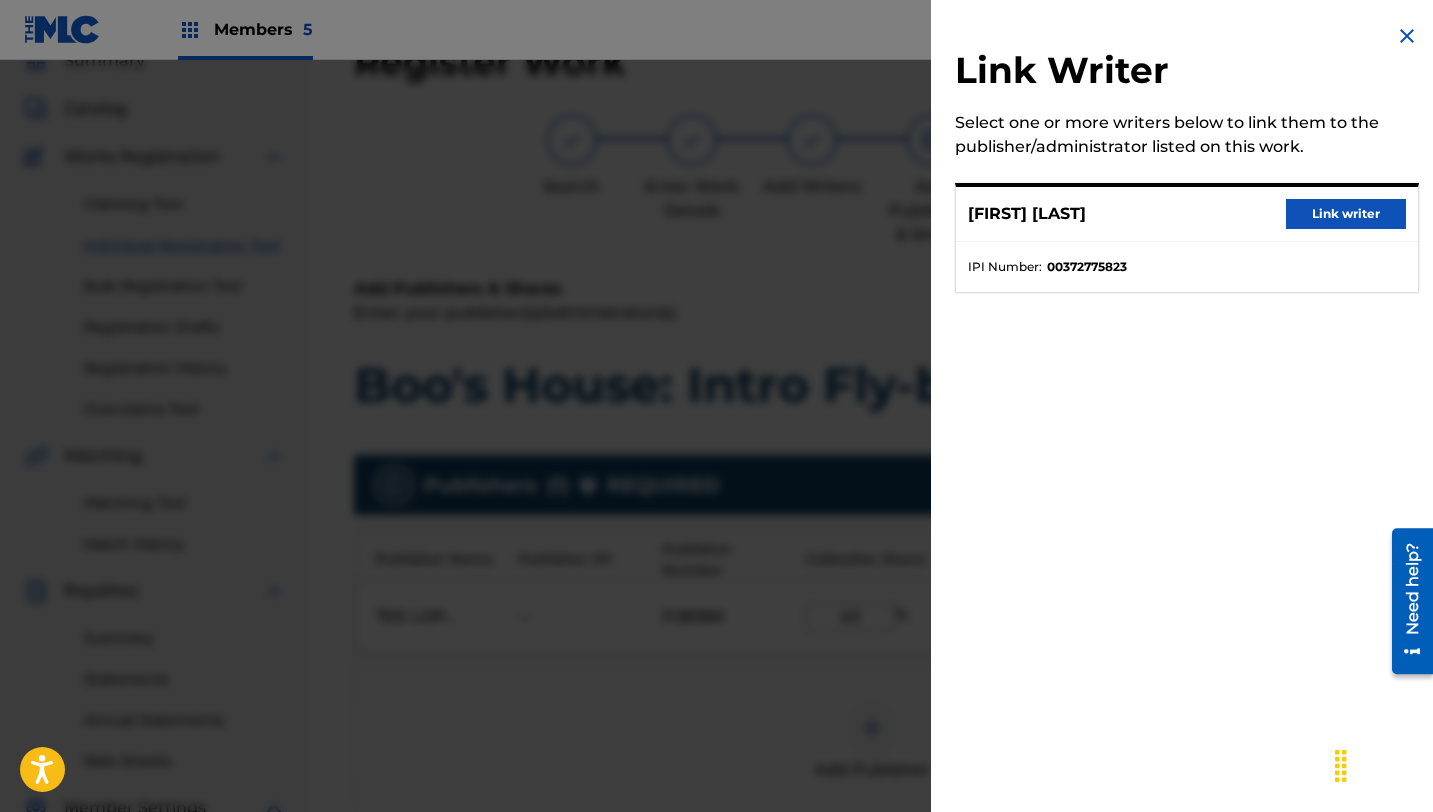 click on "Link writer" at bounding box center (1346, 214) 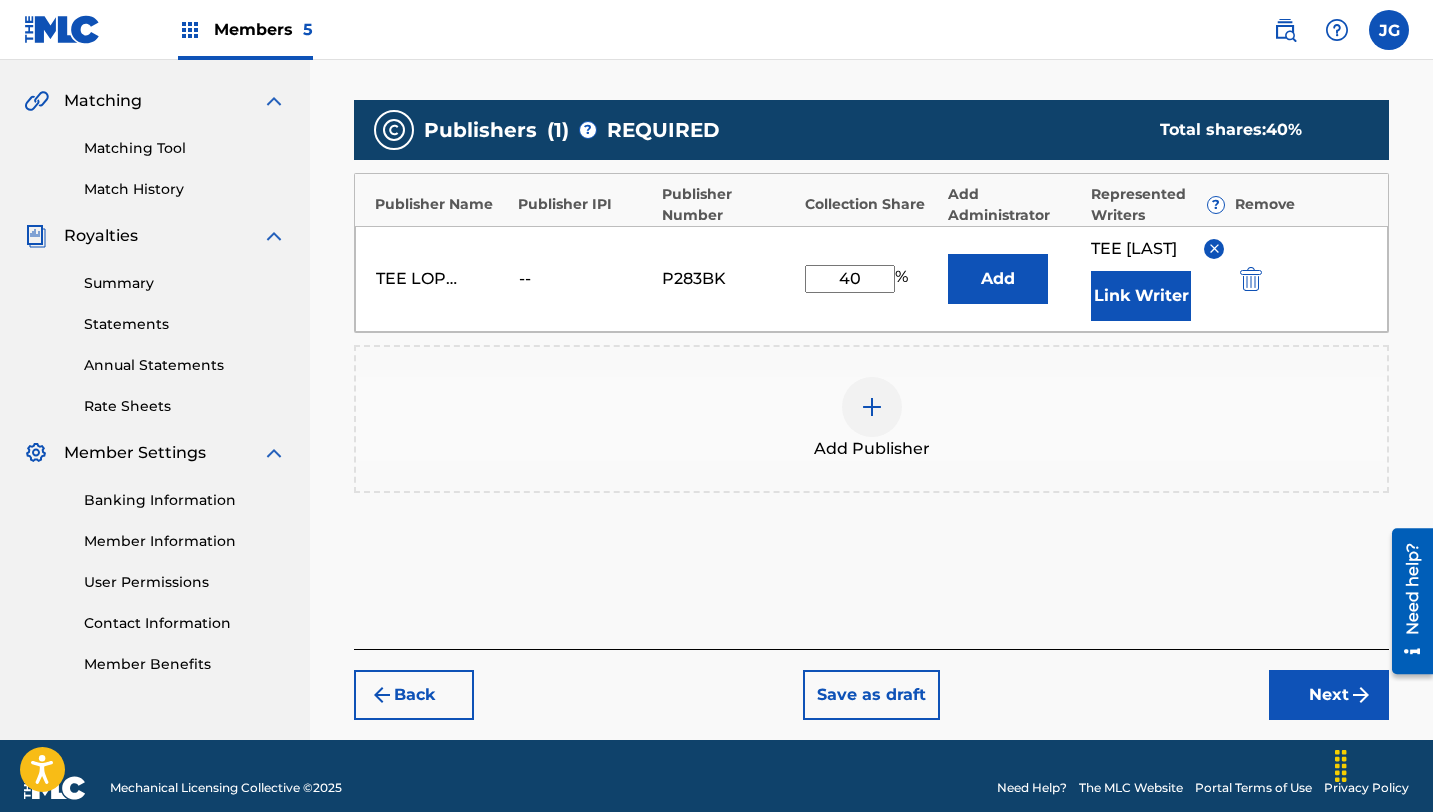 scroll, scrollTop: 469, scrollLeft: 0, axis: vertical 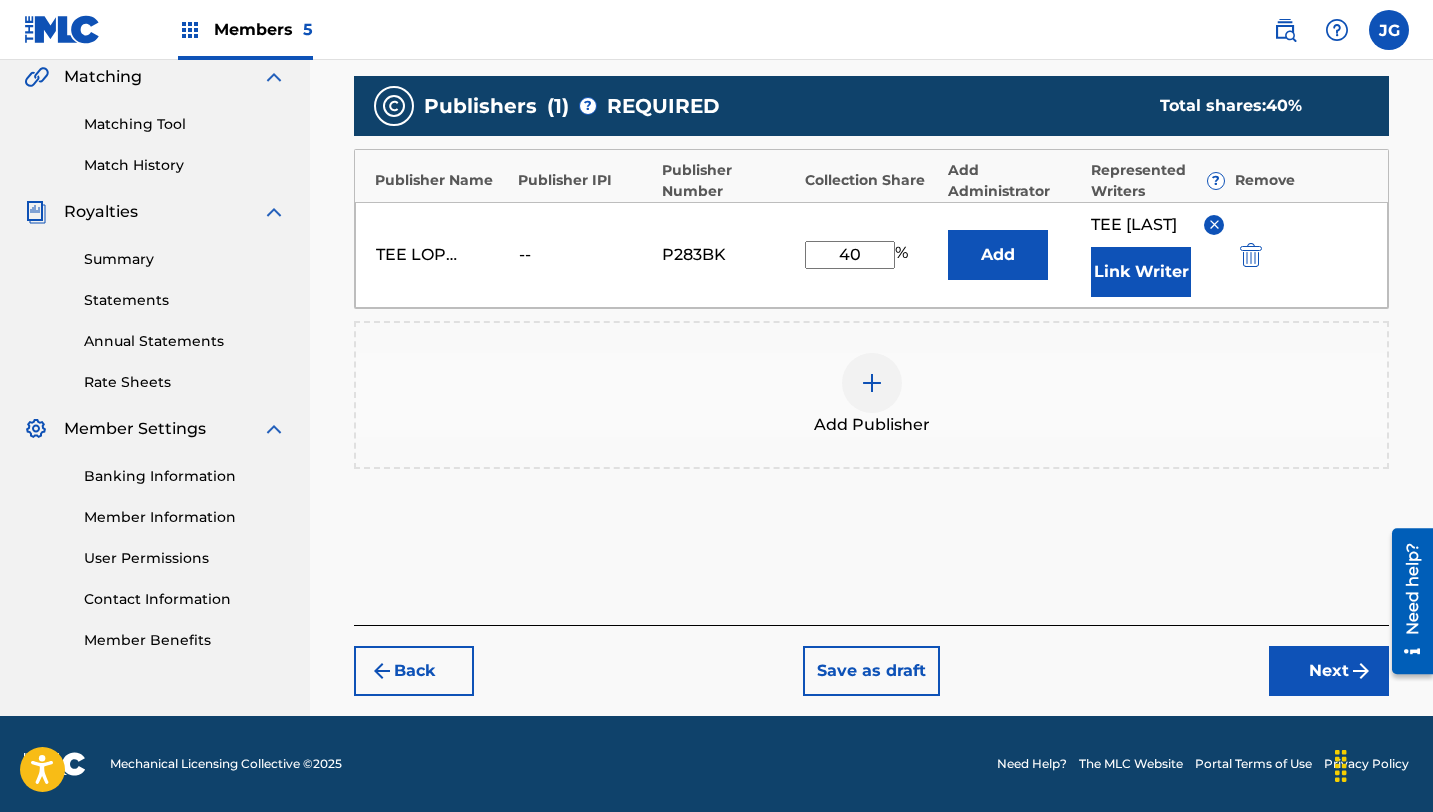 click on "Next" at bounding box center [1329, 671] 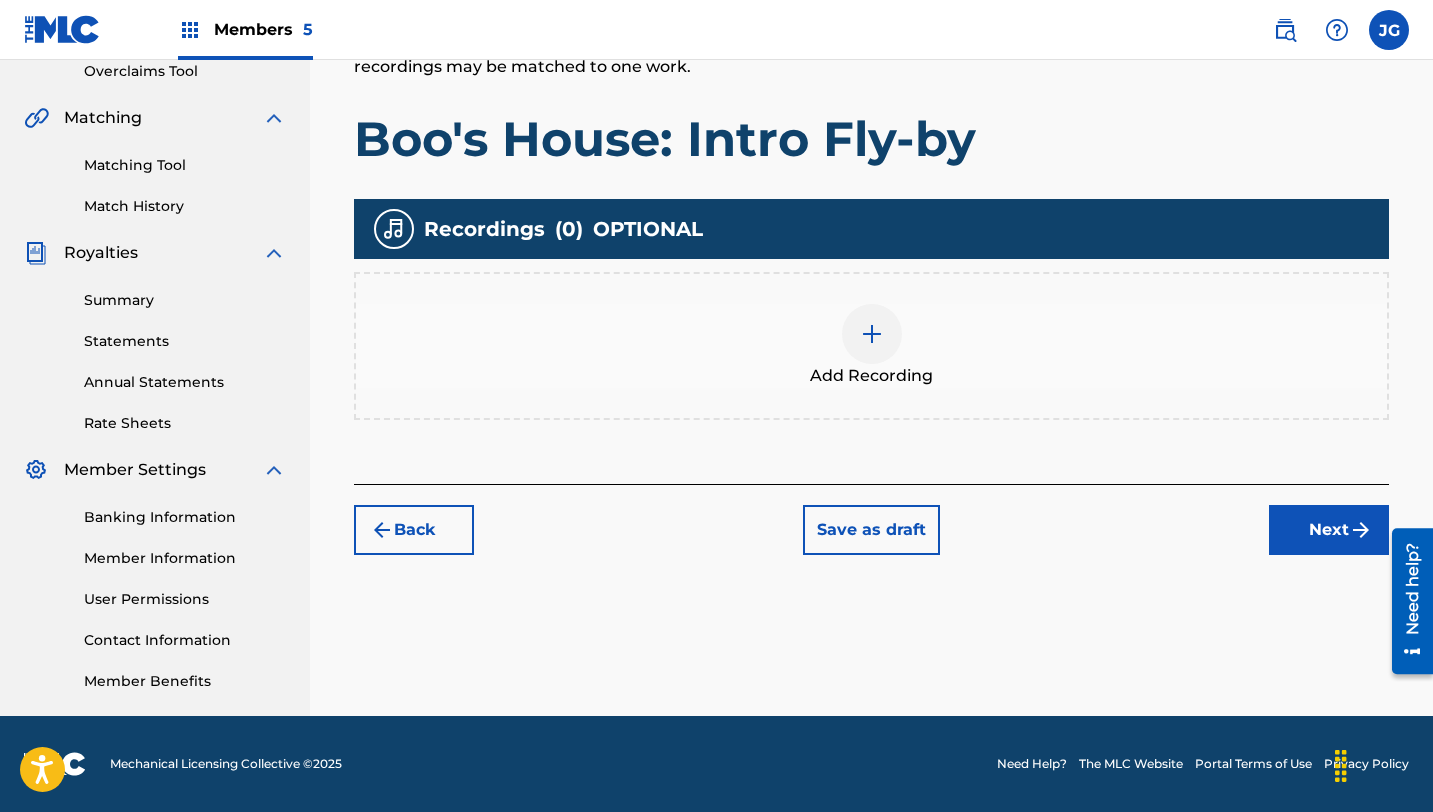 click at bounding box center [1361, 530] 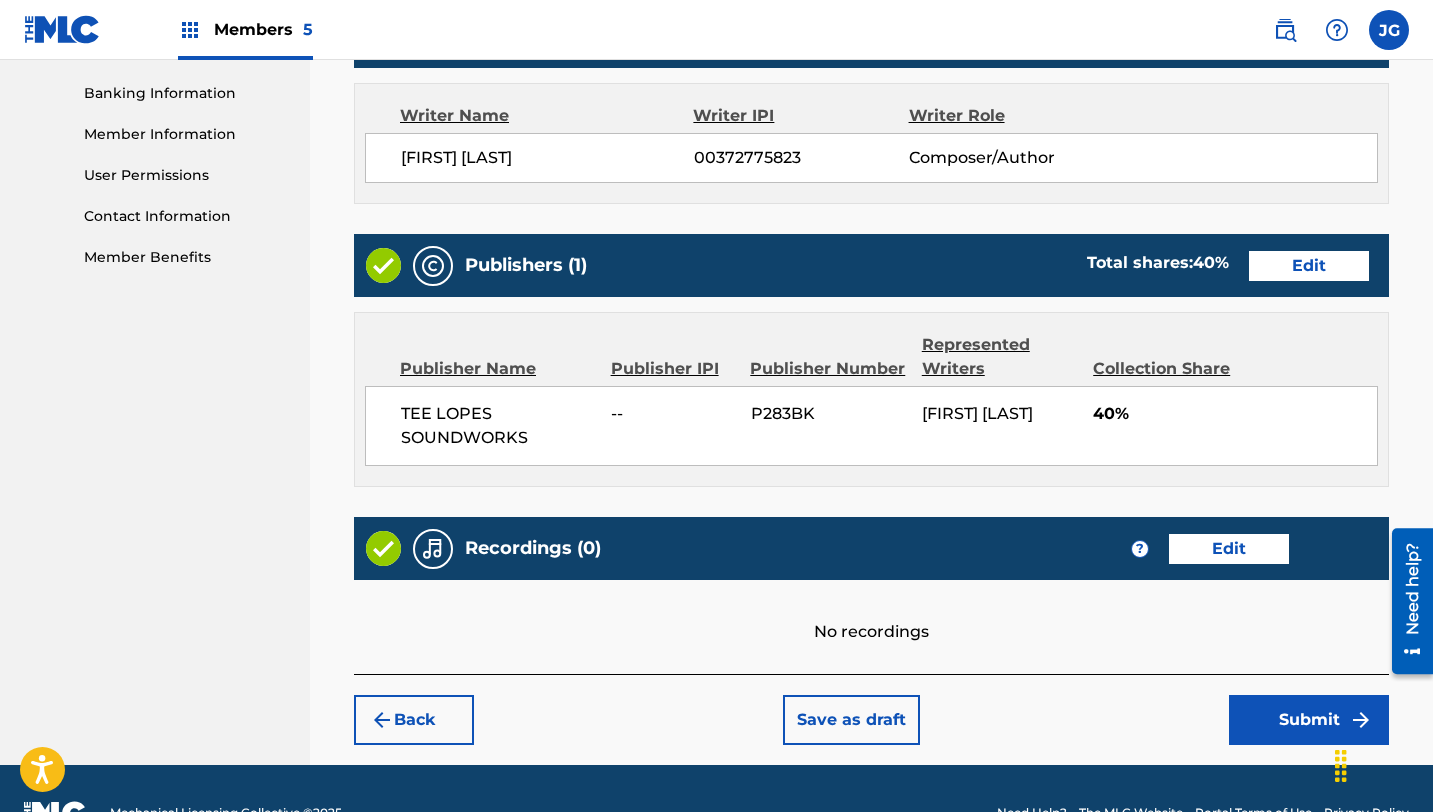 scroll, scrollTop: 900, scrollLeft: 0, axis: vertical 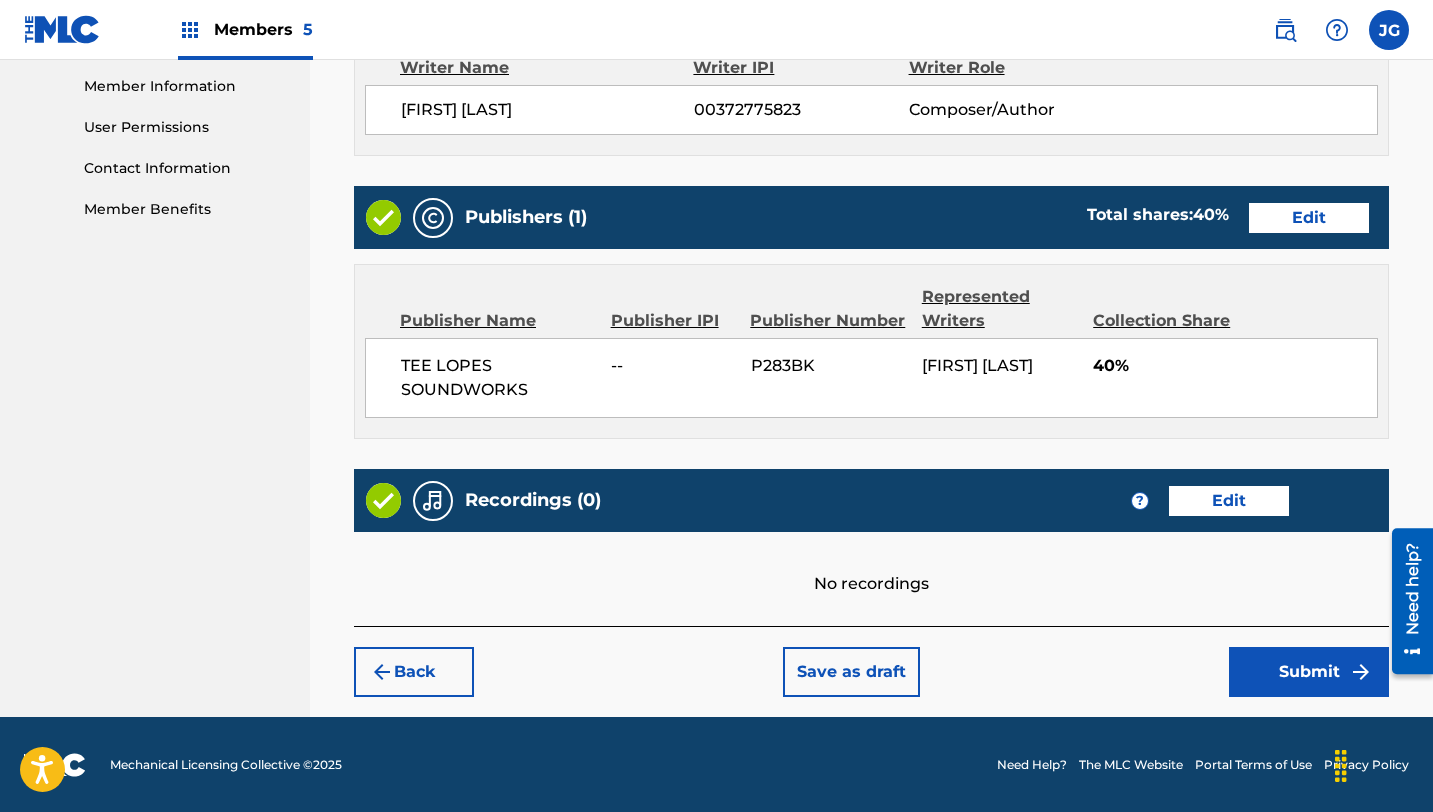 click on "Submit" at bounding box center [1309, 672] 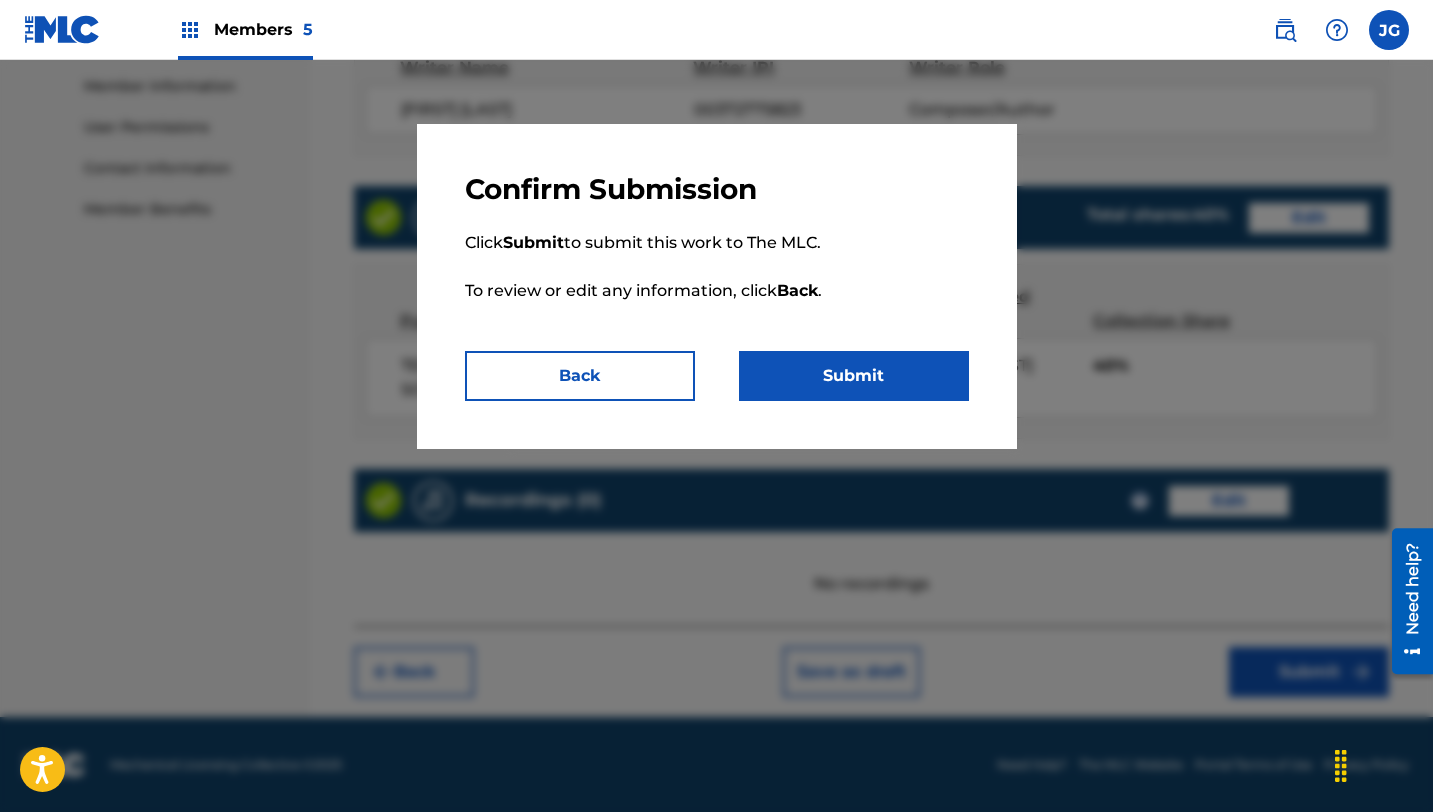 click on "Submit" at bounding box center [854, 376] 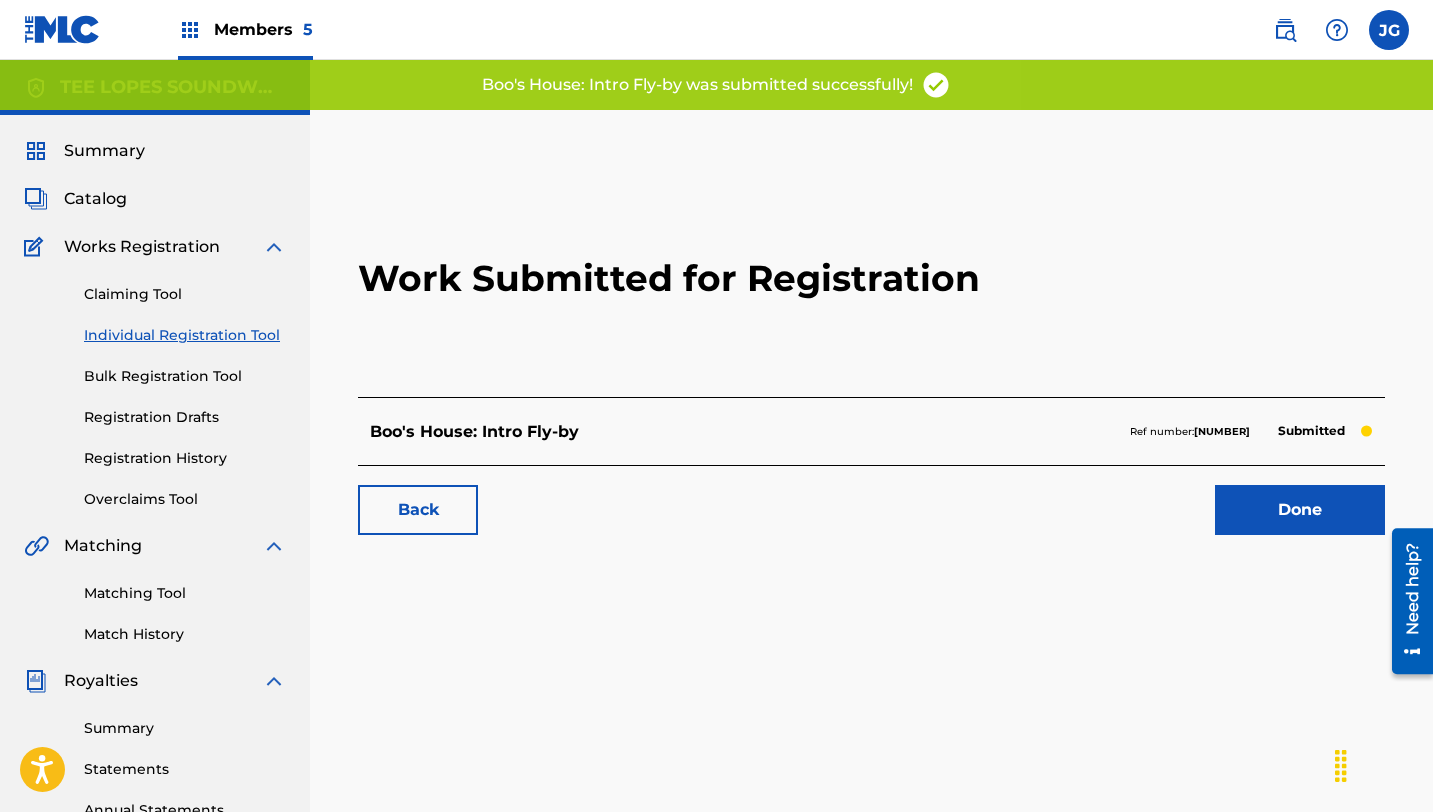 click on "Done" at bounding box center (1300, 510) 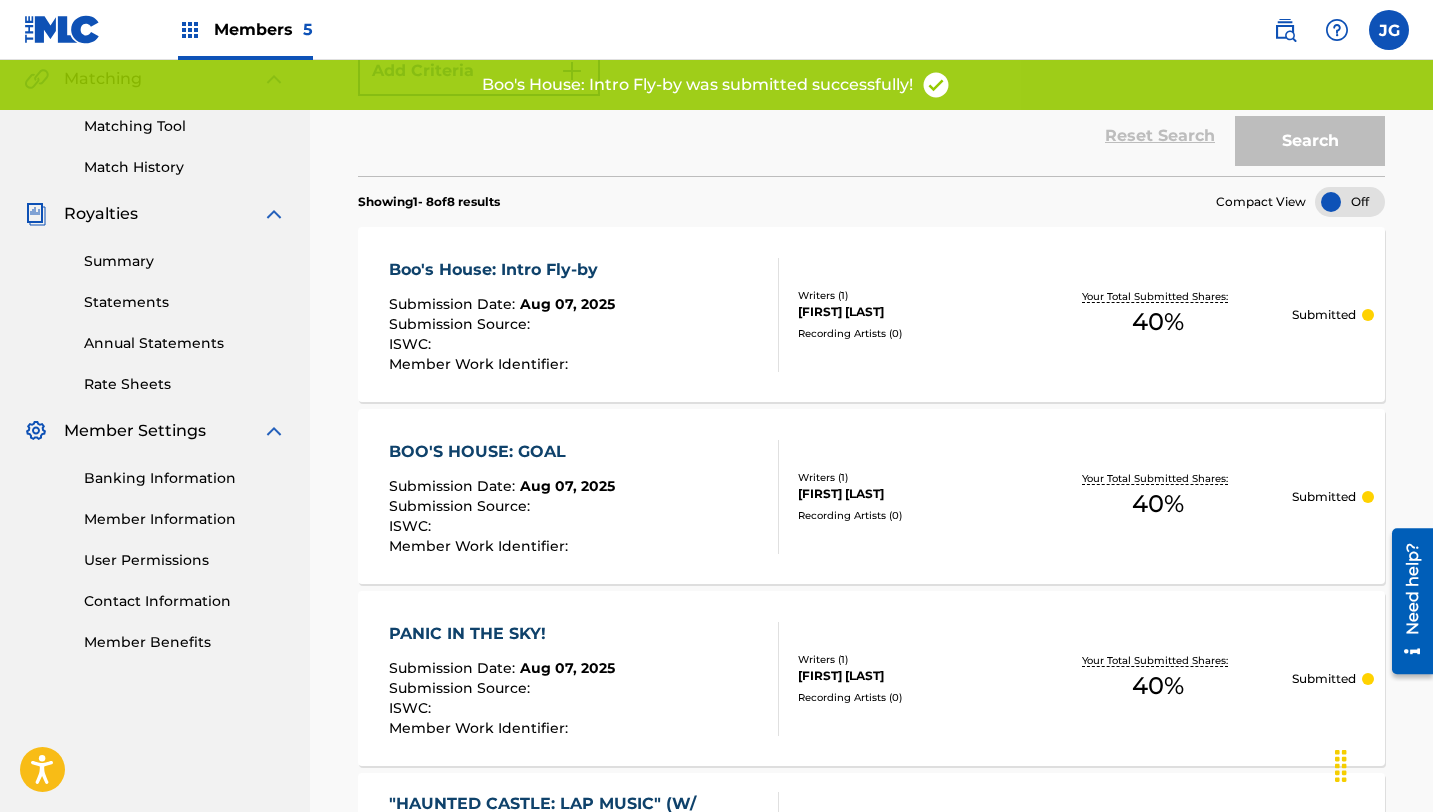 scroll, scrollTop: 472, scrollLeft: 0, axis: vertical 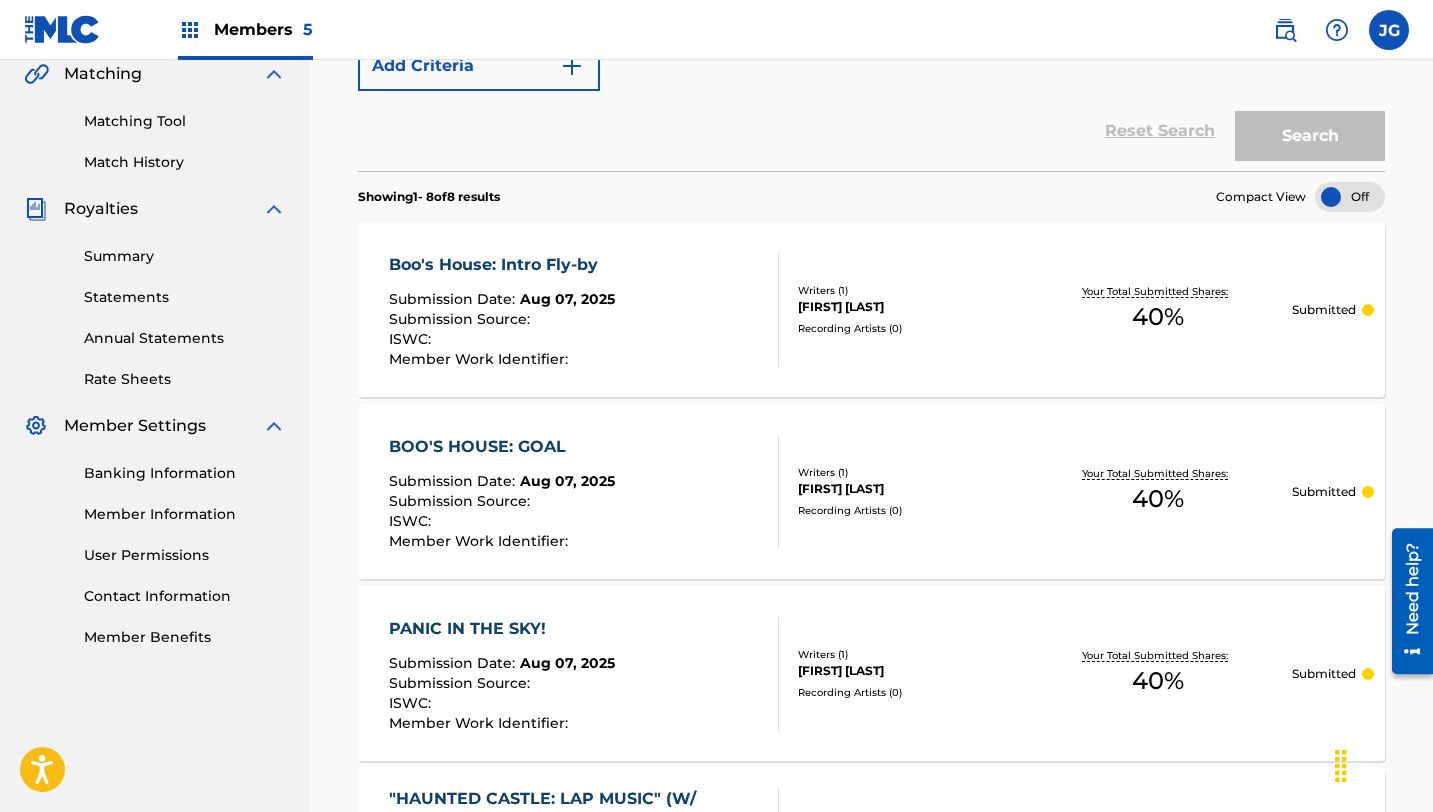 click on "BOO'S HOUSE: GOAL" at bounding box center (502, 447) 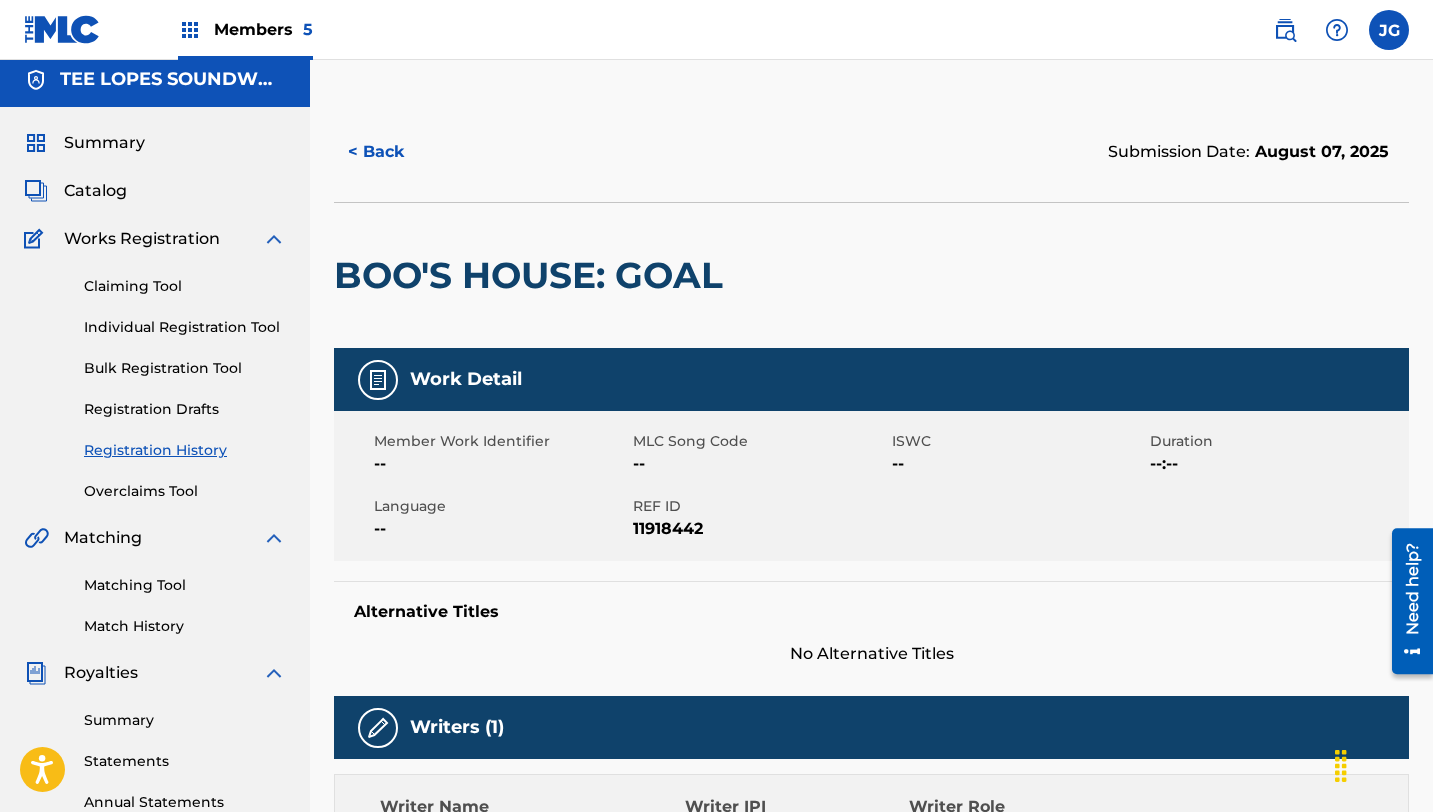 scroll, scrollTop: 0, scrollLeft: 0, axis: both 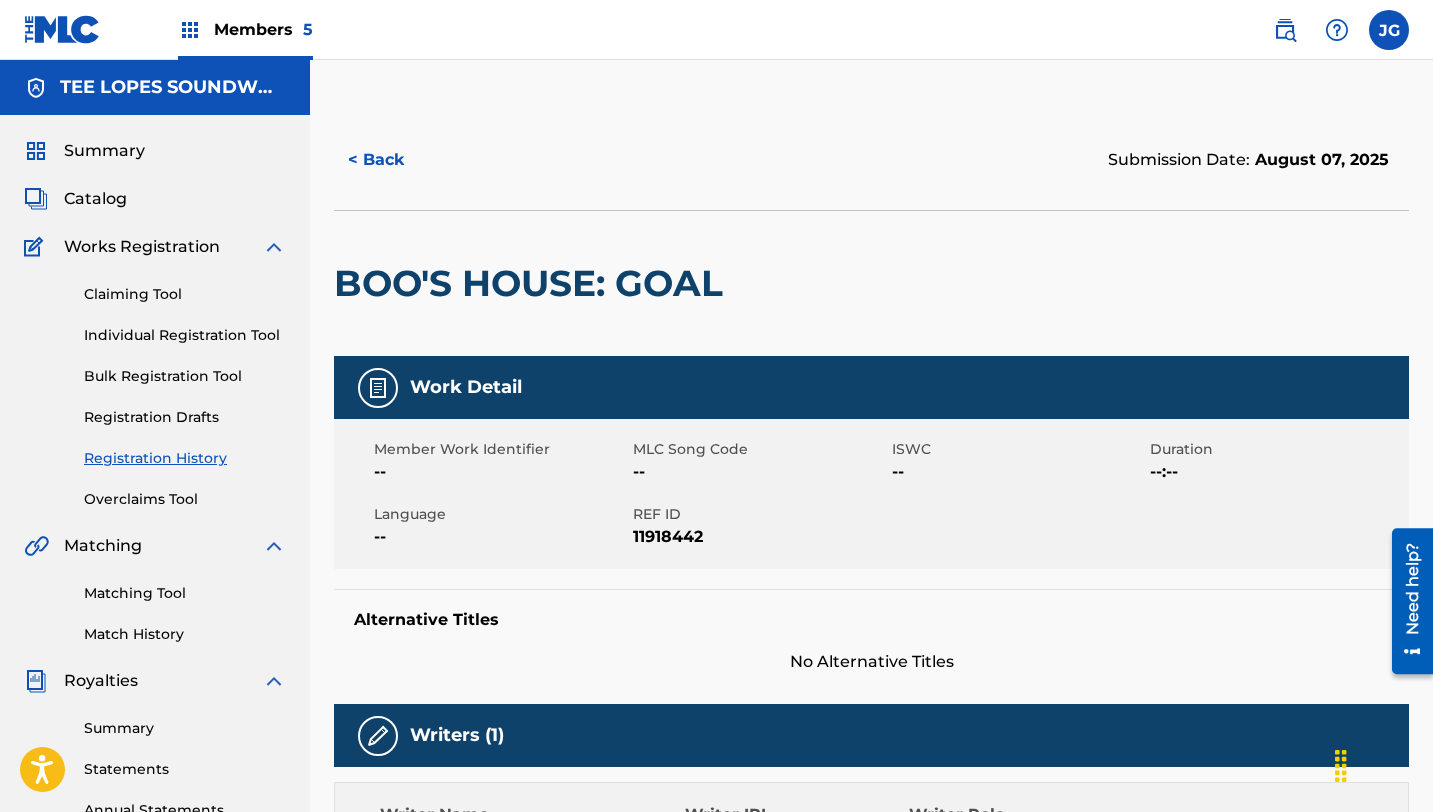 click on "Individual Registration Tool" at bounding box center (185, 335) 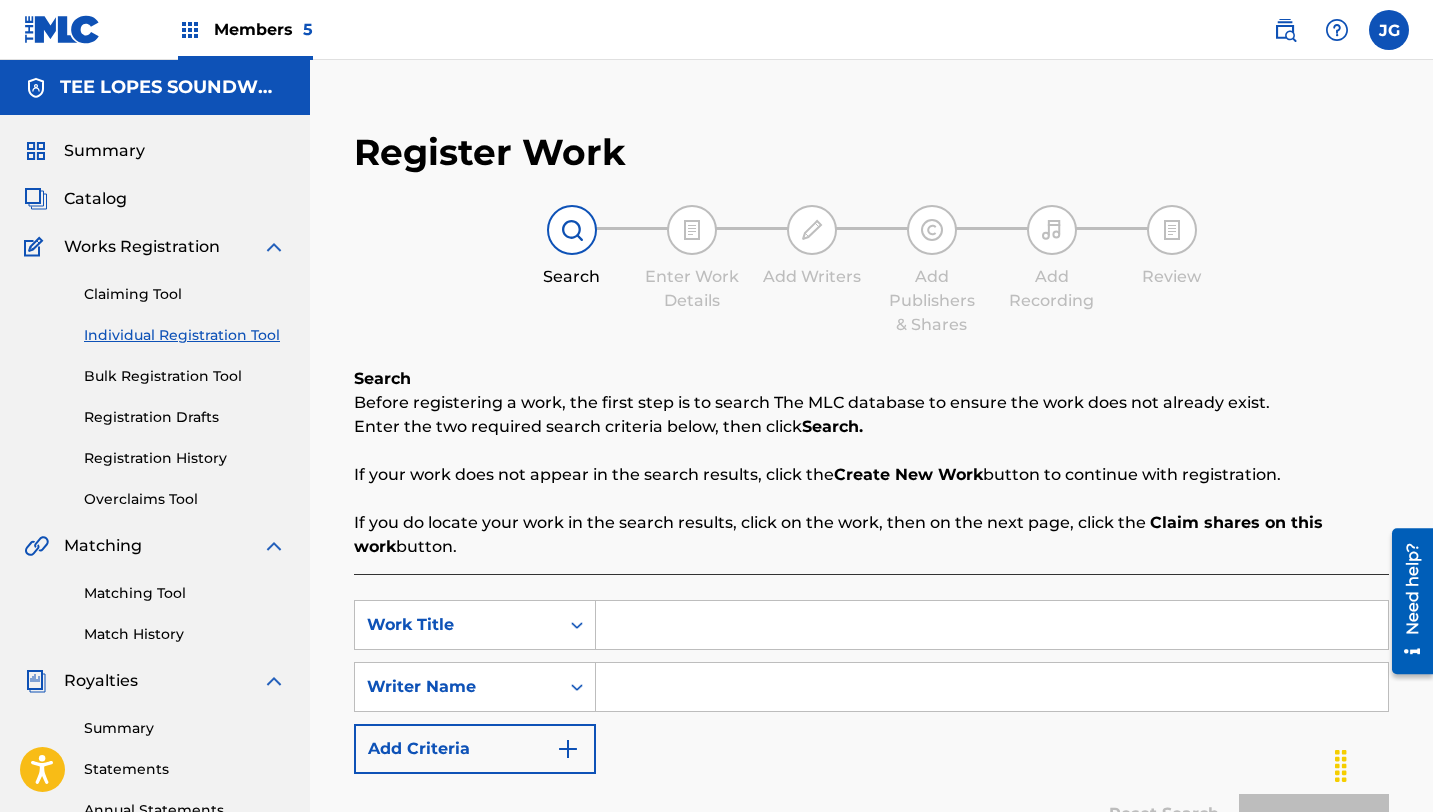 click at bounding box center (992, 625) 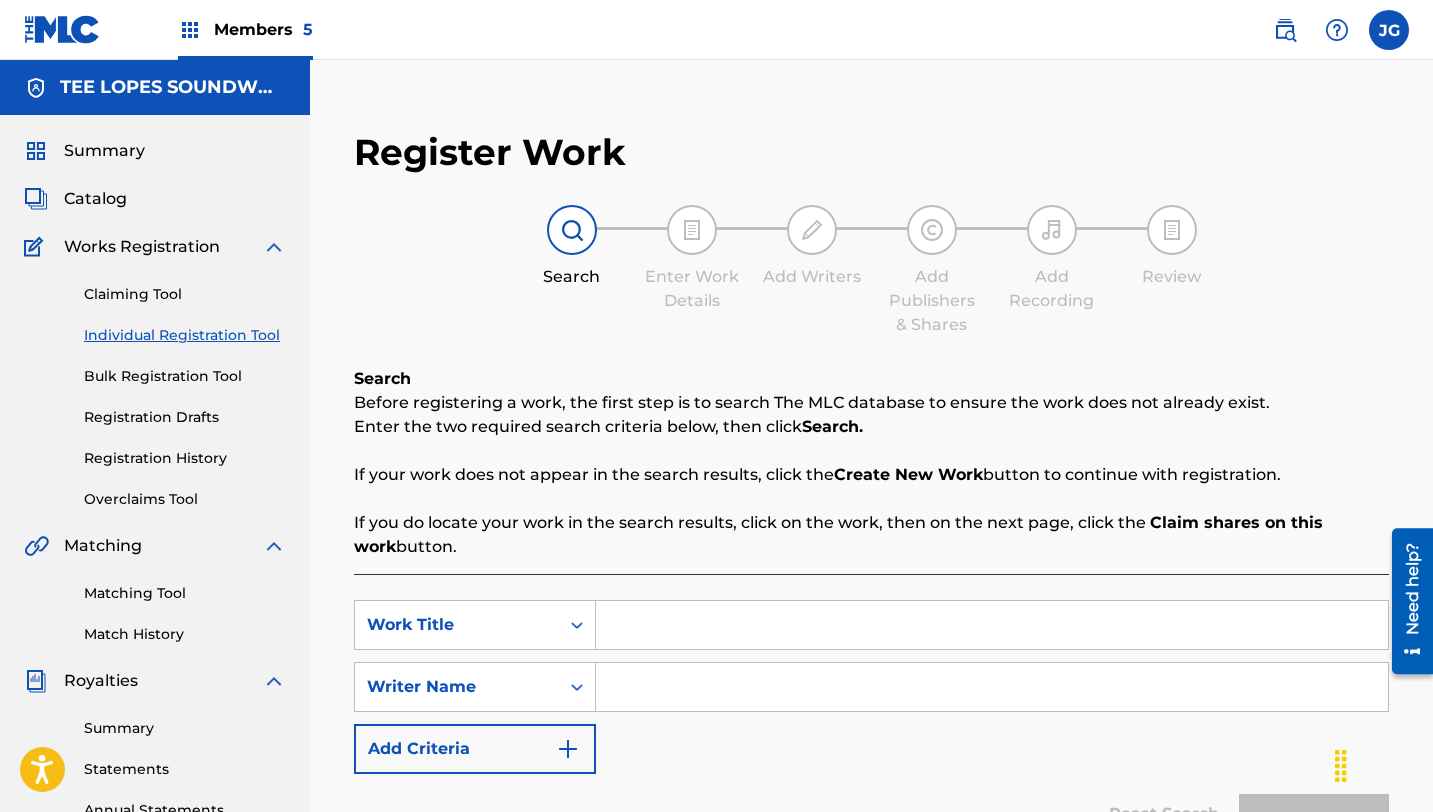 click on "Individual Registration Tool" at bounding box center [185, 335] 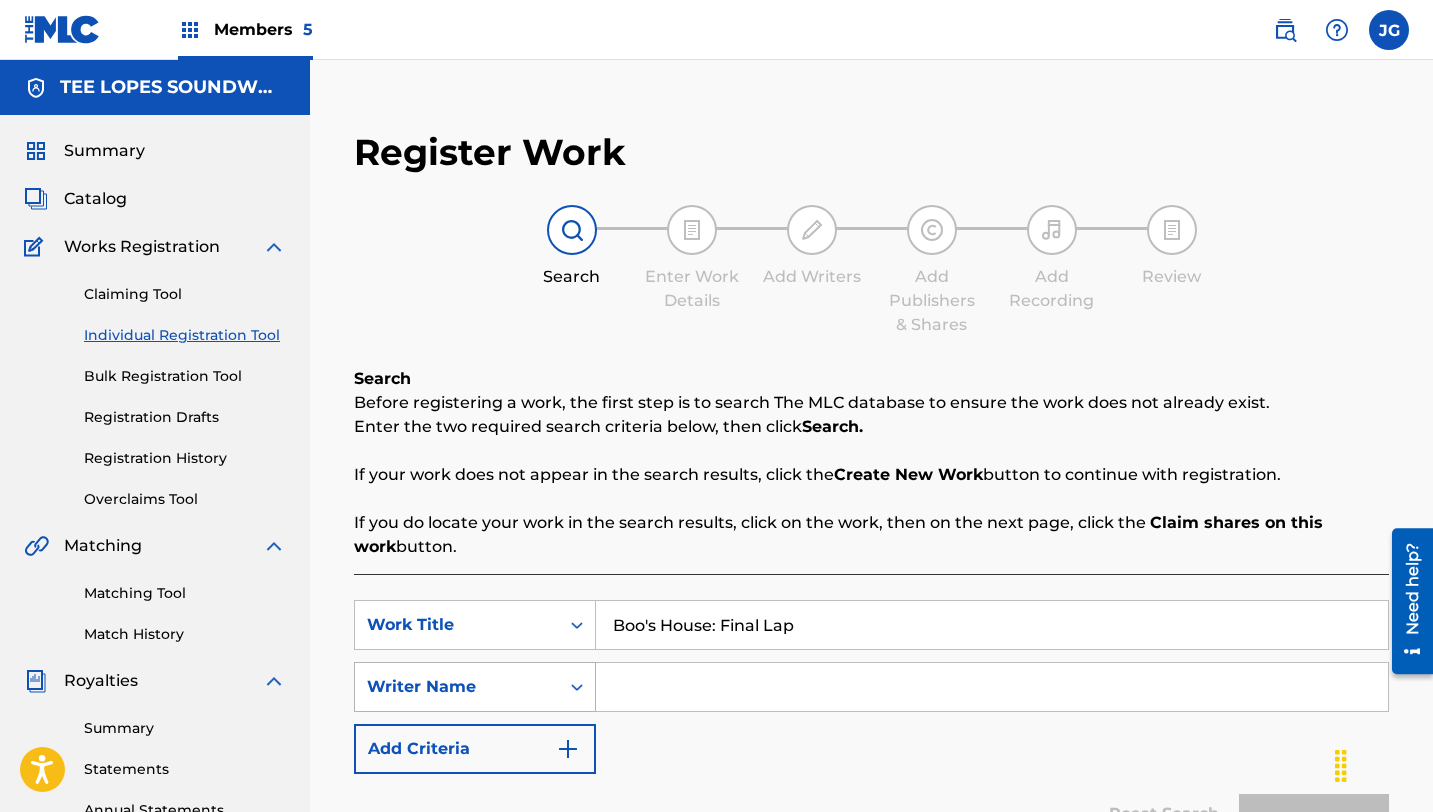 type on "Boo's House: Final Lap" 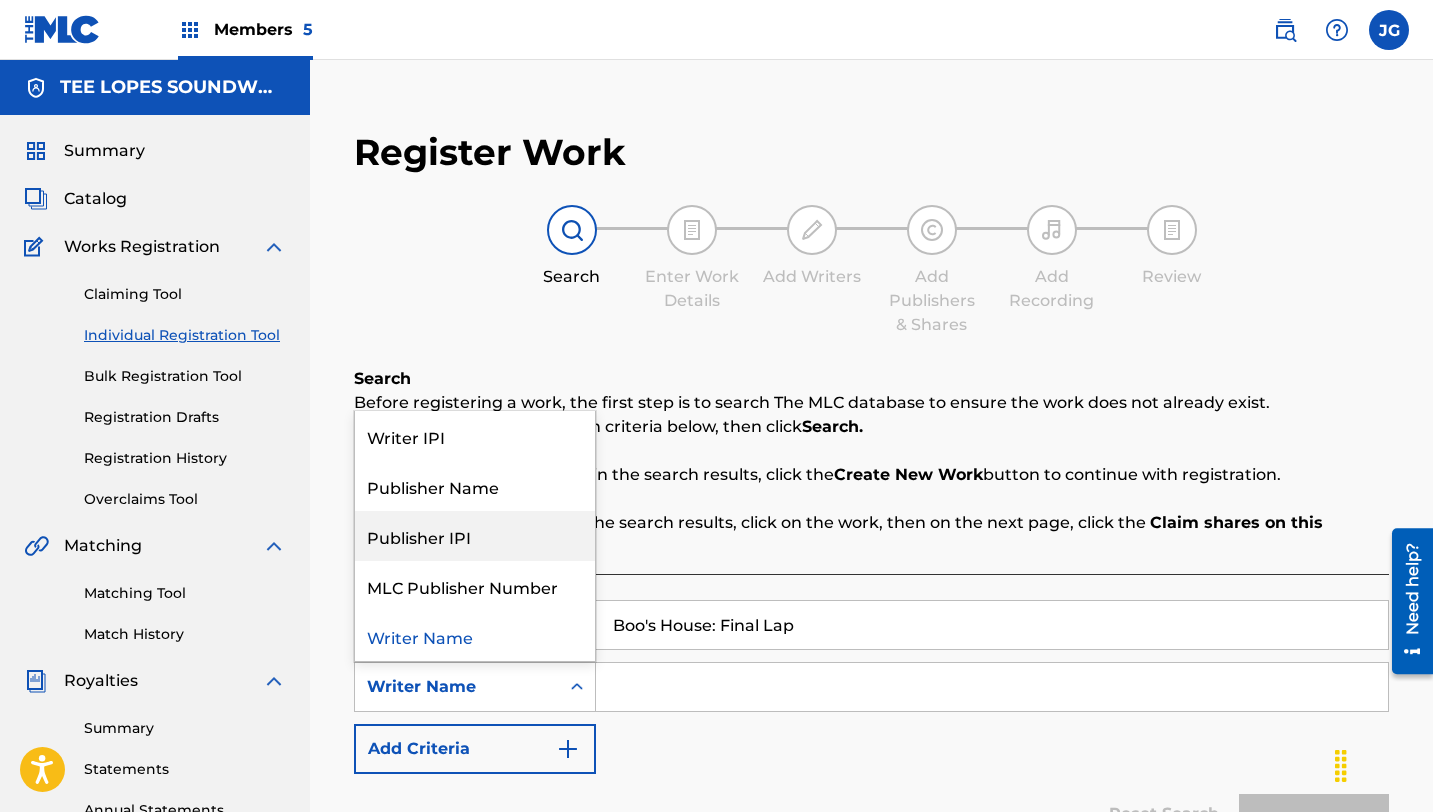 click at bounding box center (992, 687) 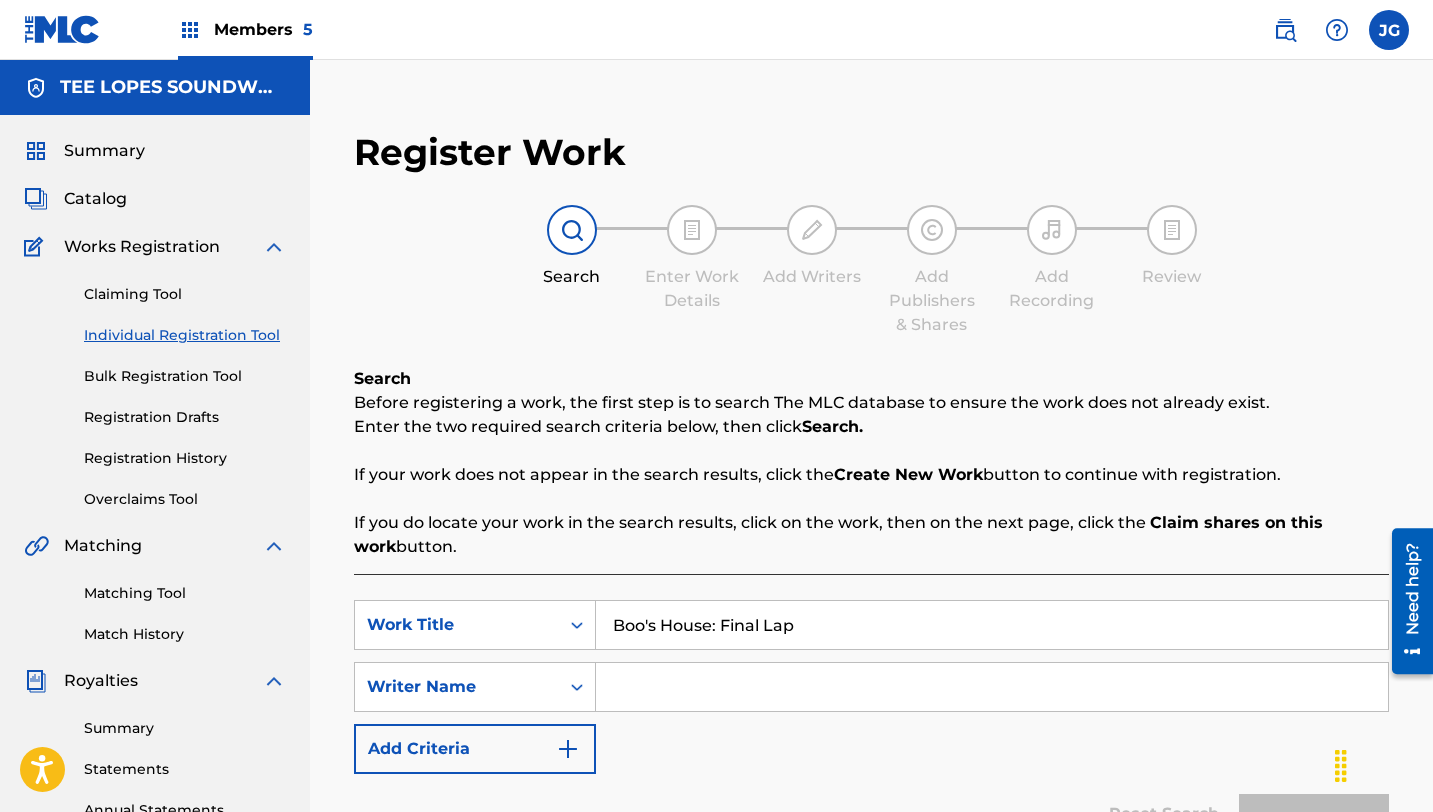 type on "tee lopes" 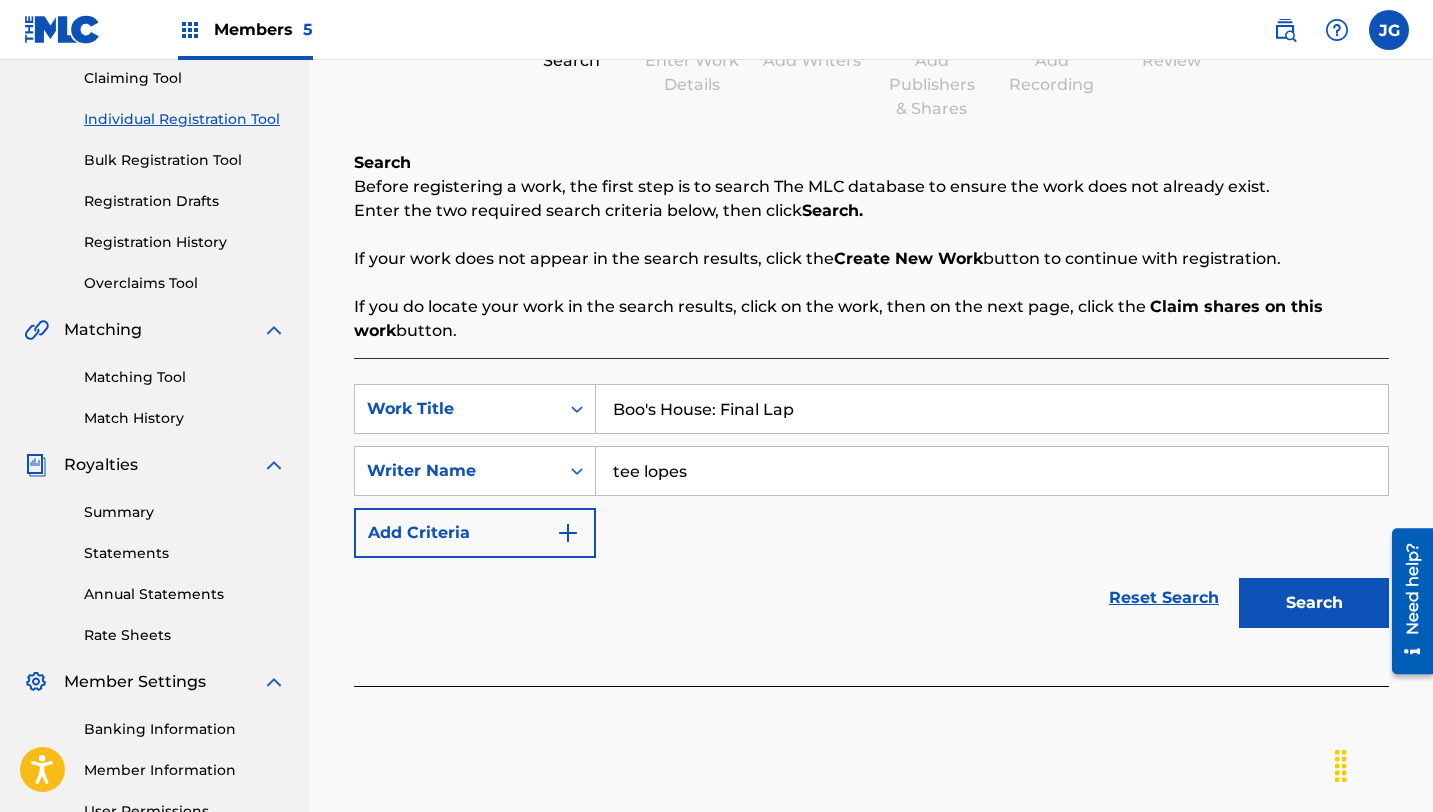 scroll, scrollTop: 224, scrollLeft: 0, axis: vertical 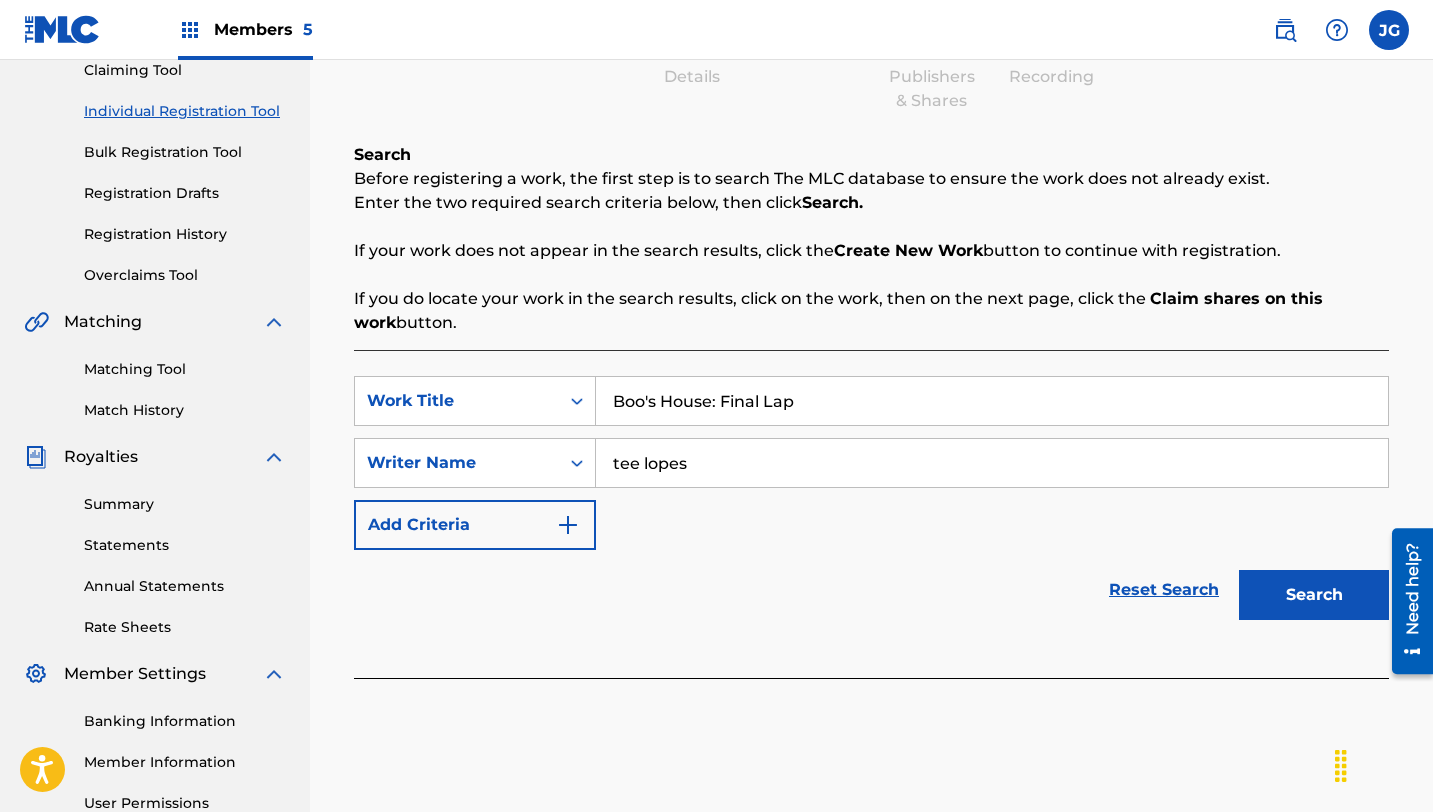 click on "Search" at bounding box center (1309, 590) 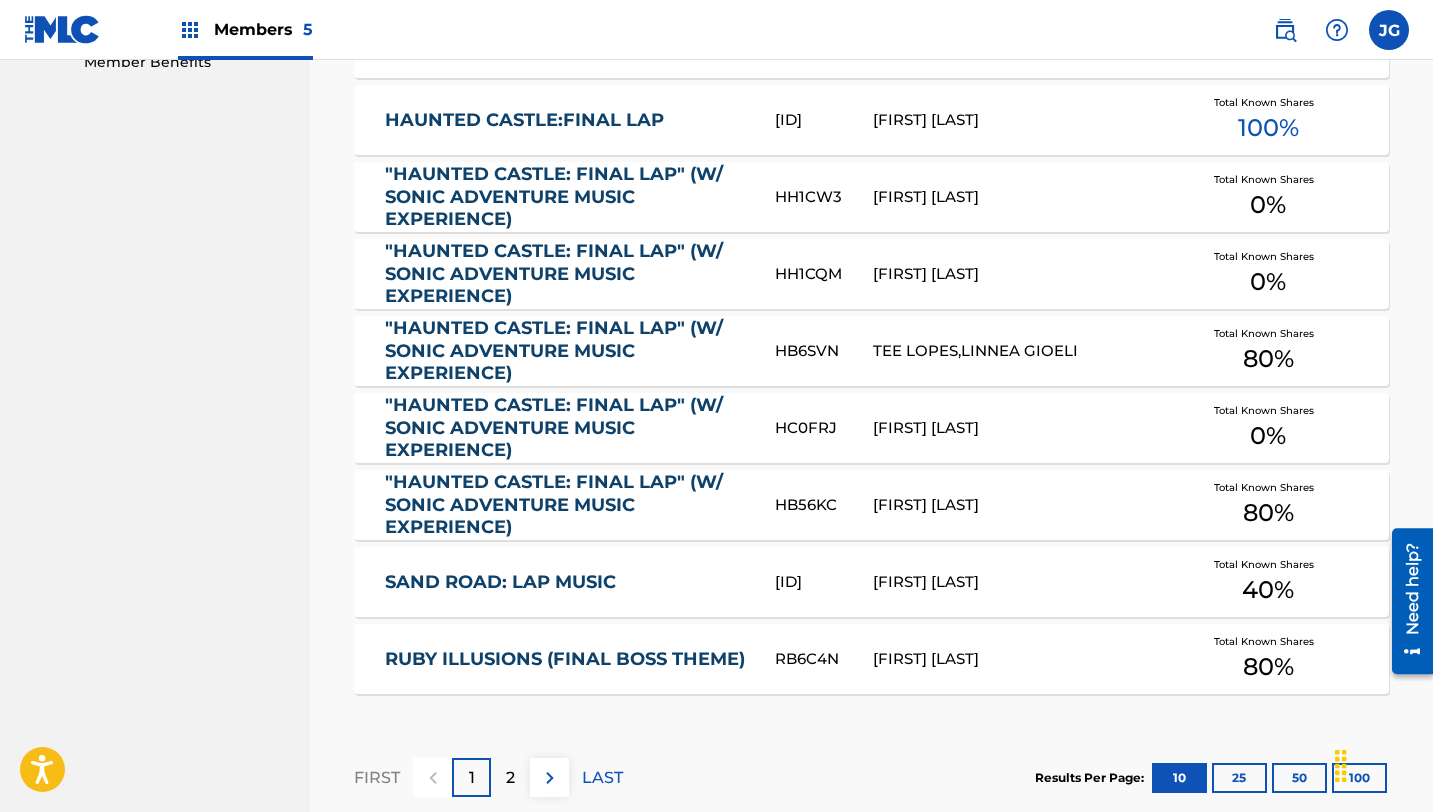 scroll, scrollTop: 1299, scrollLeft: 0, axis: vertical 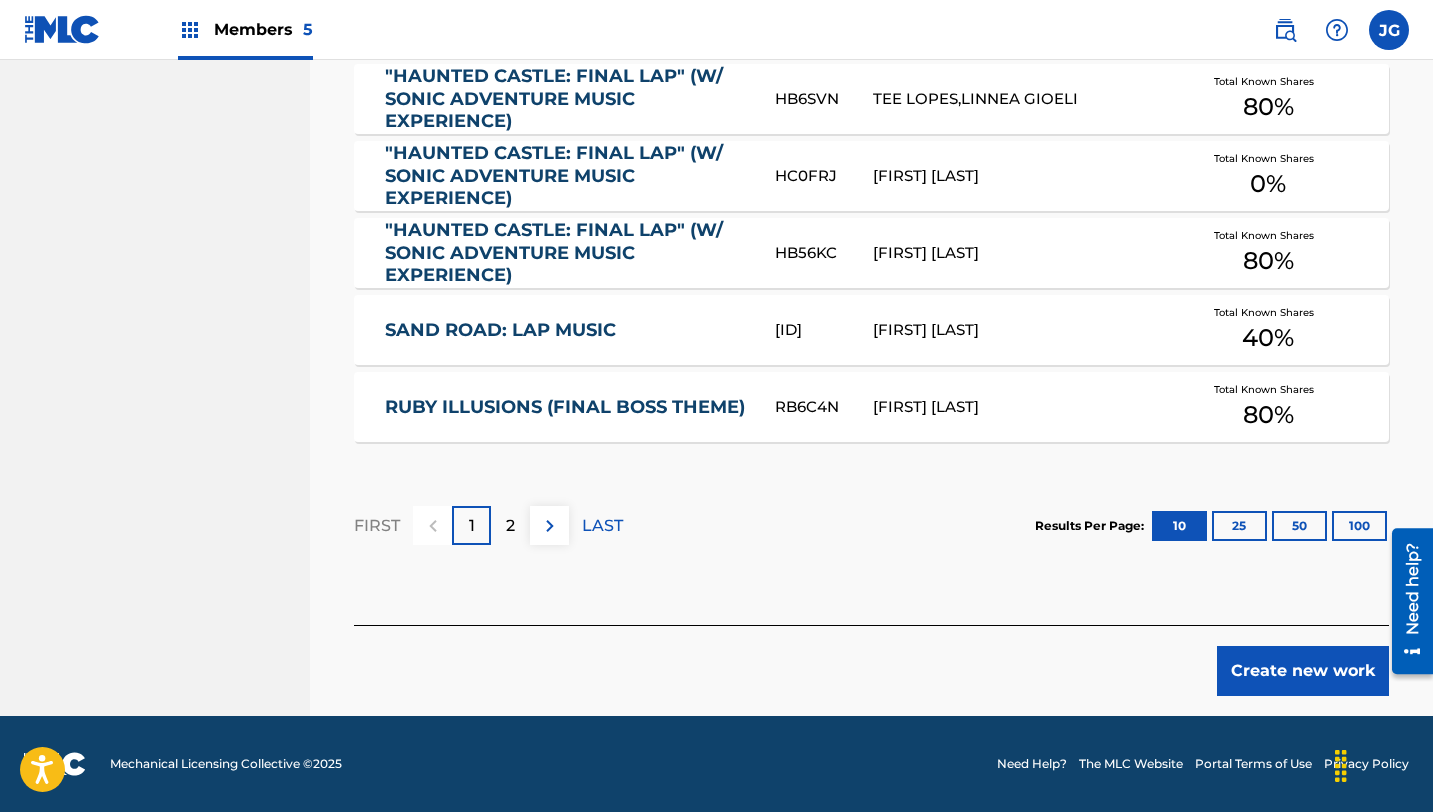 click on "Create new work" at bounding box center (1303, 671) 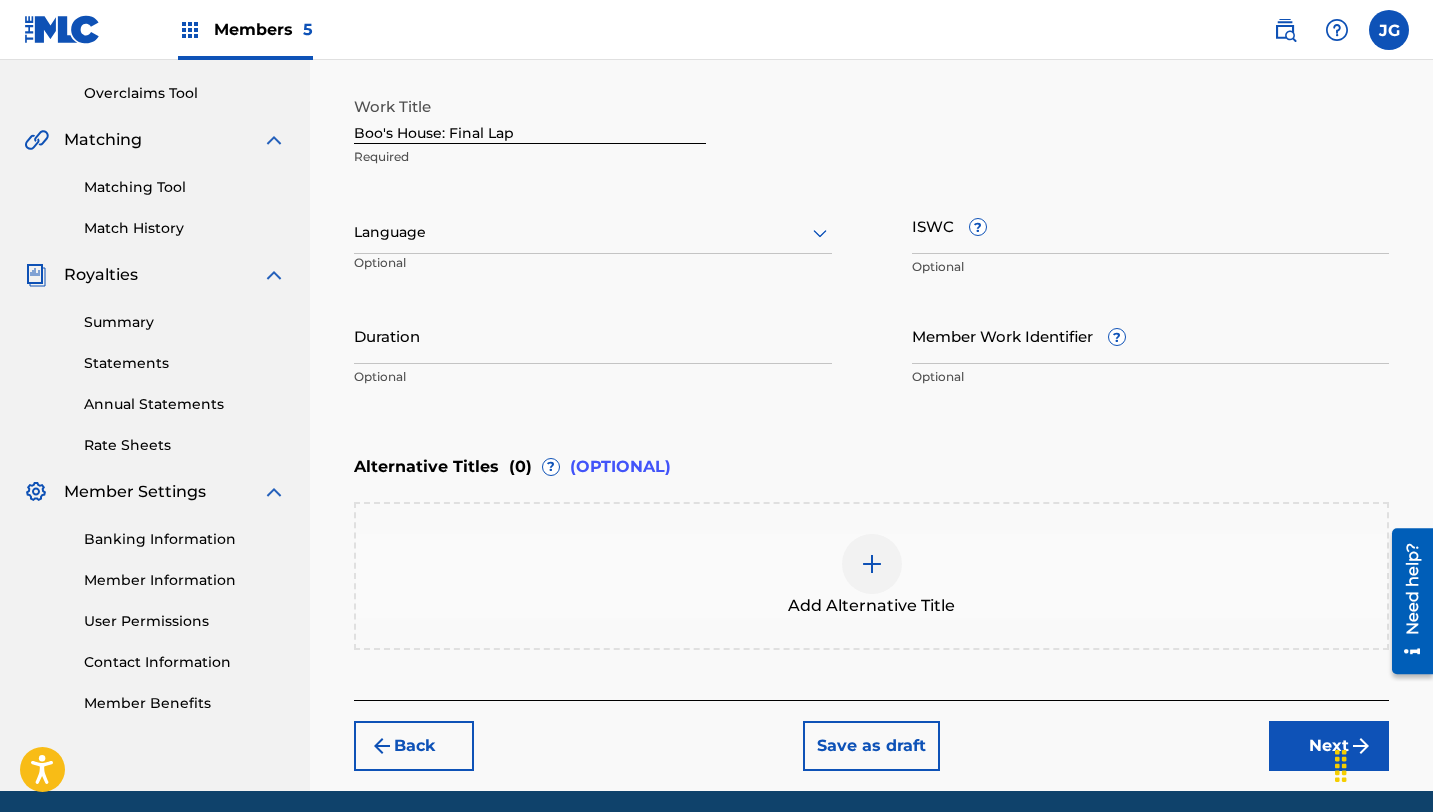 scroll, scrollTop: 480, scrollLeft: 0, axis: vertical 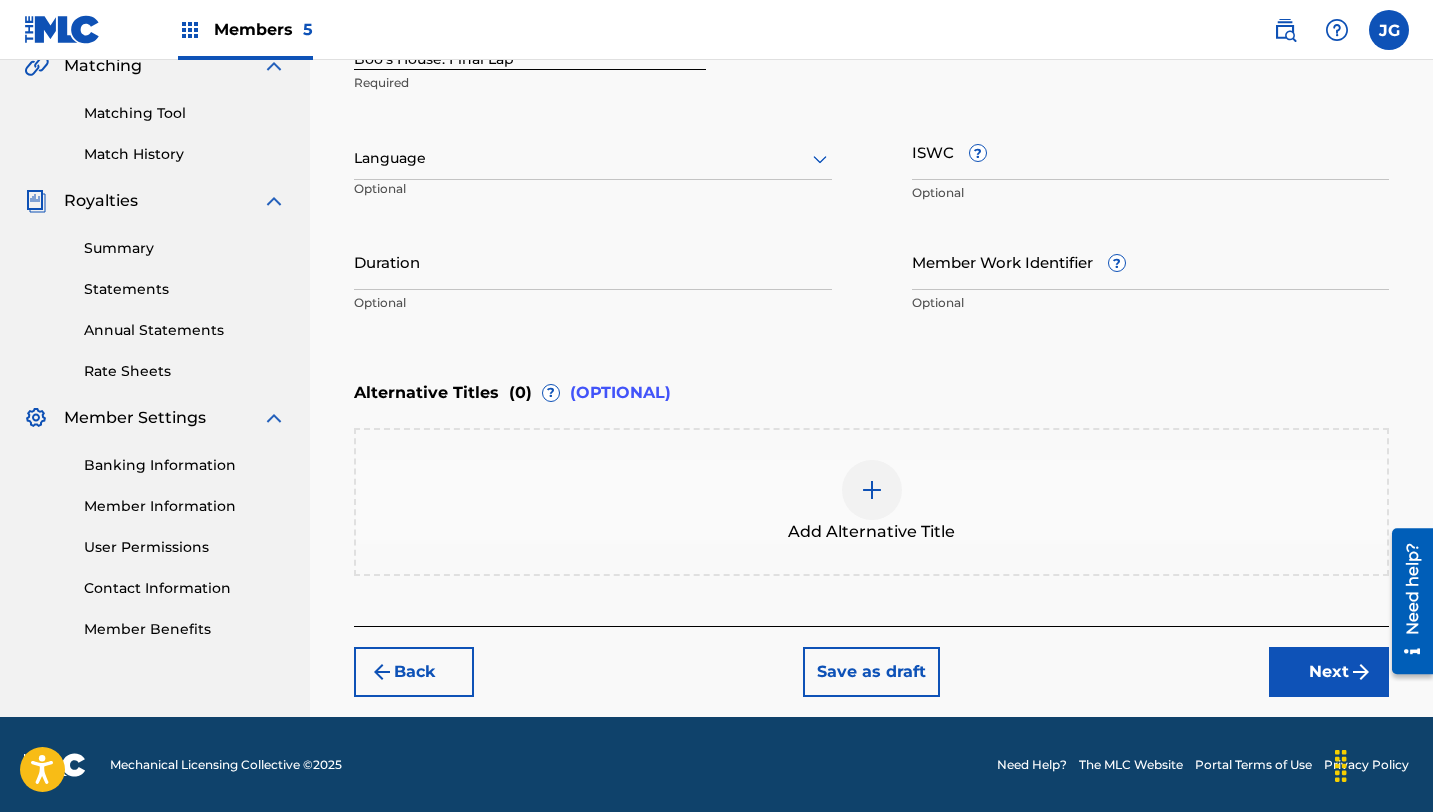 click on "Next" at bounding box center (1329, 672) 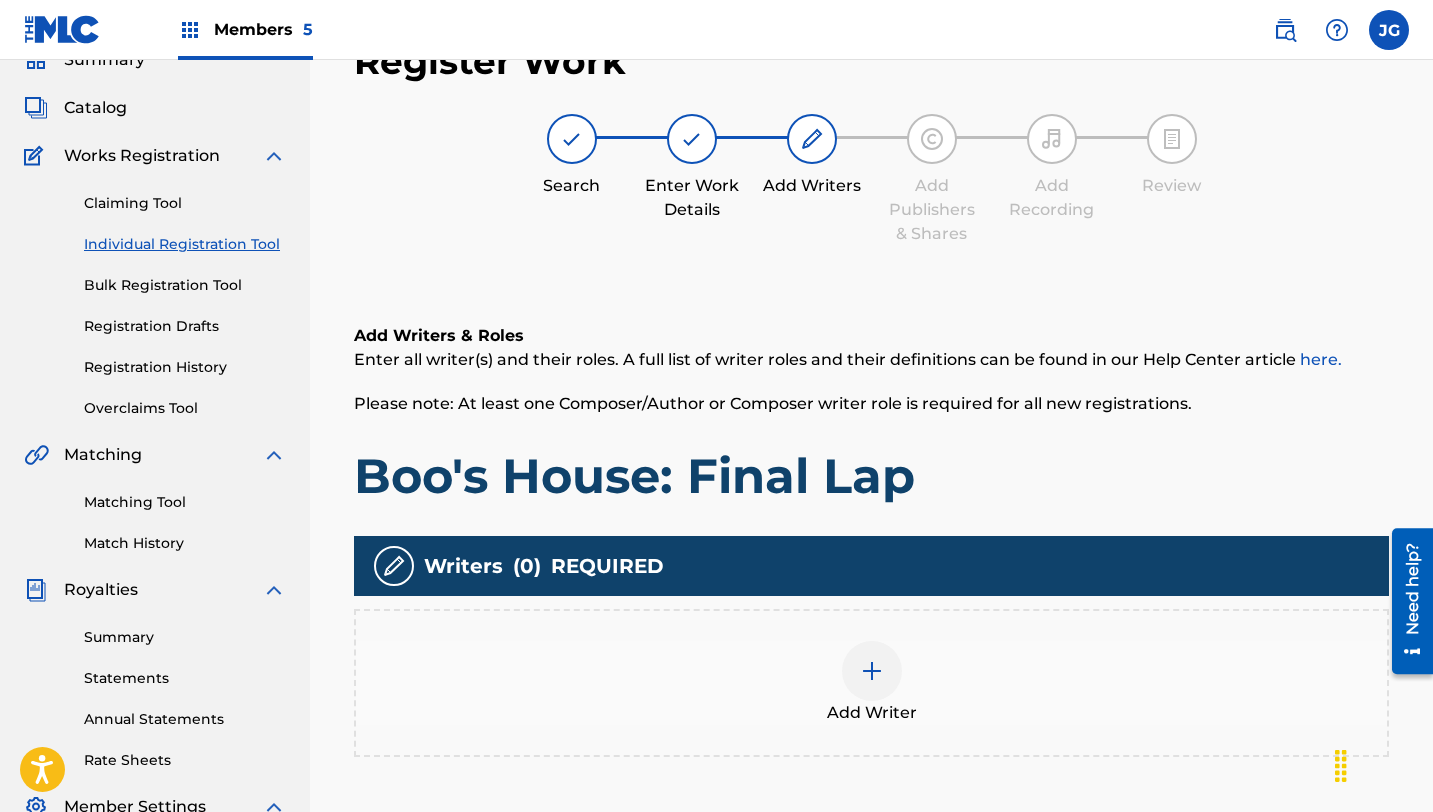 scroll, scrollTop: 90, scrollLeft: 0, axis: vertical 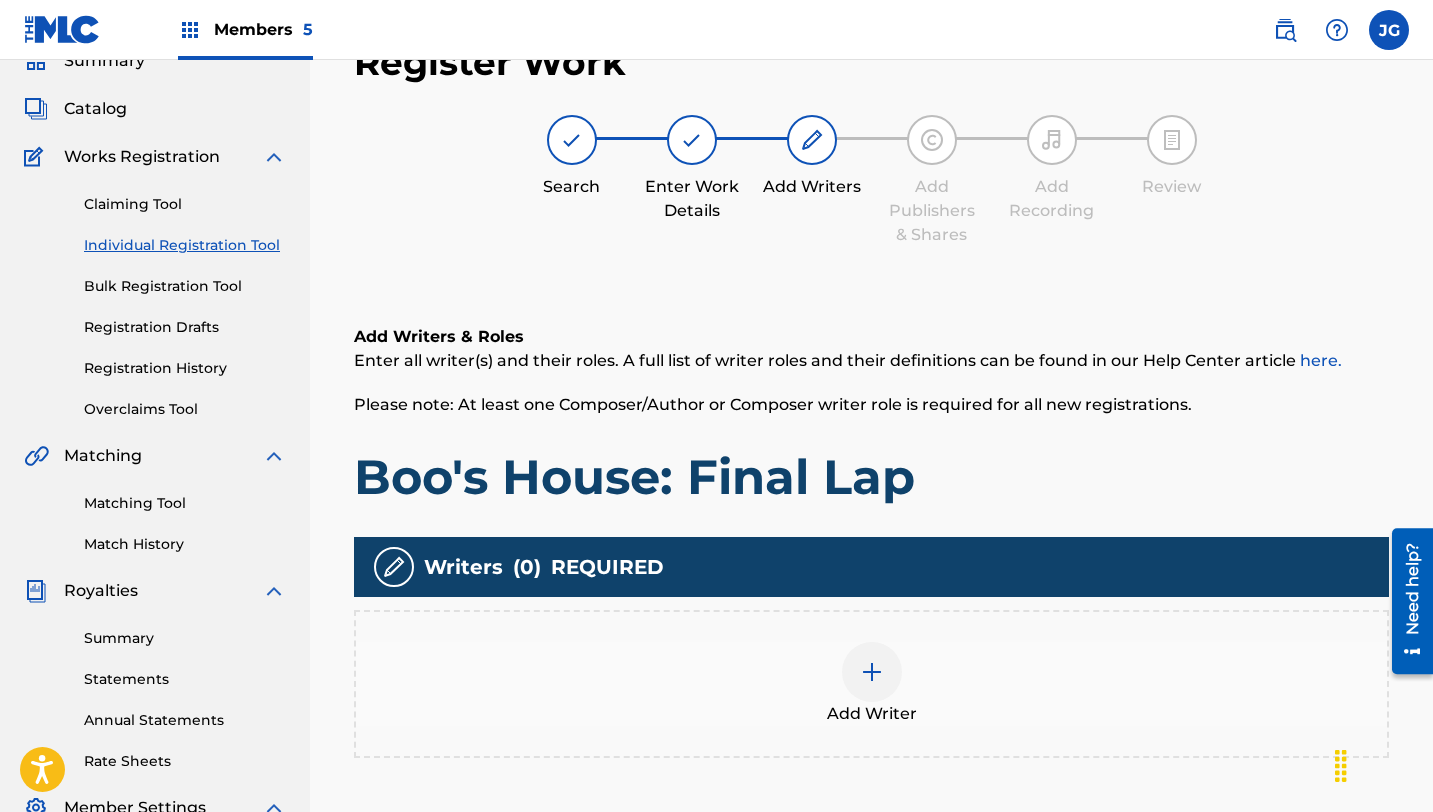 click at bounding box center [872, 672] 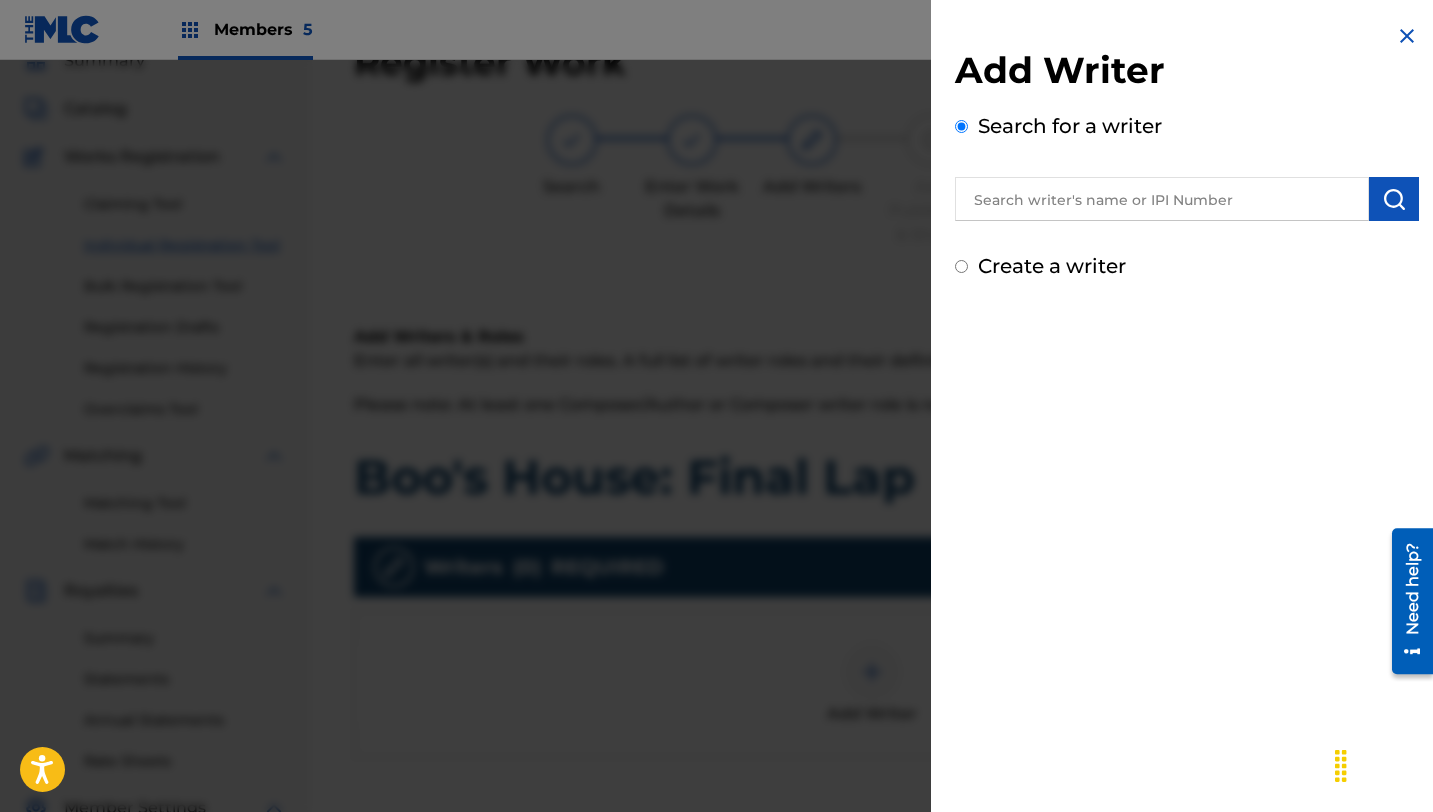 click at bounding box center (1162, 199) 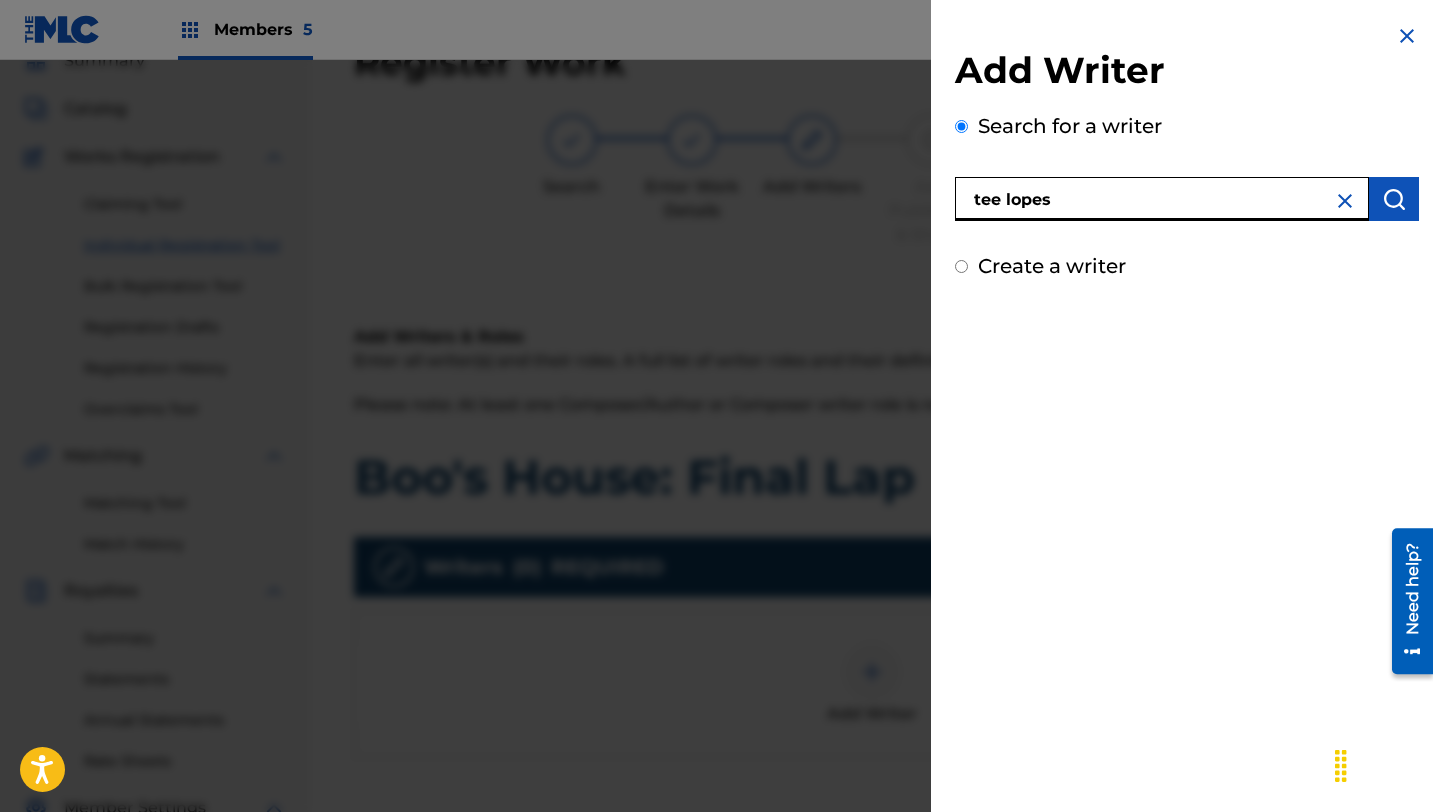 type on "tee lopes" 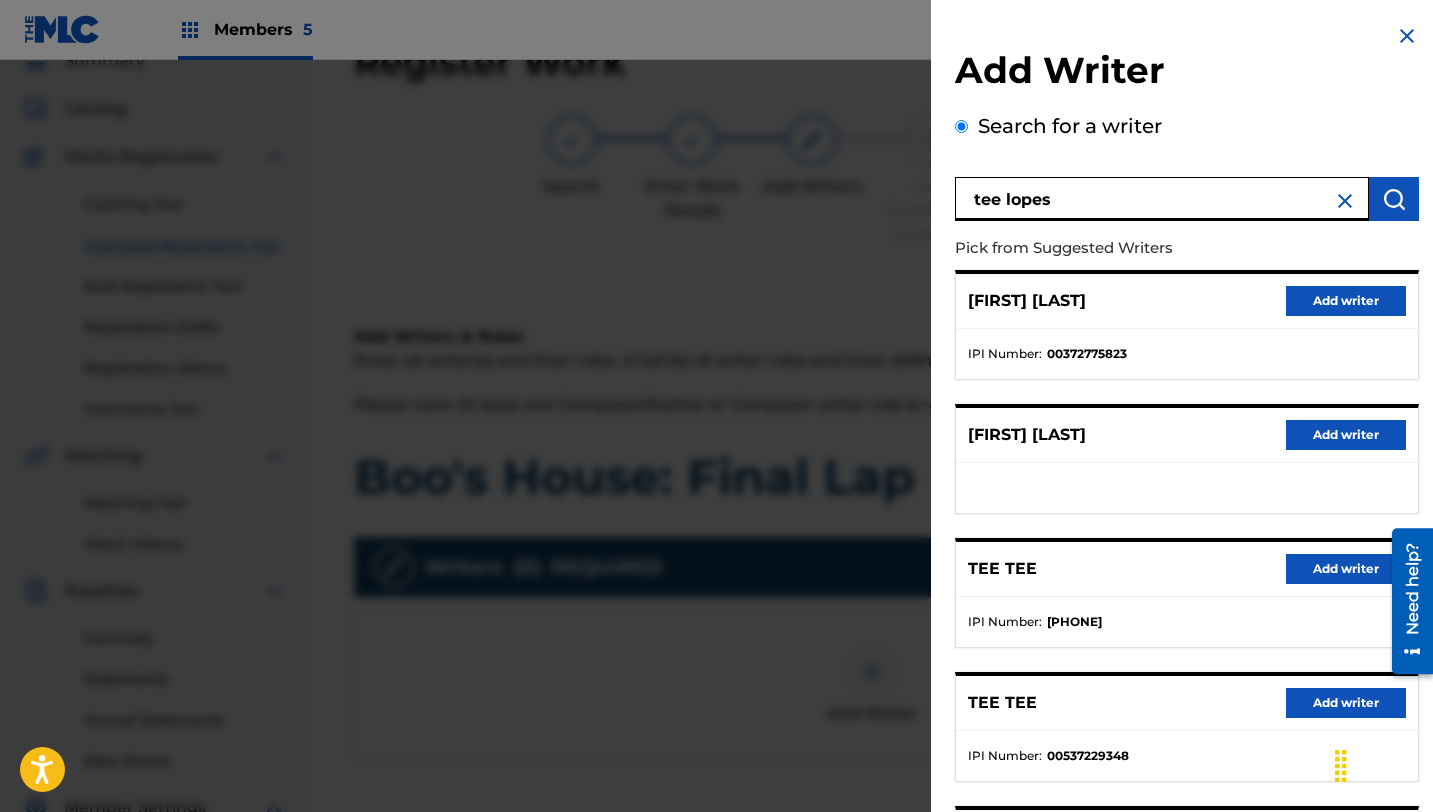 click on "Add writer" at bounding box center (1346, 301) 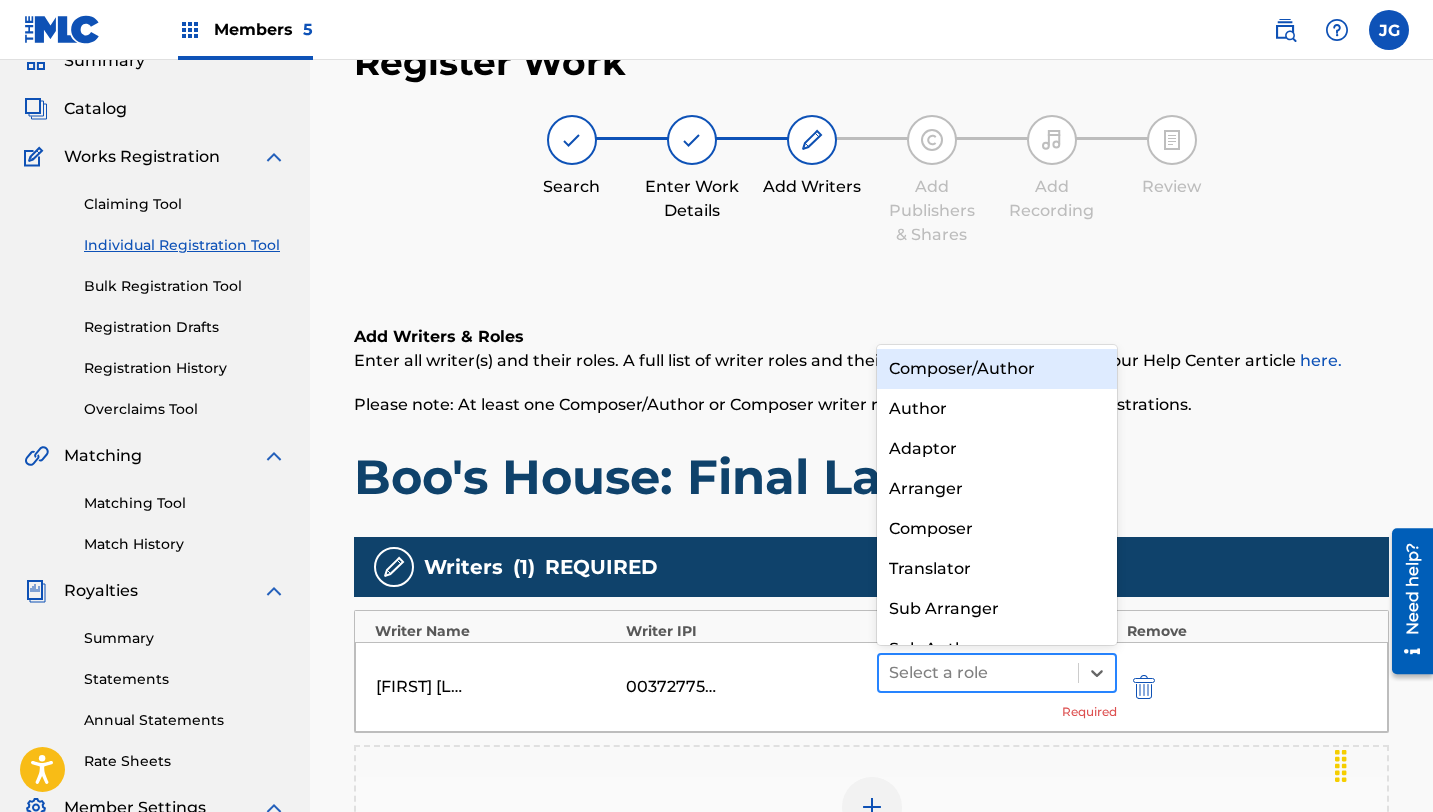 click at bounding box center [978, 673] 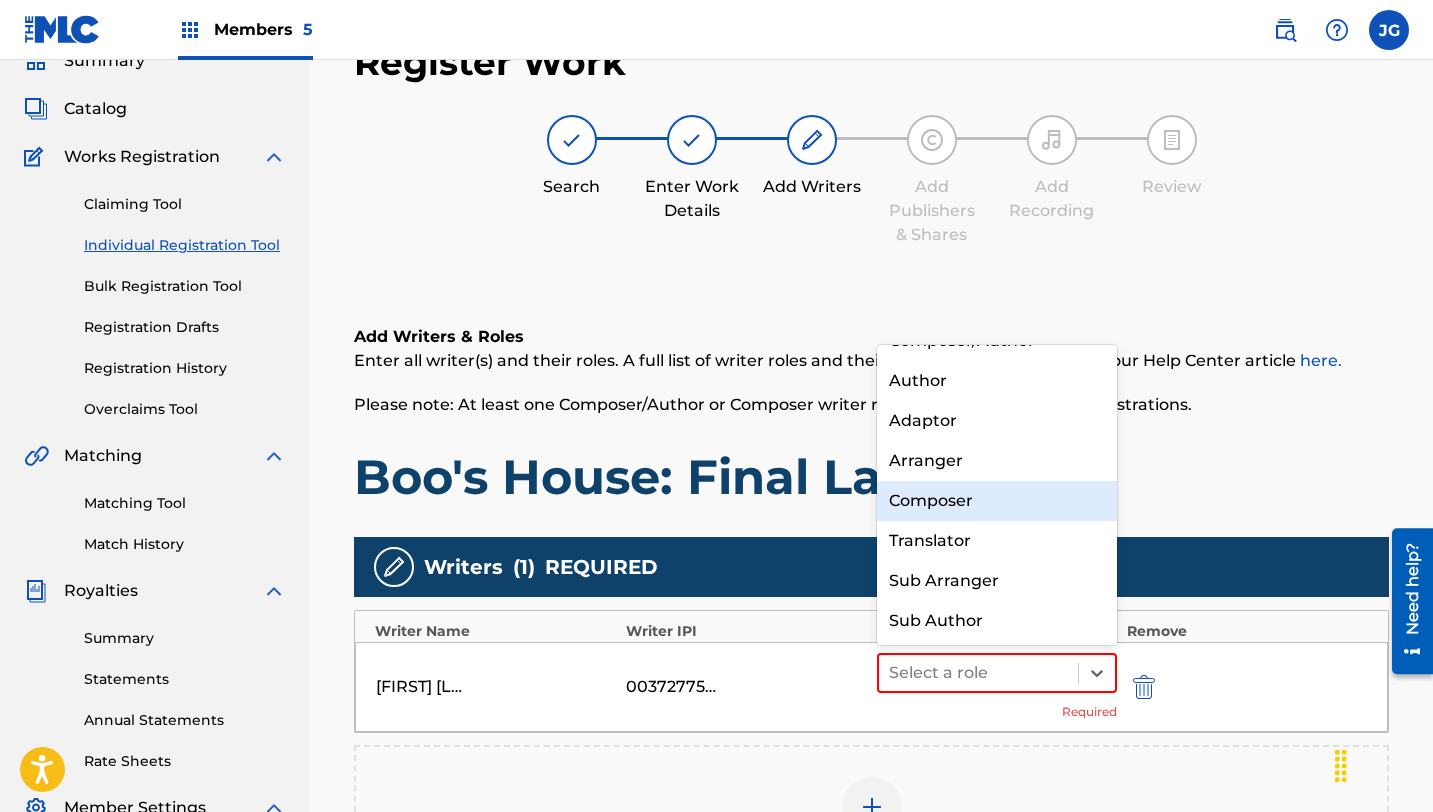 scroll, scrollTop: 0, scrollLeft: 0, axis: both 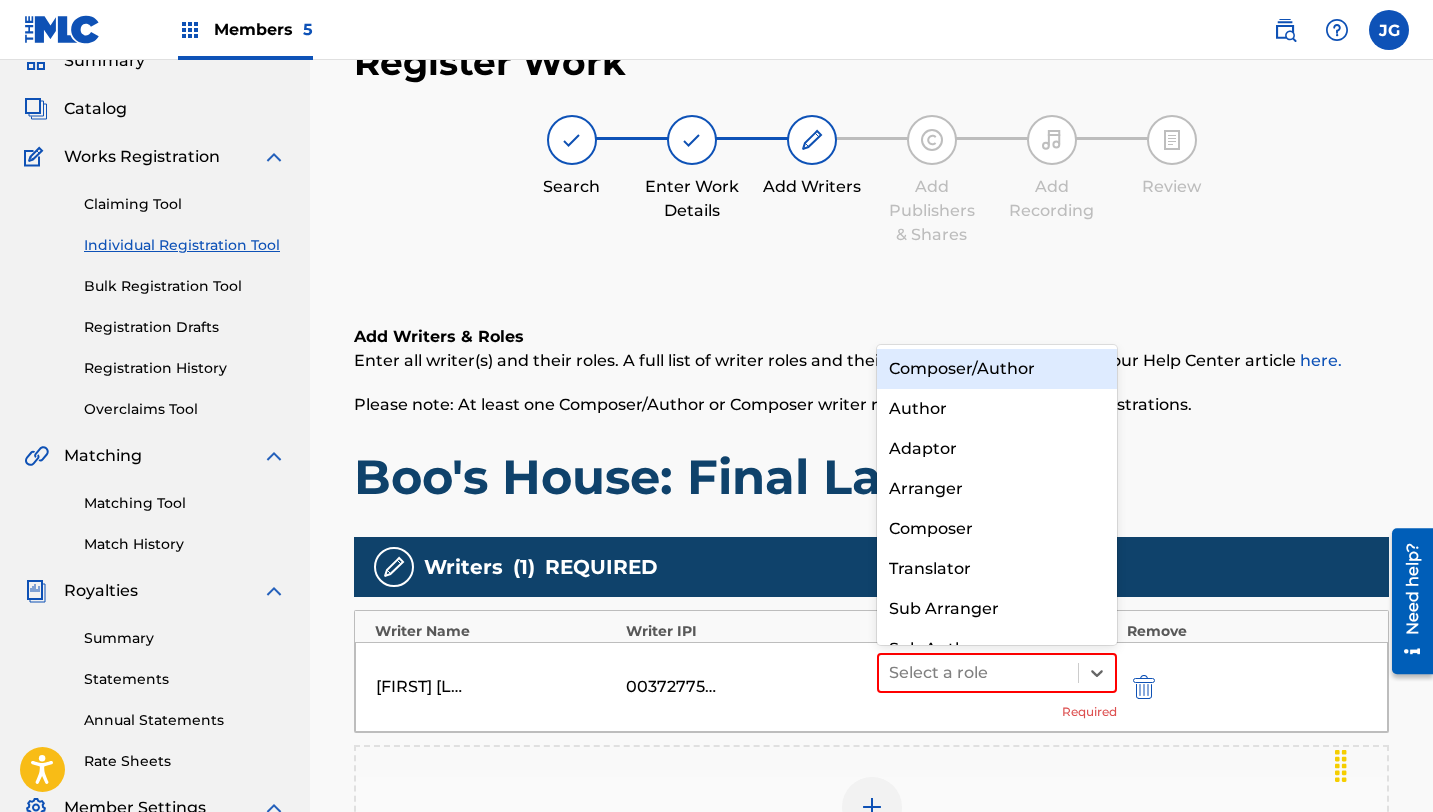 click on "Composer/Author" at bounding box center (997, 369) 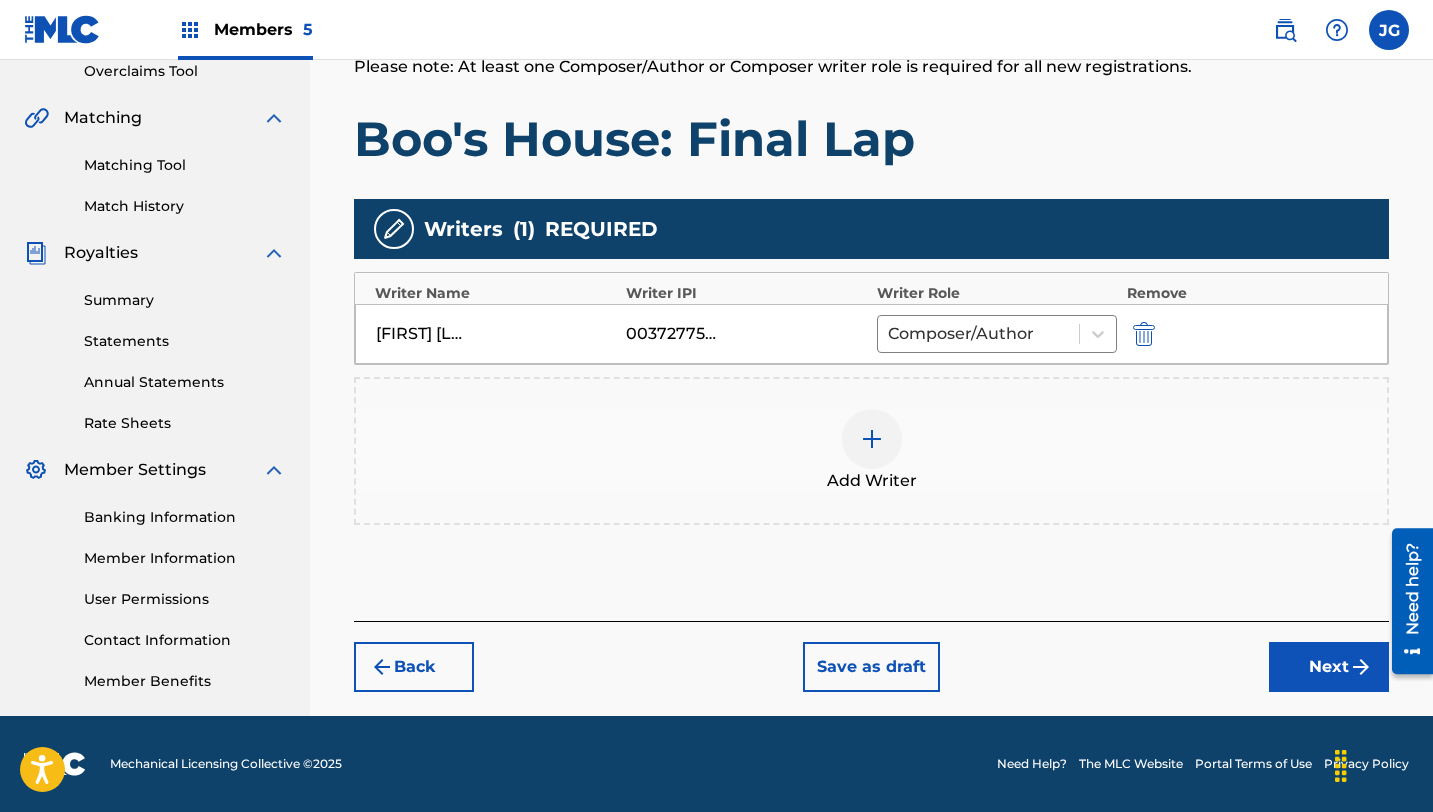 click on "Next" at bounding box center (1329, 667) 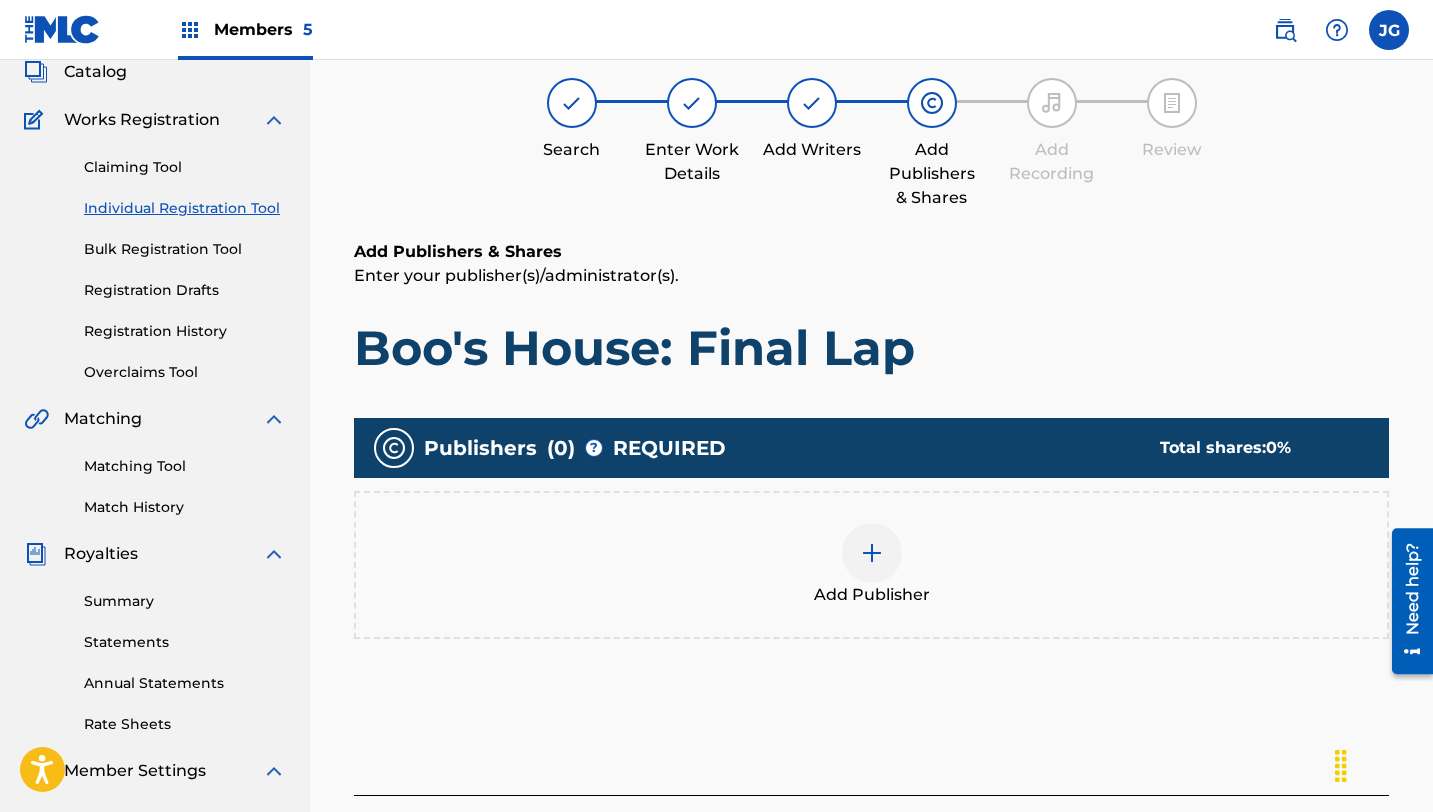scroll, scrollTop: 90, scrollLeft: 0, axis: vertical 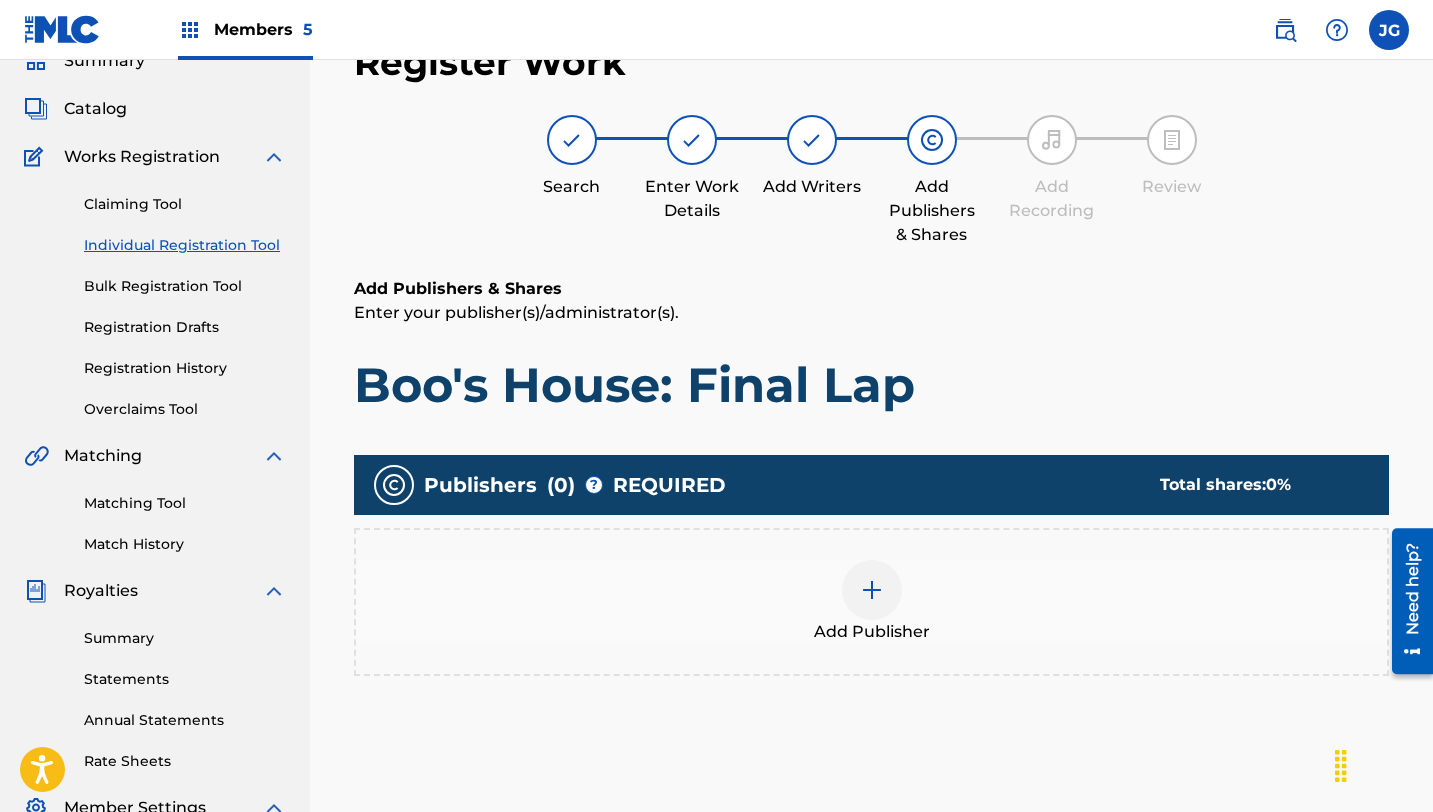 click on "Add Publisher" at bounding box center (871, 602) 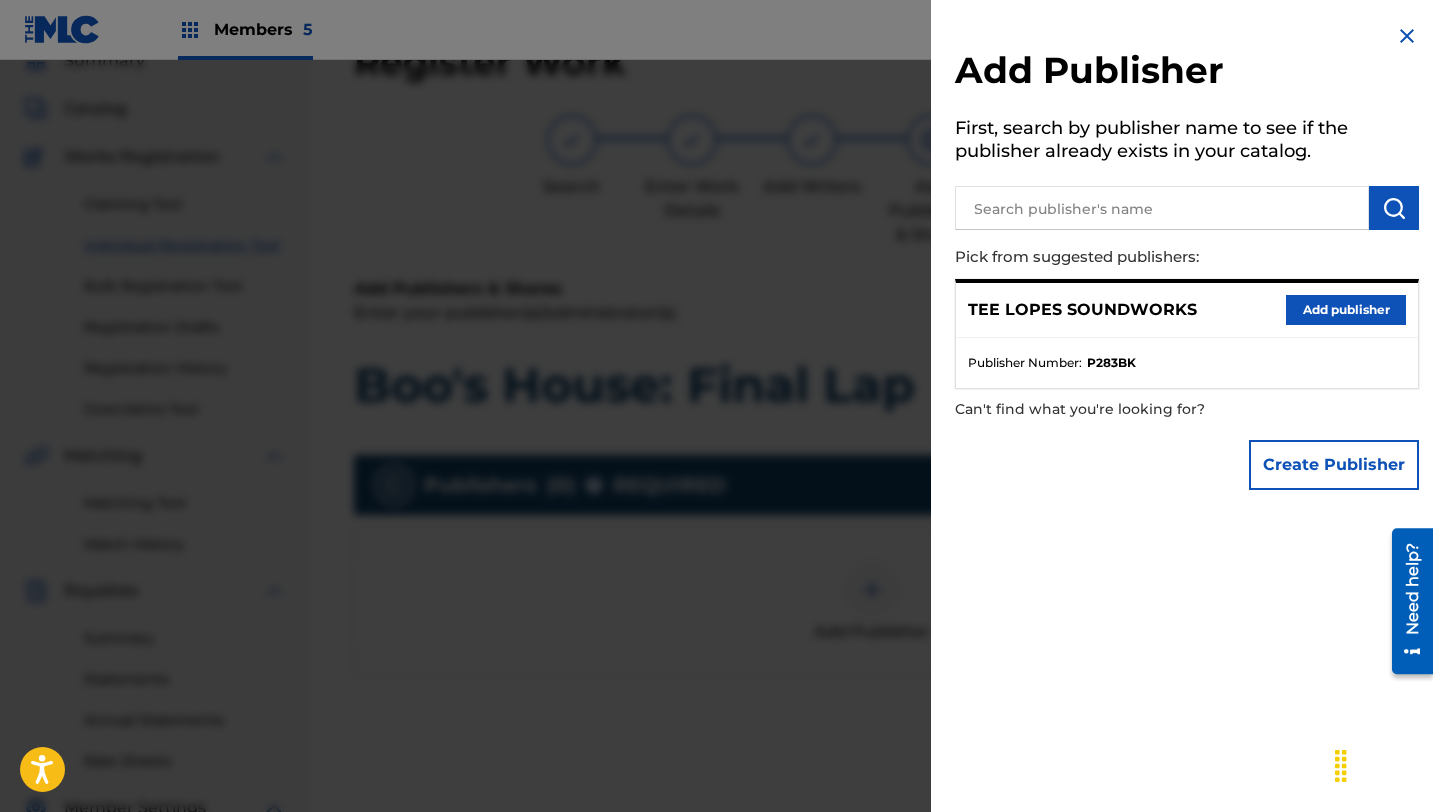 click on "TEE LOPES SOUNDWORKS Add publisher" at bounding box center (1187, 310) 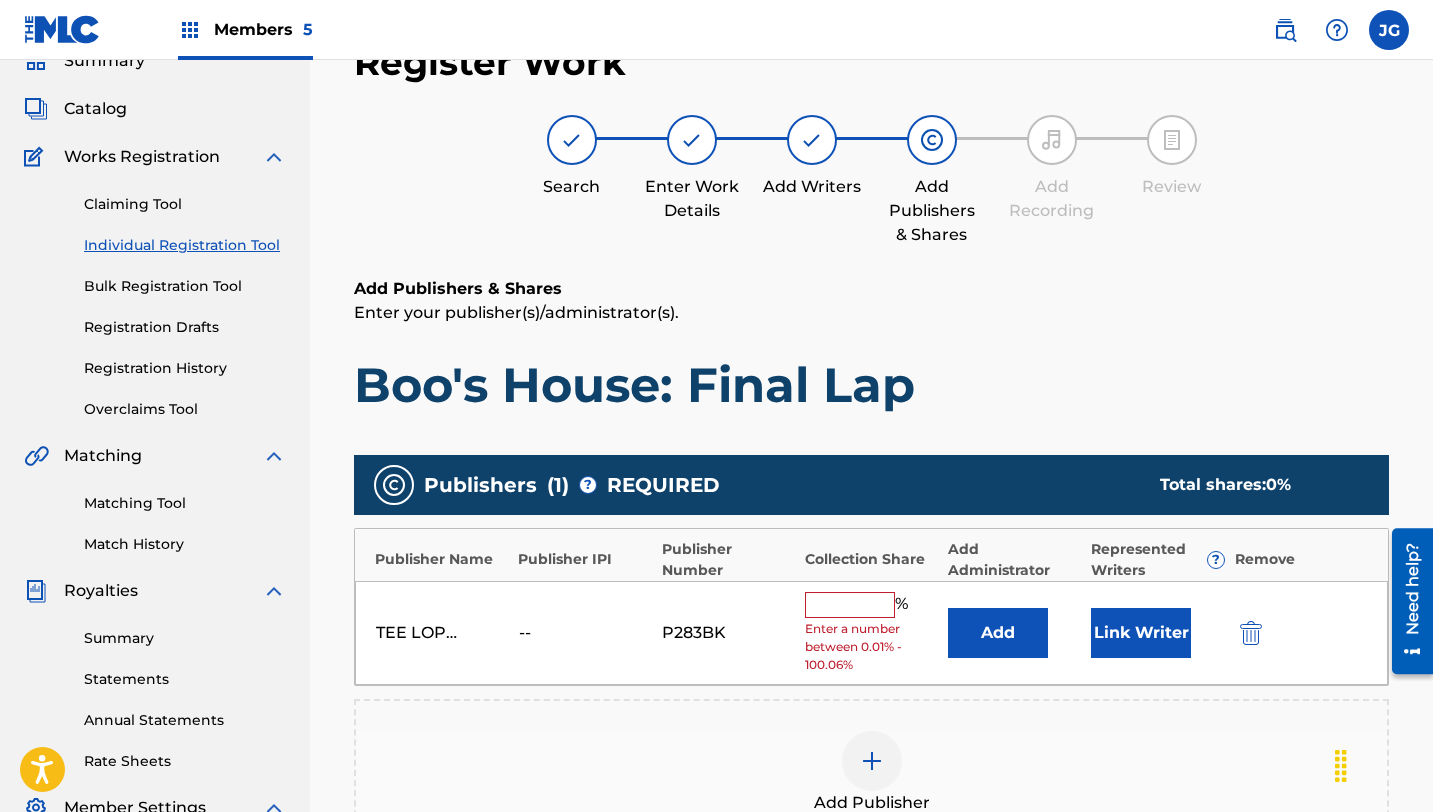 click at bounding box center [850, 605] 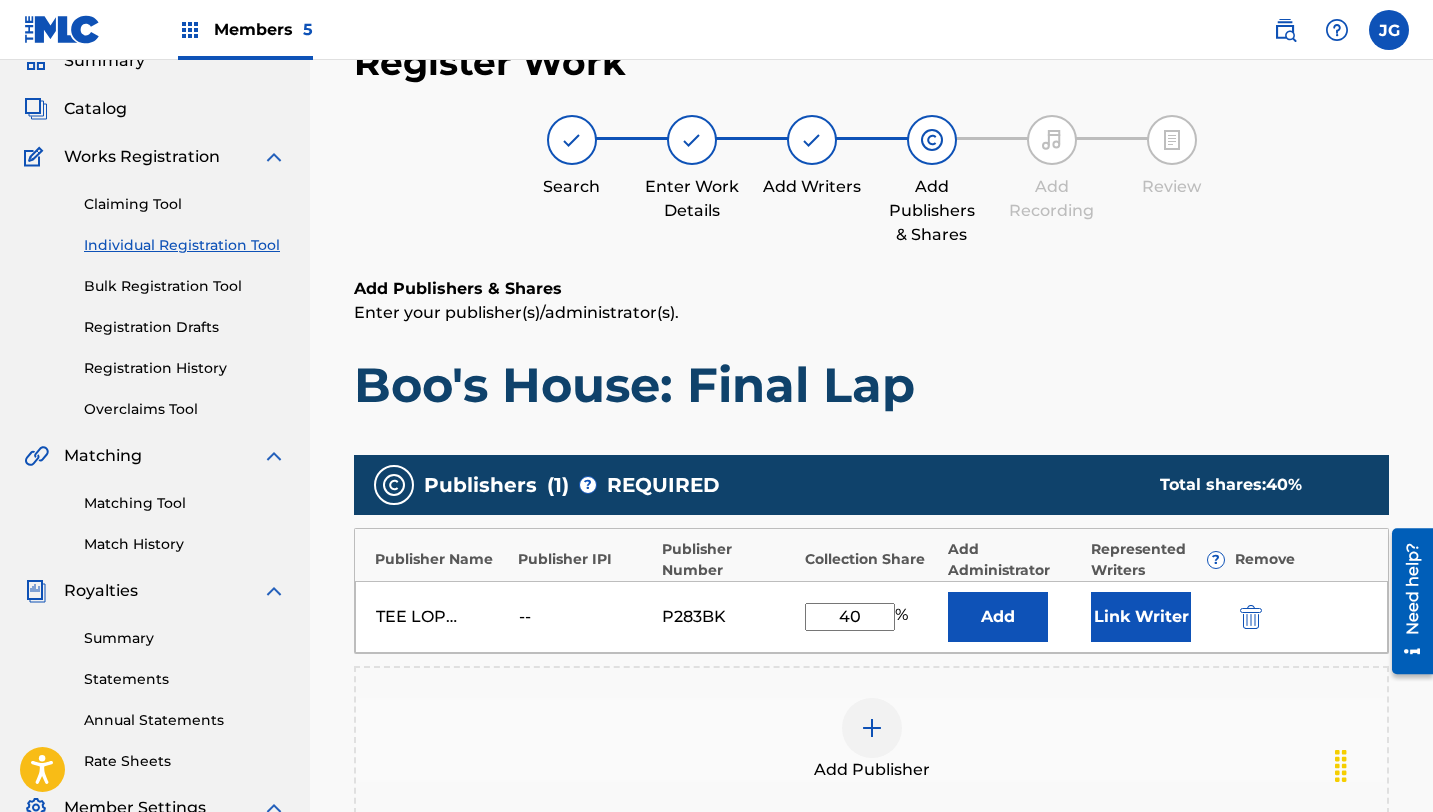 click on "Link Writer" at bounding box center (1141, 617) 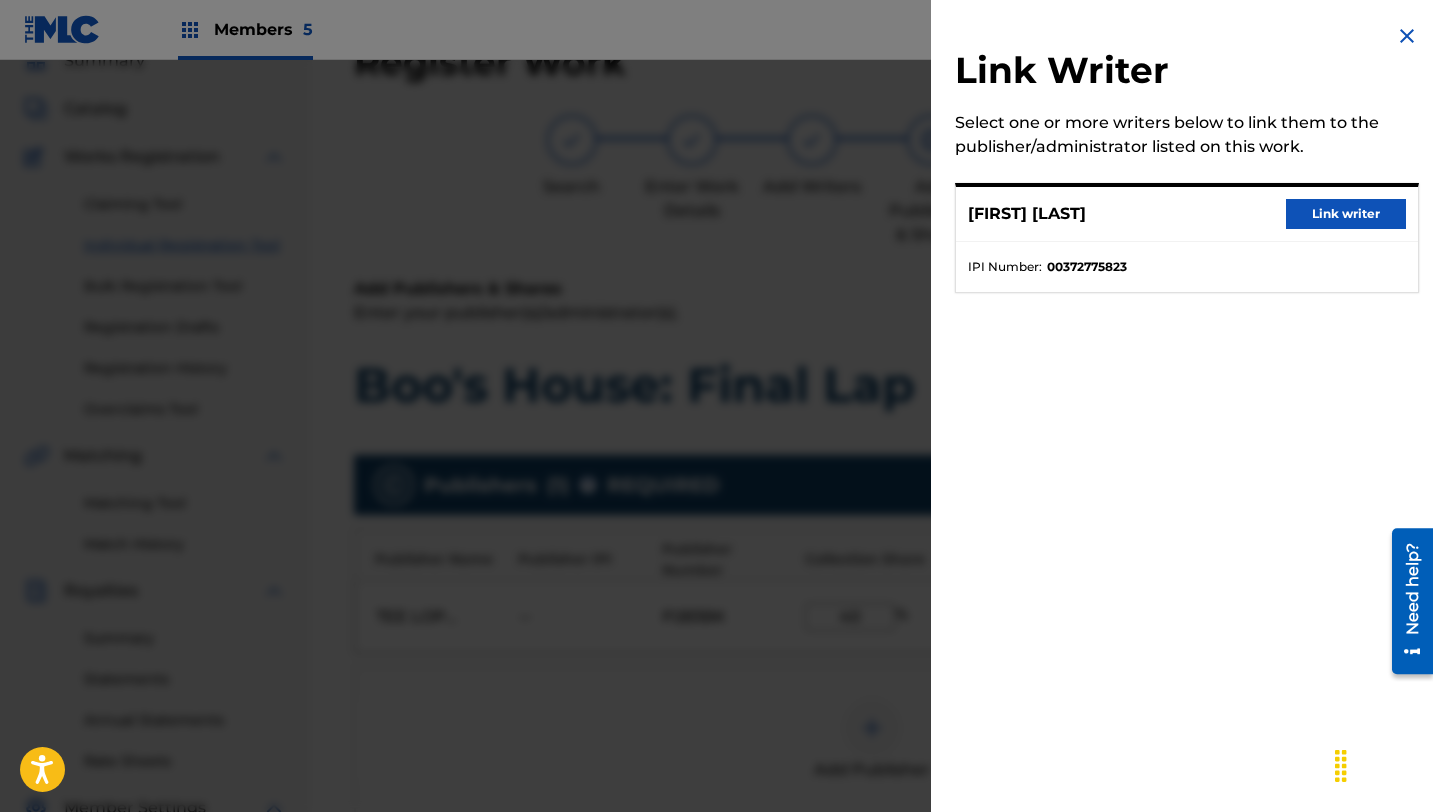 click on "Link writer" at bounding box center (1346, 214) 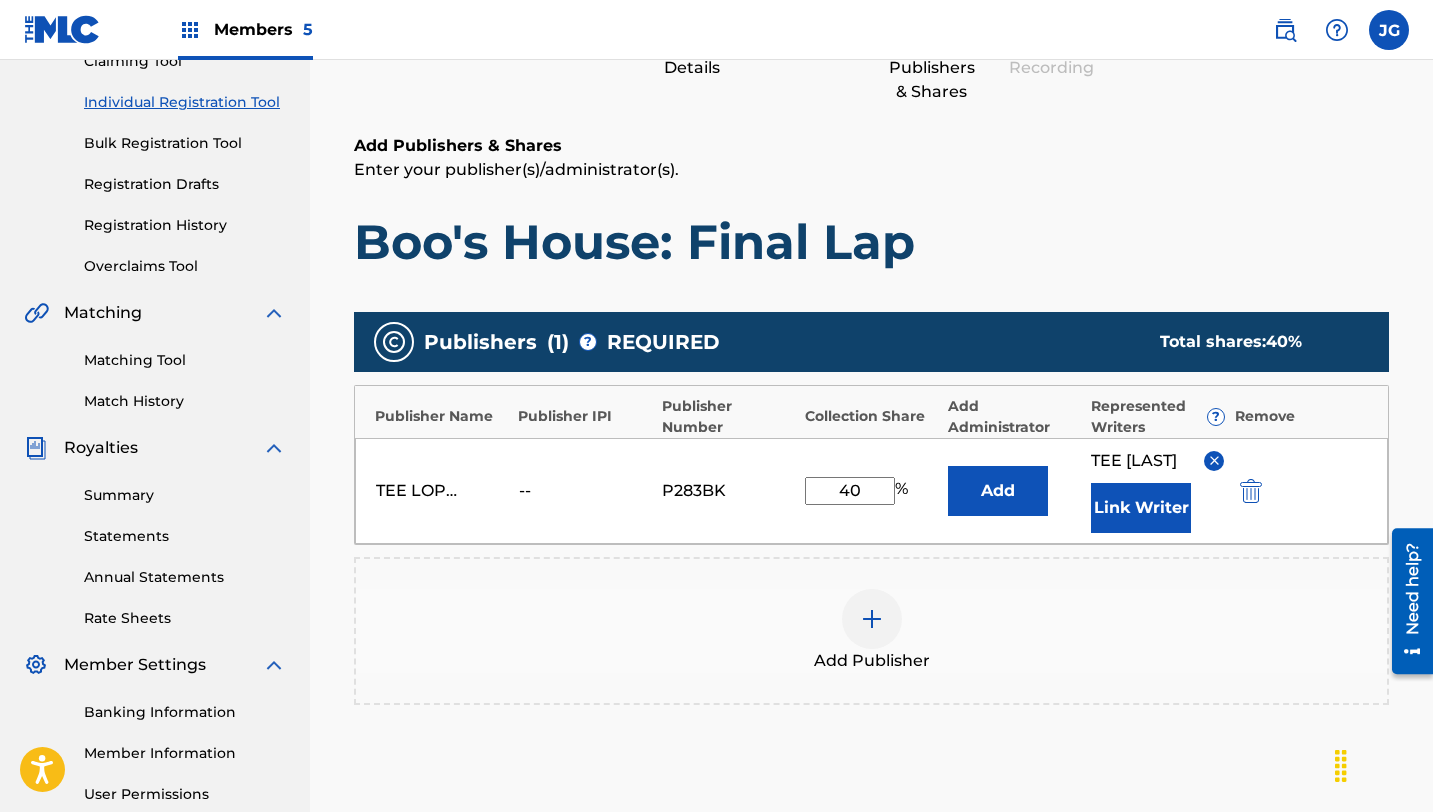 scroll, scrollTop: 469, scrollLeft: 0, axis: vertical 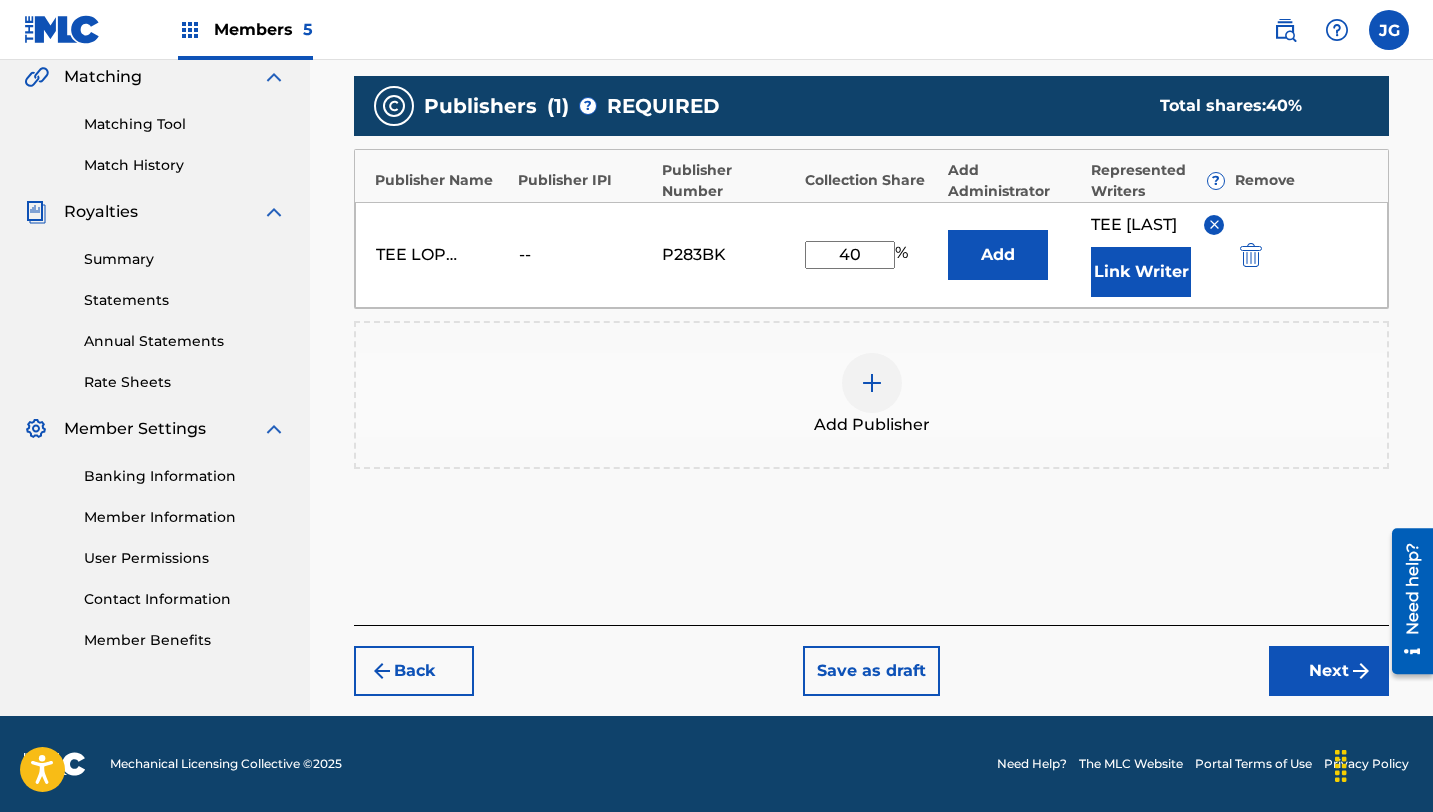 click on "Next" at bounding box center (1329, 671) 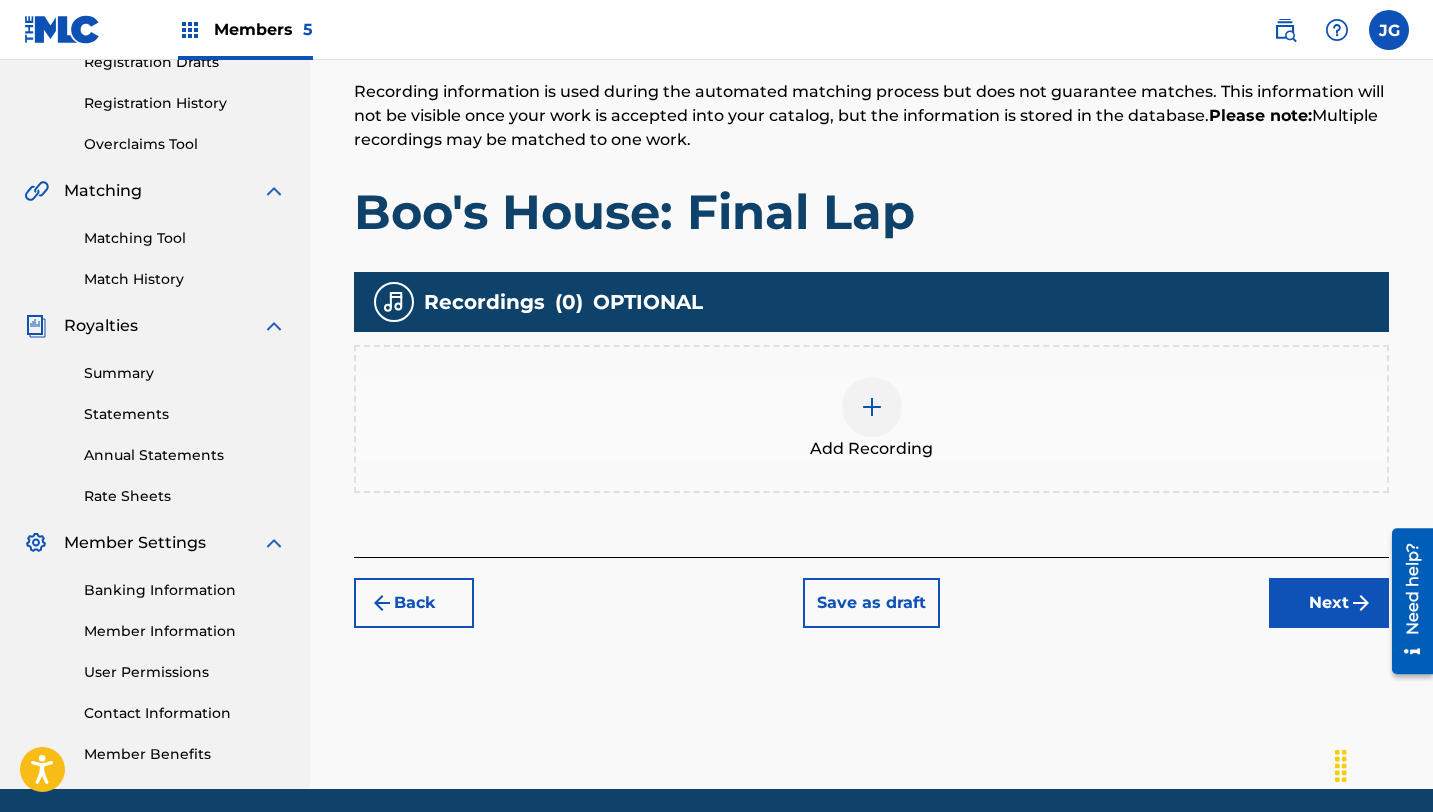 scroll, scrollTop: 353, scrollLeft: 0, axis: vertical 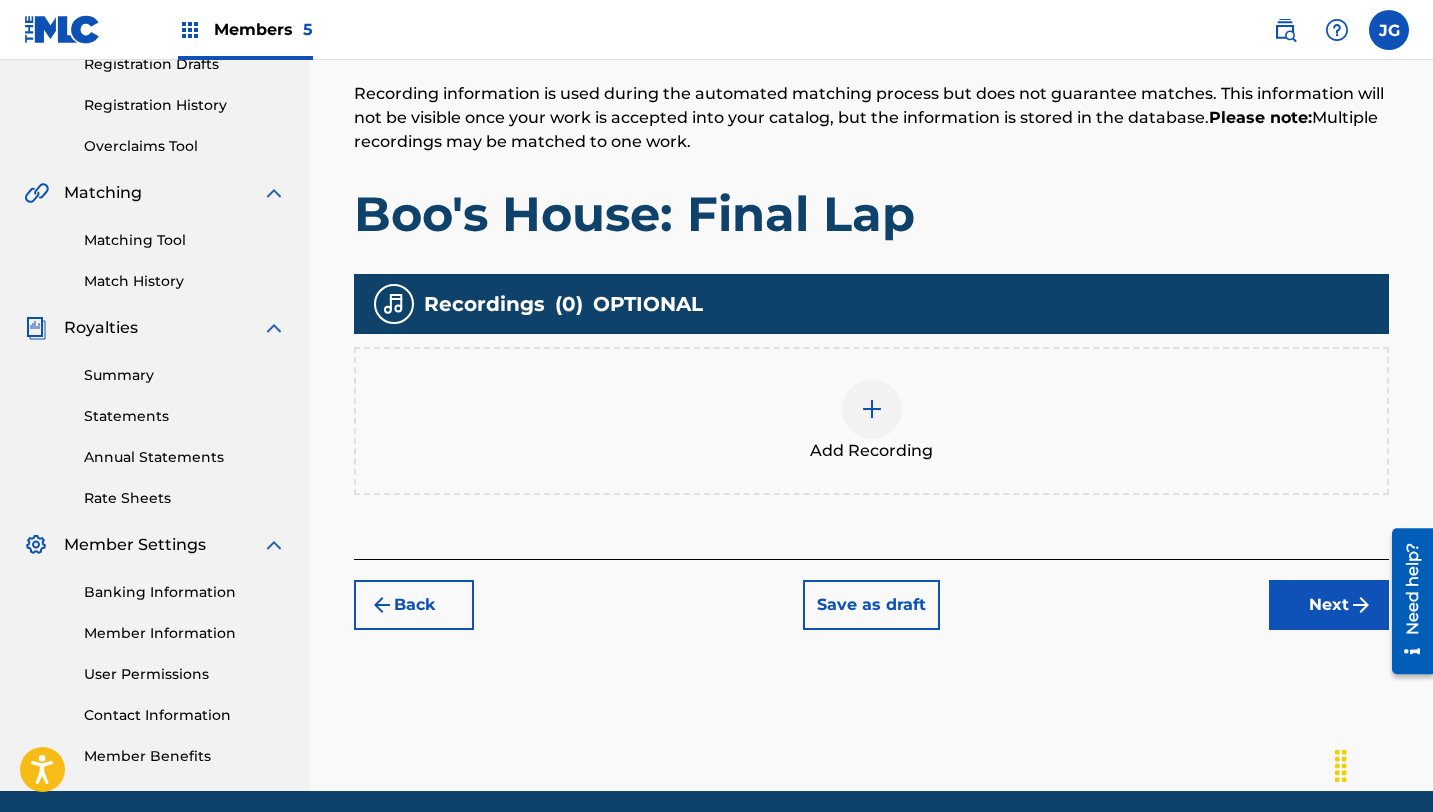 click on "Next" at bounding box center [1329, 605] 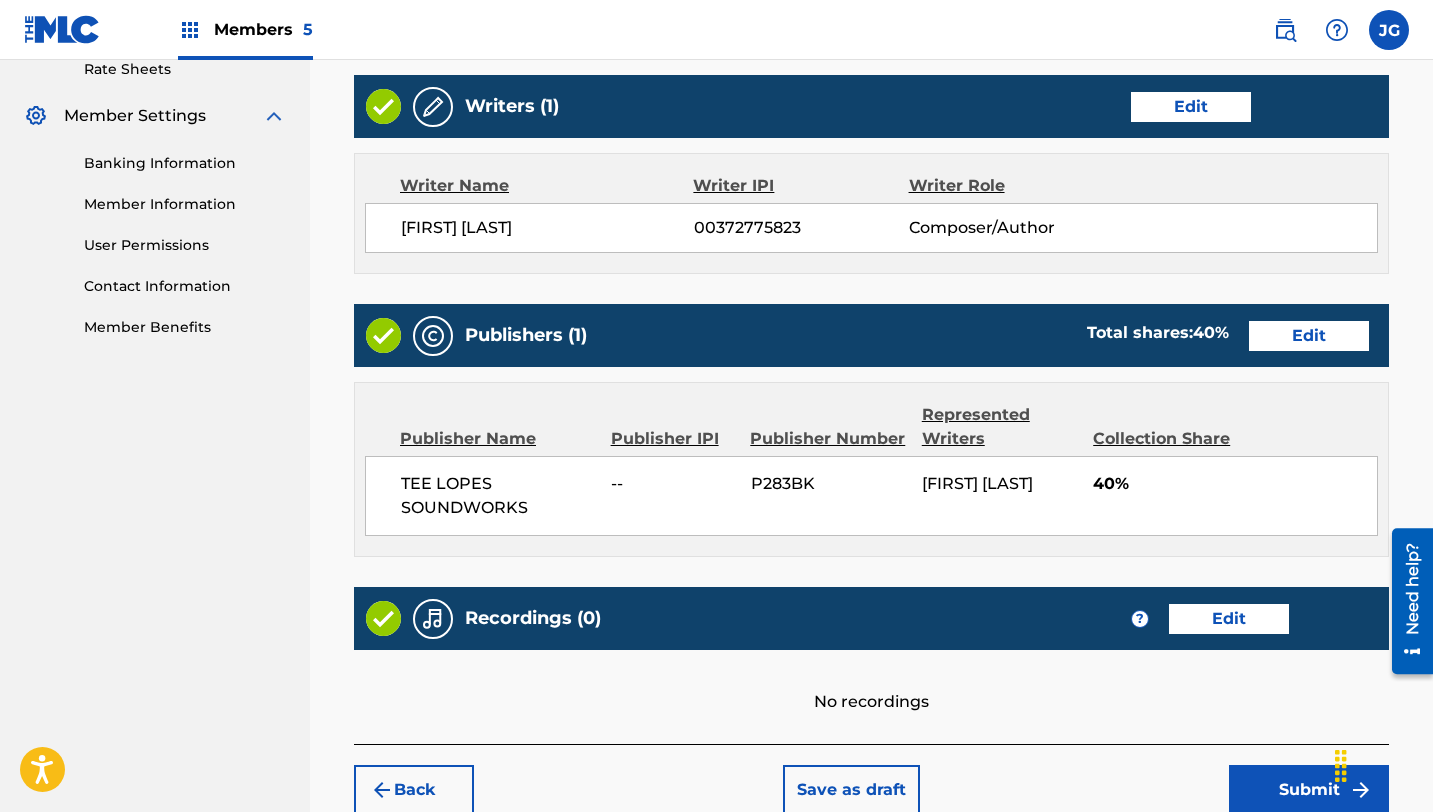 scroll, scrollTop: 900, scrollLeft: 0, axis: vertical 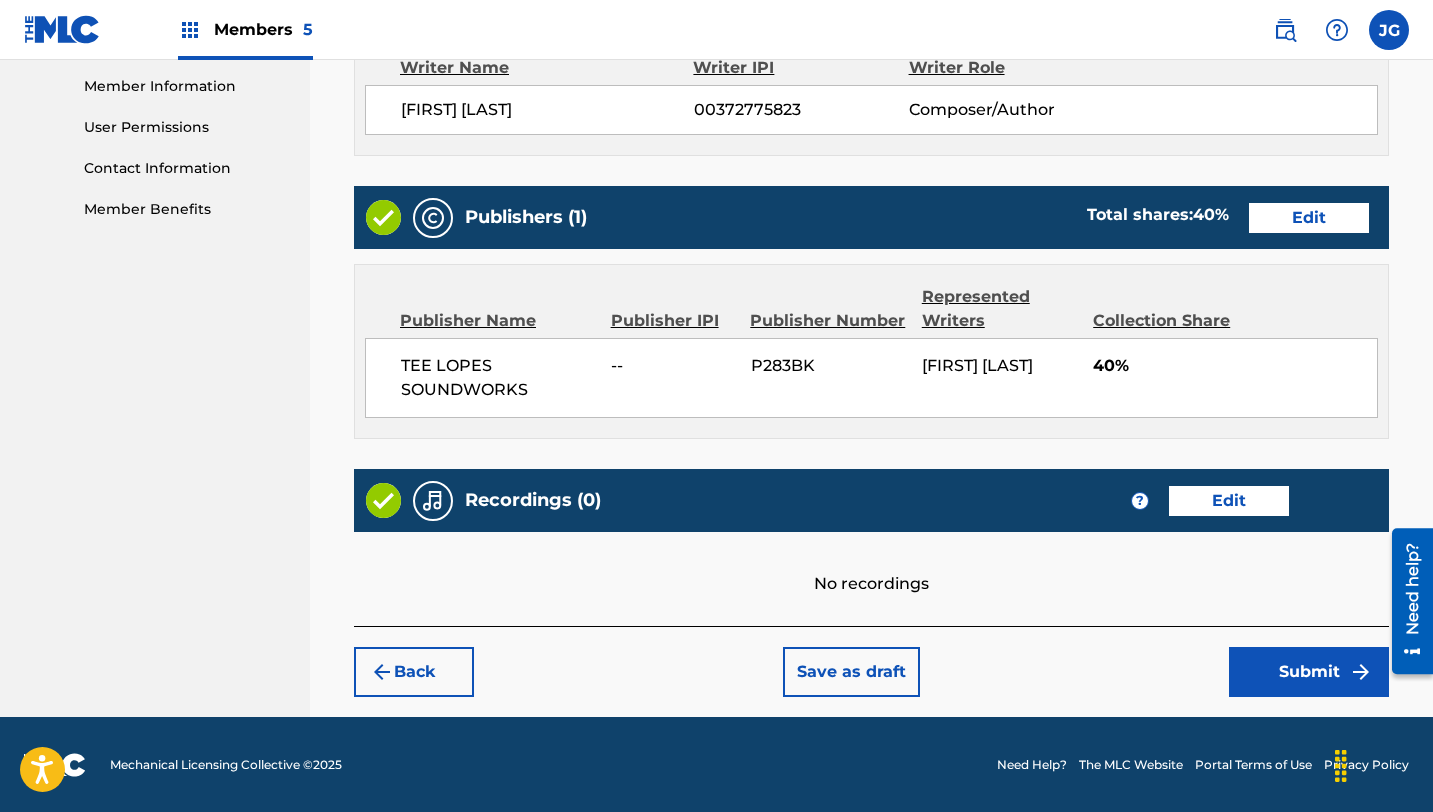 click on "Submit" at bounding box center [1309, 672] 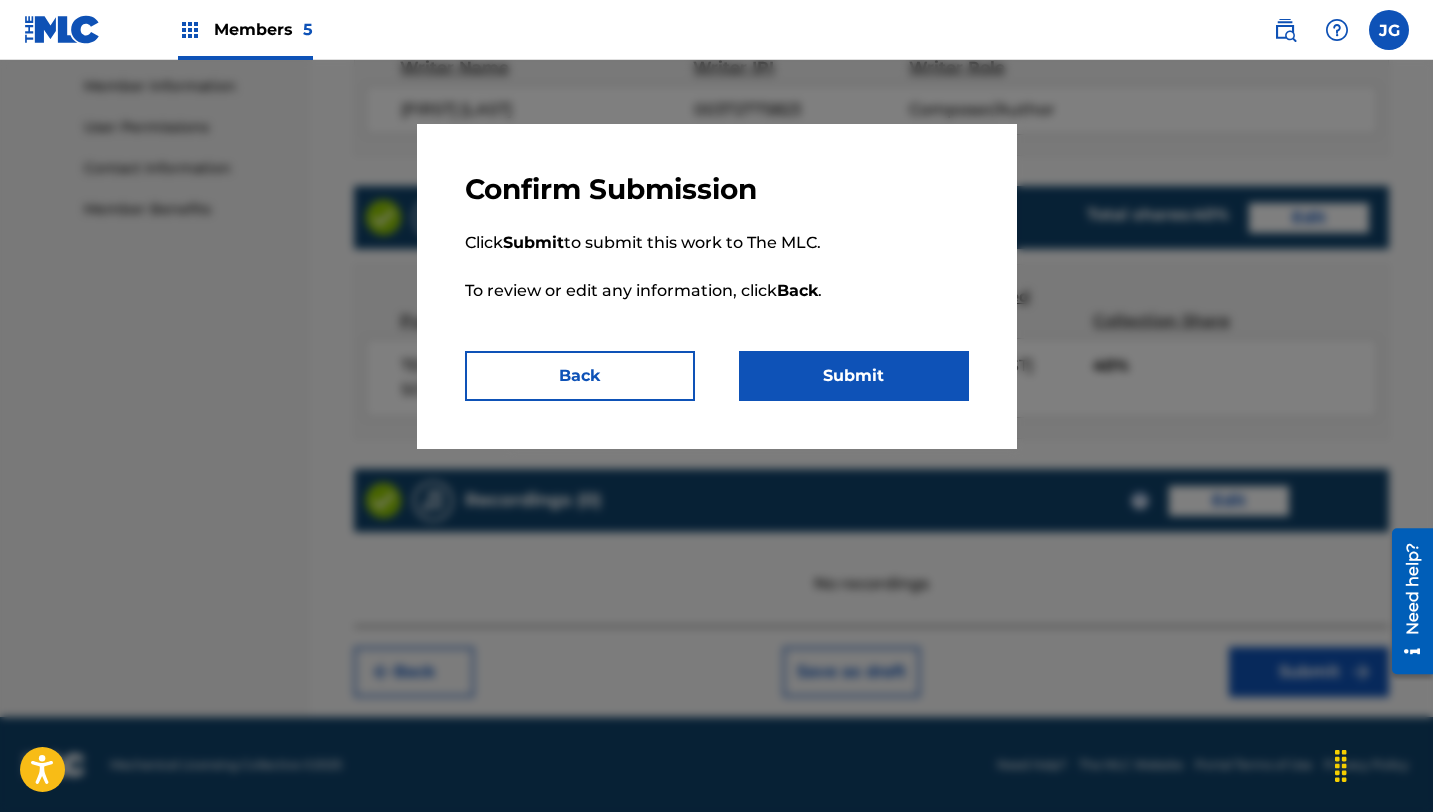 click on "Click  Submit  to submit this work to The MLC. To review or edit any information, click  Back ." at bounding box center (717, 279) 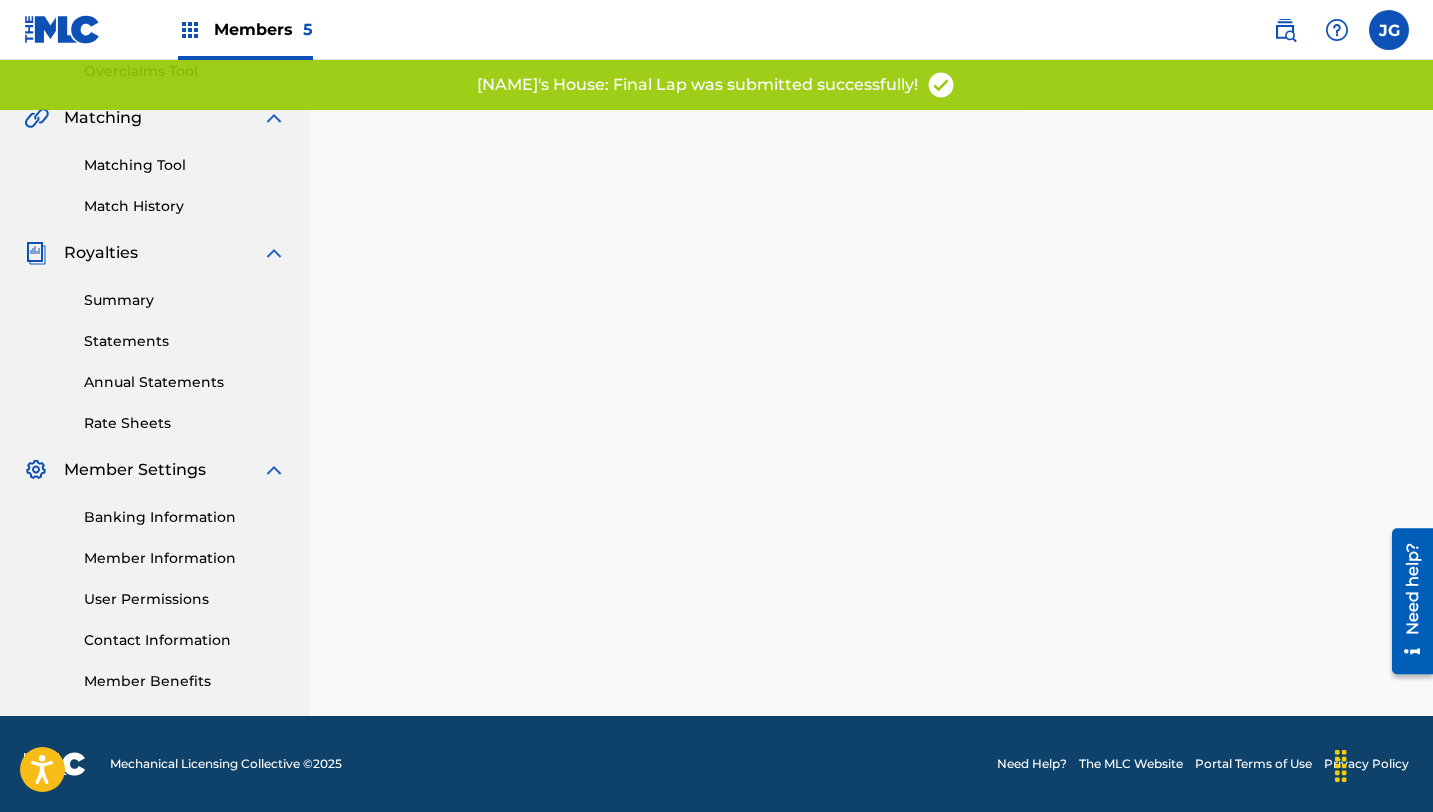 scroll, scrollTop: 0, scrollLeft: 0, axis: both 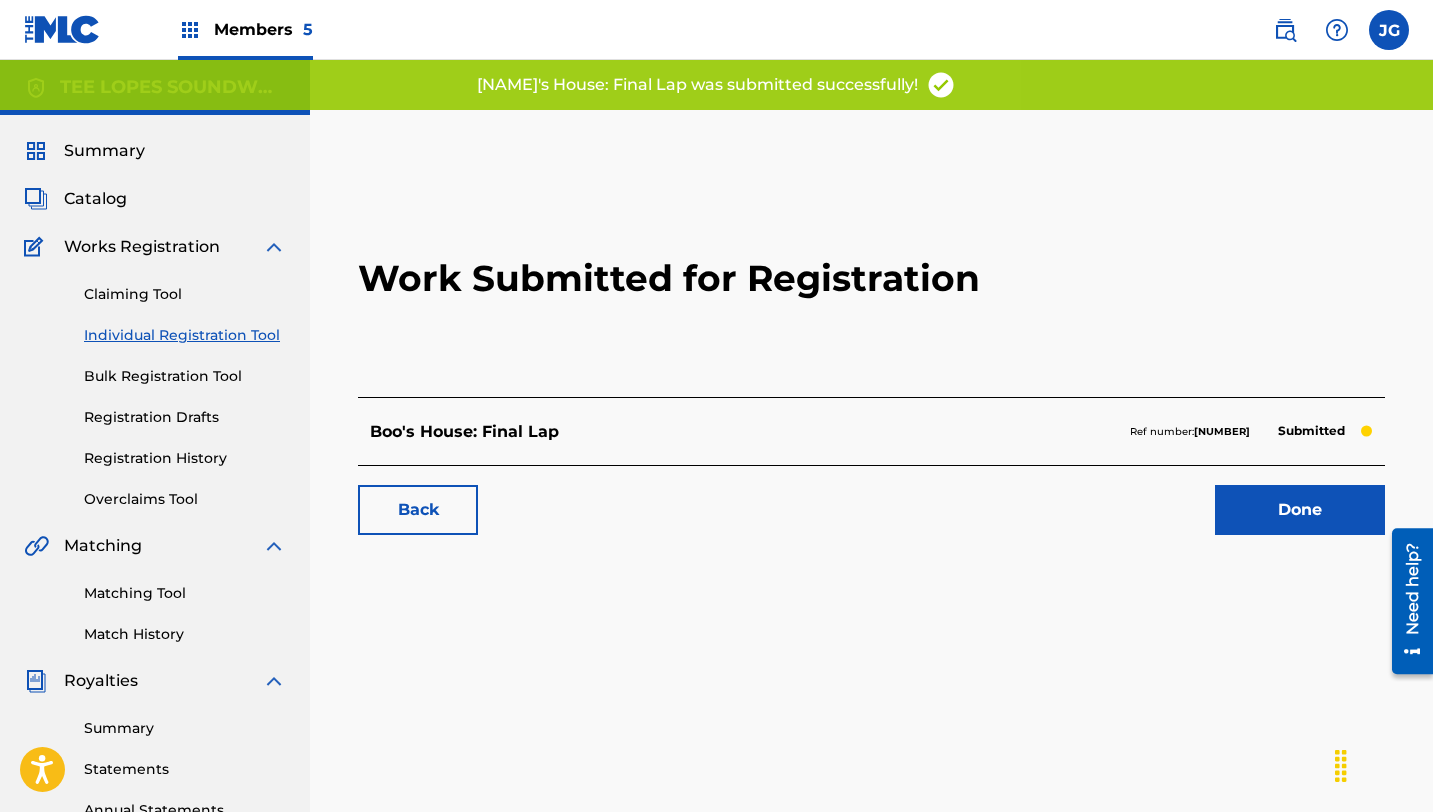click on "Done" at bounding box center (1300, 510) 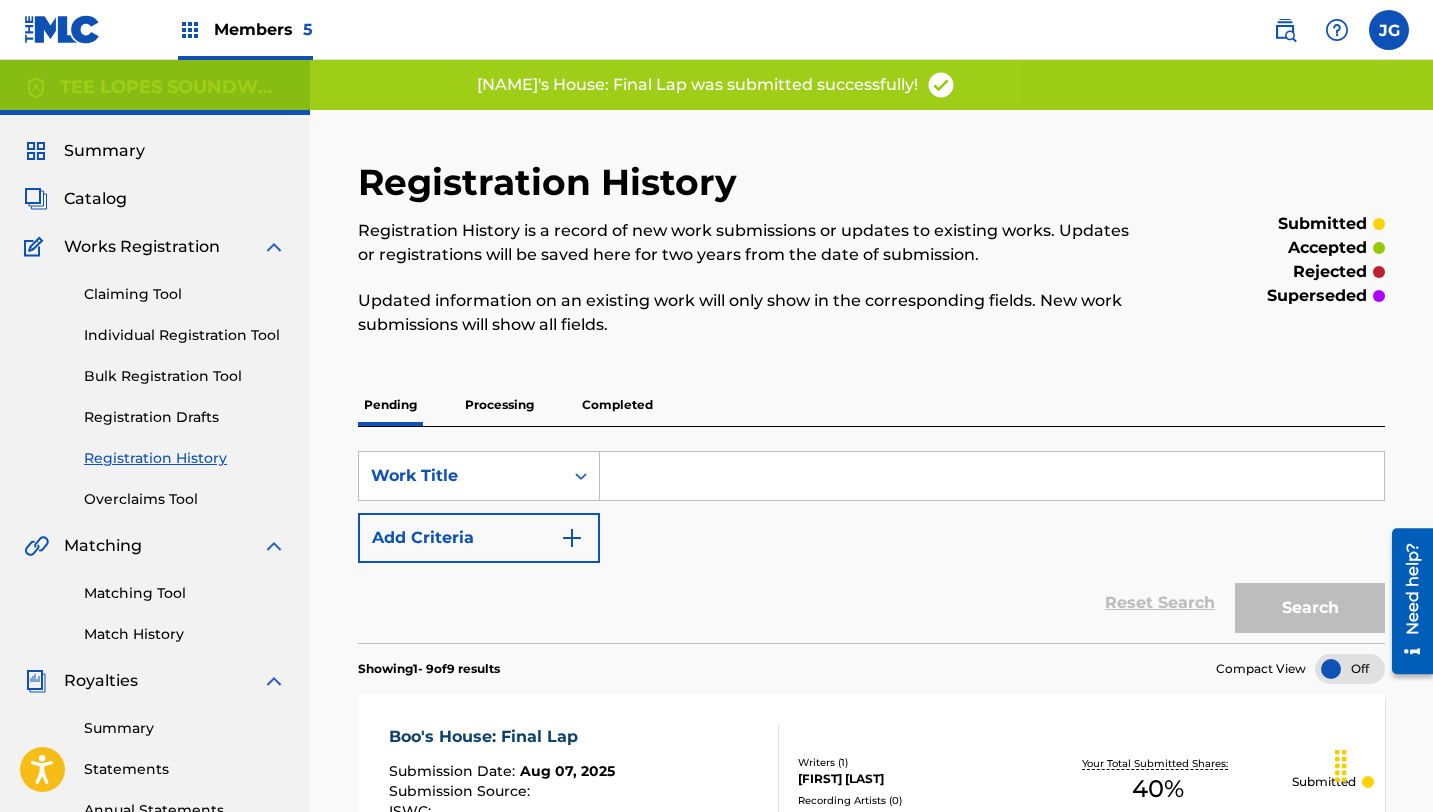 click on "Individual Registration Tool" at bounding box center (185, 335) 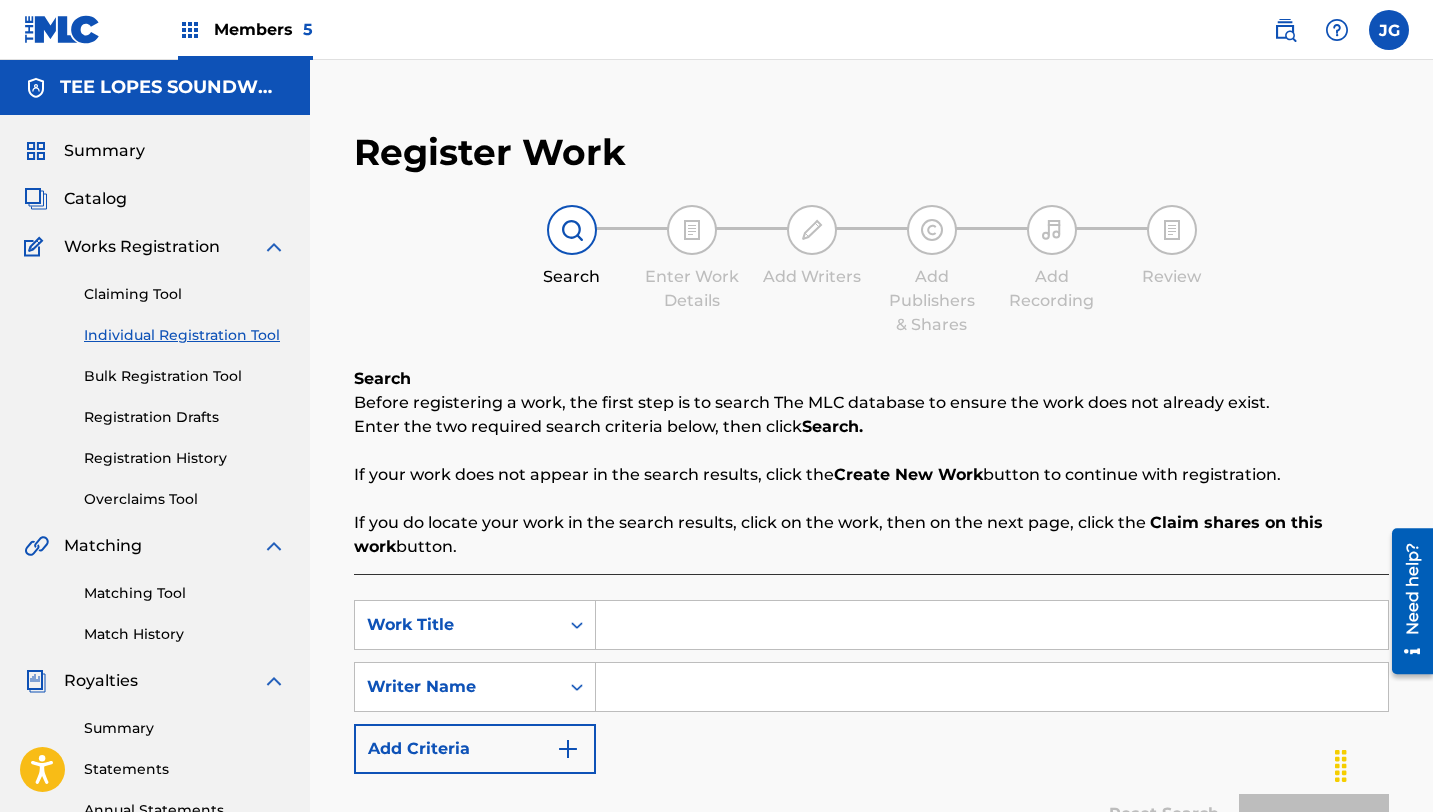 click at bounding box center (992, 625) 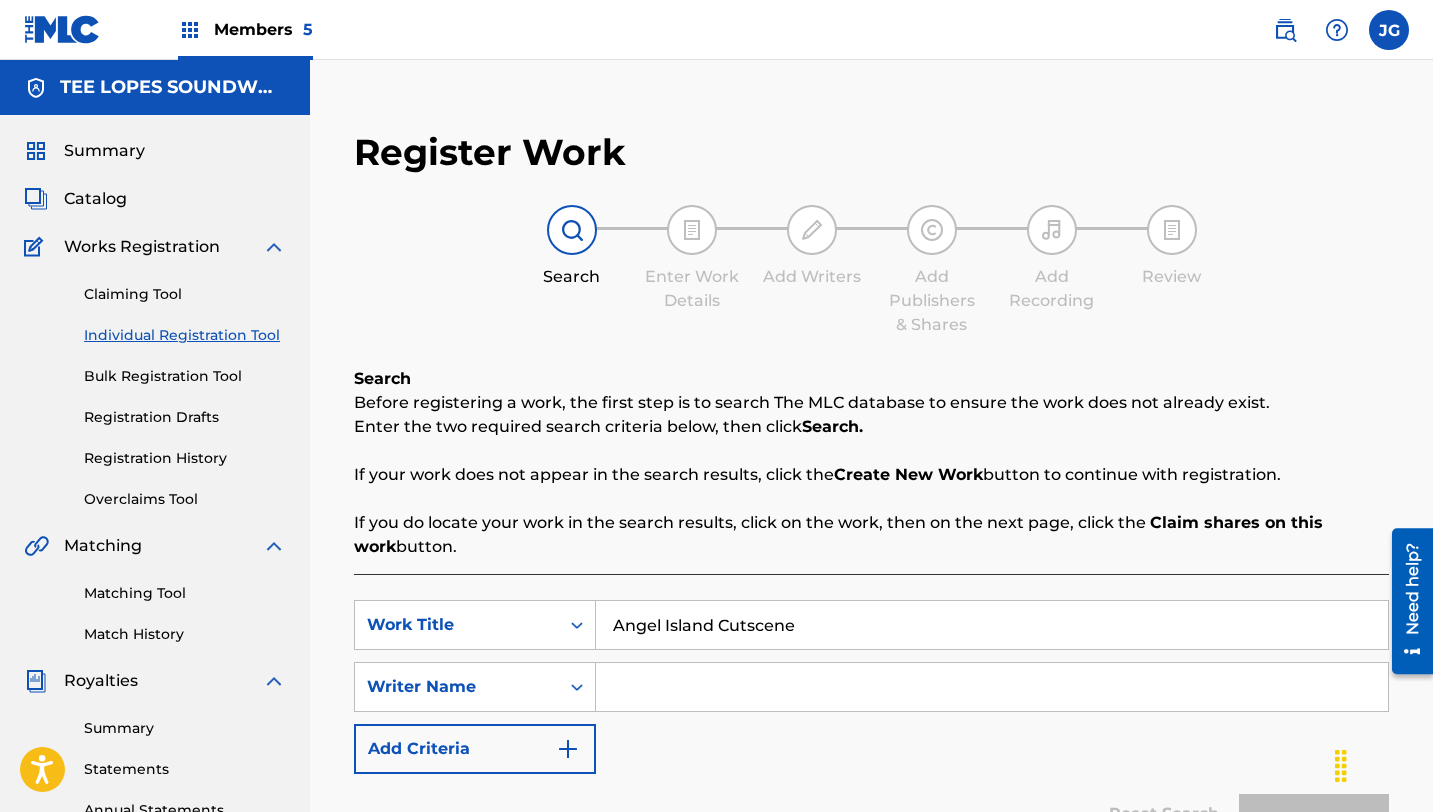 type on "Angel Island Cutscene" 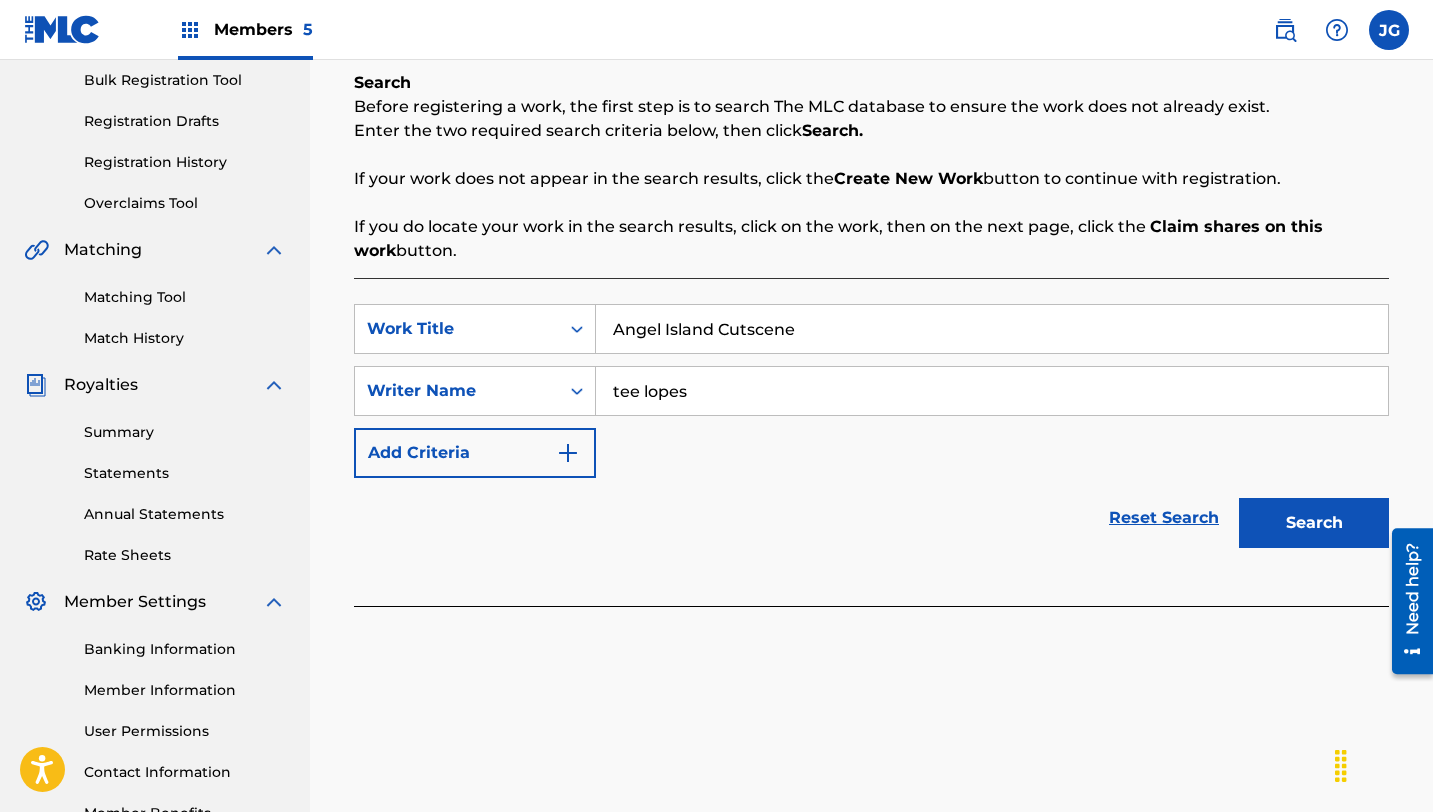 scroll, scrollTop: 428, scrollLeft: 0, axis: vertical 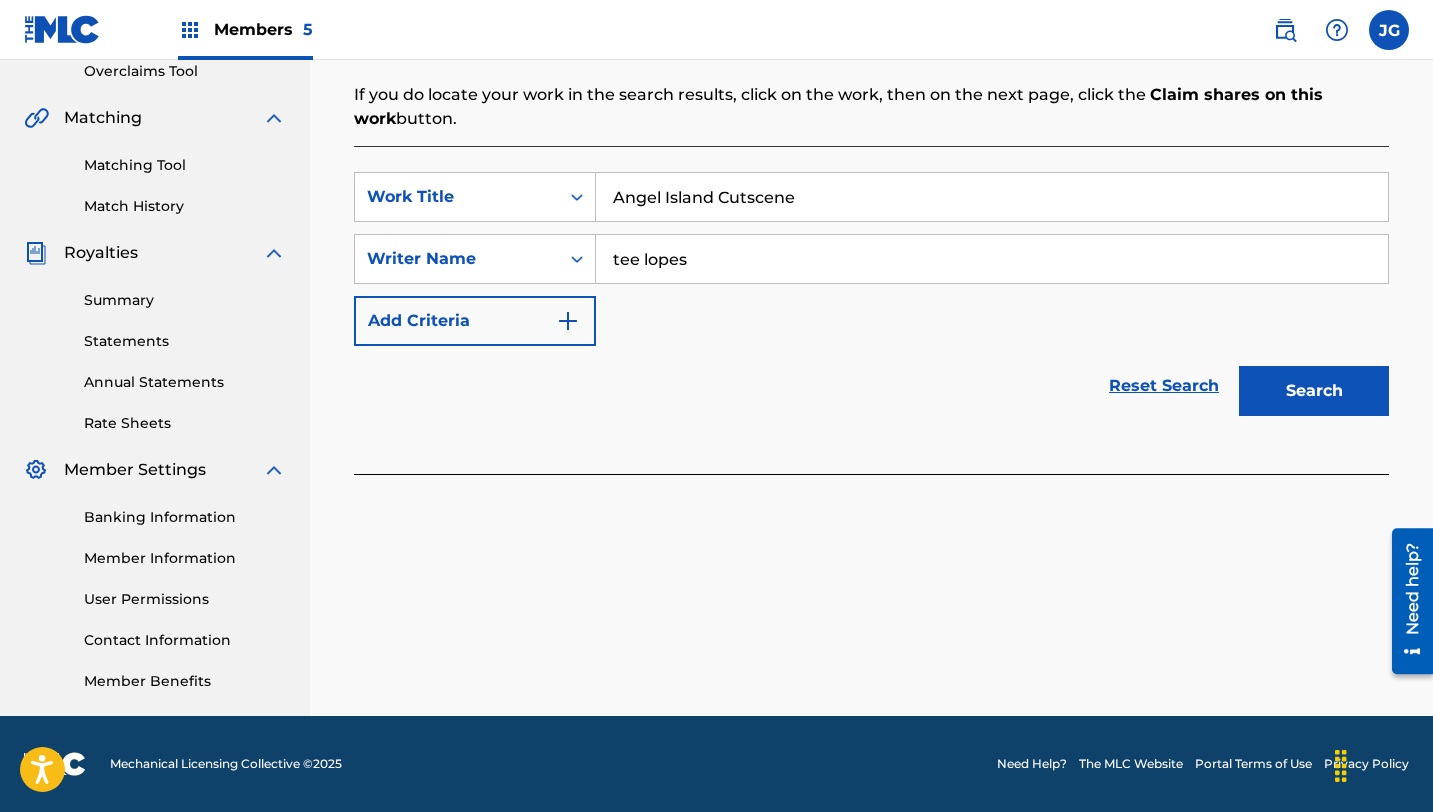 click on "Search" at bounding box center (1314, 391) 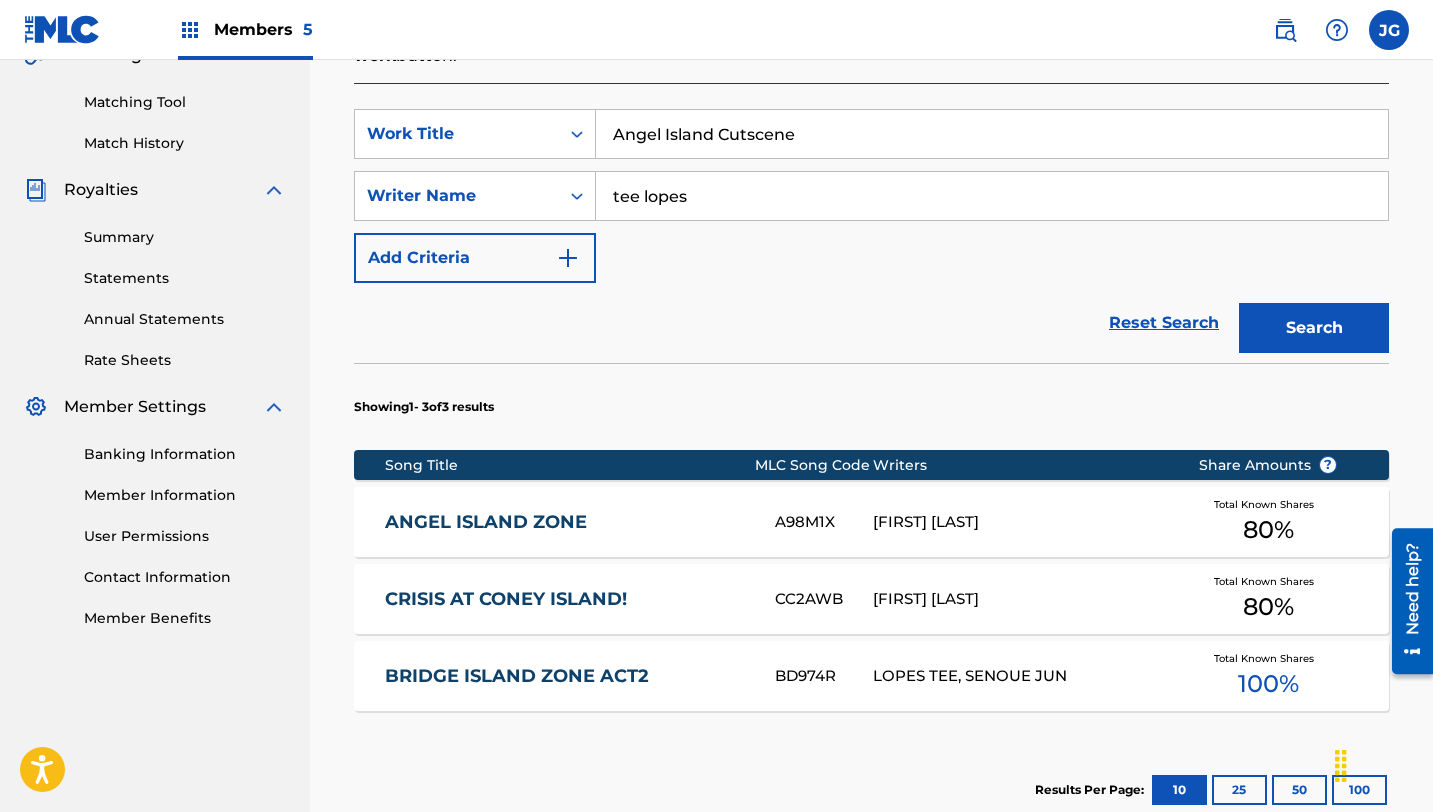 scroll, scrollTop: 494, scrollLeft: 0, axis: vertical 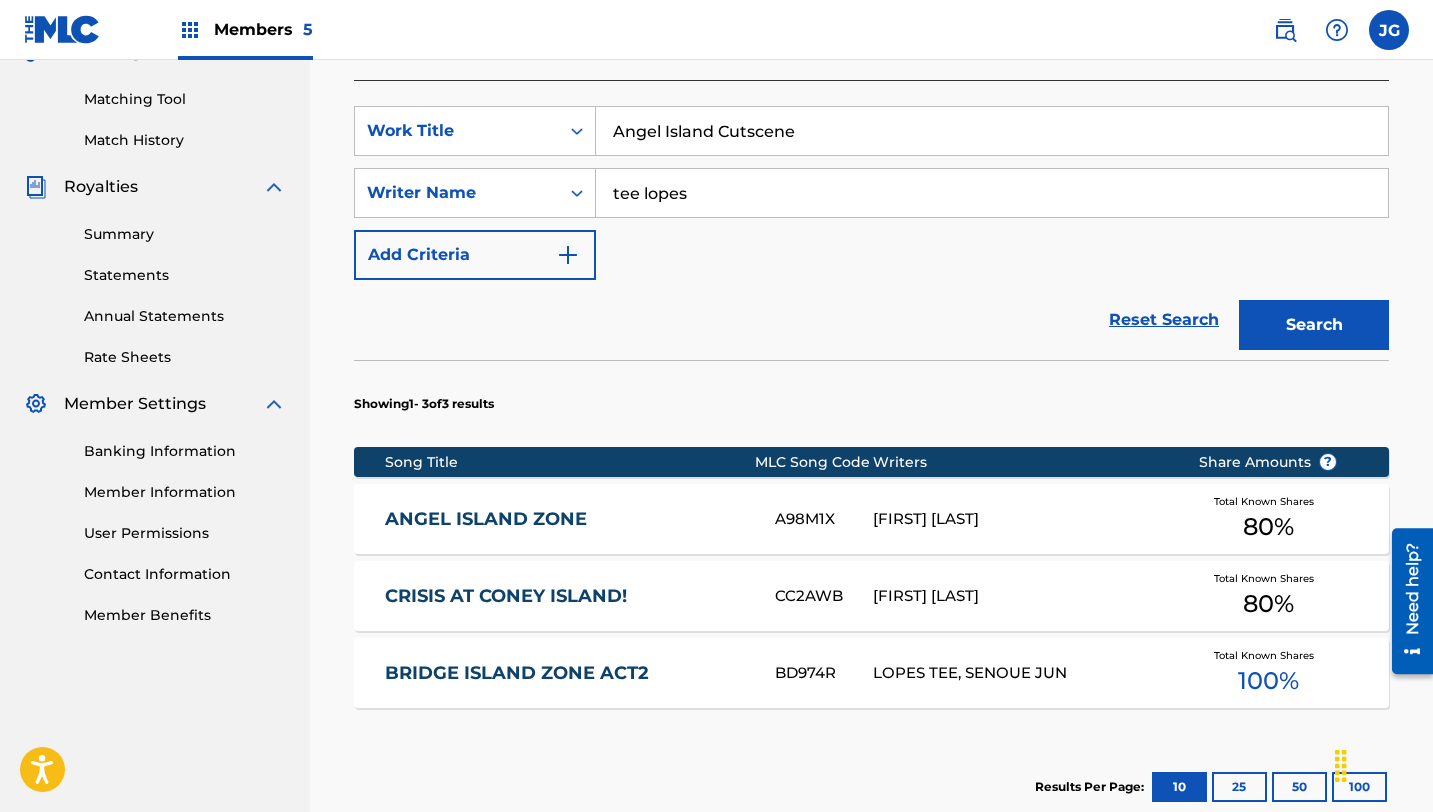 click on "BRIDGE ISLAND ZONE ACT2" at bounding box center (566, 673) 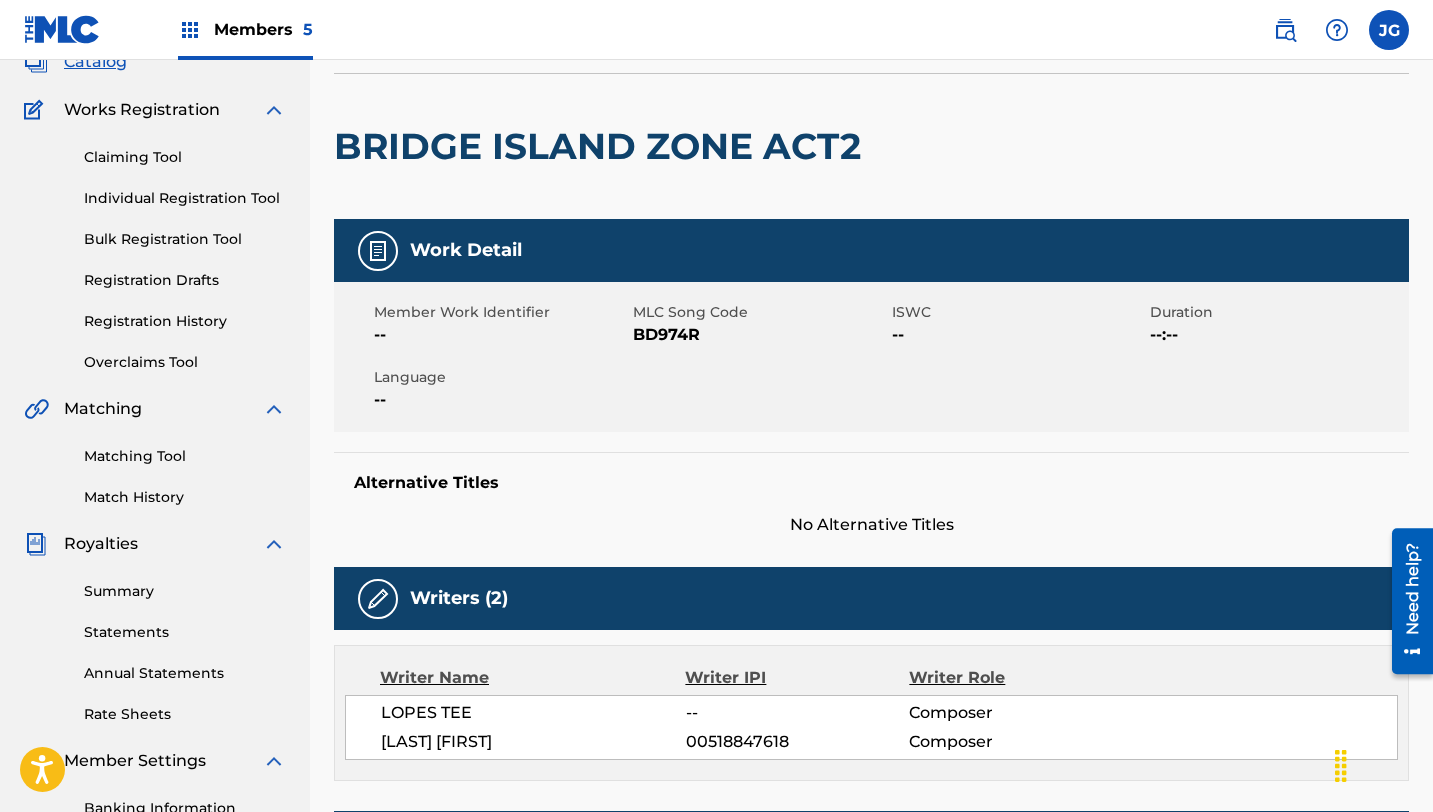 scroll, scrollTop: 0, scrollLeft: 0, axis: both 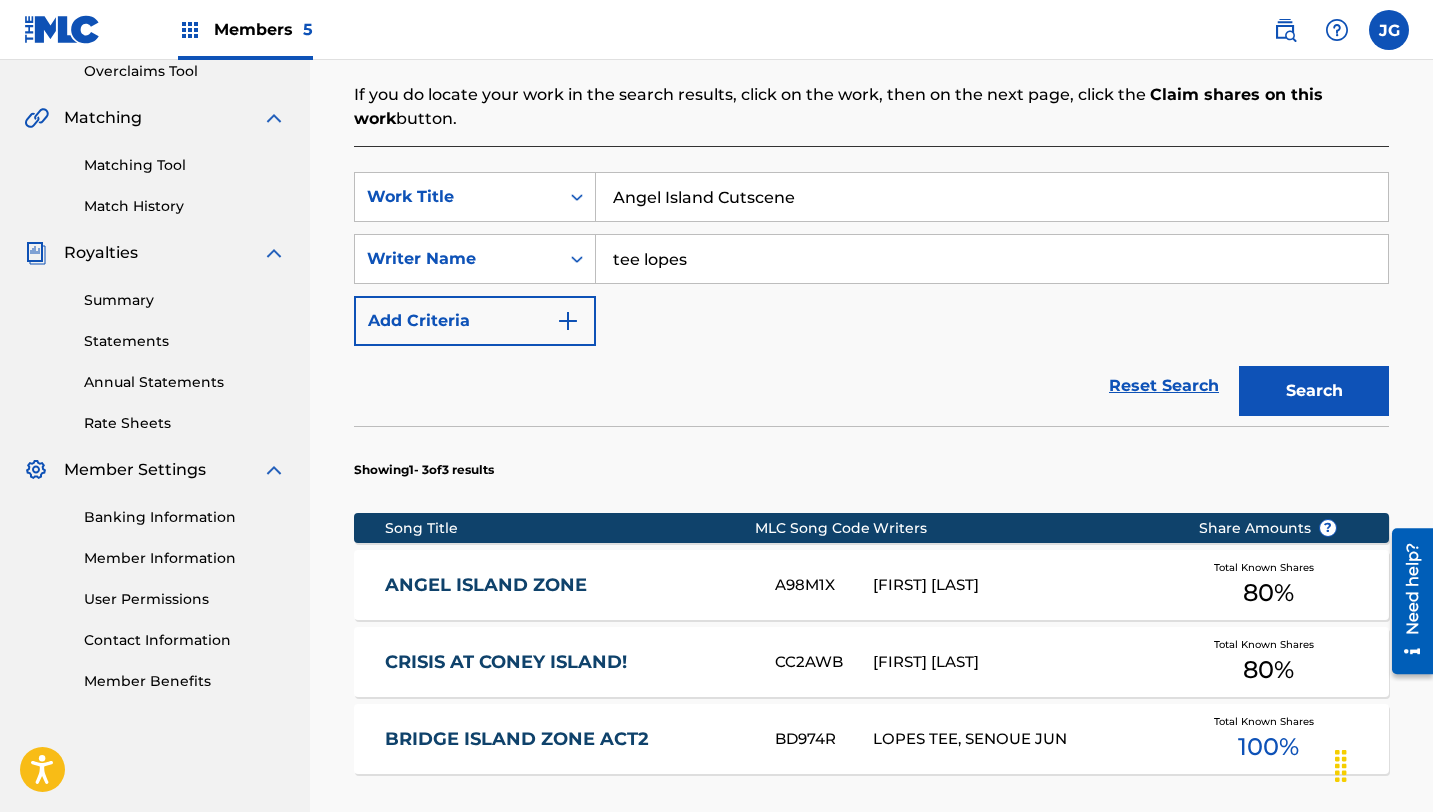 click on "Search" at bounding box center [1314, 391] 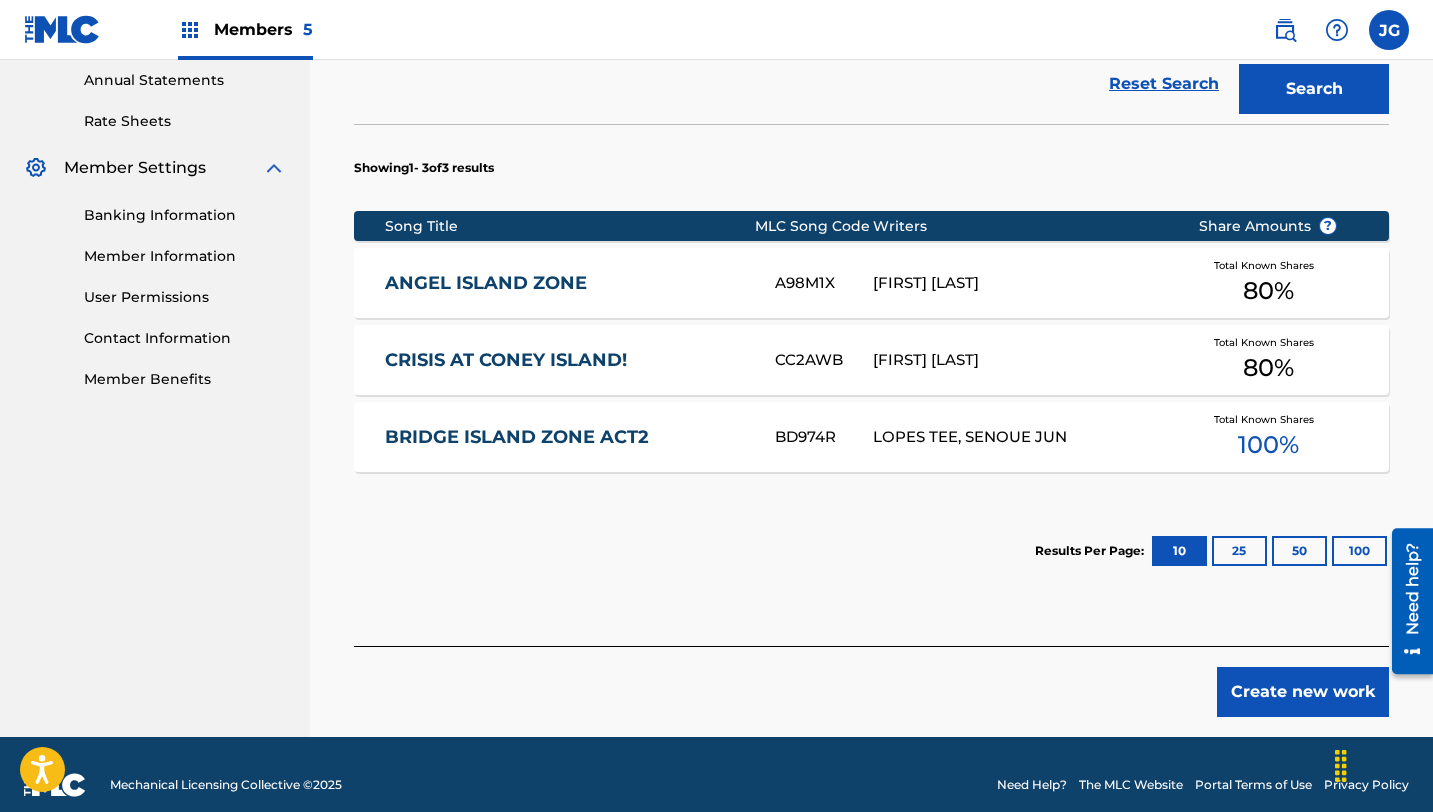 scroll, scrollTop: 751, scrollLeft: 0, axis: vertical 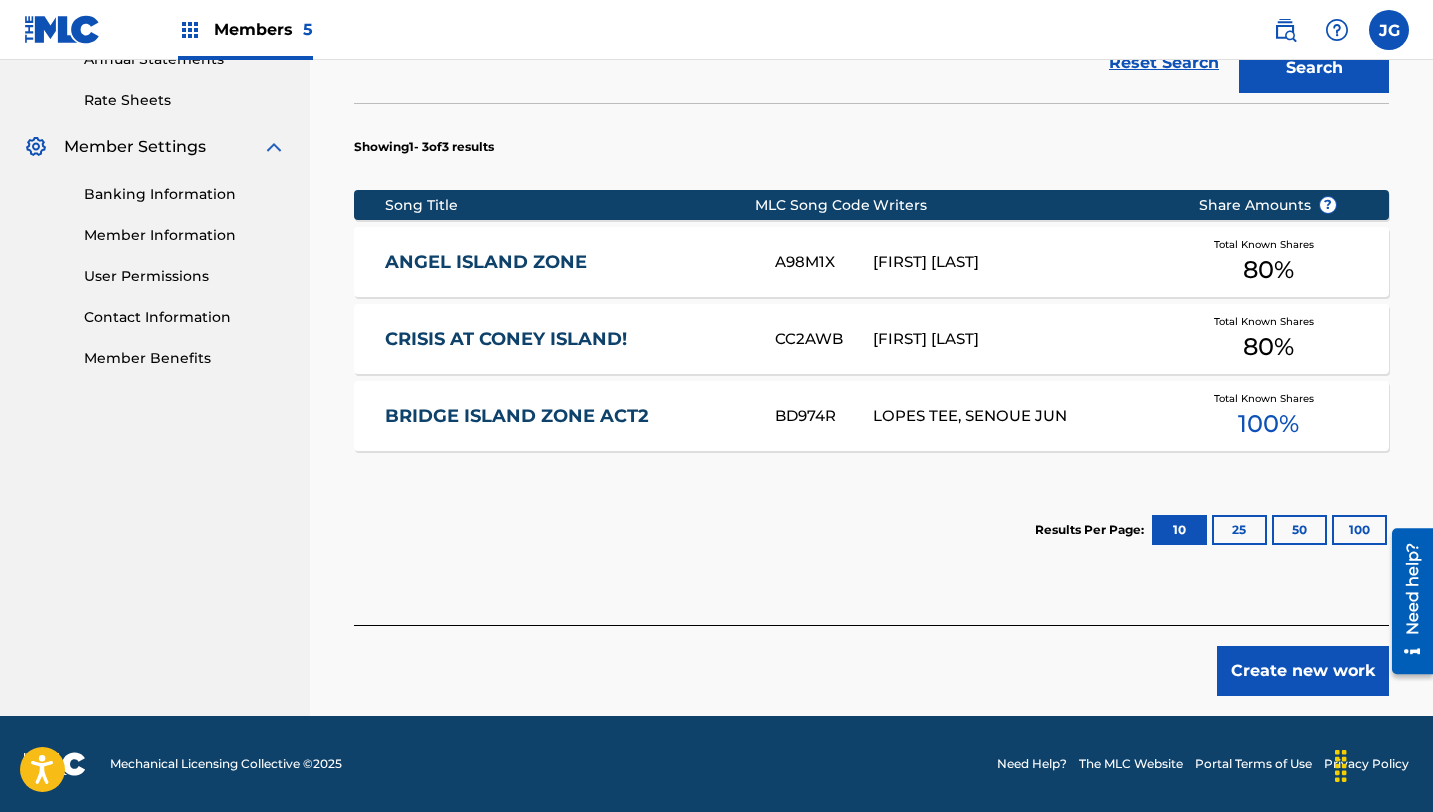 click on "Create new work" at bounding box center [1303, 671] 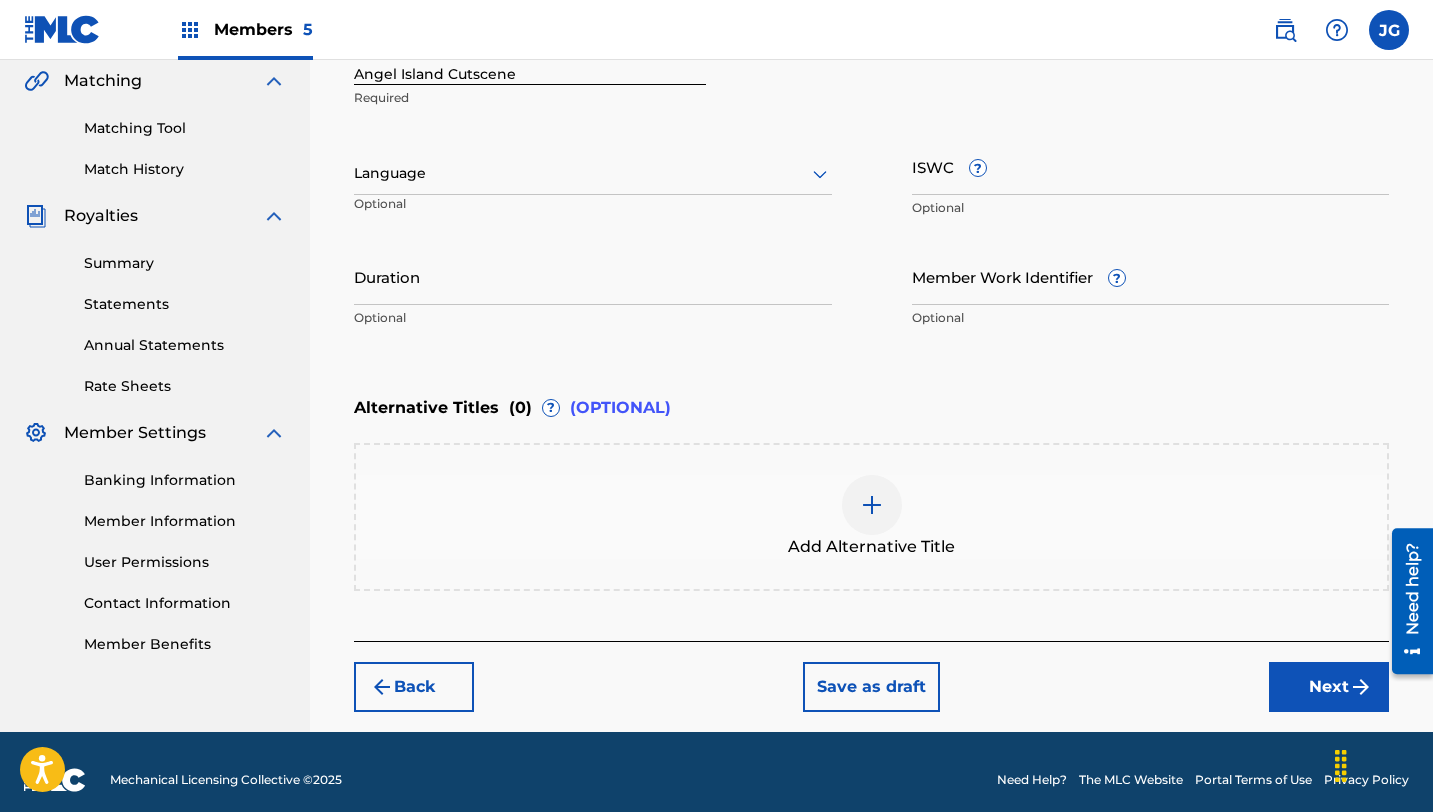 scroll, scrollTop: 480, scrollLeft: 0, axis: vertical 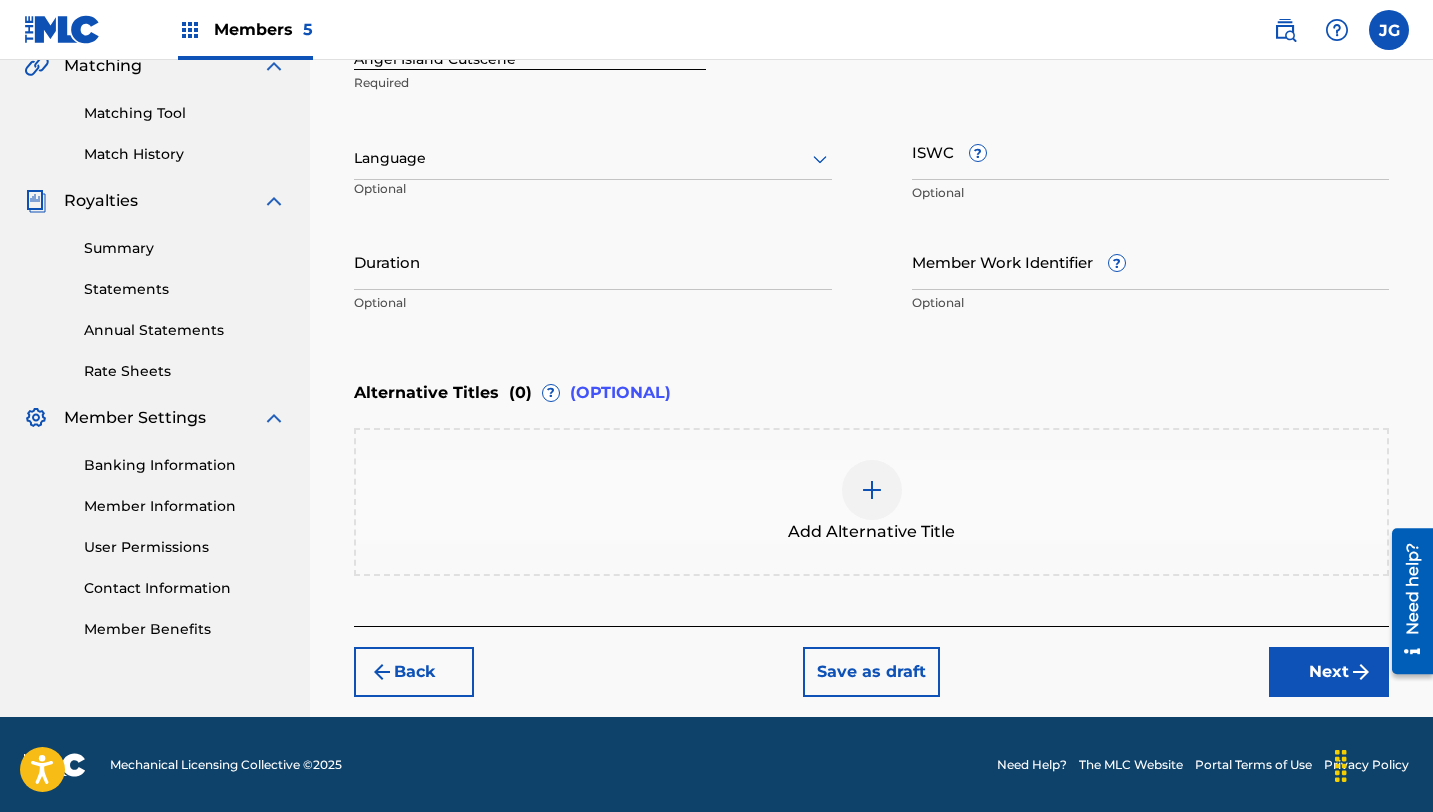 click on "Next" at bounding box center [1329, 672] 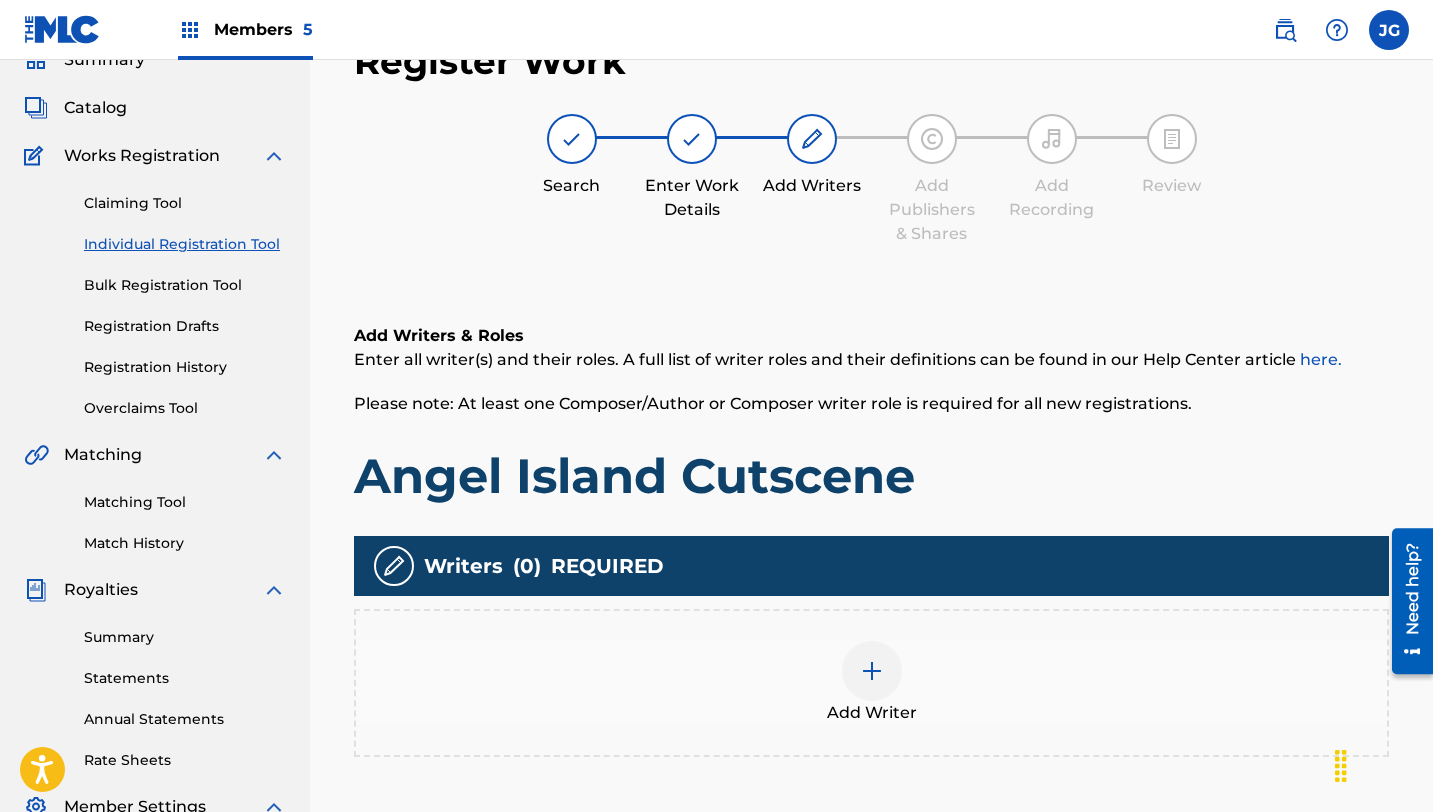 scroll, scrollTop: 90, scrollLeft: 0, axis: vertical 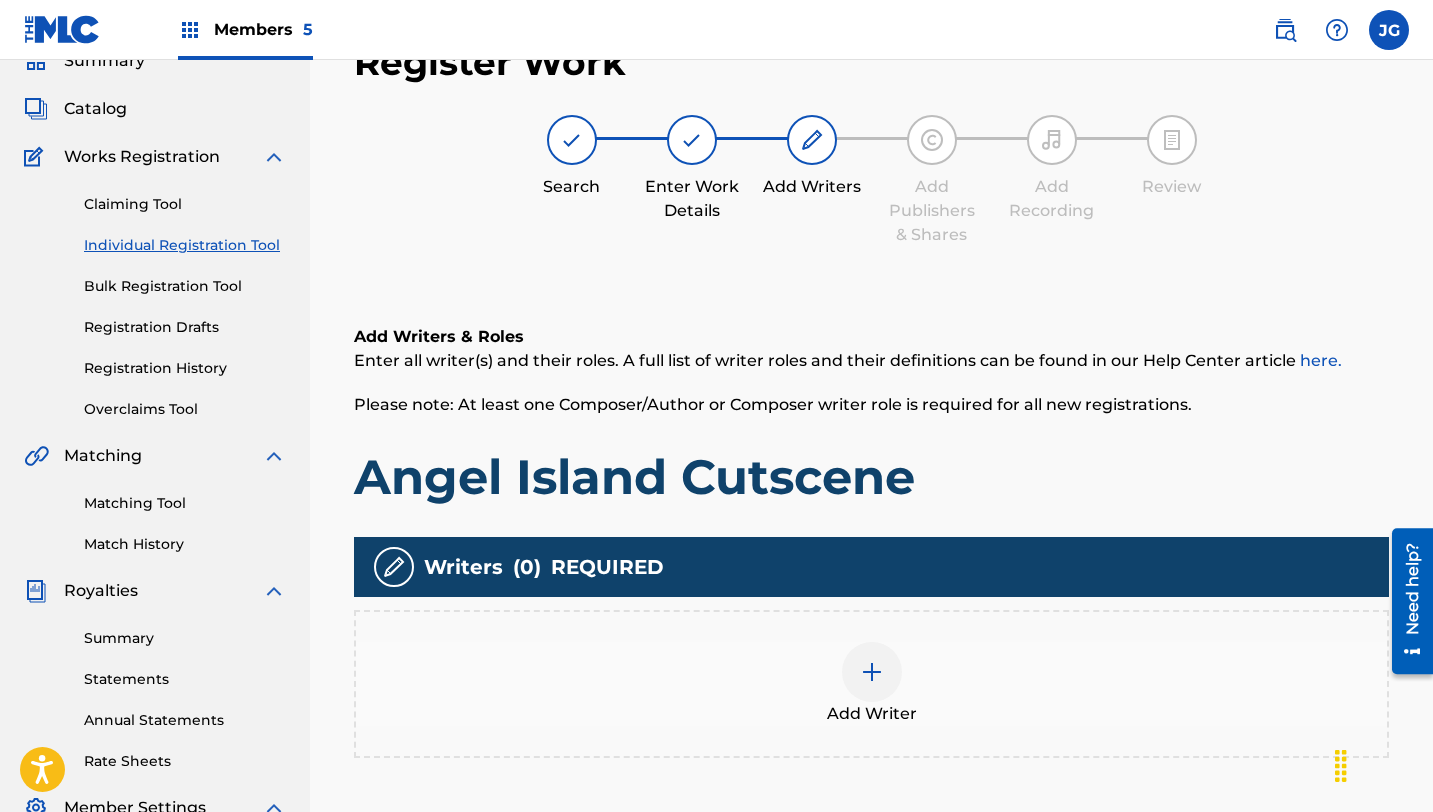 click at bounding box center (872, 672) 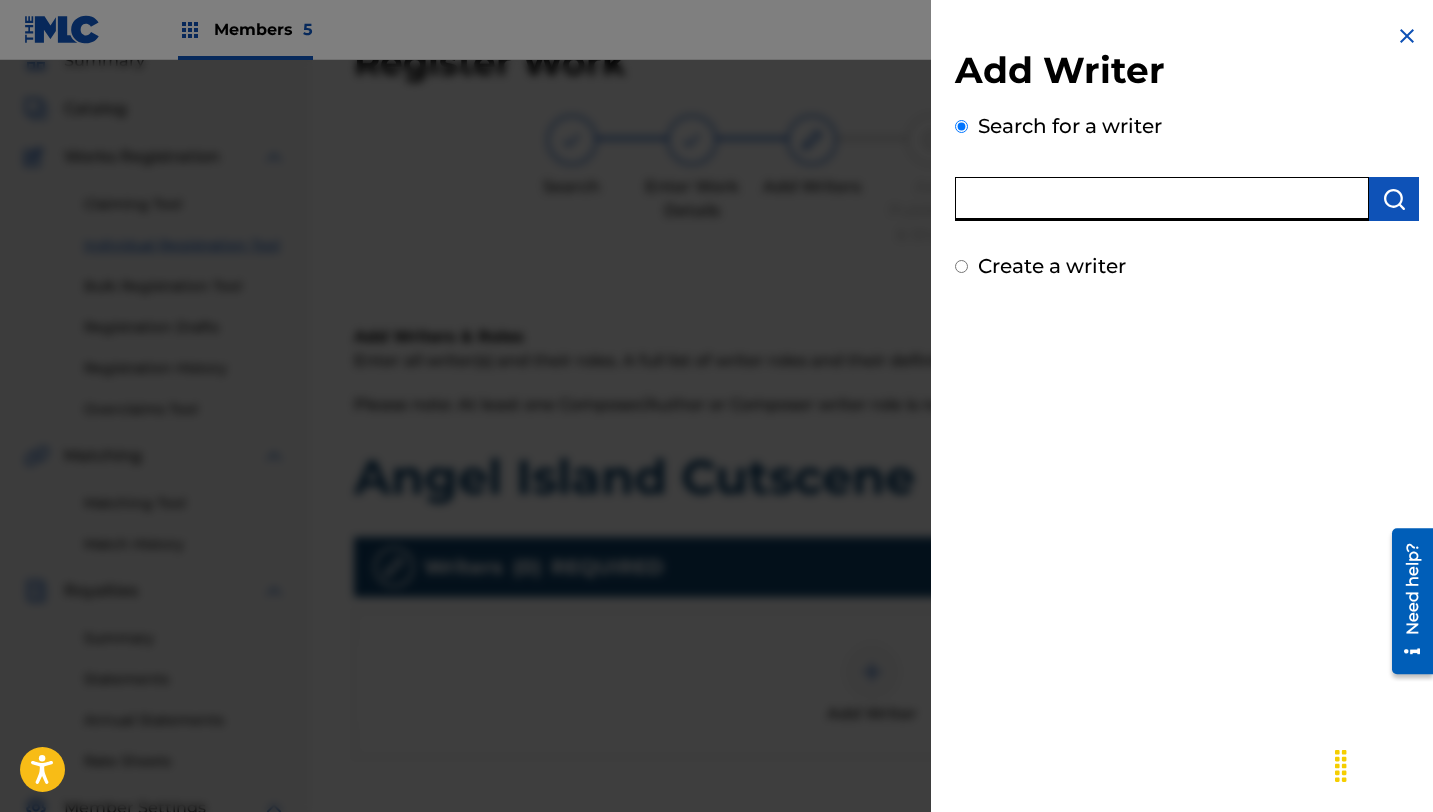 click at bounding box center [1162, 199] 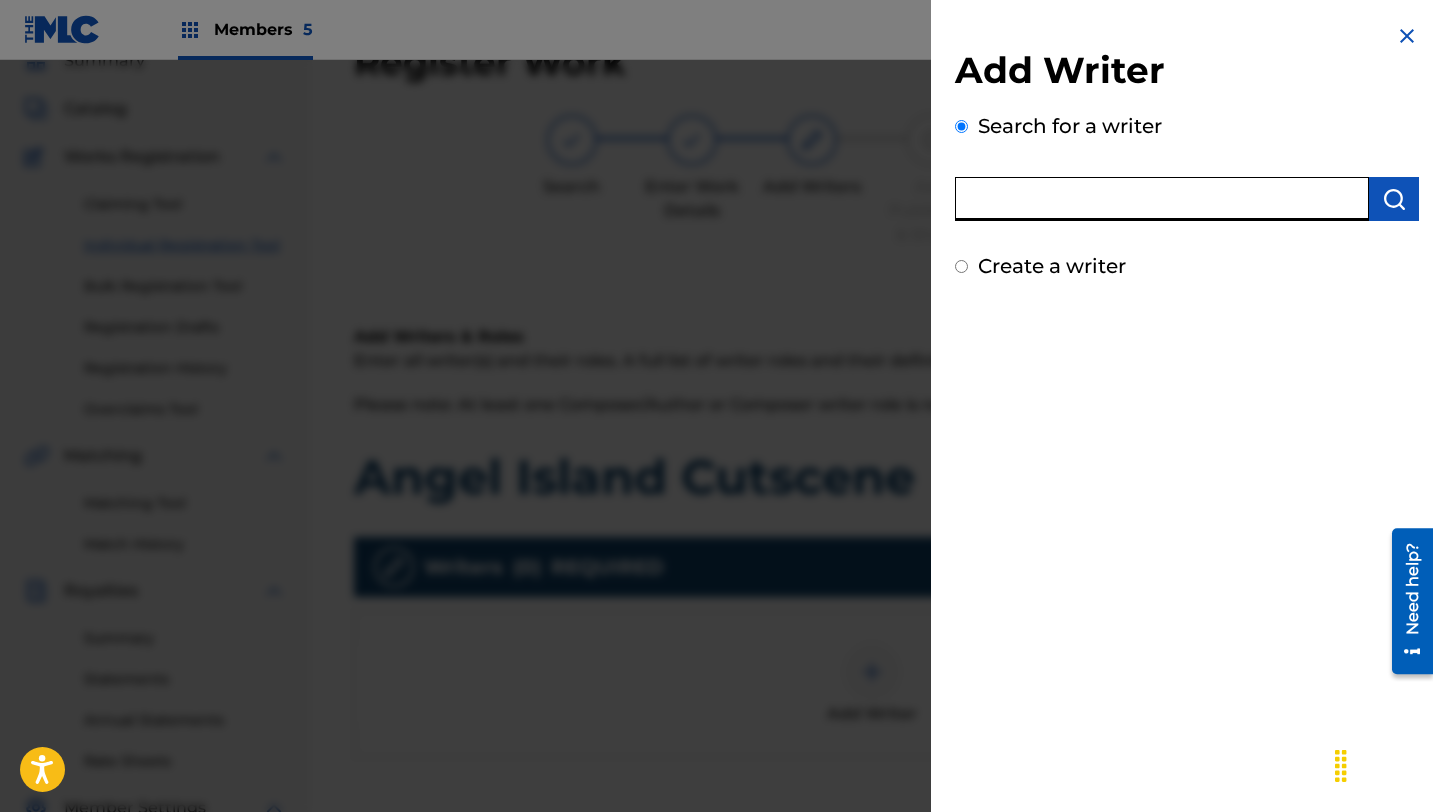 click at bounding box center [1162, 199] 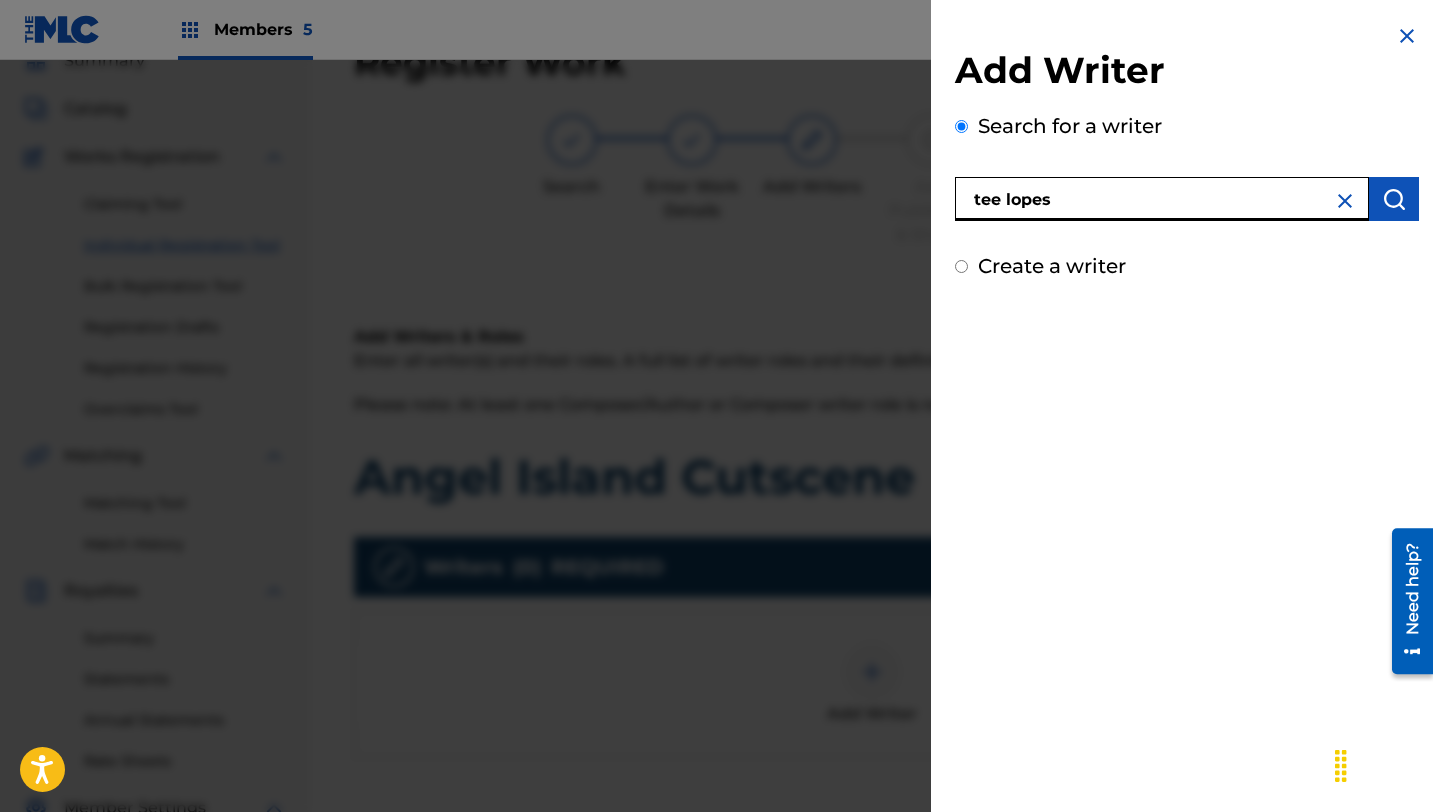 type on "tee lopes" 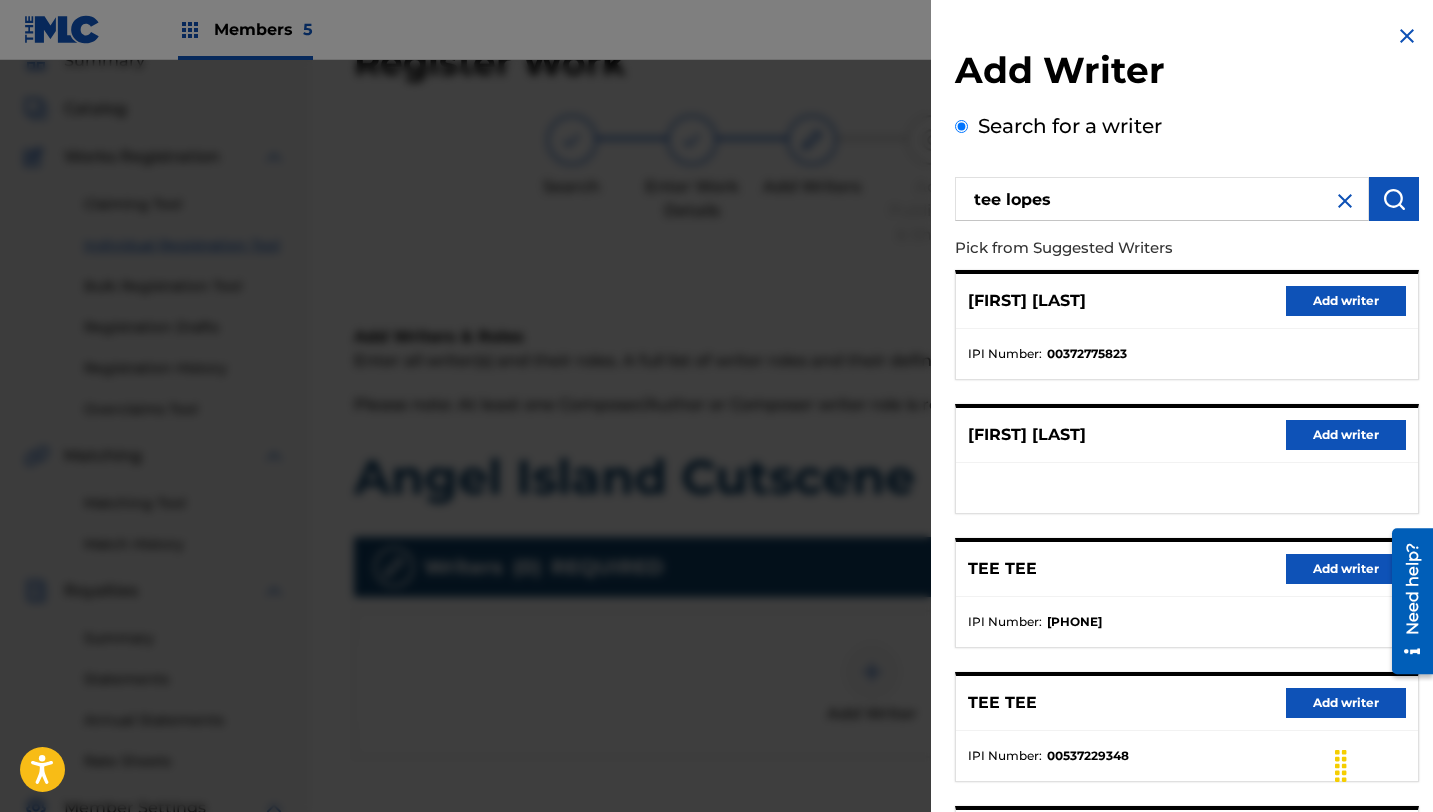 click on "Add writer" at bounding box center (1346, 301) 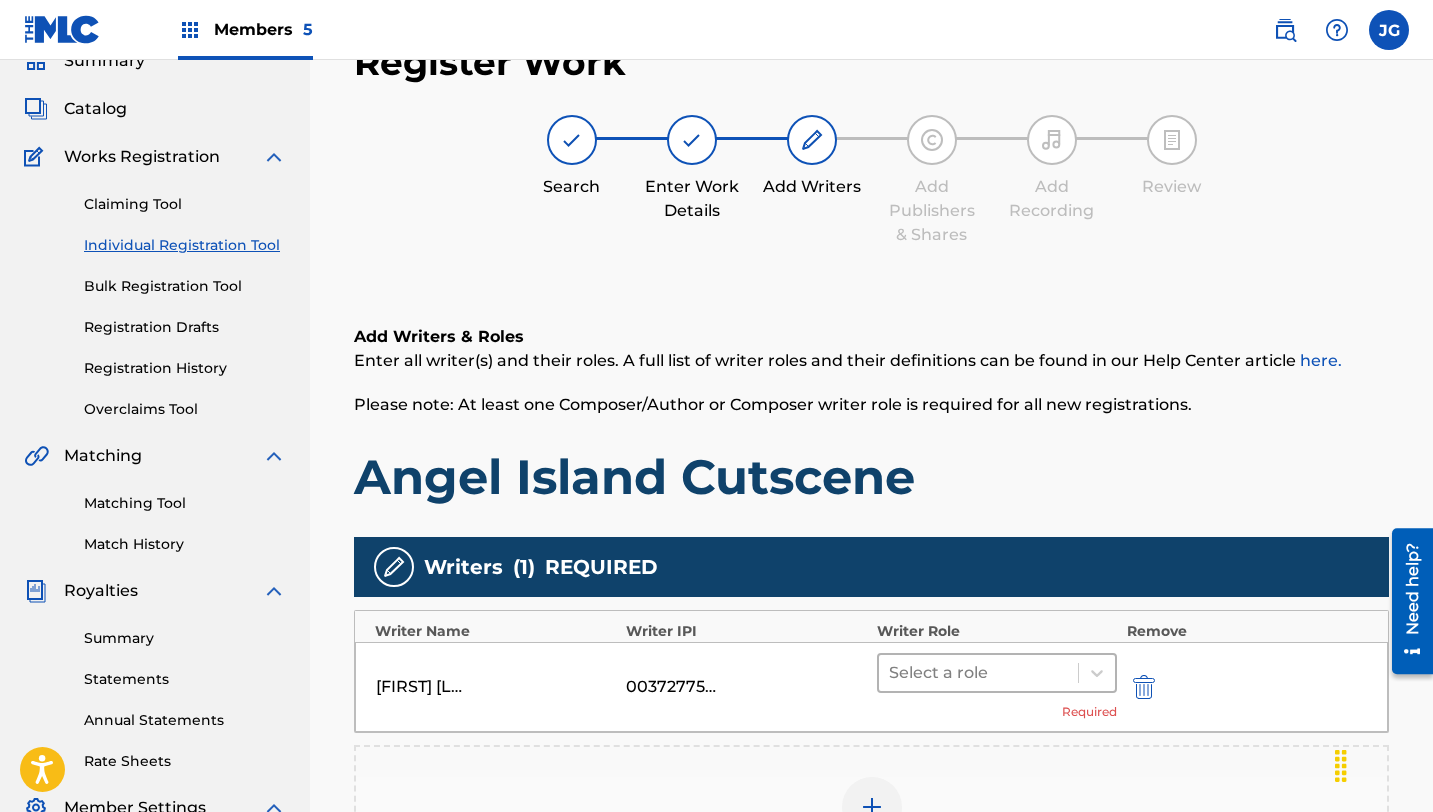 click at bounding box center (978, 673) 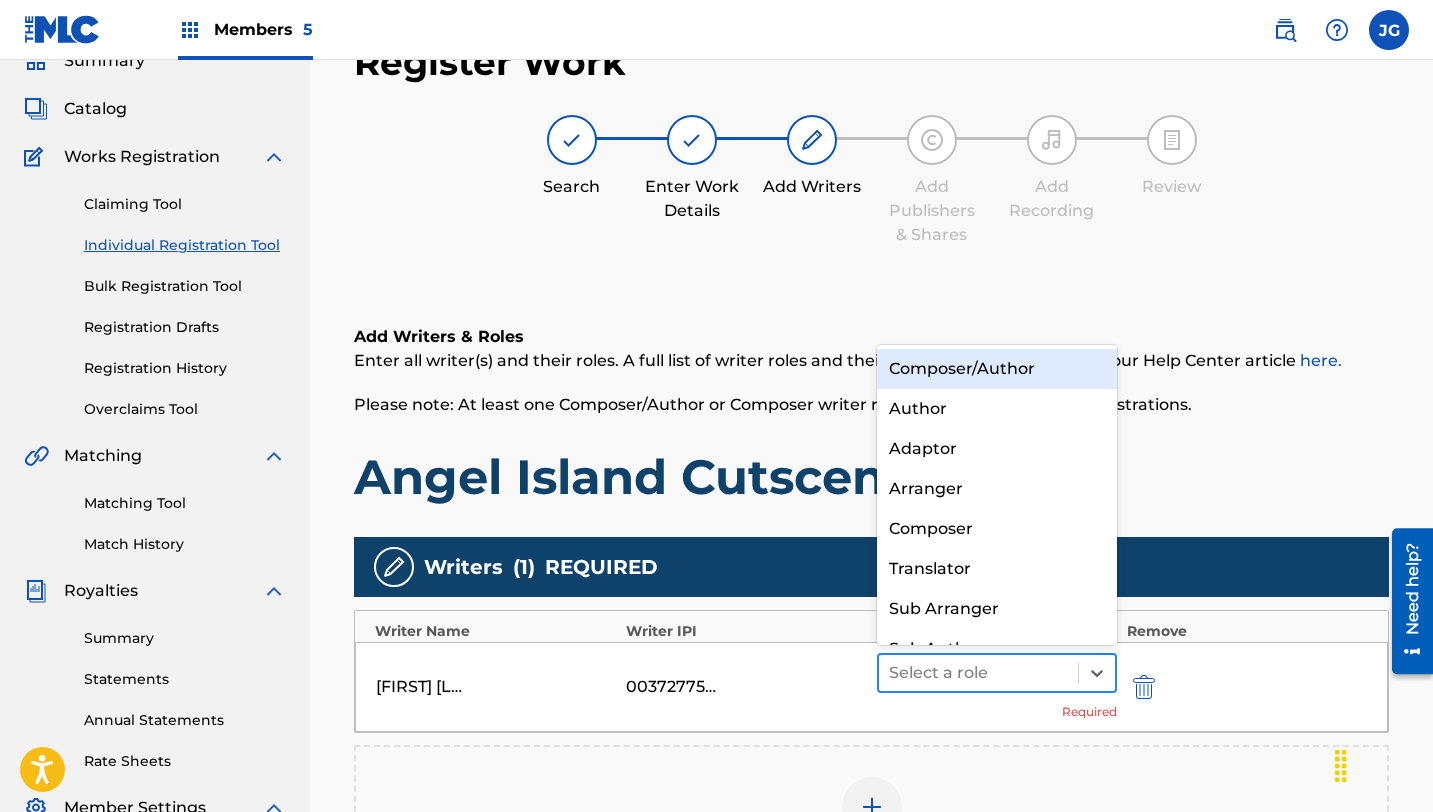 scroll, scrollTop: 0, scrollLeft: 0, axis: both 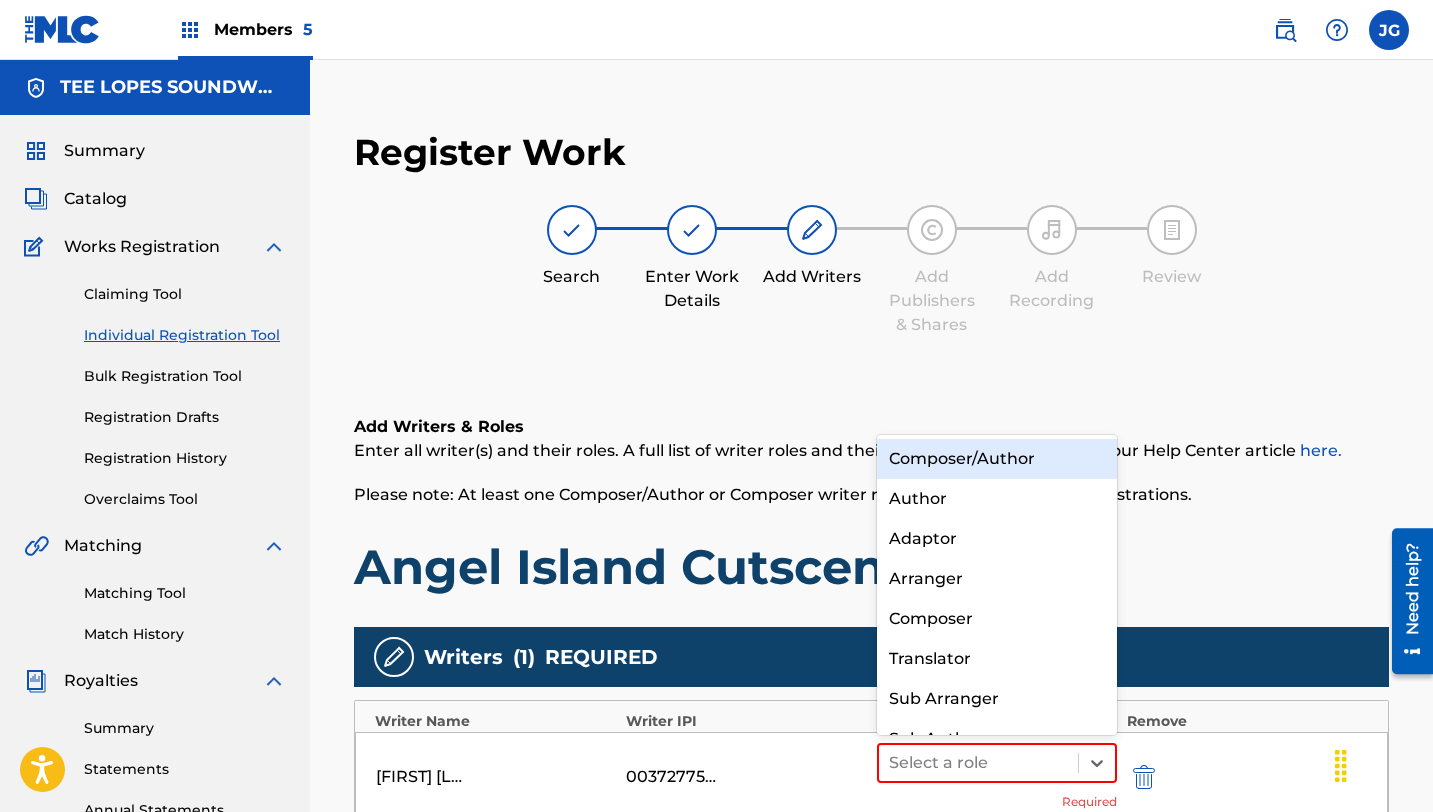click on "Composer/Author" at bounding box center (997, 459) 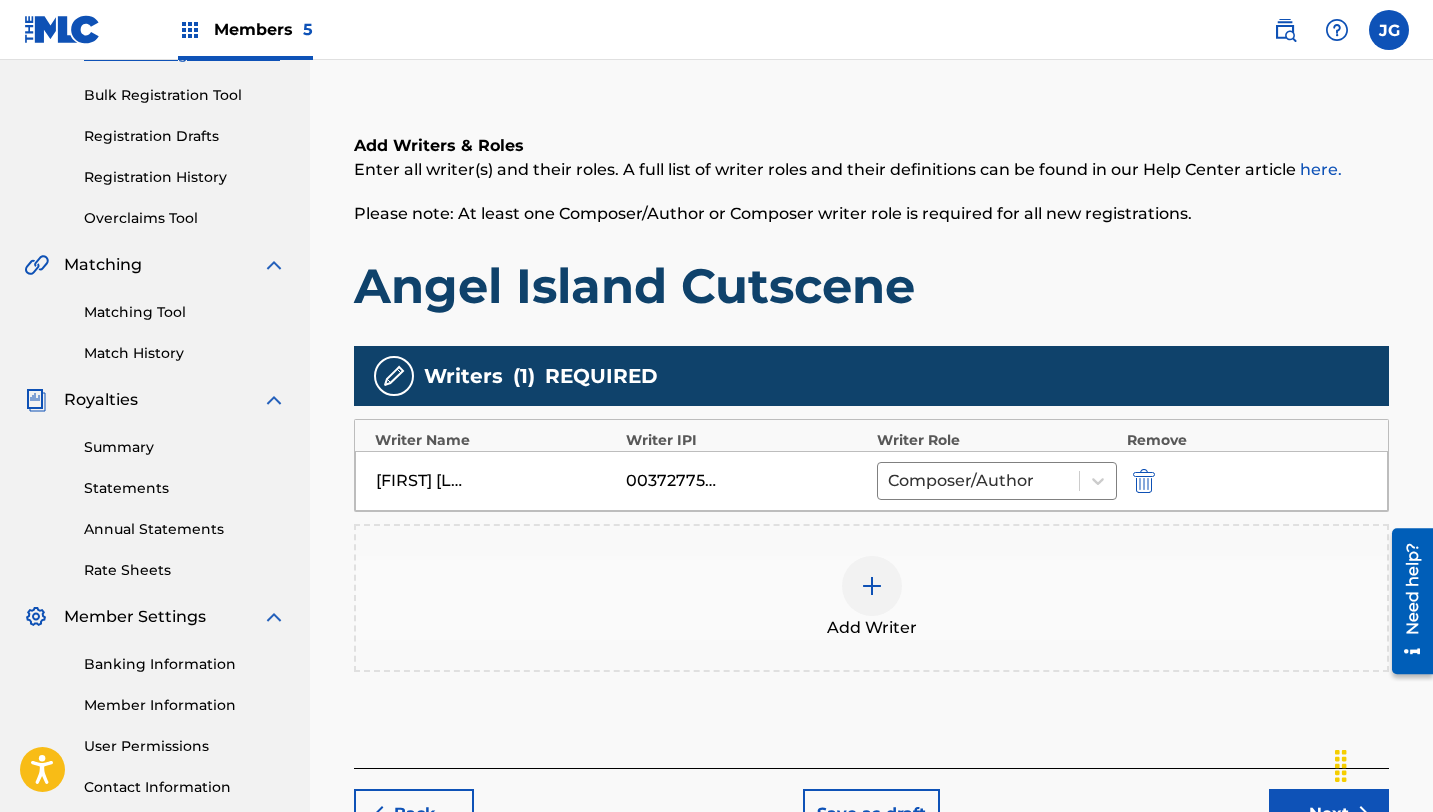 scroll, scrollTop: 428, scrollLeft: 0, axis: vertical 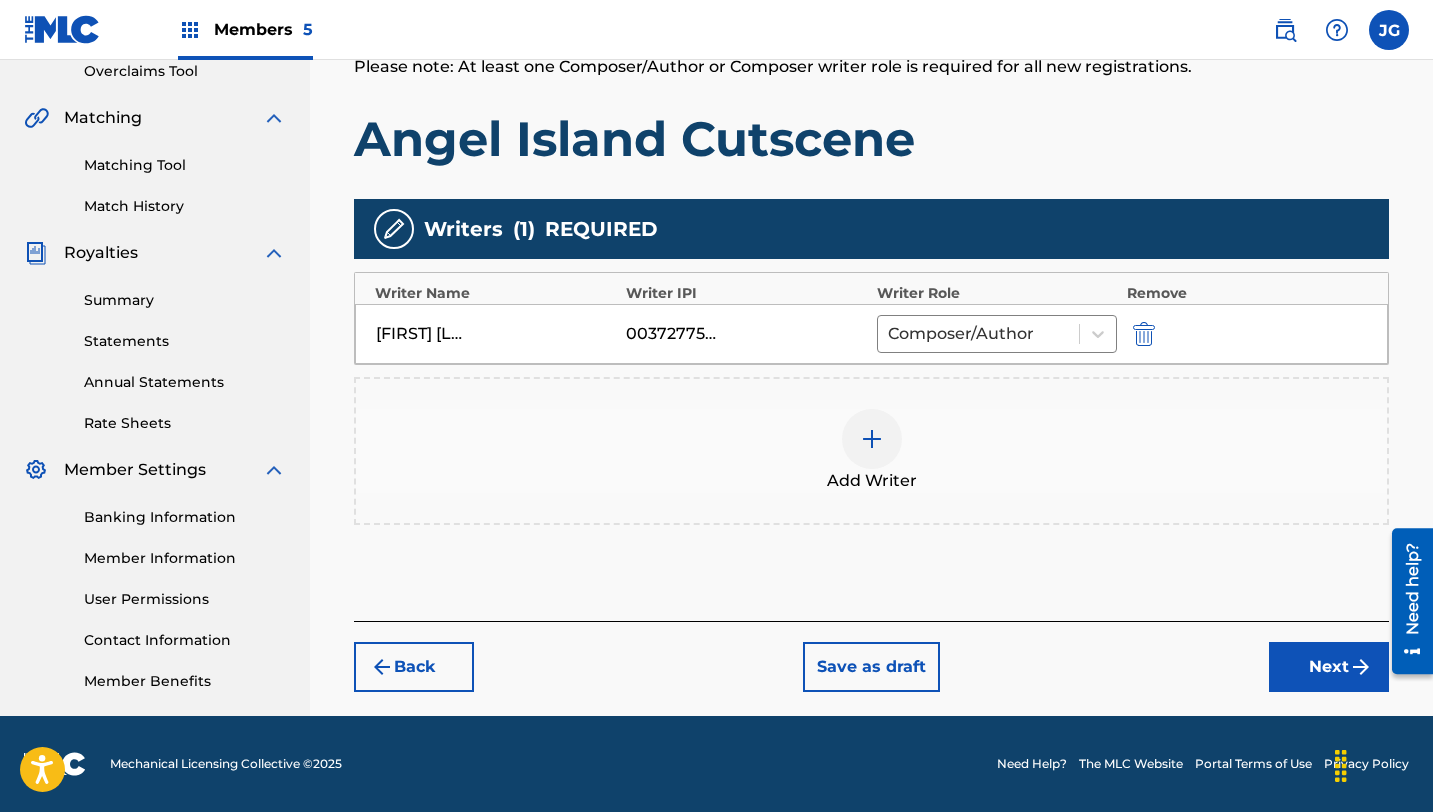 click on "Next" at bounding box center [1329, 667] 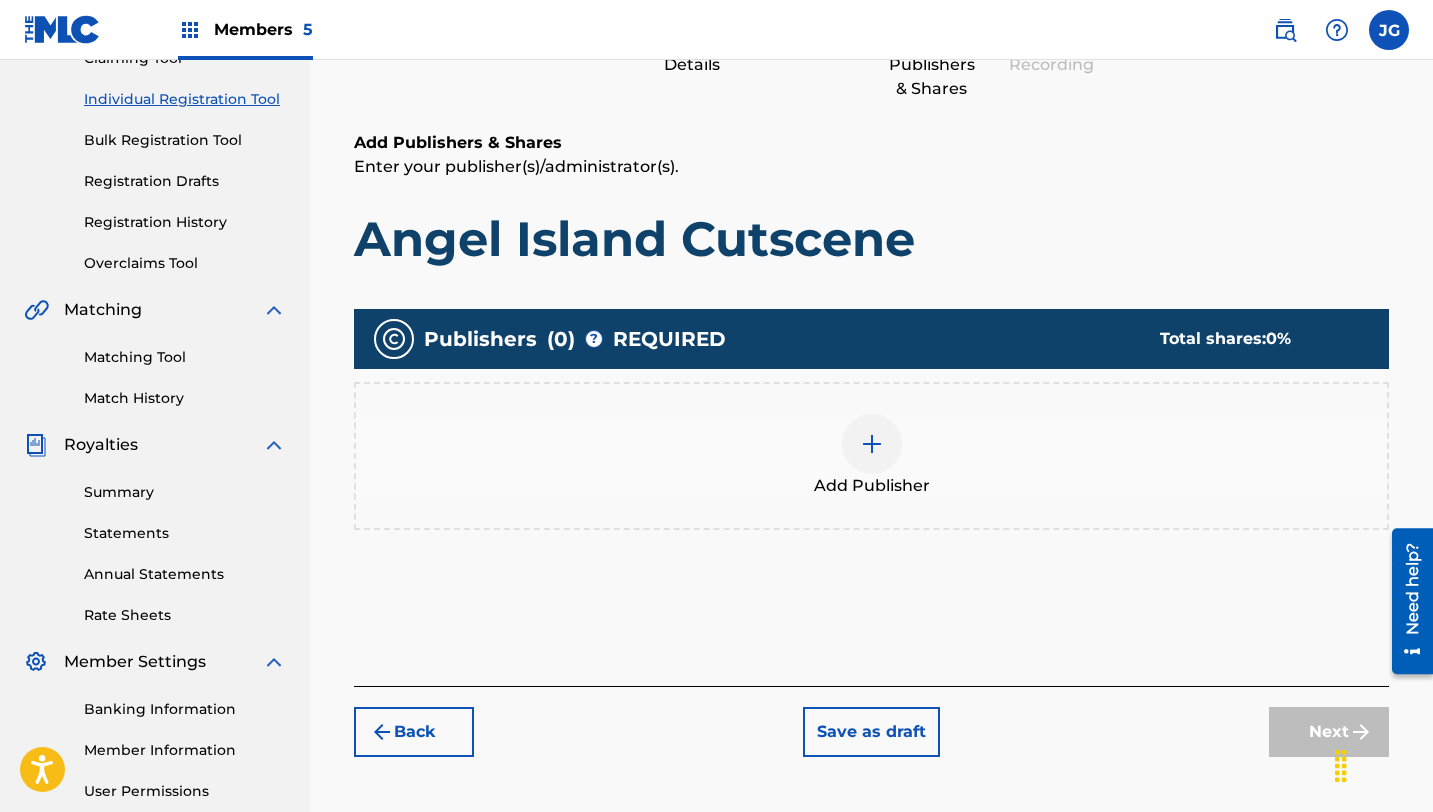 scroll, scrollTop: 90, scrollLeft: 0, axis: vertical 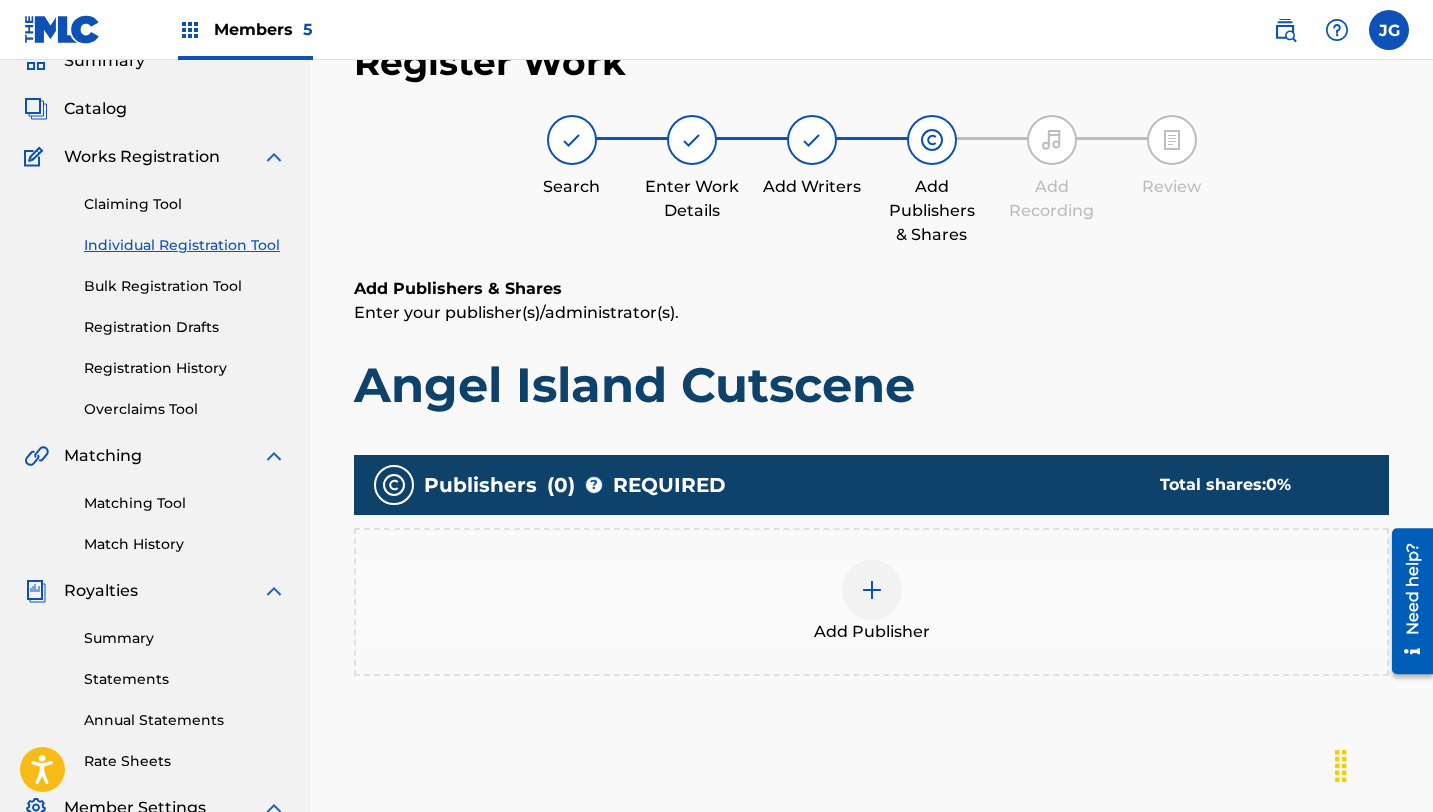 click at bounding box center [872, 590] 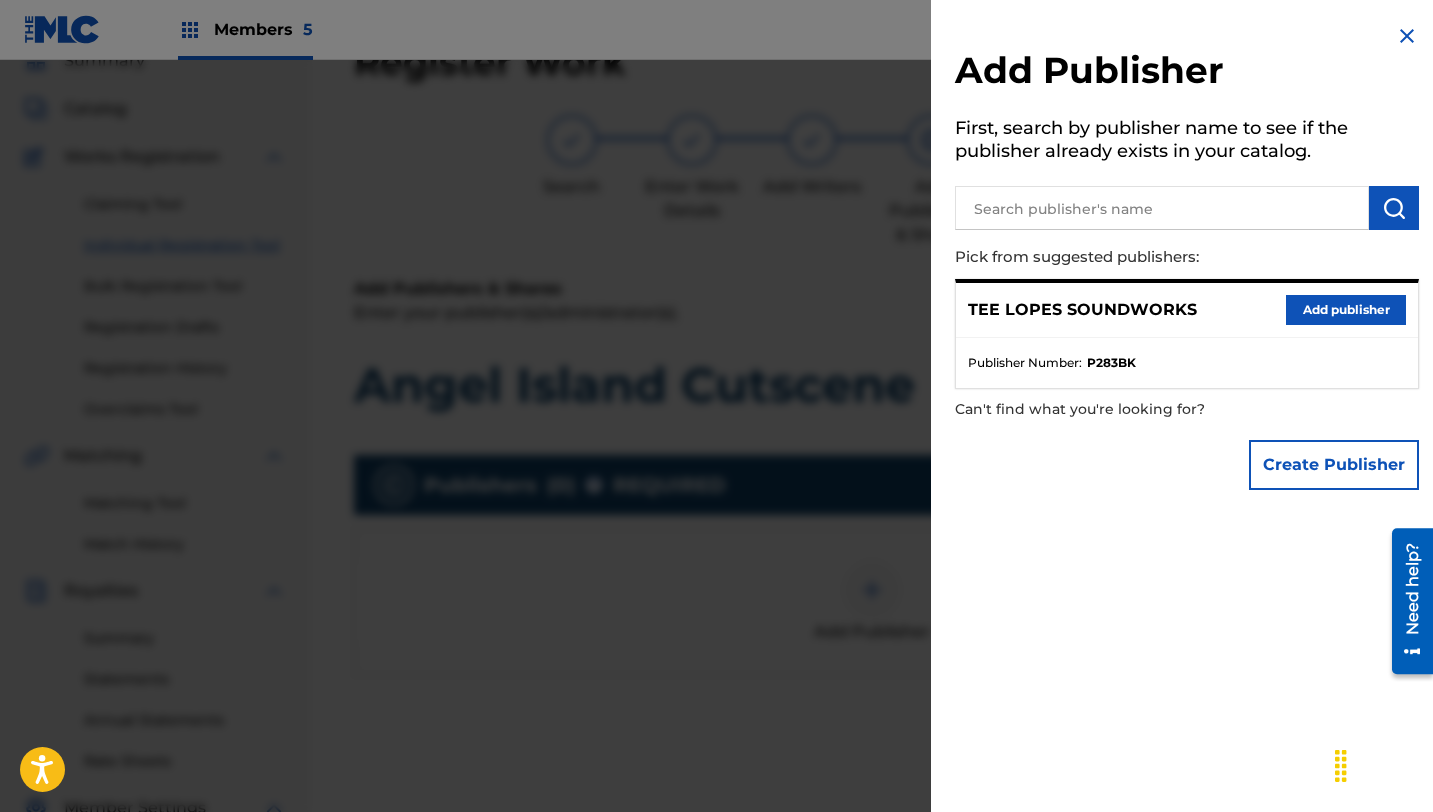 click on "Add publisher" at bounding box center [1346, 310] 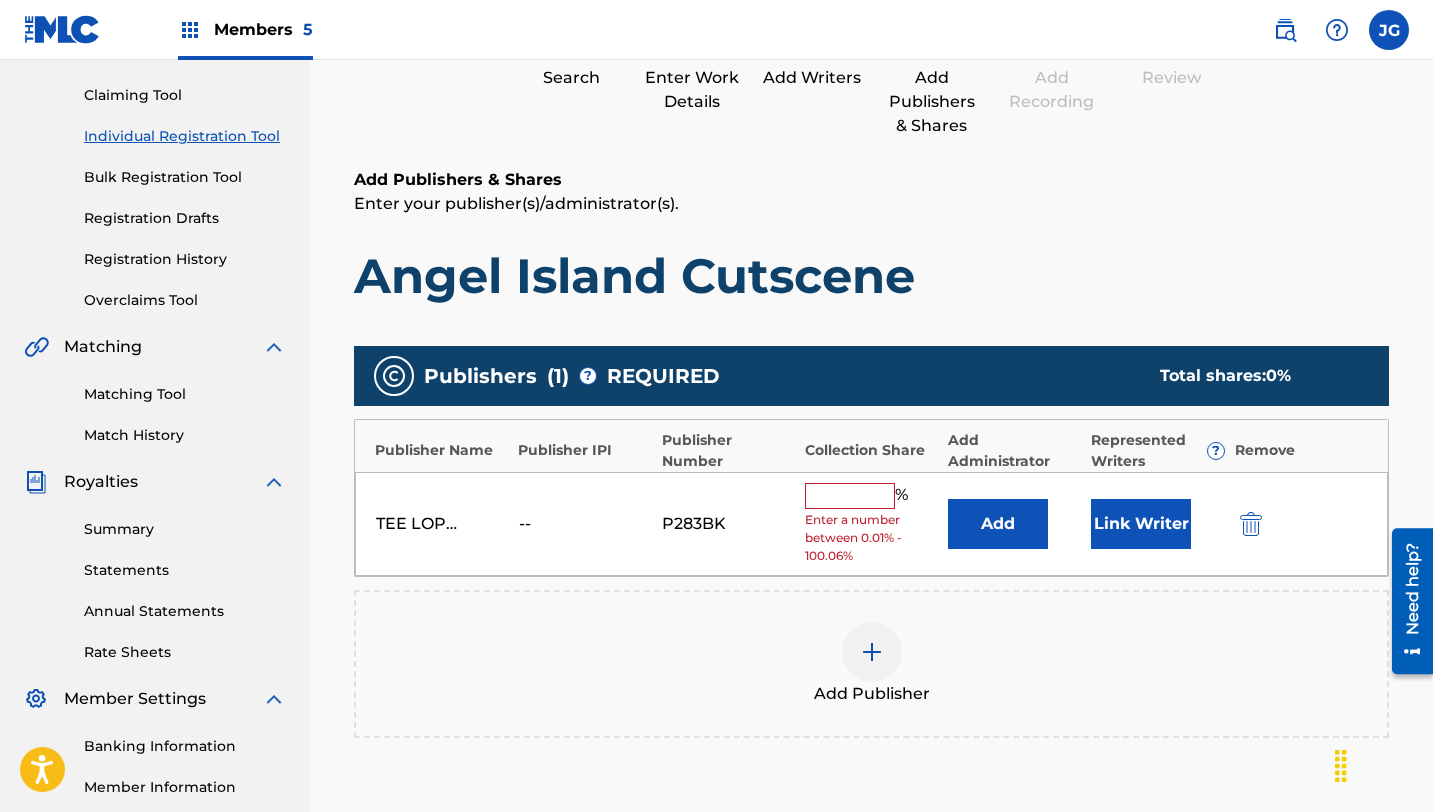 scroll, scrollTop: 228, scrollLeft: 0, axis: vertical 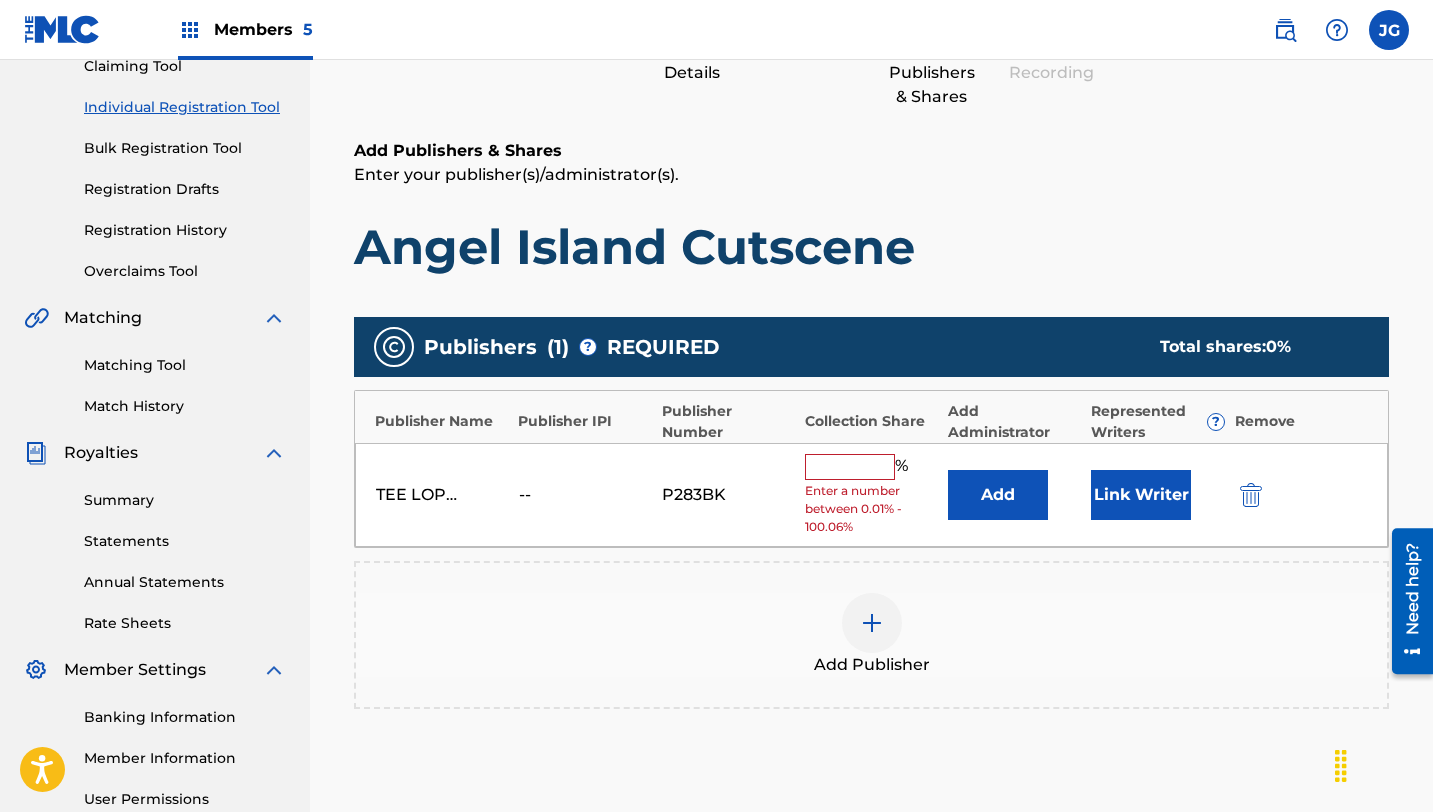 click at bounding box center [850, 467] 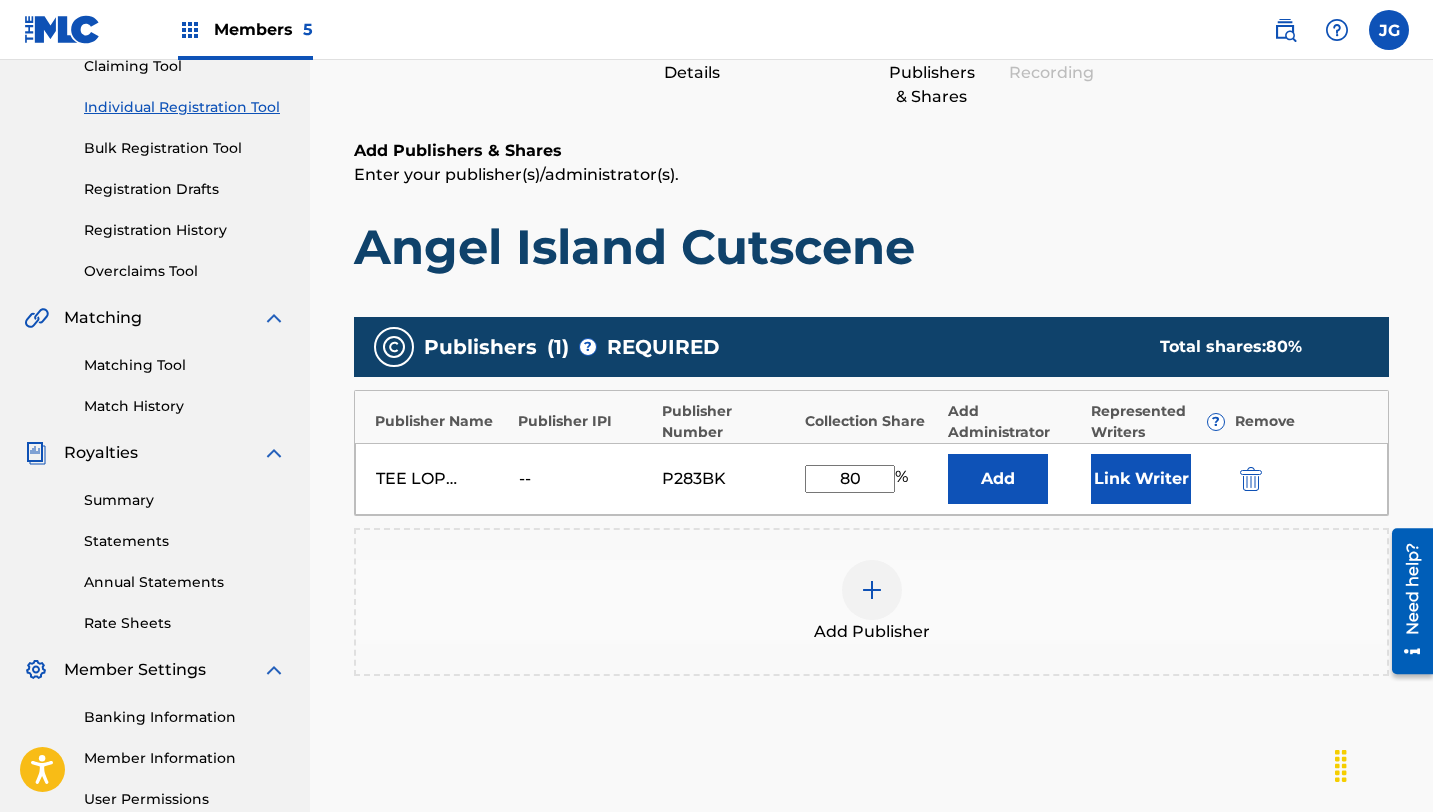 click on "Link Writer" at bounding box center (1141, 479) 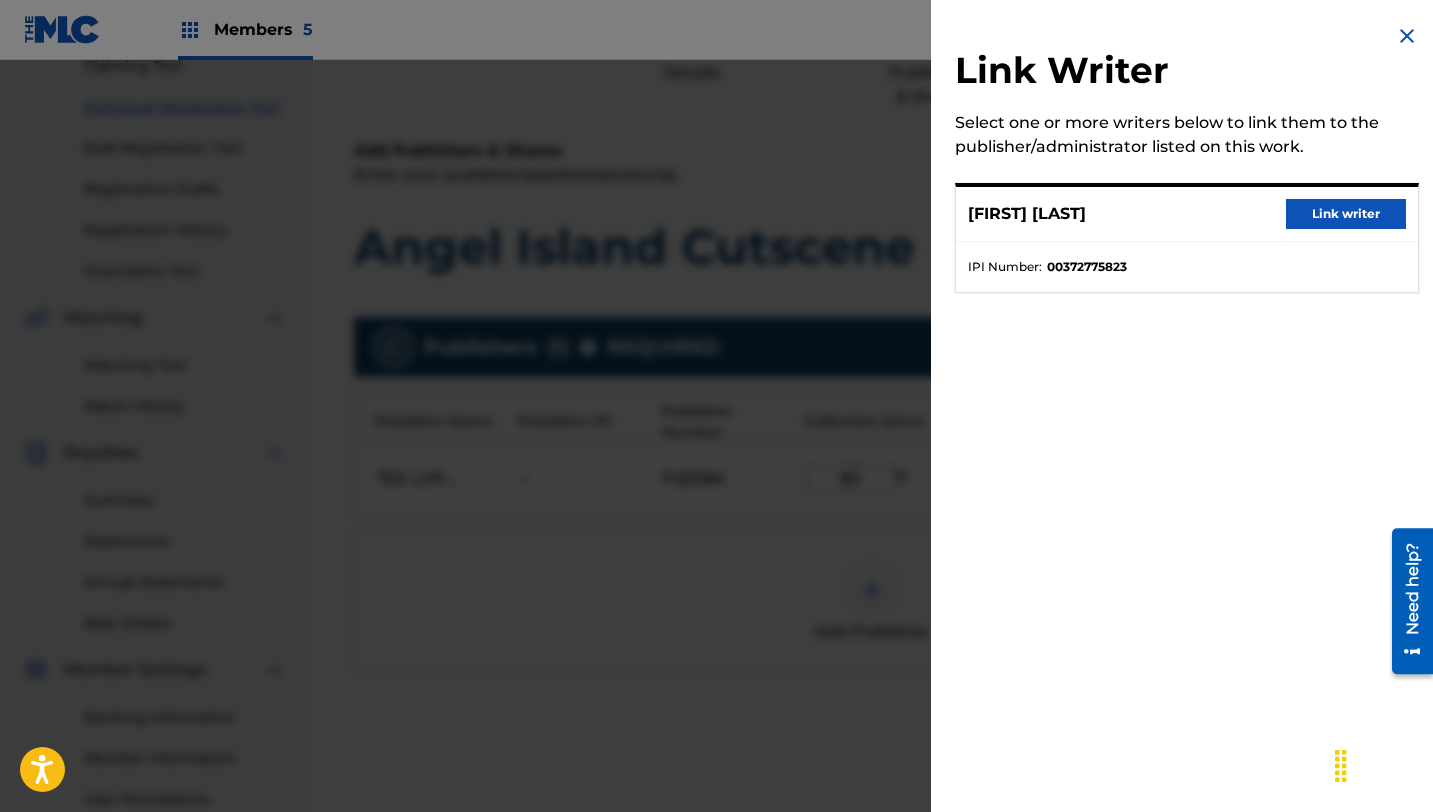 click on "Link writer" at bounding box center [1346, 214] 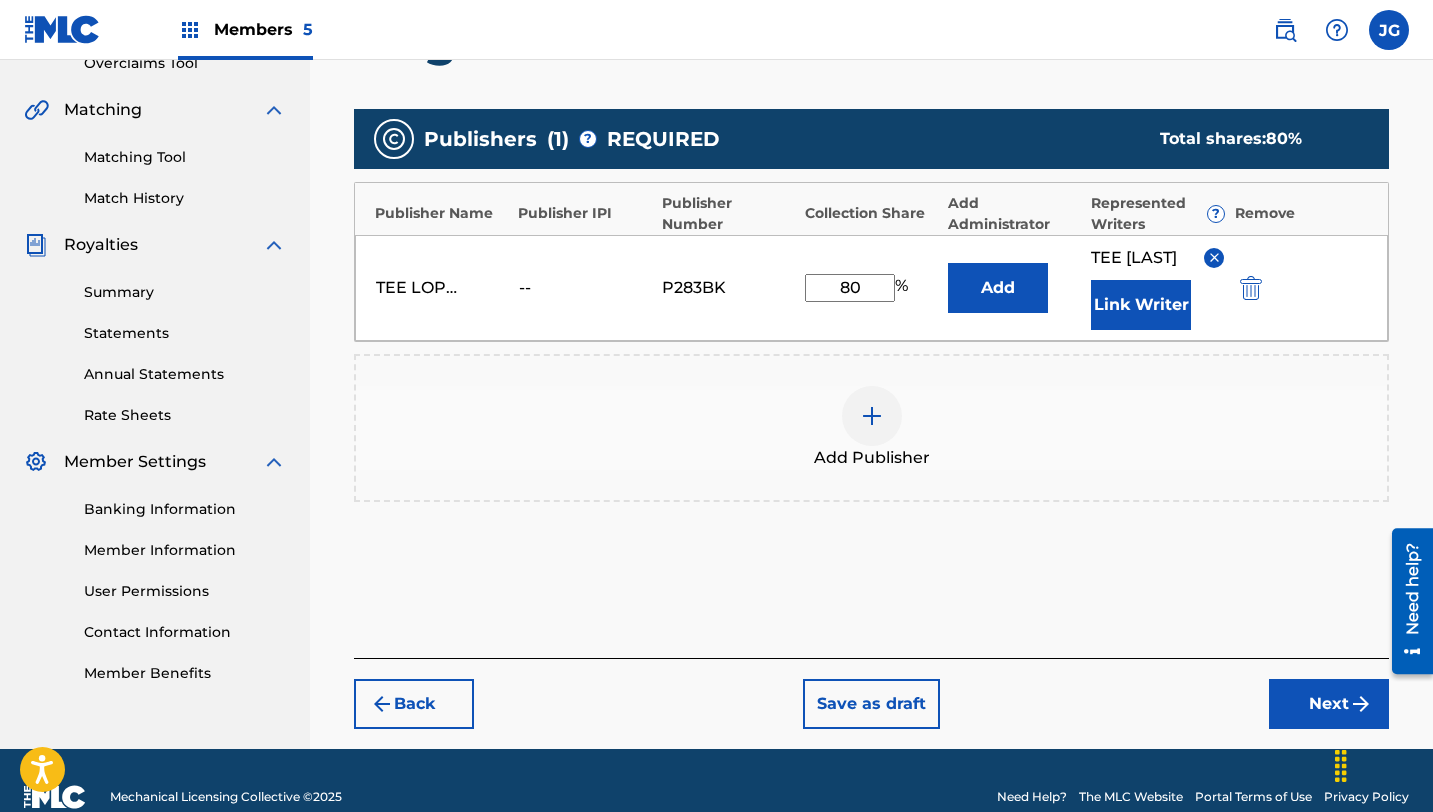 click on "Next" at bounding box center [1329, 704] 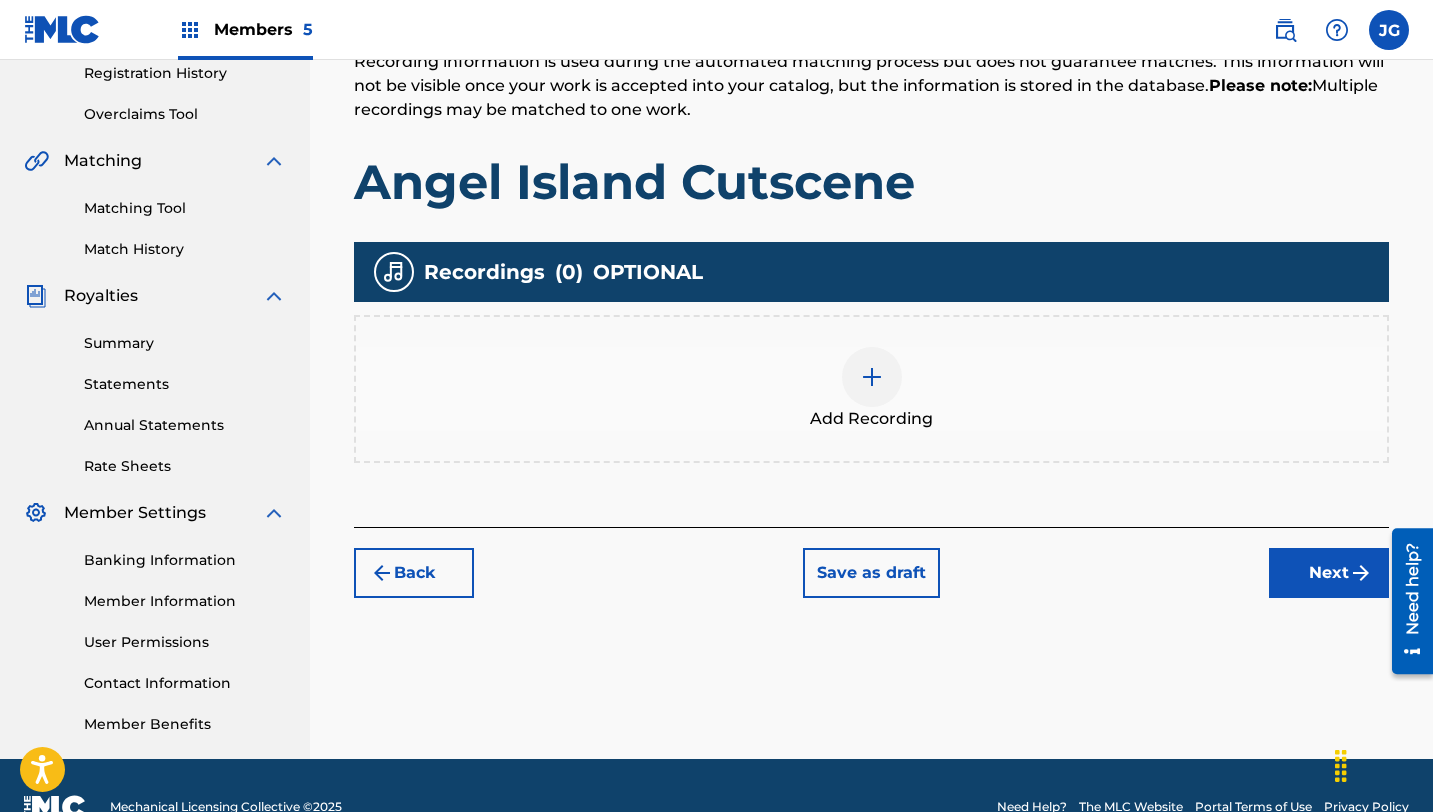 scroll, scrollTop: 388, scrollLeft: 0, axis: vertical 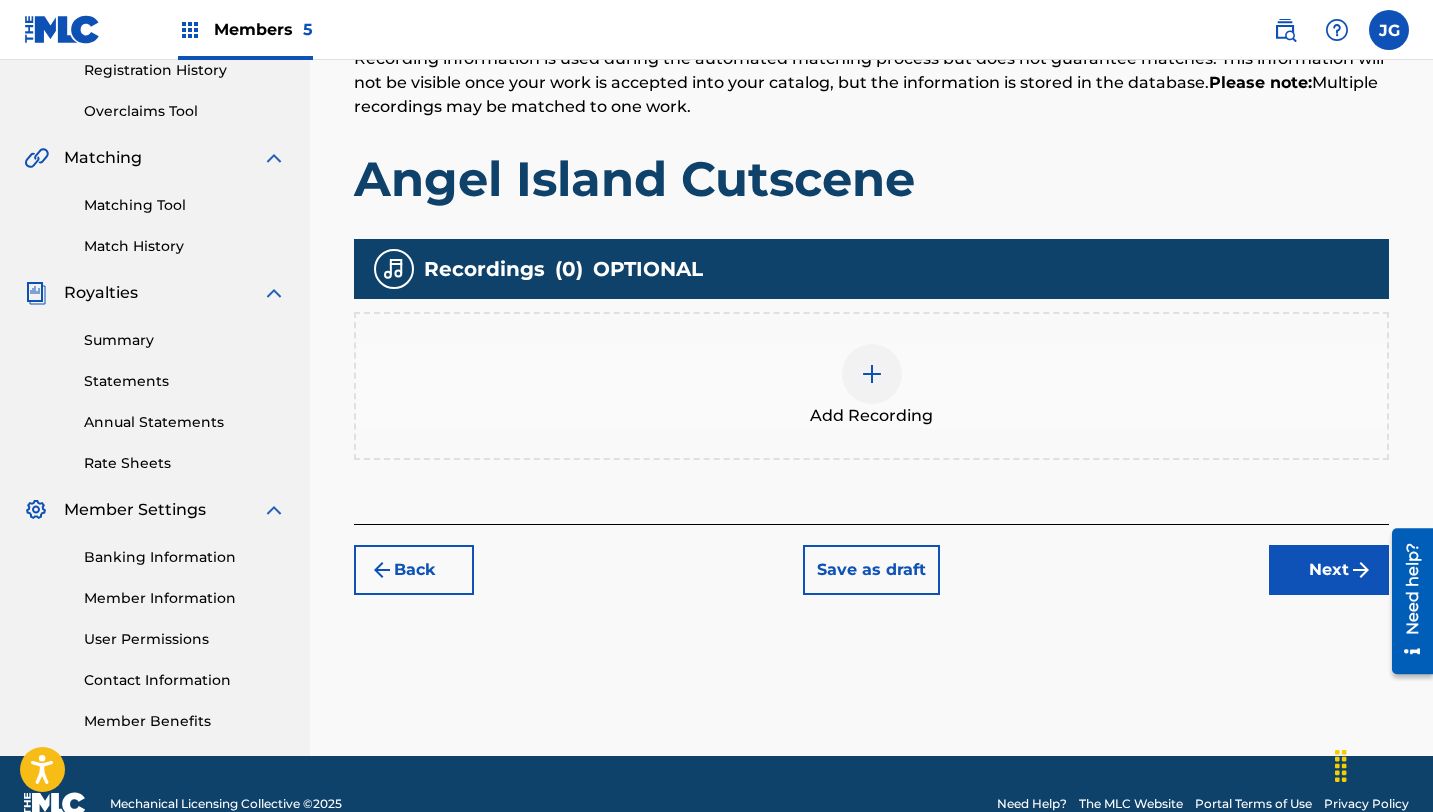 click on "Next" at bounding box center (1329, 570) 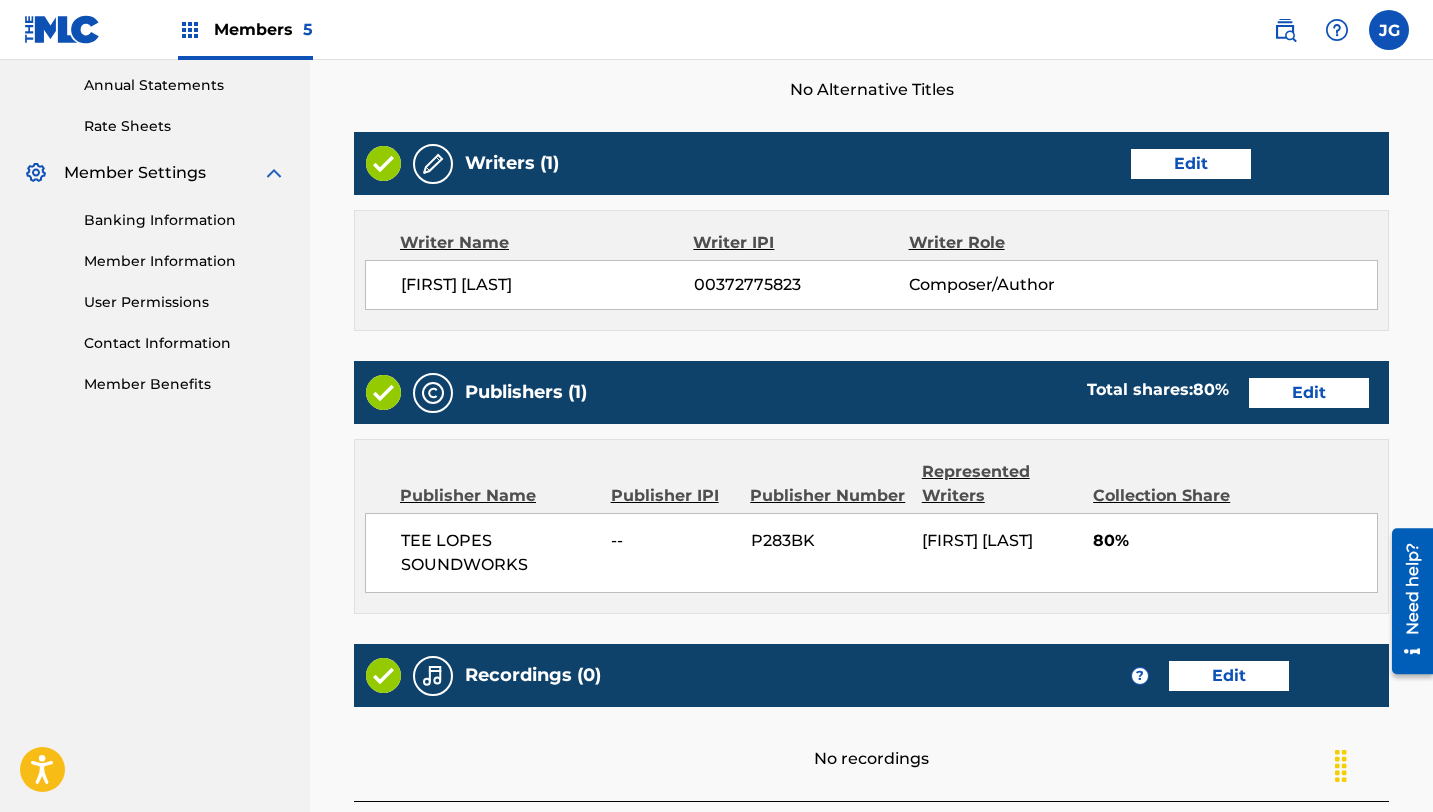 scroll, scrollTop: 900, scrollLeft: 0, axis: vertical 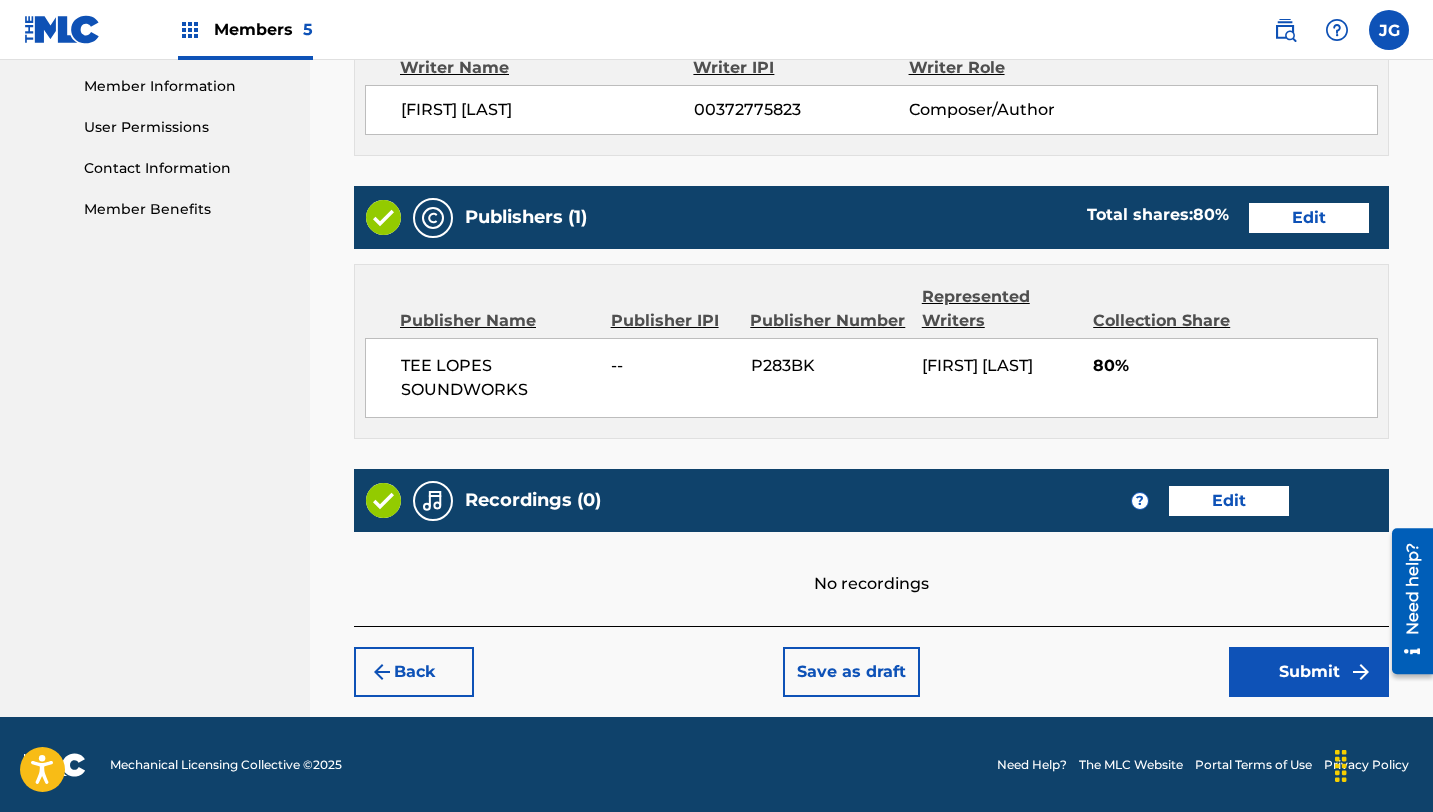 click on "Submit" at bounding box center [1309, 672] 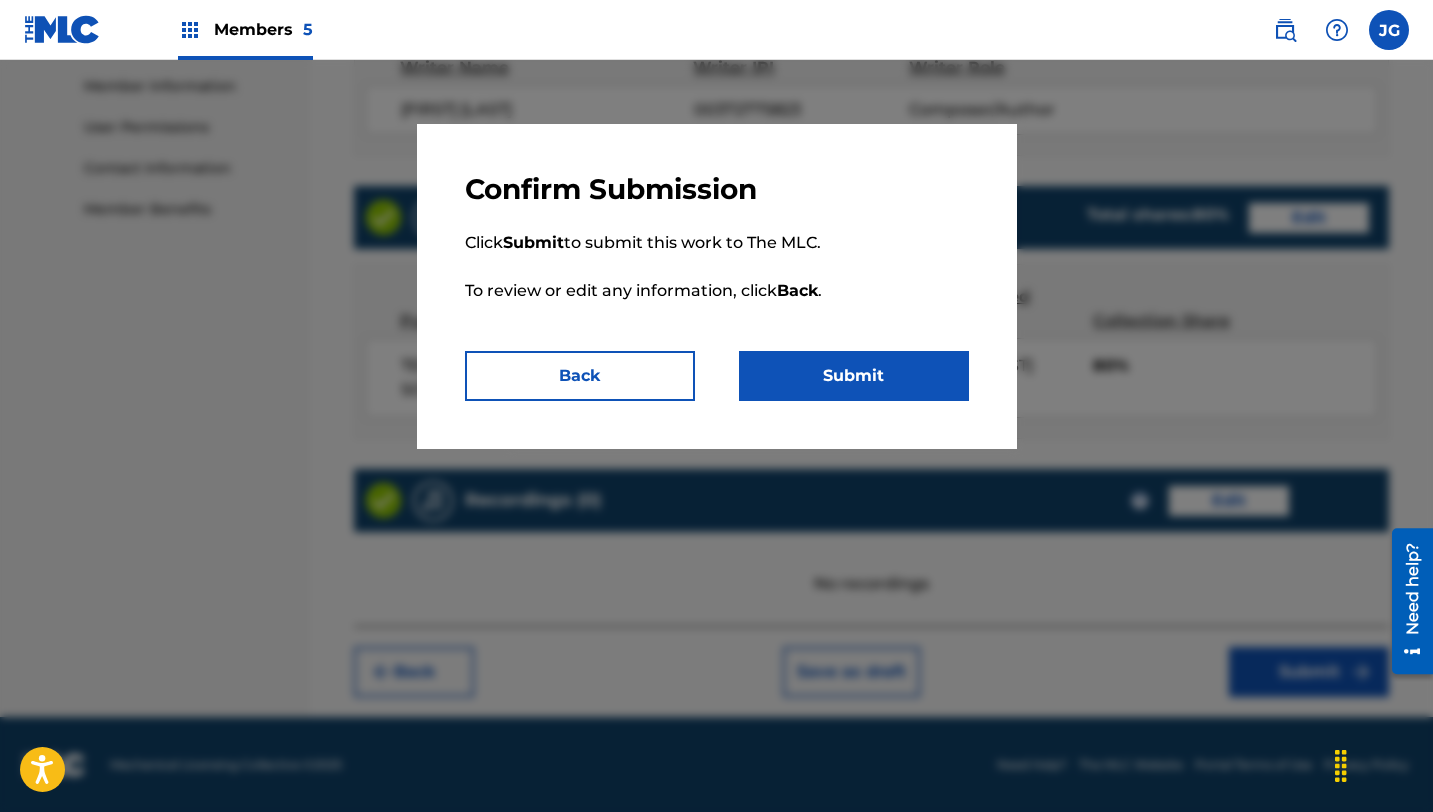 click on "Submit" at bounding box center (854, 376) 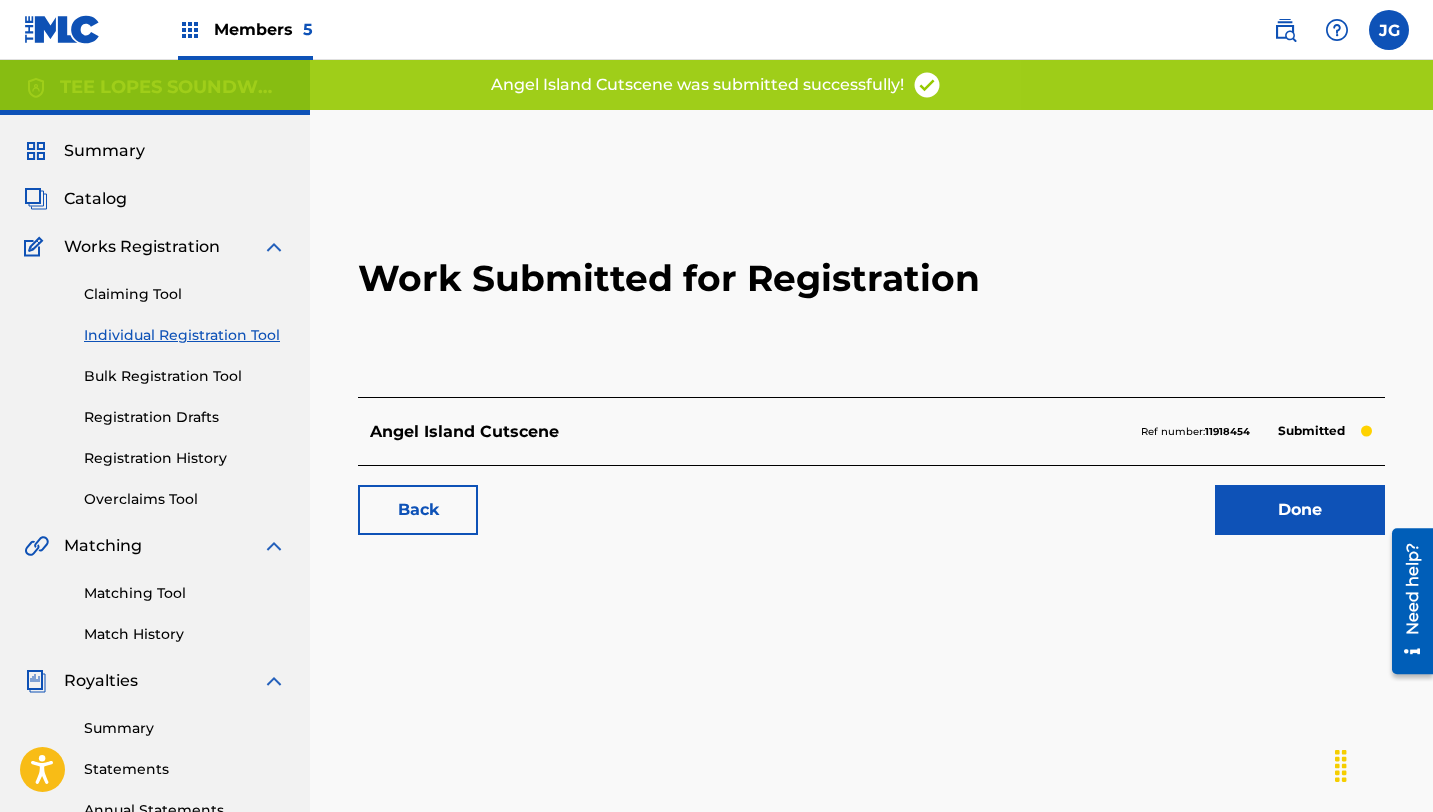click on "Done" at bounding box center [1300, 510] 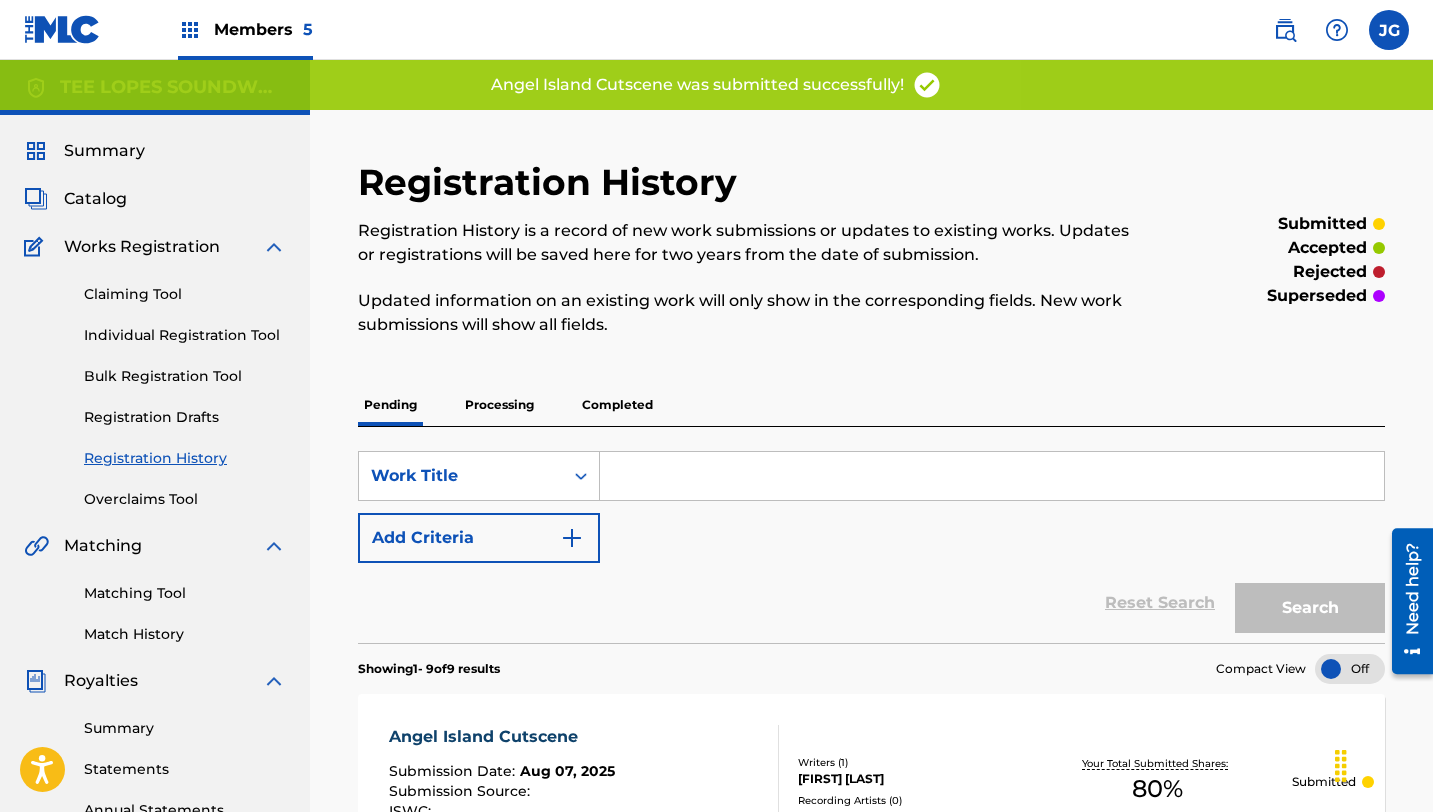 click on "Individual Registration Tool" at bounding box center [185, 335] 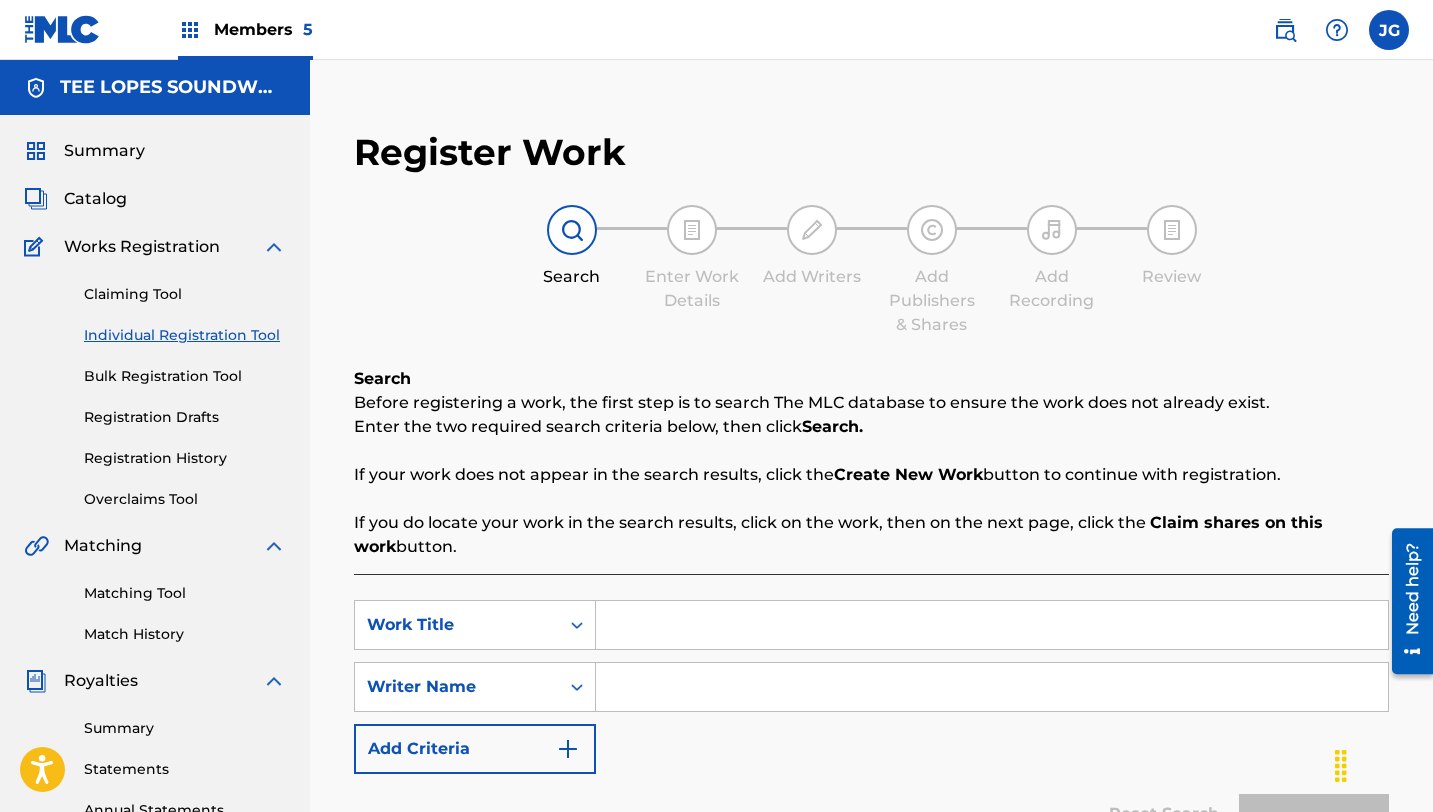 click at bounding box center [992, 625] 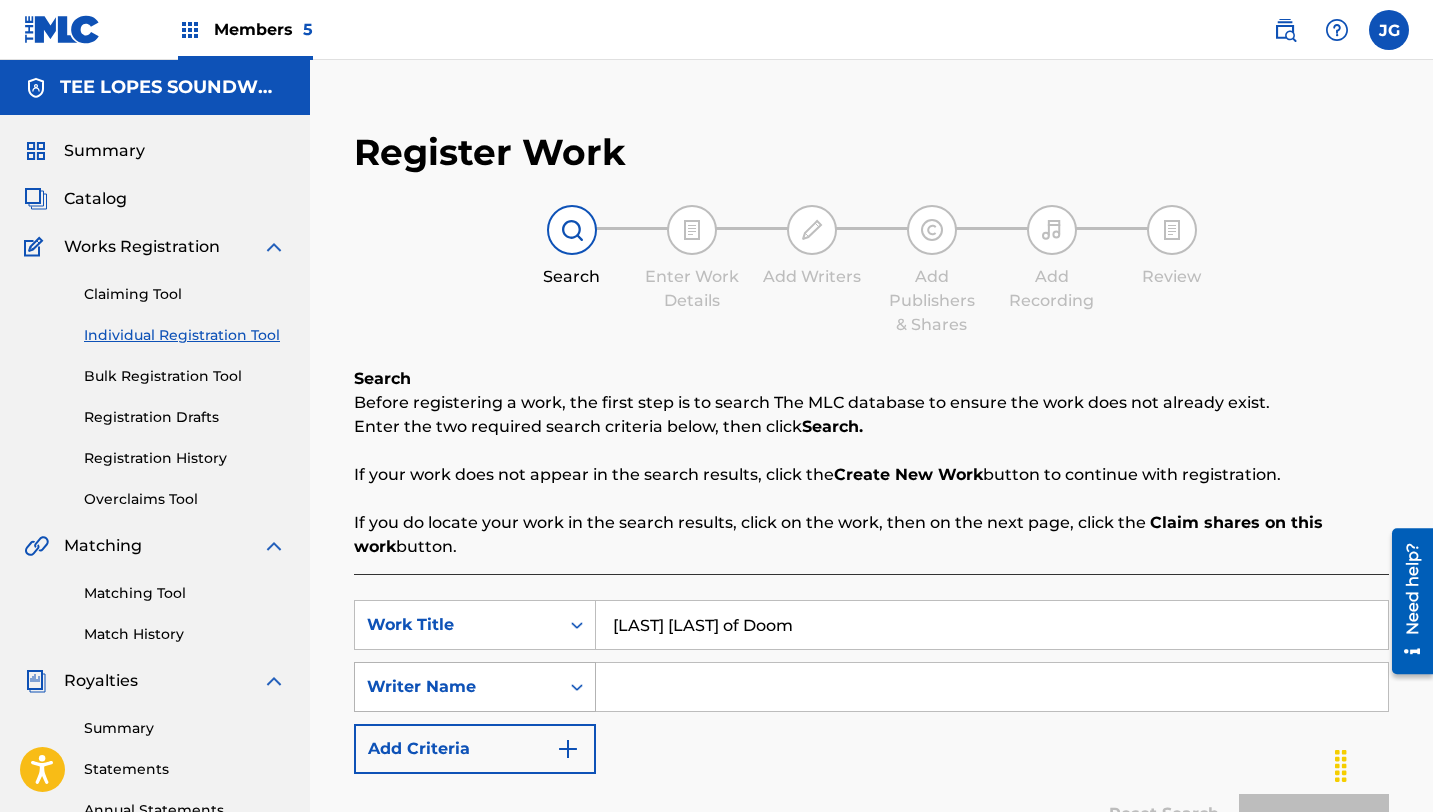 type on "[LAST] [LAST] of Doom" 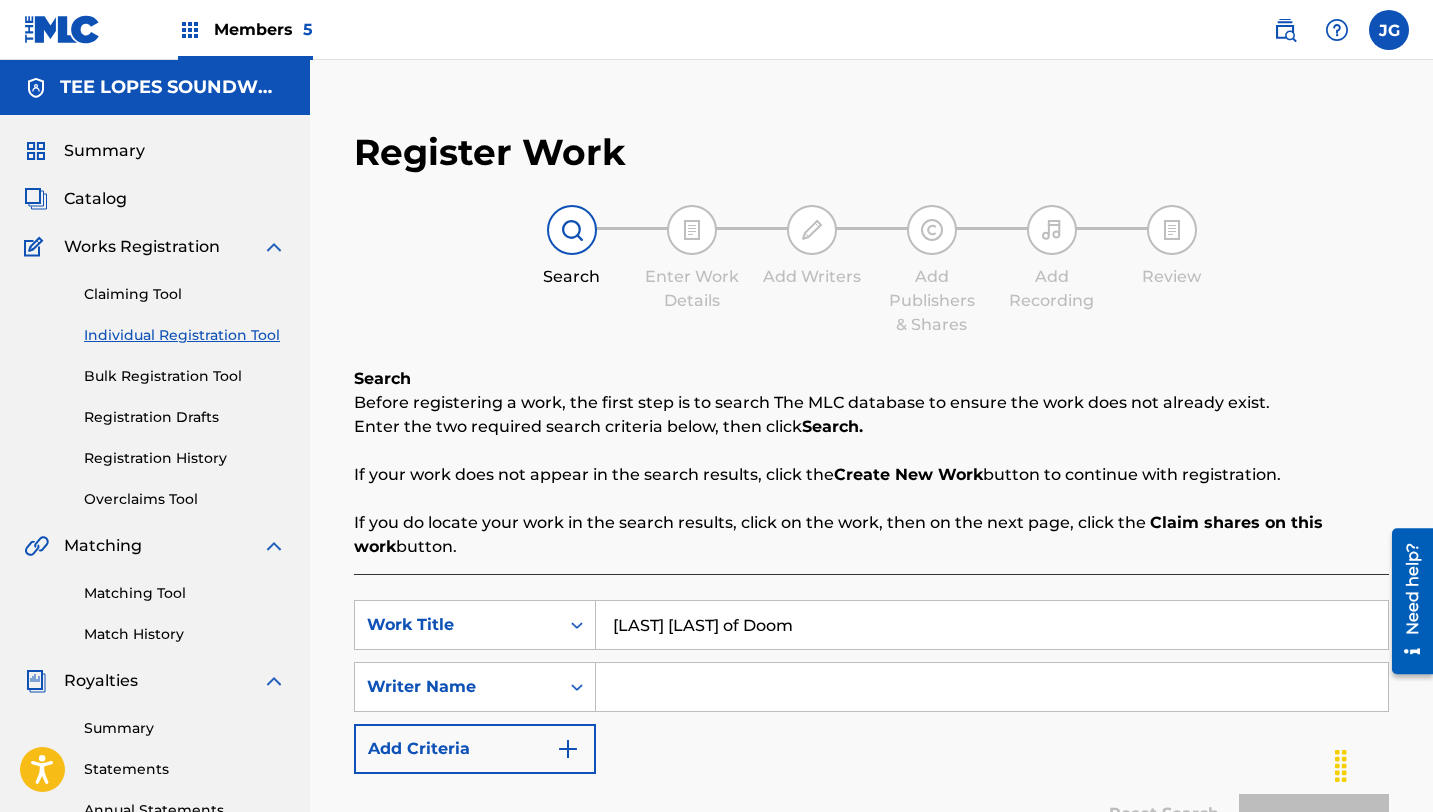 click at bounding box center [992, 687] 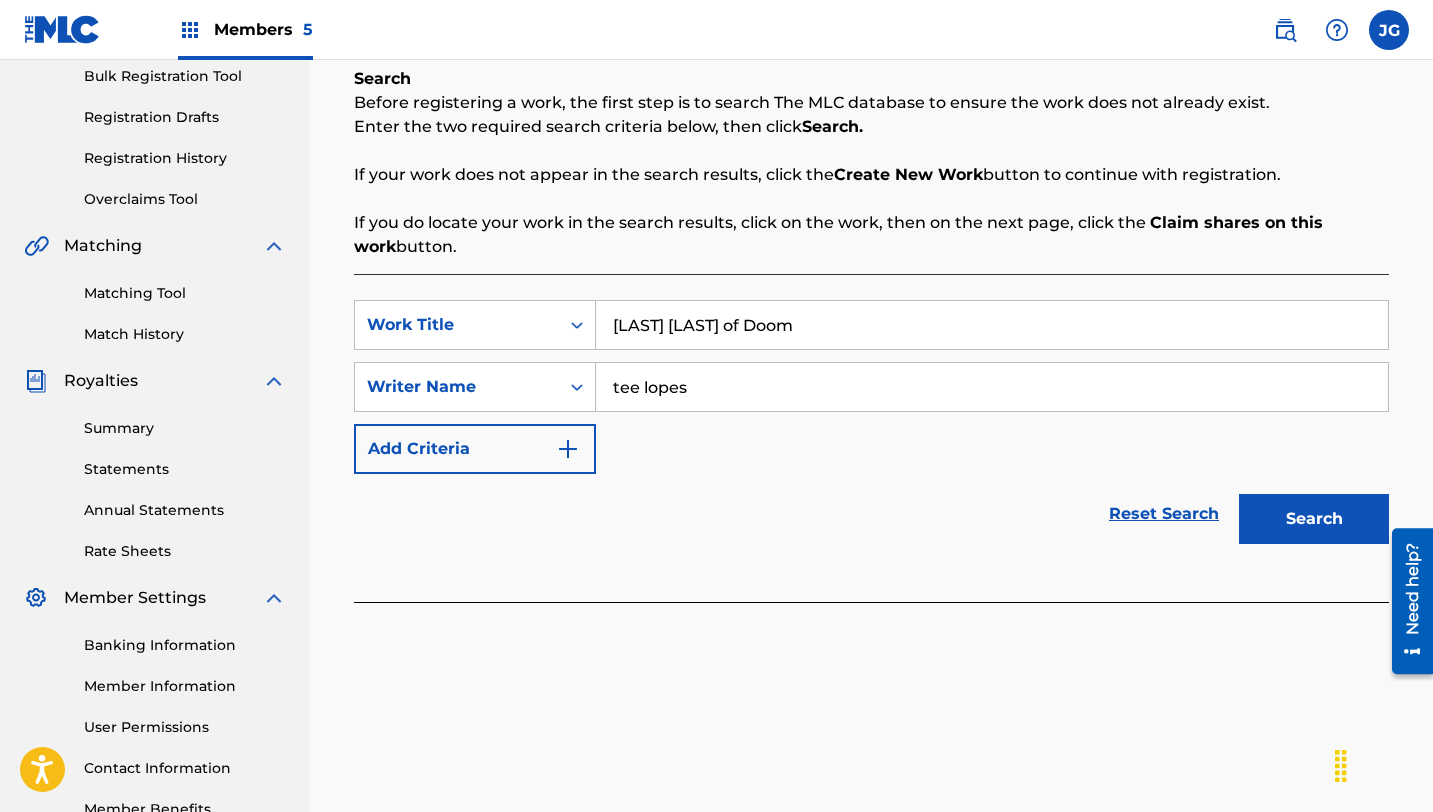 scroll, scrollTop: 330, scrollLeft: 0, axis: vertical 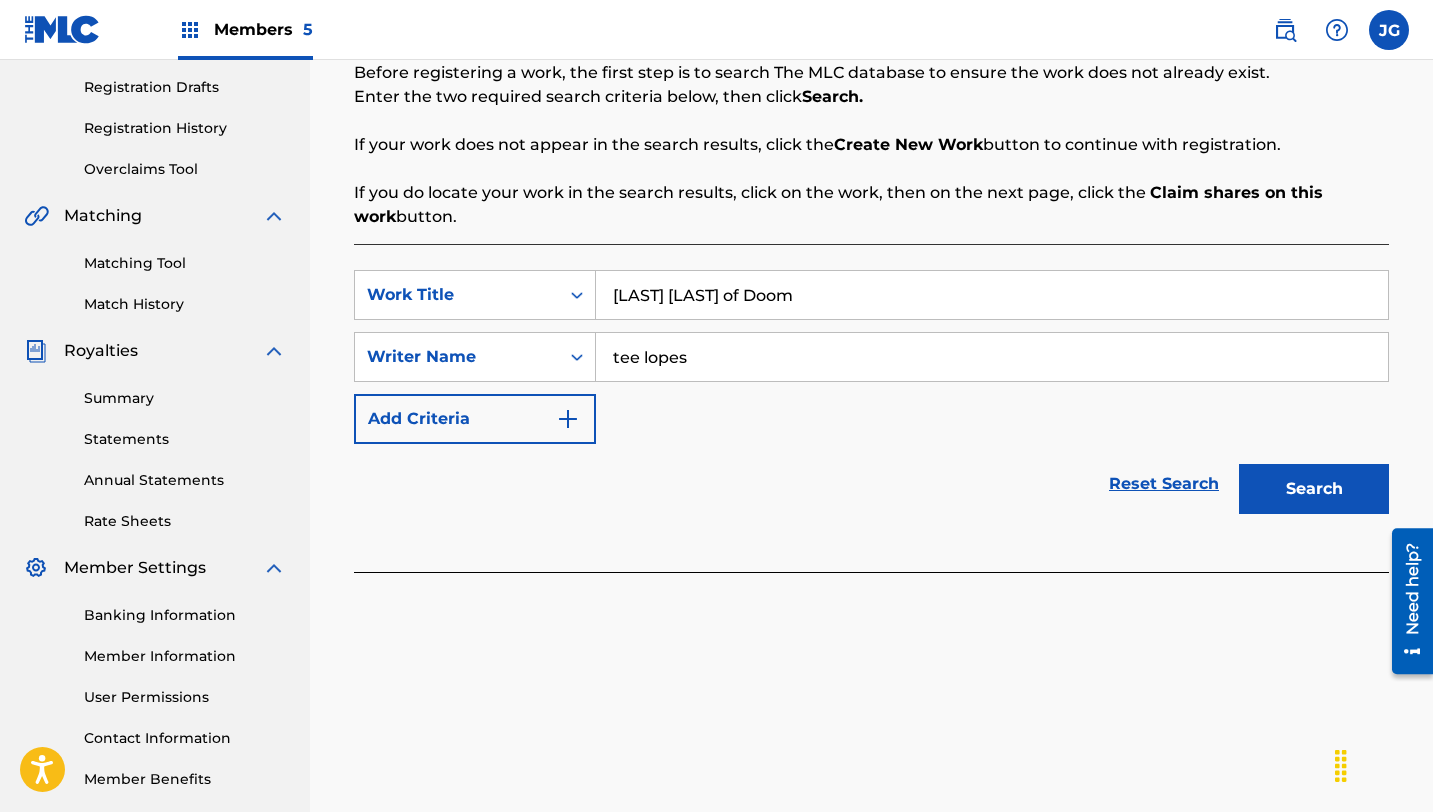 click on "Search" at bounding box center [1309, 484] 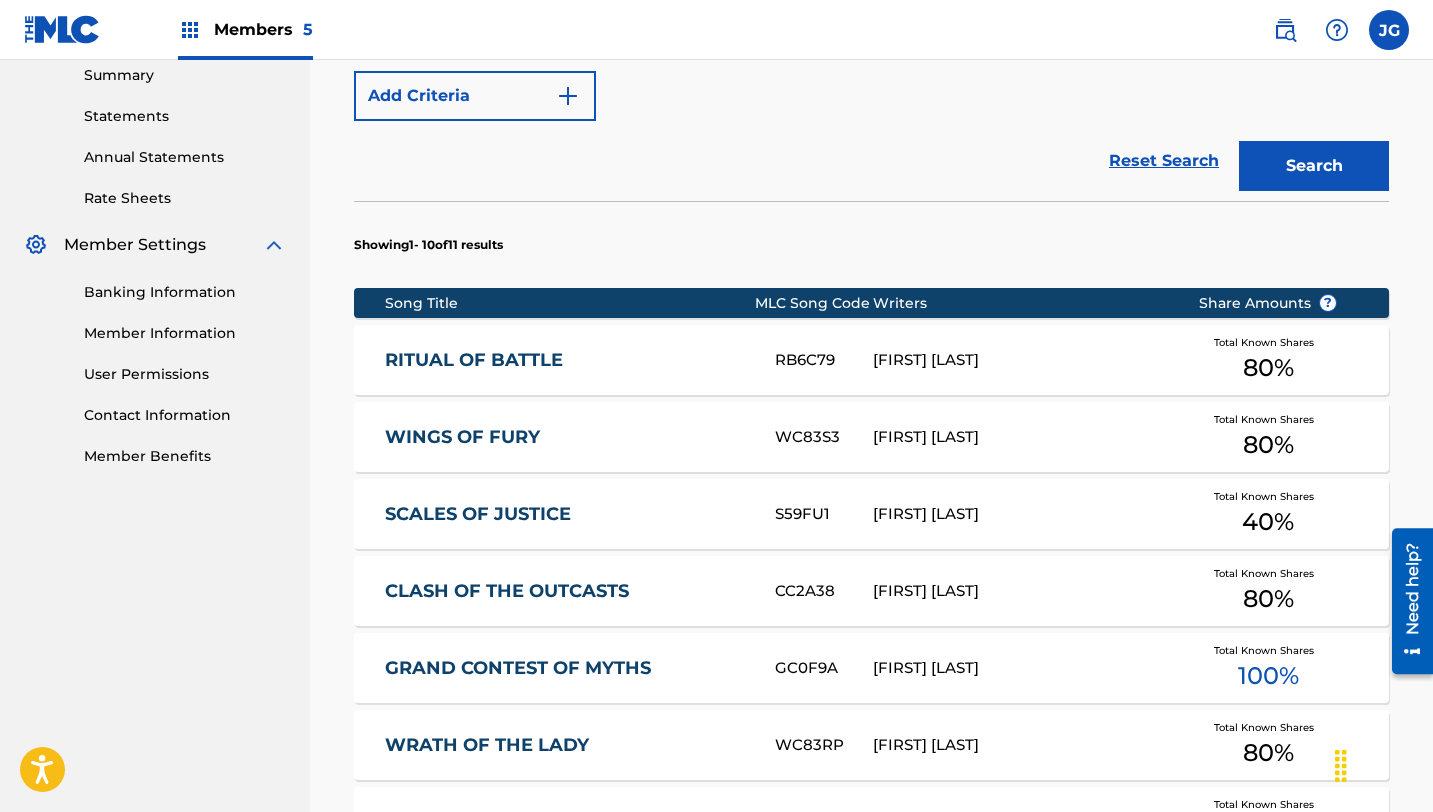 scroll, scrollTop: 718, scrollLeft: 0, axis: vertical 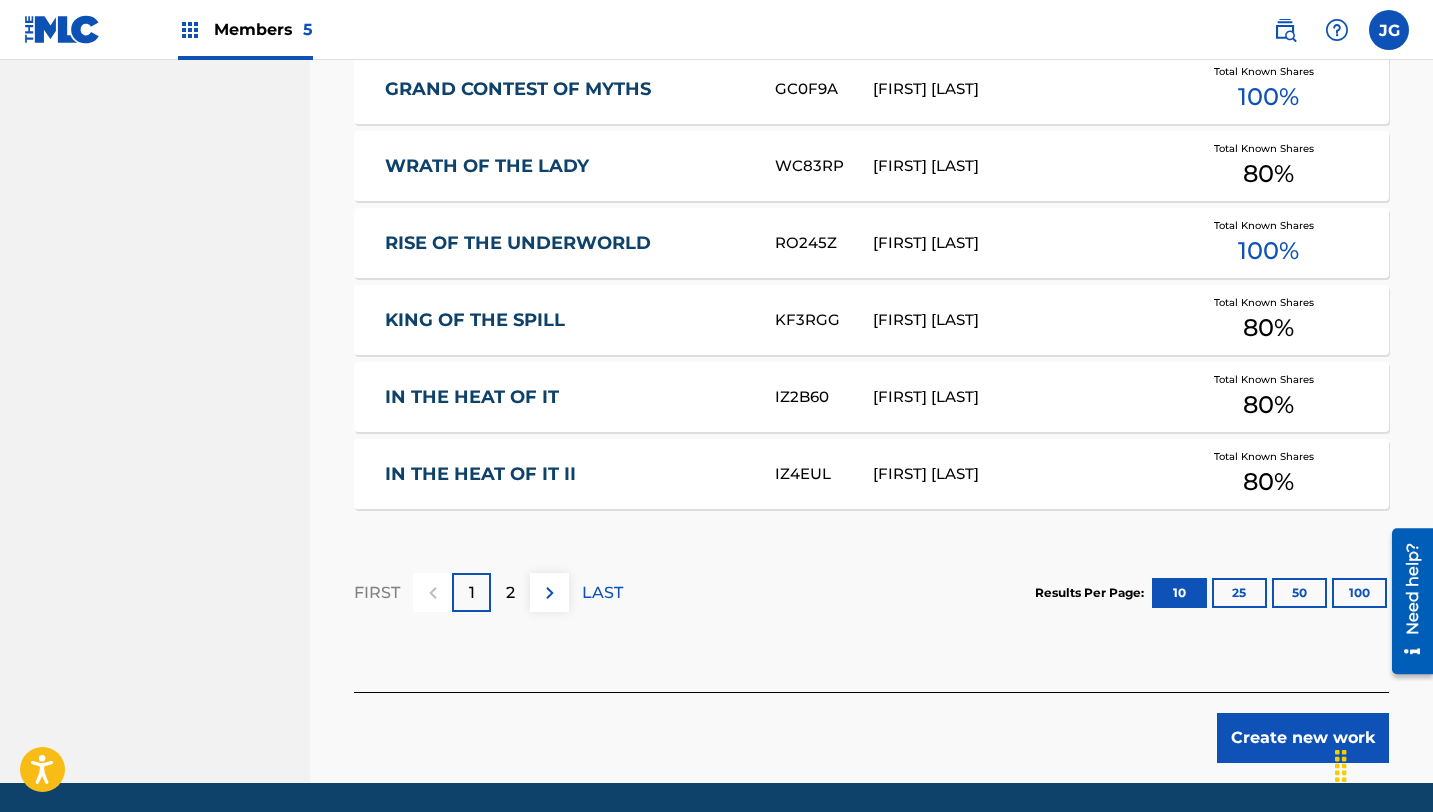 click on "2" at bounding box center [510, 592] 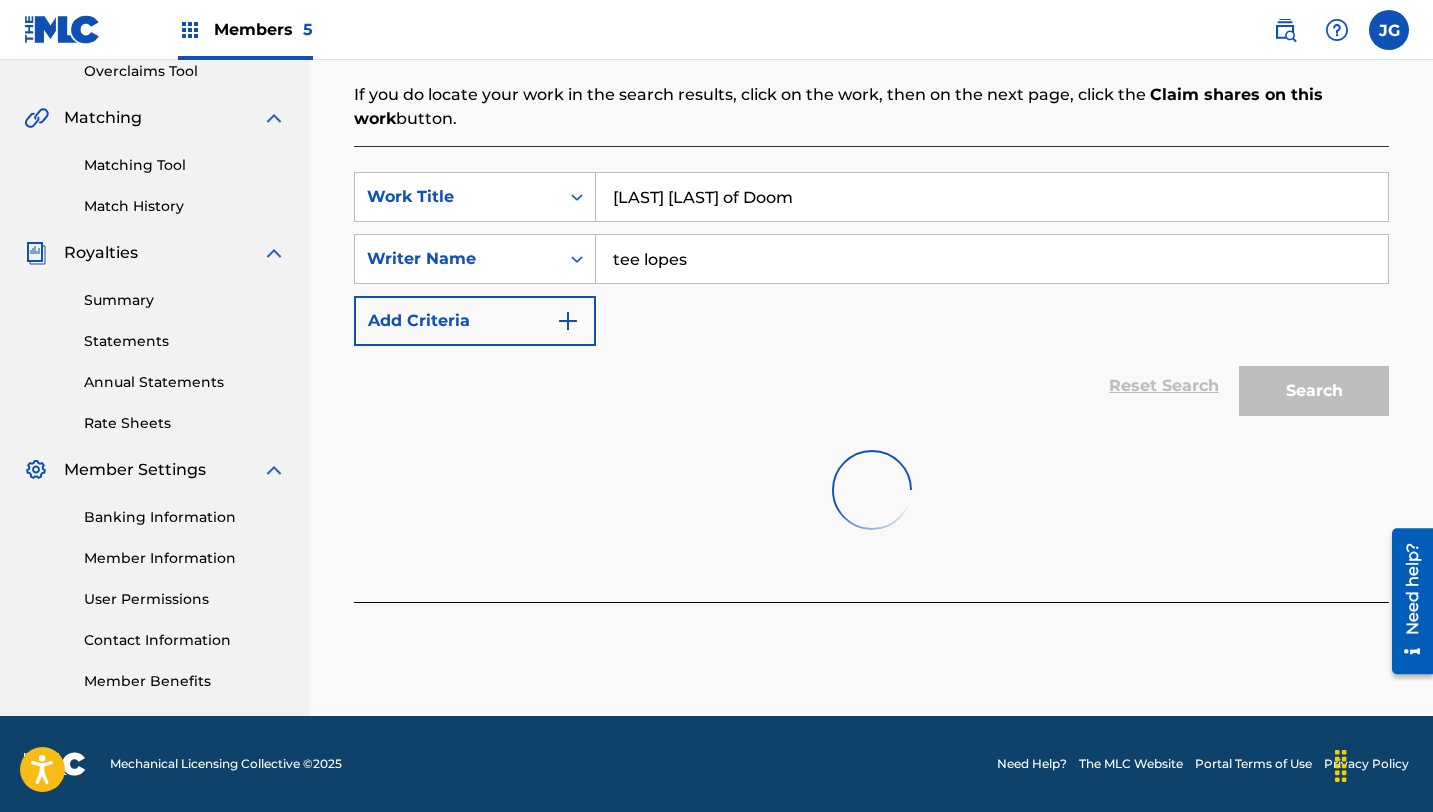 click on "SearchWithCriteria821ecf3a-506f-406b-8f68-7af6251ac985 Work Title Bloody Shards of Doom SearchWithCriteria76bd2b8e-1f08-4435-9966-b7b9b52460ee Writer Name tee lopes Add Criteria Reset Search Search" at bounding box center [871, 374] 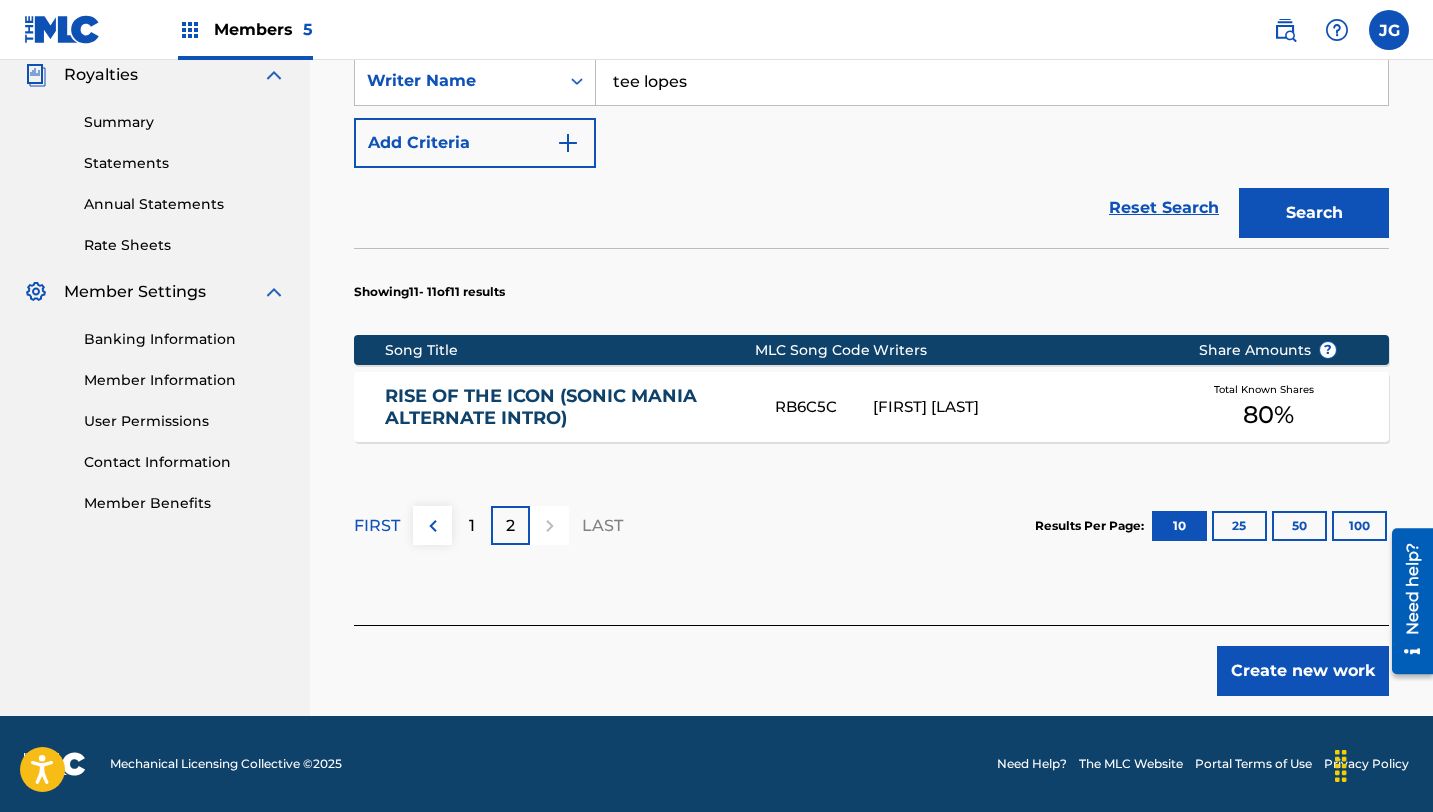 scroll, scrollTop: 567, scrollLeft: 0, axis: vertical 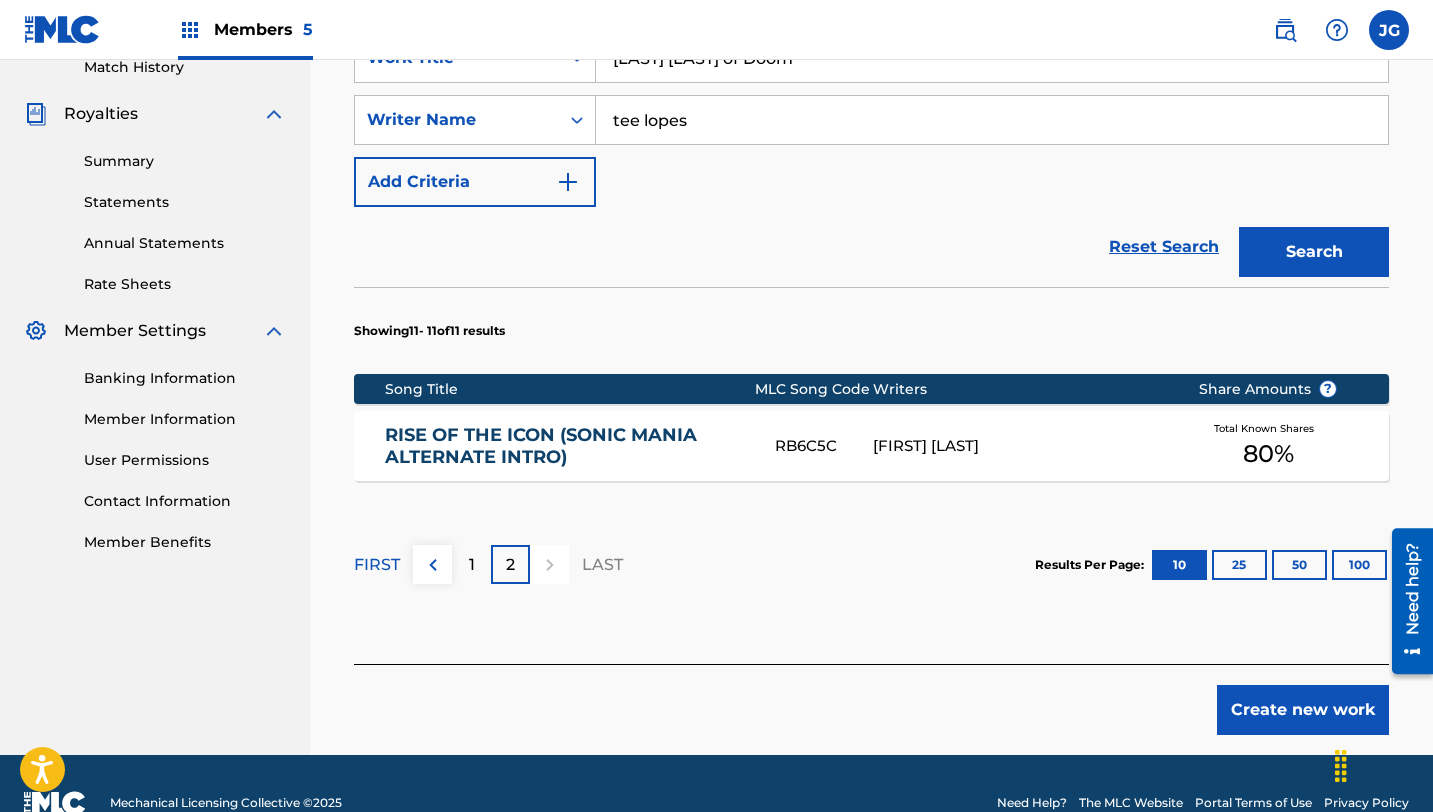 click on "Create new work" at bounding box center [1303, 710] 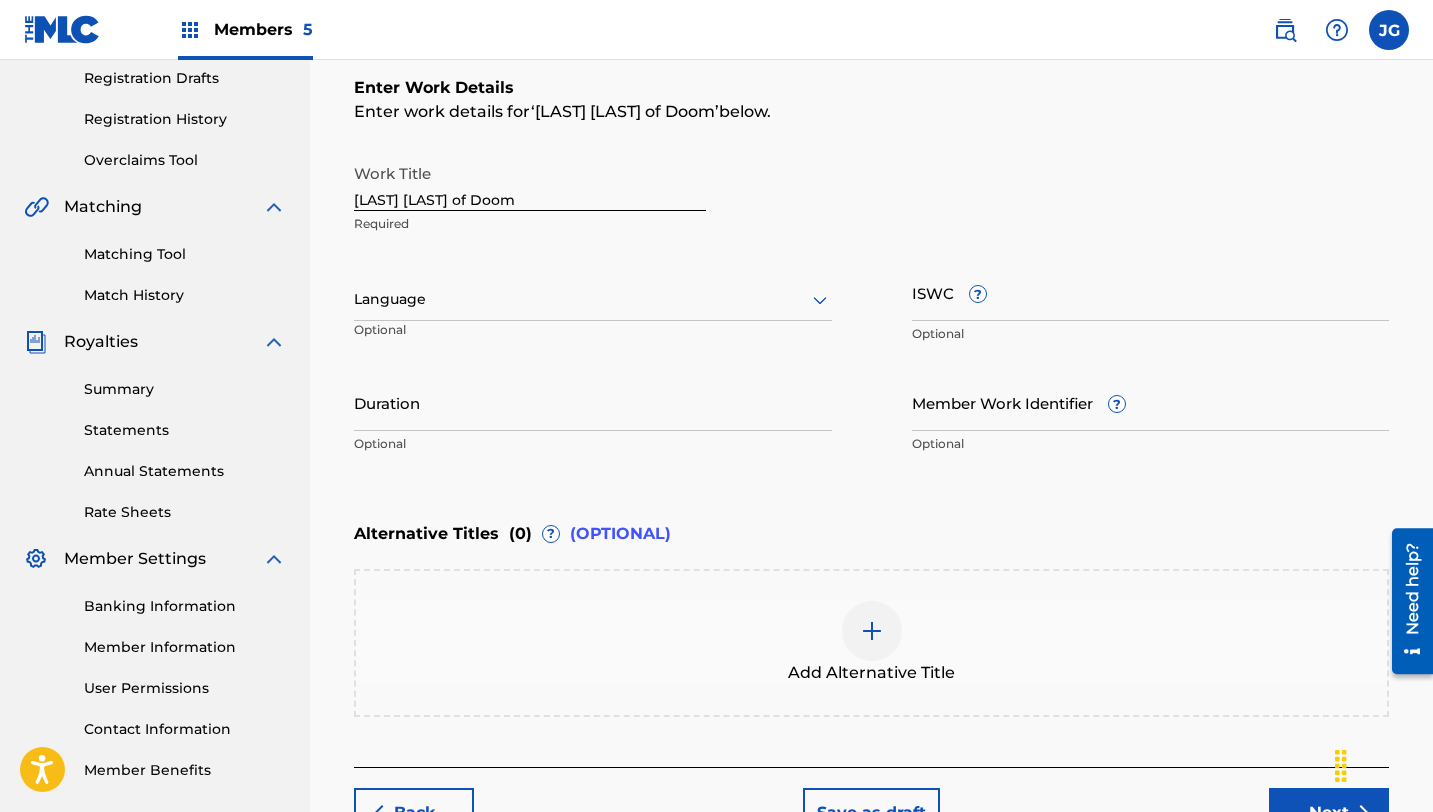 scroll, scrollTop: 480, scrollLeft: 0, axis: vertical 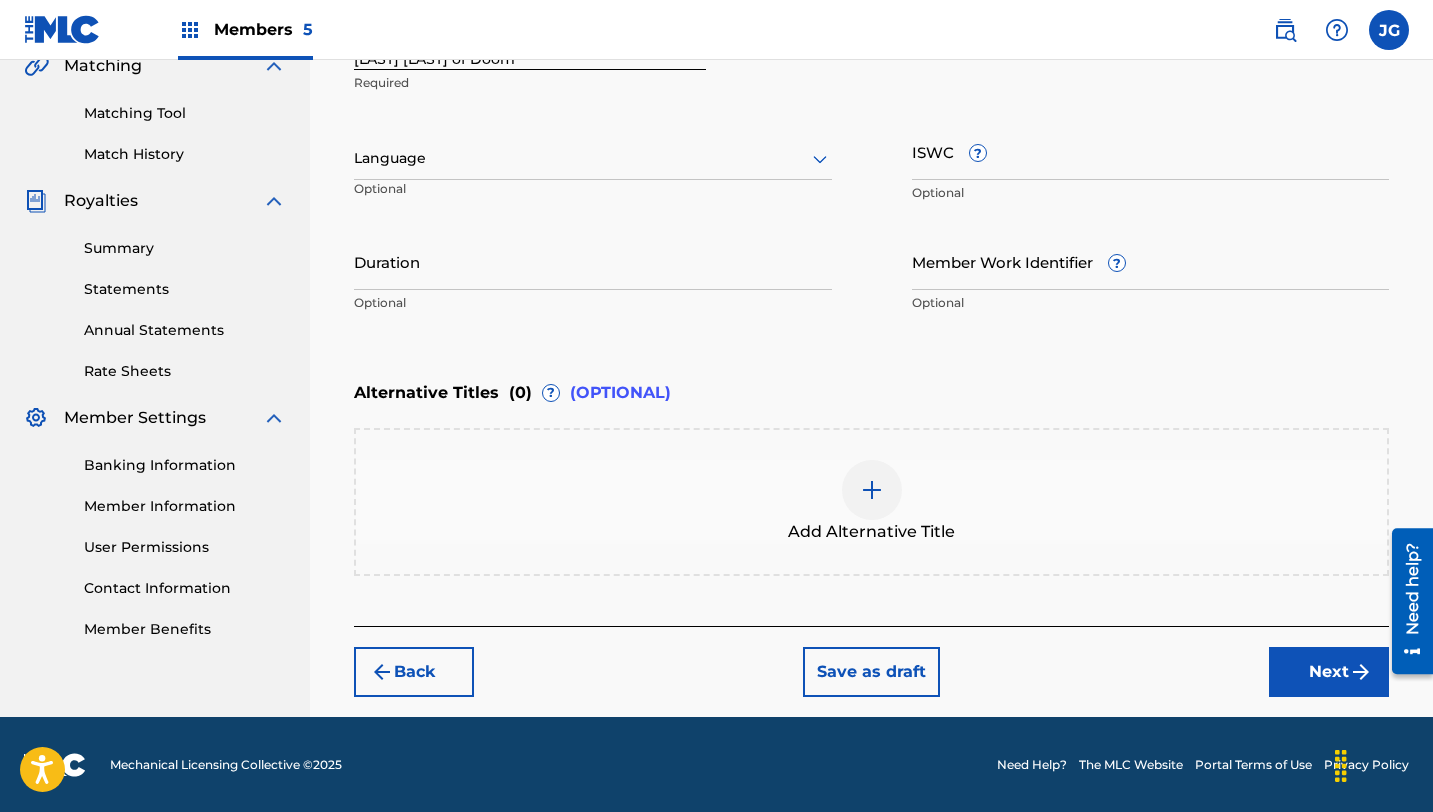 click on "Next" at bounding box center [1329, 672] 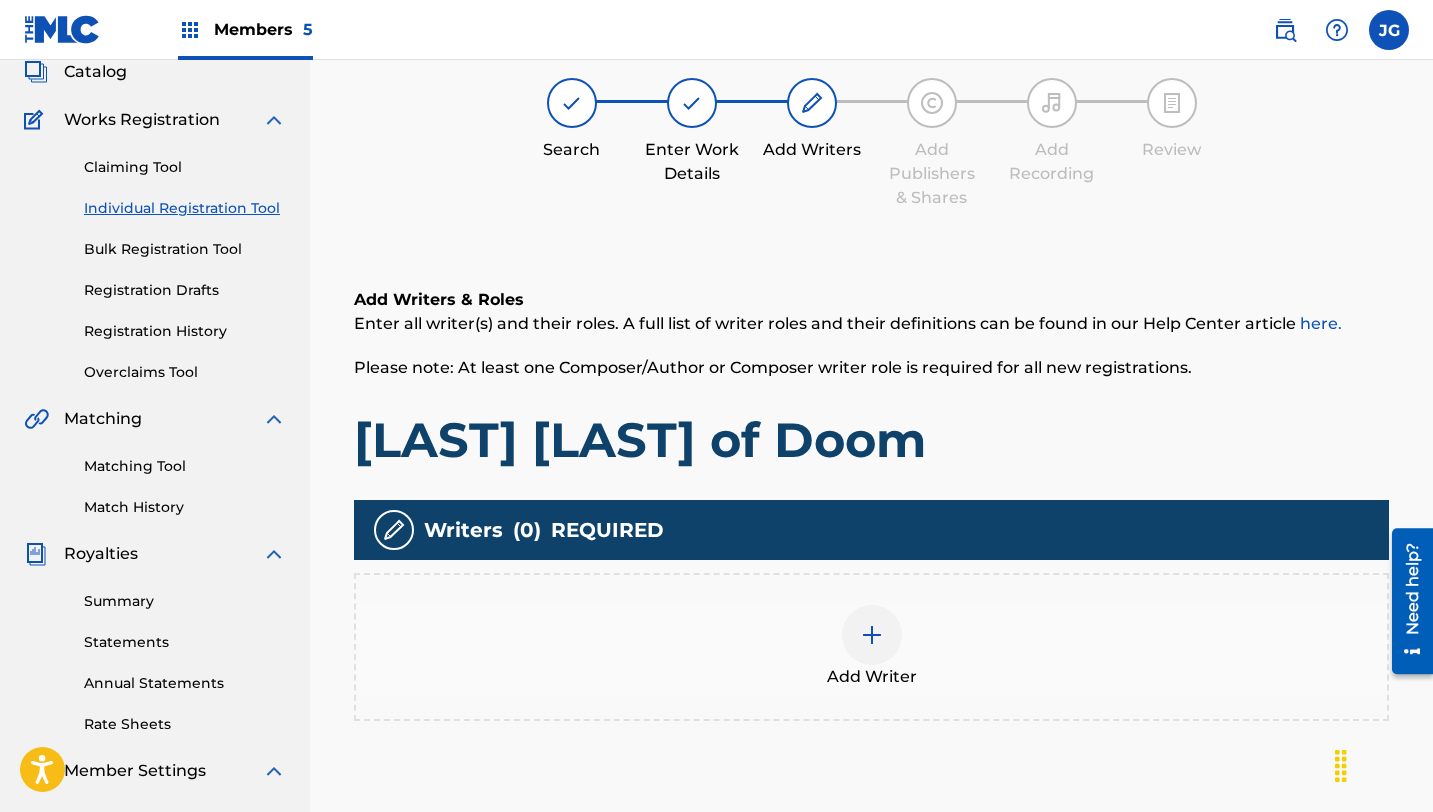 scroll, scrollTop: 90, scrollLeft: 0, axis: vertical 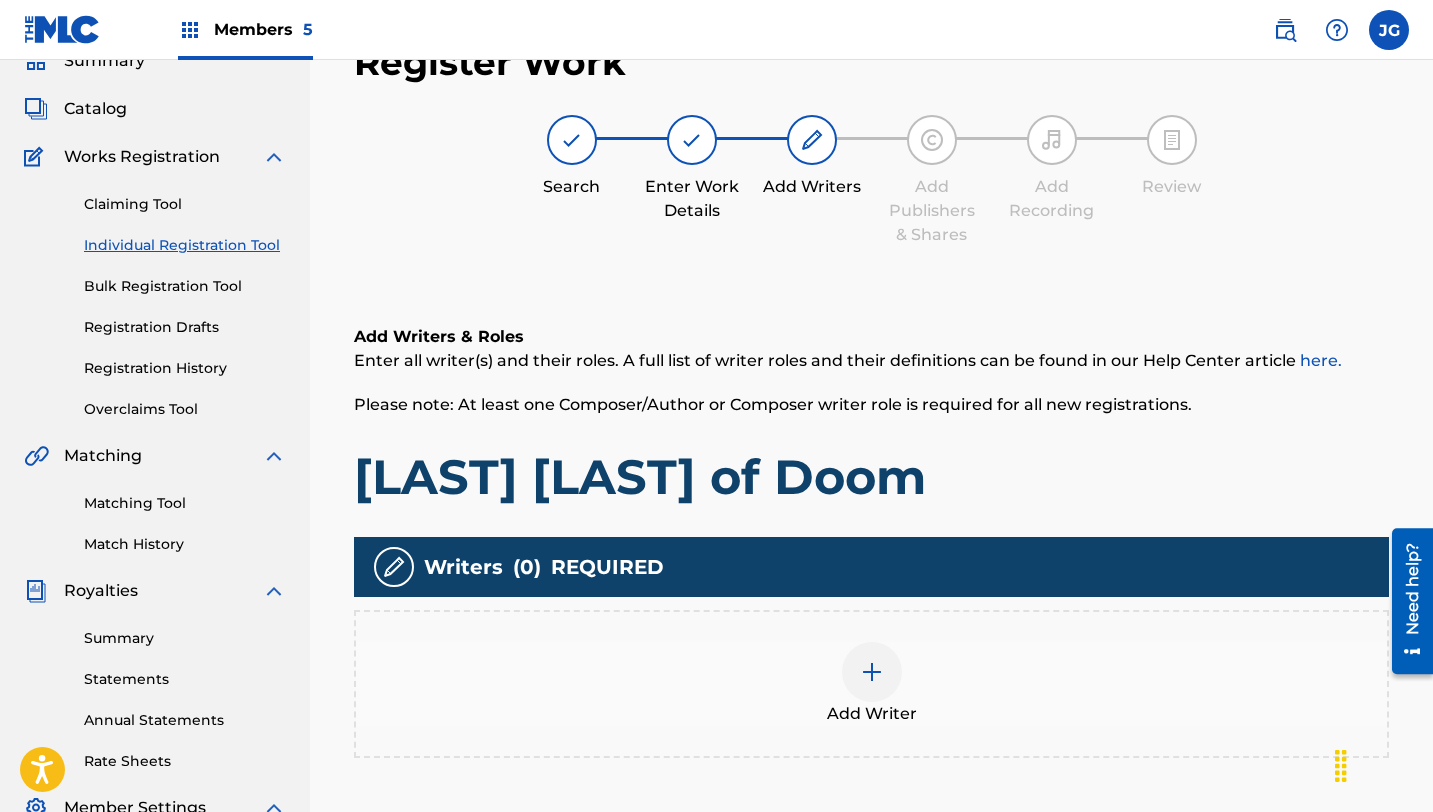 click on "Add Writer" at bounding box center (871, 684) 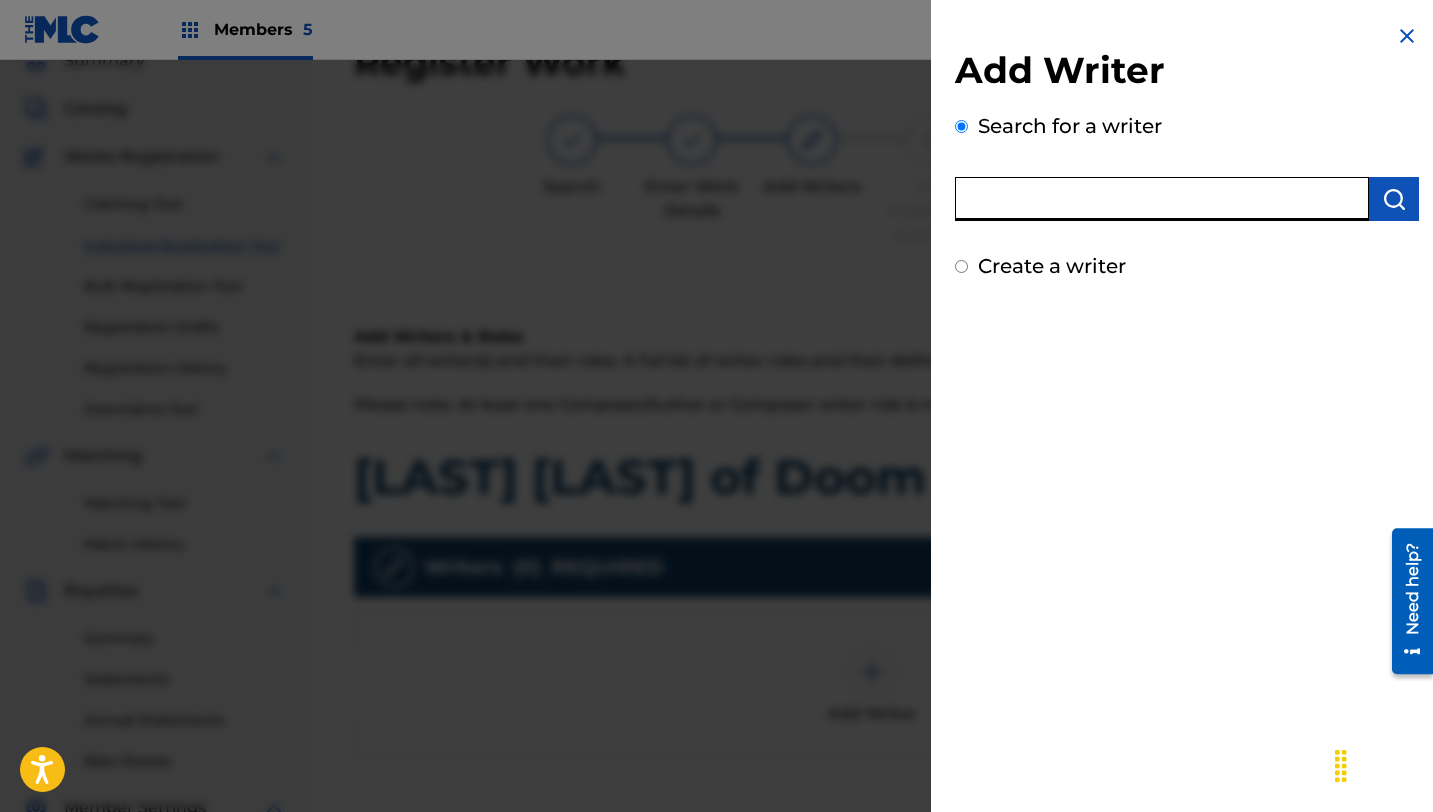 click at bounding box center (1162, 199) 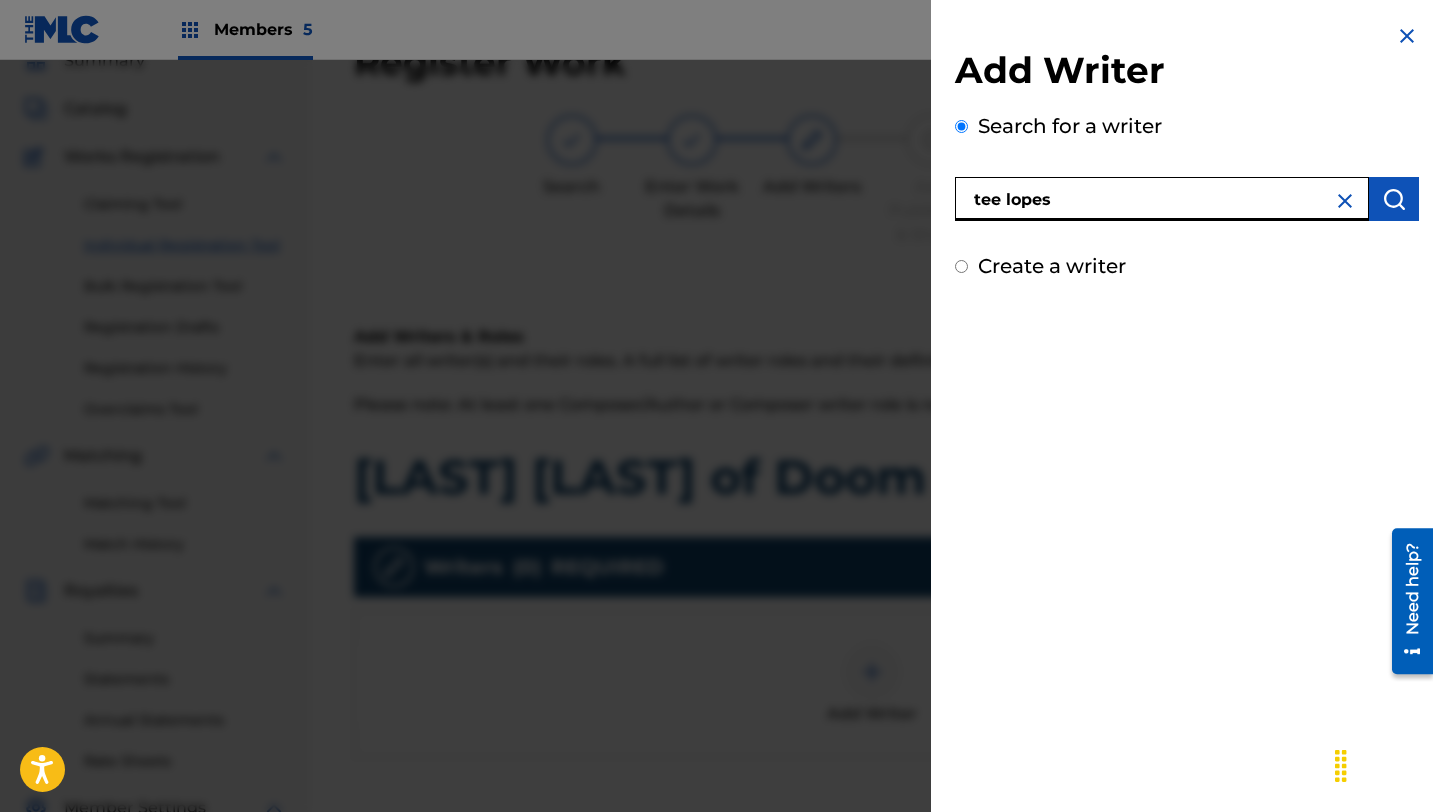 type on "tee lopes" 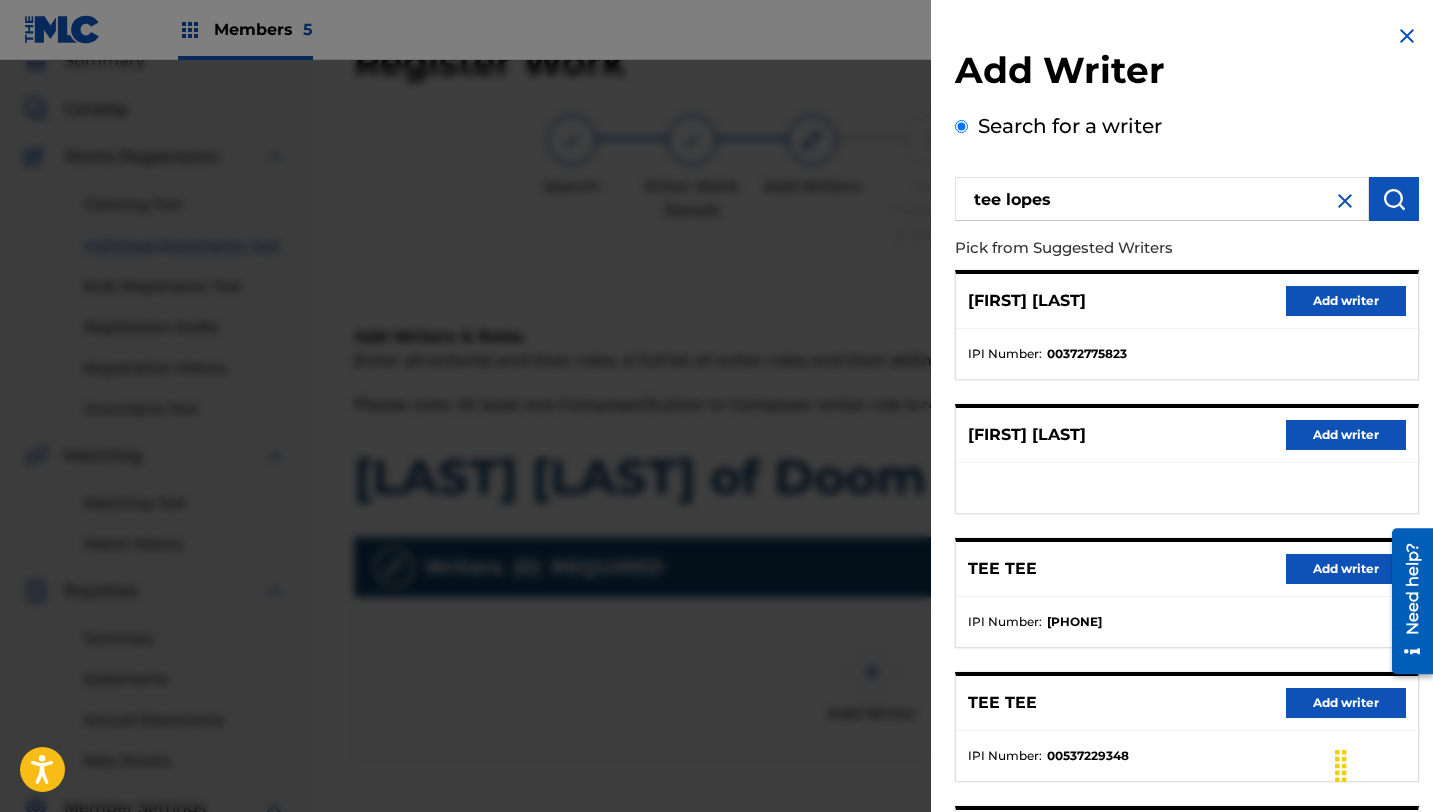 click on "Add writer" at bounding box center [1346, 301] 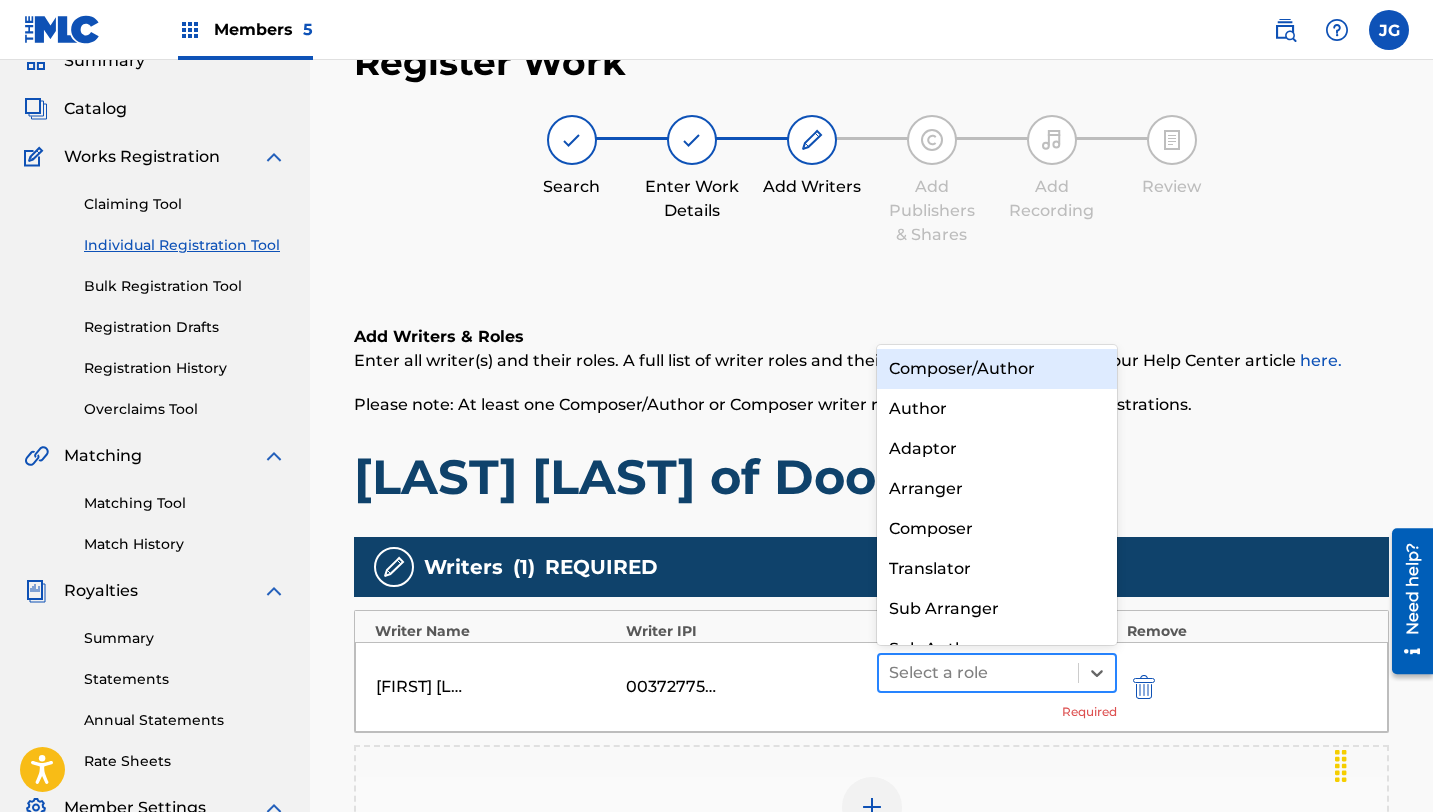 click at bounding box center (891, 673) 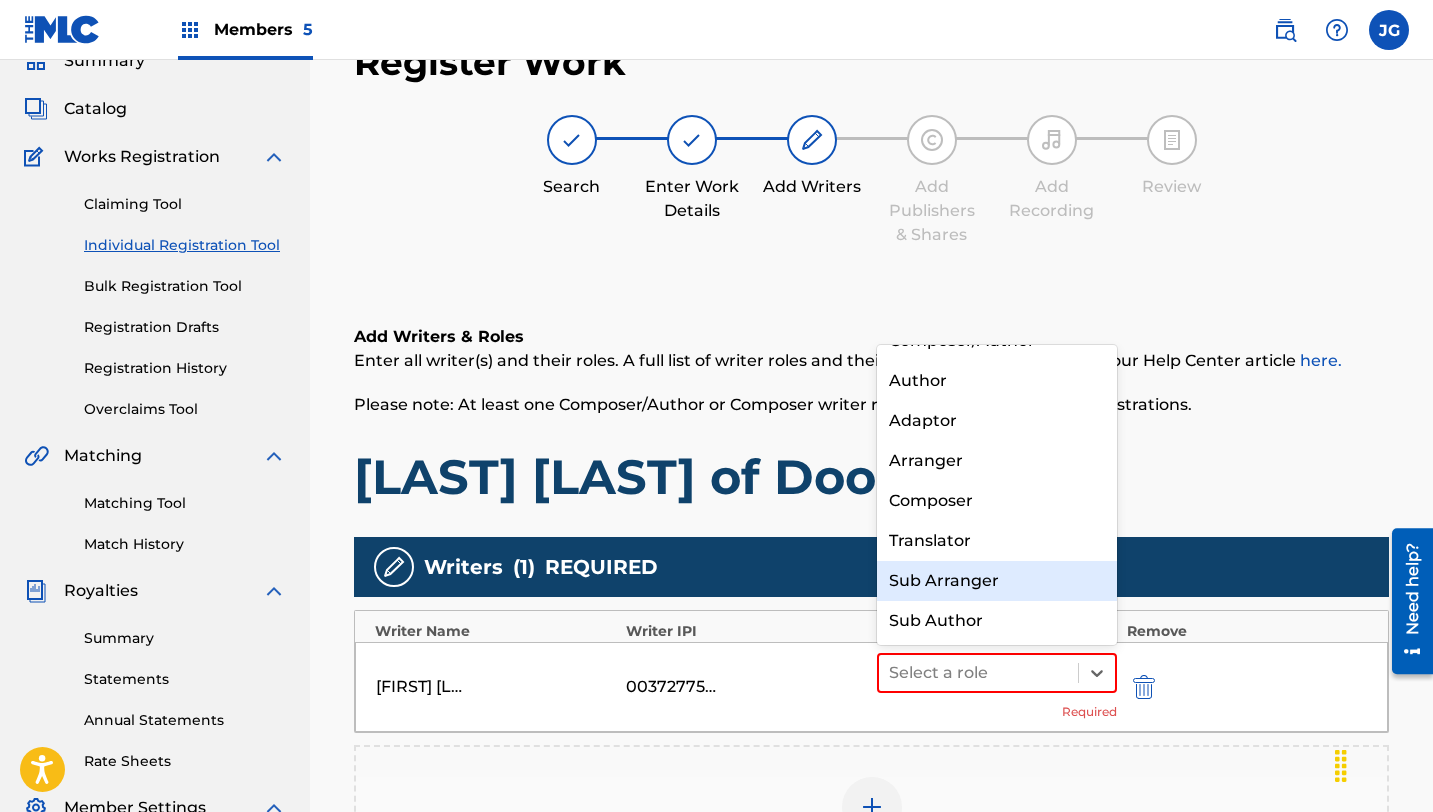 scroll, scrollTop: 0, scrollLeft: 0, axis: both 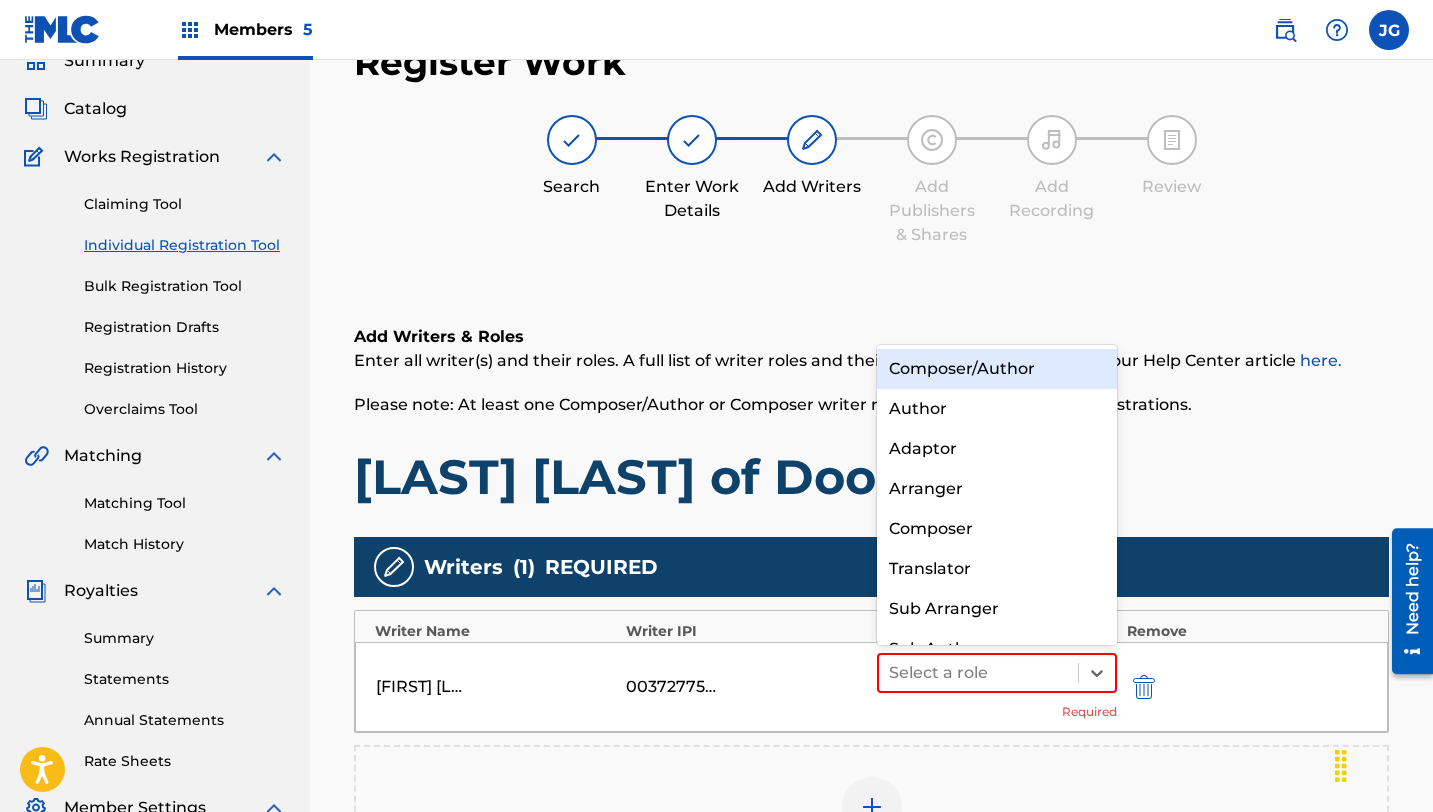 click on "Composer/Author" at bounding box center [997, 369] 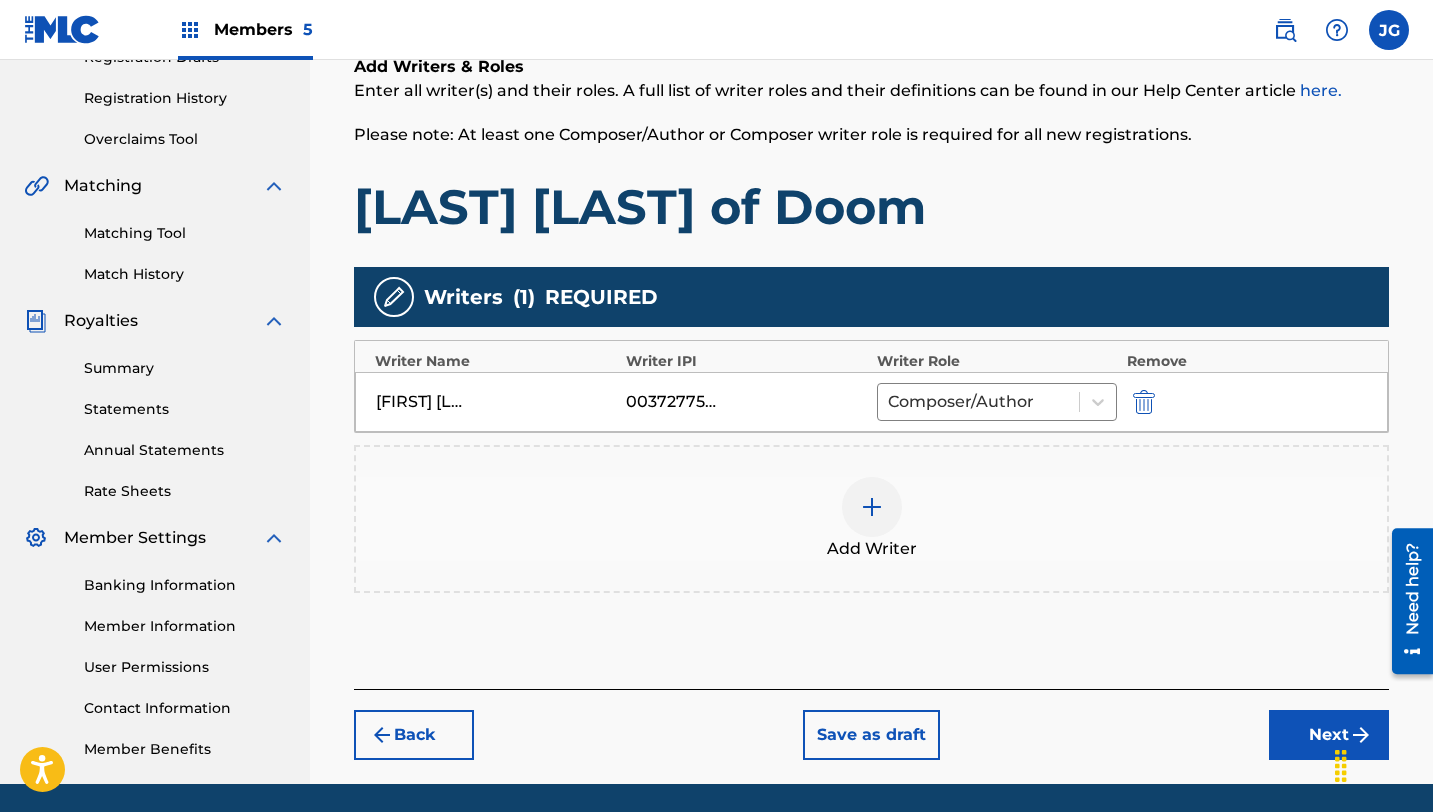 click on "Next" at bounding box center (1329, 735) 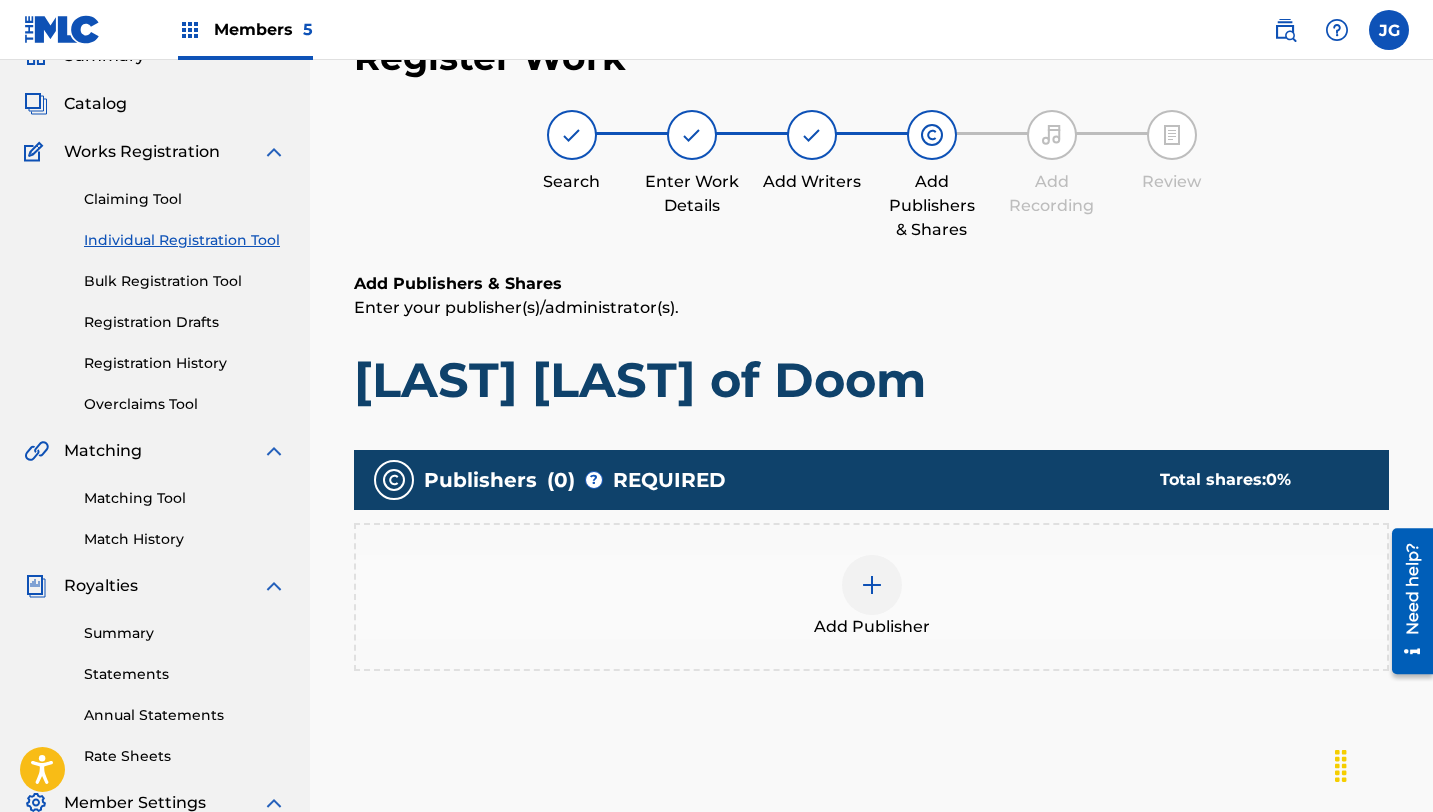 scroll, scrollTop: 90, scrollLeft: 0, axis: vertical 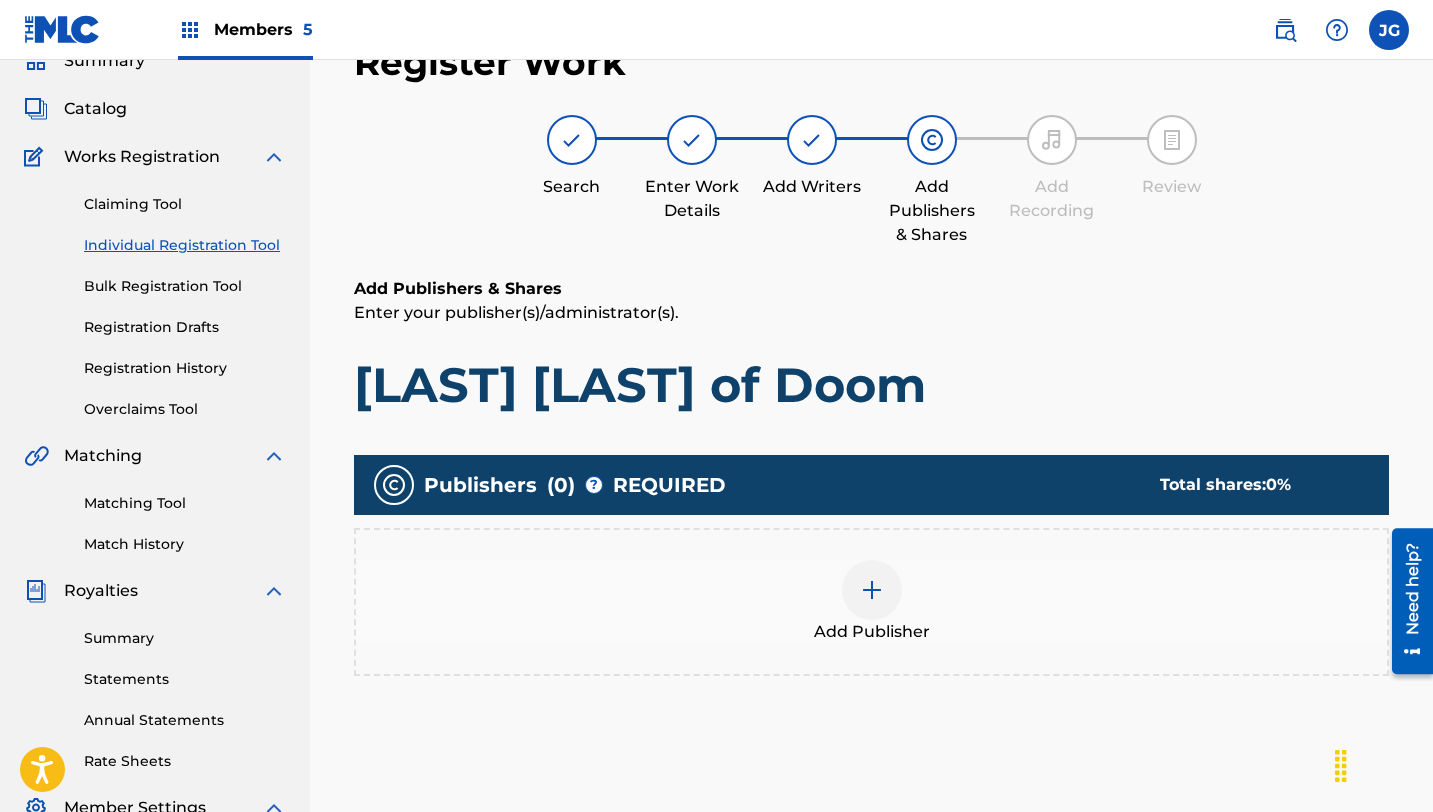 click at bounding box center (872, 590) 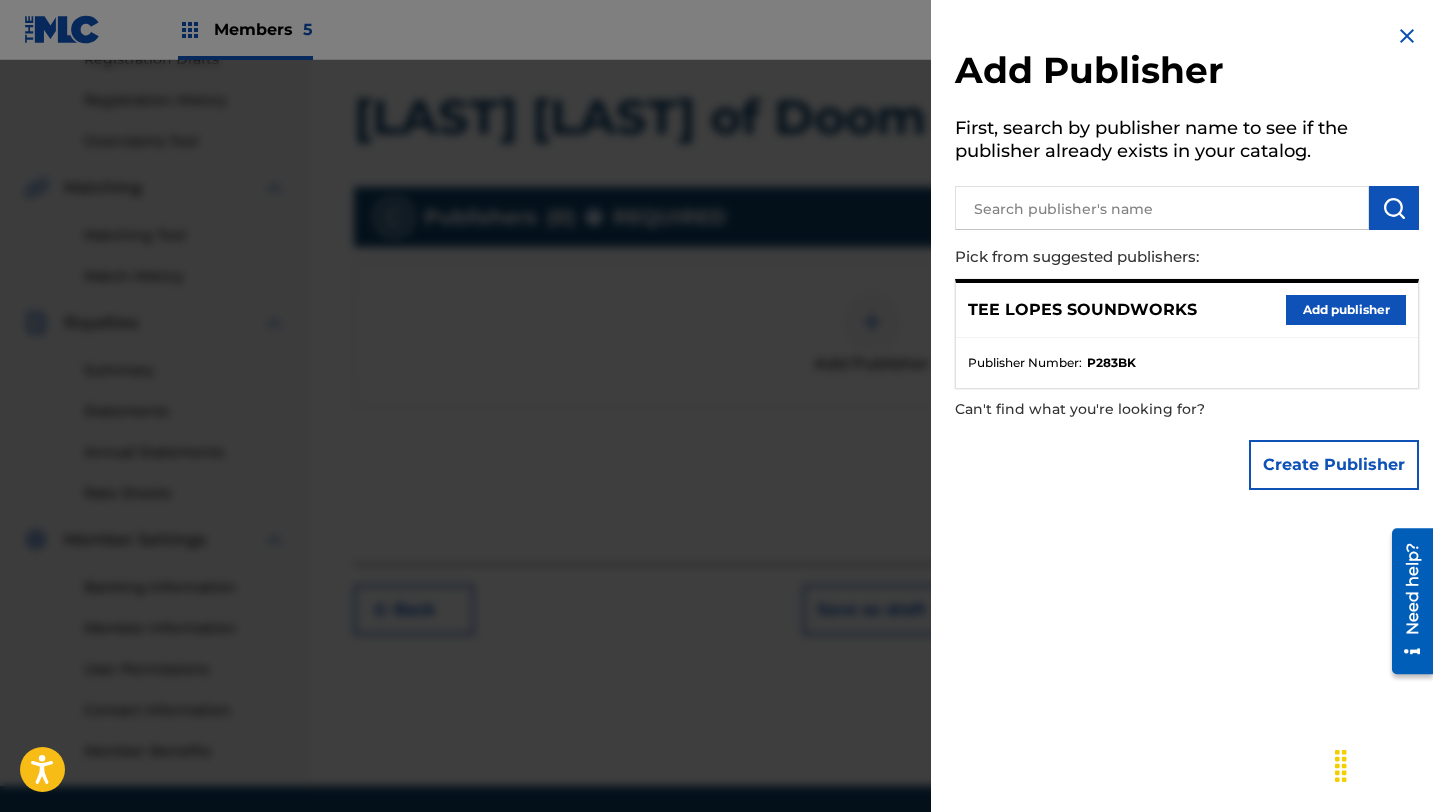 scroll, scrollTop: 424, scrollLeft: 0, axis: vertical 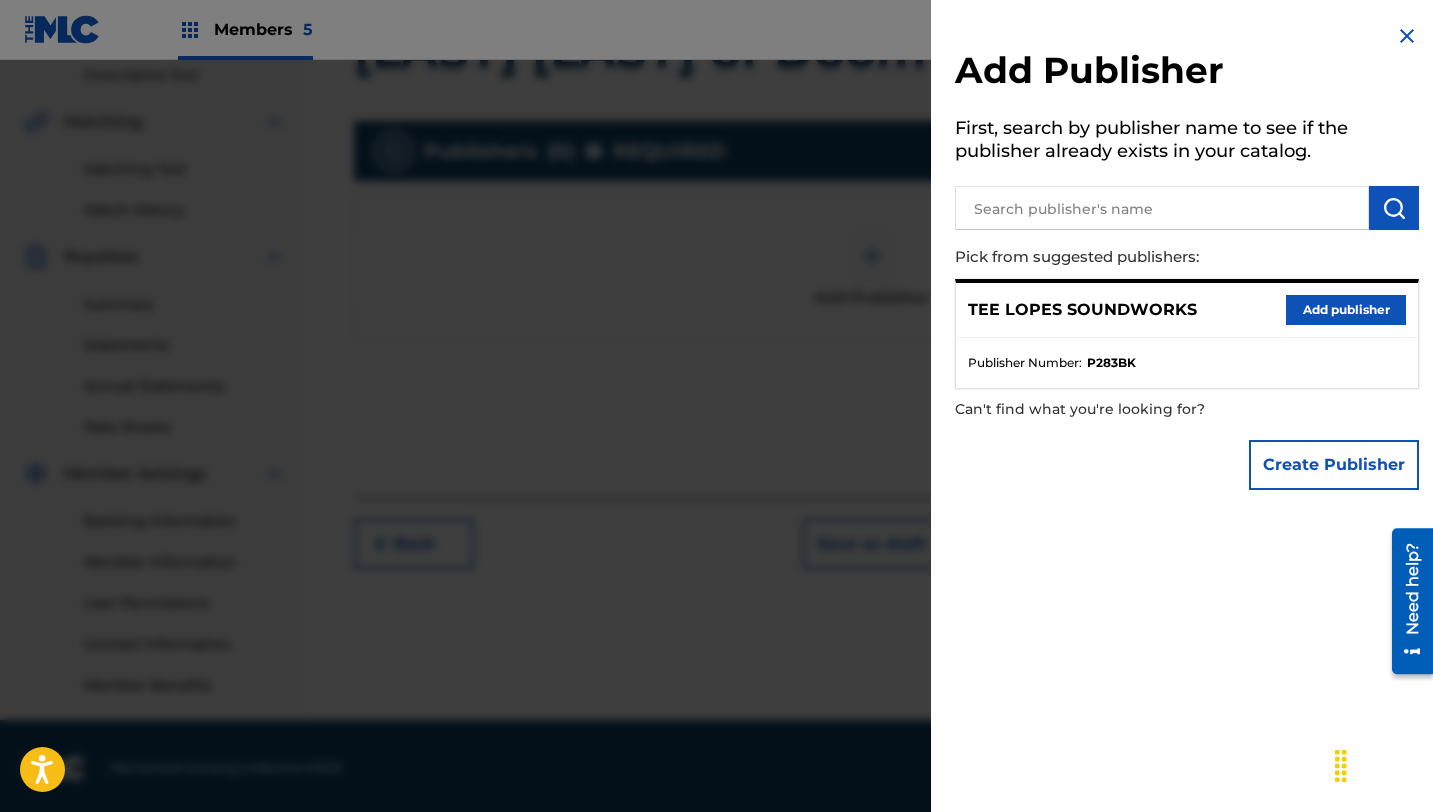 click on "Add publisher" at bounding box center (1346, 310) 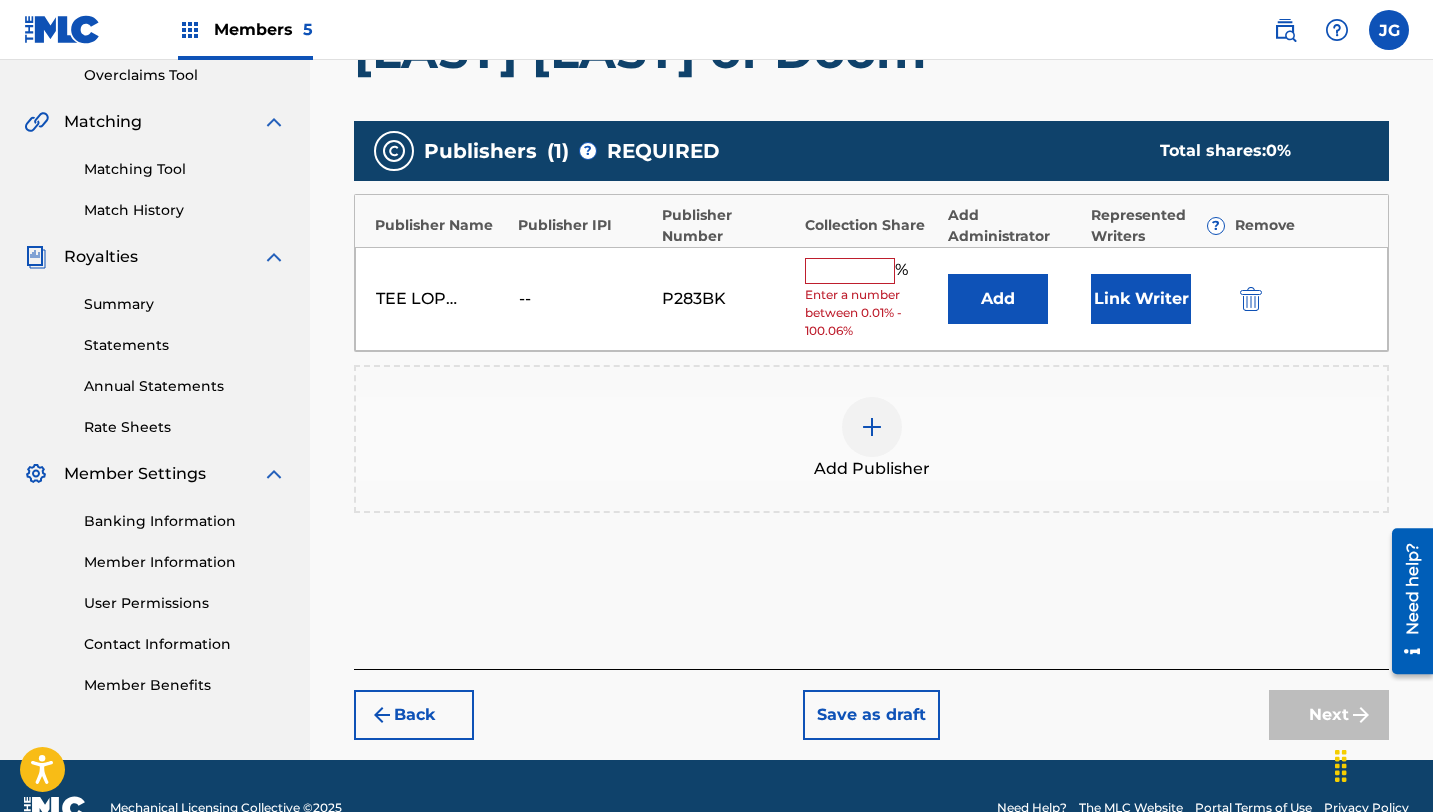 click at bounding box center (850, 271) 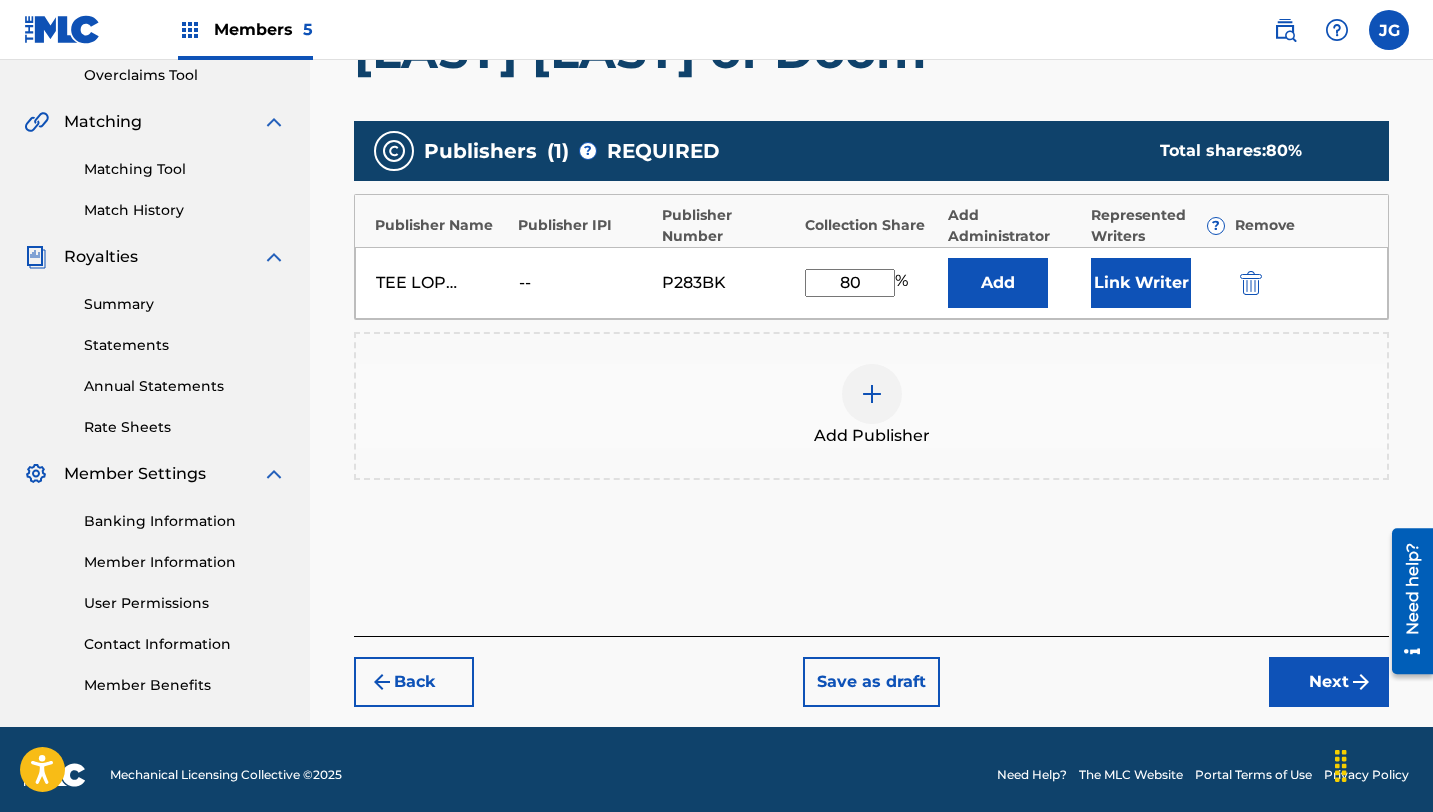 click on "Link Writer" at bounding box center (1141, 283) 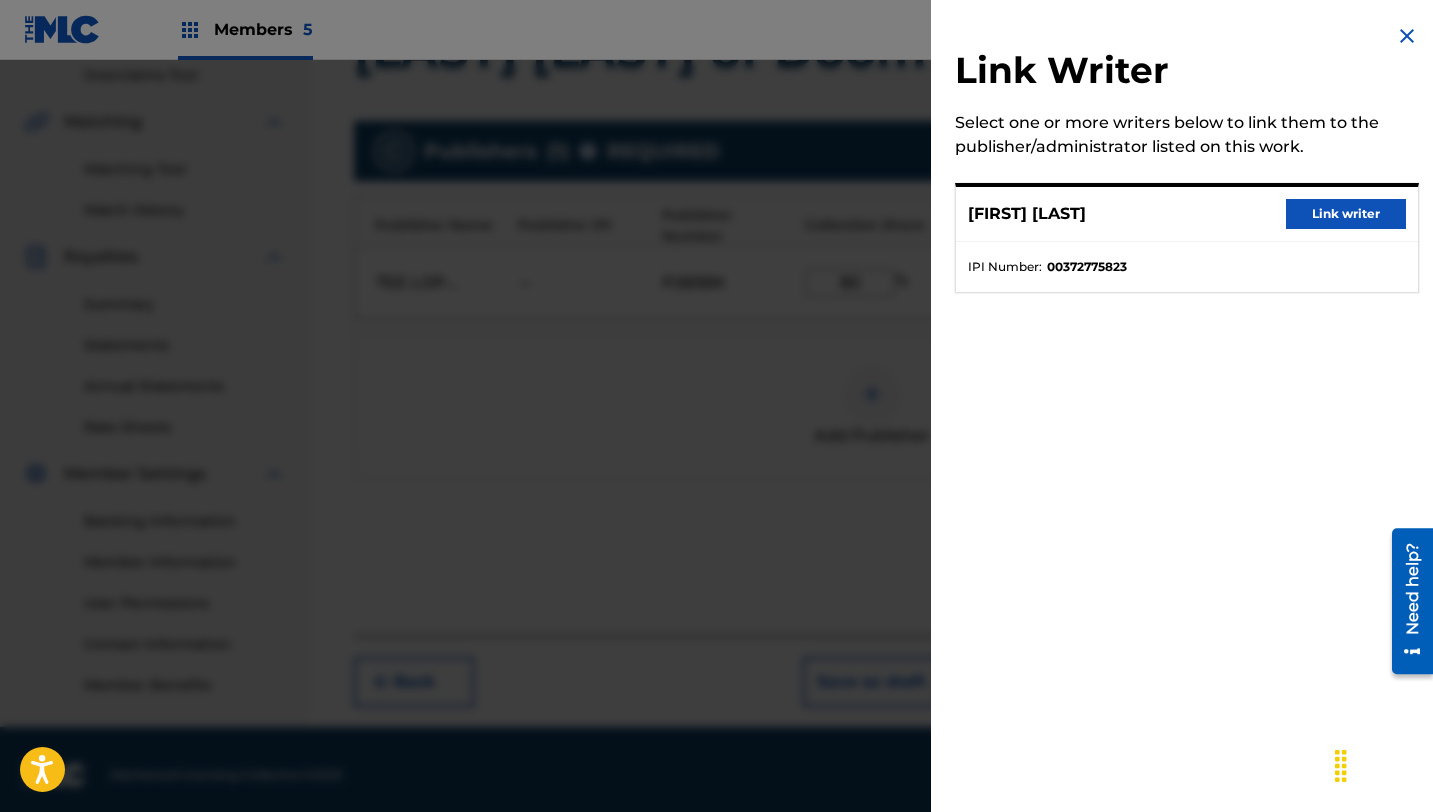 click on "[FIRST] [LAST] Link writer" at bounding box center [1187, 214] 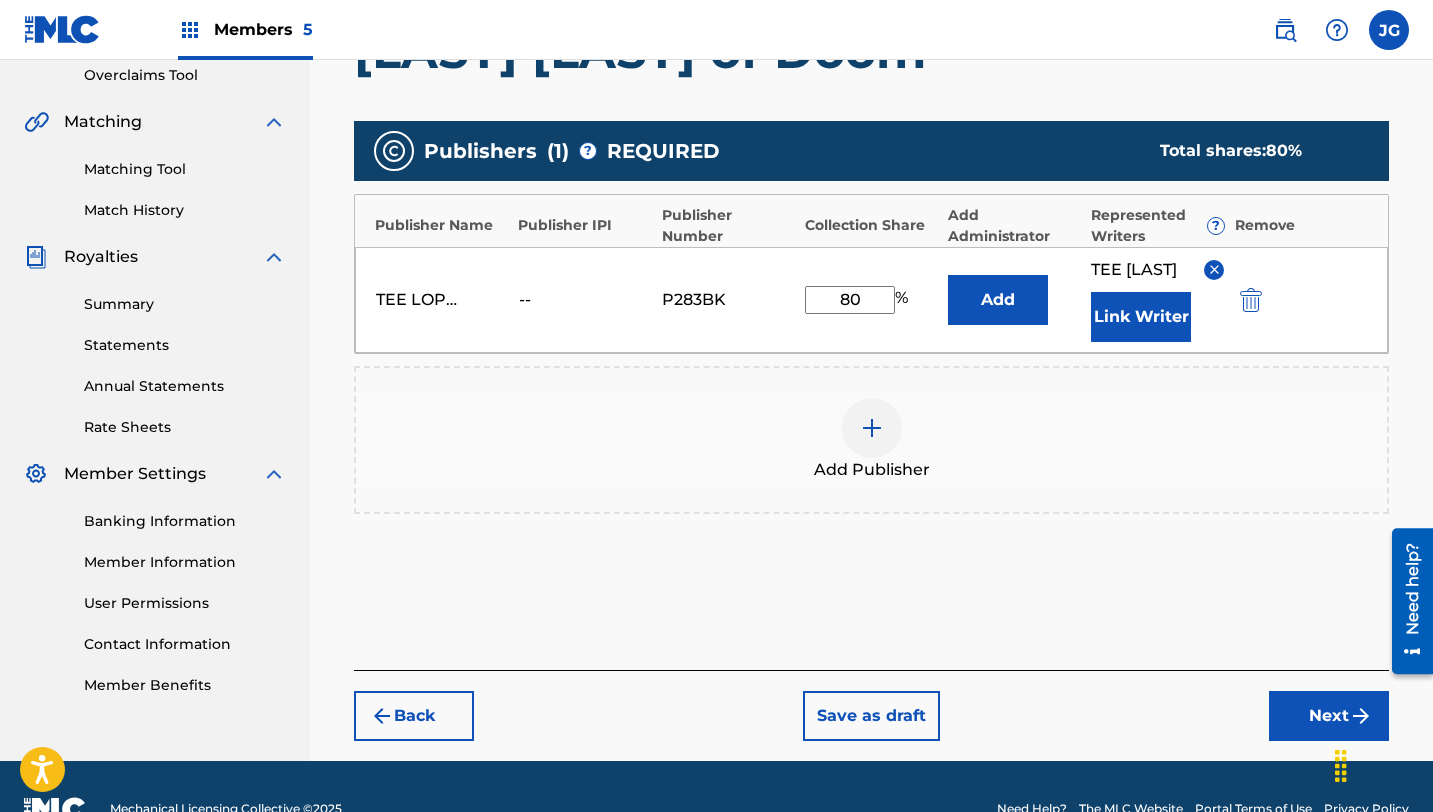 scroll, scrollTop: 469, scrollLeft: 0, axis: vertical 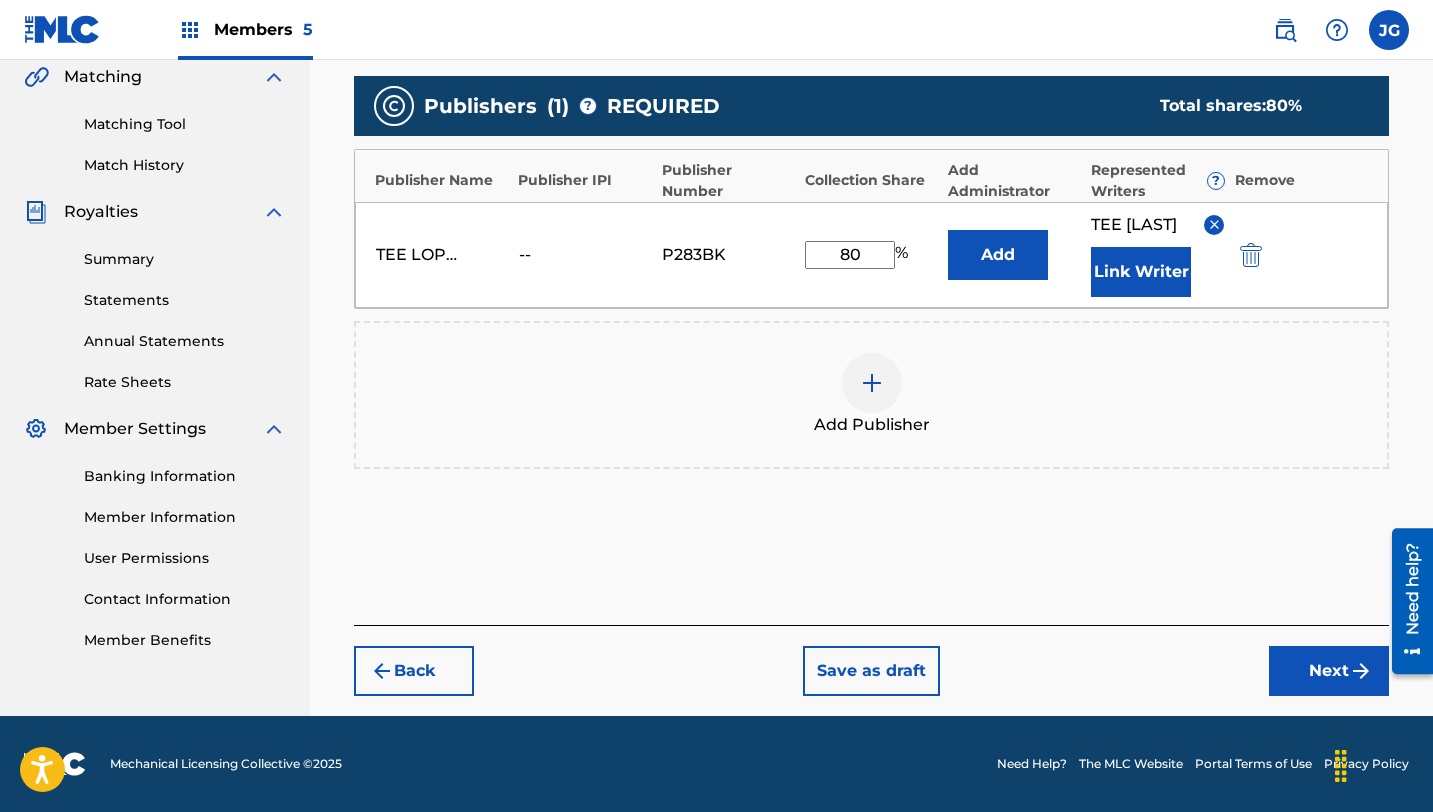 click on "Next" at bounding box center (1329, 671) 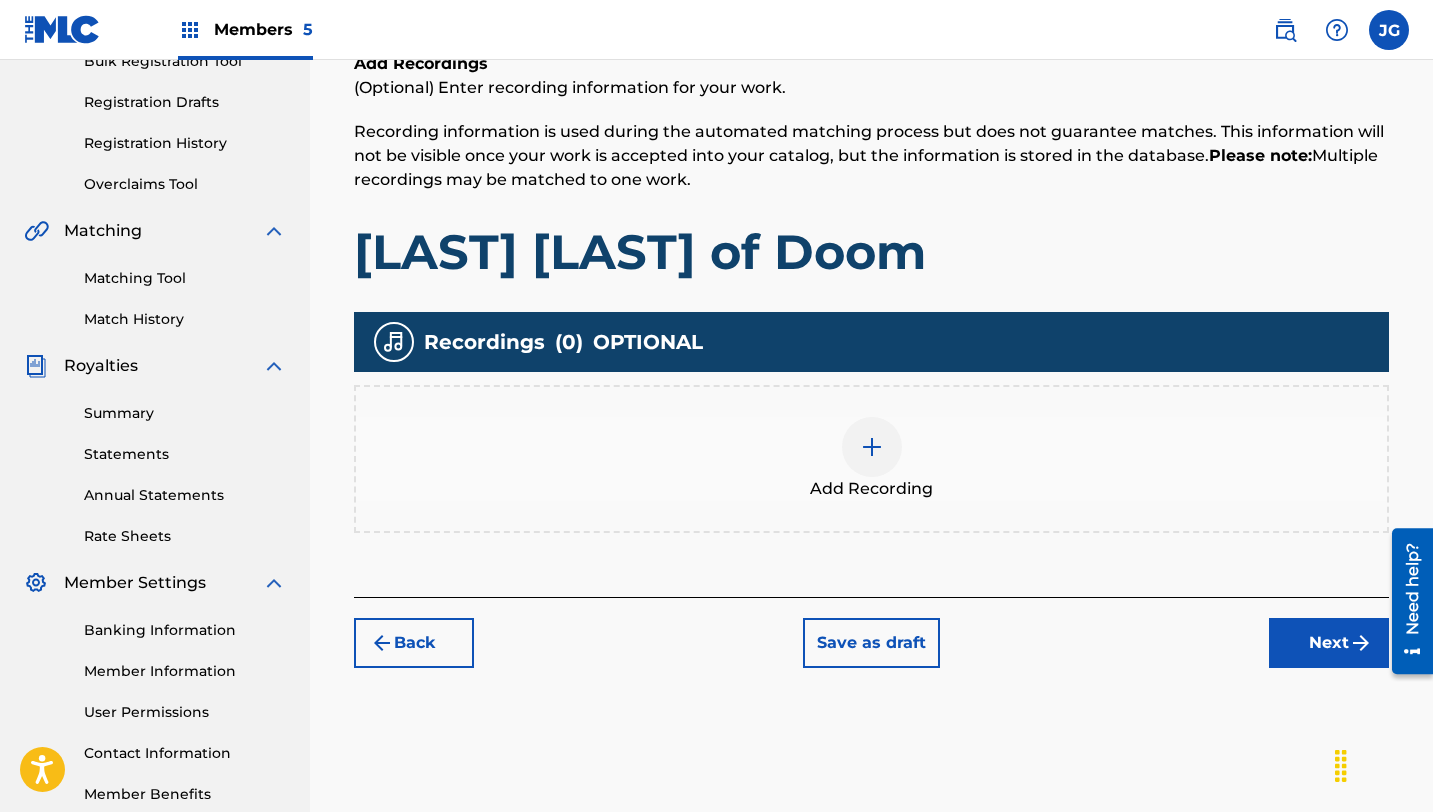 scroll, scrollTop: 354, scrollLeft: 0, axis: vertical 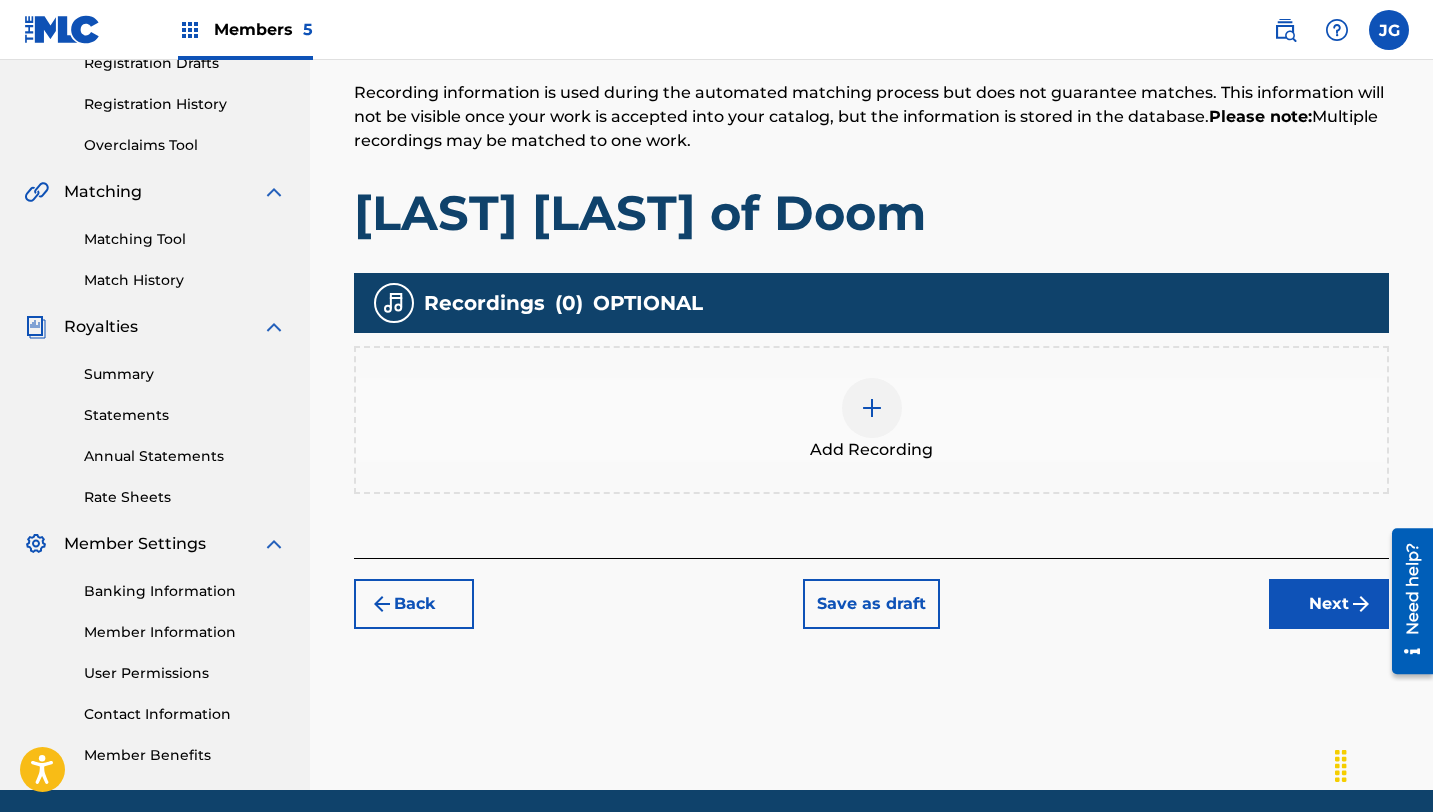 click on "Back Save as draft Next" at bounding box center [871, 593] 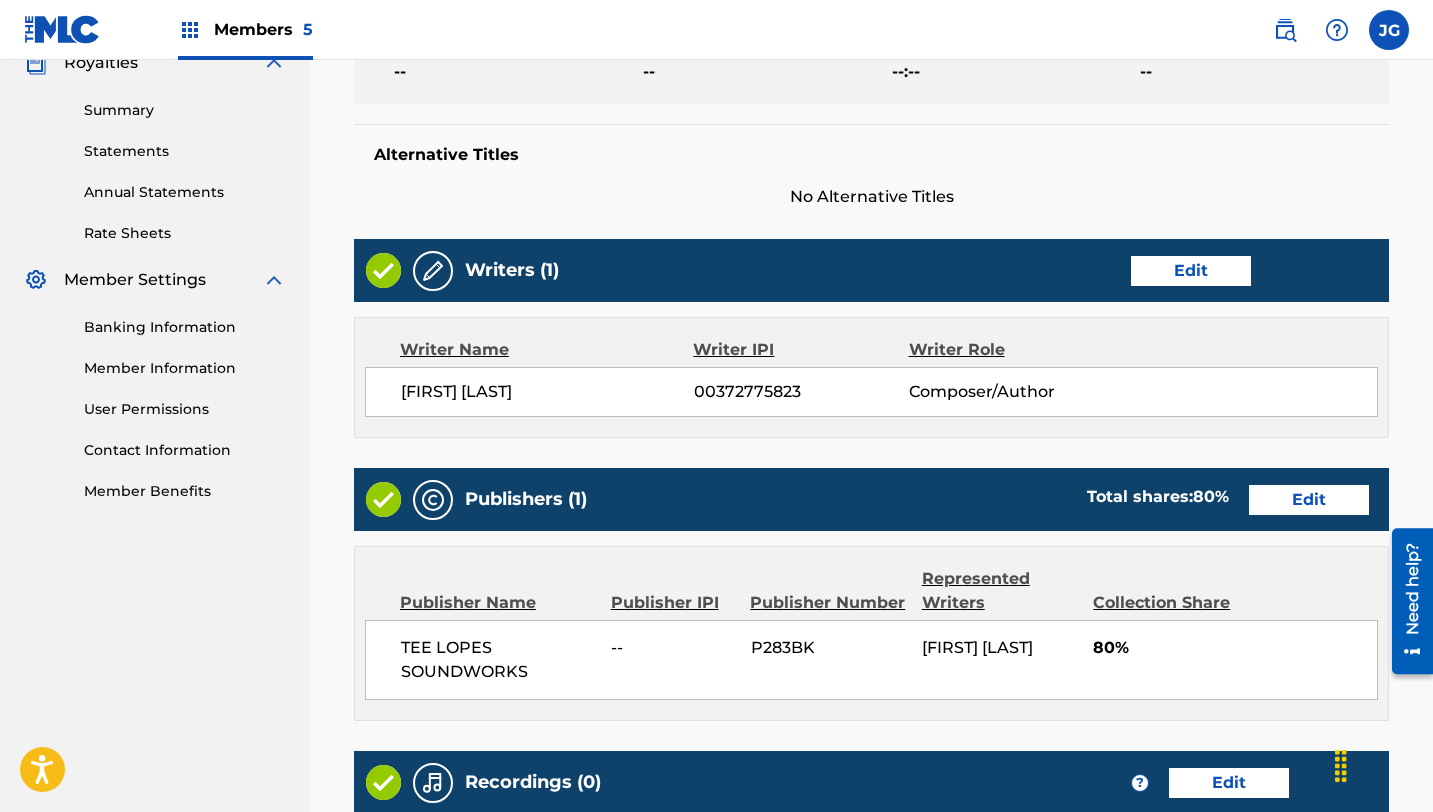 scroll, scrollTop: 900, scrollLeft: 0, axis: vertical 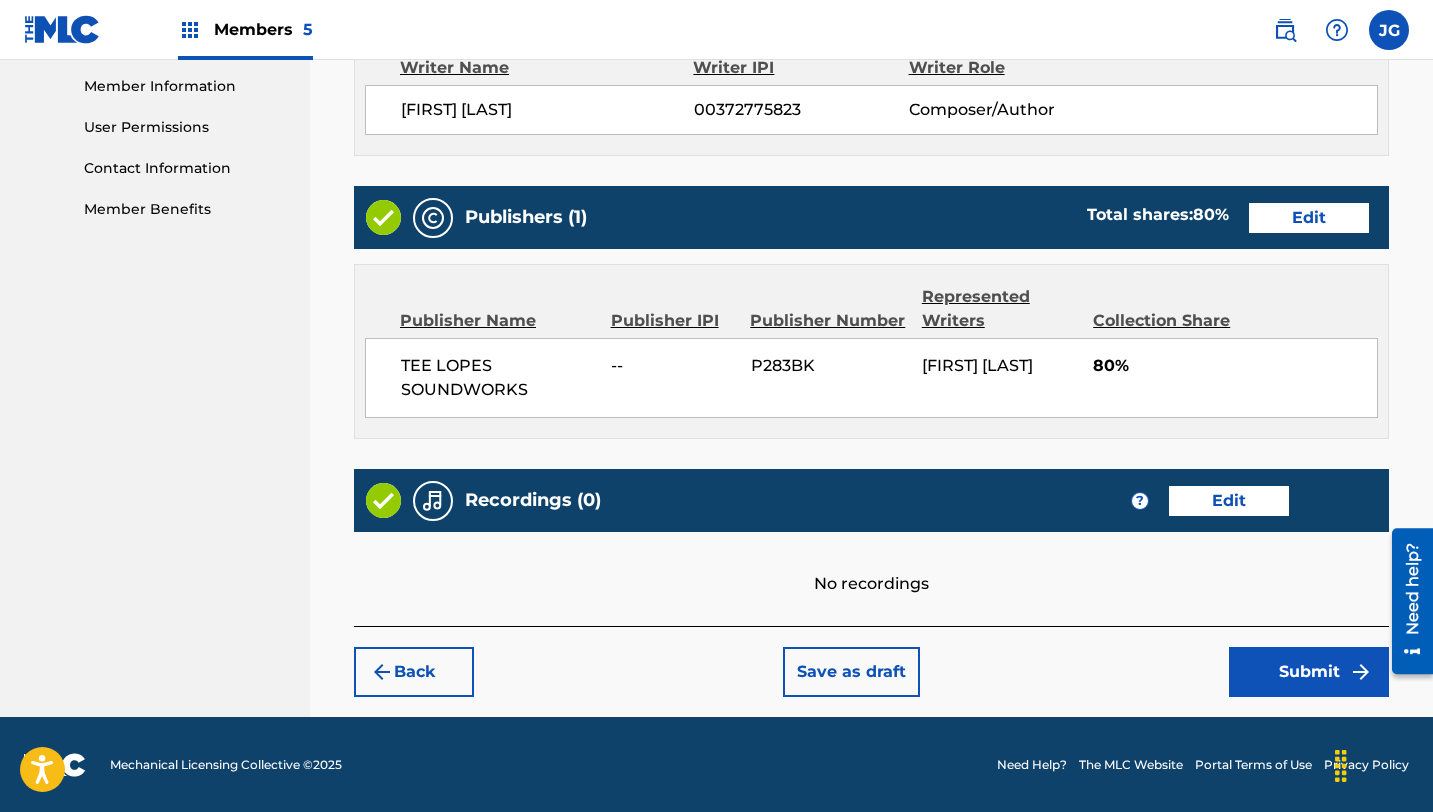 click on "Submit" at bounding box center [1309, 672] 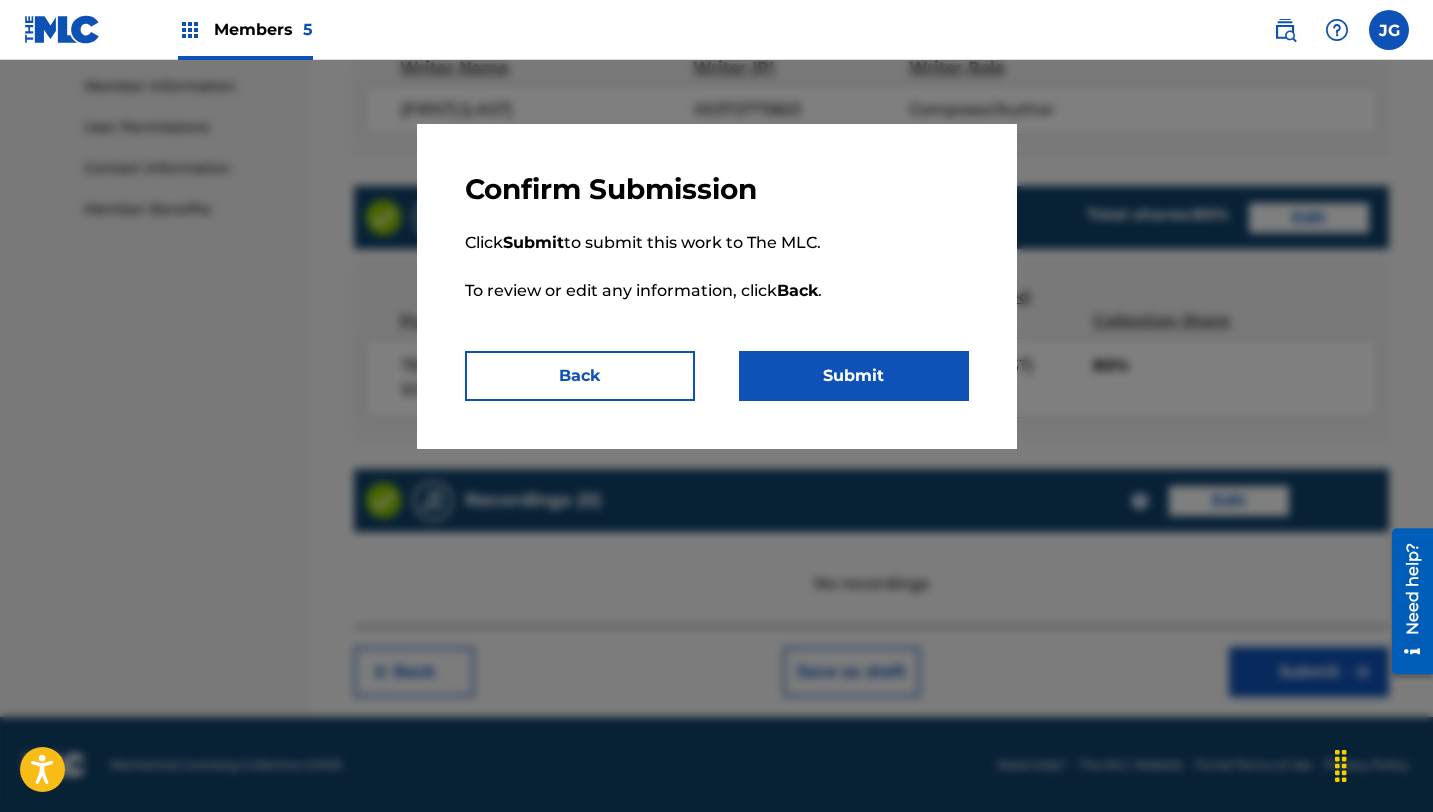 click on "Submit" at bounding box center (854, 376) 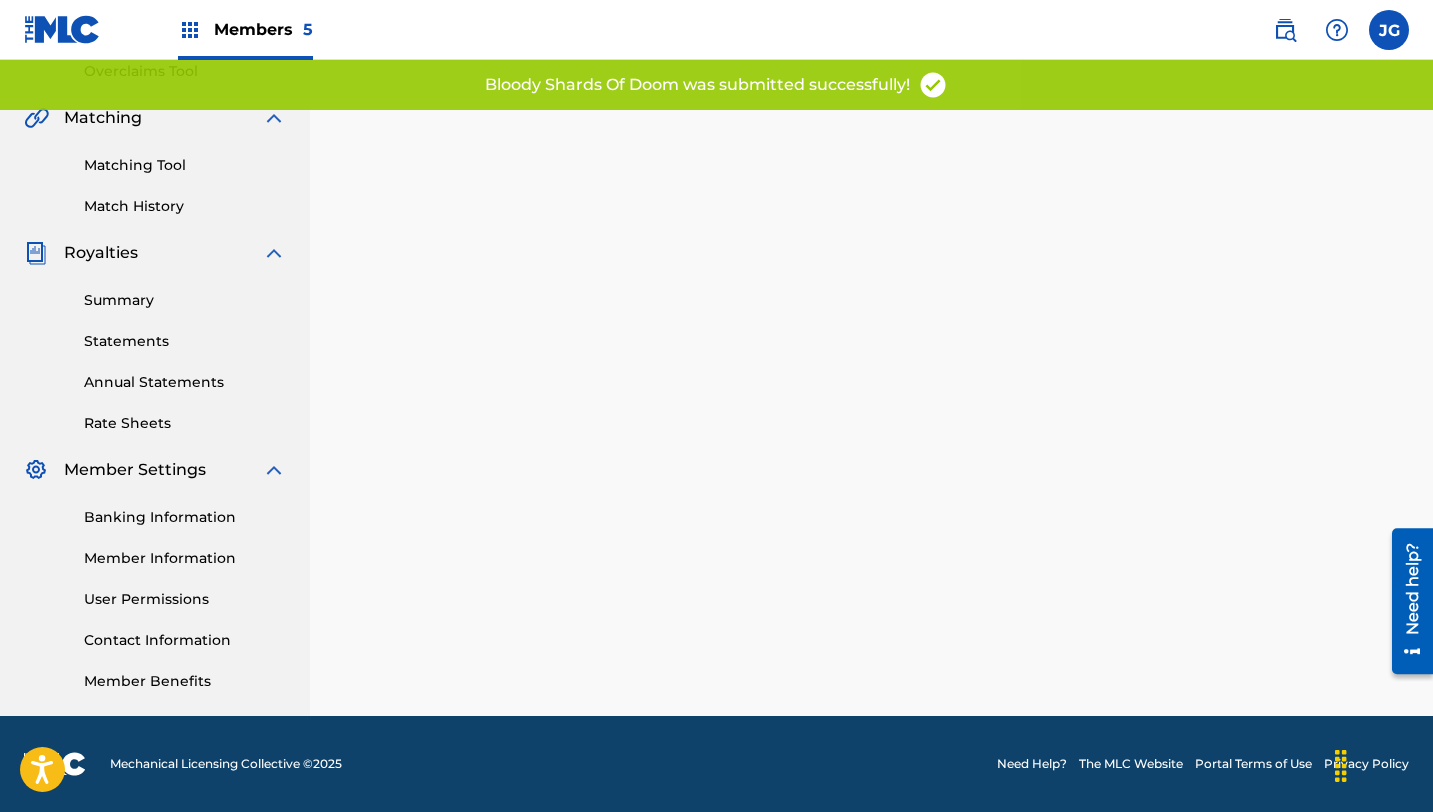 scroll, scrollTop: 0, scrollLeft: 0, axis: both 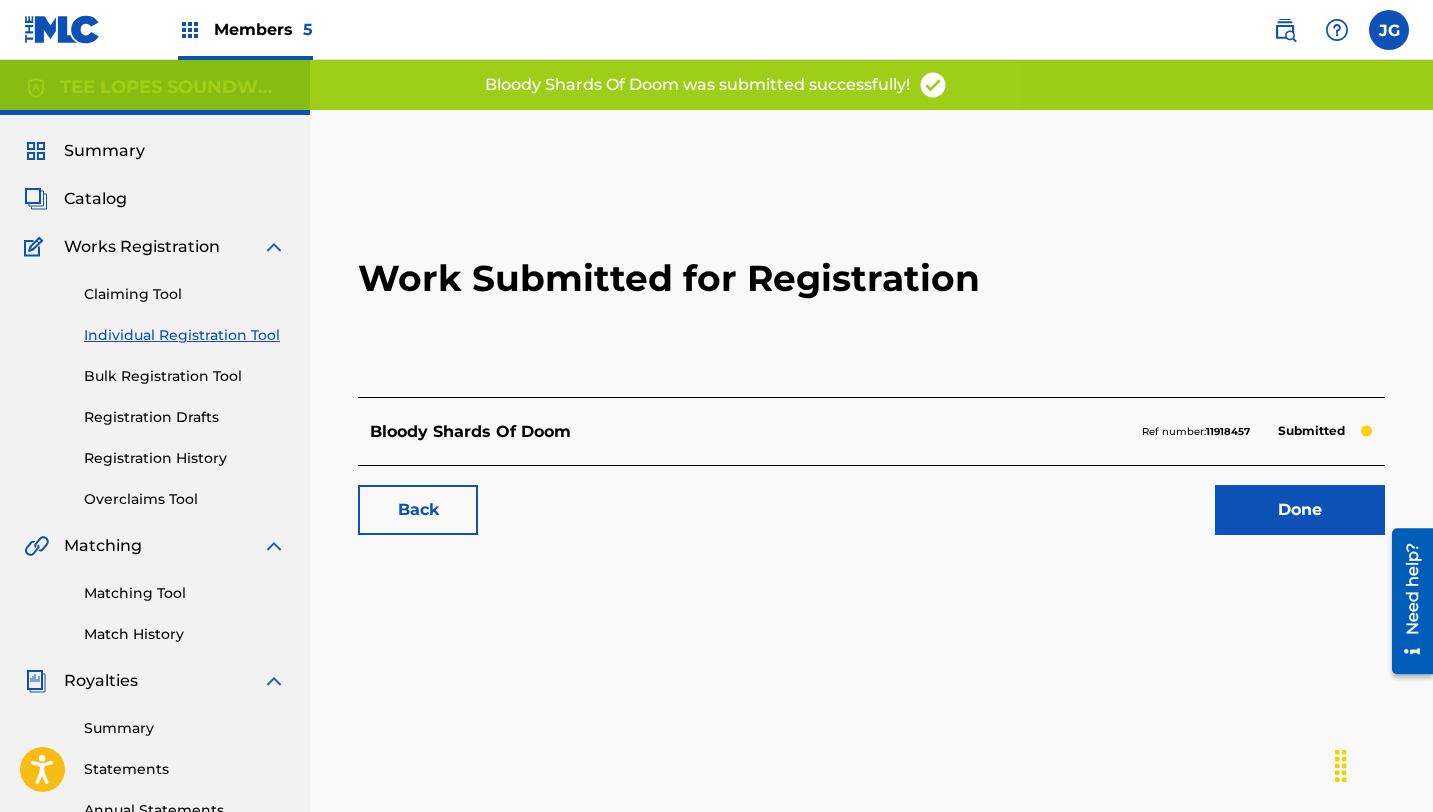 click on "Done" at bounding box center (1300, 510) 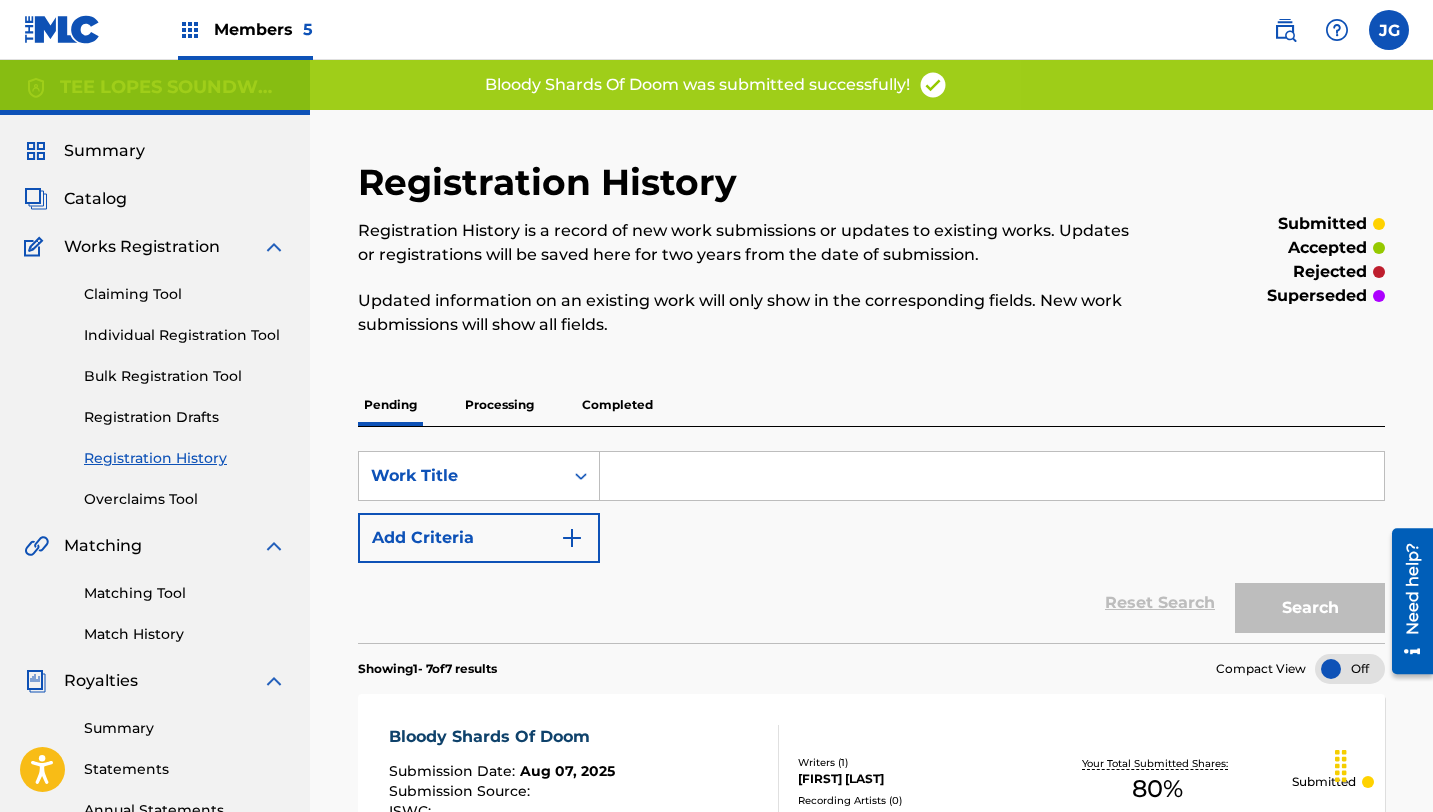 click on "Individual Registration Tool" at bounding box center [185, 335] 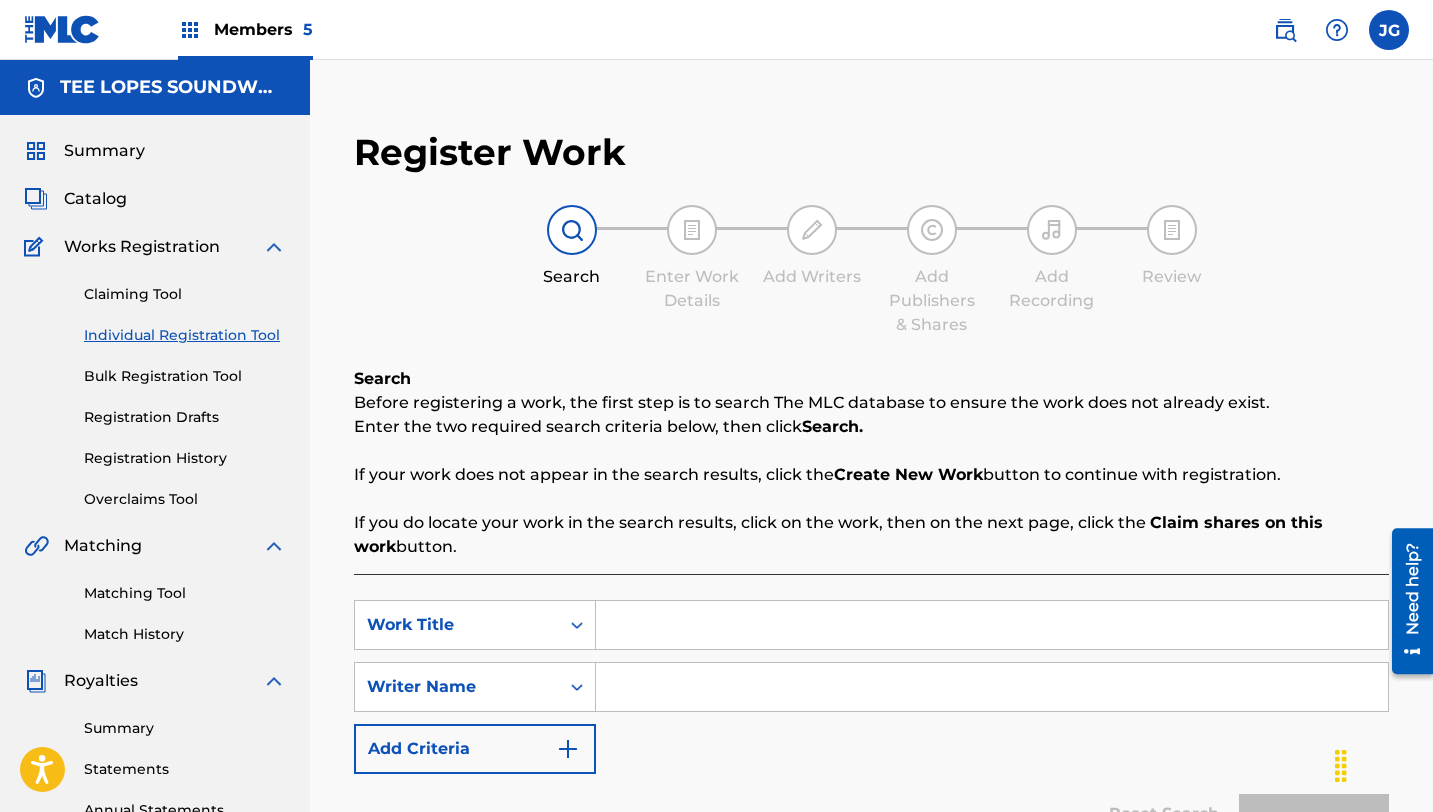 click at bounding box center [992, 625] 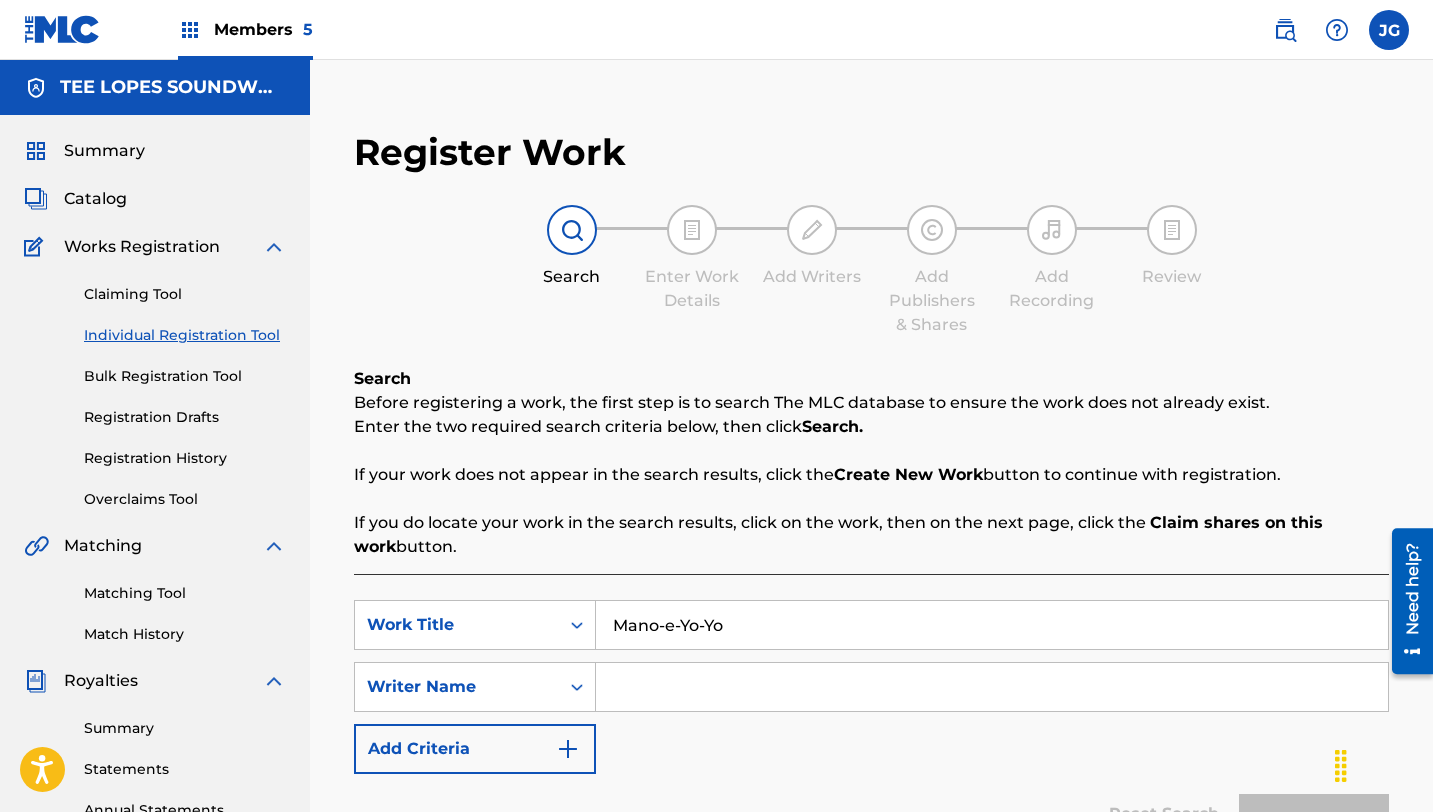type on "Mano-e-Yo-Yo" 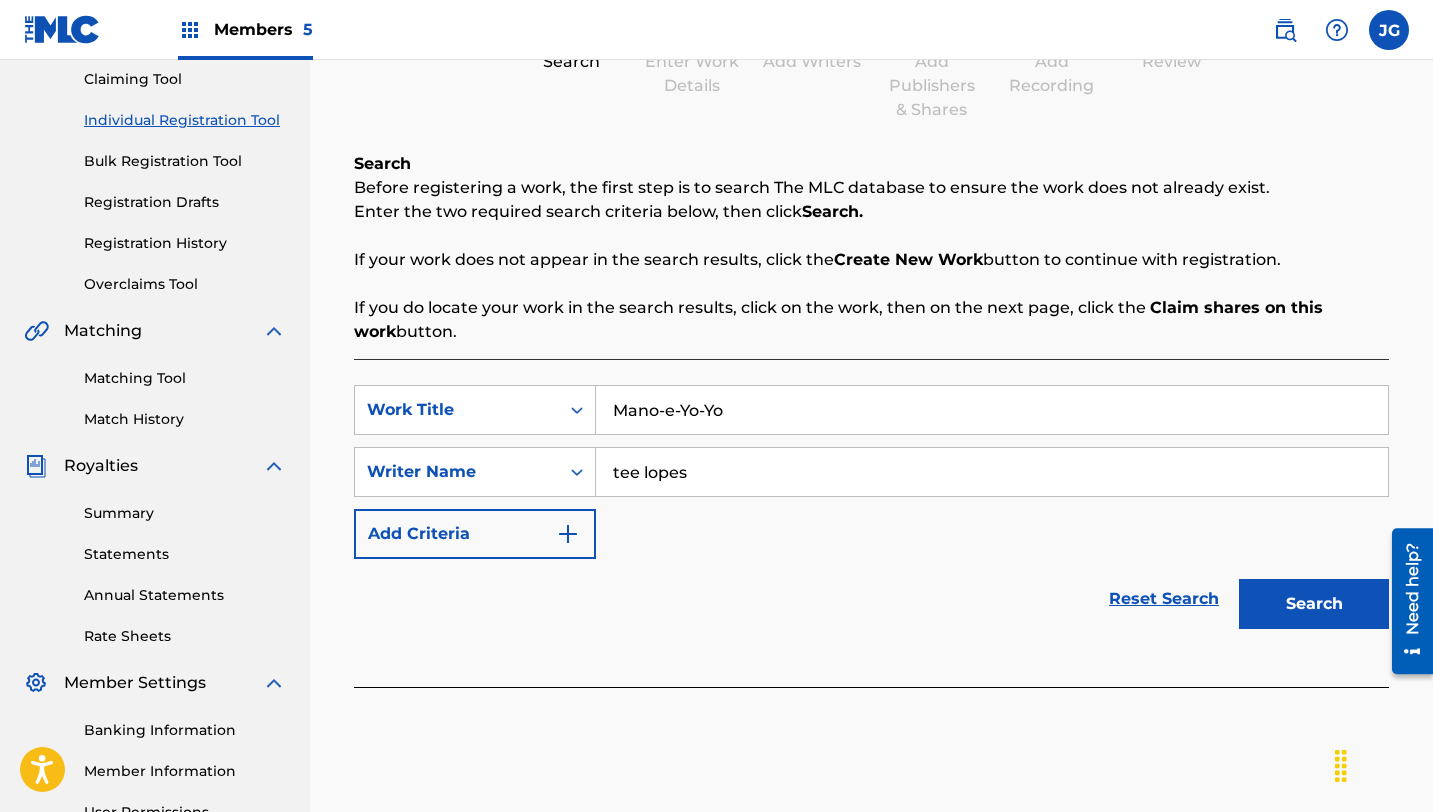 scroll, scrollTop: 285, scrollLeft: 0, axis: vertical 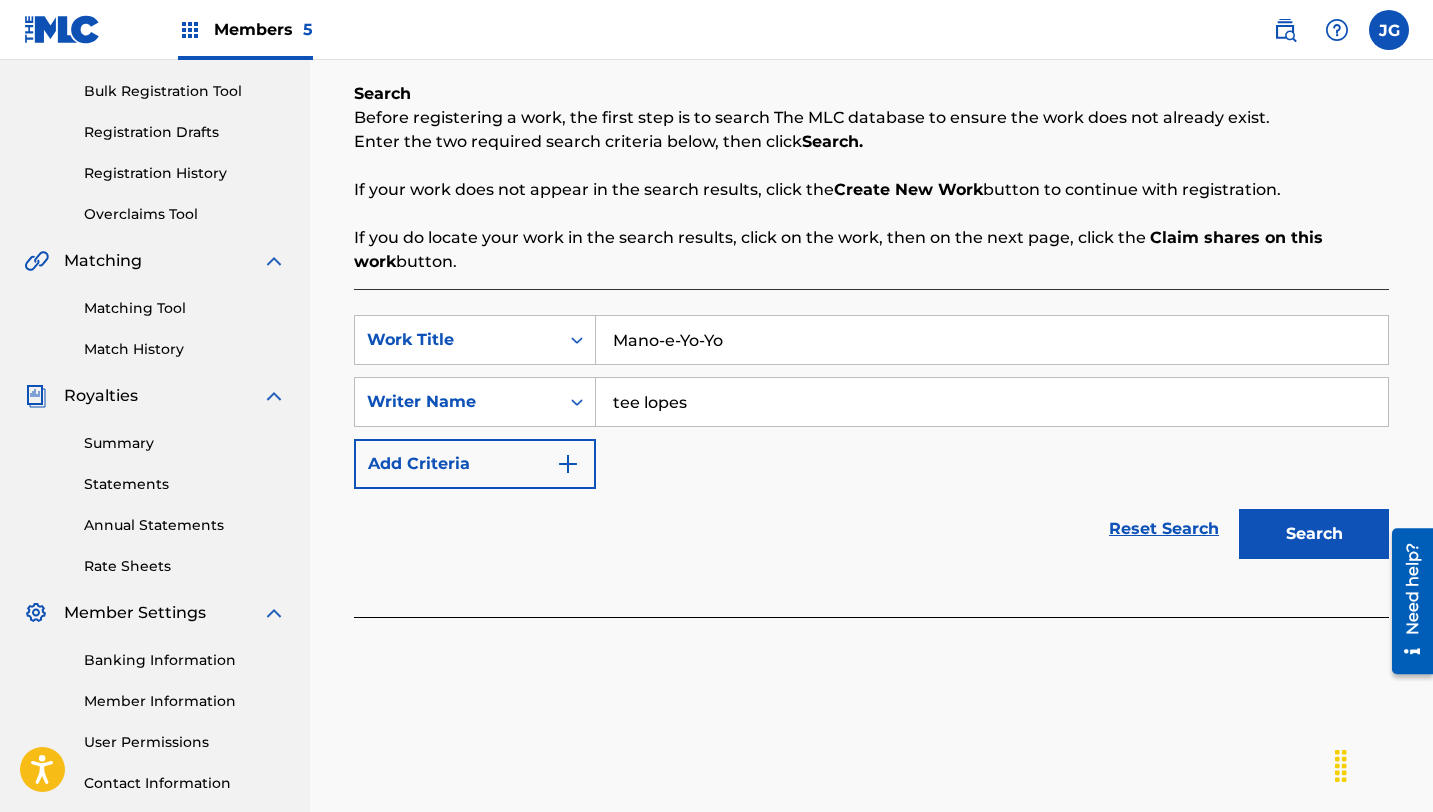 click on "Search" at bounding box center (1314, 534) 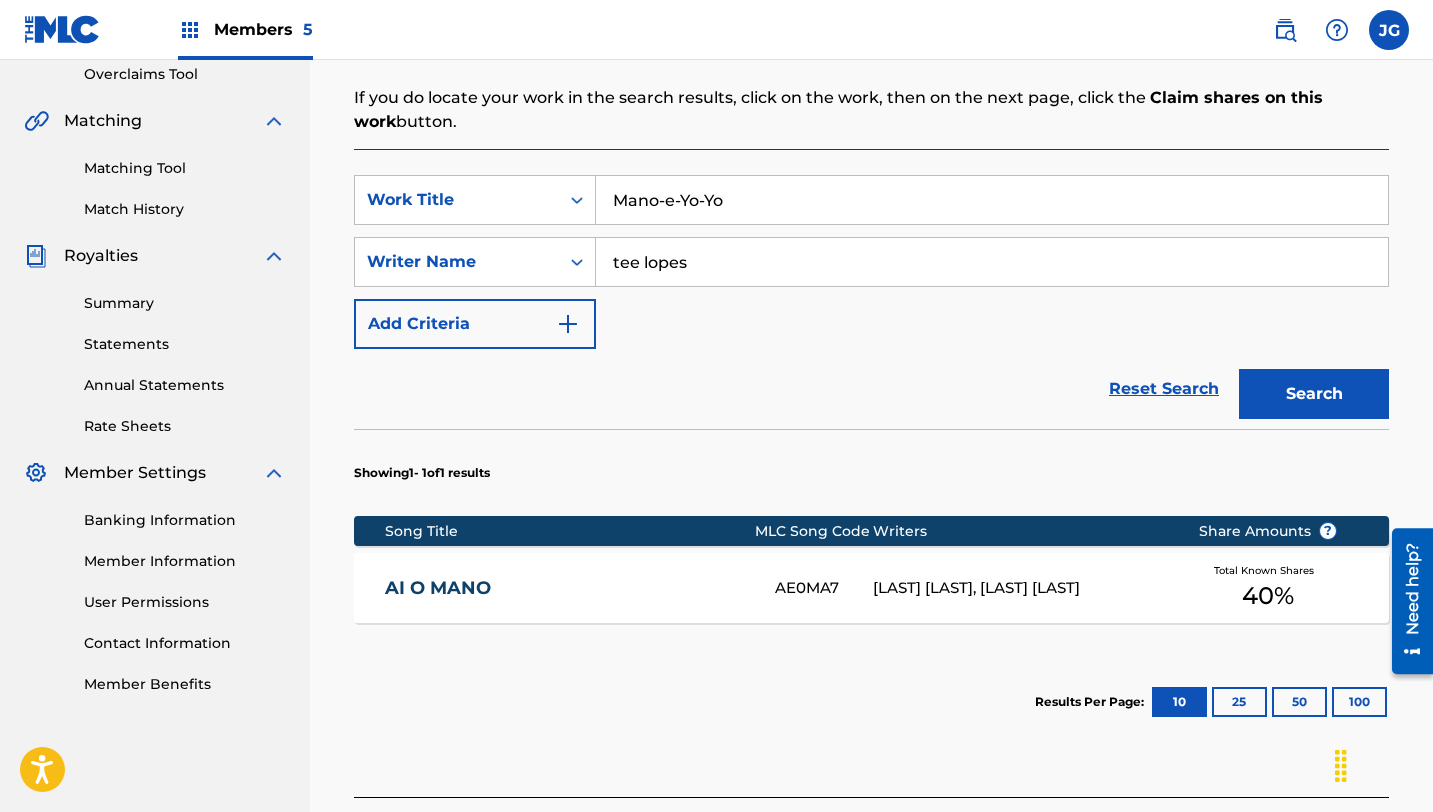 scroll, scrollTop: 427, scrollLeft: 0, axis: vertical 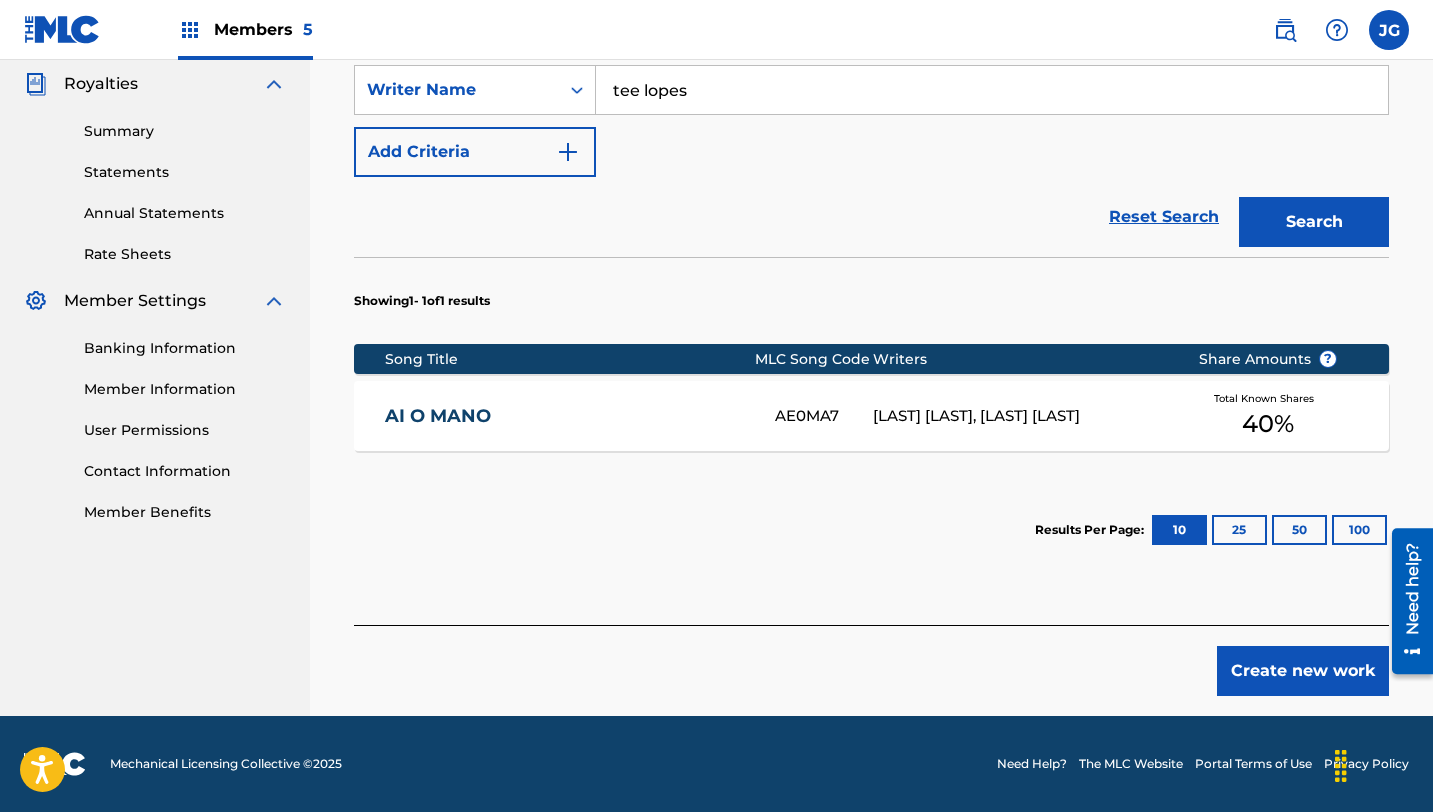 click on "Create new work" at bounding box center [1303, 671] 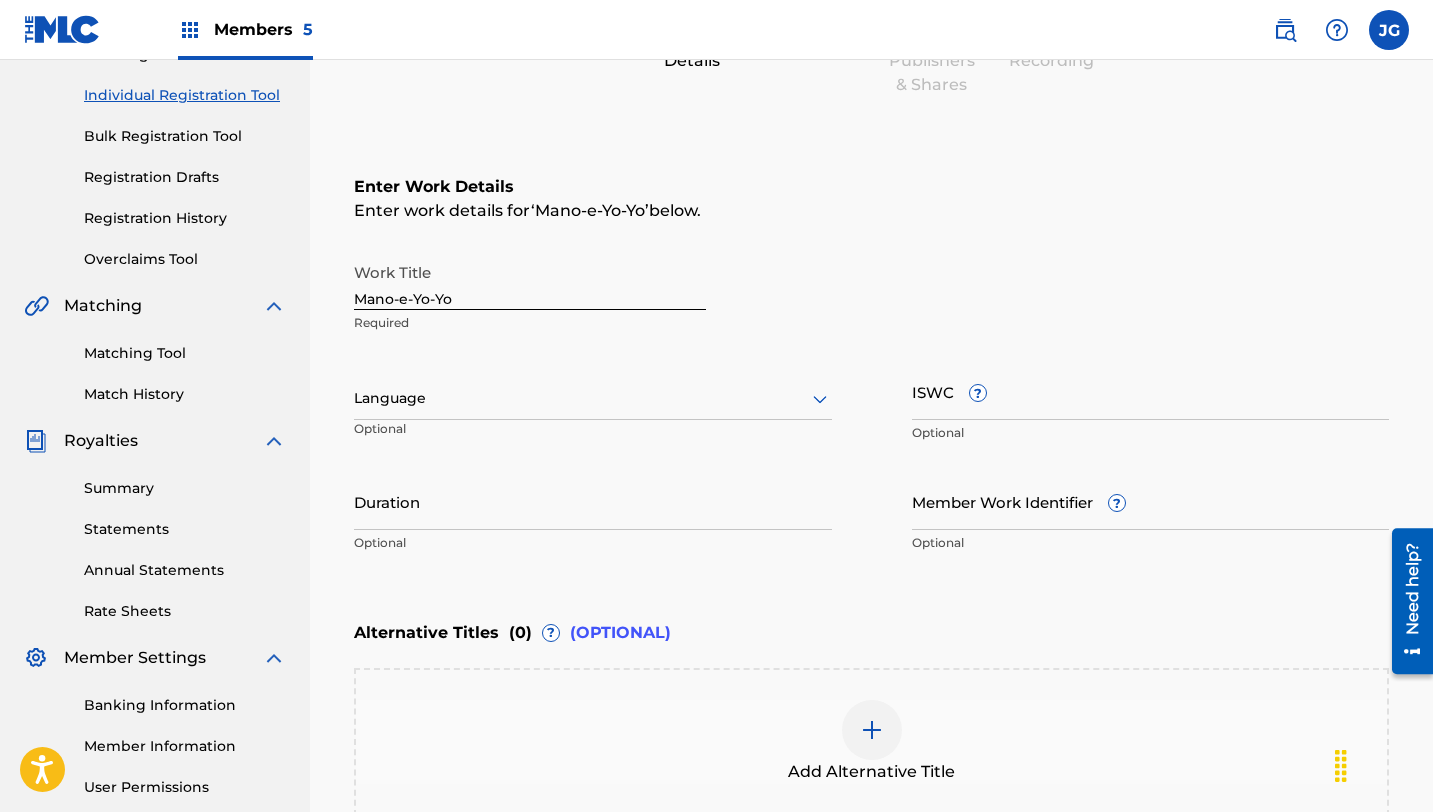 scroll, scrollTop: 480, scrollLeft: 0, axis: vertical 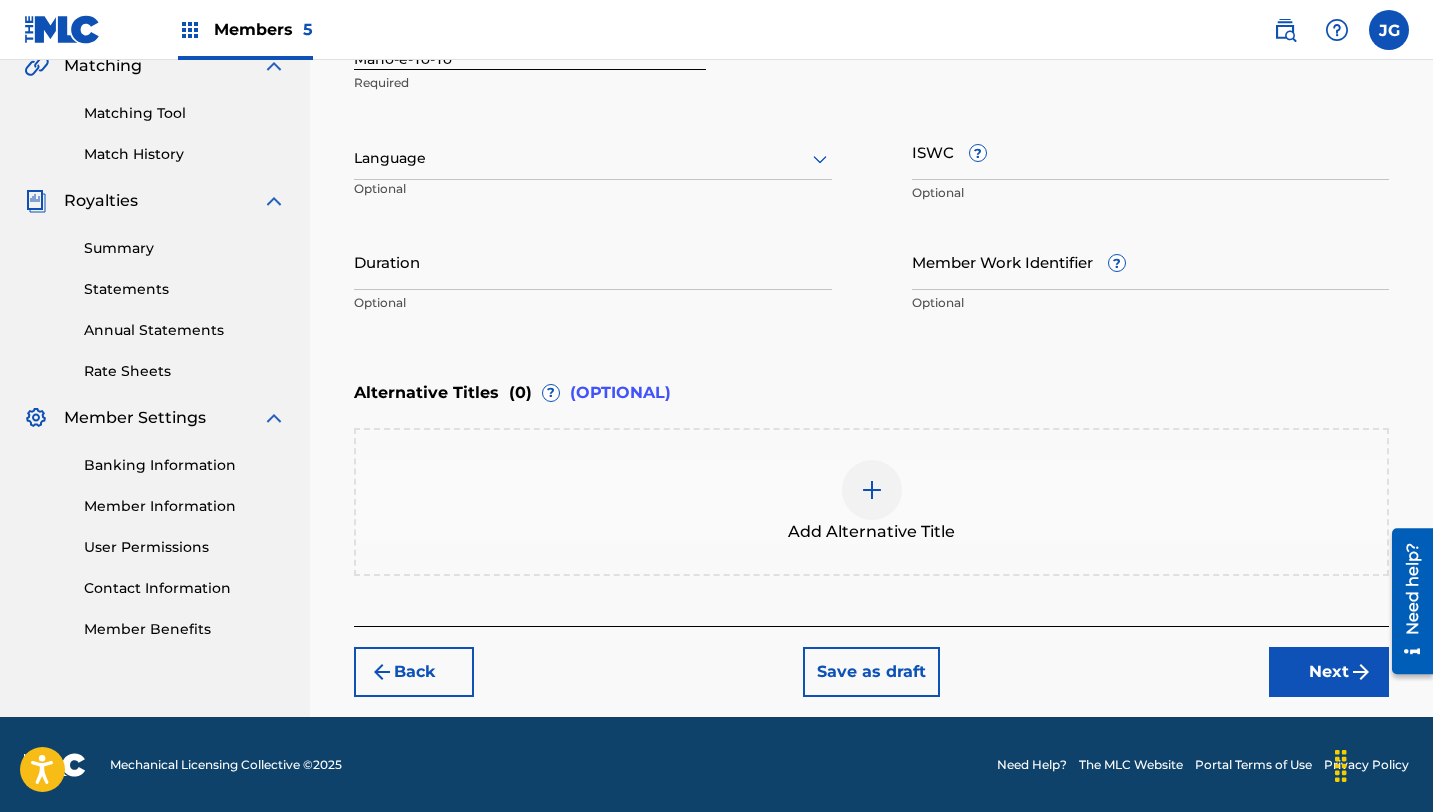 click on "Next" at bounding box center [1329, 672] 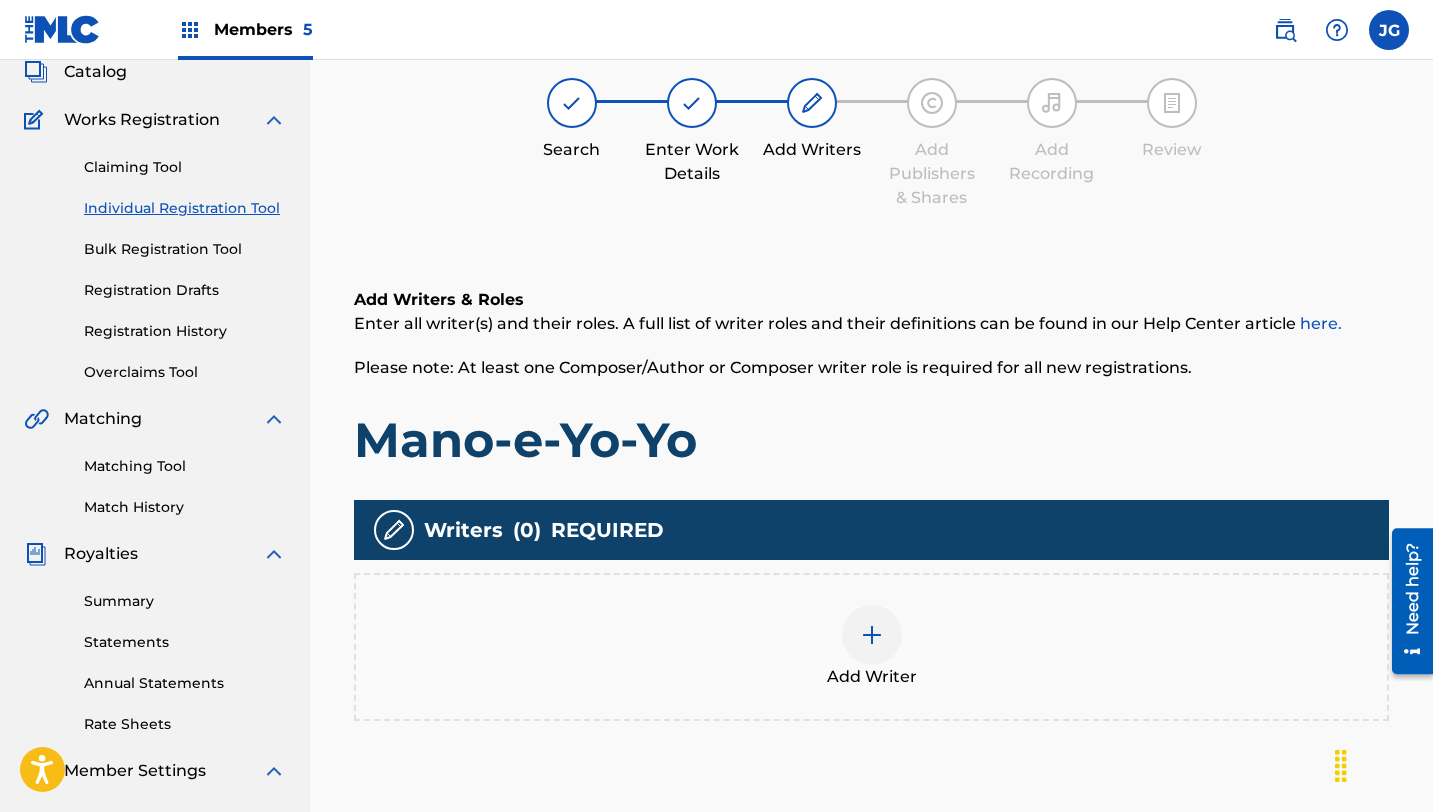 scroll, scrollTop: 90, scrollLeft: 0, axis: vertical 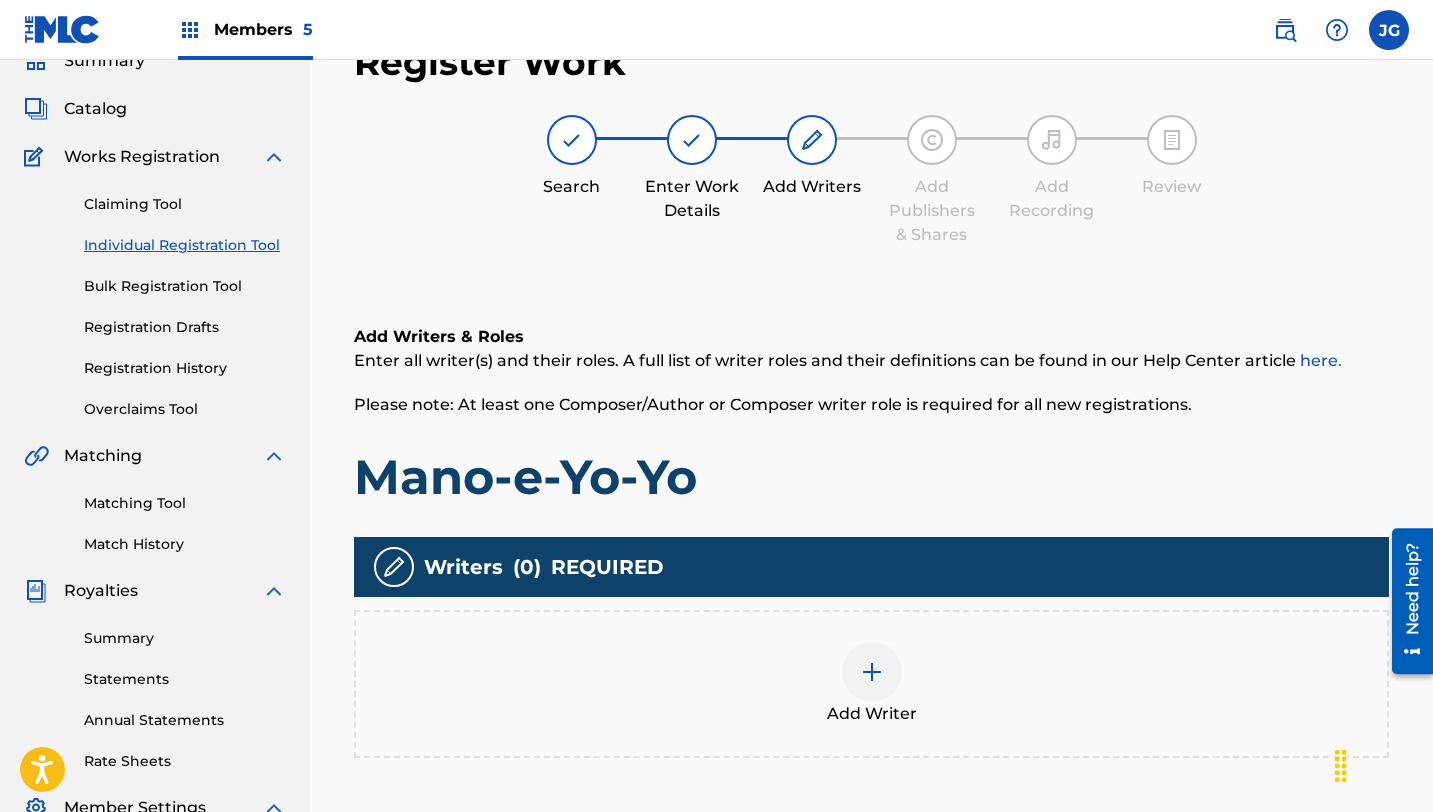 click at bounding box center (872, 672) 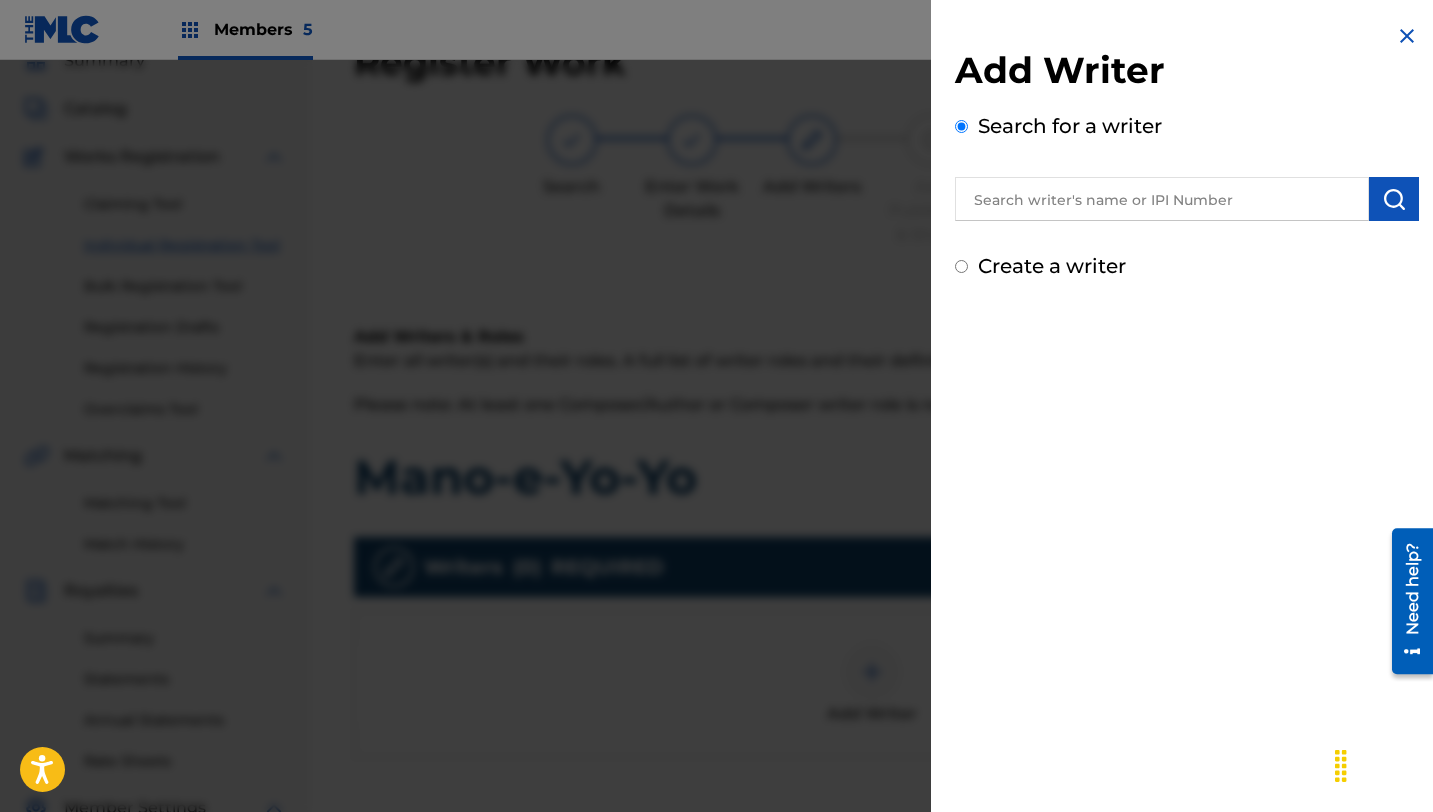 click at bounding box center (1162, 199) 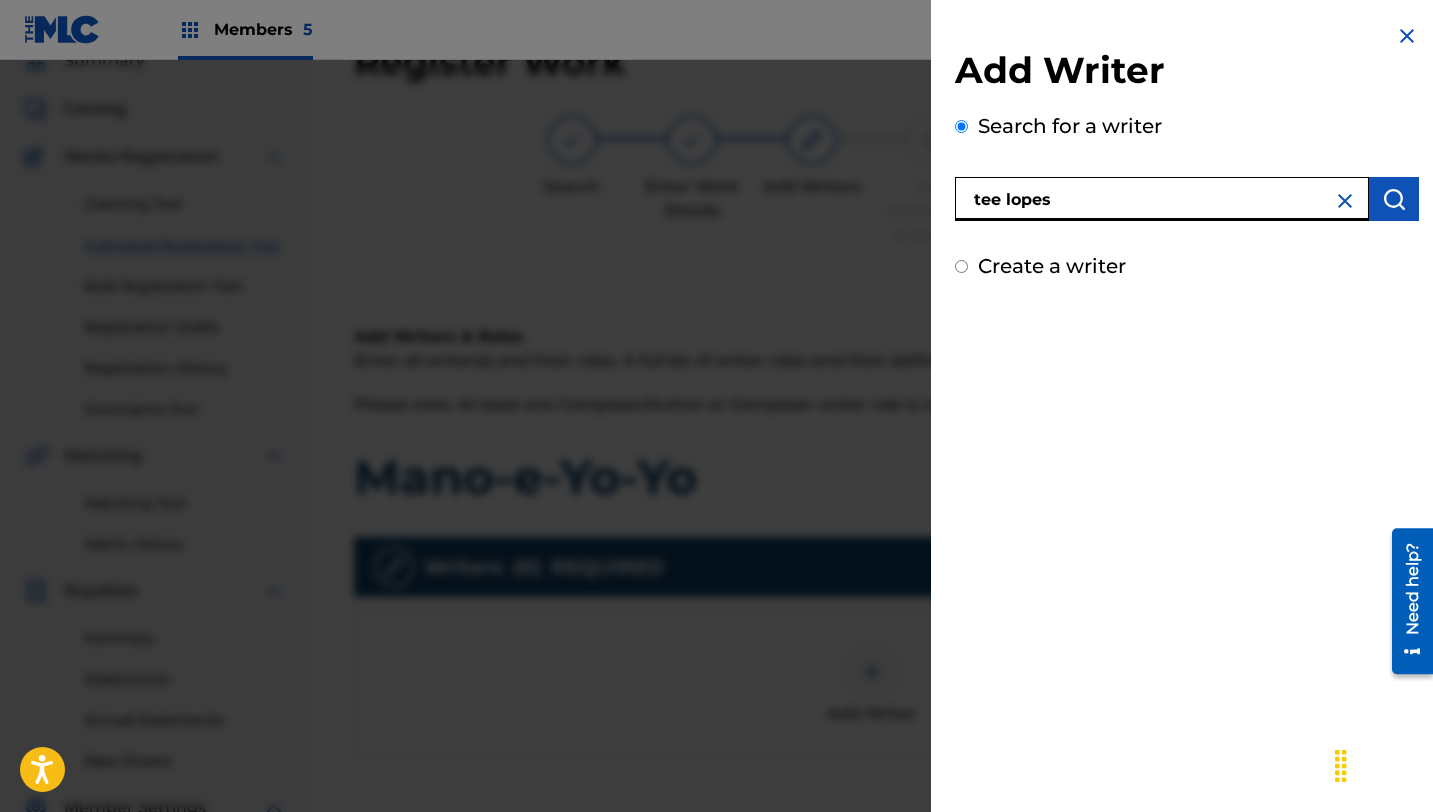 type on "tee lopes" 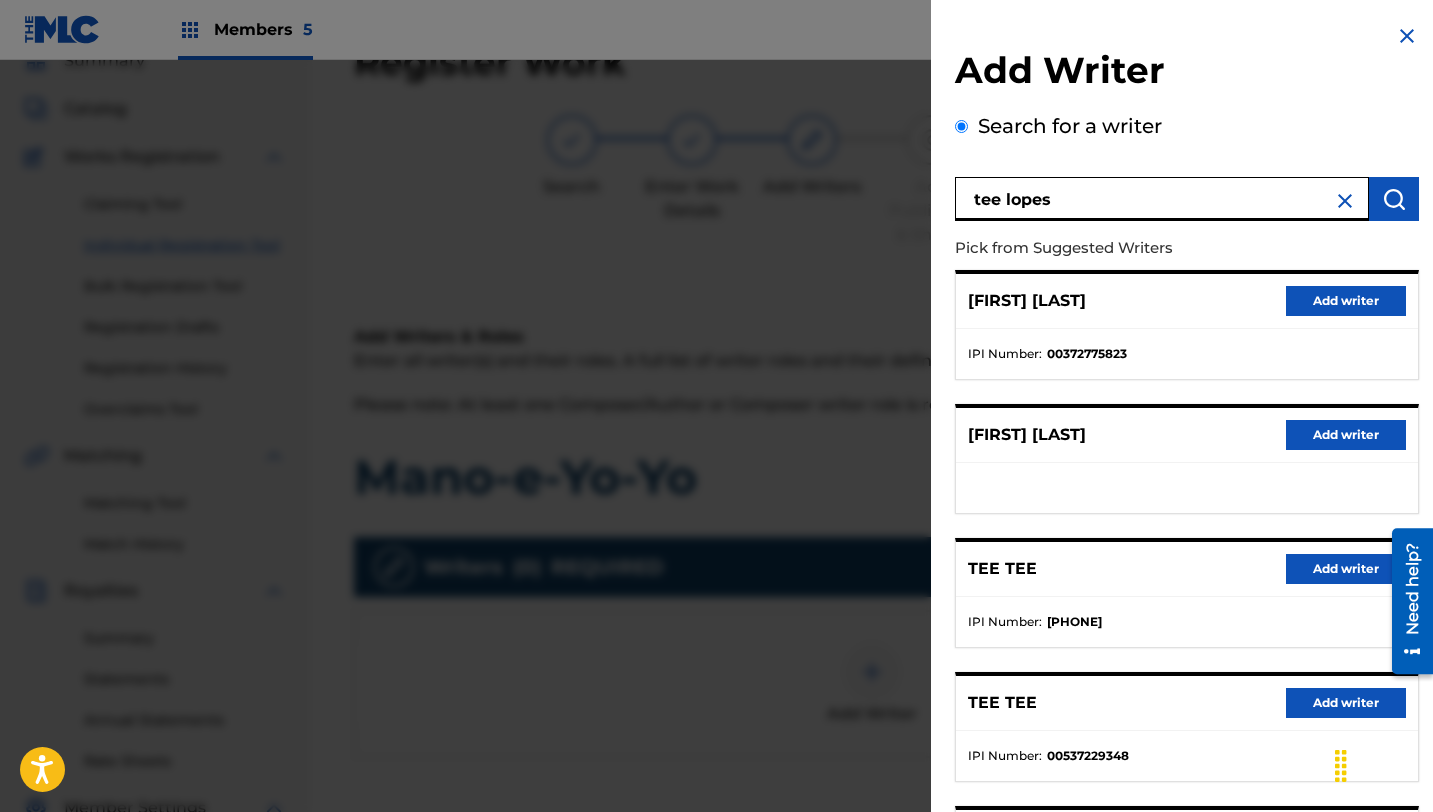 click on "Add writer" at bounding box center (1346, 301) 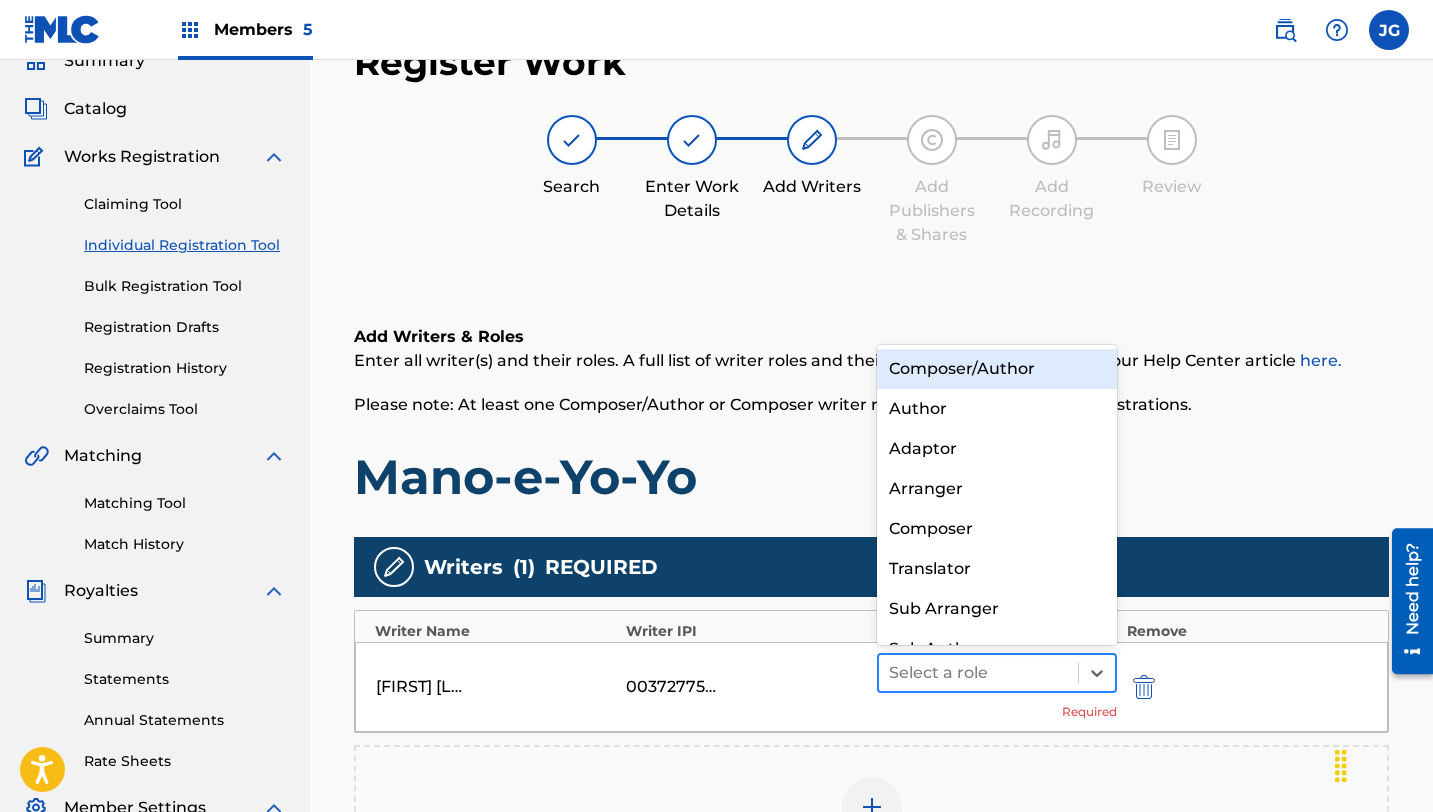 click at bounding box center (978, 673) 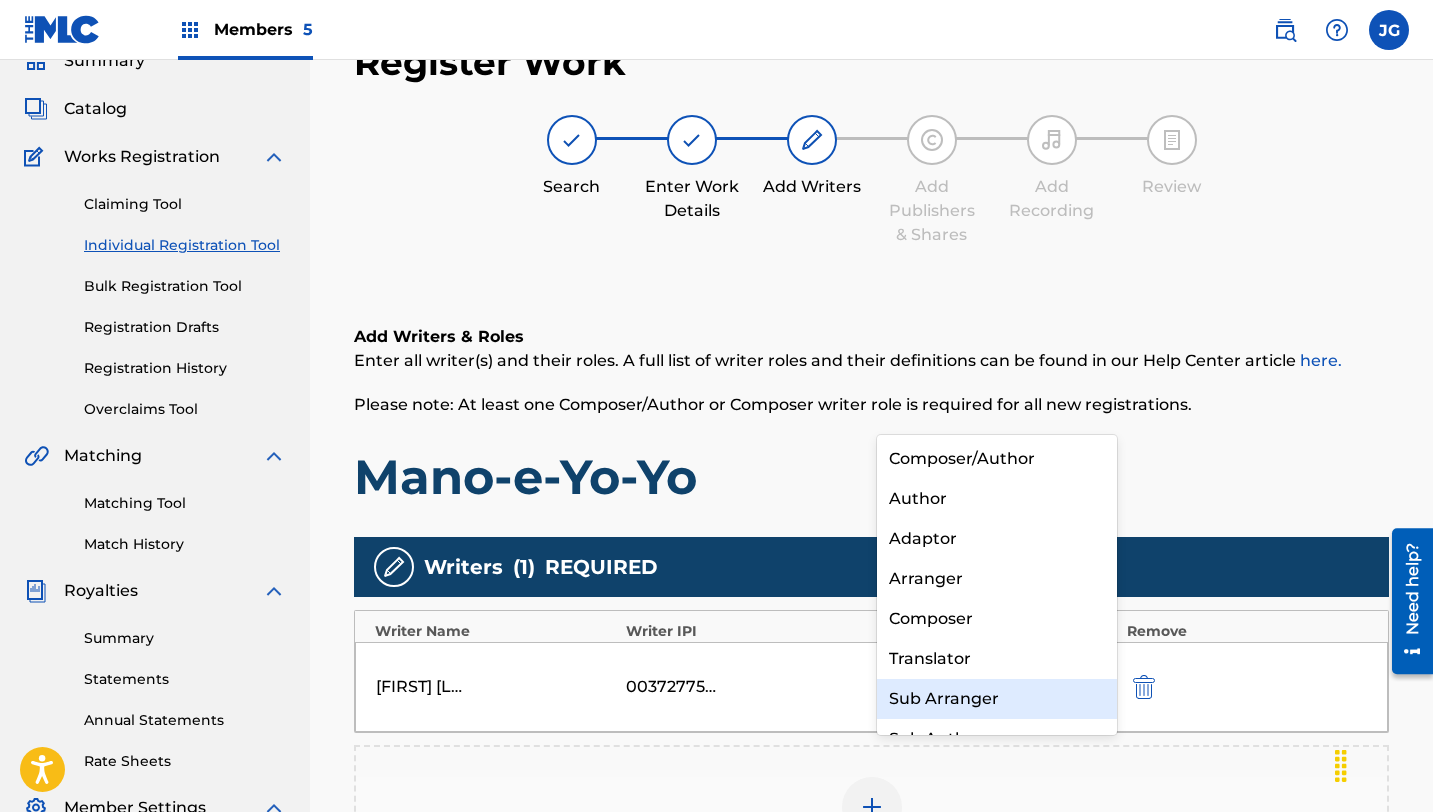 scroll, scrollTop: 0, scrollLeft: 0, axis: both 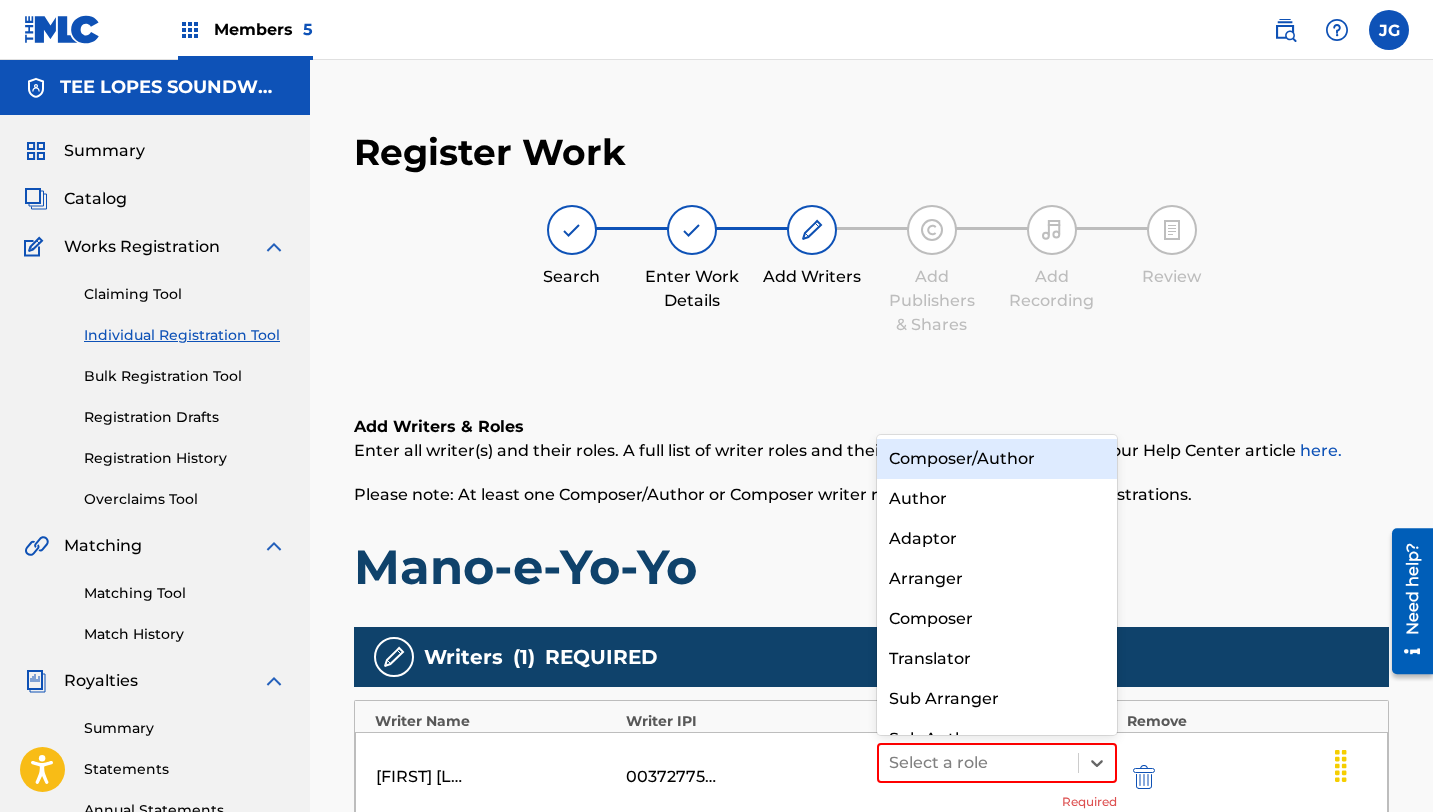 click on "Composer/Author" at bounding box center (997, 459) 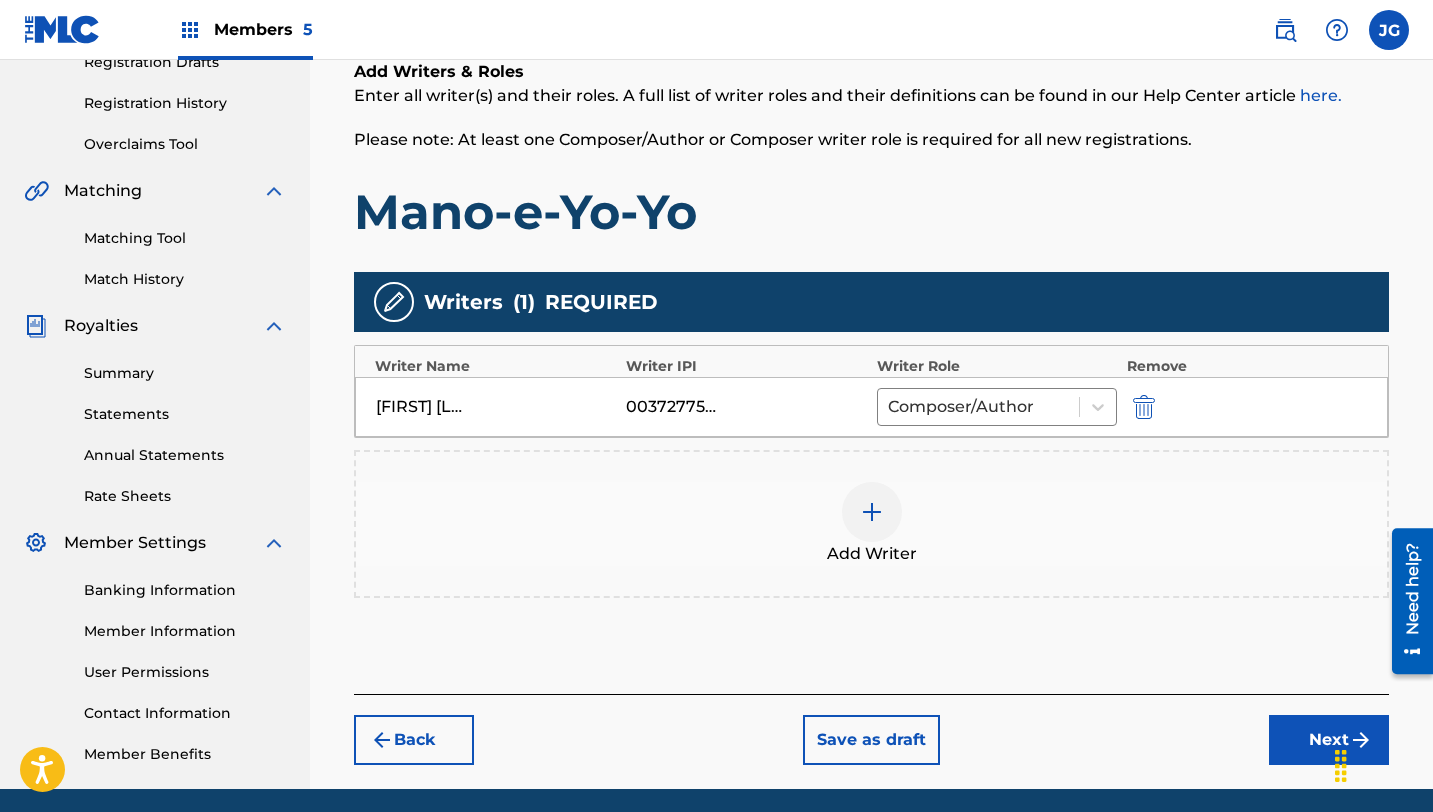 click on "Next" at bounding box center (1329, 740) 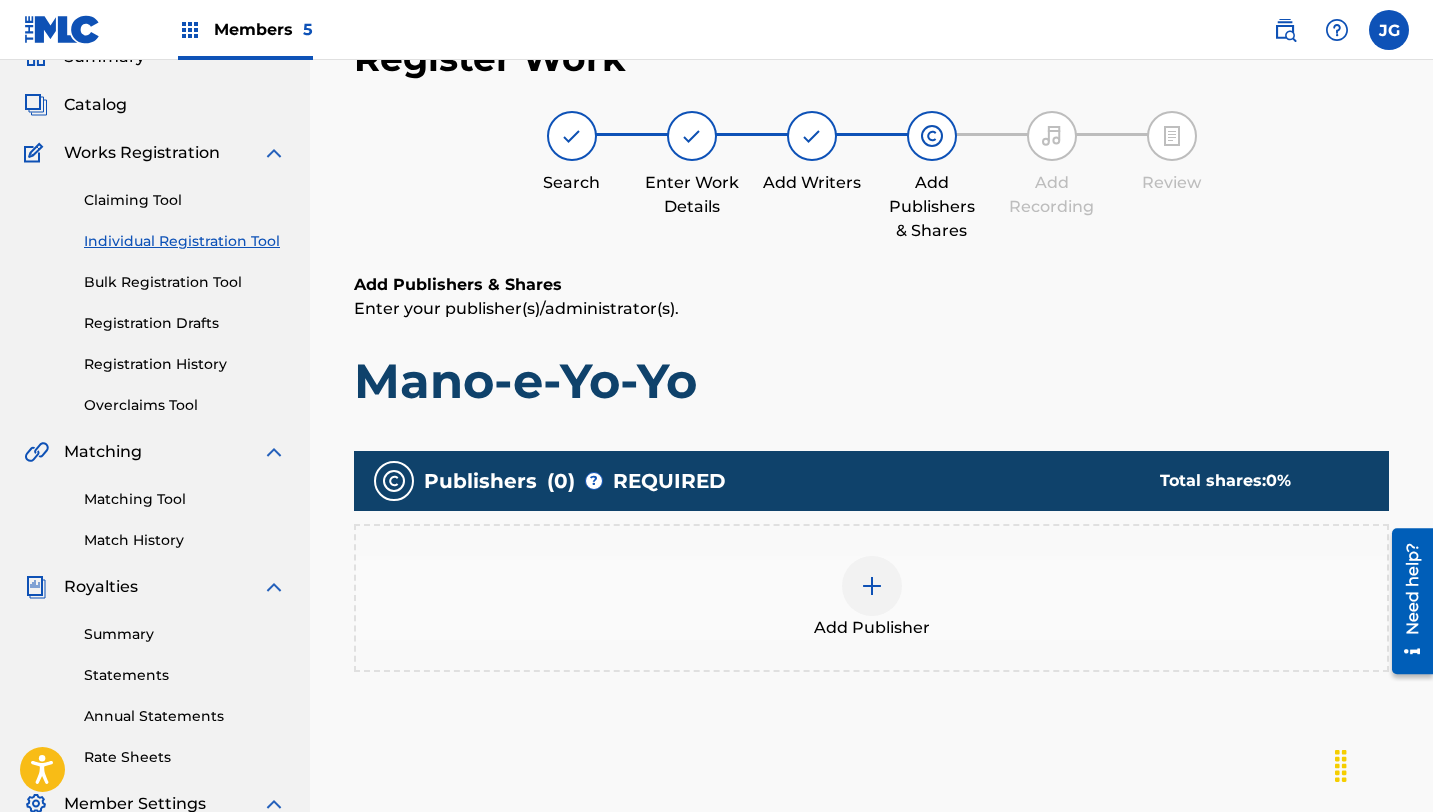 scroll, scrollTop: 90, scrollLeft: 0, axis: vertical 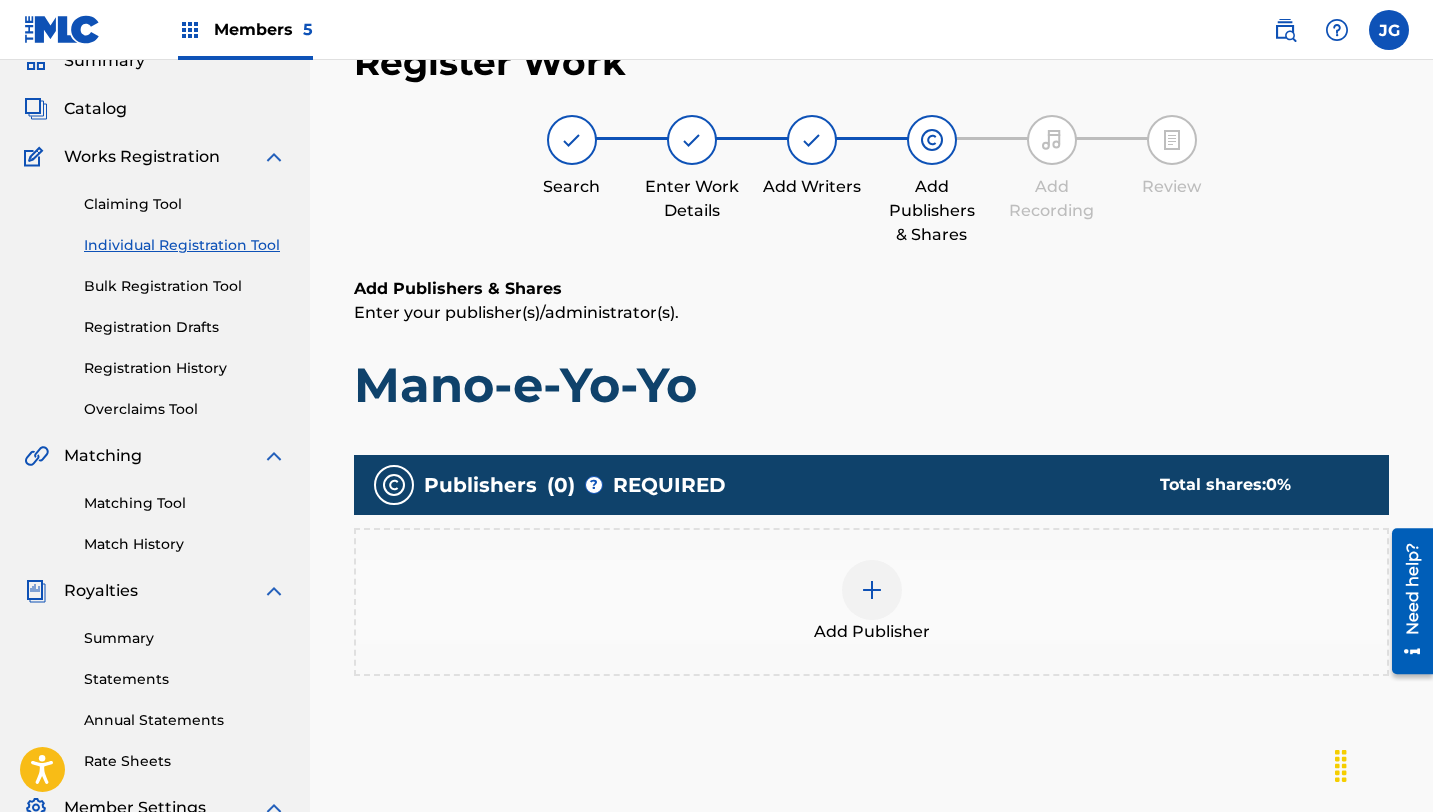 click on "Add Publisher" at bounding box center [871, 602] 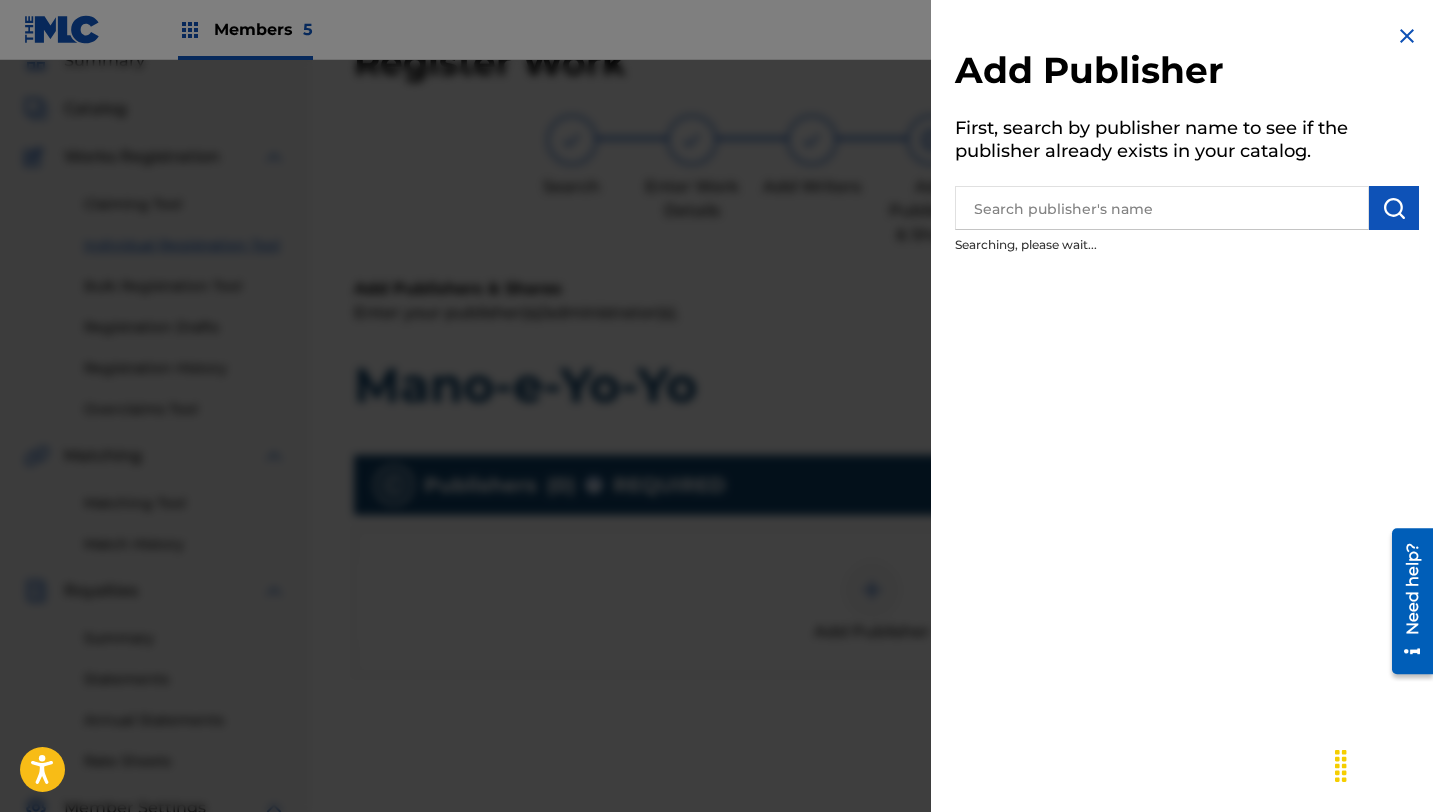click at bounding box center [716, 466] 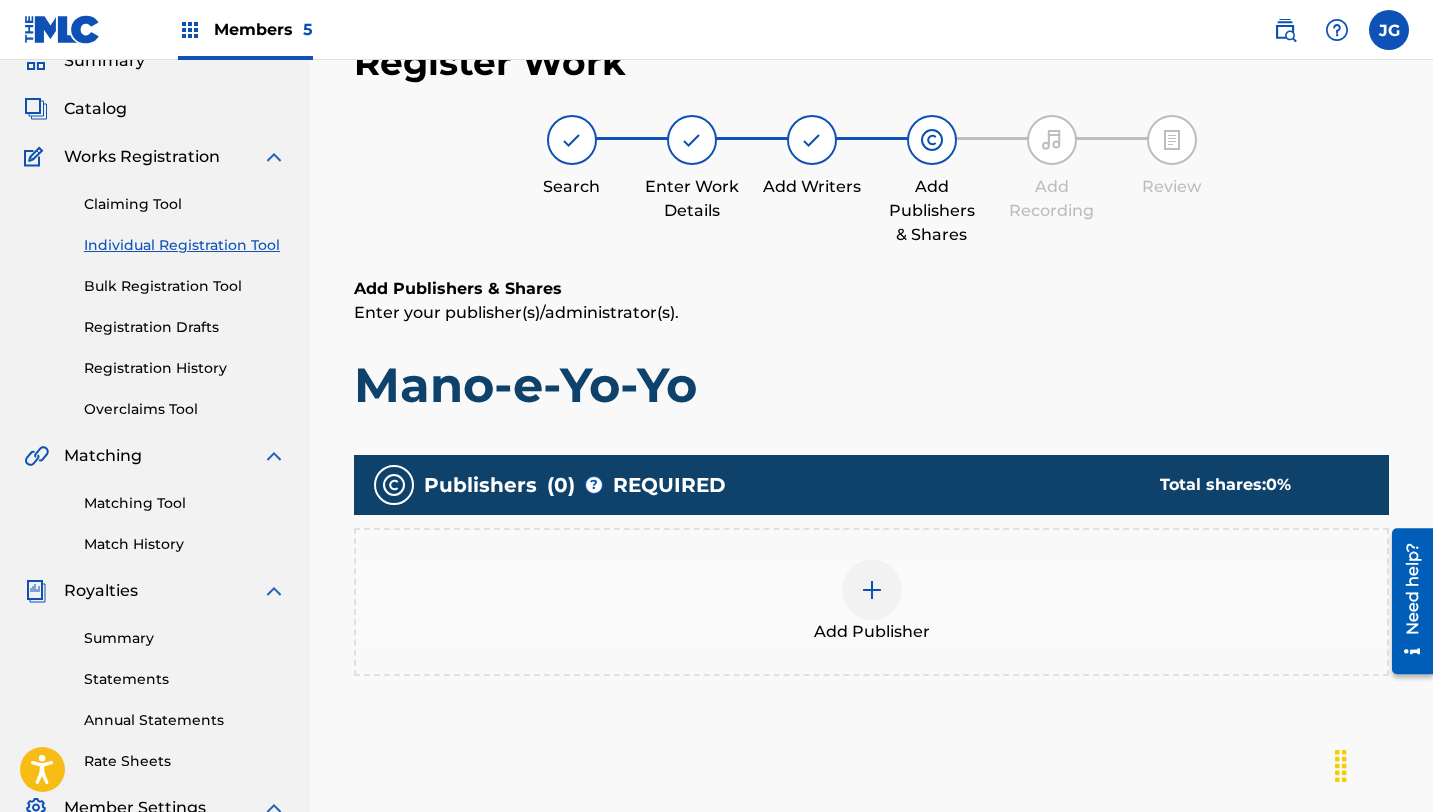 click at bounding box center [872, 590] 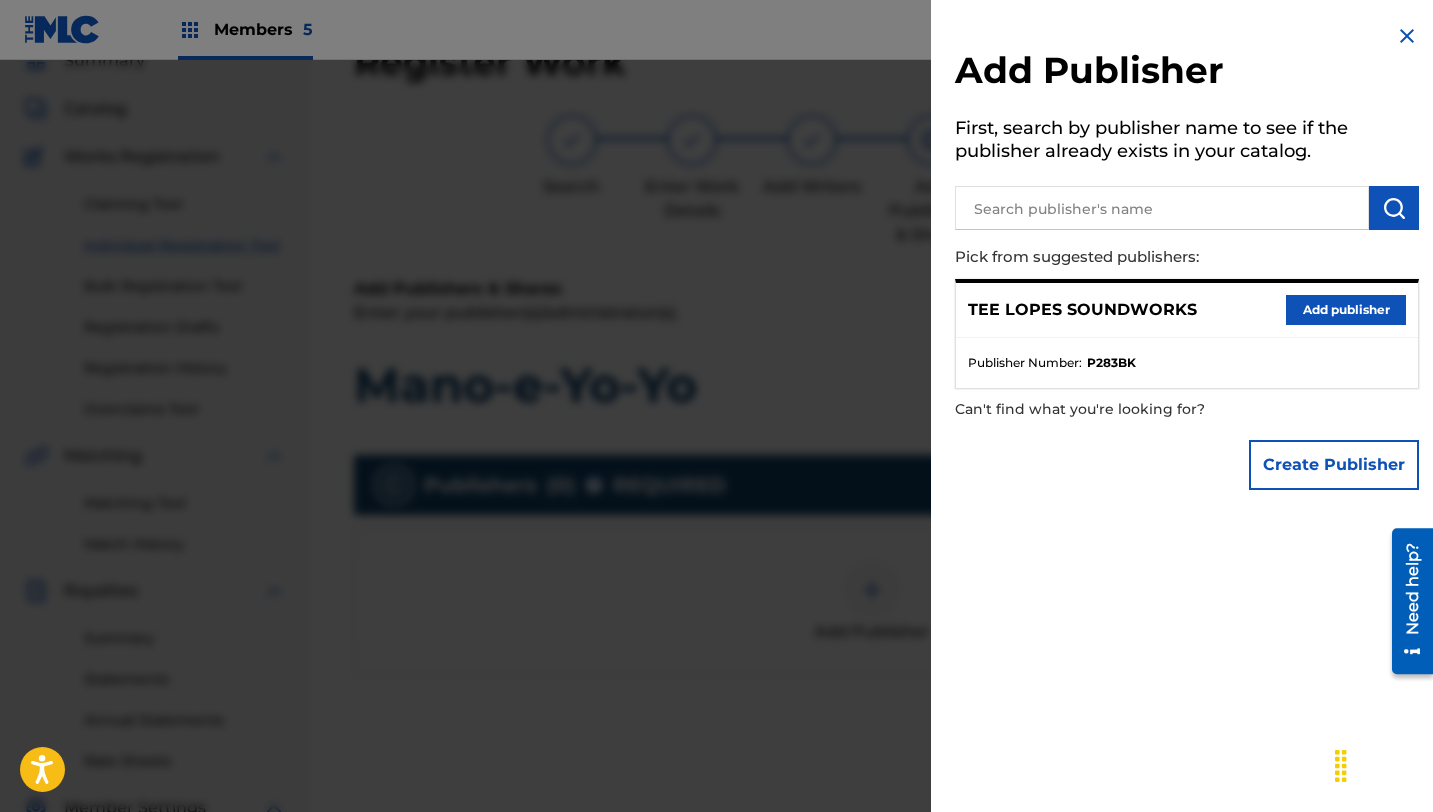 click on "Add publisher" at bounding box center [1346, 310] 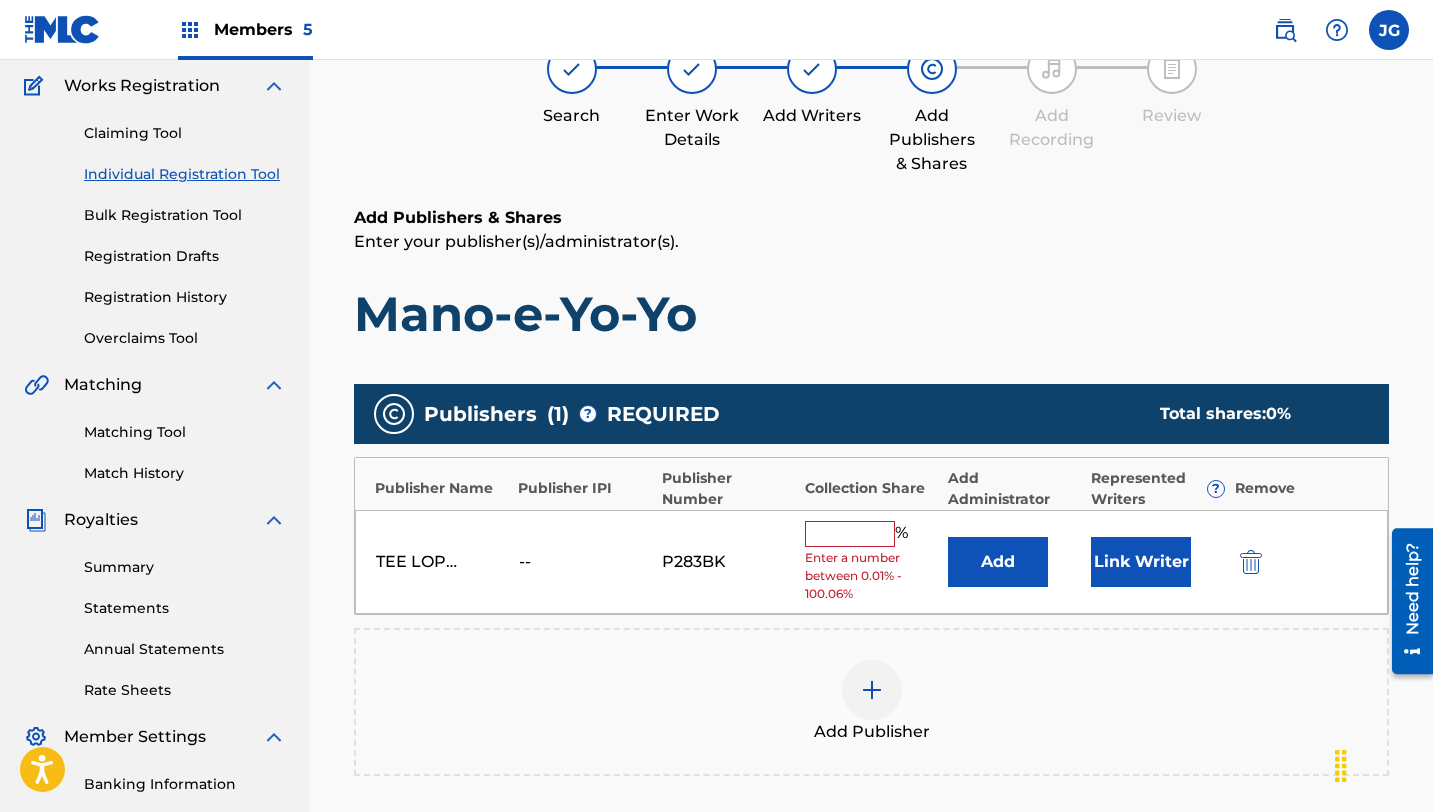 scroll, scrollTop: 185, scrollLeft: 0, axis: vertical 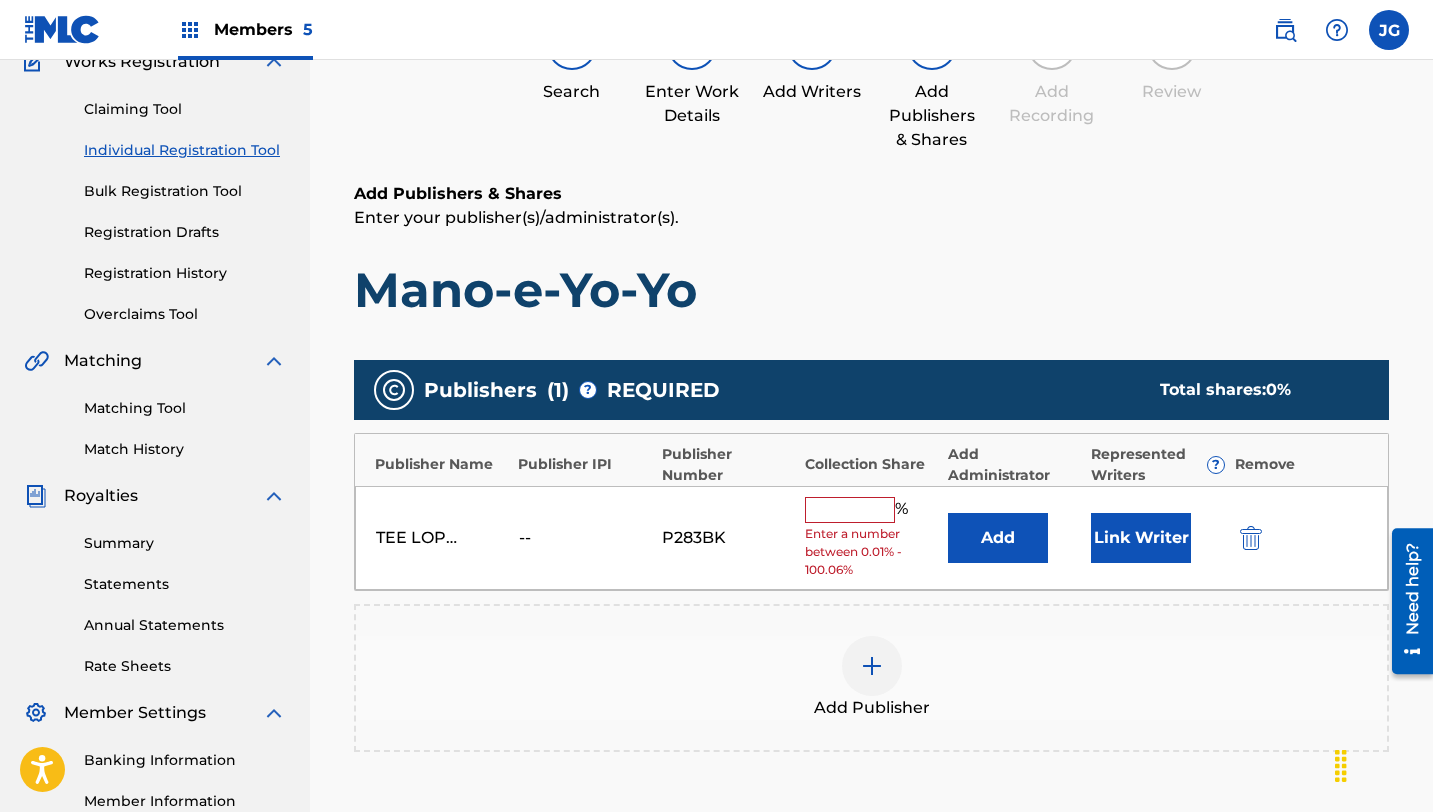 click at bounding box center [850, 510] 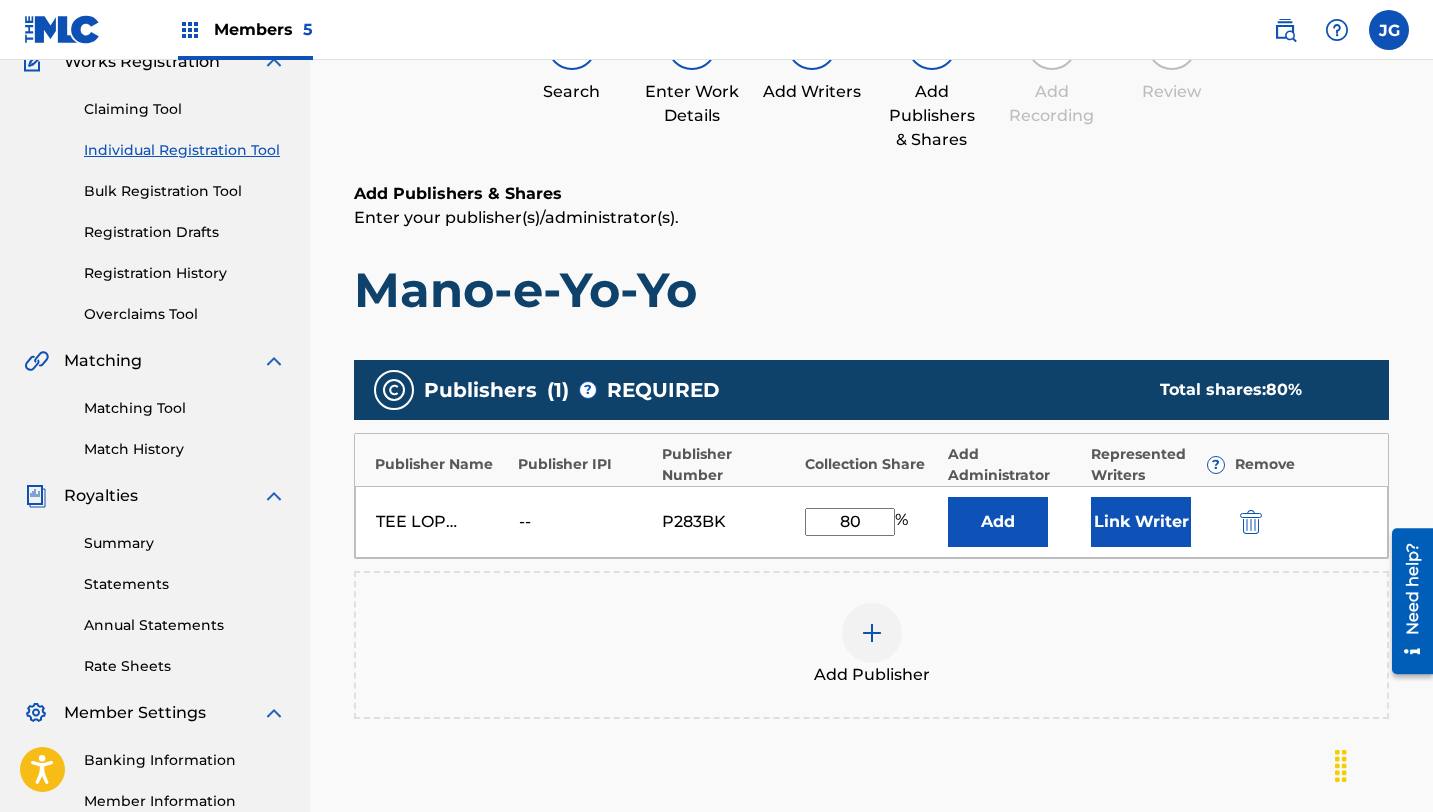 click on "[FIRST] [LAST] SOUNDWORKS -- [ID] % Add Link Writer" at bounding box center (871, 522) 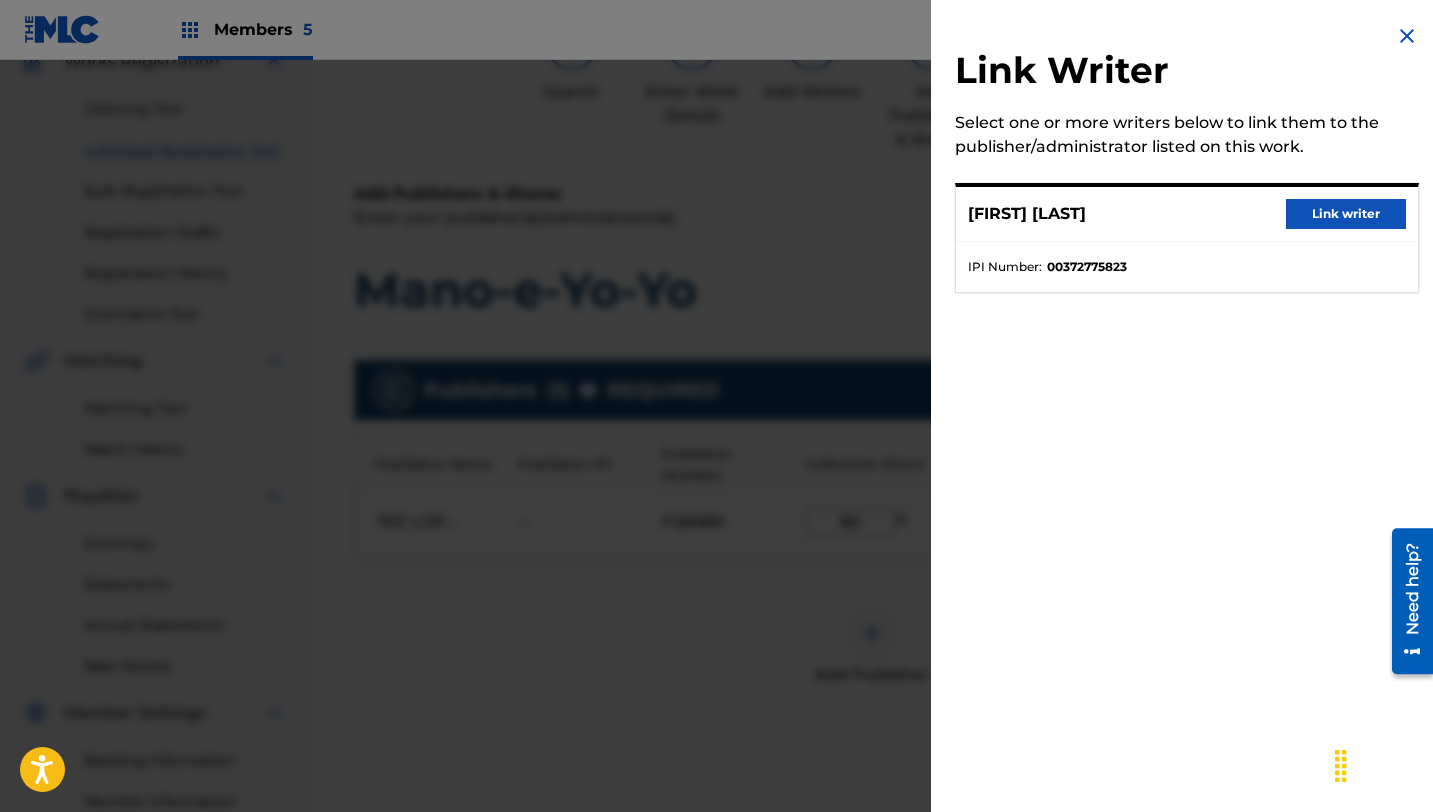 click on "Link writer" at bounding box center [1346, 214] 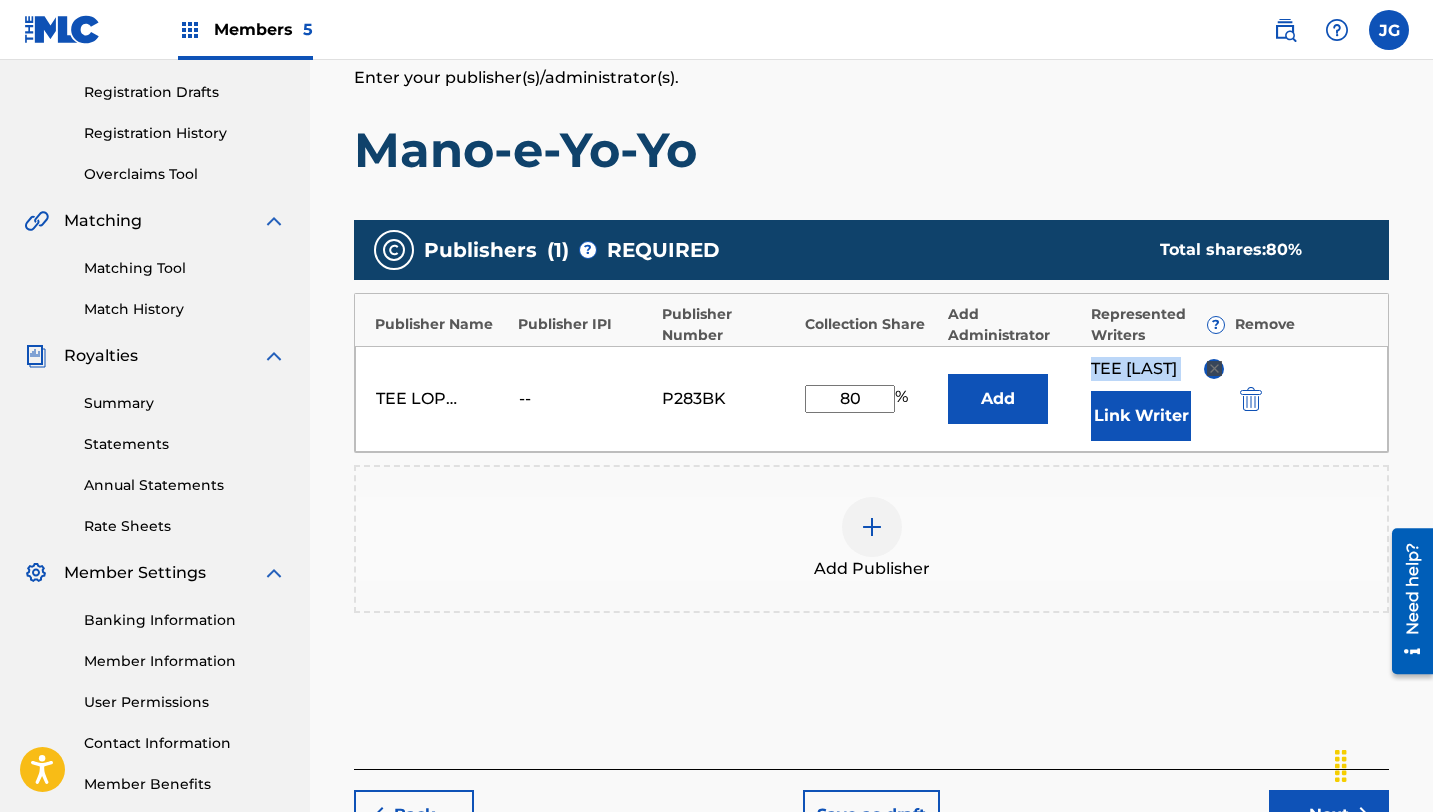 scroll, scrollTop: 469, scrollLeft: 0, axis: vertical 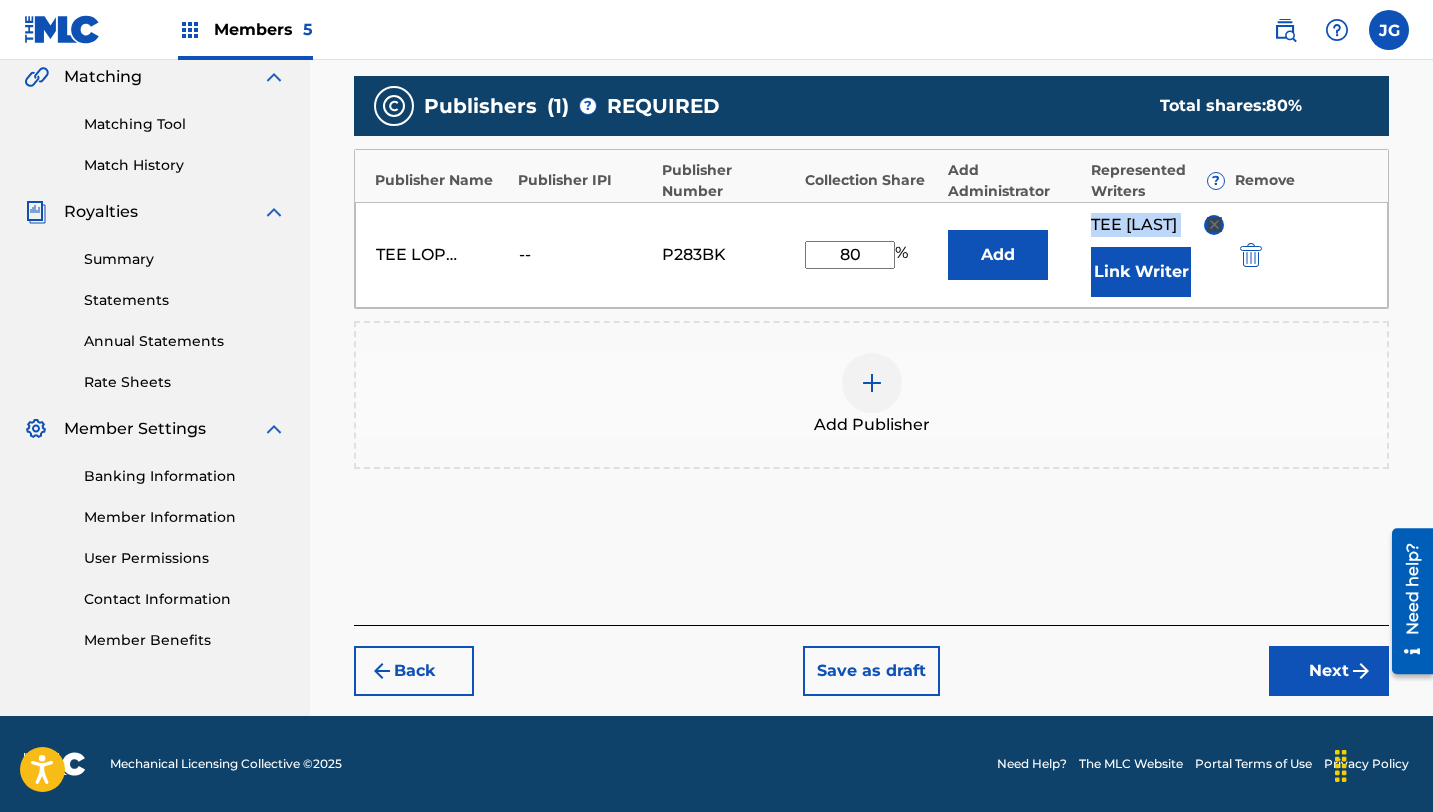 click on "Next" at bounding box center [1329, 671] 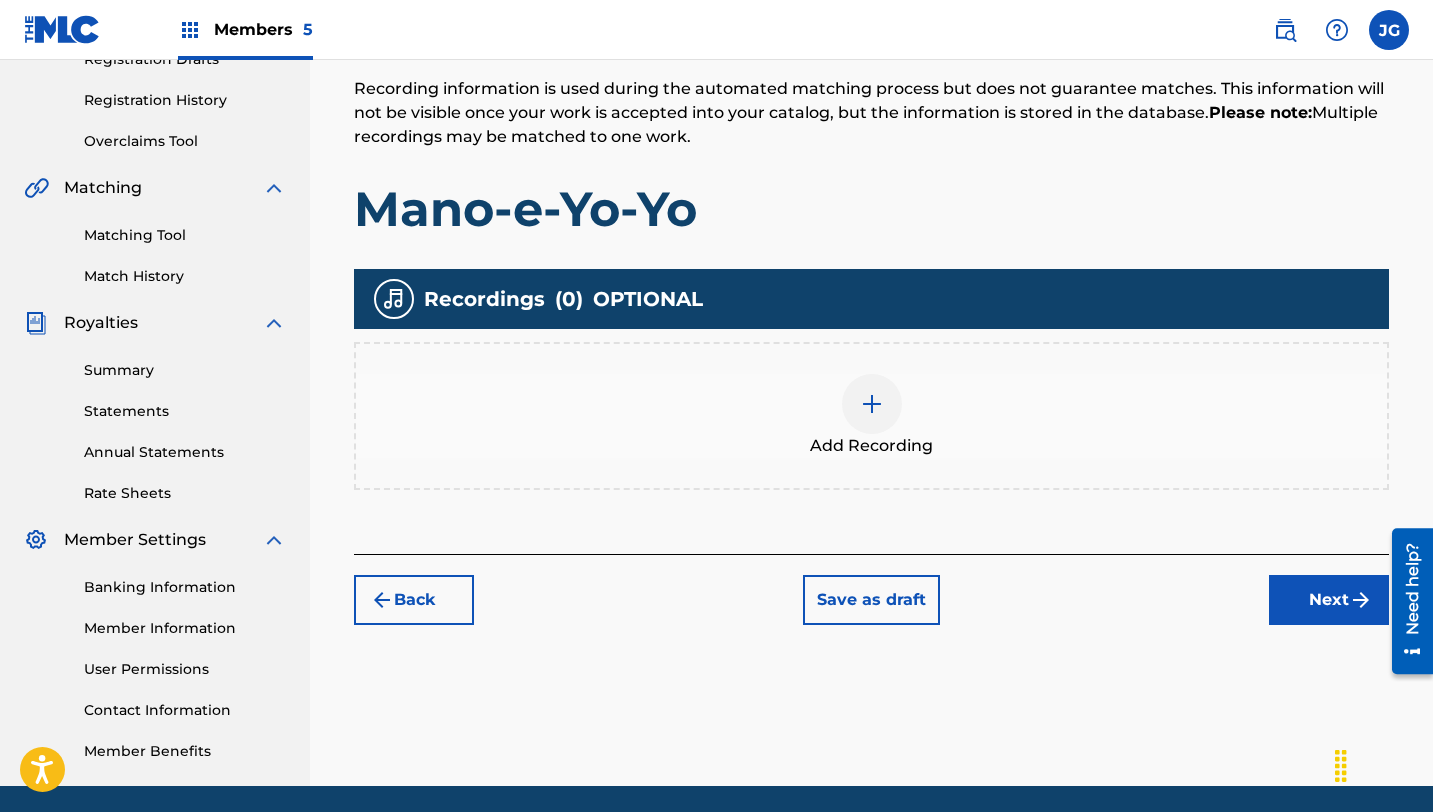 click on "Next" at bounding box center (1329, 600) 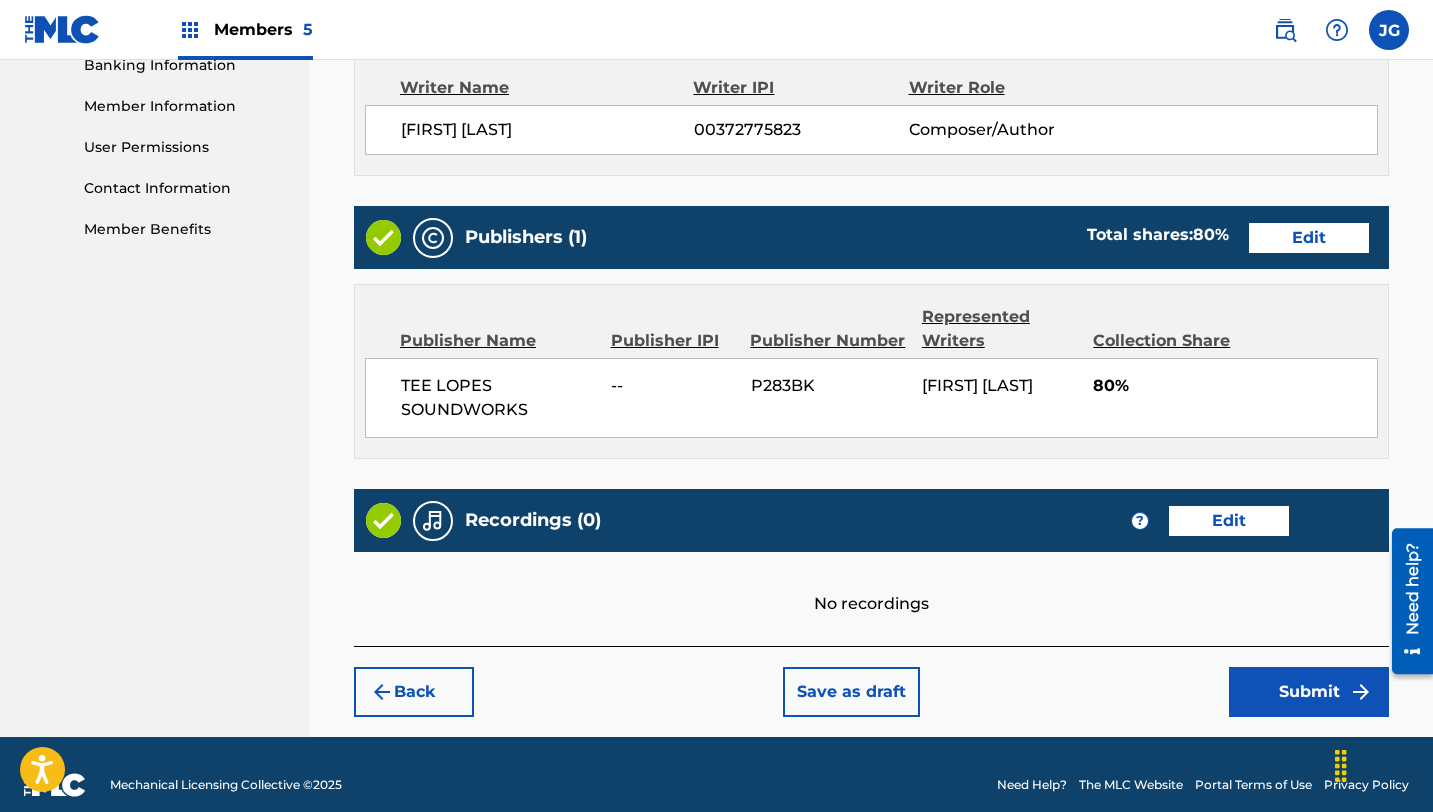 scroll, scrollTop: 900, scrollLeft: 0, axis: vertical 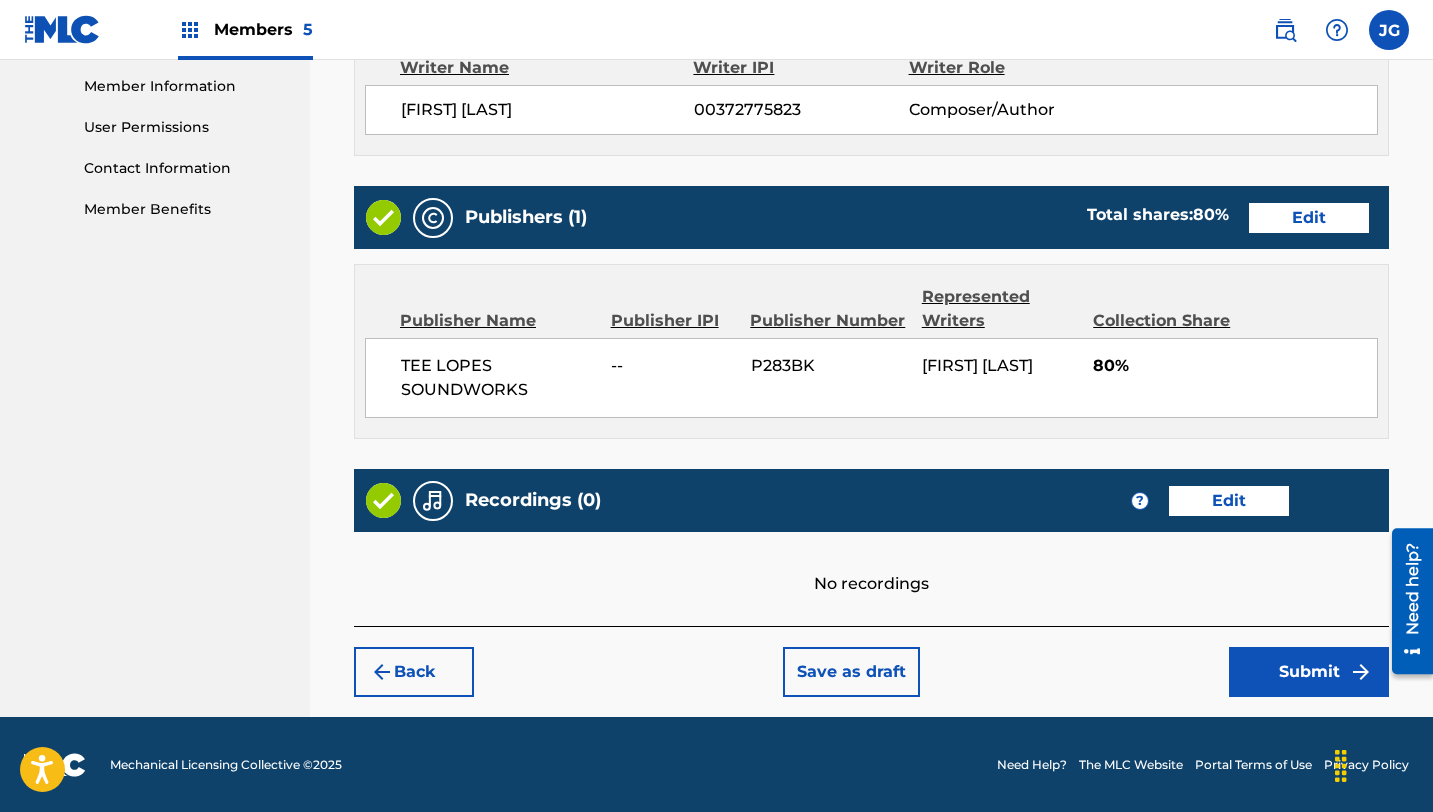 click on "Submit" at bounding box center [1309, 672] 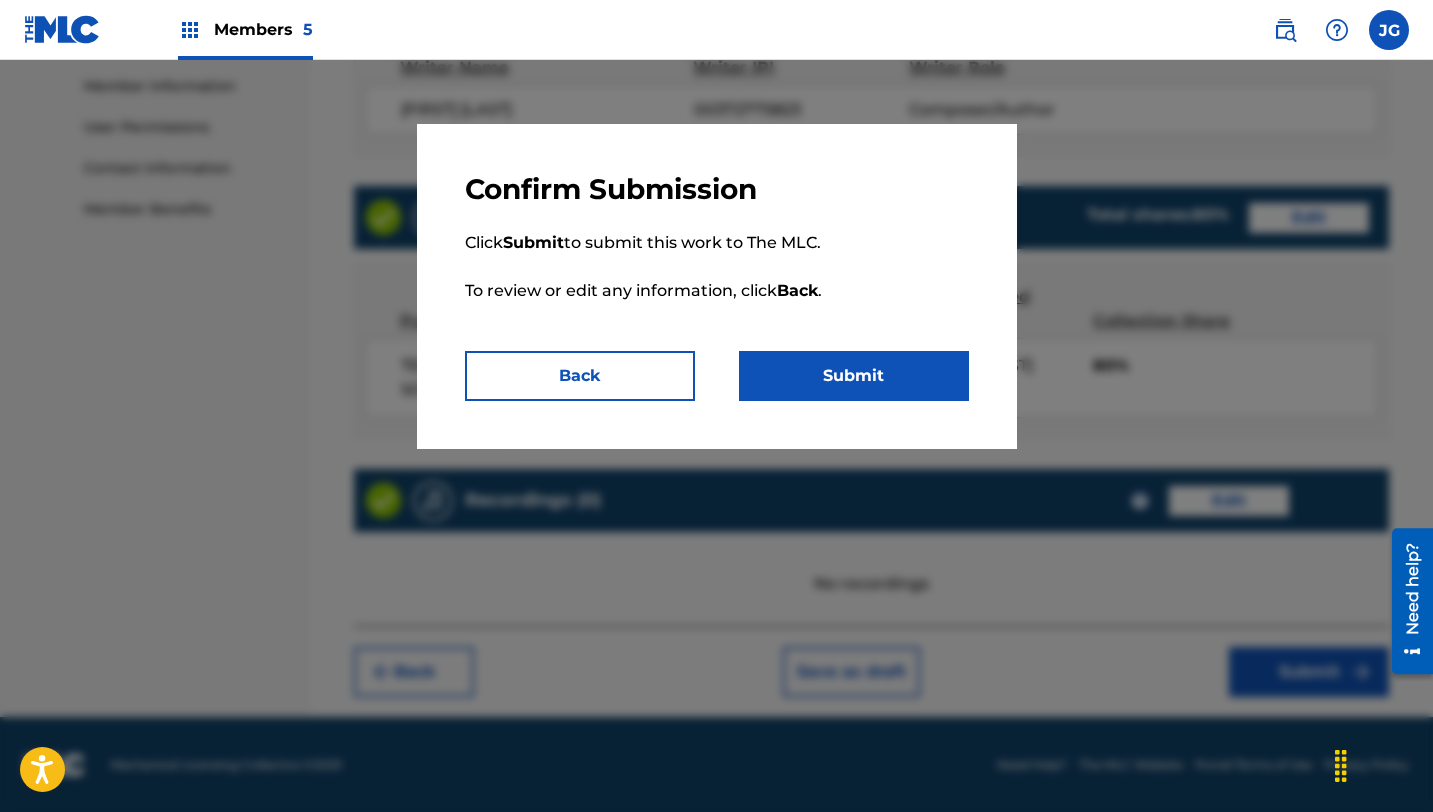 click on "Submit" at bounding box center [854, 376] 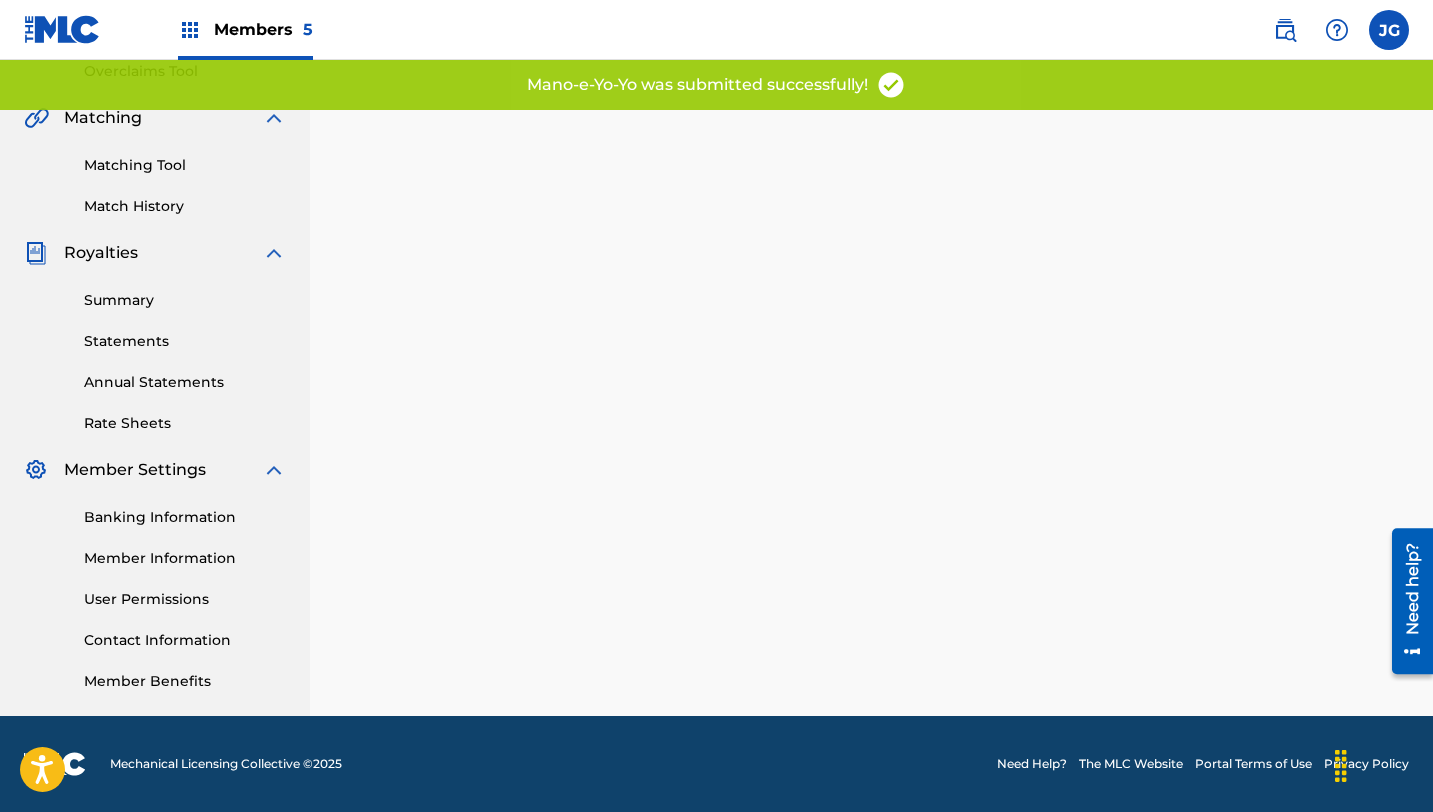 scroll, scrollTop: 0, scrollLeft: 0, axis: both 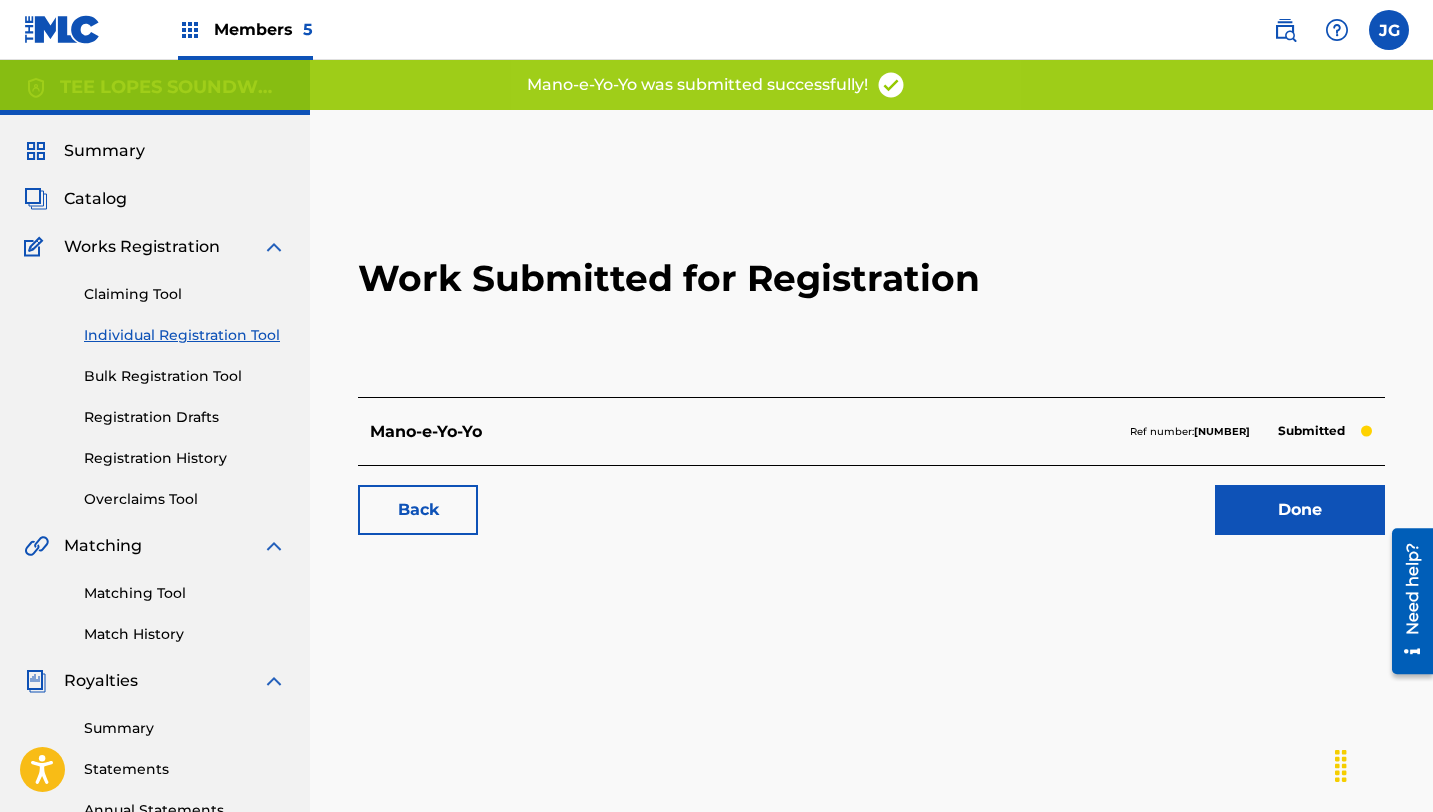 click on "Done" at bounding box center [1300, 510] 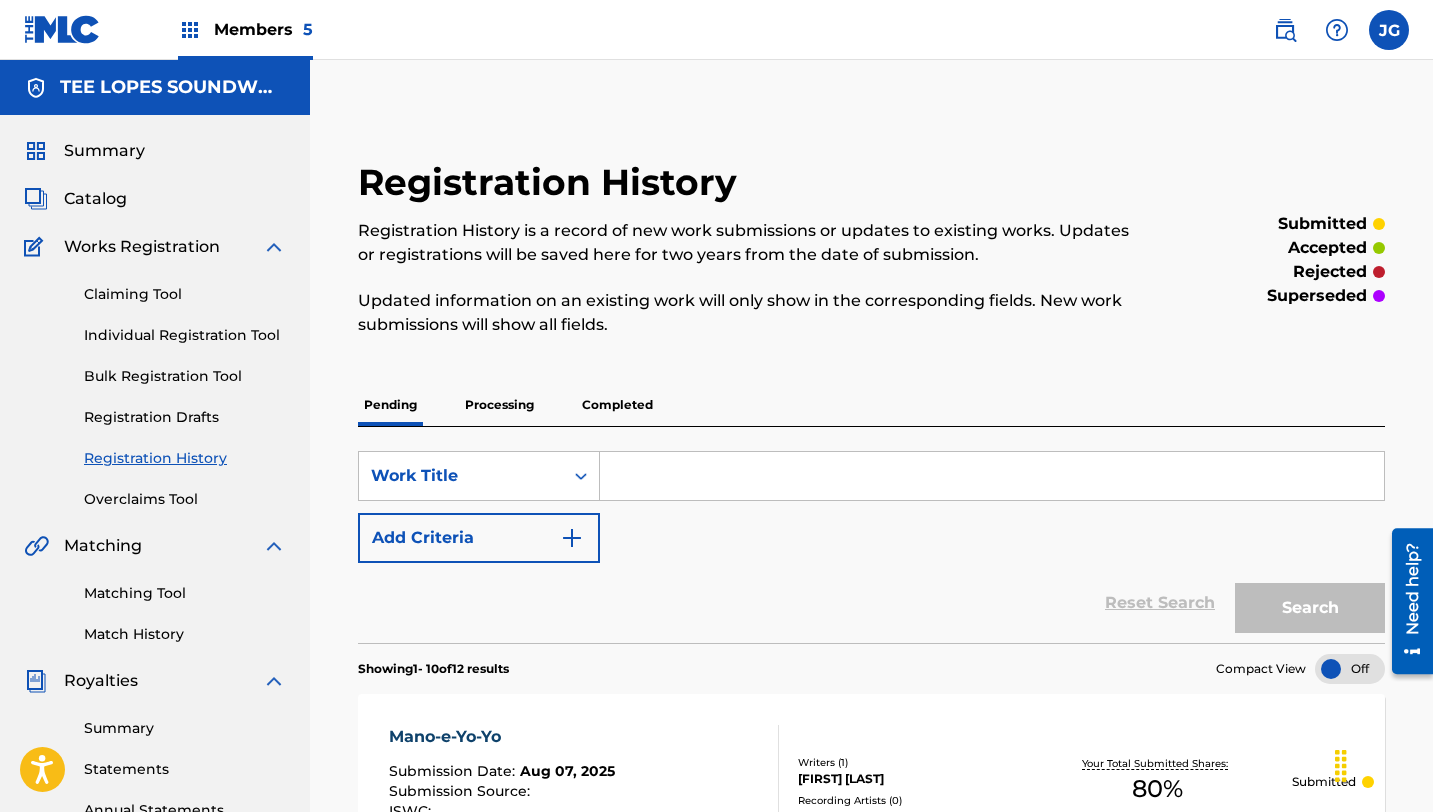 click on "Individual Registration Tool" at bounding box center (185, 335) 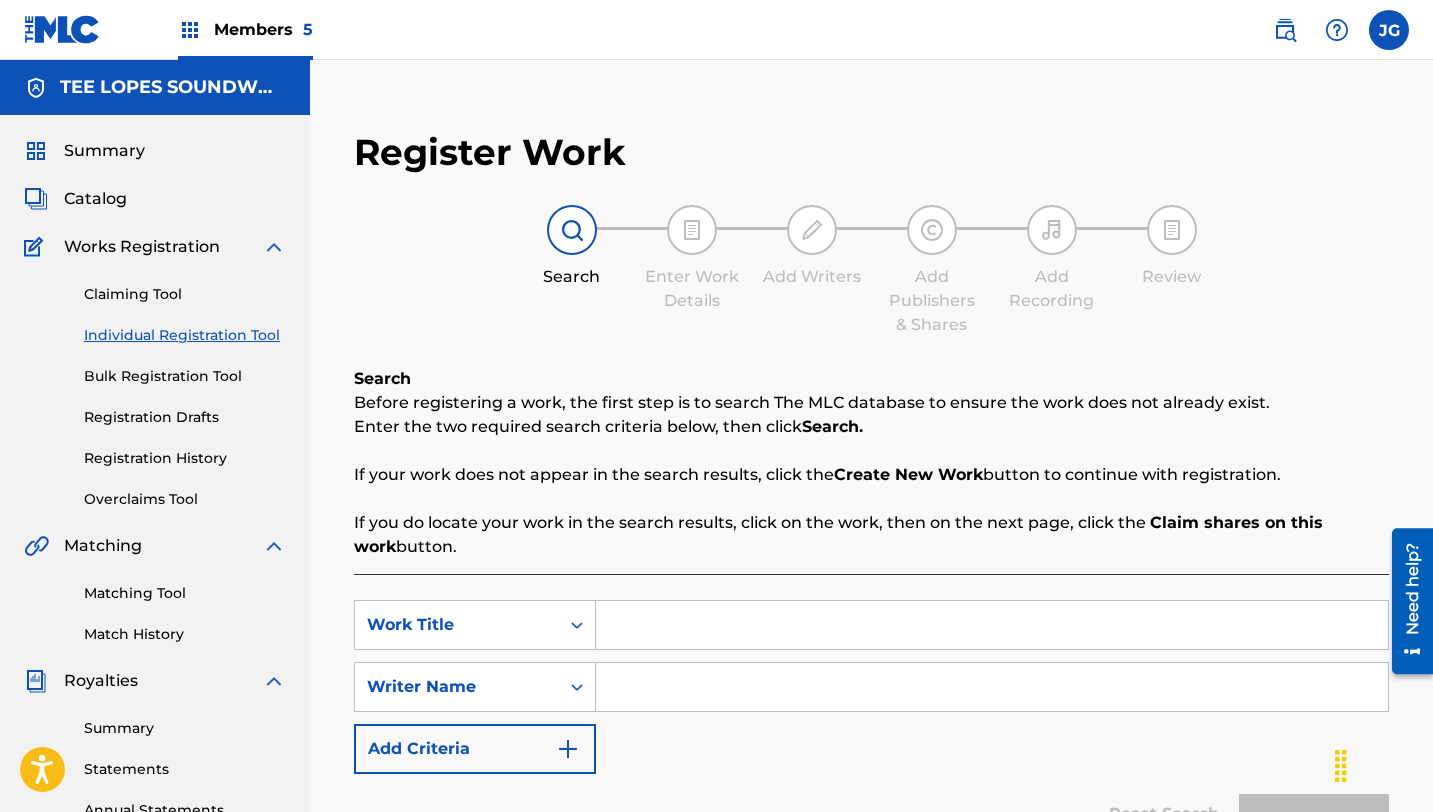 click at bounding box center (992, 625) 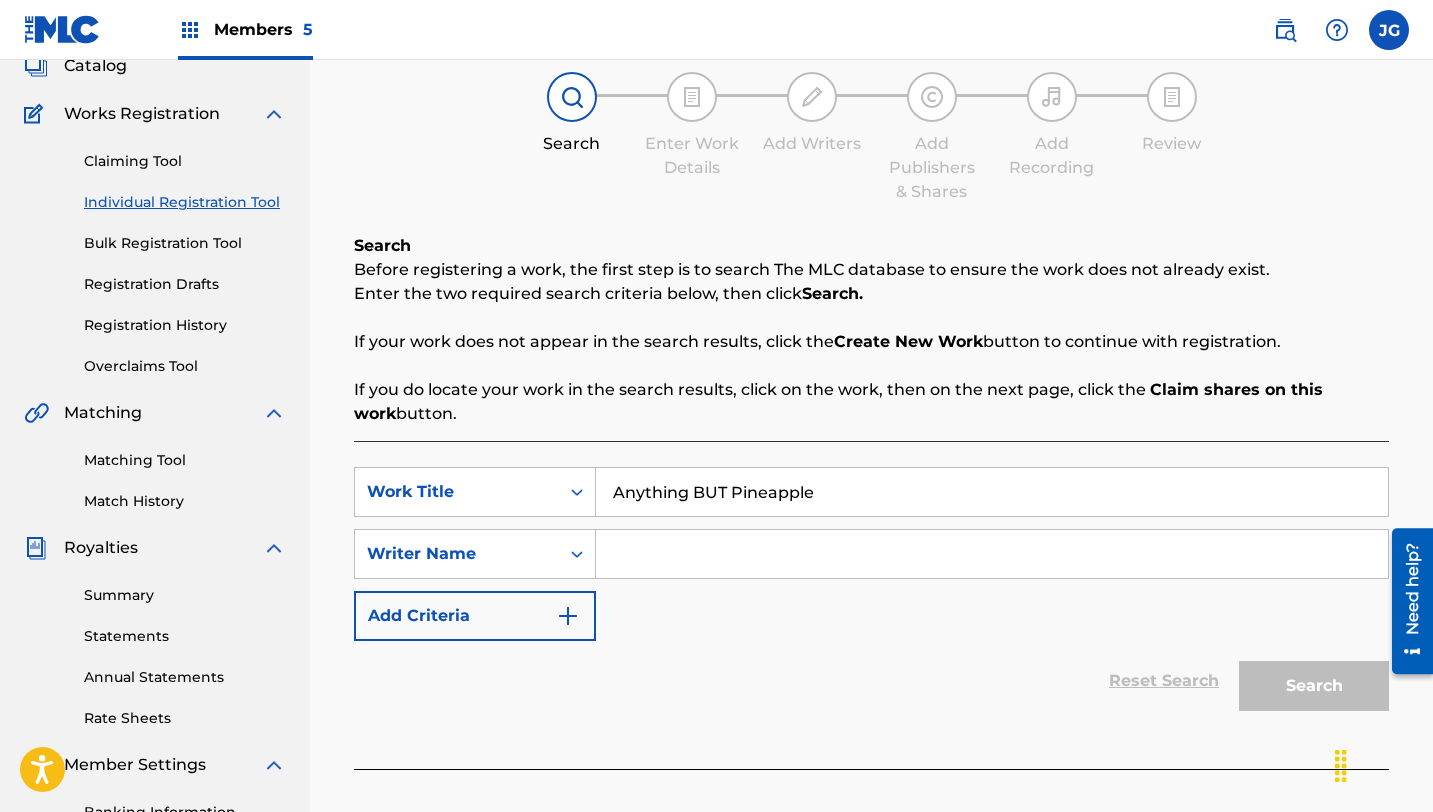 scroll, scrollTop: 186, scrollLeft: 0, axis: vertical 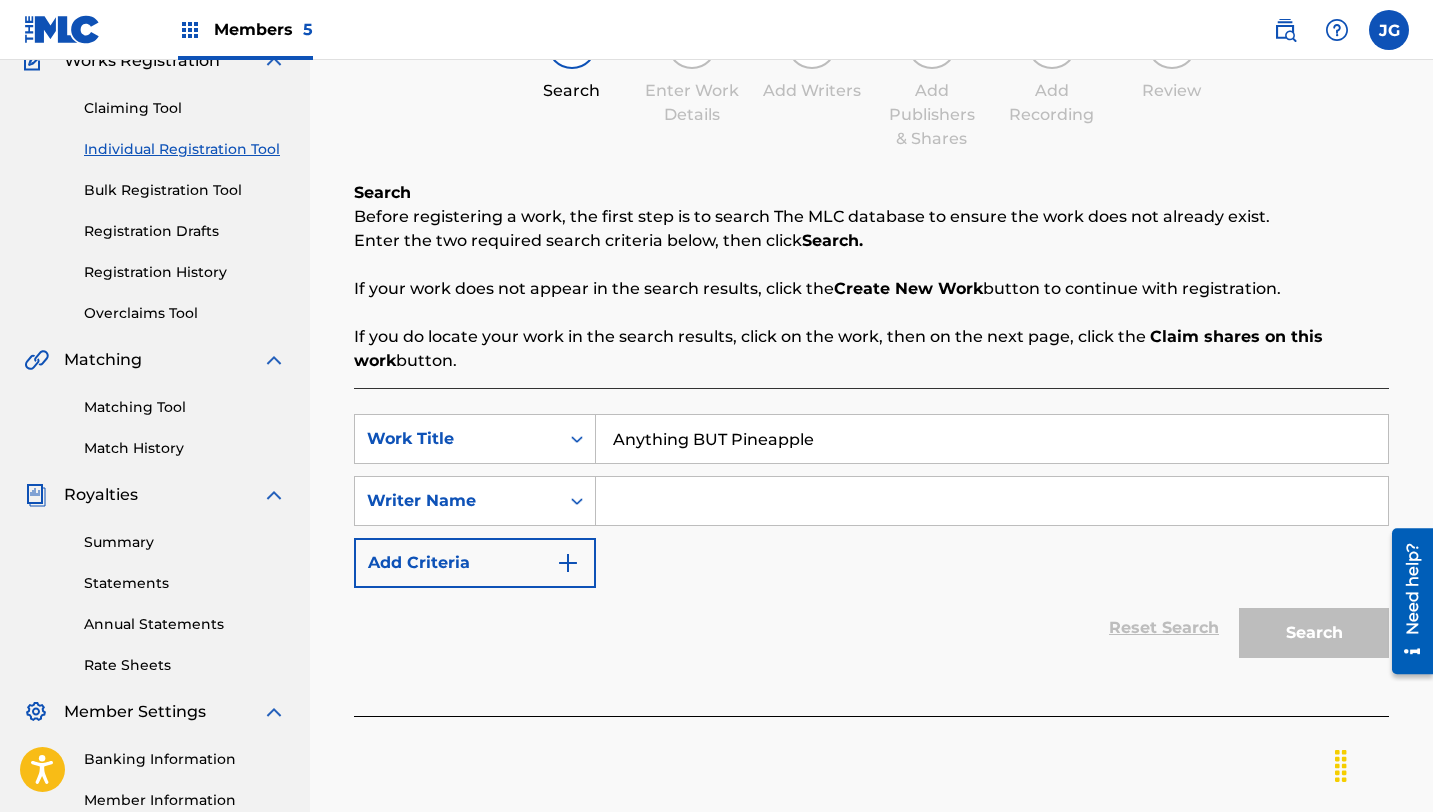 type on "Anything BUT Pineapple" 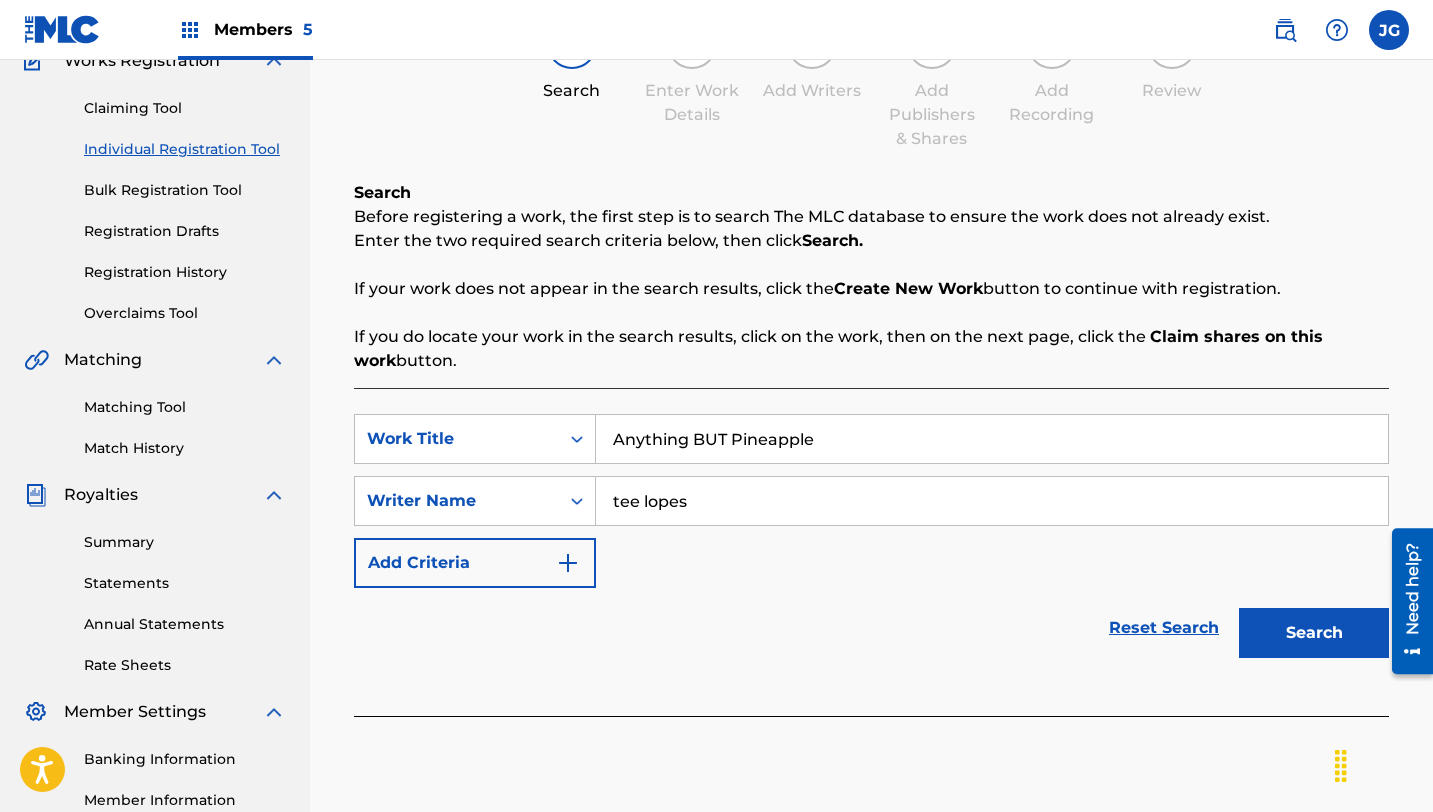 click on "Search" at bounding box center [1314, 633] 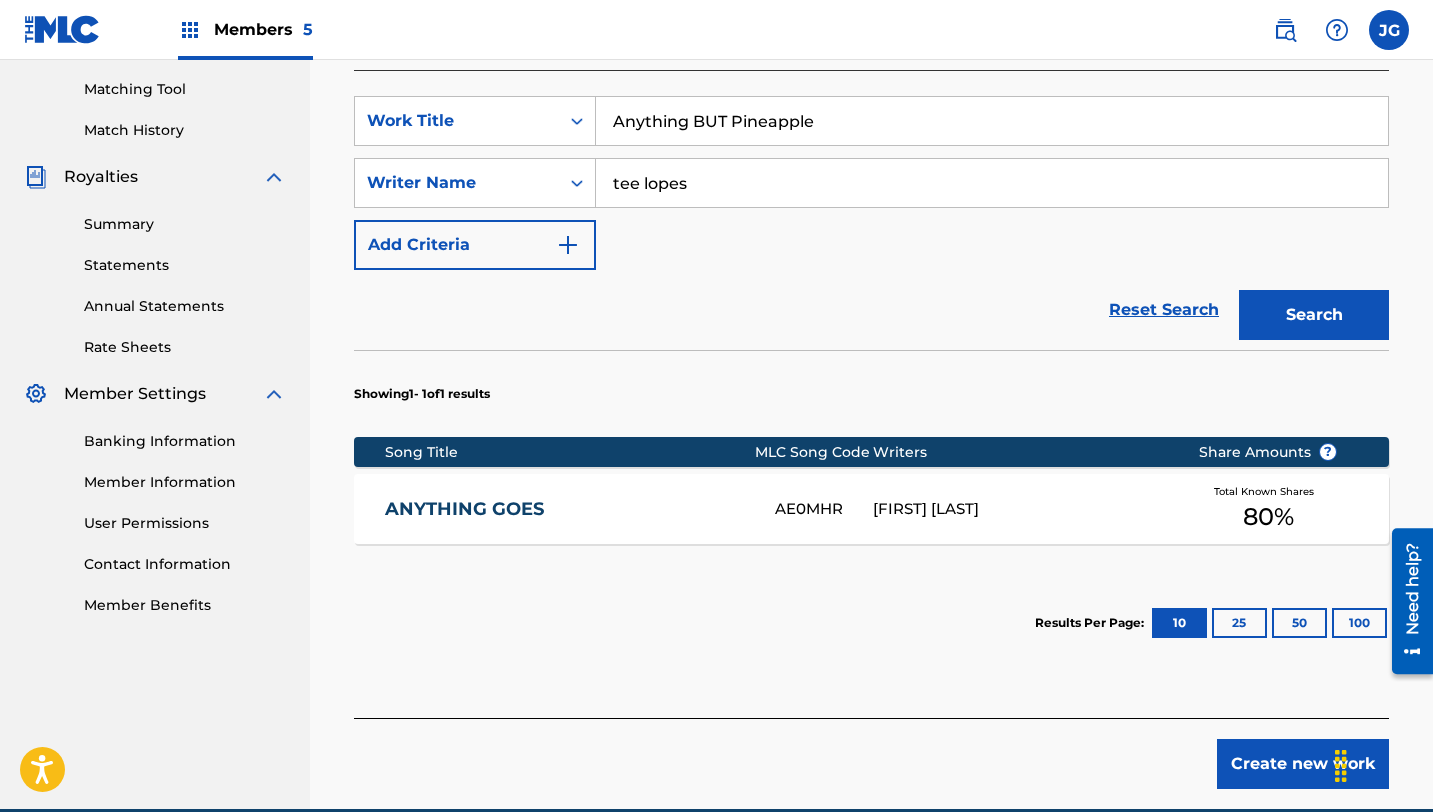 scroll, scrollTop: 509, scrollLeft: 0, axis: vertical 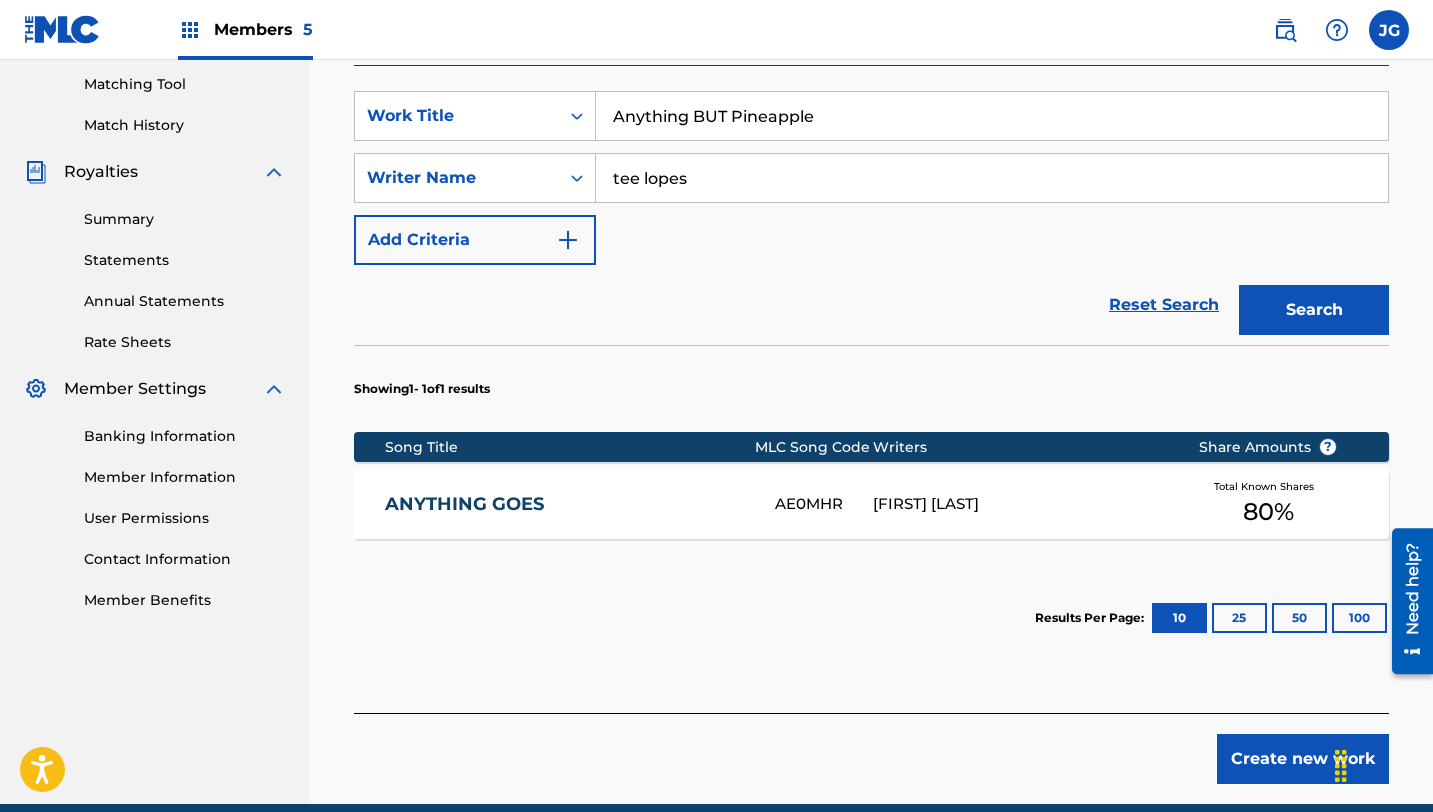 click on "Create new work" at bounding box center (1303, 759) 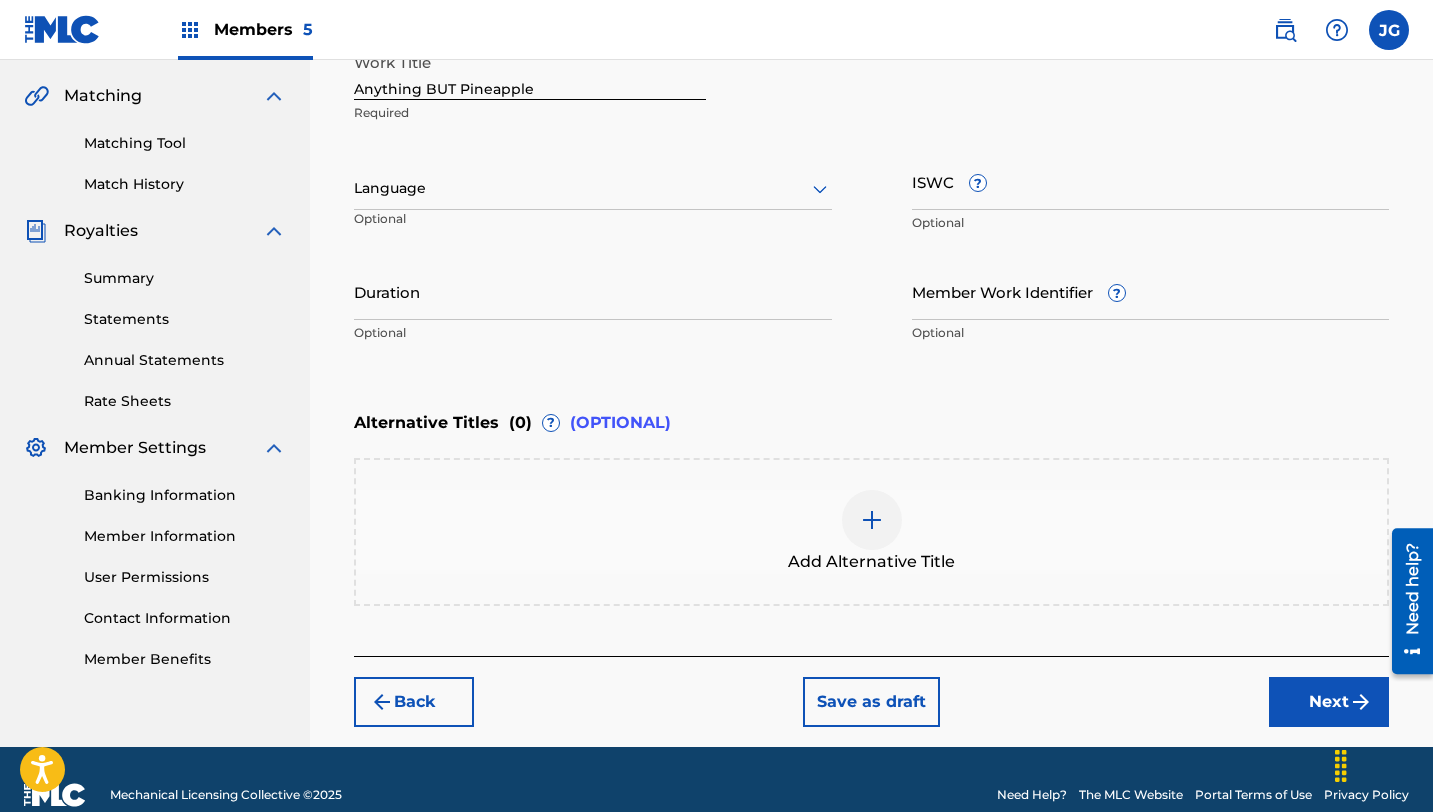 scroll, scrollTop: 480, scrollLeft: 0, axis: vertical 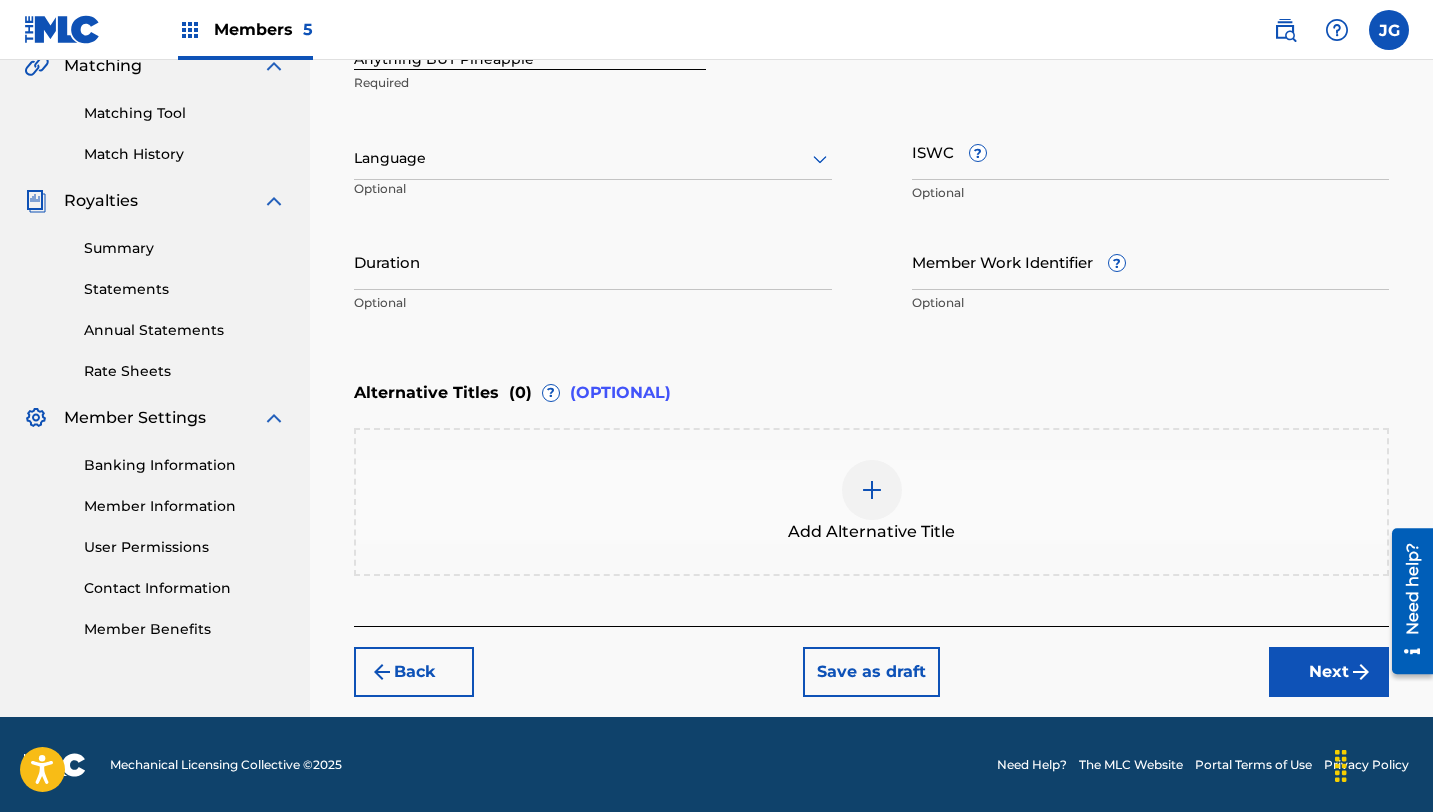 click on "Next" at bounding box center (1329, 672) 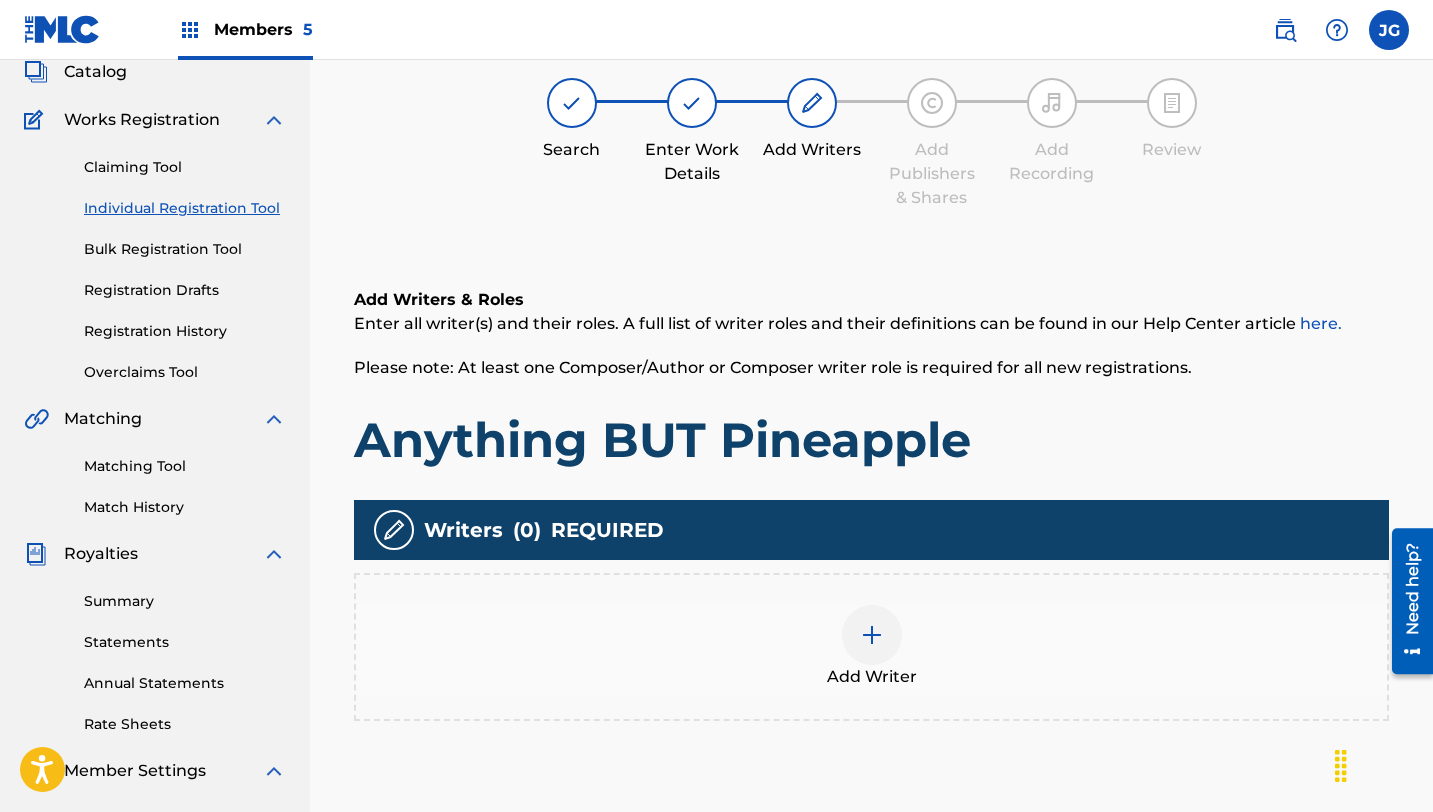 scroll, scrollTop: 90, scrollLeft: 0, axis: vertical 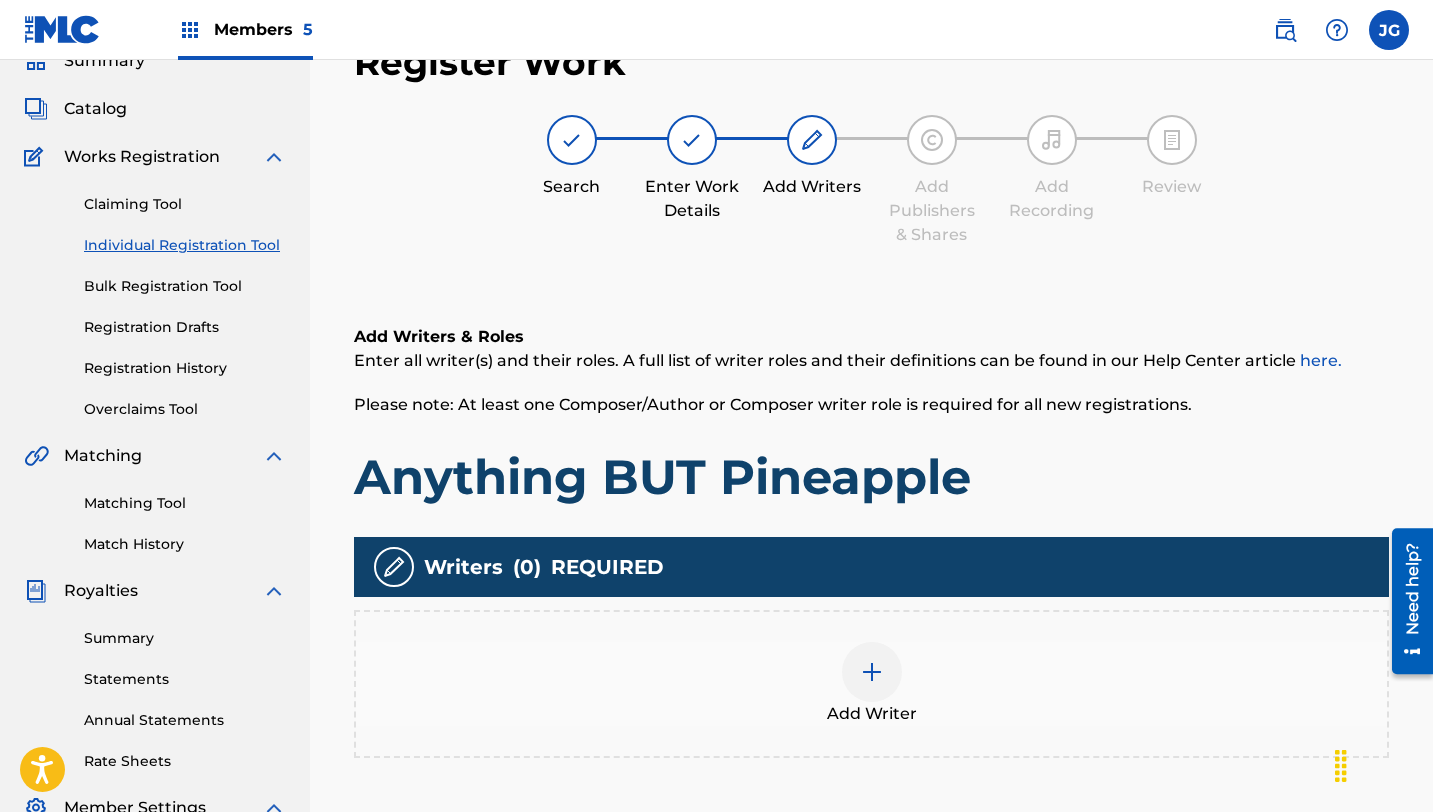 click at bounding box center [872, 672] 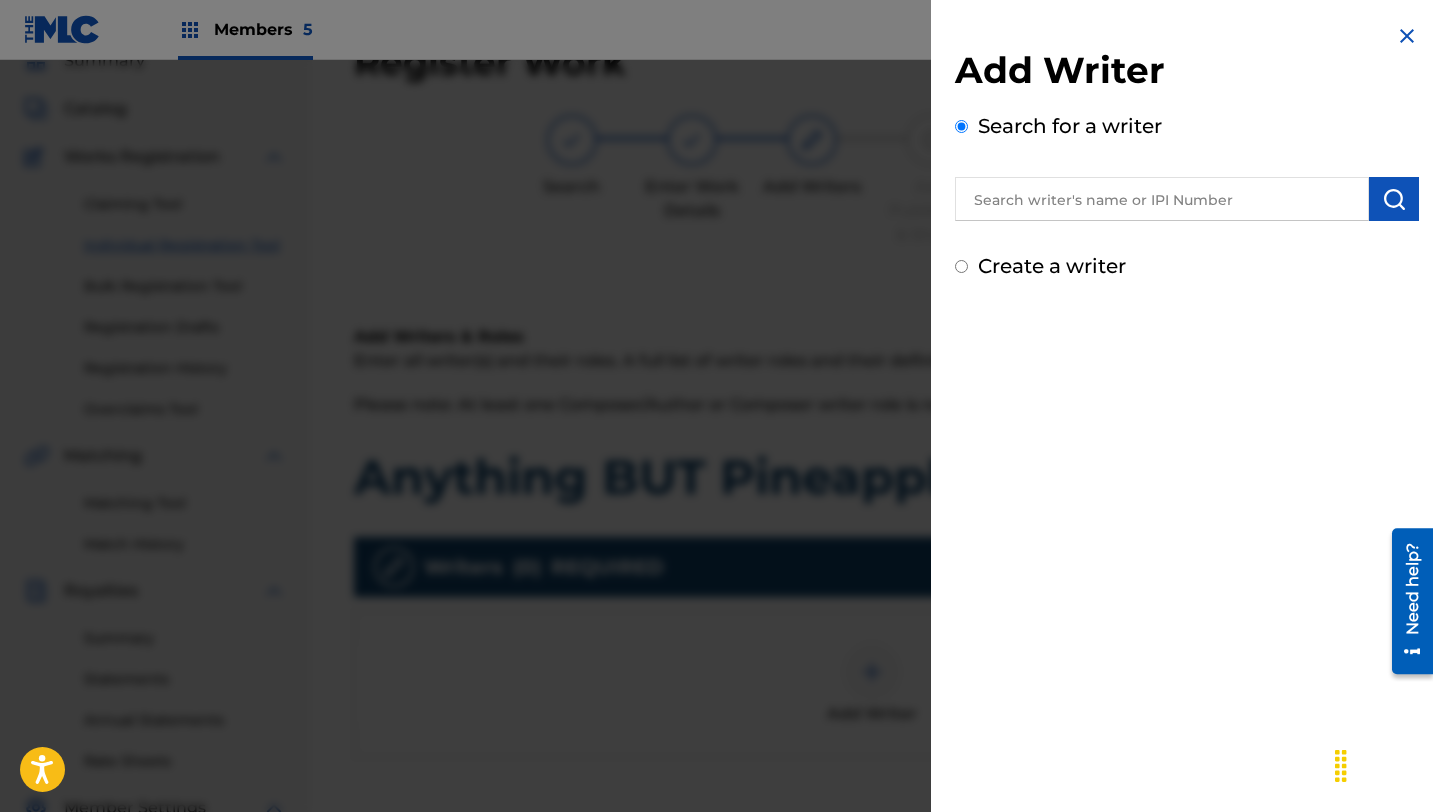 click at bounding box center (1162, 199) 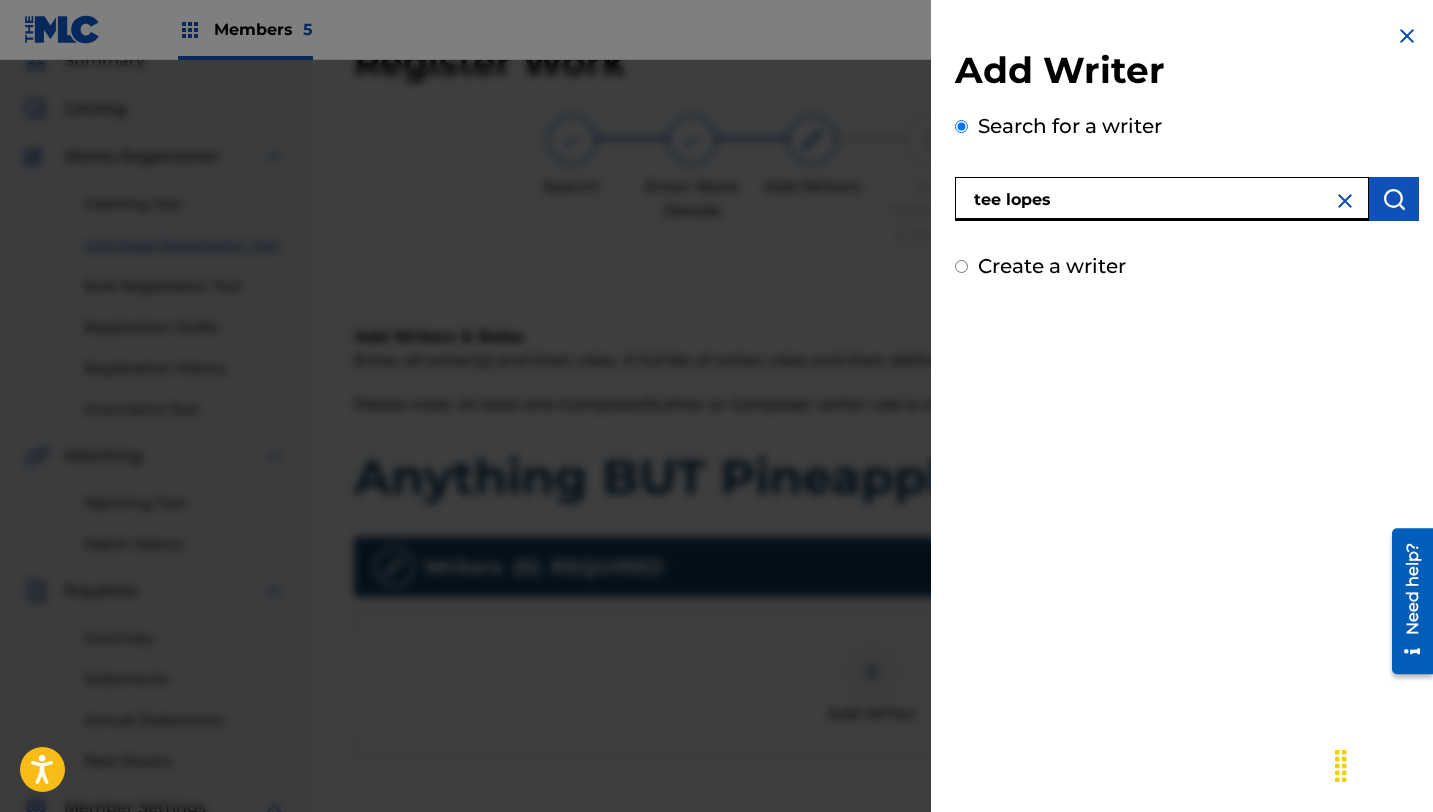 type on "tee lopes" 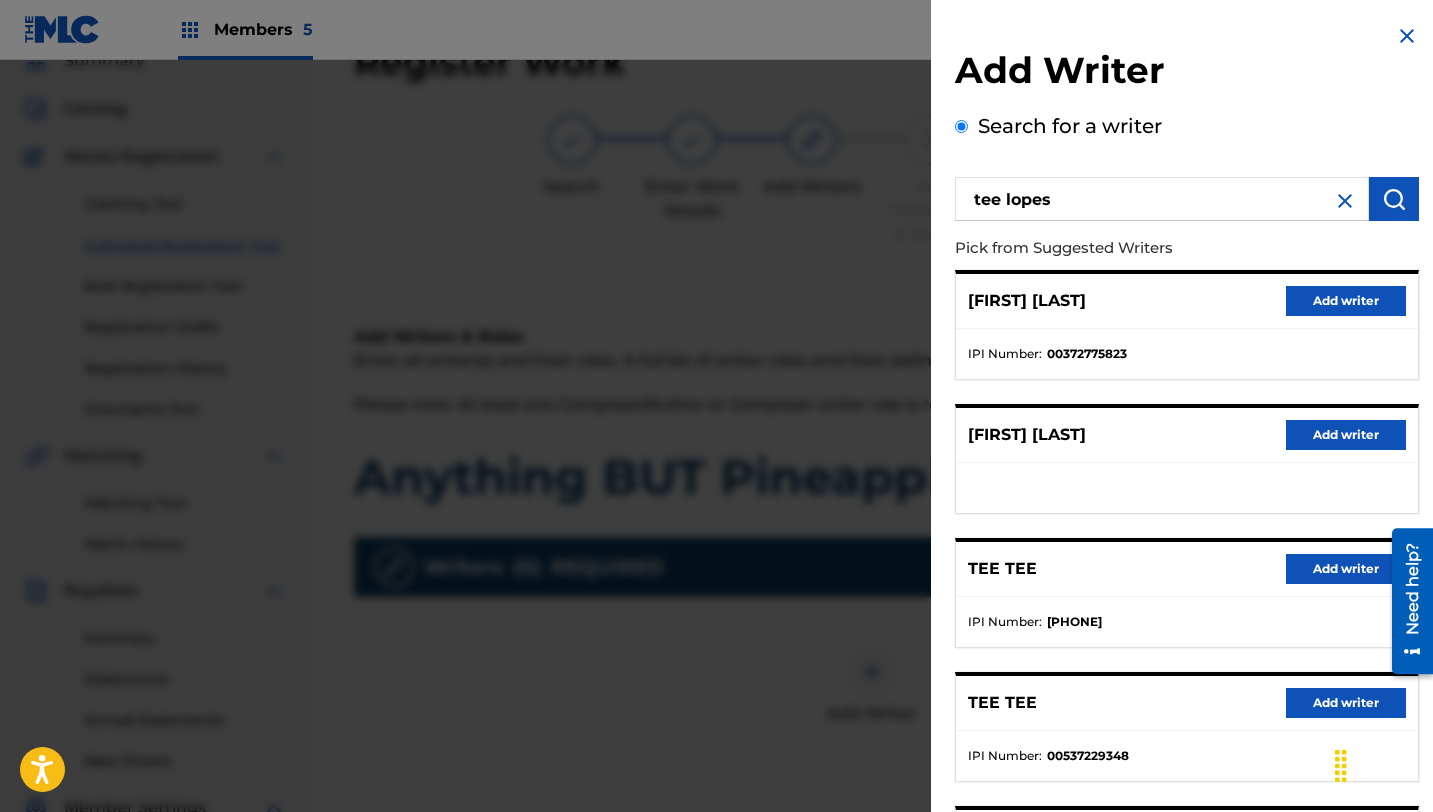 click on "[LAST] [LAST] Add writer" at bounding box center [1187, 301] 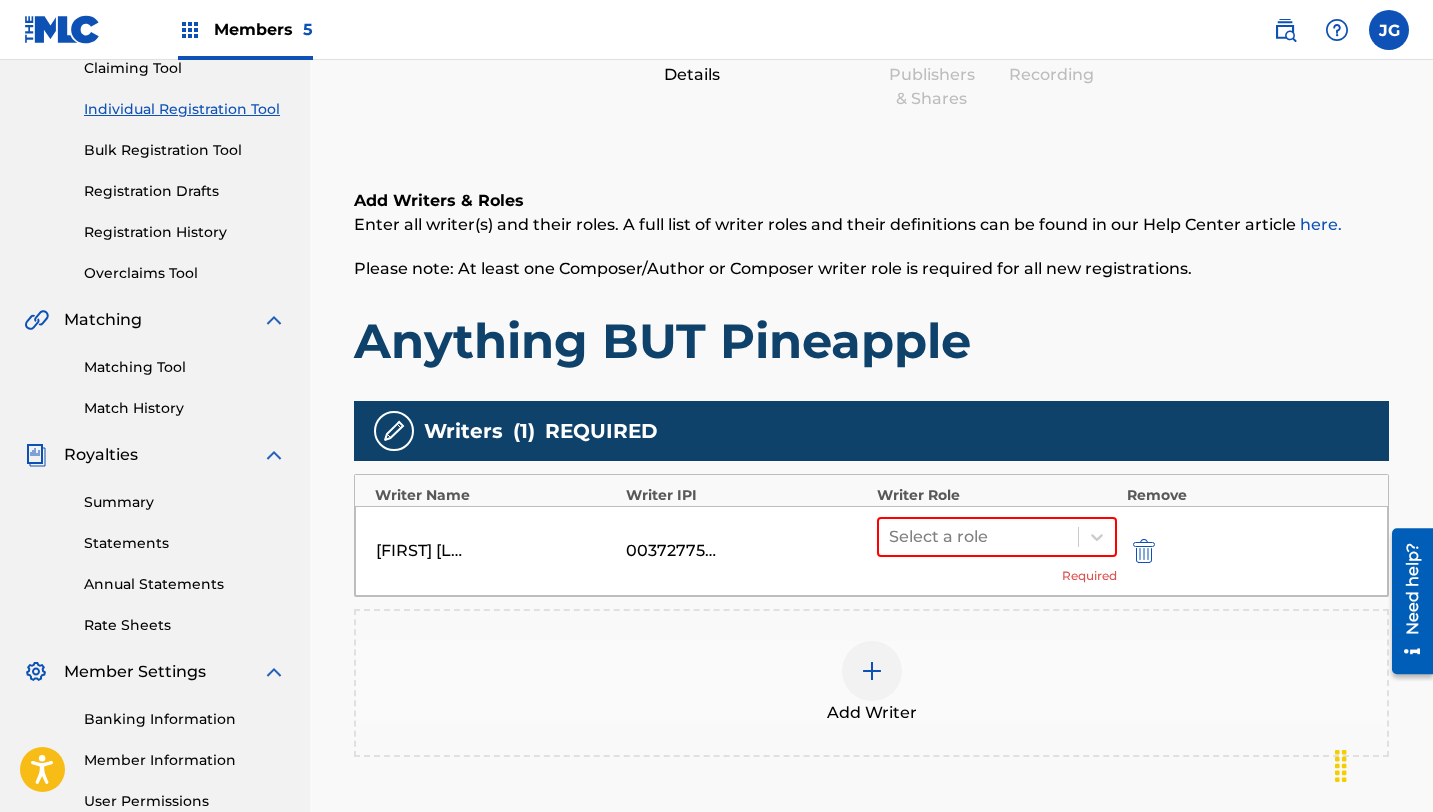 scroll, scrollTop: 231, scrollLeft: 0, axis: vertical 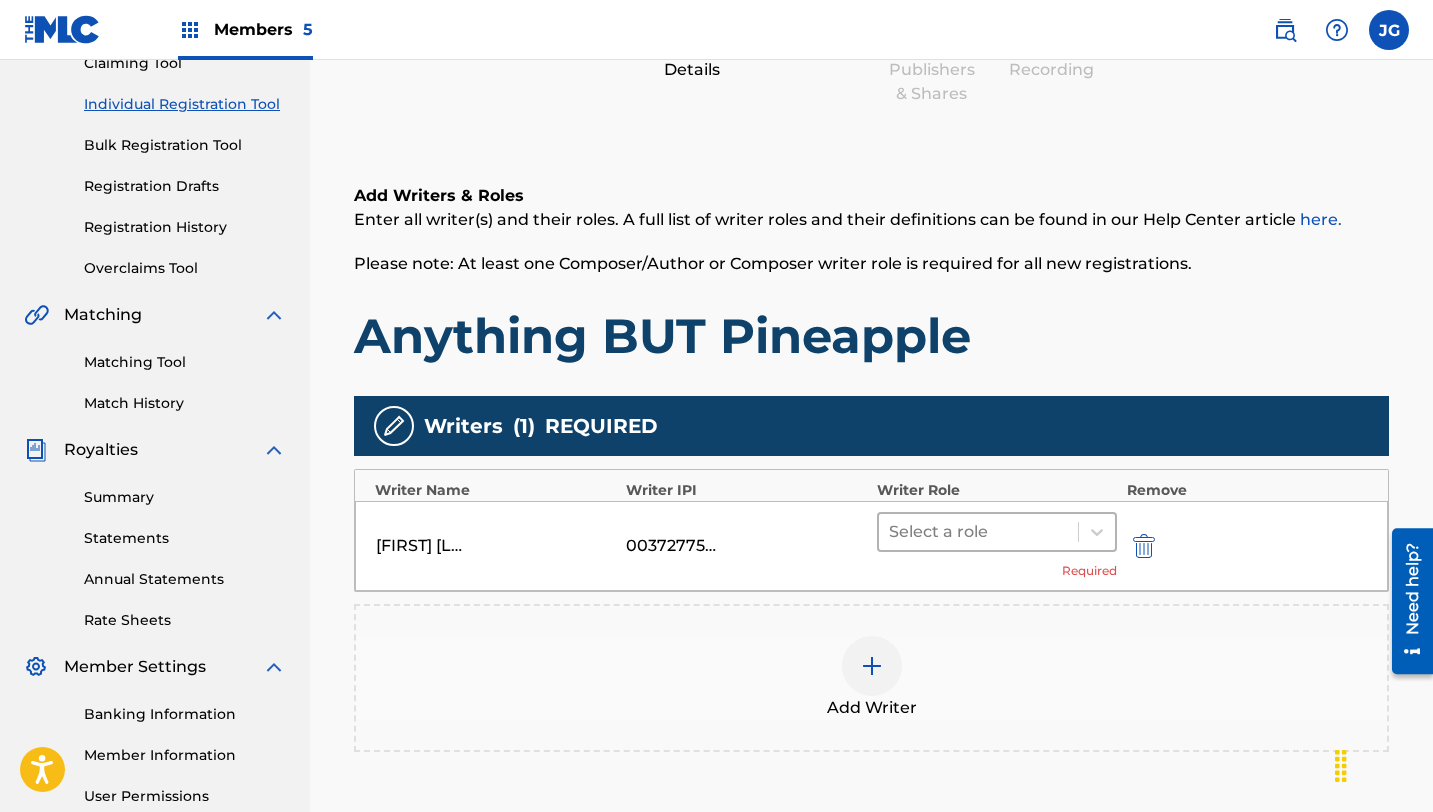 click at bounding box center [978, 532] 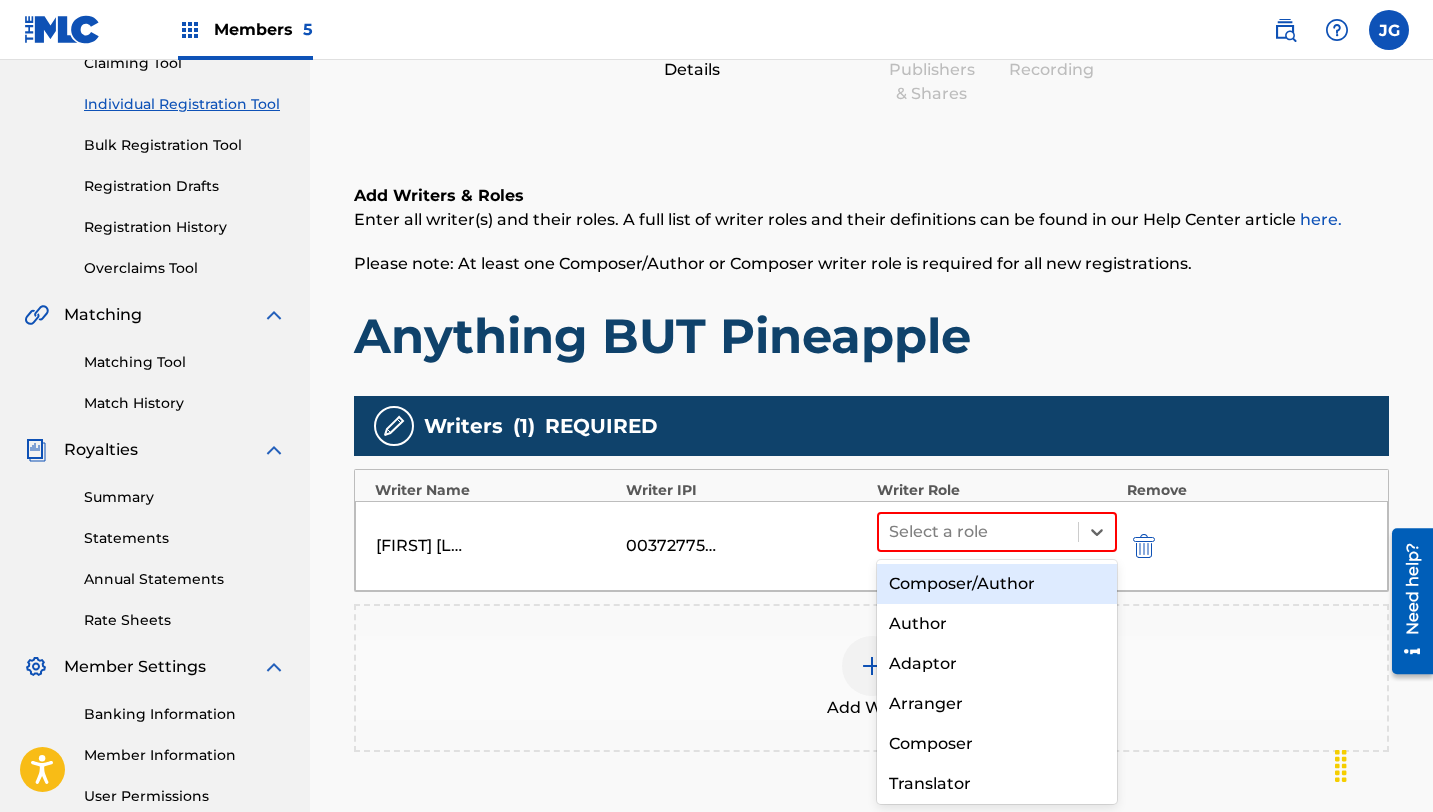 click on "Composer/Author" at bounding box center (997, 584) 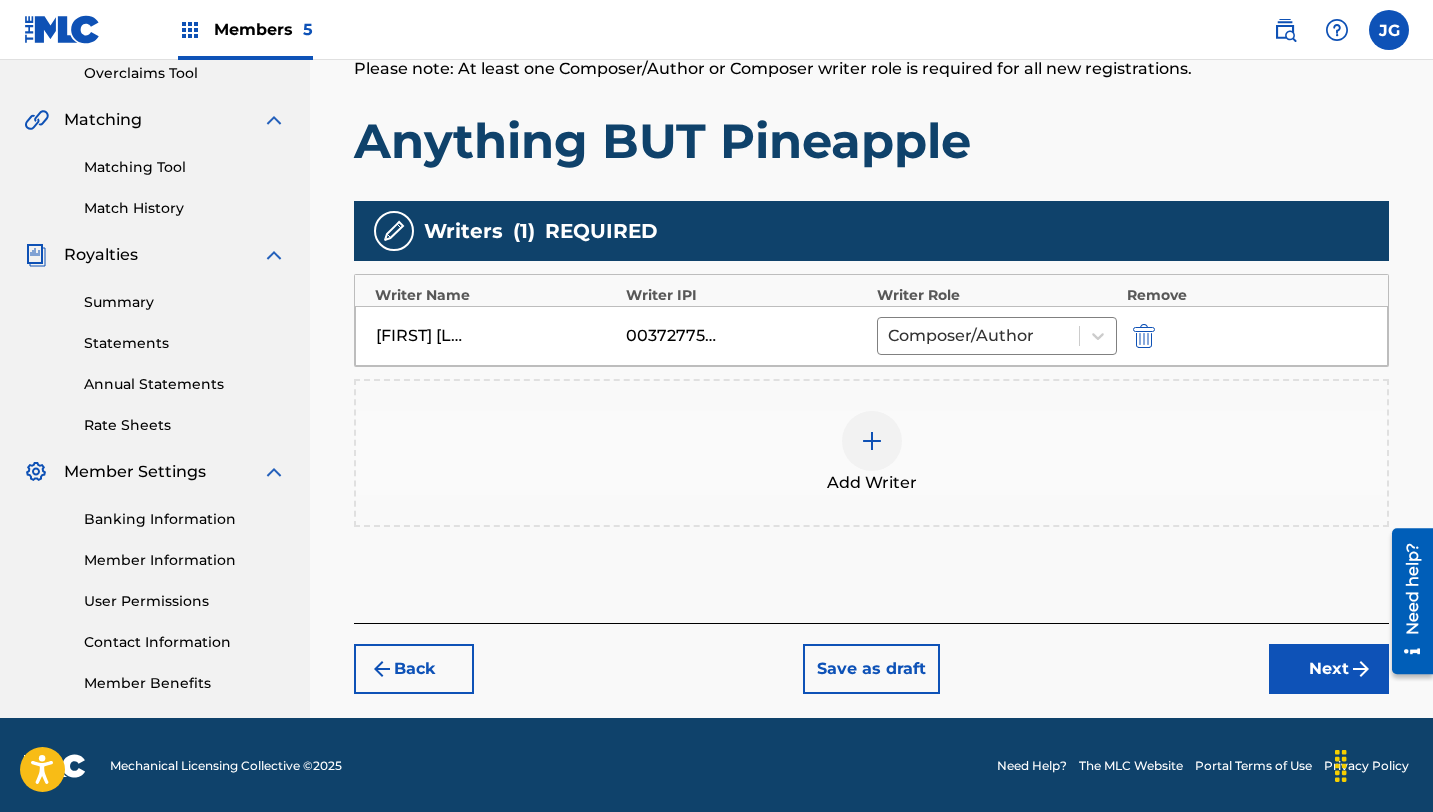 click on "Next" at bounding box center (1329, 669) 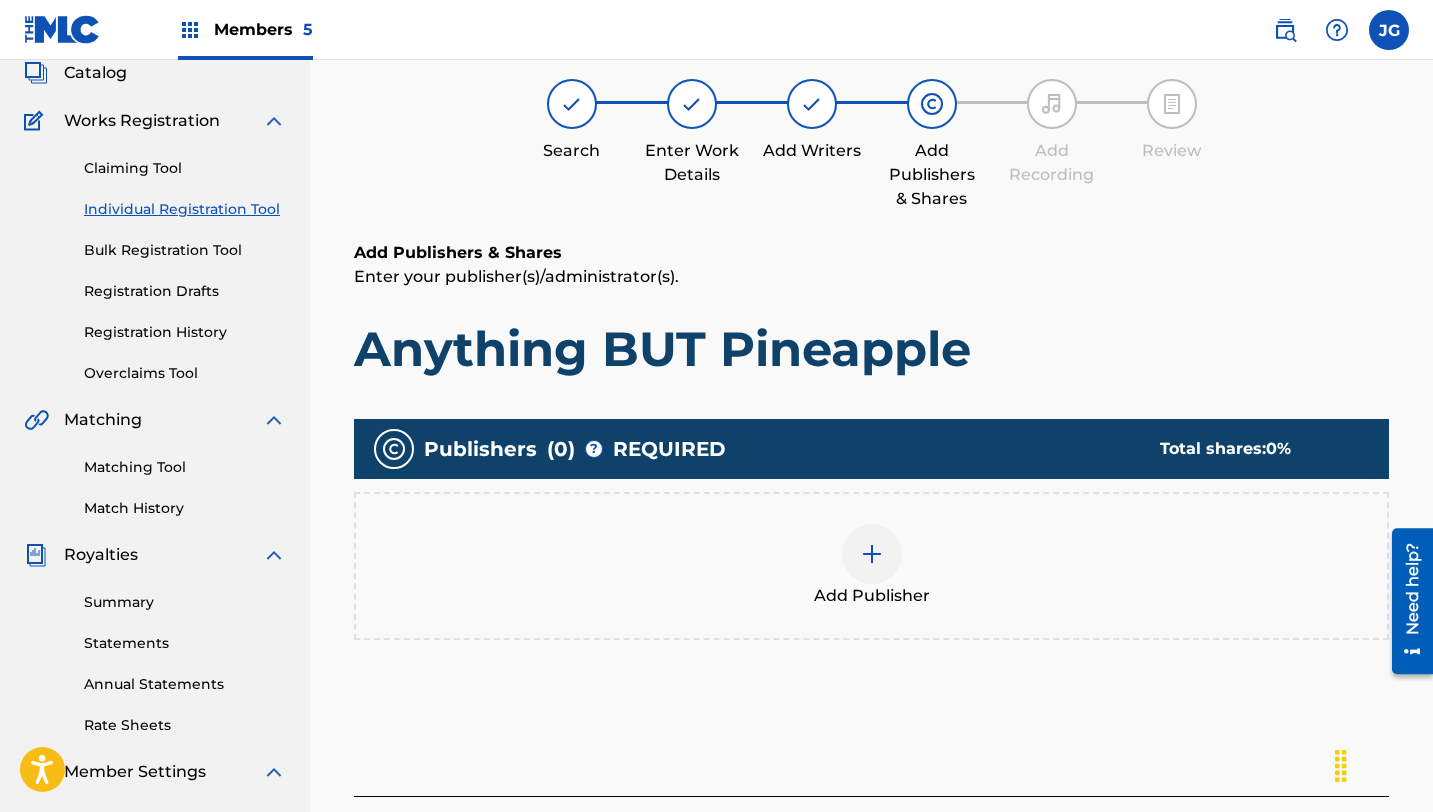 scroll, scrollTop: 90, scrollLeft: 0, axis: vertical 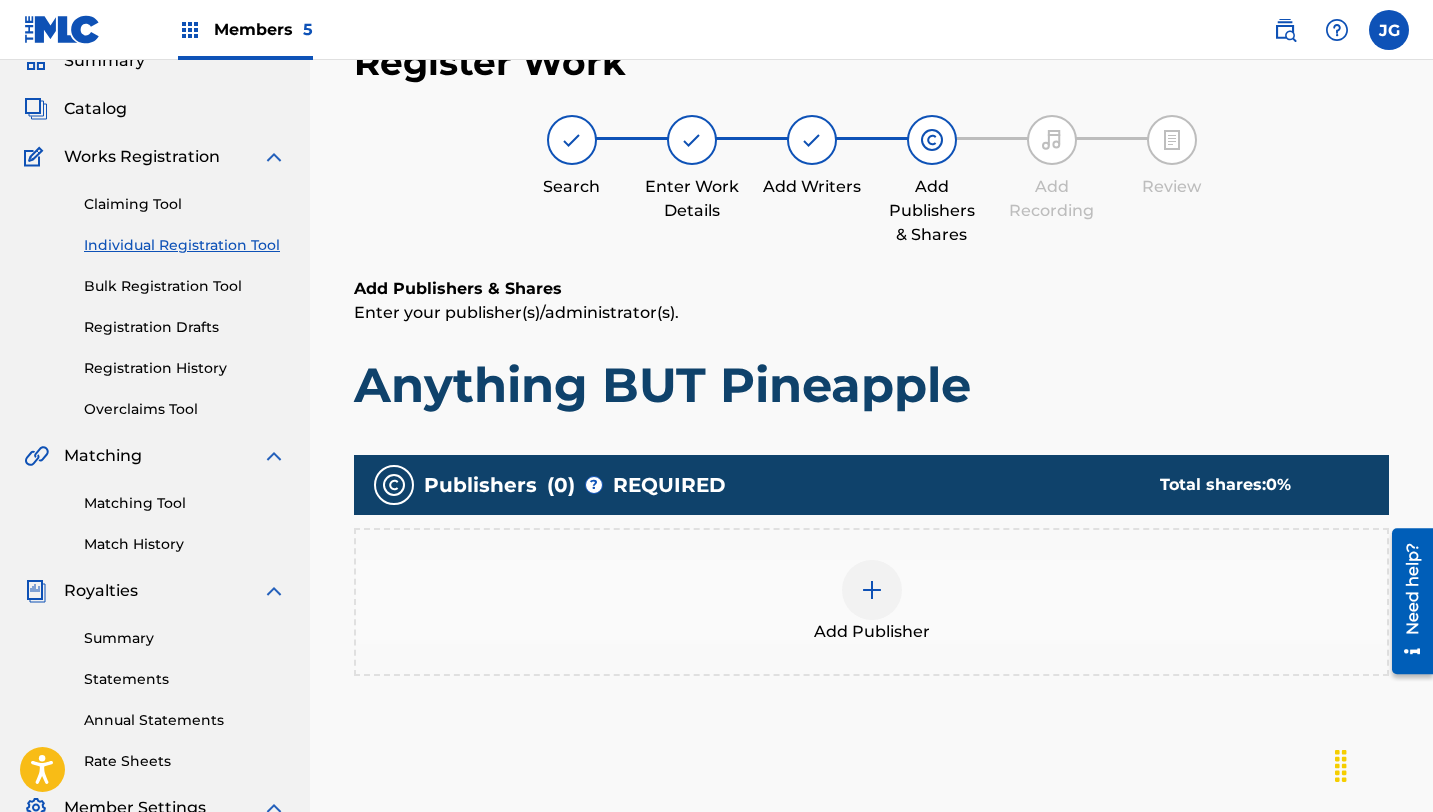 click at bounding box center (872, 590) 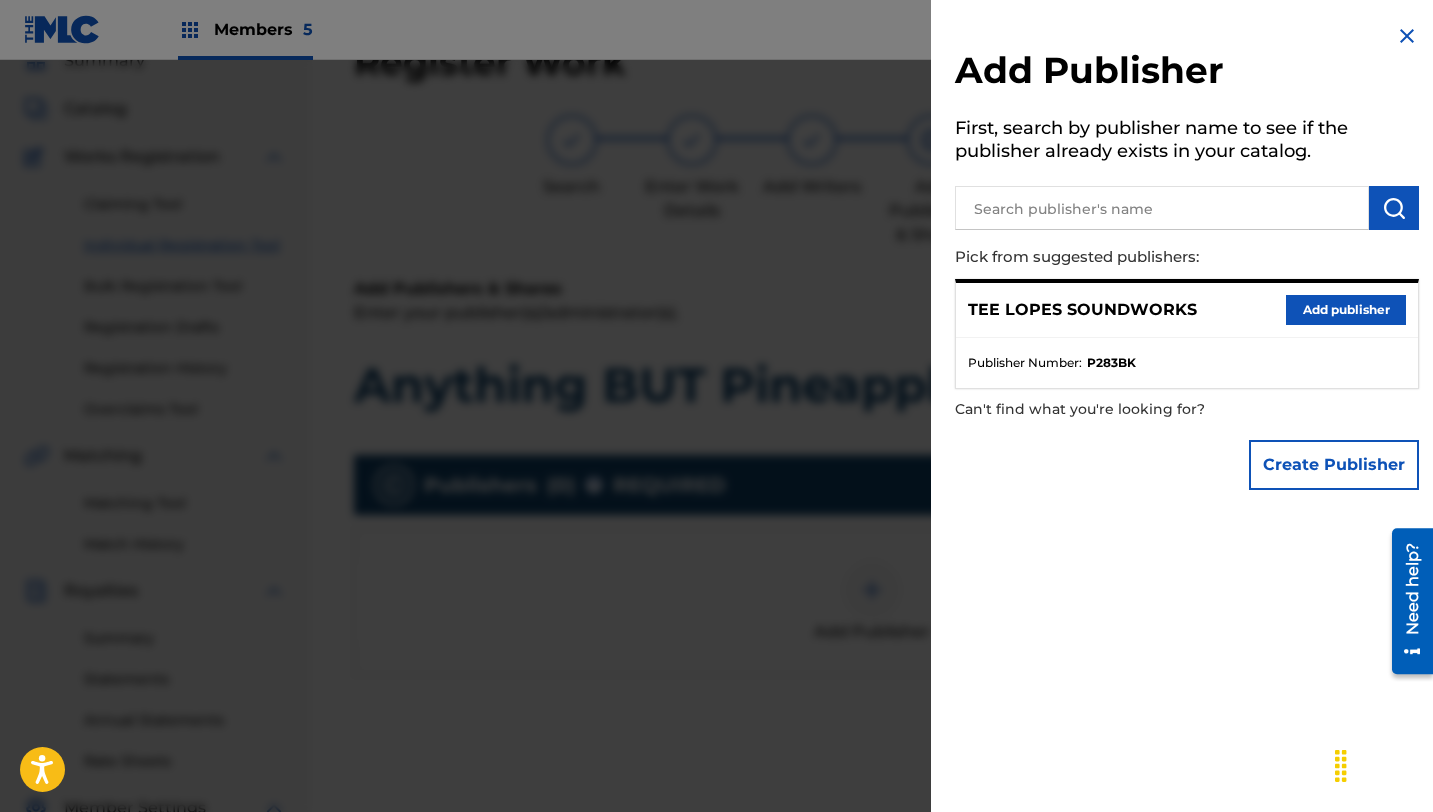 click on "Add publisher" at bounding box center [1346, 310] 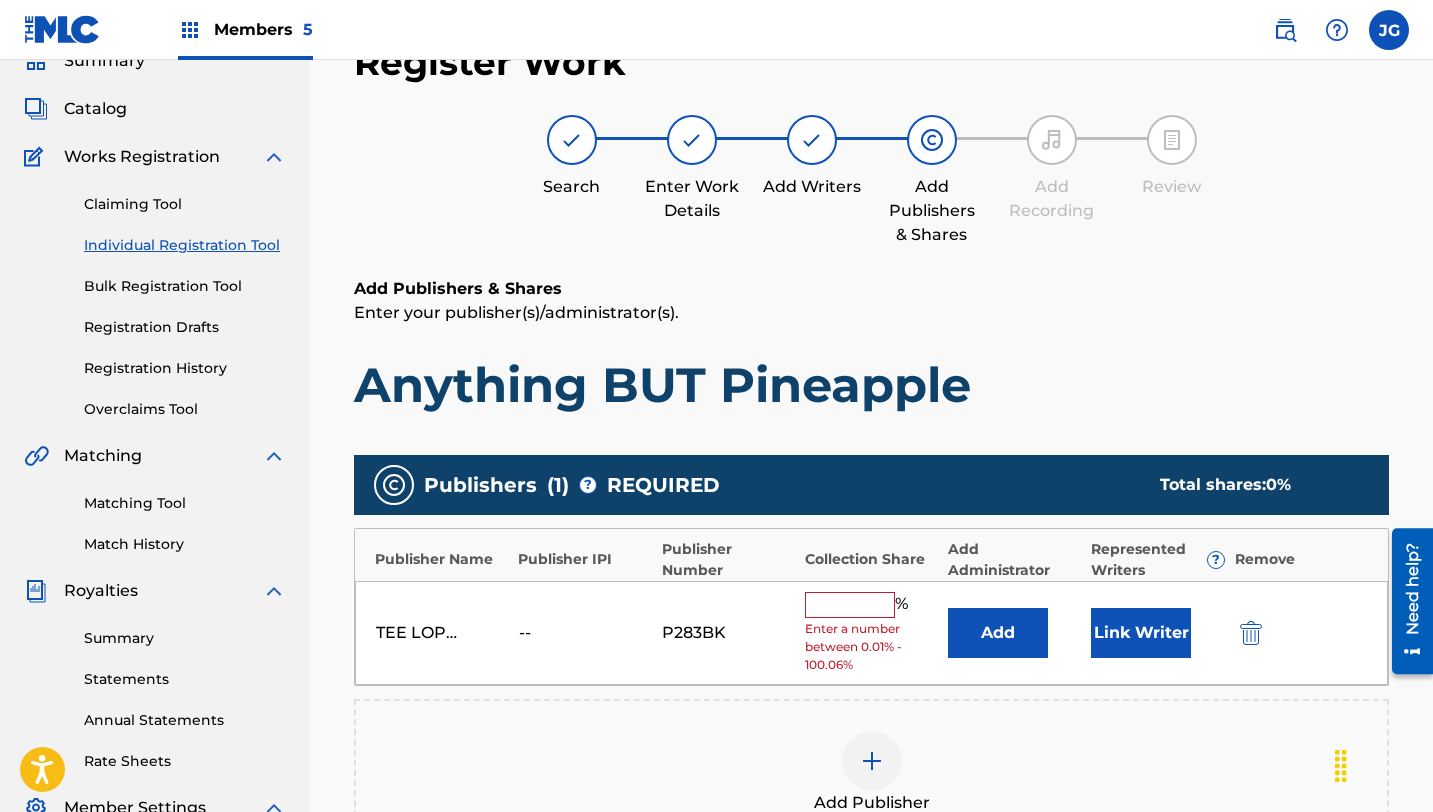 click at bounding box center (850, 605) 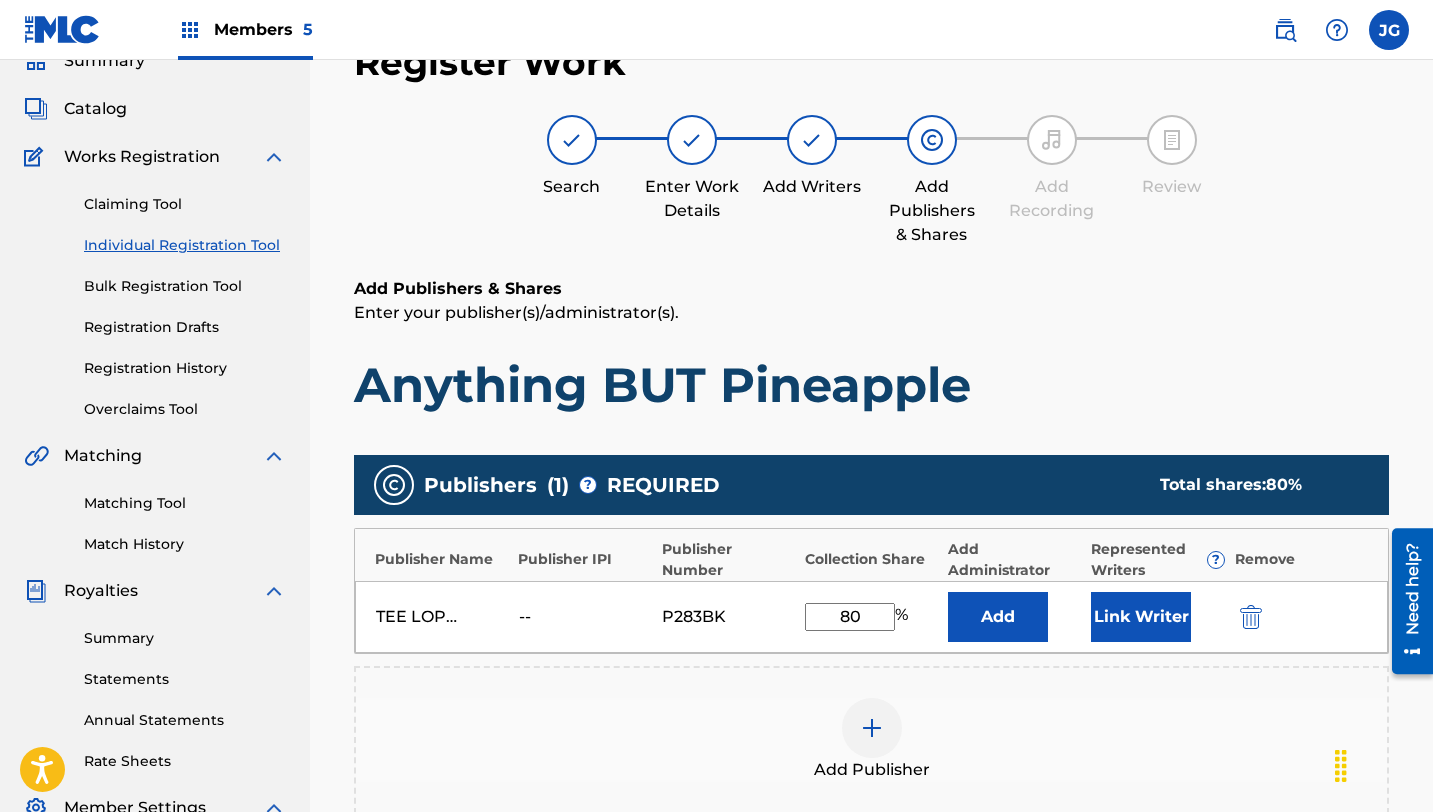 click on "Link Writer" at bounding box center (1141, 617) 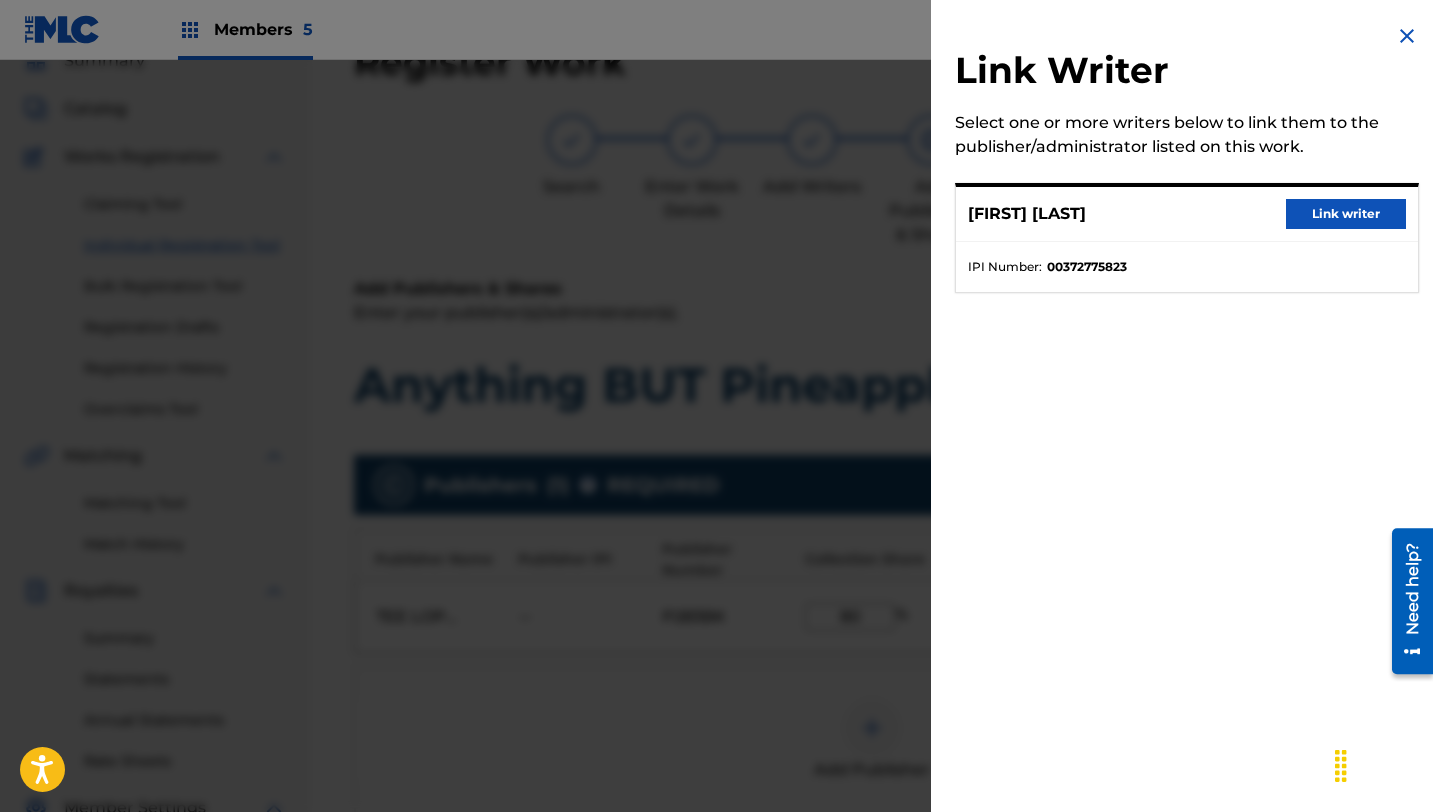 click on "Link writer" at bounding box center (1346, 214) 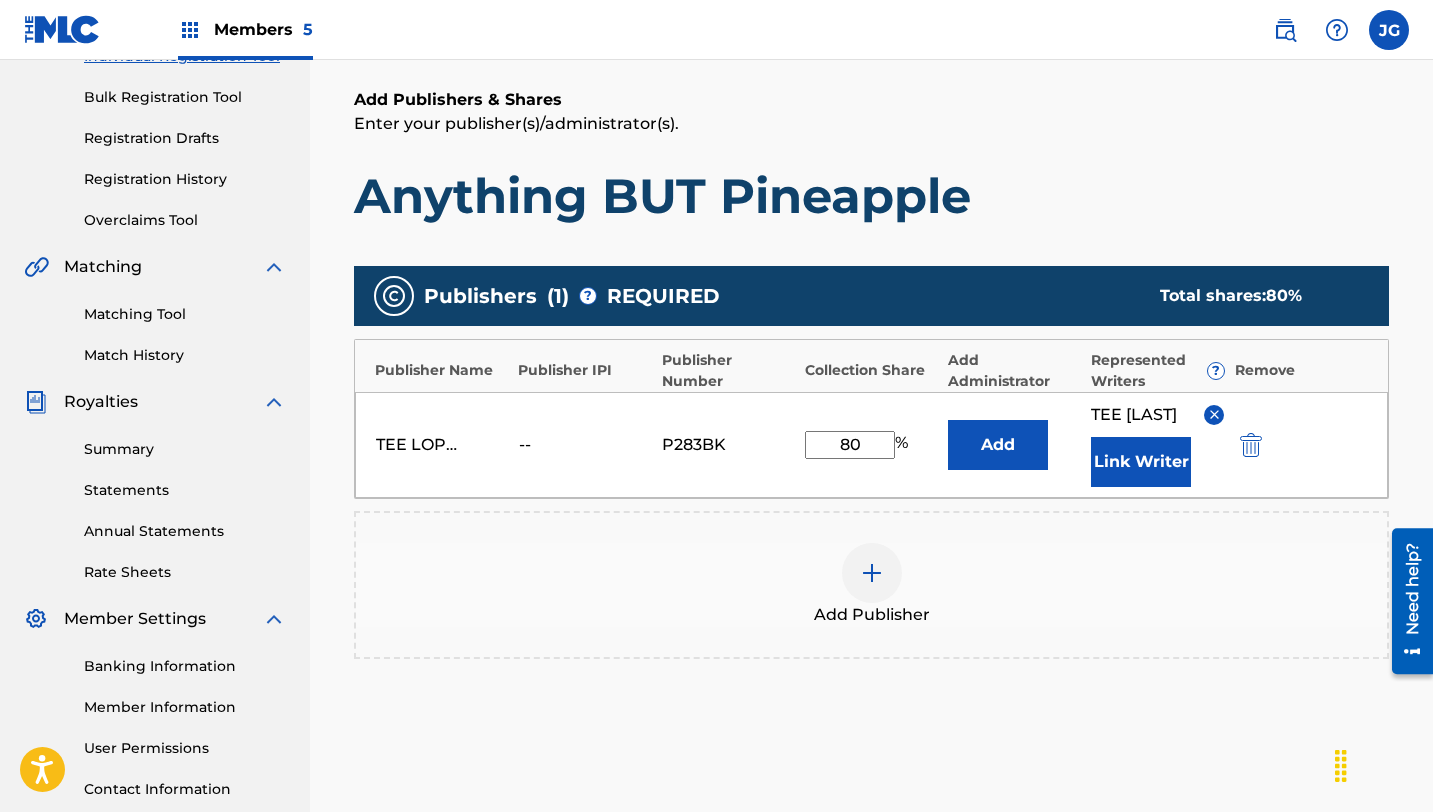 scroll, scrollTop: 412, scrollLeft: 0, axis: vertical 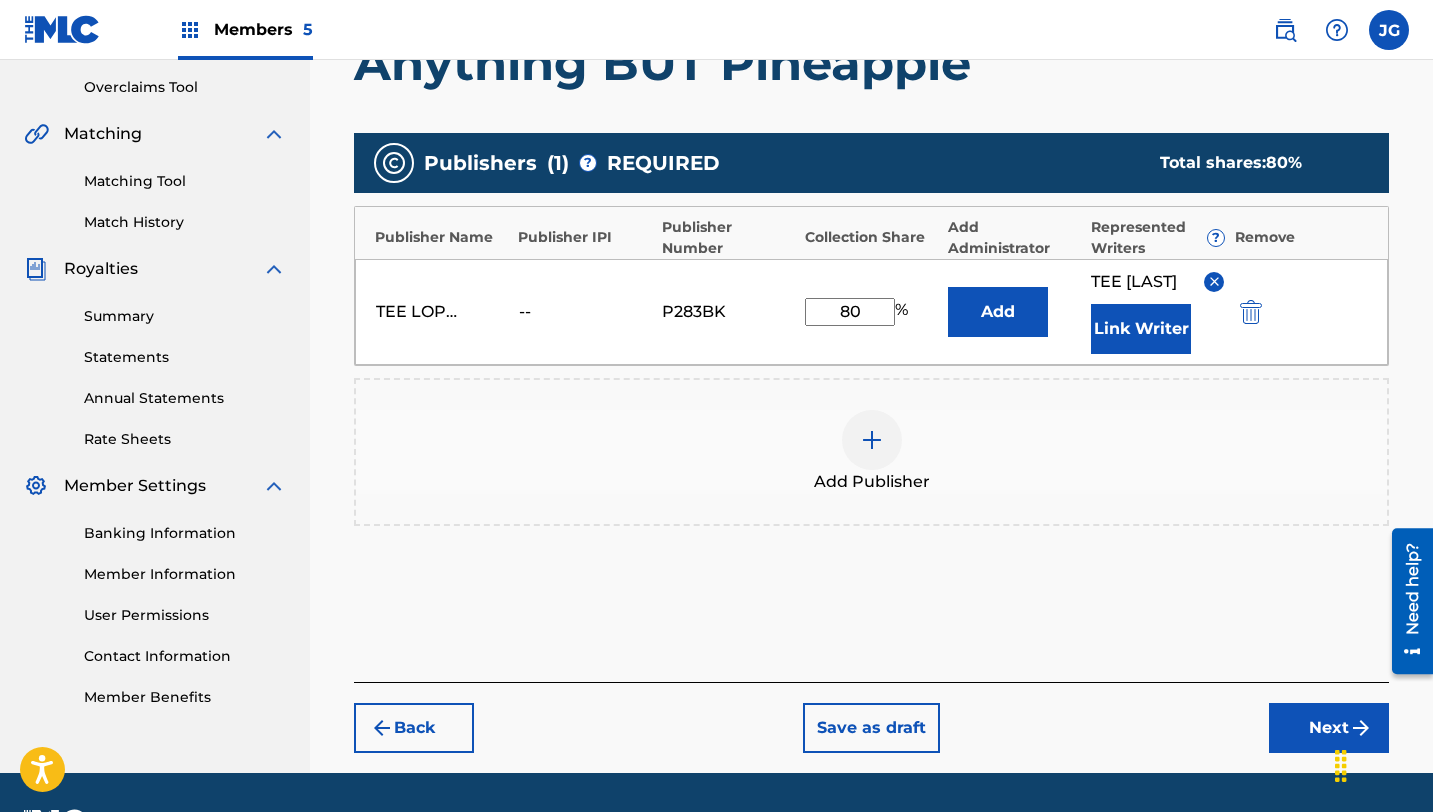 click on "Next" at bounding box center (1329, 728) 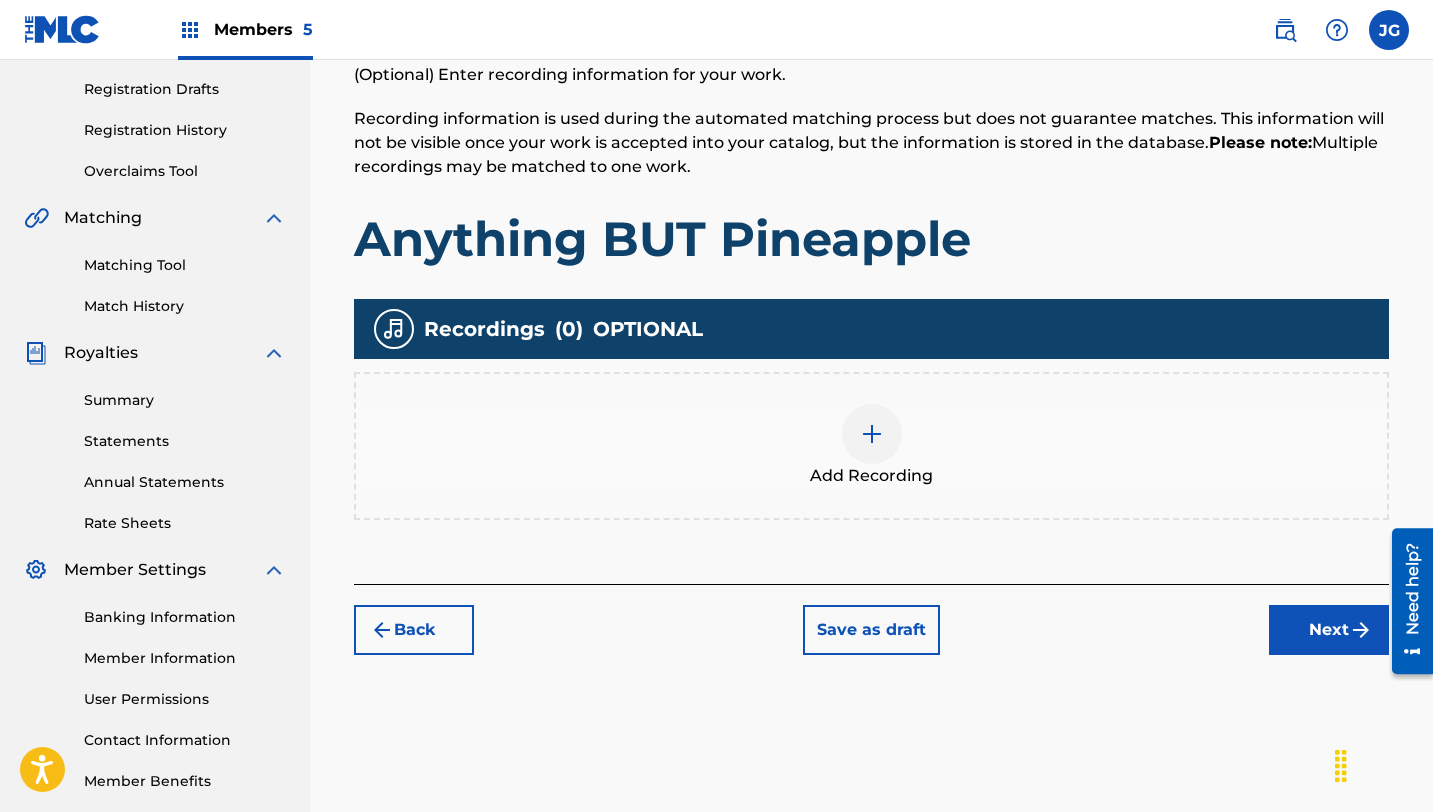 scroll, scrollTop: 428, scrollLeft: 0, axis: vertical 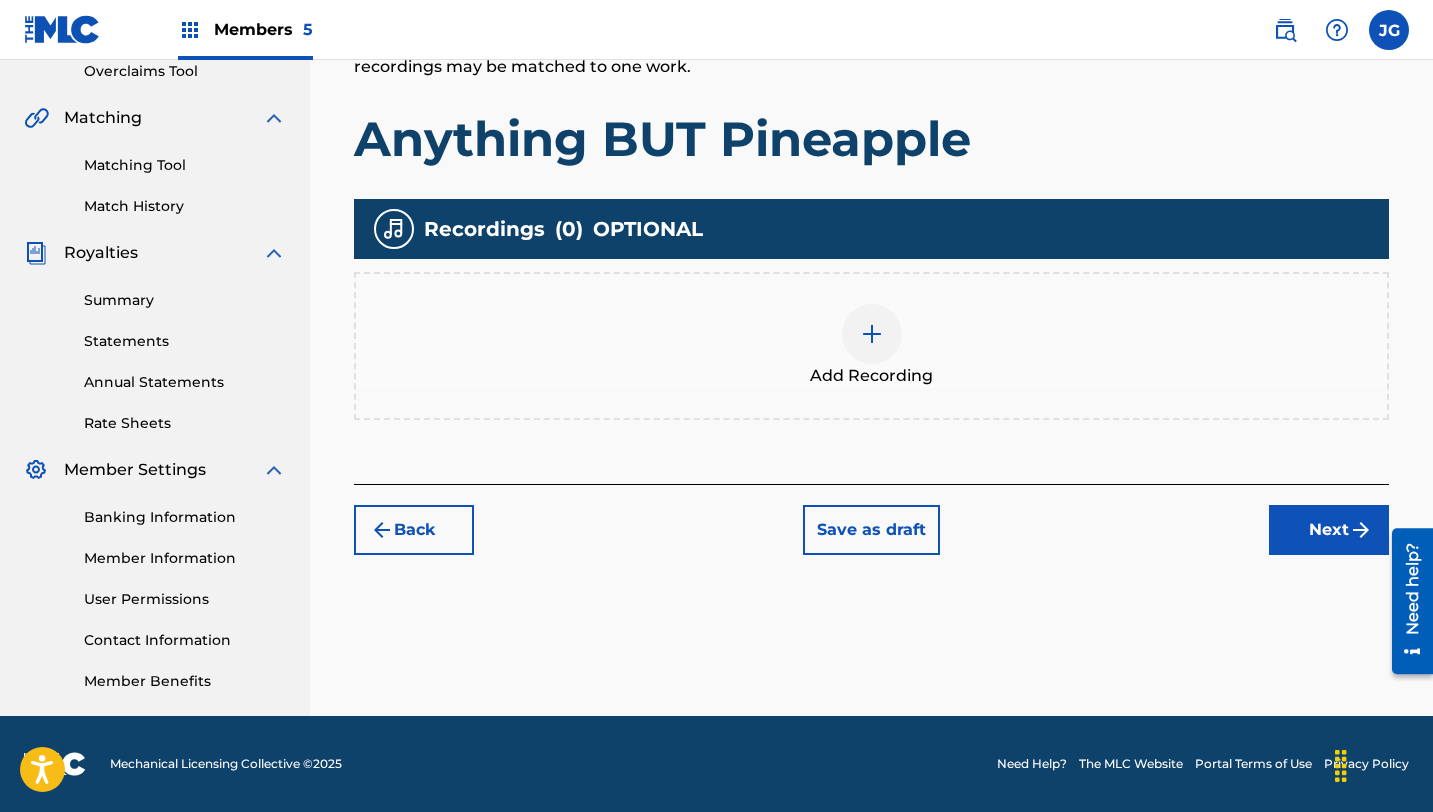click on "Next" at bounding box center [1329, 530] 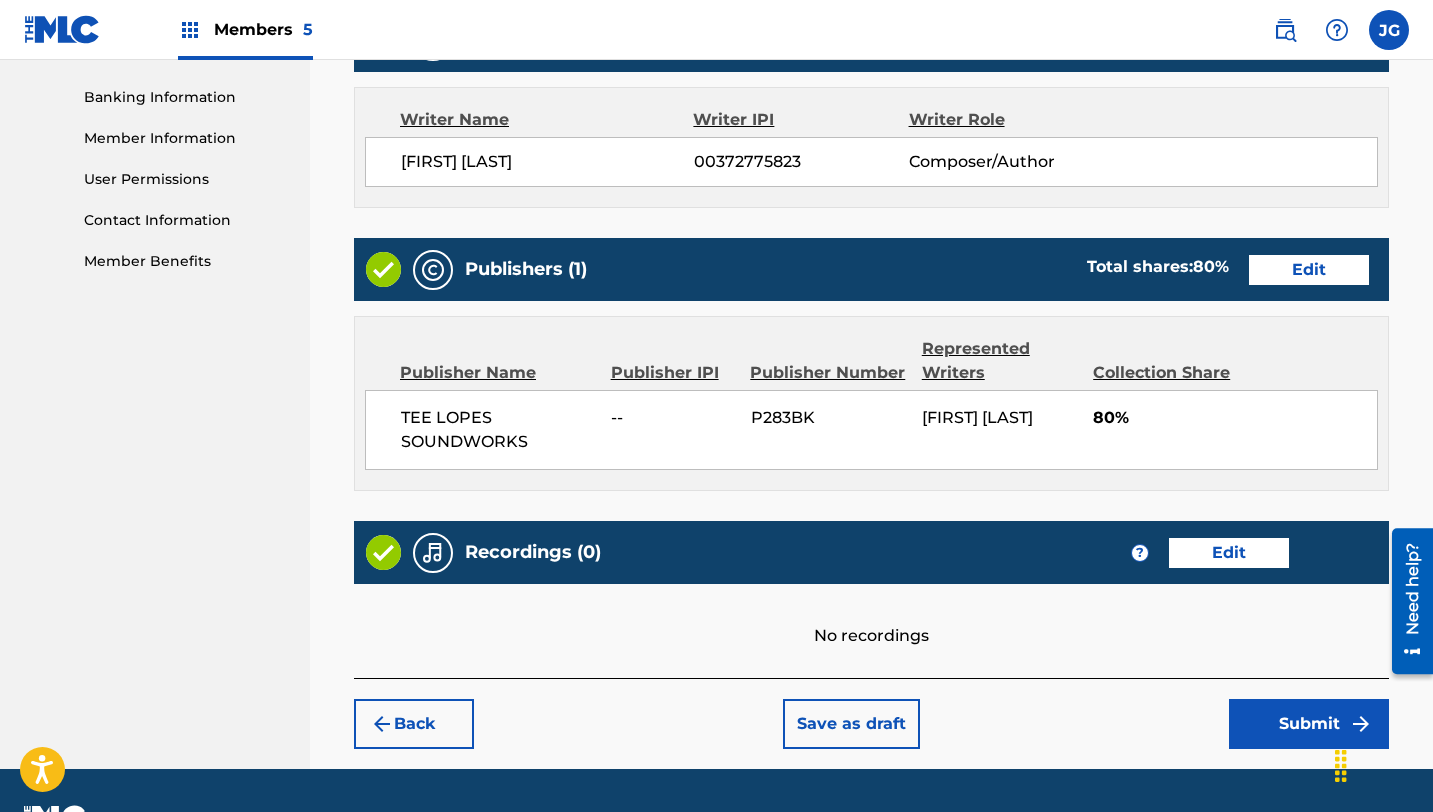 scroll, scrollTop: 900, scrollLeft: 0, axis: vertical 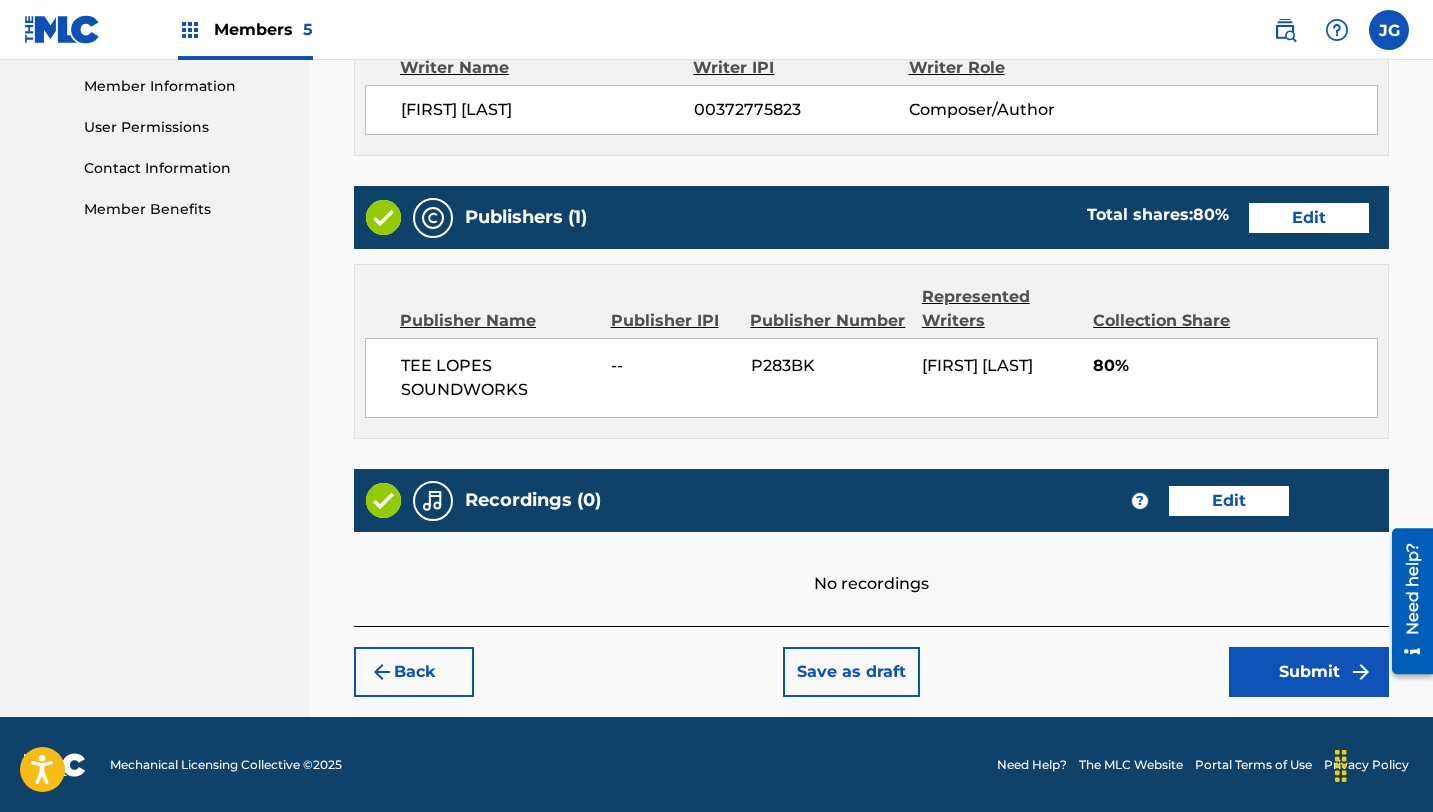 click on "Submit" at bounding box center [1309, 672] 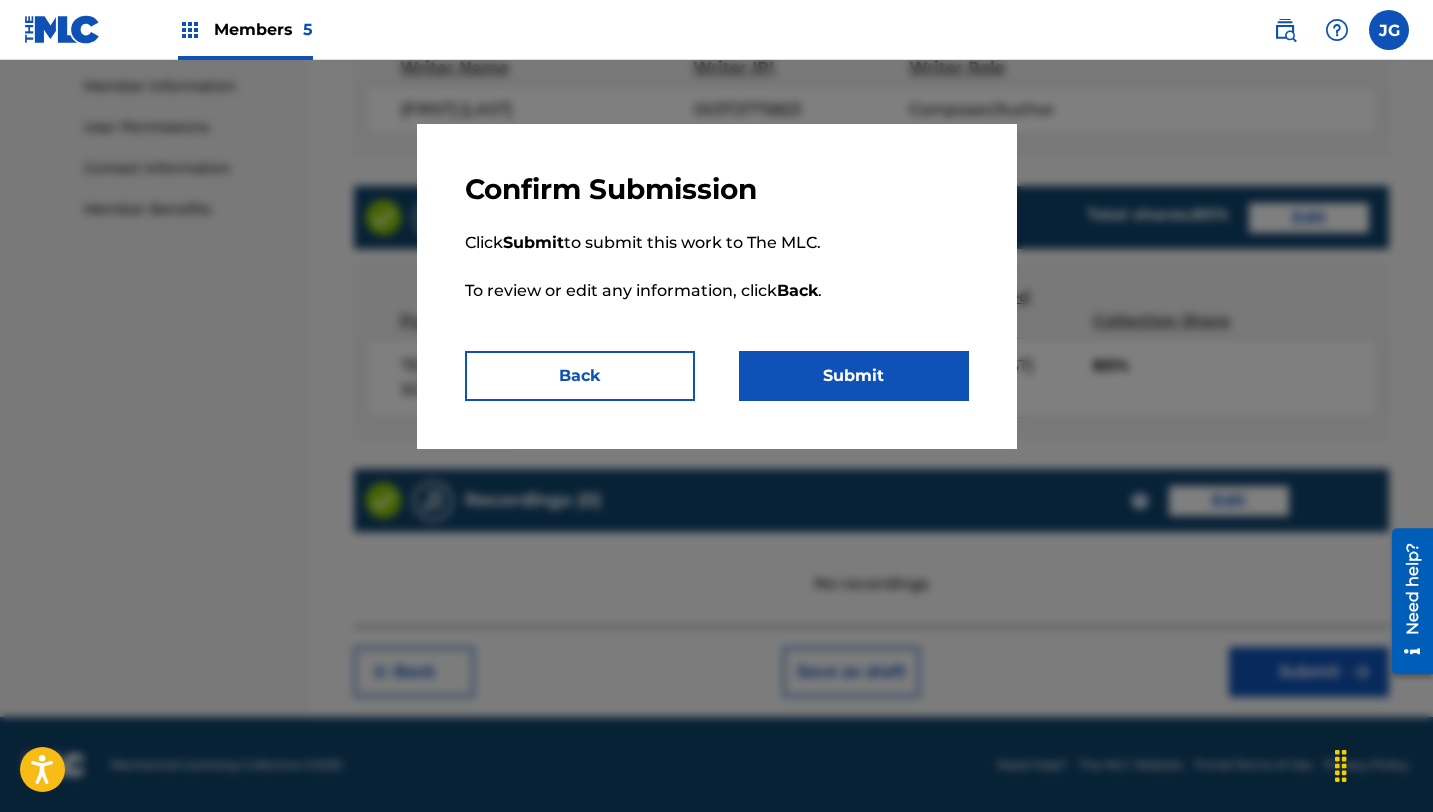 click on "Submit" at bounding box center (854, 376) 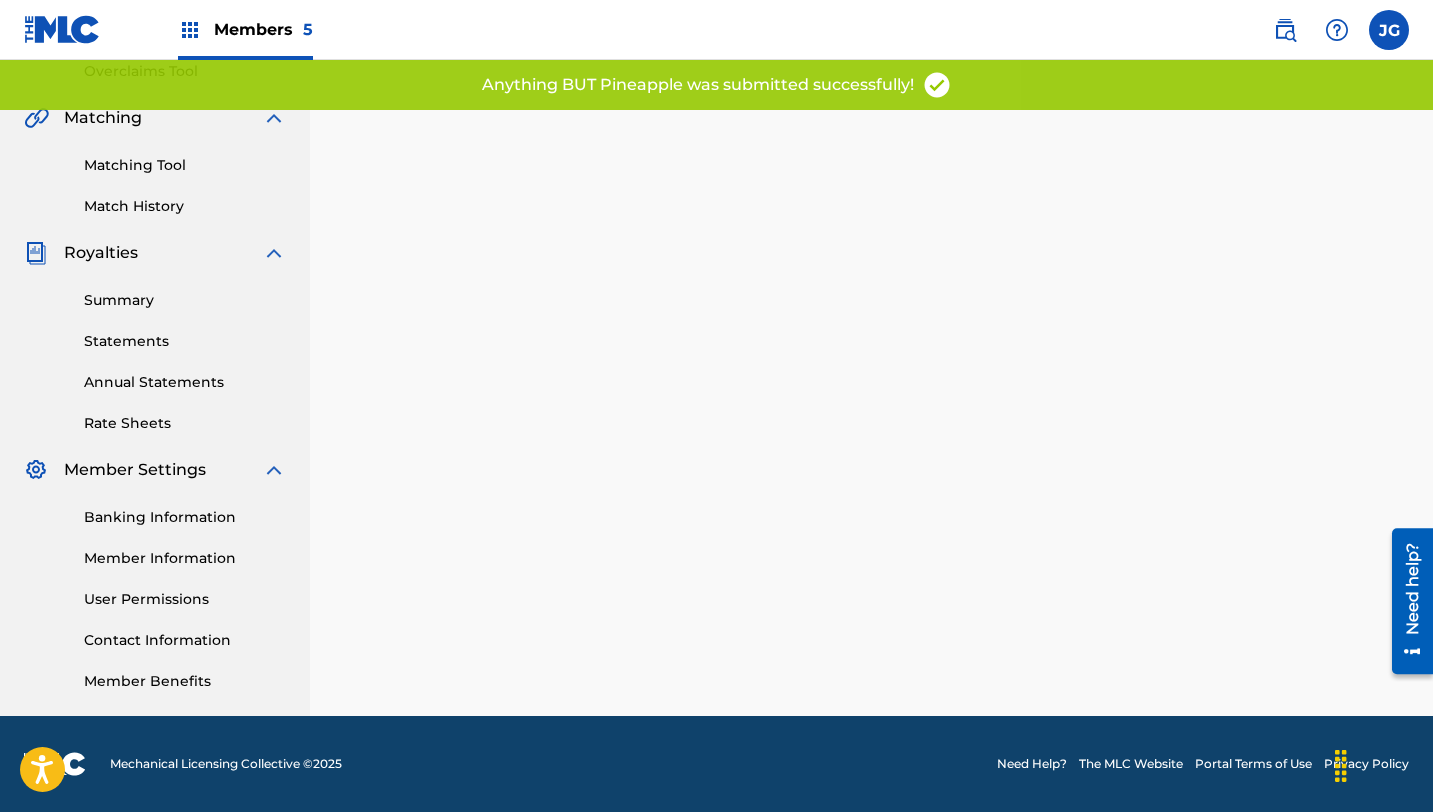 scroll, scrollTop: 0, scrollLeft: 0, axis: both 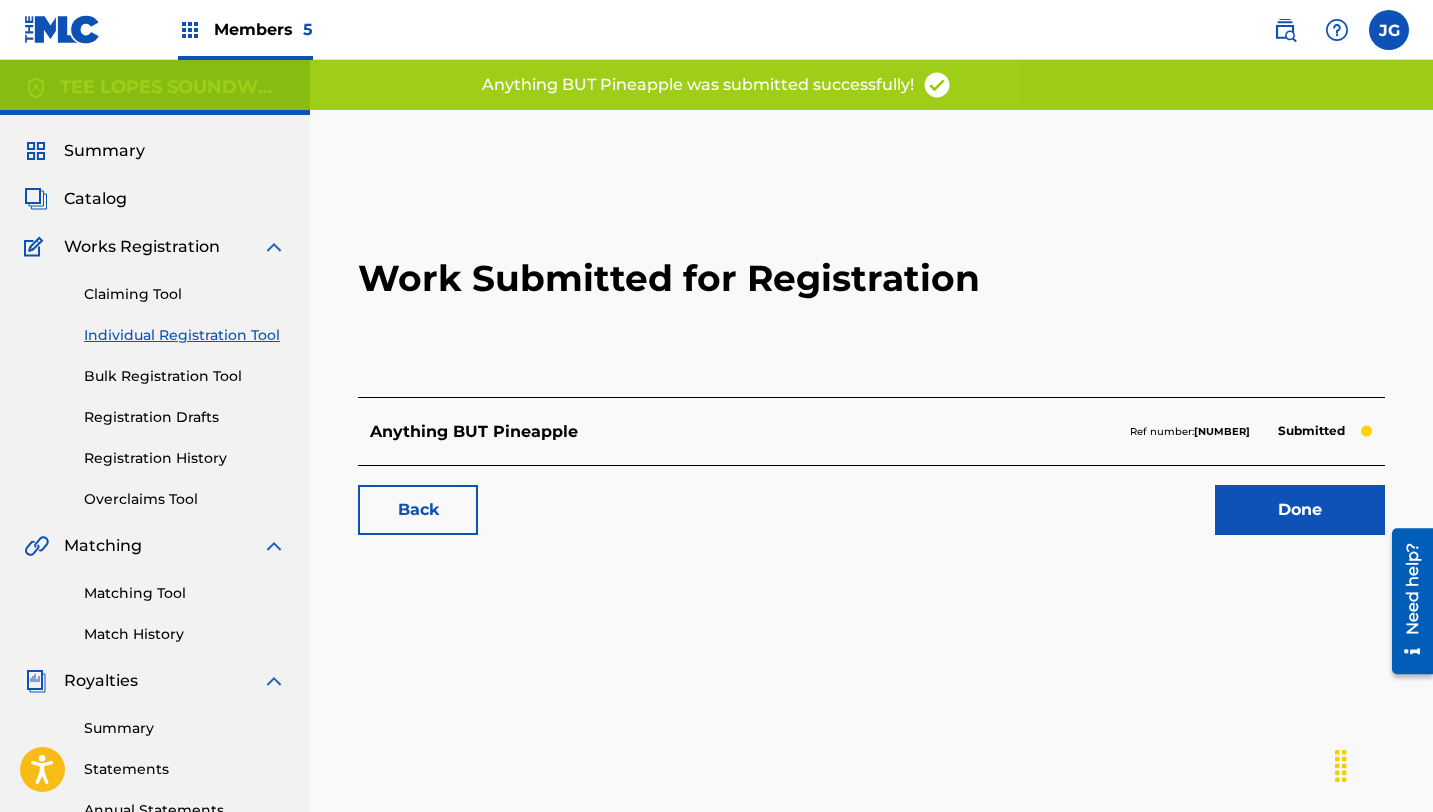 click on "Done" at bounding box center [1300, 510] 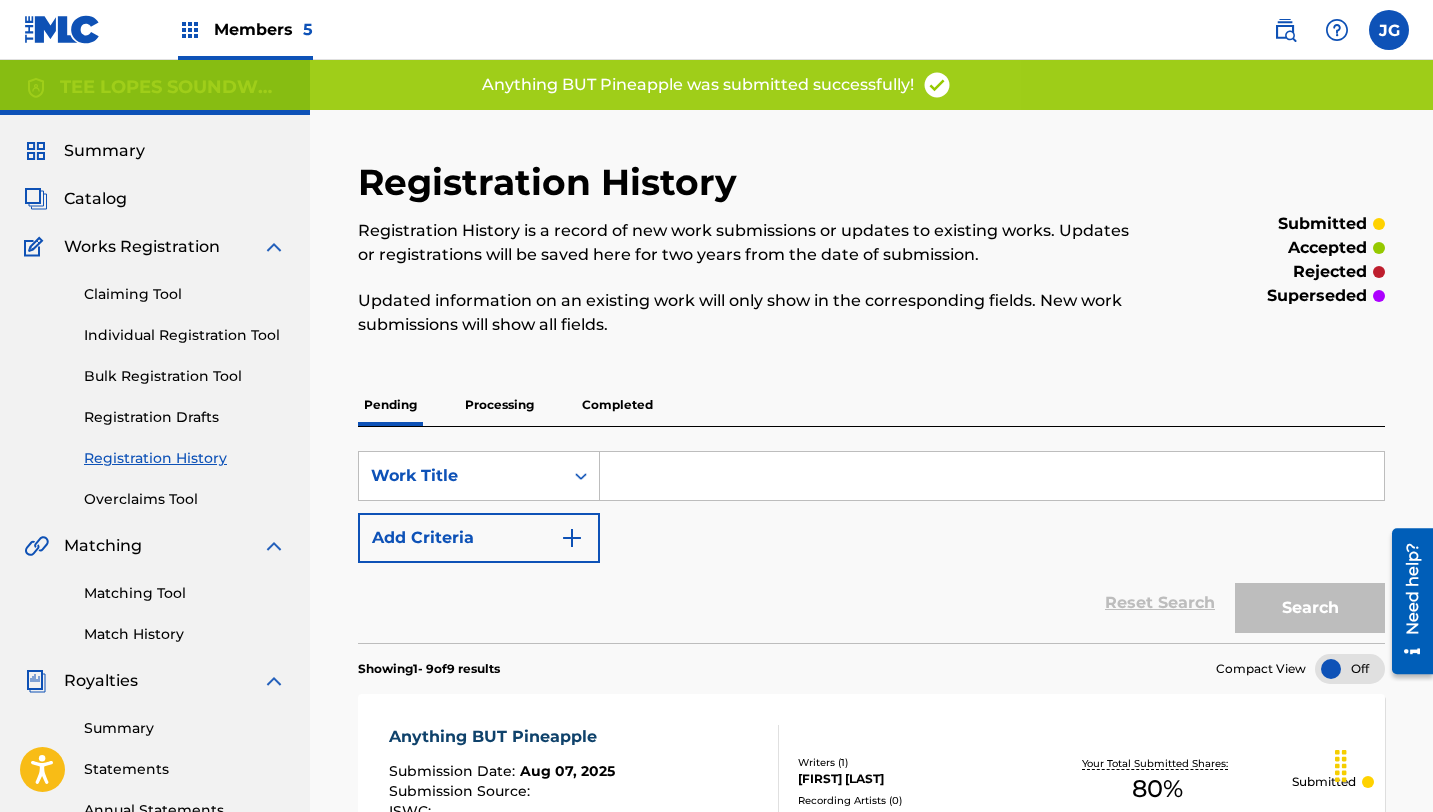 click on "Claiming Tool Individual Registration Tool Bulk Registration Tool Registration Drafts Registration History Overclaims Tool" at bounding box center (155, 384) 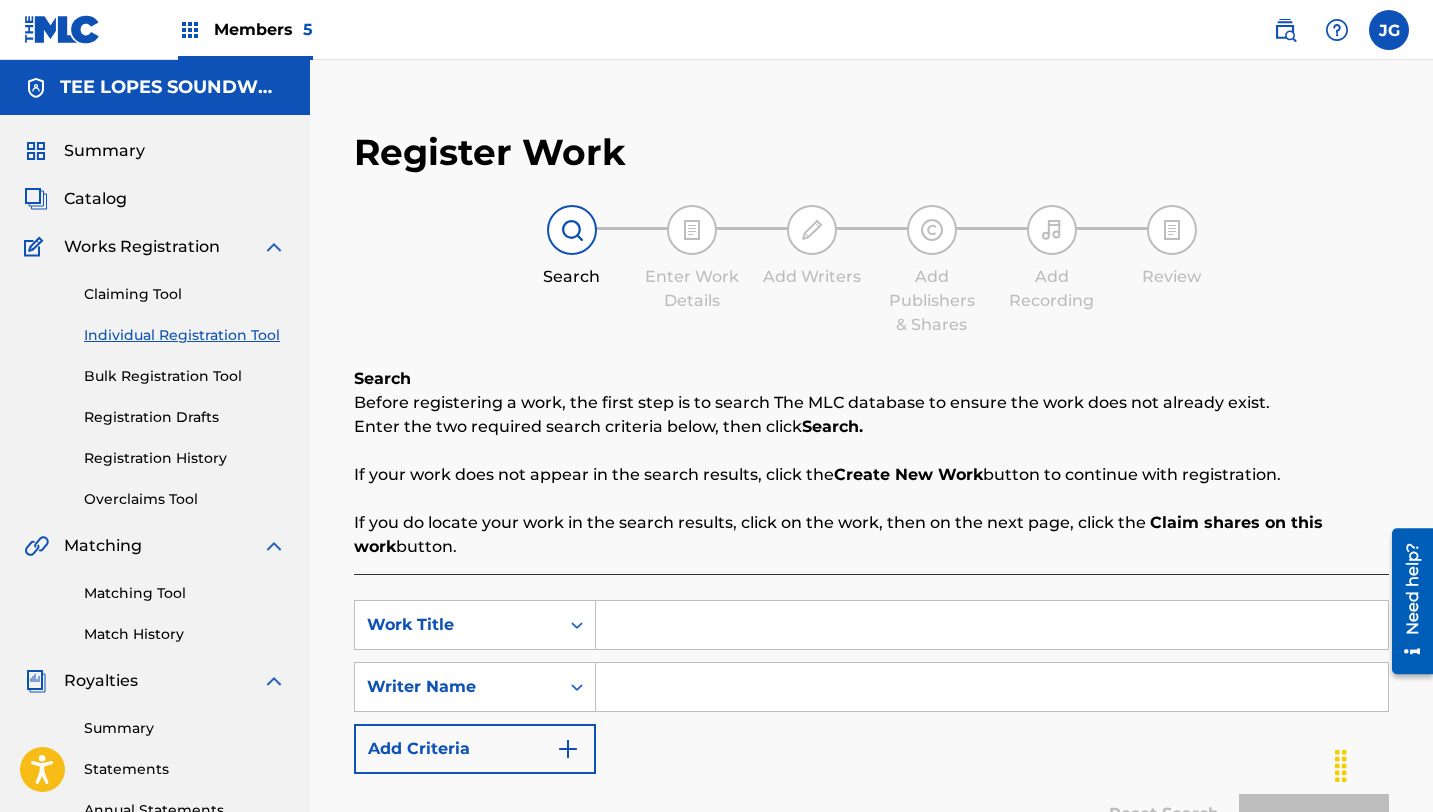 click at bounding box center [992, 625] 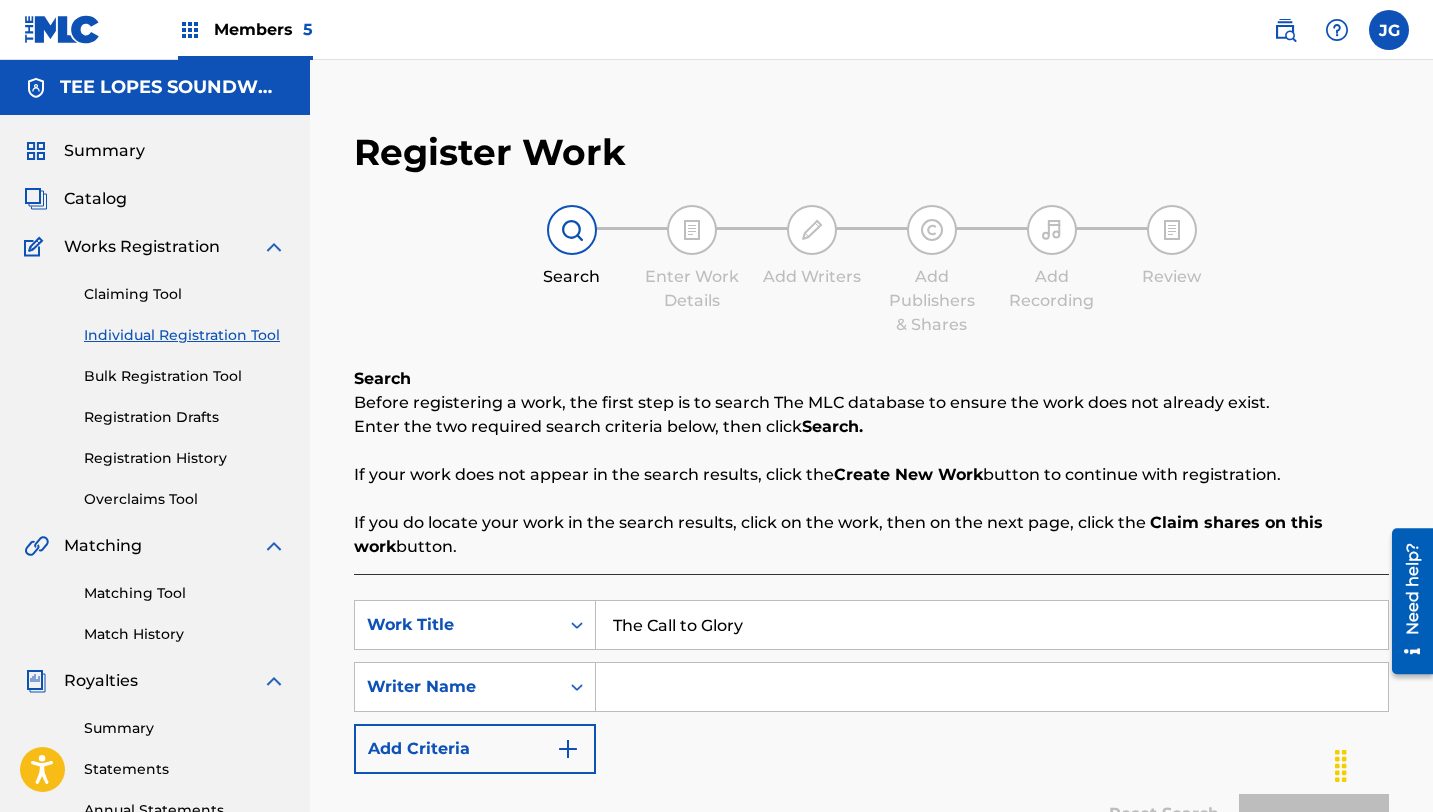 type on "The Call to Glory" 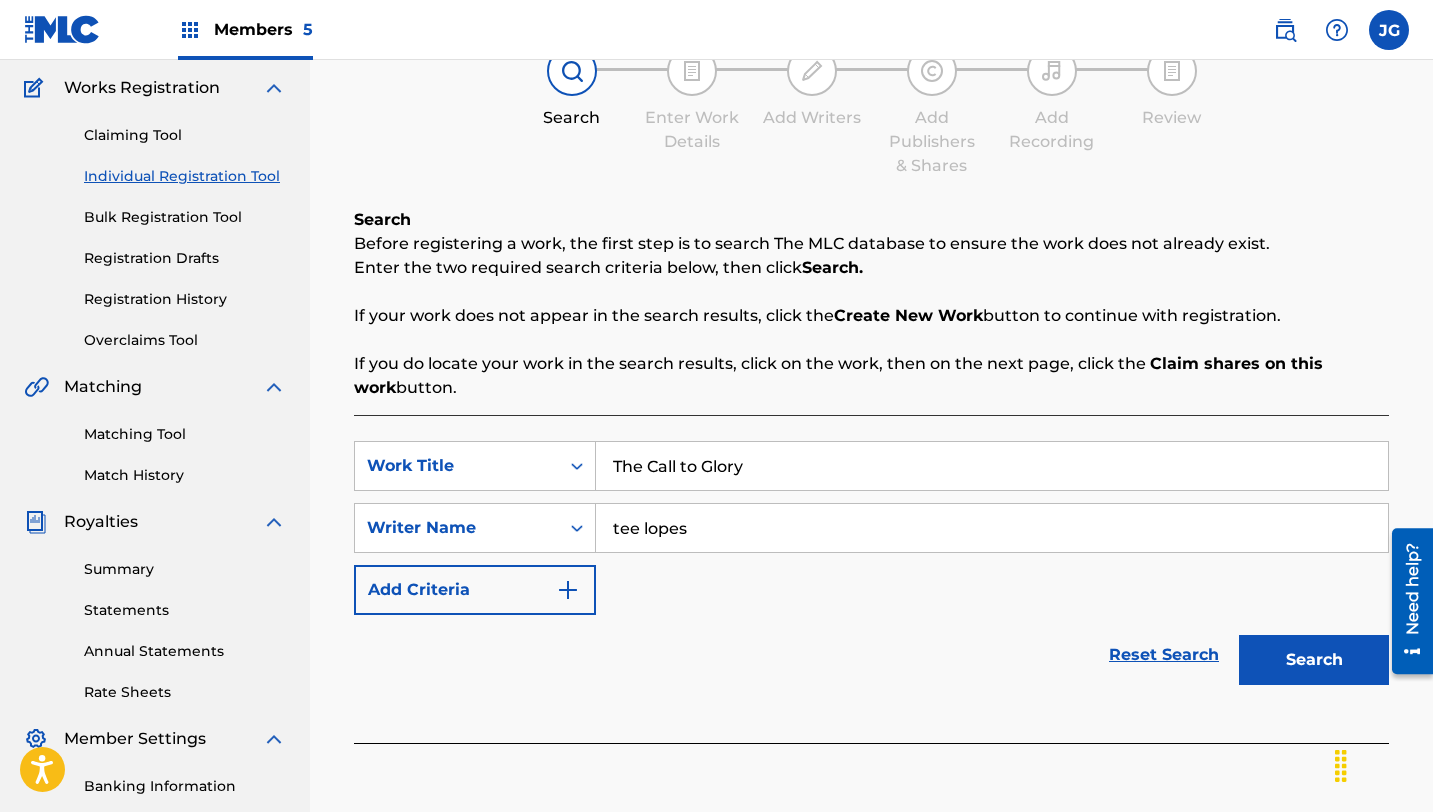 scroll, scrollTop: 237, scrollLeft: 0, axis: vertical 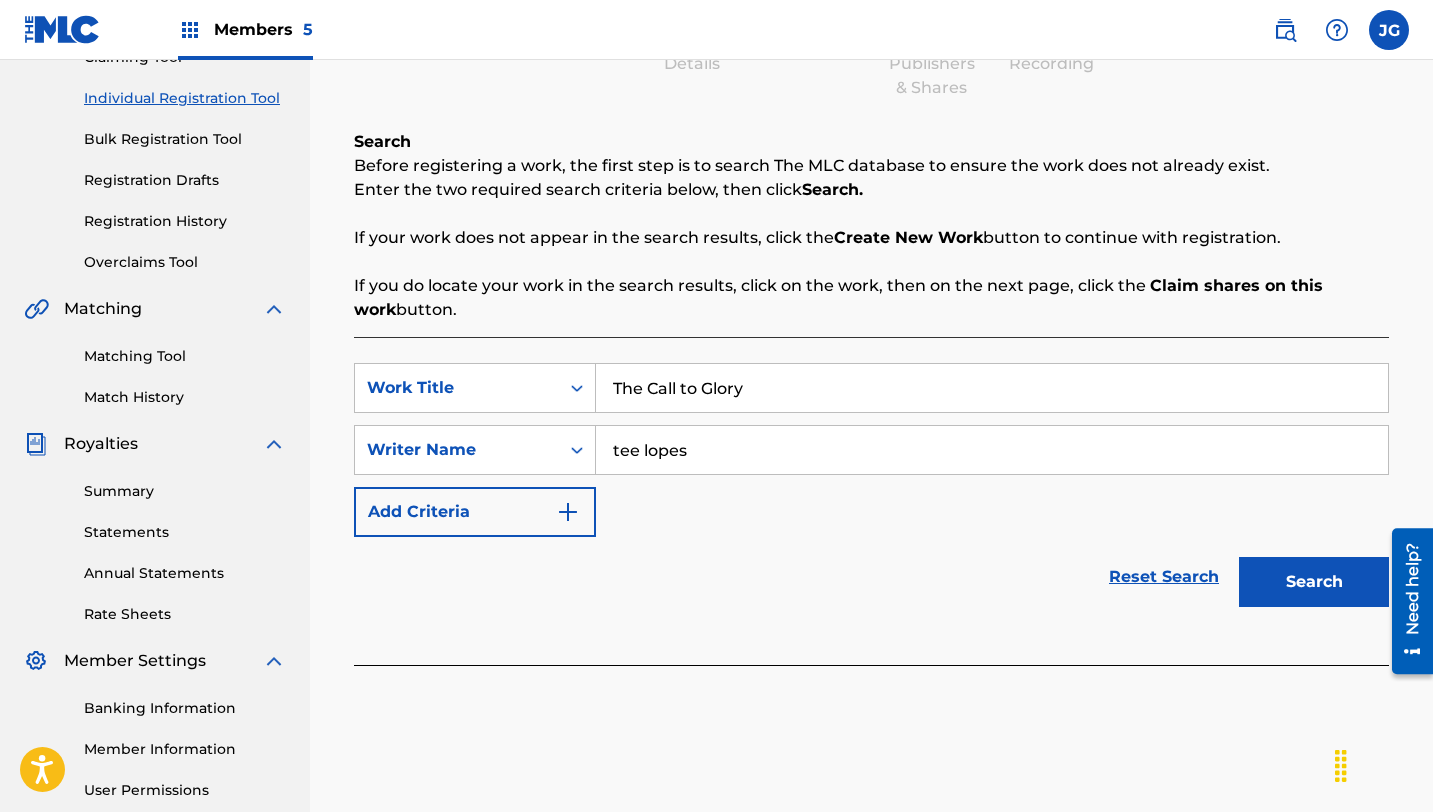 click on "Search" at bounding box center [1314, 582] 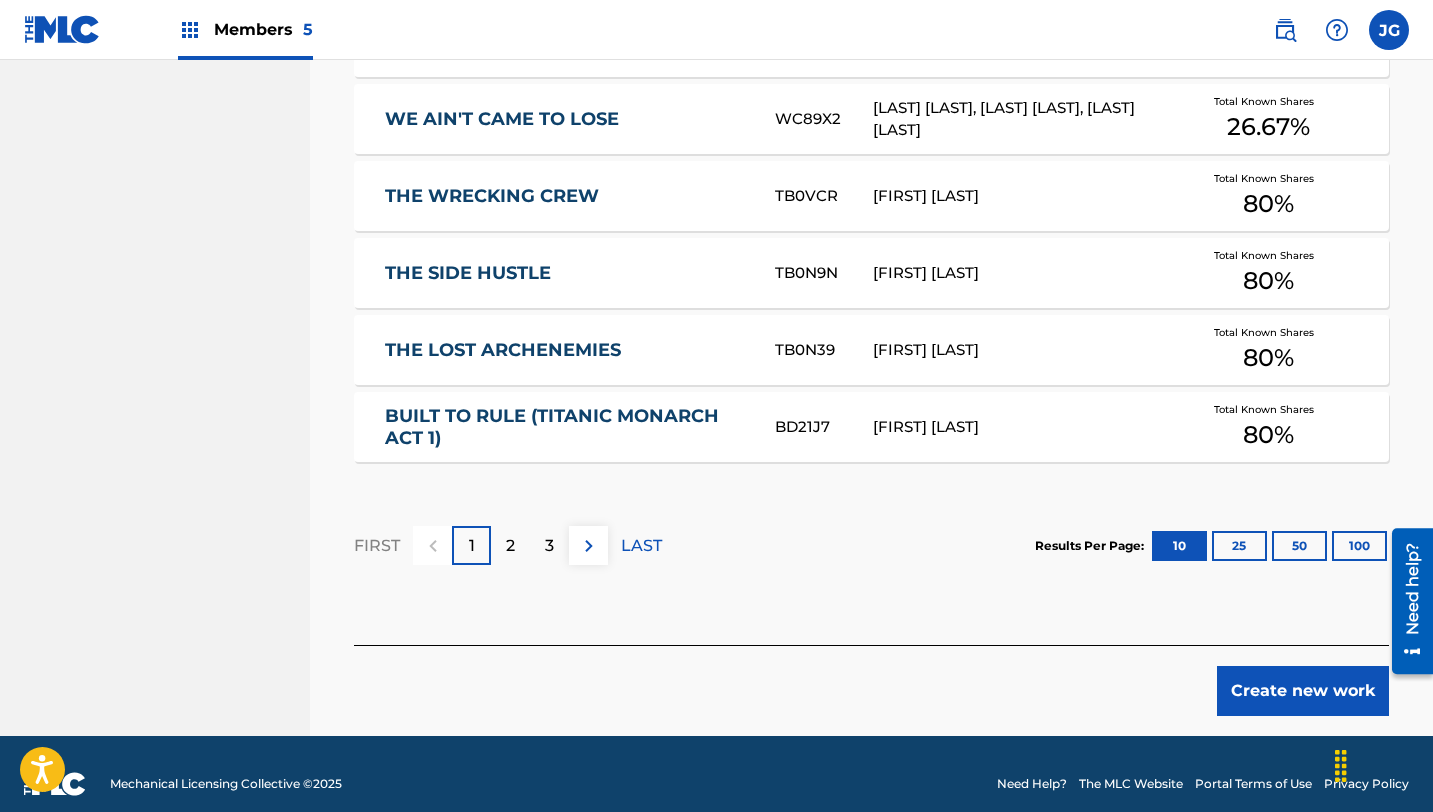 scroll, scrollTop: 1284, scrollLeft: 0, axis: vertical 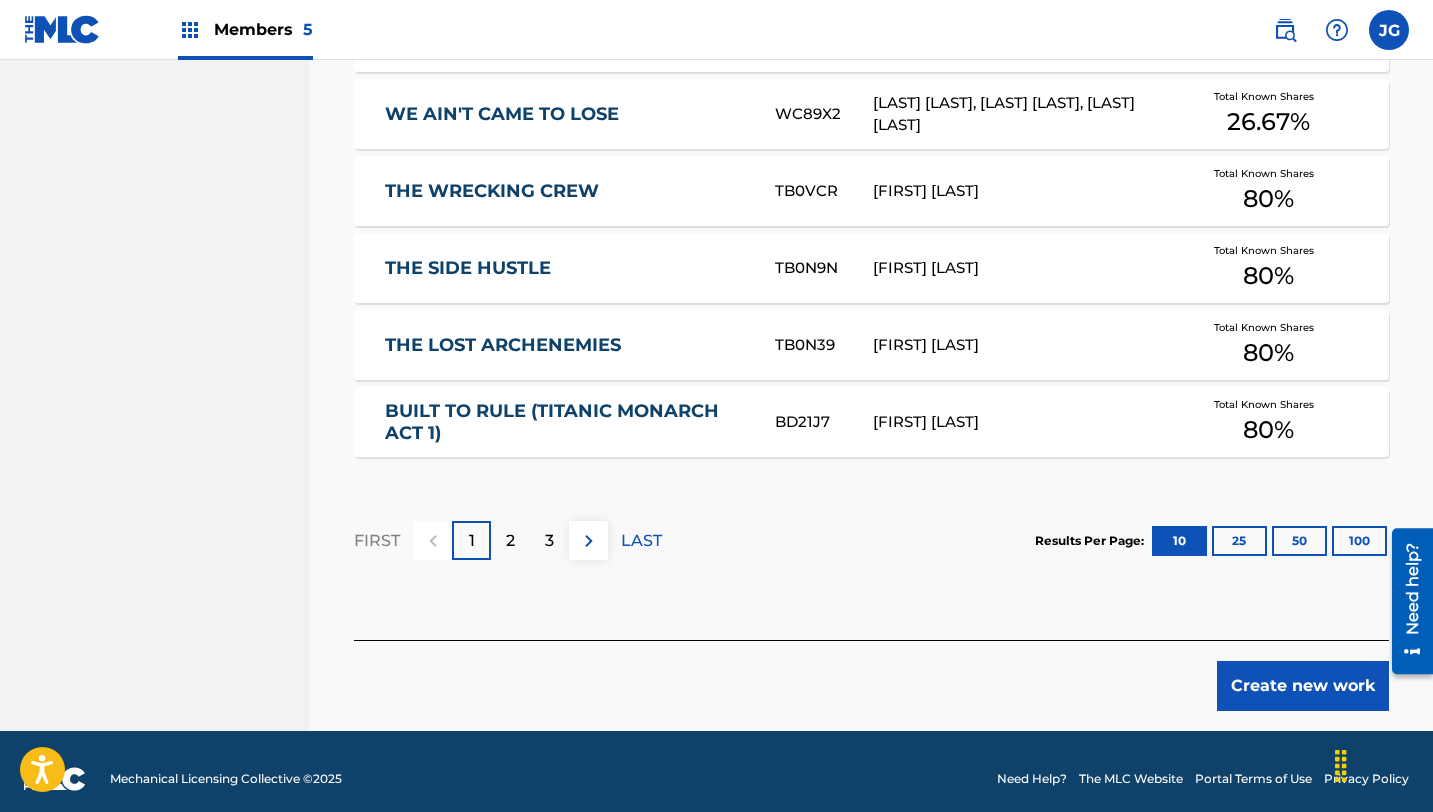 click on "2" at bounding box center (510, 540) 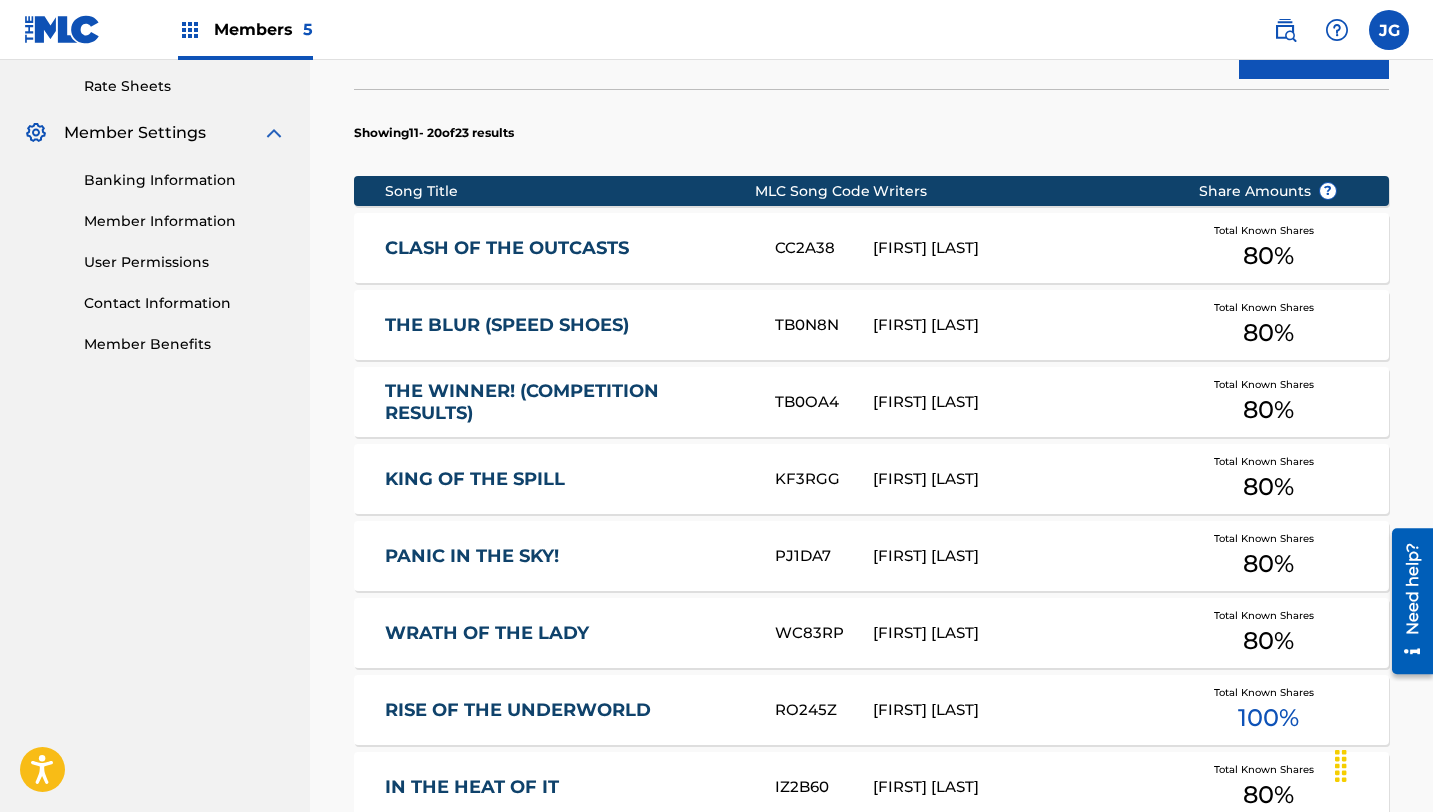scroll, scrollTop: 762, scrollLeft: 0, axis: vertical 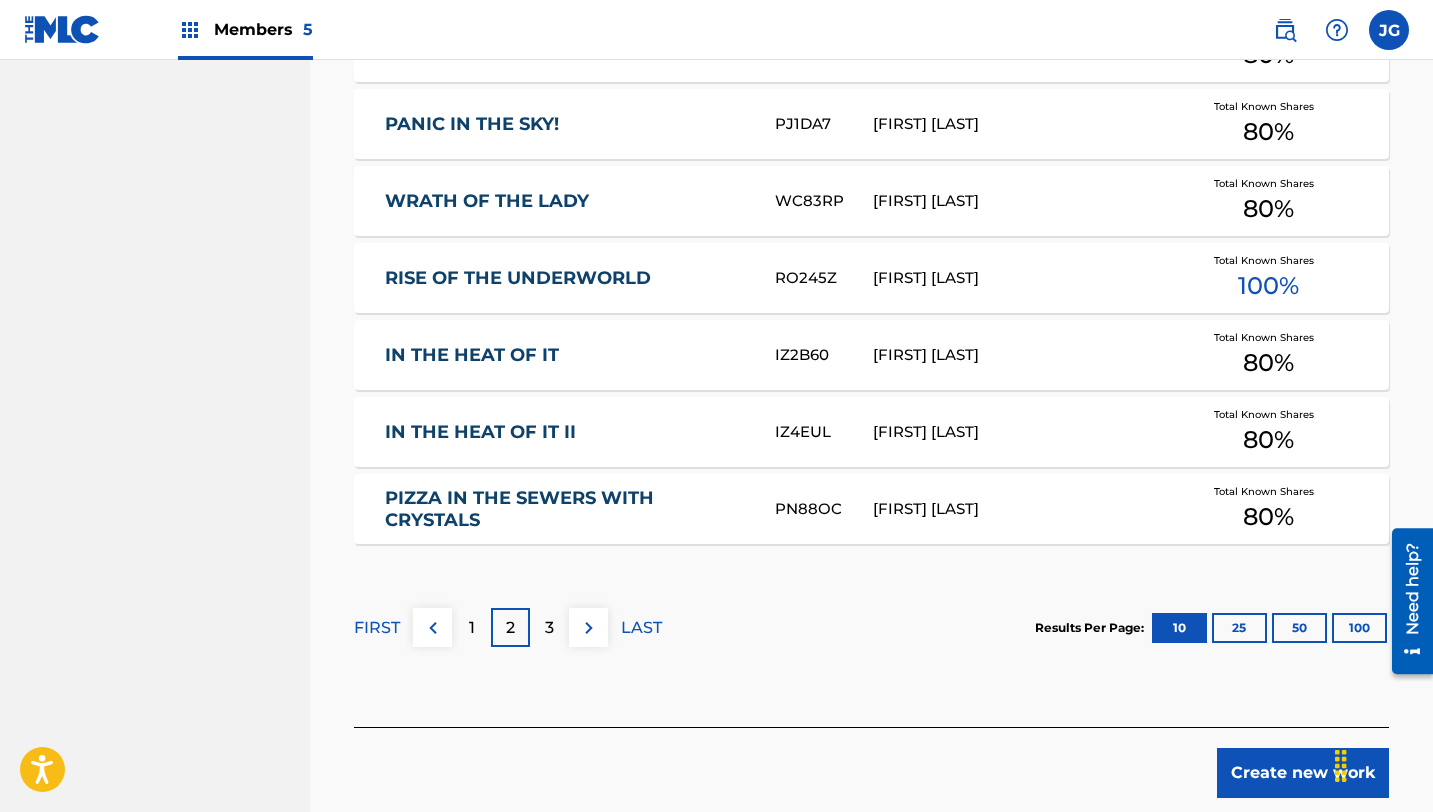 click on "3" at bounding box center [549, 627] 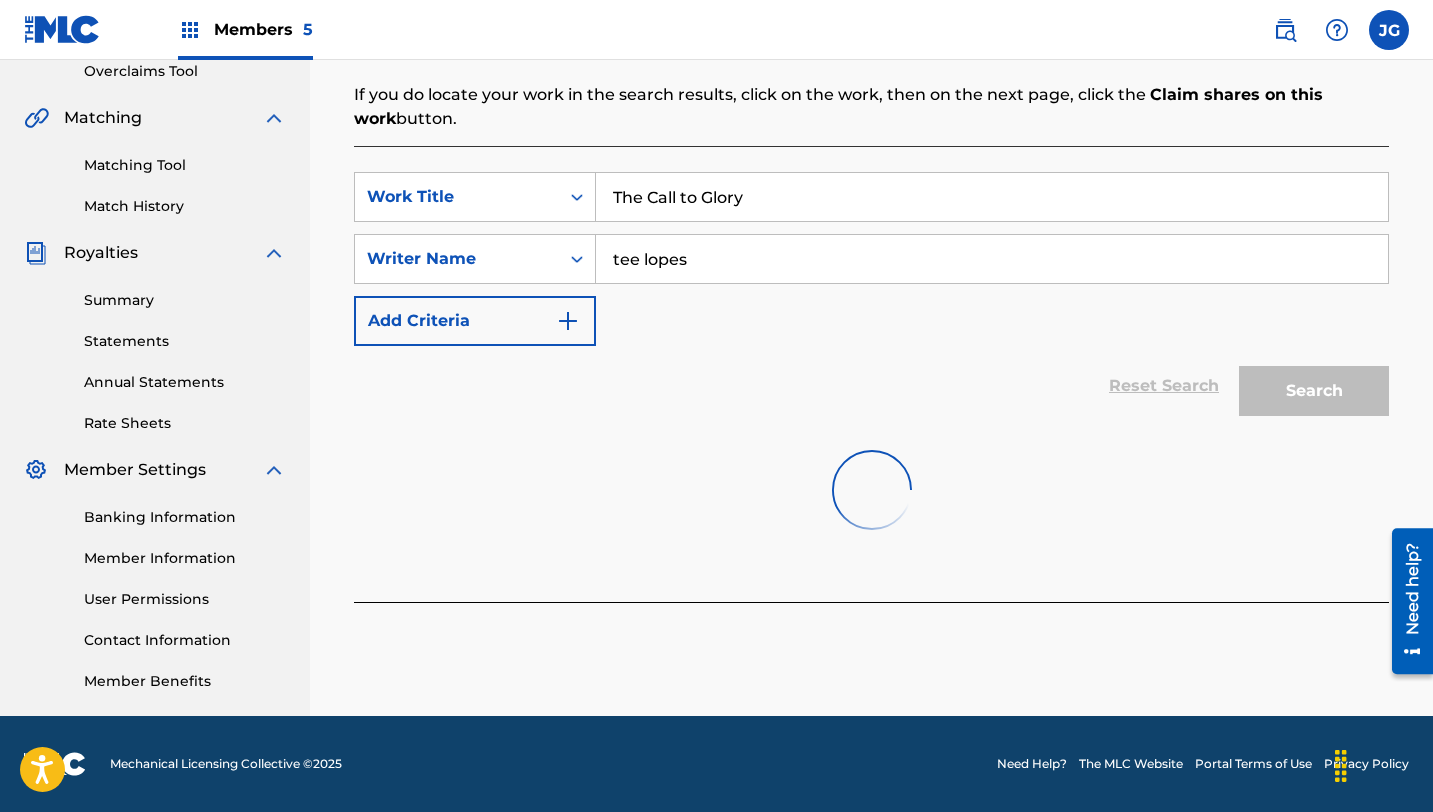 scroll, scrollTop: 760, scrollLeft: 0, axis: vertical 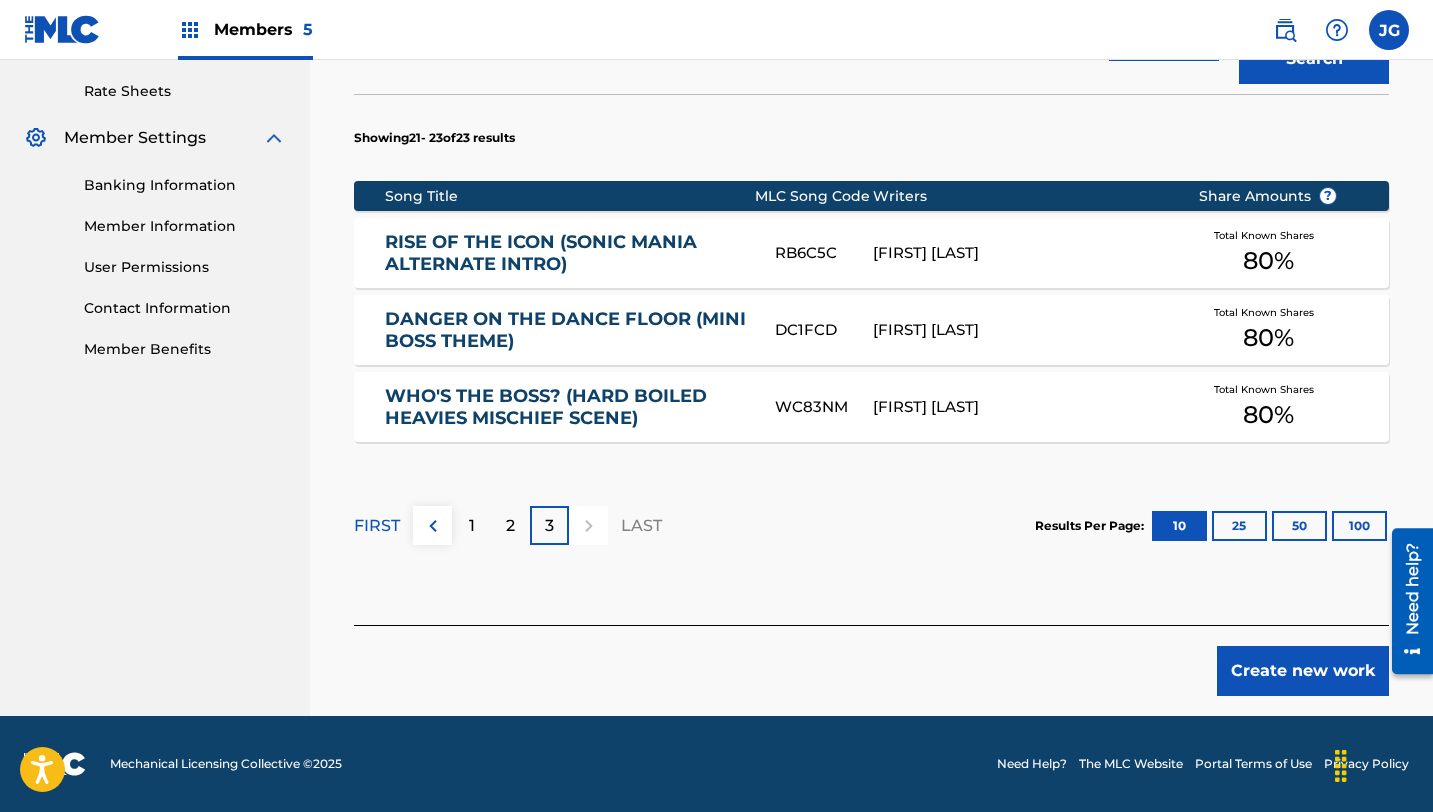 click on "Create new work" at bounding box center (1303, 671) 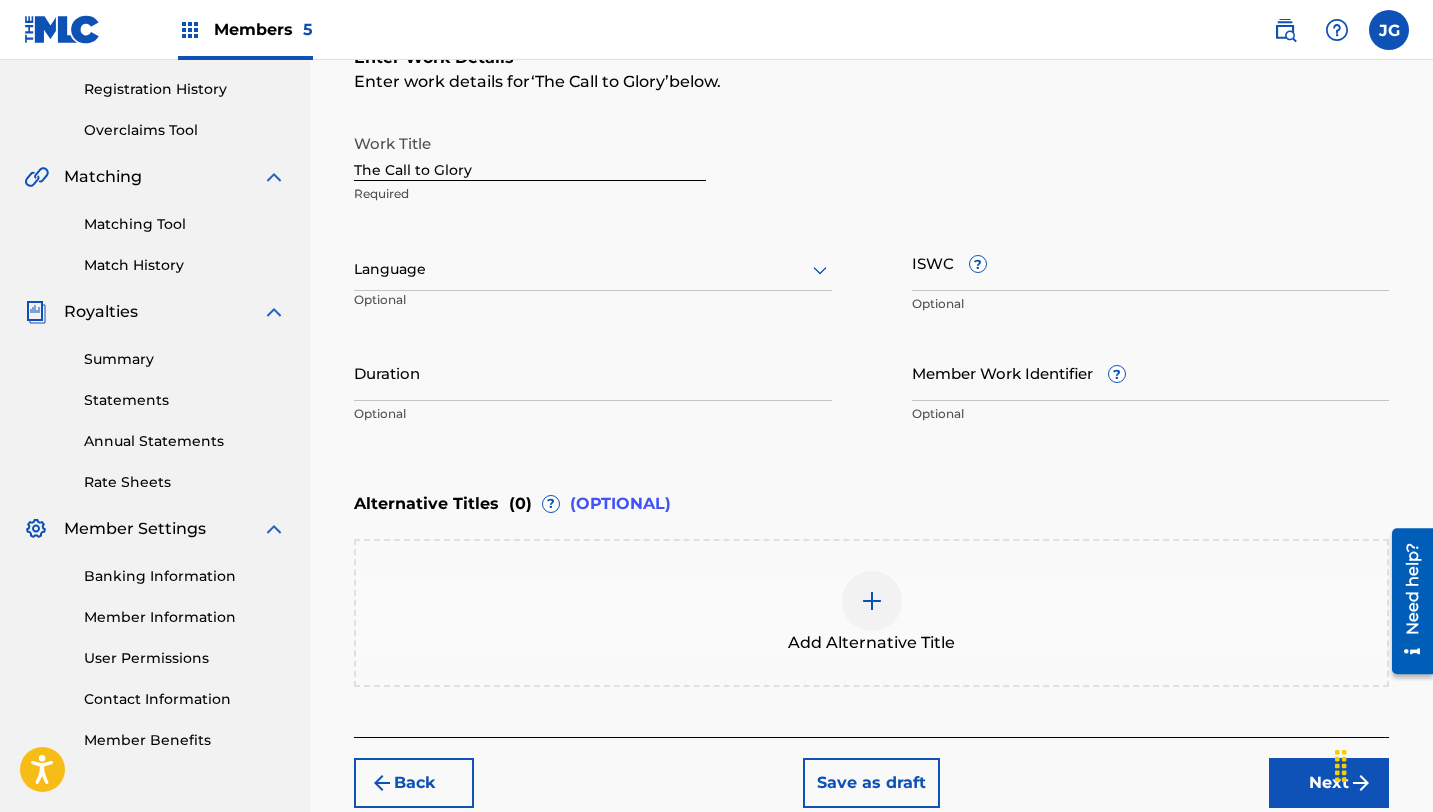 scroll, scrollTop: 480, scrollLeft: 0, axis: vertical 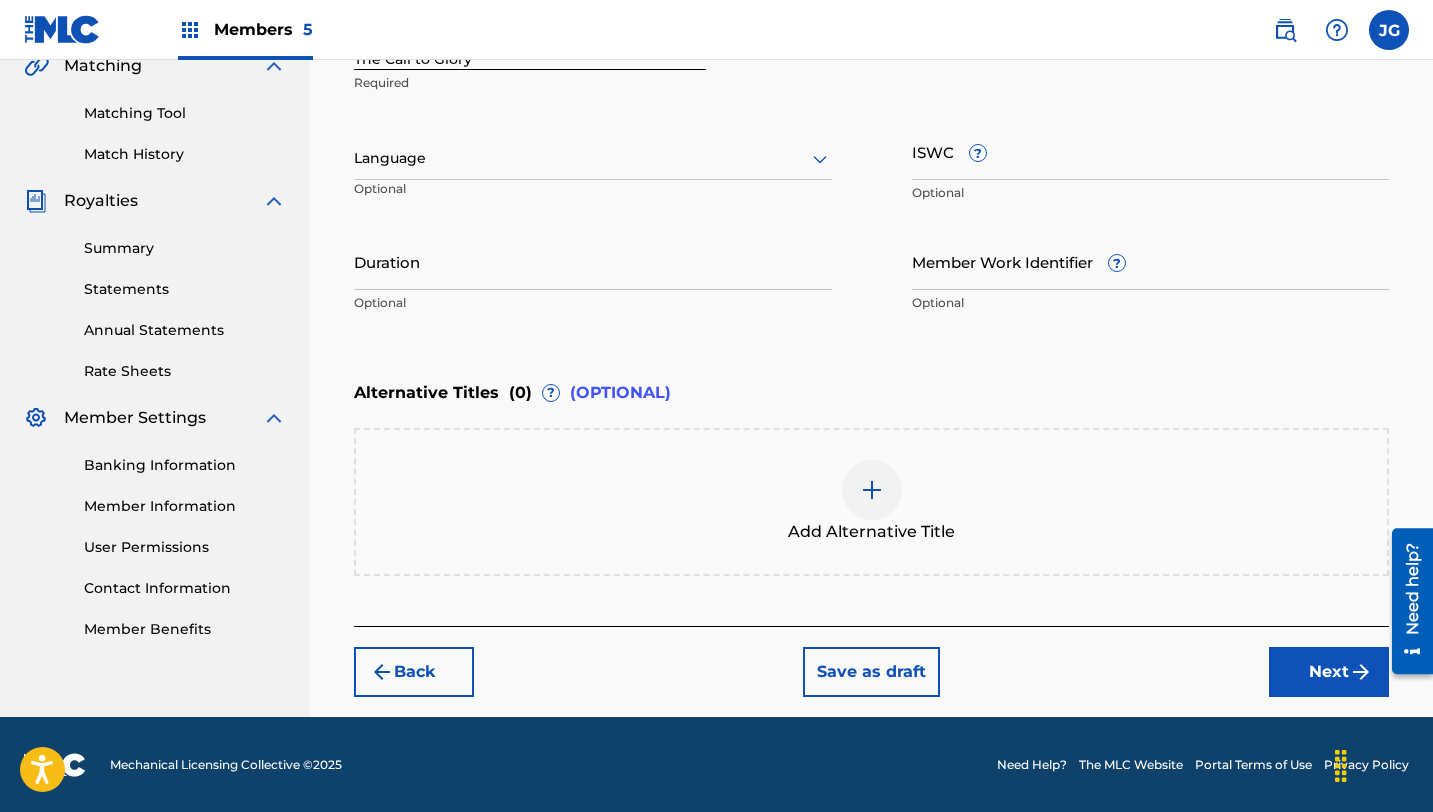 click on "Next" at bounding box center [1329, 672] 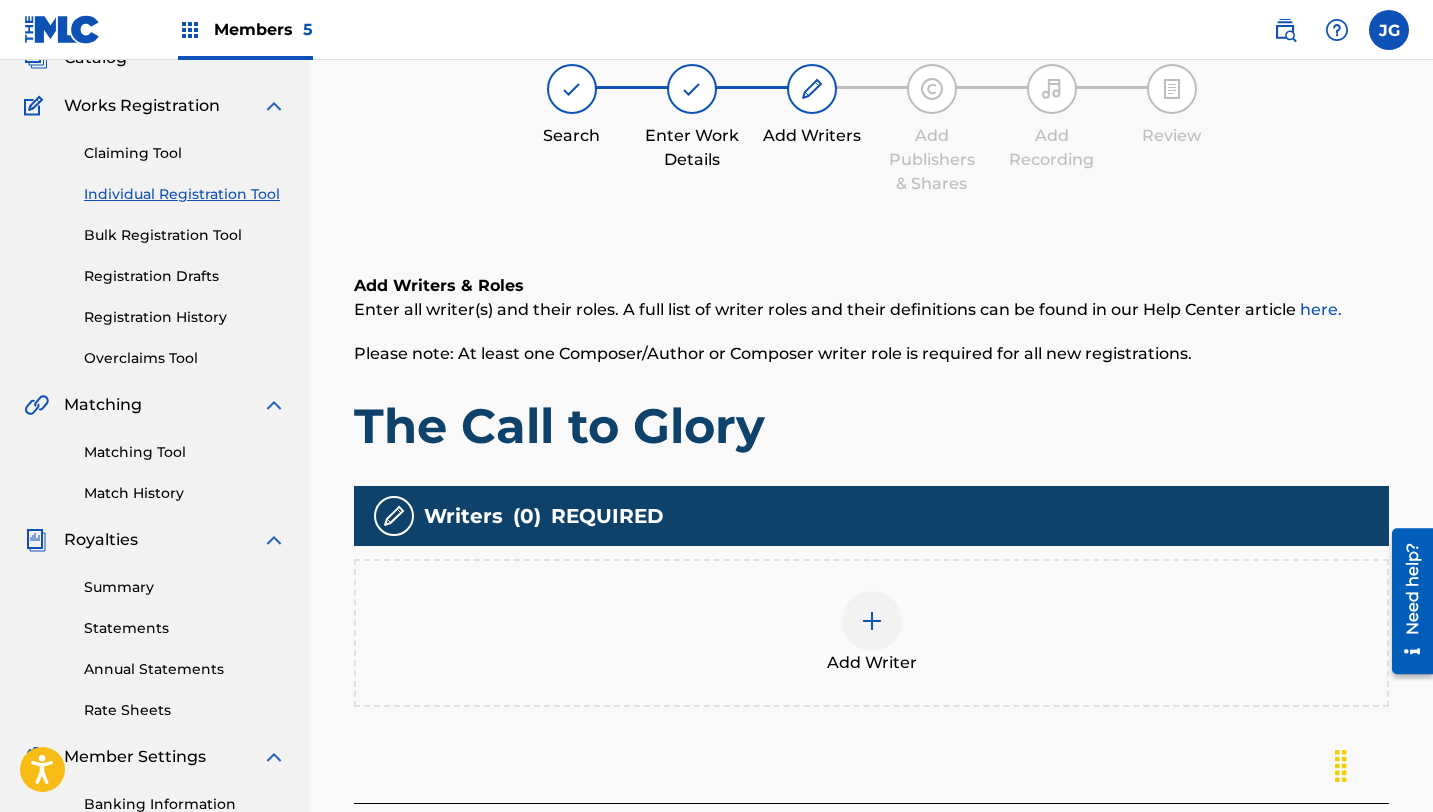 scroll, scrollTop: 90, scrollLeft: 0, axis: vertical 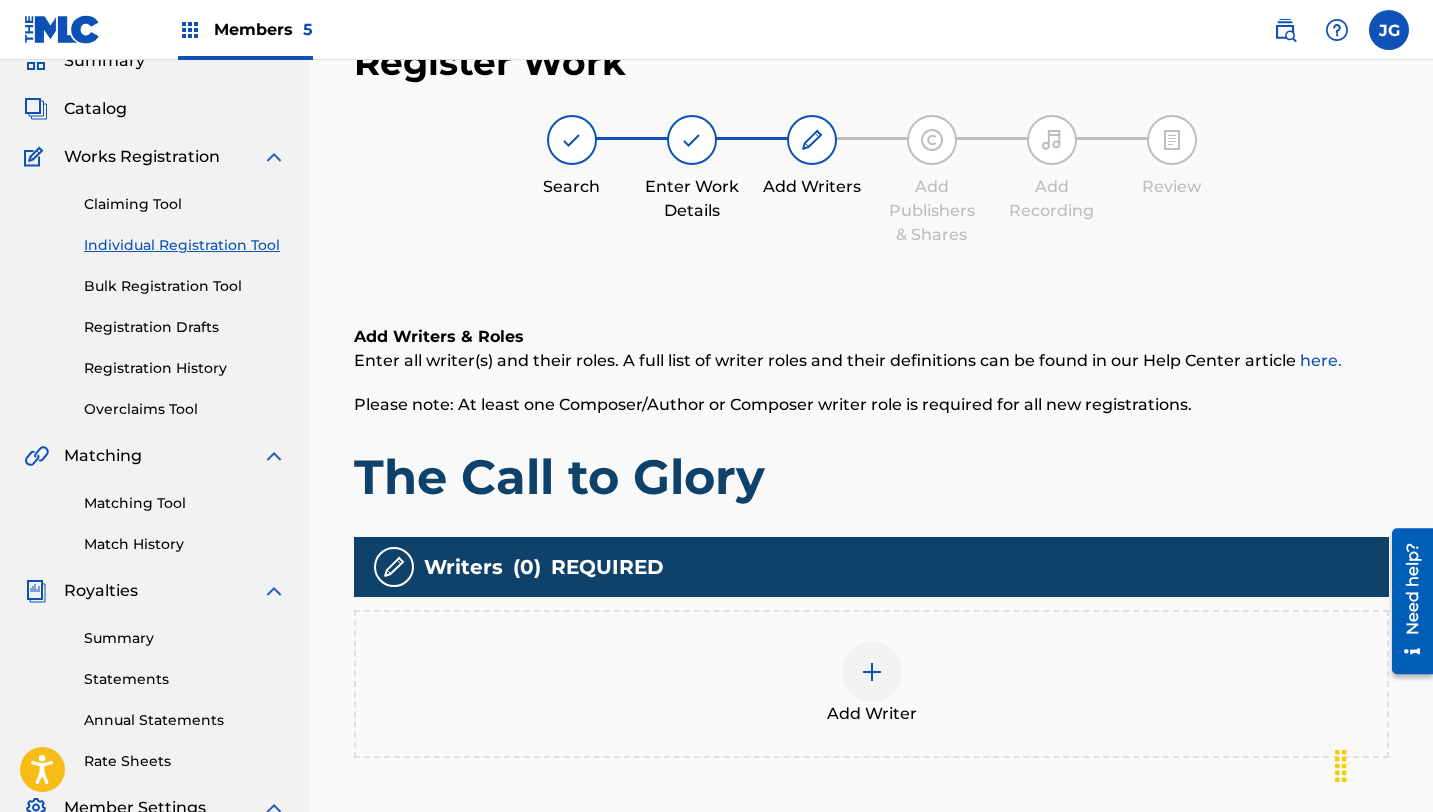 click at bounding box center [872, 672] 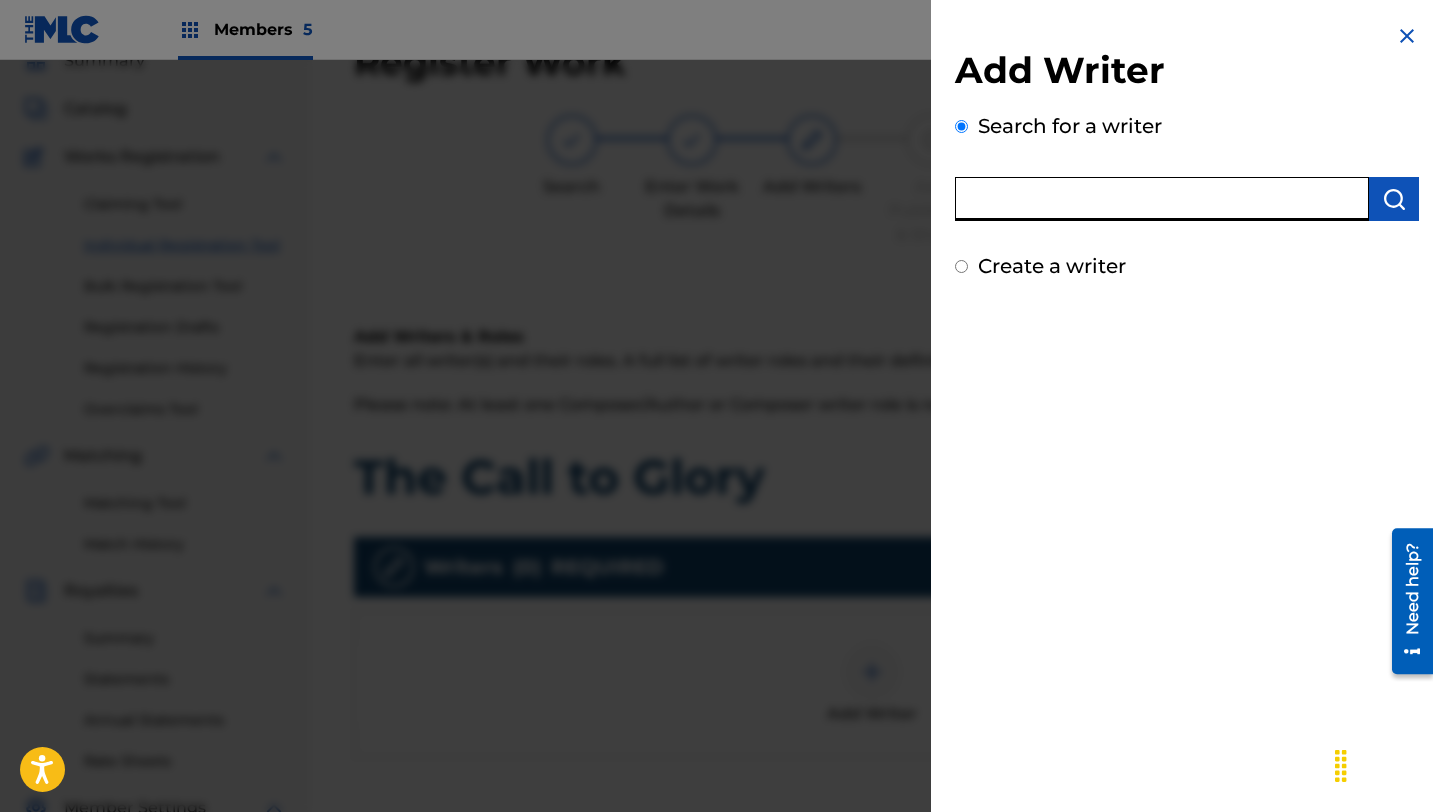 click at bounding box center (1162, 199) 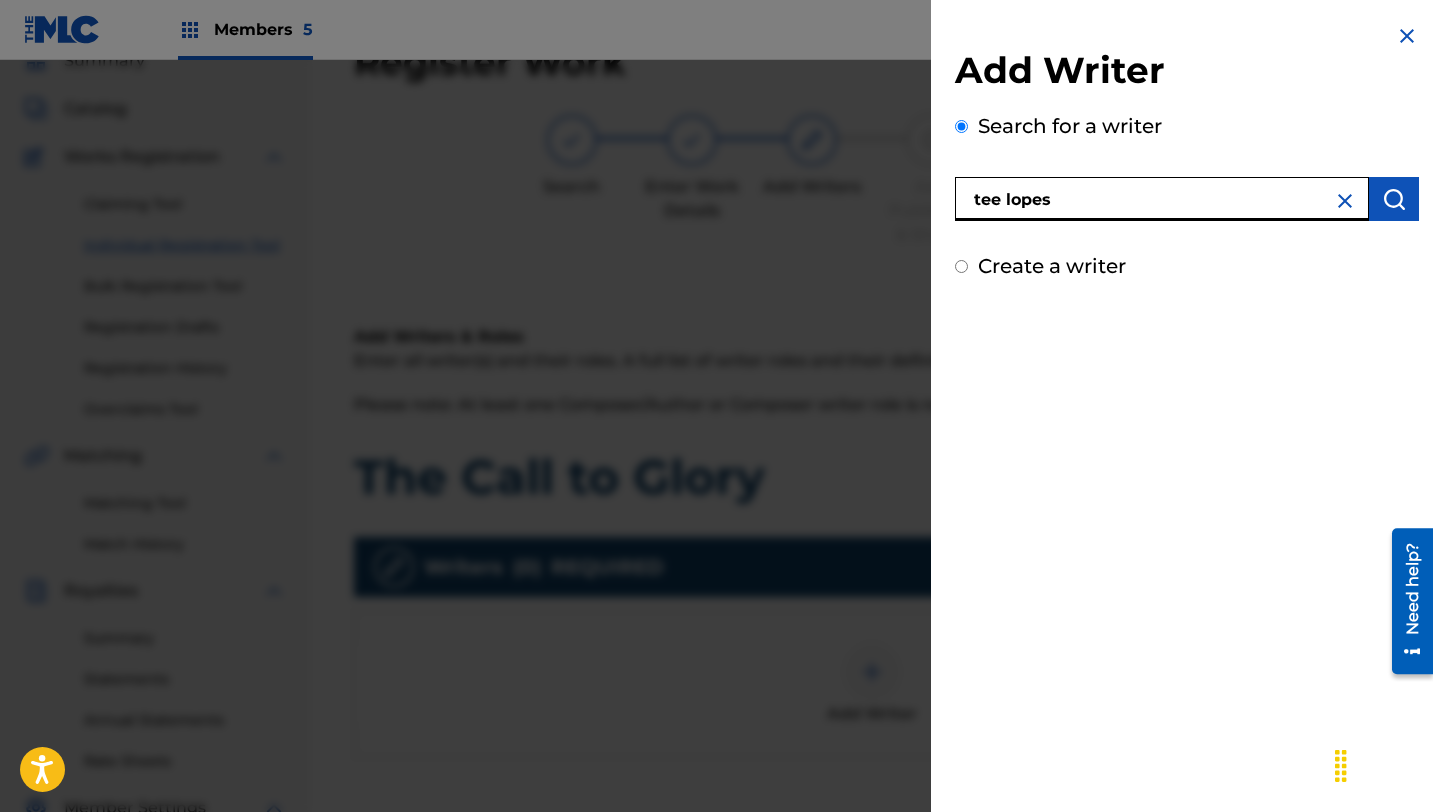 type on "tee lopes" 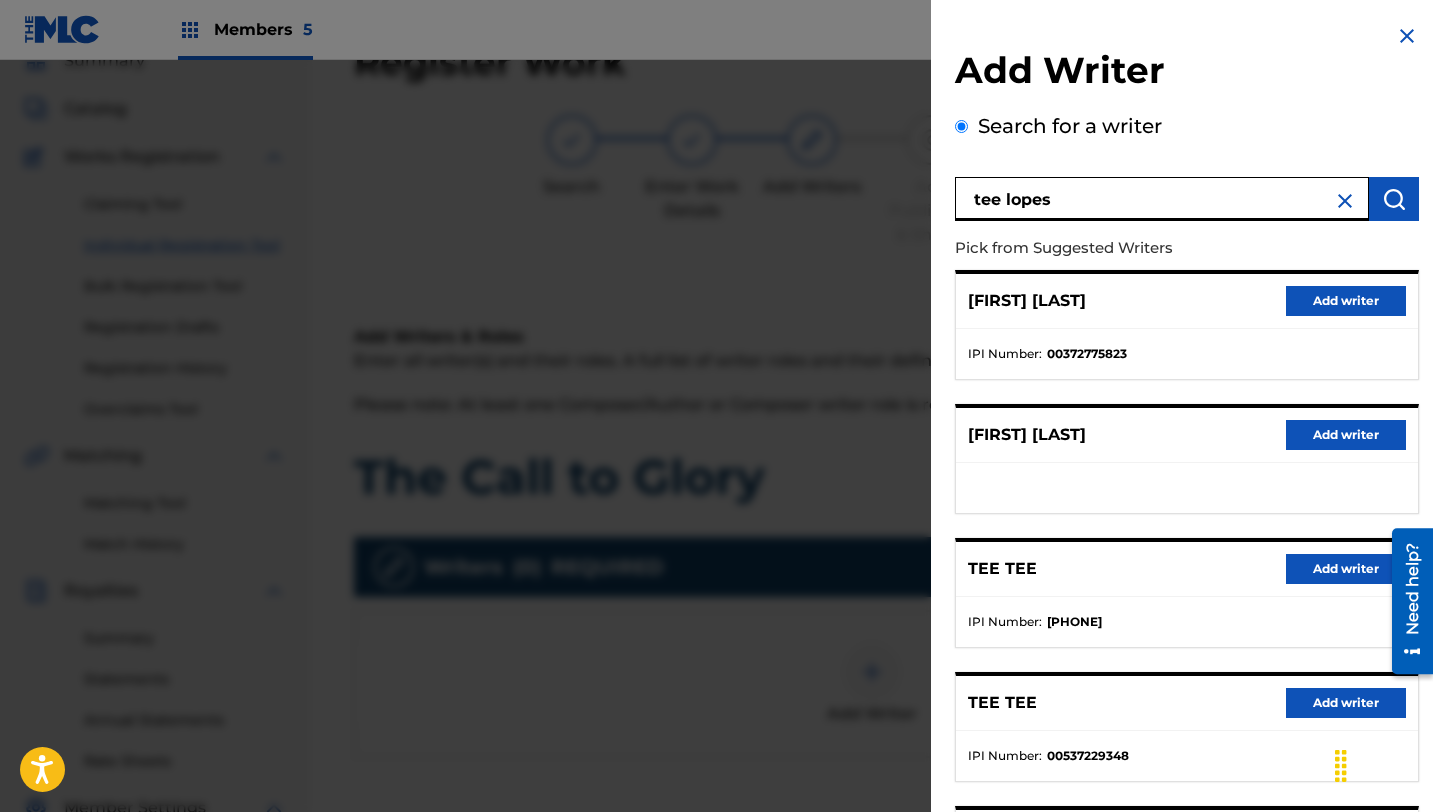 click on "Add writer" at bounding box center (1346, 301) 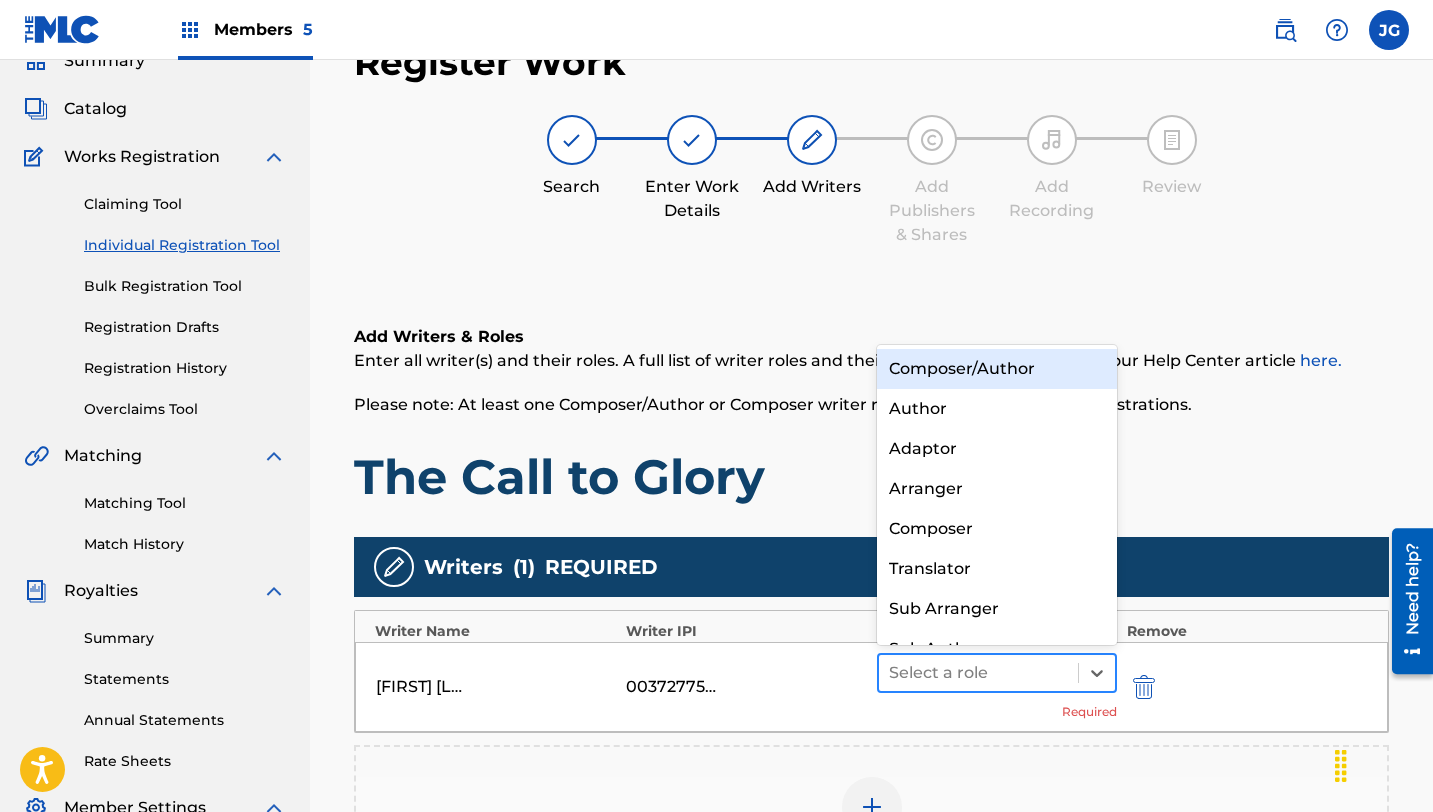 click at bounding box center (978, 673) 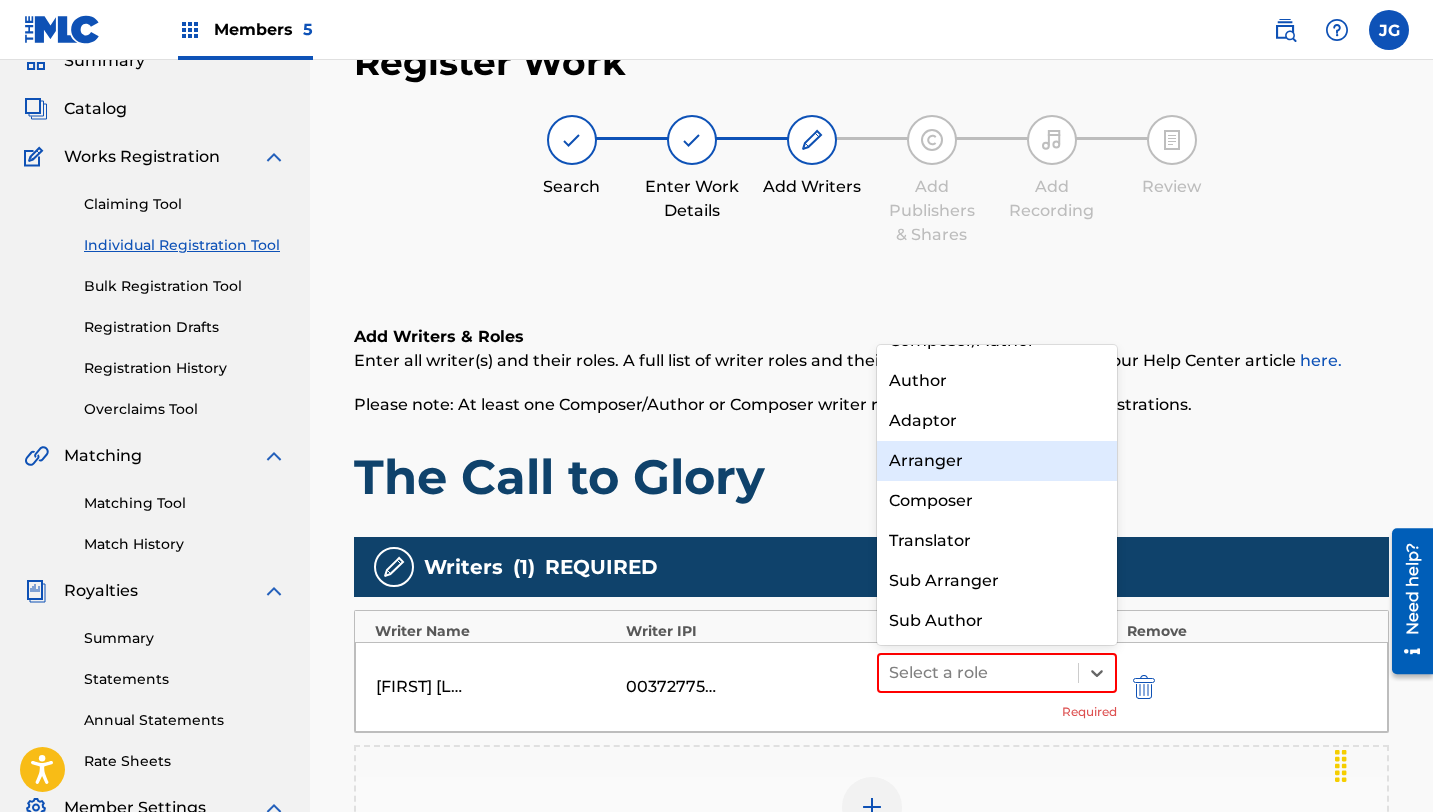 scroll, scrollTop: 0, scrollLeft: 0, axis: both 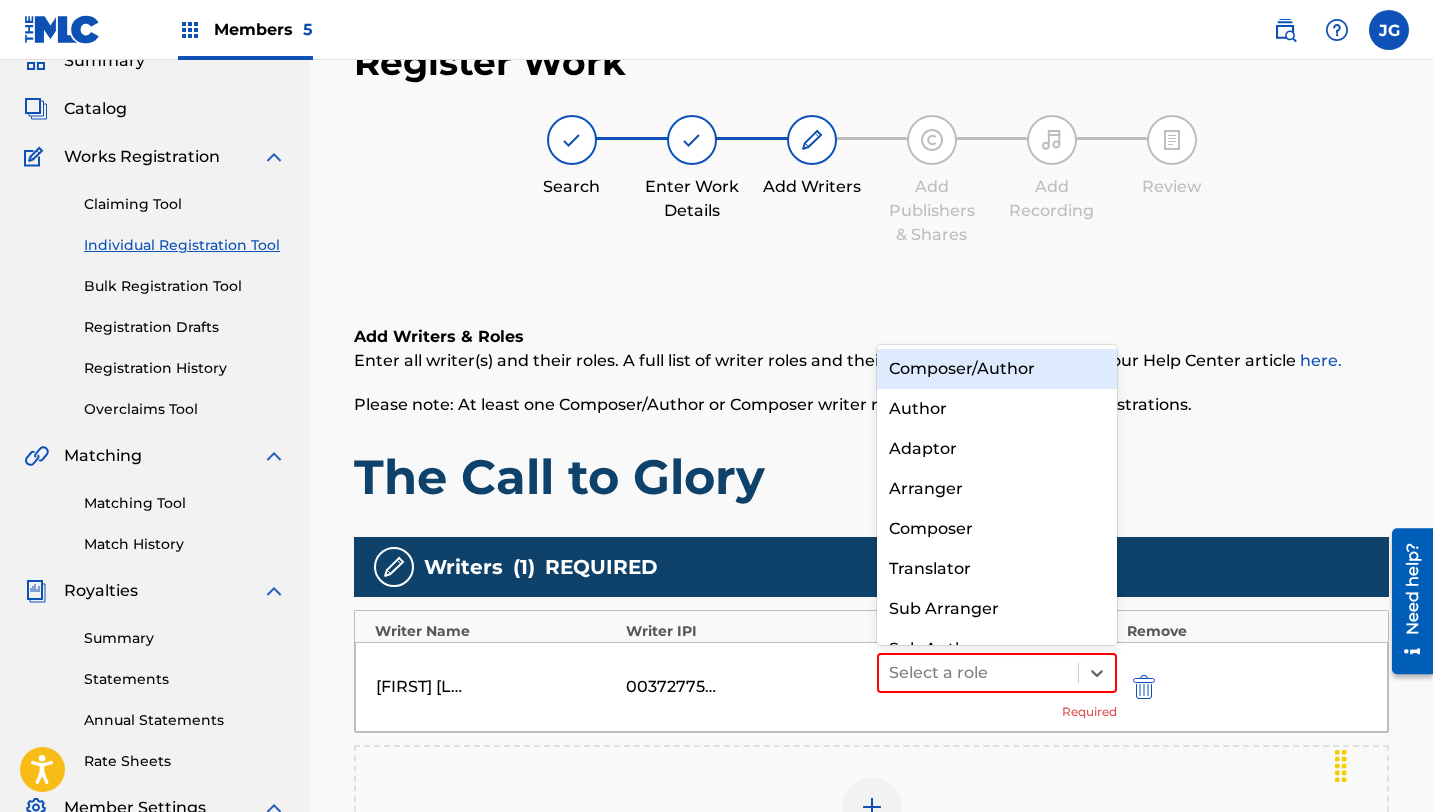 click on "Composer/Author" at bounding box center (997, 369) 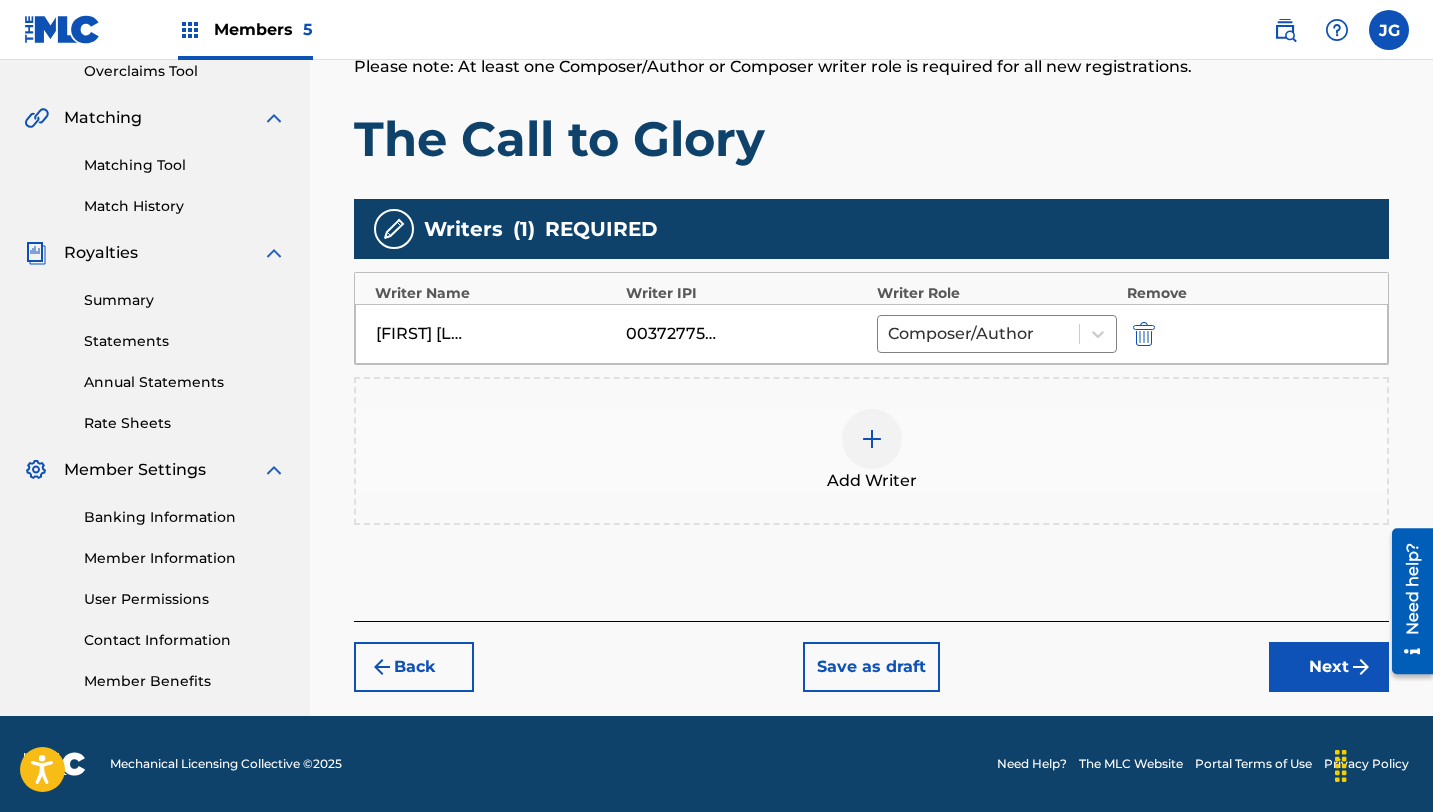 click on "Next" at bounding box center [1329, 667] 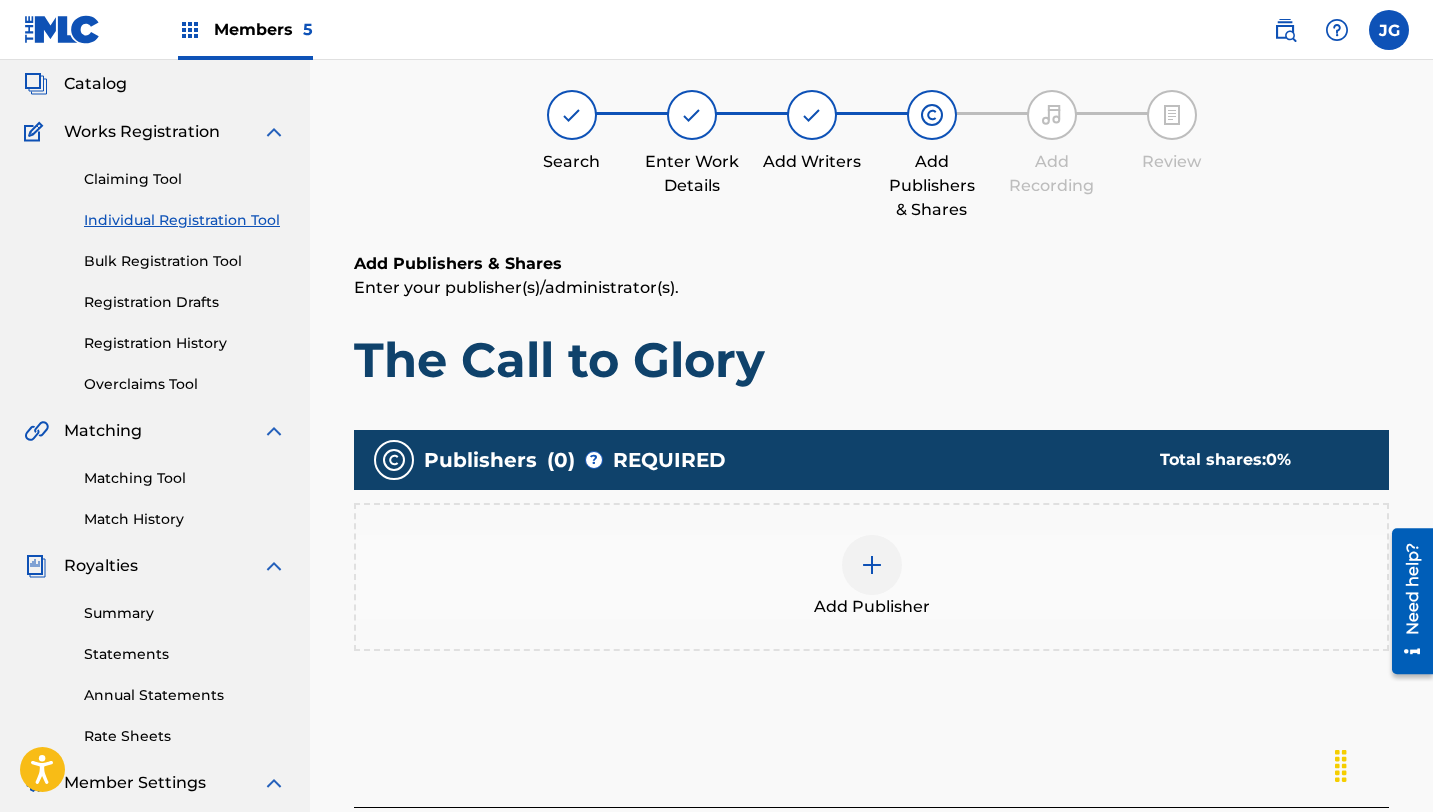 scroll, scrollTop: 90, scrollLeft: 0, axis: vertical 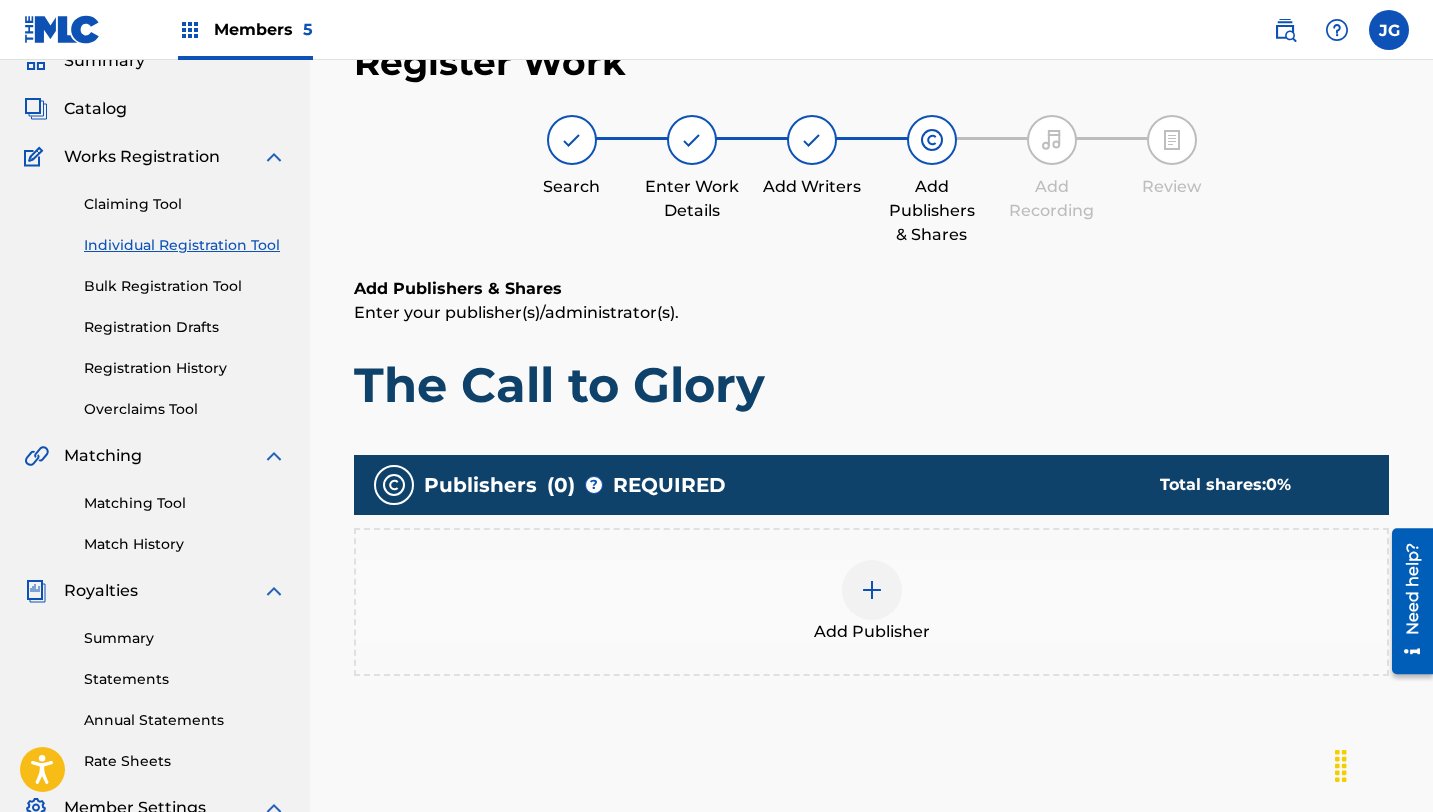 click at bounding box center [872, 590] 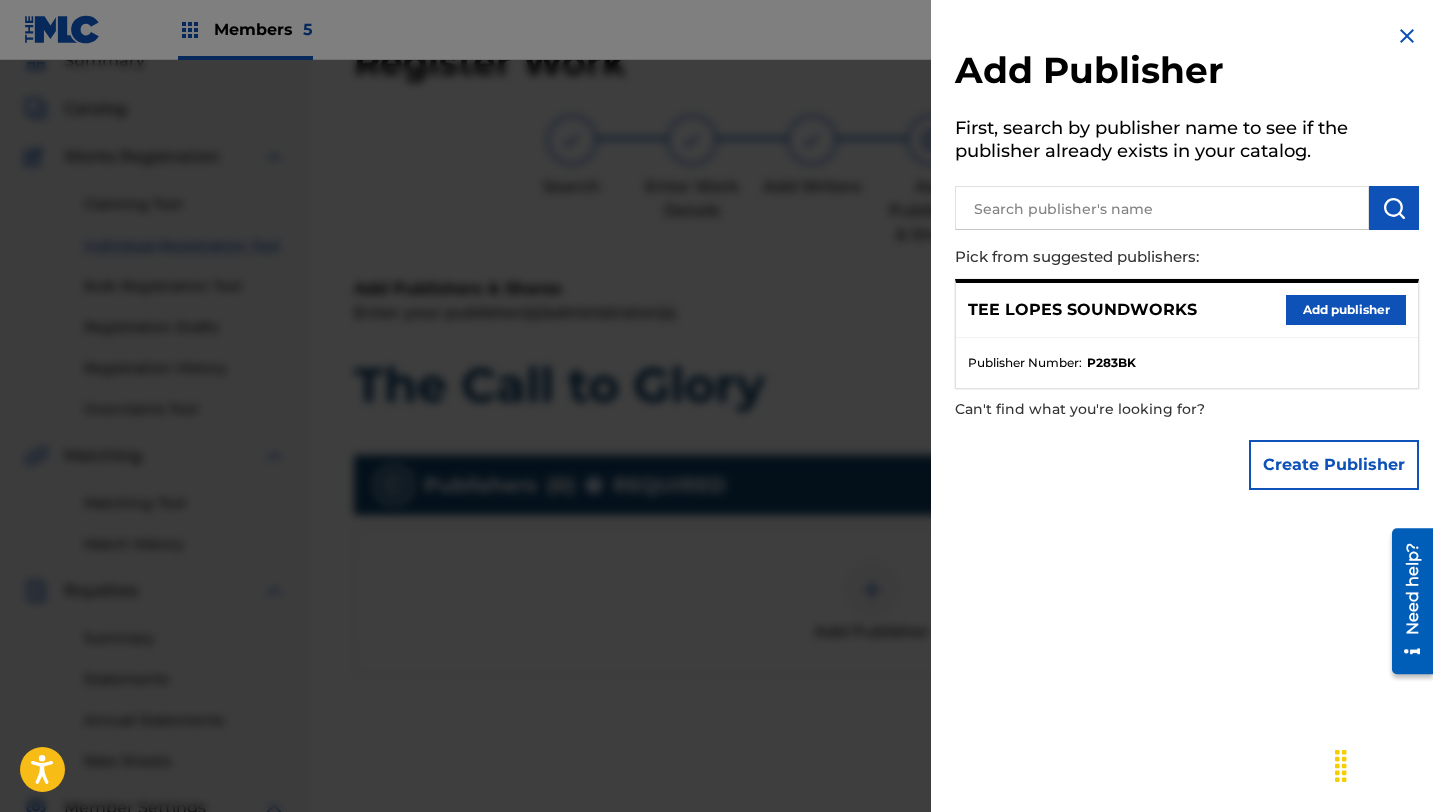 click on "Add publisher" at bounding box center (1346, 310) 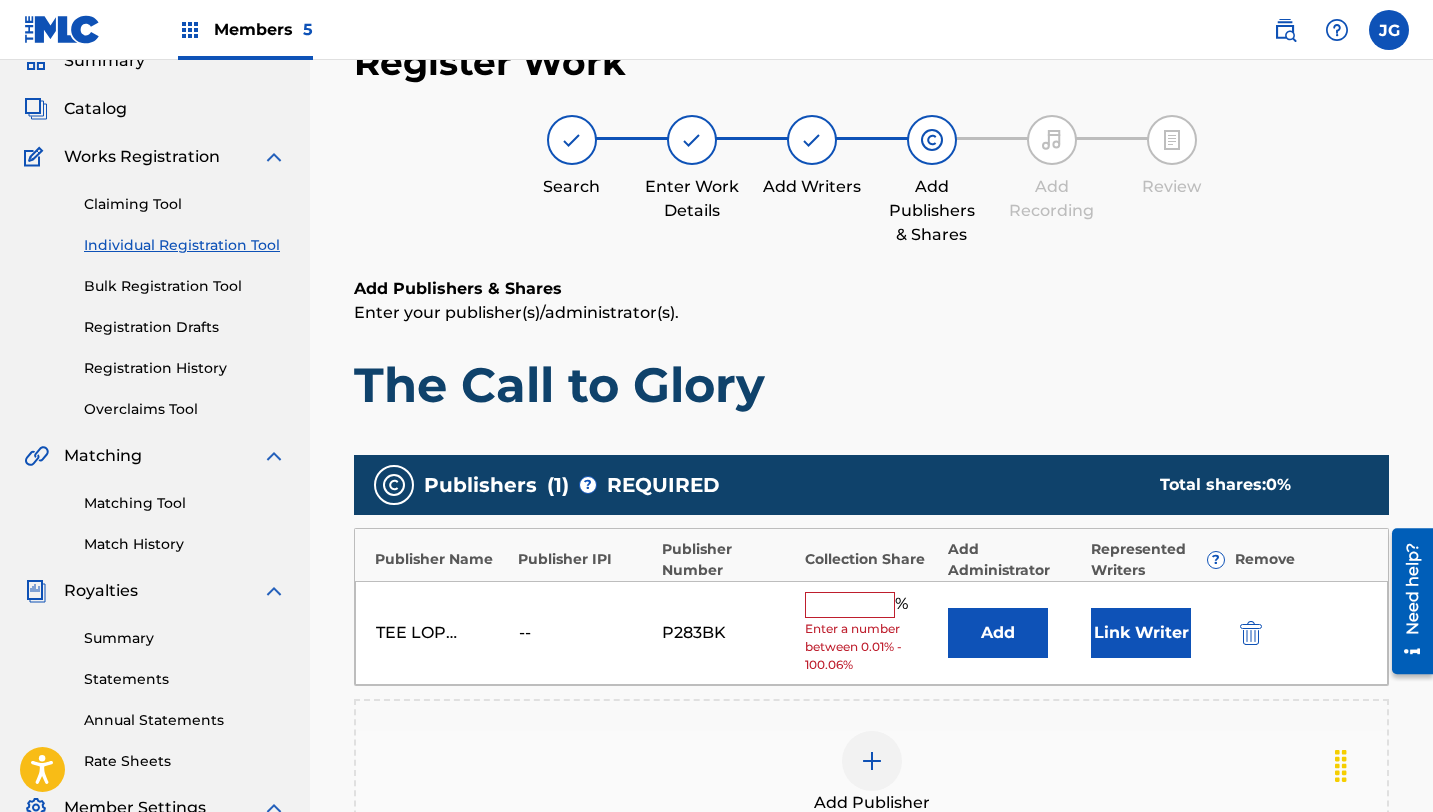 click at bounding box center (850, 605) 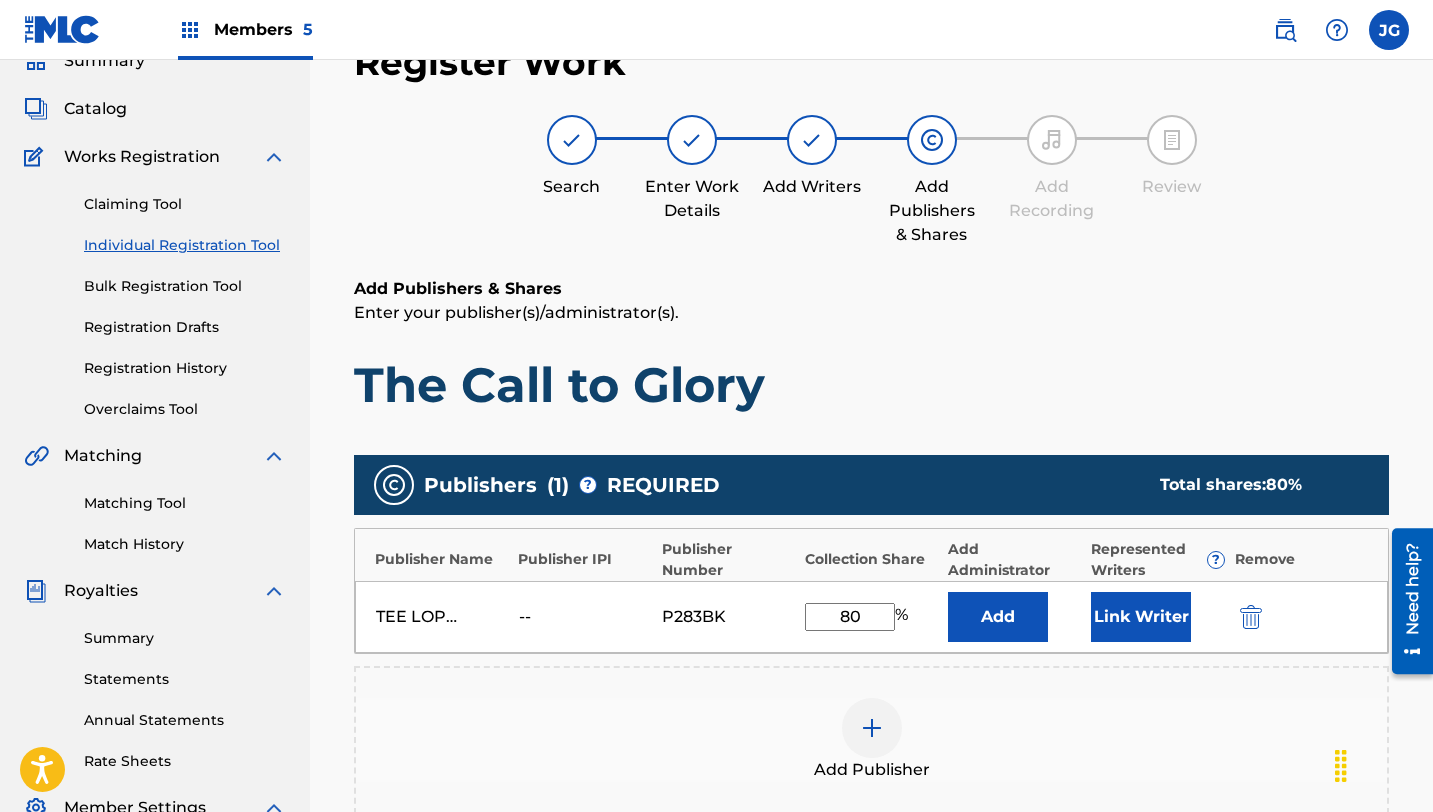 click on "Link Writer" at bounding box center [1141, 617] 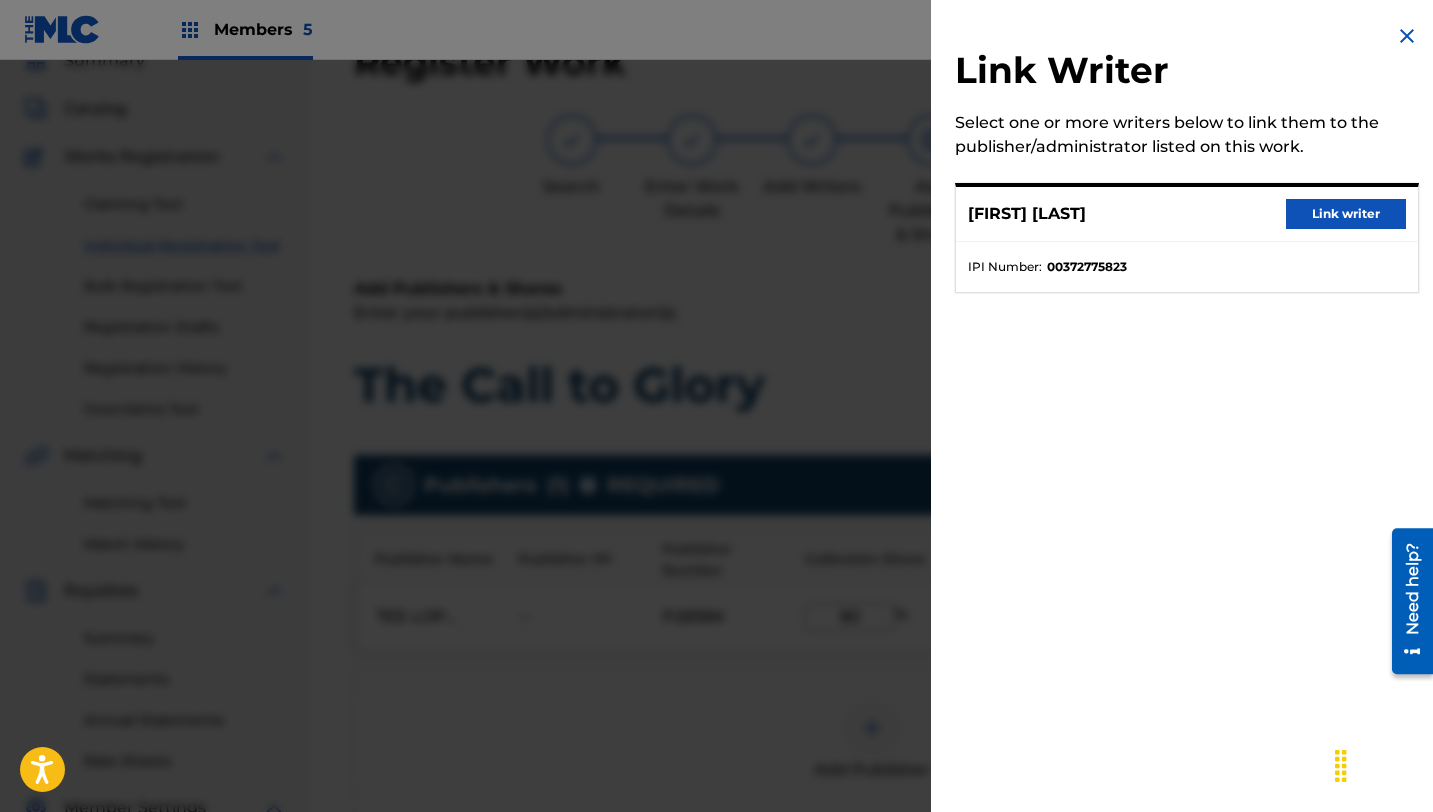 click on "Link writer" at bounding box center (1346, 214) 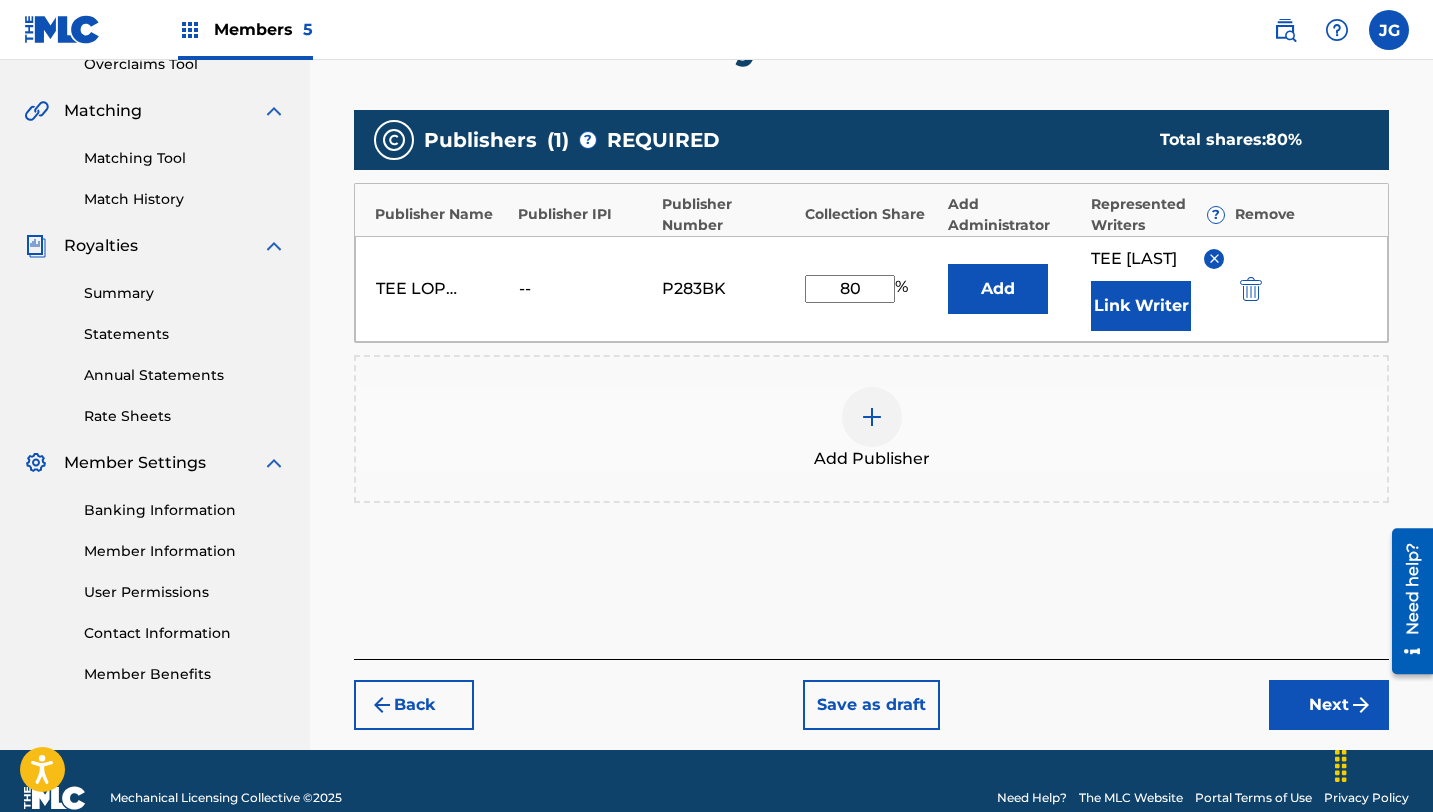 scroll, scrollTop: 469, scrollLeft: 0, axis: vertical 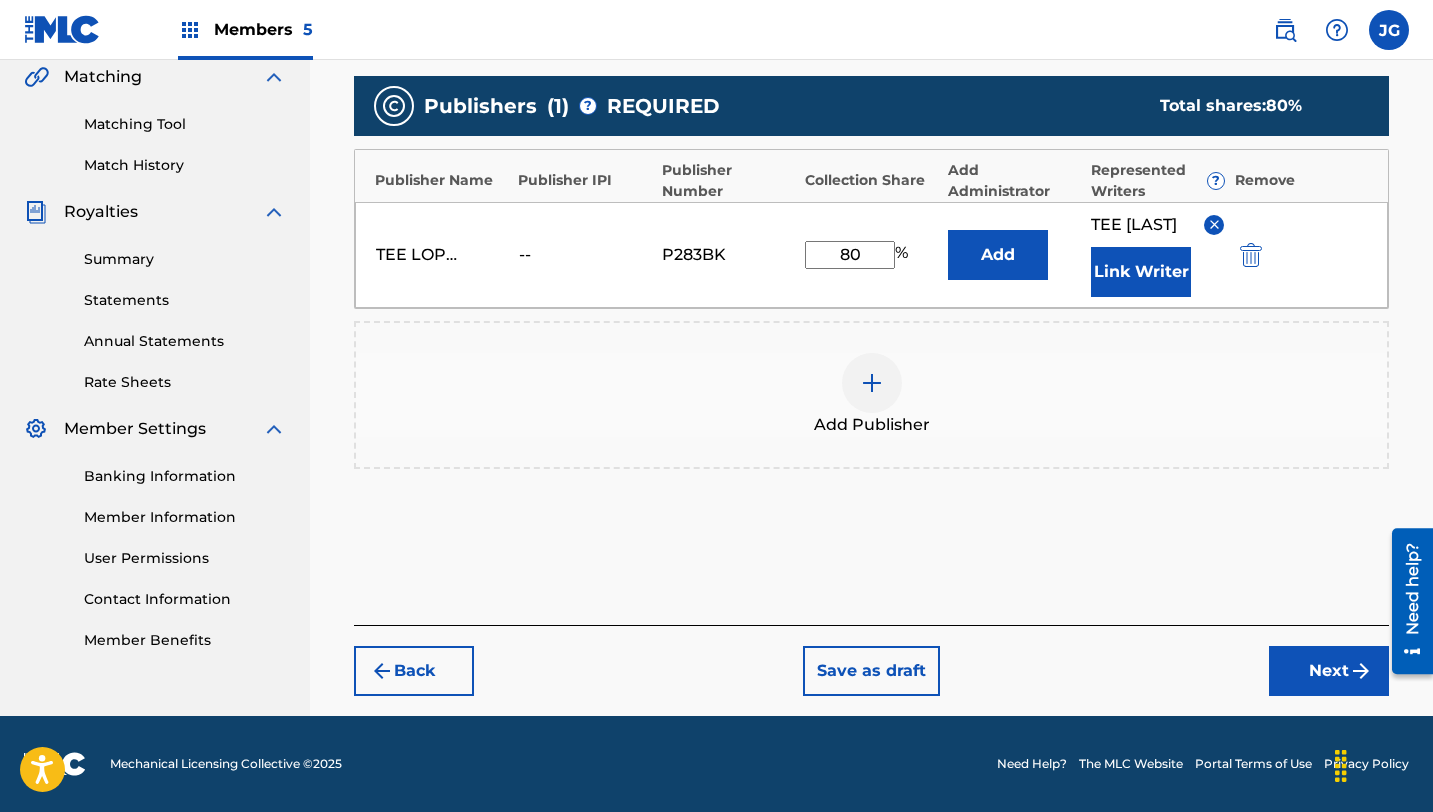click on "Next" at bounding box center [1329, 671] 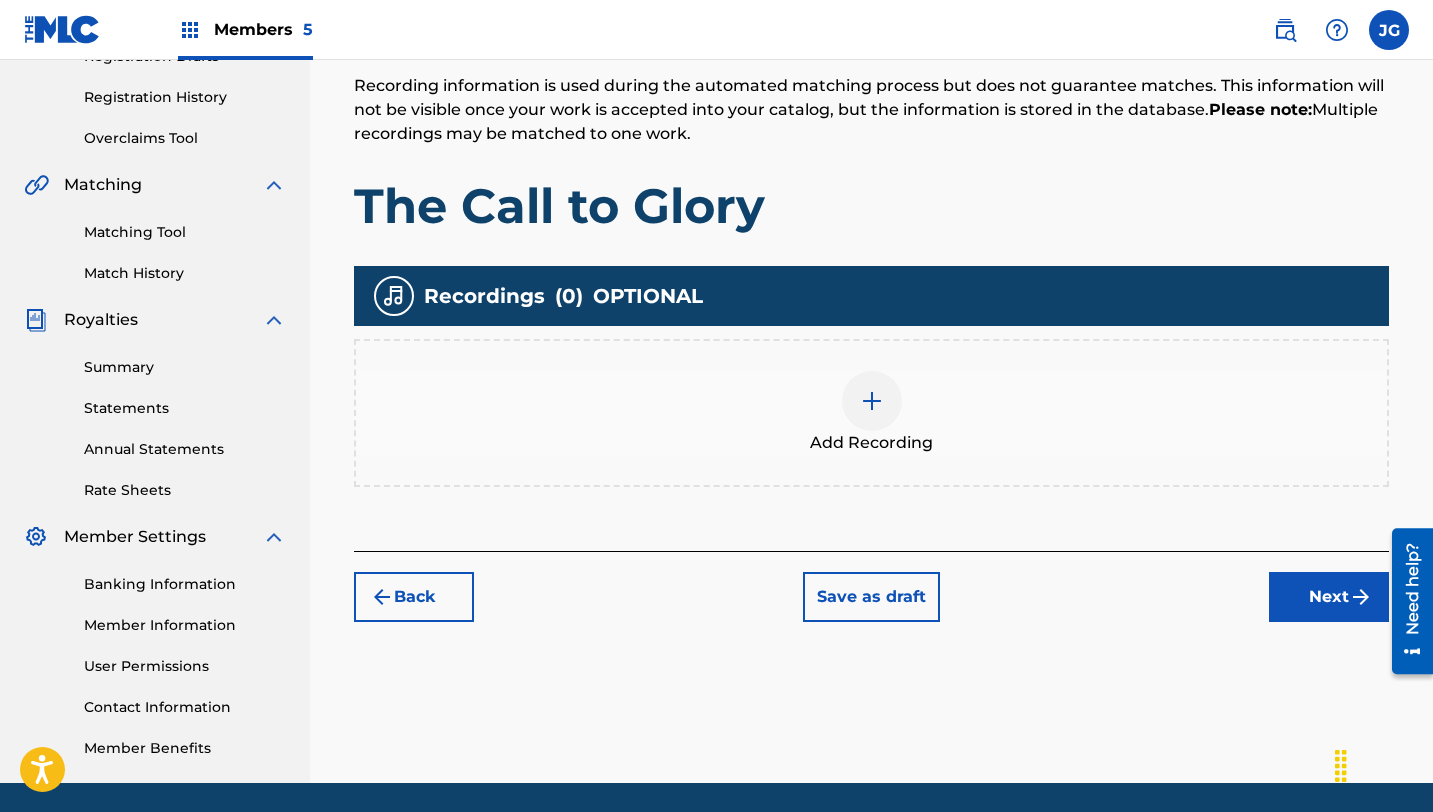 scroll, scrollTop: 428, scrollLeft: 0, axis: vertical 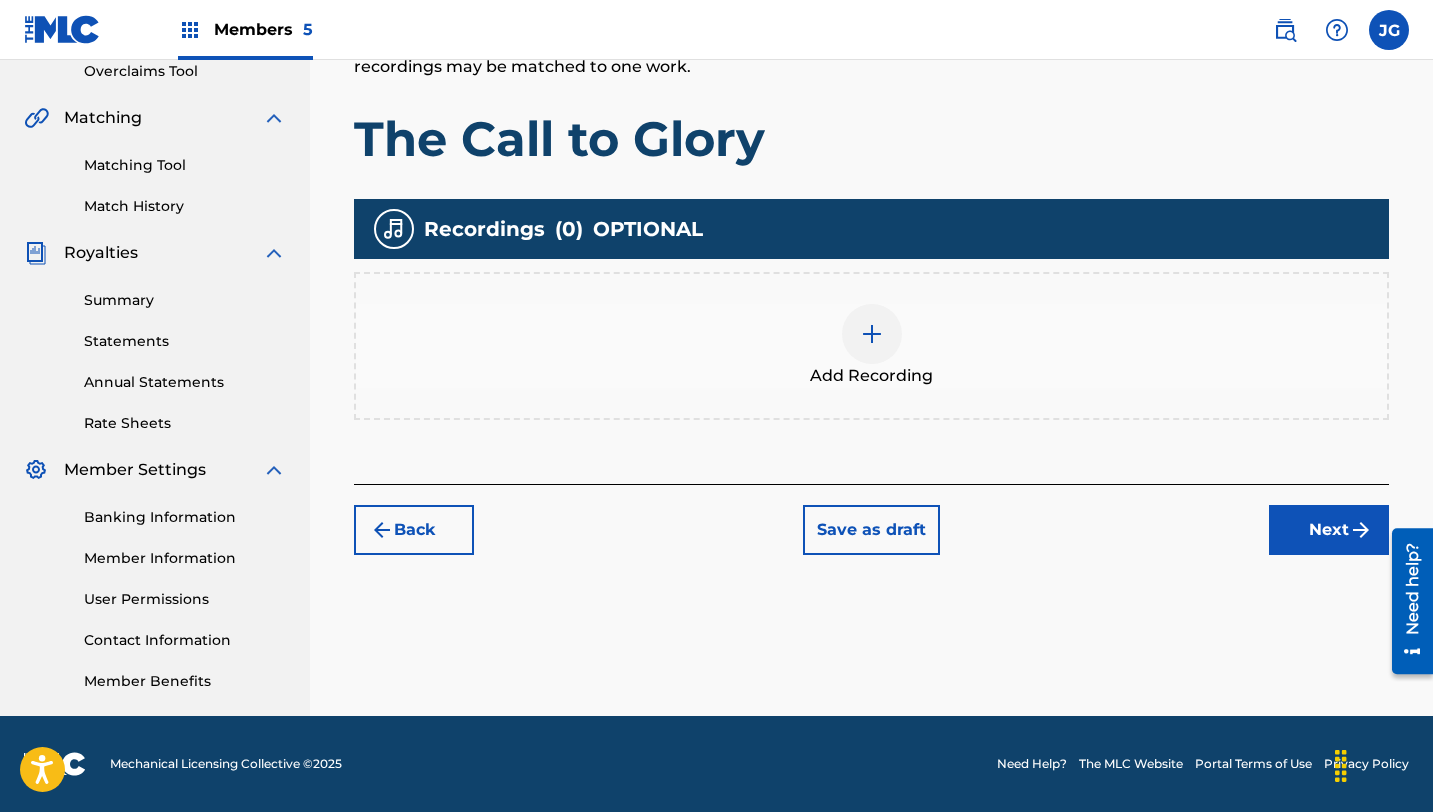 click on "Next" at bounding box center [1329, 530] 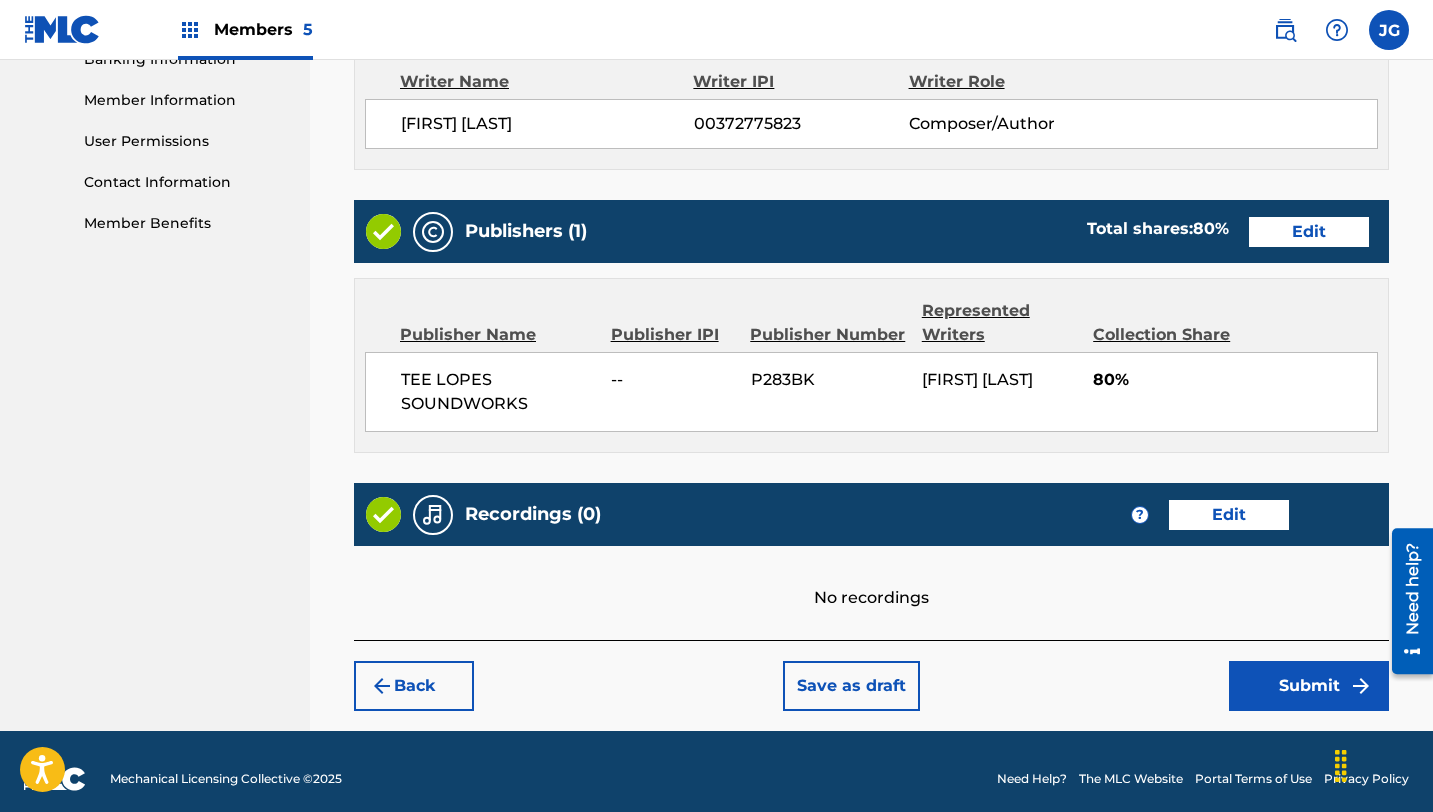 scroll, scrollTop: 900, scrollLeft: 0, axis: vertical 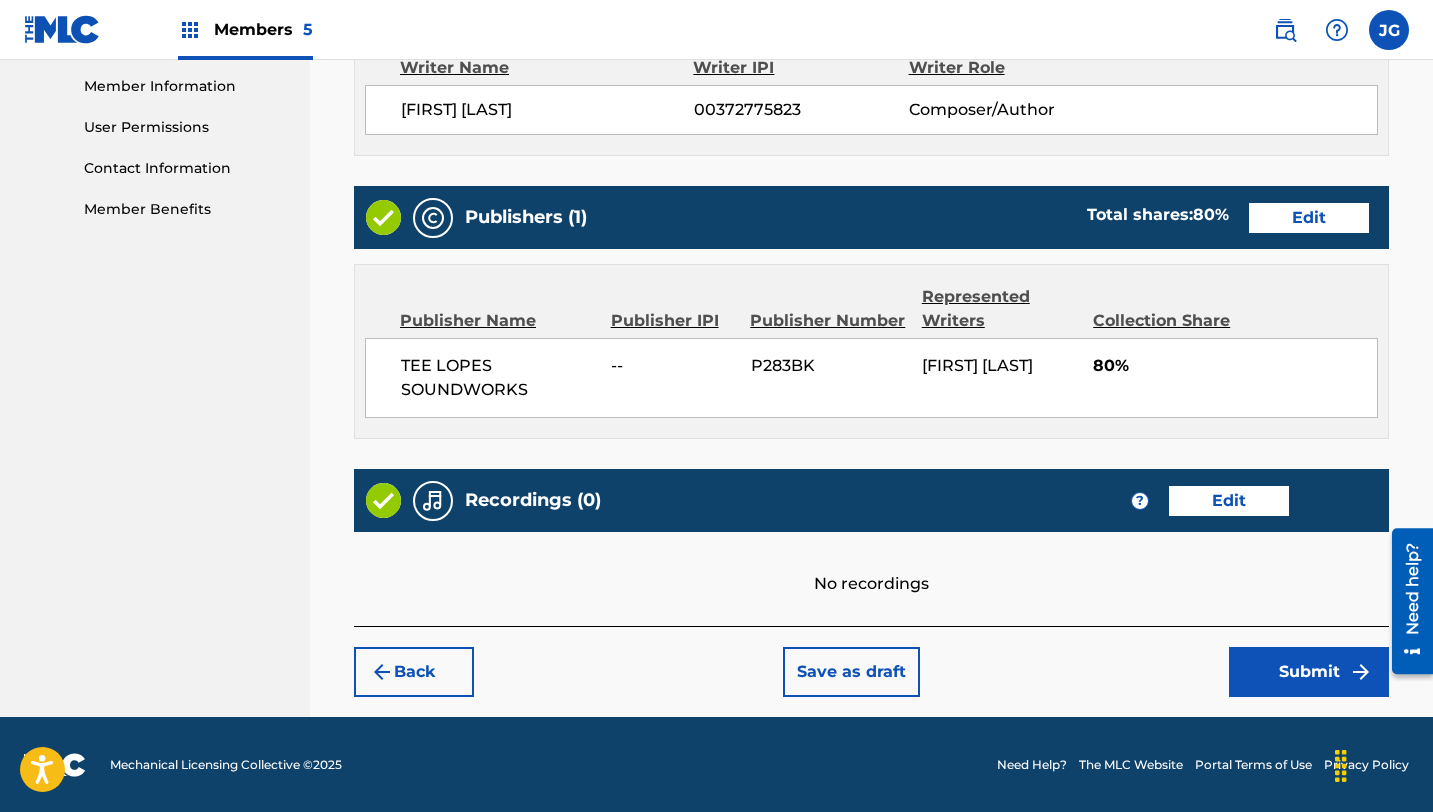 click on "Submit" at bounding box center [1309, 672] 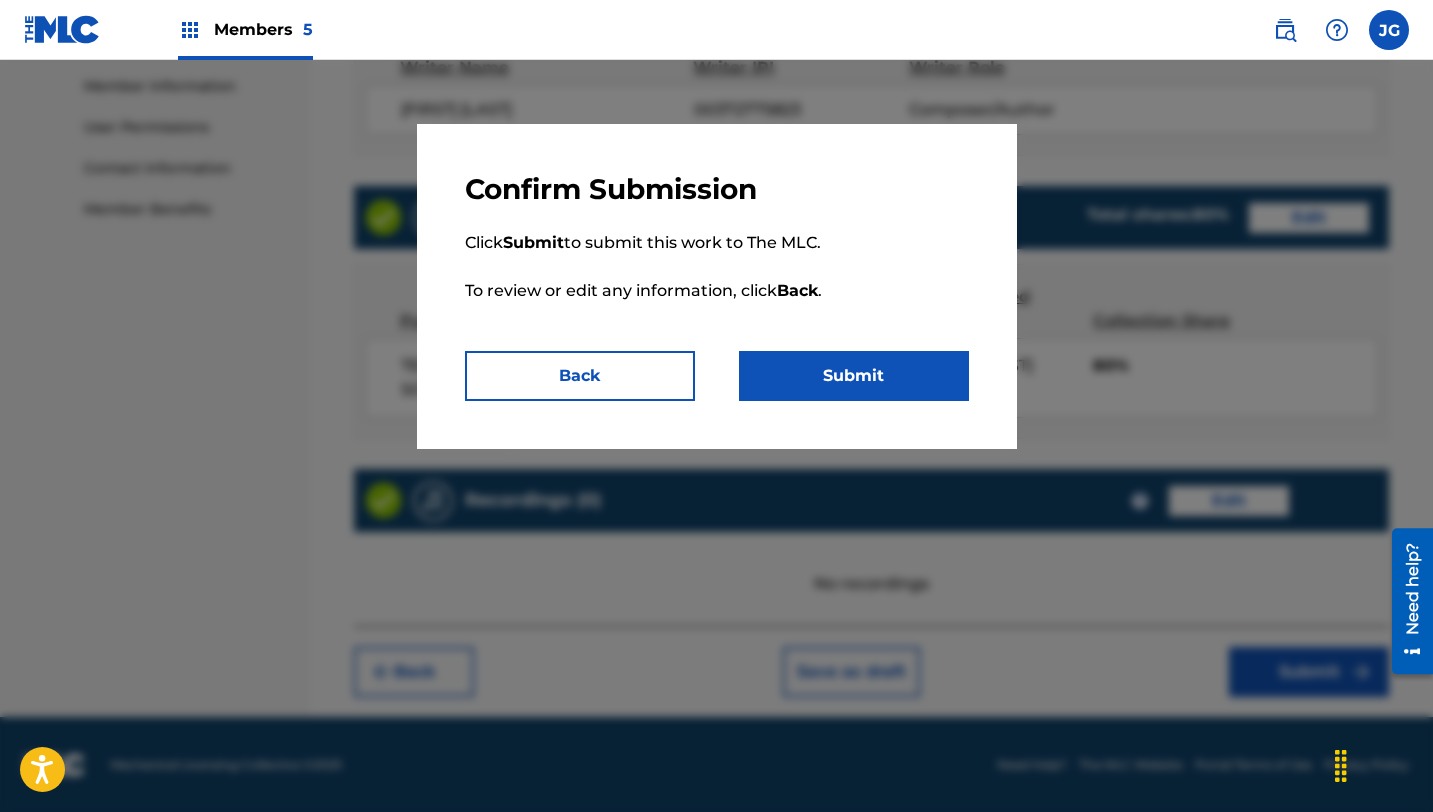 click on "Submit" at bounding box center [854, 376] 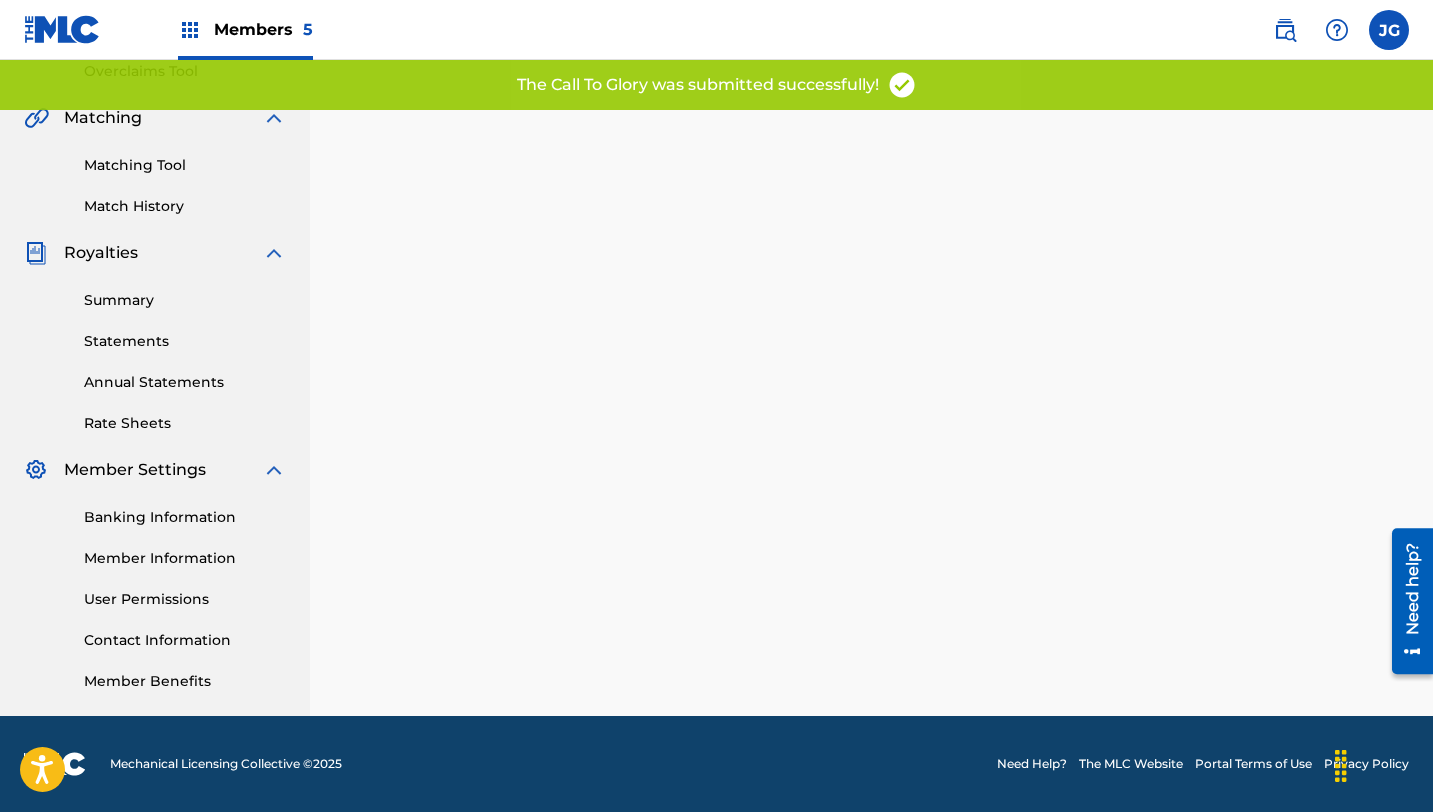 scroll, scrollTop: 0, scrollLeft: 0, axis: both 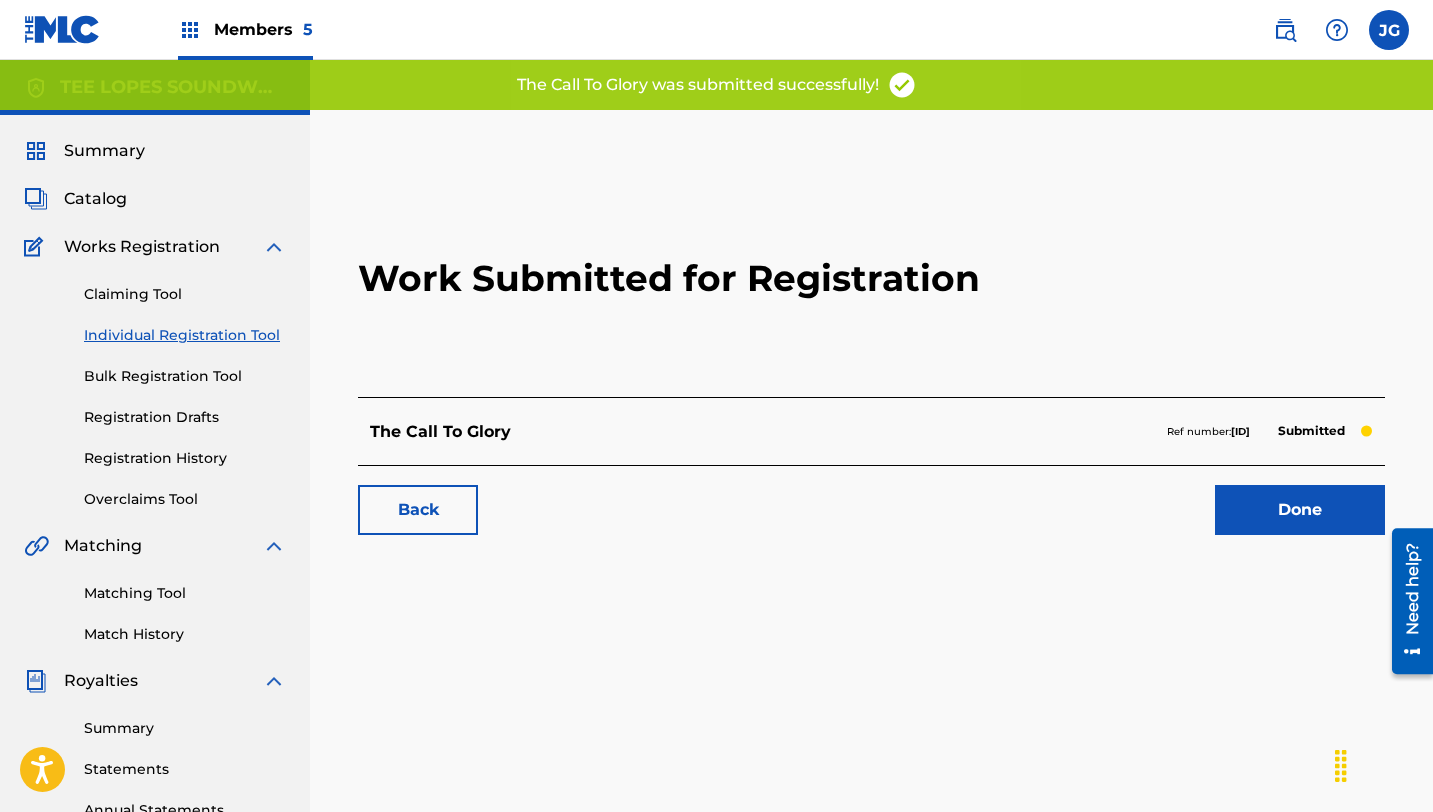 click on "Done" at bounding box center [1300, 510] 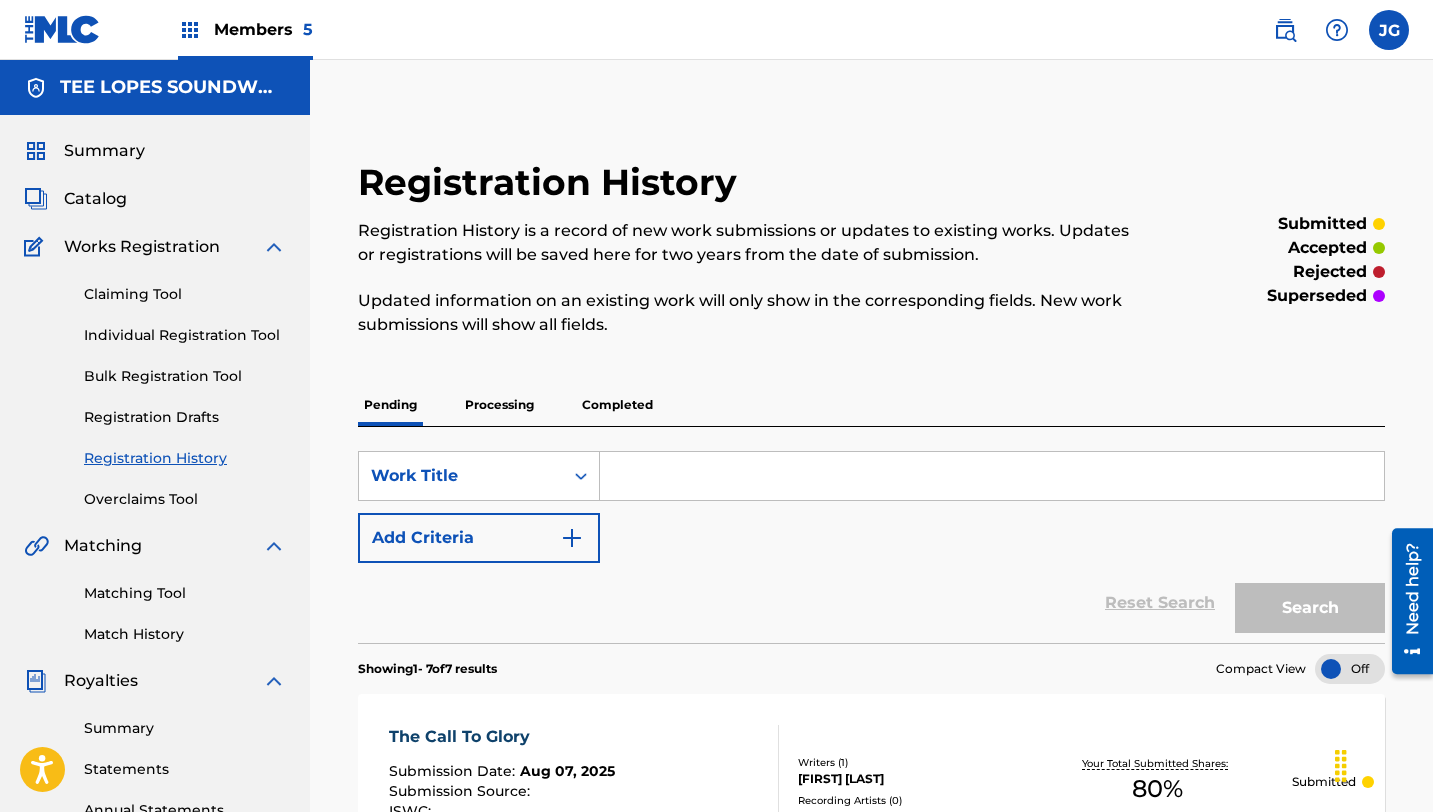 click at bounding box center (992, 476) 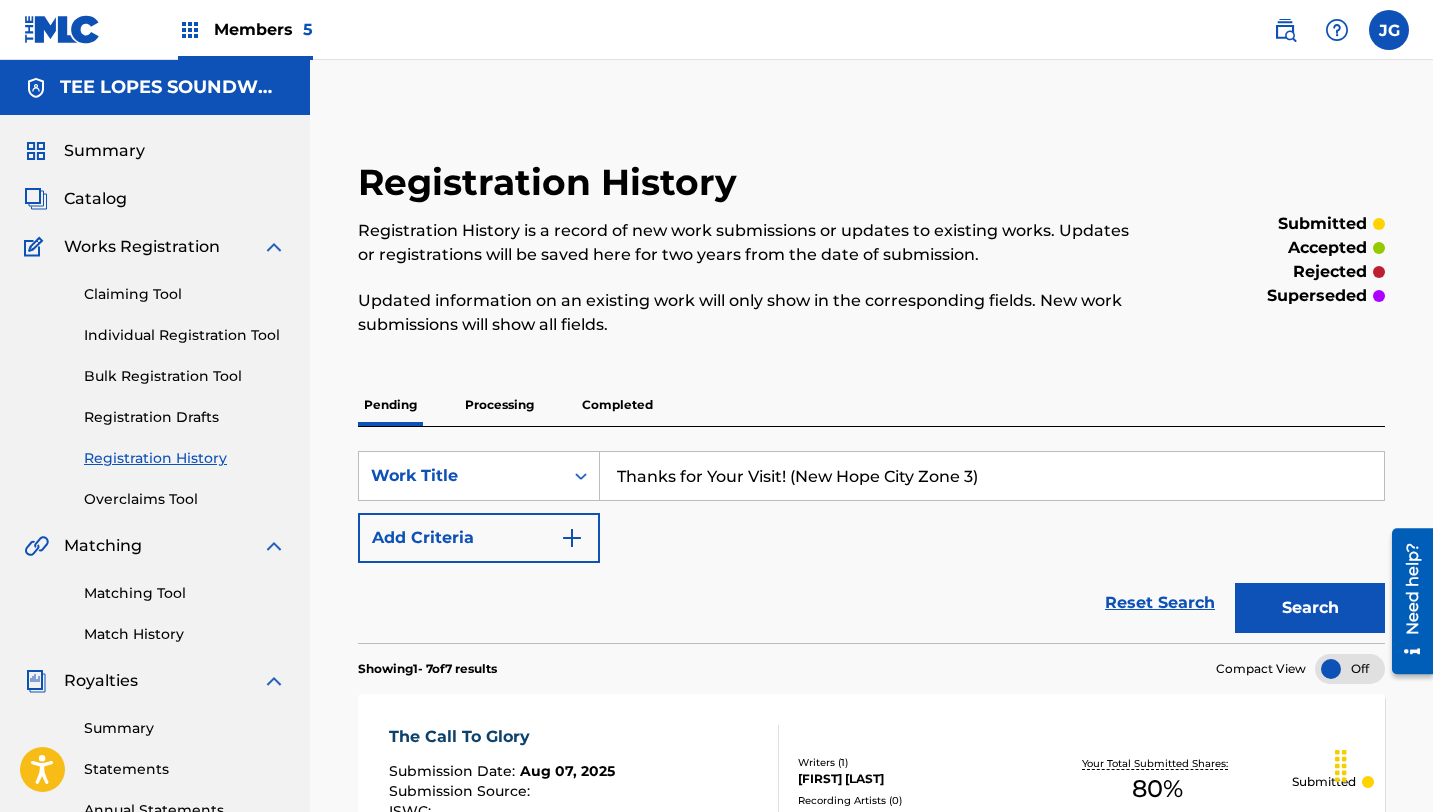 type on "Thanks for Your Visit! (New Hope City Zone 3)" 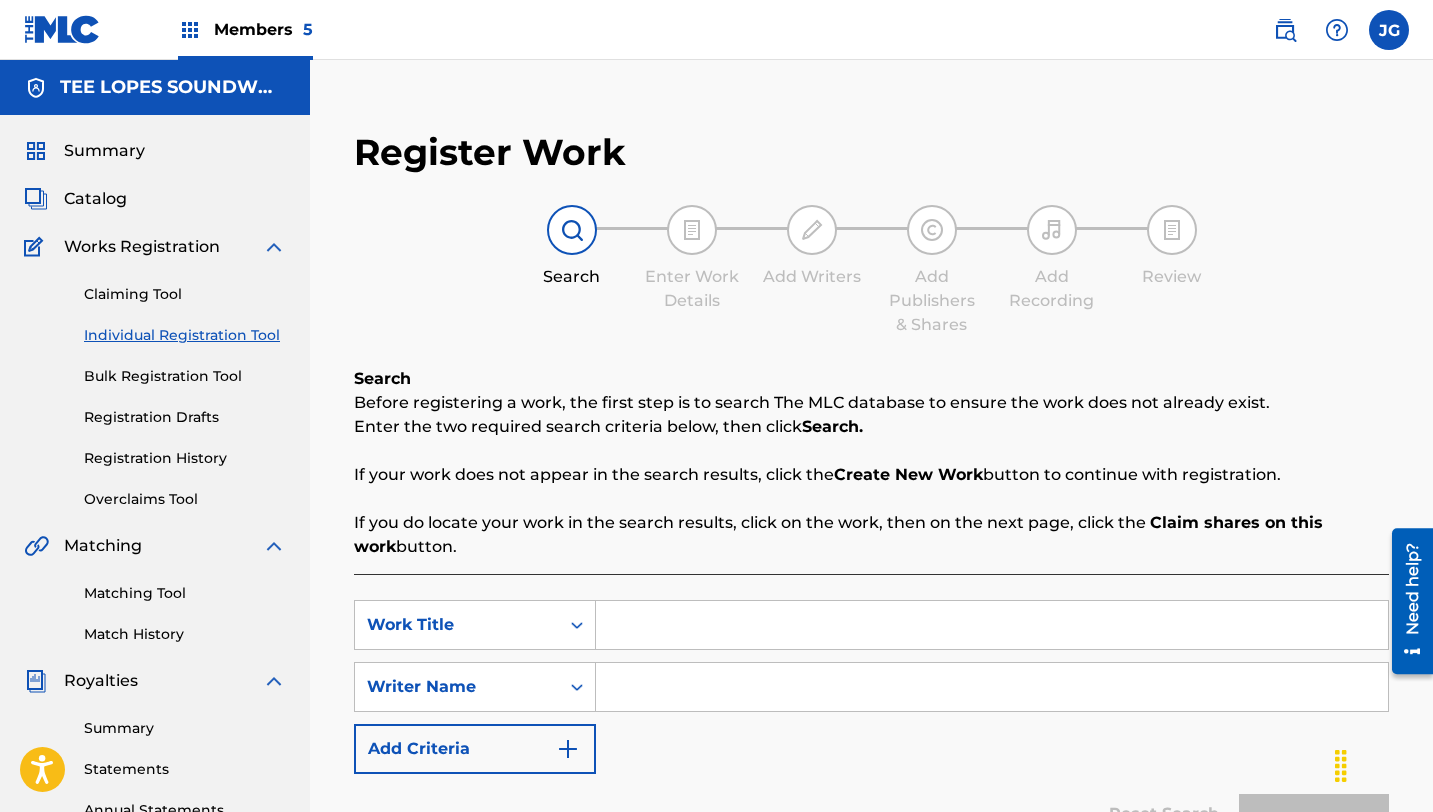 click at bounding box center (992, 625) 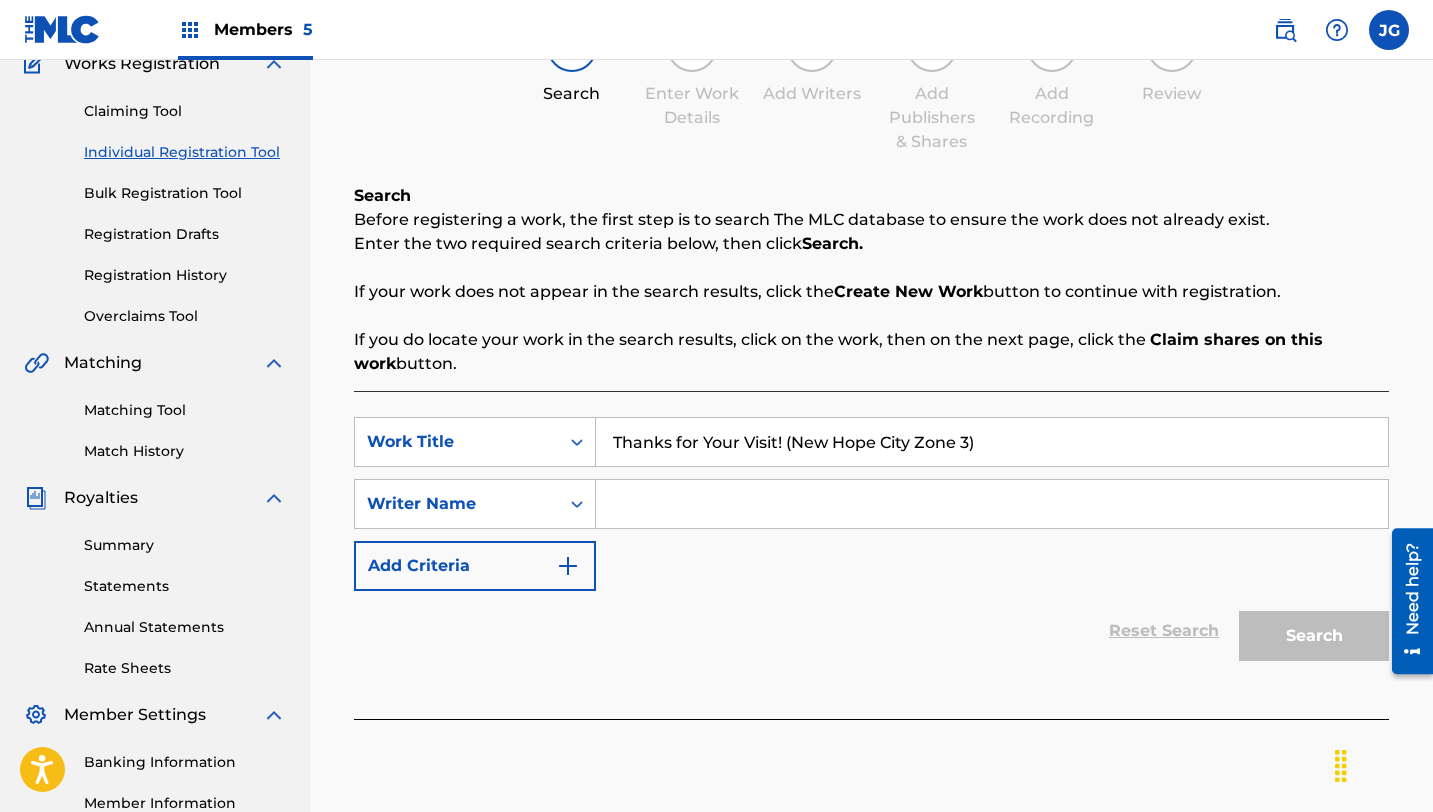 scroll, scrollTop: 186, scrollLeft: 0, axis: vertical 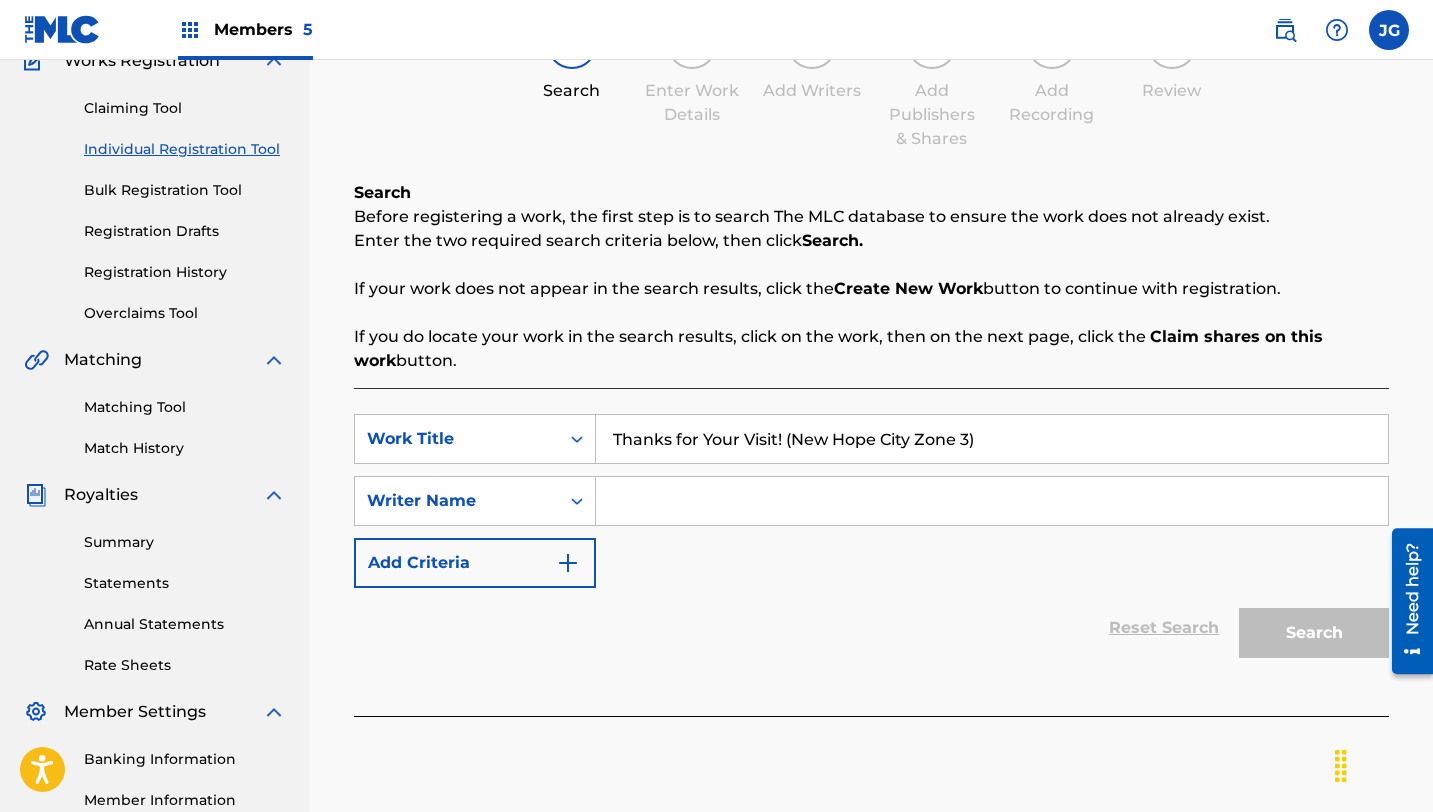 type on "Thanks for Your Visit! (New Hope City Zone 3)" 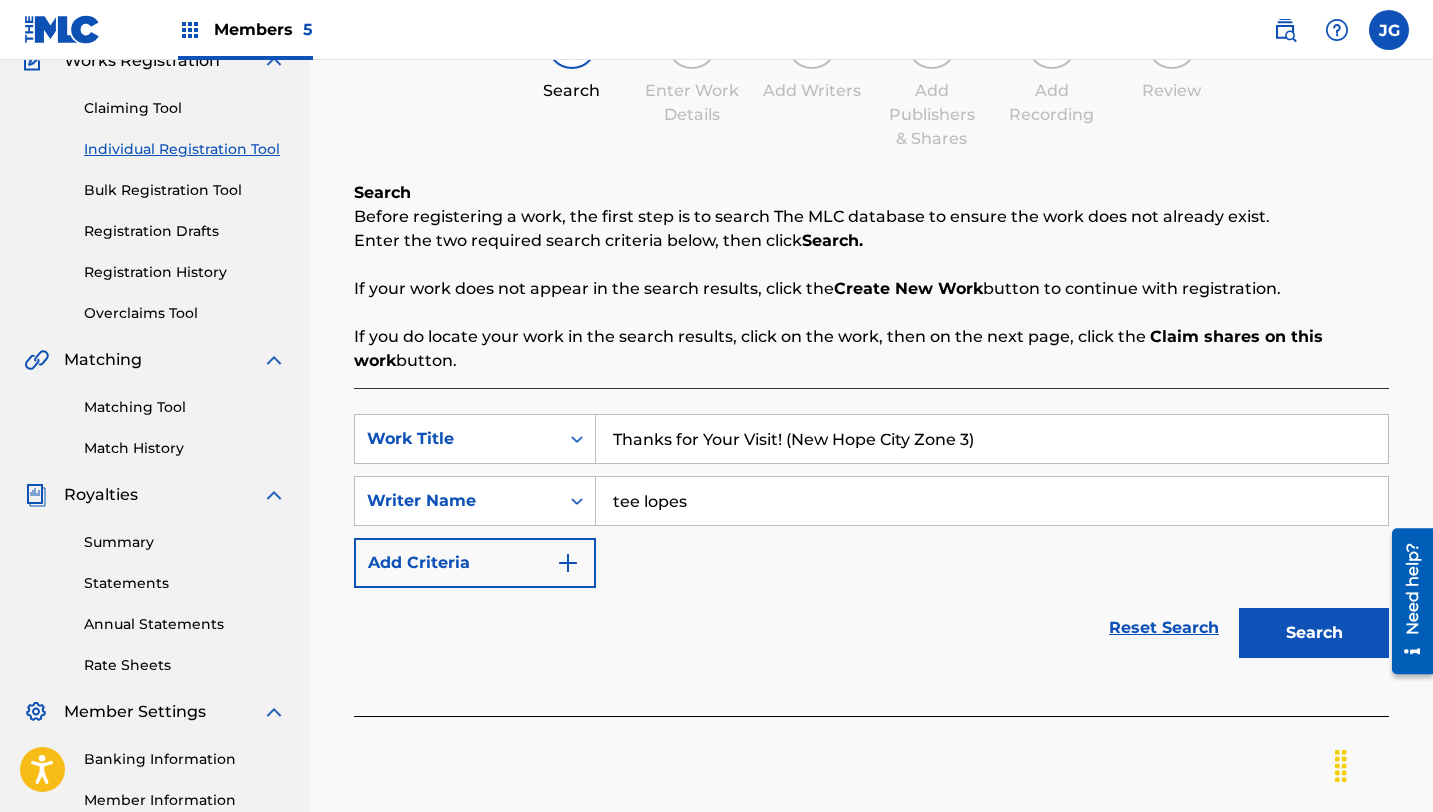 click on "Search" at bounding box center [1314, 633] 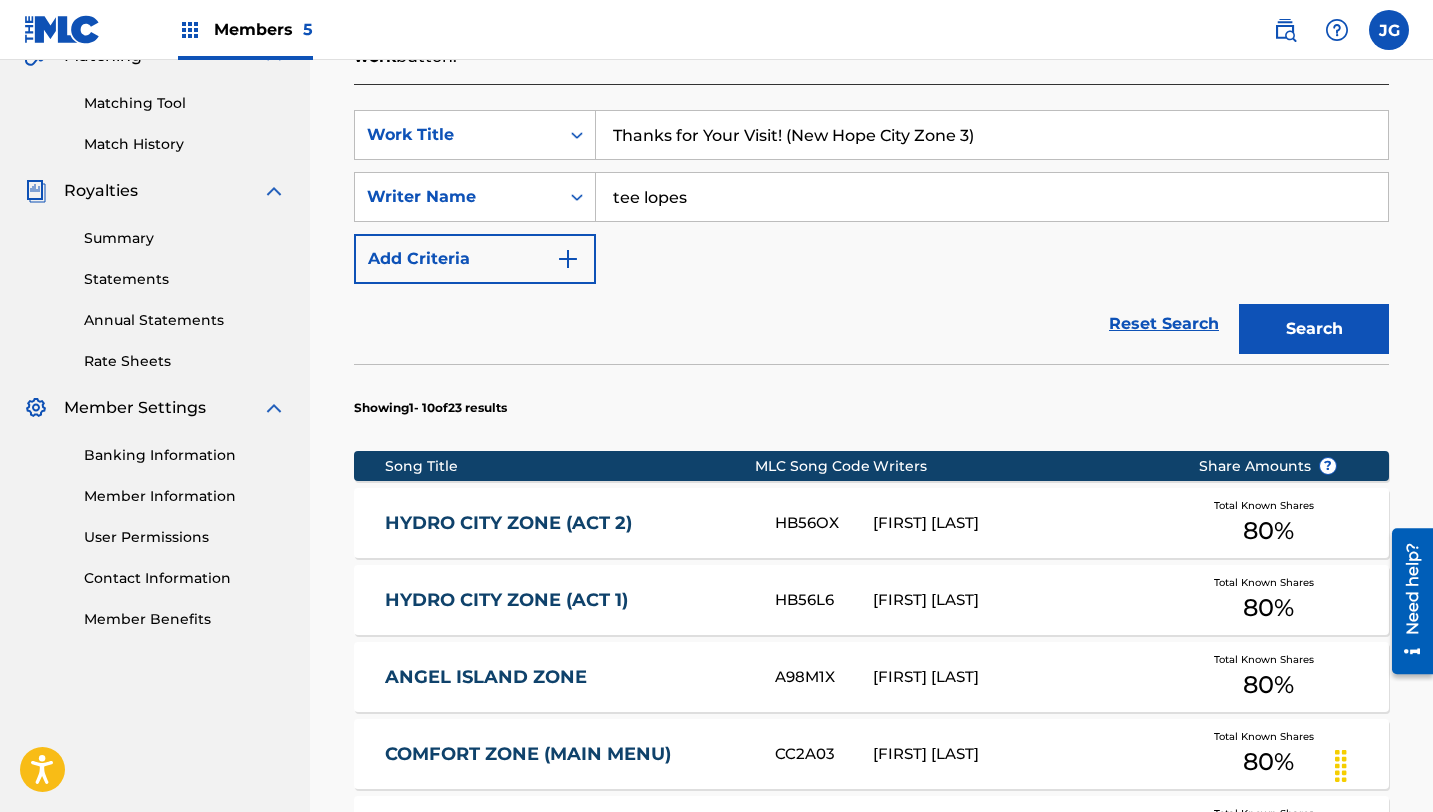 scroll, scrollTop: 491, scrollLeft: 0, axis: vertical 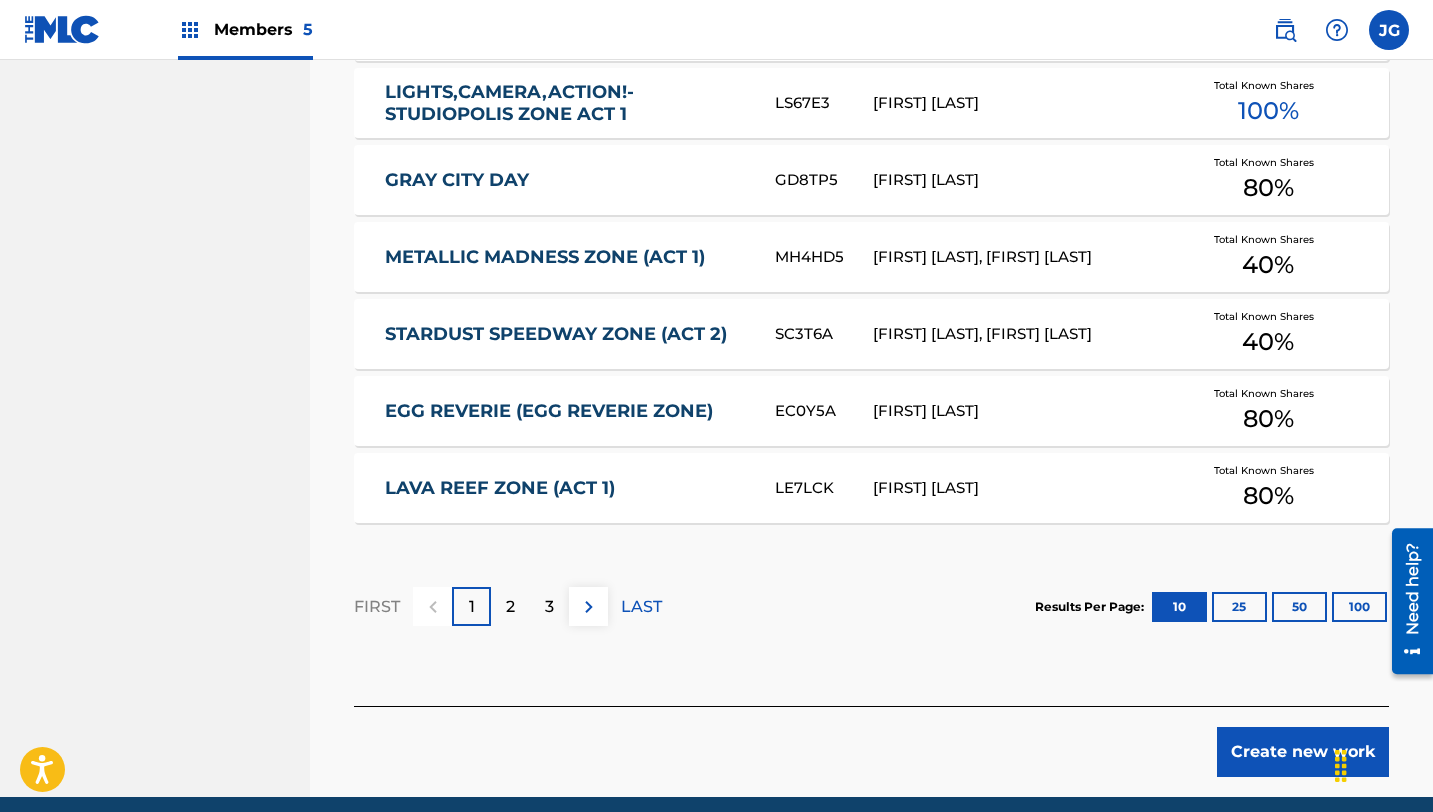 click on "2" at bounding box center (510, 606) 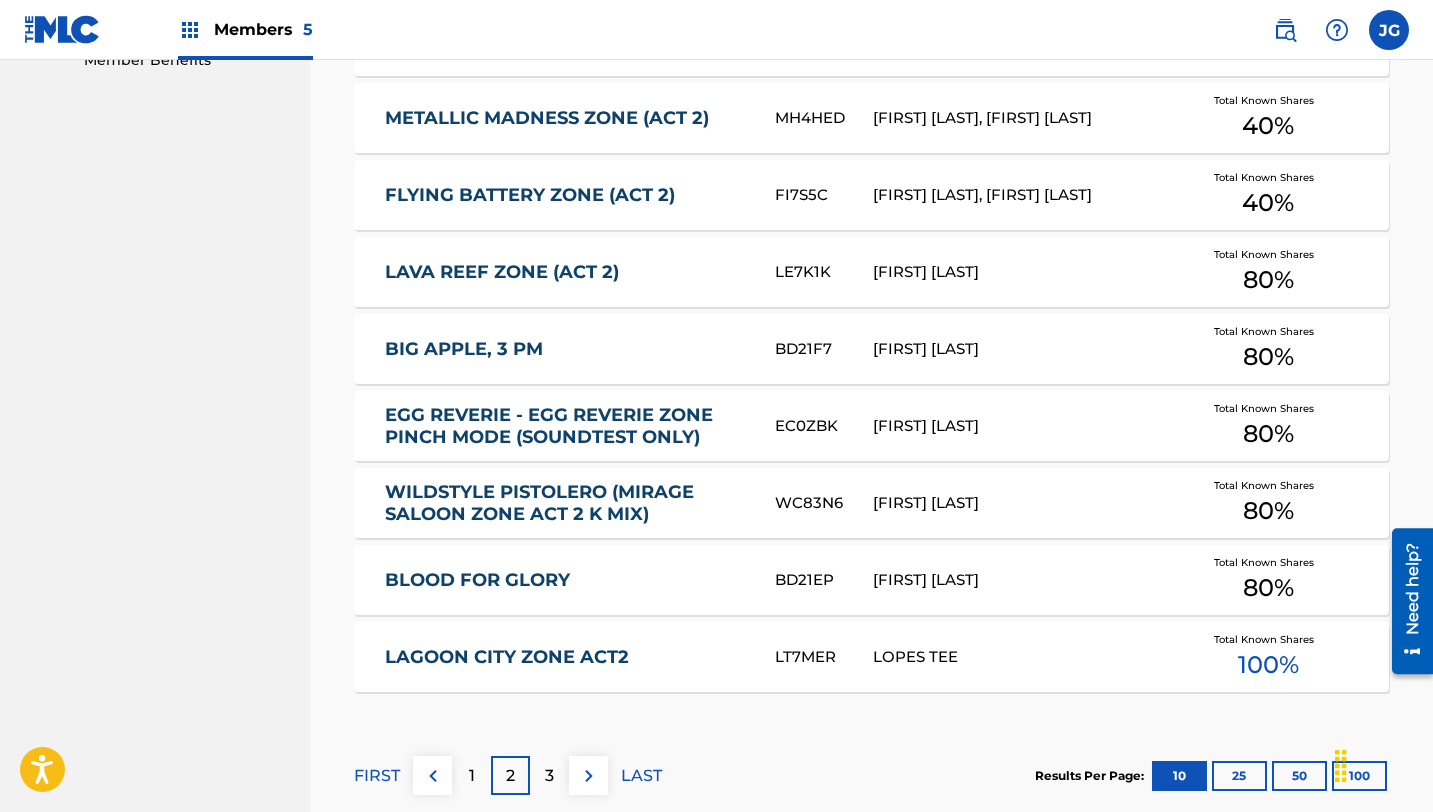 click on "3" at bounding box center (549, 775) 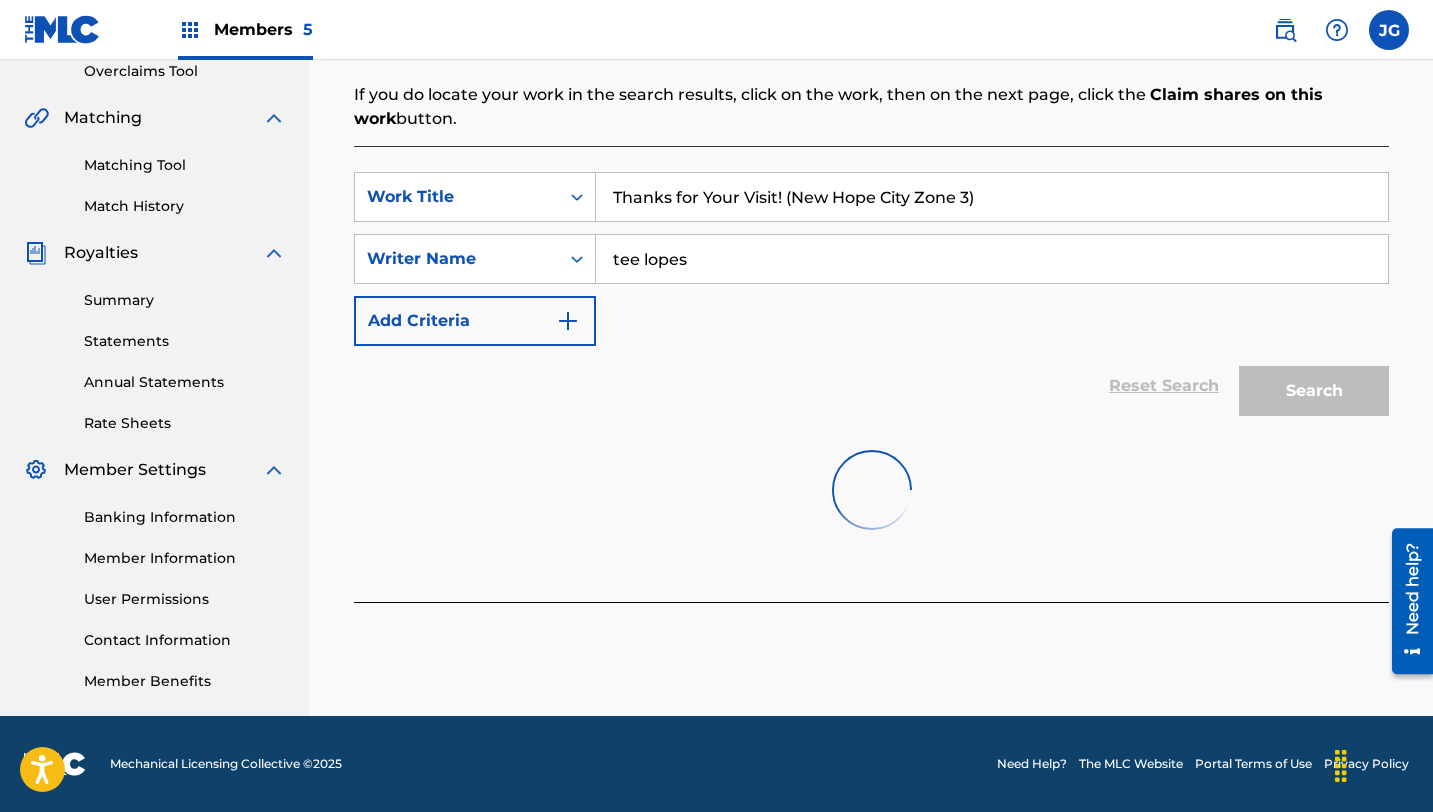 scroll, scrollTop: 760, scrollLeft: 0, axis: vertical 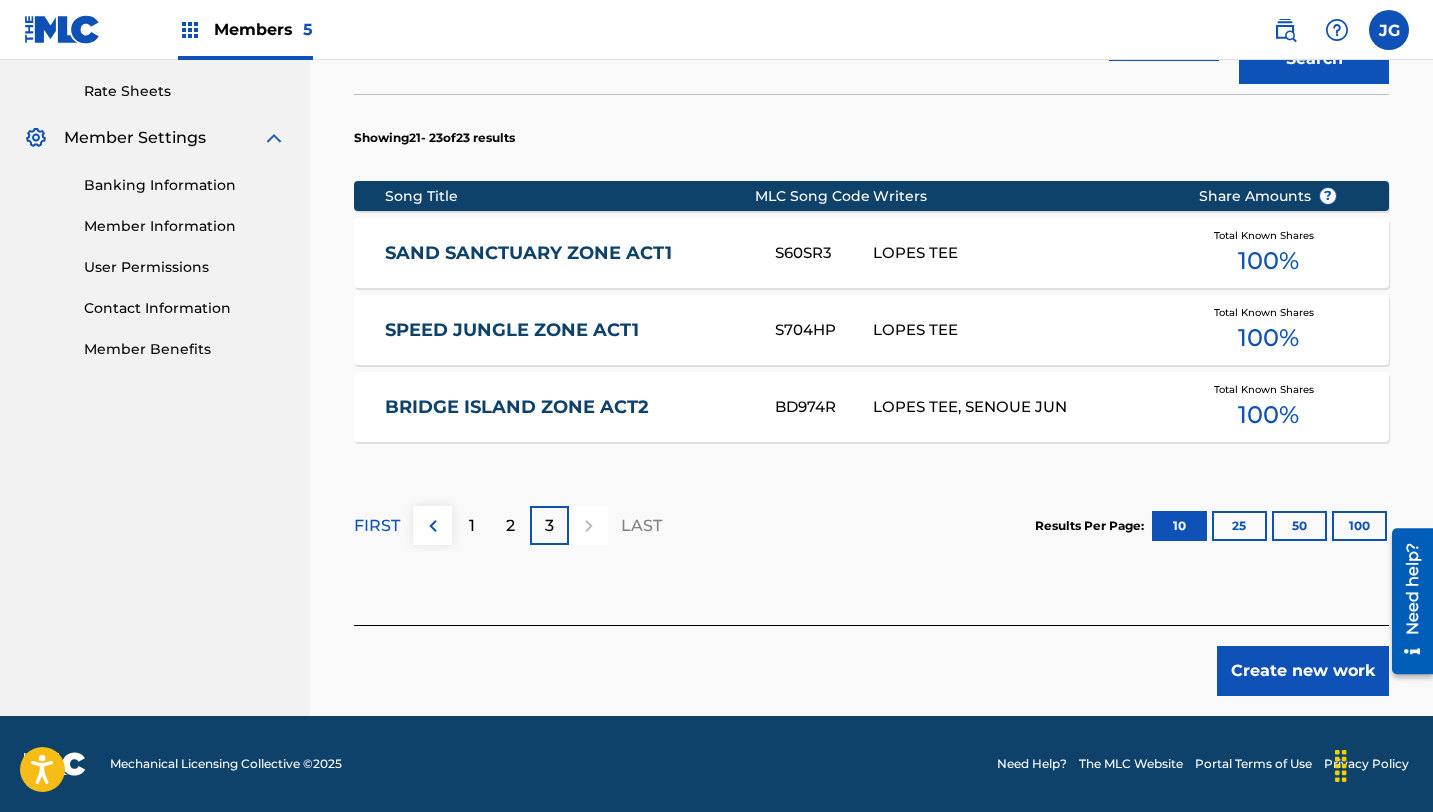 click on "Create new work" at bounding box center [1303, 671] 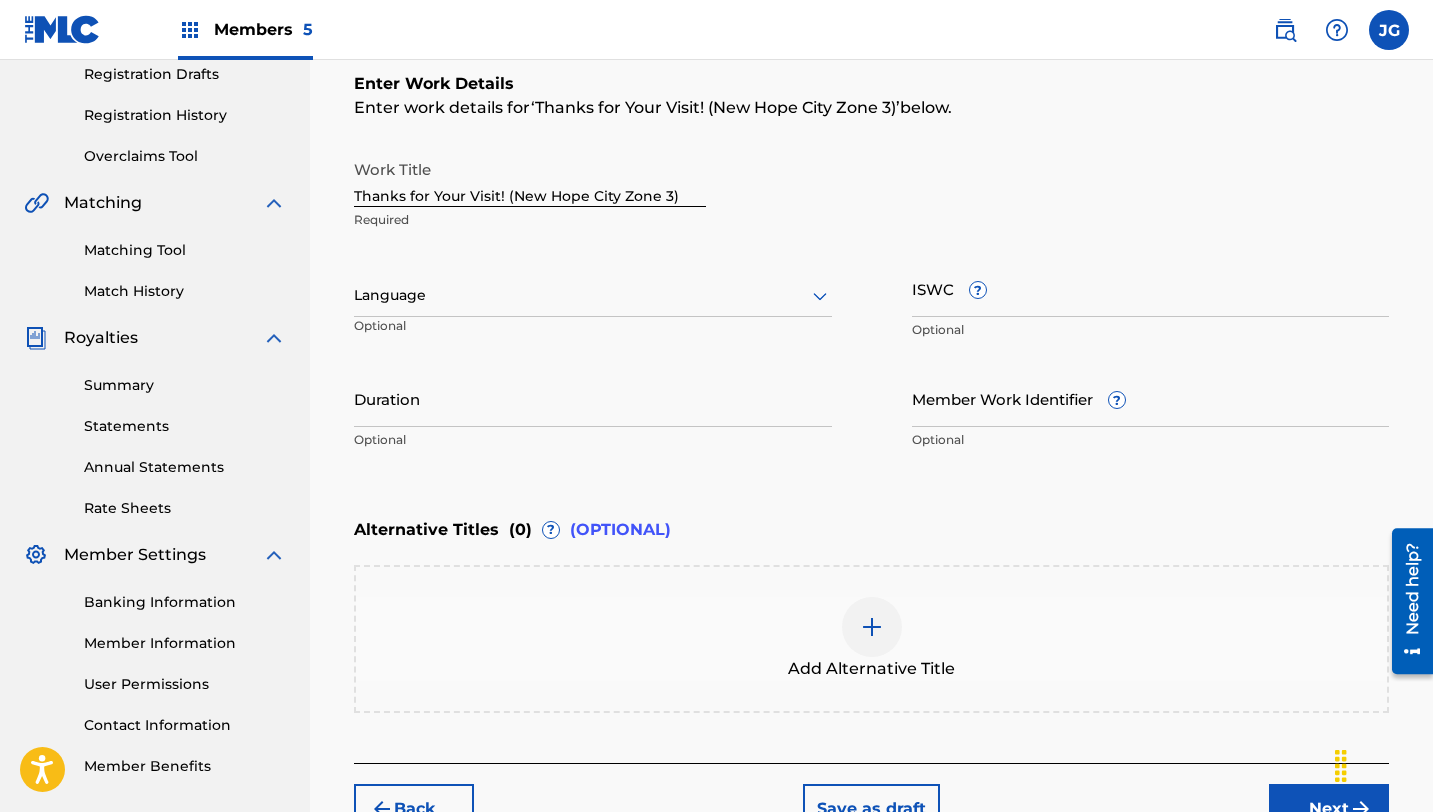 scroll, scrollTop: 480, scrollLeft: 0, axis: vertical 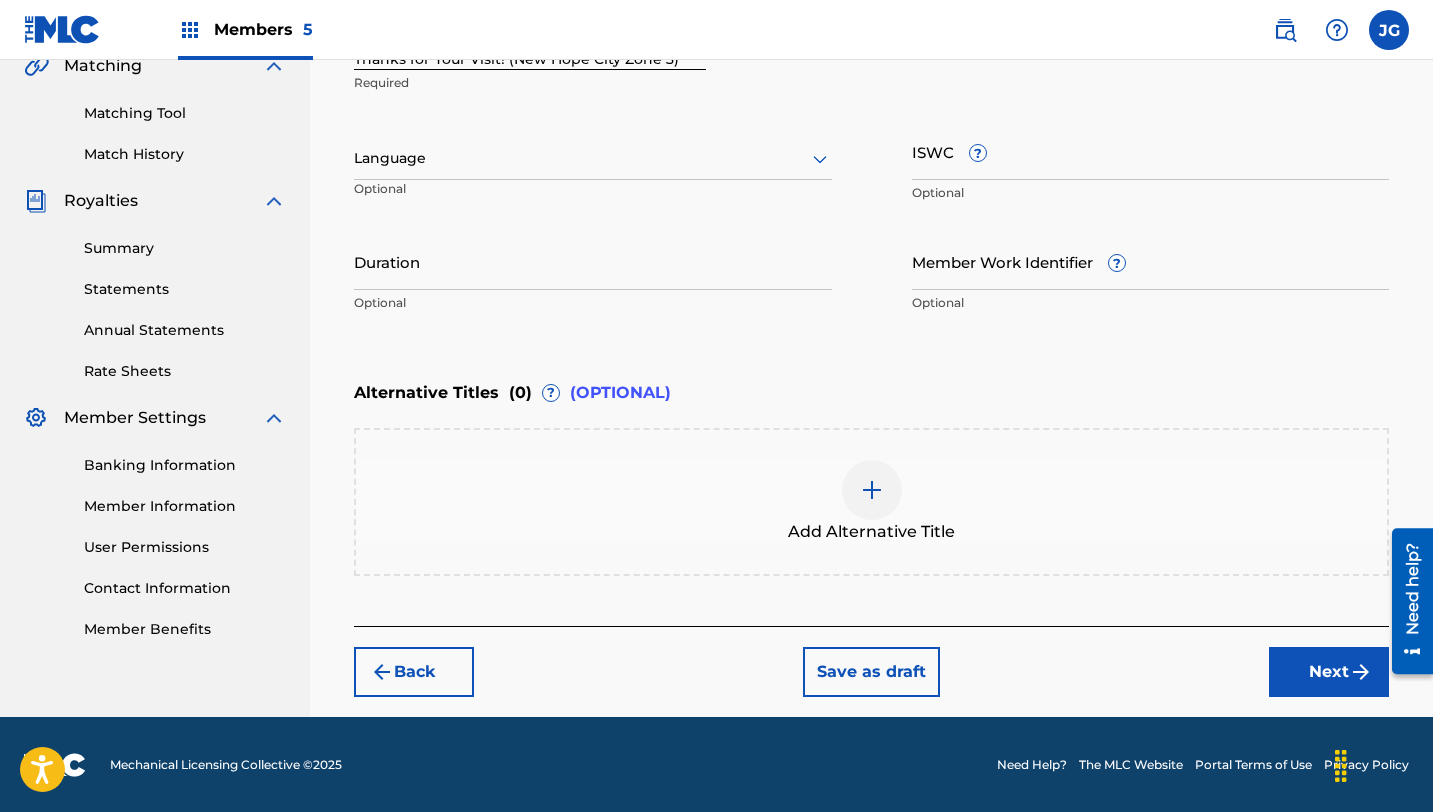 click on "Next" at bounding box center [1329, 672] 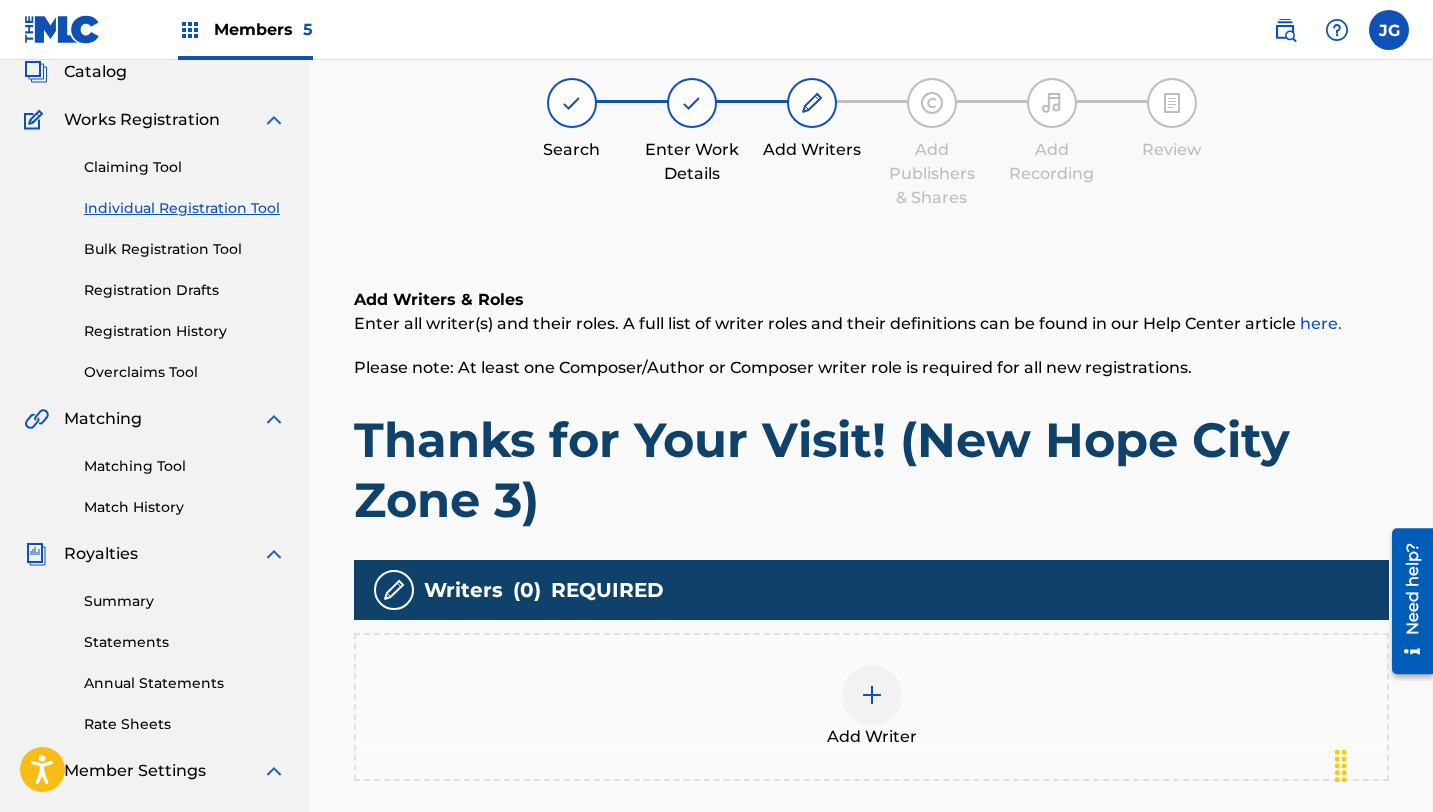 scroll, scrollTop: 90, scrollLeft: 0, axis: vertical 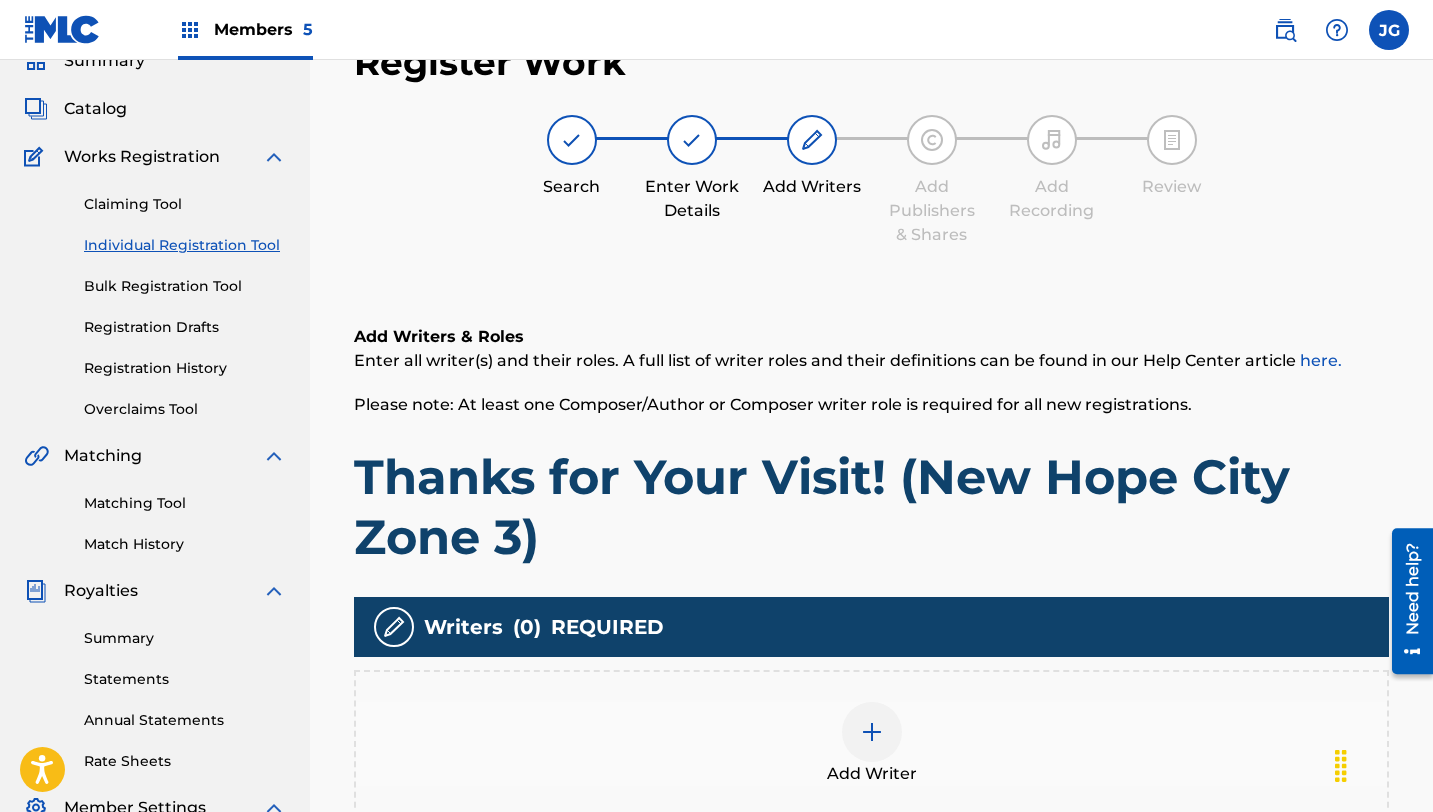 click at bounding box center (872, 732) 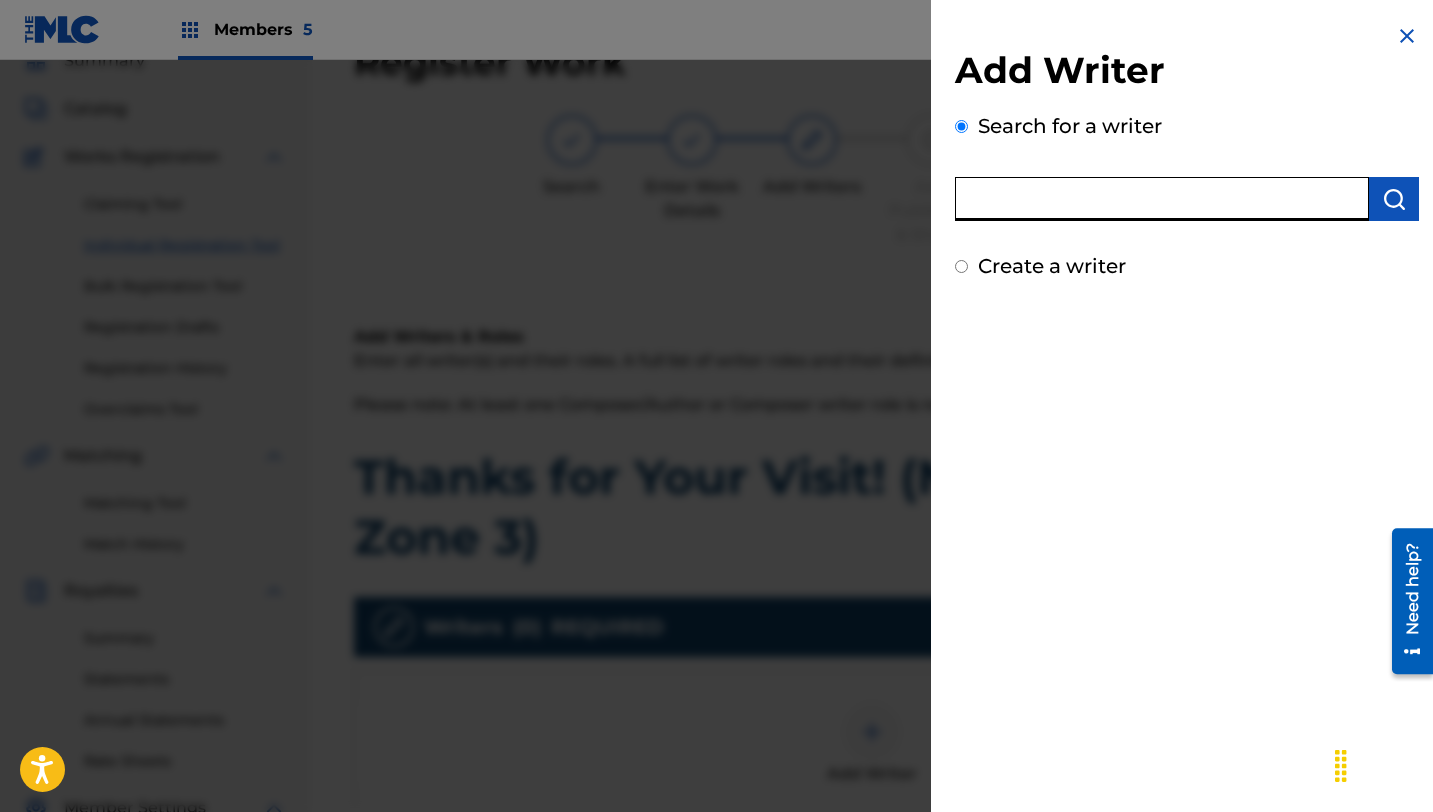 click at bounding box center [1162, 199] 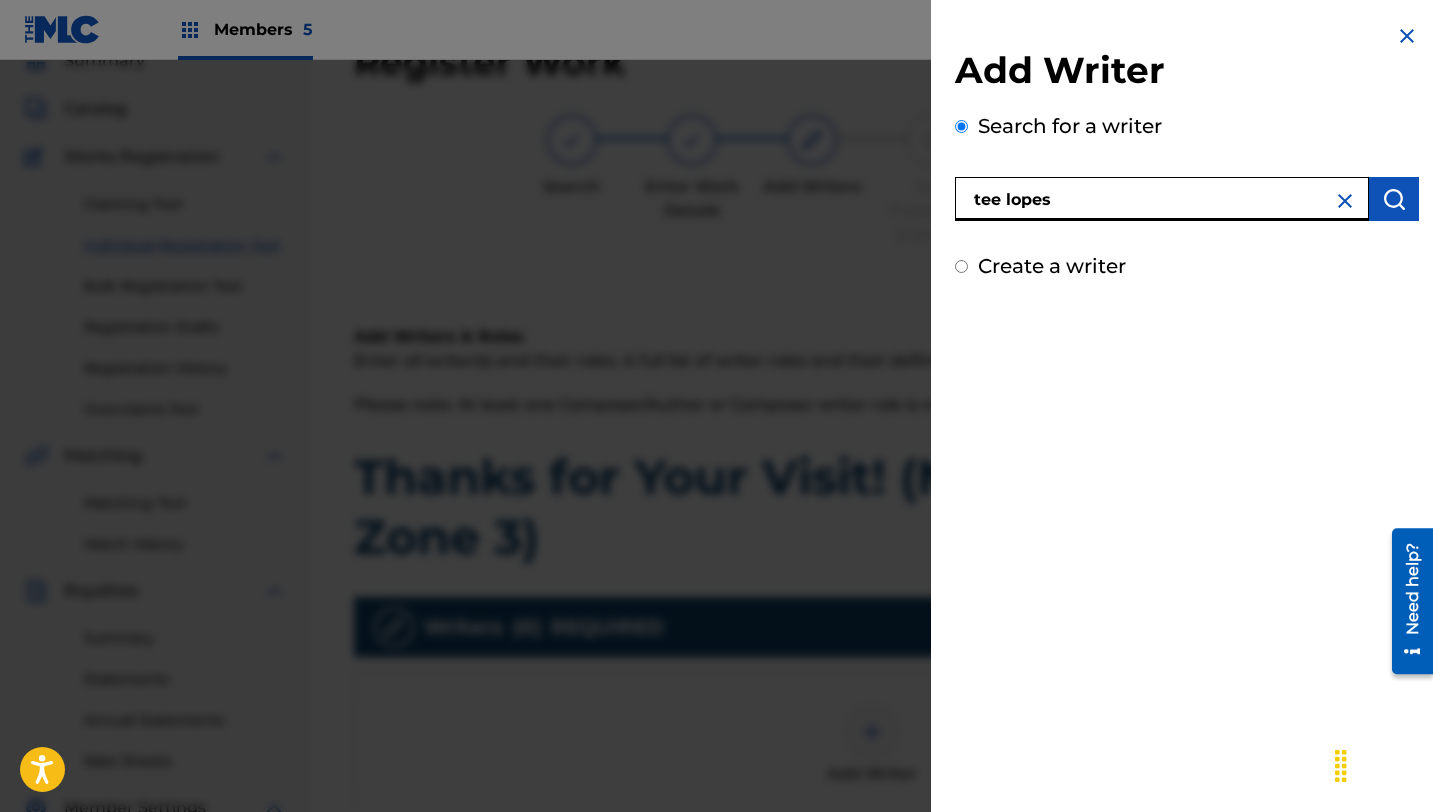 type on "tee lopes" 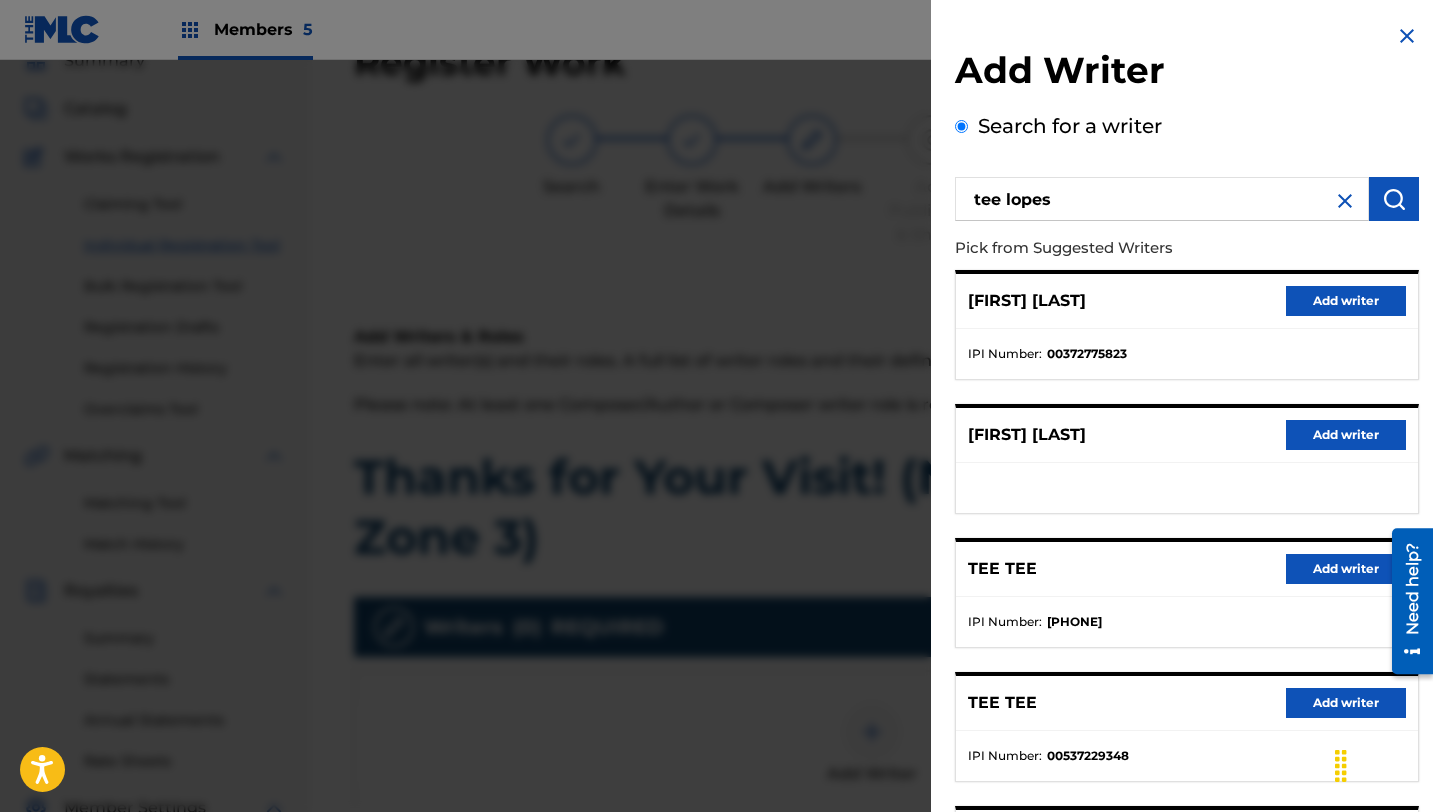 click on "[LAST] [LAST] Add writer" at bounding box center [1187, 301] 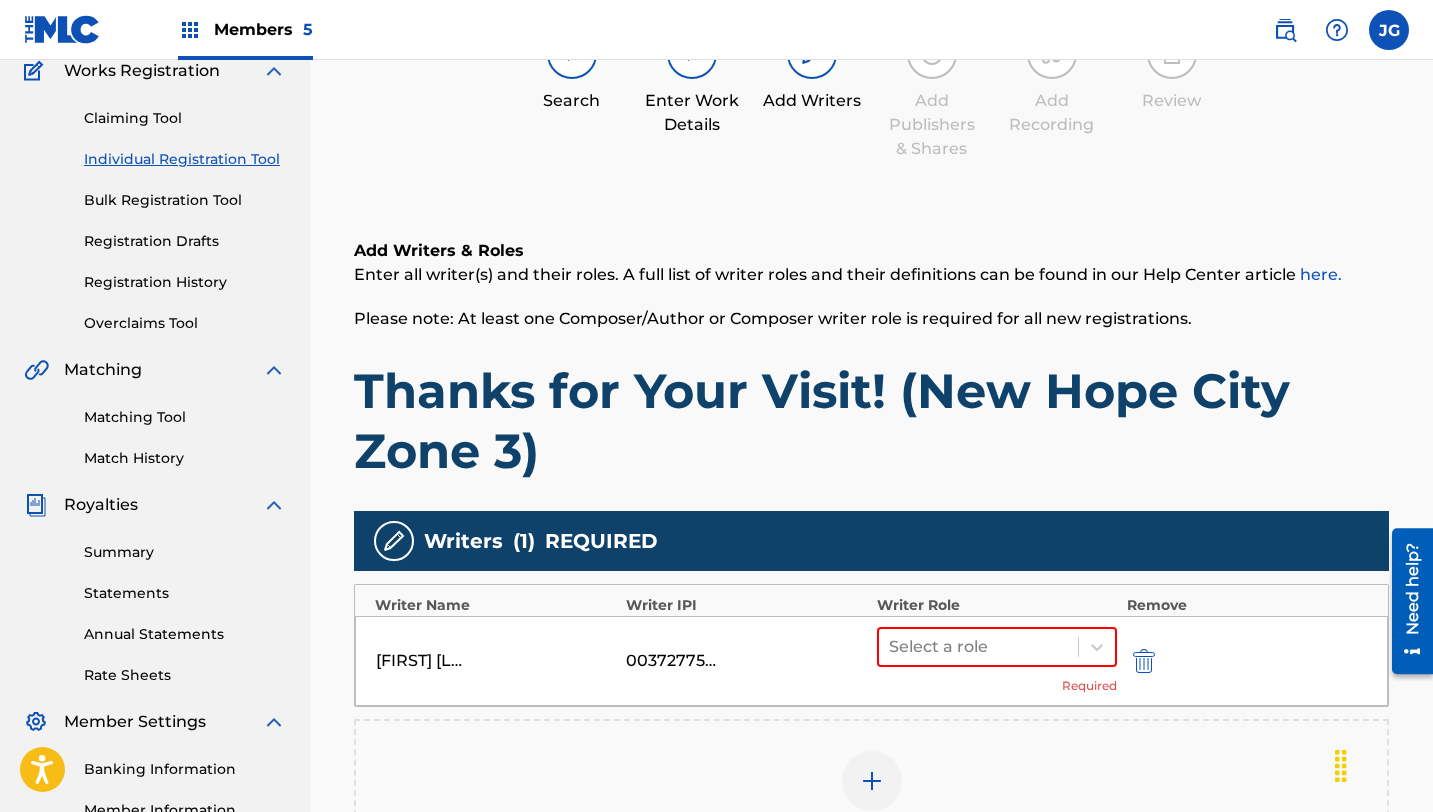 scroll, scrollTop: 207, scrollLeft: 0, axis: vertical 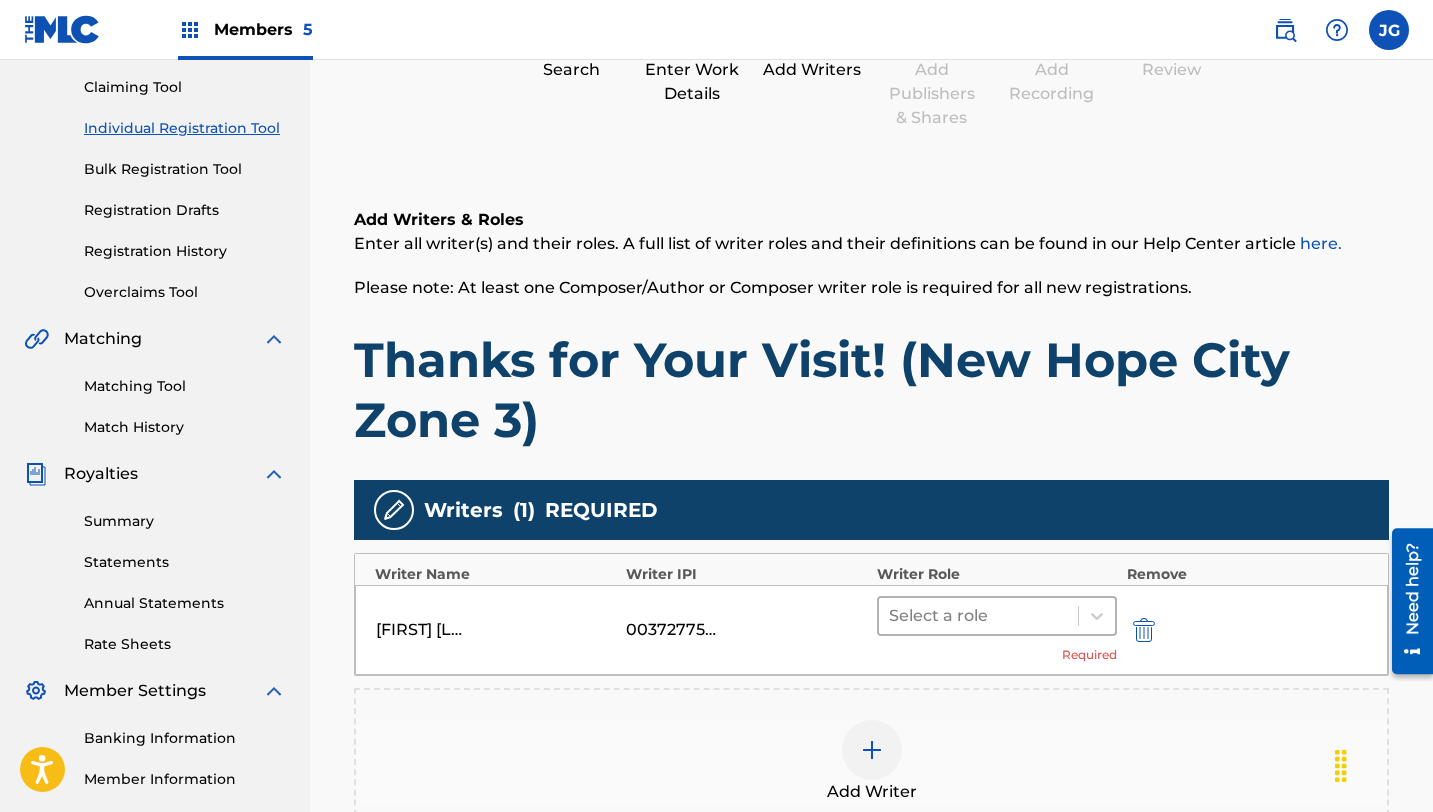 click at bounding box center (978, 616) 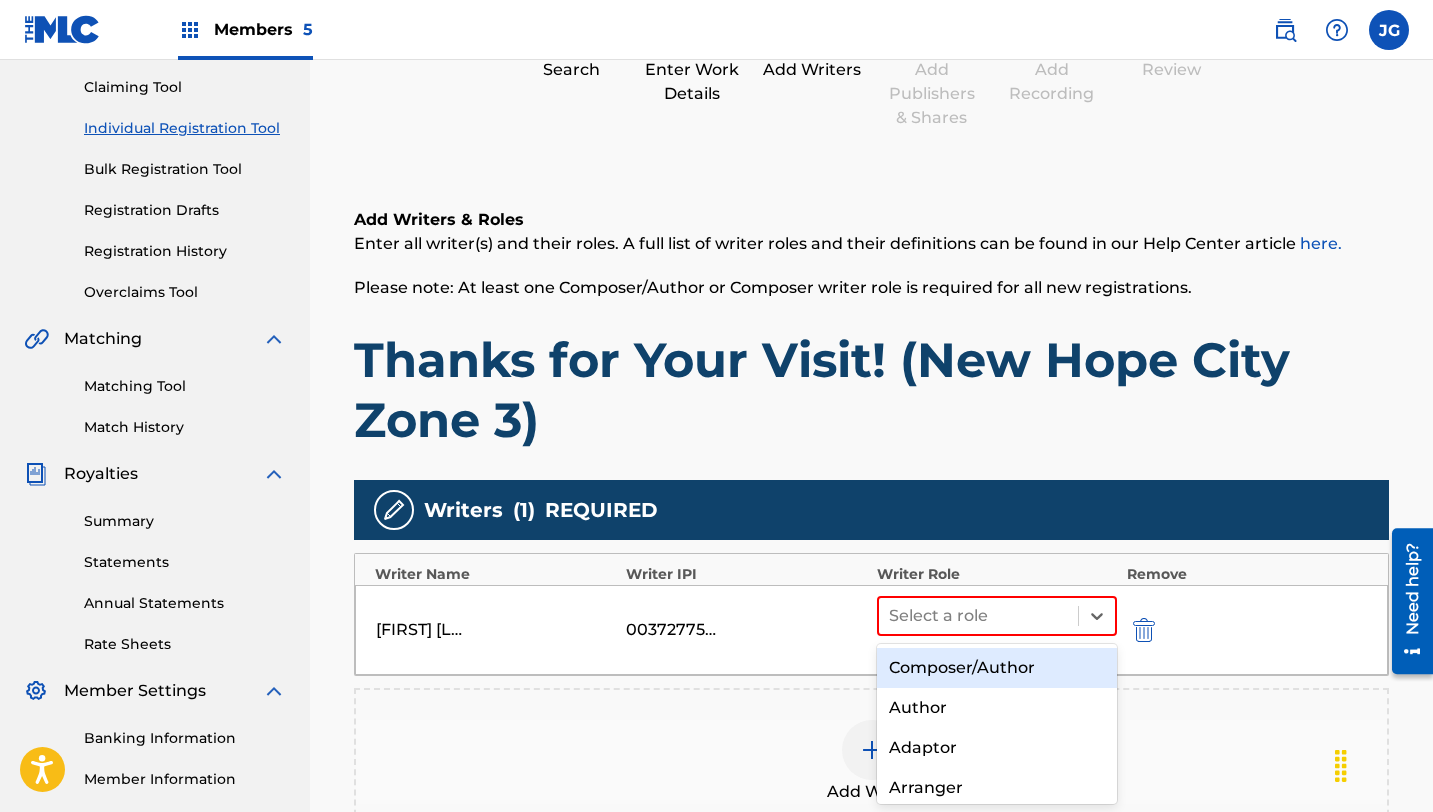 click on "Composer/Author" at bounding box center (997, 668) 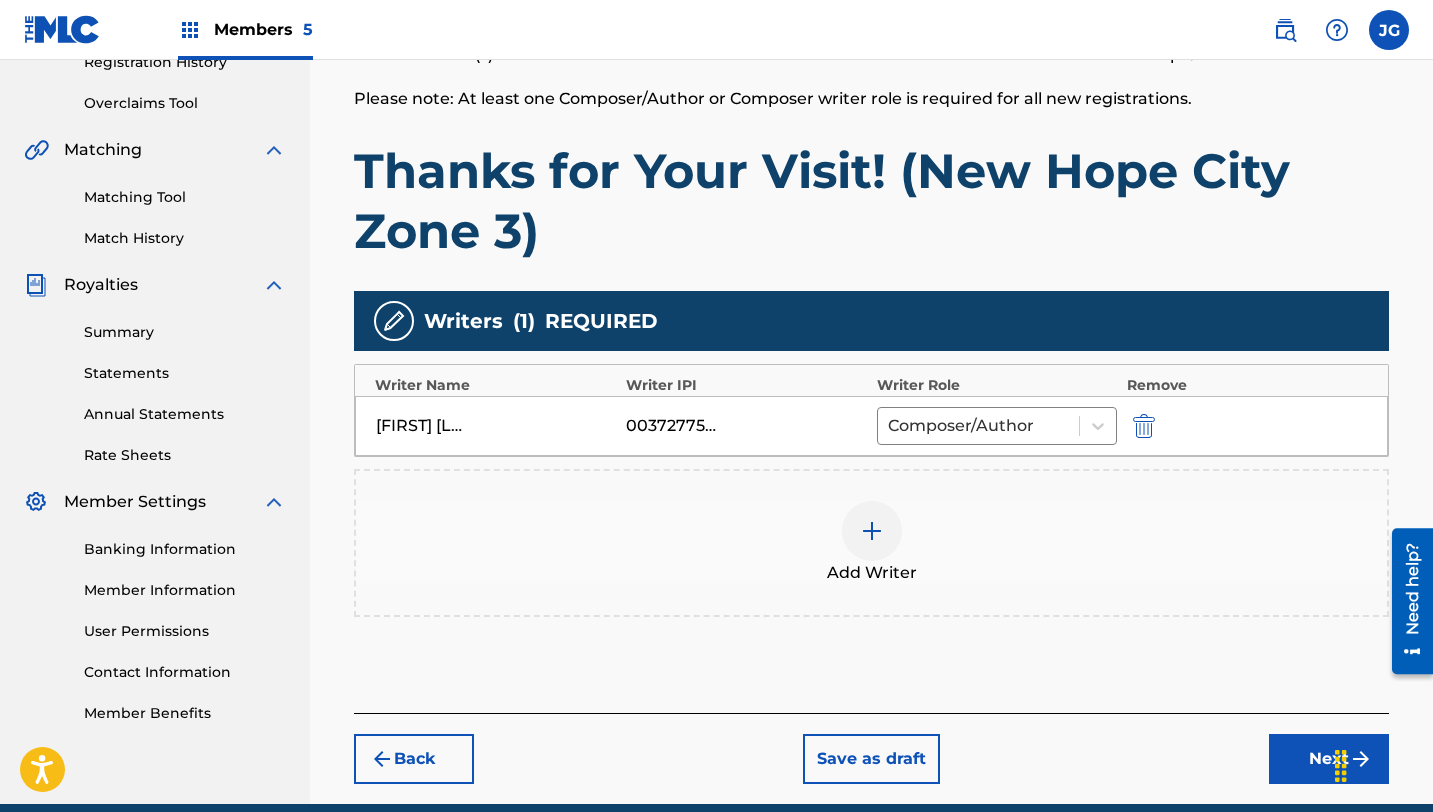 scroll, scrollTop: 434, scrollLeft: 0, axis: vertical 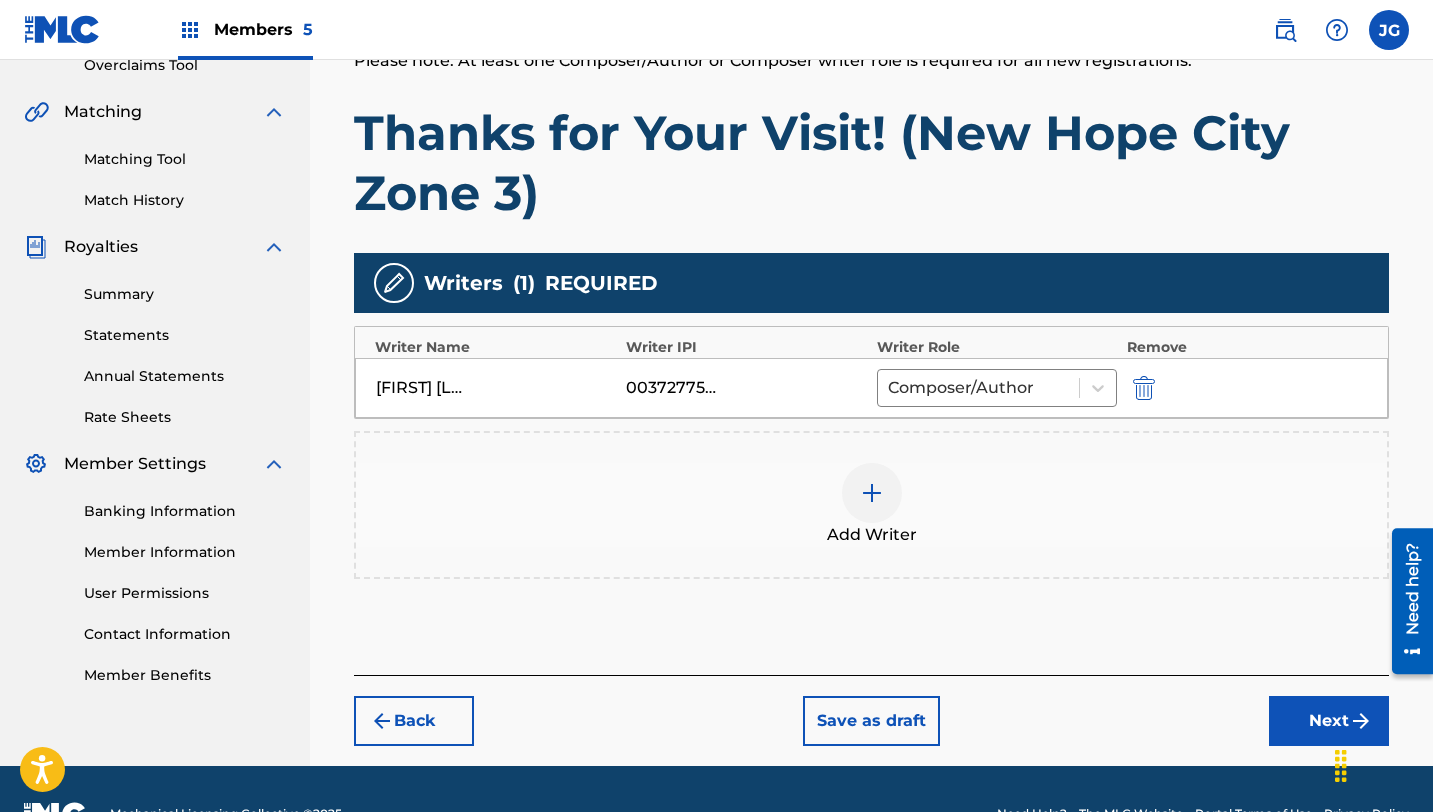 click on "Next" at bounding box center (1329, 721) 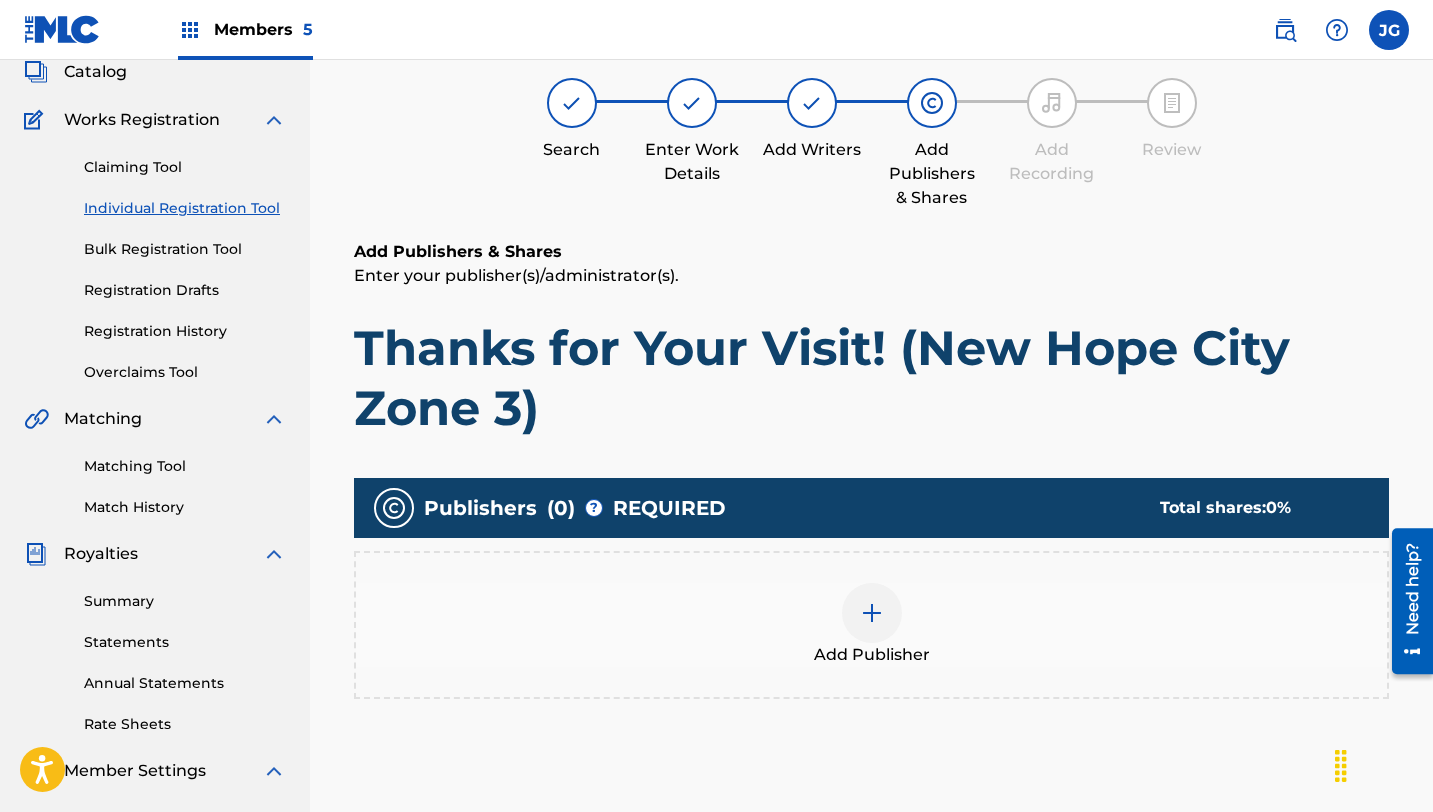 scroll, scrollTop: 90, scrollLeft: 0, axis: vertical 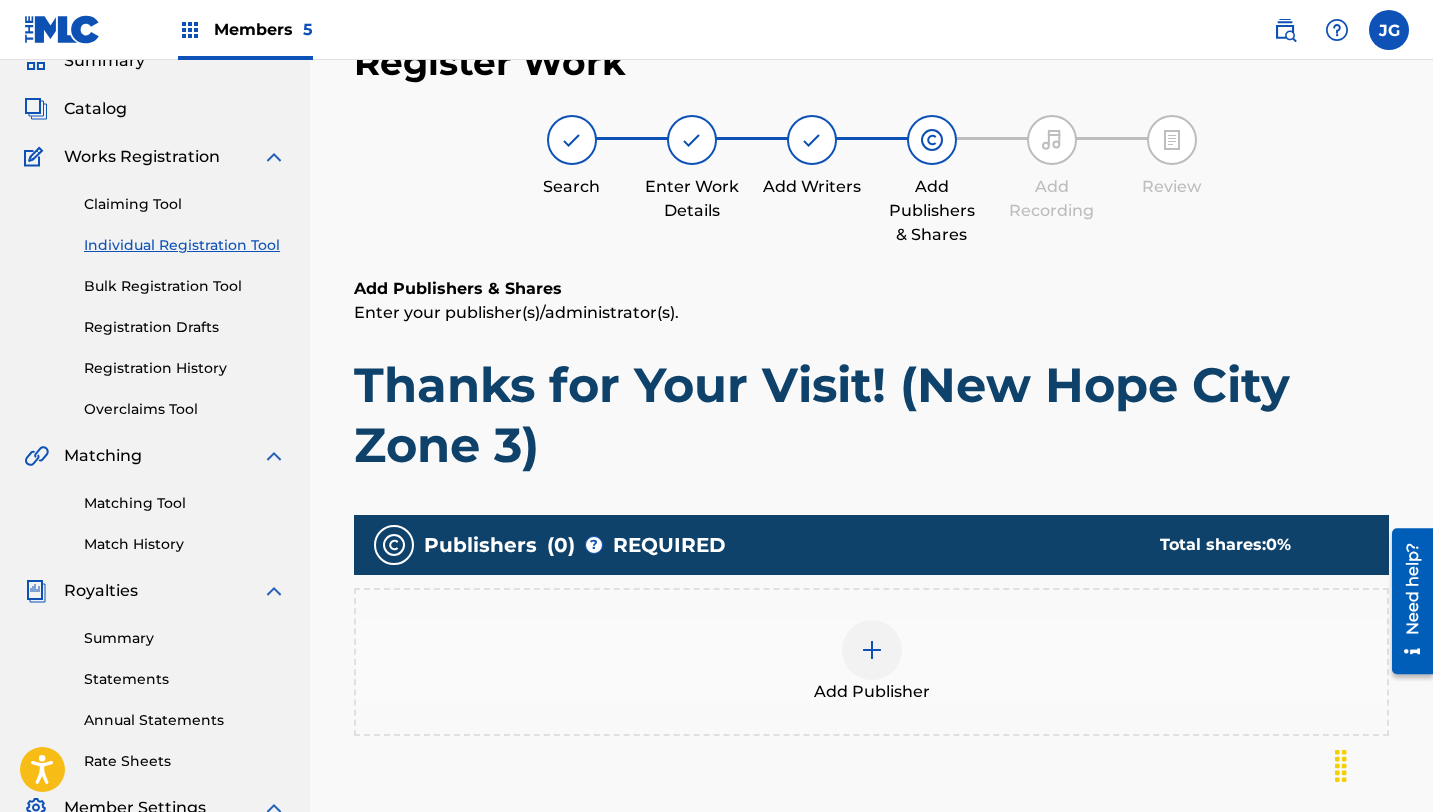 click on "Add Publisher" at bounding box center (871, 662) 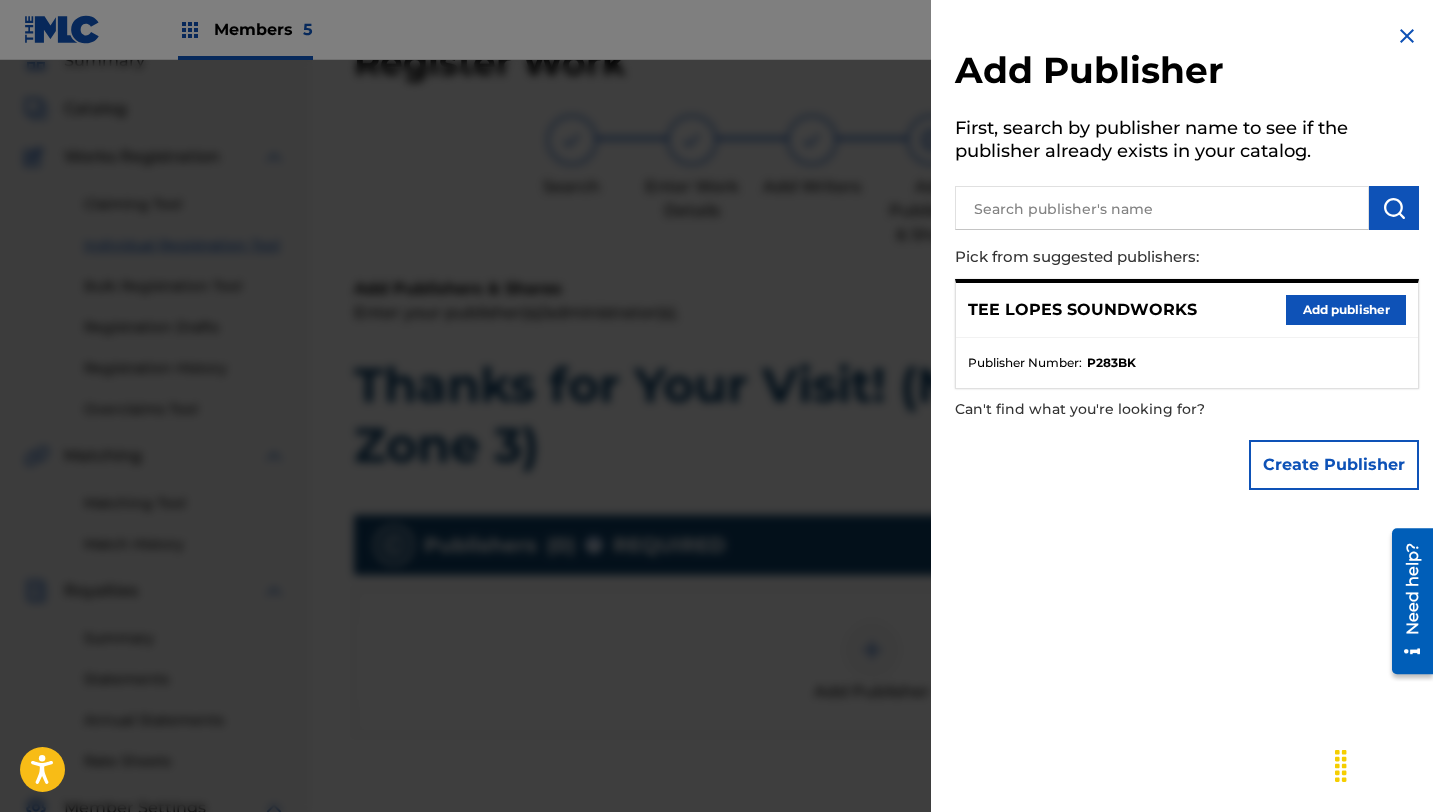 click on "Add publisher" at bounding box center [1346, 310] 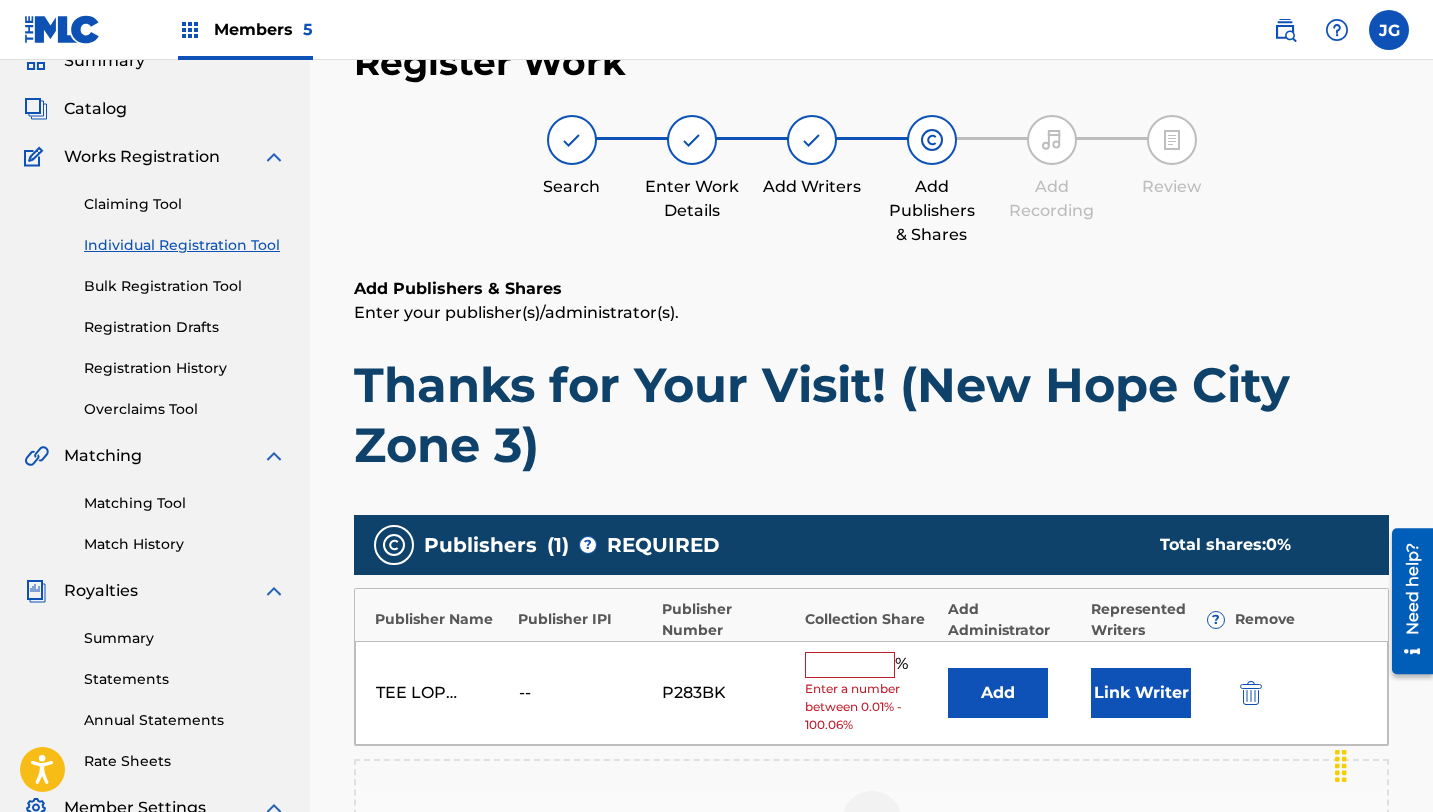 click on "Enter a number between 0.01% - 100.06%" at bounding box center (871, 707) 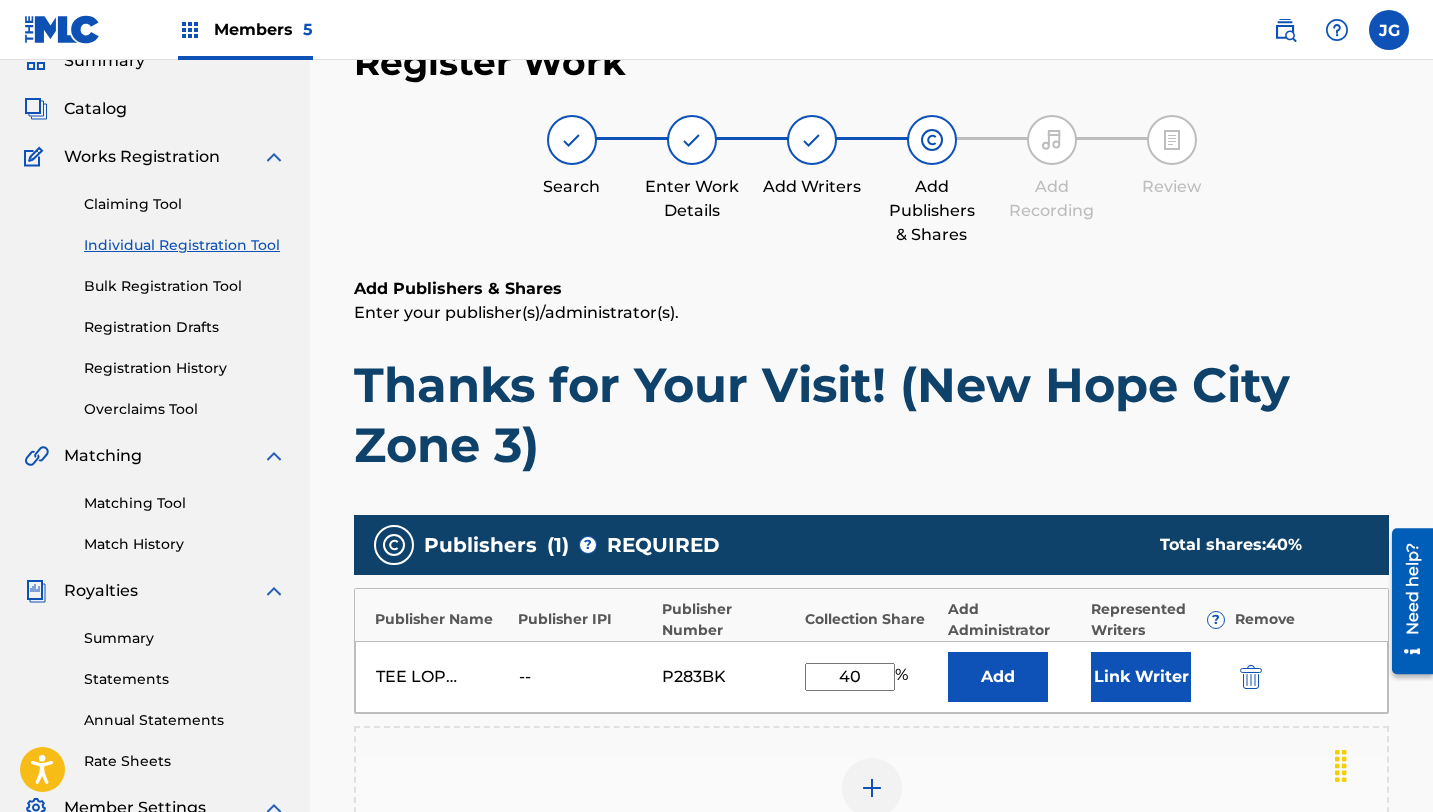 click on "Link Writer" at bounding box center (1141, 677) 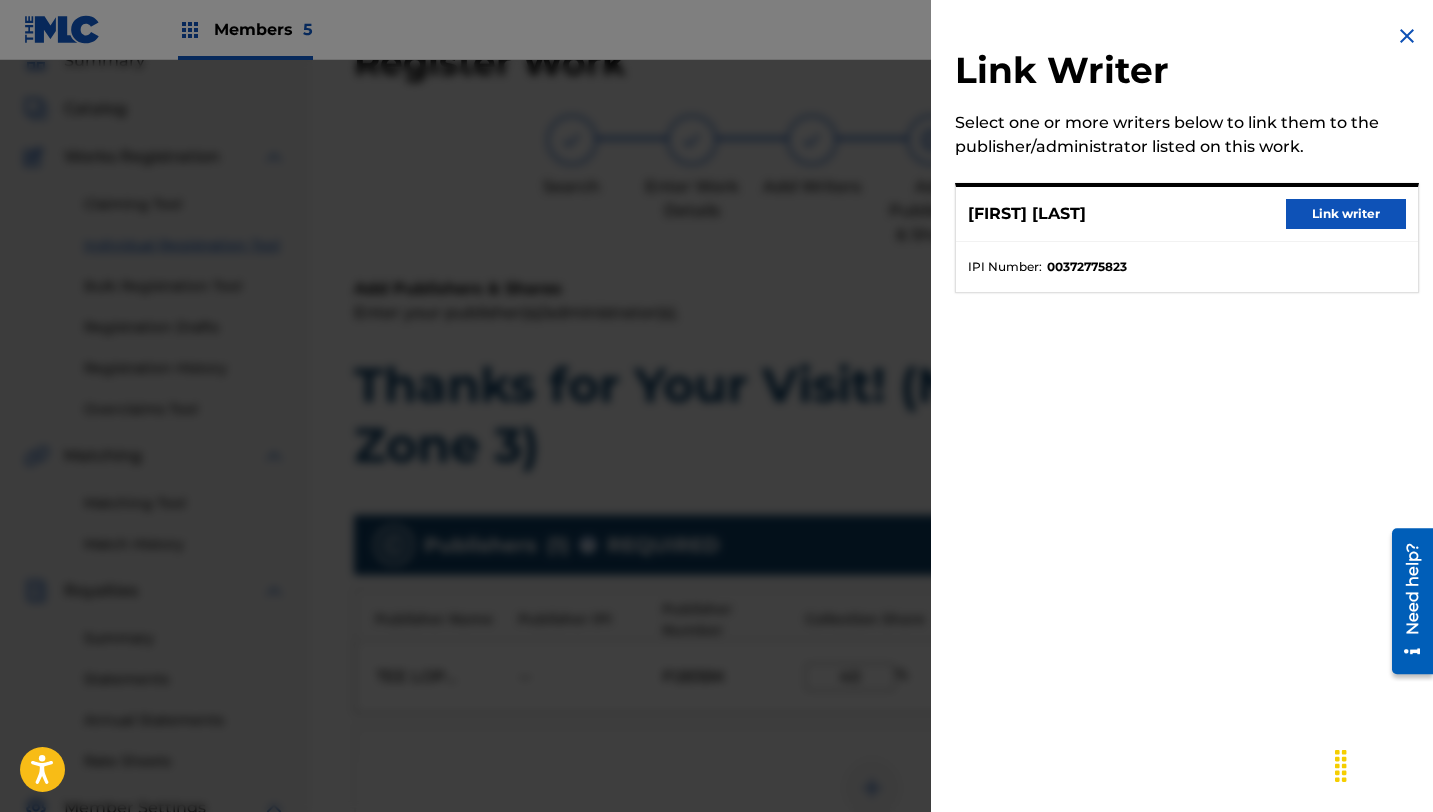 click on "Link writer" at bounding box center [1346, 214] 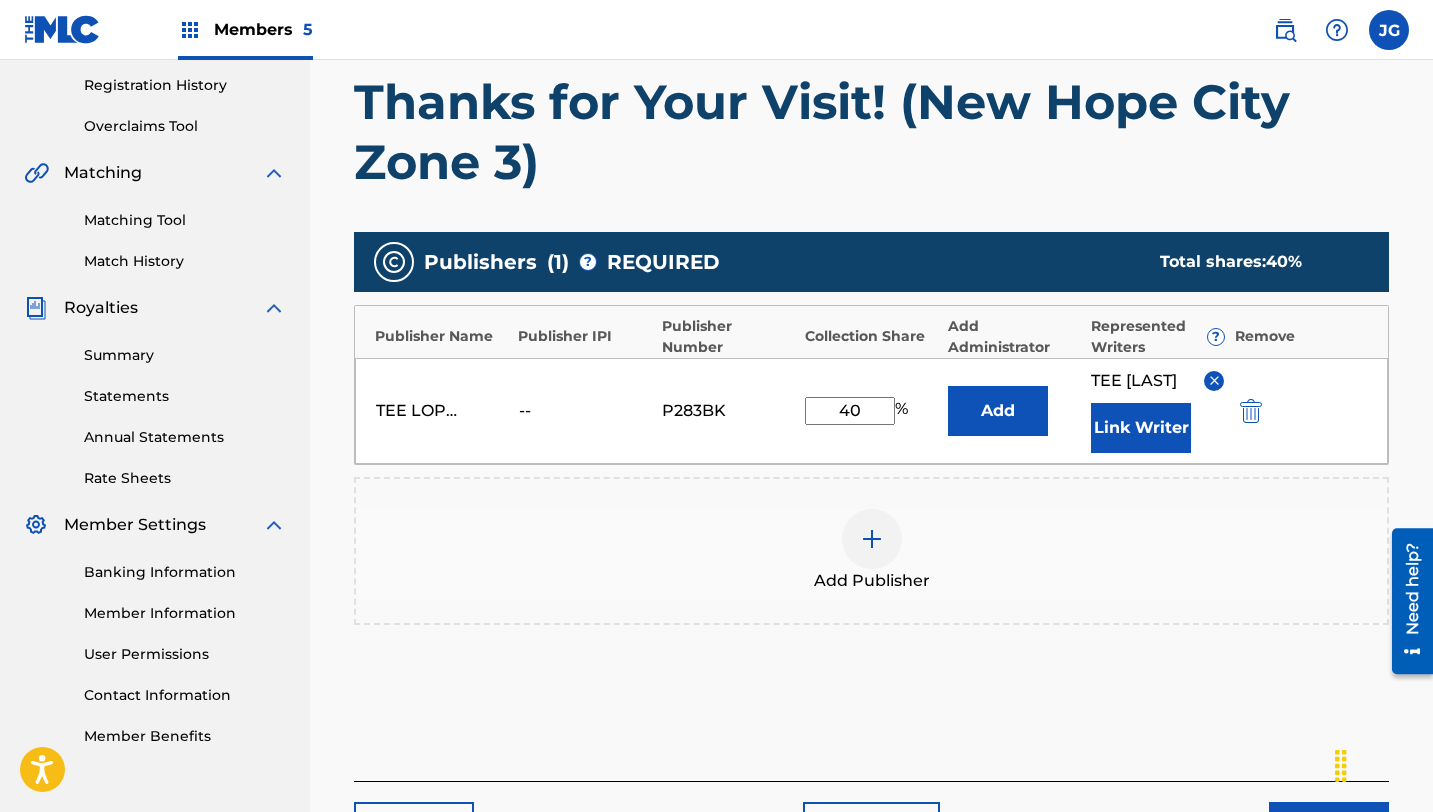 scroll, scrollTop: 529, scrollLeft: 0, axis: vertical 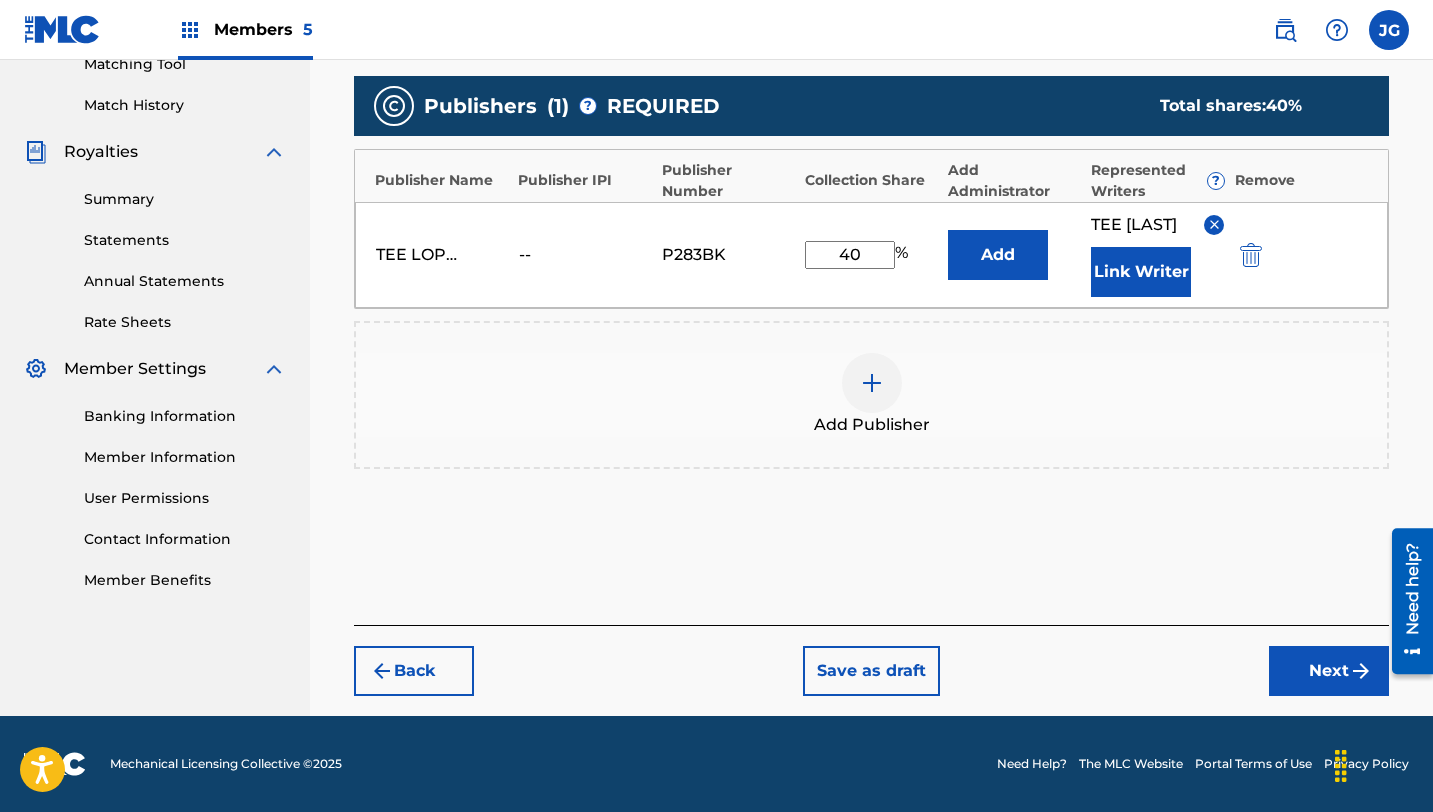 click on "Next" at bounding box center [1329, 671] 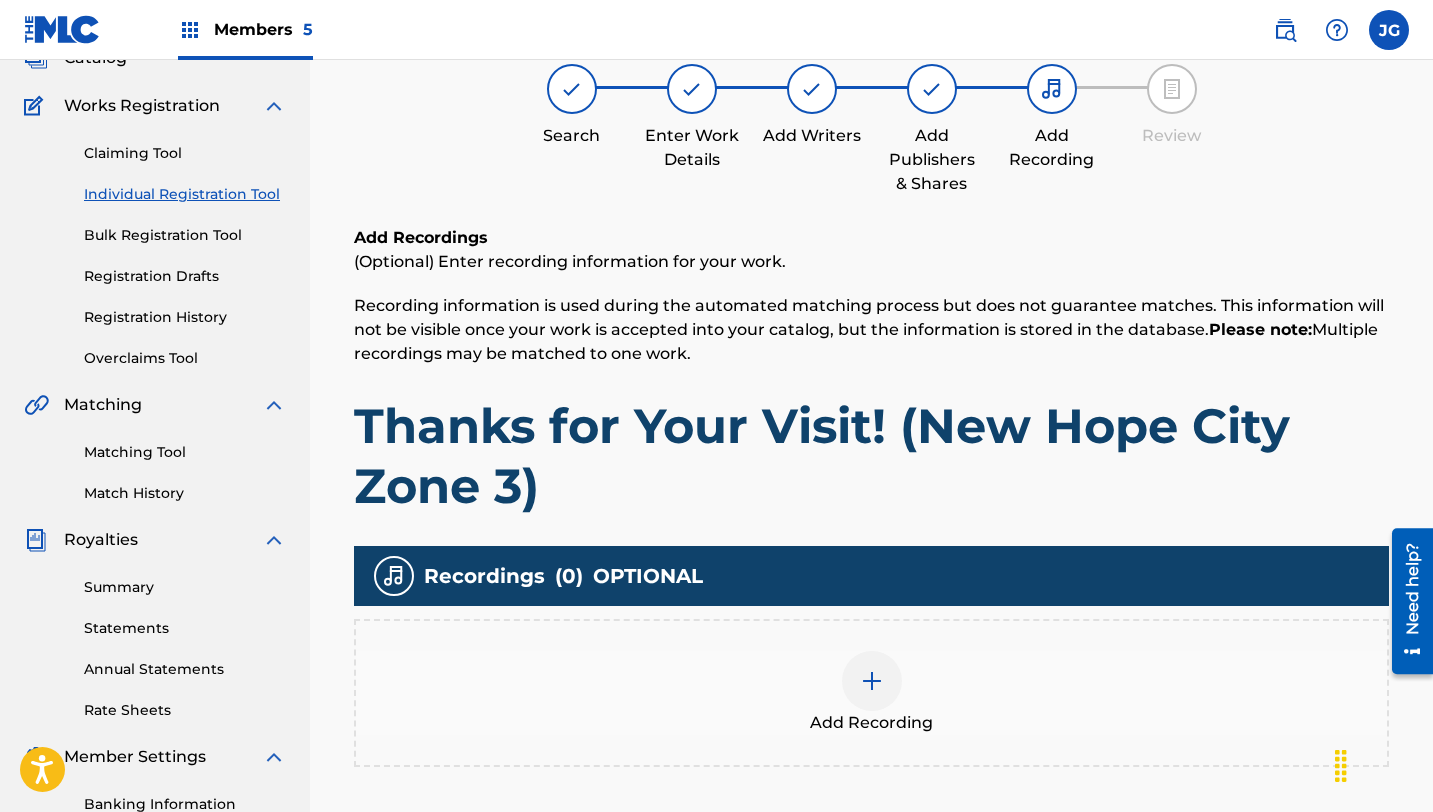 scroll, scrollTop: 90, scrollLeft: 0, axis: vertical 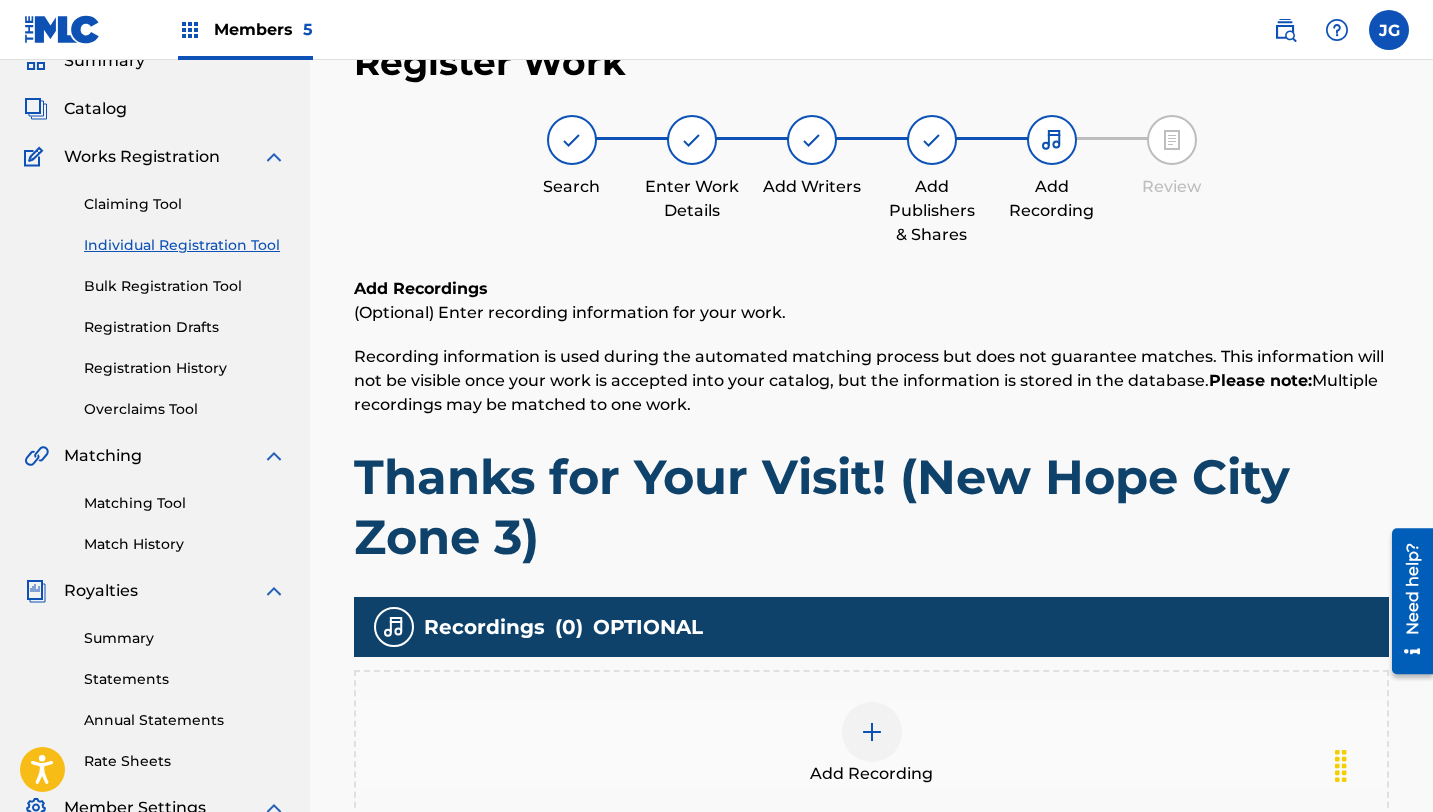 click at bounding box center (872, 732) 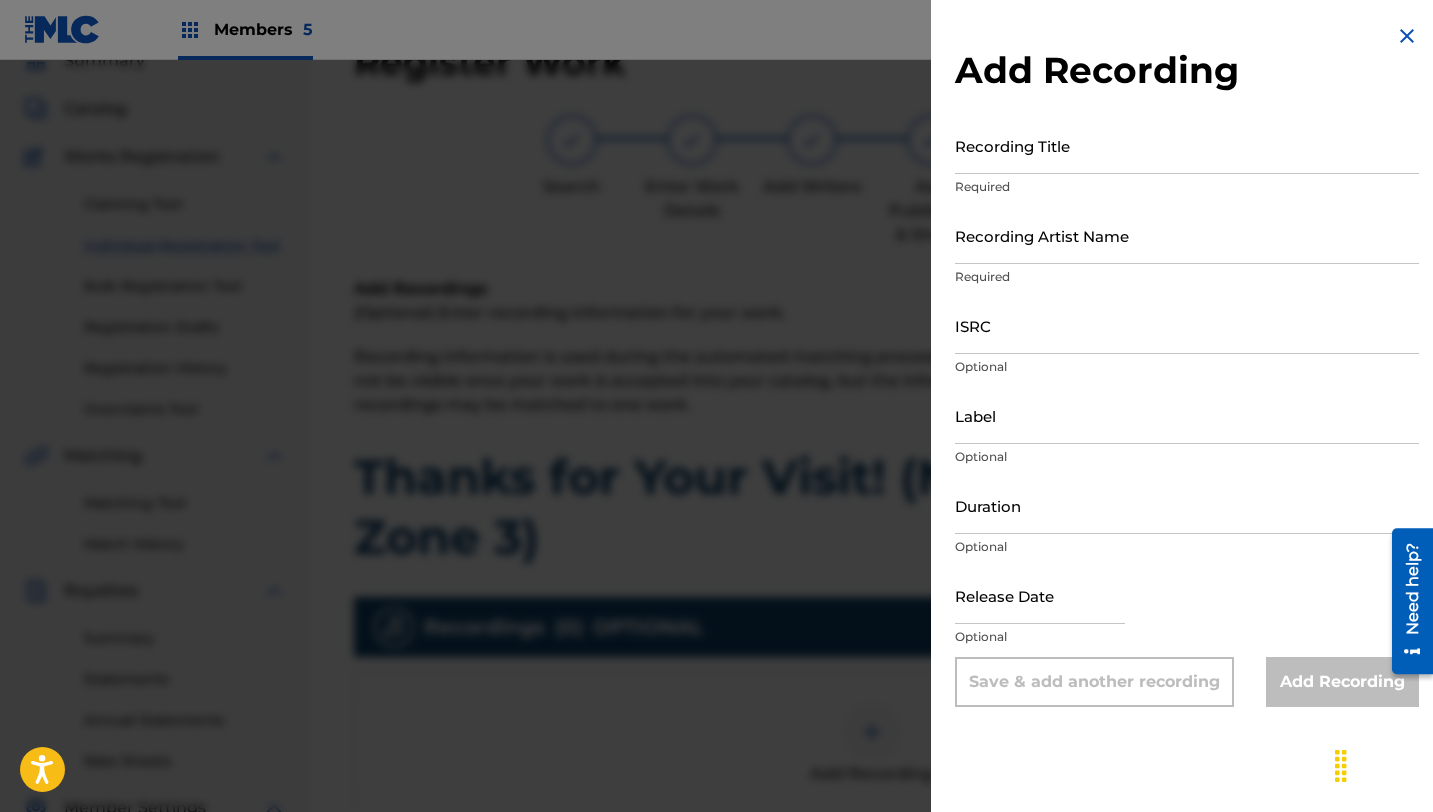 click at bounding box center (716, 466) 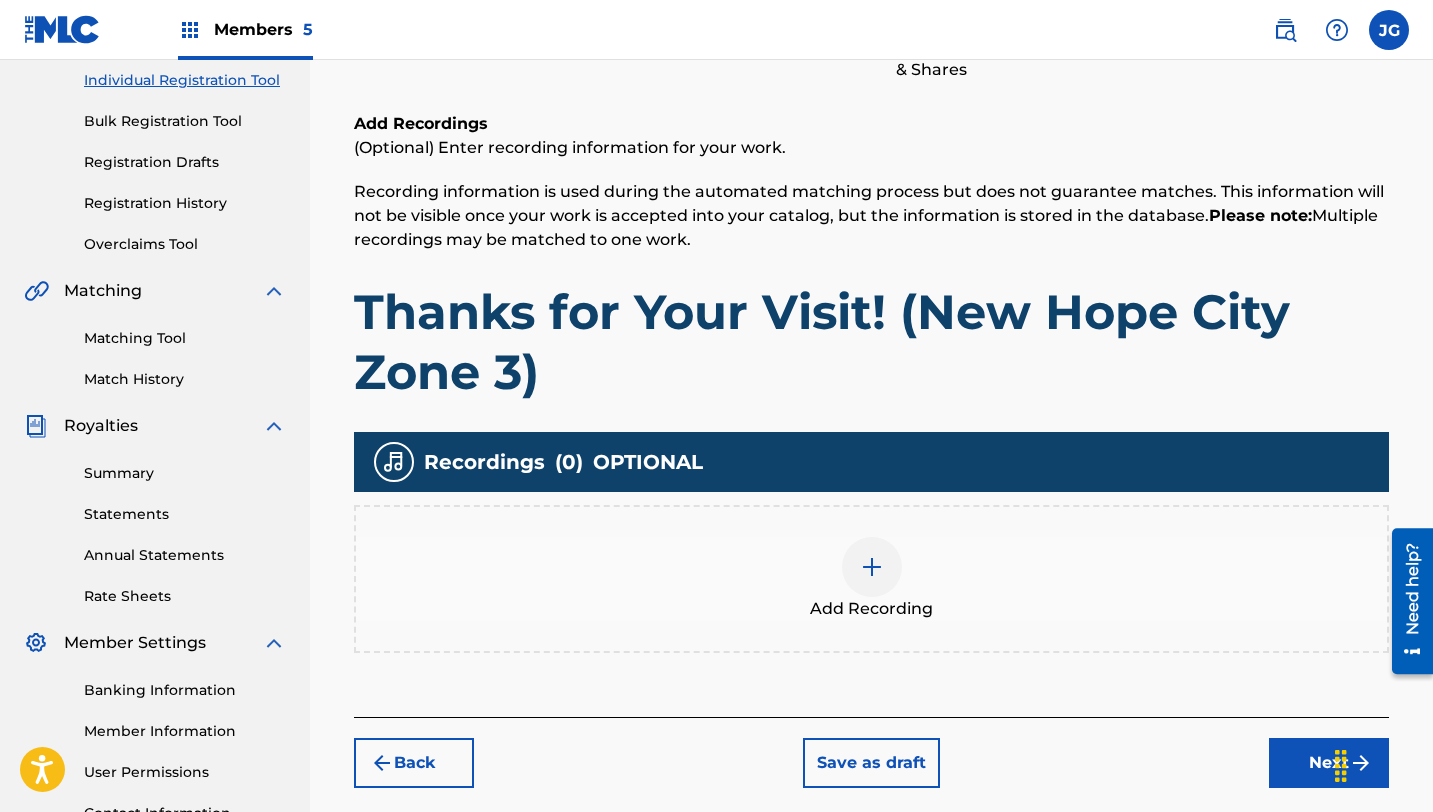 scroll, scrollTop: 258, scrollLeft: 0, axis: vertical 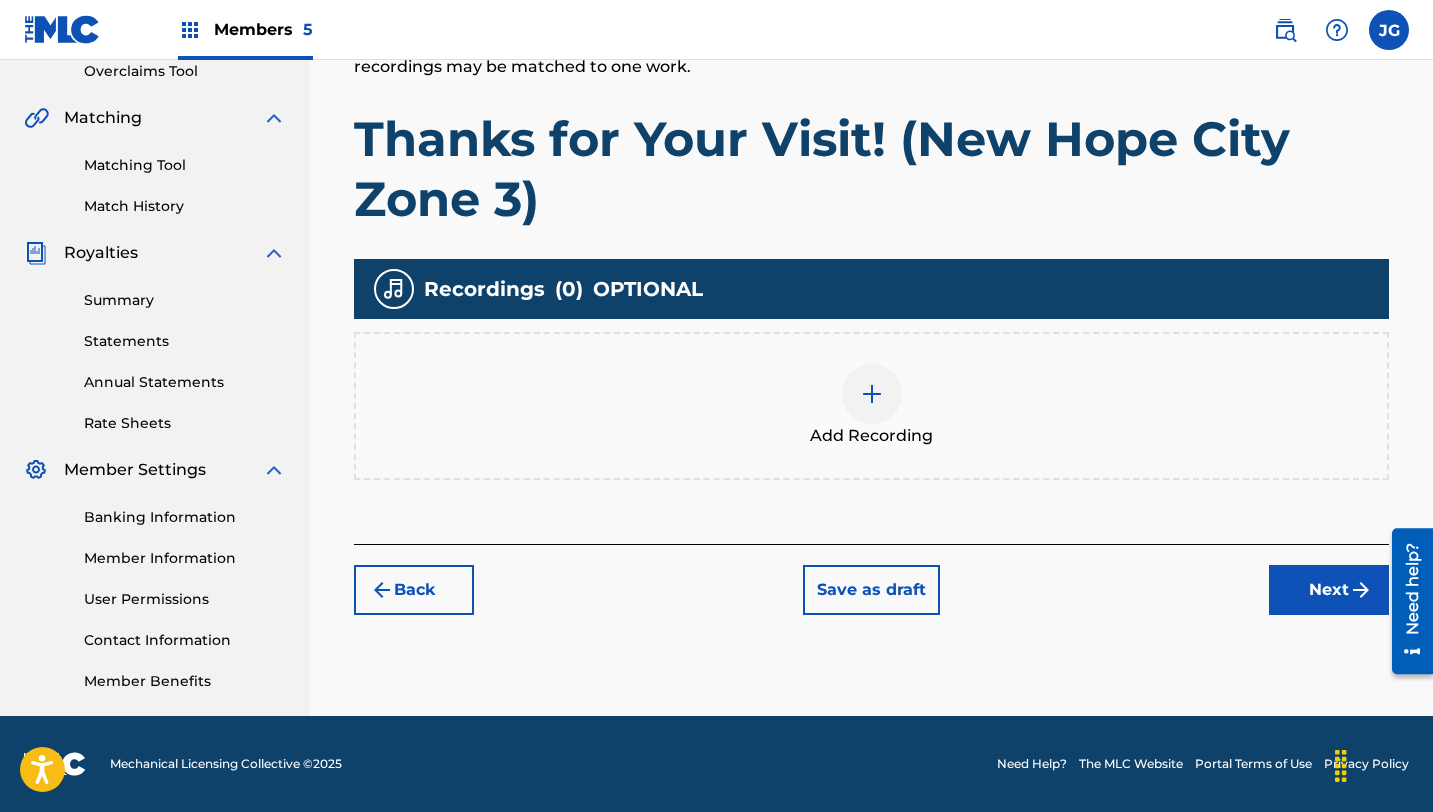 click on "Next" at bounding box center (1329, 590) 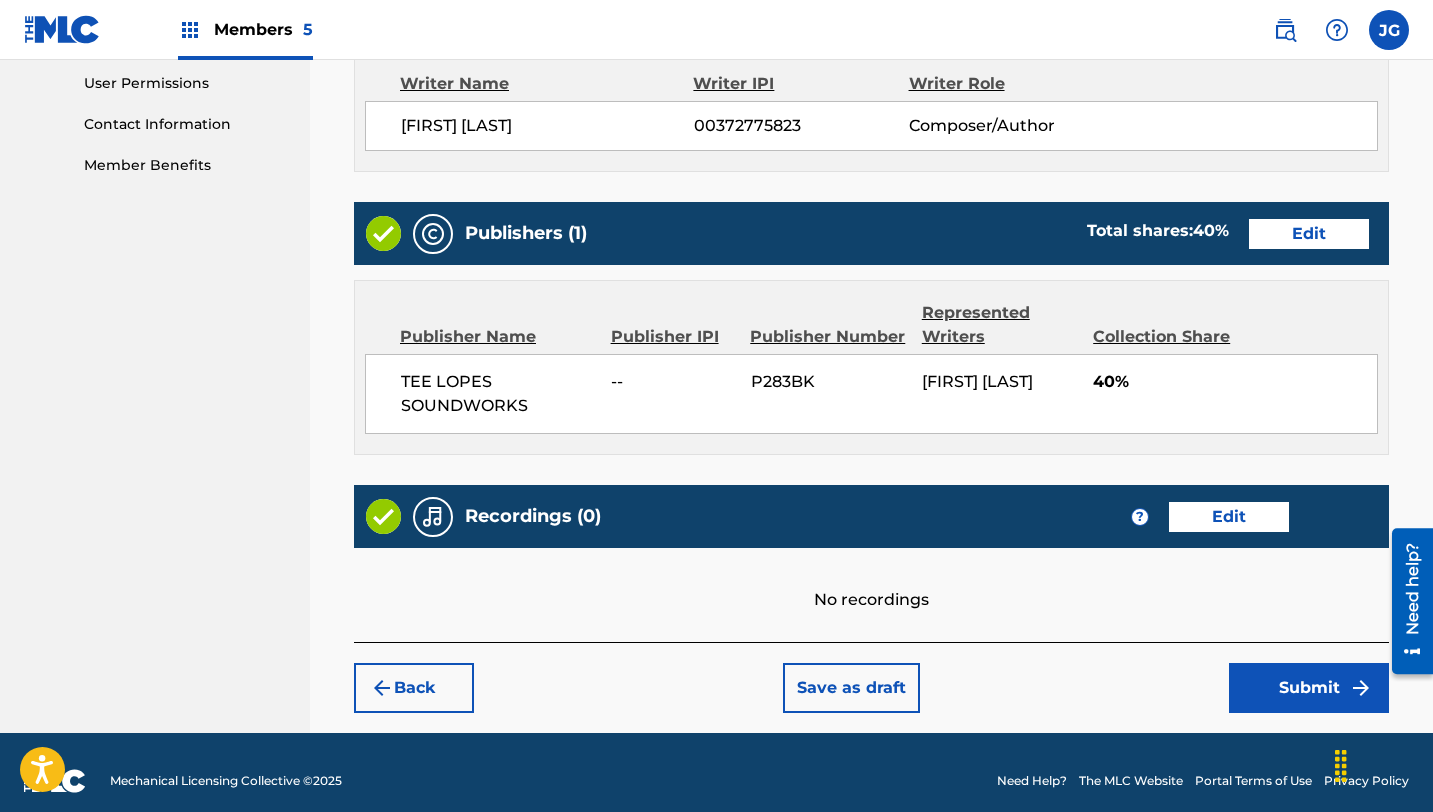 scroll, scrollTop: 960, scrollLeft: 0, axis: vertical 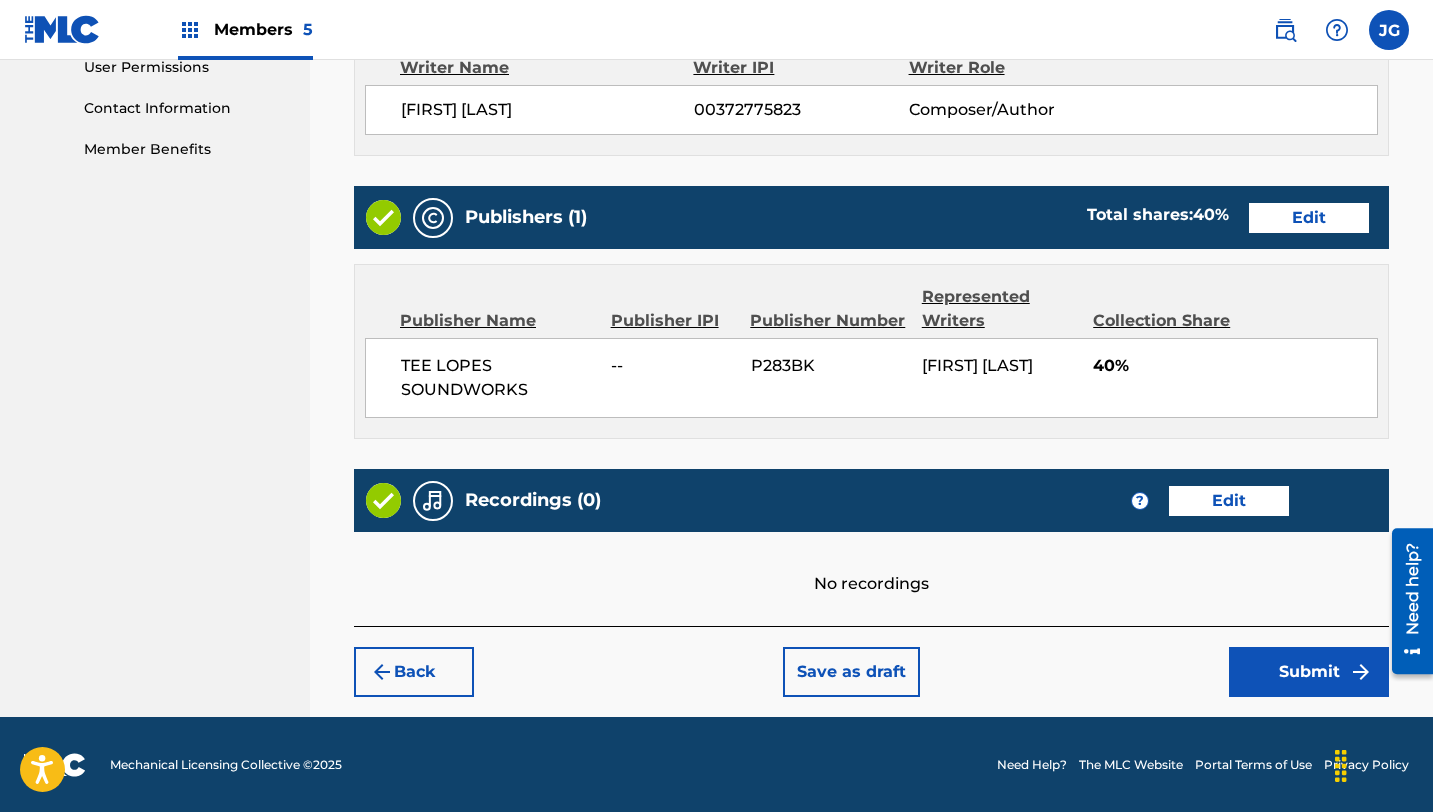 click on "Submit" at bounding box center (1309, 672) 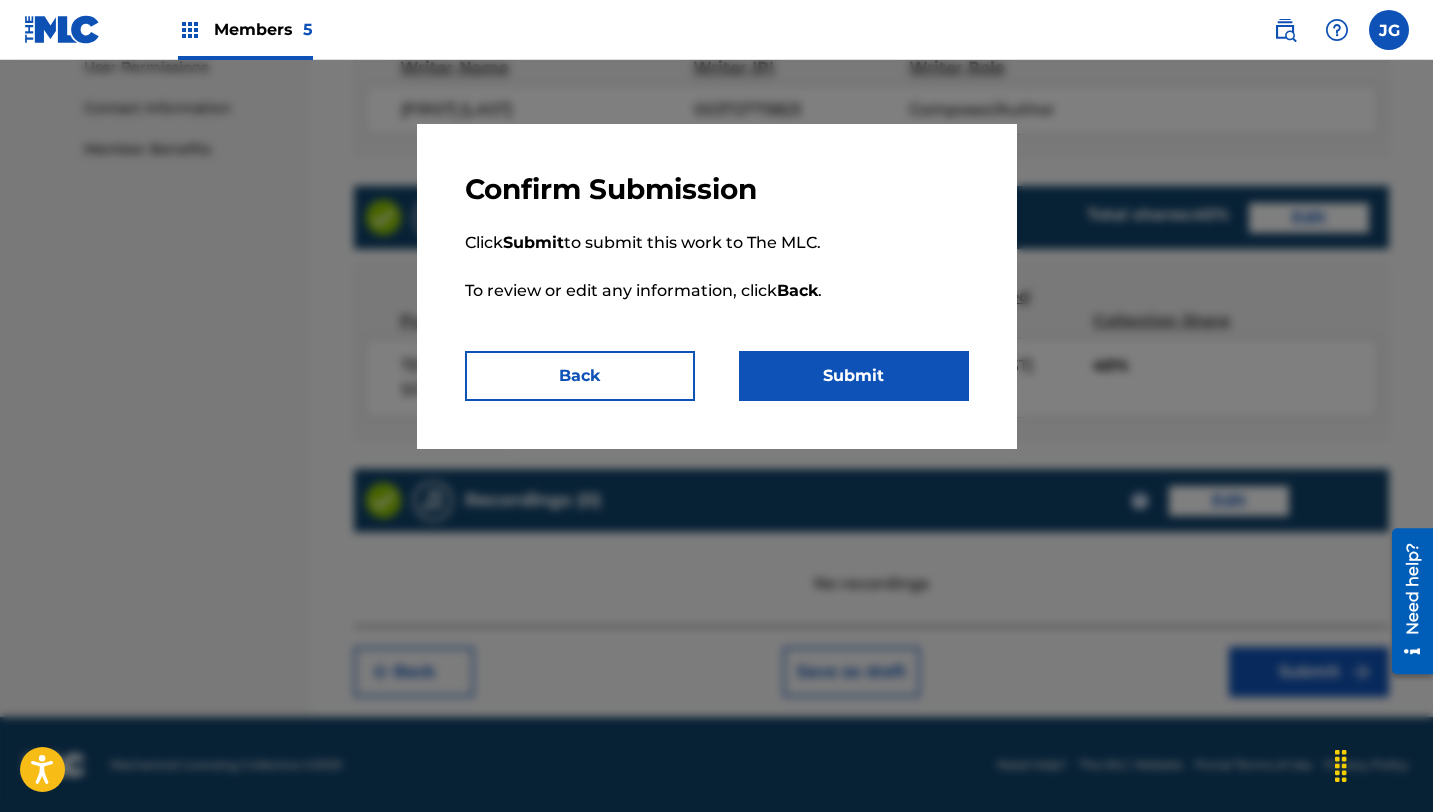 click on "Confirm Submission Click  Submit  to submit this work to The MLC. To review or edit any information, click  Back . Back Submit" at bounding box center [717, 286] 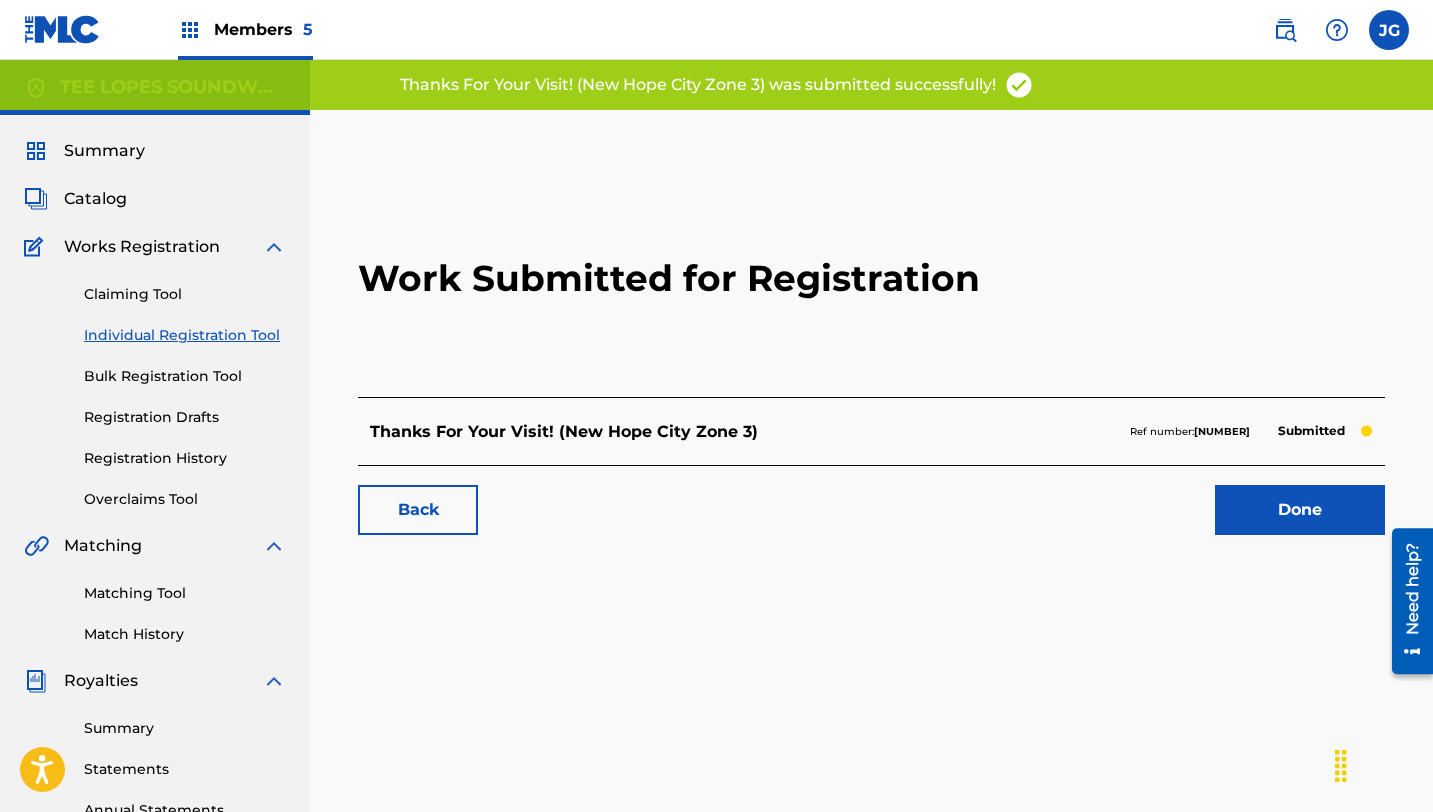 click on "Done" at bounding box center (1300, 510) 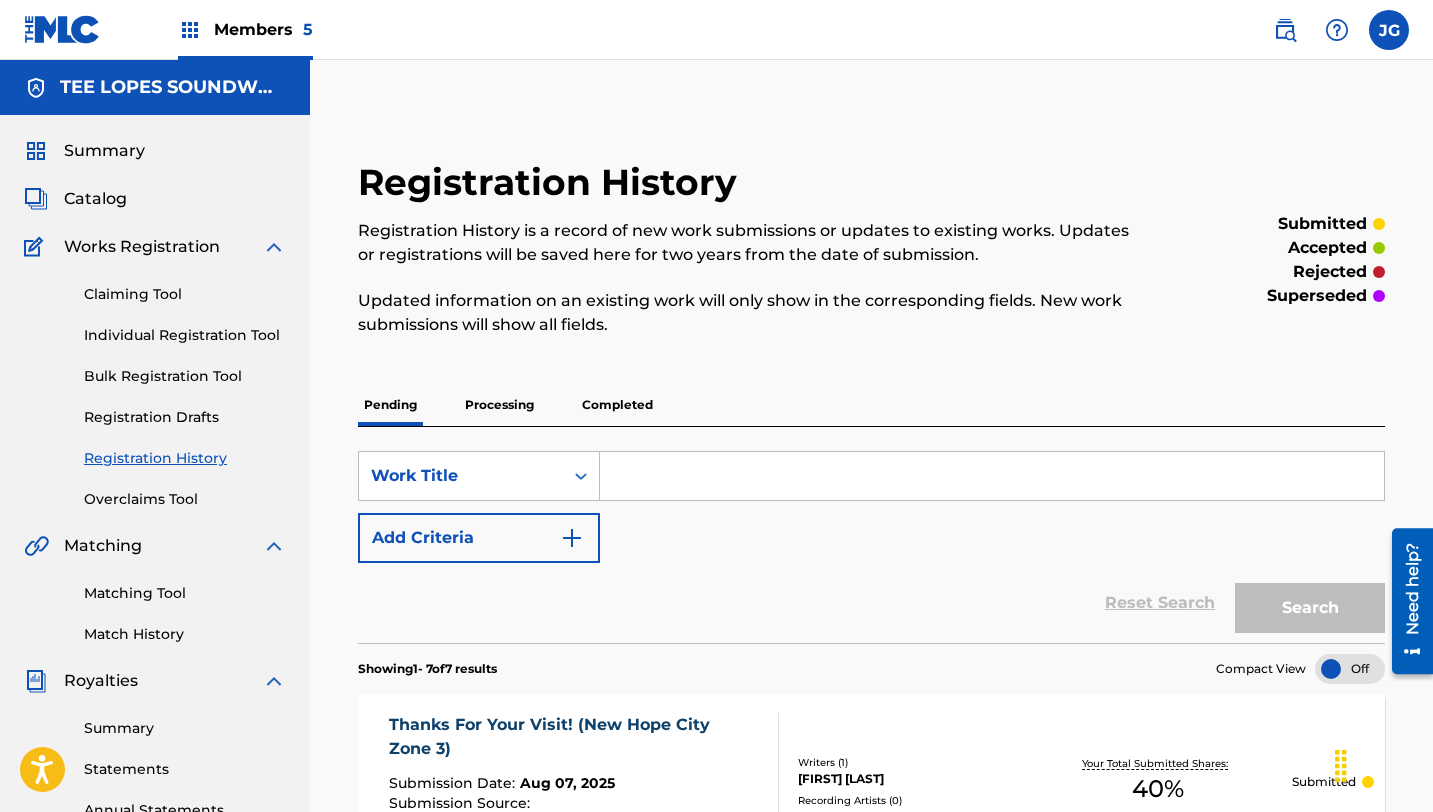 click on "Claiming Tool Individual Registration Tool Bulk Registration Tool Registration Drafts Registration History Overclaims Tool" at bounding box center (155, 384) 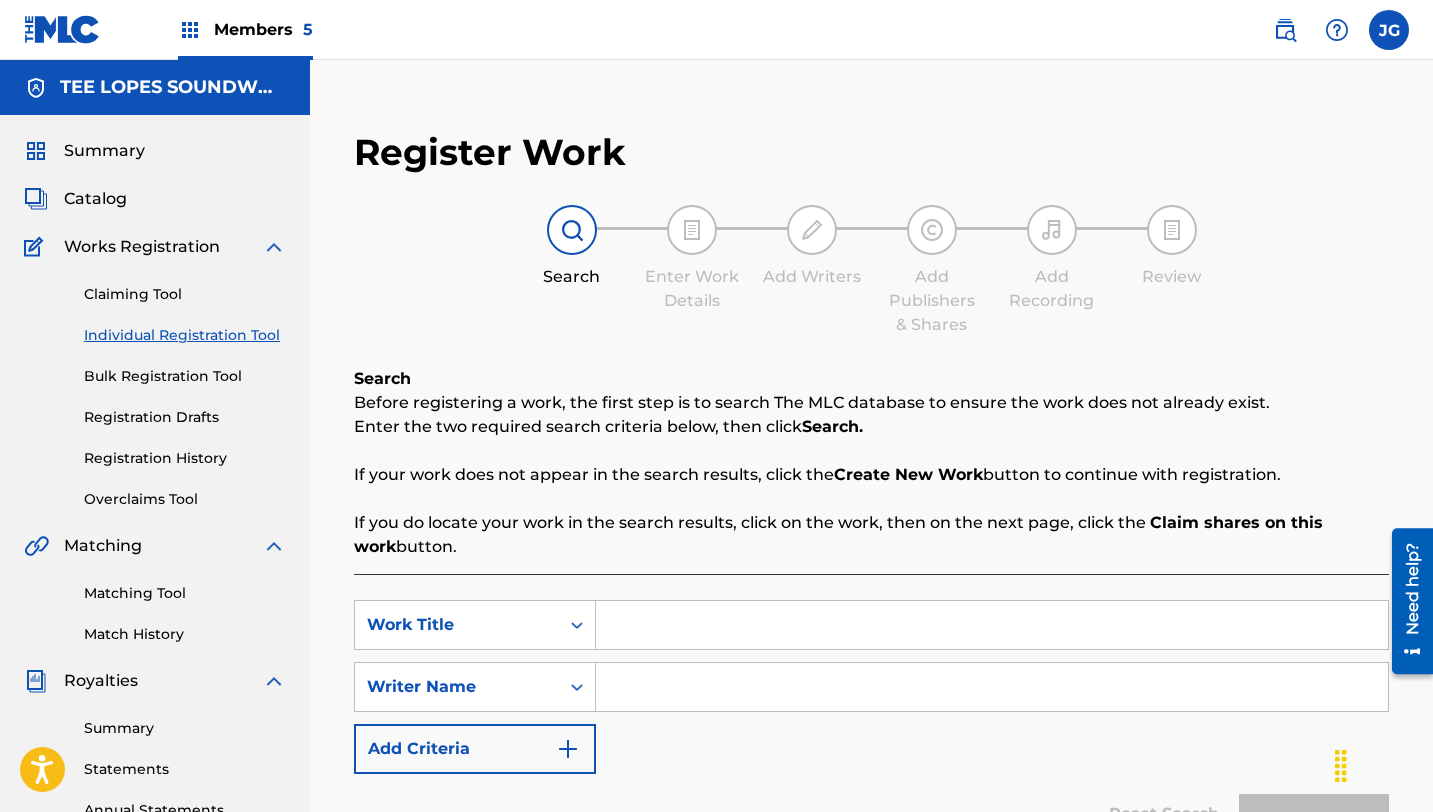click at bounding box center (992, 625) 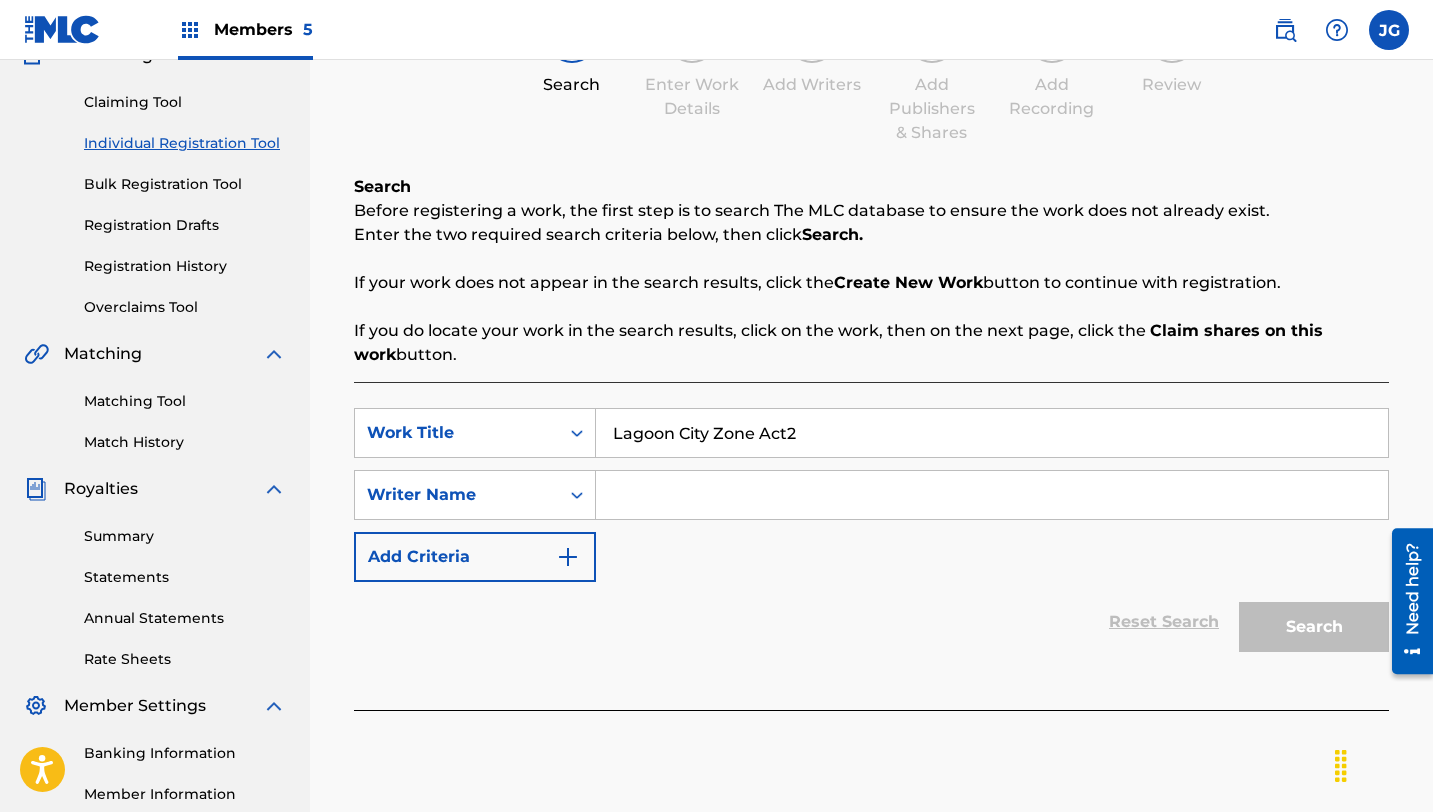 scroll, scrollTop: 277, scrollLeft: 0, axis: vertical 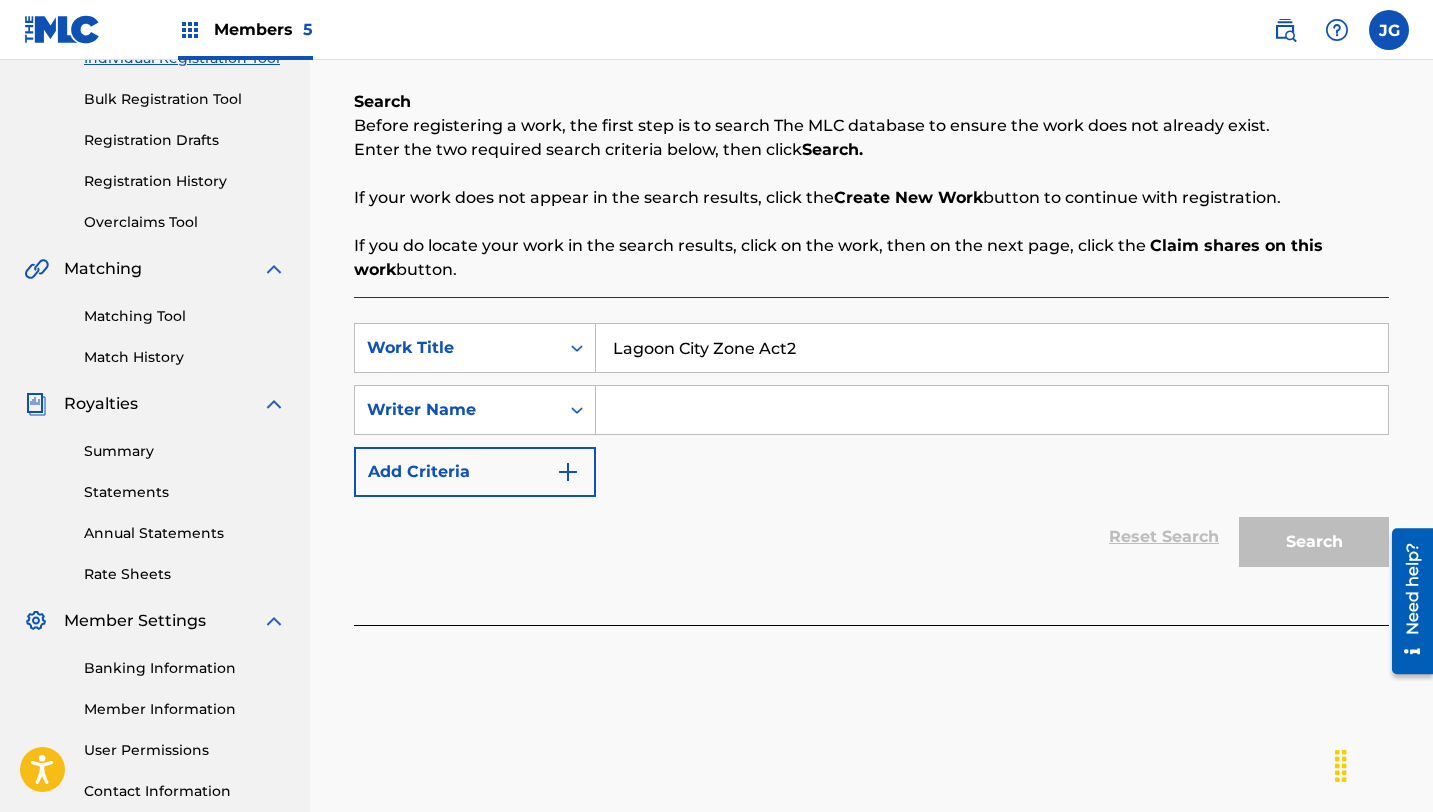type on "Lagoon City Zone Act2" 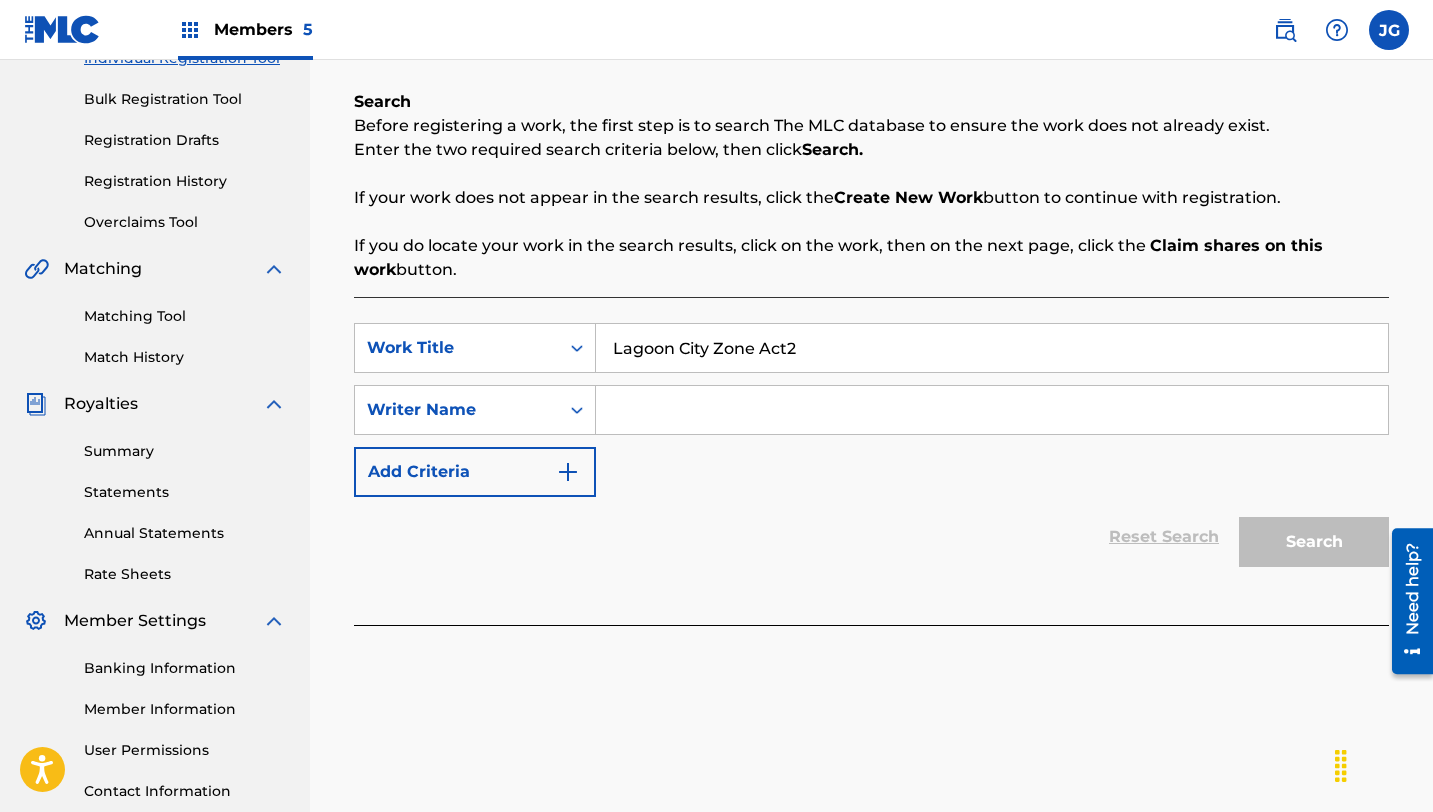 type on "tee lopes" 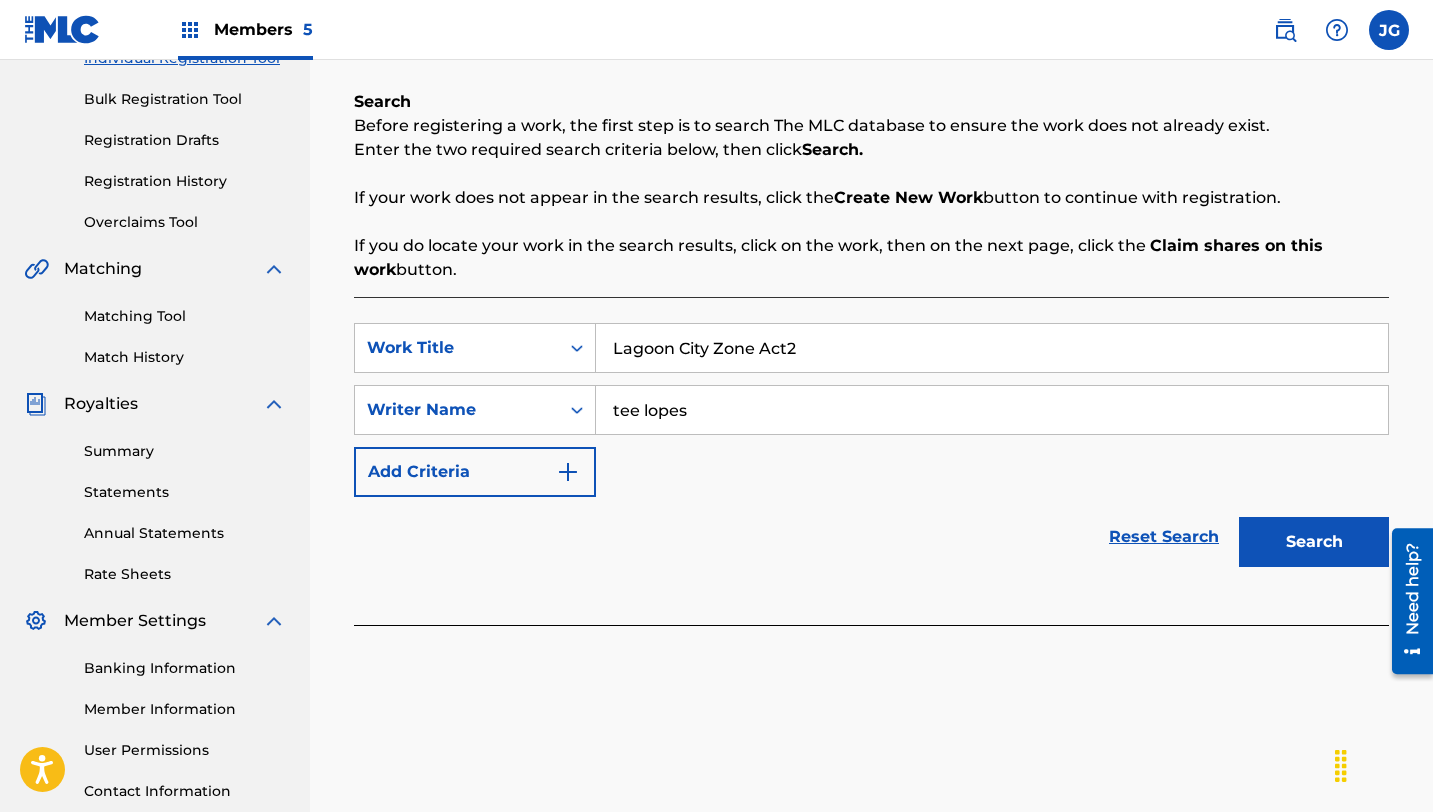 click on "Add Criteria" at bounding box center (475, 472) 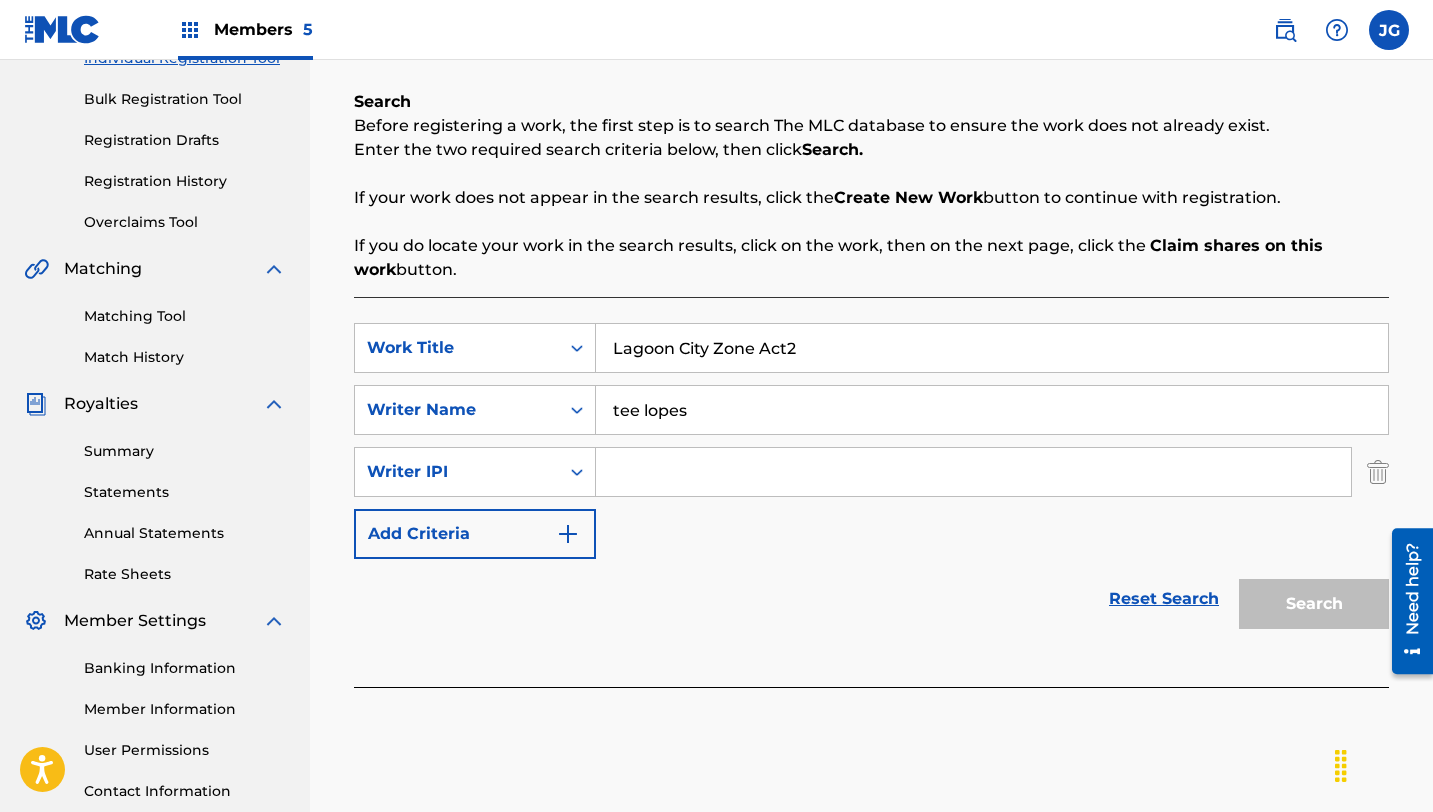 click at bounding box center [973, 472] 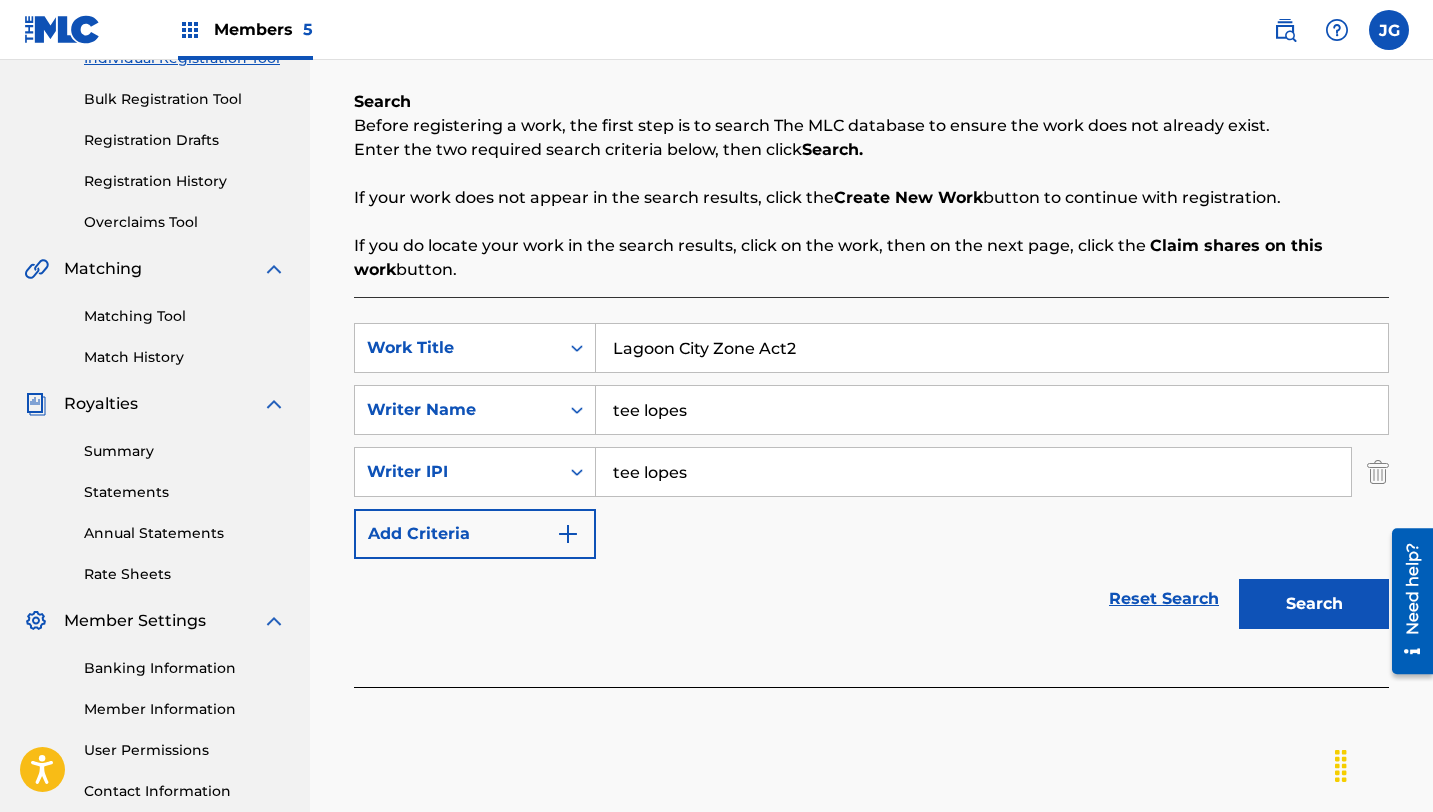 click on "Search" at bounding box center [1314, 604] 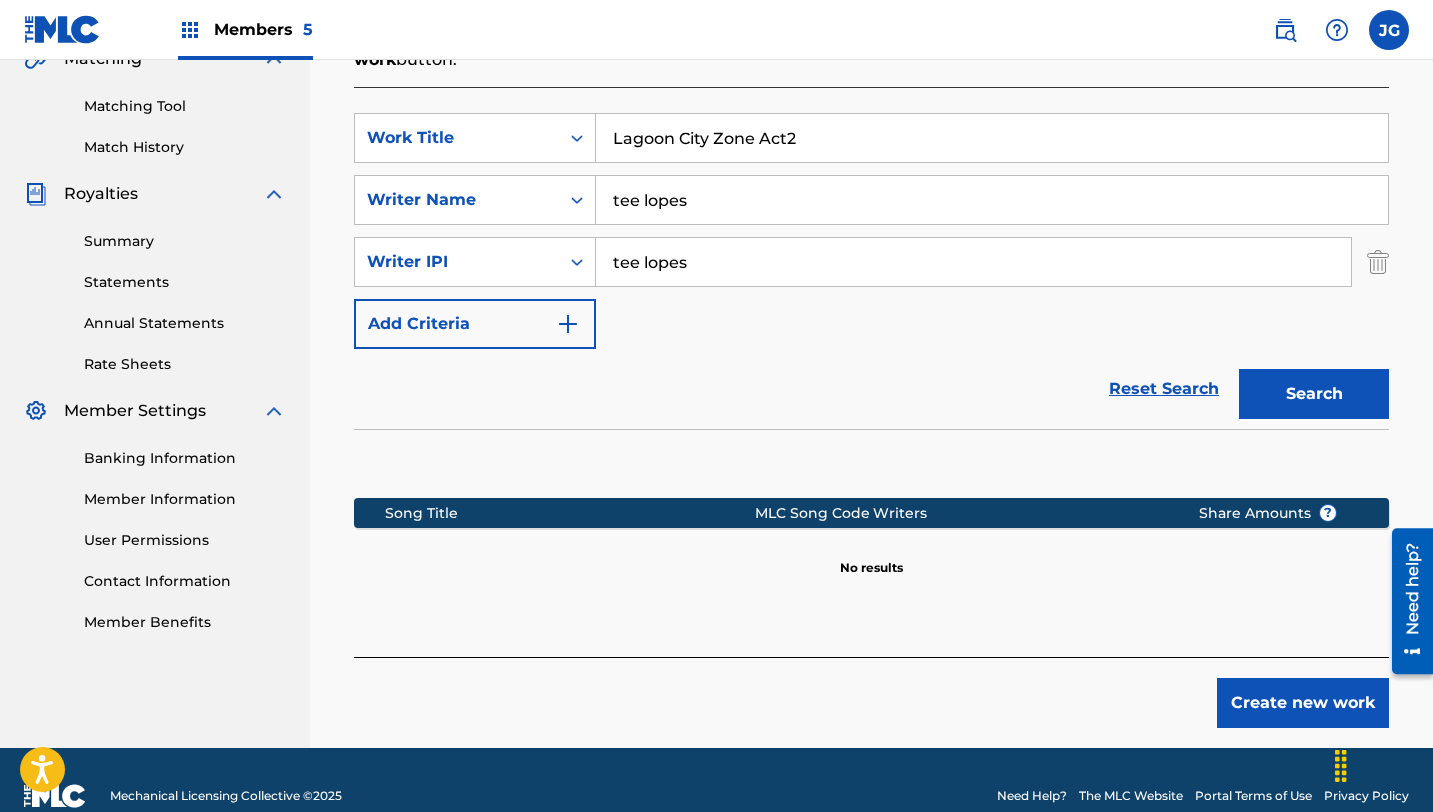 scroll, scrollTop: 519, scrollLeft: 0, axis: vertical 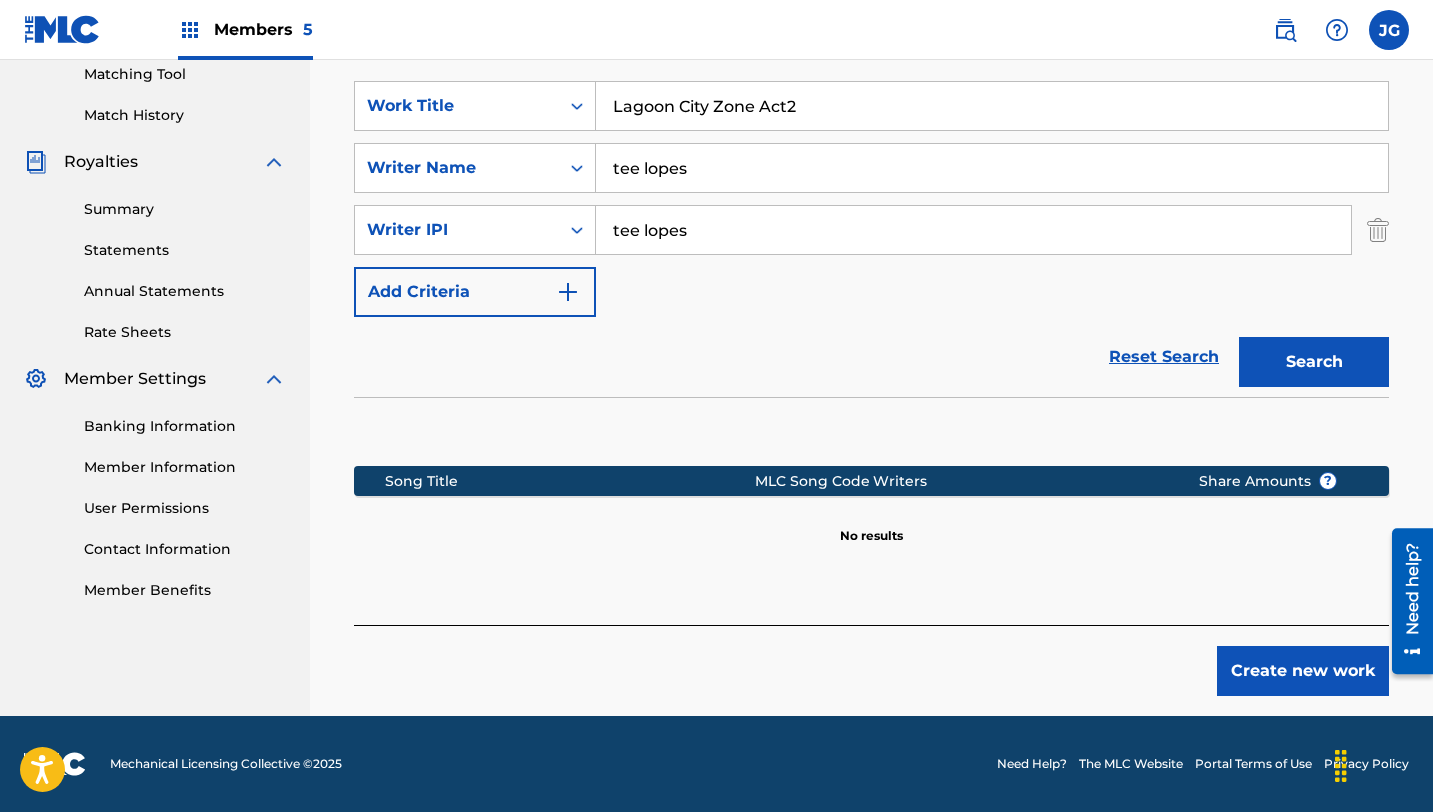 click on "Create new work" at bounding box center (1303, 671) 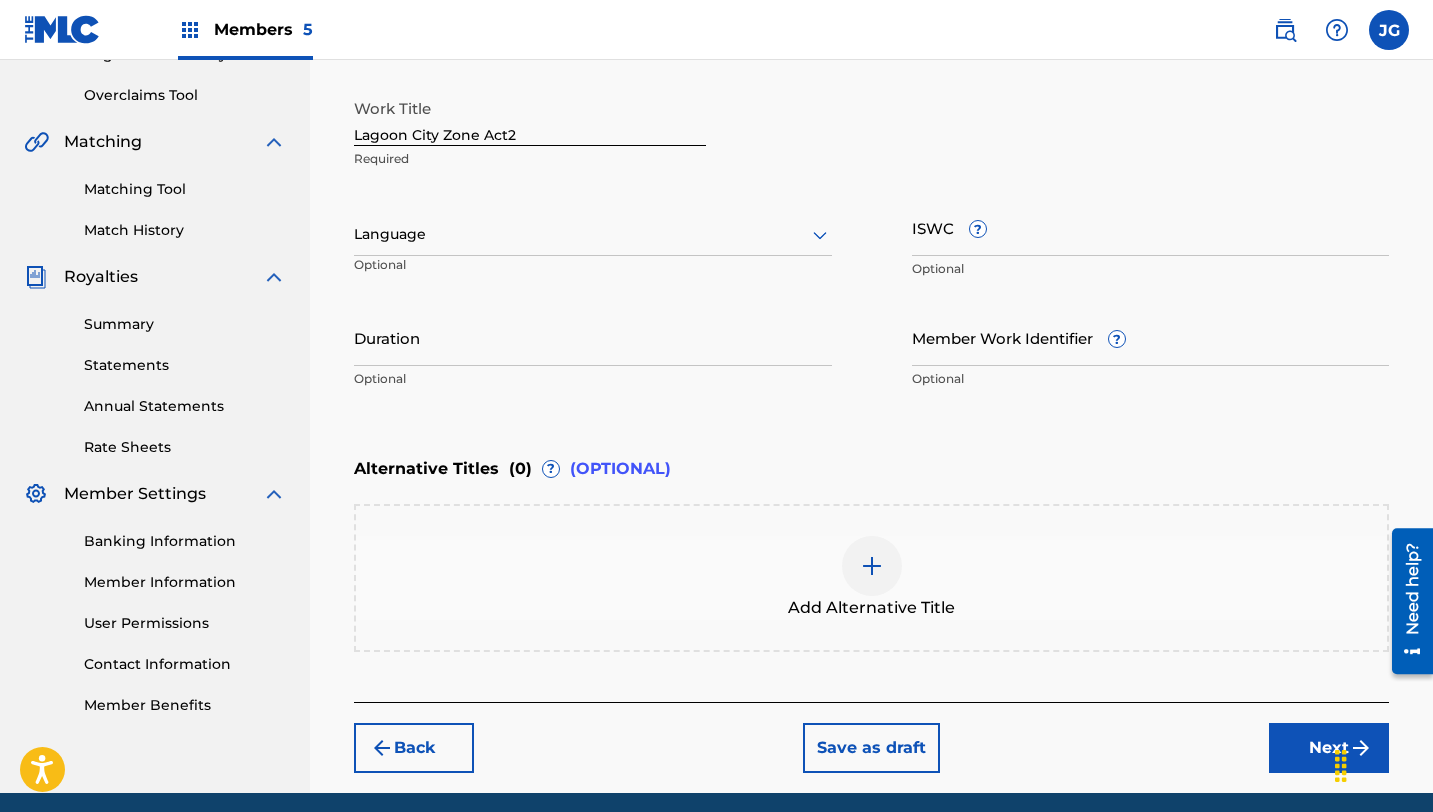 scroll, scrollTop: 480, scrollLeft: 0, axis: vertical 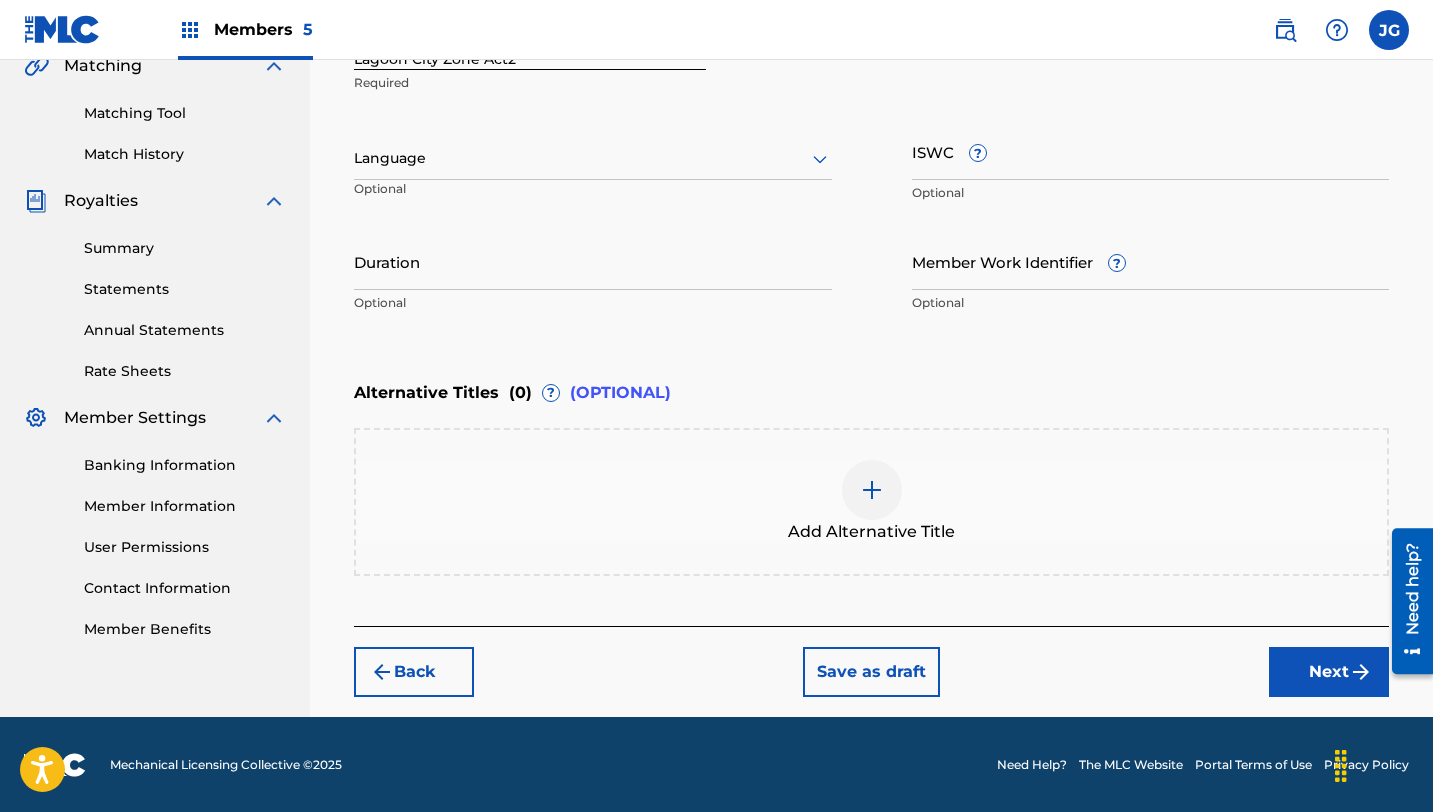 click on "Next" at bounding box center [1329, 672] 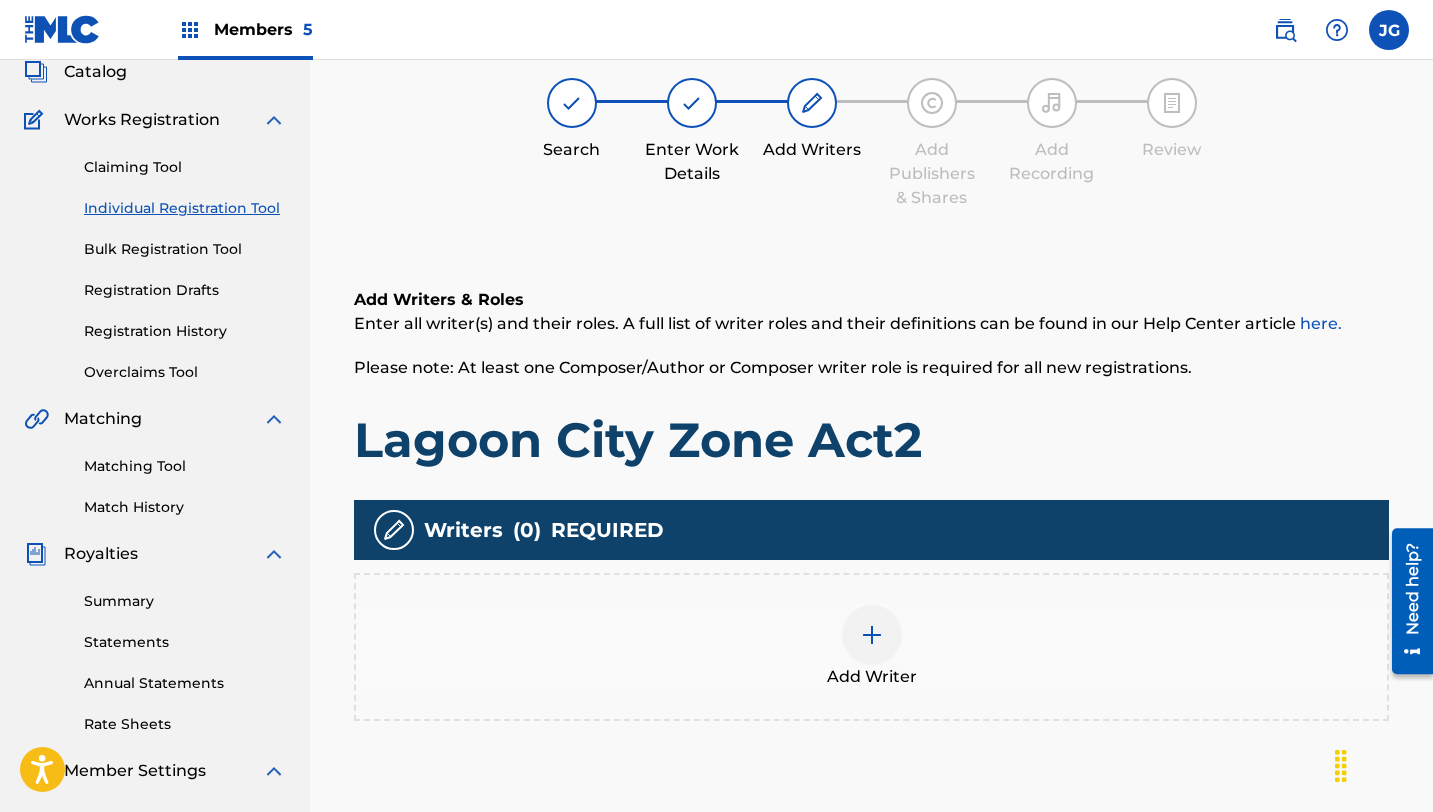 scroll, scrollTop: 90, scrollLeft: 0, axis: vertical 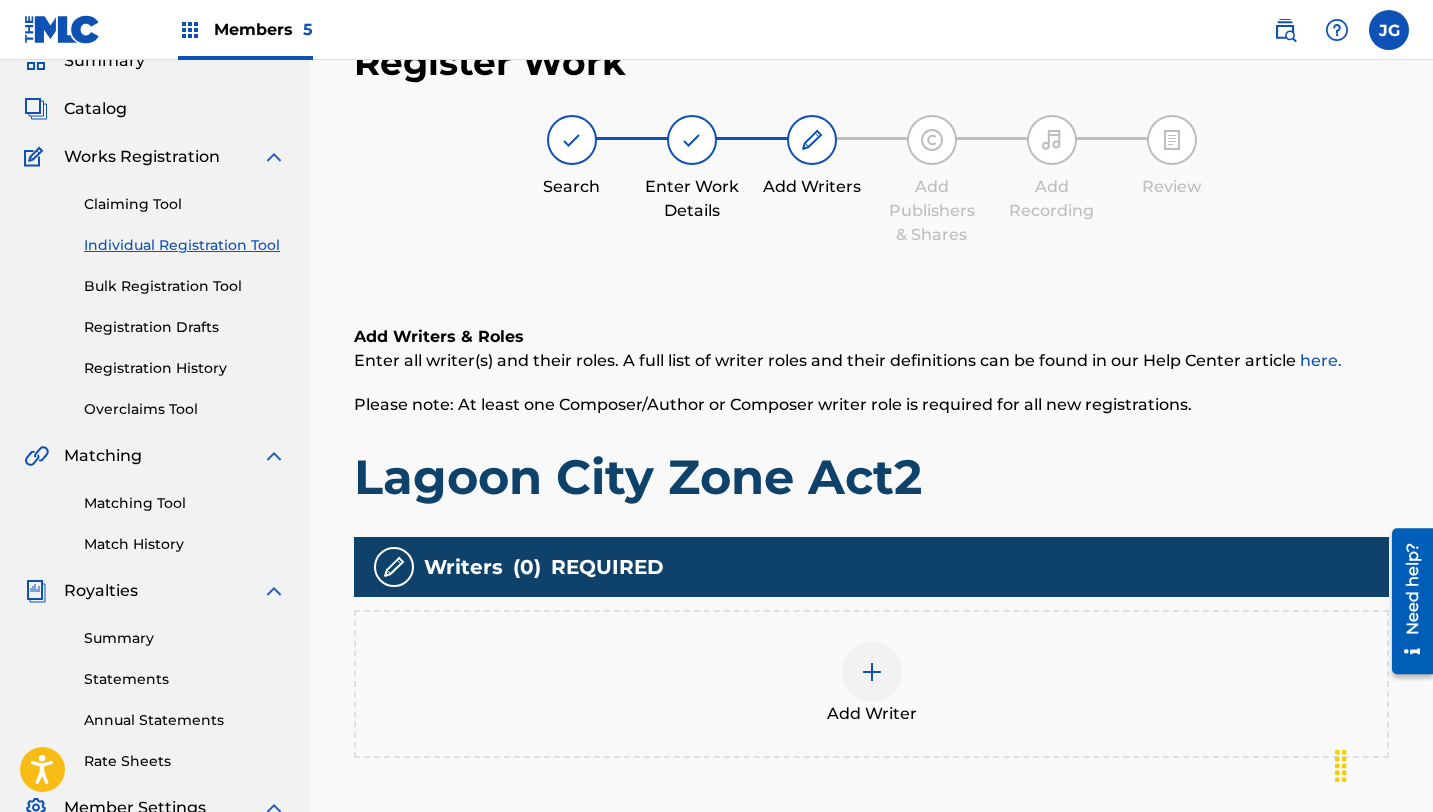 click at bounding box center [872, 672] 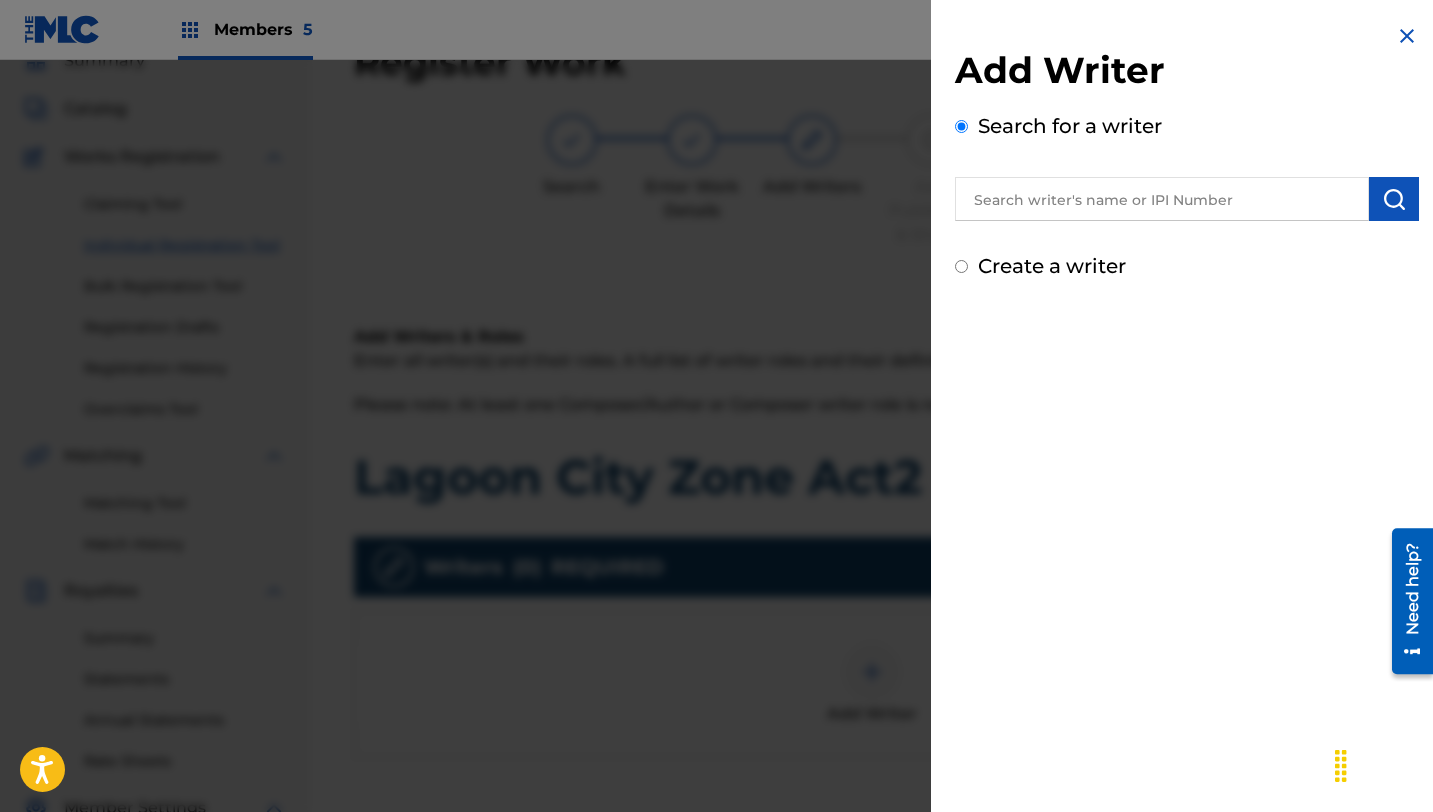 click at bounding box center [1162, 199] 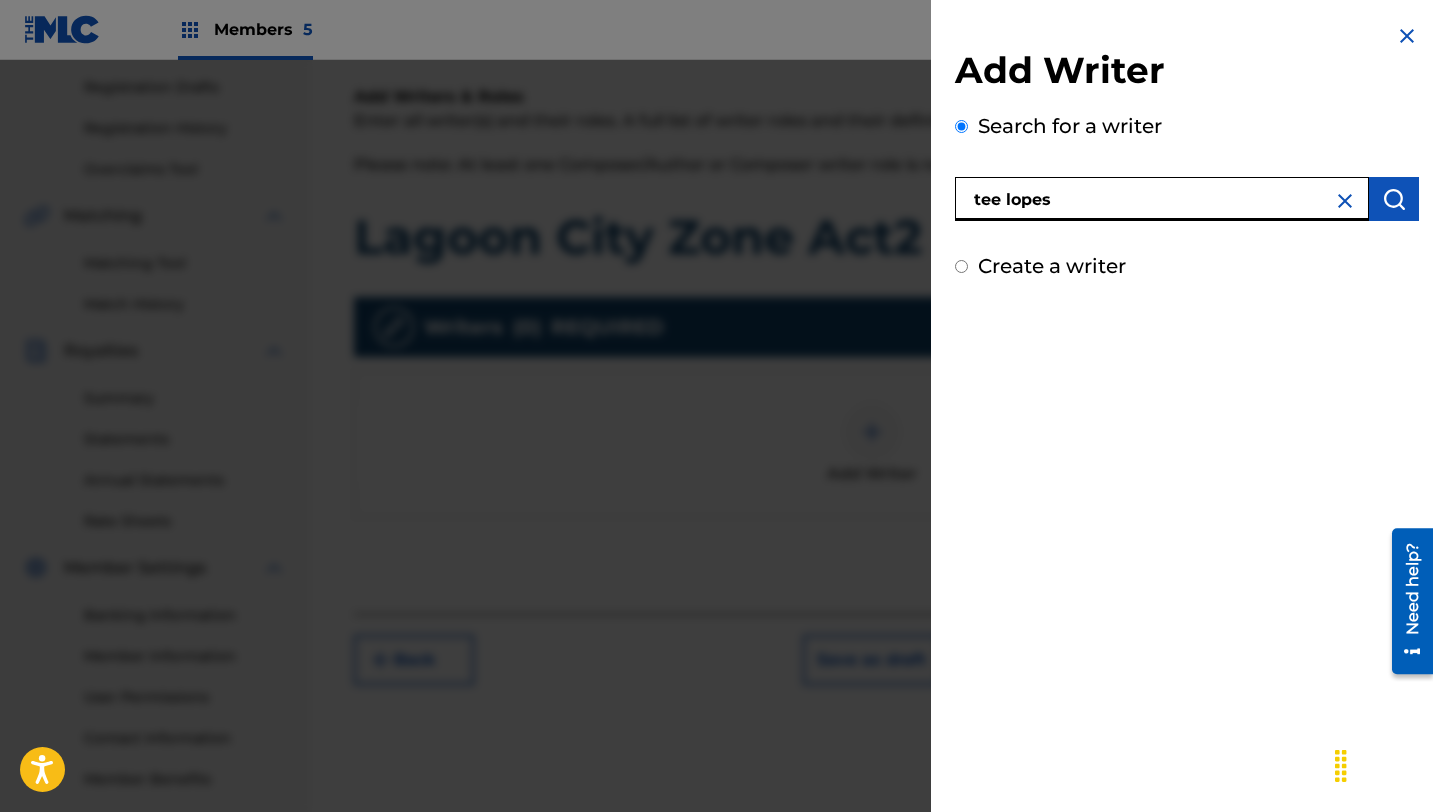 scroll, scrollTop: 333, scrollLeft: 0, axis: vertical 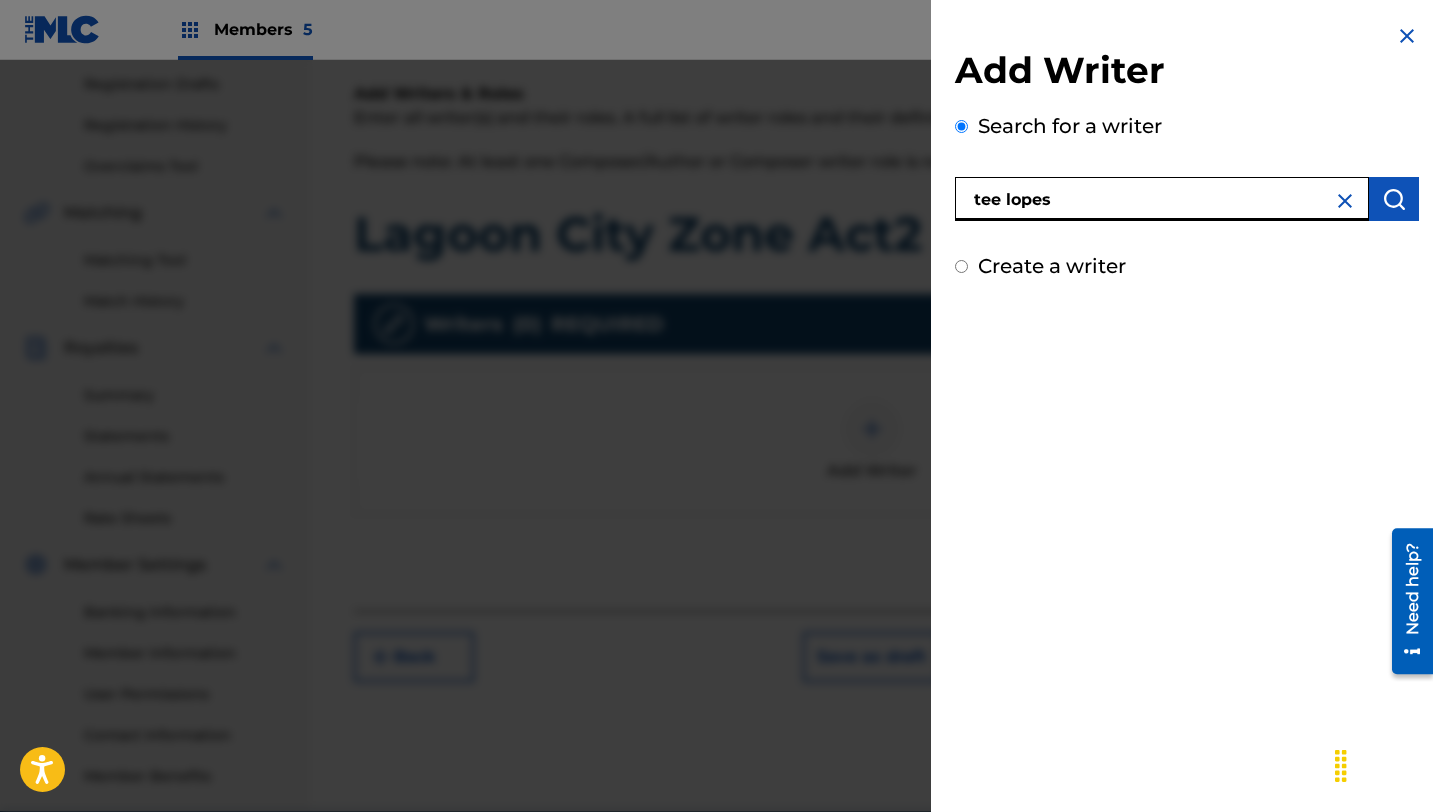 type on "tee lopes" 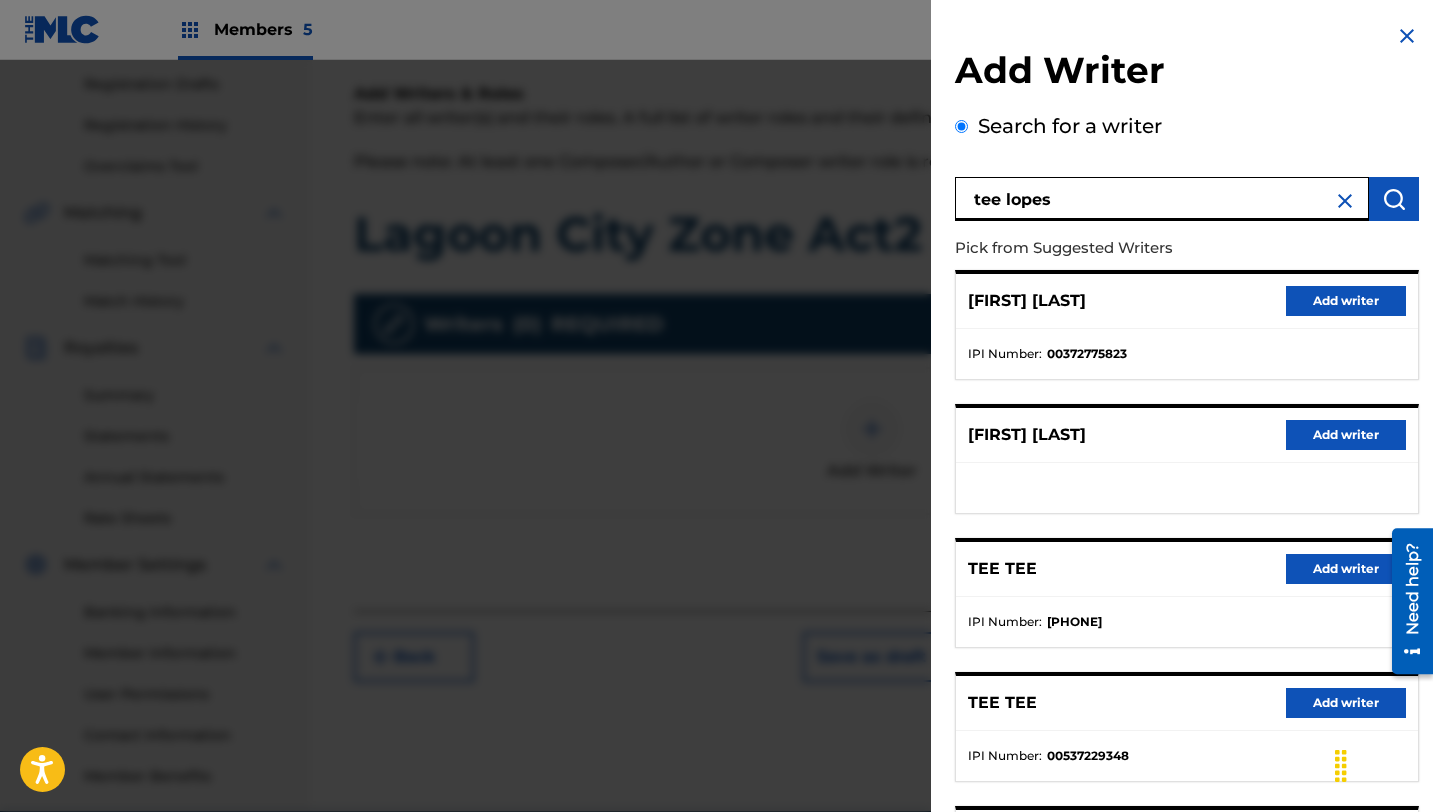 click on "Add writer" at bounding box center [1346, 301] 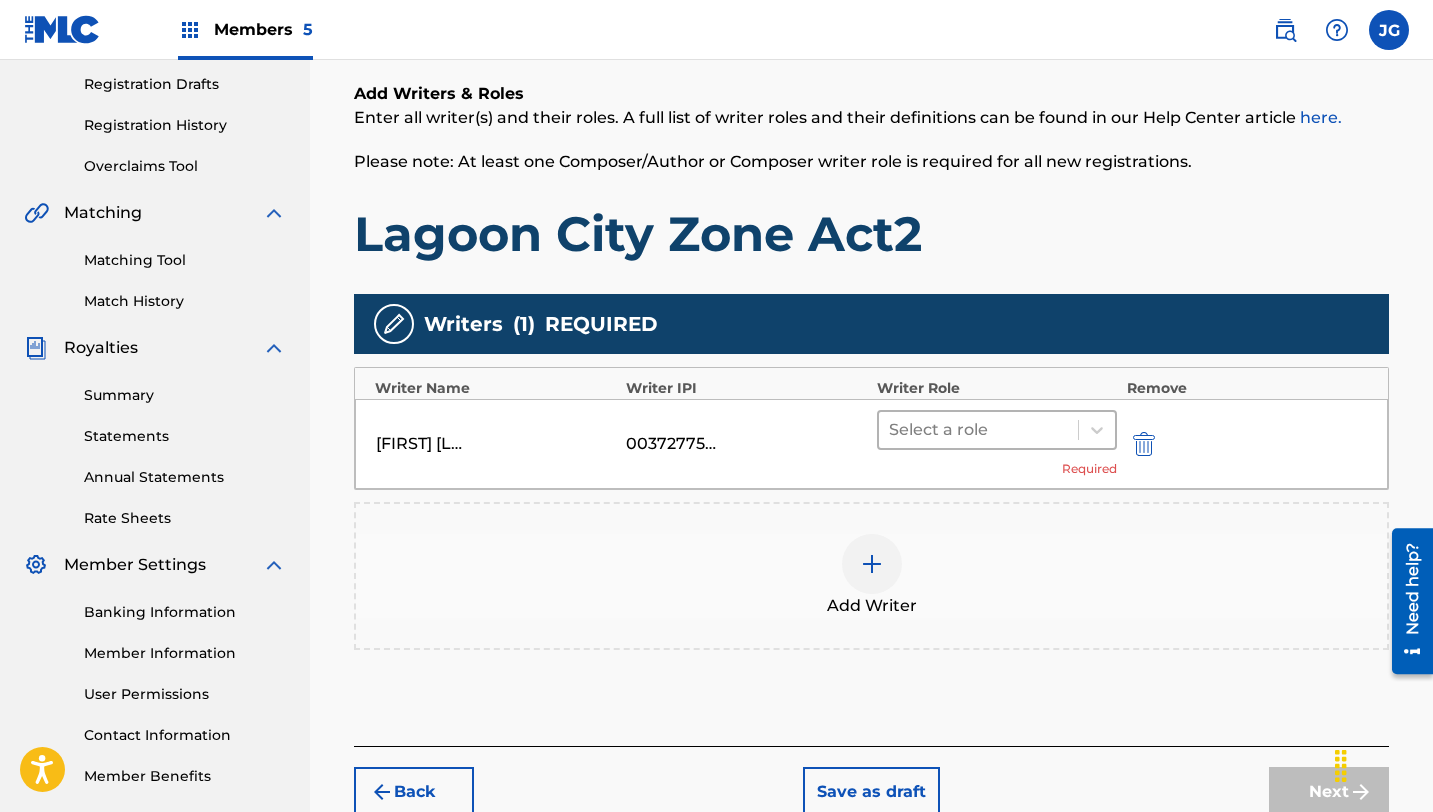 click at bounding box center [978, 430] 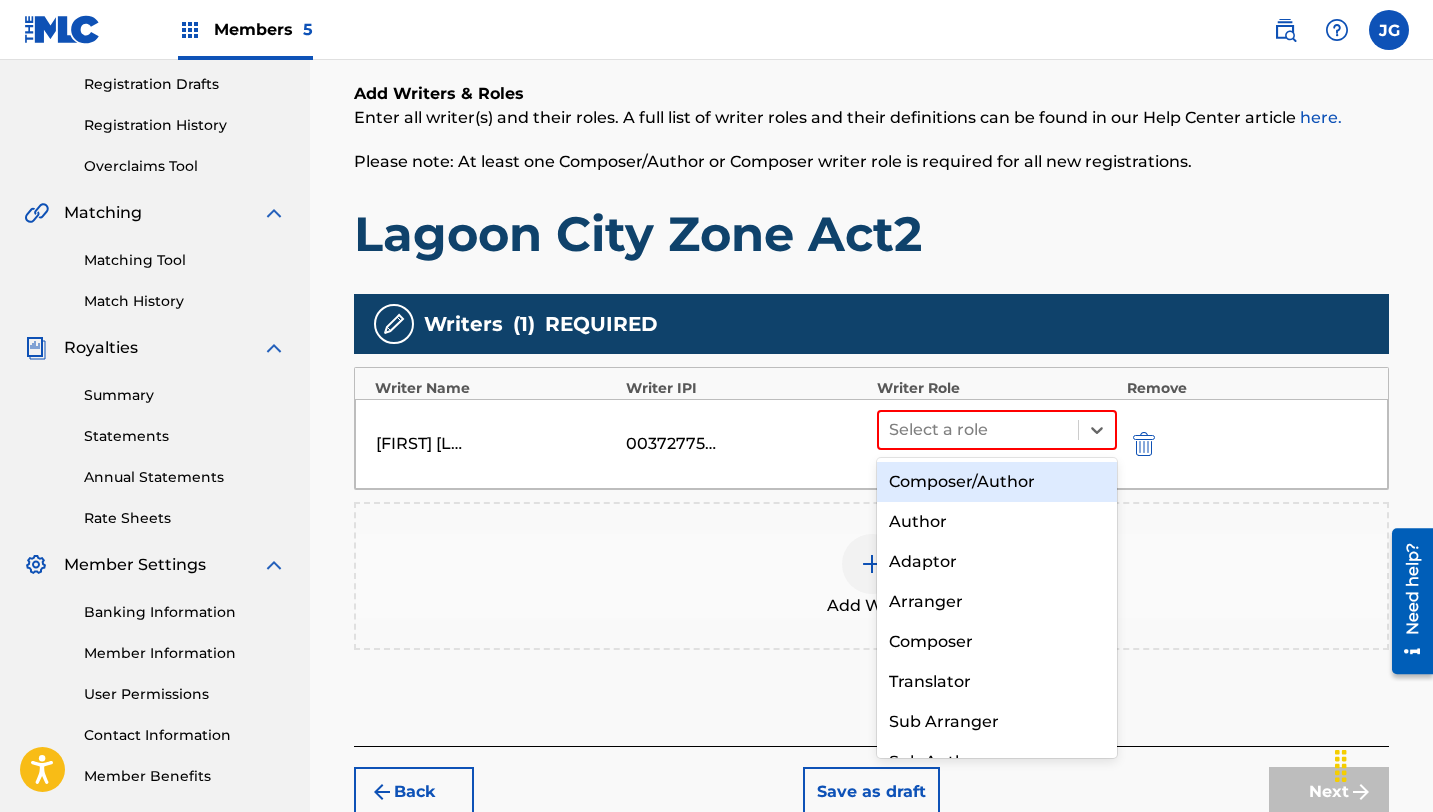 click on "Composer/Author" at bounding box center [997, 482] 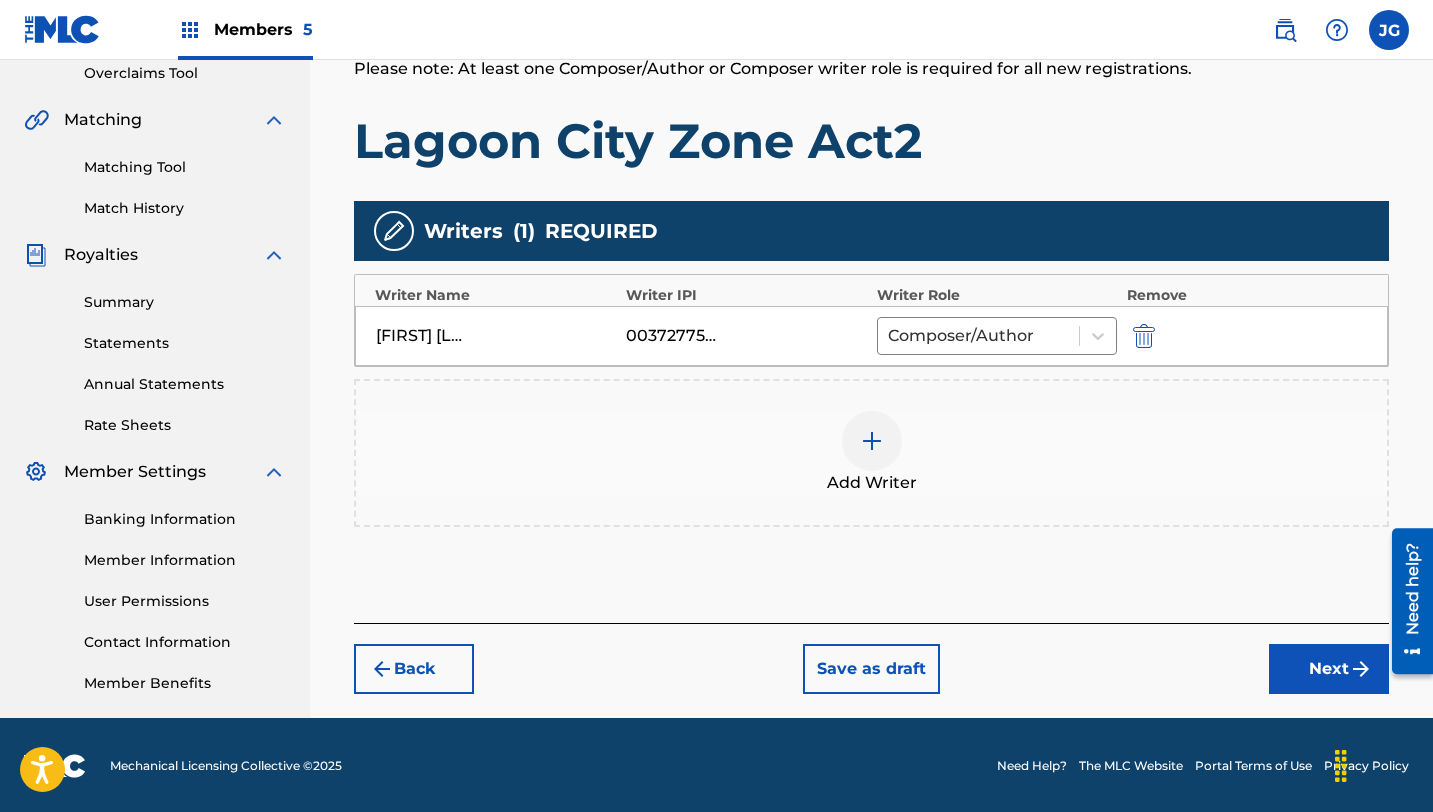 click on "Next" at bounding box center [1329, 669] 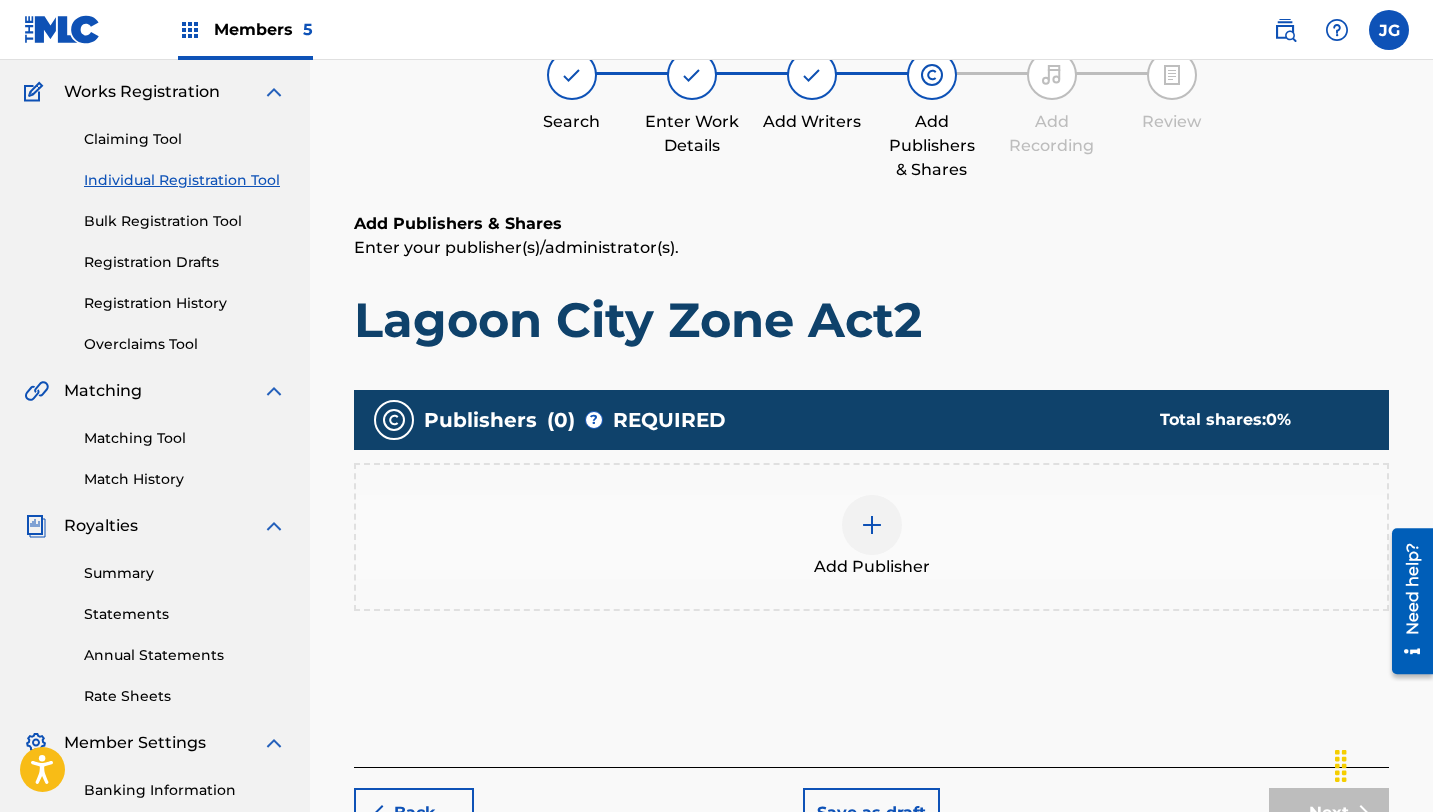 scroll, scrollTop: 90, scrollLeft: 0, axis: vertical 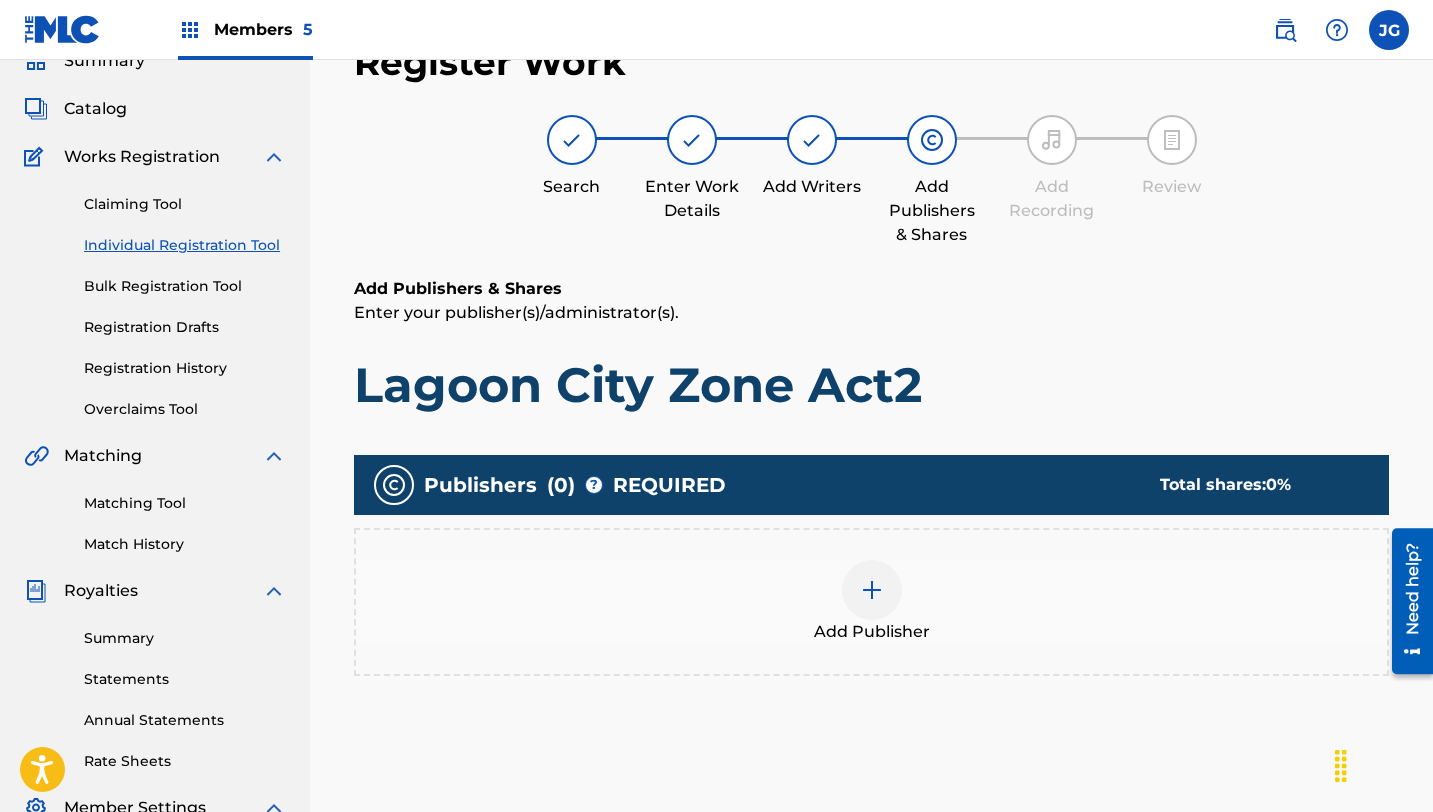 click at bounding box center [872, 590] 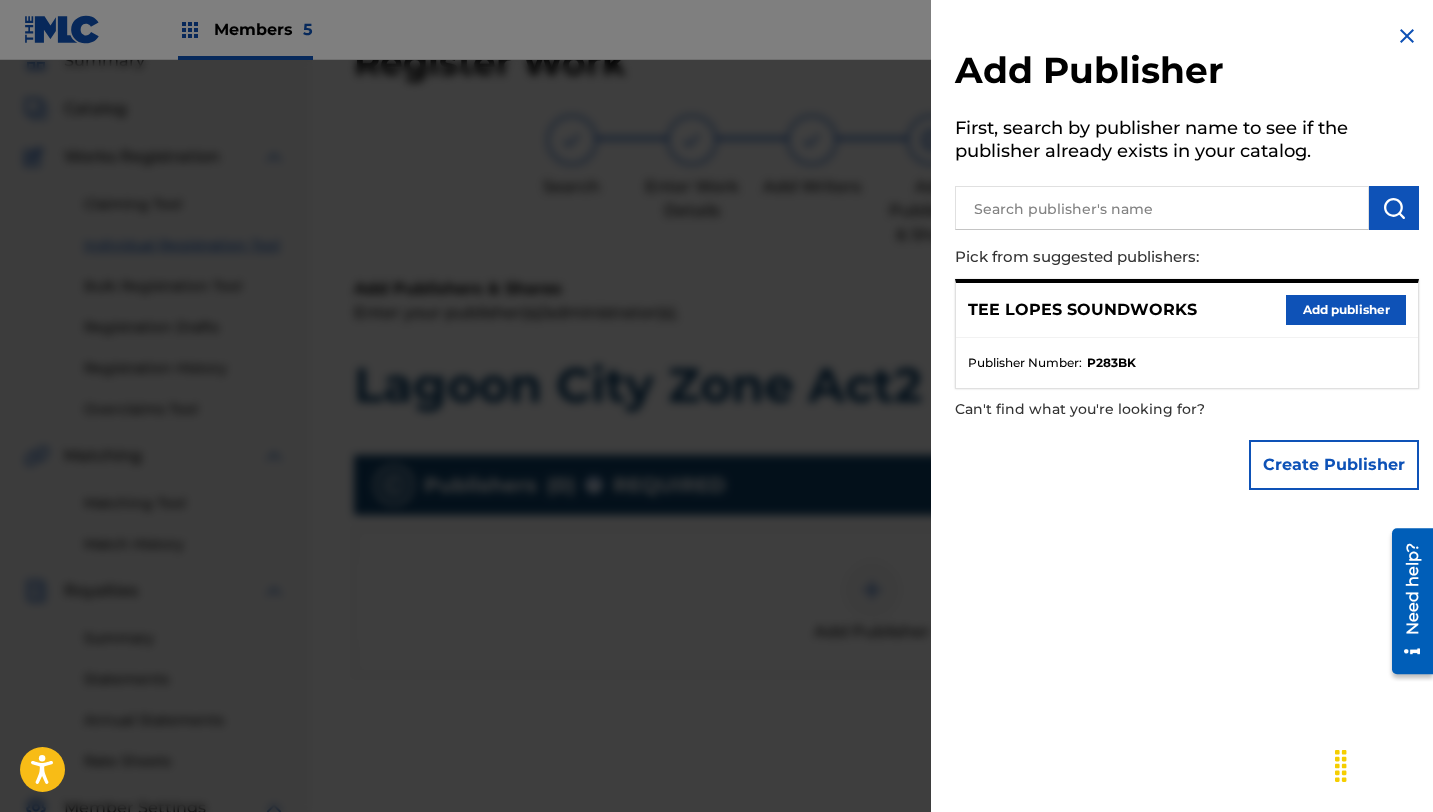 click on "Add publisher" at bounding box center [1346, 310] 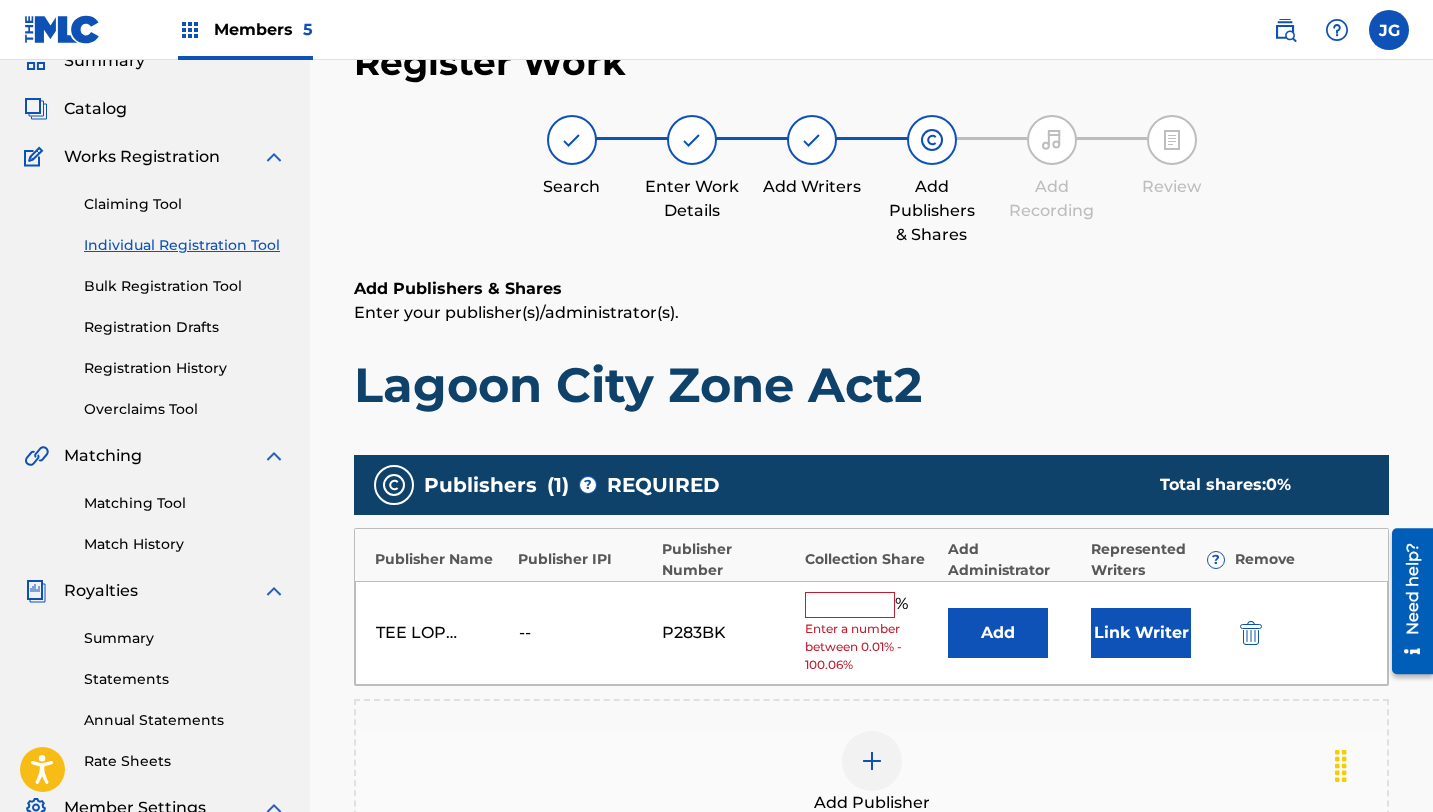 click on "Enter a number between 0.01% - 100.06%" at bounding box center [871, 647] 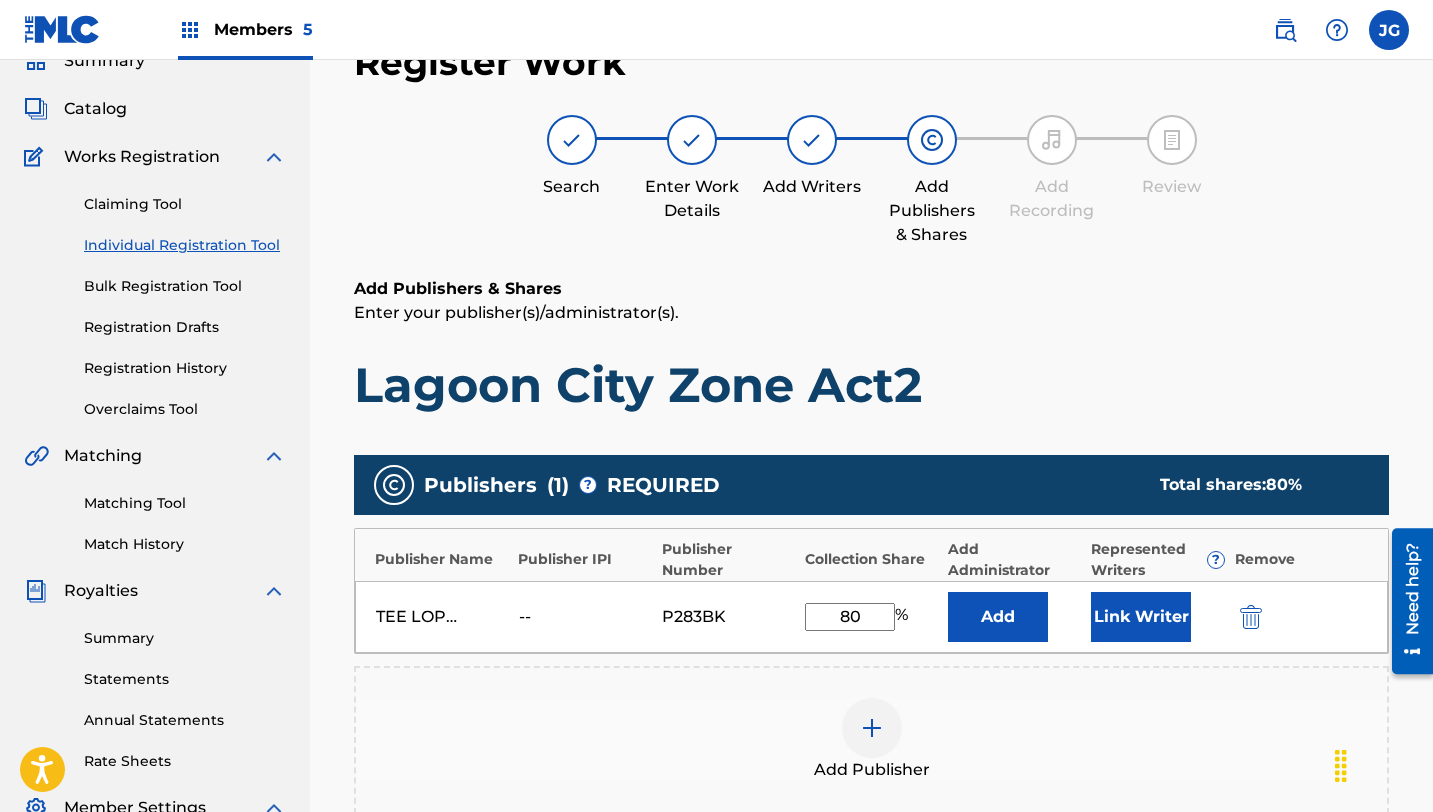 click on "Link Writer" at bounding box center (1141, 617) 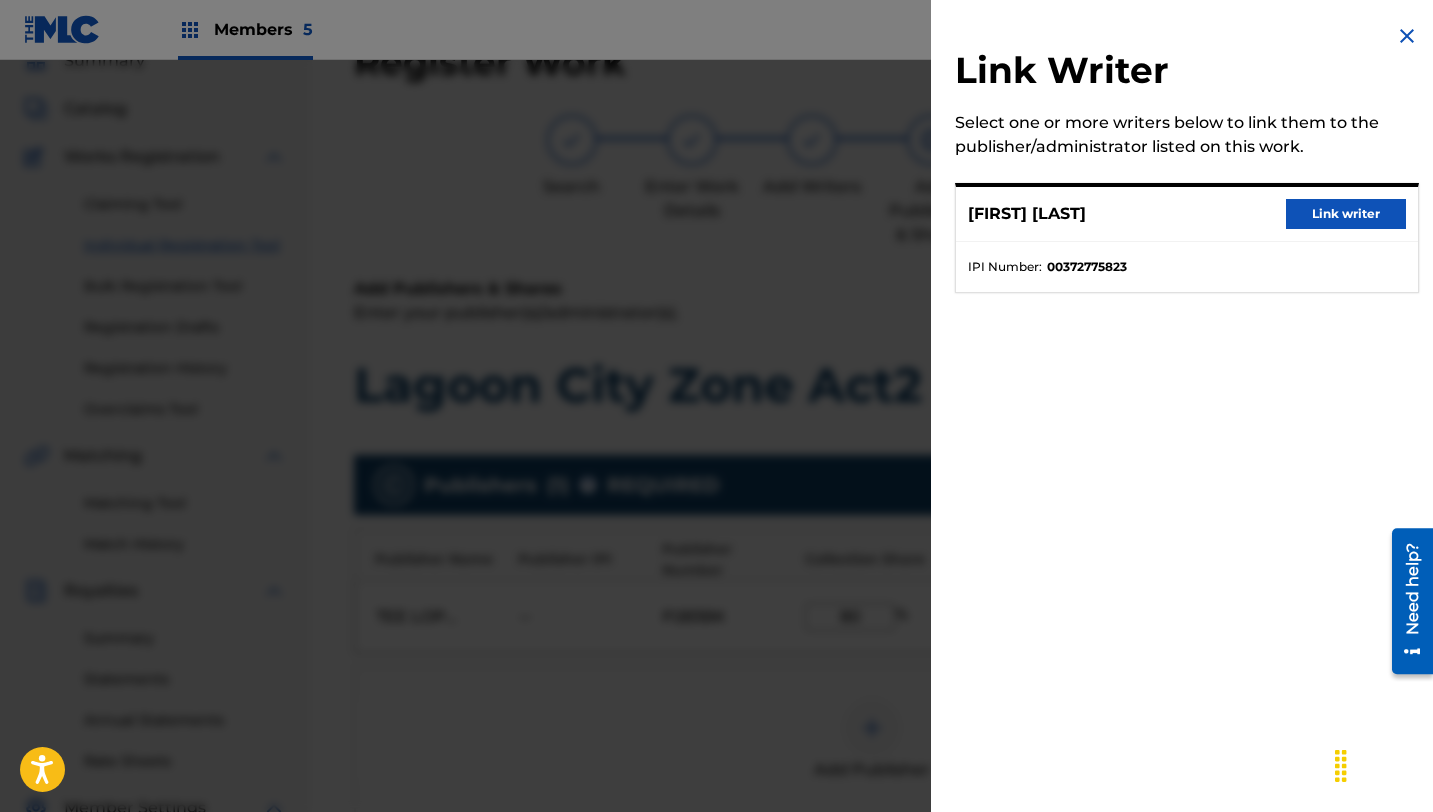 click on "Link writer" at bounding box center [1346, 214] 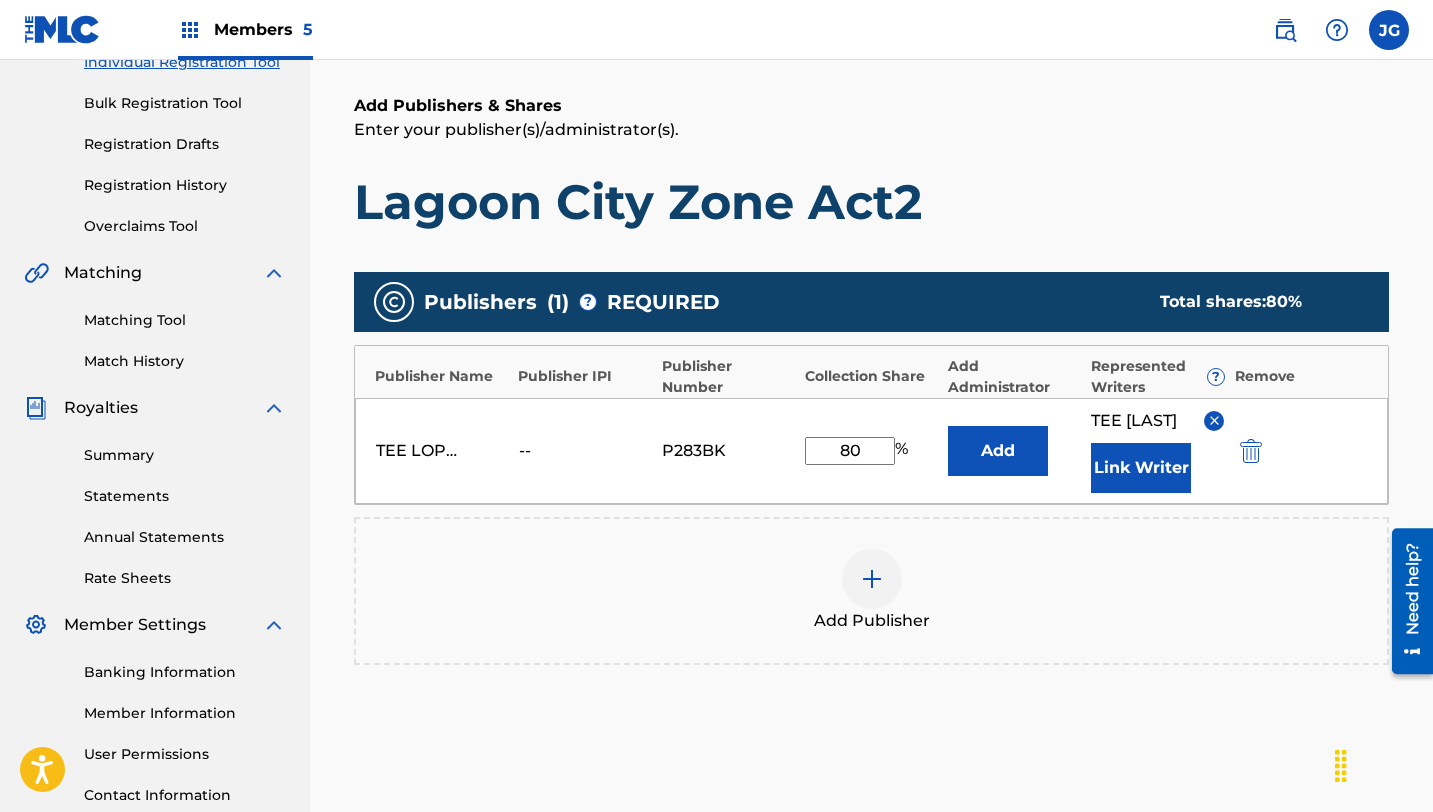 scroll, scrollTop: 393, scrollLeft: 0, axis: vertical 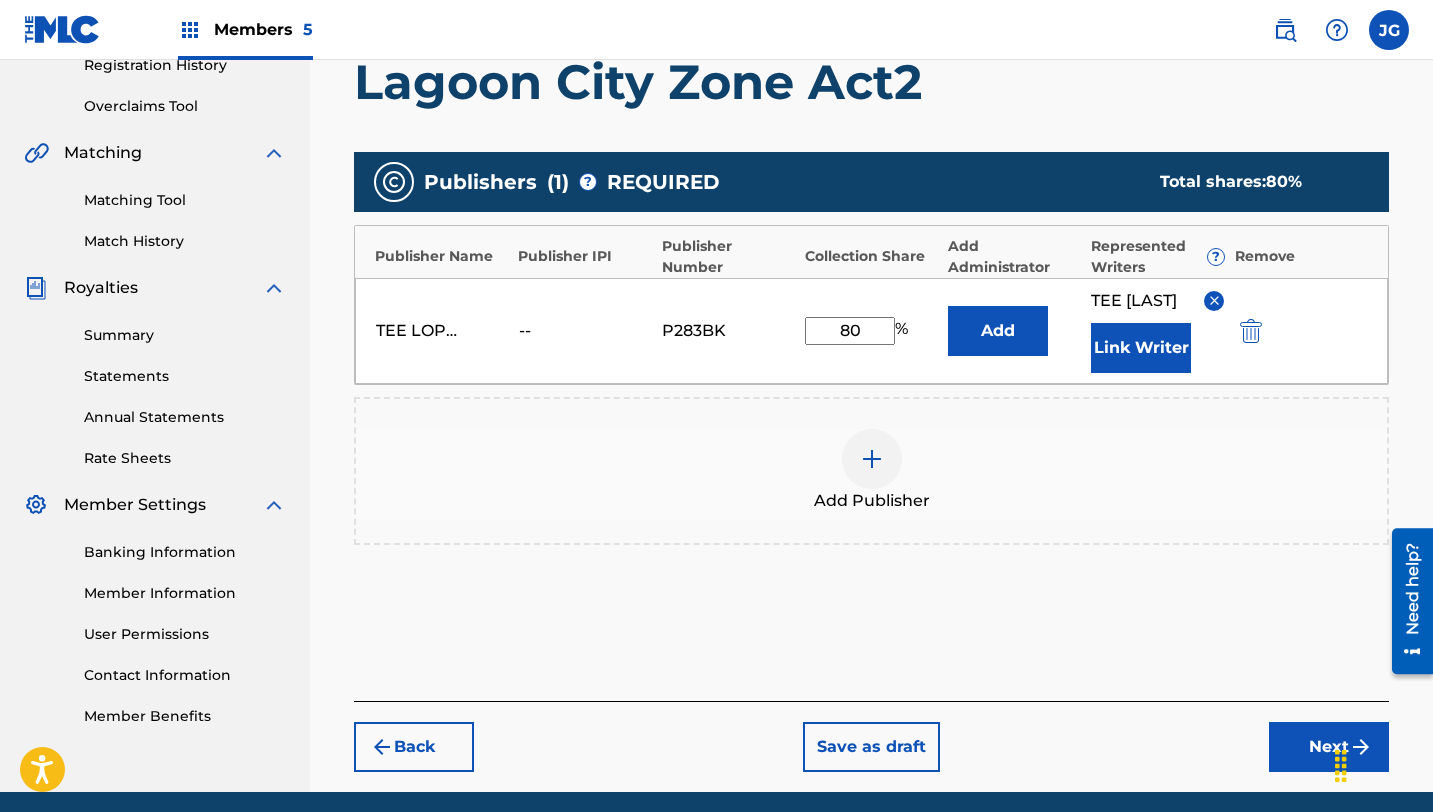 click on "Next" at bounding box center [1329, 747] 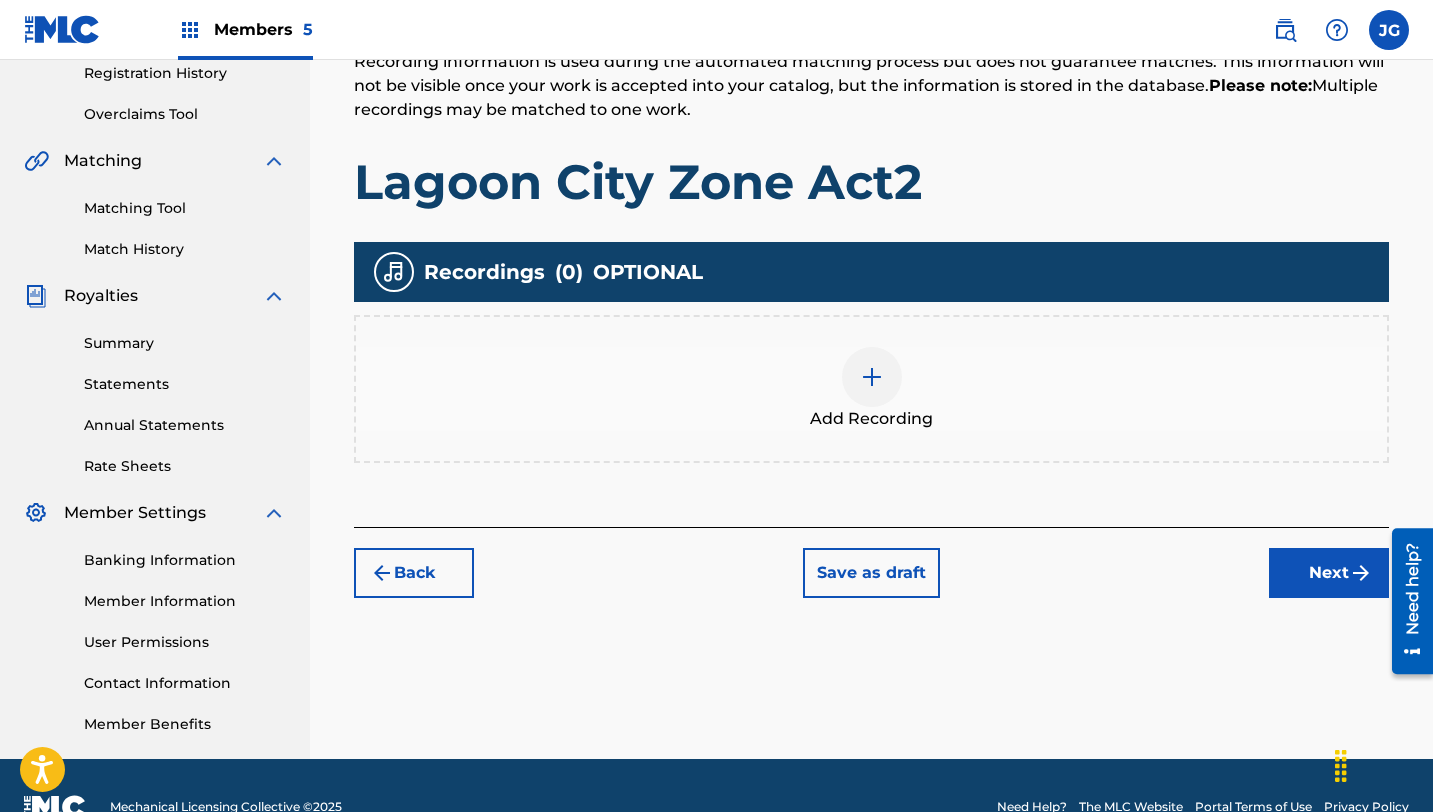 scroll, scrollTop: 428, scrollLeft: 0, axis: vertical 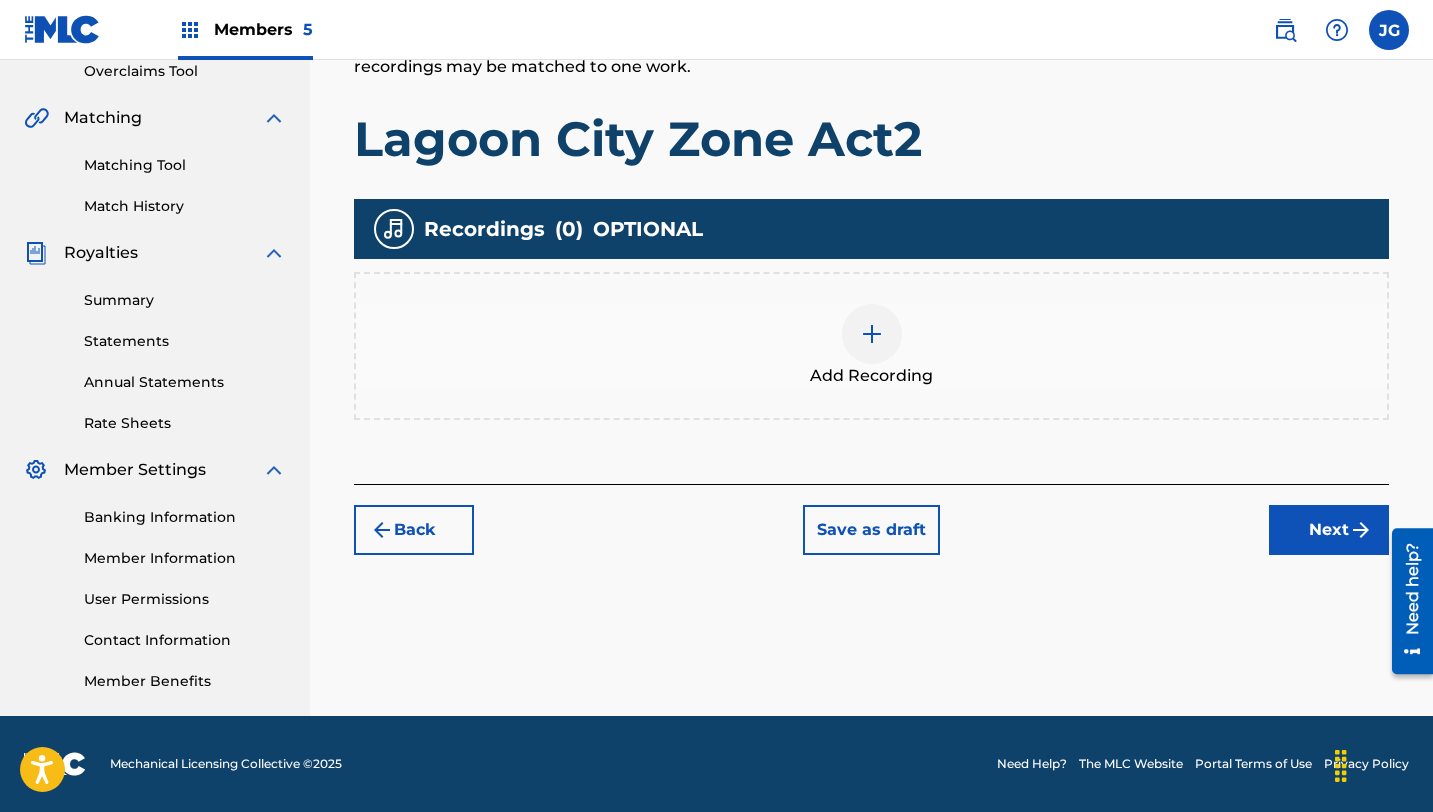 click on "Next" at bounding box center [1329, 530] 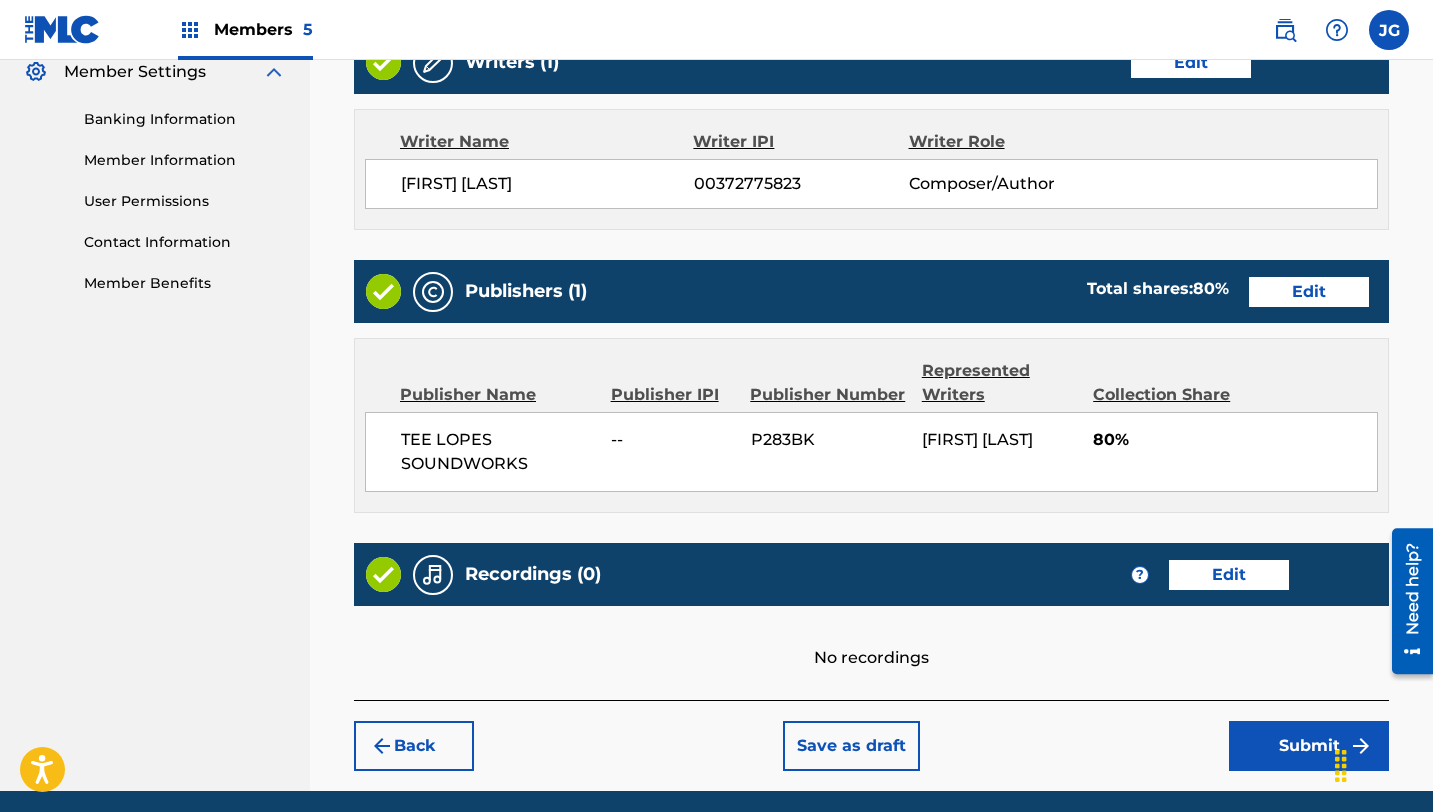scroll, scrollTop: 900, scrollLeft: 0, axis: vertical 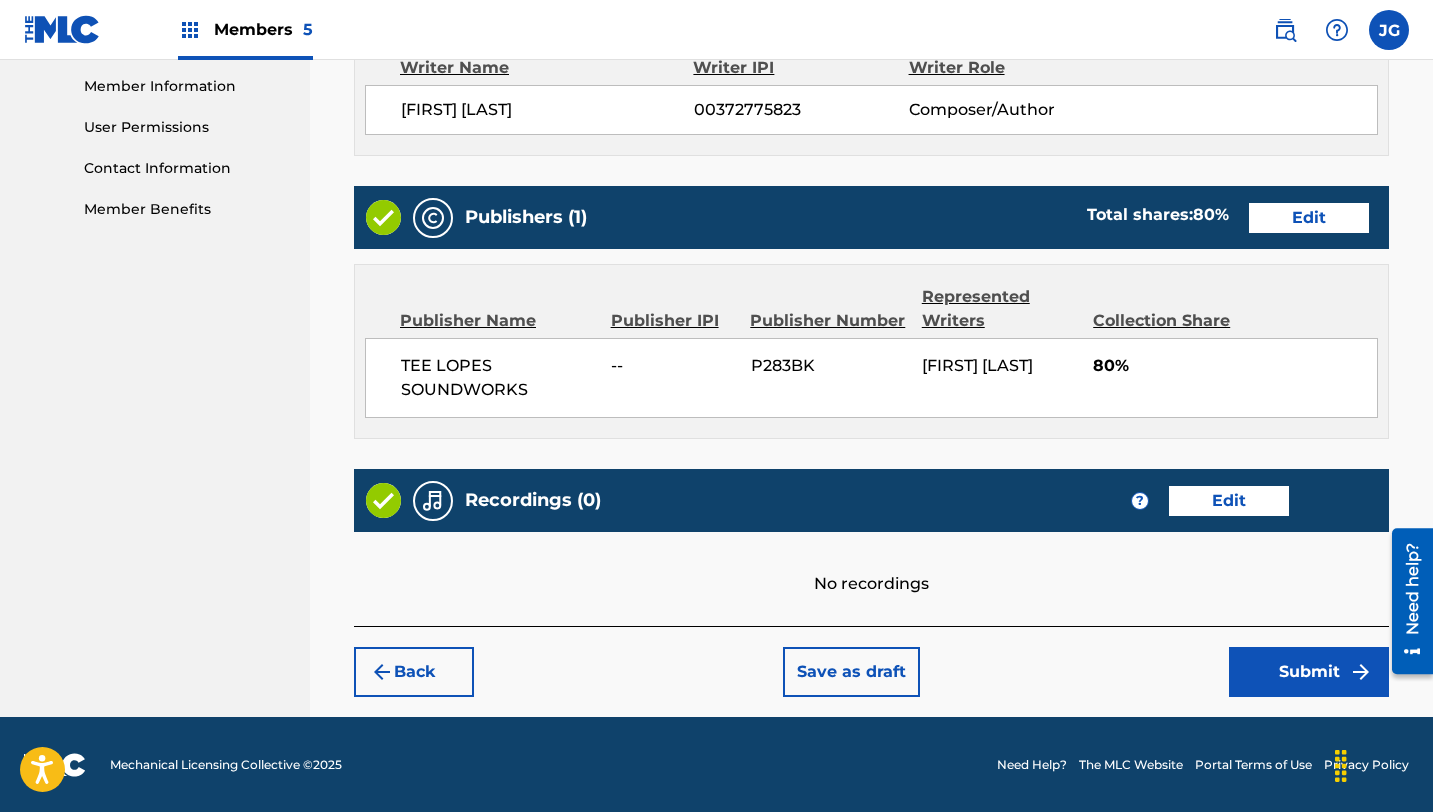 click on "Submit" at bounding box center (1309, 672) 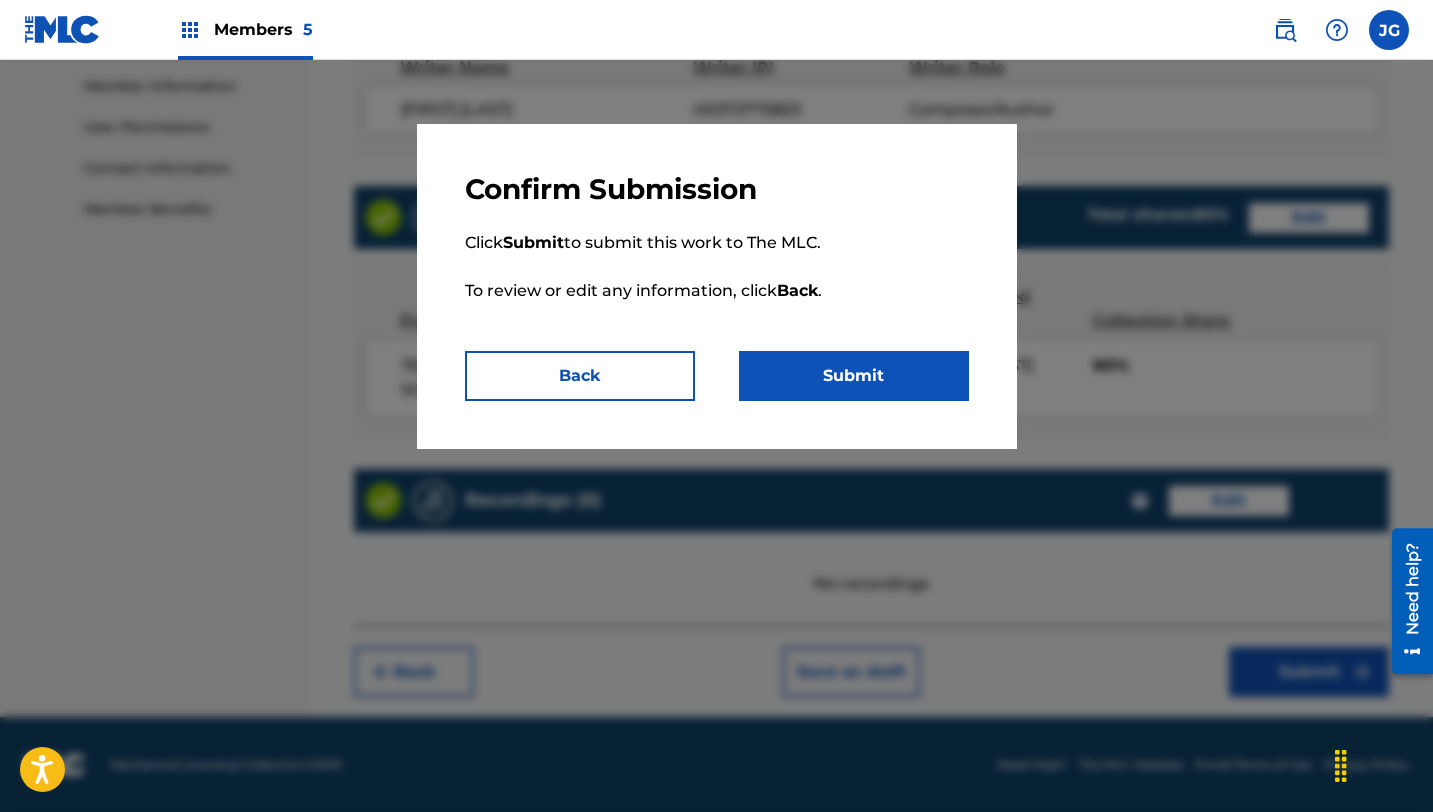 click on "Submit" at bounding box center (854, 376) 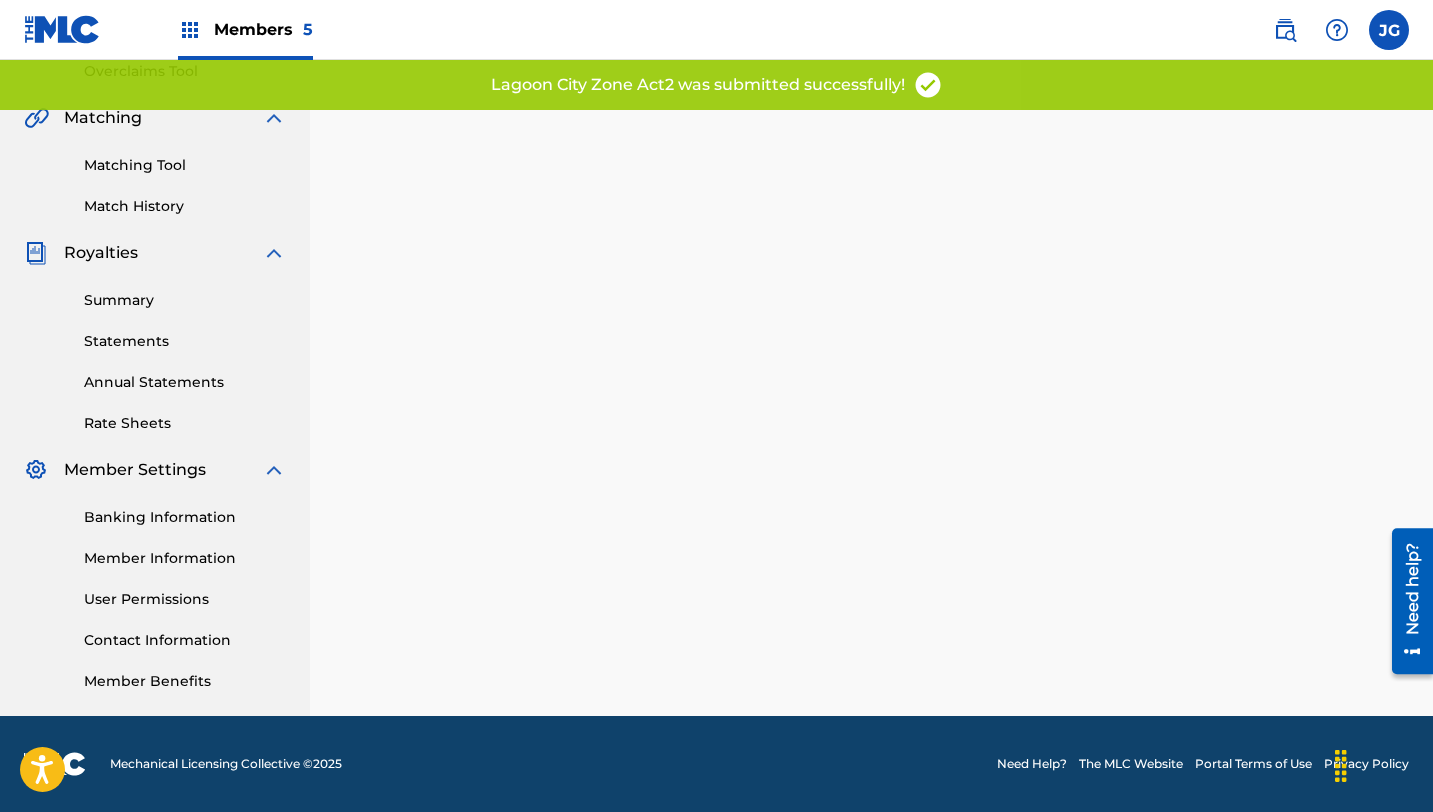 scroll, scrollTop: 0, scrollLeft: 0, axis: both 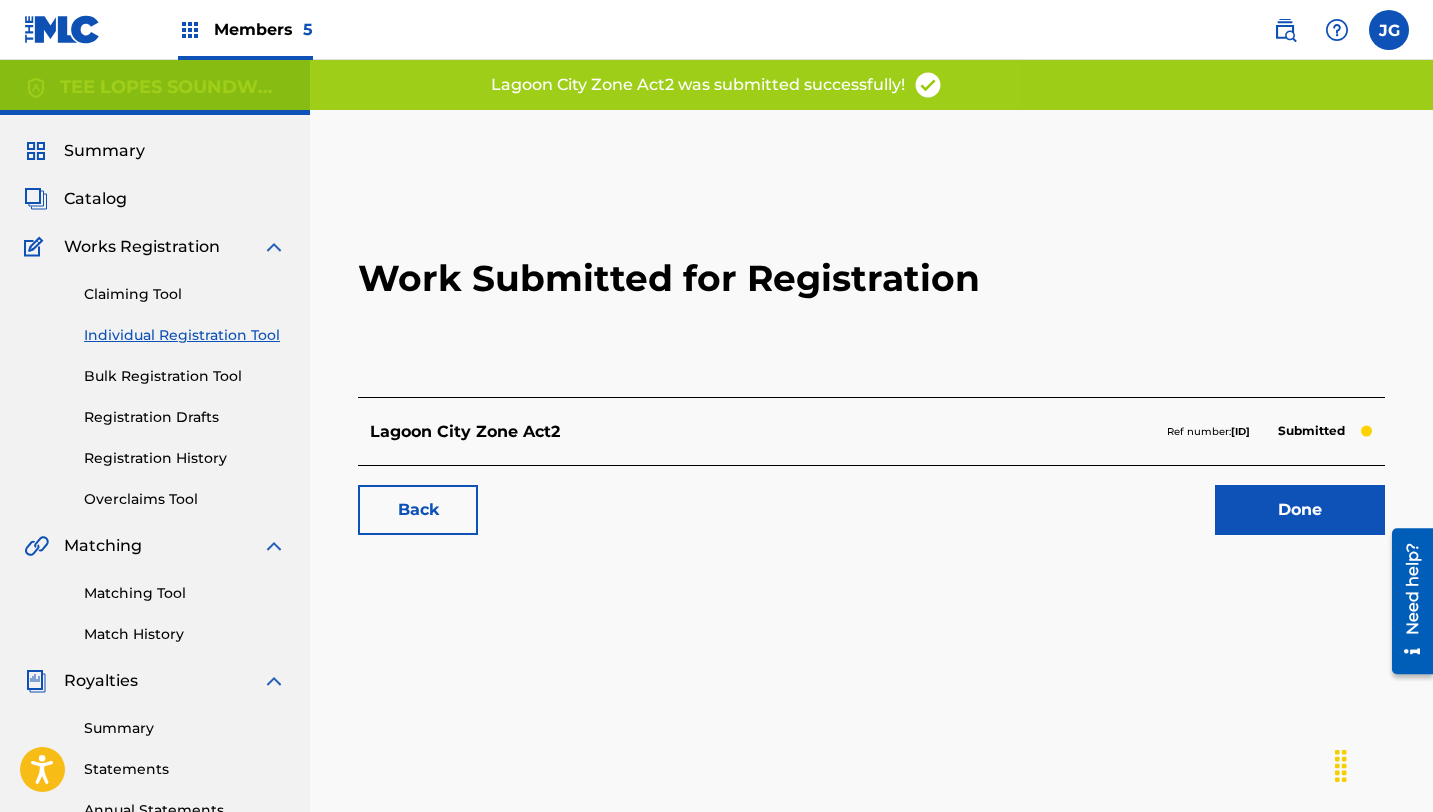 click on "Work Submitted for Registration Lagoon City Zone Act2 Ref number:  11918480 Submitted Back Done" at bounding box center (871, 357) 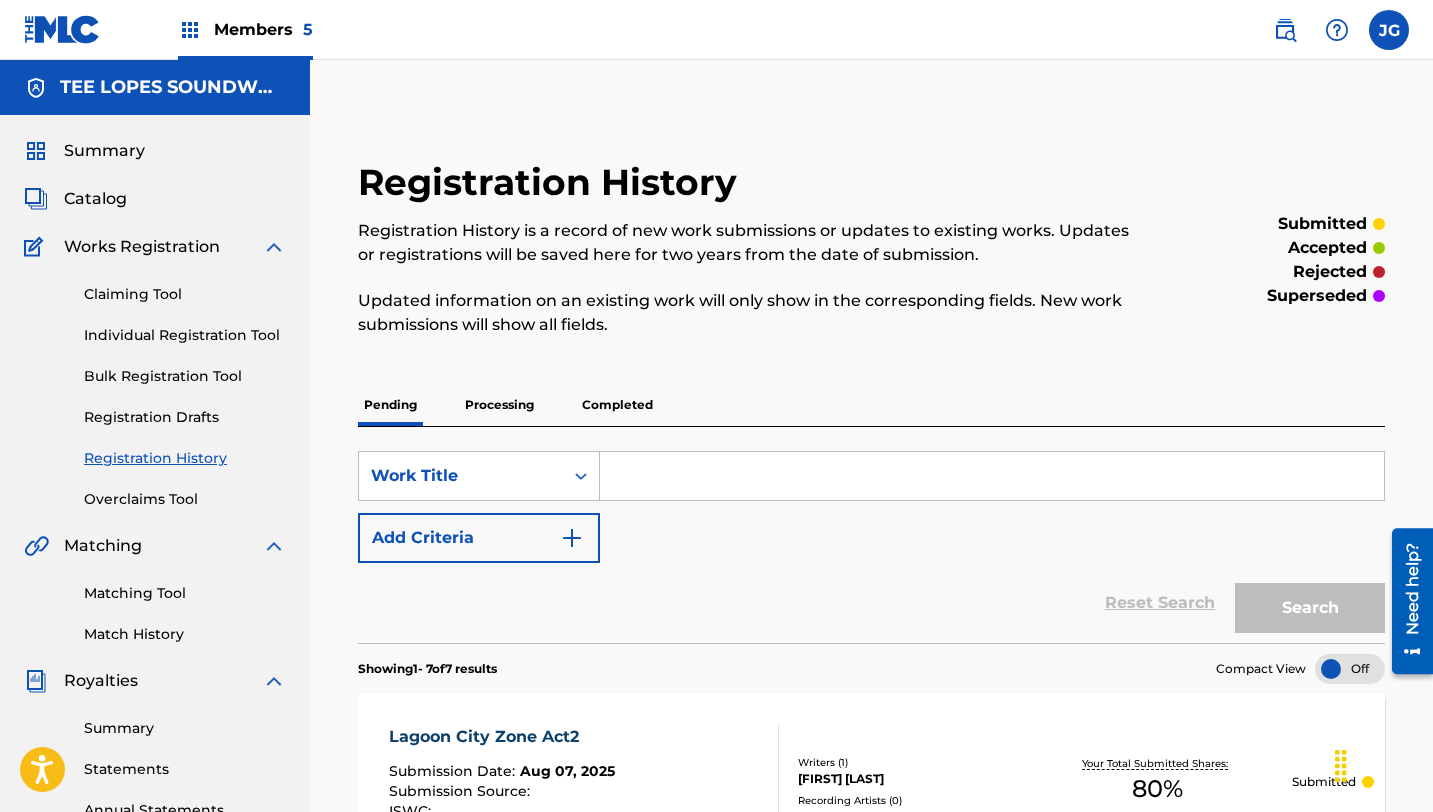 click at bounding box center [992, 476] 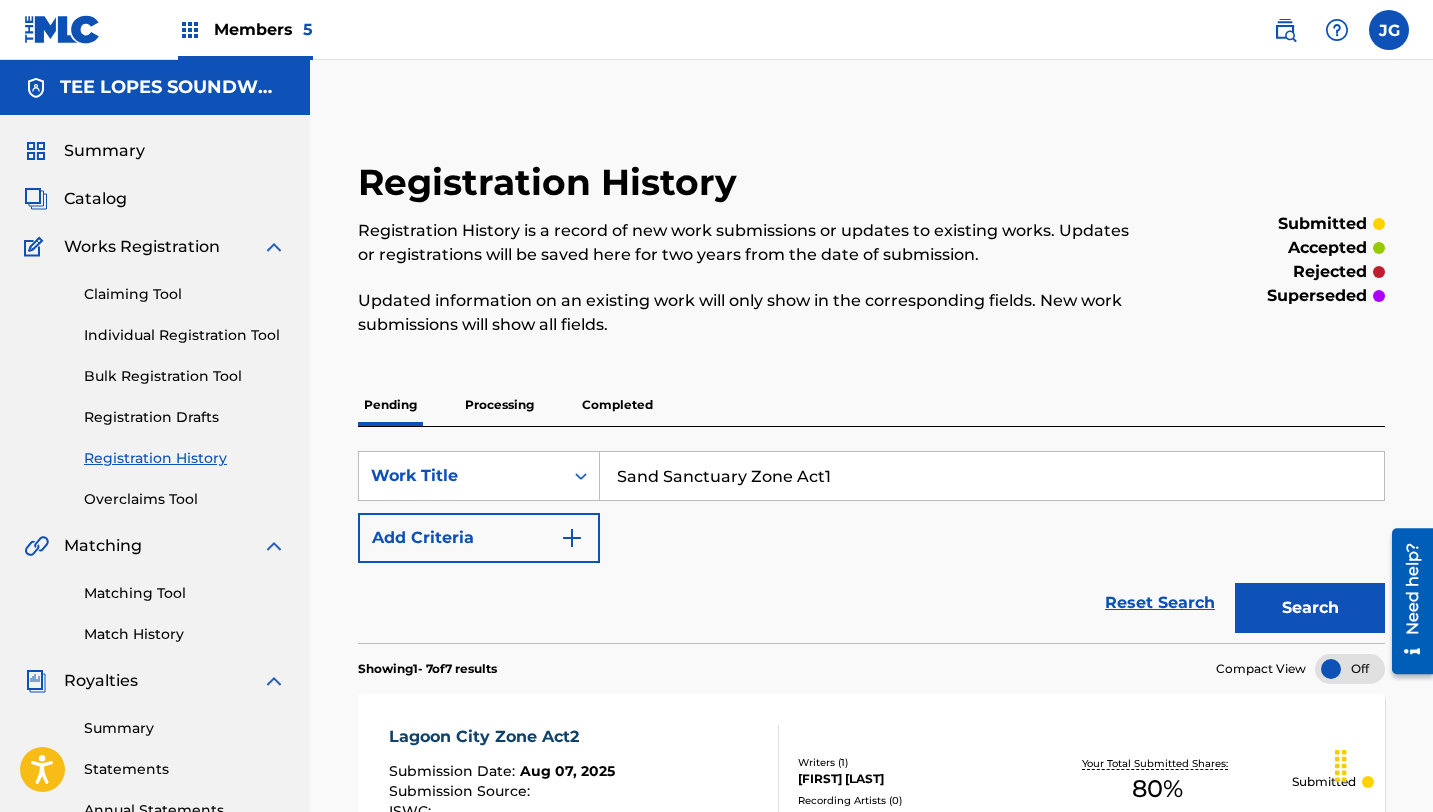 type on "Sand Sanctuary Zone Act1" 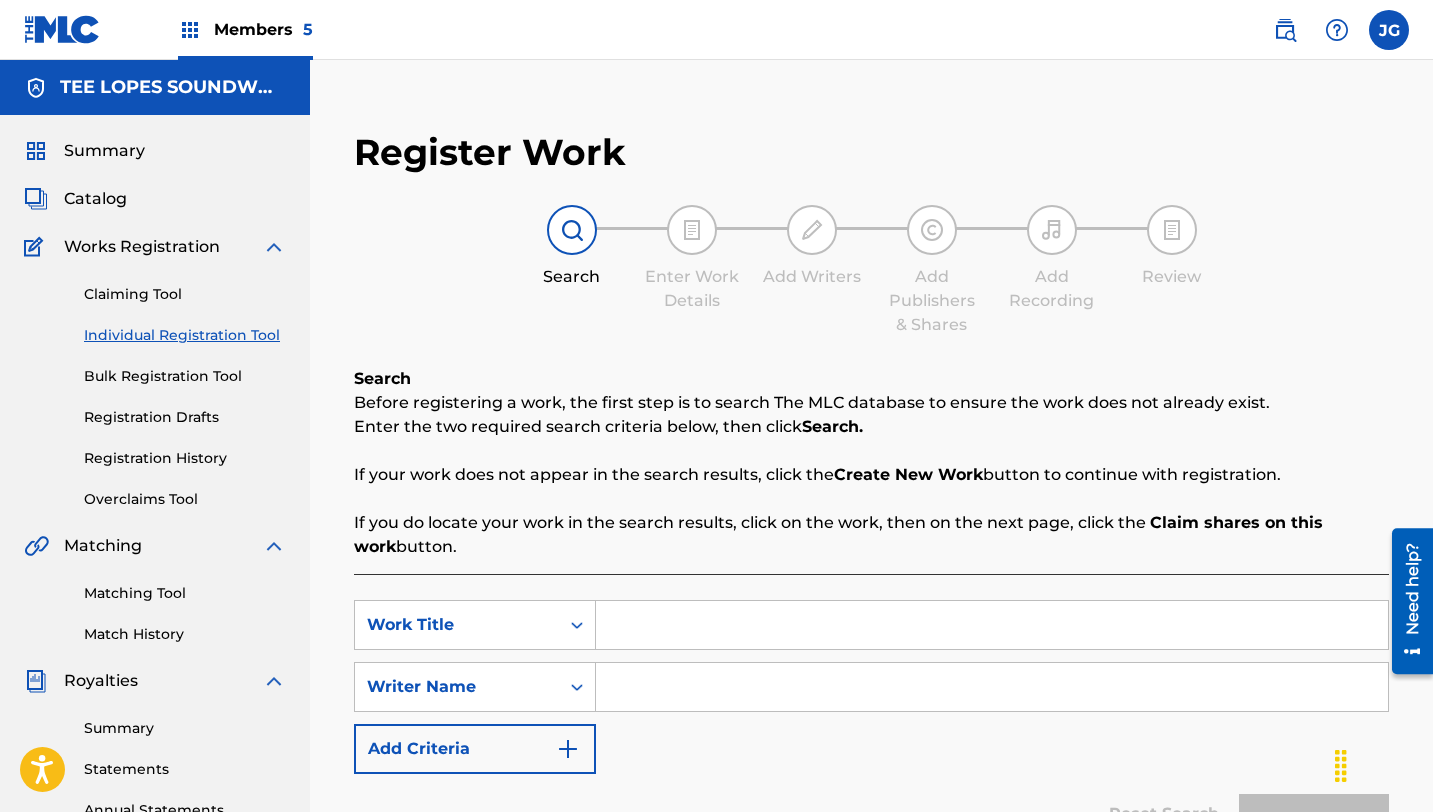 click on "SearchWithCriteria821ecf3a-506f-406b-8f68-7af6251ac985 Work Title SearchWithCriteria76bd2b8e-1f08-4435-9966-b7b9b52460ee Writer Name Add Criteria Reset Search Search" at bounding box center [871, 738] 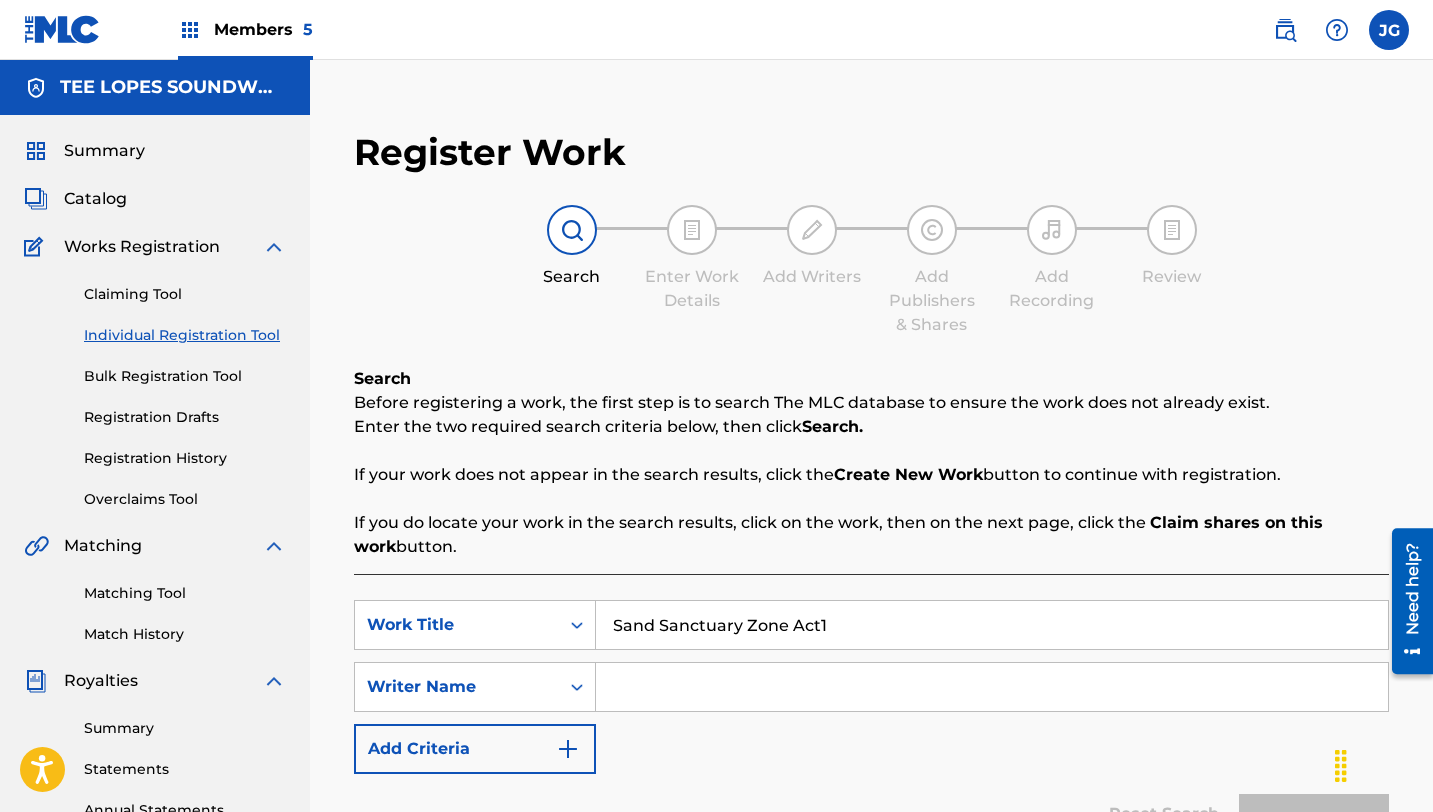 type on "Sand Sanctuary Zone Act1" 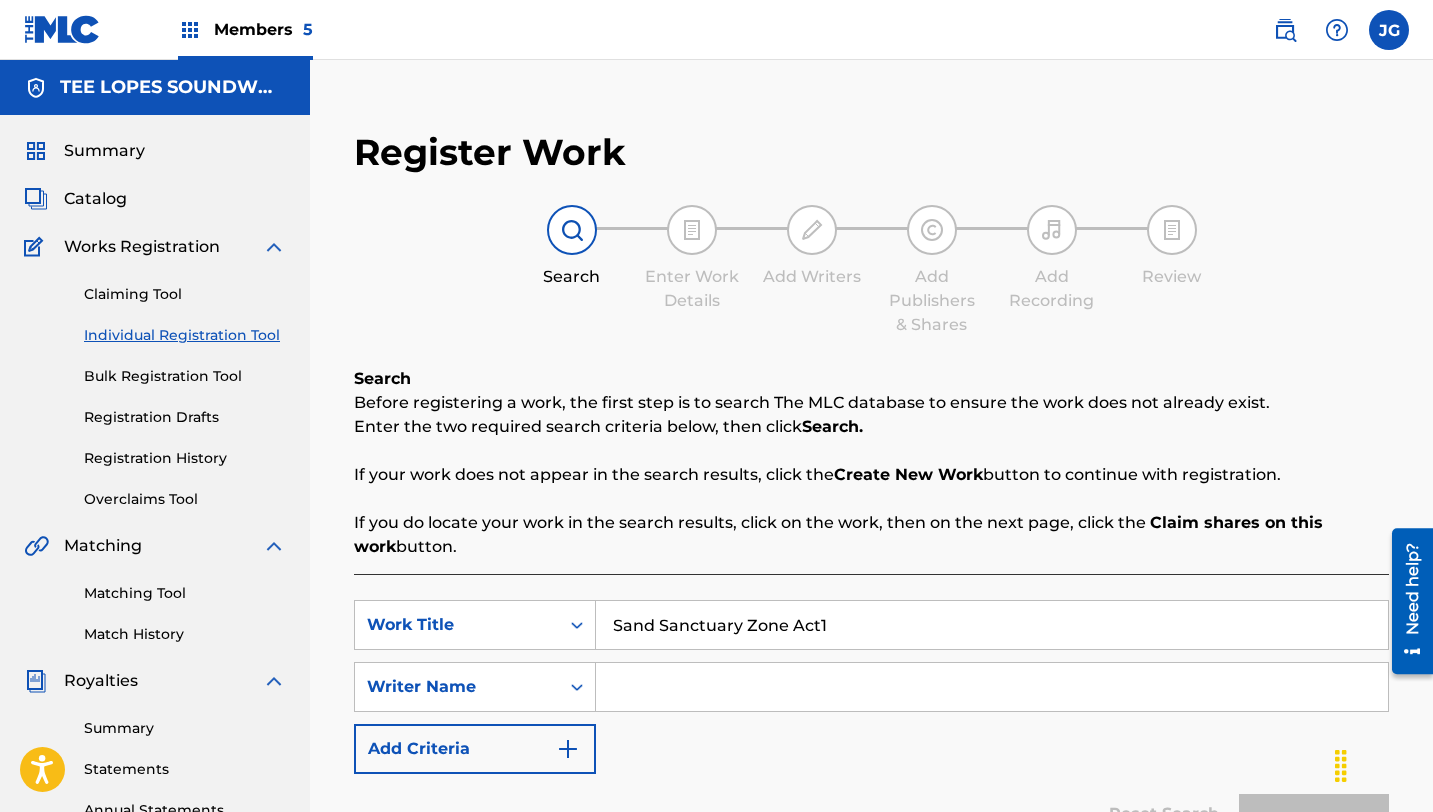 type on "tee lopes" 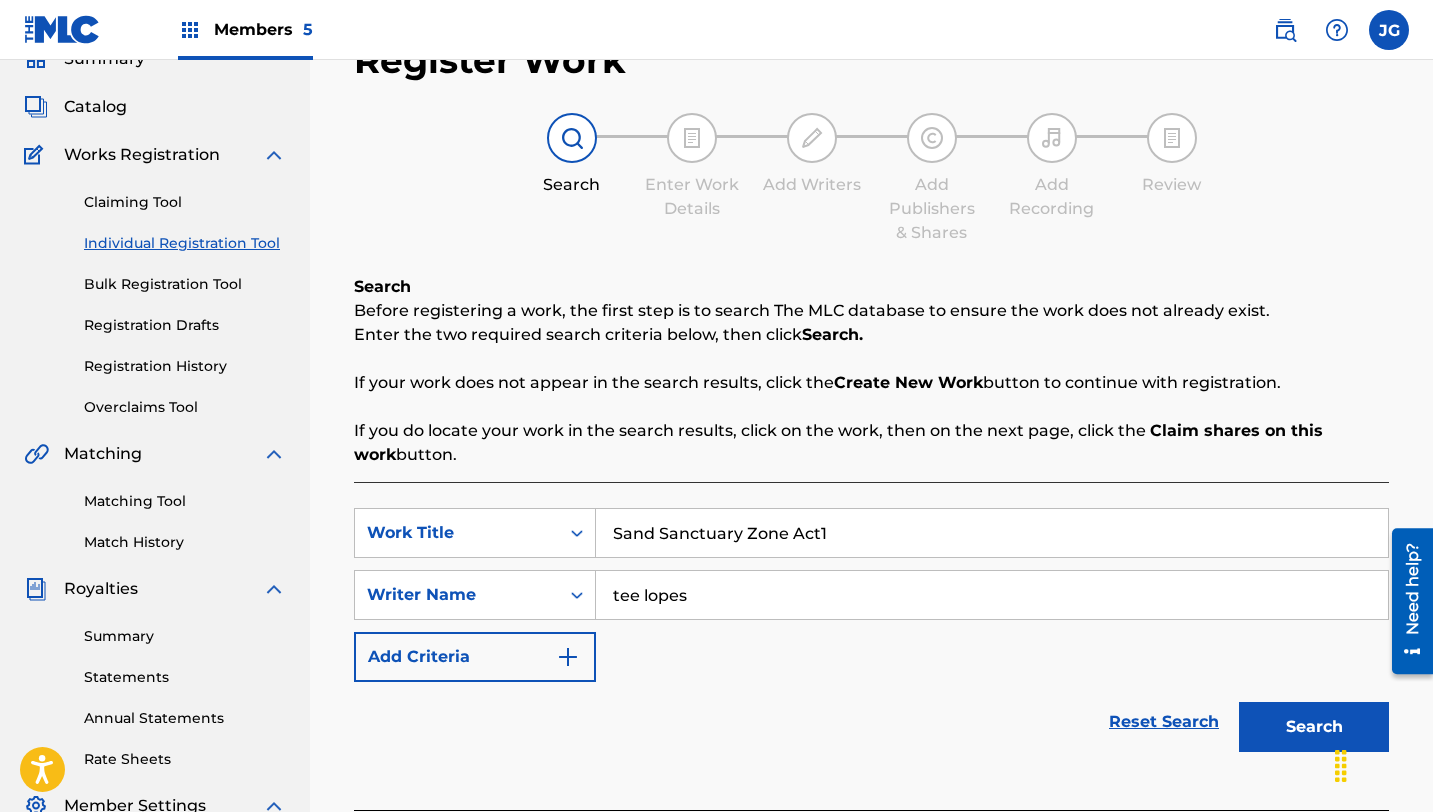 scroll, scrollTop: 163, scrollLeft: 0, axis: vertical 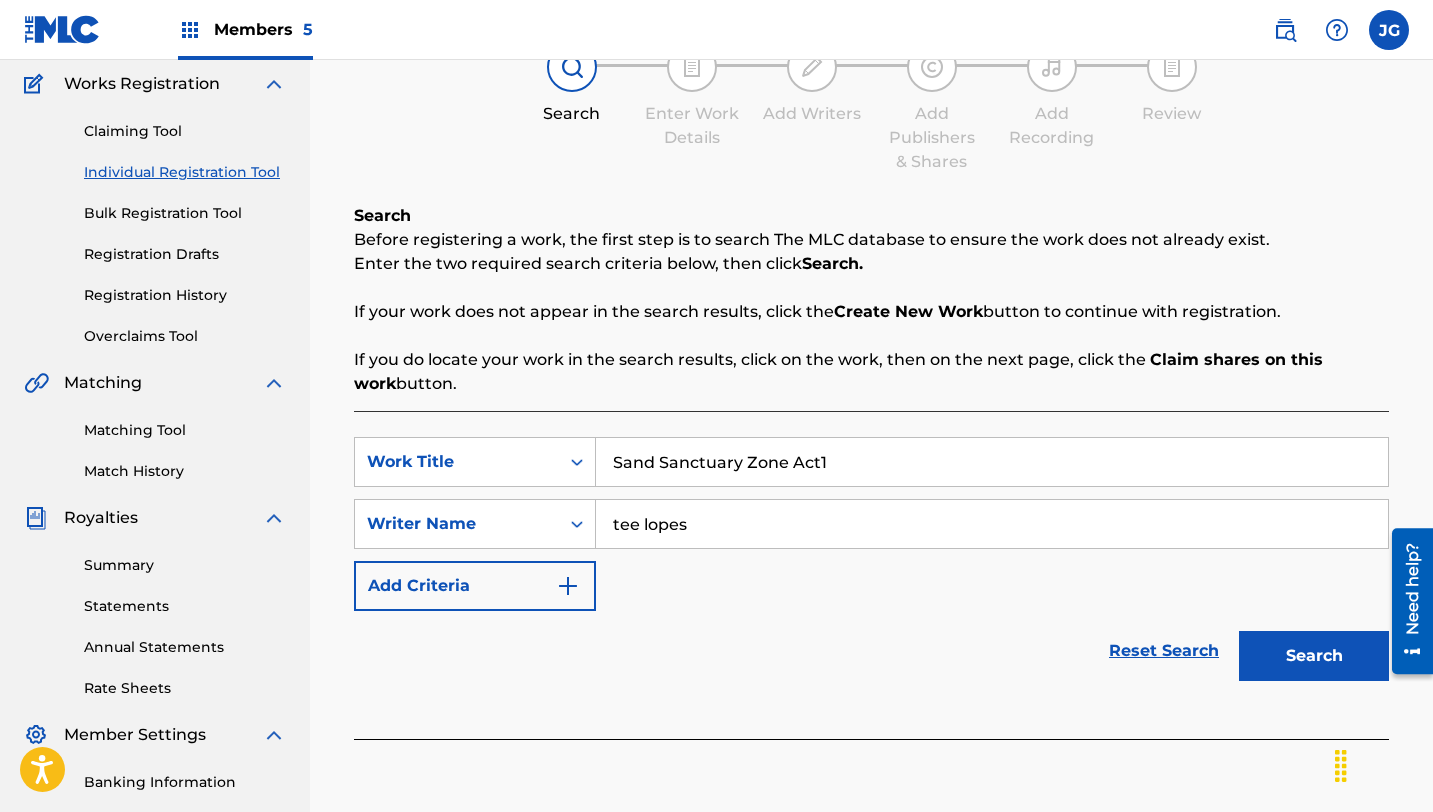 click on "Search" at bounding box center [1314, 656] 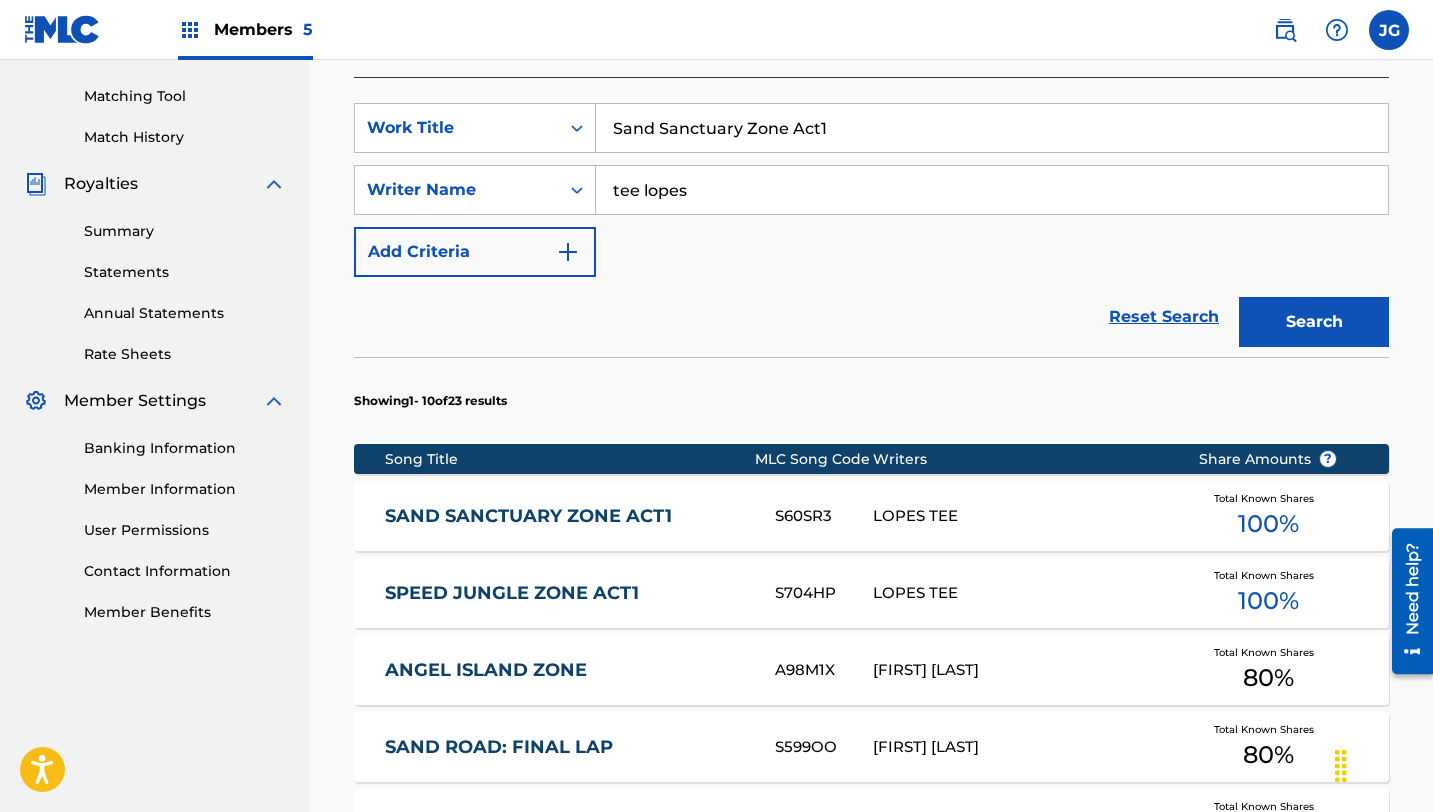 scroll, scrollTop: 500, scrollLeft: 0, axis: vertical 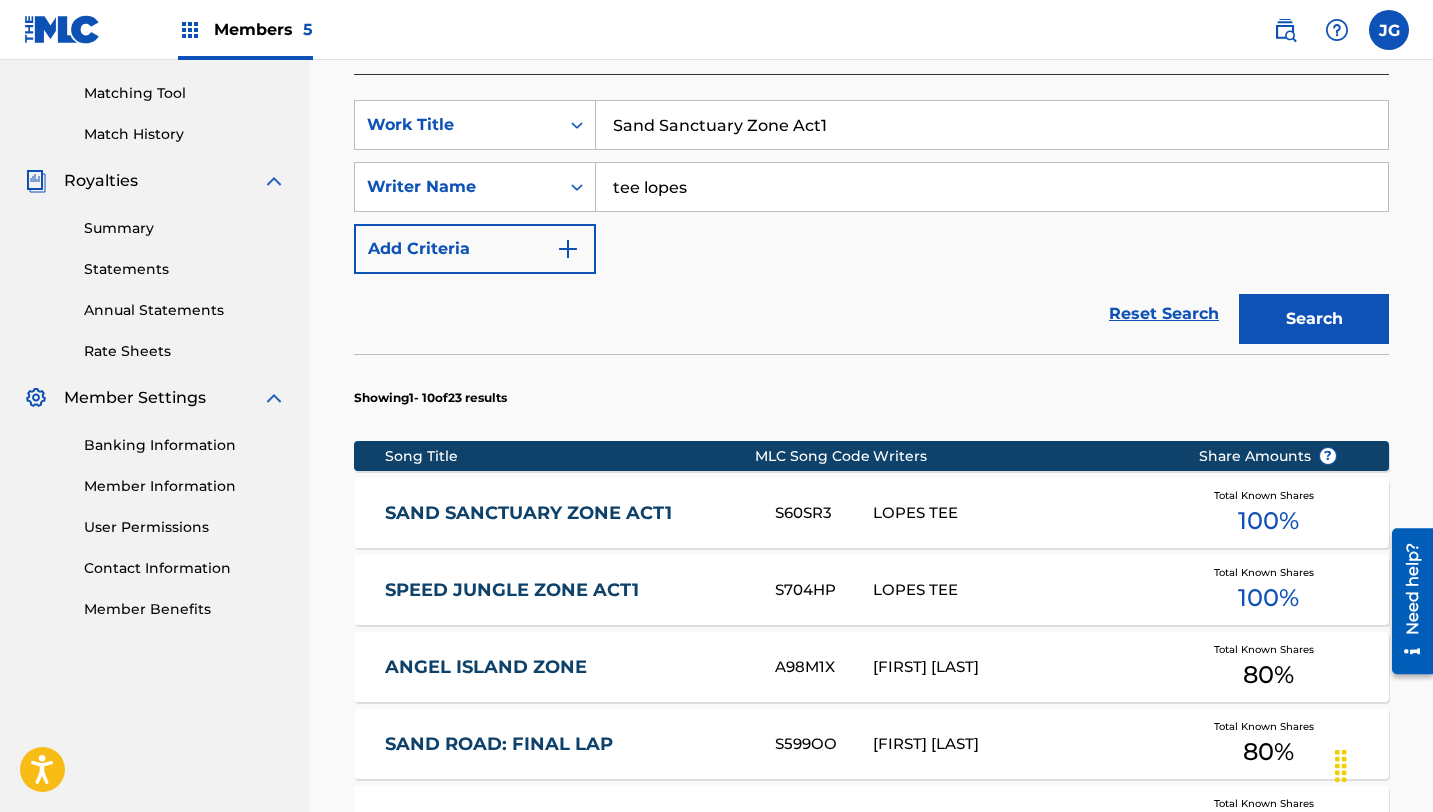 click on "LOPES TEE" at bounding box center [1020, 513] 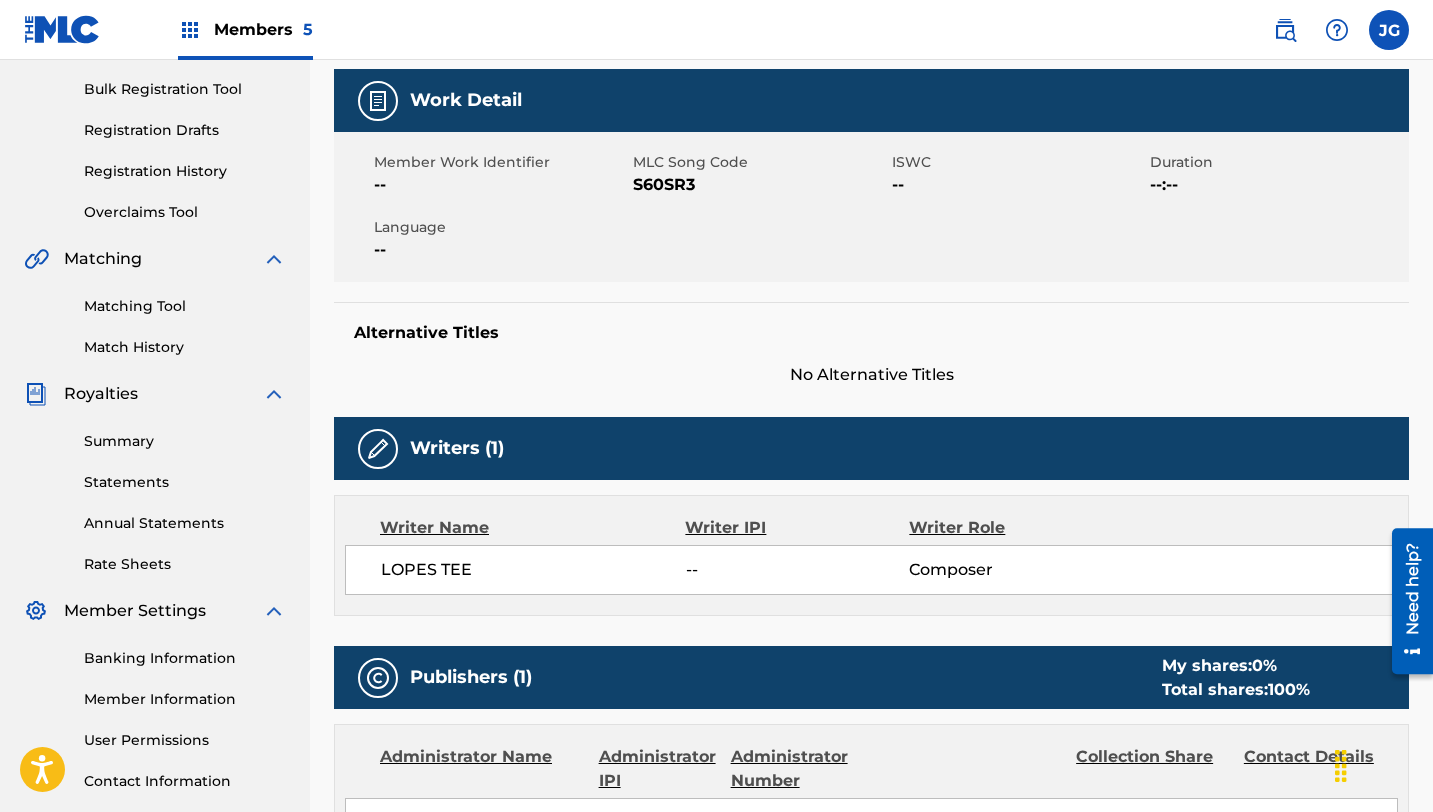 scroll, scrollTop: 208, scrollLeft: 0, axis: vertical 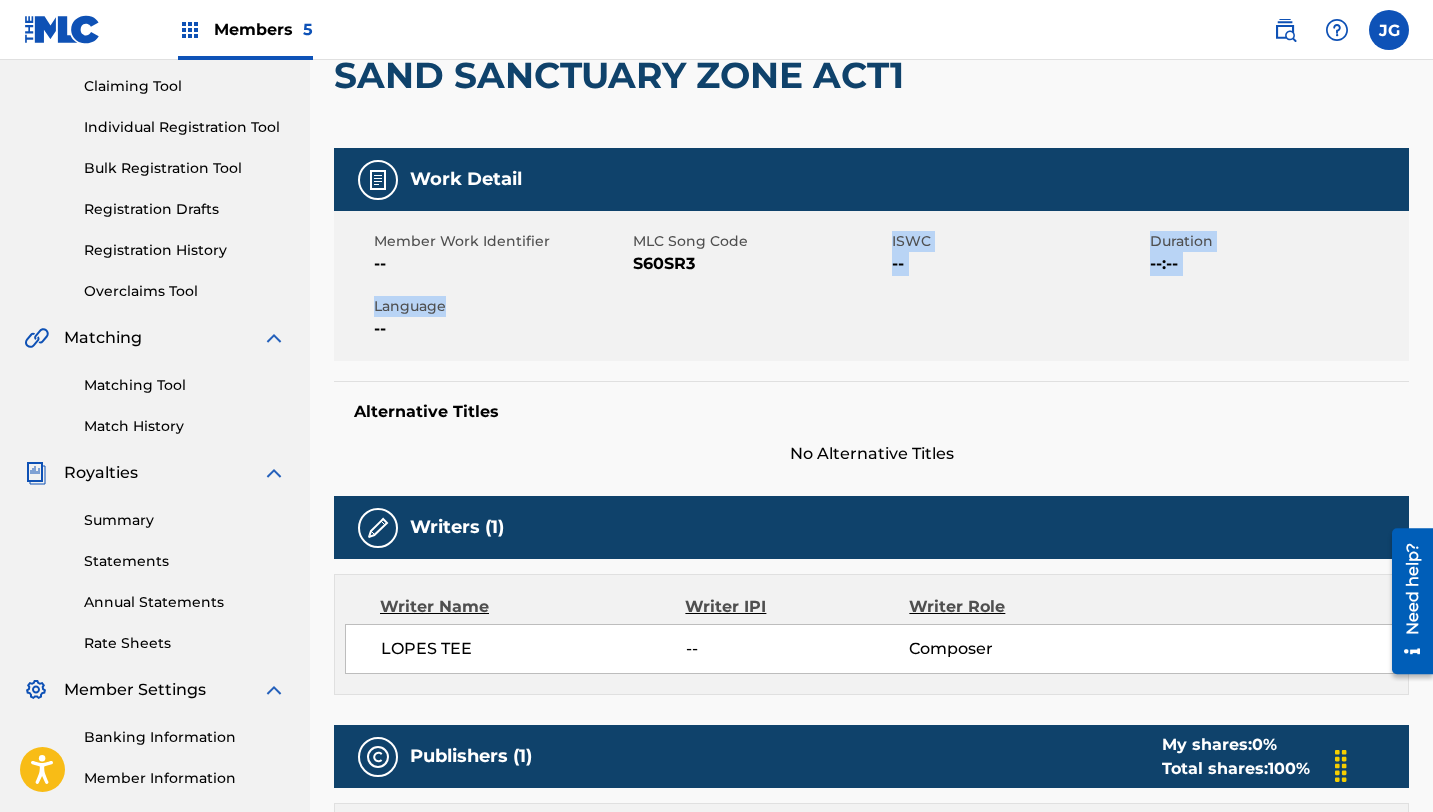 drag, startPoint x: 693, startPoint y: 269, endPoint x: 644, endPoint y: 293, distance: 54.56189 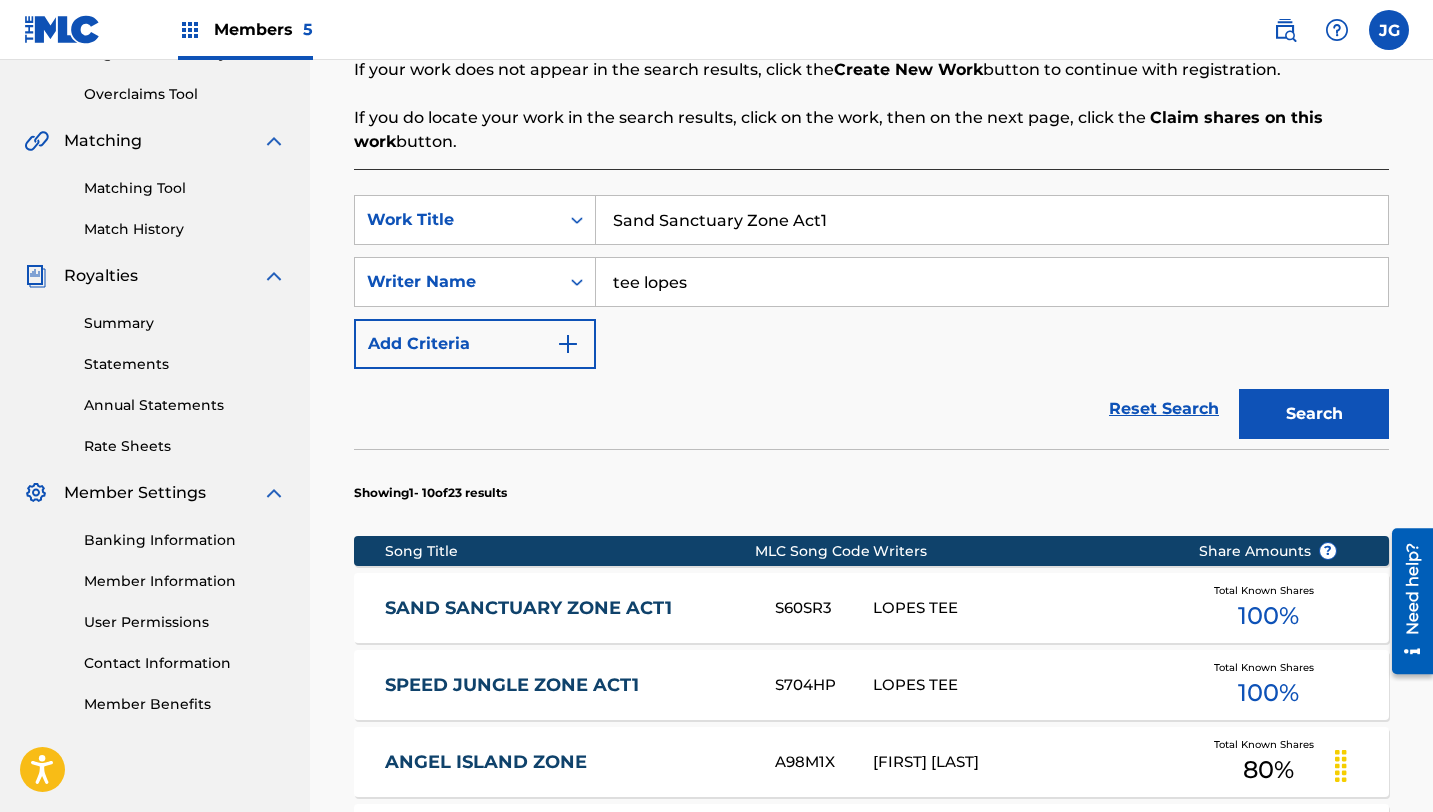 scroll, scrollTop: 404, scrollLeft: 0, axis: vertical 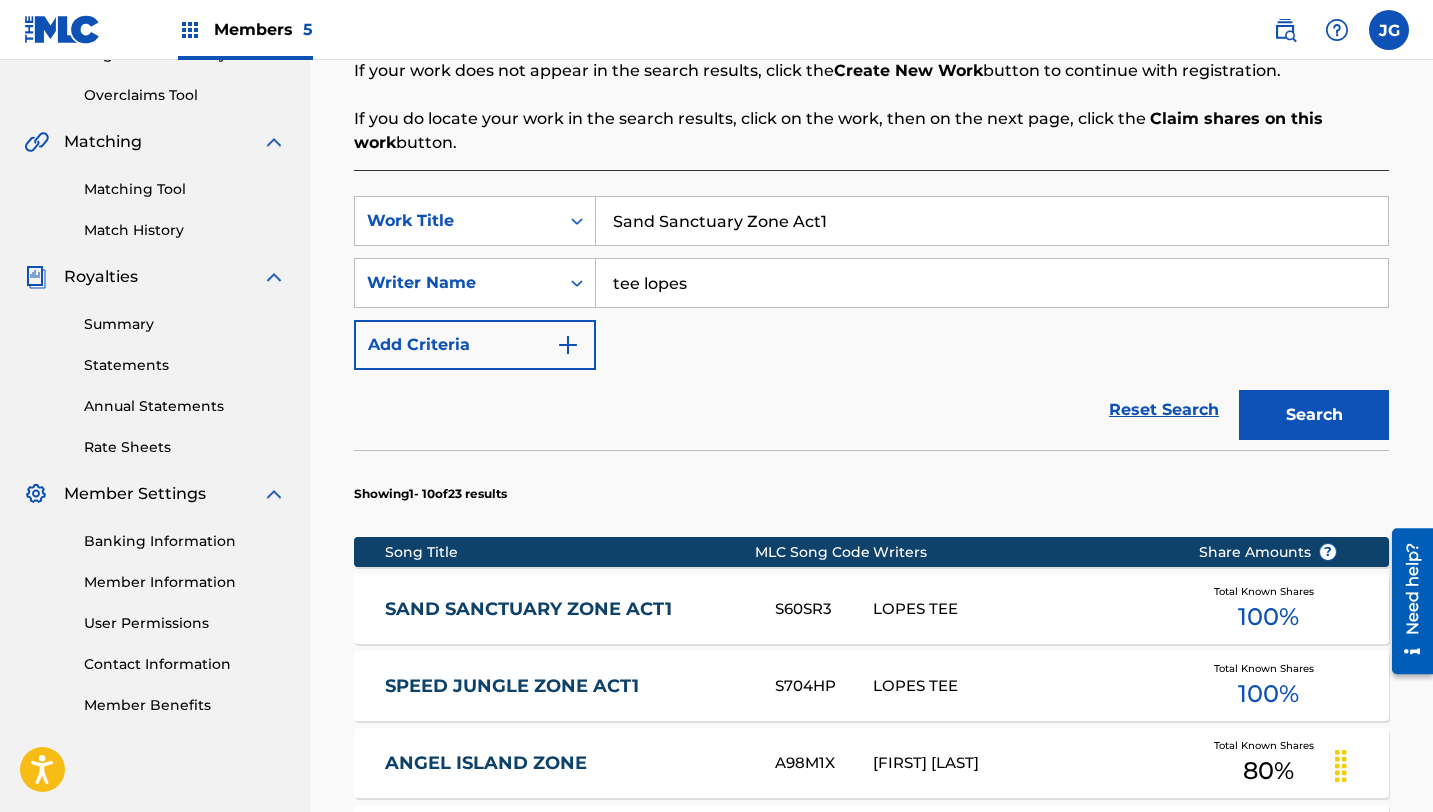 drag, startPoint x: 838, startPoint y: 219, endPoint x: 559, endPoint y: 194, distance: 280.11783 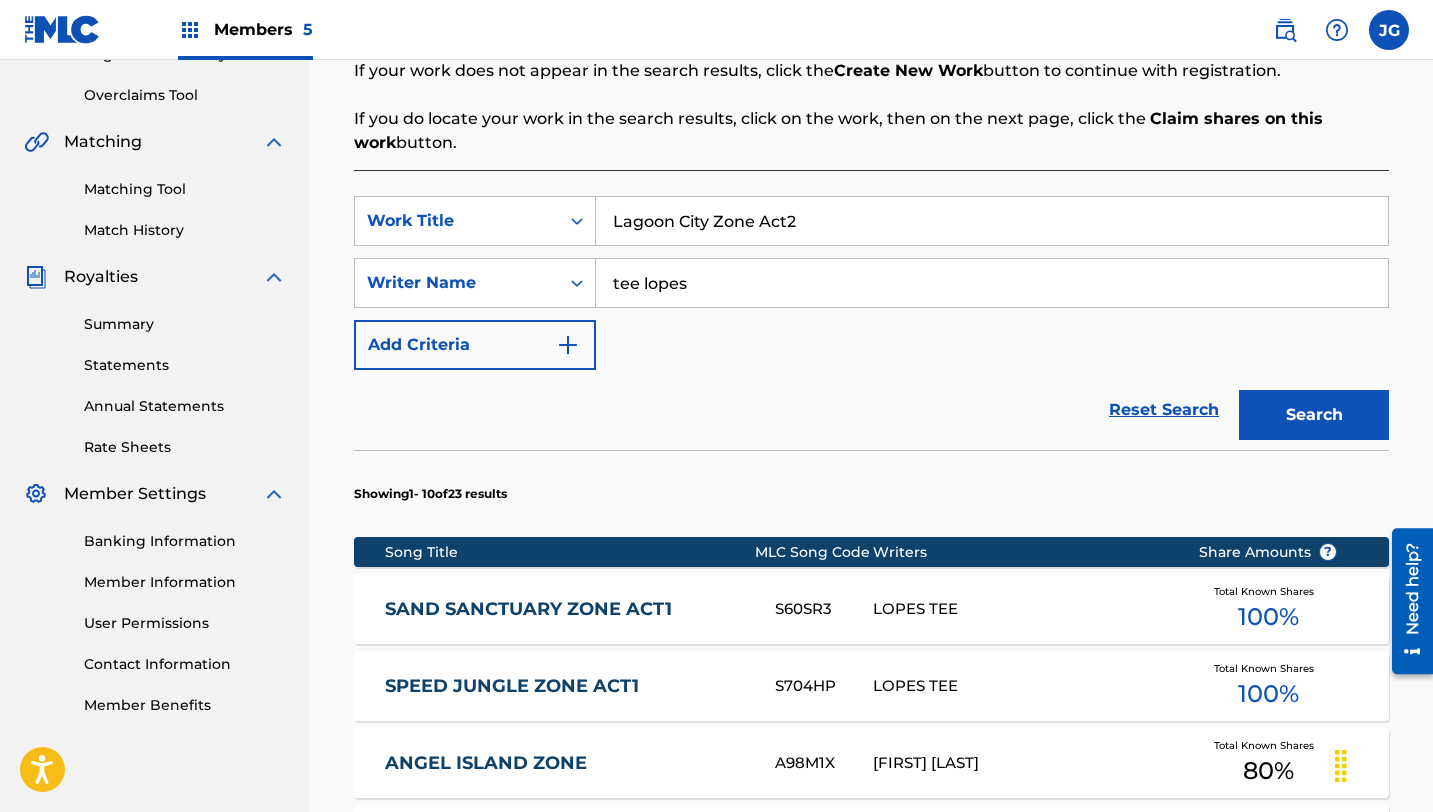 type on "Lagoon City Zone Act2" 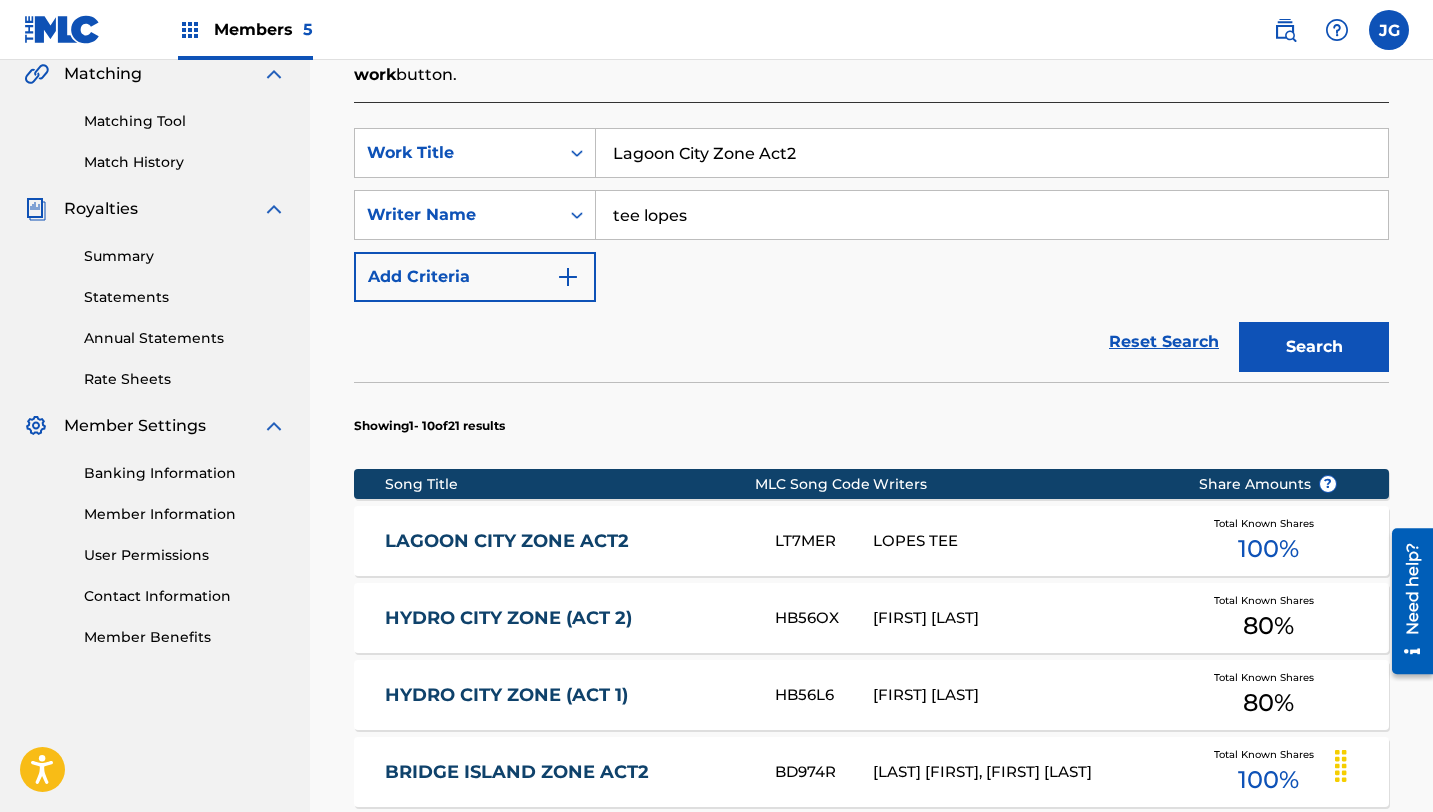 scroll, scrollTop: 479, scrollLeft: 0, axis: vertical 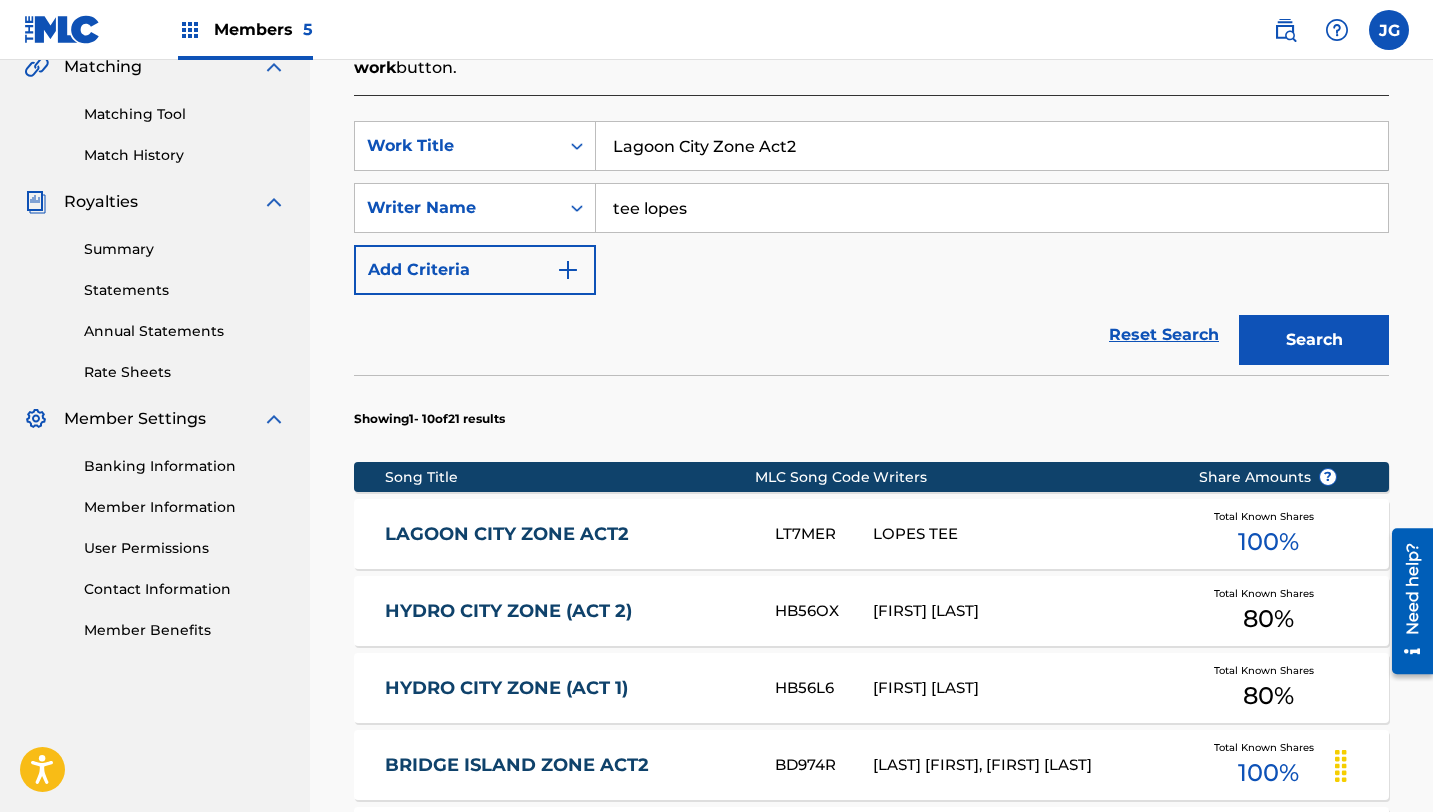 click on "LAGOON CITY ZONE ACT2" at bounding box center (566, 534) 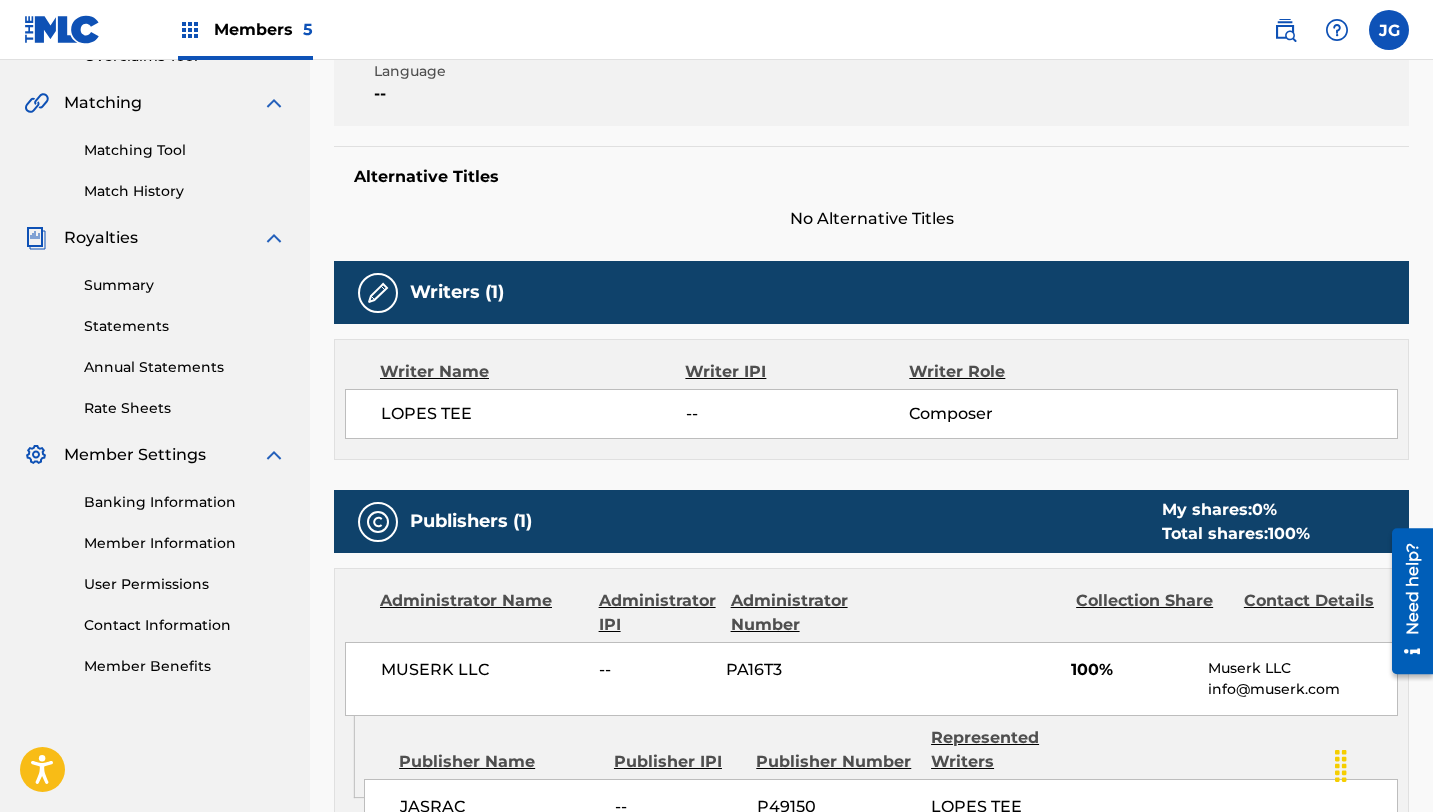 scroll, scrollTop: 249, scrollLeft: 0, axis: vertical 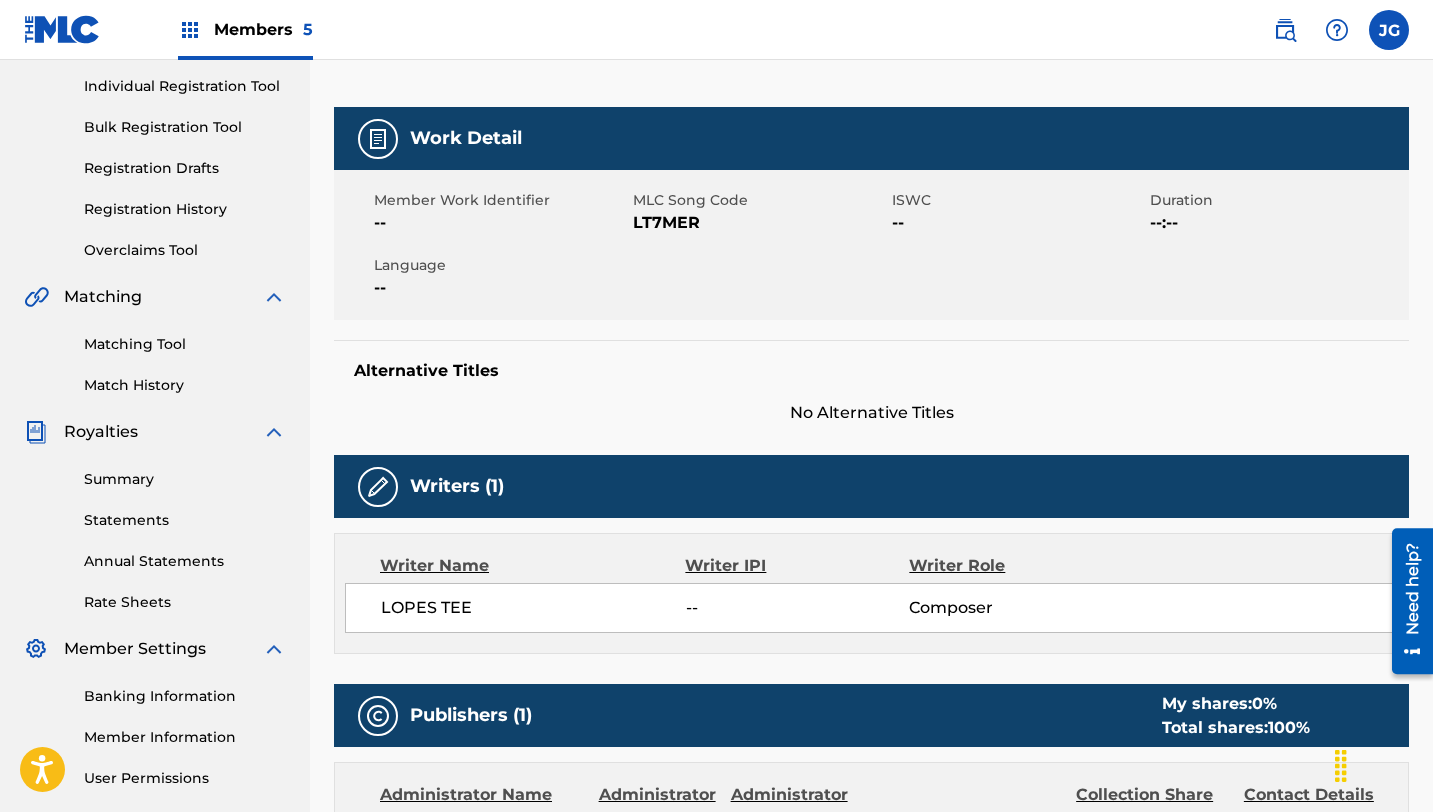 click on "Match History" at bounding box center (185, 385) 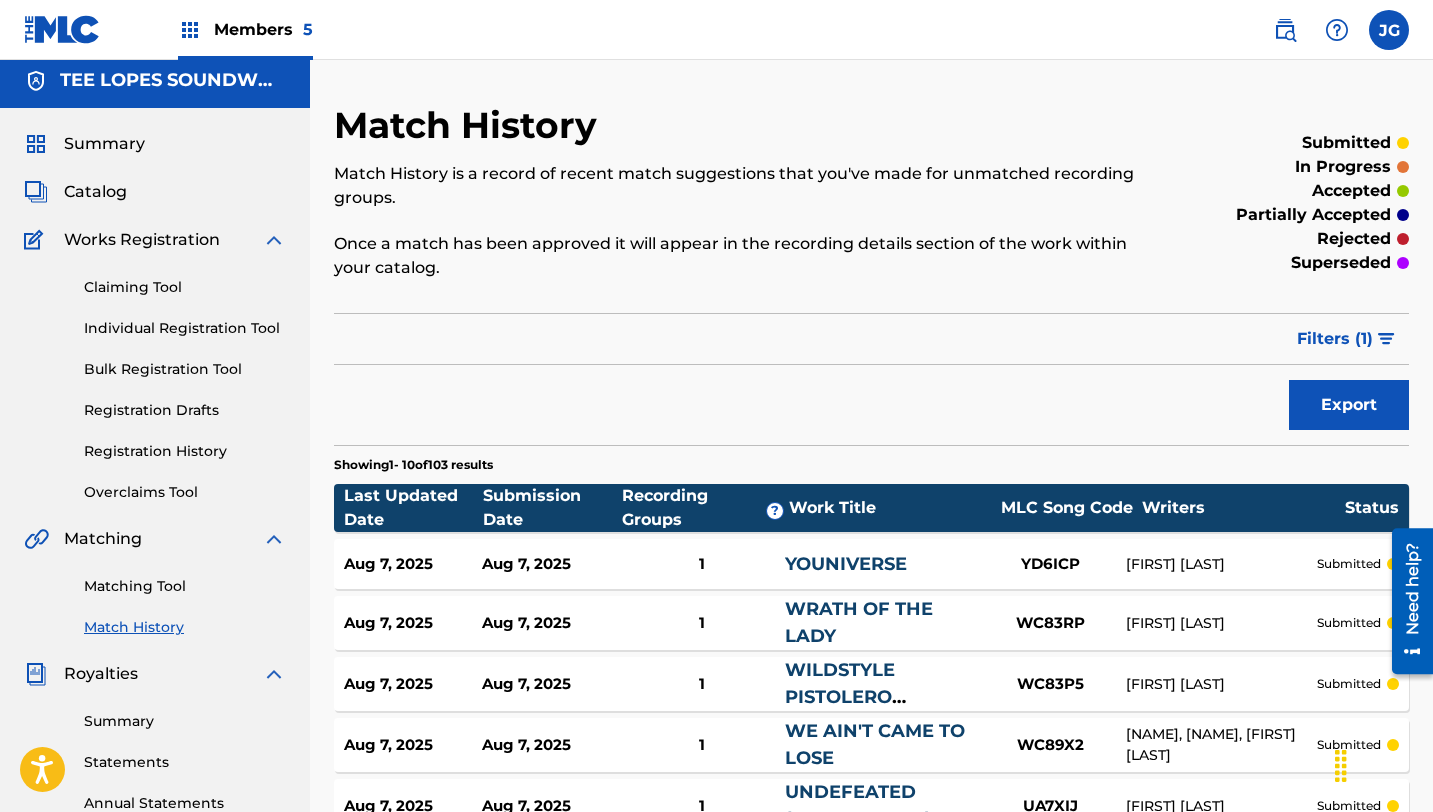 scroll, scrollTop: 5, scrollLeft: 0, axis: vertical 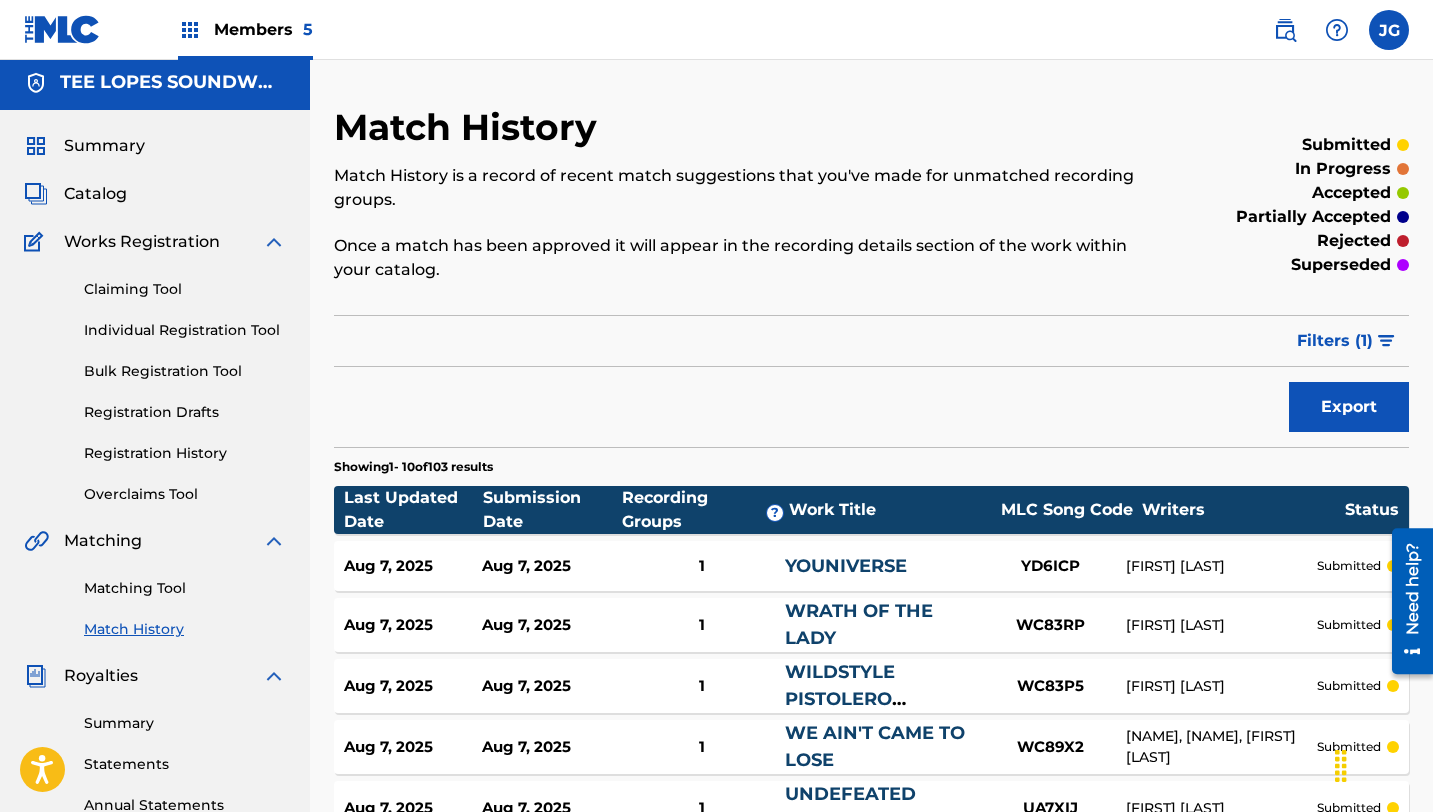 click on "Registration History" at bounding box center [185, 453] 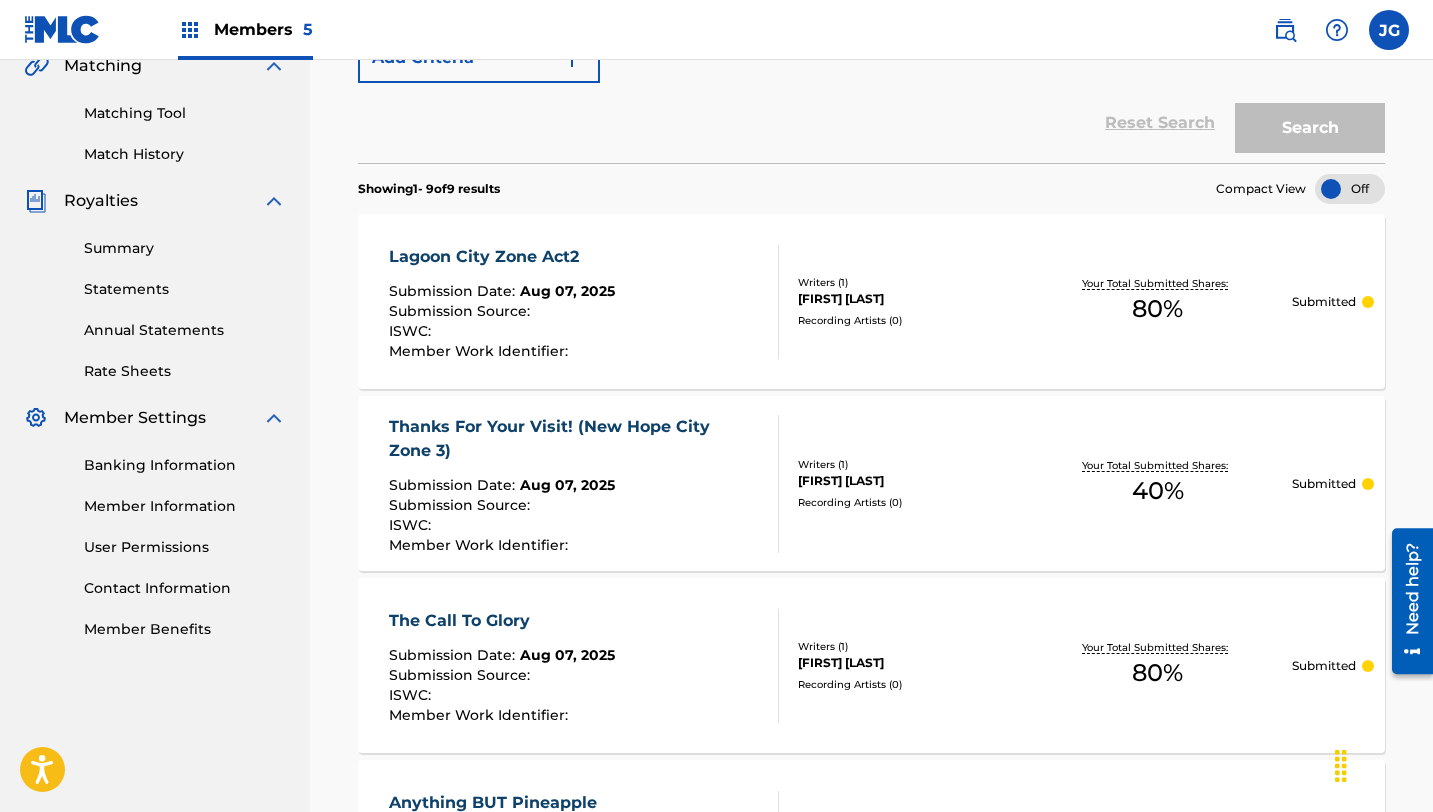scroll, scrollTop: 490, scrollLeft: 0, axis: vertical 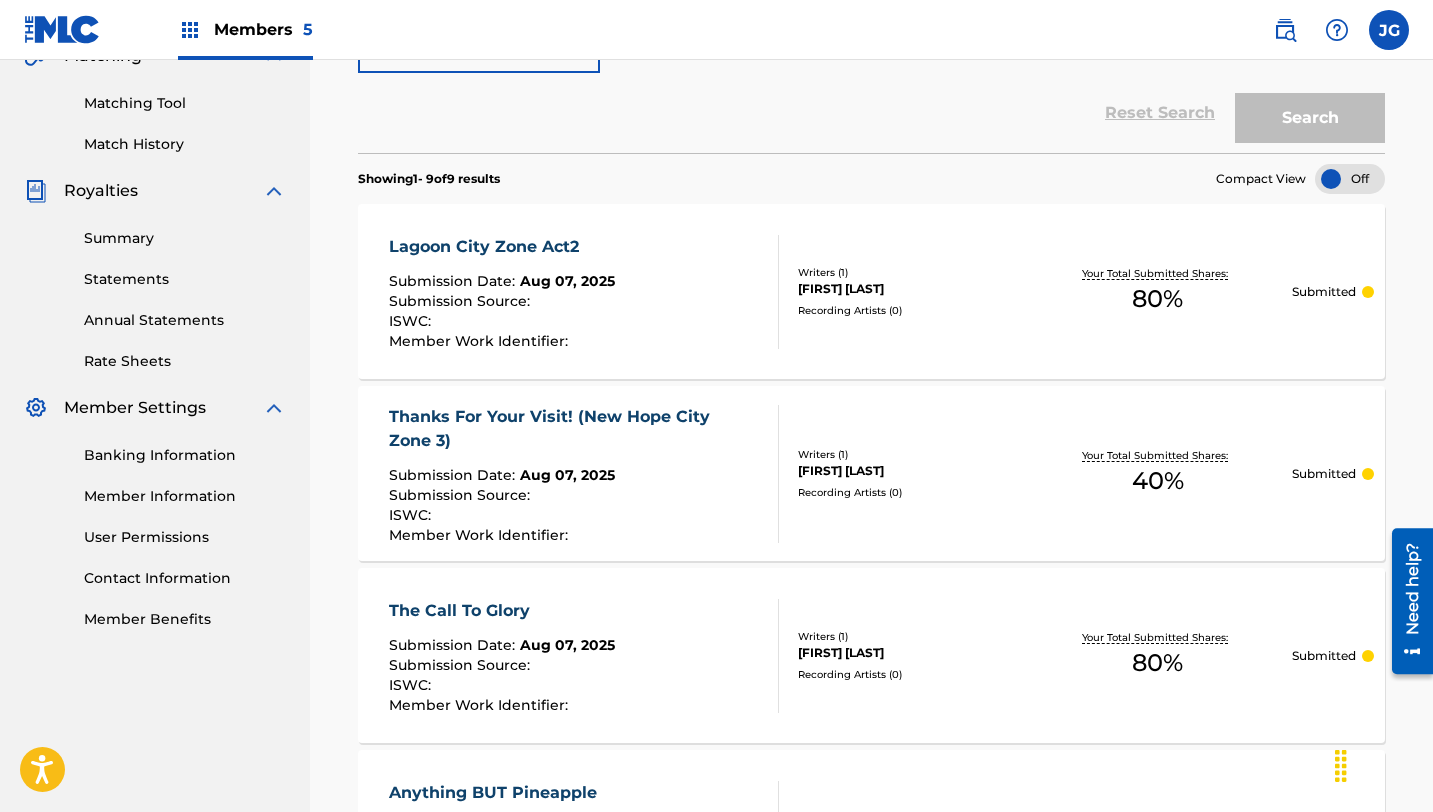 click on "[LOCATION] [ZONE] [DATE] [SOURCE] [ISWC] : [ID]" at bounding box center (502, 292) 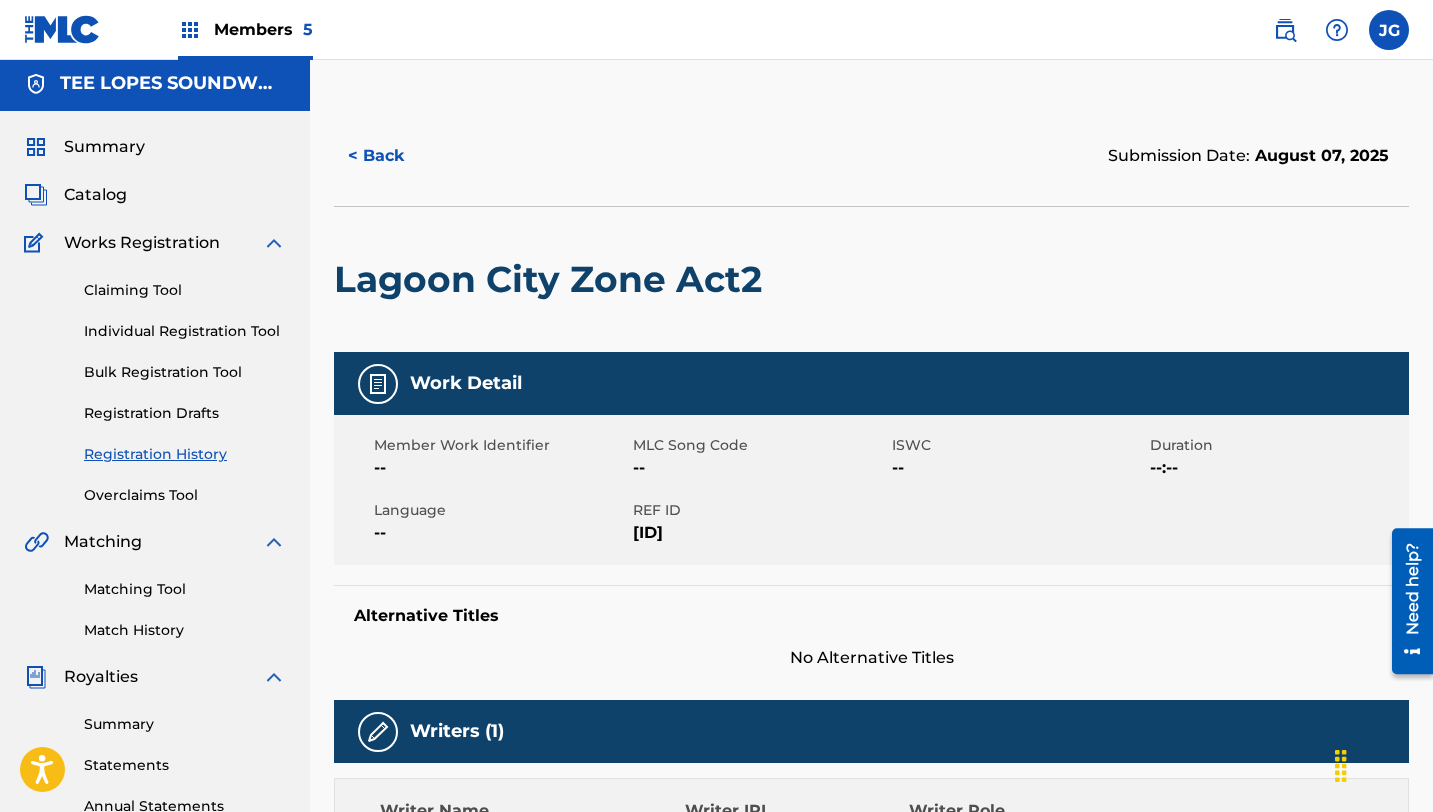 scroll, scrollTop: 0, scrollLeft: 0, axis: both 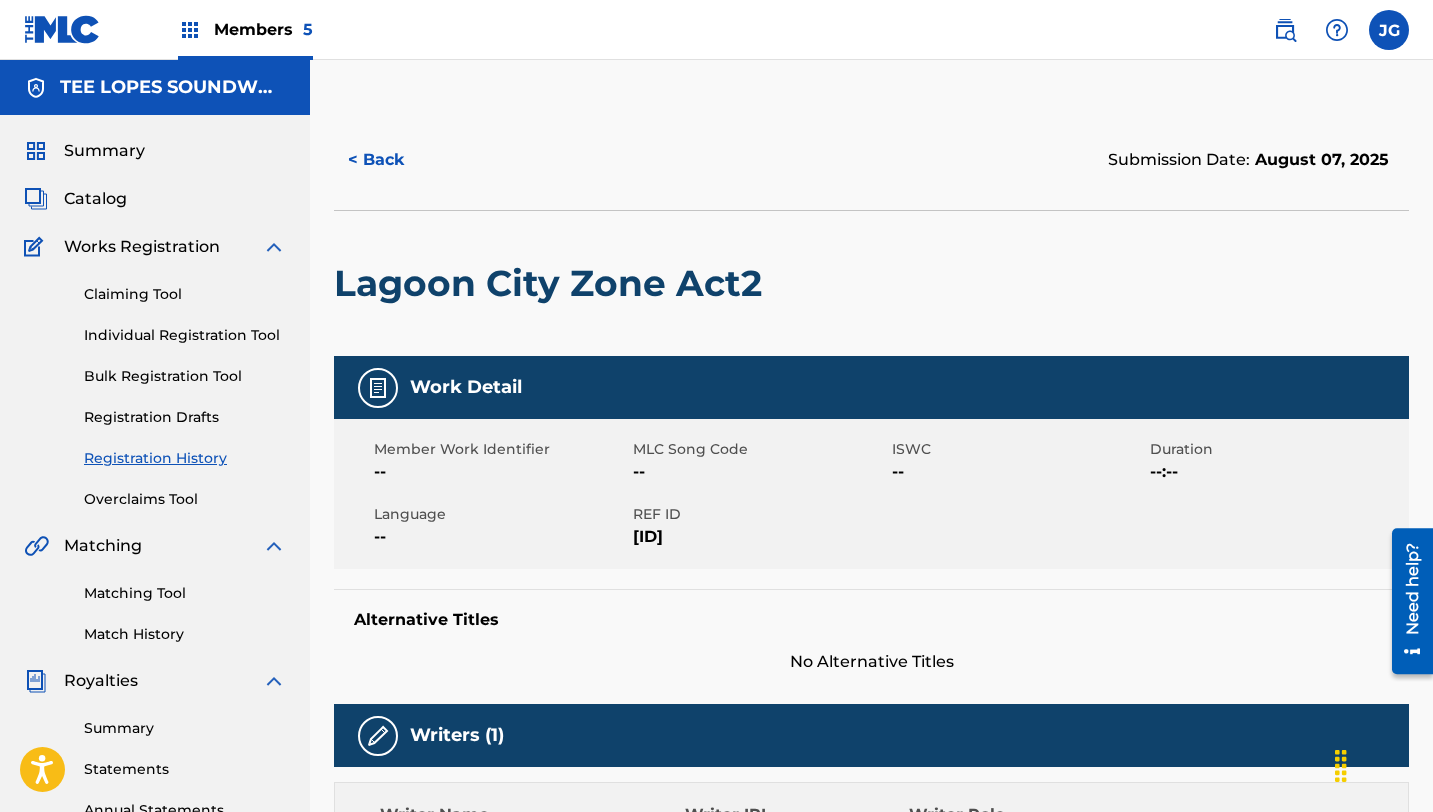 click on "Catalog" at bounding box center (95, 199) 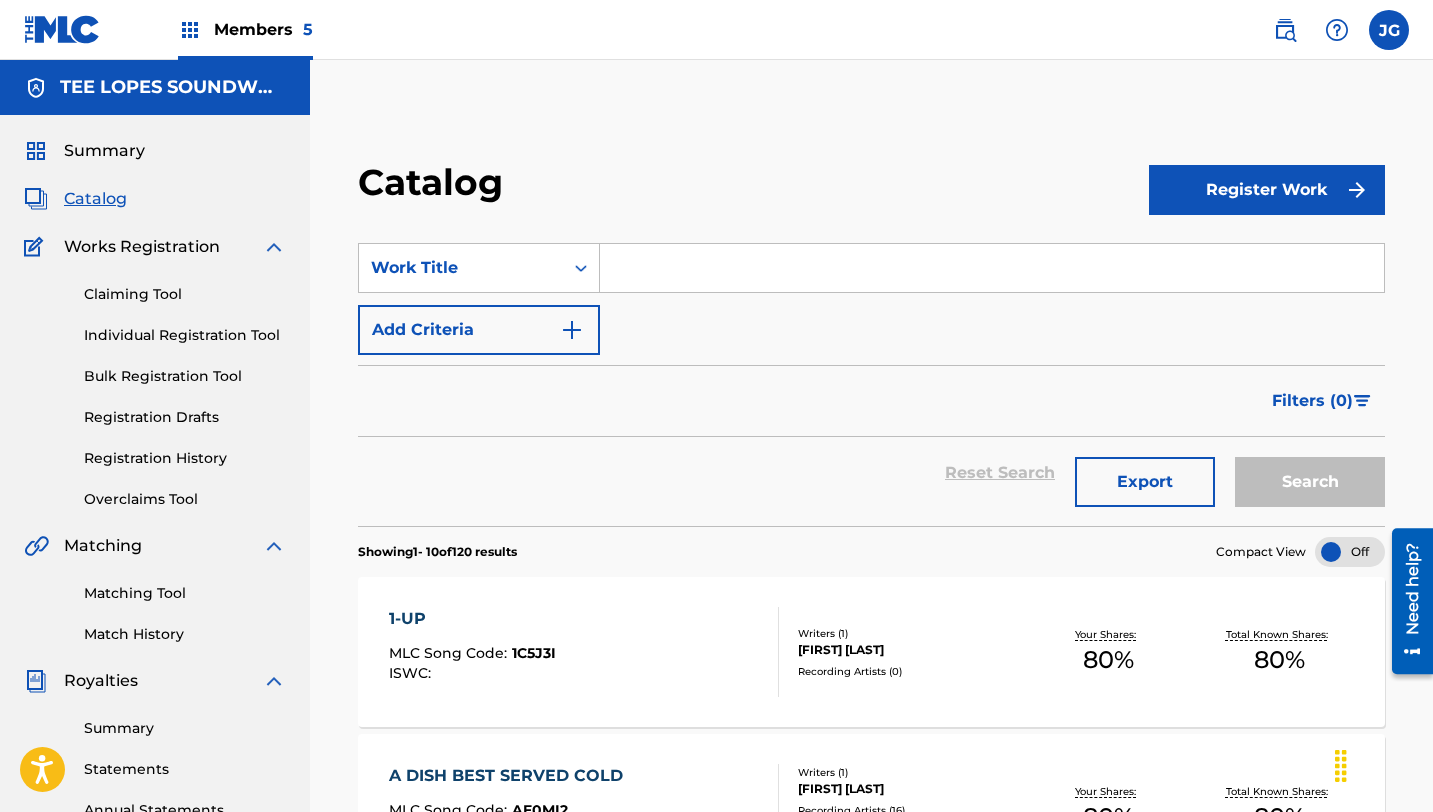 click on "Individual Registration Tool" at bounding box center [185, 335] 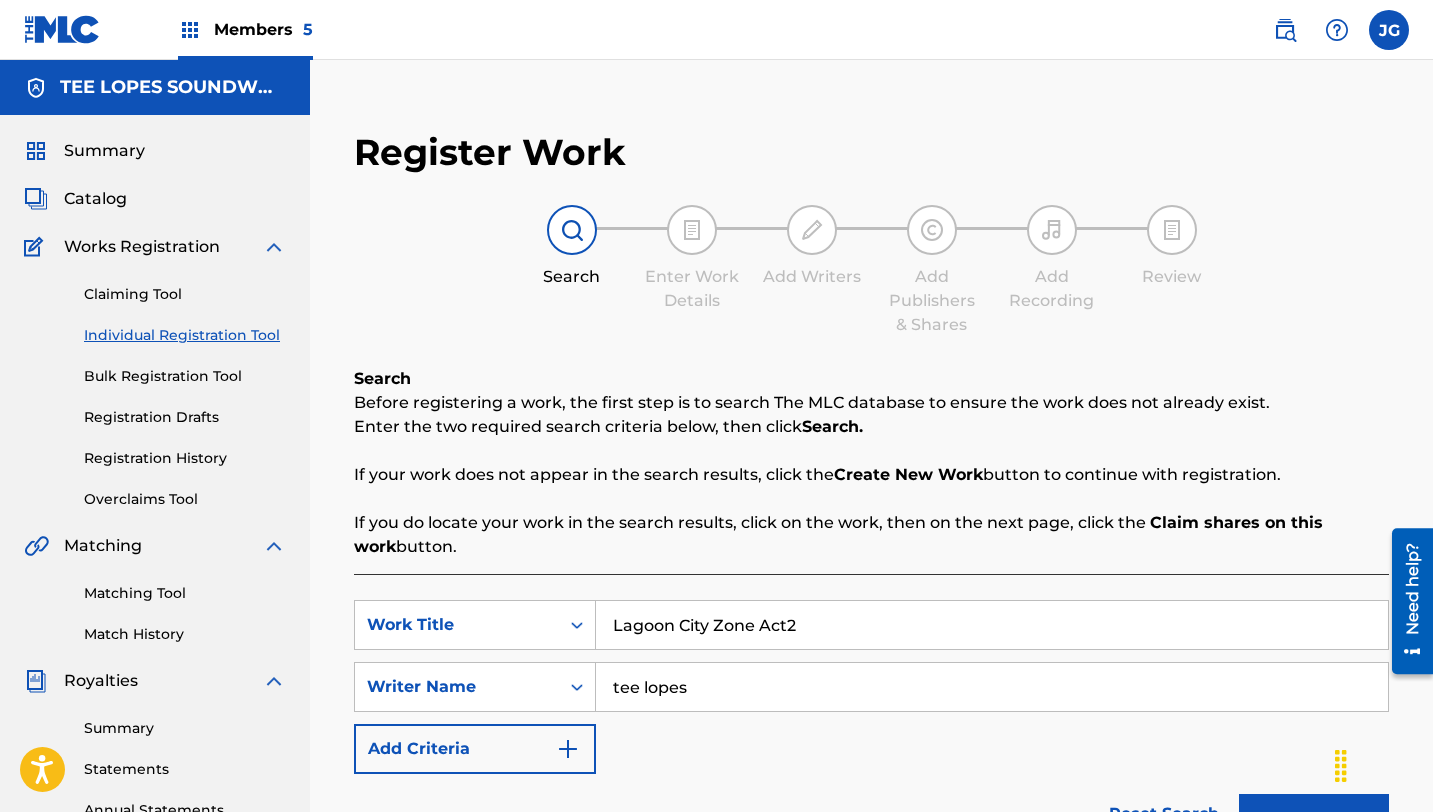 drag, startPoint x: 807, startPoint y: 620, endPoint x: 605, endPoint y: 617, distance: 202.02228 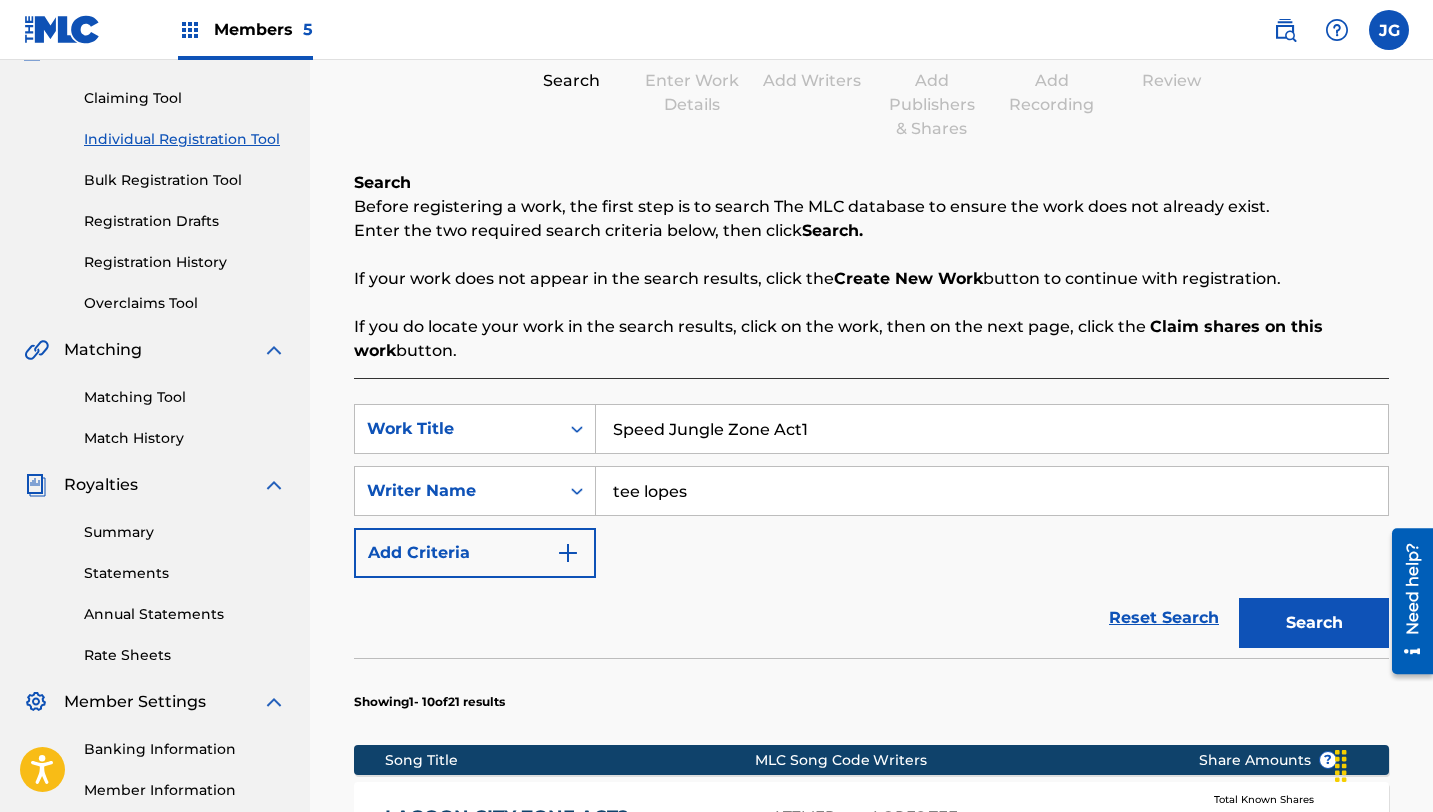 scroll, scrollTop: 281, scrollLeft: 0, axis: vertical 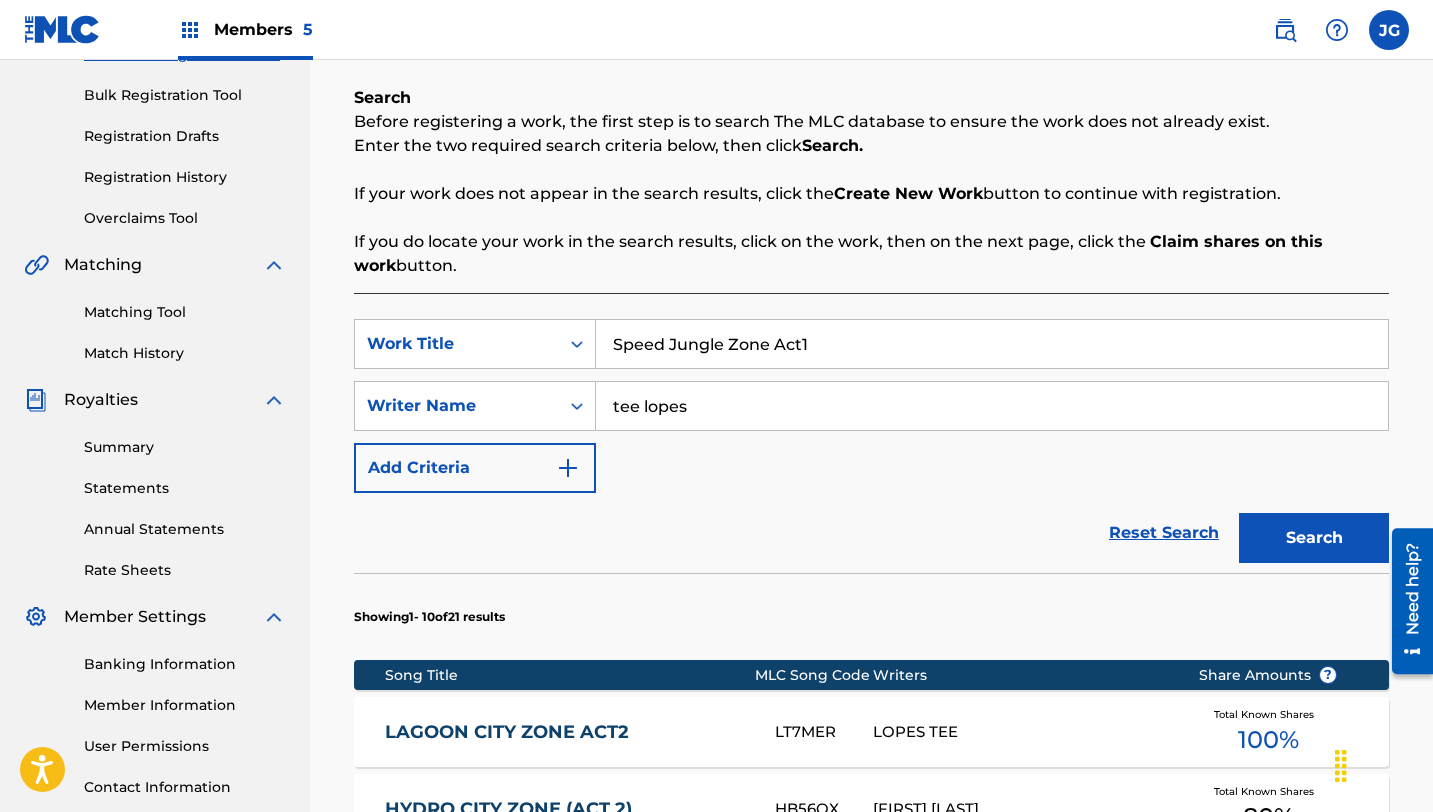 type on "Speed Jungle Zone Act1" 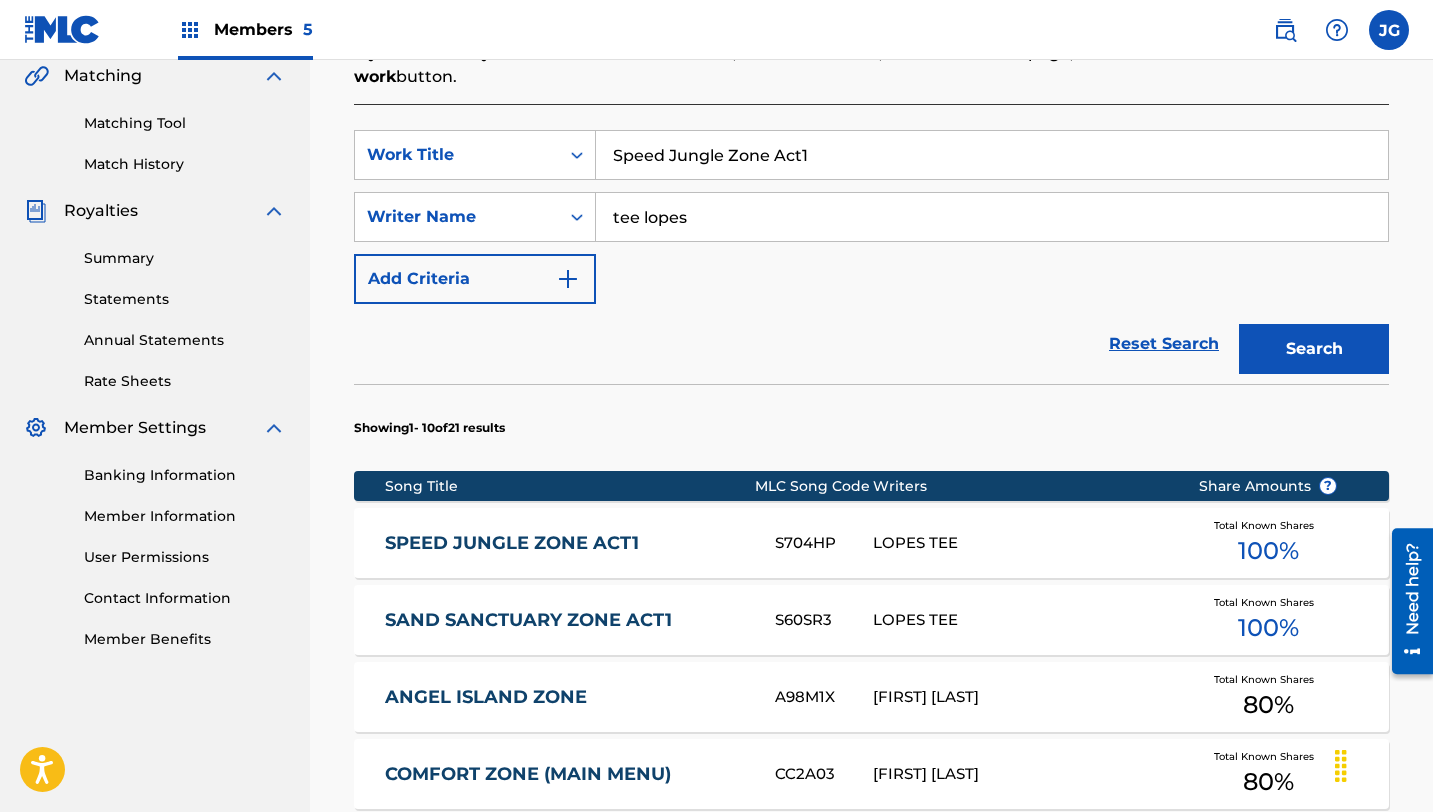 scroll, scrollTop: 474, scrollLeft: 0, axis: vertical 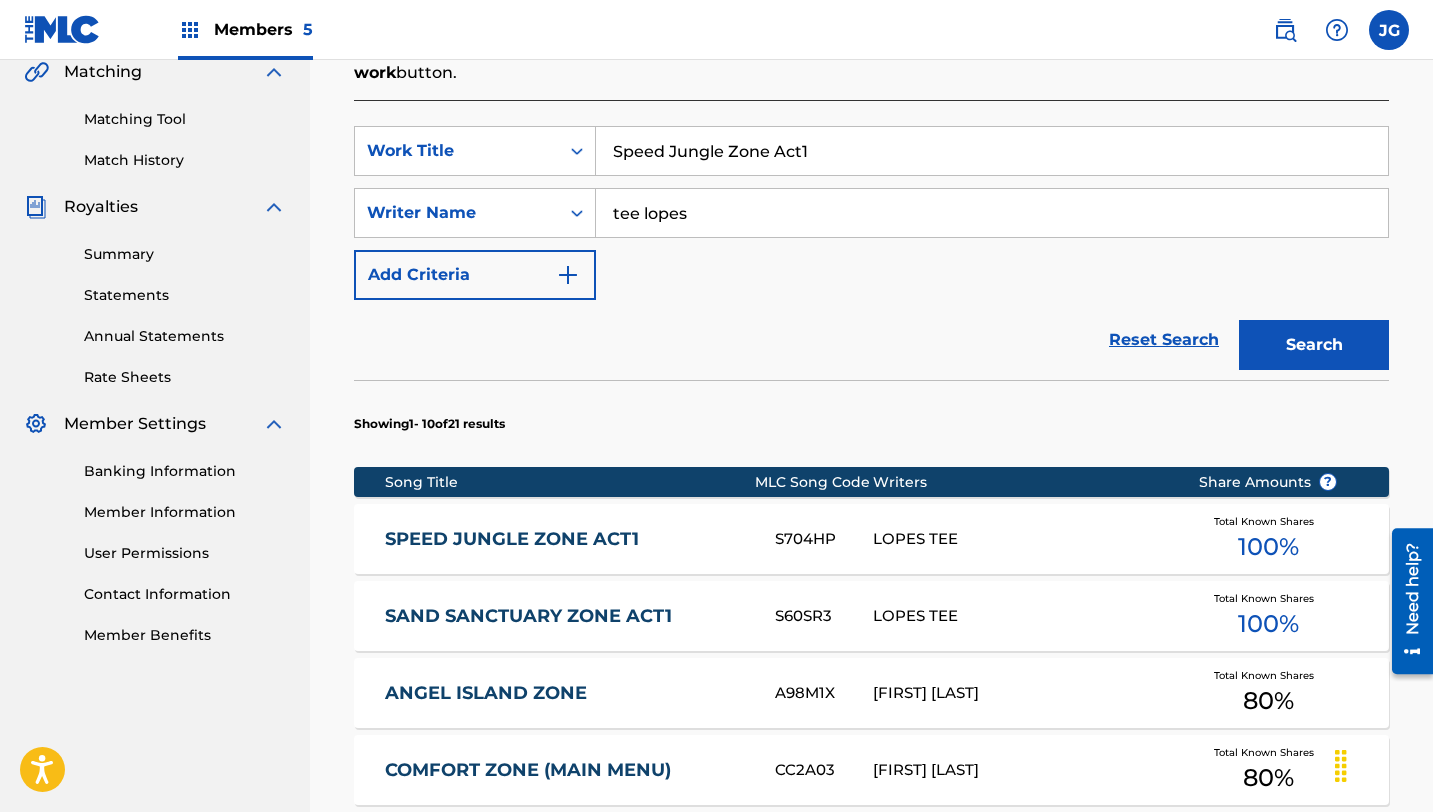 click on "SPEED JUNGLE ZONE ACT1" at bounding box center [566, 539] 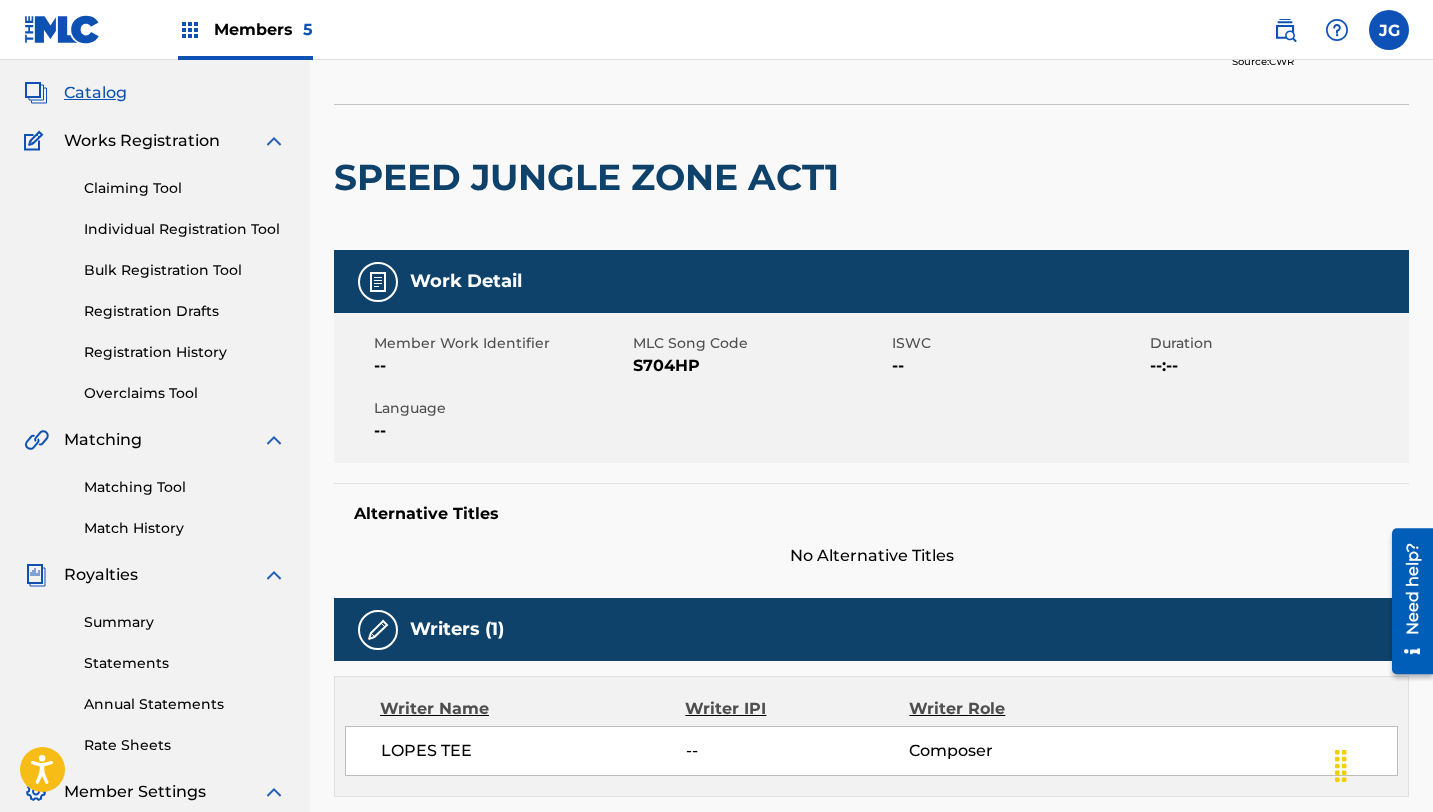 scroll, scrollTop: 0, scrollLeft: 0, axis: both 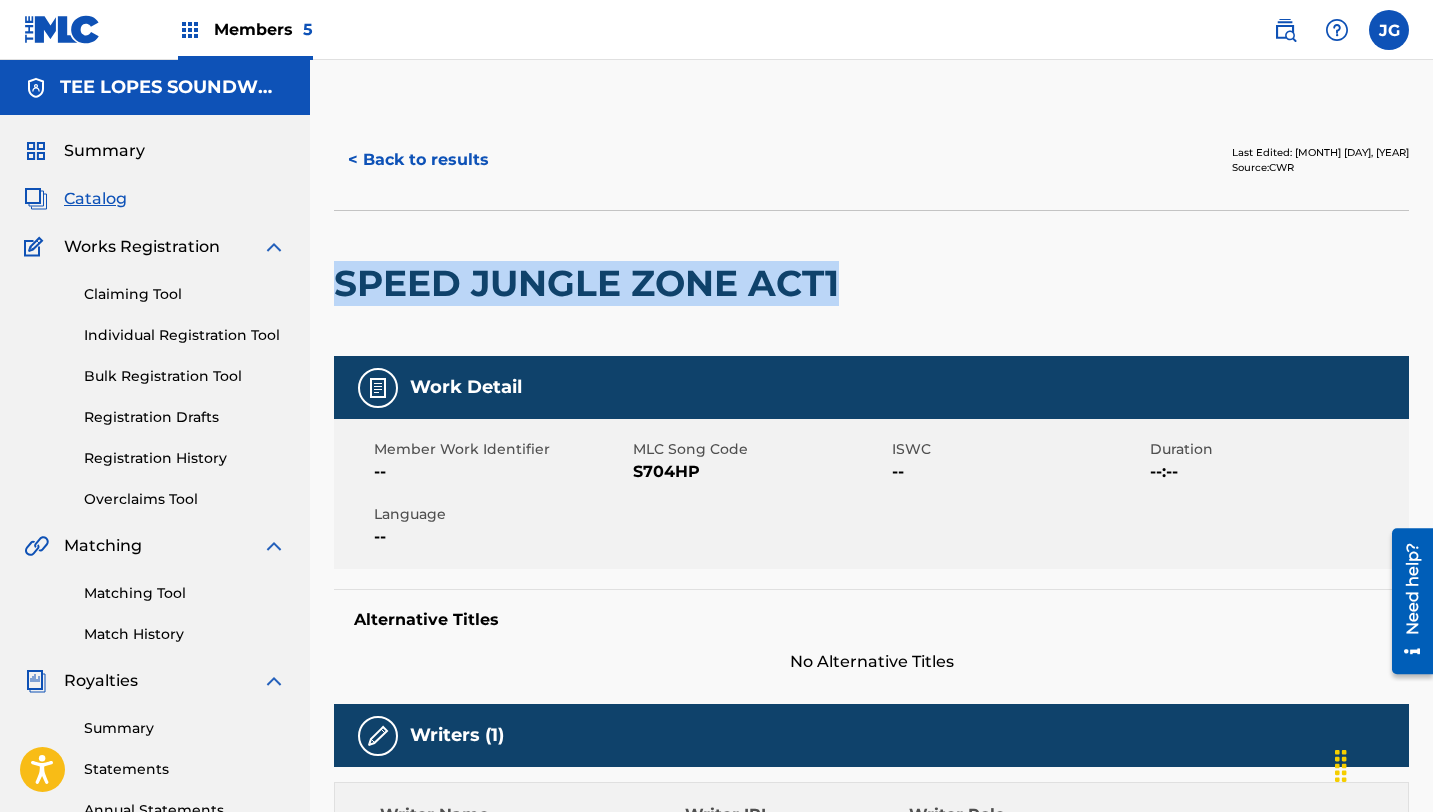 drag, startPoint x: 837, startPoint y: 280, endPoint x: 341, endPoint y: 269, distance: 496.12195 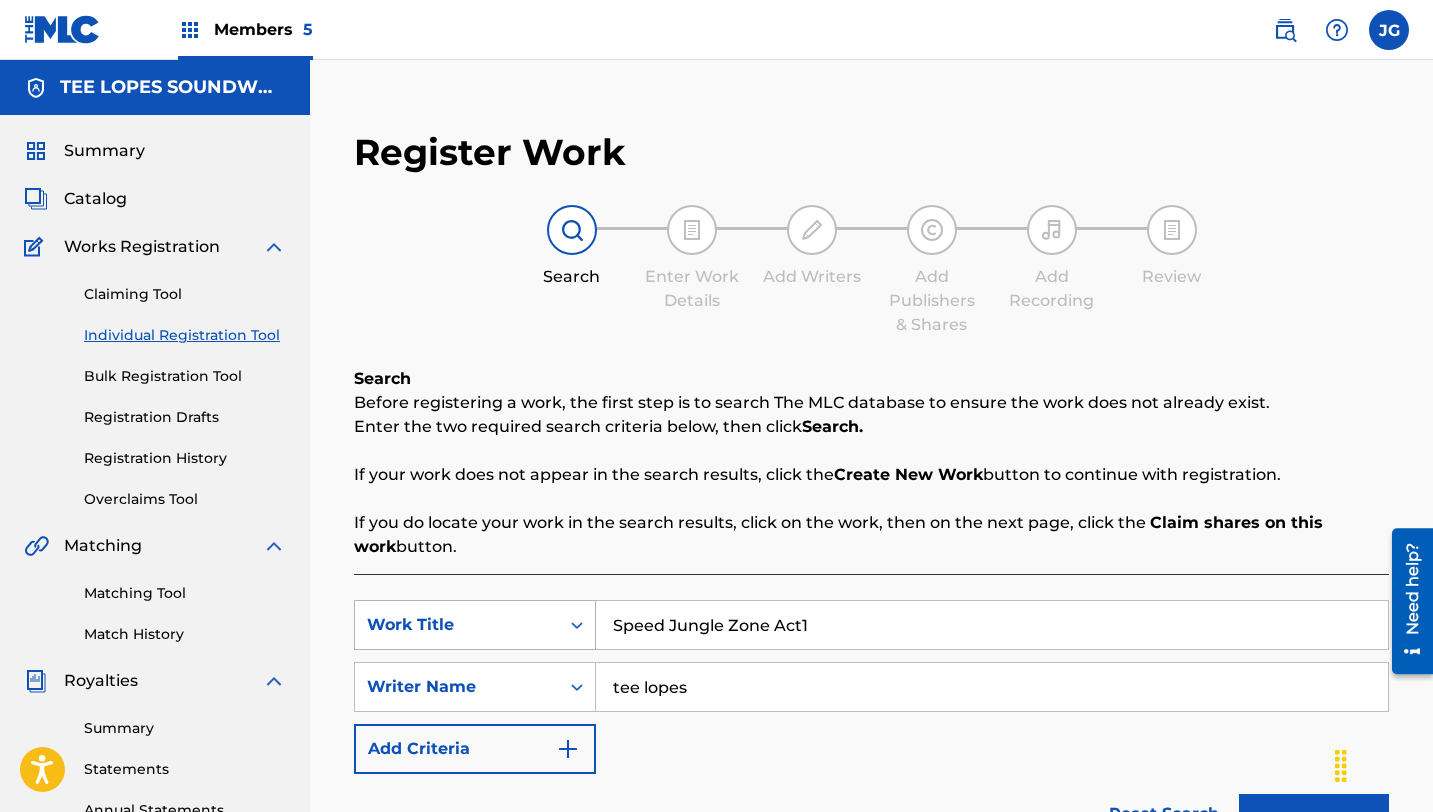 drag, startPoint x: 821, startPoint y: 622, endPoint x: 532, endPoint y: 616, distance: 289.0623 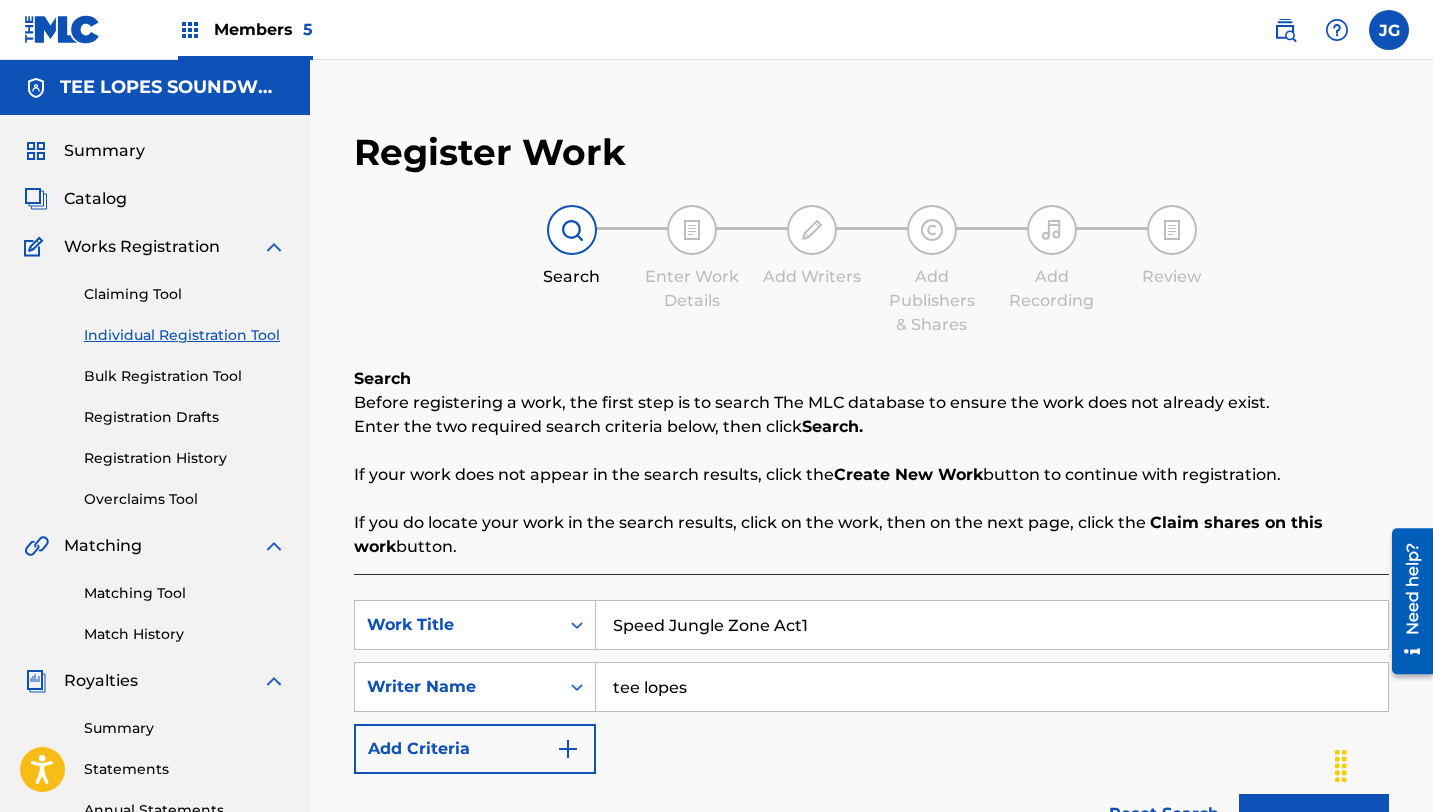 click on "Catalog" at bounding box center (95, 199) 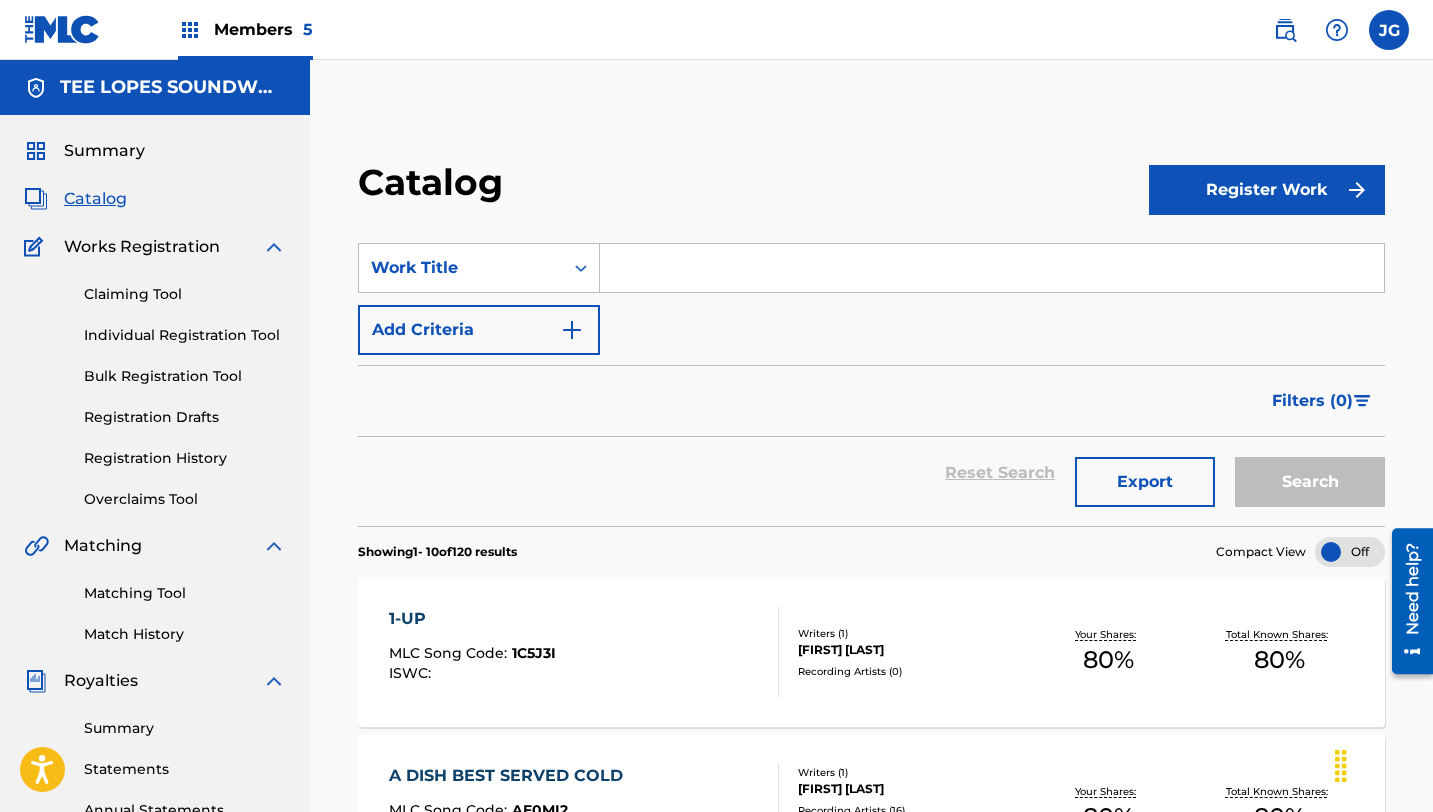 click on "Individual Registration Tool" at bounding box center [185, 335] 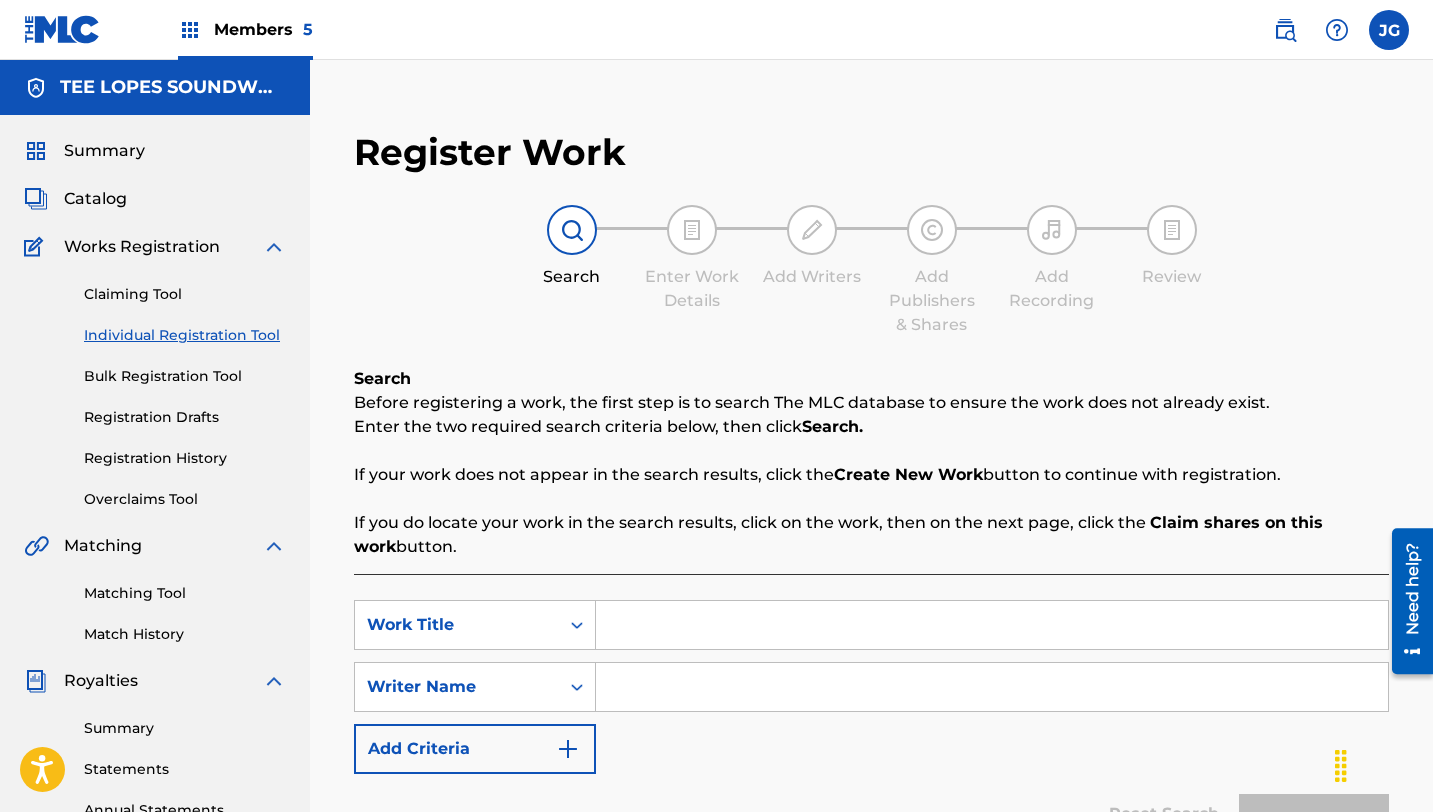 click at bounding box center (992, 625) 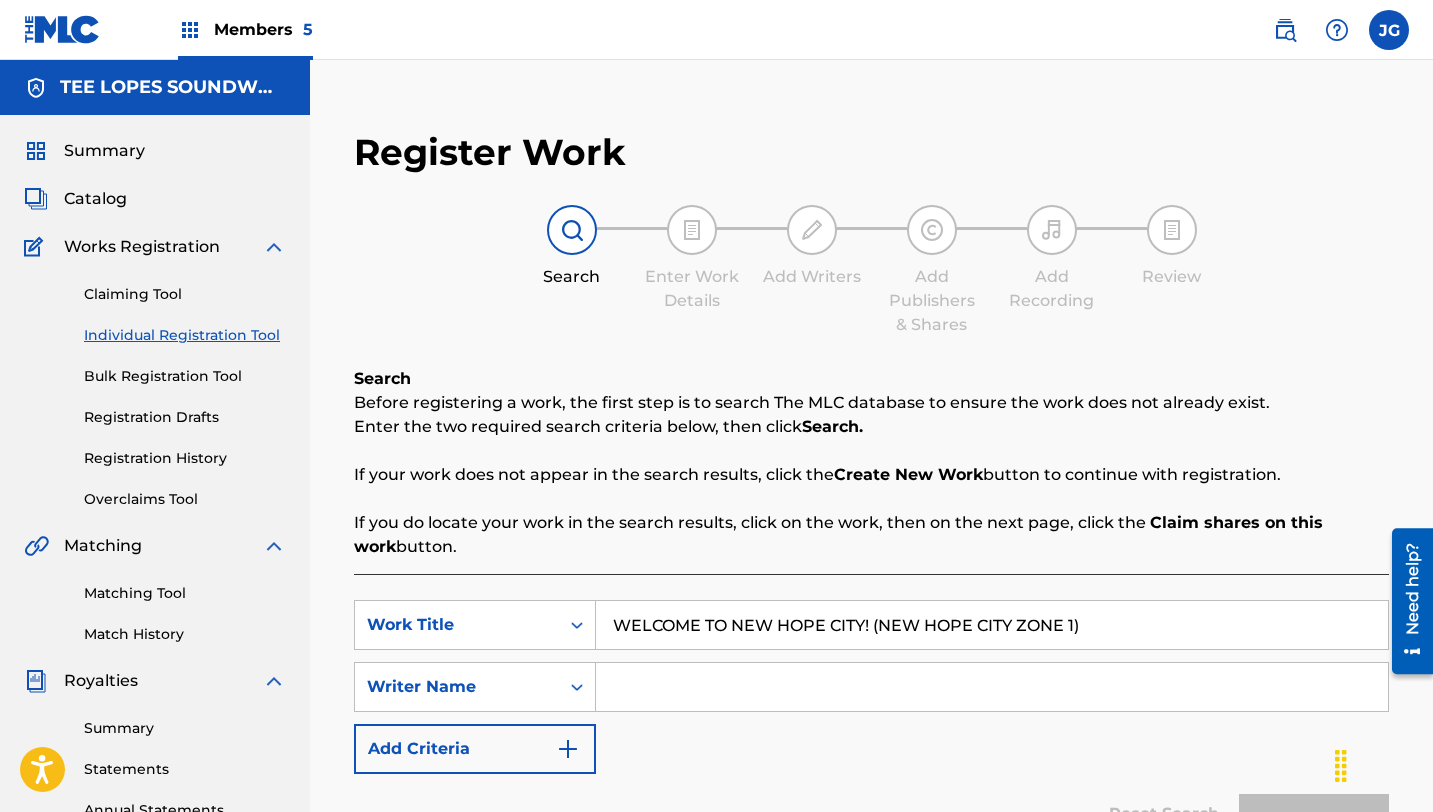 type on "WELCOME TO NEW HOPE CITY! (NEW HOPE CITY ZONE 1)" 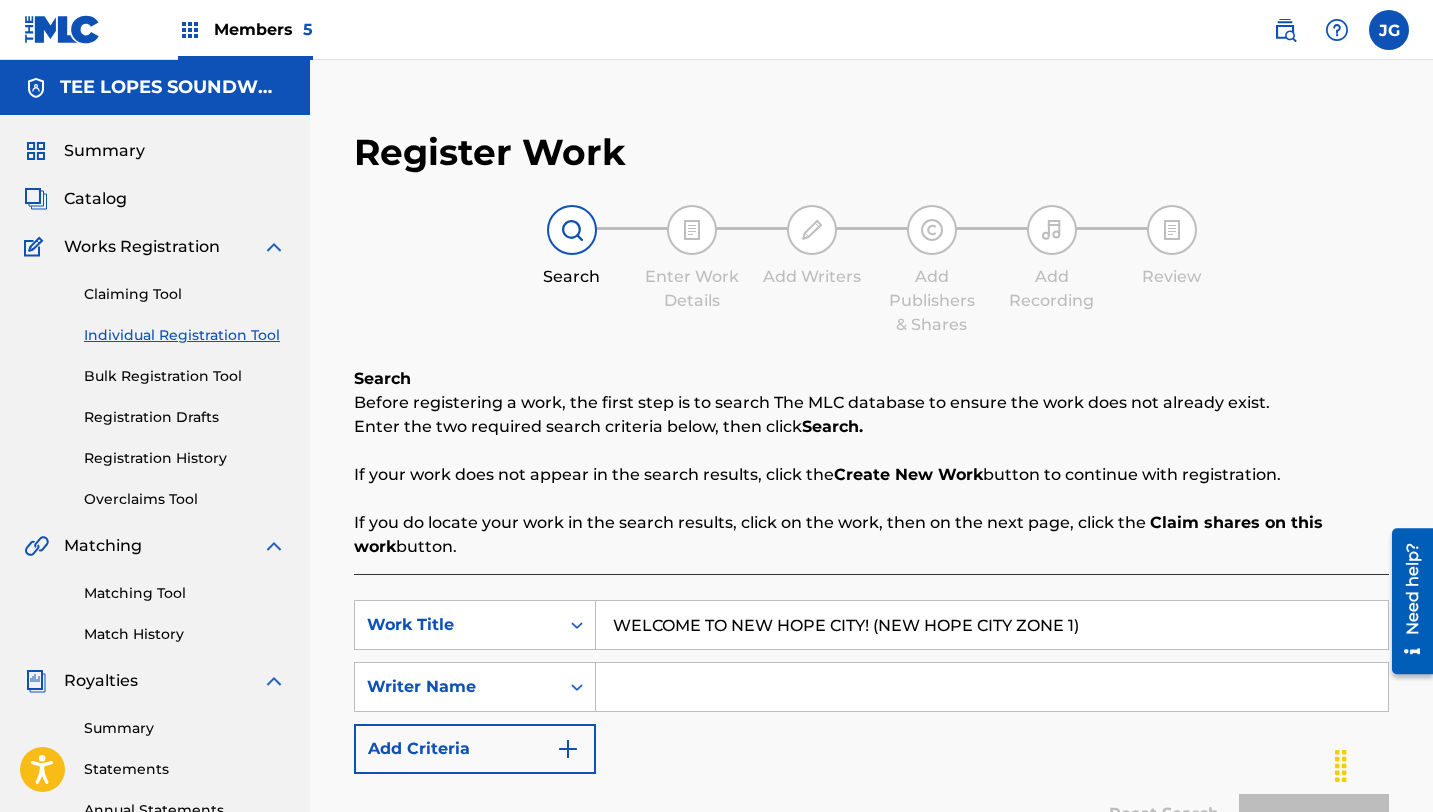 type on "tee lopes" 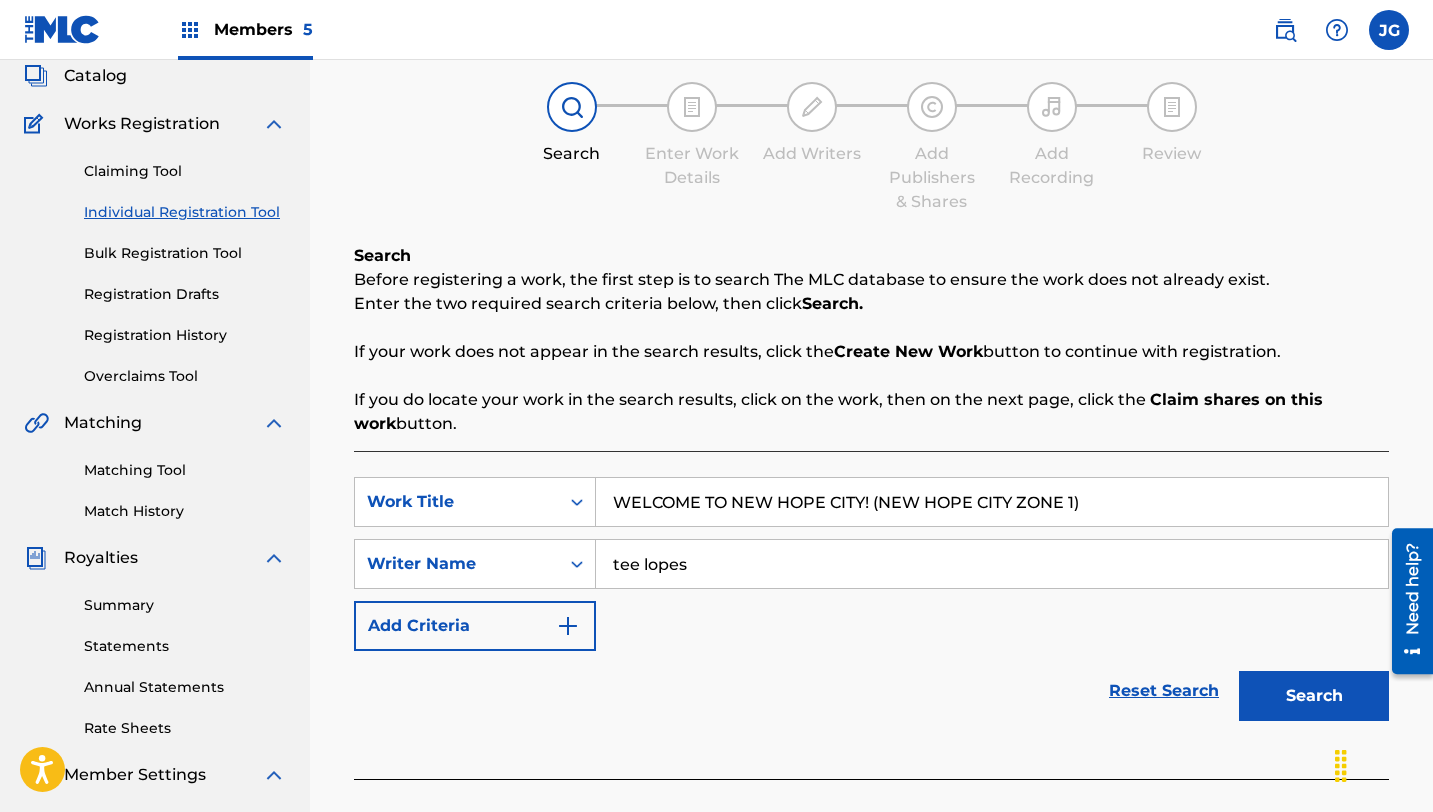 scroll, scrollTop: 157, scrollLeft: 0, axis: vertical 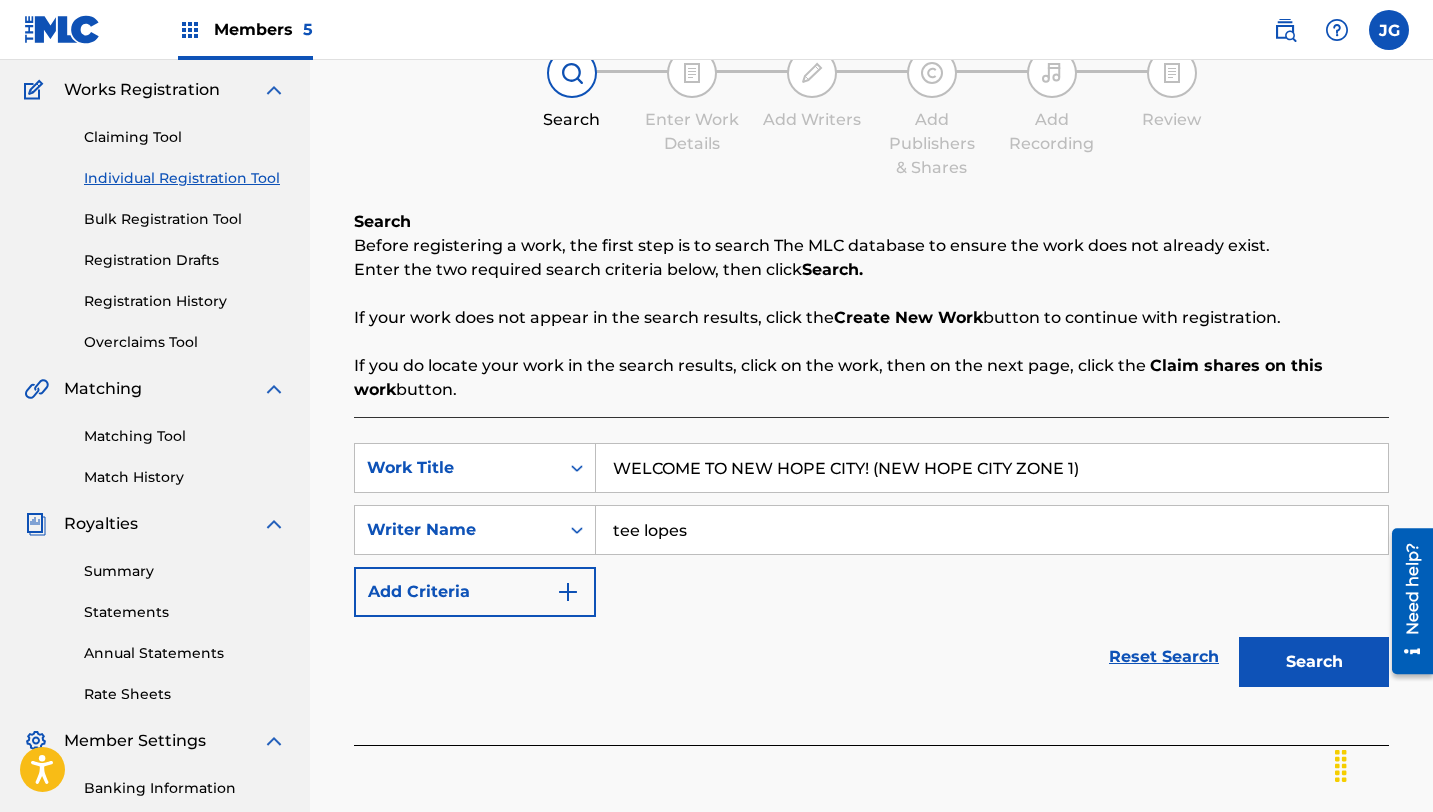 click on "Search" at bounding box center (1314, 662) 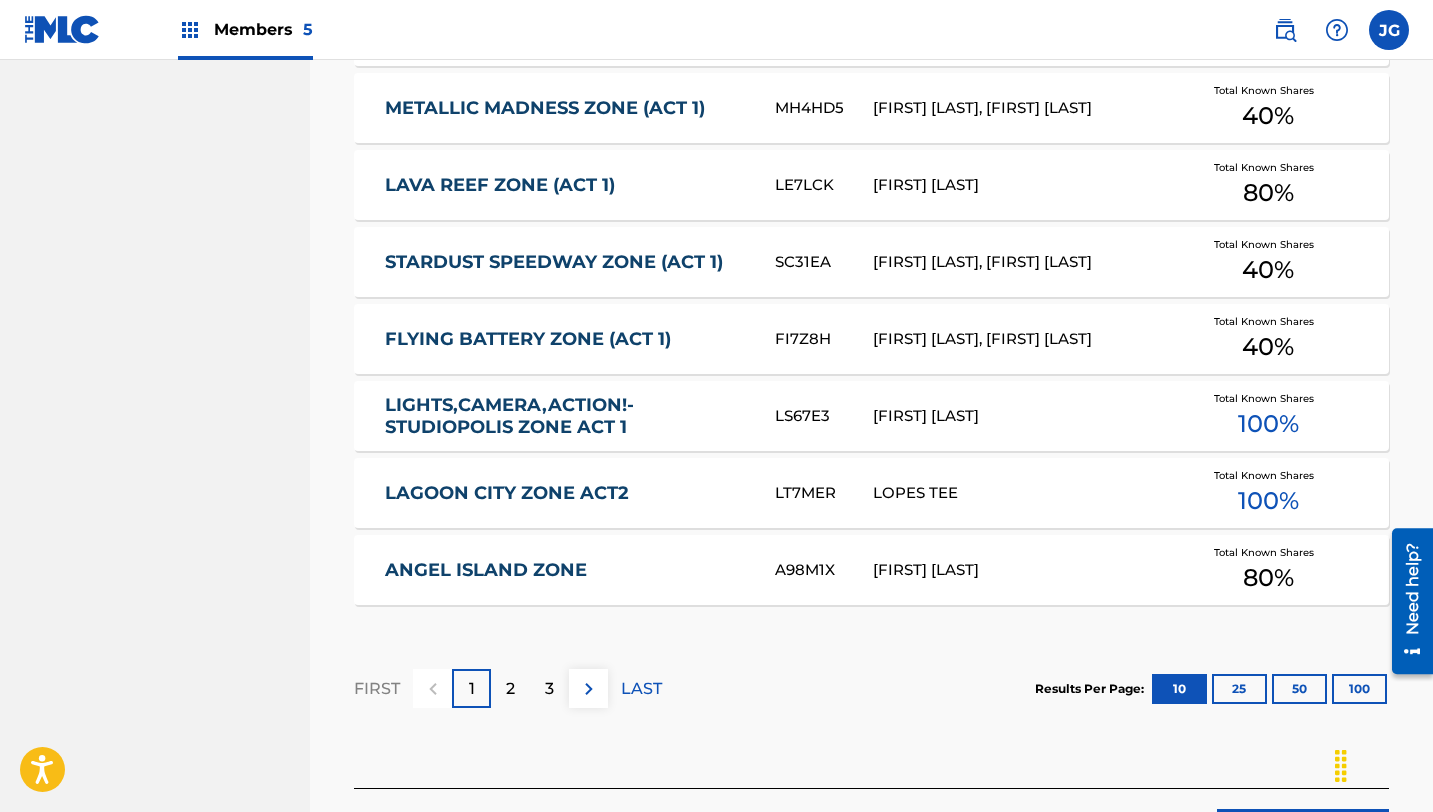 scroll, scrollTop: 1137, scrollLeft: 0, axis: vertical 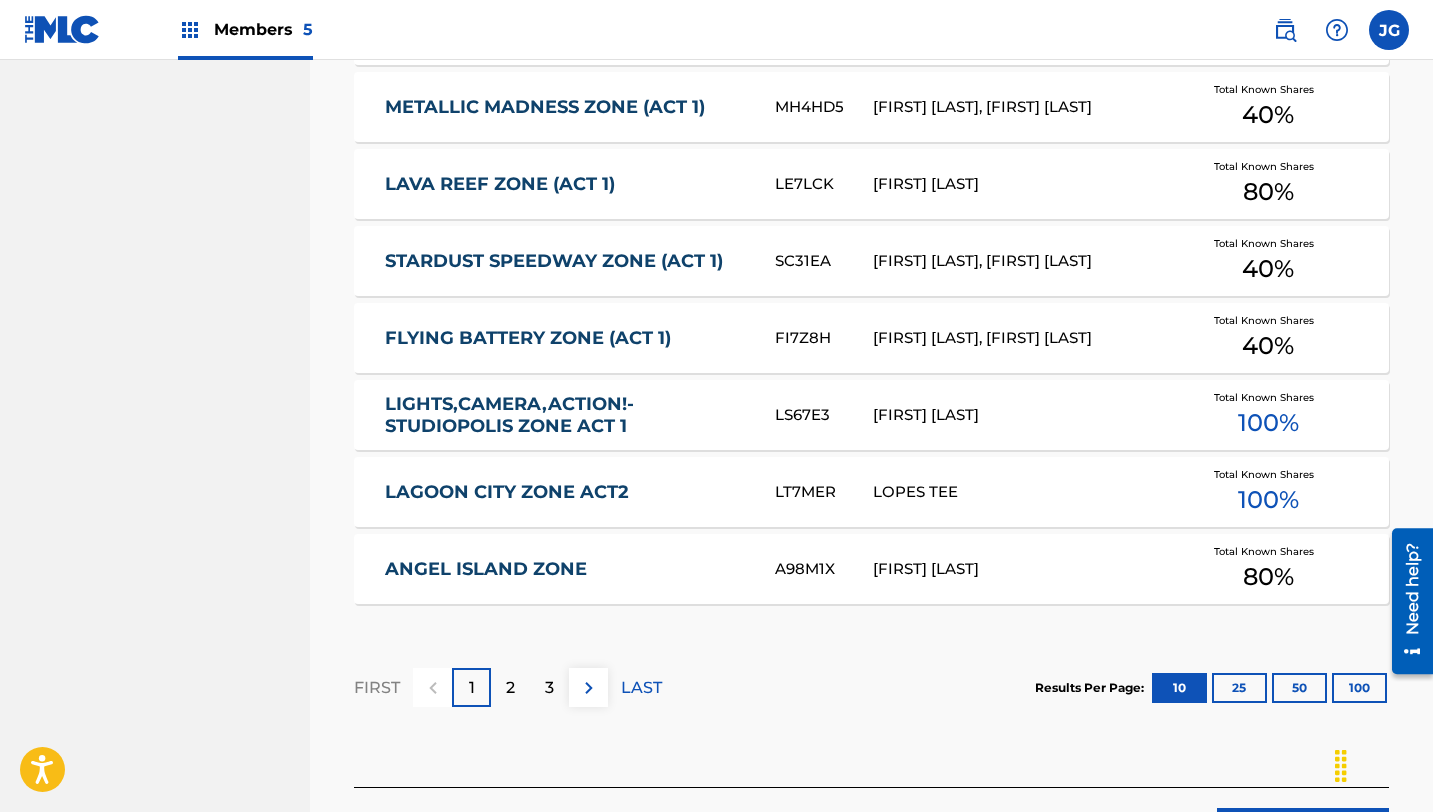 click on "2" at bounding box center [510, 687] 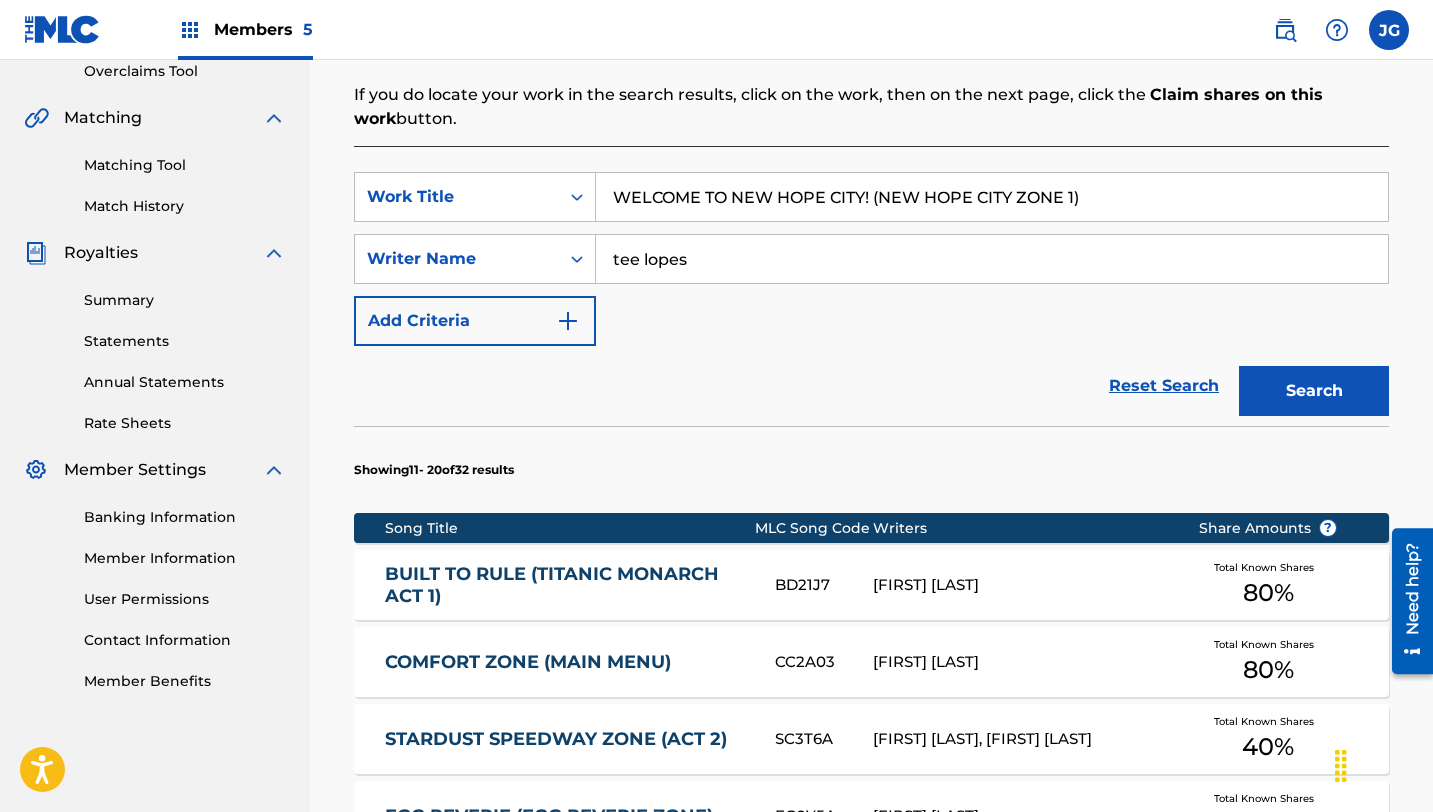scroll, scrollTop: 1137, scrollLeft: 0, axis: vertical 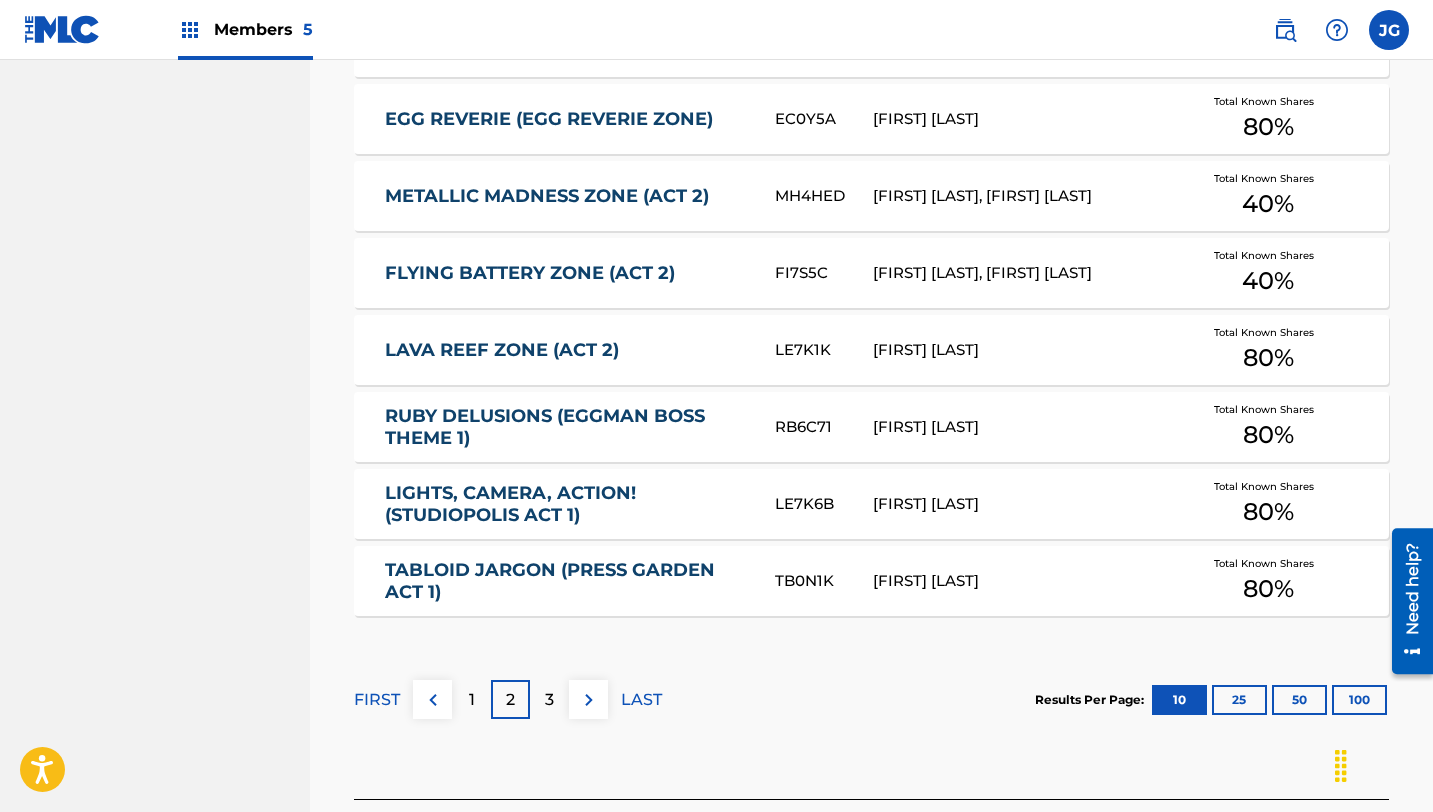 click on "3" at bounding box center (549, 699) 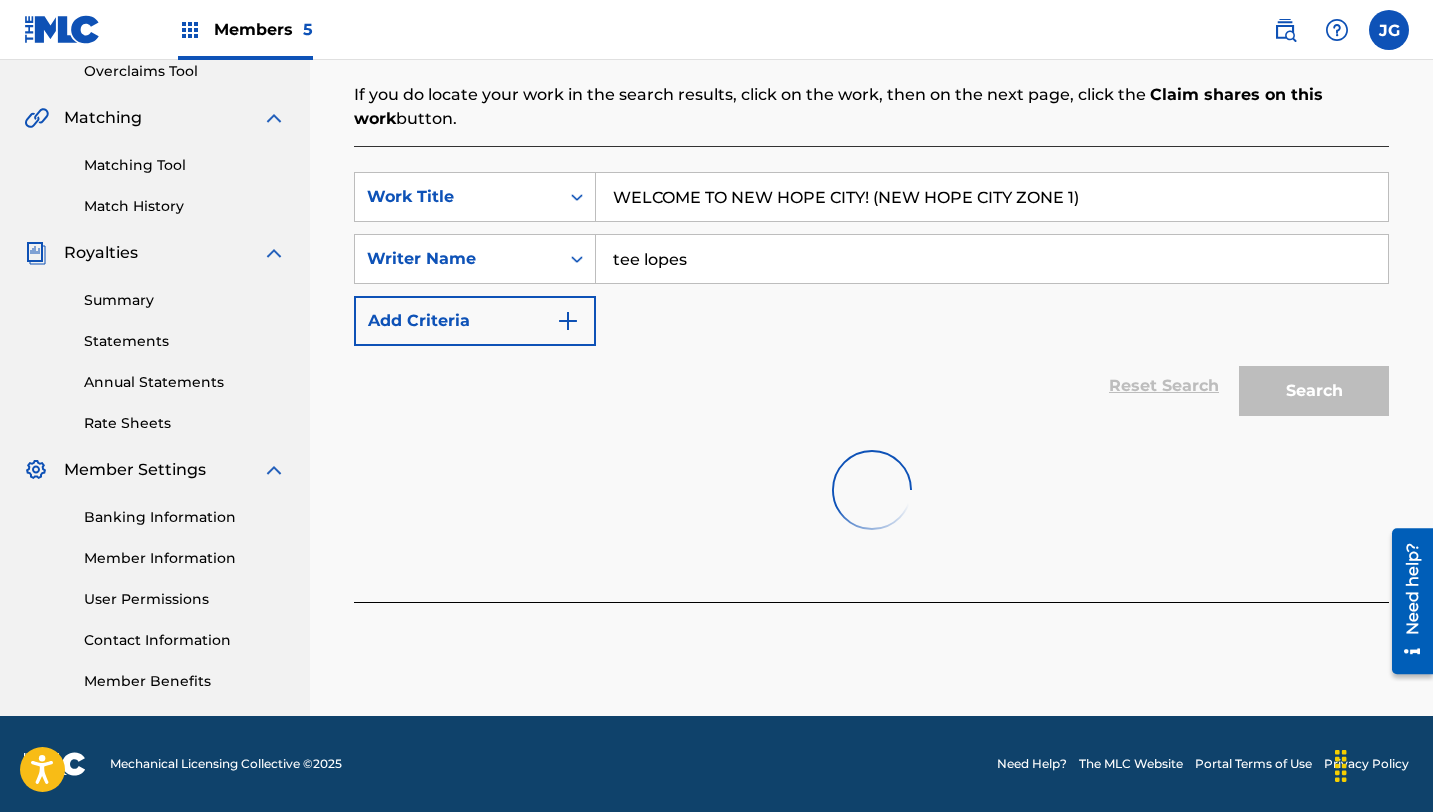 scroll, scrollTop: 1125, scrollLeft: 0, axis: vertical 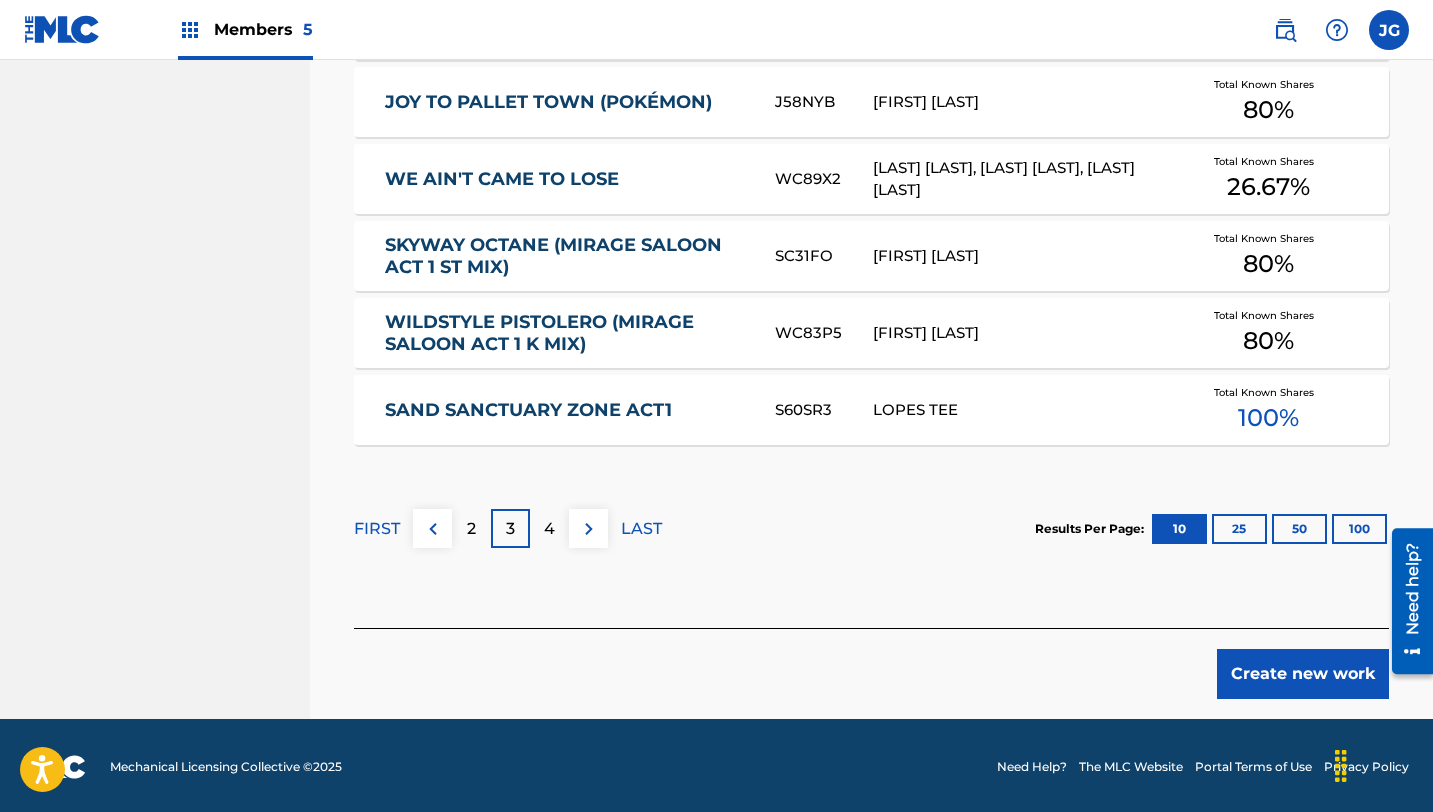 click on "Create new work" at bounding box center (1303, 674) 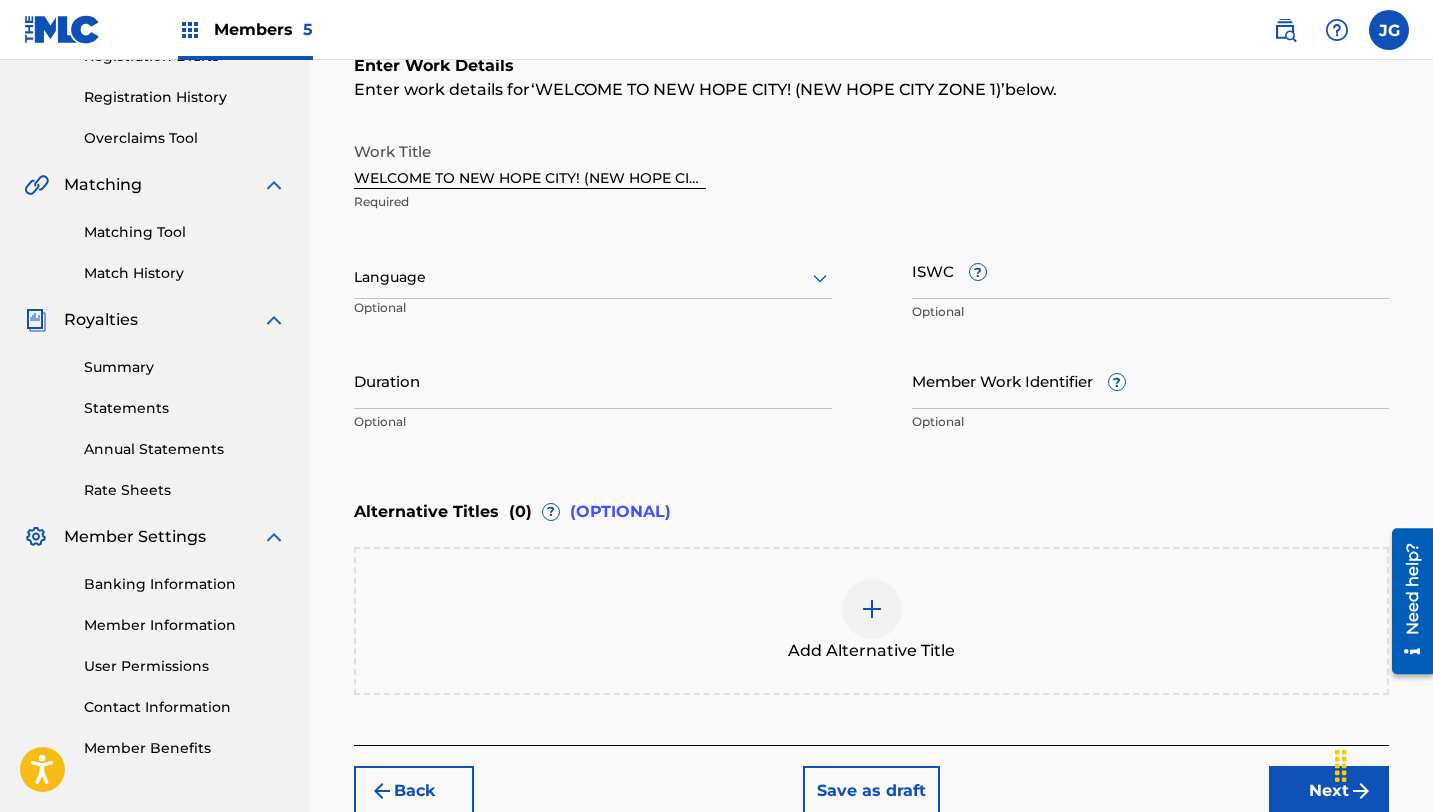 scroll, scrollTop: 480, scrollLeft: 0, axis: vertical 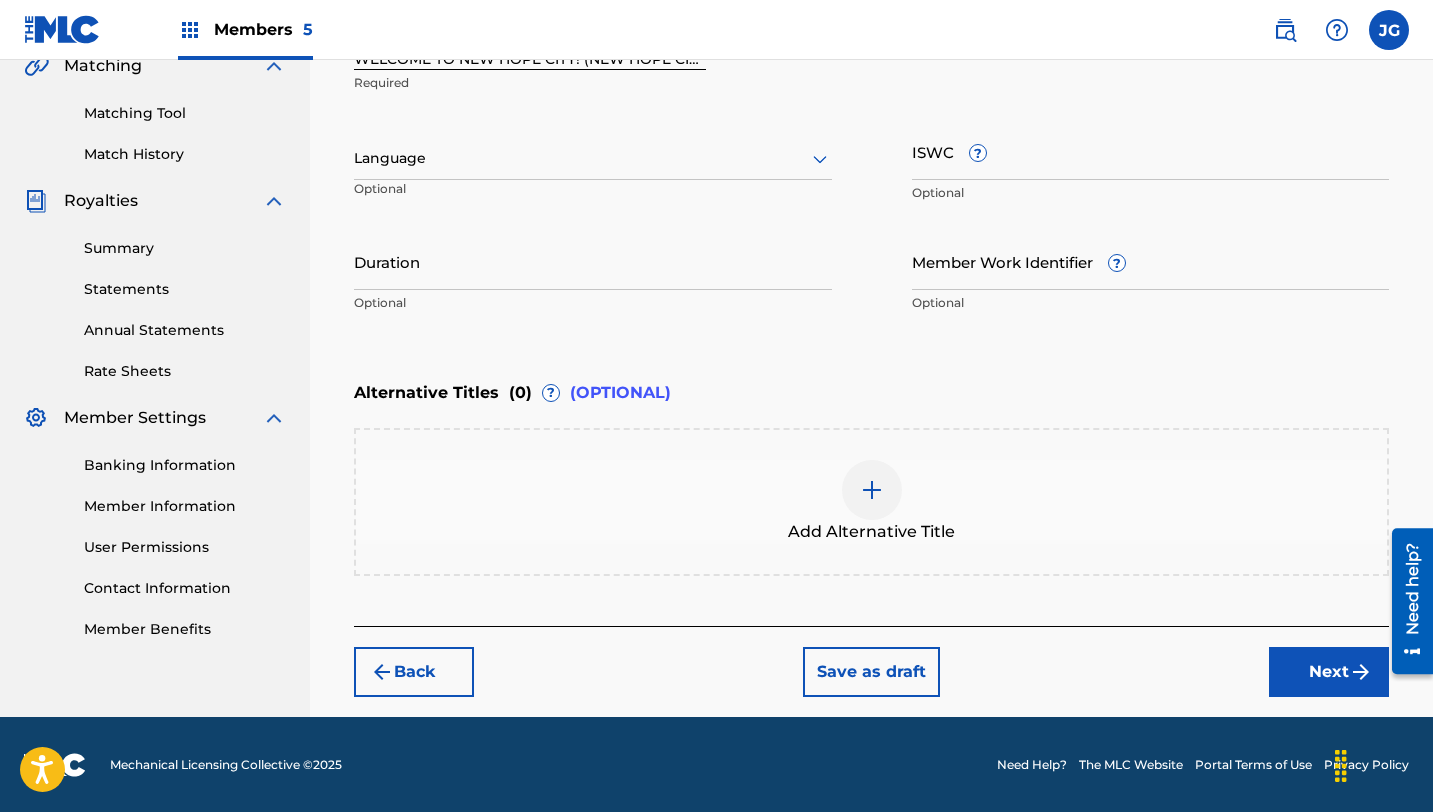 click on "Next" at bounding box center (1329, 672) 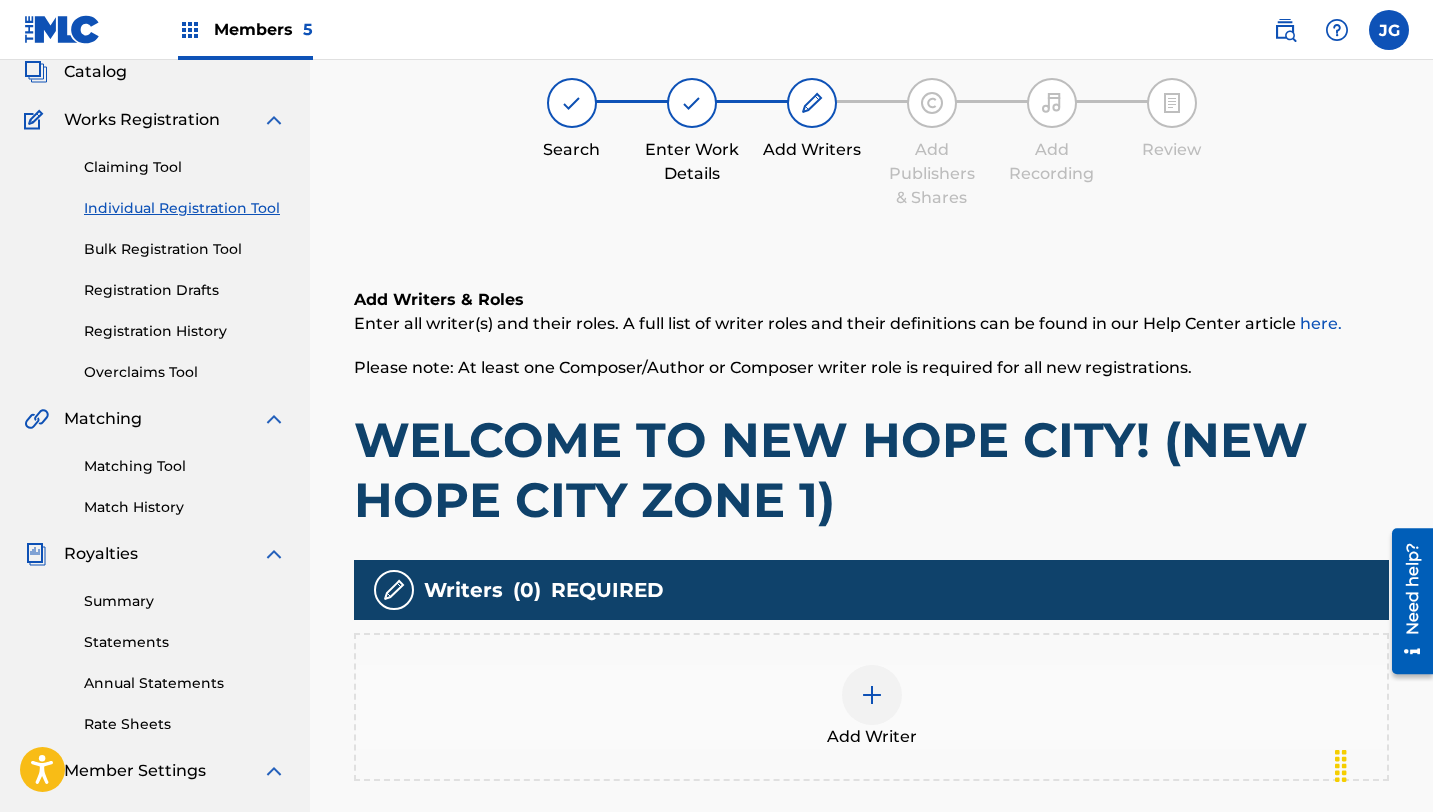 scroll, scrollTop: 90, scrollLeft: 0, axis: vertical 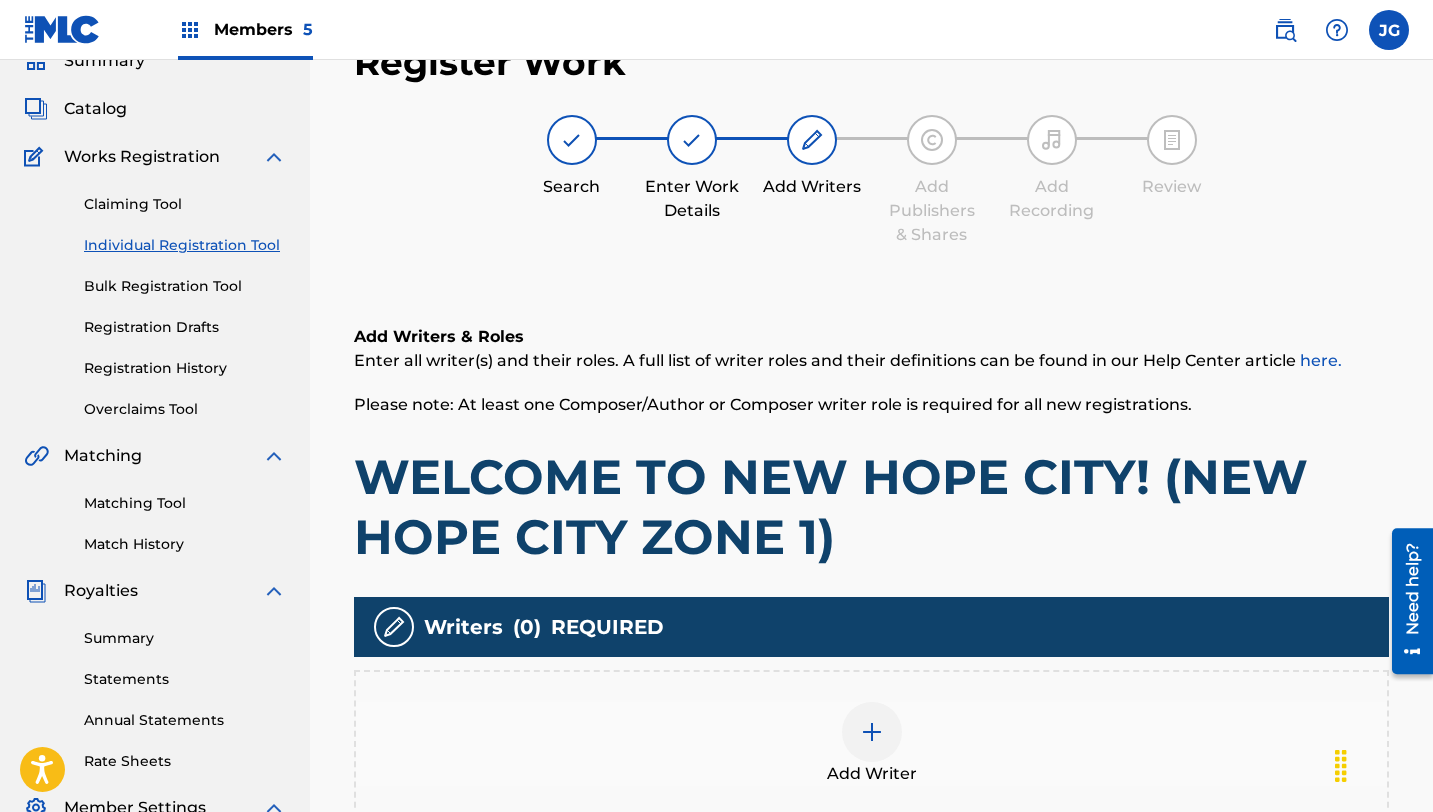 click at bounding box center [872, 732] 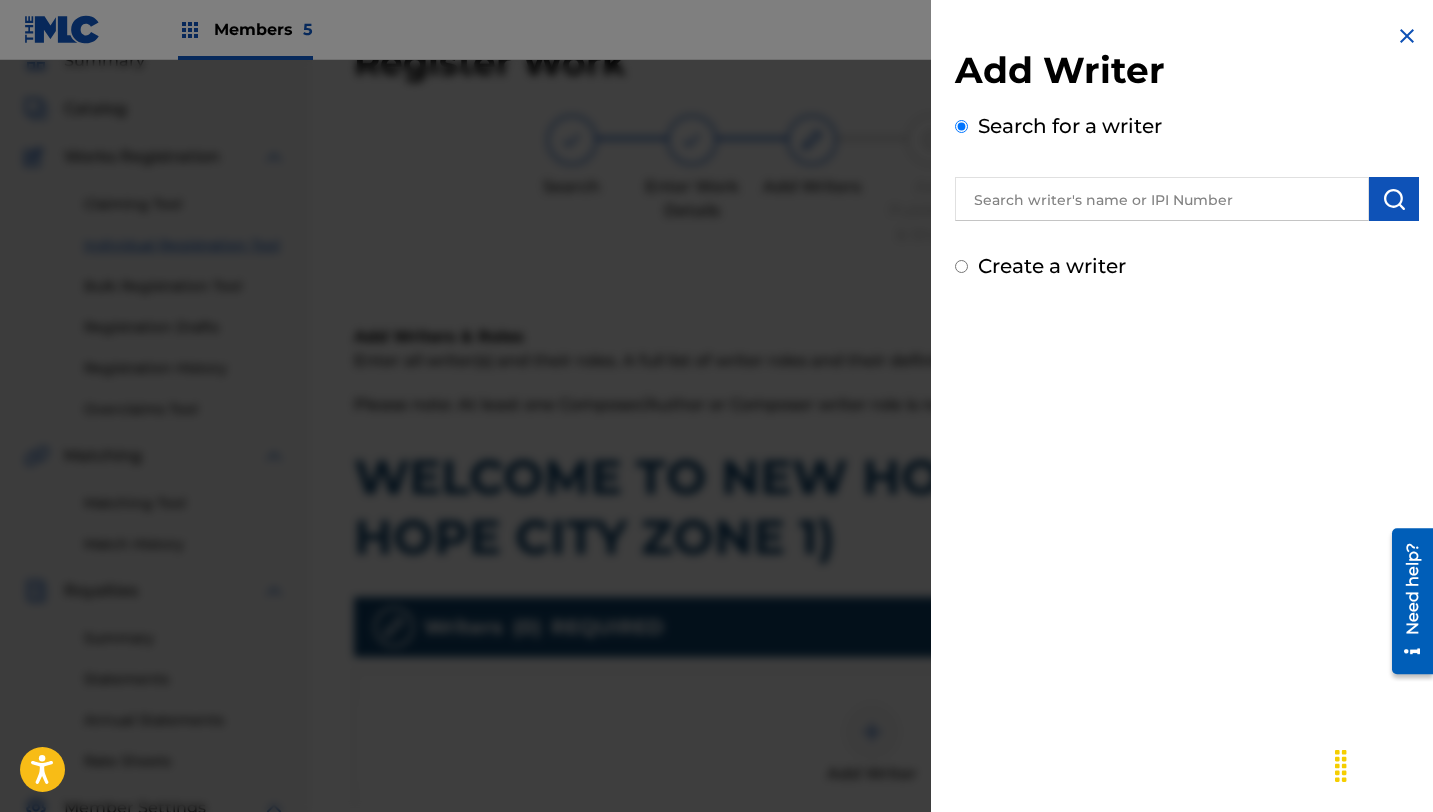 click at bounding box center (1162, 199) 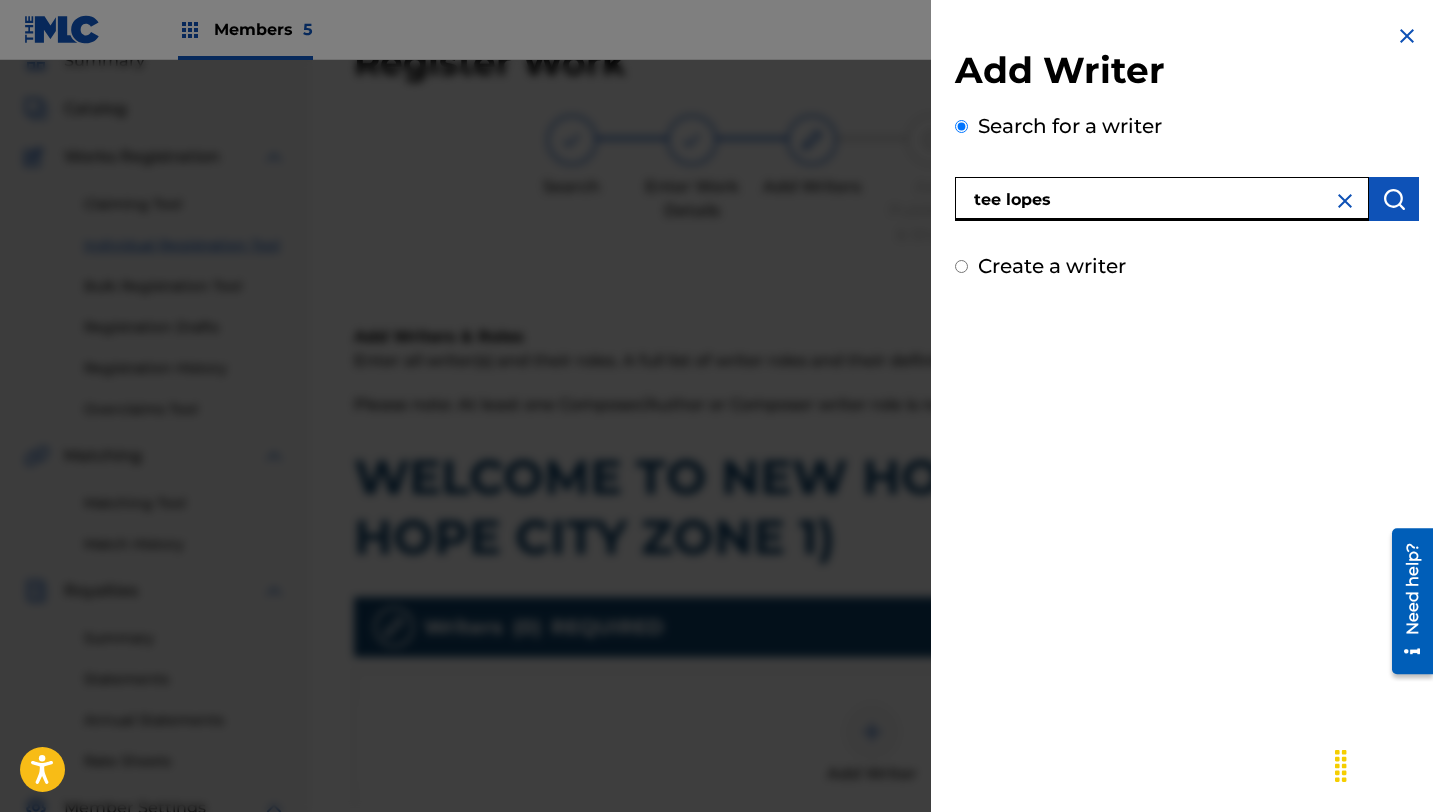 type on "tee lopes" 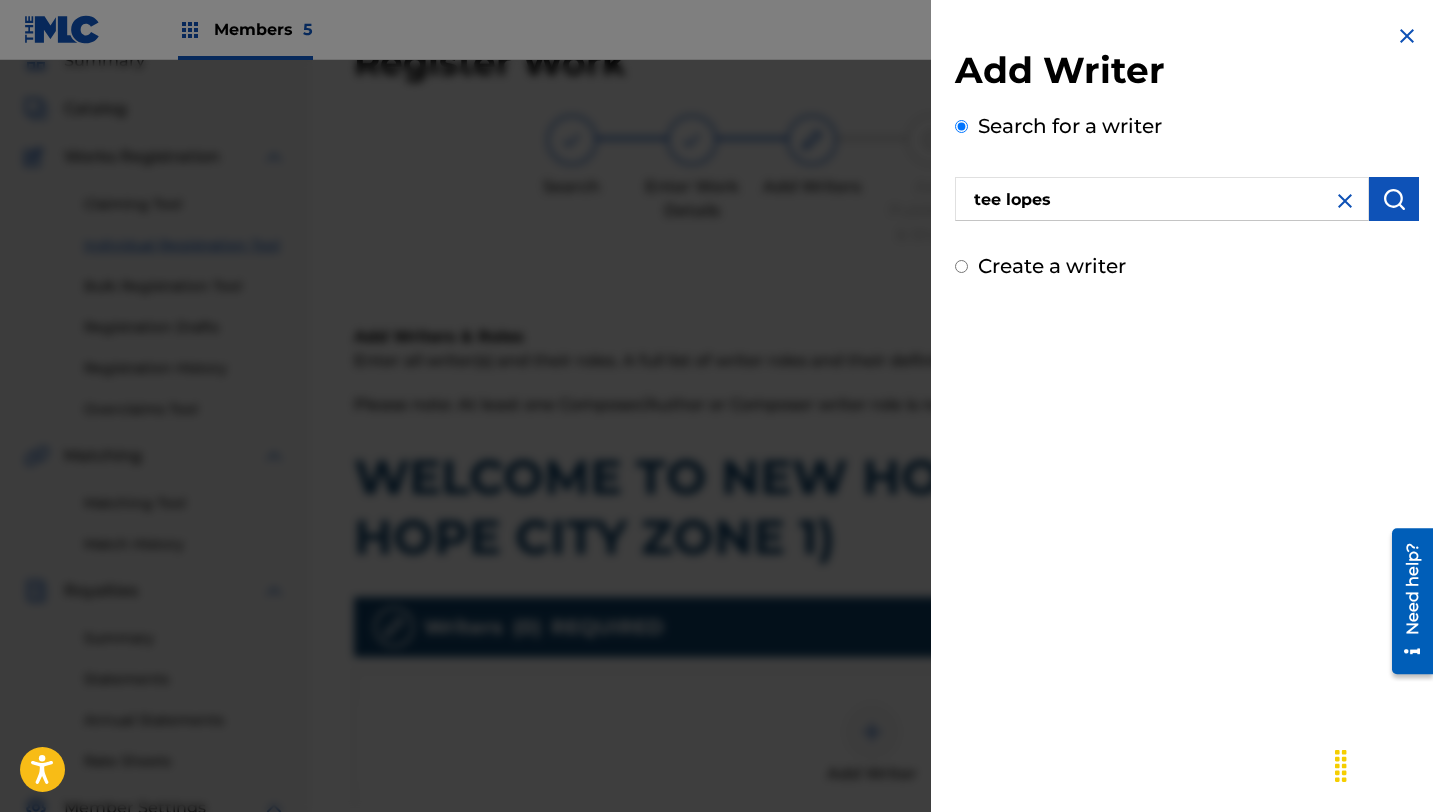 click at bounding box center [1394, 199] 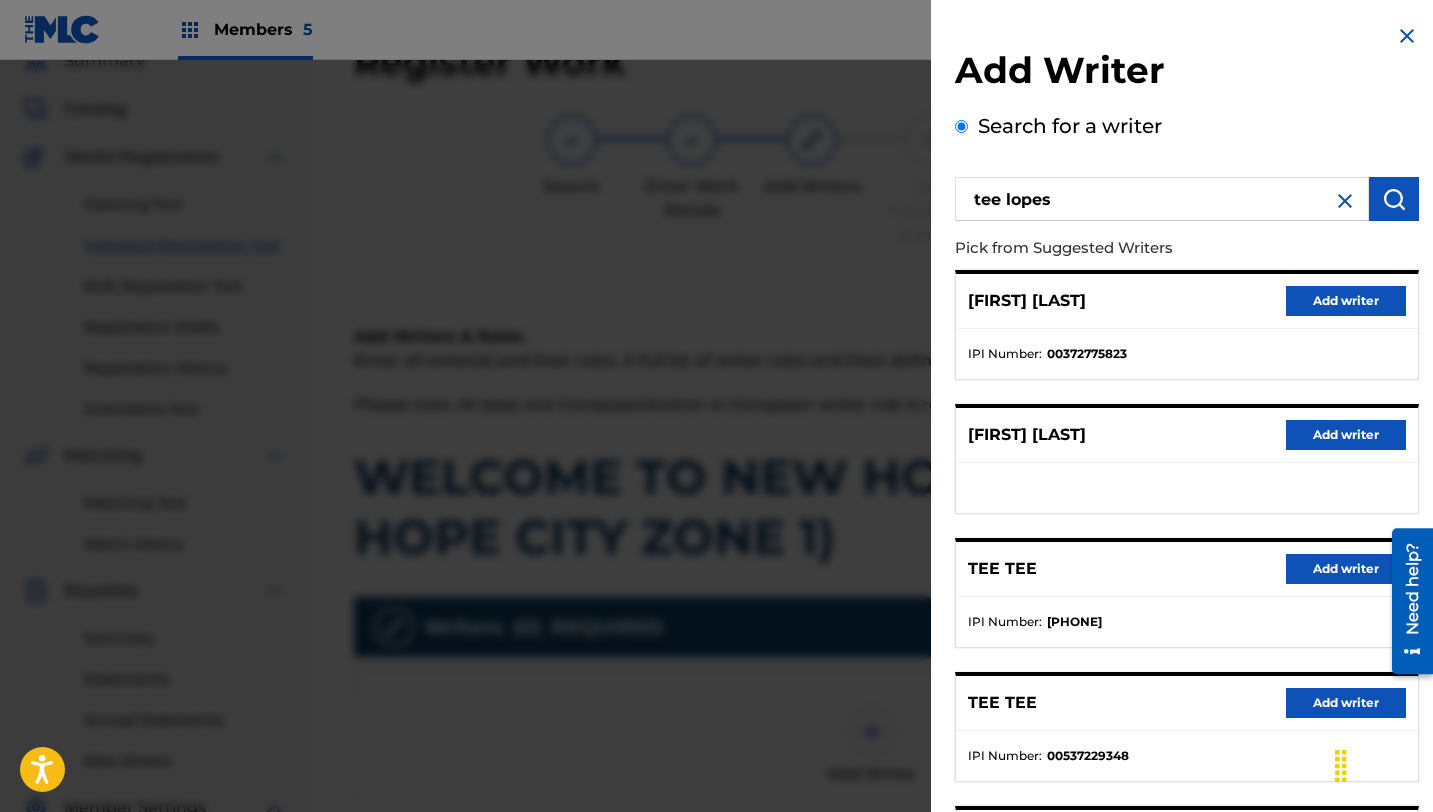 click on "Add writer" at bounding box center [1346, 301] 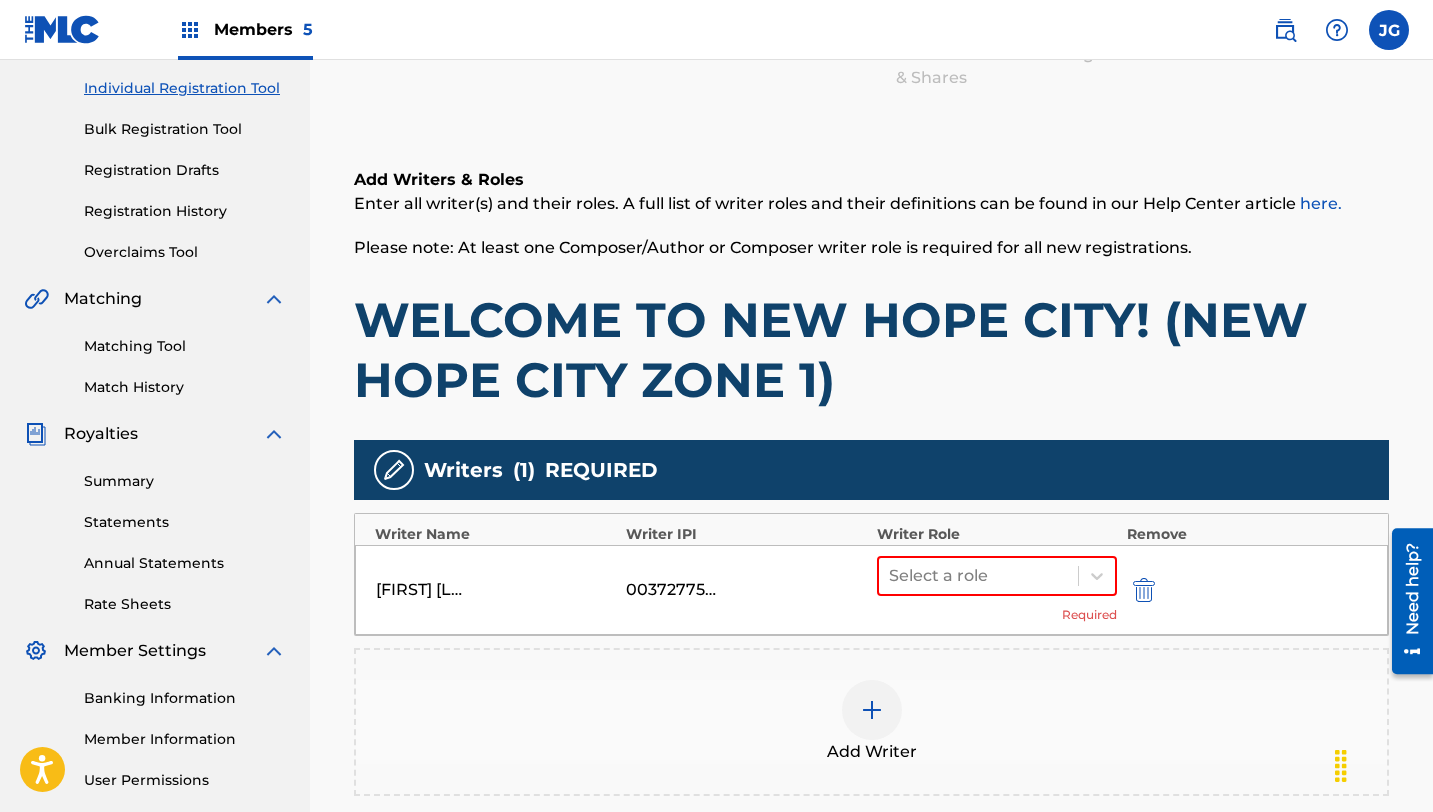 scroll, scrollTop: 332, scrollLeft: 0, axis: vertical 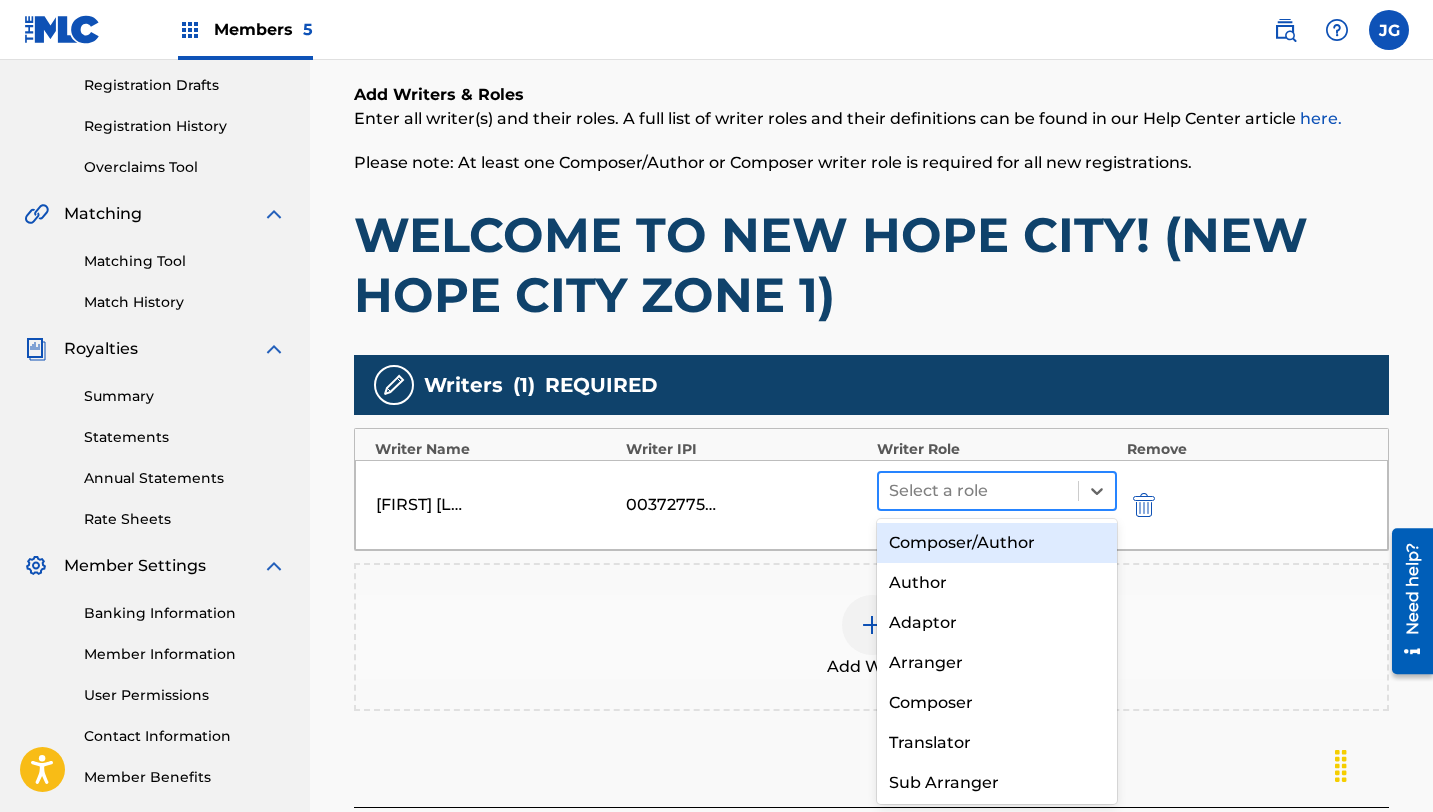 click at bounding box center [978, 491] 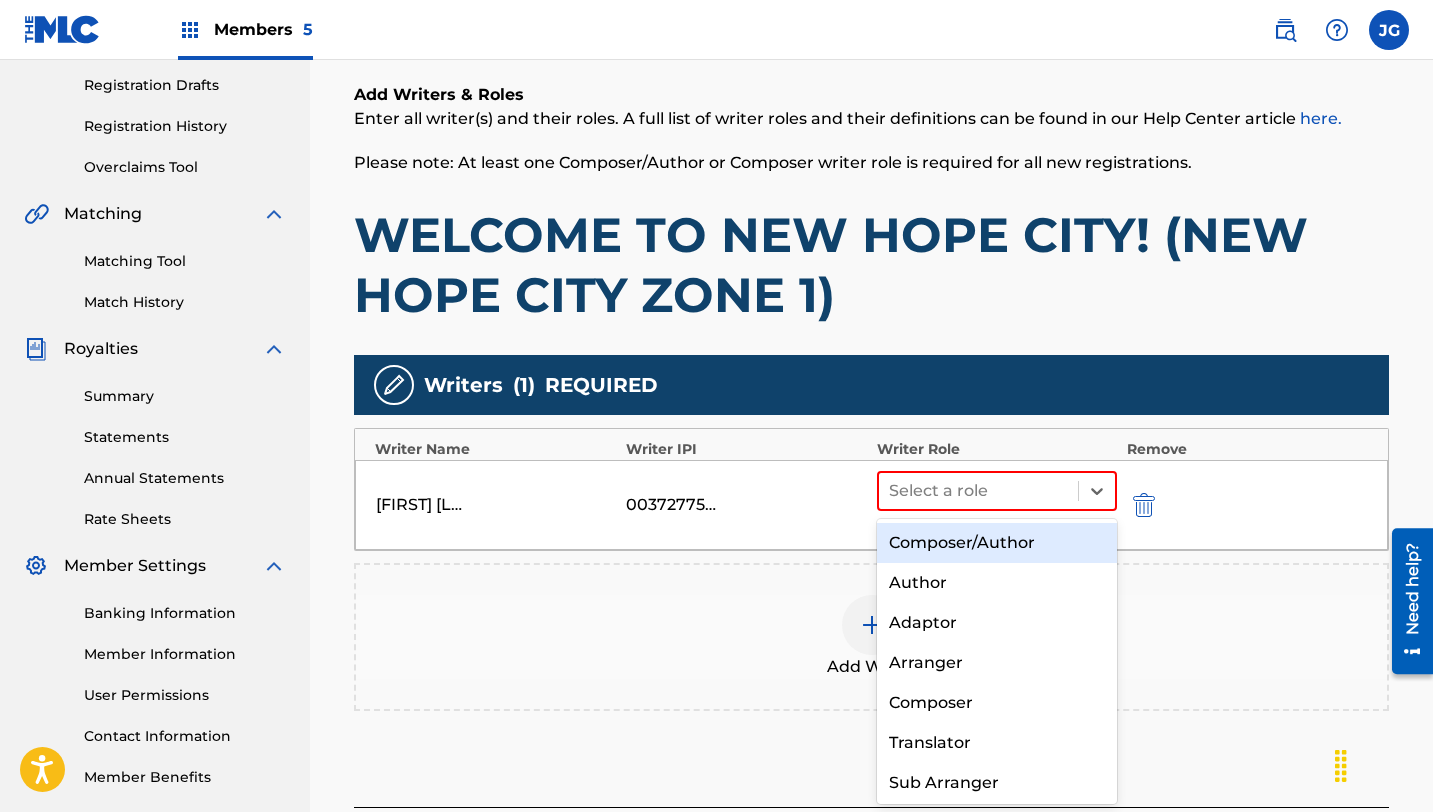 click on "Composer/Author" at bounding box center [997, 543] 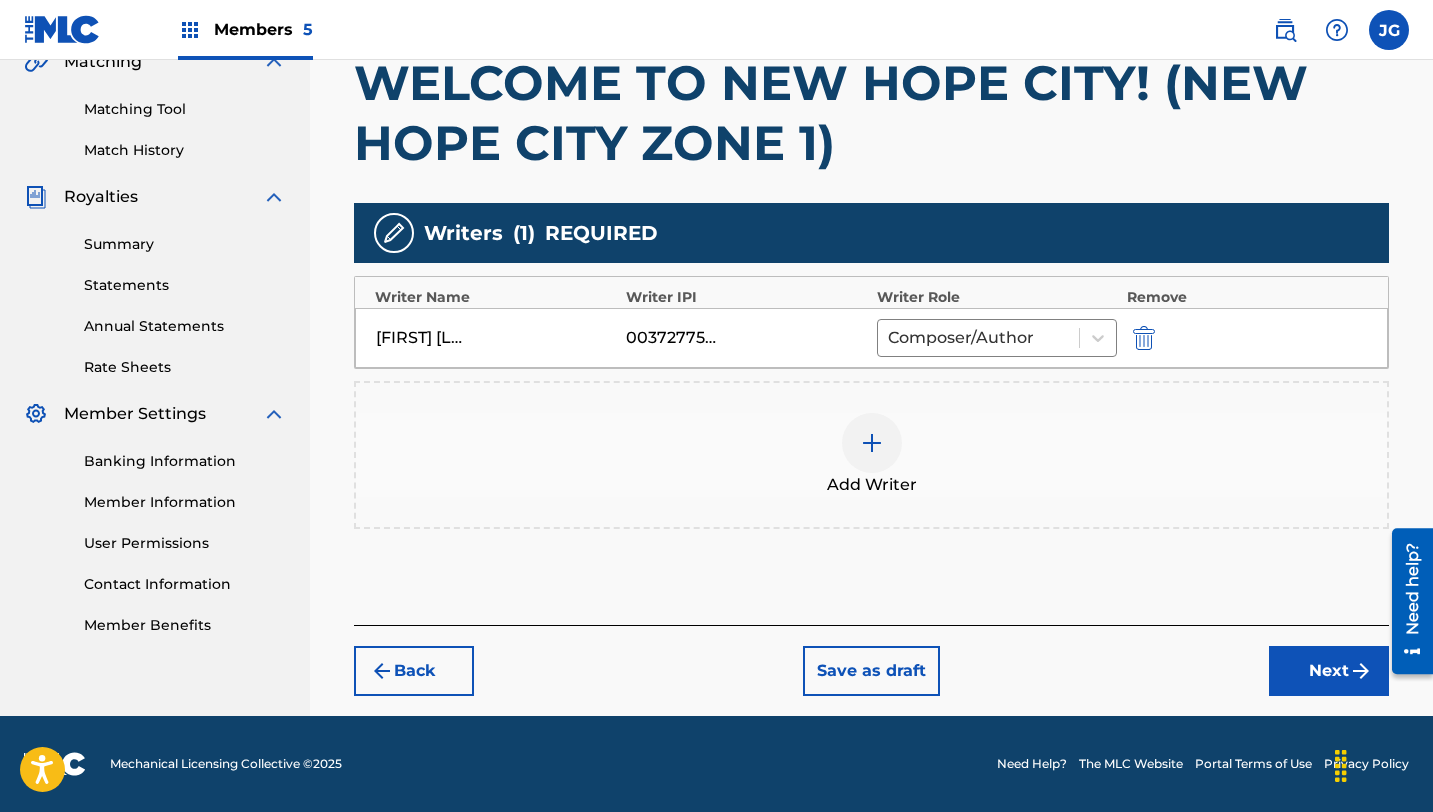 click on "Next" at bounding box center (1329, 671) 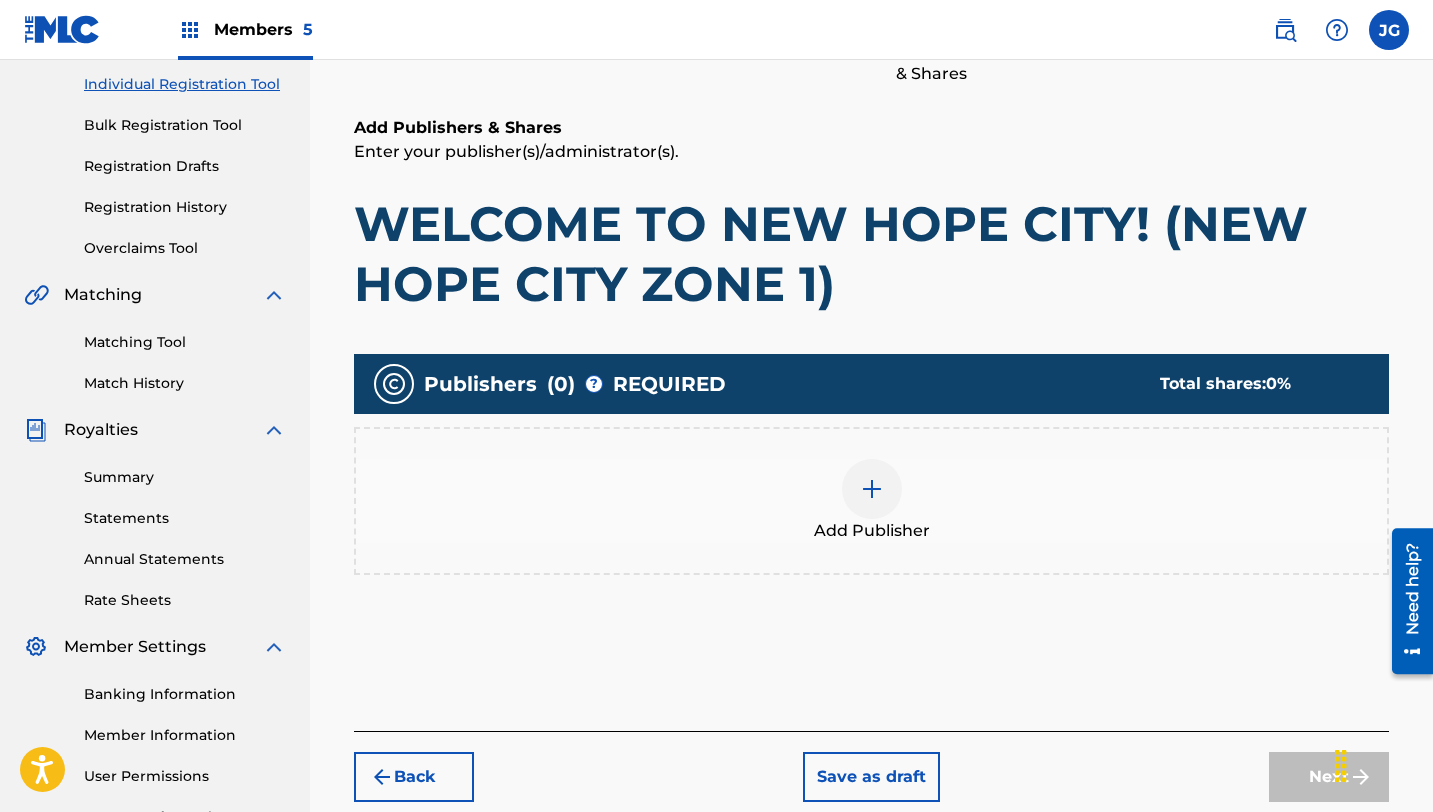 scroll, scrollTop: 319, scrollLeft: 0, axis: vertical 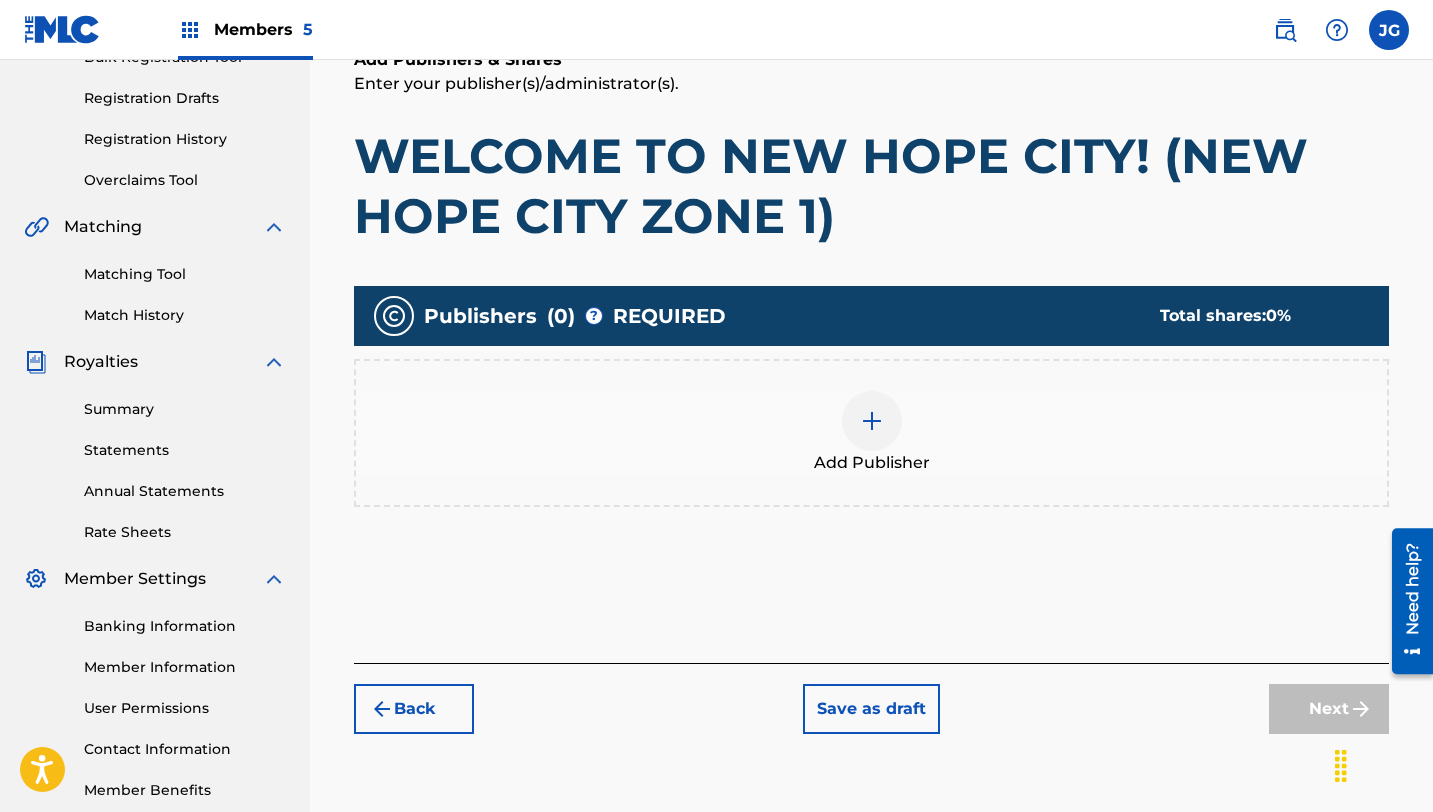 click on "Add Publisher" at bounding box center (871, 433) 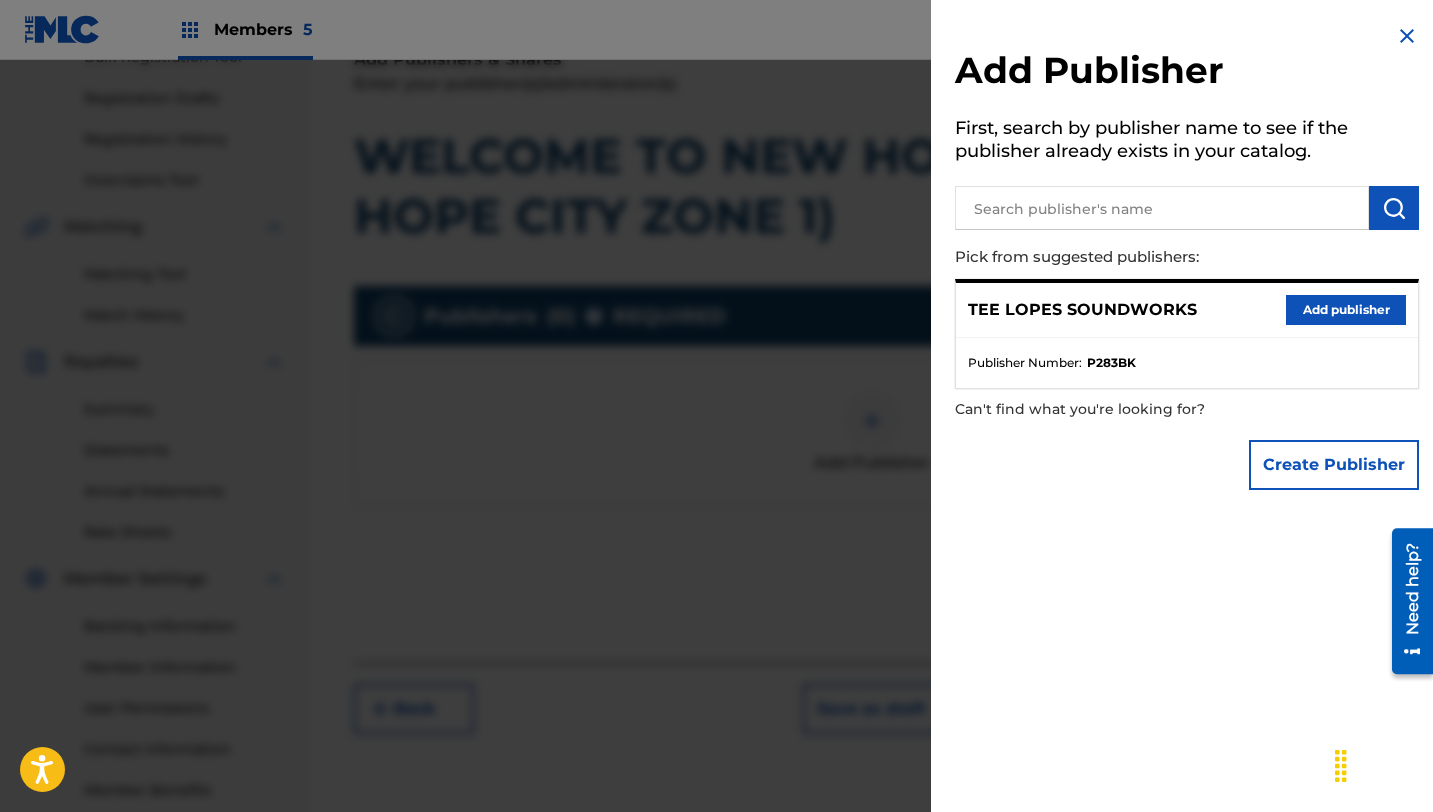 click on "Add publisher" at bounding box center [1346, 310] 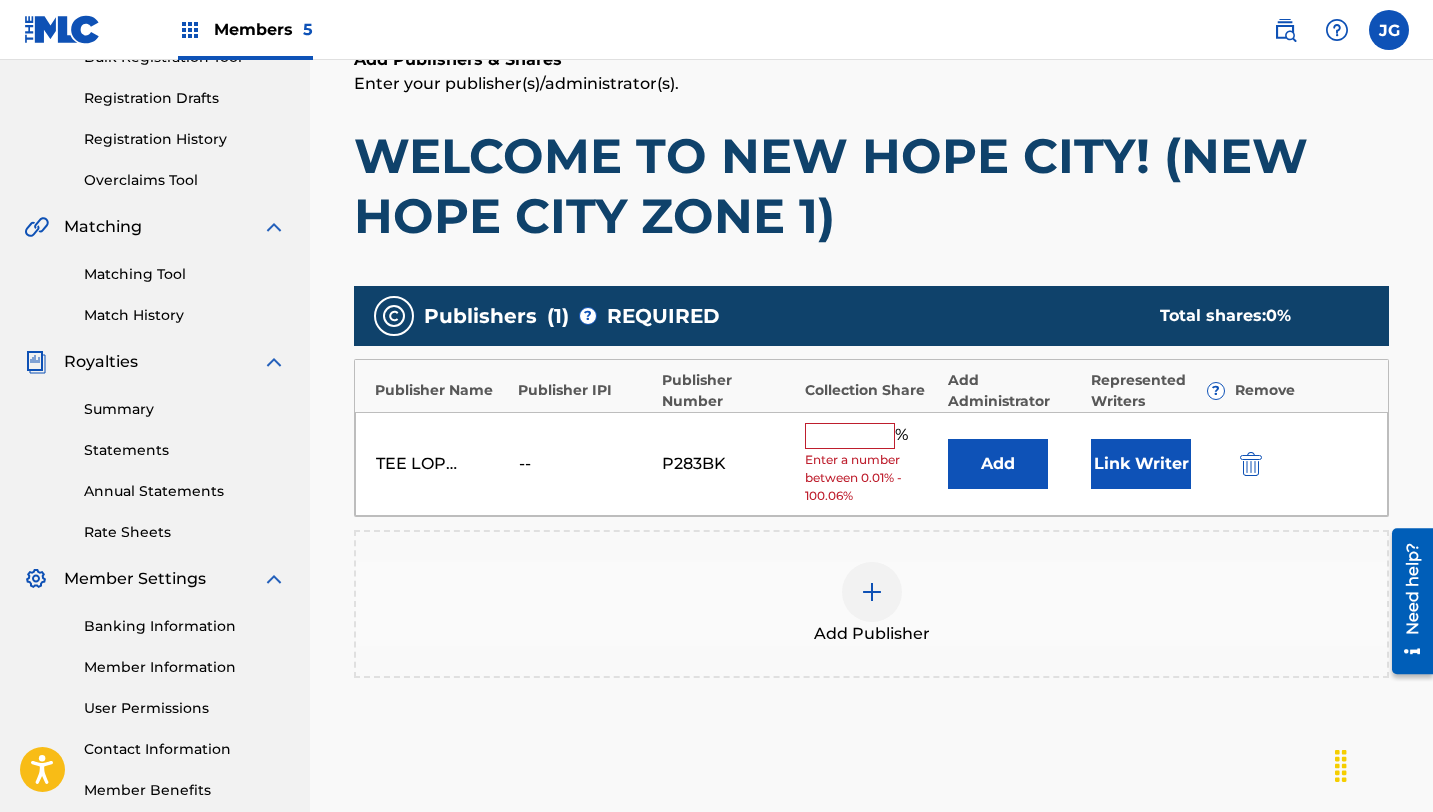 click at bounding box center (850, 436) 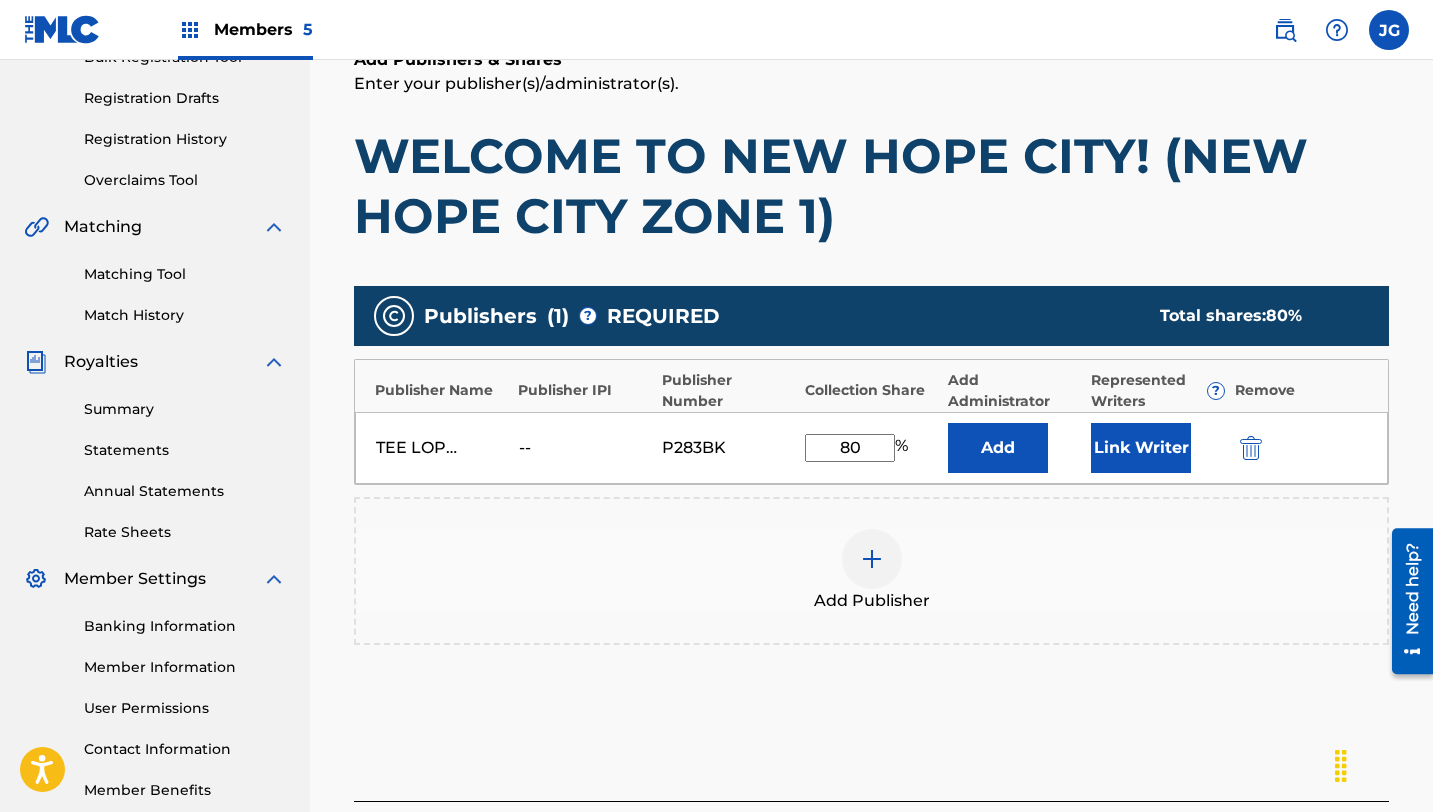click on "Link Writer" at bounding box center [1141, 448] 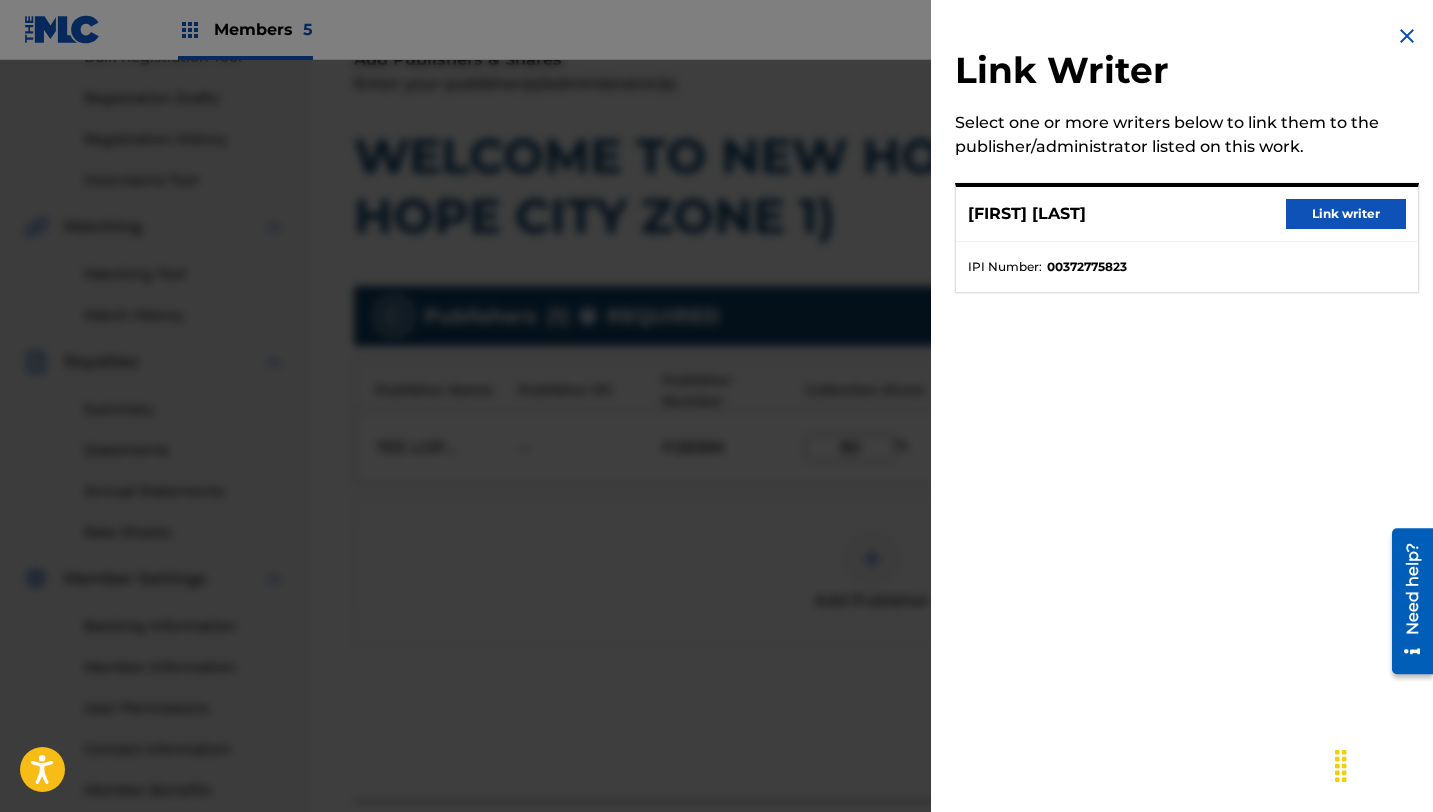 click on "Link writer" at bounding box center (1346, 214) 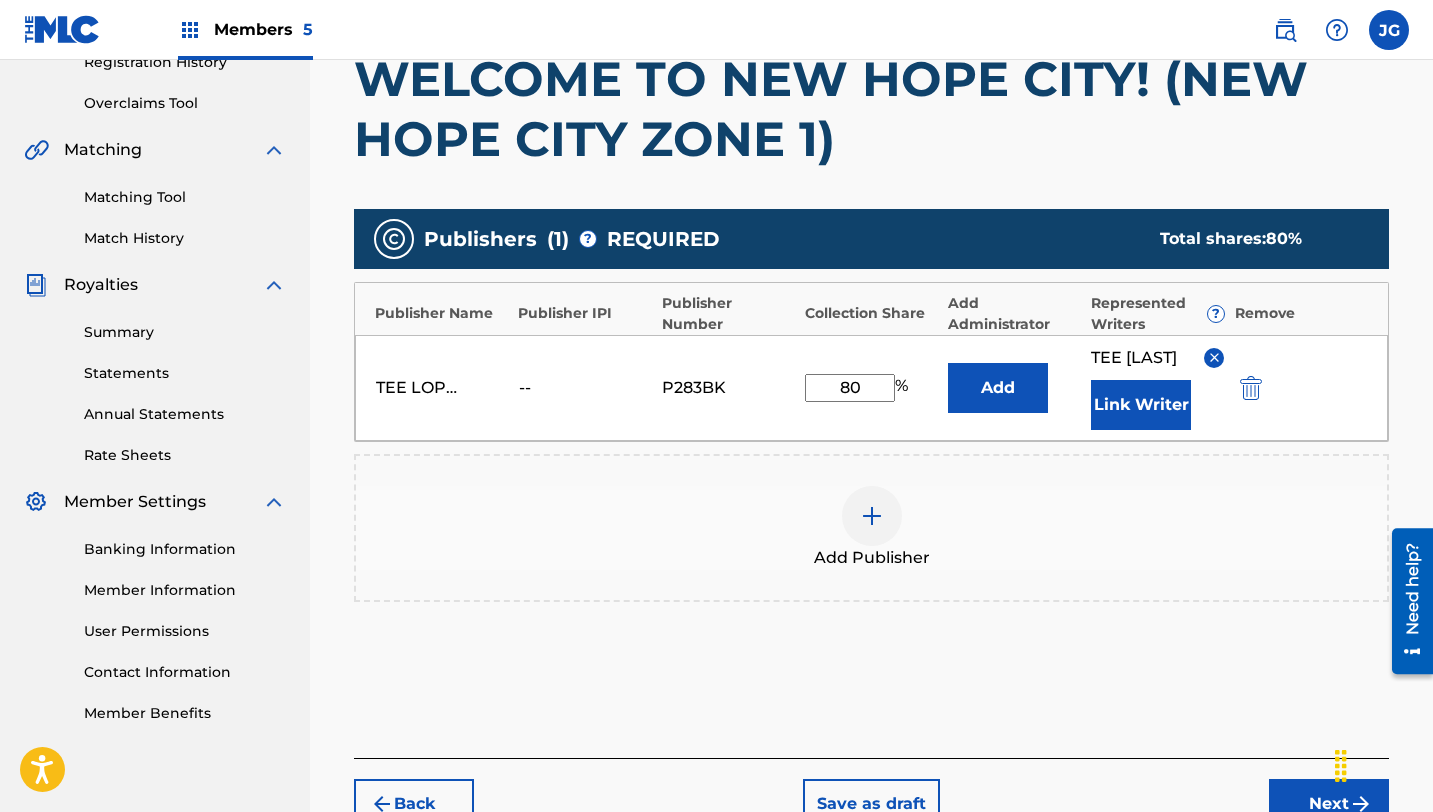 scroll, scrollTop: 434, scrollLeft: 0, axis: vertical 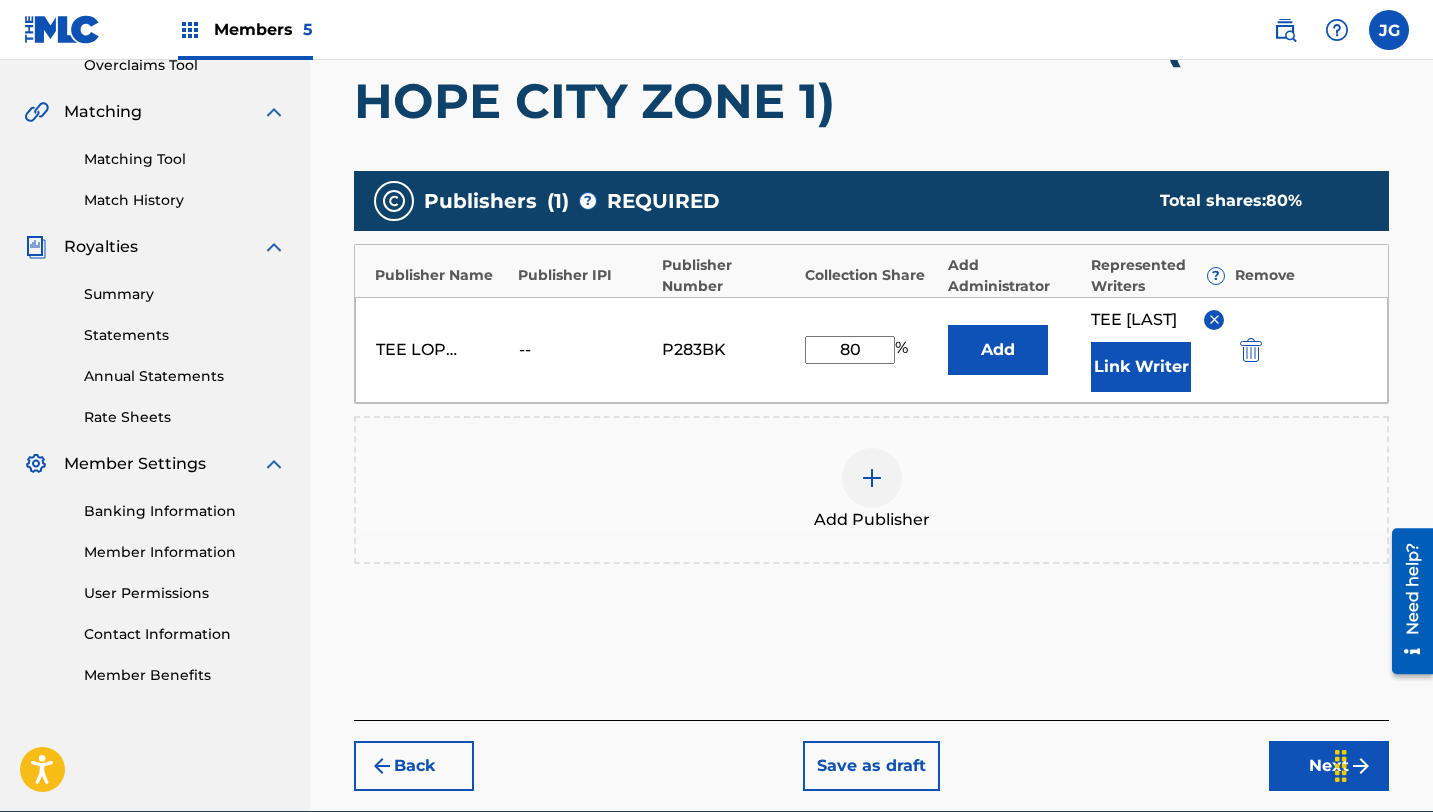 click on "Next" at bounding box center [1329, 766] 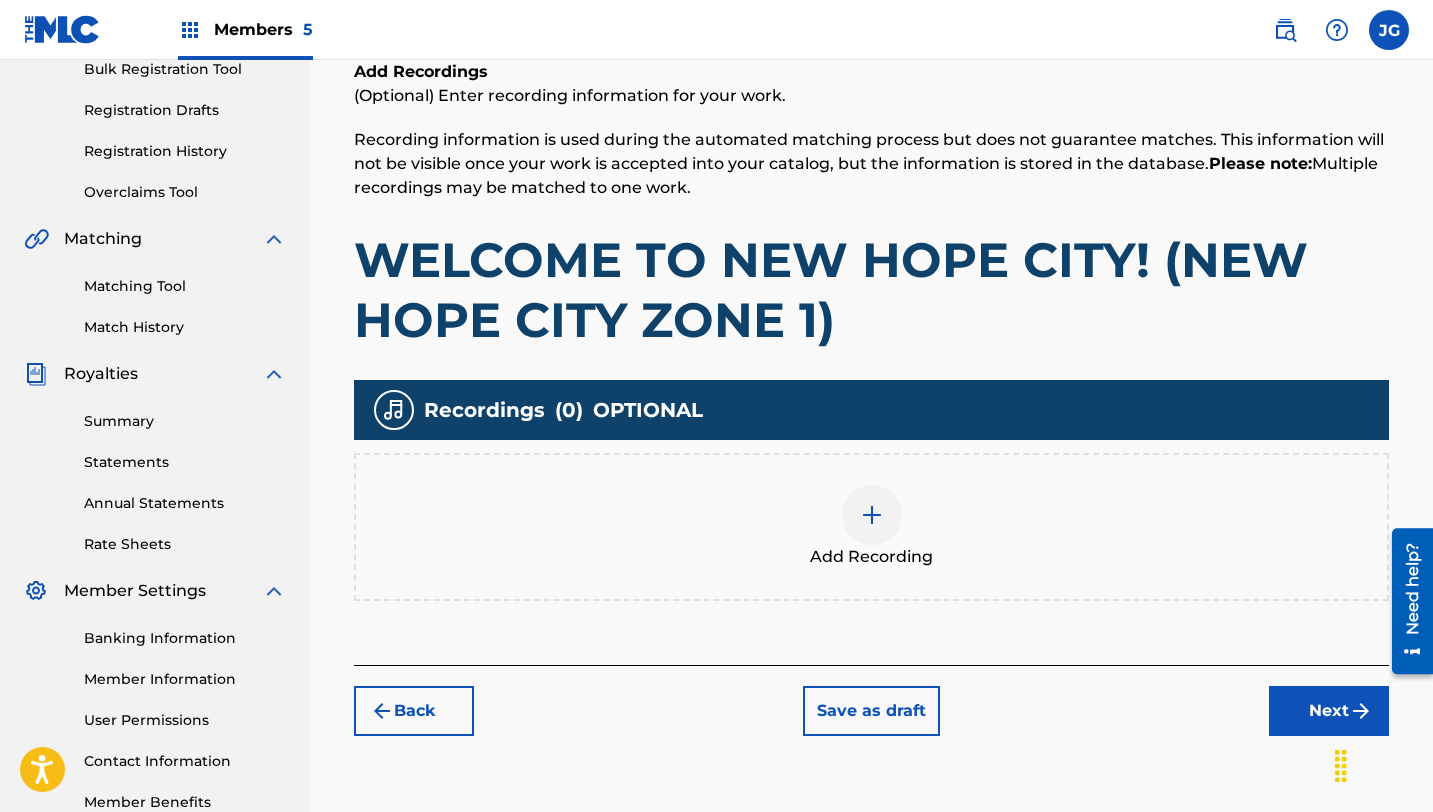 scroll, scrollTop: 428, scrollLeft: 0, axis: vertical 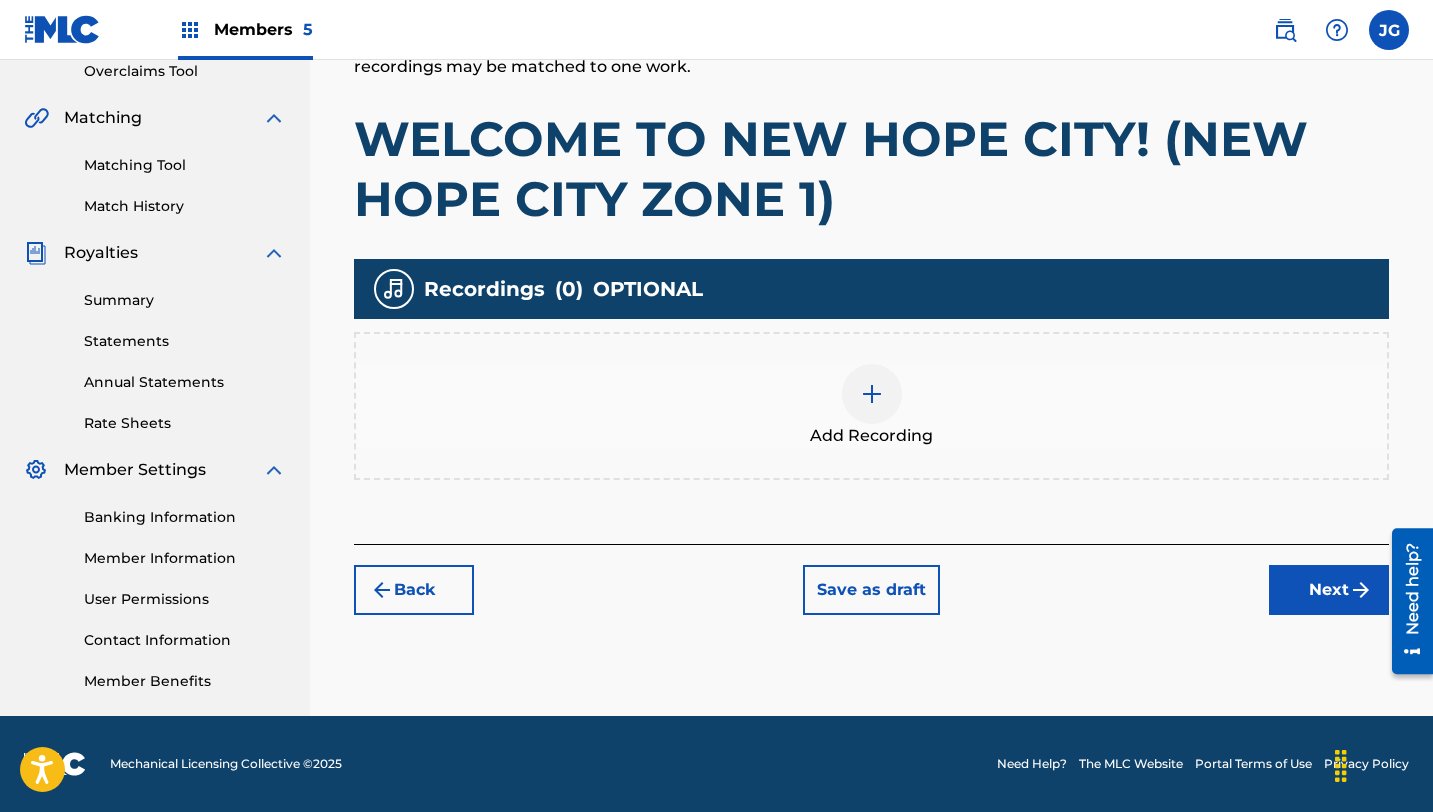 click on "Next" at bounding box center (1329, 590) 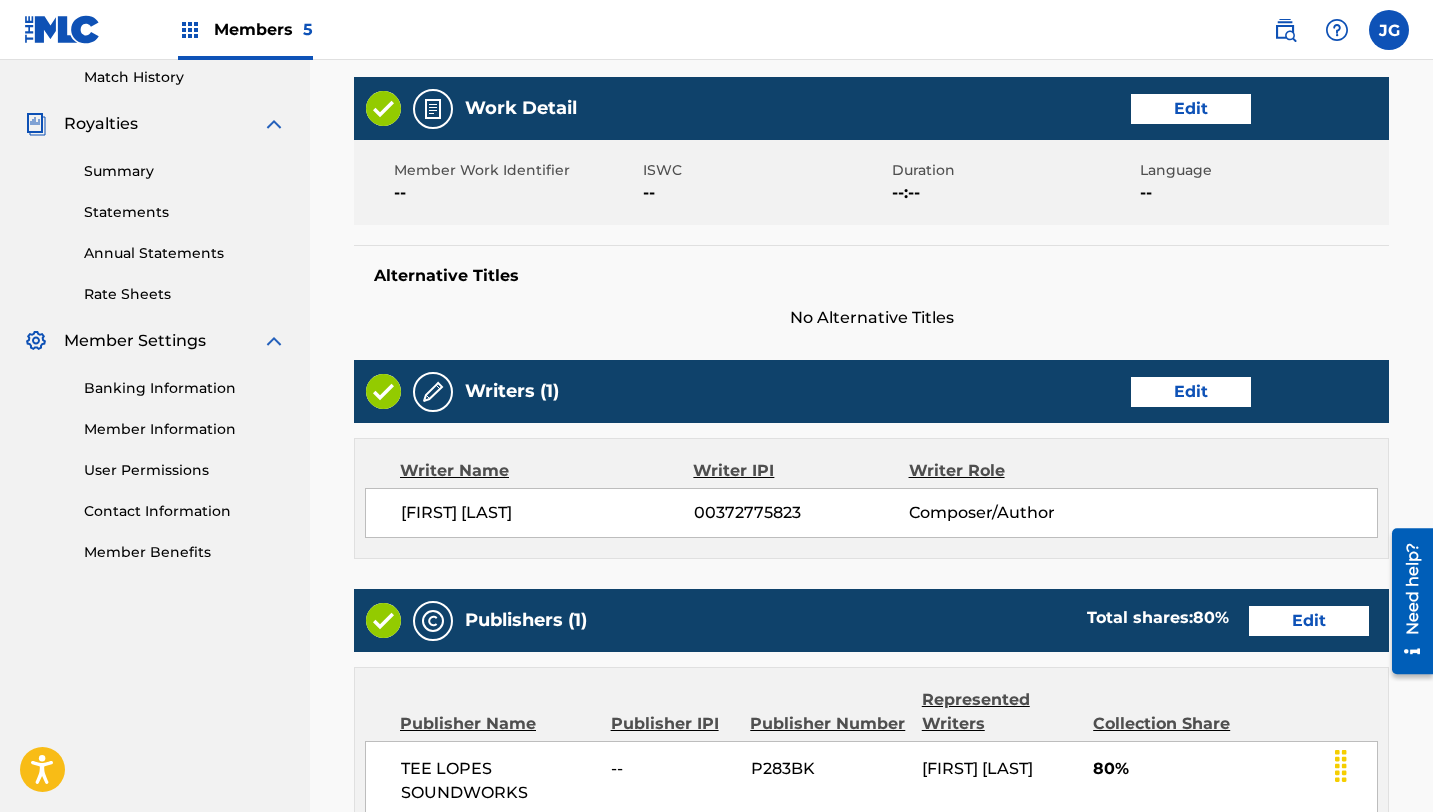 scroll, scrollTop: 960, scrollLeft: 0, axis: vertical 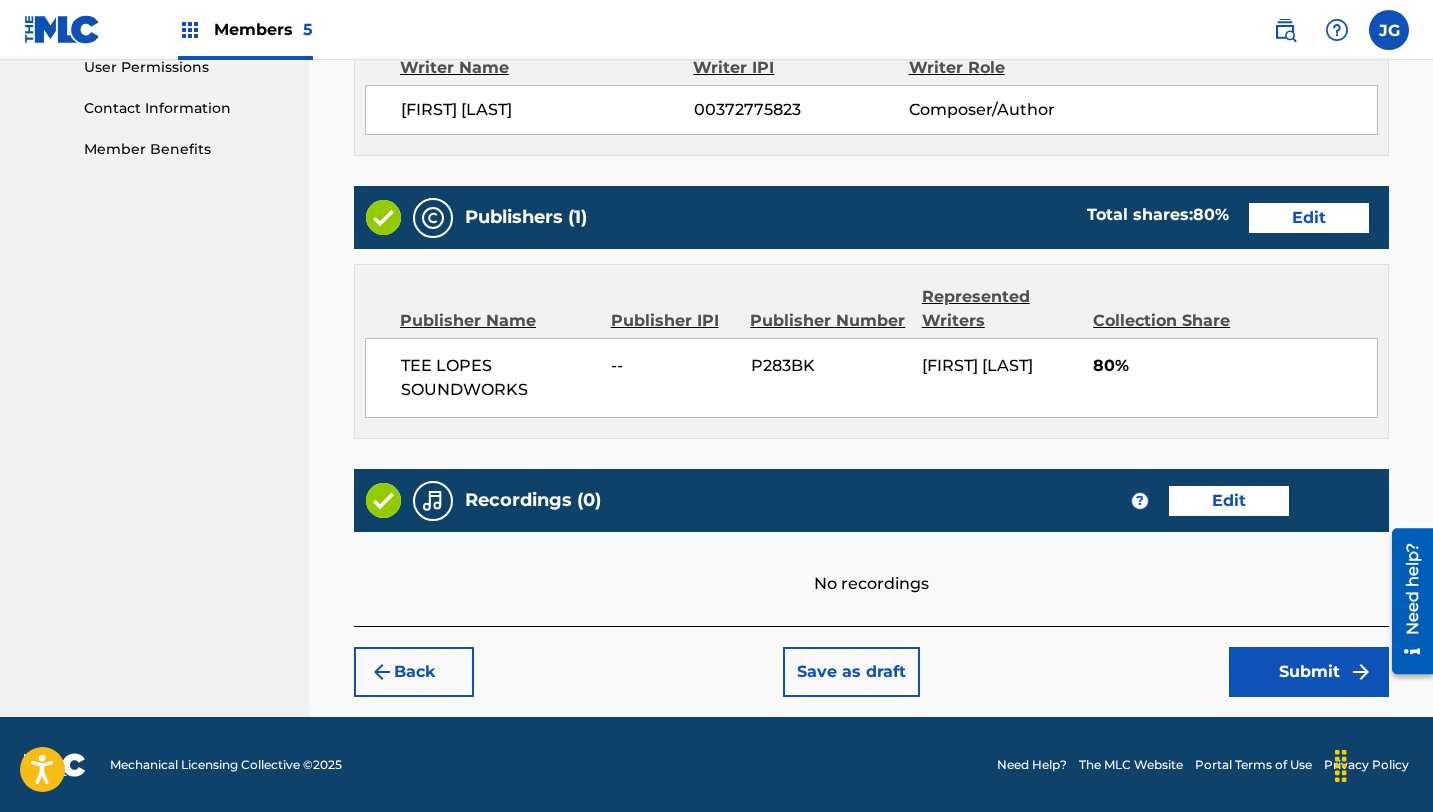 click on "Submit" at bounding box center [1309, 672] 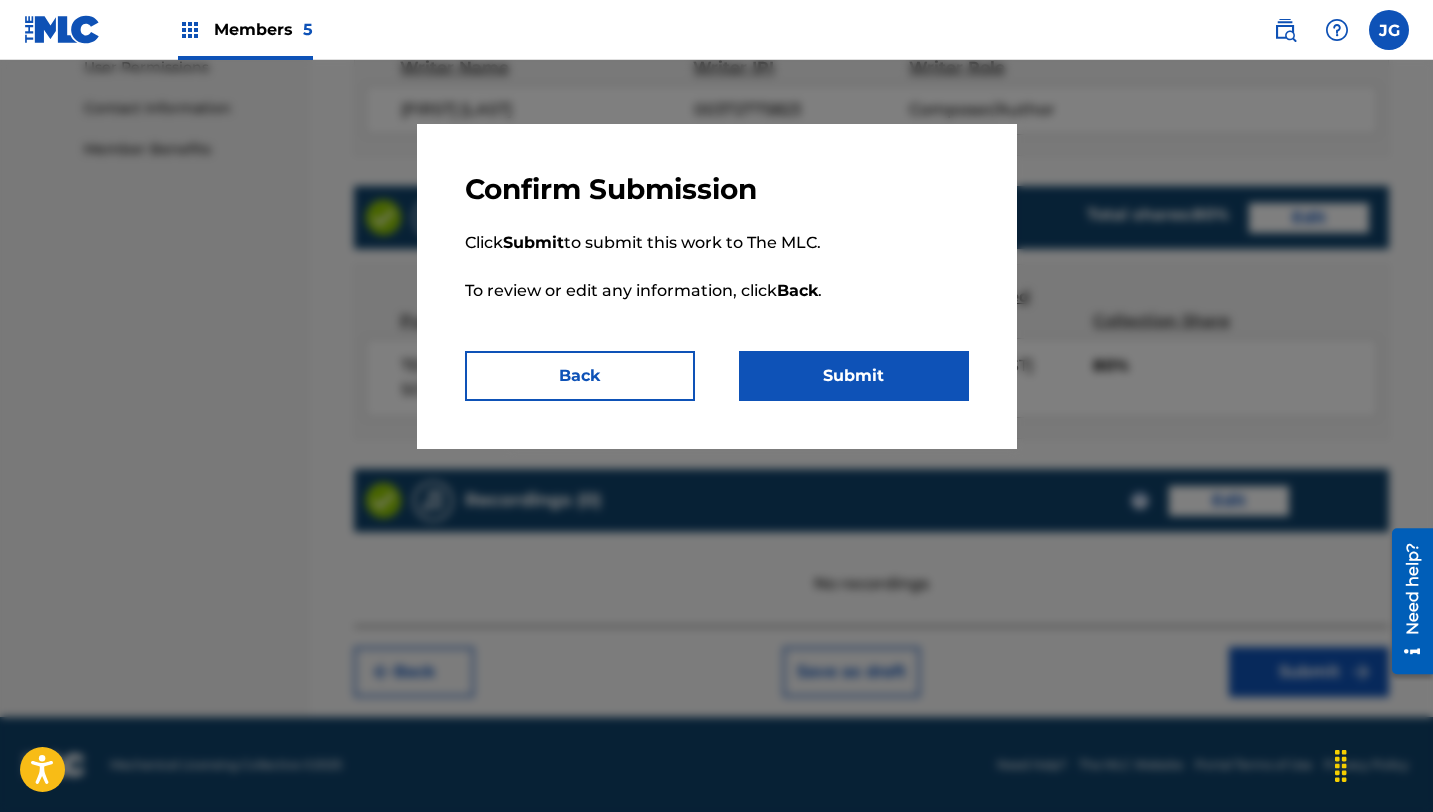 click on "Submit" at bounding box center (854, 376) 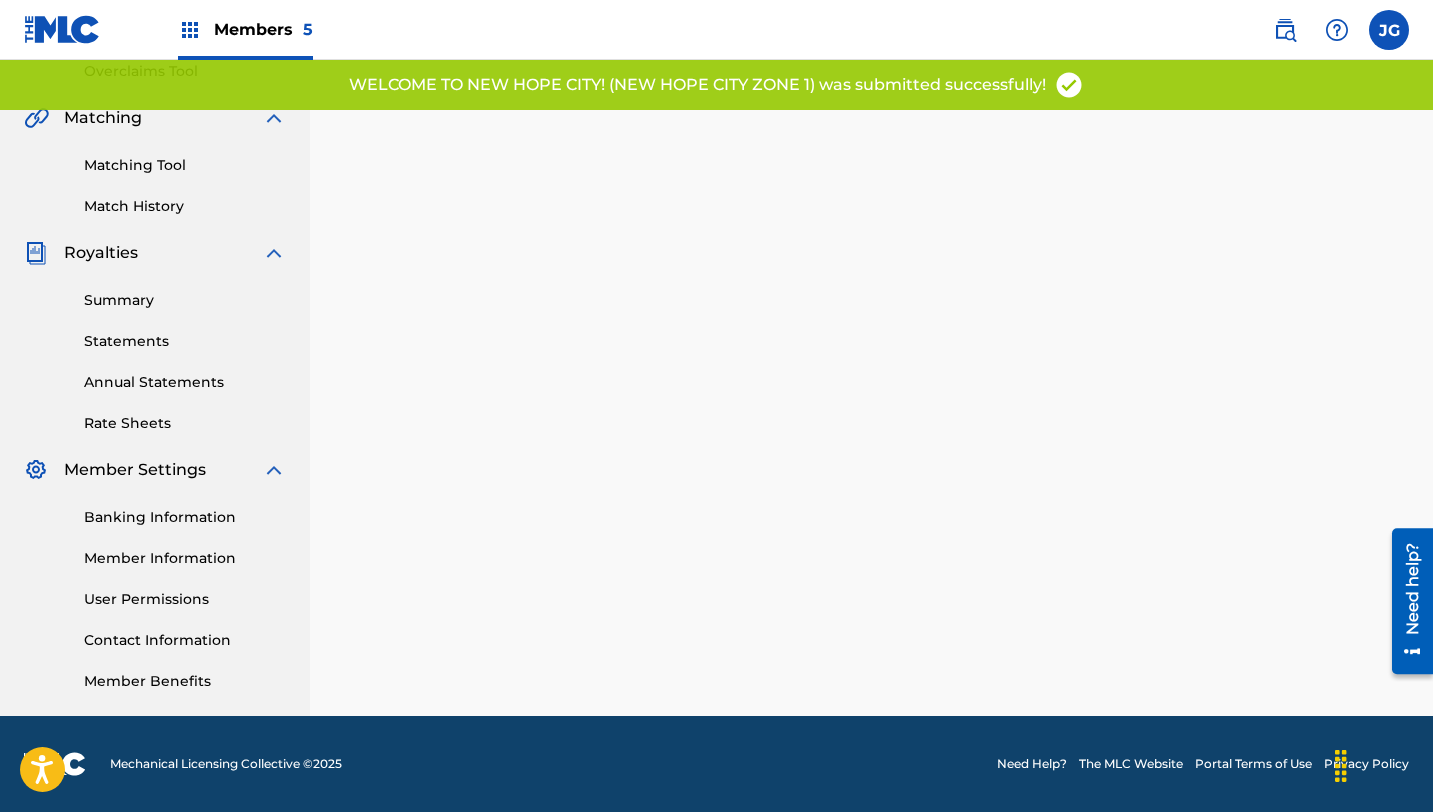scroll, scrollTop: 0, scrollLeft: 0, axis: both 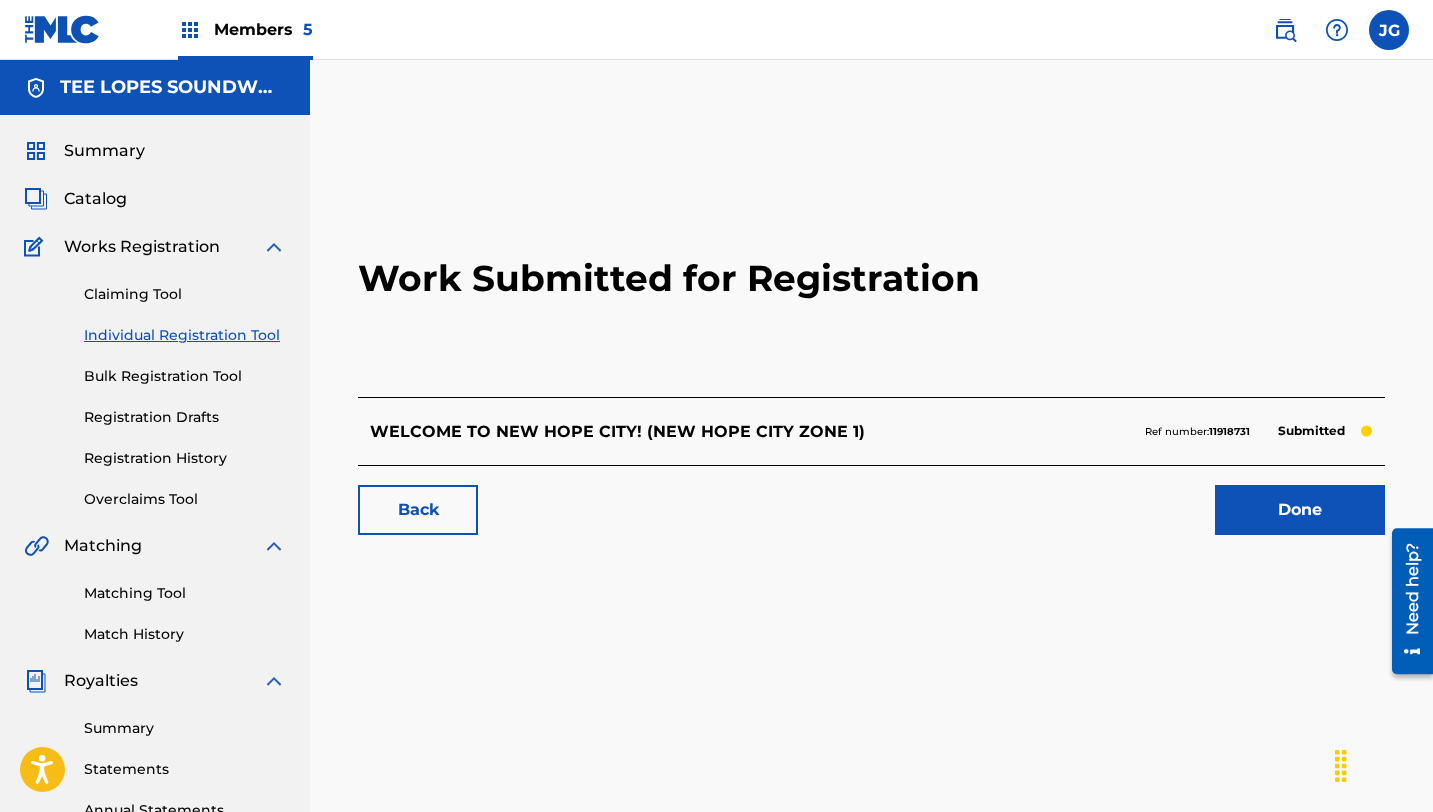 click on "Individual Registration Tool" at bounding box center [185, 335] 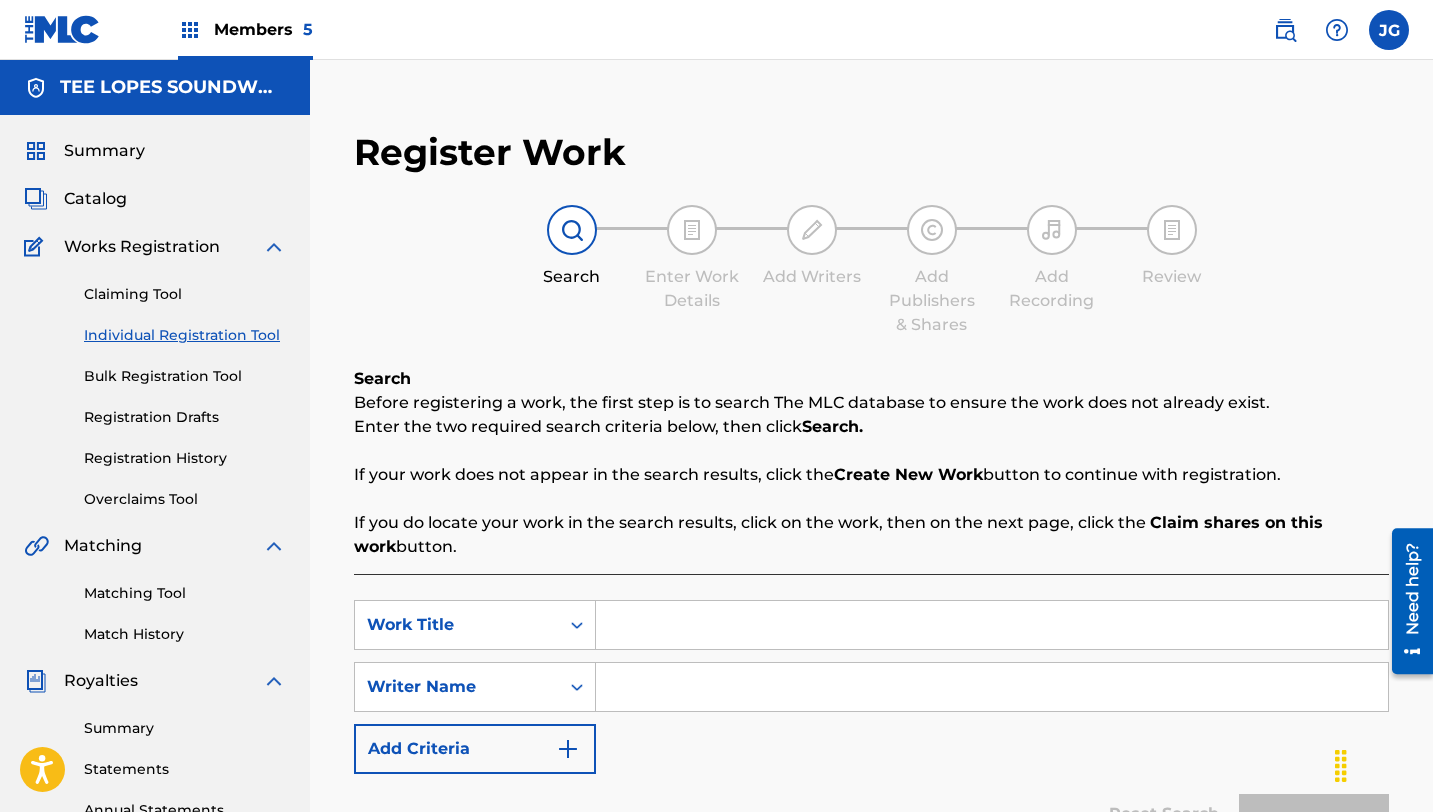 click at bounding box center [992, 625] 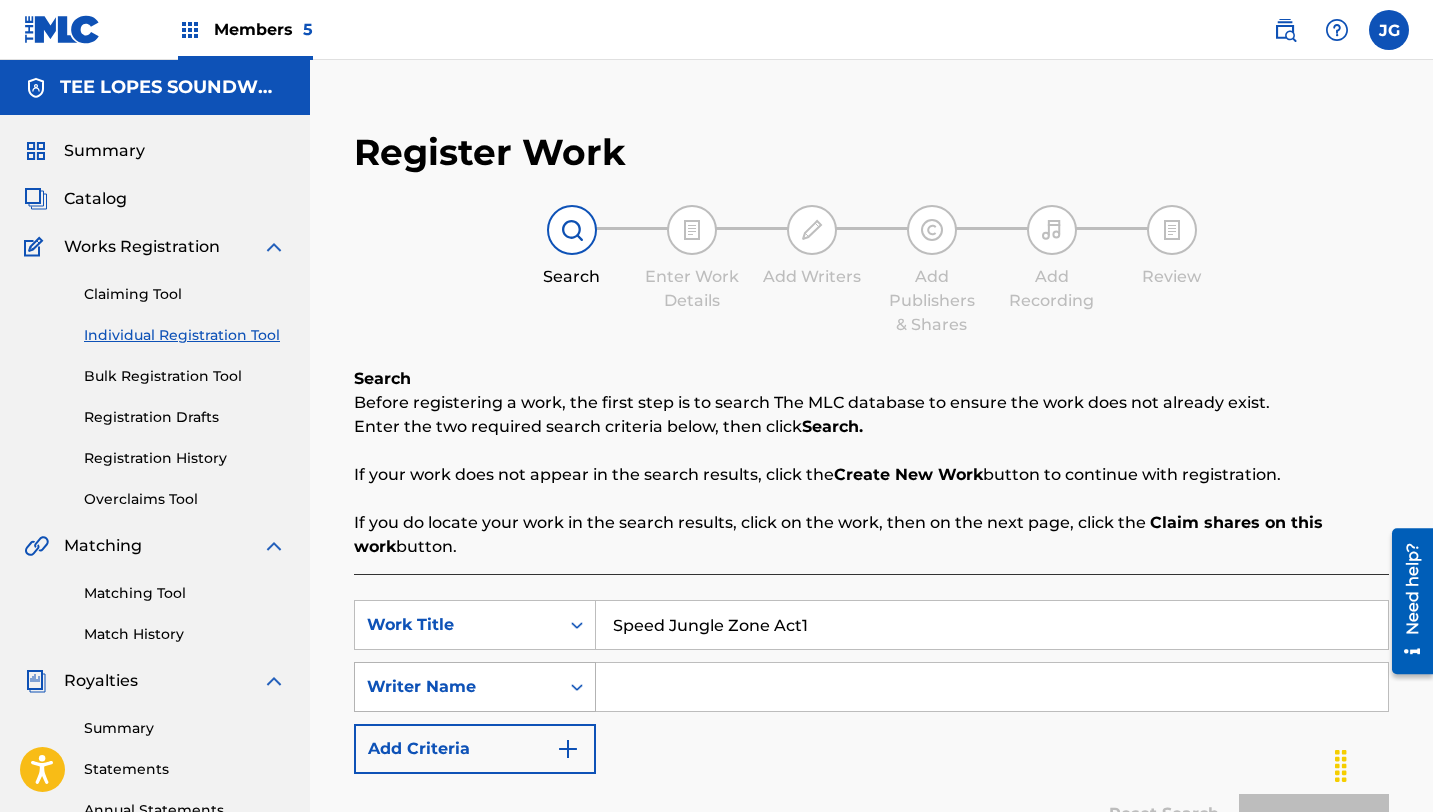 type on "Speed Jungle Zone Act1" 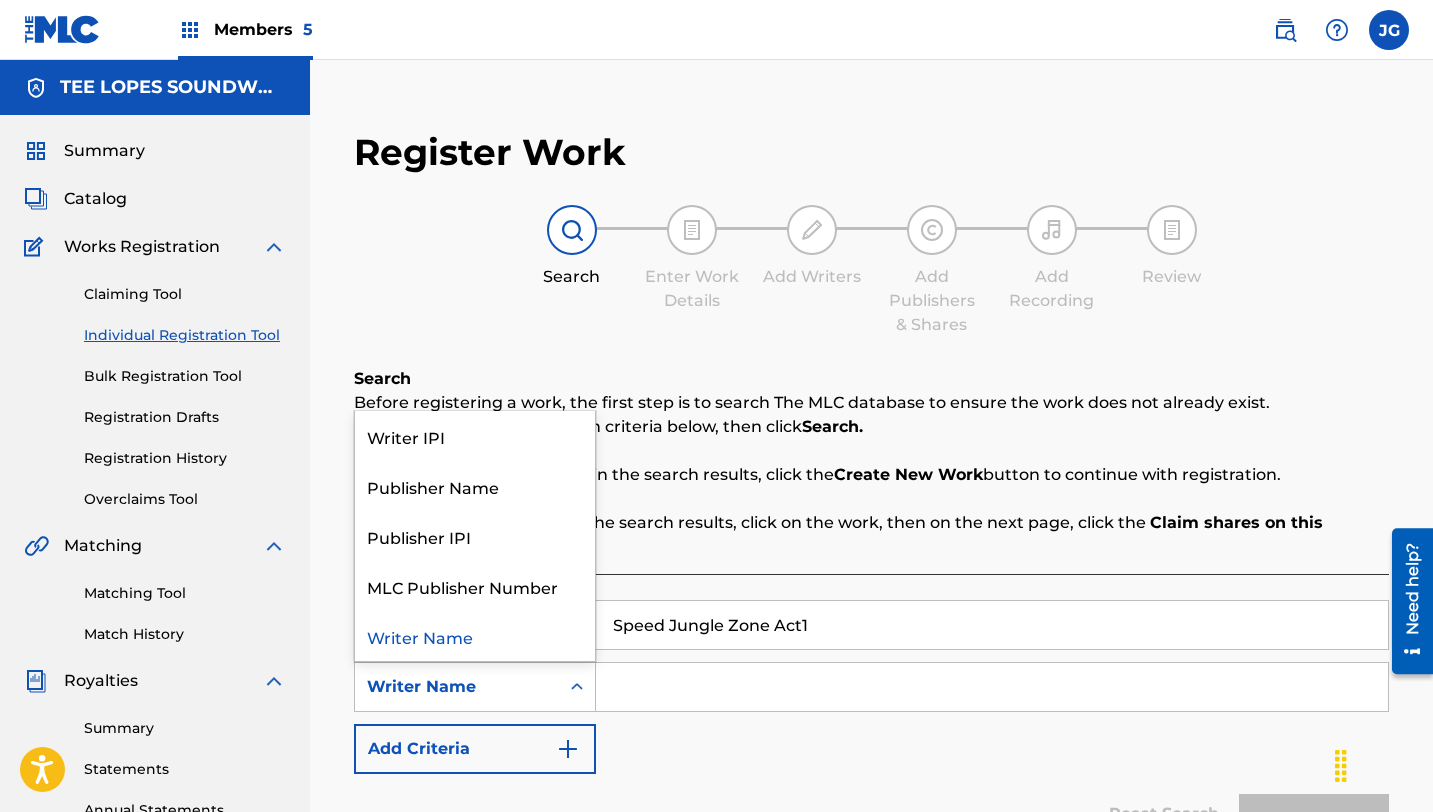 click on "Writer Name" at bounding box center (457, 687) 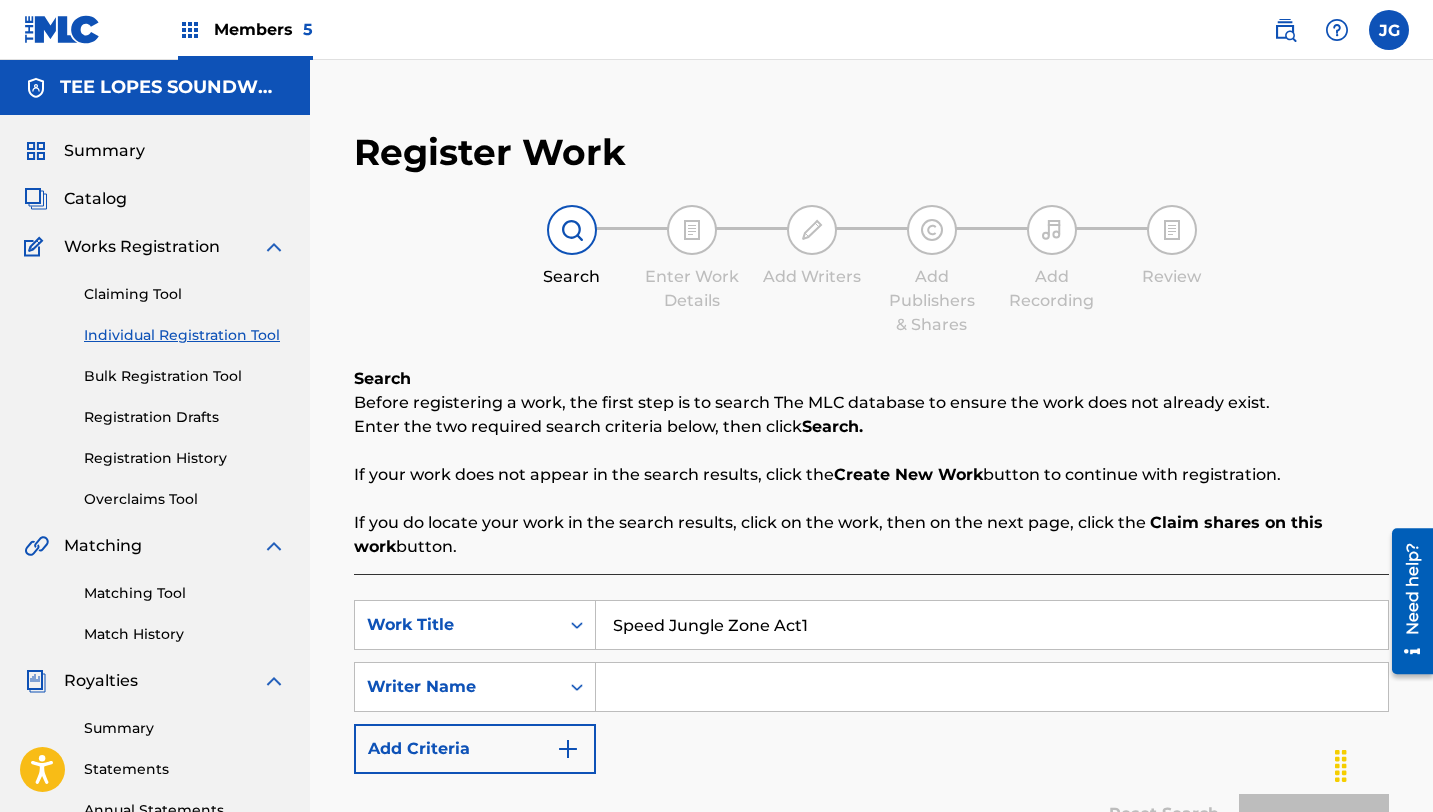 click at bounding box center (992, 687) 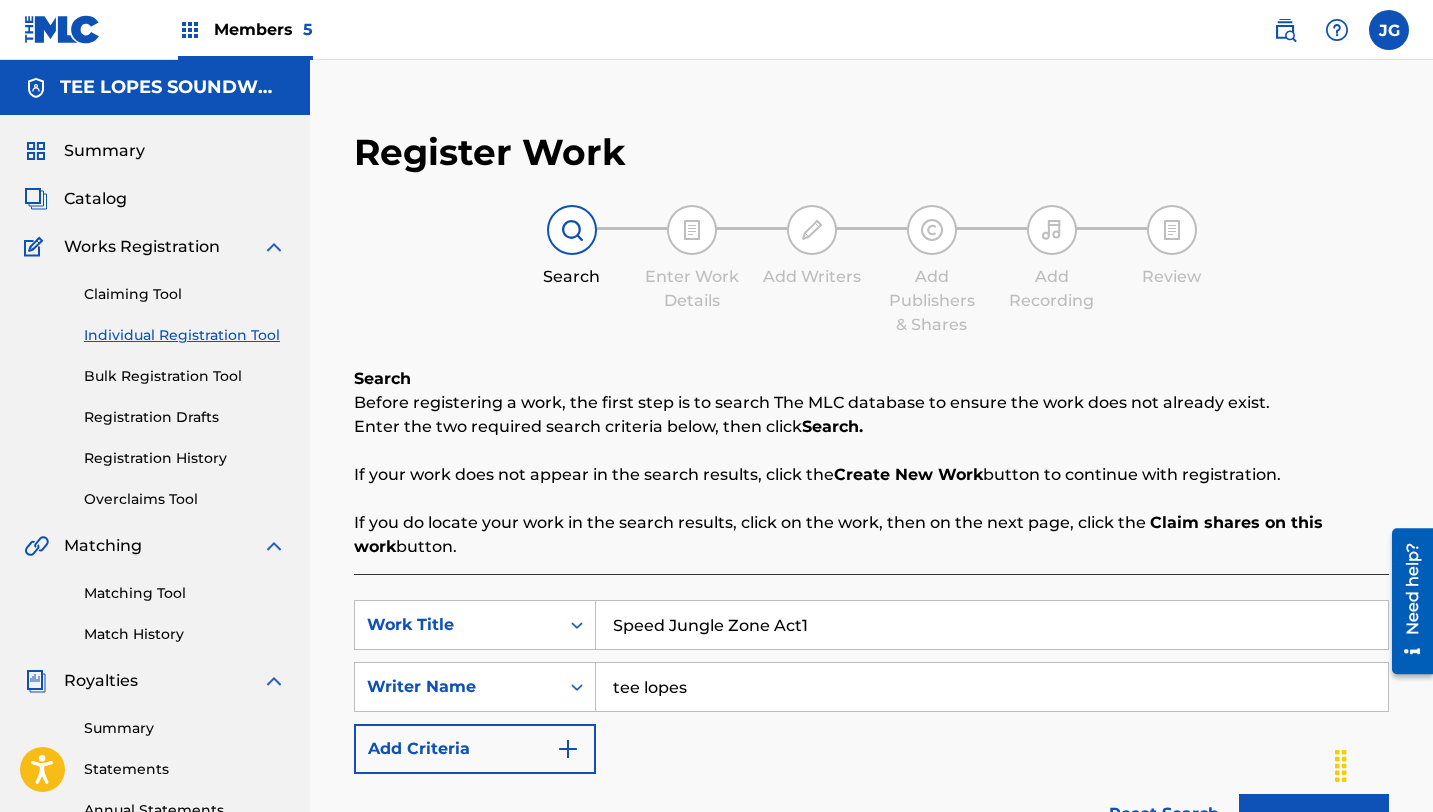 scroll, scrollTop: 185, scrollLeft: 0, axis: vertical 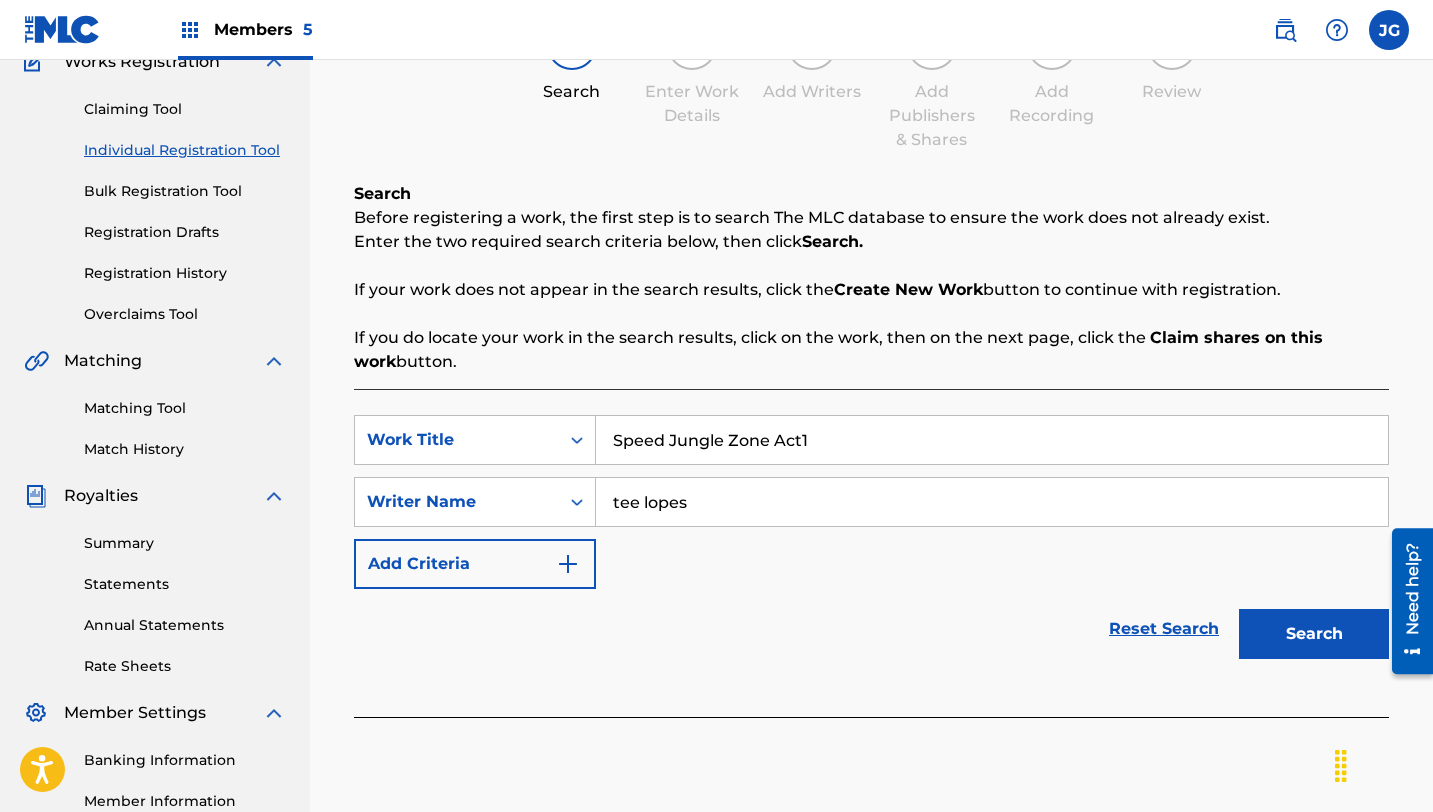 click on "Search" at bounding box center (1314, 634) 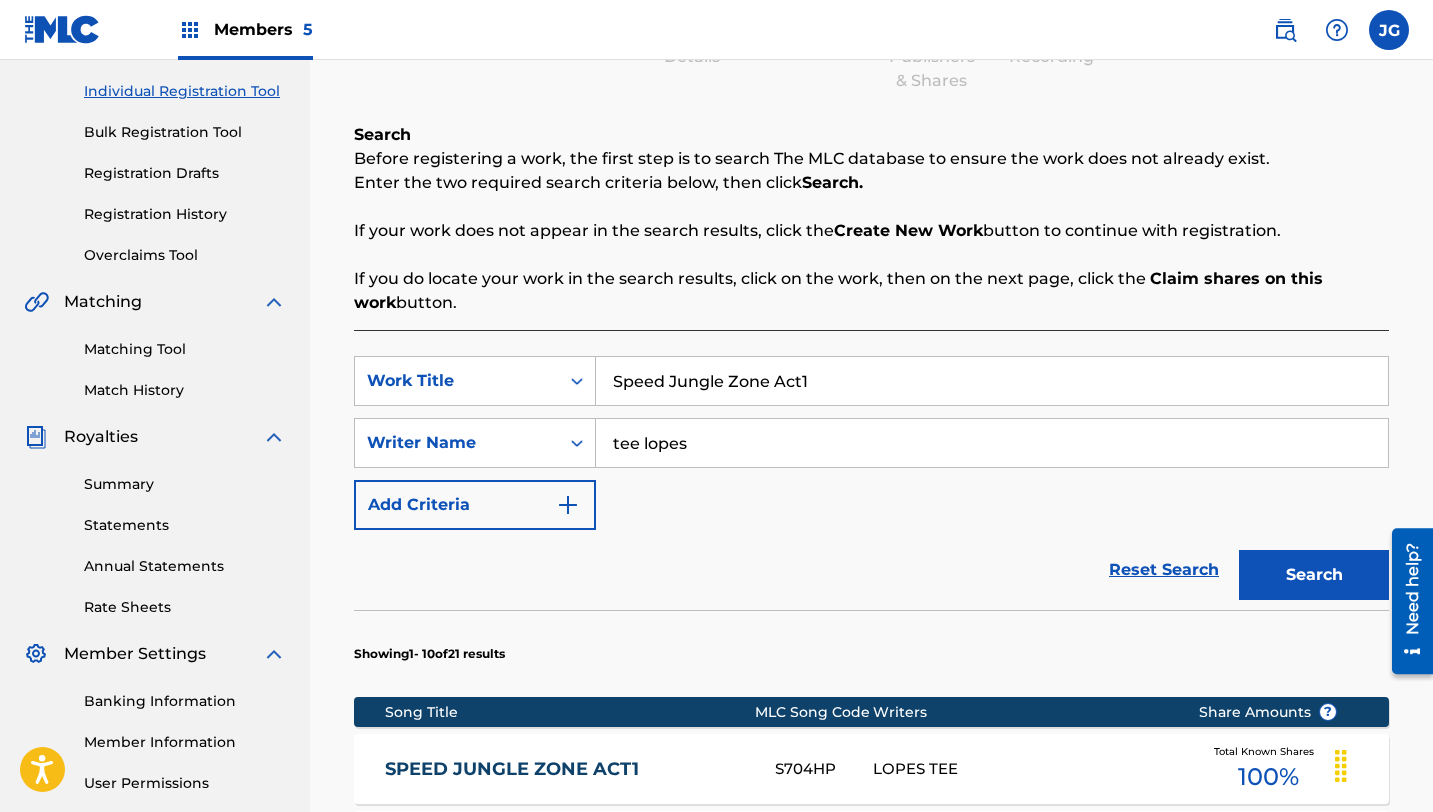scroll, scrollTop: 0, scrollLeft: 0, axis: both 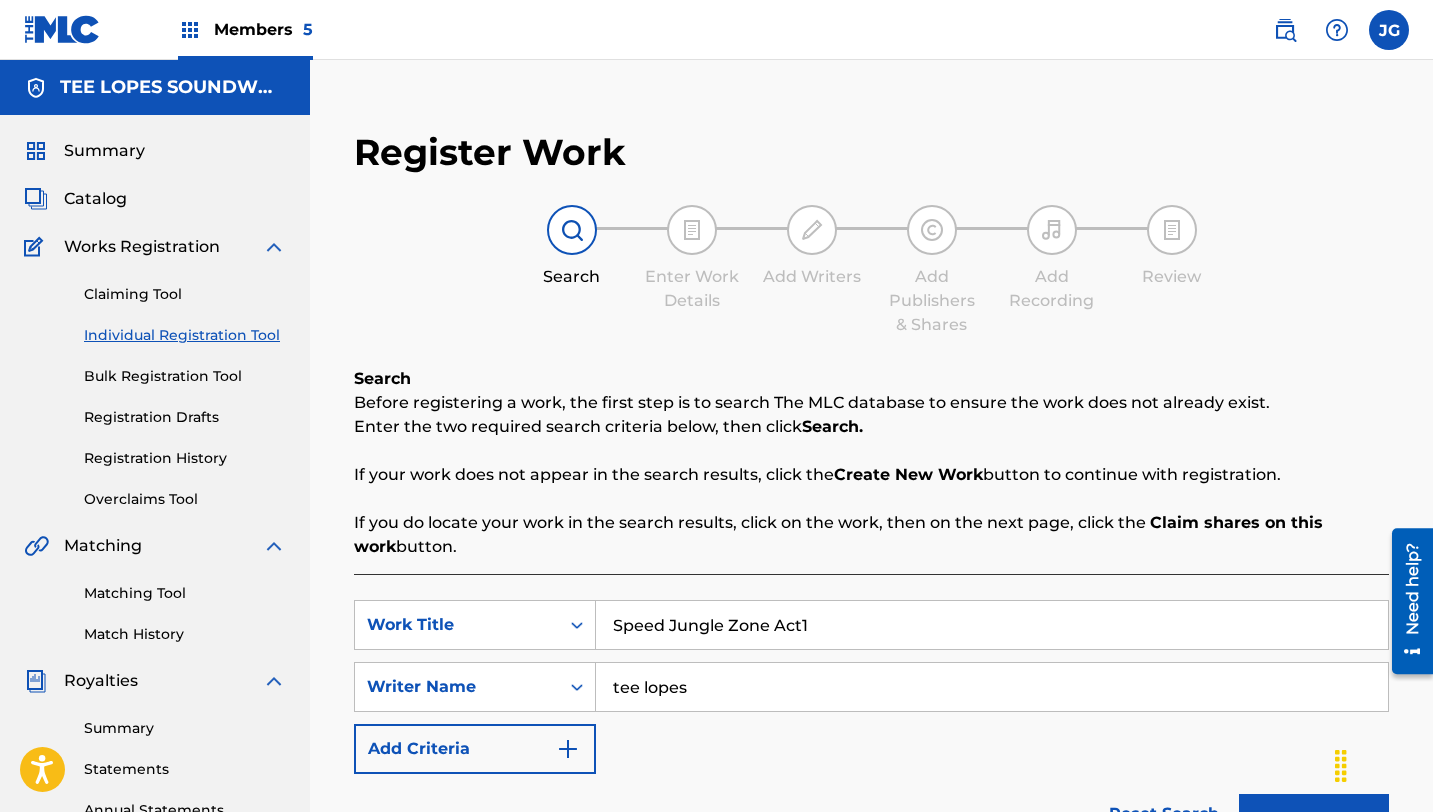 click at bounding box center (1389, 30) 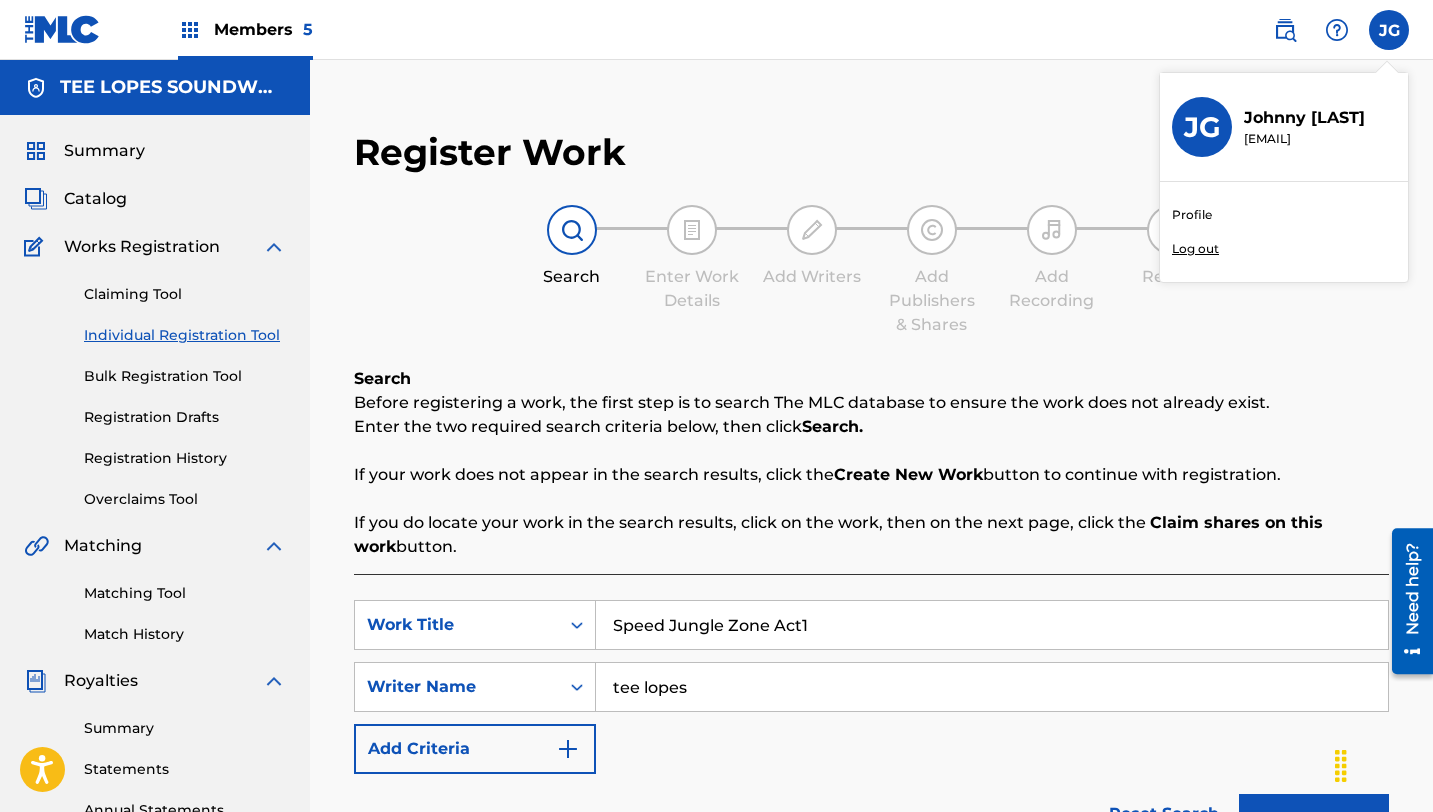 click on "Log out" at bounding box center (1195, 249) 